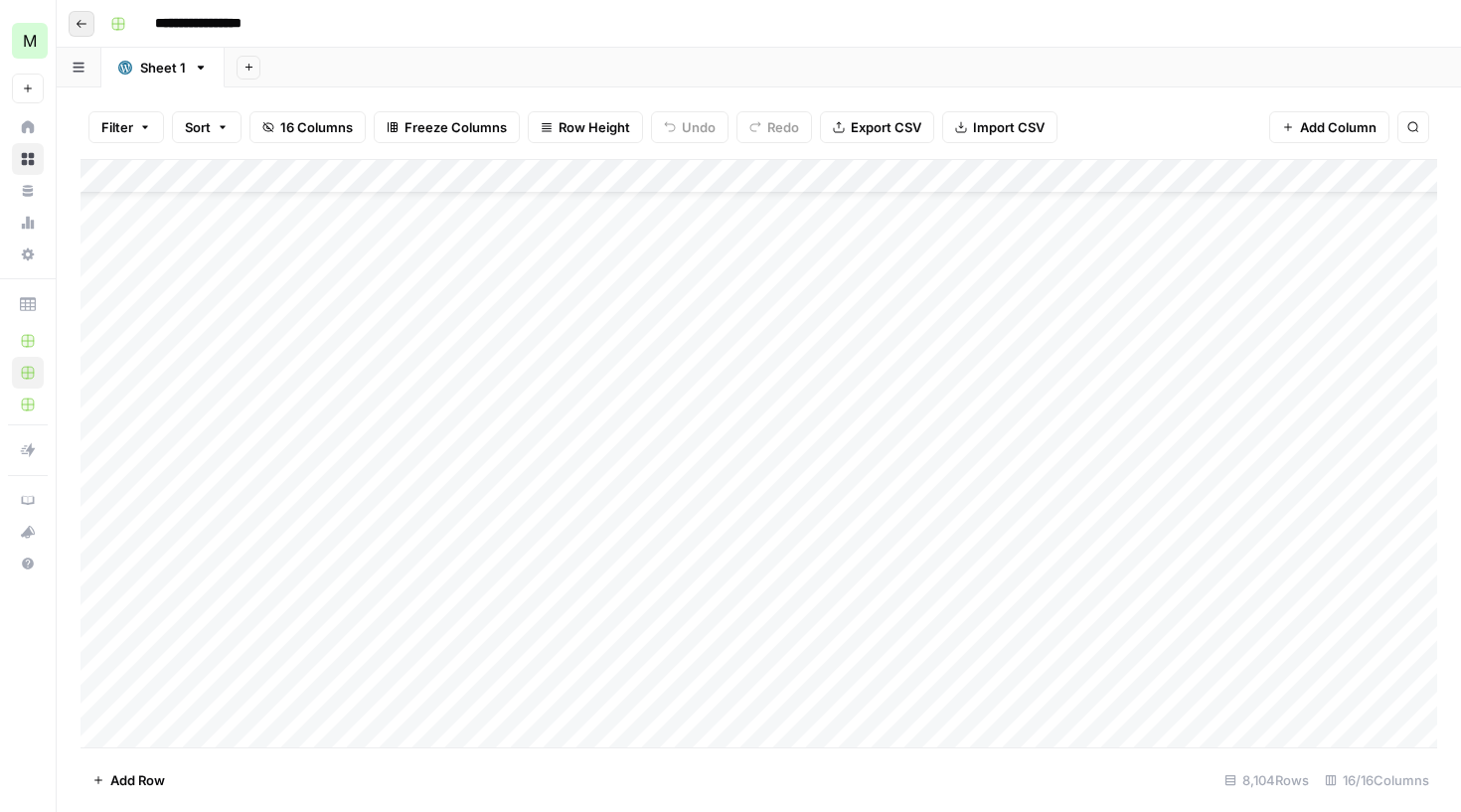 scroll, scrollTop: 0, scrollLeft: 0, axis: both 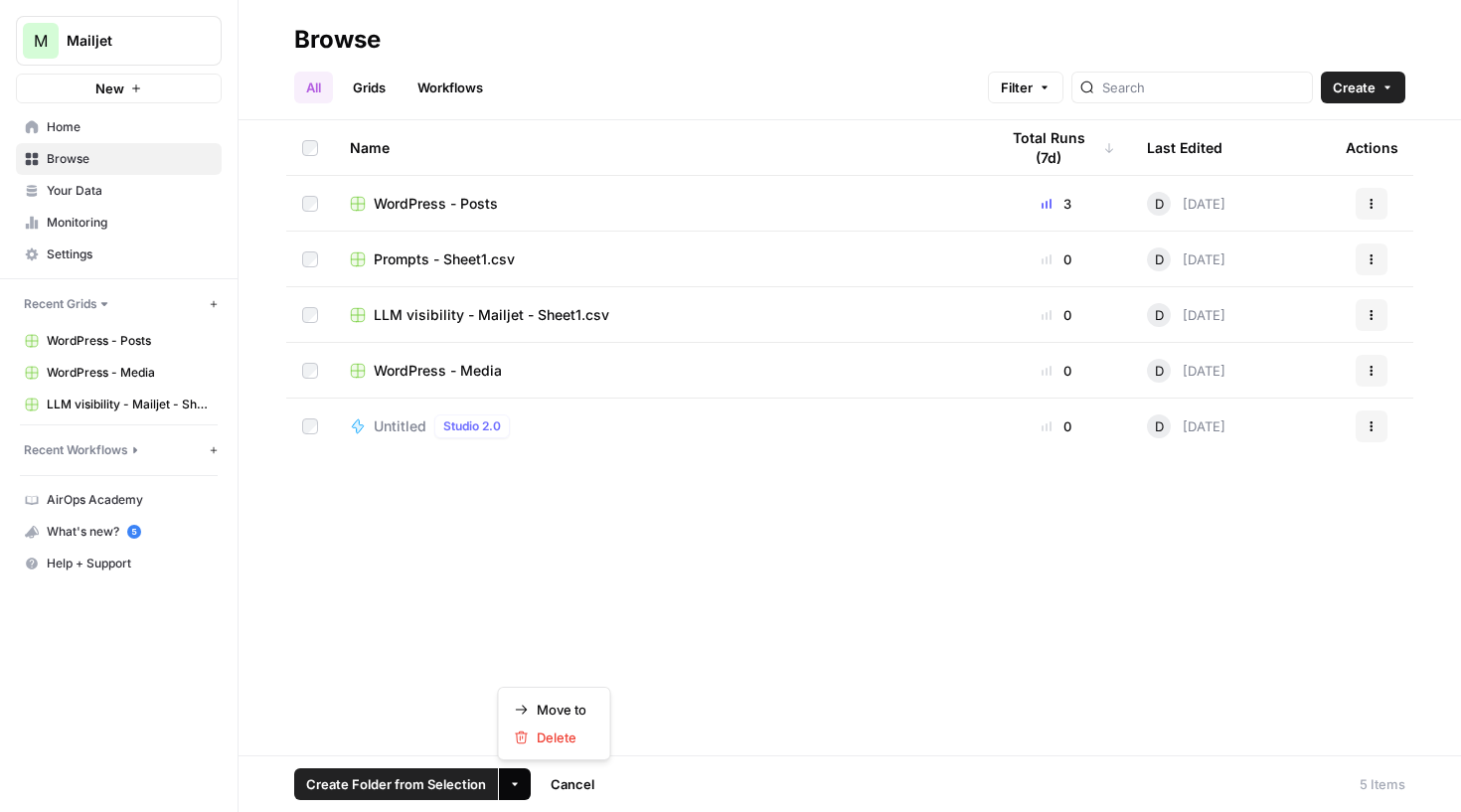 click on "More Options" at bounding box center [515, 784] 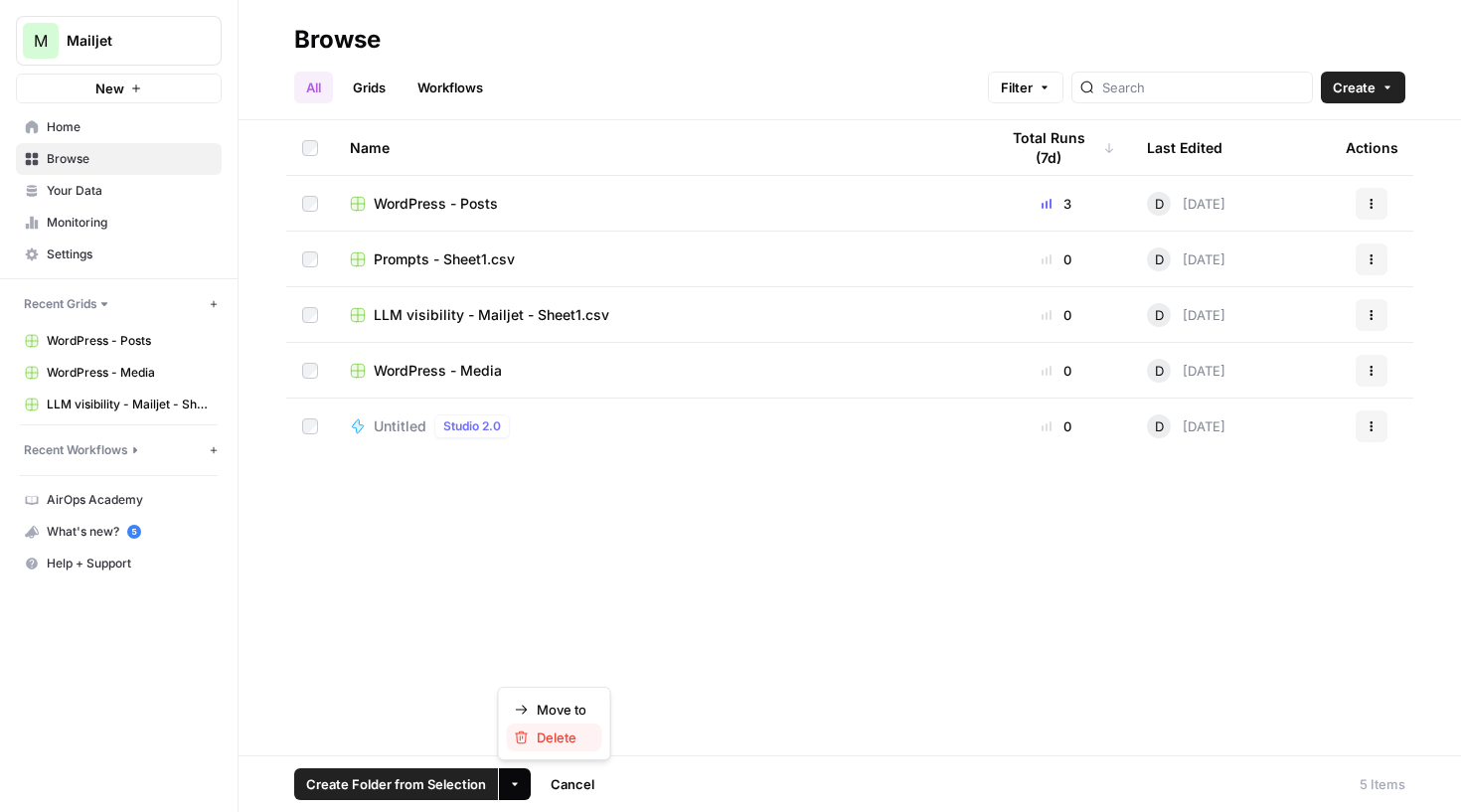 click on "Delete" at bounding box center (557, 737) 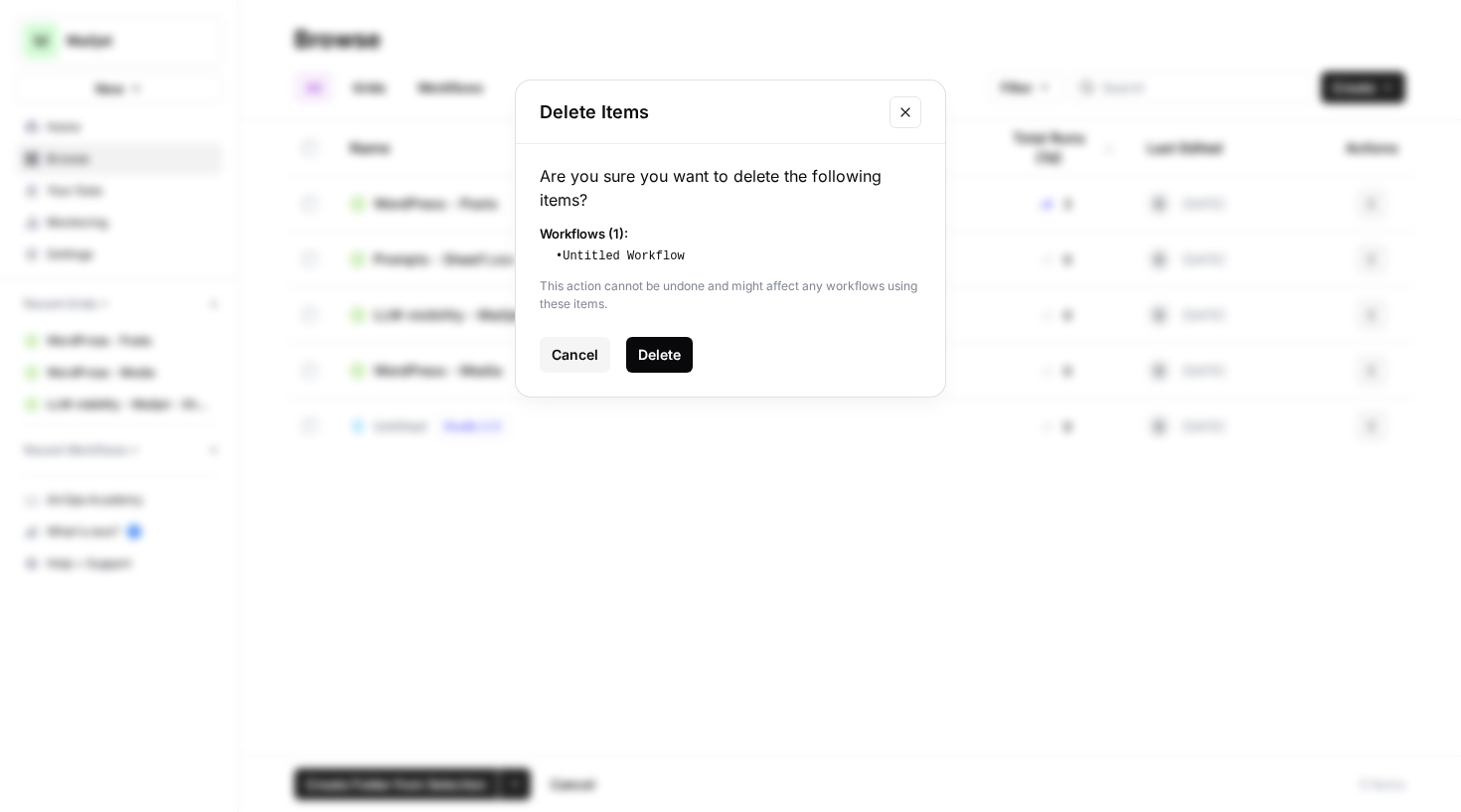 click on "Delete" at bounding box center [659, 355] 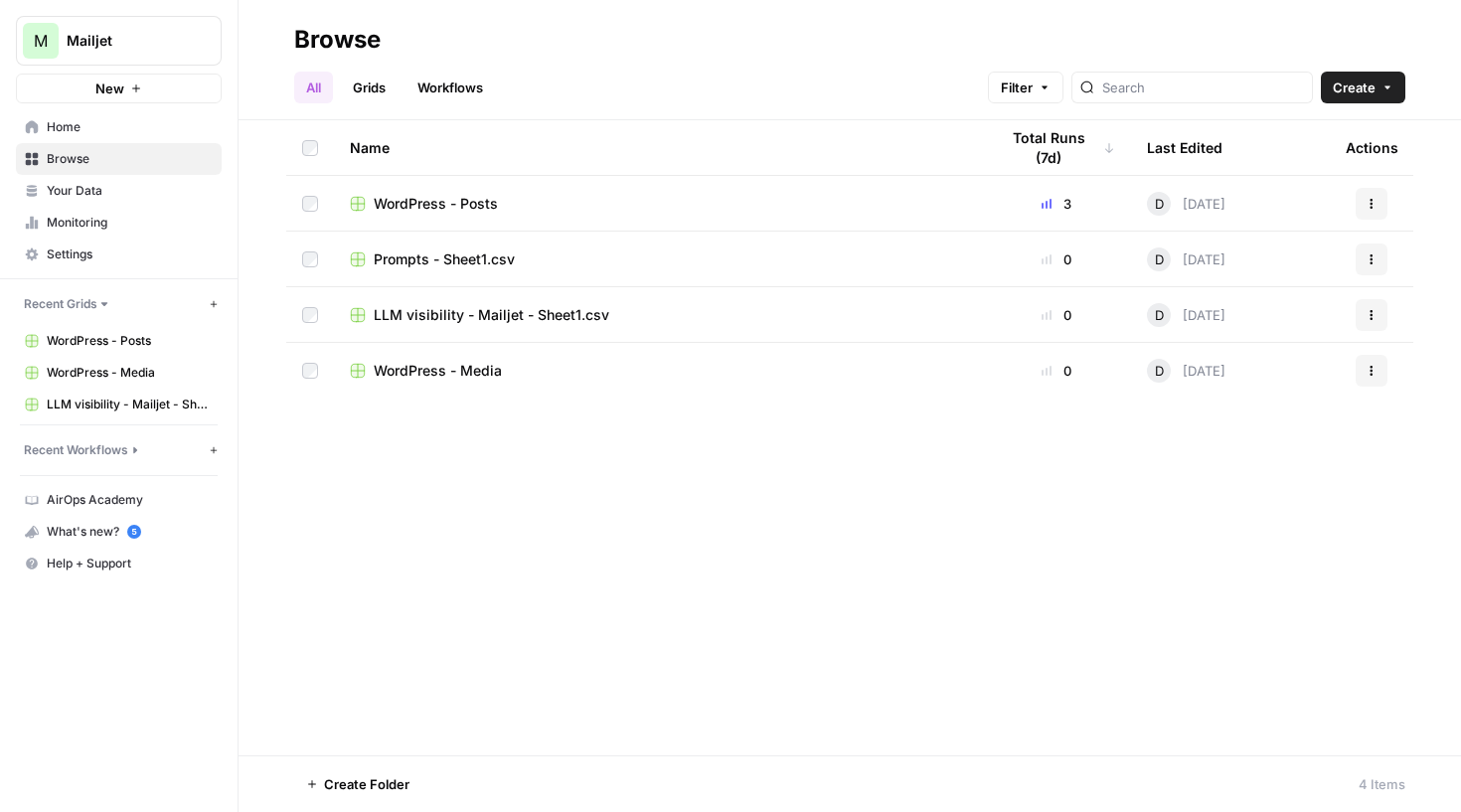 click on "WordPress - Posts" at bounding box center [435, 204] 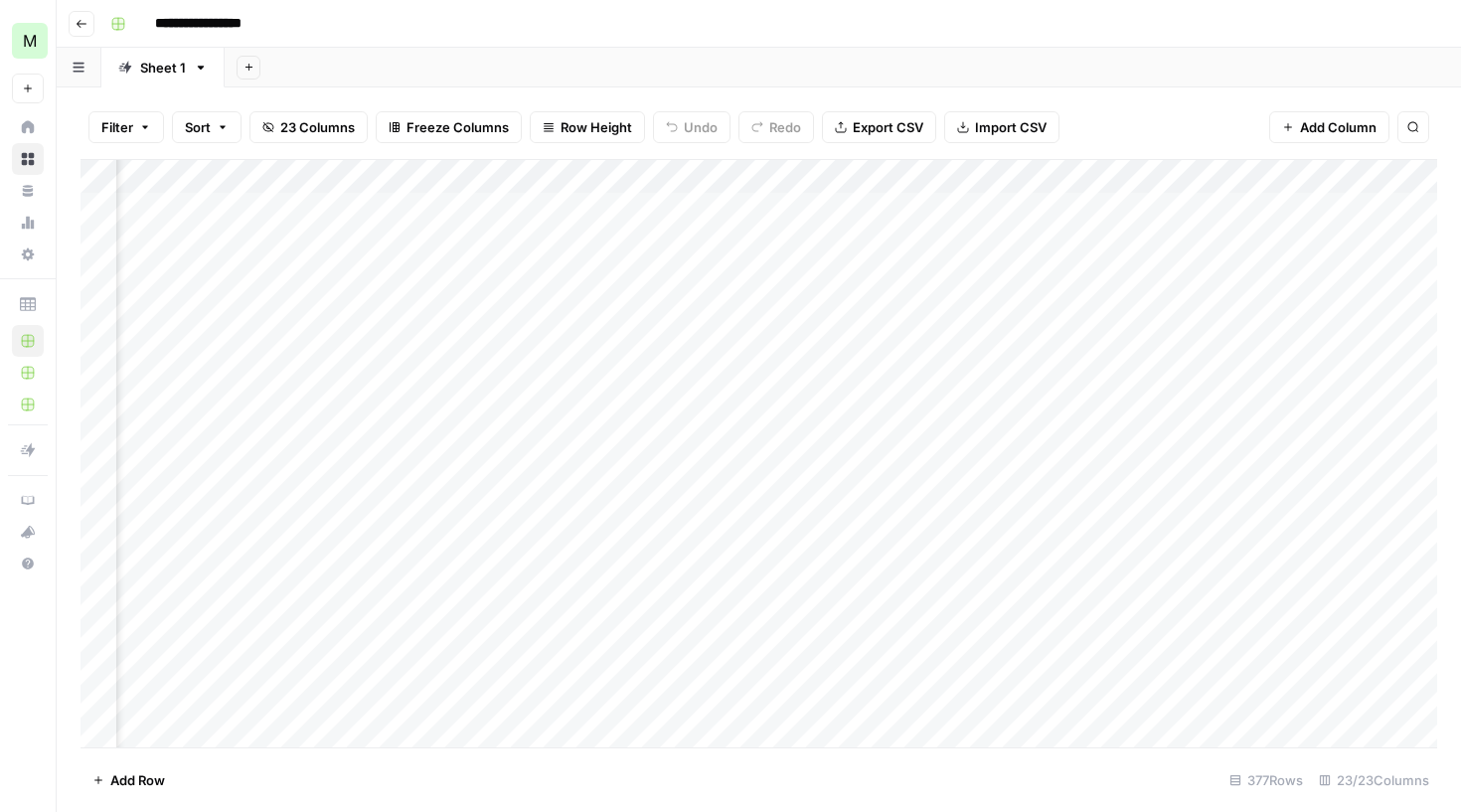 scroll, scrollTop: 0, scrollLeft: 1228, axis: horizontal 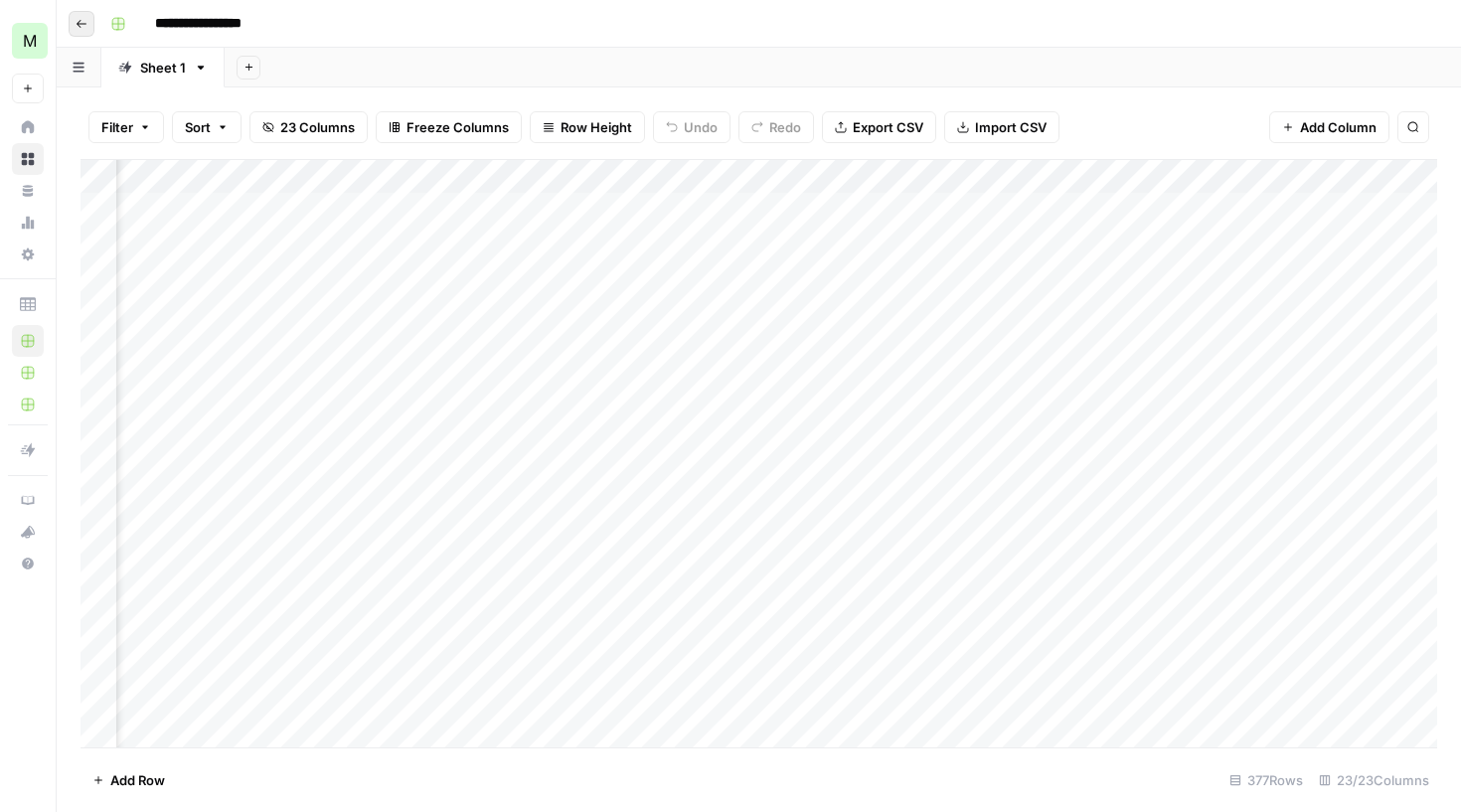 click on "Go back" at bounding box center [81, 24] 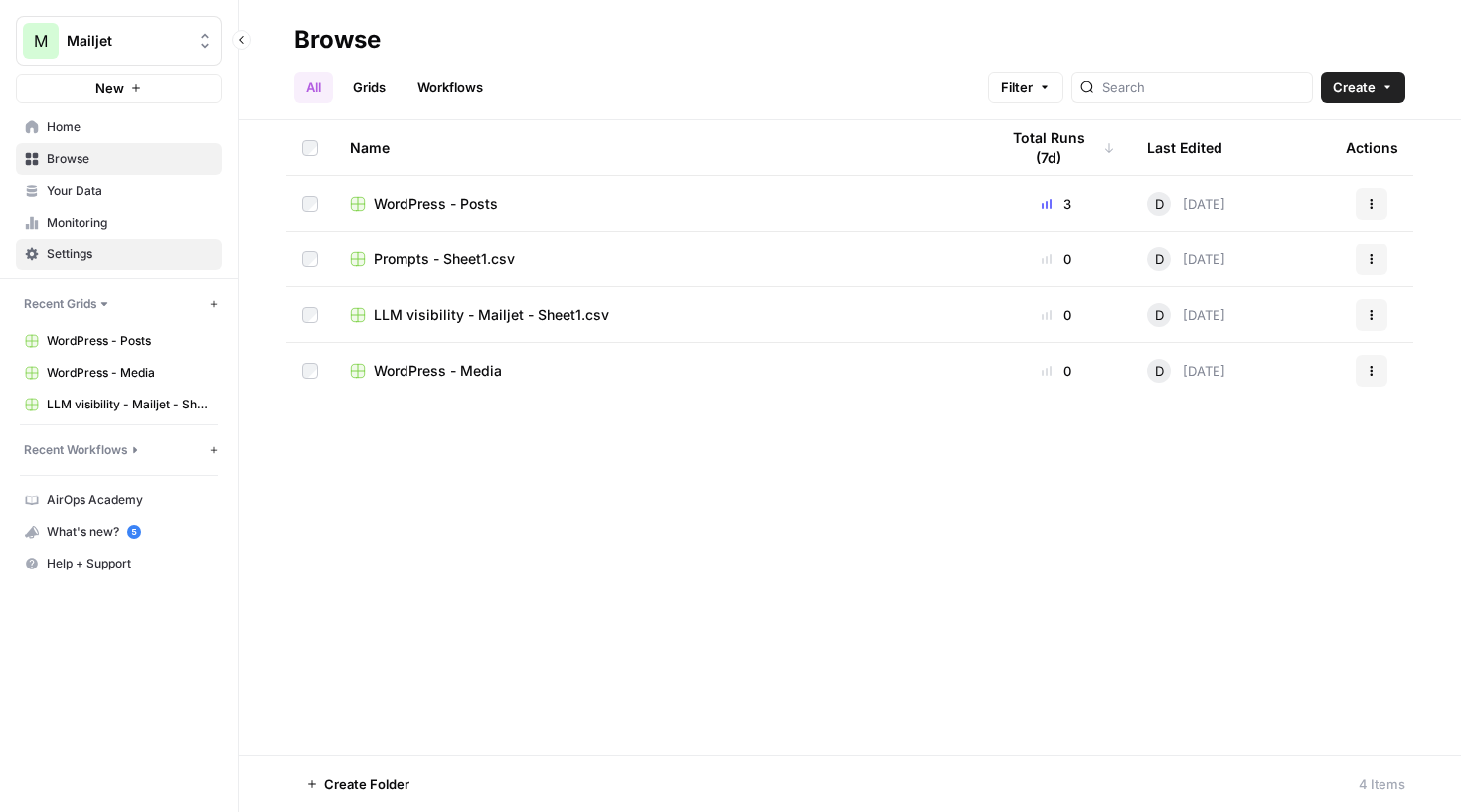 click on "Settings" at bounding box center (129, 254) 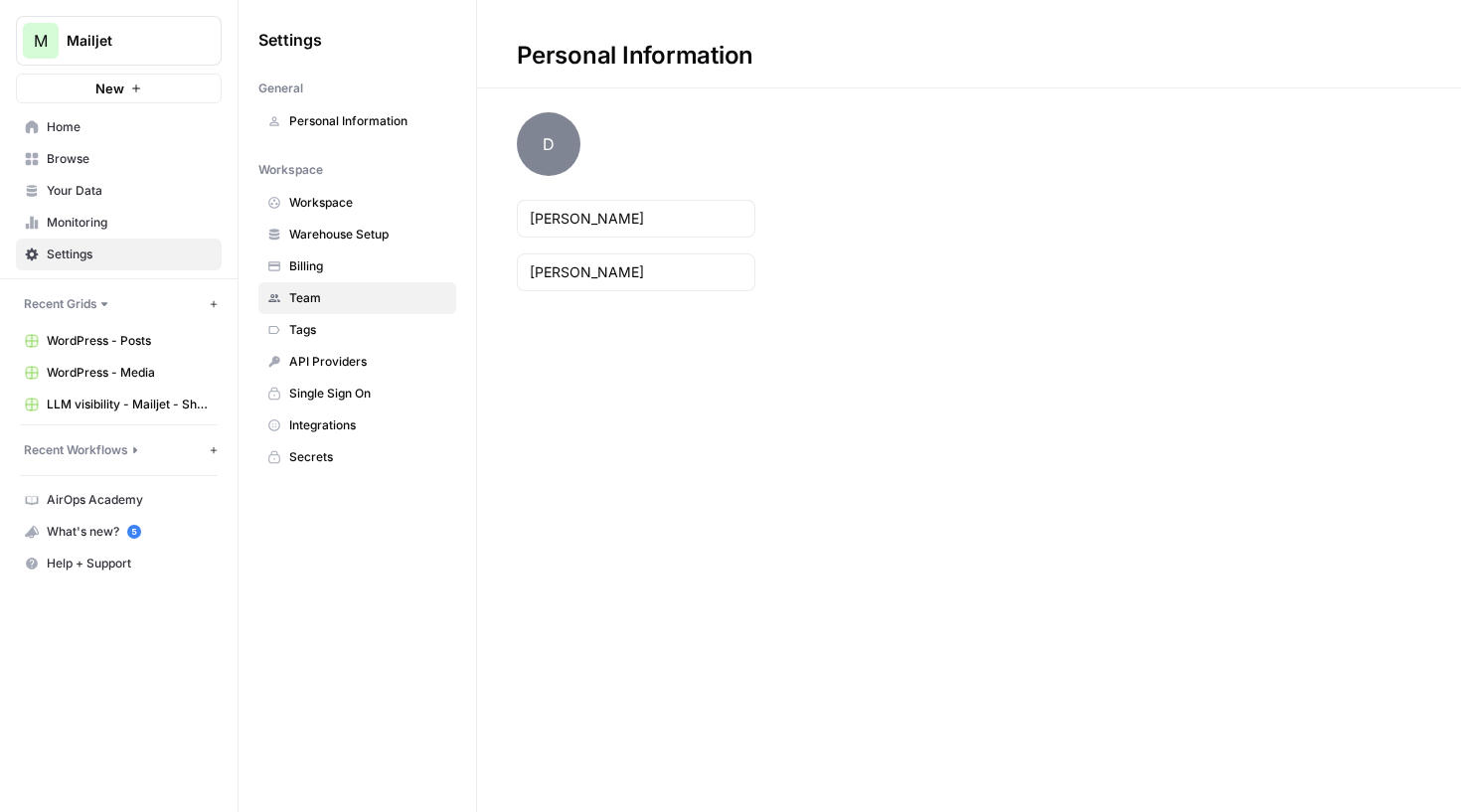 click on "Team" at bounding box center (368, 298) 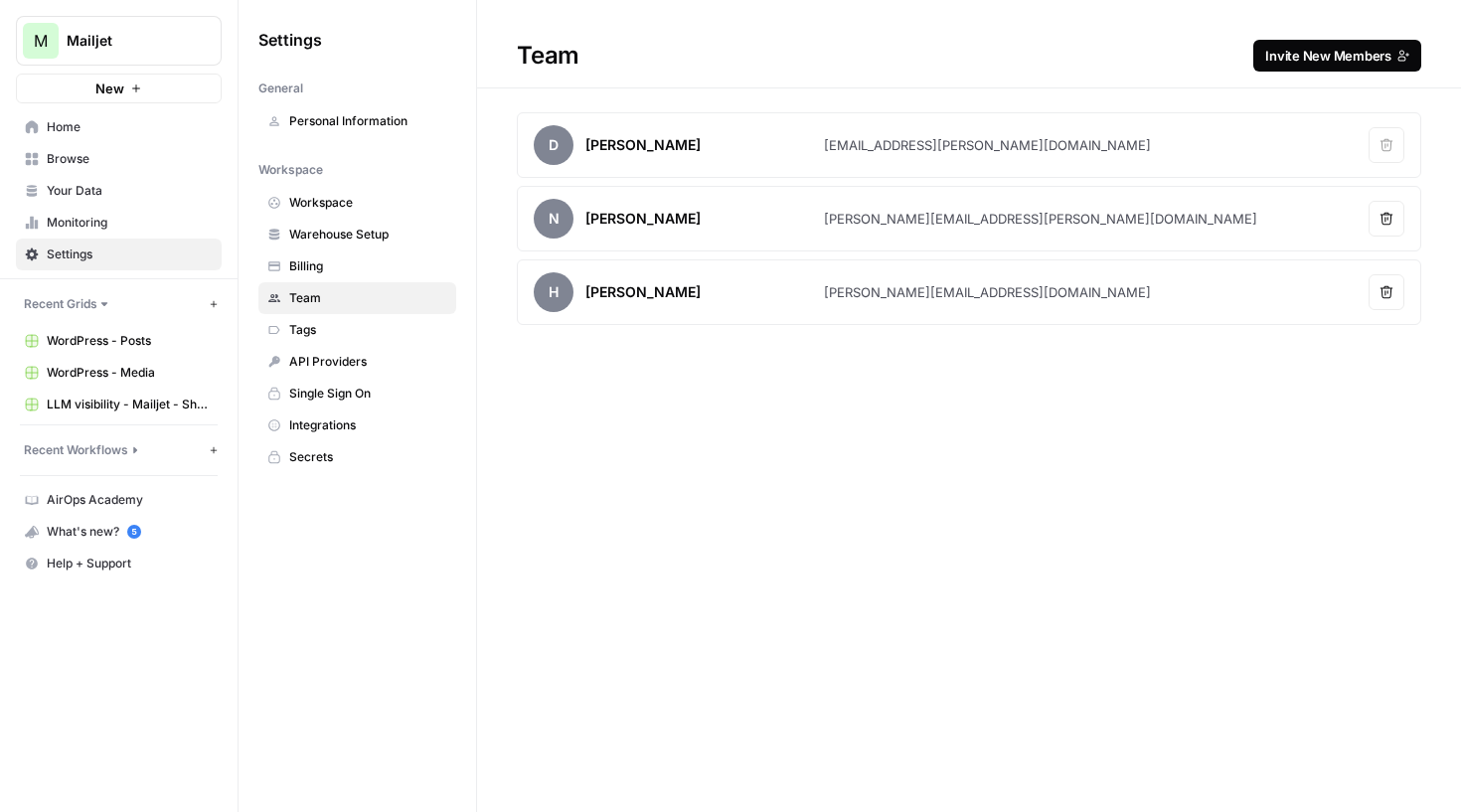 click on "Invite New Members" at bounding box center [1328, 56] 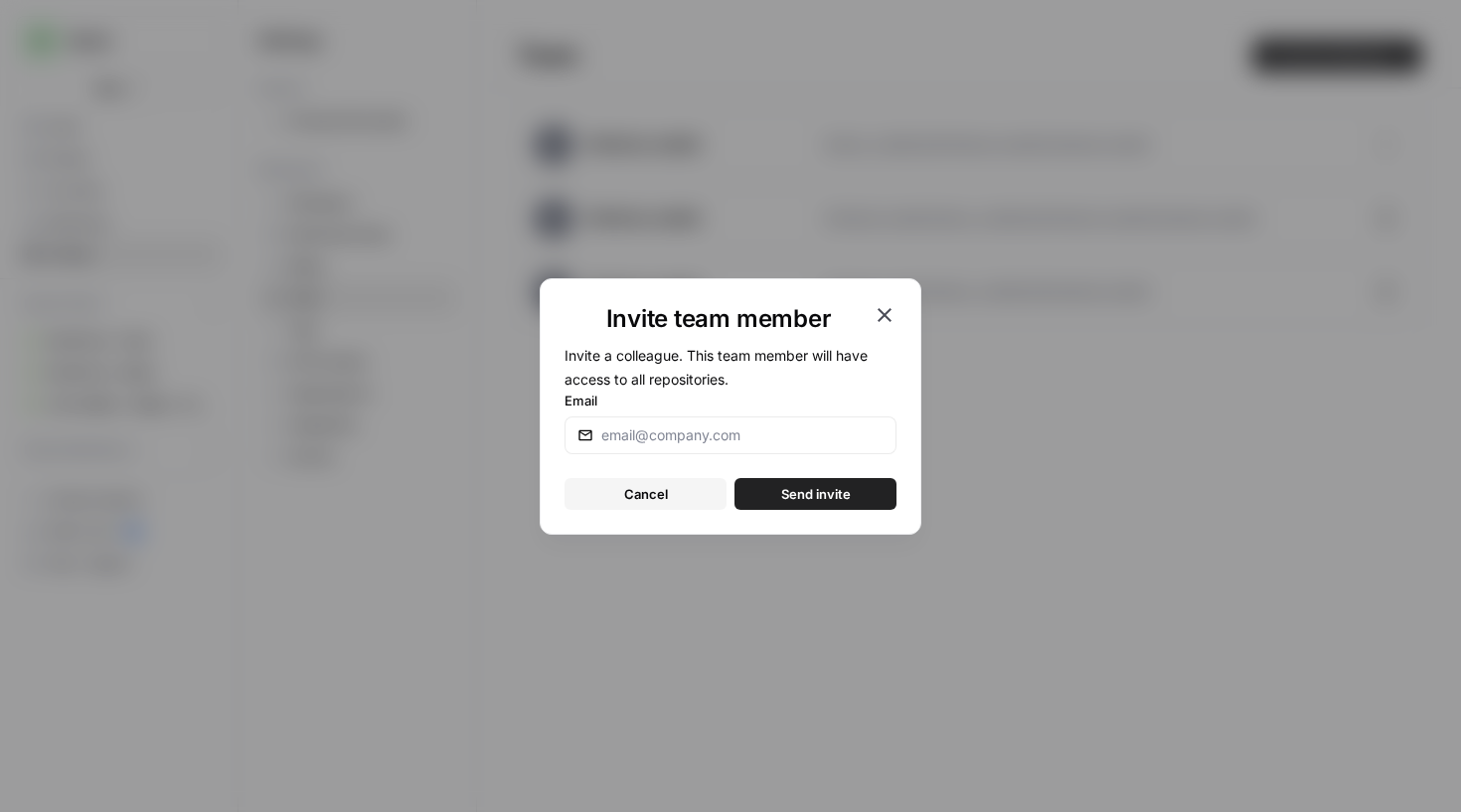 click 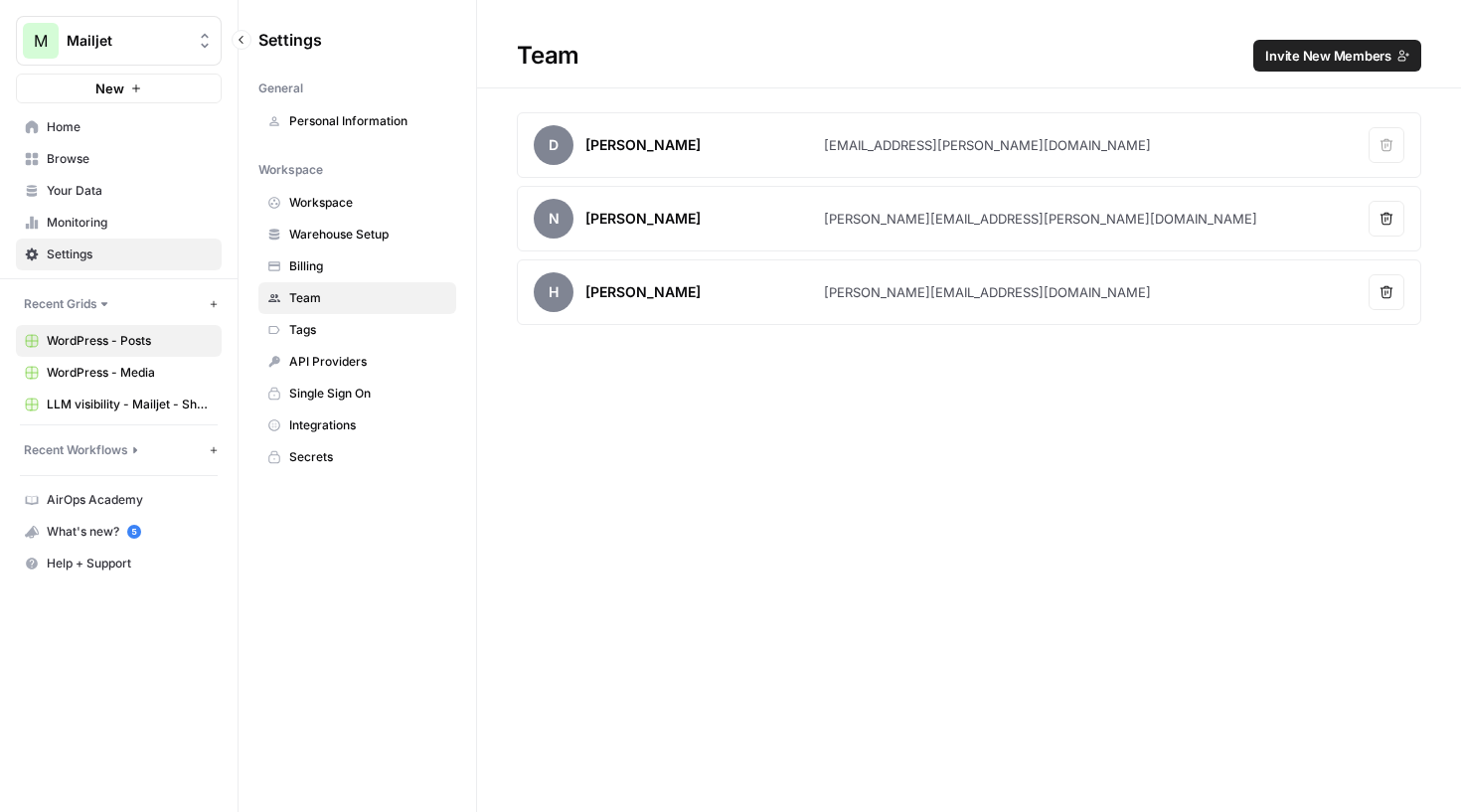 click on "WordPress - Posts" at bounding box center [129, 341] 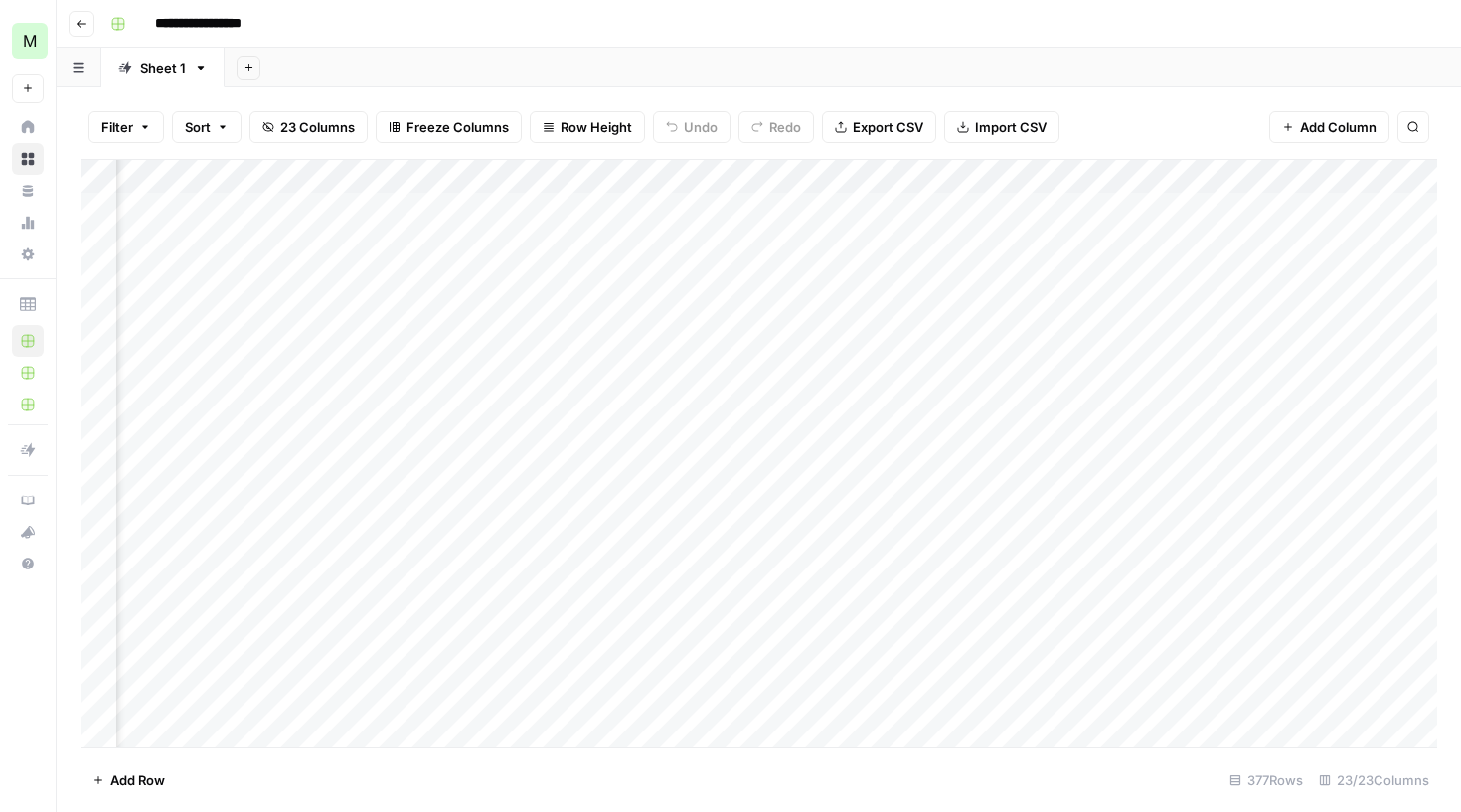 scroll, scrollTop: 0, scrollLeft: 669, axis: horizontal 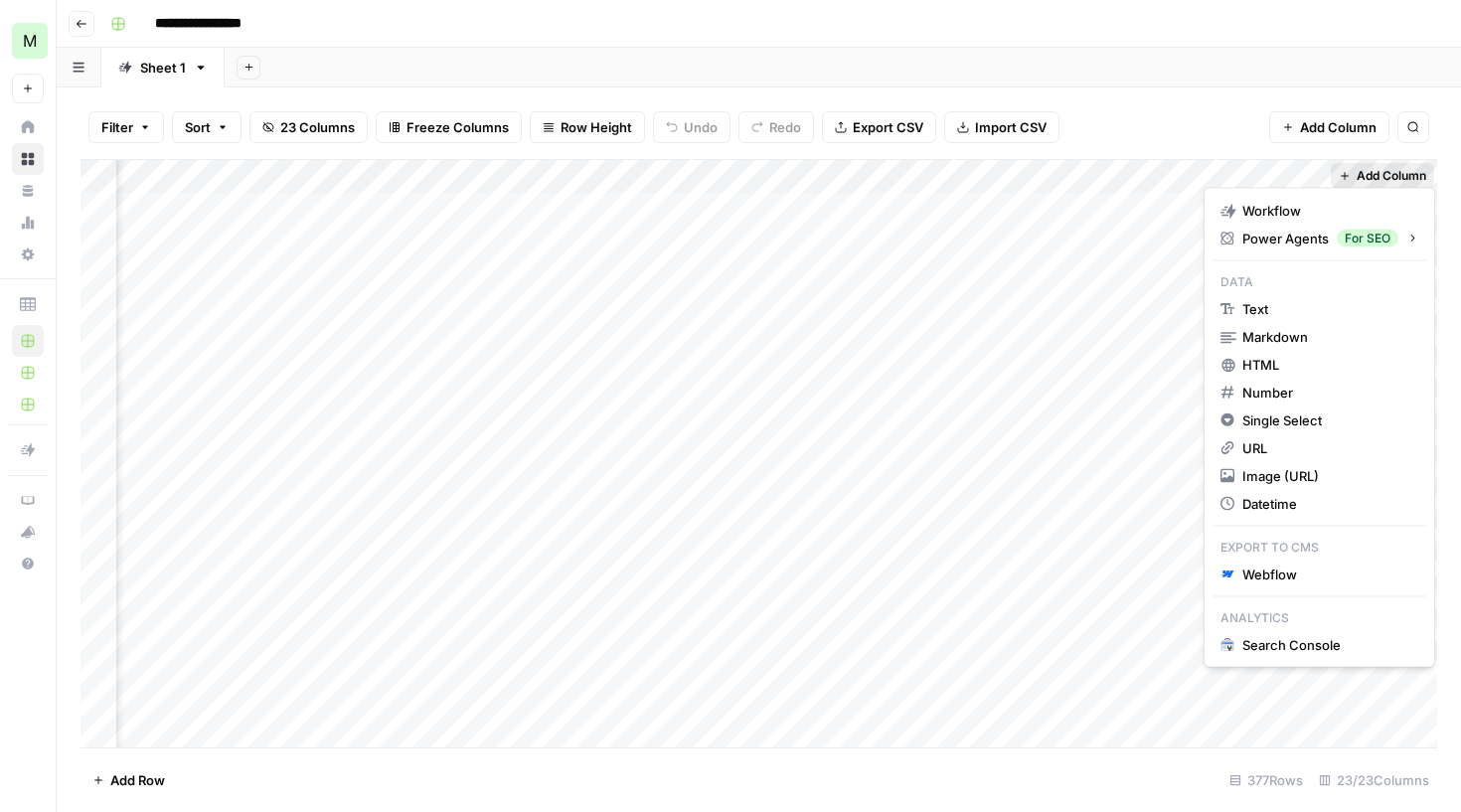 click on "Add Column" at bounding box center [1391, 176] 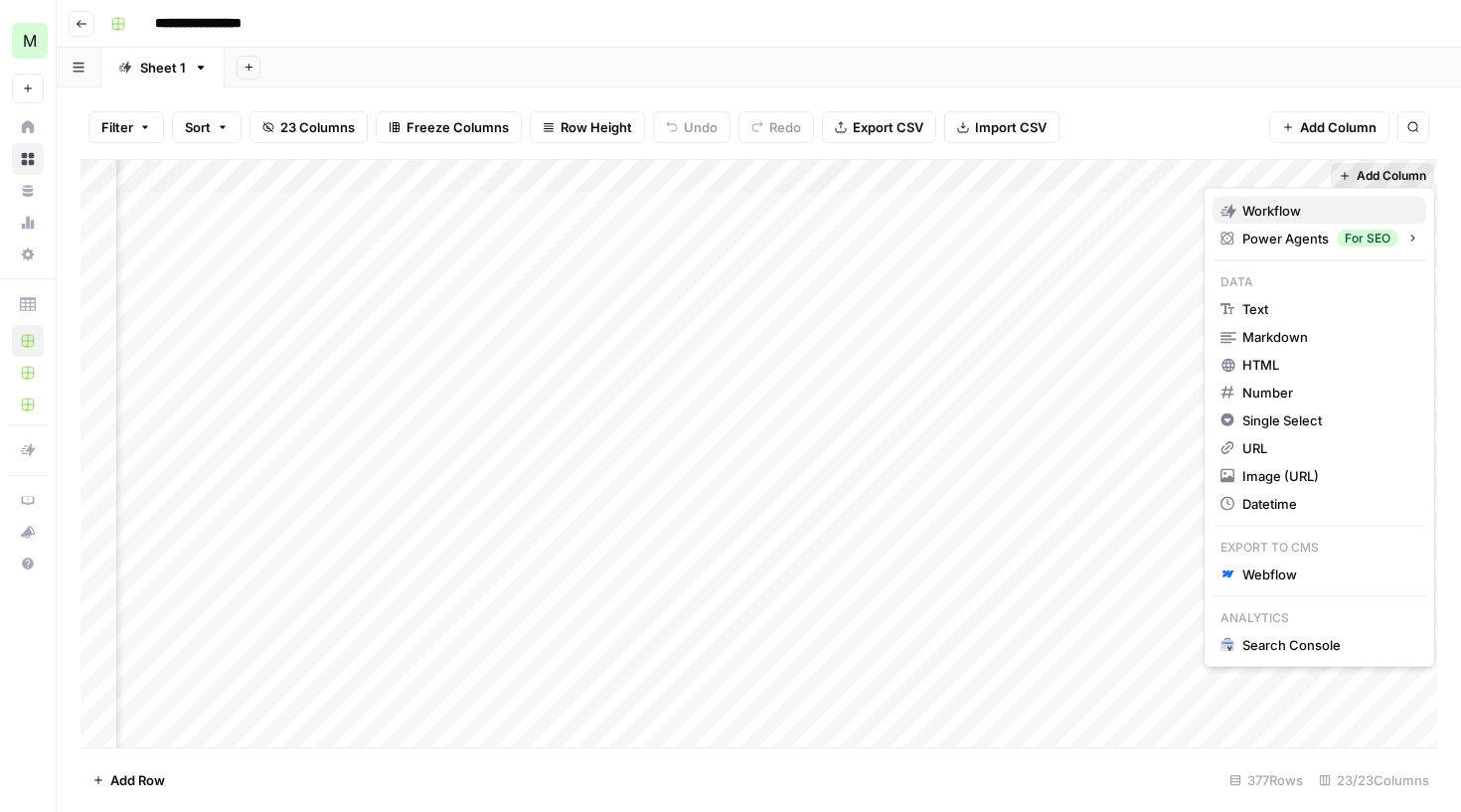 click on "Workflow" at bounding box center [1271, 211] 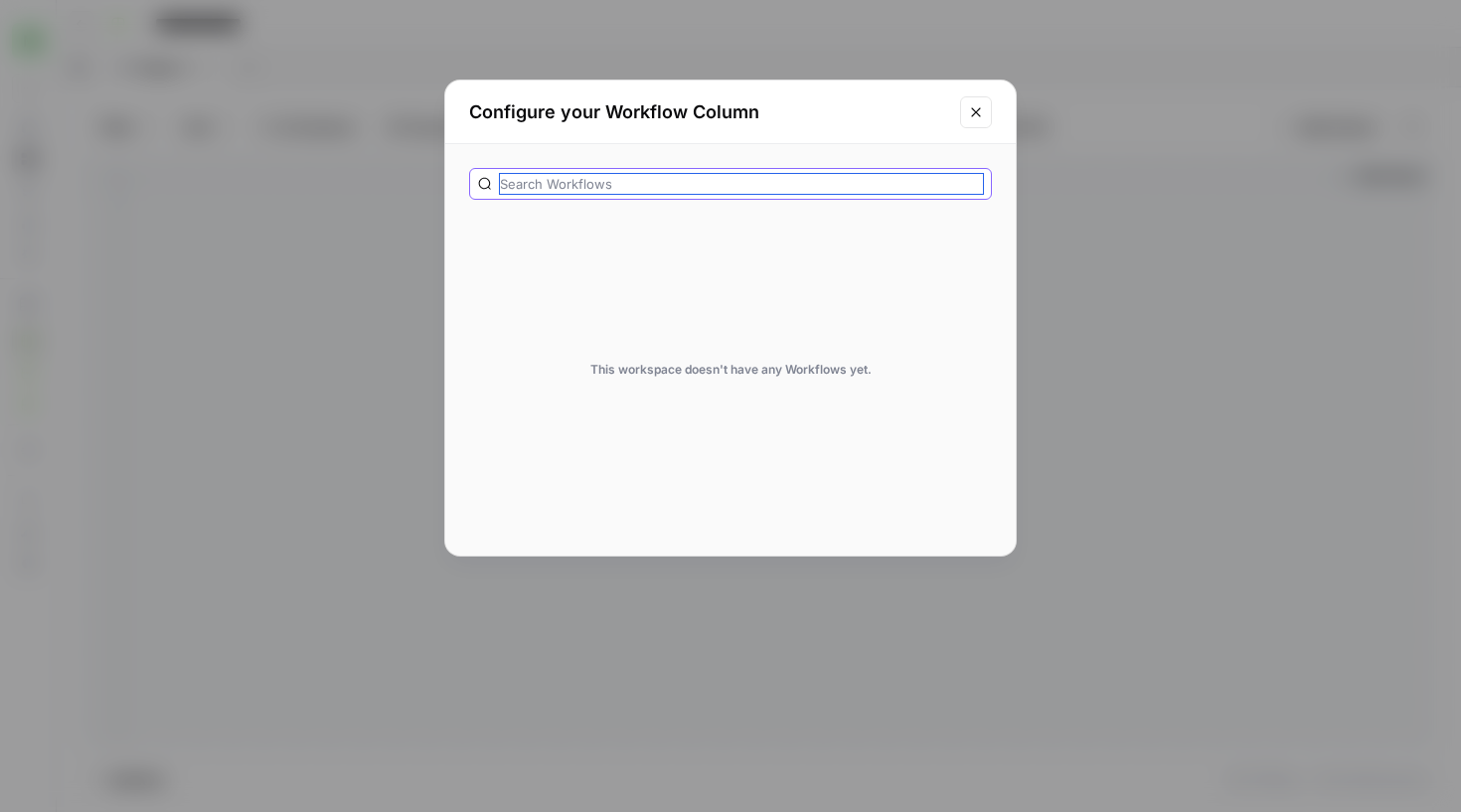 click at bounding box center [741, 184] 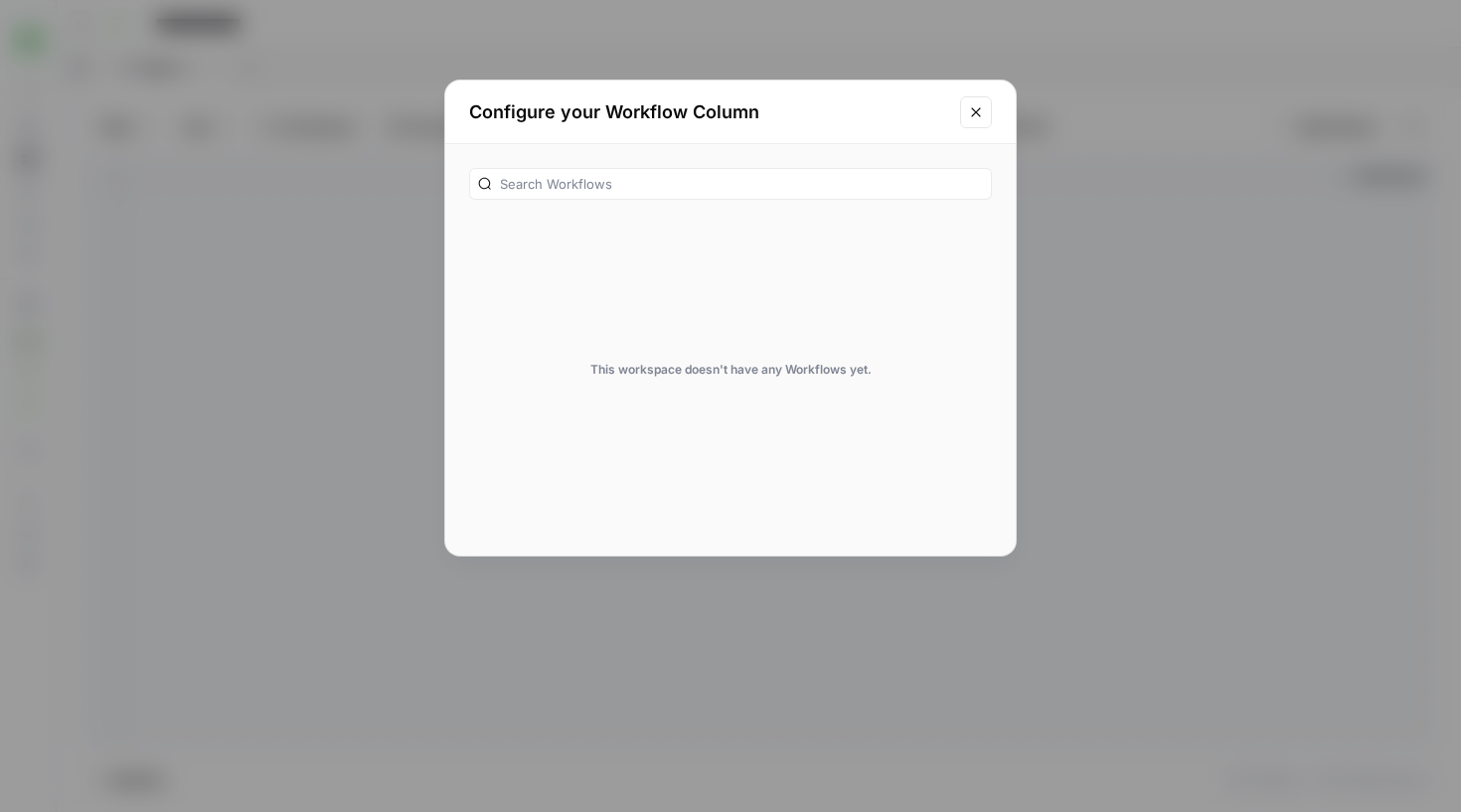click 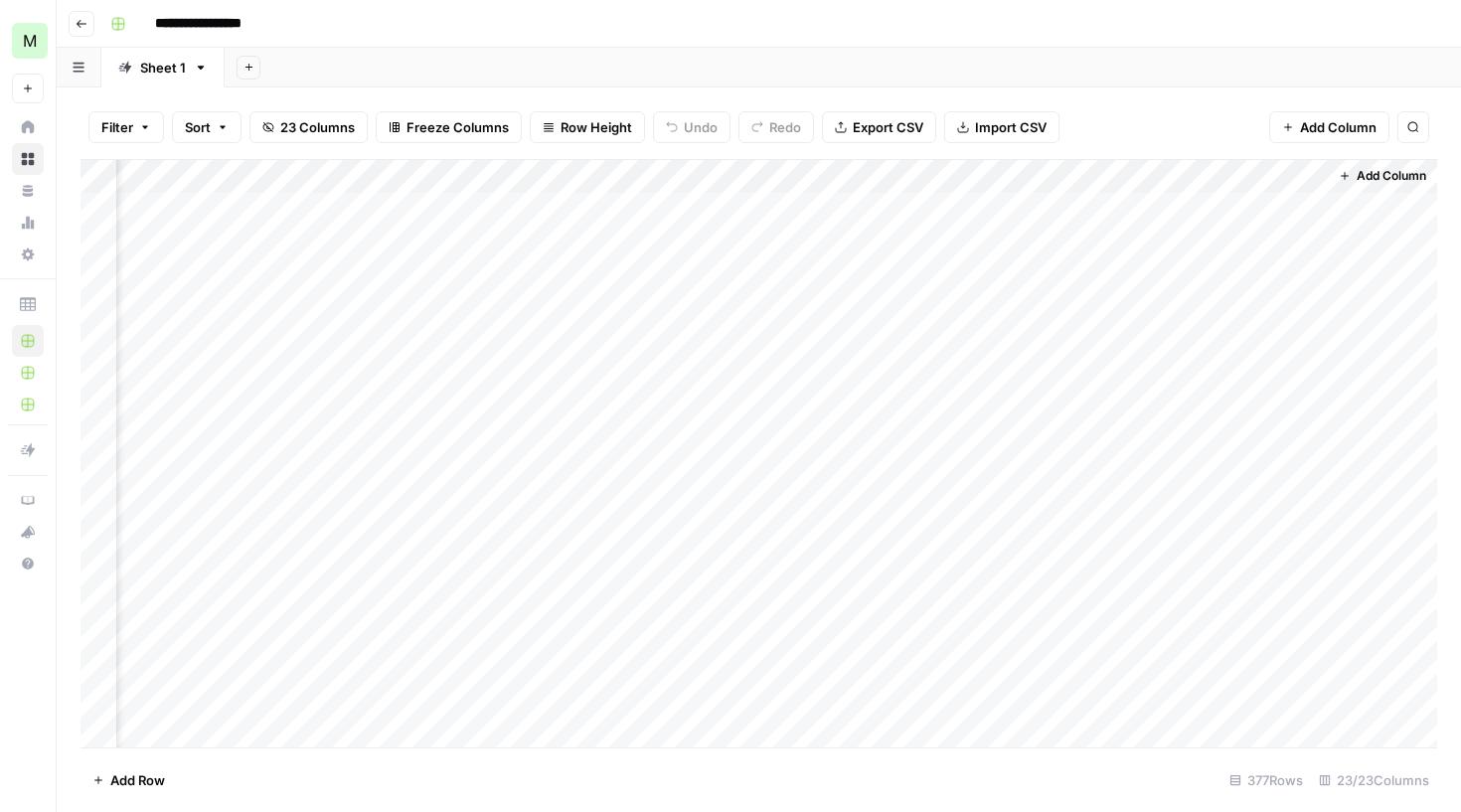scroll, scrollTop: 0, scrollLeft: 0, axis: both 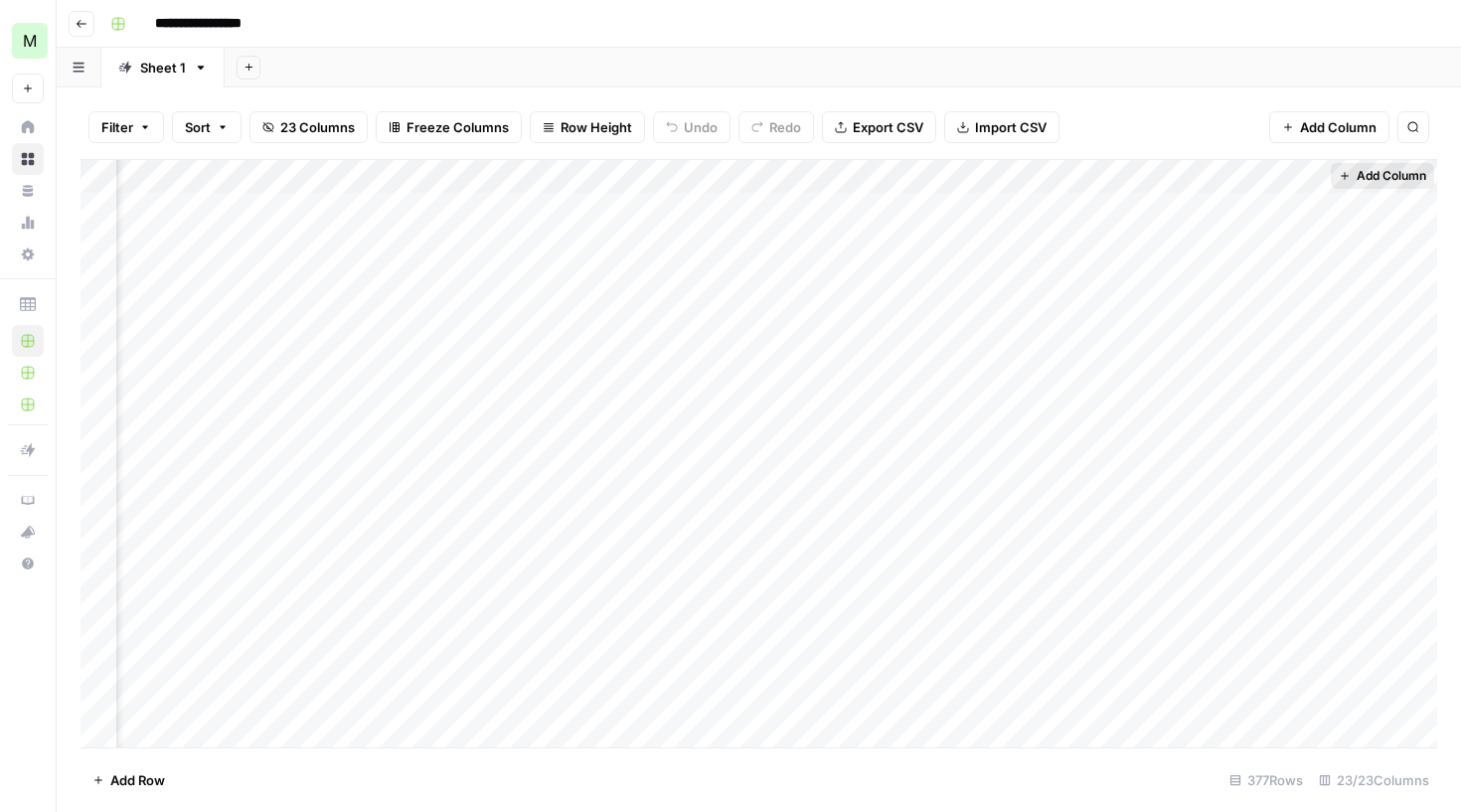 click on "Add Column" at bounding box center [1382, 176] 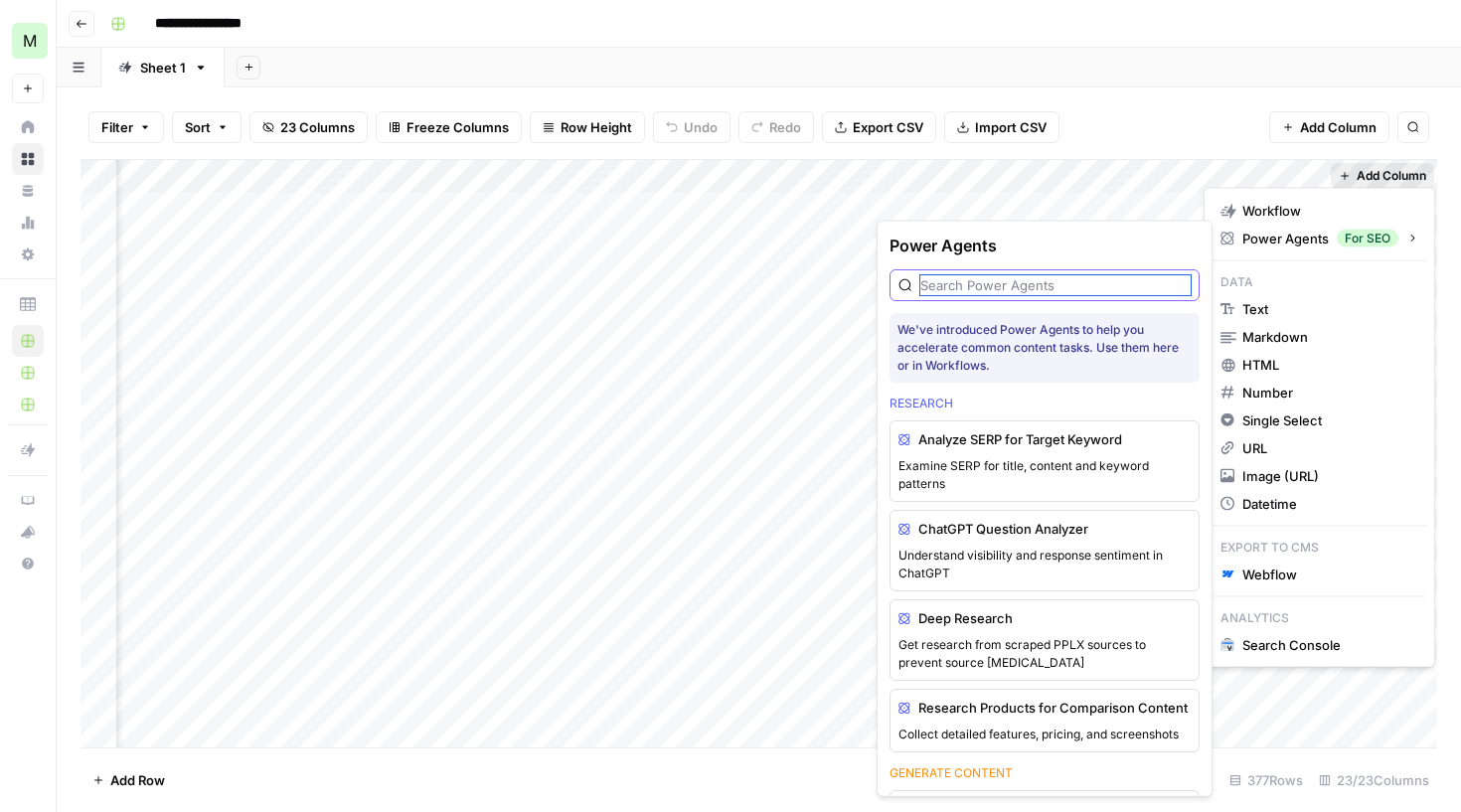click at bounding box center (1055, 285) 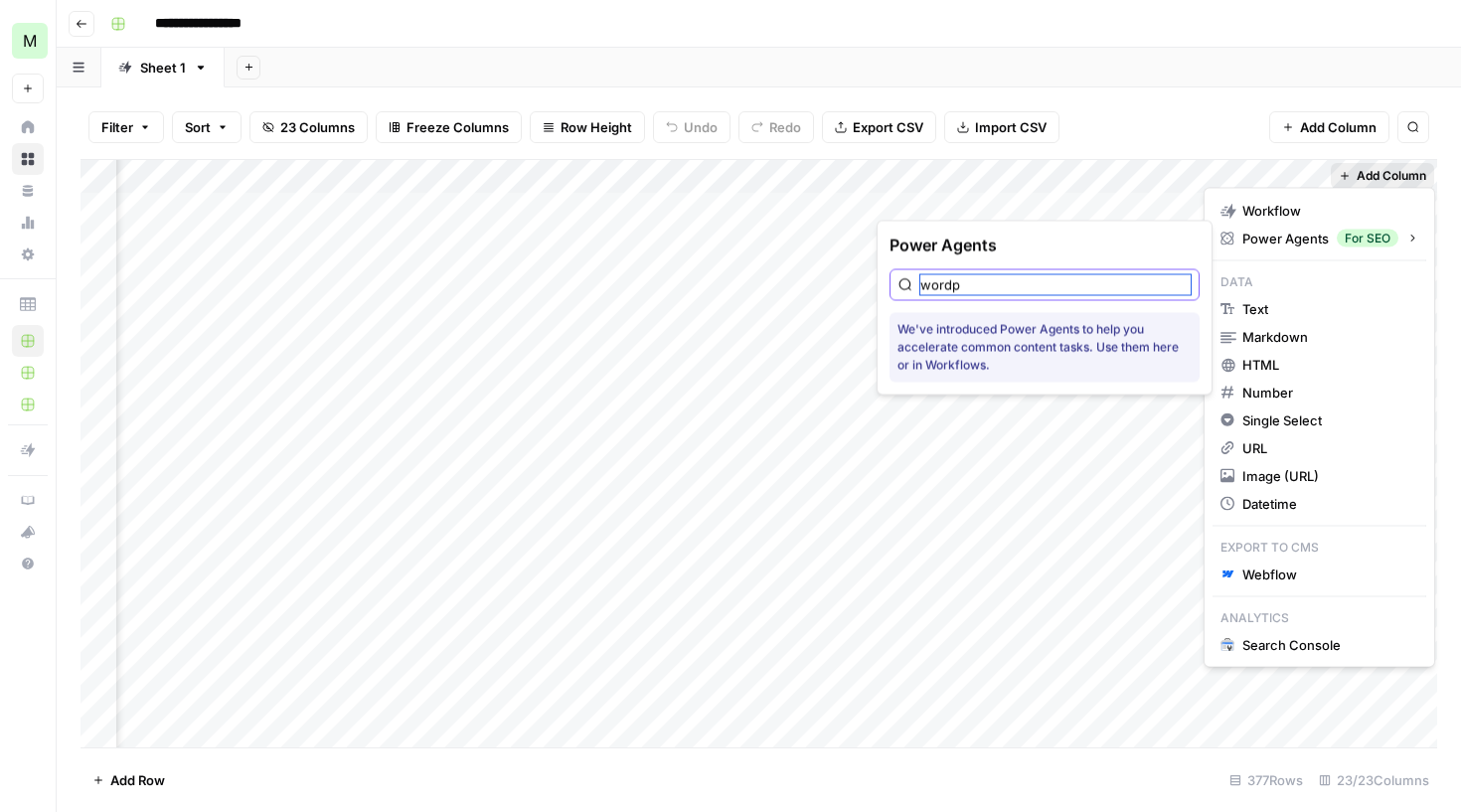 type on "words" 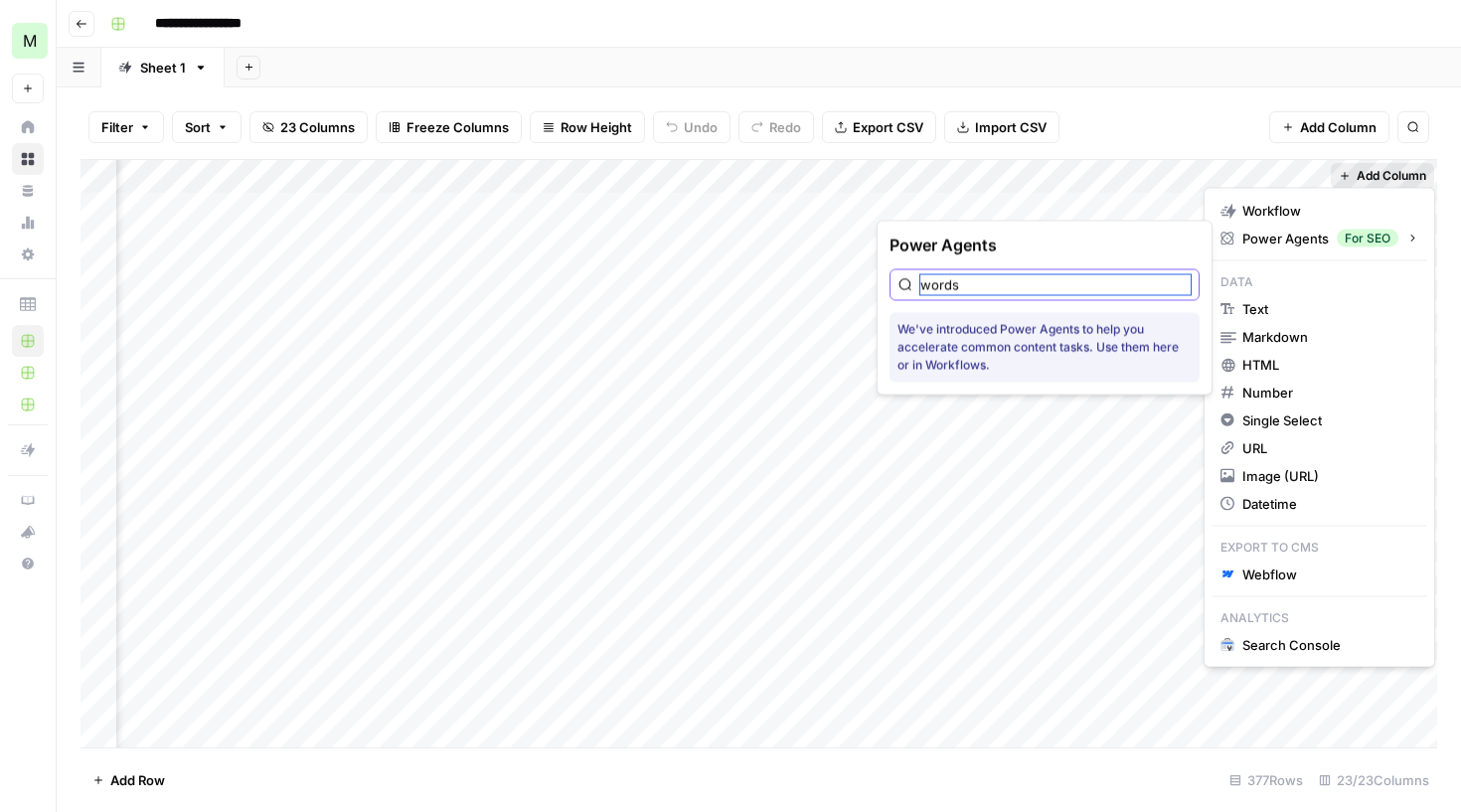 scroll, scrollTop: 0, scrollLeft: 0, axis: both 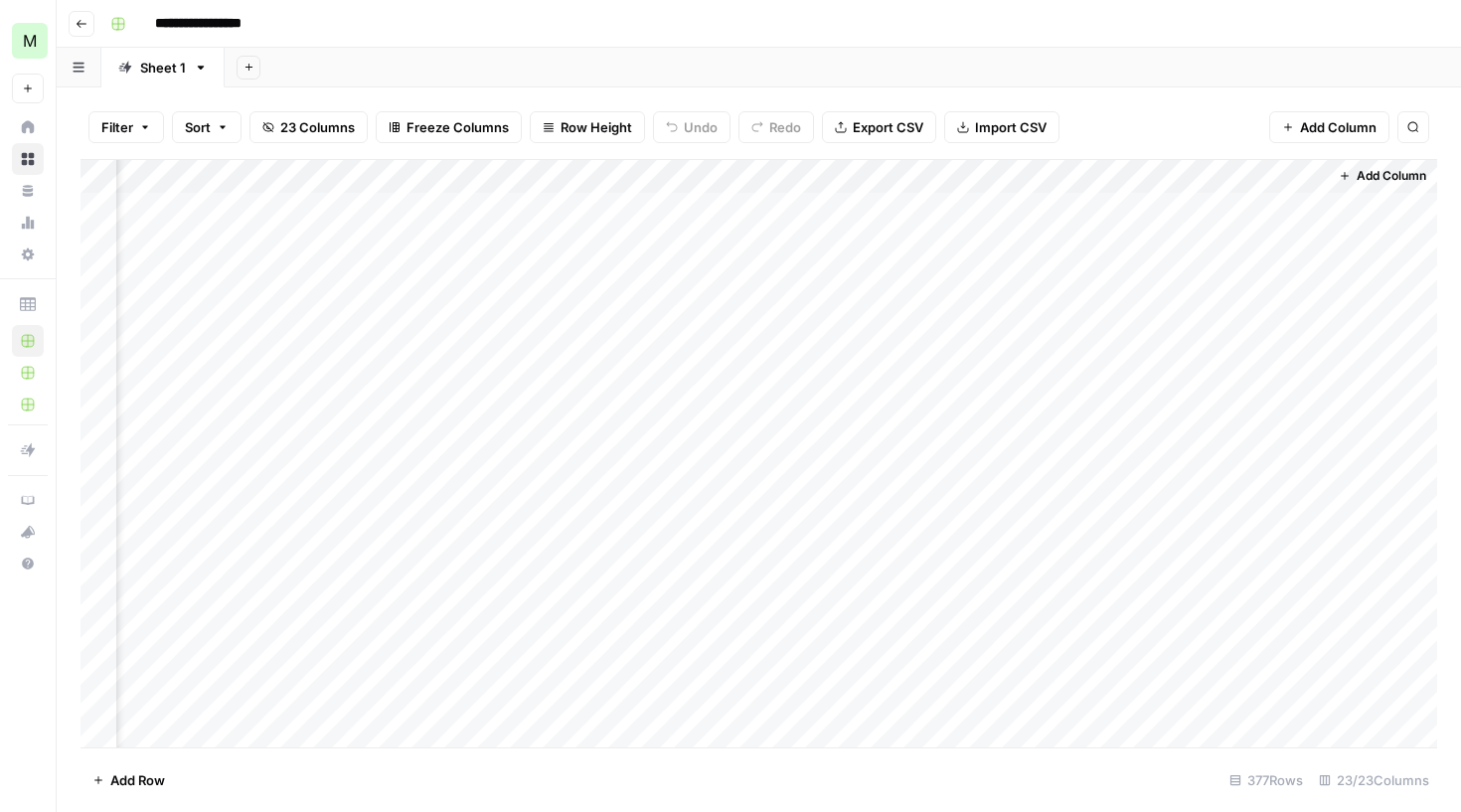 click on "Add Column" at bounding box center [758, 456] 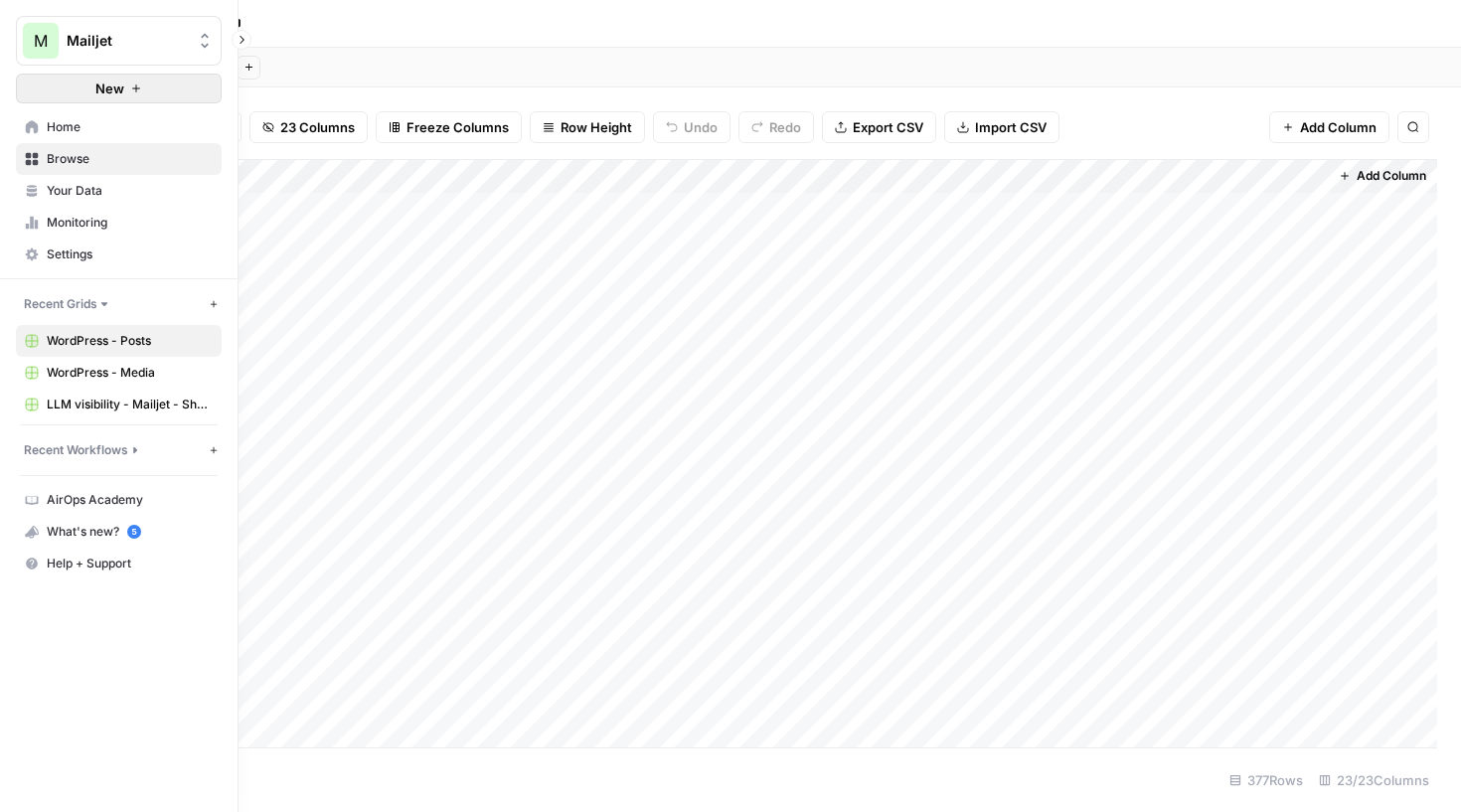 click on "New" at bounding box center (109, 88) 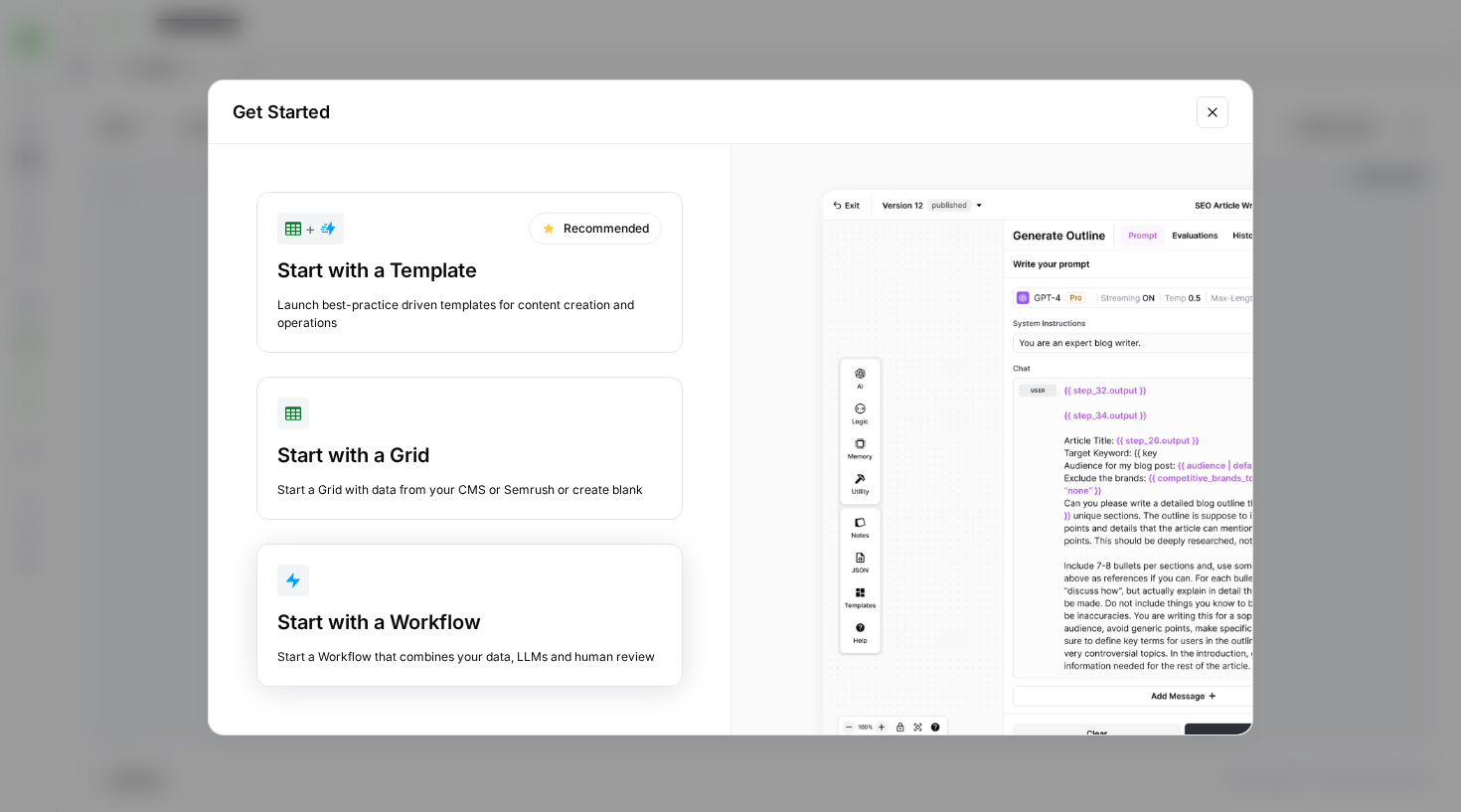 click on "Start with a Workflow" at bounding box center [469, 622] 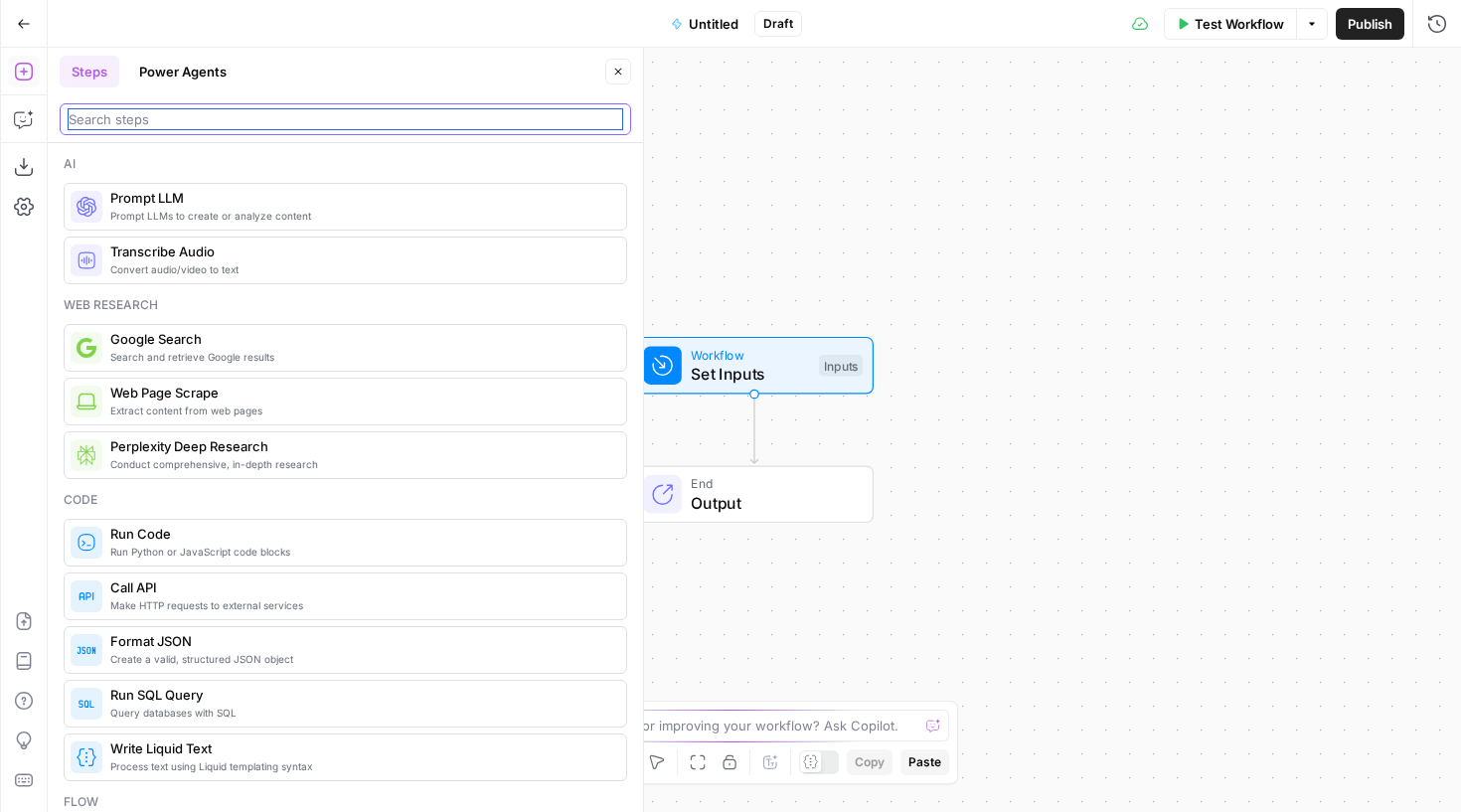 click at bounding box center [345, 119] 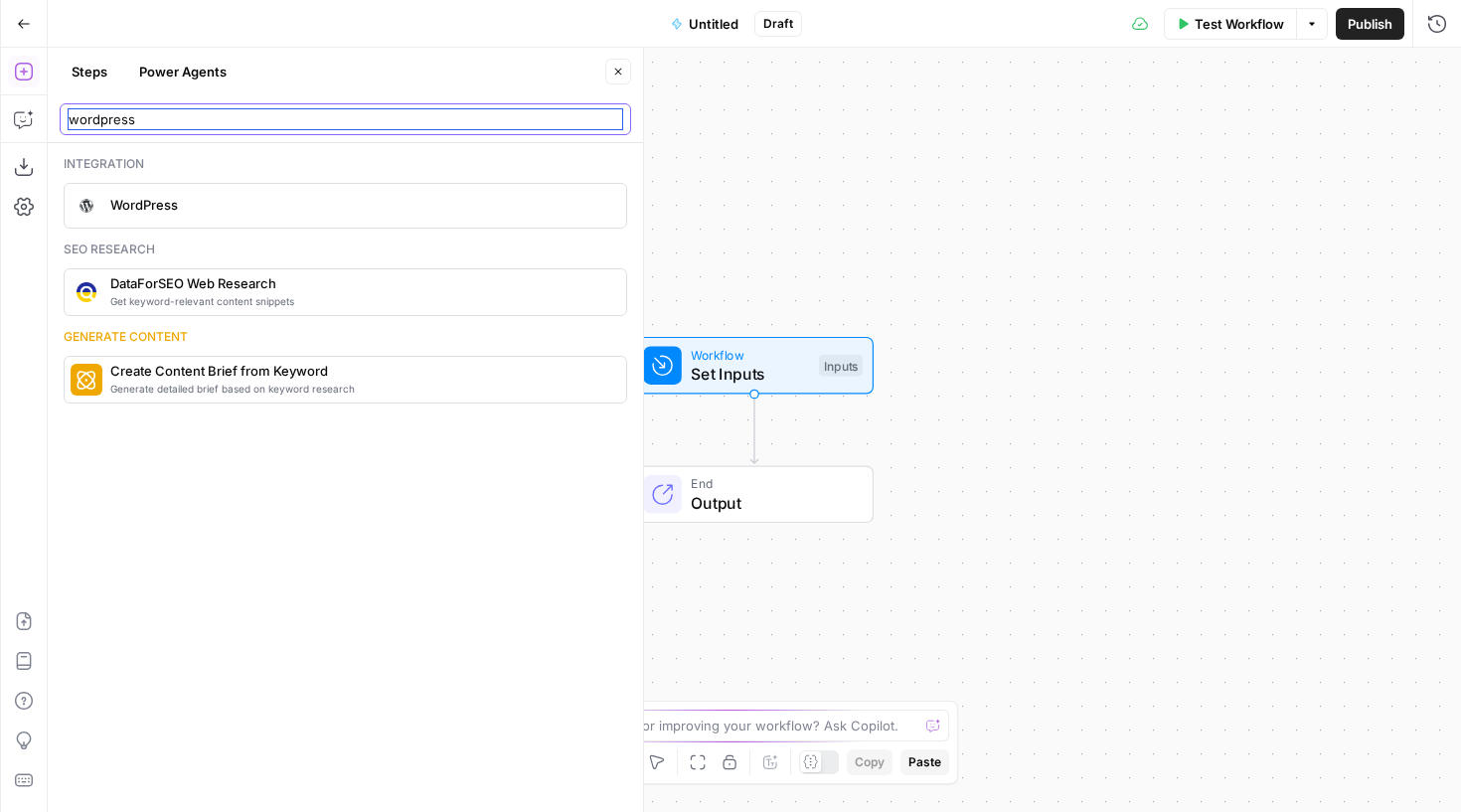 type on "wordpress" 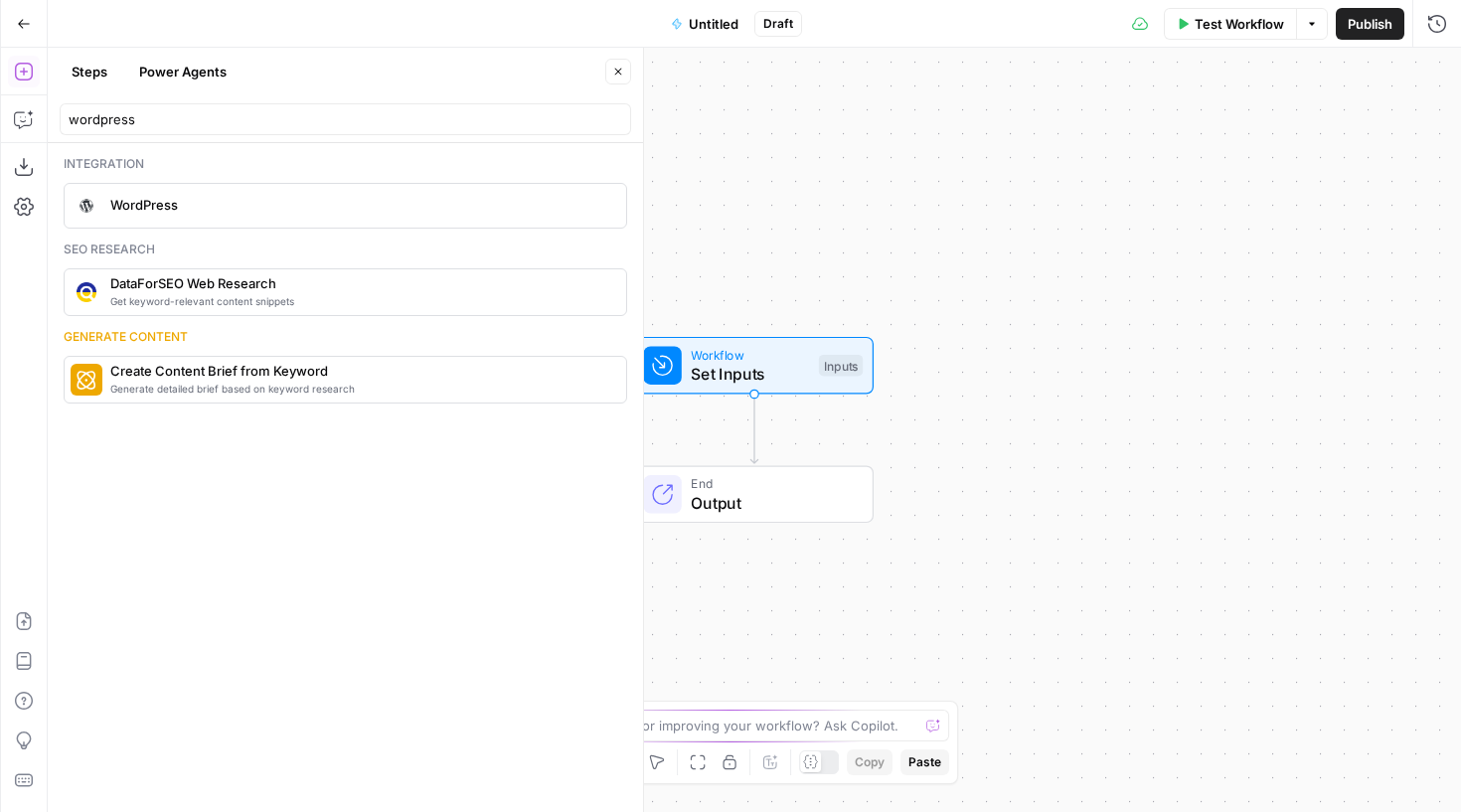 click on "WordPress" at bounding box center [360, 205] 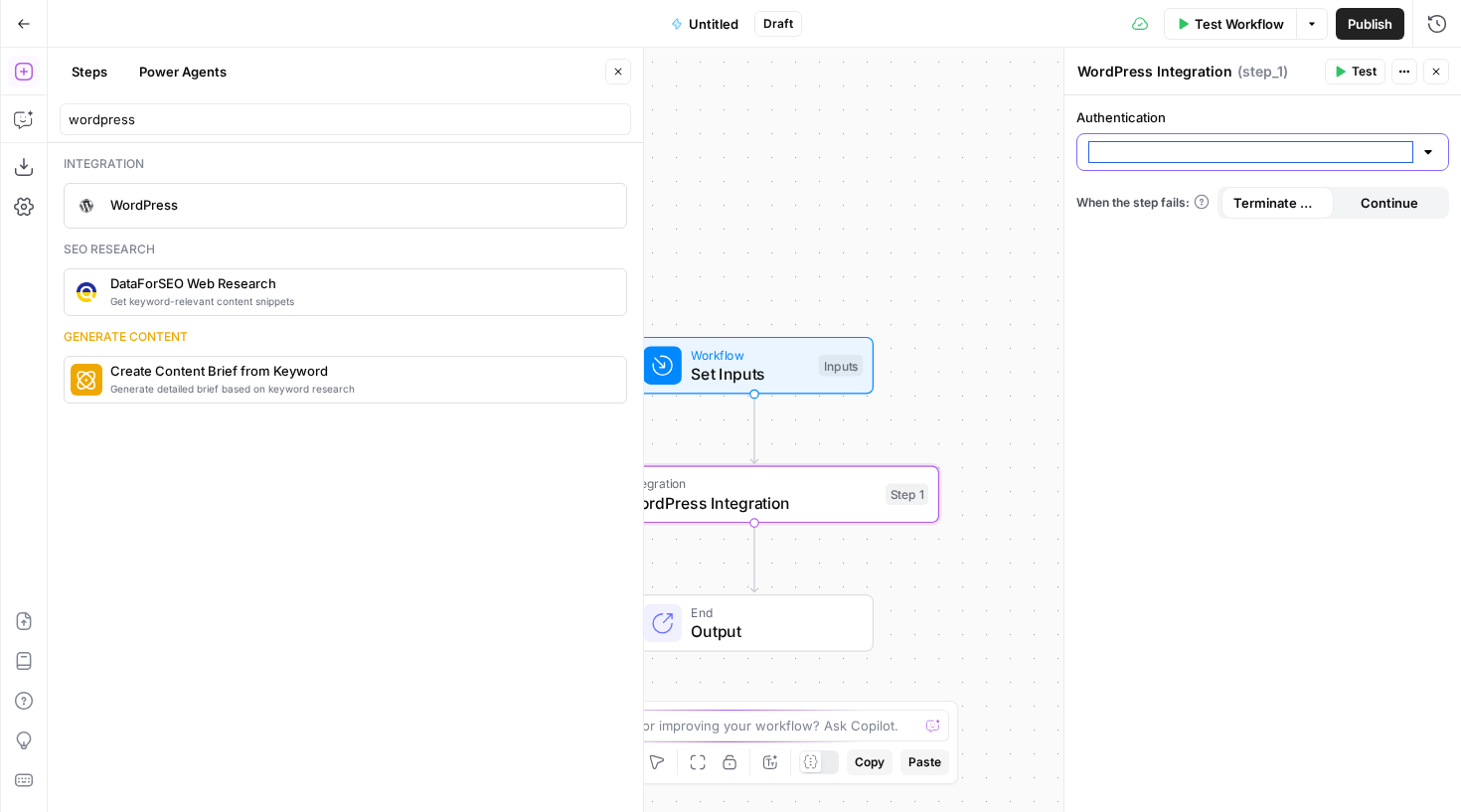 click on "Authentication" at bounding box center (1250, 152) 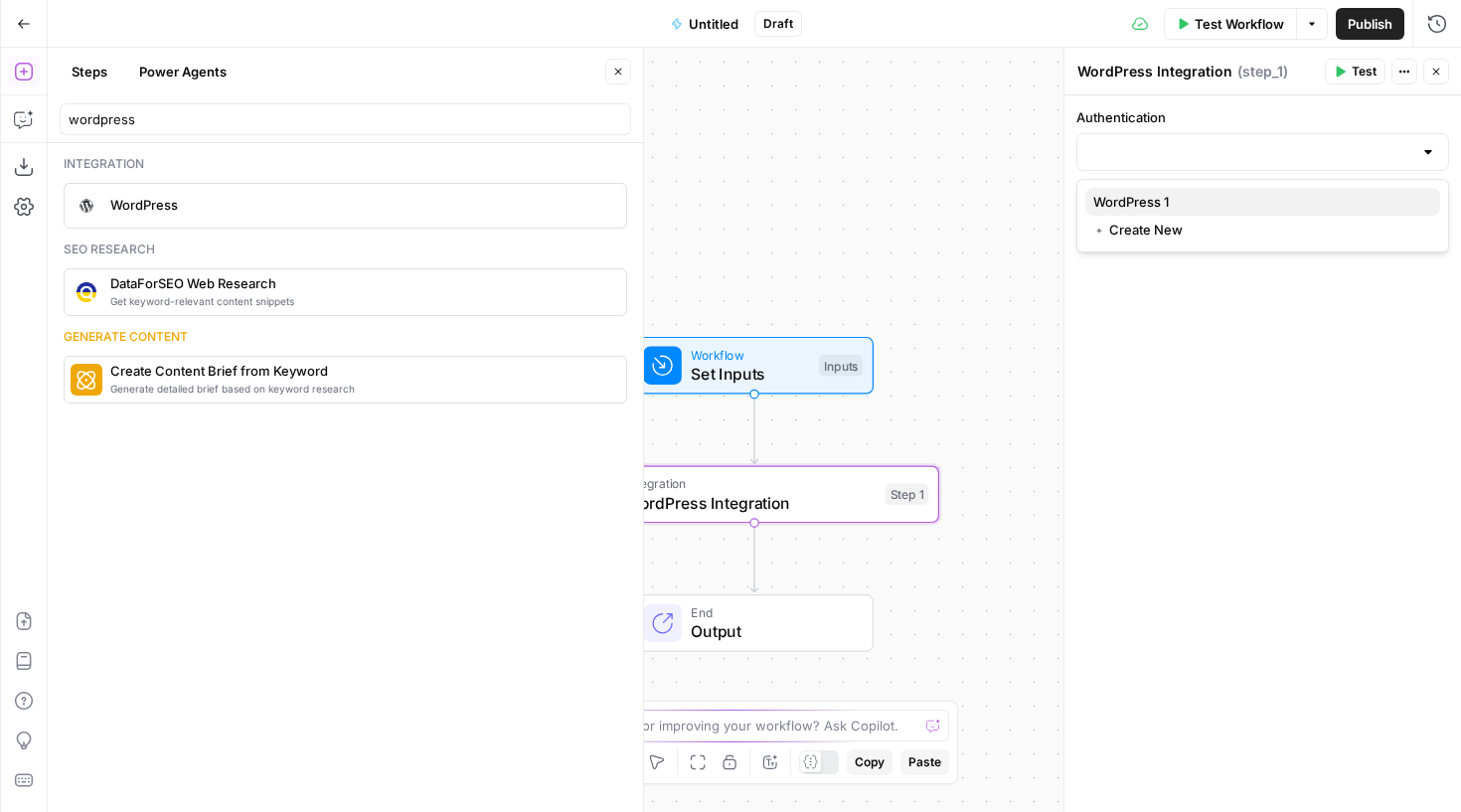 click on "WordPress 1" at bounding box center (1262, 202) 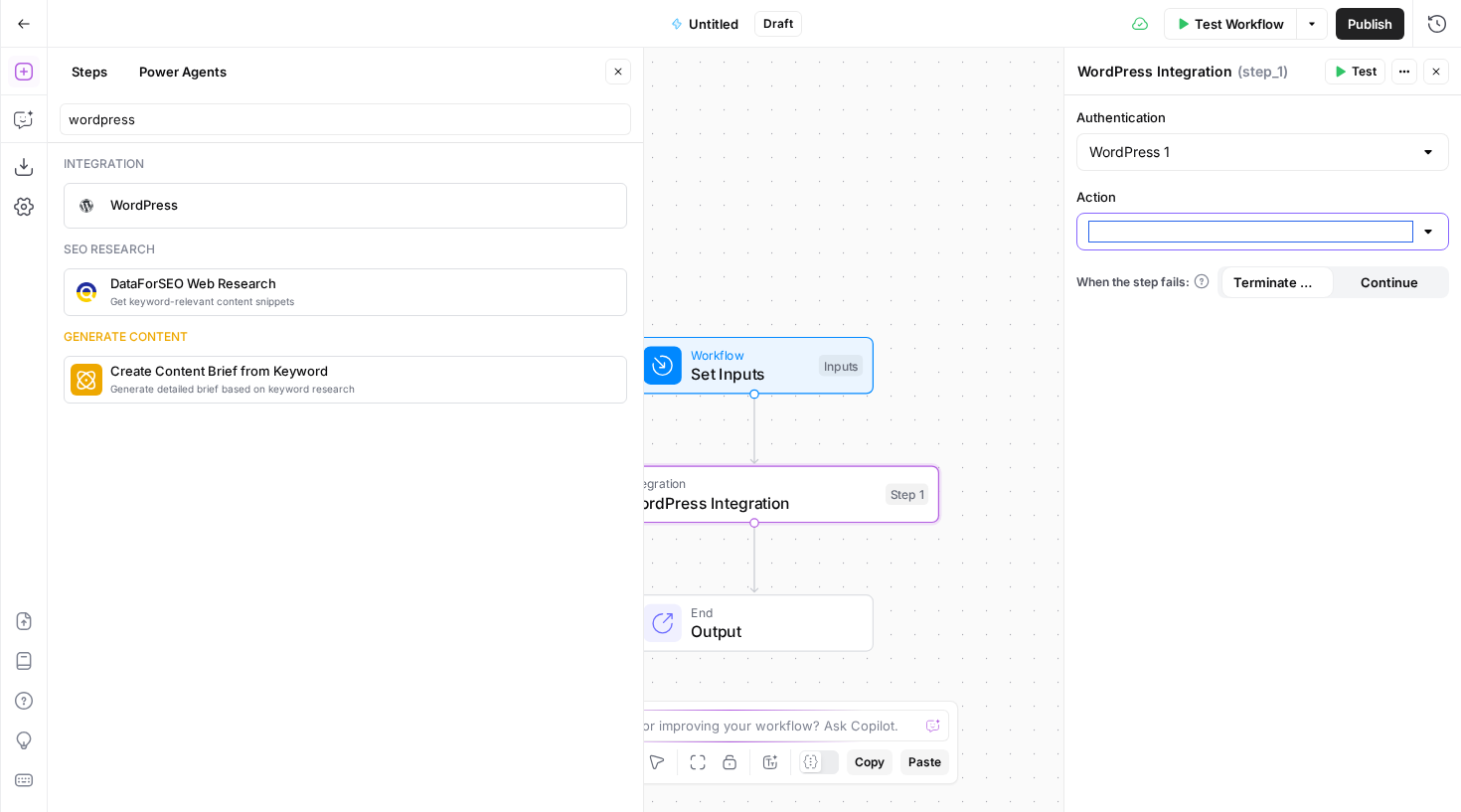 click on "Action" at bounding box center [1250, 232] 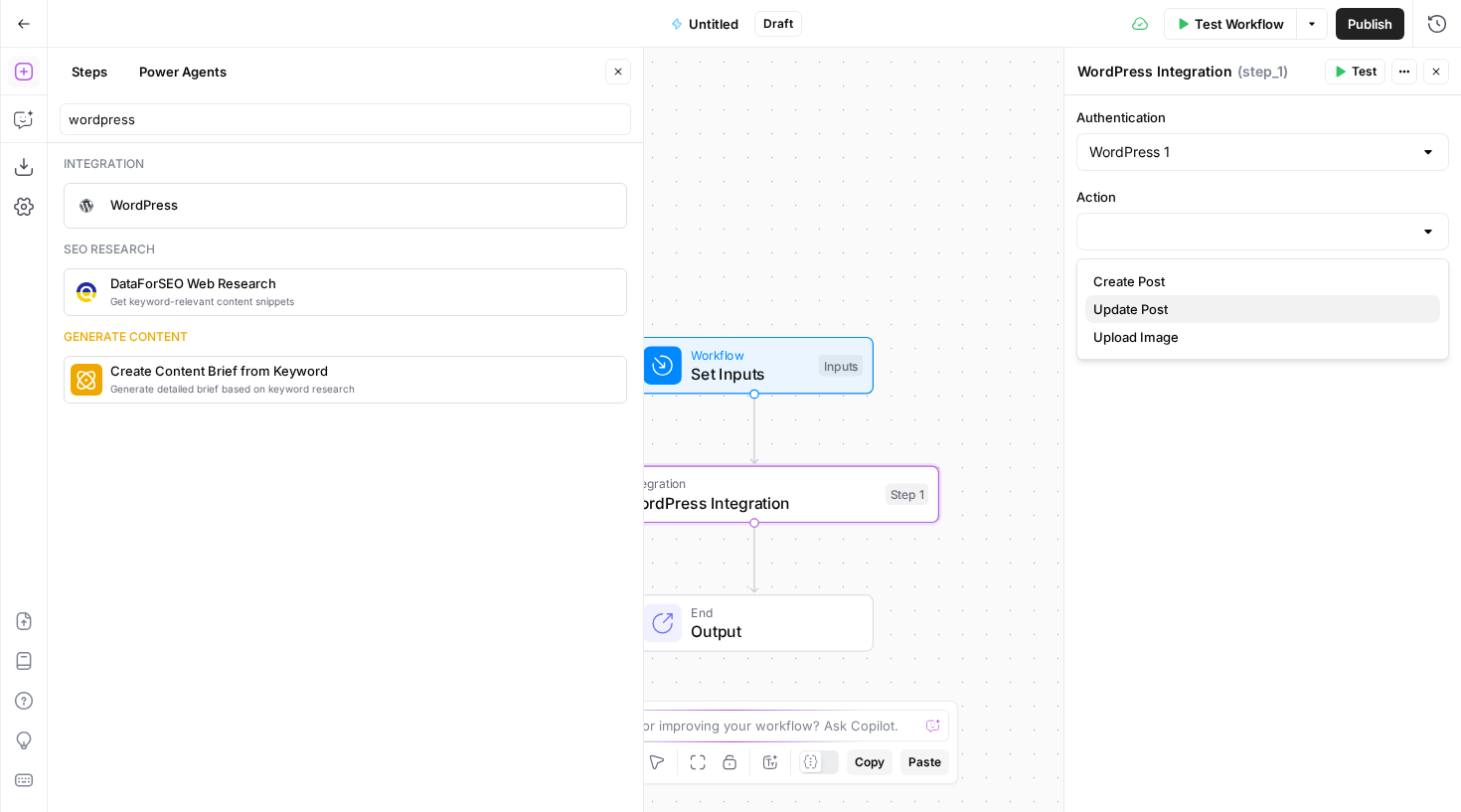 click on "Update Post" at bounding box center (1130, 309) 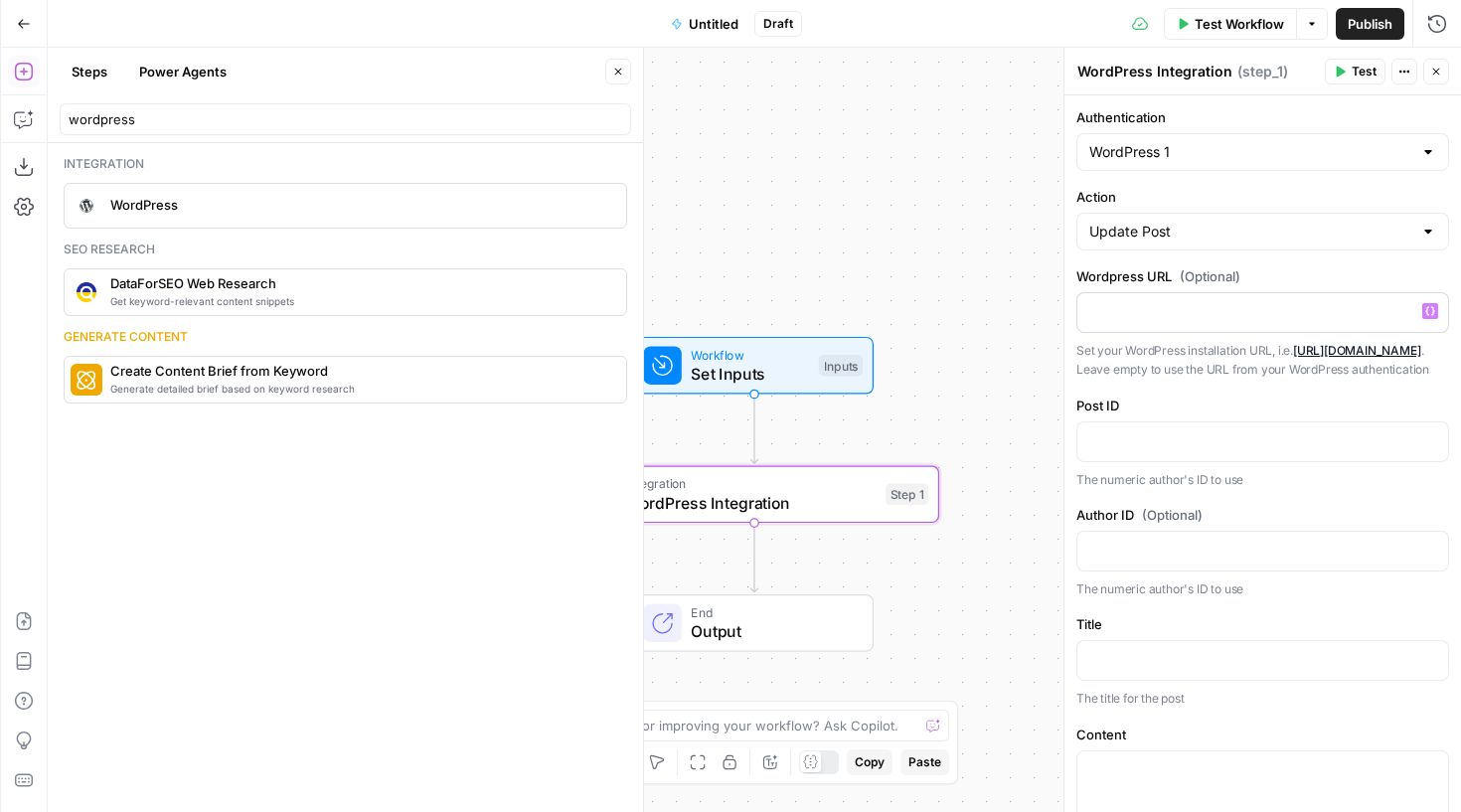 click 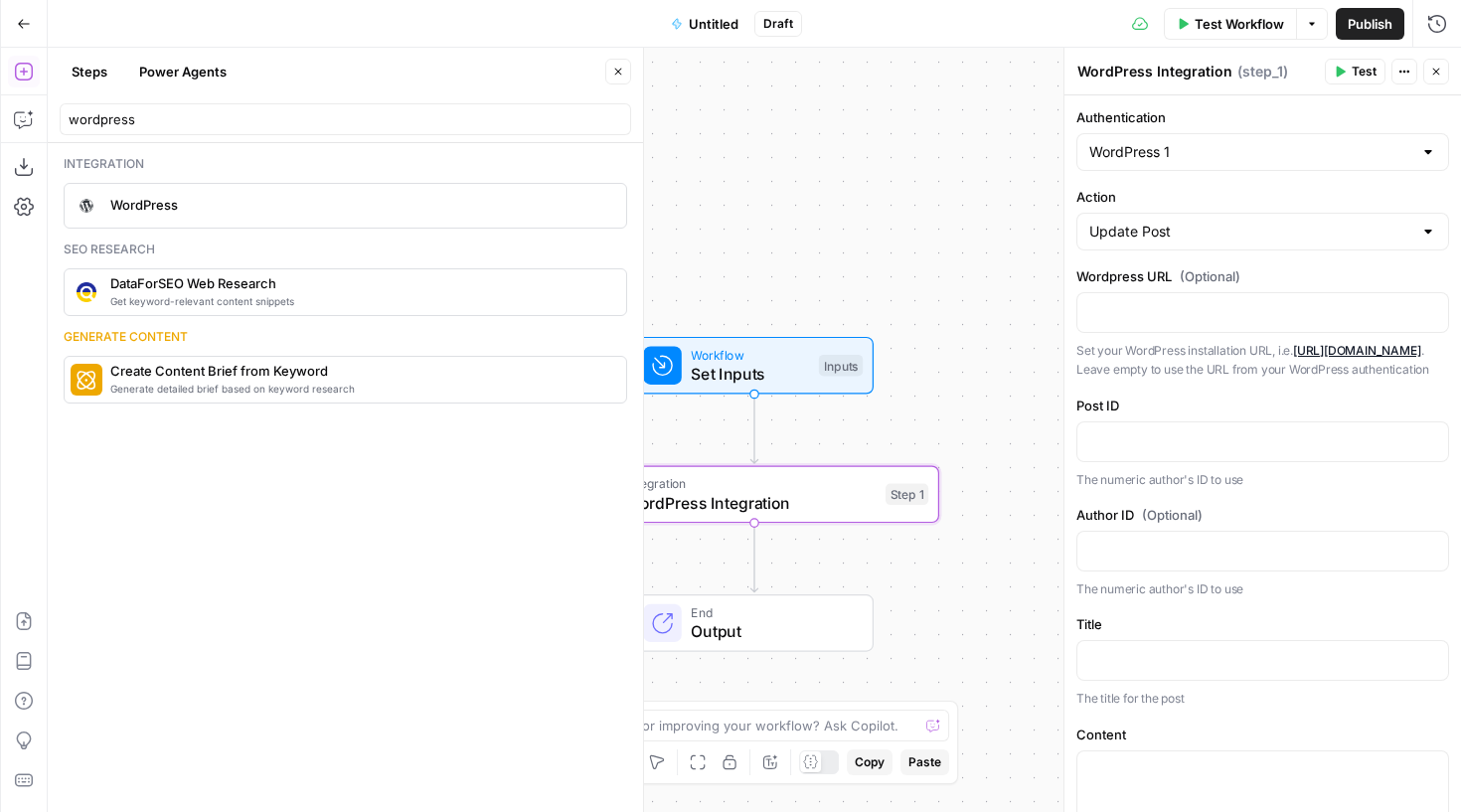 click on "Workflow Set Inputs Inputs Integration WordPress Integration Step 1 End Output" at bounding box center [754, 429] 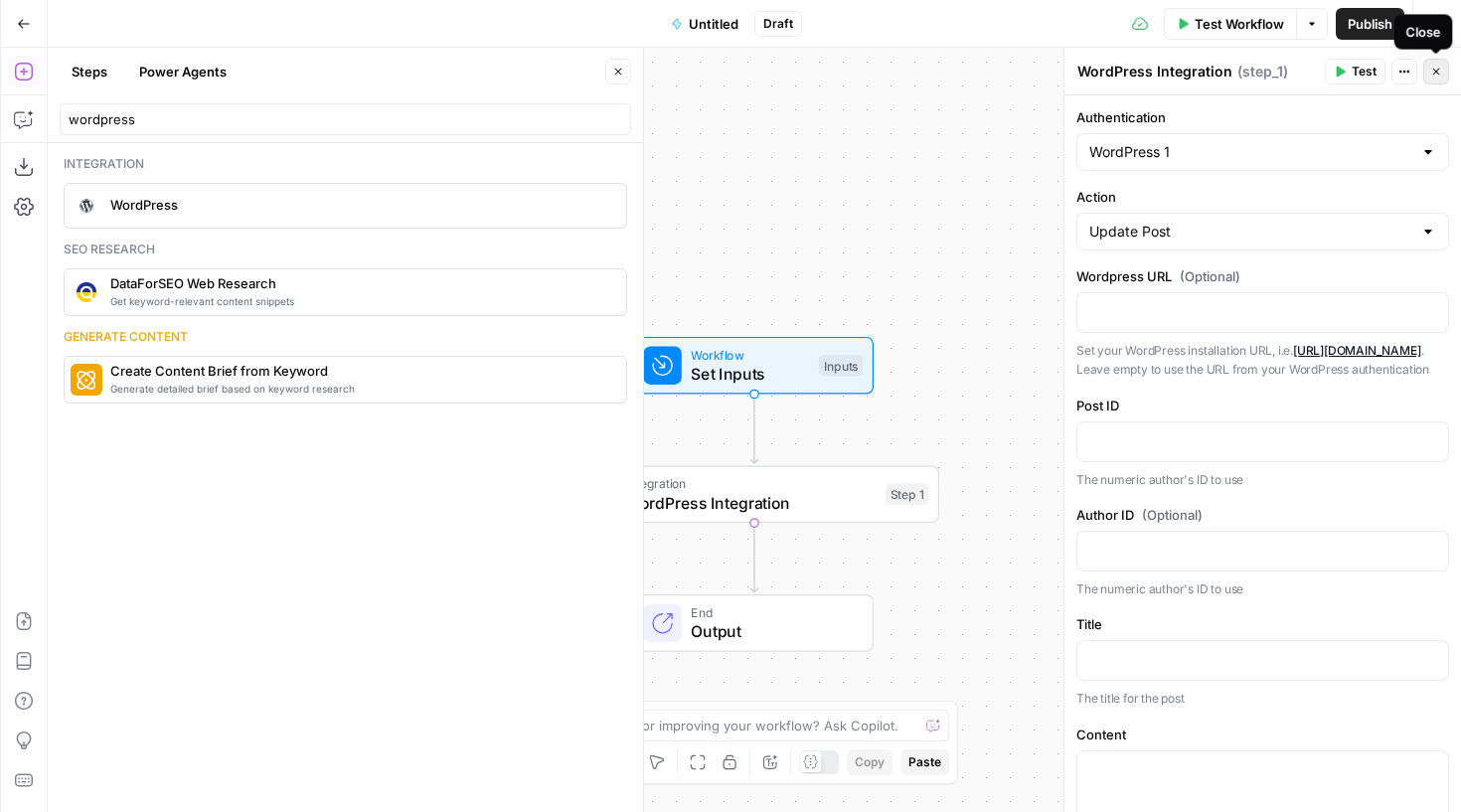 click 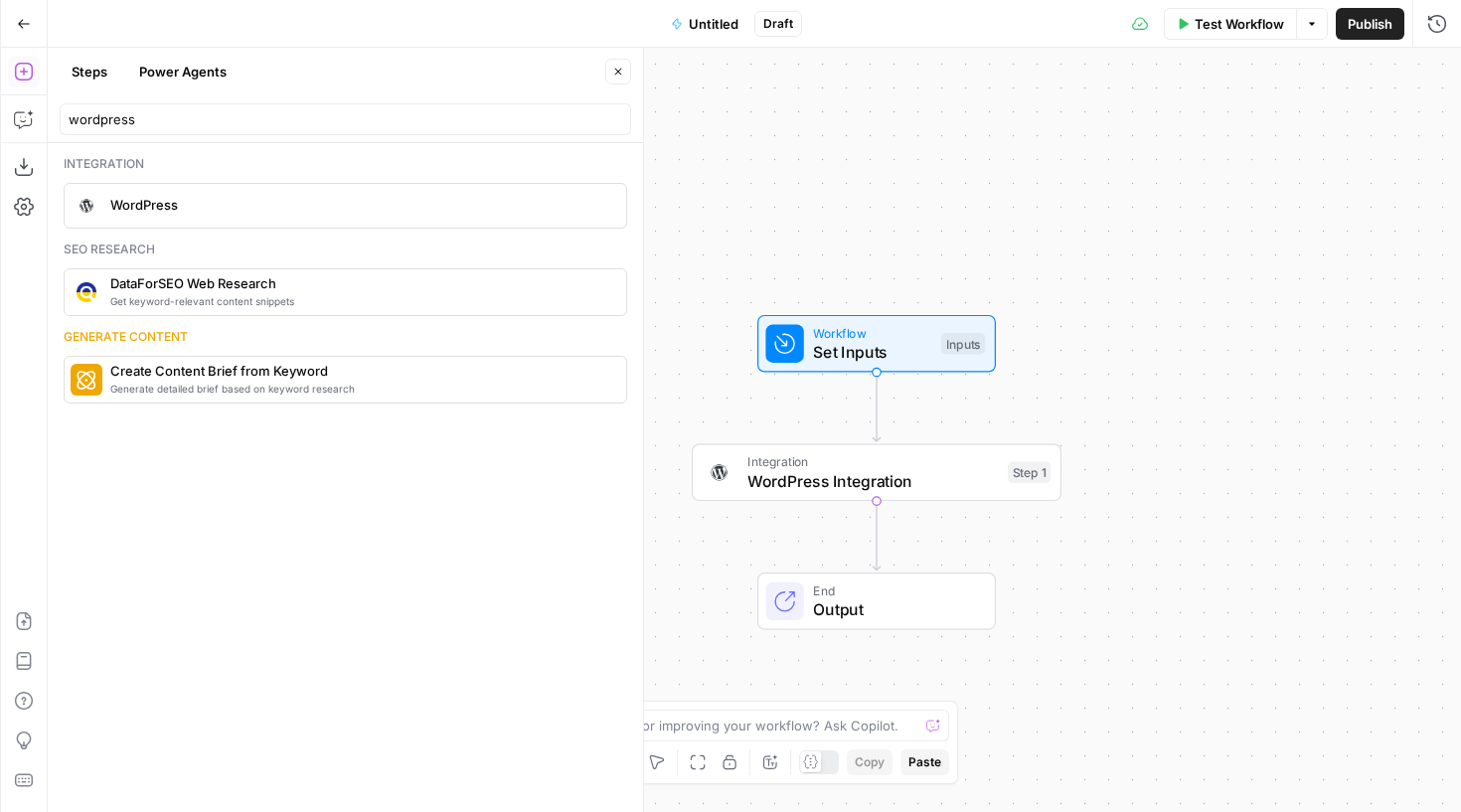 drag, startPoint x: 813, startPoint y: 279, endPoint x: 970, endPoint y: 247, distance: 160.22796 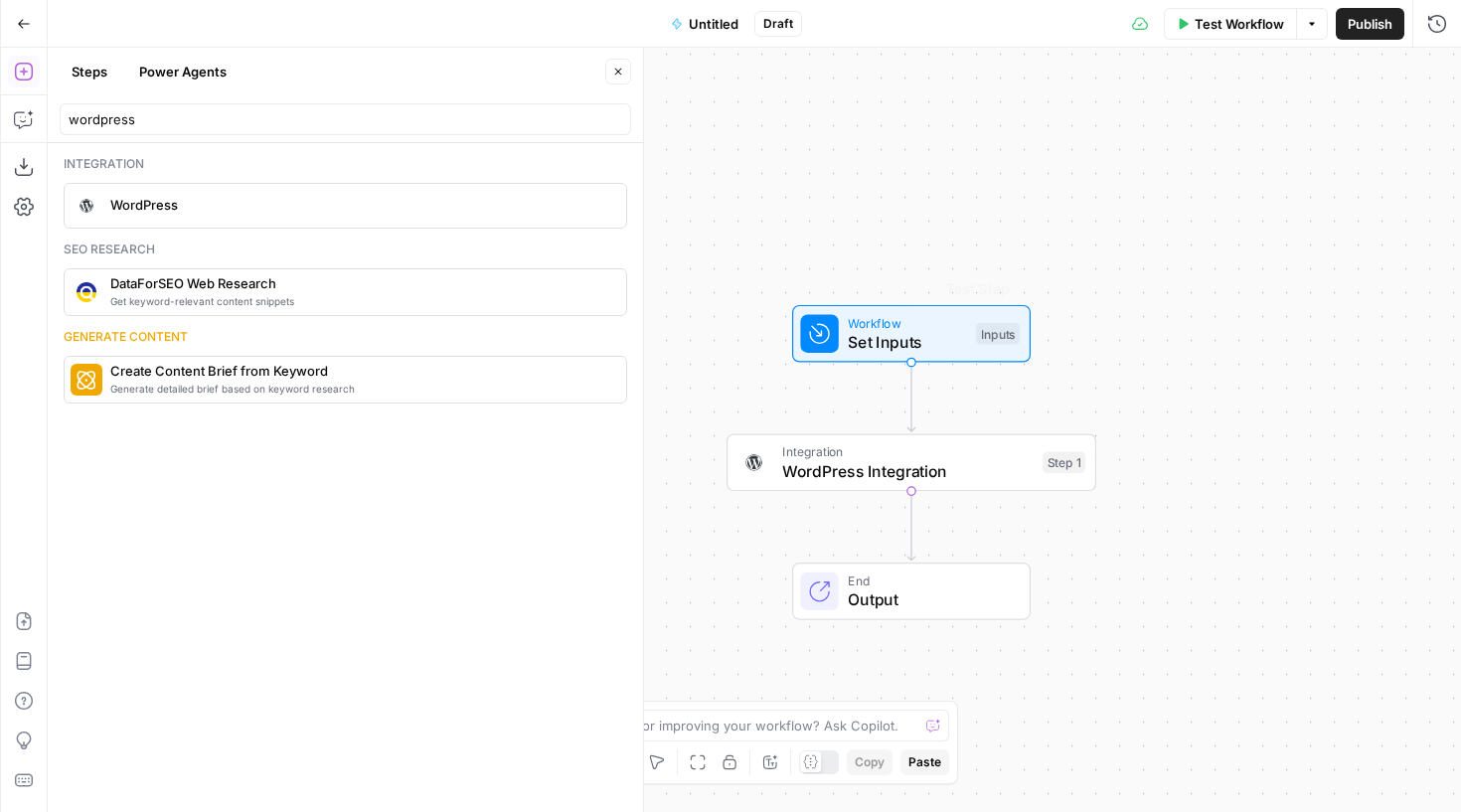 click on "WordPress Integration" at bounding box center [907, 471] 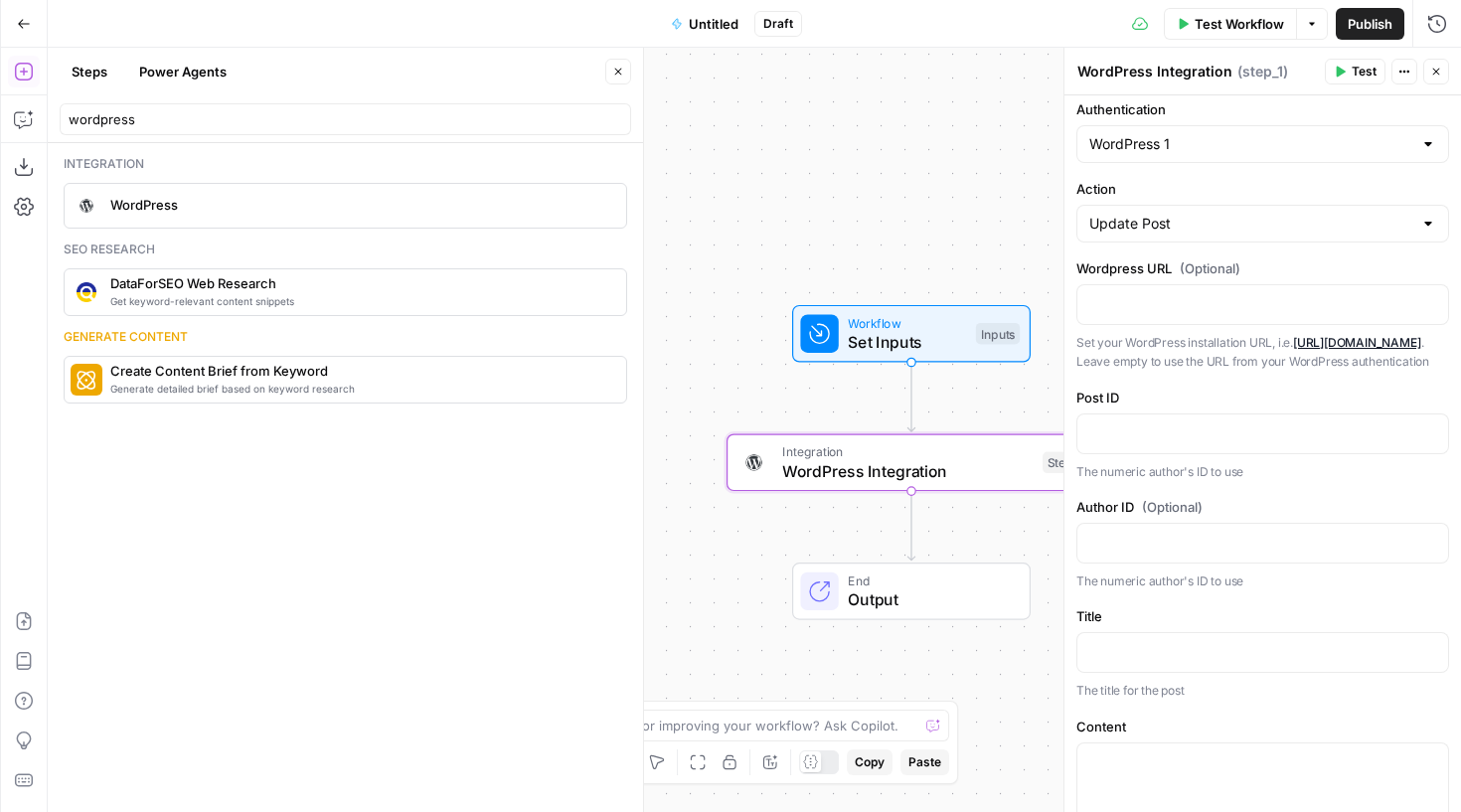 scroll, scrollTop: 0, scrollLeft: 0, axis: both 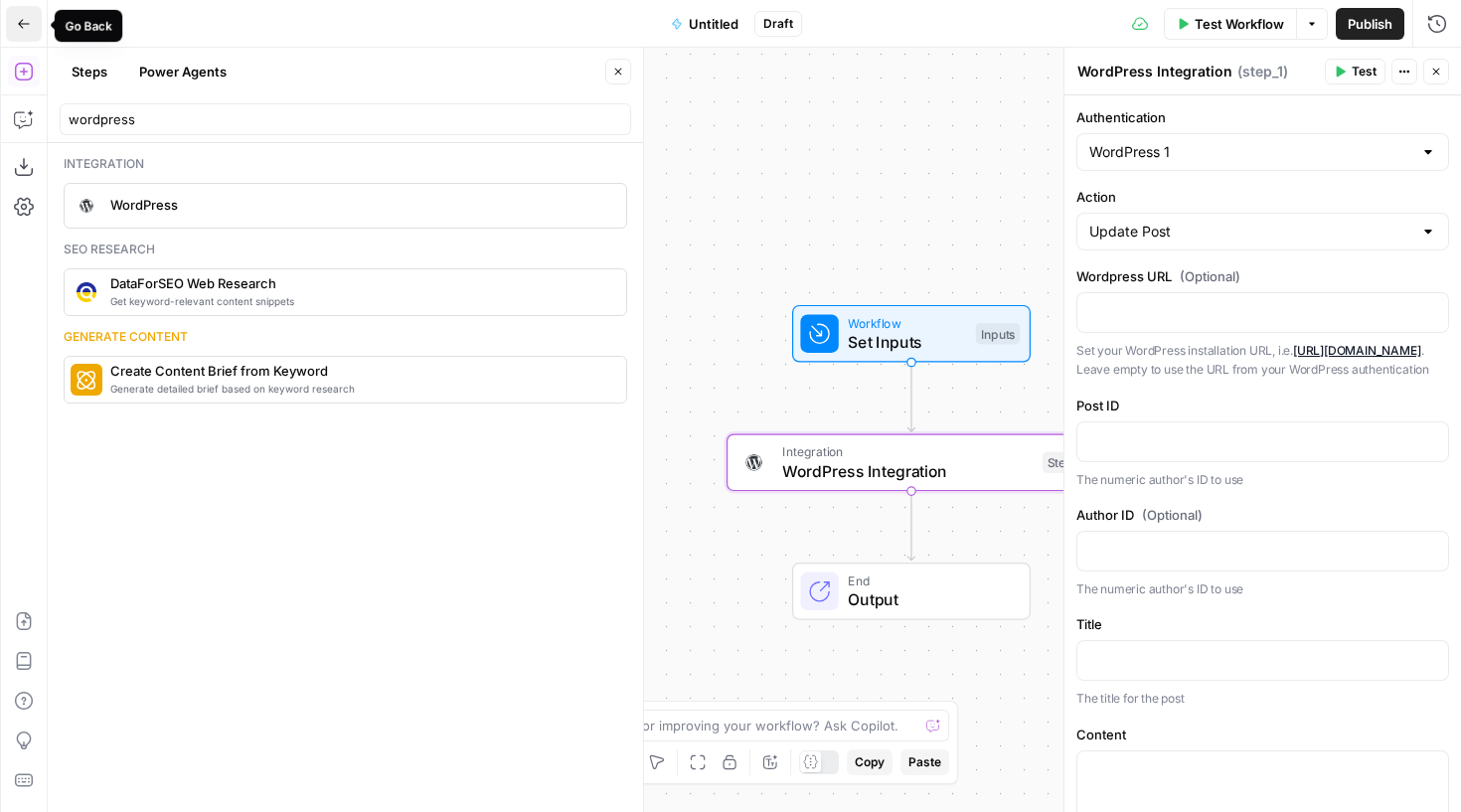click on "Go Back" at bounding box center [24, 24] 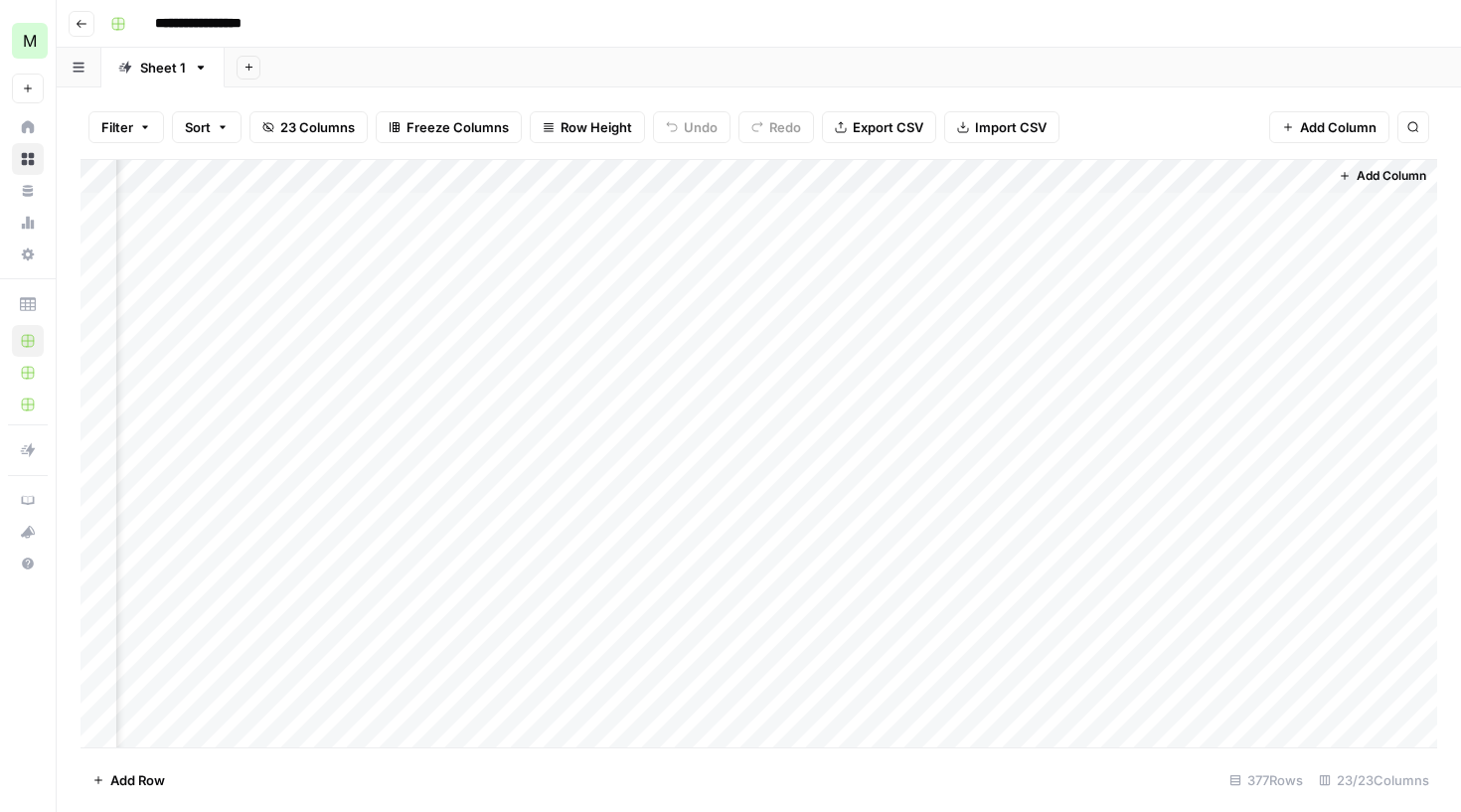 scroll, scrollTop: 0, scrollLeft: 2905, axis: horizontal 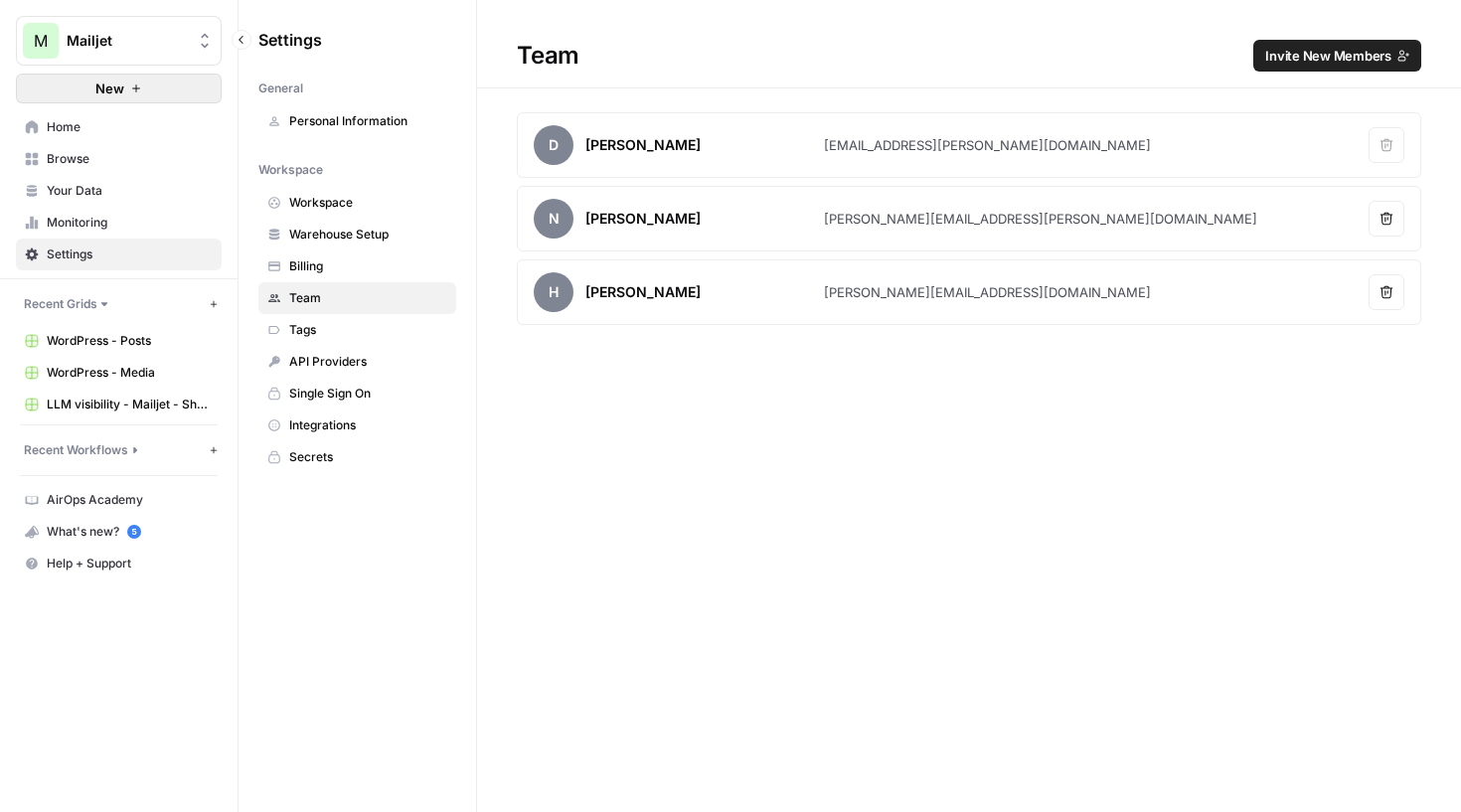 click on "New" at bounding box center [109, 88] 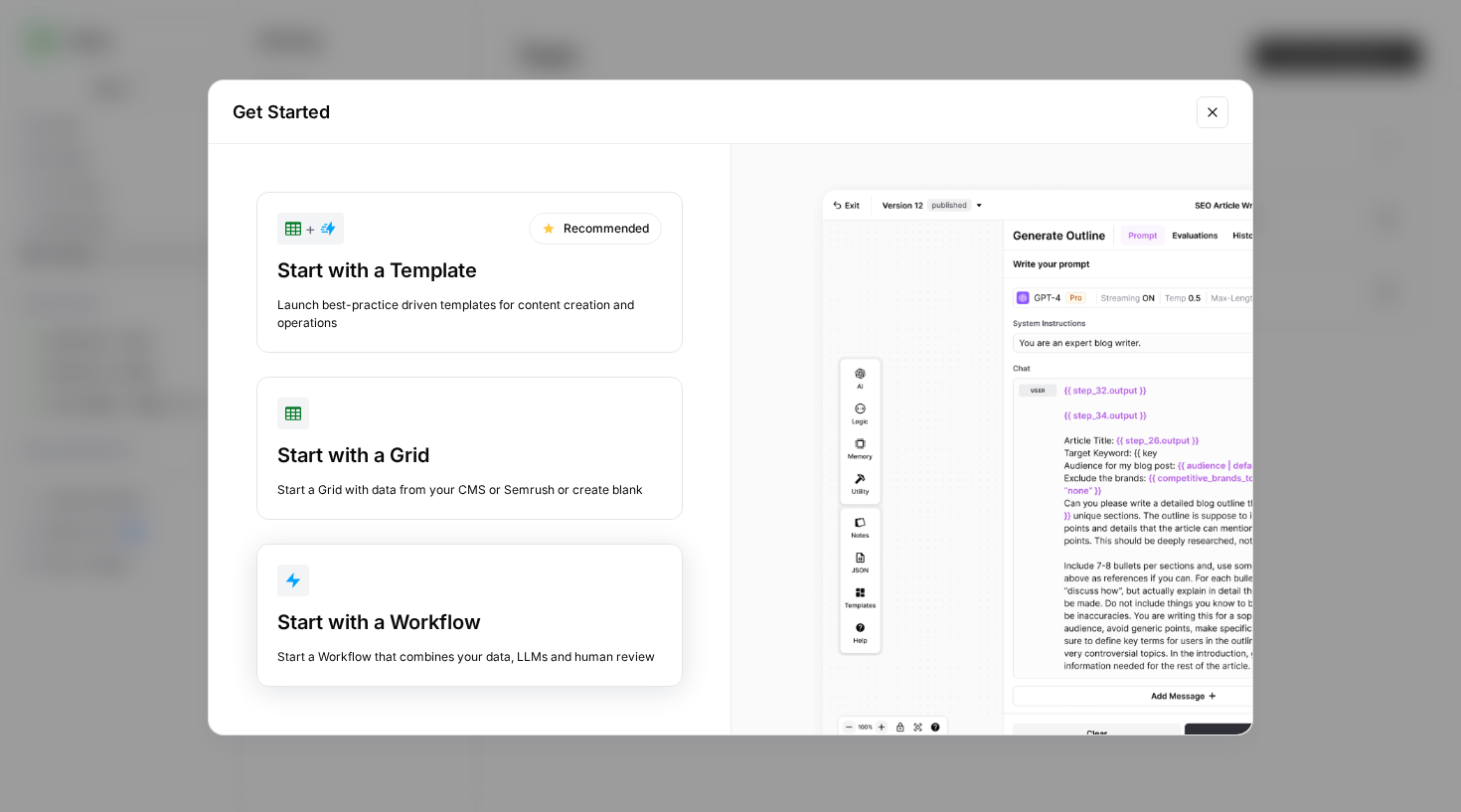 click at bounding box center [469, 580] 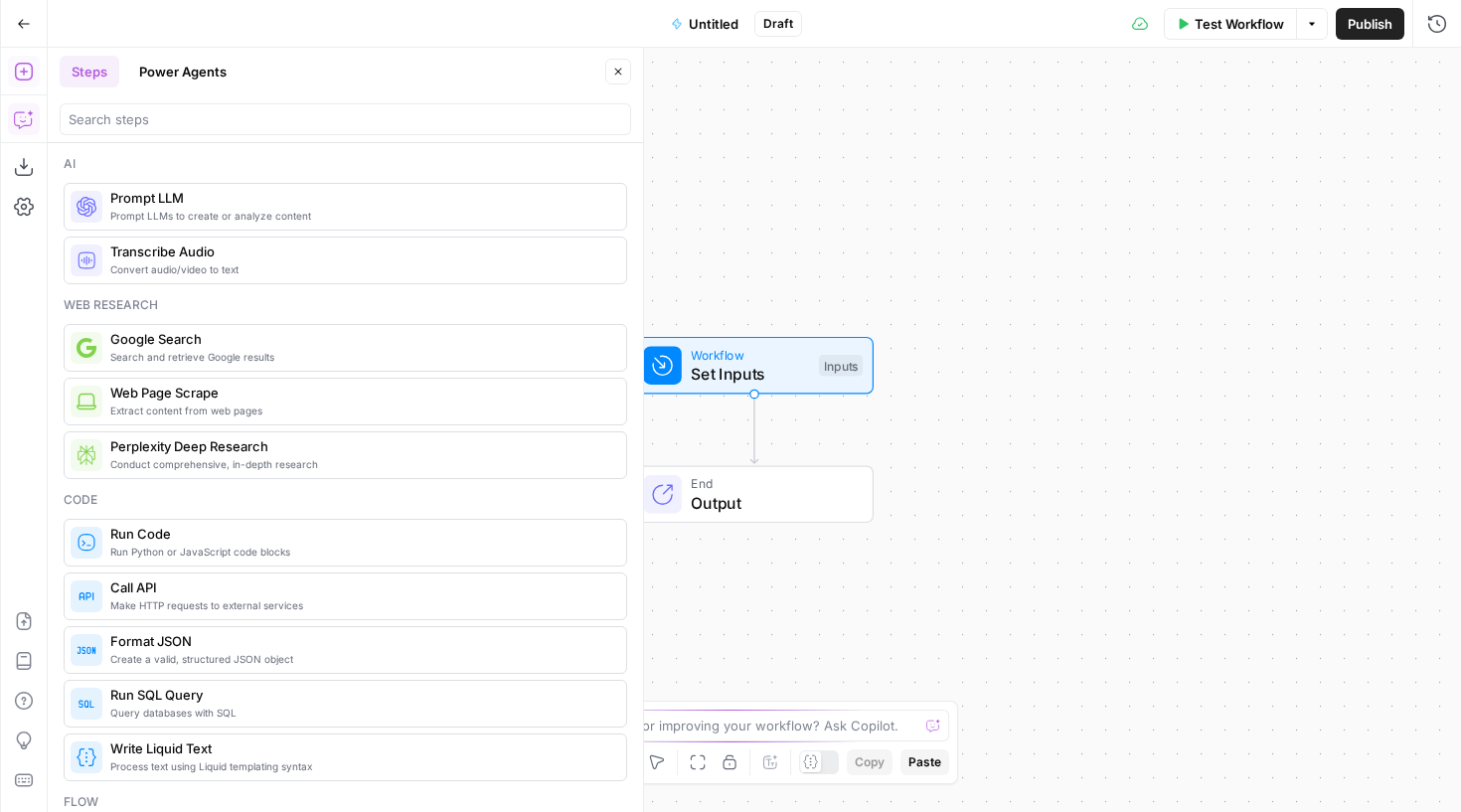 click on "Copilot" at bounding box center (24, 119) 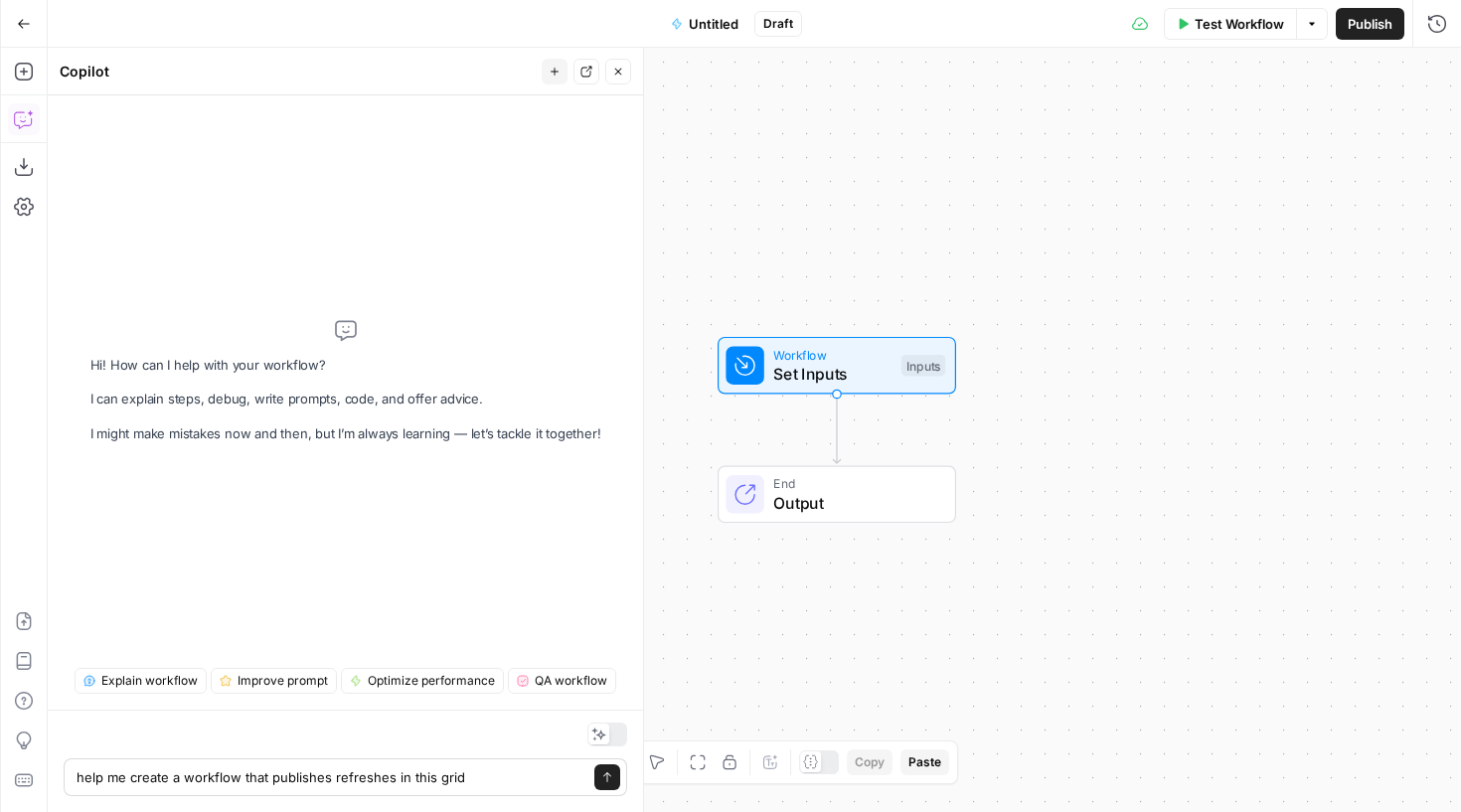 drag, startPoint x: 35, startPoint y: 114, endPoint x: 486, endPoint y: 782, distance: 805.99318 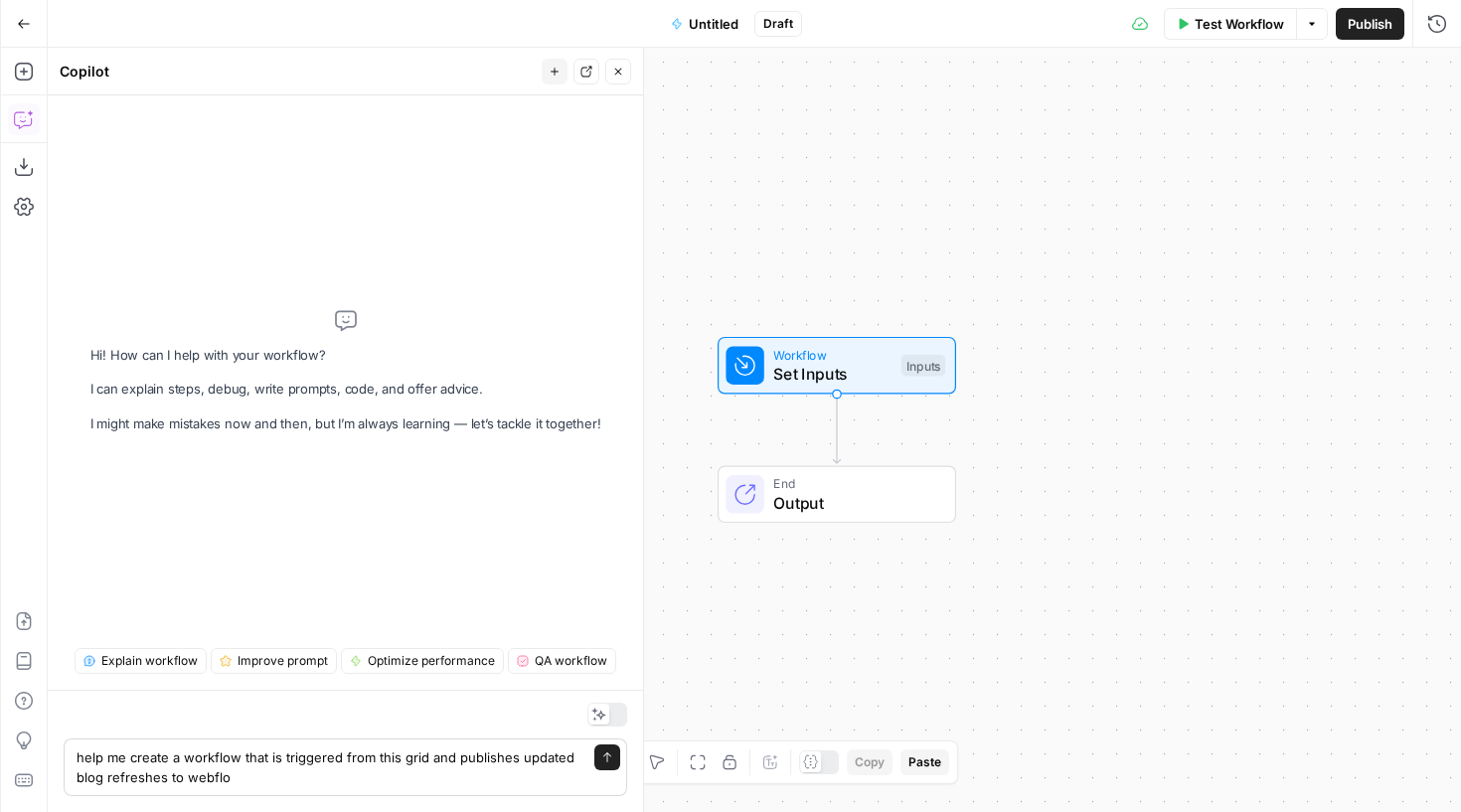 type on "help me create a workflow that is triggered from this grid and publishes updated blog refreshes to webflow" 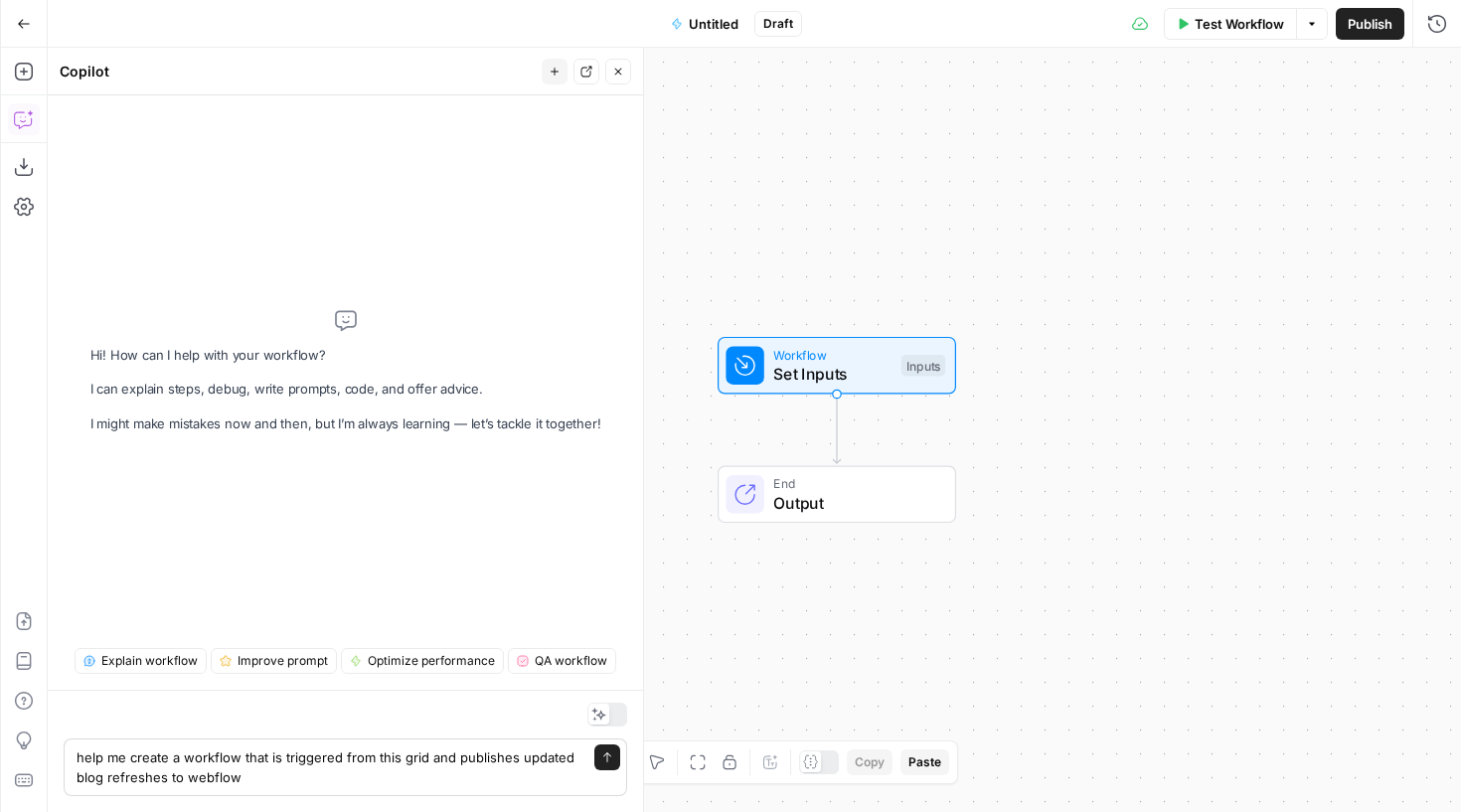 type 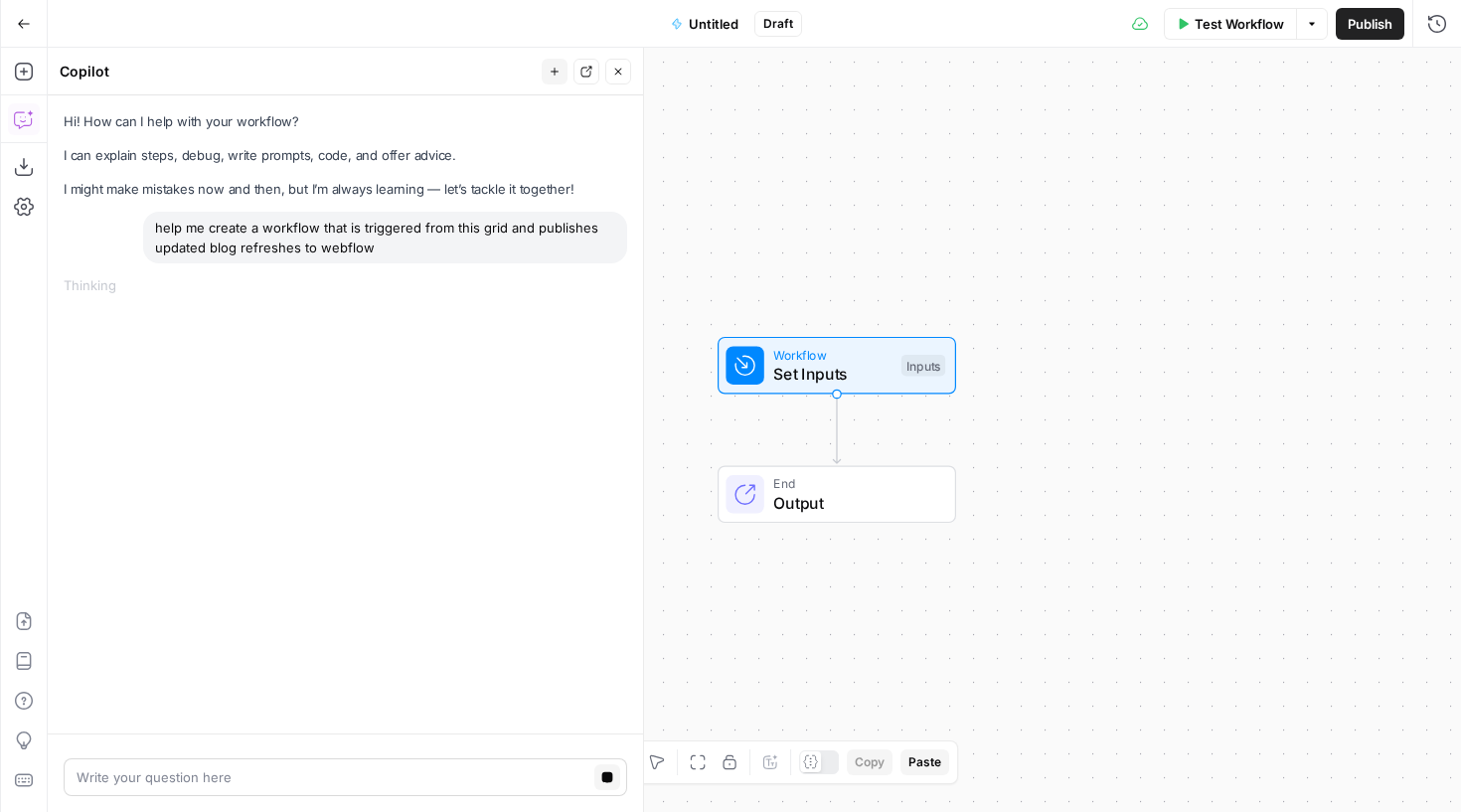 scroll, scrollTop: 0, scrollLeft: 0, axis: both 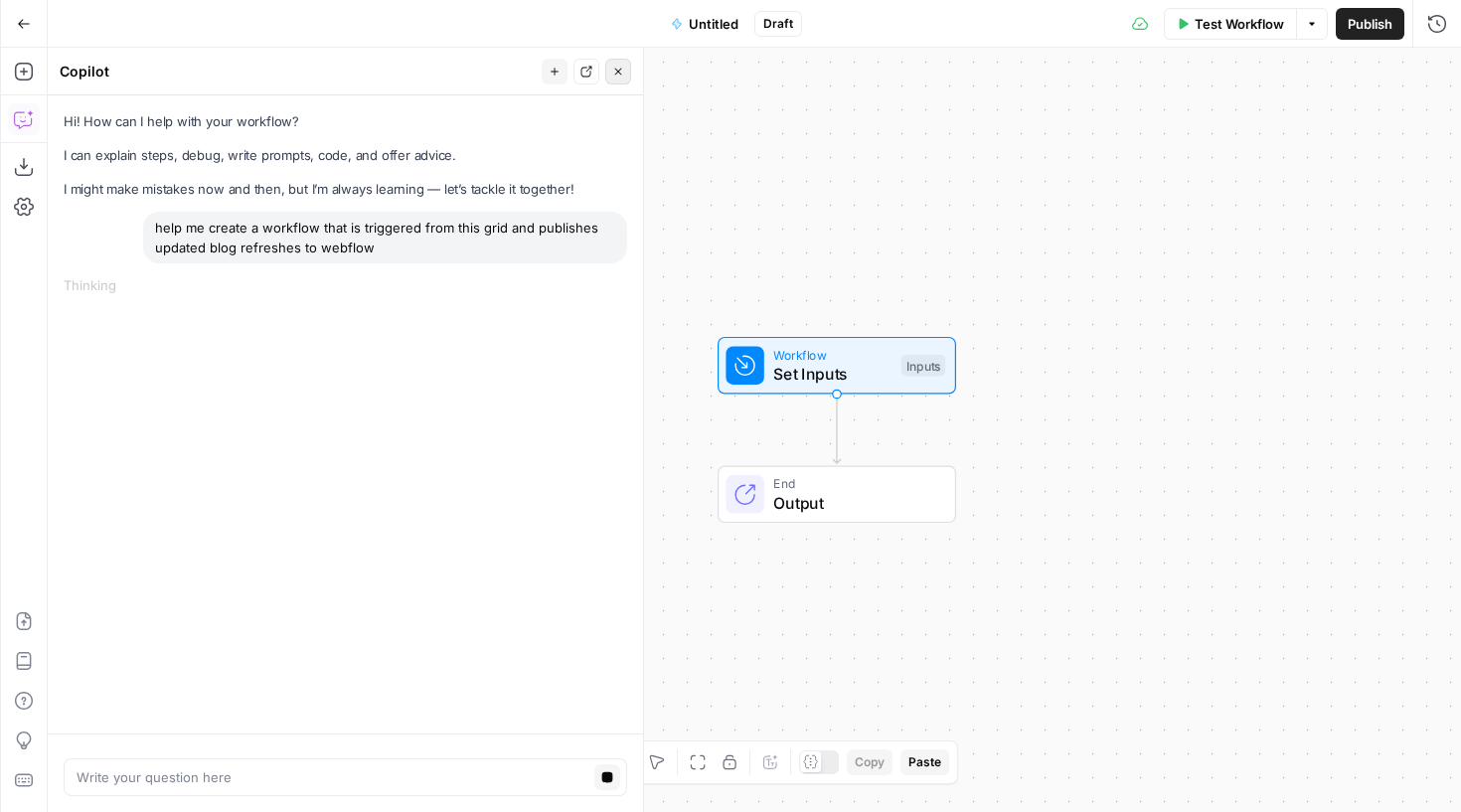 click 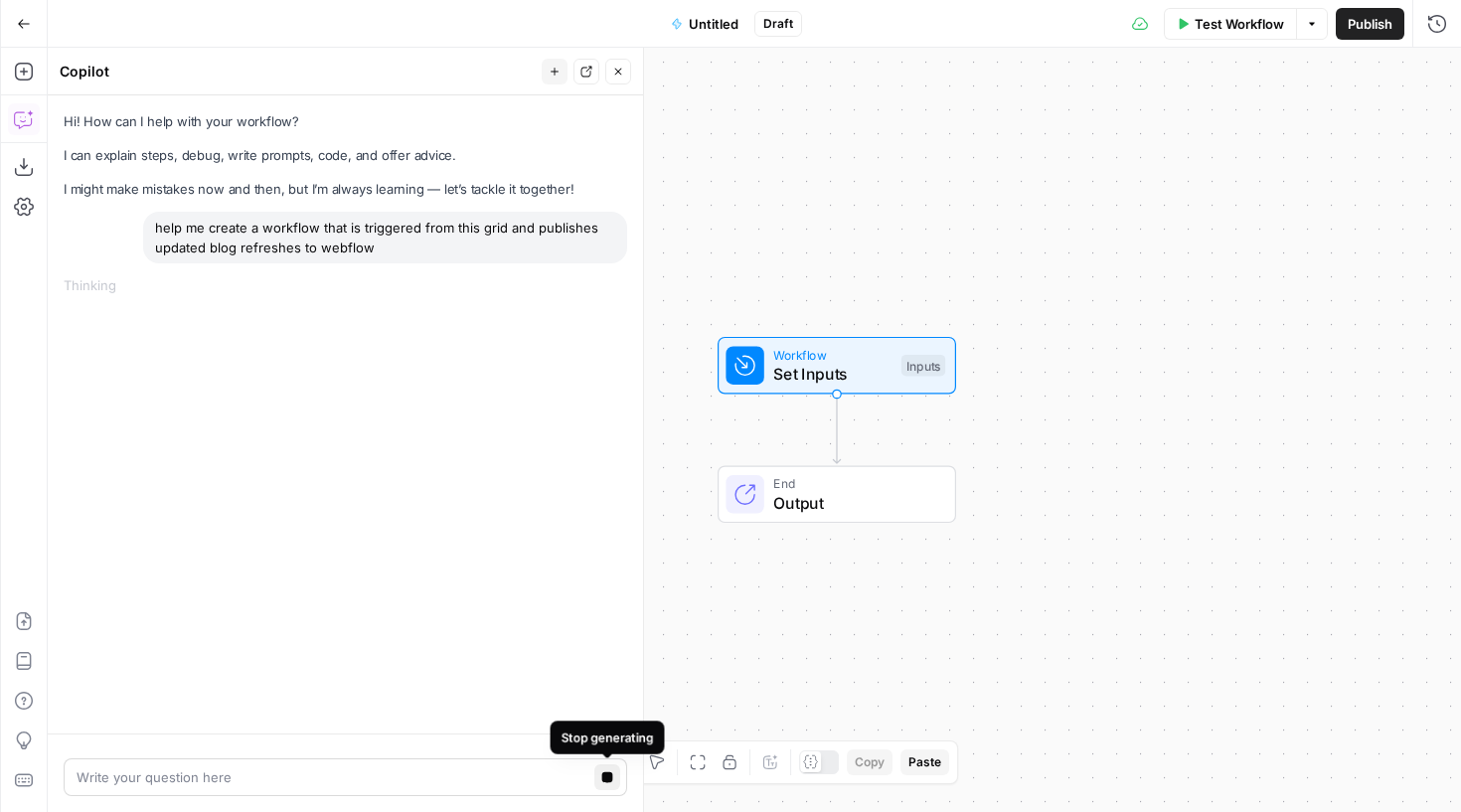 click 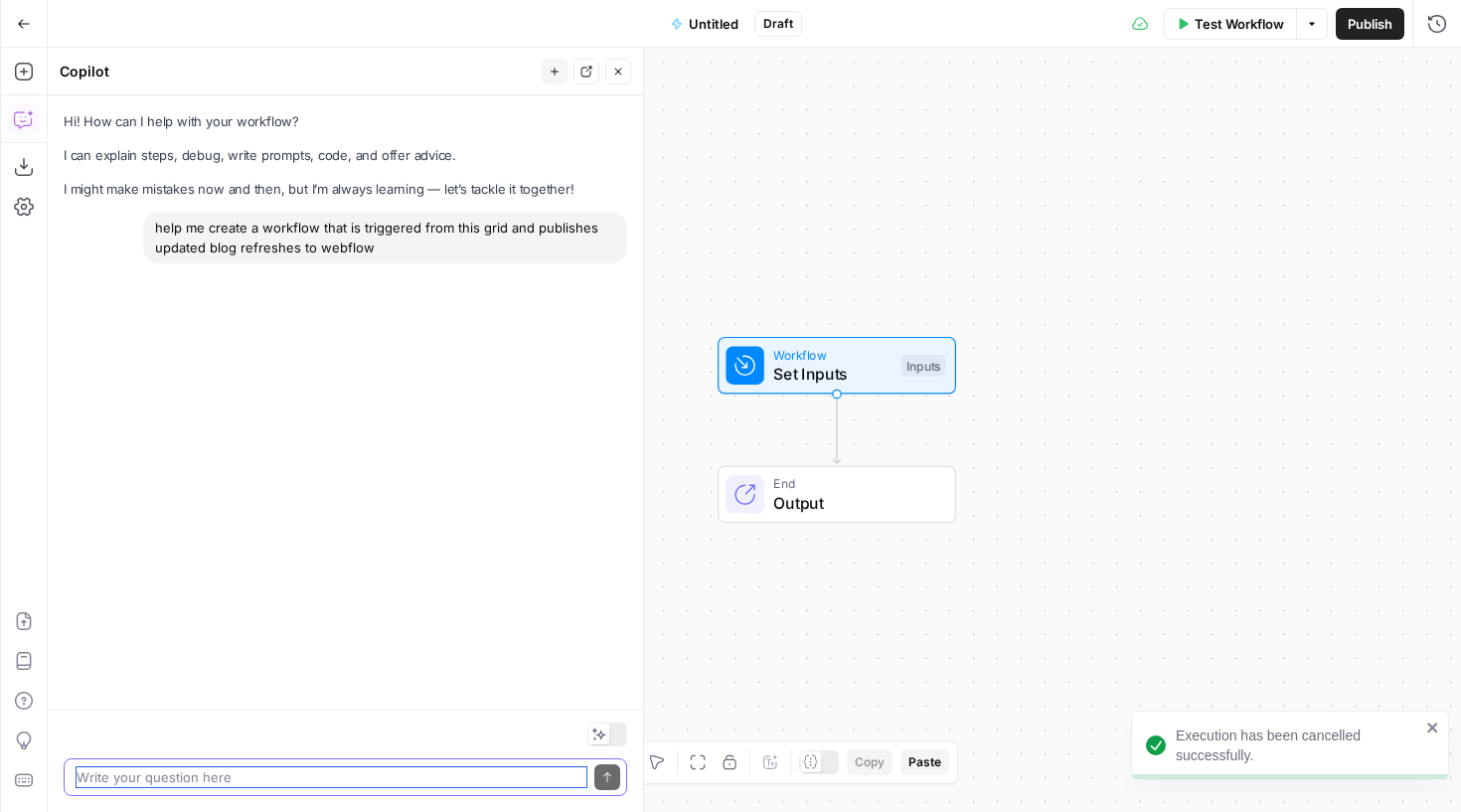 click at bounding box center [331, 777] 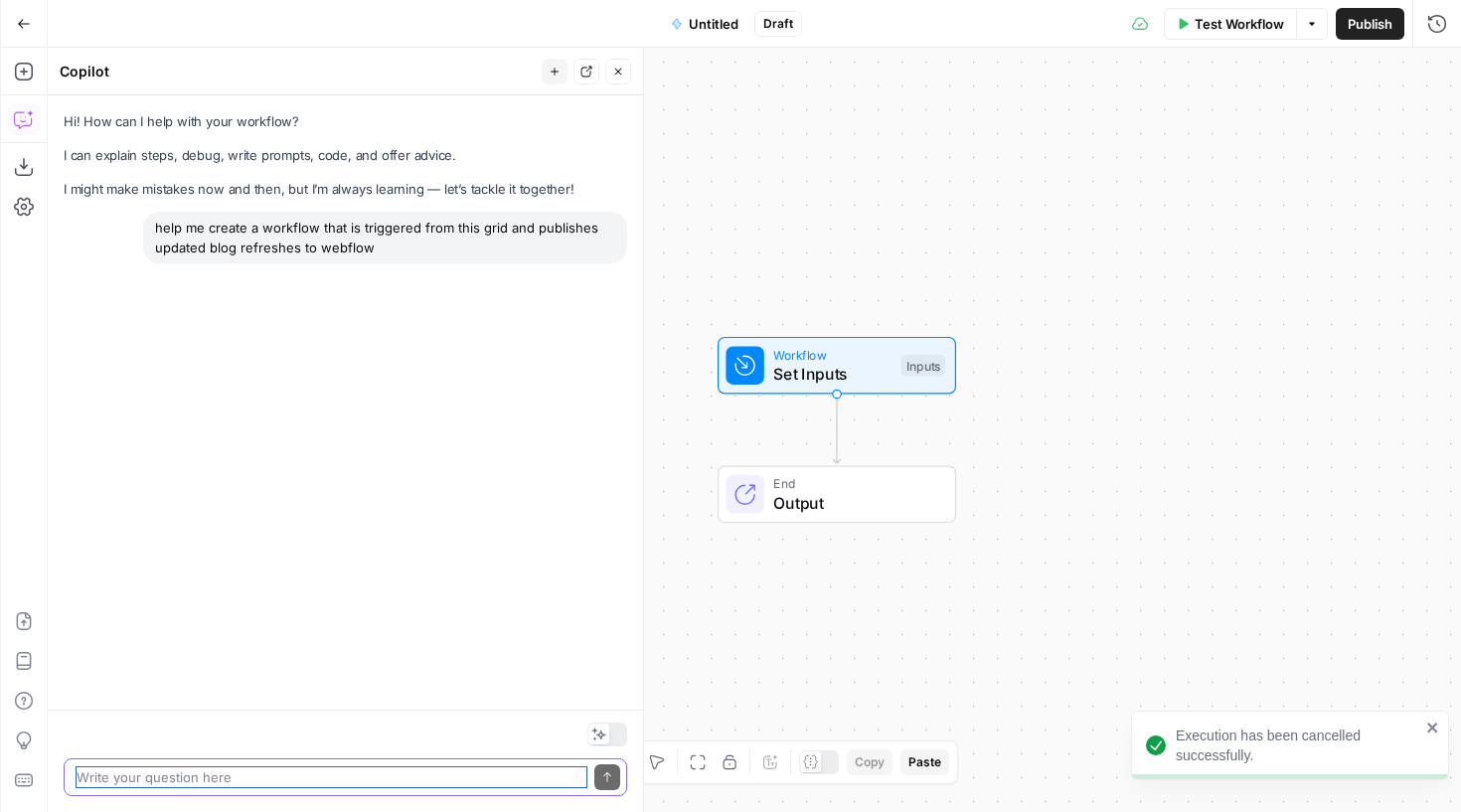 paste on "https://app.airops.com/mailjet-0/grids/23220/sheets/29547" 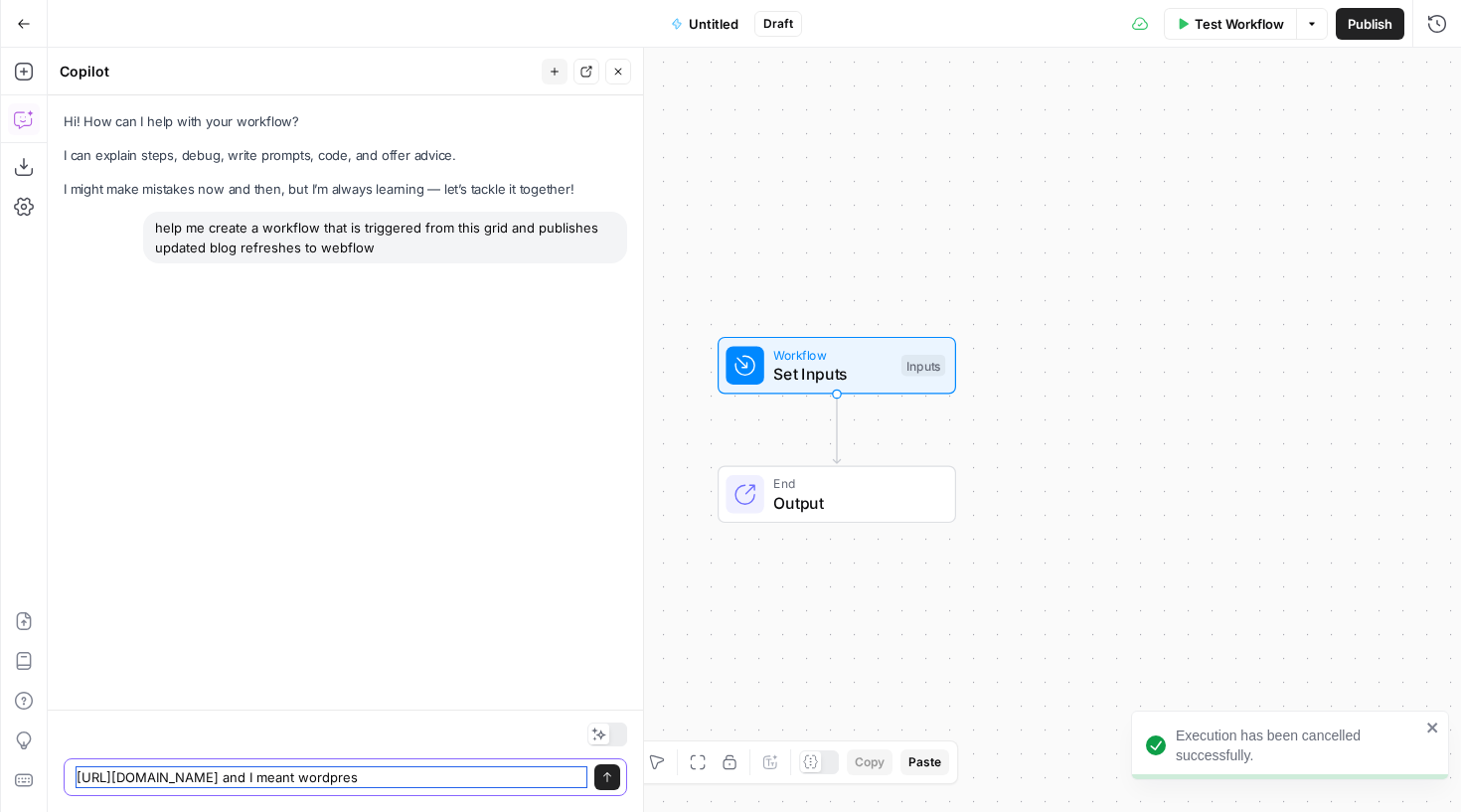type on "https://app.airops.com/mailjet-0/grids/23220/sheets/29547 and I meant wordpress" 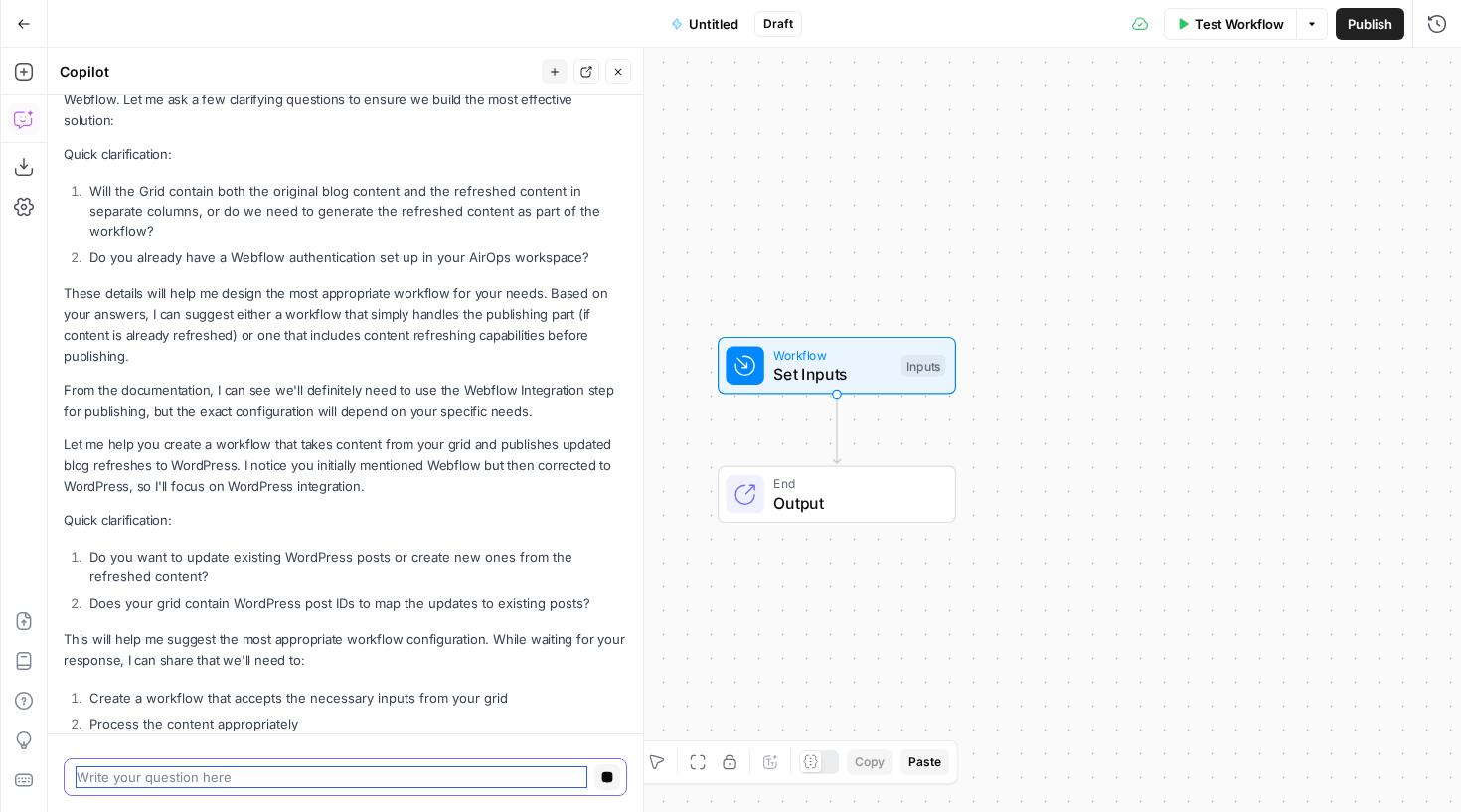 scroll, scrollTop: 137, scrollLeft: 0, axis: vertical 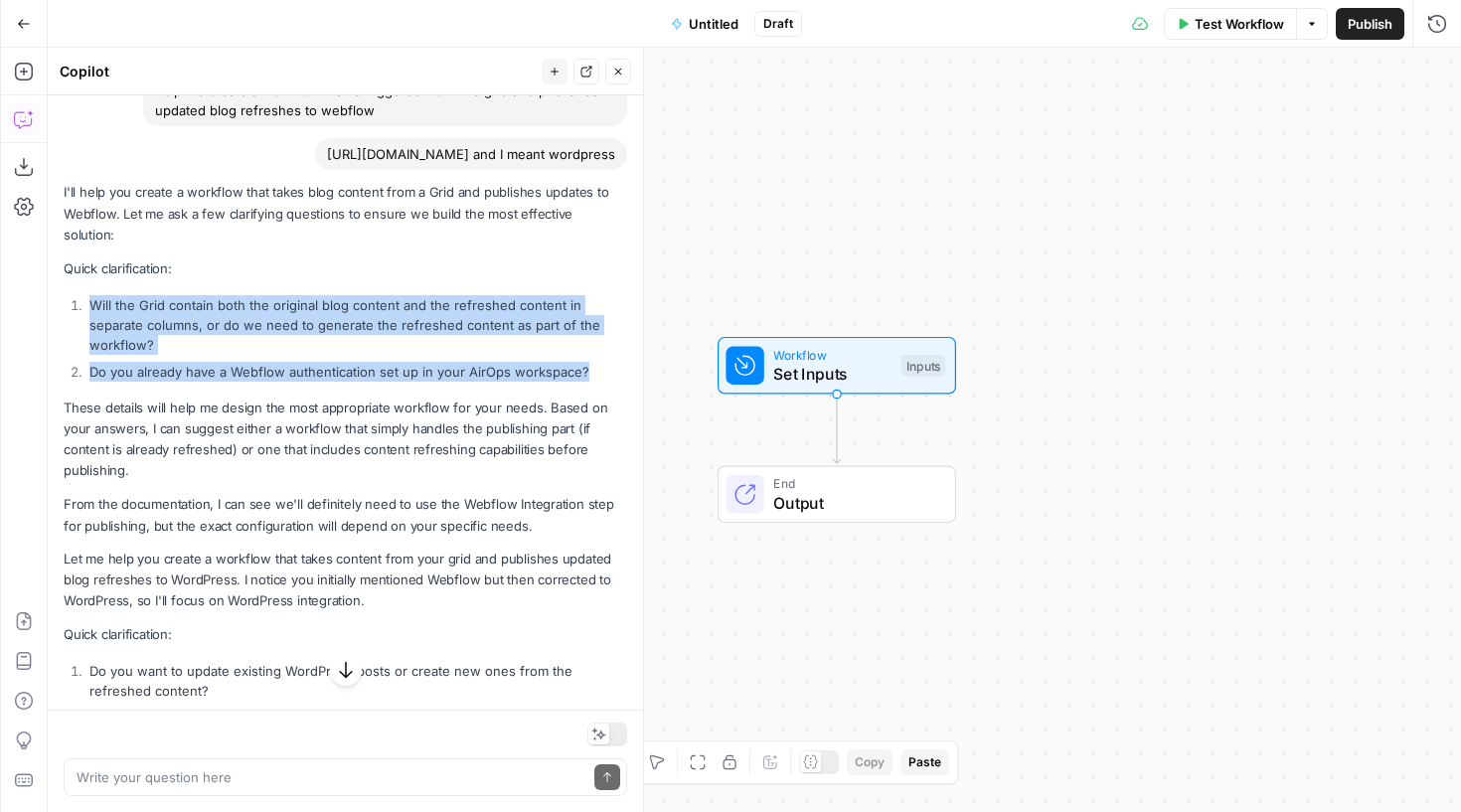 drag, startPoint x: 596, startPoint y: 377, endPoint x: 72, endPoint y: 299, distance: 529.7735 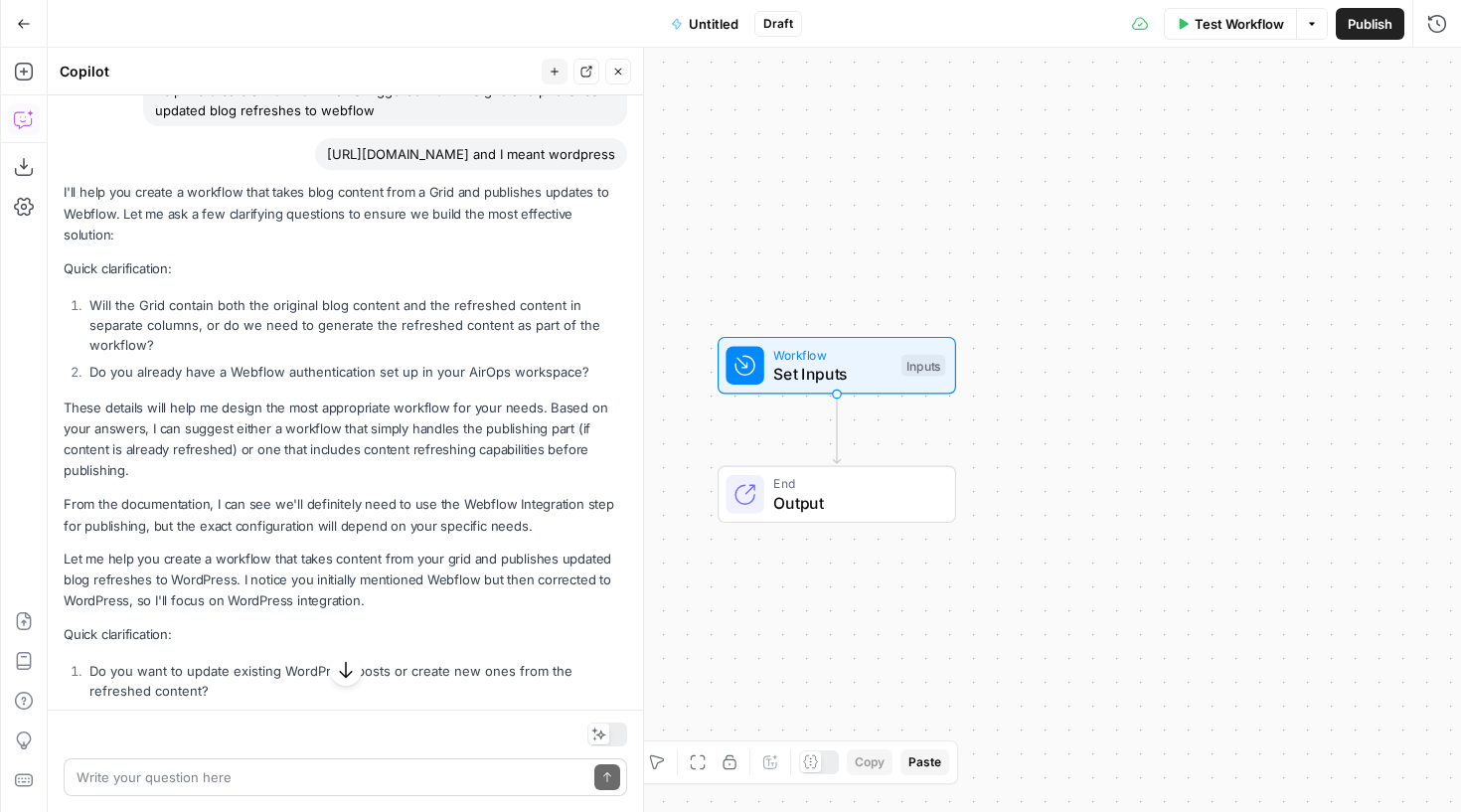 click on "Write your question here Send" at bounding box center [345, 777] 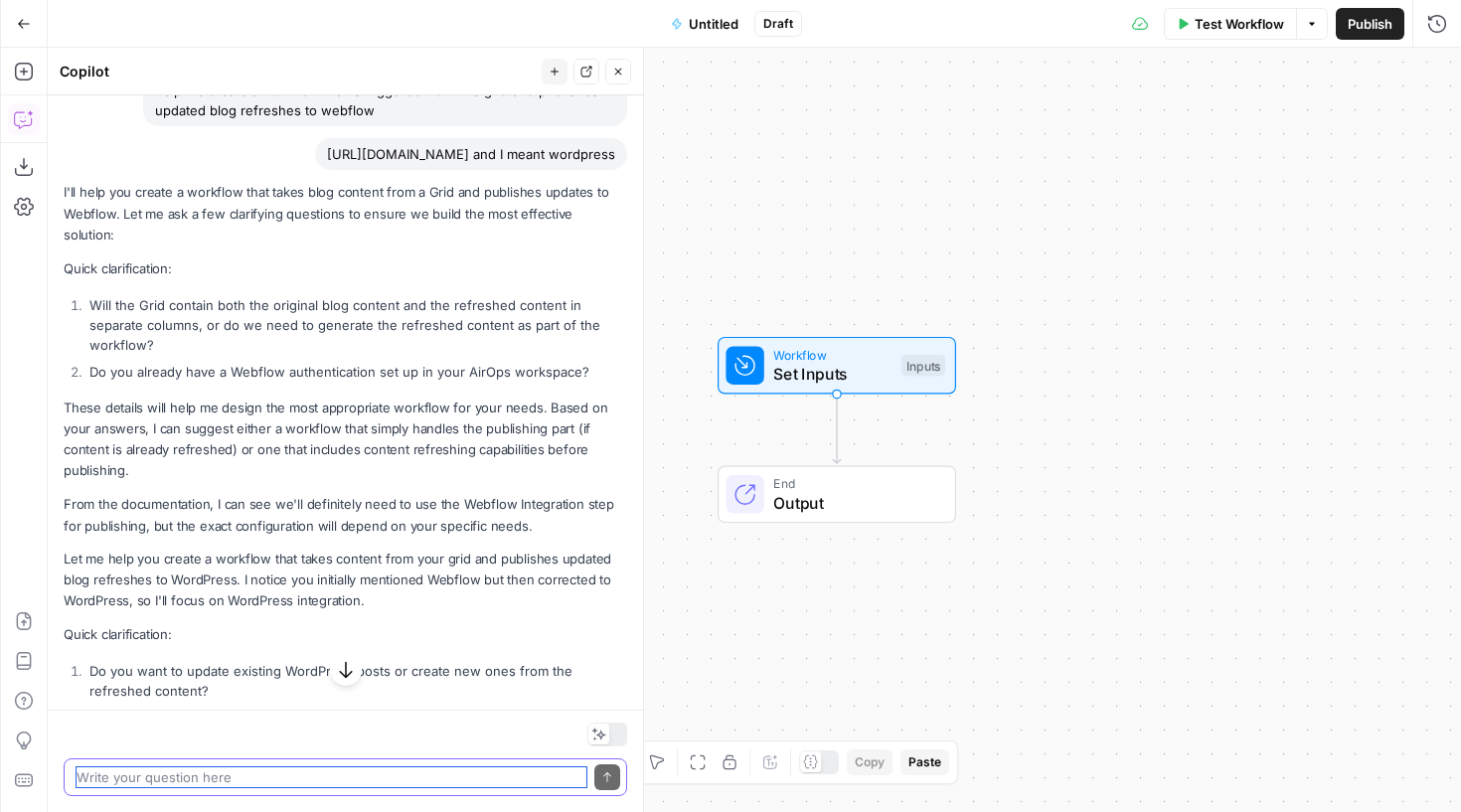 paste on "Will the Grid contain both the original blog content and the refreshed content in separate columns, or do we need to generate the refreshed content as part of the workflow?
Do you already have a Webflow authentication set up in your AirOps workspace?" 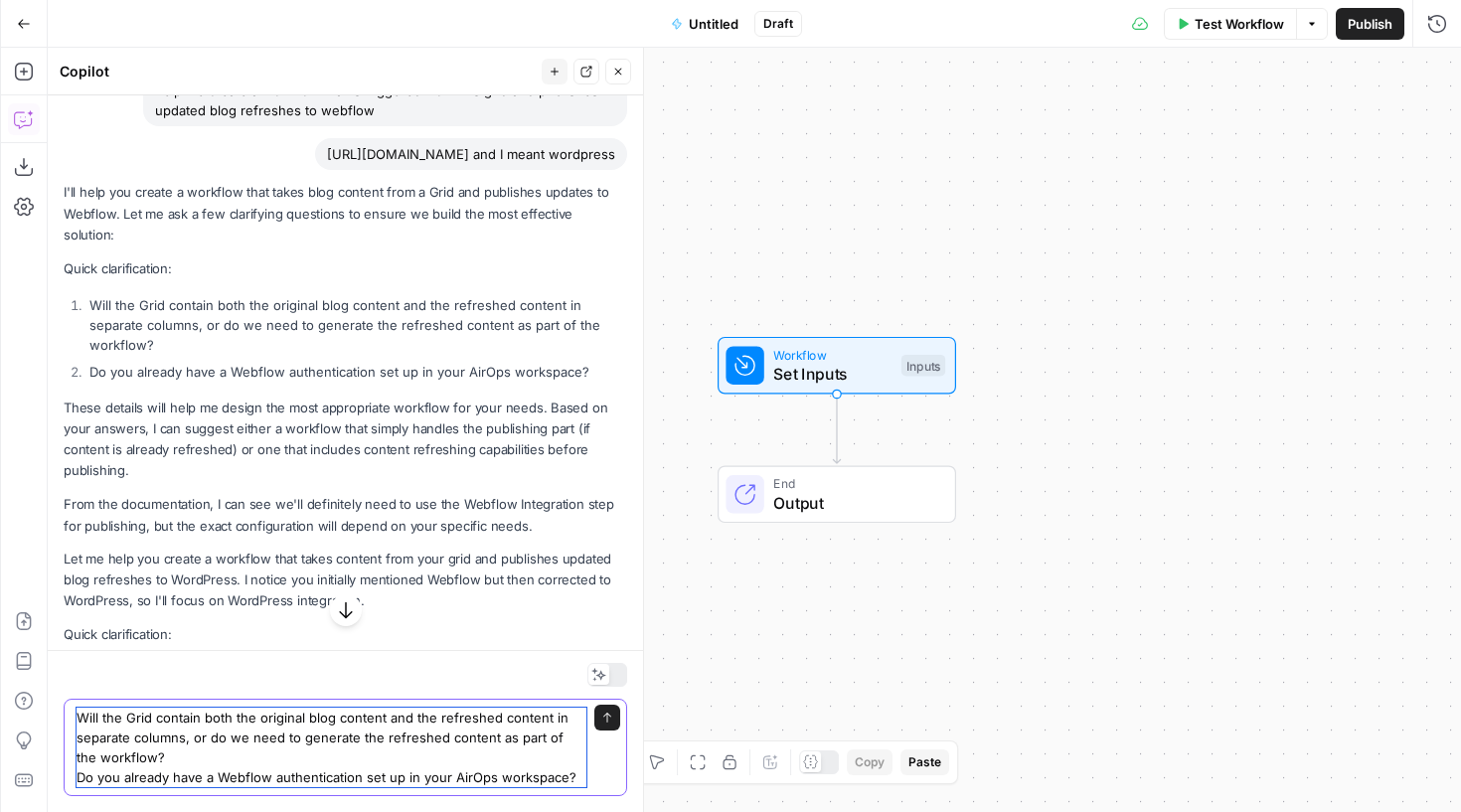 click on "Will the Grid contain both the original blog content and the refreshed content in separate columns, or do we need to generate the refreshed content as part of the workflow?
Do you already have a Webflow authentication set up in your AirOps workspace?" at bounding box center [331, 747] 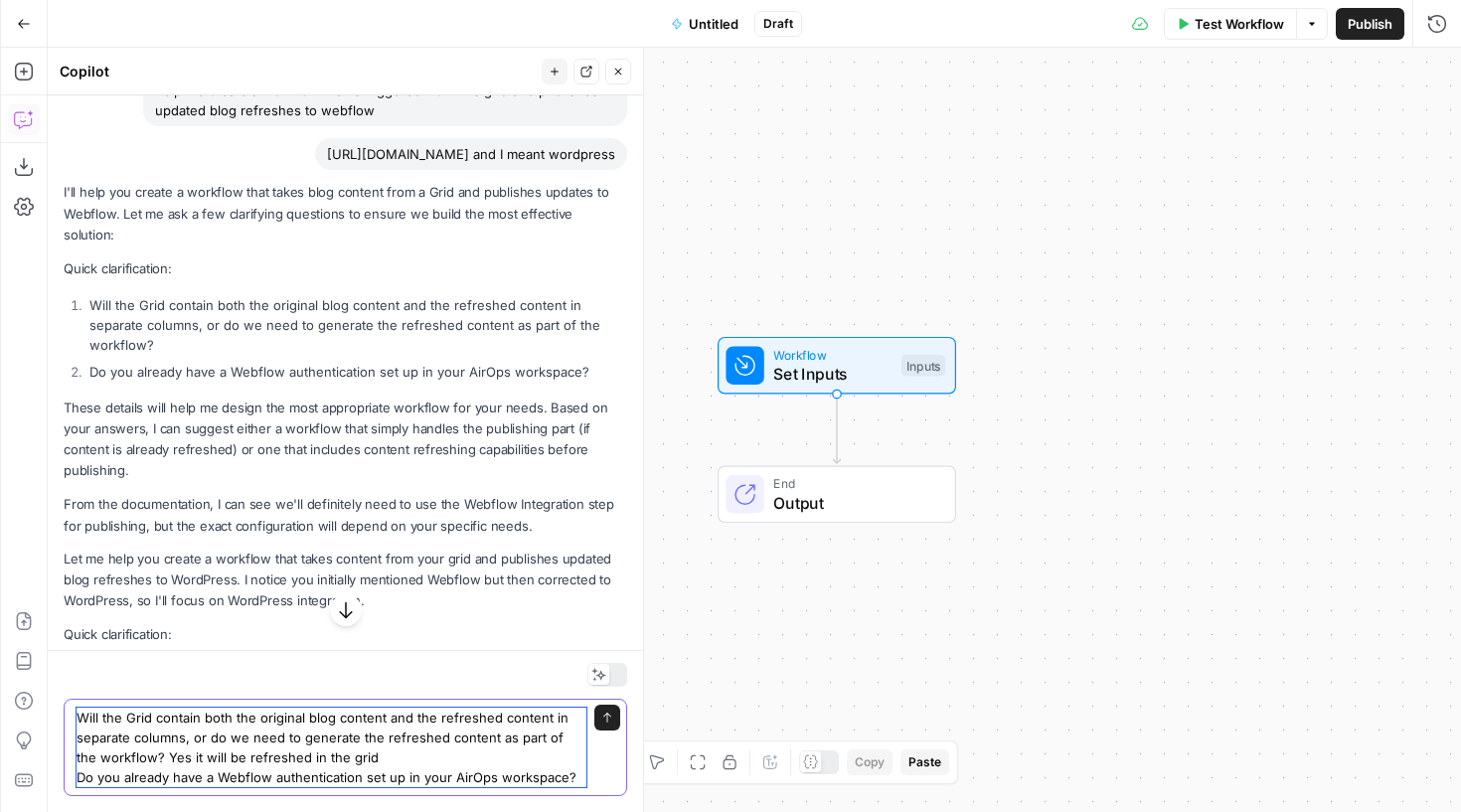 click on "Will the Grid contain both the original blog content and the refreshed content in separate columns, or do we need to generate the refreshed content as part of the workflow? Yes it will be refreshed in the grid
Do you already have a Webflow authentication set up in your AirOps workspace?" at bounding box center [331, 747] 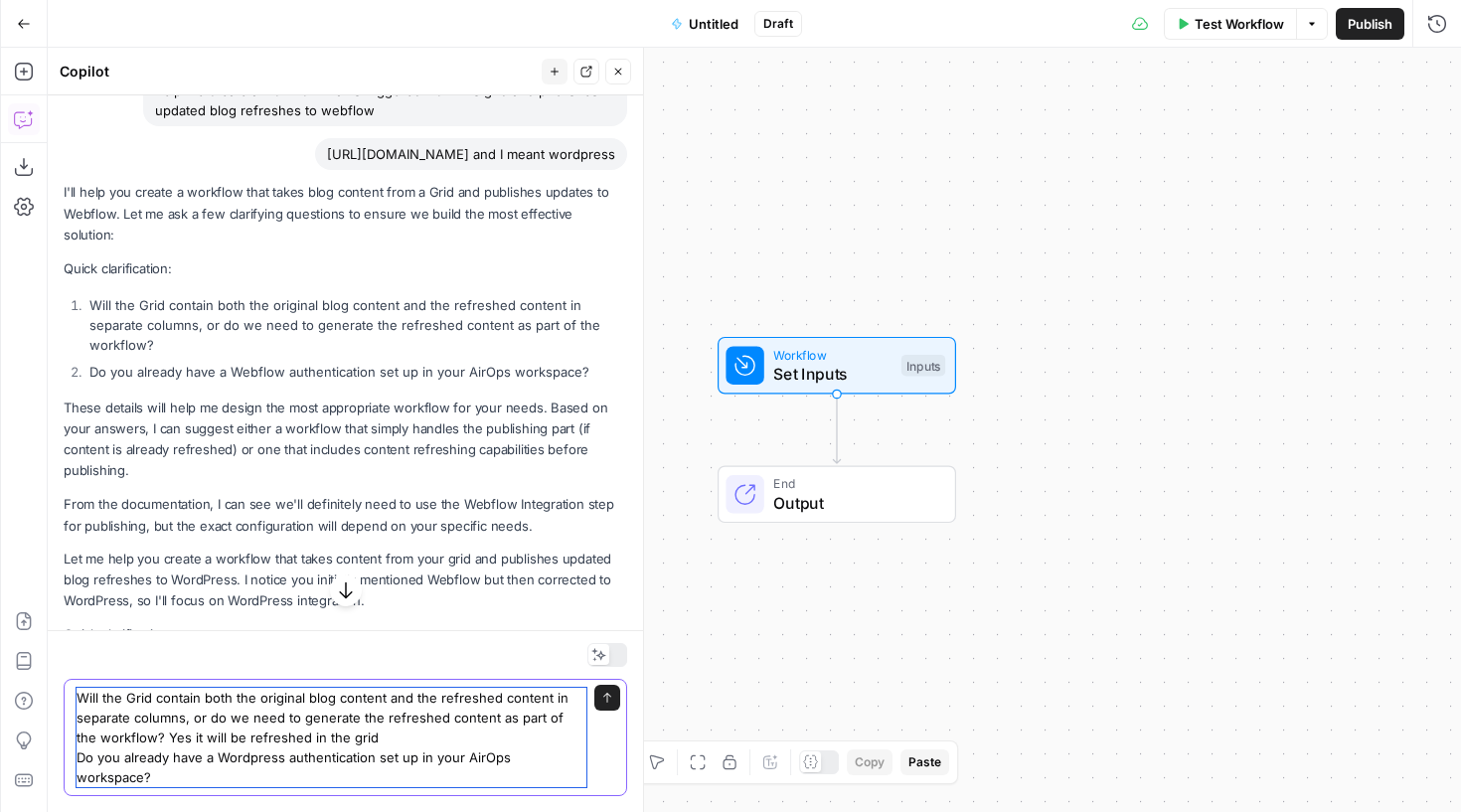 click on "Will the Grid contain both the original blog content and the refreshed content in separate columns, or do we need to generate the refreshed content as part of the workflow? Yes it will be refreshed in the grid
Do you already have a Wordpress authentication set up in your AirOps workspace?" at bounding box center (331, 737) 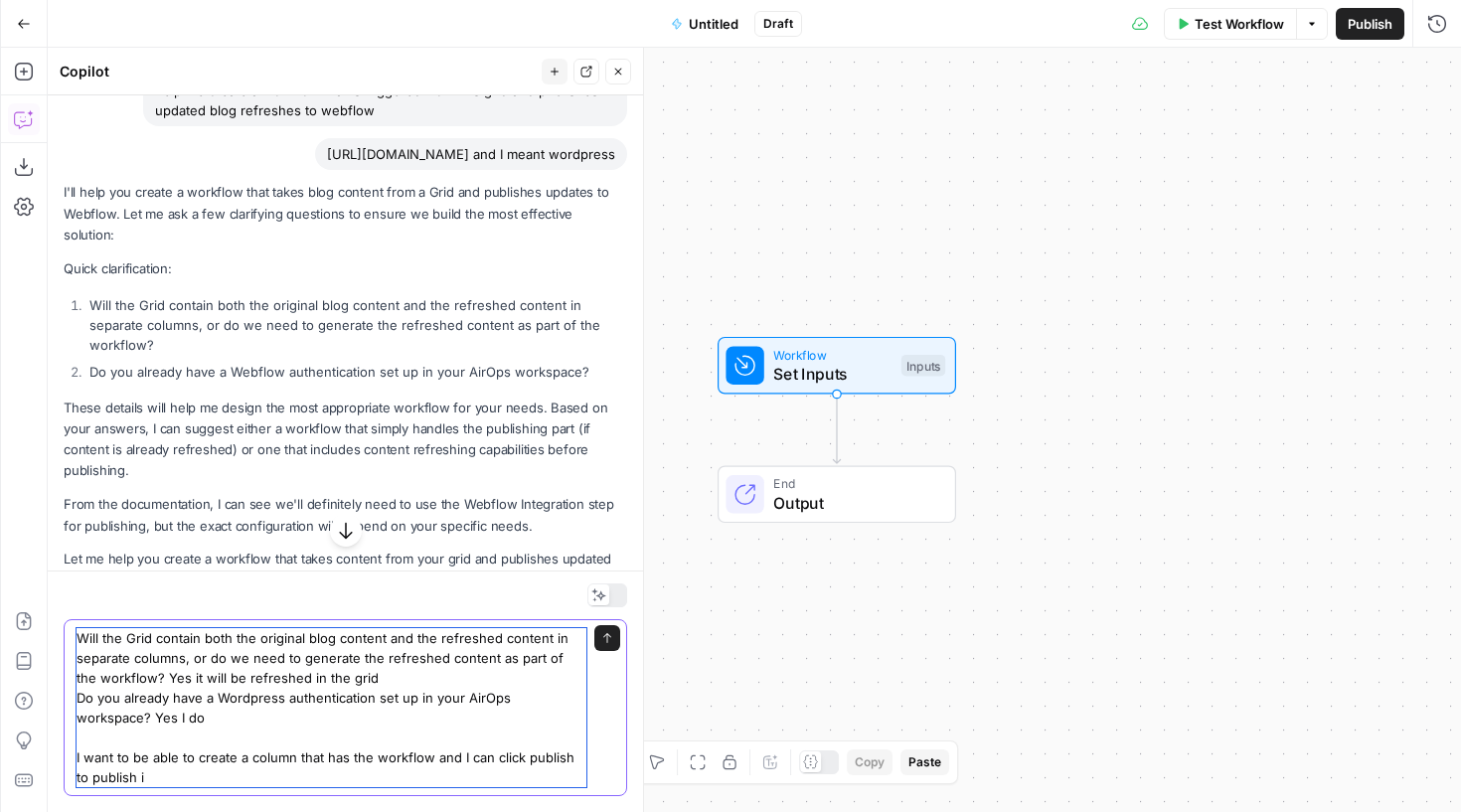 type on "Will the Grid contain both the original blog content and the refreshed content in separate columns, or do we need to generate the refreshed content as part of the workflow? Yes it will be refreshed in the grid
Do you already have a Wordpress authentication set up in your AirOps workspace? Yes I do
I want to be able to create a column that has the workflow and I can click publish to publish it" 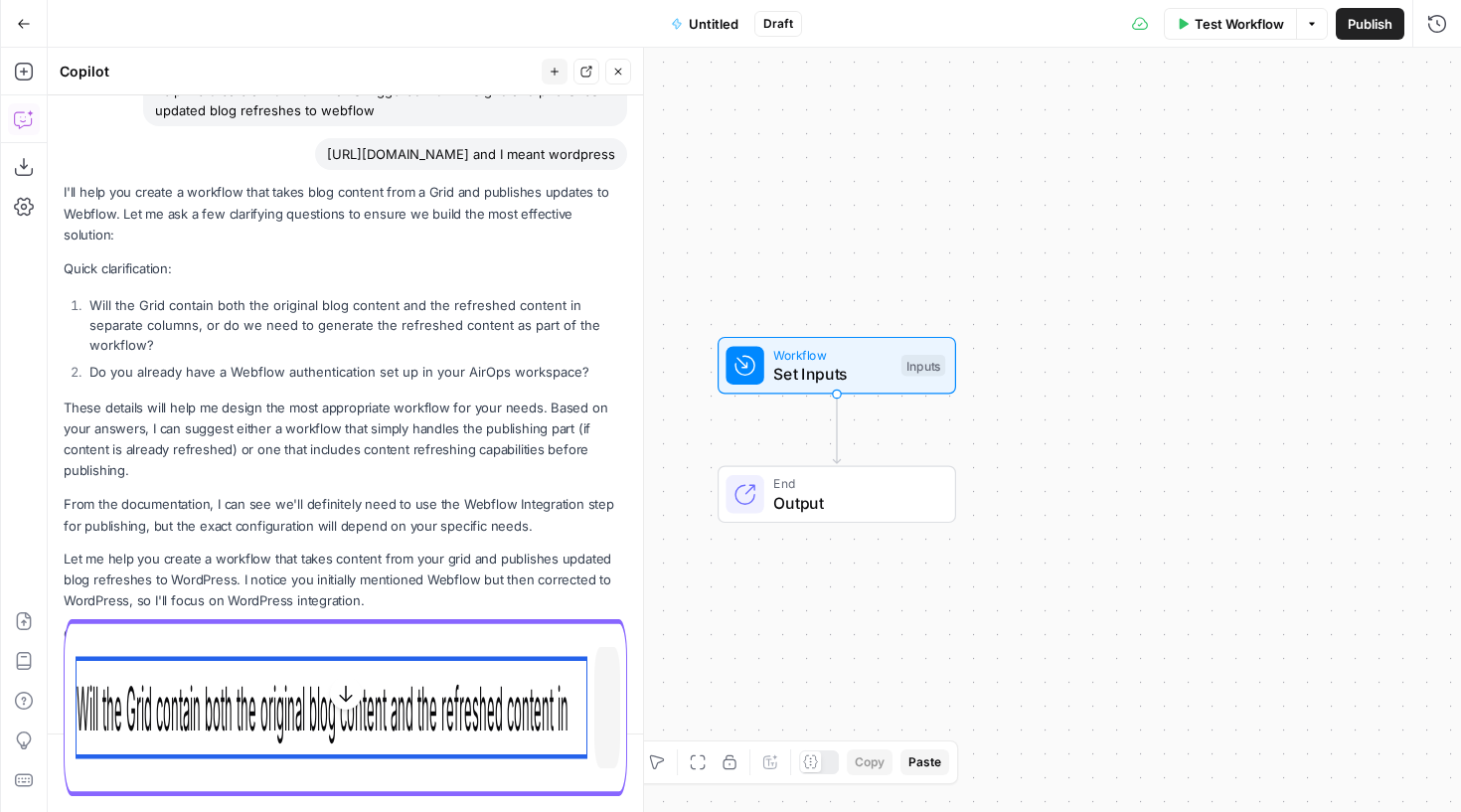 type 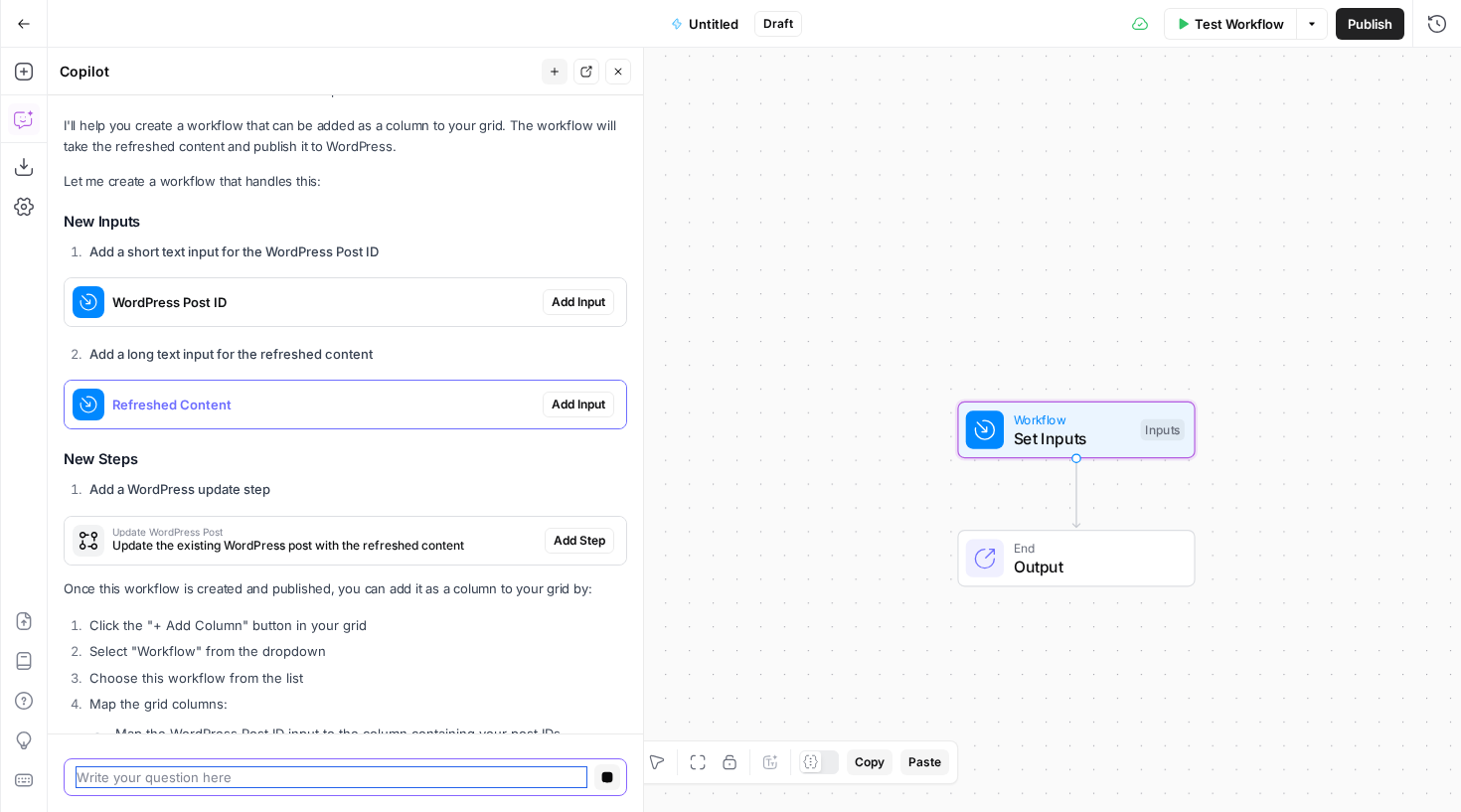 scroll, scrollTop: 1284, scrollLeft: 0, axis: vertical 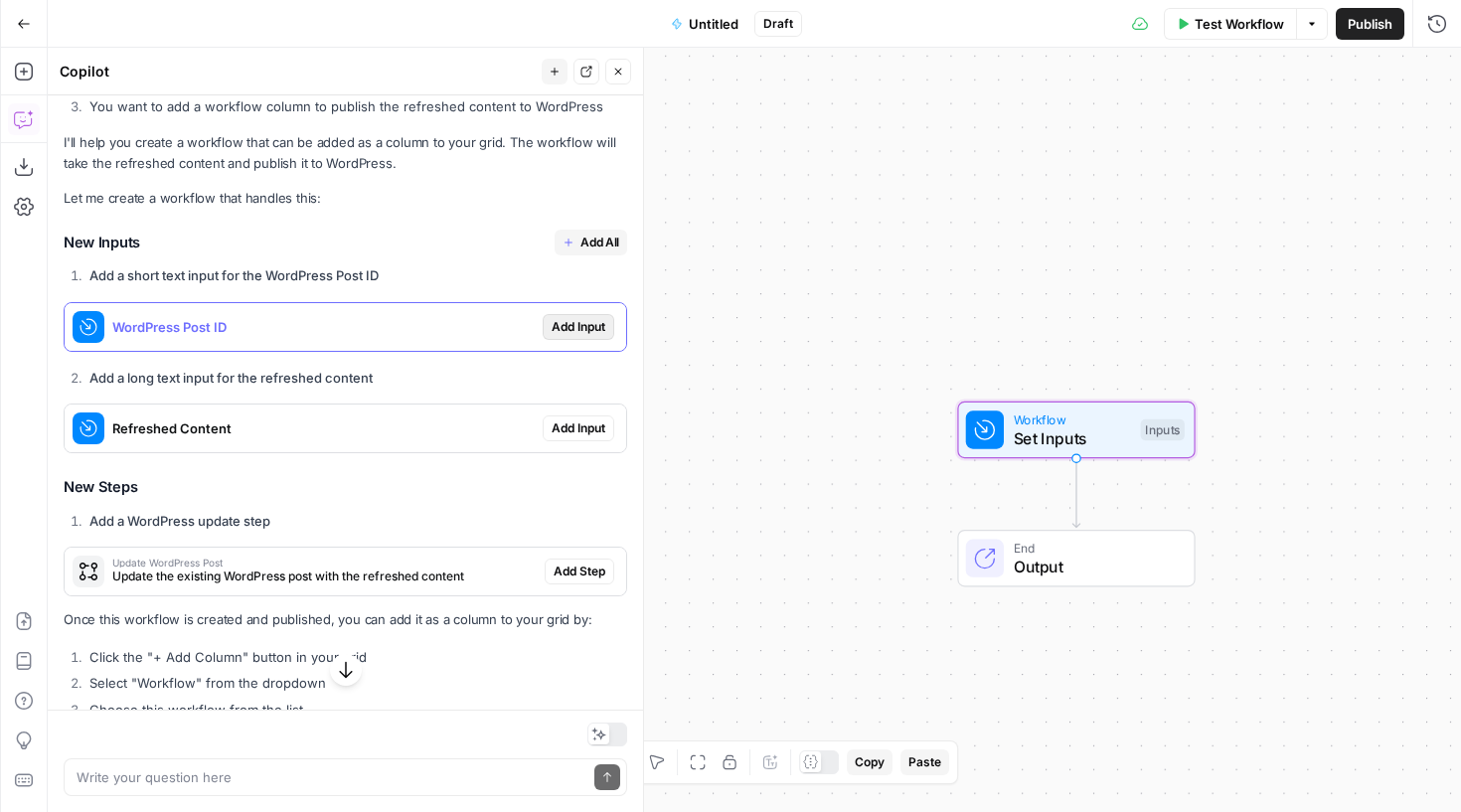 click on "Add Input" at bounding box center (578, 327) 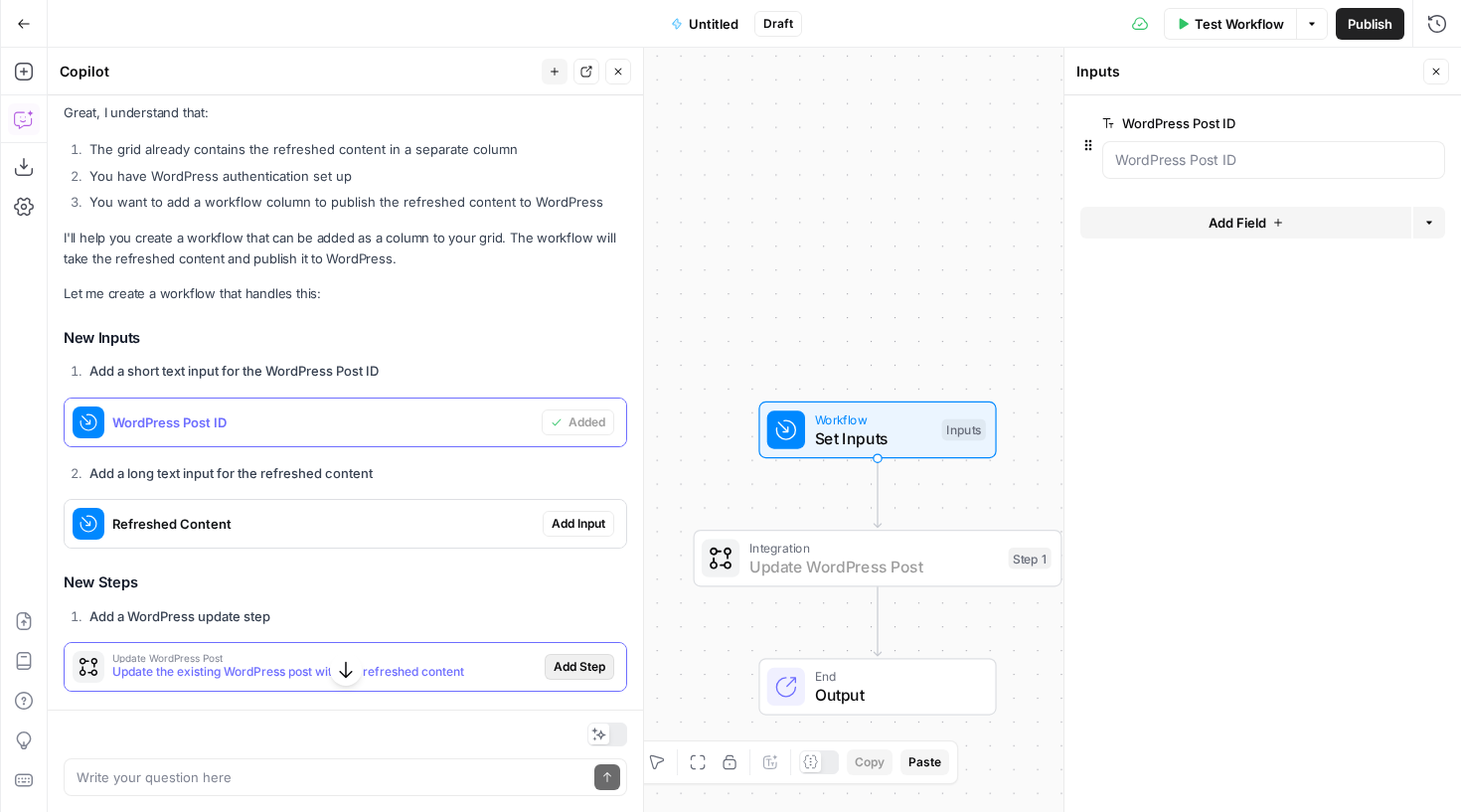 click on "Add Step" at bounding box center [579, 667] 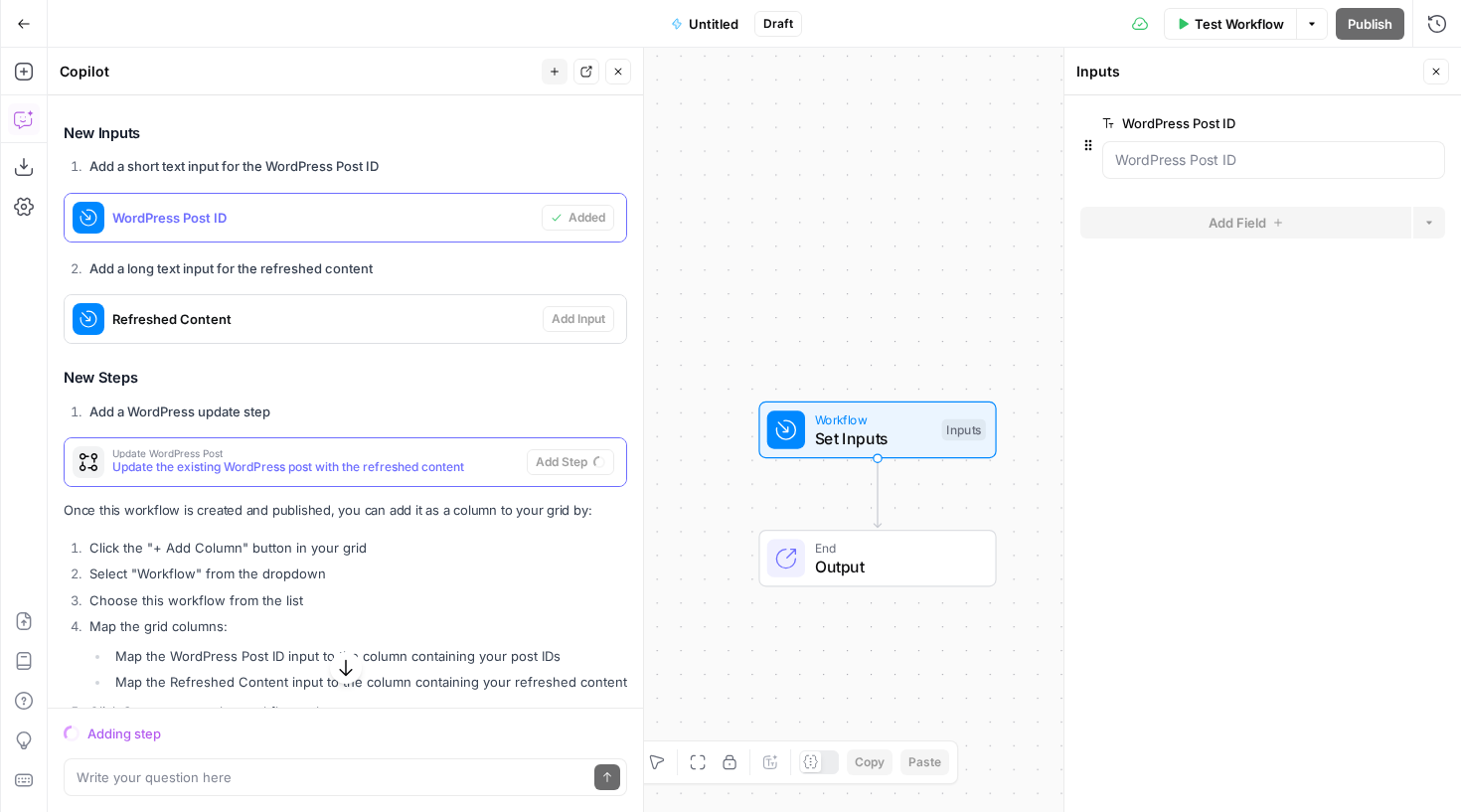 scroll, scrollTop: 1543, scrollLeft: 0, axis: vertical 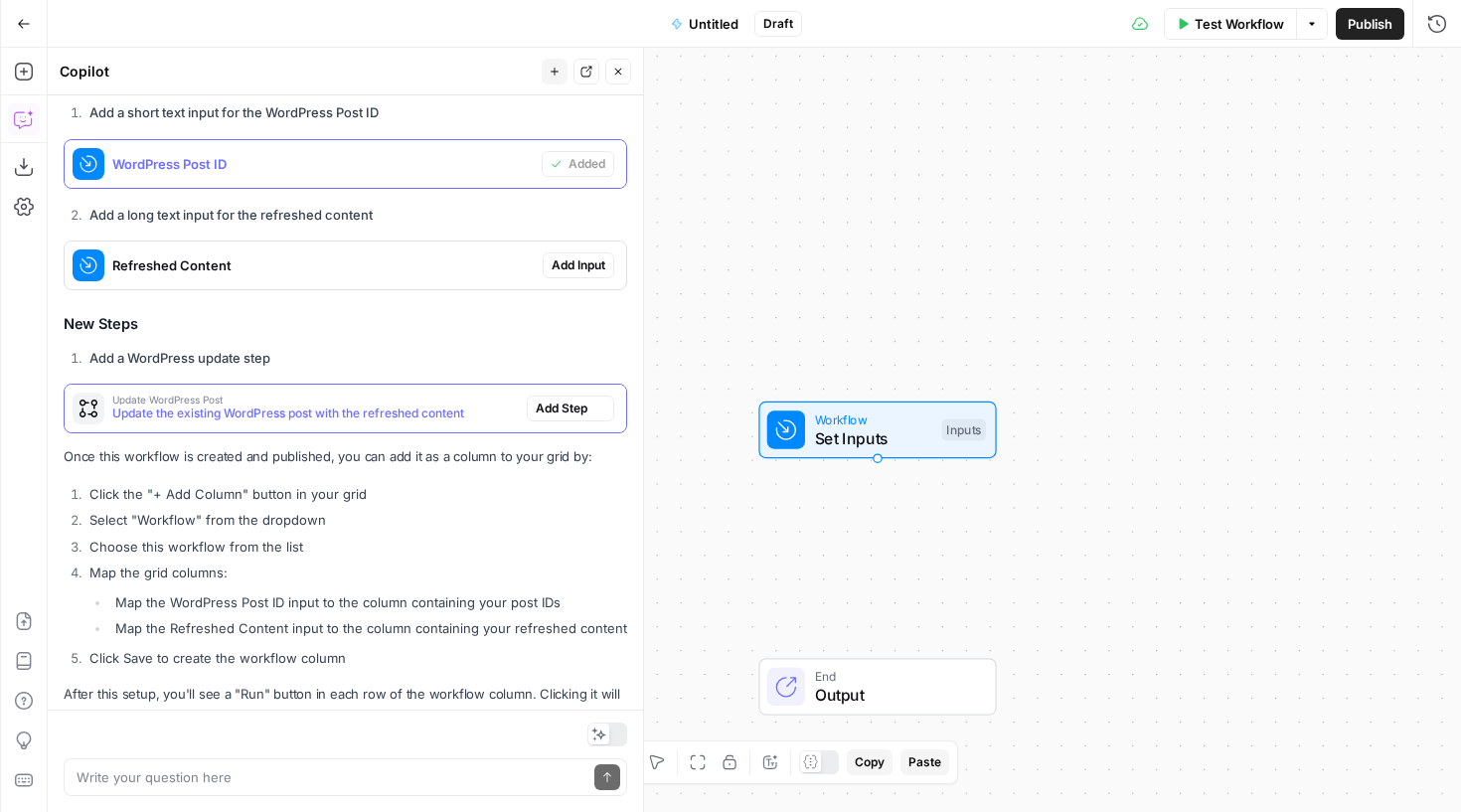 type on "Update WordPress Post" 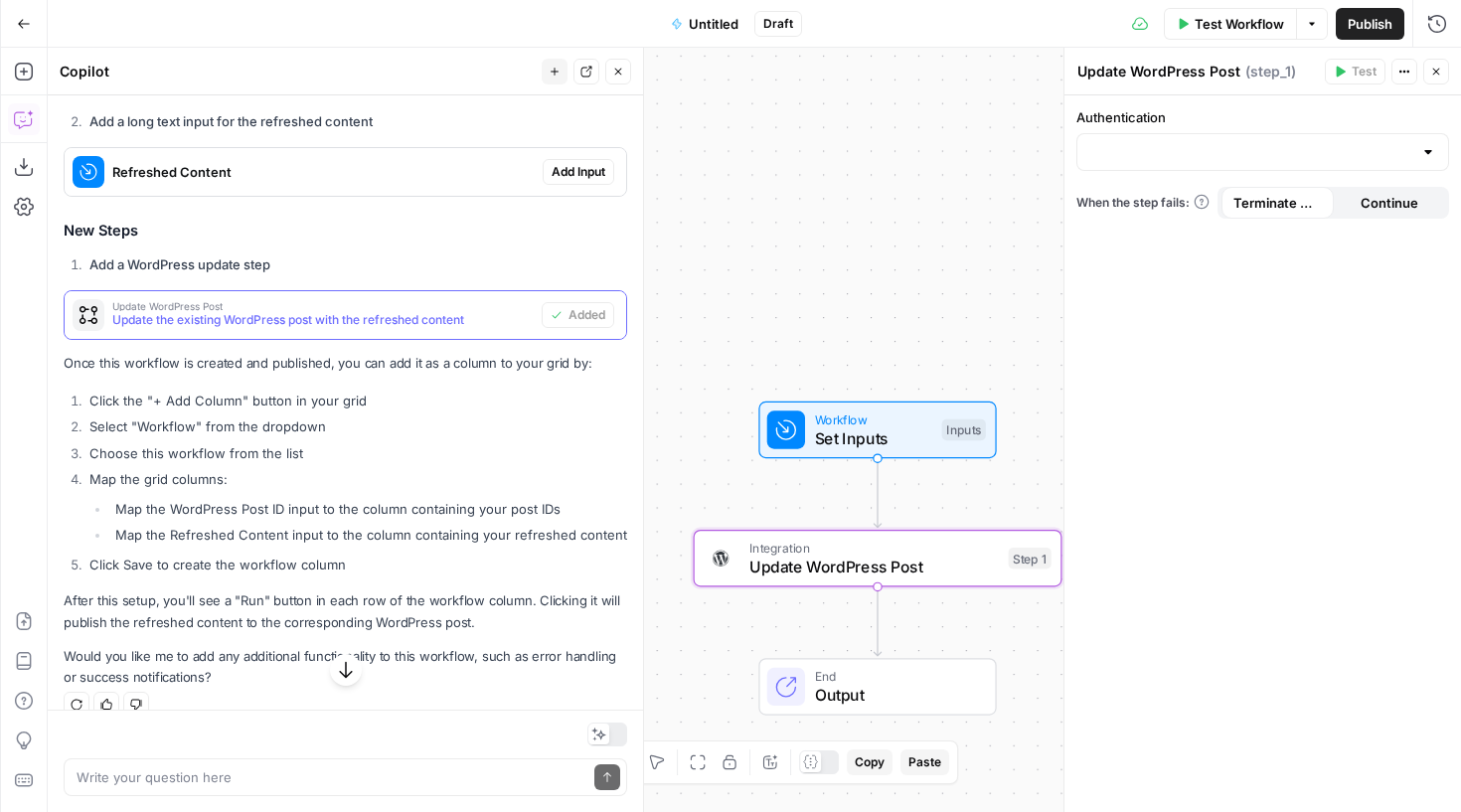scroll, scrollTop: 1425, scrollLeft: 0, axis: vertical 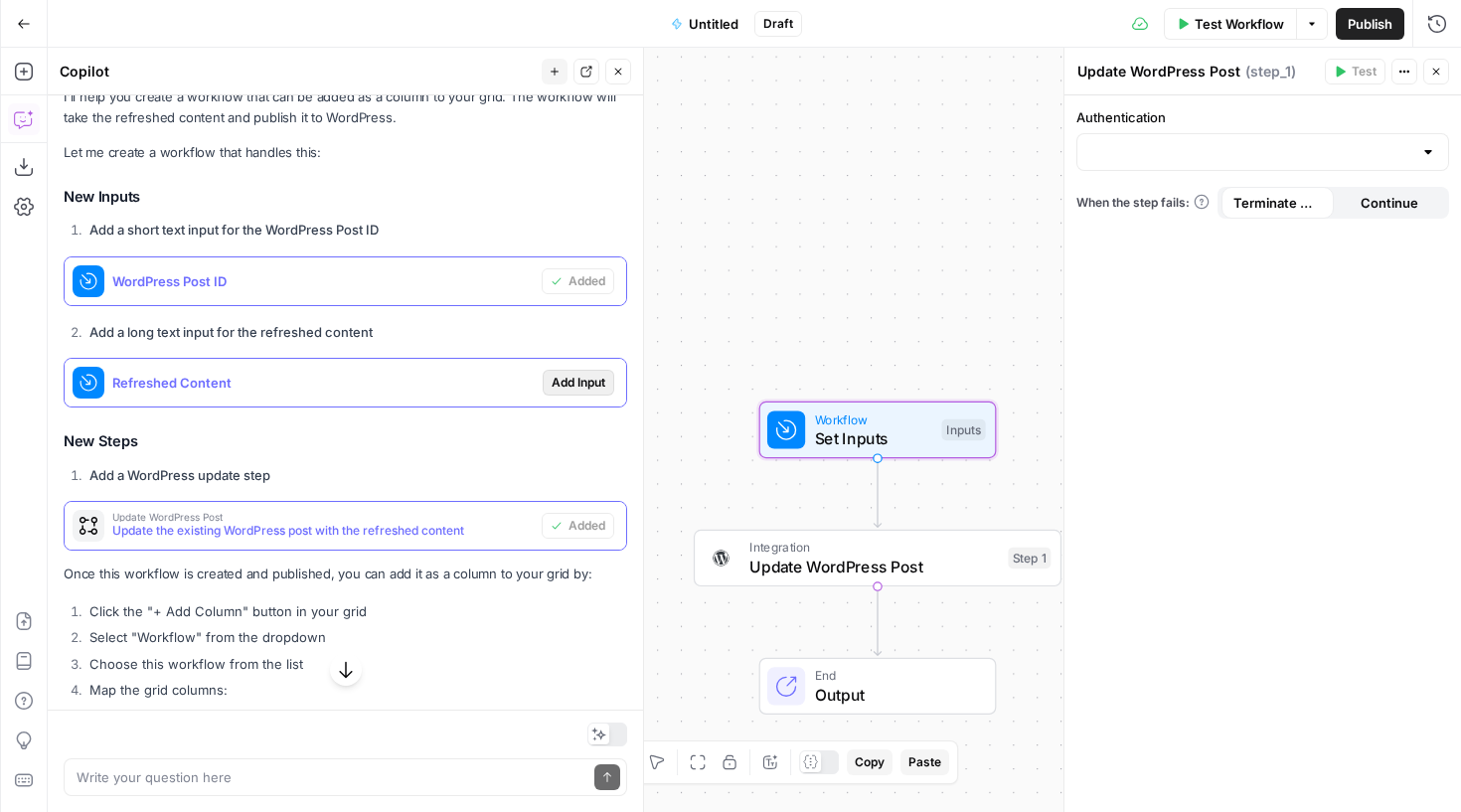 click on "Add Input" at bounding box center [578, 383] 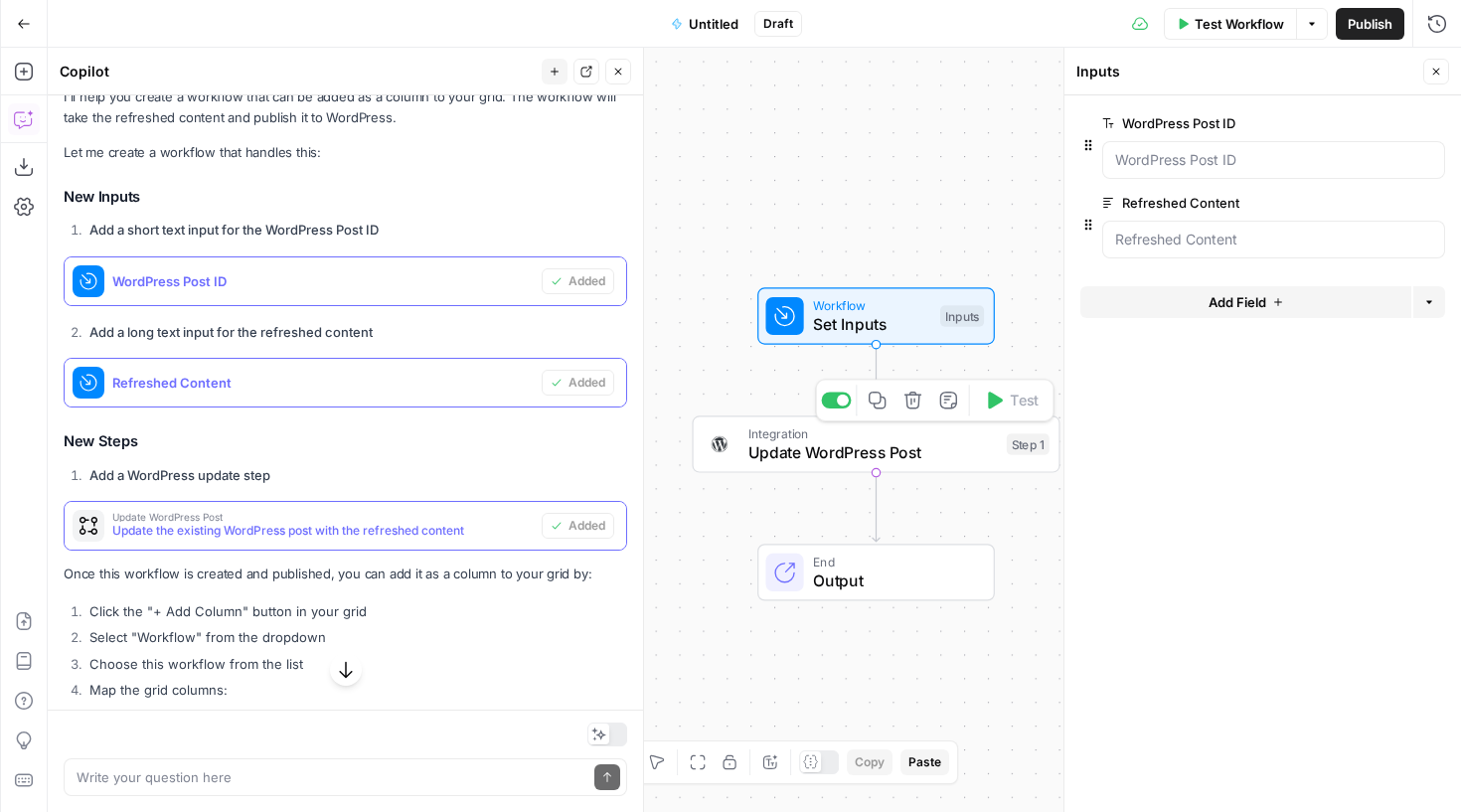 click on "Update WordPress Post" at bounding box center (873, 452) 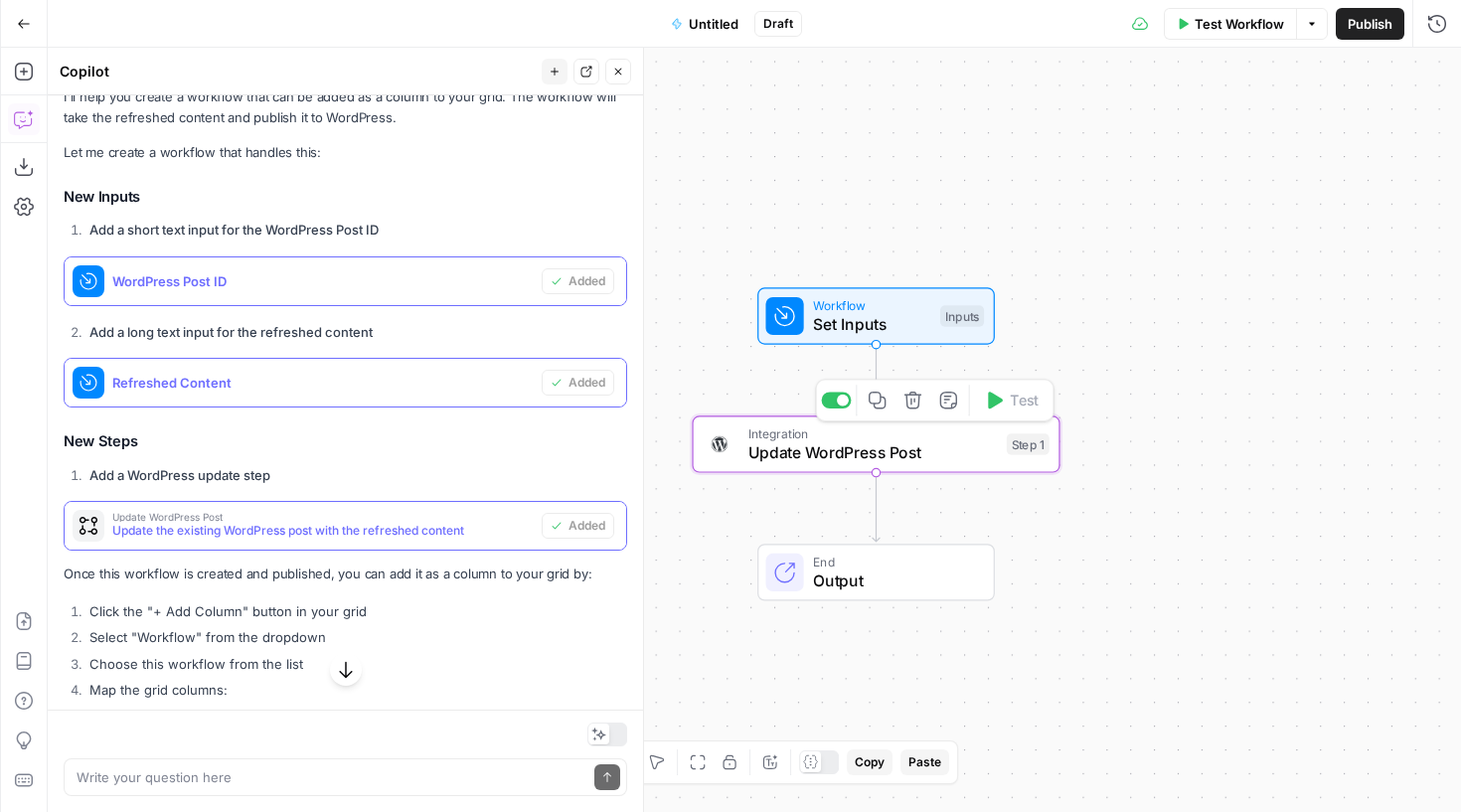 type on "Update WordPress Post" 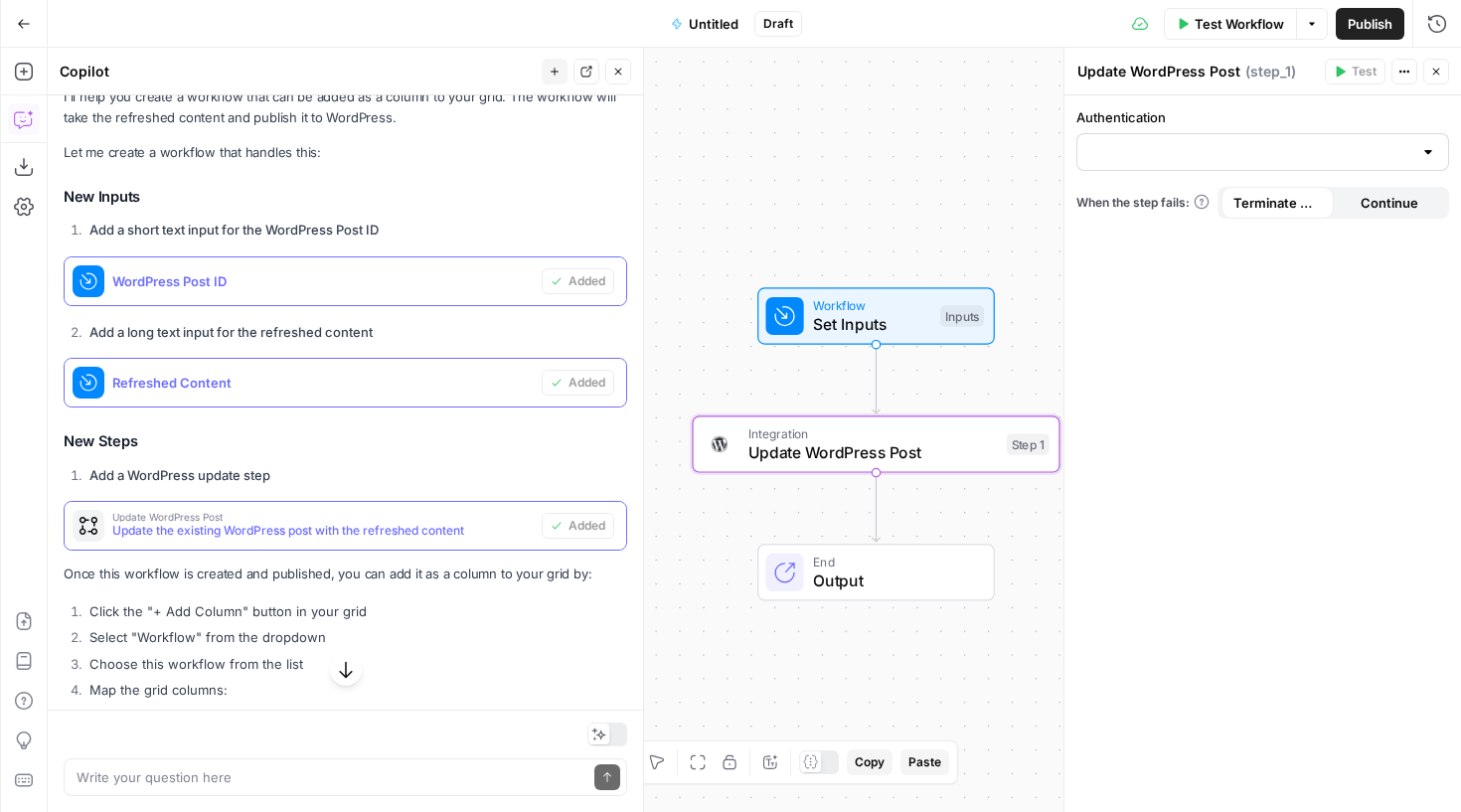click at bounding box center [1262, 152] 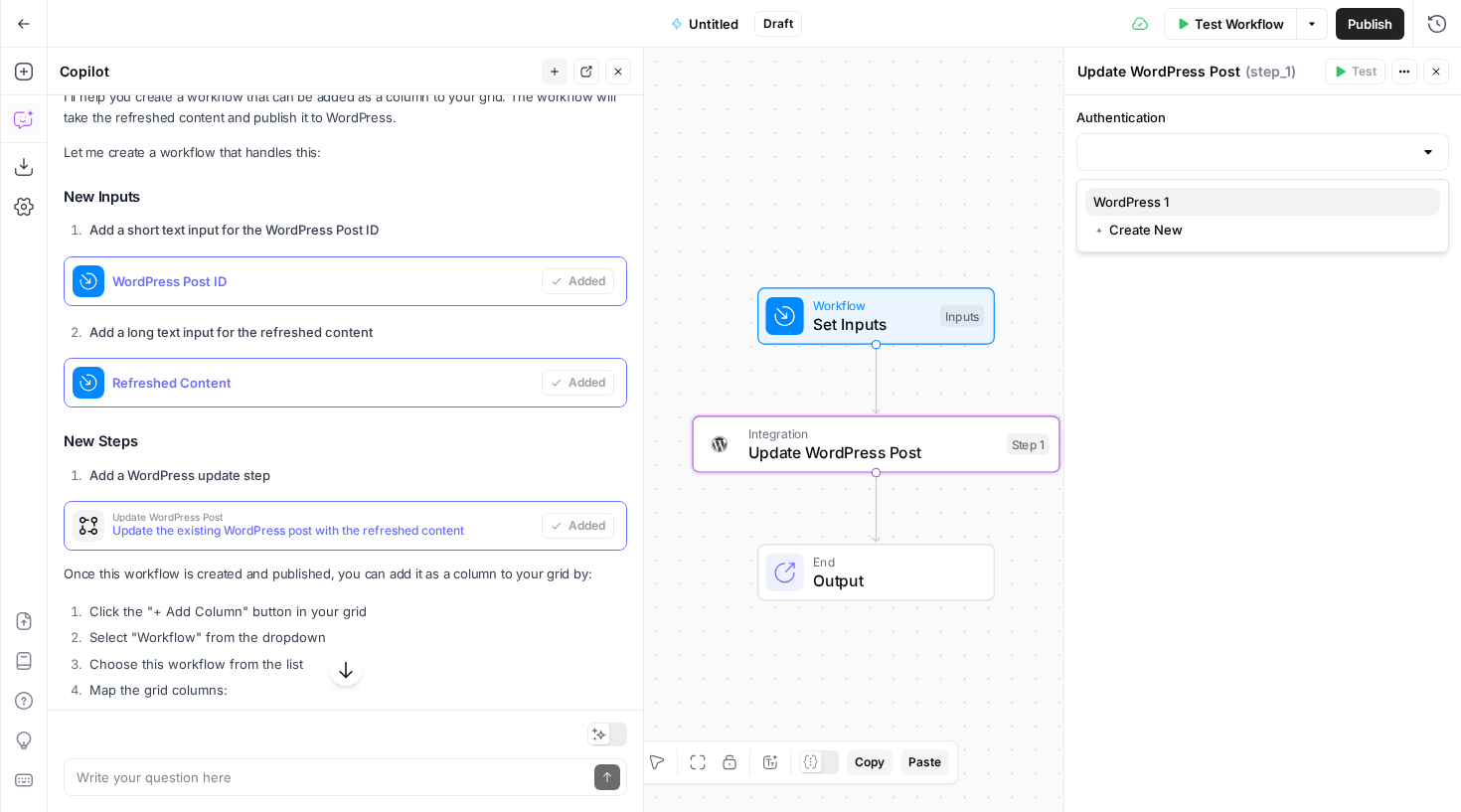 click on "WordPress 1" at bounding box center [1262, 202] 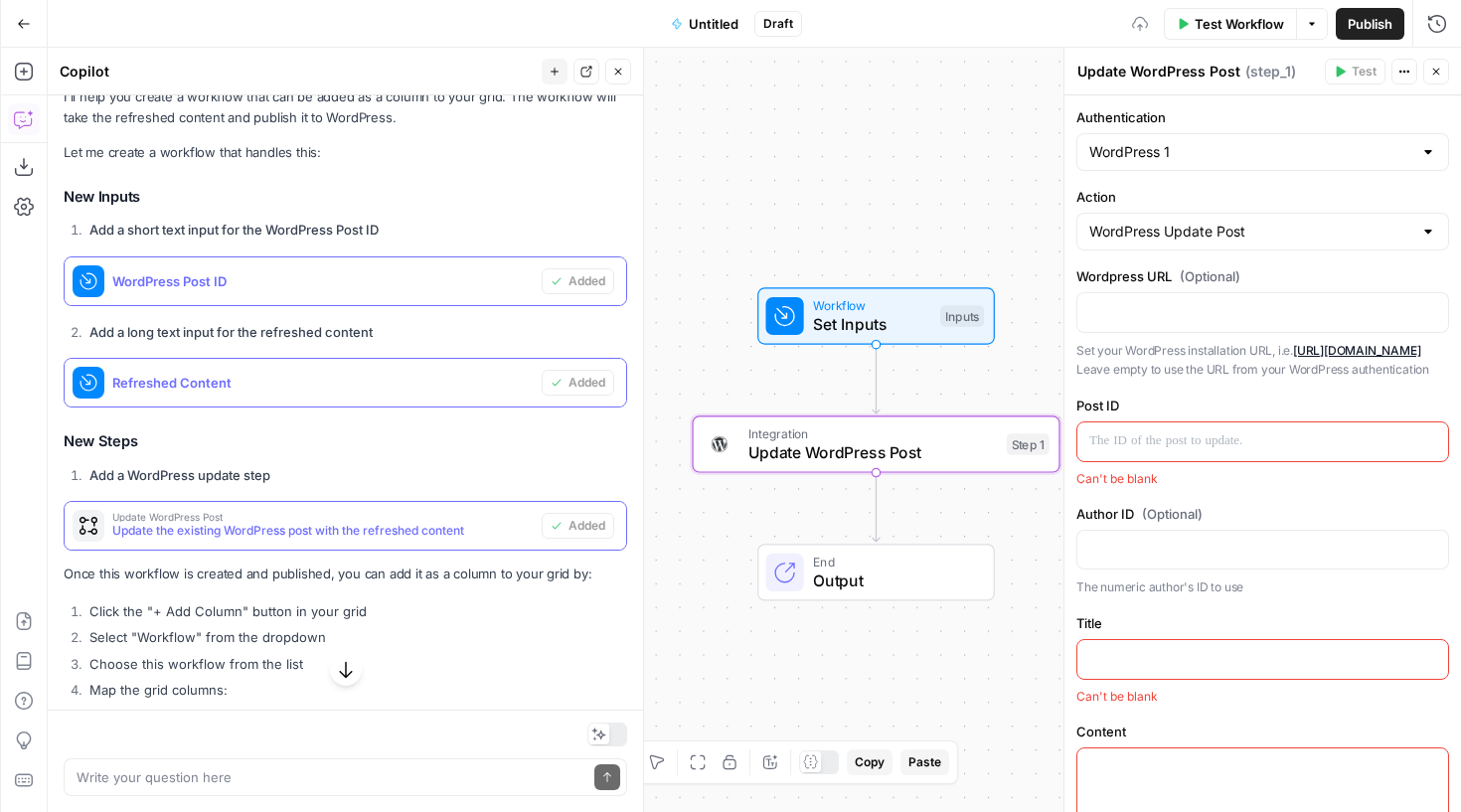 click at bounding box center (1262, 440) 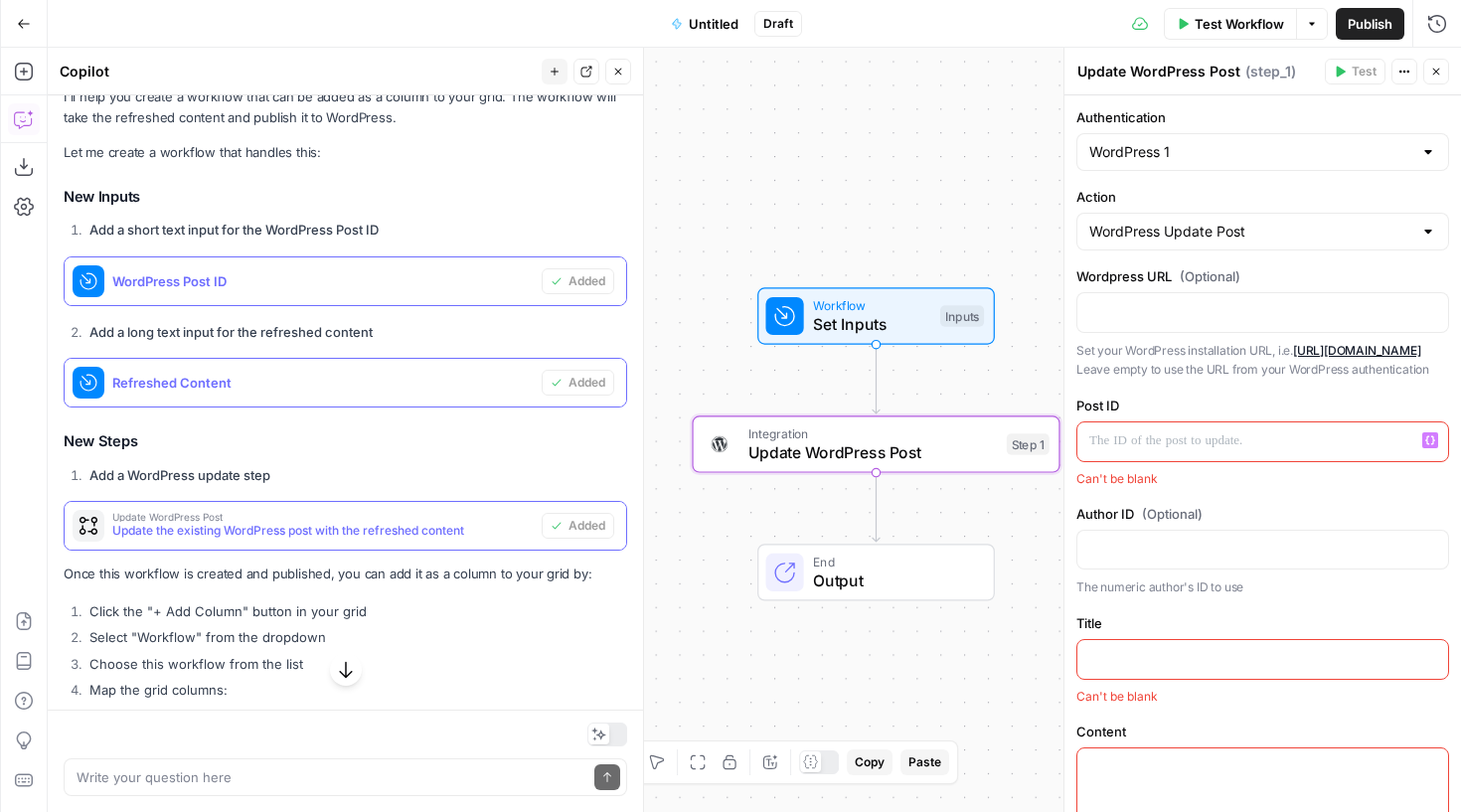 click 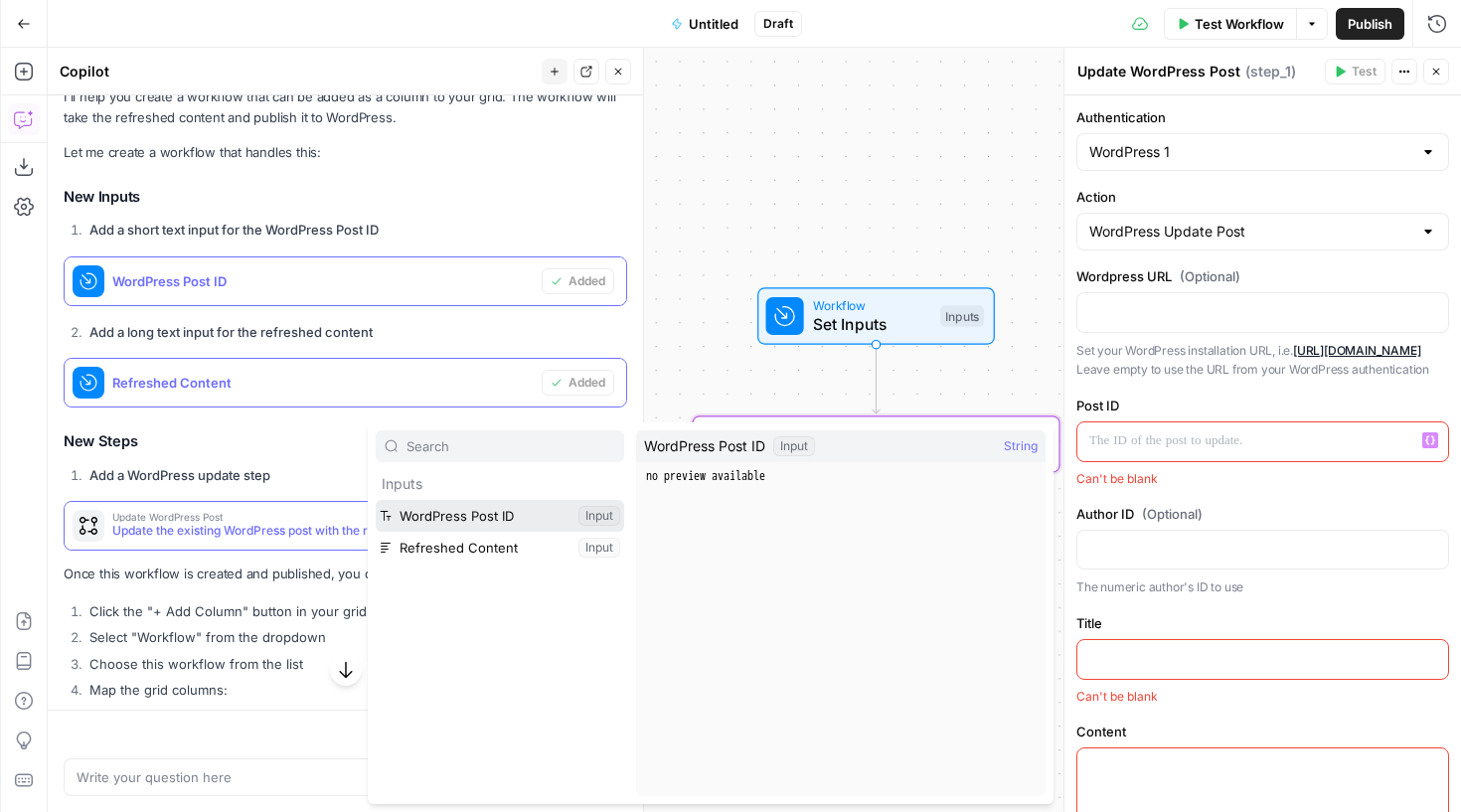 click at bounding box center [500, 516] 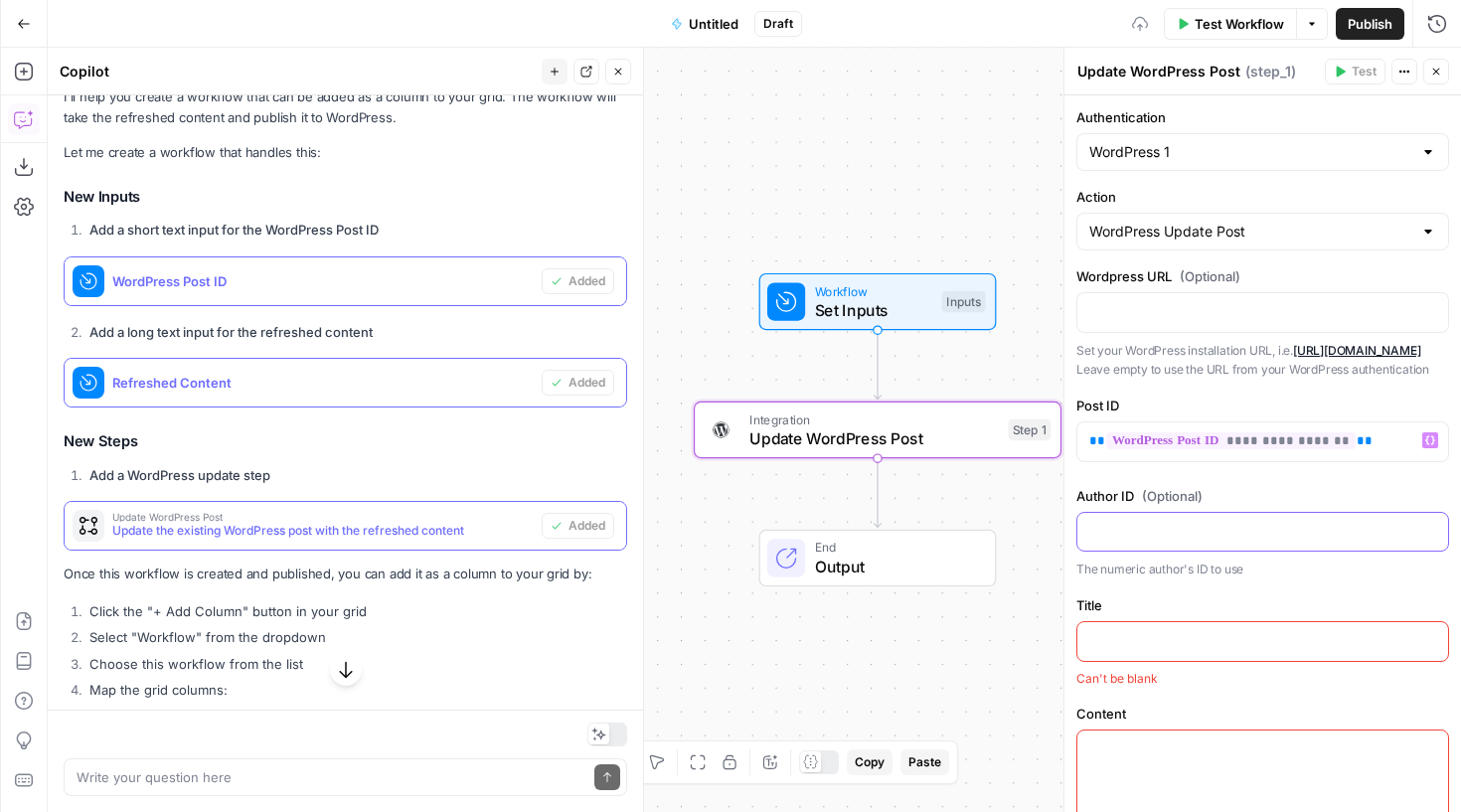 click at bounding box center (1262, 531) 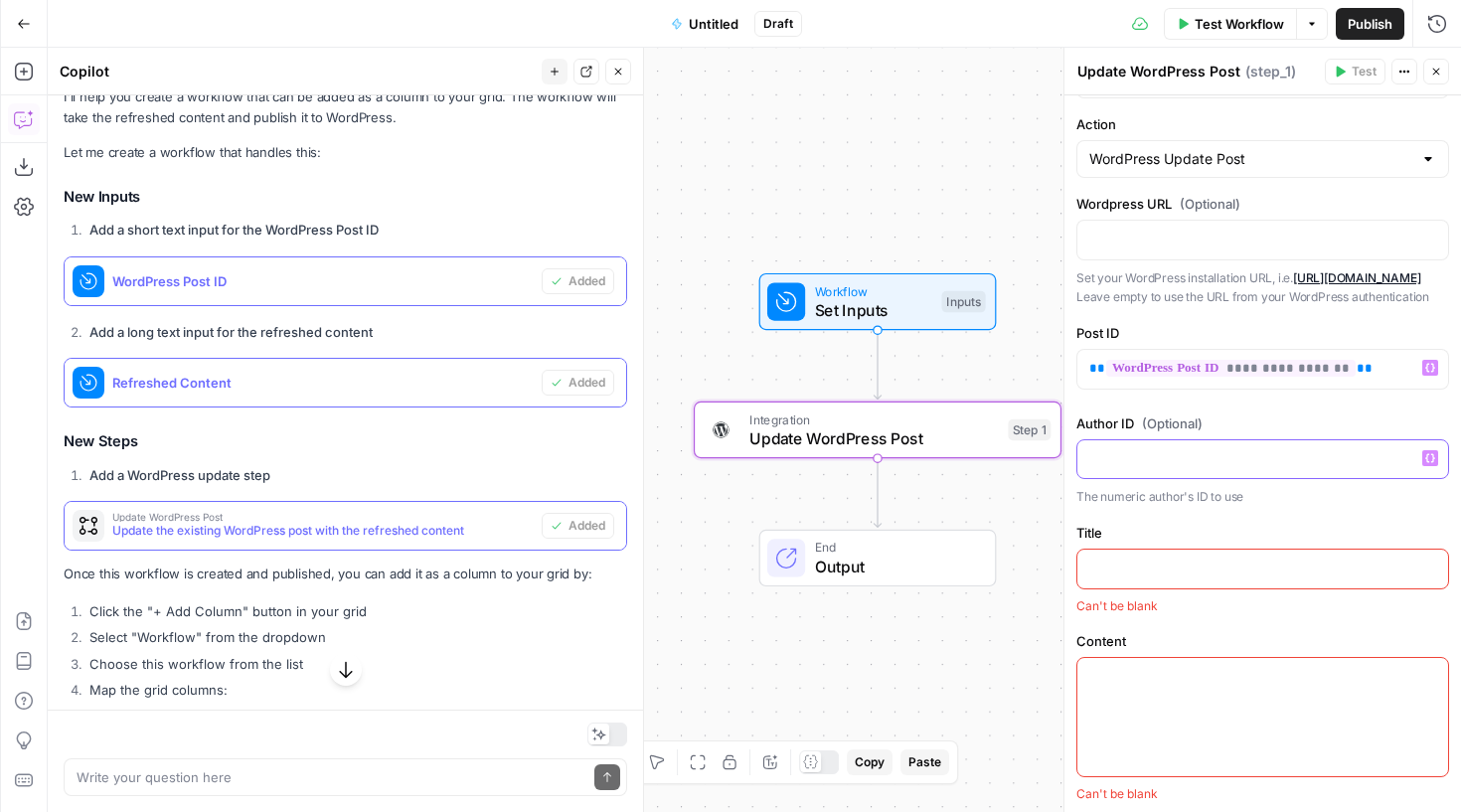 scroll, scrollTop: 78, scrollLeft: 0, axis: vertical 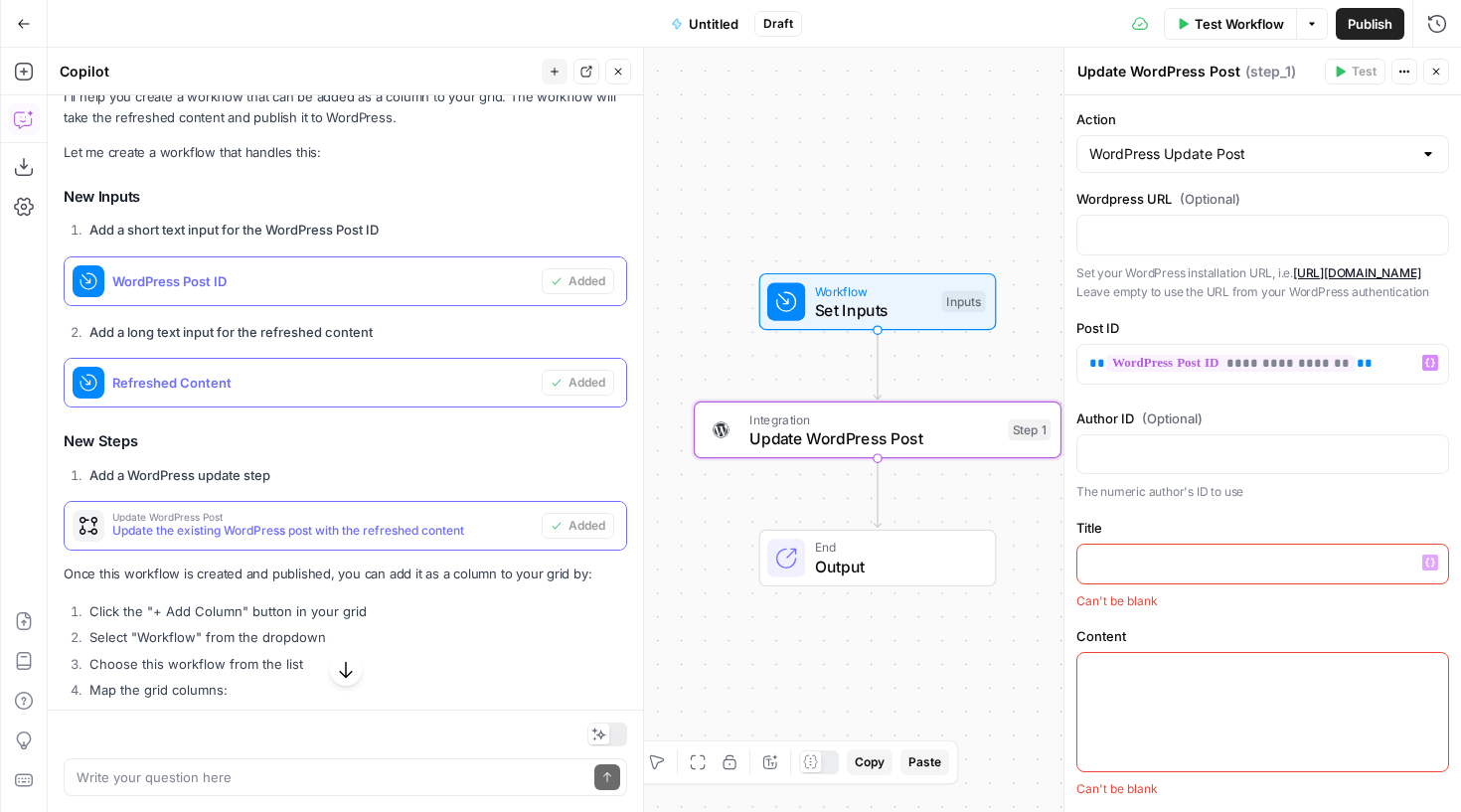 click at bounding box center (1262, 563) 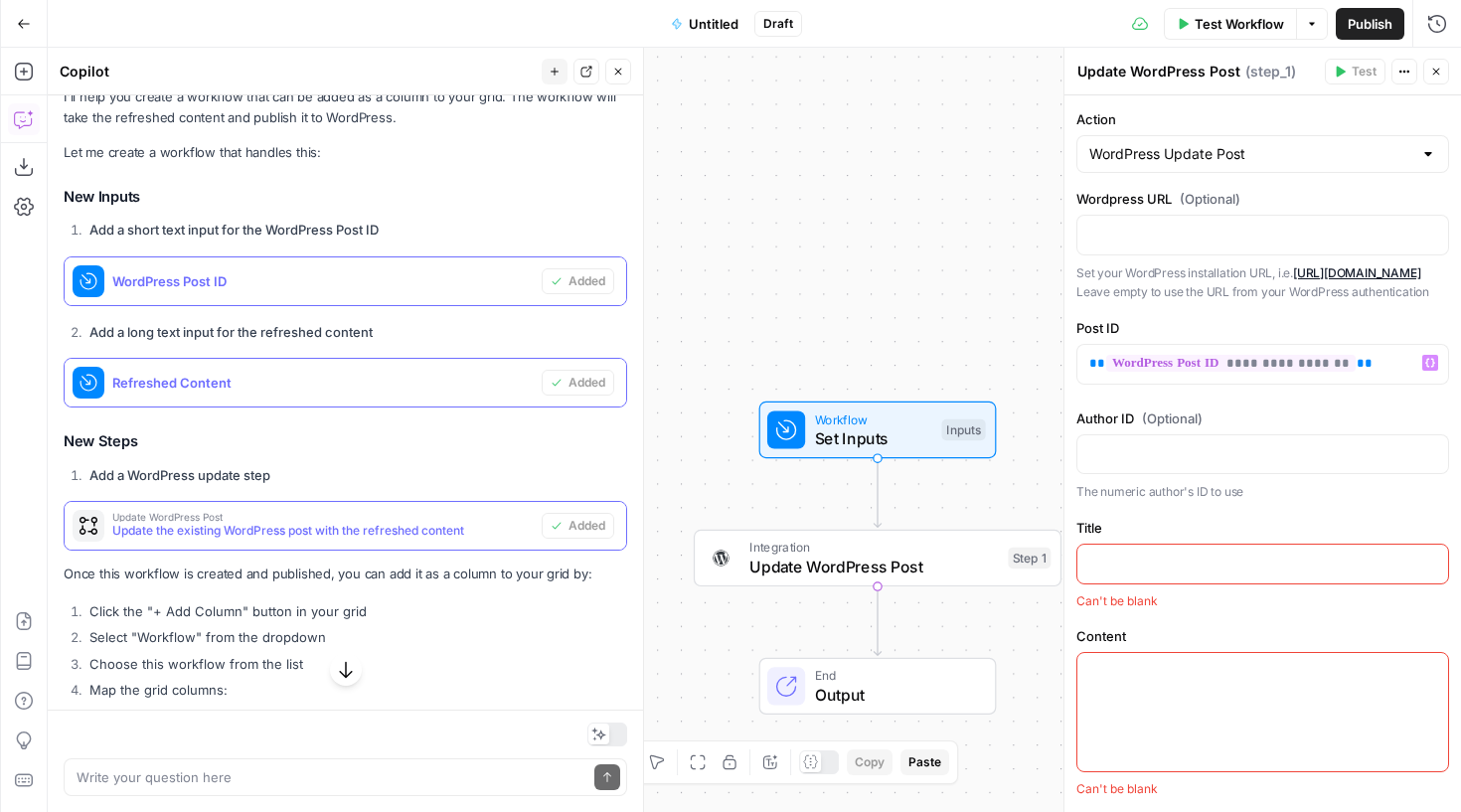 click on "Set Inputs" at bounding box center (874, 438) 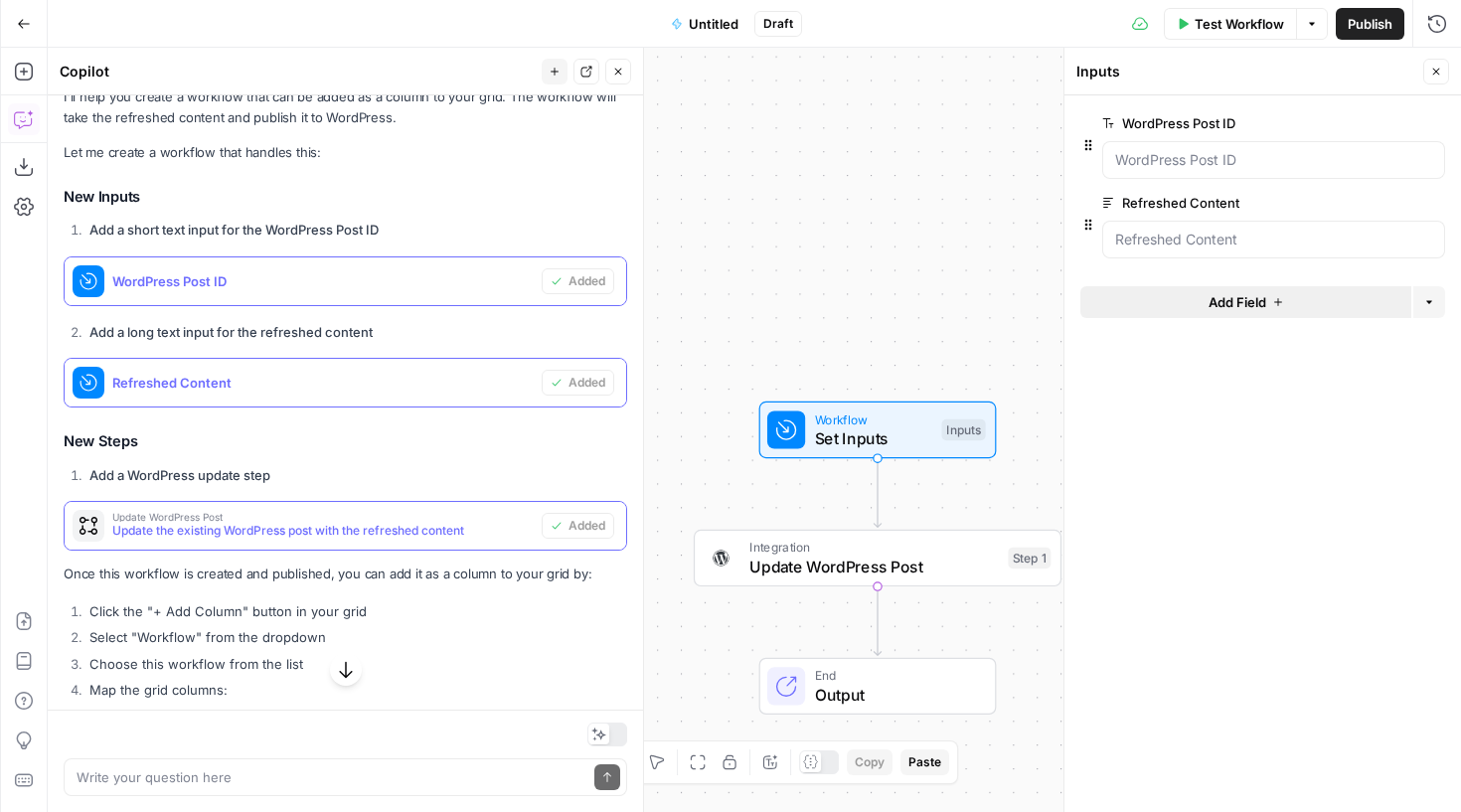 click on "Add Field" at bounding box center (1245, 302) 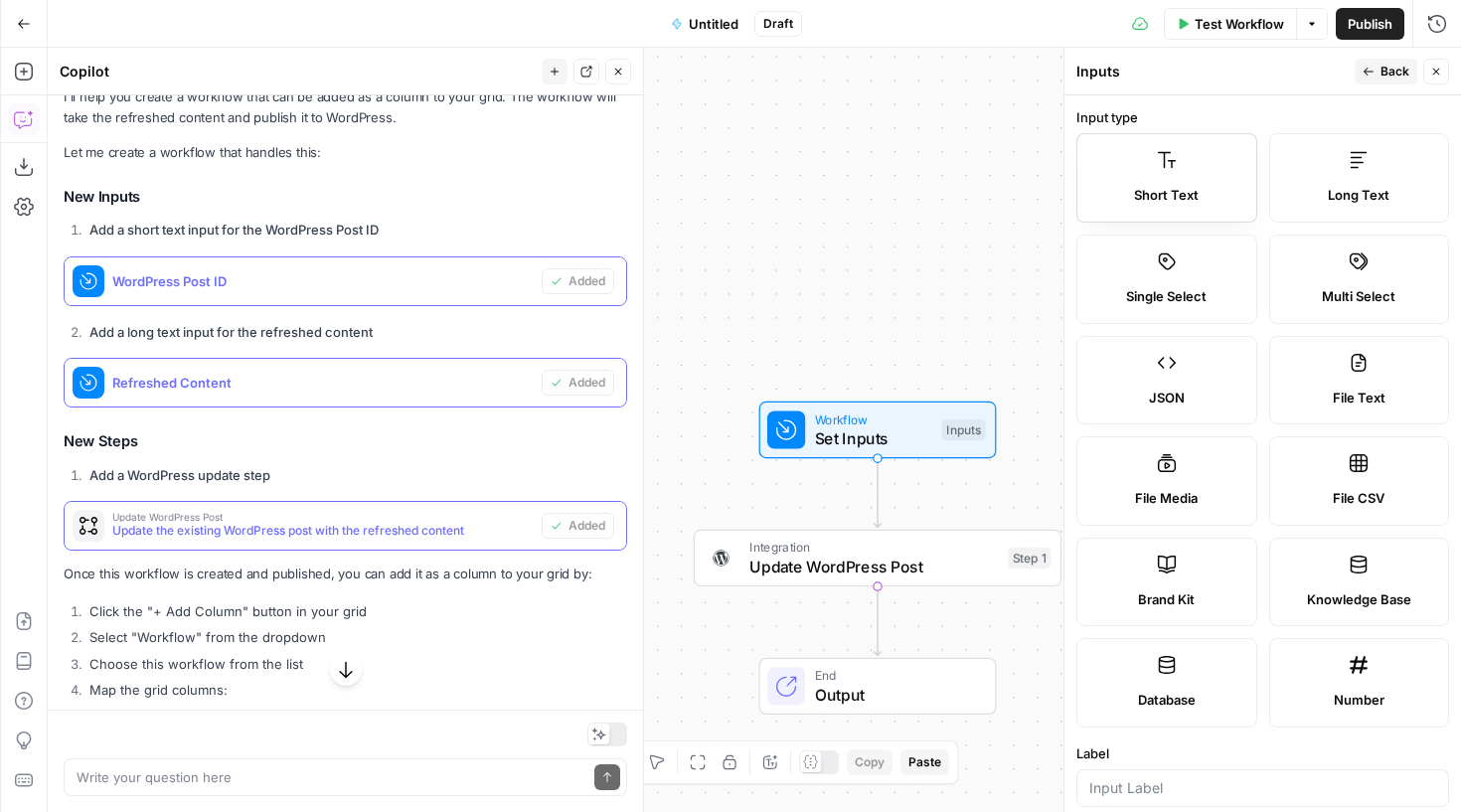click on "Short Text" at bounding box center (1166, 196) 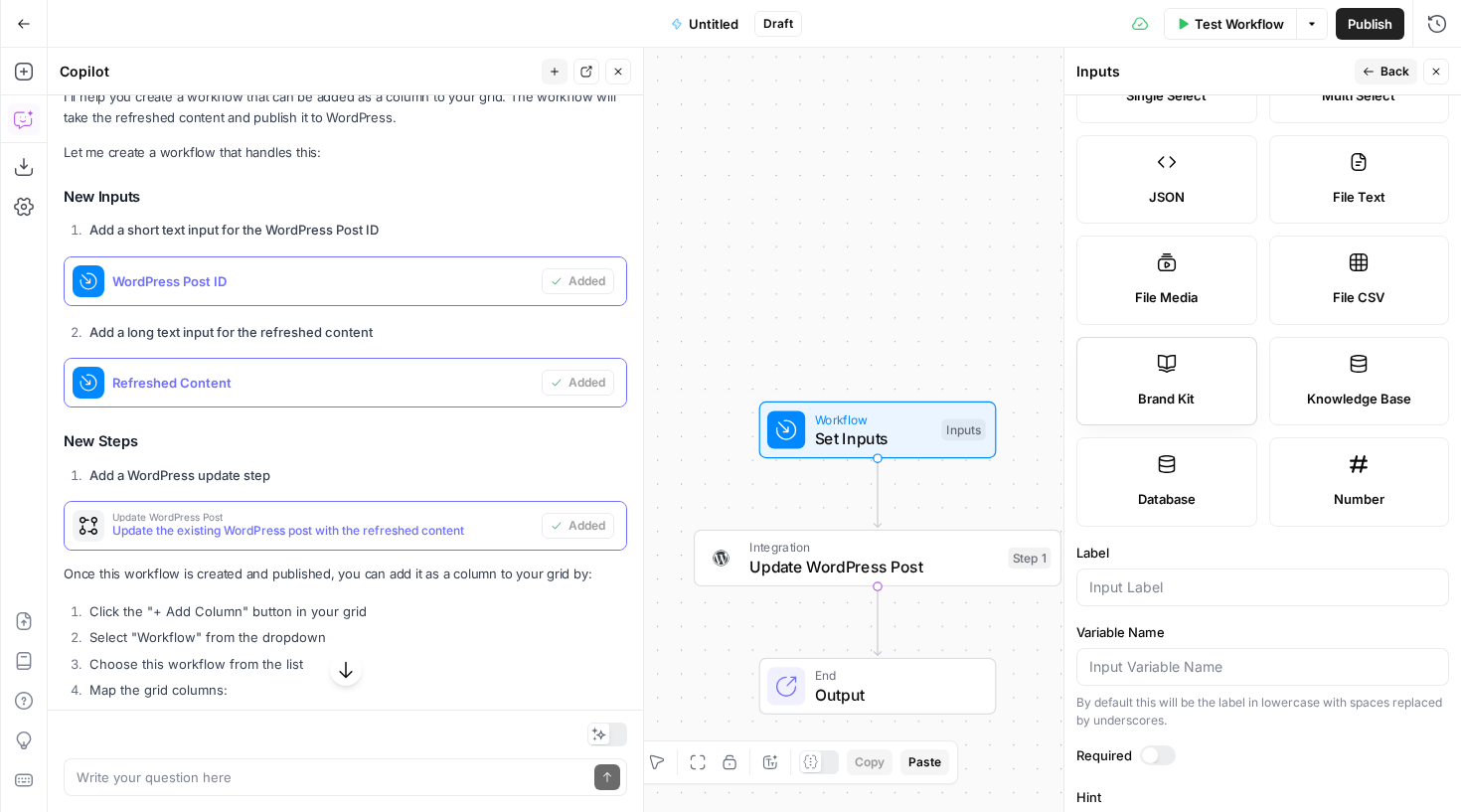 scroll, scrollTop: 239, scrollLeft: 0, axis: vertical 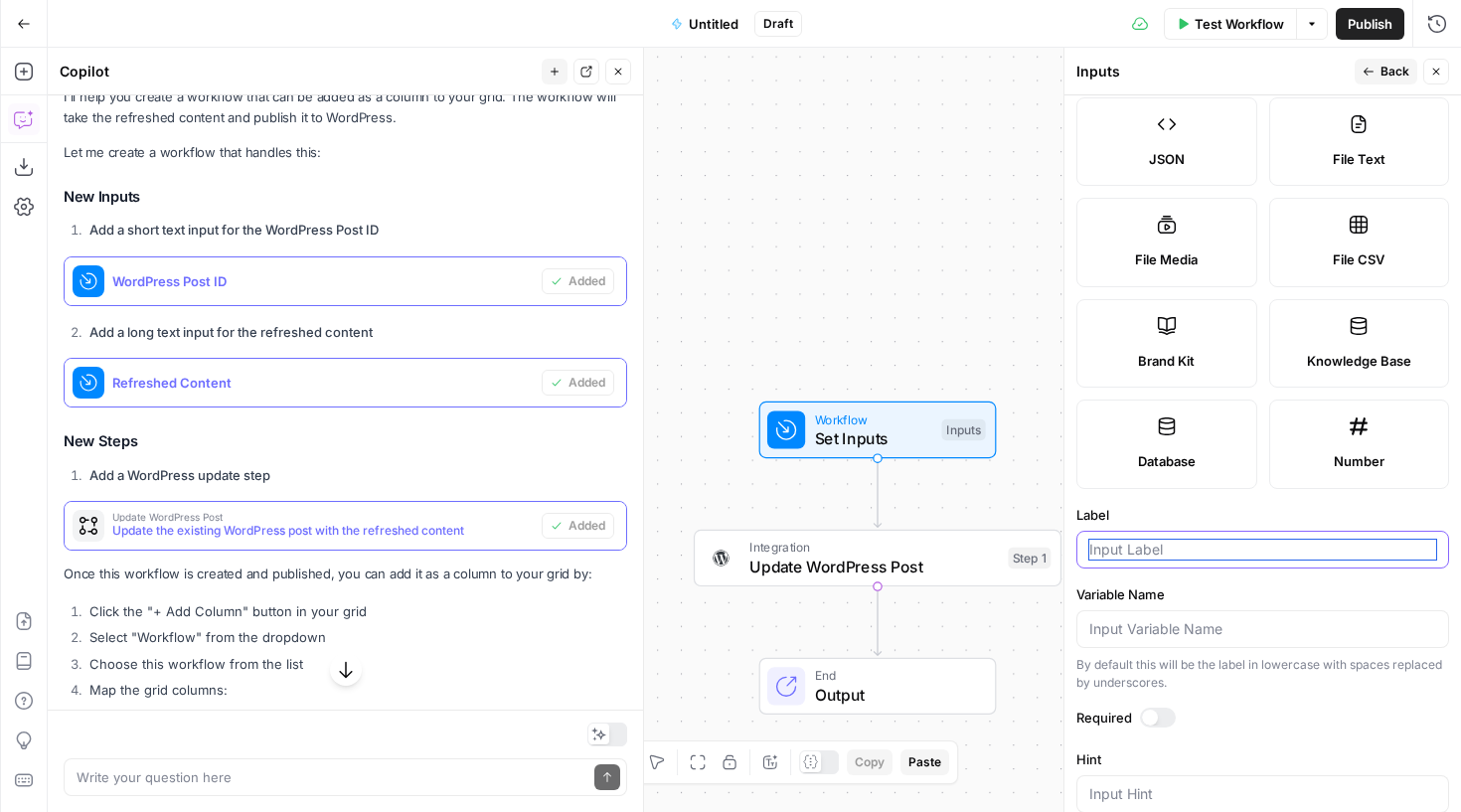 click on "Label" at bounding box center (1262, 550) 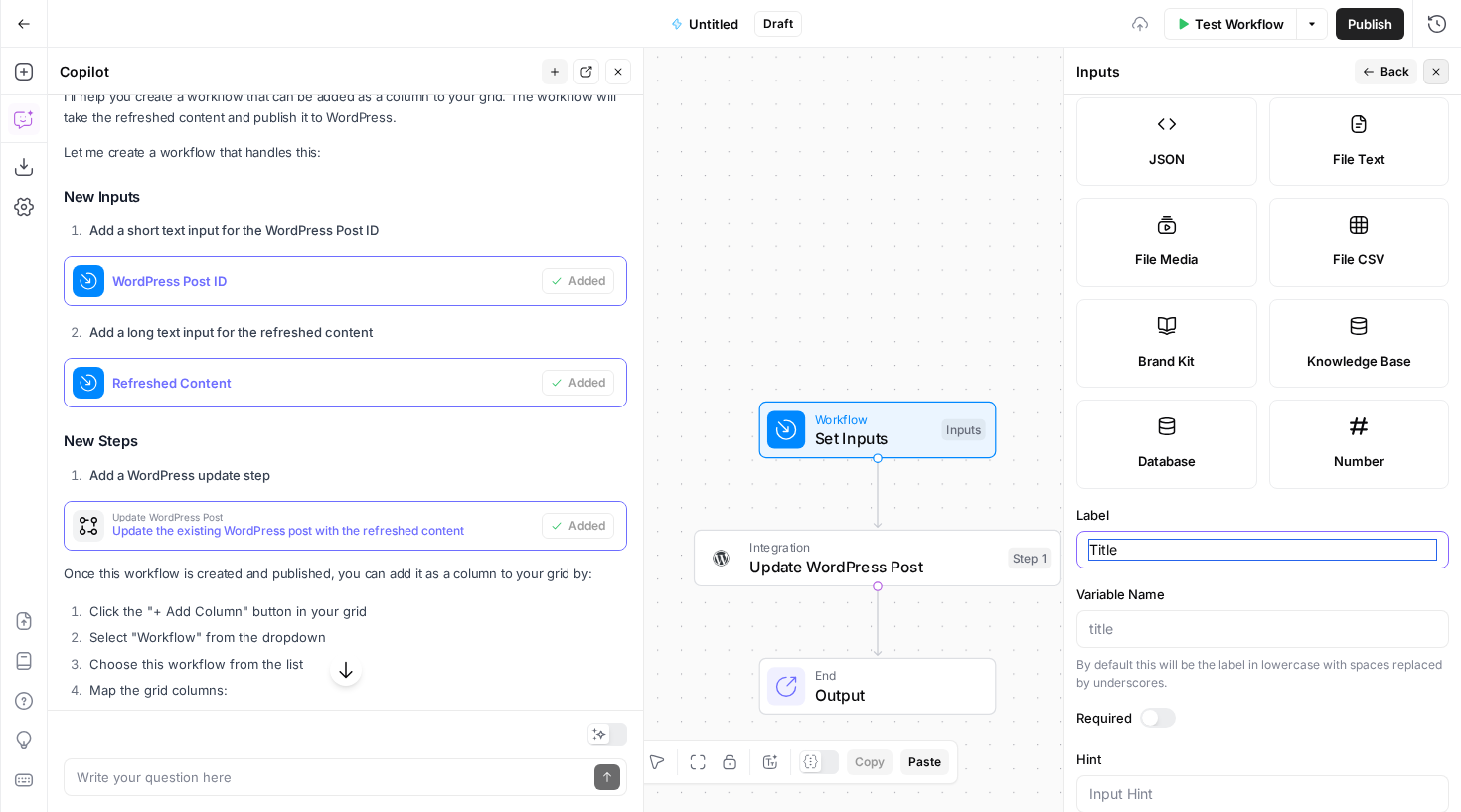 type on "Title" 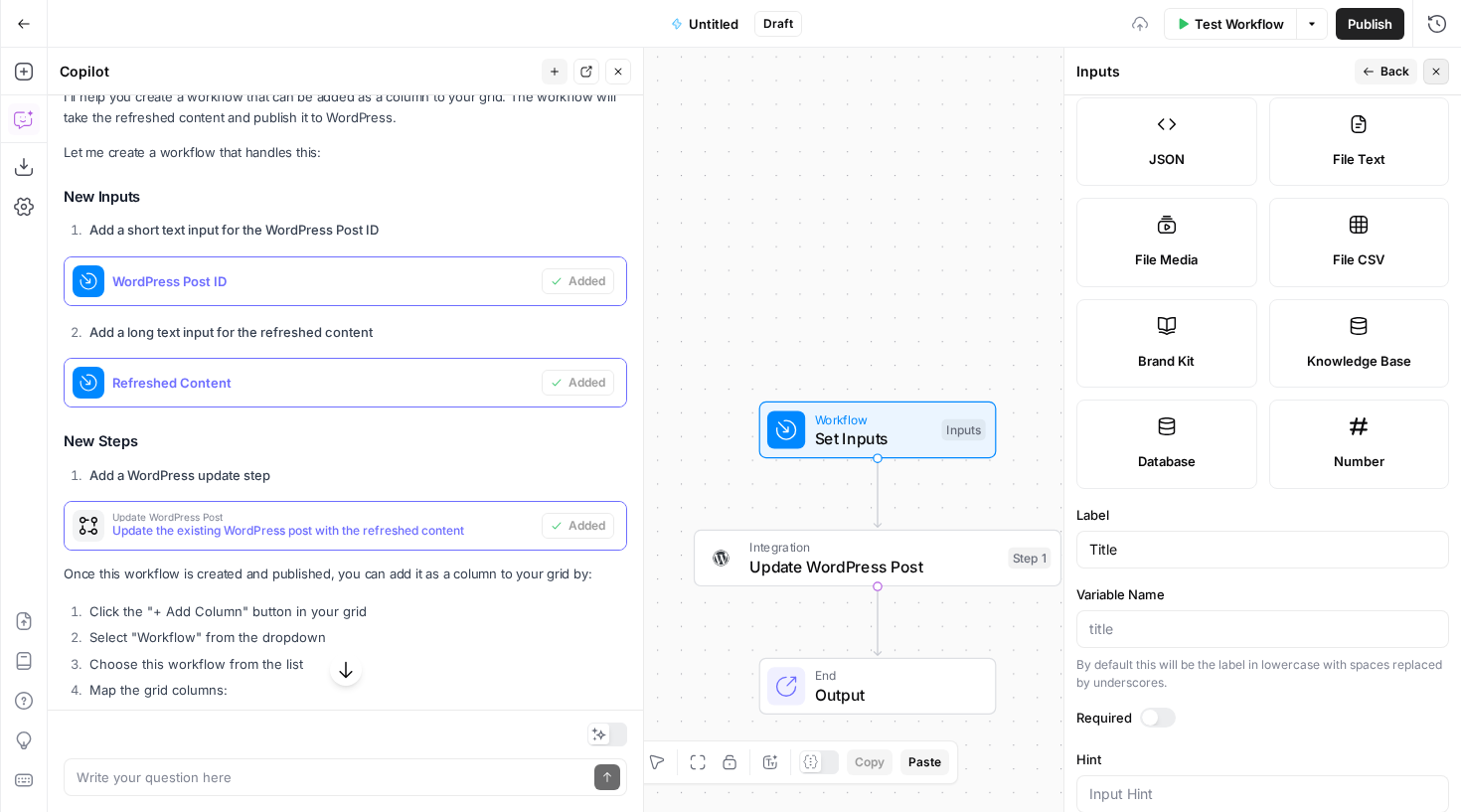 click on "Close" at bounding box center [1436, 72] 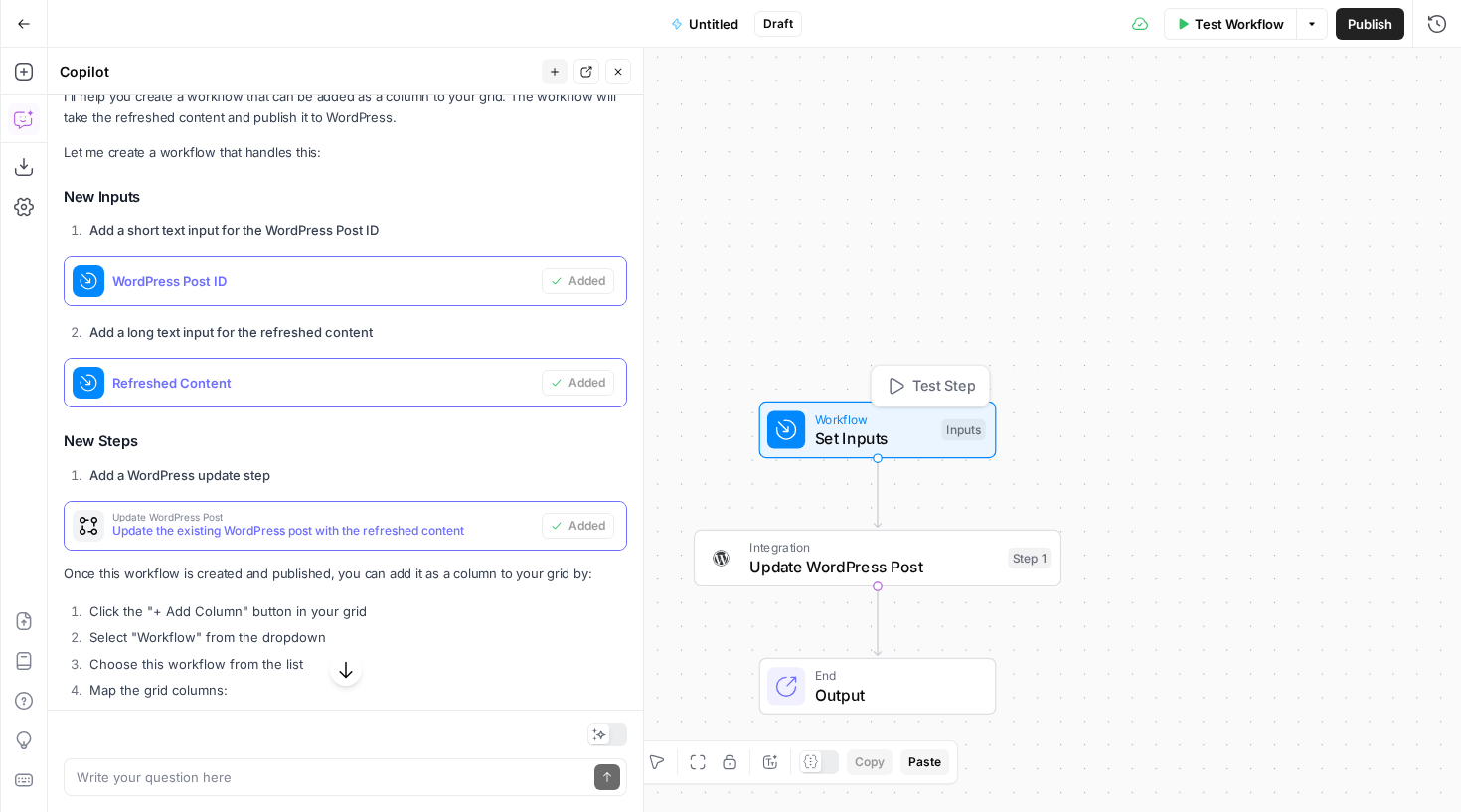 click on "Set Inputs" at bounding box center [874, 438] 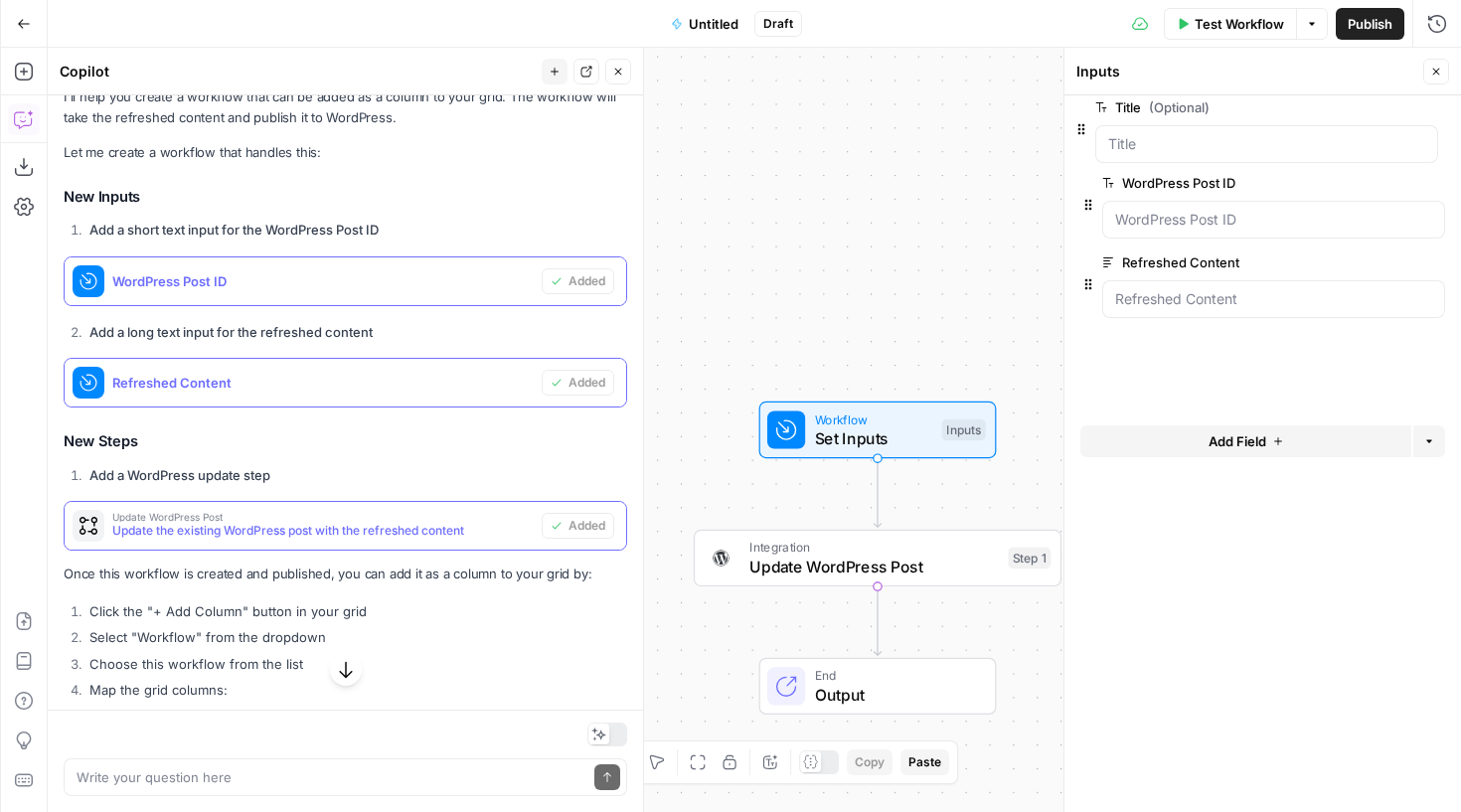 drag, startPoint x: 1084, startPoint y: 303, endPoint x: 1078, endPoint y: 123, distance: 180.09997 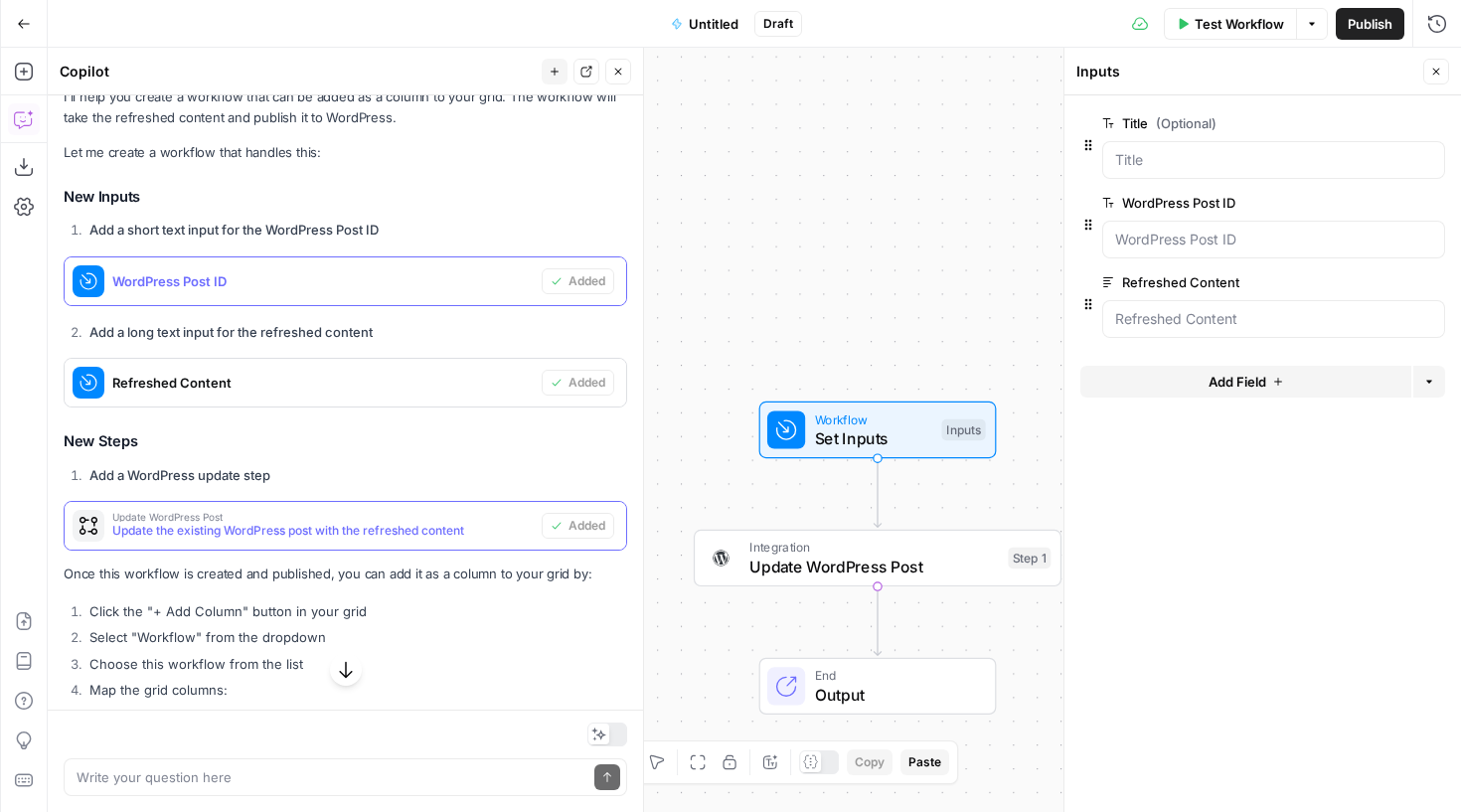 click on "Update WordPress Post" at bounding box center (874, 567) 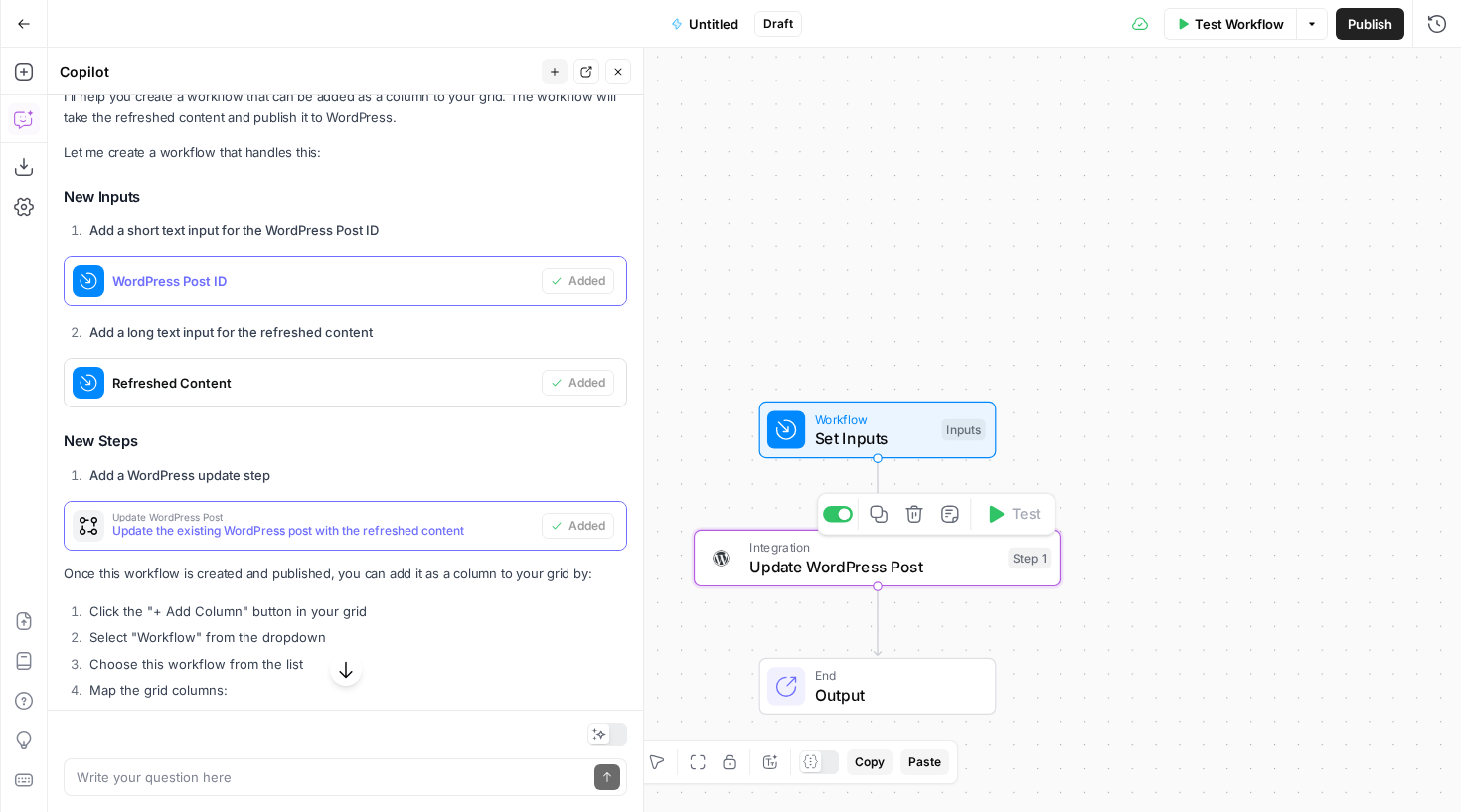 type on "Update WordPress Post" 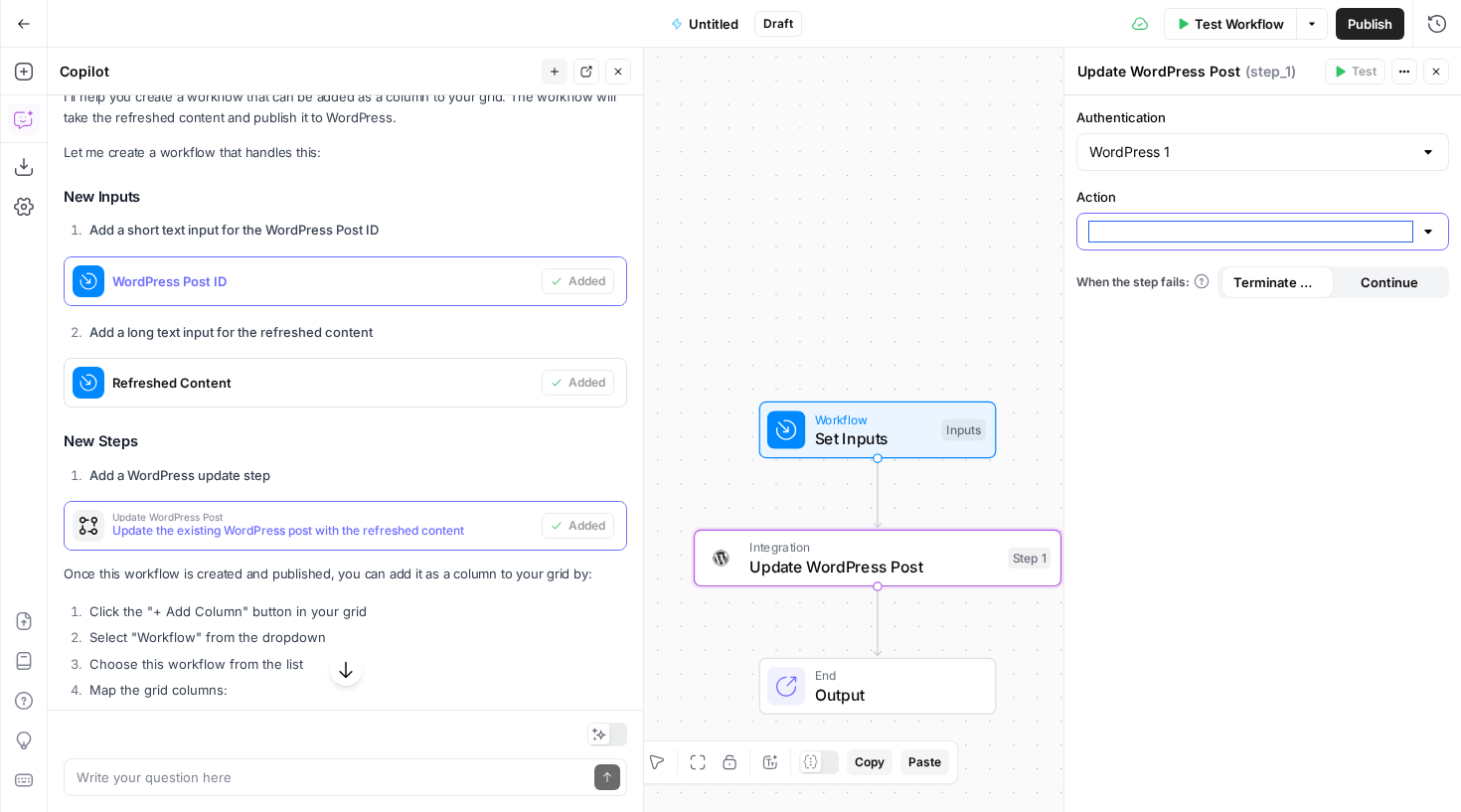 click on "Action" at bounding box center [1250, 232] 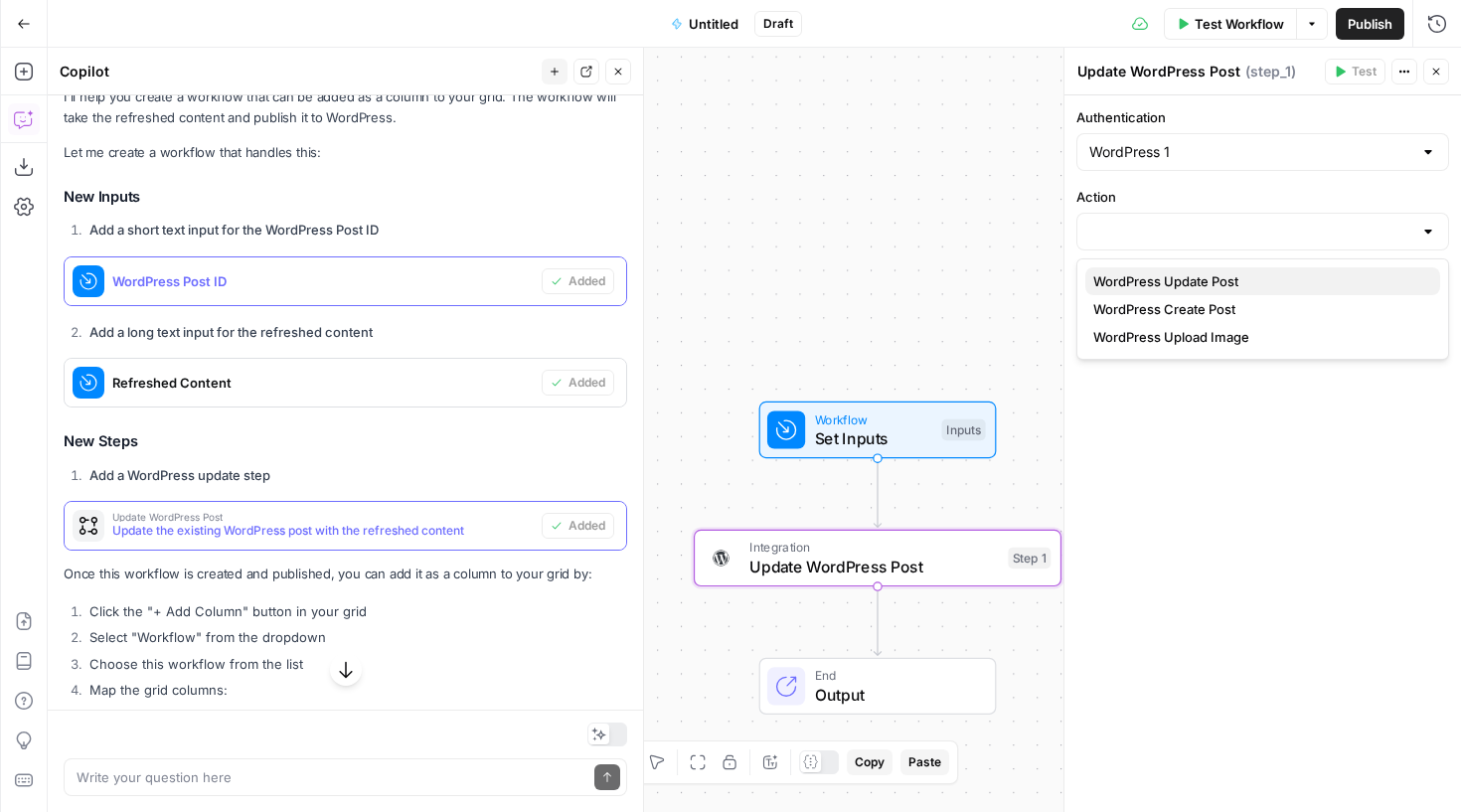 click on "WordPress Update Post" at bounding box center [1166, 281] 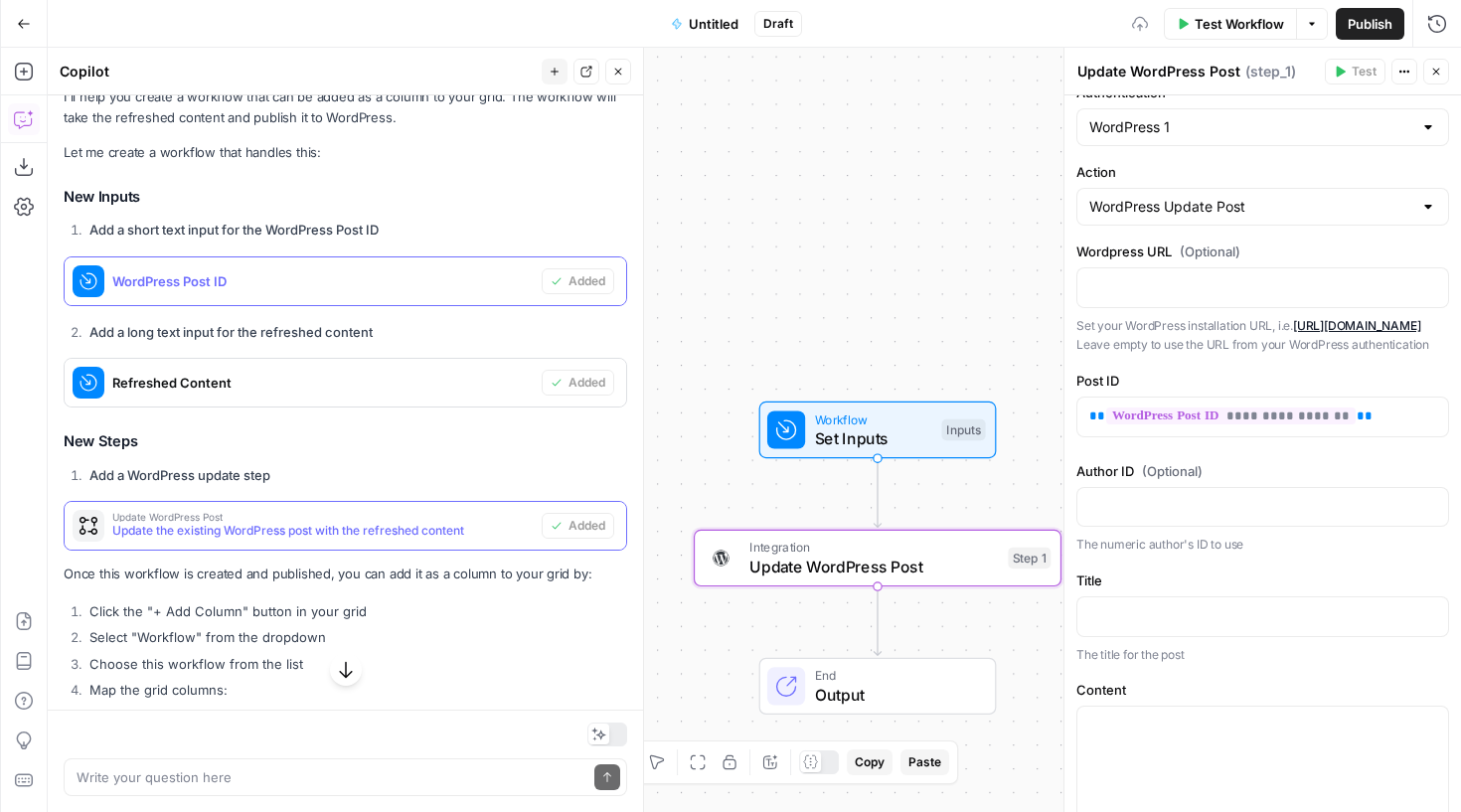 scroll, scrollTop: 29, scrollLeft: 0, axis: vertical 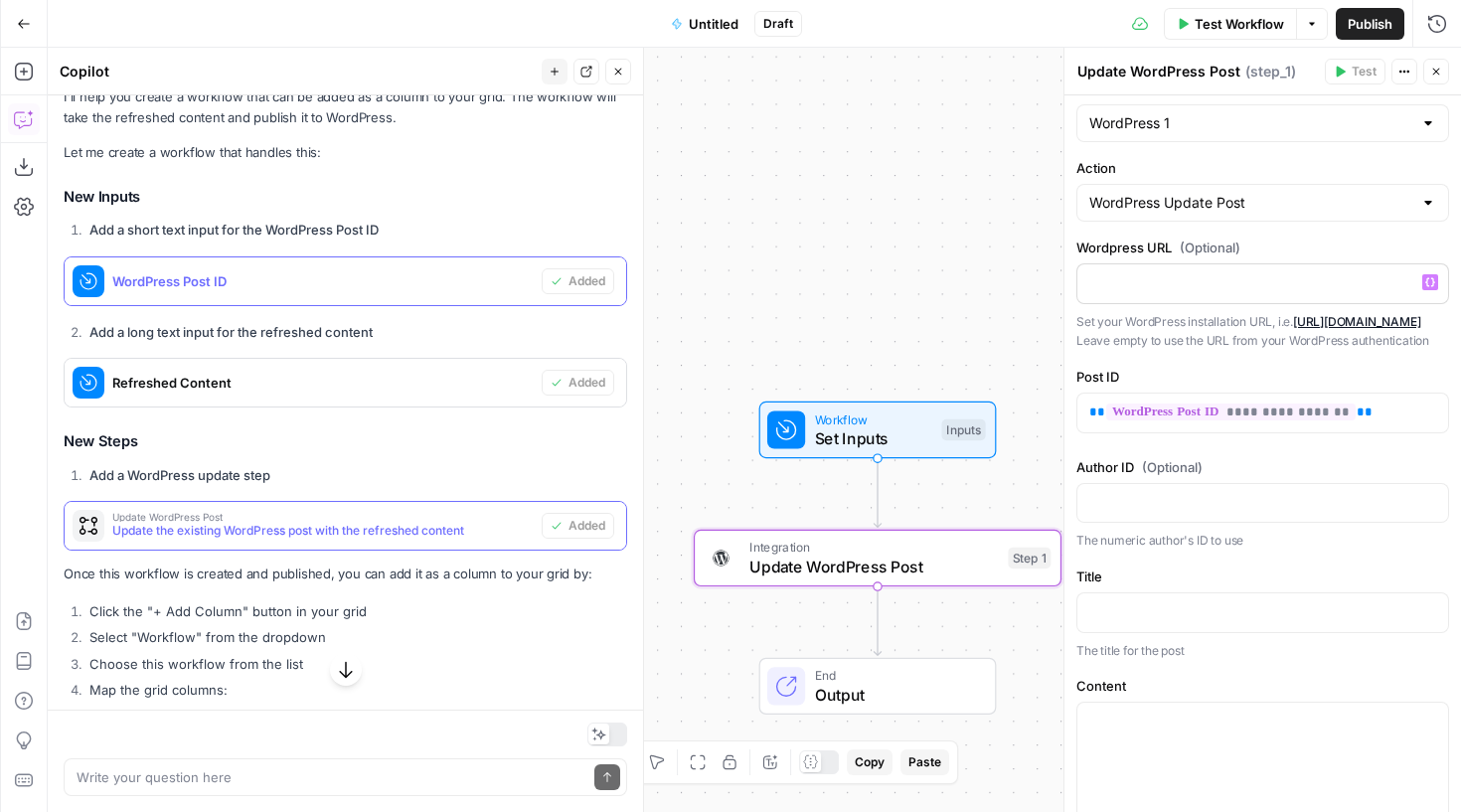 click 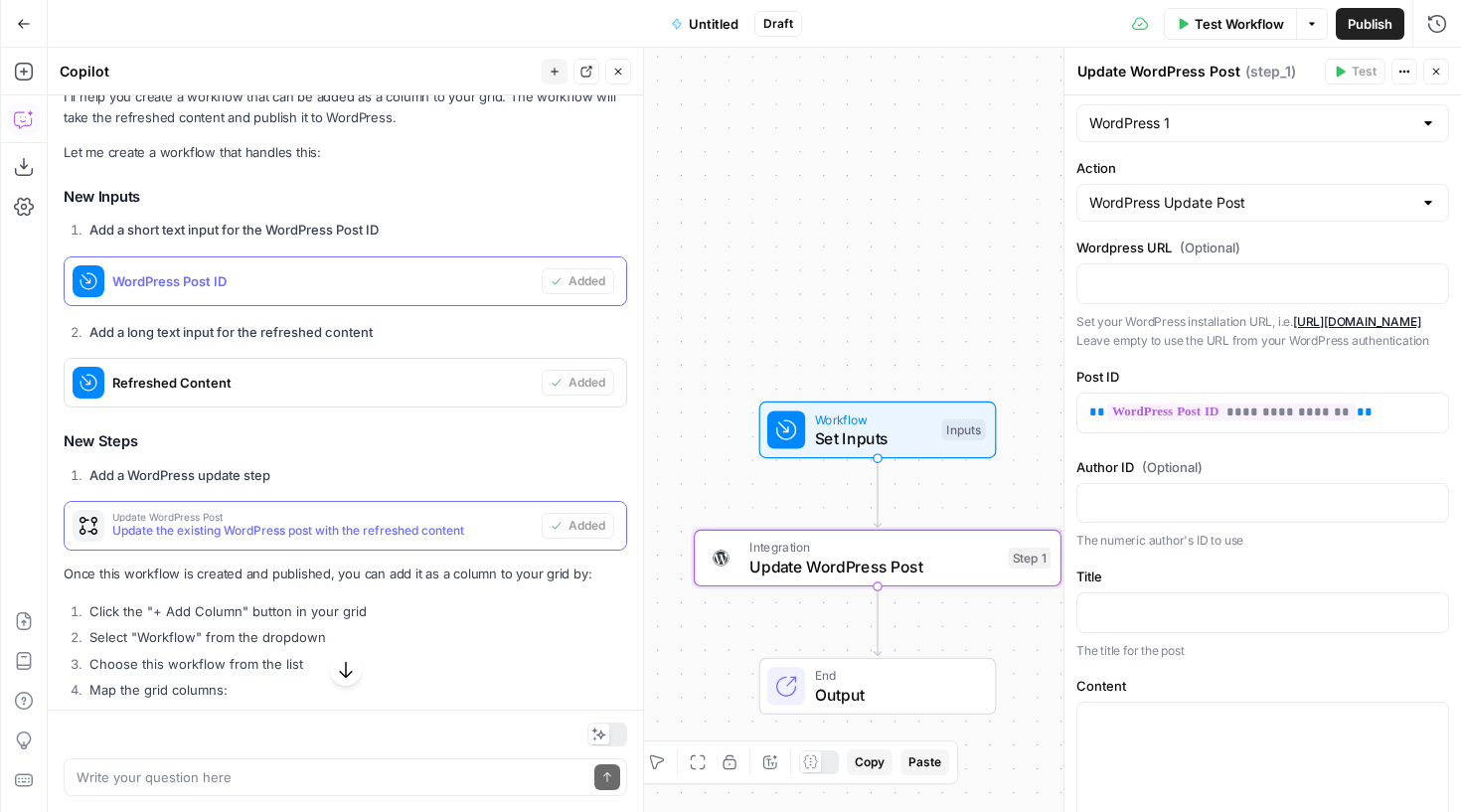 click on "Wordpress URL   (Optional)" at bounding box center [1262, 247] 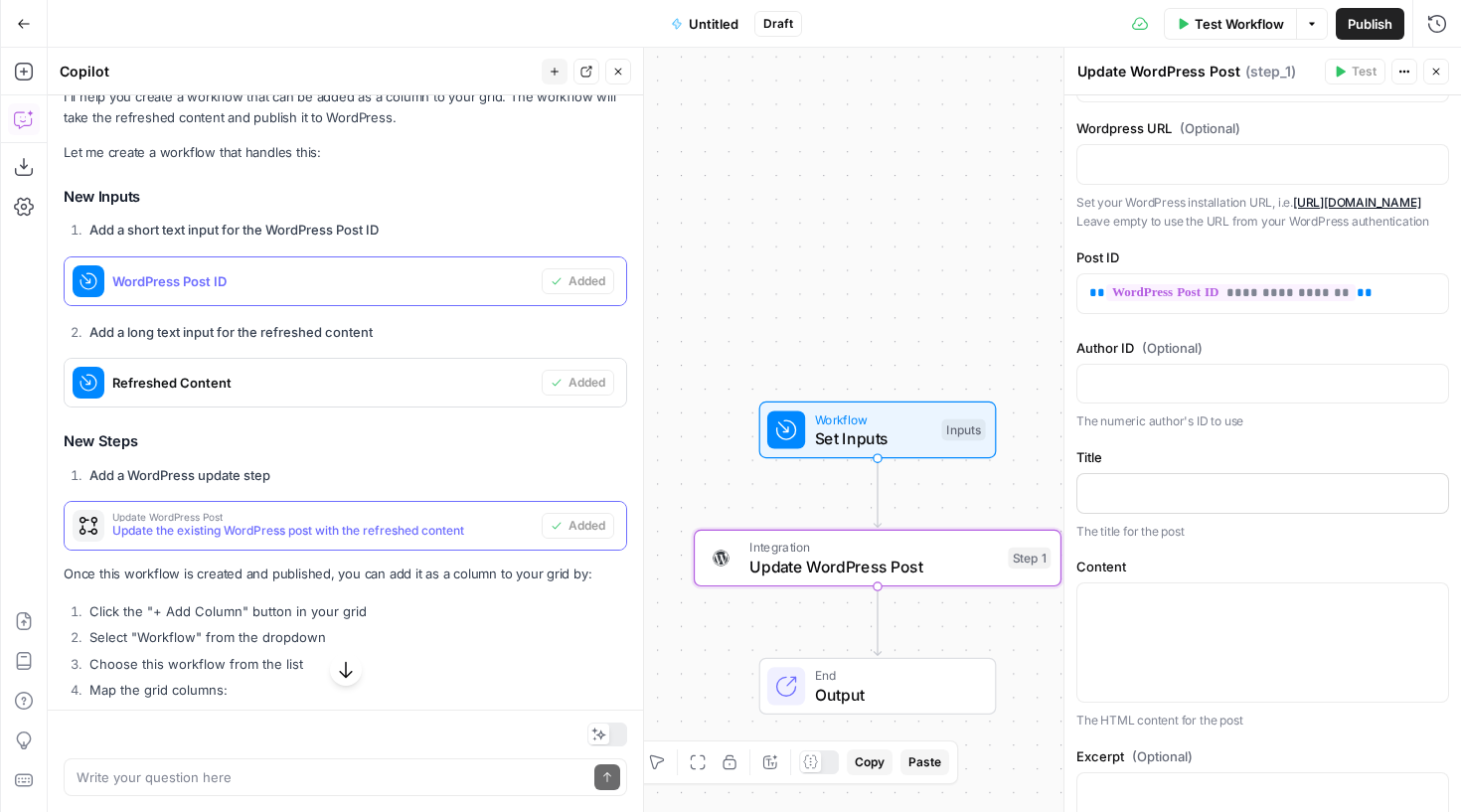 scroll, scrollTop: 155, scrollLeft: 0, axis: vertical 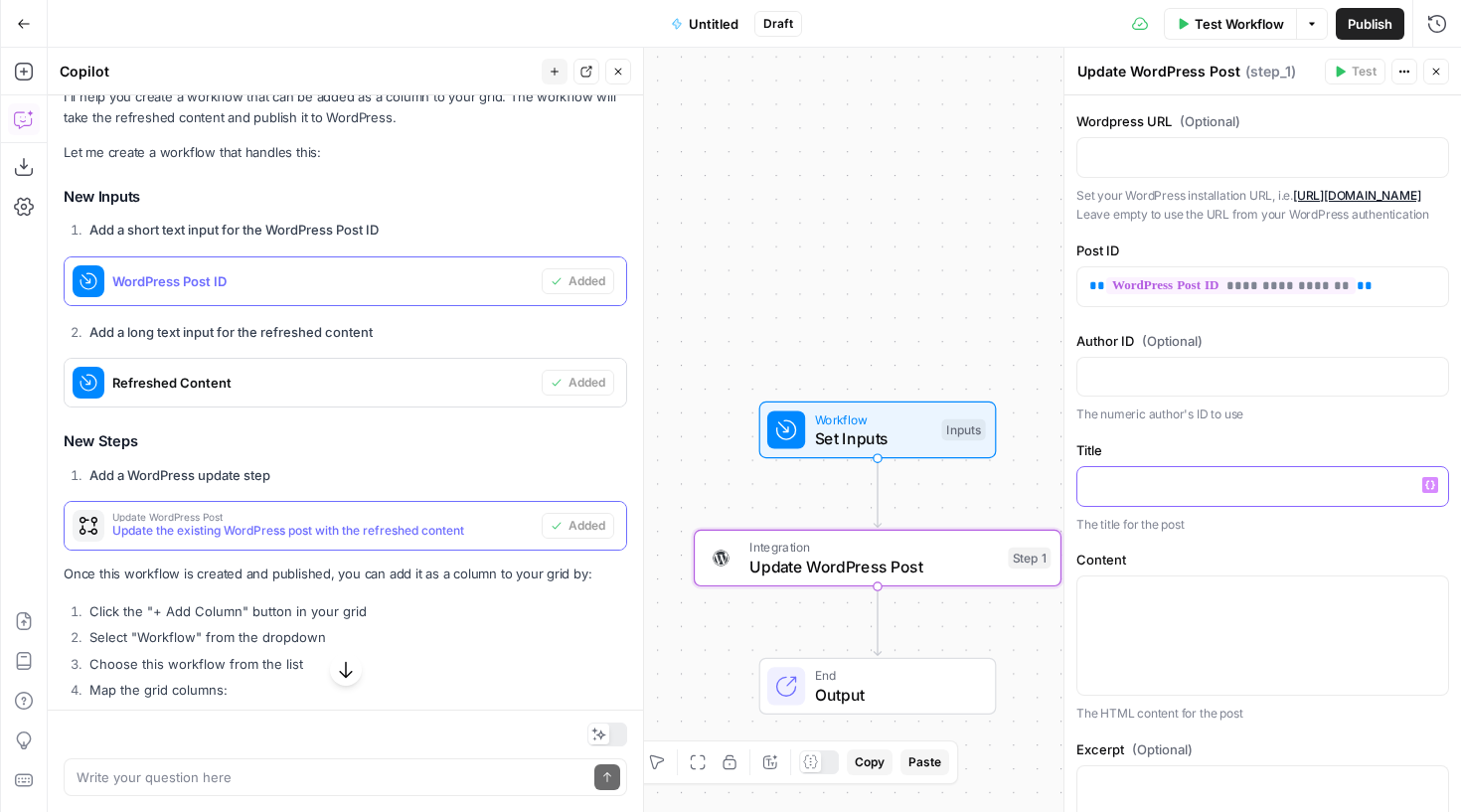 click at bounding box center (1262, 486) 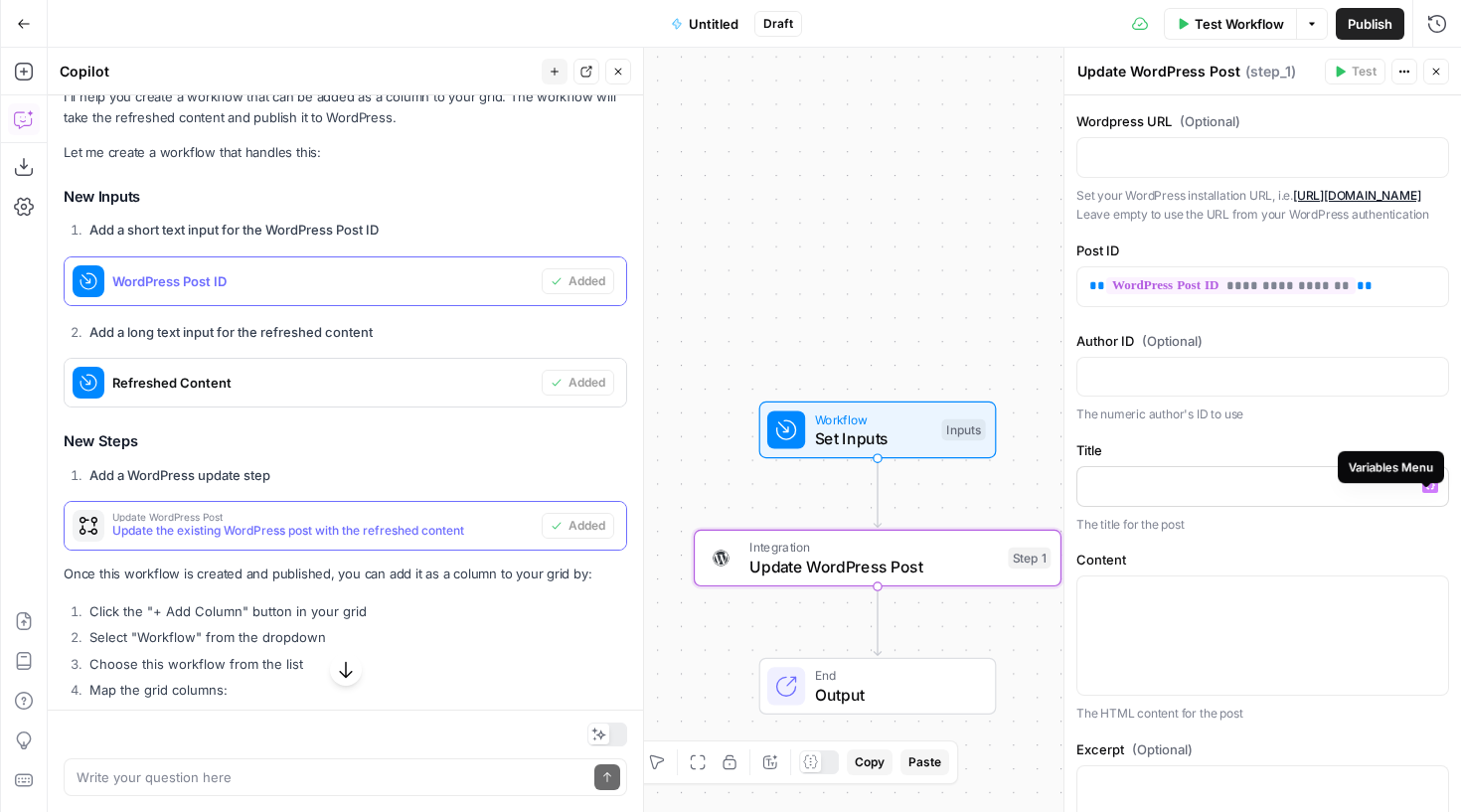 click on "Variables Menu" at bounding box center (1430, 485) 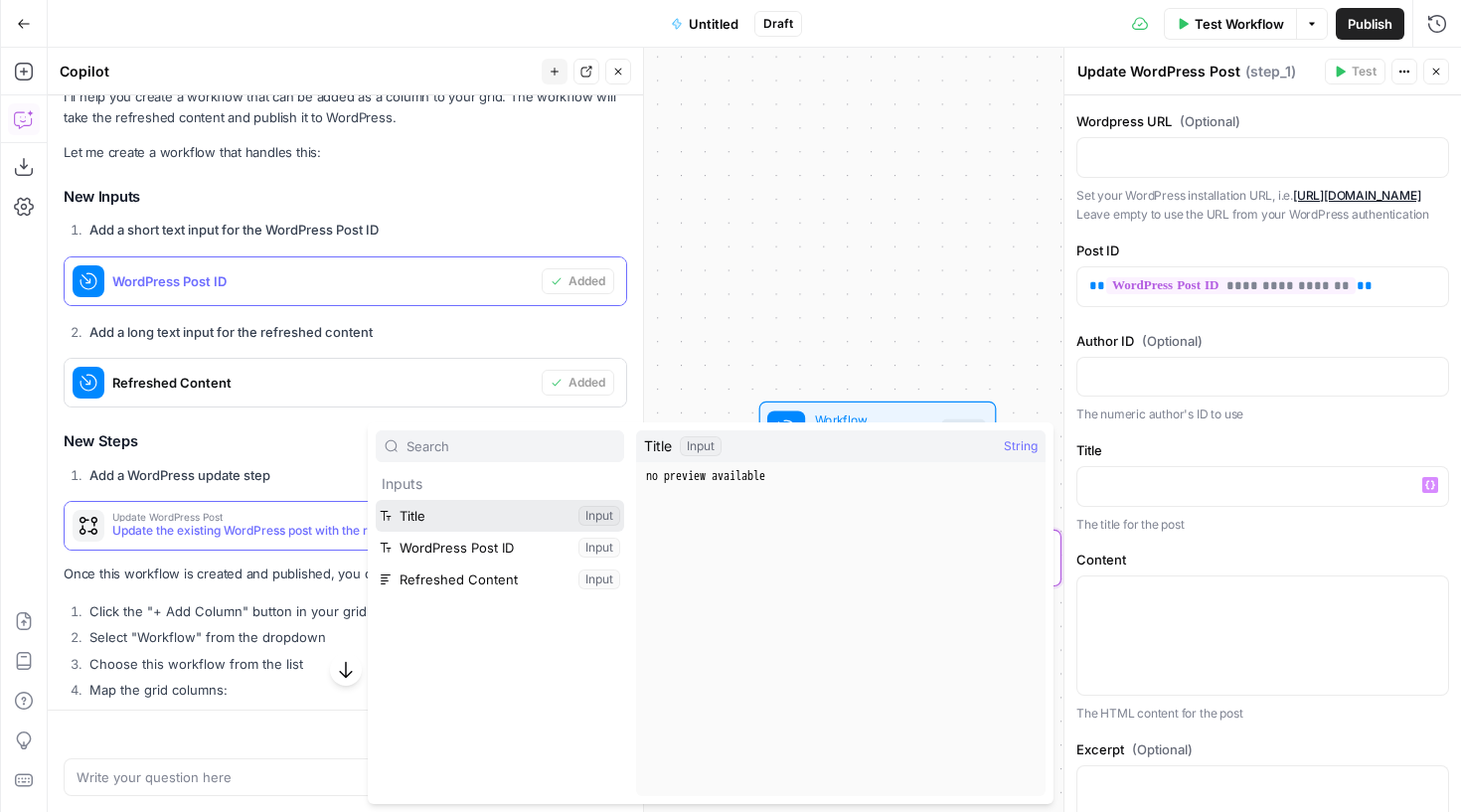 click at bounding box center (500, 516) 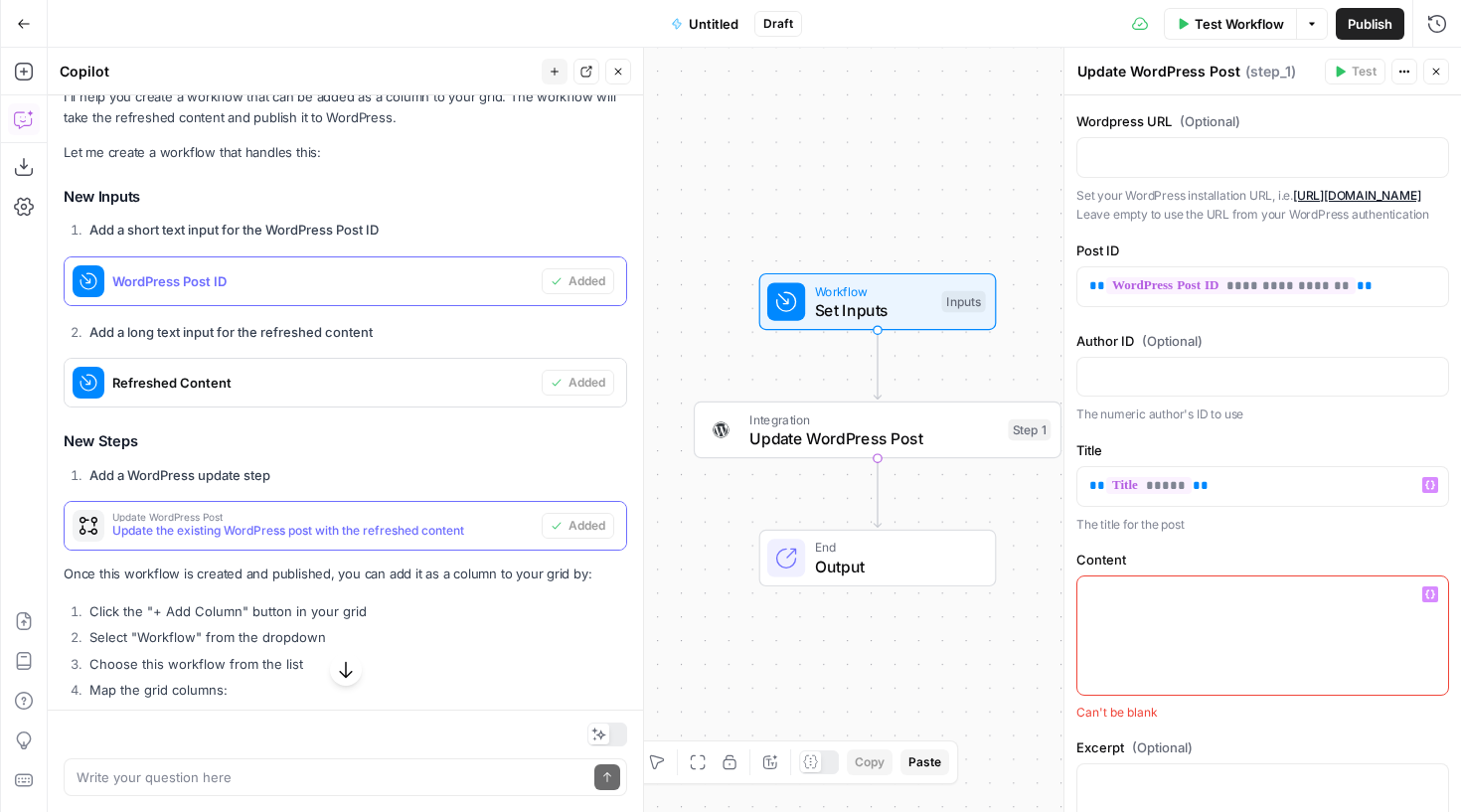click at bounding box center [1262, 635] 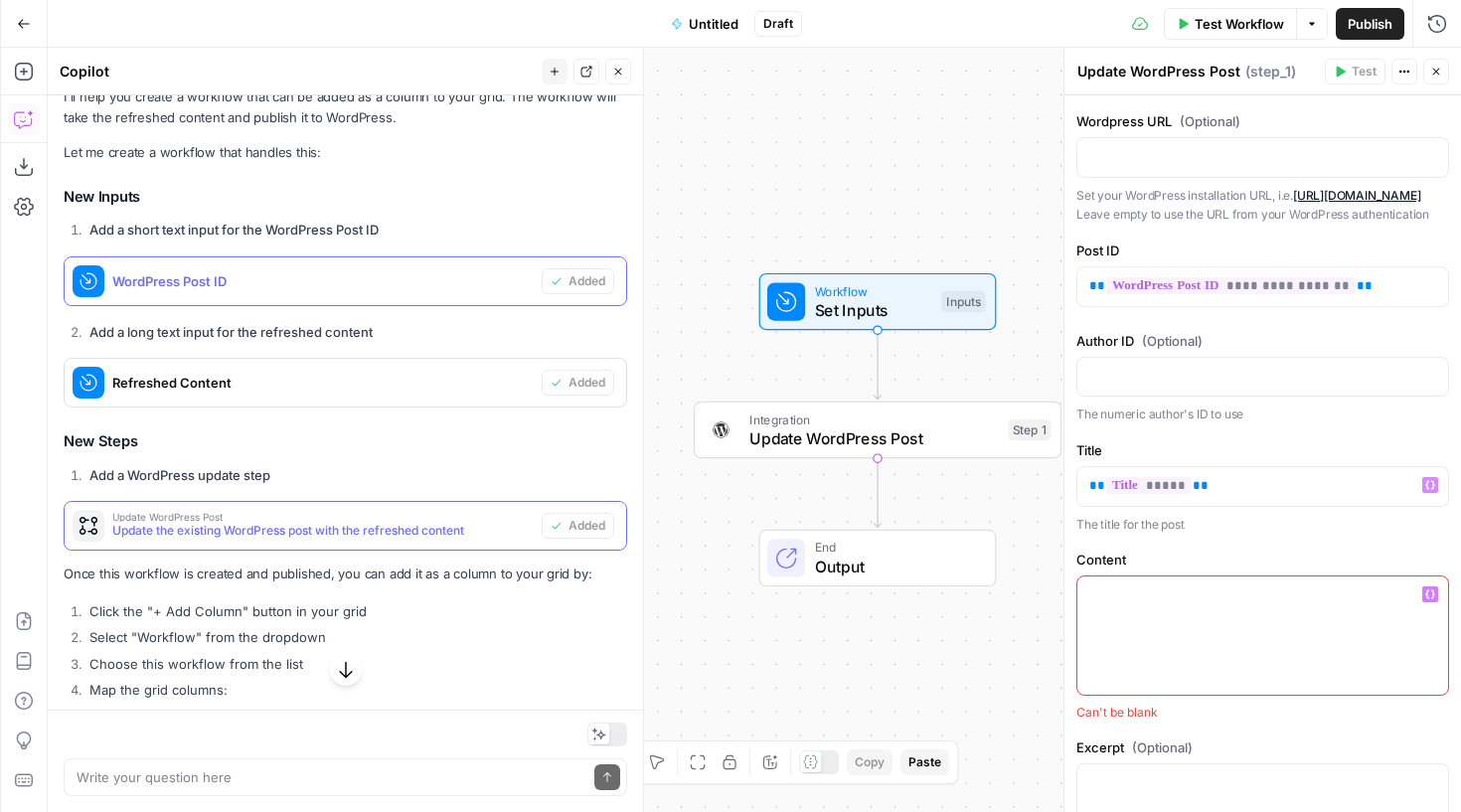 click 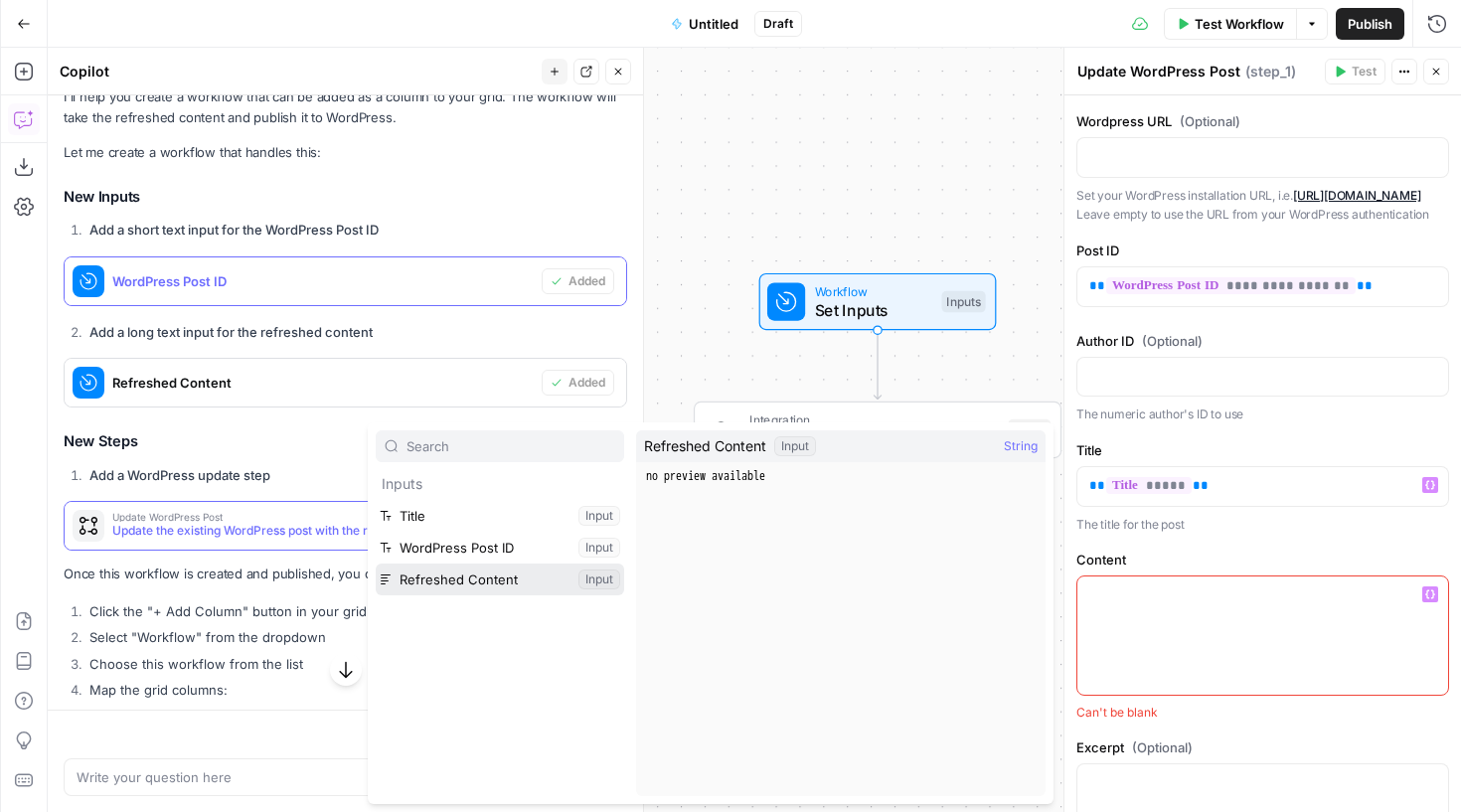 click at bounding box center (500, 579) 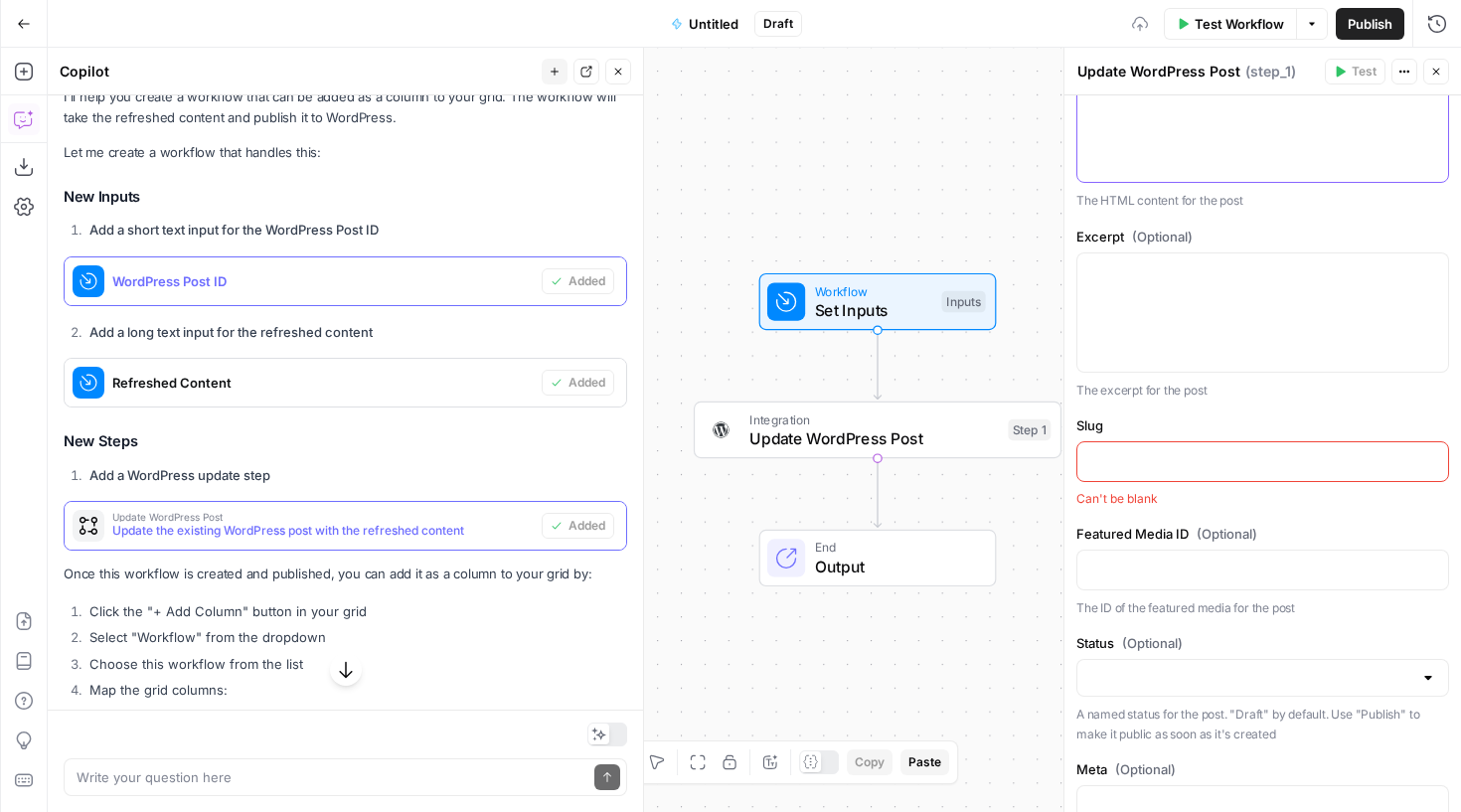 scroll, scrollTop: 722, scrollLeft: 0, axis: vertical 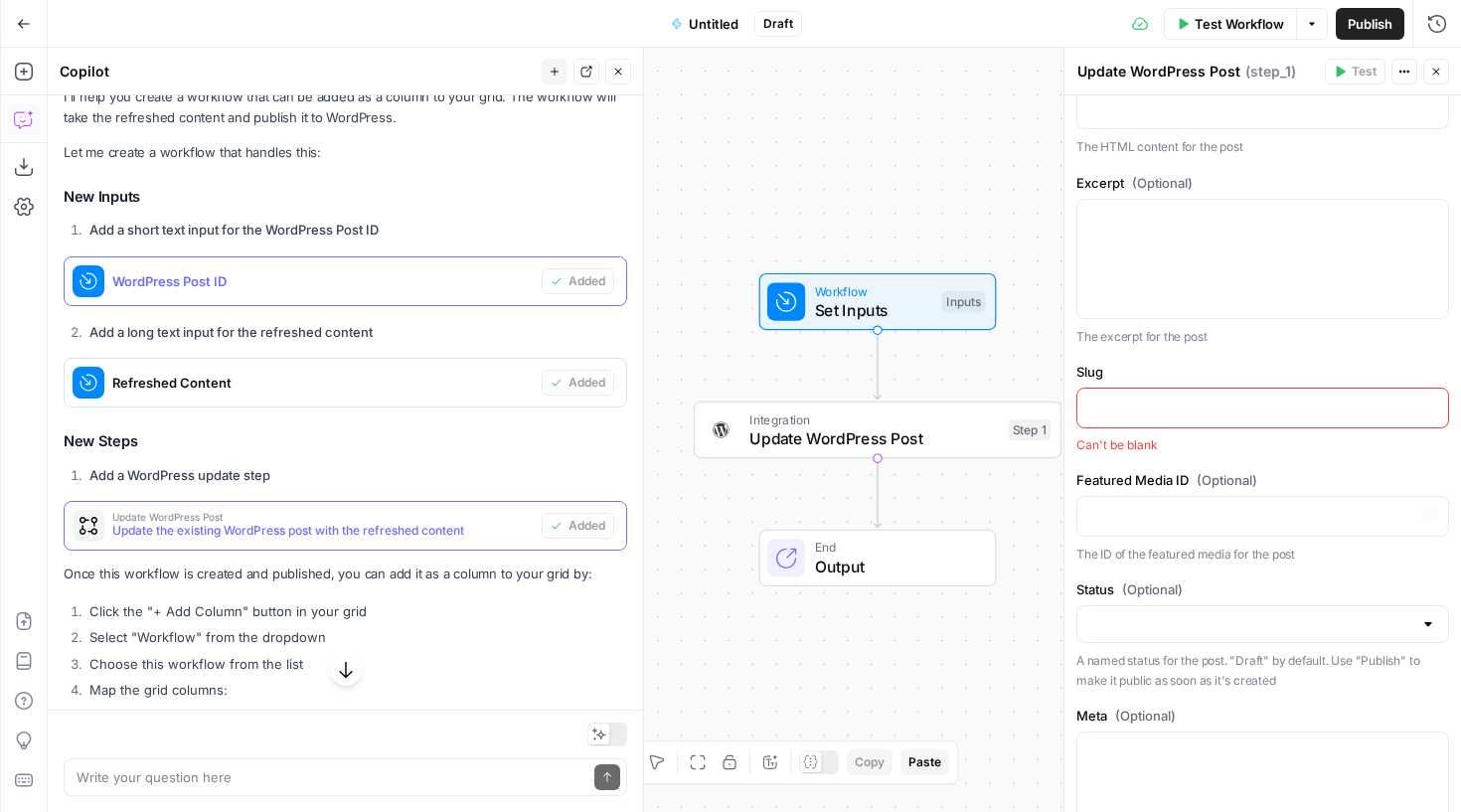 click at bounding box center (1262, 406) 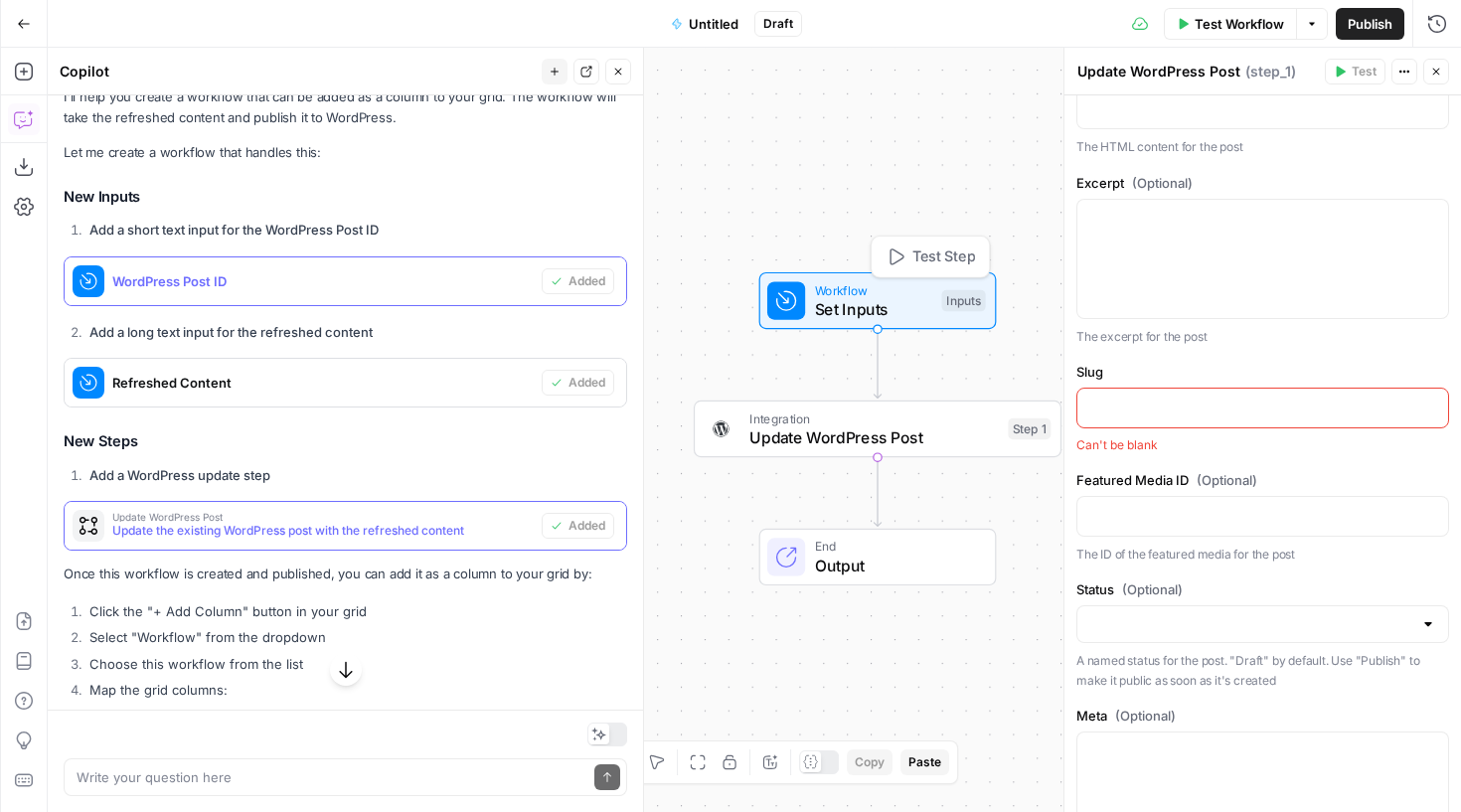 click on "Set Inputs" at bounding box center [874, 309] 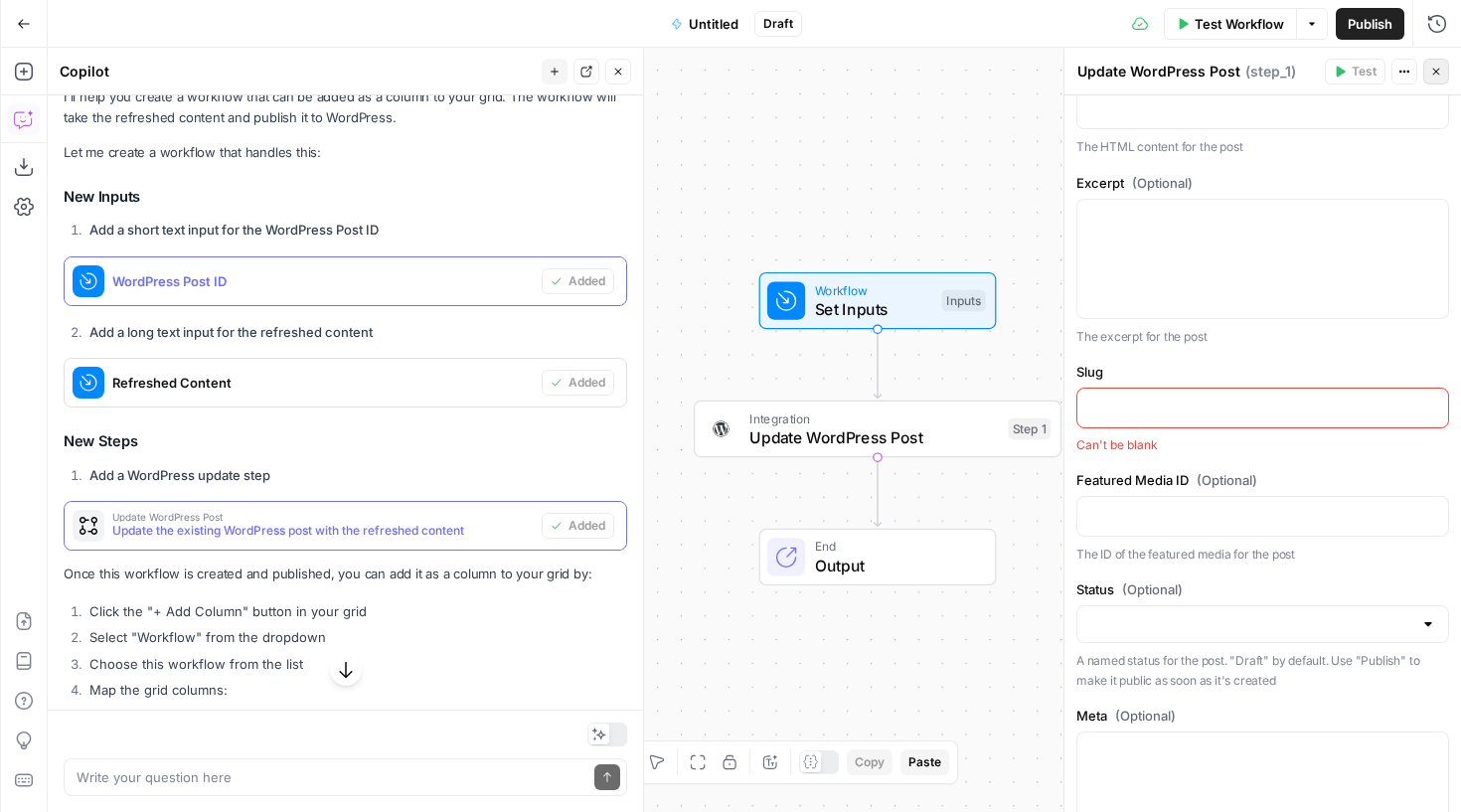 click 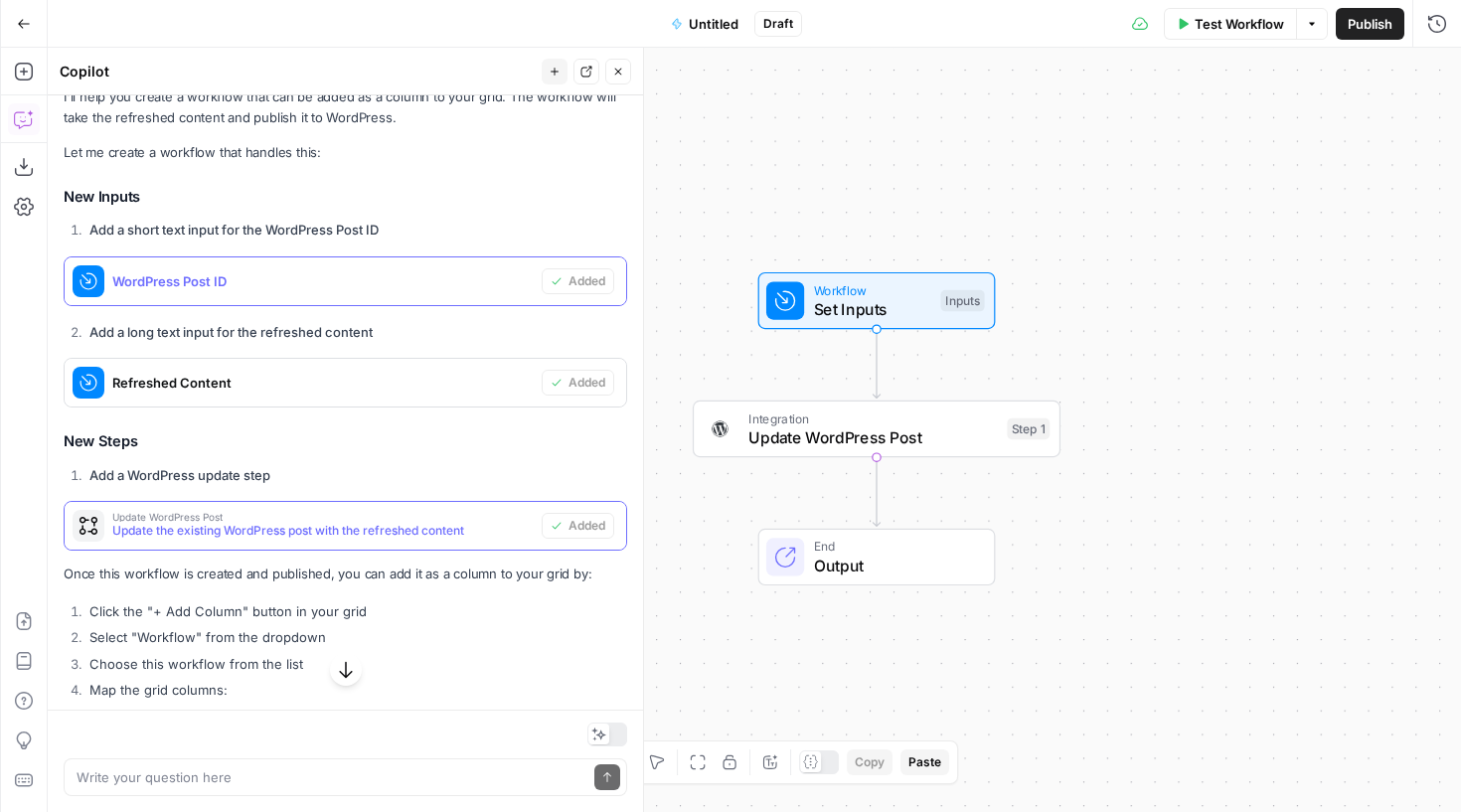 click on "Set Inputs" at bounding box center [873, 309] 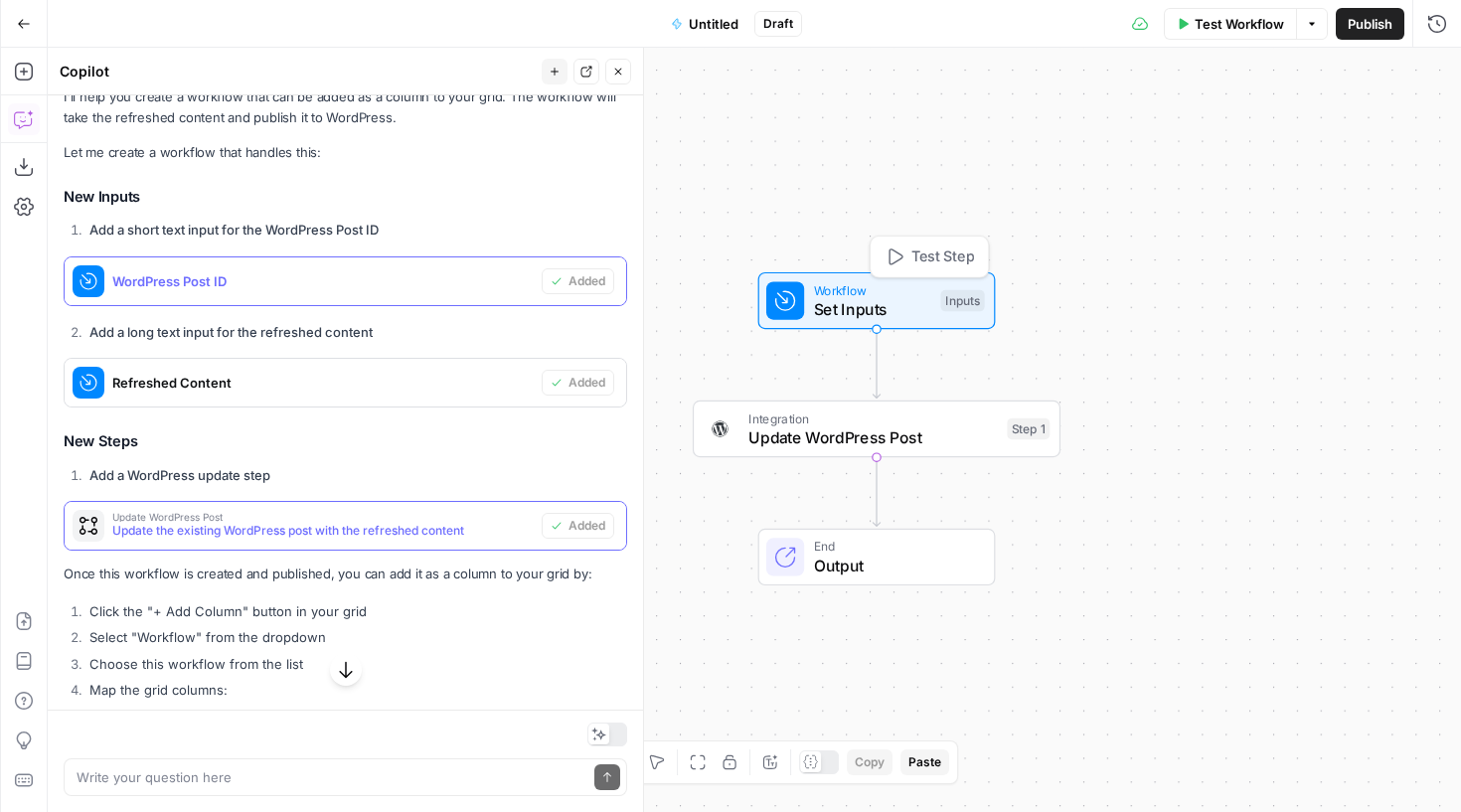 click on "Set Inputs" at bounding box center [873, 309] 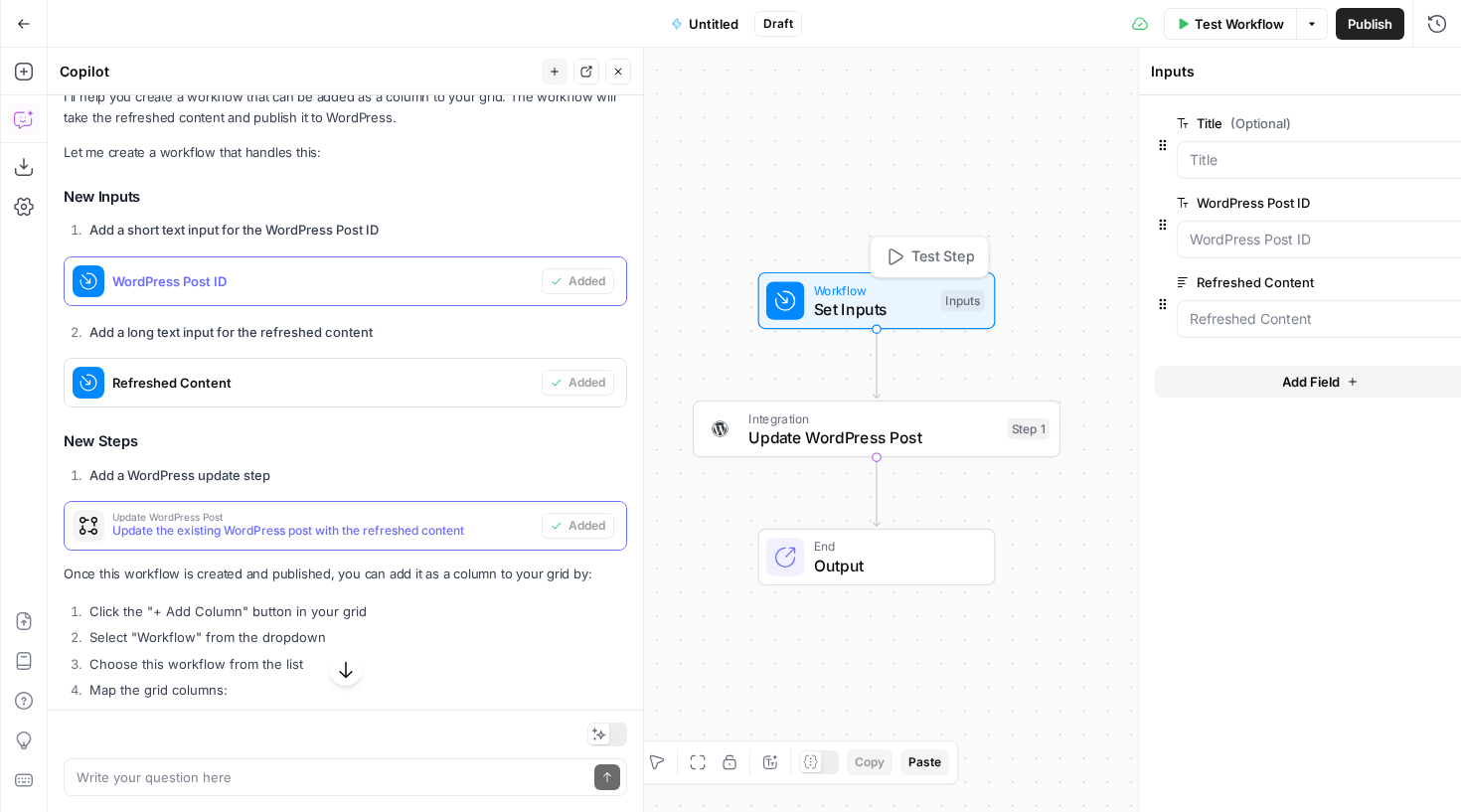 click on "Set Inputs" at bounding box center (873, 309) 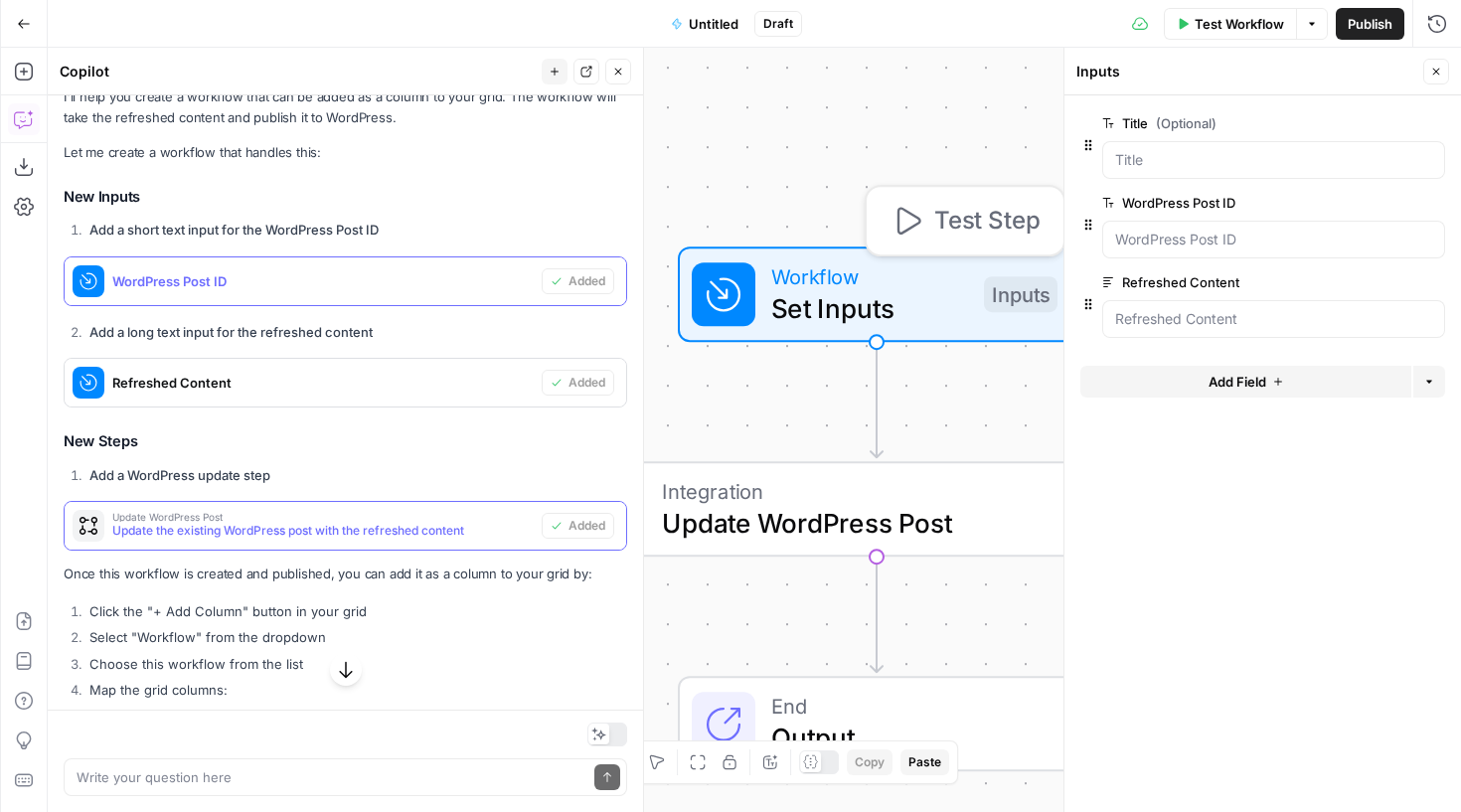 click on "Title   (Optional) edit field Delete group WordPress Post ID edit field Delete group Refreshed Content edit field Delete group Add Field Options" at bounding box center [1262, 453] 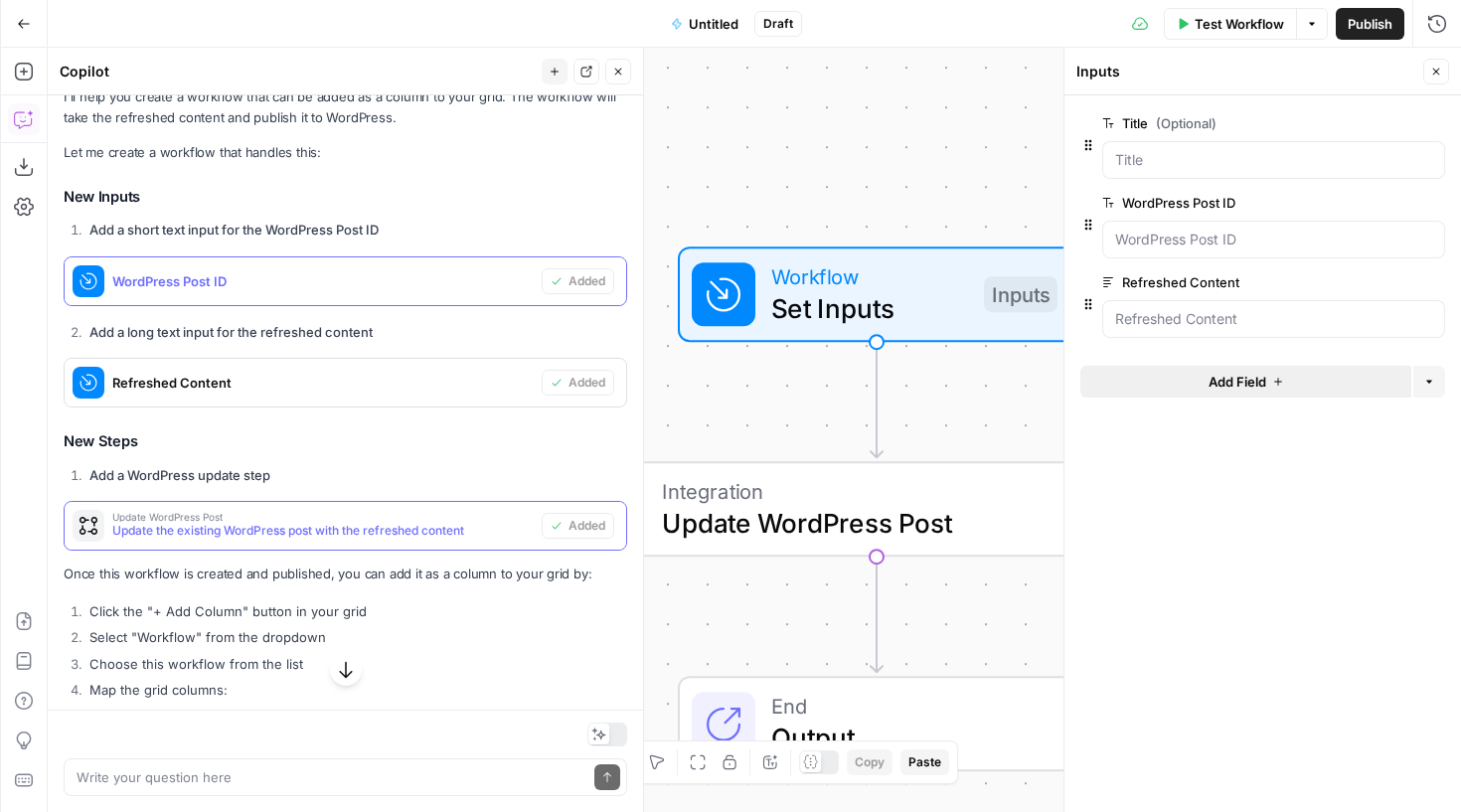 click on "Add Field" at bounding box center [1237, 382] 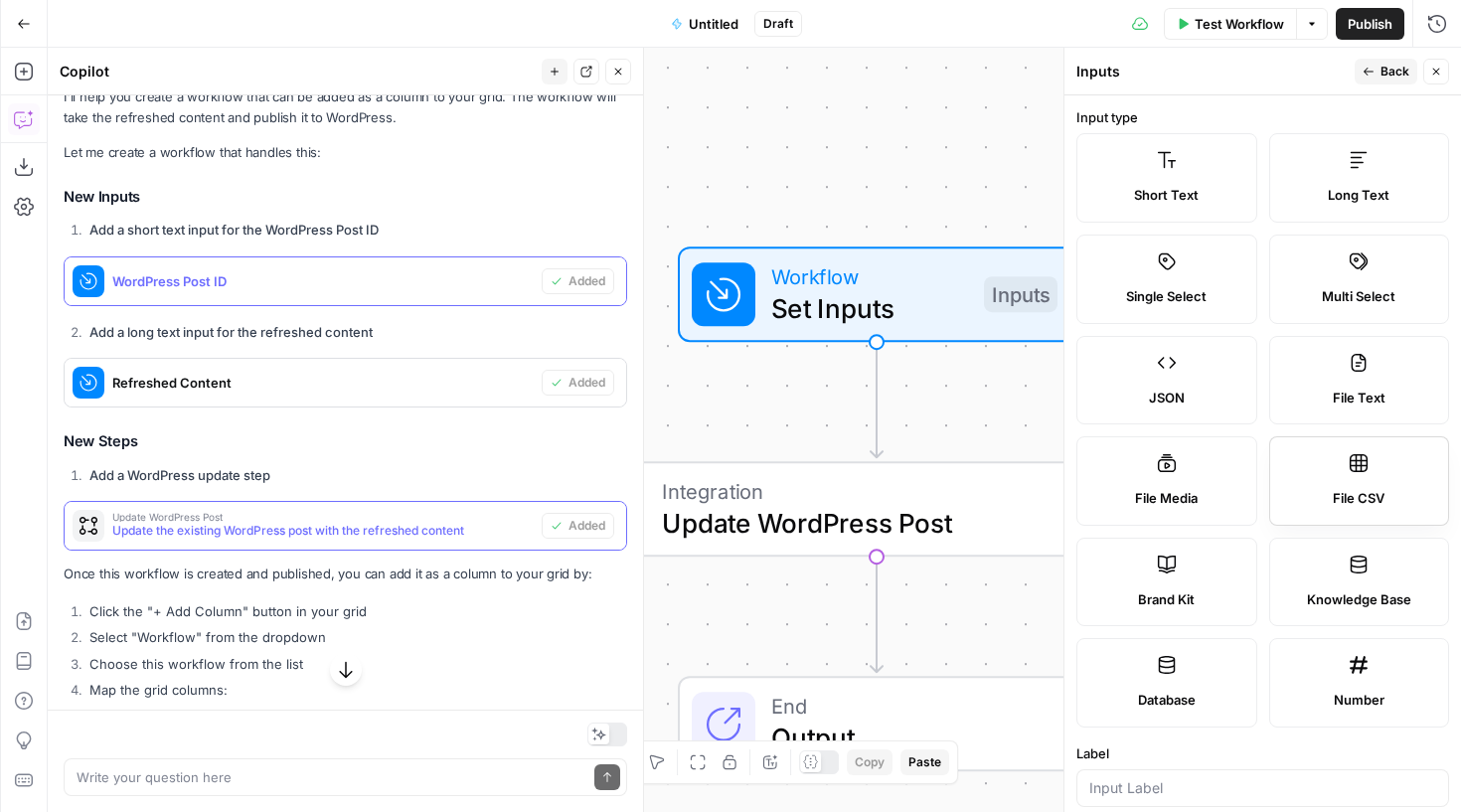 scroll, scrollTop: 0, scrollLeft: 0, axis: both 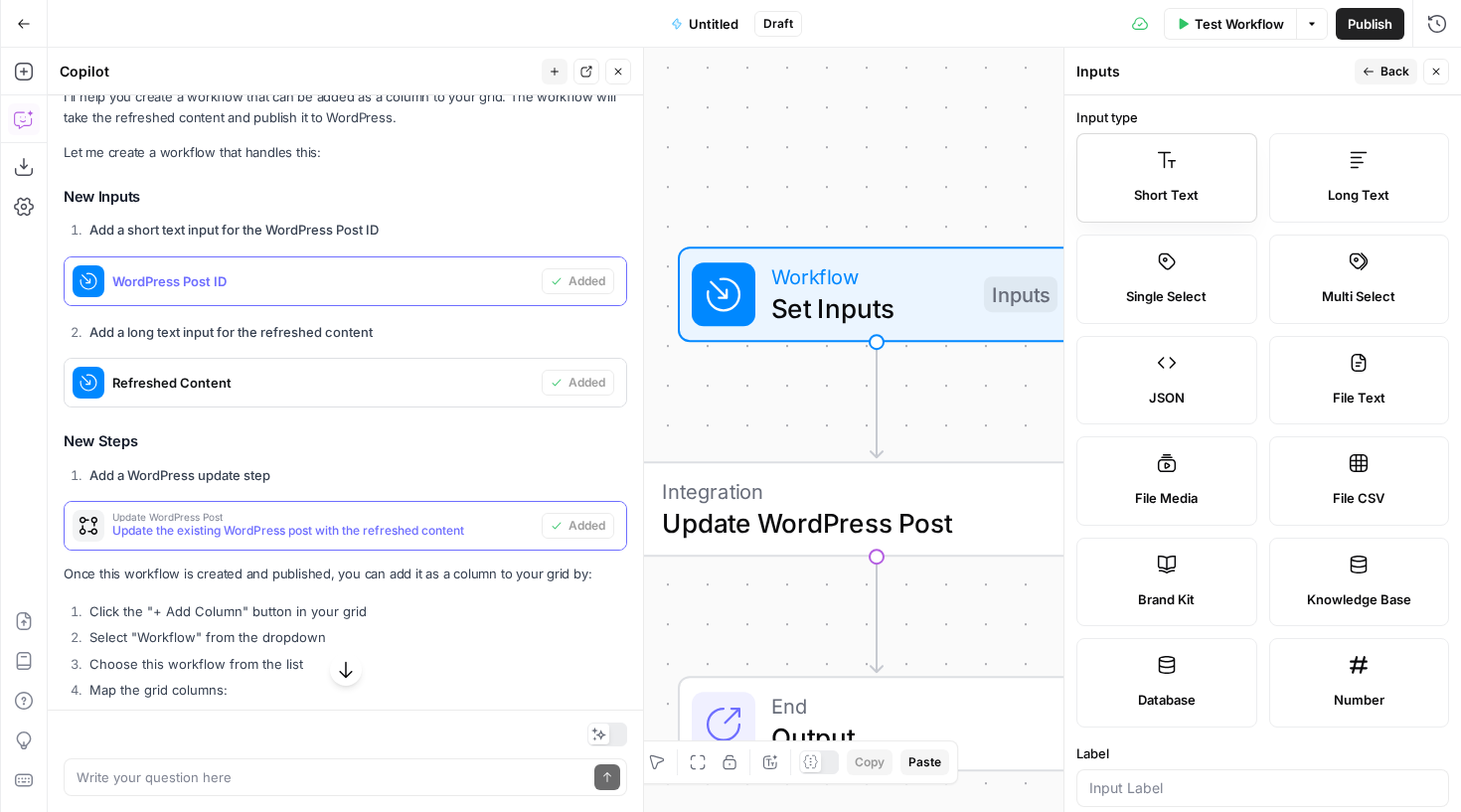 click on "Short Text" at bounding box center (1166, 196) 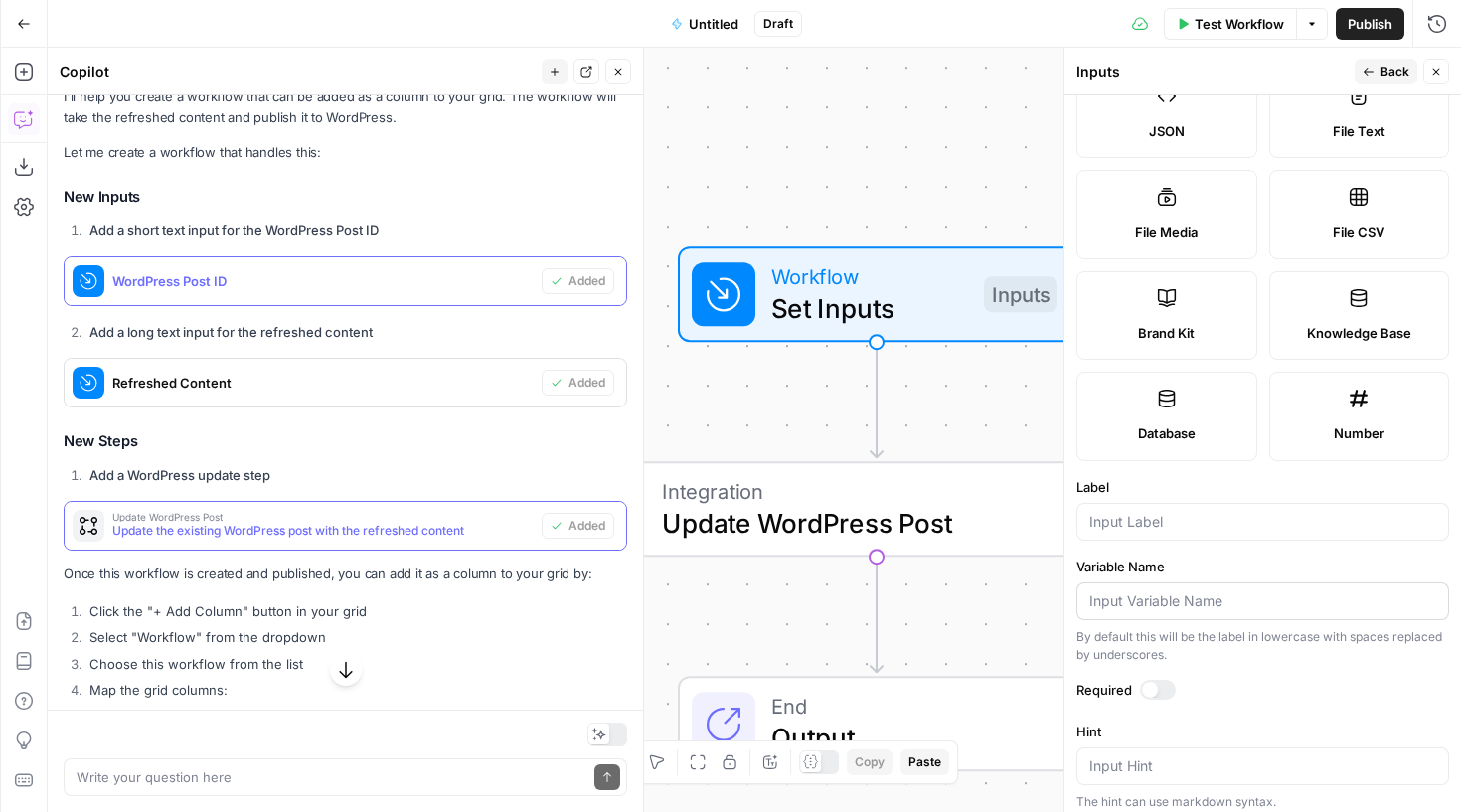 scroll, scrollTop: 291, scrollLeft: 0, axis: vertical 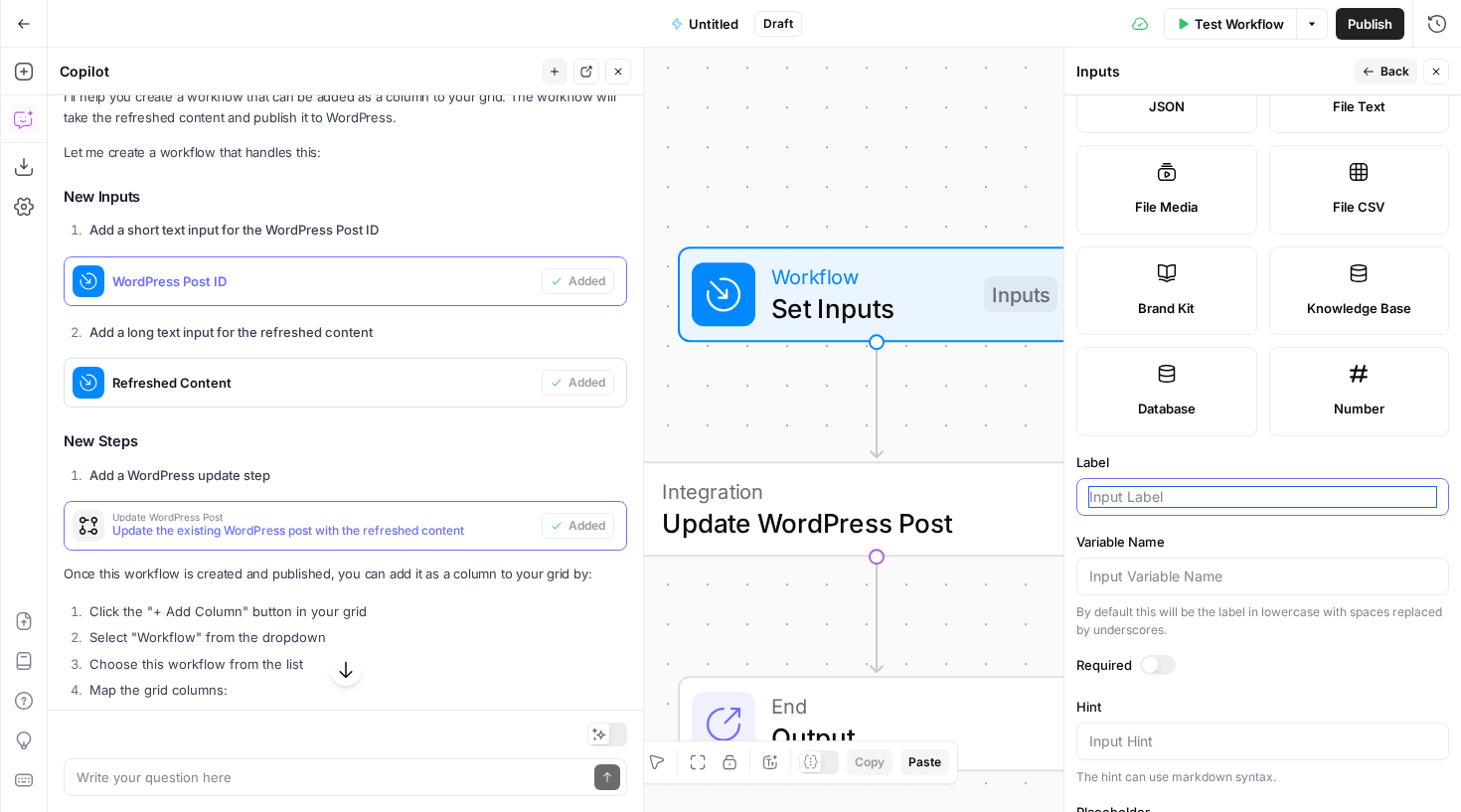 click on "Label" at bounding box center (1262, 497) 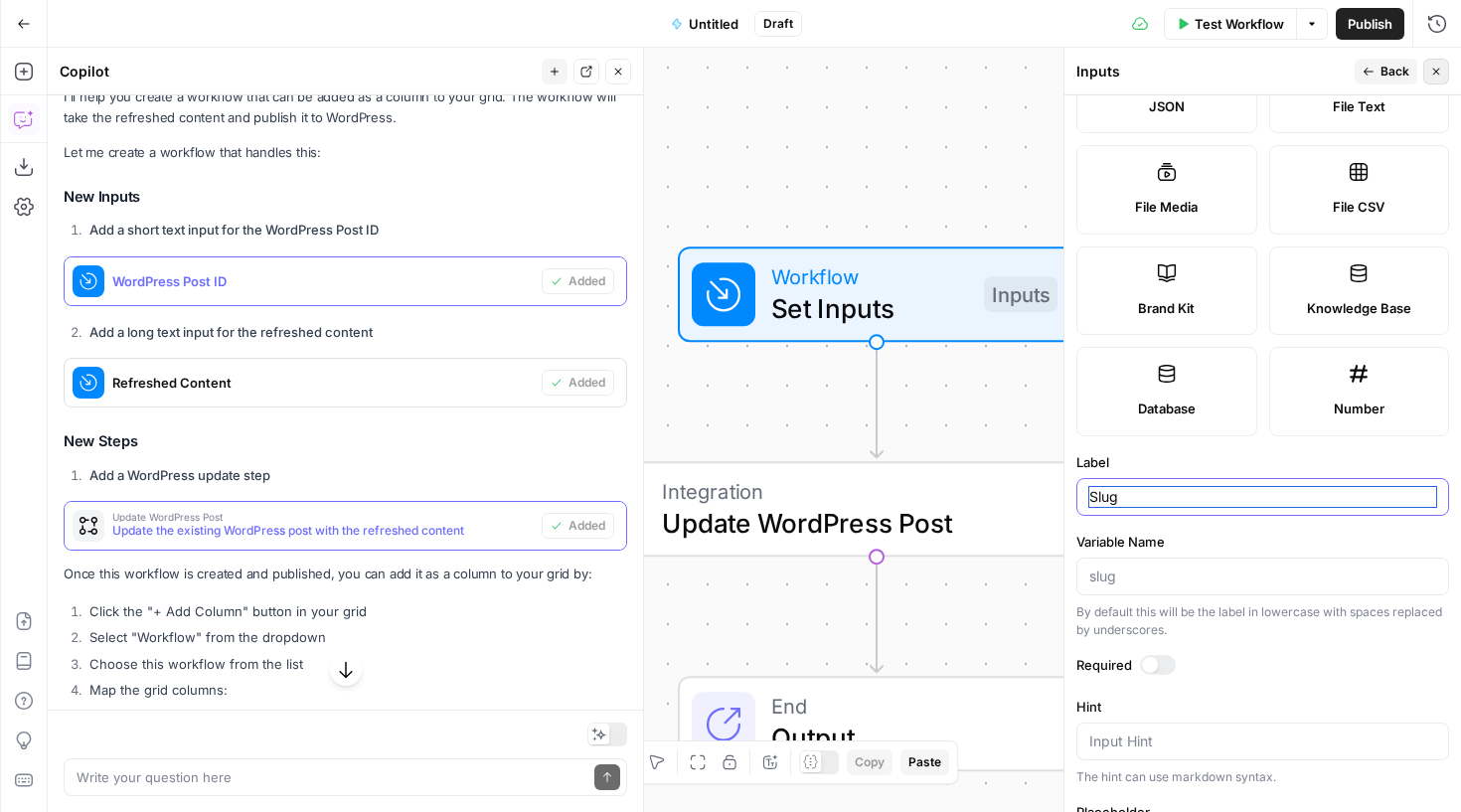 type on "Slug" 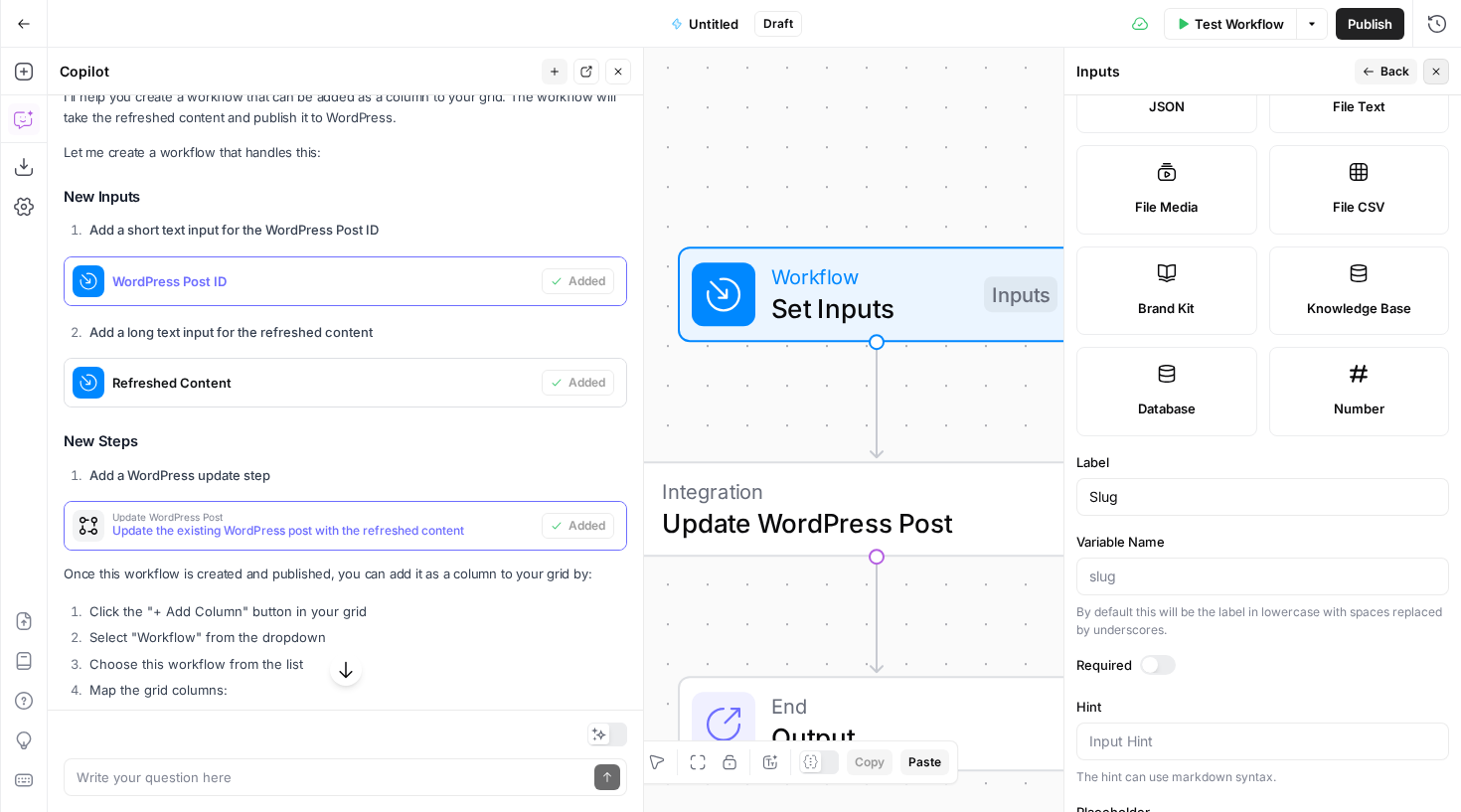 click 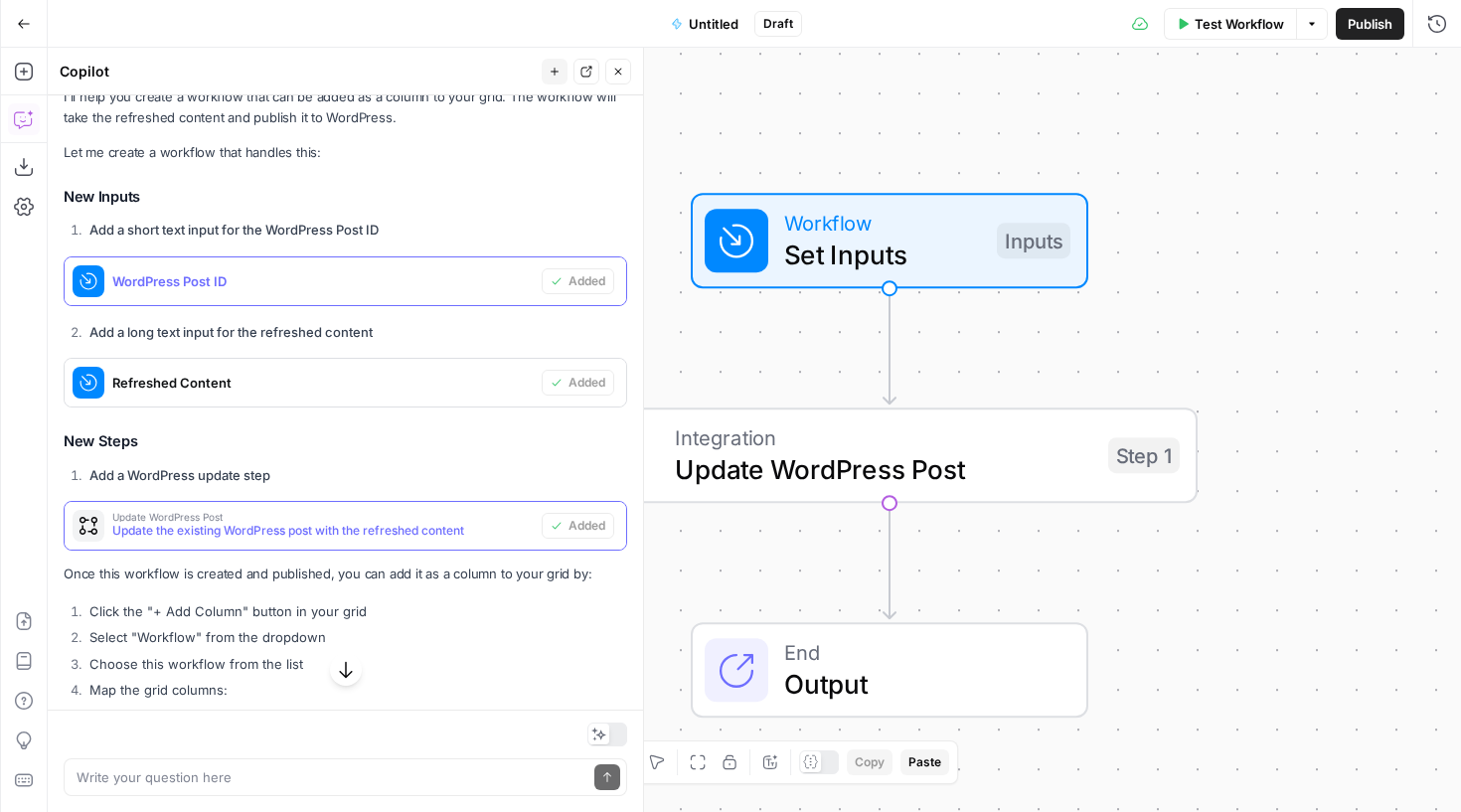drag, startPoint x: 1305, startPoint y: 227, endPoint x: 1312, endPoint y: 216, distance: 13.038405 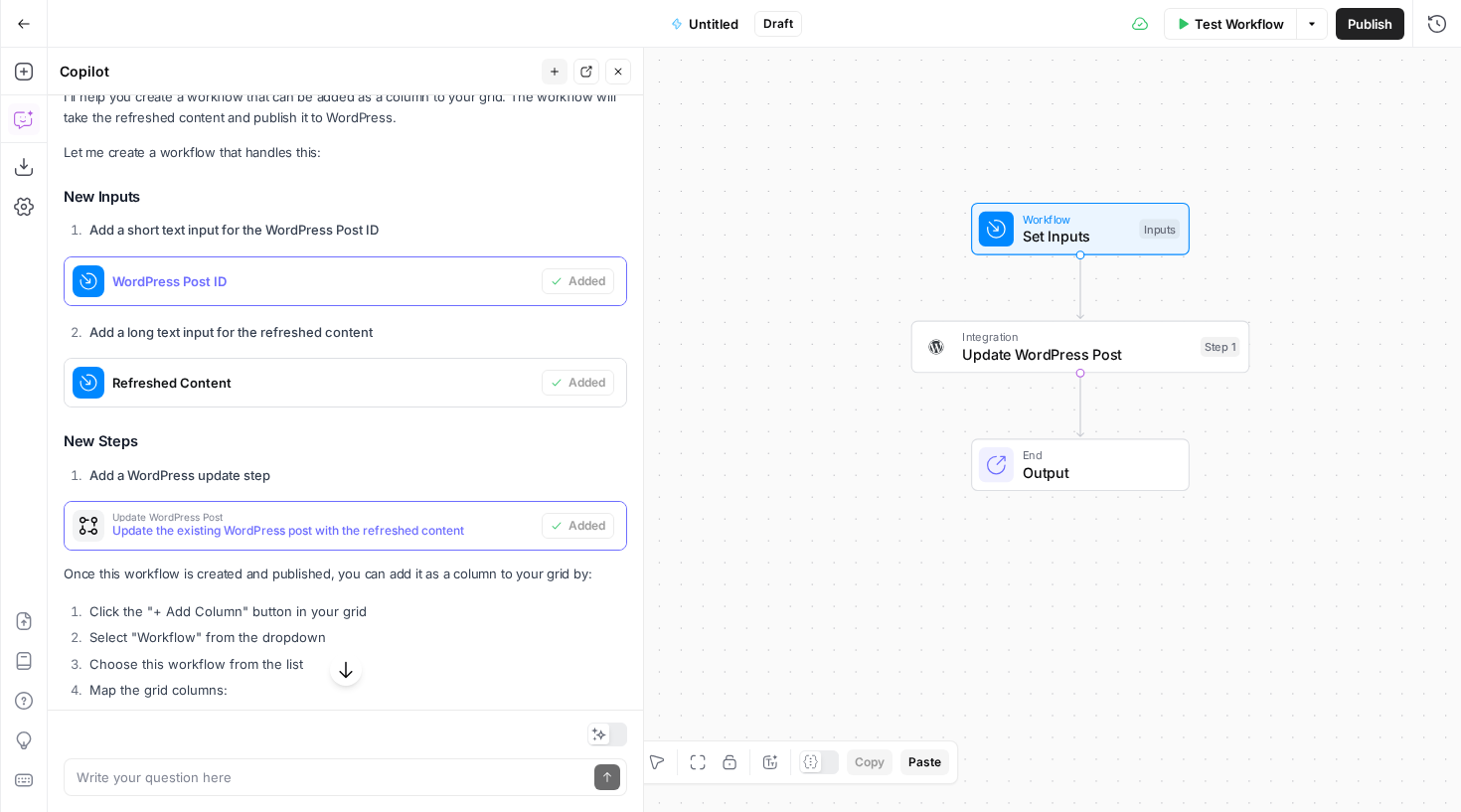 click on "Update WordPress Post" at bounding box center (1076, 355) 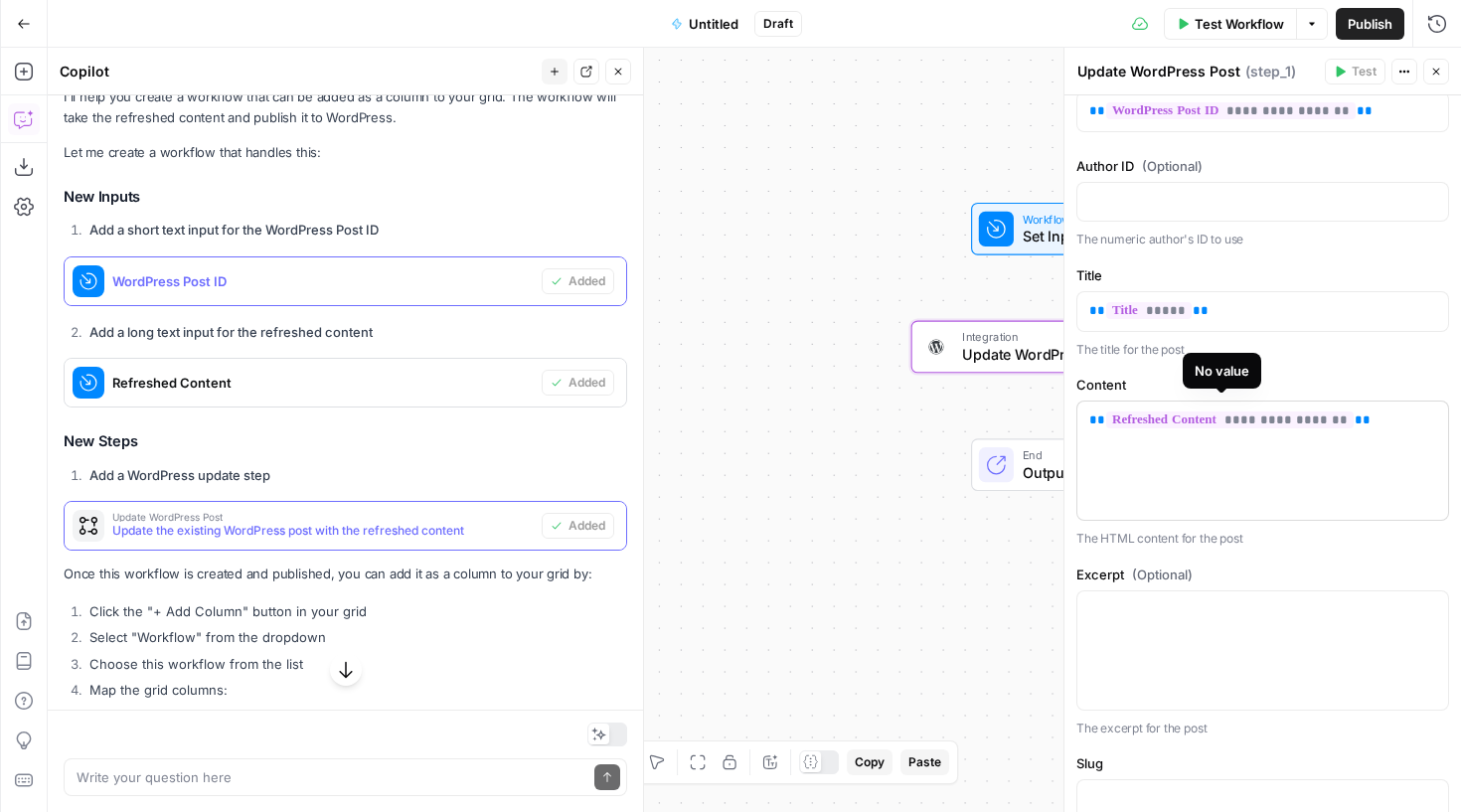 scroll, scrollTop: 486, scrollLeft: 0, axis: vertical 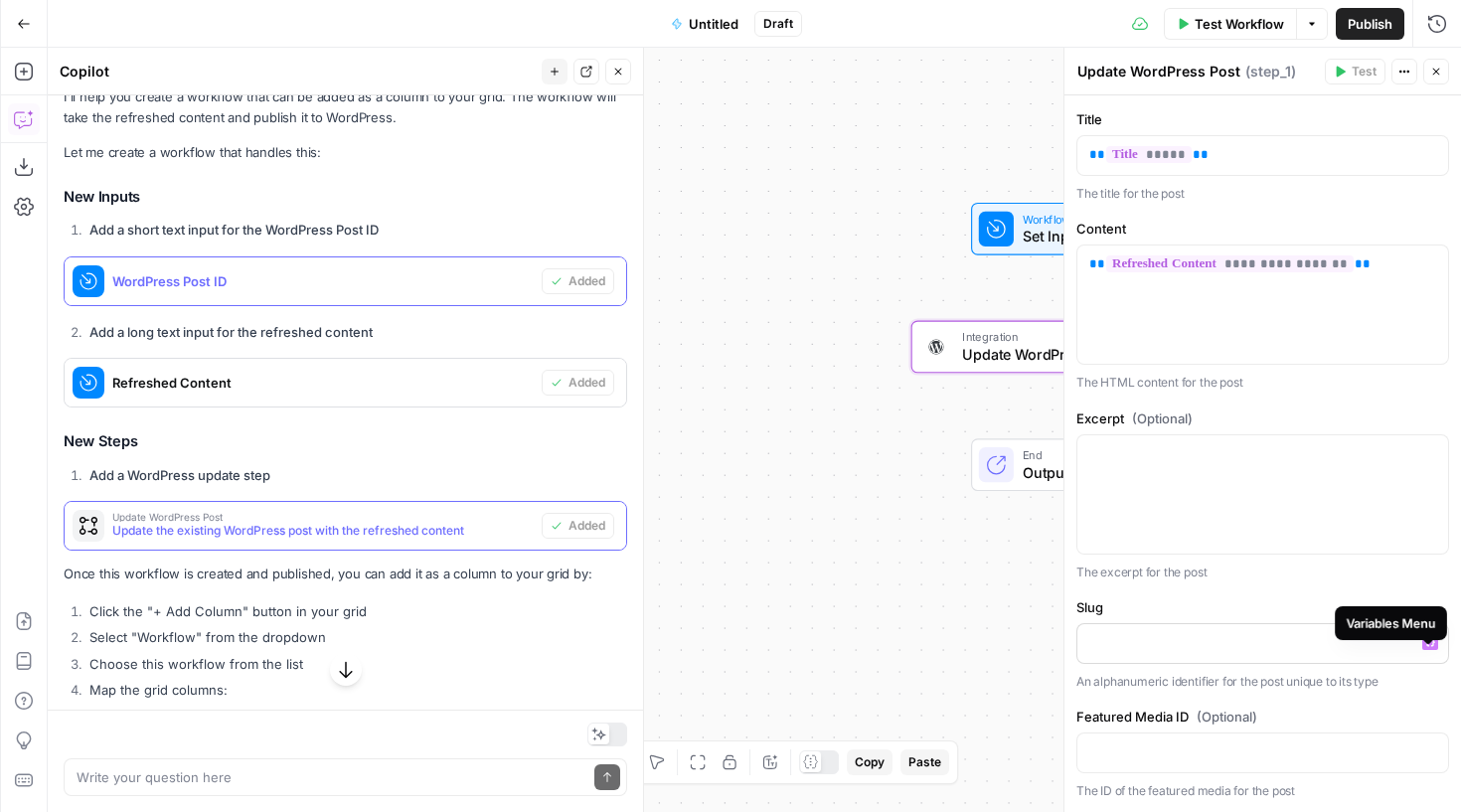 click on "Variables Menu" at bounding box center (1430, 642) 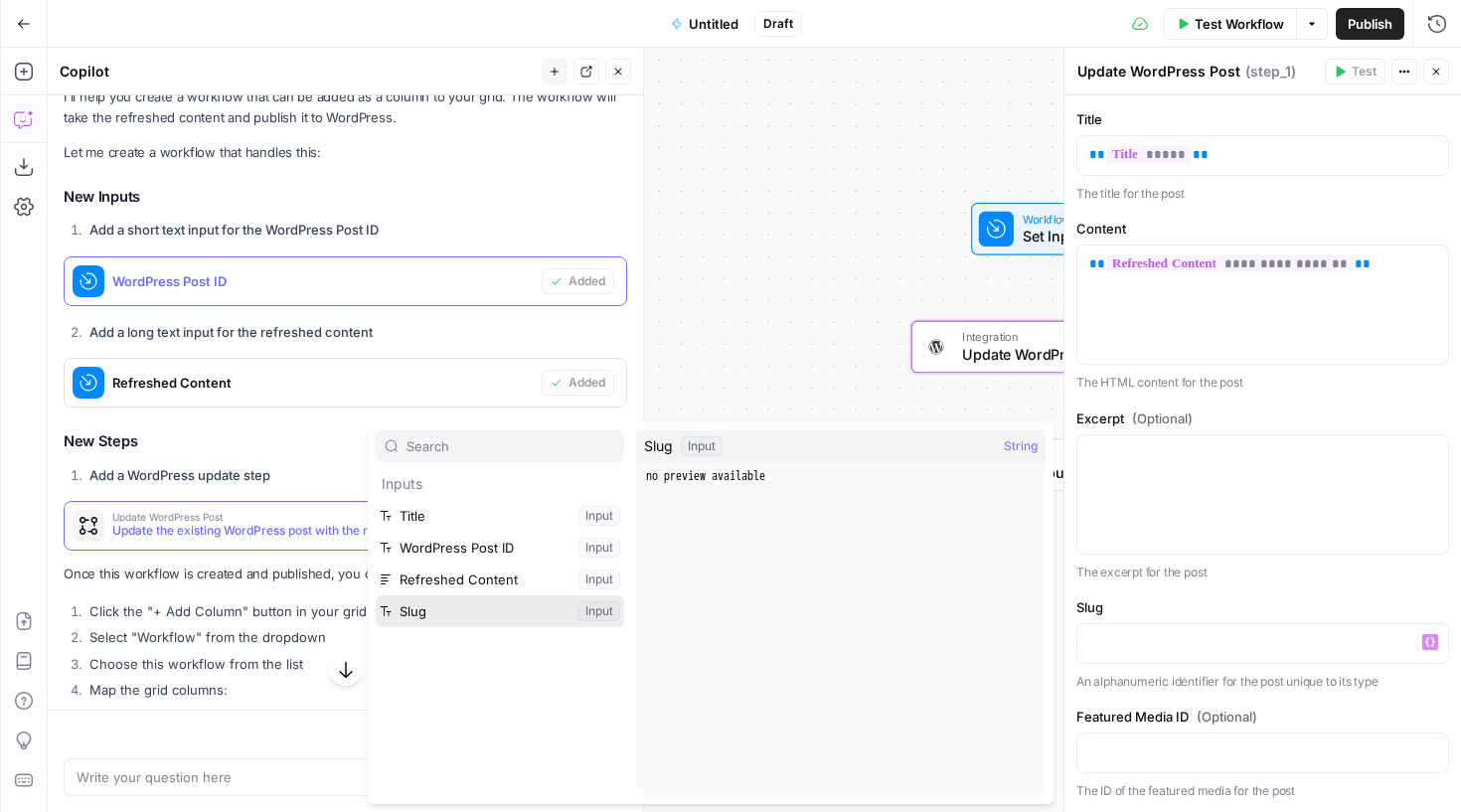 click at bounding box center (500, 611) 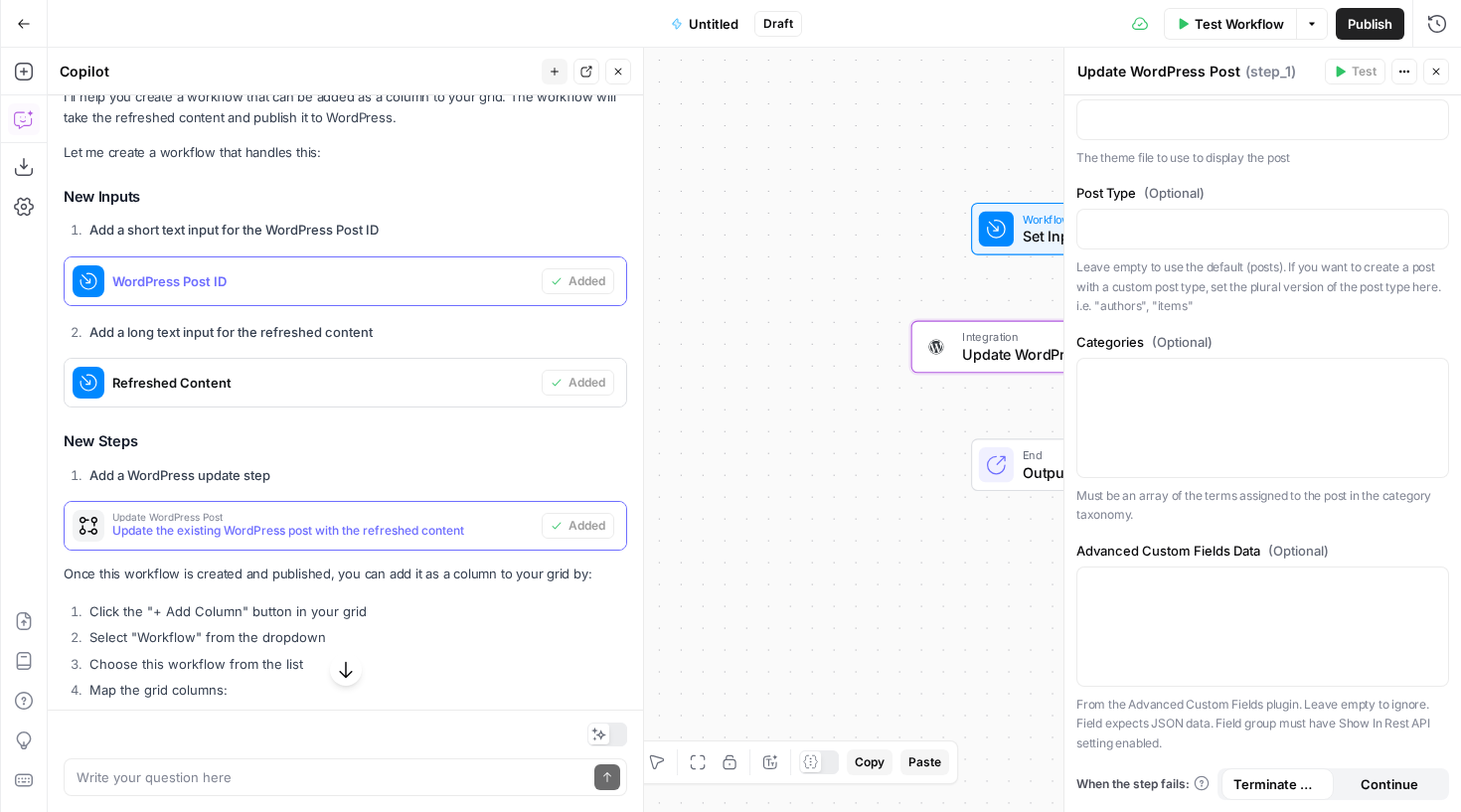 scroll, scrollTop: 1553, scrollLeft: 0, axis: vertical 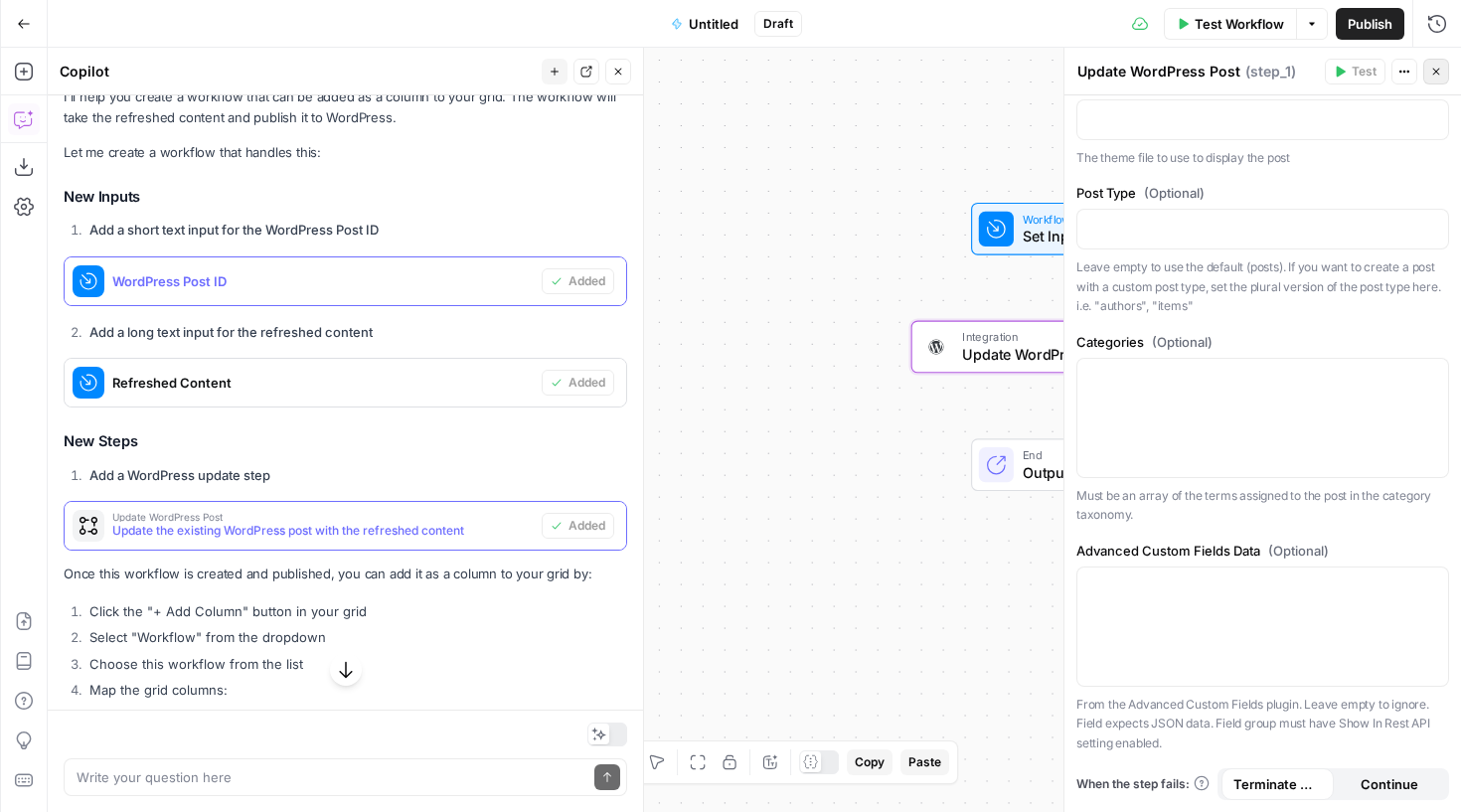 click 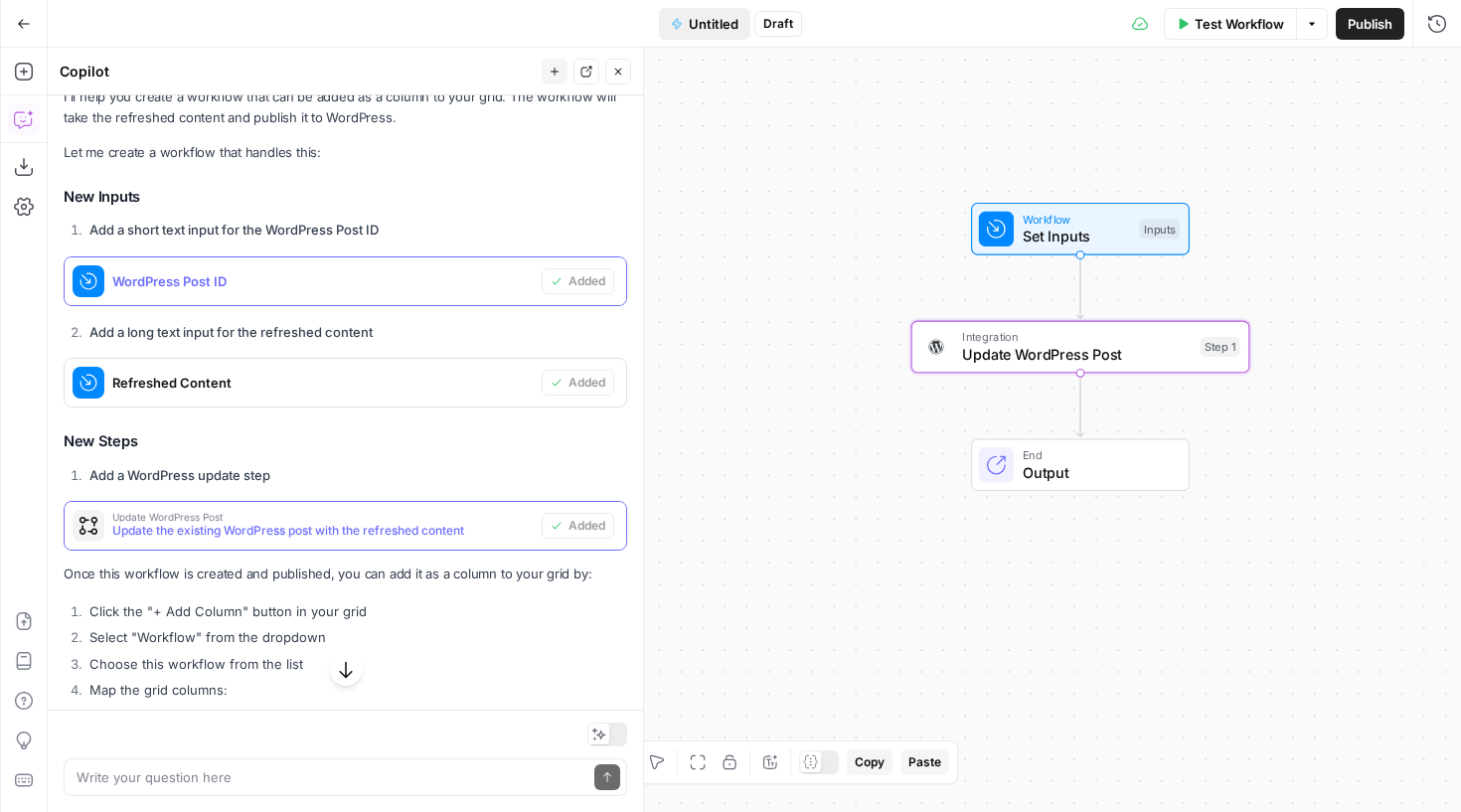 click on "Untitled" at bounding box center [714, 24] 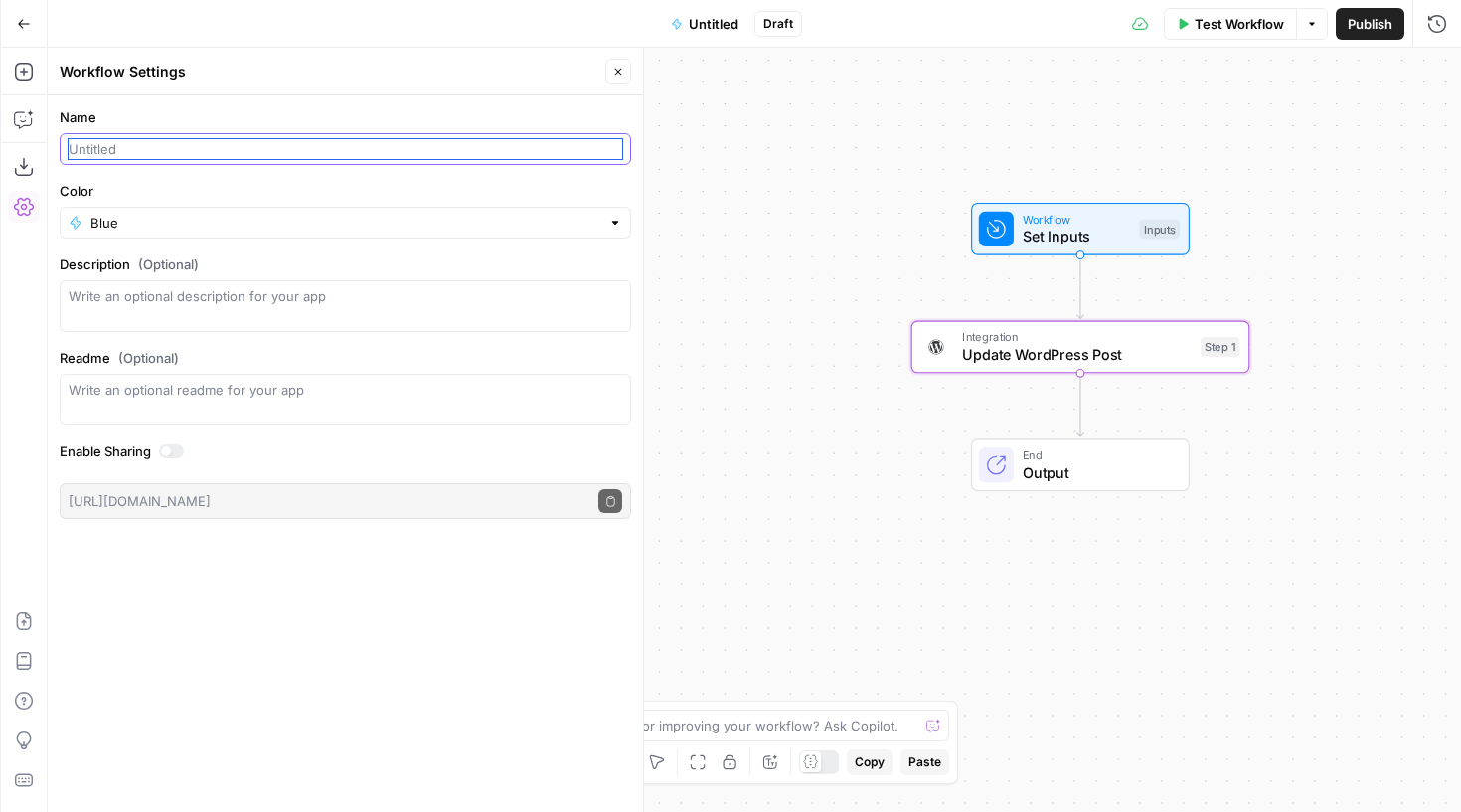 click on "Name" at bounding box center (345, 149) 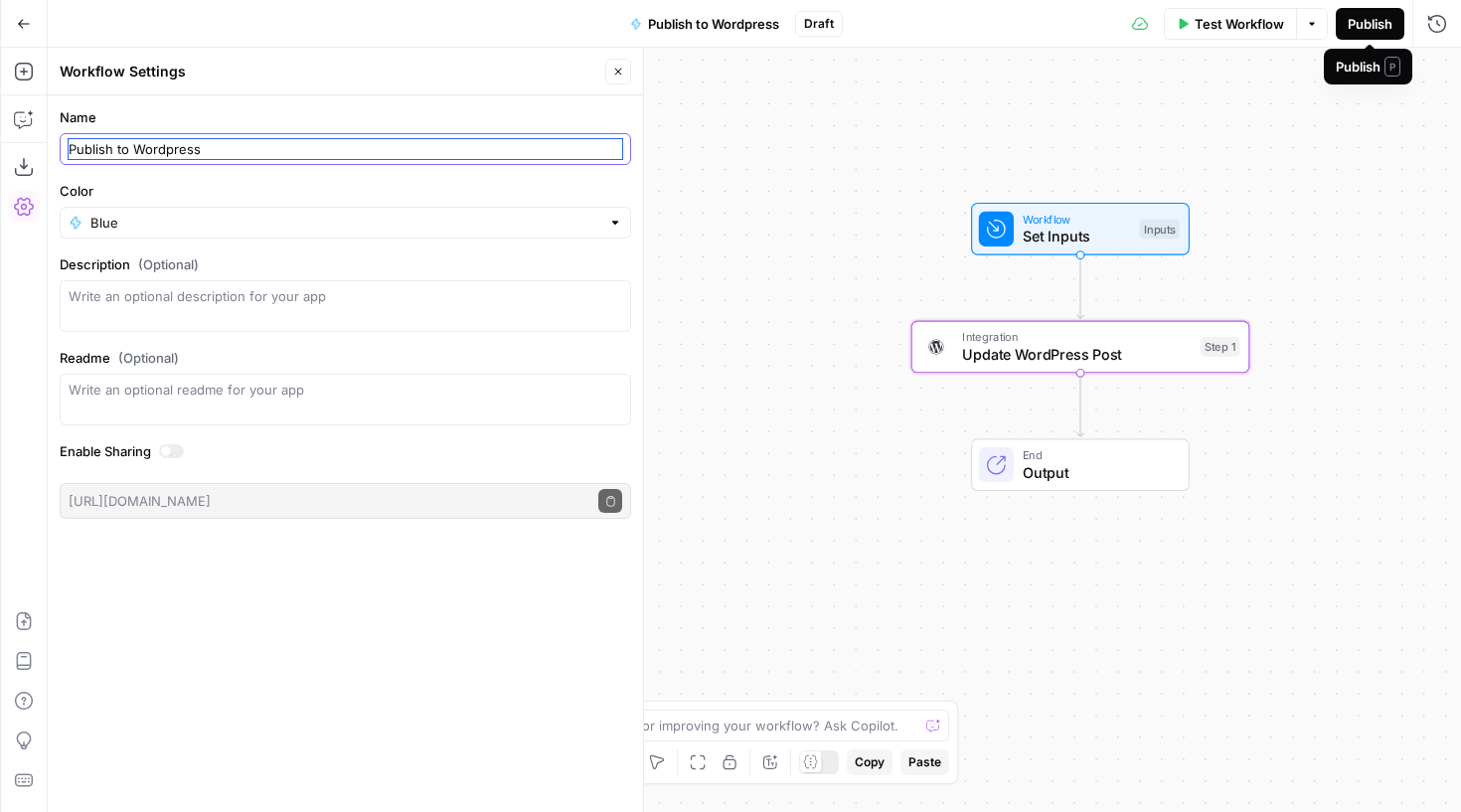 type on "Publish to Wordpress" 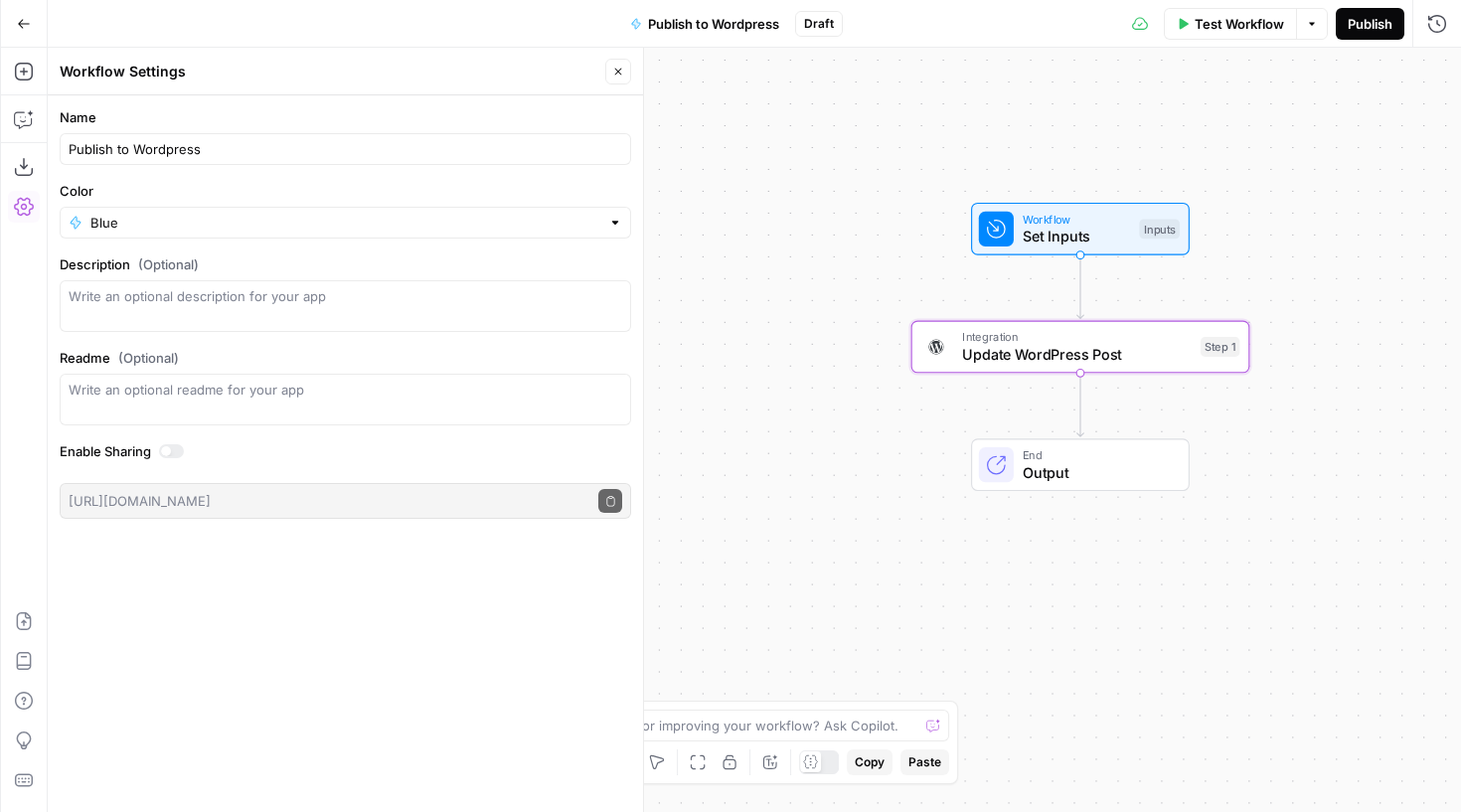 click on "Publish" at bounding box center (1370, 24) 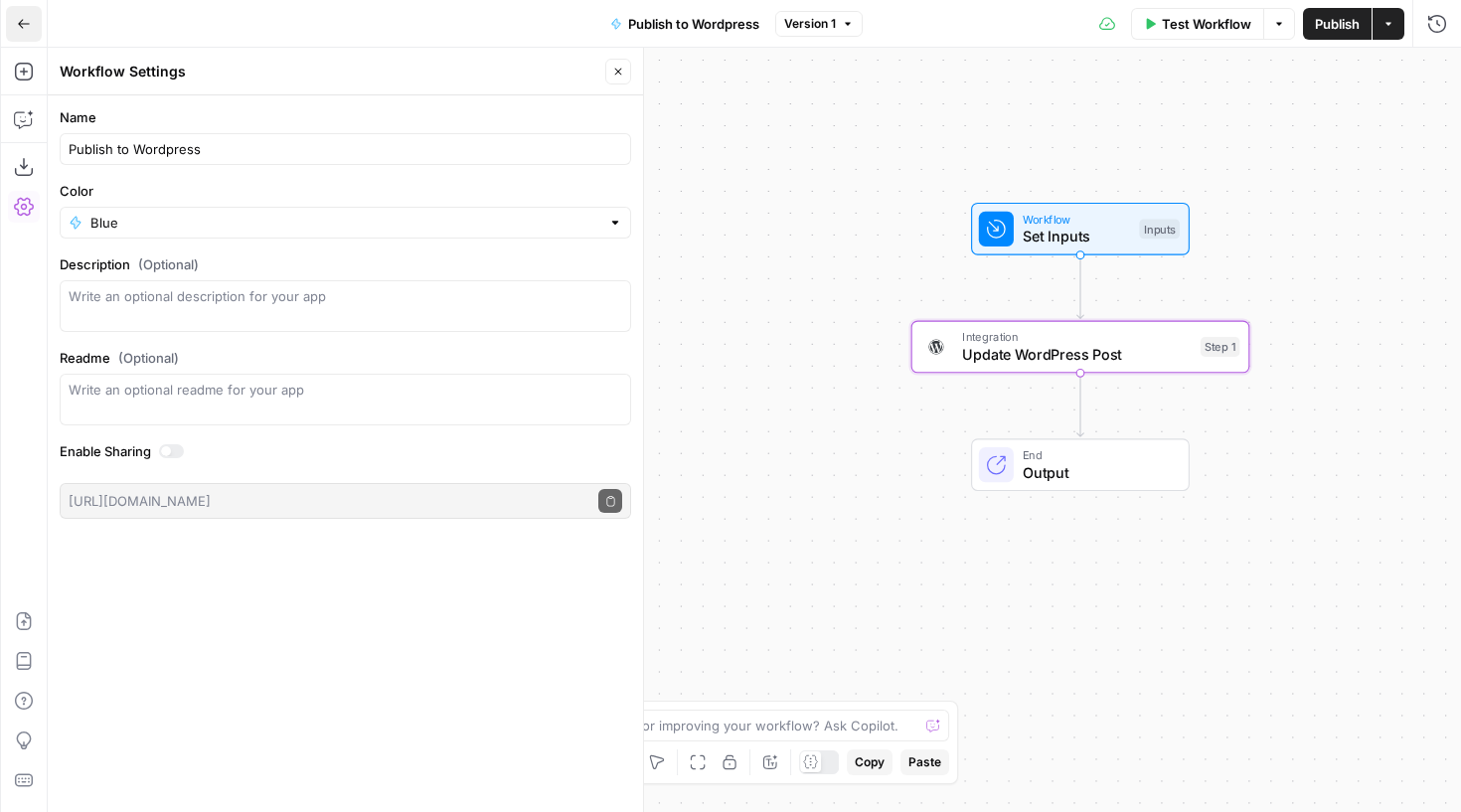 click on "Go Back" at bounding box center [24, 24] 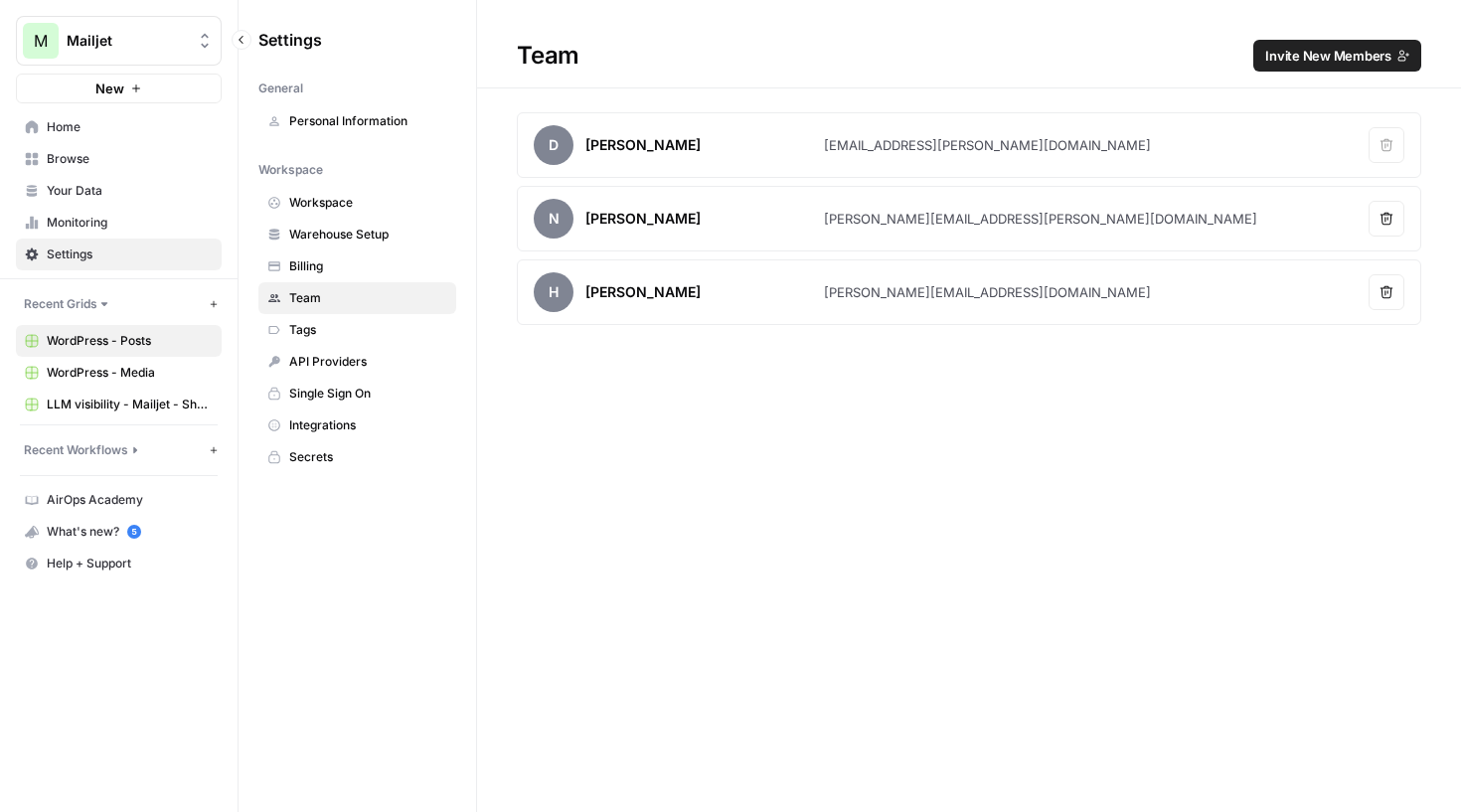 click on "WordPress - Posts" at bounding box center [129, 341] 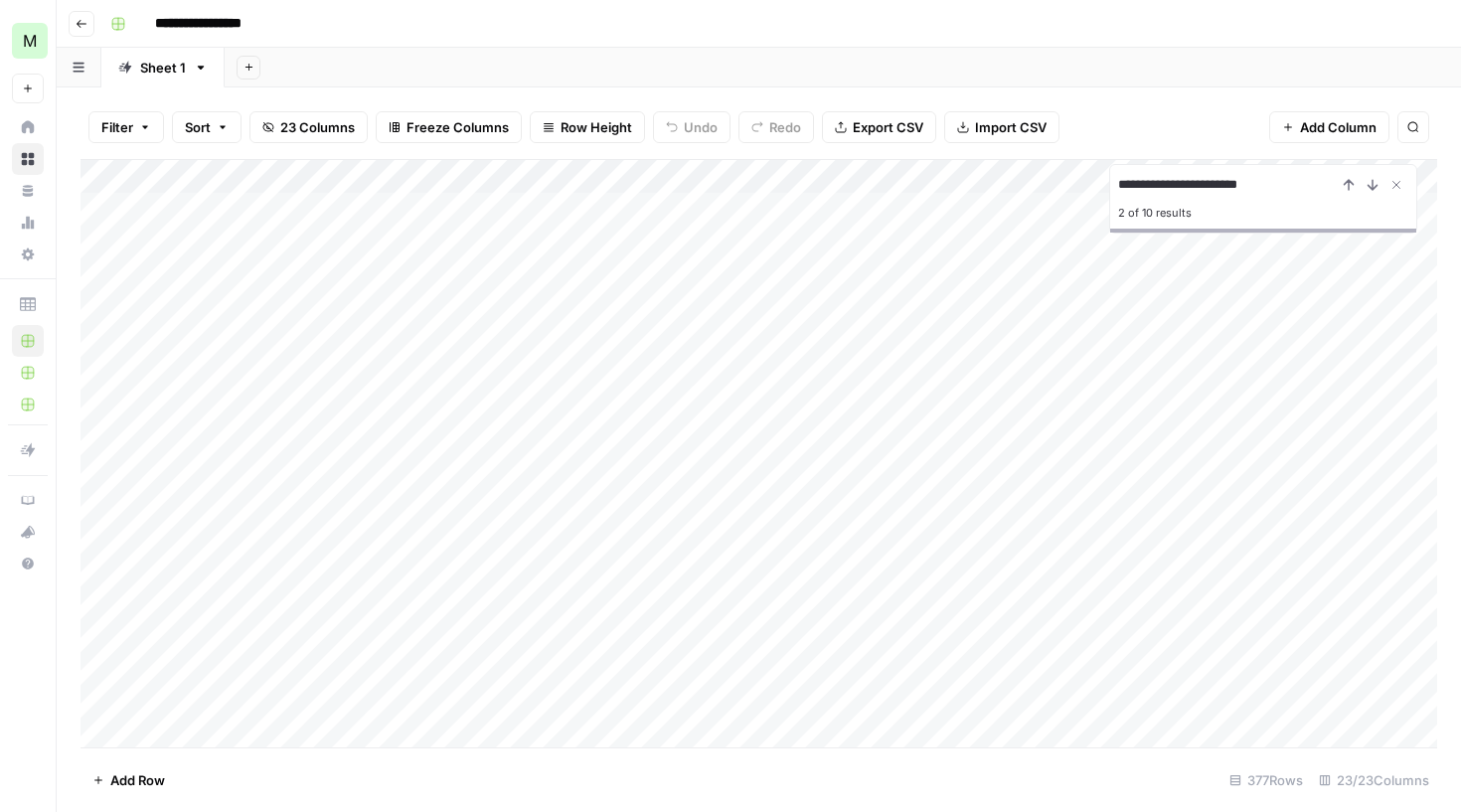 type on "**********" 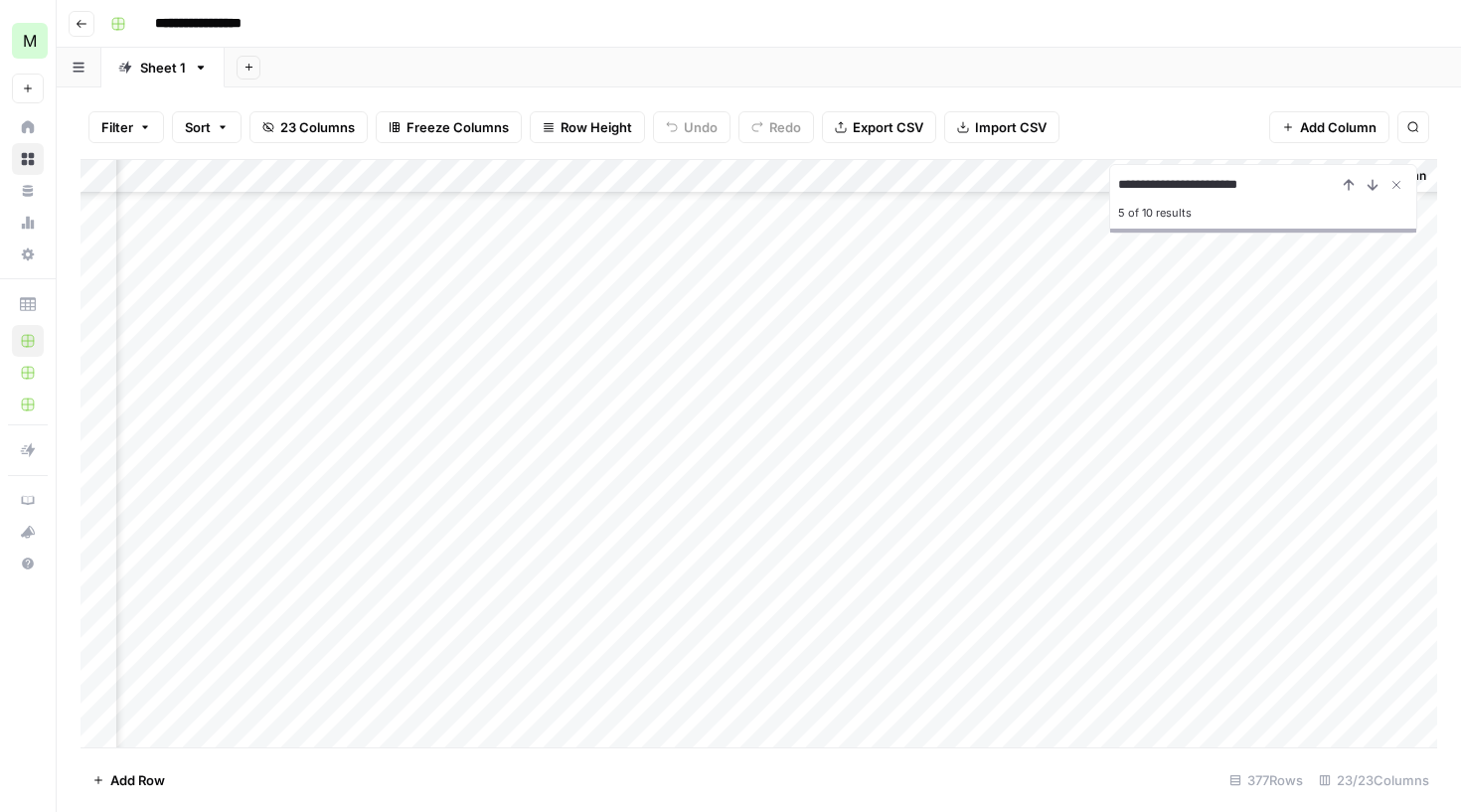 scroll, scrollTop: 12145, scrollLeft: 2905, axis: both 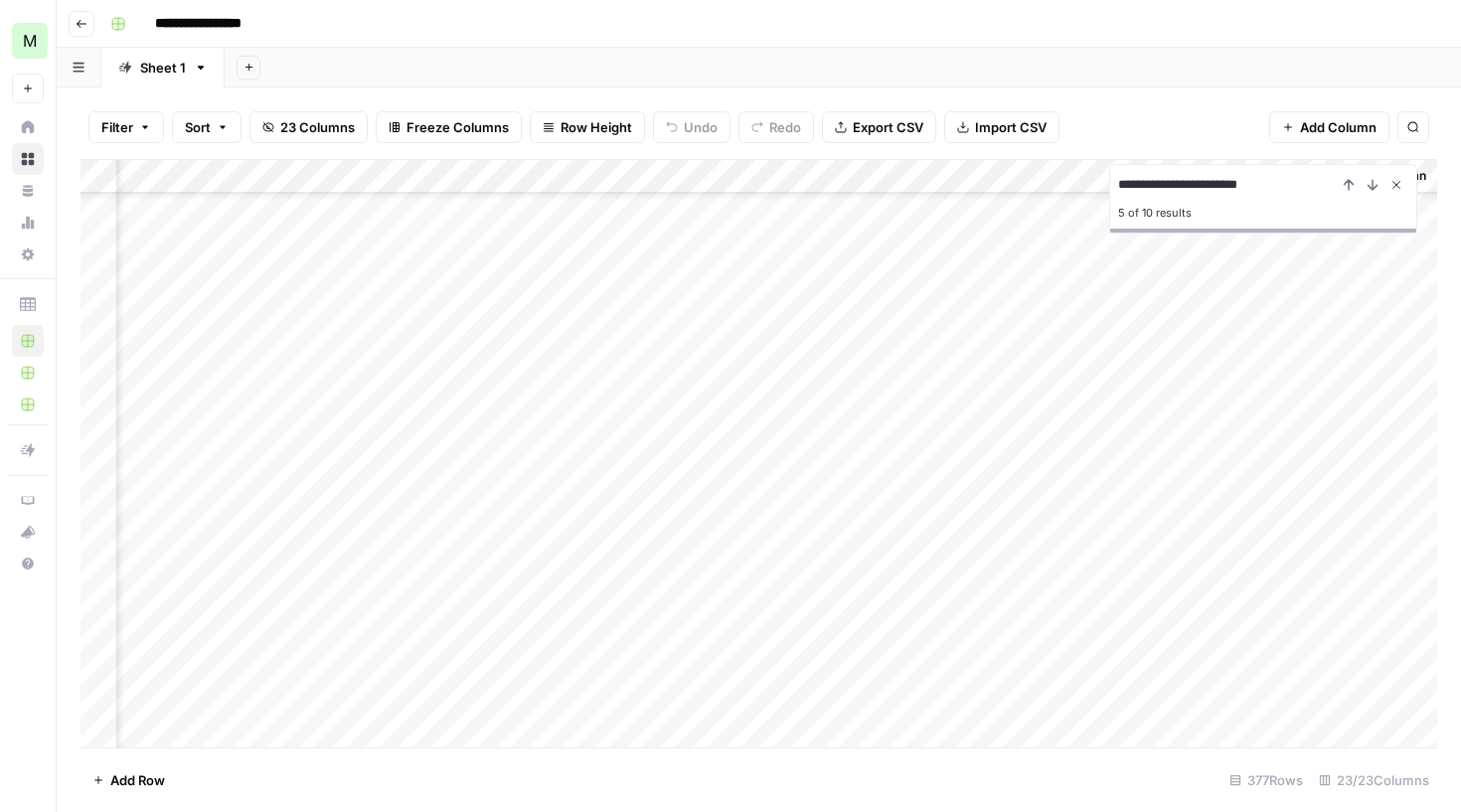 click 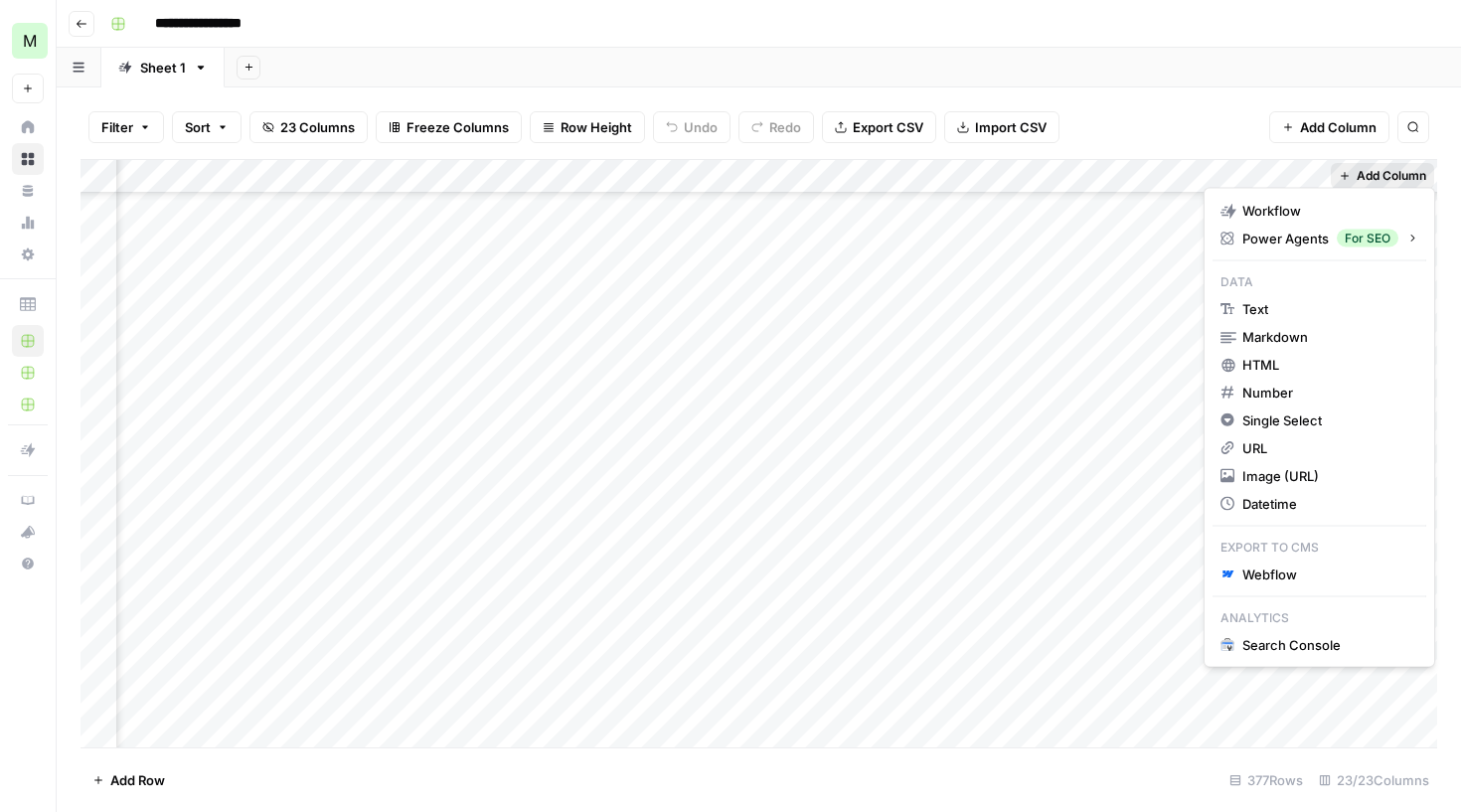 click on "Add Column" at bounding box center [1391, 176] 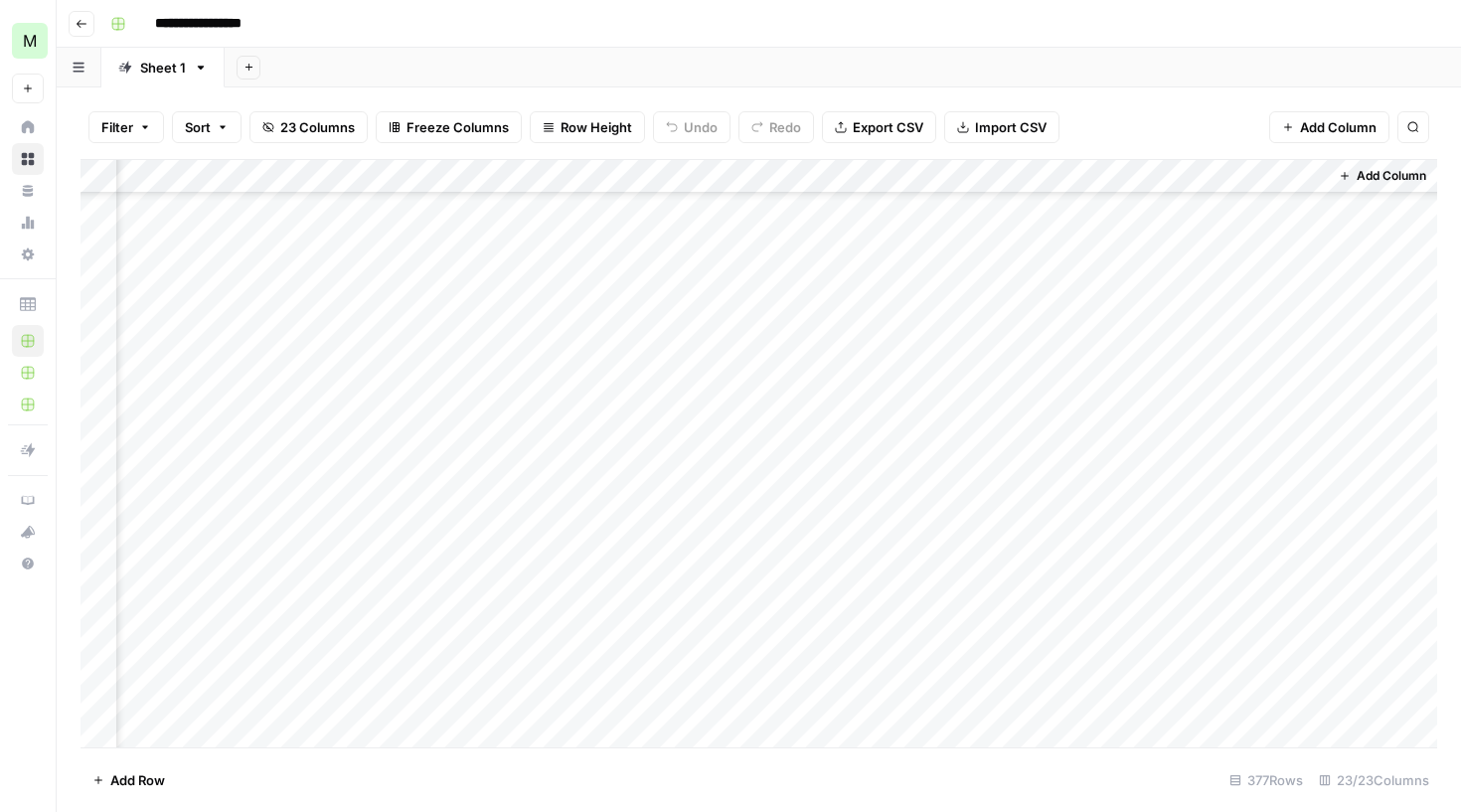 click on "Add Column" at bounding box center [758, 456] 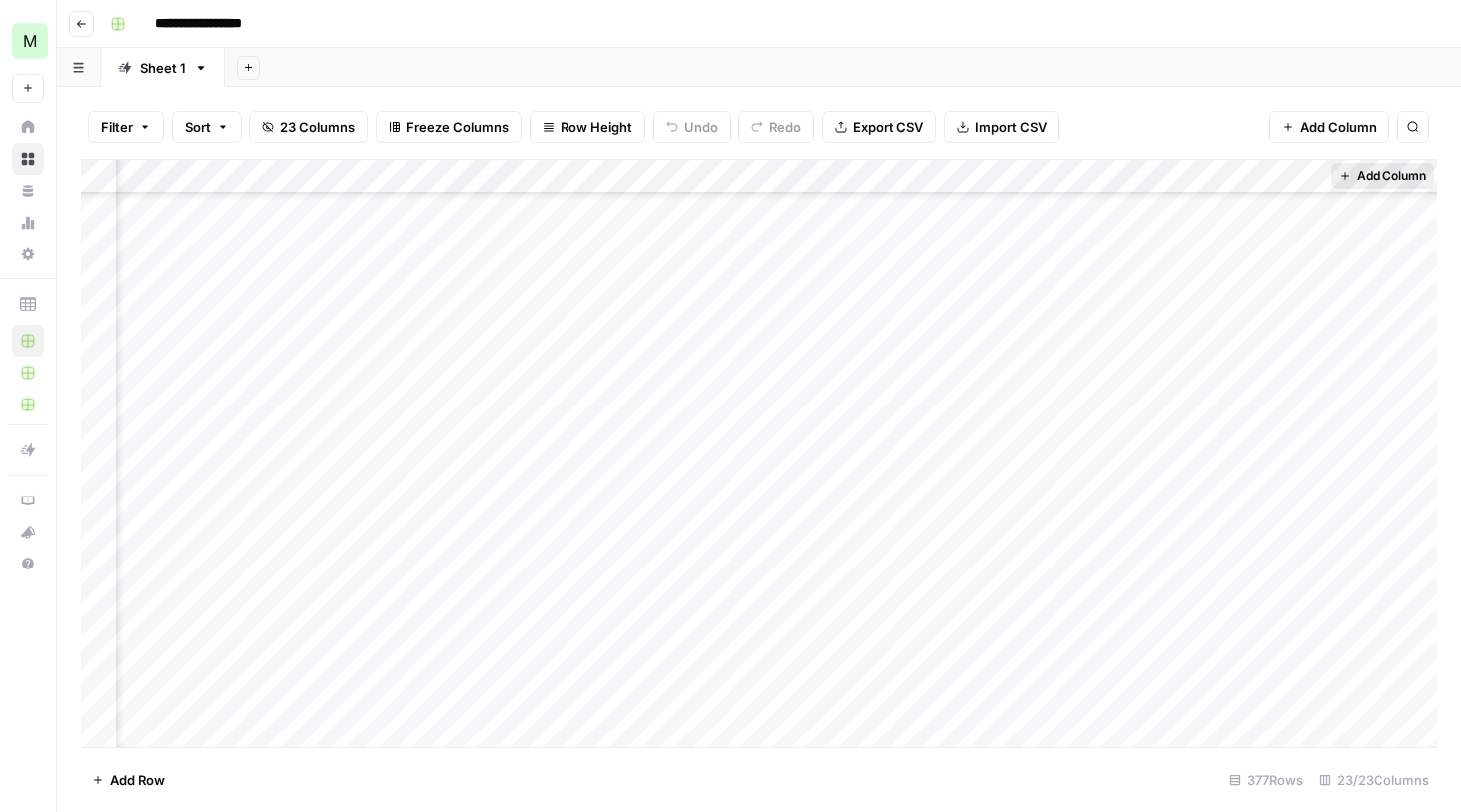 scroll, scrollTop: 0, scrollLeft: 0, axis: both 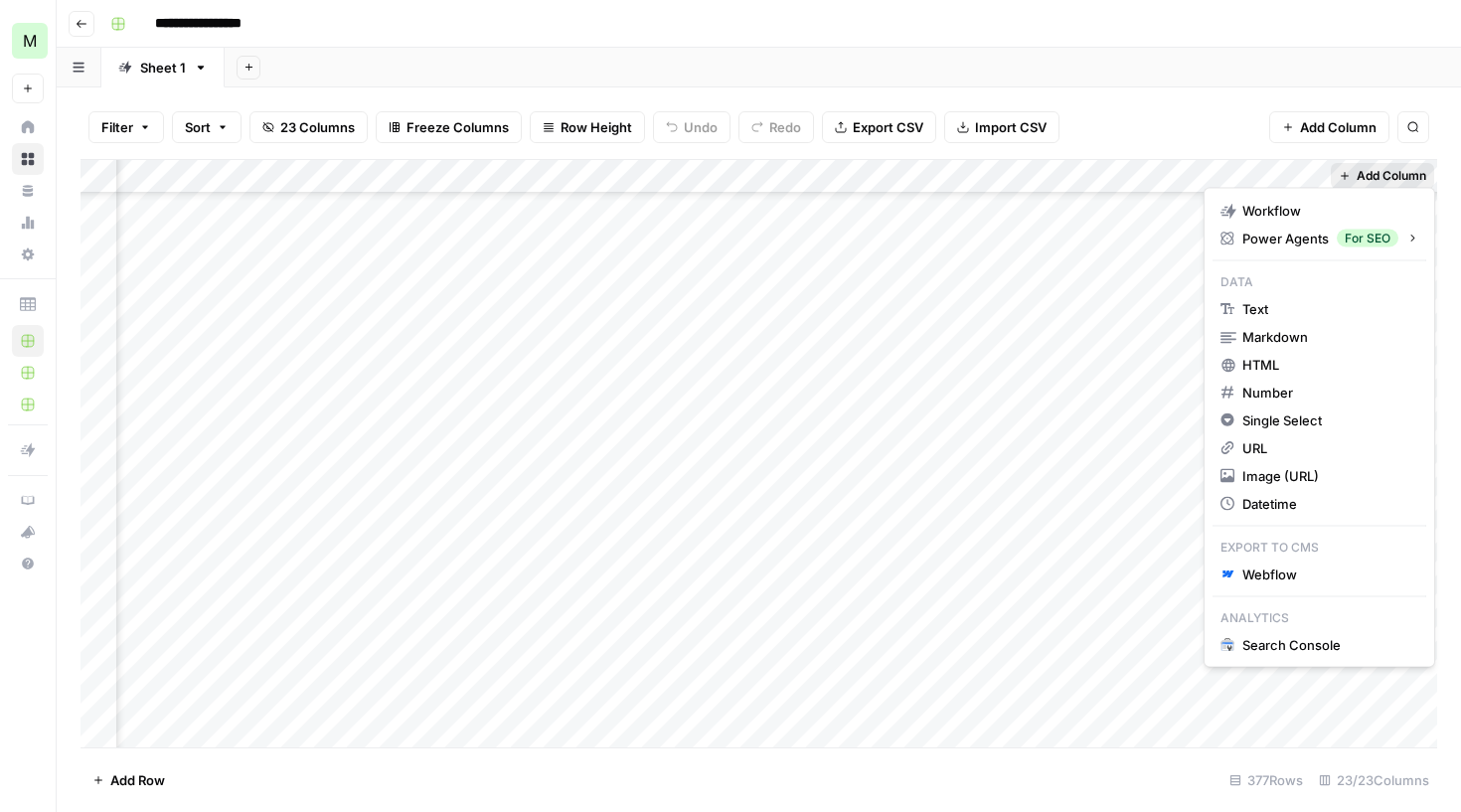 click on "Add Column" at bounding box center [1391, 176] 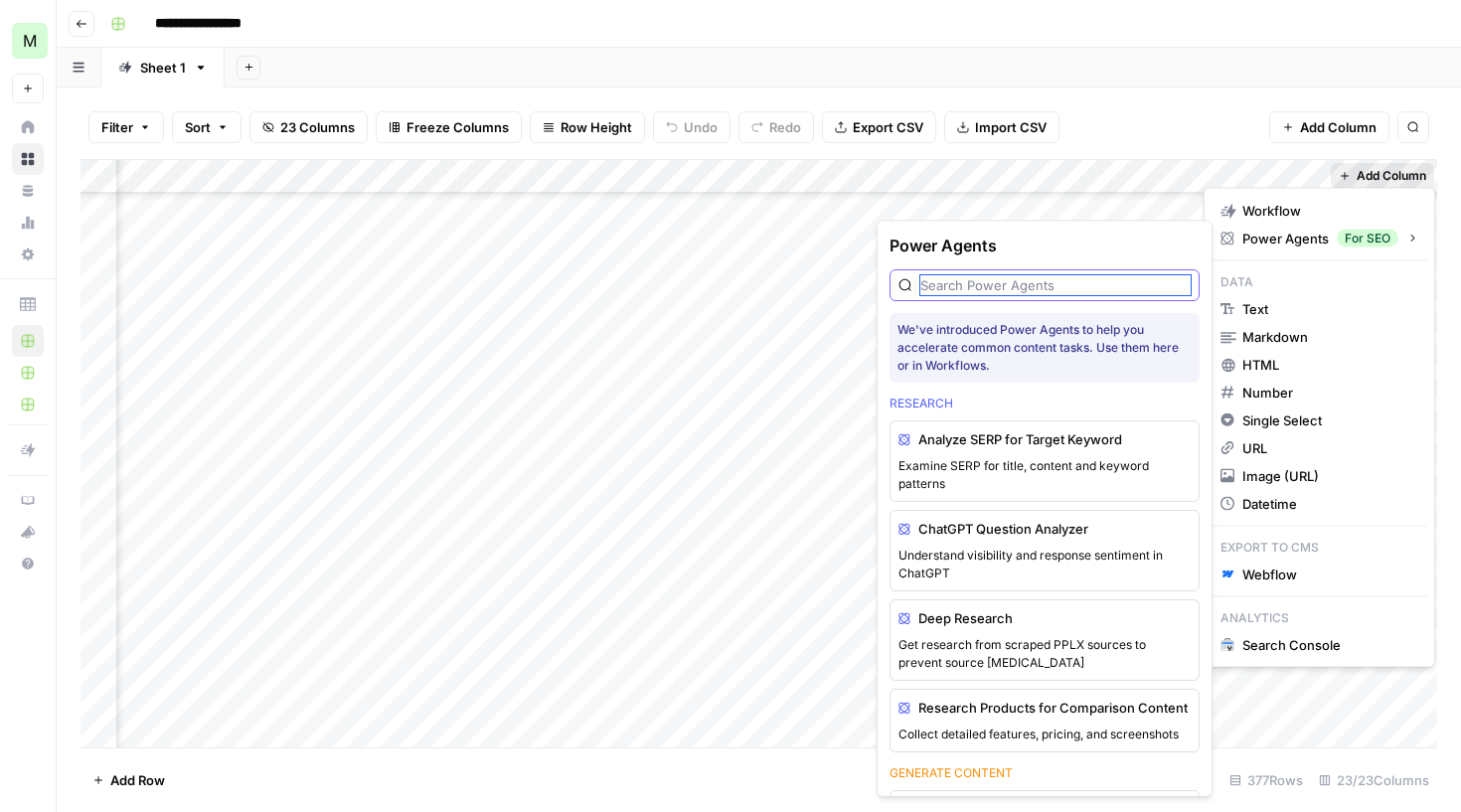 click at bounding box center [1055, 285] 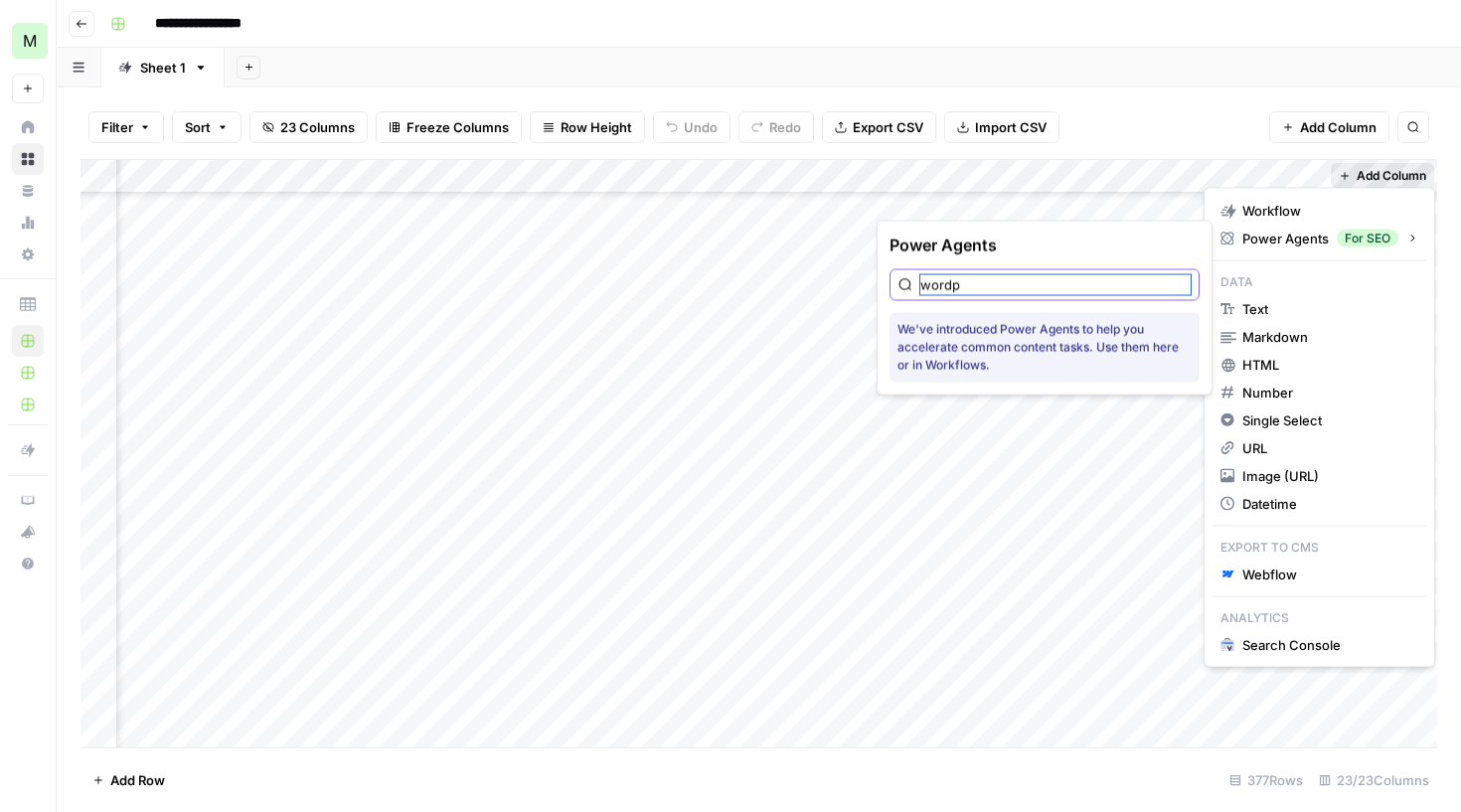 type on "word" 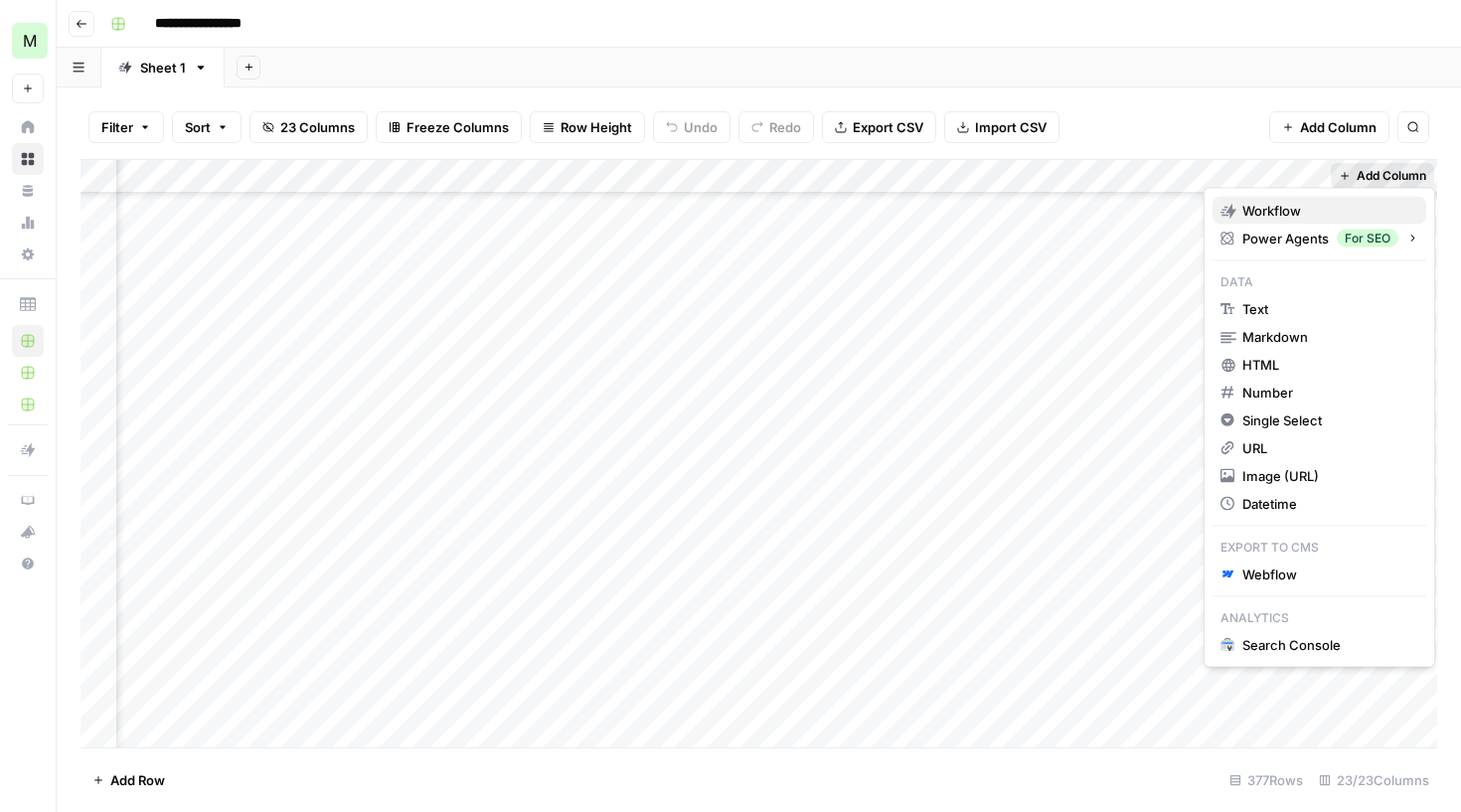 click on "Workflow" at bounding box center [1271, 211] 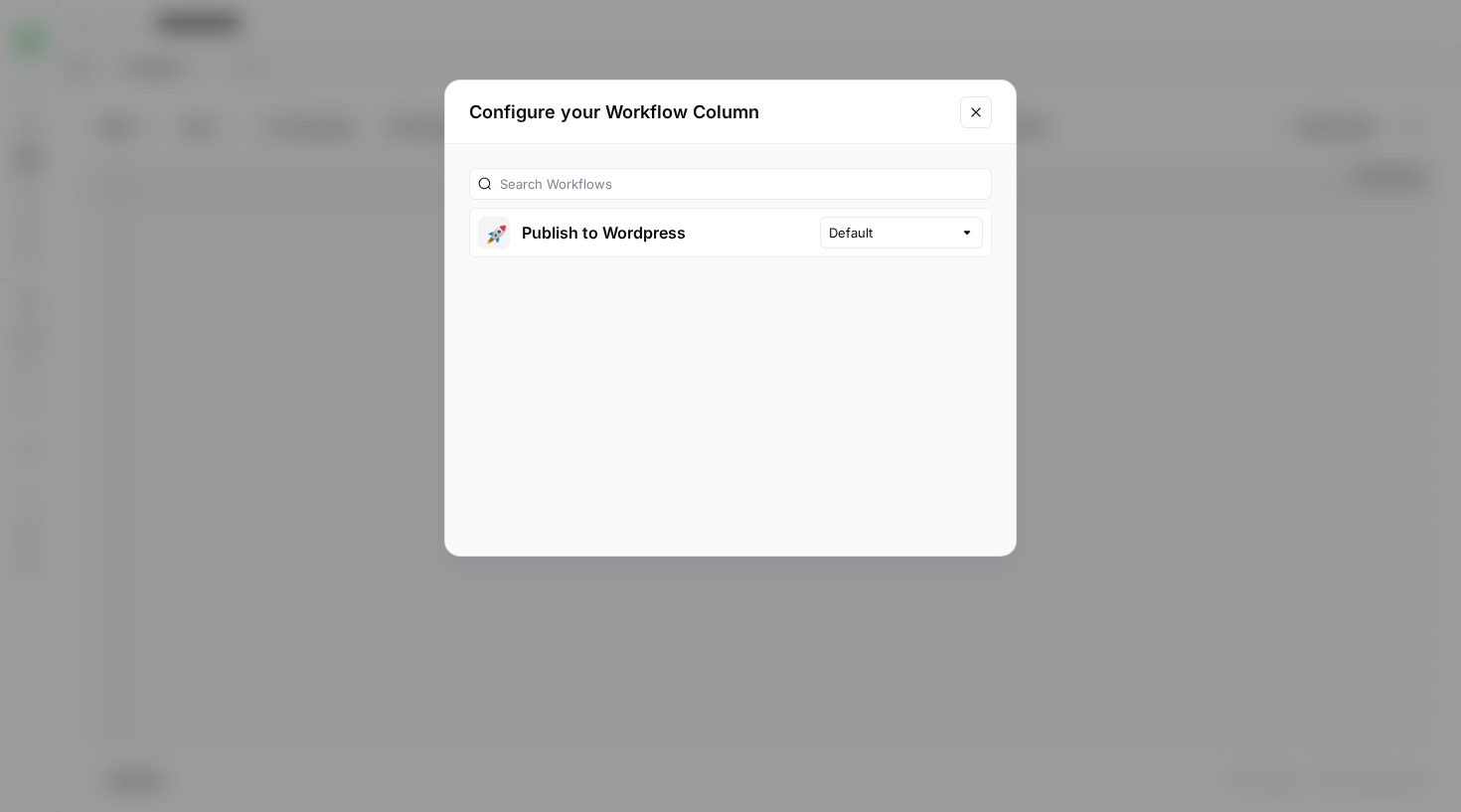 click on "🚀 Publish to Wordpress" at bounding box center (645, 233) 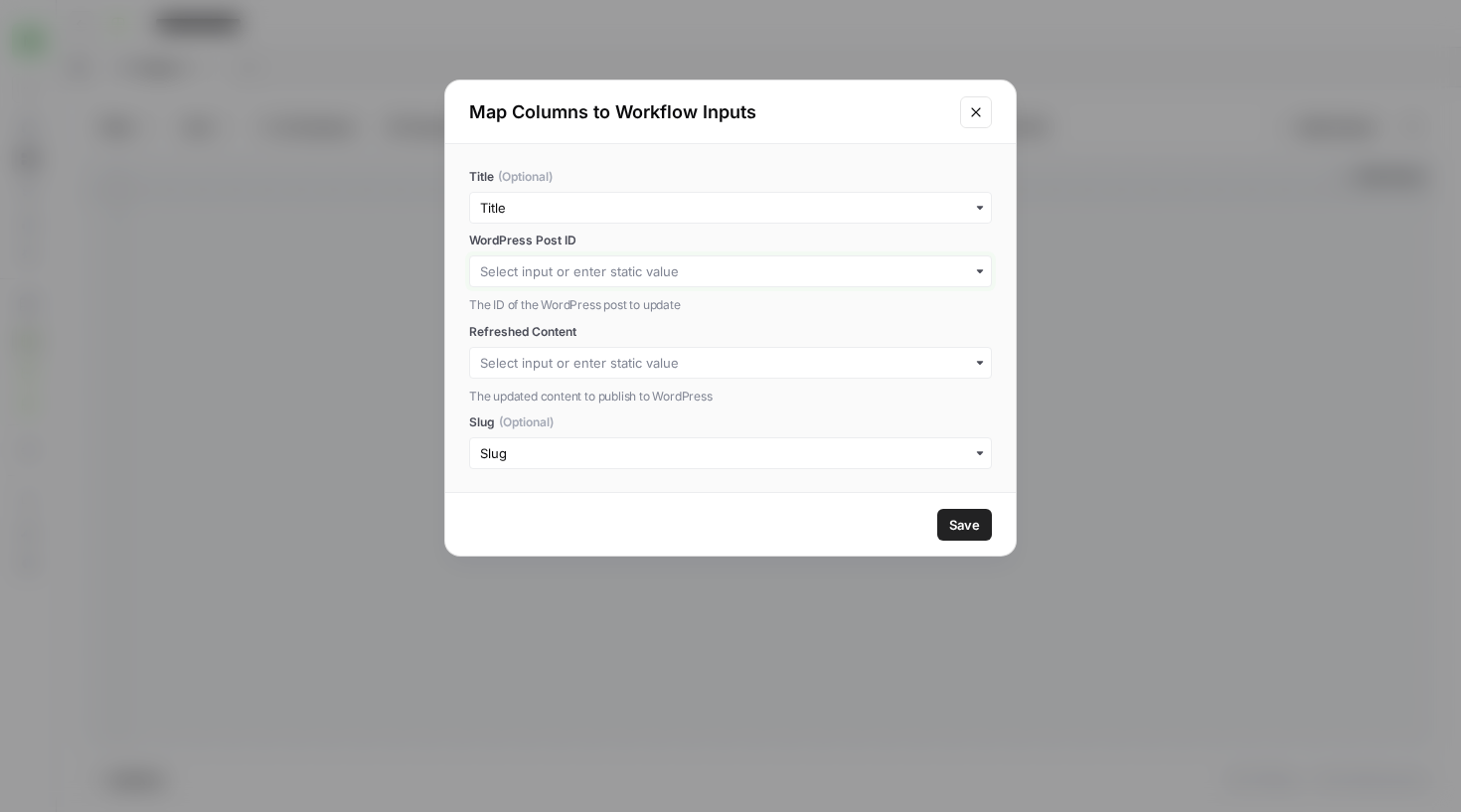 click on "WordPress Post ID" at bounding box center (730, 271) 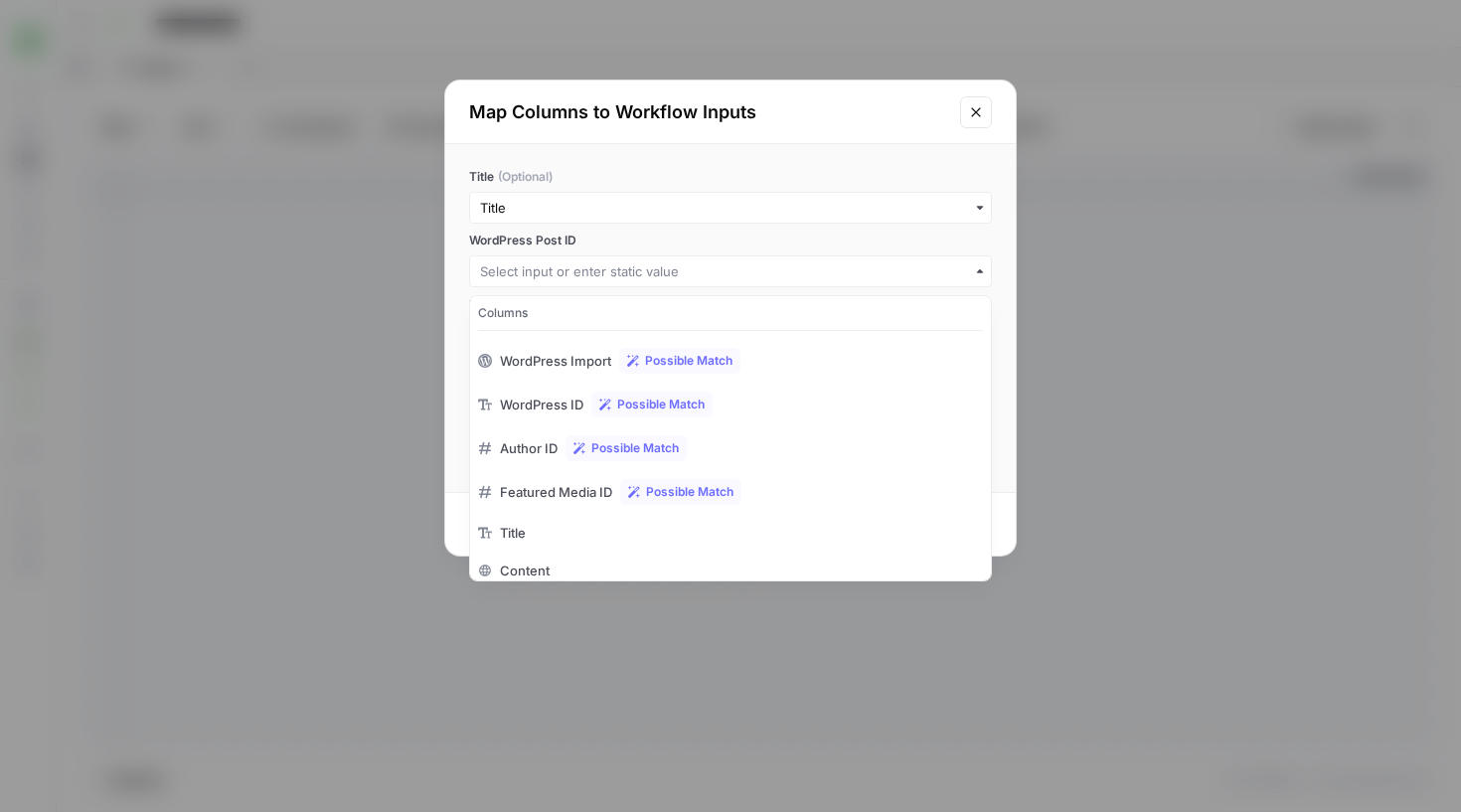 click at bounding box center [976, 112] 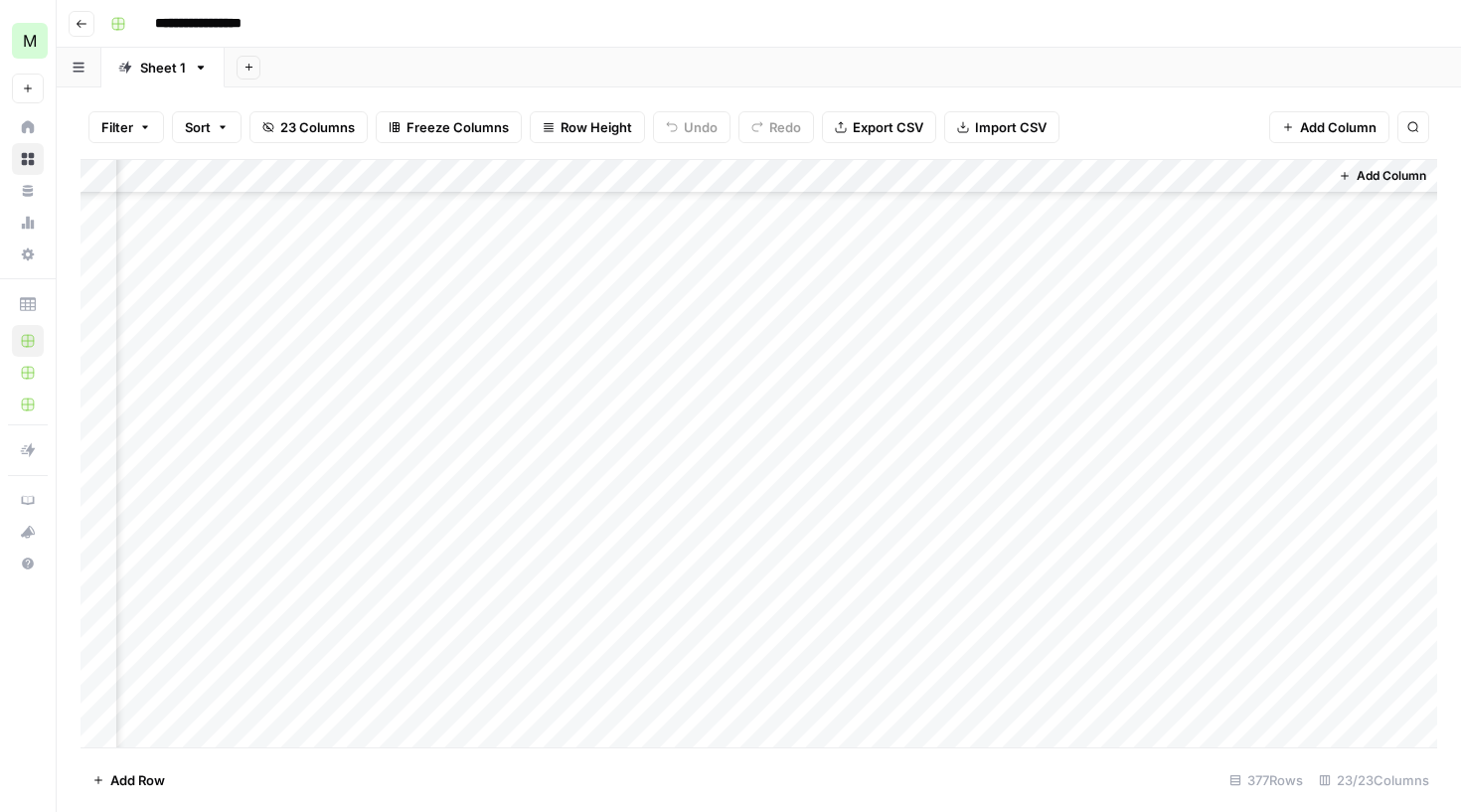 scroll, scrollTop: 12213, scrollLeft: 2905, axis: both 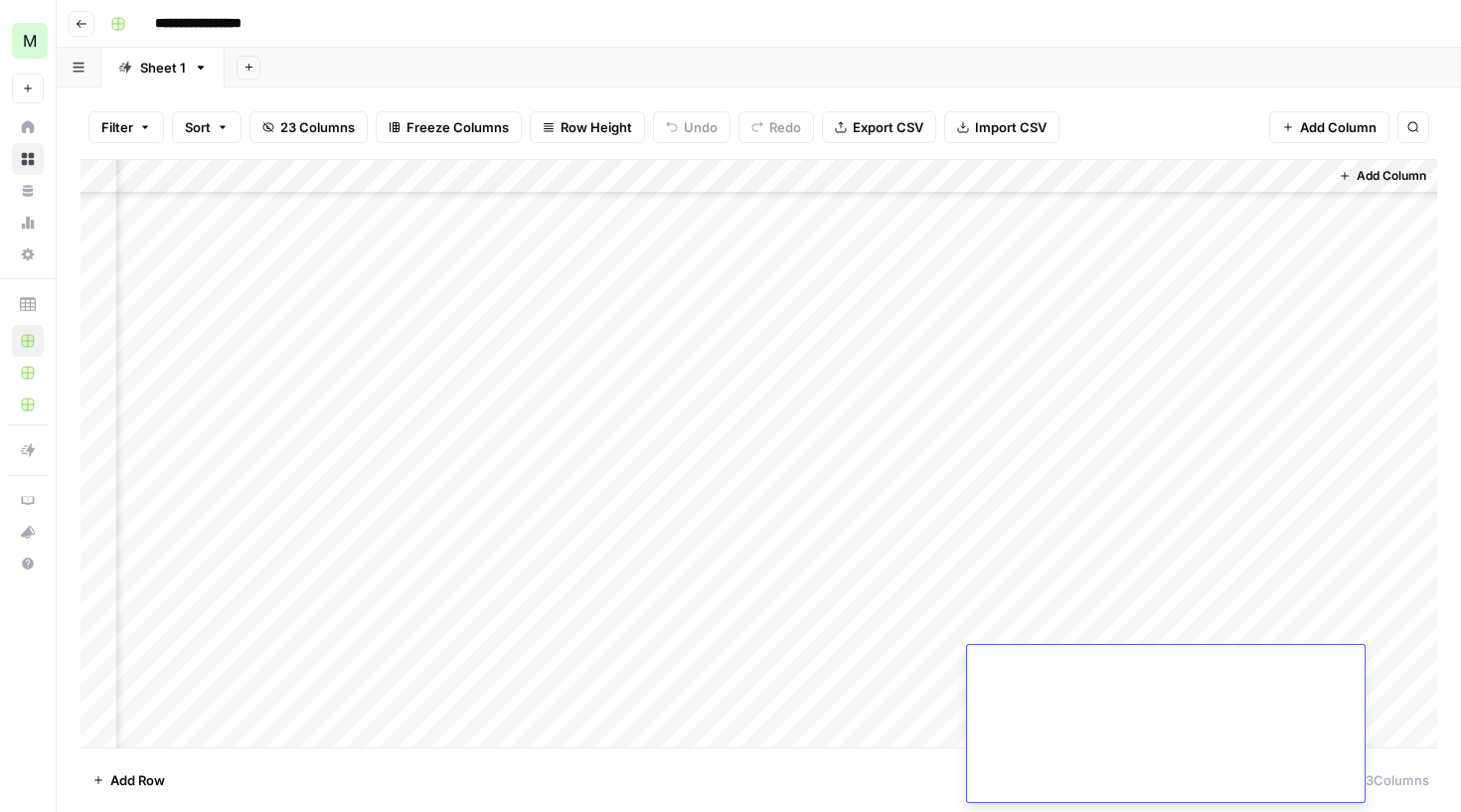click on "Add Column" at bounding box center (758, 456) 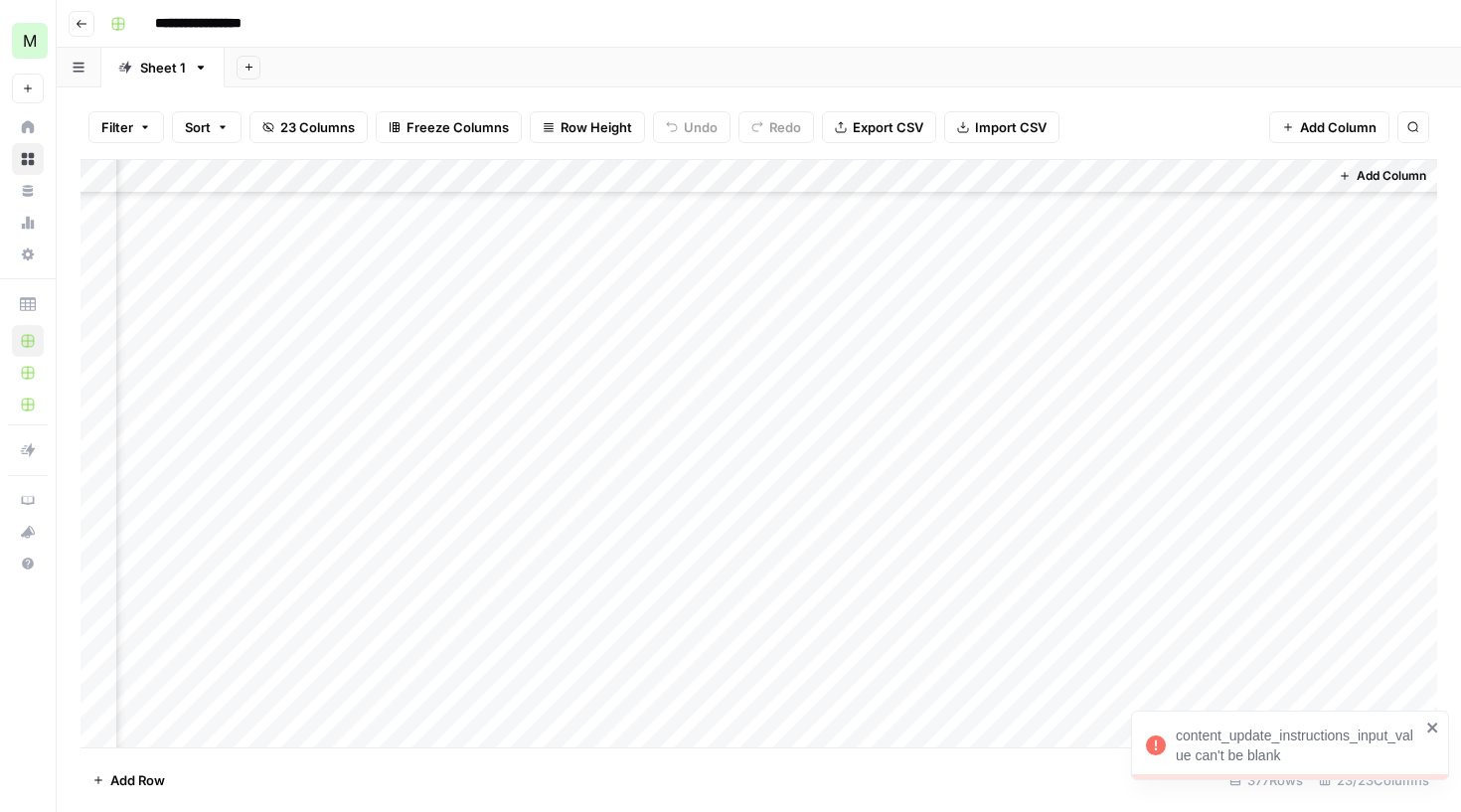 click on "Add Column" at bounding box center (758, 456) 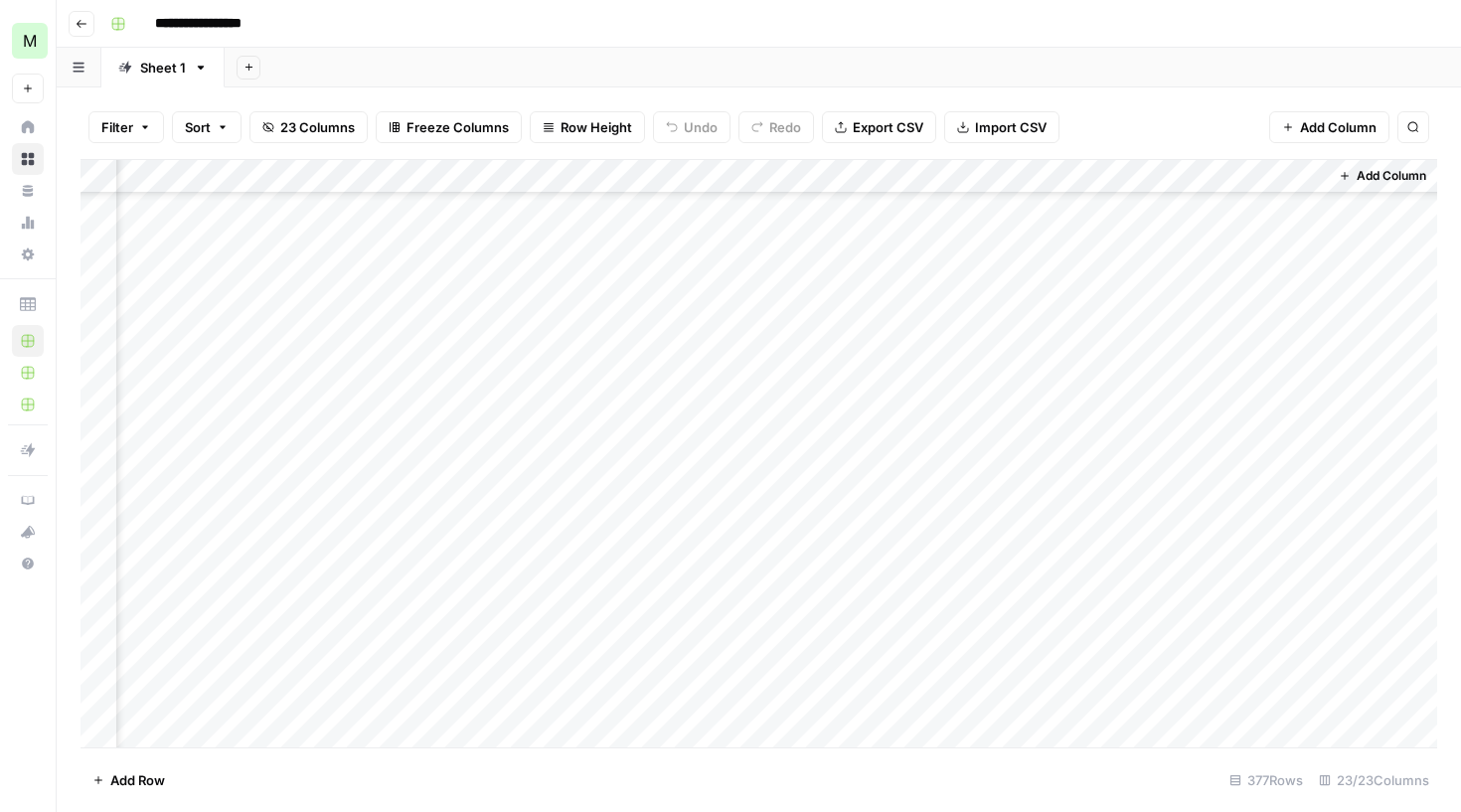 scroll, scrollTop: 0, scrollLeft: 0, axis: both 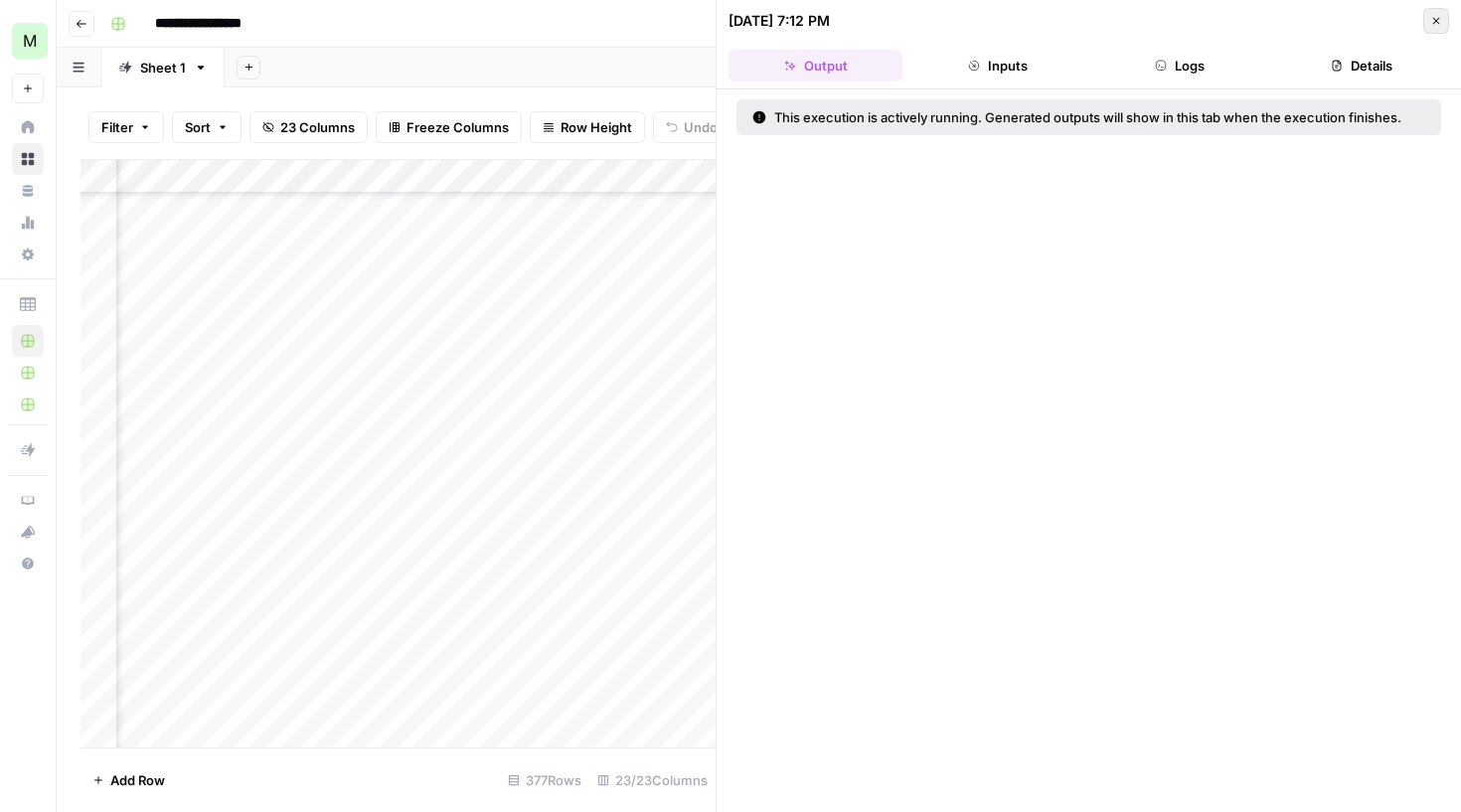 click 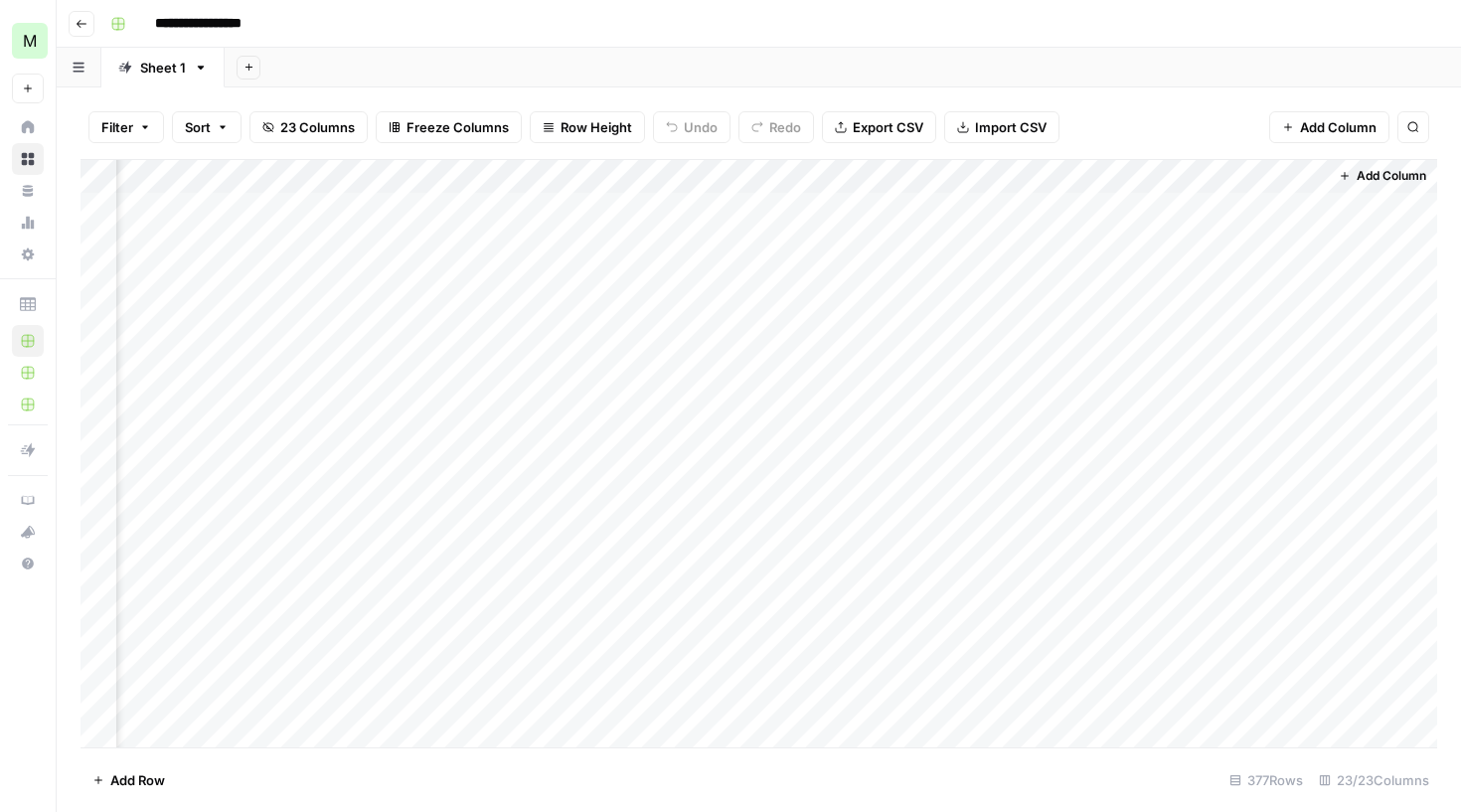 scroll, scrollTop: -7, scrollLeft: 2905, axis: both 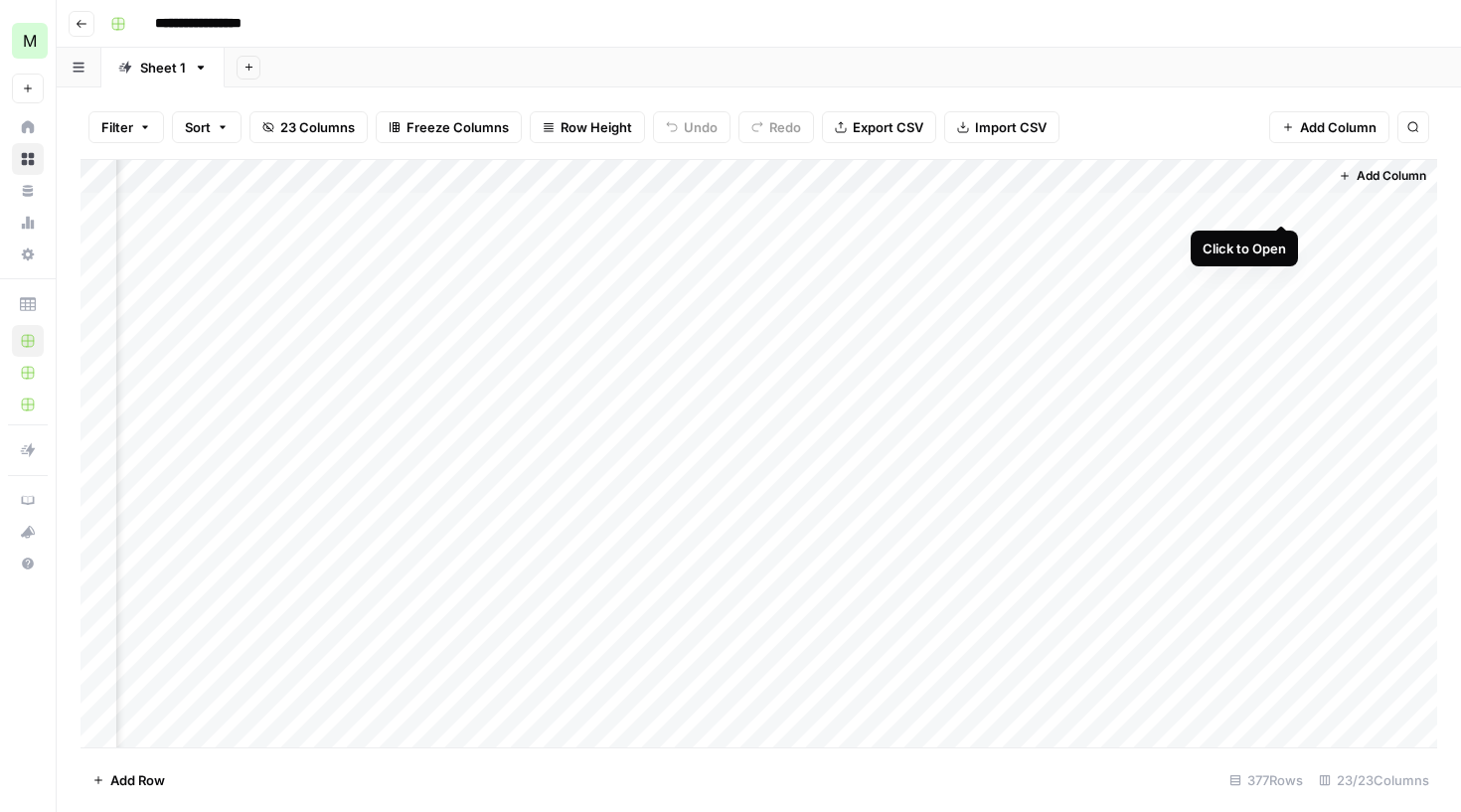 click on "Add Column" at bounding box center (758, 456) 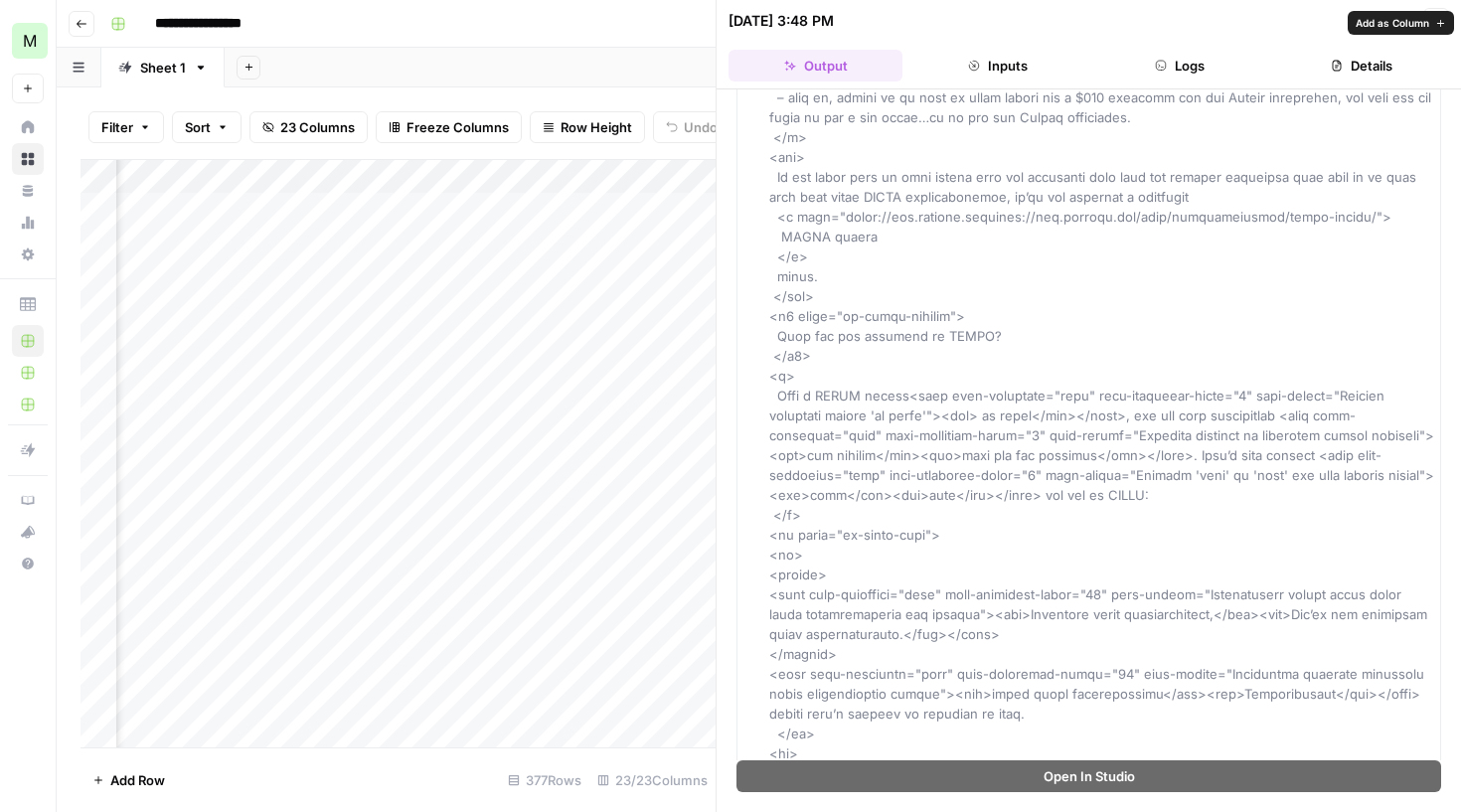scroll, scrollTop: 3721, scrollLeft: 0, axis: vertical 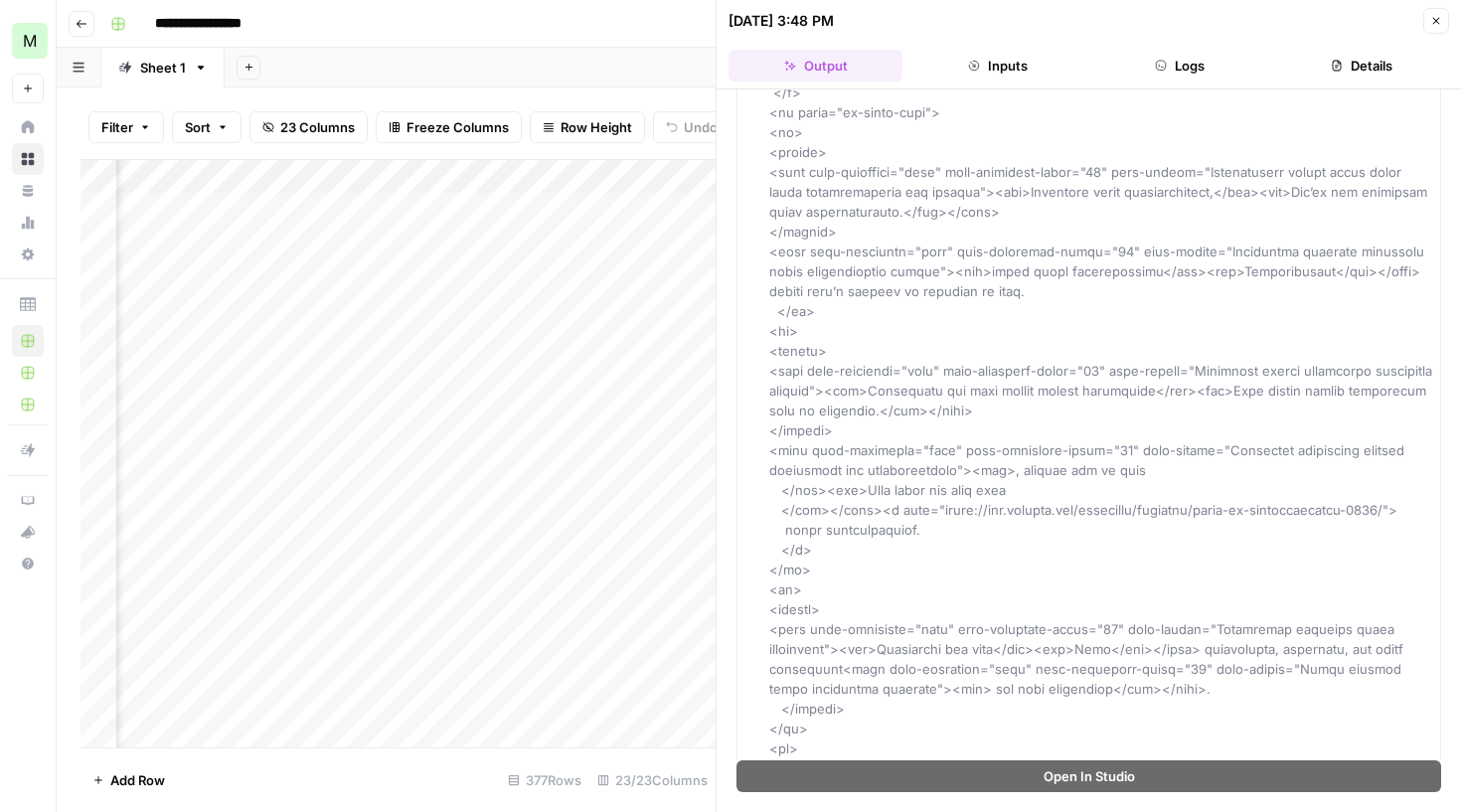 click on "07/01/25 at 3:48 PM" at bounding box center (1072, 21) 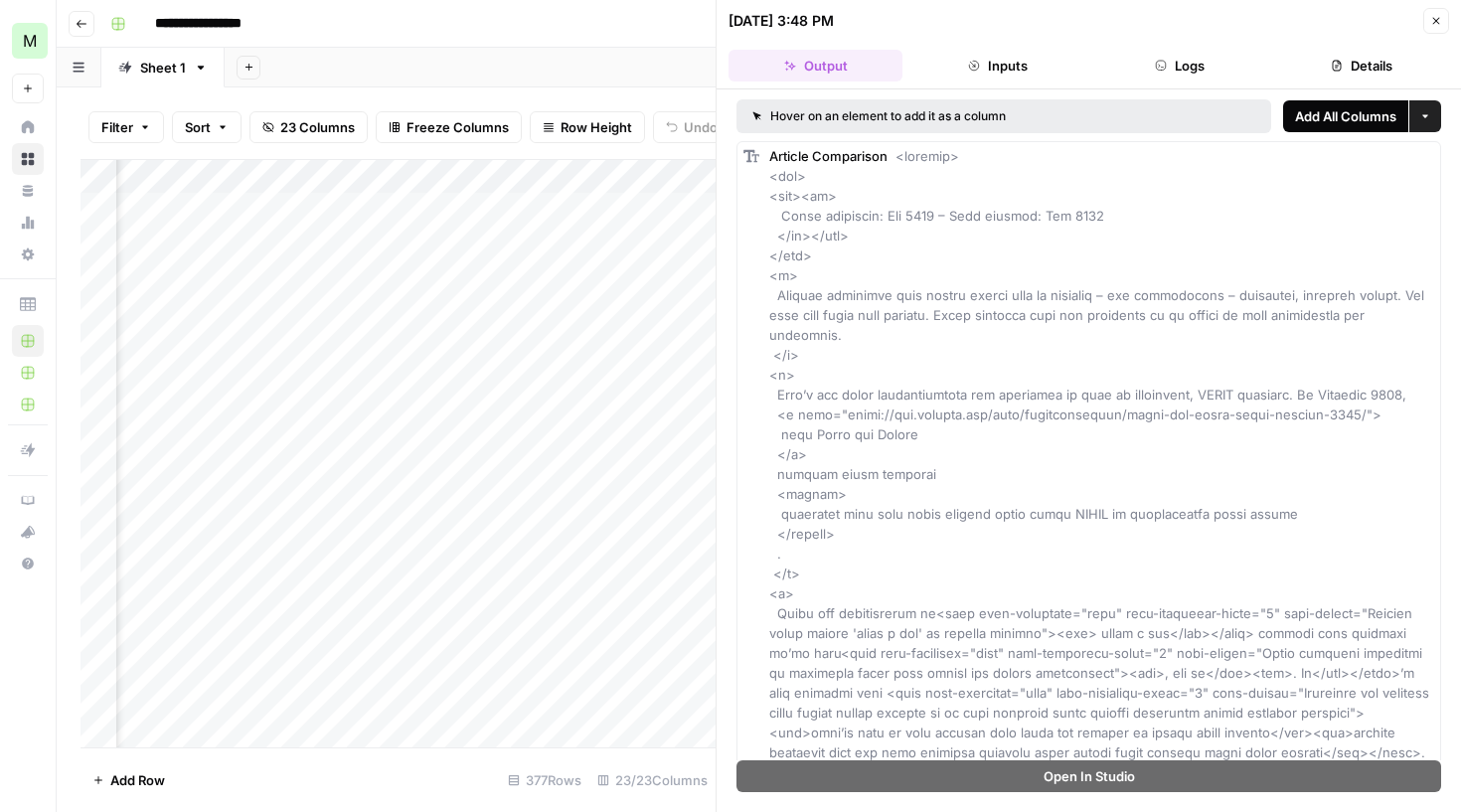 scroll, scrollTop: 0, scrollLeft: 0, axis: both 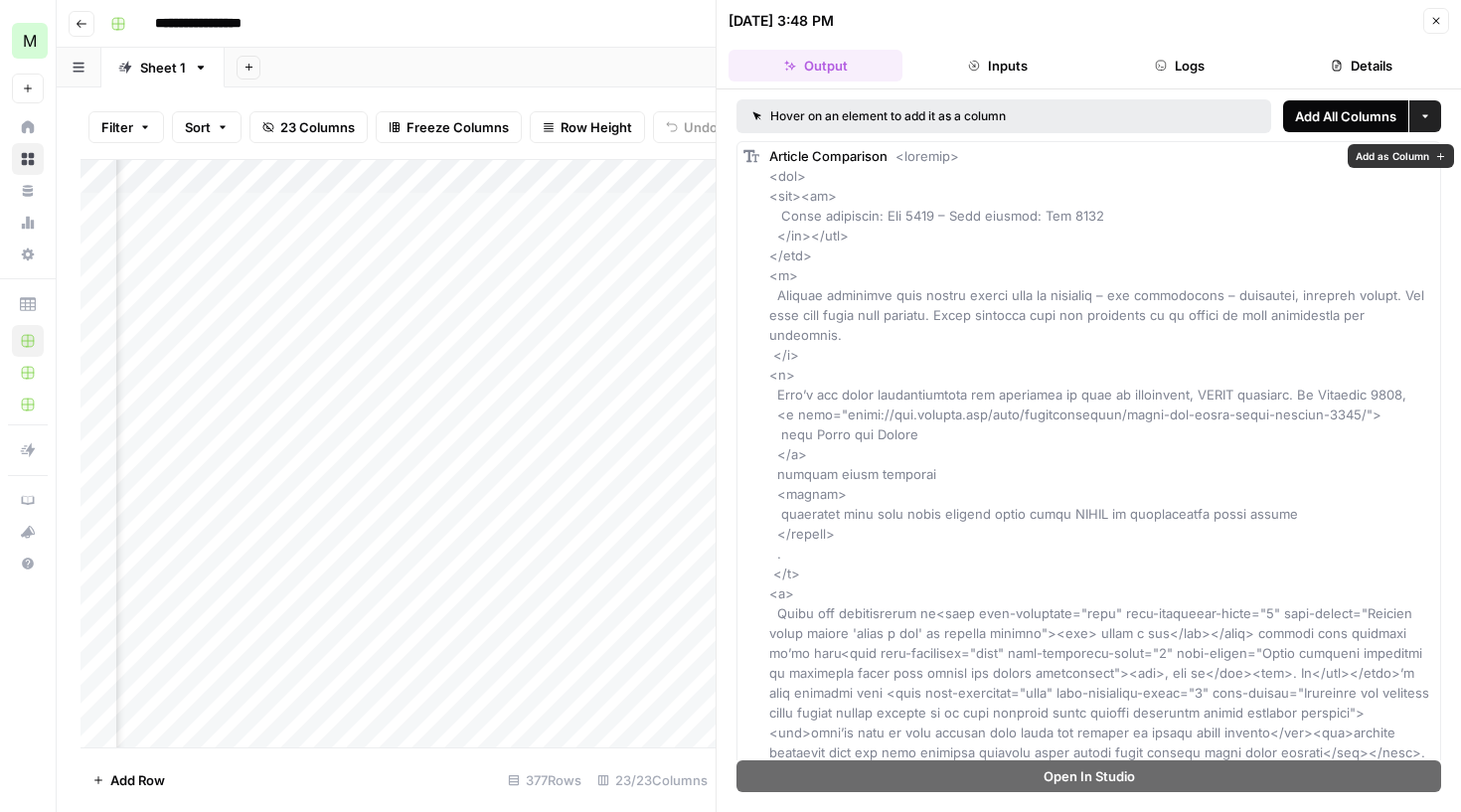 click on "Add All Columns" at bounding box center (1346, 116) 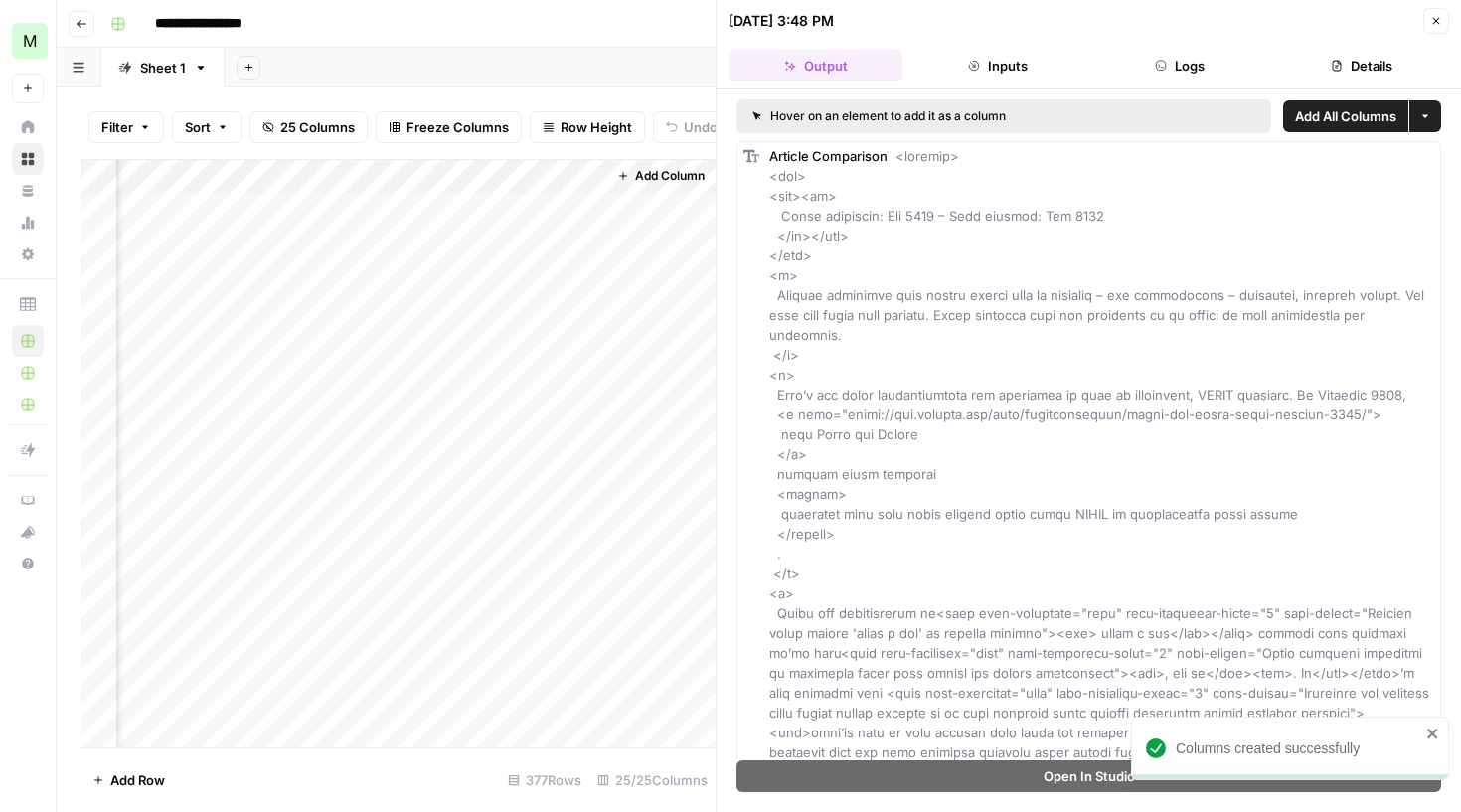 scroll, scrollTop: 0, scrollLeft: 3984, axis: horizontal 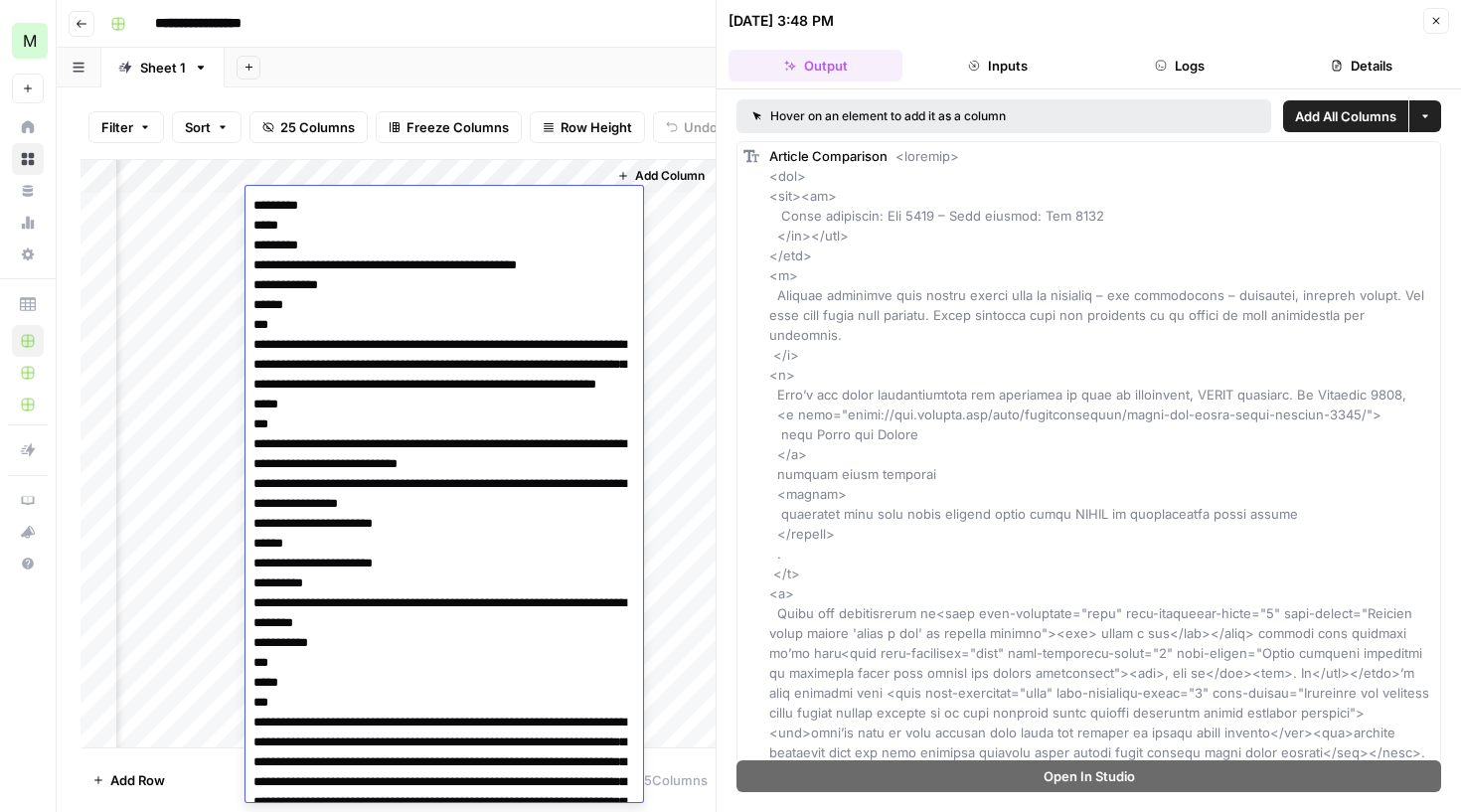 click on "Filter Sort 25 Columns Freeze Columns Row Height Undo Redo Export CSV Import CSV Add Column Search" at bounding box center [398, 127] 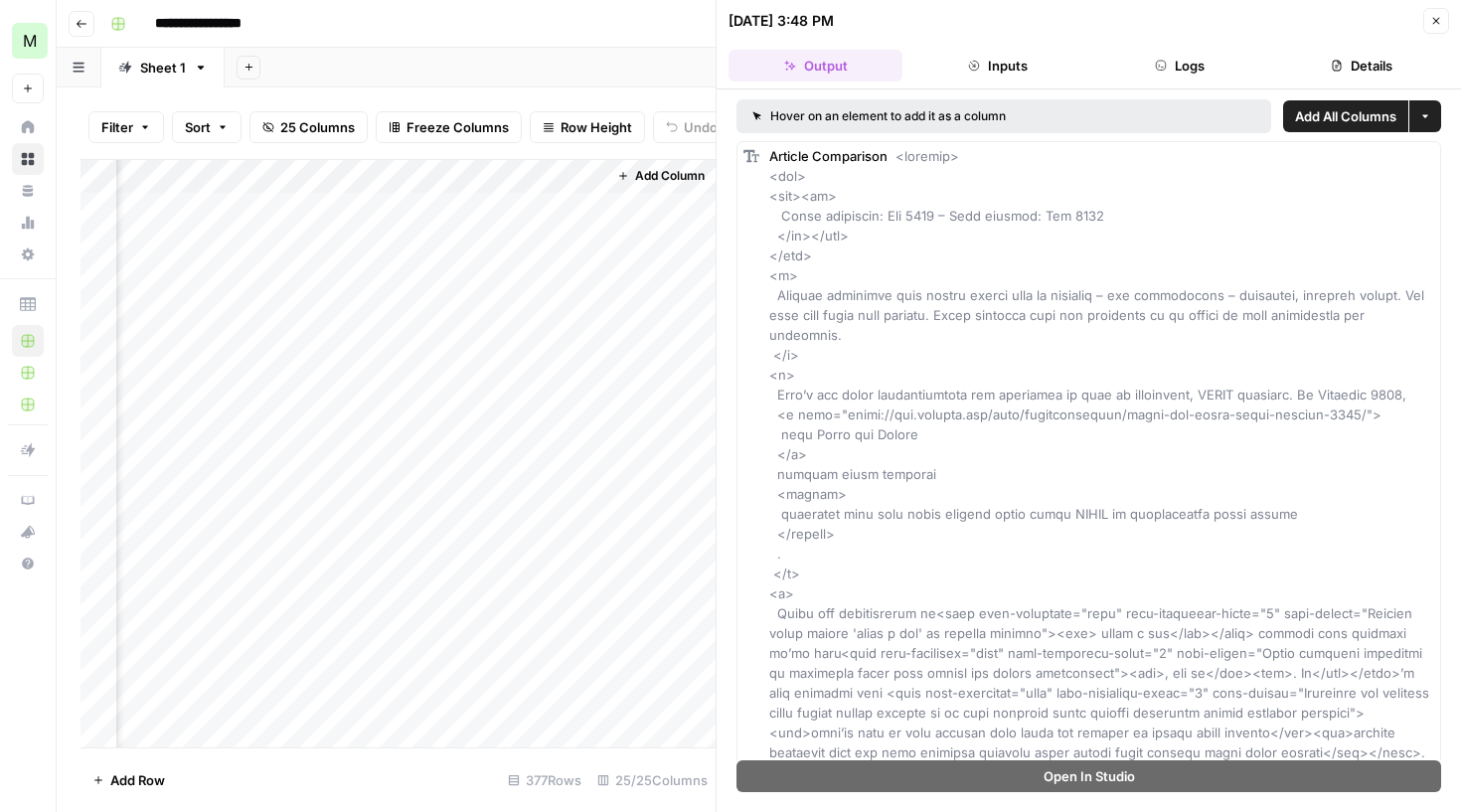 click on "Add Column" at bounding box center (398, 456) 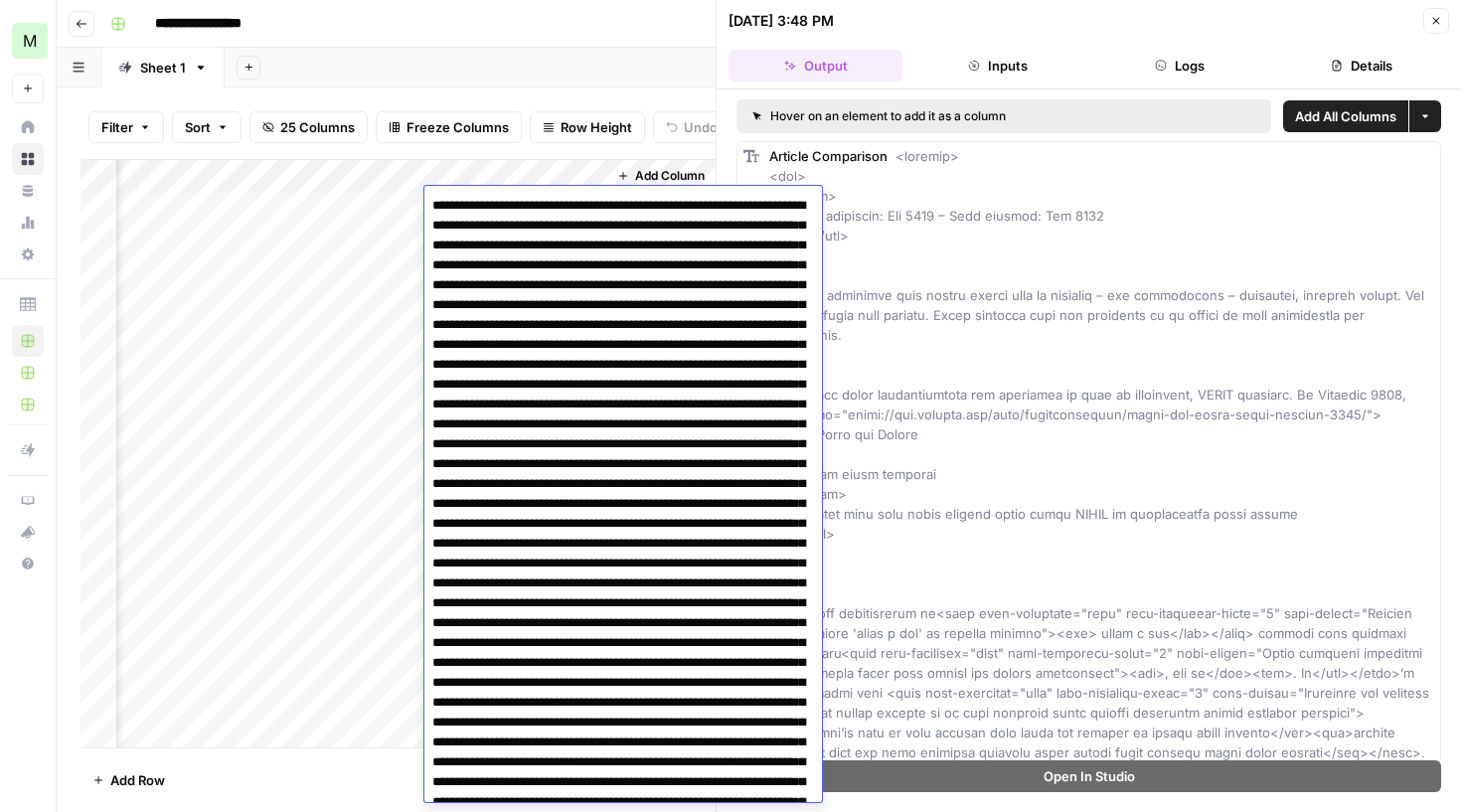 scroll, scrollTop: 2320, scrollLeft: 0, axis: vertical 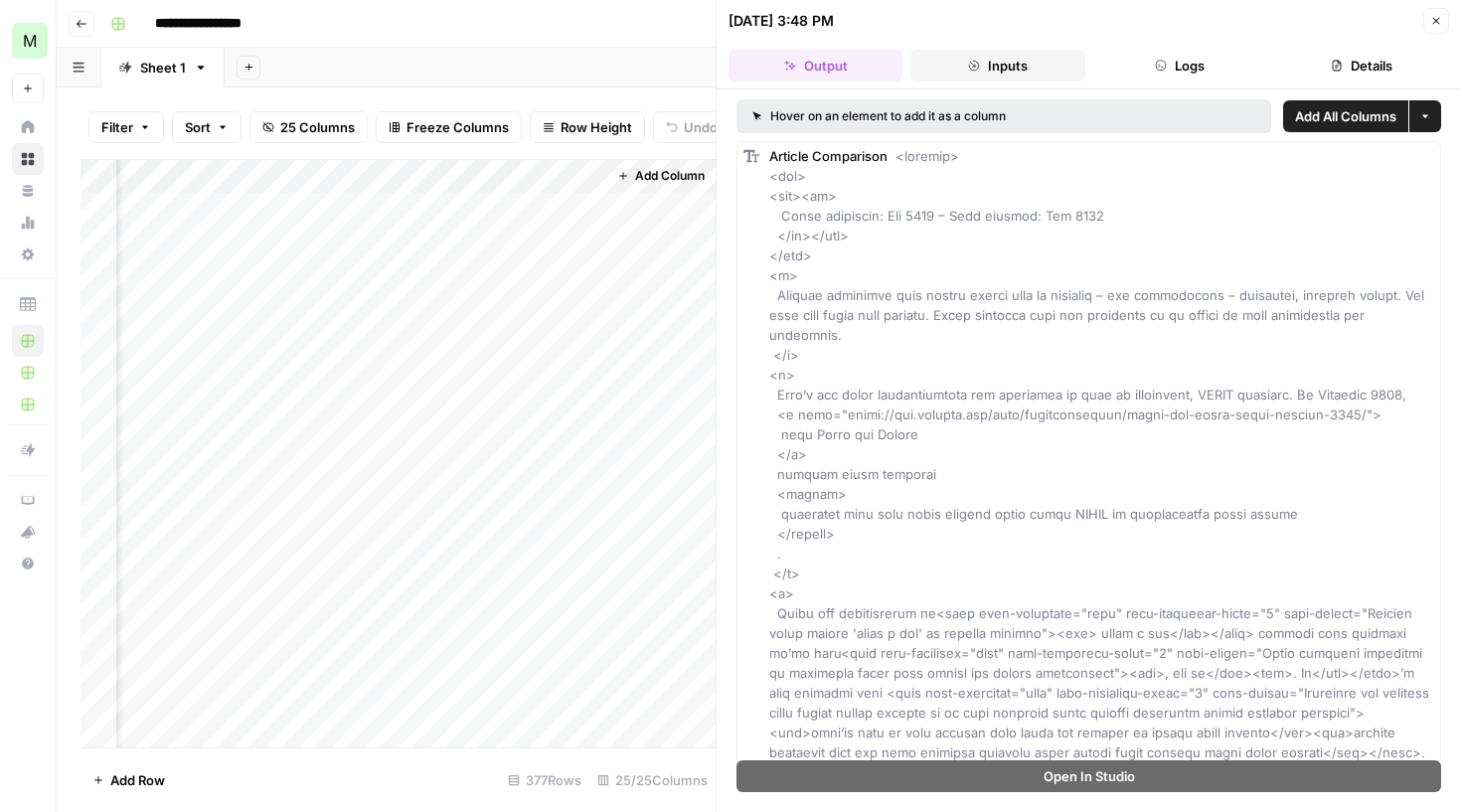click on "Inputs" at bounding box center [997, 66] 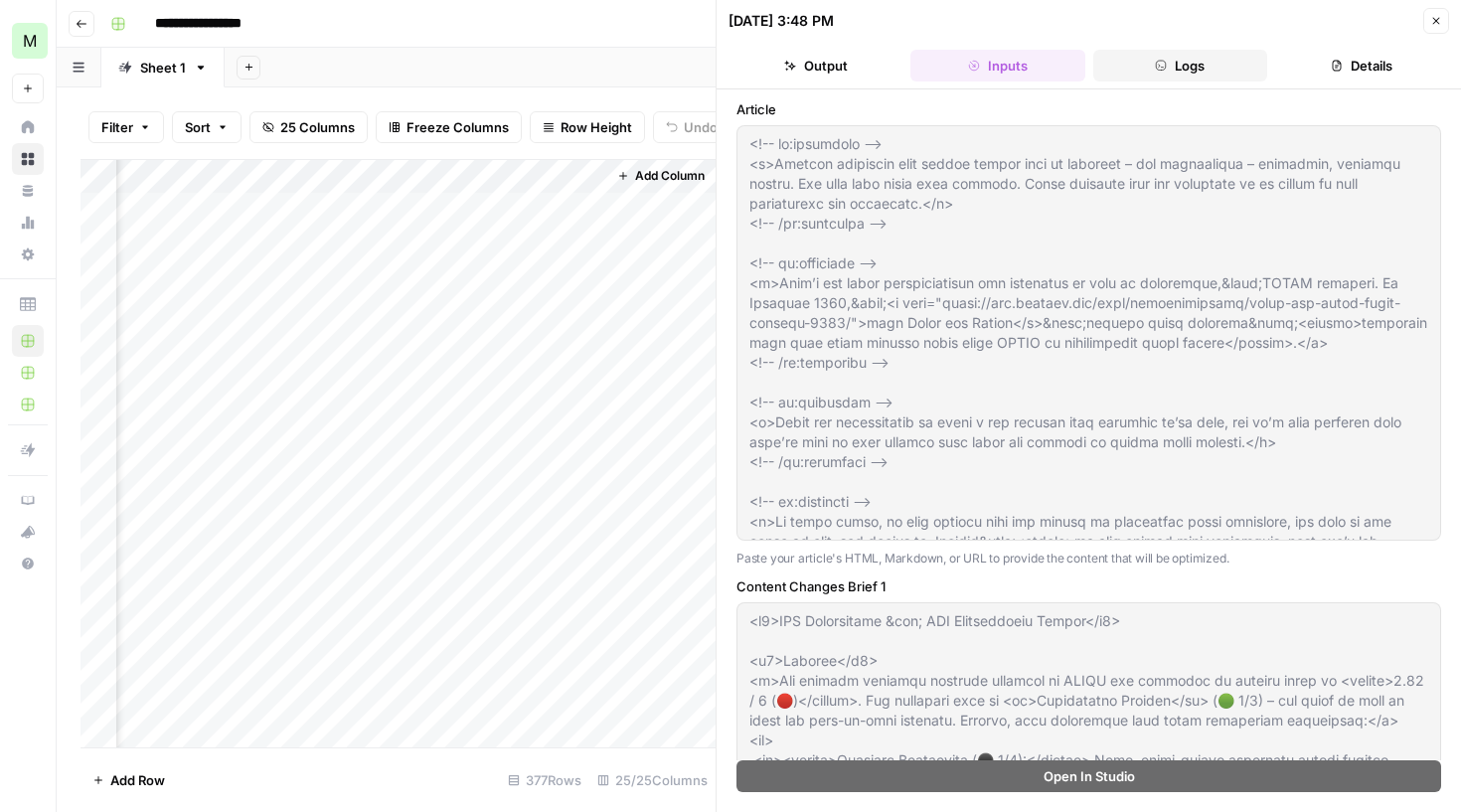 click 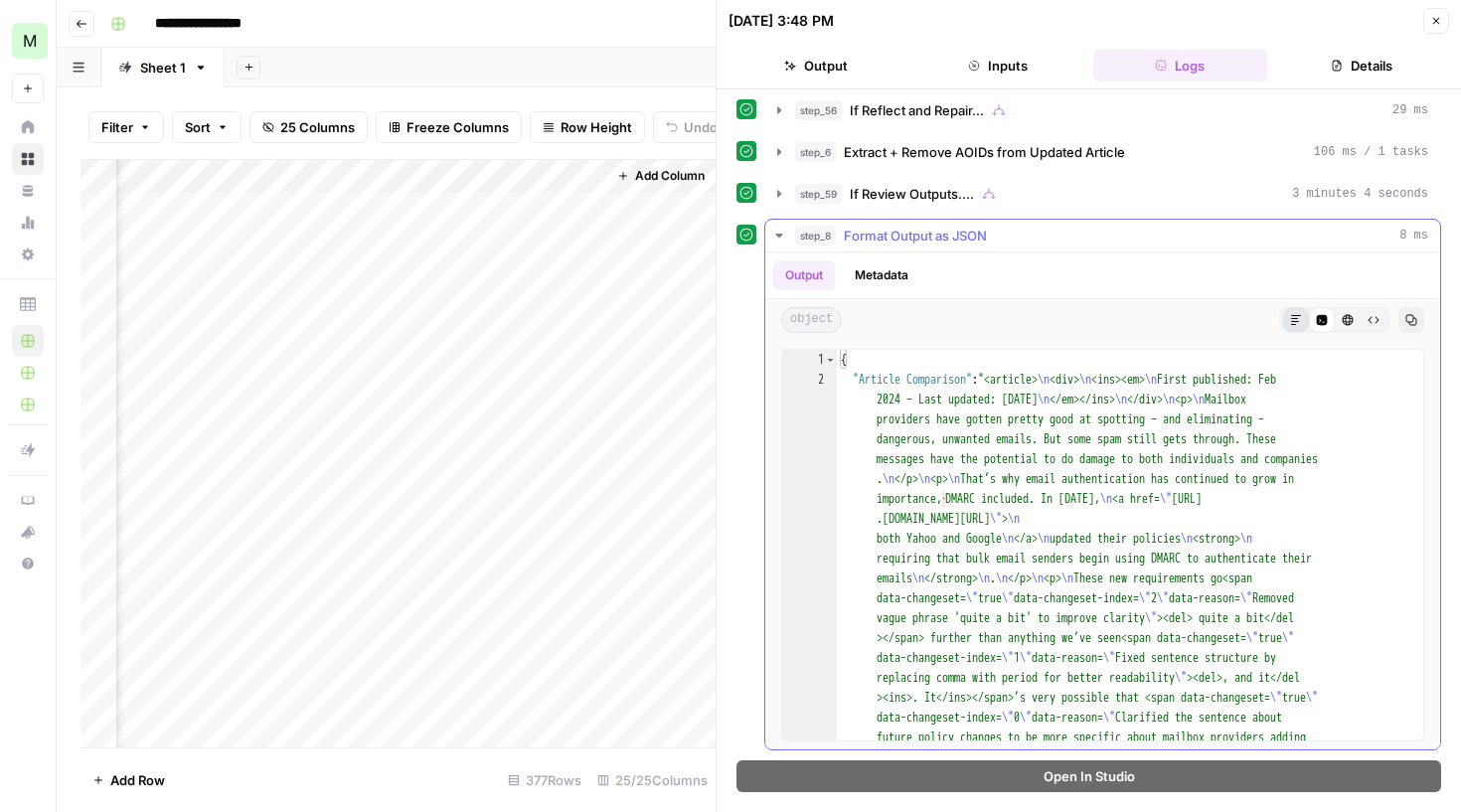 click 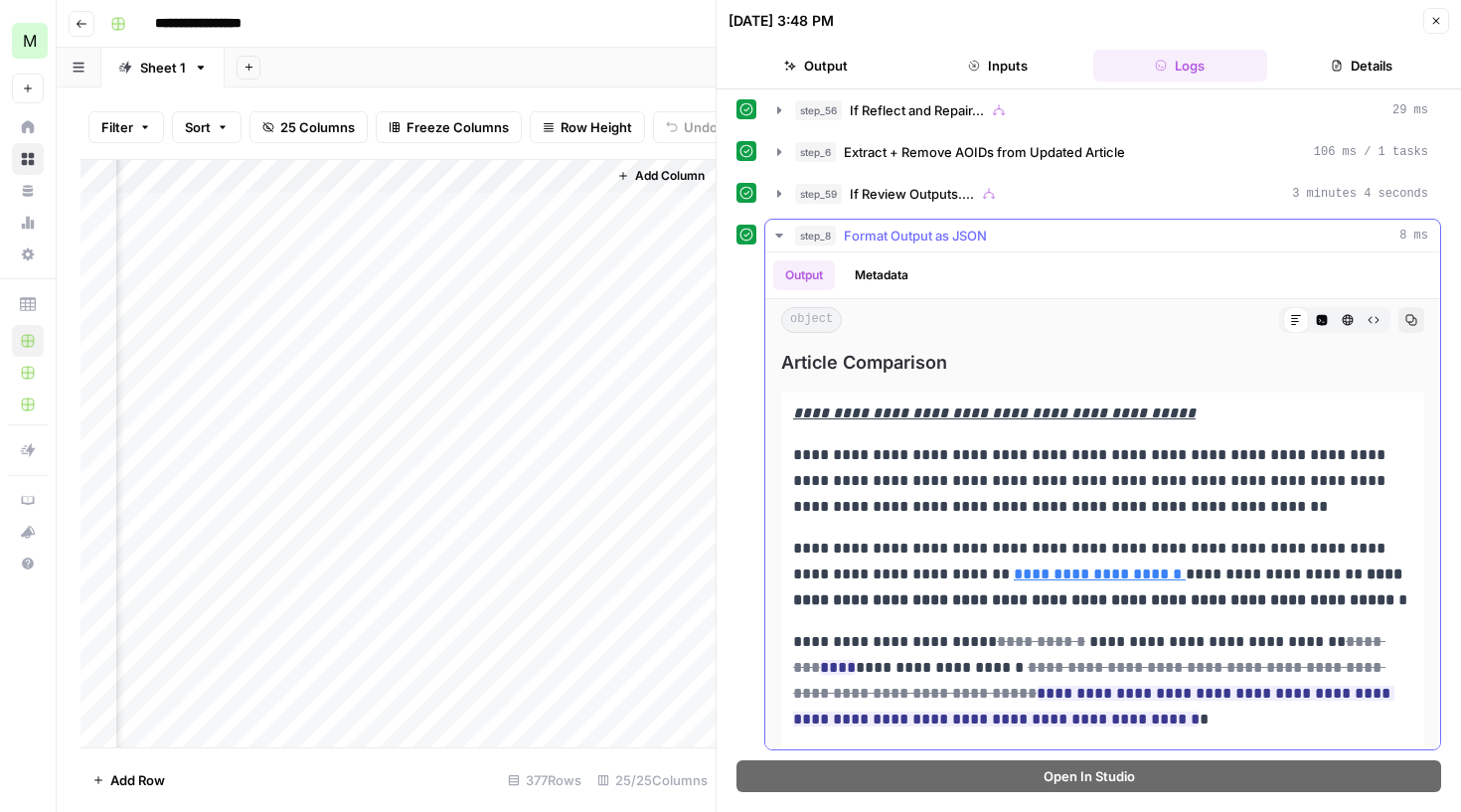 scroll, scrollTop: 466, scrollLeft: 0, axis: vertical 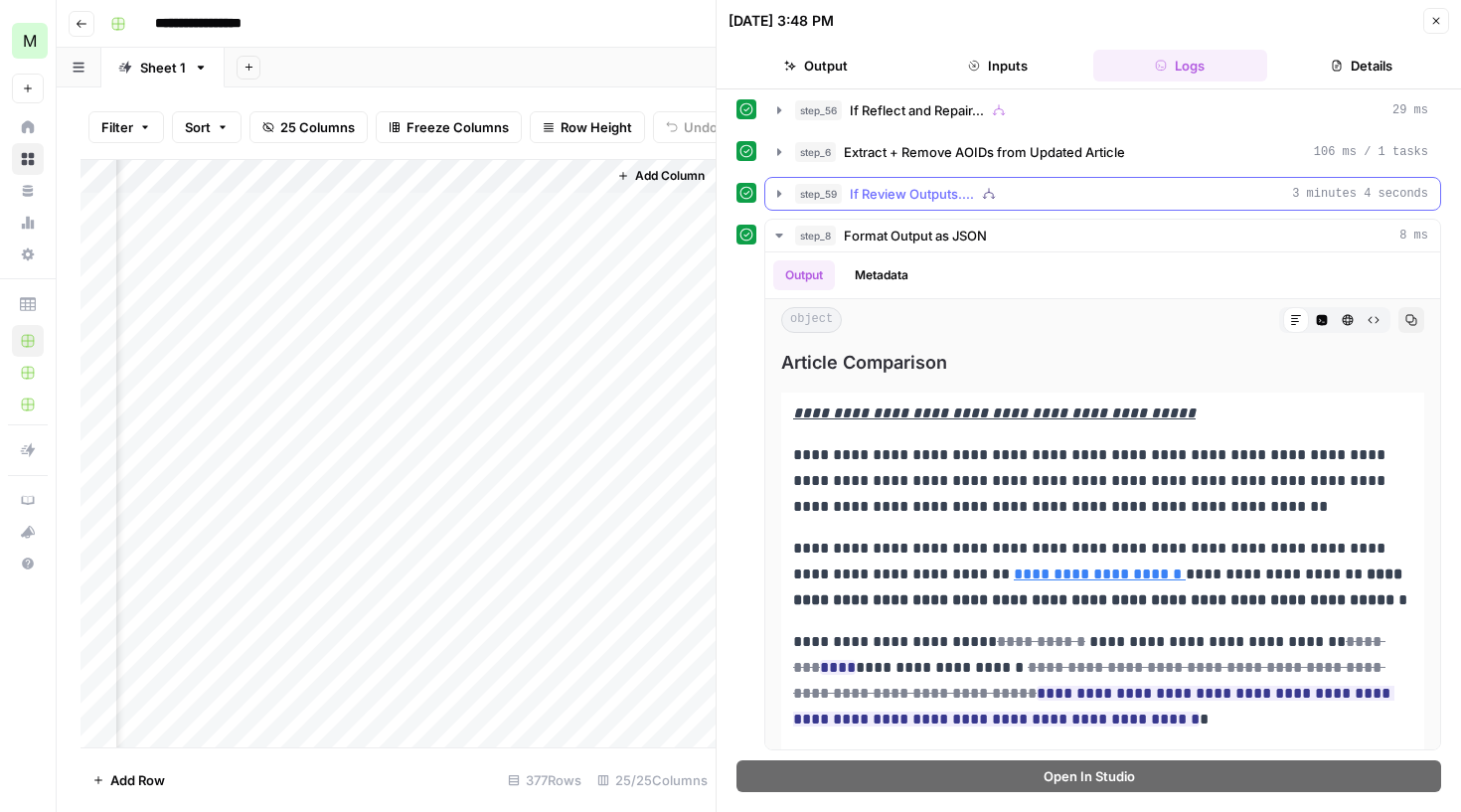 click 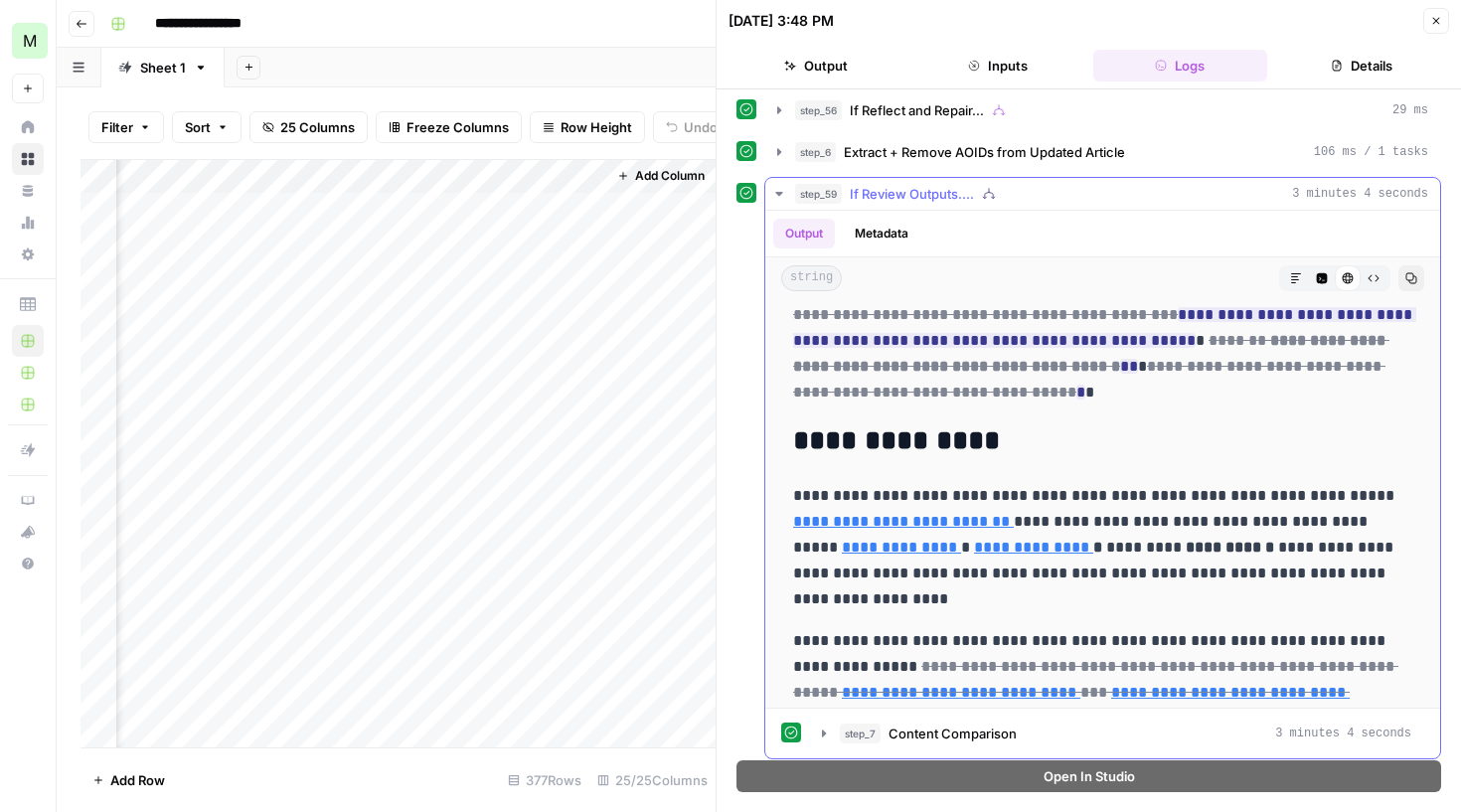 scroll, scrollTop: 185, scrollLeft: 0, axis: vertical 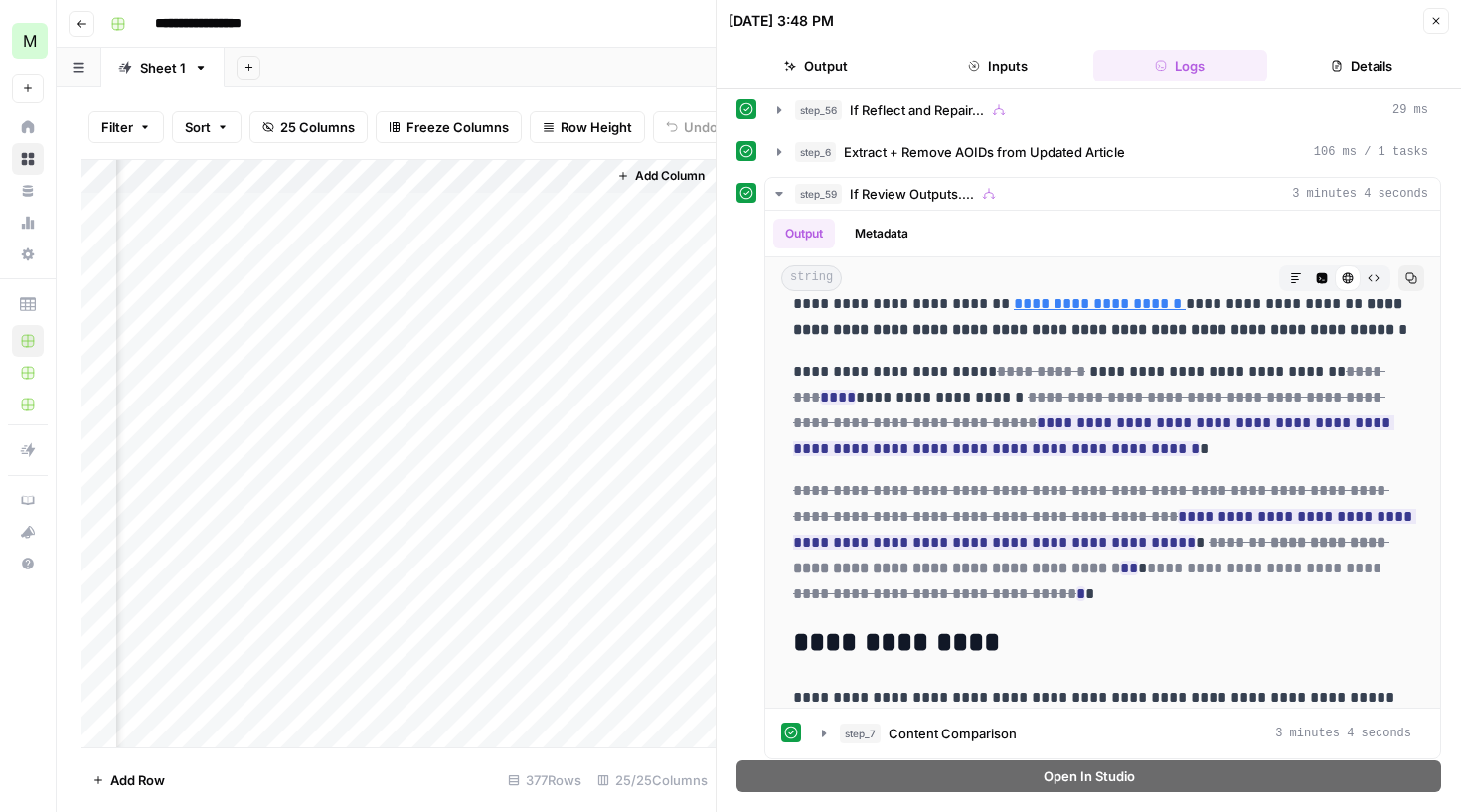 click on "Add Column" at bounding box center (398, 456) 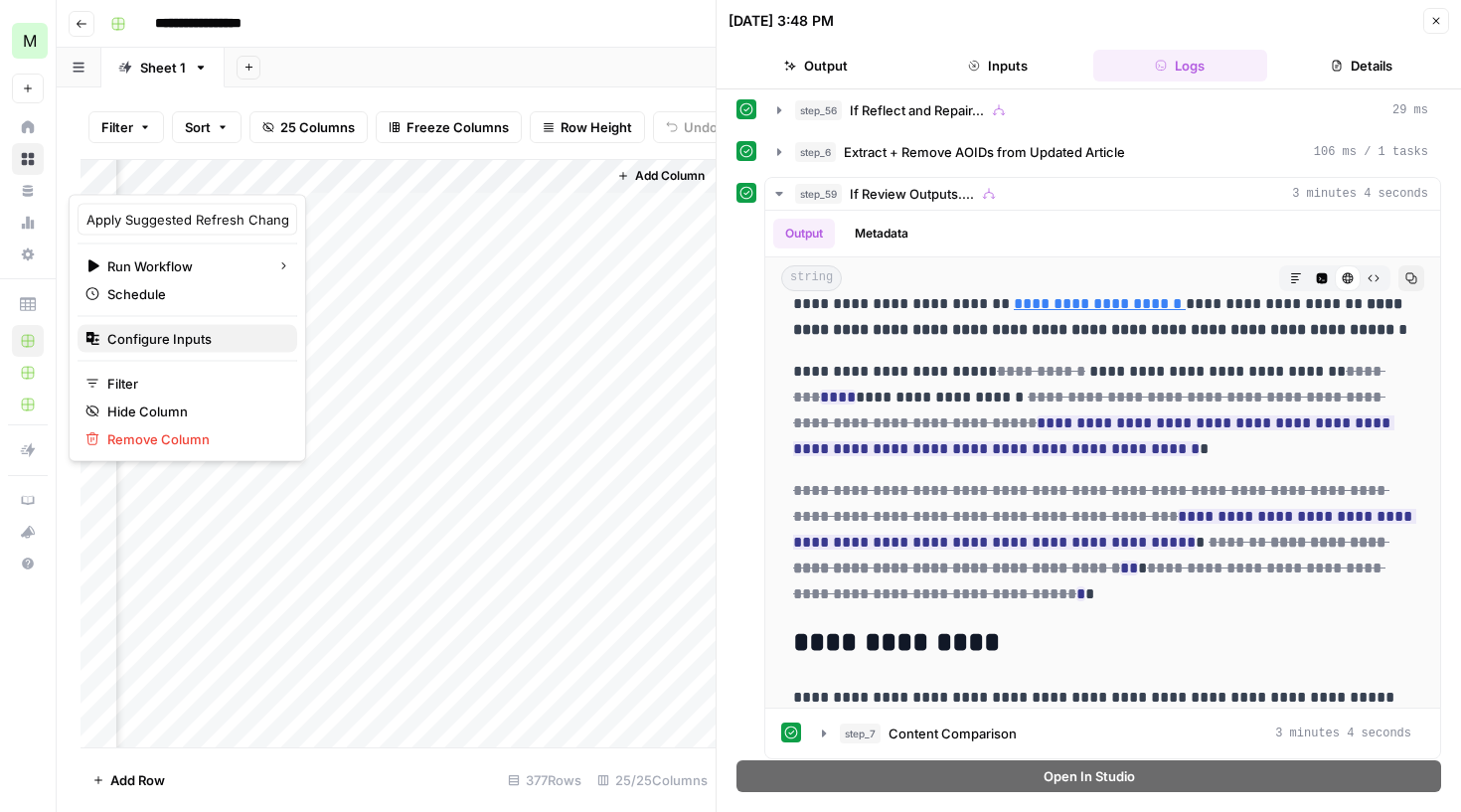 click on "Configure Inputs" at bounding box center (187, 339) 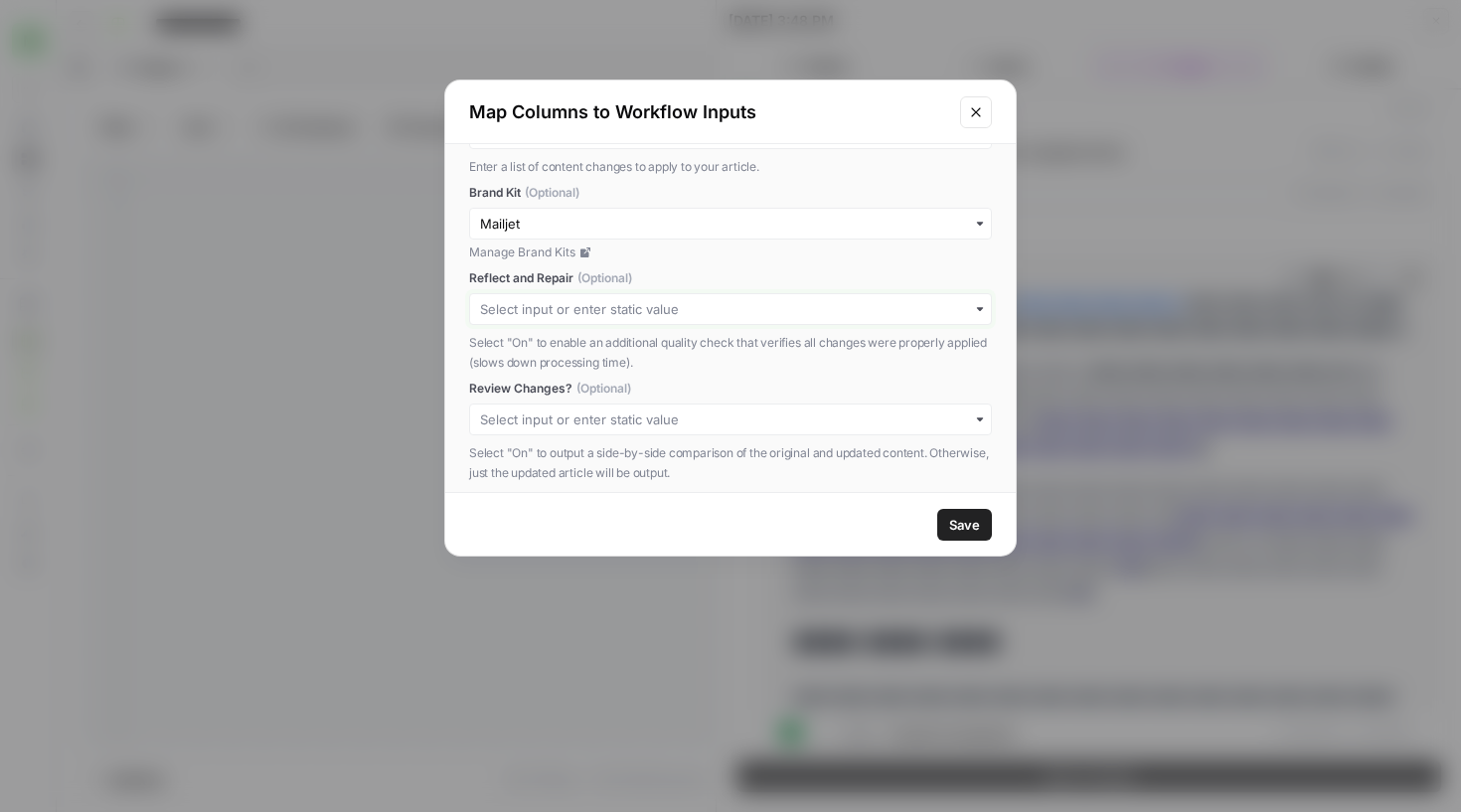 click on "Reflect and Repair (Optional)" at bounding box center (730, 309) 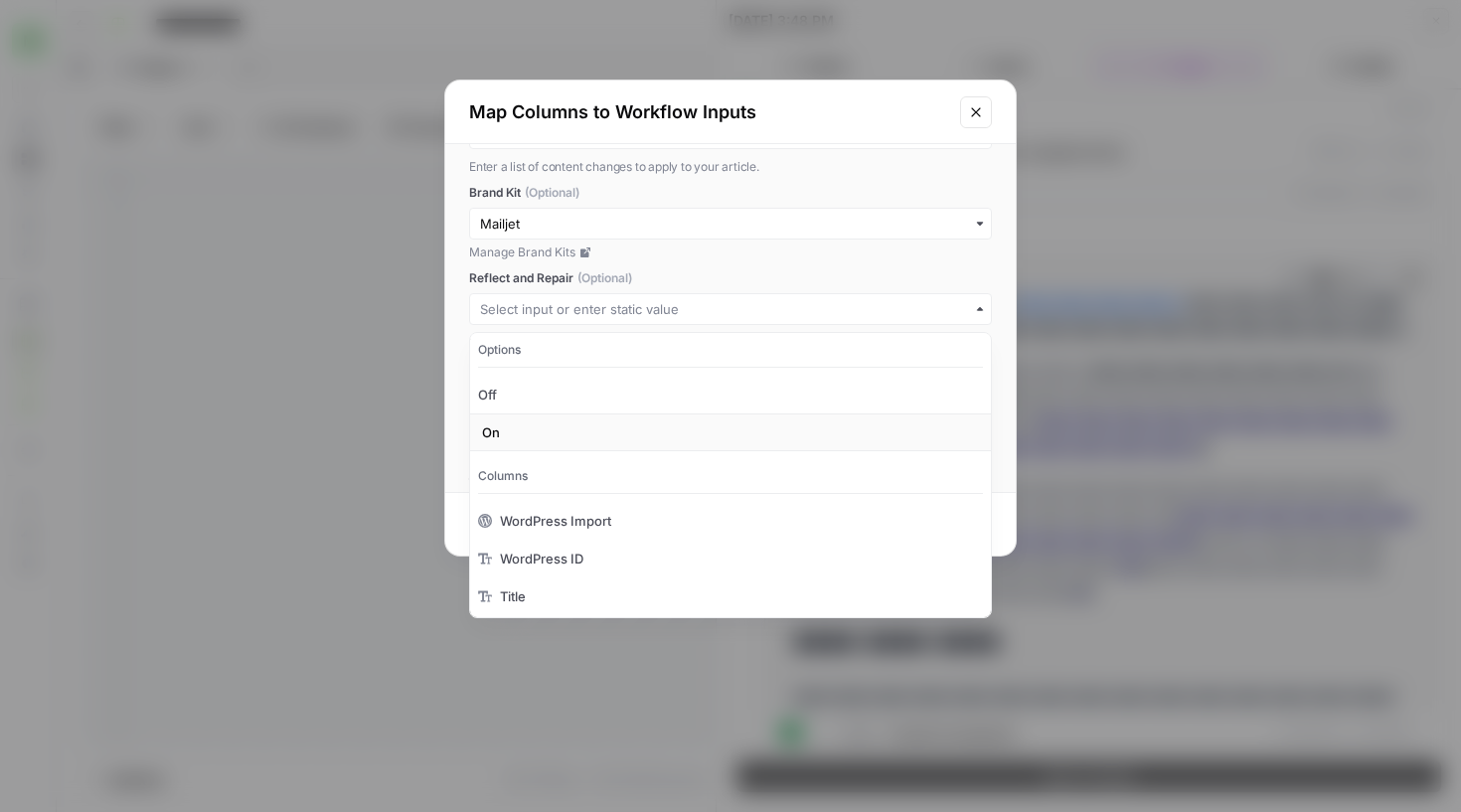 click on "On" at bounding box center [730, 432] 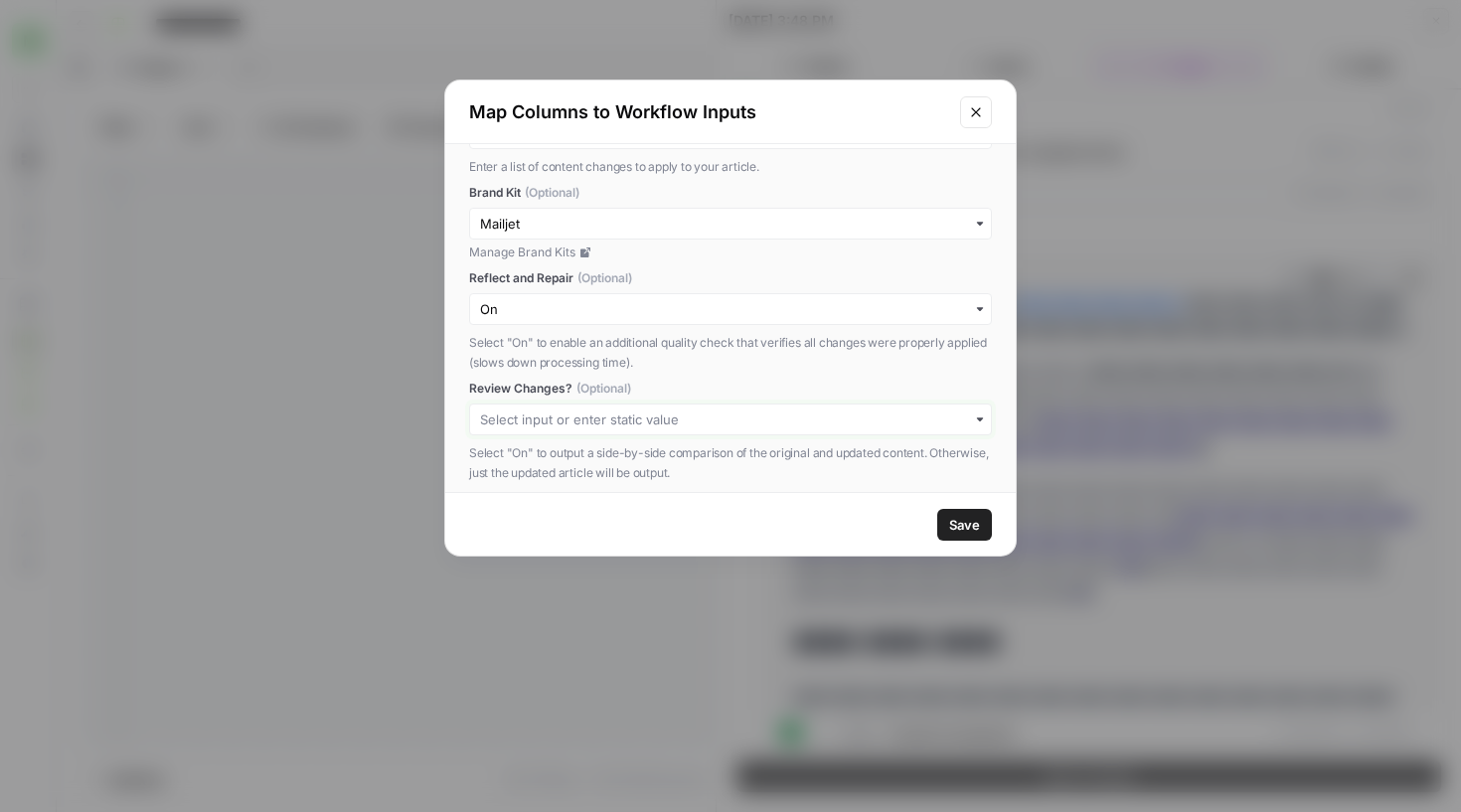 click on "Review Changes? (Optional)" at bounding box center [730, 419] 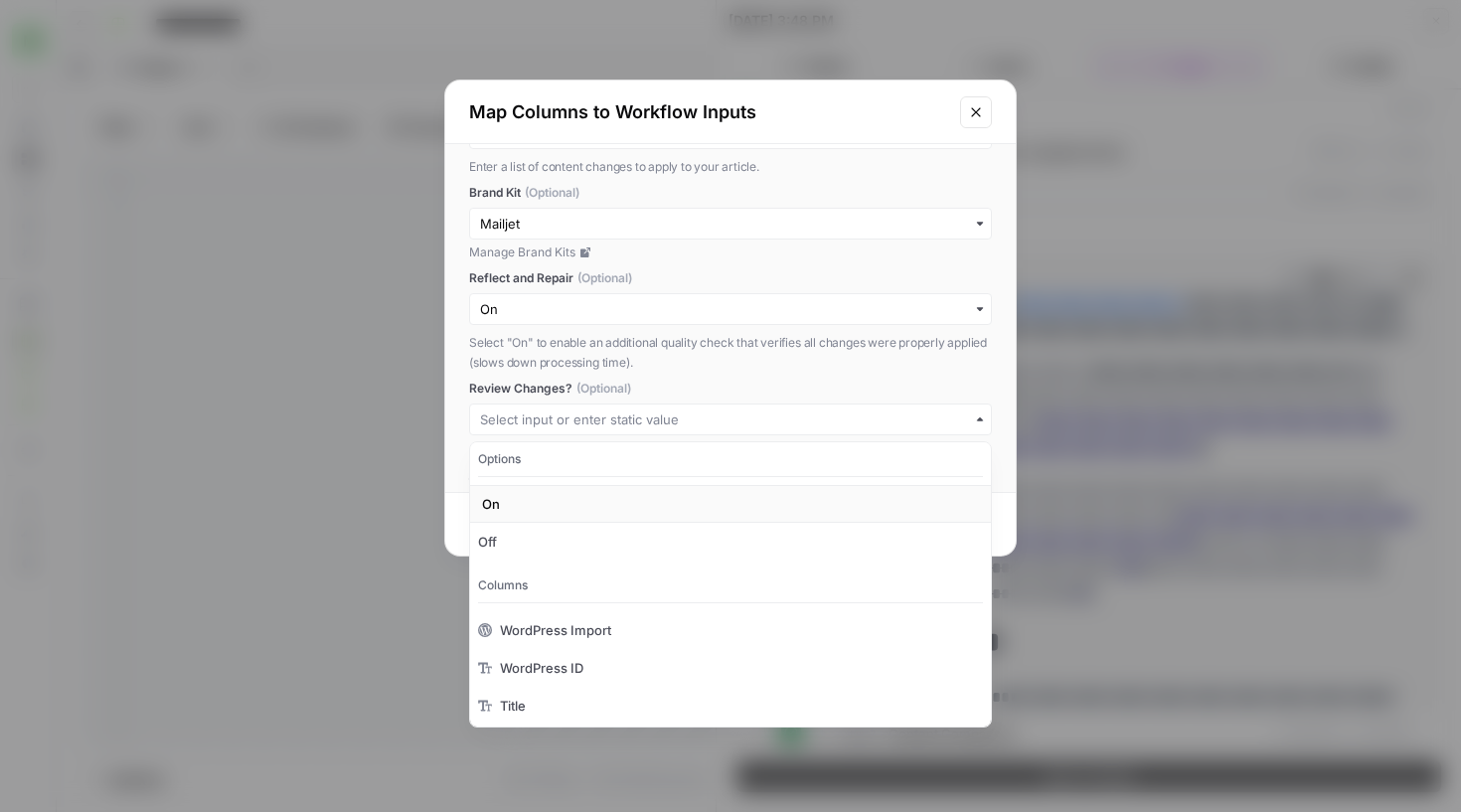 click on "On" at bounding box center [730, 504] 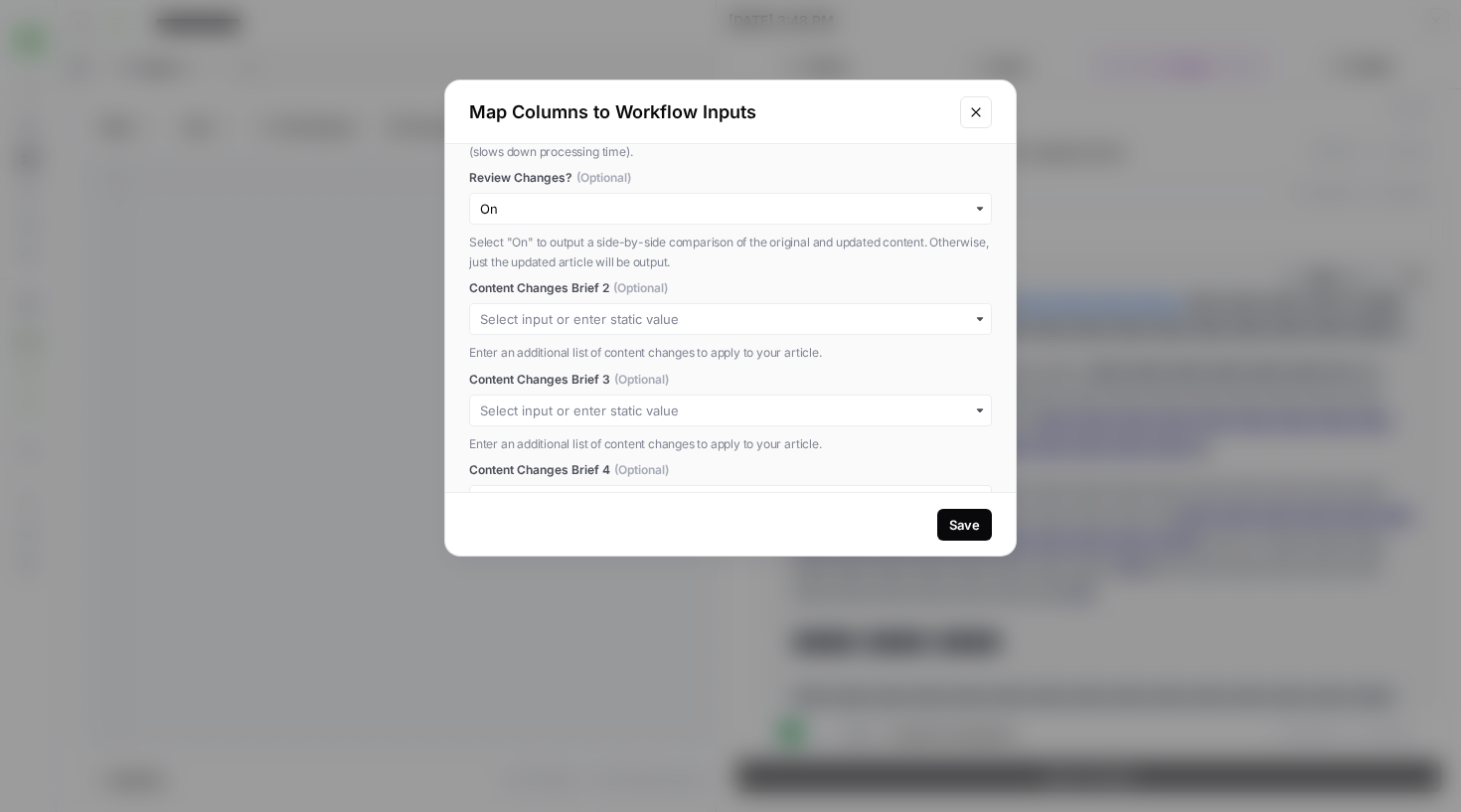 click on "Save" at bounding box center (964, 525) 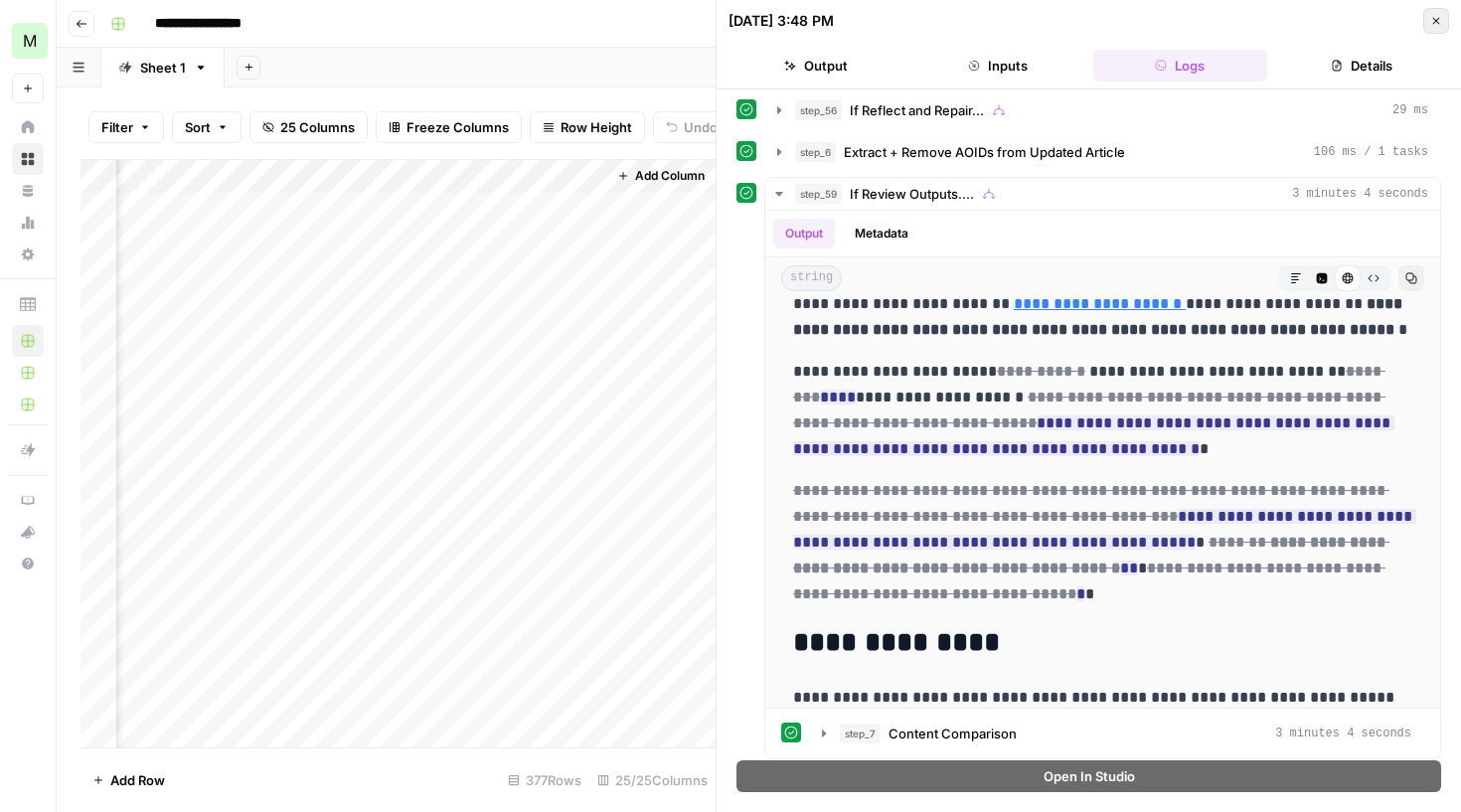 click on "Close" at bounding box center (1436, 21) 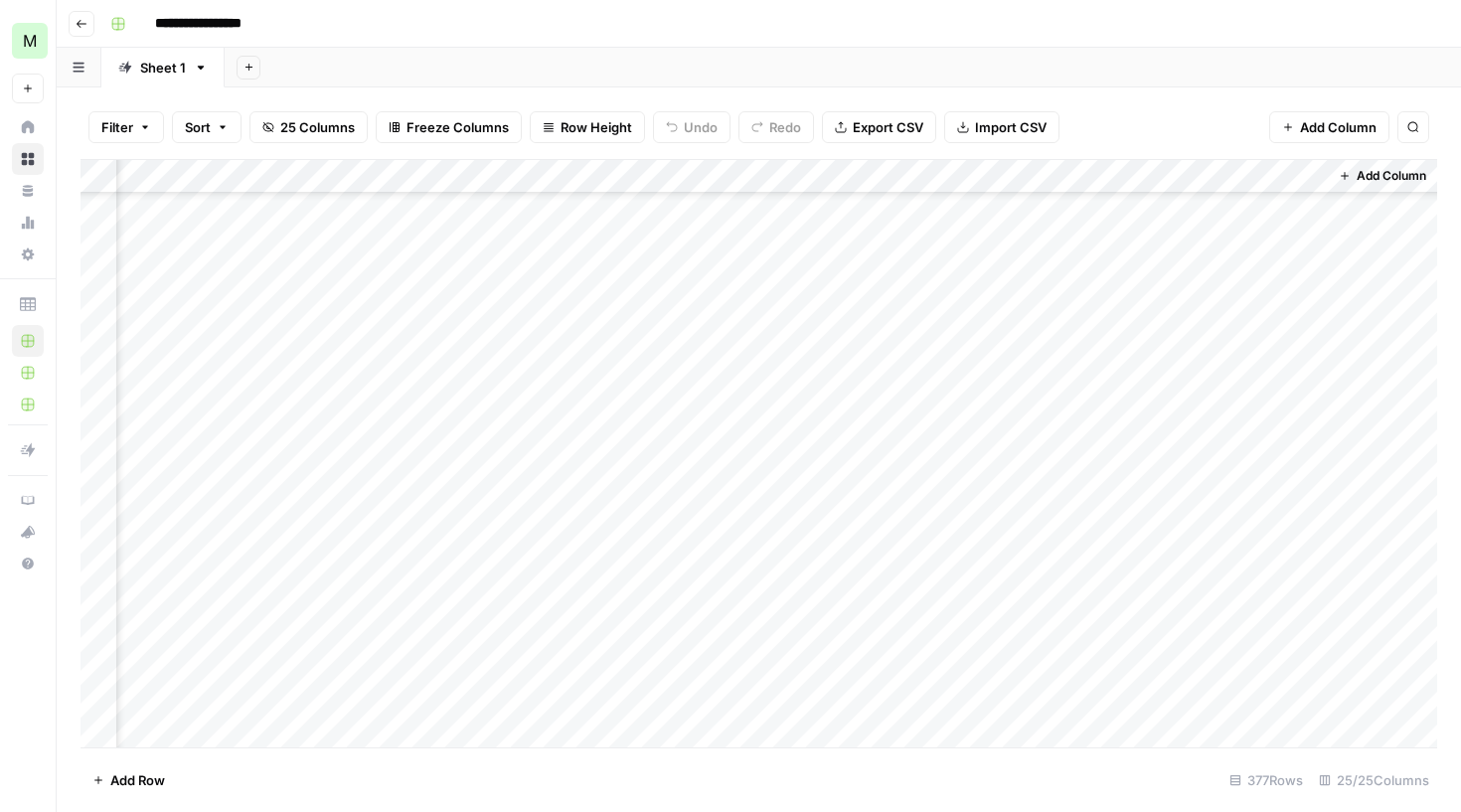 scroll, scrollTop: 12108, scrollLeft: 3263, axis: both 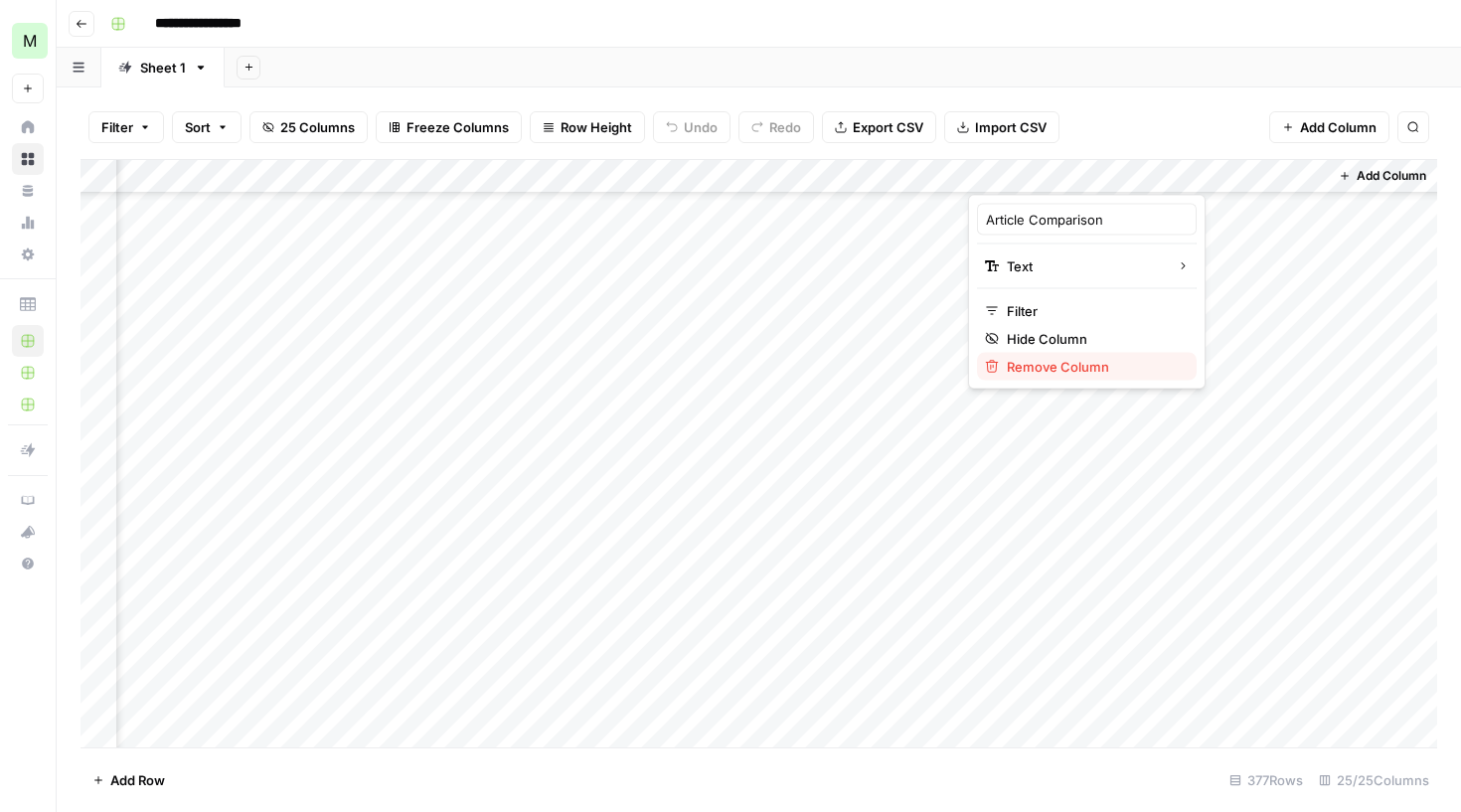 click on "Remove Column" at bounding box center [1057, 367] 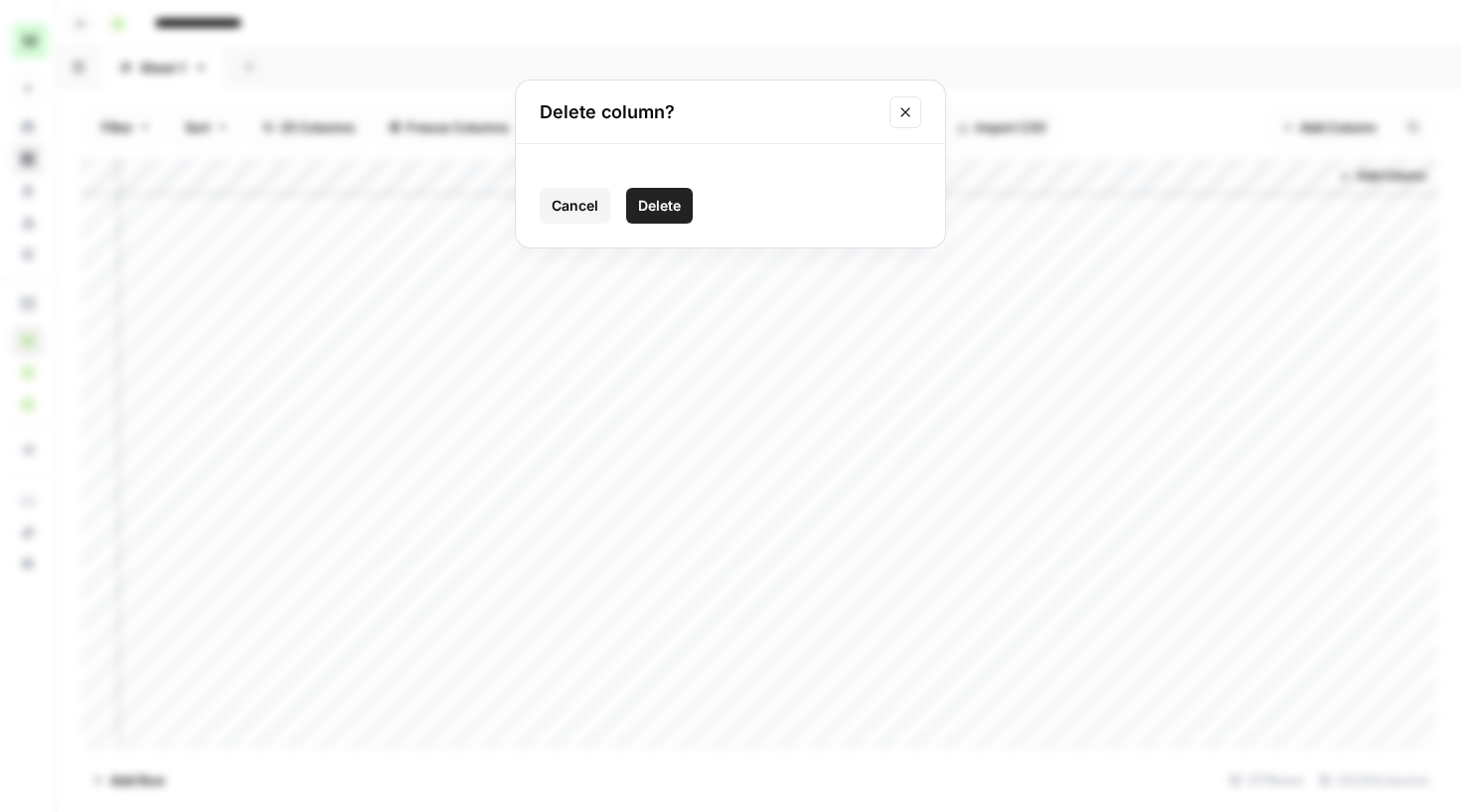 click on "Cancel Delete" at bounding box center (730, 206) 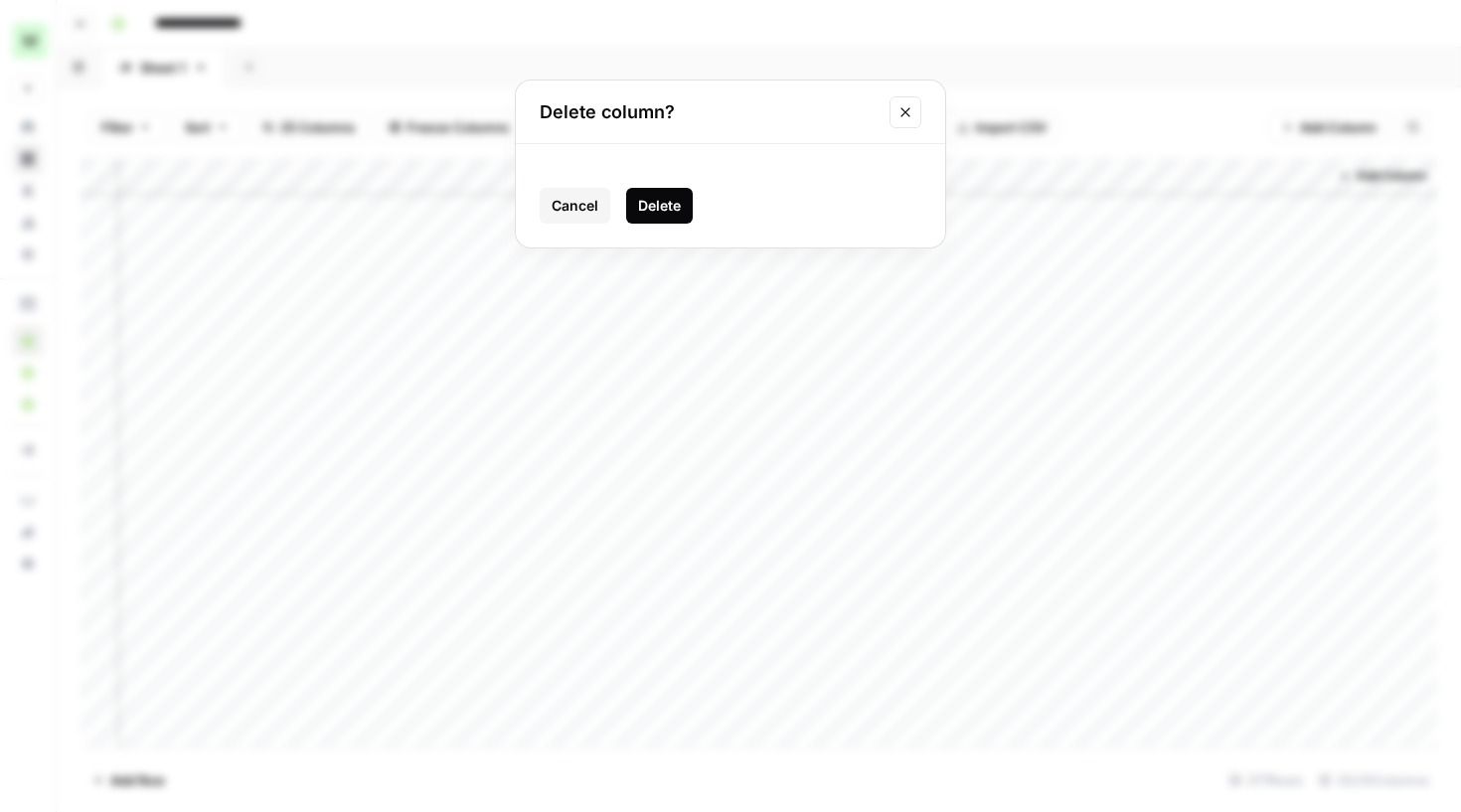 click on "Delete" at bounding box center (659, 206) 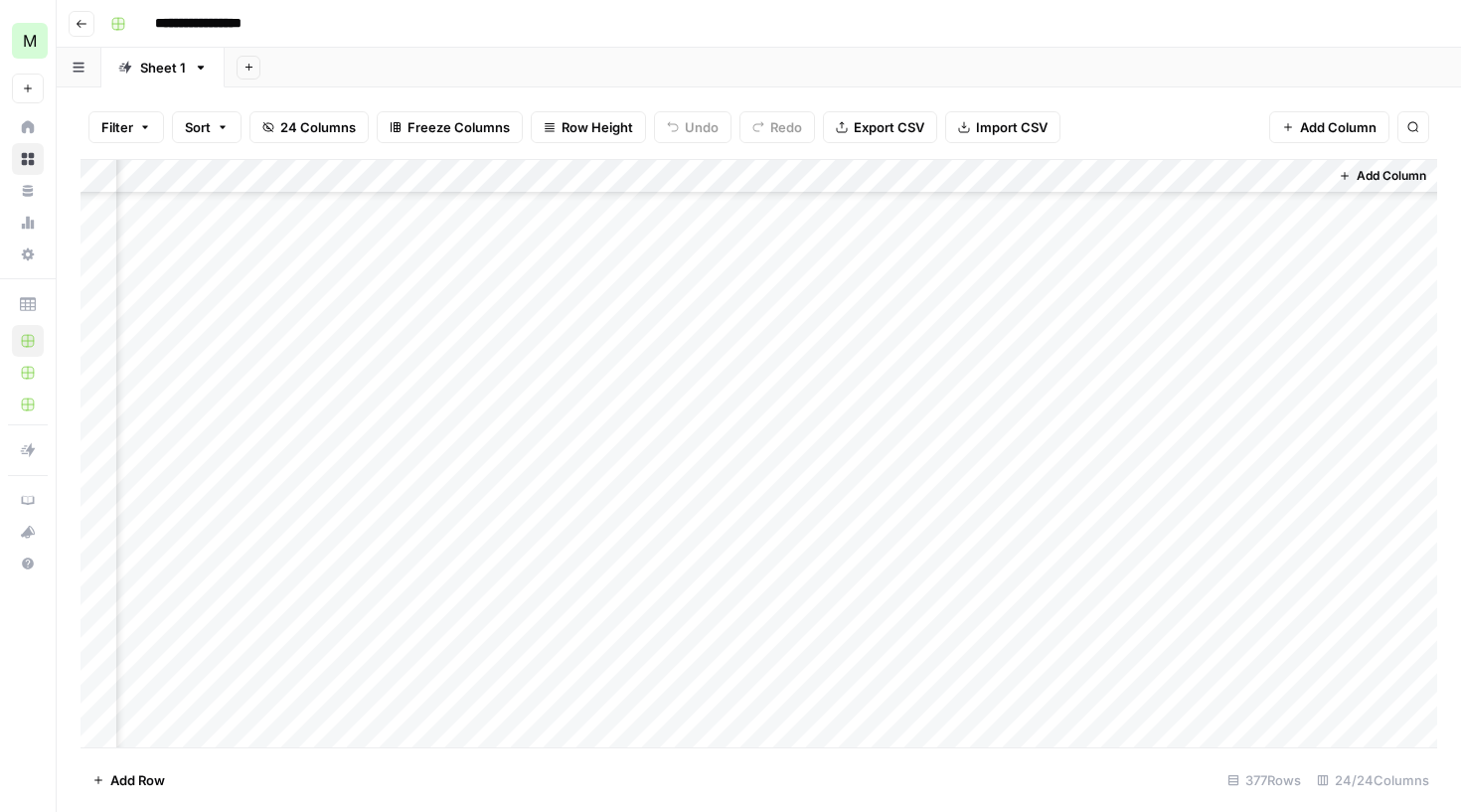 scroll, scrollTop: 12108, scrollLeft: 3084, axis: both 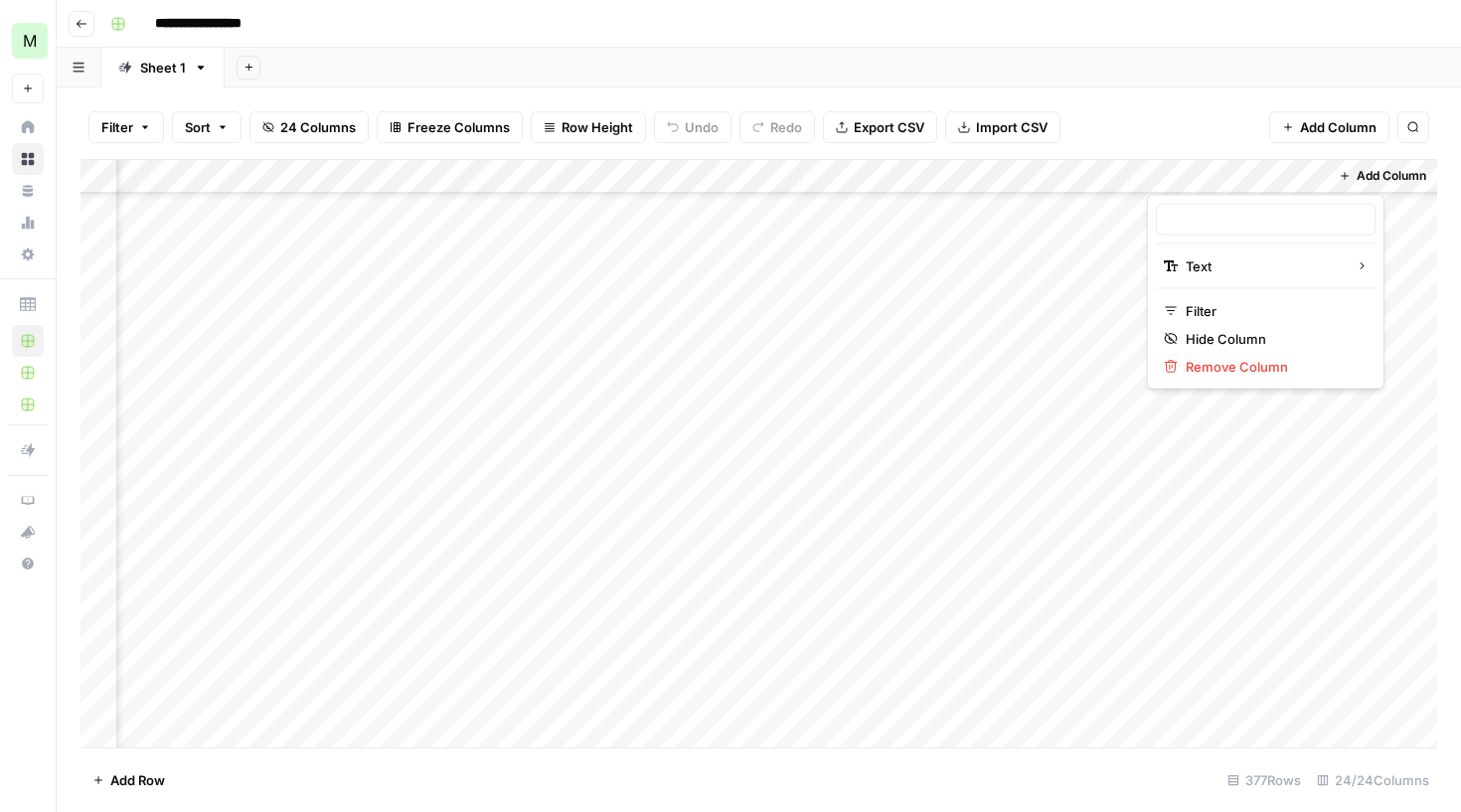 type on "Changes Applied" 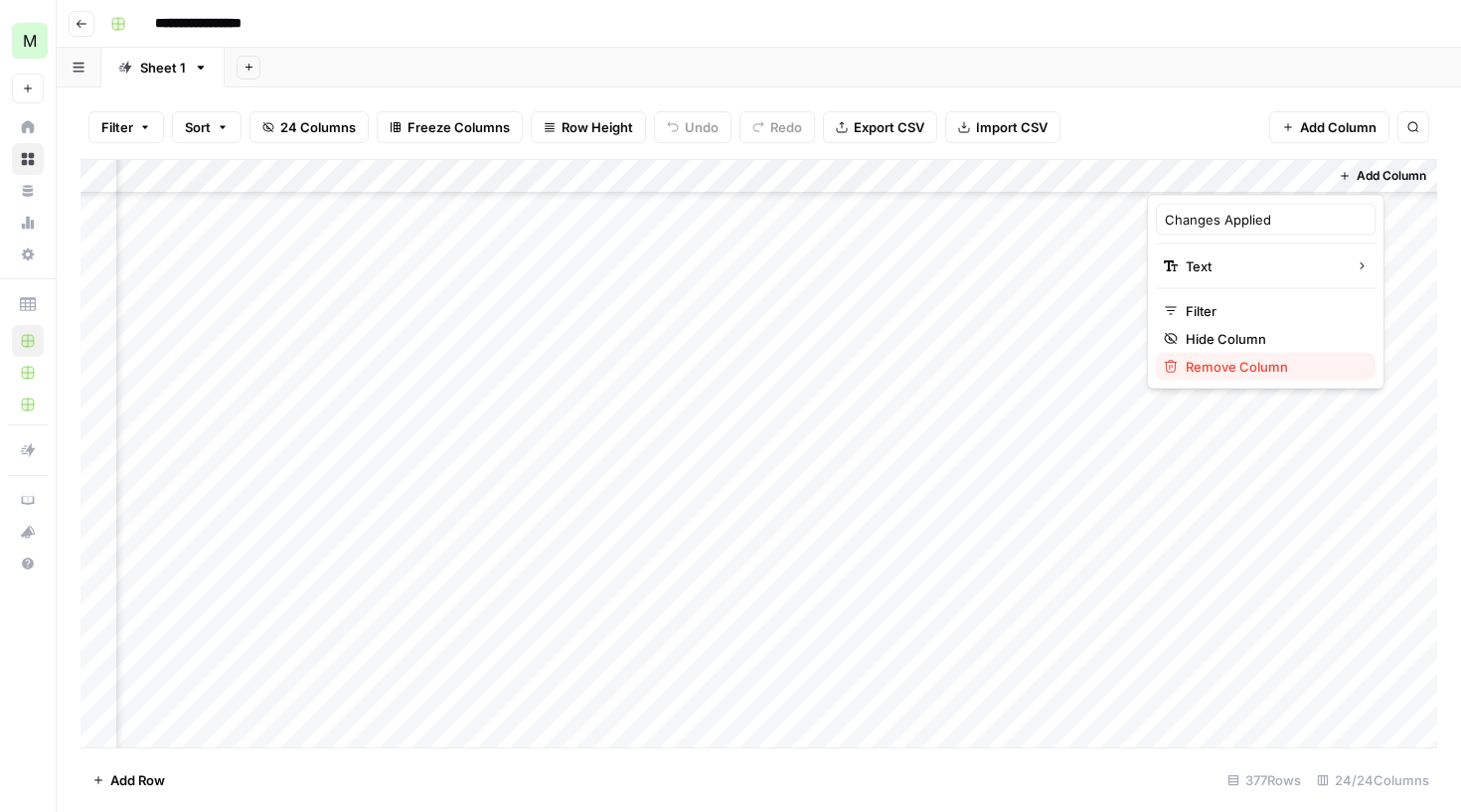 click on "Remove Column" at bounding box center (1236, 367) 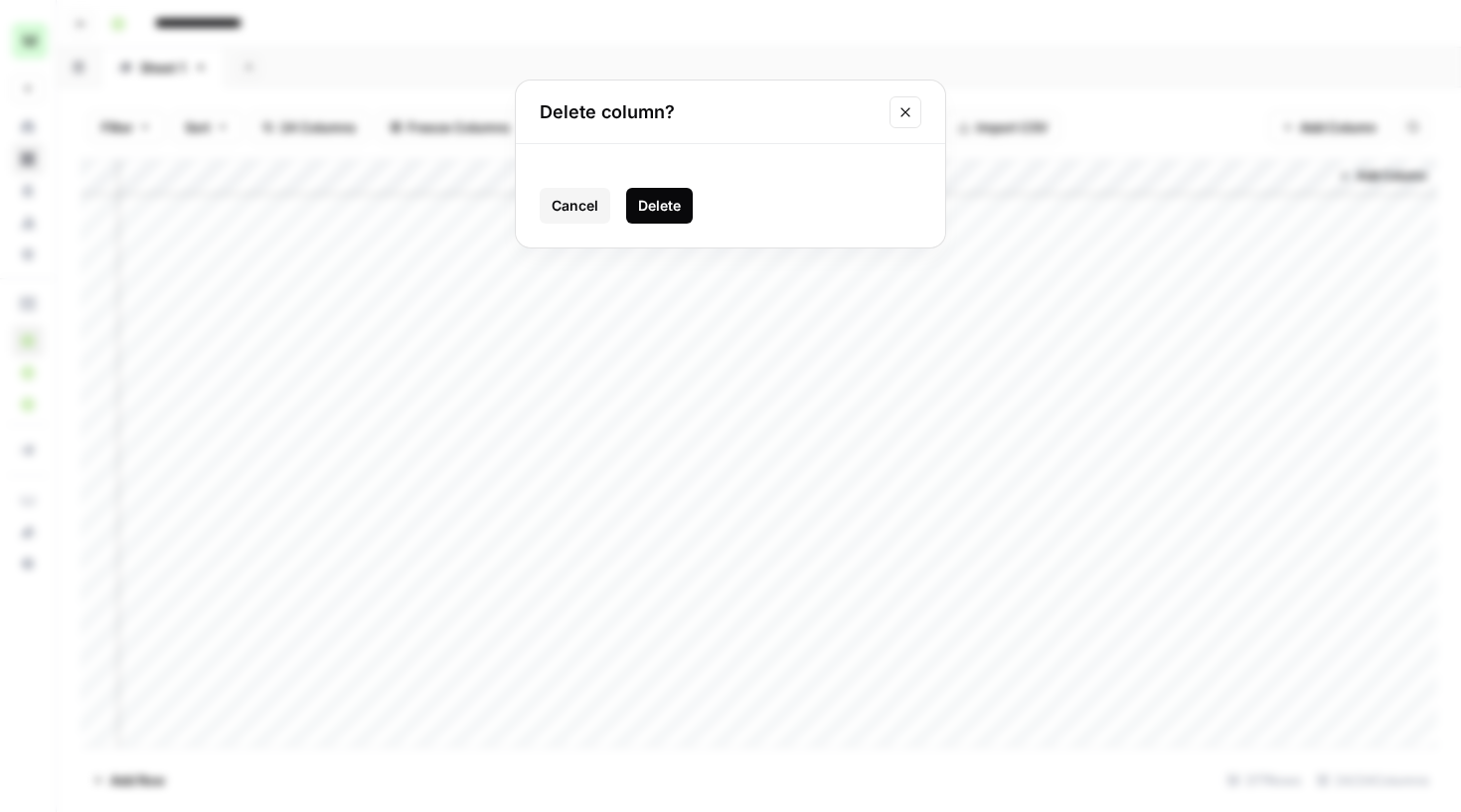 click on "Delete" at bounding box center (659, 206) 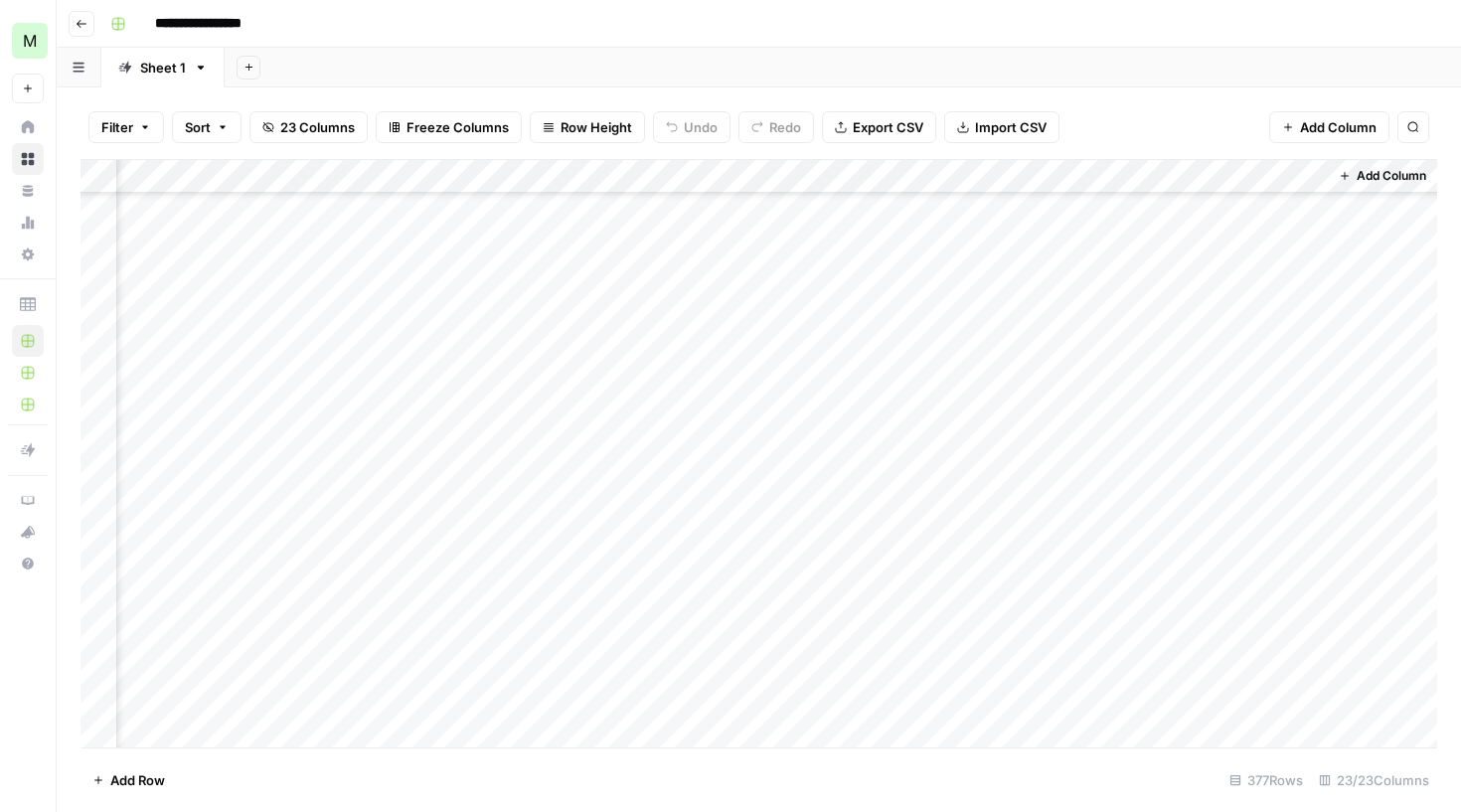 scroll, scrollTop: 12213, scrollLeft: 2905, axis: both 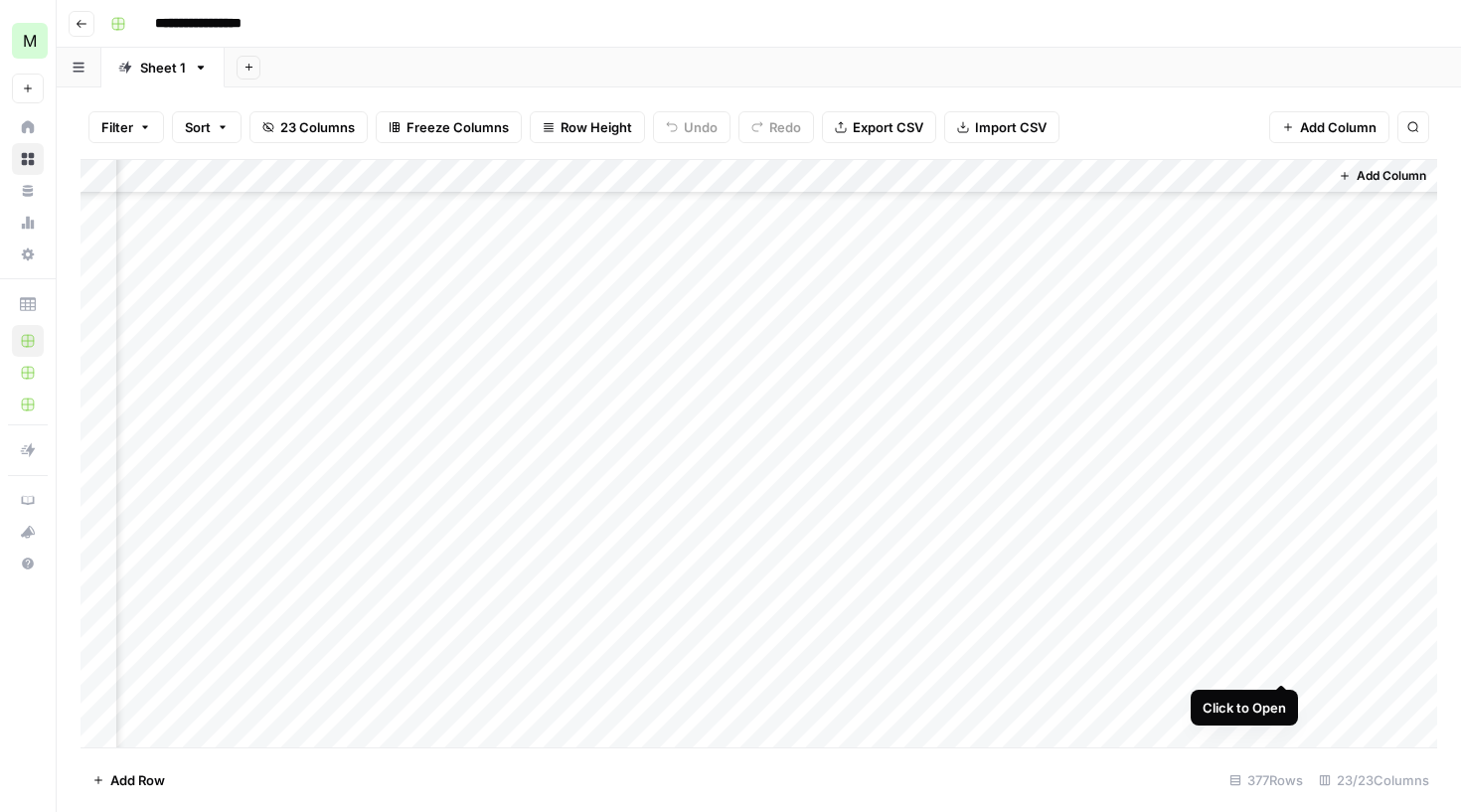 click on "Add Column" at bounding box center (758, 456) 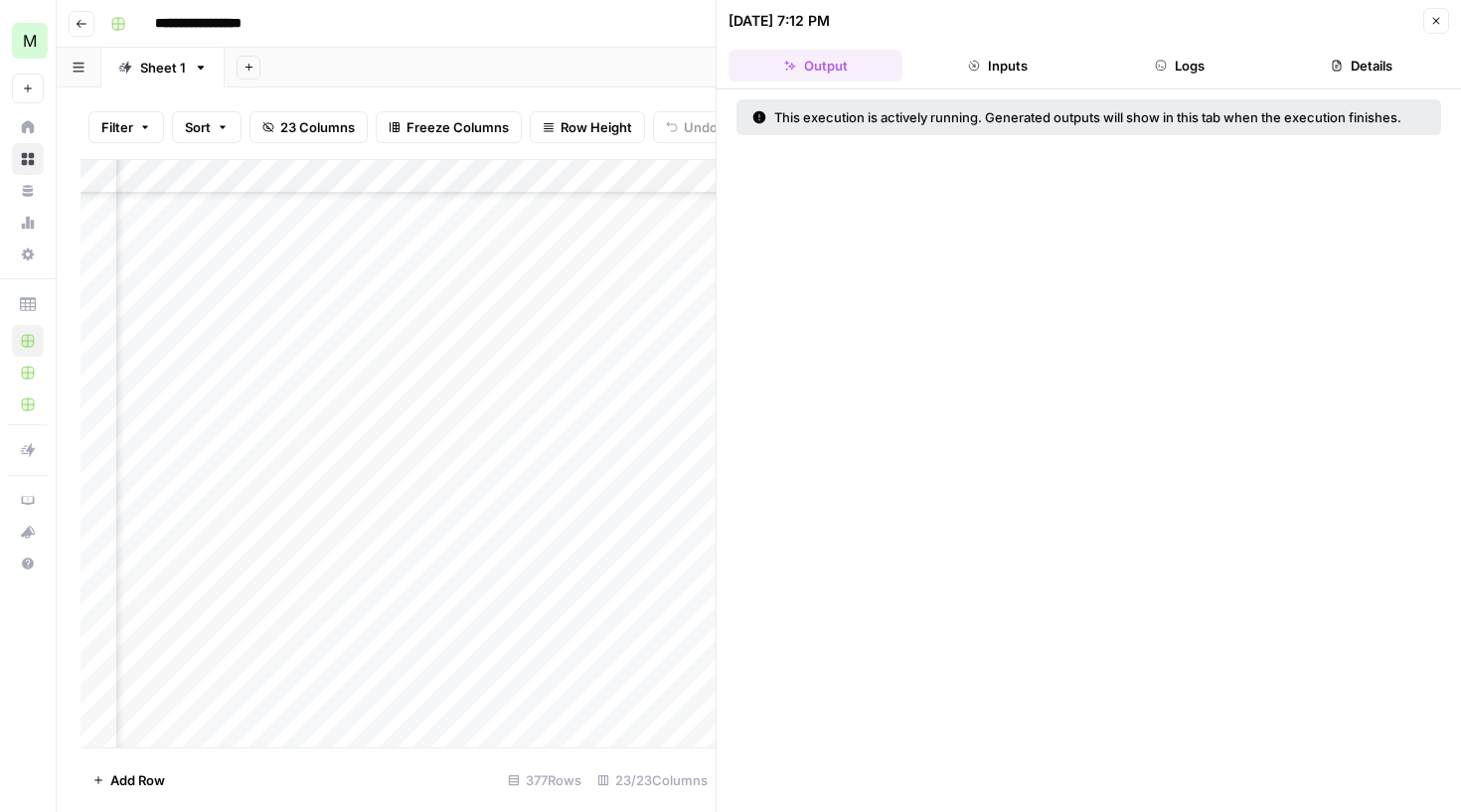 click on "07/02/25 at 7:12 PM Close Output Inputs Logs Details" at bounding box center [1088, 45] 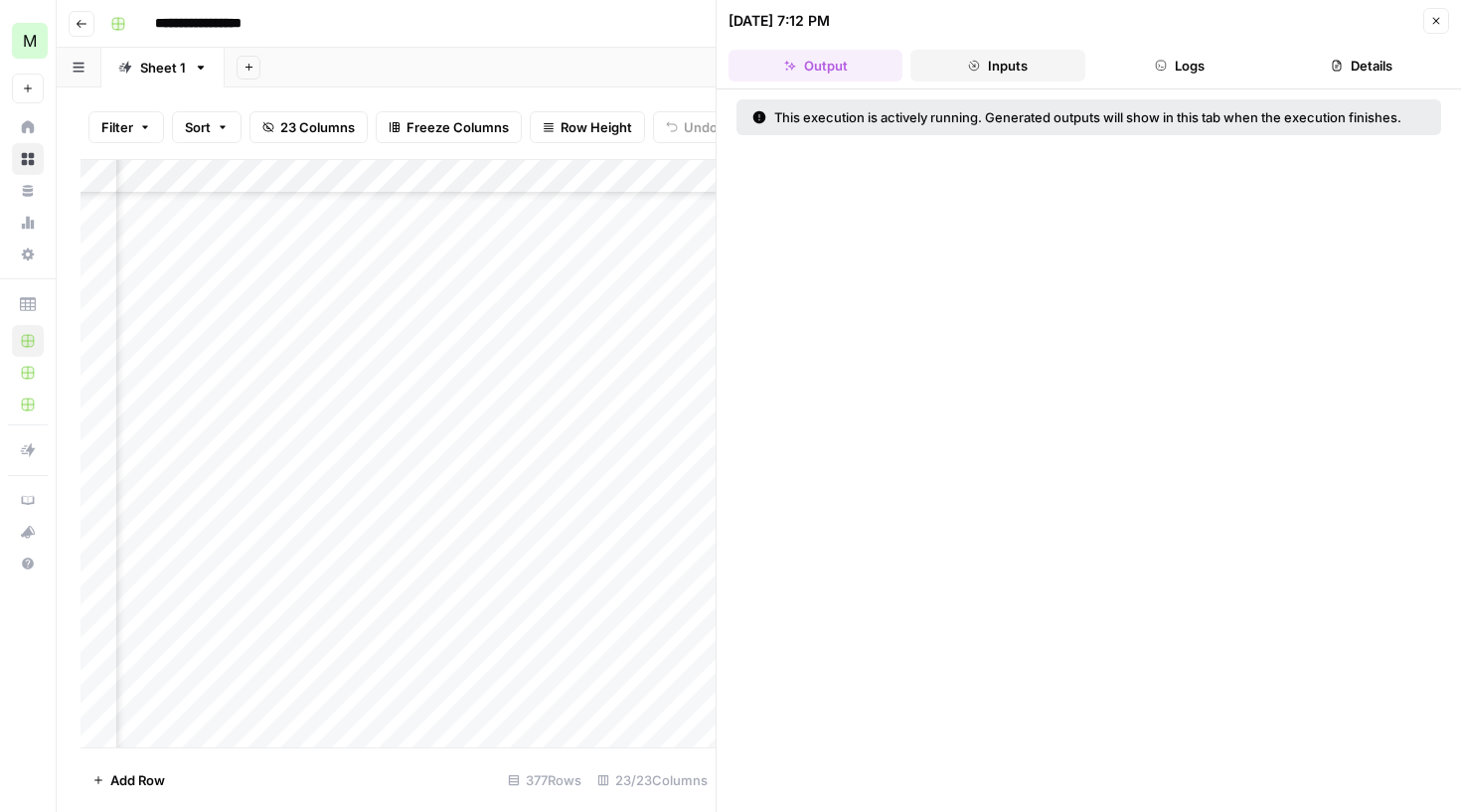 click on "Inputs" at bounding box center [997, 66] 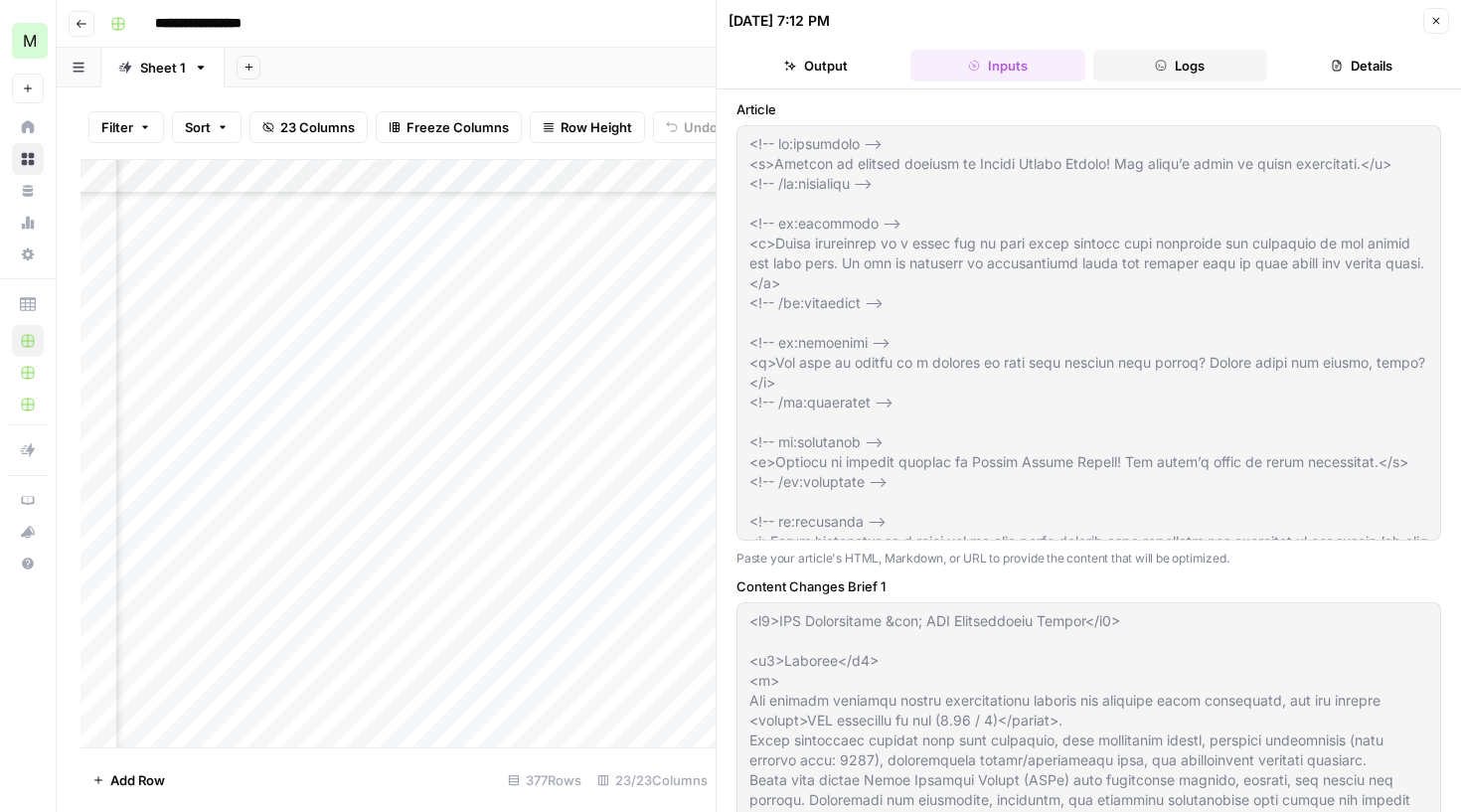 scroll, scrollTop: 0, scrollLeft: 0, axis: both 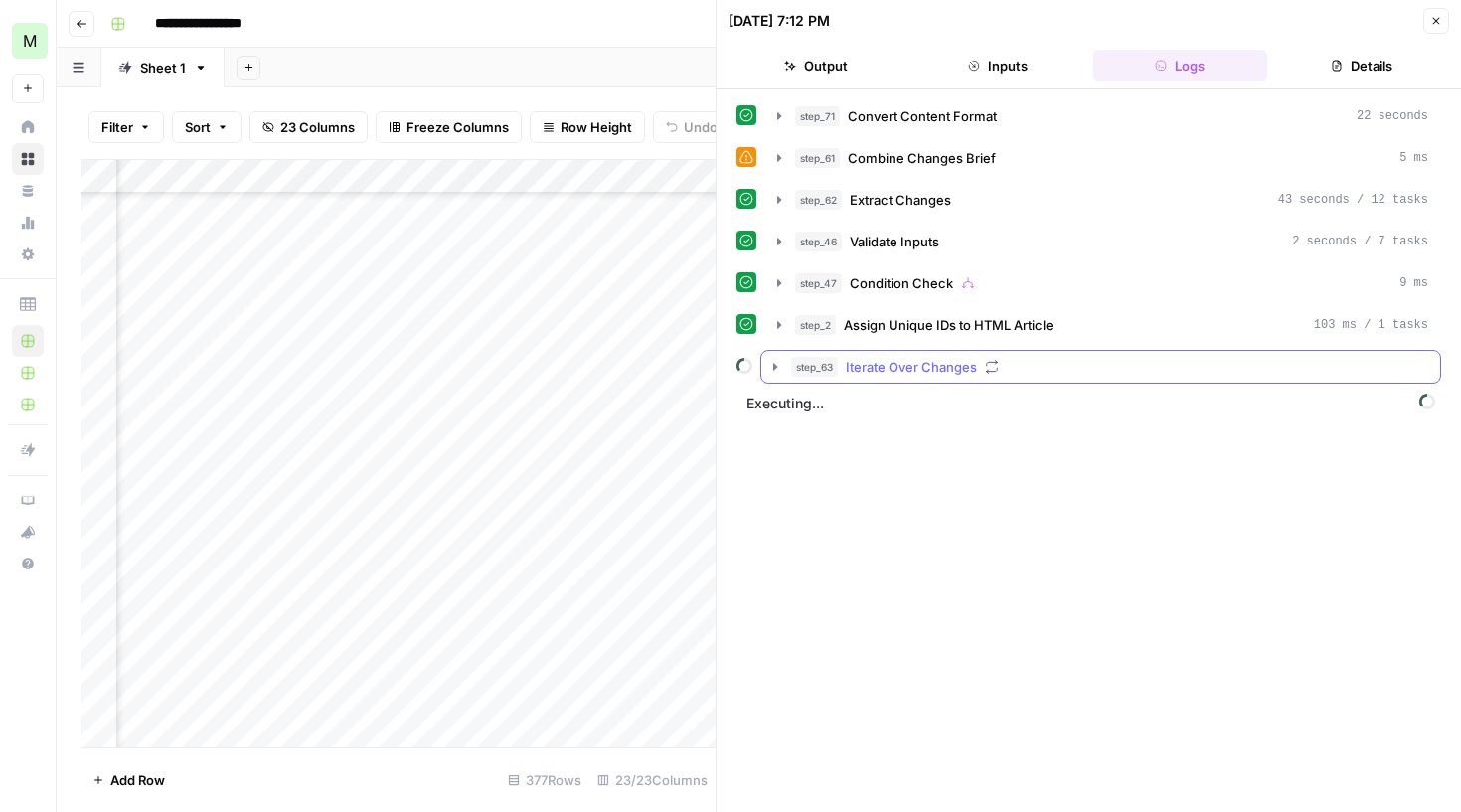 click 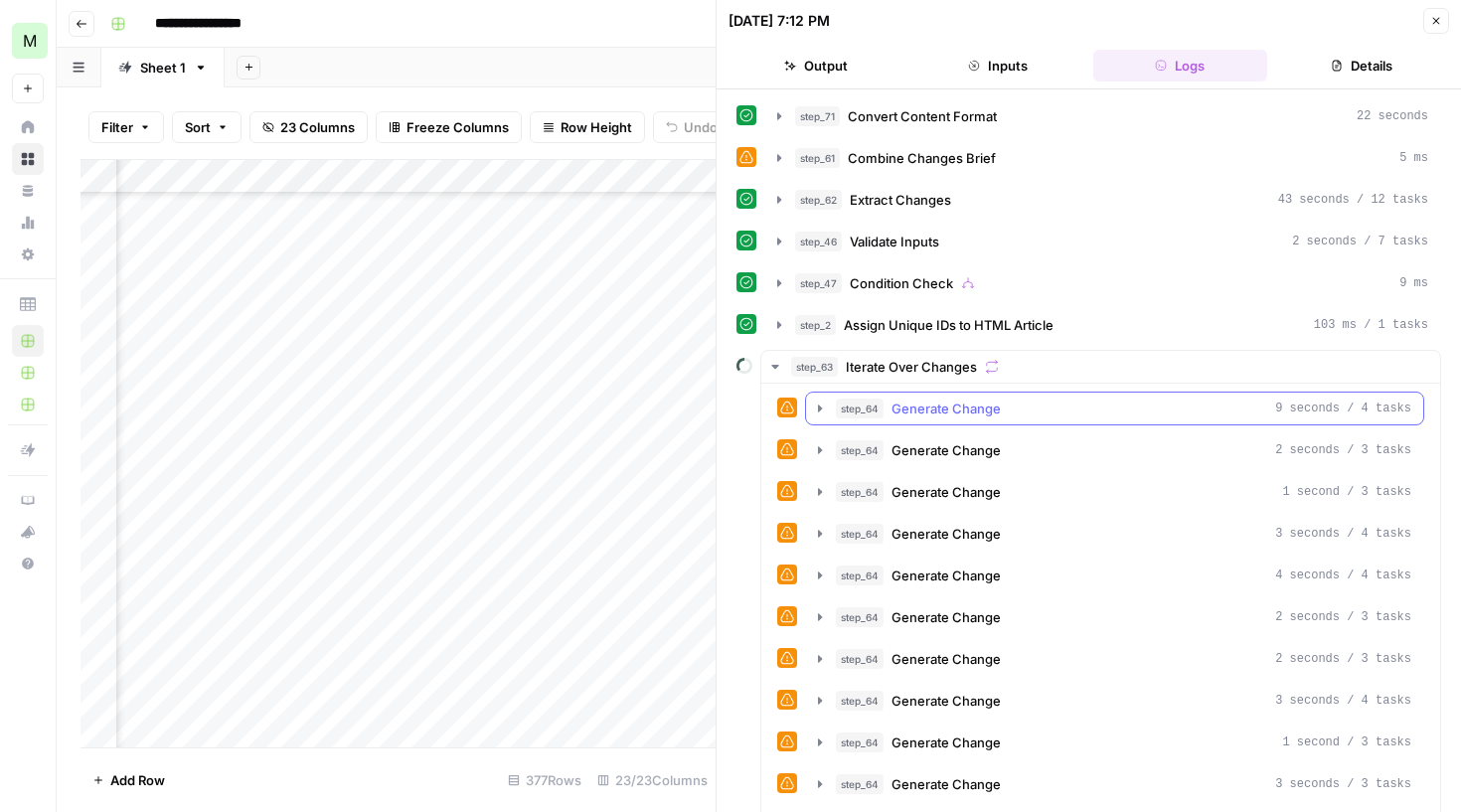 click 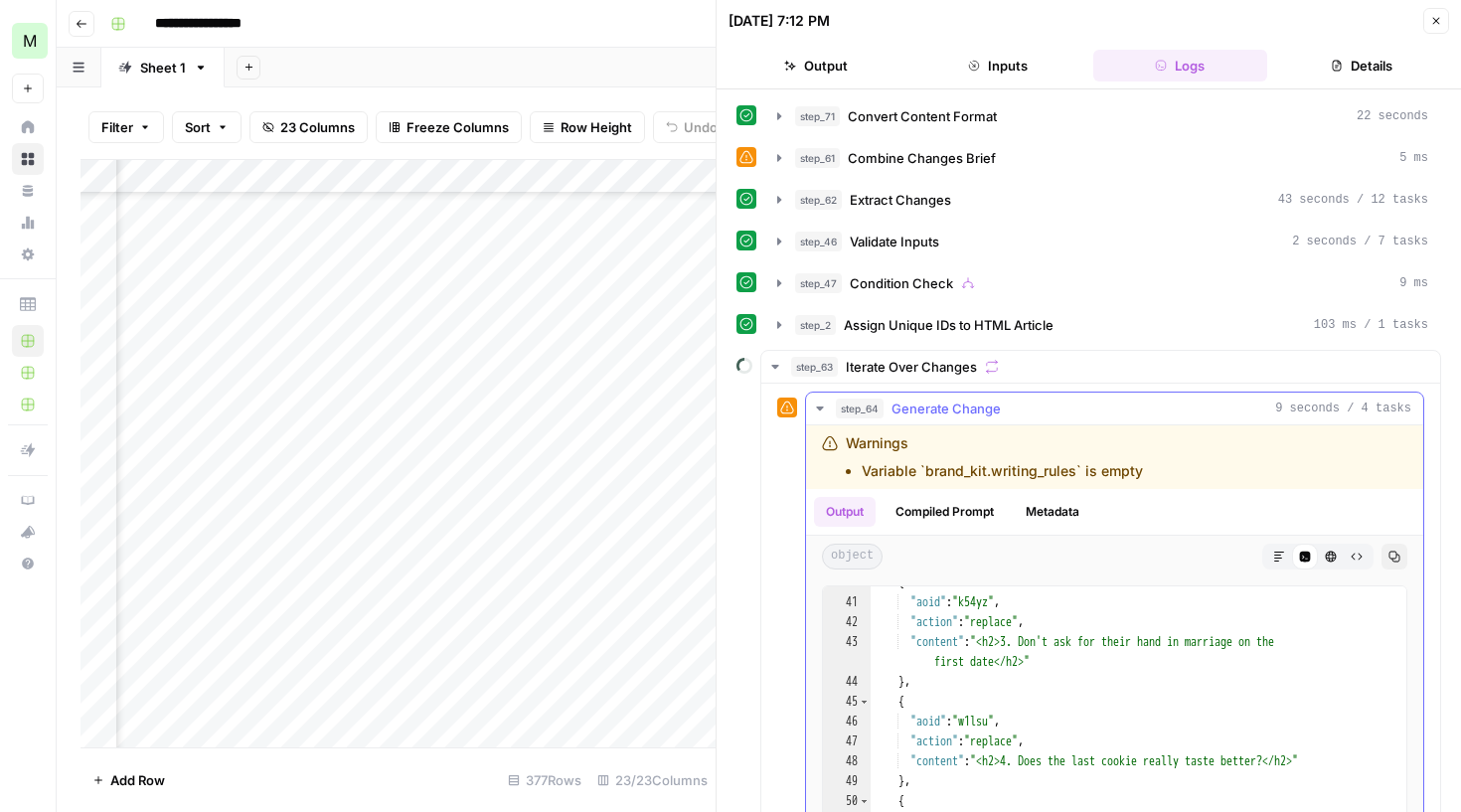 scroll, scrollTop: 981, scrollLeft: 0, axis: vertical 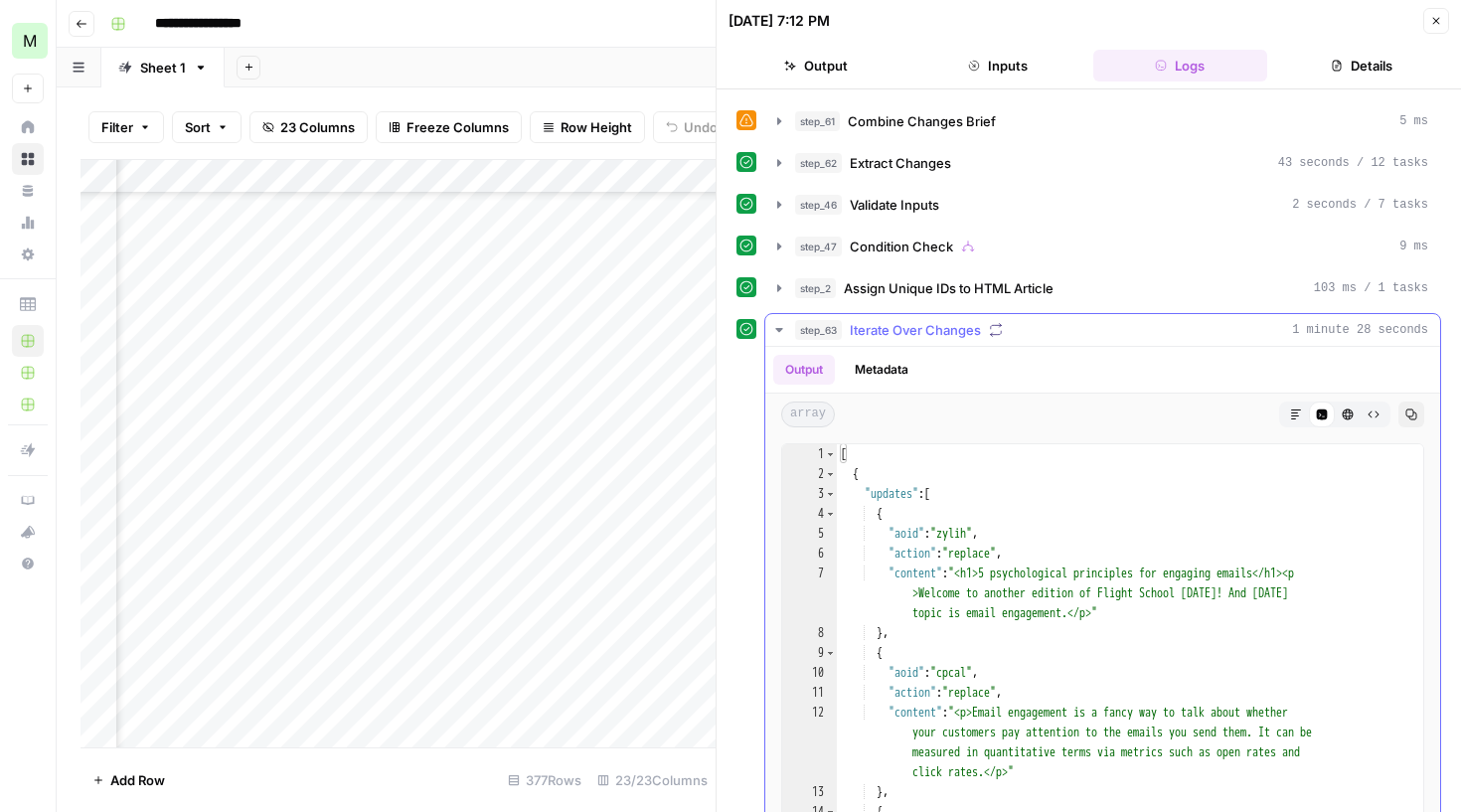 click 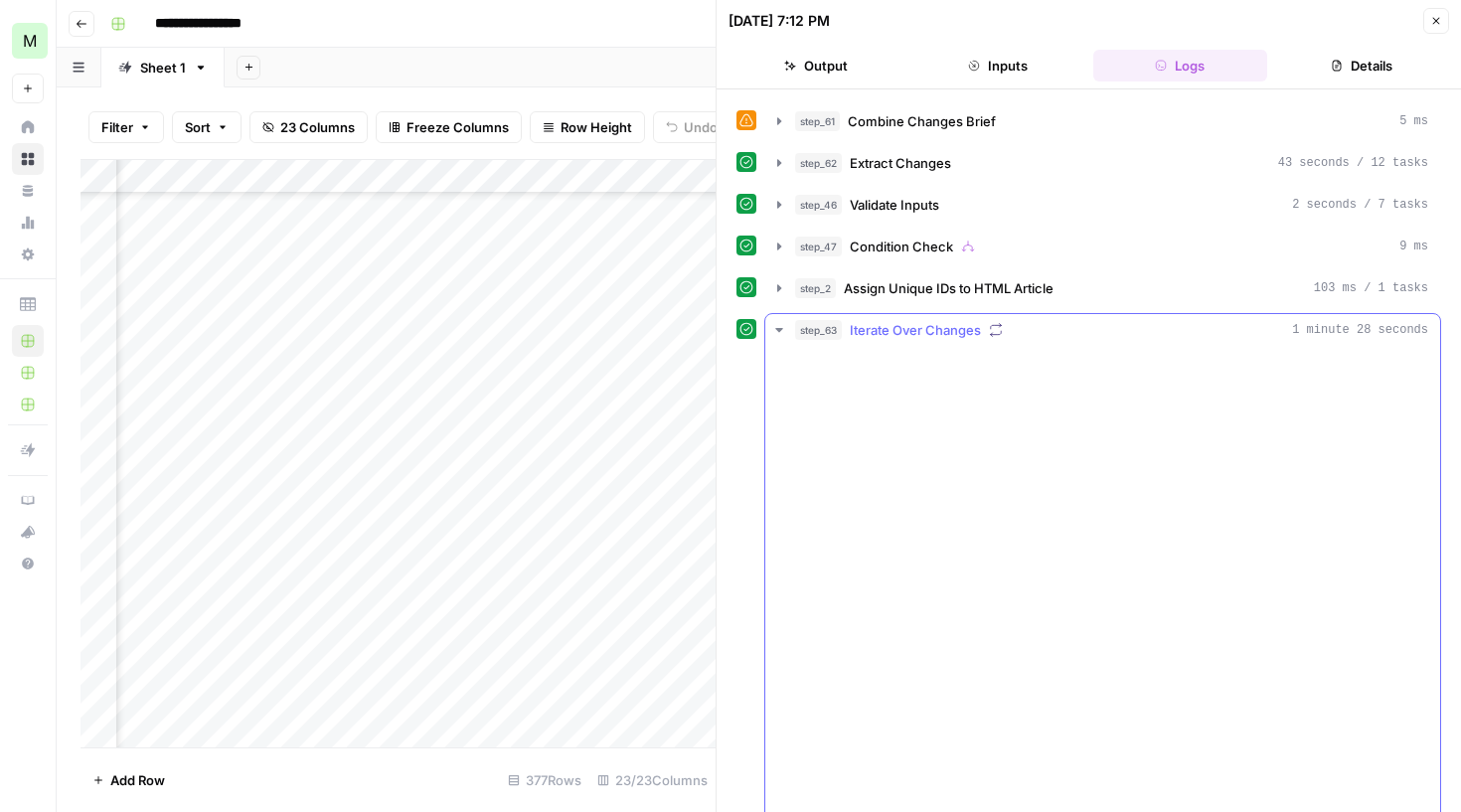 scroll, scrollTop: 0, scrollLeft: 0, axis: both 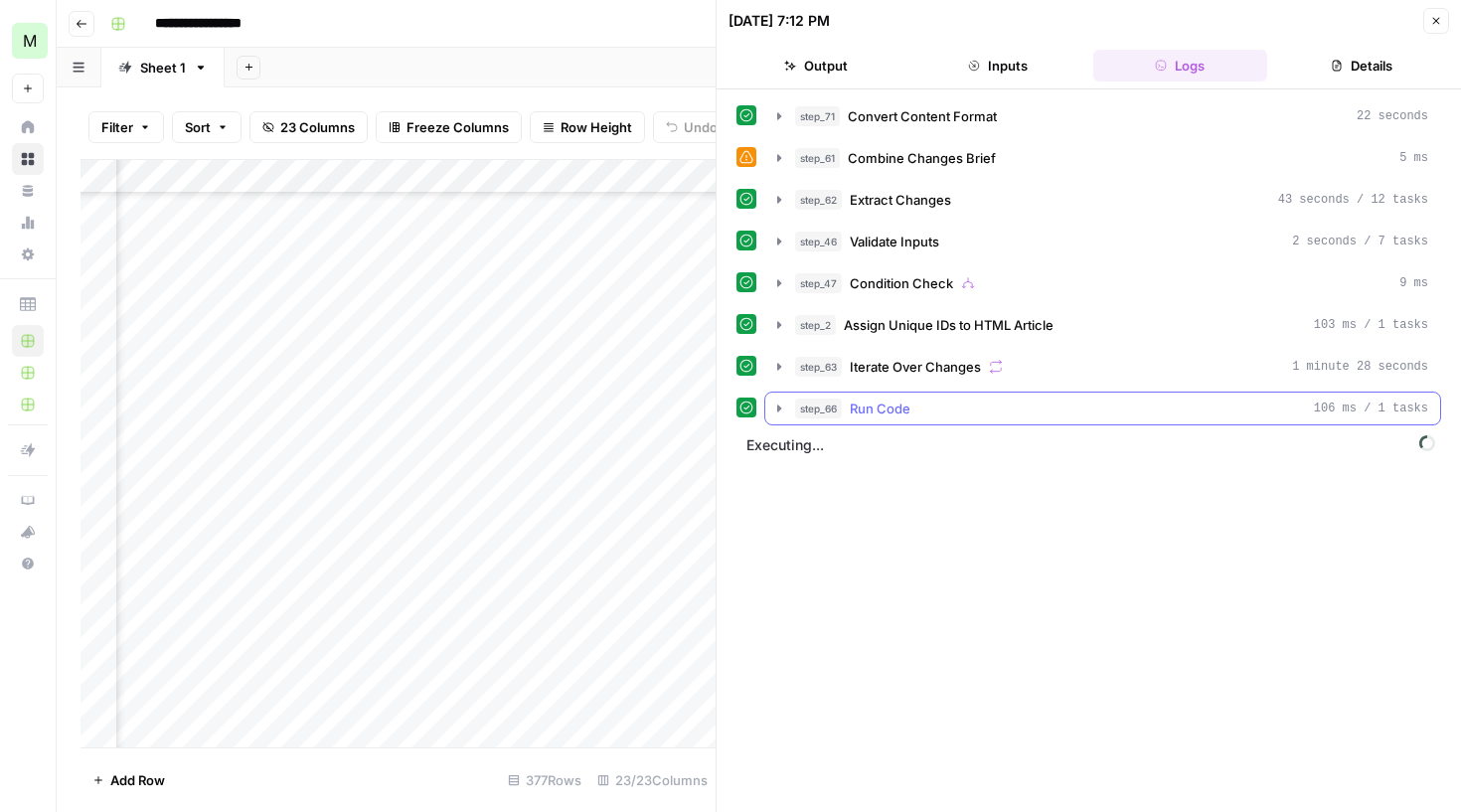 click 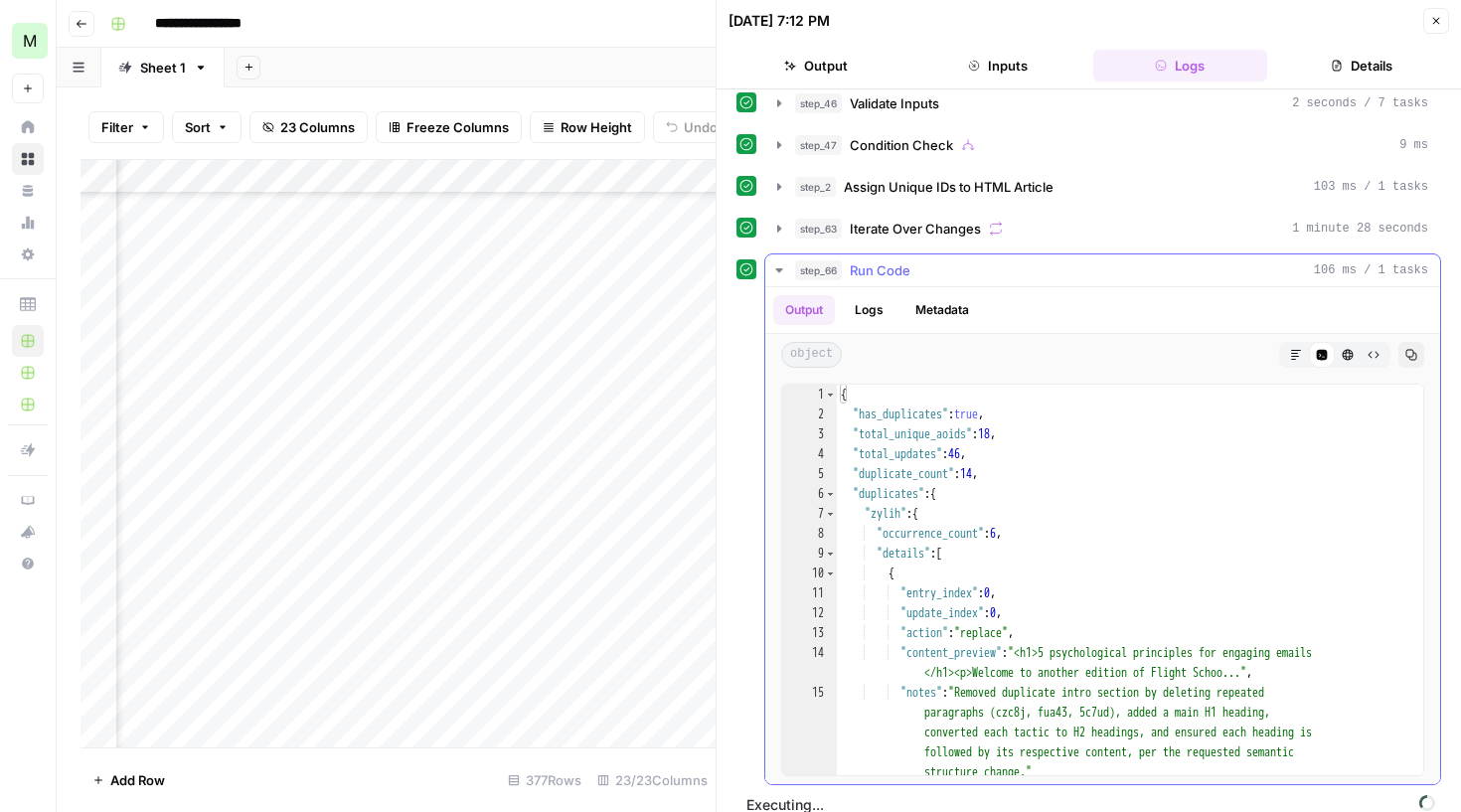 scroll, scrollTop: 154, scrollLeft: 0, axis: vertical 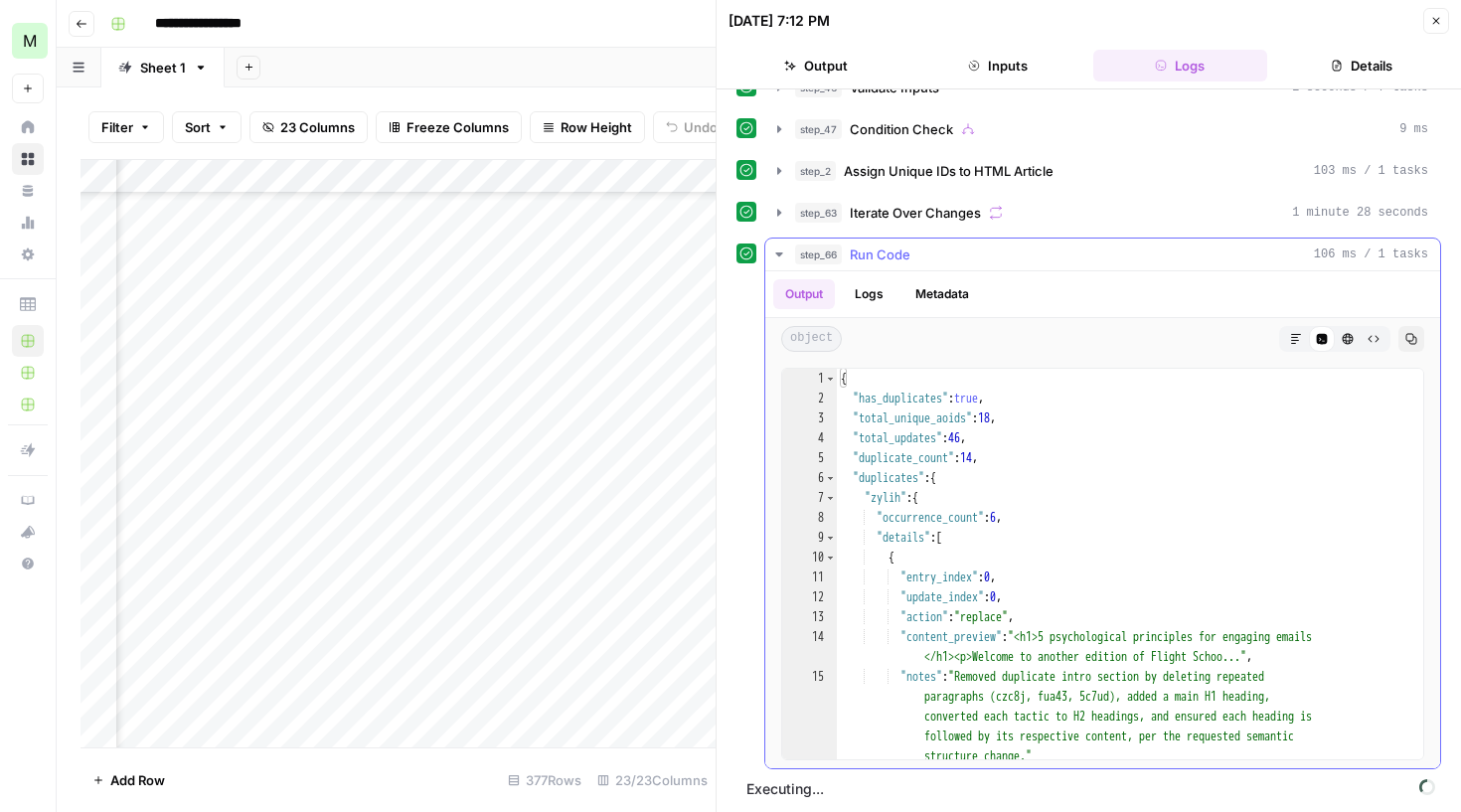 click on "step_66 Run Code 106 ms / 1 tasks" at bounding box center [1102, 254] 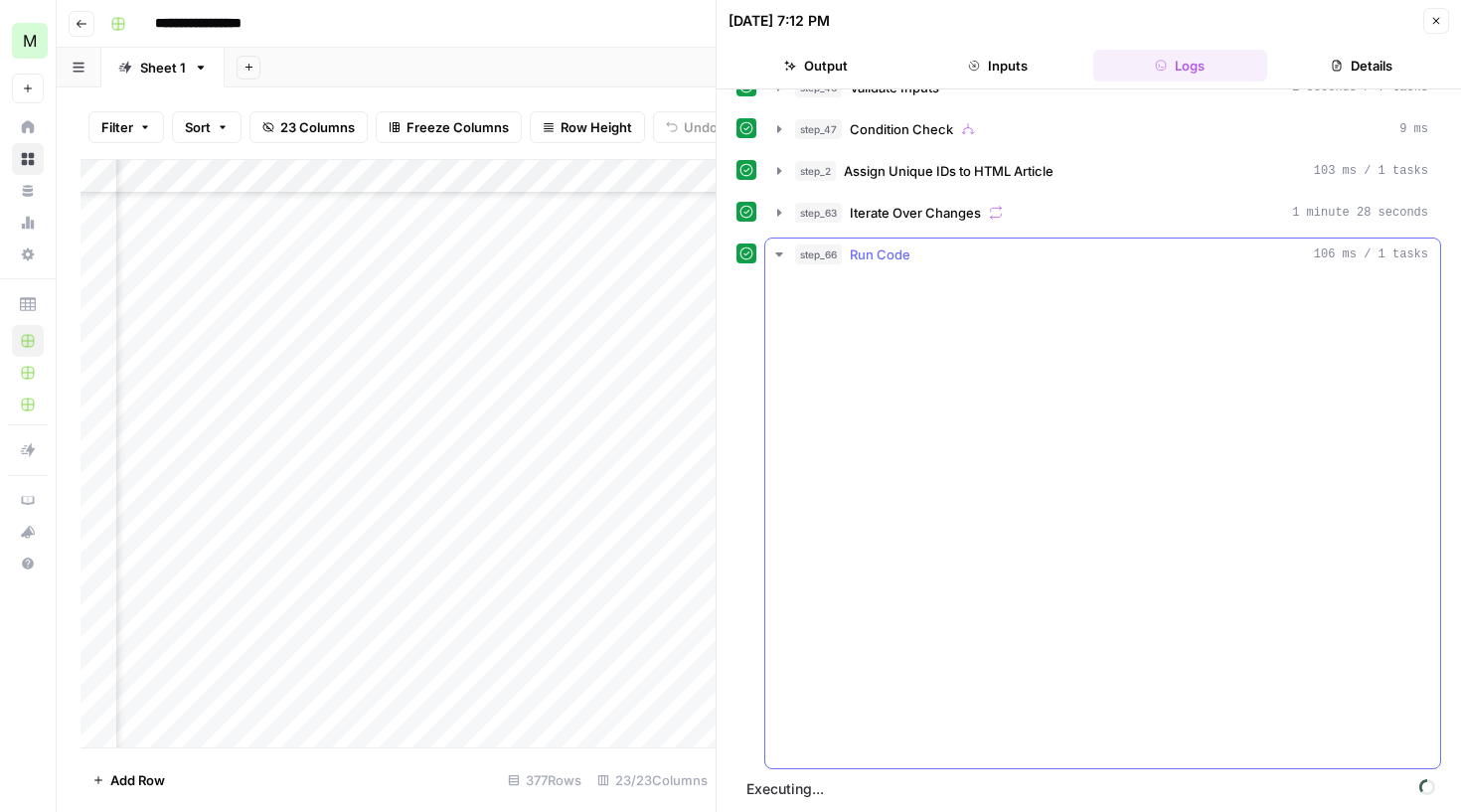 scroll, scrollTop: 0, scrollLeft: 0, axis: both 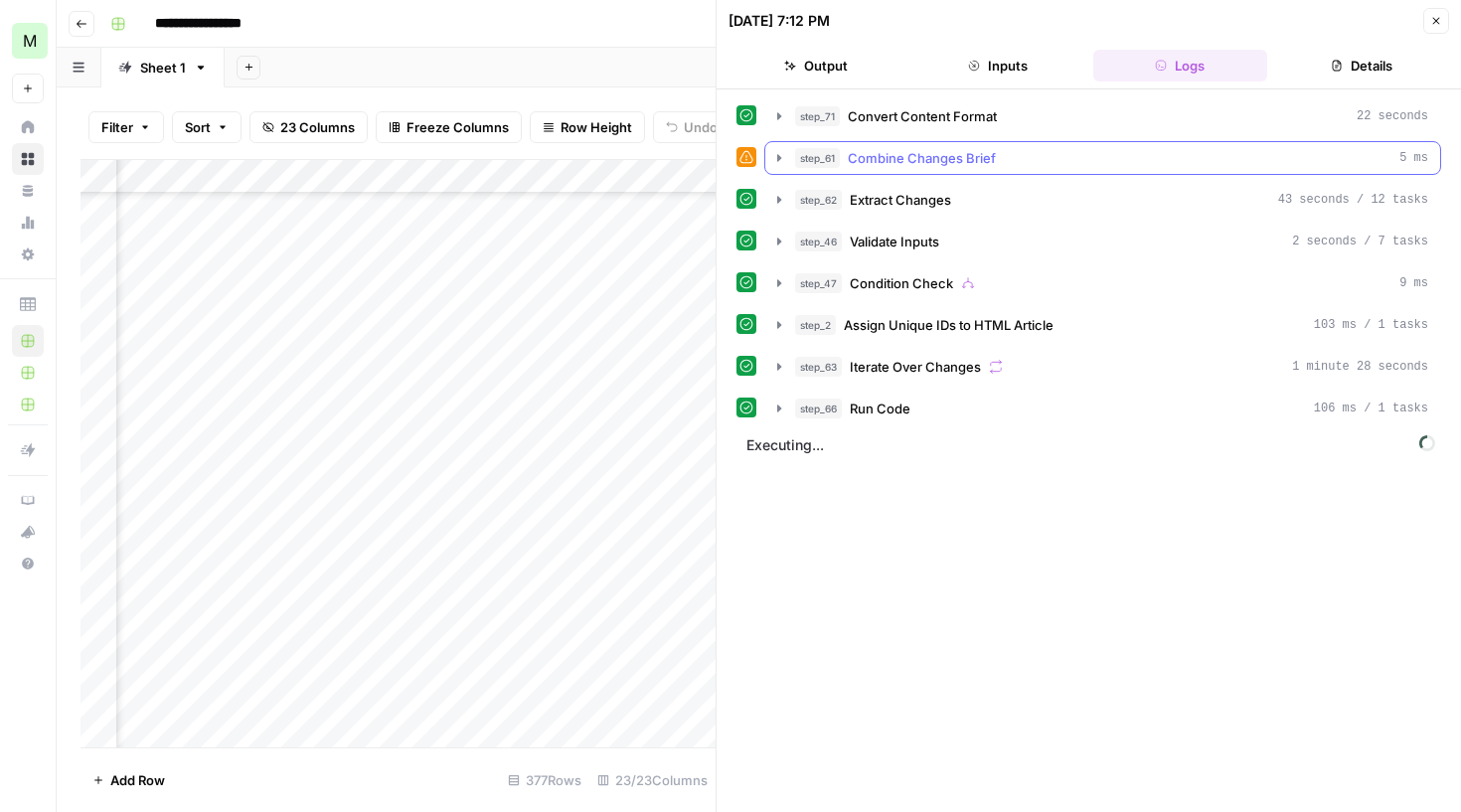 click 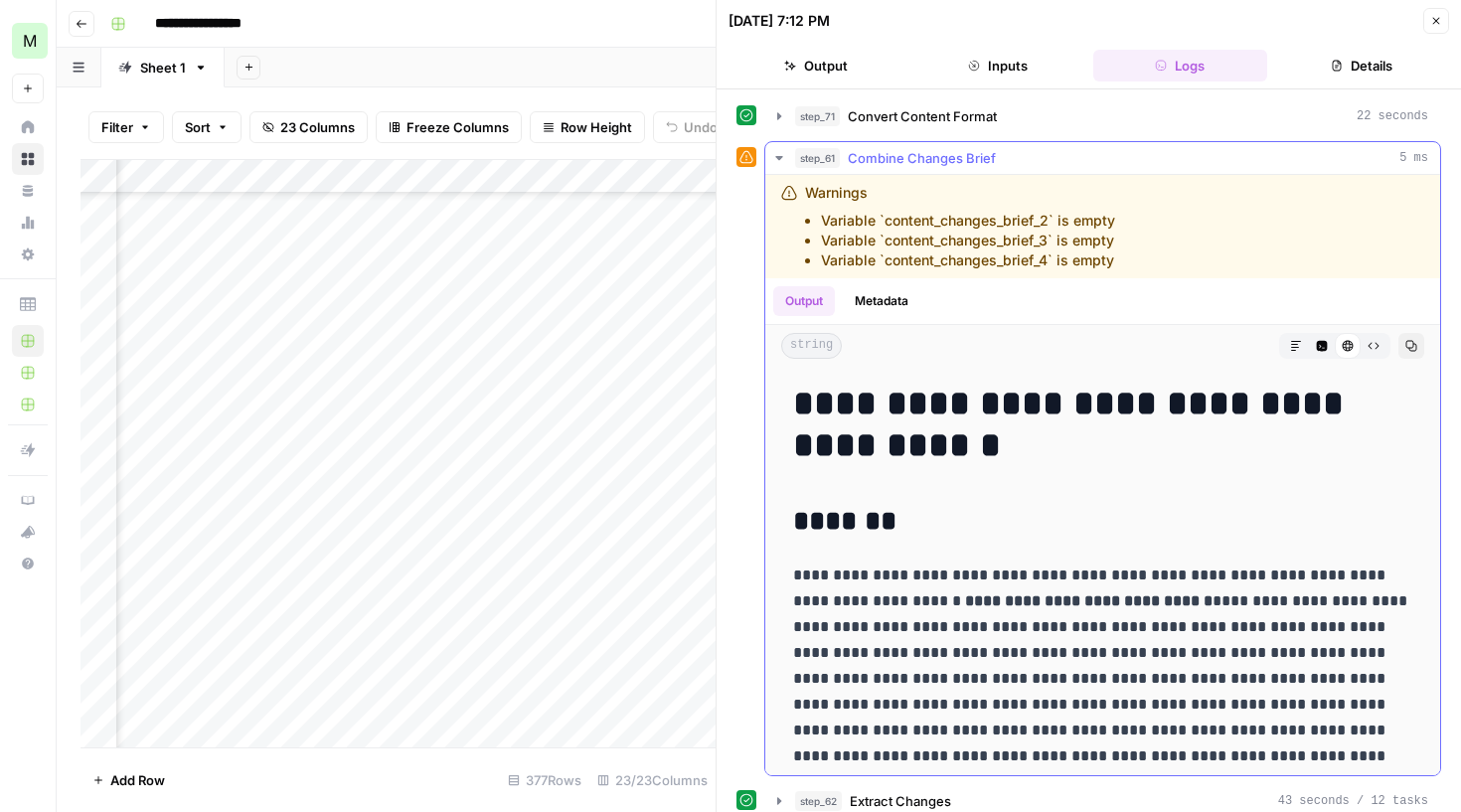 click 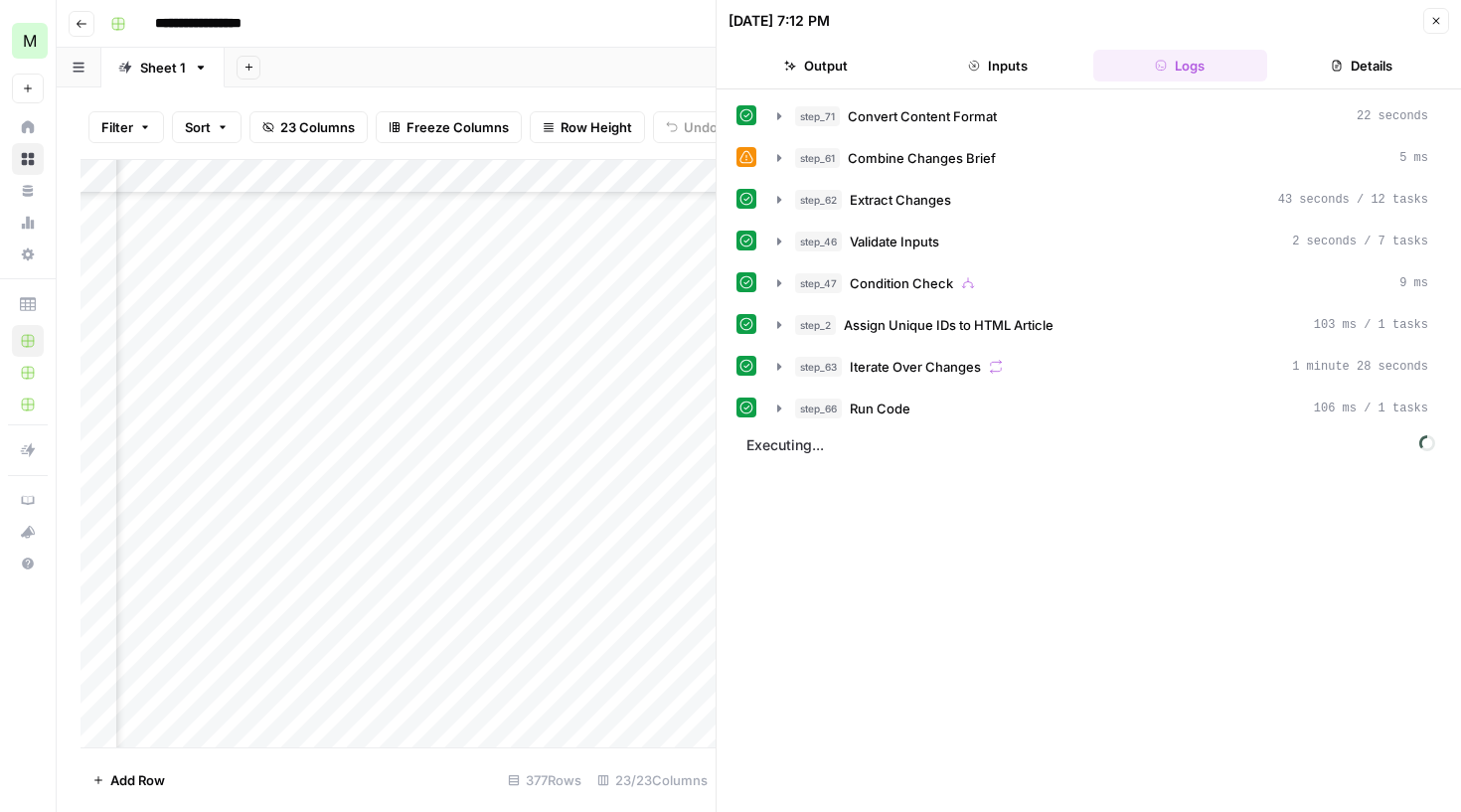 scroll, scrollTop: 0, scrollLeft: 0, axis: both 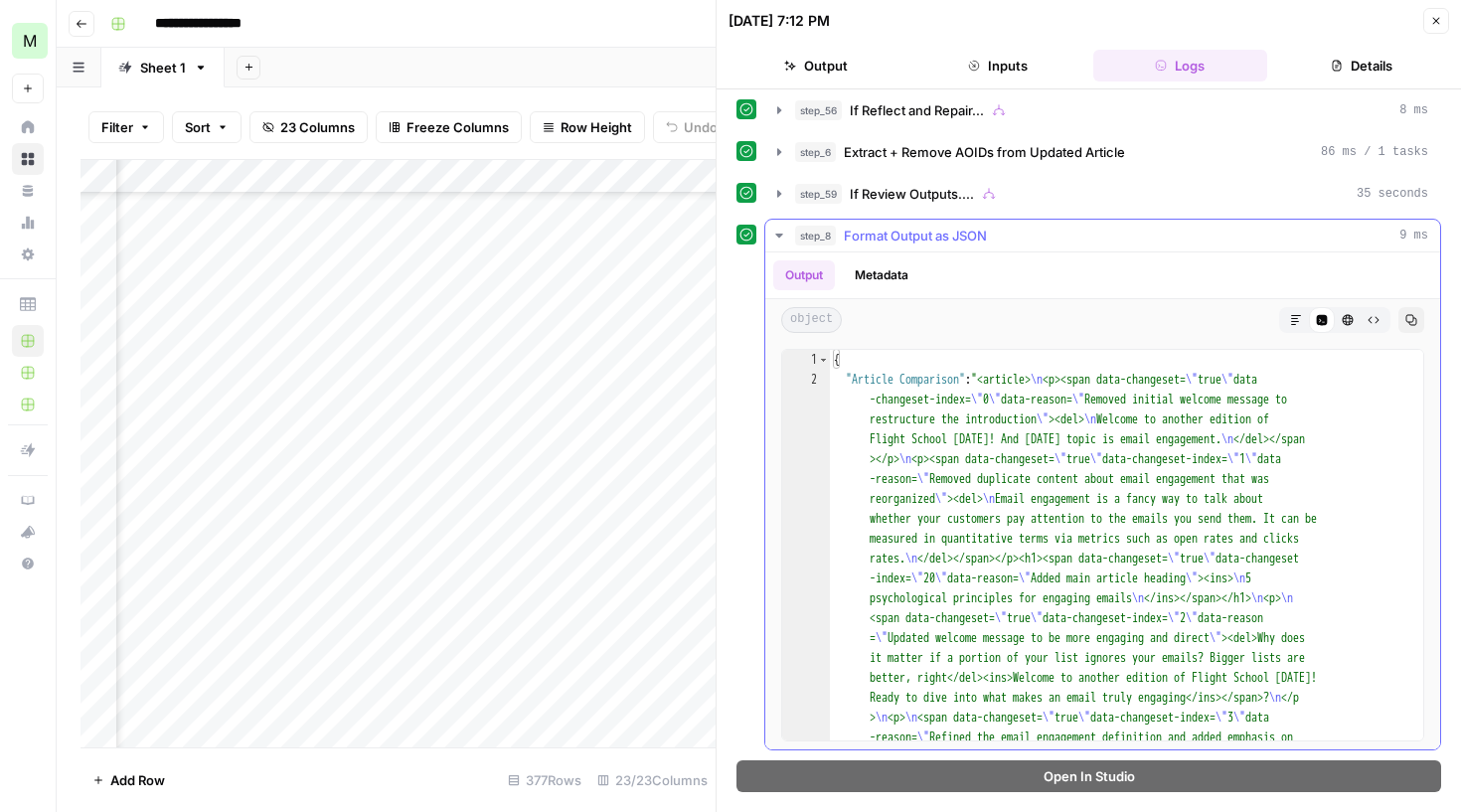 click 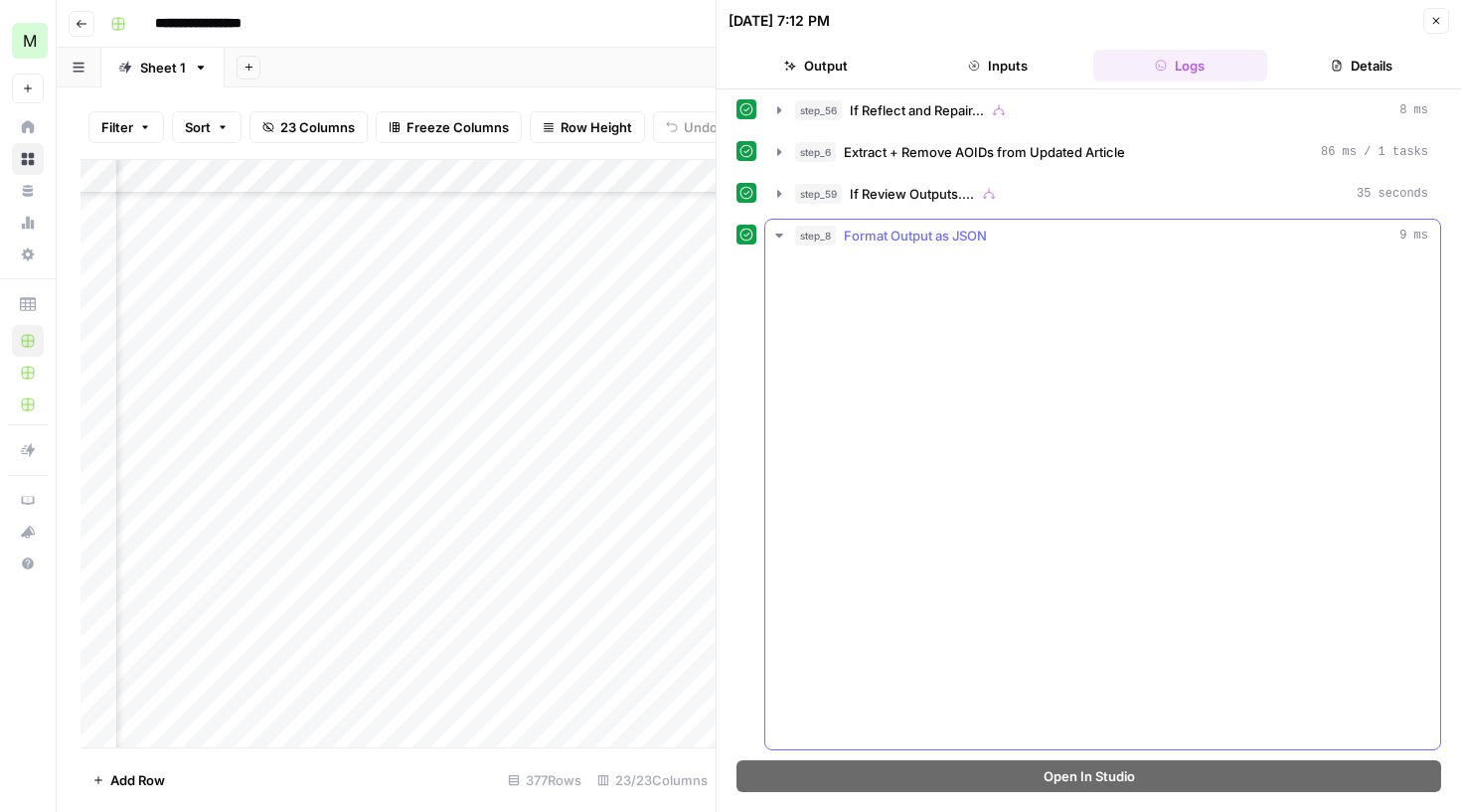 scroll, scrollTop: 0, scrollLeft: 0, axis: both 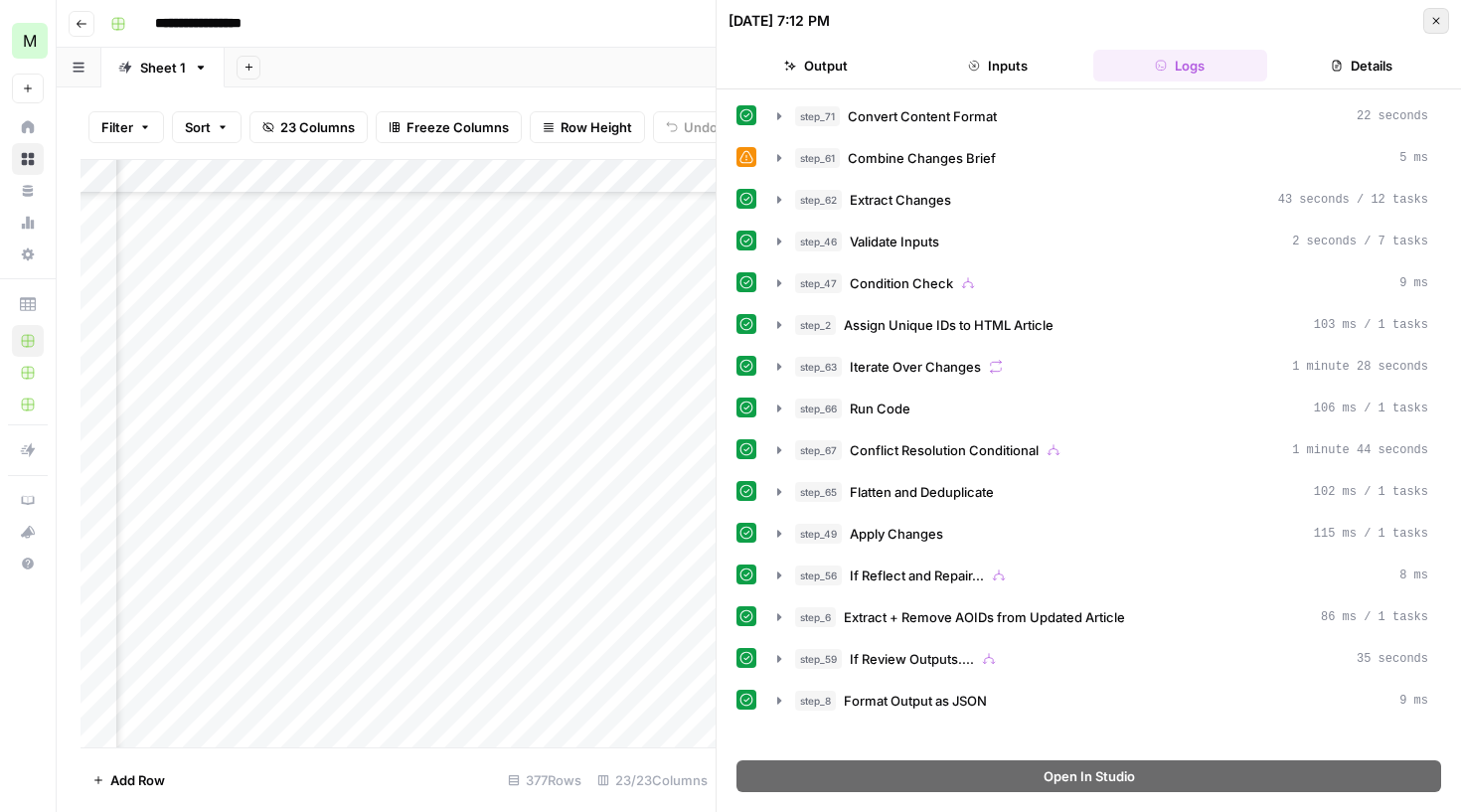 click on "Close" at bounding box center (1436, 21) 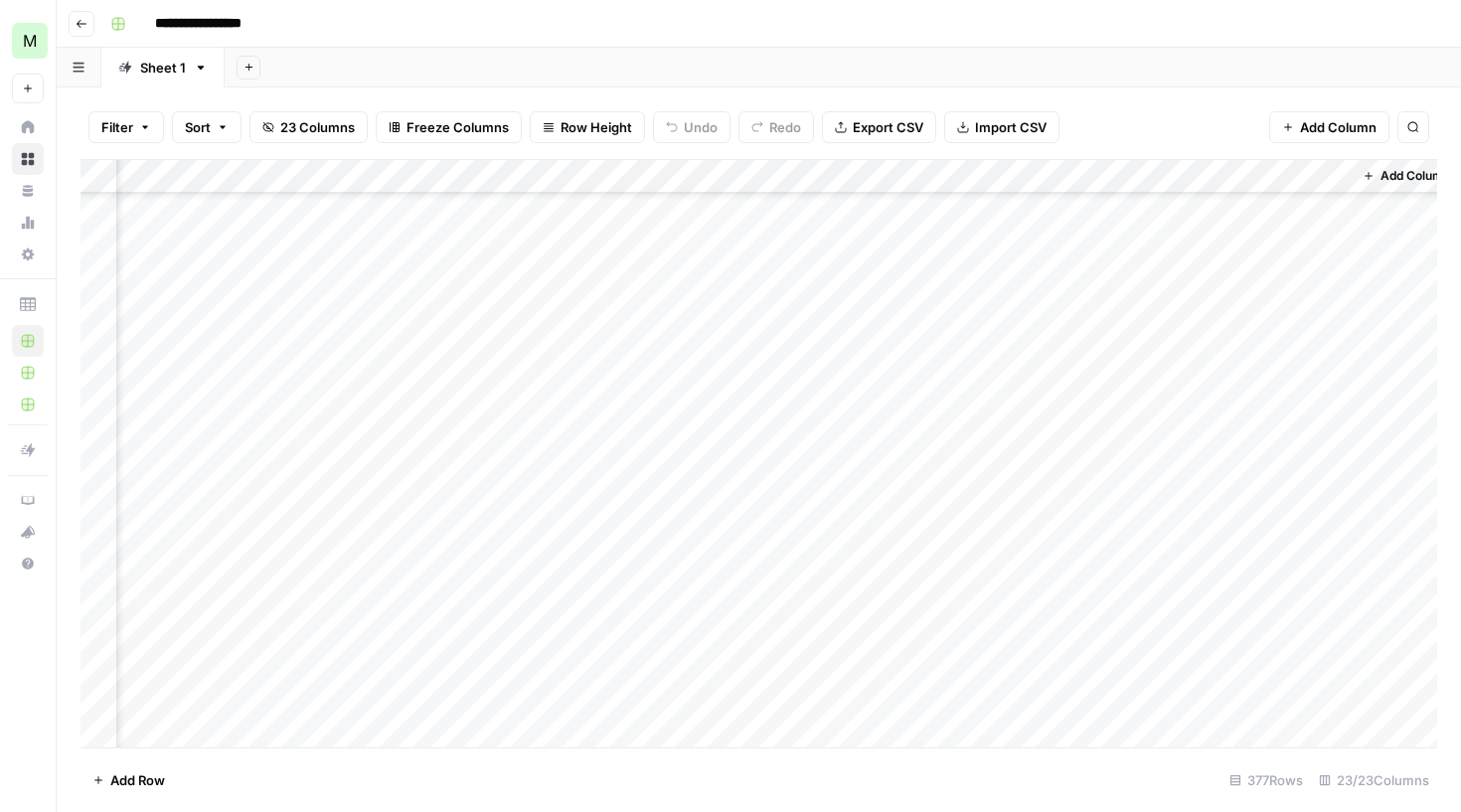 scroll, scrollTop: 12213, scrollLeft: 2881, axis: both 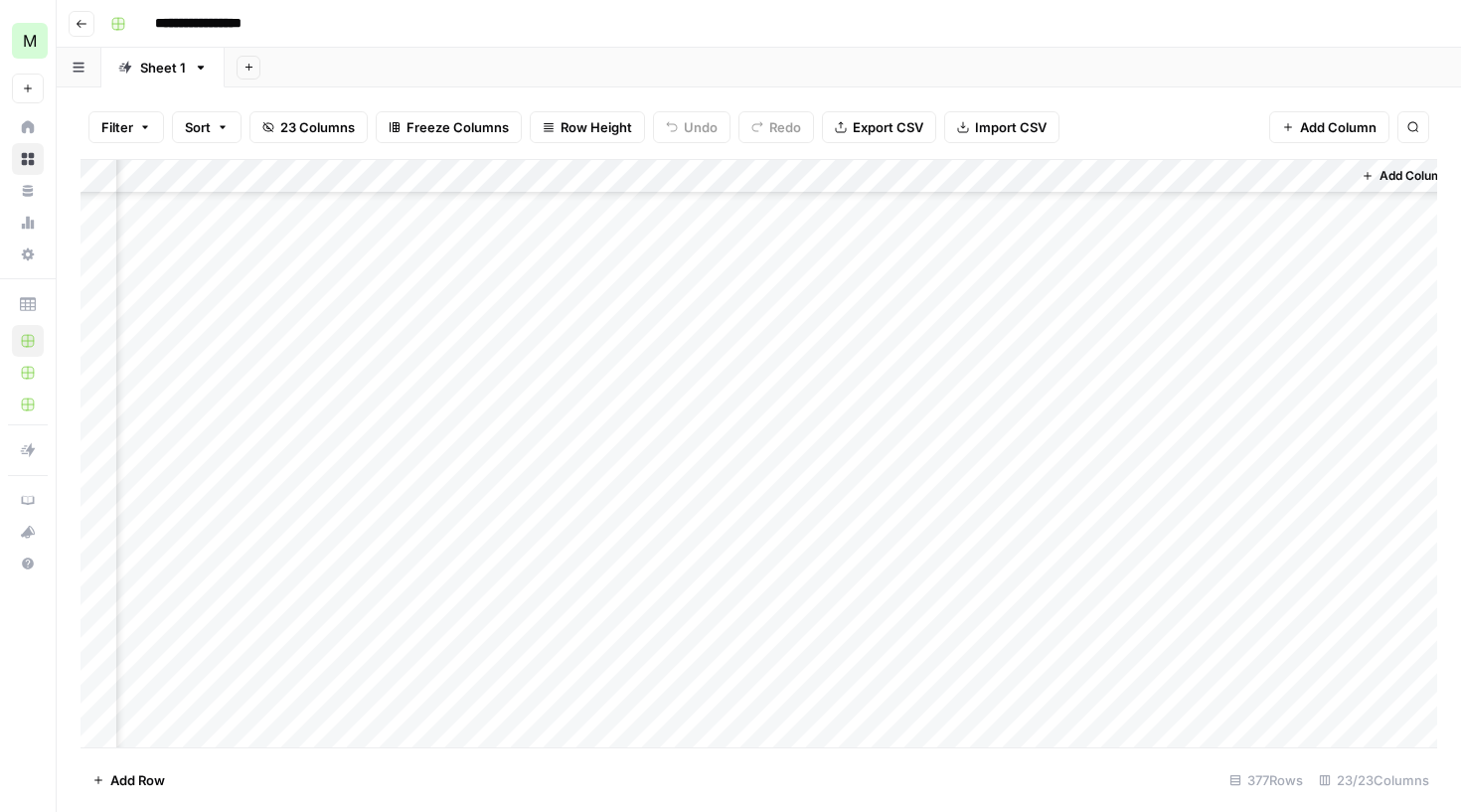click on "Add Column" at bounding box center (758, 456) 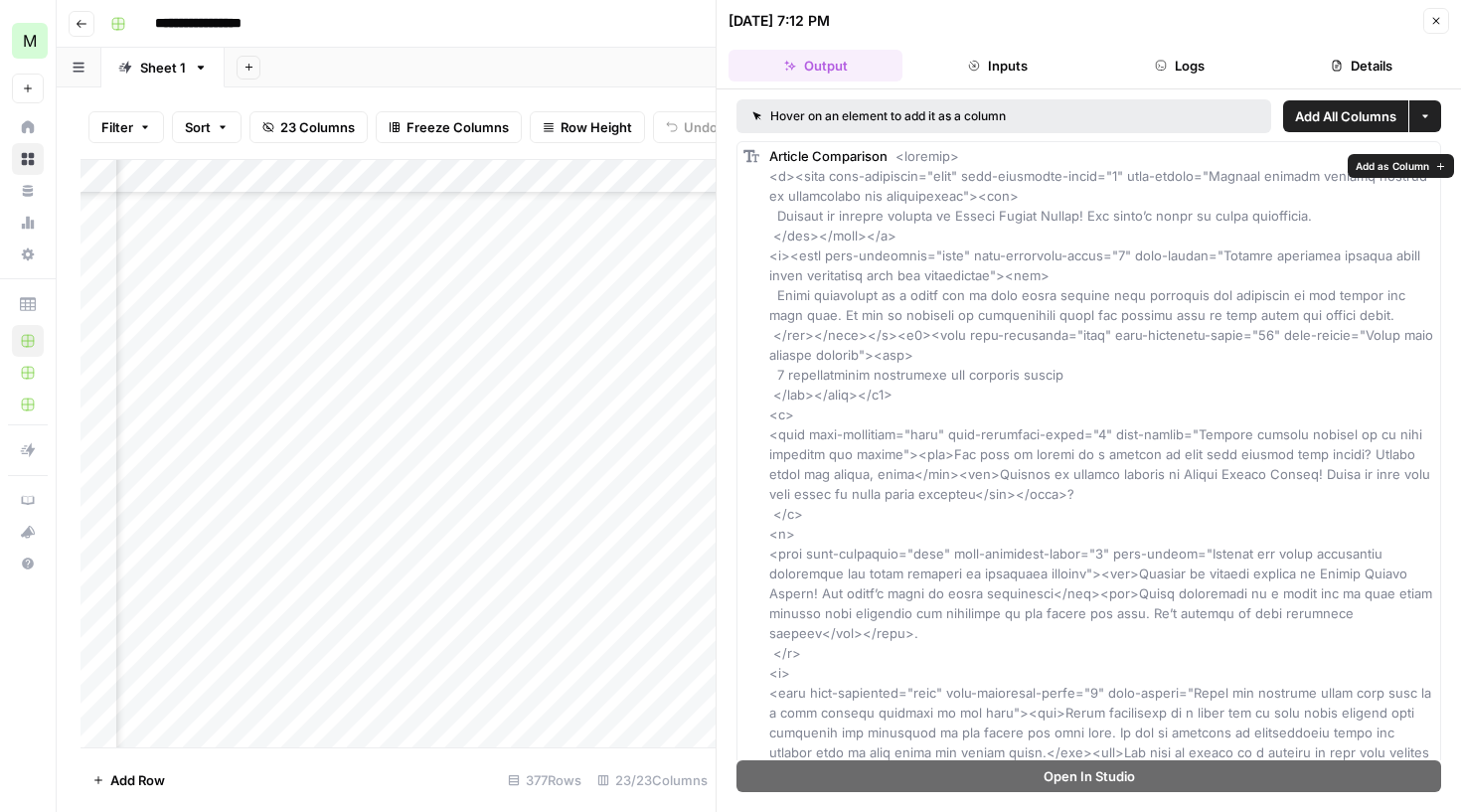 scroll, scrollTop: 0, scrollLeft: 0, axis: both 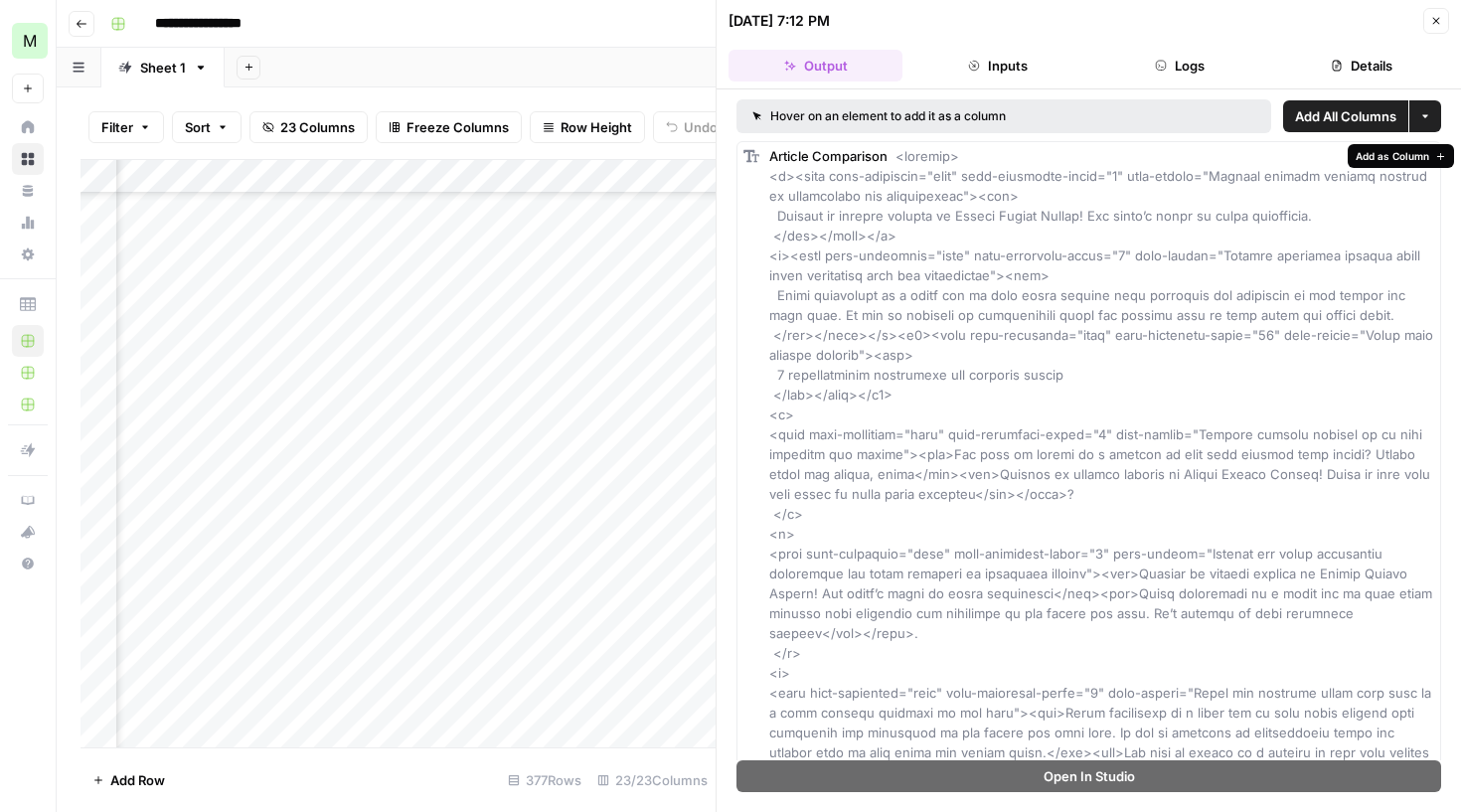 click on "Add as Column" at bounding box center [1392, 156] 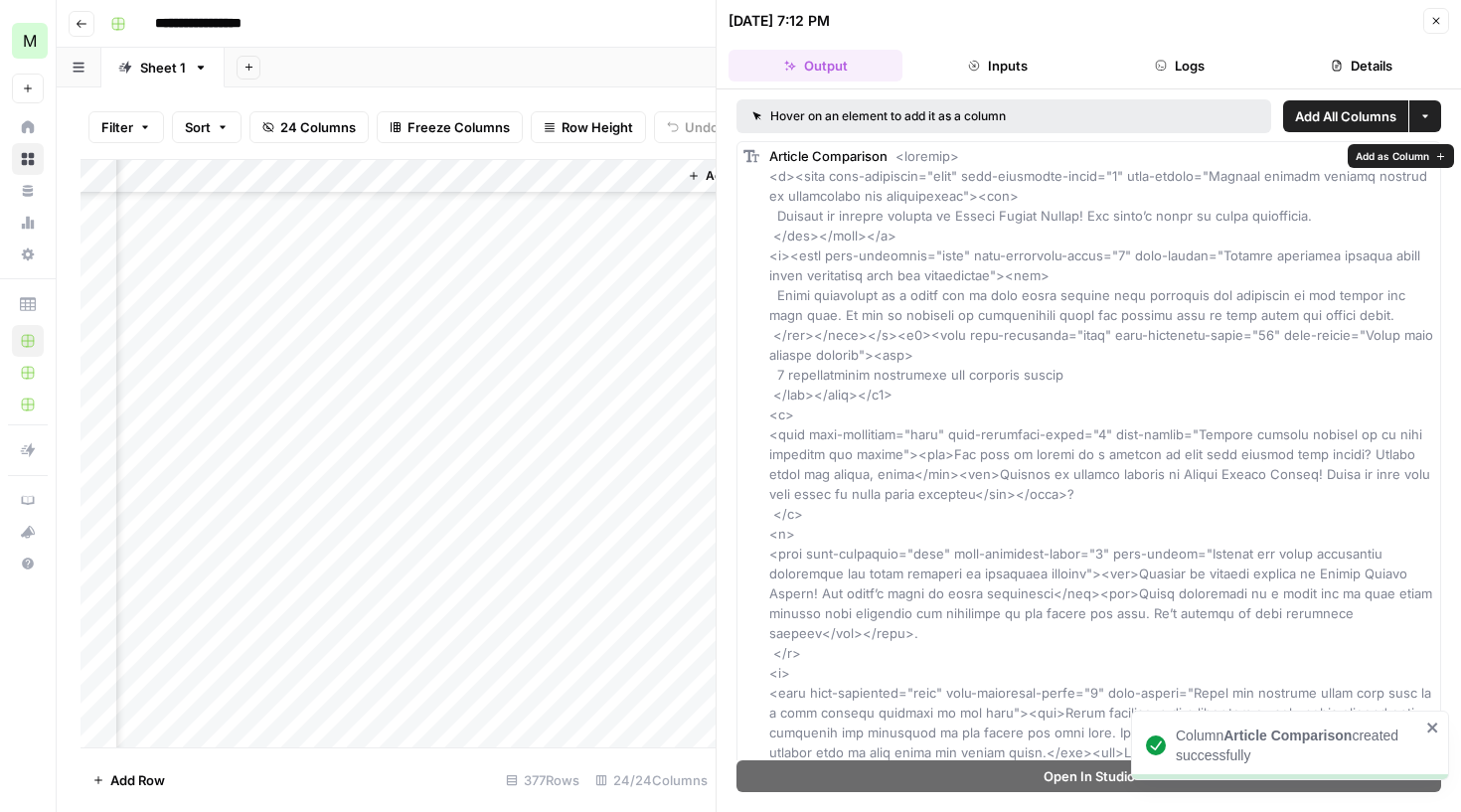 scroll, scrollTop: 12213, scrollLeft: 3806, axis: both 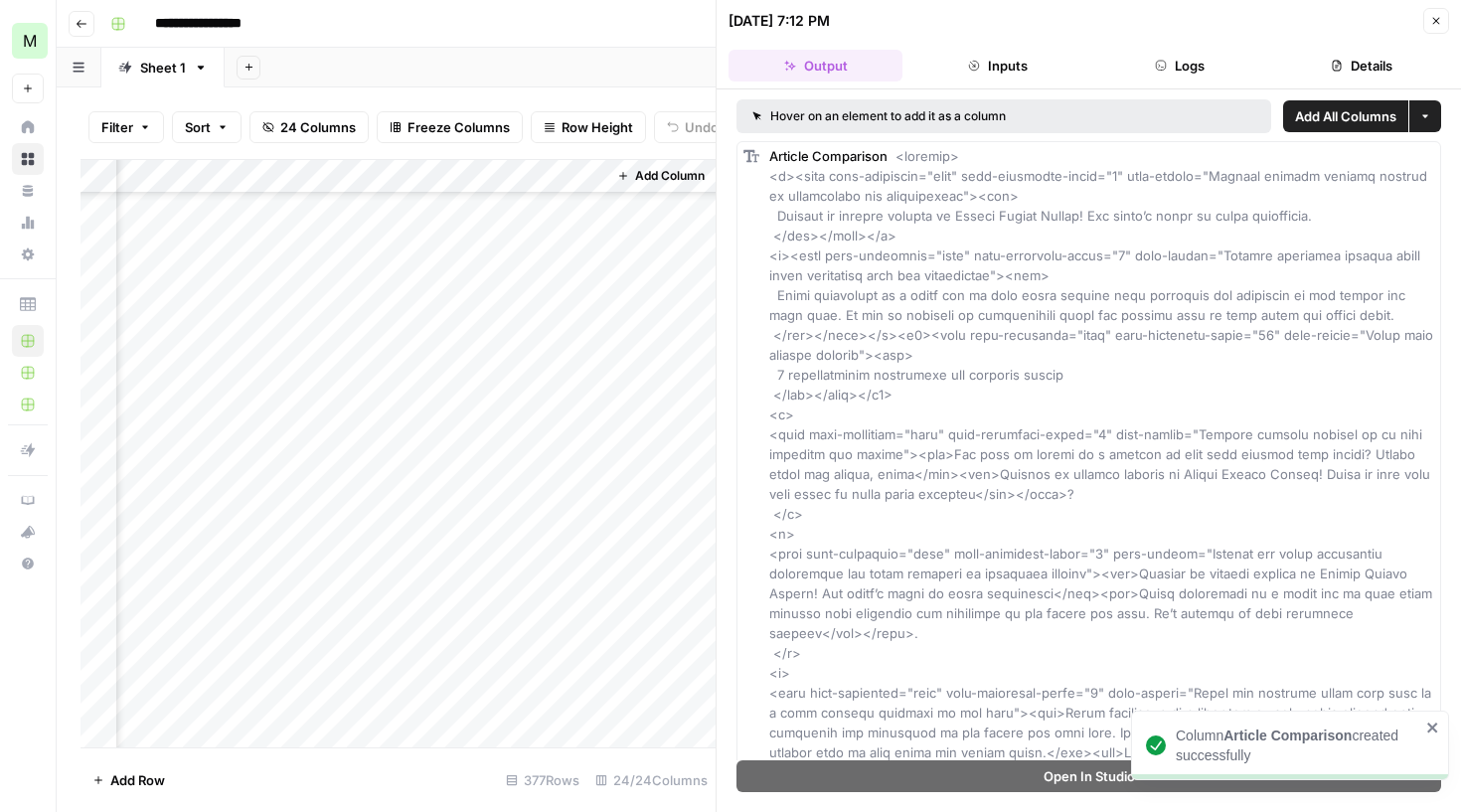 click on "Add Column" at bounding box center (398, 456) 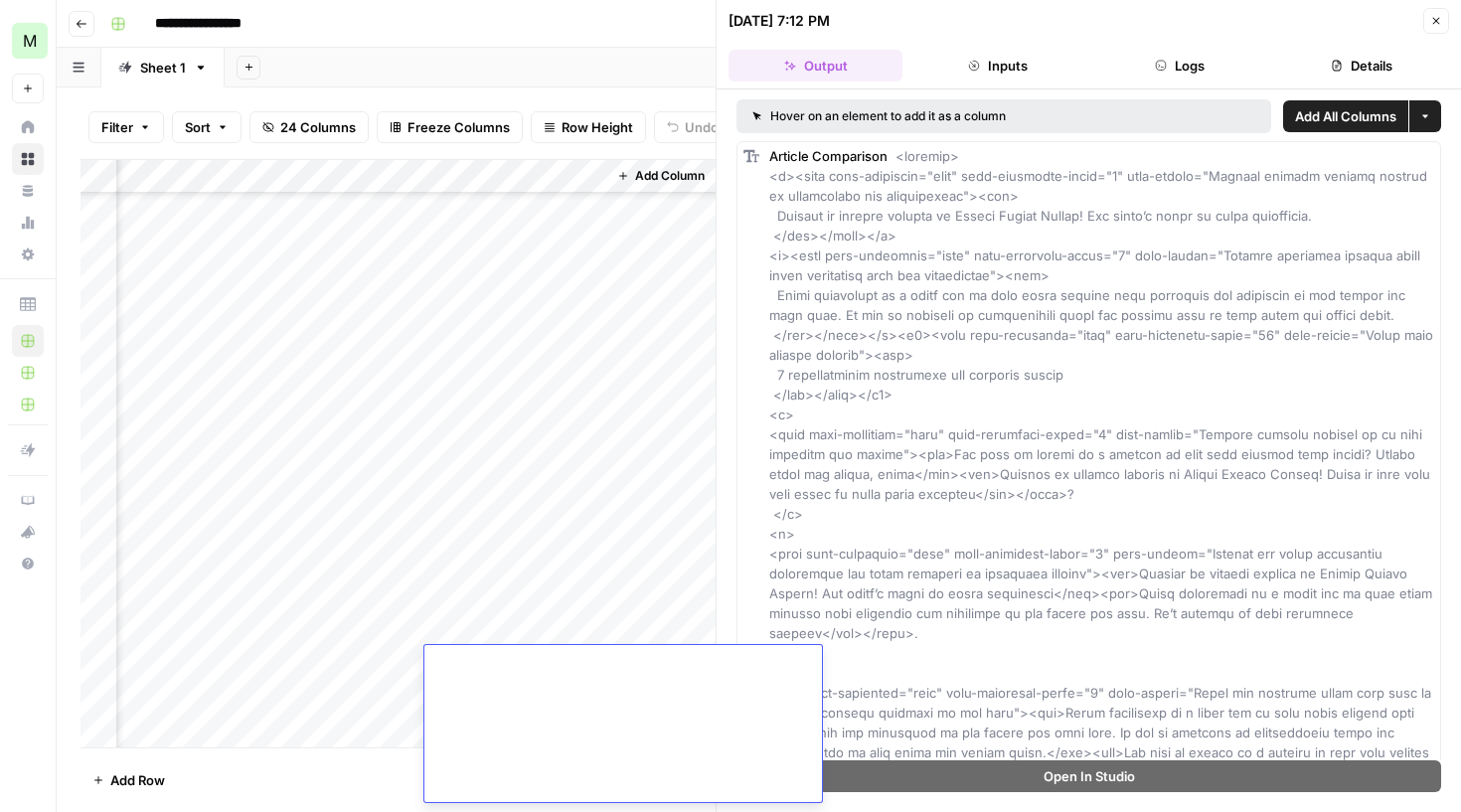 scroll, scrollTop: 8050, scrollLeft: 0, axis: vertical 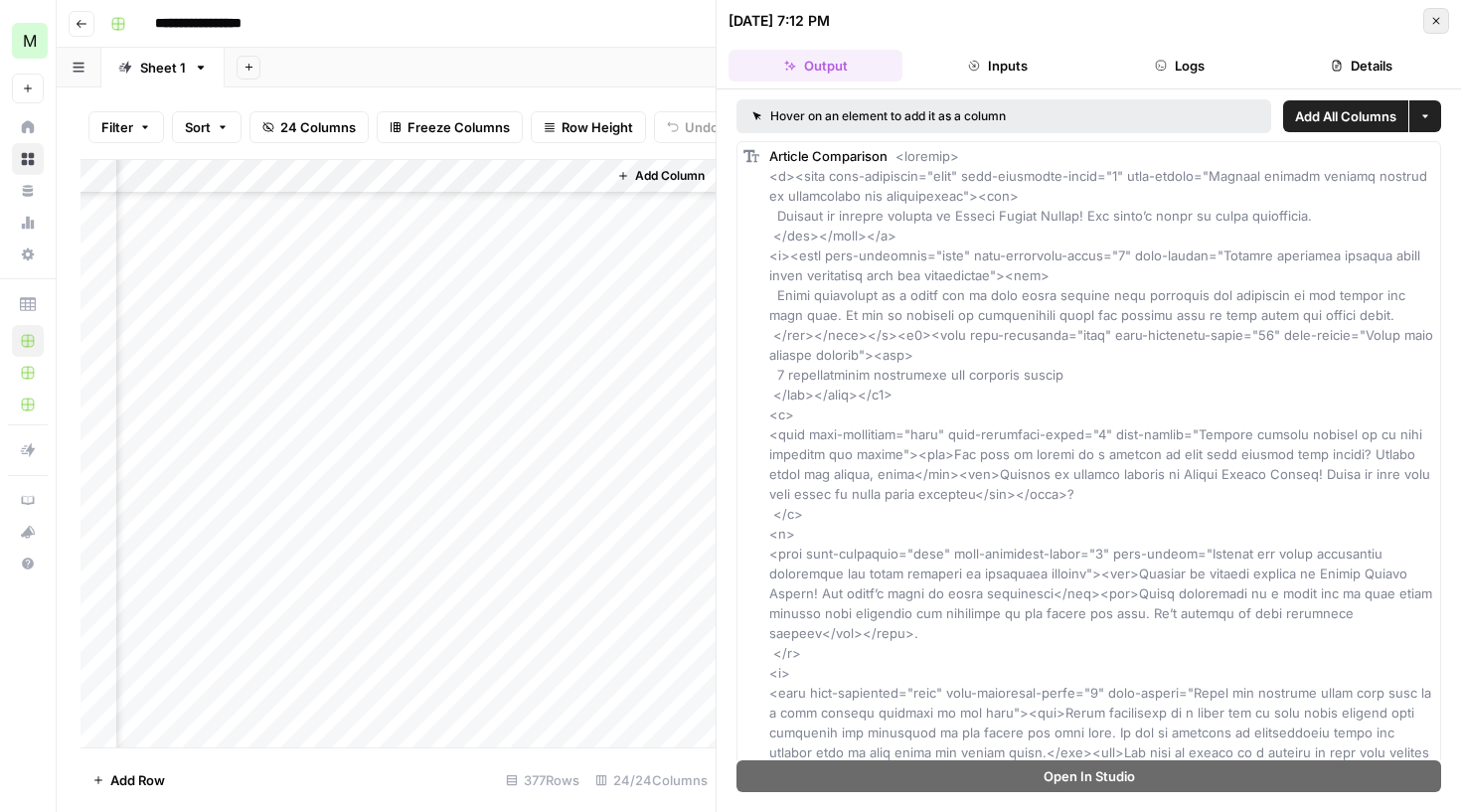 click on "Close" at bounding box center (1436, 21) 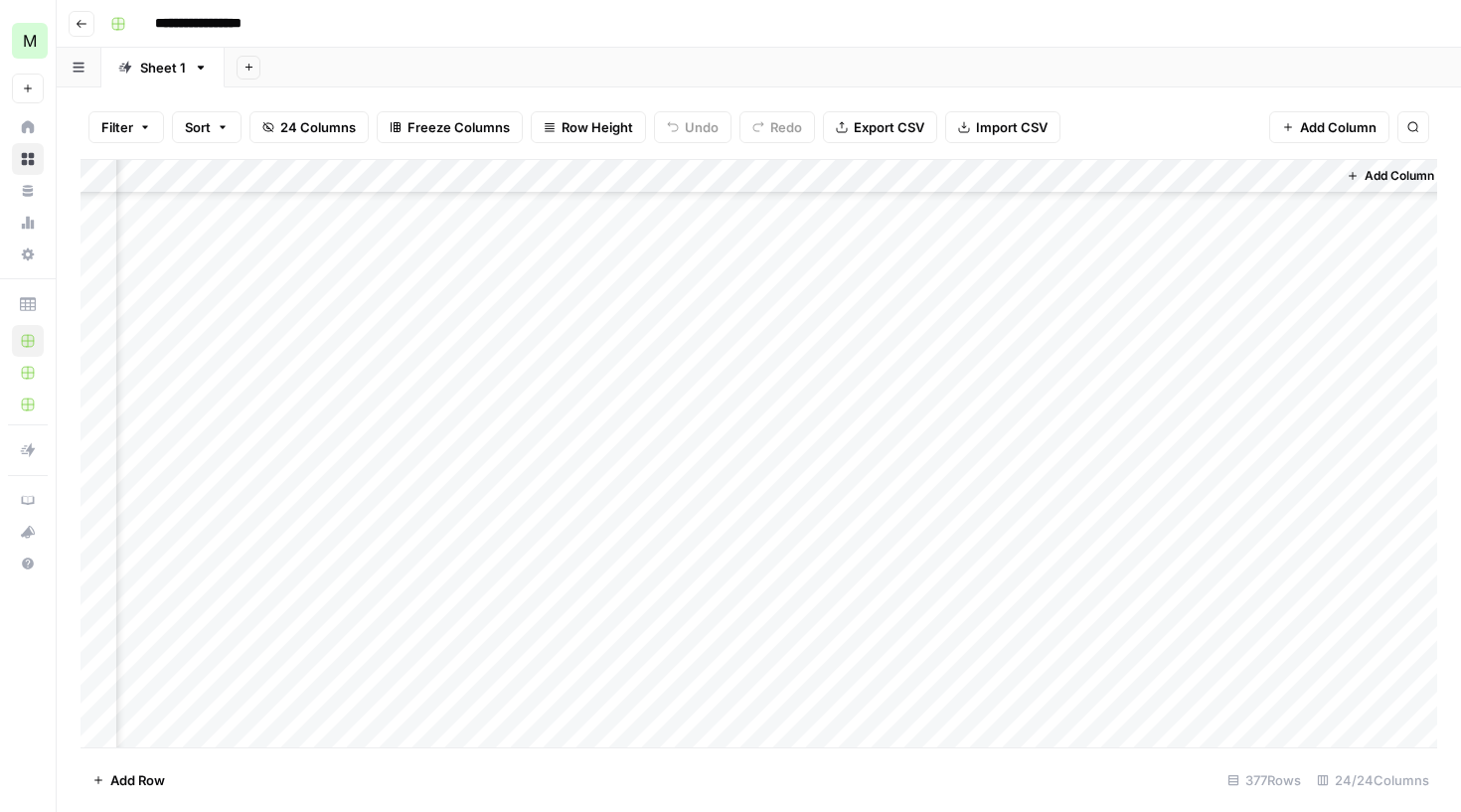 scroll, scrollTop: 12213, scrollLeft: 3060, axis: both 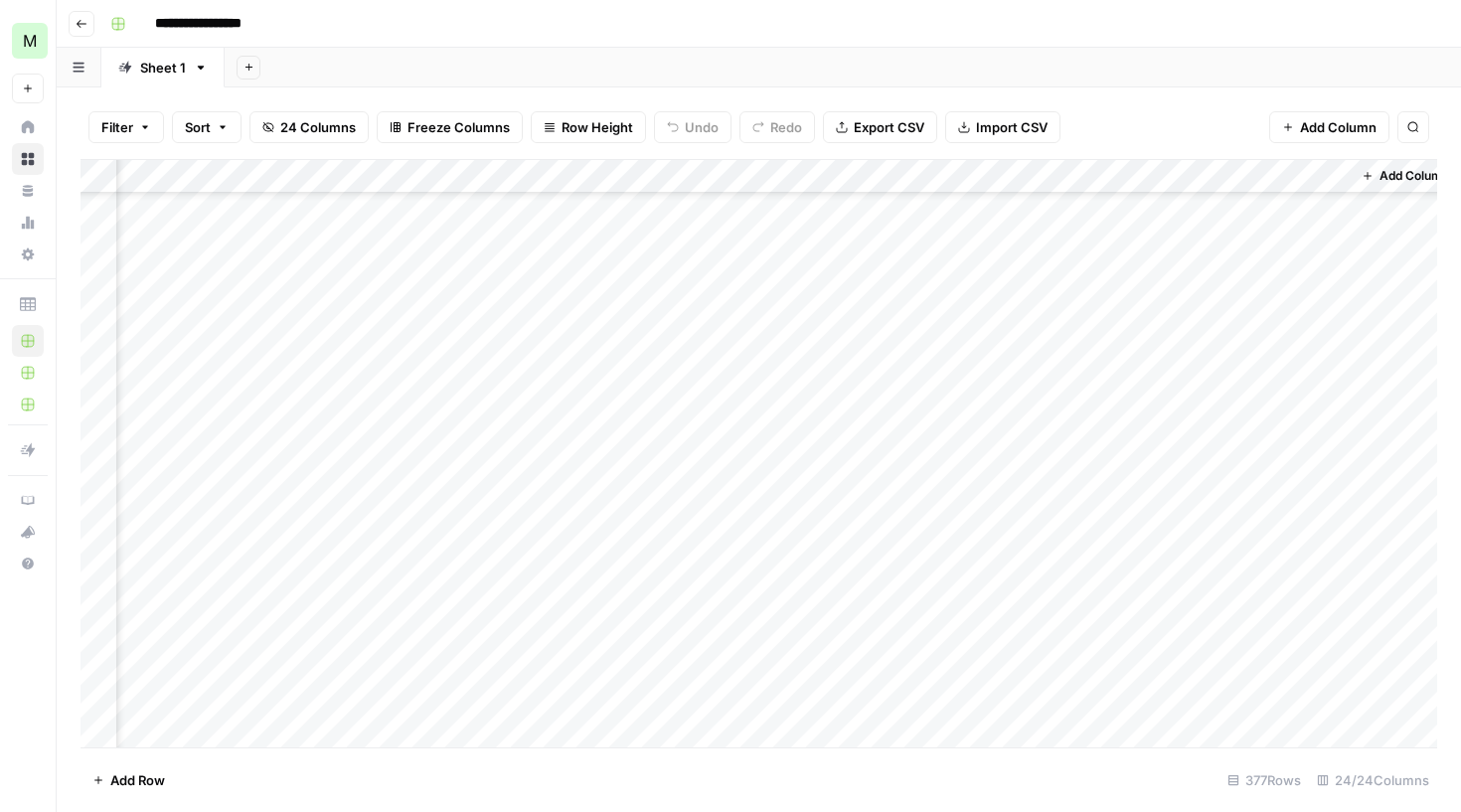 click on "Add Column" at bounding box center (758, 456) 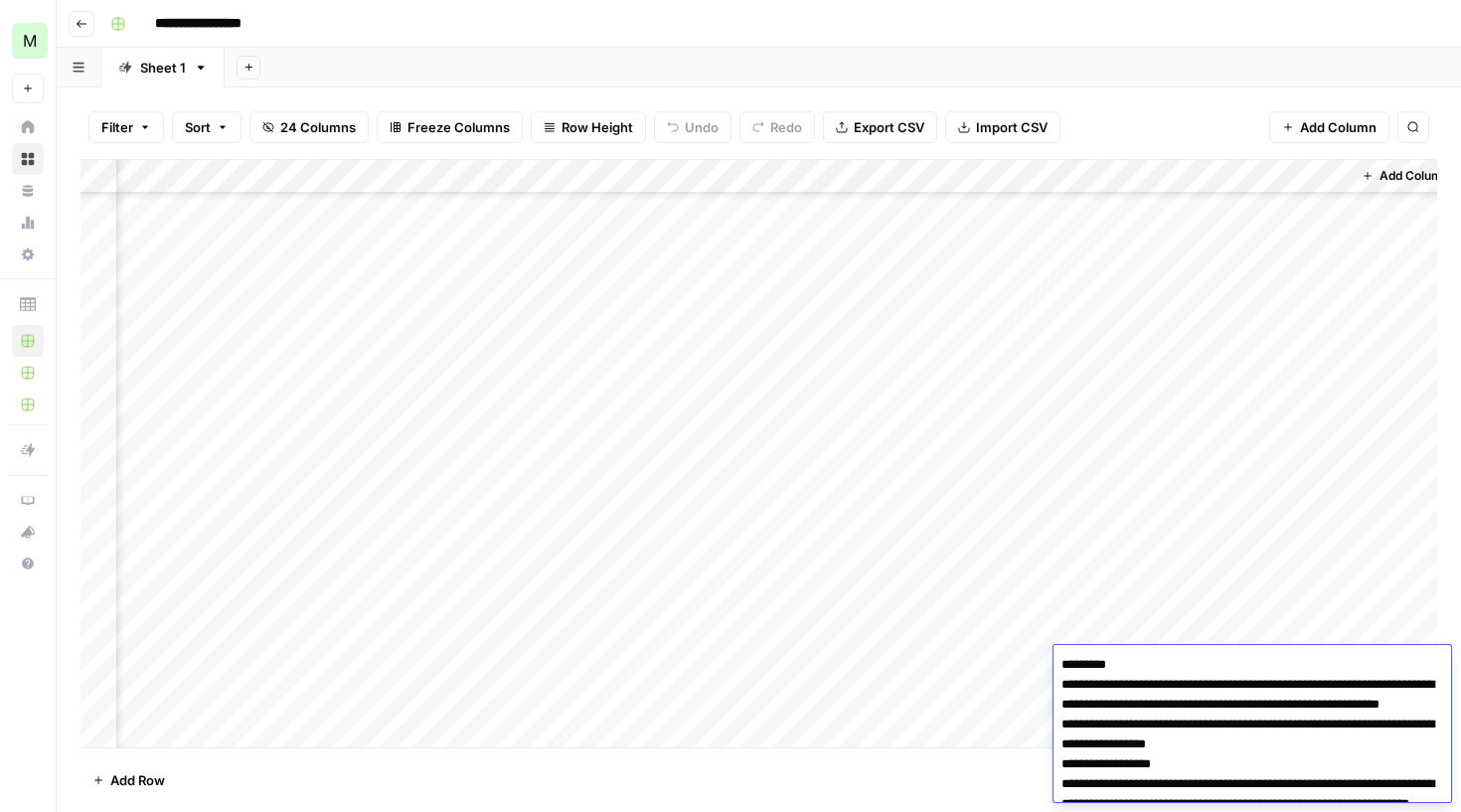 scroll, scrollTop: 0, scrollLeft: 0, axis: both 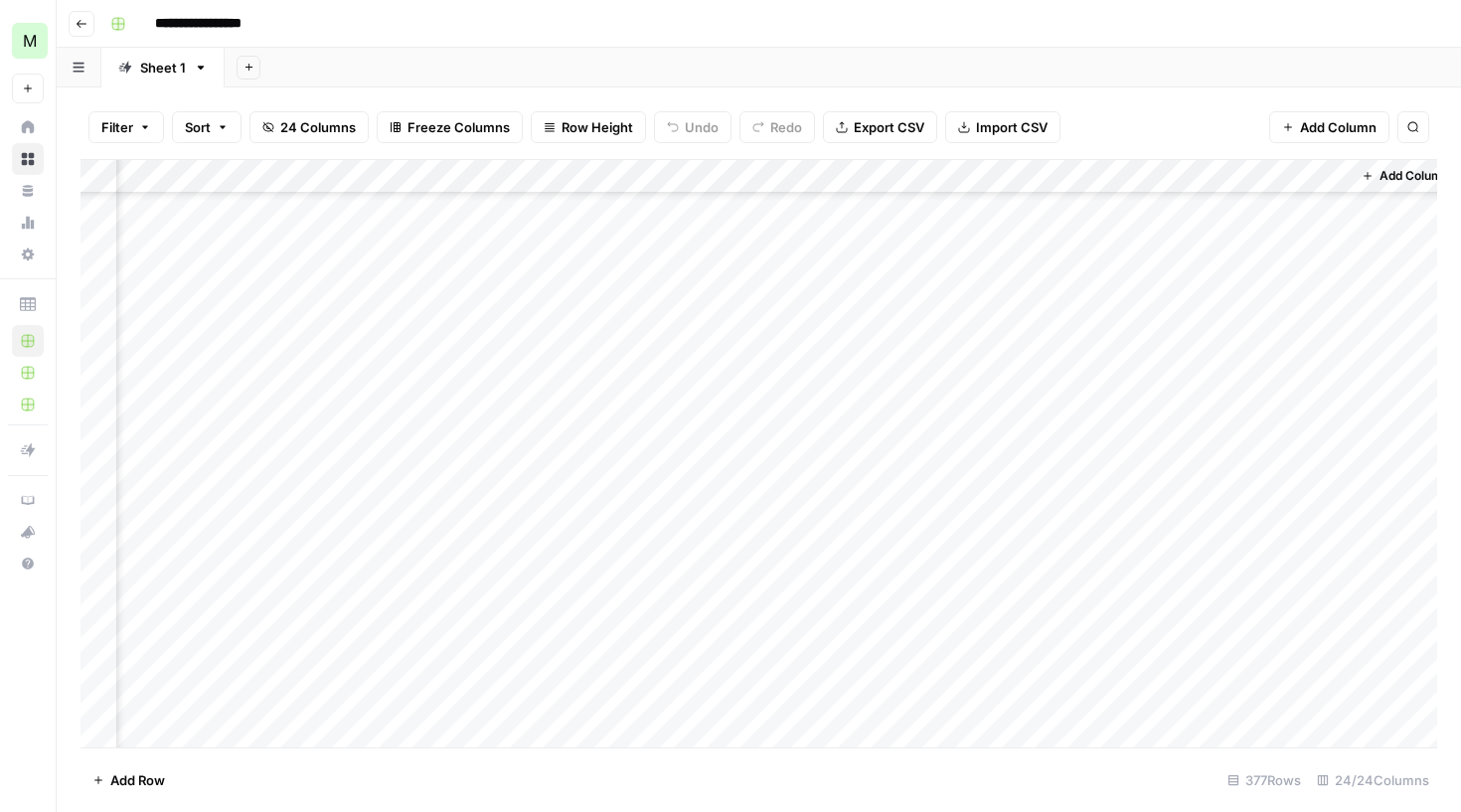 click on "Add Column" at bounding box center (758, 456) 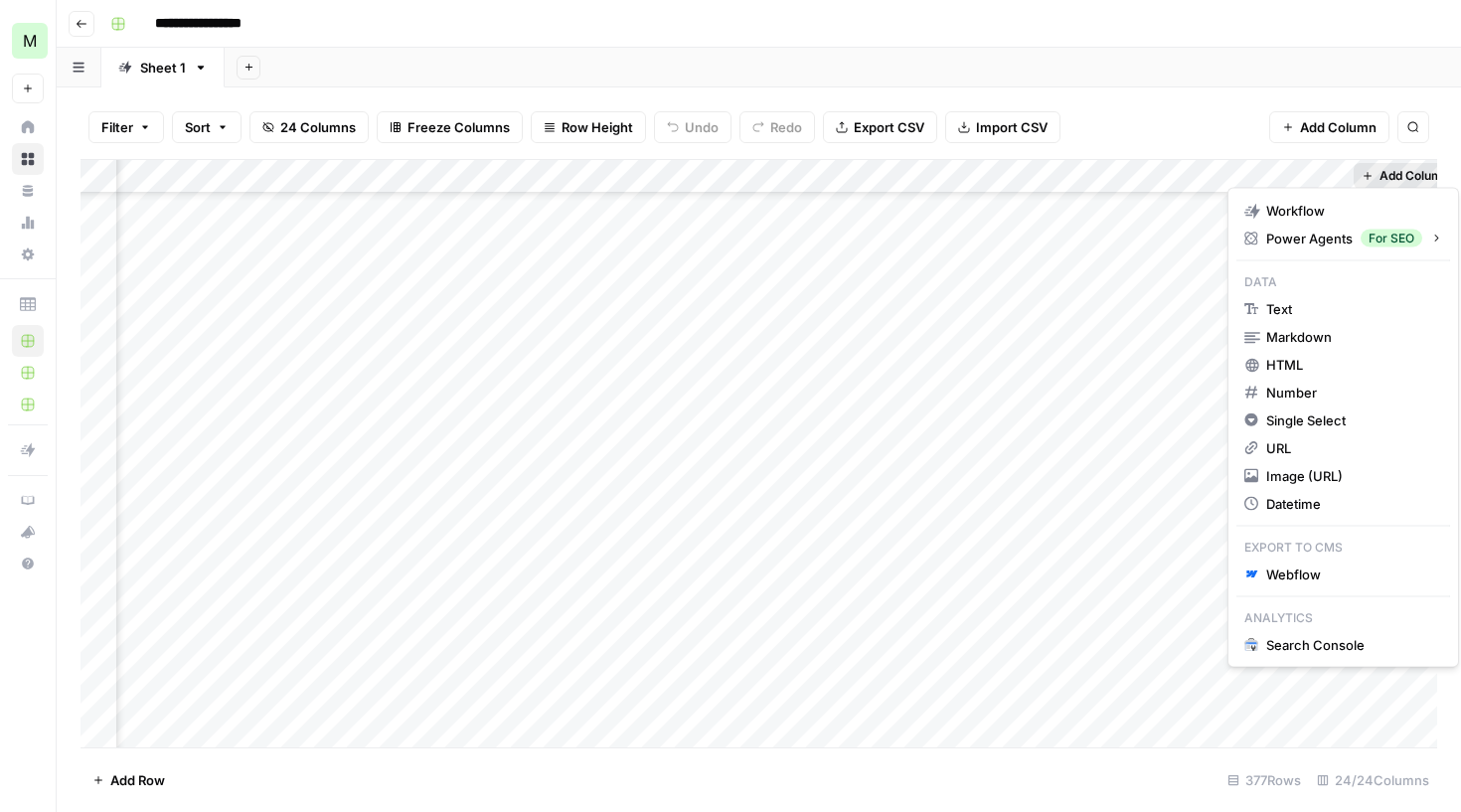 click on "Add Column" at bounding box center (1414, 176) 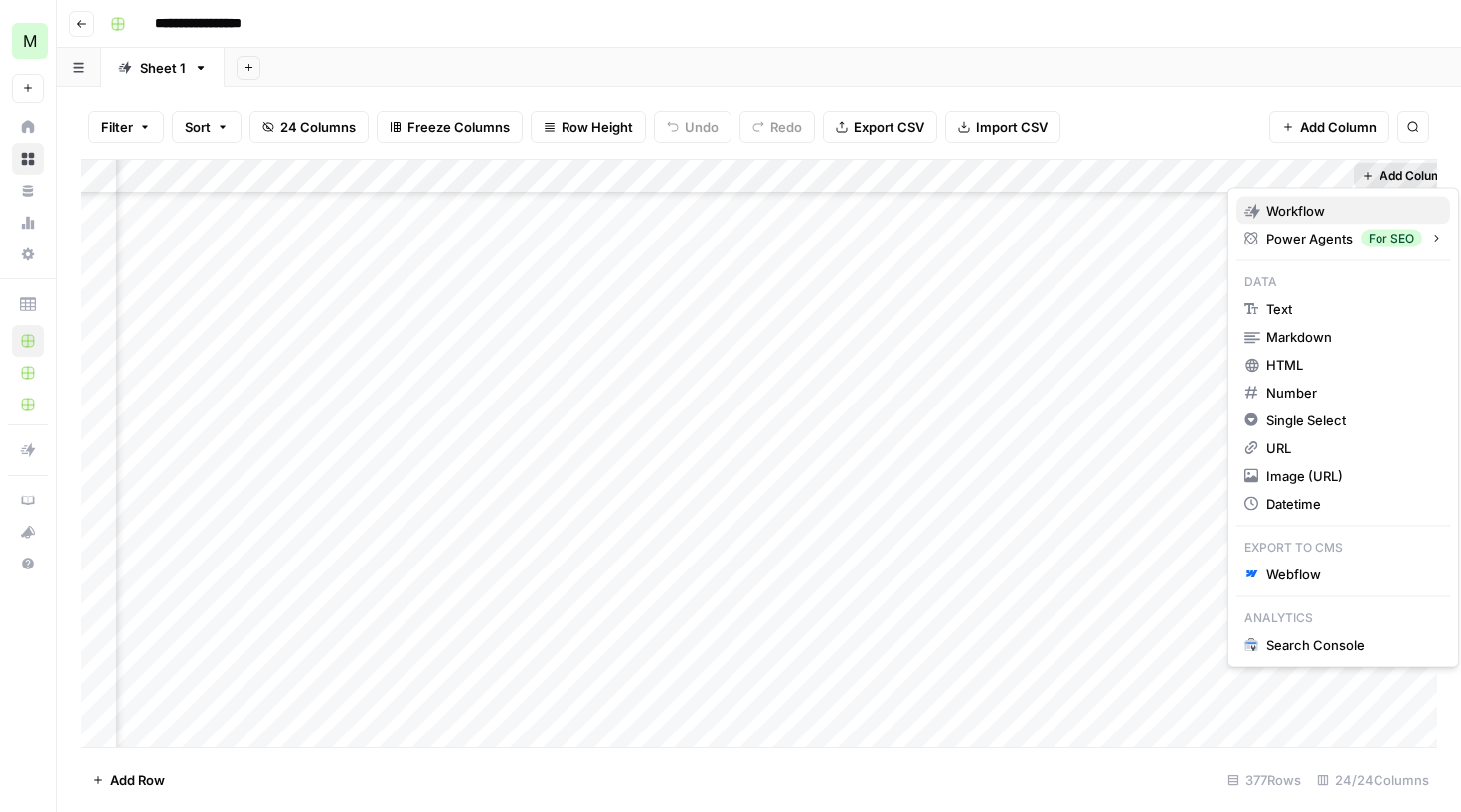 click on "Workflow" at bounding box center (1295, 211) 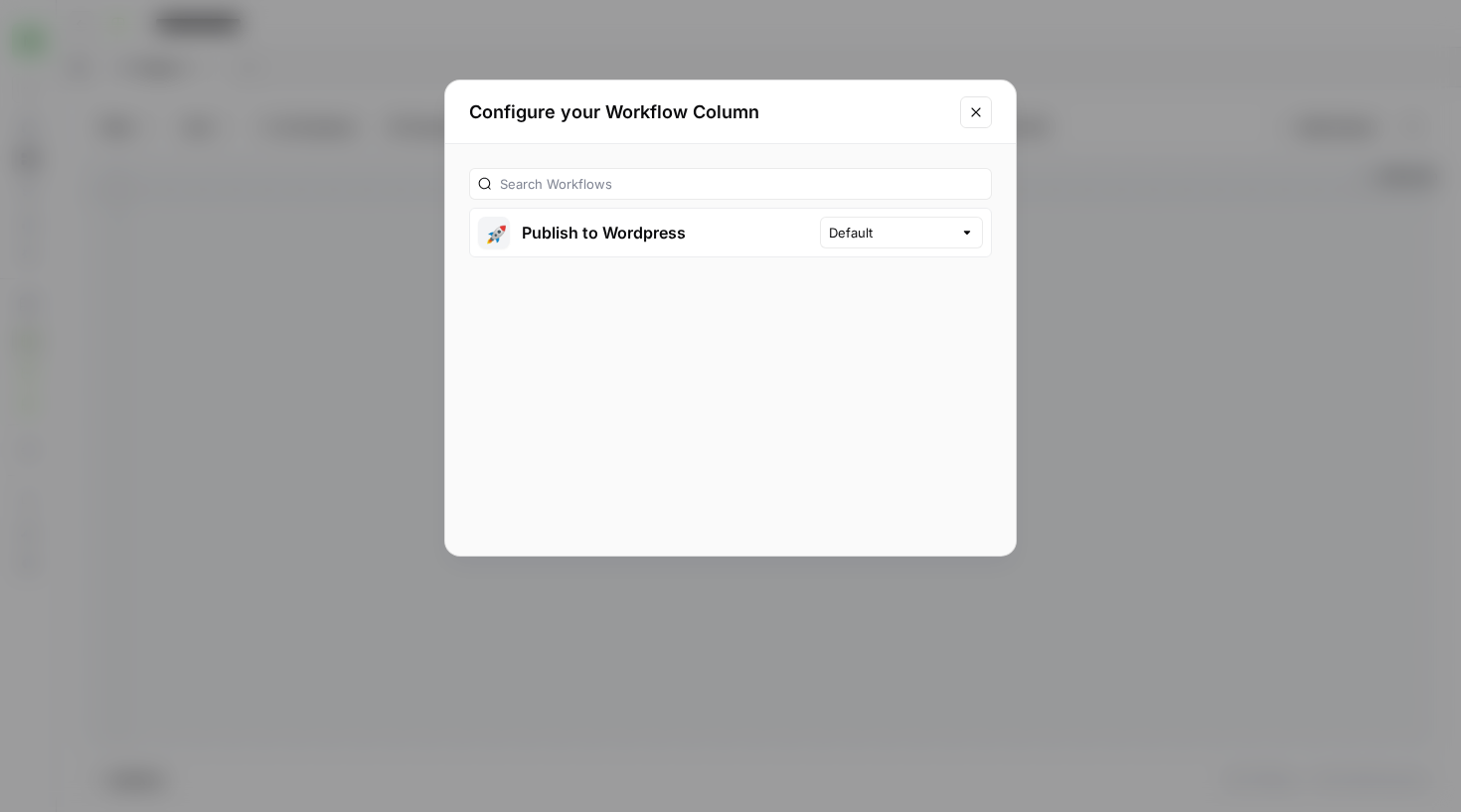 click on "🚀 Publish to Wordpress" at bounding box center (645, 233) 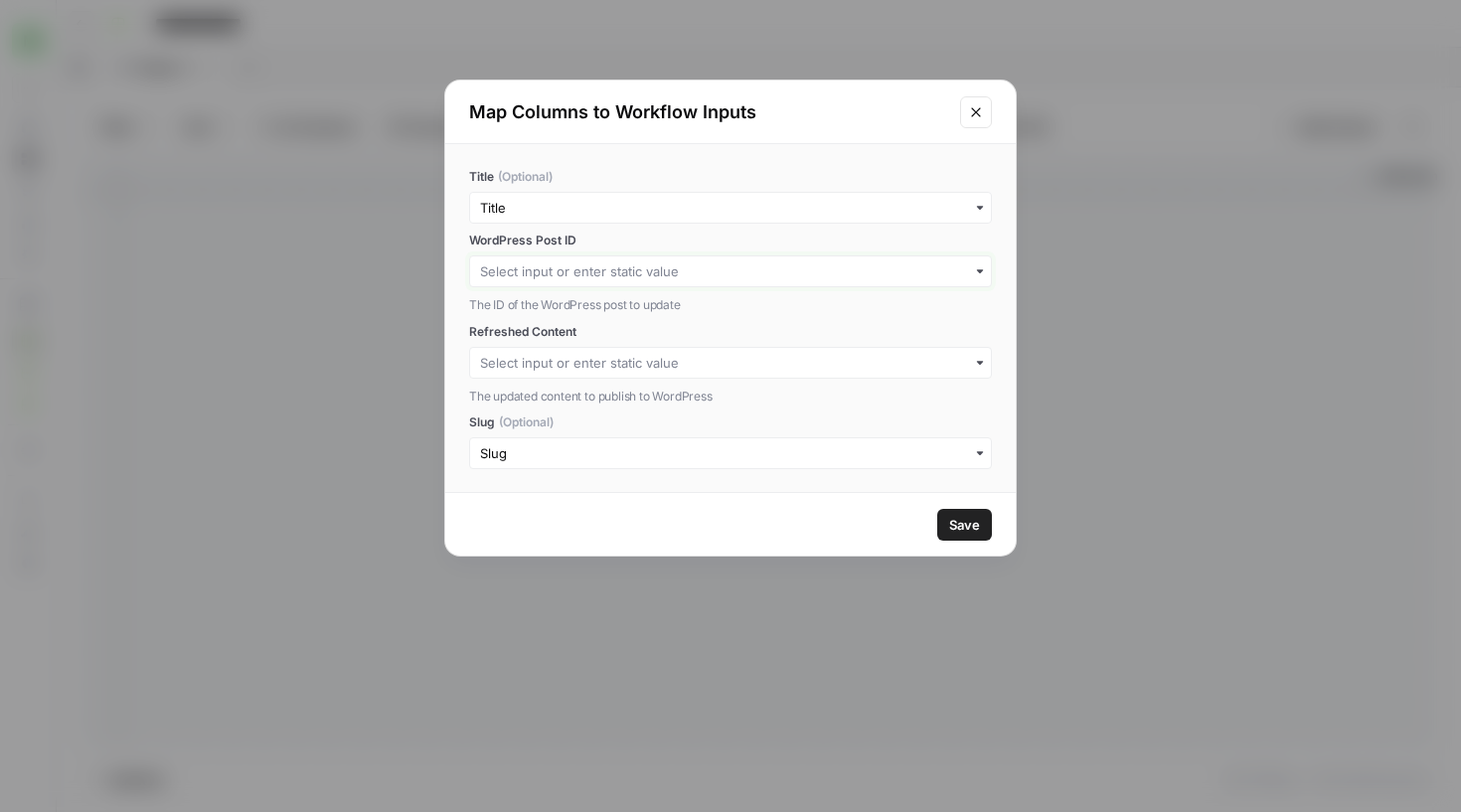 click on "WordPress Post ID" at bounding box center [730, 271] 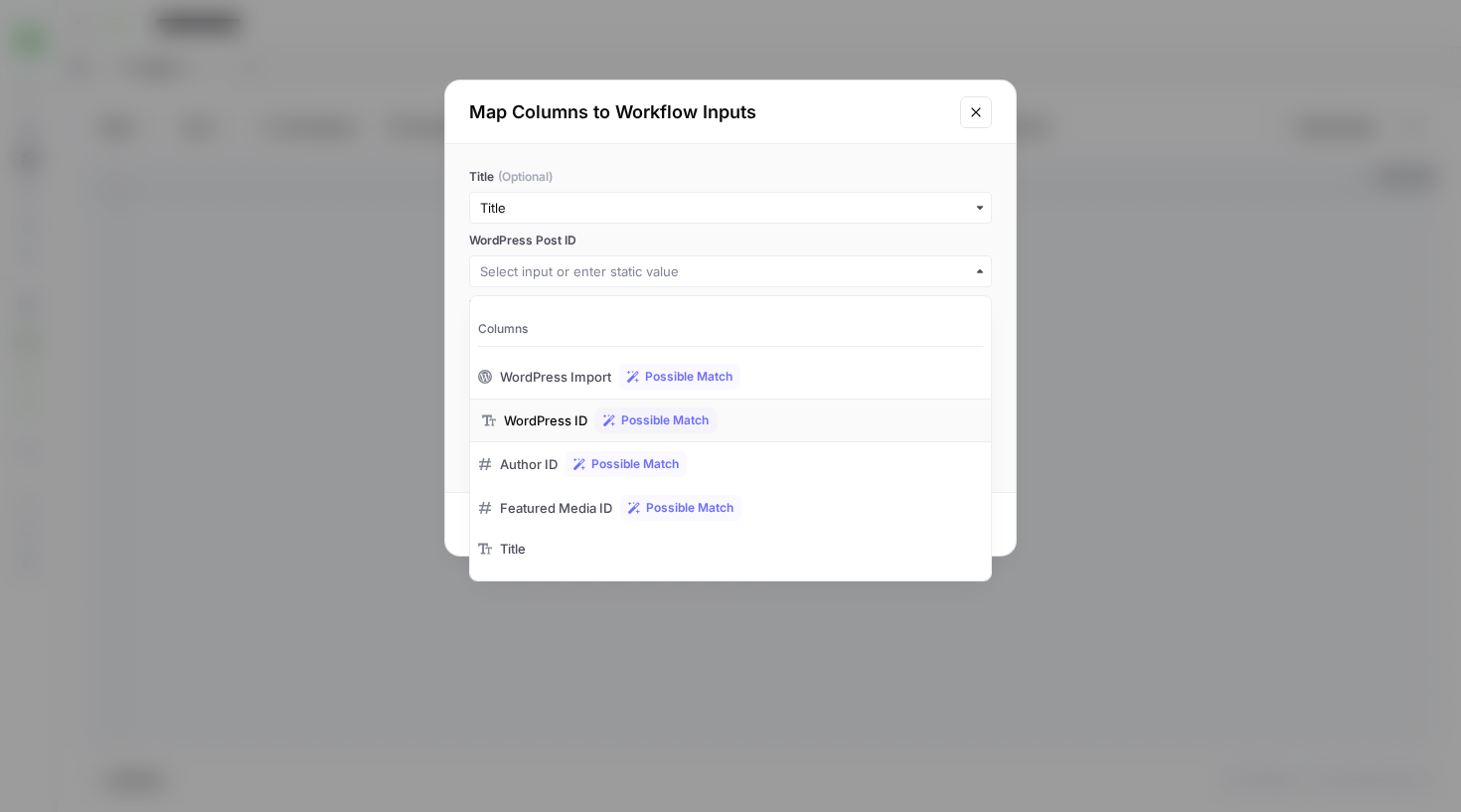 click on "WordPress ID Possible Match" at bounding box center (730, 420) 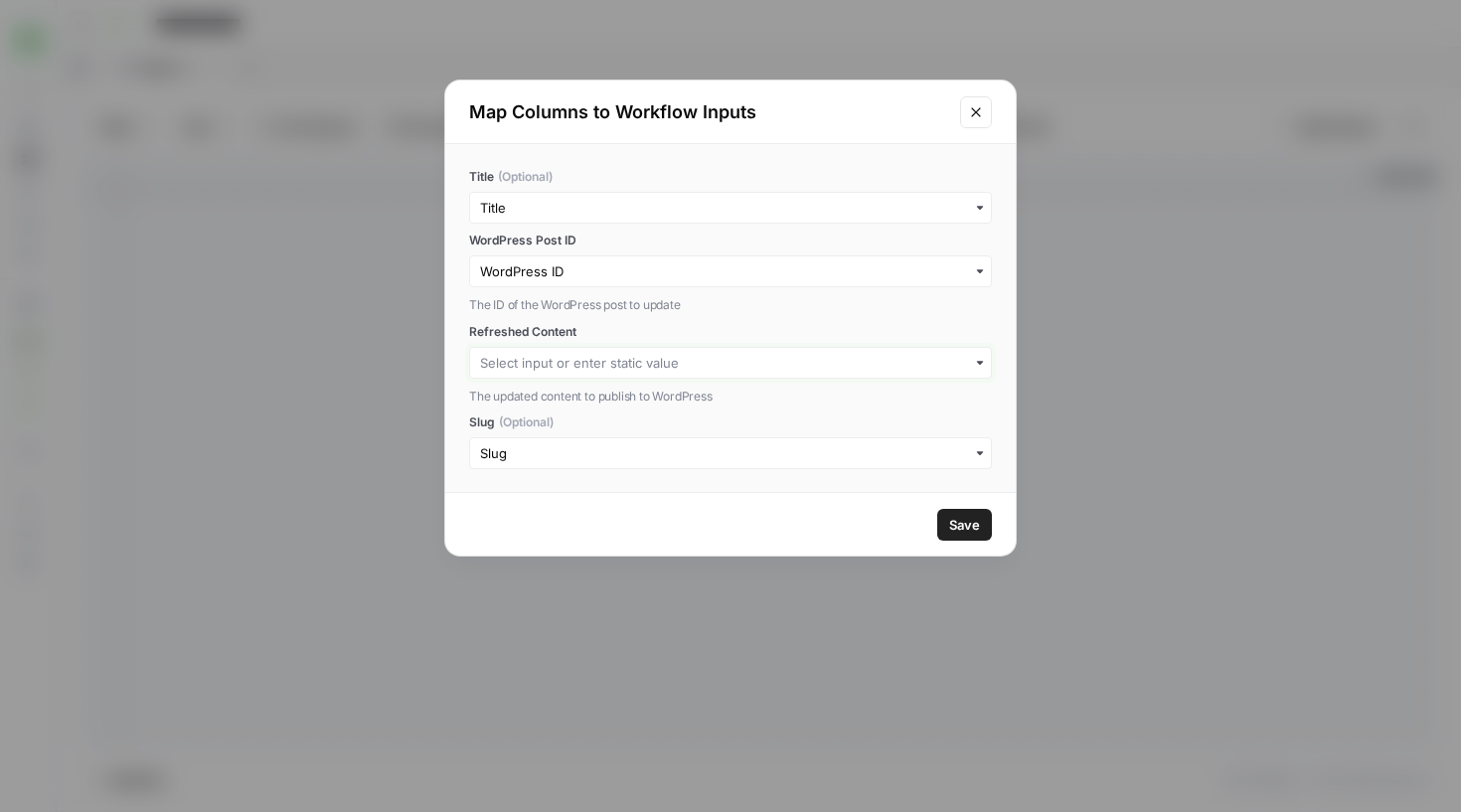 click on "Refreshed Content" at bounding box center [730, 363] 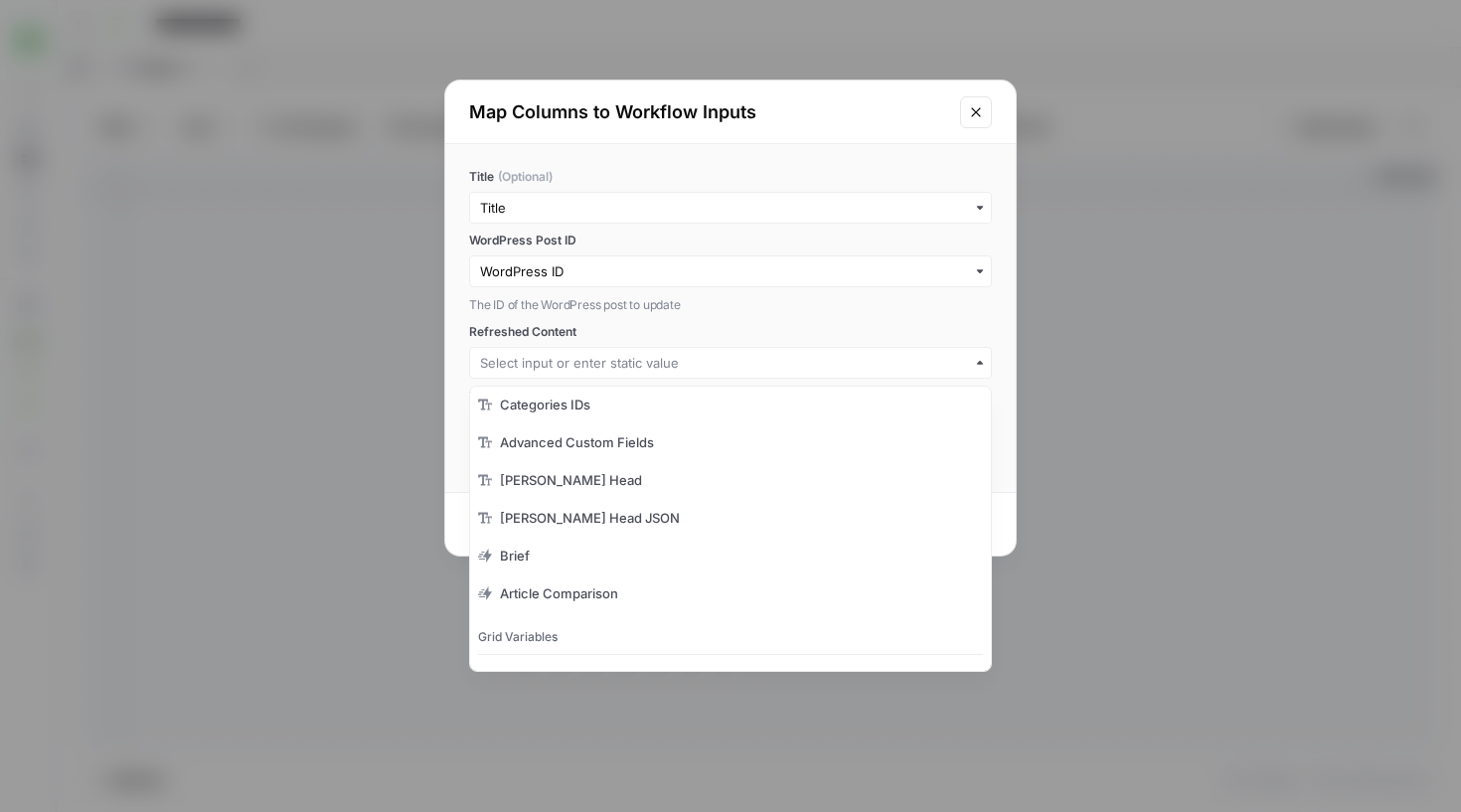 scroll, scrollTop: 676, scrollLeft: 0, axis: vertical 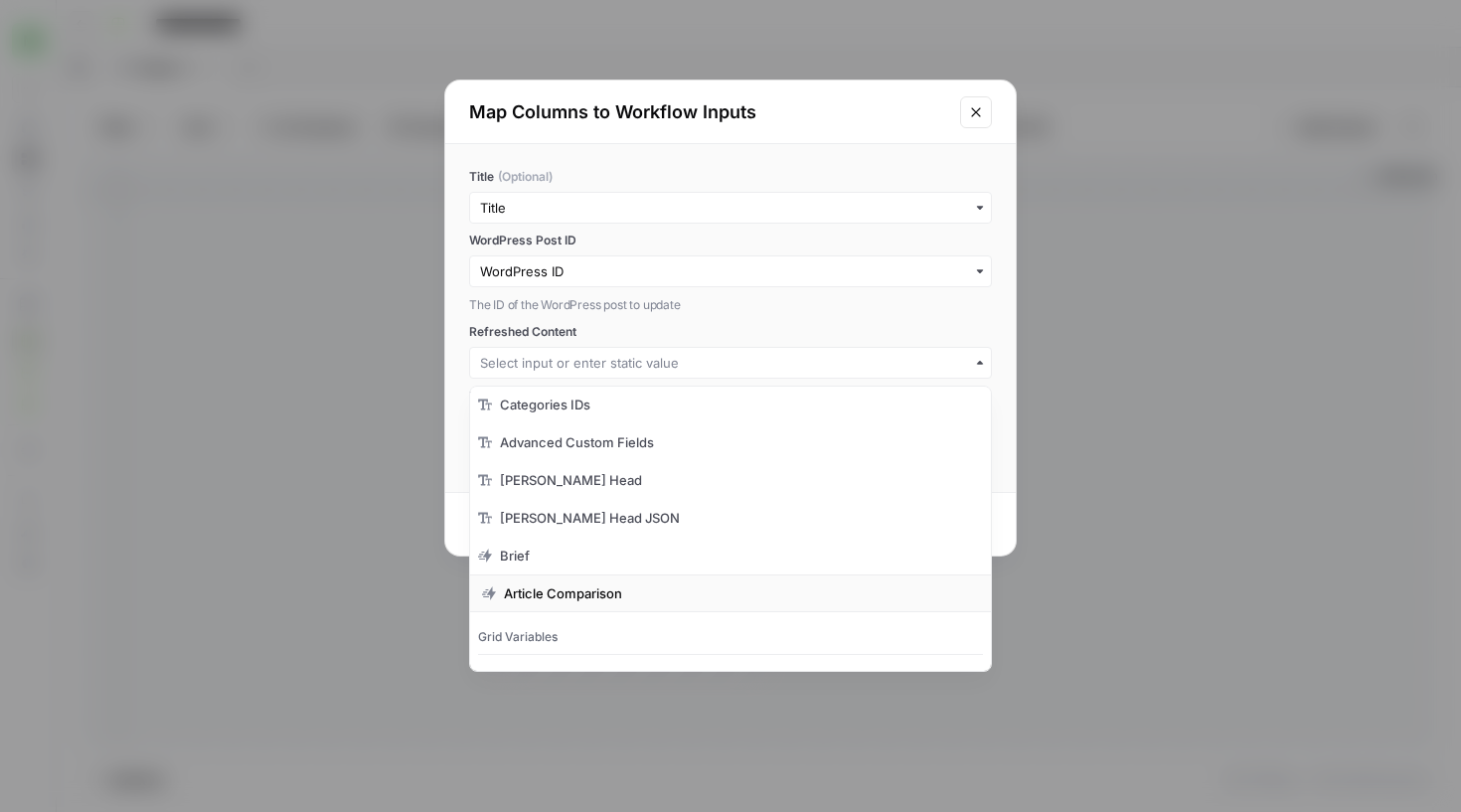click on "Article Comparison" at bounding box center (730, 593) 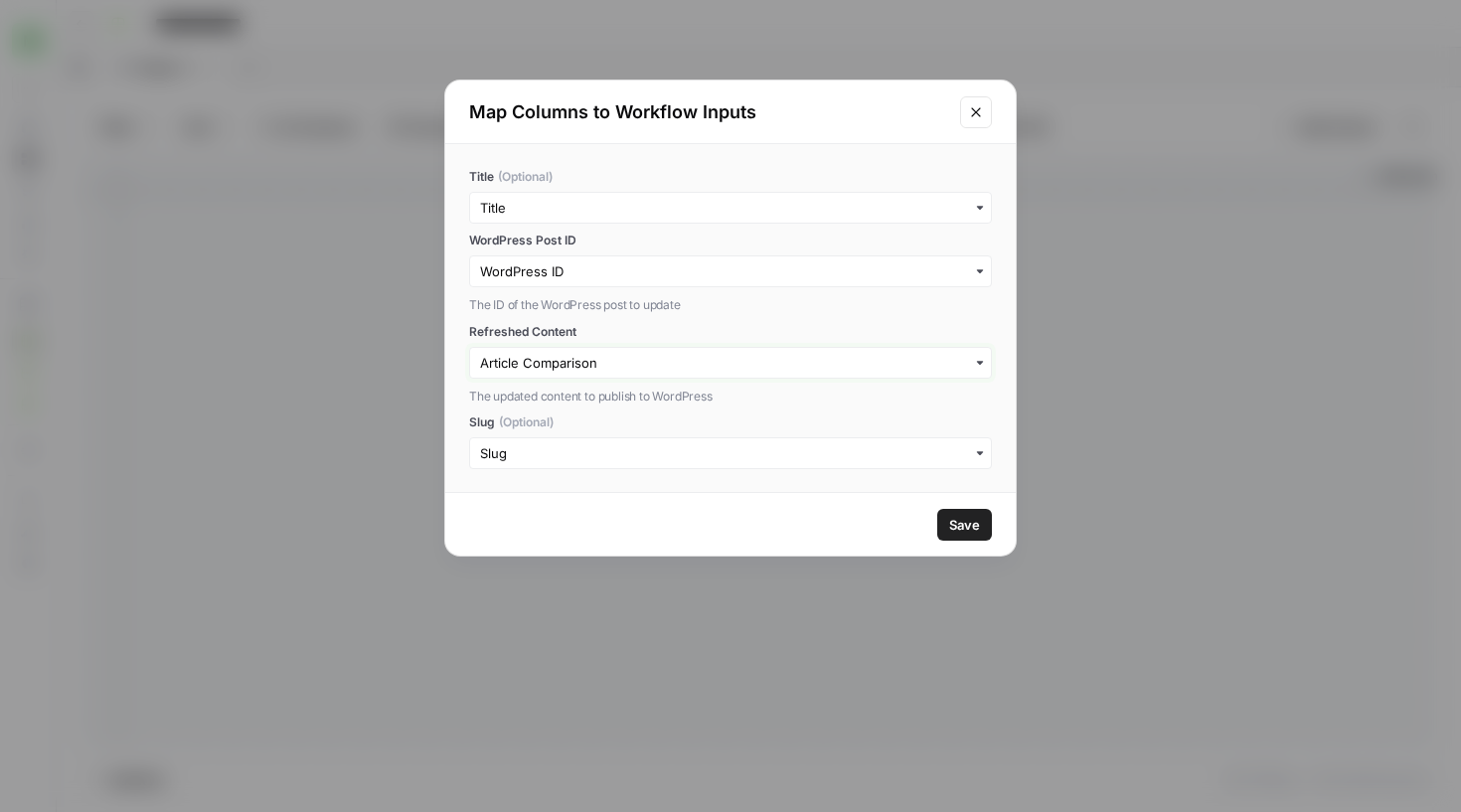 click on "Refreshed Content" at bounding box center (730, 363) 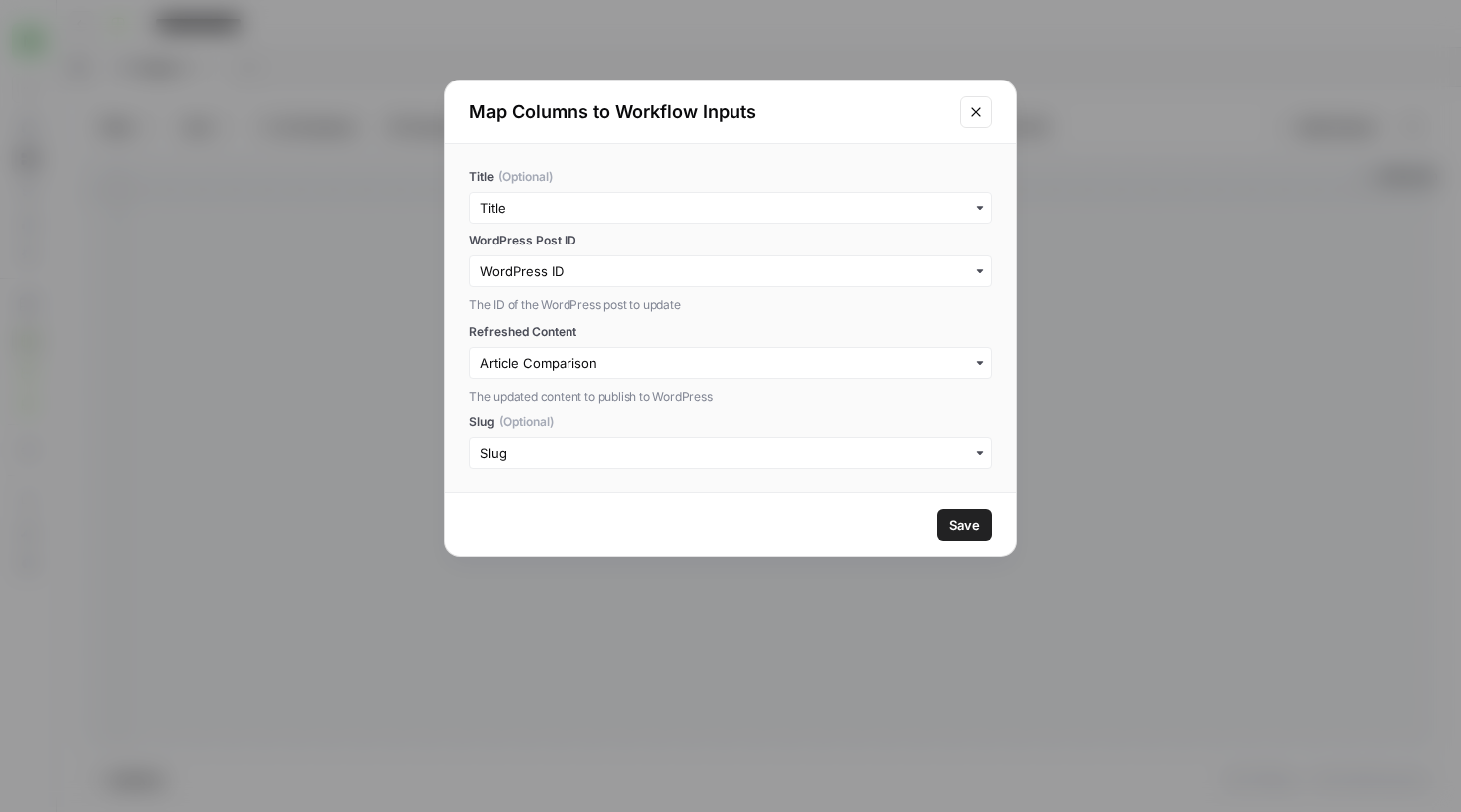 click 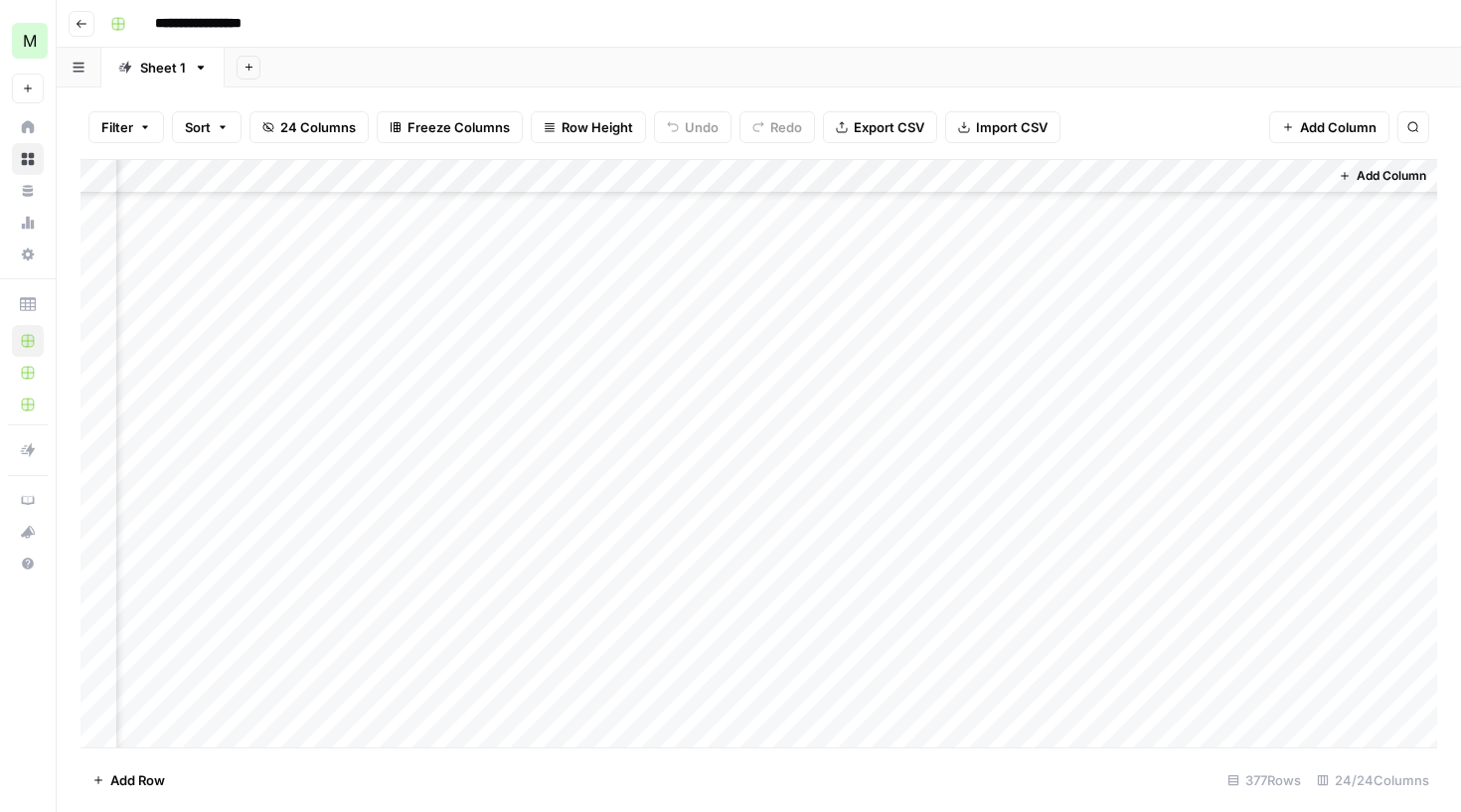 scroll, scrollTop: 12213, scrollLeft: 3084, axis: both 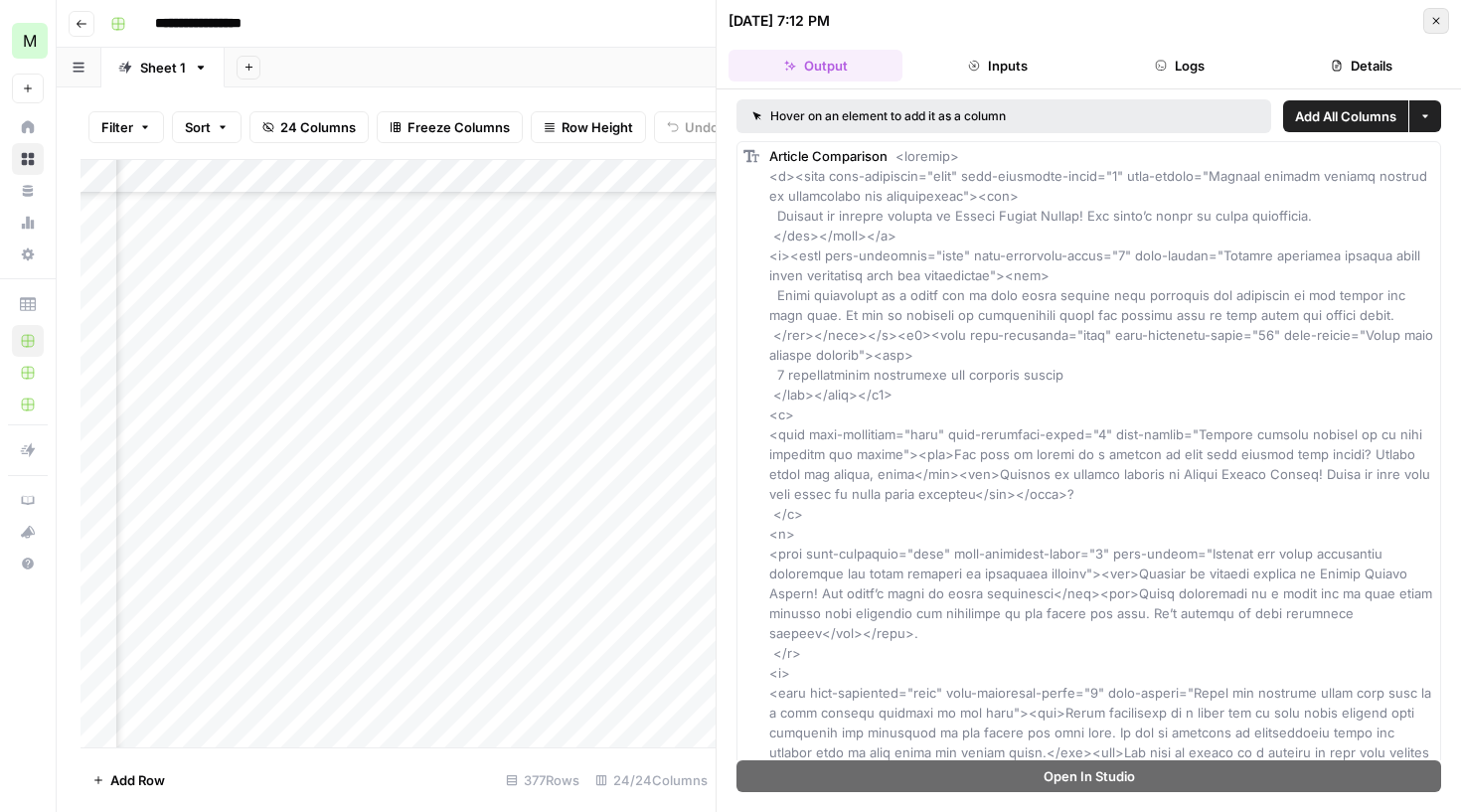 click on "Close" at bounding box center [1436, 21] 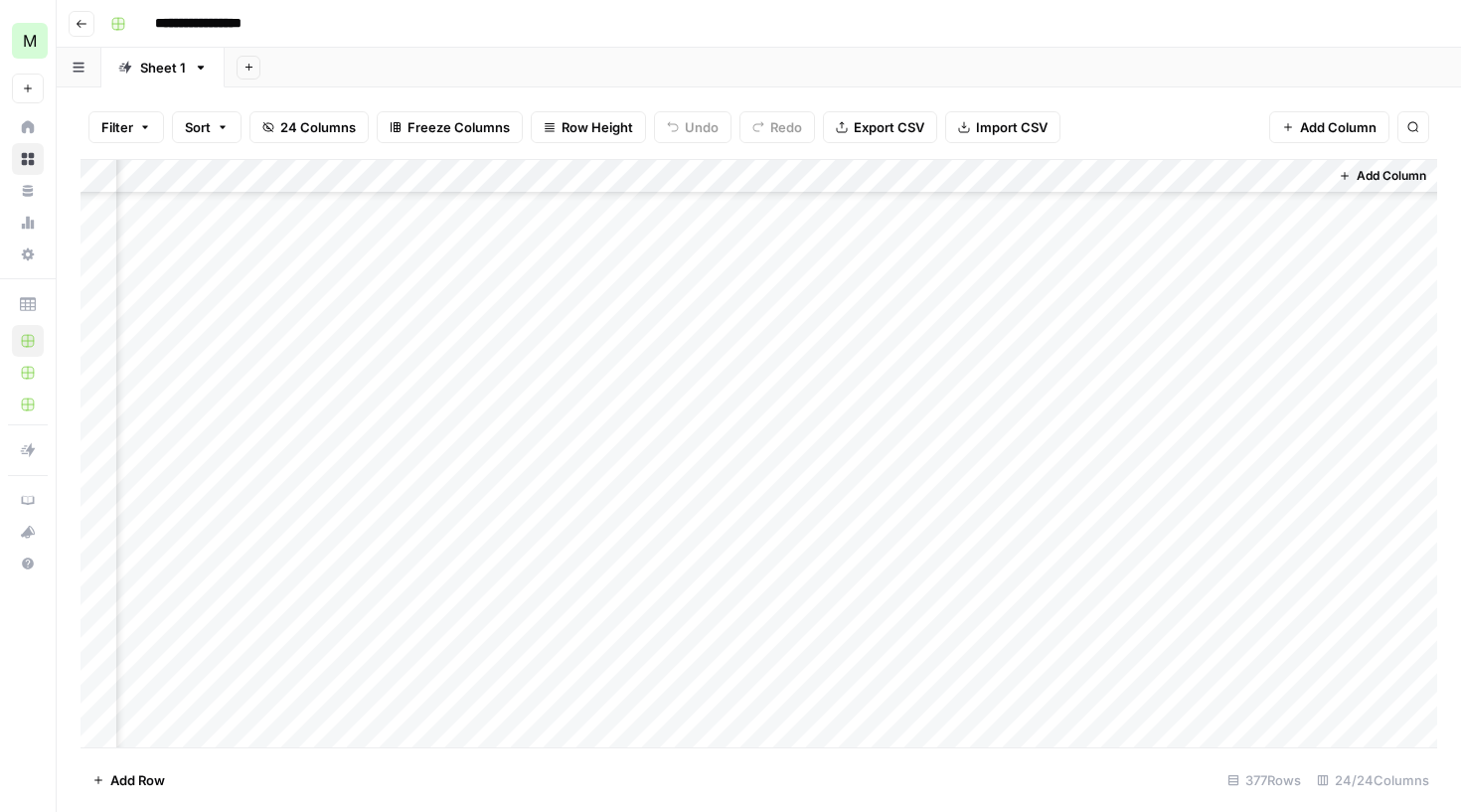 scroll, scrollTop: 12213, scrollLeft: 3084, axis: both 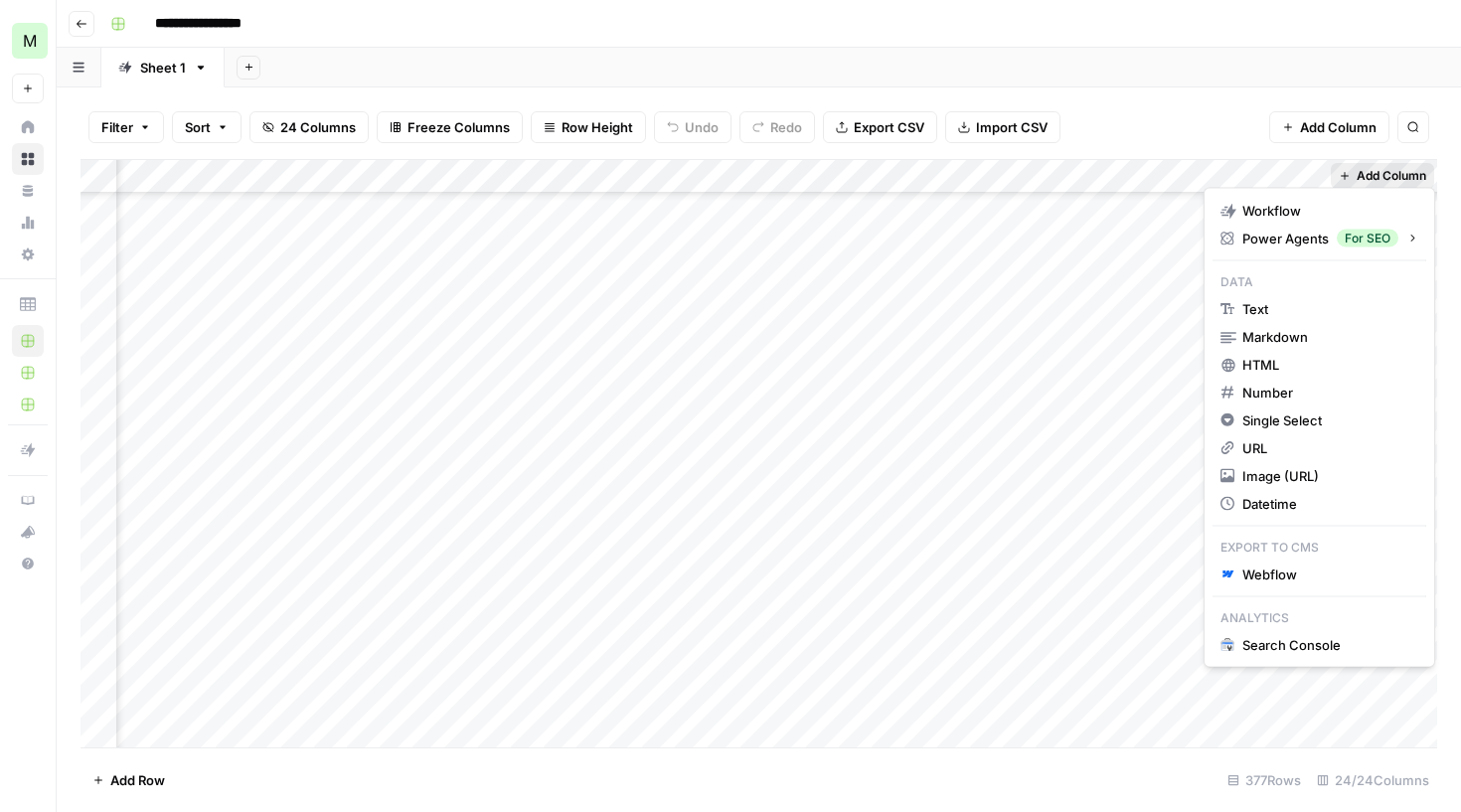 click on "Add Column" at bounding box center [1391, 176] 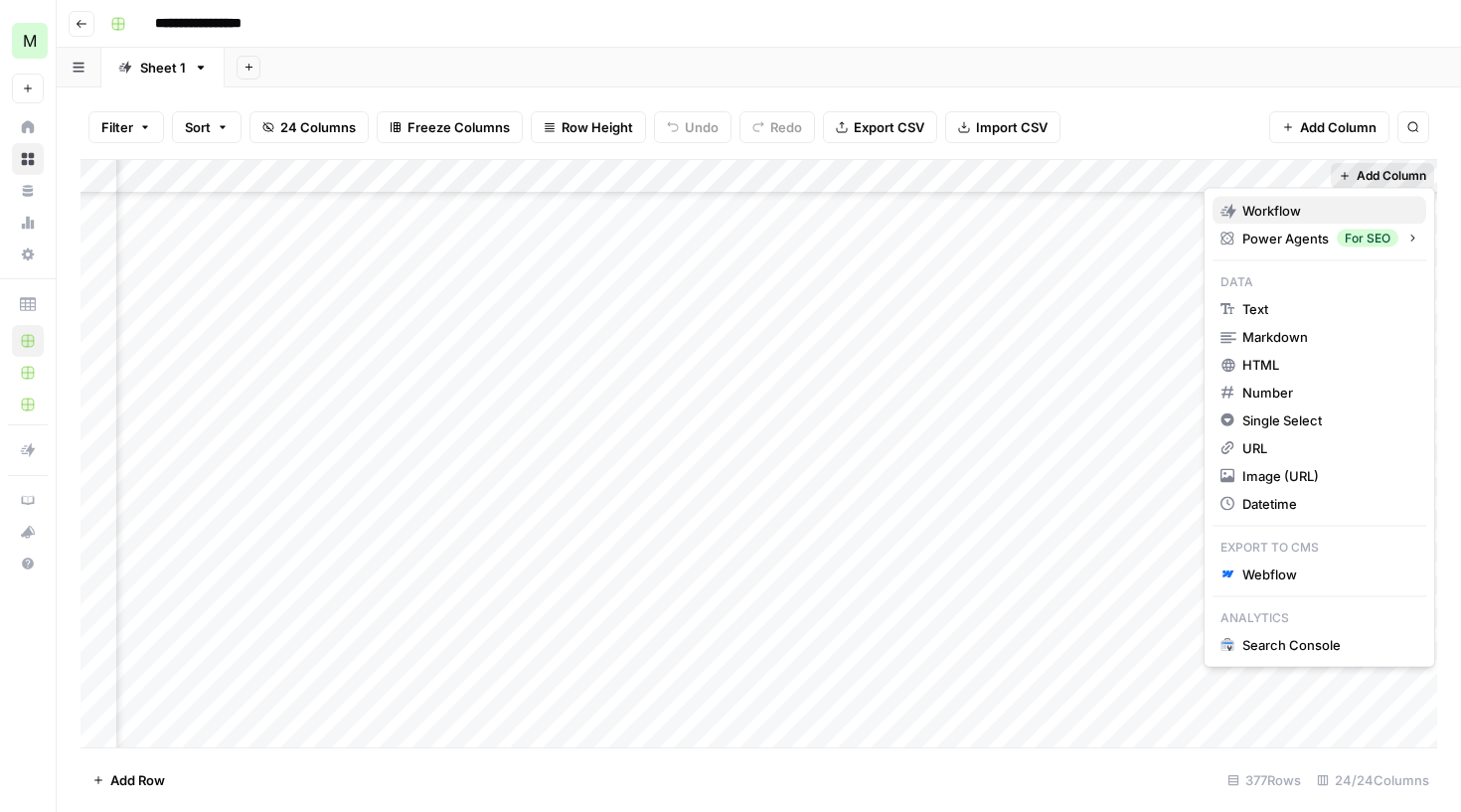 click on "Workflow" at bounding box center [1271, 211] 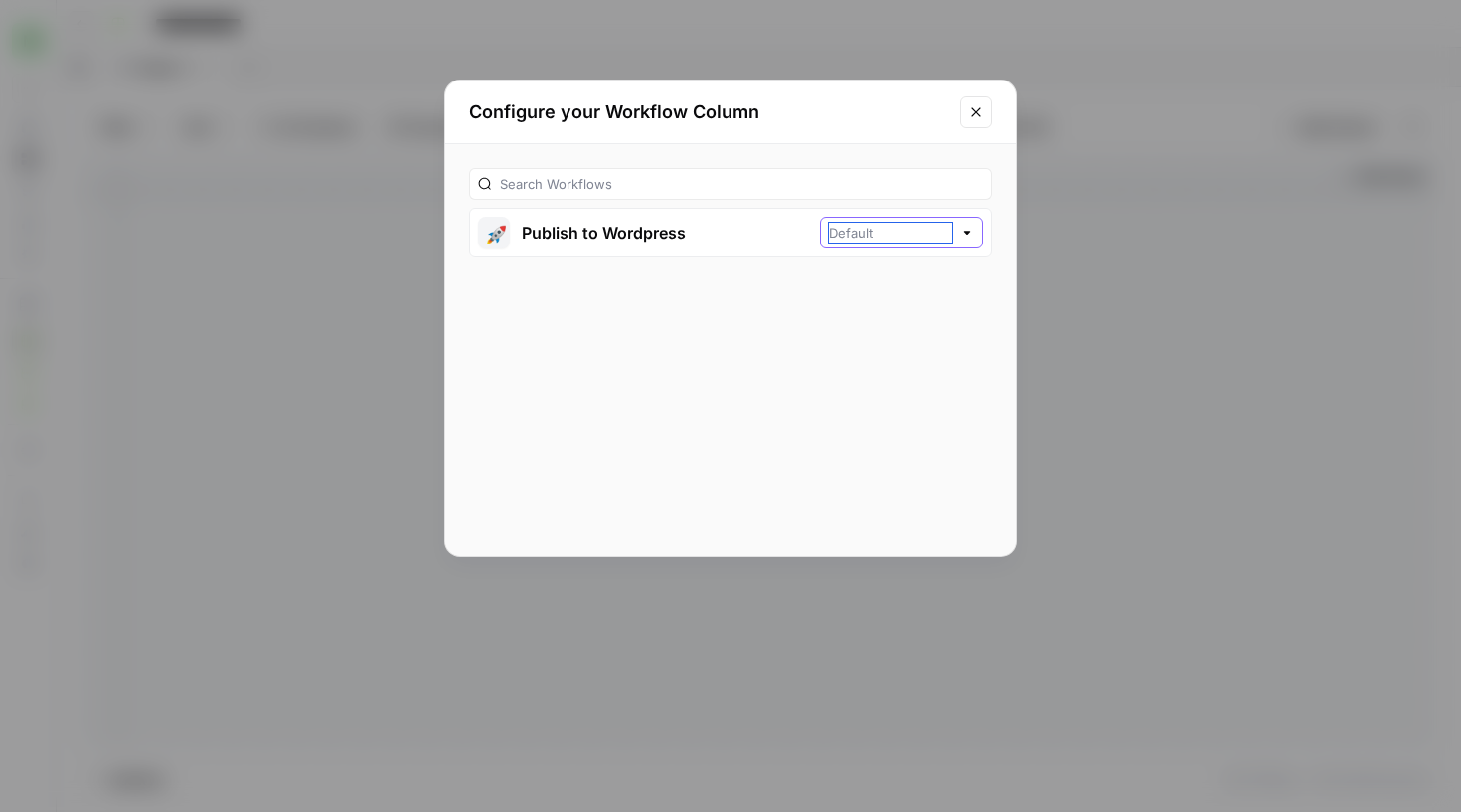 click at bounding box center [891, 233] 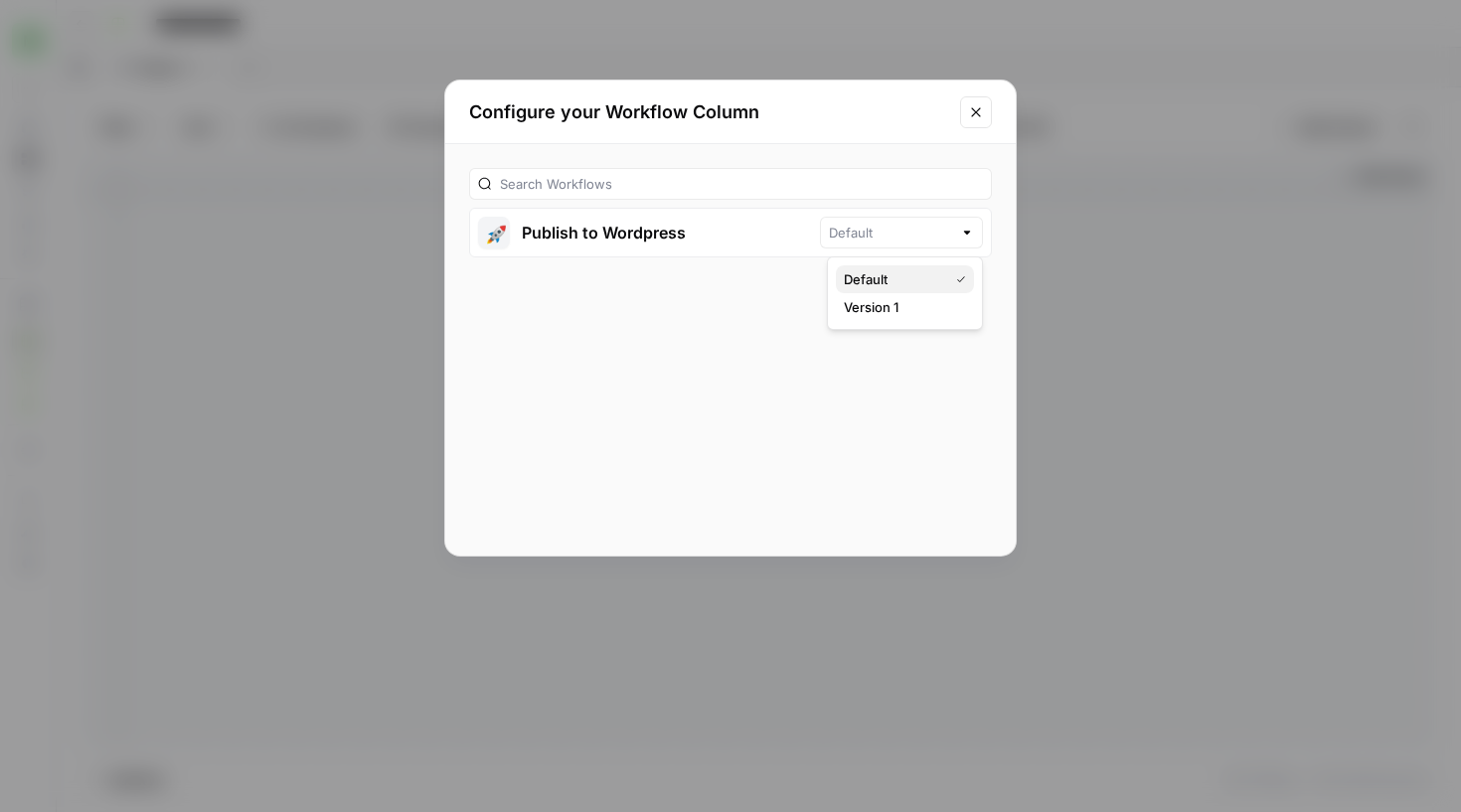 click on "Default" at bounding box center (866, 279) 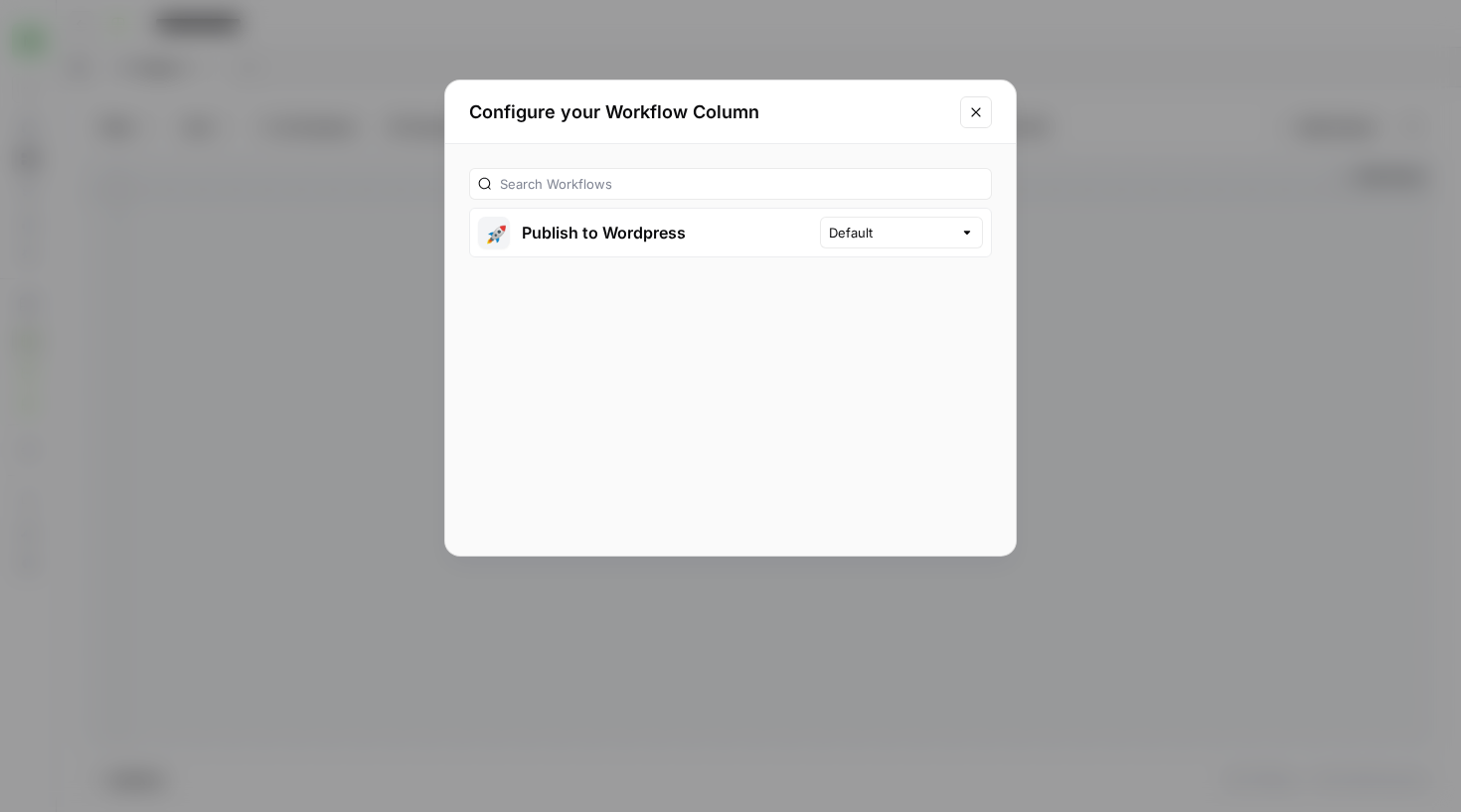 click on "🚀 Publish to Wordpress" at bounding box center [645, 233] 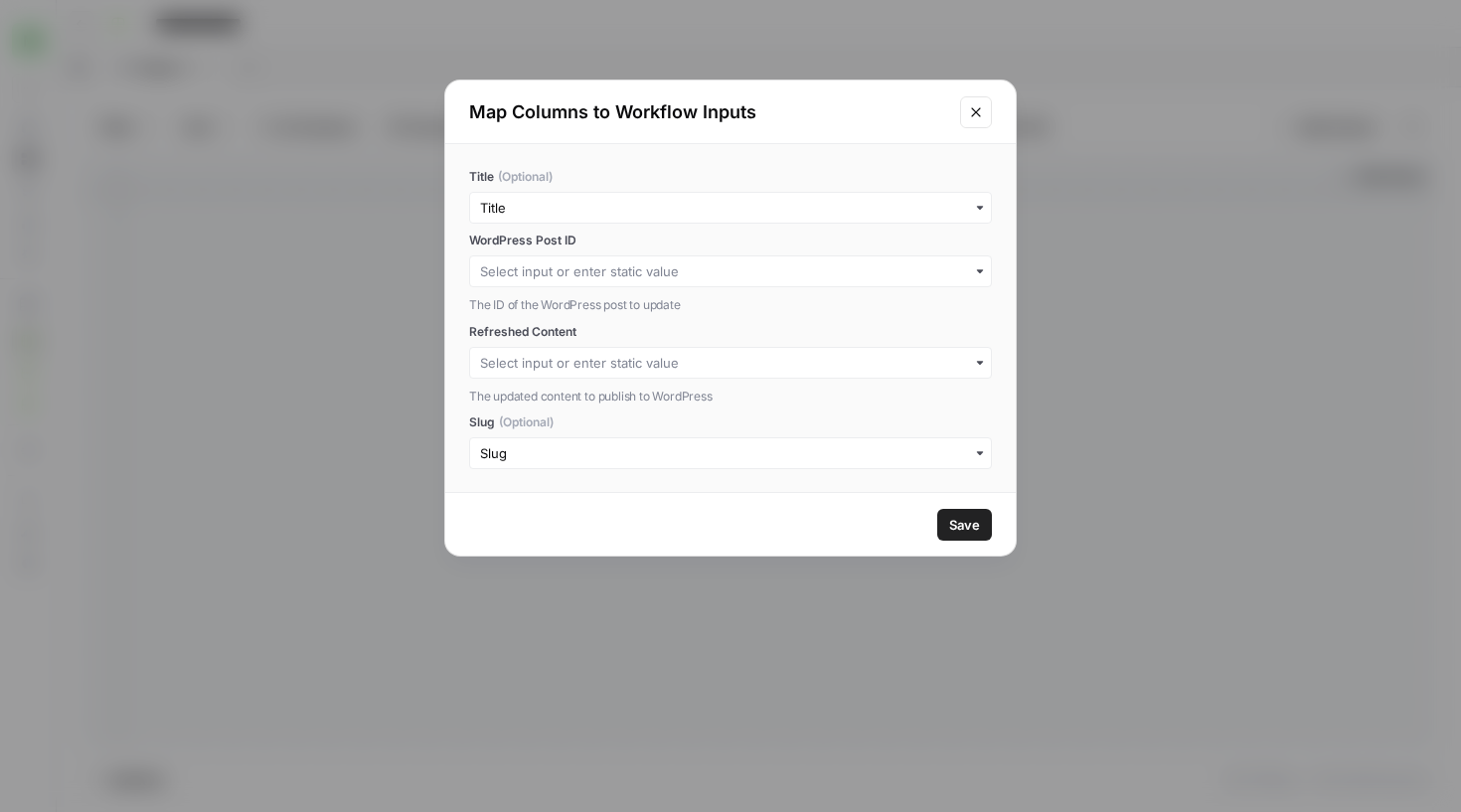 click at bounding box center [730, 271] 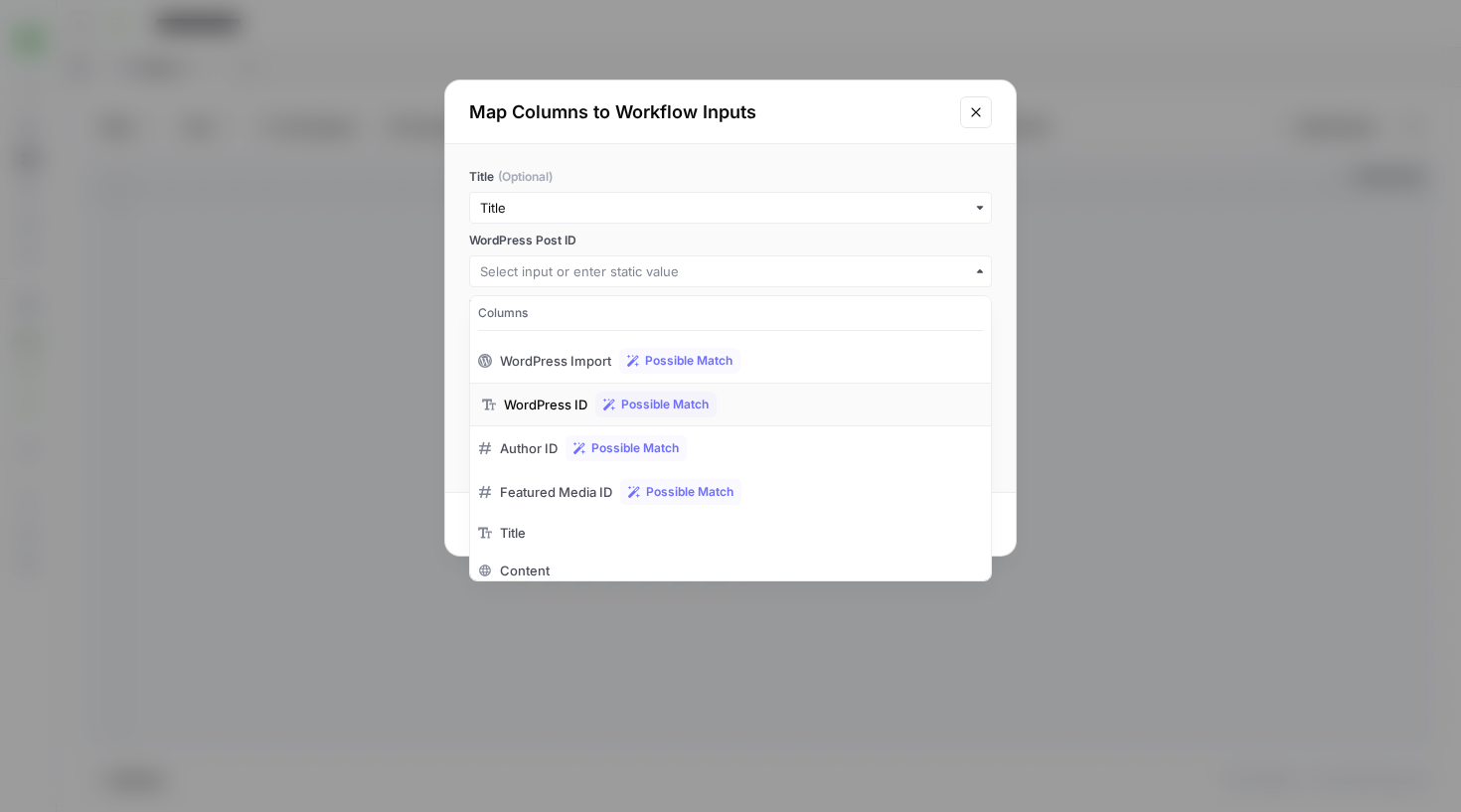 click on "Possible Match" at bounding box center (656, 405) 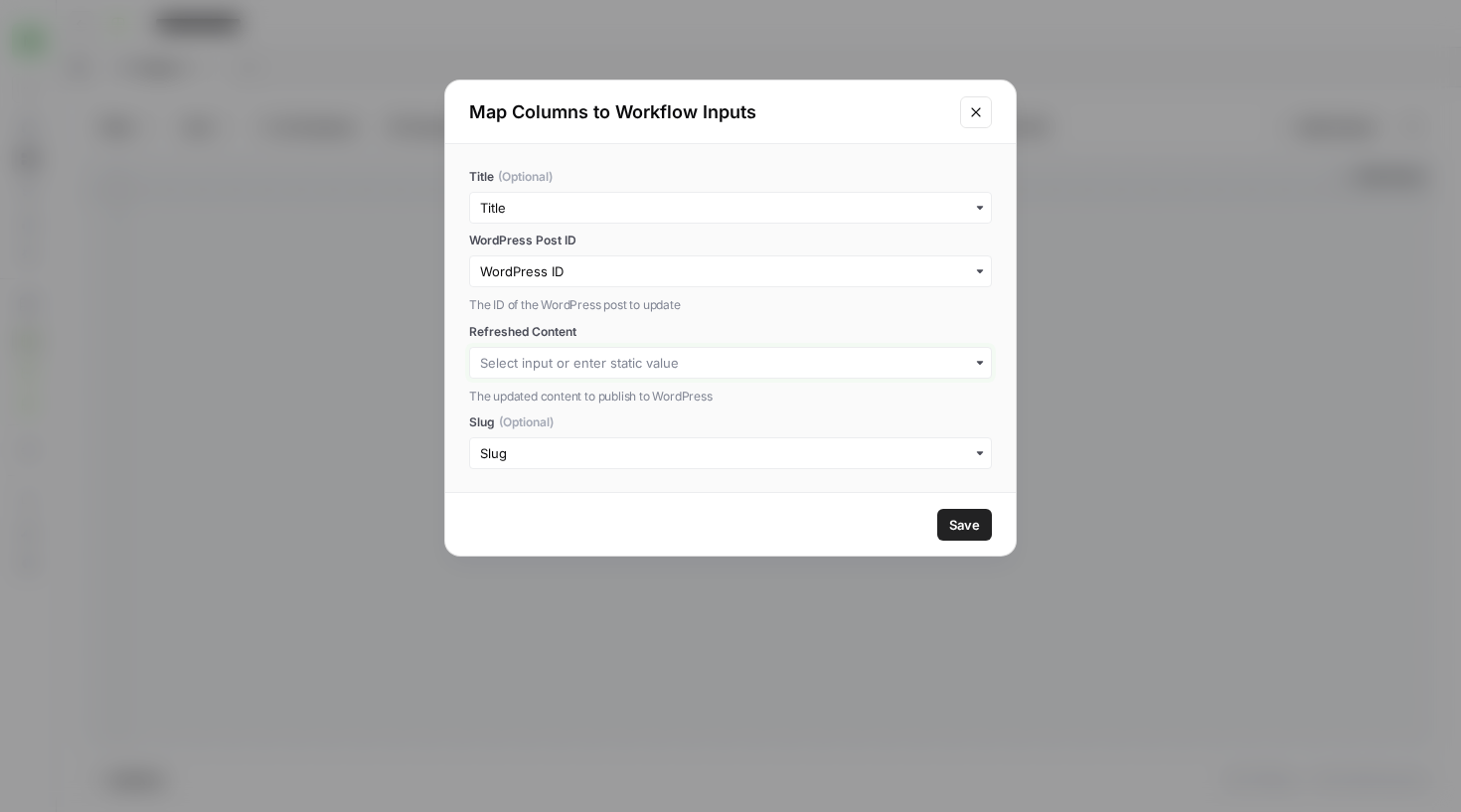 click on "Refreshed Content" at bounding box center [730, 363] 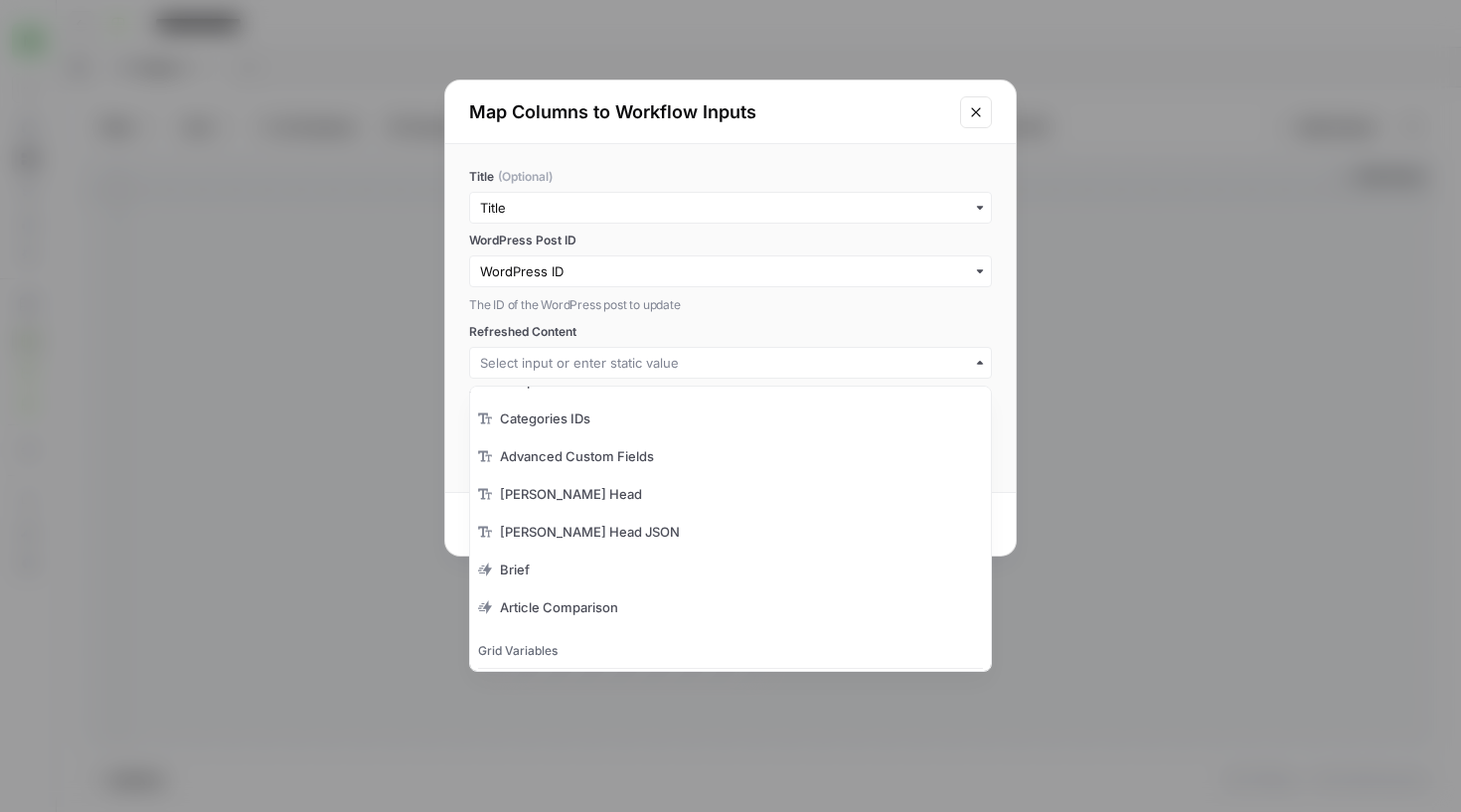 scroll, scrollTop: 681, scrollLeft: 0, axis: vertical 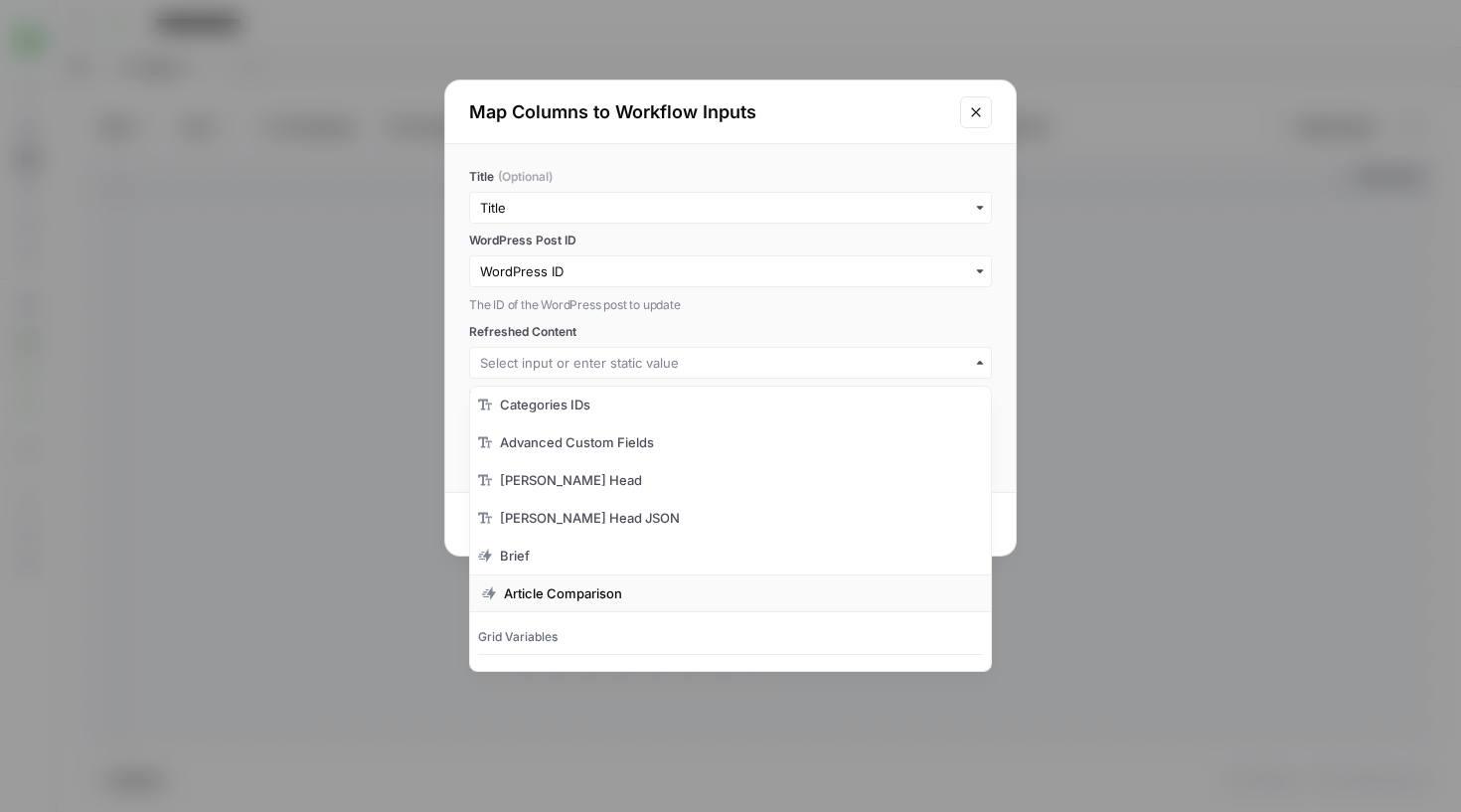 click on "Article Comparison" at bounding box center [730, 593] 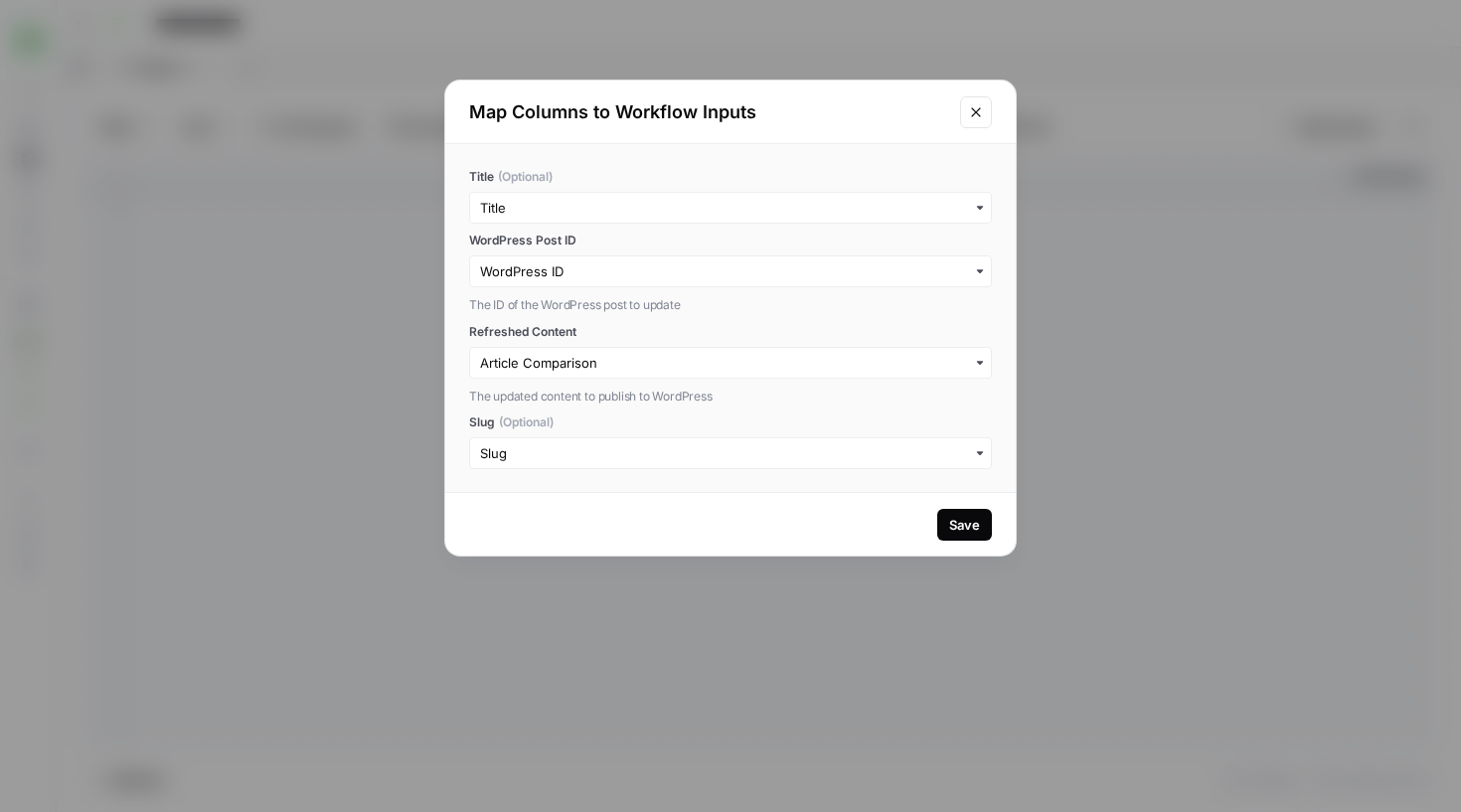 click on "Save" at bounding box center (964, 525) 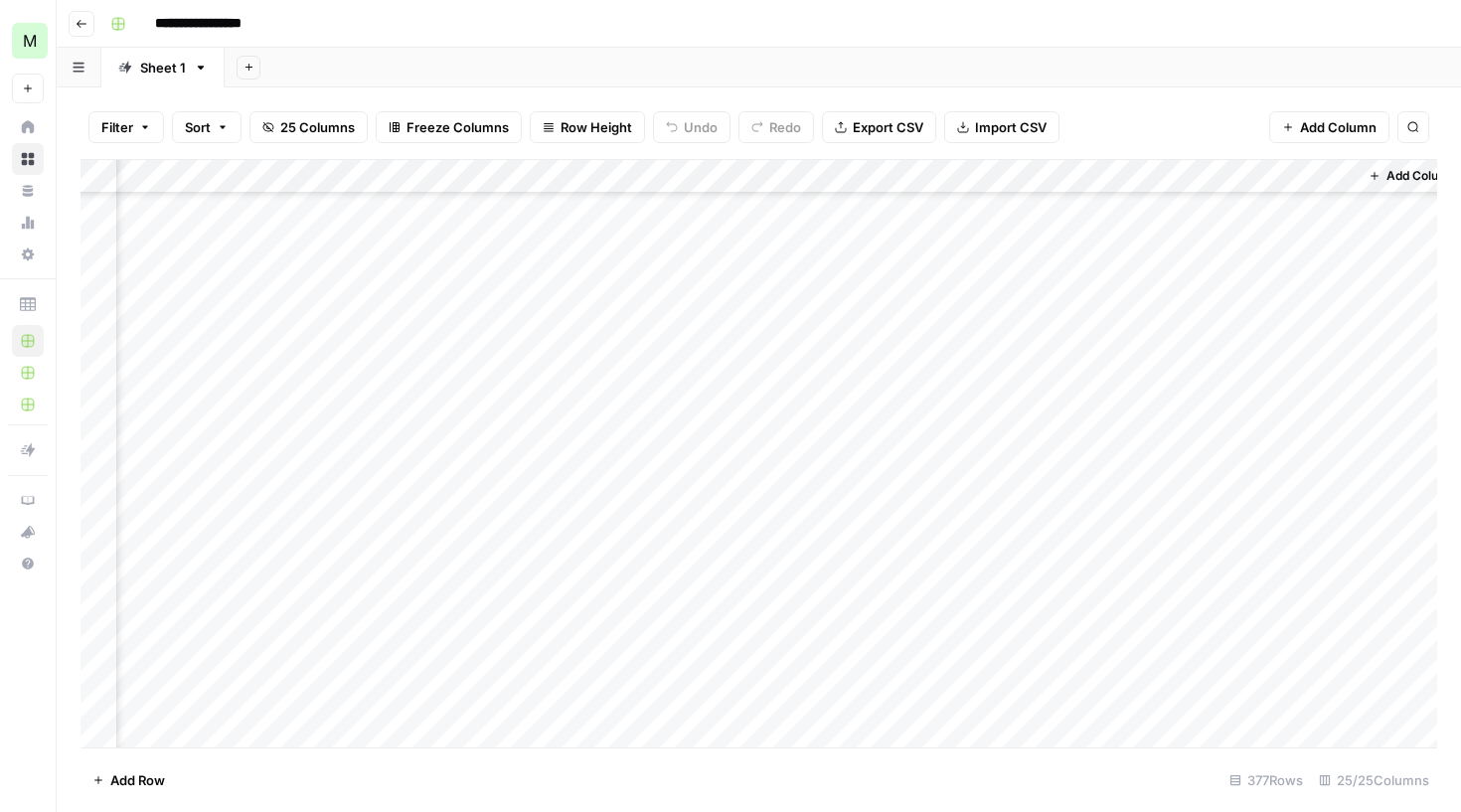 scroll, scrollTop: 12213, scrollLeft: 3263, axis: both 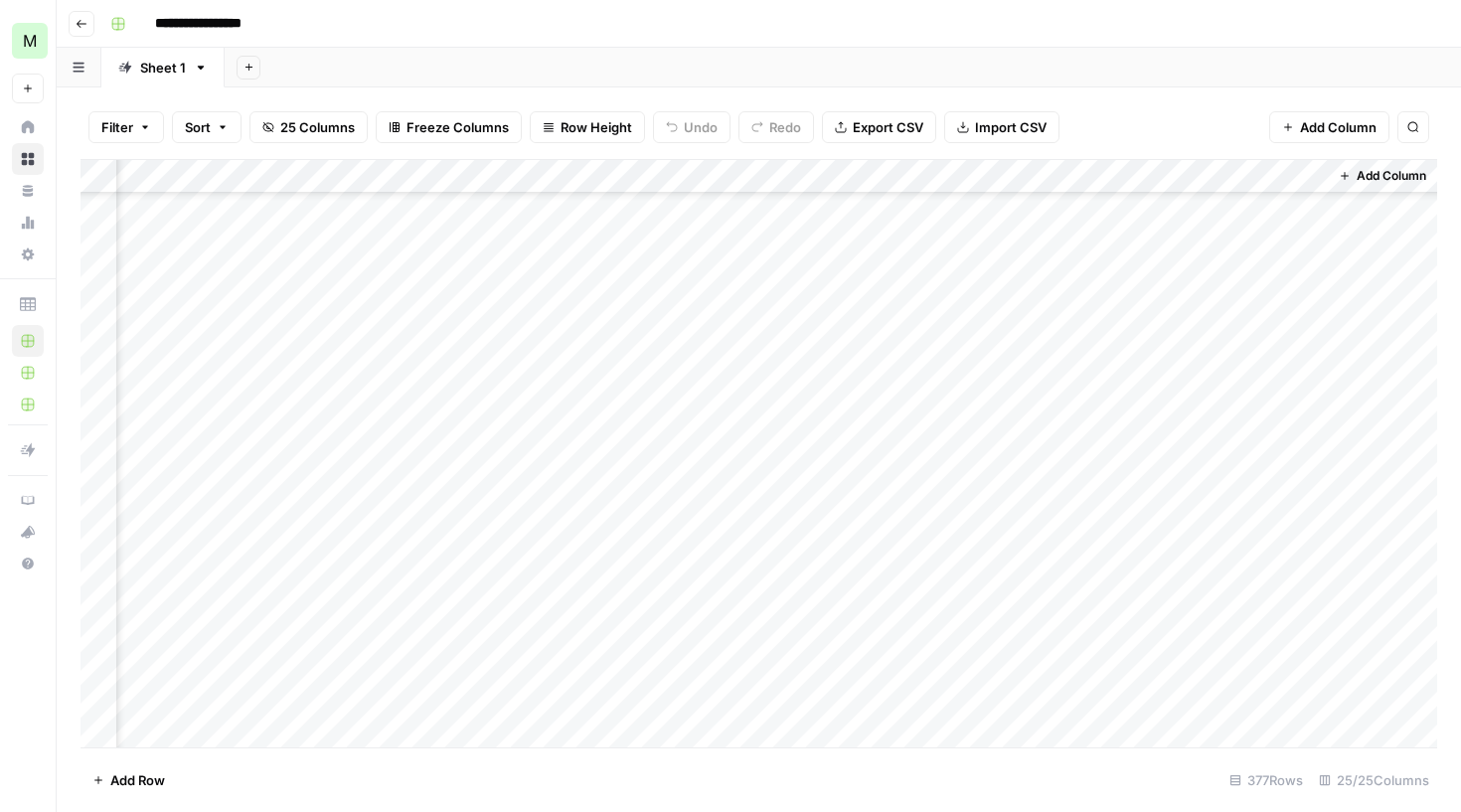 click on "Add Column" at bounding box center (758, 456) 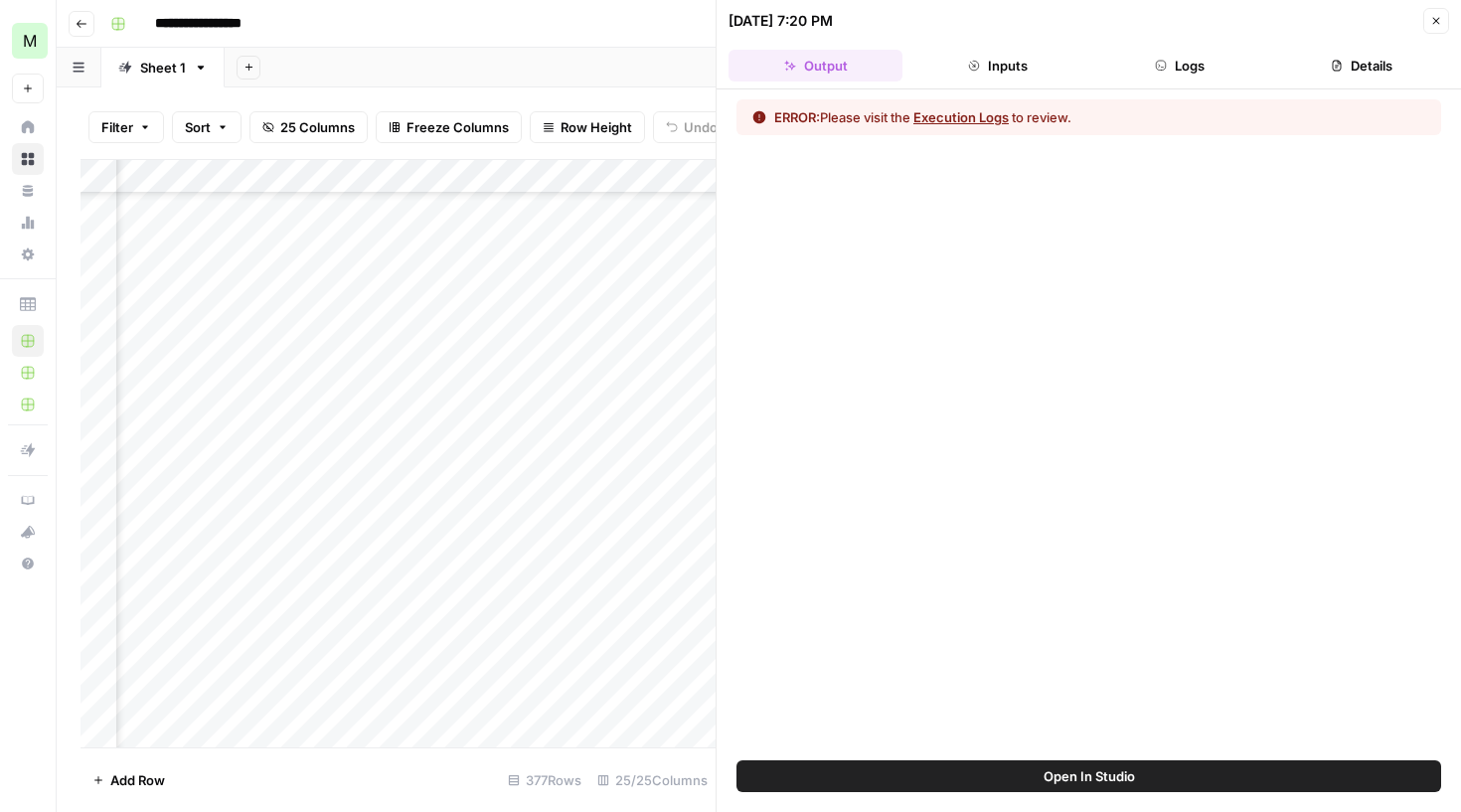 click on "Execution Logs" at bounding box center (961, 117) 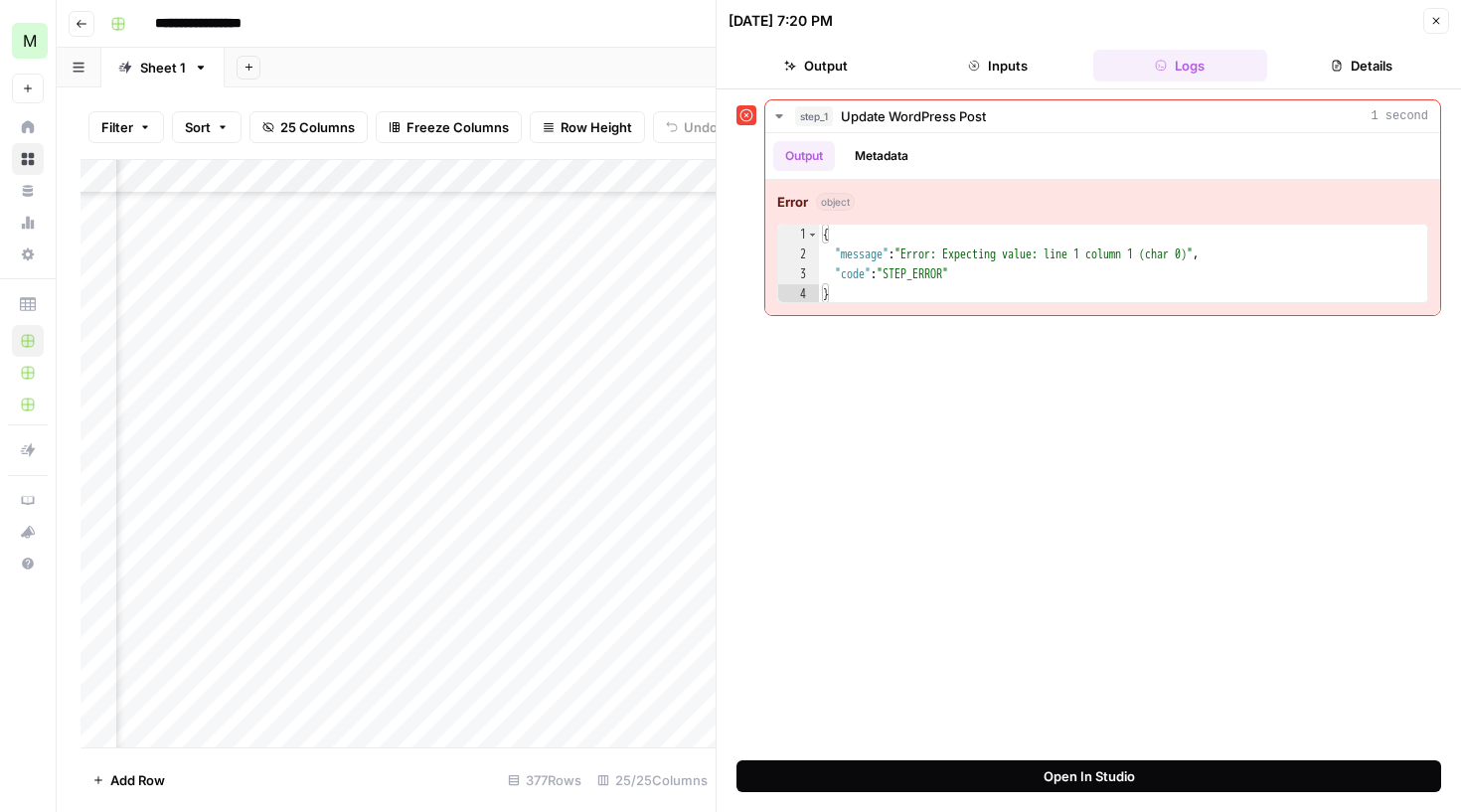 click on "Open In Studio" at bounding box center [1089, 776] 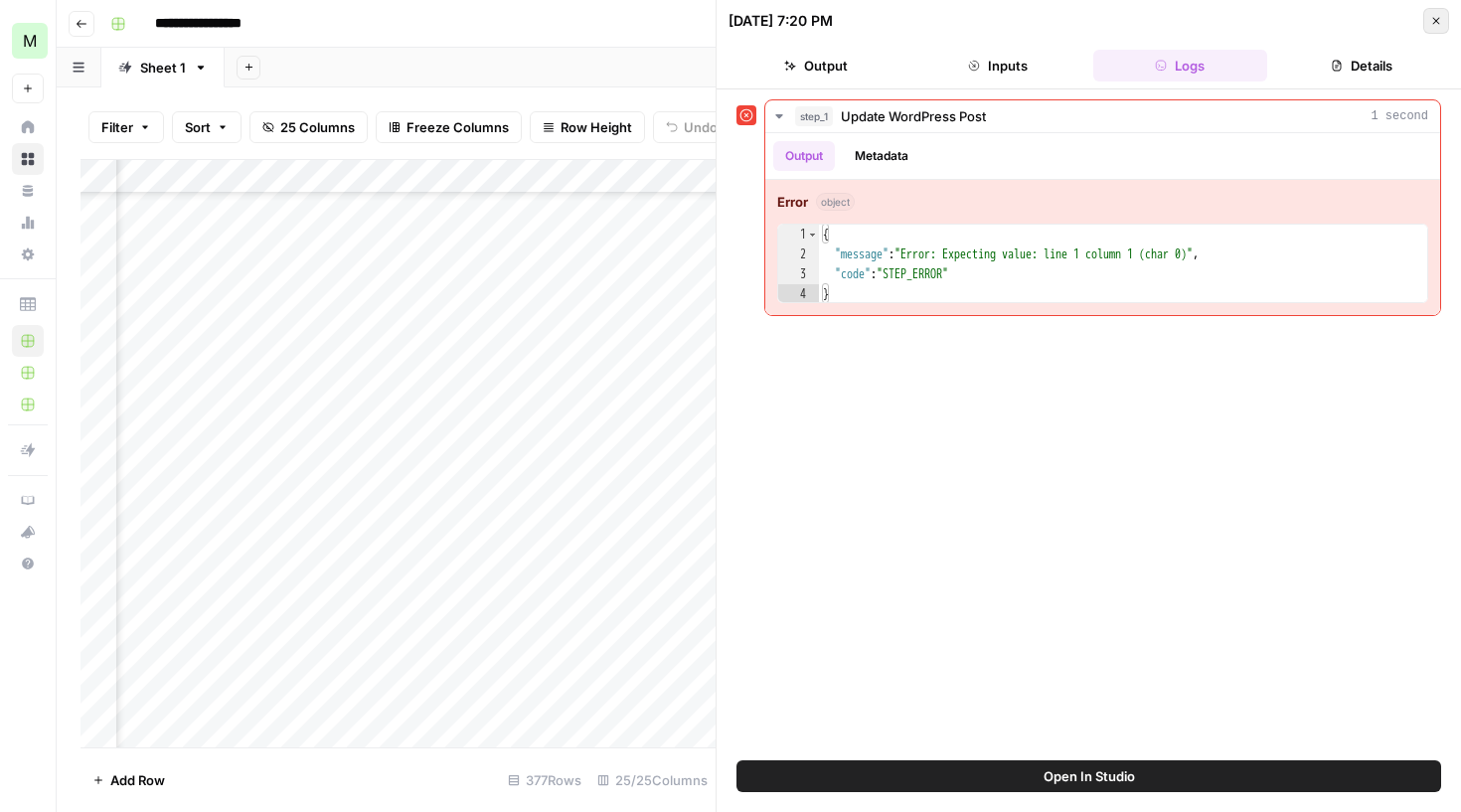 click on "Close" at bounding box center (1436, 21) 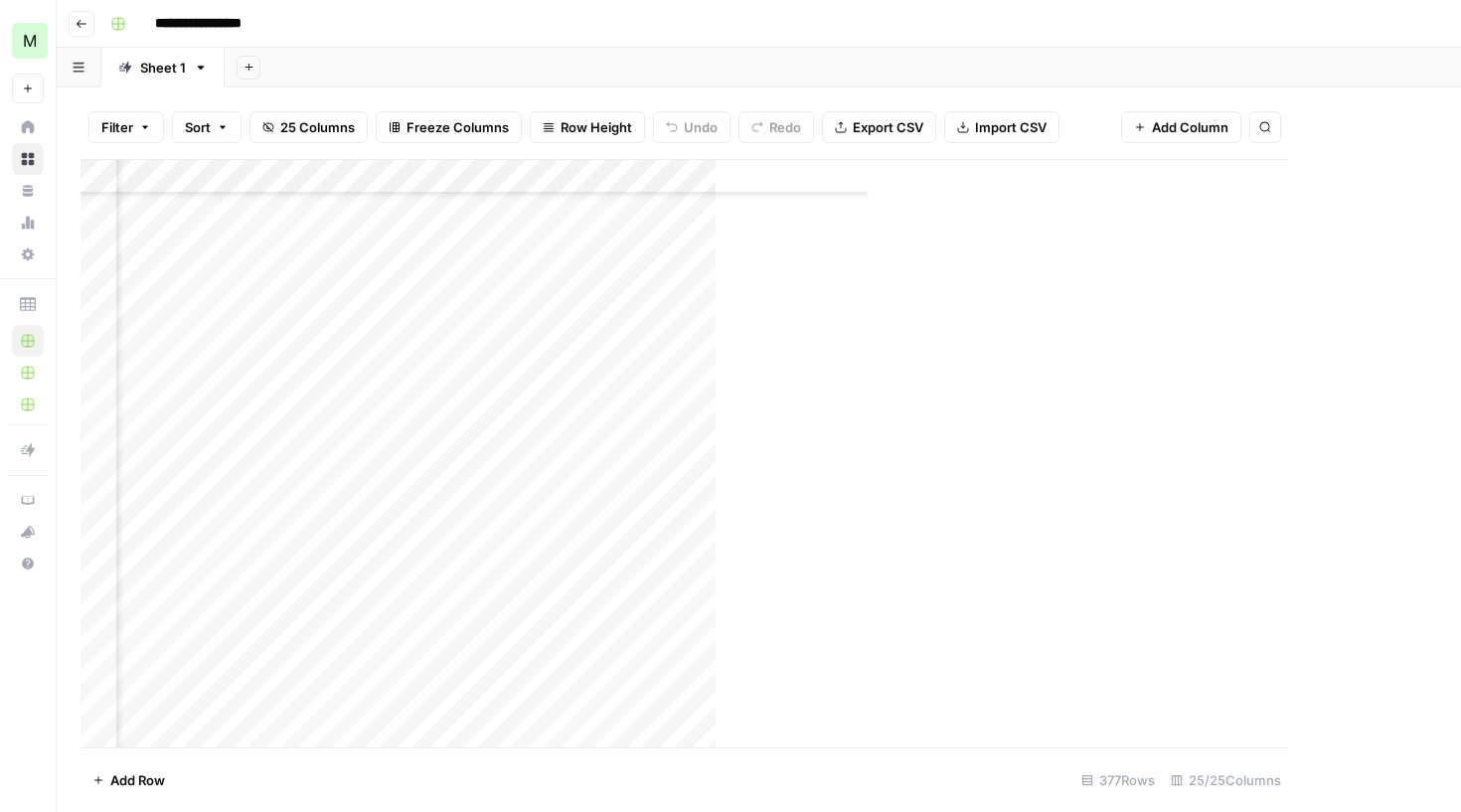 click on "**********" at bounding box center (771, 24) 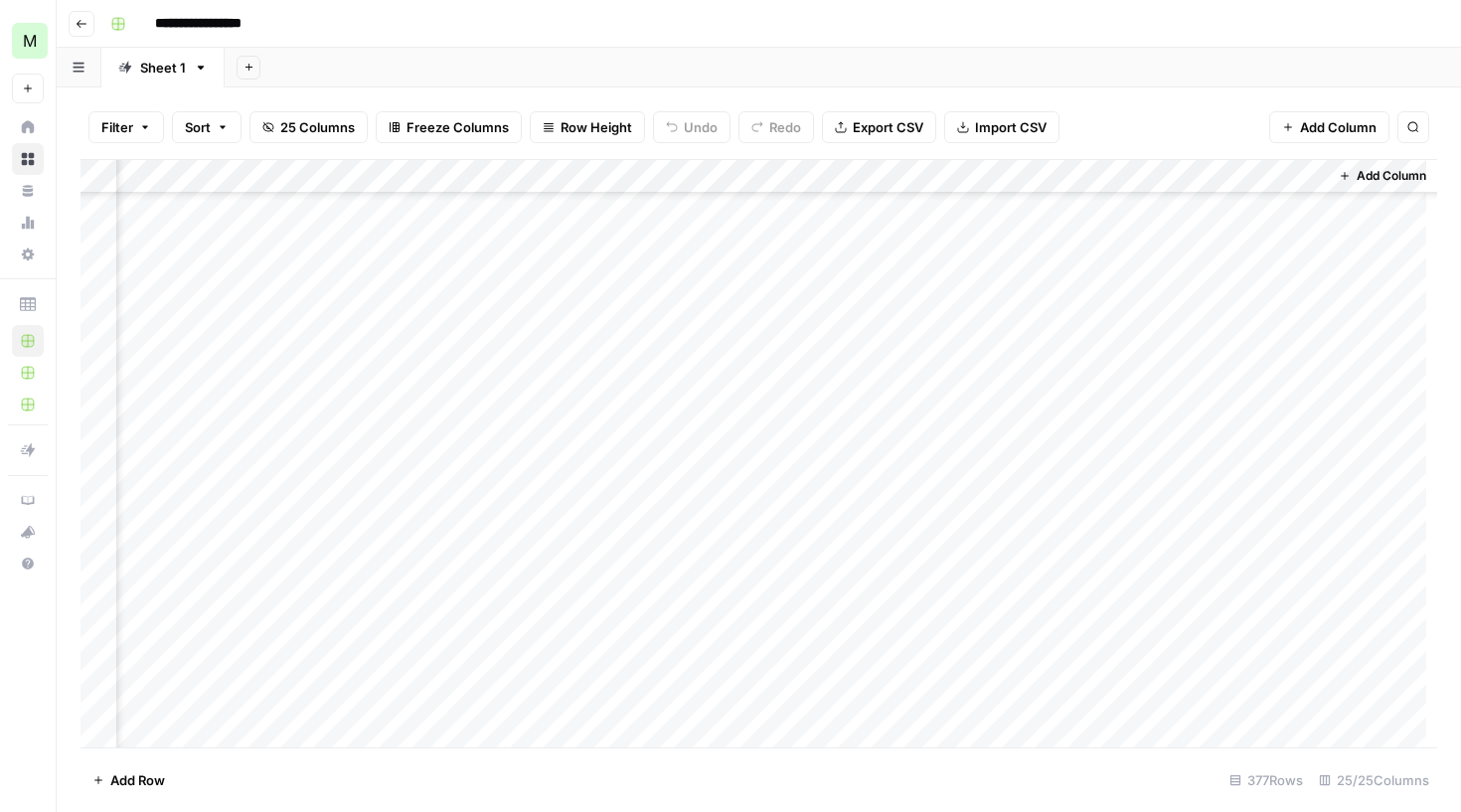 scroll, scrollTop: 12213, scrollLeft: 3239, axis: both 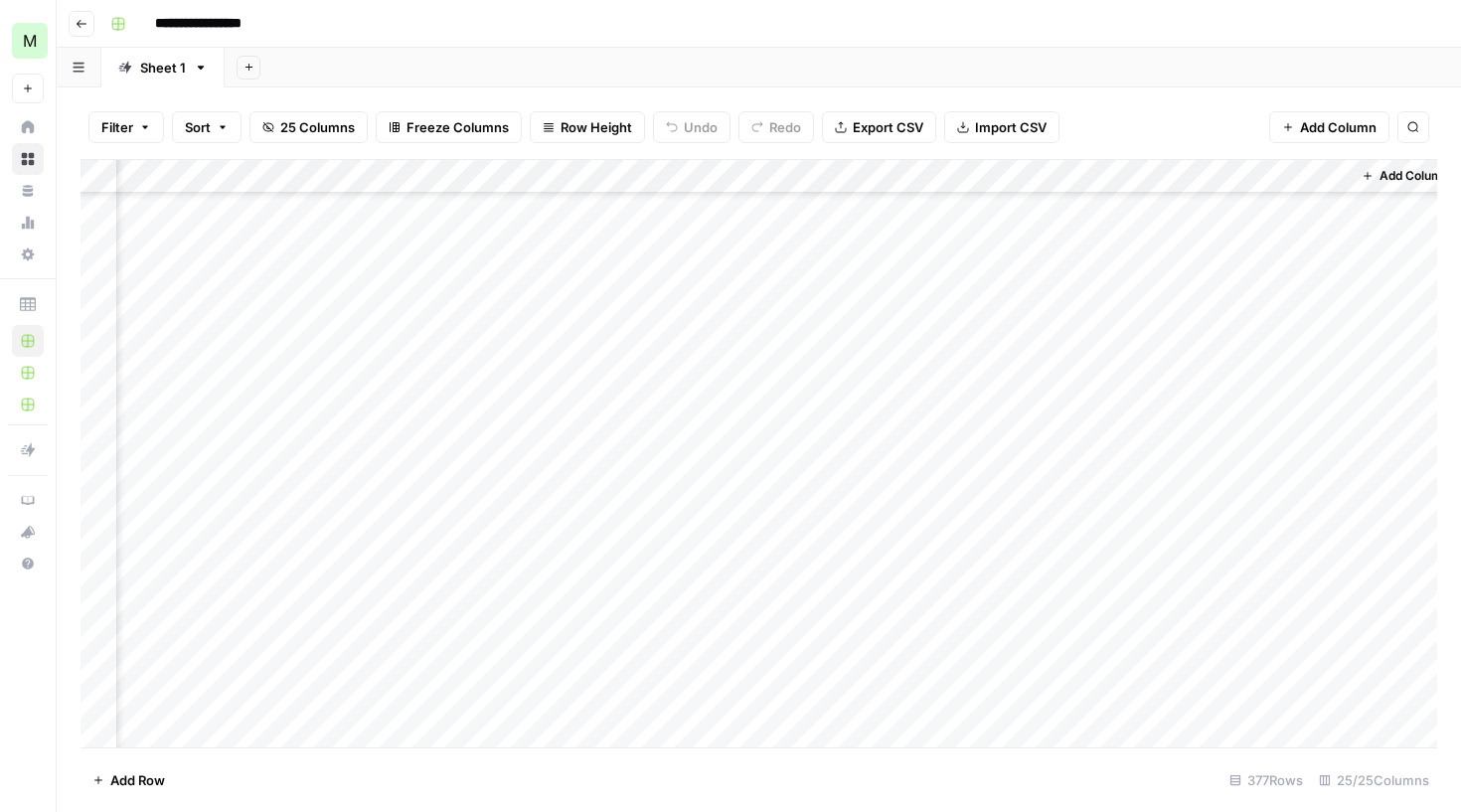 click on "Add Column" at bounding box center [758, 456] 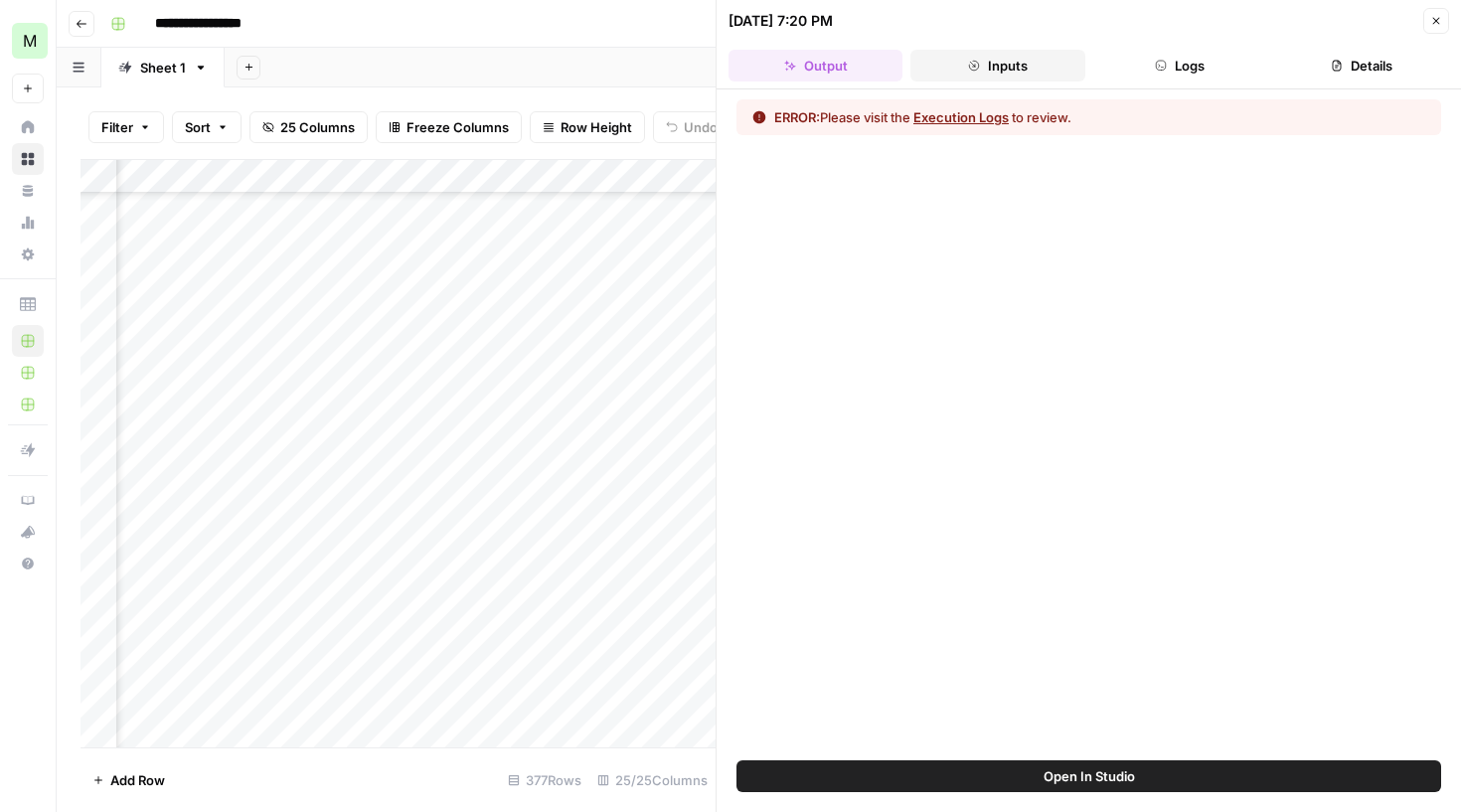click on "Inputs" at bounding box center [997, 66] 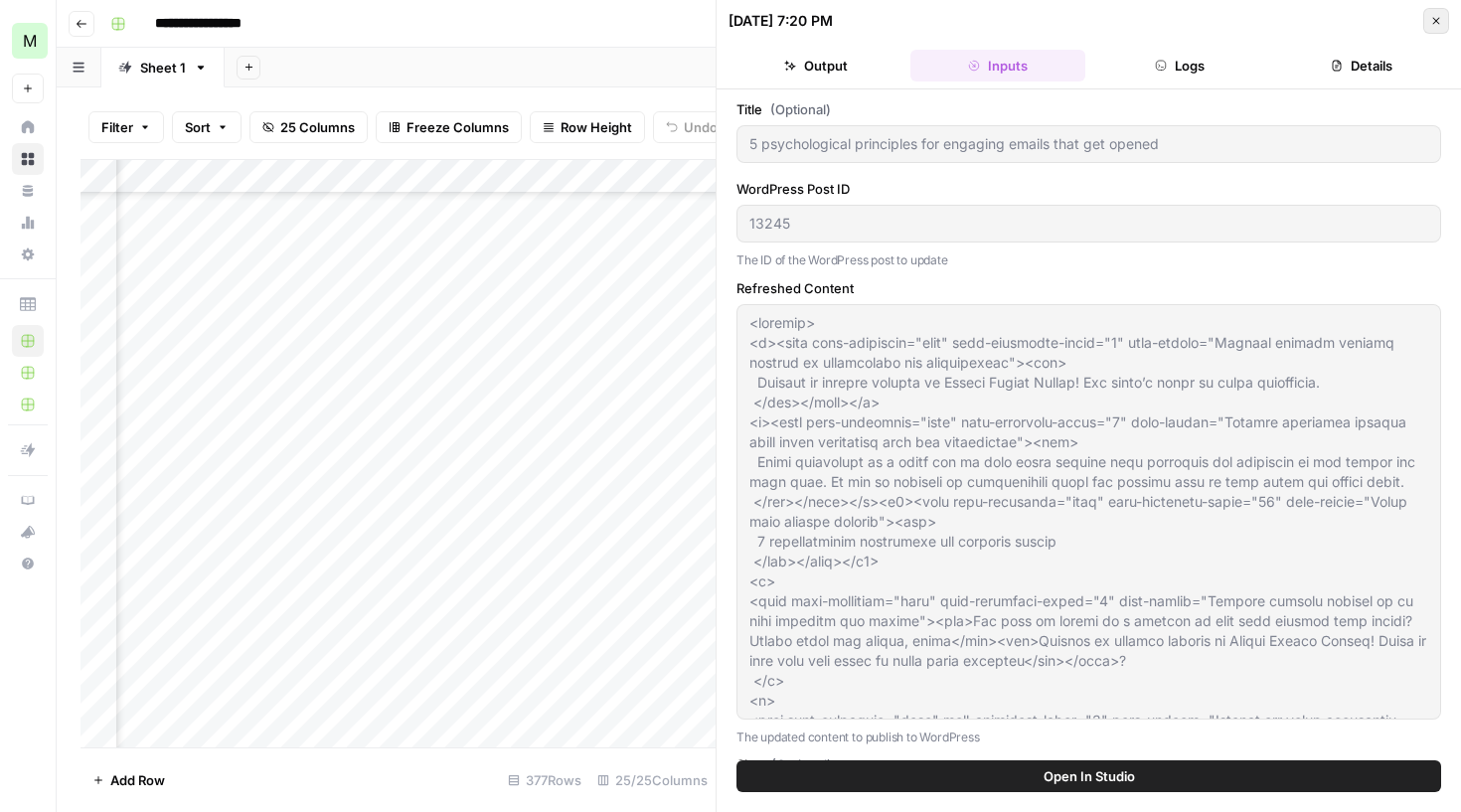 click 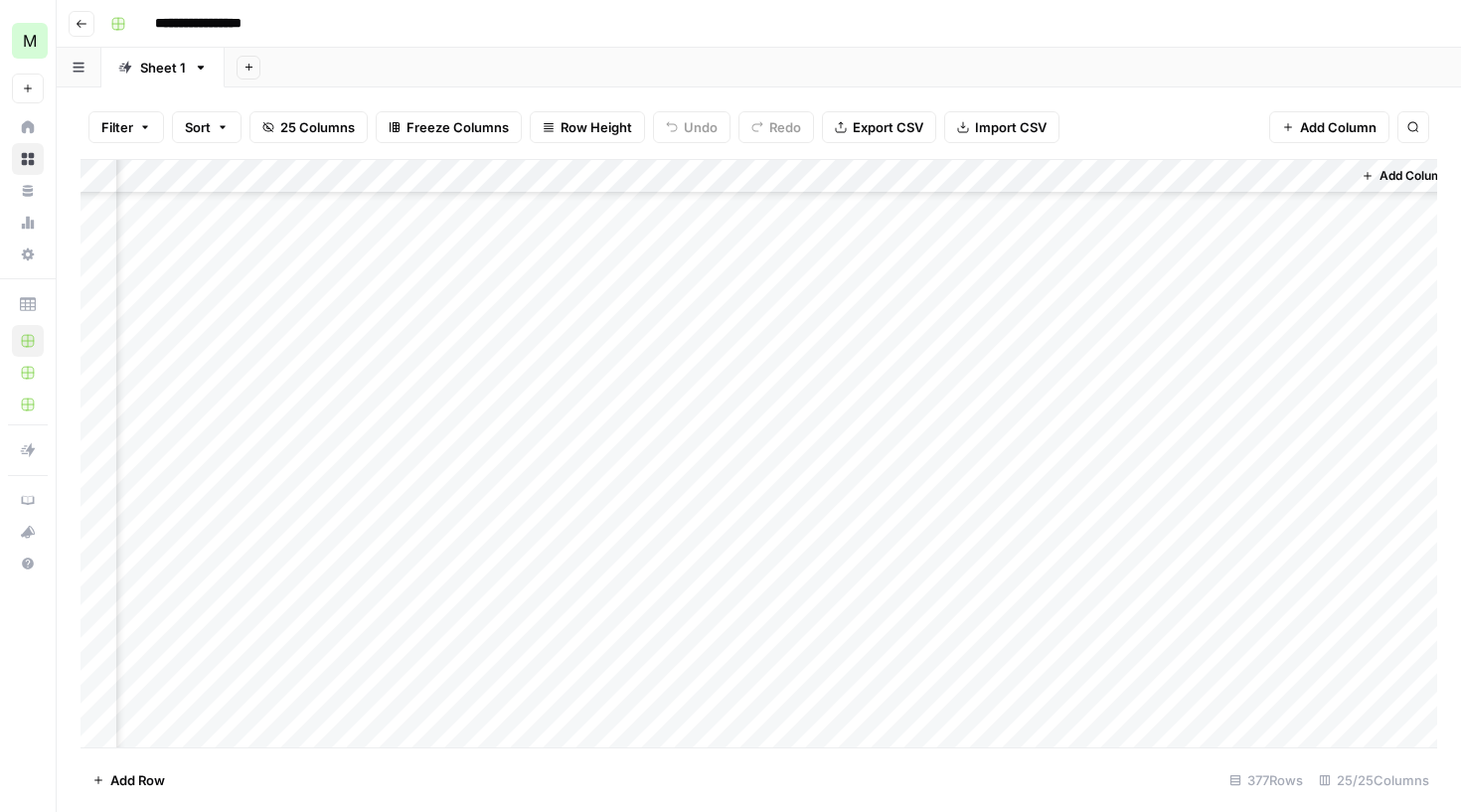click on "Add Column" at bounding box center [758, 456] 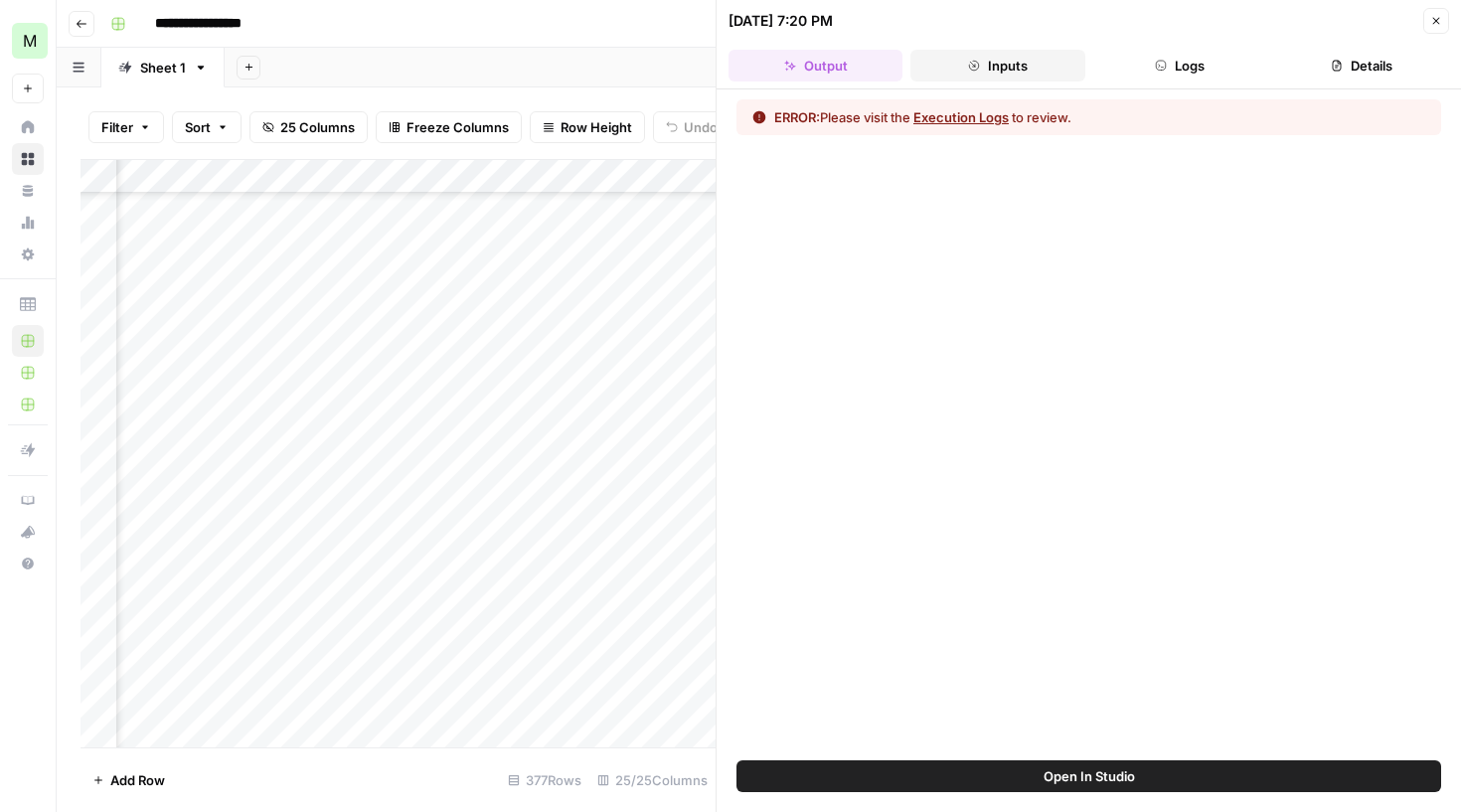 click on "Inputs" at bounding box center (997, 66) 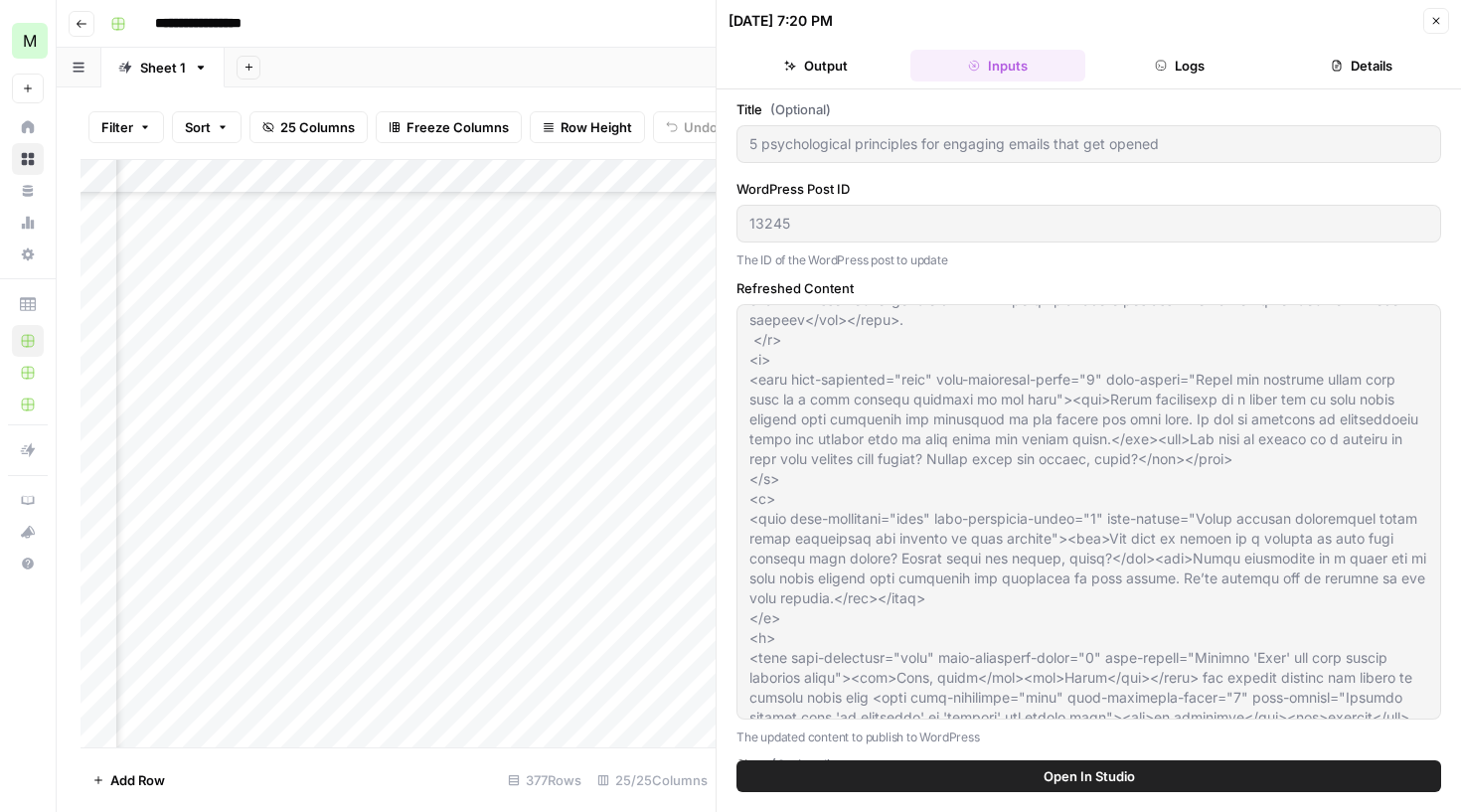 scroll, scrollTop: 867, scrollLeft: 0, axis: vertical 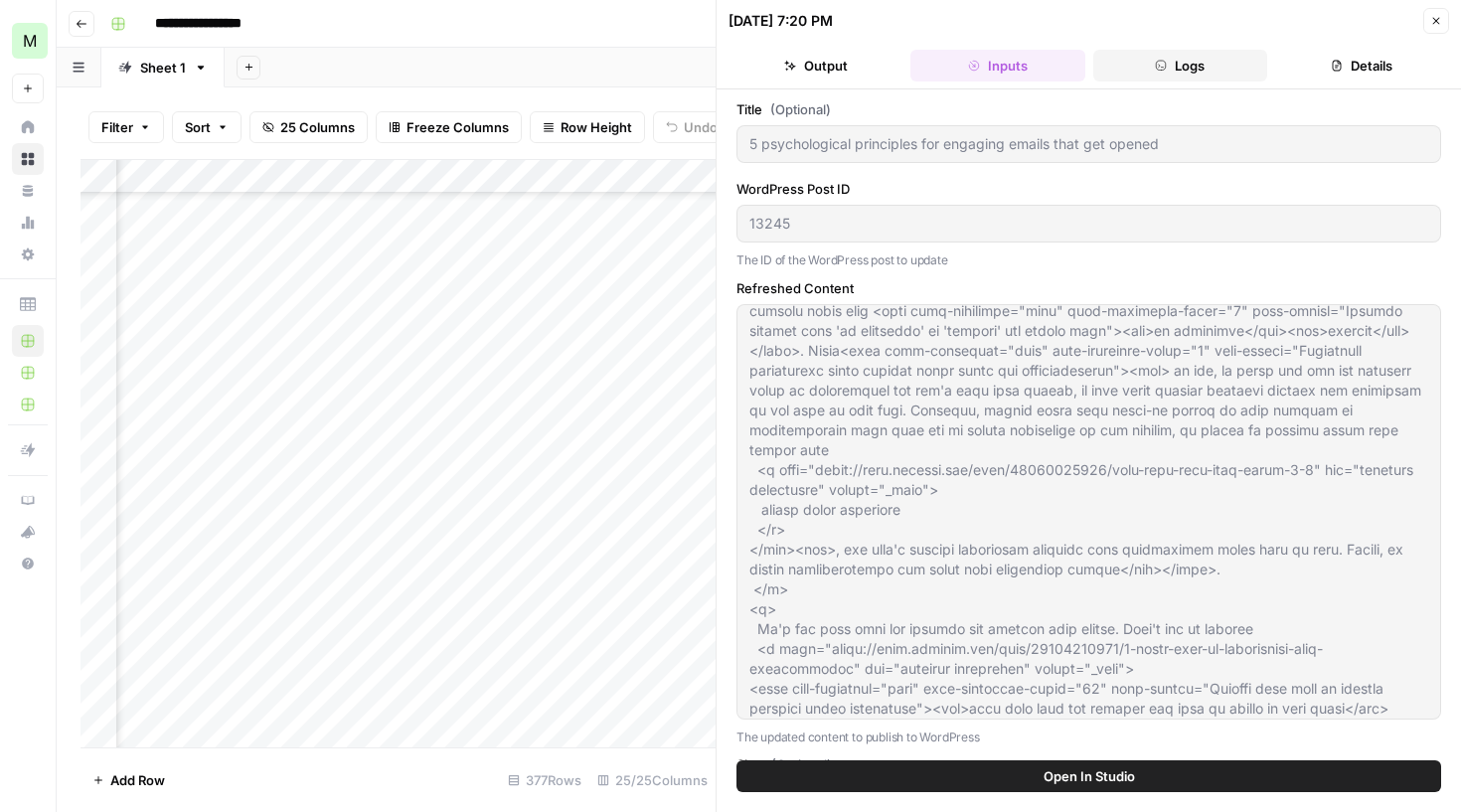 click on "07/02/25 at 7:20 PM Close Output Inputs Logs Details" at bounding box center (1088, 45) 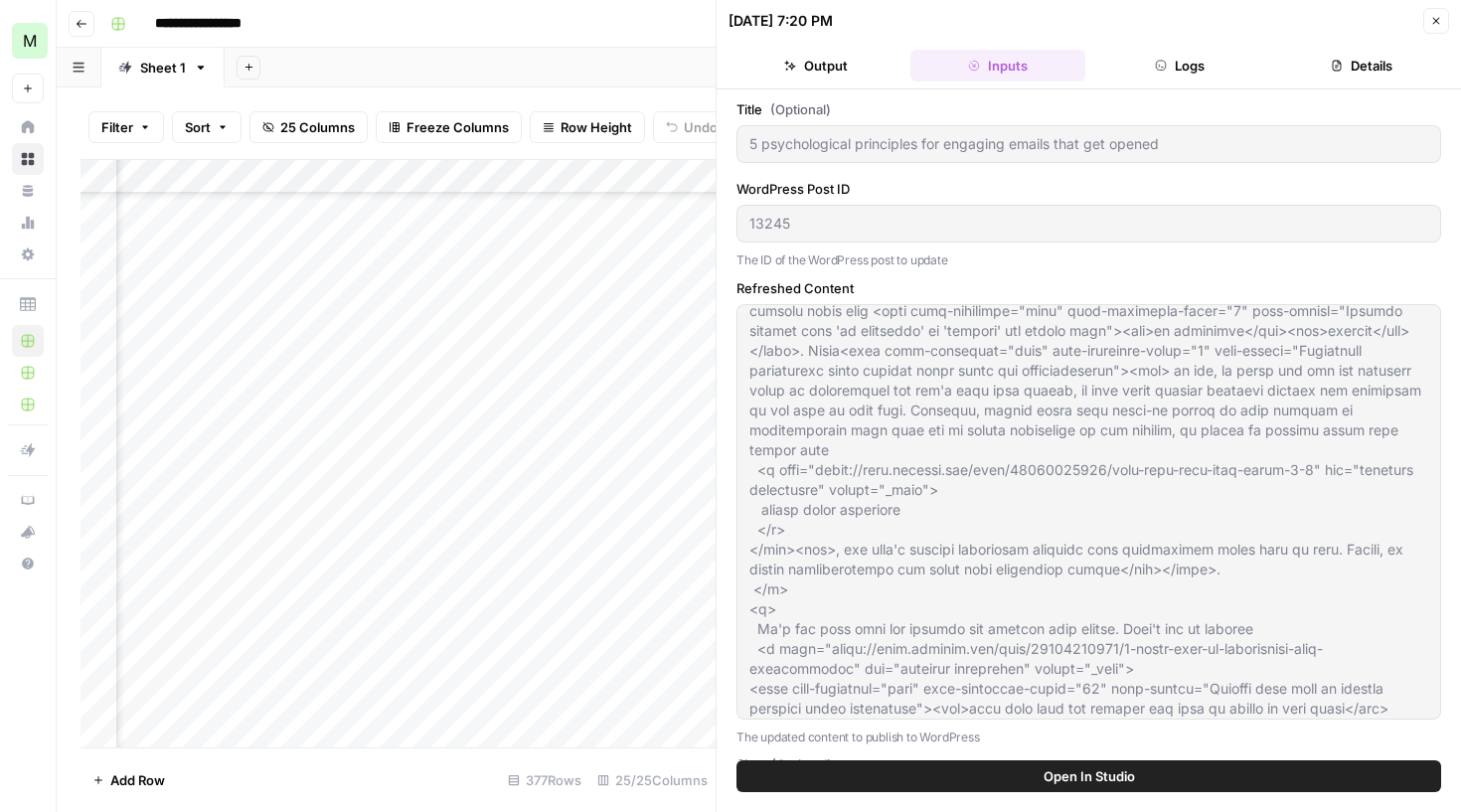 click on "07/02/25 at 7:20 PM Close Output Inputs Logs Details" at bounding box center (1088, 45) 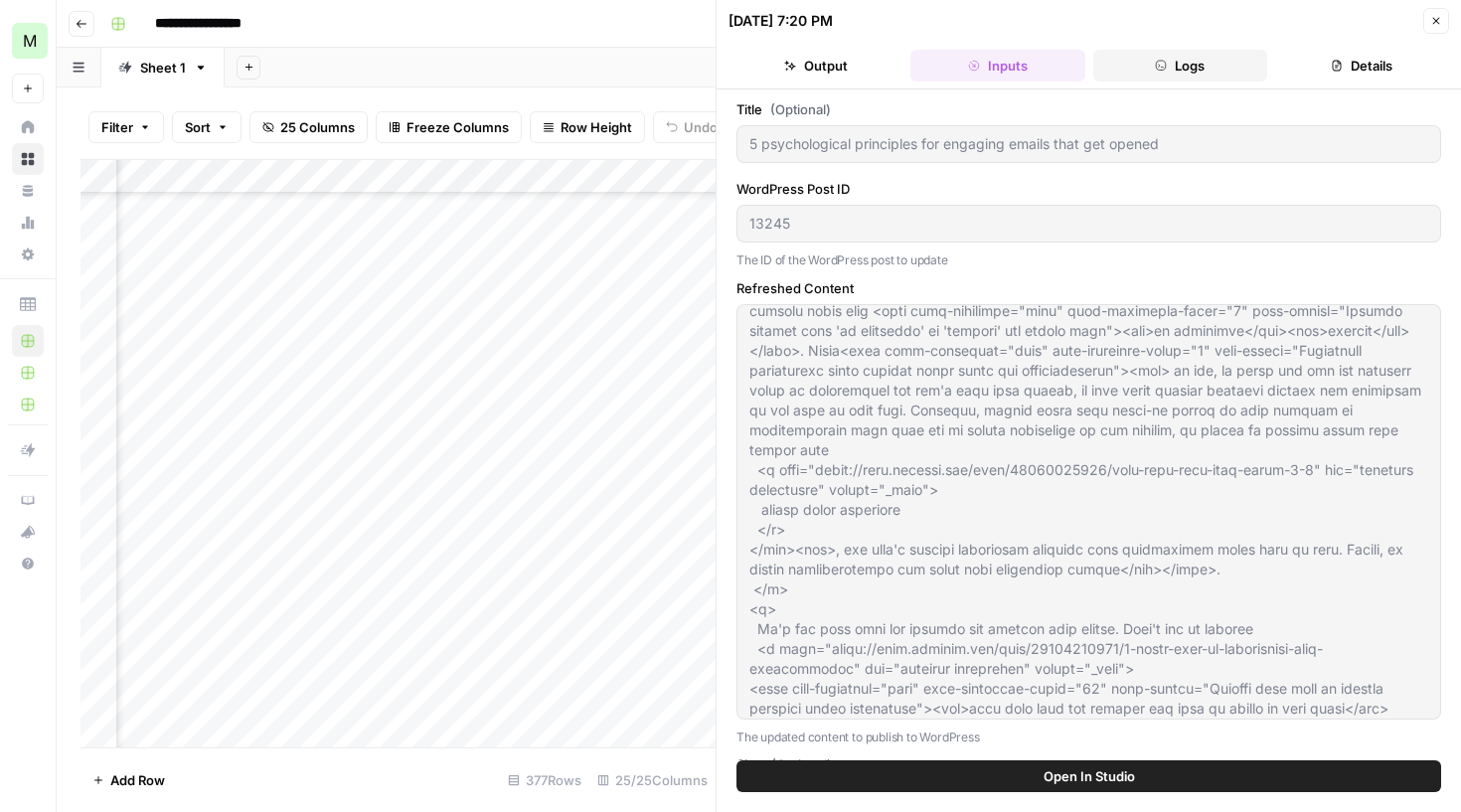 click on "Logs" at bounding box center [1180, 66] 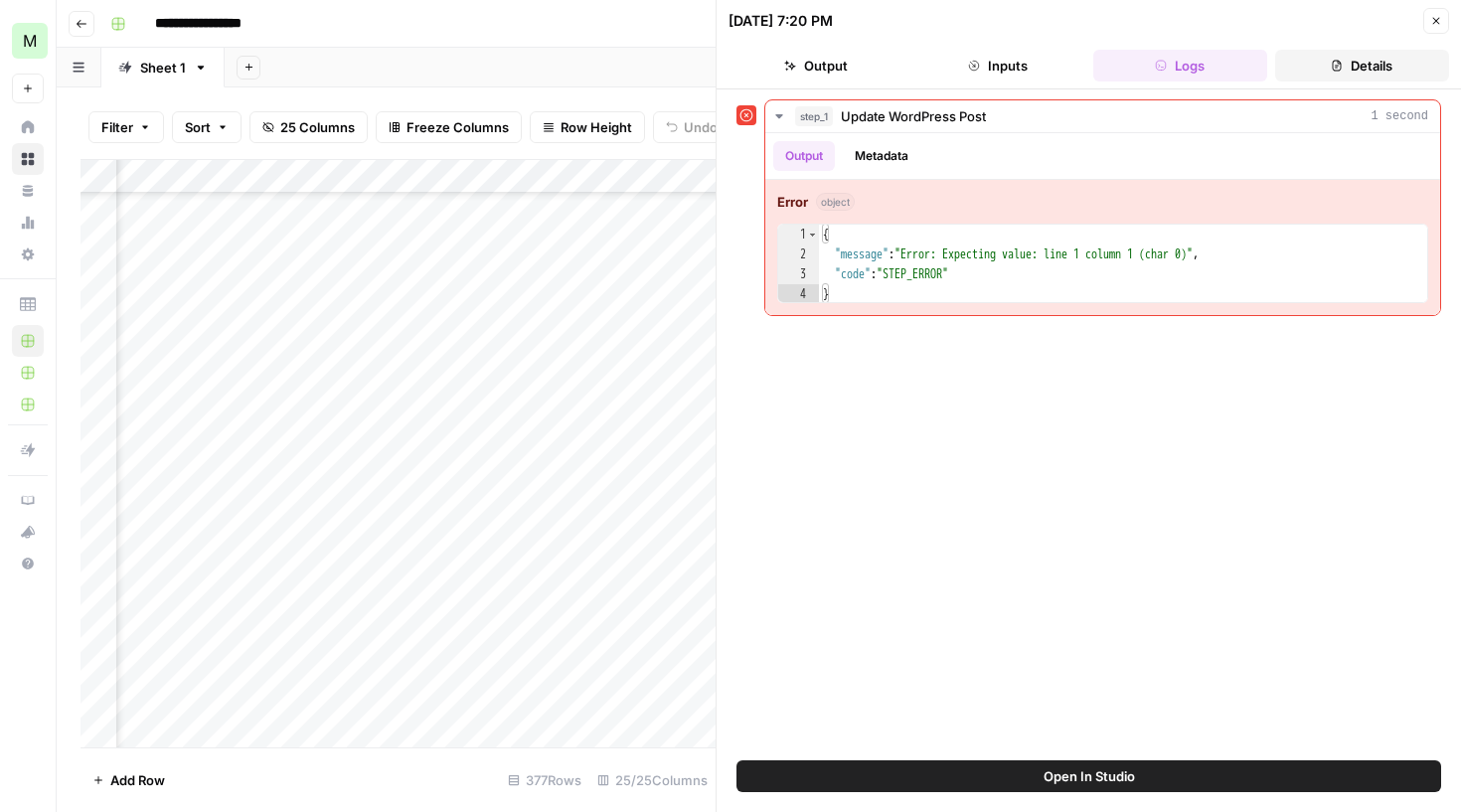 click on "Details" at bounding box center (1362, 66) 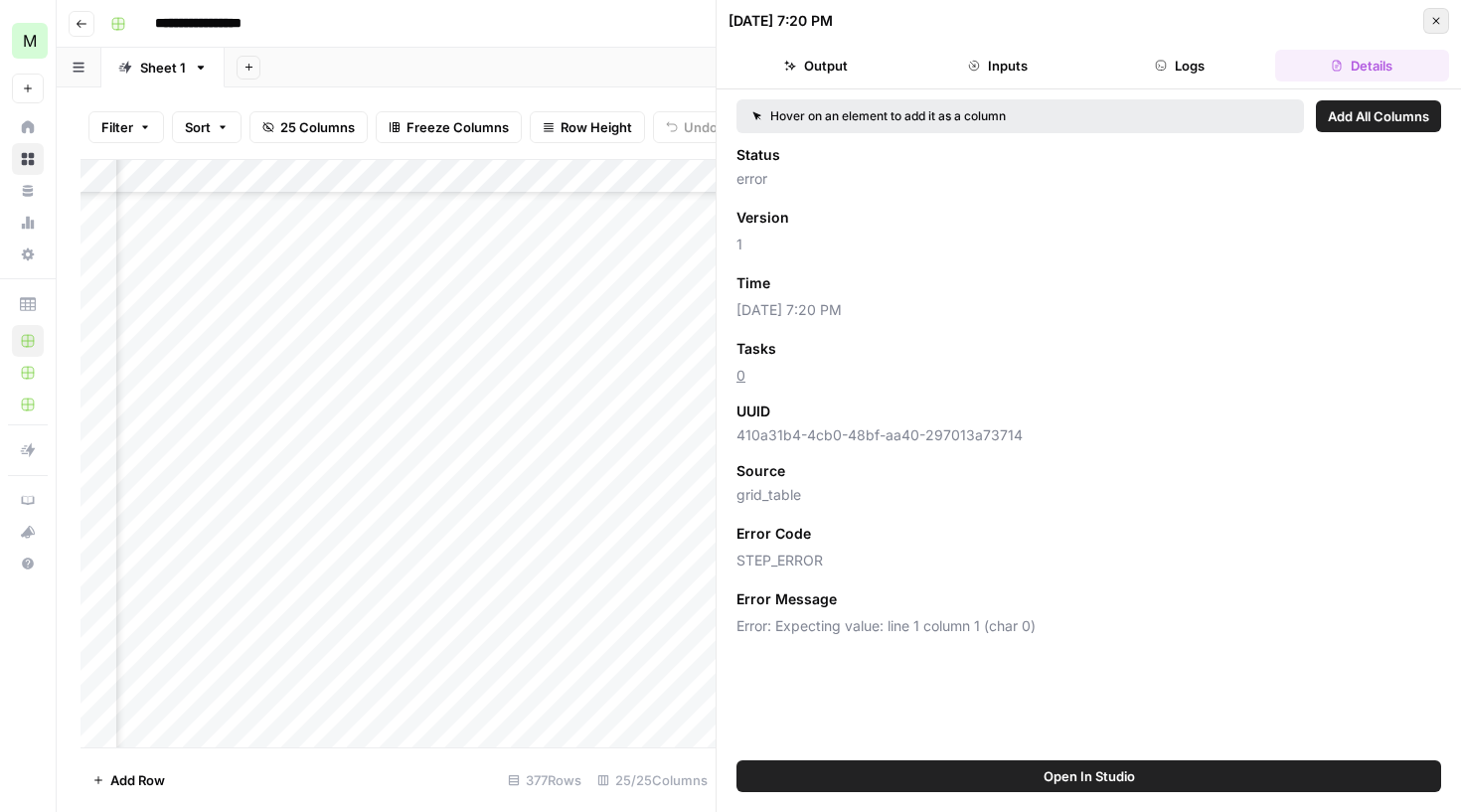 click 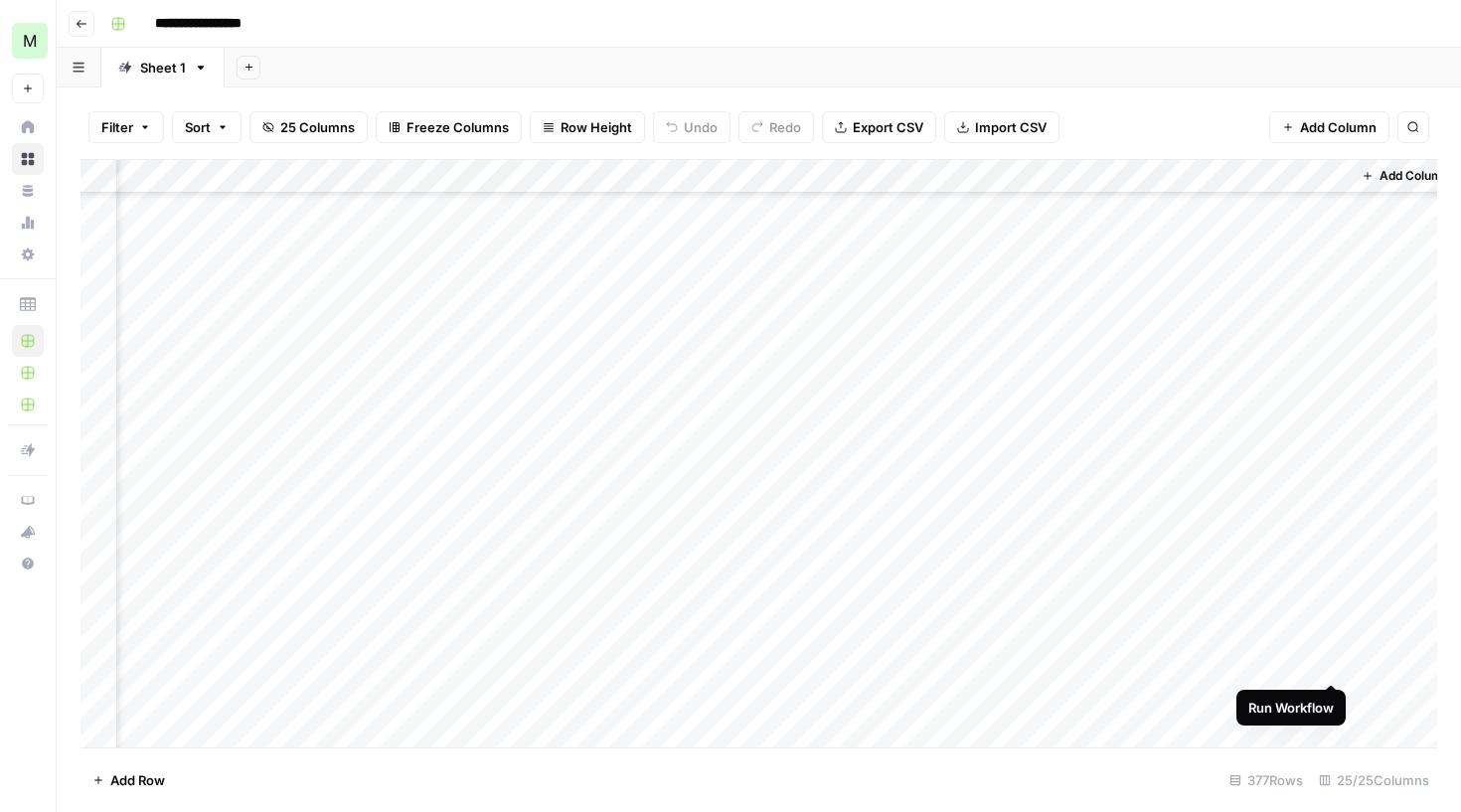 click on "Add Column" at bounding box center (758, 456) 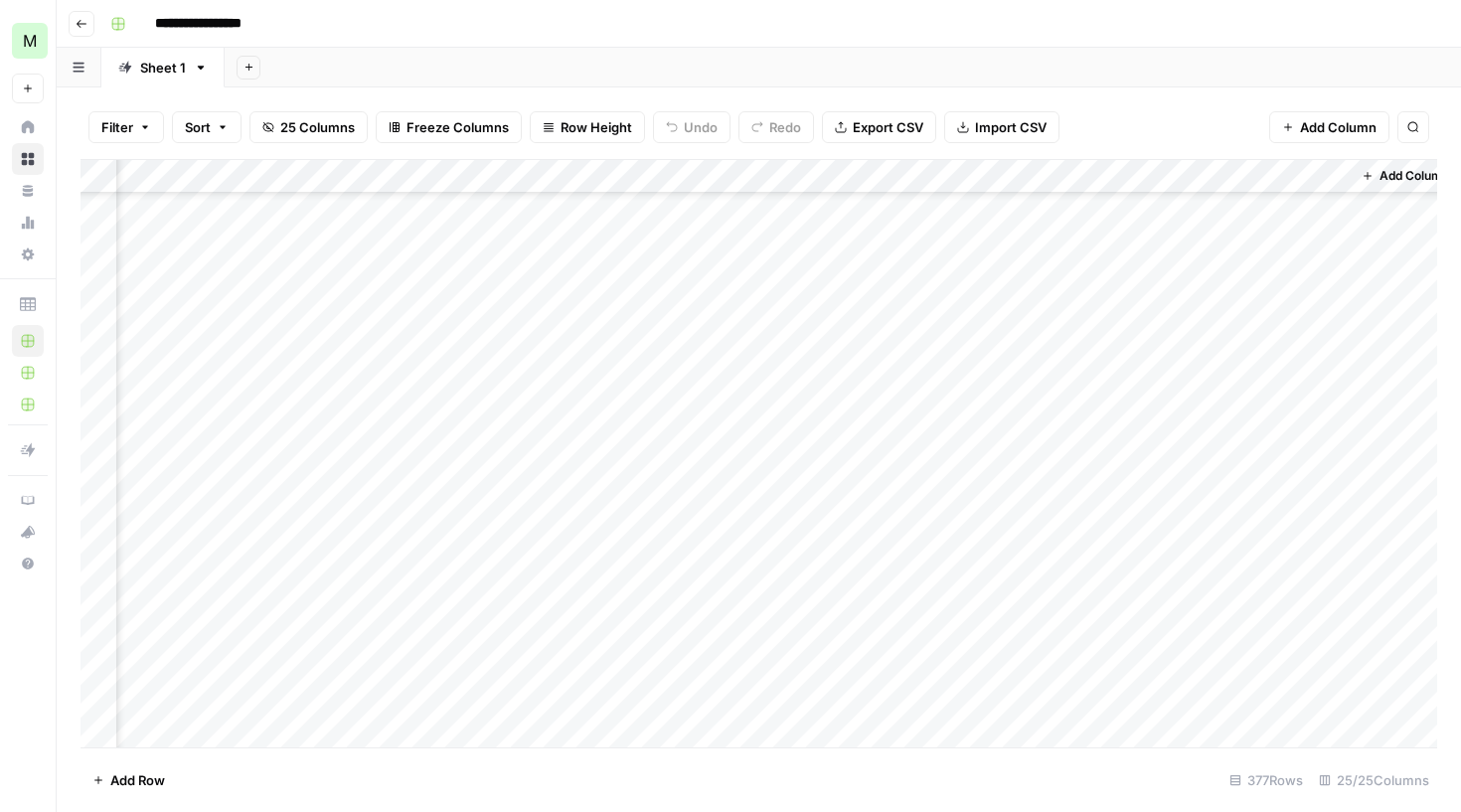 click on "Add Column" at bounding box center [758, 456] 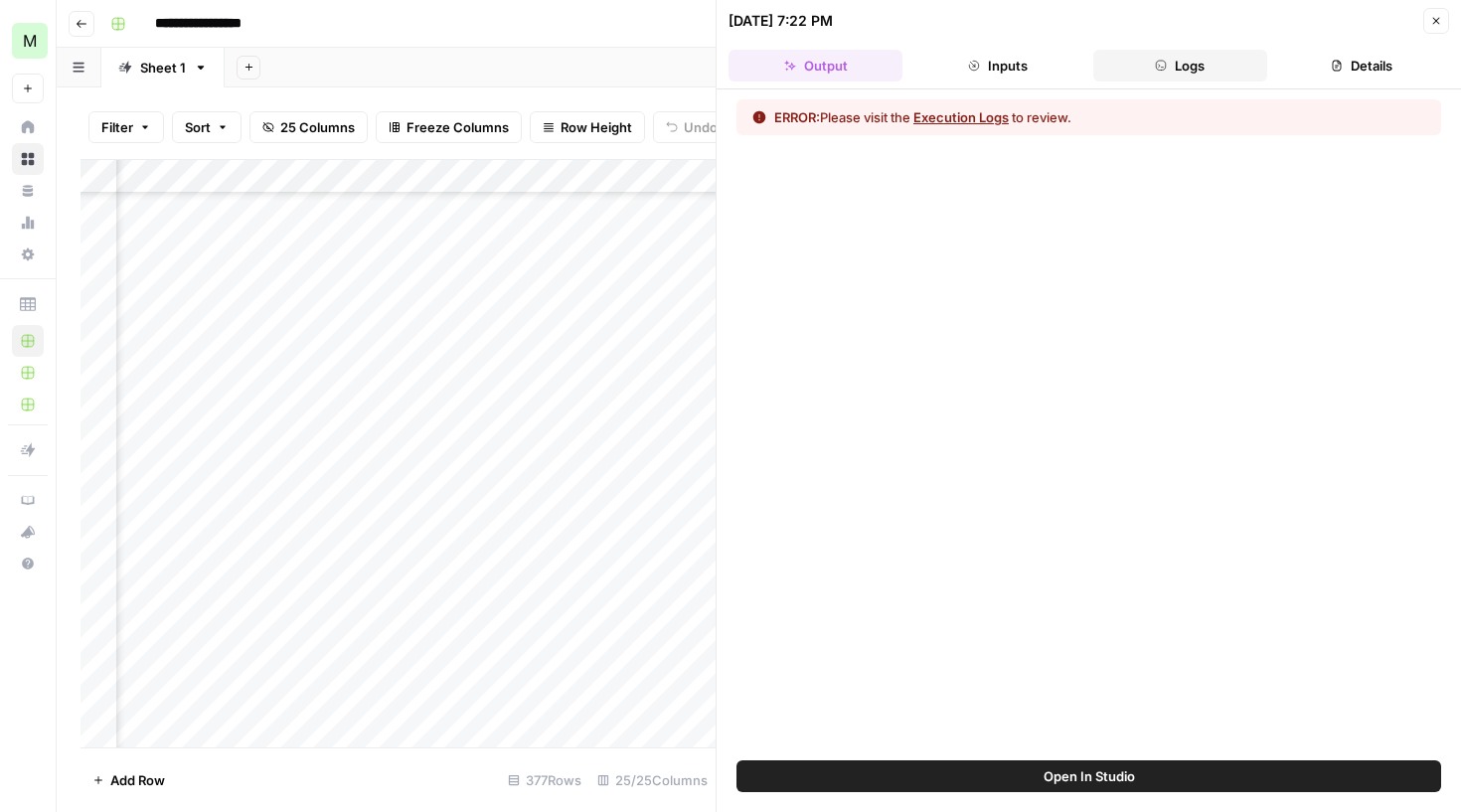 click on "Logs" at bounding box center (1180, 66) 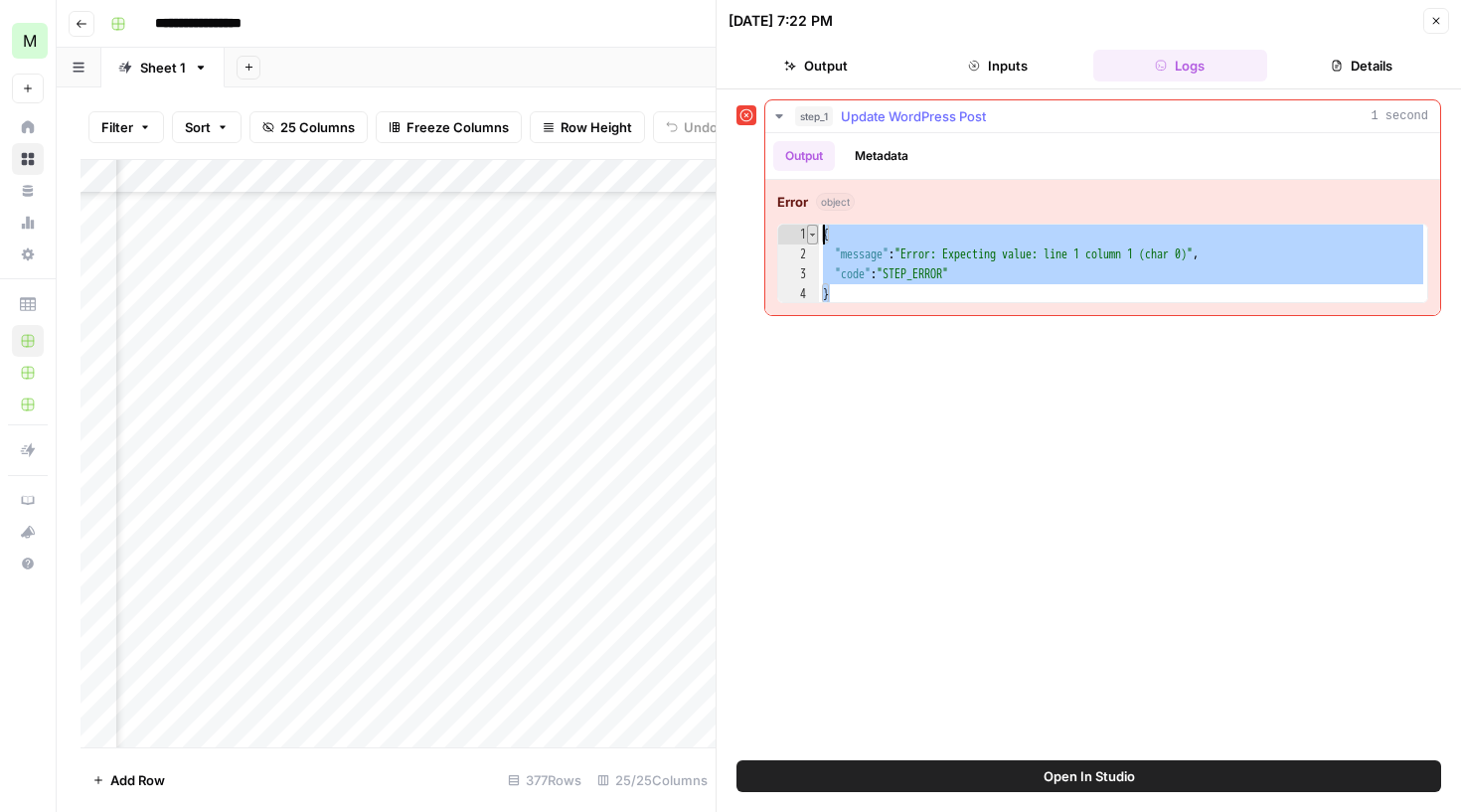 drag, startPoint x: 964, startPoint y: 291, endPoint x: 808, endPoint y: 236, distance: 165.41161 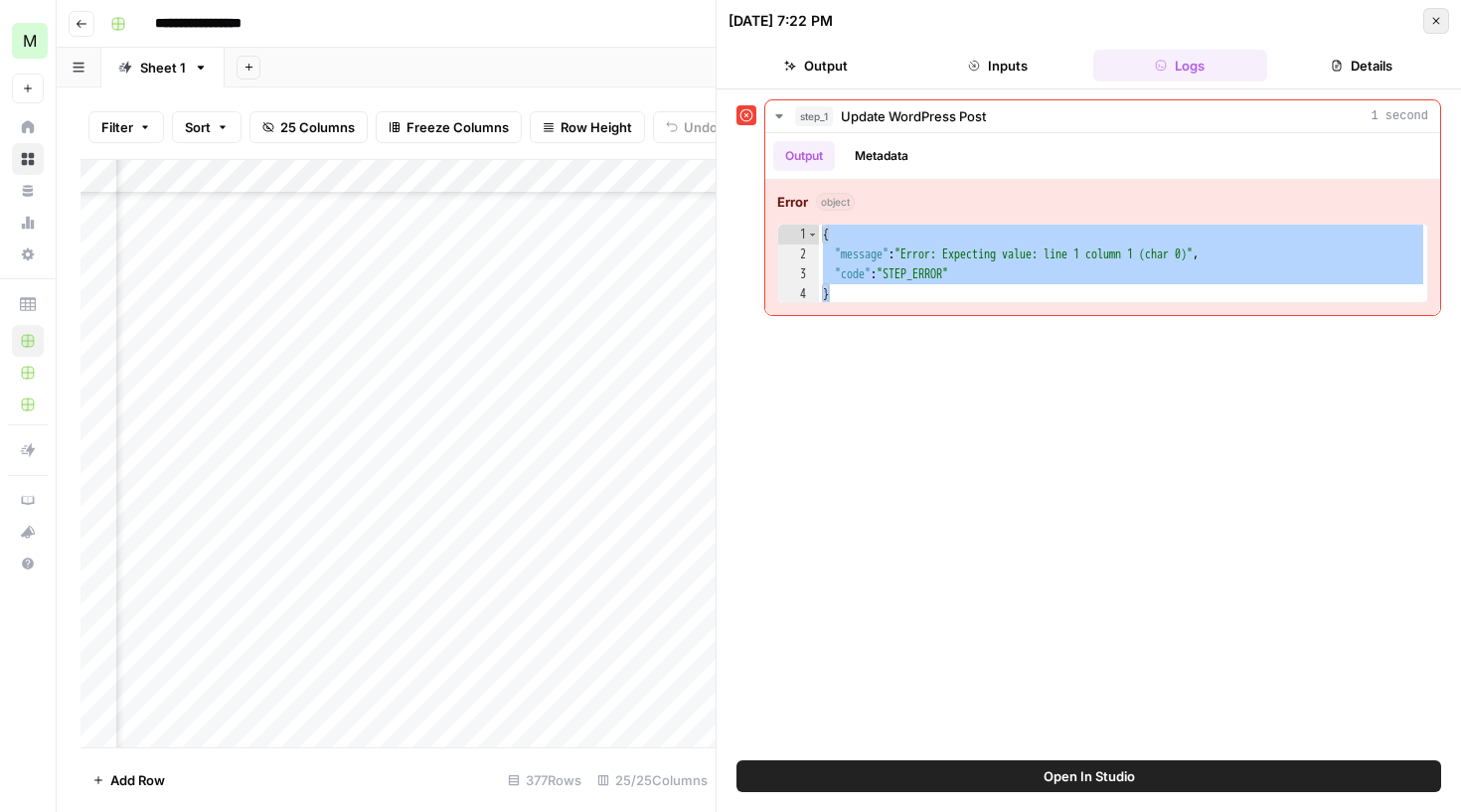 click 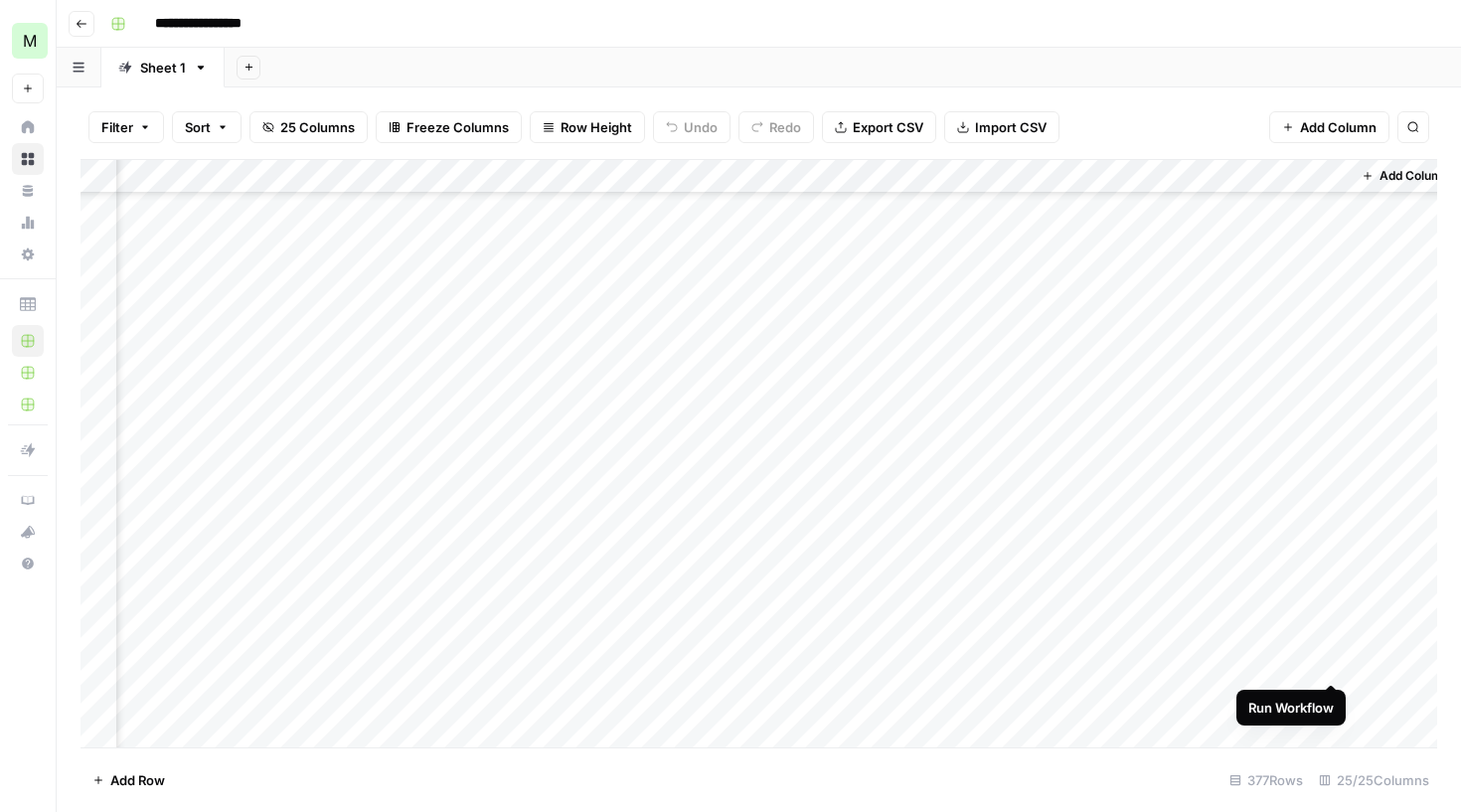 click on "Add Column" at bounding box center [758, 456] 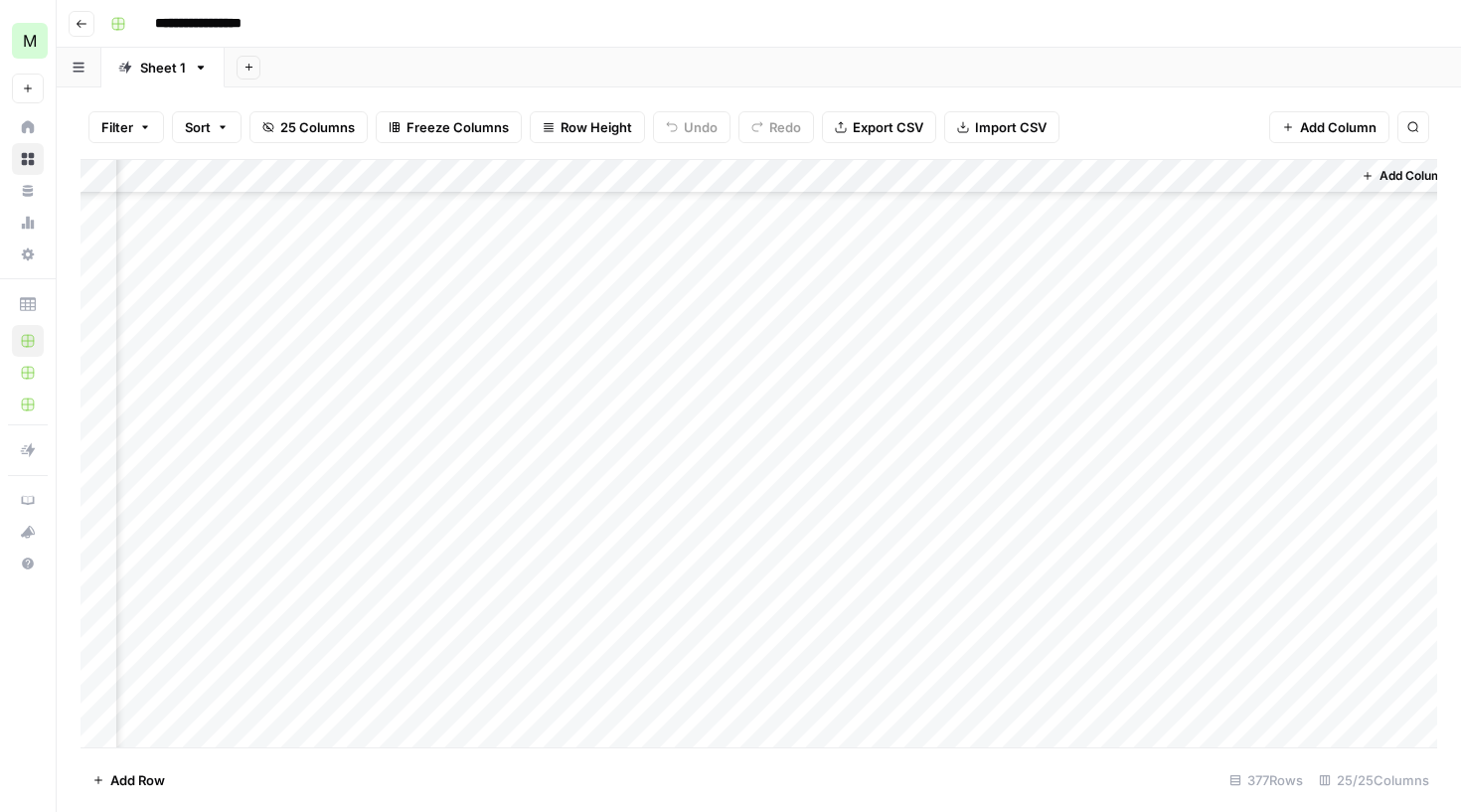 click on "Add Column" at bounding box center (758, 456) 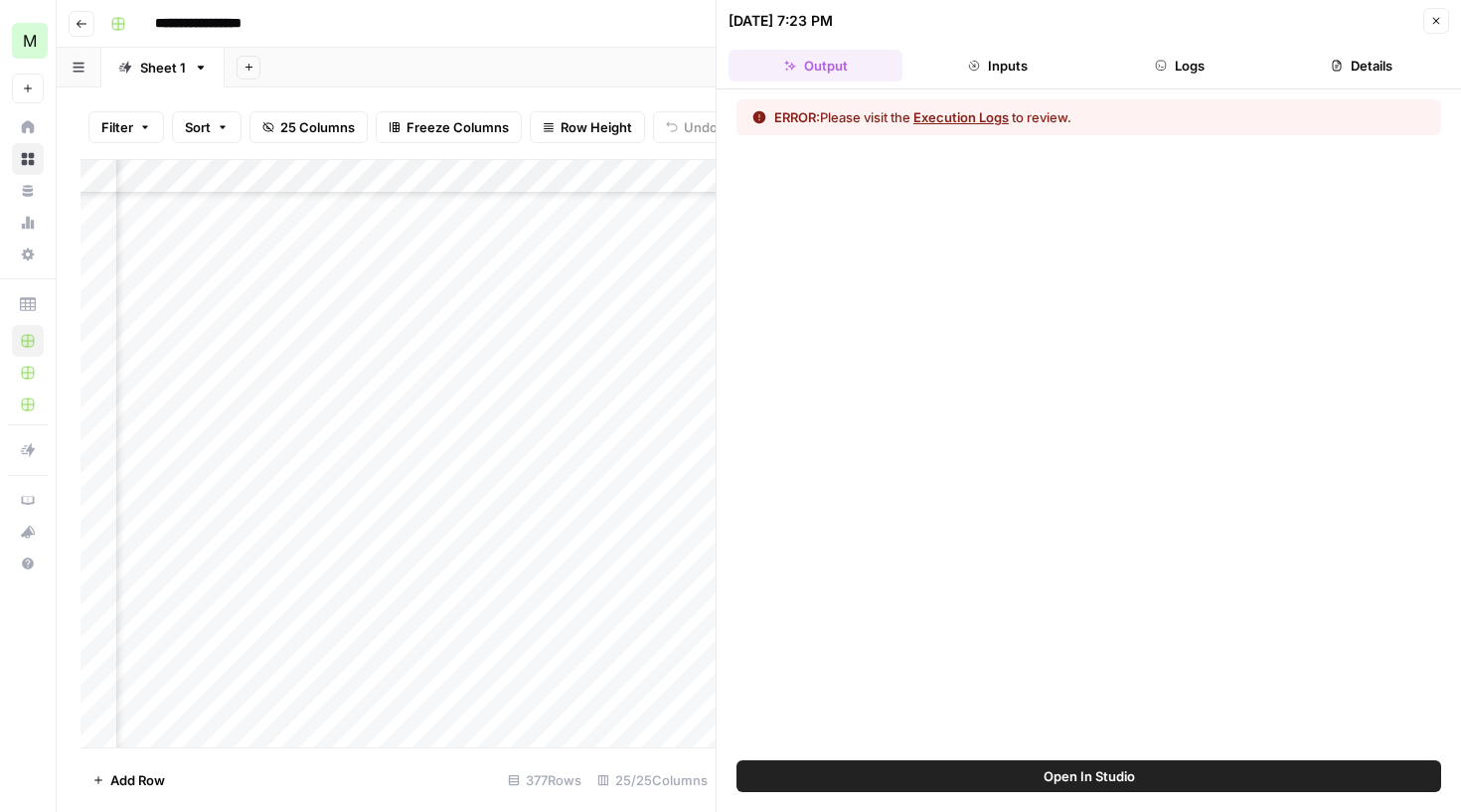 click on "07/02/25 at 7:23 PM Close Output Inputs Logs Details" at bounding box center (1088, 45) 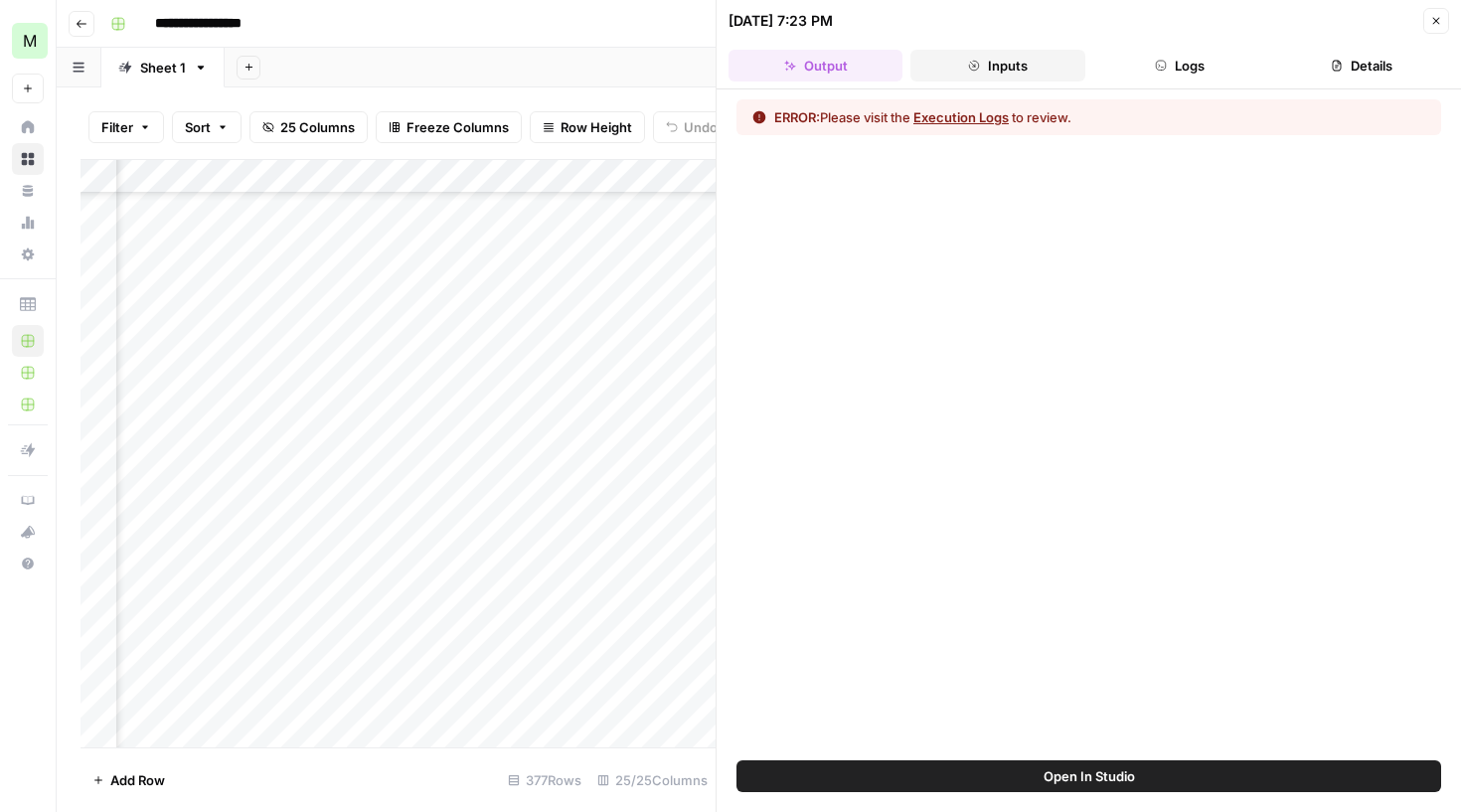 click on "Inputs" at bounding box center (997, 66) 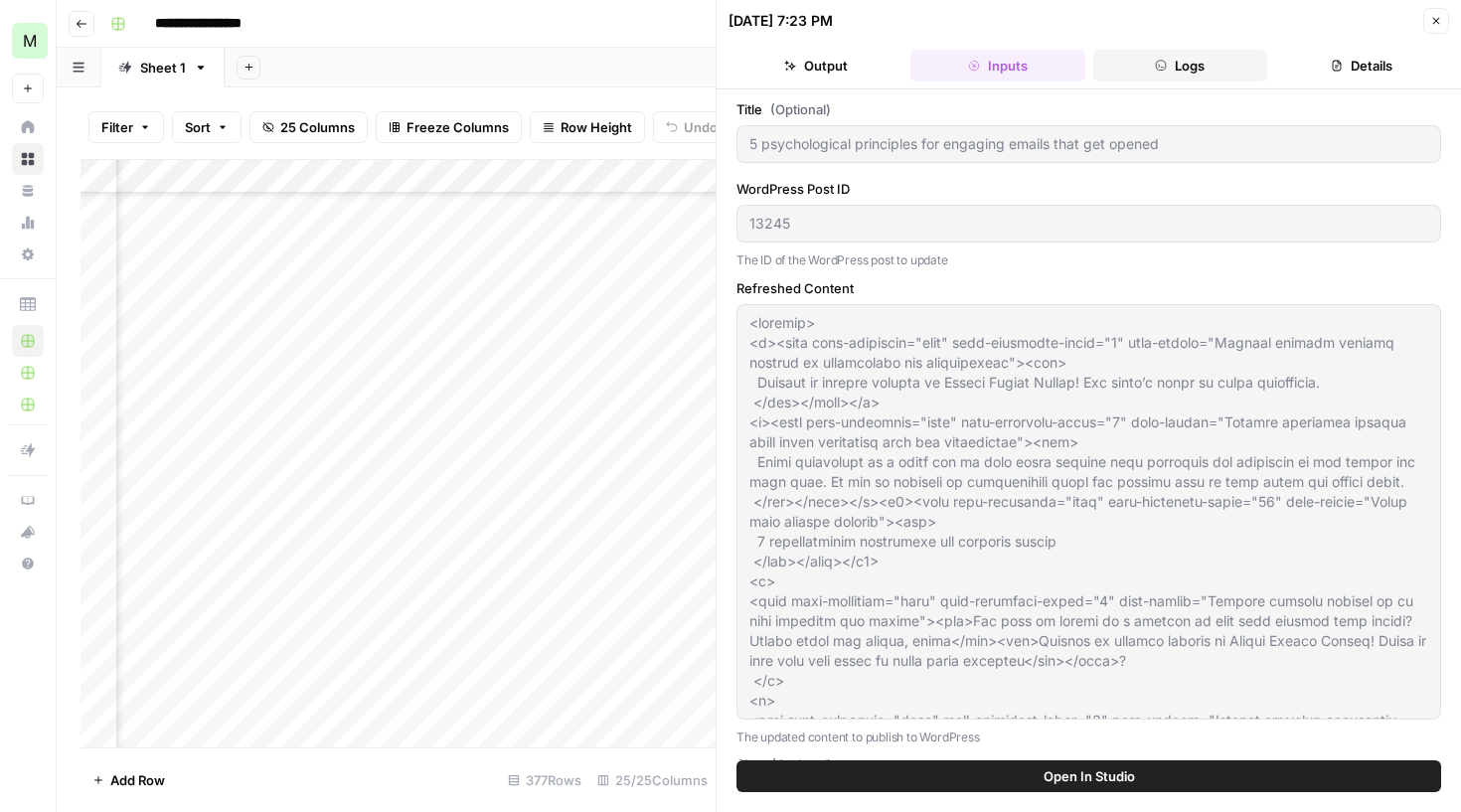 click 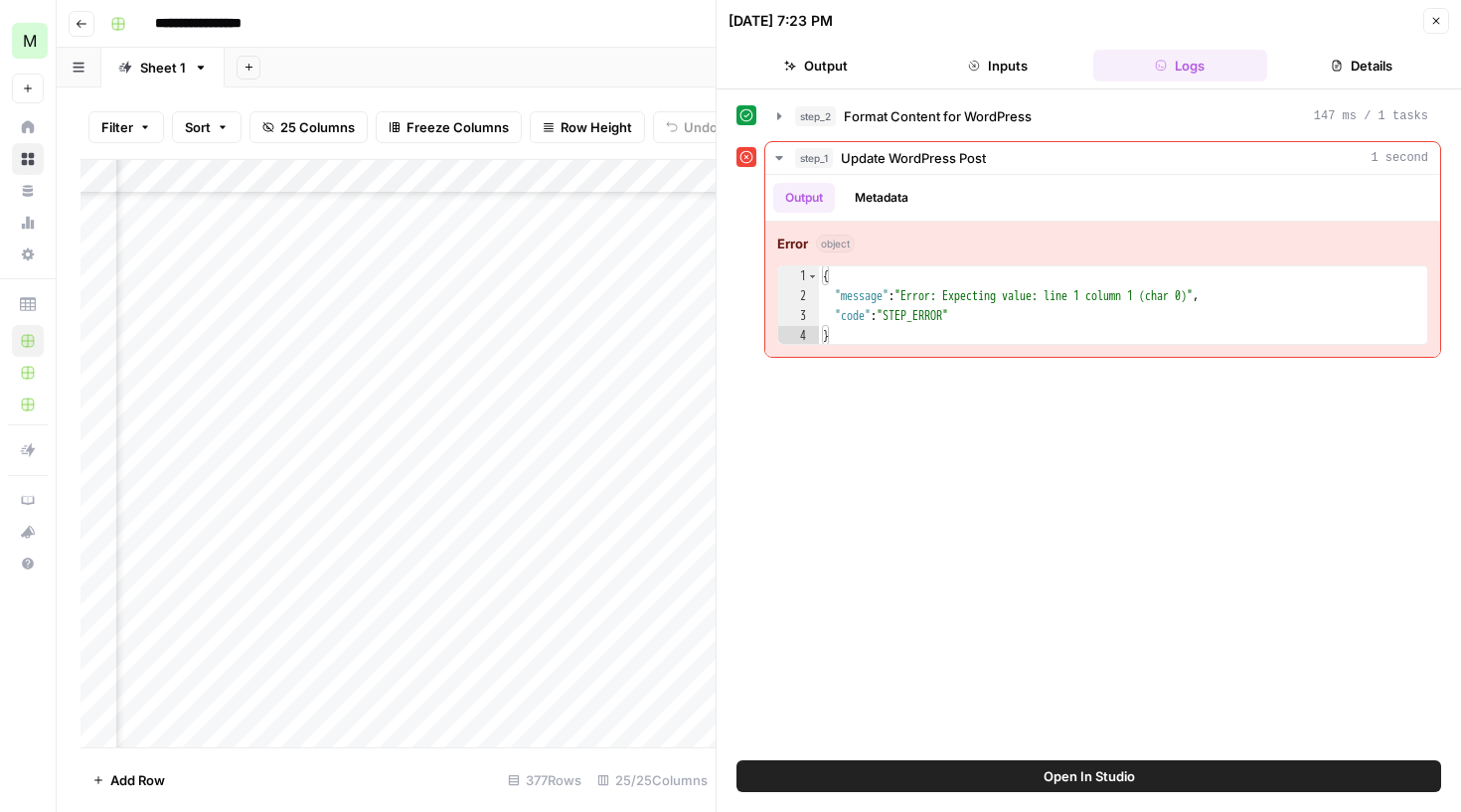 scroll, scrollTop: 12213, scrollLeft: 3691, axis: both 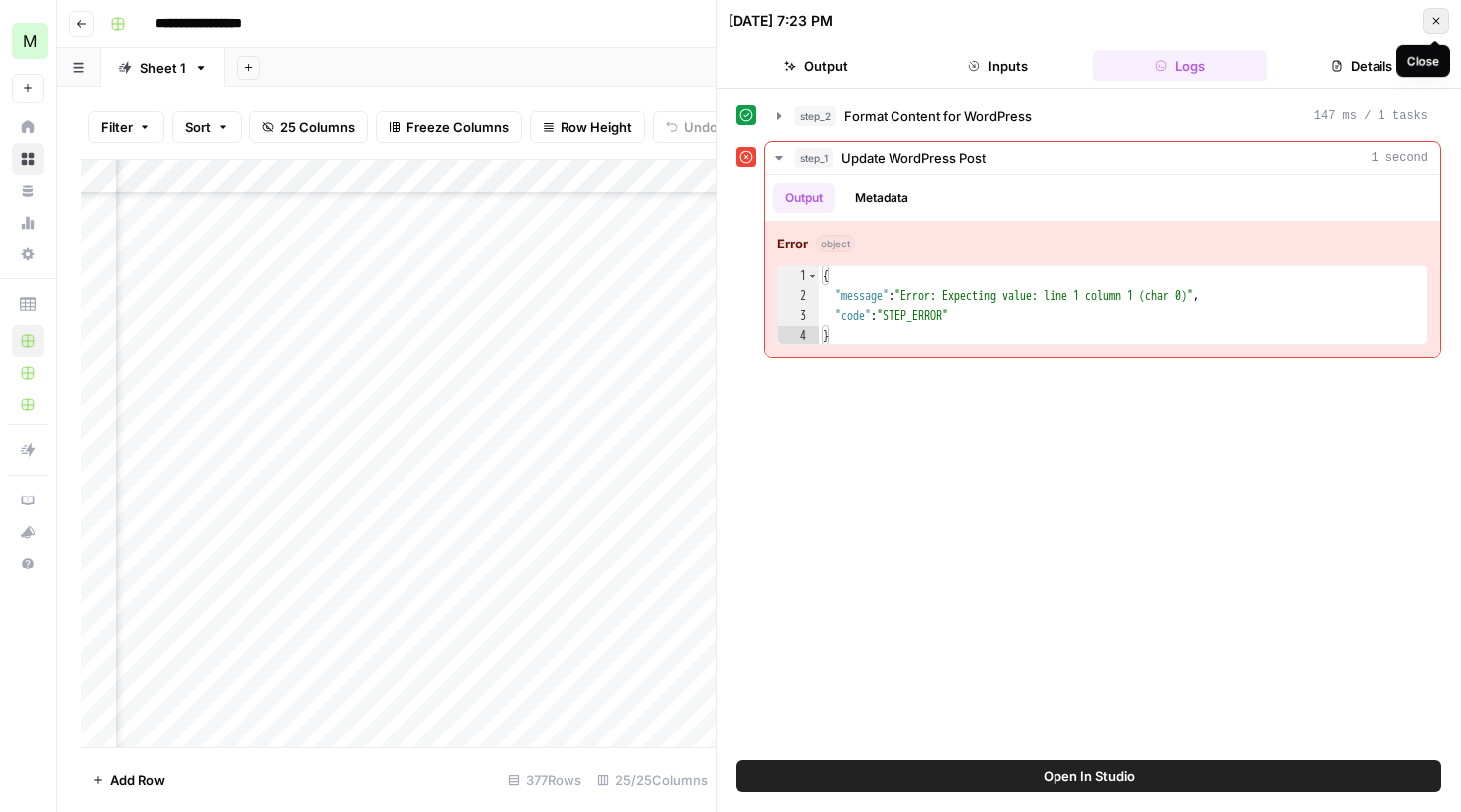 click 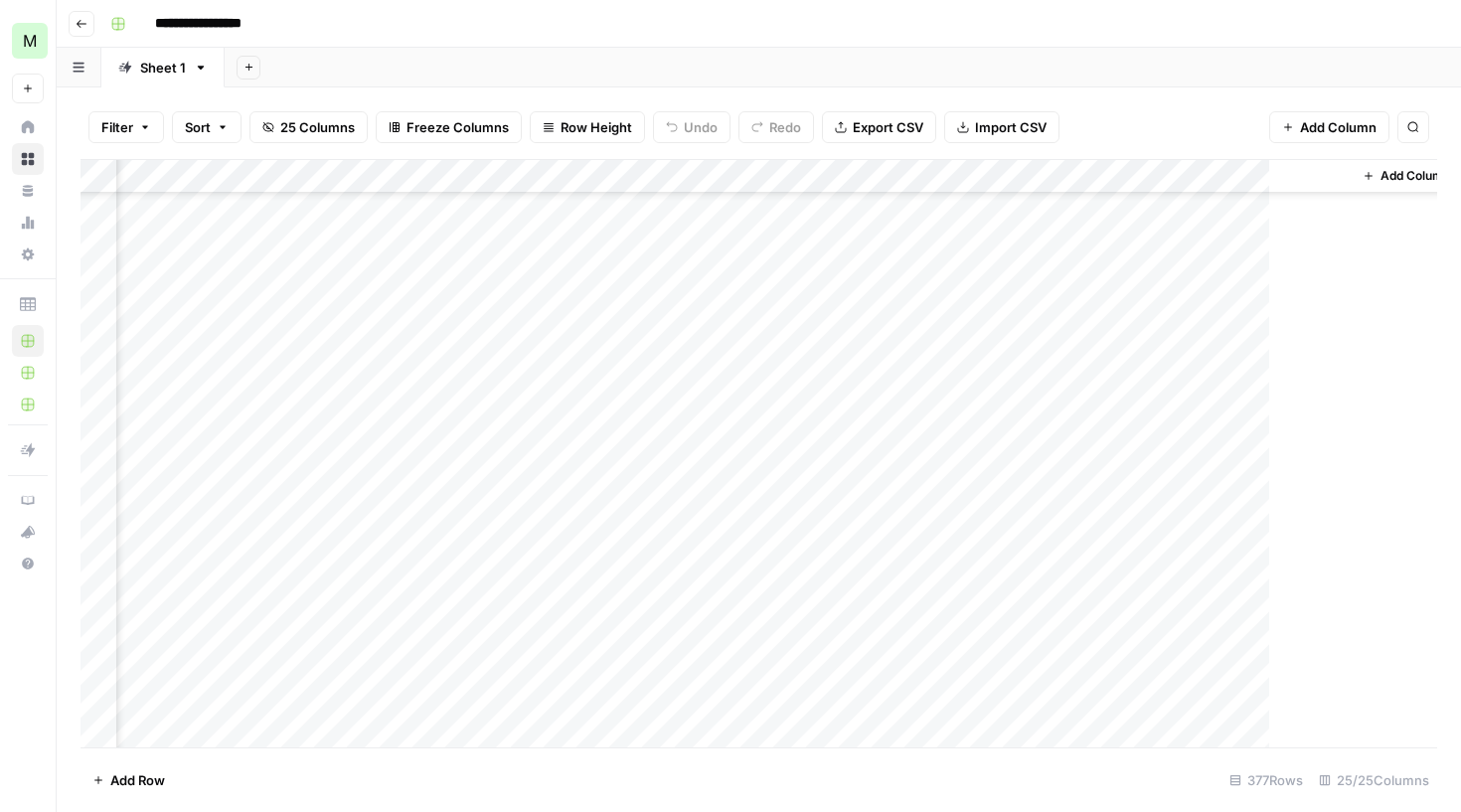 scroll, scrollTop: 12213, scrollLeft: 3239, axis: both 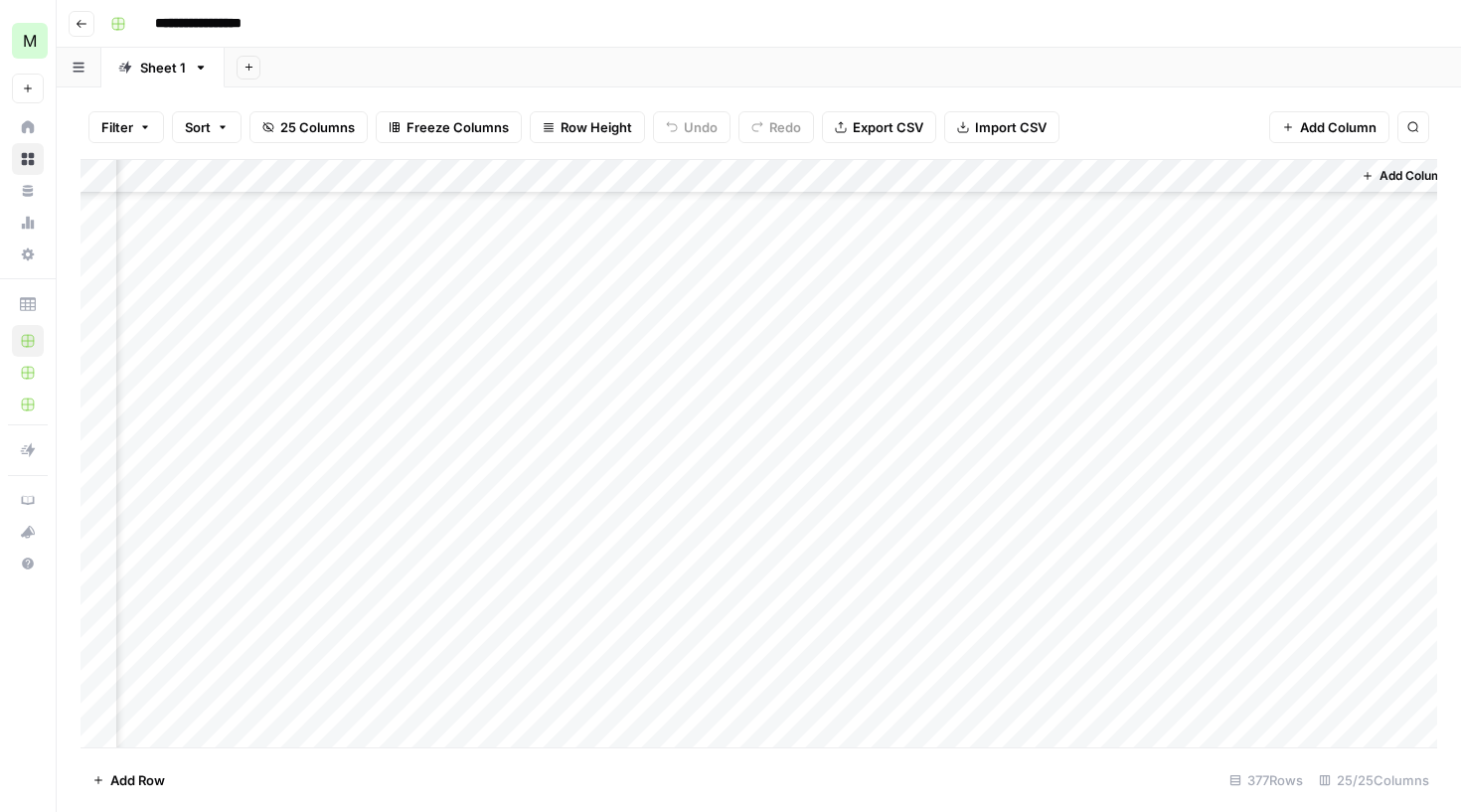 click on "Add Column" at bounding box center [758, 456] 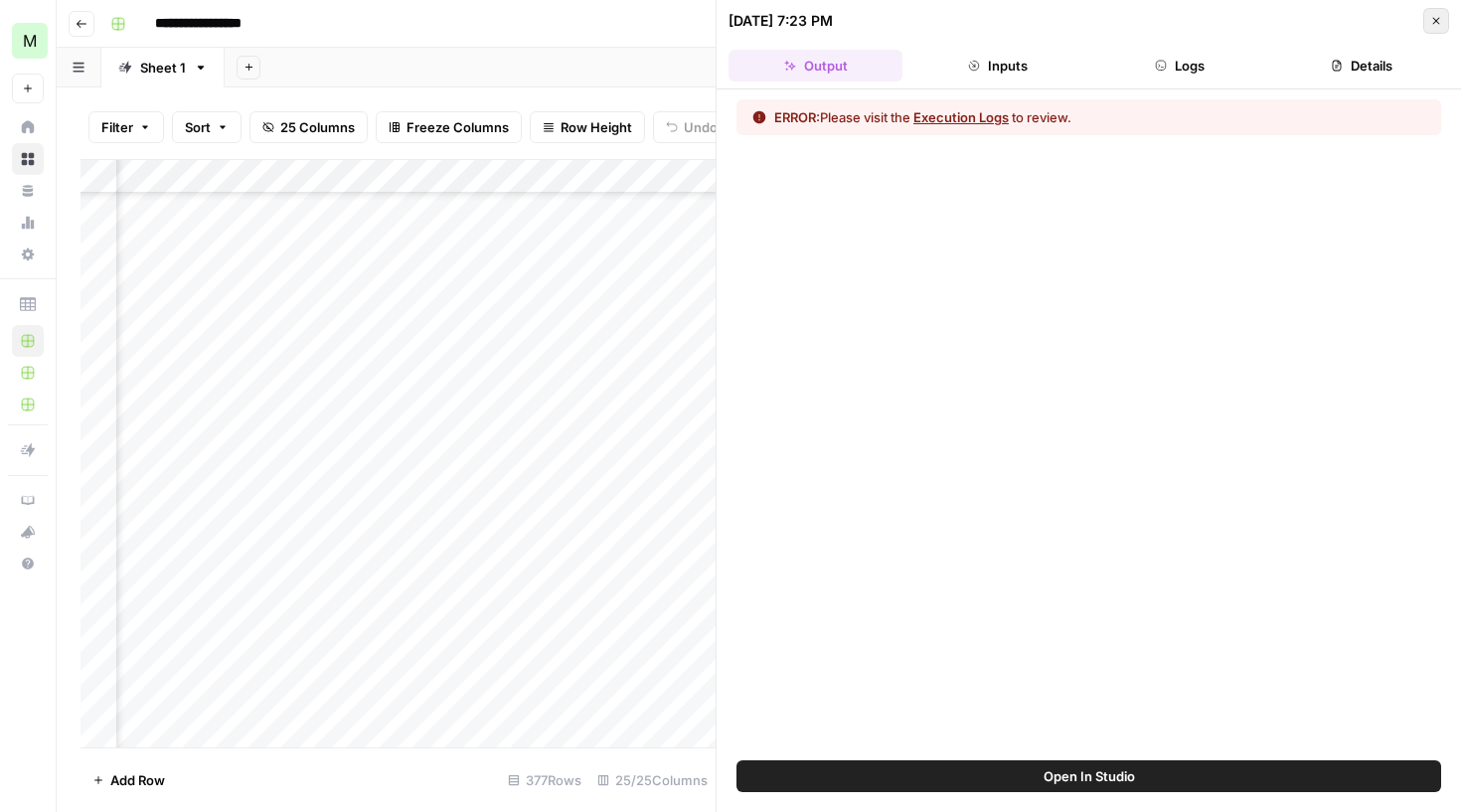 click 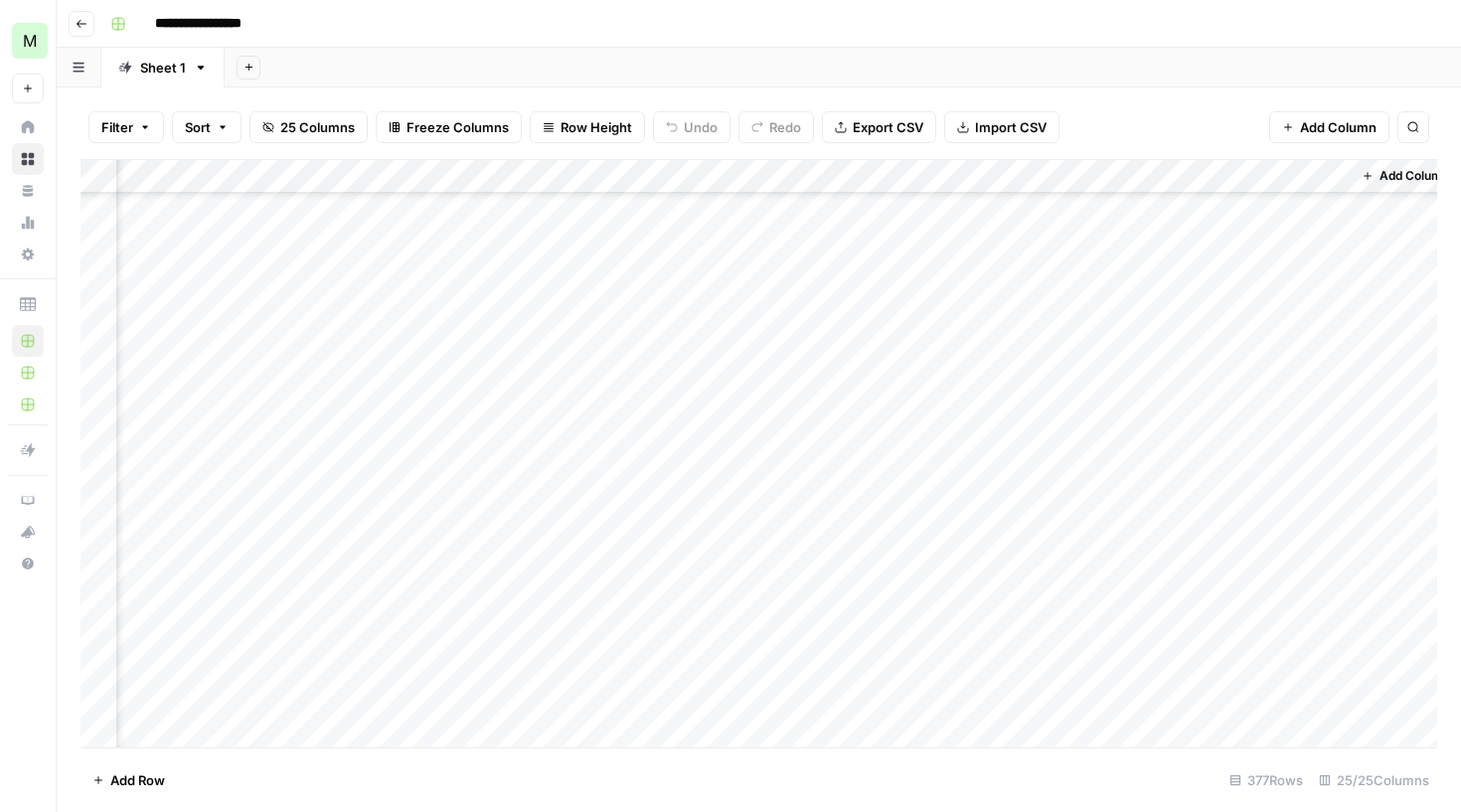 click on "Add Column" at bounding box center [758, 456] 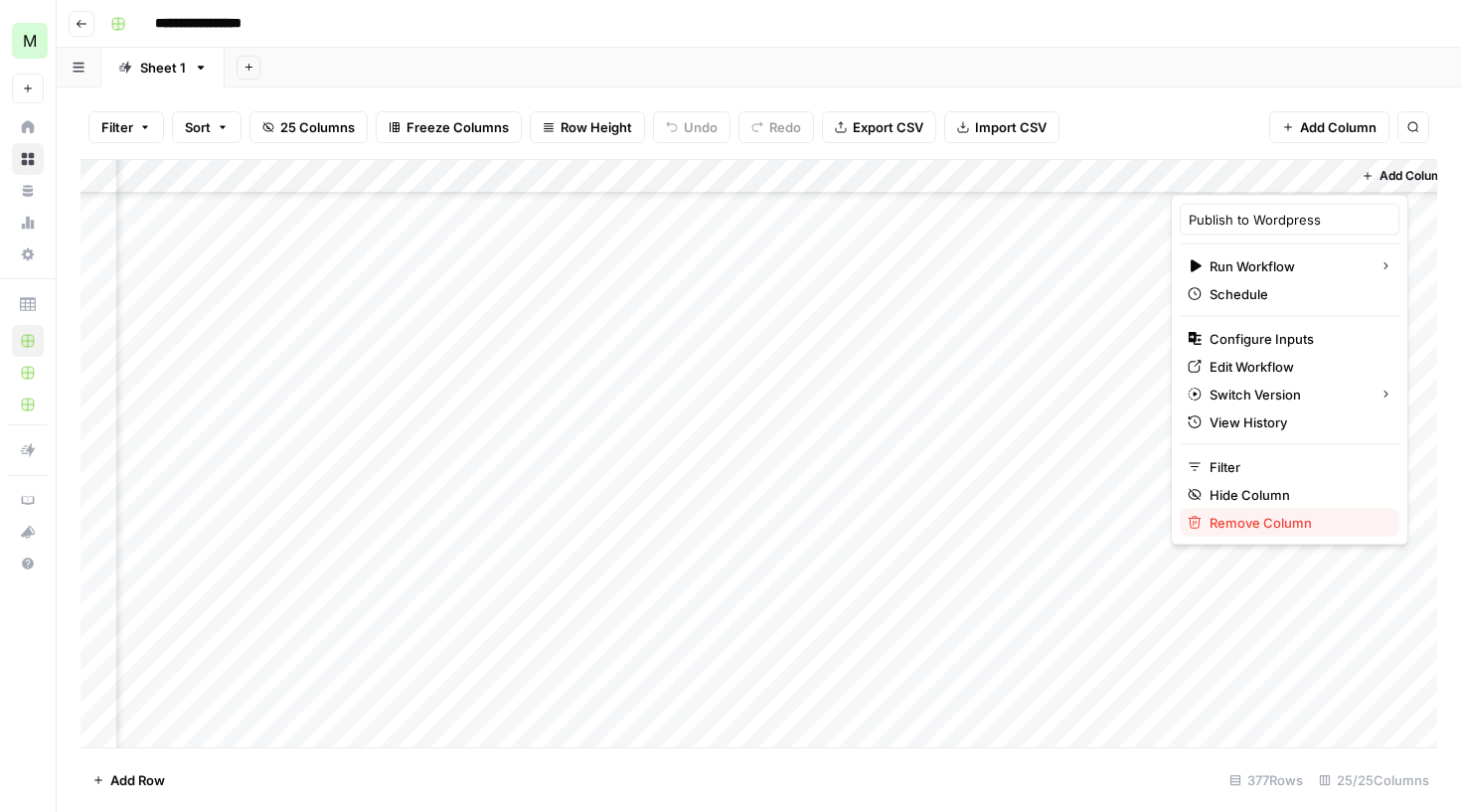click on "Remove Column" at bounding box center (1260, 523) 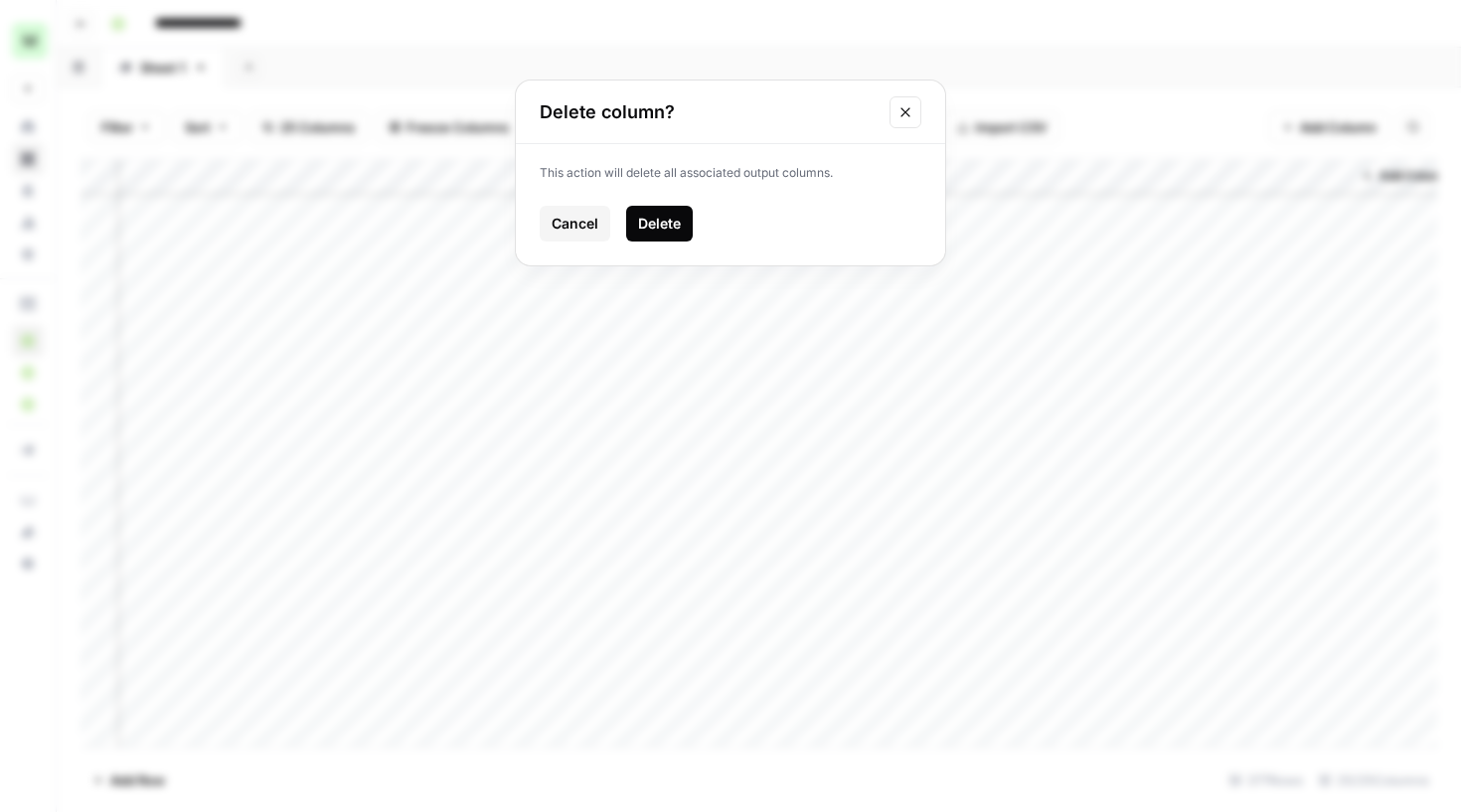 click on "Delete" at bounding box center [659, 224] 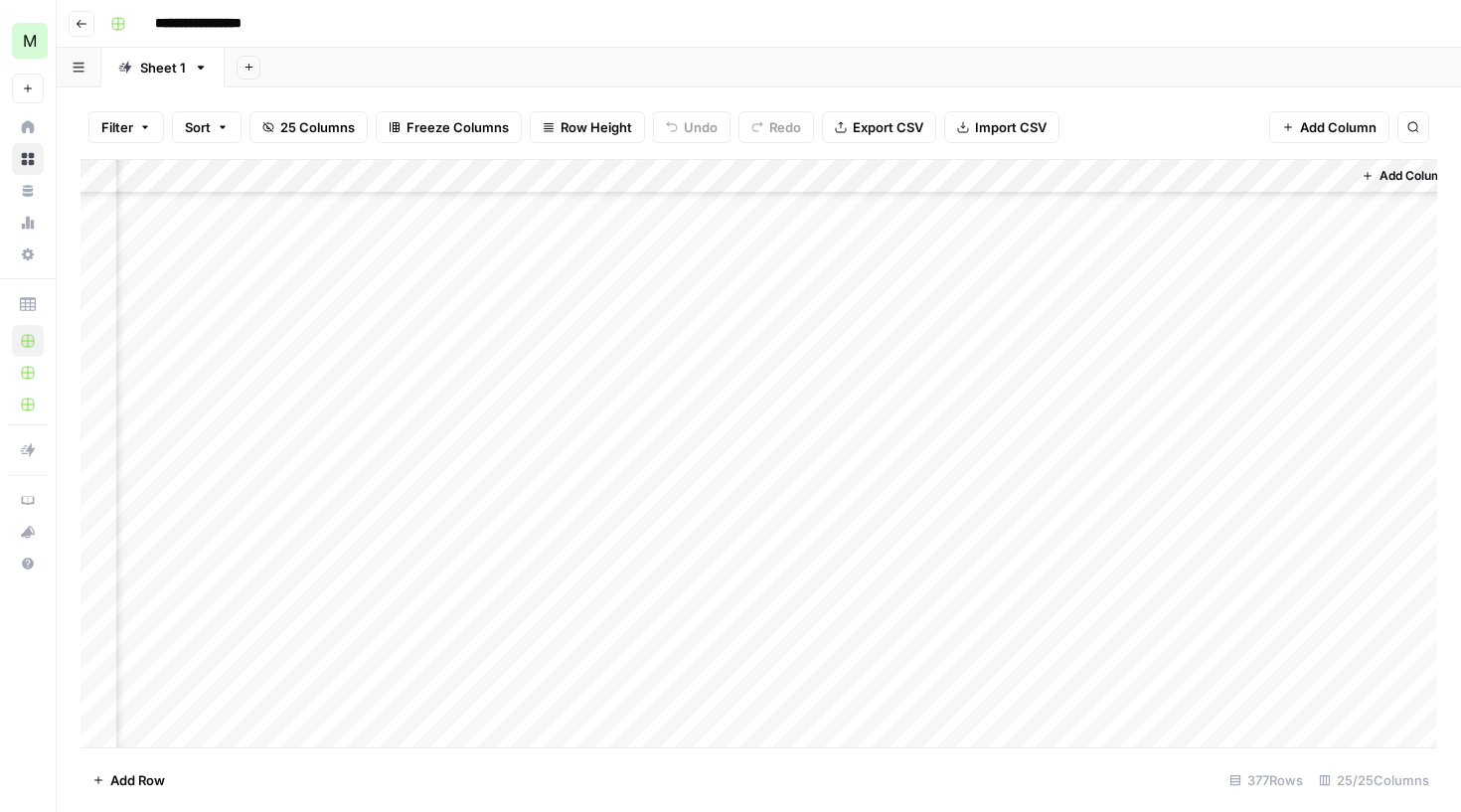 scroll, scrollTop: 12213, scrollLeft: 3084, axis: both 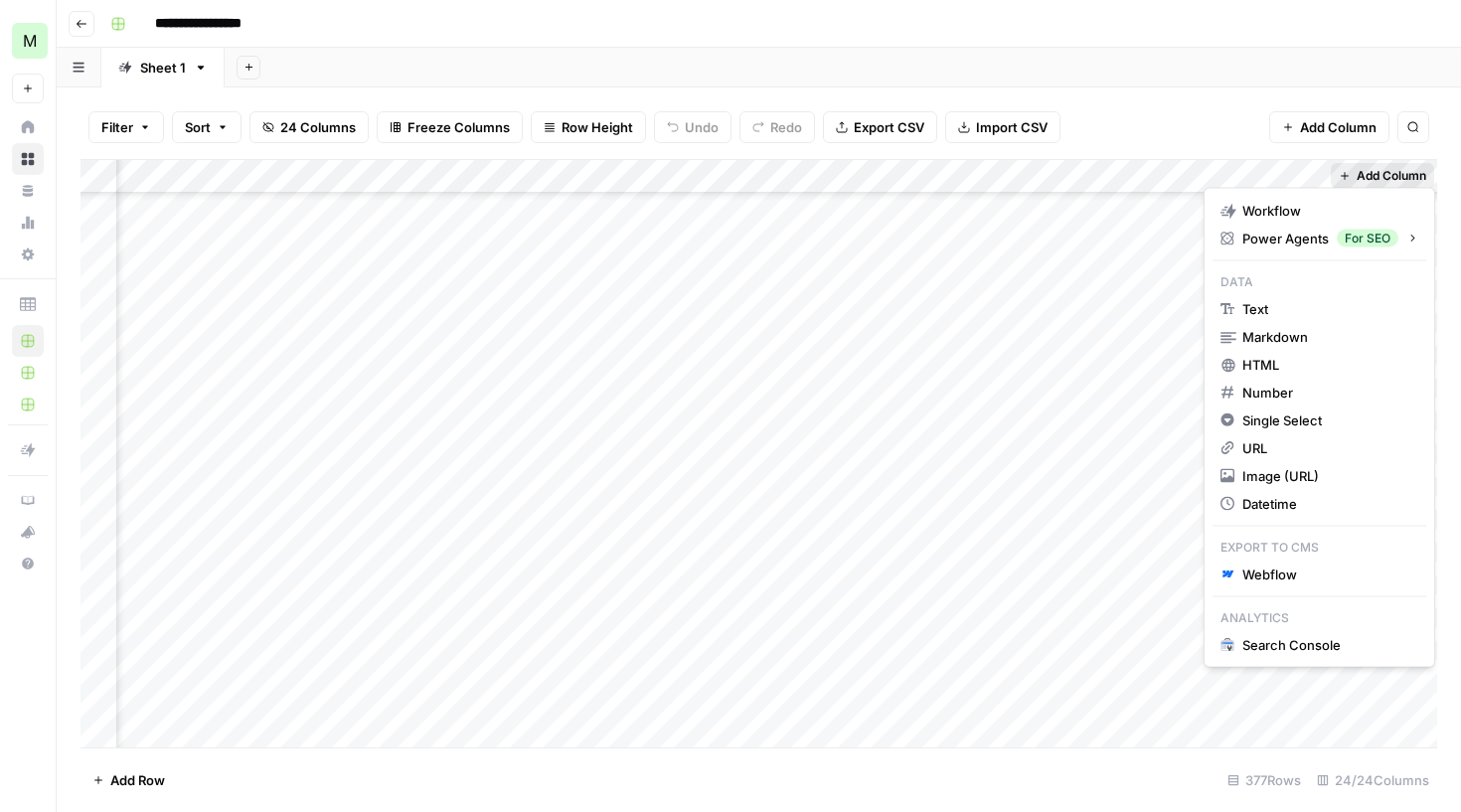 click on "Add Column" at bounding box center [1391, 176] 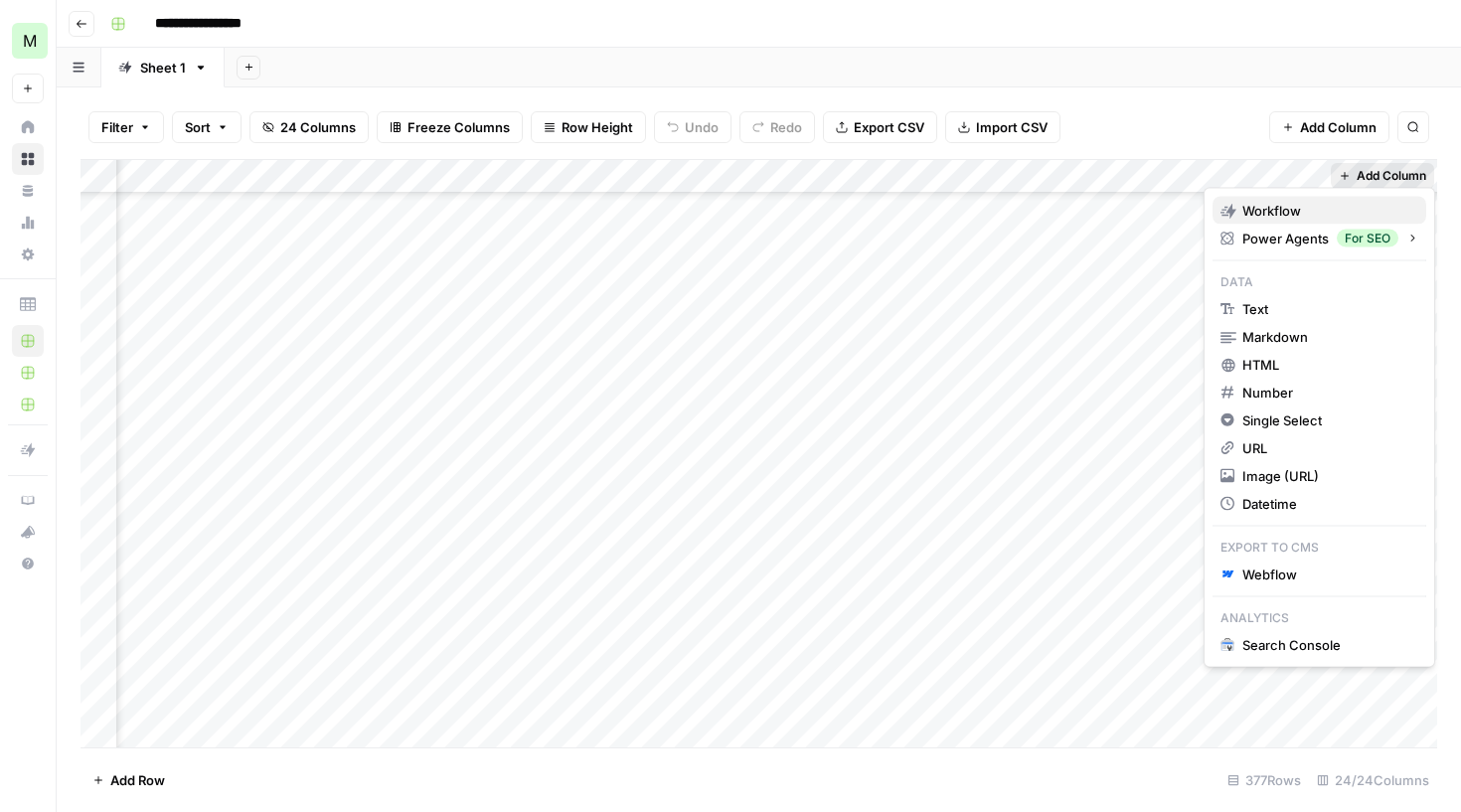 click on "Workflow" at bounding box center [1271, 211] 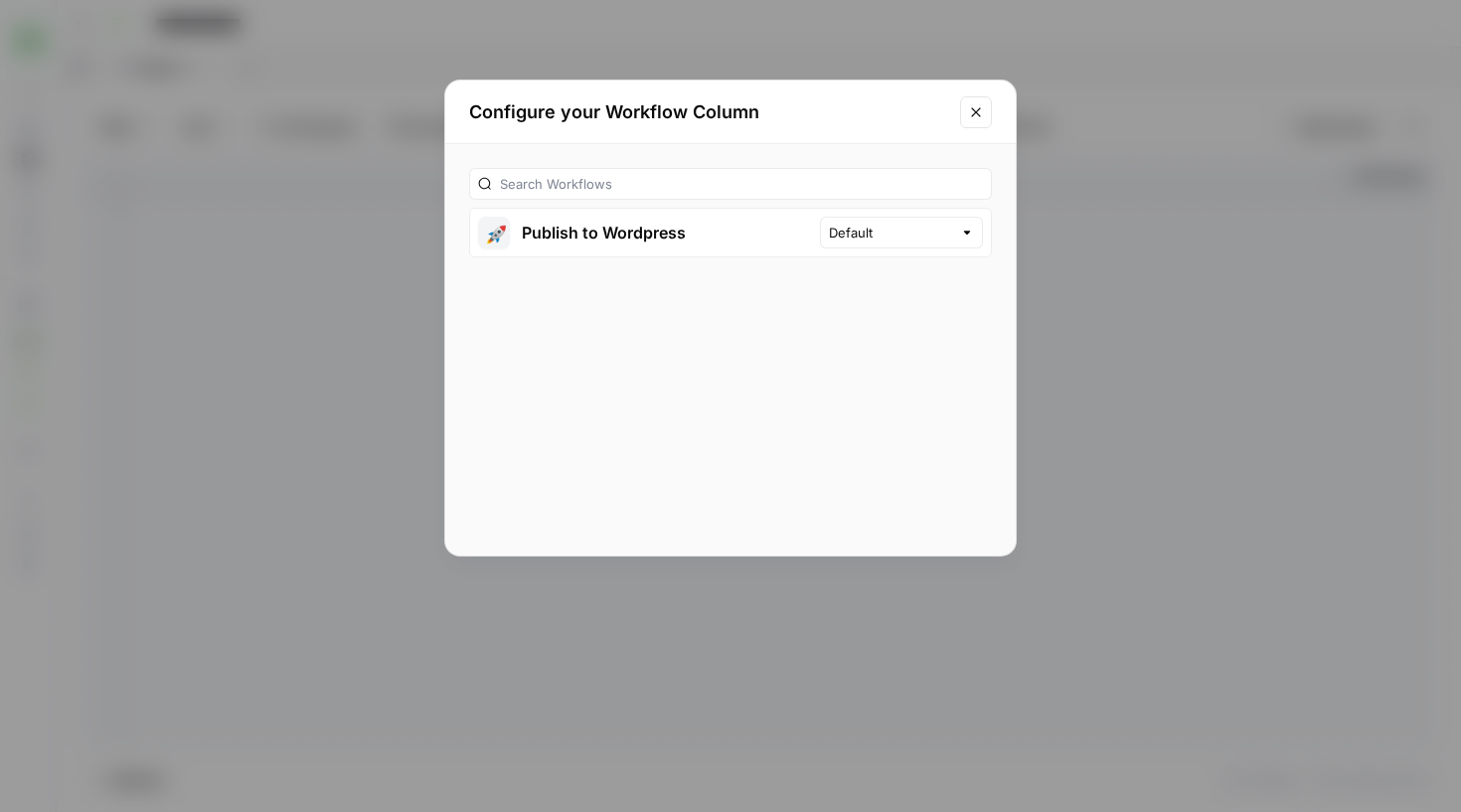 click on "🚀 Publish to Wordpress" at bounding box center [645, 233] 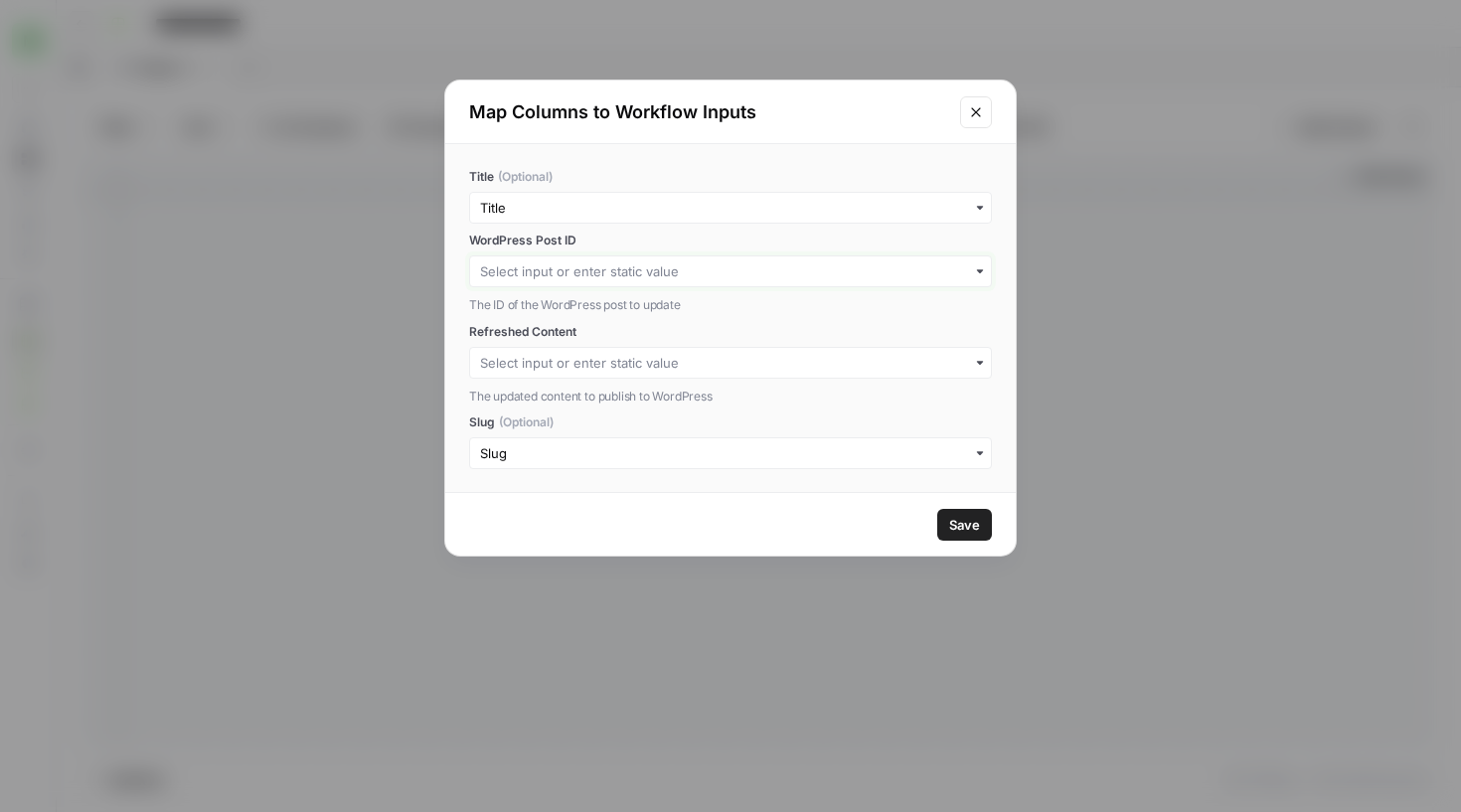 click on "WordPress Post ID" at bounding box center [730, 271] 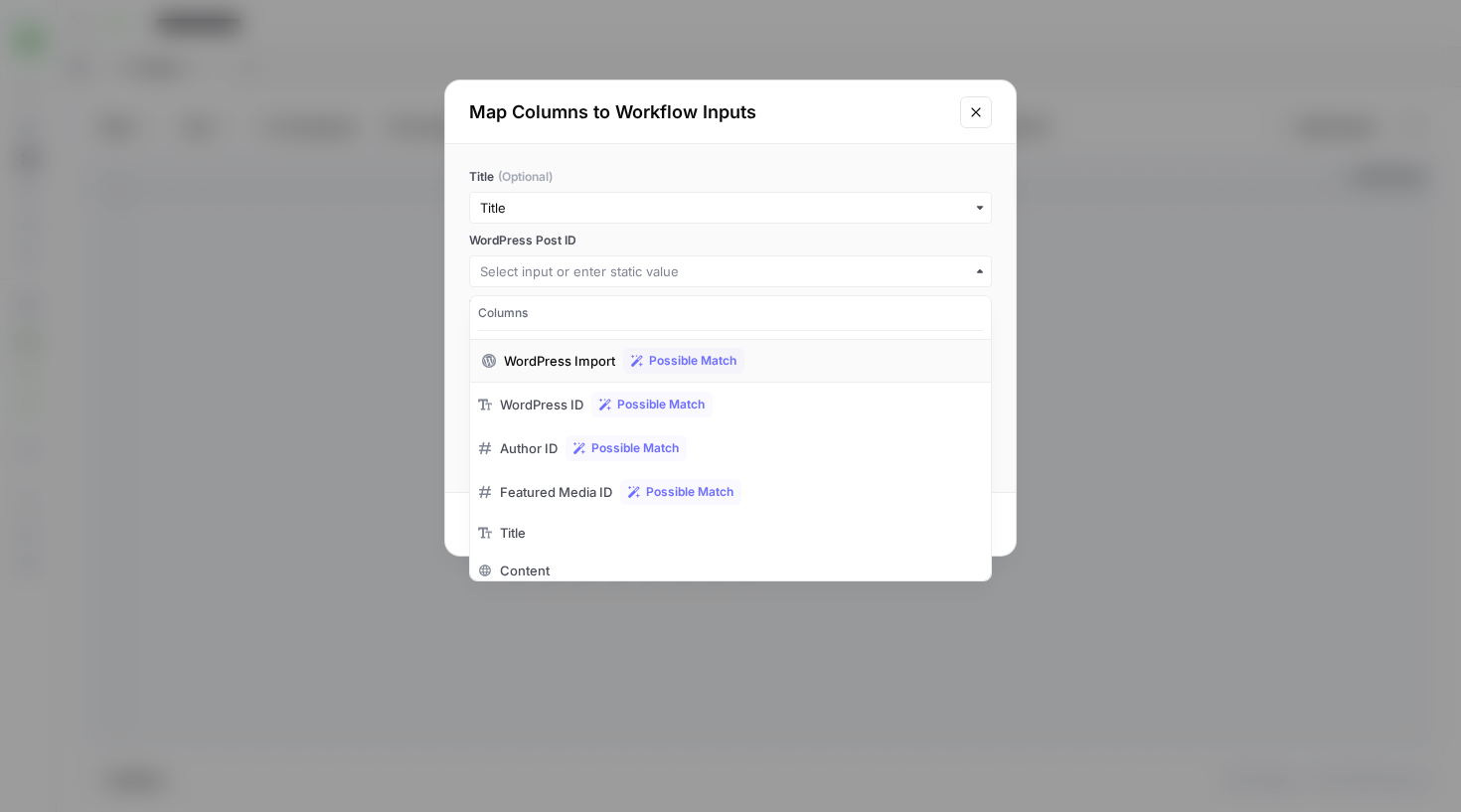 click on "WordPress Import" at bounding box center (560, 361) 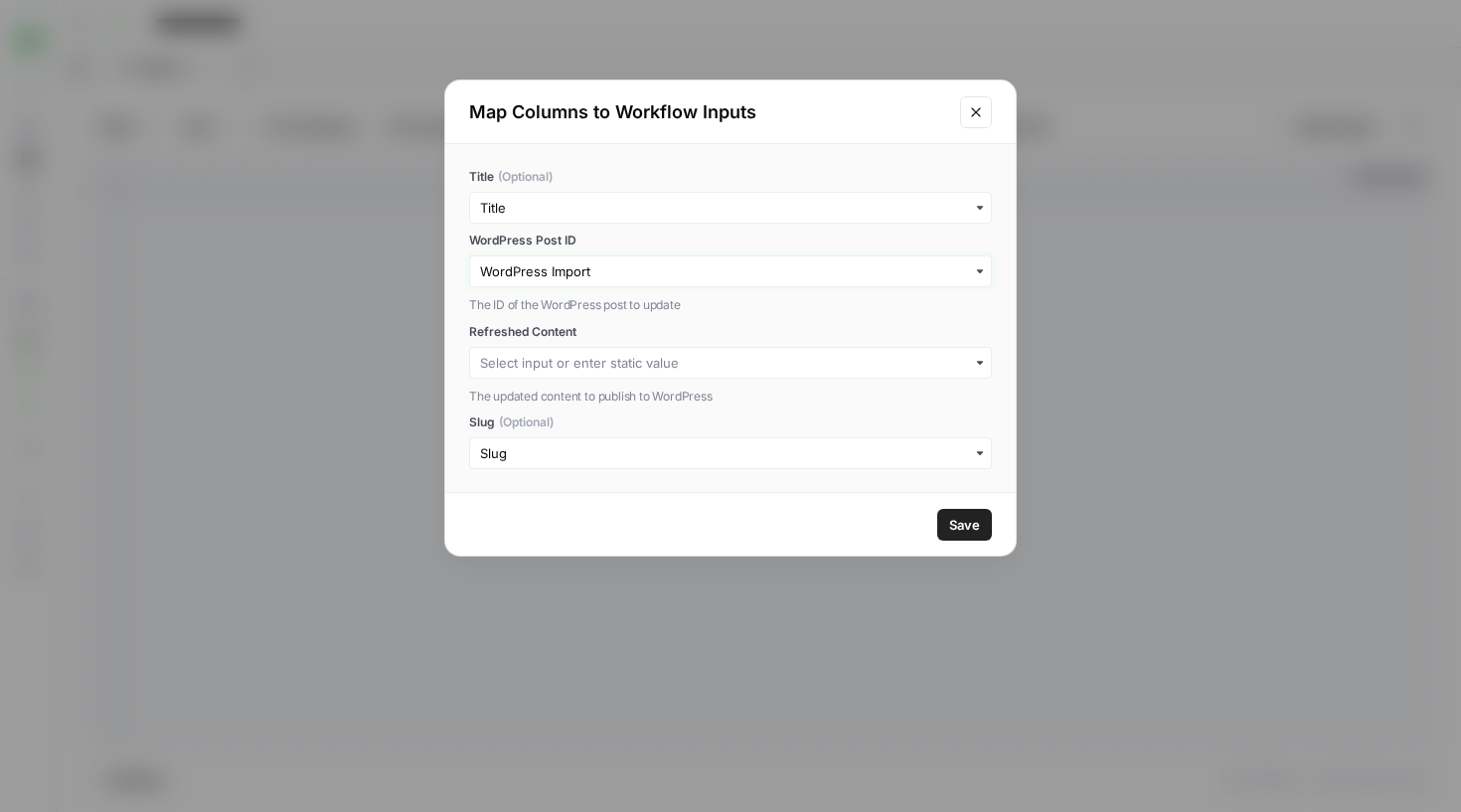 click on "WordPress Post ID" at bounding box center [730, 271] 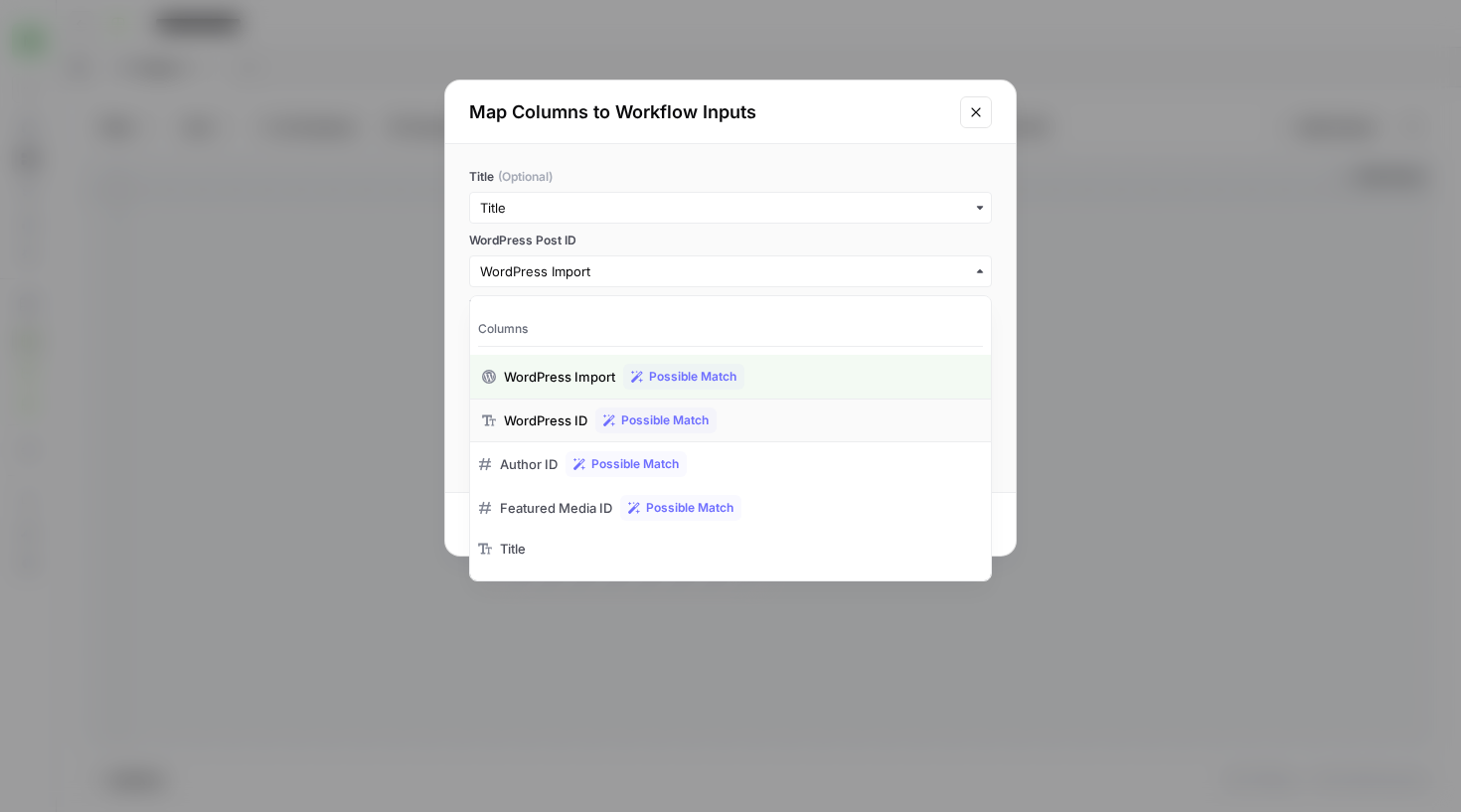click on "WordPress ID" at bounding box center [546, 420] 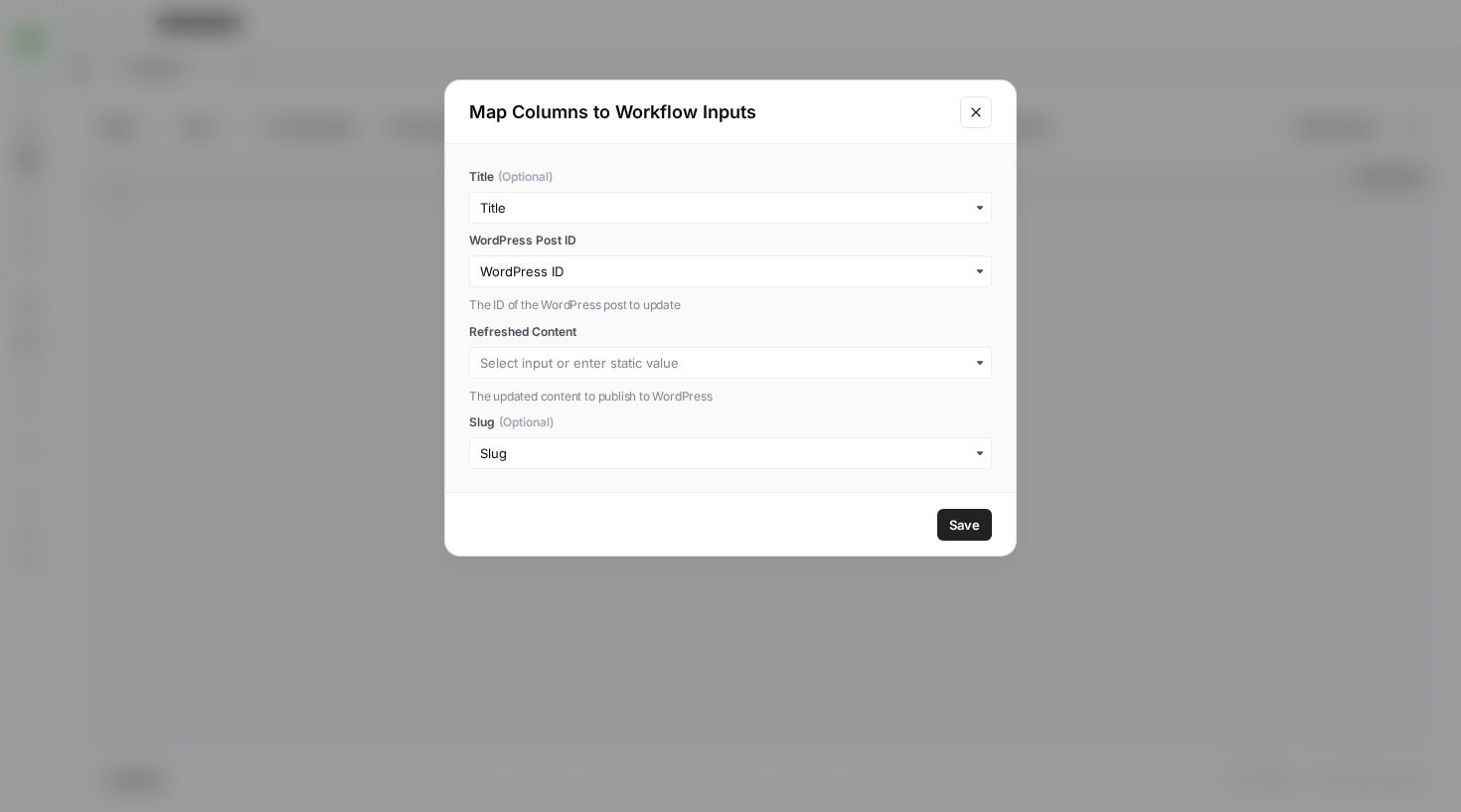 click on "Refreshed Content The updated content to publish to WordPress" at bounding box center (730, 365) 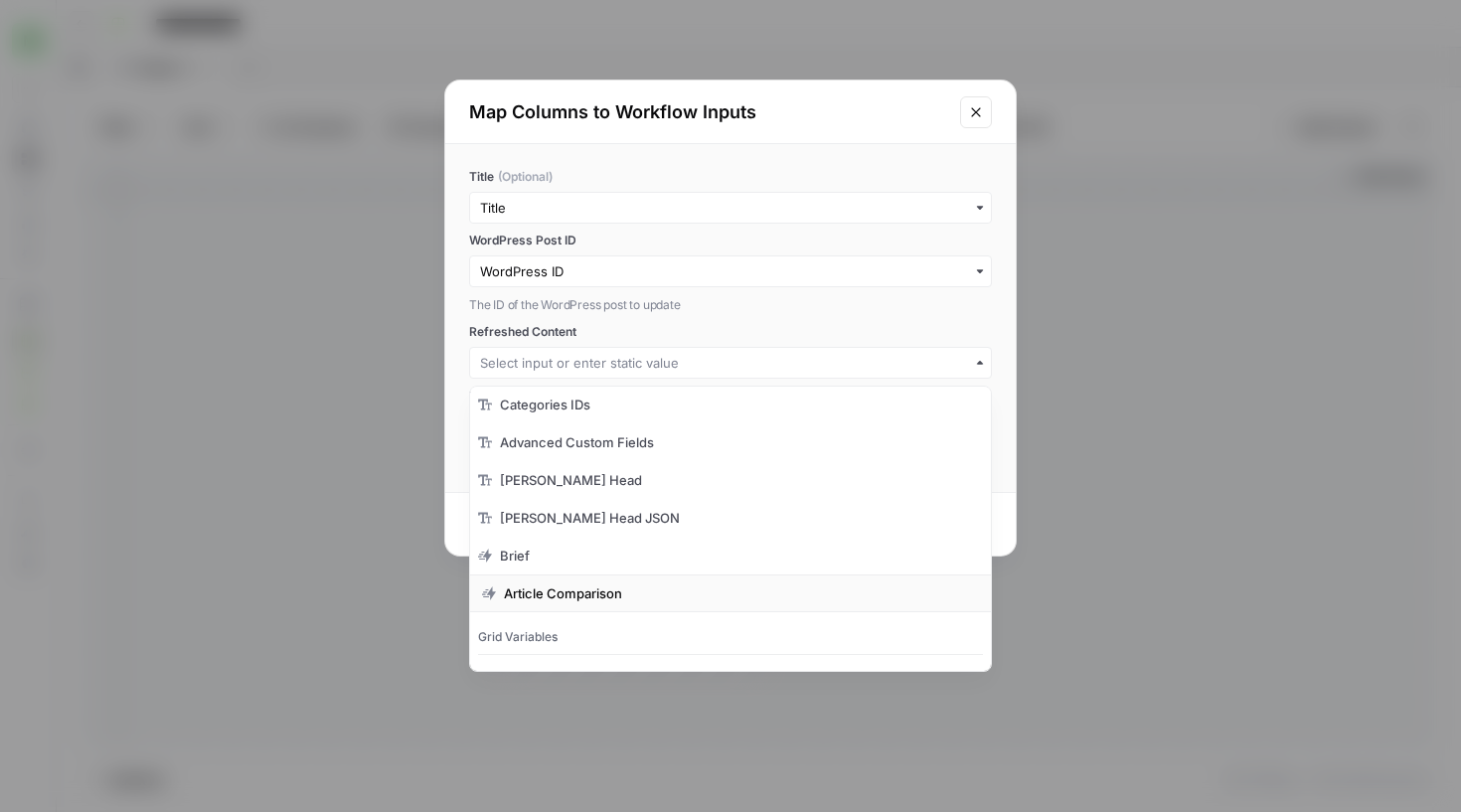 scroll, scrollTop: 676, scrollLeft: 0, axis: vertical 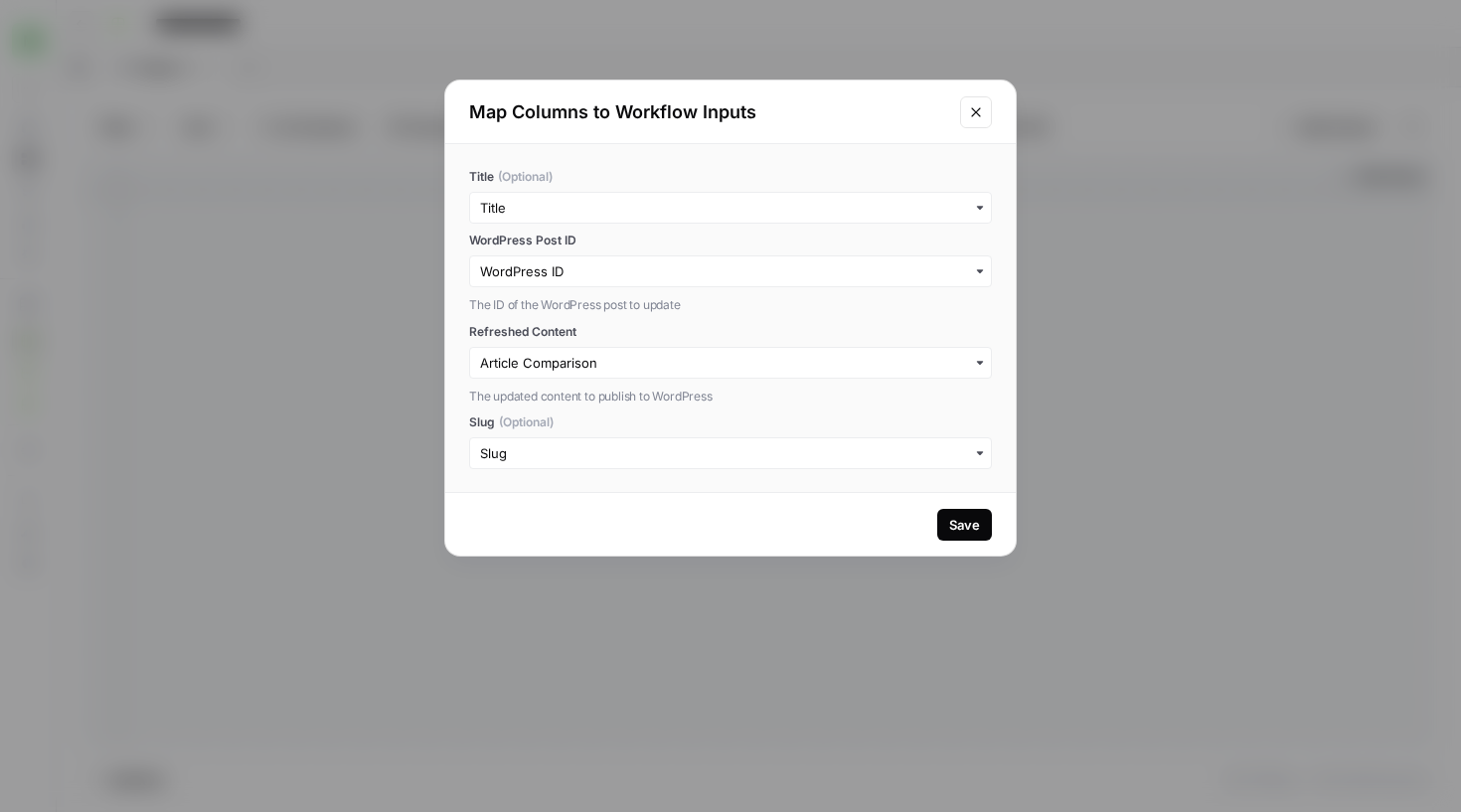 click on "Save" at bounding box center [964, 525] 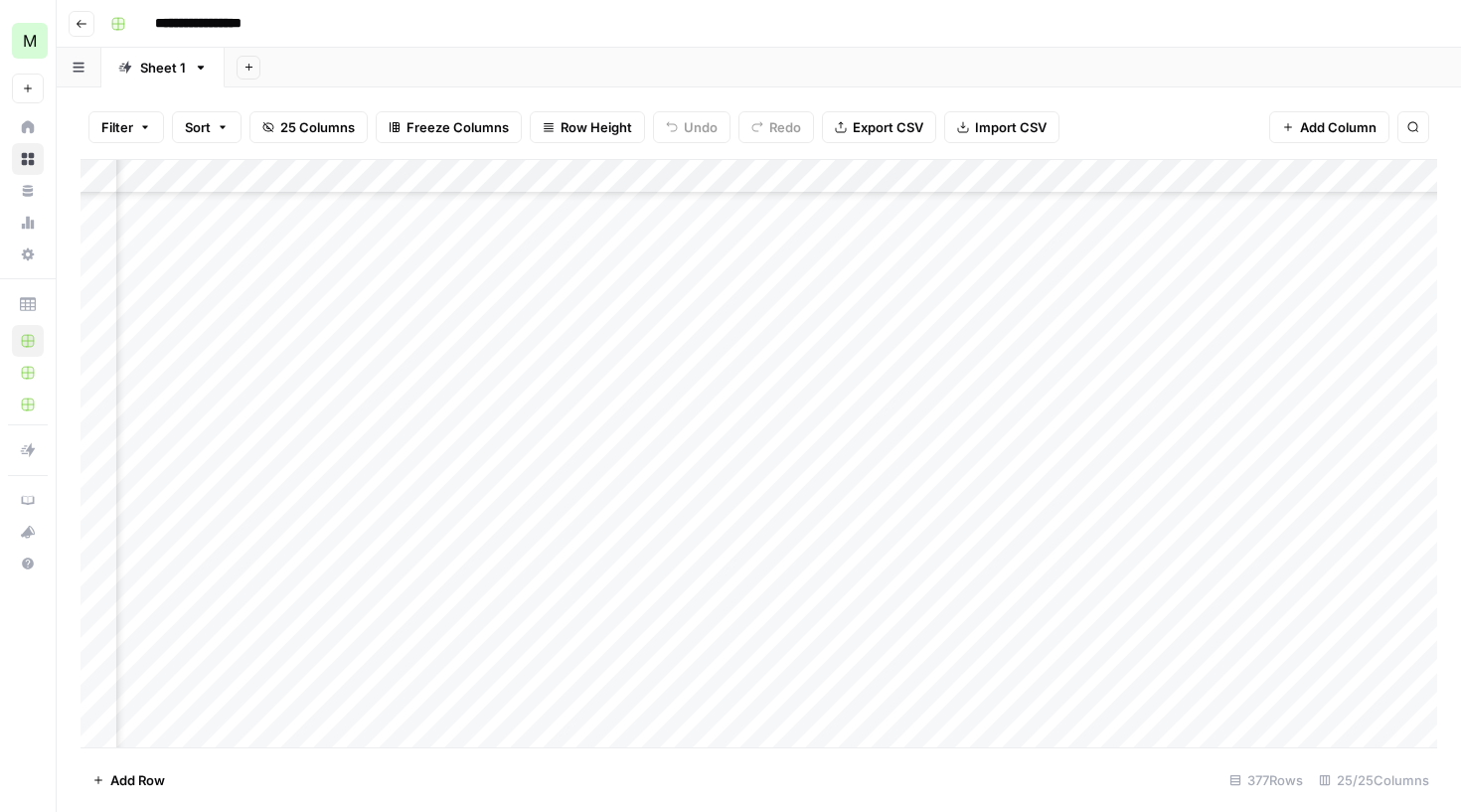 scroll, scrollTop: 12213, scrollLeft: 3263, axis: both 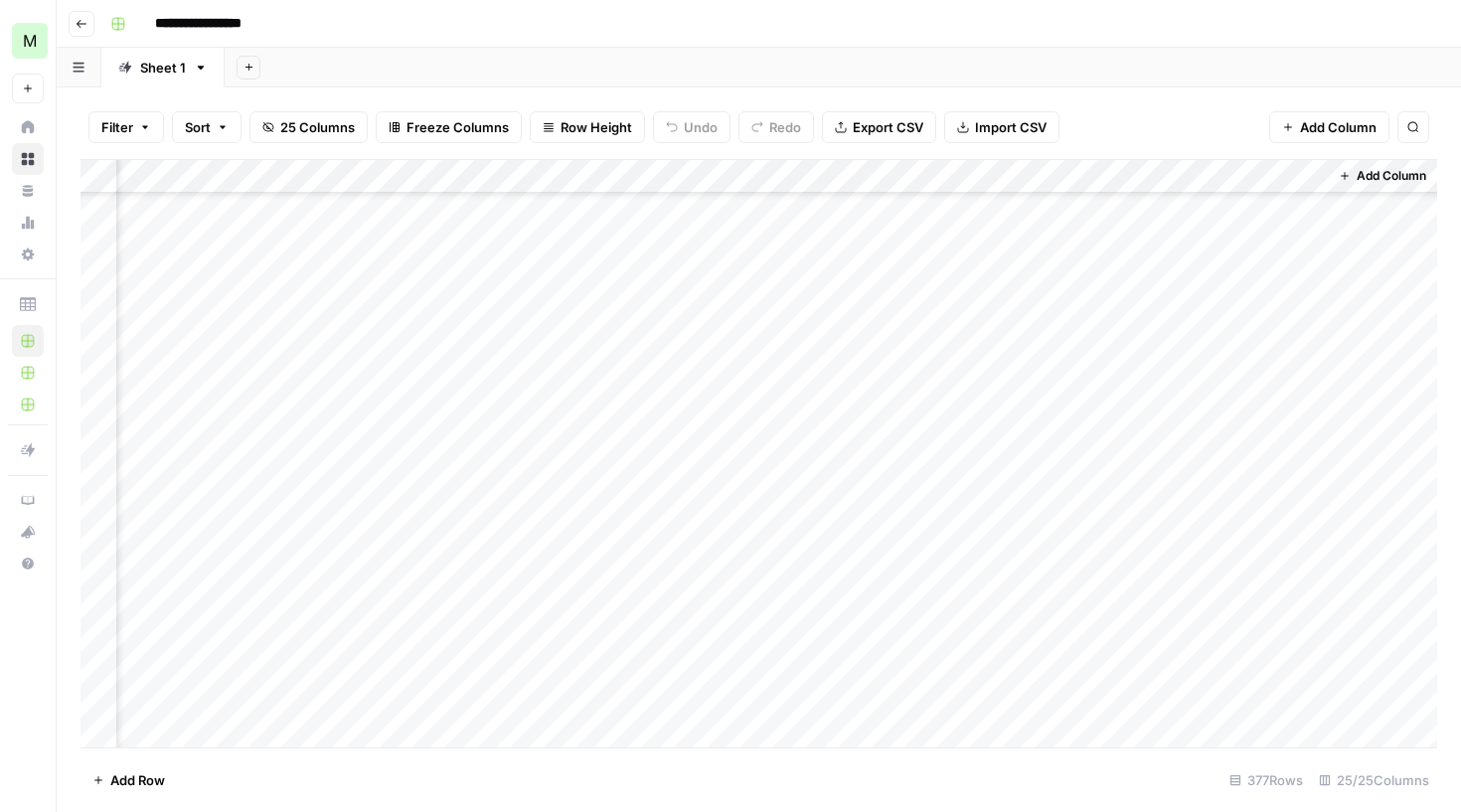 click on "Add Column" at bounding box center (758, 456) 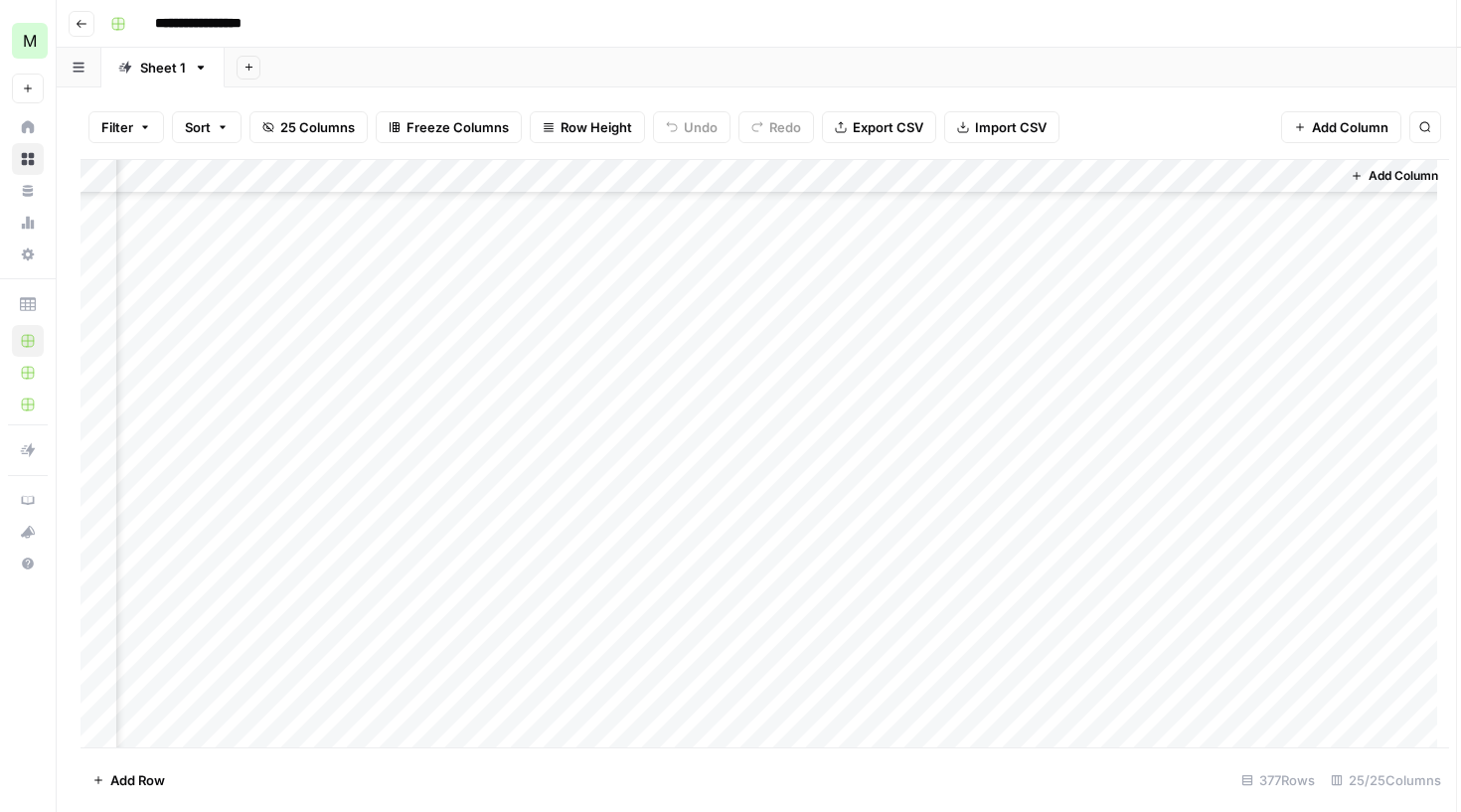 scroll, scrollTop: 12213, scrollLeft: 3251, axis: both 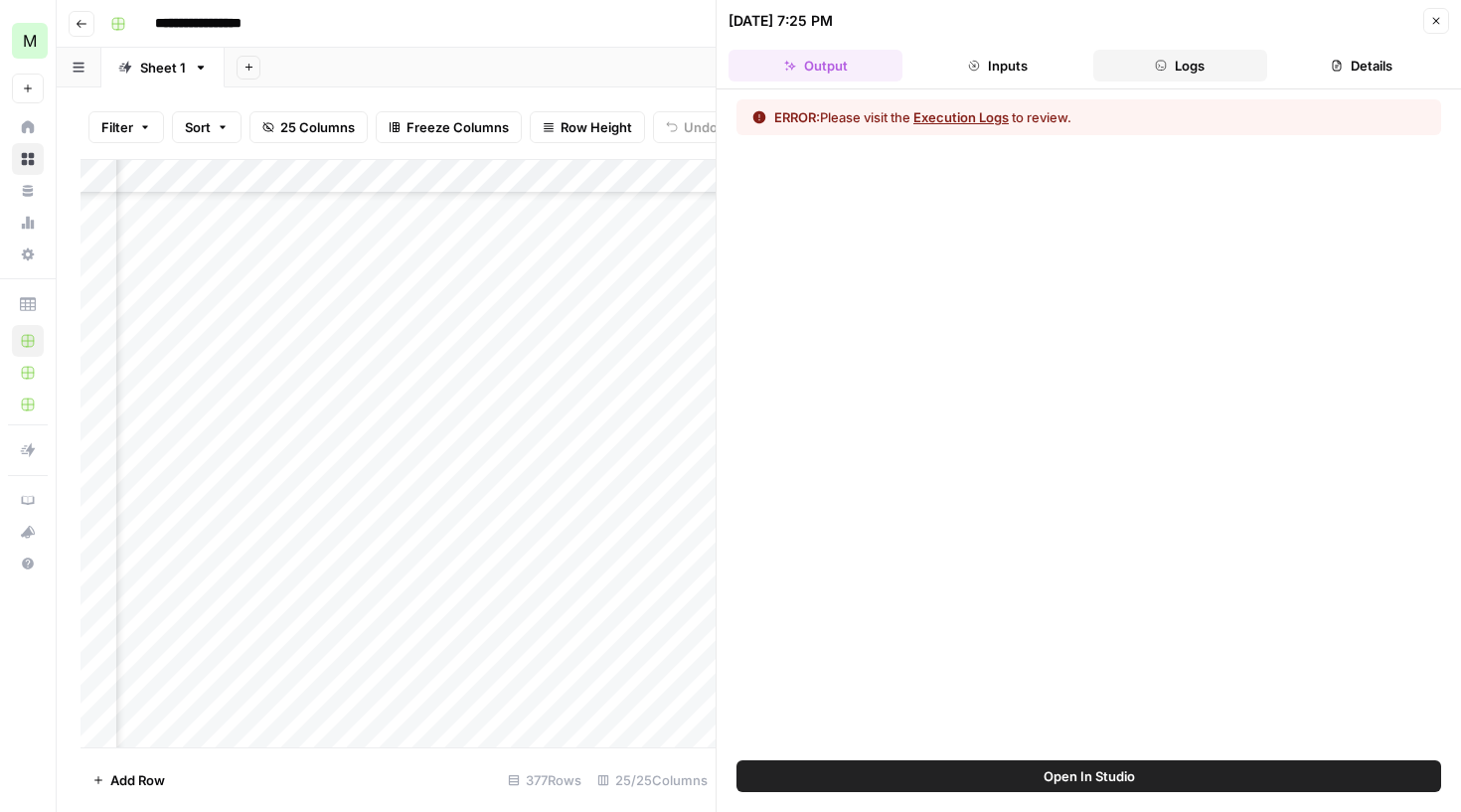 click on "Logs" at bounding box center [1180, 66] 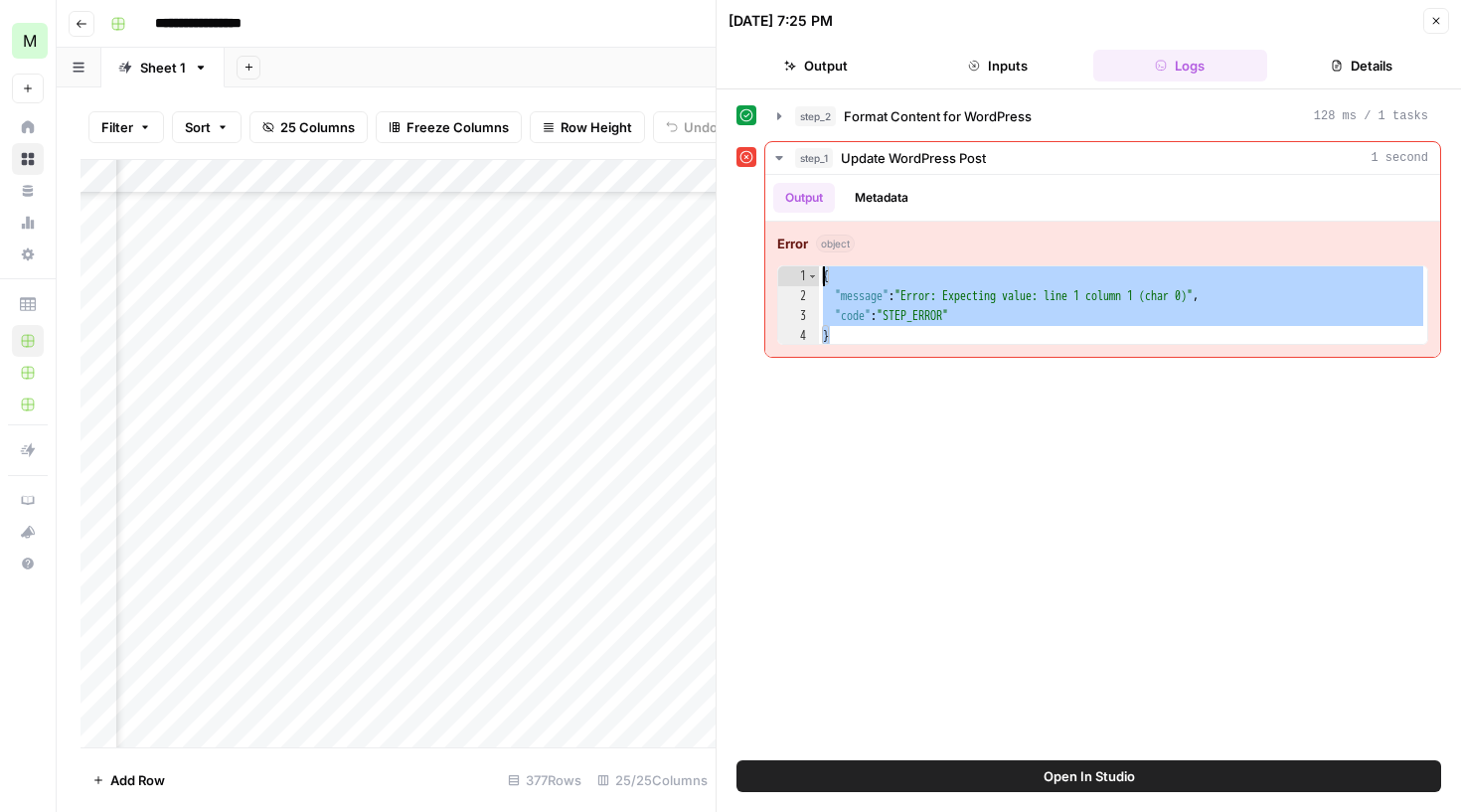 drag, startPoint x: 858, startPoint y: 337, endPoint x: 761, endPoint y: 234, distance: 141.48498 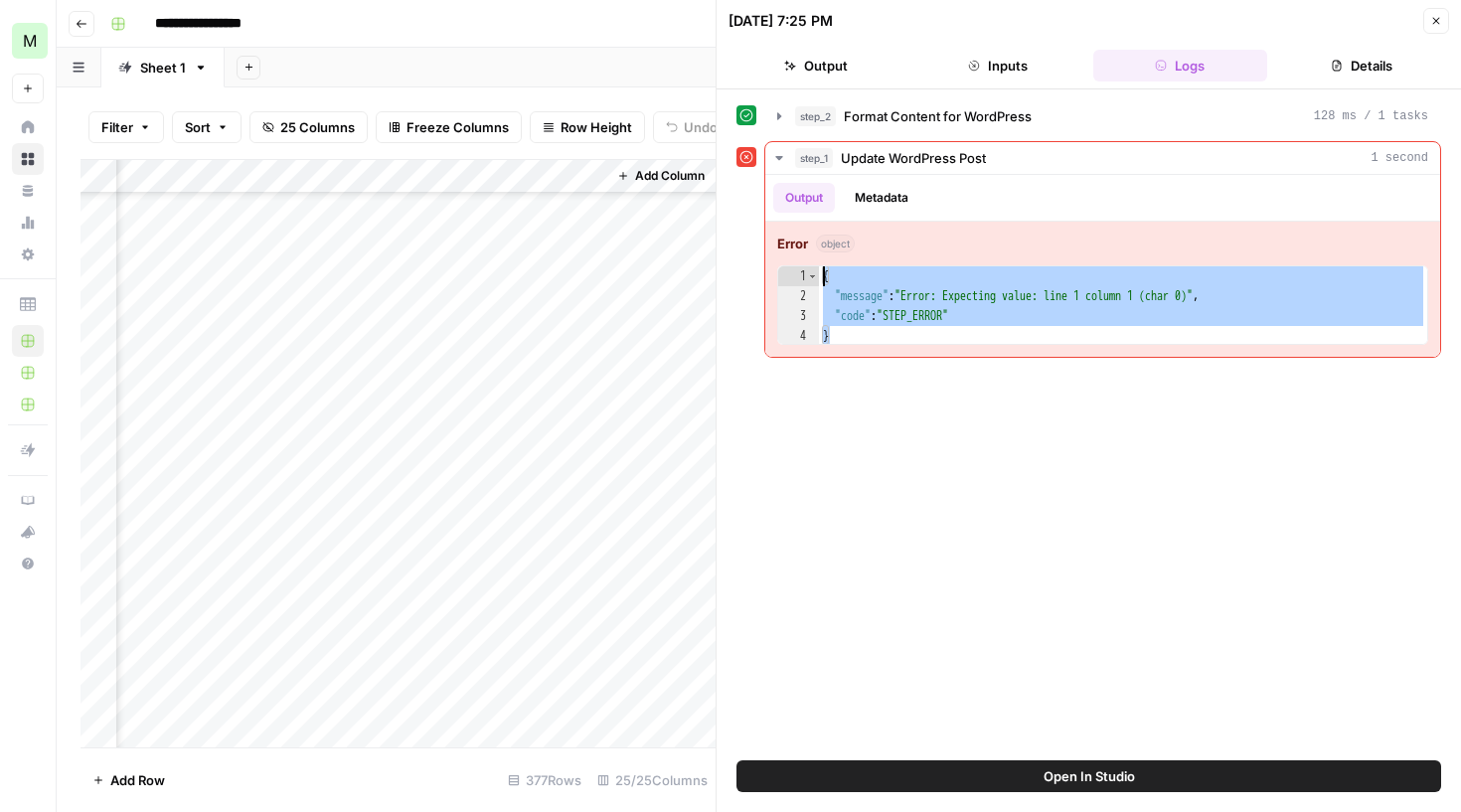 scroll, scrollTop: 12213, scrollLeft: 3984, axis: both 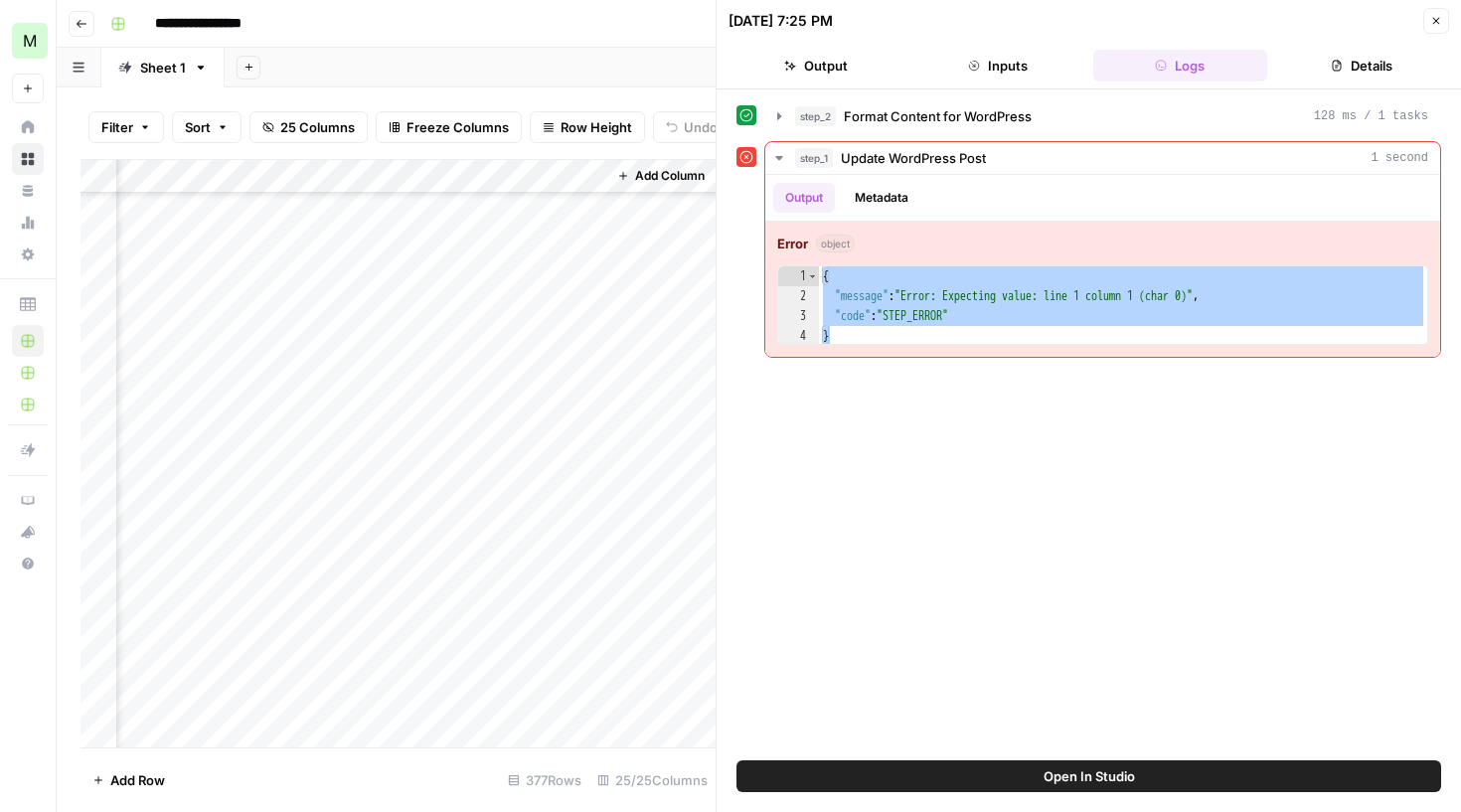 click on "Add Column" at bounding box center (398, 456) 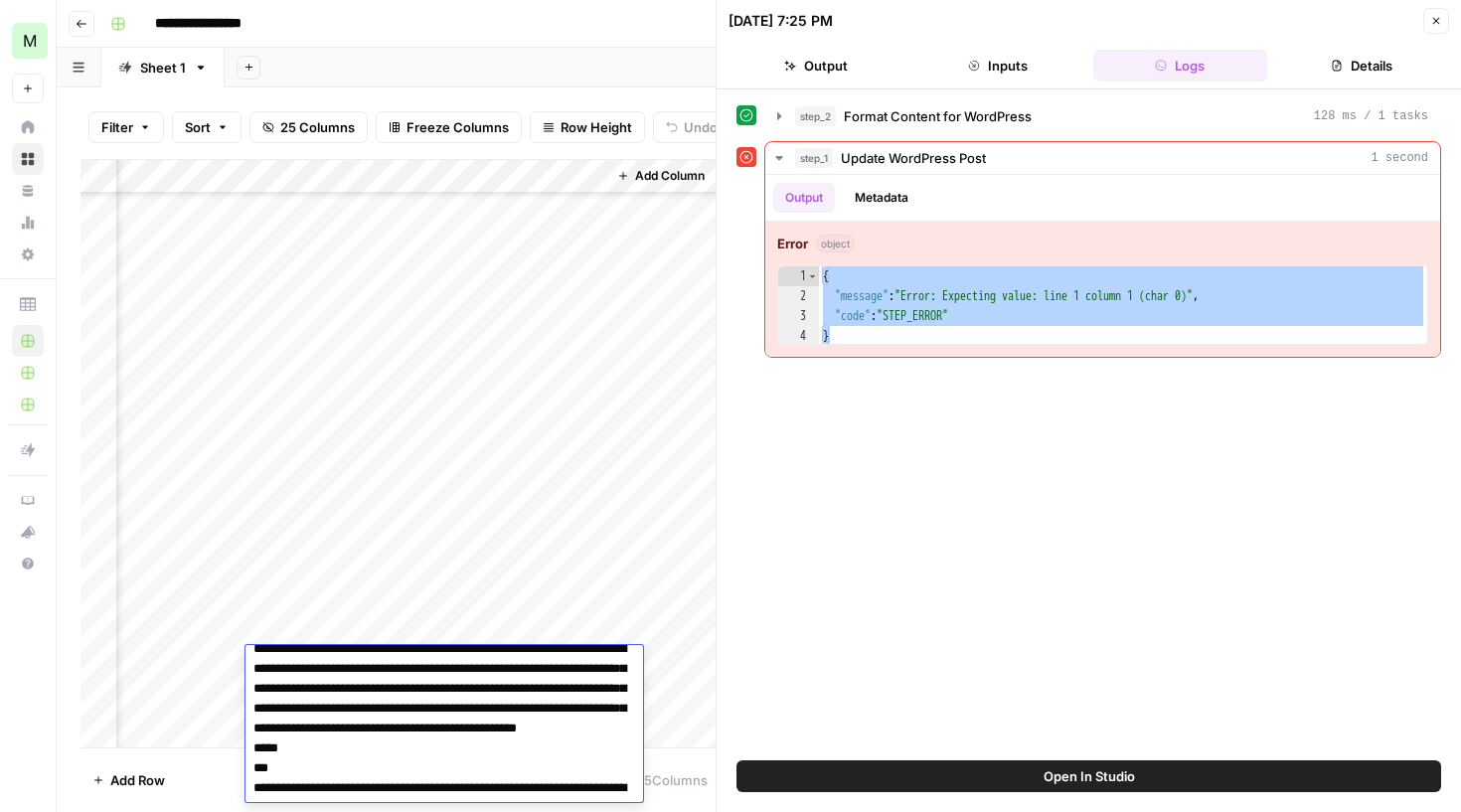 scroll, scrollTop: 0, scrollLeft: 0, axis: both 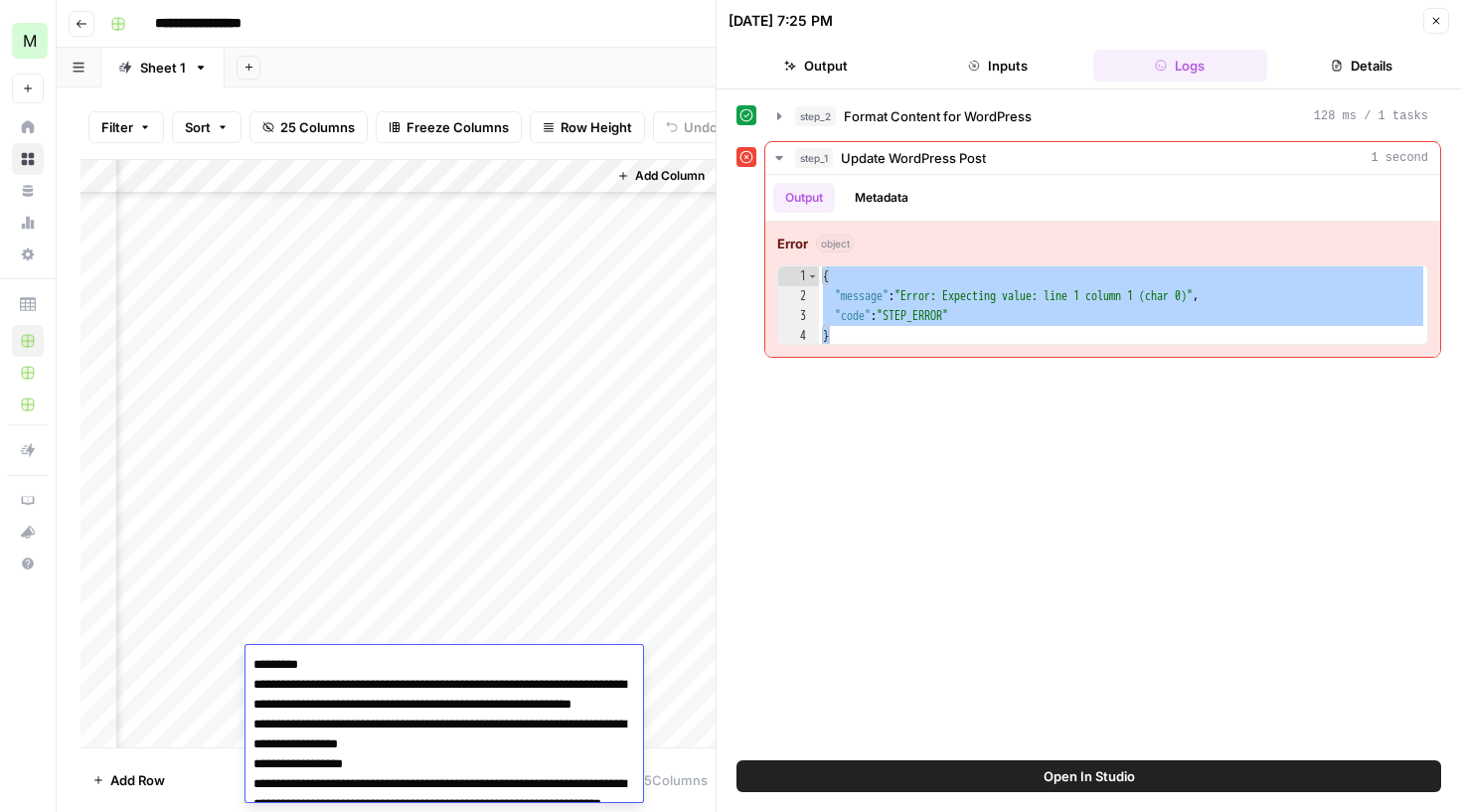 drag, startPoint x: 325, startPoint y: 769, endPoint x: 202, endPoint y: 384, distance: 404.1708 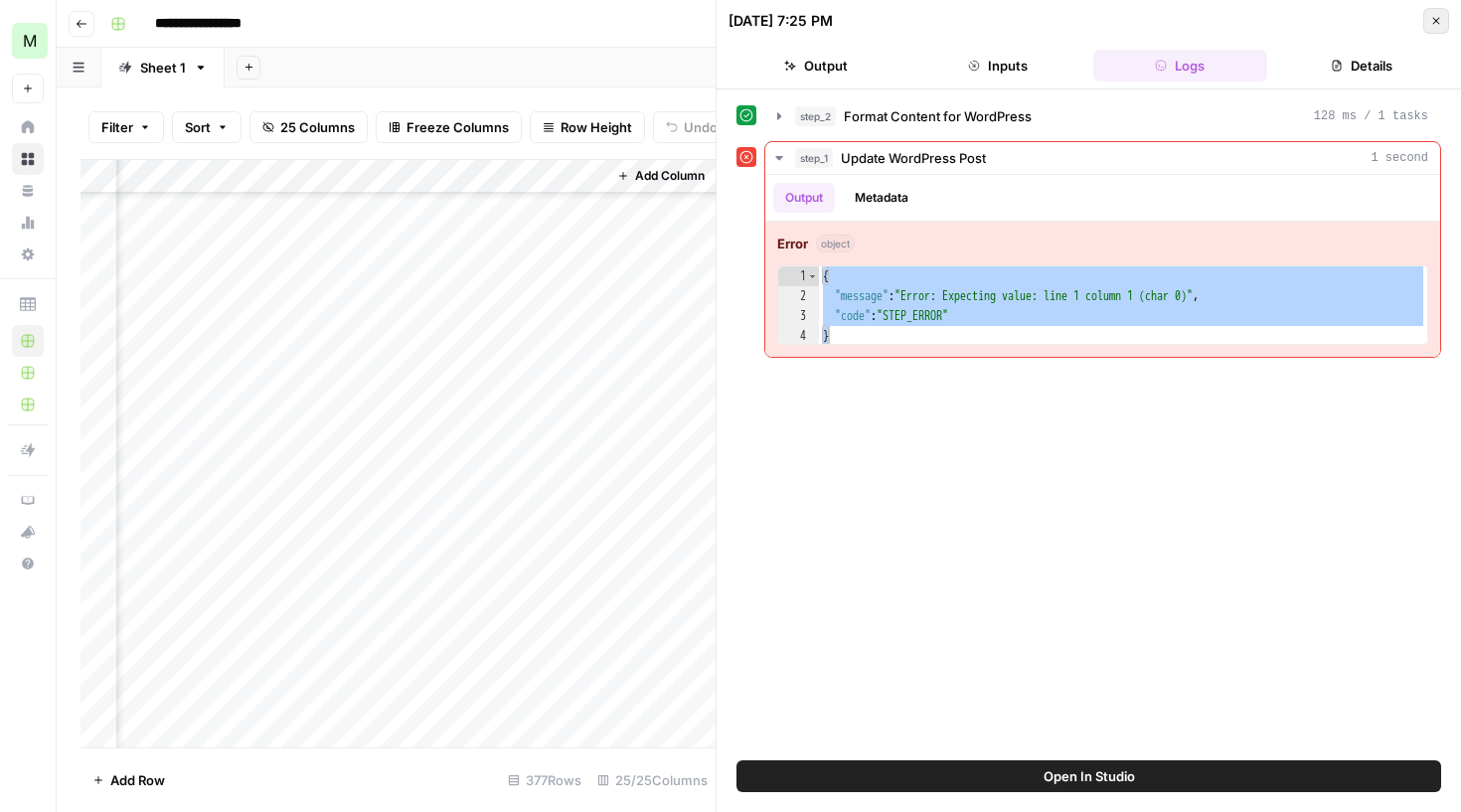 click 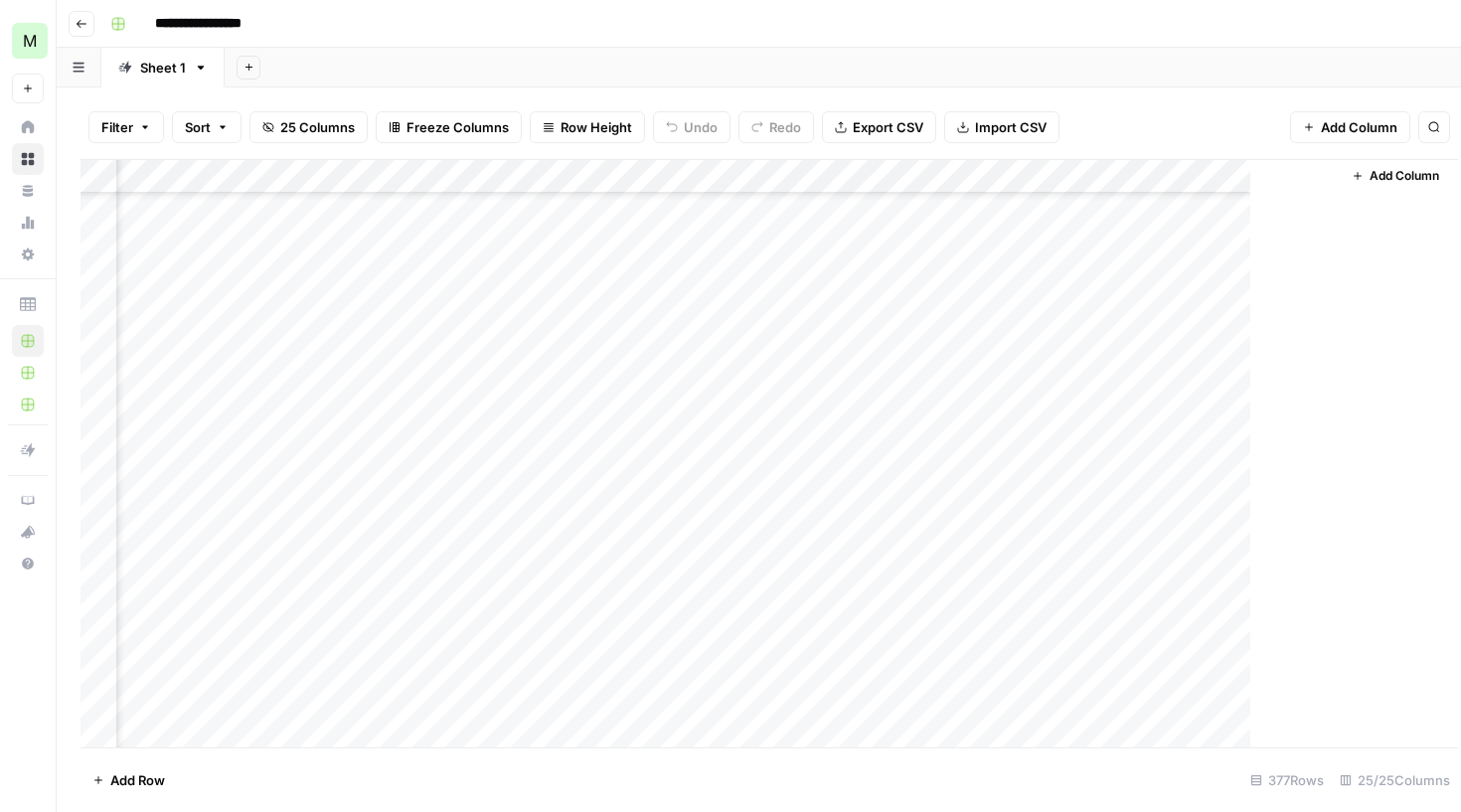 scroll, scrollTop: 12213, scrollLeft: 3239, axis: both 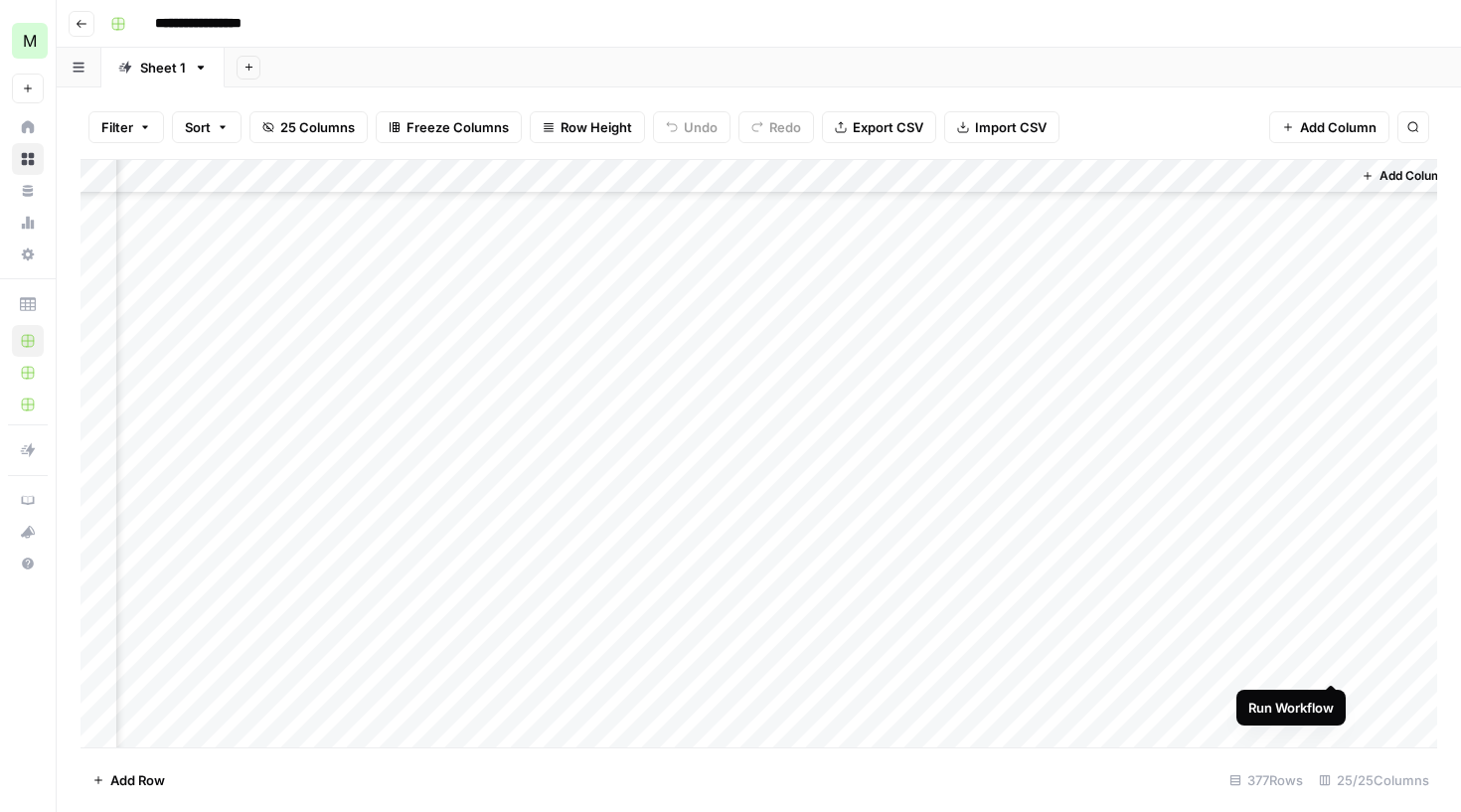 click on "Add Column" at bounding box center (758, 456) 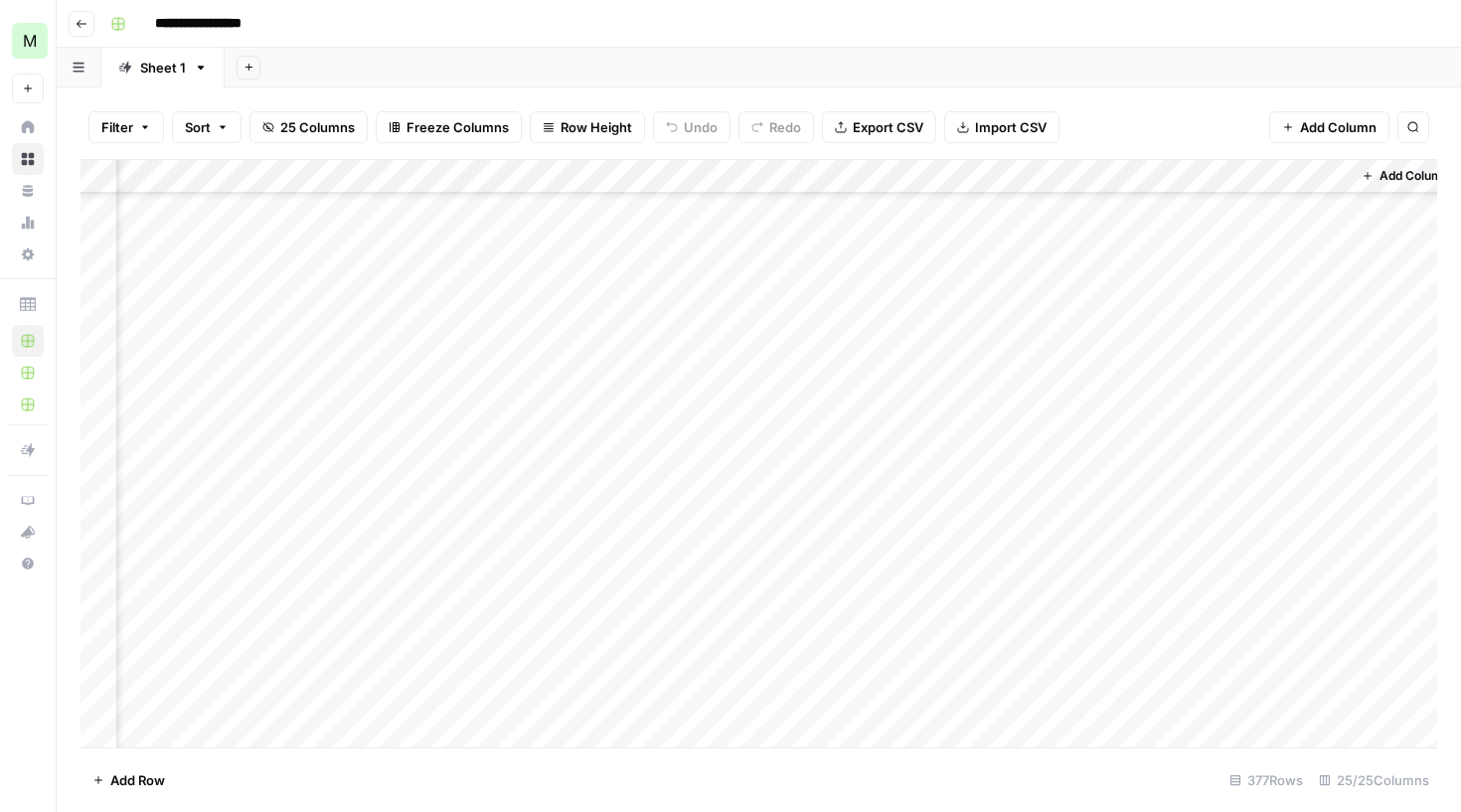 click on "Add Column" at bounding box center [758, 456] 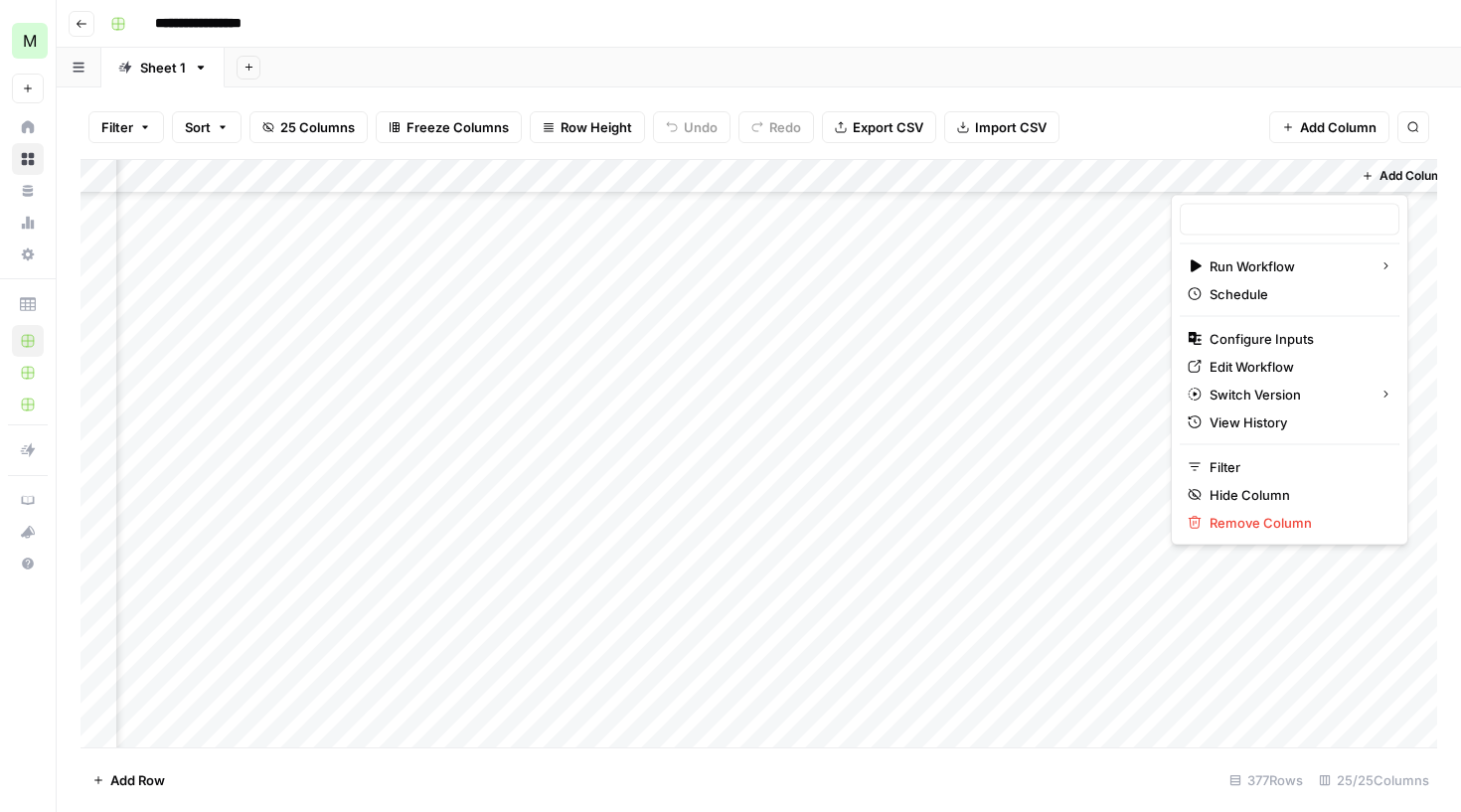 type on "Publish to Wordpress" 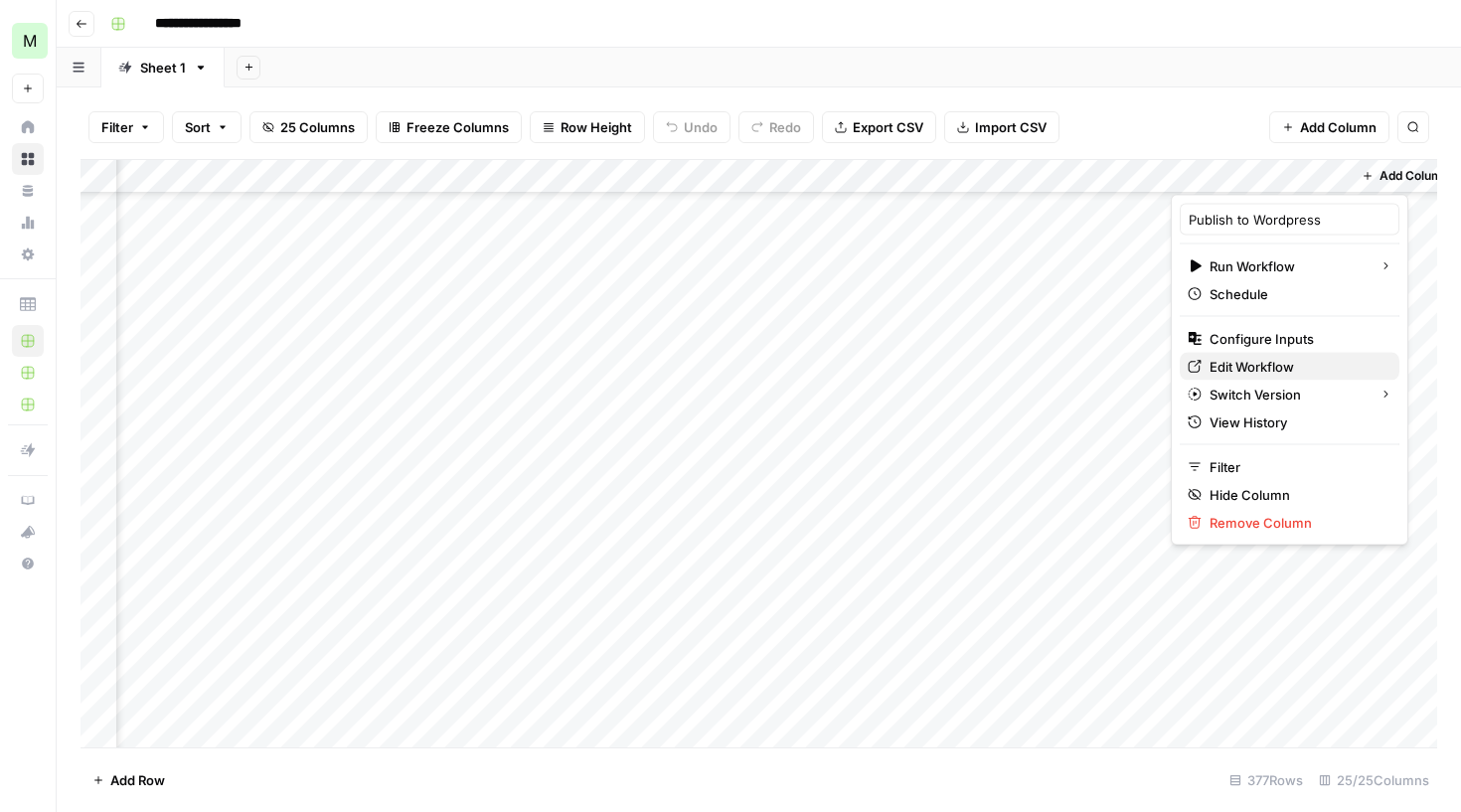 click on "Edit Workflow" at bounding box center (1251, 367) 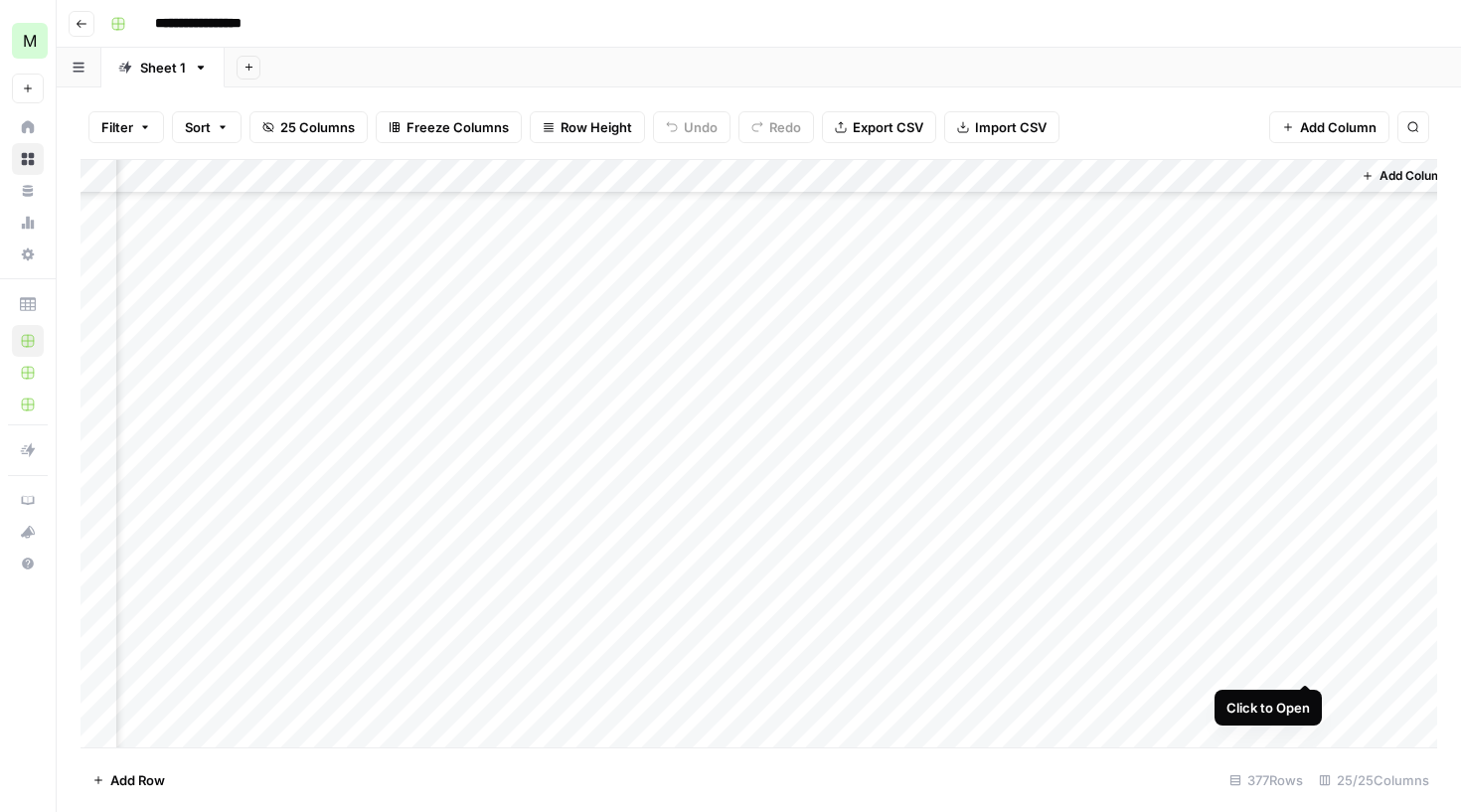 click on "Add Column" at bounding box center (758, 456) 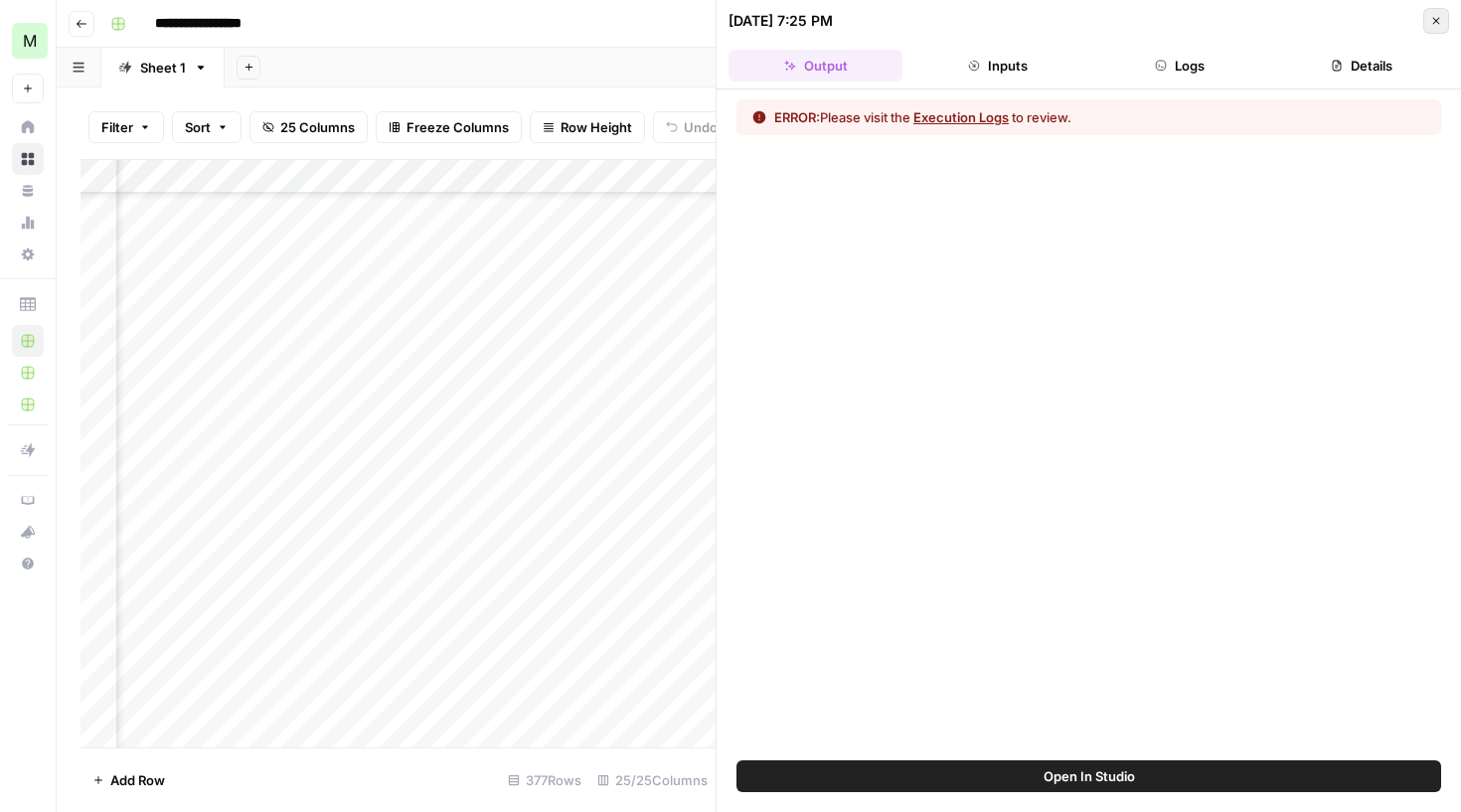 click 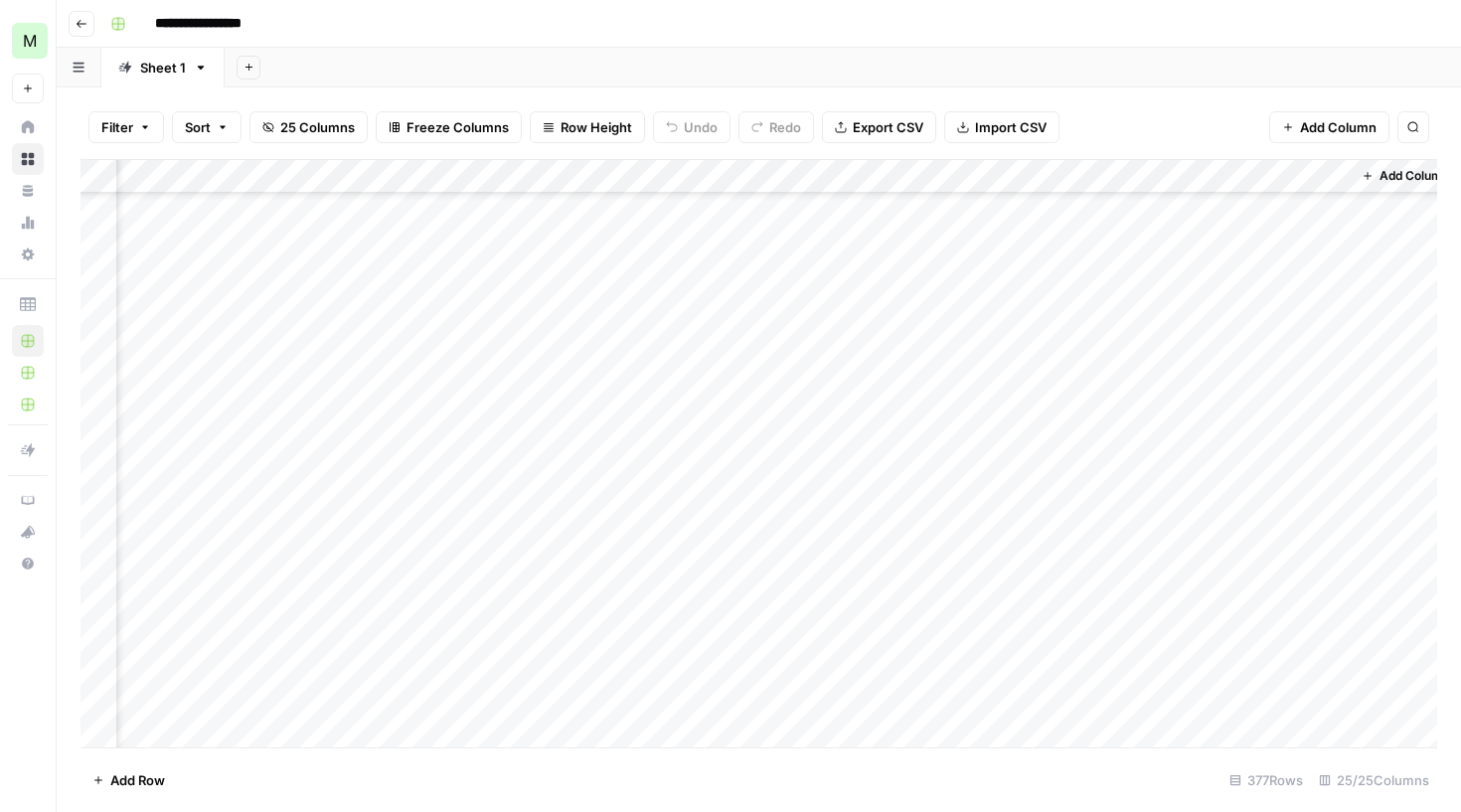 click on "Add Column" at bounding box center [758, 456] 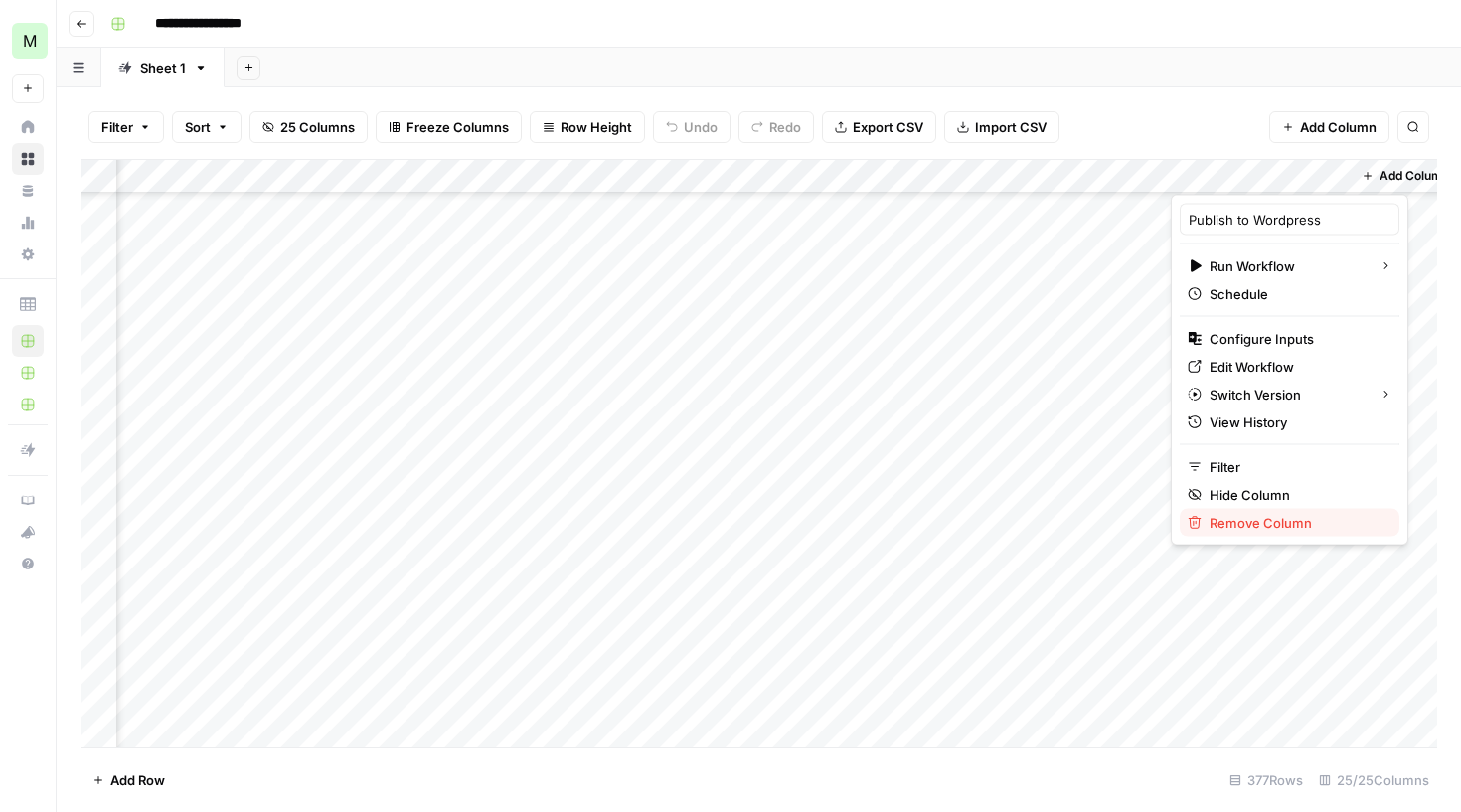 click on "Remove Column" at bounding box center (1260, 523) 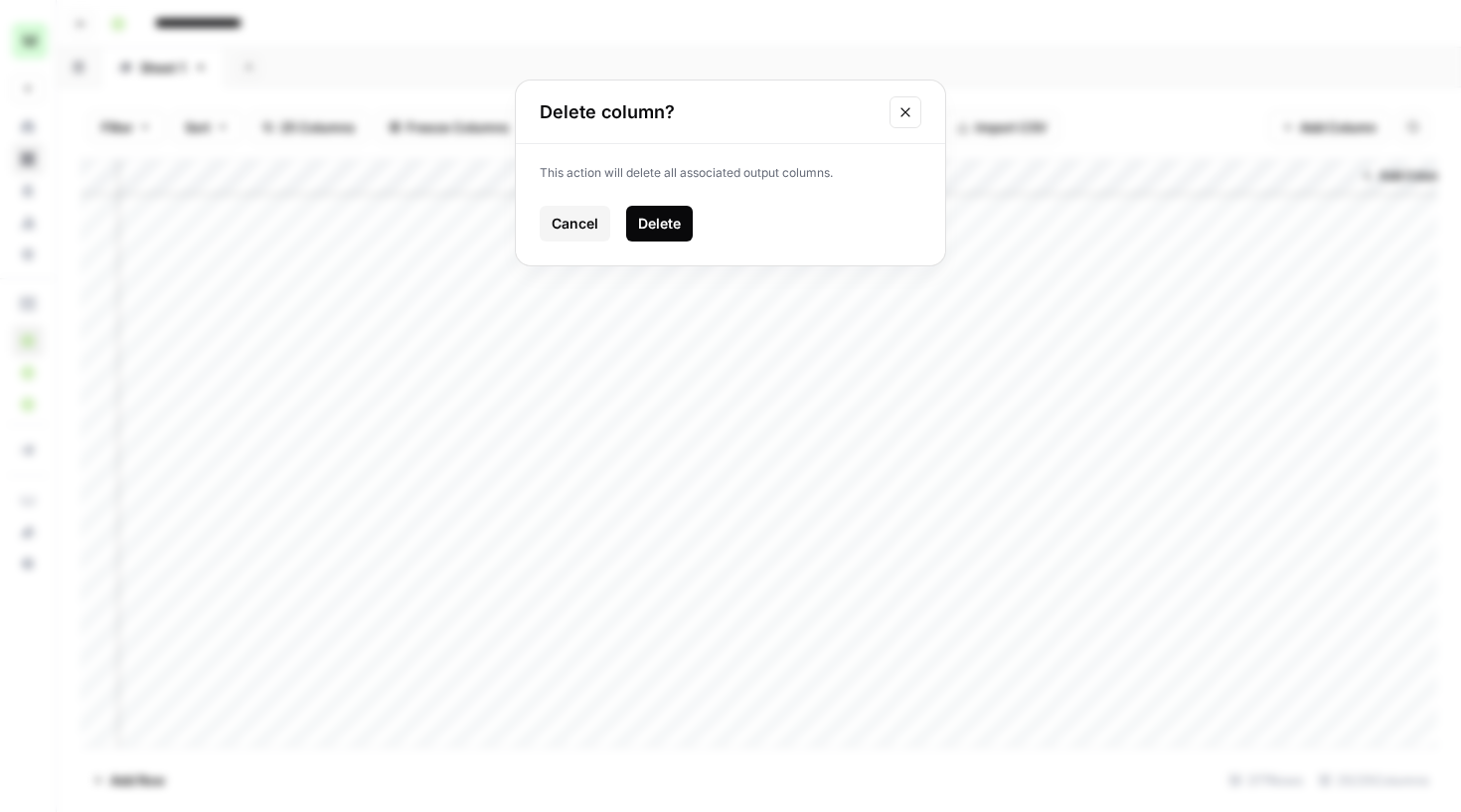 click on "Delete" at bounding box center [659, 224] 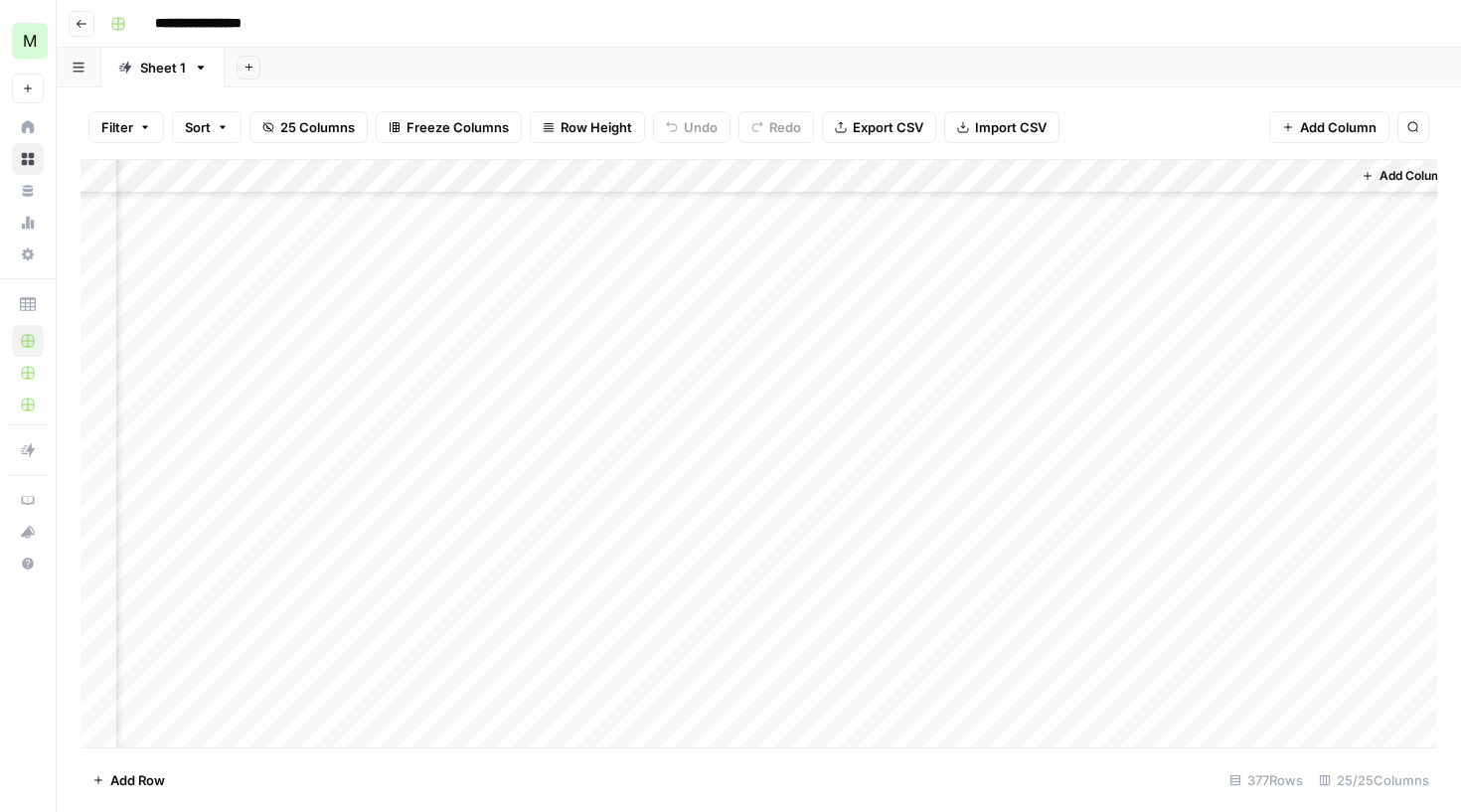 scroll, scrollTop: 12213, scrollLeft: 3084, axis: both 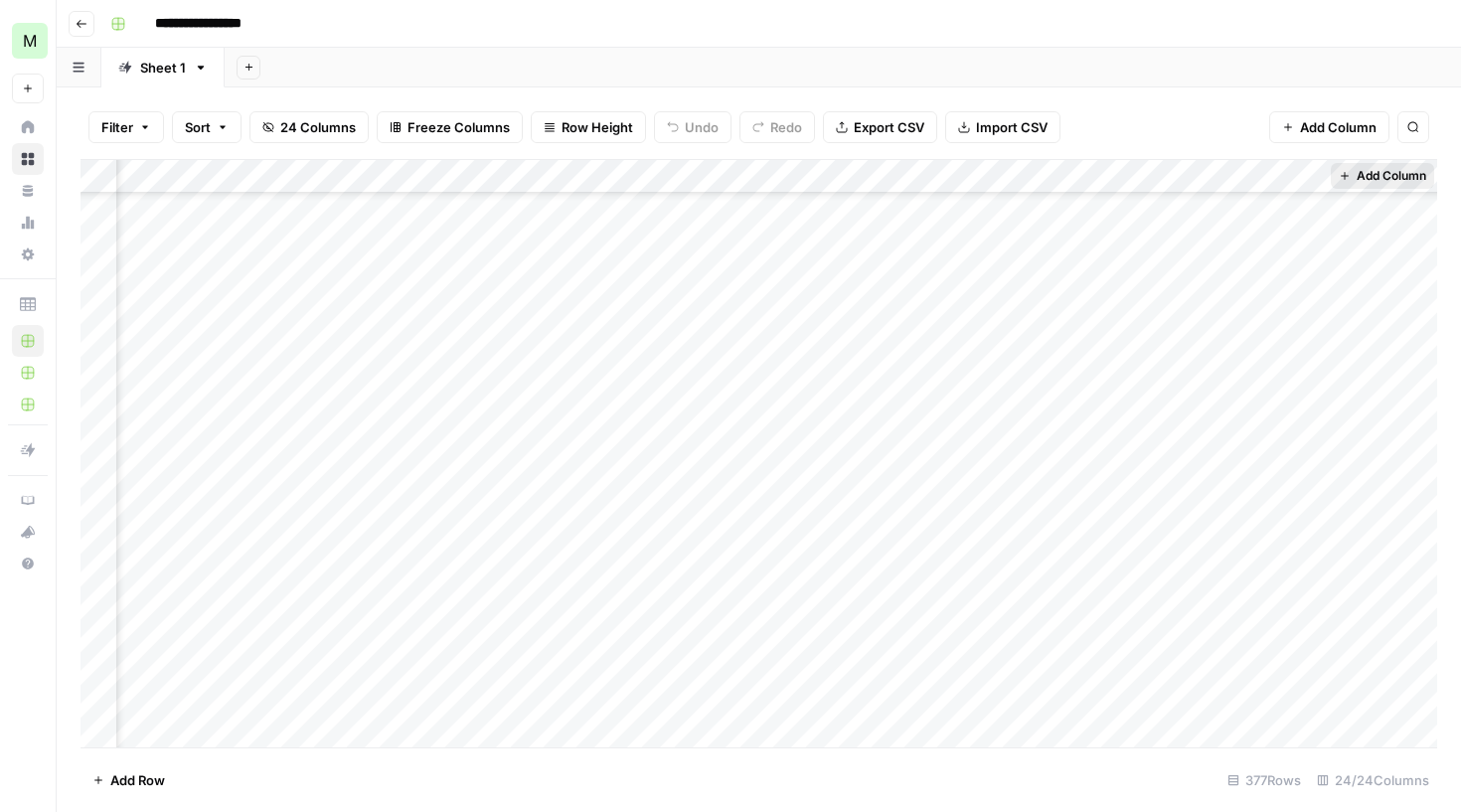 click on "Add Column" at bounding box center (1391, 176) 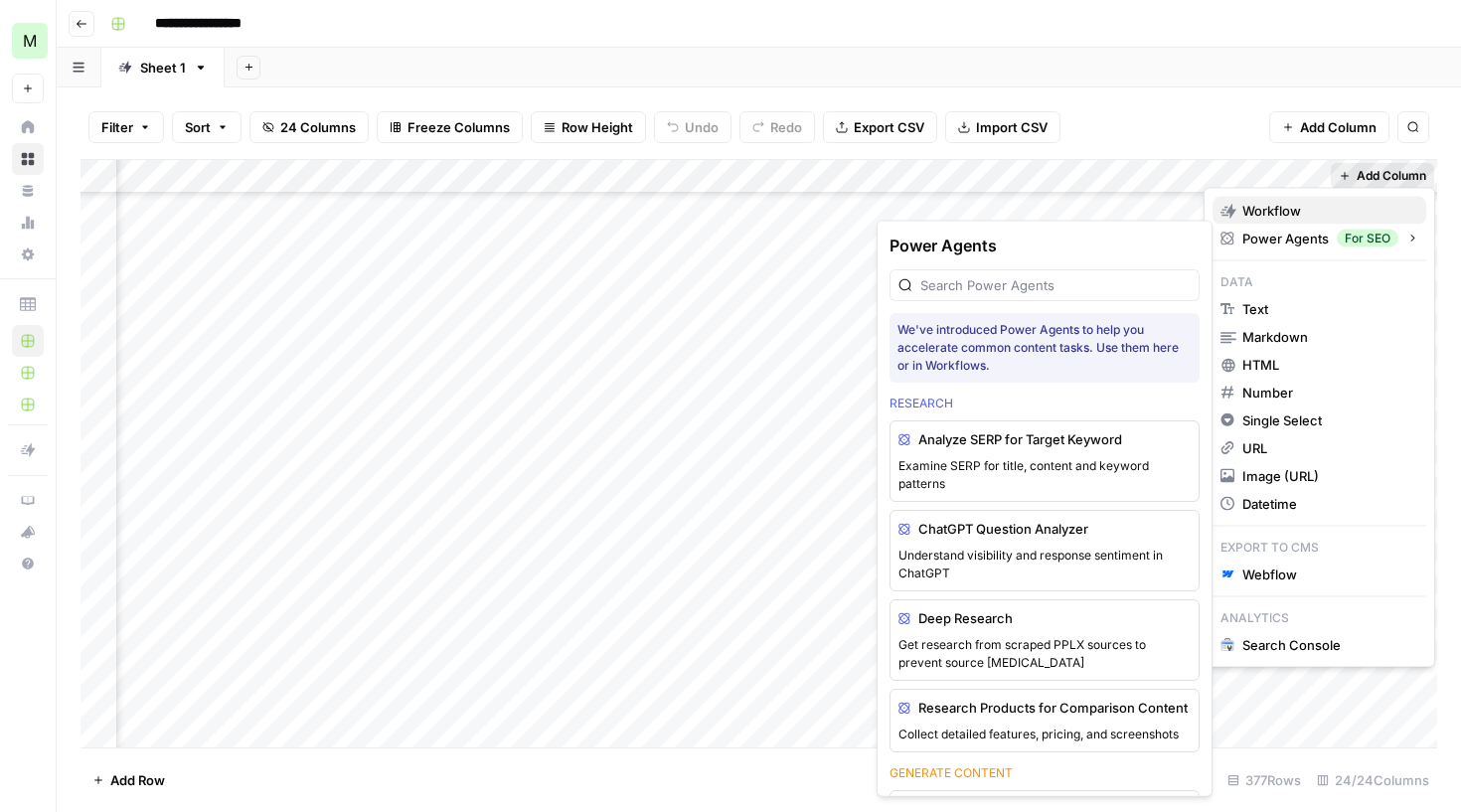 click on "Workflow" at bounding box center [1271, 211] 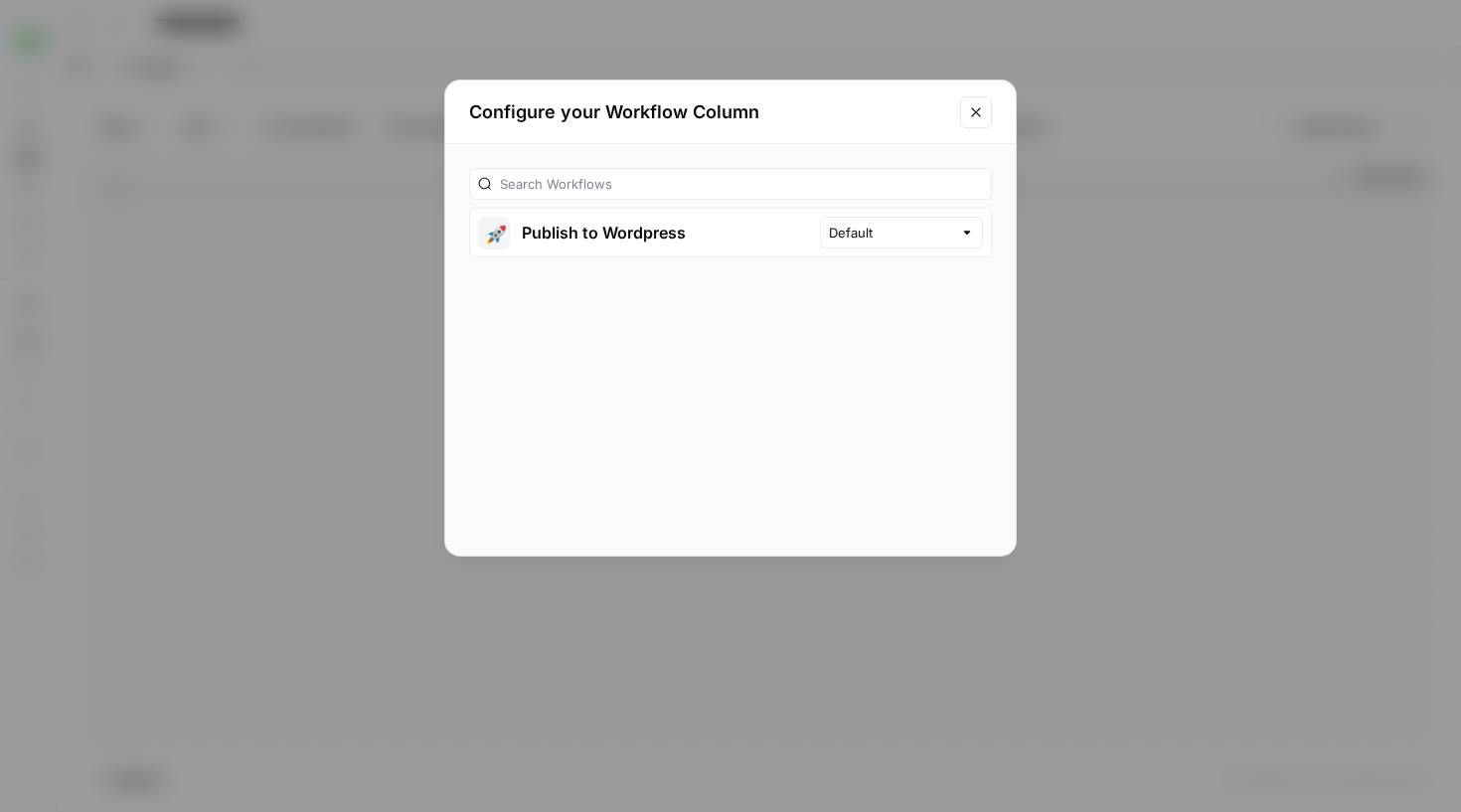 click on "🚀 Publish to Wordpress" at bounding box center (645, 233) 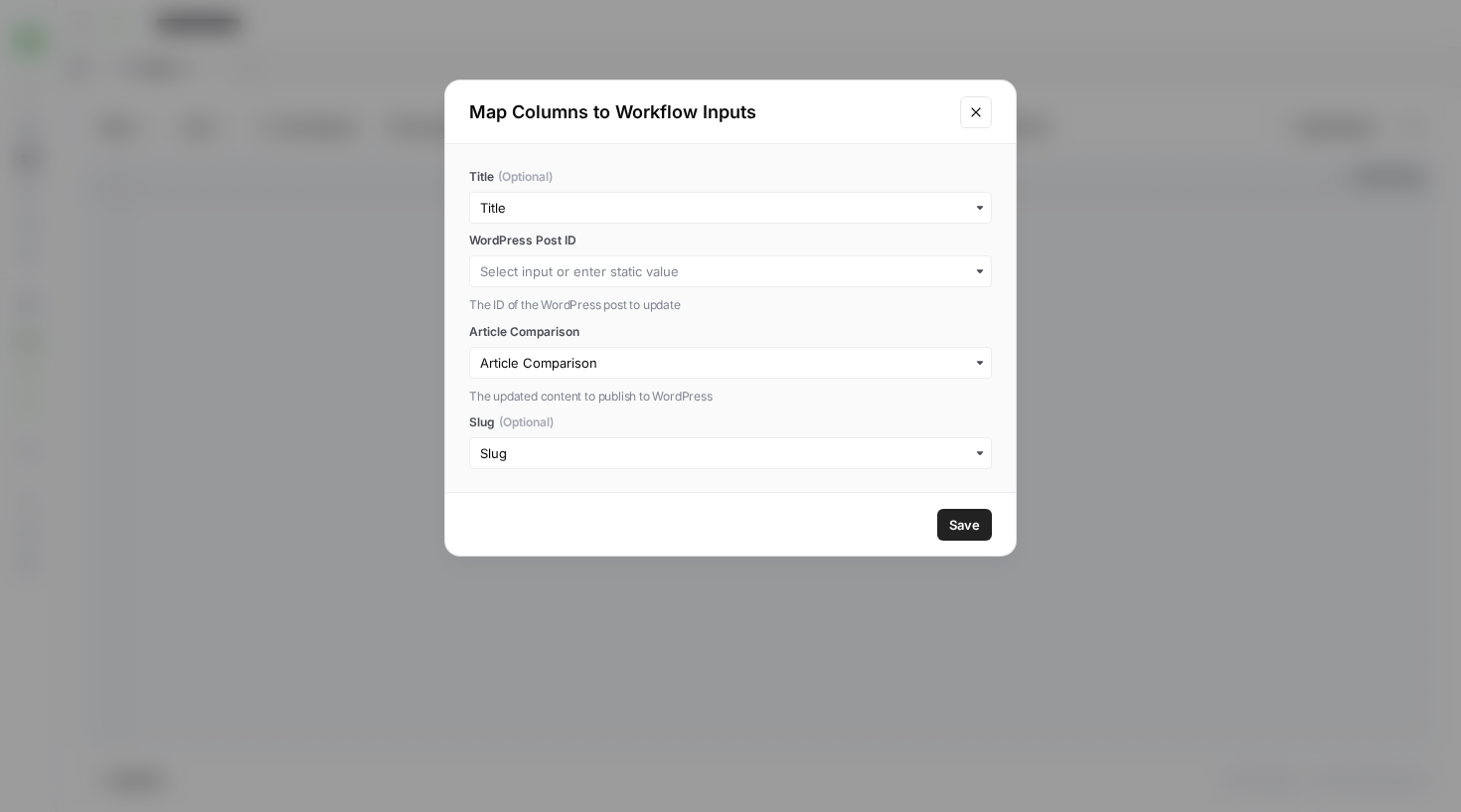 click at bounding box center [730, 271] 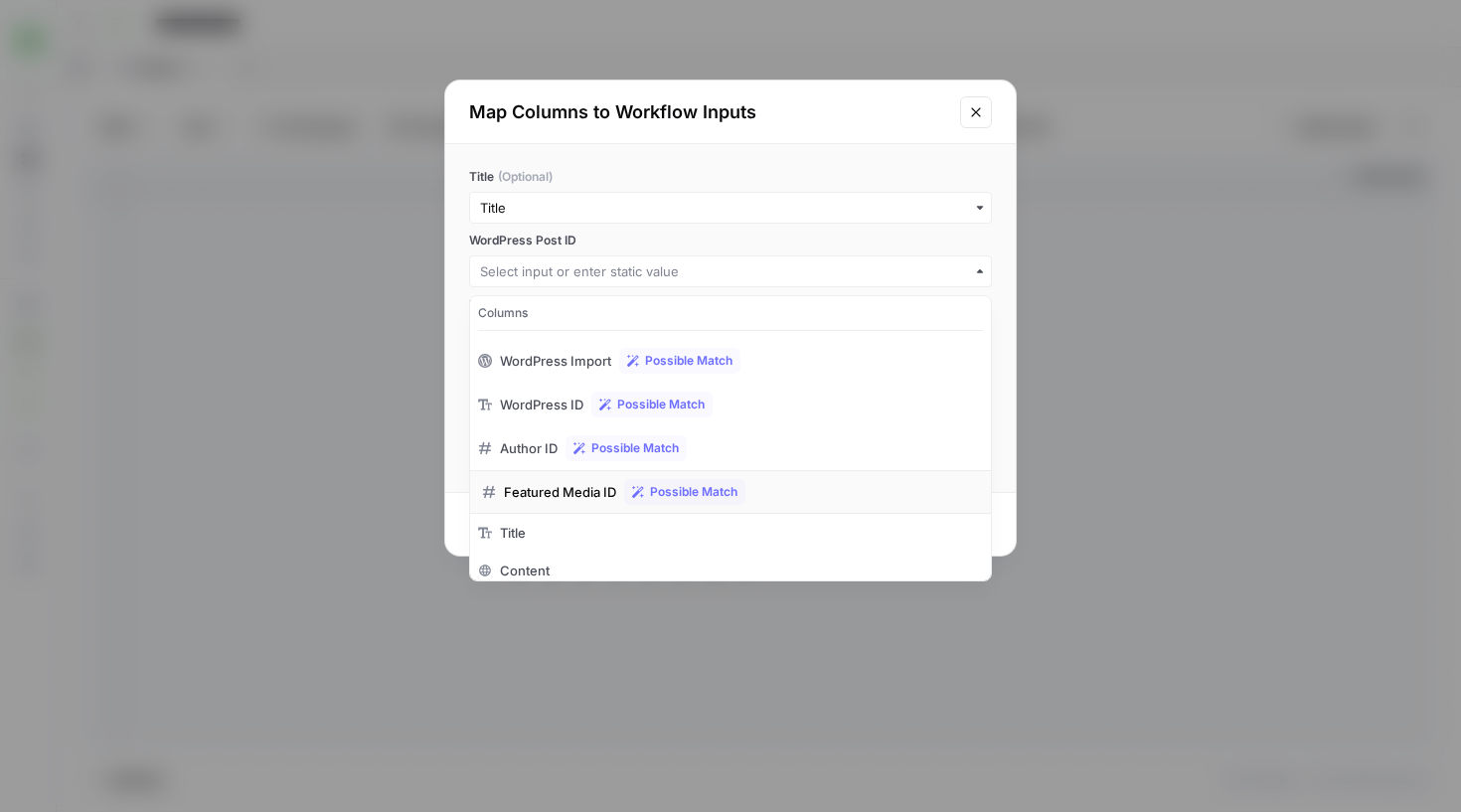scroll, scrollTop: 29, scrollLeft: 0, axis: vertical 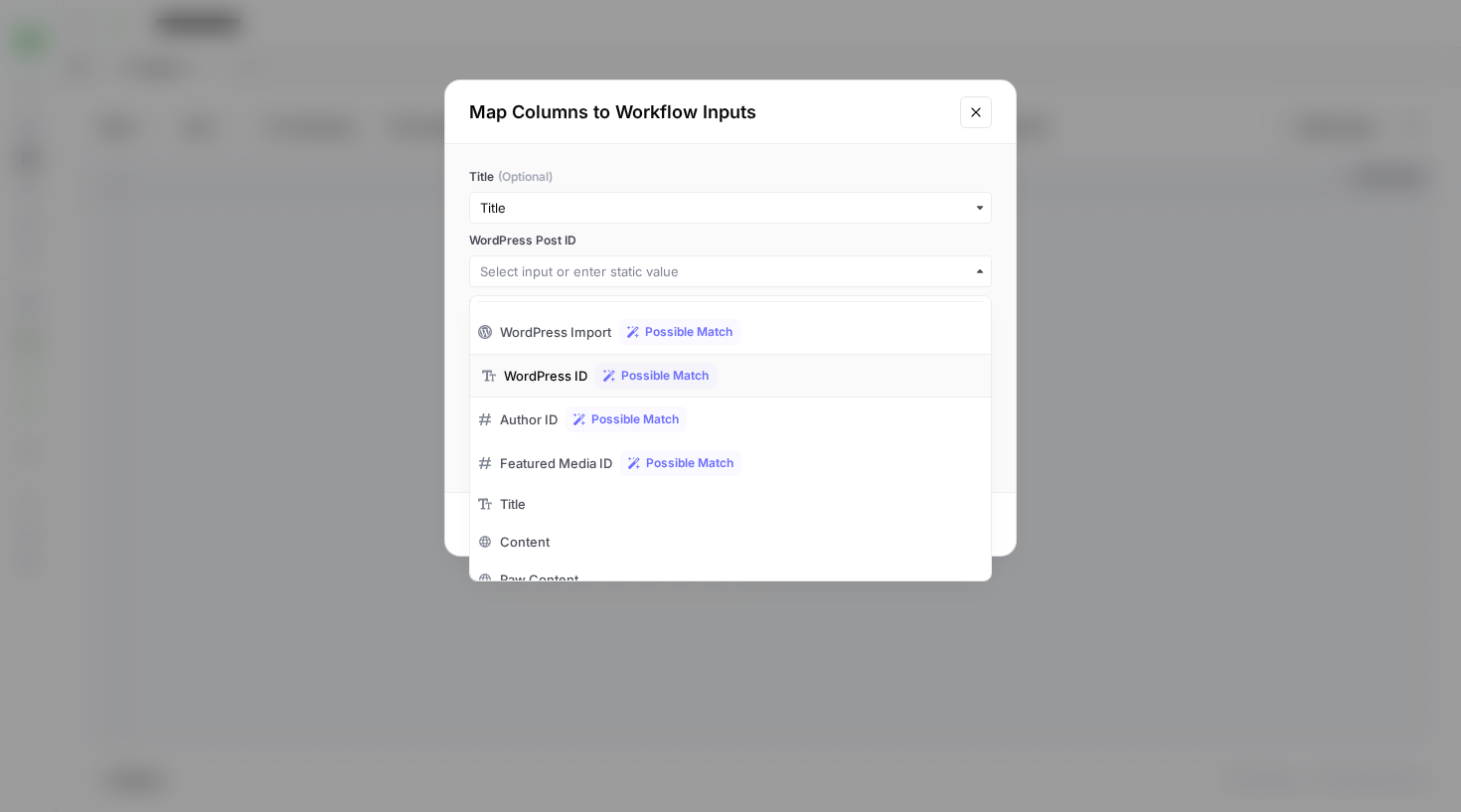 click on "WordPress ID" at bounding box center [546, 376] 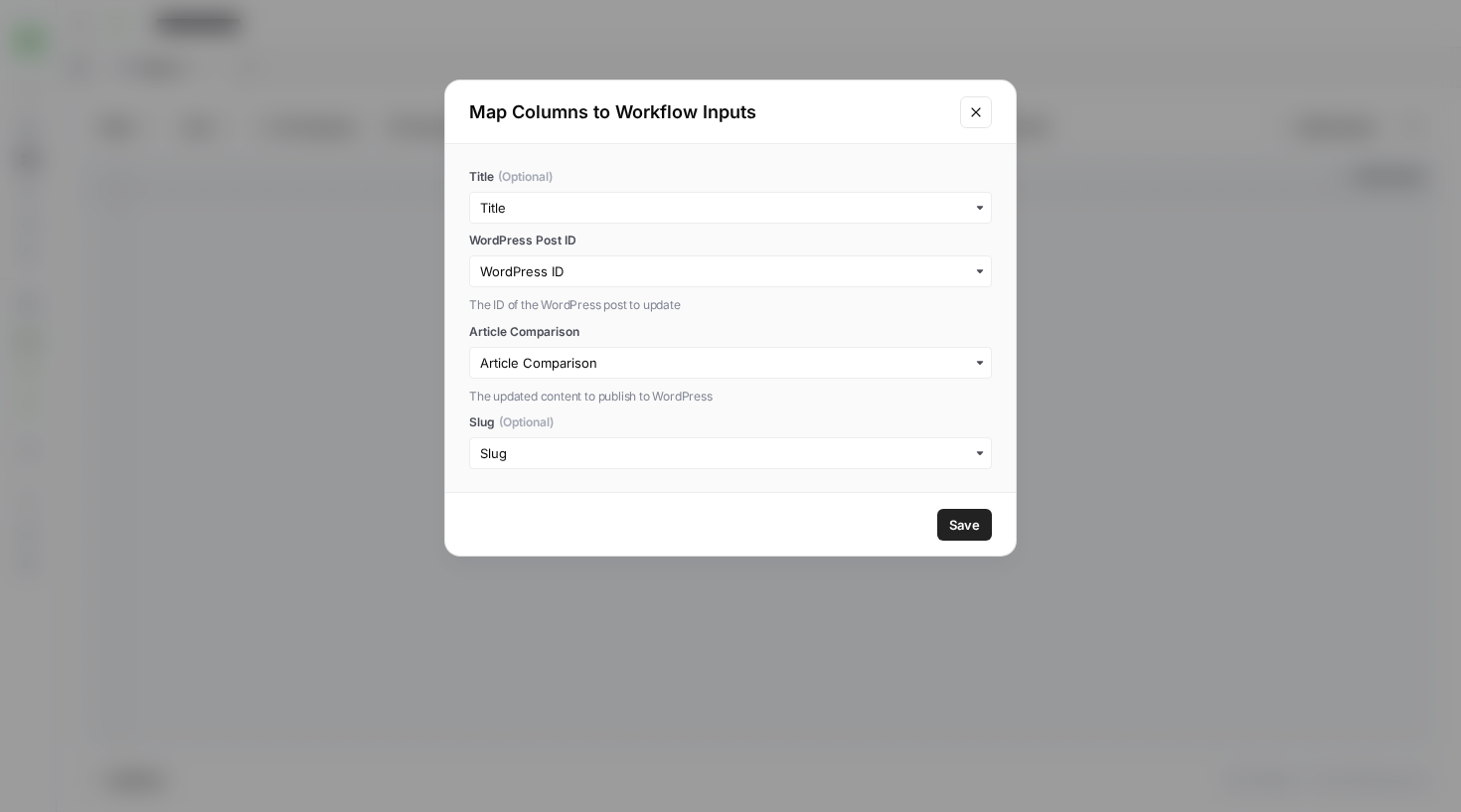 scroll, scrollTop: 0, scrollLeft: 0, axis: both 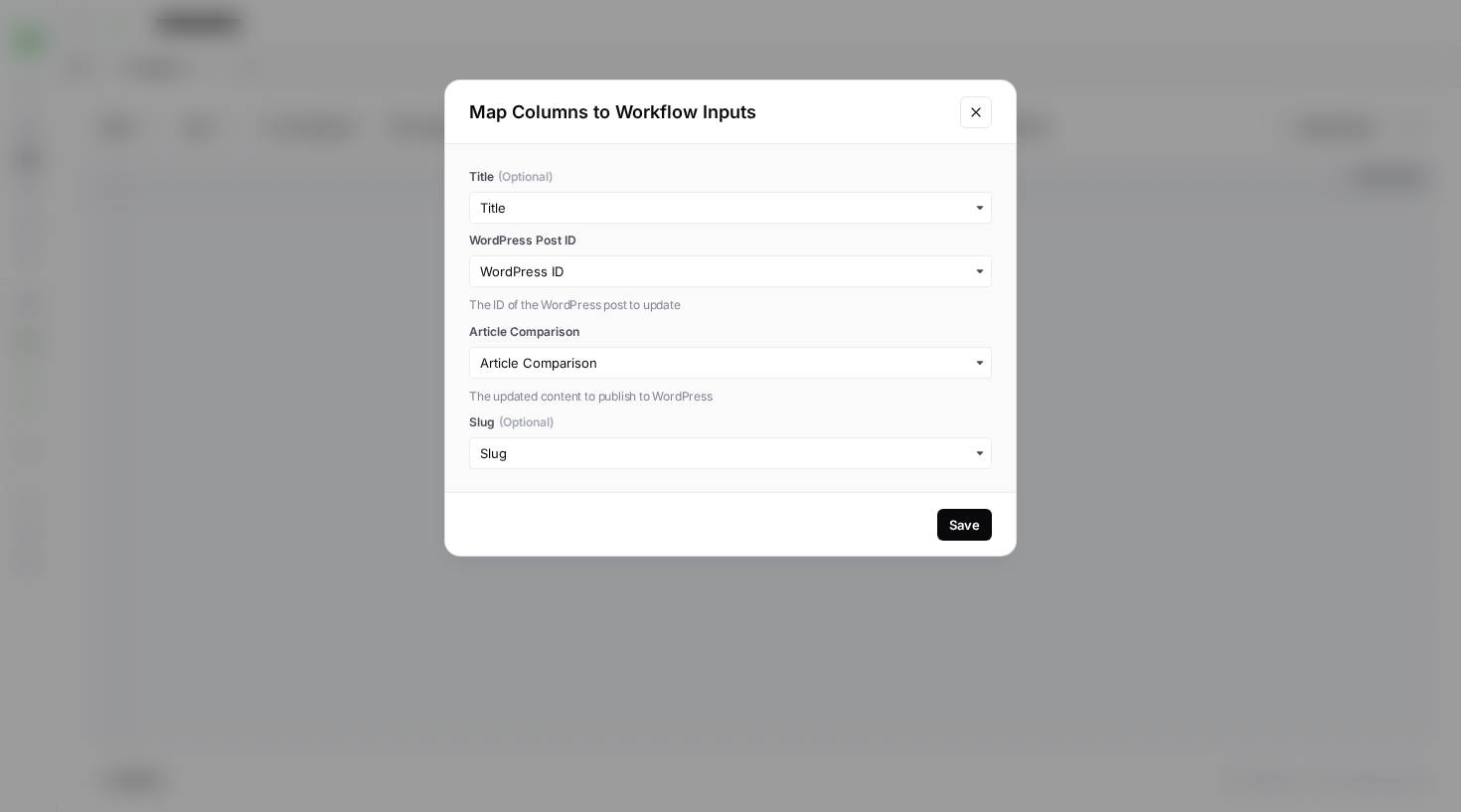 click on "Save" at bounding box center [964, 525] 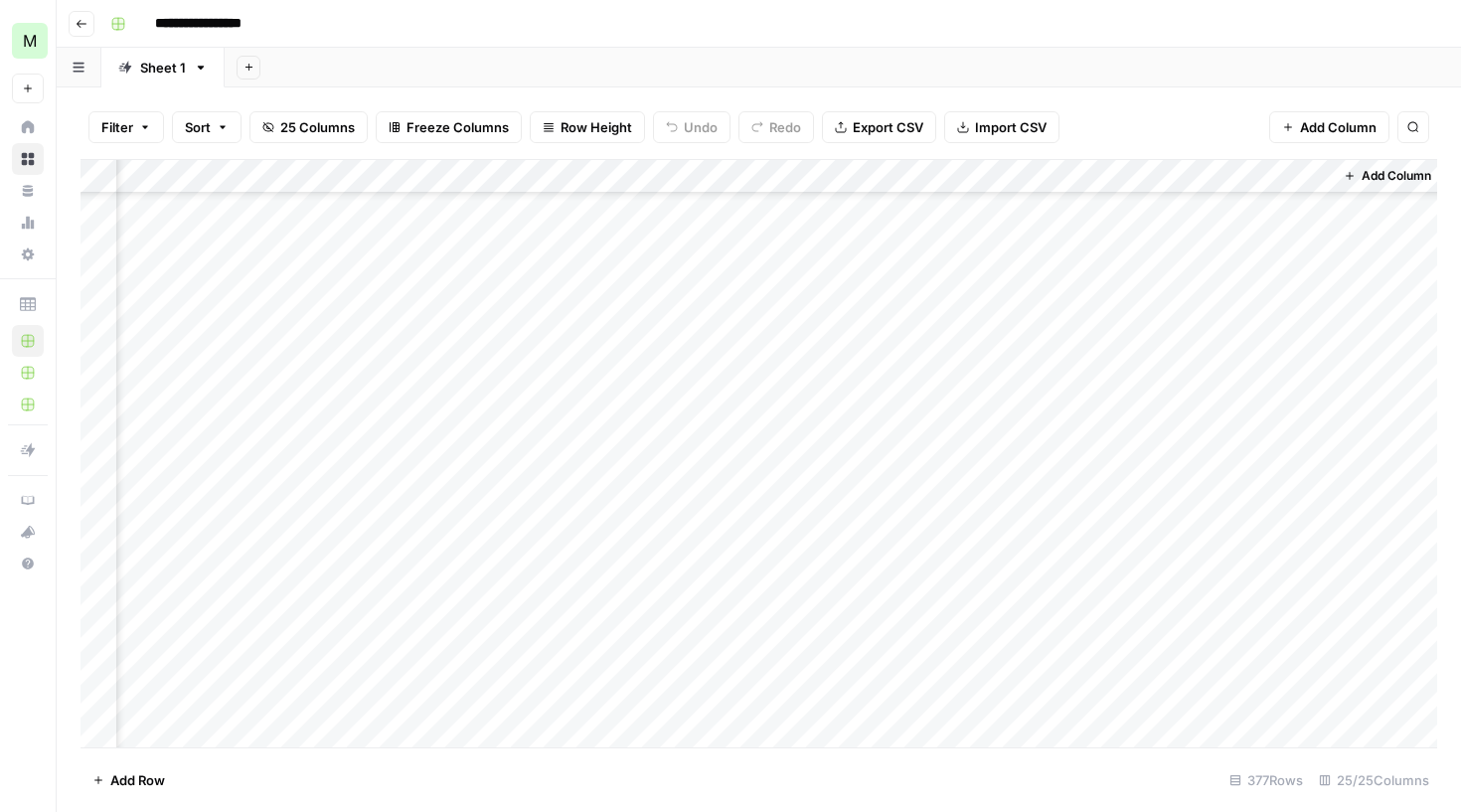 scroll, scrollTop: 12213, scrollLeft: 3263, axis: both 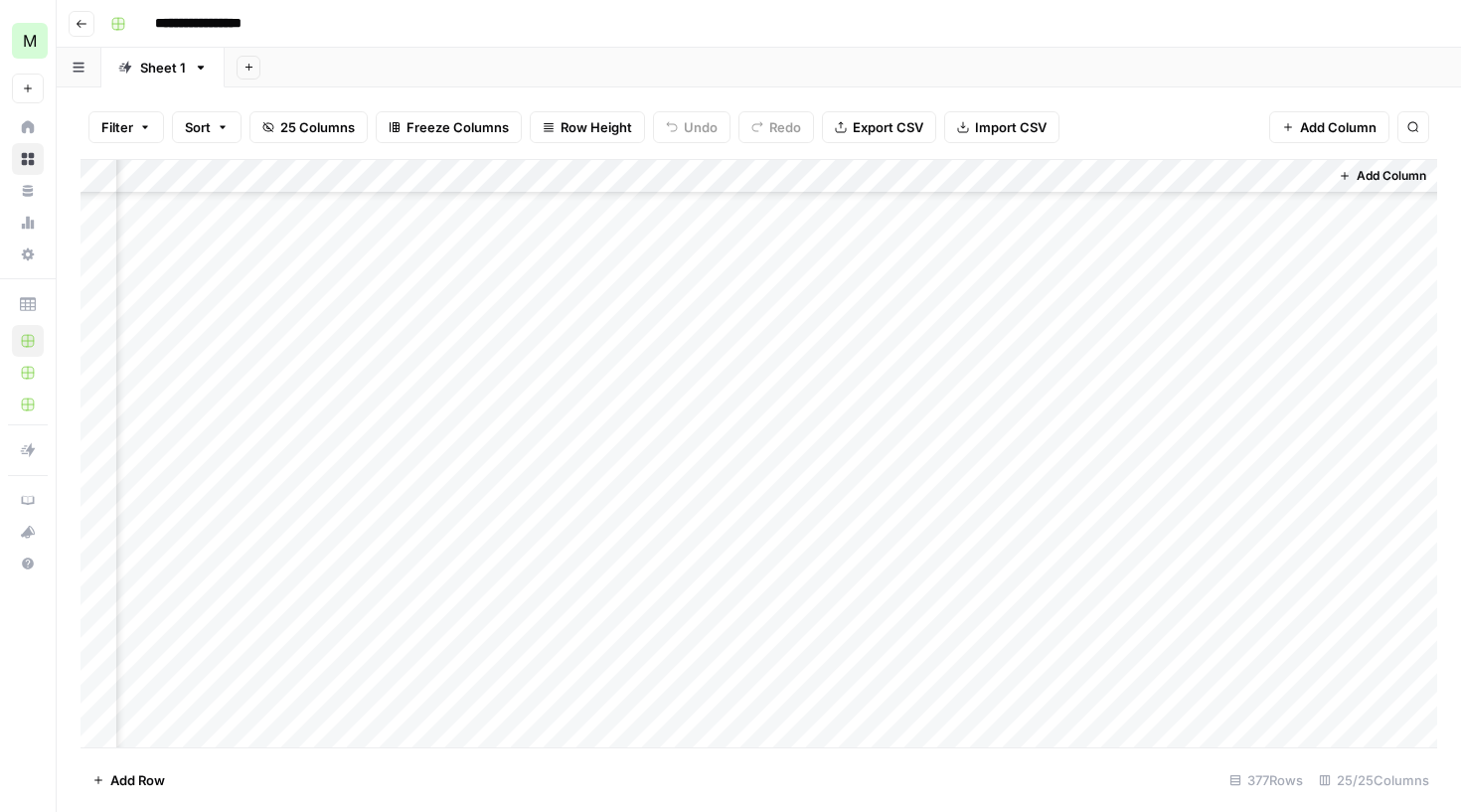 click on "Add Column" at bounding box center [758, 456] 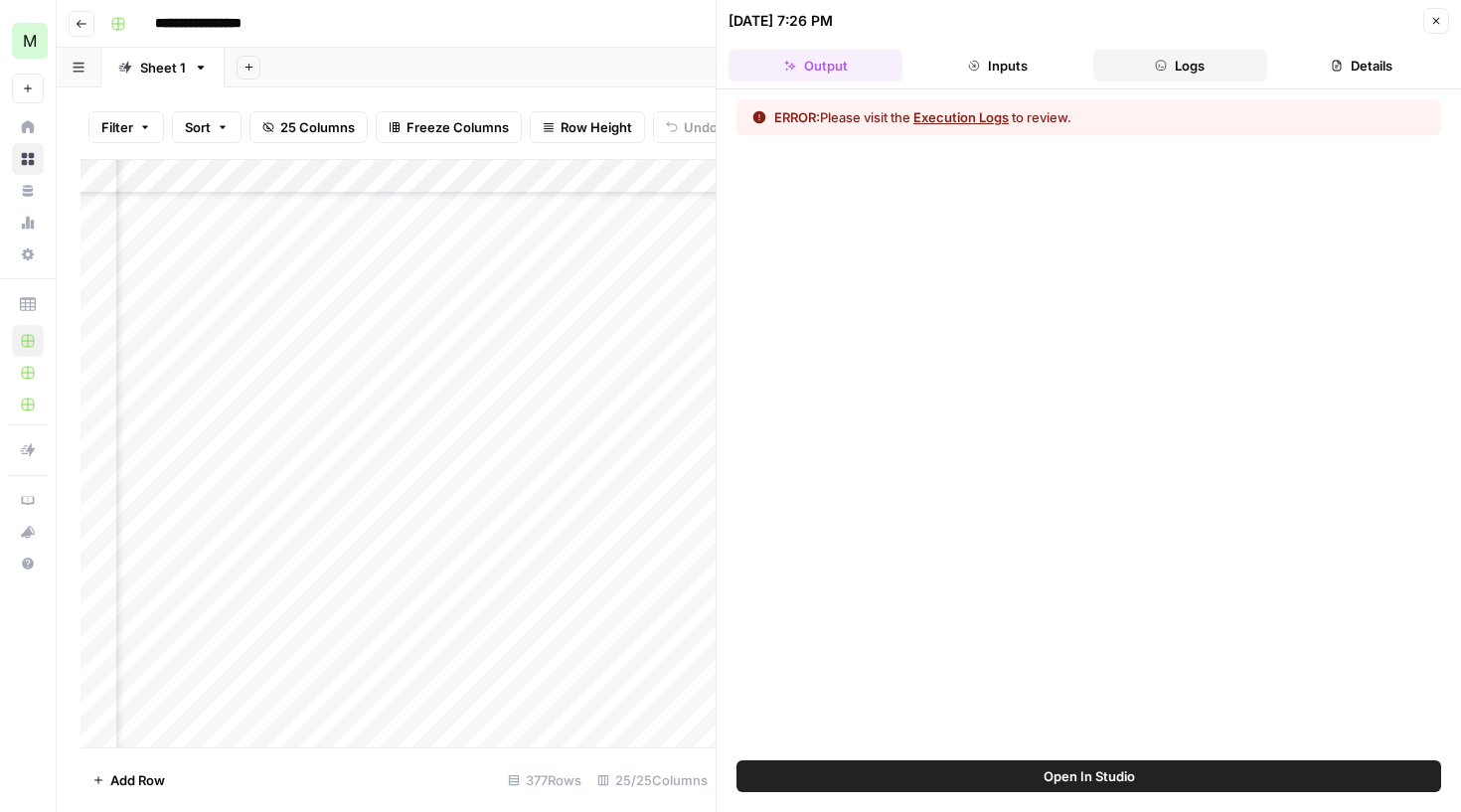 click on "Logs" at bounding box center [1180, 66] 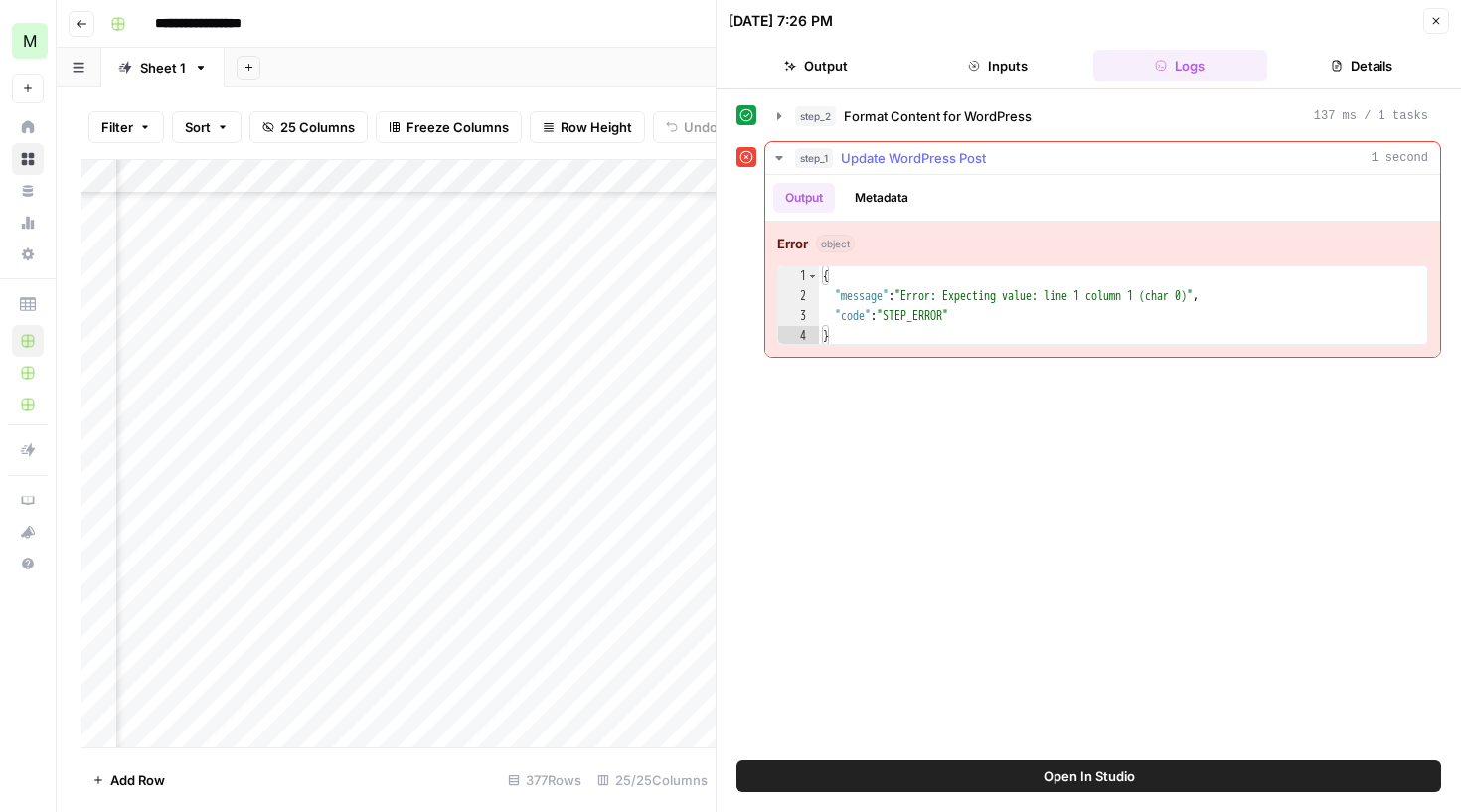 click on "object" at bounding box center [835, 244] 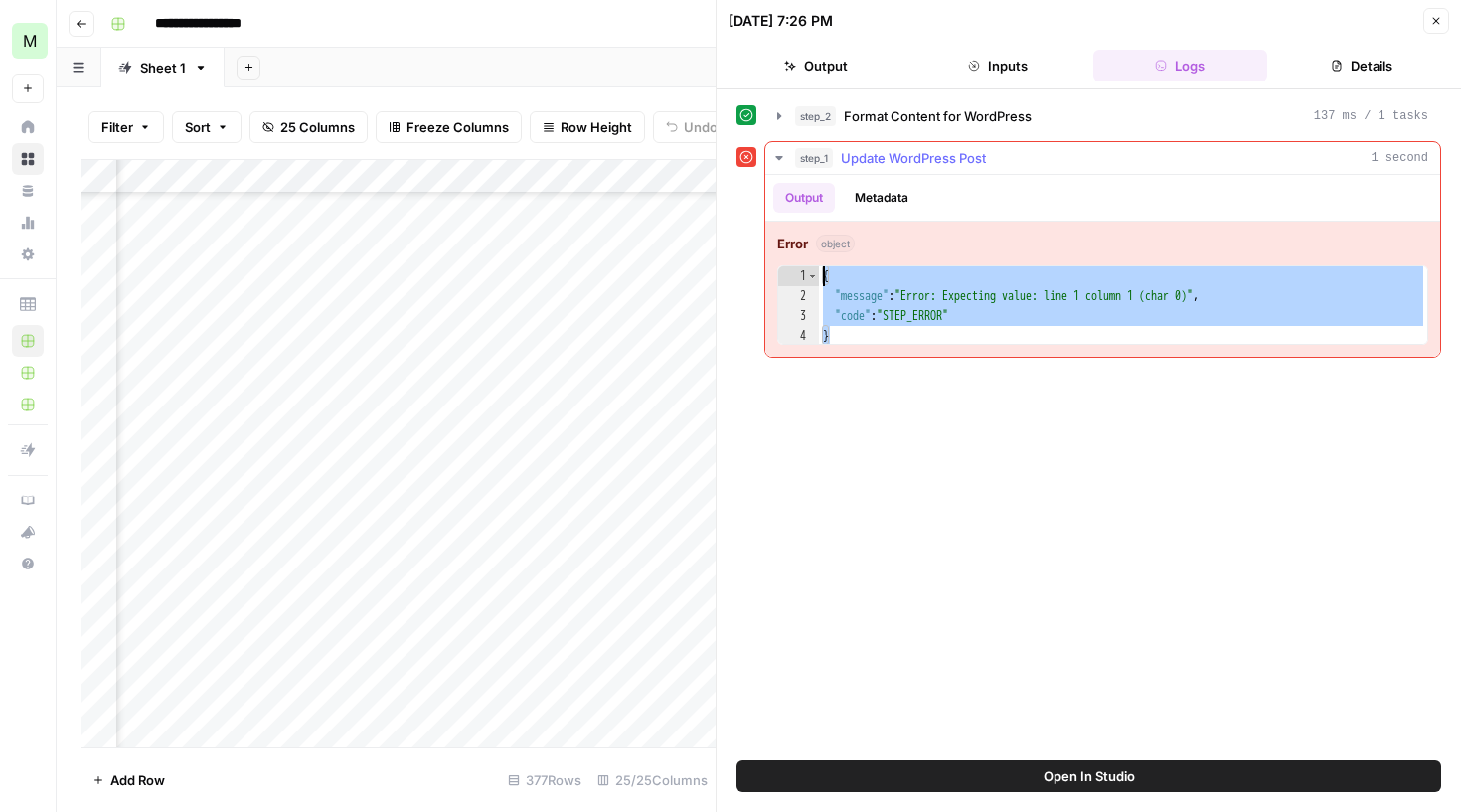 drag, startPoint x: 881, startPoint y: 334, endPoint x: 810, endPoint y: 249, distance: 110.751975 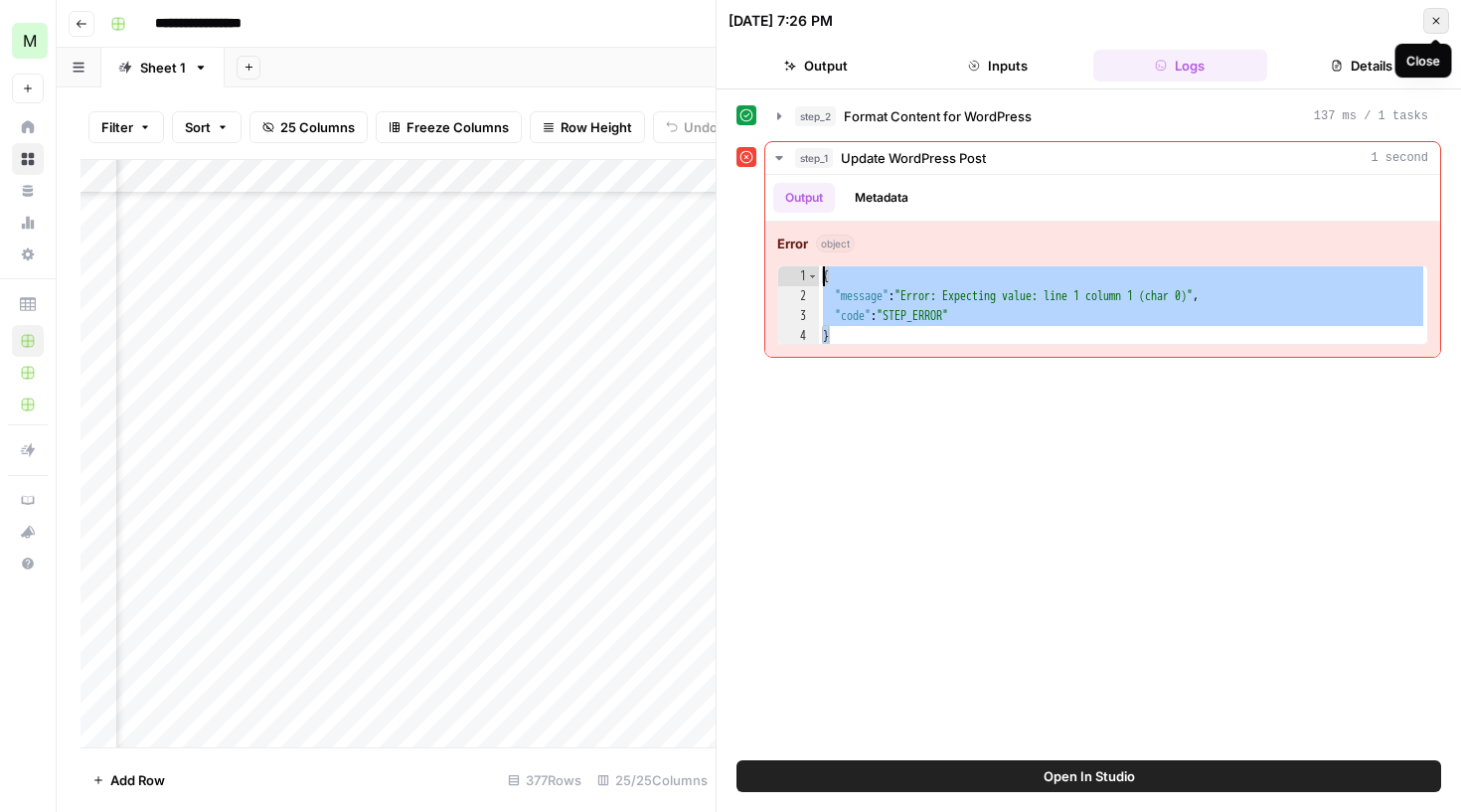 click 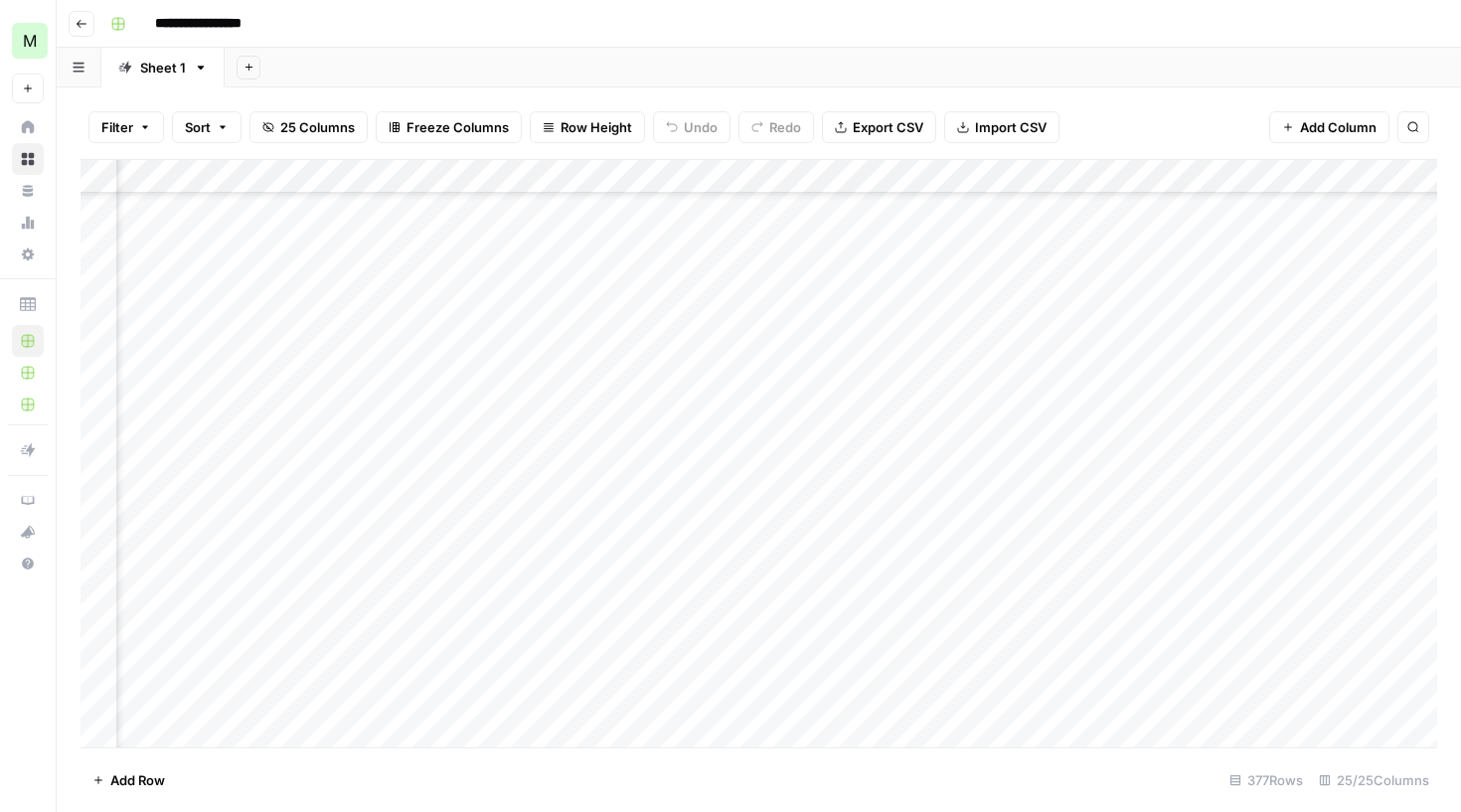 scroll, scrollTop: 12213, scrollLeft: 248, axis: both 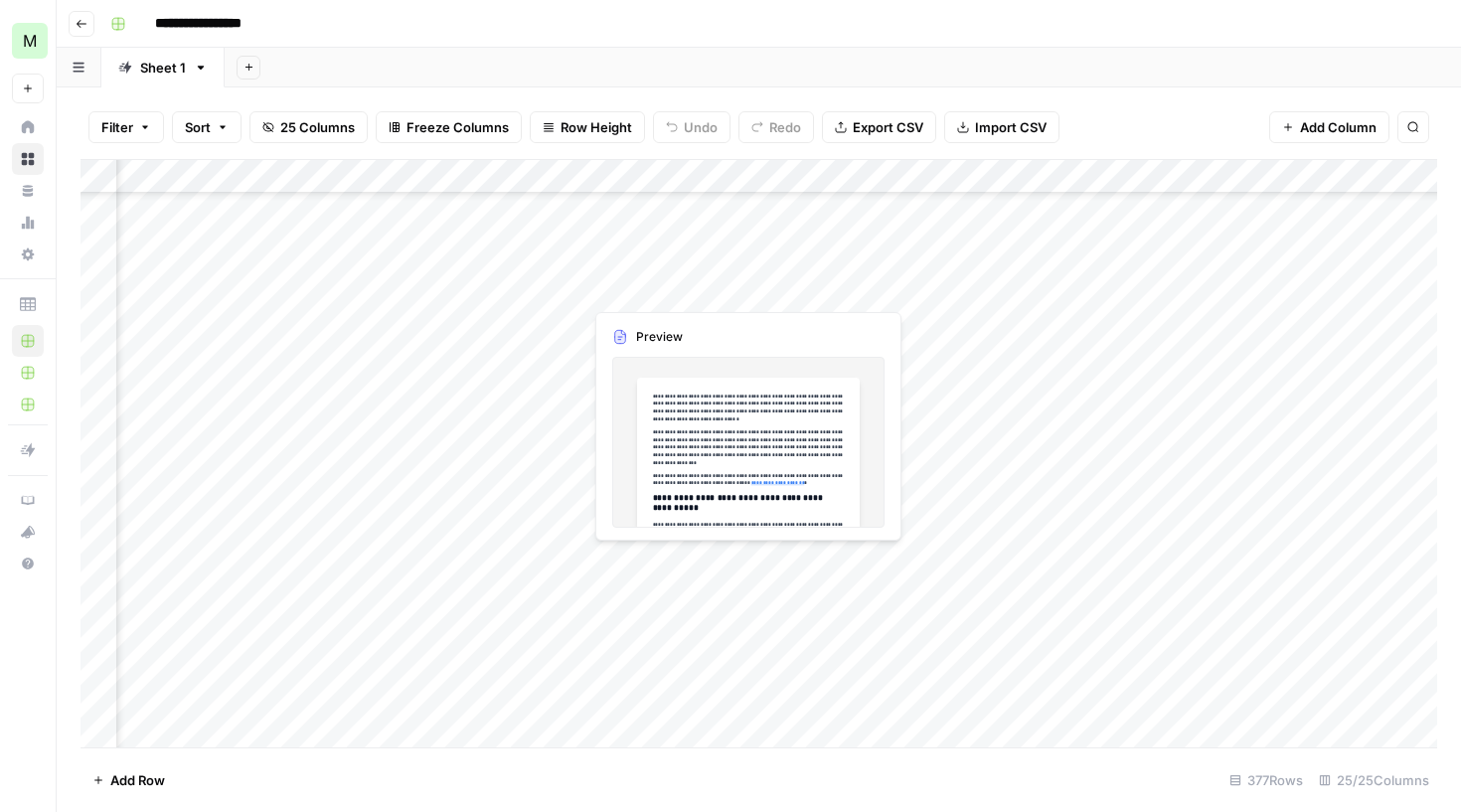 click on "Add Column" at bounding box center [758, 456] 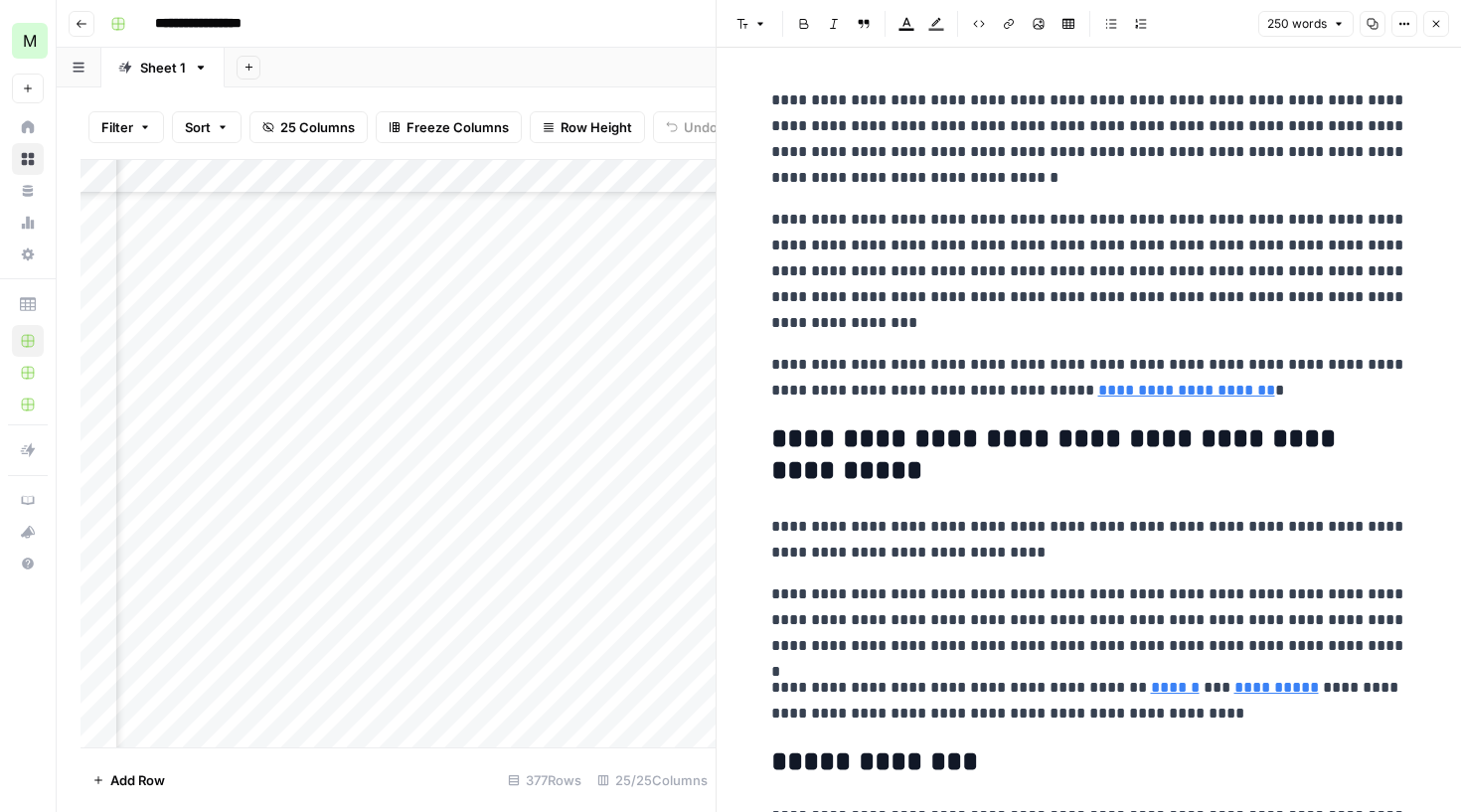 scroll, scrollTop: 0, scrollLeft: 0, axis: both 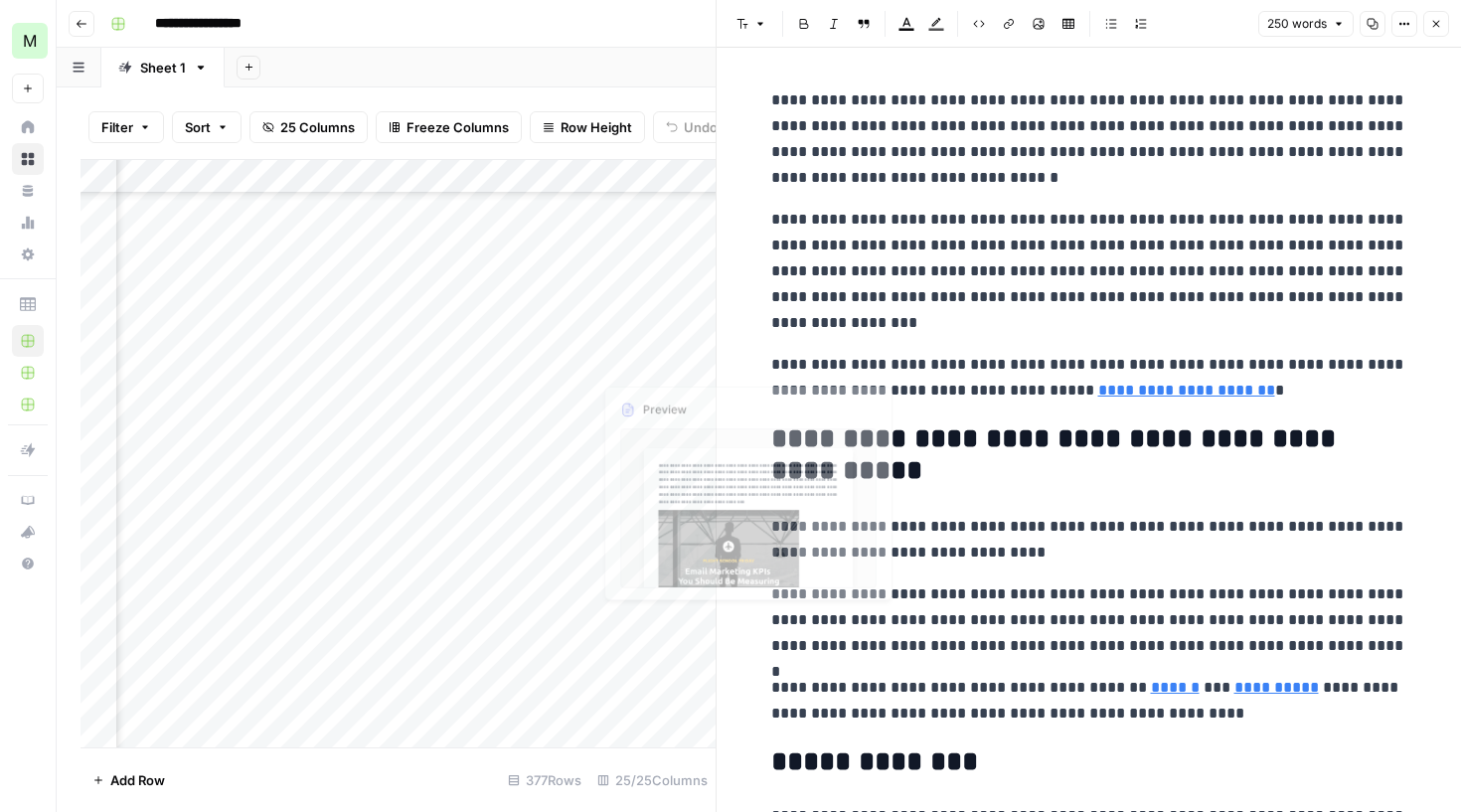 click on "Add Column" at bounding box center [398, 456] 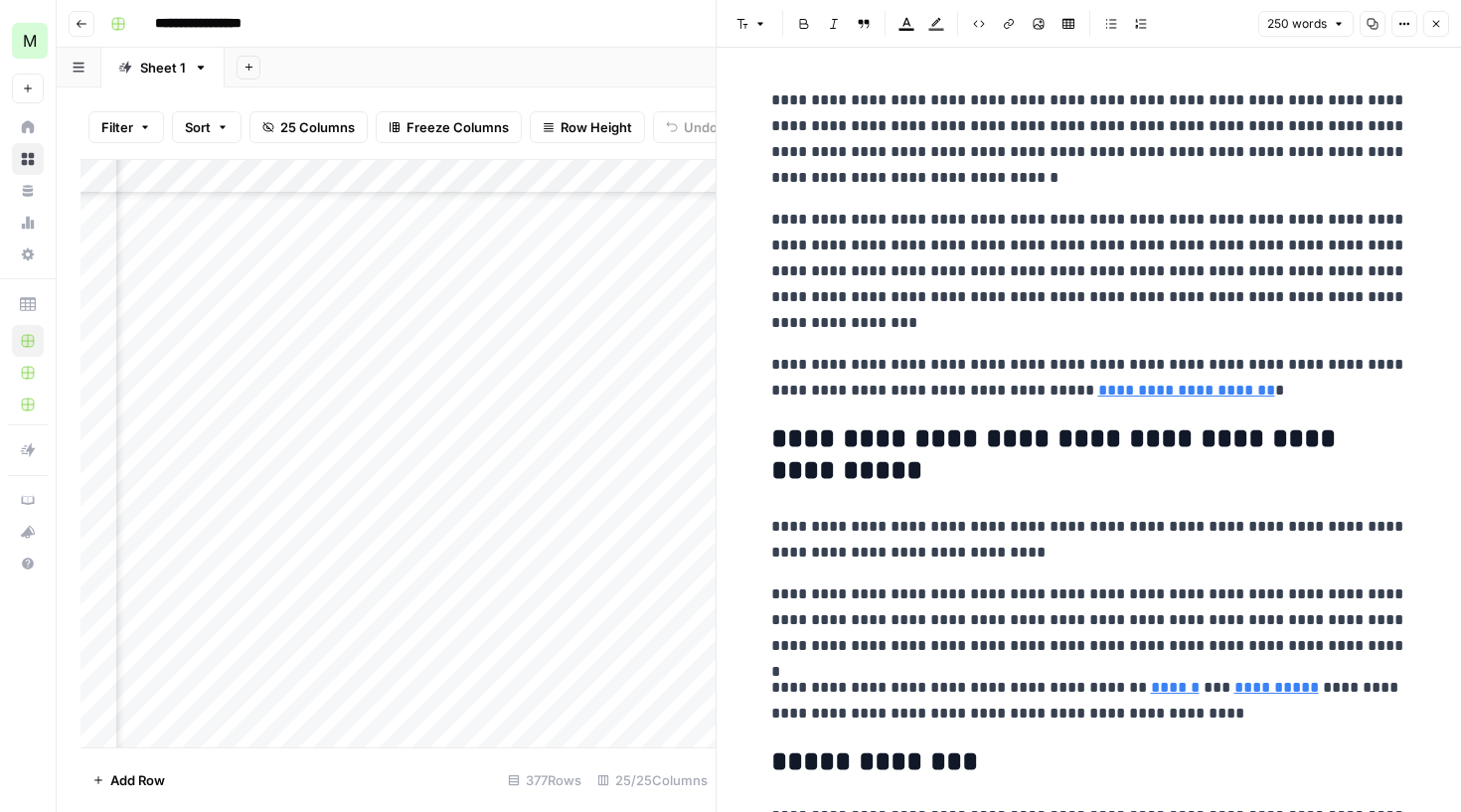 click on "Add Row 377  Rows 25/25  Columns" at bounding box center [398, 779] 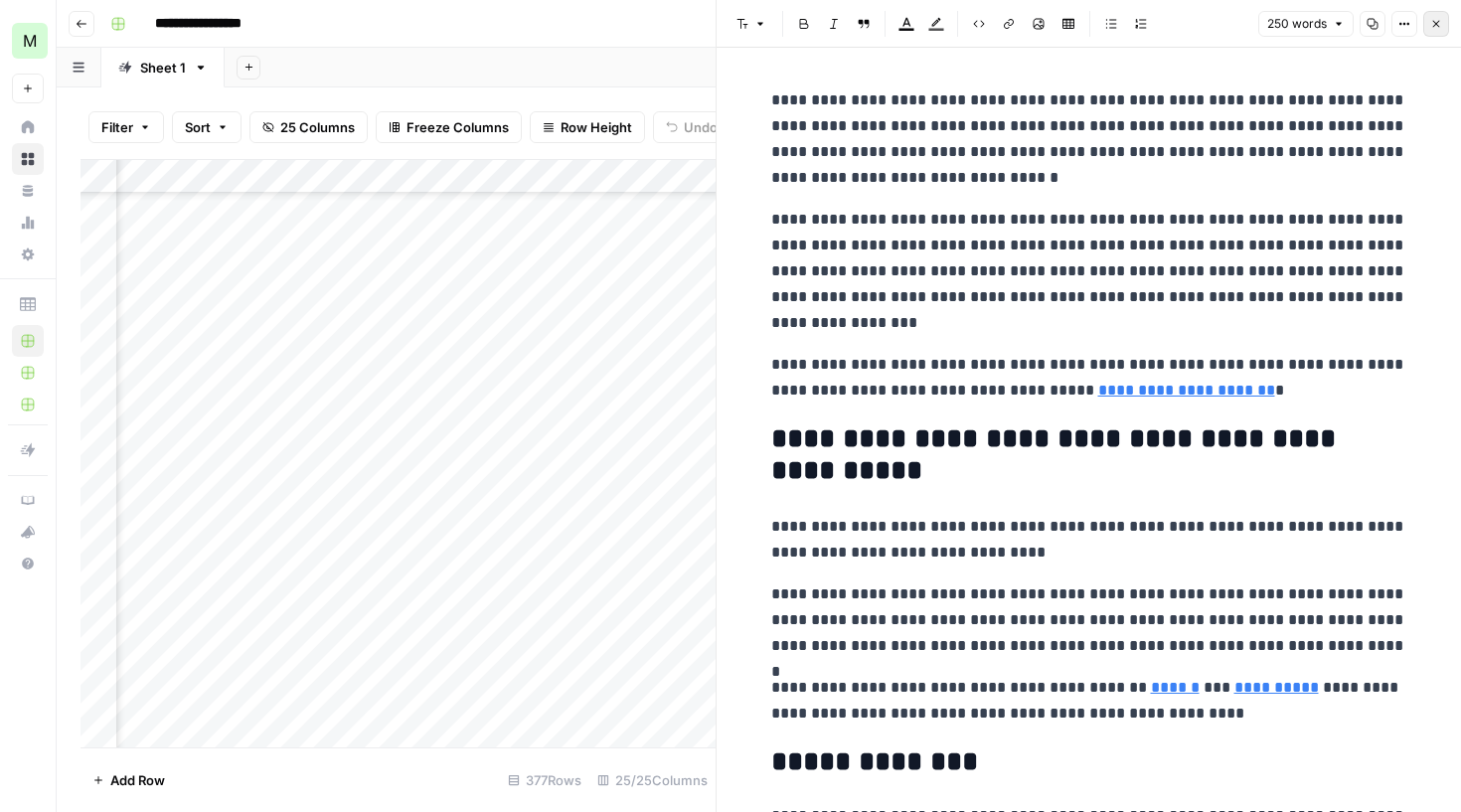 click 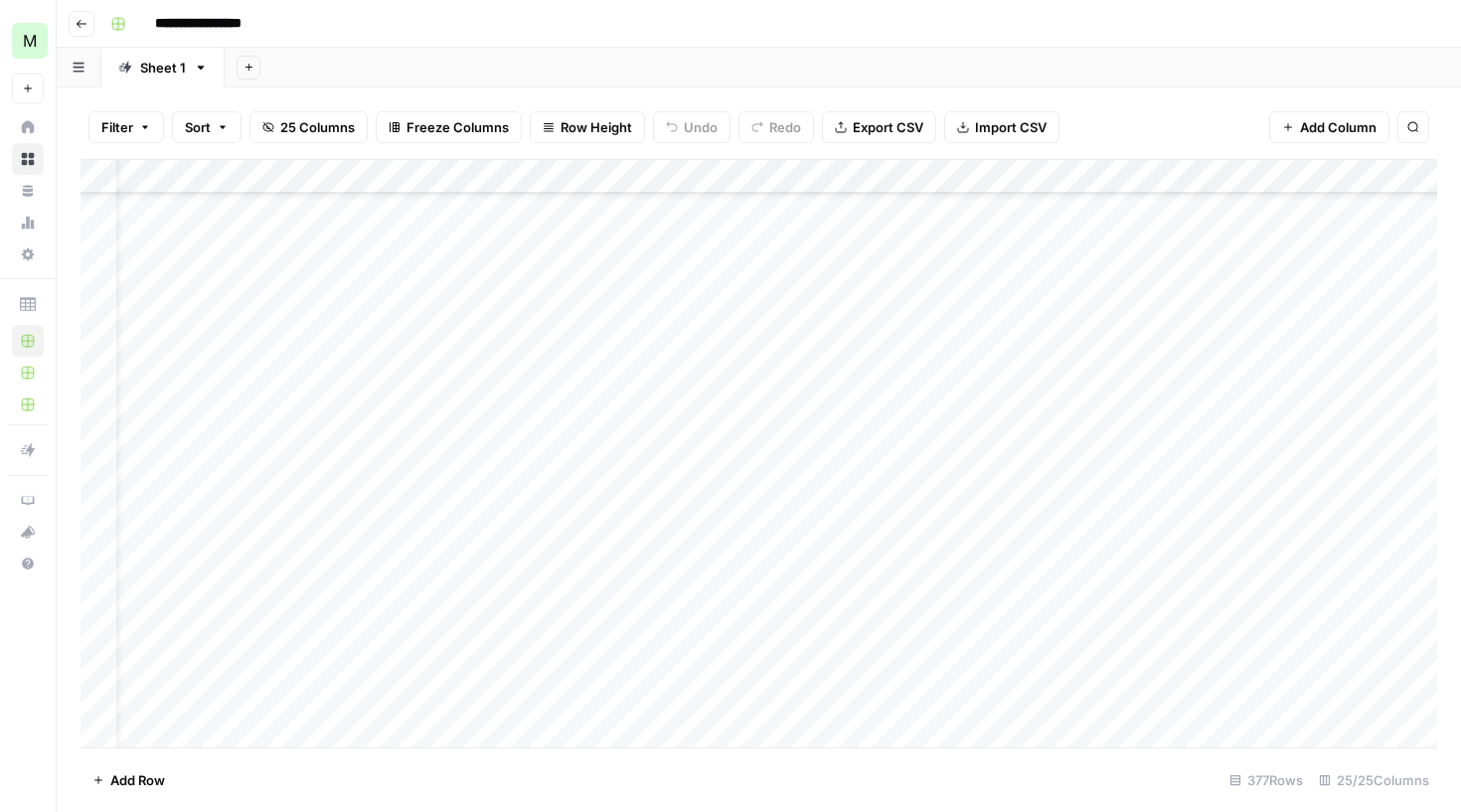 scroll, scrollTop: 12213, scrollLeft: 57, axis: both 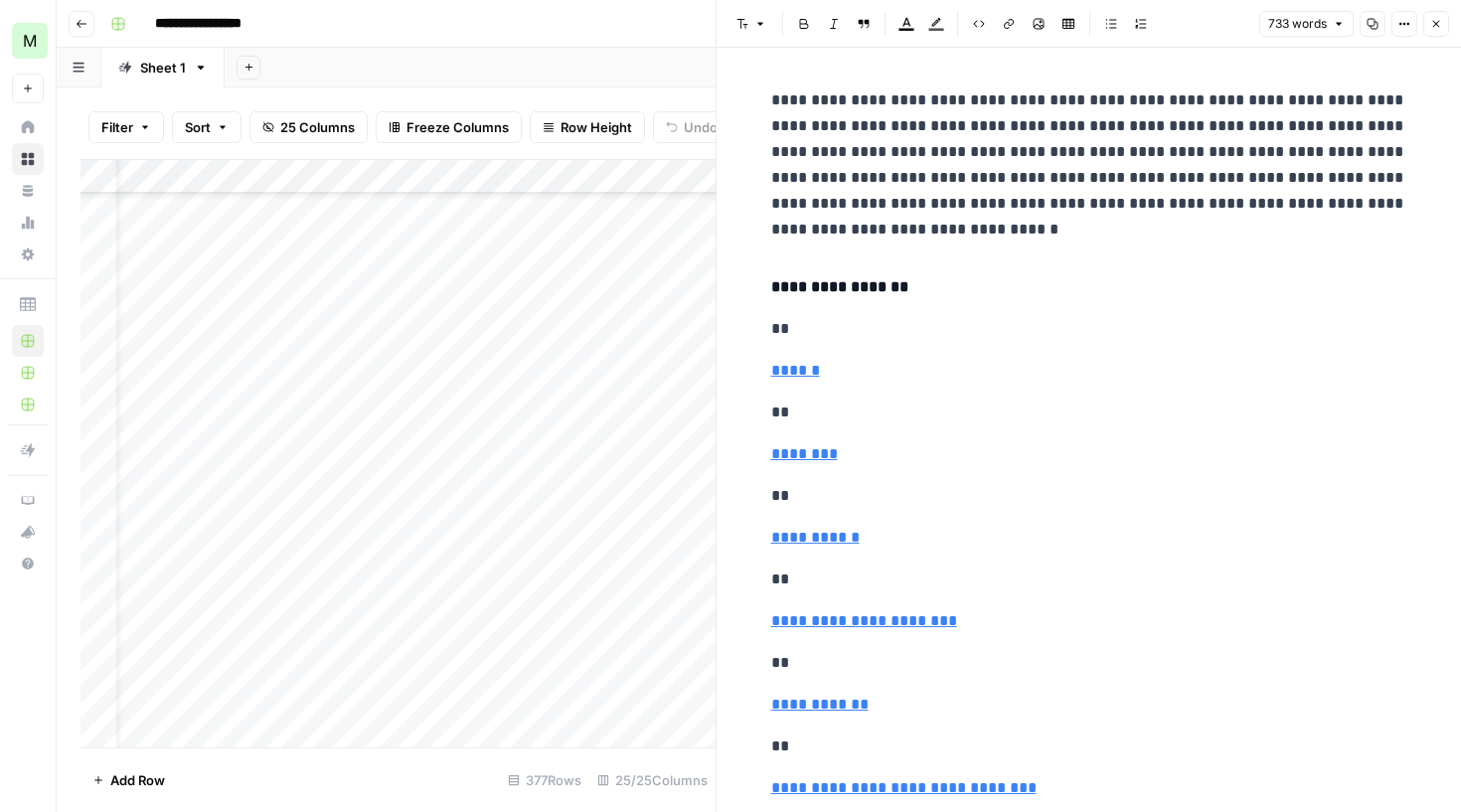 click on "Add Column" at bounding box center (398, 456) 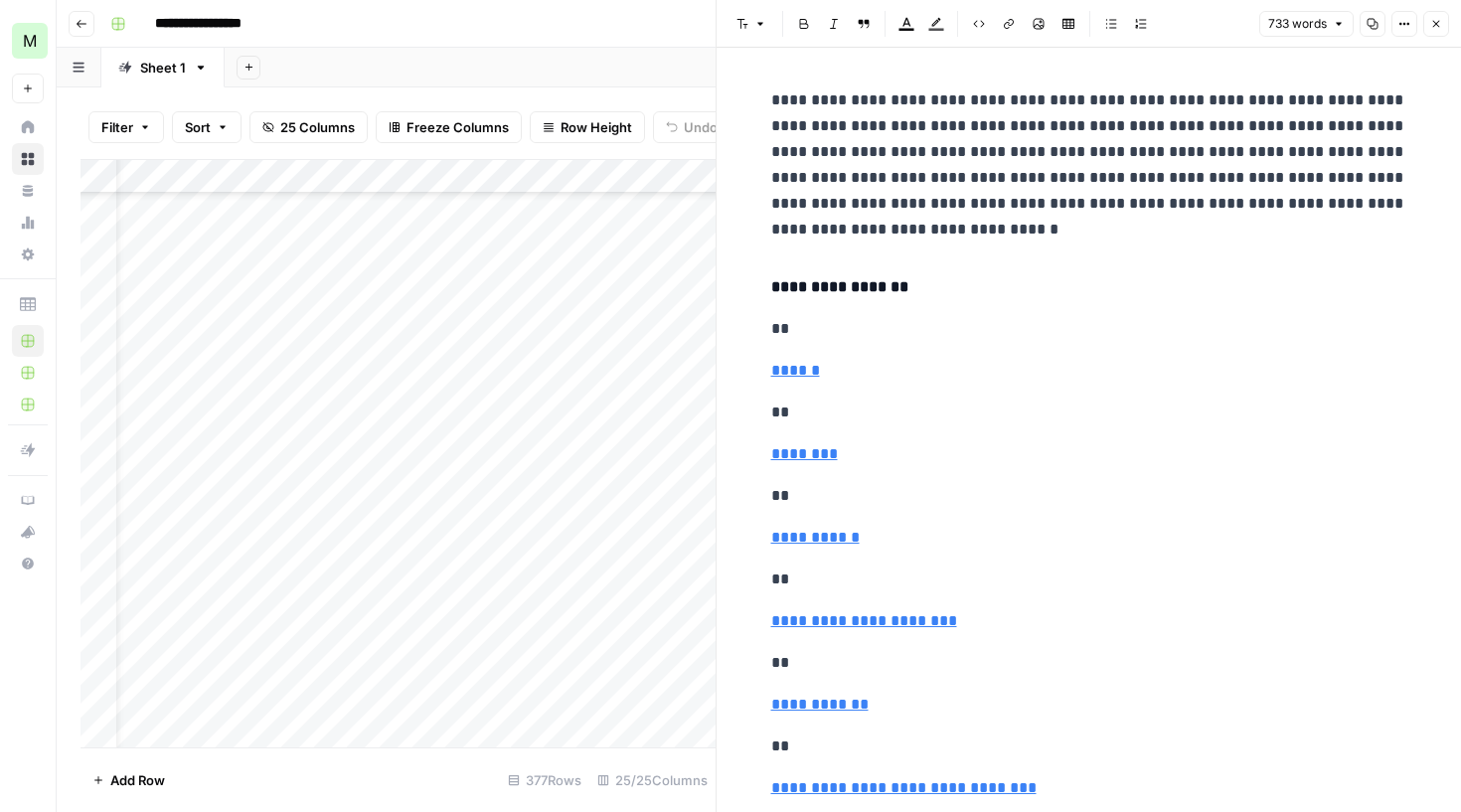 drag, startPoint x: 1431, startPoint y: 23, endPoint x: 1407, endPoint y: 232, distance: 210.37348 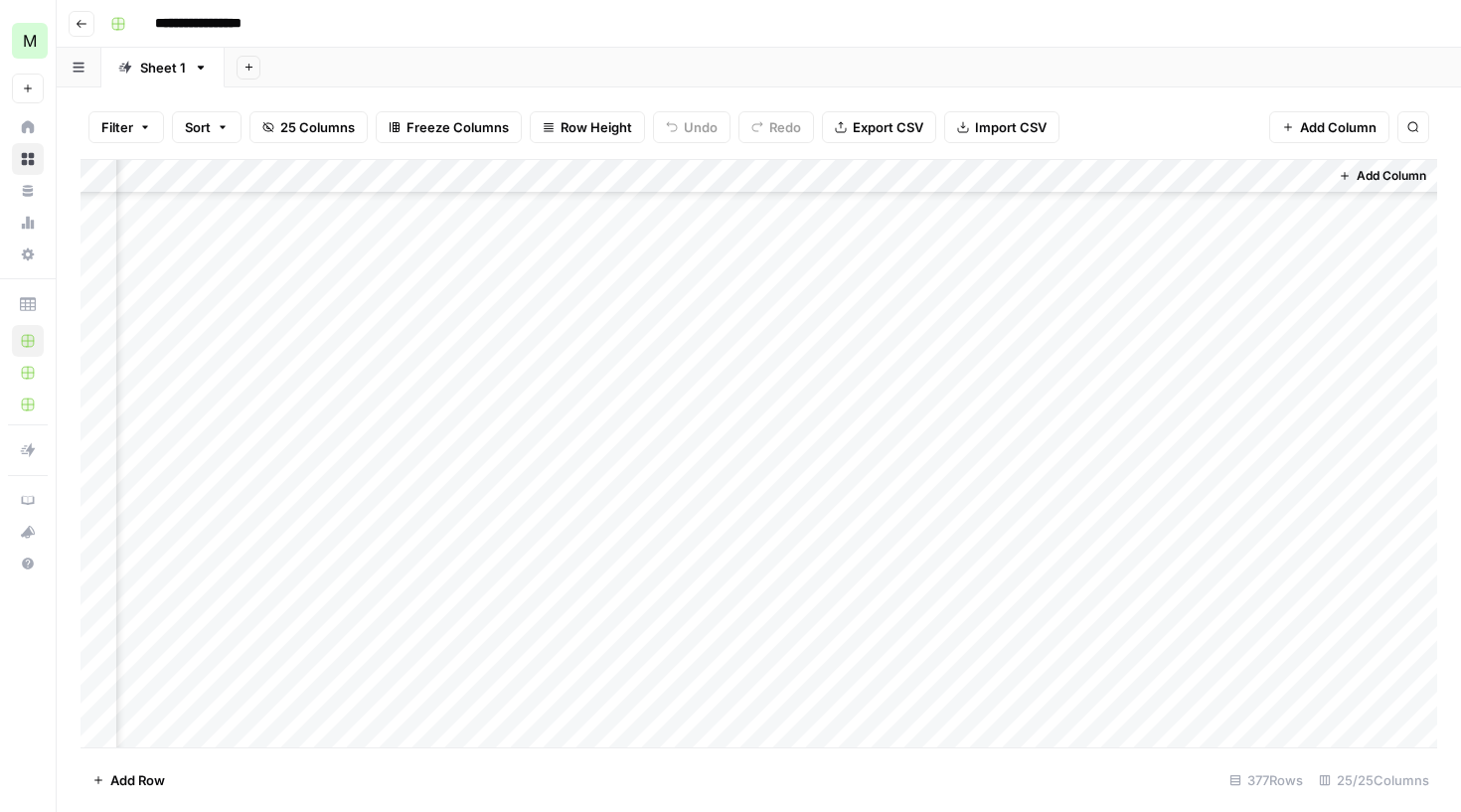 scroll, scrollTop: 12211, scrollLeft: 3263, axis: both 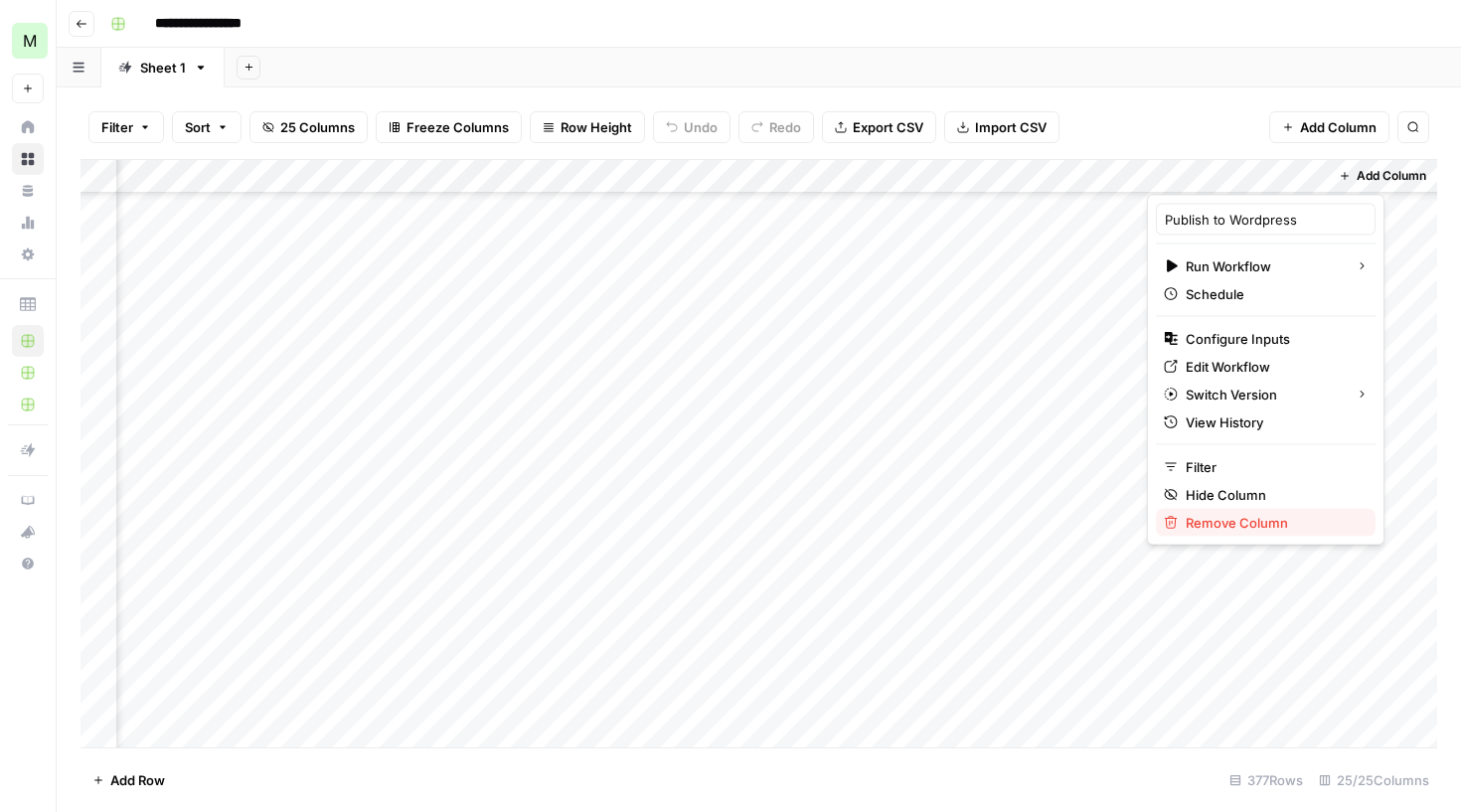 click on "Remove Column" at bounding box center [1236, 523] 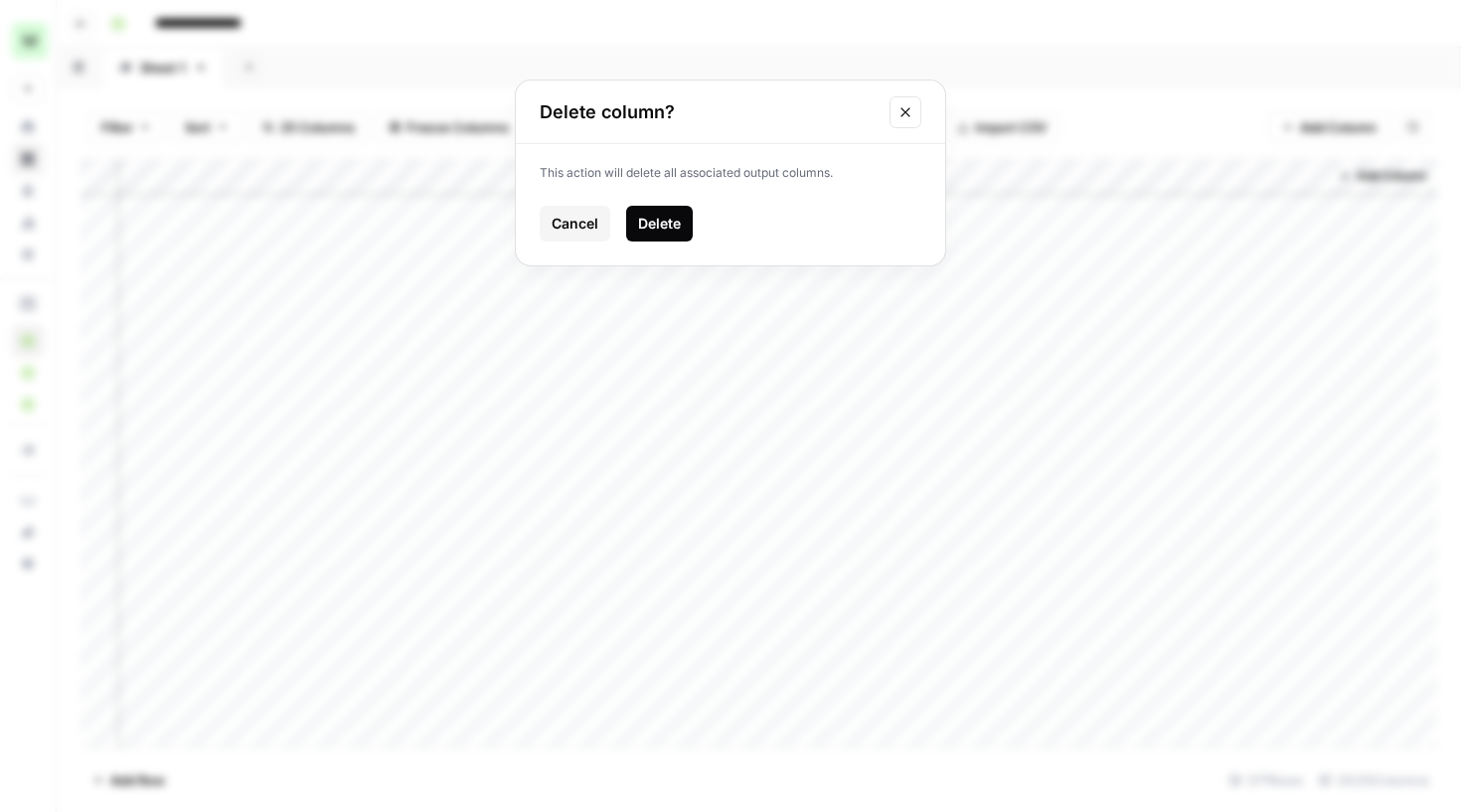 click on "Delete" at bounding box center [659, 224] 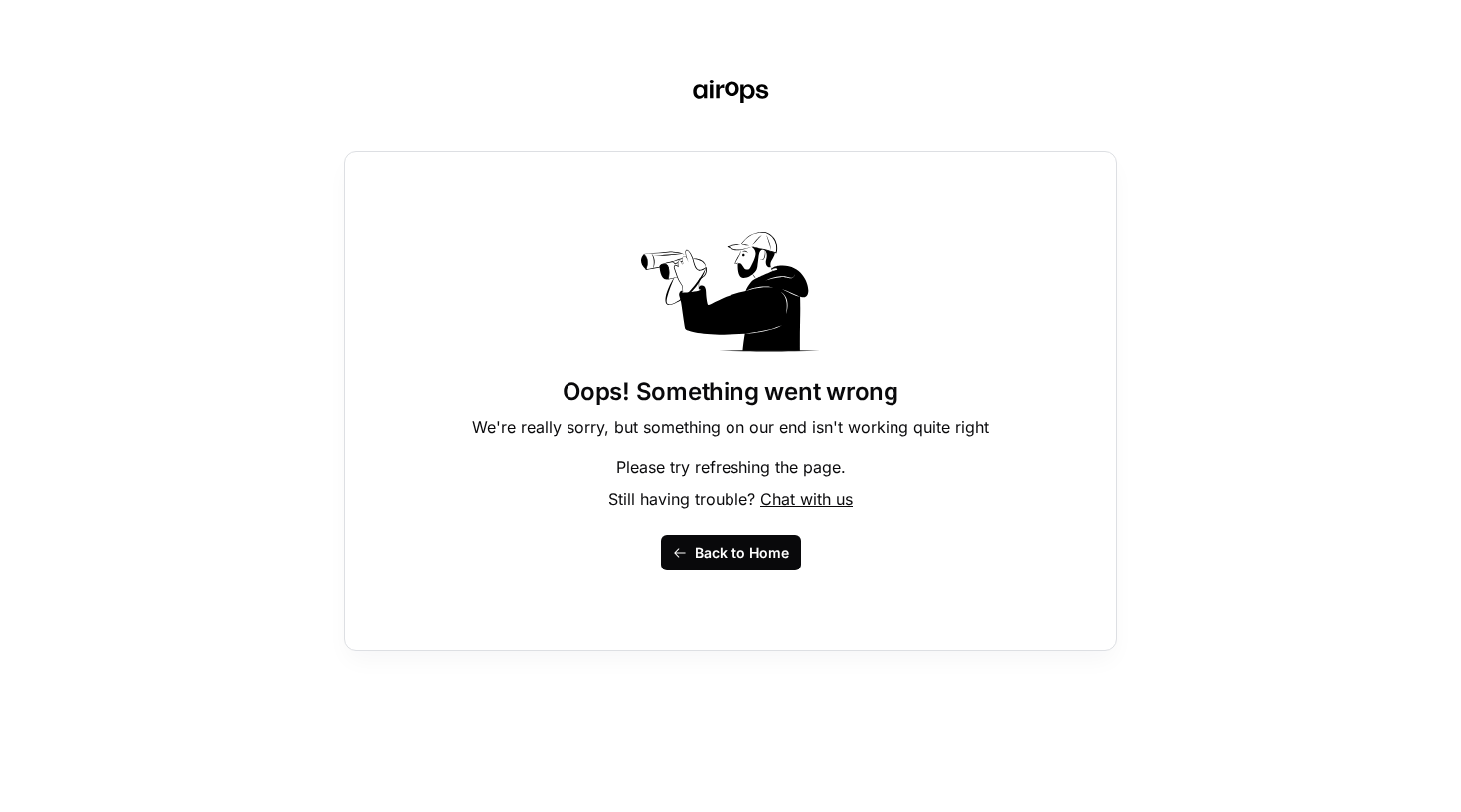 click on "Back to Home" at bounding box center (741, 553) 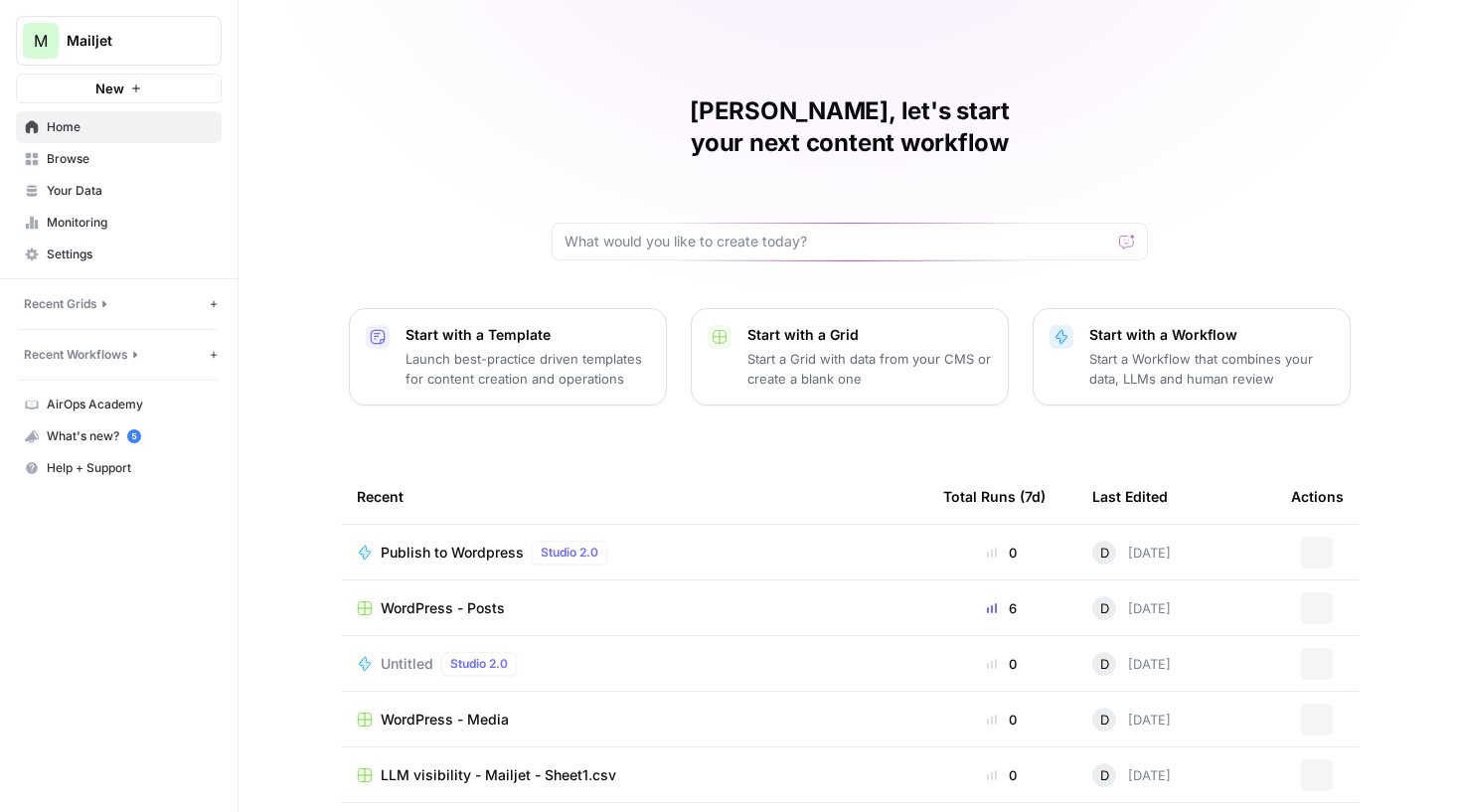 scroll, scrollTop: 0, scrollLeft: 0, axis: both 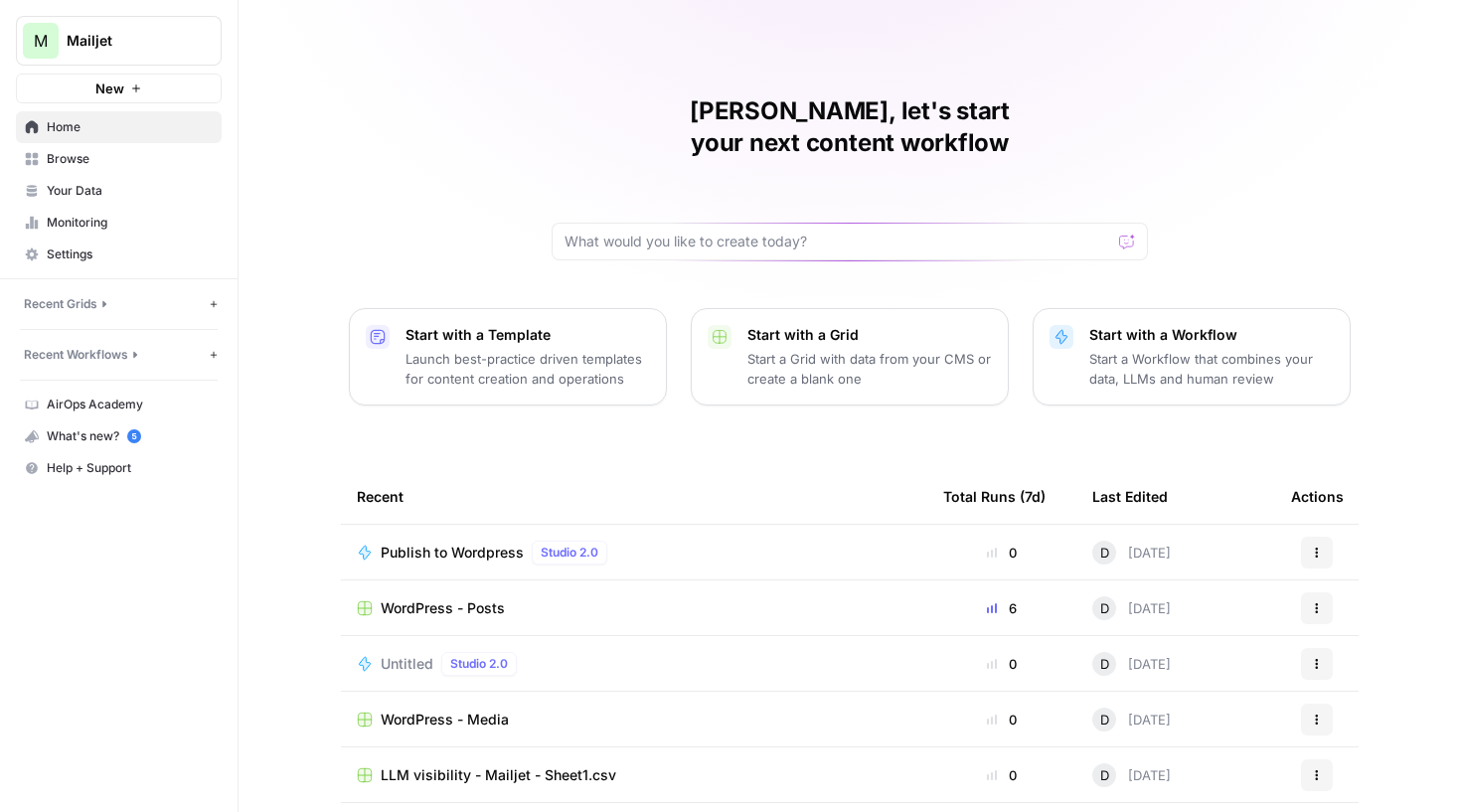 click on "Publish to Wordpress" at bounding box center (452, 553) 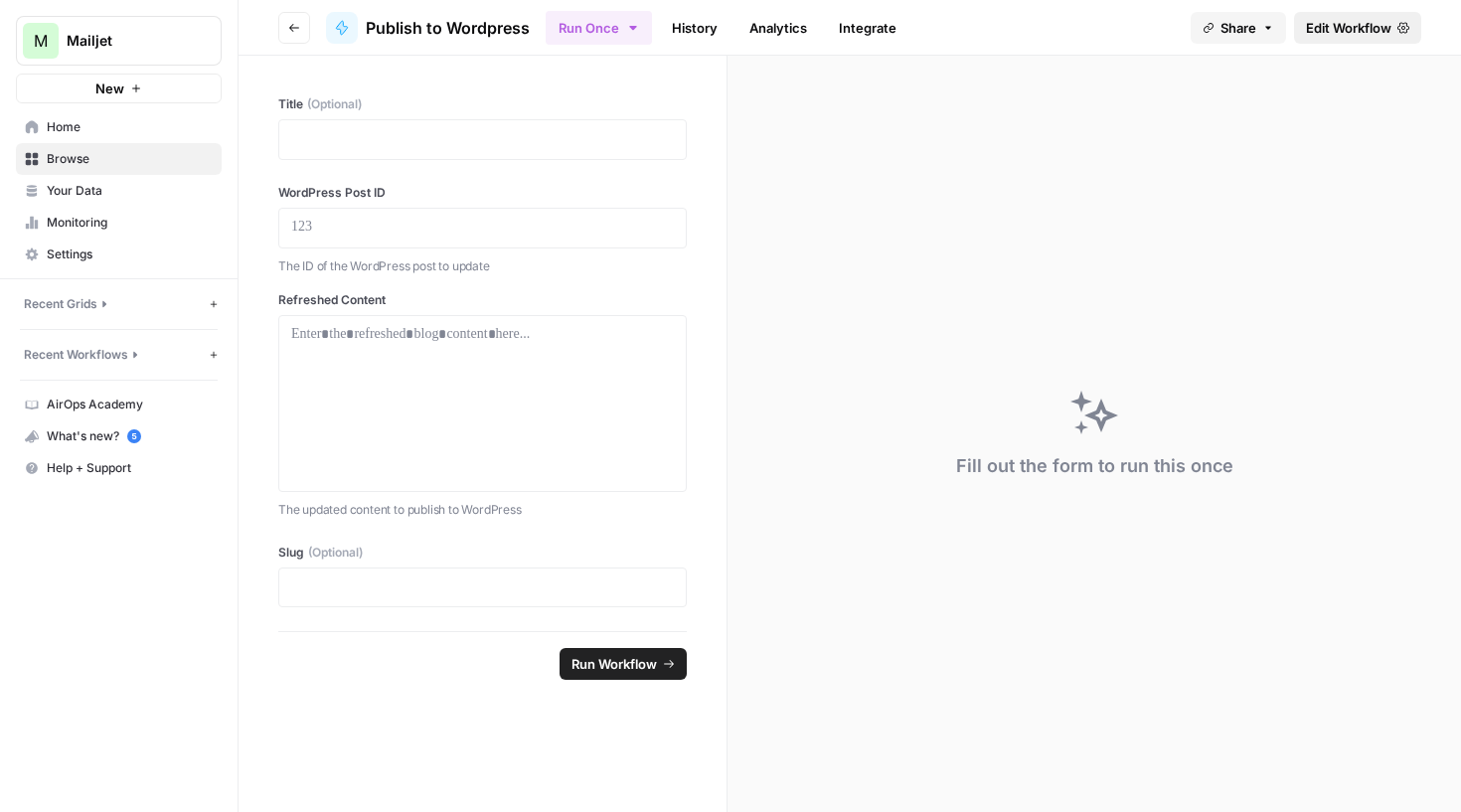 click on "Edit Workflow" at bounding box center [1349, 28] 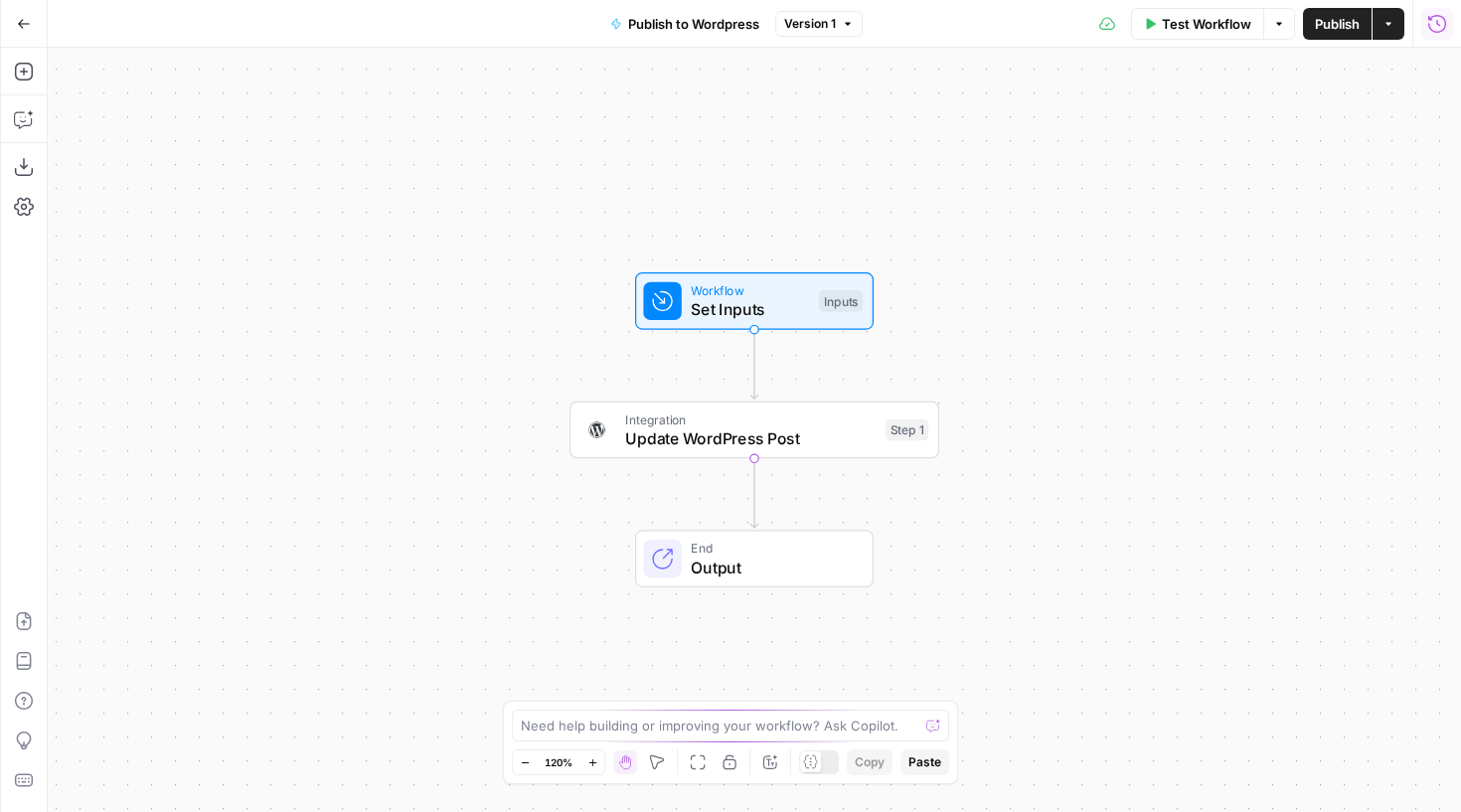 click on "Run History" at bounding box center (1437, 24) 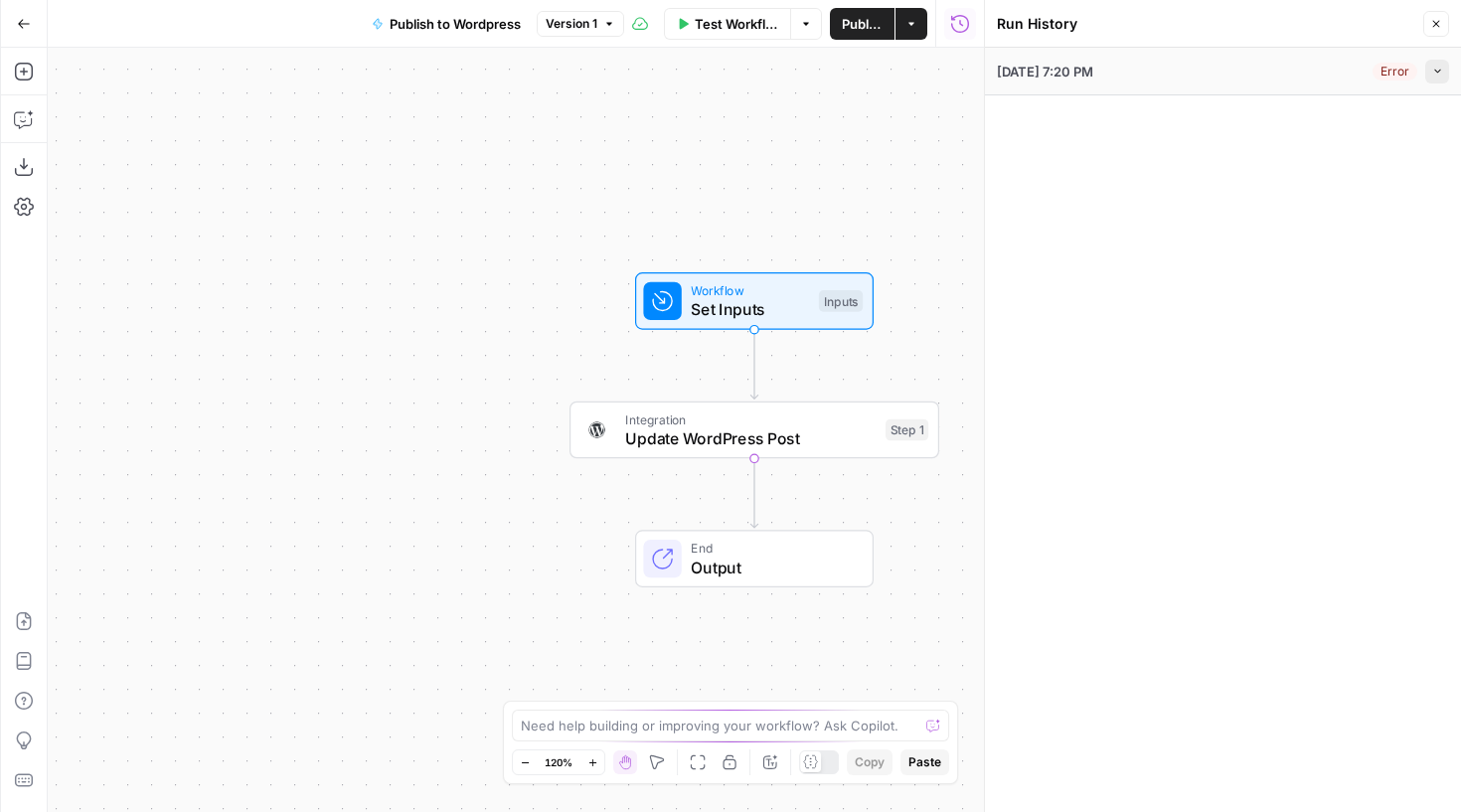 click 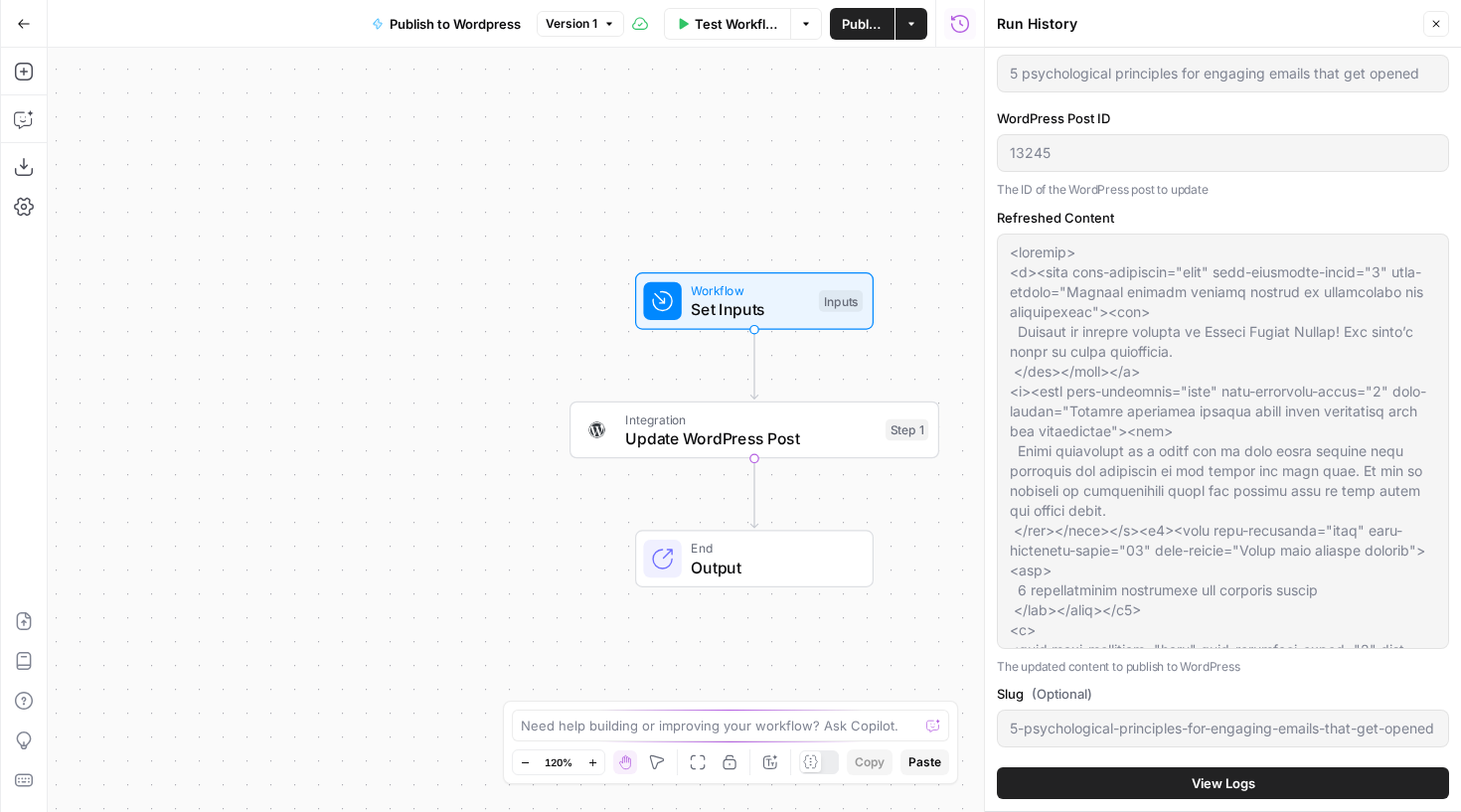 scroll, scrollTop: 77, scrollLeft: 0, axis: vertical 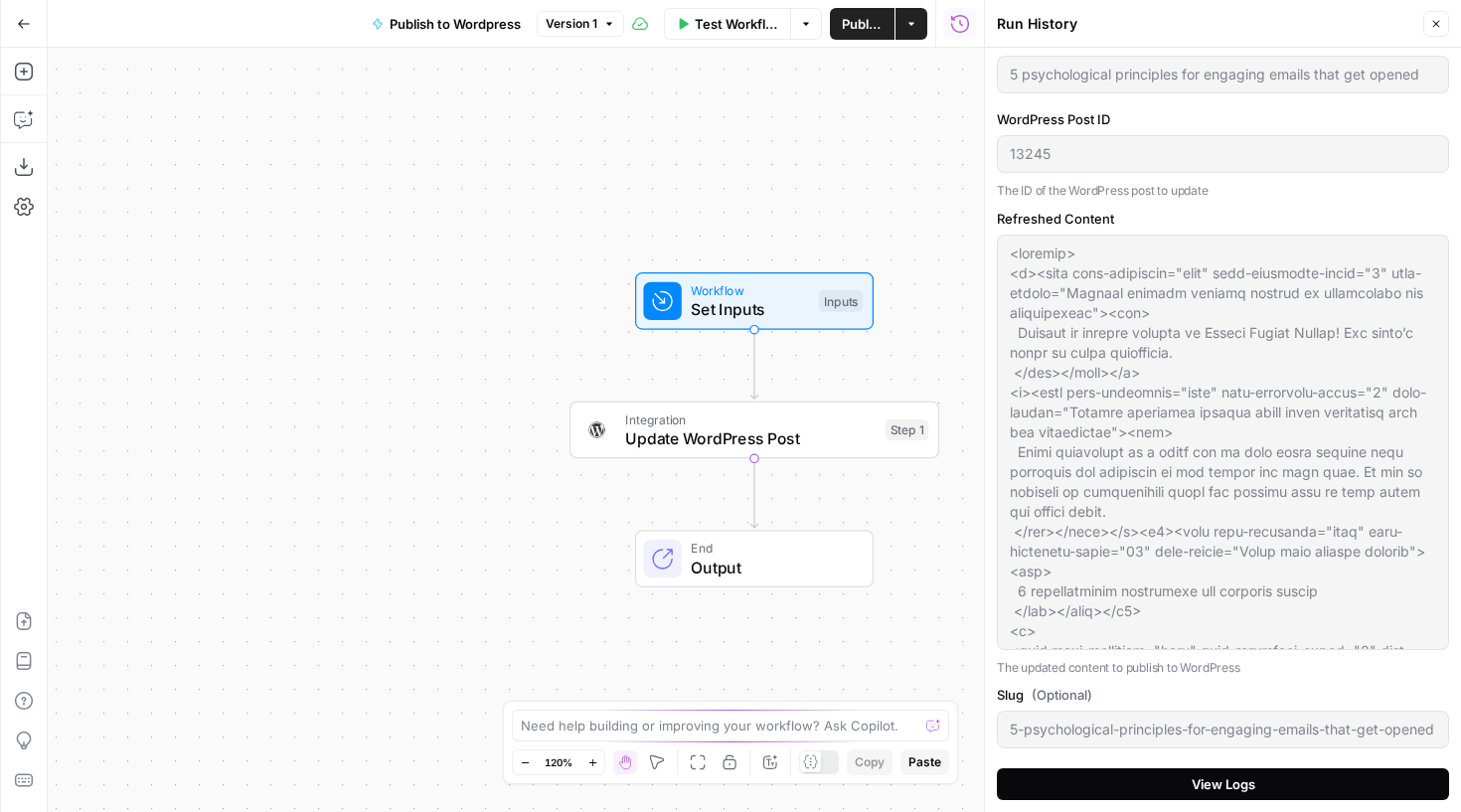 click on "View Logs" at bounding box center [1223, 784] 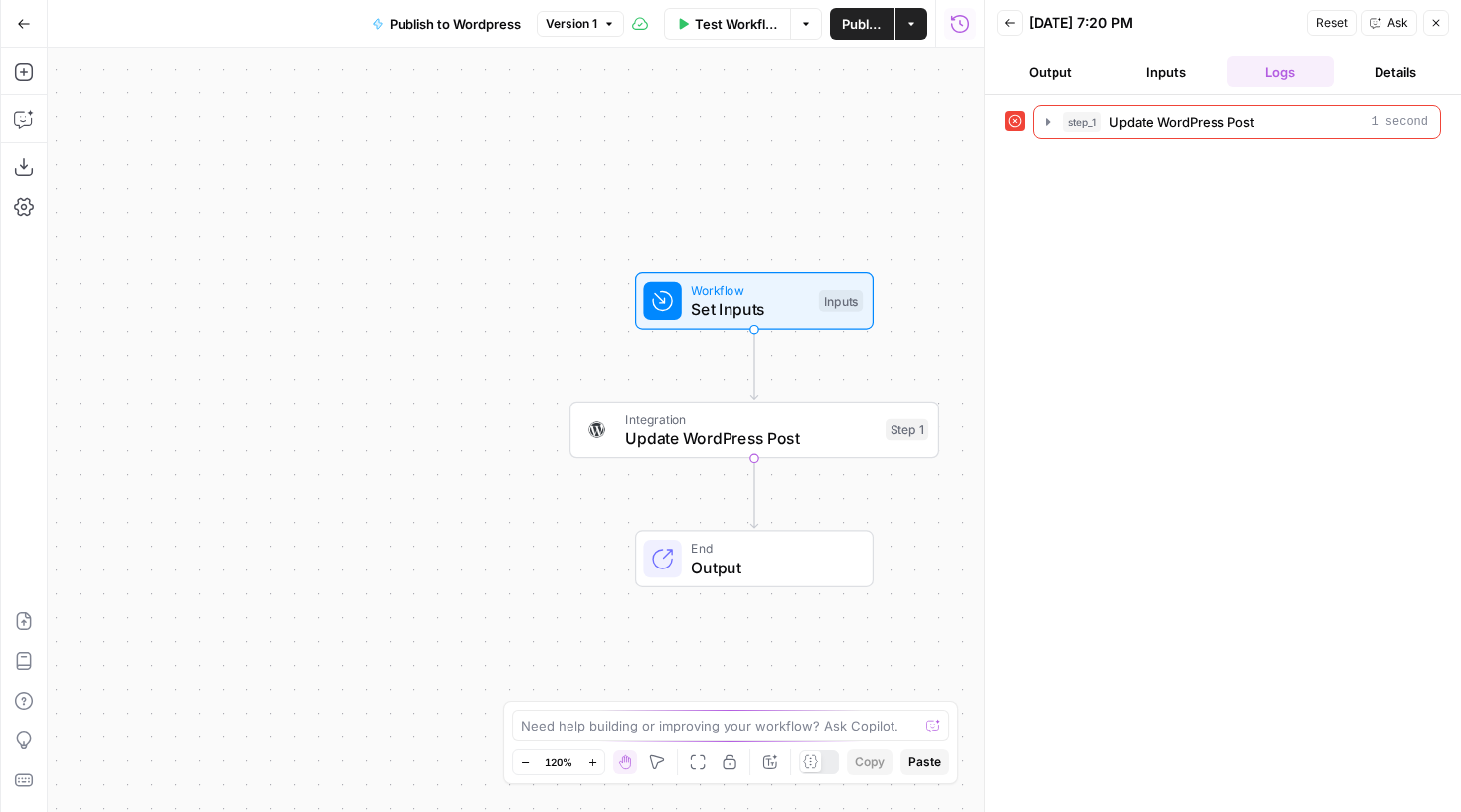 scroll, scrollTop: 0, scrollLeft: 0, axis: both 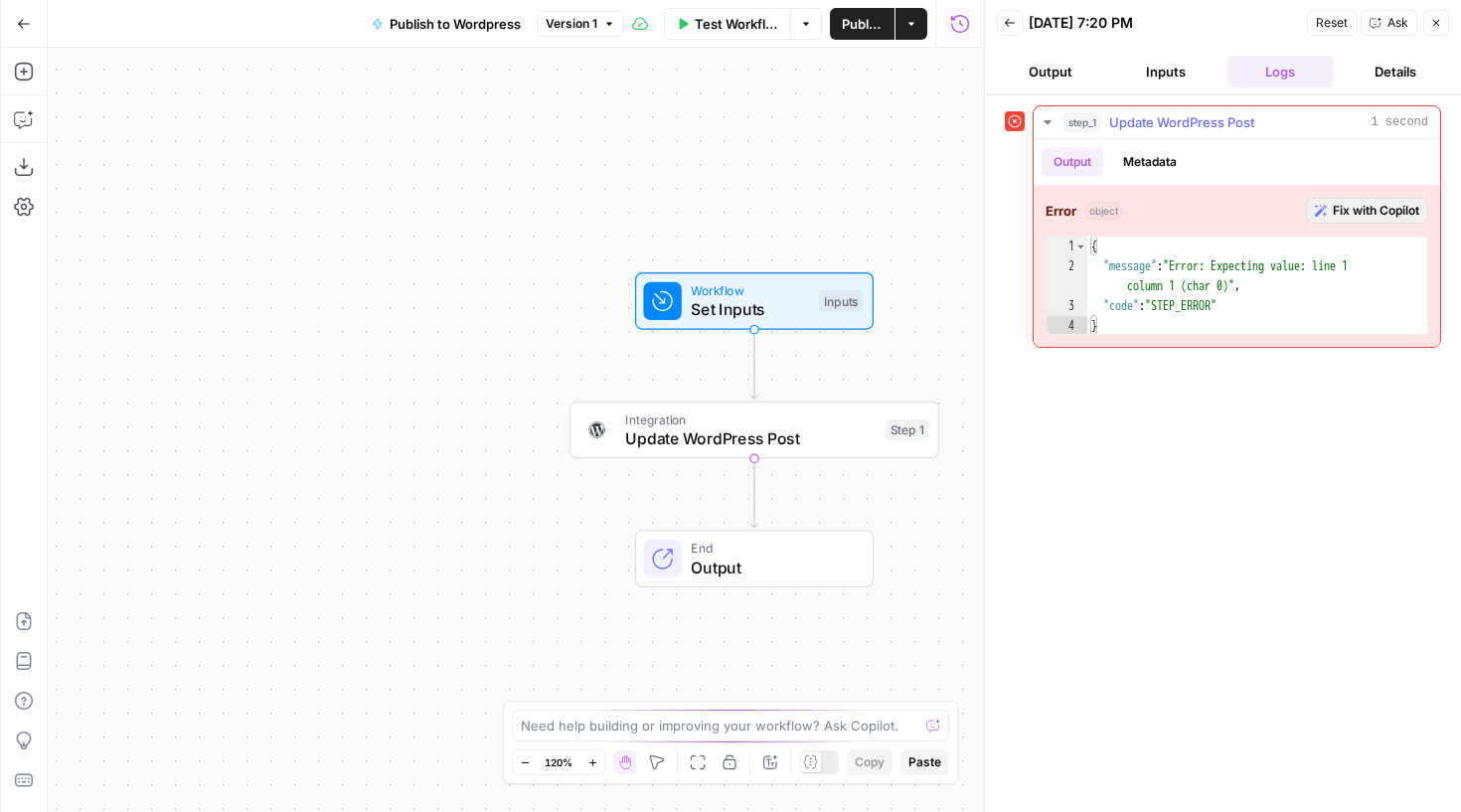 click on "Fix with Copilot" at bounding box center [1376, 211] 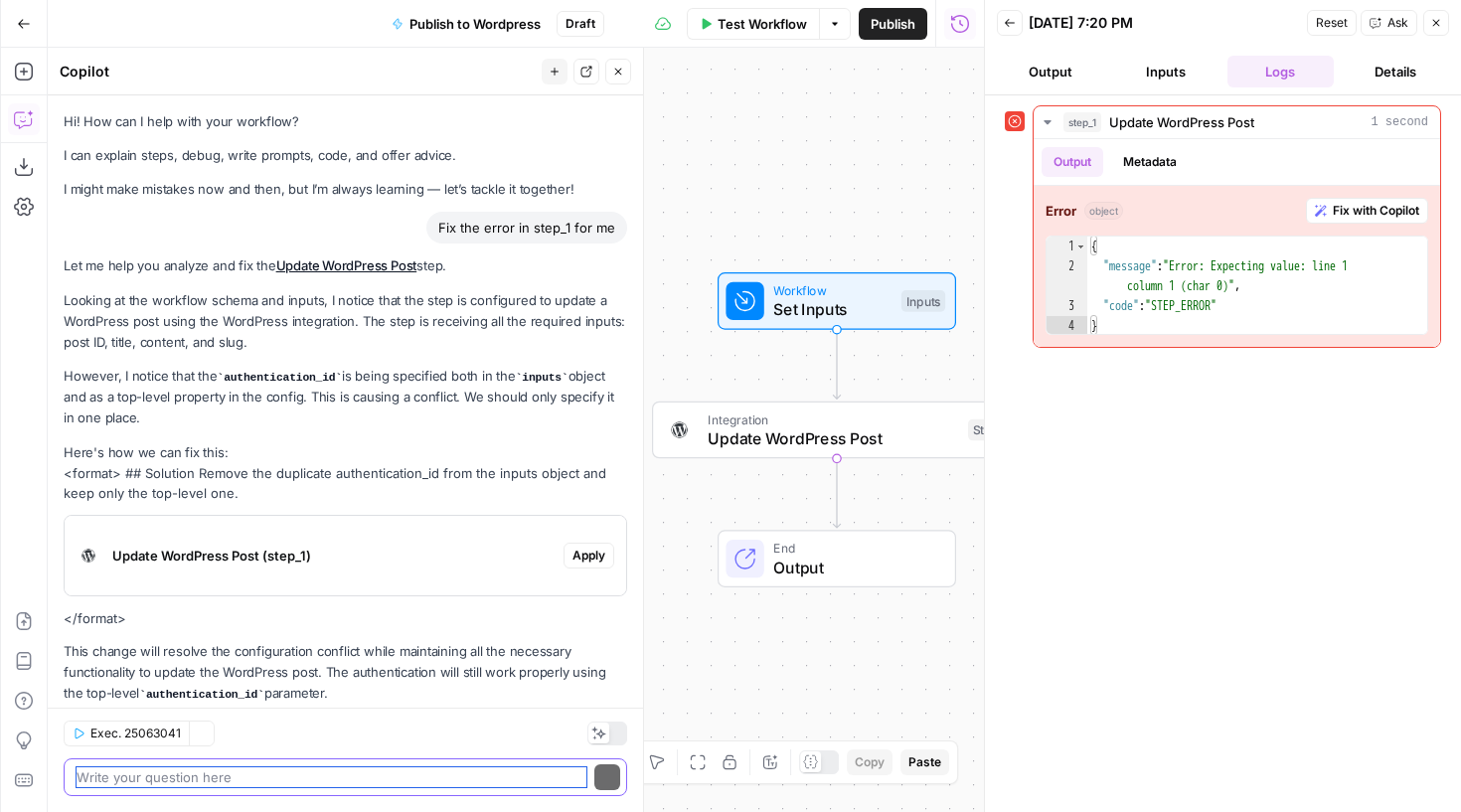 scroll, scrollTop: 42, scrollLeft: 0, axis: vertical 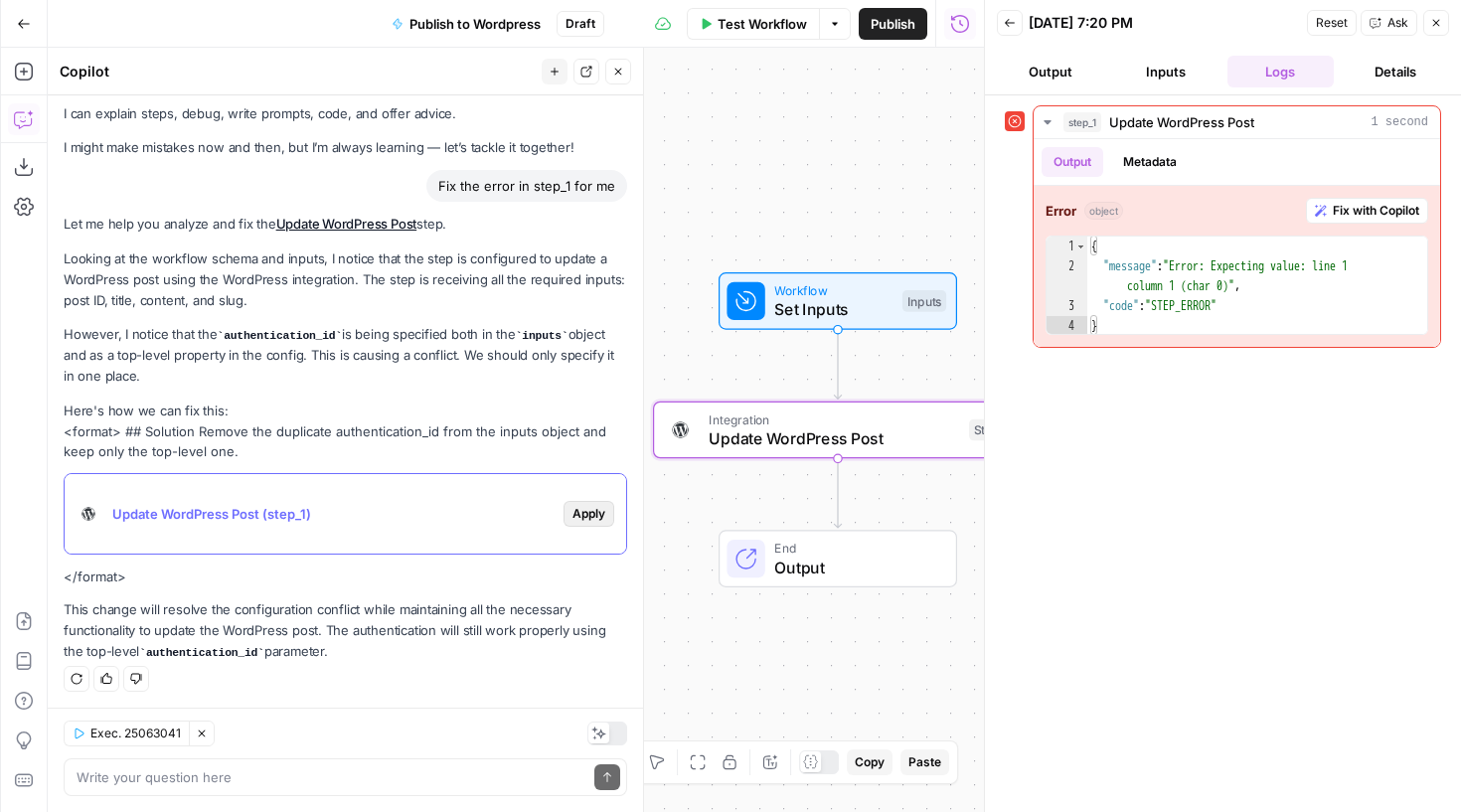 click on "Apply" at bounding box center (588, 514) 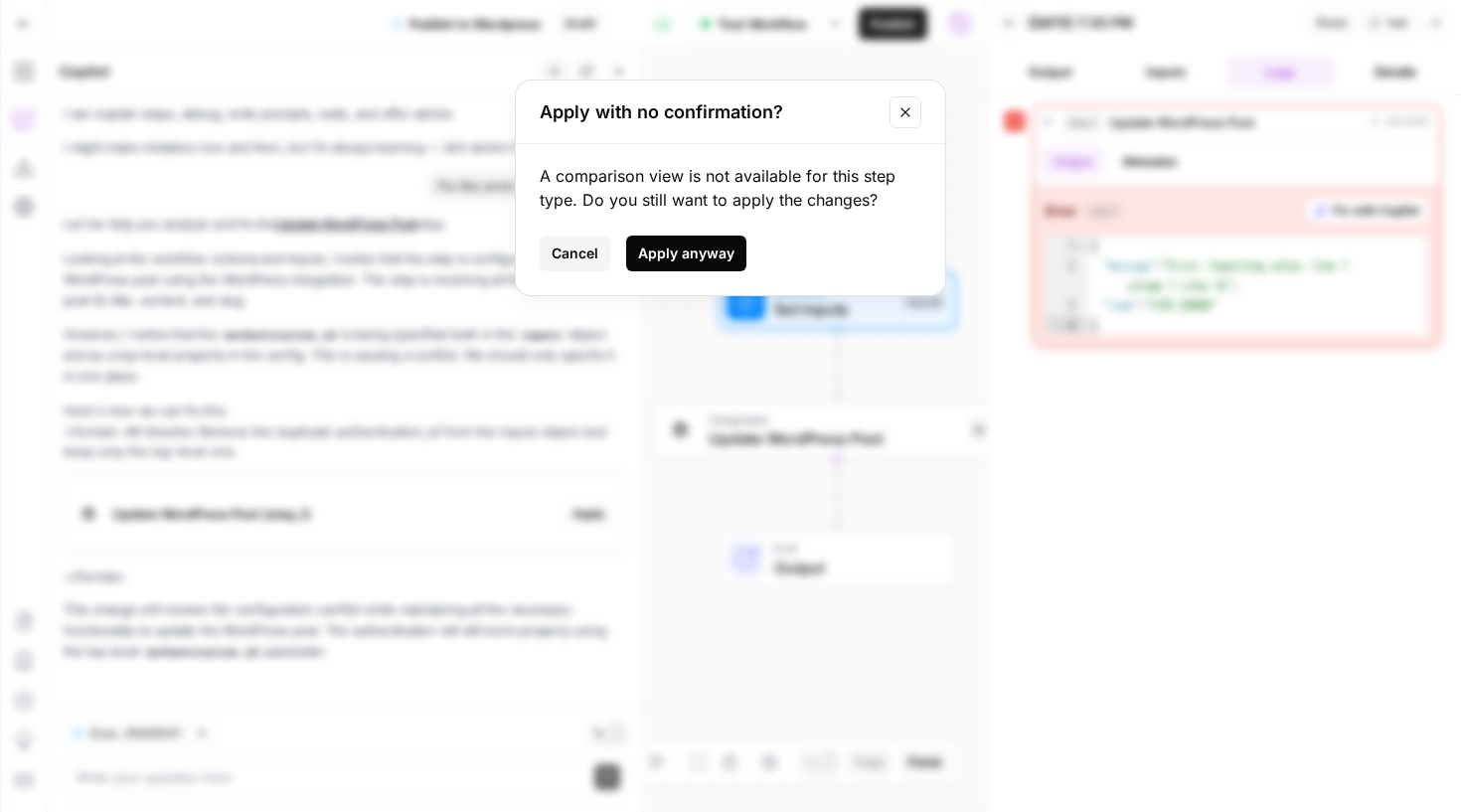 click on "Apply anyway" at bounding box center [686, 253] 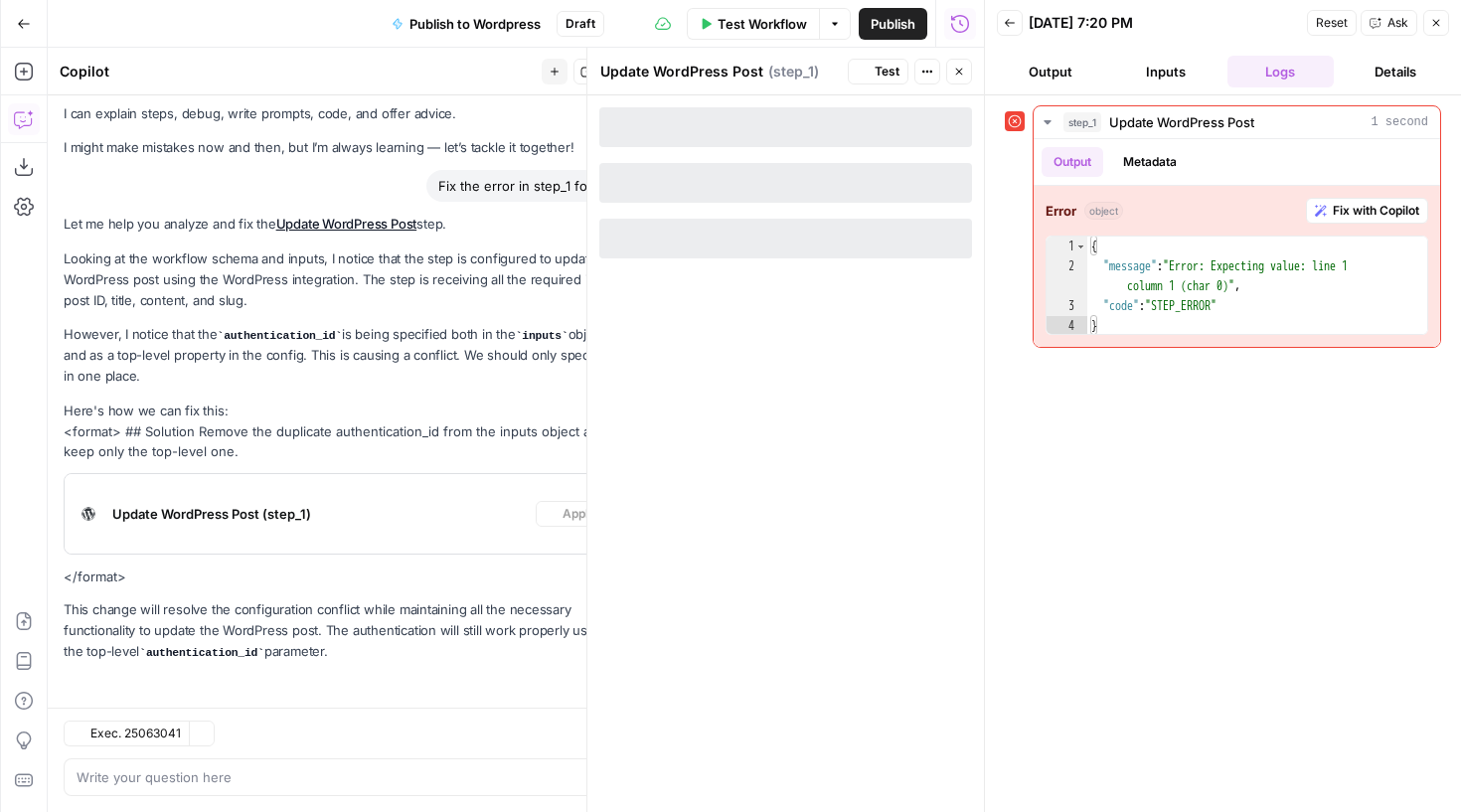 scroll, scrollTop: 74, scrollLeft: 0, axis: vertical 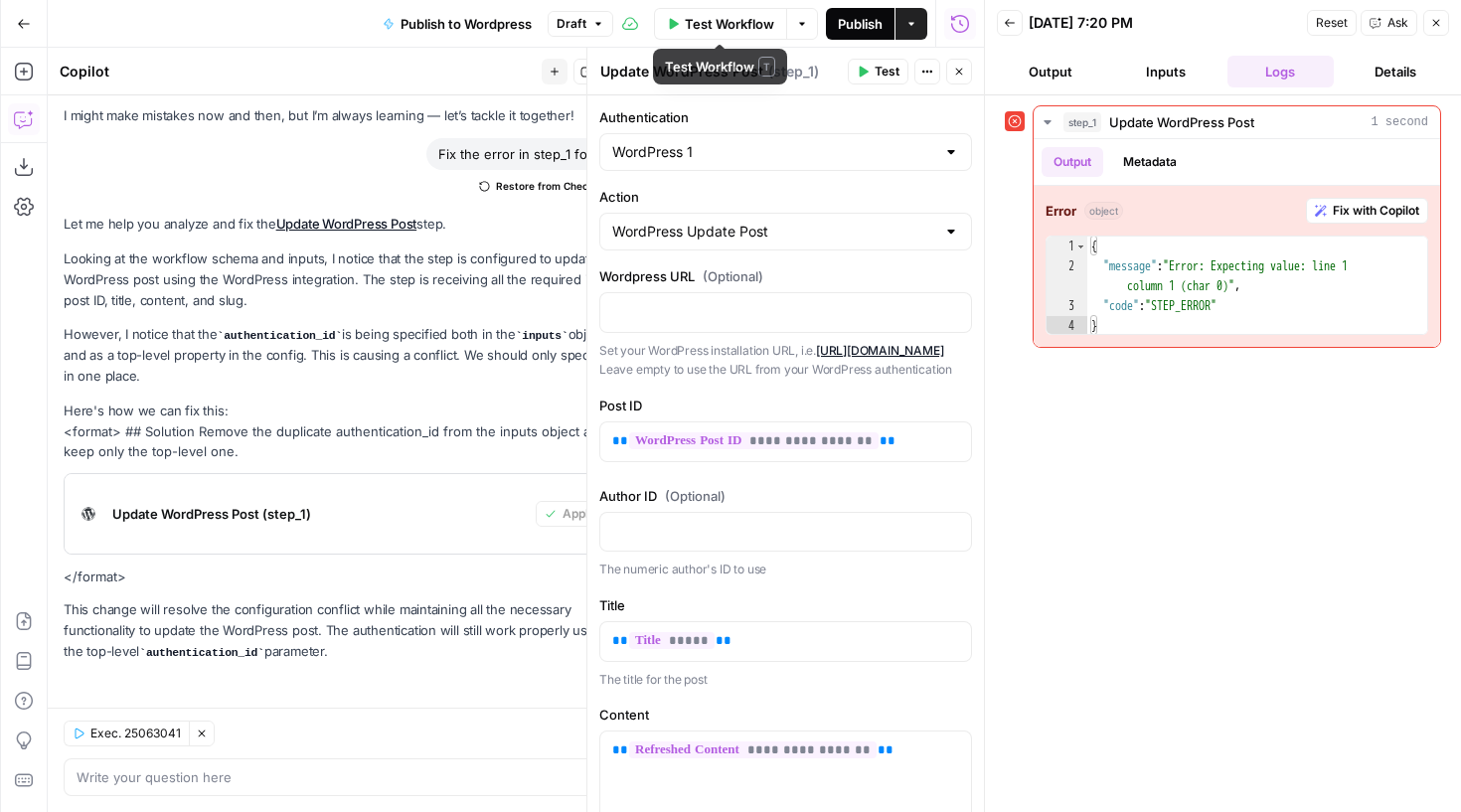 click on "Publish" at bounding box center (860, 24) 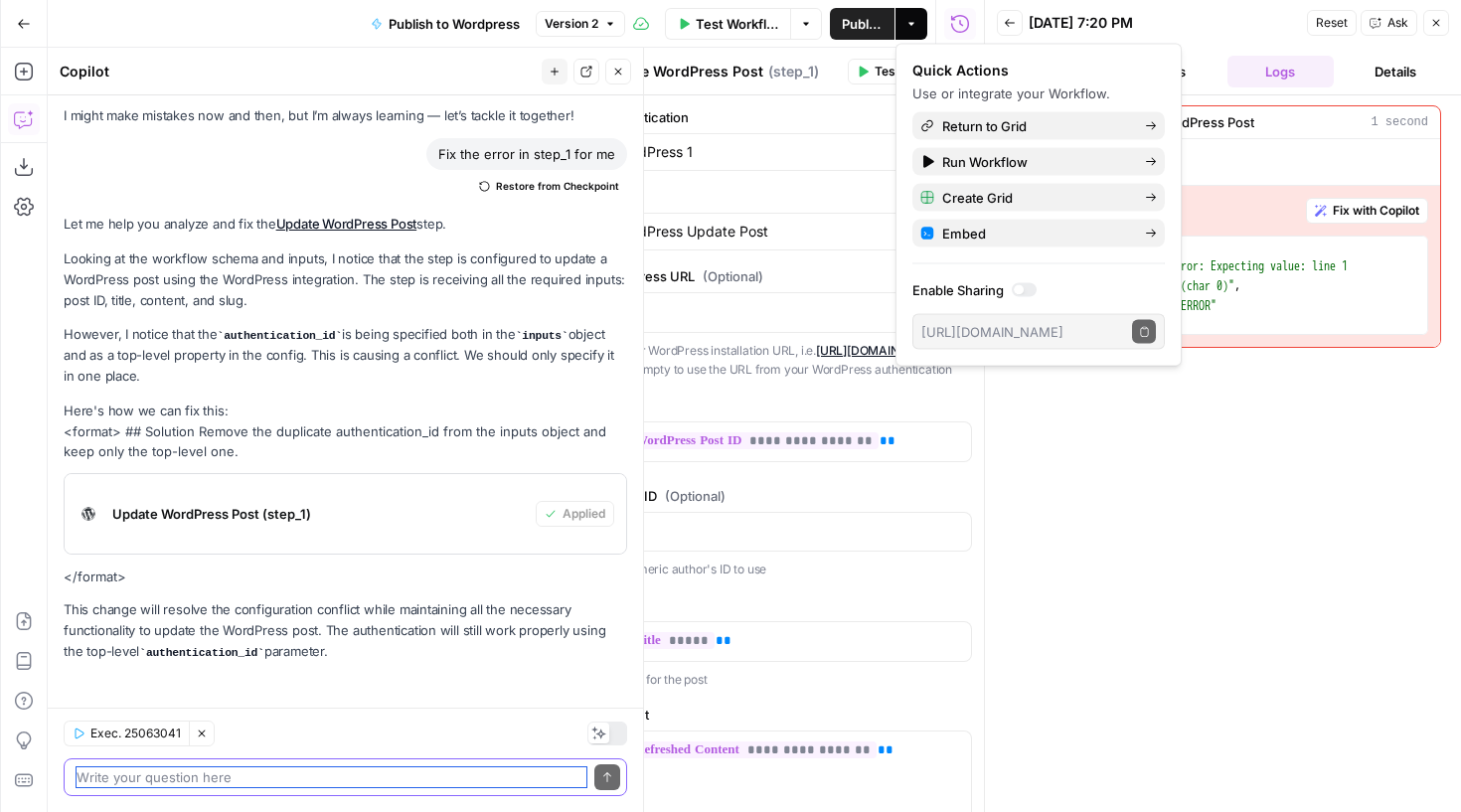 click at bounding box center (331, 777) 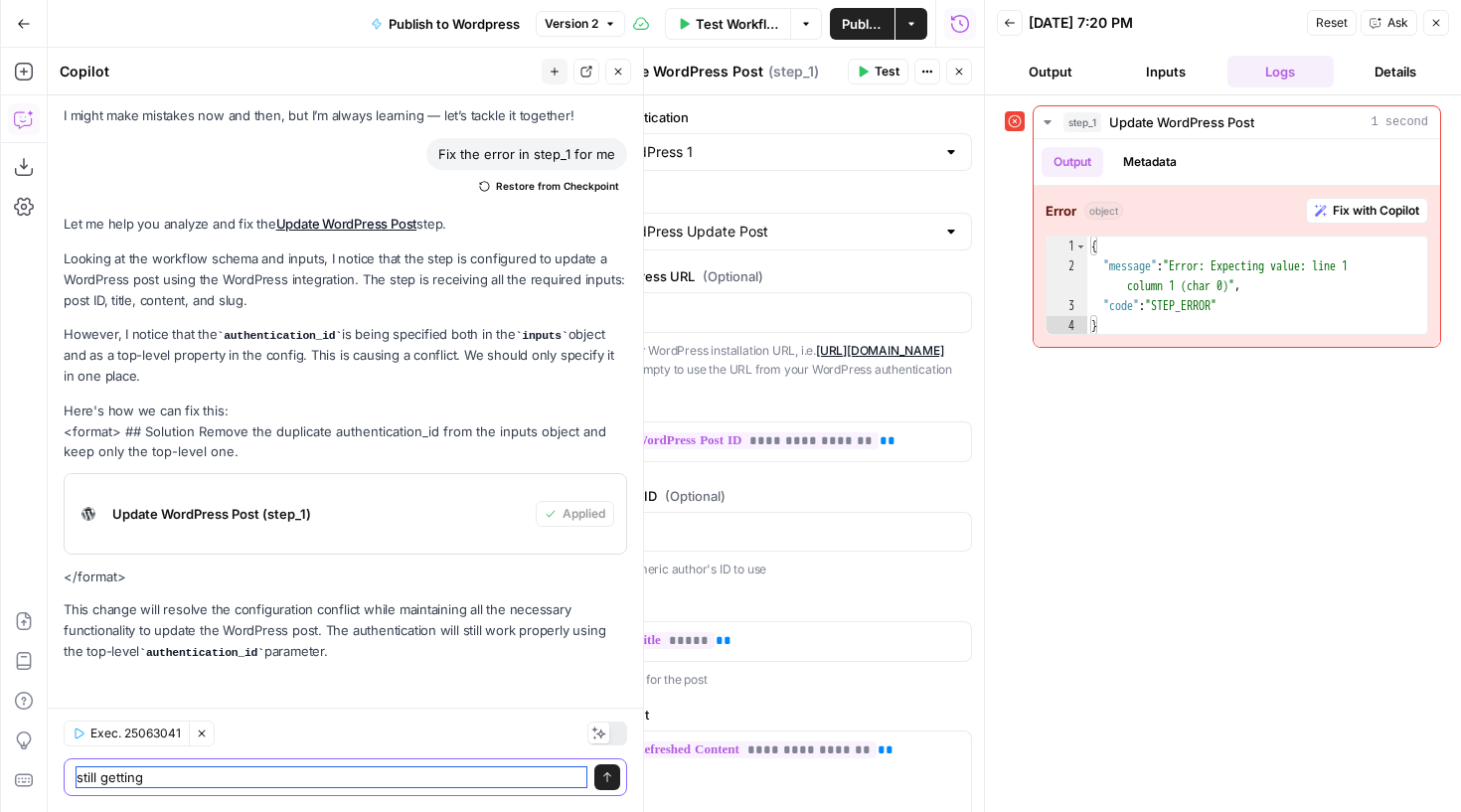 paste on "{
"message": "Error: Expecting value: line 1 column 1 (char 0)",
"code": "STEP_ERROR"
}" 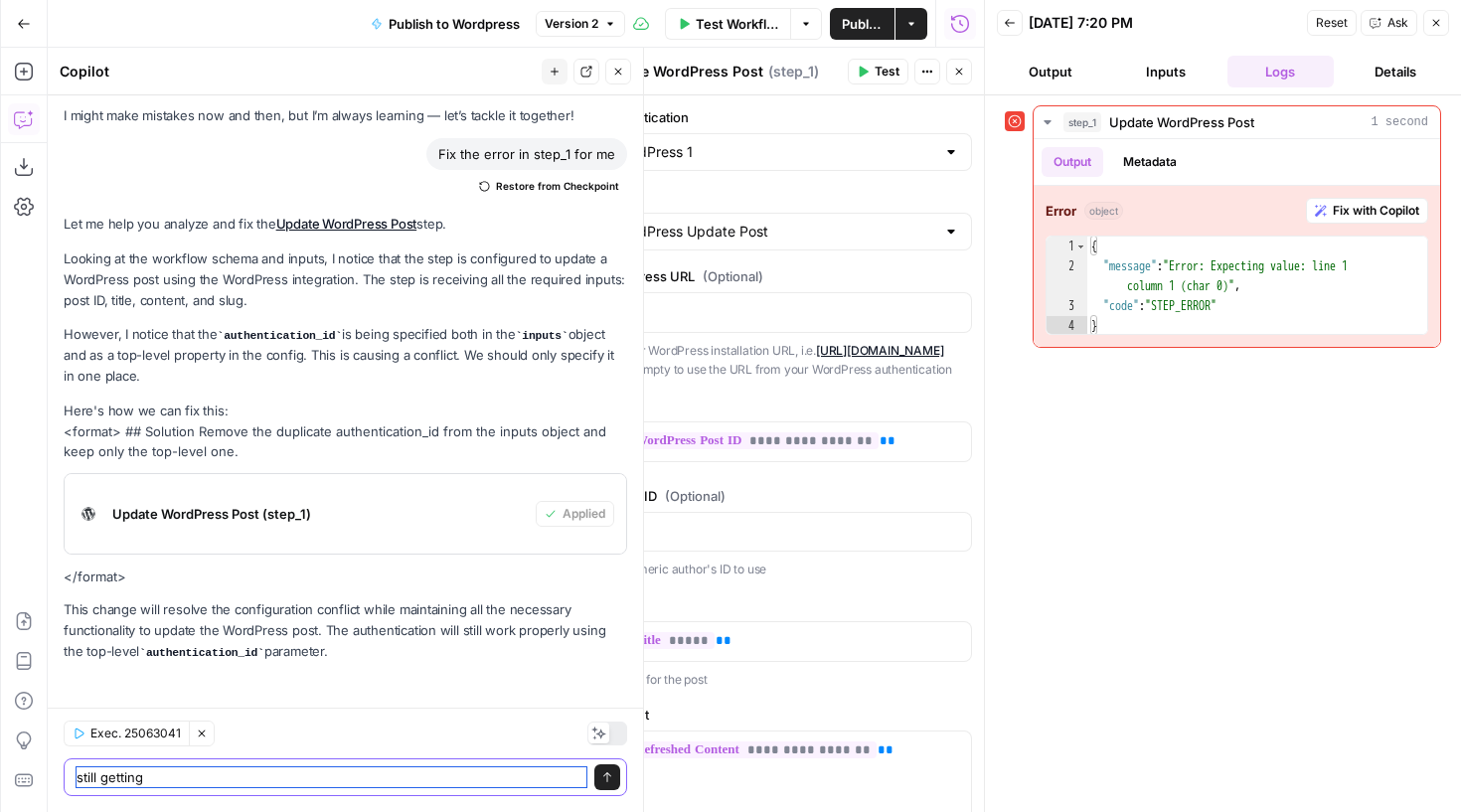 type on "still getting {
"message": "Error: Expecting value: line 1 column 1 (char 0)",
"code": "STEP_ERROR"
}" 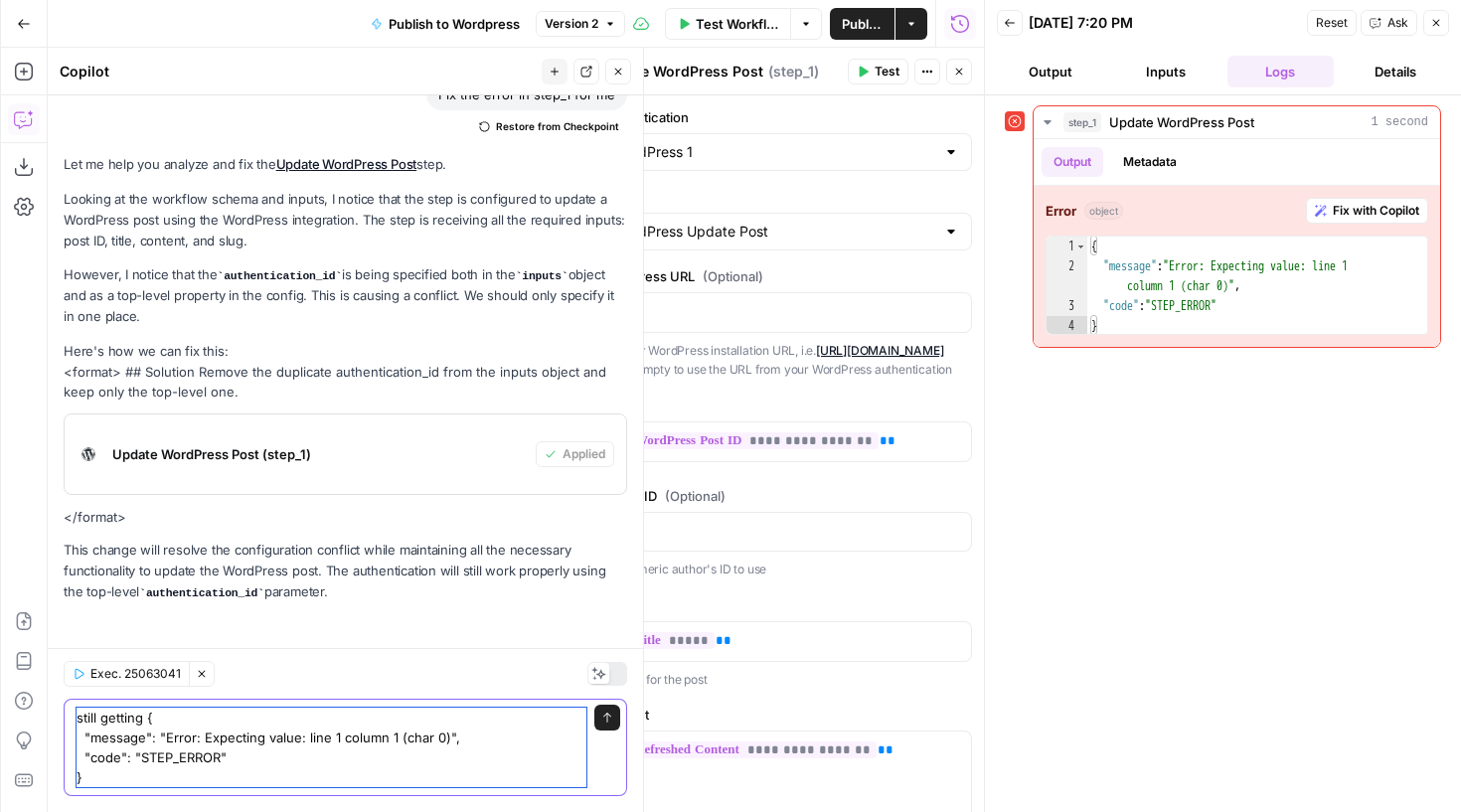 type 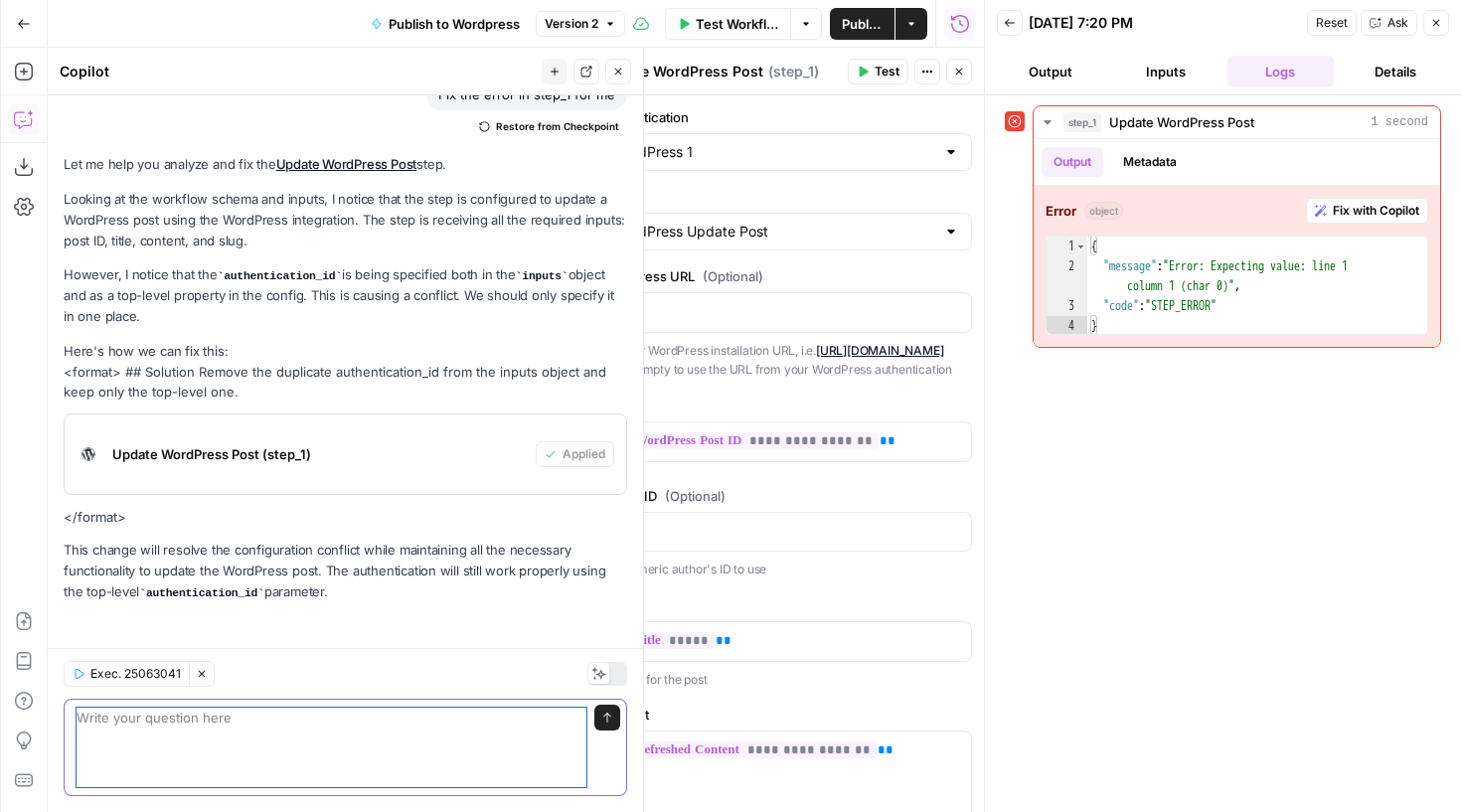 scroll, scrollTop: 119, scrollLeft: 0, axis: vertical 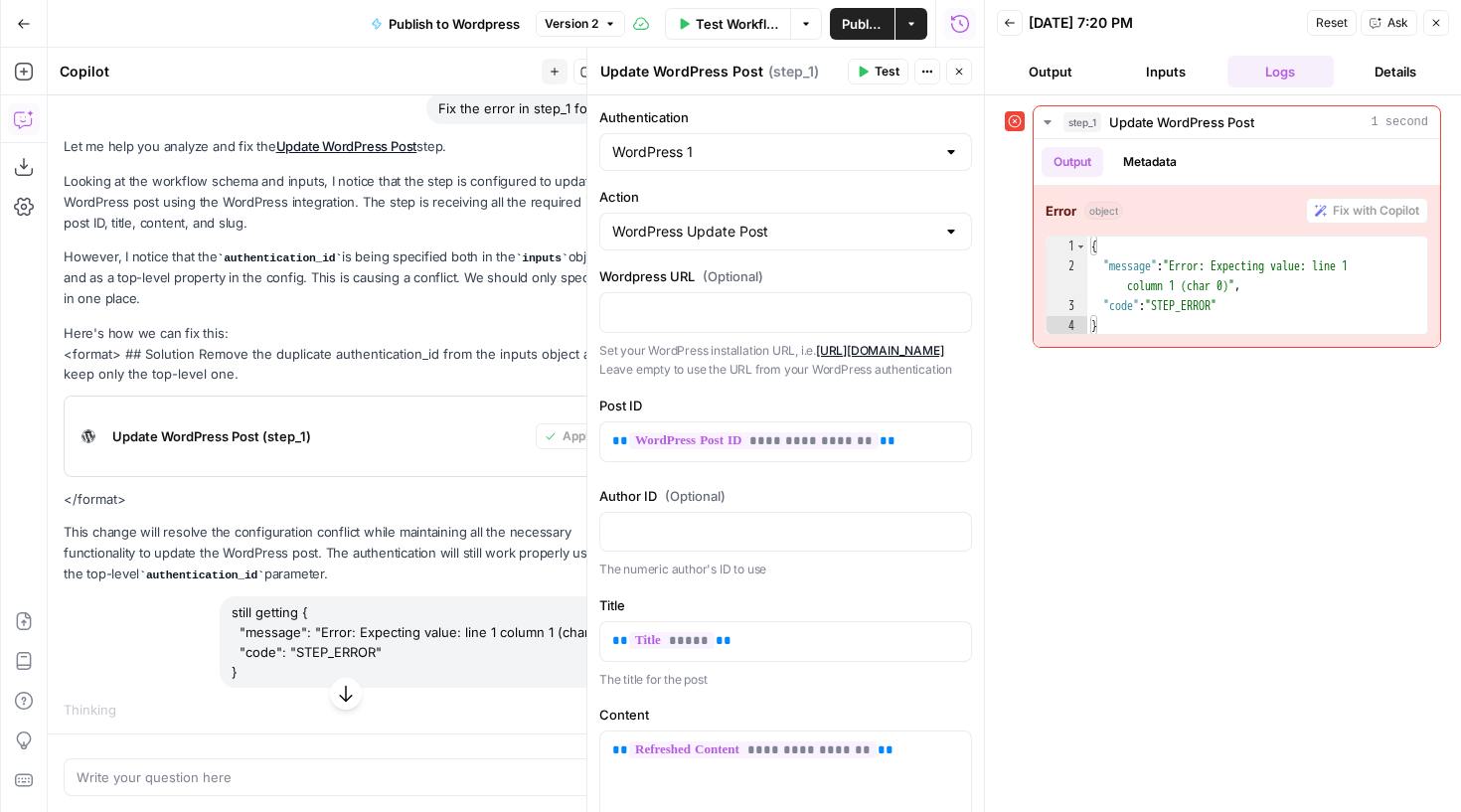 click on "step_1 Update WordPress Post 1 second Output Metadata Error object Fix with Copilot 1 2 3 4 {    "message" :  "Error: Expecting value: line 1         column 1 (char 0)" ,    "code" :  "STEP_ERROR" }     XXXXXXXXXXXXXXXXXXXXXXXXXXXXXXXXXXXXXXXXXXXXXXXXXXXXXXXXXXXXXXXXXXXXXXXXXXXXXXXXXXXXXXXXXXXXXXXXXXXXXXXXXXXXXXXXXXXXXXXXXXXXXXXXXXXXXXXXXXXXXXXXXXXXXXXXXXXXXXXXXXXXXXXXXXXXXXXXXXXXXXXXXXXXXXXXXXXXXXXXXXXXXXXXXXXXXXXXXXXXXXXXXXXXXXXXXXXXXXXXXXXXXXXXXXXXXXXXXXXXXXXXXXXXXXXXXXXXXXXXXXXXXXXXXXXXXXXXXXXXXXXXXXXXXXXXXXXXXXXXXXXXXXXXXXXXXXXXXXXXXXXXXXXXXXXXXXXXXXXXXXXXXXXXXXXXXXXXXXXXXXXXXXXXXXXXXXXXXXXXXXXXXXXXXXXXXXXXXXXXXXXXXXXXXXXXXXXXXXXXXXXXXXXXXXXXXXXXXXXXXXXXXXXXXXXXXXXXXXXXXXXXXXXXXXXXXXXXXXXXXXXXXXXXXXXX" at bounding box center [1222, 453] 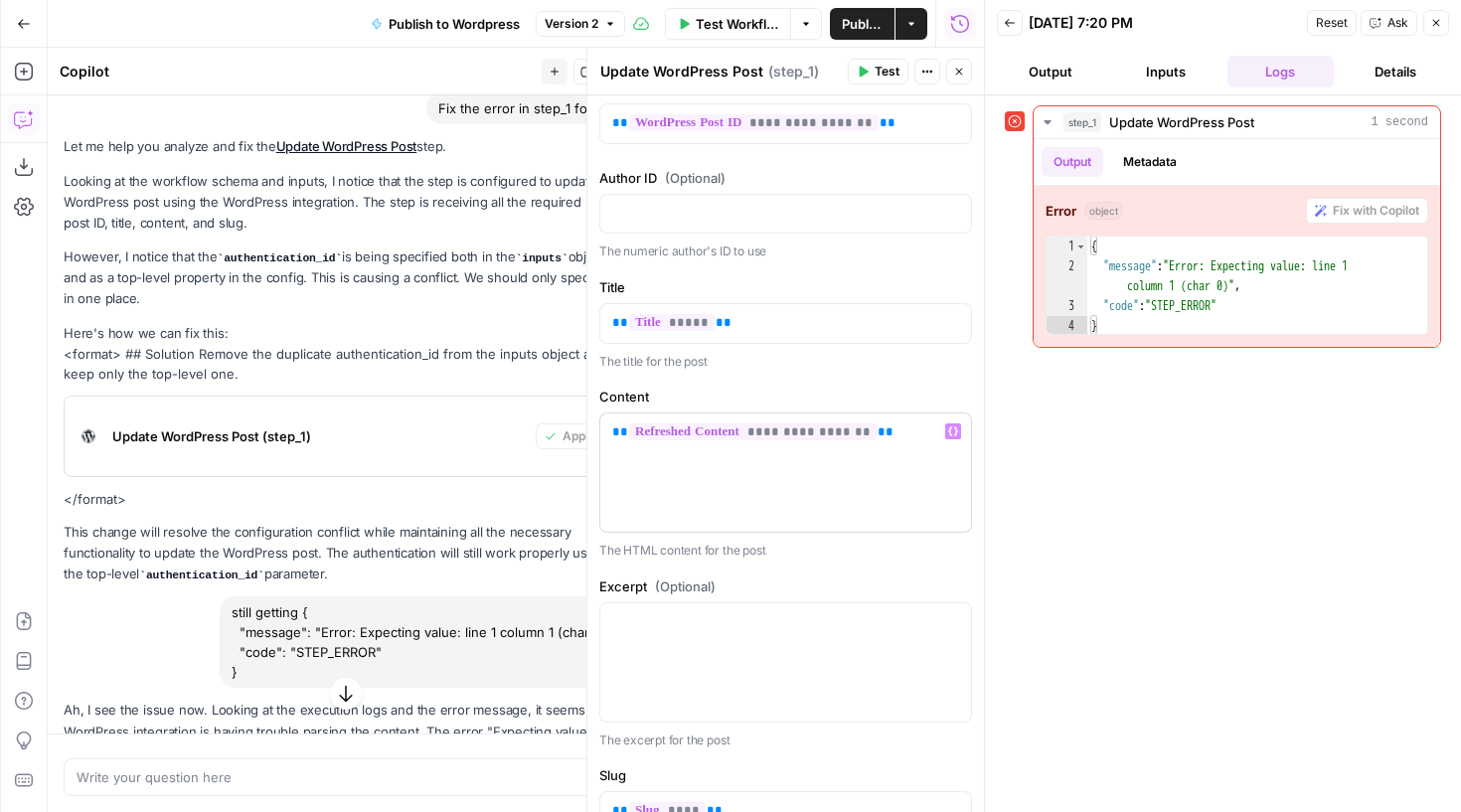 scroll, scrollTop: 388, scrollLeft: 0, axis: vertical 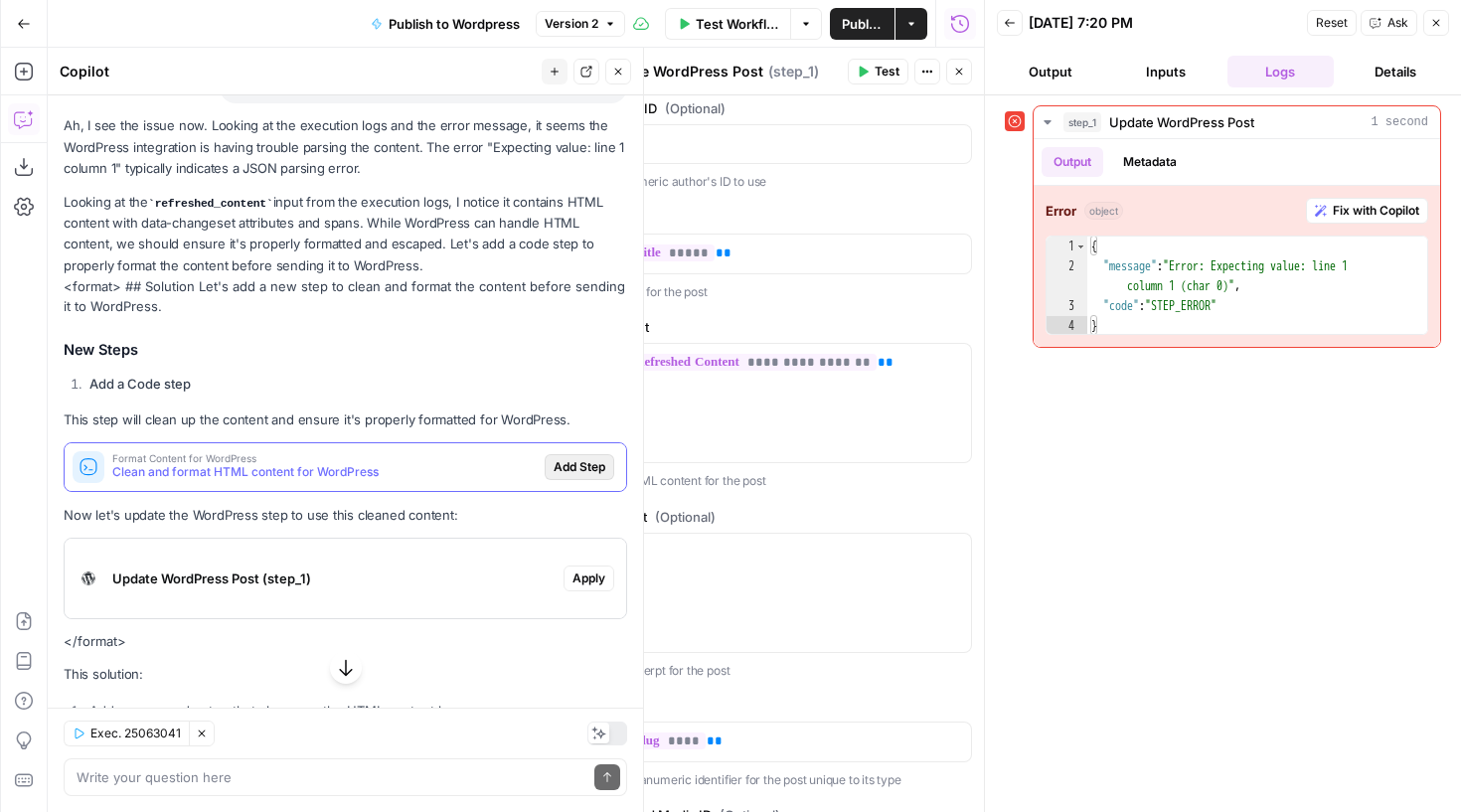 click on "Add Step" at bounding box center [579, 467] 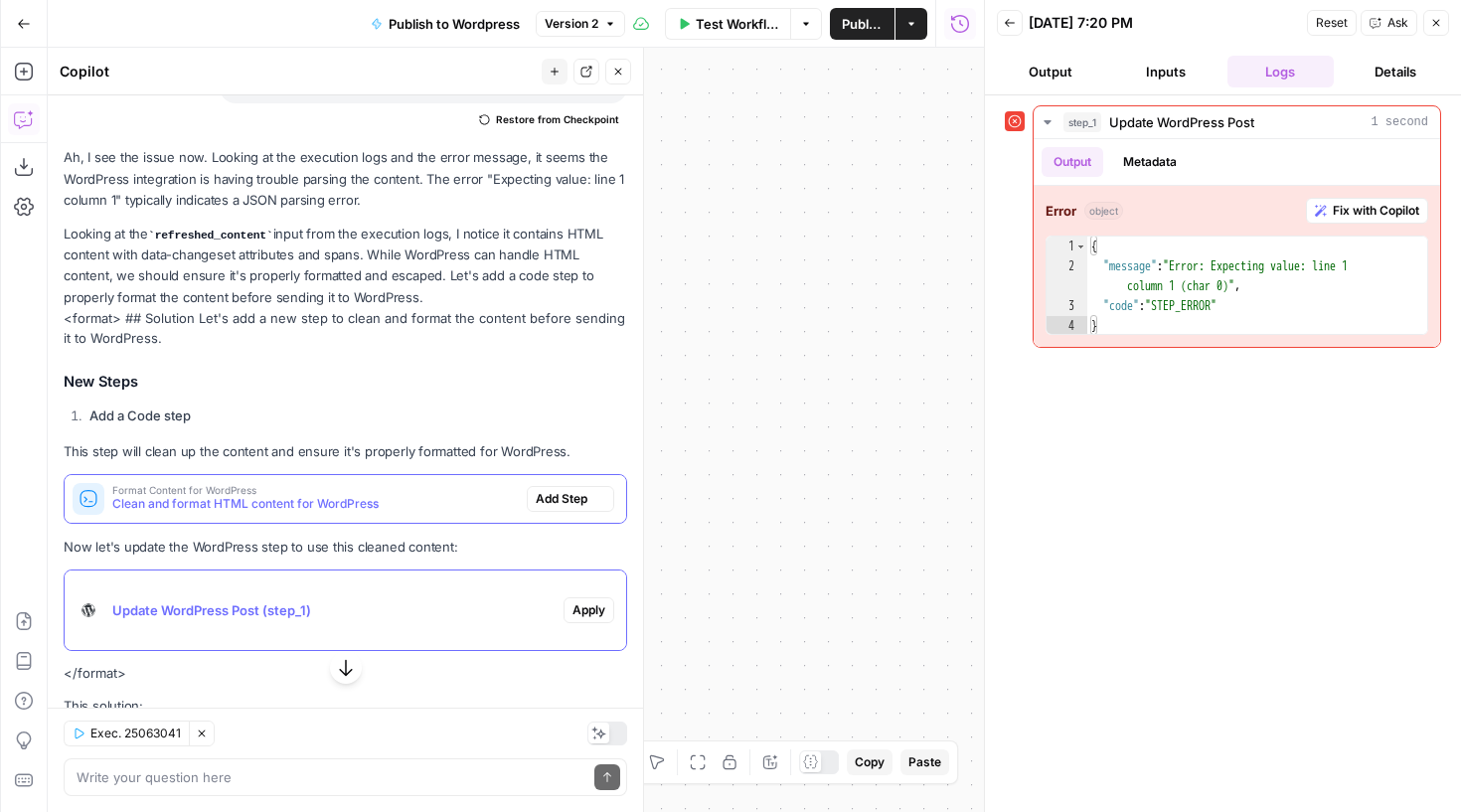 type on "Format Content for WordPress" 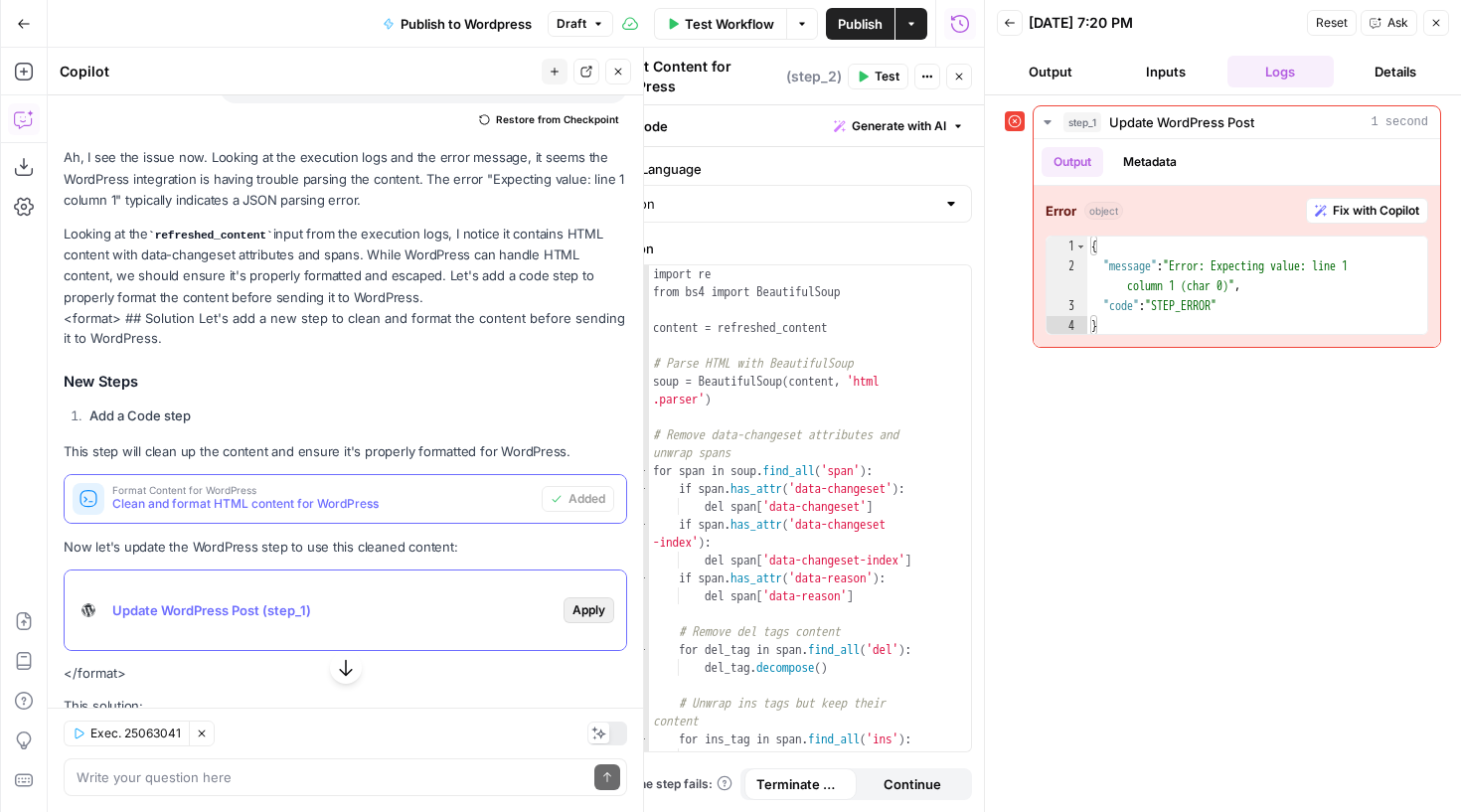 click on "Apply" at bounding box center (588, 610) 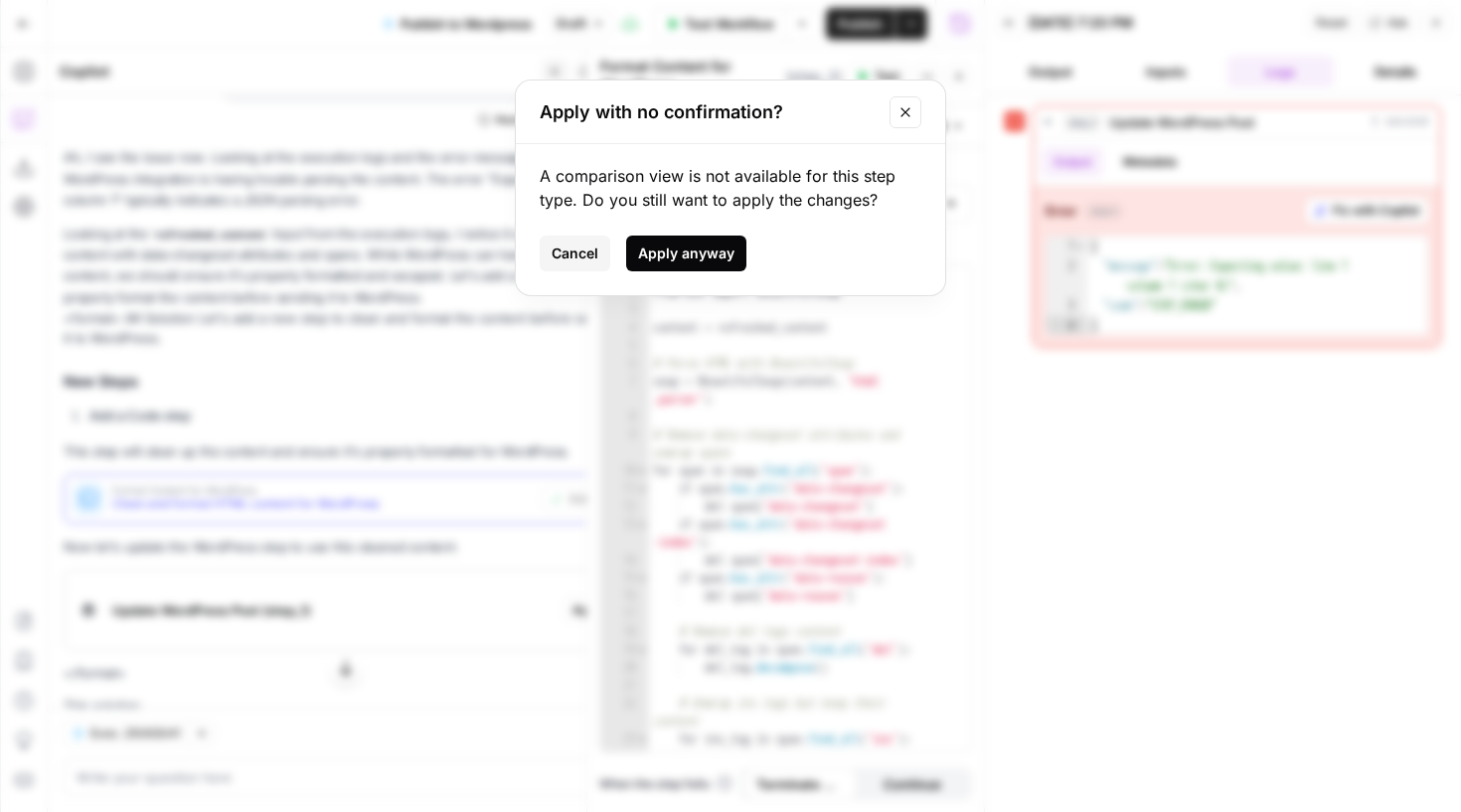 click on "Apply anyway" at bounding box center (686, 253) 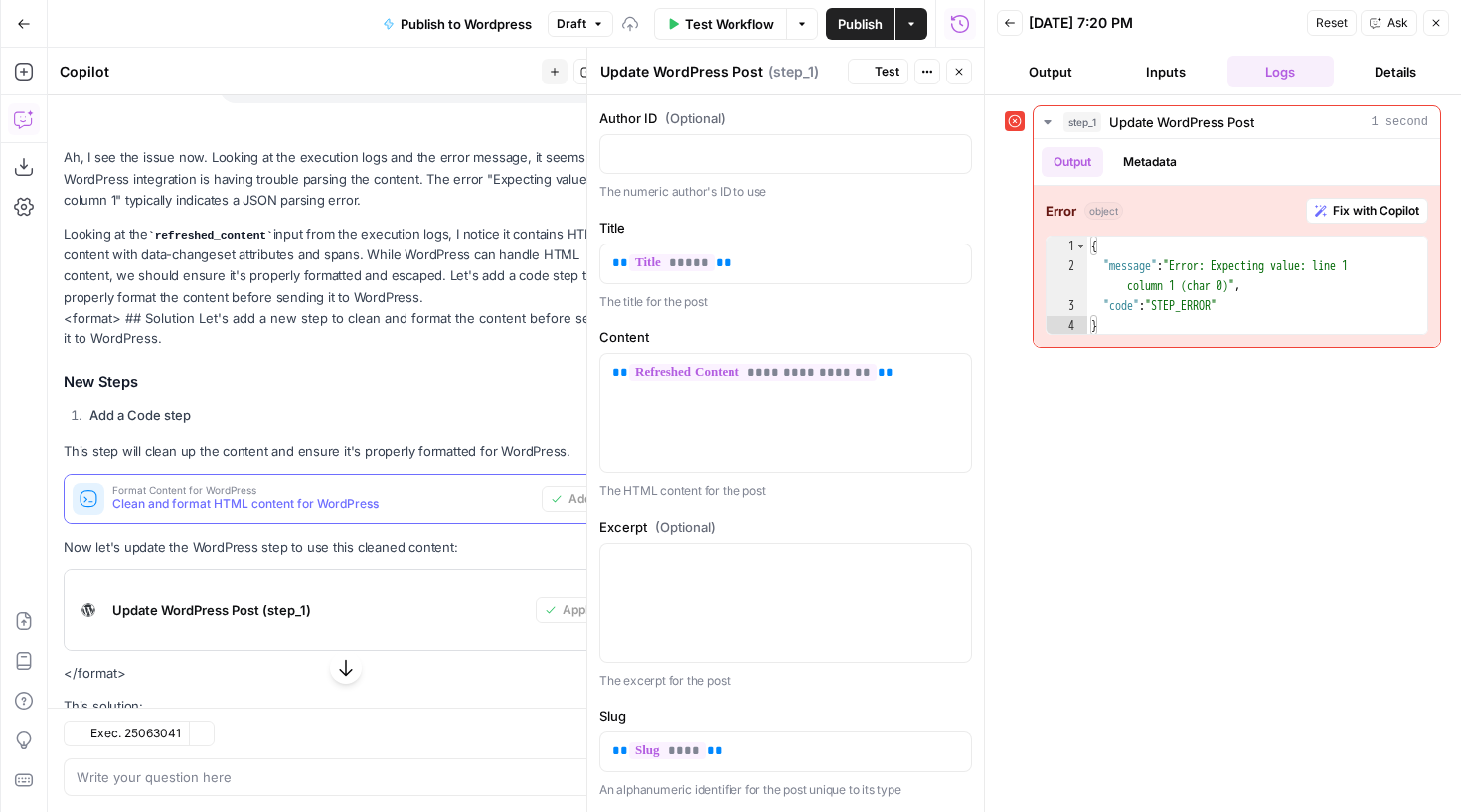 scroll, scrollTop: 398, scrollLeft: 0, axis: vertical 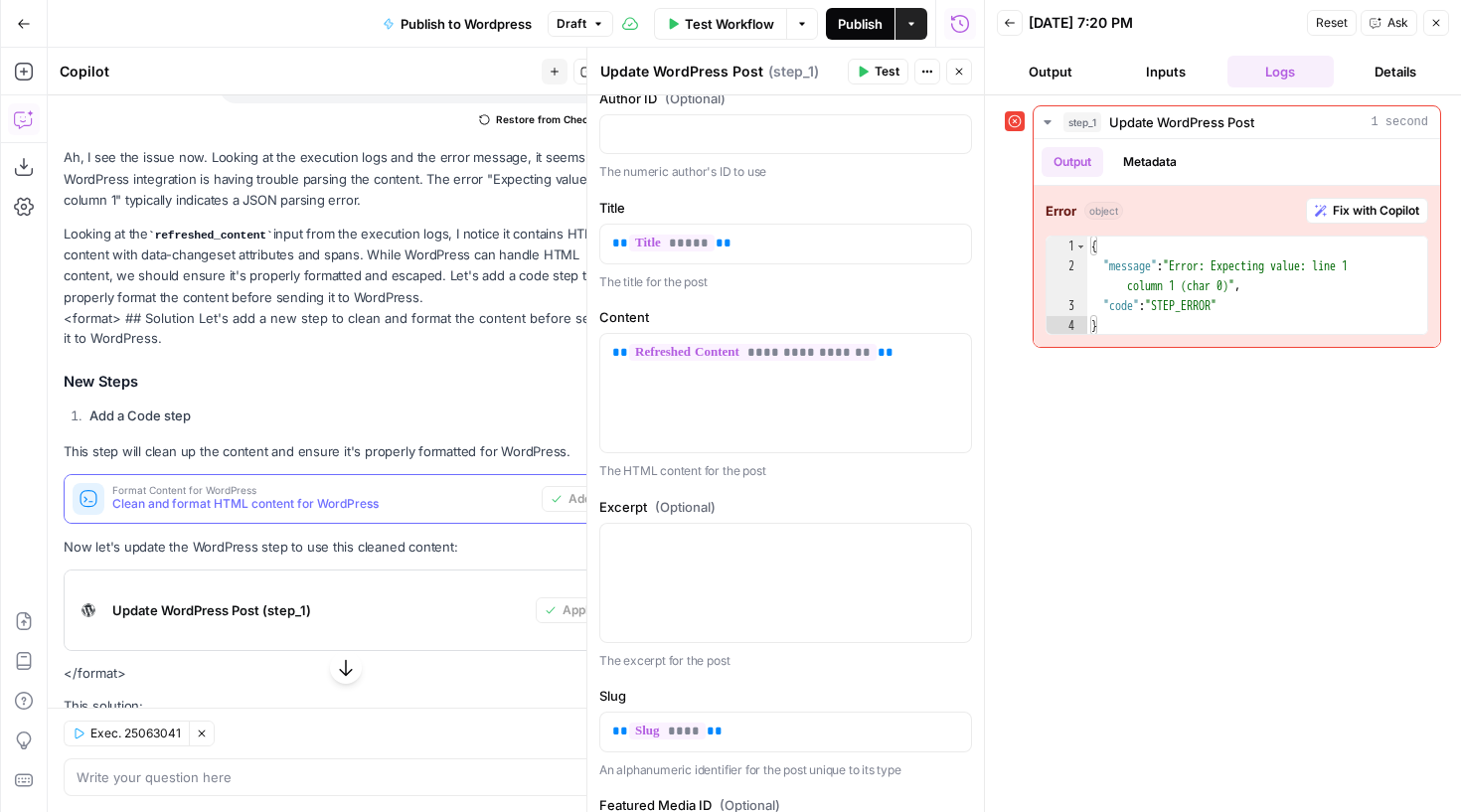 click on "Publish" at bounding box center (860, 24) 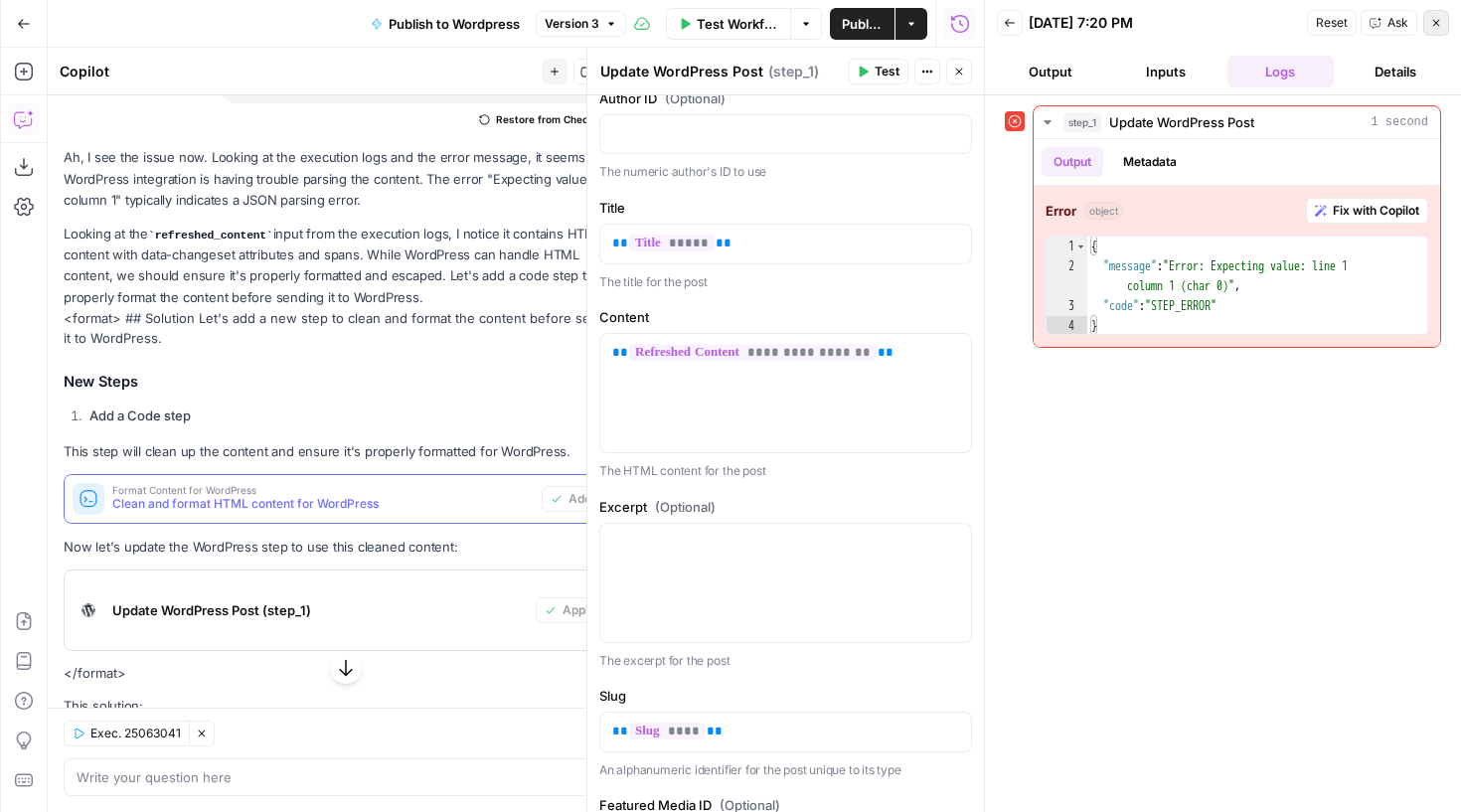 click on "Close" at bounding box center [1436, 23] 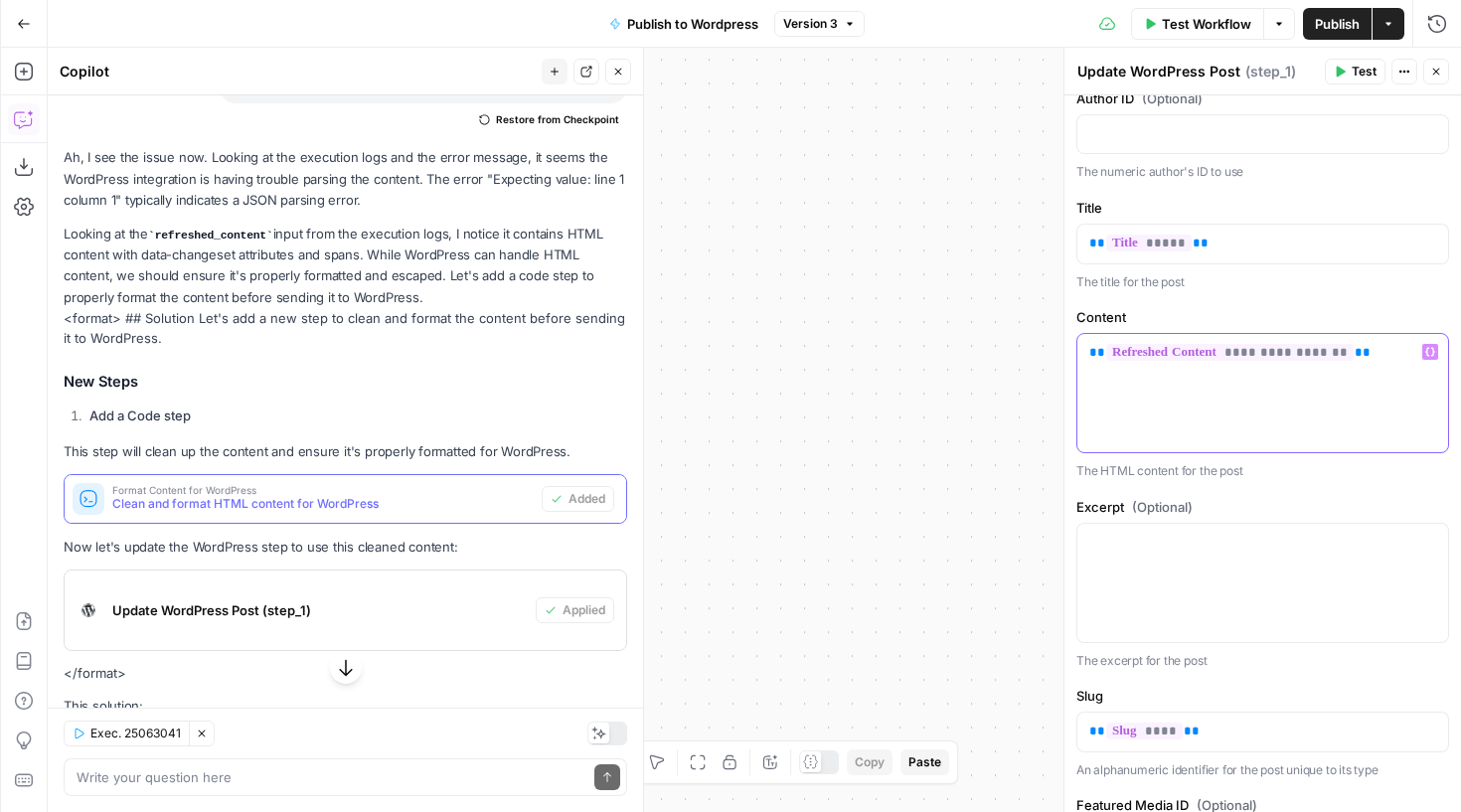 click on "**********" at bounding box center (1262, 352) 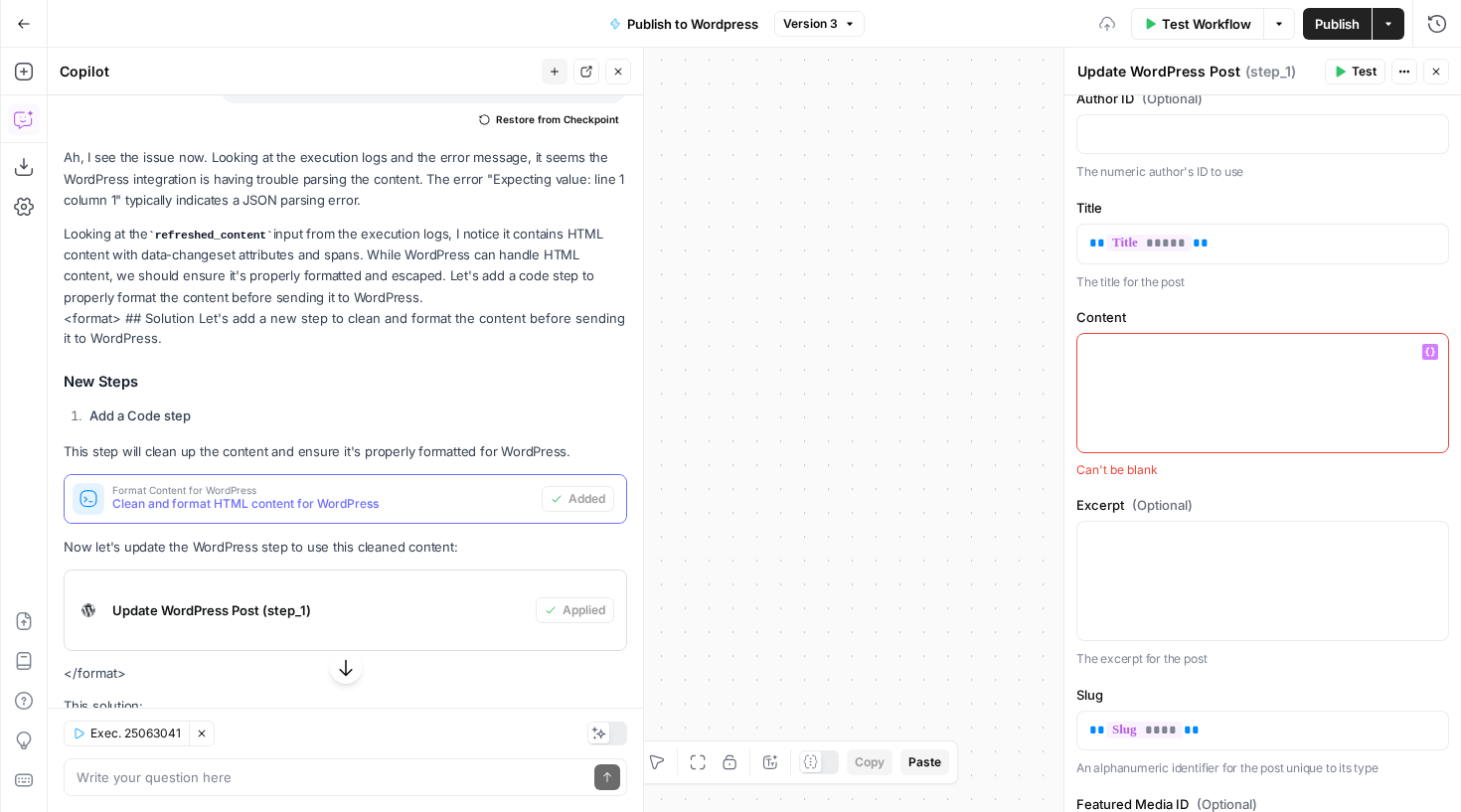 click 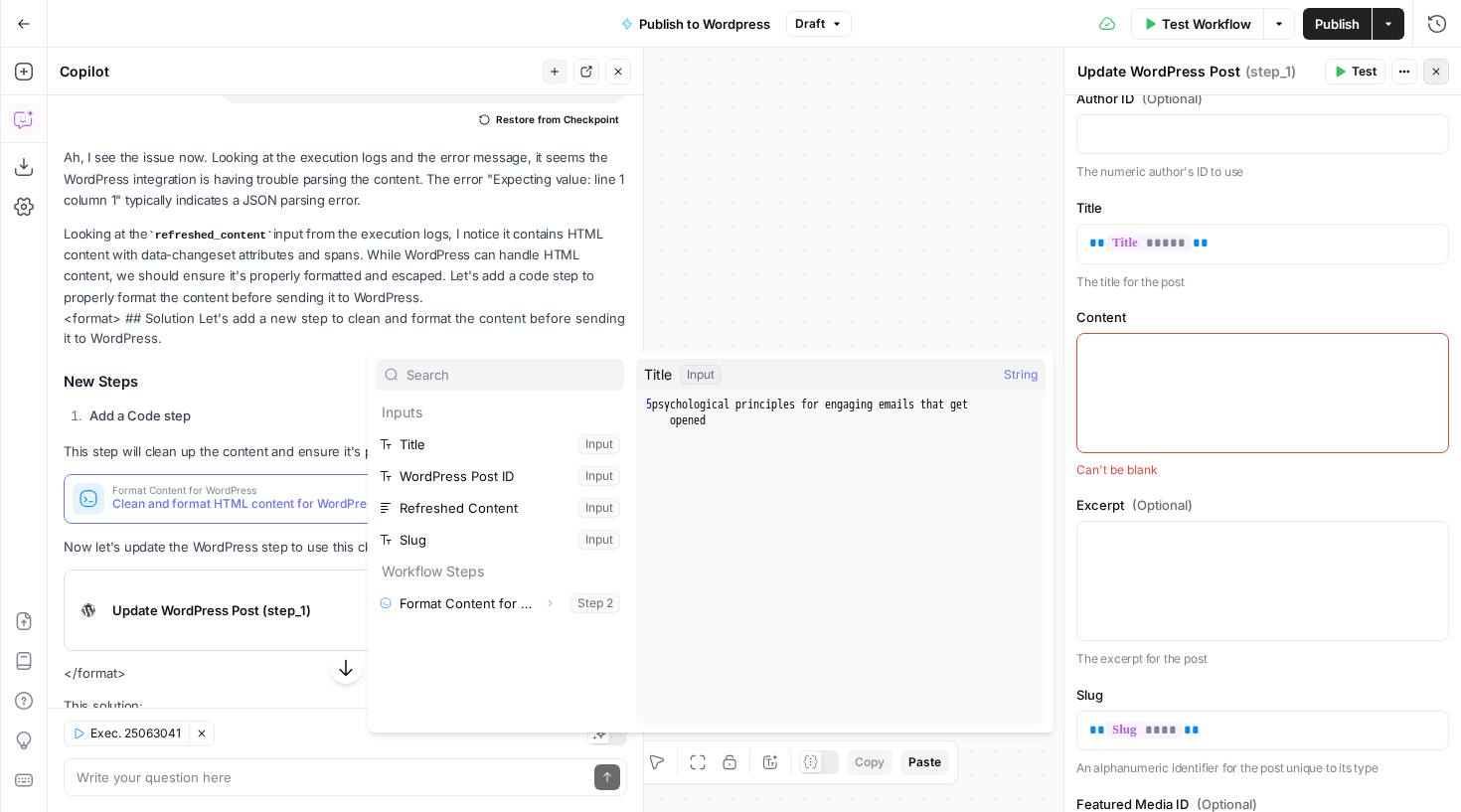 click 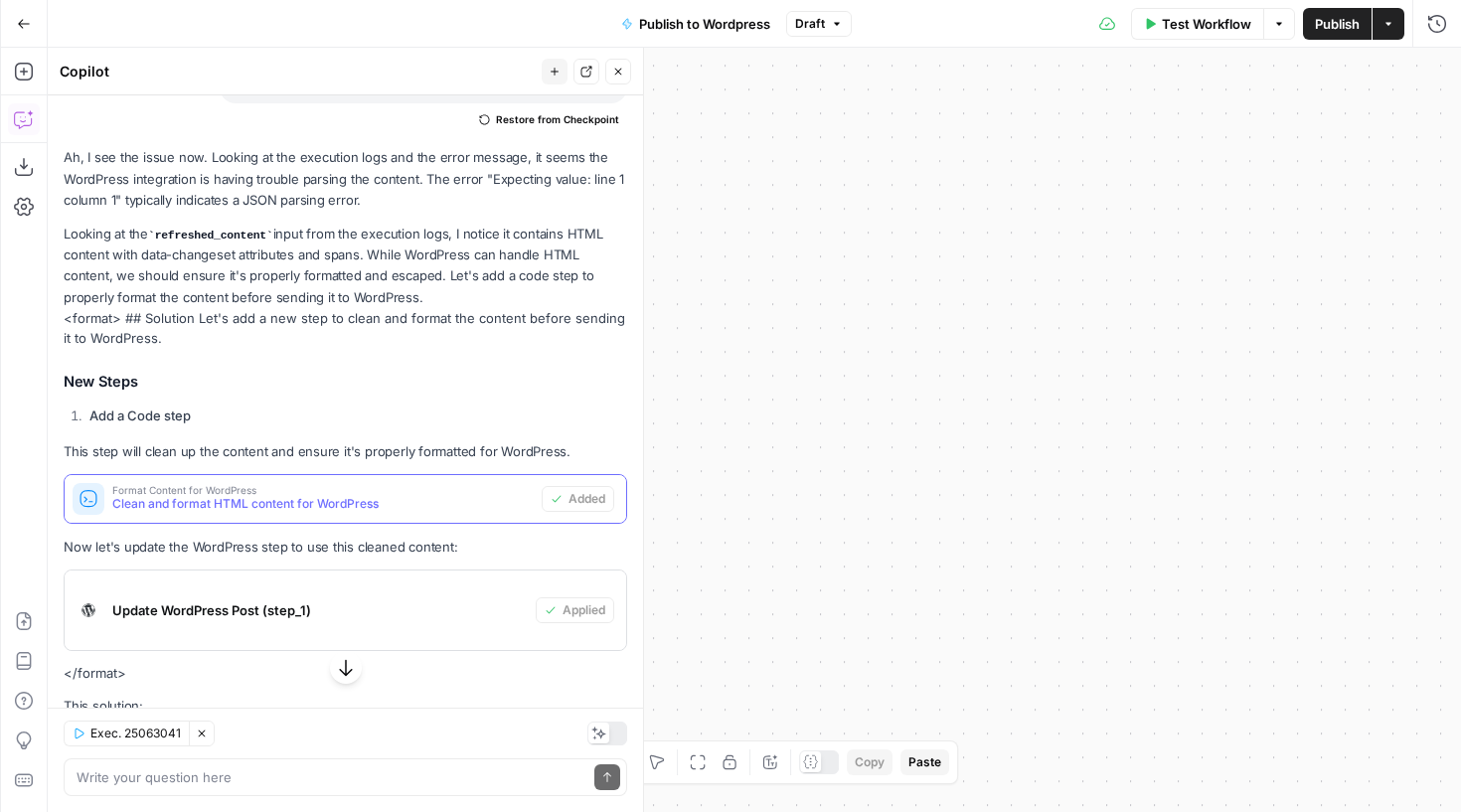 drag, startPoint x: 920, startPoint y: 157, endPoint x: 1270, endPoint y: 378, distance: 413.93357 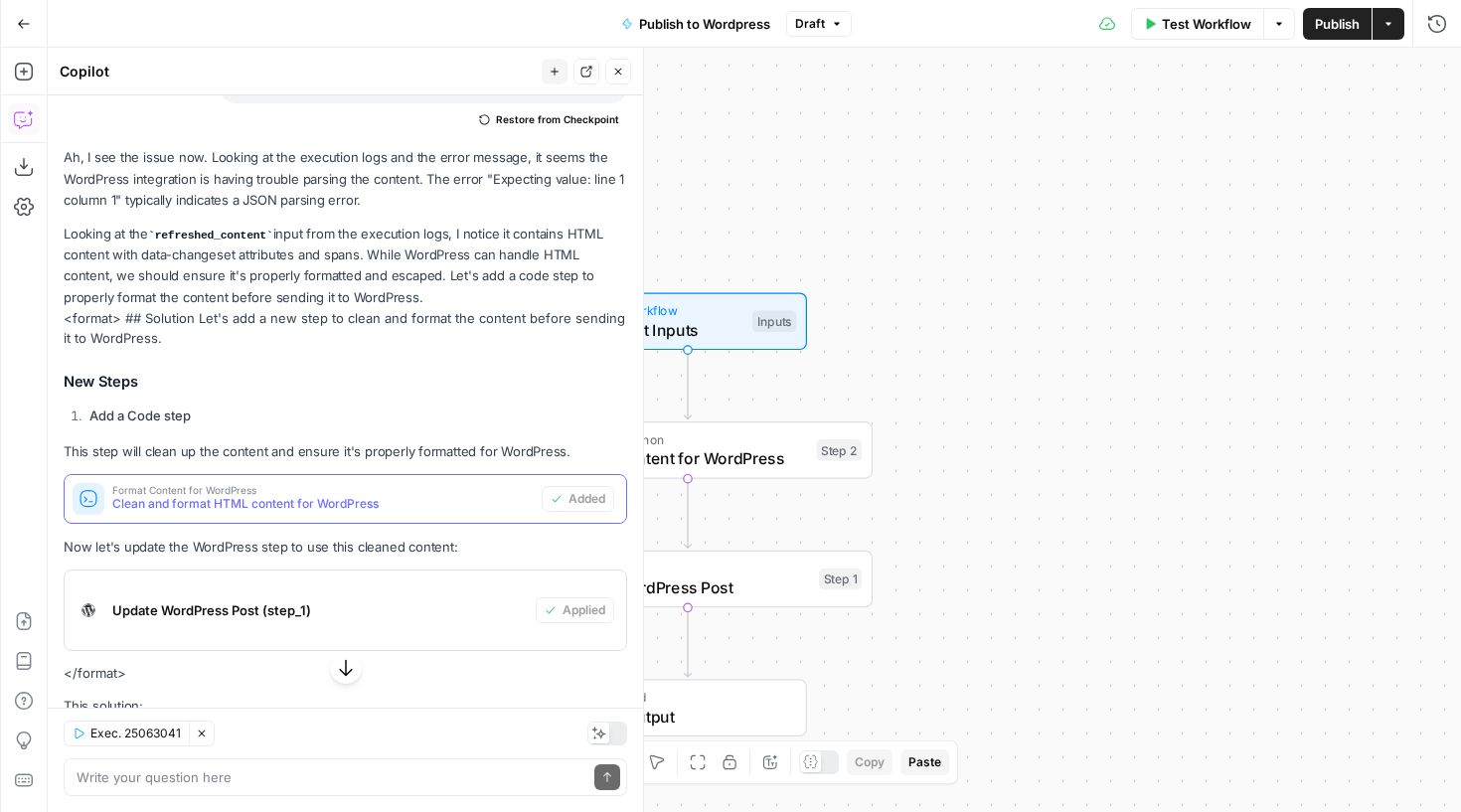 drag, startPoint x: 1061, startPoint y: 377, endPoint x: 1337, endPoint y: 304, distance: 285.49081 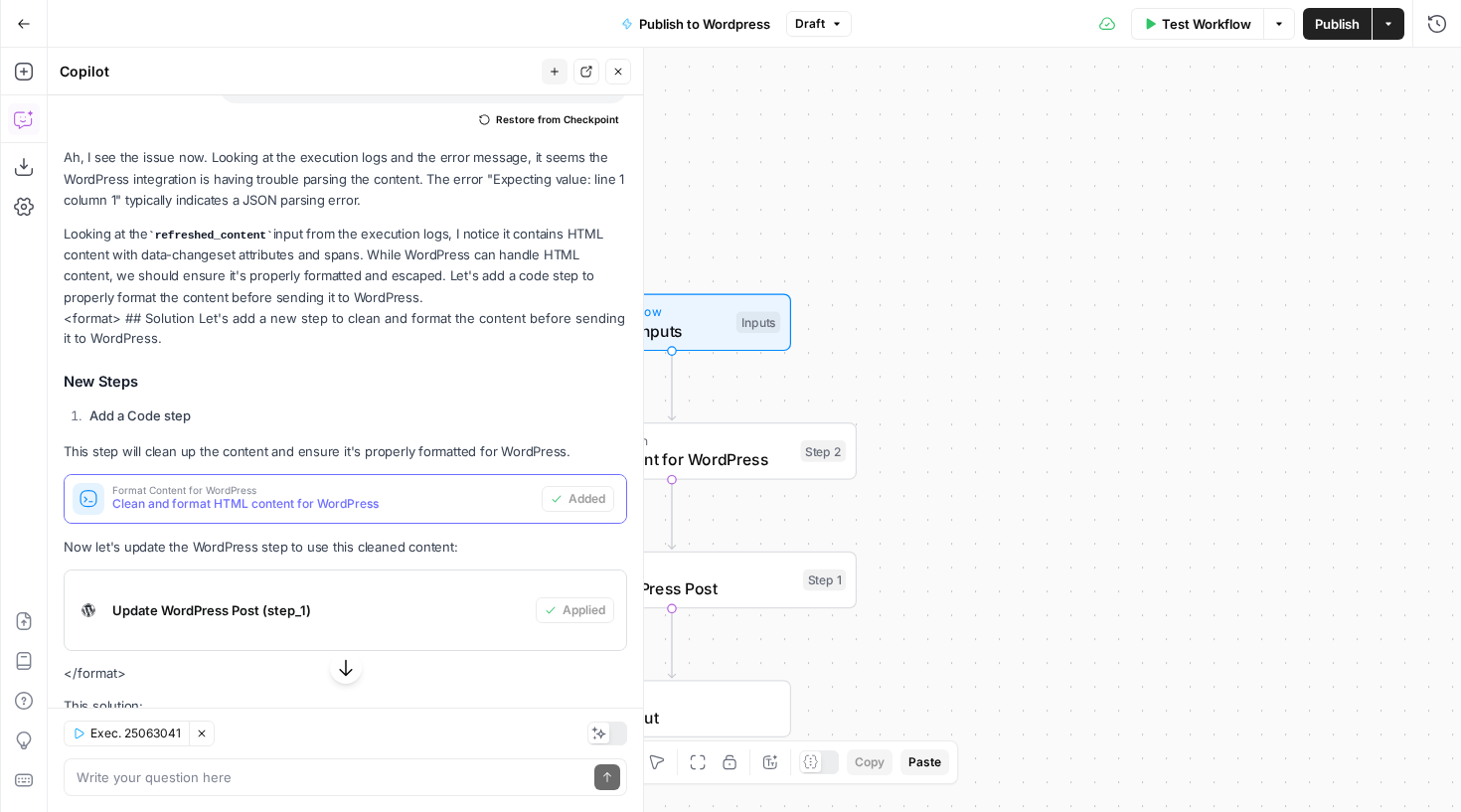 drag, startPoint x: 1201, startPoint y: 312, endPoint x: 1460, endPoint y: 253, distance: 265.6351 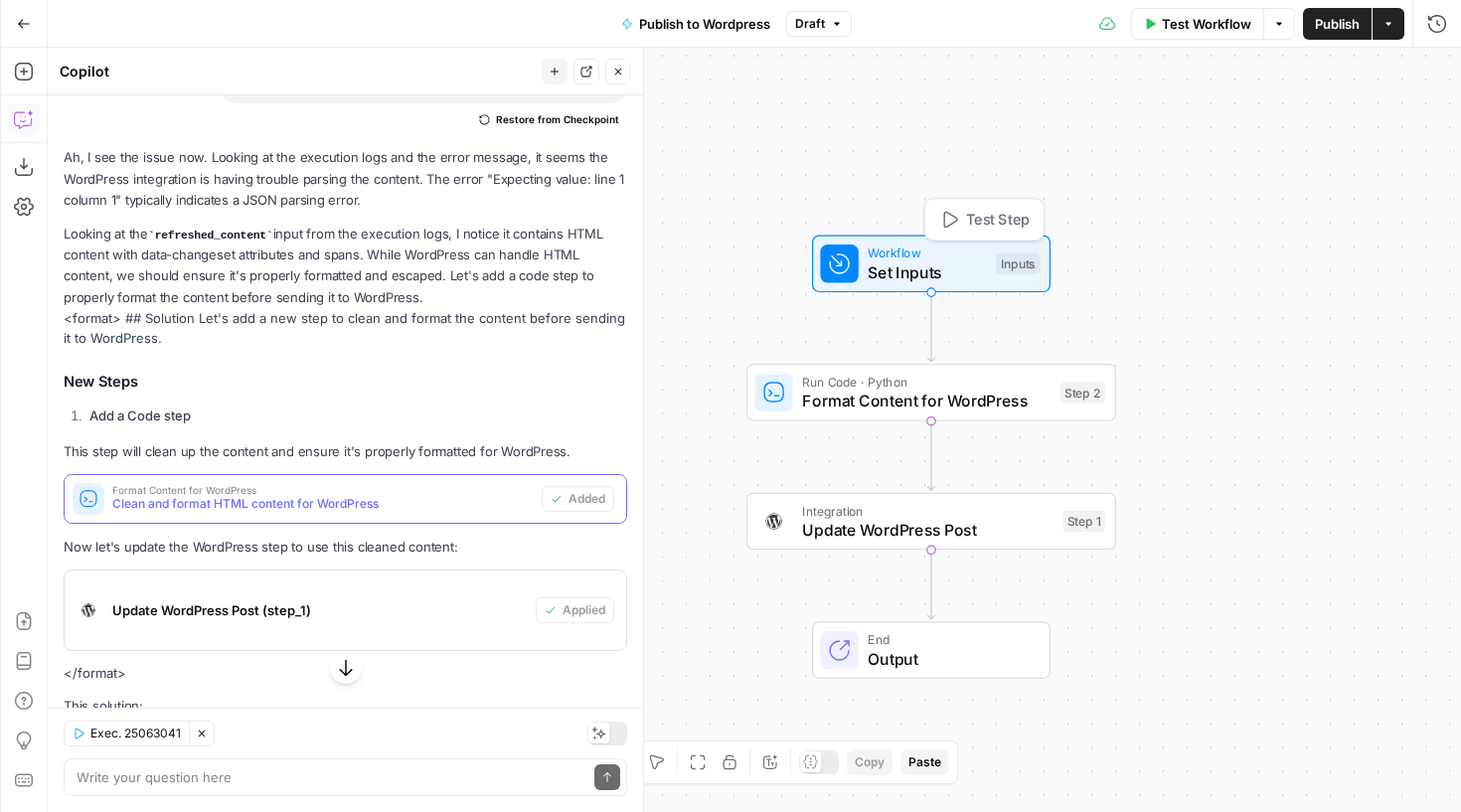 click on "Set Inputs" at bounding box center [926, 272] 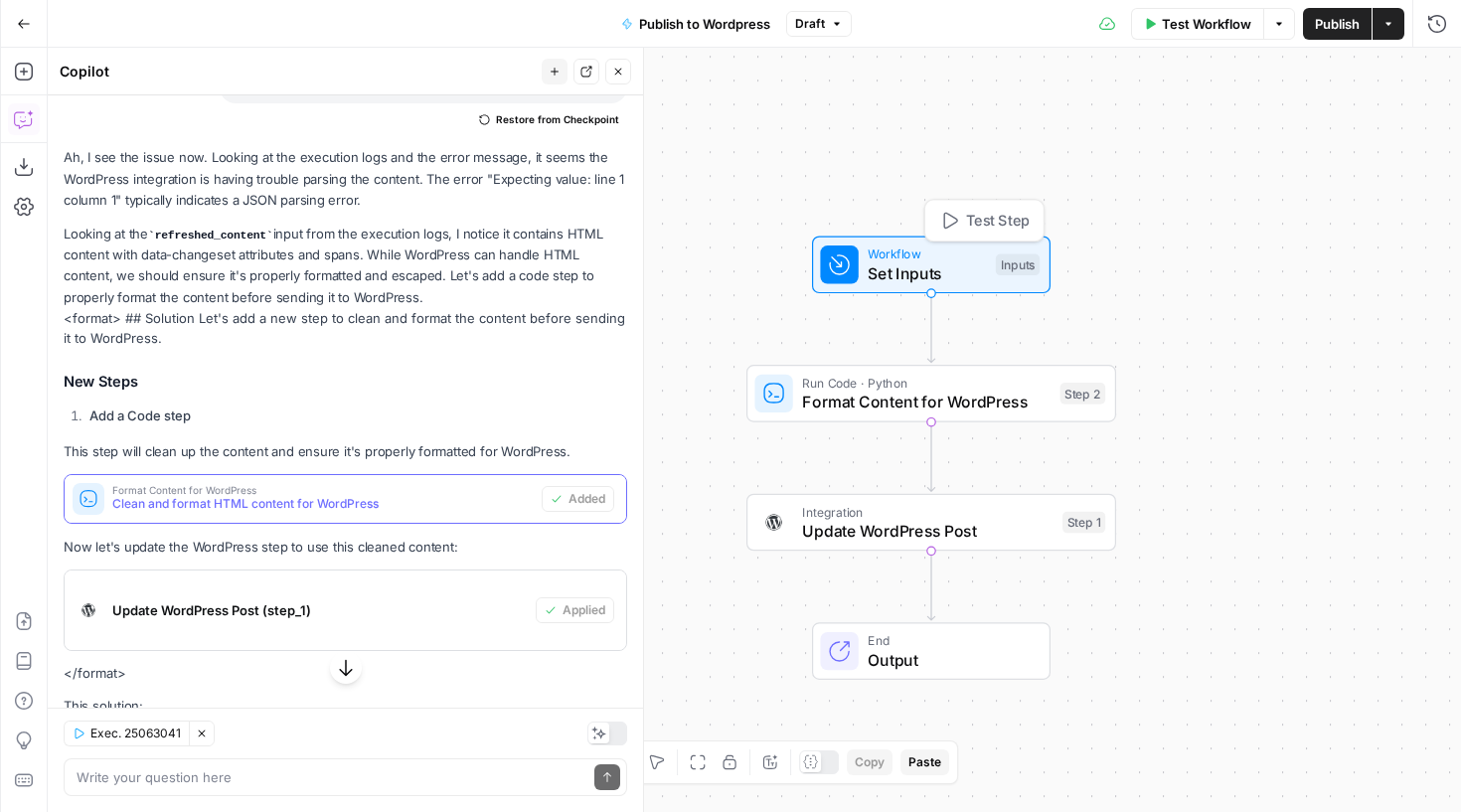 click on "Set Inputs" at bounding box center (926, 273) 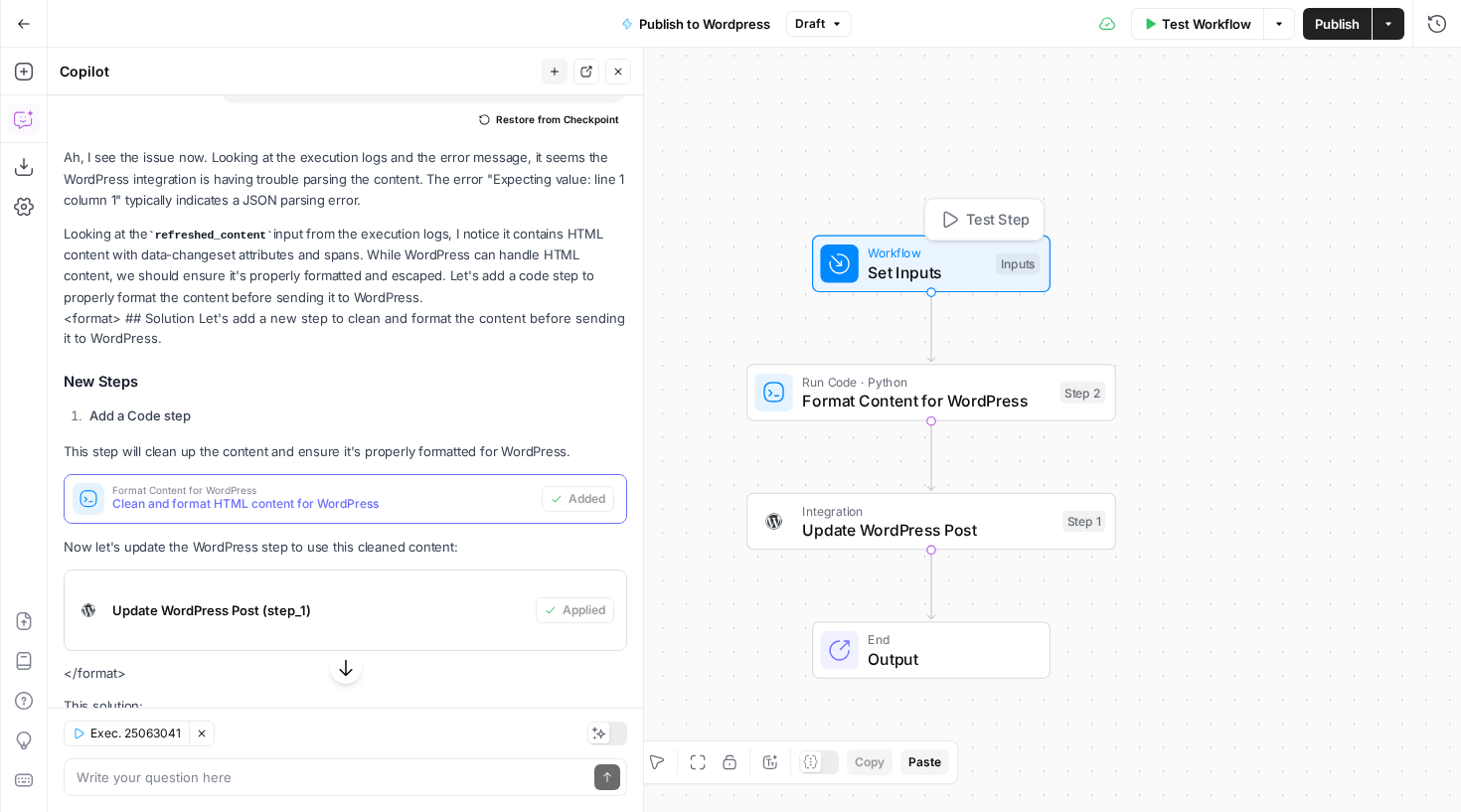 click on "Set Inputs" at bounding box center [926, 272] 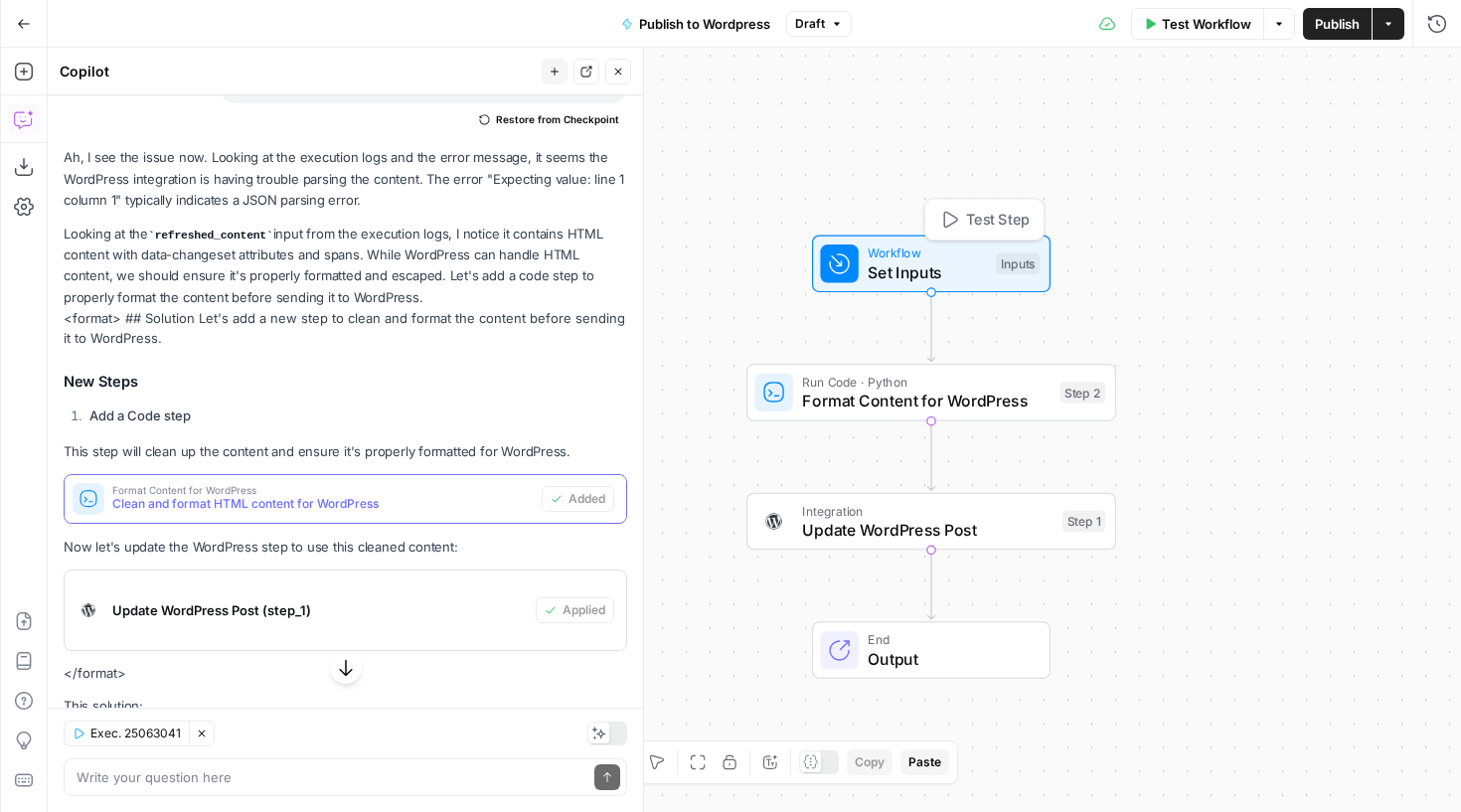 click on "Set Inputs" at bounding box center [926, 272] 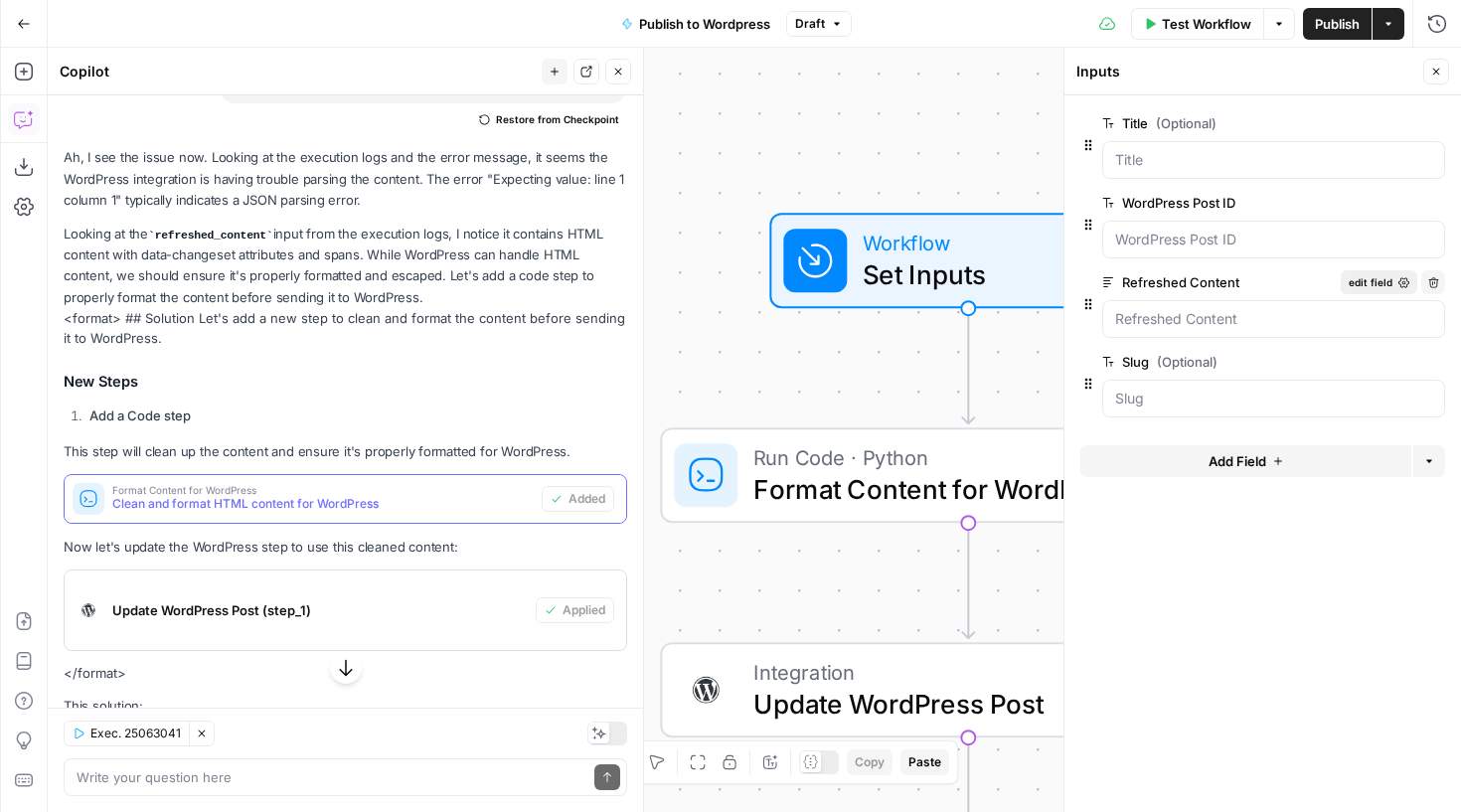 click on "edit field" at bounding box center [1379, 282] 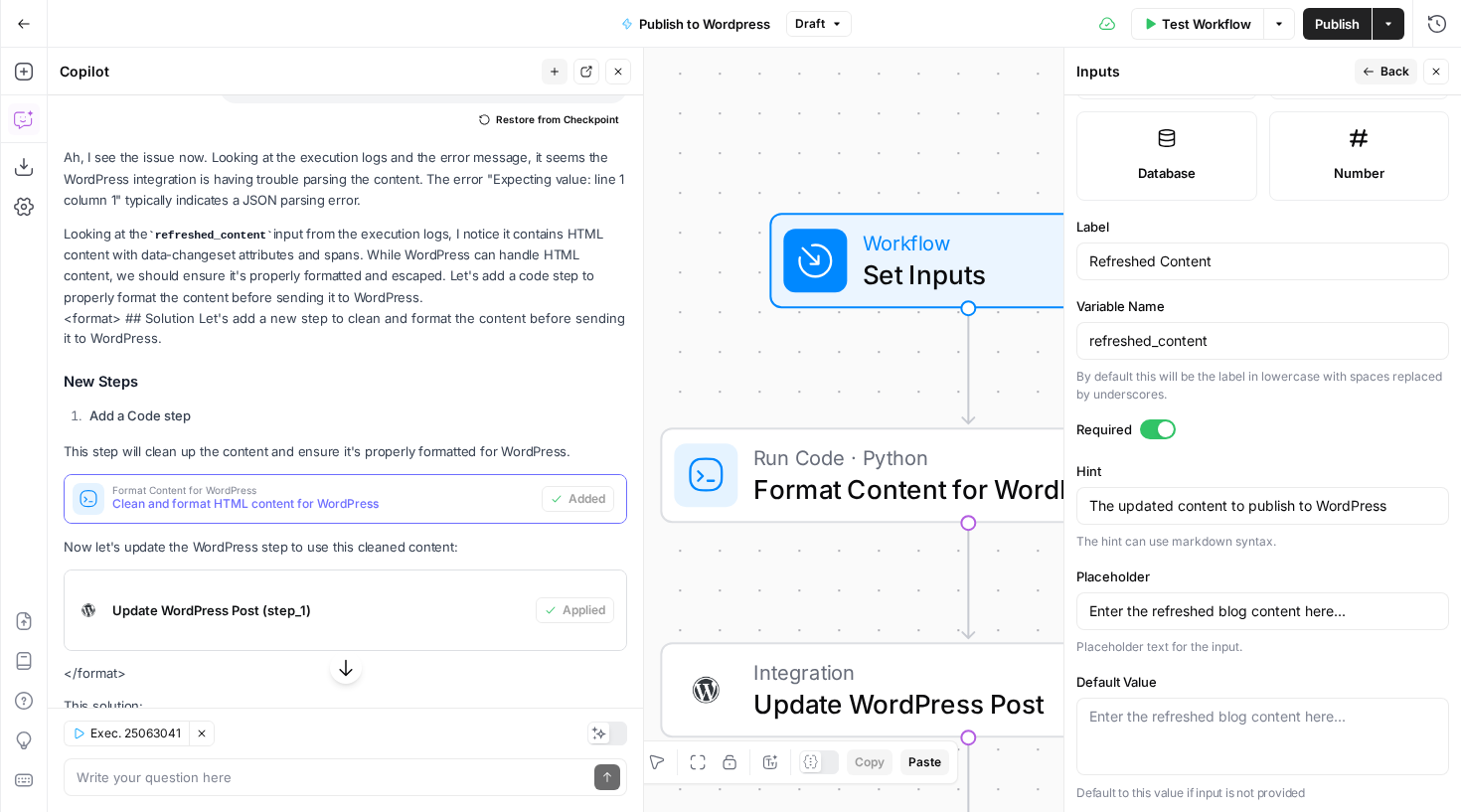 scroll, scrollTop: 526, scrollLeft: 0, axis: vertical 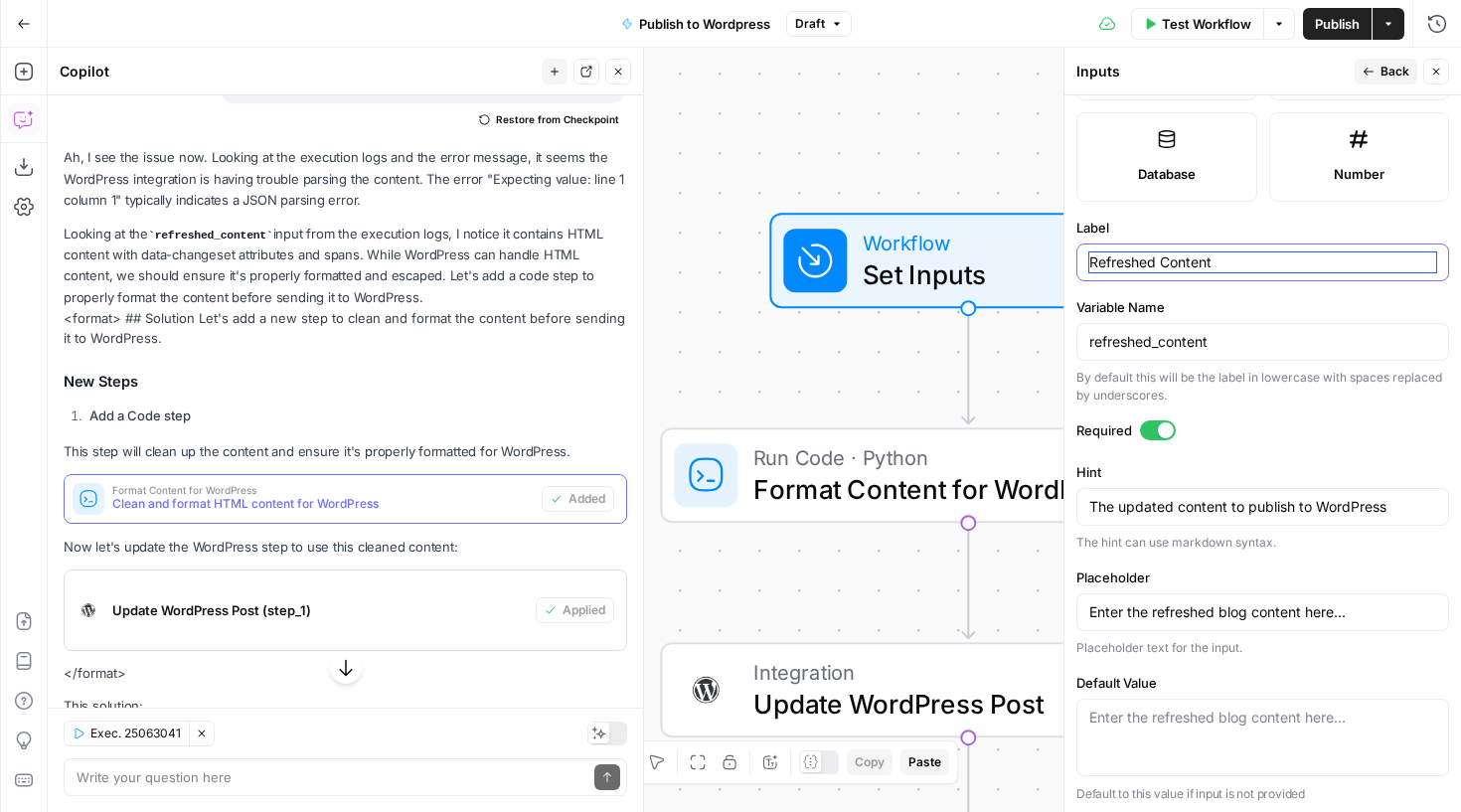 click on "Refreshed Content" at bounding box center [1262, 262] 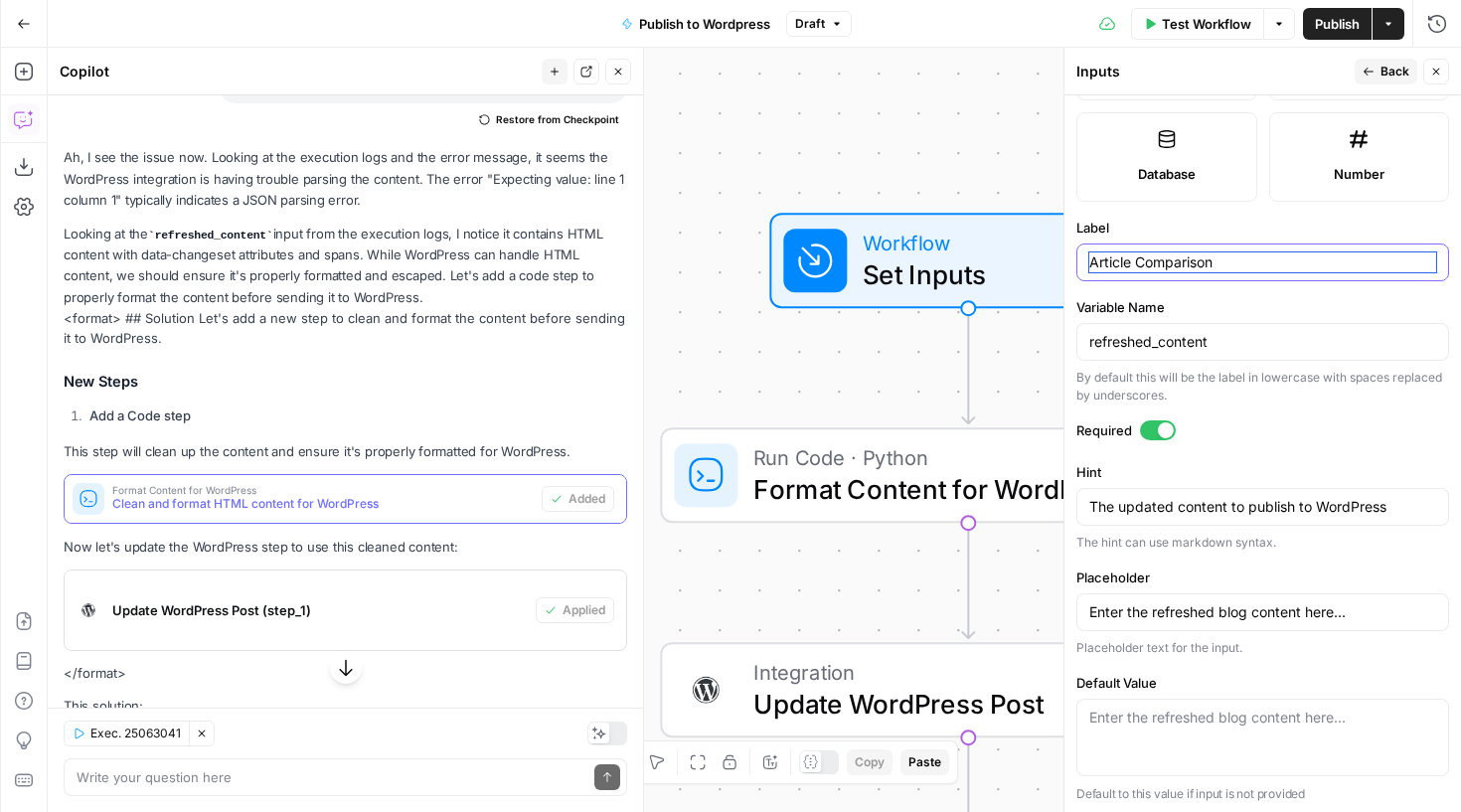 type on "Article Comparison" 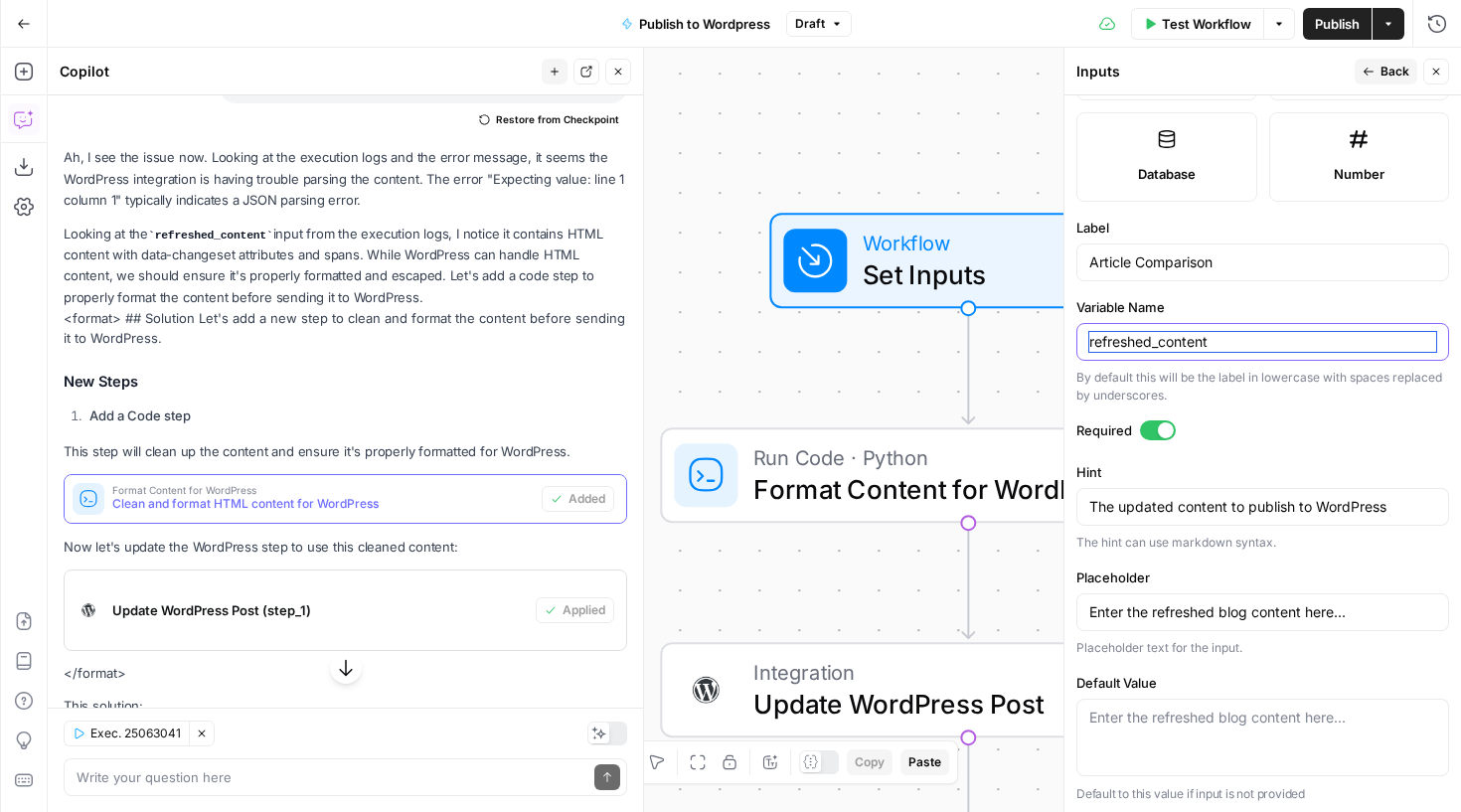 click on "refreshed_content" at bounding box center (1262, 342) 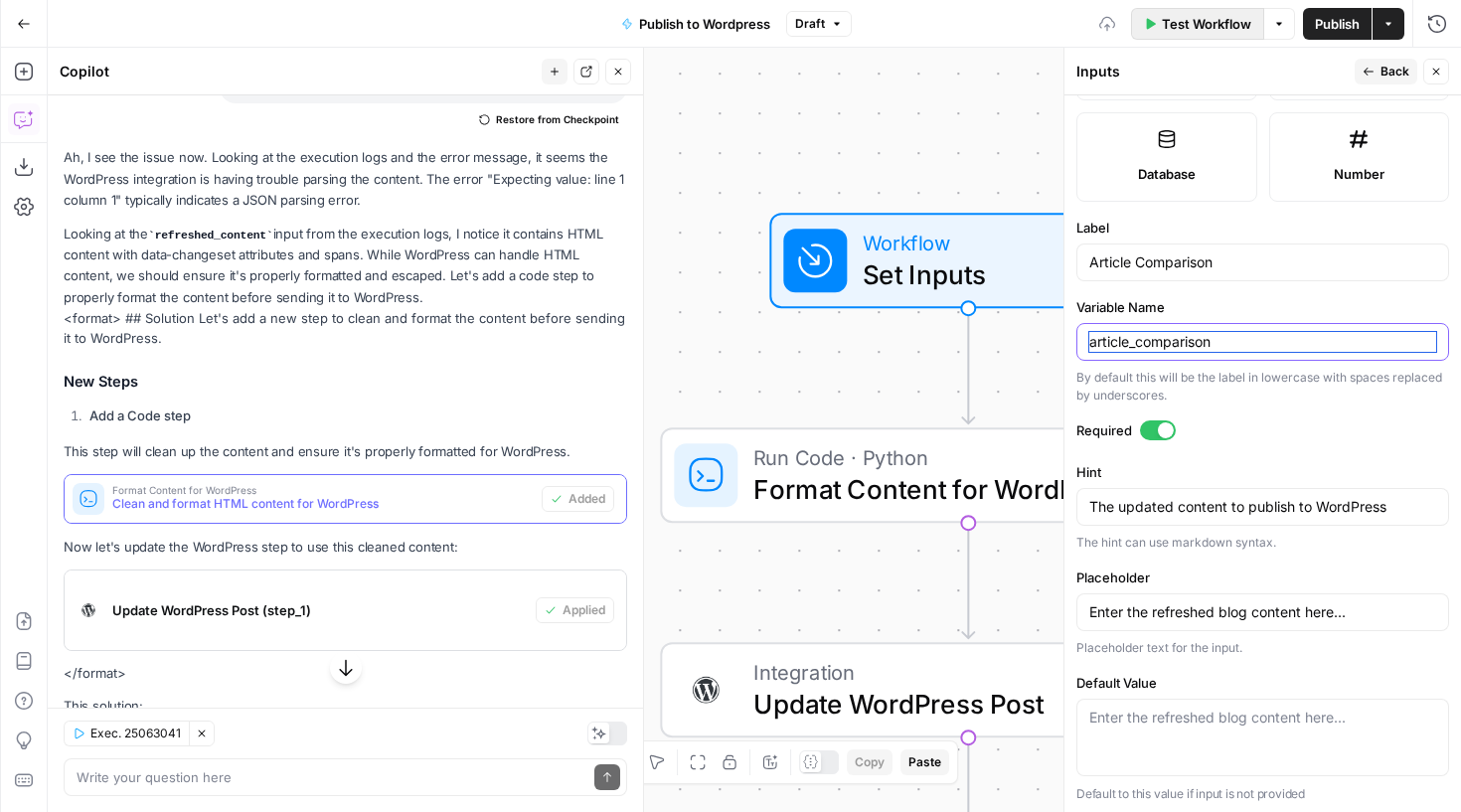 type on "article_comparison" 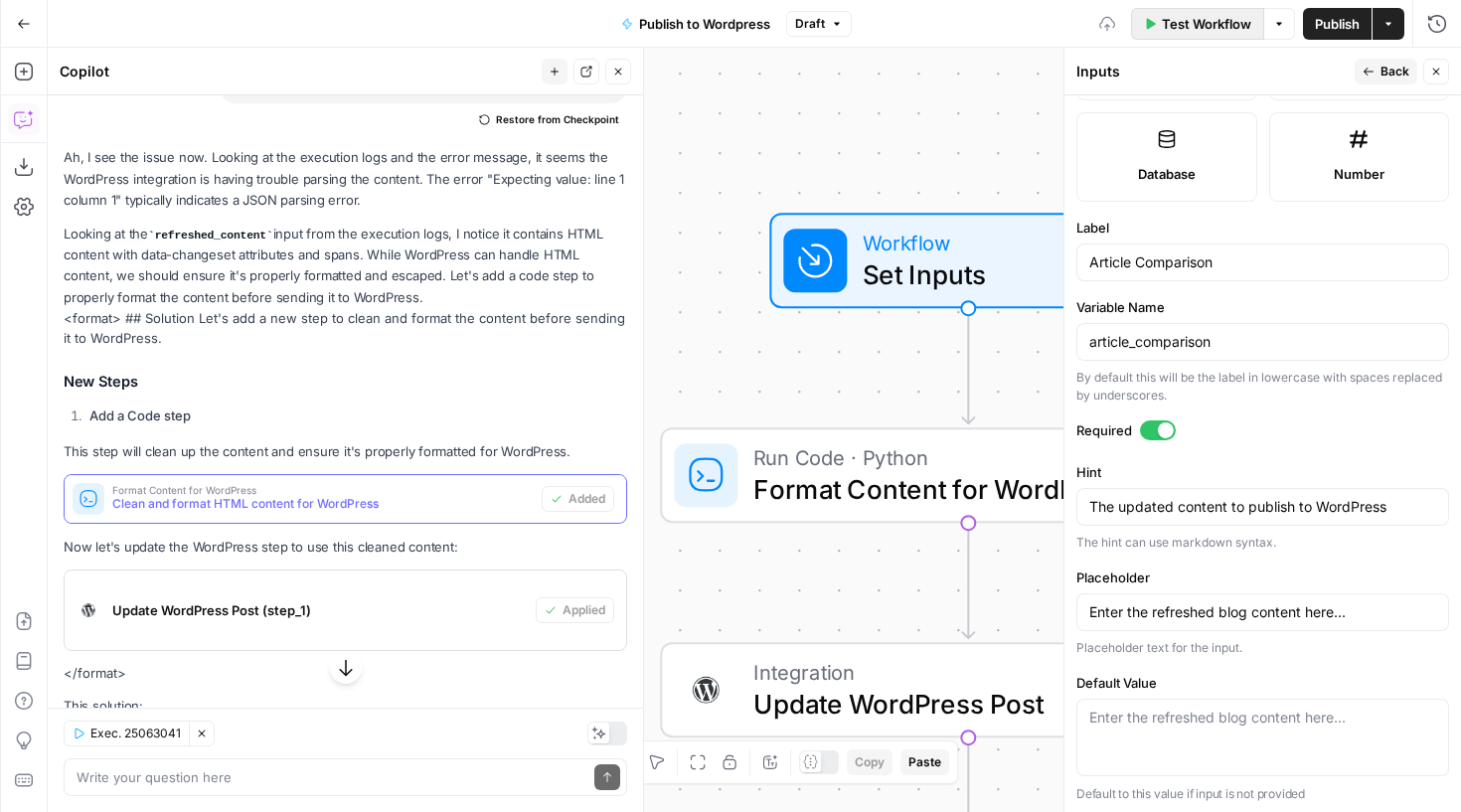 click on "Test Workflow" at bounding box center (1198, 24) 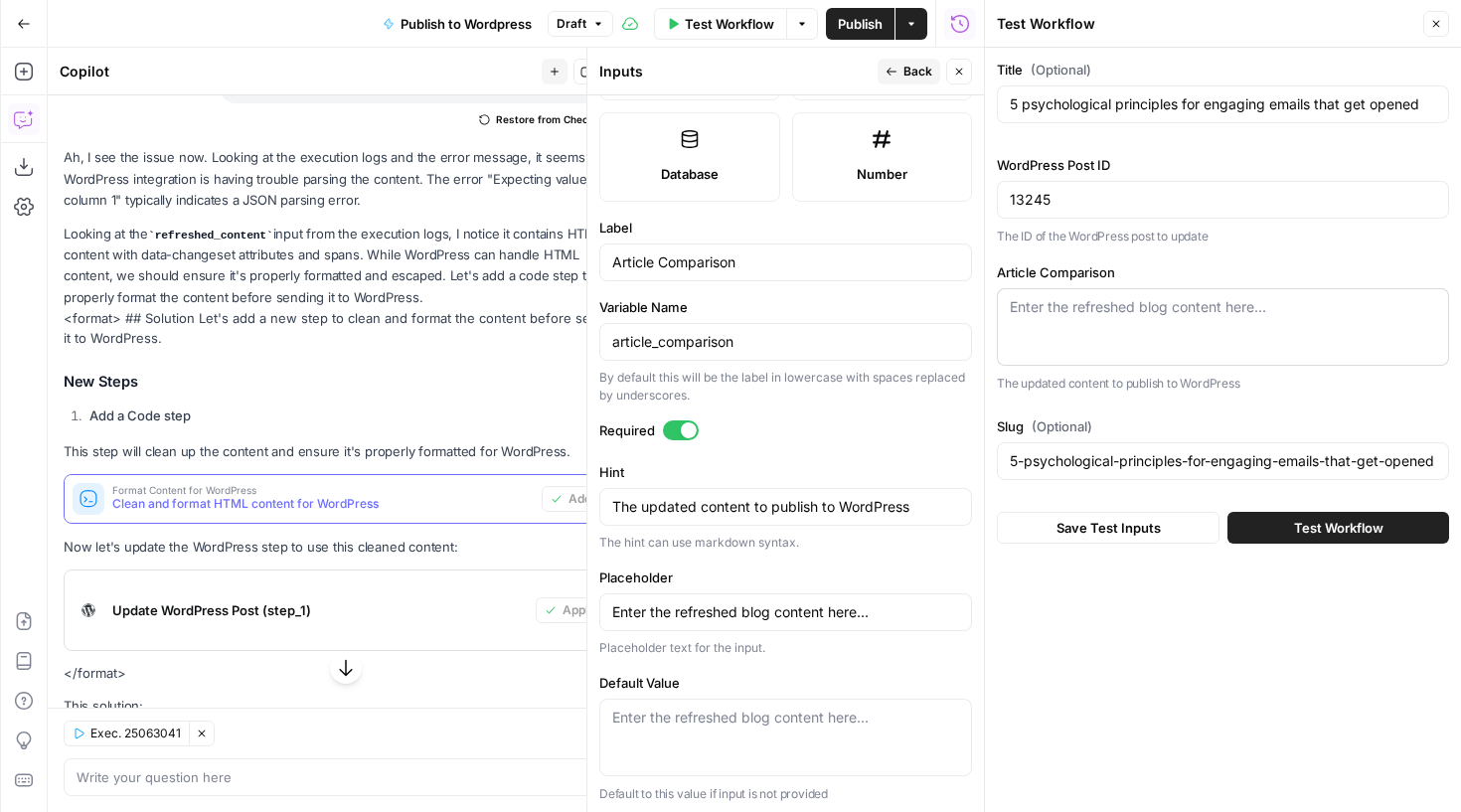 click on "Enter the refreshed blog content here..." at bounding box center [1222, 327] 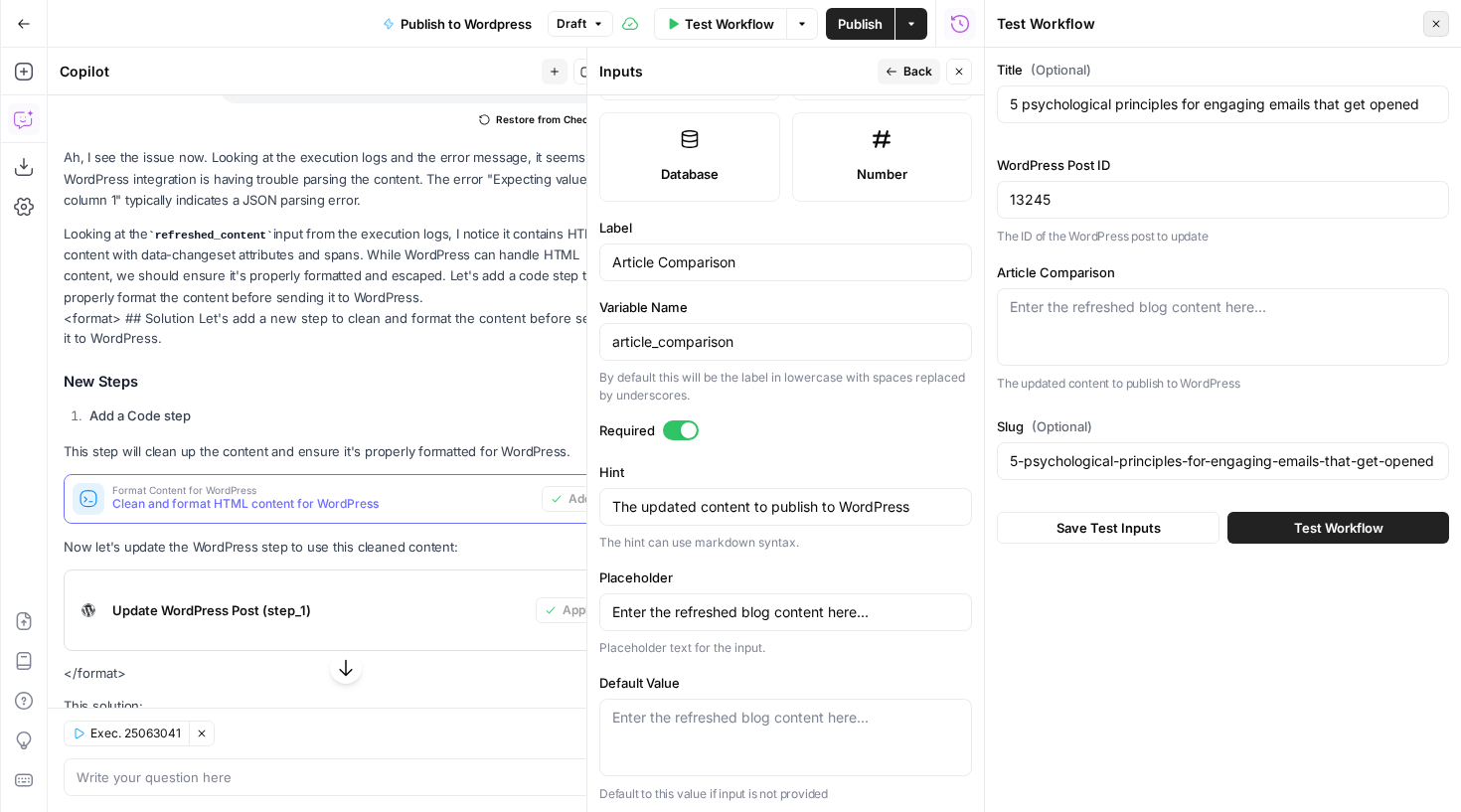 click 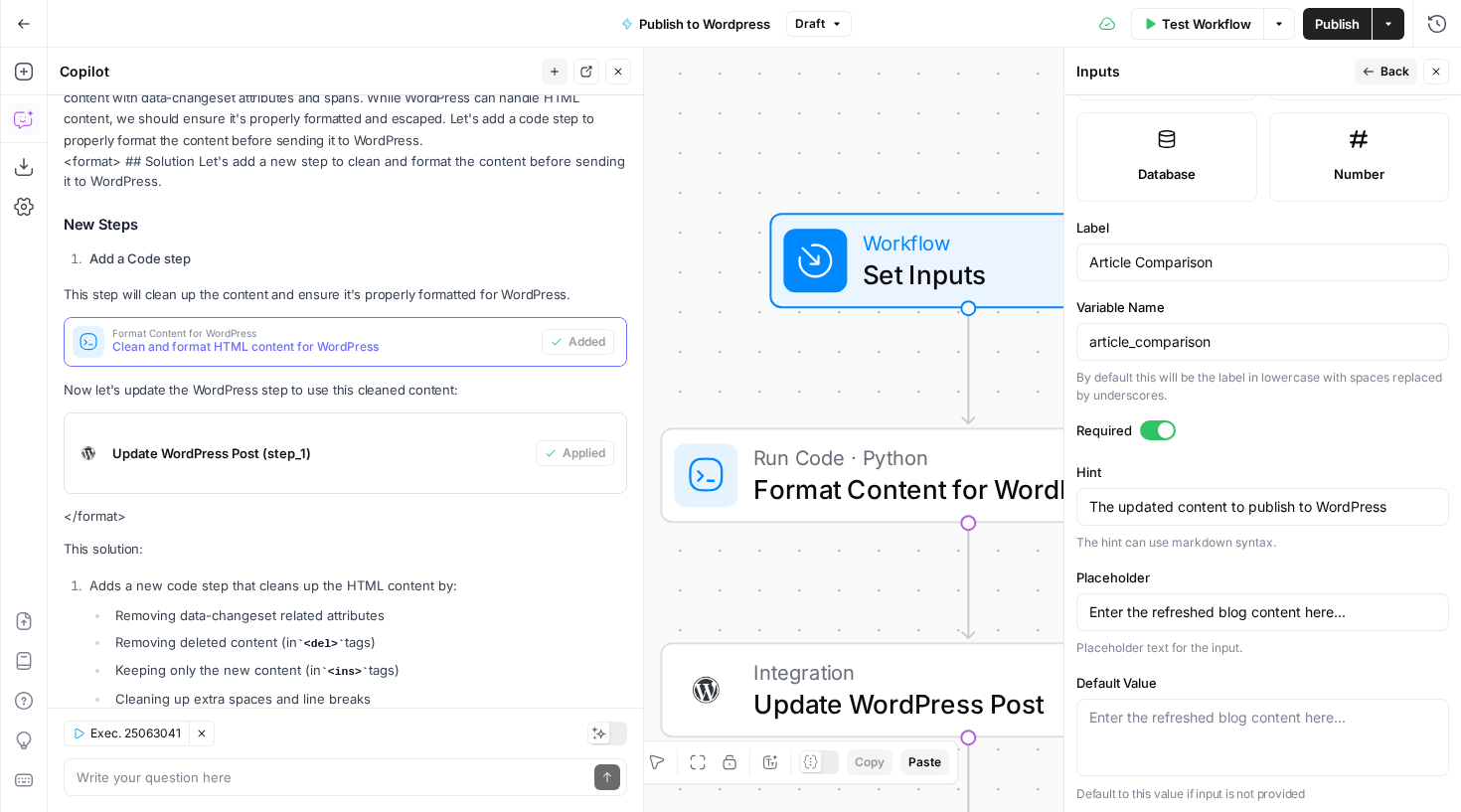 scroll, scrollTop: 1023, scrollLeft: 0, axis: vertical 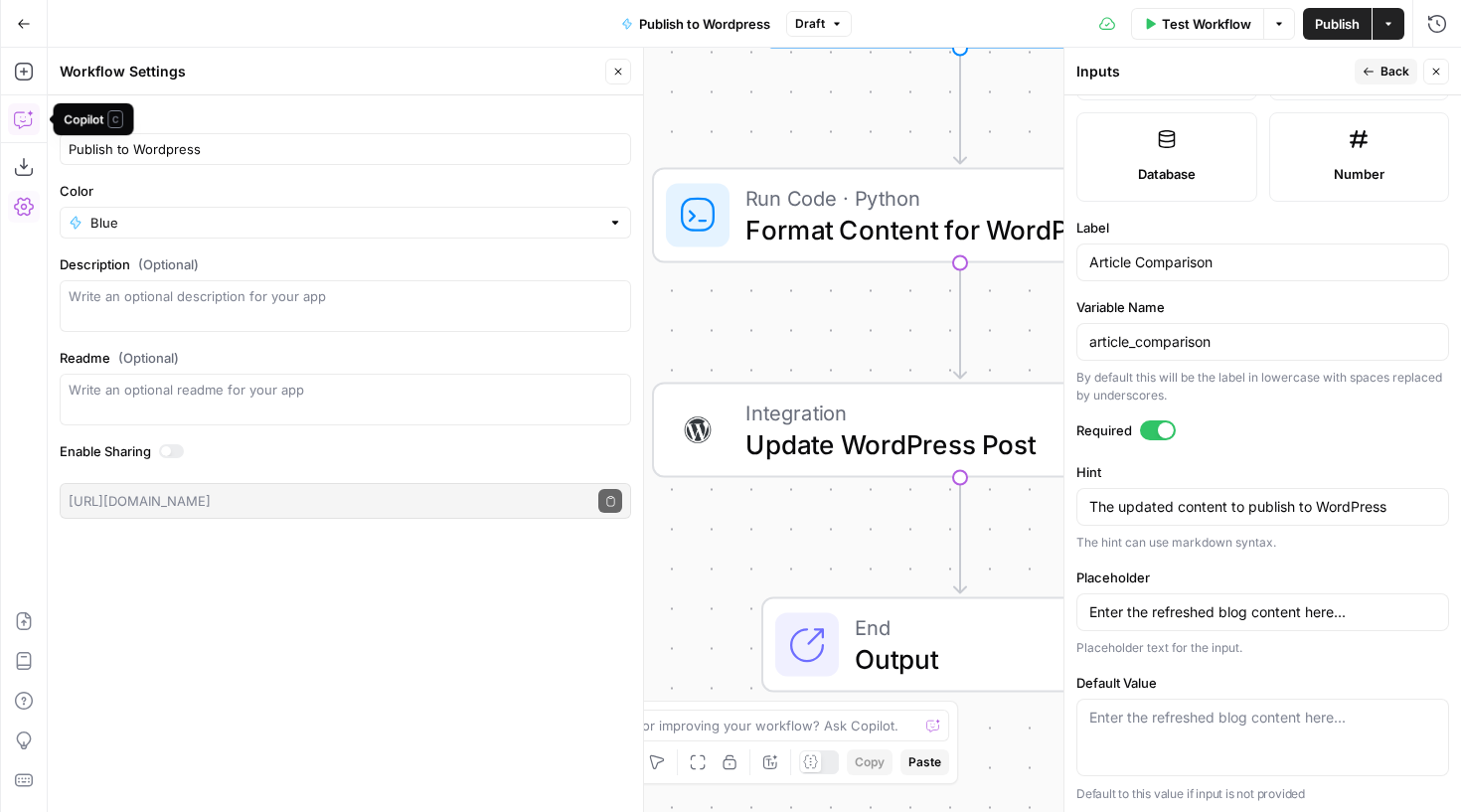 click 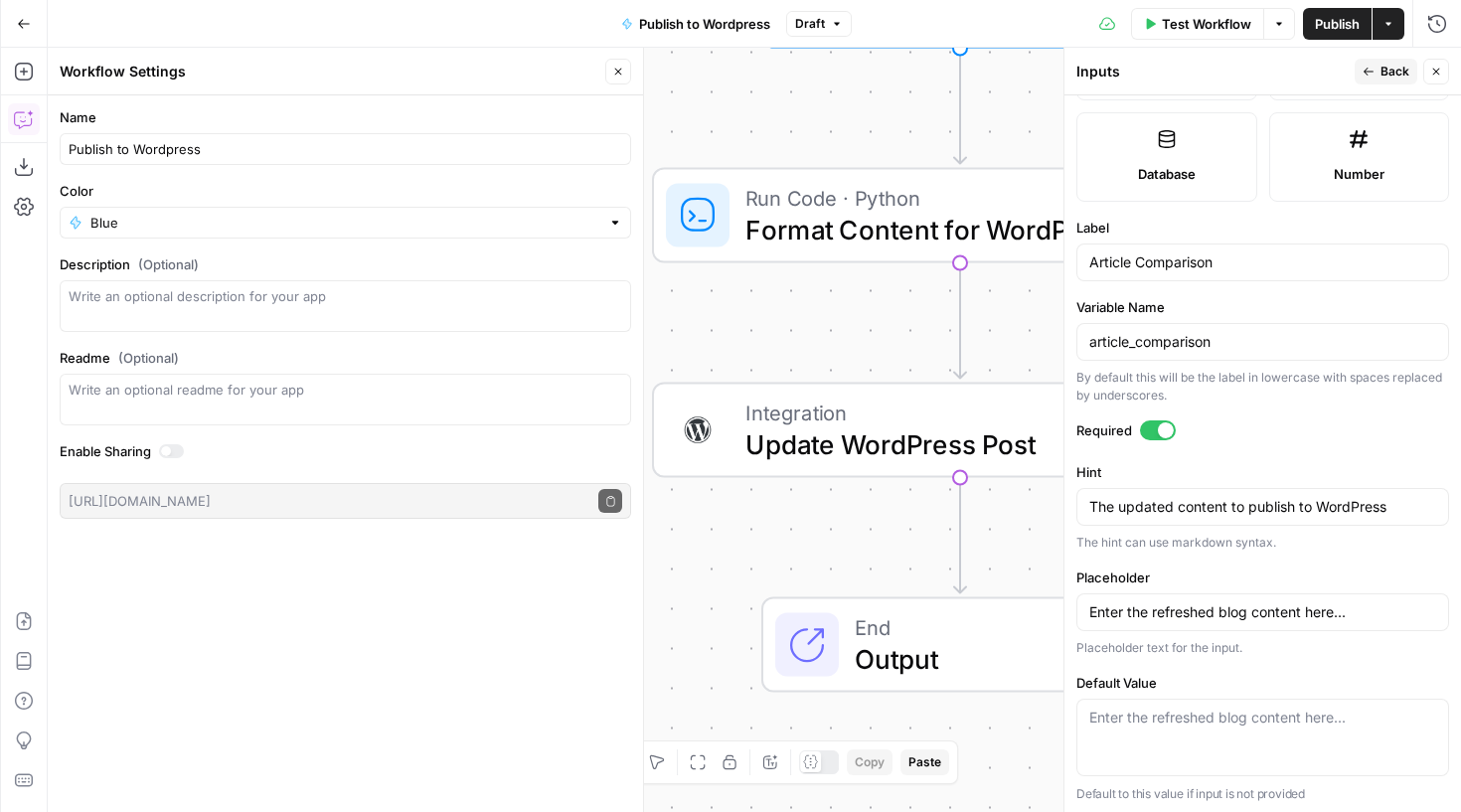 scroll, scrollTop: 1023, scrollLeft: 0, axis: vertical 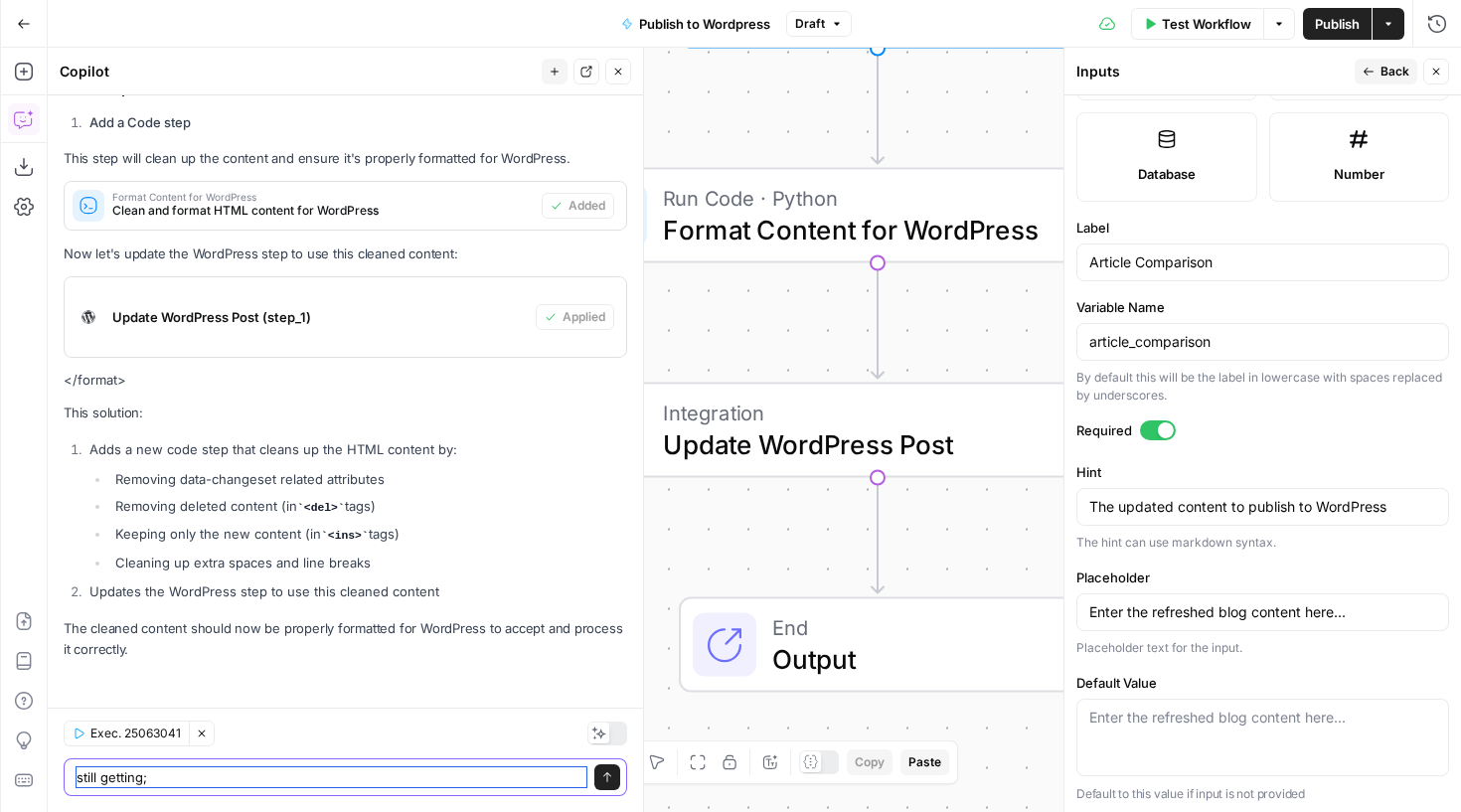 paste on "{
"message": "Error: Expecting value: line 1 column 1 (char 0)",
"code": "STEP_ERROR"
}" 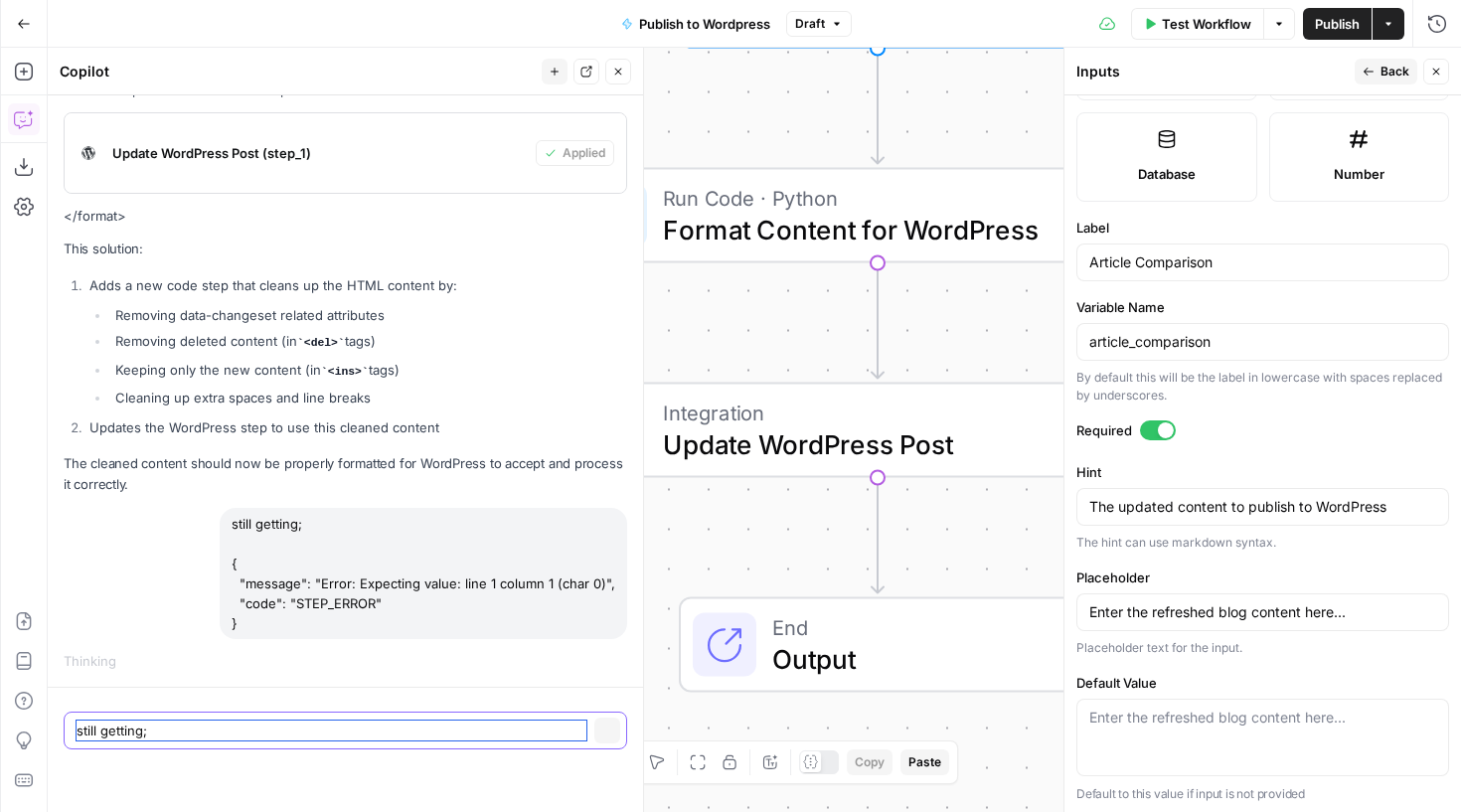 type 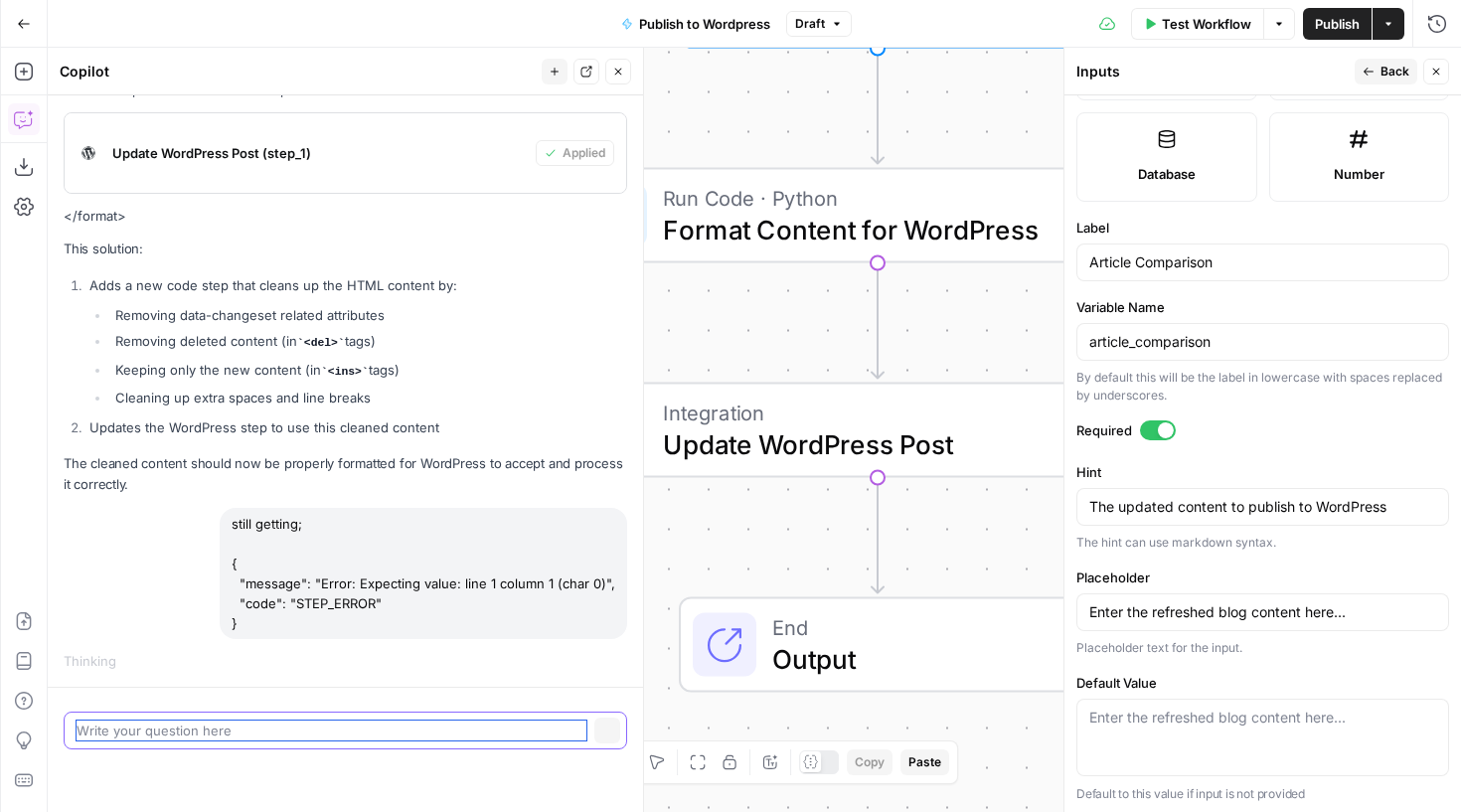 scroll, scrollTop: 1069, scrollLeft: 0, axis: vertical 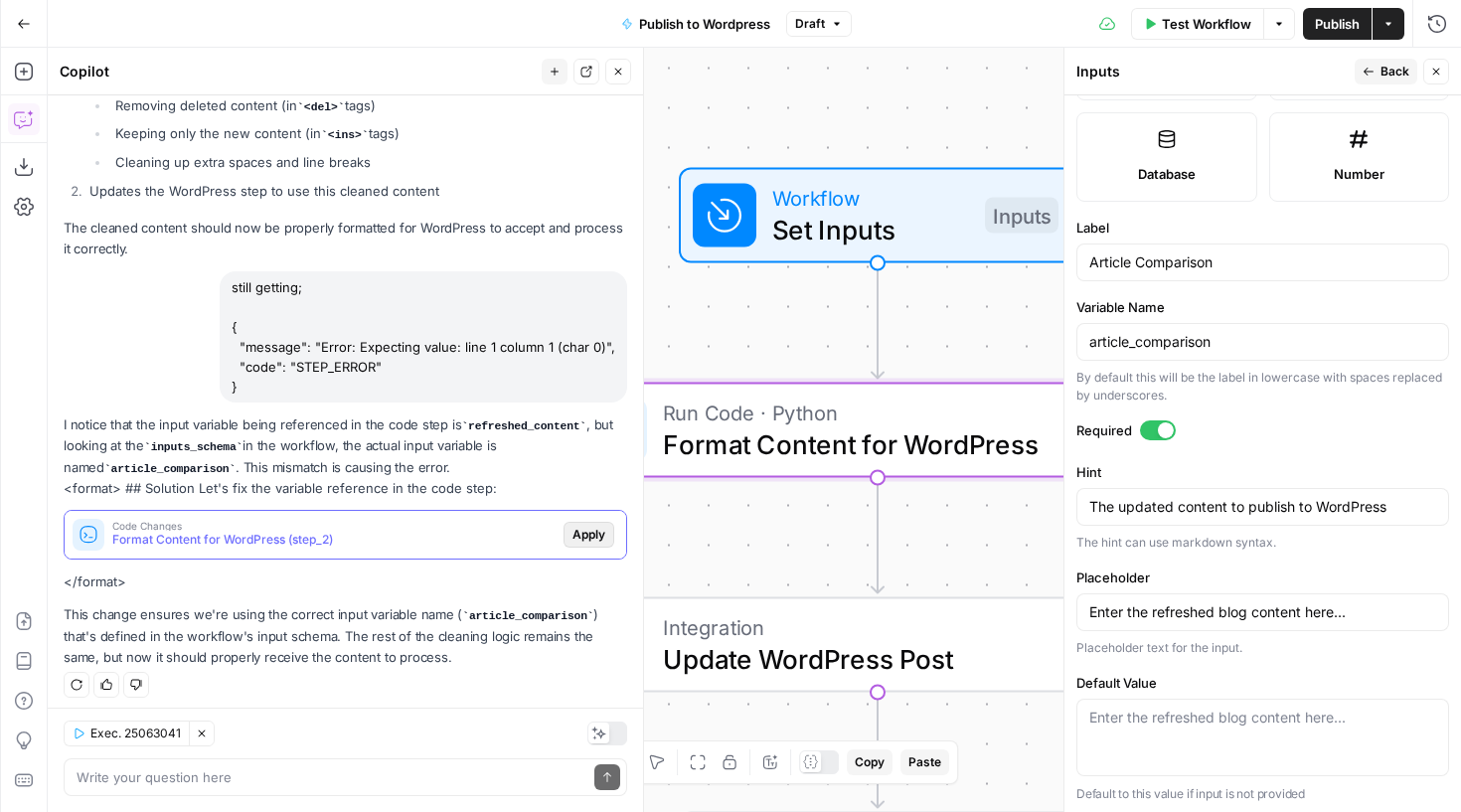 click on "Apply" at bounding box center (588, 535) 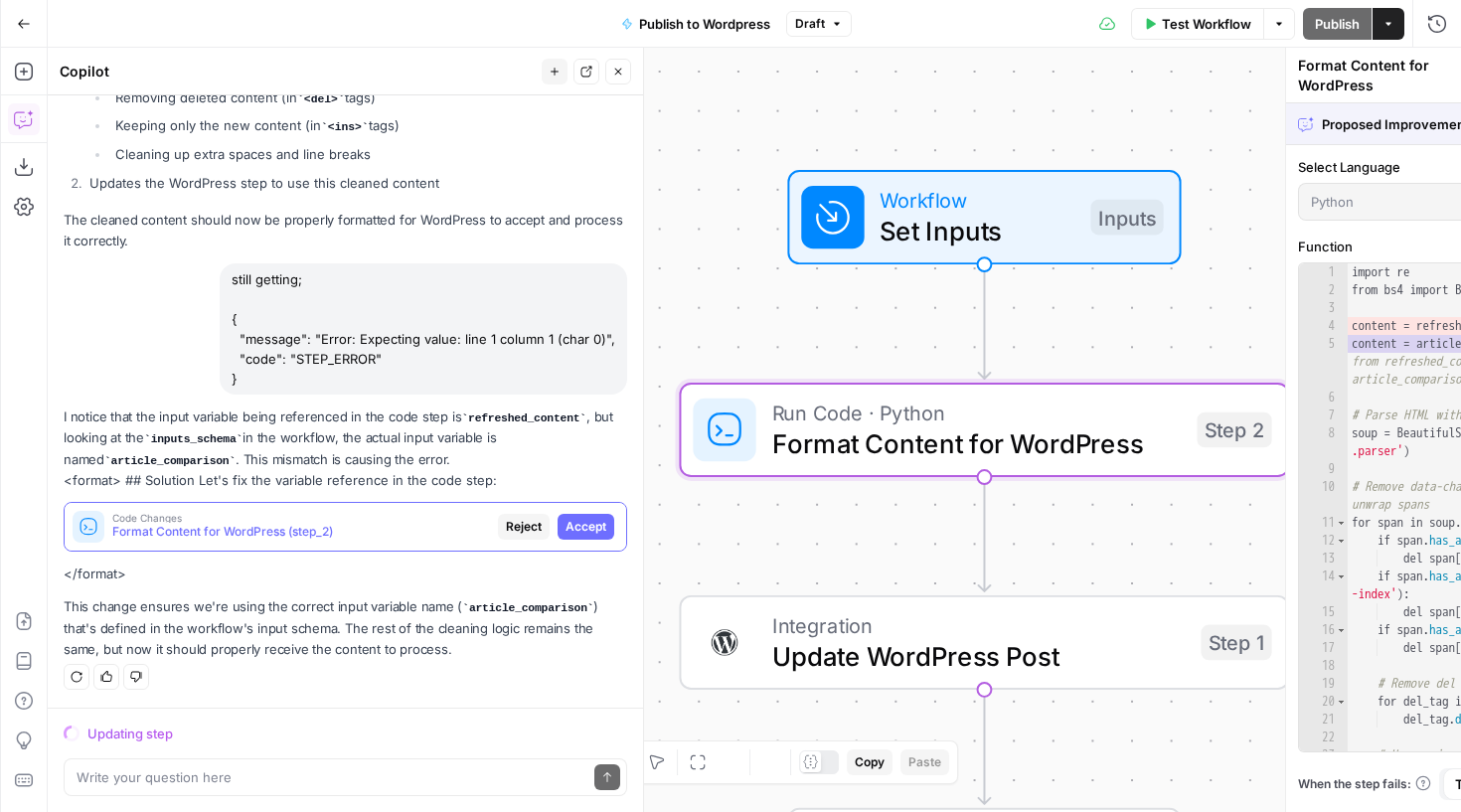 scroll, scrollTop: 1366, scrollLeft: 0, axis: vertical 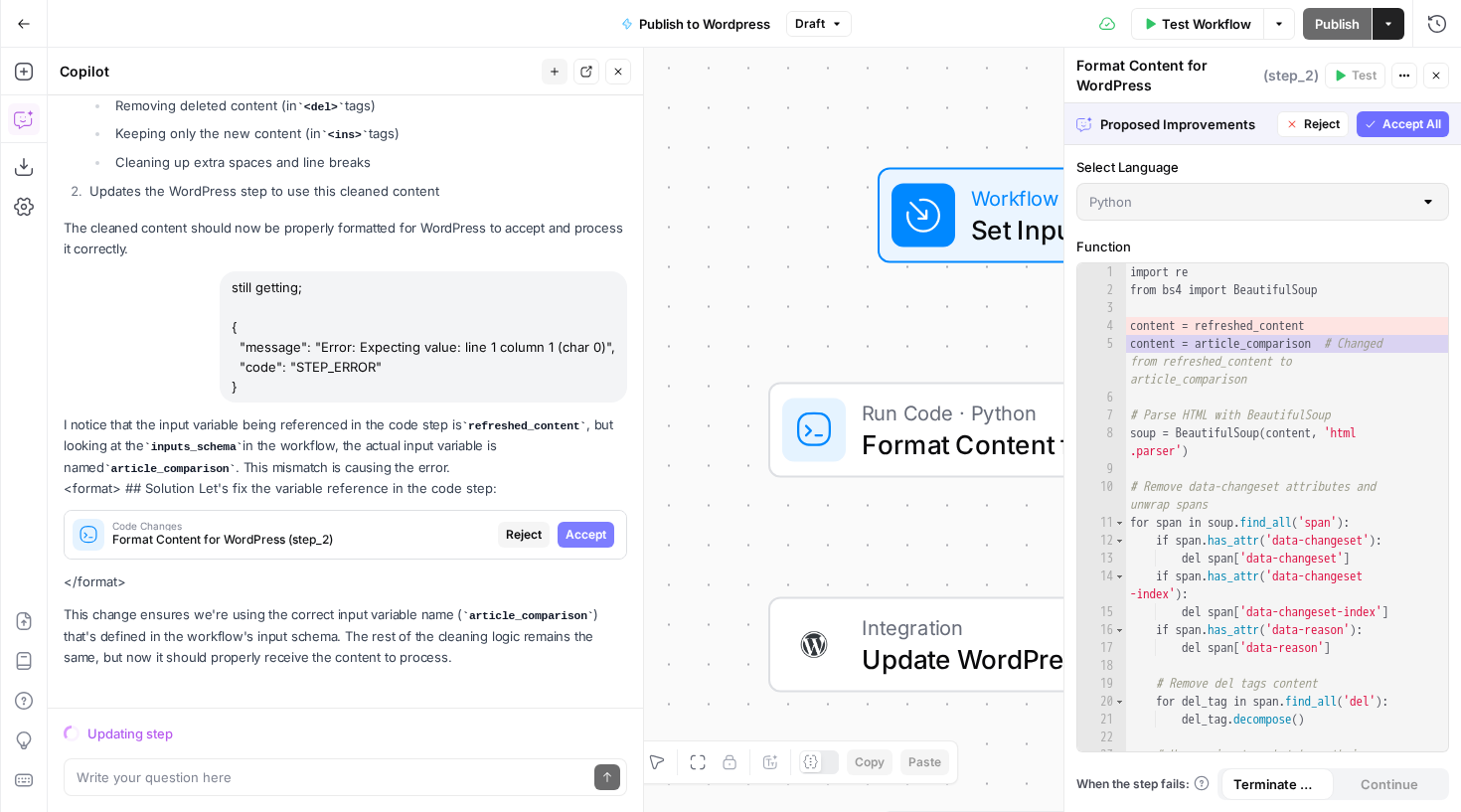 click on "Accept All" at bounding box center [1411, 124] 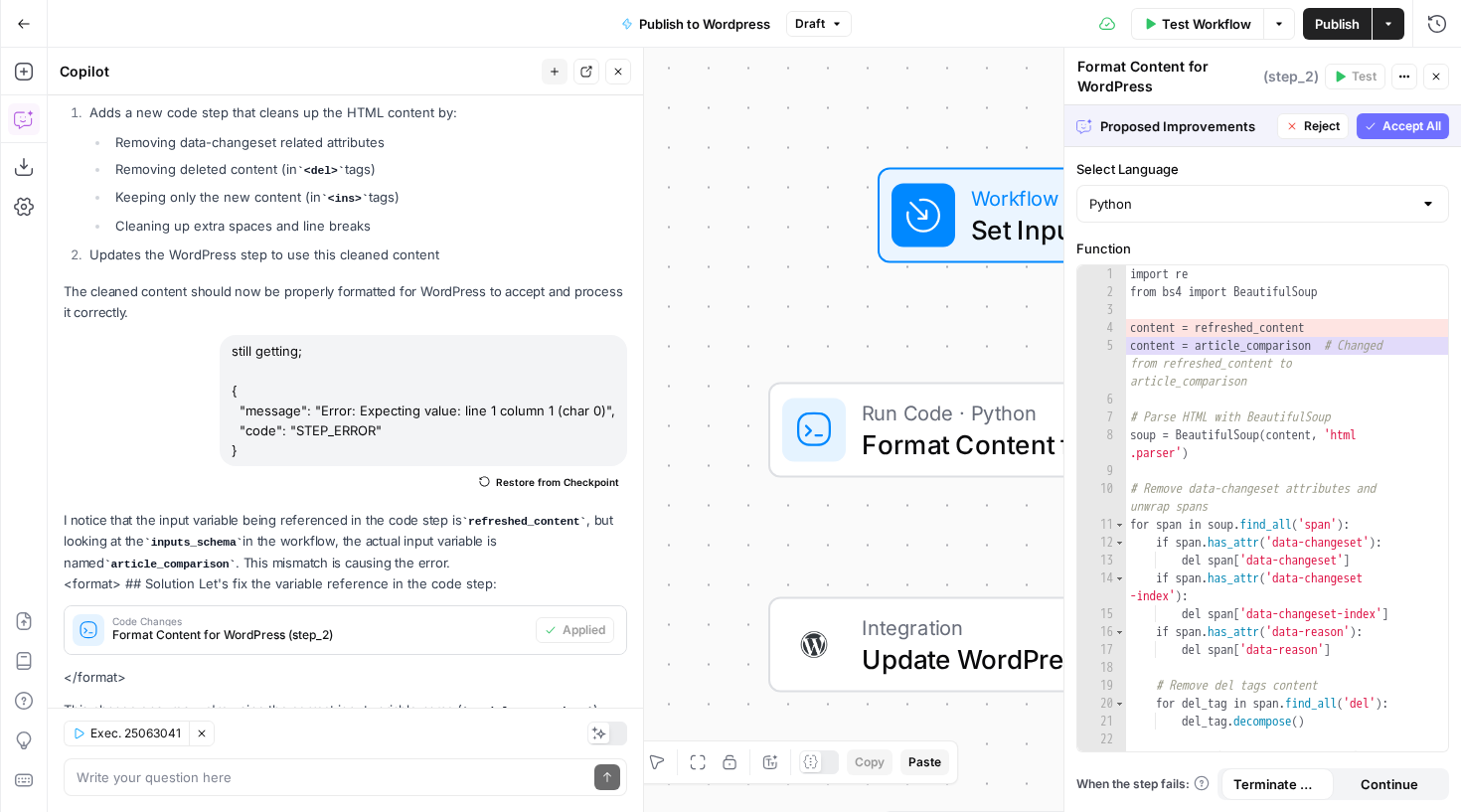 scroll, scrollTop: 1461, scrollLeft: 0, axis: vertical 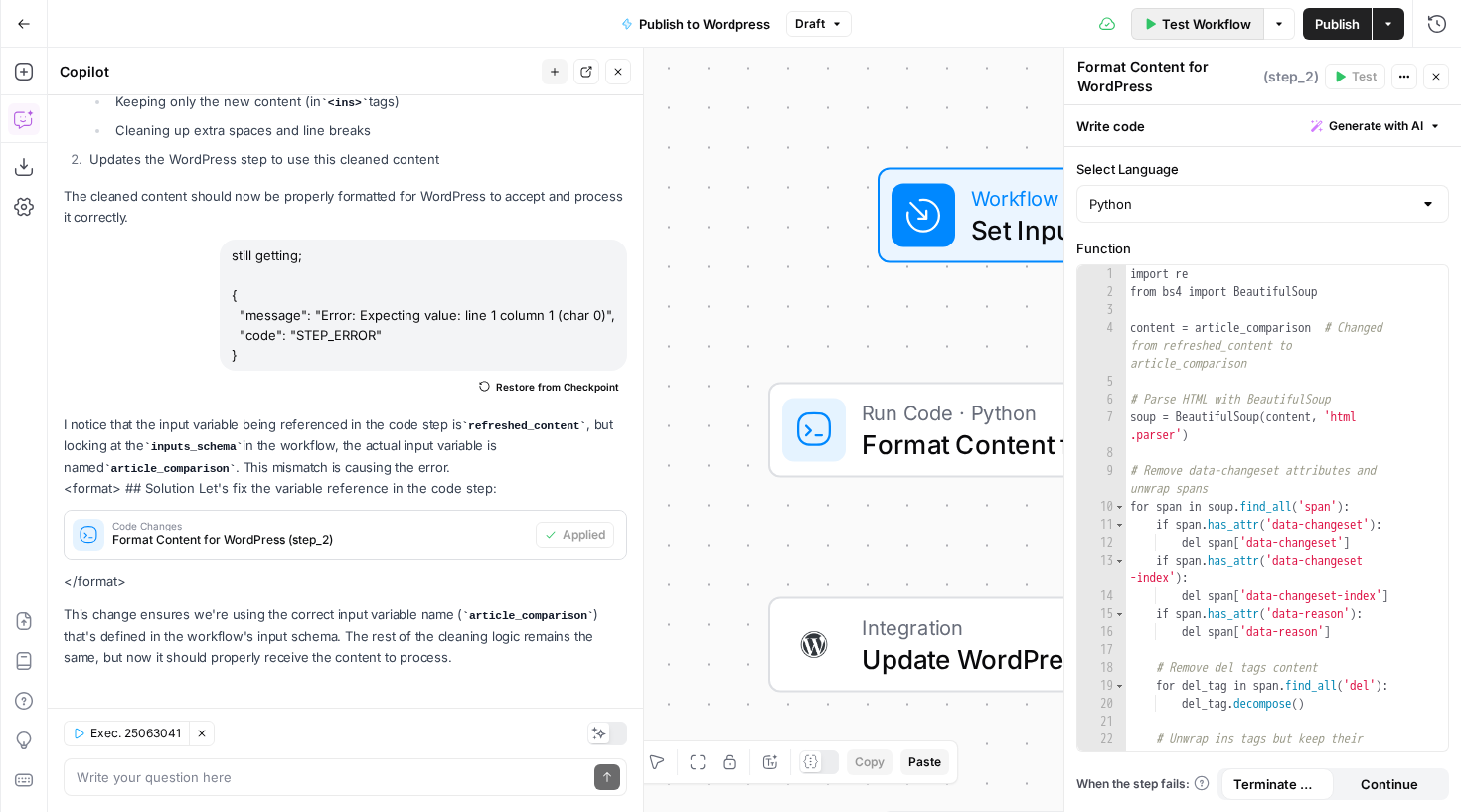 click on "Test Workflow" at bounding box center (1207, 24) 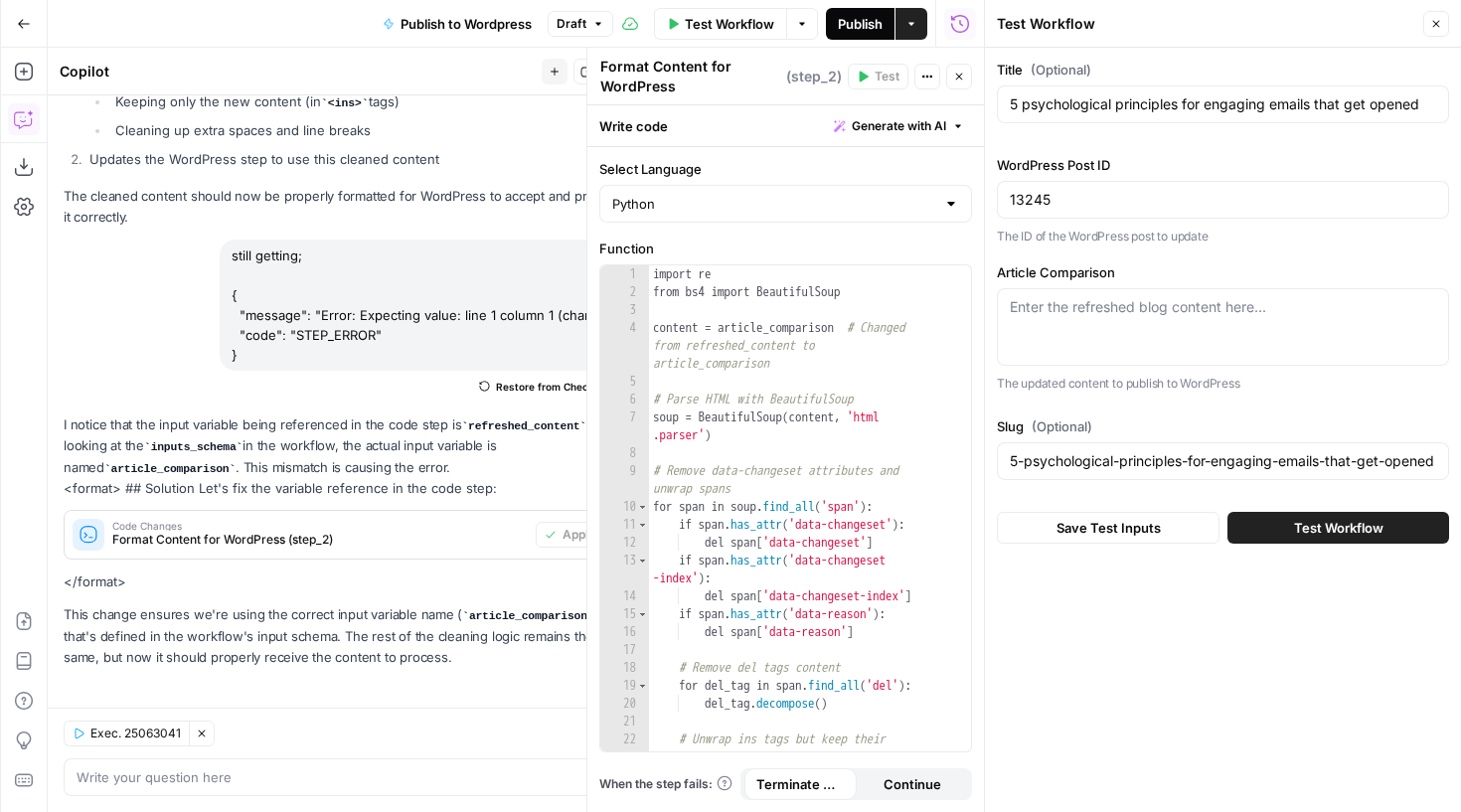 click on "Publish" at bounding box center [860, 24] 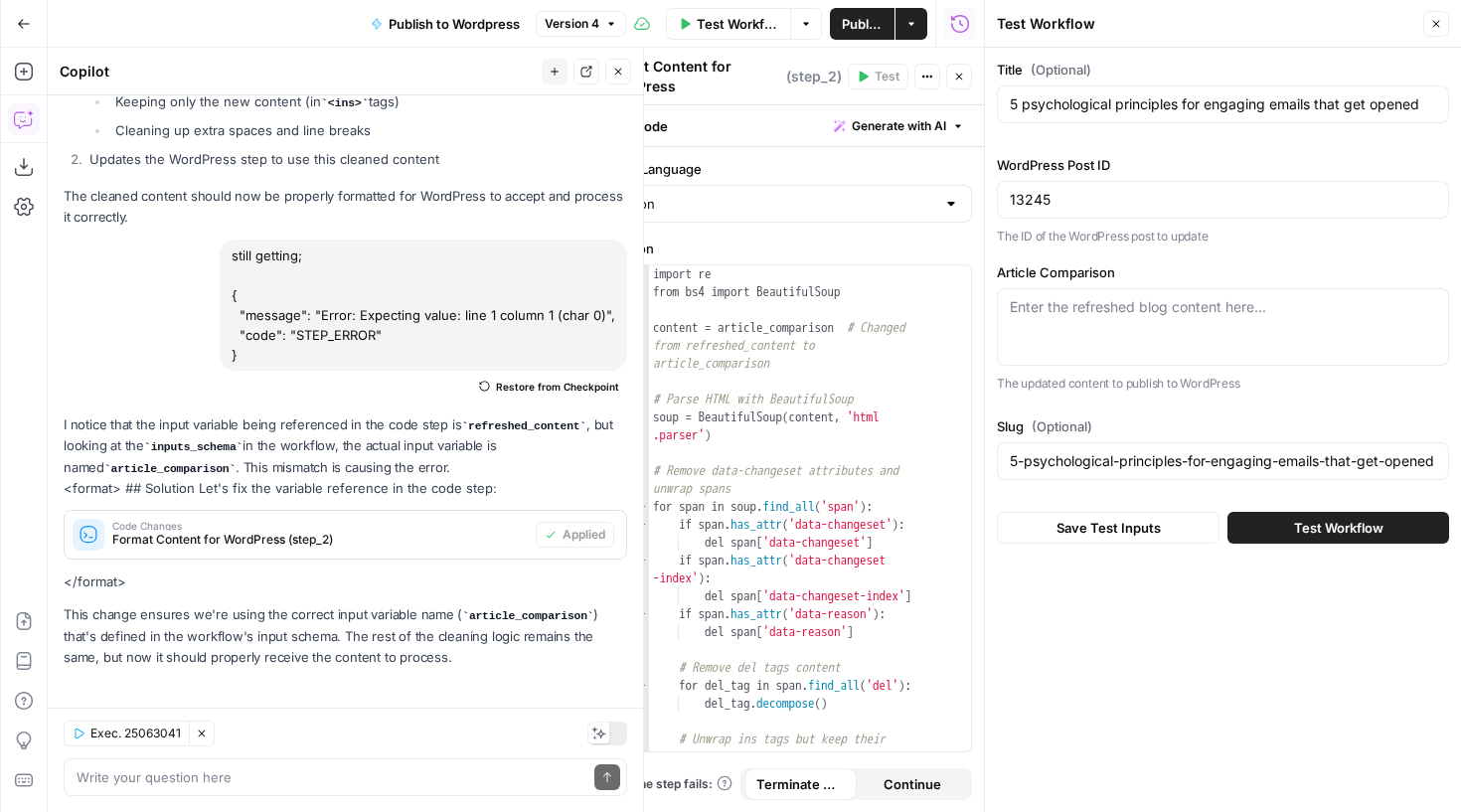click on "Exec. 25063041 Clear Selection Write your question here Send" at bounding box center [345, 759] 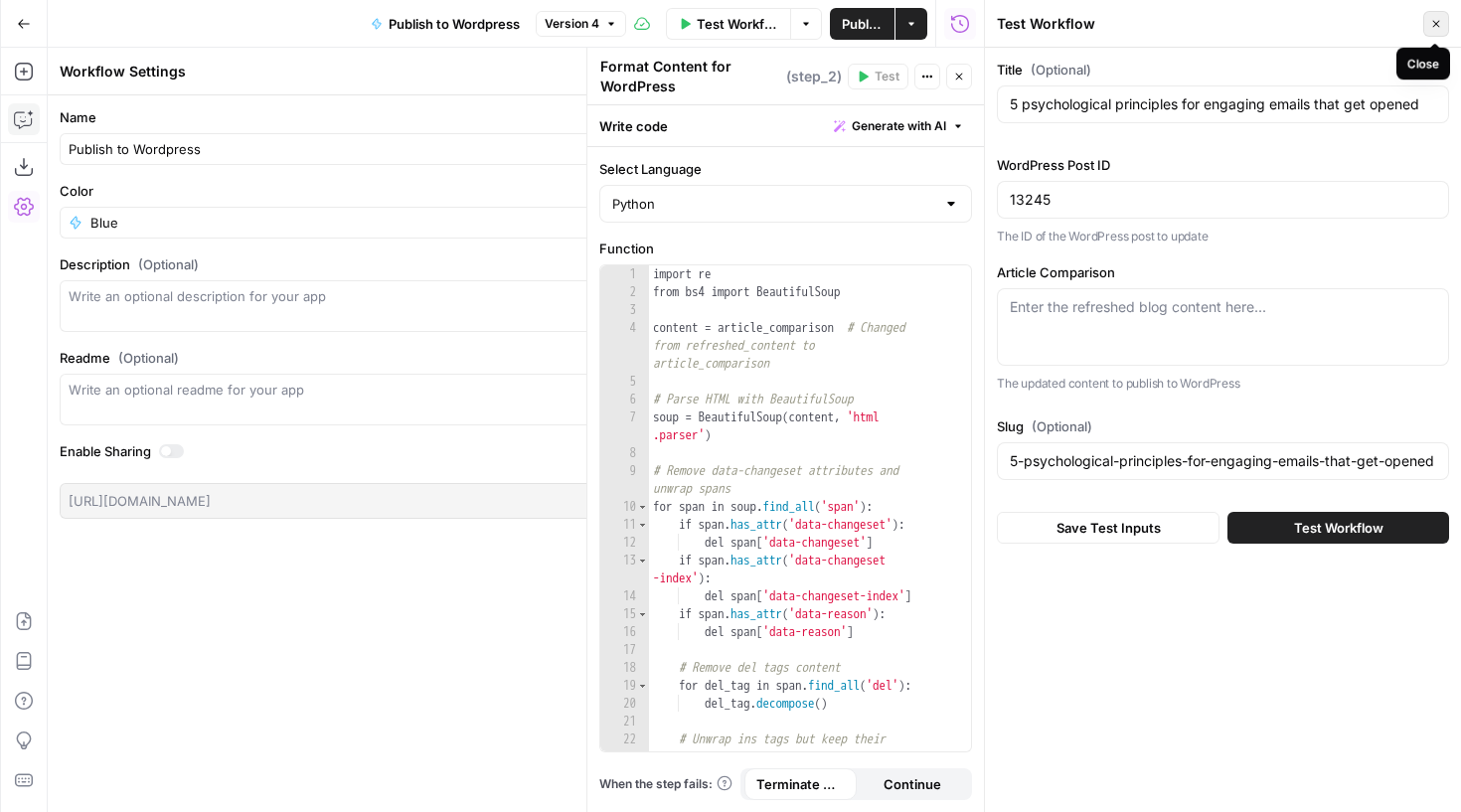 click on "Close" at bounding box center [1436, 24] 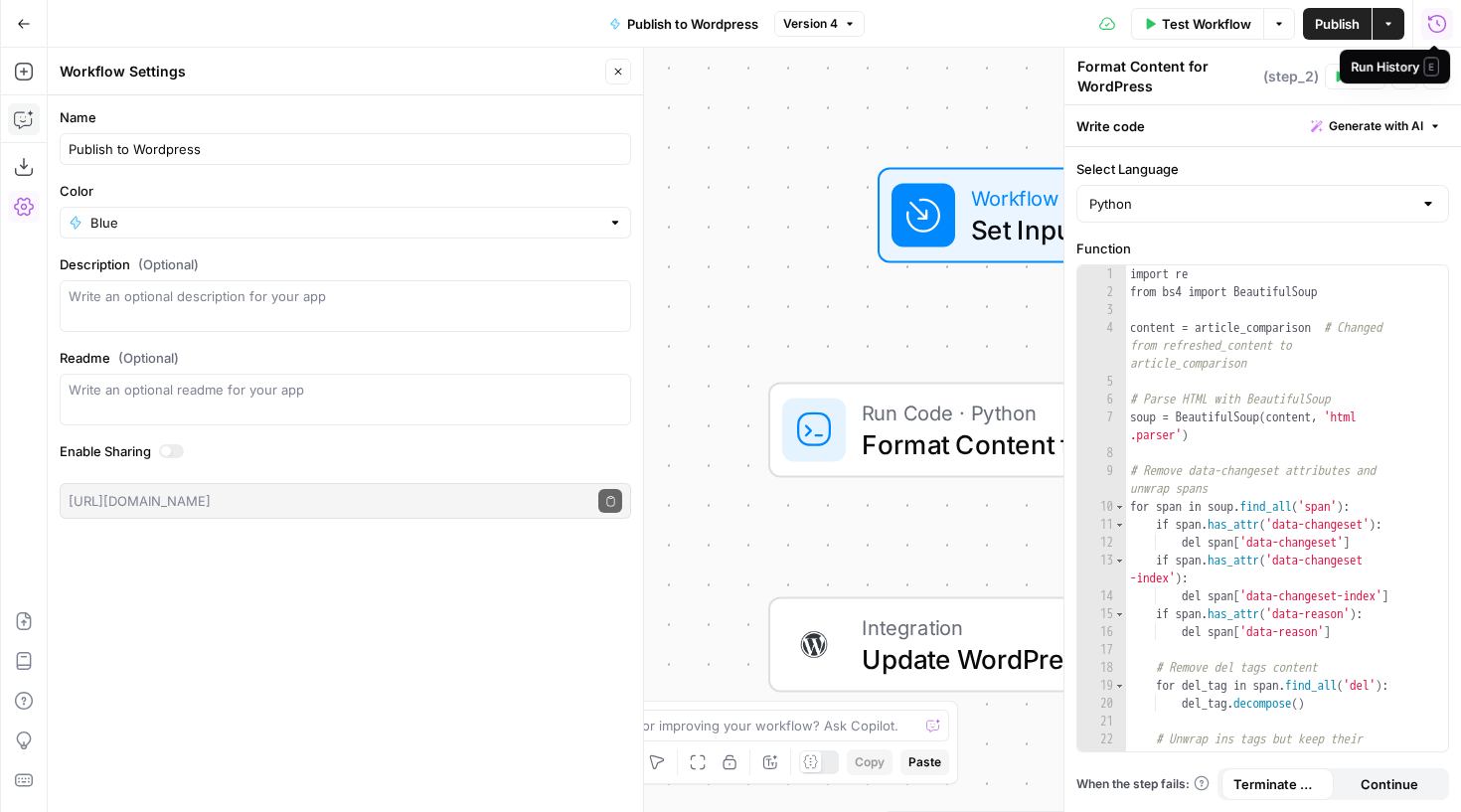 click 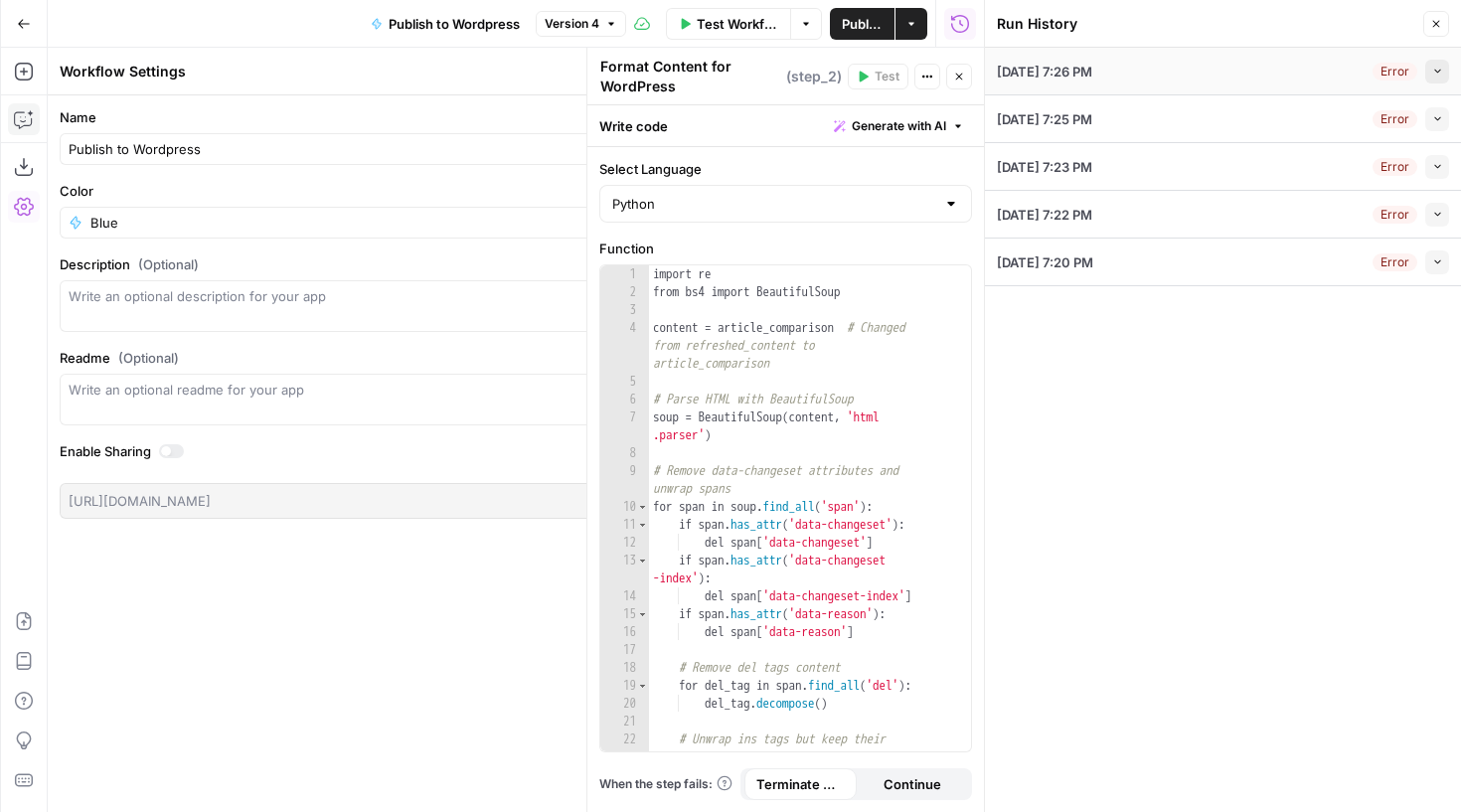 click 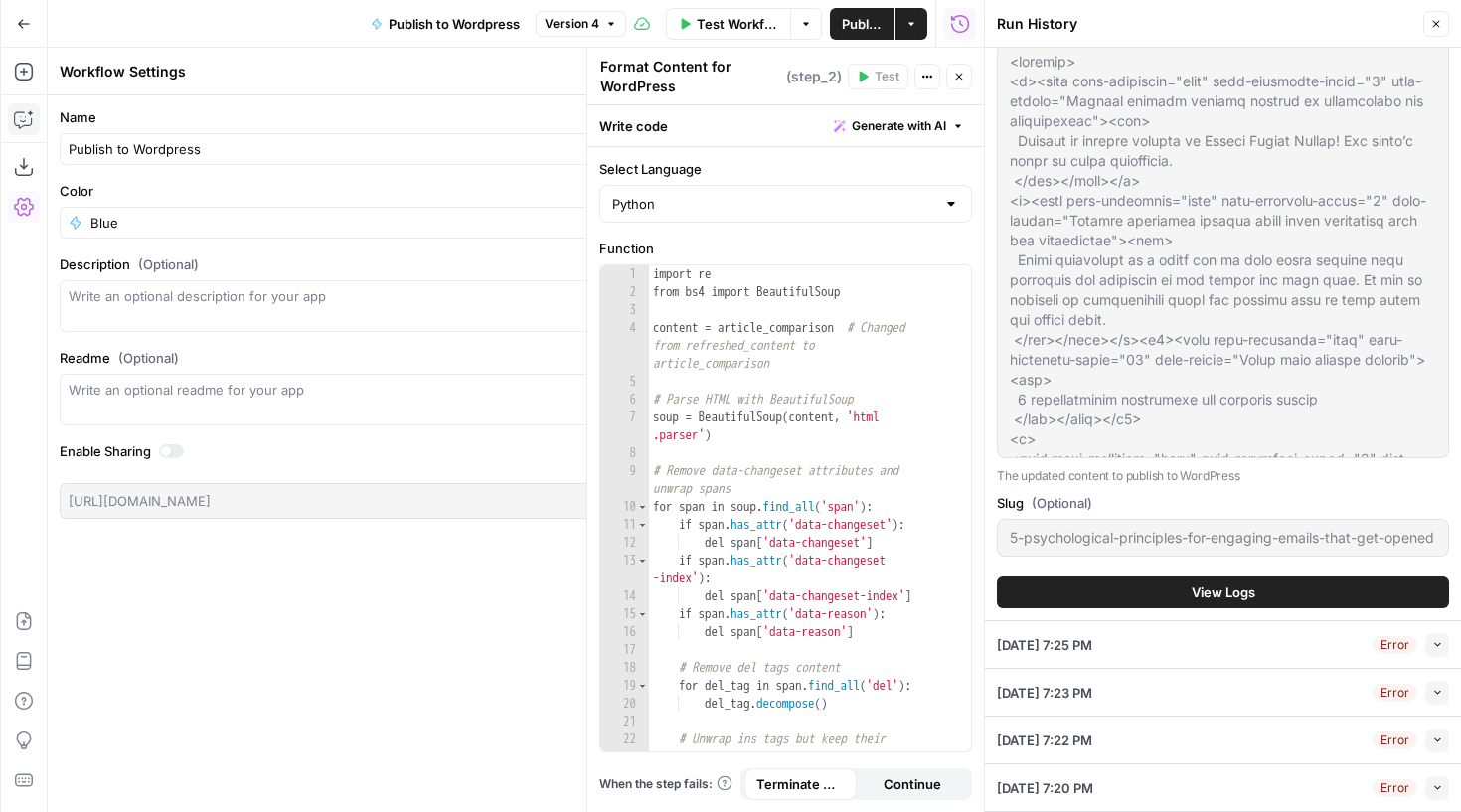 scroll, scrollTop: 267, scrollLeft: 0, axis: vertical 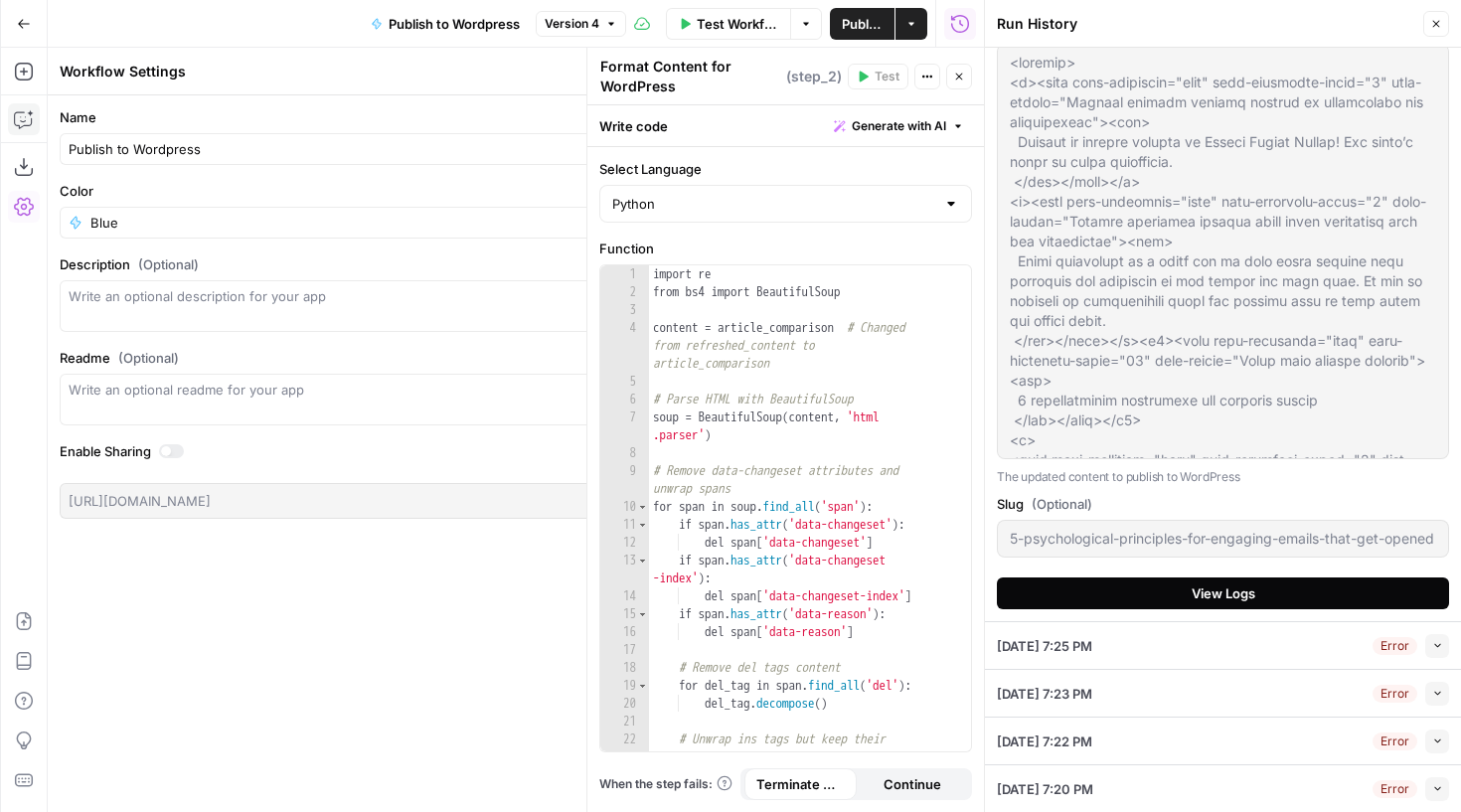 click on "View Logs" at bounding box center (1222, 593) 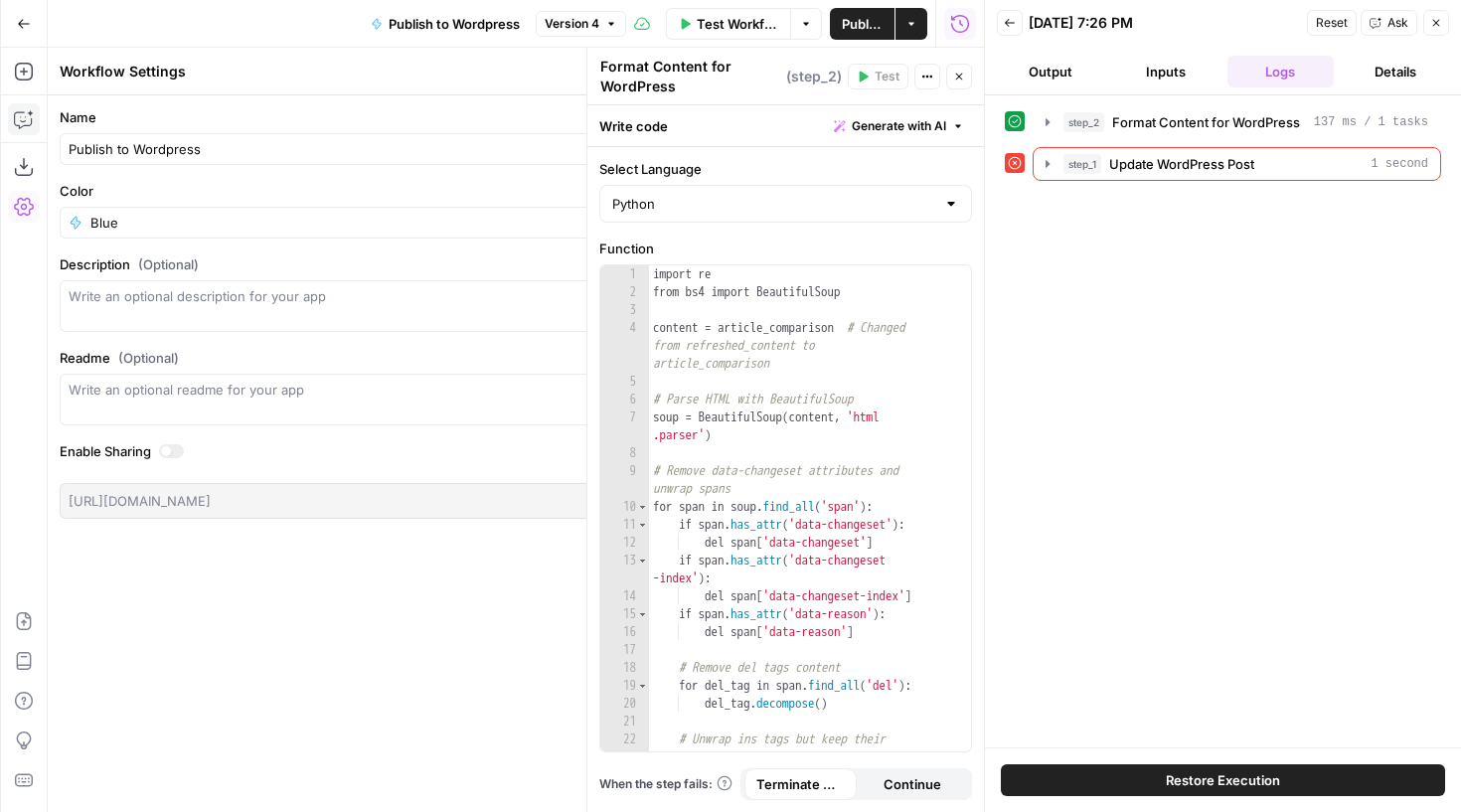 scroll, scrollTop: 0, scrollLeft: 0, axis: both 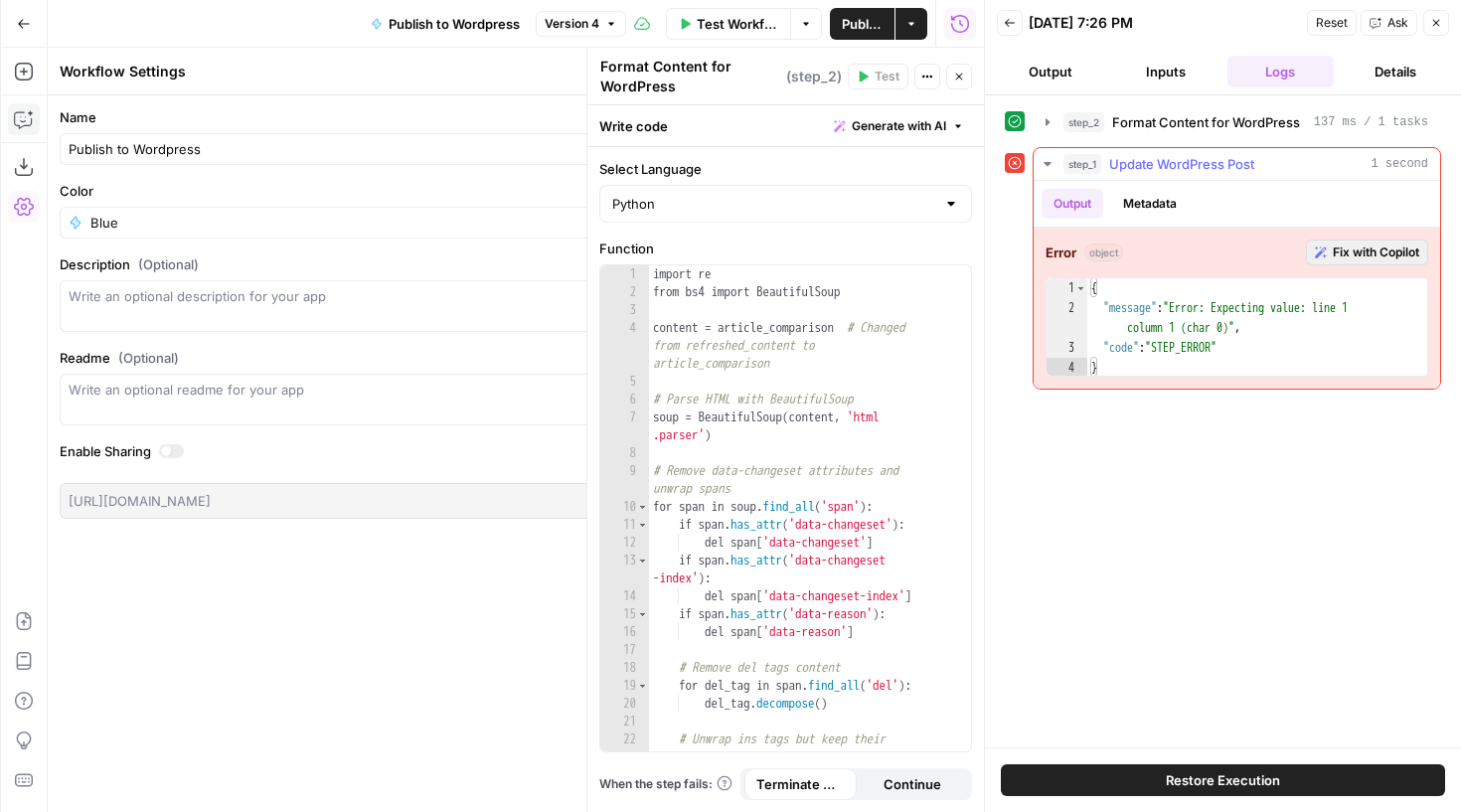 click on "Fix with Copilot" at bounding box center [1376, 252] 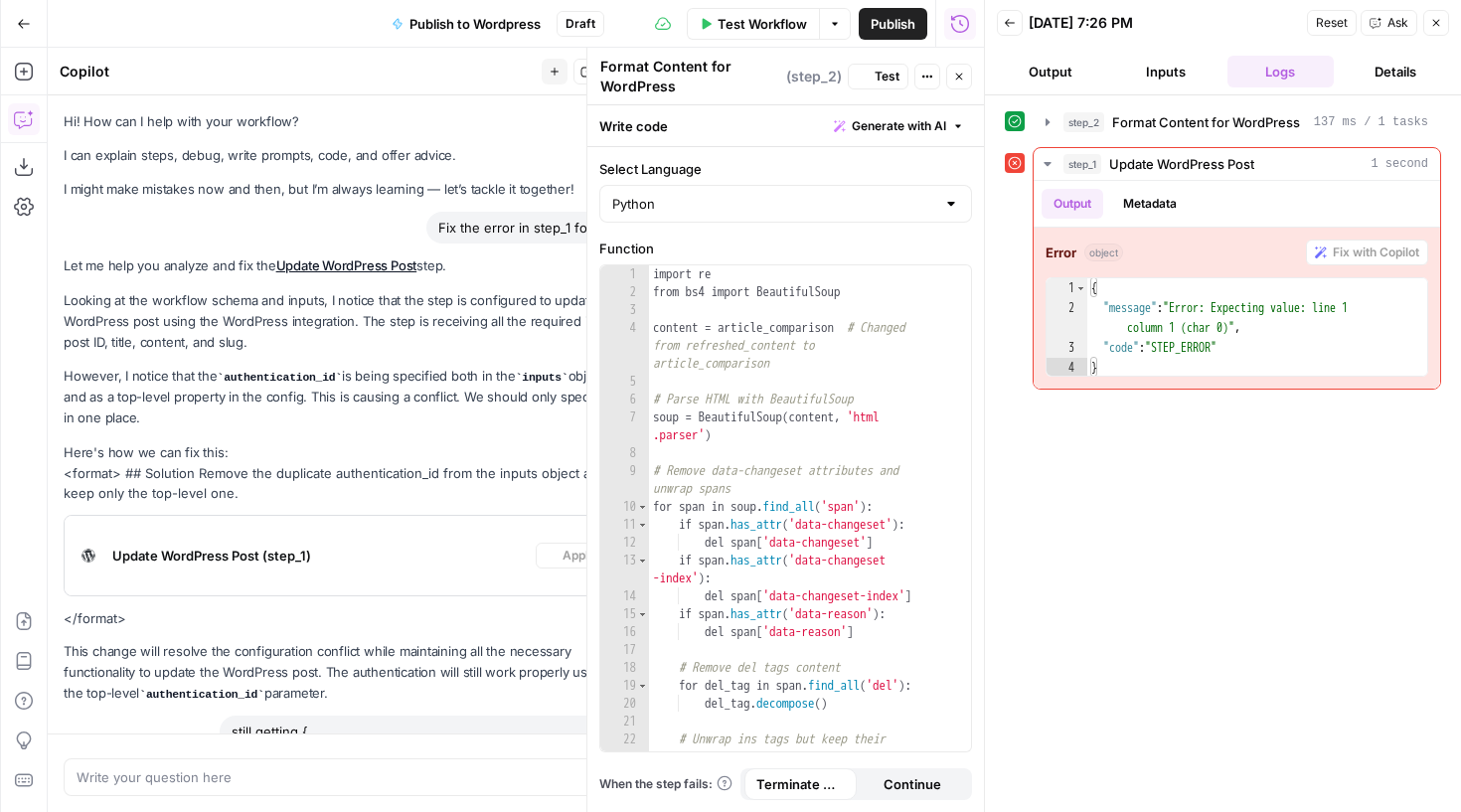 scroll, scrollTop: 1377, scrollLeft: 0, axis: vertical 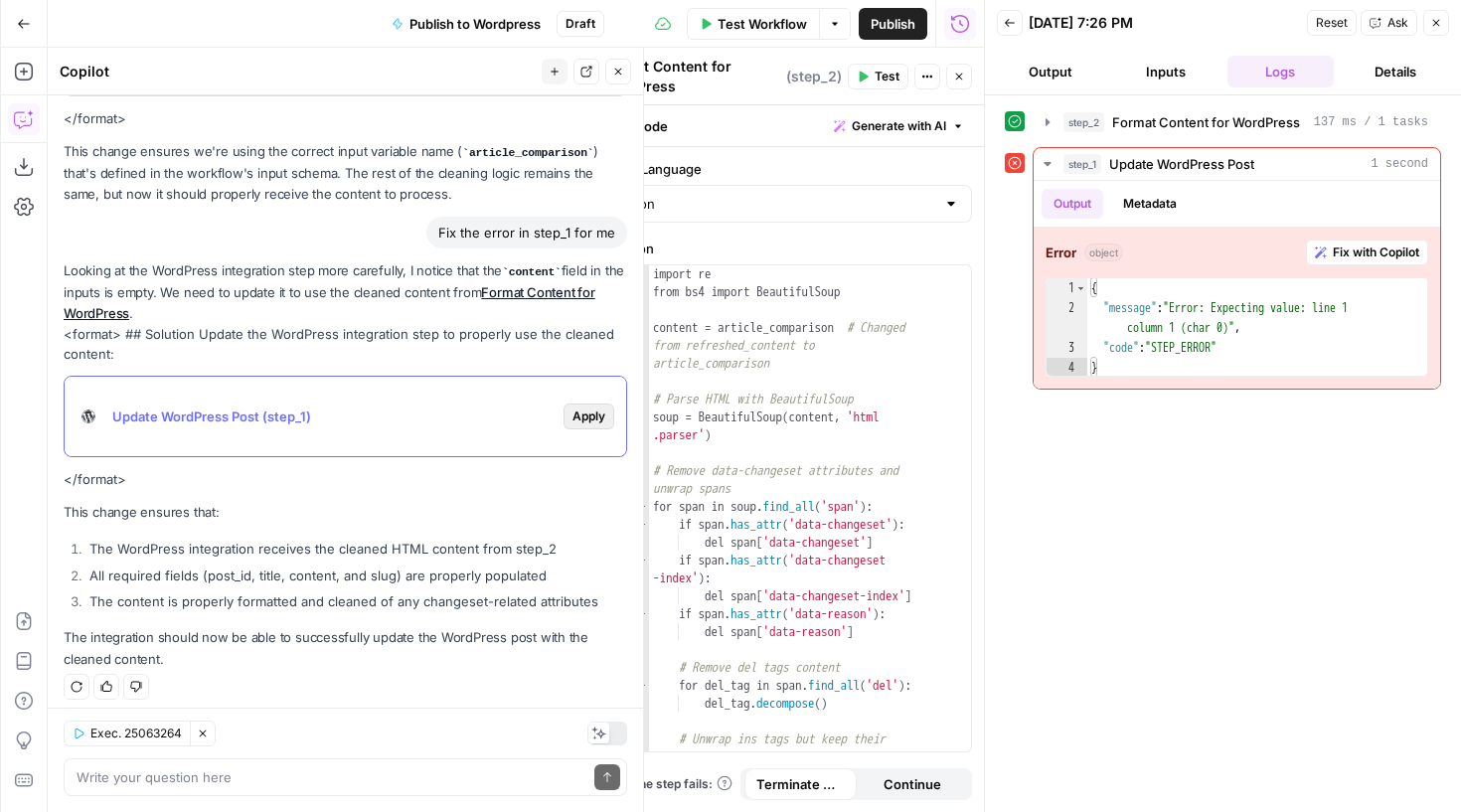 click on "Apply" at bounding box center [588, 416] 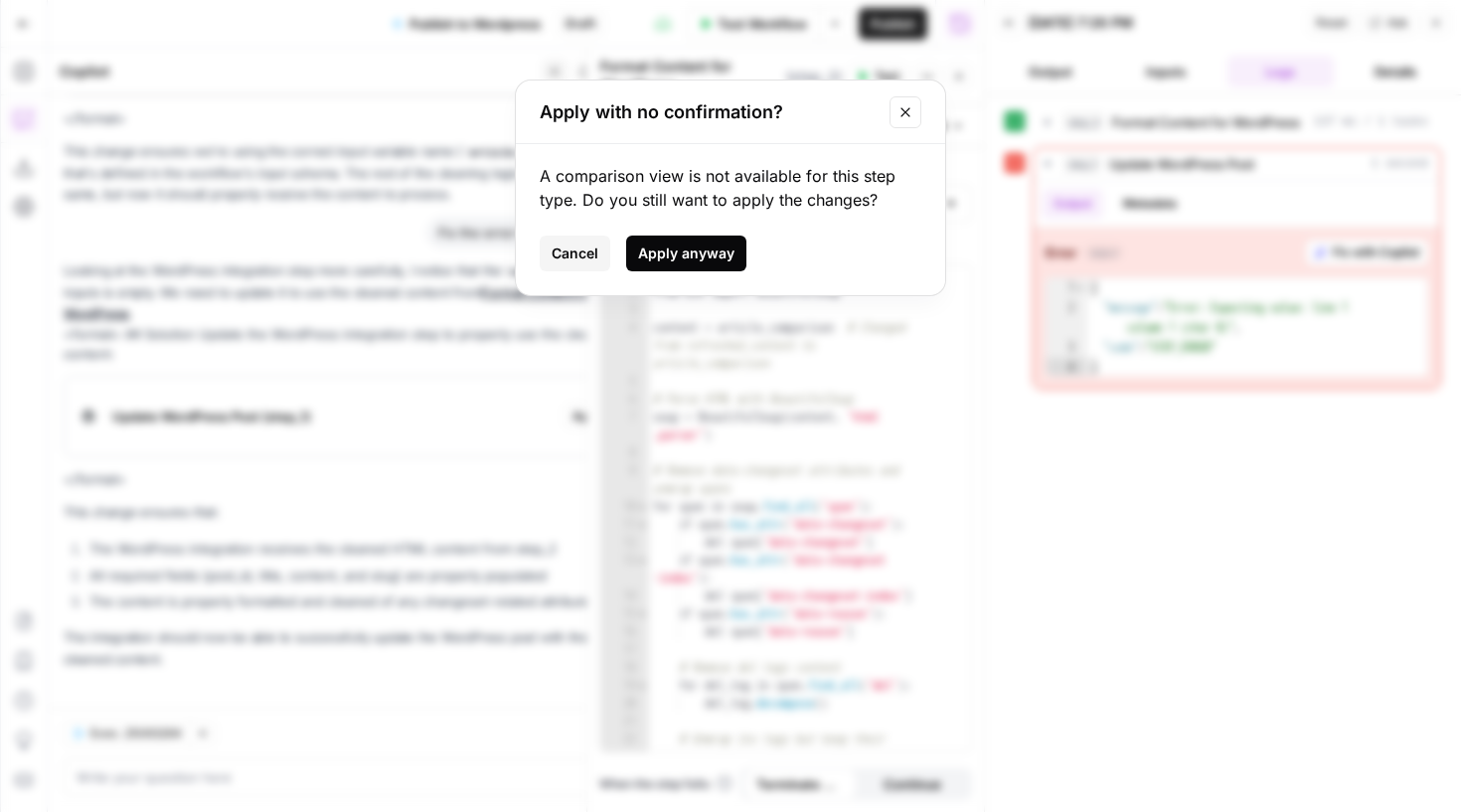 click on "Apply anyway" at bounding box center [686, 253] 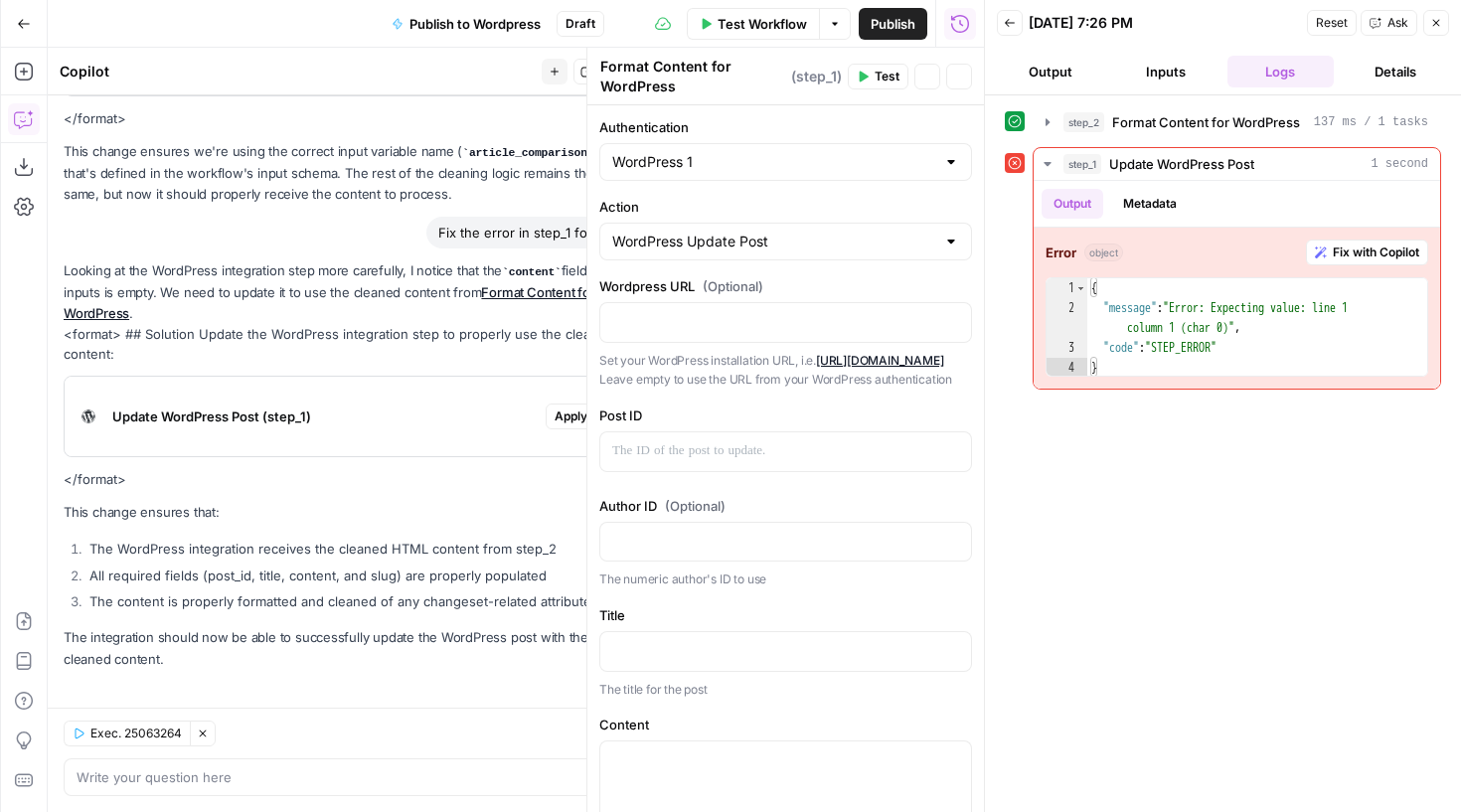 type on "Update WordPress Post" 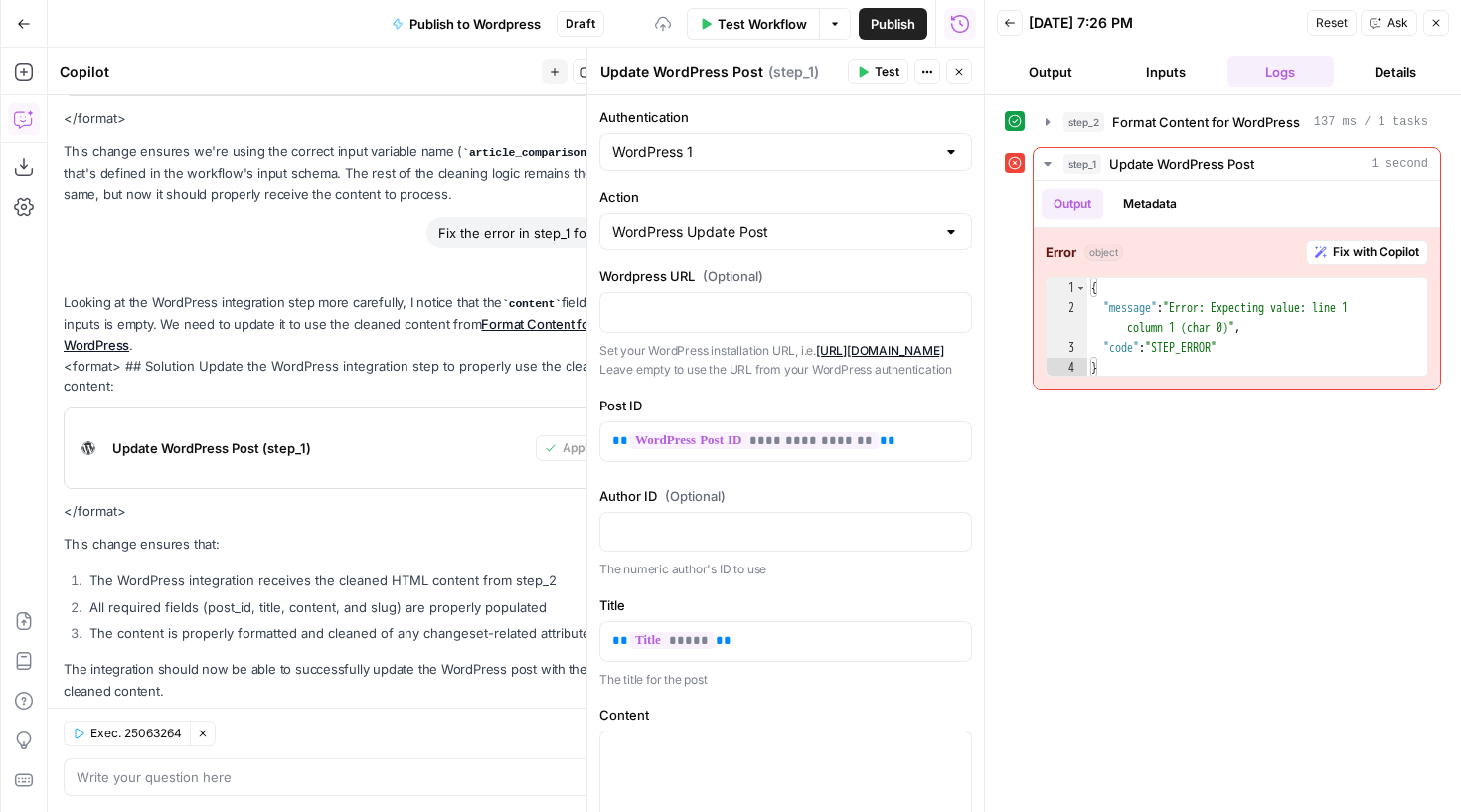 scroll, scrollTop: 1956, scrollLeft: 0, axis: vertical 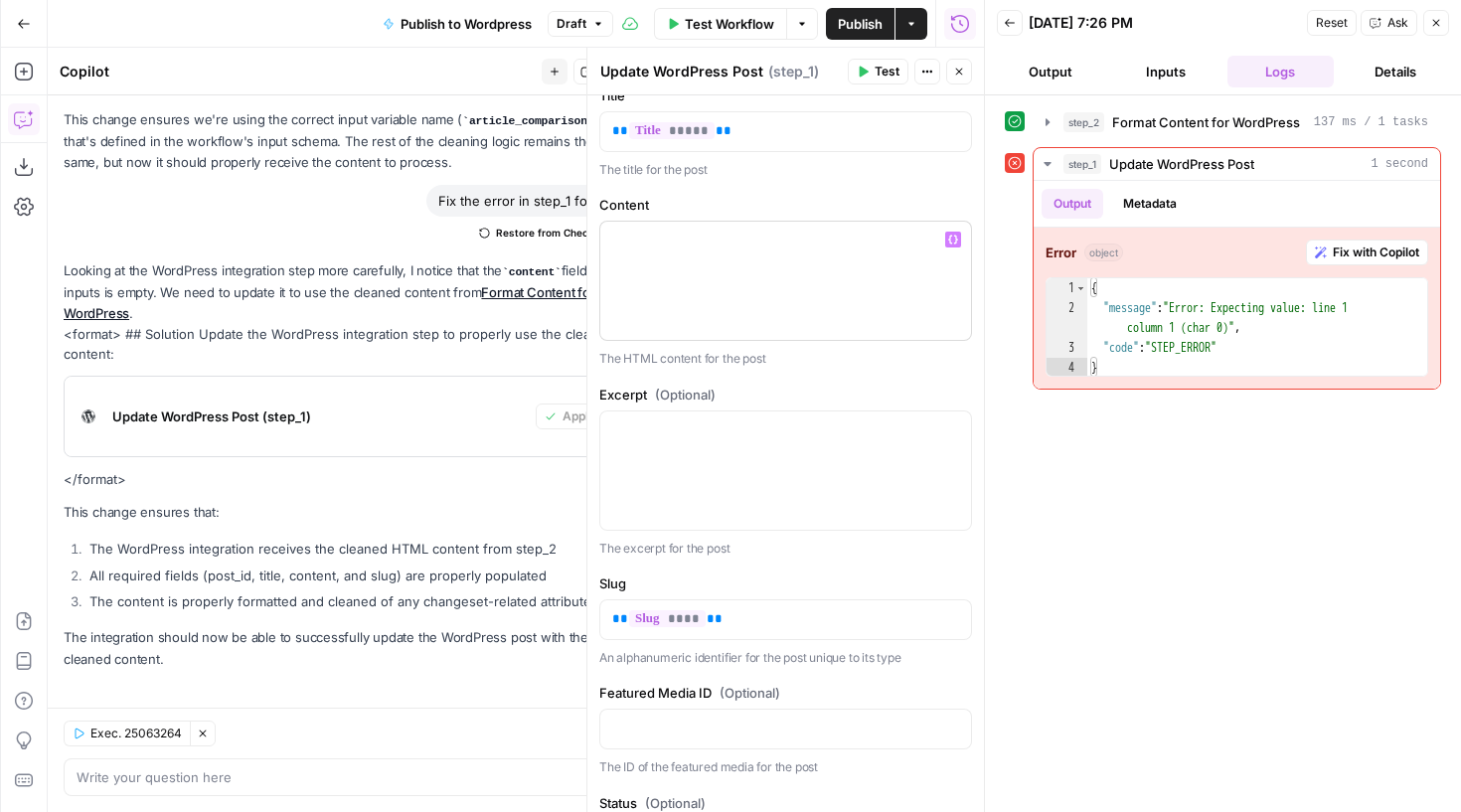 click 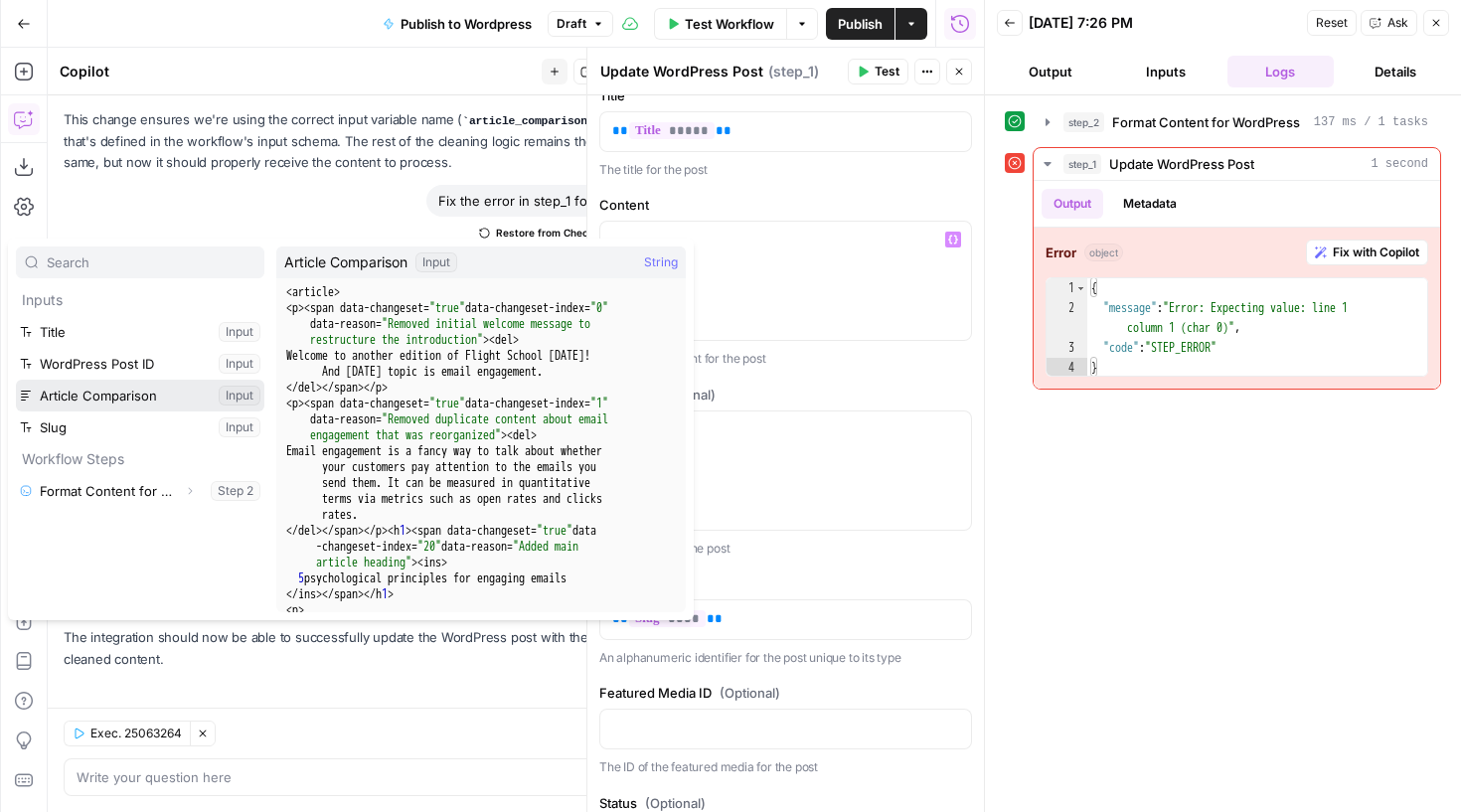 click at bounding box center [140, 396] 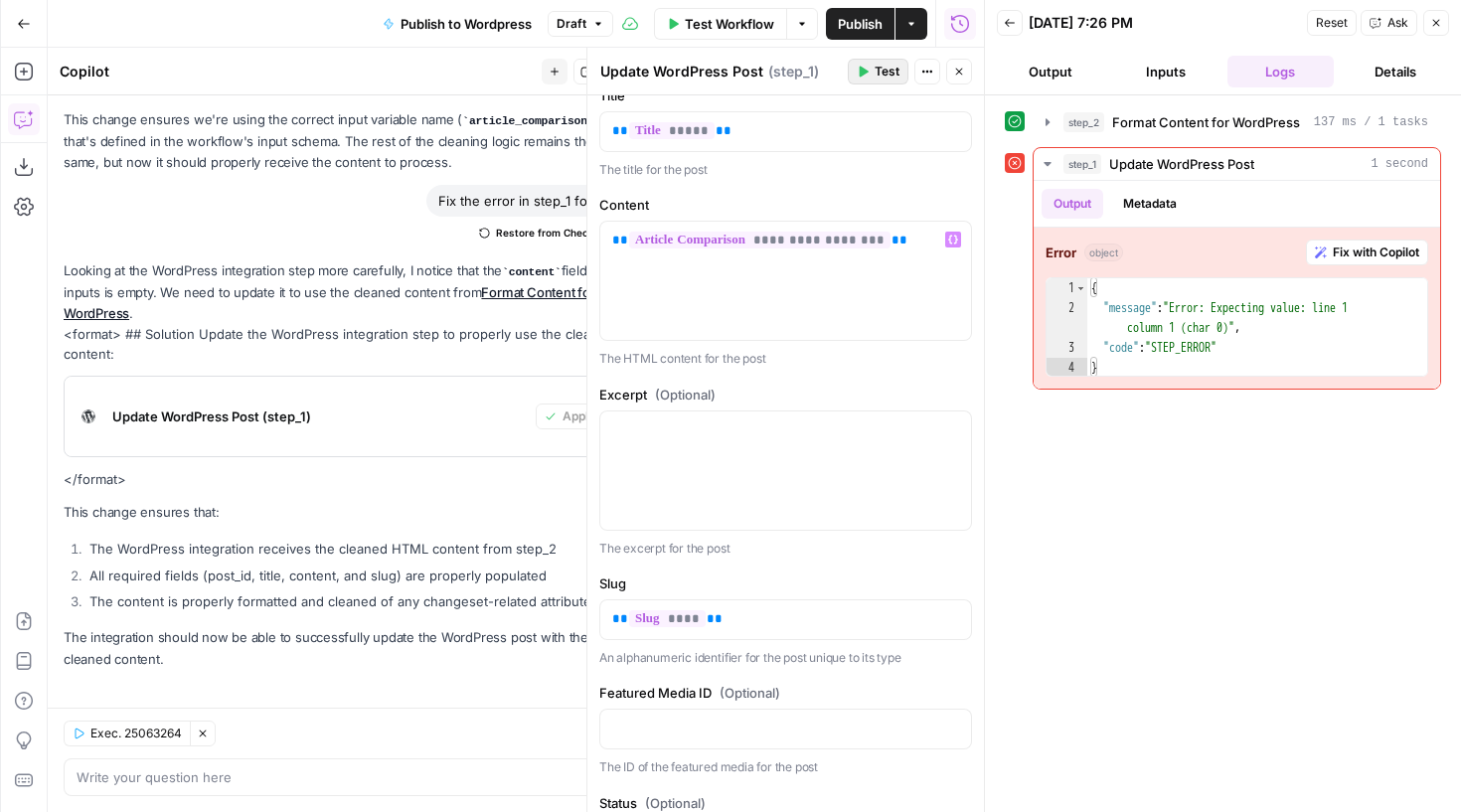 click on "Test" at bounding box center (887, 72) 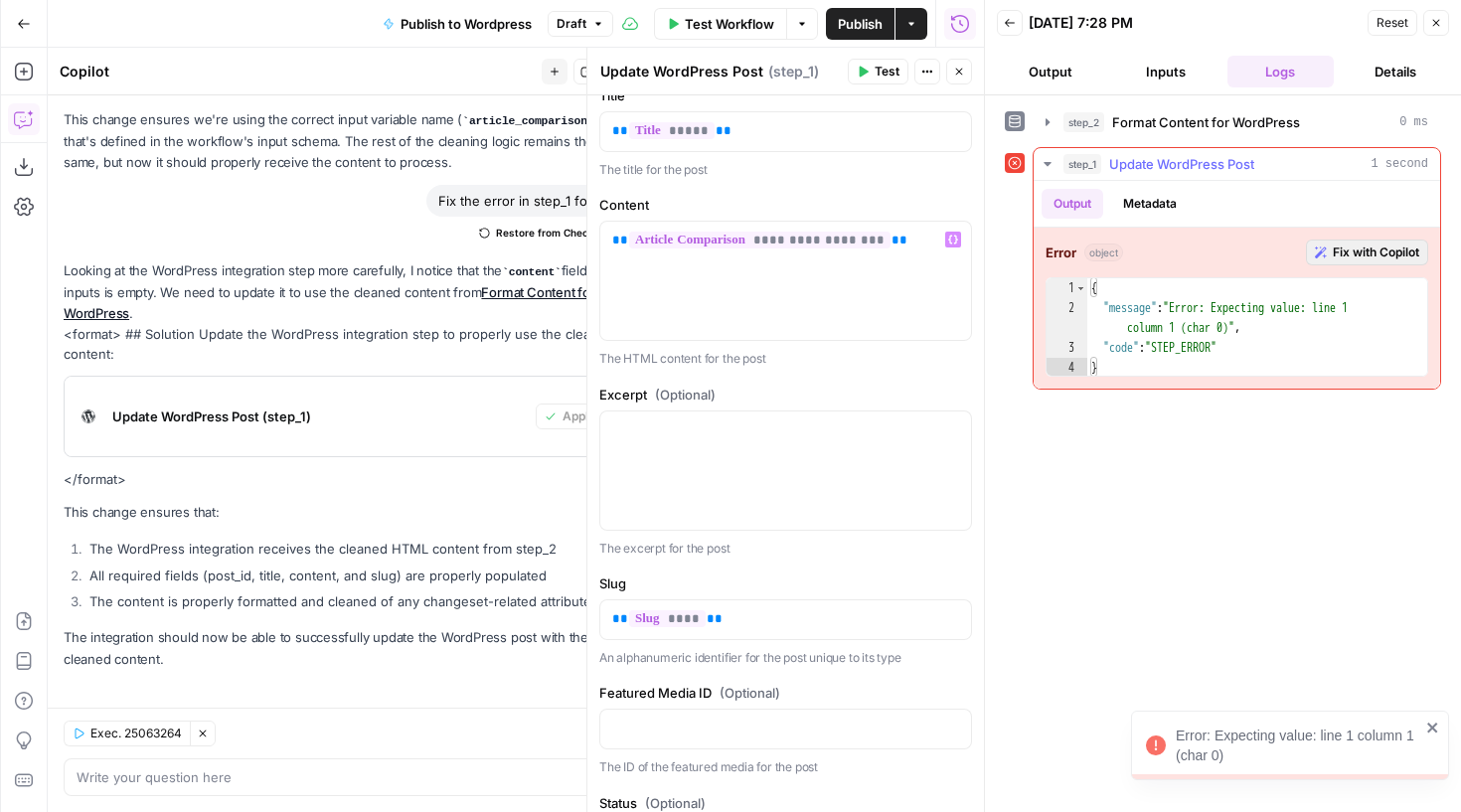 click on "Fix with Copilot" at bounding box center (1376, 252) 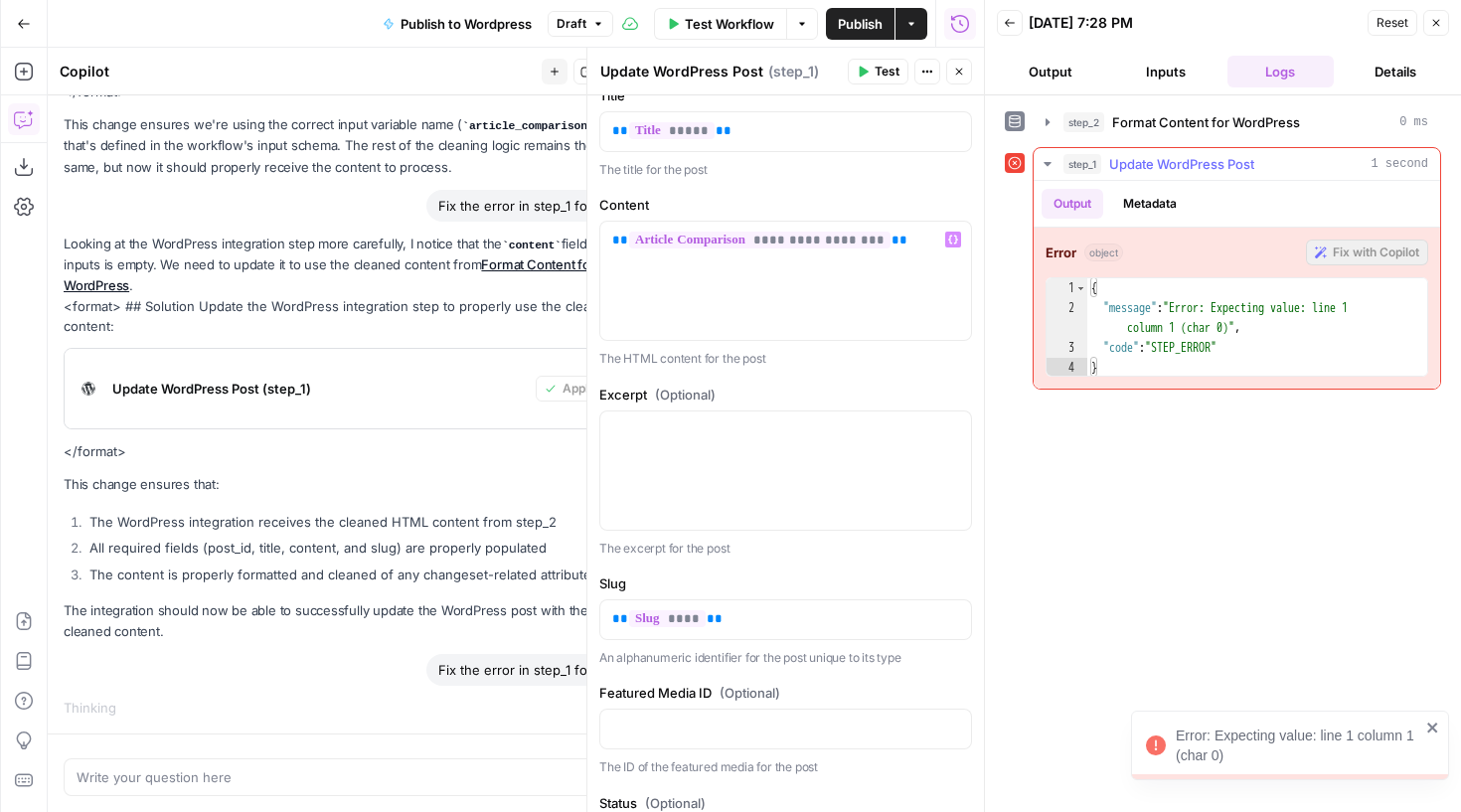 scroll, scrollTop: 1840, scrollLeft: 0, axis: vertical 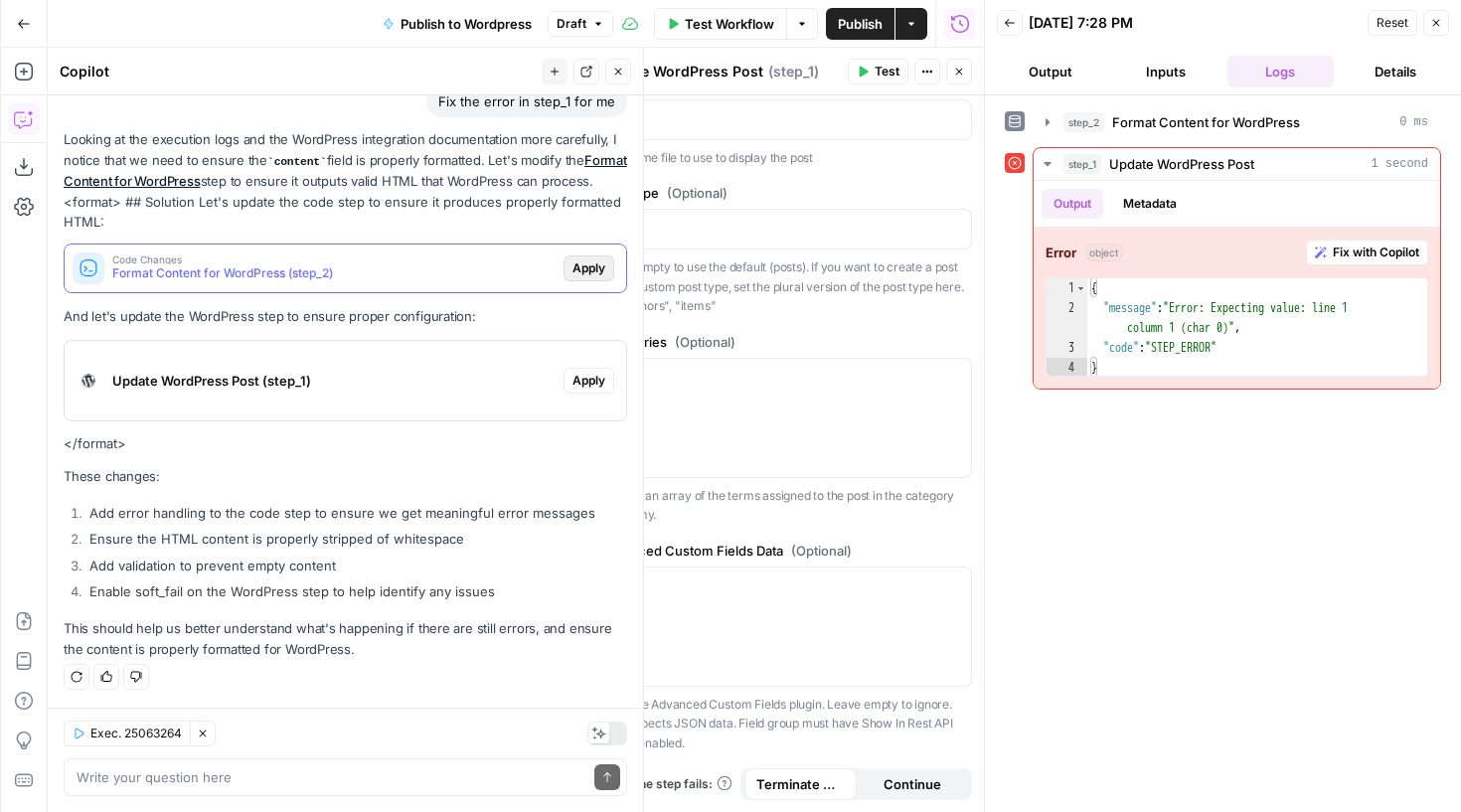 click on "Apply" at bounding box center (588, 268) 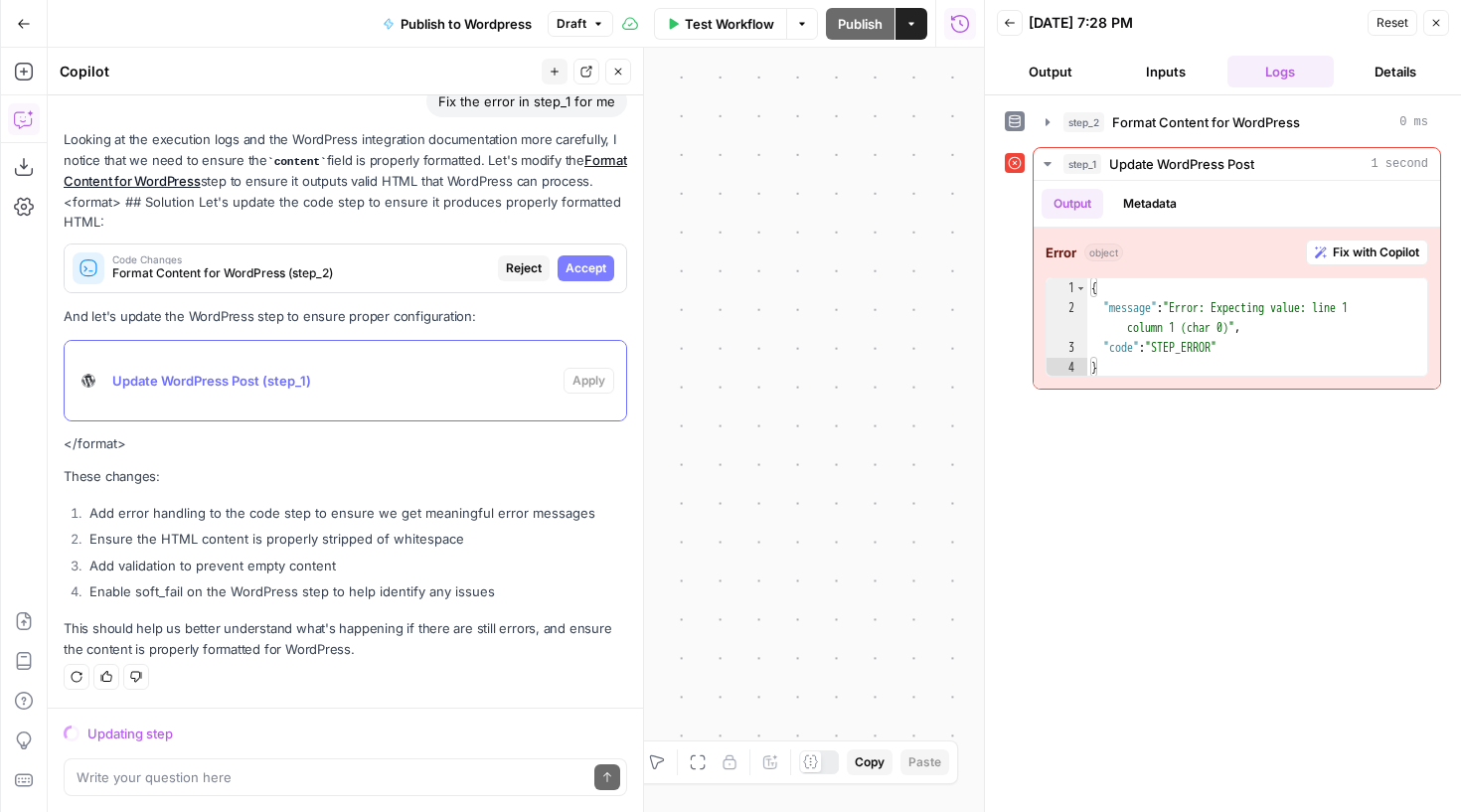 scroll, scrollTop: 2435, scrollLeft: 0, axis: vertical 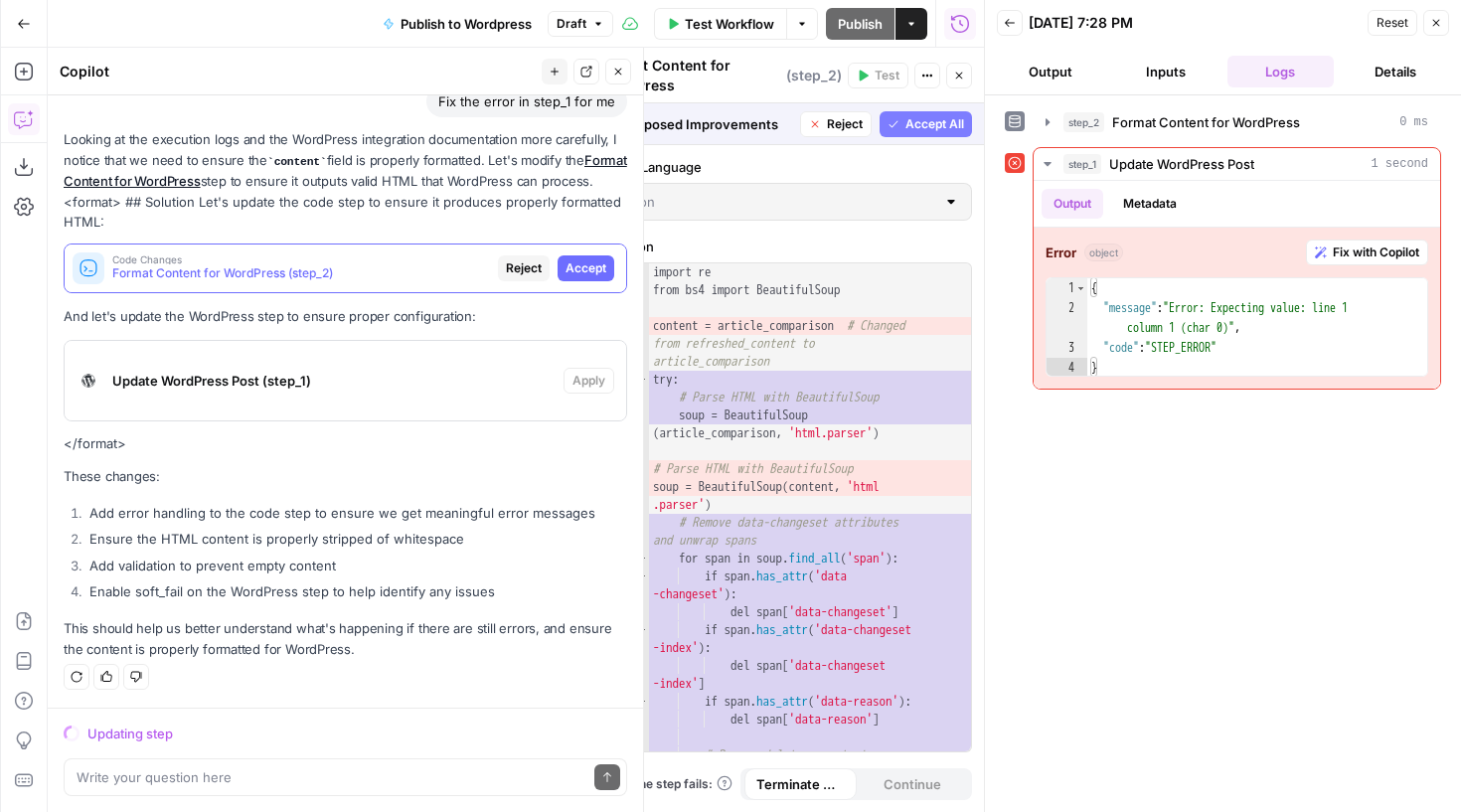 click on "Accept" at bounding box center [585, 268] 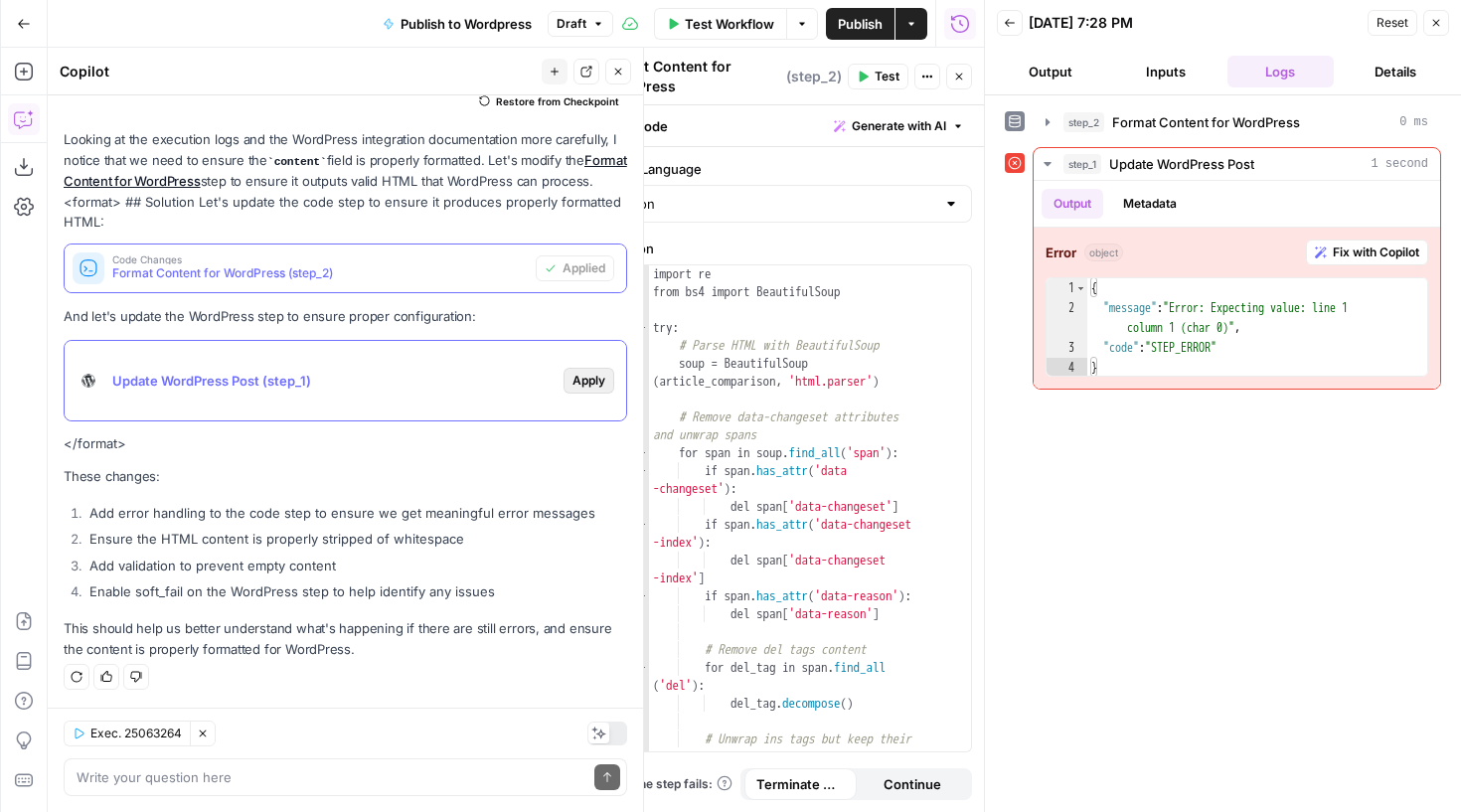 click on "Apply" at bounding box center (588, 381) 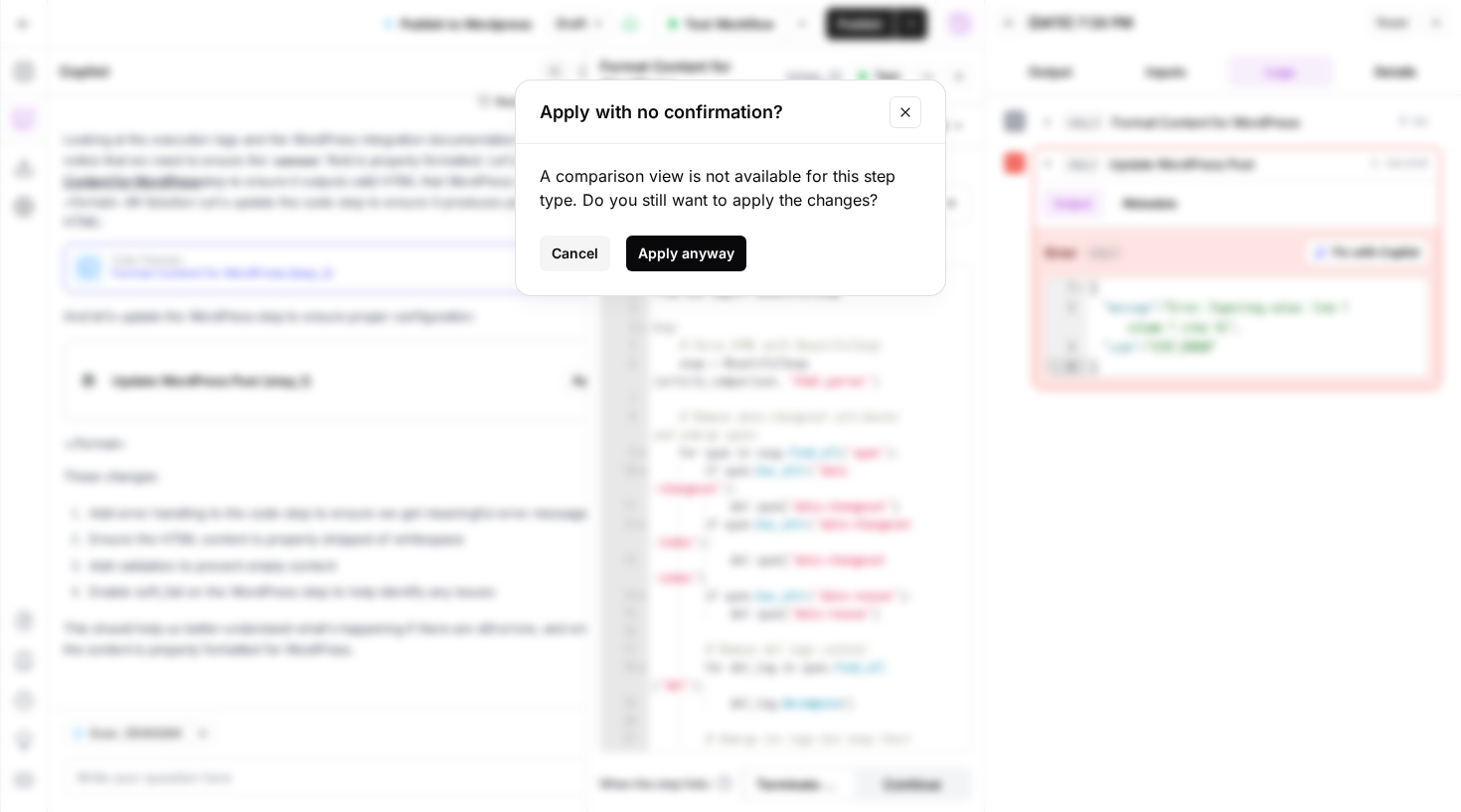 click on "Apply anyway" at bounding box center [686, 253] 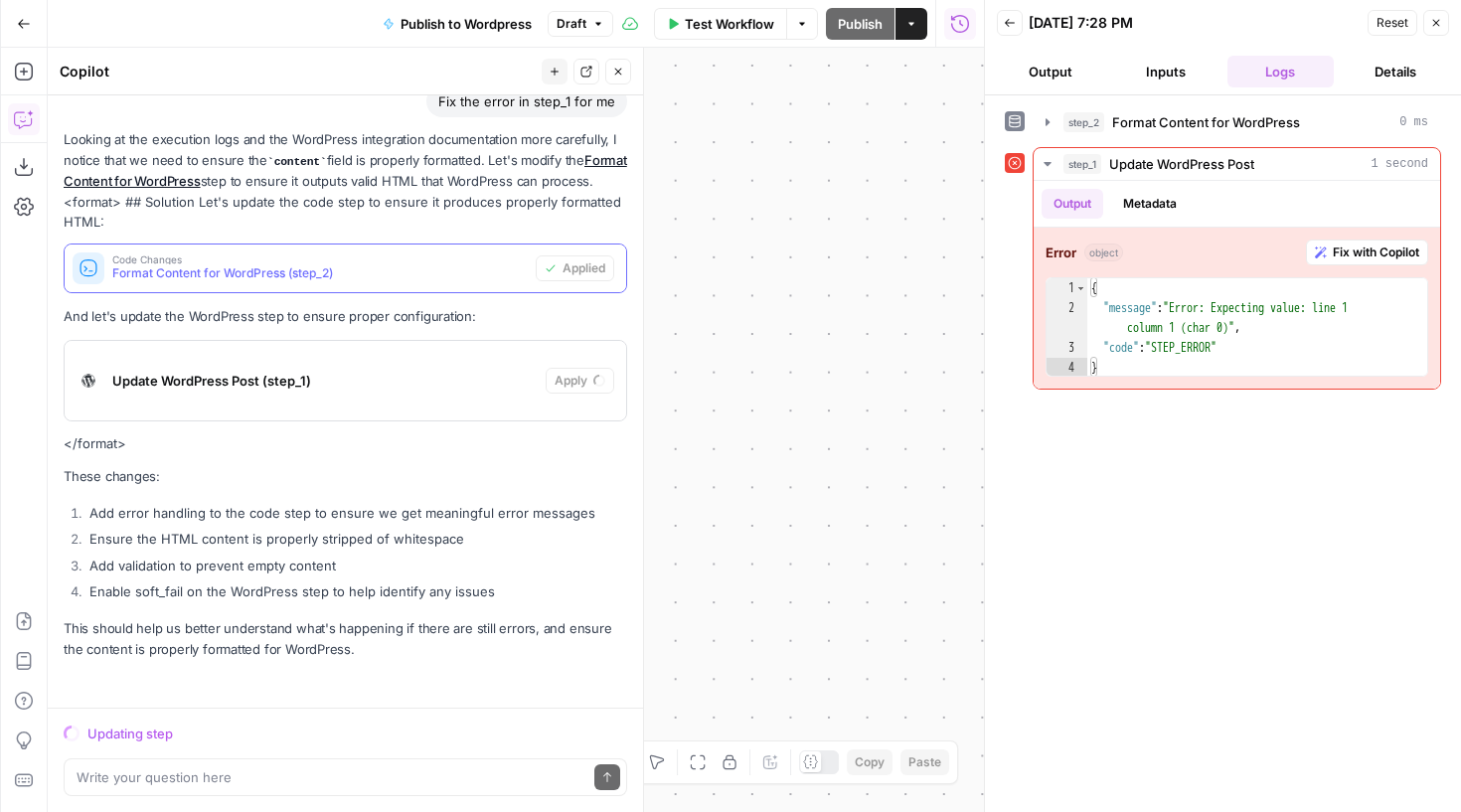 scroll, scrollTop: 2435, scrollLeft: 0, axis: vertical 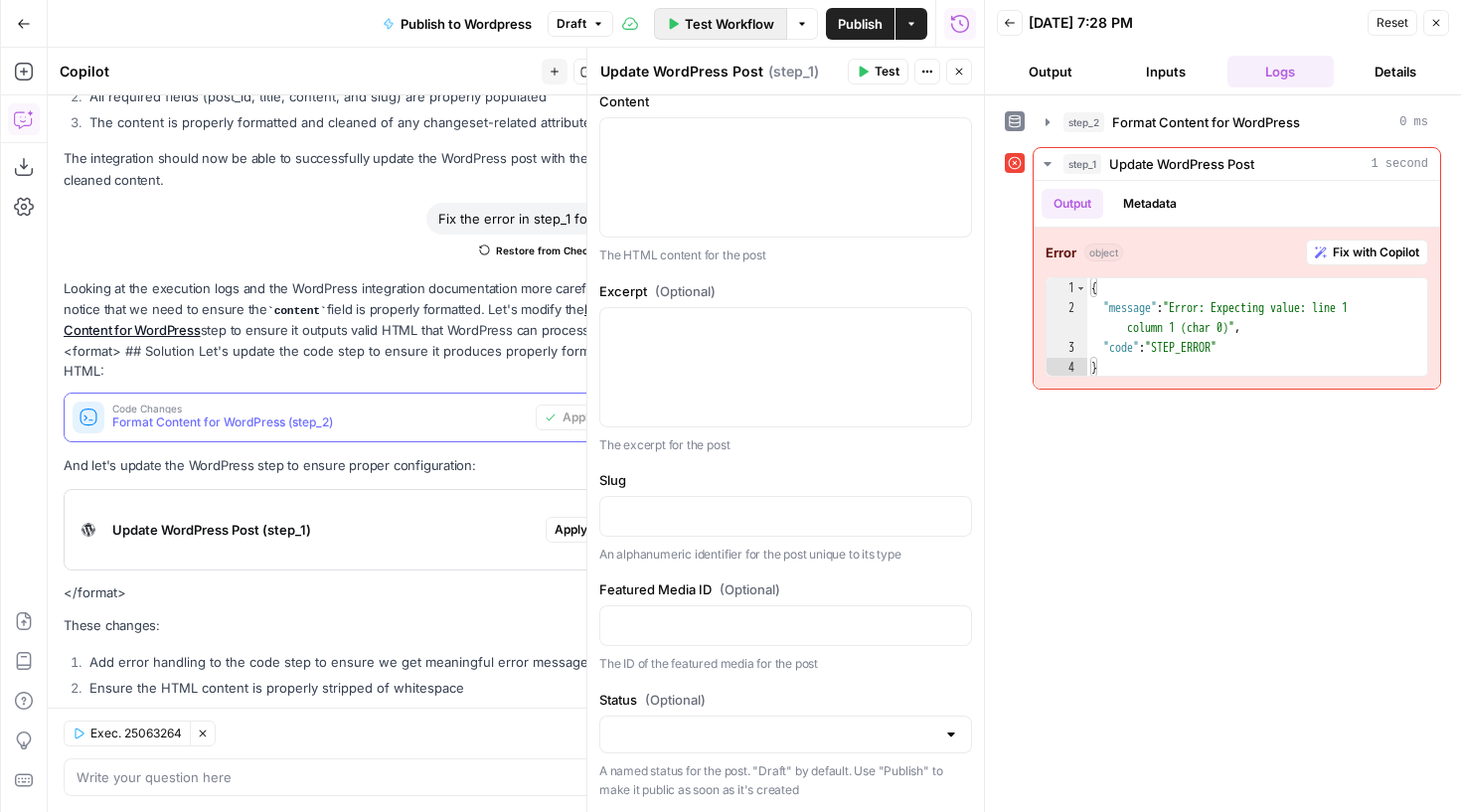 click on "Test Workflow" at bounding box center [730, 24] 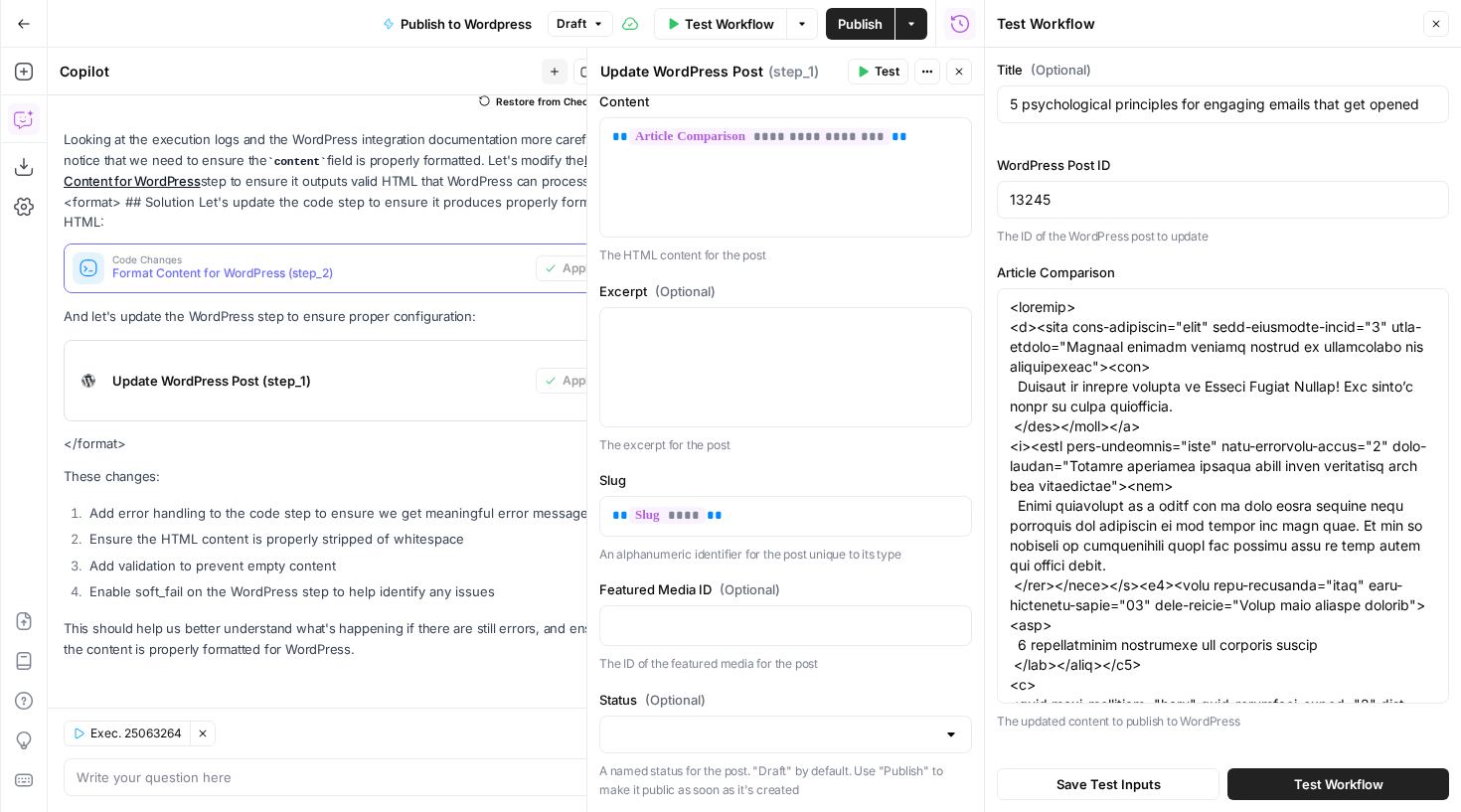 click on "Save Test Inputs Test Workflow" at bounding box center [1222, 784] 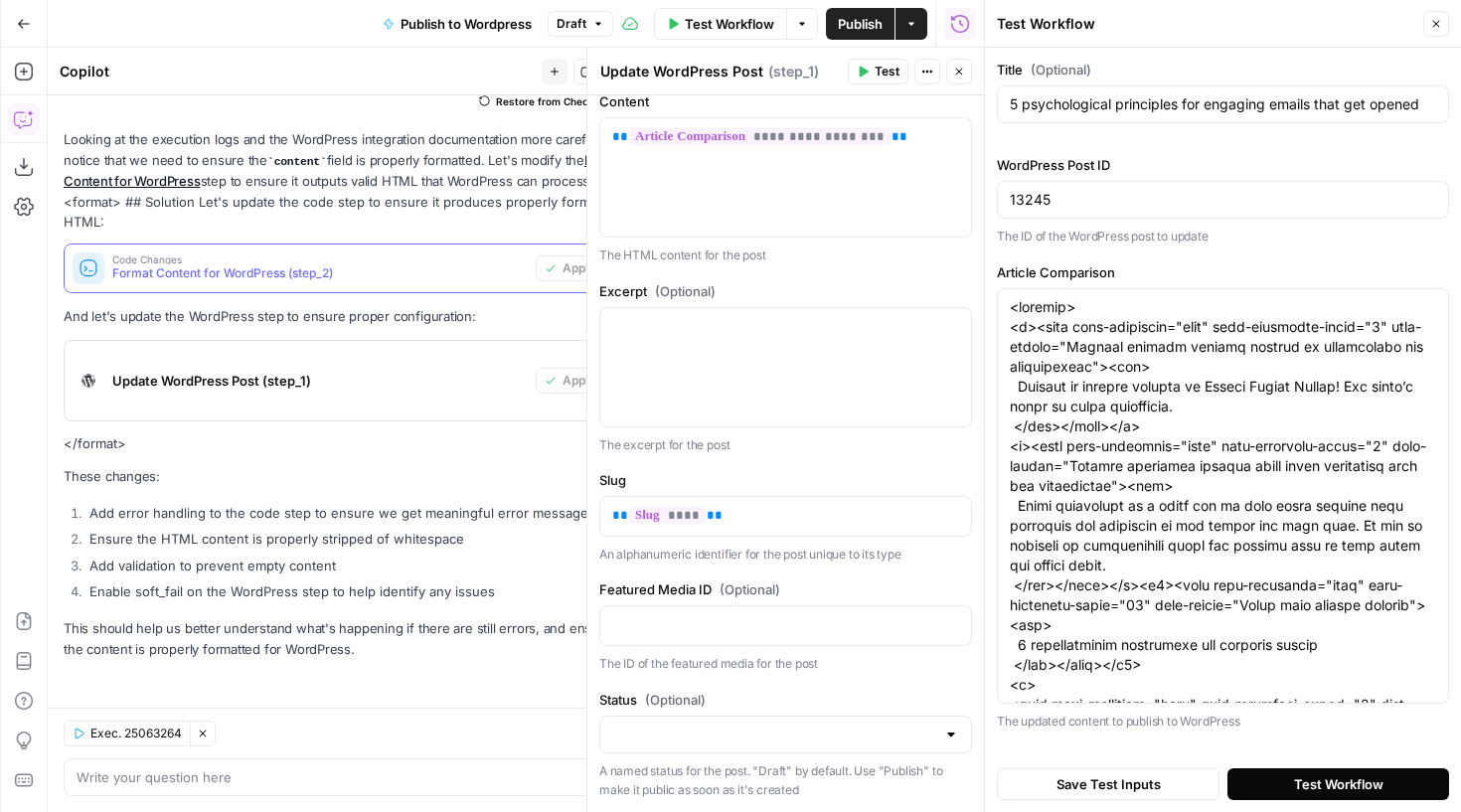 click on "Test Workflow" at bounding box center (1339, 784) 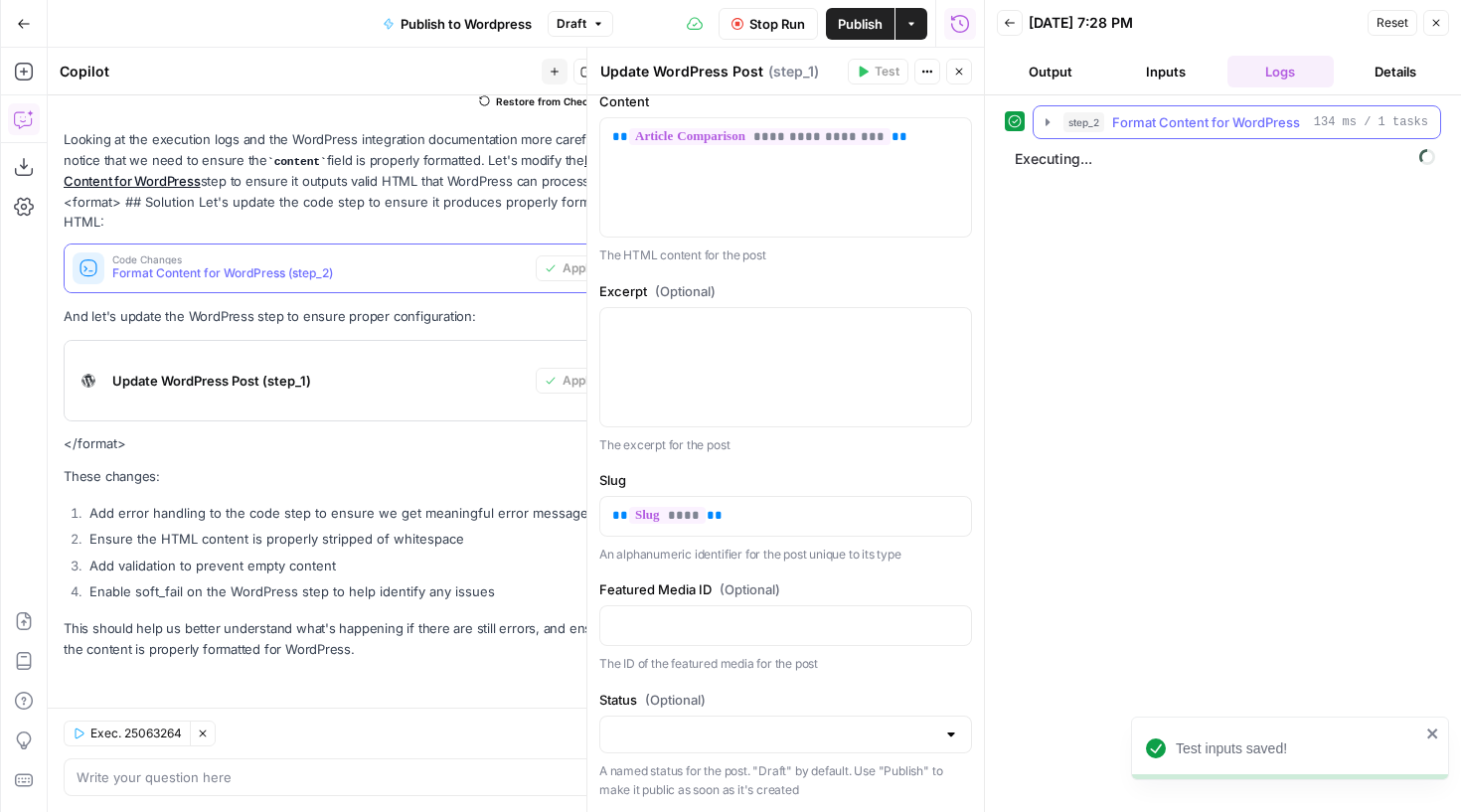 click 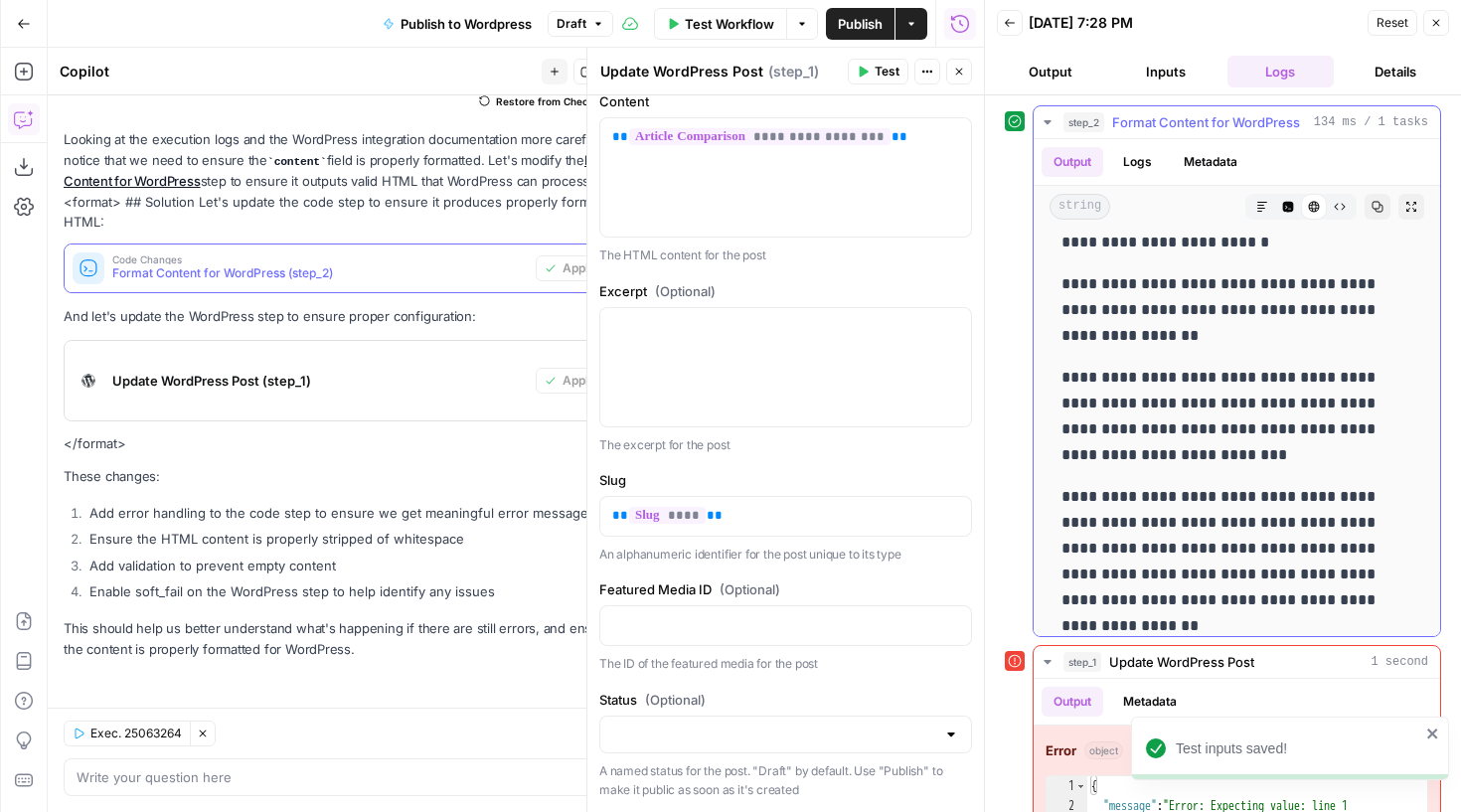 scroll, scrollTop: 463, scrollLeft: 0, axis: vertical 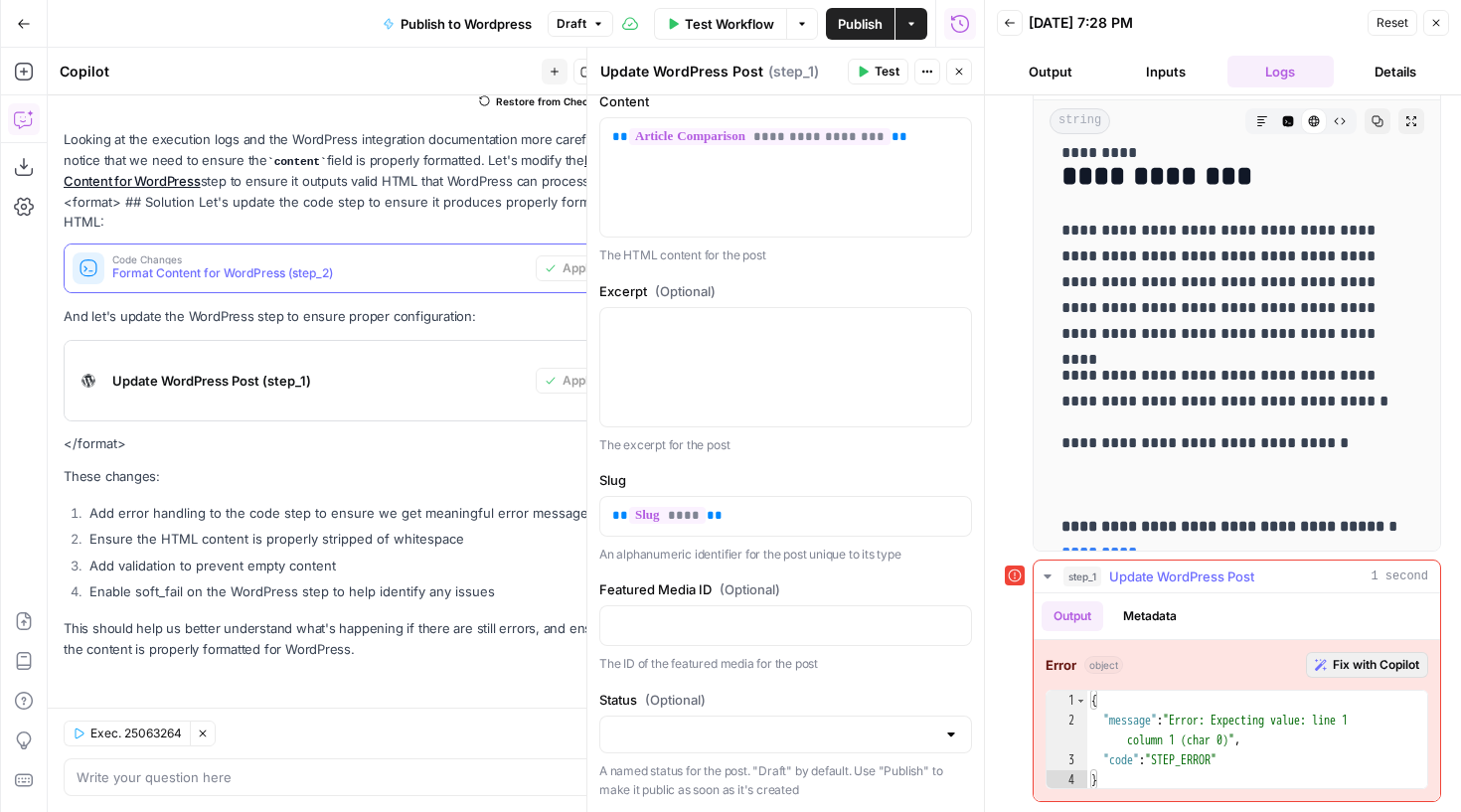 click on "Fix with Copilot" at bounding box center [1376, 665] 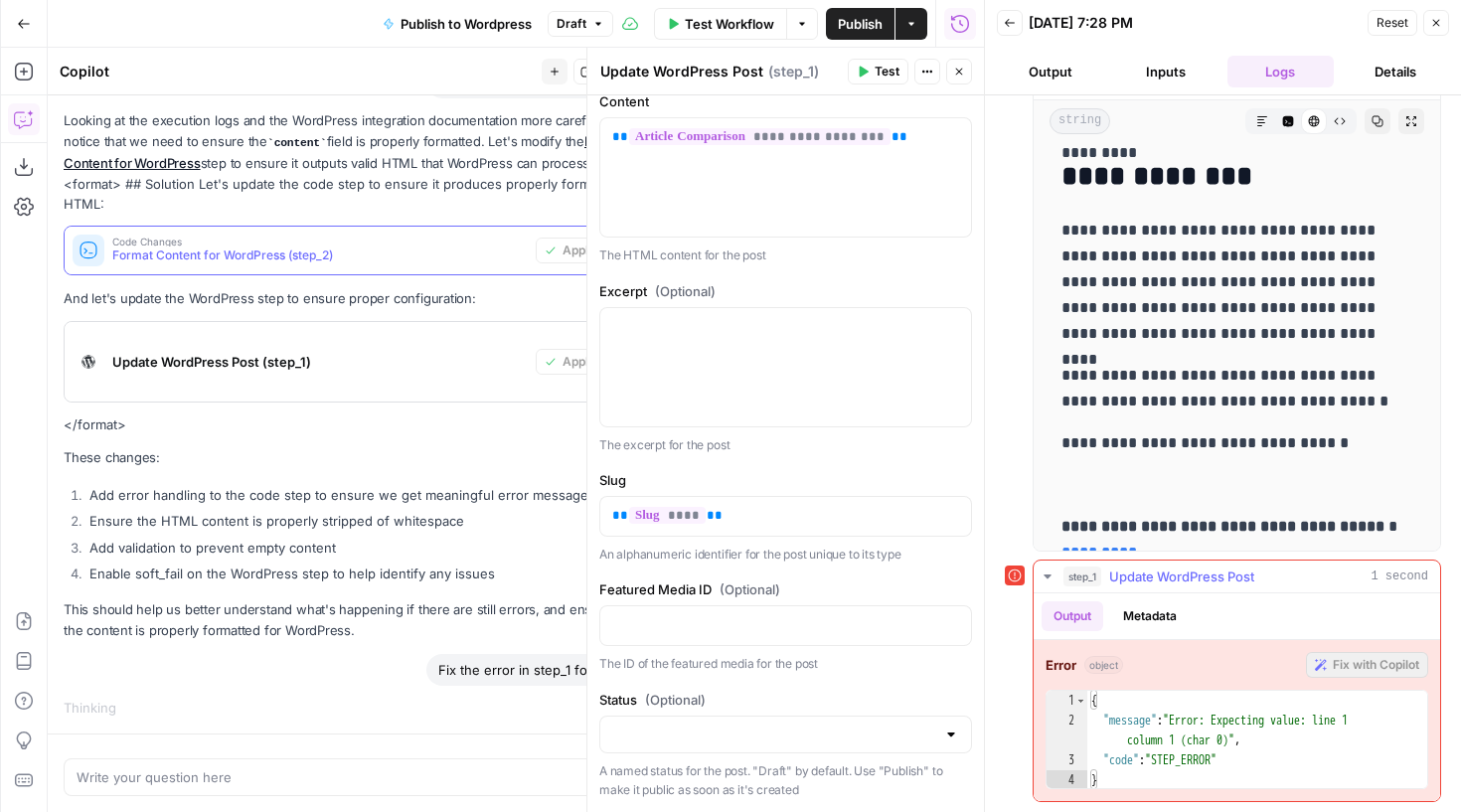 scroll, scrollTop: 2446, scrollLeft: 0, axis: vertical 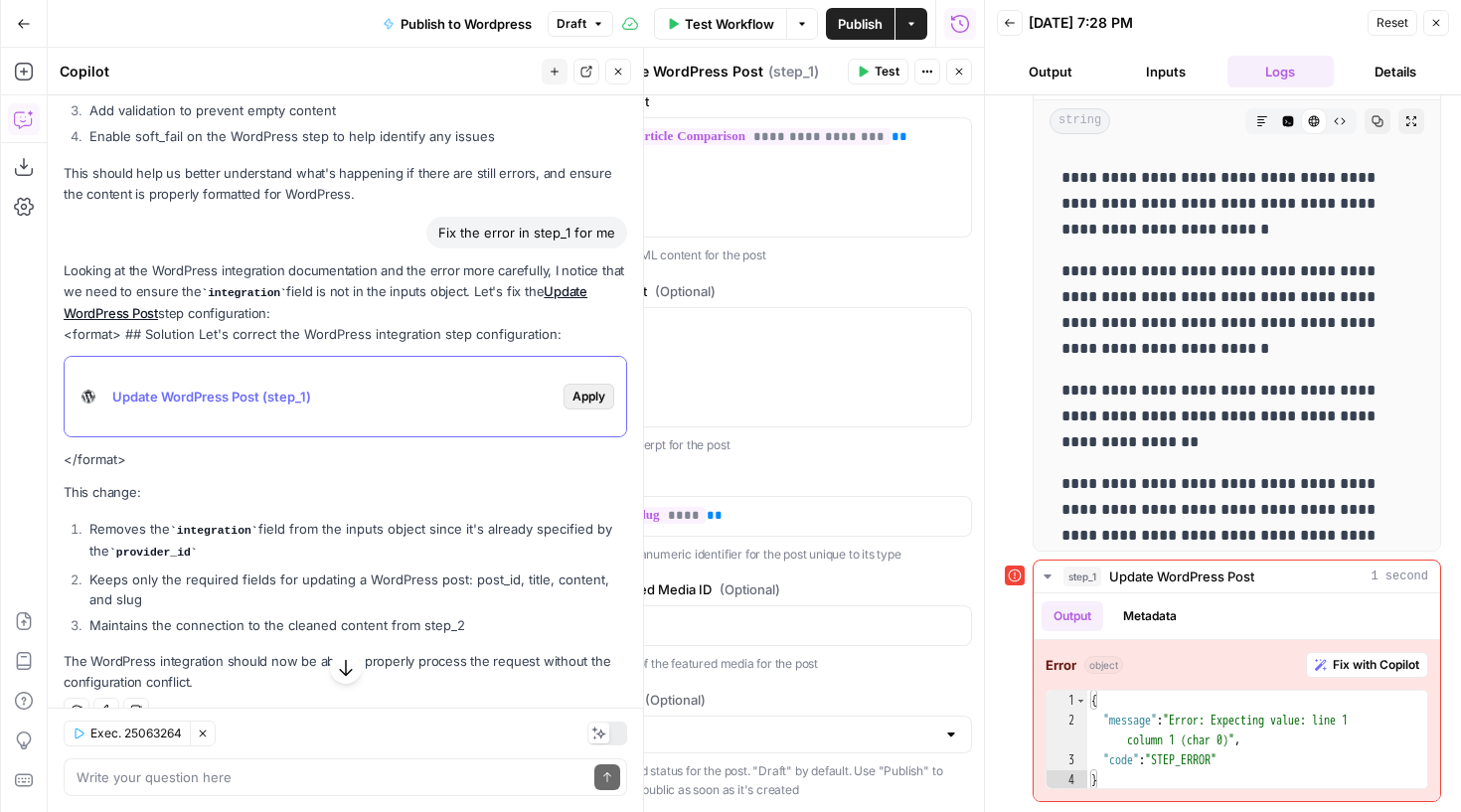 click on "Apply" at bounding box center (588, 397) 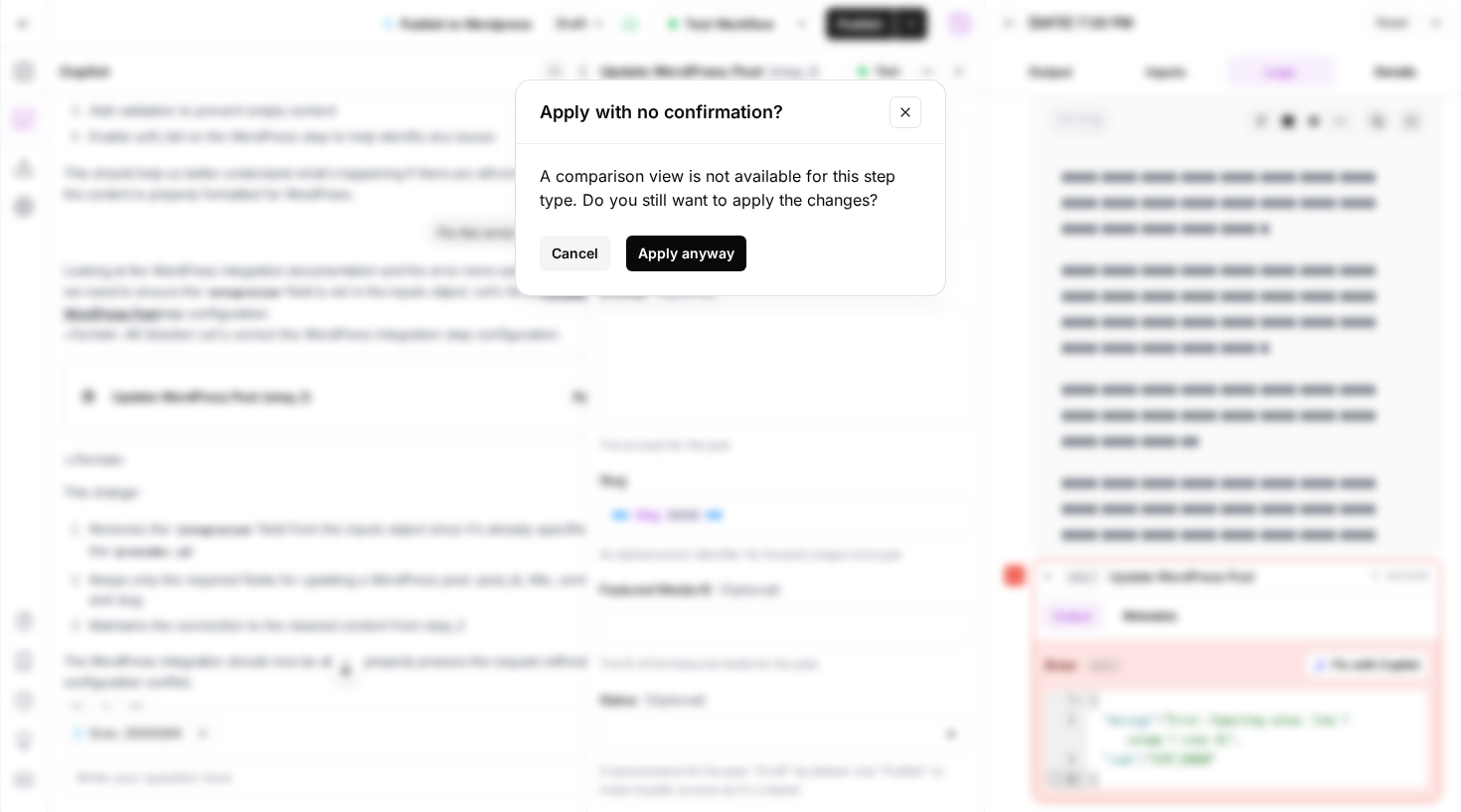 click on "Apply anyway" at bounding box center [686, 253] 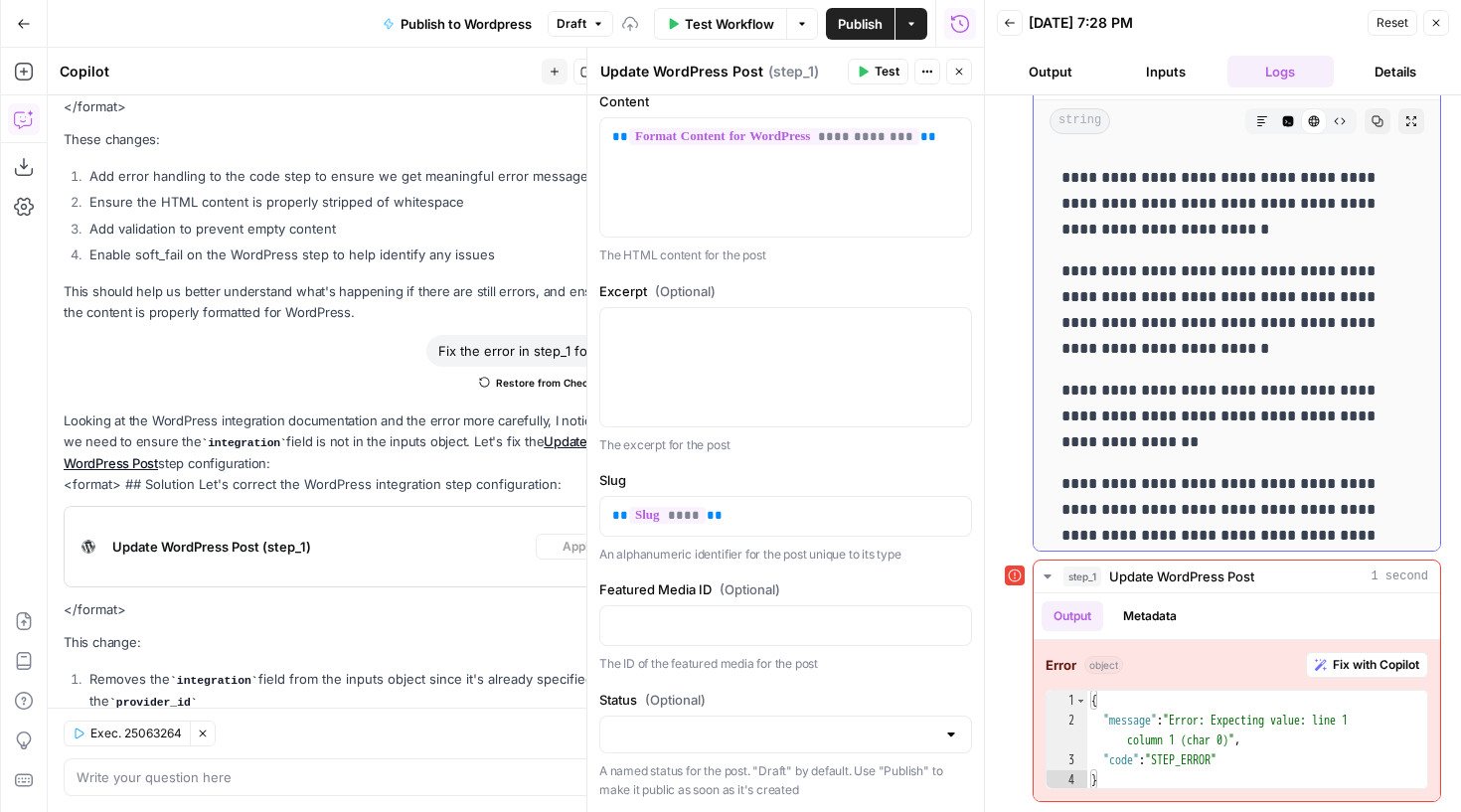 scroll, scrollTop: 3112, scrollLeft: 0, axis: vertical 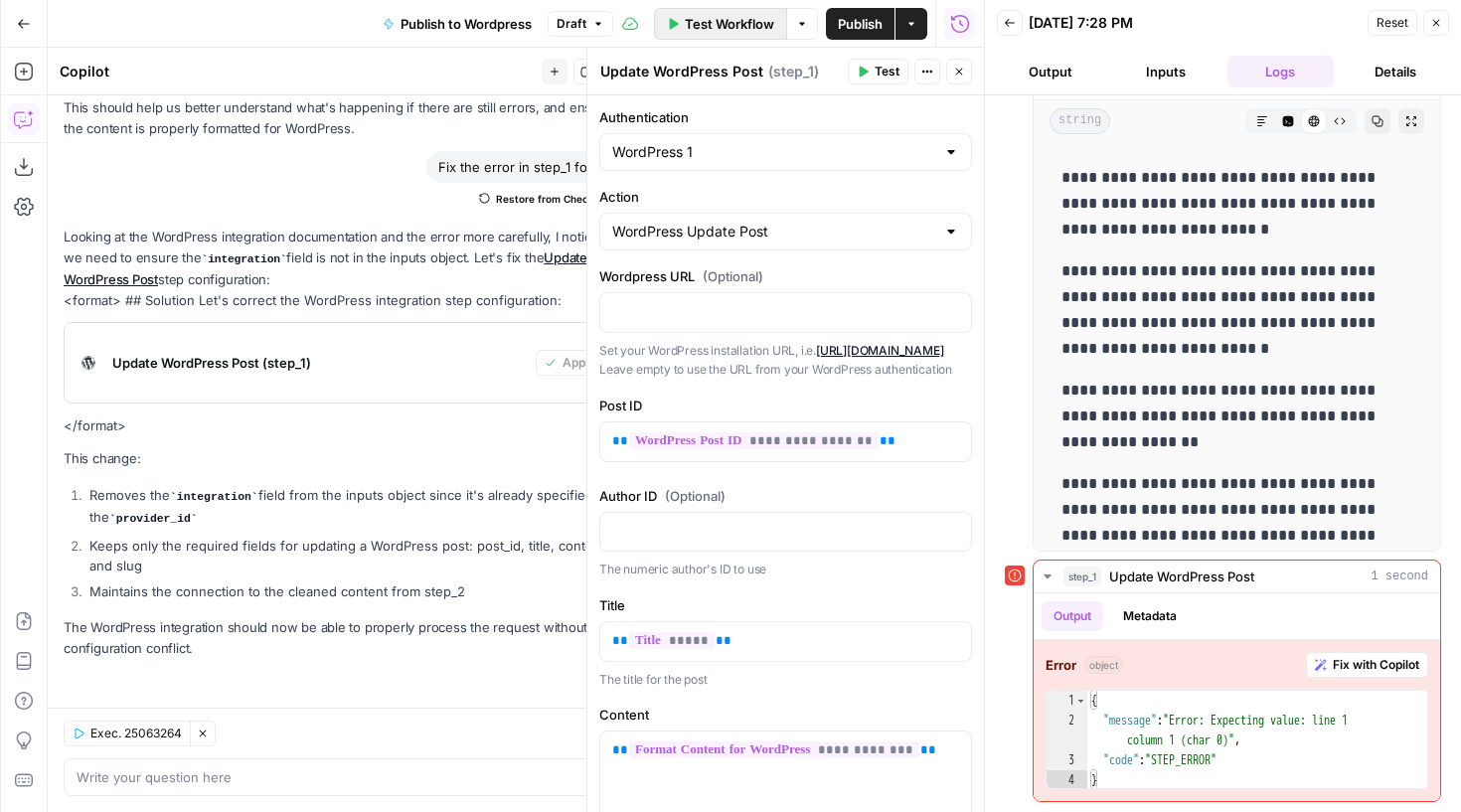 click on "Test Workflow" at bounding box center [730, 24] 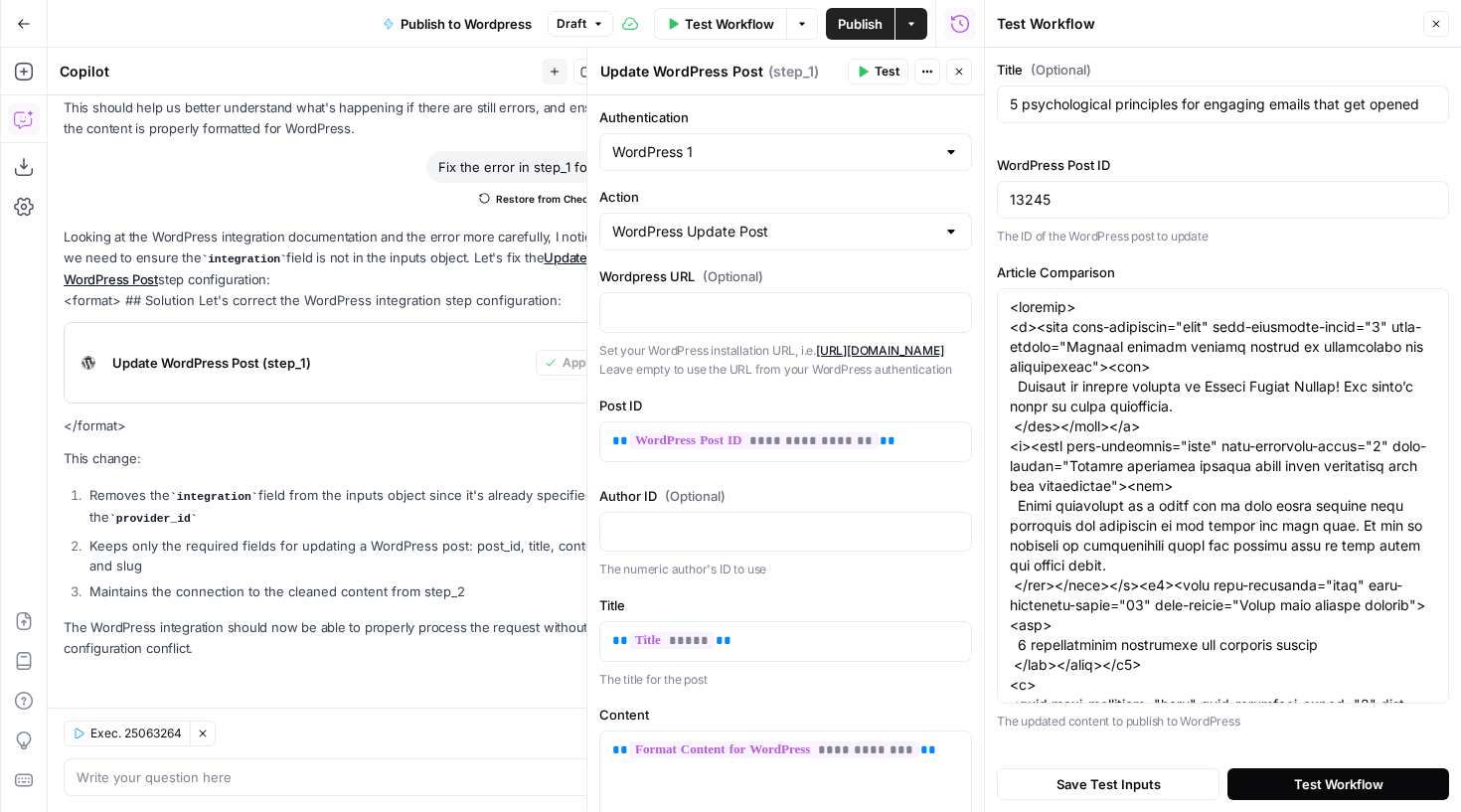 click on "Test Workflow" at bounding box center (1339, 784) 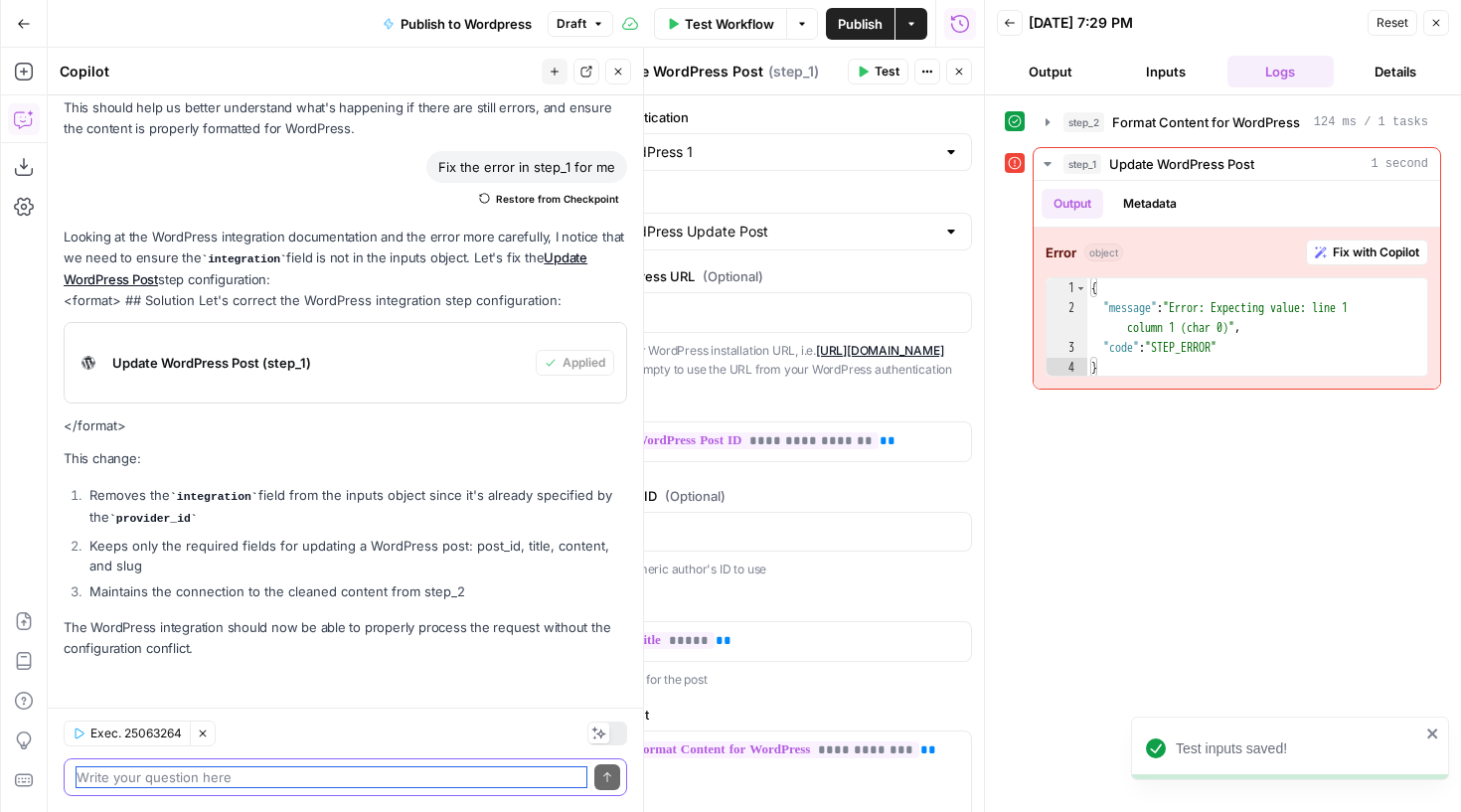 click at bounding box center (331, 777) 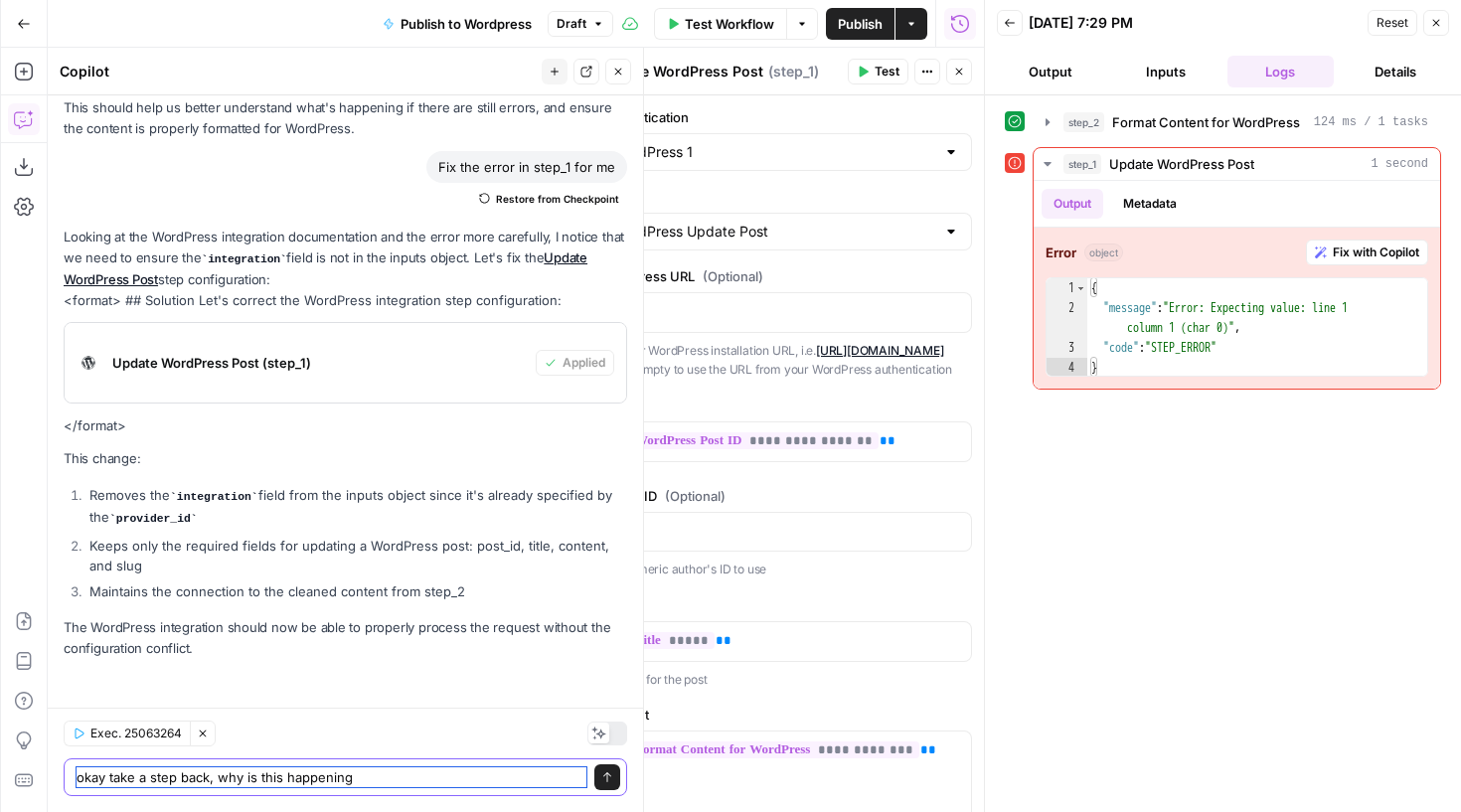 type on "okay take a step back, why is this happening?" 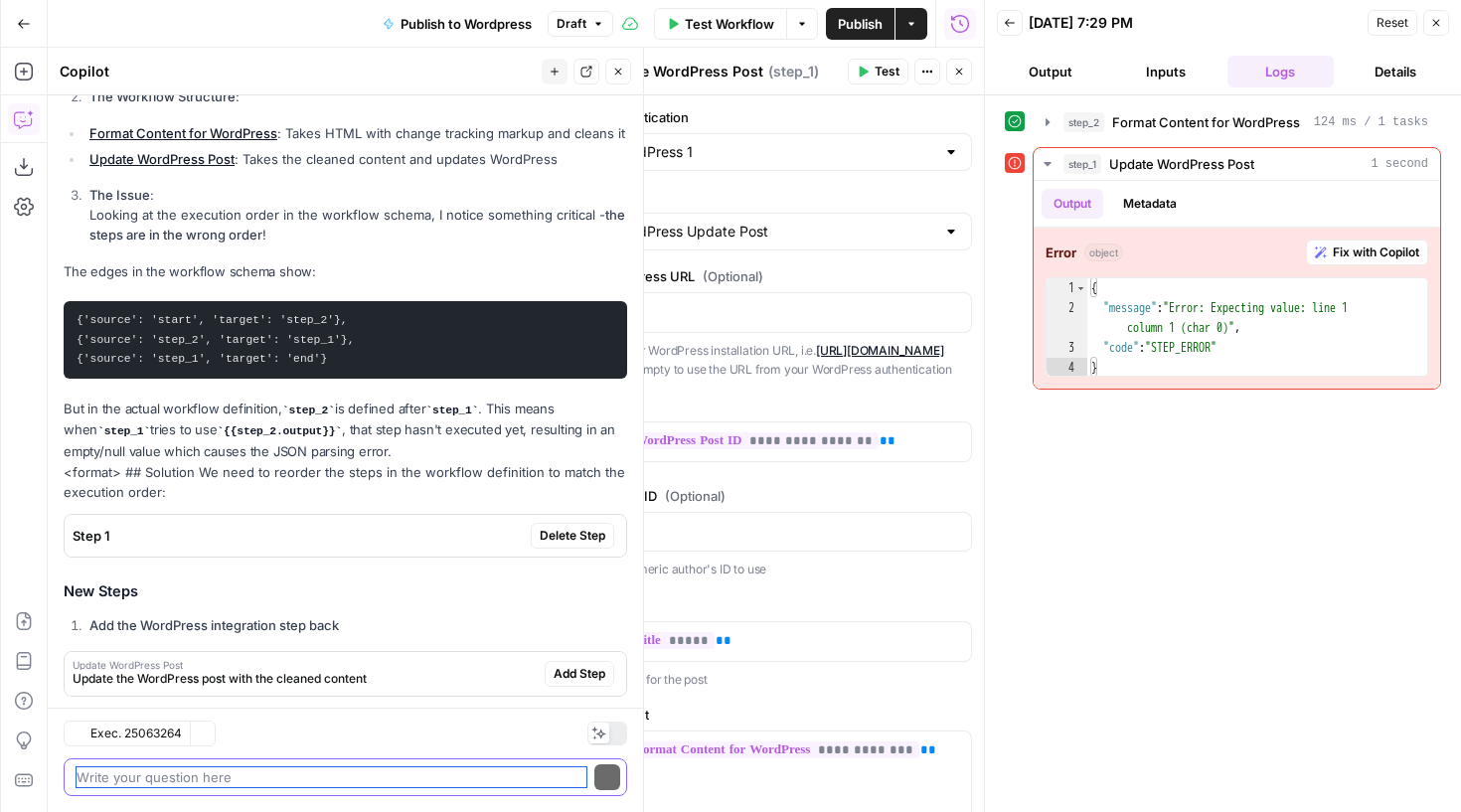 scroll, scrollTop: 4195, scrollLeft: 0, axis: vertical 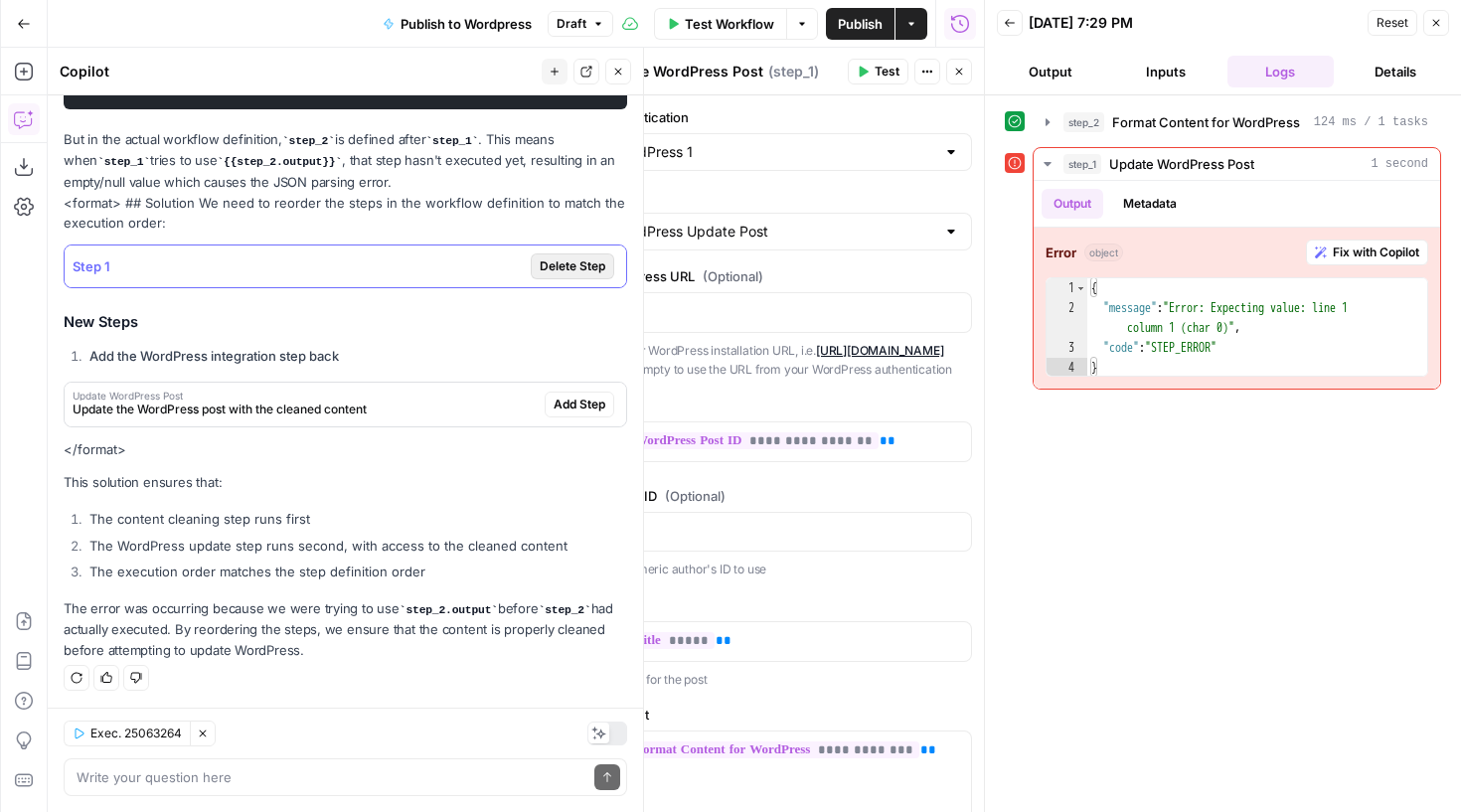 click on "Delete Step" at bounding box center (572, 266) 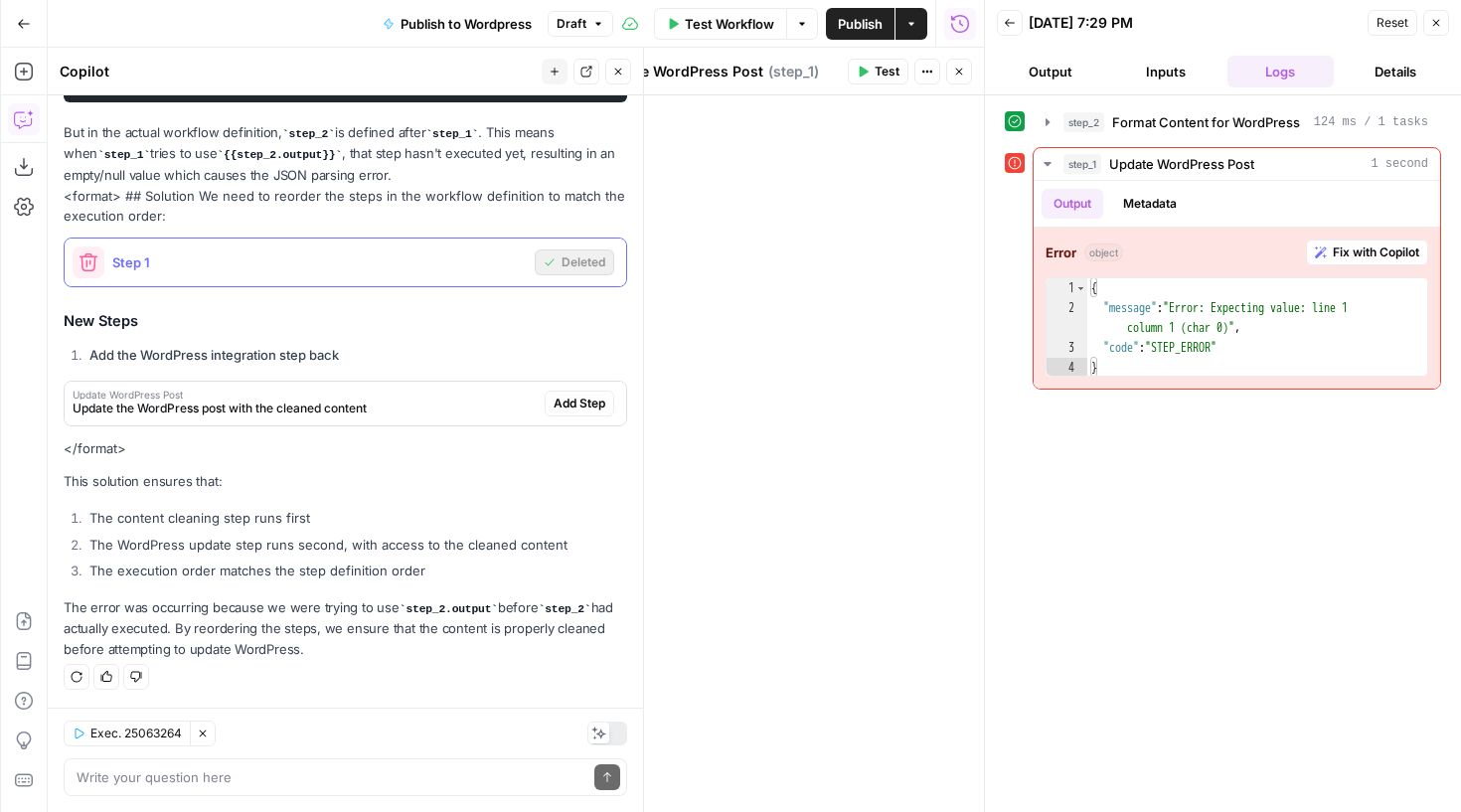 scroll, scrollTop: 4014, scrollLeft: 0, axis: vertical 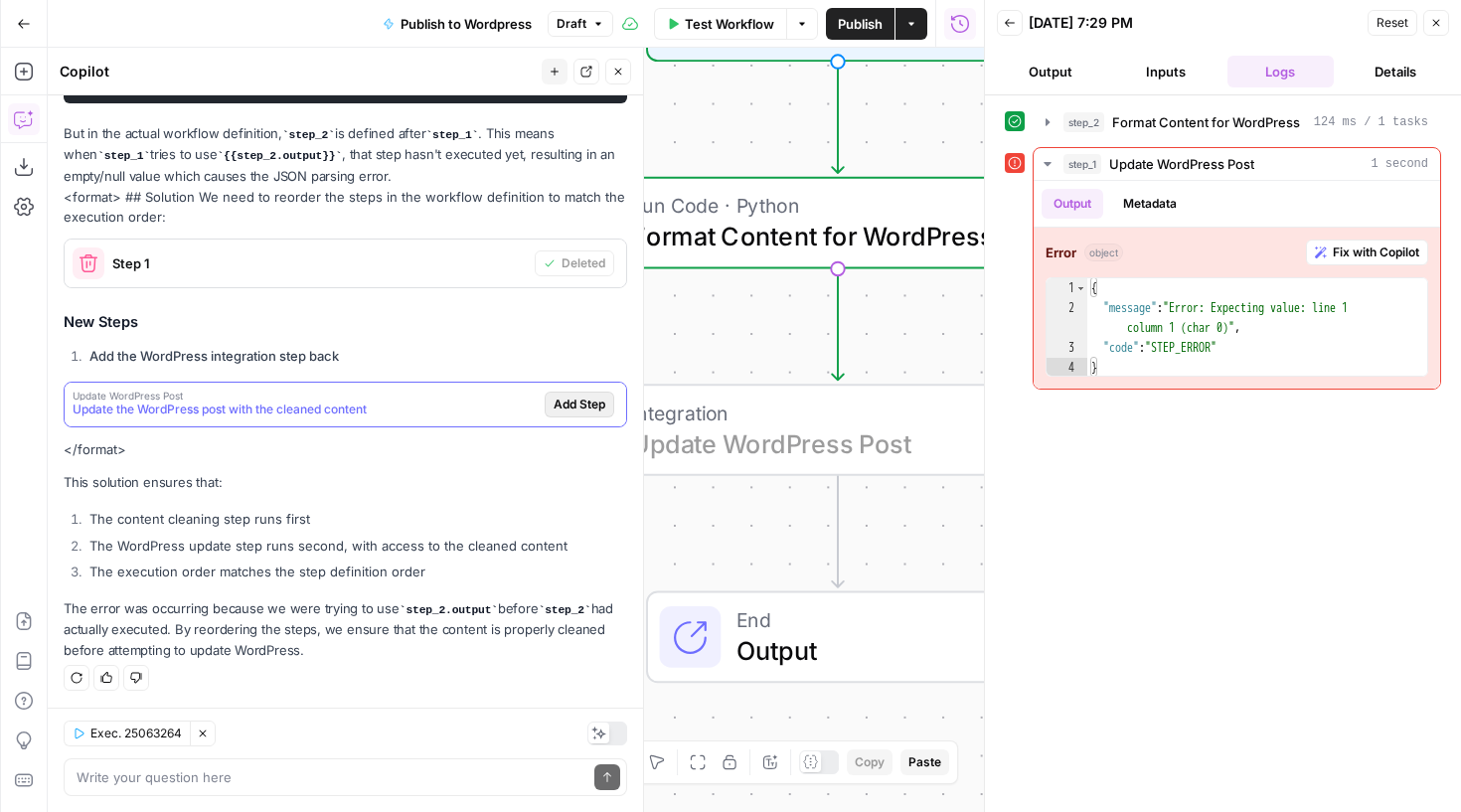 click on "Add Step" at bounding box center [579, 405] 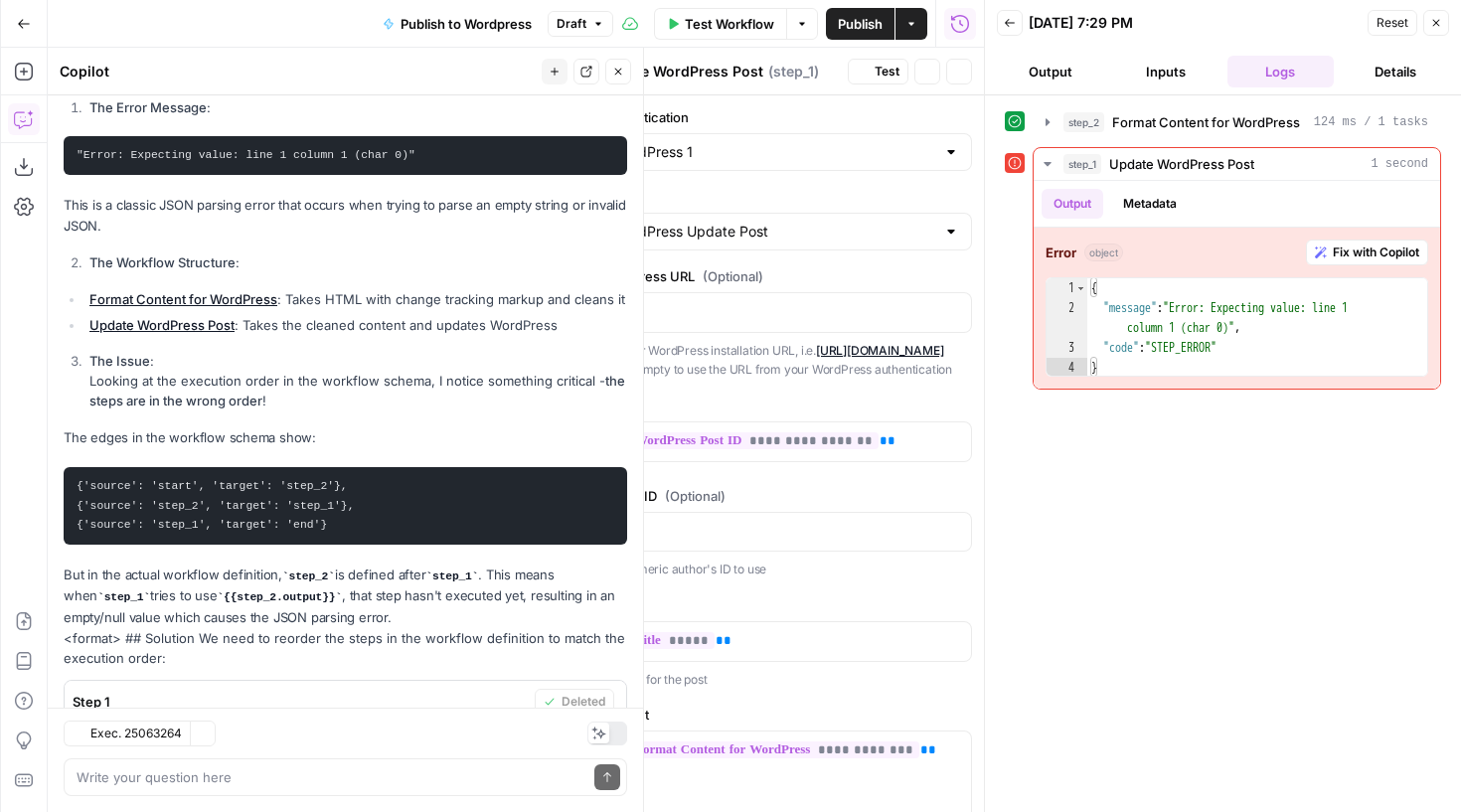 scroll, scrollTop: 4227, scrollLeft: 0, axis: vertical 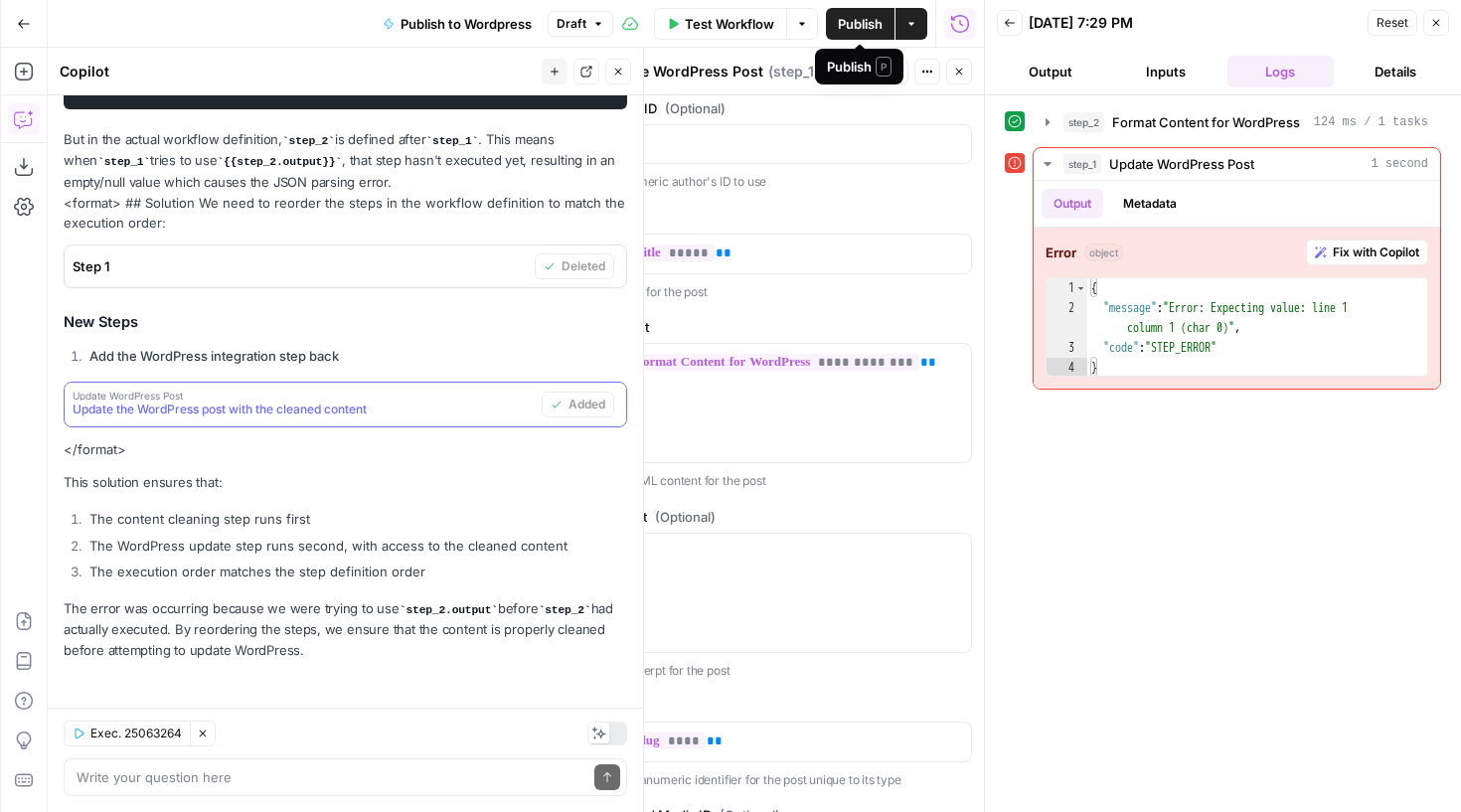 click on "P" at bounding box center (884, 67) 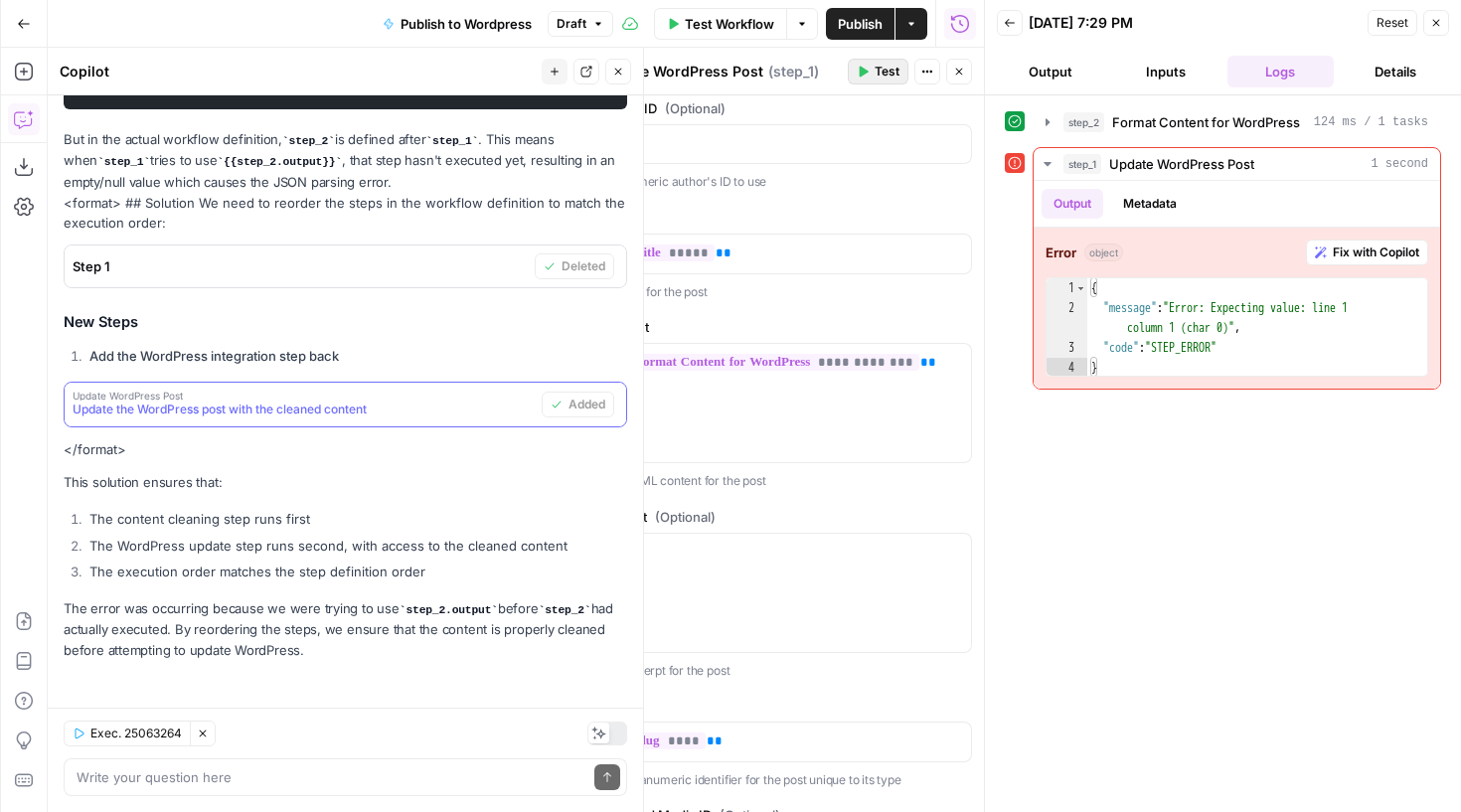 click on "Test" at bounding box center [878, 72] 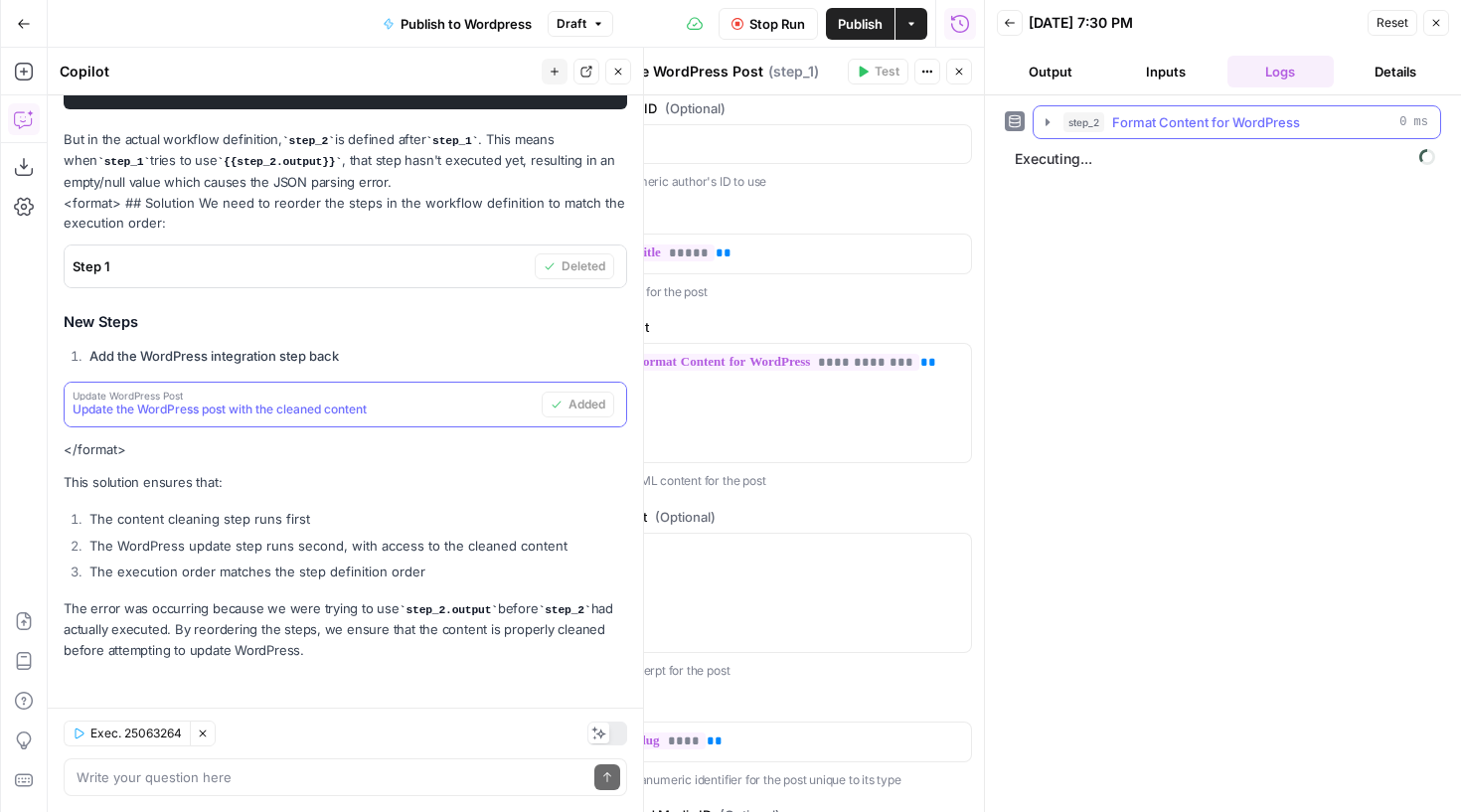 click 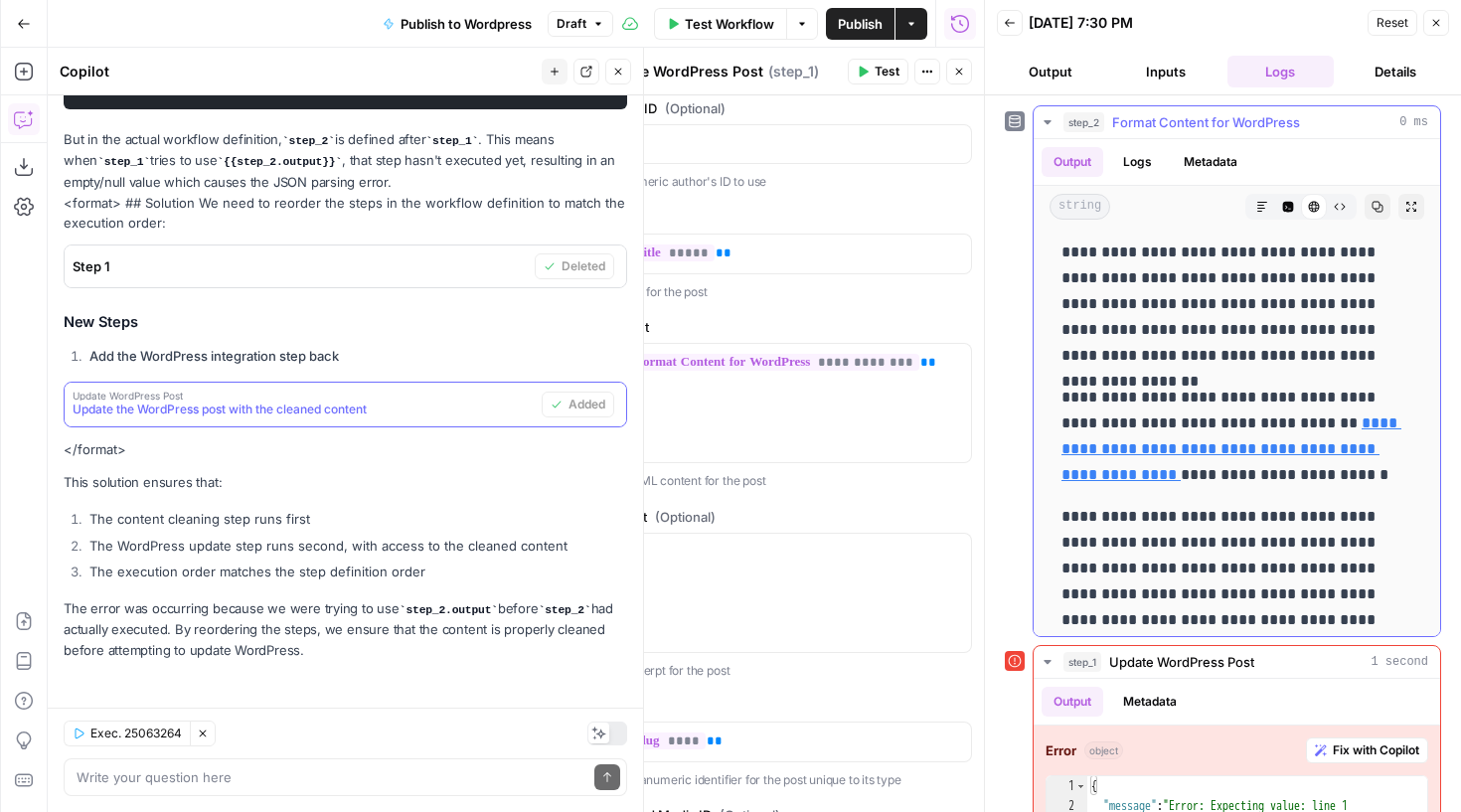 scroll, scrollTop: 758, scrollLeft: 0, axis: vertical 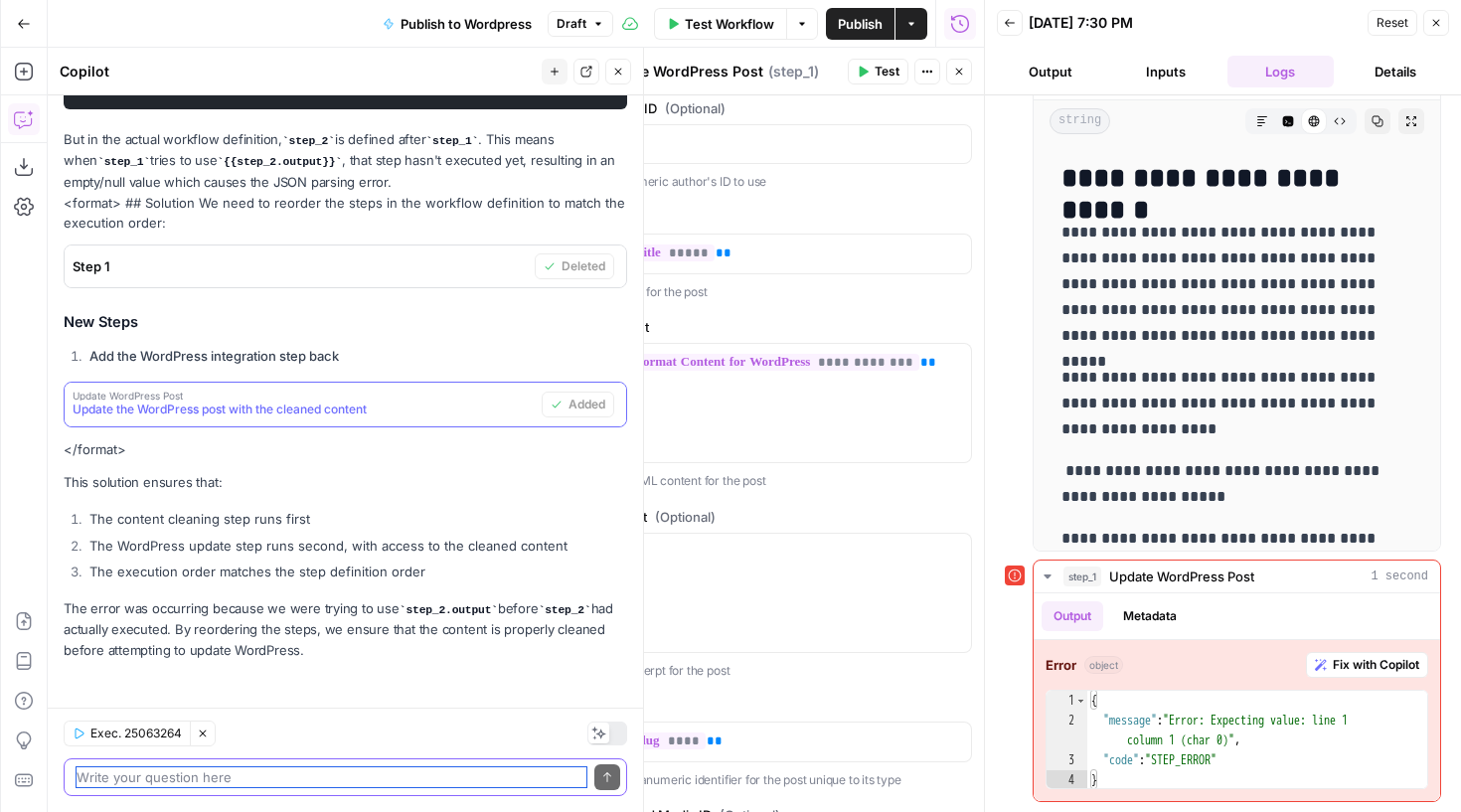 click at bounding box center (331, 777) 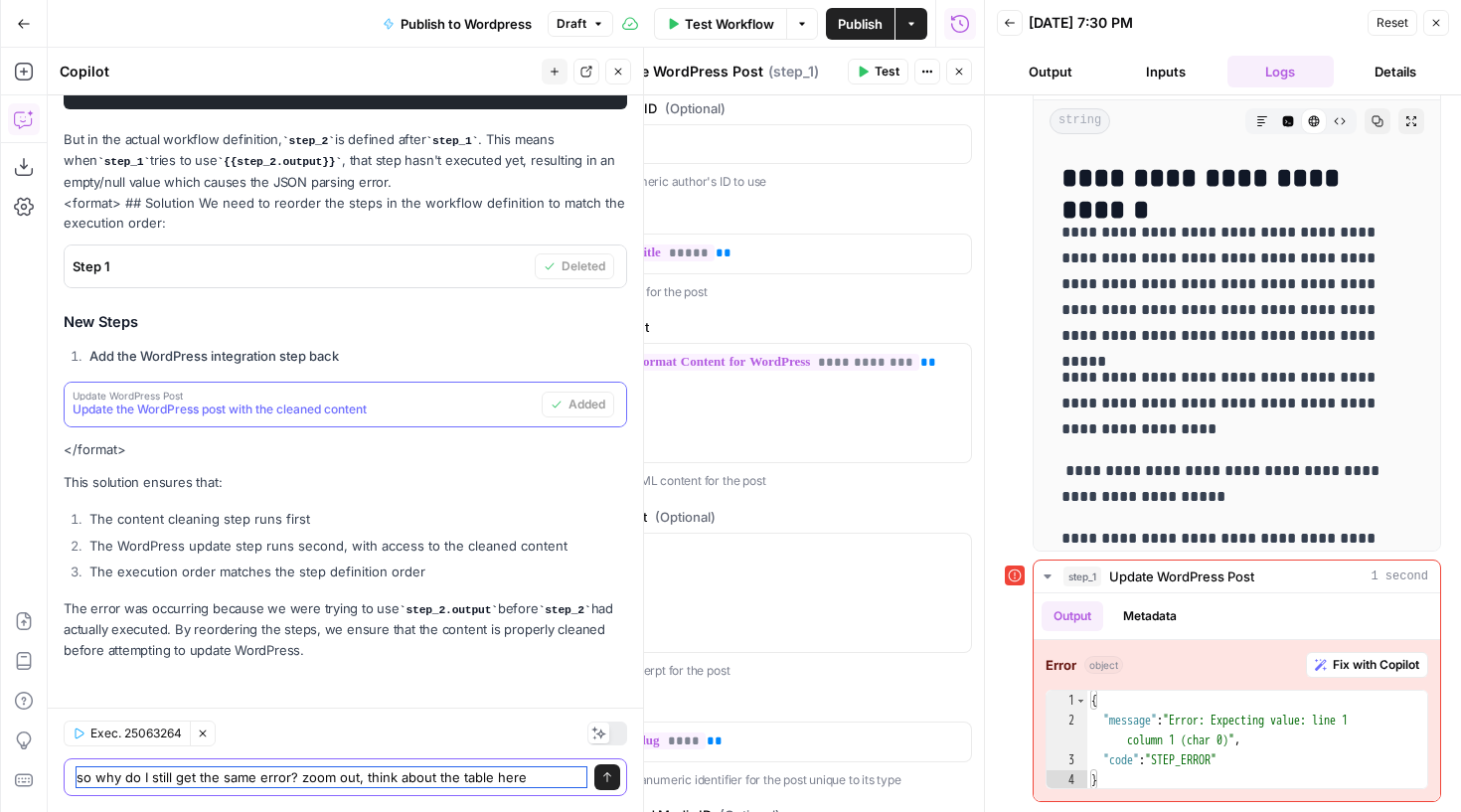 paste on "https://app.airops.com/mailjet-0/grids/23220/sheets/29547" 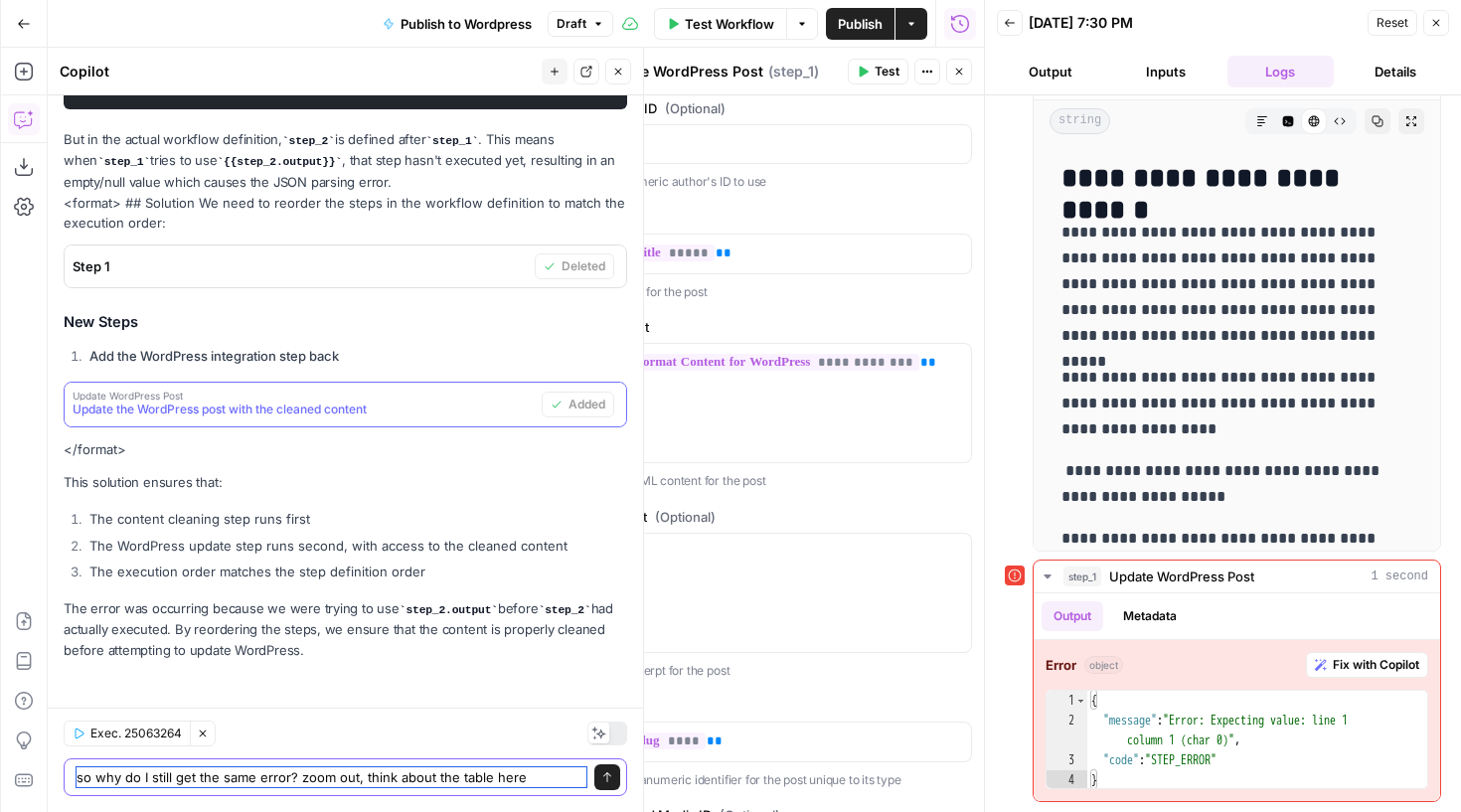 type on "so why do I still get the same error? zoom out, think about the table here https://app.airops.com/mailjet-0/grids/23220/sheets/29547" 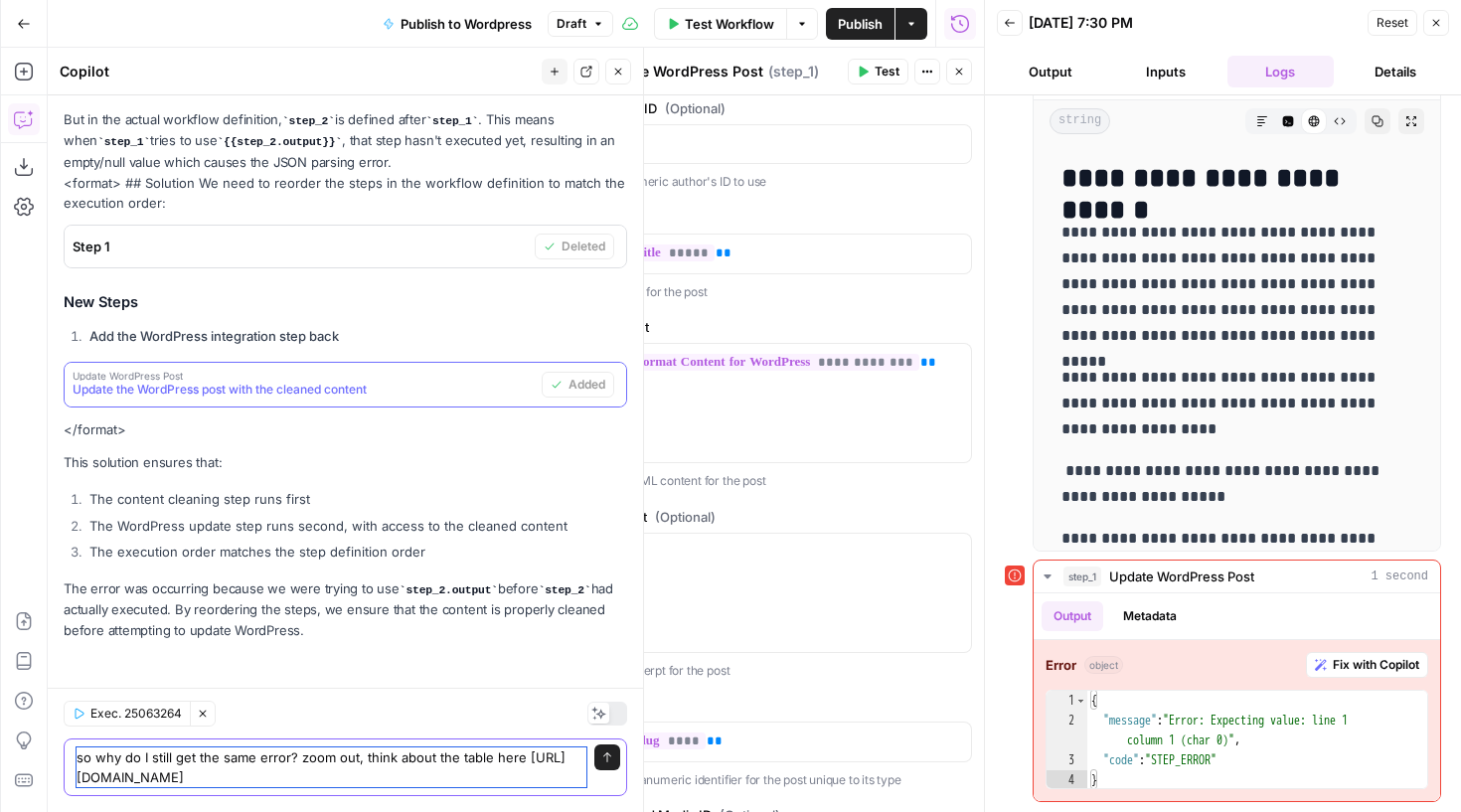 type 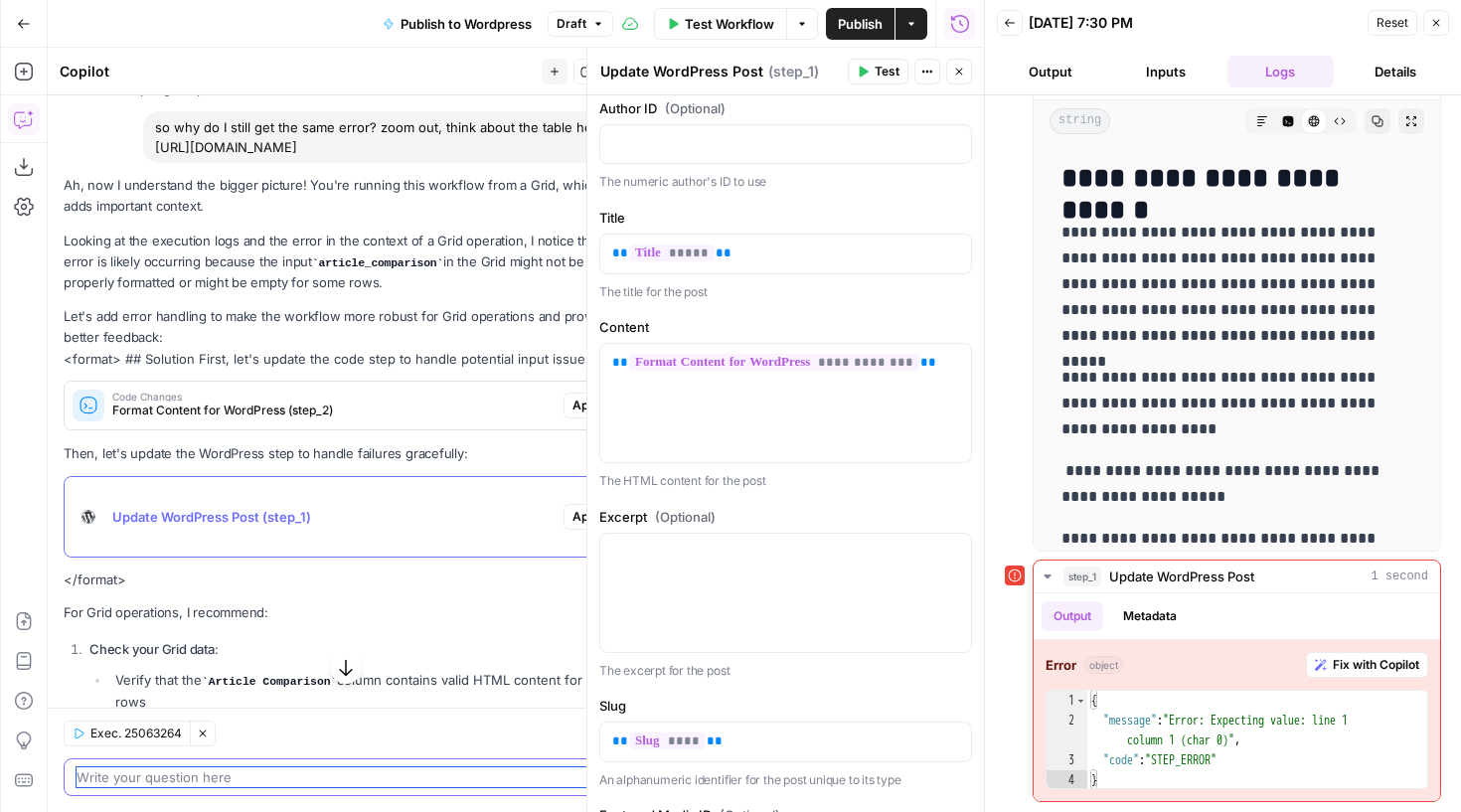 scroll, scrollTop: 4830, scrollLeft: 0, axis: vertical 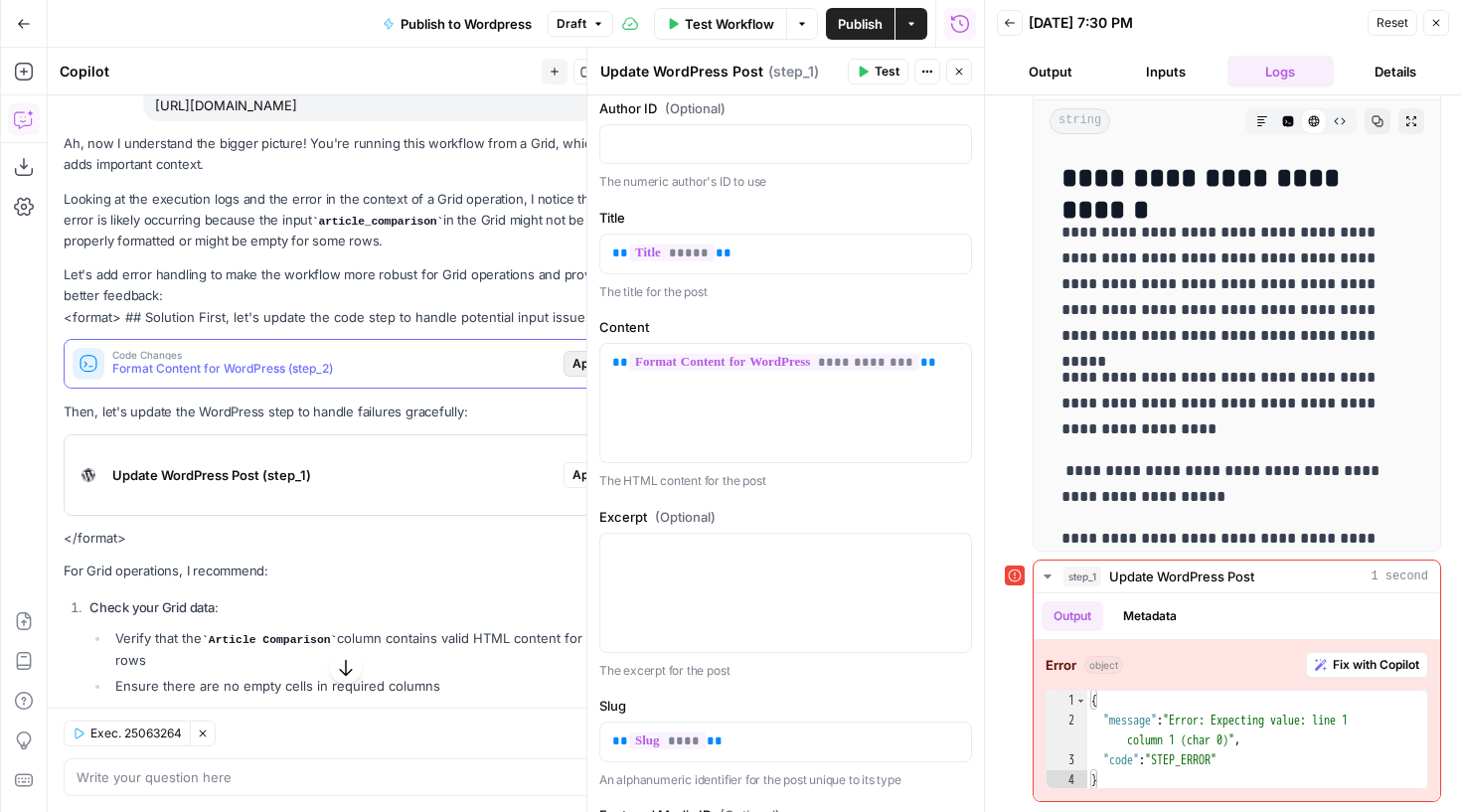 click on "Apply" at bounding box center [588, 364] 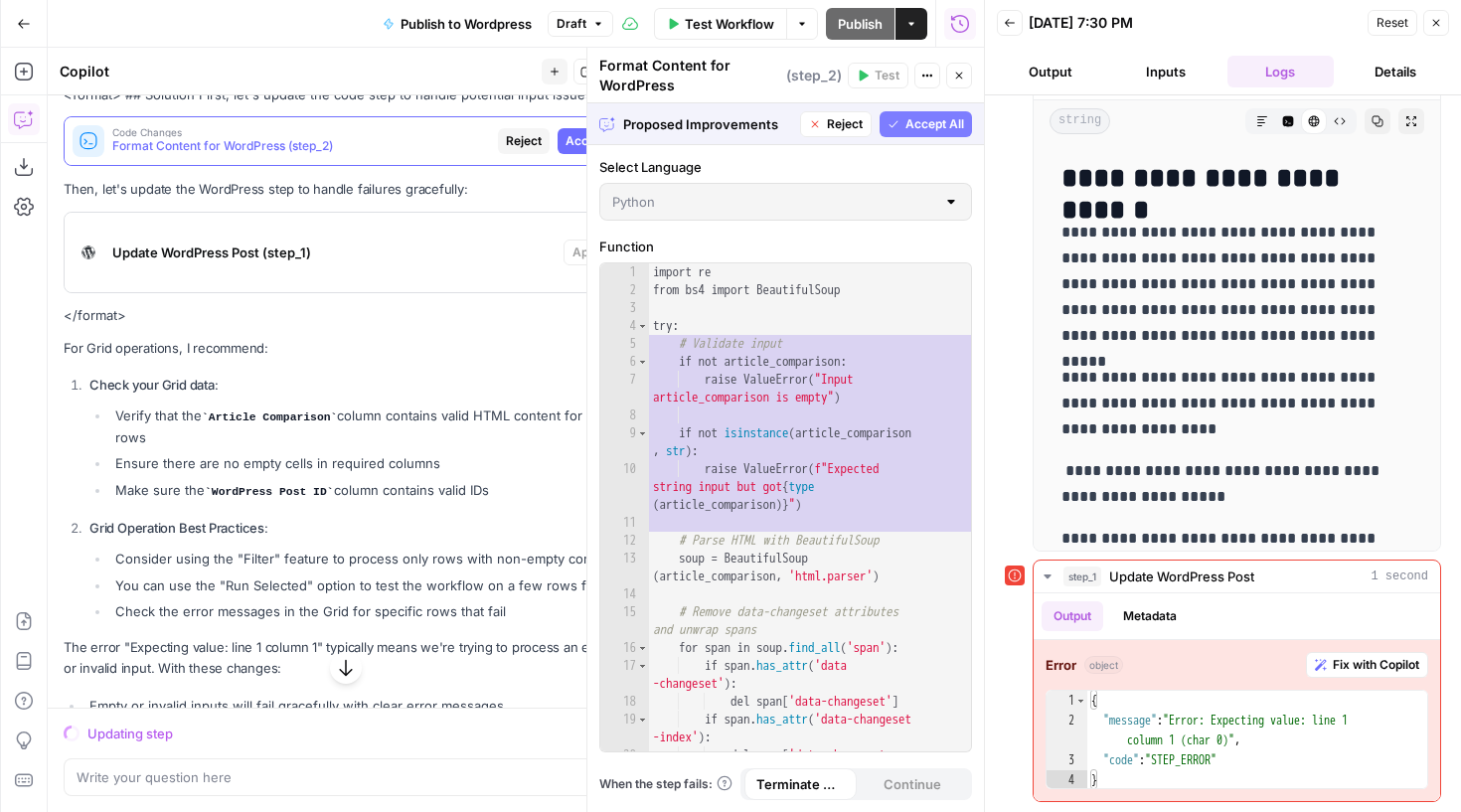click on "Accept" at bounding box center (585, 141) 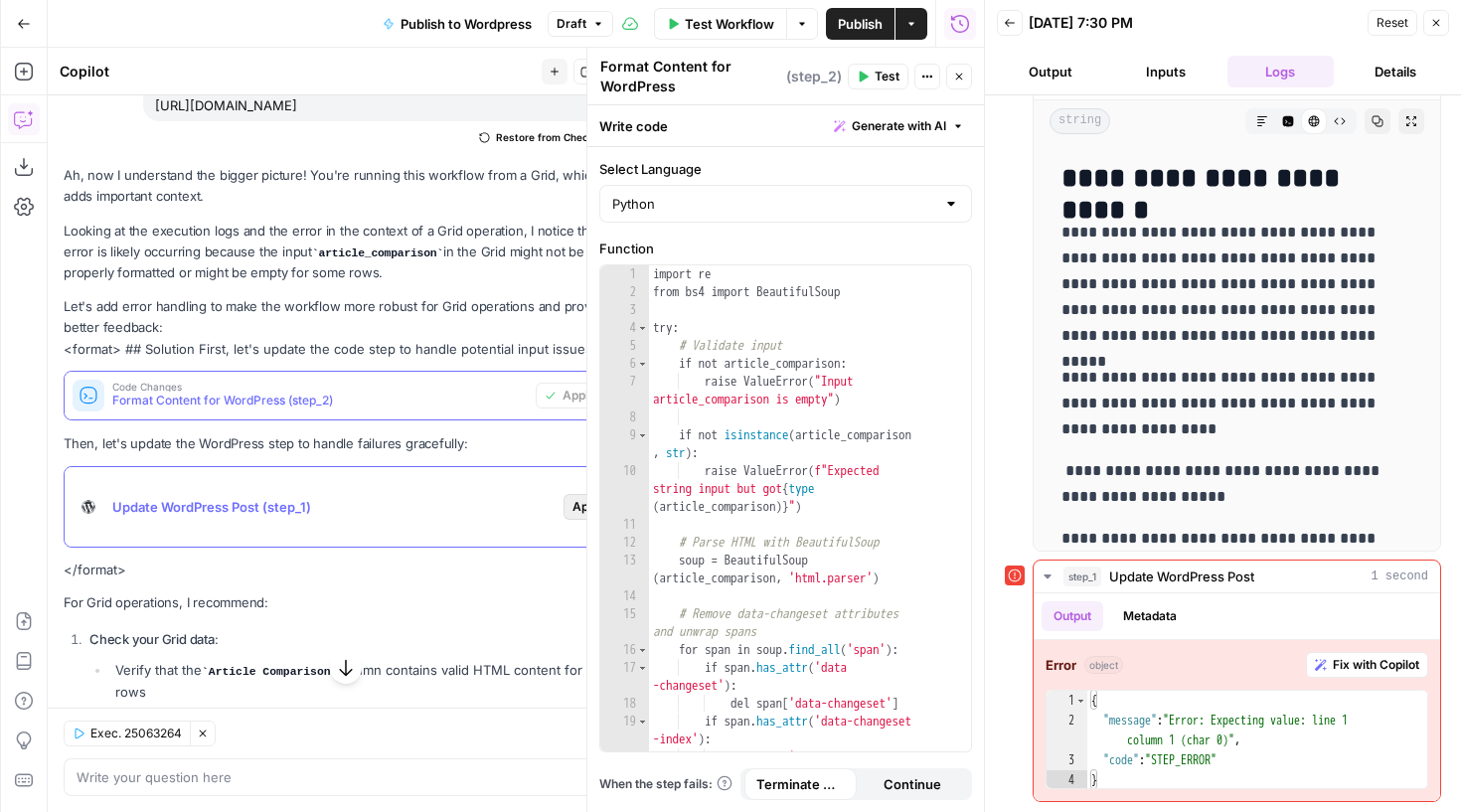click on "Apply" at bounding box center (588, 507) 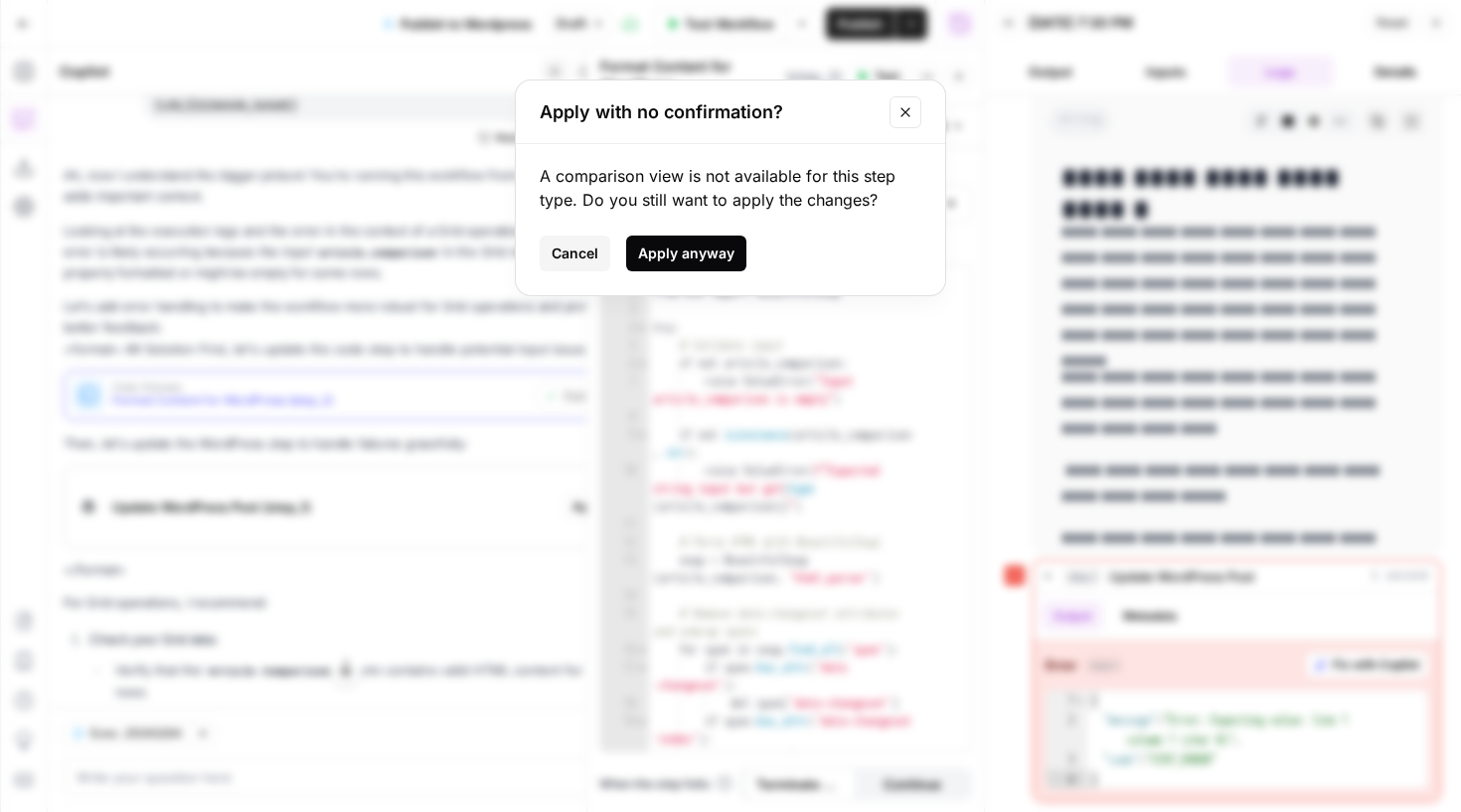 click on "Apply anyway" at bounding box center [686, 253] 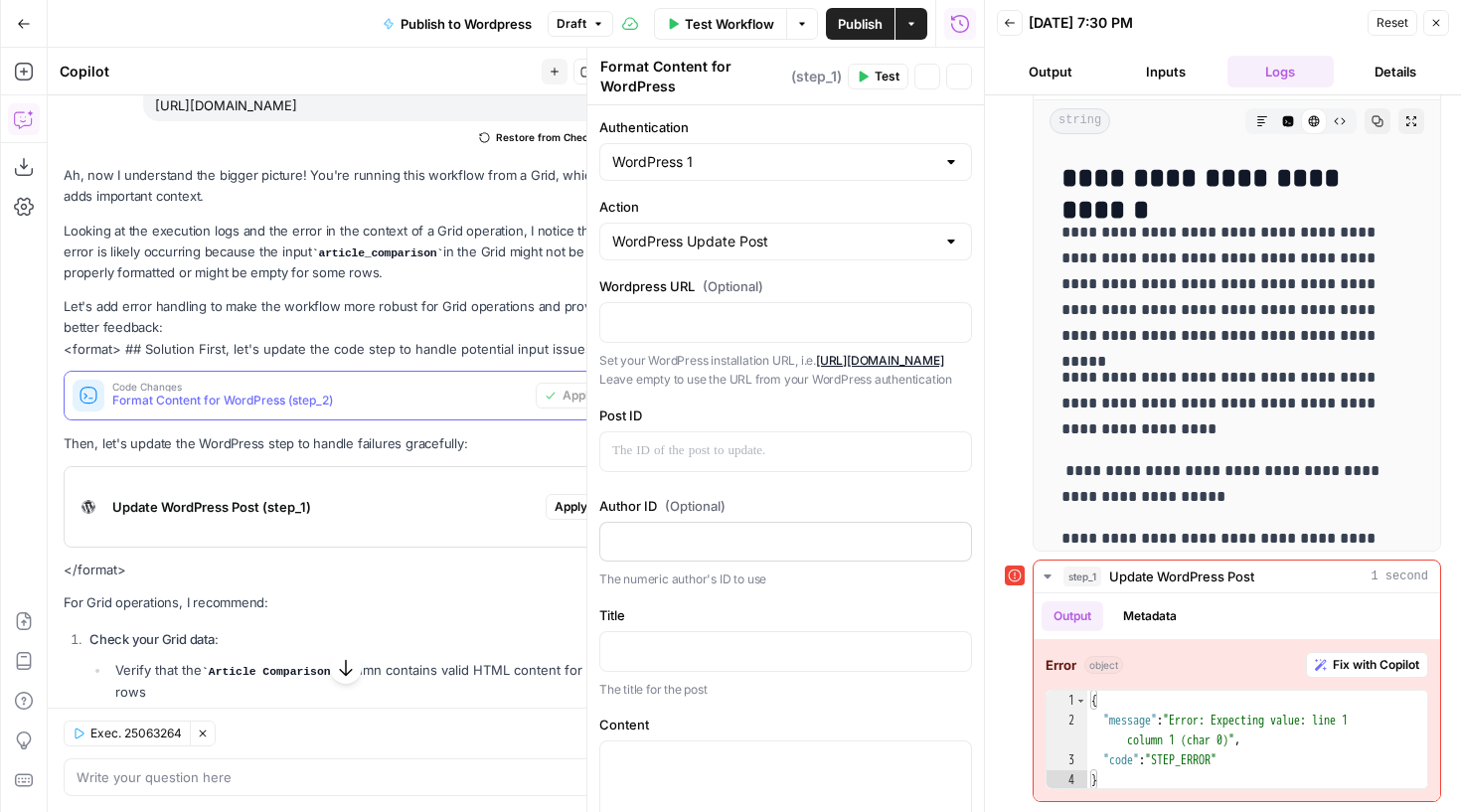 type on "Update WordPress Post" 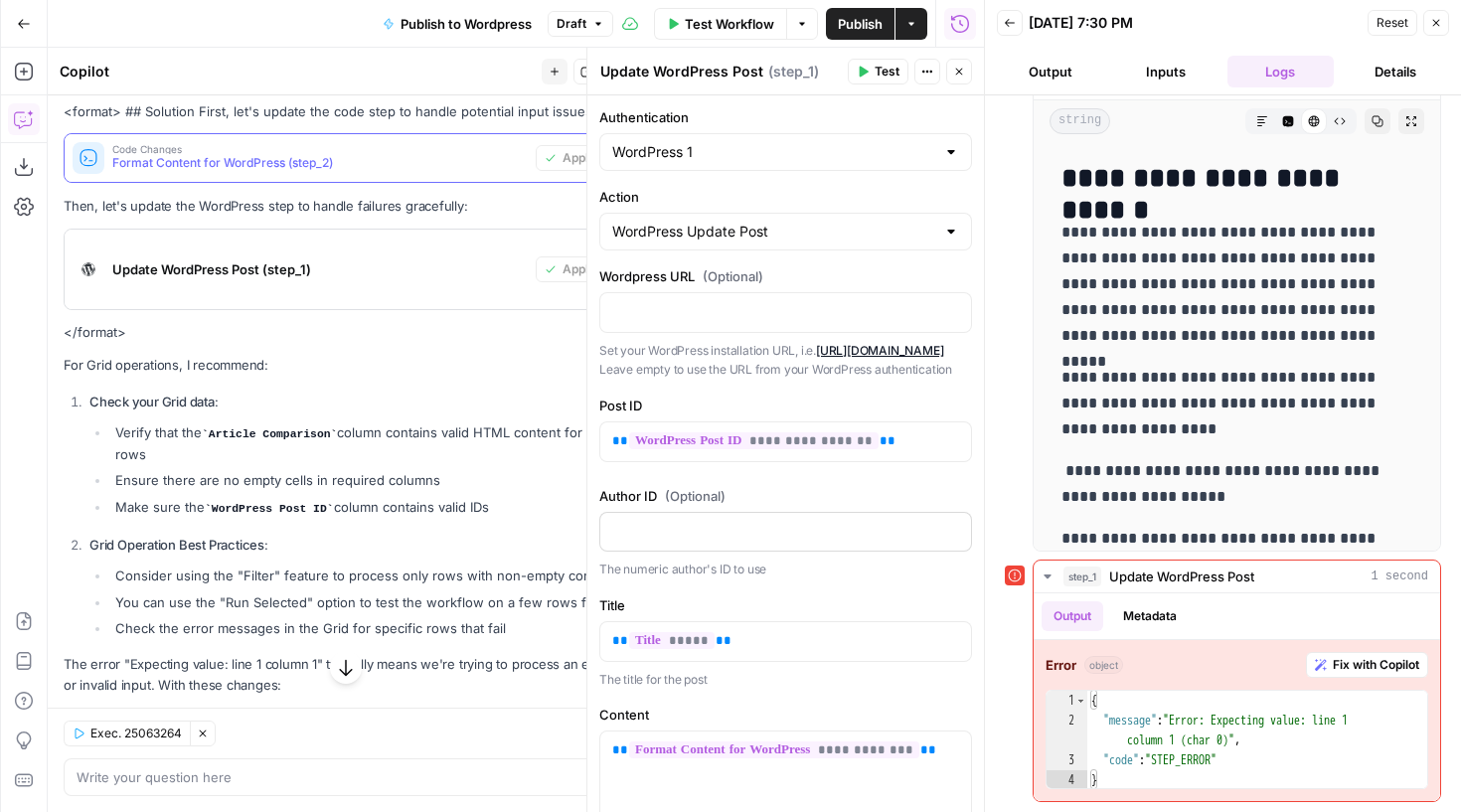 scroll, scrollTop: 5104, scrollLeft: 0, axis: vertical 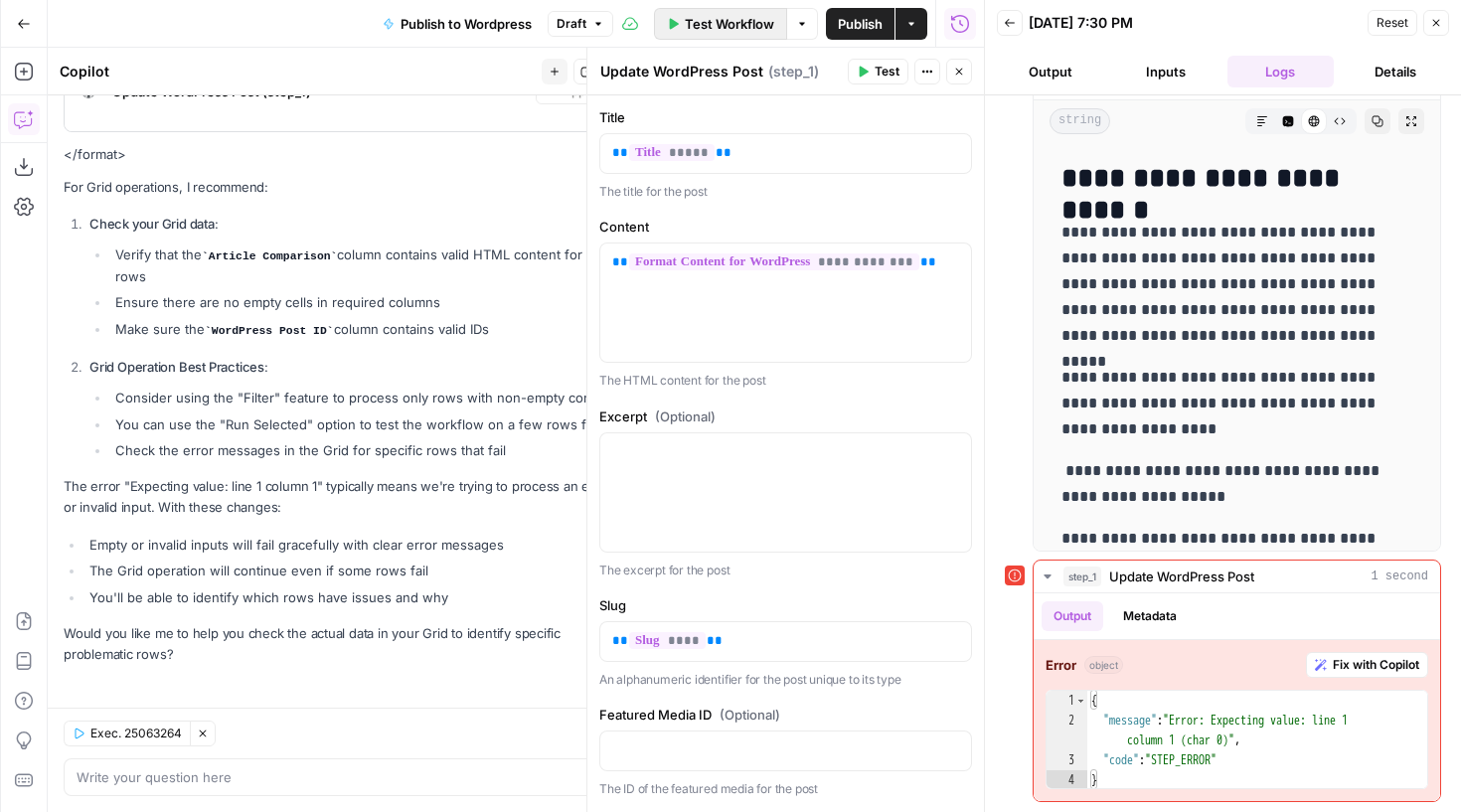 click on "Test Workflow" at bounding box center [730, 24] 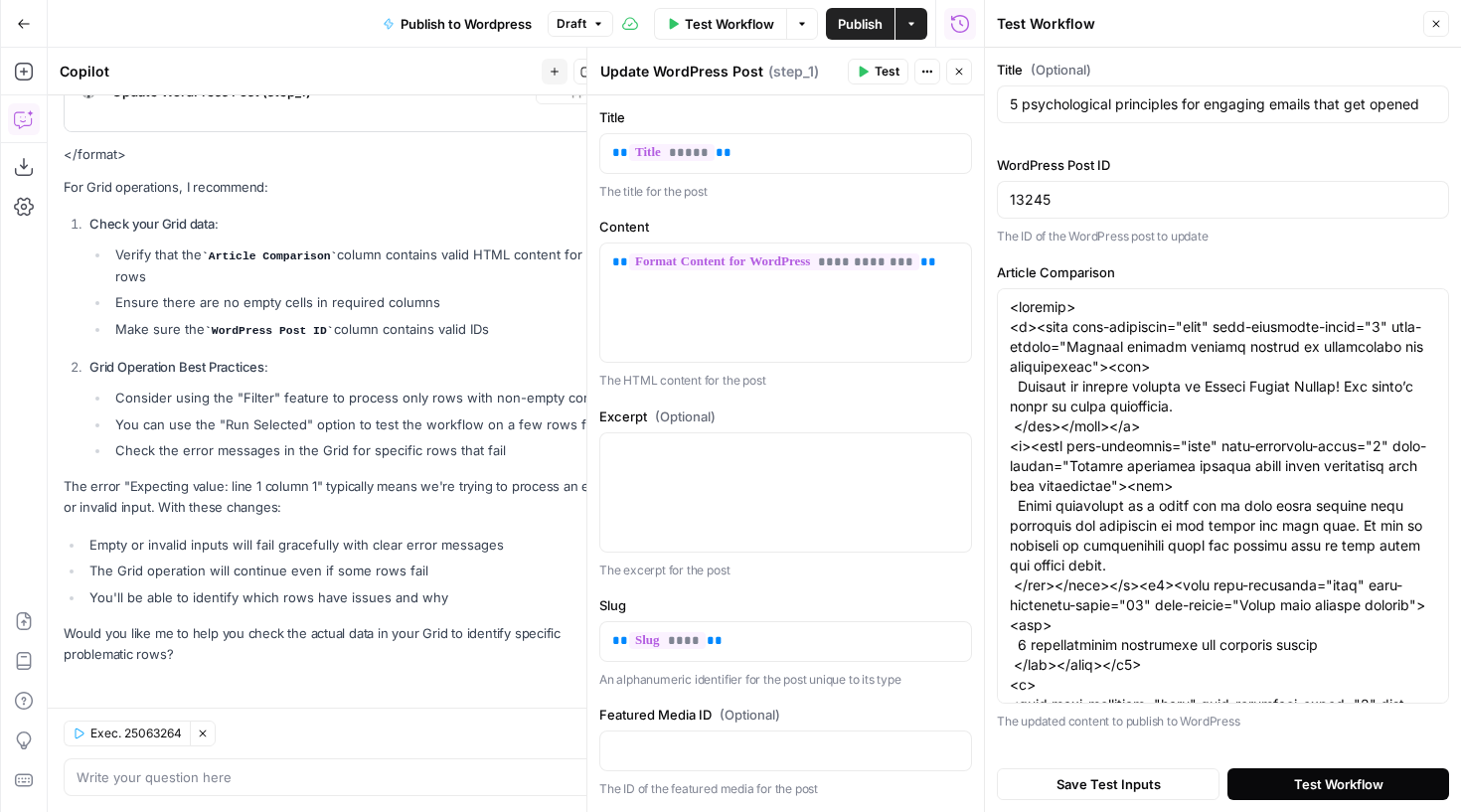click on "Test Workflow" at bounding box center [1338, 784] 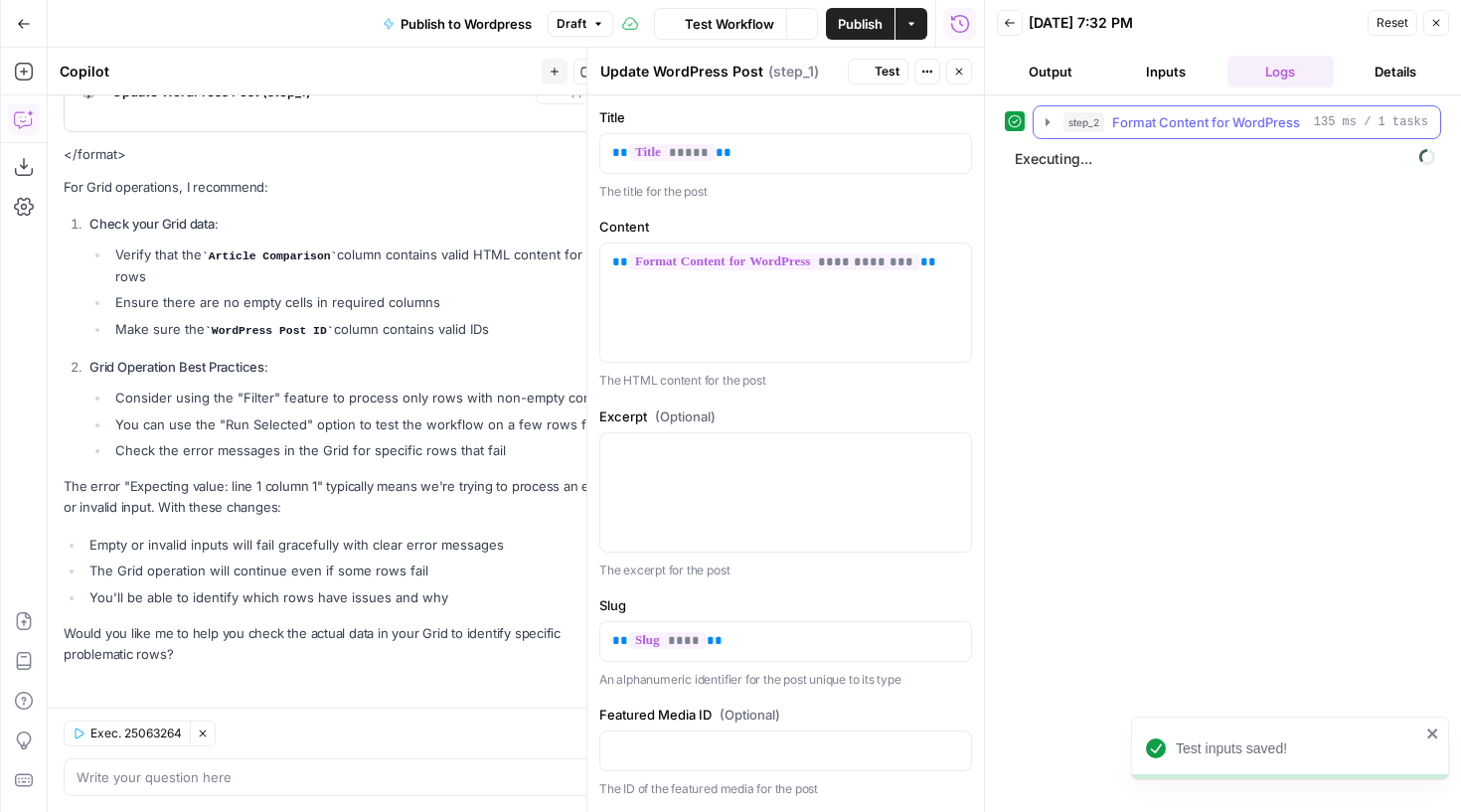 click 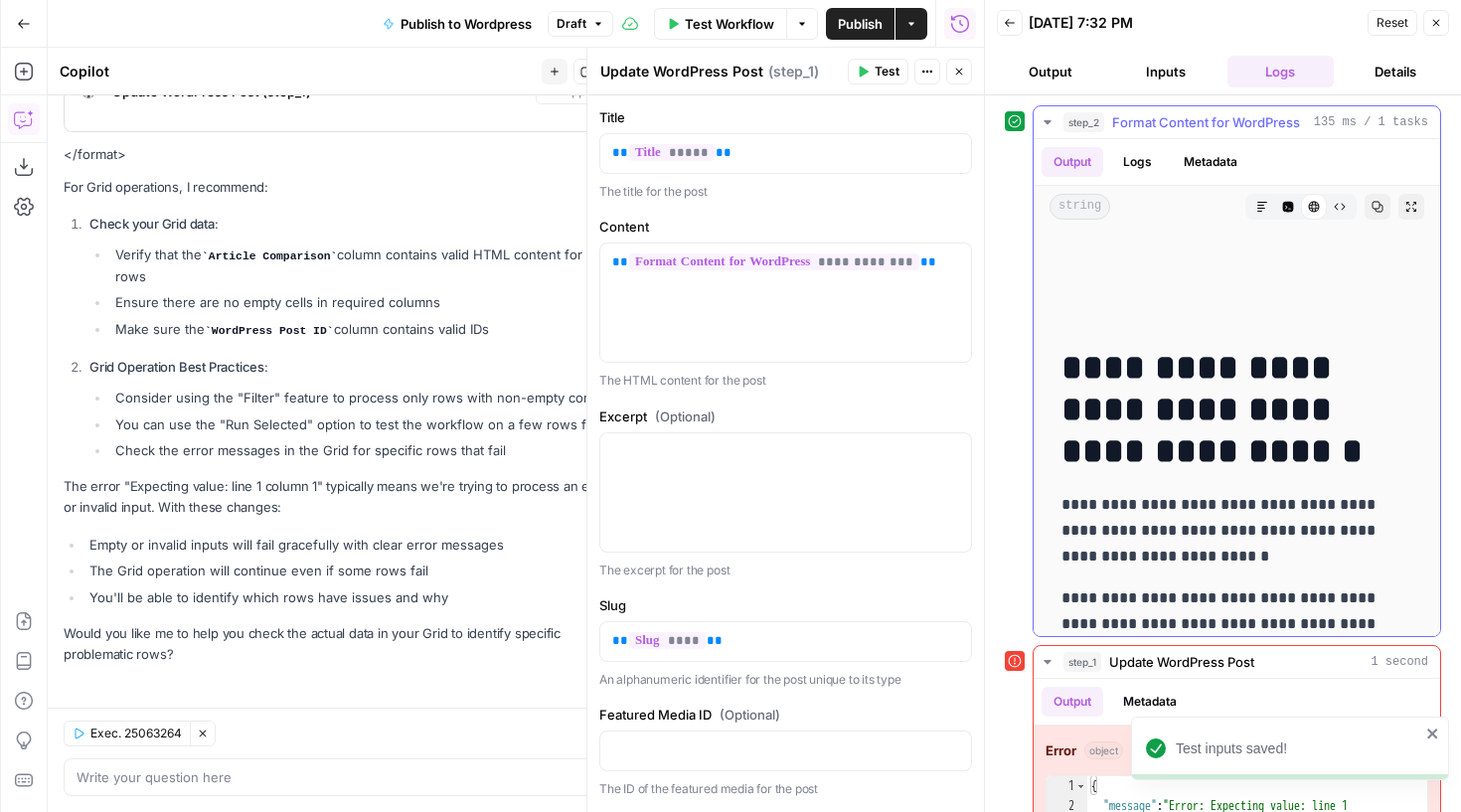 click 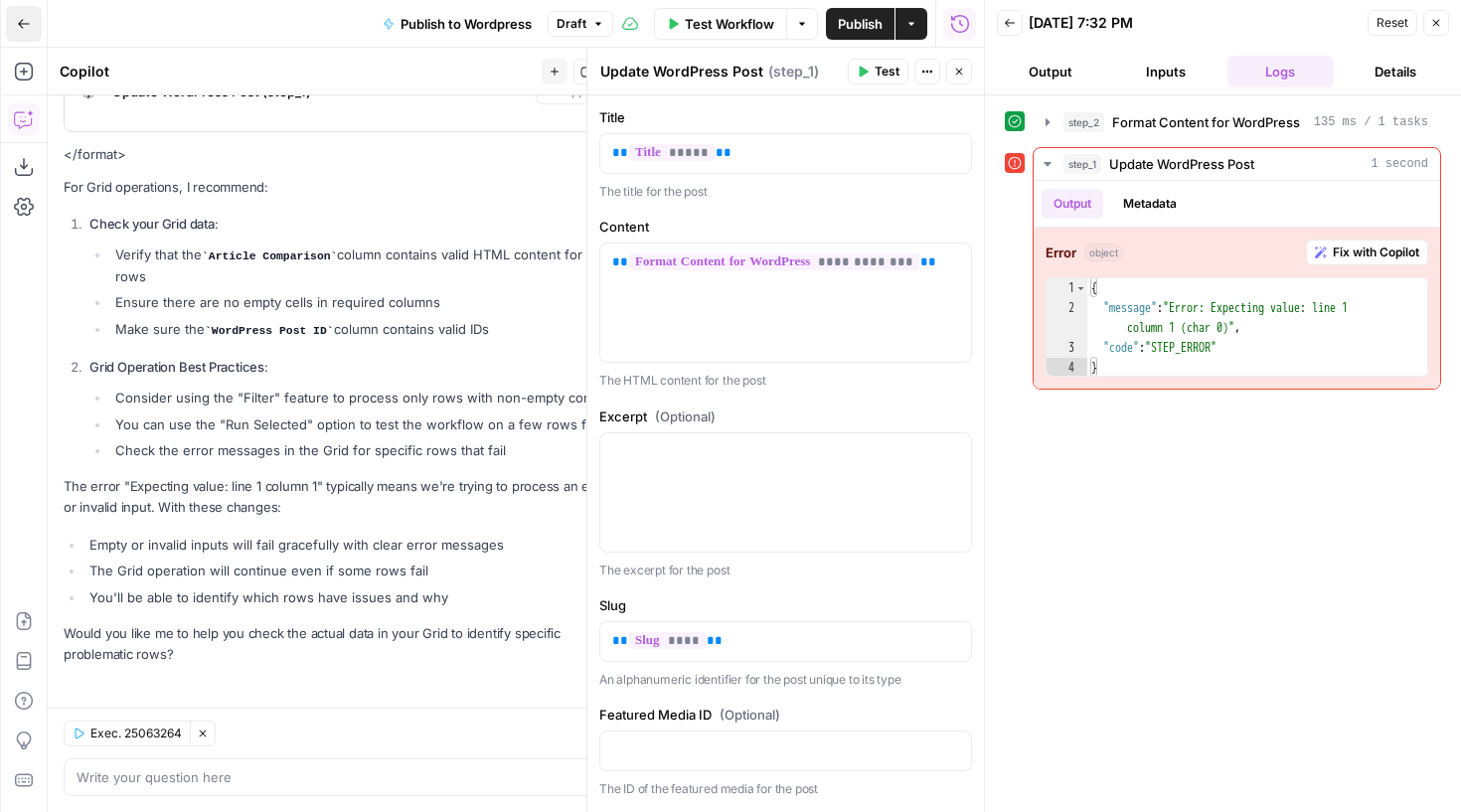 click 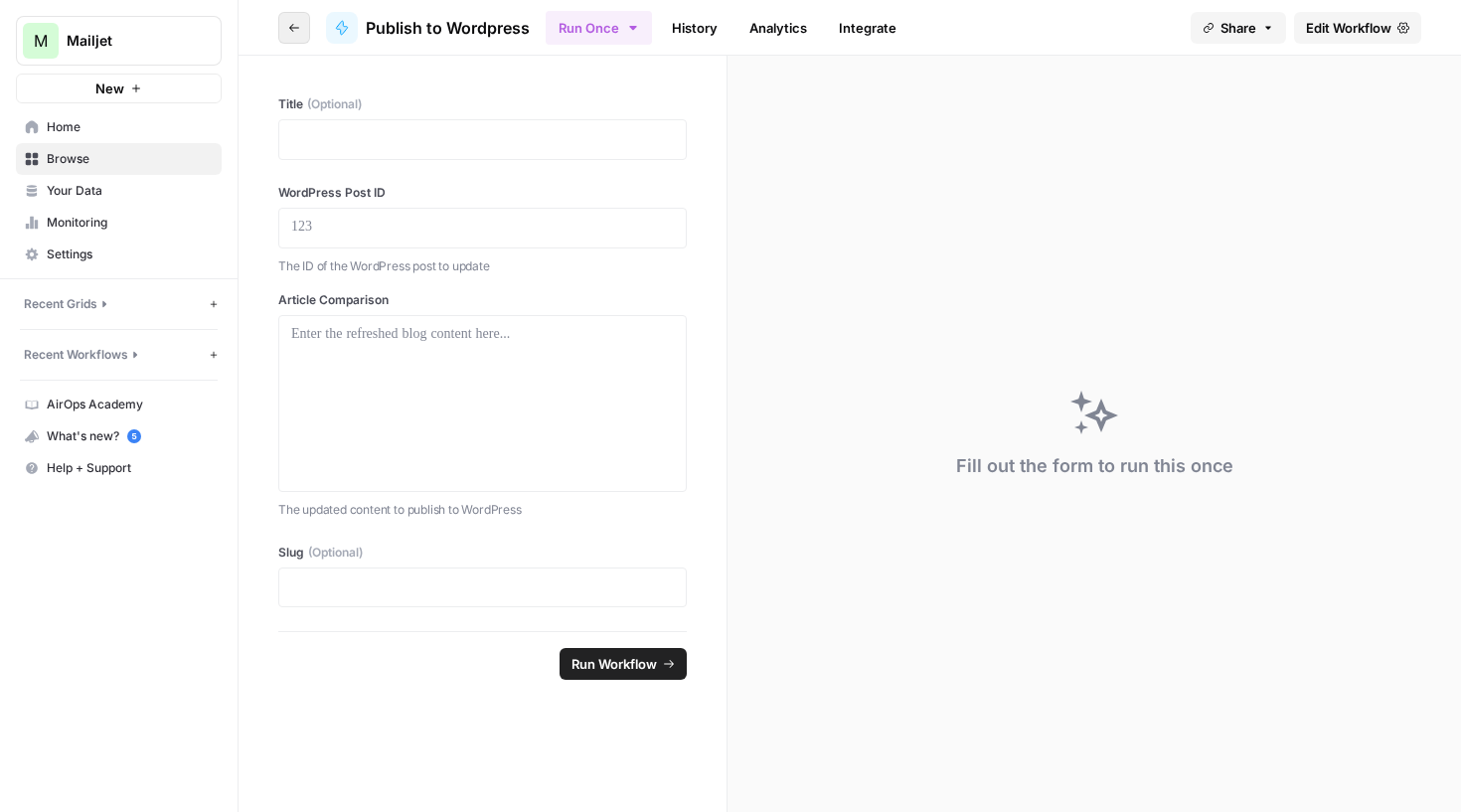 click on "Go back" at bounding box center (294, 28) 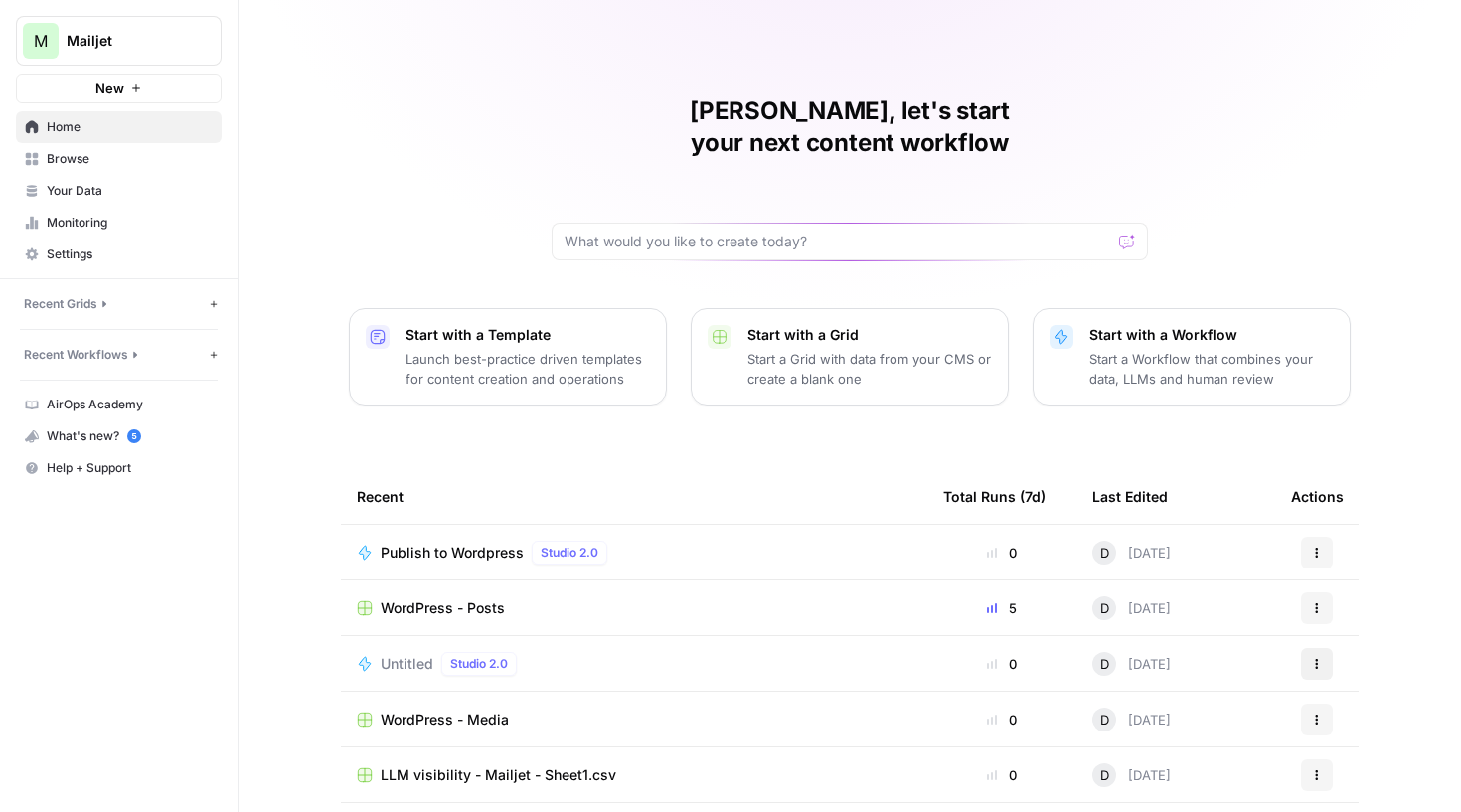 click 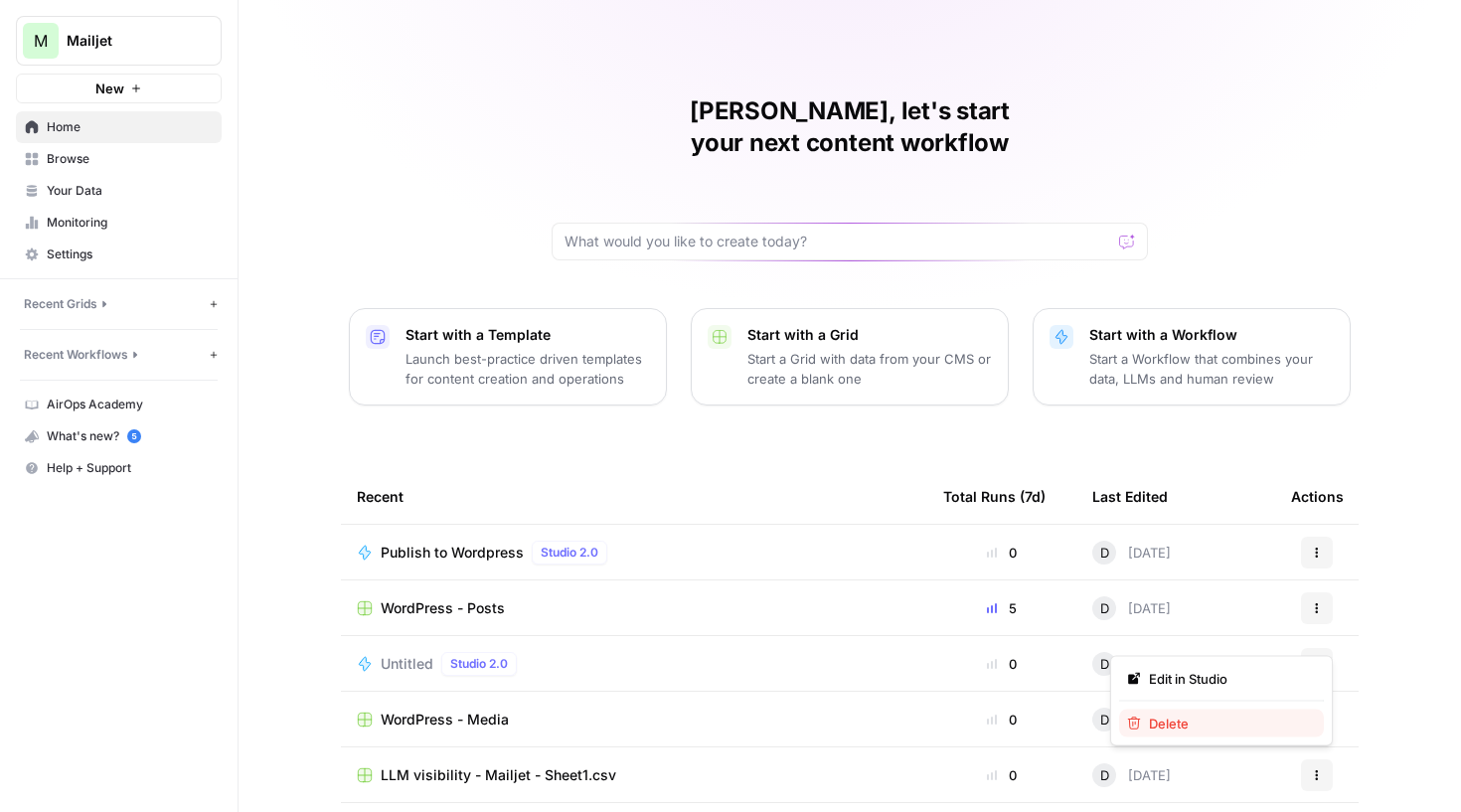 click on "Delete" at bounding box center [1221, 724] 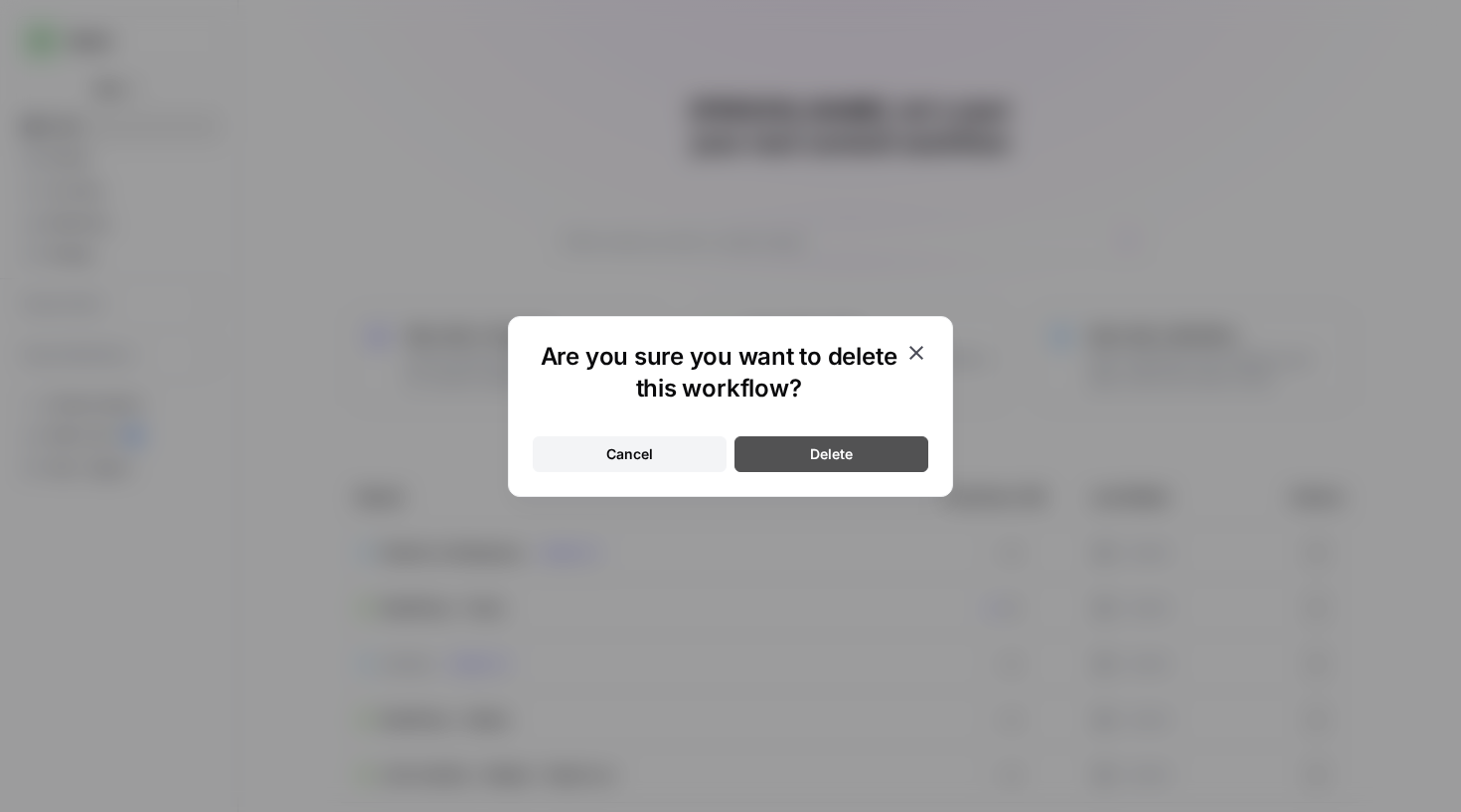 click on "Delete" at bounding box center (831, 454) 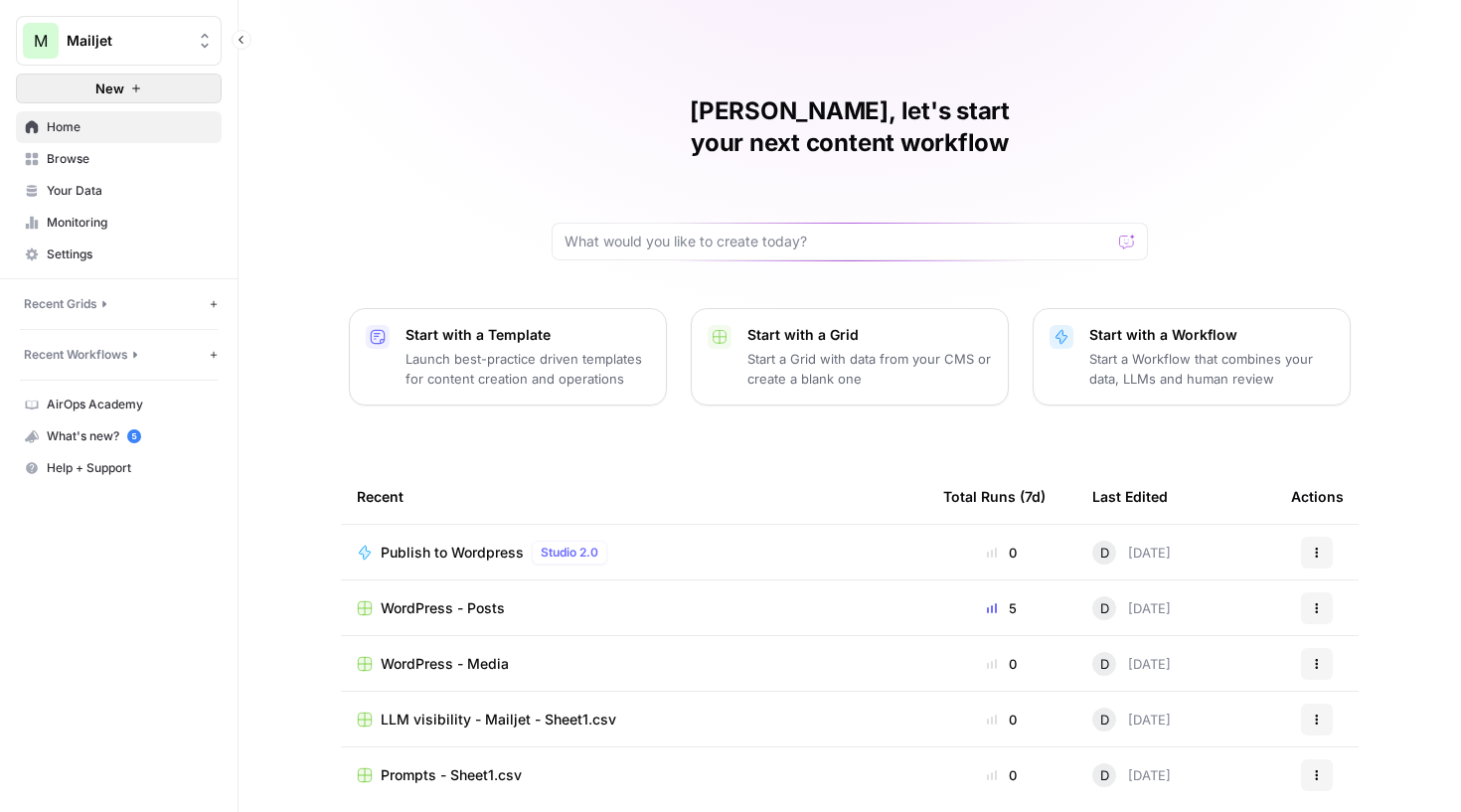 click on "New" at bounding box center (118, 88) 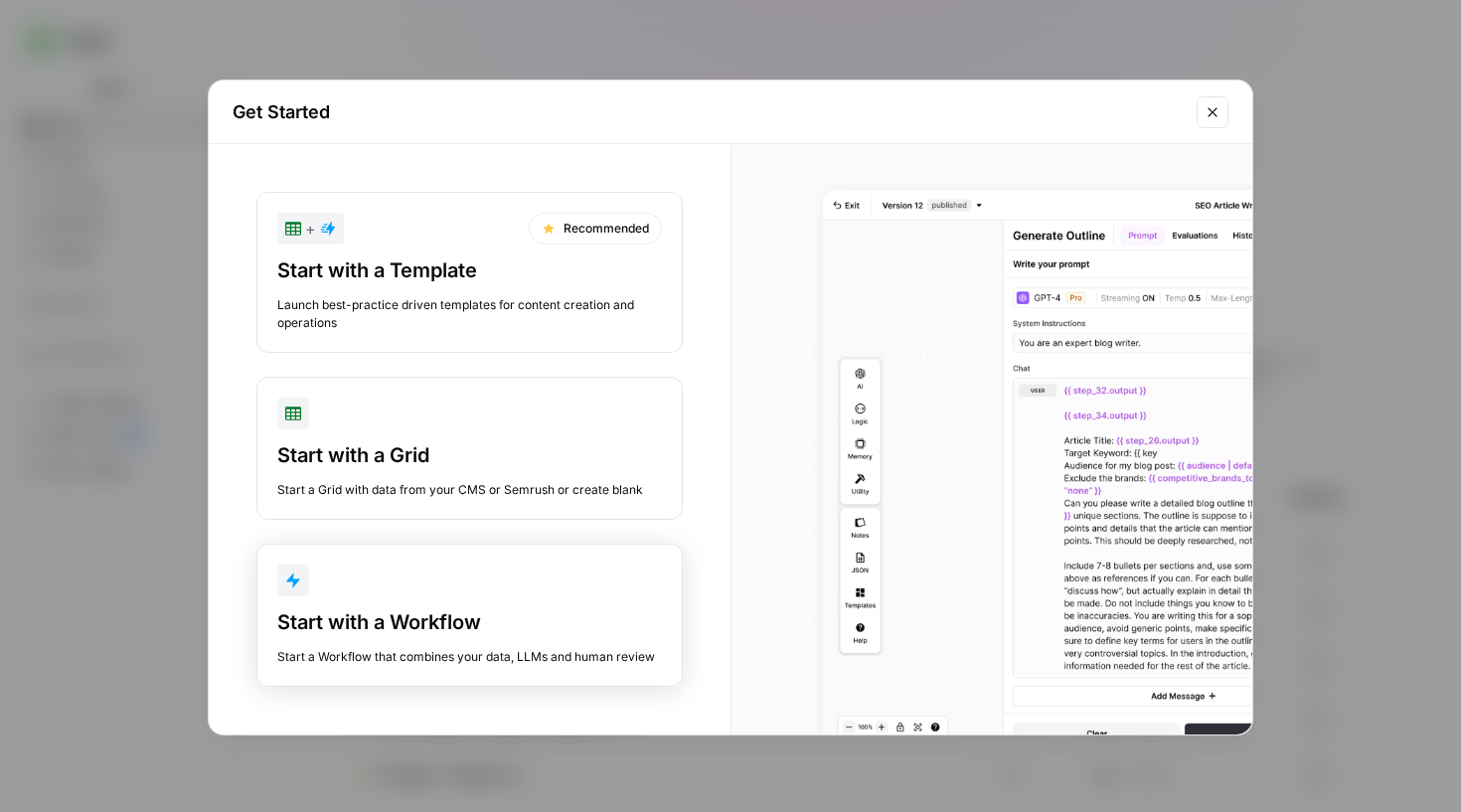click on "Start with a Workflow" at bounding box center [469, 622] 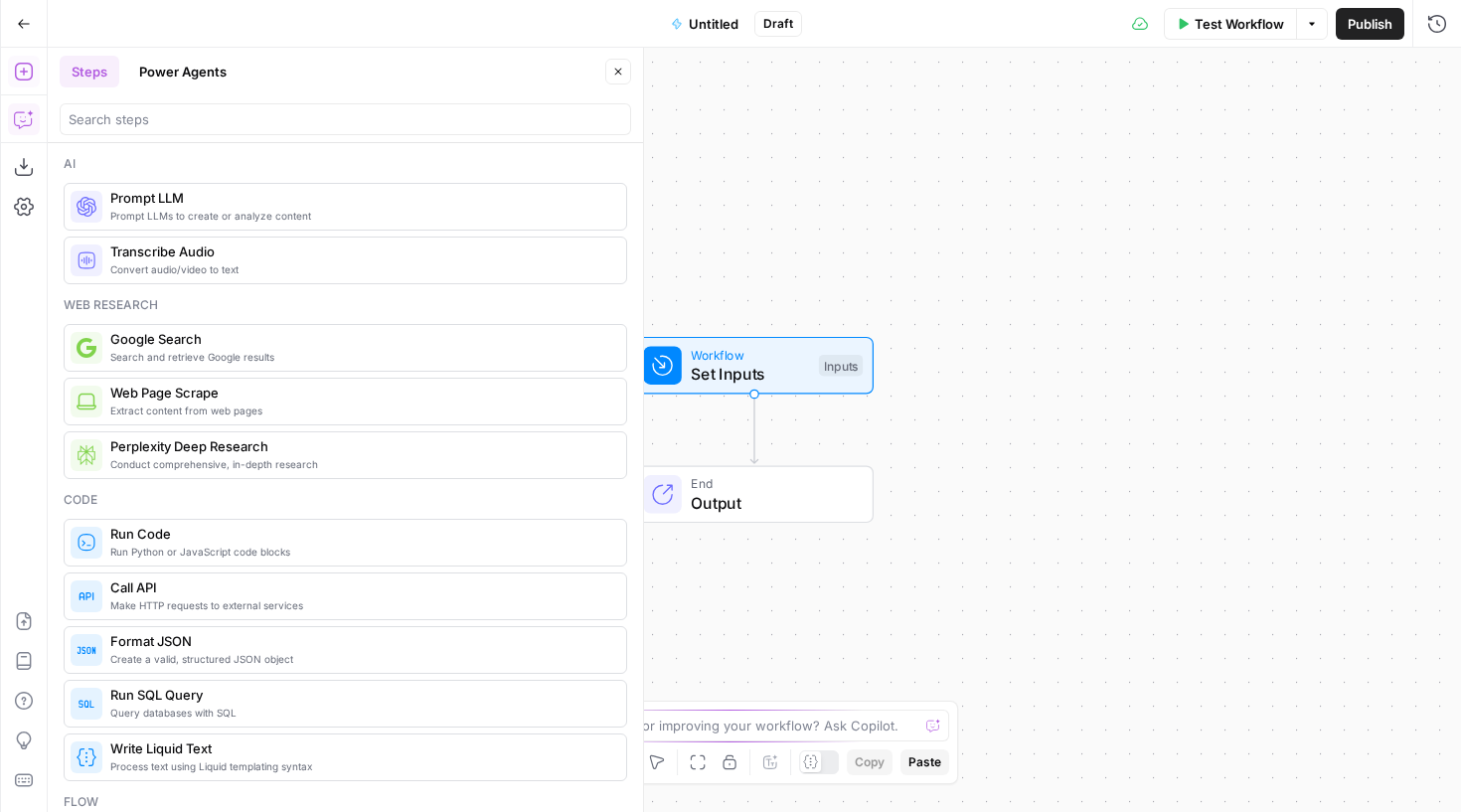 click 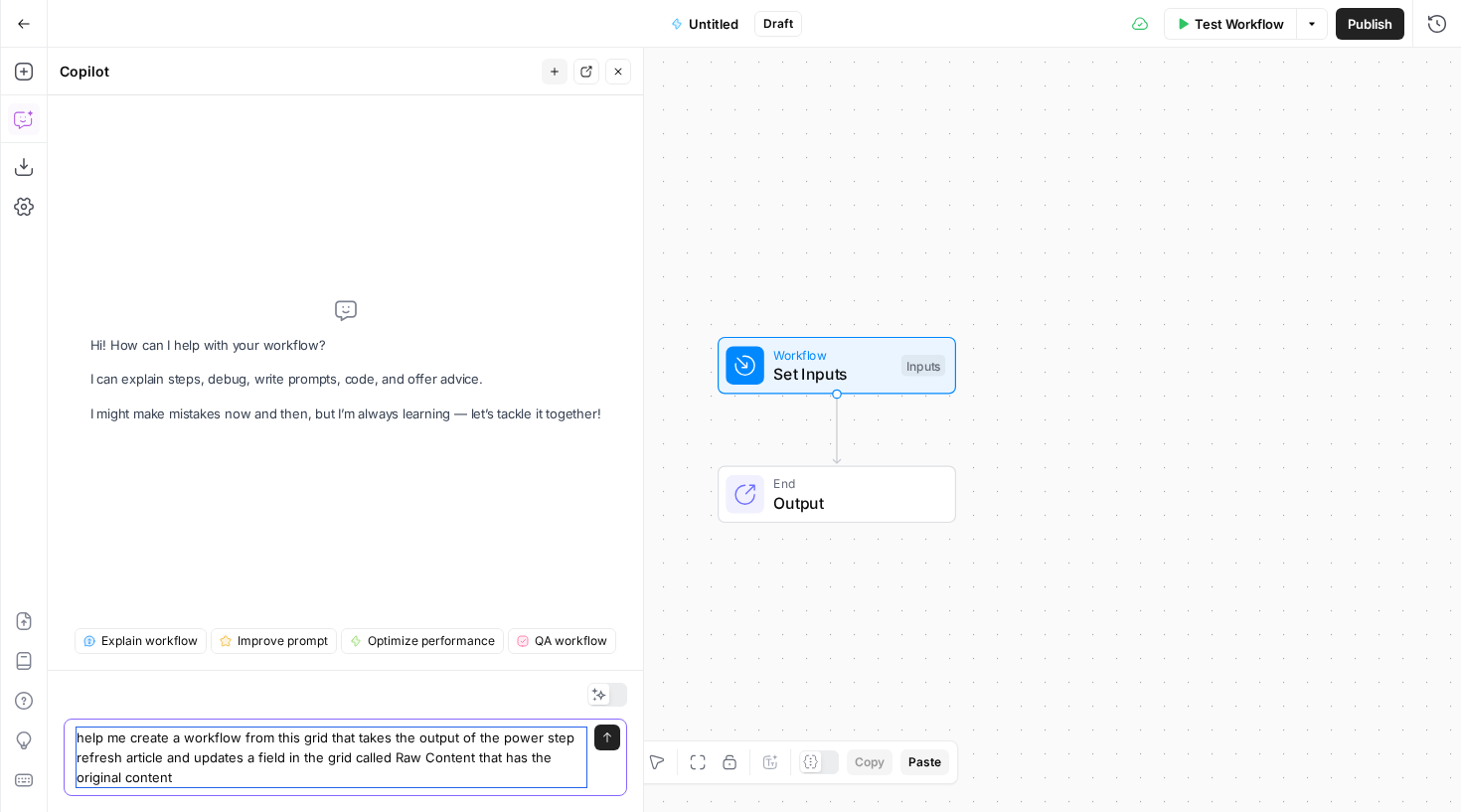 click on "help me create a workflow from this grid that takes the output of the power step refresh article and updates a field in the grid called Raw Content that has the original content" at bounding box center (331, 757) 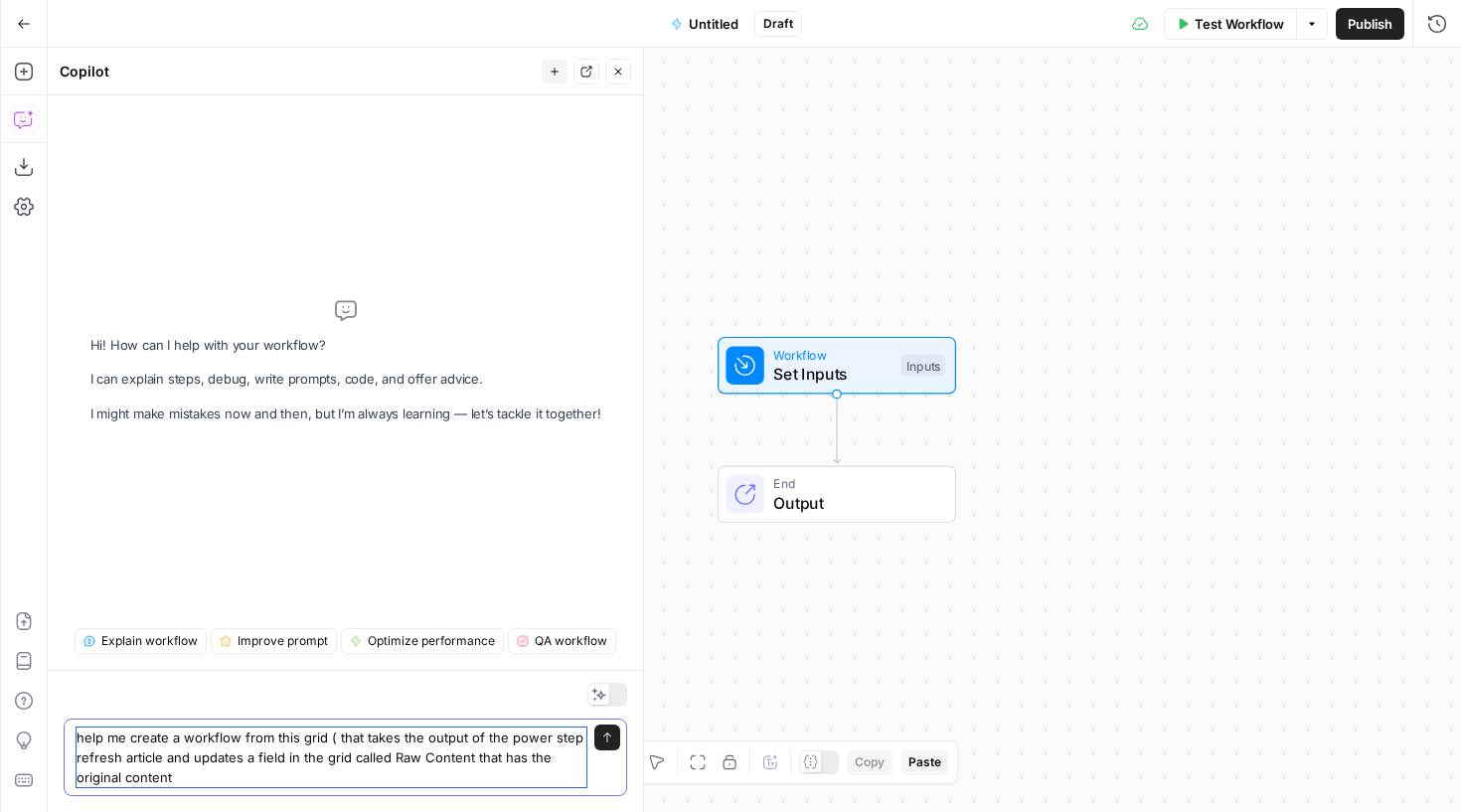 paste on "https://app.airops.com/mailjet-0/grids/23220/sheets/29547" 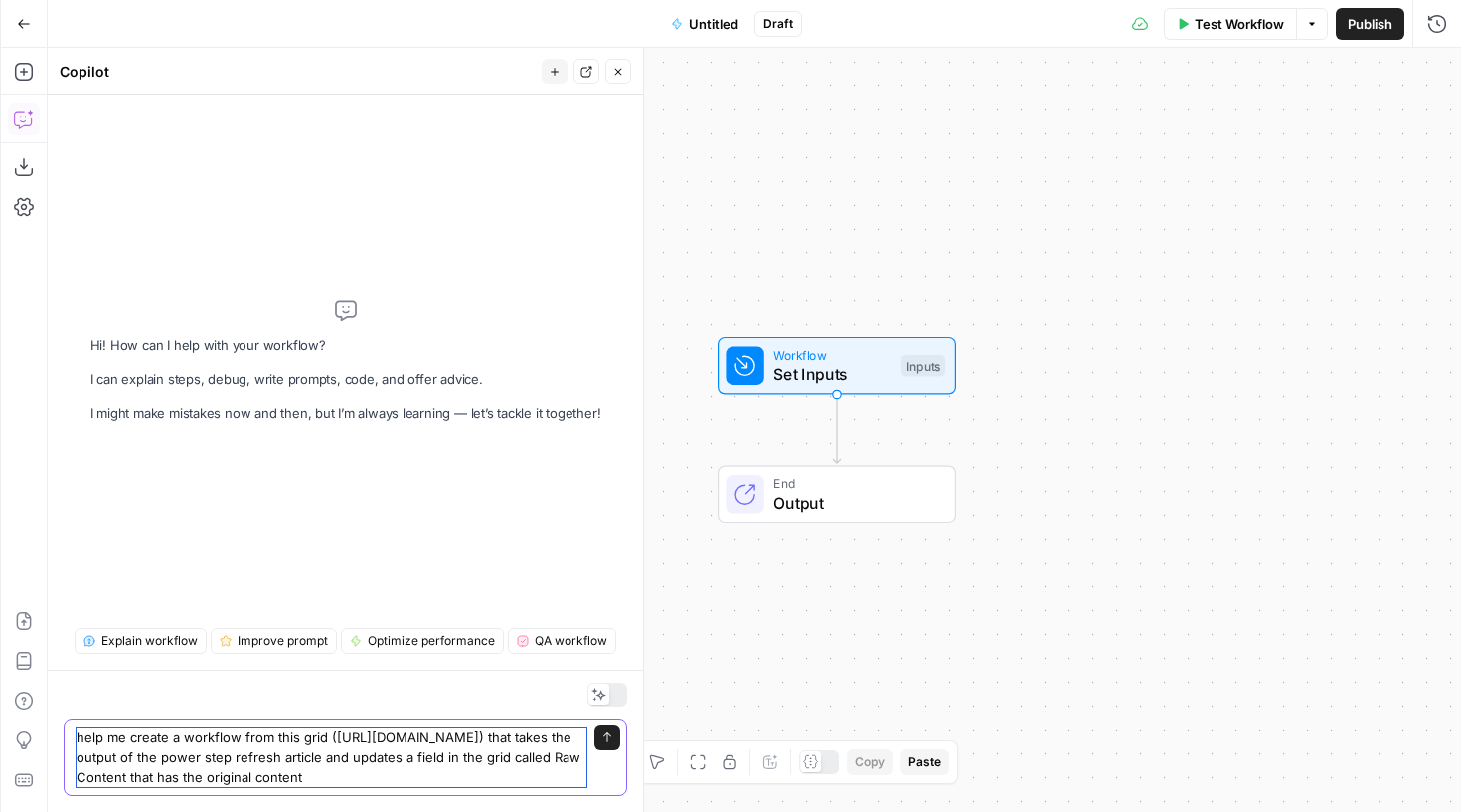 click on "help me create a workflow from this grid (https://app.airops.com/mailjet-0/grids/23220/sheets/29547) that takes the output of the power step refresh article and updates a field in the grid called Raw Content that has the original content" at bounding box center (331, 757) 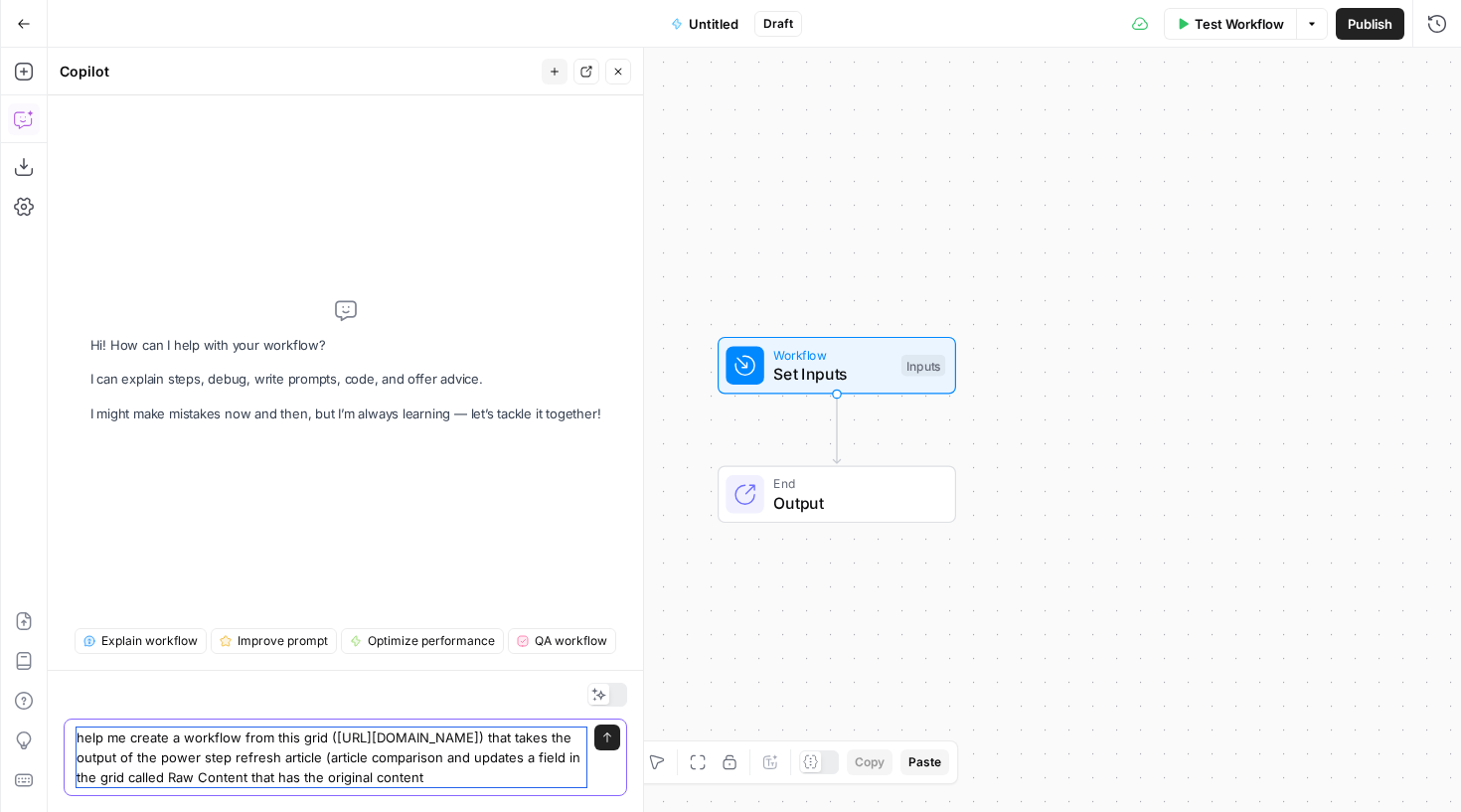 type on "help me create a workflow from this grid (https://app.airops.com/mailjet-0/grids/23220/sheets/29547) that takes the output of the power step refresh article (article comparison) and updates a field in the grid called Raw Content that has the original content" 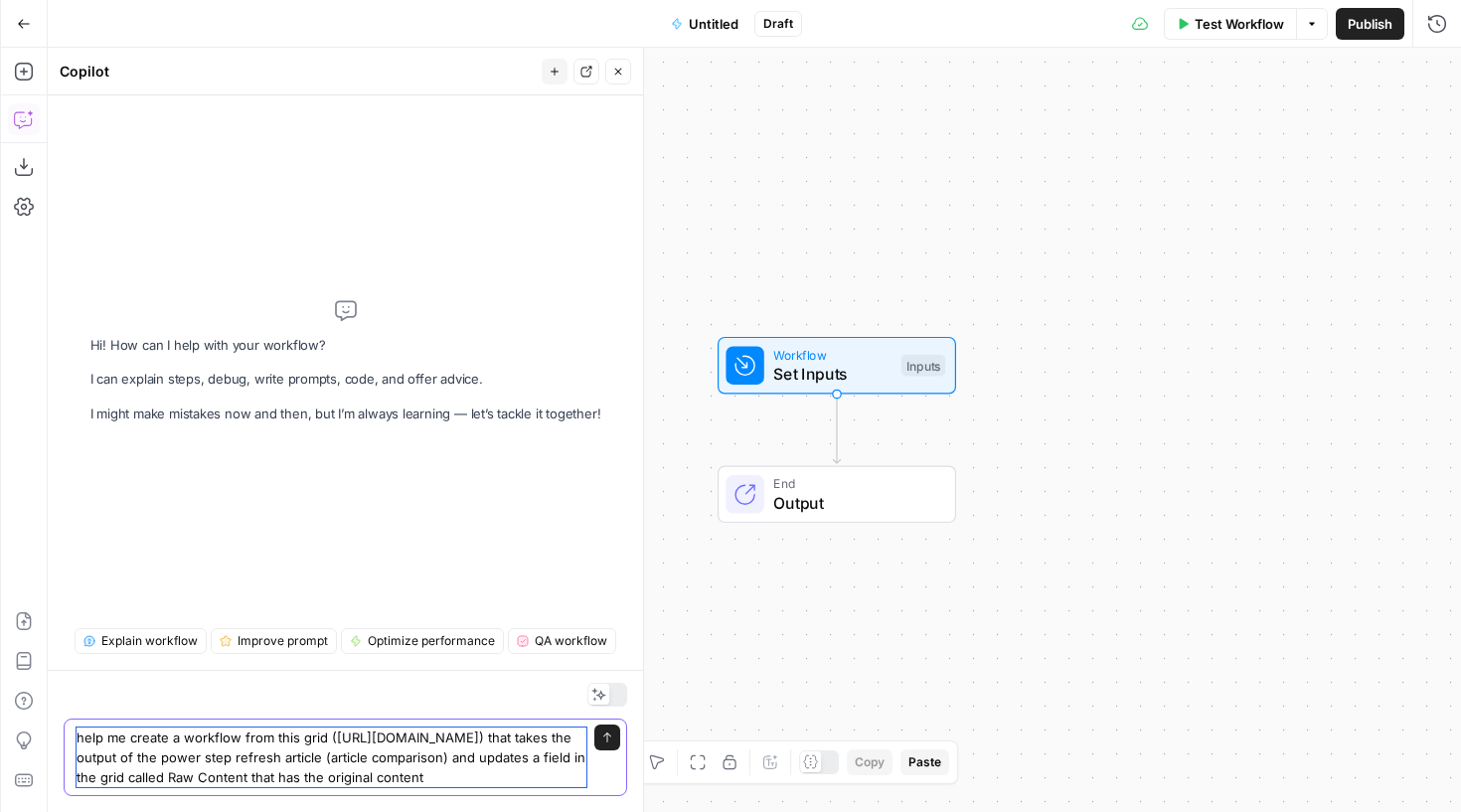 type 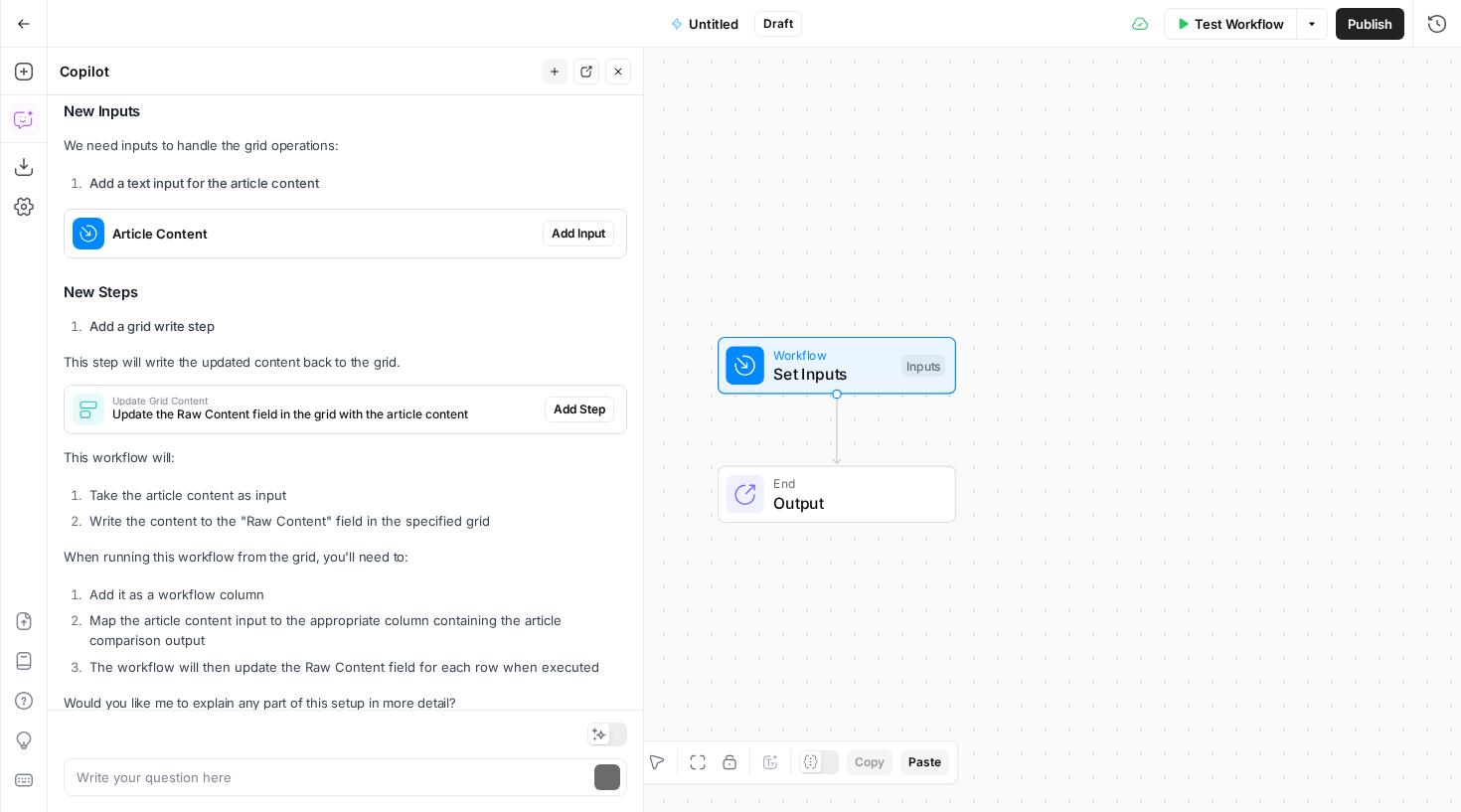 scroll, scrollTop: 416, scrollLeft: 0, axis: vertical 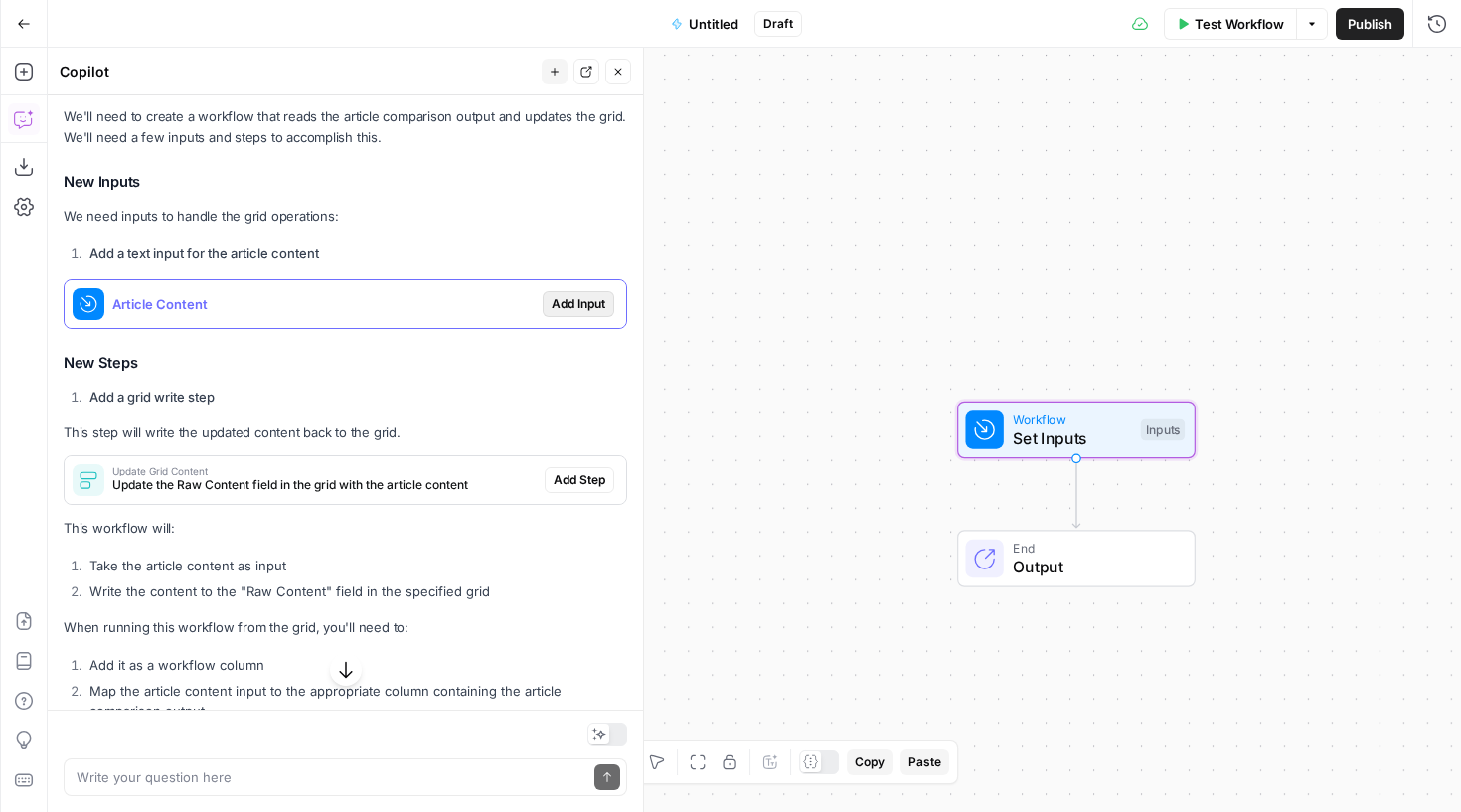 click on "Add Input" at bounding box center [578, 304] 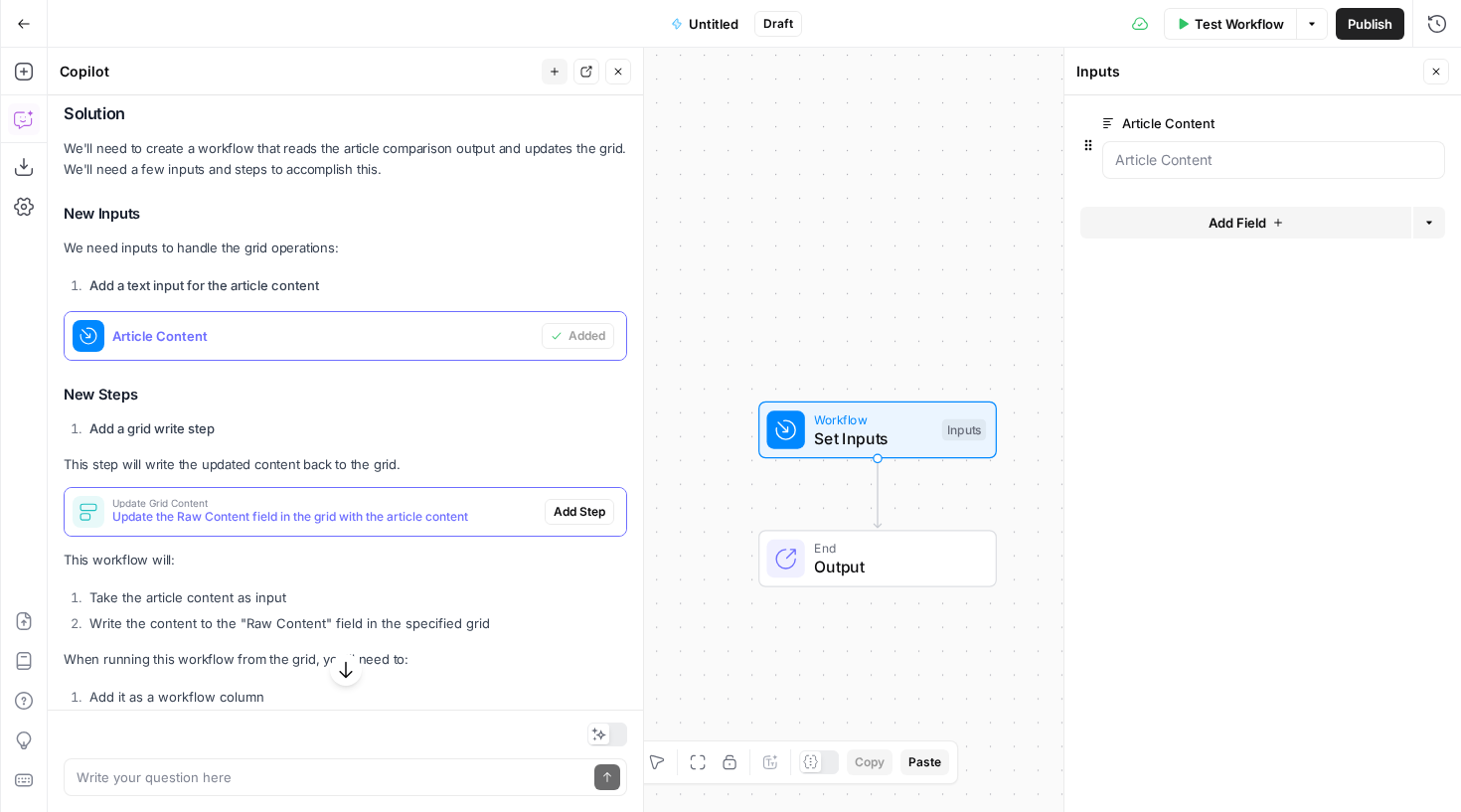 click on "Update Grid Content" at bounding box center (324, 503) 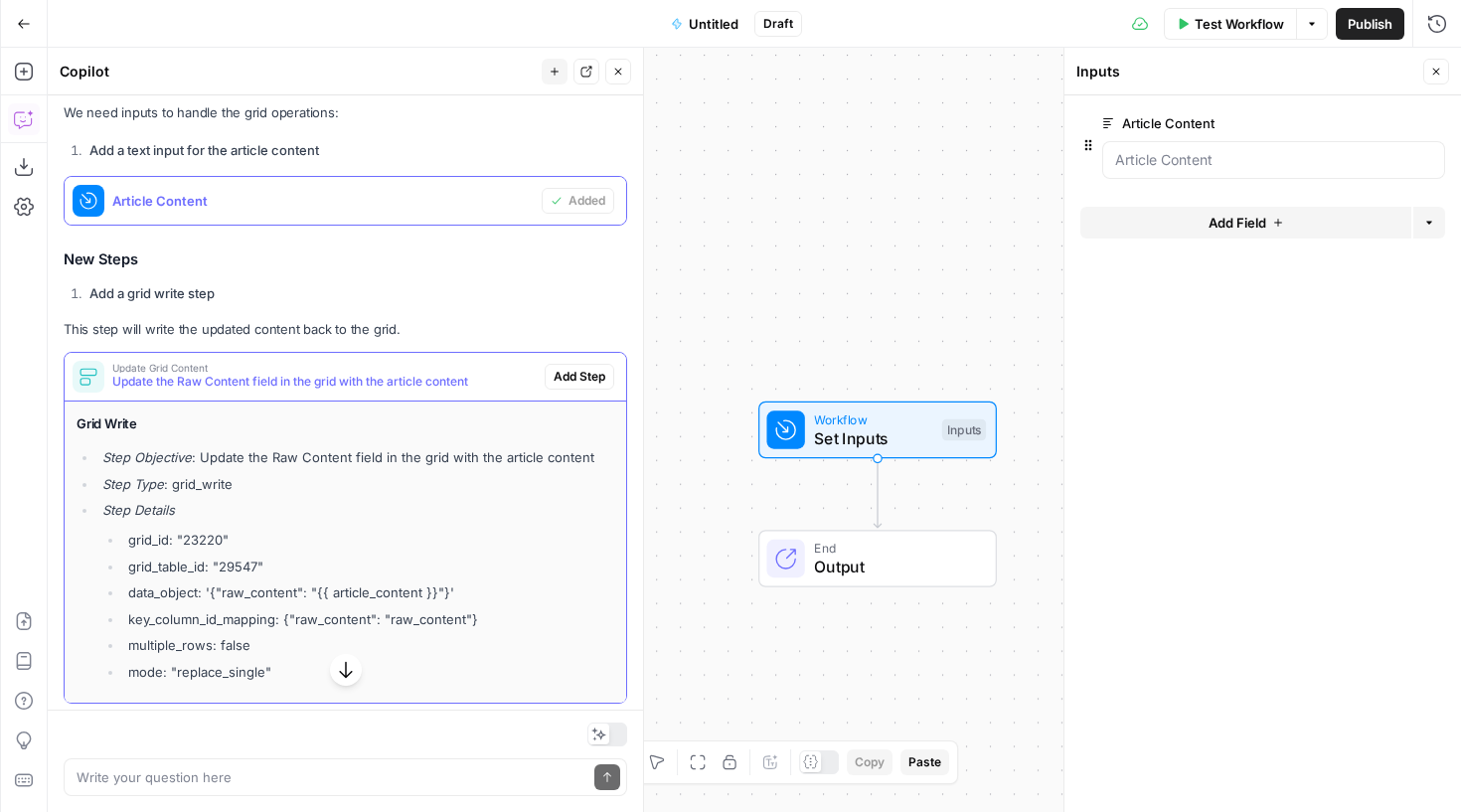 scroll, scrollTop: 486, scrollLeft: 0, axis: vertical 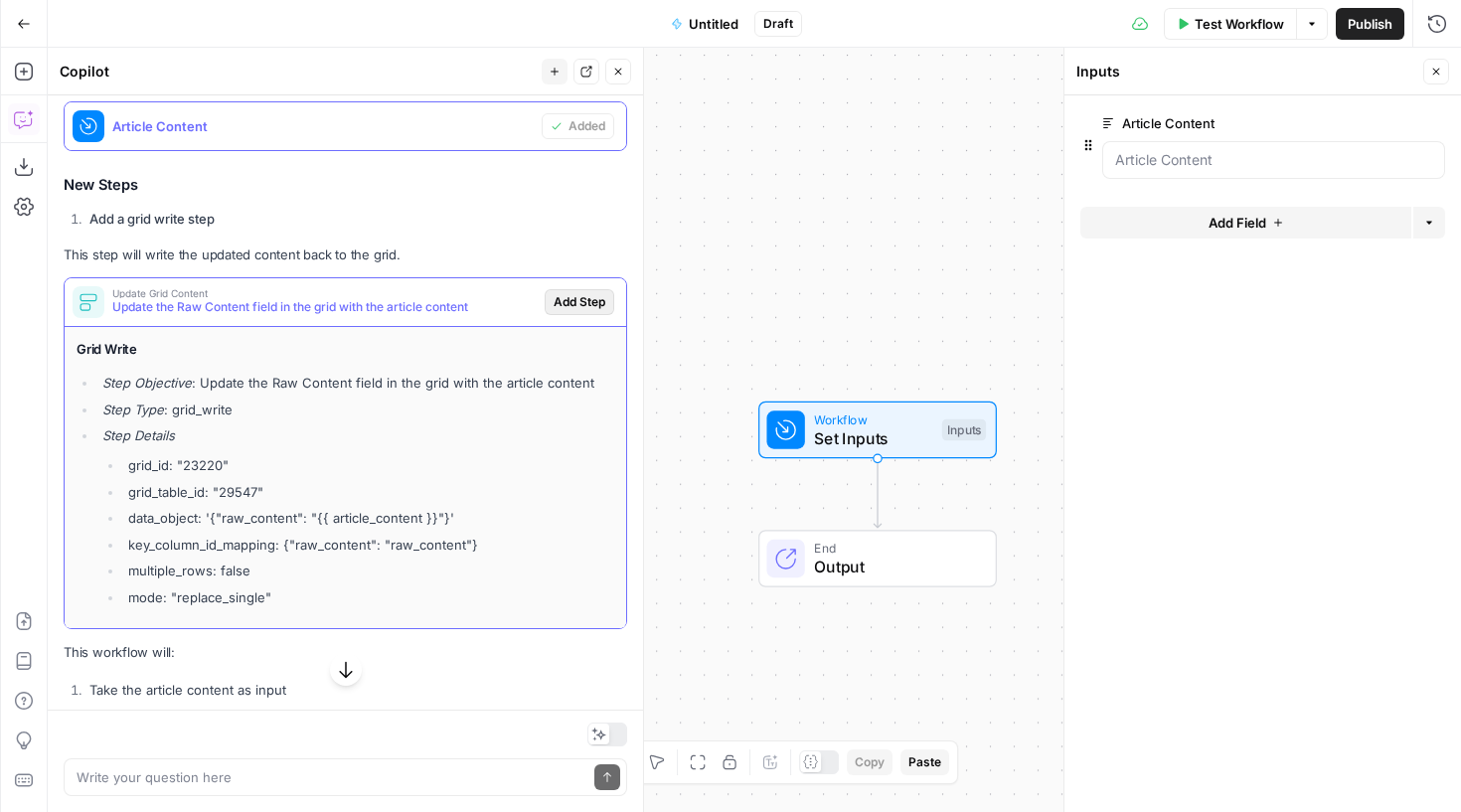 click on "Add Step" at bounding box center [579, 302] 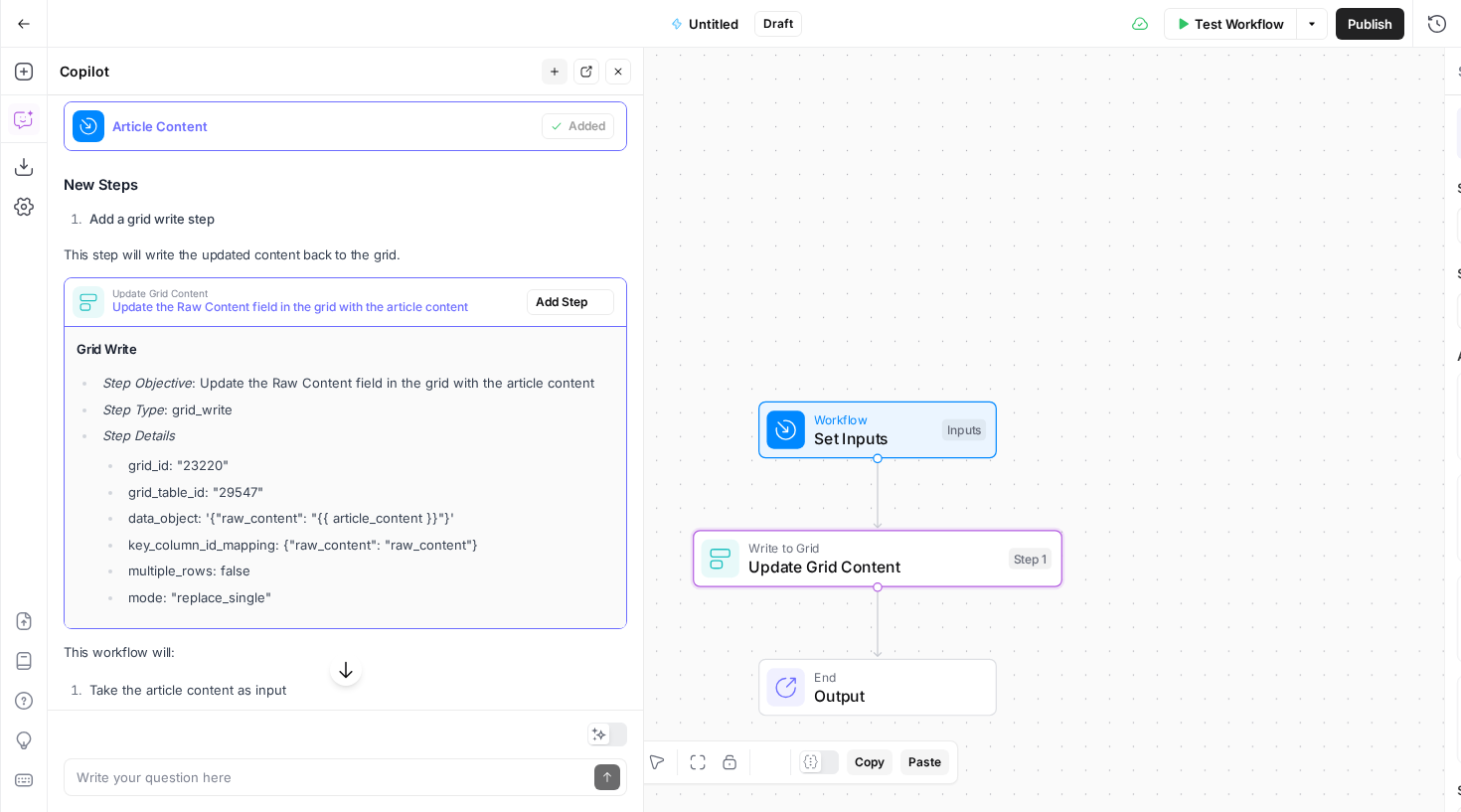 type on "Update Grid Content" 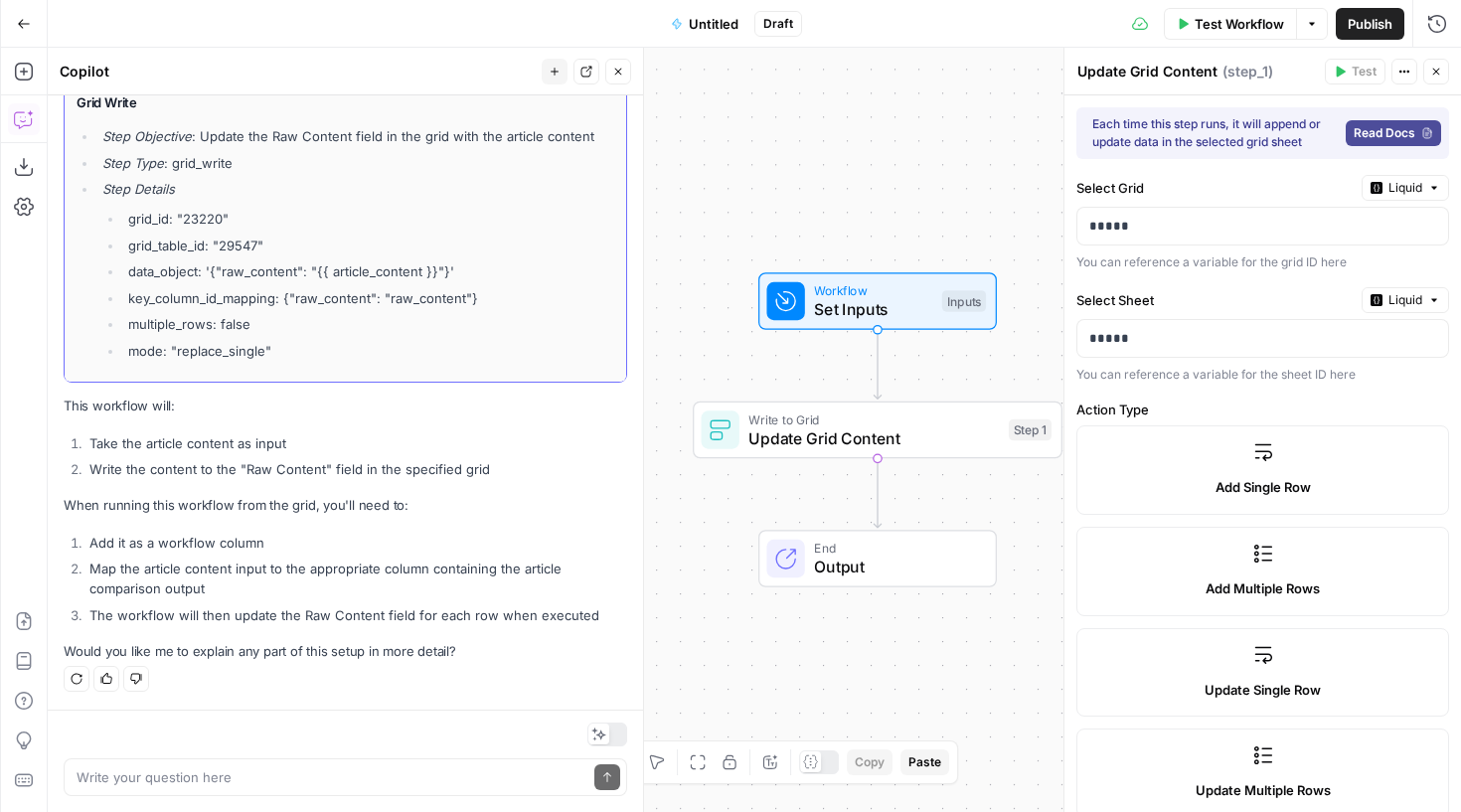 scroll, scrollTop: 750, scrollLeft: 0, axis: vertical 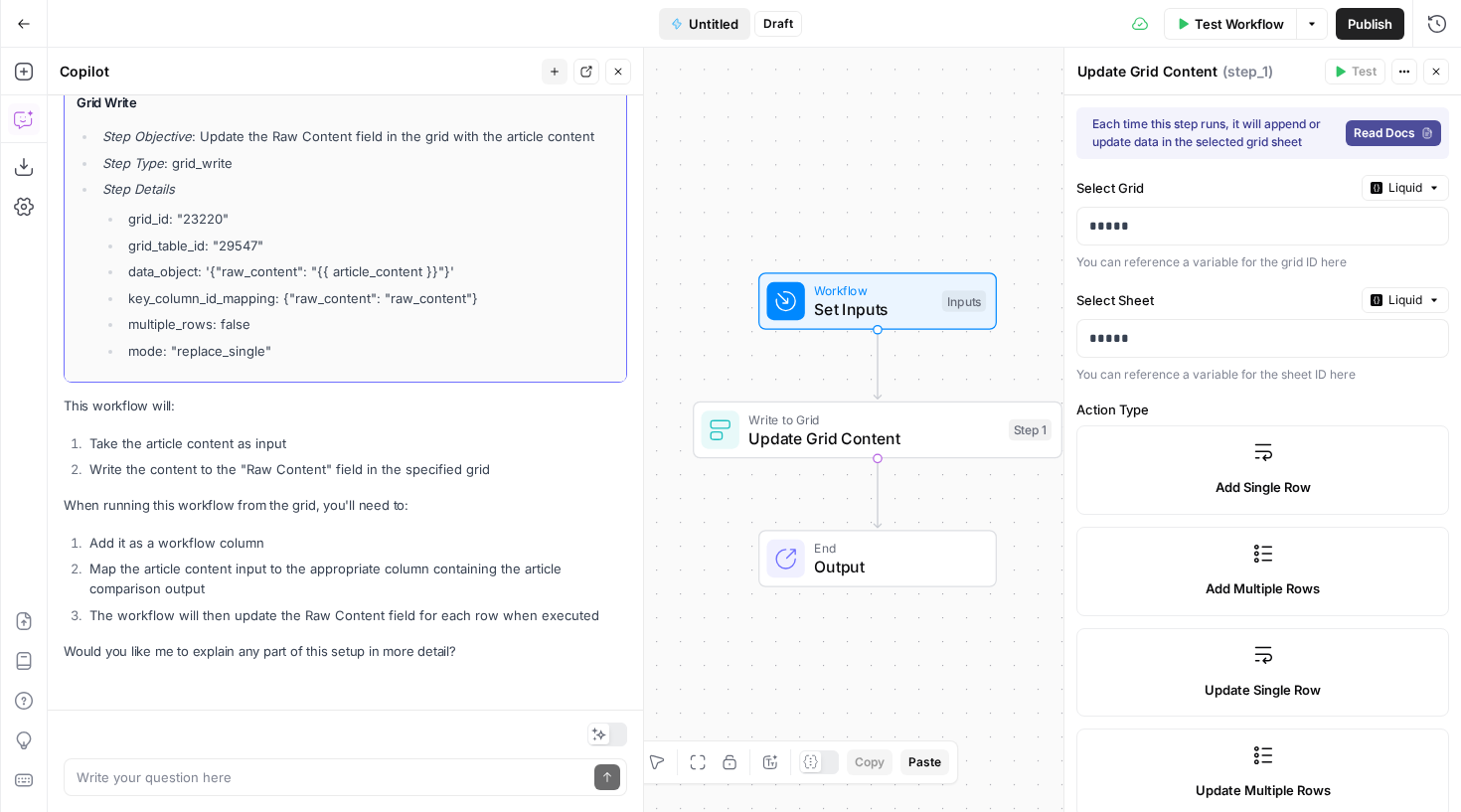 click on "Untitled" at bounding box center (714, 24) 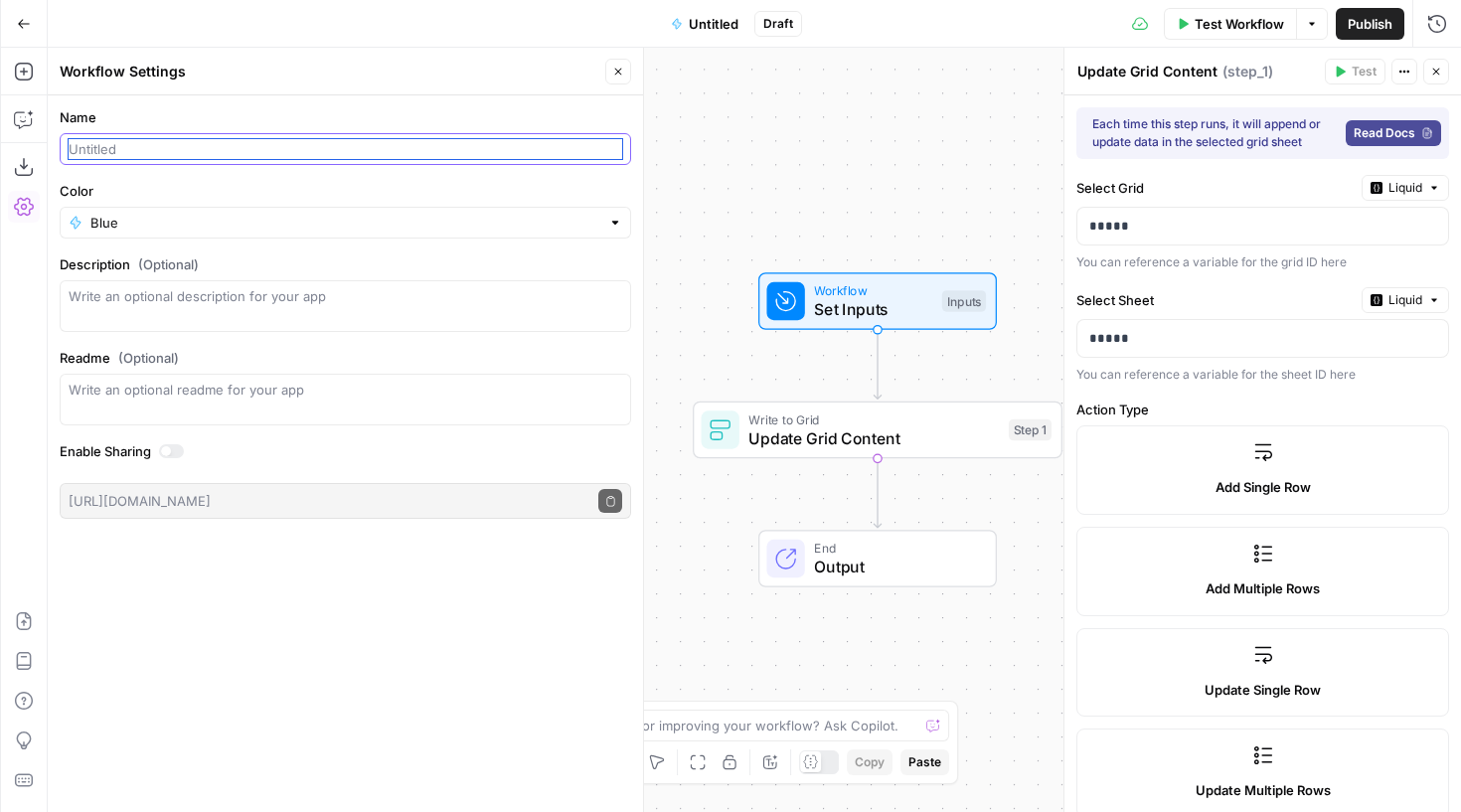 click on "Name" at bounding box center (345, 149) 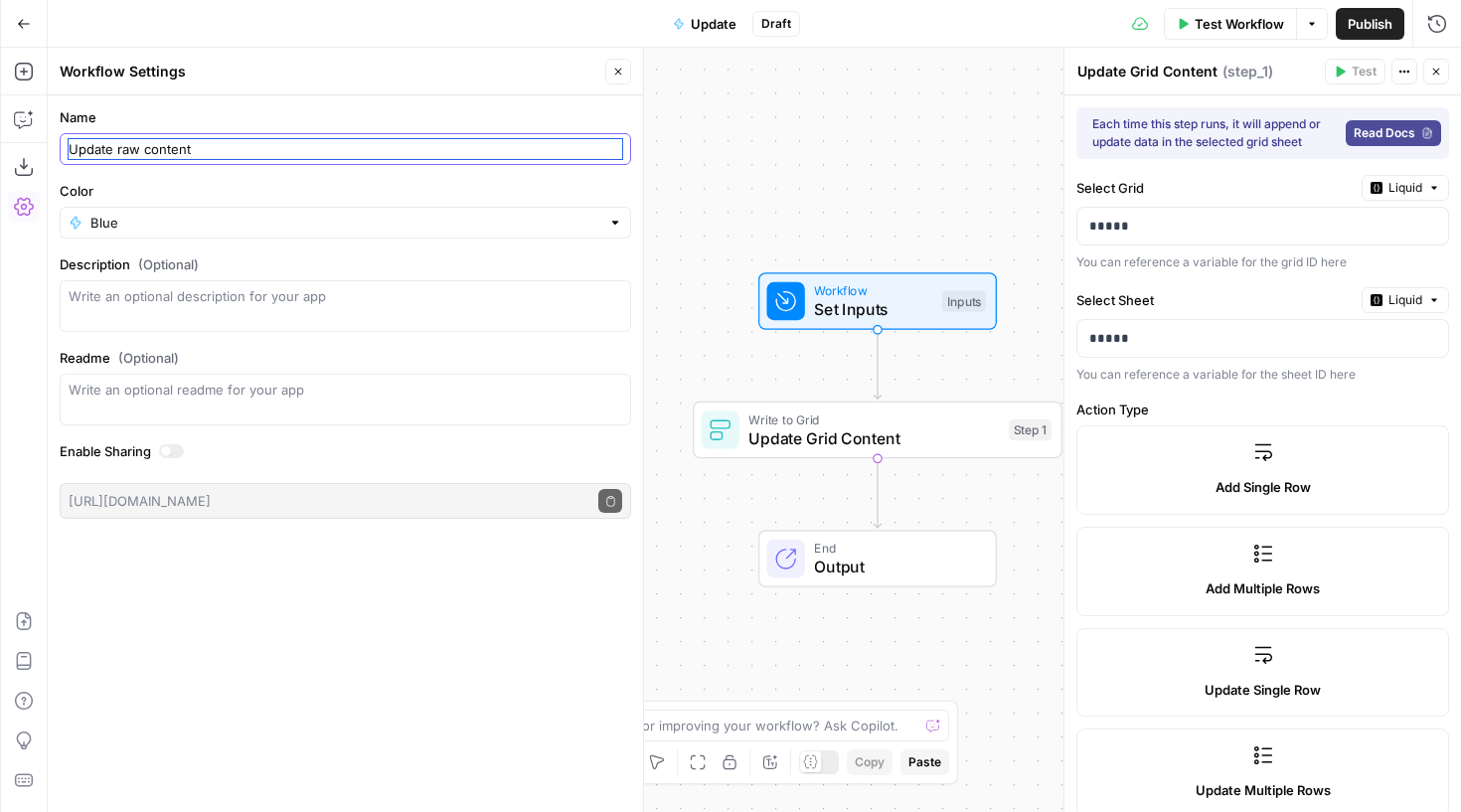 type on "Update raw content" 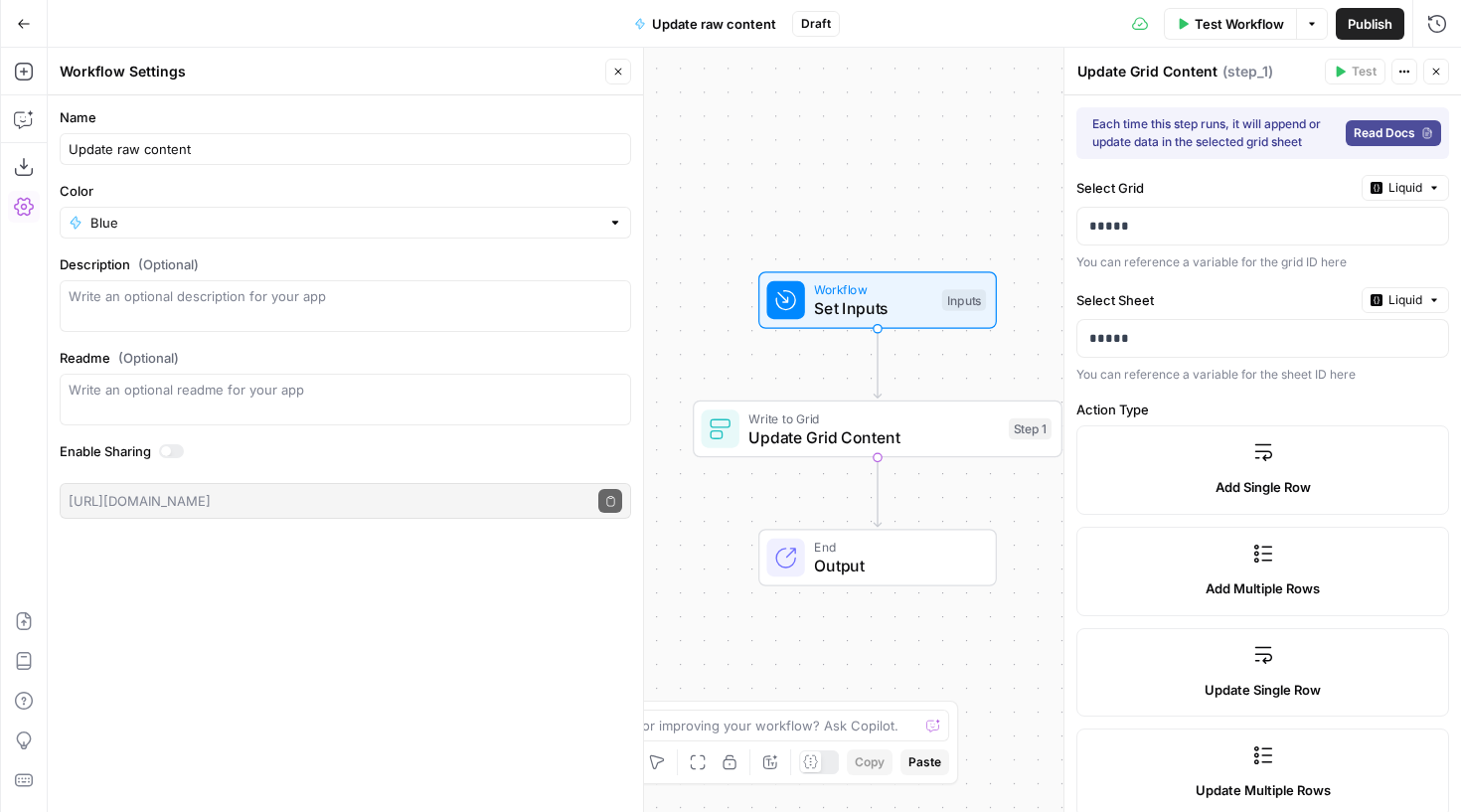 click on "Workflow Set Inputs Inputs Write to Grid Update Grid Content Step 1 End Output" at bounding box center (754, 429) 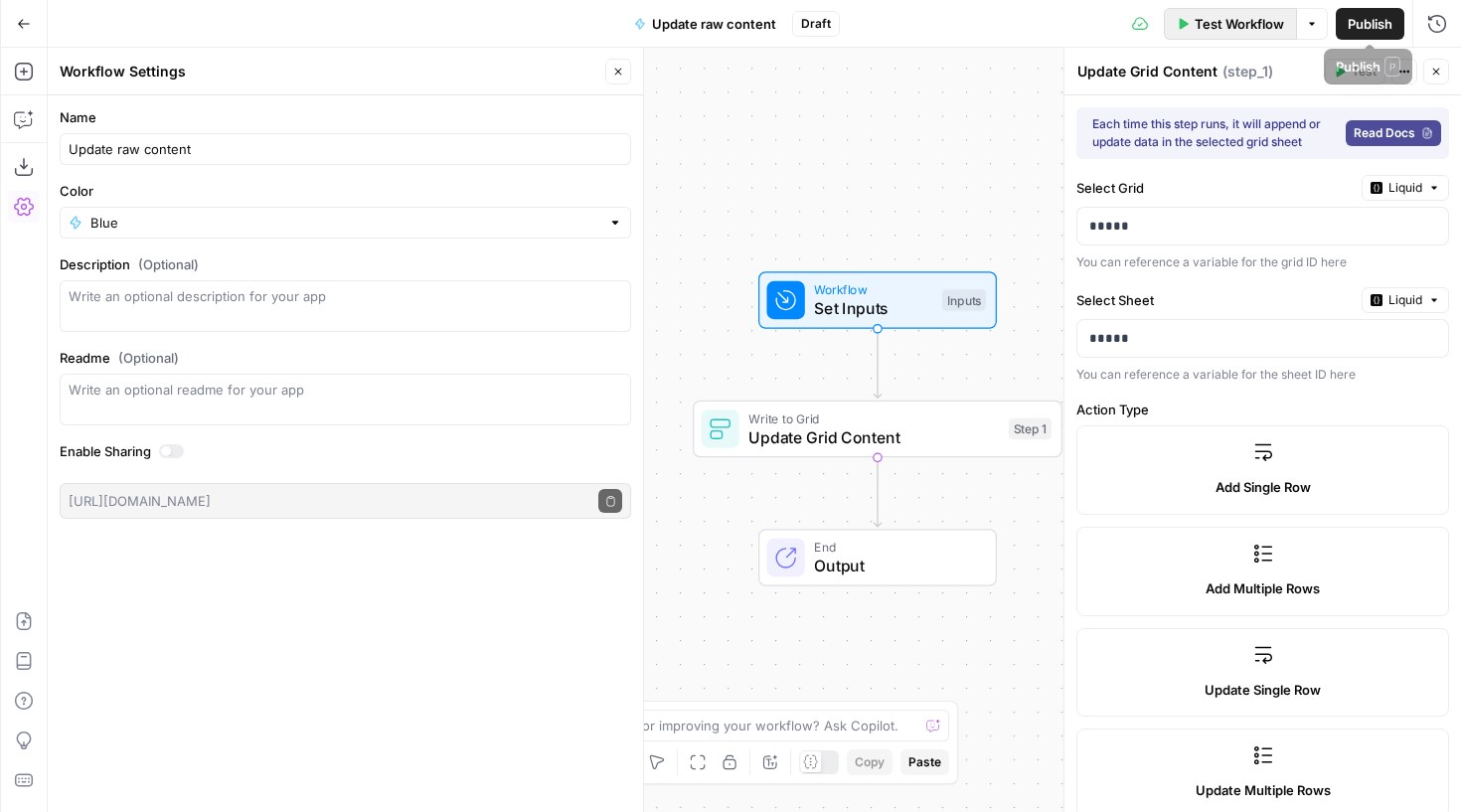 click on "Test Workflow" at bounding box center [1239, 24] 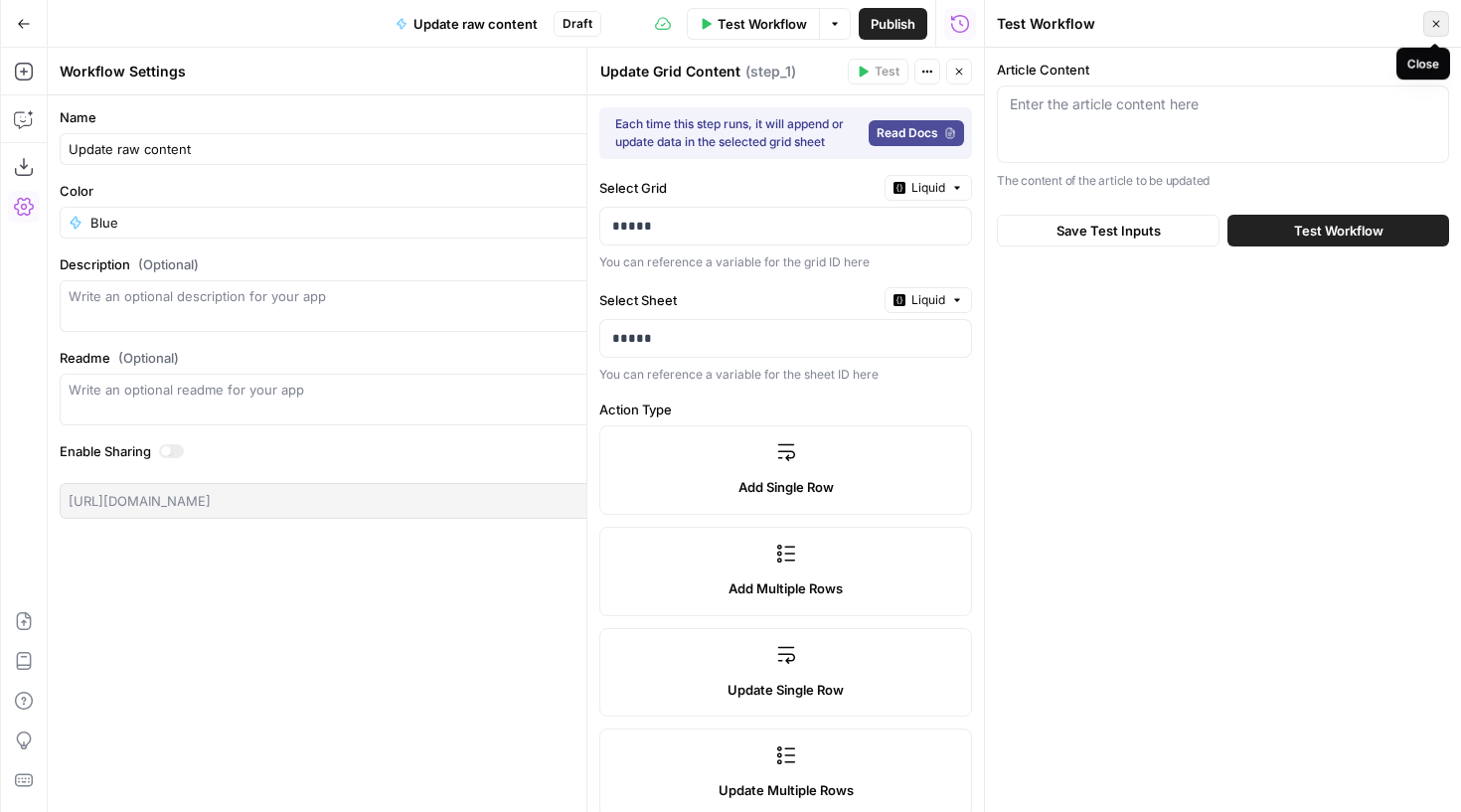click 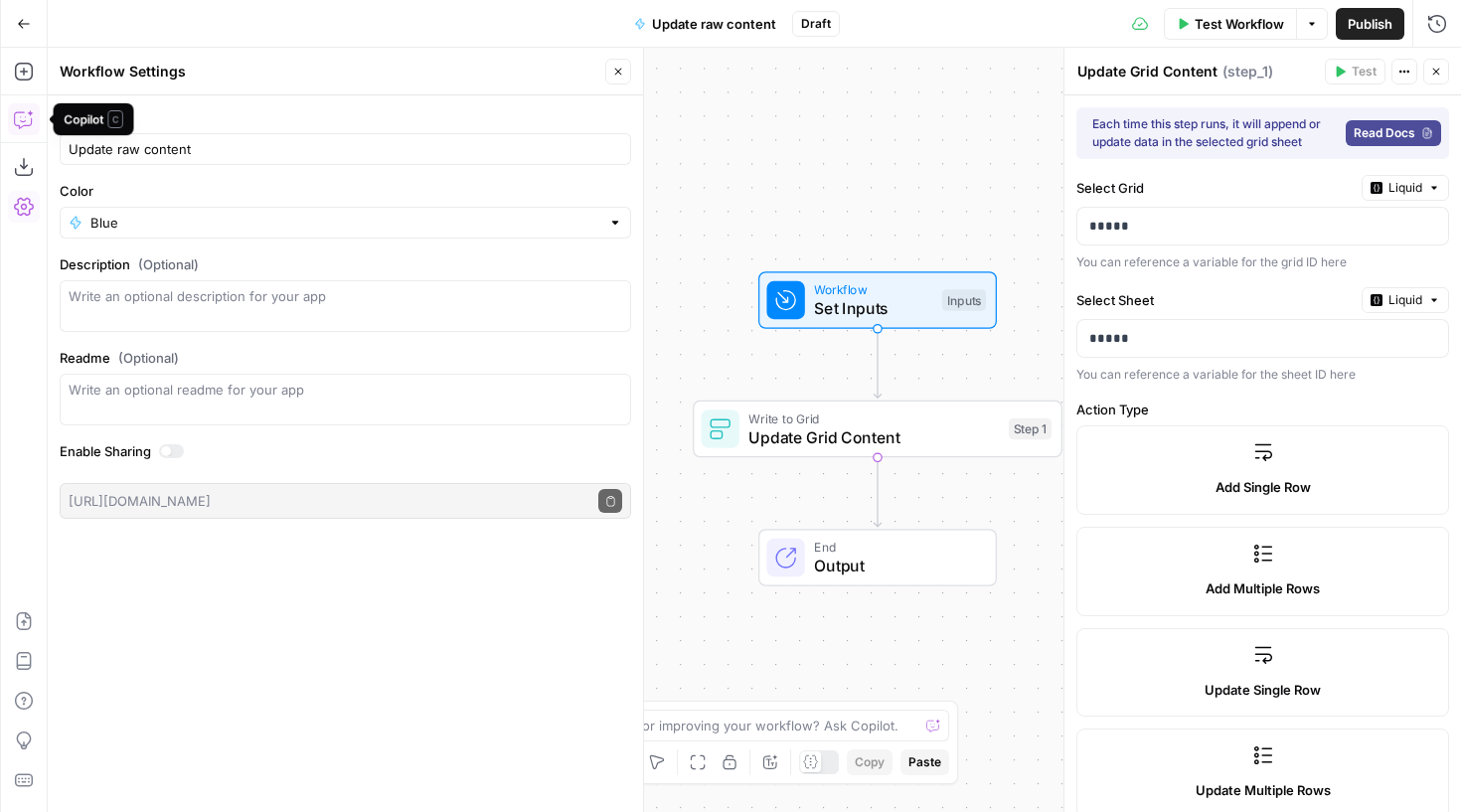 click 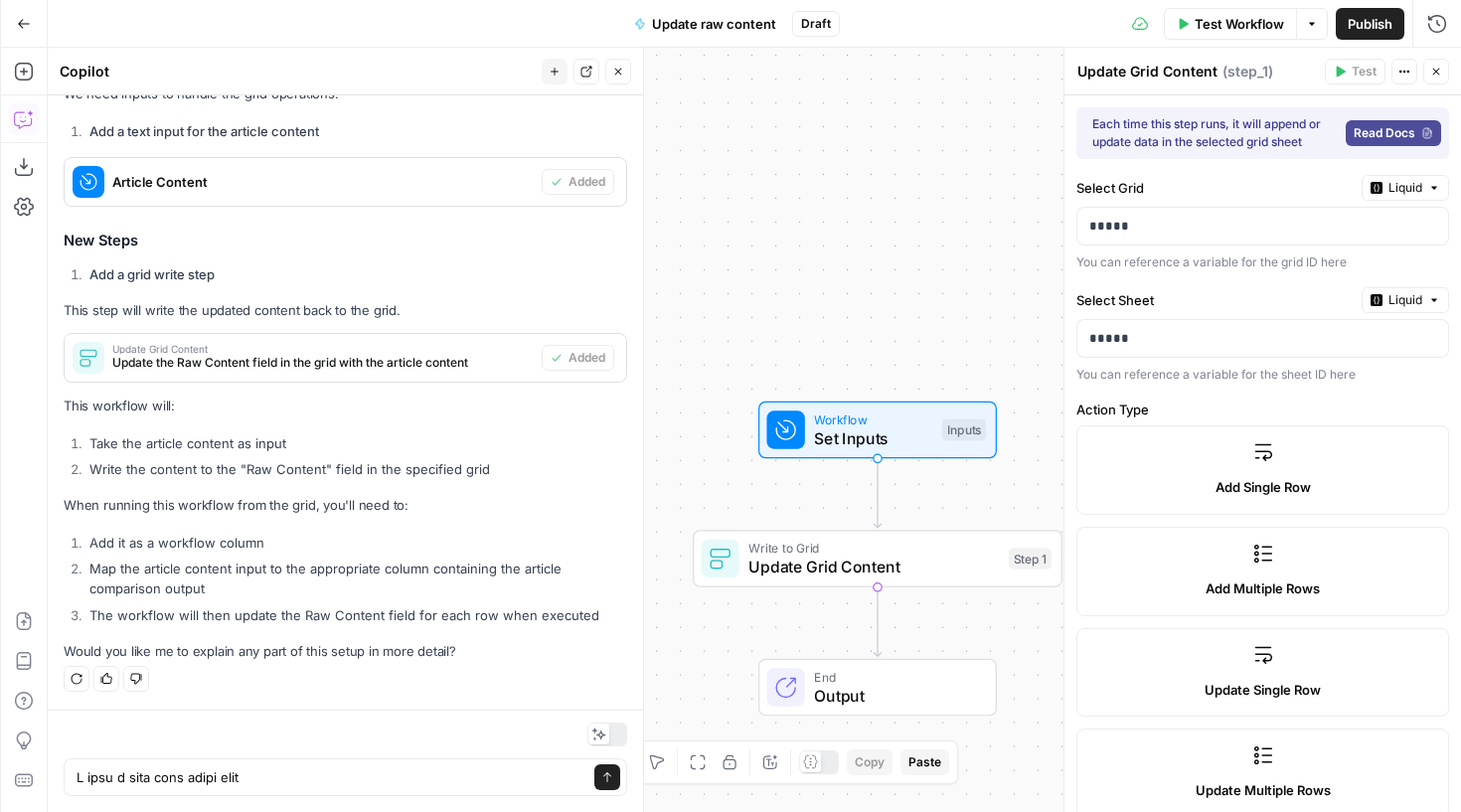 scroll, scrollTop: 727, scrollLeft: 0, axis: vertical 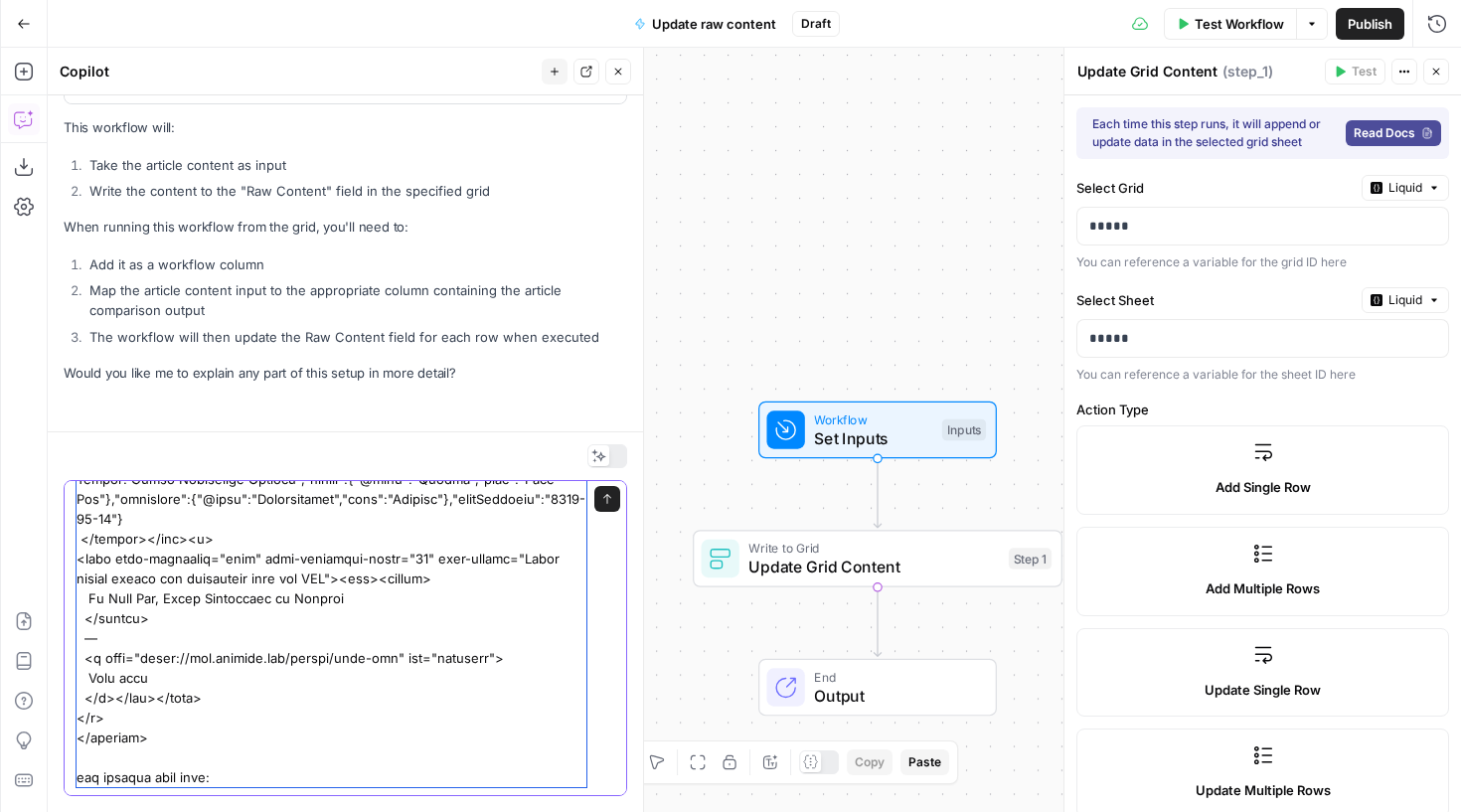 paste on "Welcome to another edition of Flight School Friday! And today’s topic is email engagement.
Email engagement is a fancy way to talk about whether your customers pay attention to the emails you send them. It can be measured in quantitative terms via metrics such as open rates and clicks rates.
Why does it matter if a portion of your list ignores your emails? Bigger lists are better, right?
Welcome to another edition of Flight School Friday! And today’s topic is email engagement.
Email engagement is a fancy way to talk about whether your customers pay attention to the emails you send them. It can be measured in quantitative terms via metrics such as open rates and clicks rates.
Why does it matter if a portion of your list ignores your emails? Bigger lists are better, right?
Well, there are several reasons why having an engaged email list is important. First of all, it means you are not spending money on subscribers who don’t read your emails, as your email service provider charges you according to the s..." 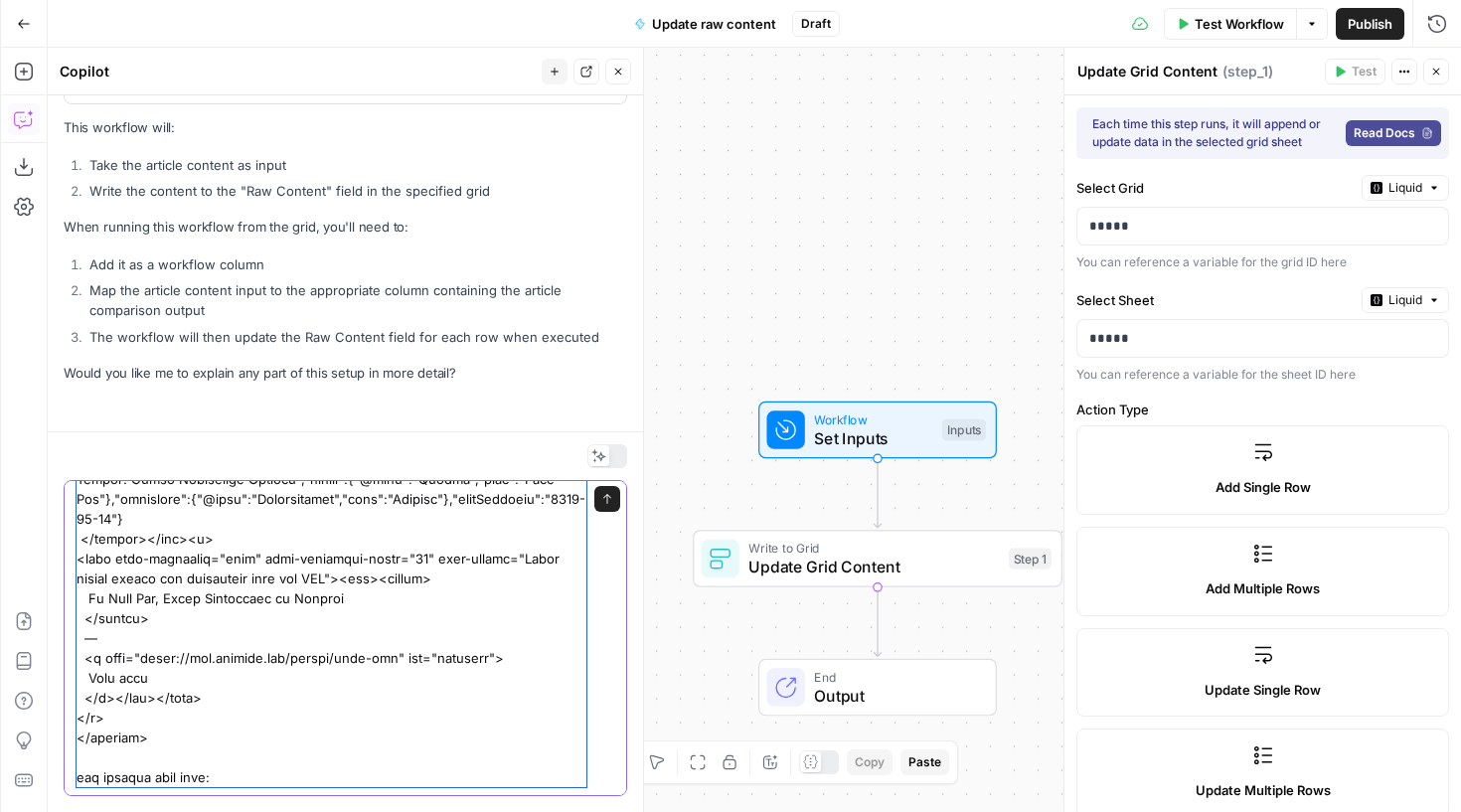 type on "I need a step that takes this
<article>
<p><span data-changeset="true" data-changeset-index="0" data-reason="Removed initial welcome message to restructure the introduction"><del>
Welcome to another edition of Flight School Friday! And today’s topic is email engagement.
</del></span></p>
<p><span data-changeset="true" data-changeset-index="1" data-reason="Removed duplicate content about email engagement that was reorganized"><del>
Email engagement is a fancy way to talk about whether your customers pay attention to the emails you send them. It can be measured in quantitative terms via metrics such as open rates and clicks rates.
</del></span></p><h1><span data-changeset="true" data-changeset-index="20" data-reason="Added main article heading"><ins>
5 psychological principles for engaging emails
</ins></span></h1>
<p>
<span data-changeset="true" data-changeset-index="2" data-reason="Updated welcome message to be more engaging and direct"><del>Why does it matter if a portion of your list ignores y..." 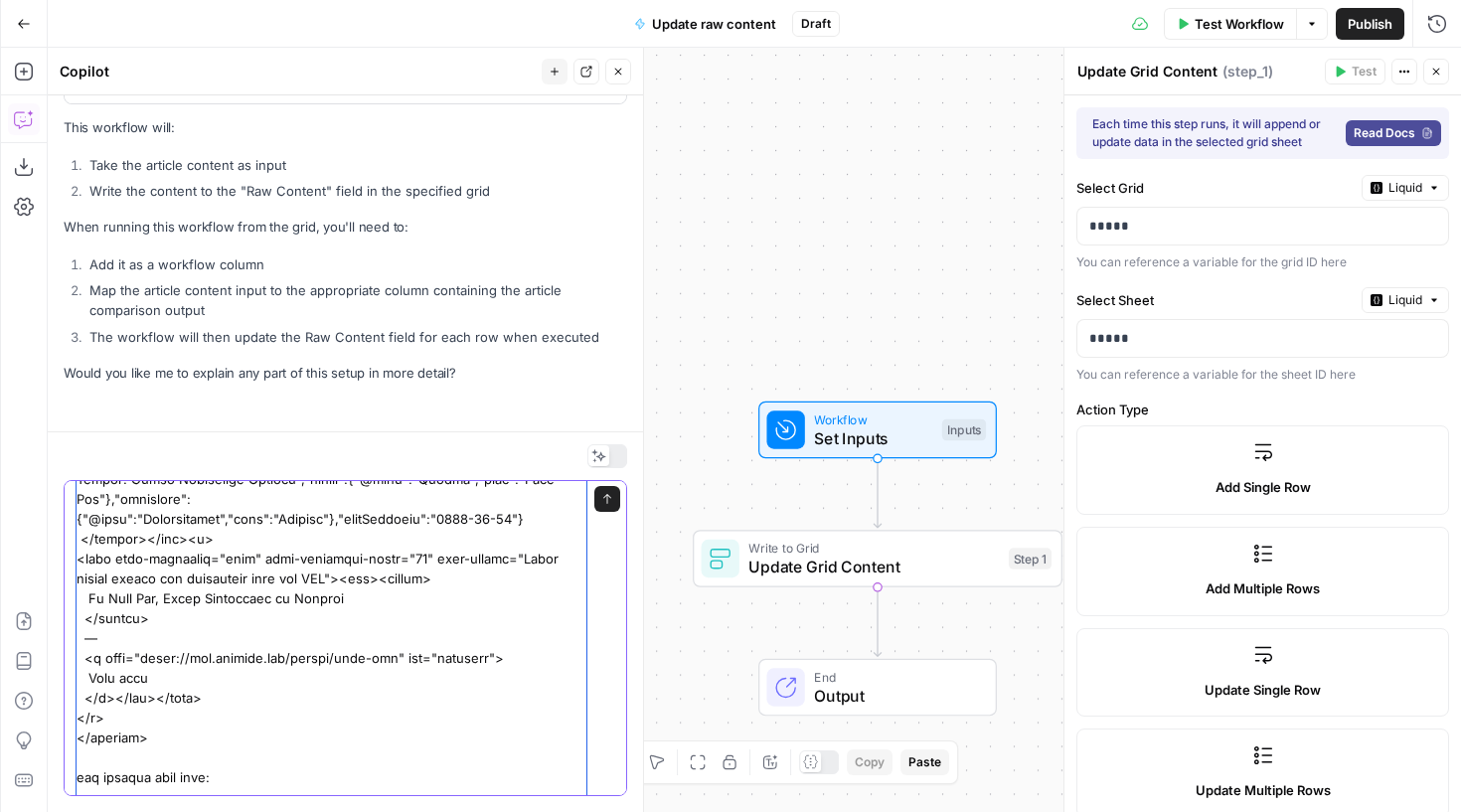 scroll, scrollTop: 9601, scrollLeft: 0, axis: vertical 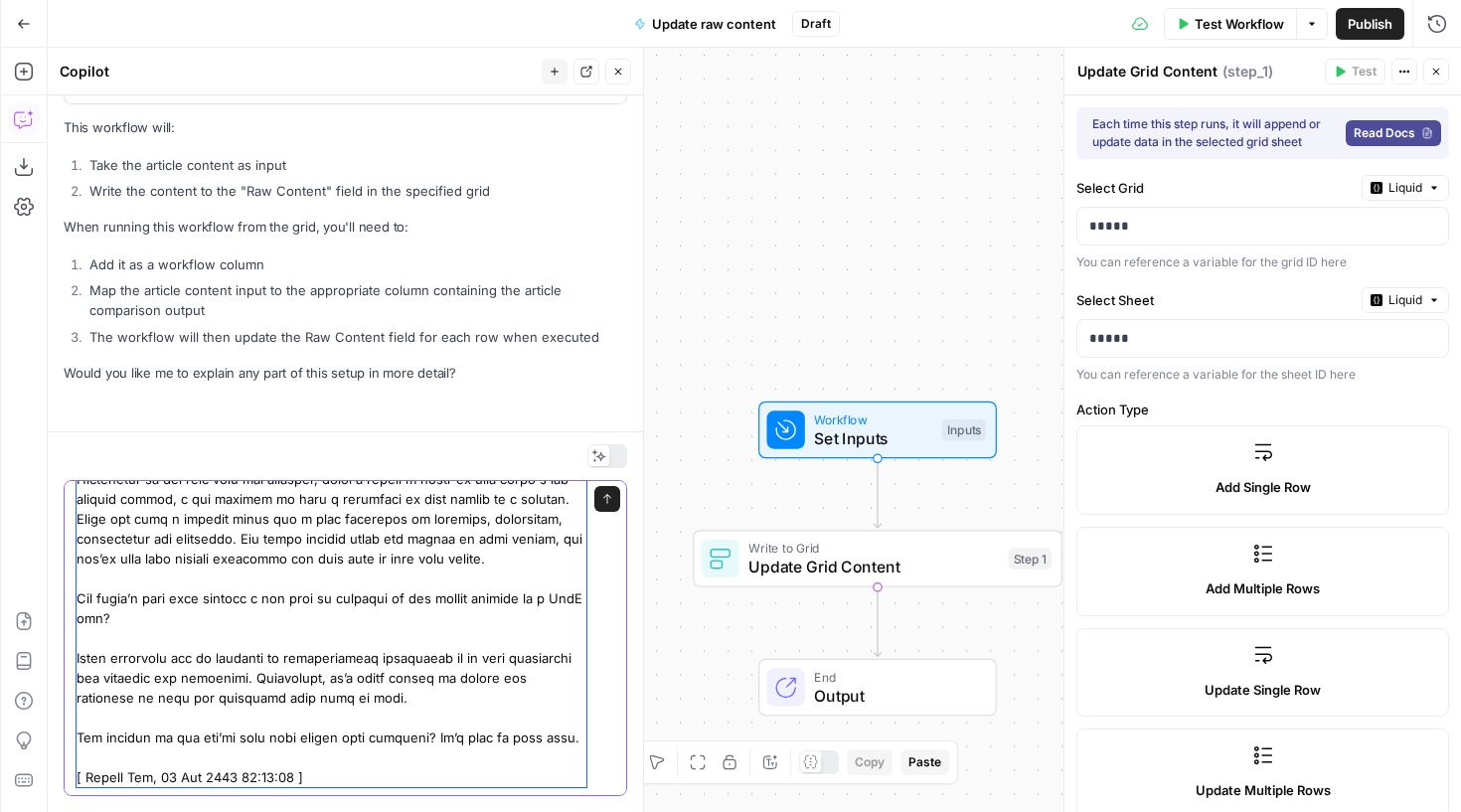 type 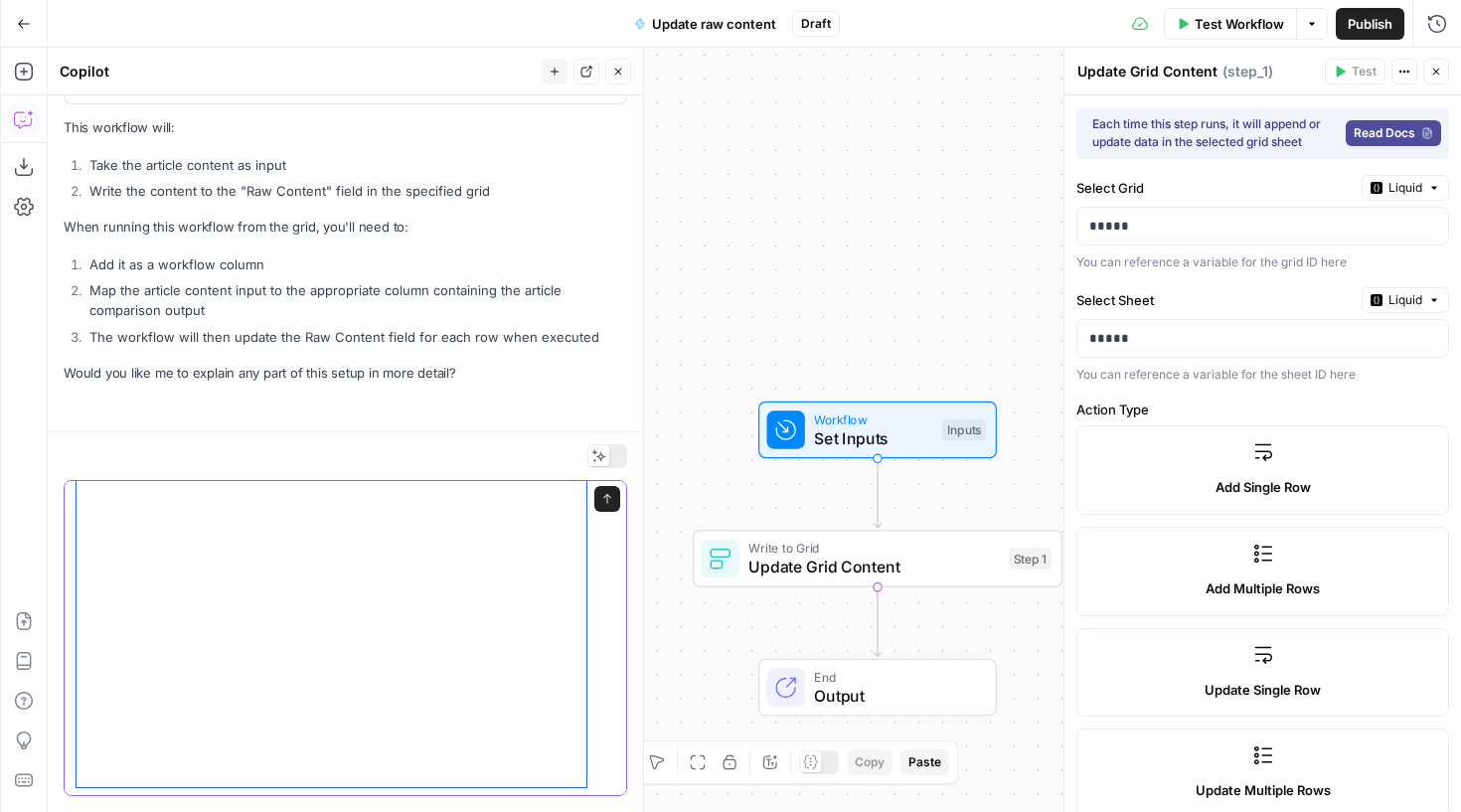 scroll, scrollTop: 11140, scrollLeft: 0, axis: vertical 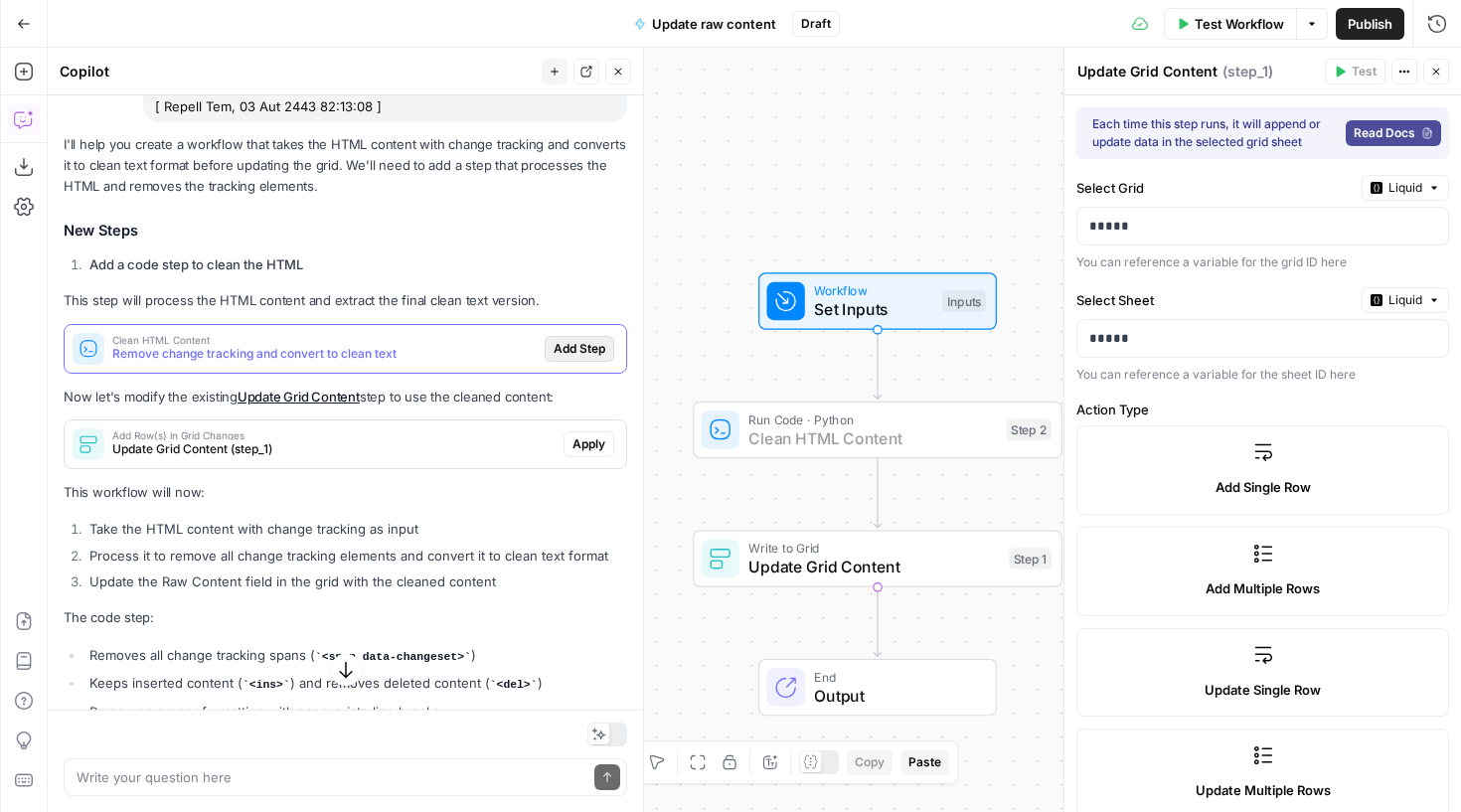 click on "Add Step" at bounding box center (579, 349) 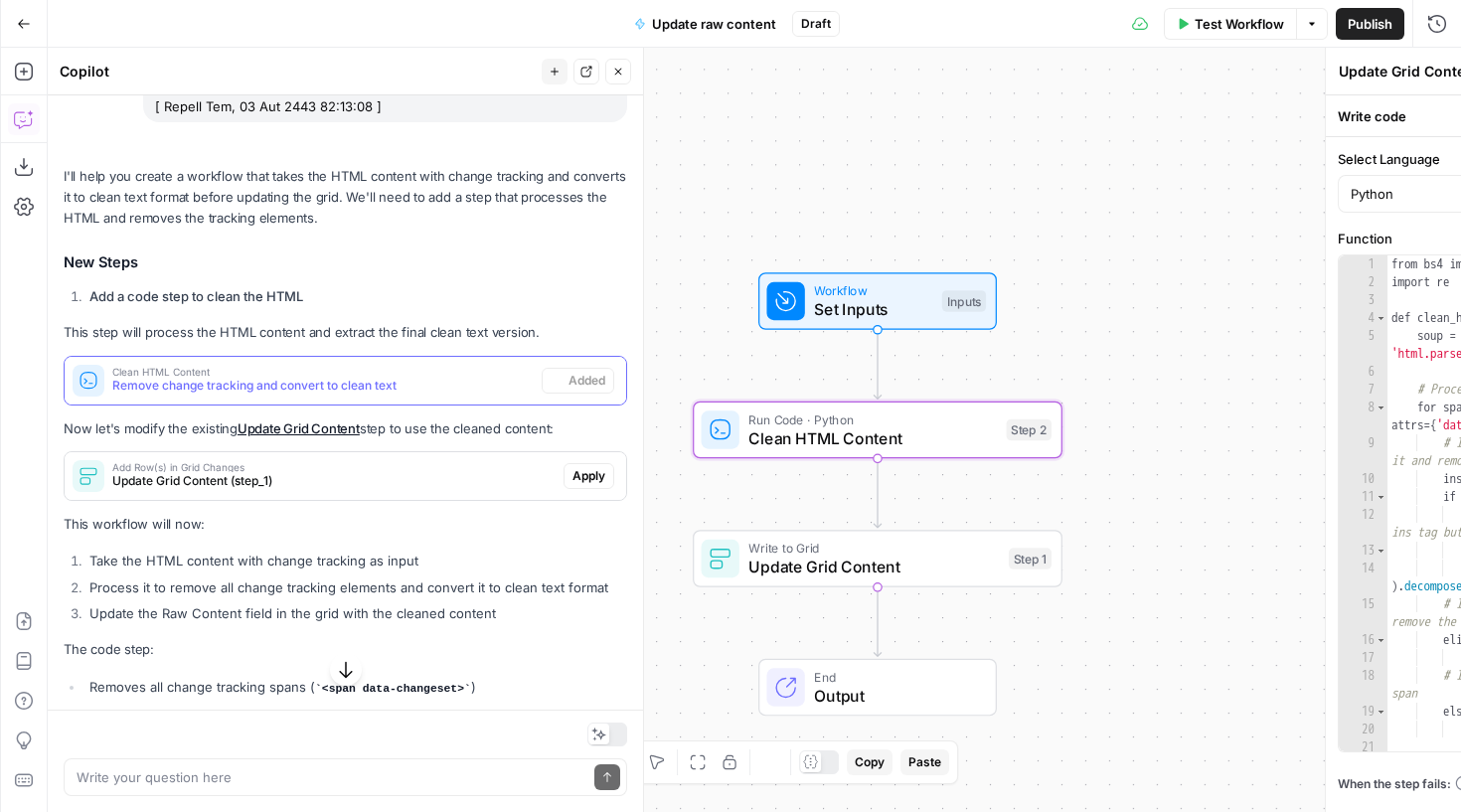 type on "Clean HTML Content" 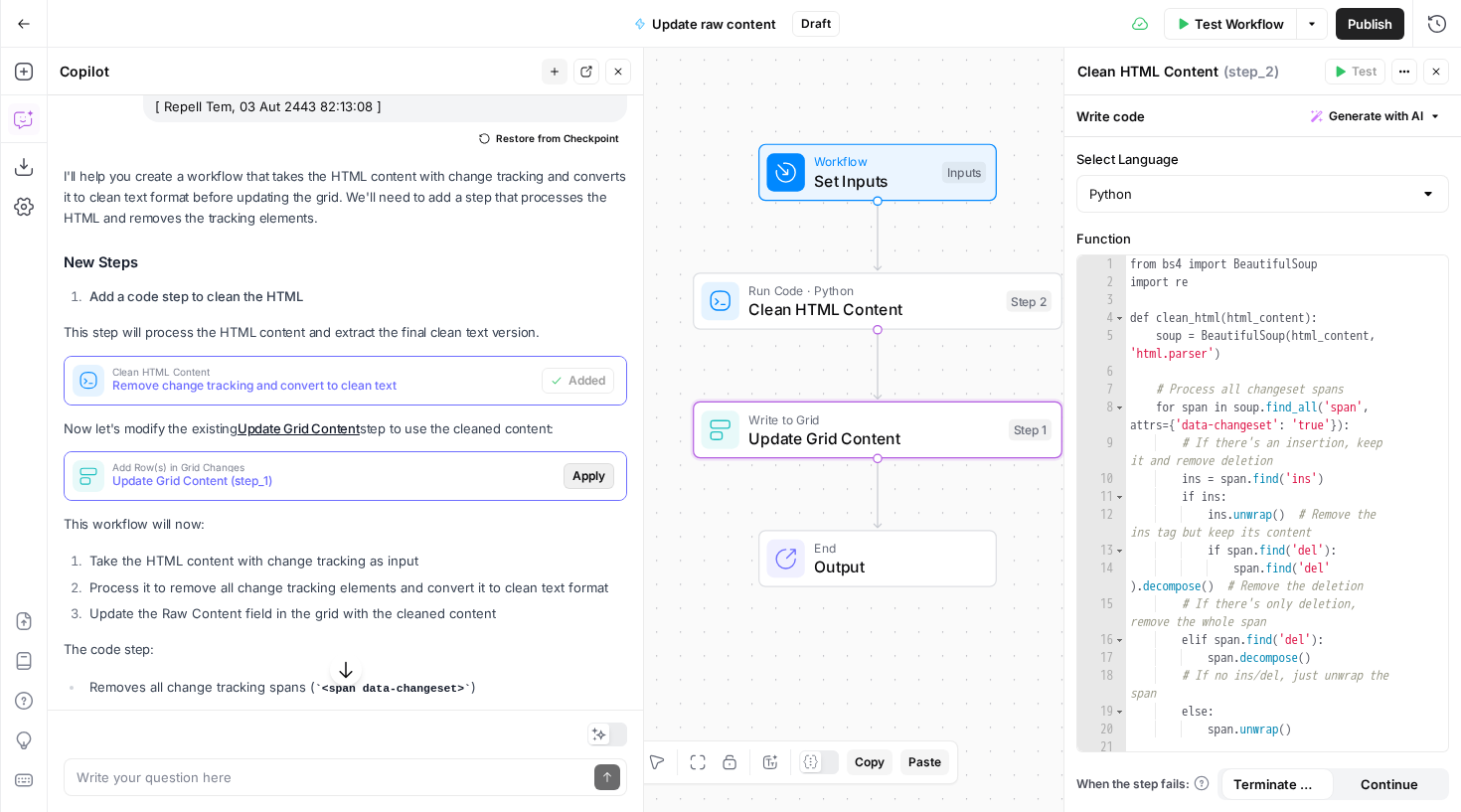 click on "Apply" at bounding box center [588, 476] 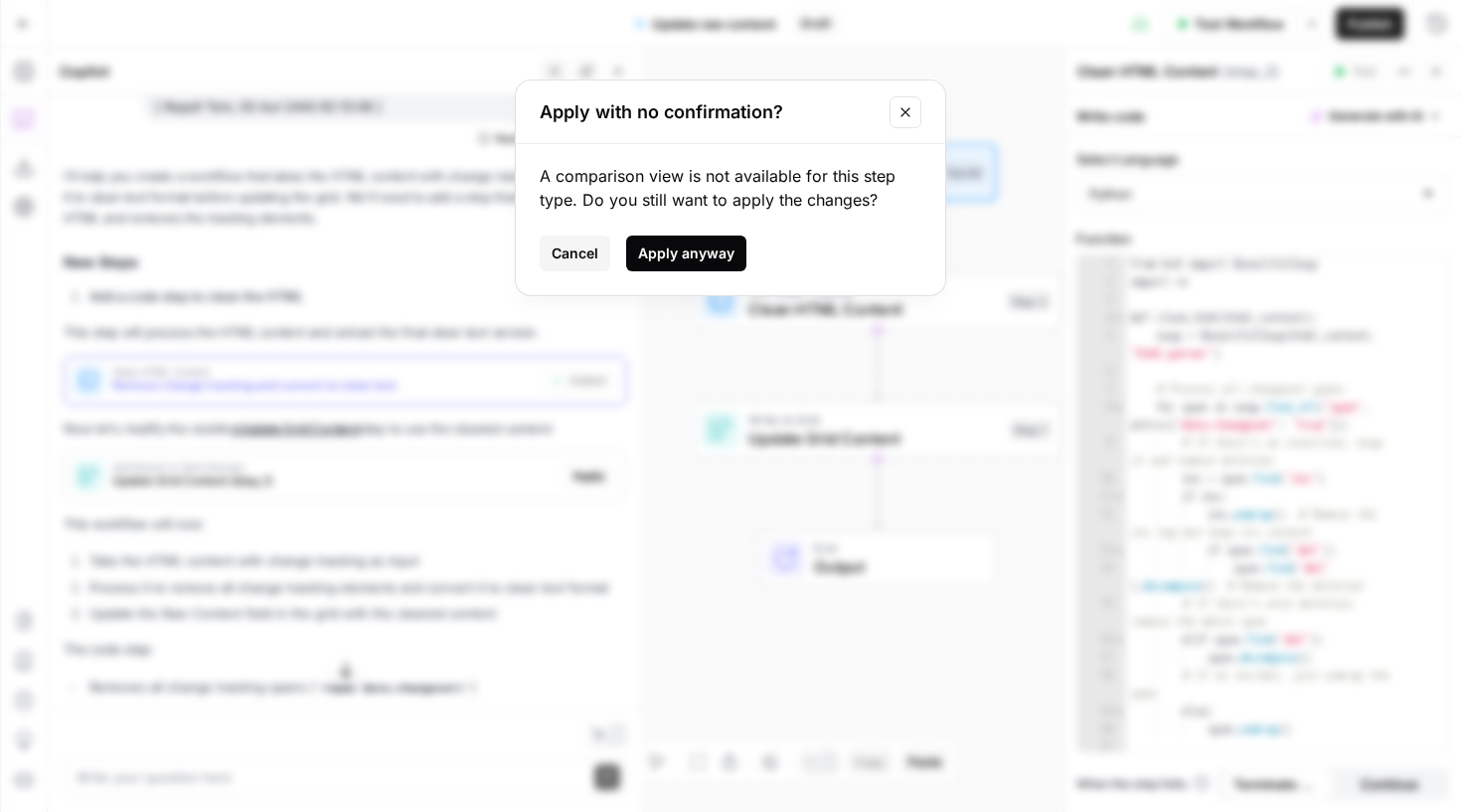 click on "Apply anyway" at bounding box center [686, 253] 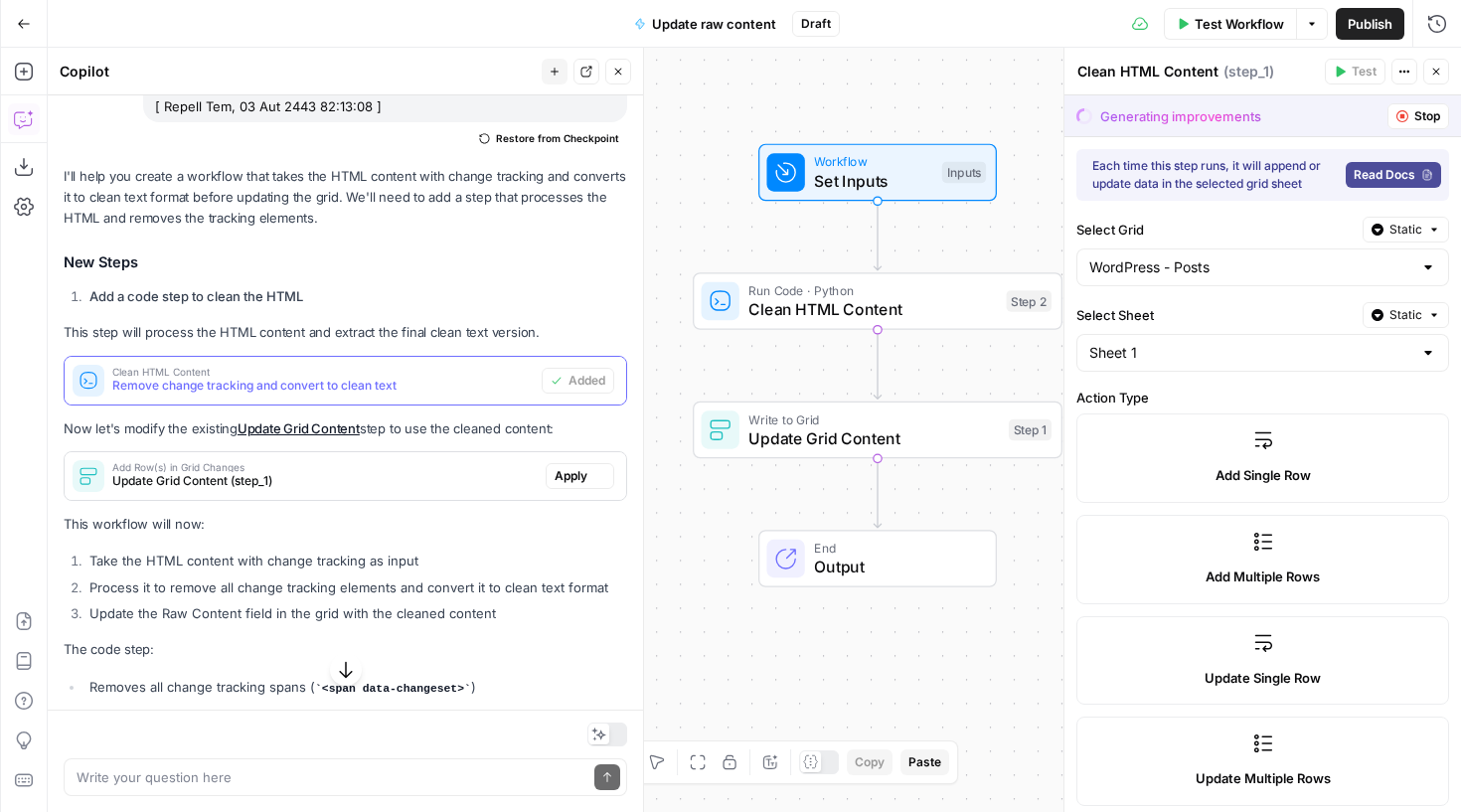 type on "Update Grid Content" 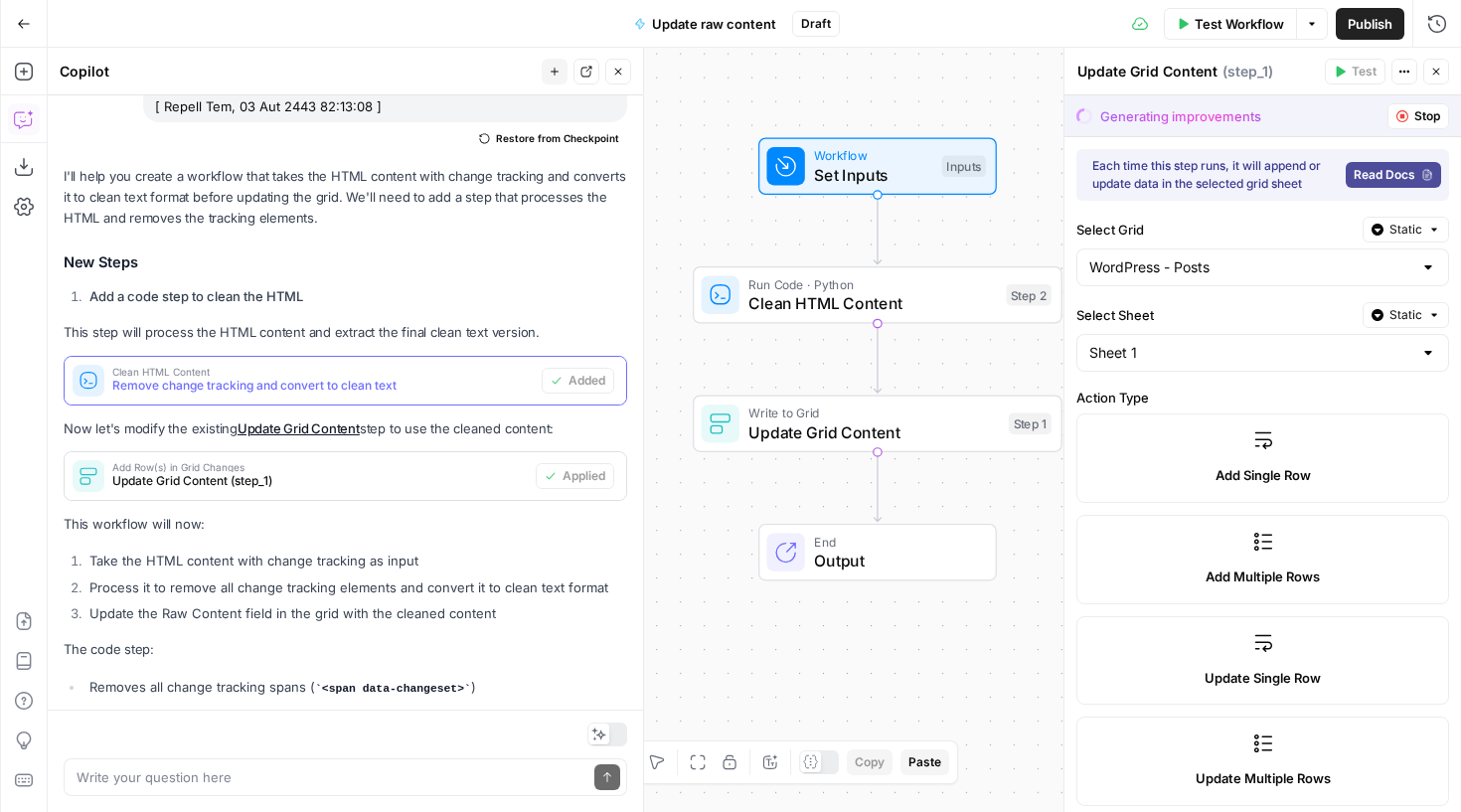 scroll, scrollTop: 11665, scrollLeft: 0, axis: vertical 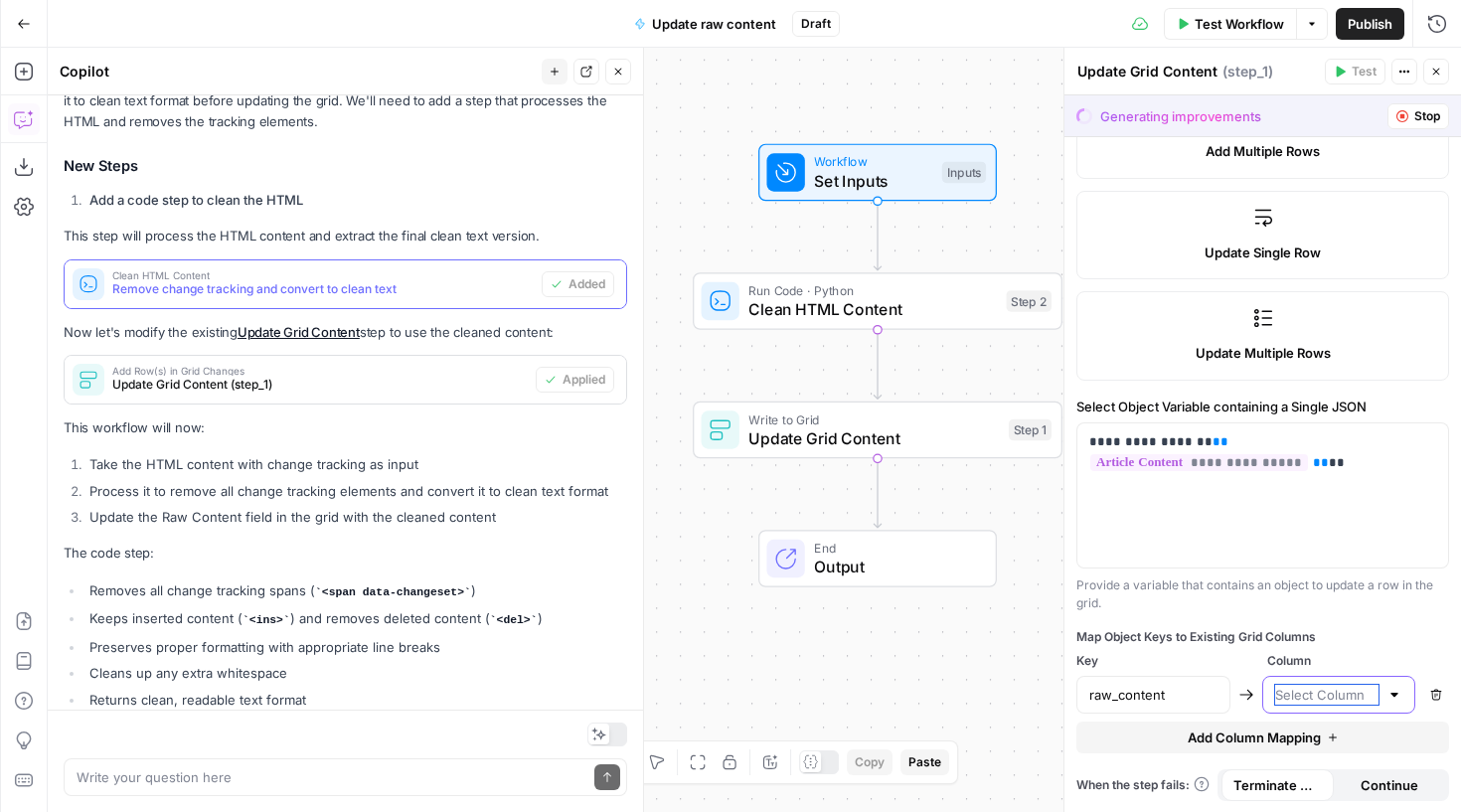 click at bounding box center (1327, 695) 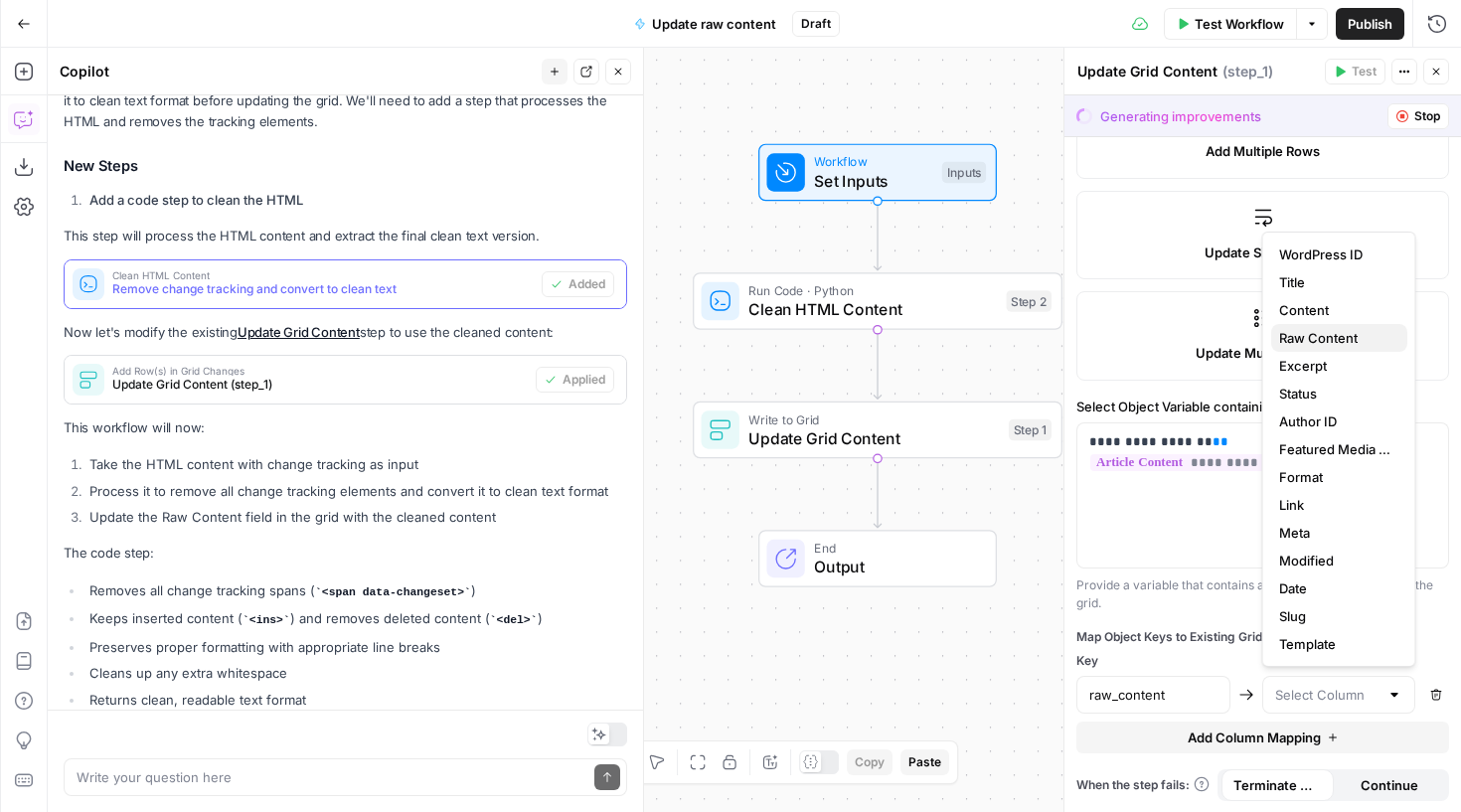 click on "Raw Content" at bounding box center (1318, 338) 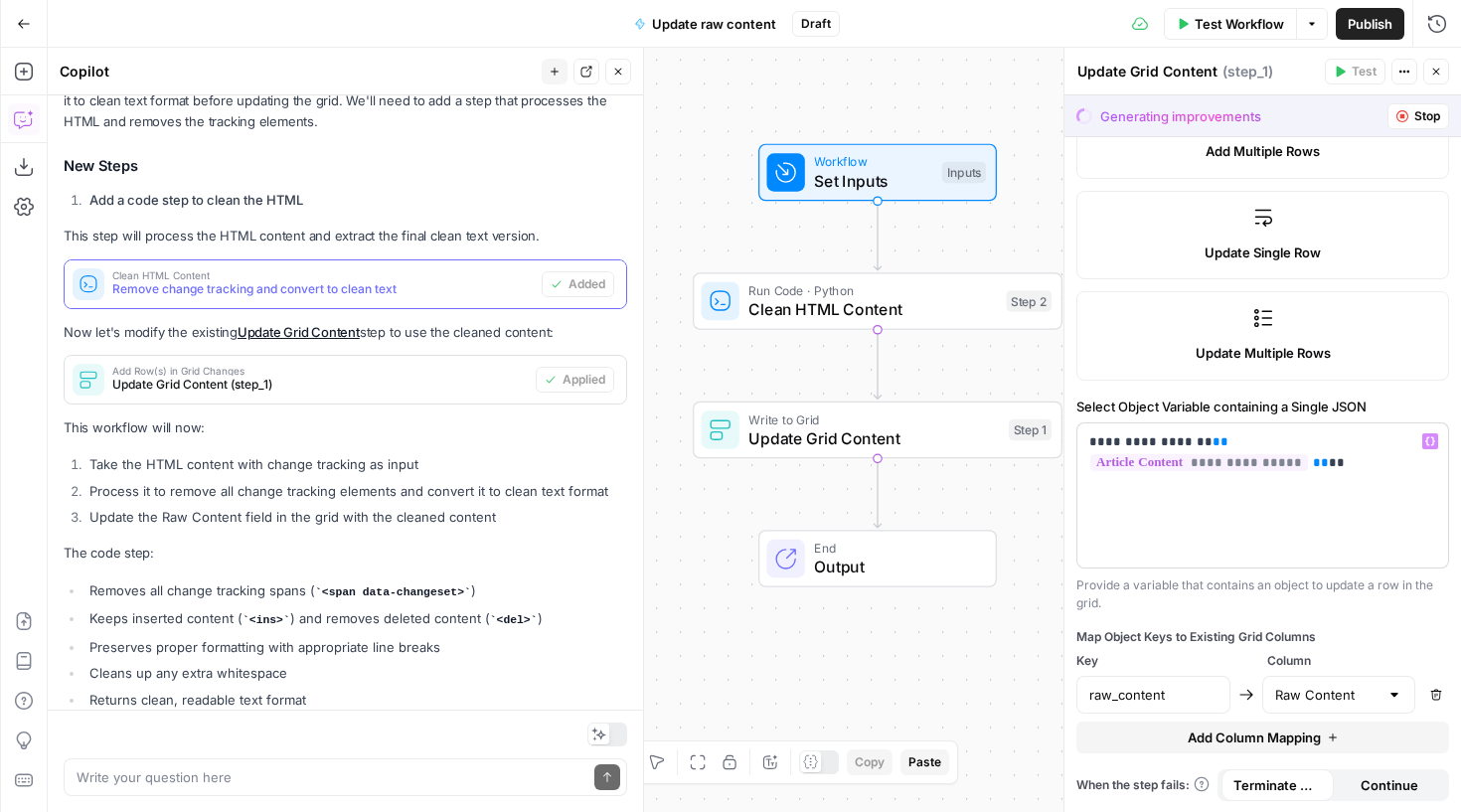 scroll, scrollTop: 0, scrollLeft: 0, axis: both 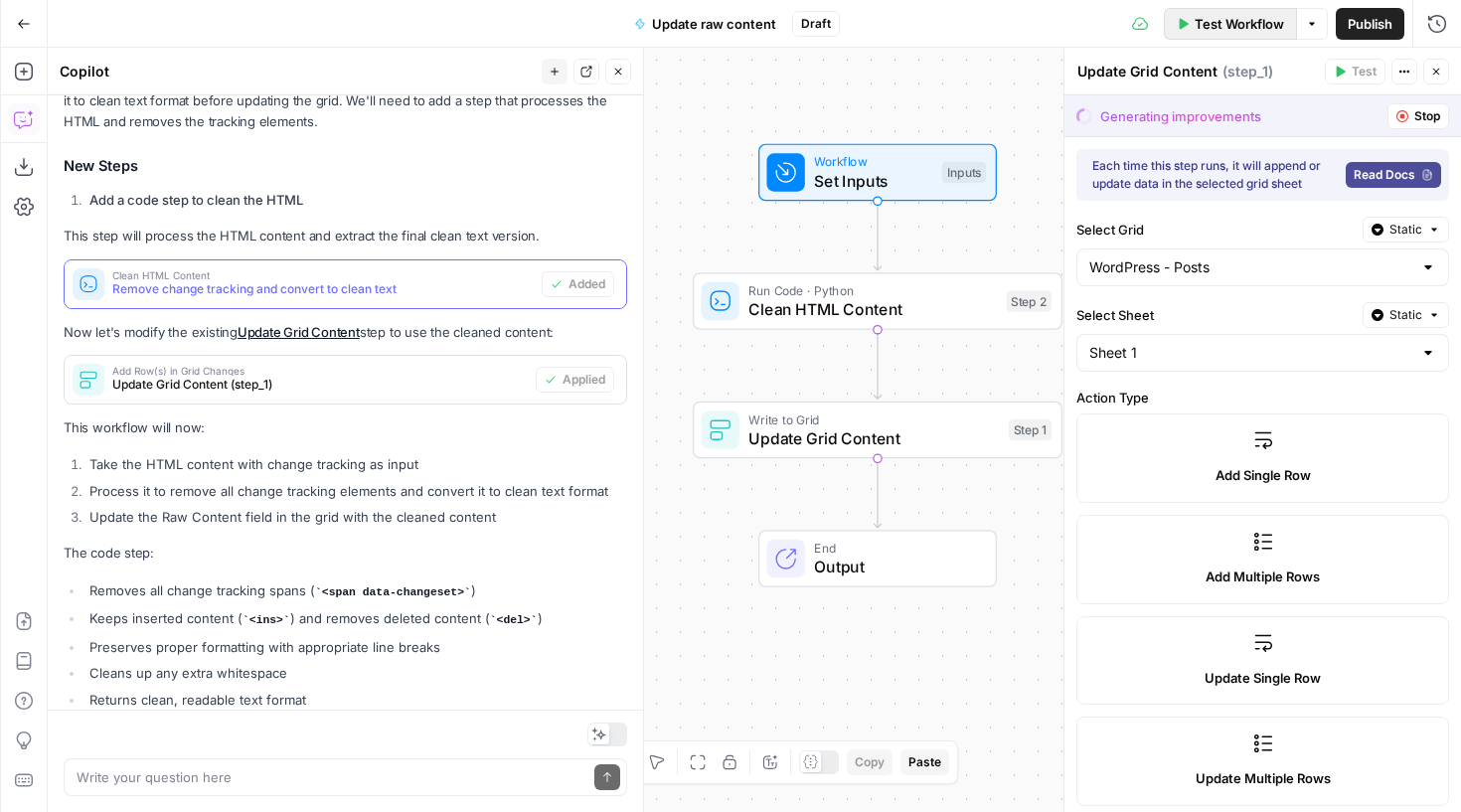 click on "Test Workflow" at bounding box center [1230, 24] 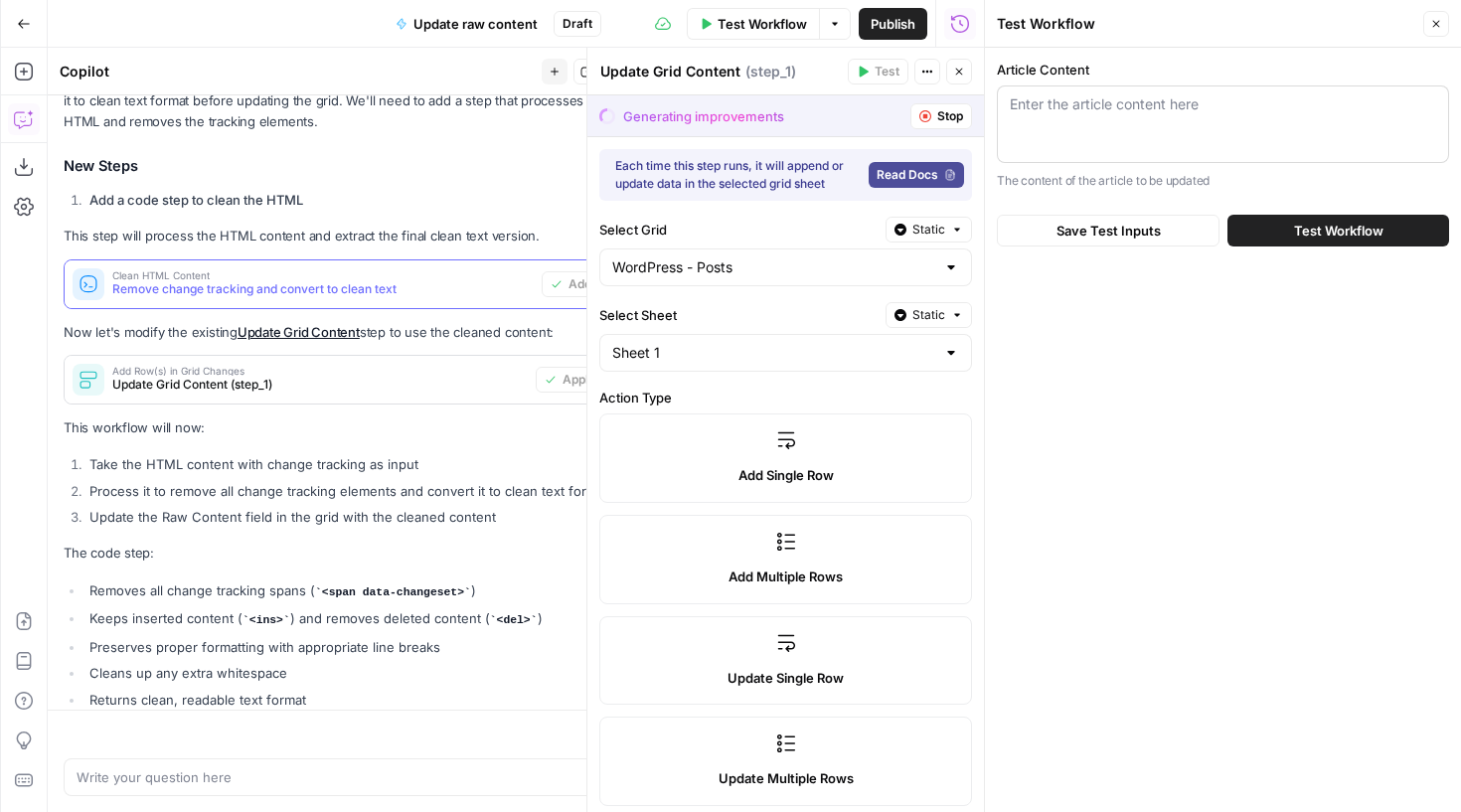 click on "Enter the article content here" at bounding box center [1222, 124] 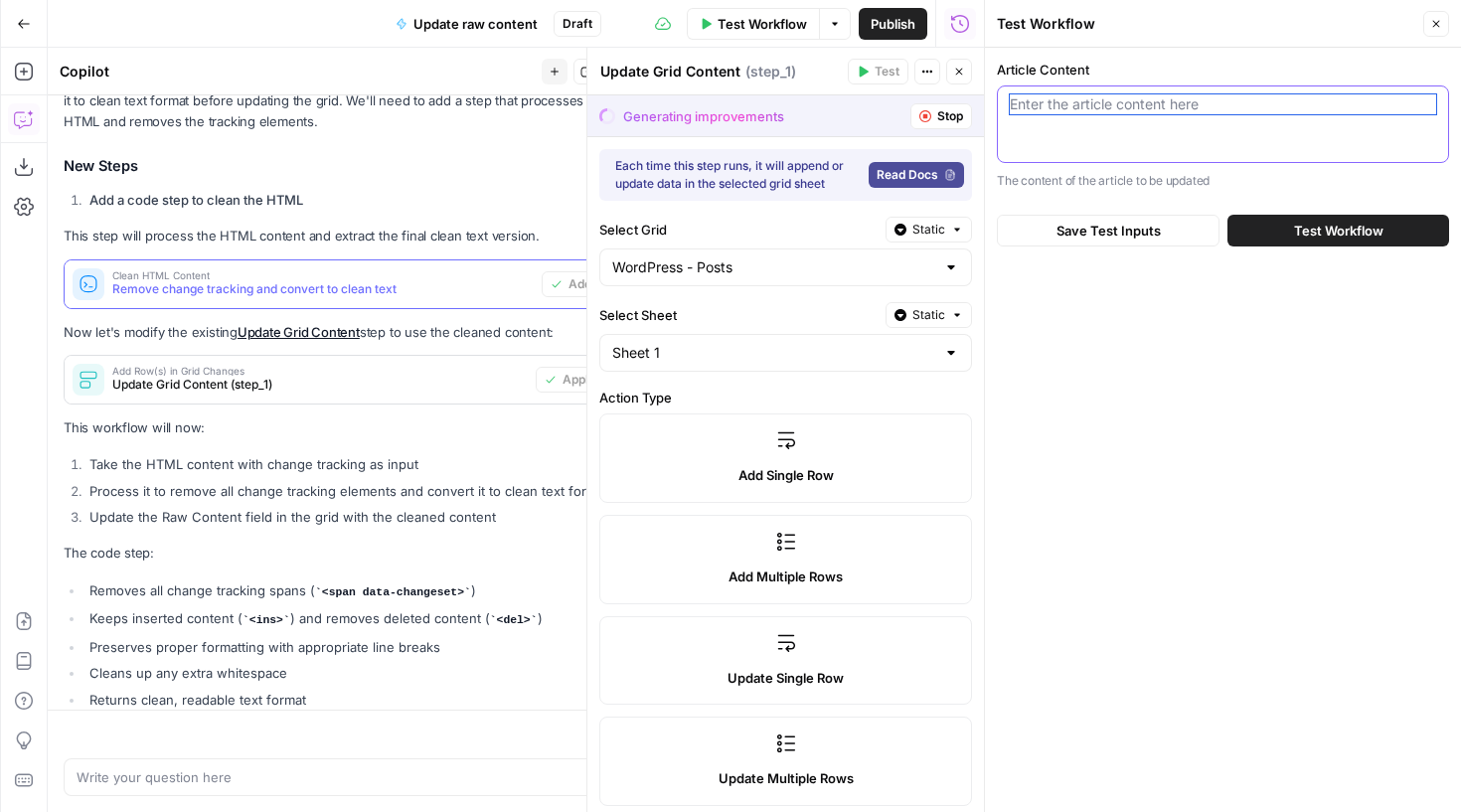 paste on "<article>
<p><span data-changeset="true" data-changeset-index="0" data-reason="Removed initial welcome message to restructure the introduction"><del>
Welcome to another edition of Flight School Friday! And today’s topic is email engagement.
</del></span></p>
<p><span data-changeset="true" data-changeset-index="1" data-reason="Removed duplicate content about email engagement that was reorganized"><del>
Email engagement is a fancy way to talk about whether your customers pay attention to the emails you send them. It can be measured in quantitative terms via metrics such as open rates and clicks rates.
</del></span></p><h1><span data-changeset="true" data-changeset-index="20" data-reason="Added main article heading"><ins>
5 psychological principles for engaging emails
</ins></span></h1>
<p>
<span data-changeset="true" data-changeset-index="2" data-reason="Updated welcome message to be more engaging and direct"><del>Why does it matter if a portion of your list ignores your emails? Bigger lists are bet..." 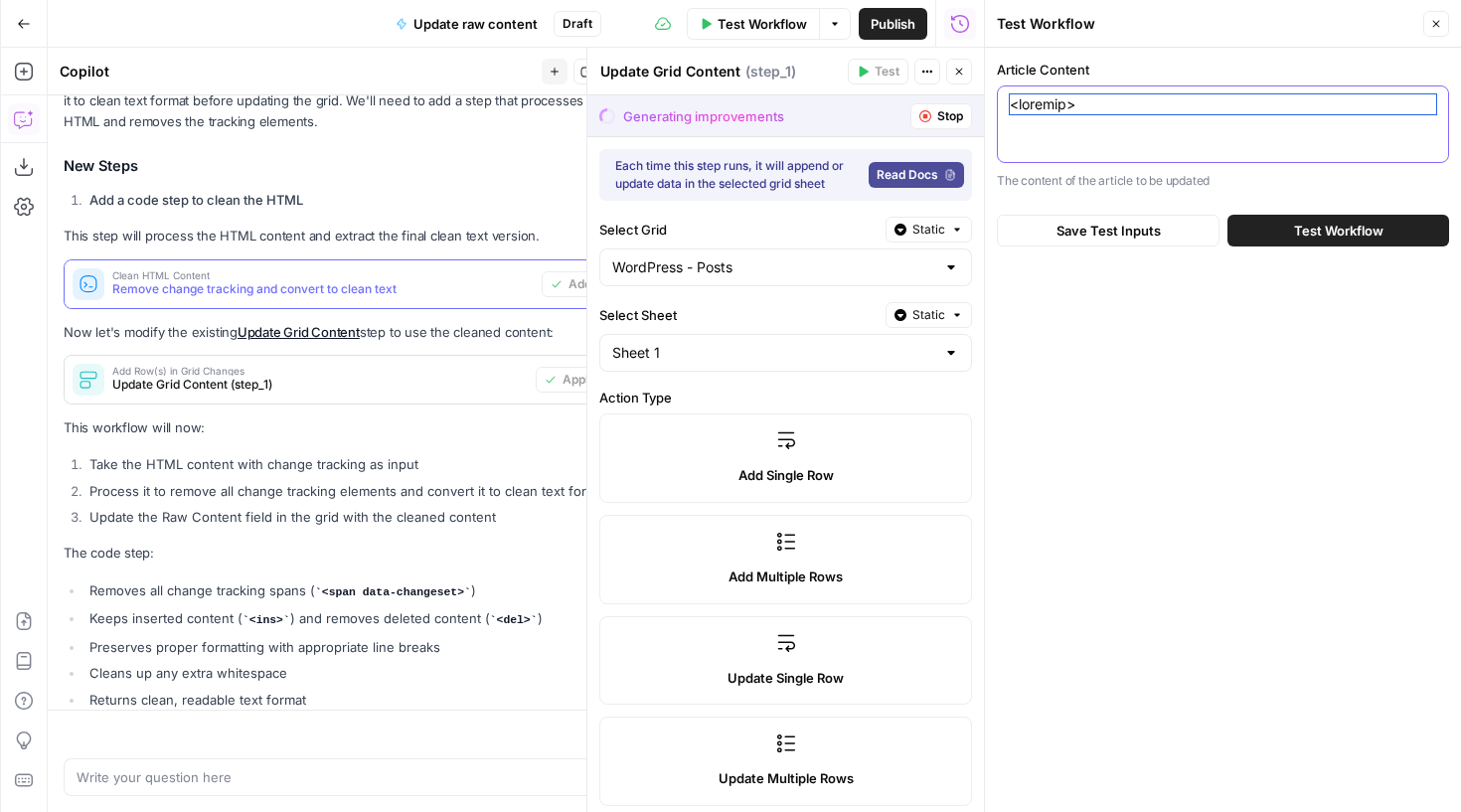 scroll, scrollTop: 7772, scrollLeft: 0, axis: vertical 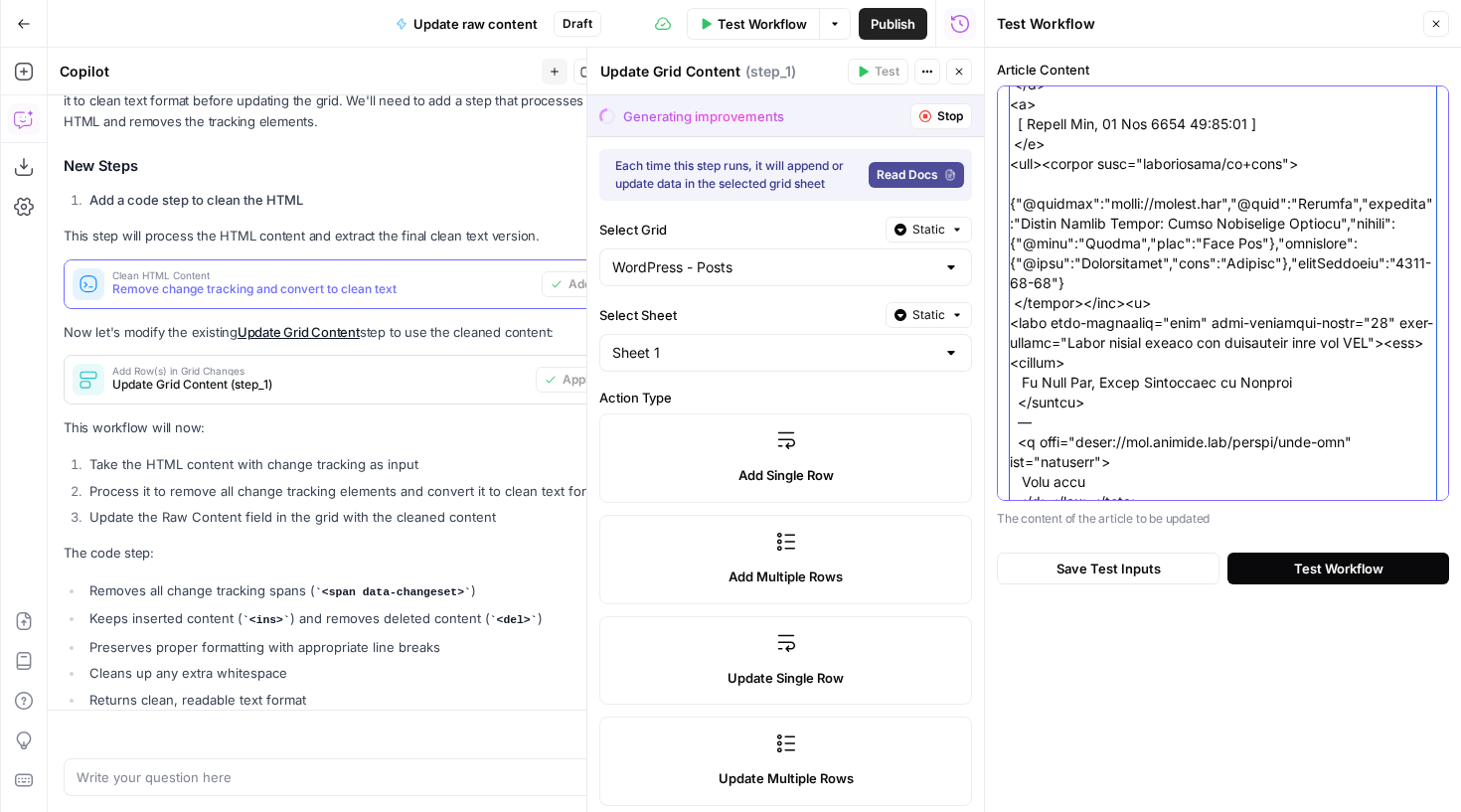 type on "<article>
<p><span data-changeset="true" data-changeset-index="0" data-reason="Removed initial welcome message to restructure the introduction"><del>
Welcome to another edition of Flight School Friday! And today’s topic is email engagement.
</del></span></p>
<p><span data-changeset="true" data-changeset-index="1" data-reason="Removed duplicate content about email engagement that was reorganized"><del>
Email engagement is a fancy way to talk about whether your customers pay attention to the emails you send them. It can be measured in quantitative terms via metrics such as open rates and clicks rates.
</del></span></p><h1><span data-changeset="true" data-changeset-index="20" data-reason="Added main article heading"><ins>
5 psychological principles for engaging emails
</ins></span></h1>
<p>
<span data-changeset="true" data-changeset-index="2" data-reason="Updated welcome message to be more engaging and direct"><del>Why does it matter if a portion of your list ignores your emails? Bigger lists are bet..." 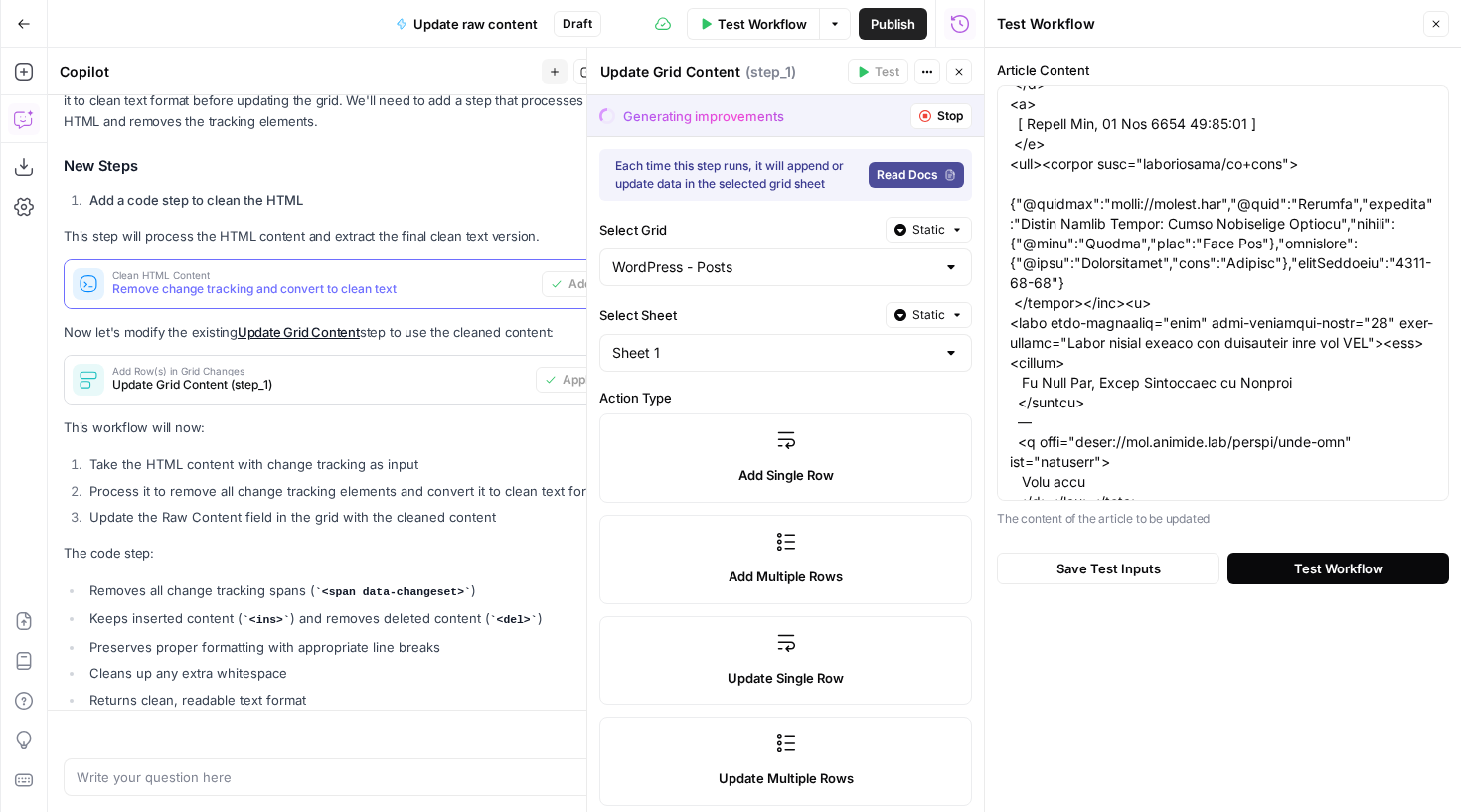 click on "Test Workflow" at bounding box center [1339, 568] 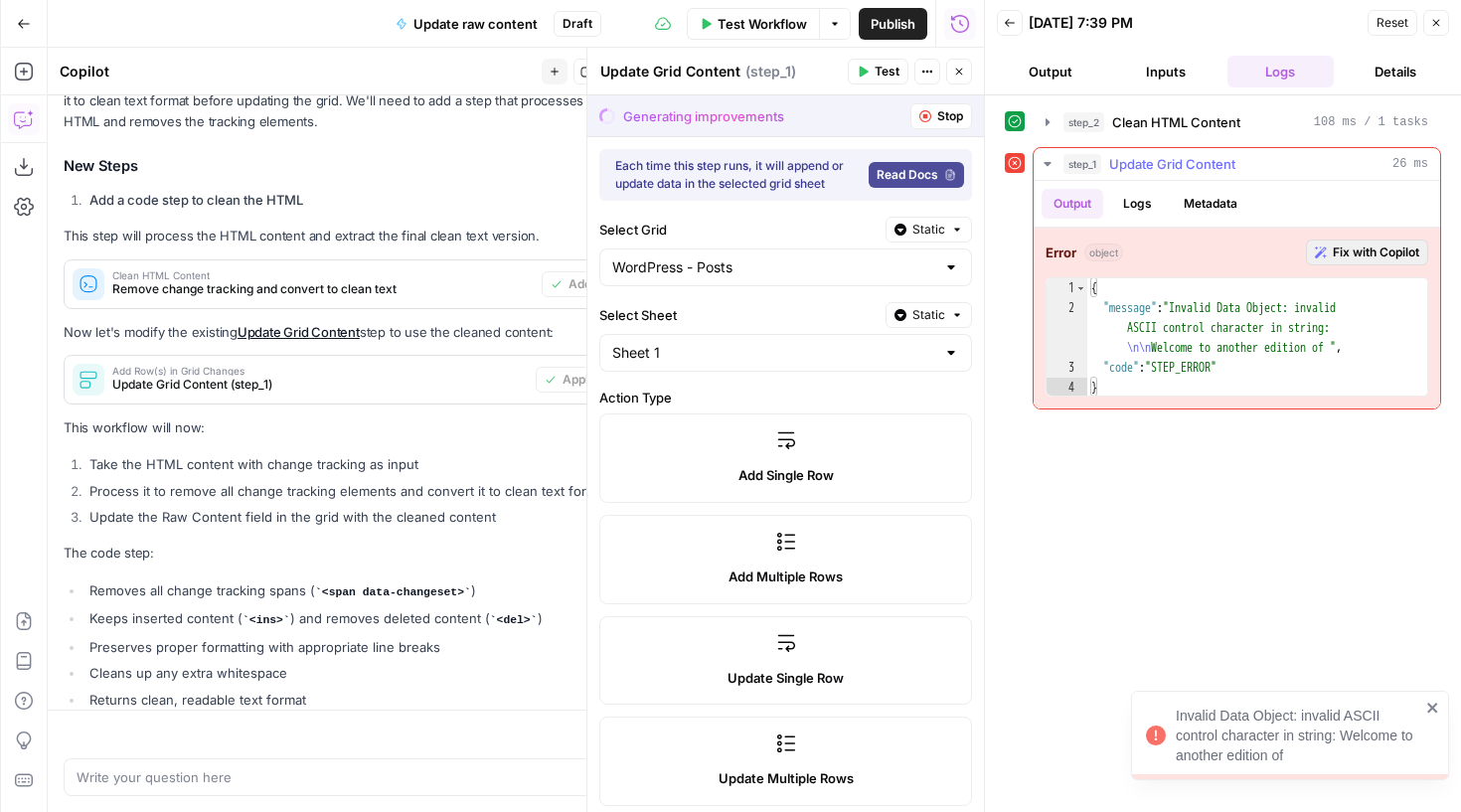 click on "Fix with Copilot" at bounding box center [1376, 252] 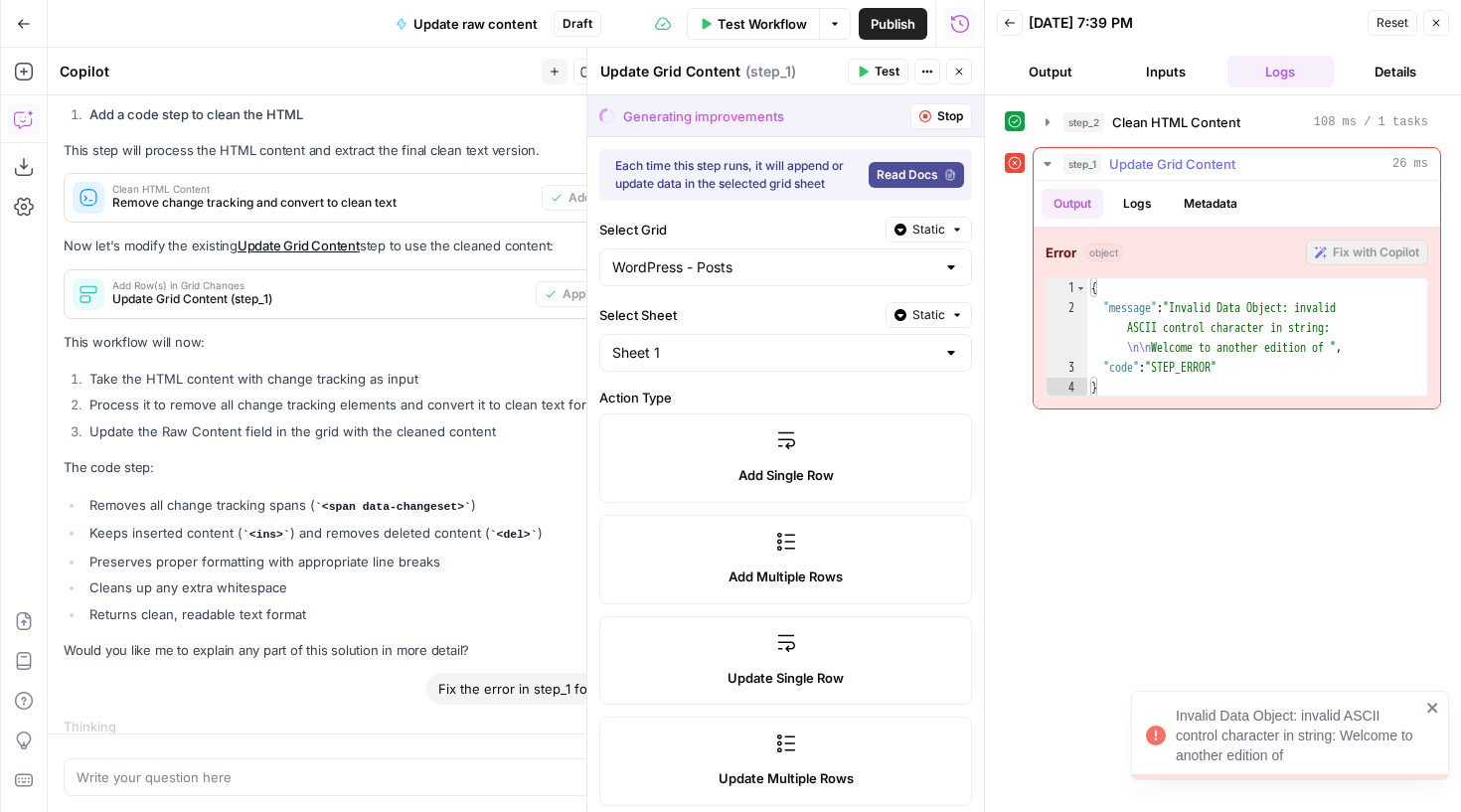 scroll, scrollTop: 11601, scrollLeft: 0, axis: vertical 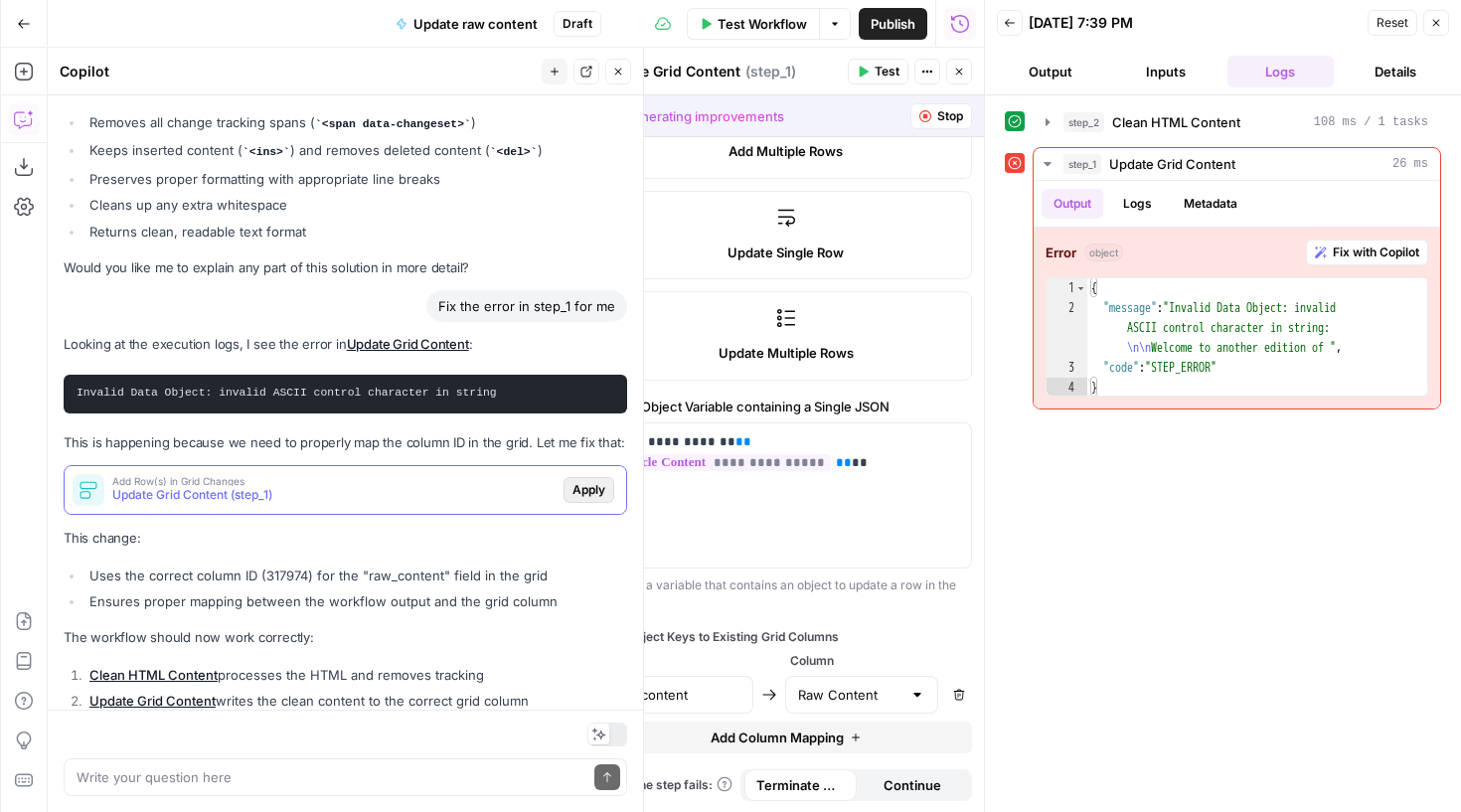 click on "Apply" at bounding box center [588, 490] 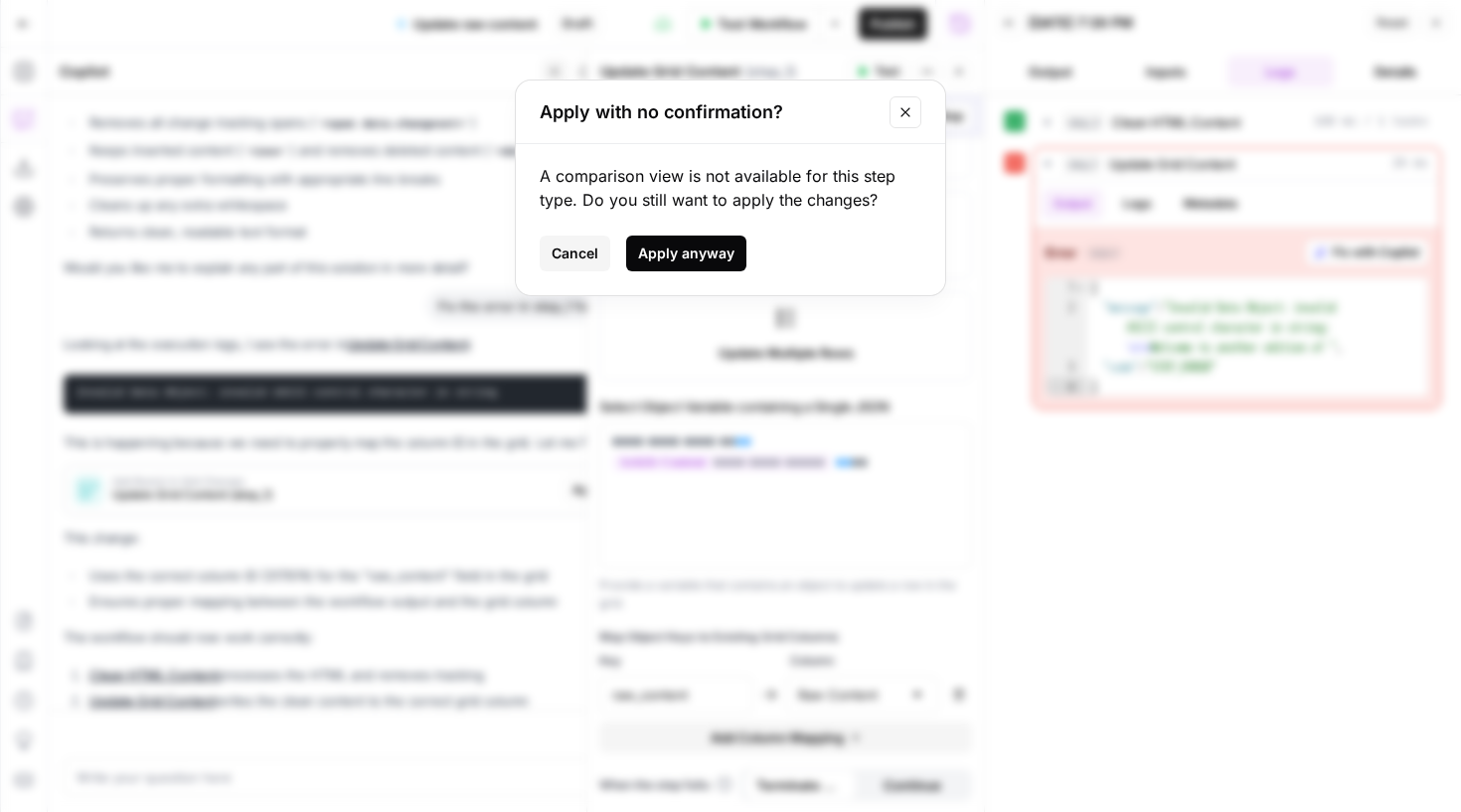 click on "Apply anyway" at bounding box center (686, 253) 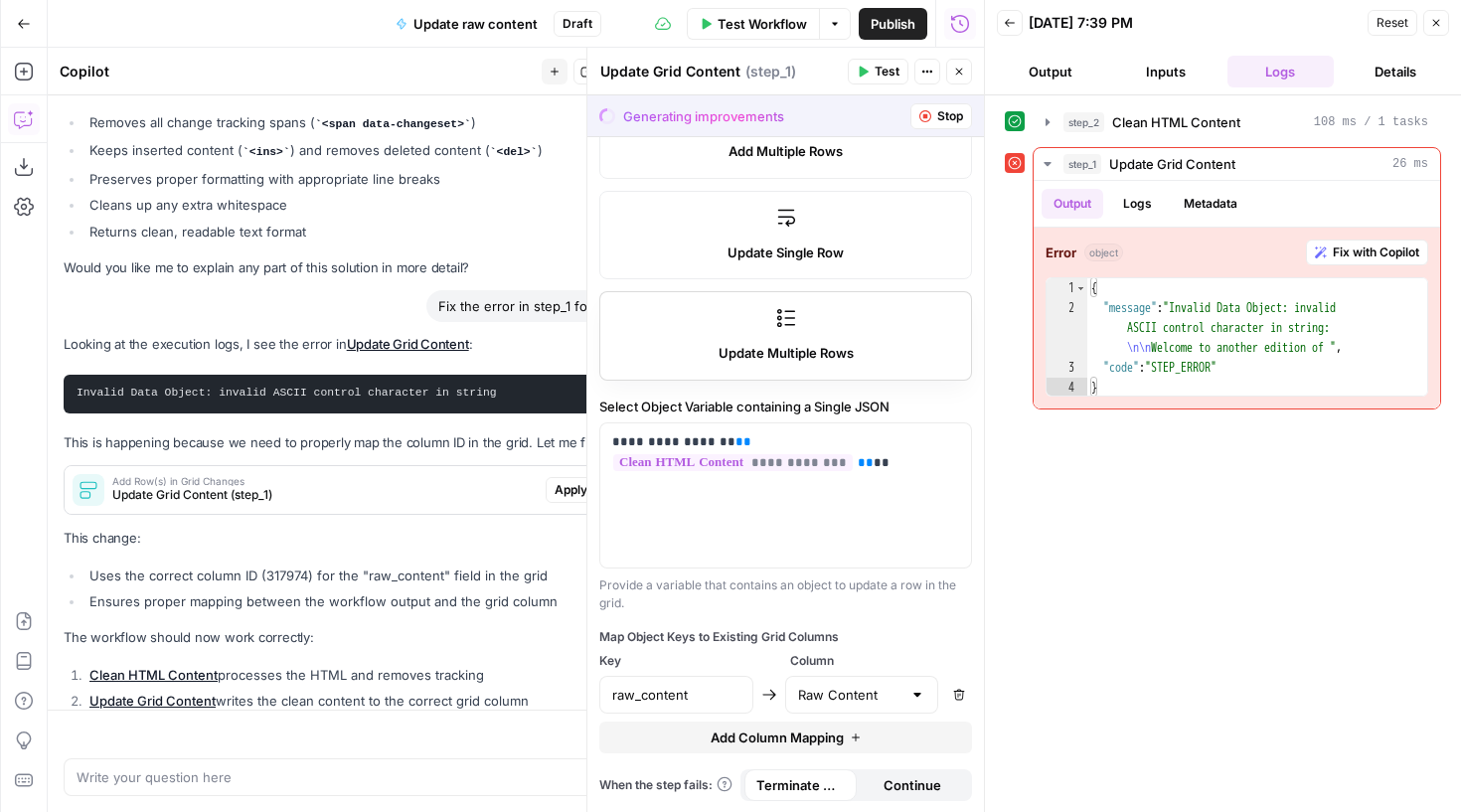 scroll, scrollTop: 12133, scrollLeft: 0, axis: vertical 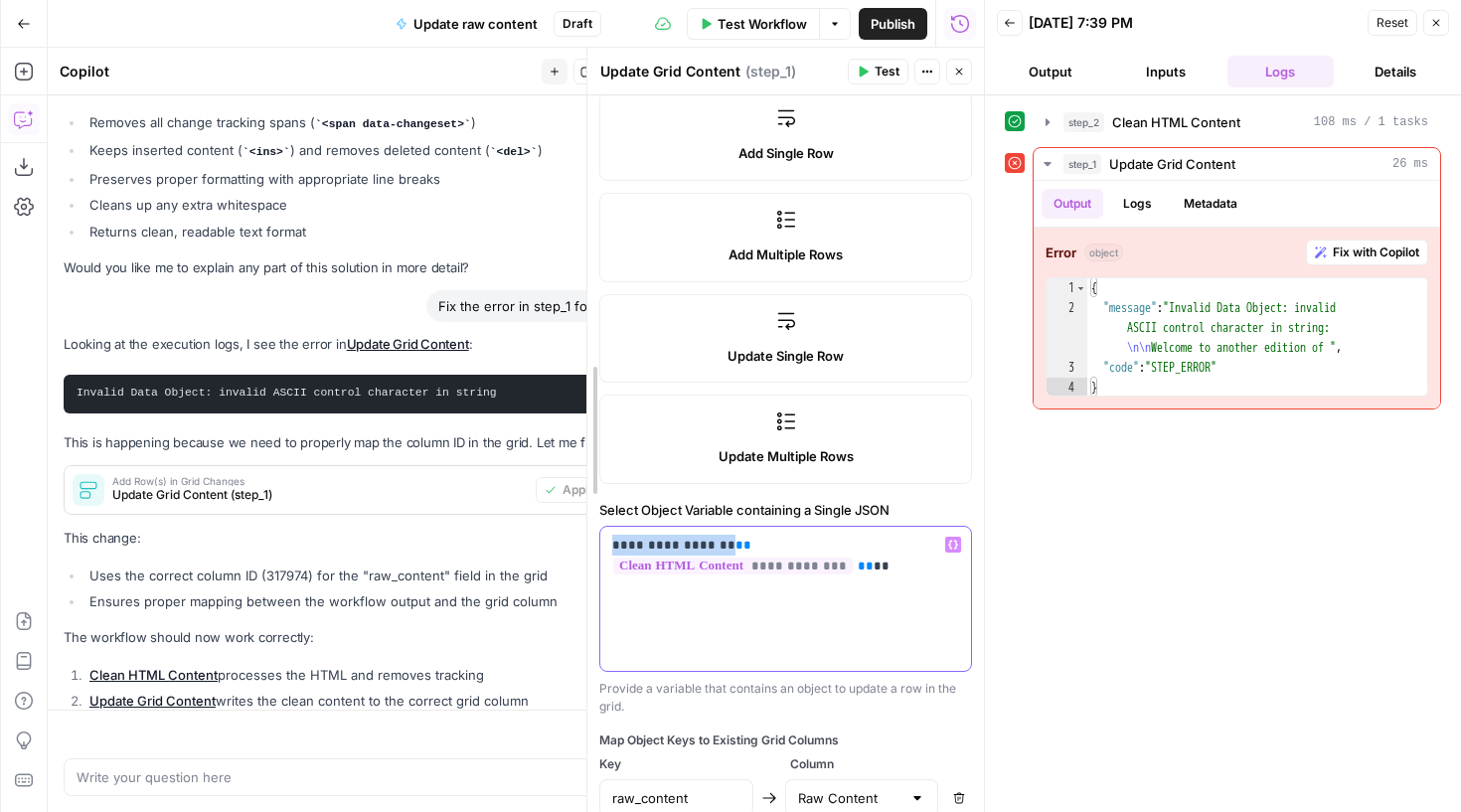drag, startPoint x: 713, startPoint y: 539, endPoint x: 586, endPoint y: 539, distance: 127 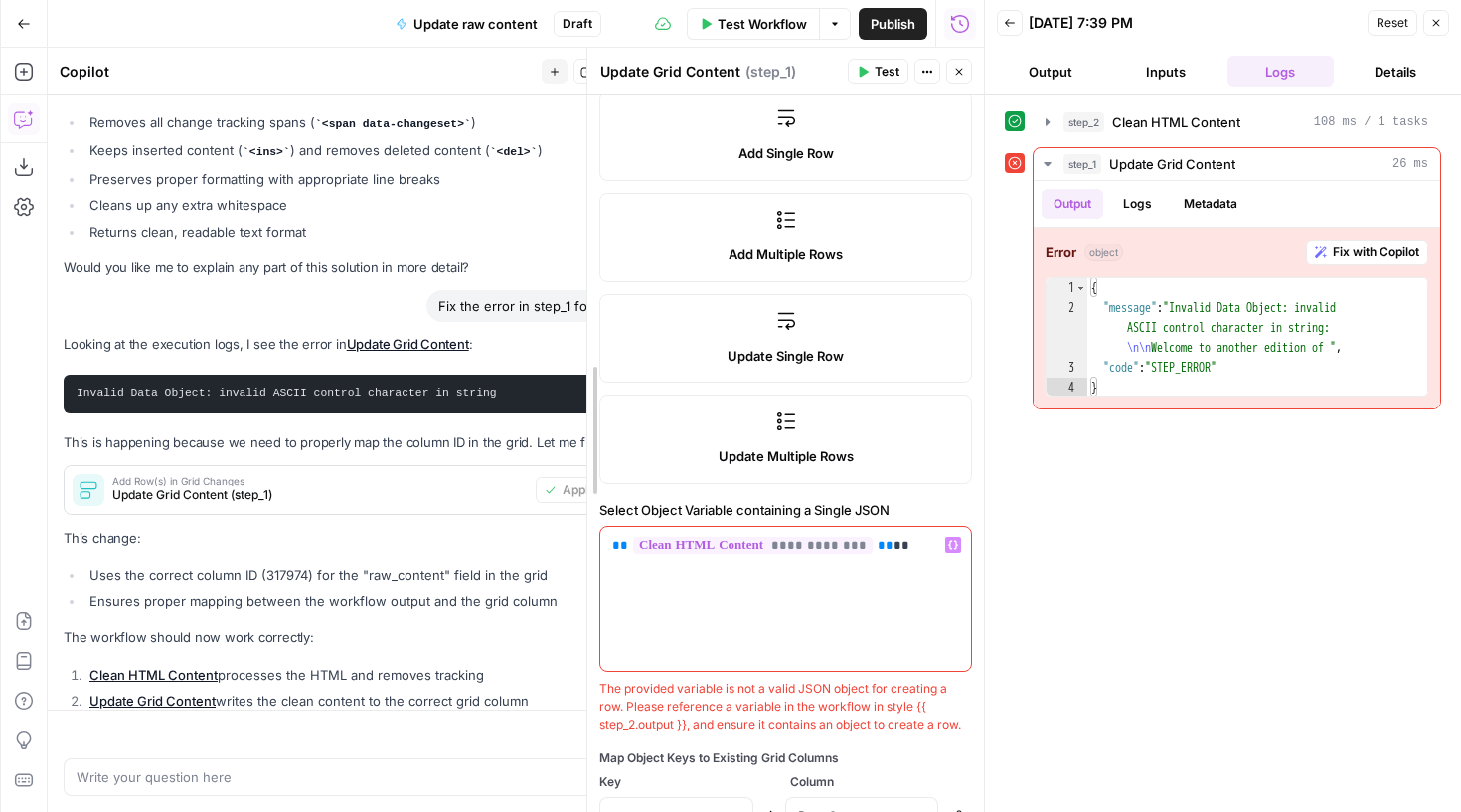 scroll, scrollTop: 12165, scrollLeft: 0, axis: vertical 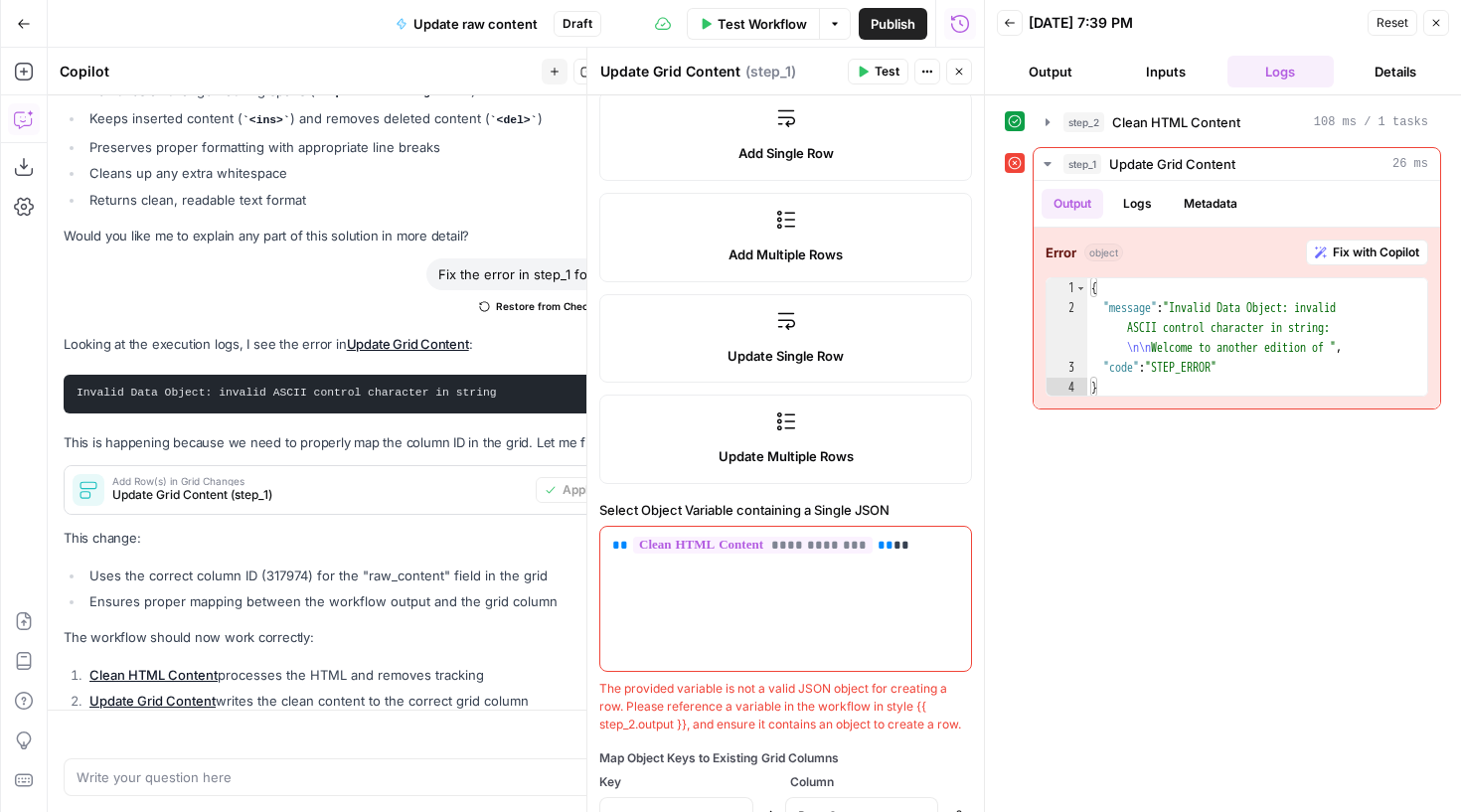 click on "step_2 Clean HTML Content 108 ms / 1 tasks step_1 Update Grid Content 26 ms Output Logs Metadata Error object Fix with Copilot 1 2 3 4 {    "message" :  "Invalid Data Object: invalid         ASCII control character in string:         \n\n Welcome to another edition of " ,    "code" :  "STEP_ERROR" }     XXXXXXXXXXXXXXXXXXXXXXXXXXXXXXXXXXXXXXXXXXXXXXXXXXXXXXXXXXXXXXXXXXXXXXXXXXXXXXXXXXXXXXXXXXXXXXXXXXXXXXXXXXXXXXXXXXXXXXXXXXXXXXXXXXXXXXXXXXXXXXXXXXXXXXXXXXXXXXXXXXXXXXXXXXXXXXXXXXXXXXXXXXXXXXXXXXXXXXXXXXXXXXXXXXXXXXXXXXXXXXXXXXXXXXXXXXXXXXXXXXXXXXXXXXXXXXXXXXXXXXXXXXXXXXXXXXXXXXXXXXXXXXXXXXXXXXXXXXXXXXXXXXXXXXXXXXXXXXXXXXXXXXXXXXXXXXXXXXXXXXXXXXXXXXXXXXXXXXXXXXXXXXXXXXXXXXXXXXXXXXXXXXXXXXXXXXXXXXXXXXXXXXXXXXXXXXXXXXXXXXXXXXXXXXXXXXXXXXXXXXXXXXXXXXXXXXXXXXXXXXXXXXXXXXXXXXXXXXXXXXXXXXXXXXXXXXXXXXXXXXXXXXXXXXXX" at bounding box center (1222, 453) 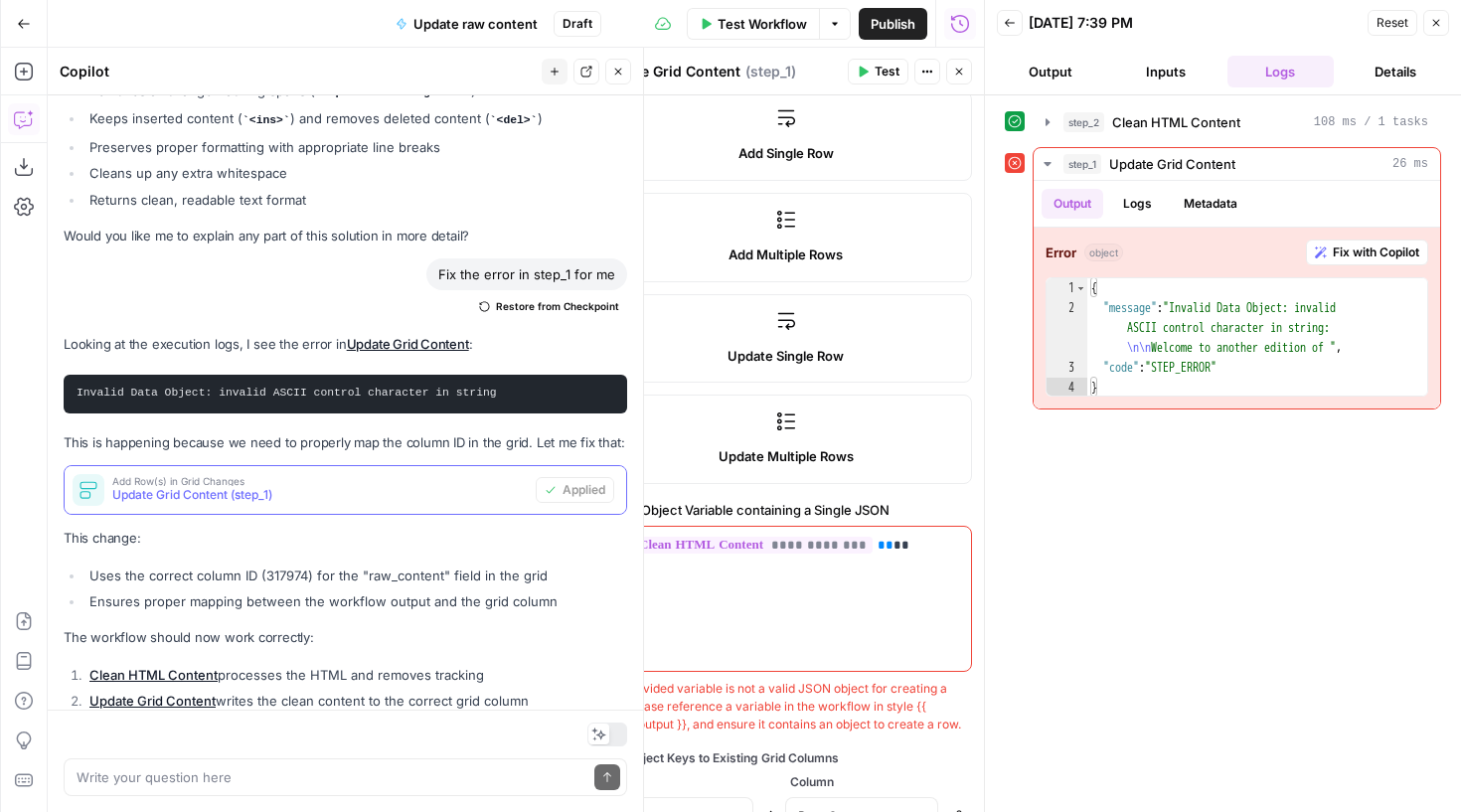 click on "Update Grid Content (step_1)" at bounding box center (320, 495) 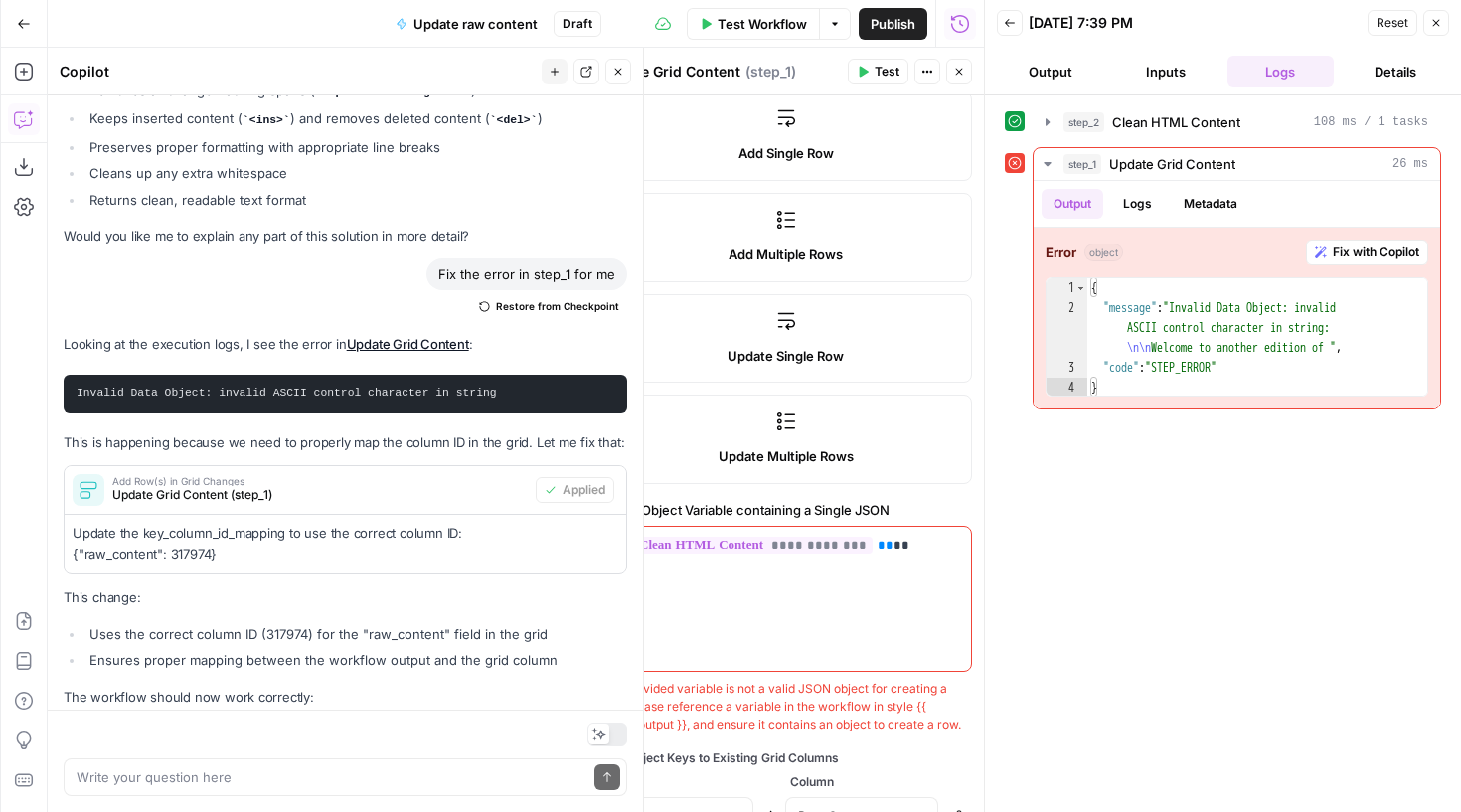 scroll, scrollTop: 12224, scrollLeft: 0, axis: vertical 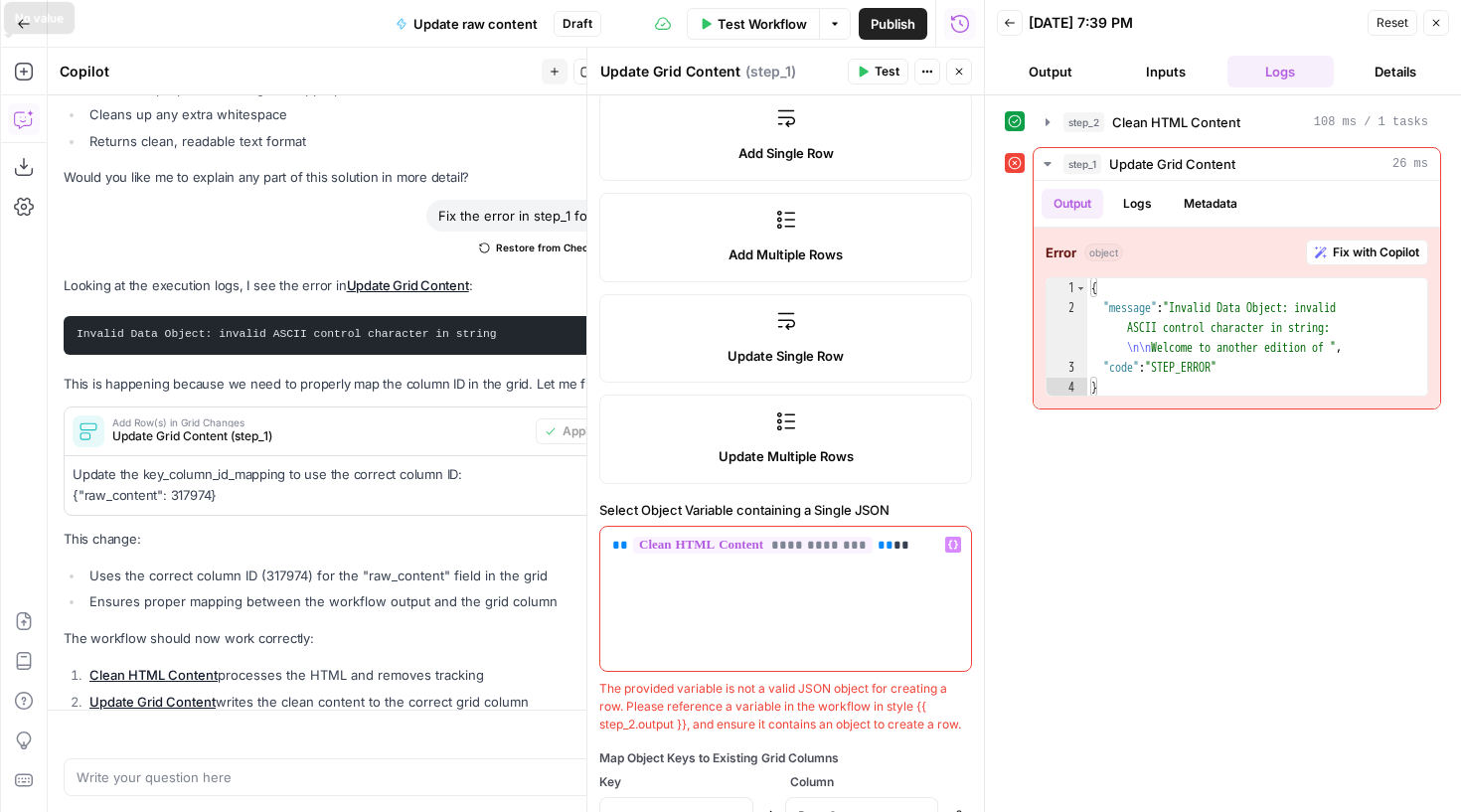 click on "**********" at bounding box center [785, 599] 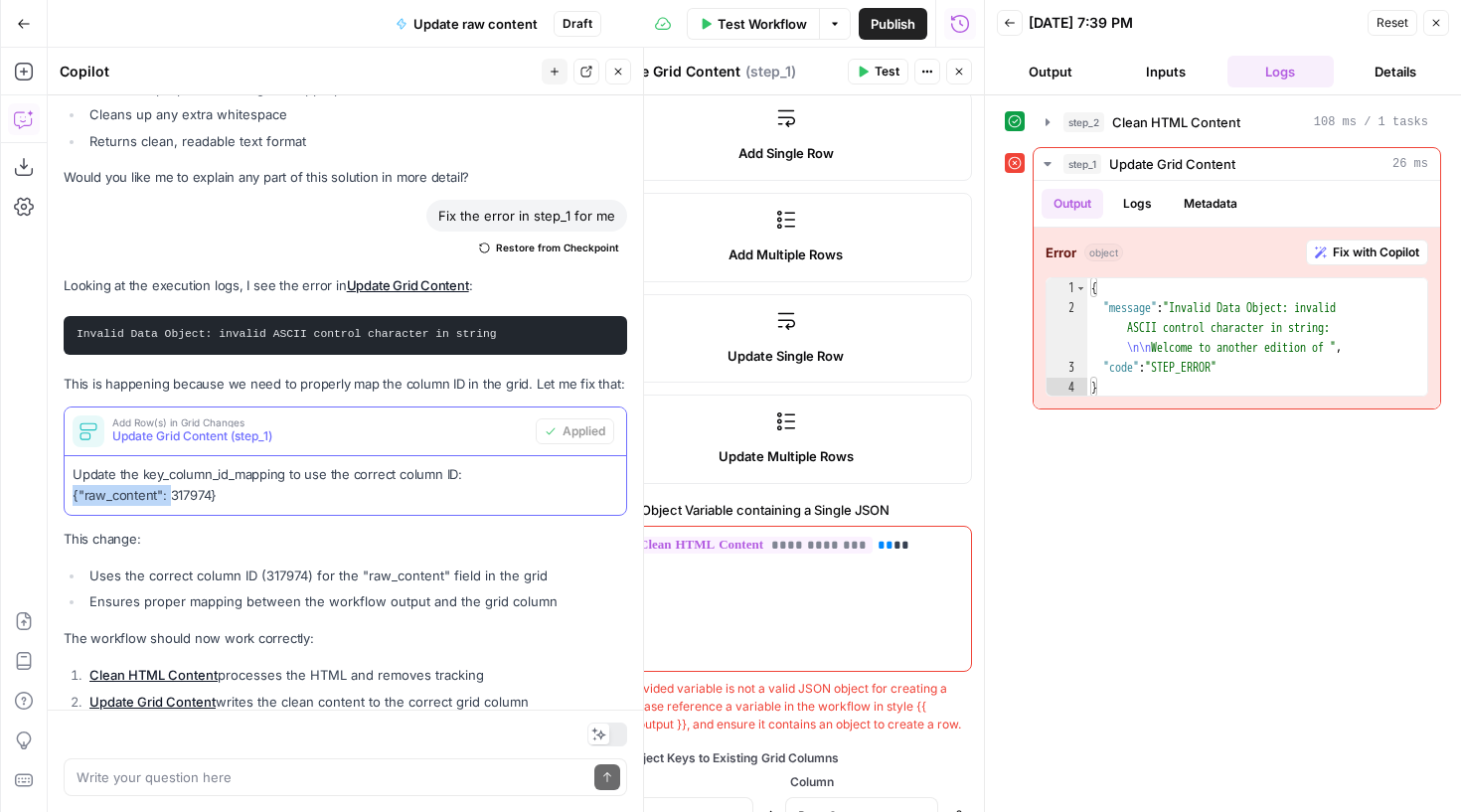 drag, startPoint x: 168, startPoint y: 407, endPoint x: 73, endPoint y: 410, distance: 95.04736 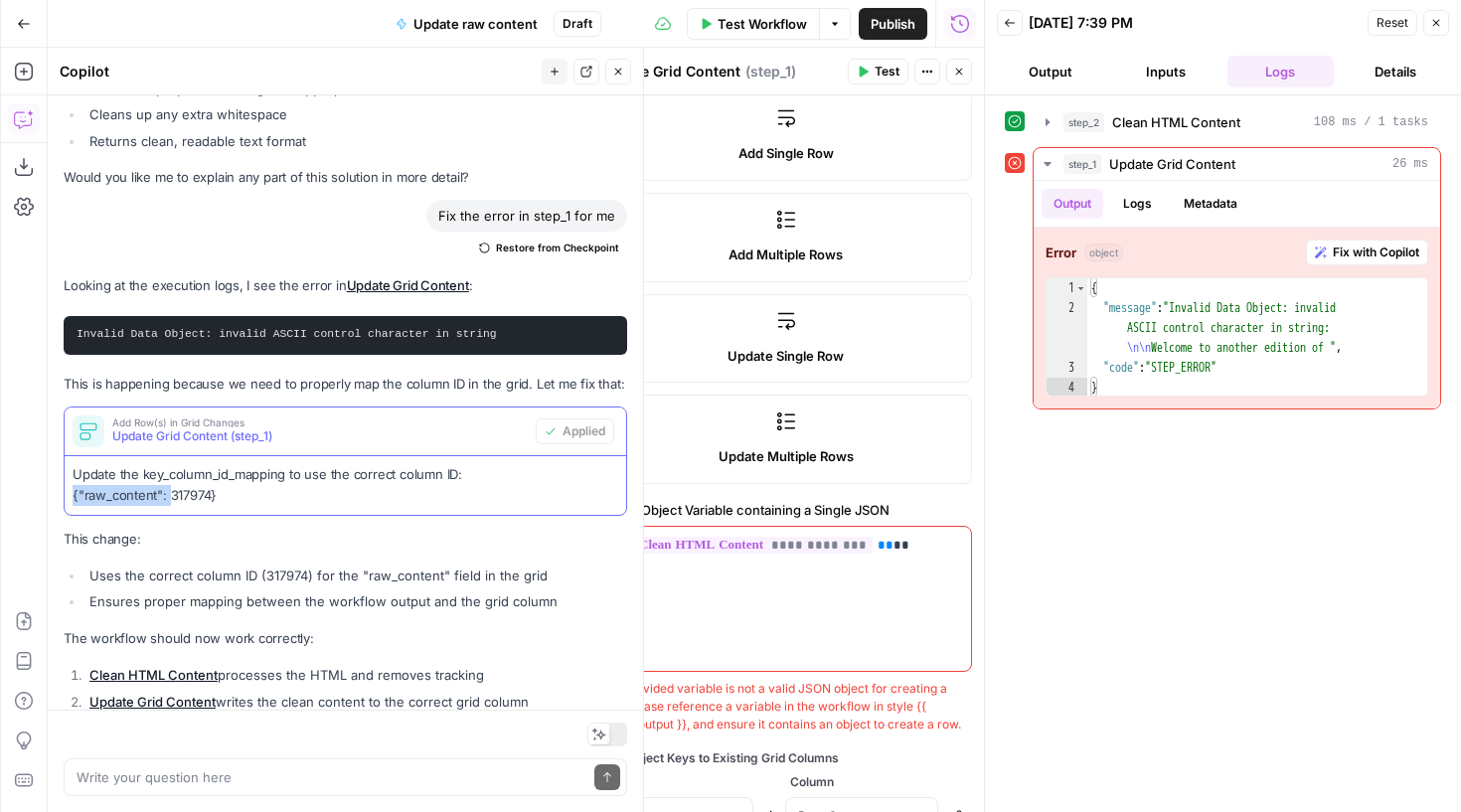 click on "Update the key_column_id_mapping to use the correct column ID:
{"raw_content": 317974}" at bounding box center (345, 485) 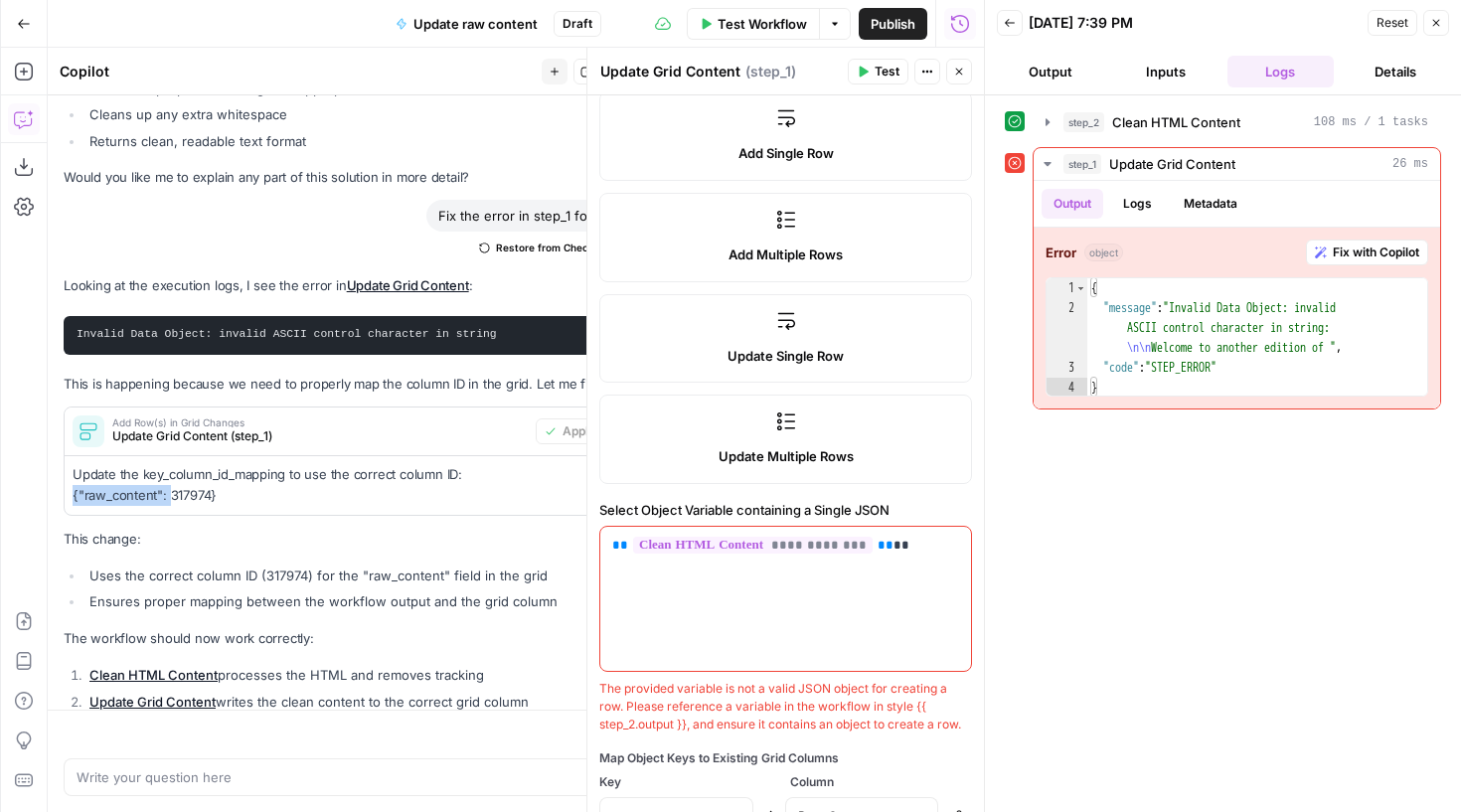 copy on "{"raw_content":" 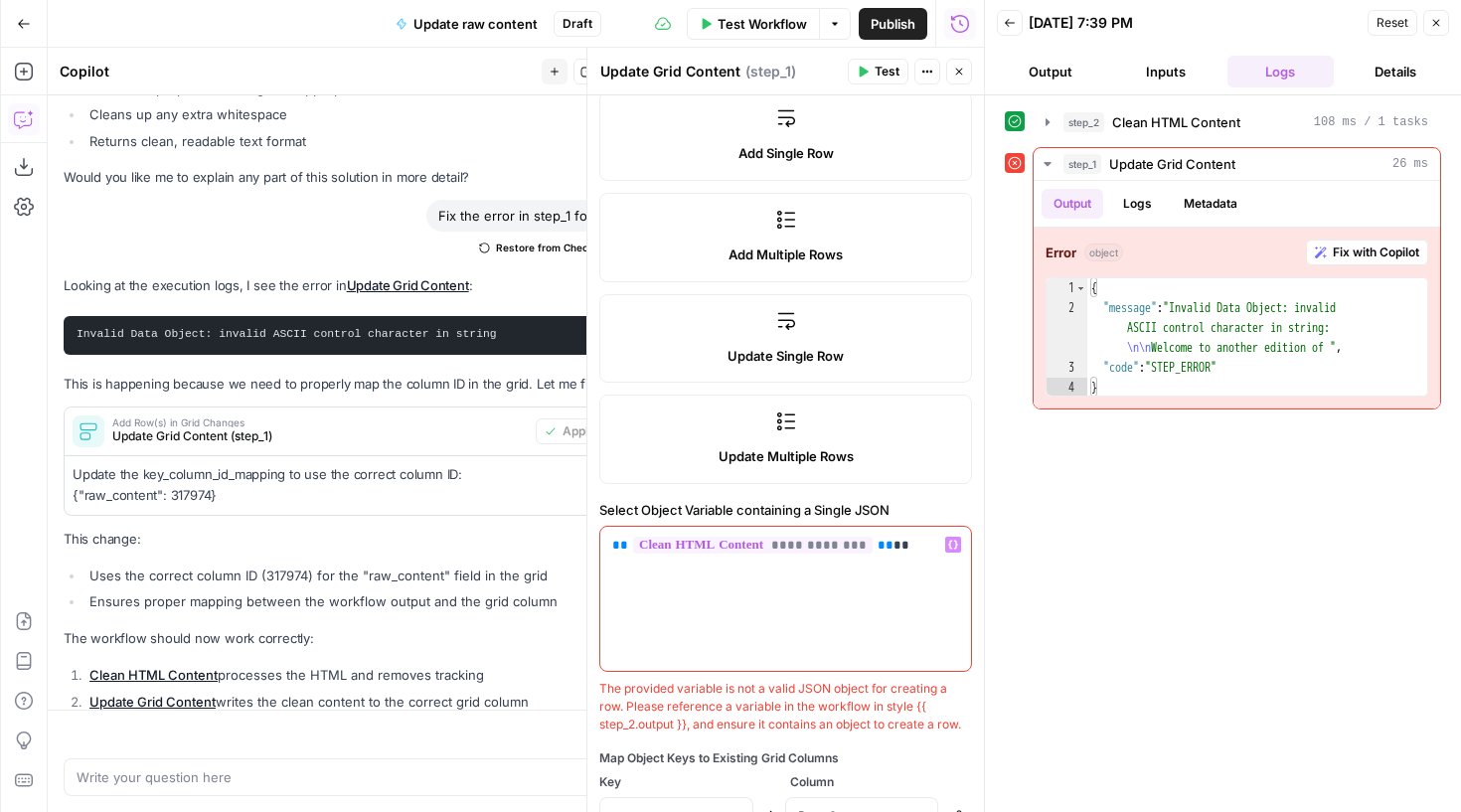 click on "**********" at bounding box center (785, 599) 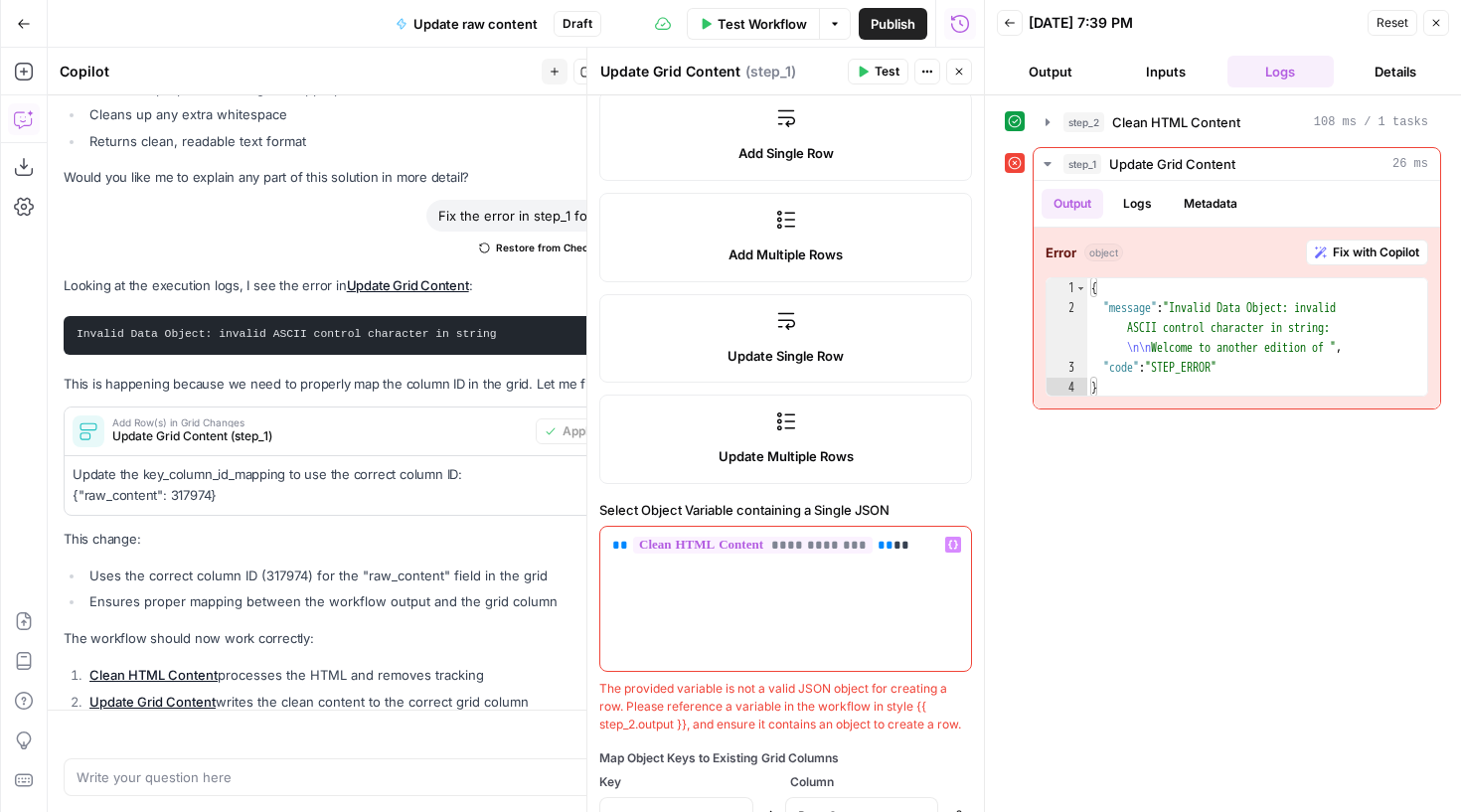 click on "**********" at bounding box center [785, 599] 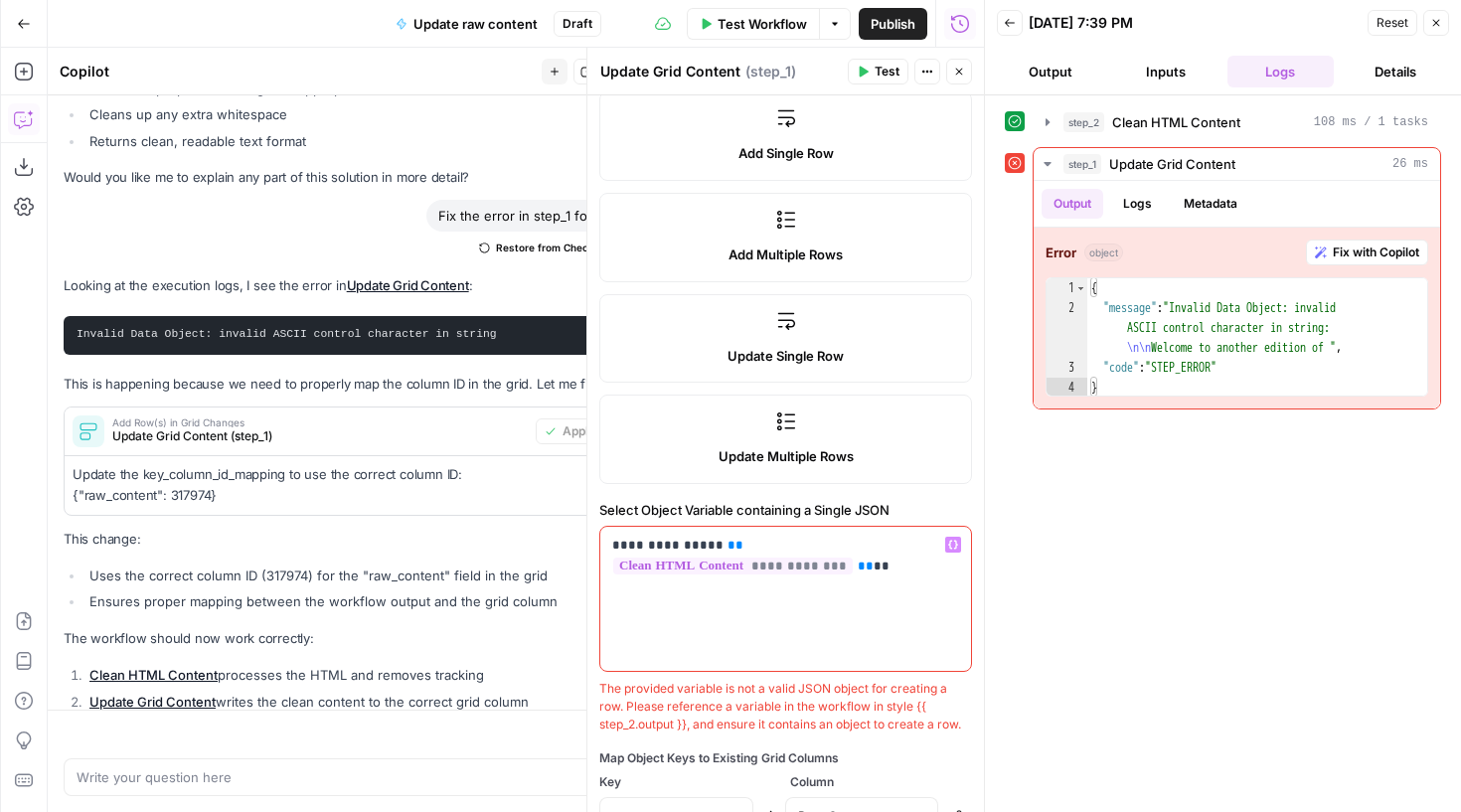 click on "**********" at bounding box center [785, 599] 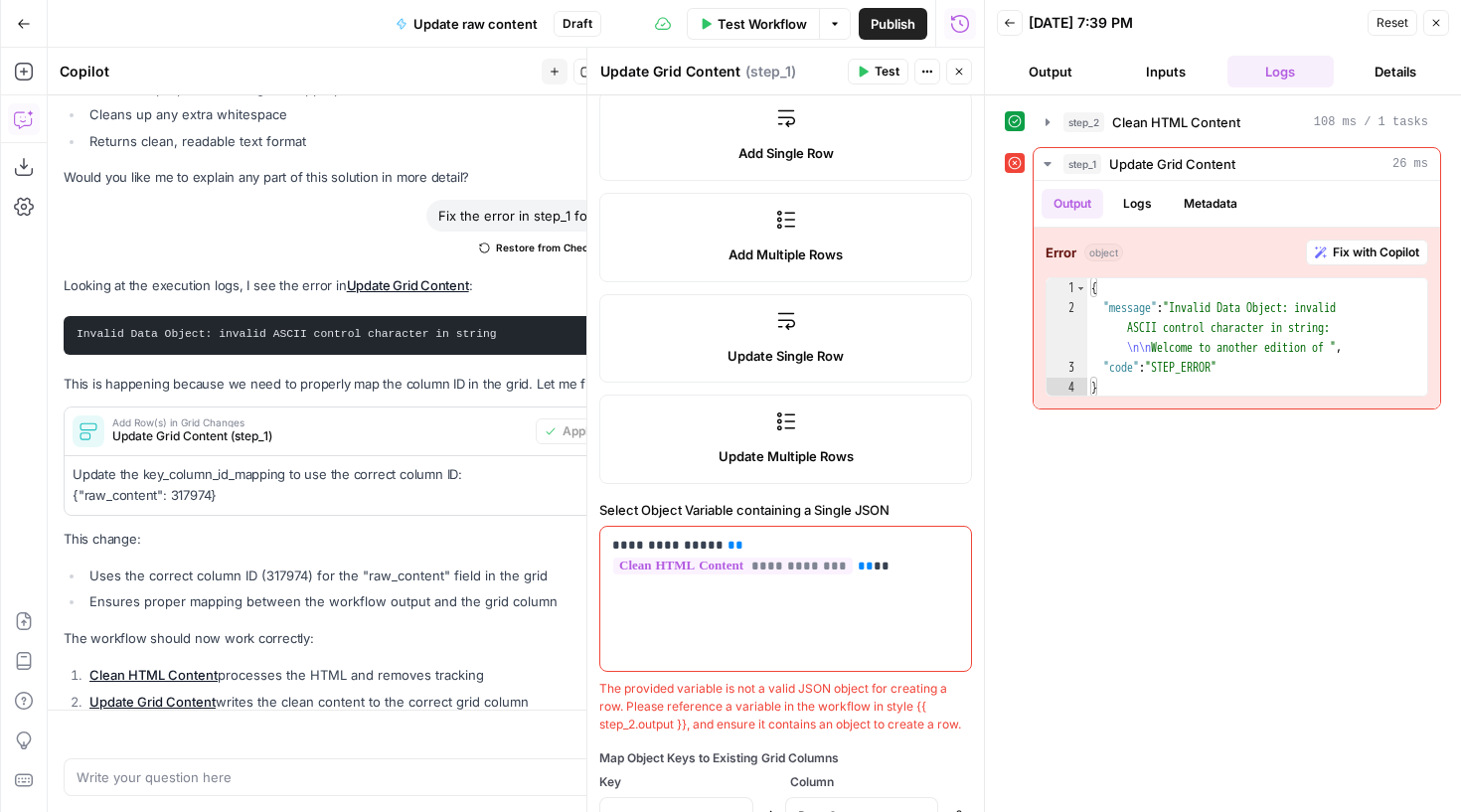 click on "The provided variable is not a valid JSON object for creating a row. Please reference a variable in the workflow in style {{ step_2.output }}, and ensure it contains an object to create a row." at bounding box center (785, 707) 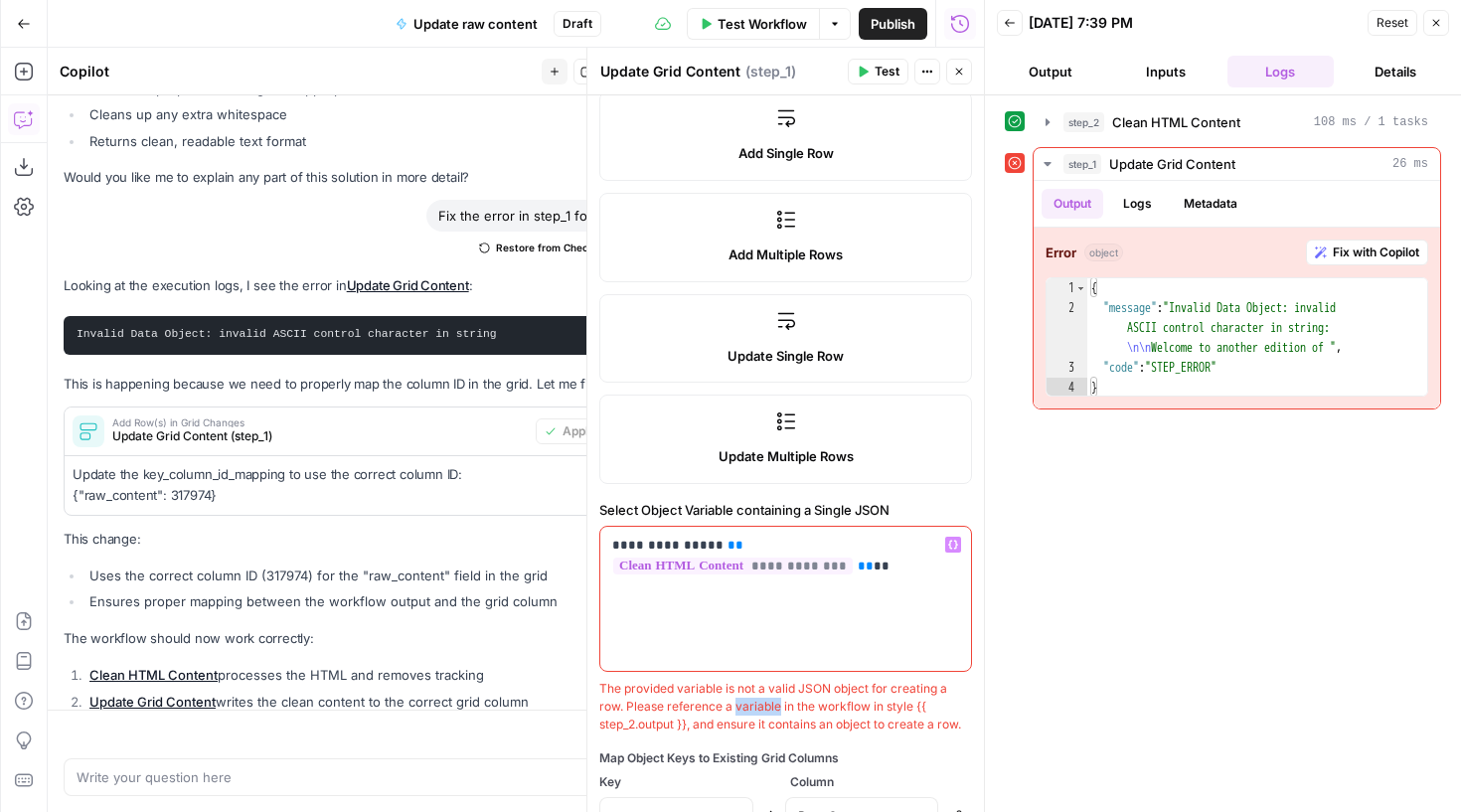 click on "The provided variable is not a valid JSON object for creating a row. Please reference a variable in the workflow in style {{ step_2.output }}, and ensure it contains an object to create a row." at bounding box center [785, 707] 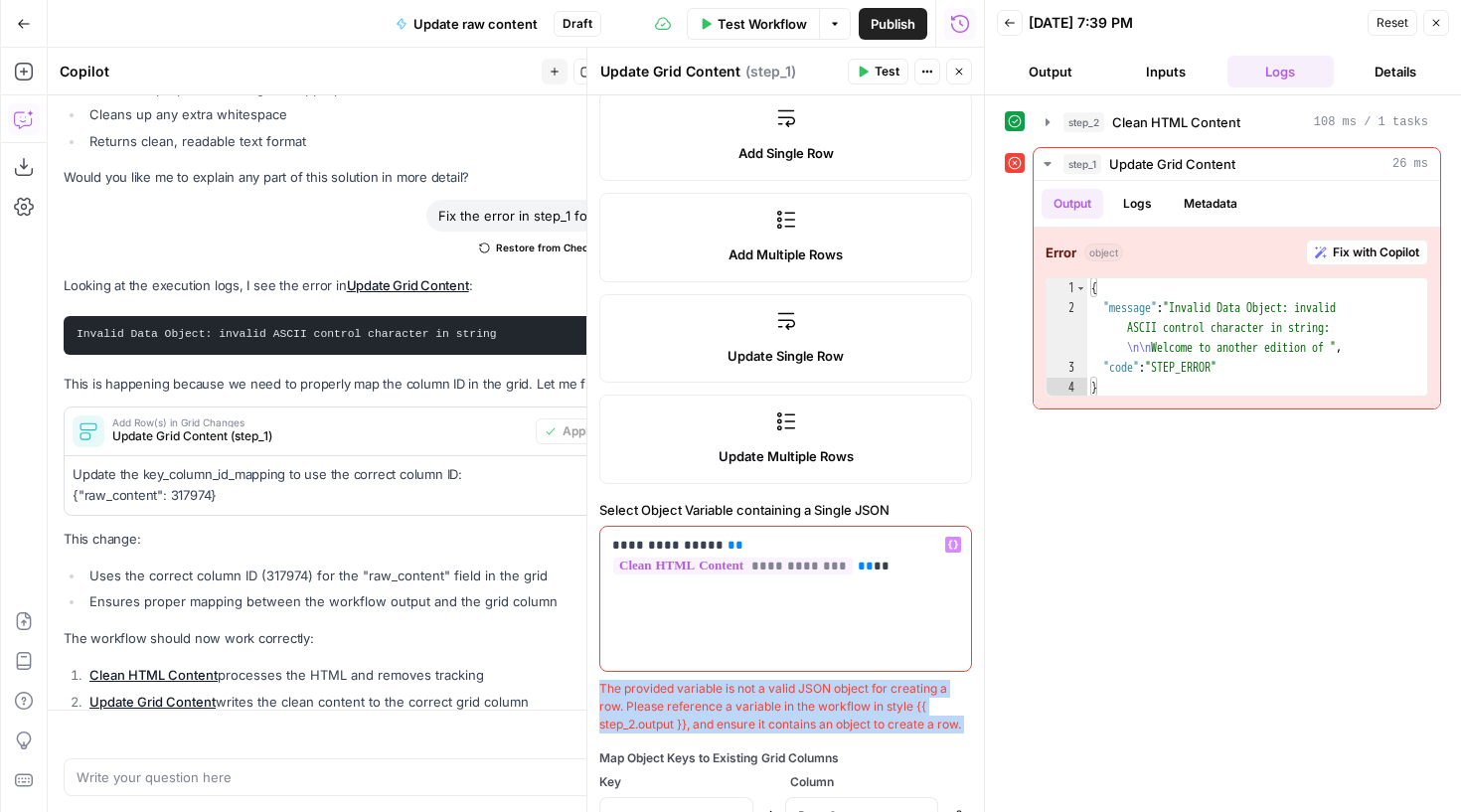 click on "The provided variable is not a valid JSON object for creating a row. Please reference a variable in the workflow in style {{ step_2.output }}, and ensure it contains an object to create a row." at bounding box center (785, 707) 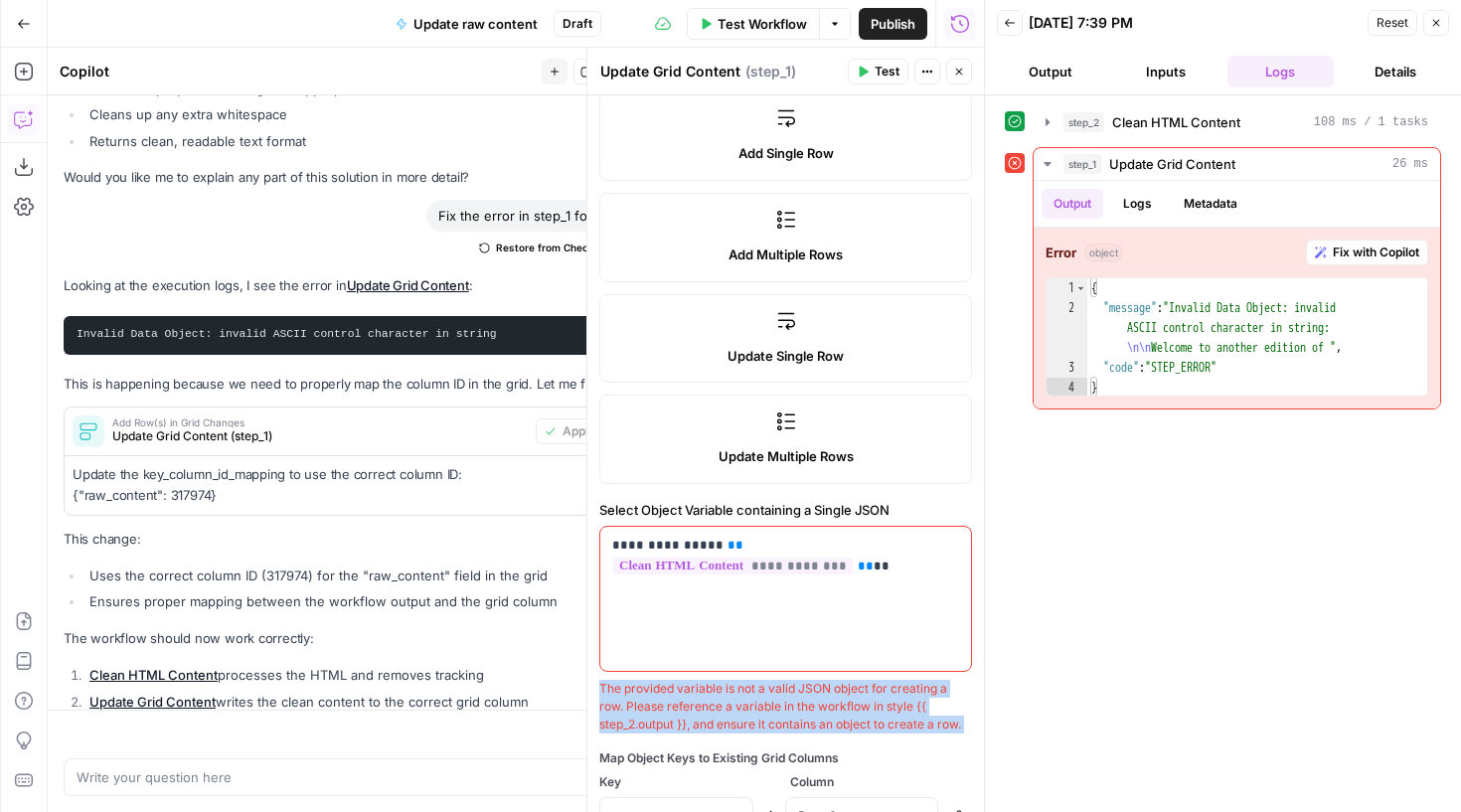 copy on "The provided variable is not a valid JSON object for creating a row. Please reference a variable in the workflow in style {{ step_2.output }}, and ensure it contains an object to create a row." 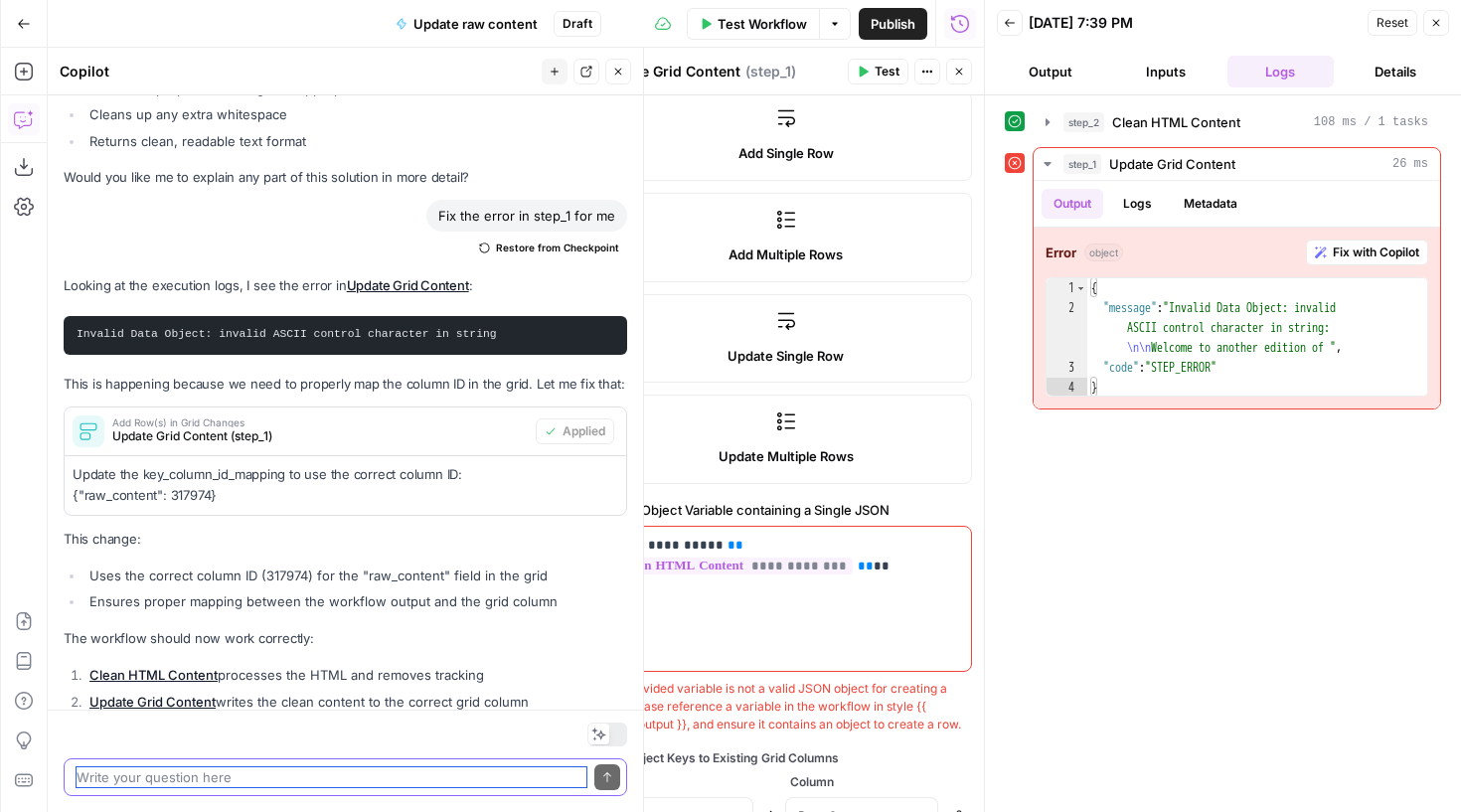 click at bounding box center (331, 777) 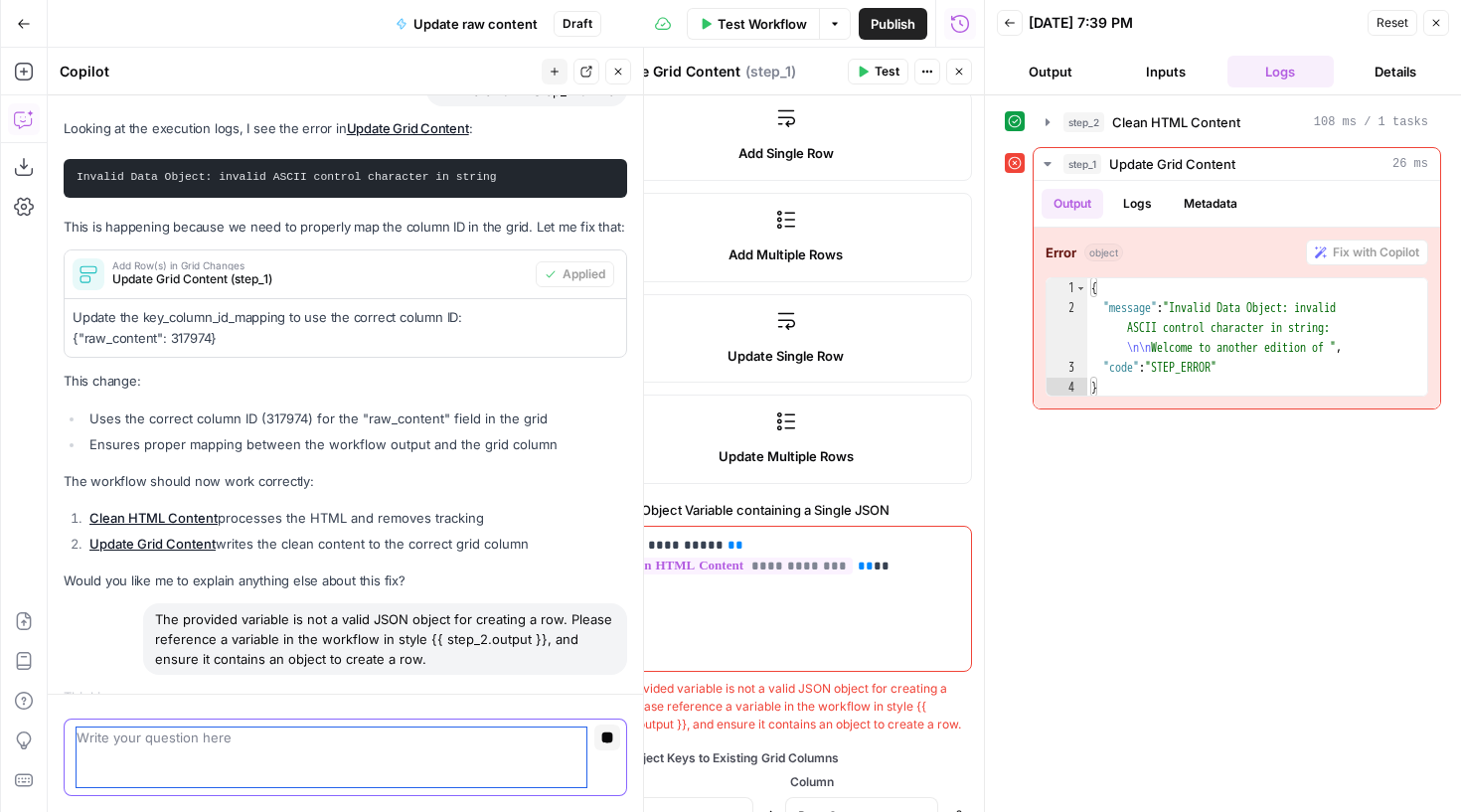 scroll, scrollTop: 12167, scrollLeft: 0, axis: vertical 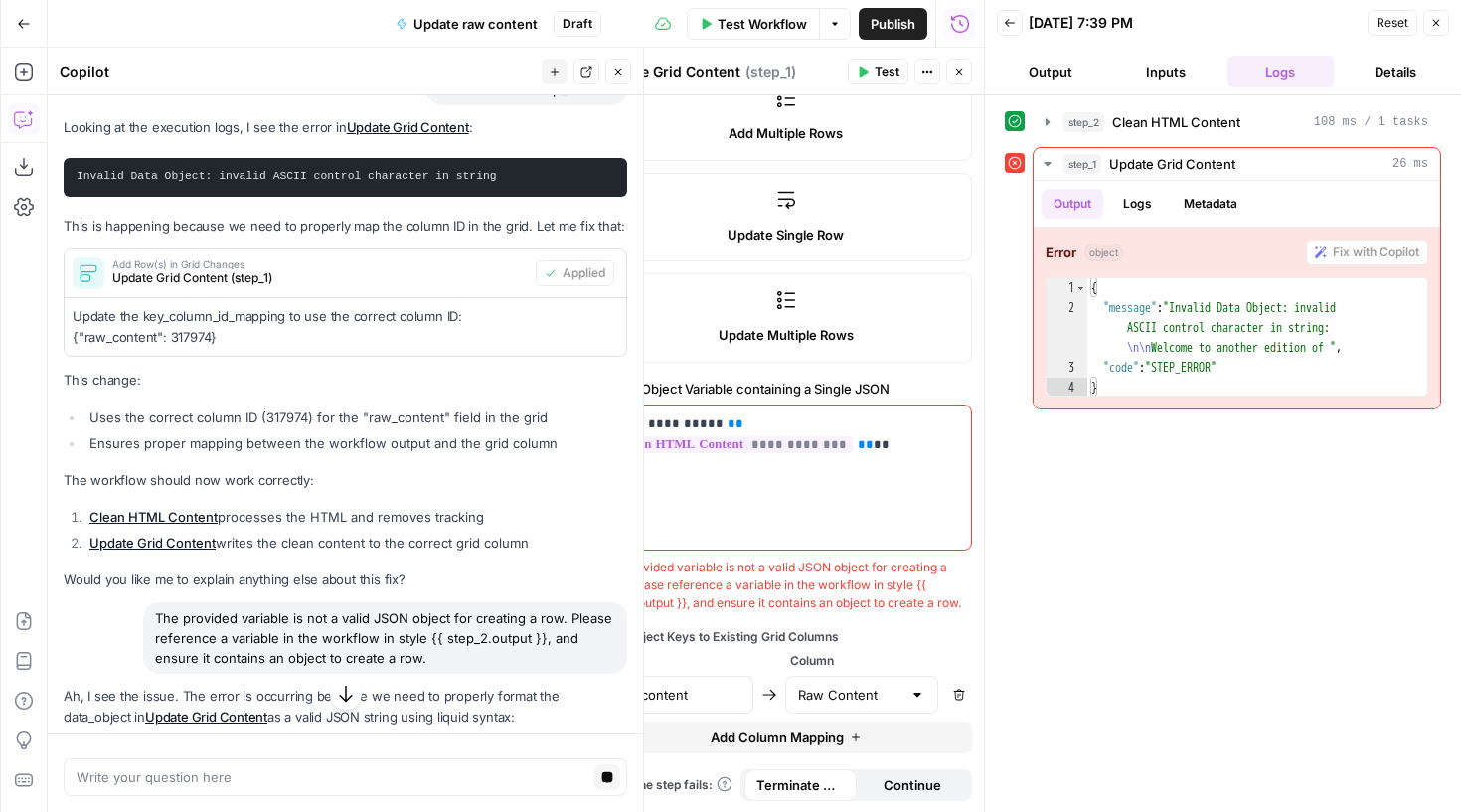 click on "Apply" at bounding box center [588, 764] 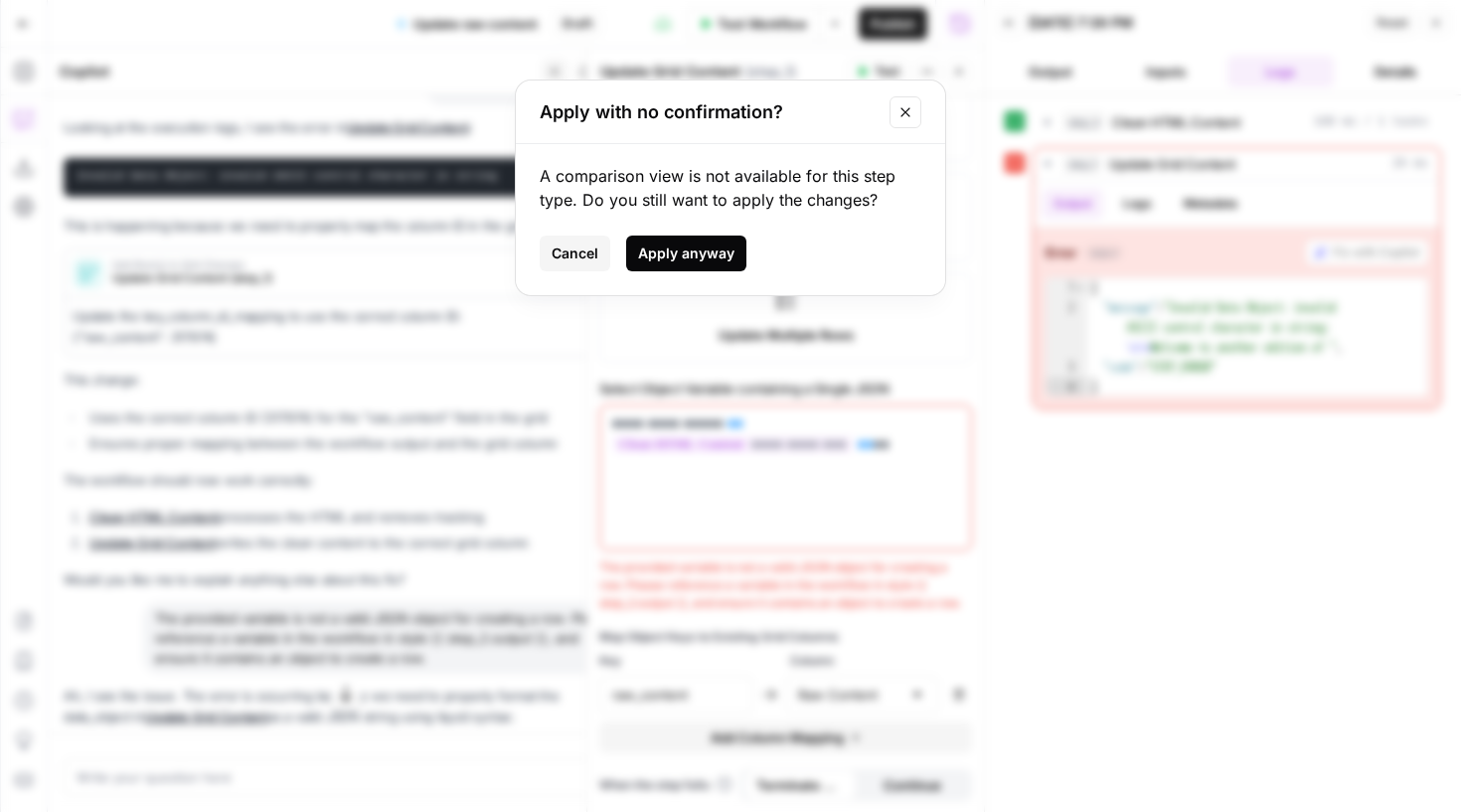 click on "Apply anyway" at bounding box center [686, 253] 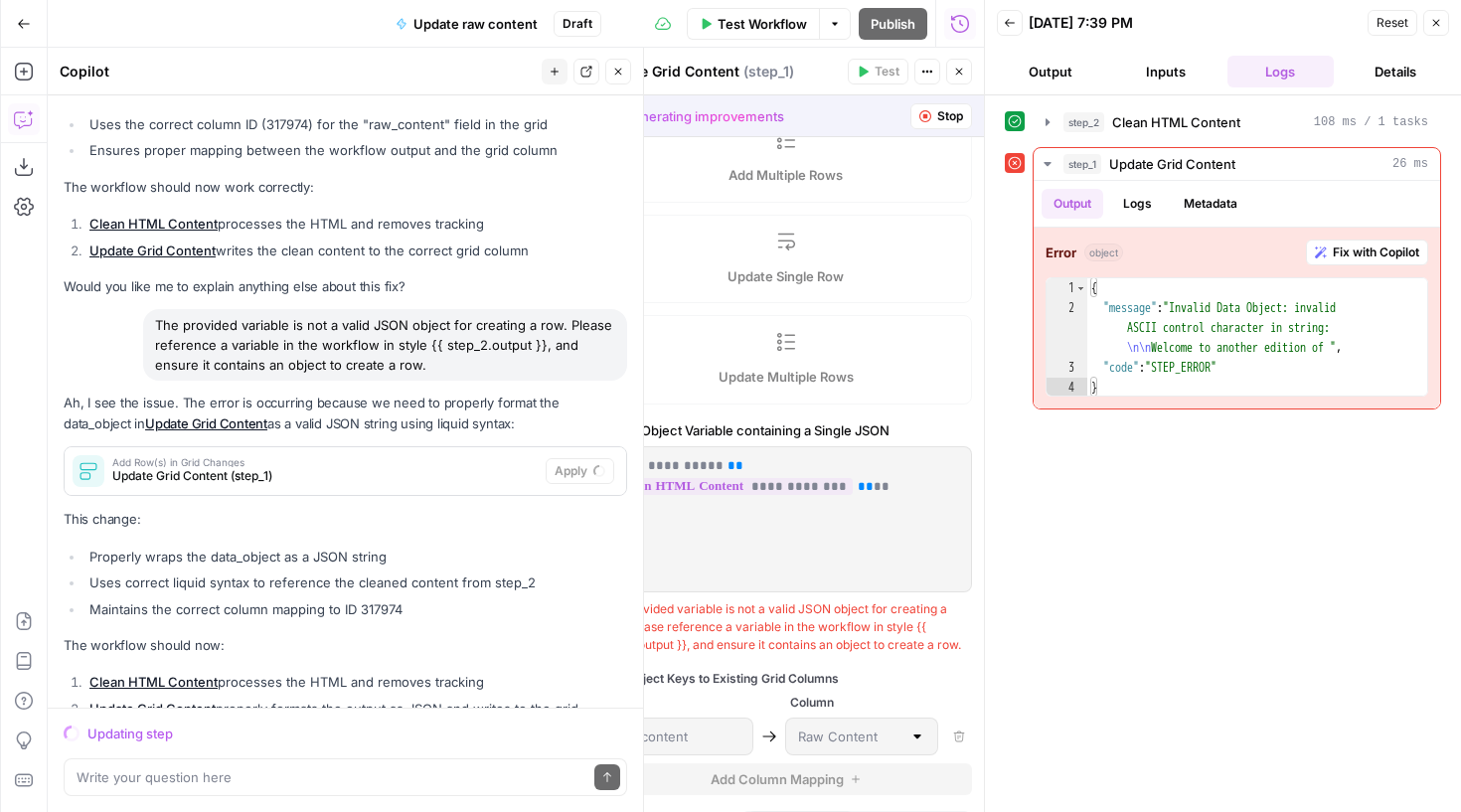scroll, scrollTop: 12587, scrollLeft: 0, axis: vertical 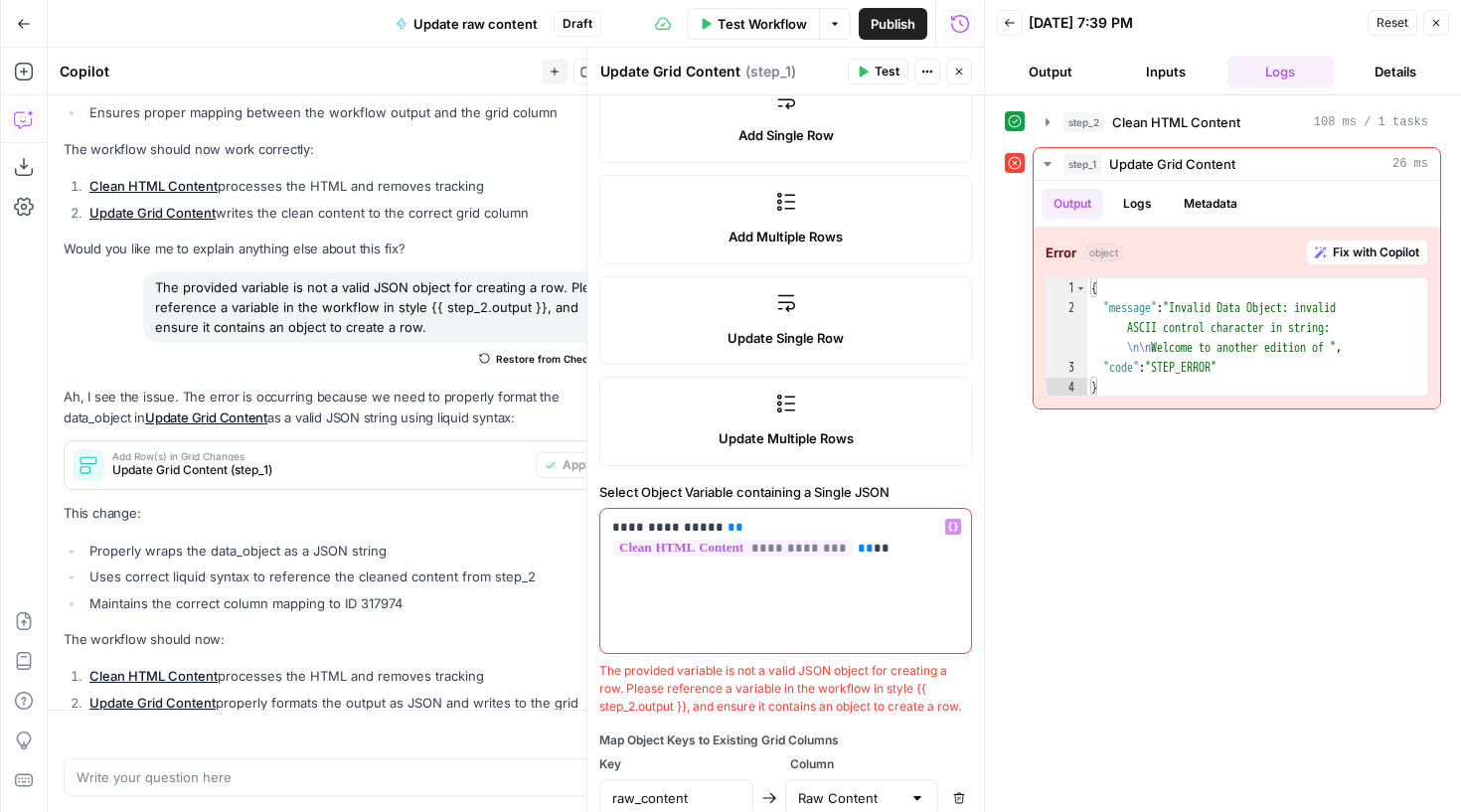 click on "**********" at bounding box center (785, 538) 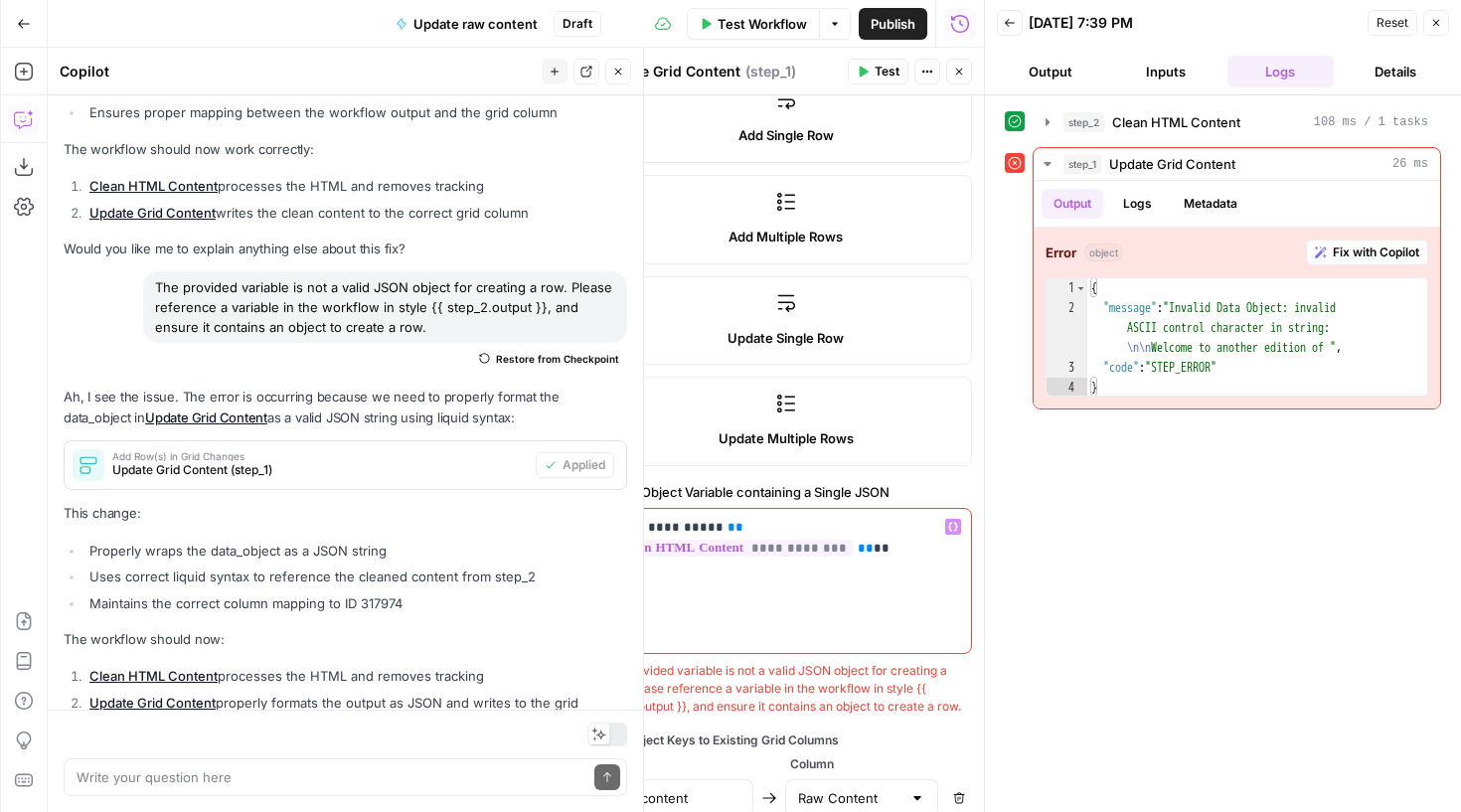 scroll, scrollTop: 0, scrollLeft: 0, axis: both 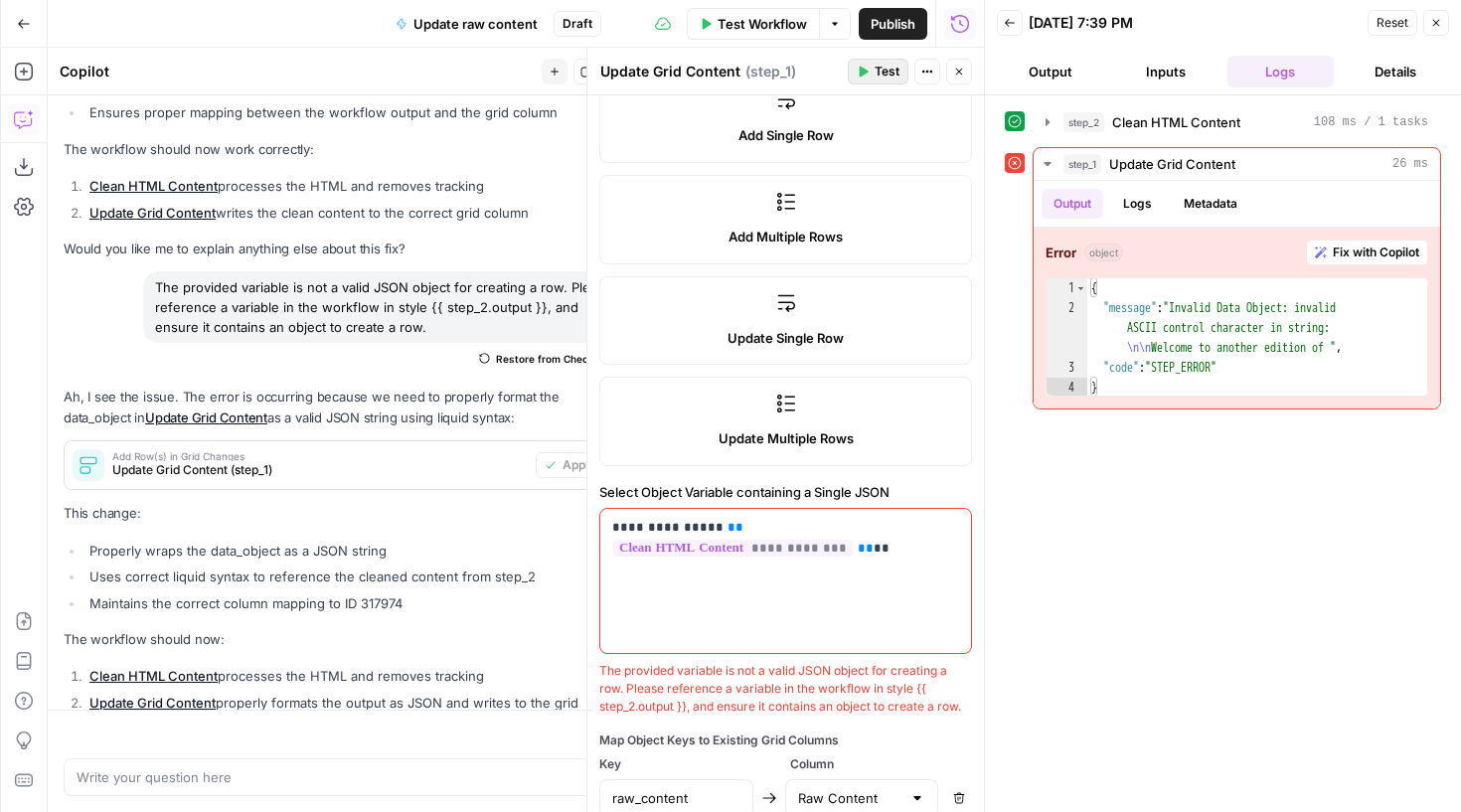 click on "Test" at bounding box center (878, 72) 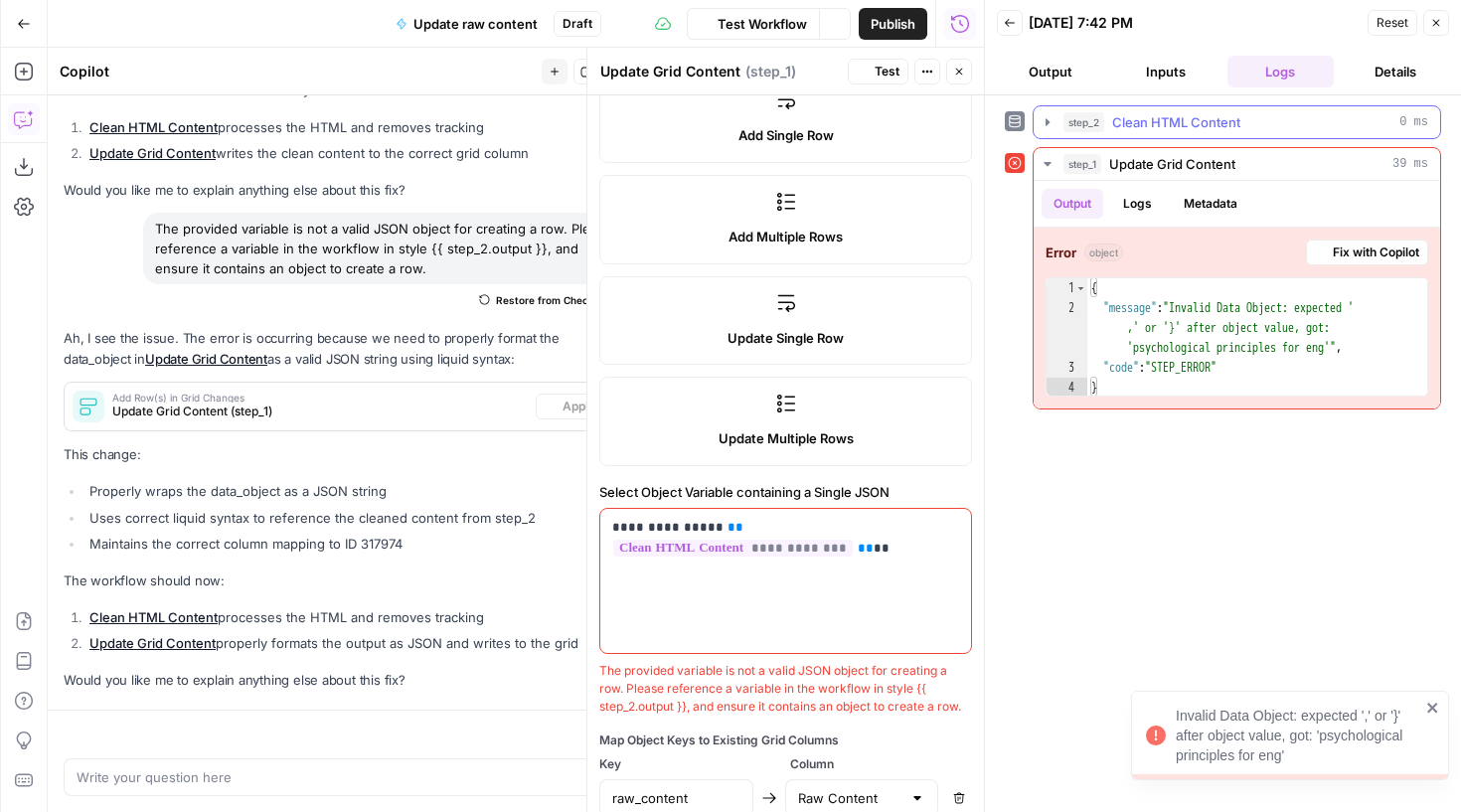 scroll, scrollTop: 12654, scrollLeft: 0, axis: vertical 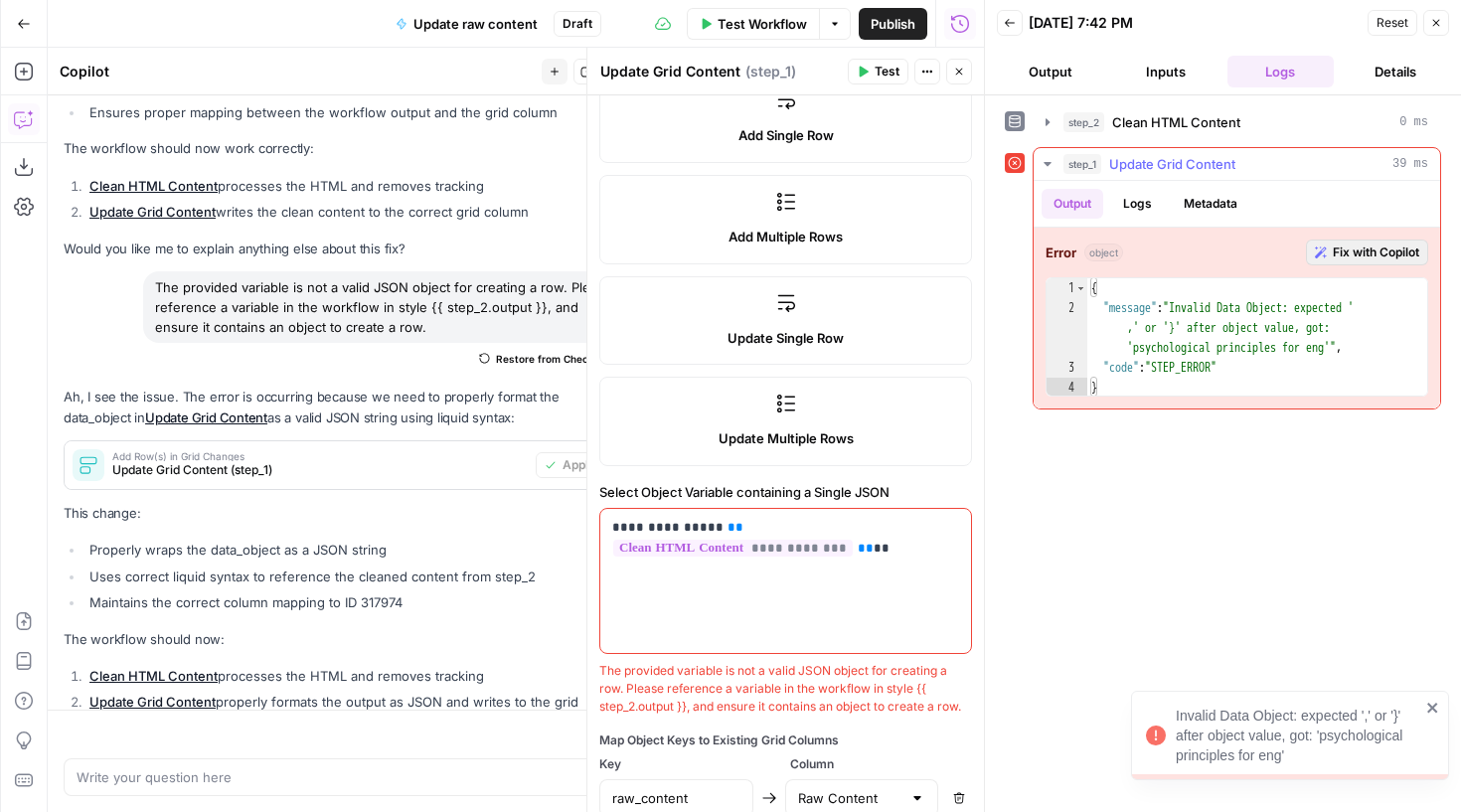 click on "Fix with Copilot" at bounding box center [1376, 252] 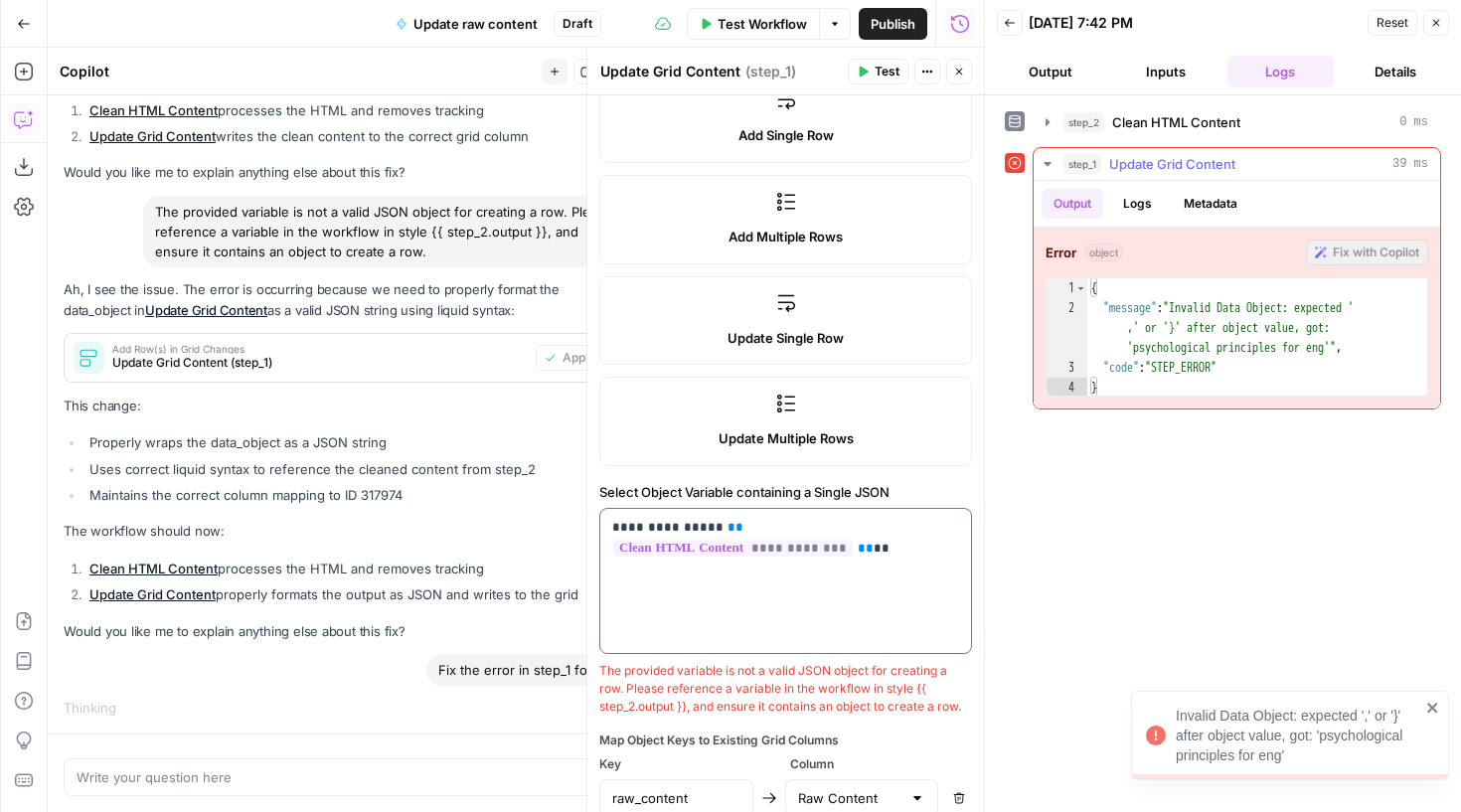 scroll, scrollTop: 12526, scrollLeft: 0, axis: vertical 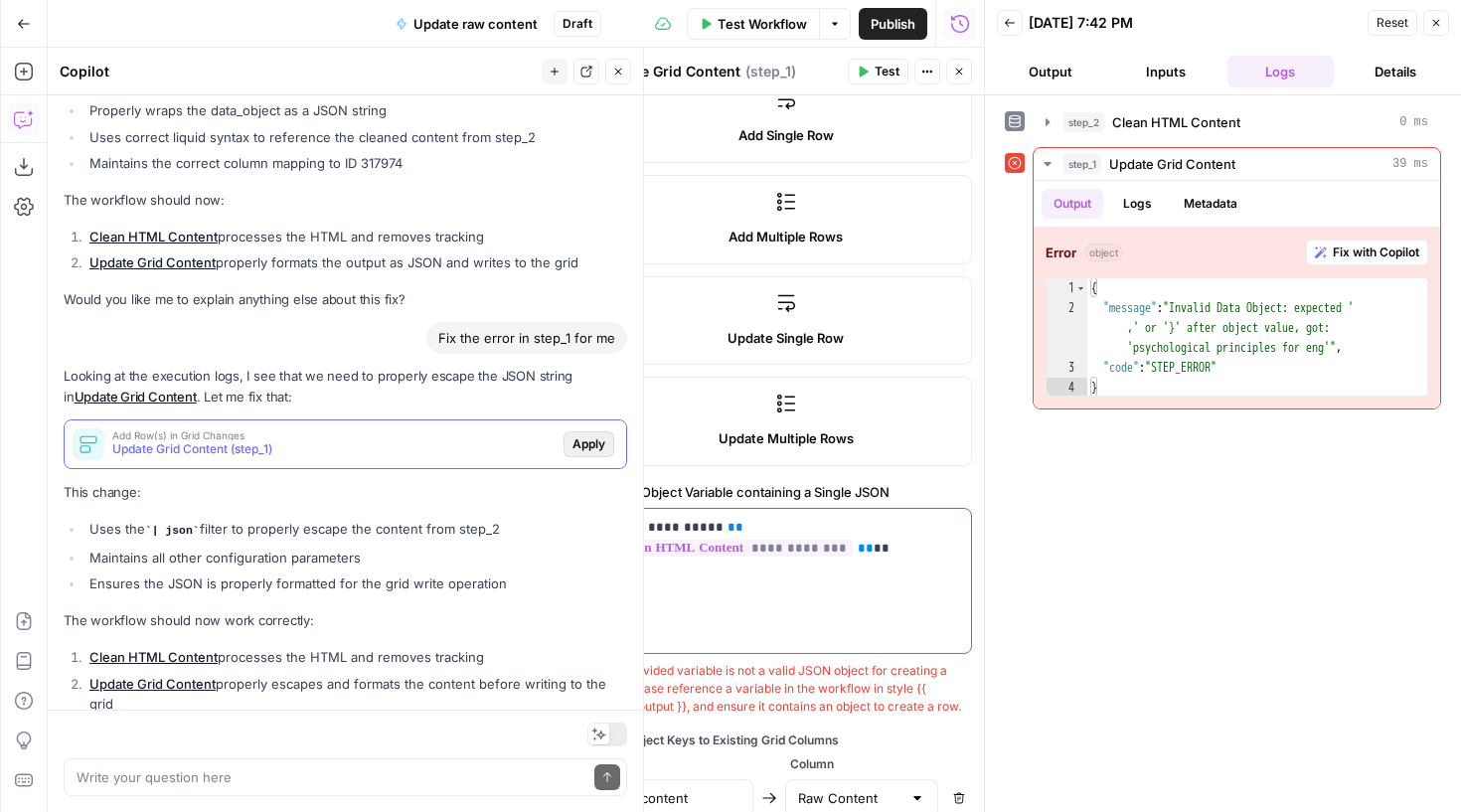click on "This change:" at bounding box center [345, 492] 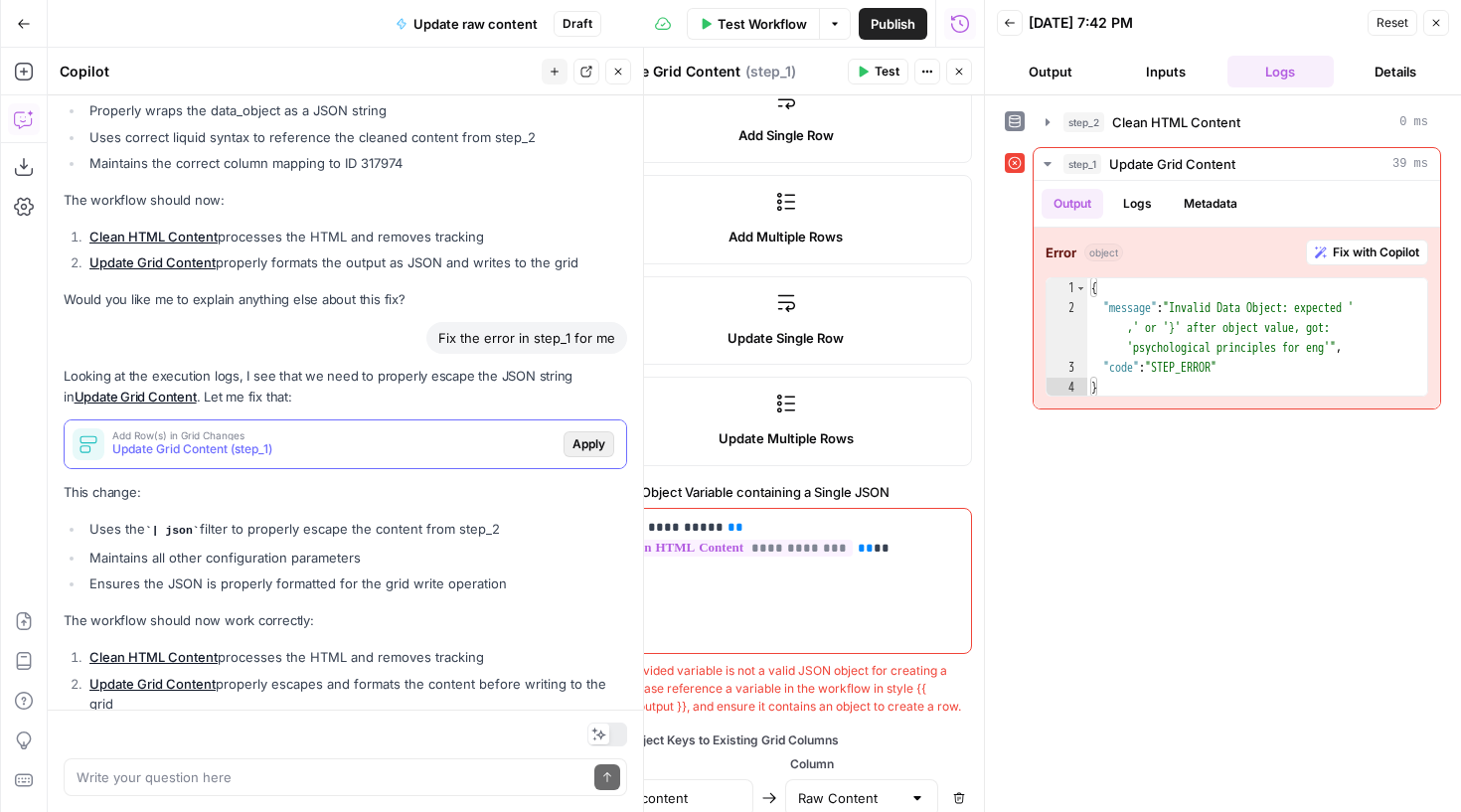 click on "Apply" at bounding box center (588, 444) 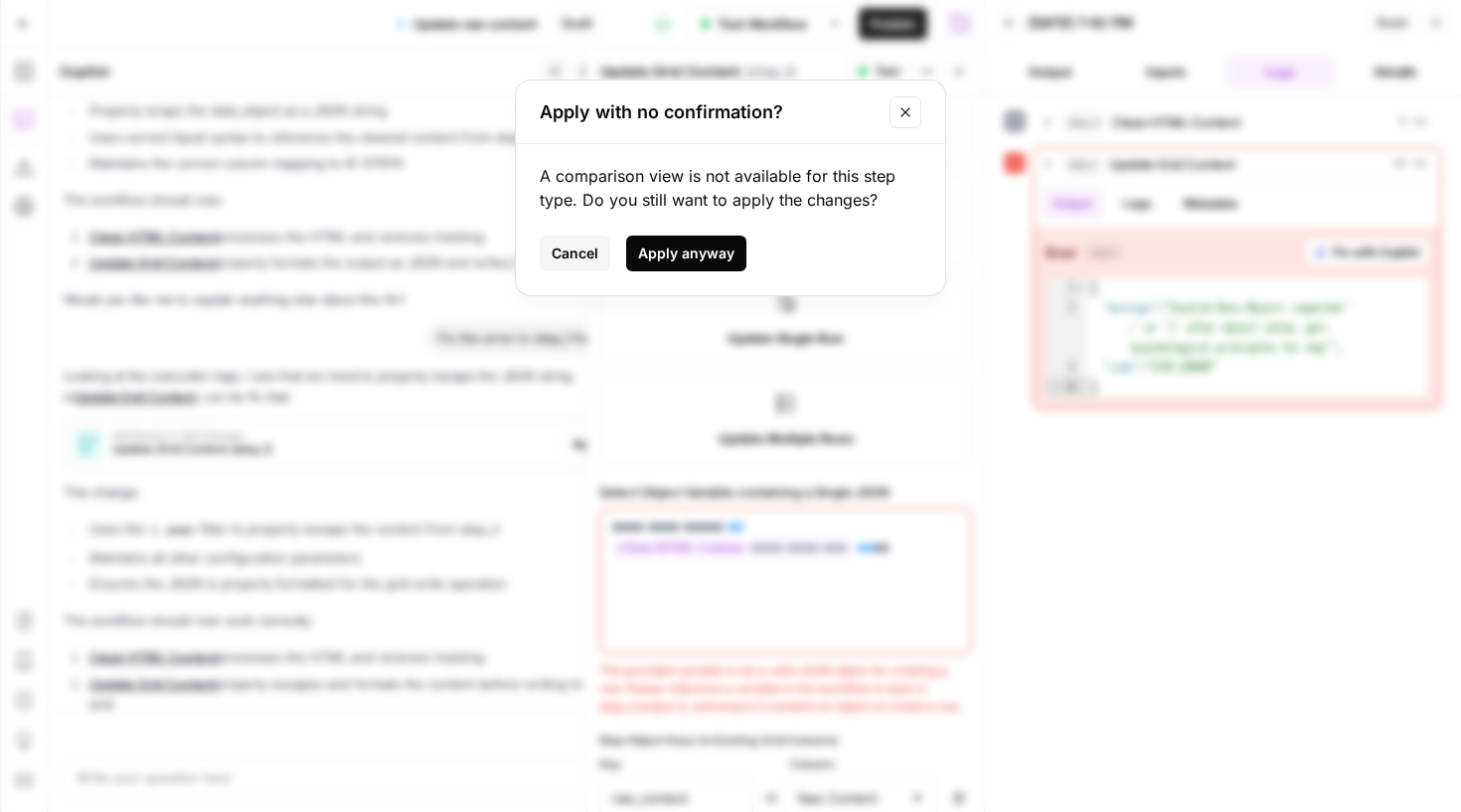 click on "Apply anyway" at bounding box center [686, 253] 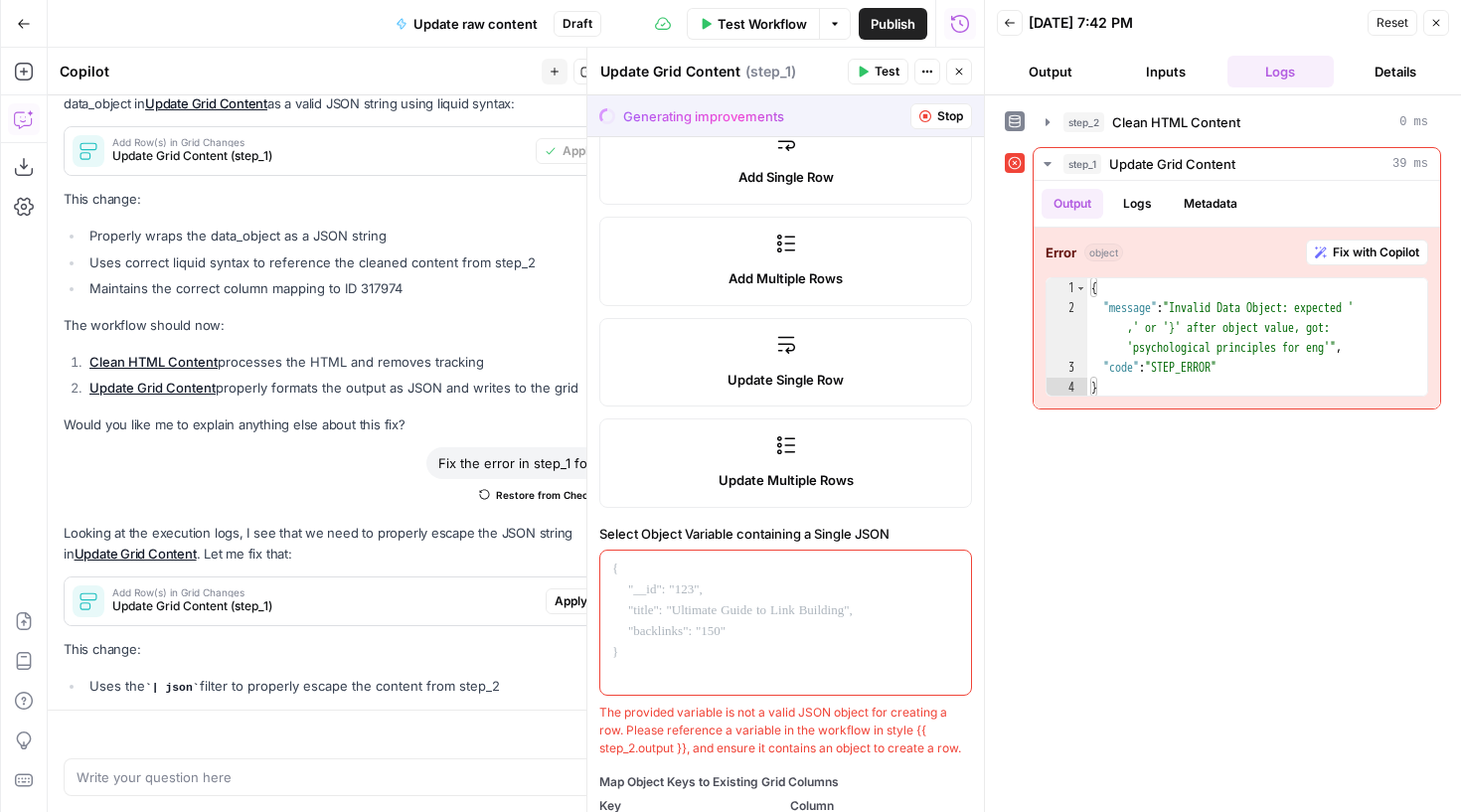 scroll, scrollTop: 13125, scrollLeft: 0, axis: vertical 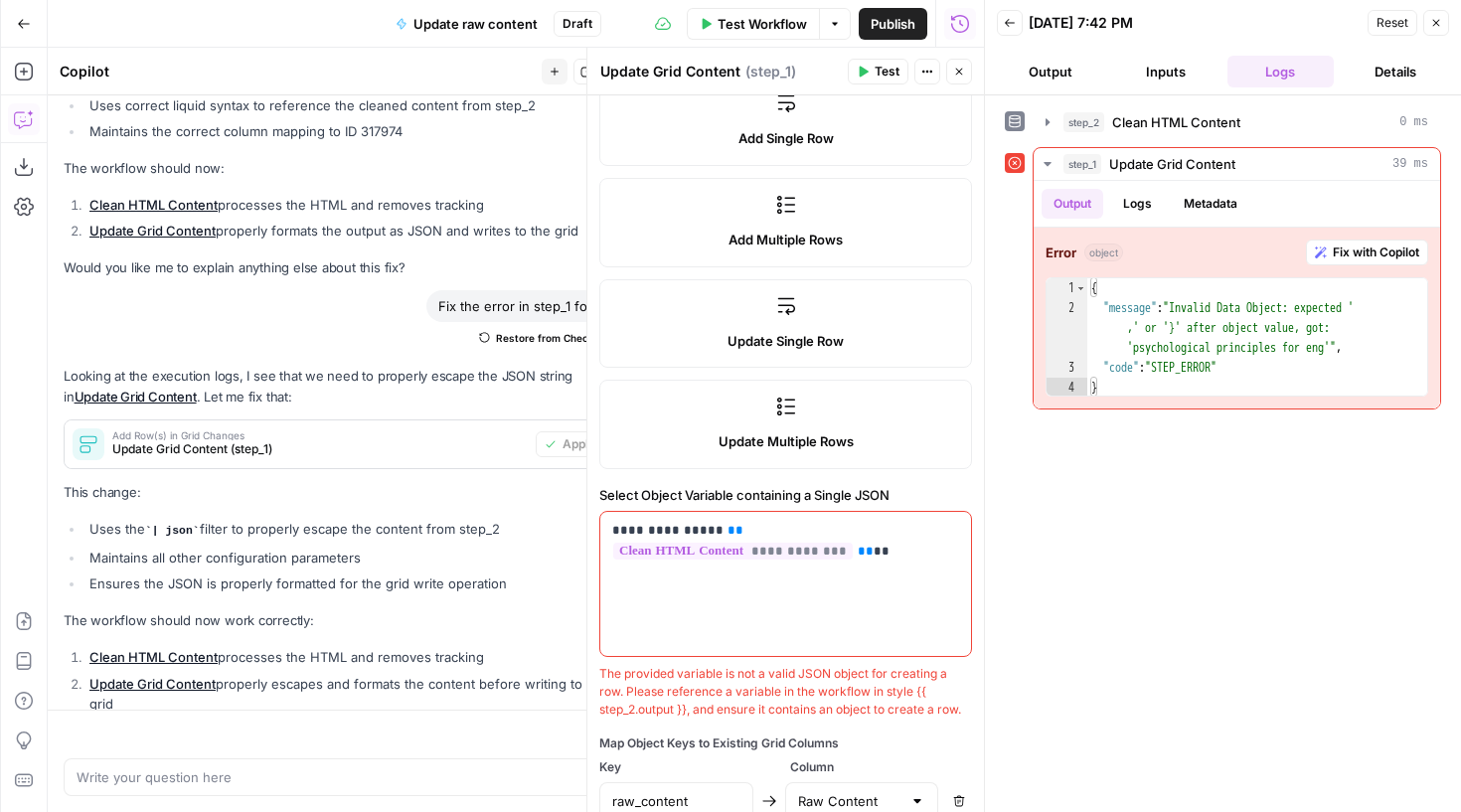 click on "The provided variable is not a valid JSON object for creating a row. Please reference a variable in the workflow in style {{ step_2.output }}, and ensure it contains an object to create a row." at bounding box center (785, 692) 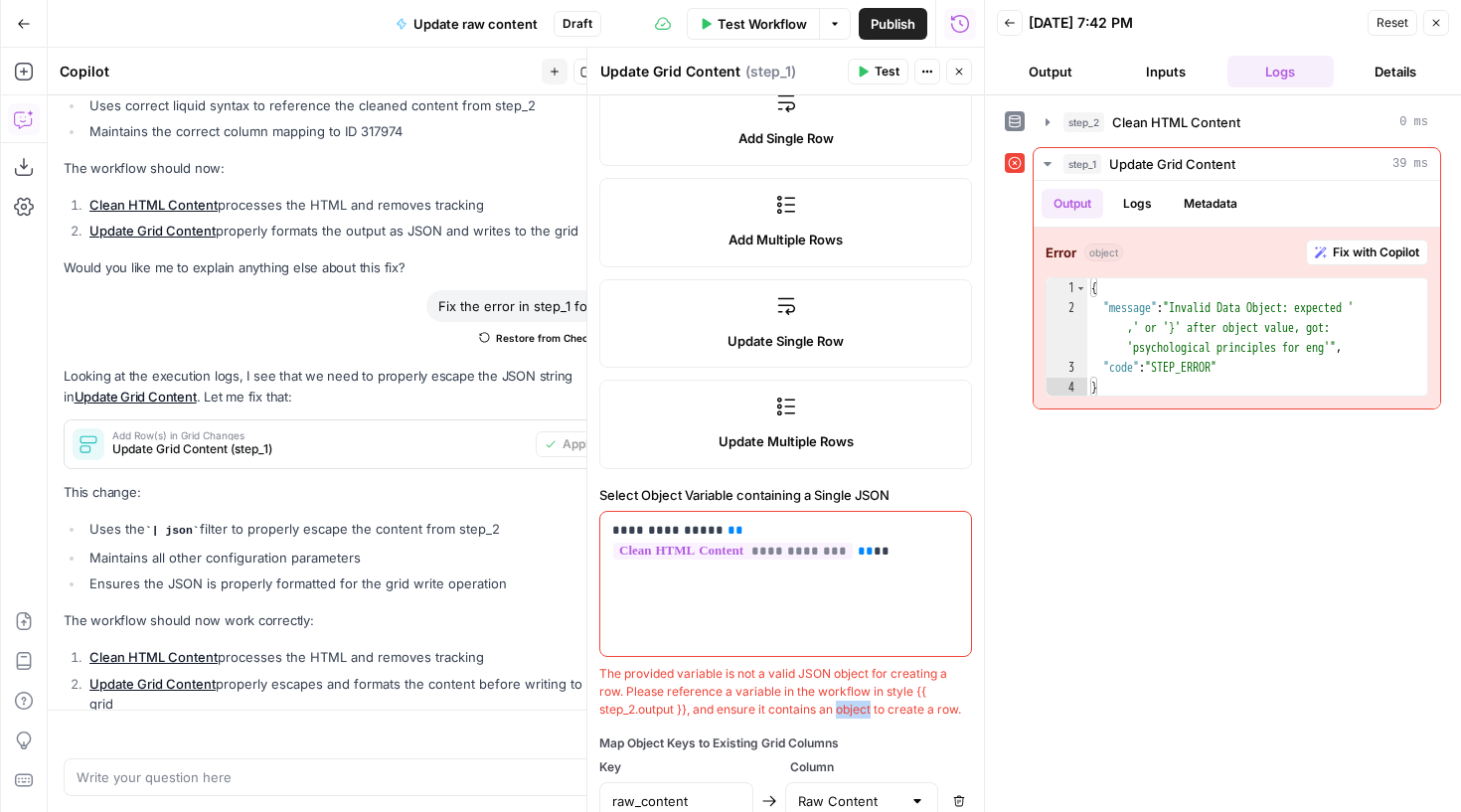 click on "The provided variable is not a valid JSON object for creating a row. Please reference a variable in the workflow in style {{ step_2.output }}, and ensure it contains an object to create a row." at bounding box center (785, 692) 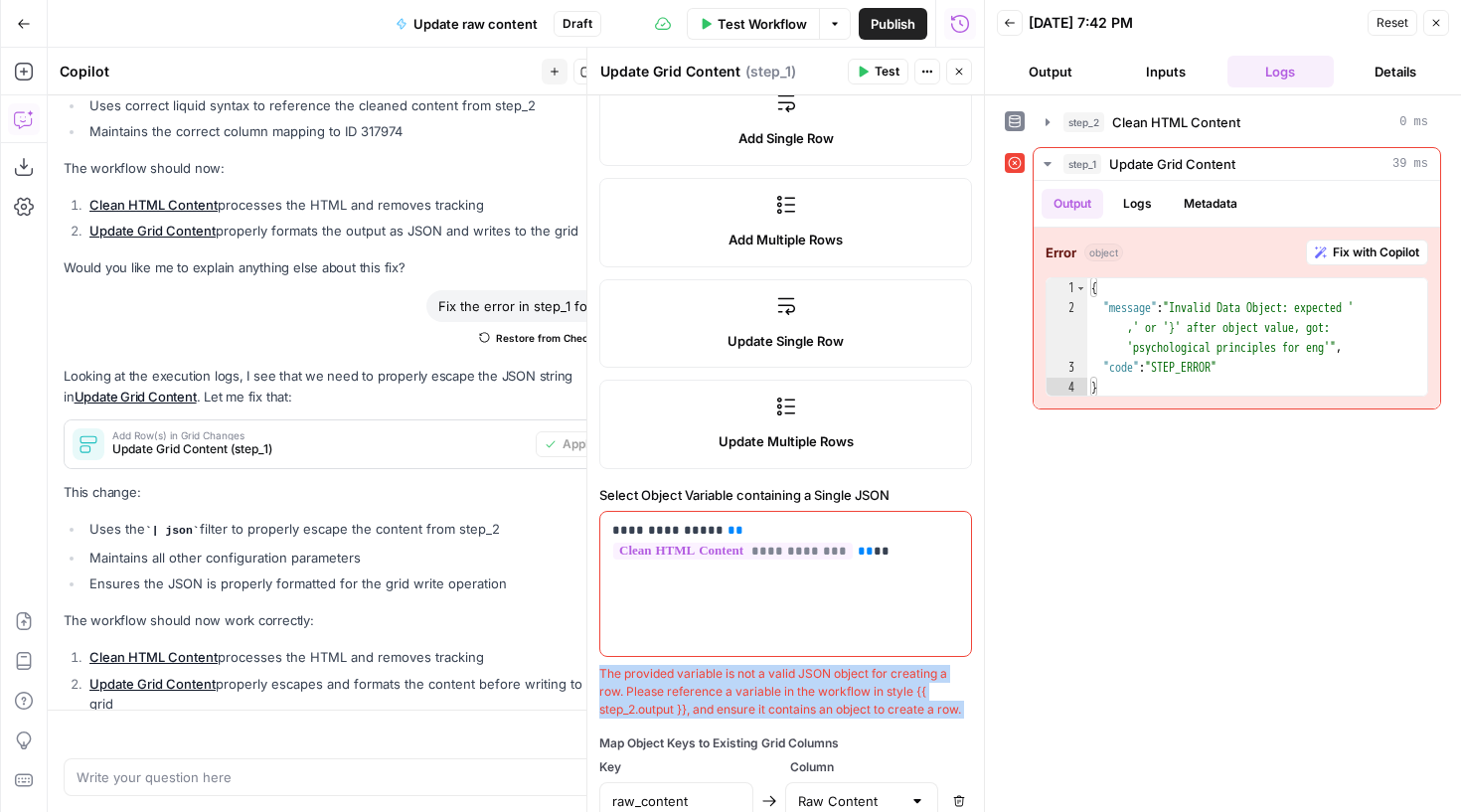 click on "The provided variable is not a valid JSON object for creating a row. Please reference a variable in the workflow in style {{ step_2.output }}, and ensure it contains an object to create a row." at bounding box center [785, 692] 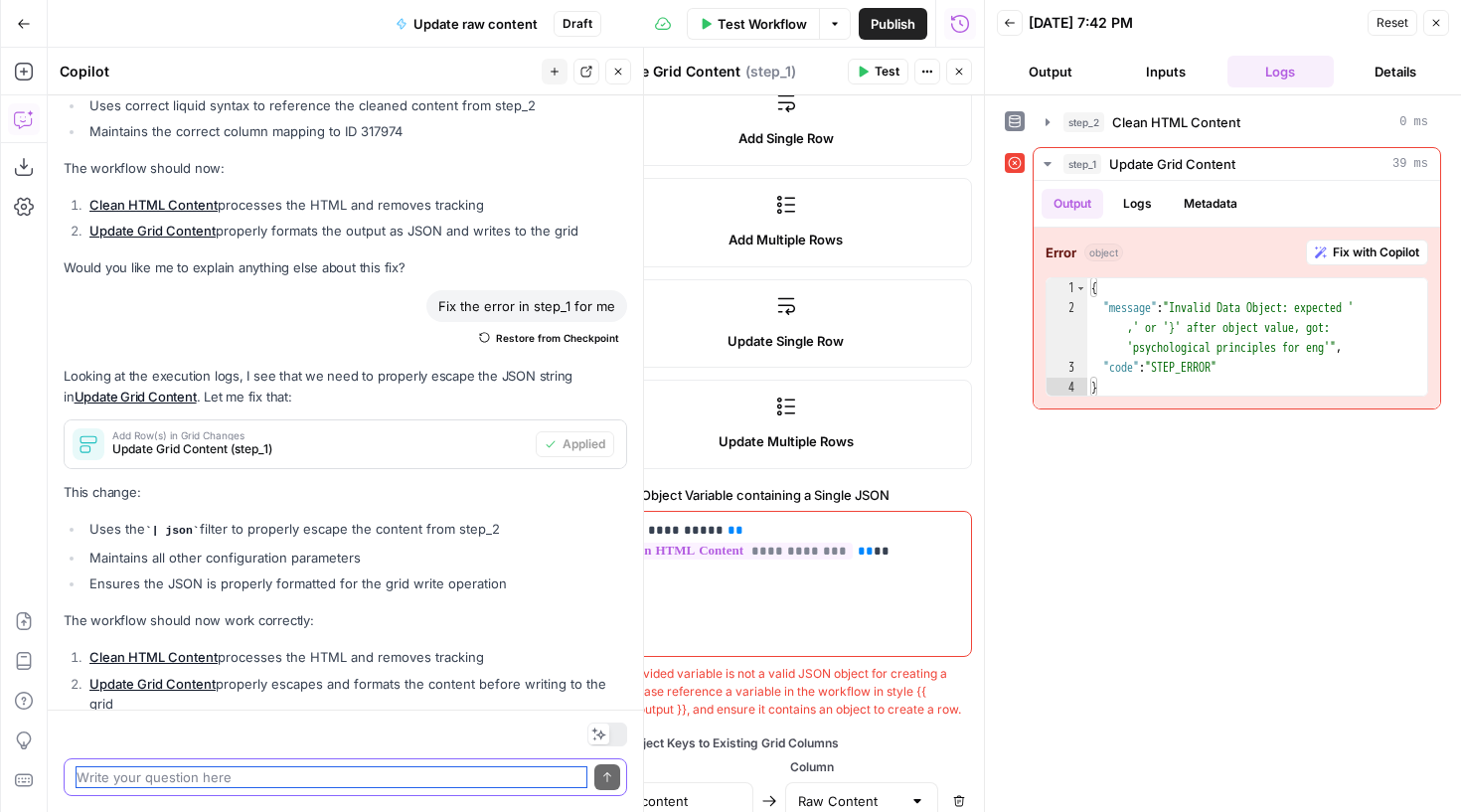 click at bounding box center [331, 777] 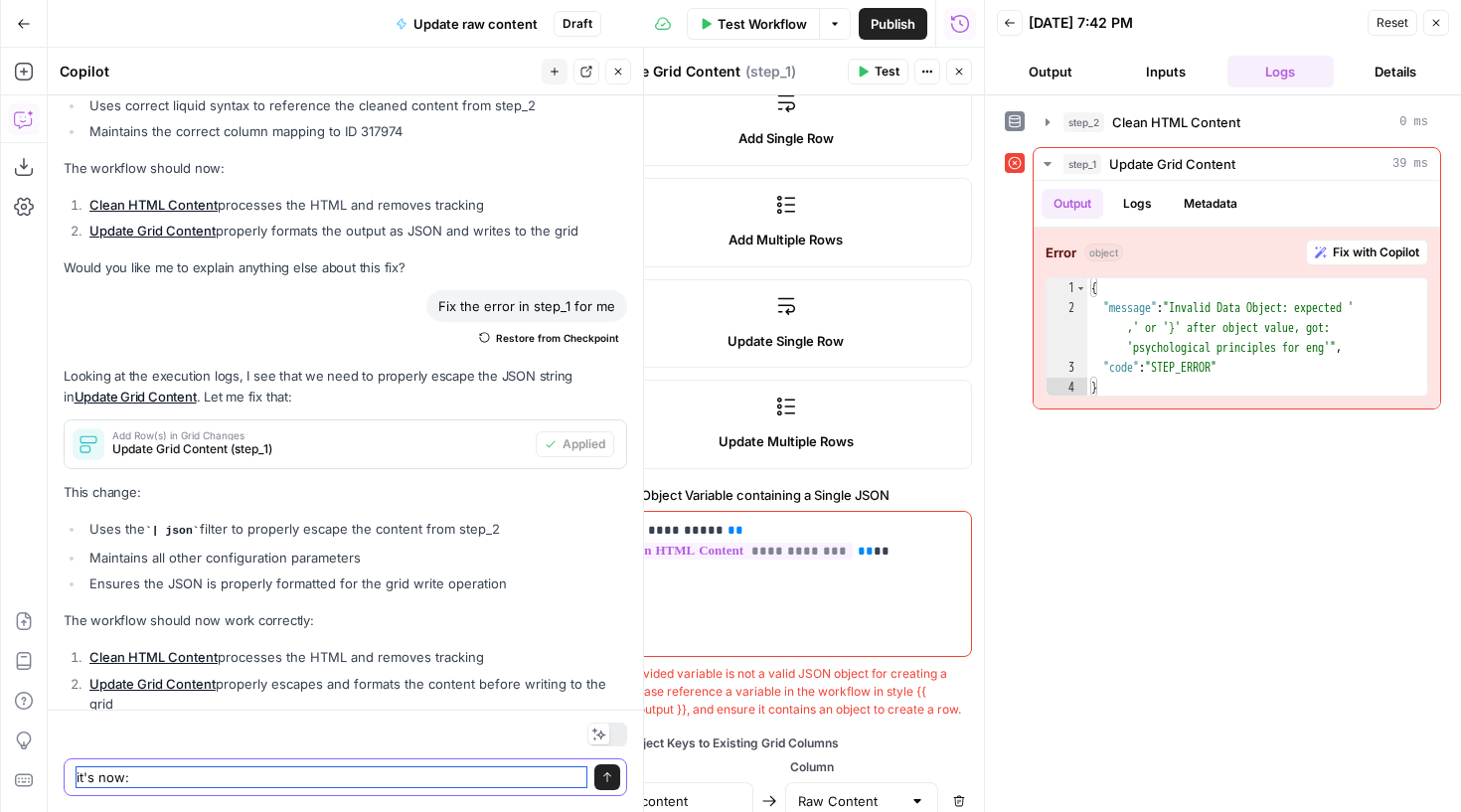 paste on "The provided variable is not a valid JSON object for creating a row. Please reference a variable in the workflow in style {{ step_2.output }}, and ensure it contains an object to create a row." 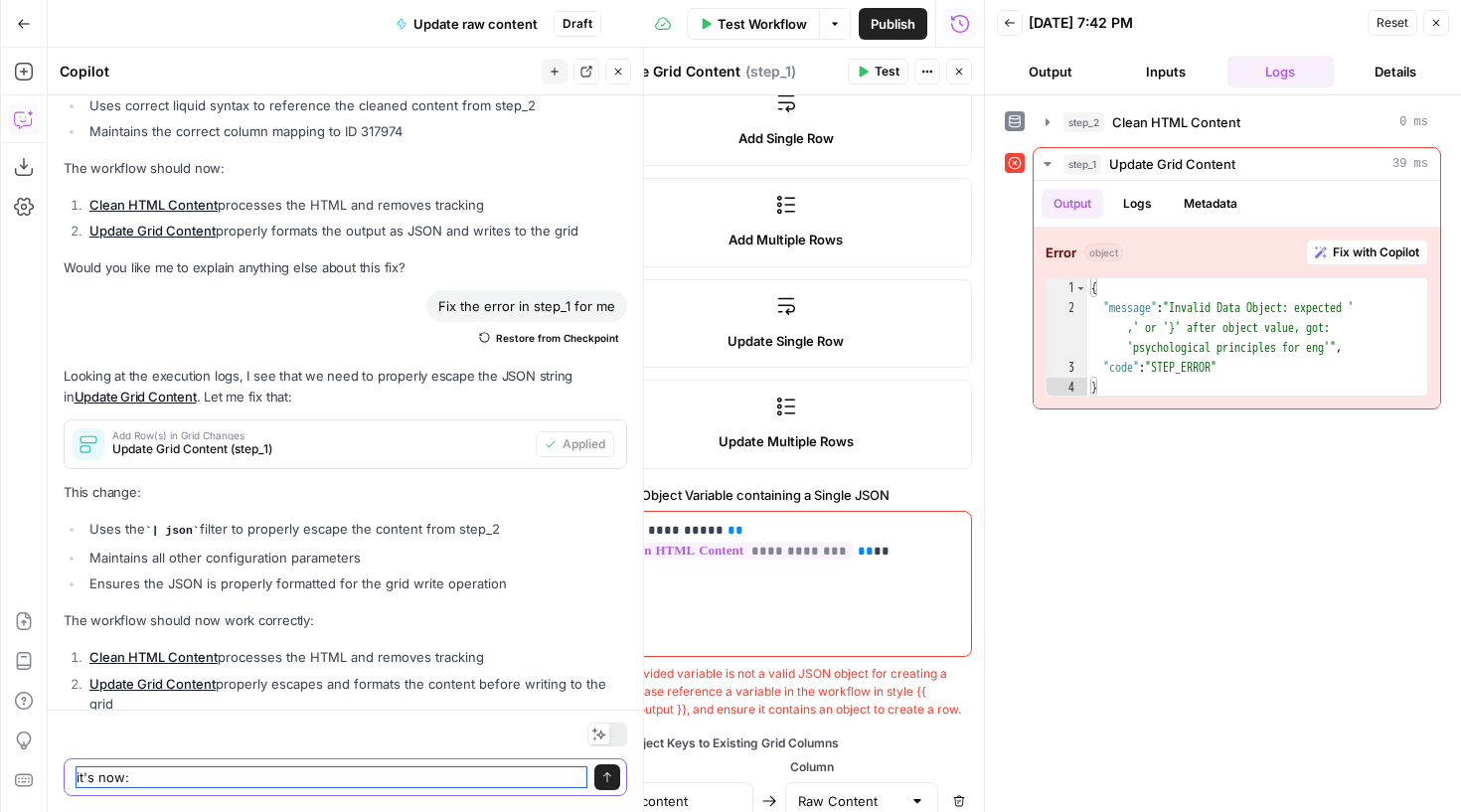 type on "it's now: The provided variable is not a valid JSON object for creating a row. Please reference a variable in the workflow in style {{ step_2.output }}, and ensure it contains an object to create a row." 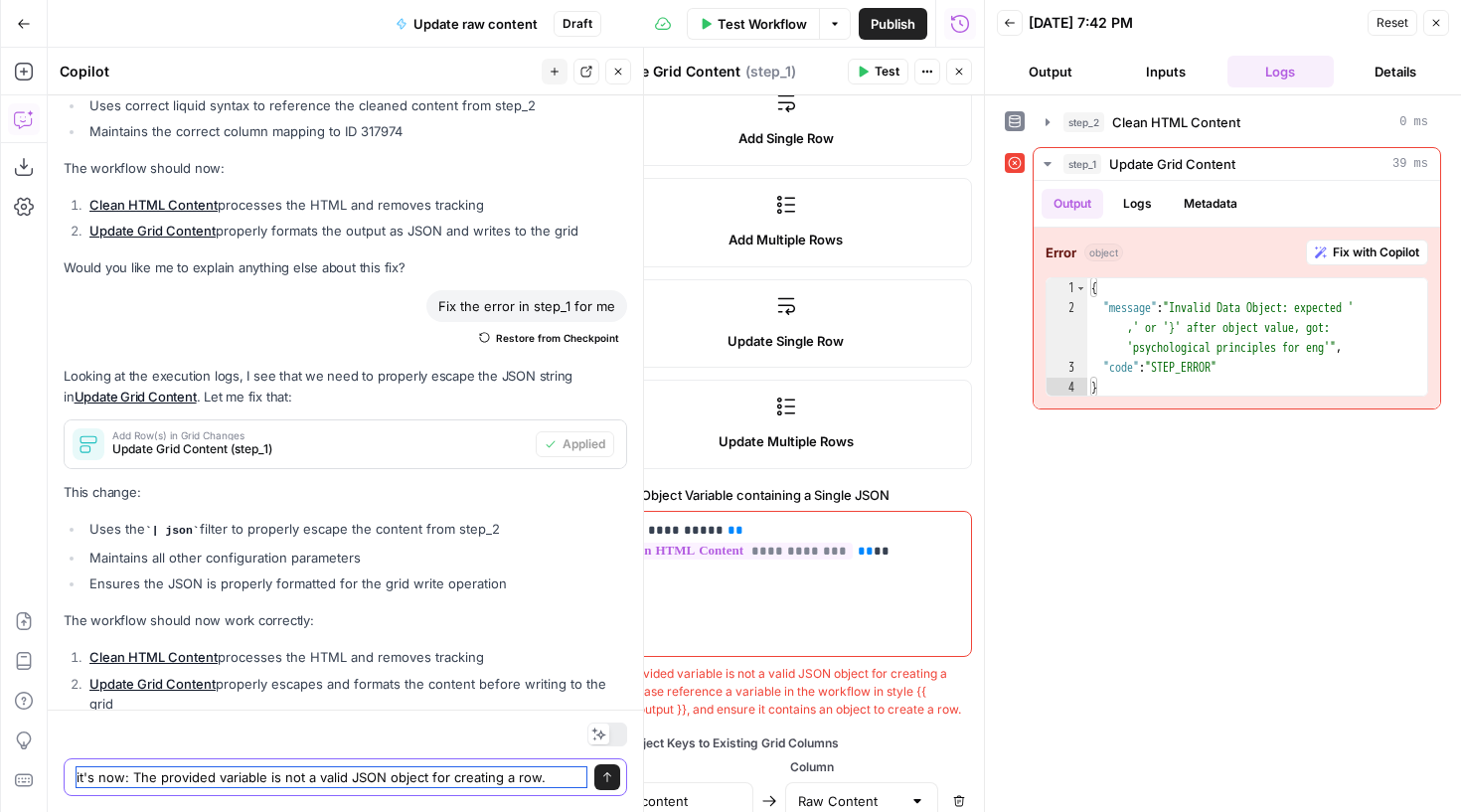 scroll, scrollTop: 13165, scrollLeft: 0, axis: vertical 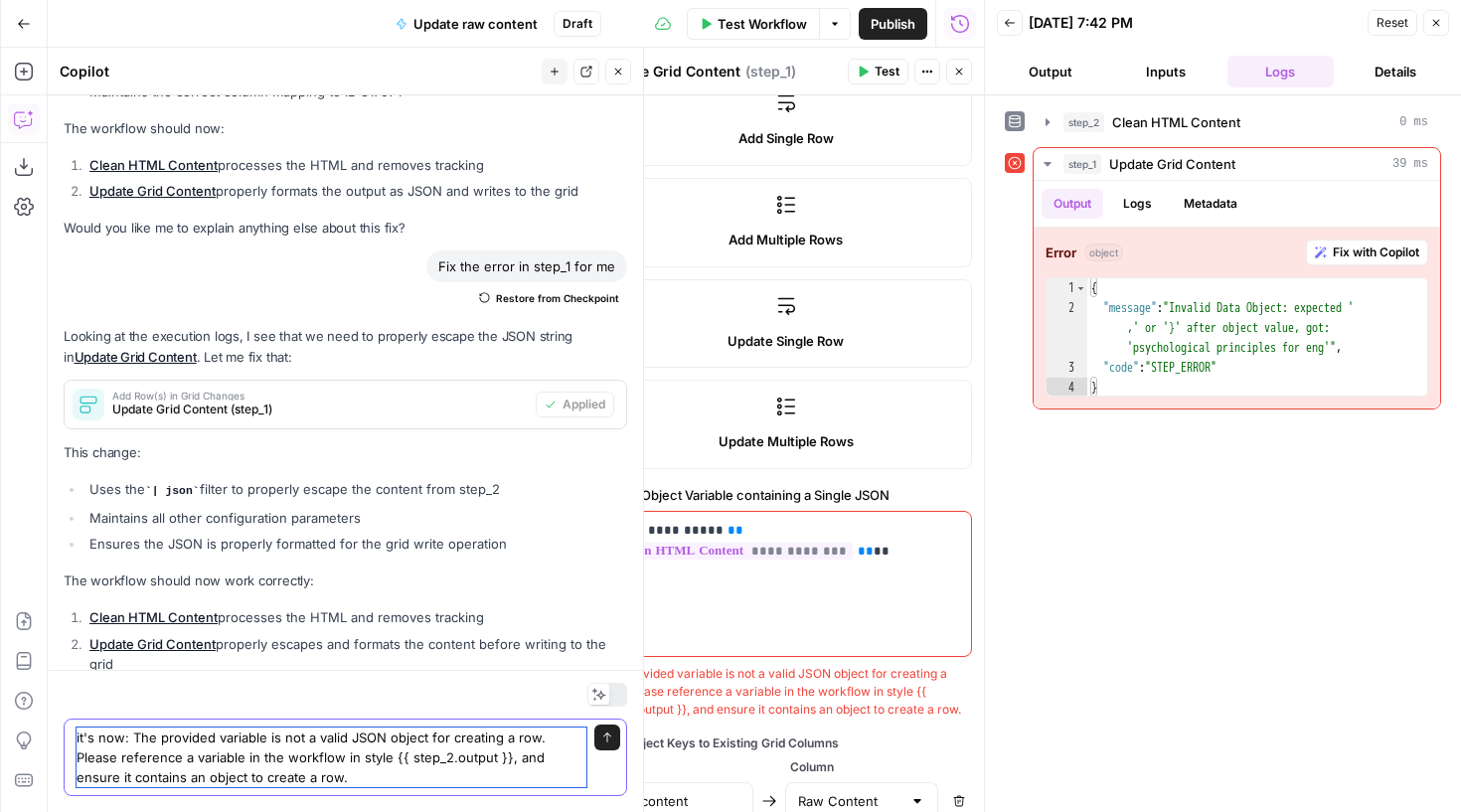 type 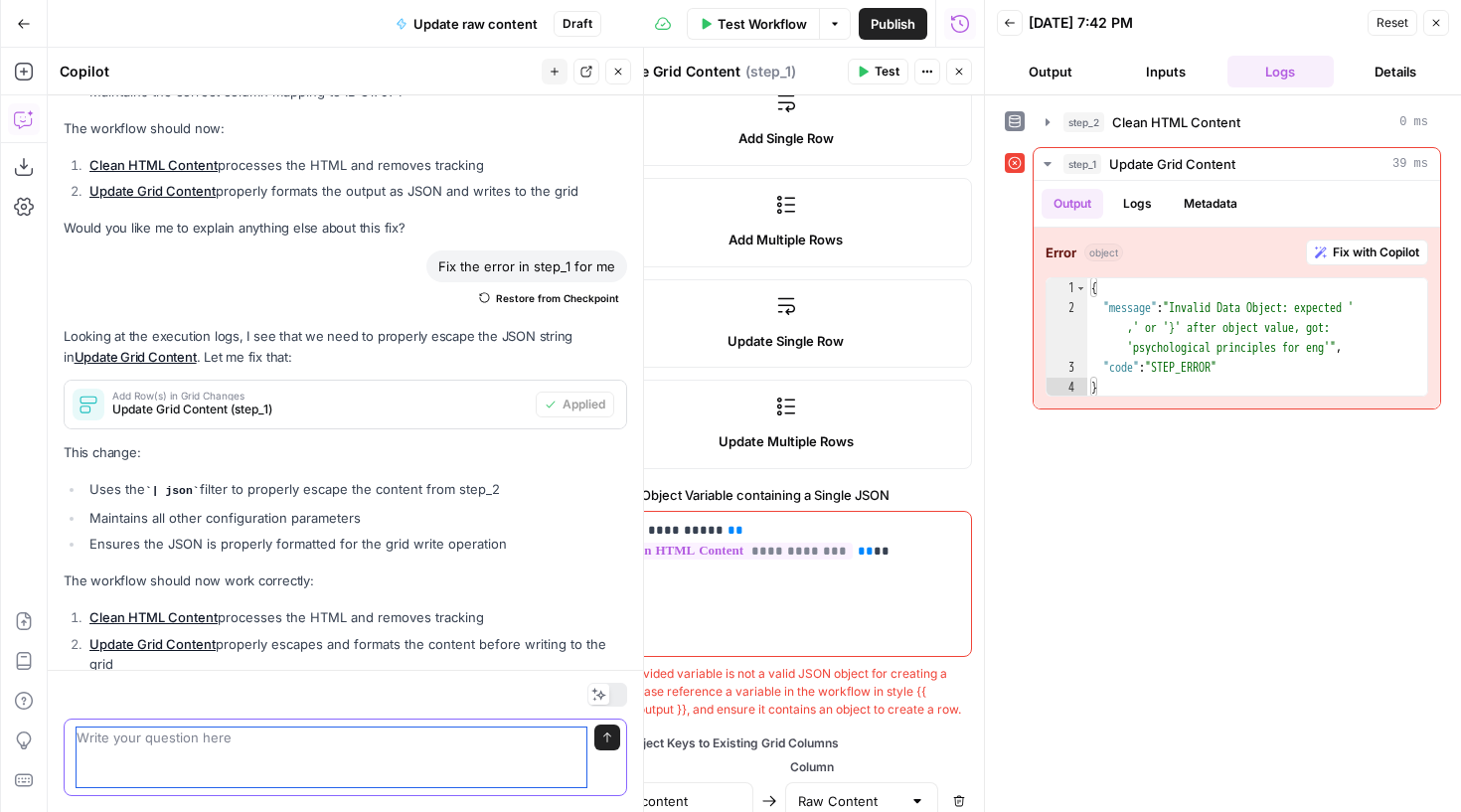 scroll, scrollTop: 13005, scrollLeft: 0, axis: vertical 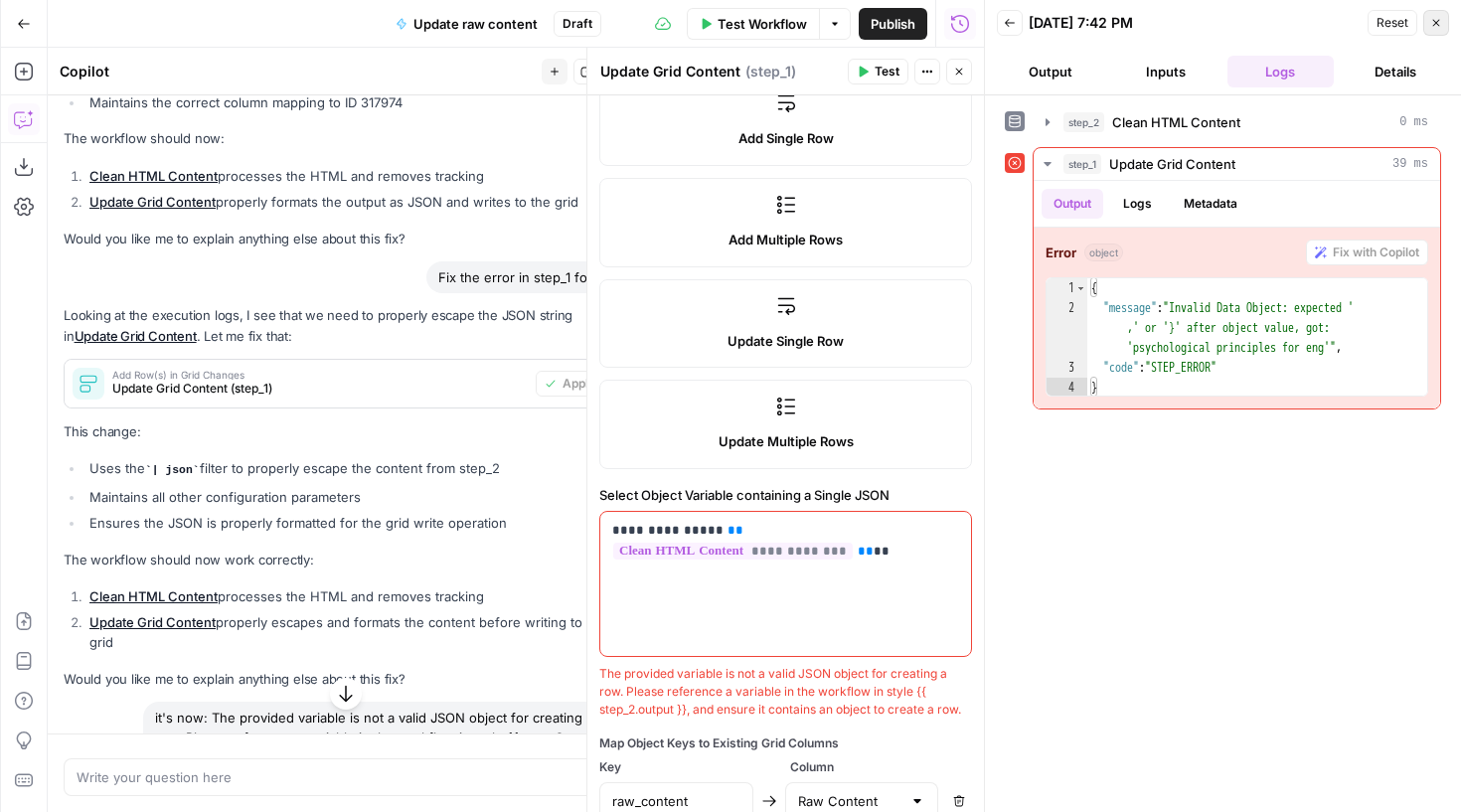click on "Close" at bounding box center [1436, 23] 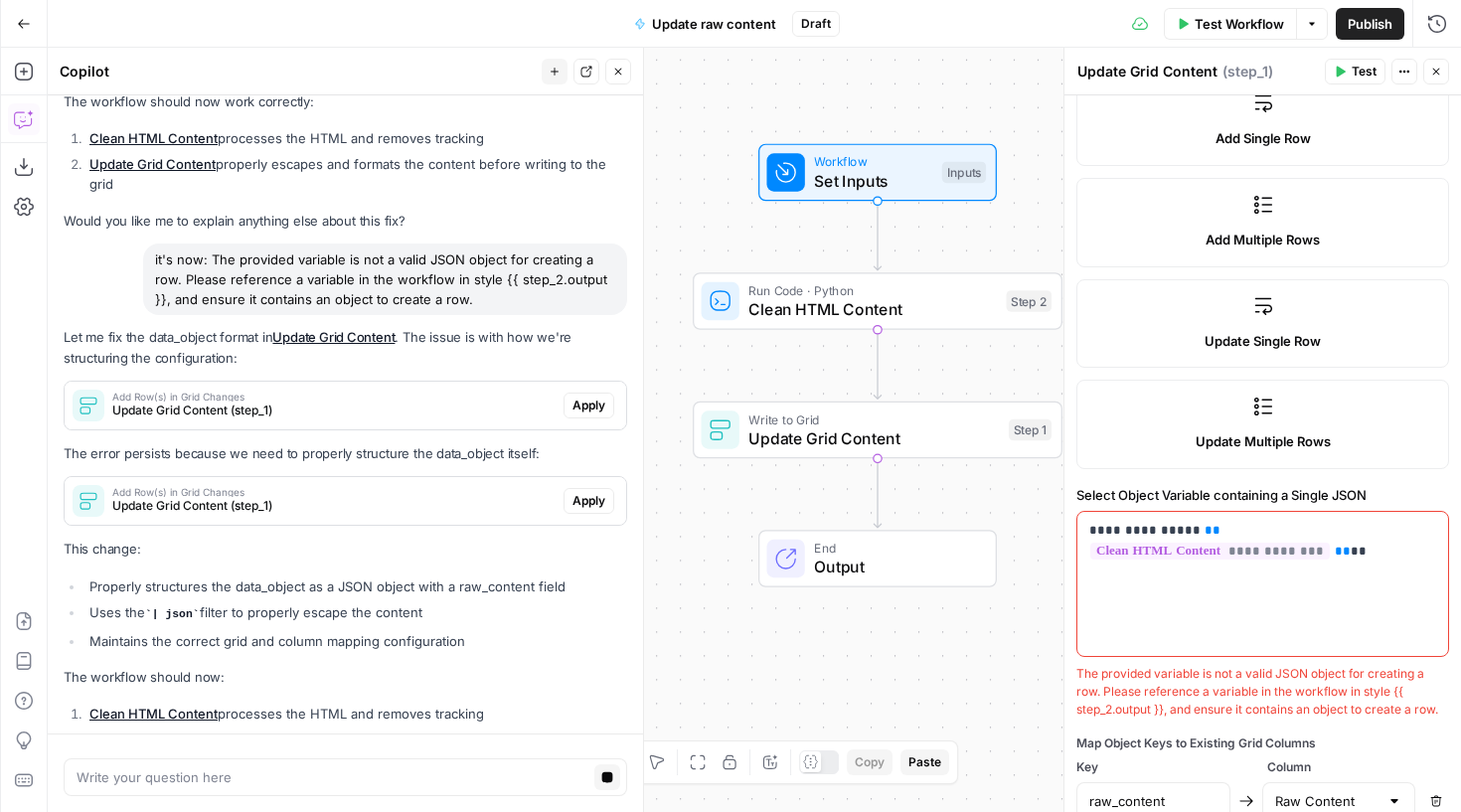 scroll, scrollTop: 13318, scrollLeft: 0, axis: vertical 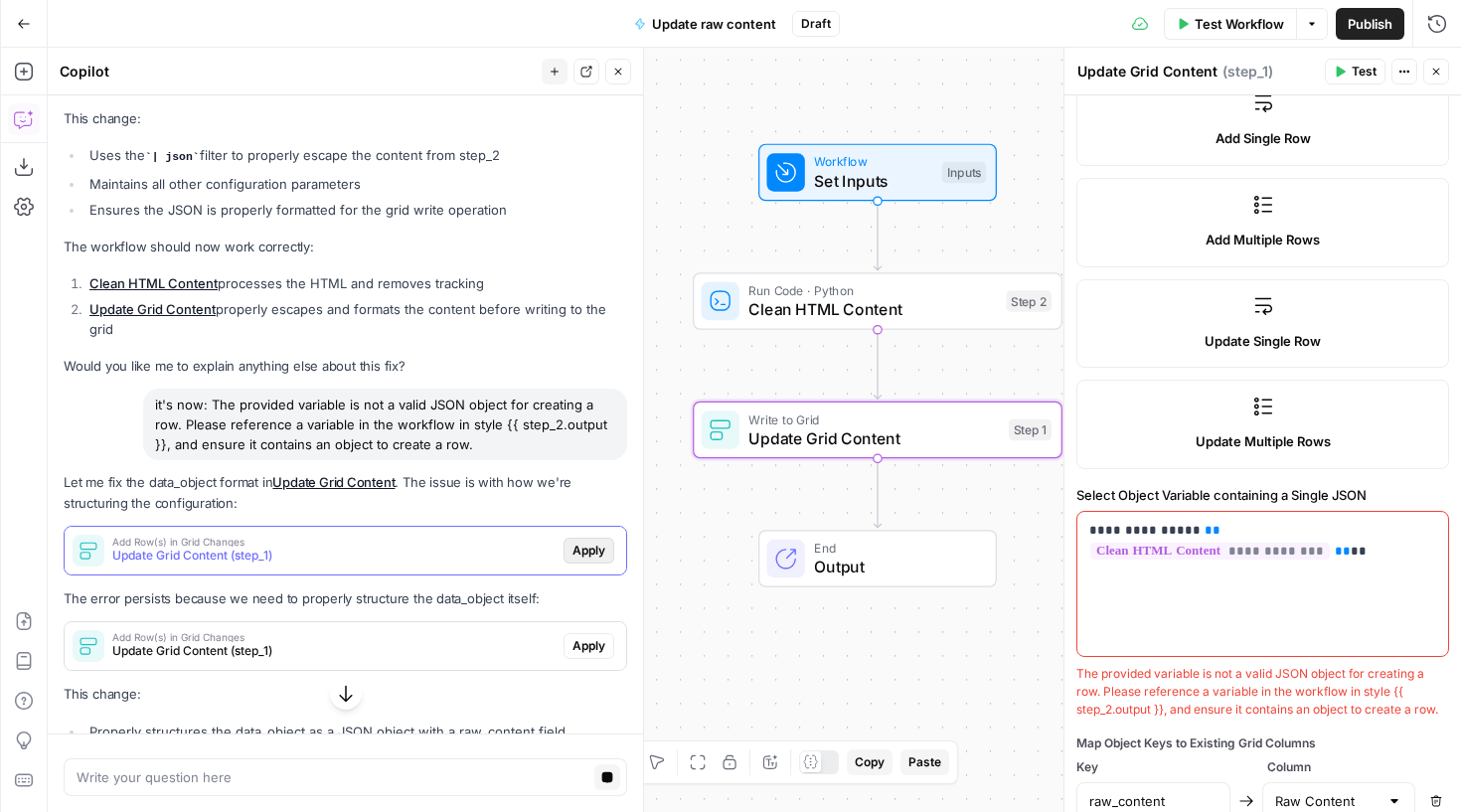 click on "Hi! How can I help with your workflow?
I can explain steps, debug, write prompts, code, and offer advice.
I might make mistakes now and then, but I’m always learning — let’s tackle it together! help me create a workflow from this grid (https://app.airops.com/mailjet-0/grids/23220/sheets/29547) that takes the output of the power step refresh article (article comparison) and updates a field in the grid called Raw Content that has the original content I'll help you create a workflow that takes the output from the article comparison and updates the Raw Content field in the specified grid. Let me break this down into a clear solution.
Solution
We'll need to create a workflow that reads the article comparison output and updates the grid. We'll need a few inputs and steps to accomplish this.
New Inputs
We need inputs to handle the grid operations:
Add a text input for the article content
Article Content Added
New Steps
Add a grid write step
Update Grid Content Added" at bounding box center (345, -6127) 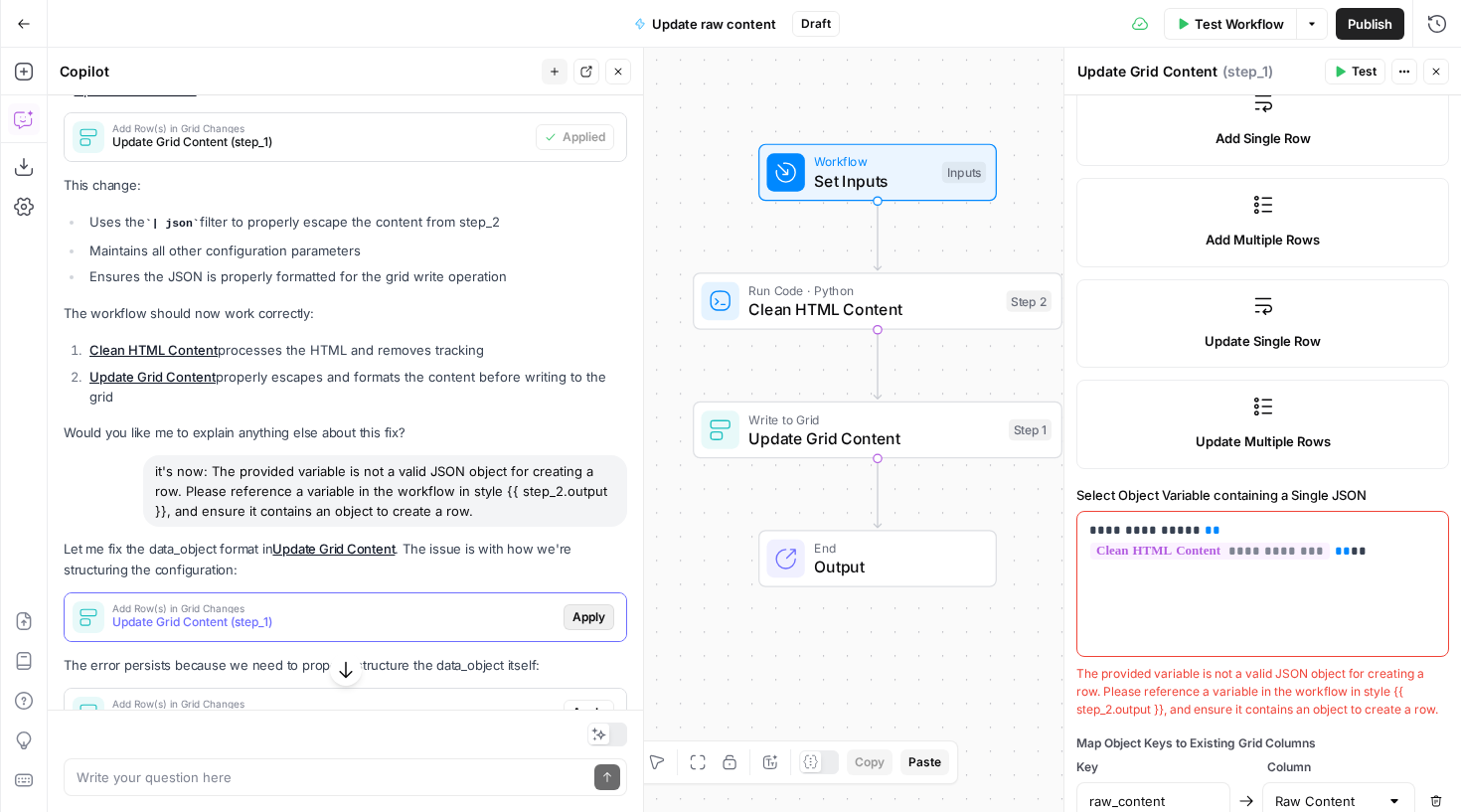 scroll, scrollTop: 13447, scrollLeft: 0, axis: vertical 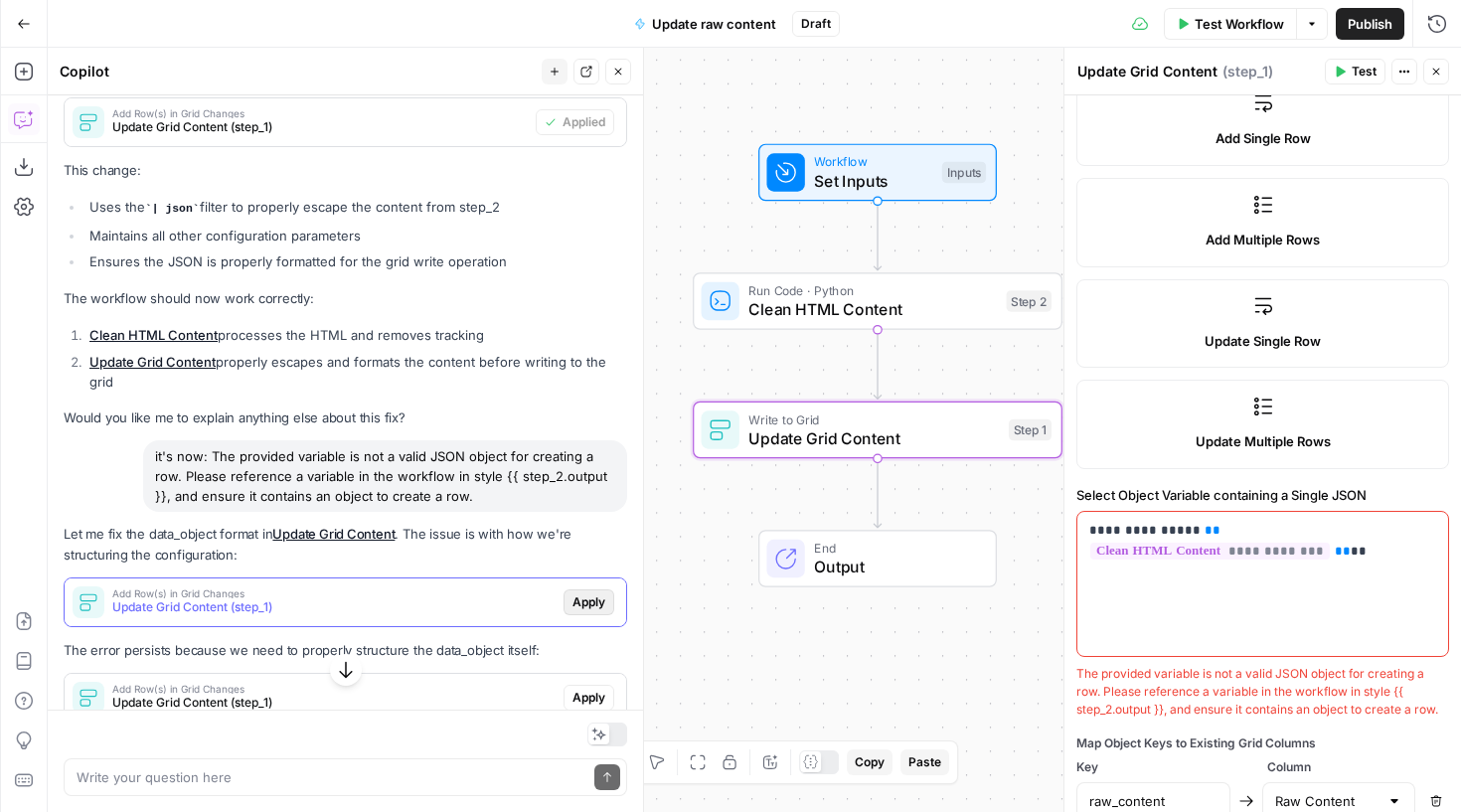 click on "Apply" at bounding box center [588, 602] 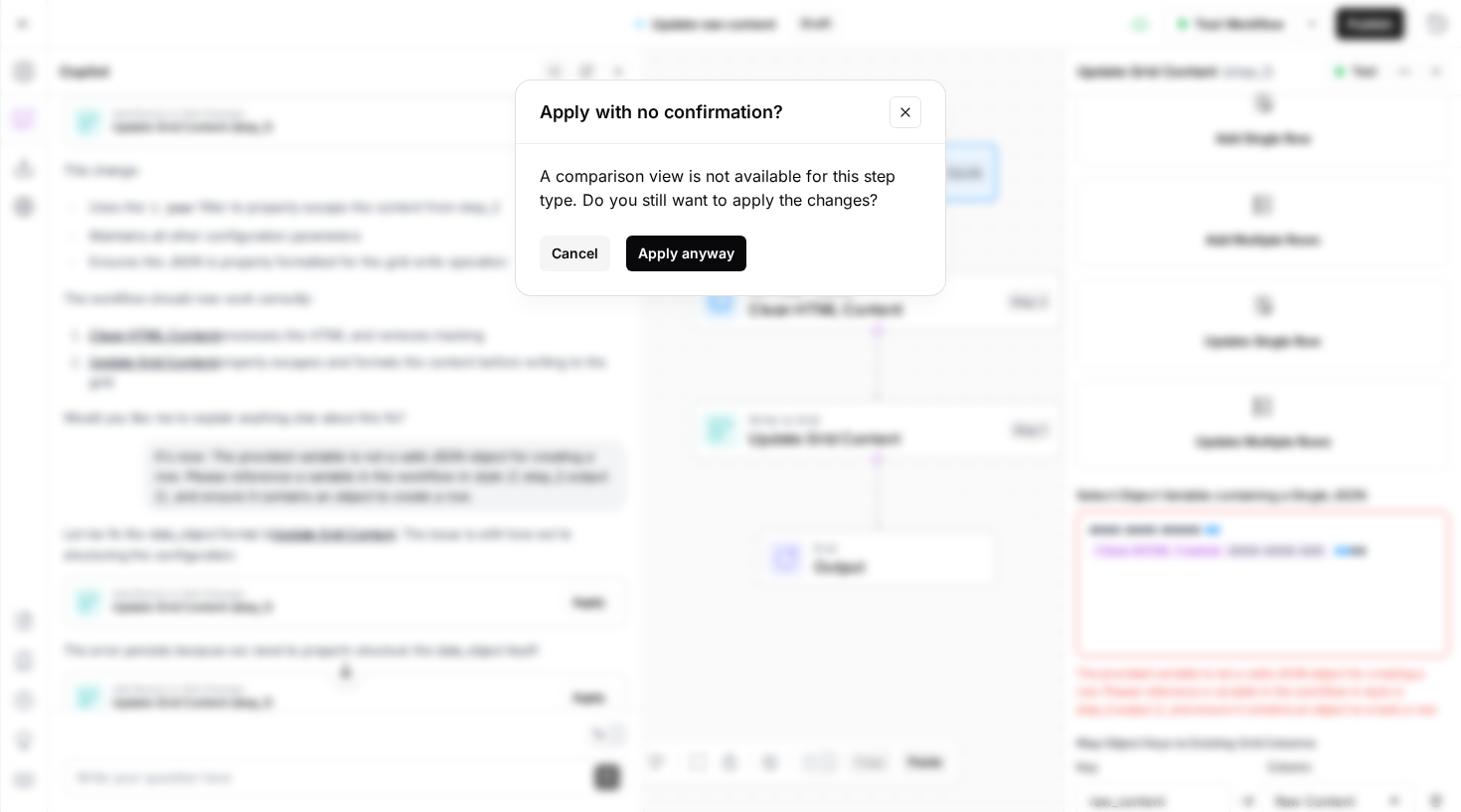 click on "Apply anyway" at bounding box center [686, 253] 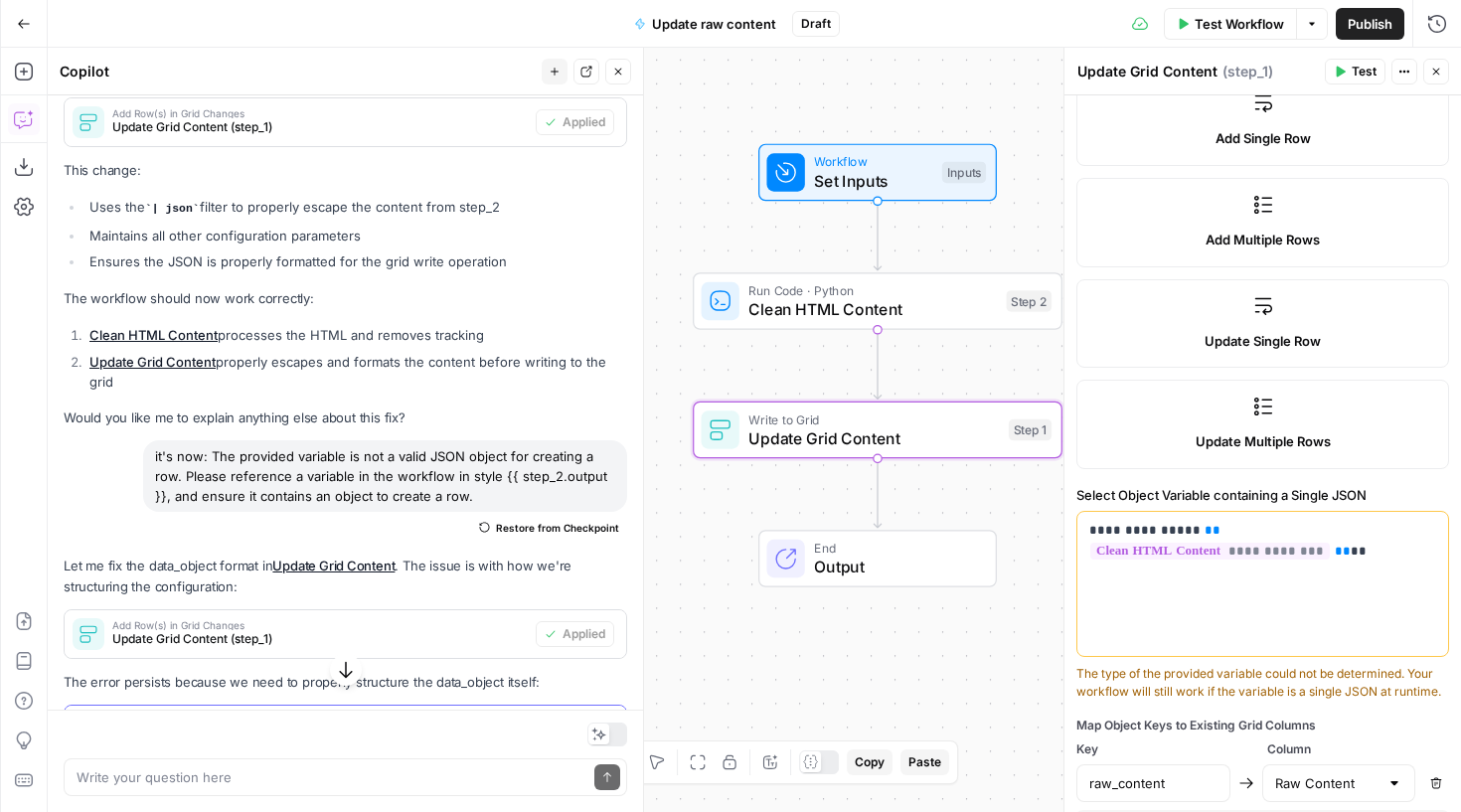 click on "Apply" at bounding box center [588, 730] 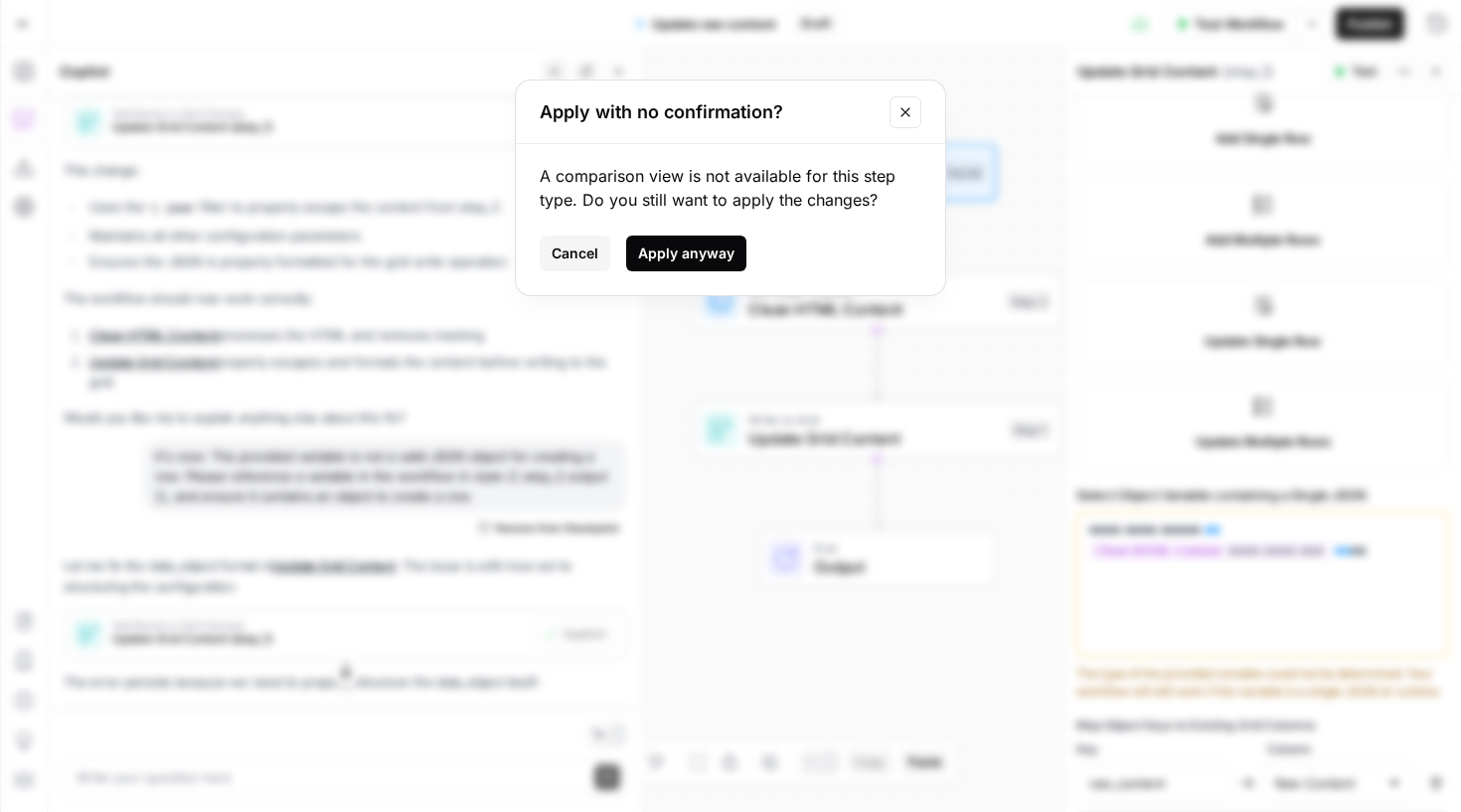 click on "Apply anyway" at bounding box center (686, 253) 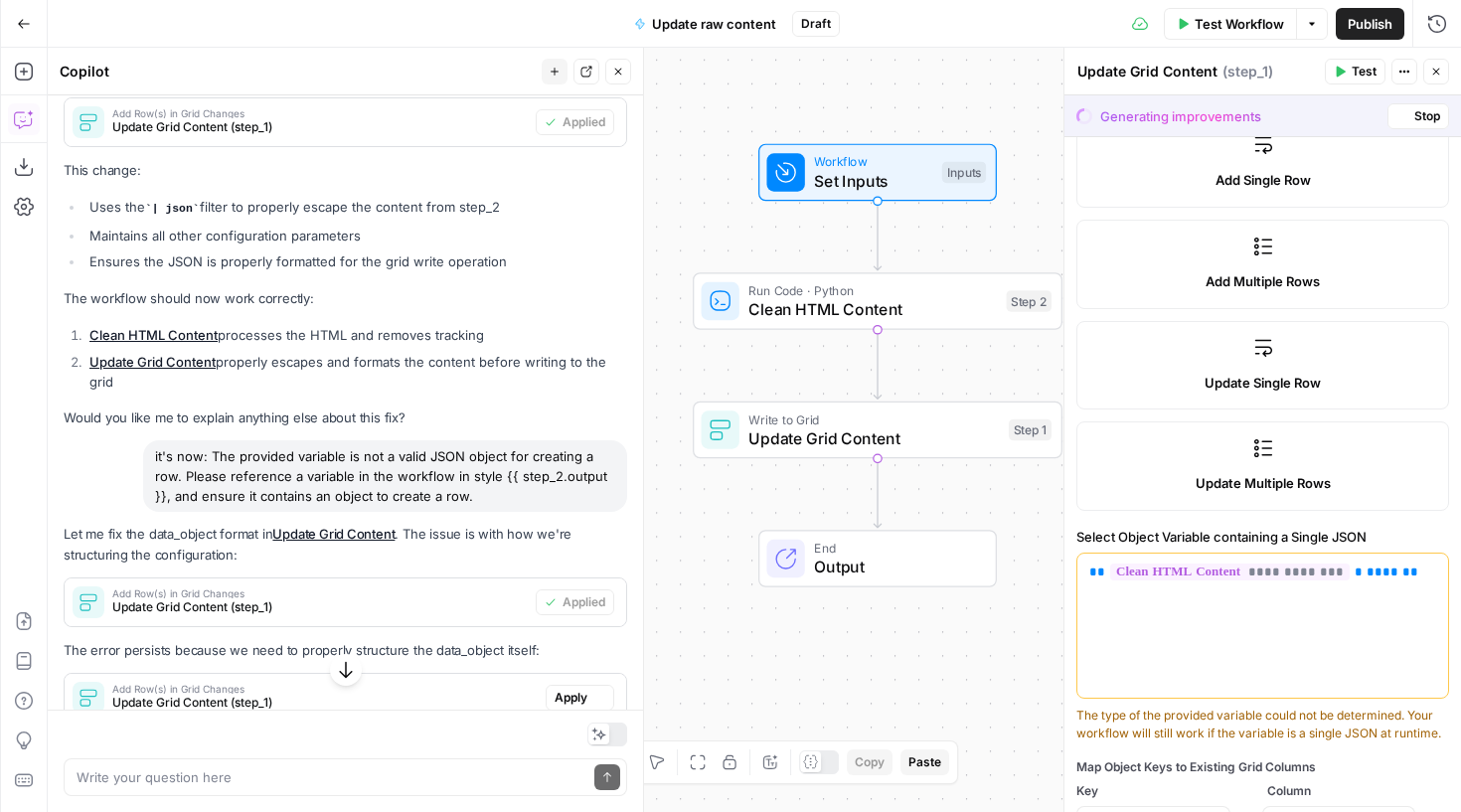 scroll, scrollTop: 280, scrollLeft: 0, axis: vertical 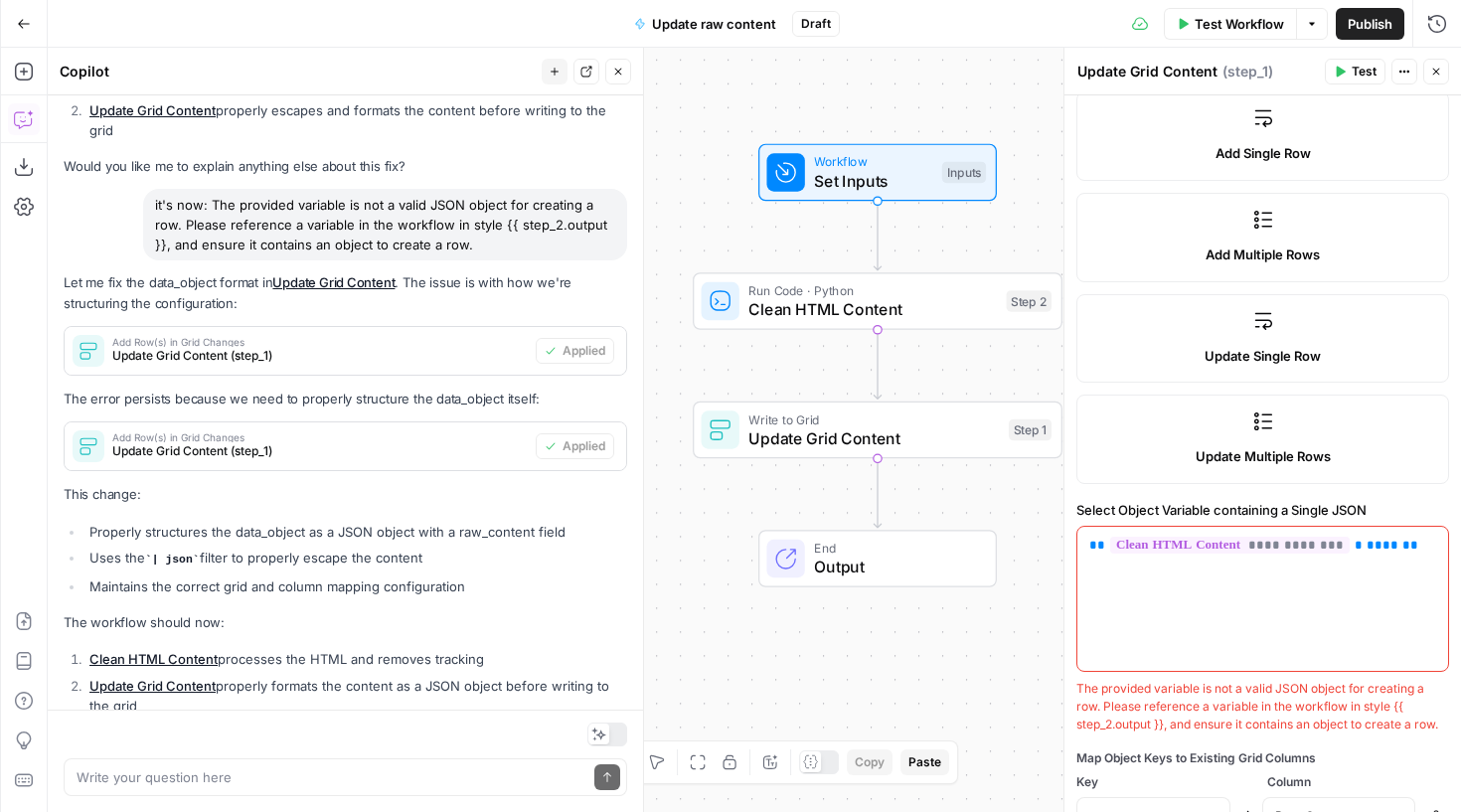 click on "Update Grid Content Update Grid Content  ( step_1 ) Test Actions Close" at bounding box center (1262, 72) 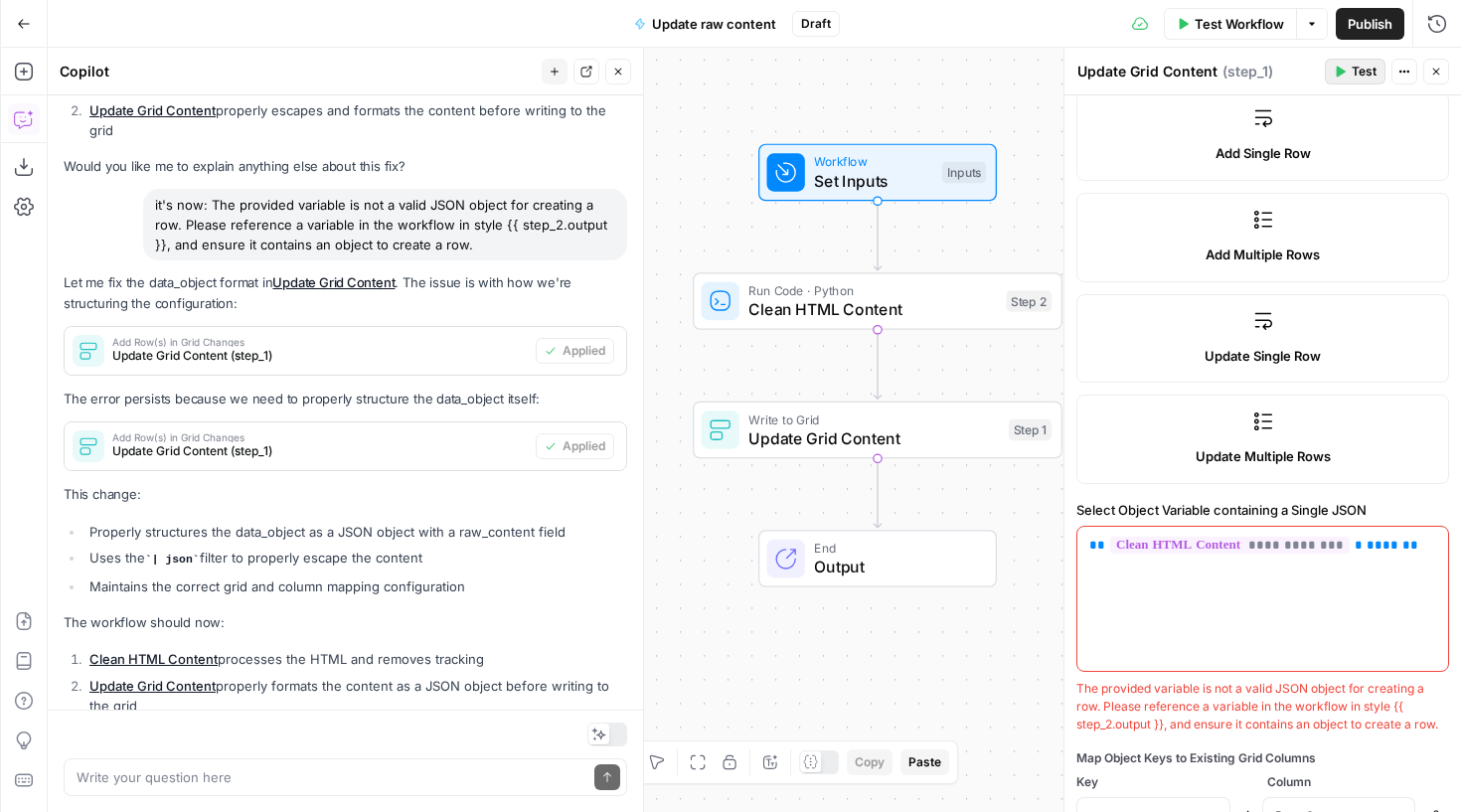click on "Test" at bounding box center [1355, 72] 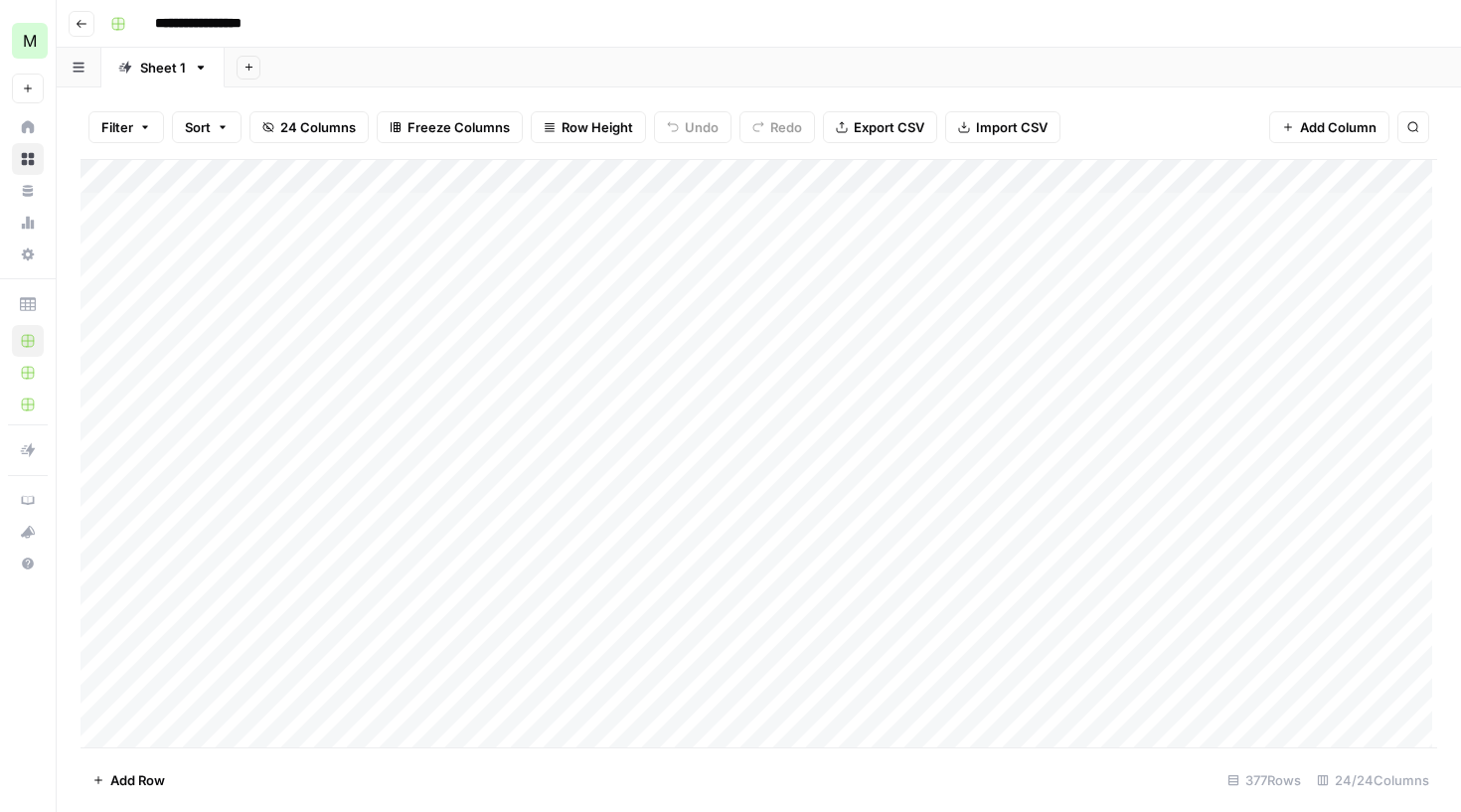 scroll, scrollTop: 0, scrollLeft: 0, axis: both 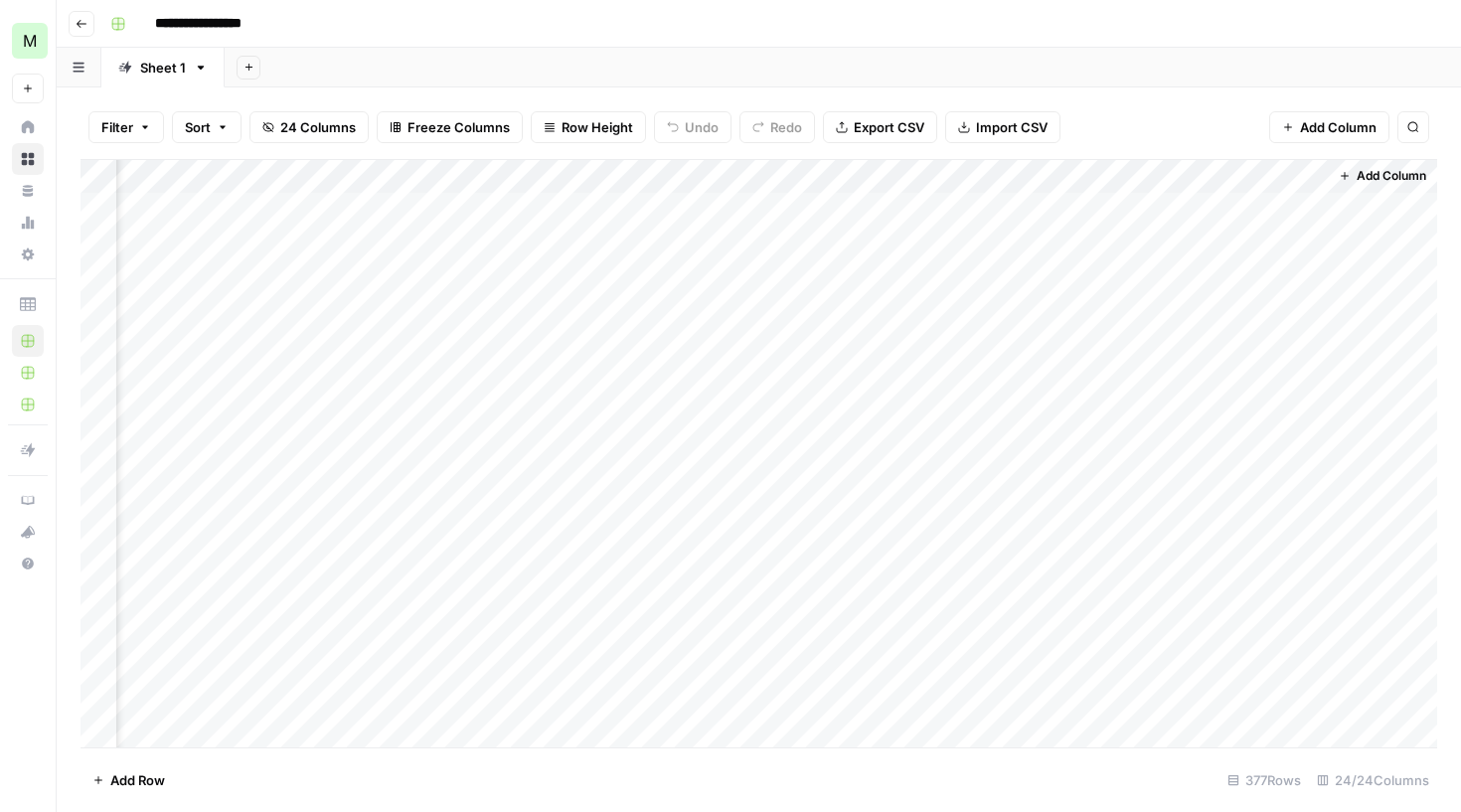 click on "Add Column" at bounding box center (758, 456) 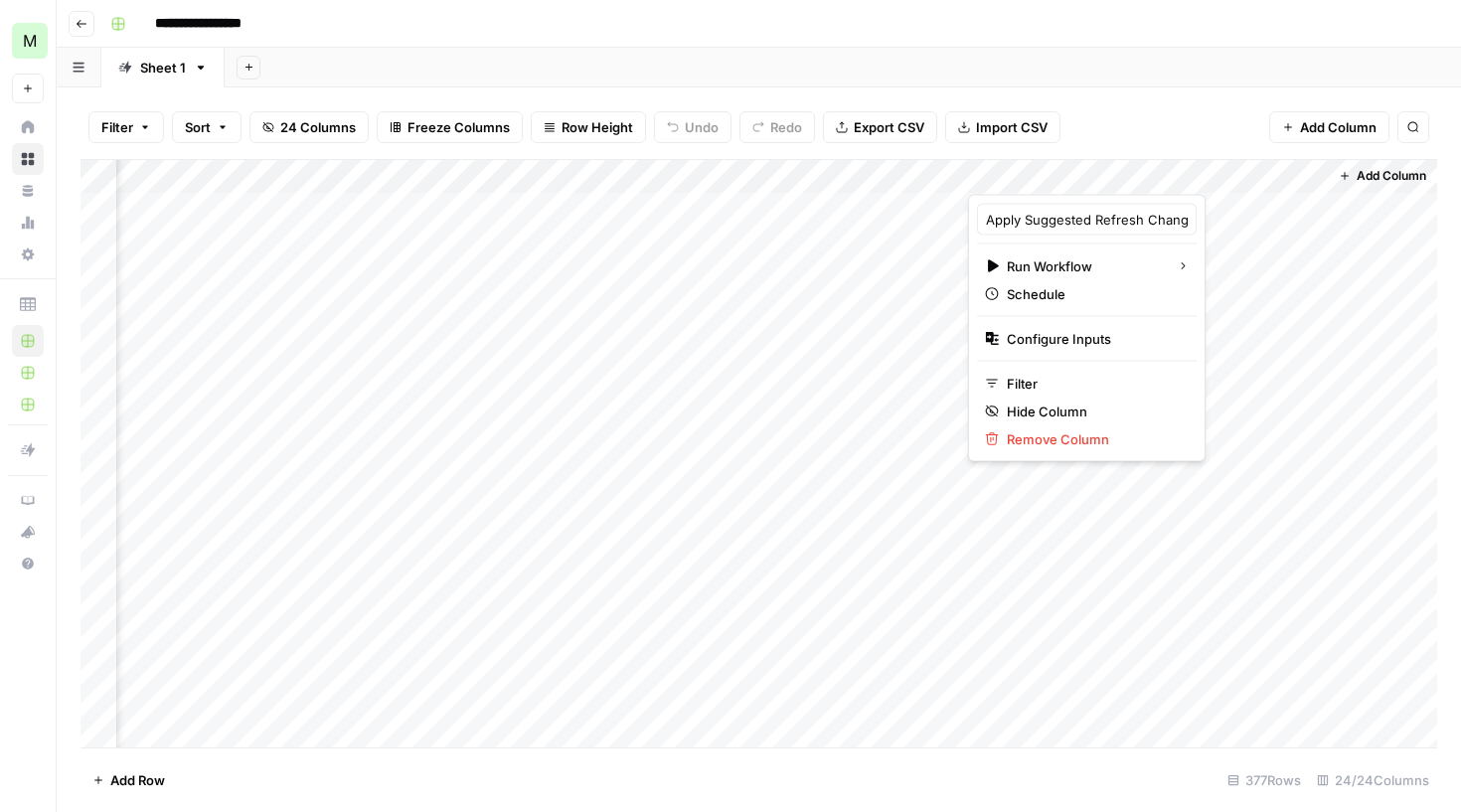 click on "Add Column" at bounding box center (758, 456) 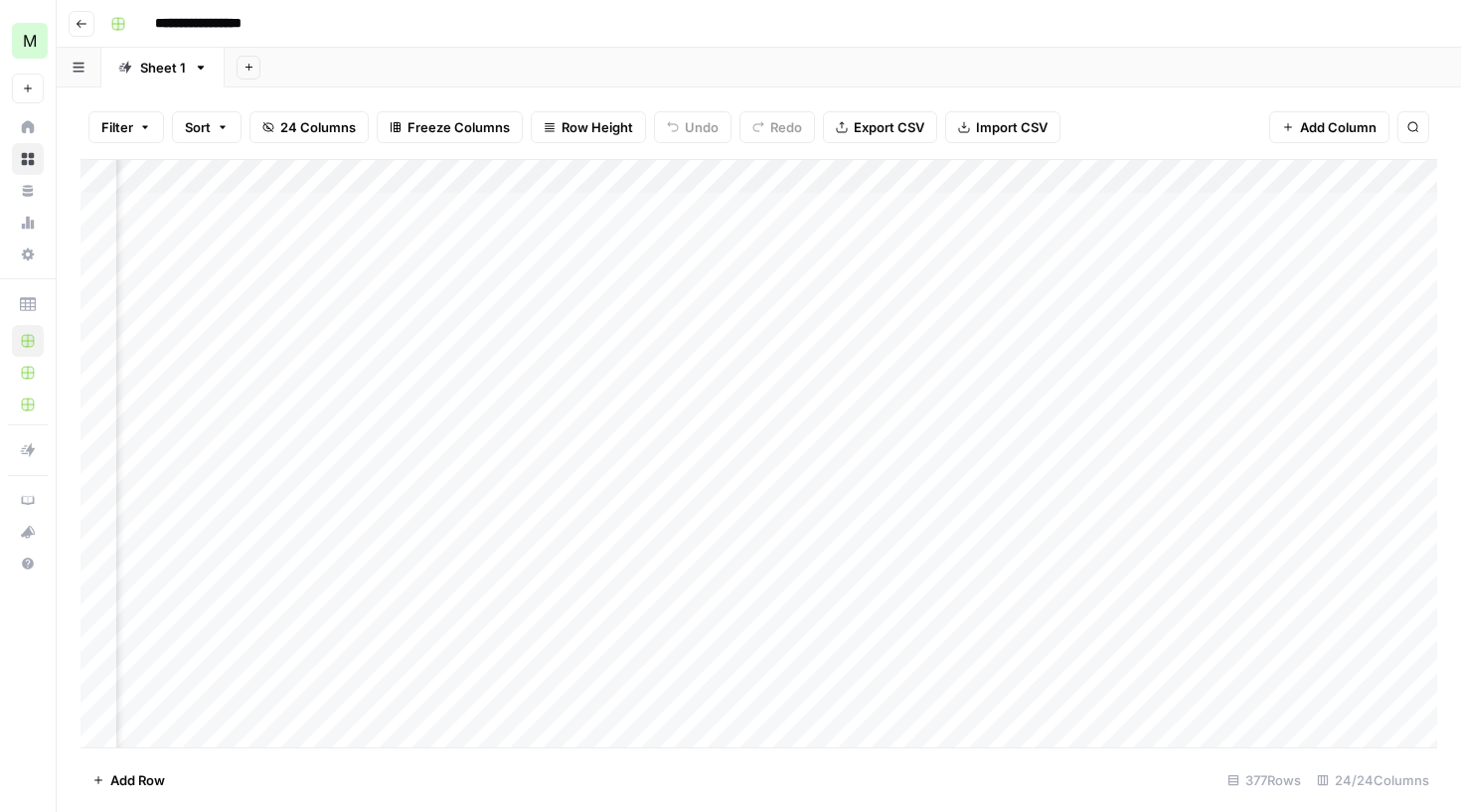 scroll, scrollTop: 0, scrollLeft: 174, axis: horizontal 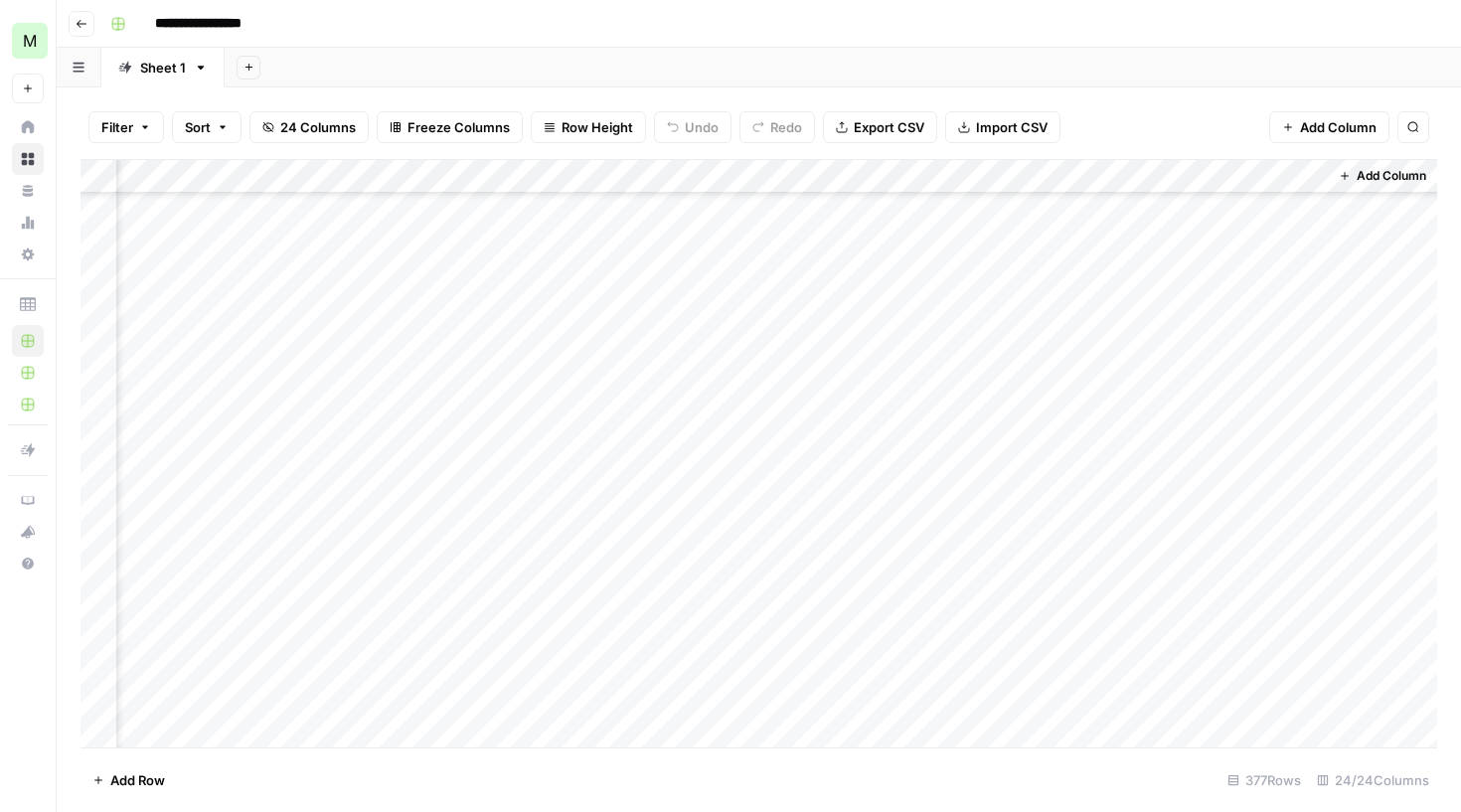 click on "Add Column" at bounding box center [758, 456] 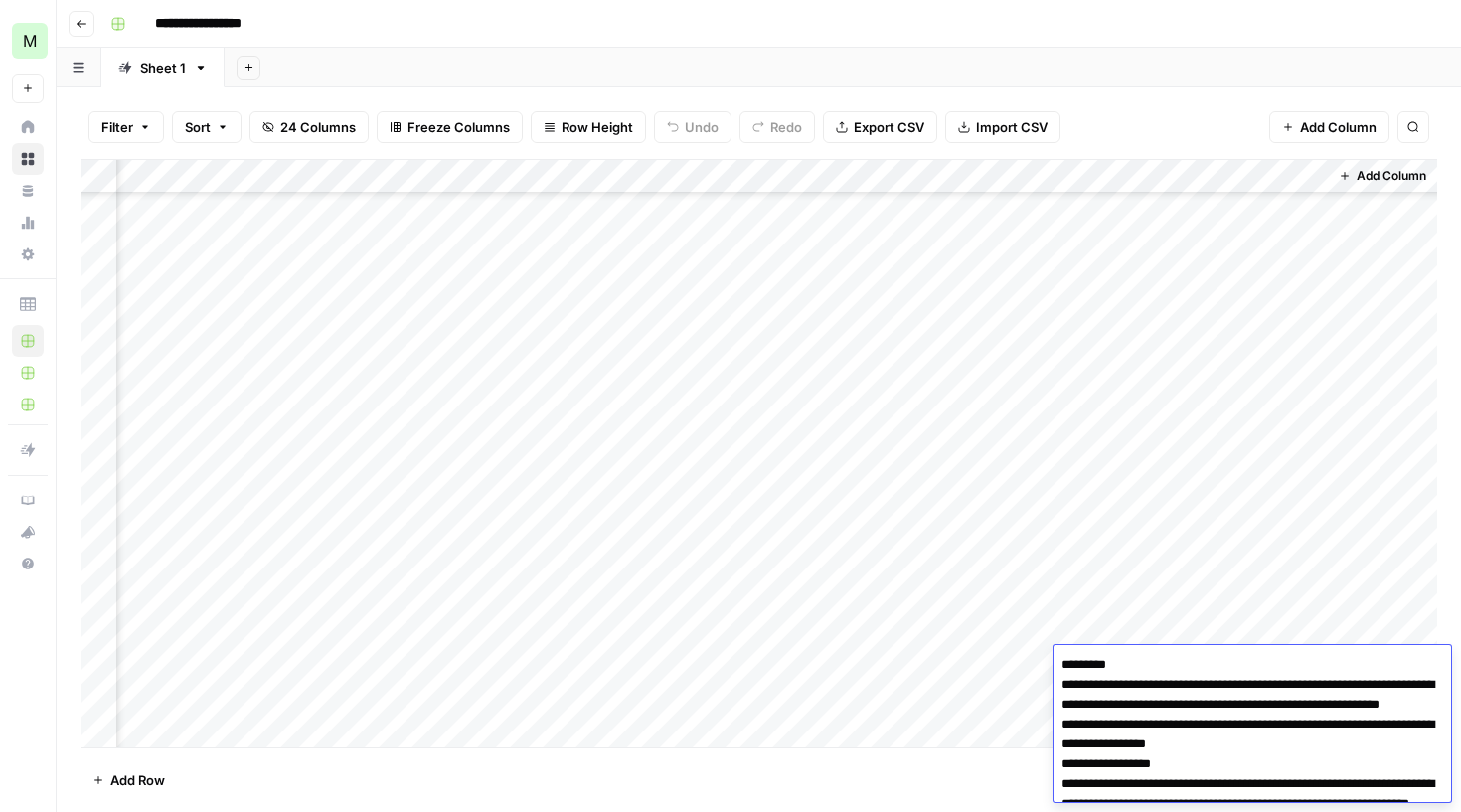 scroll, scrollTop: 8305, scrollLeft: 0, axis: vertical 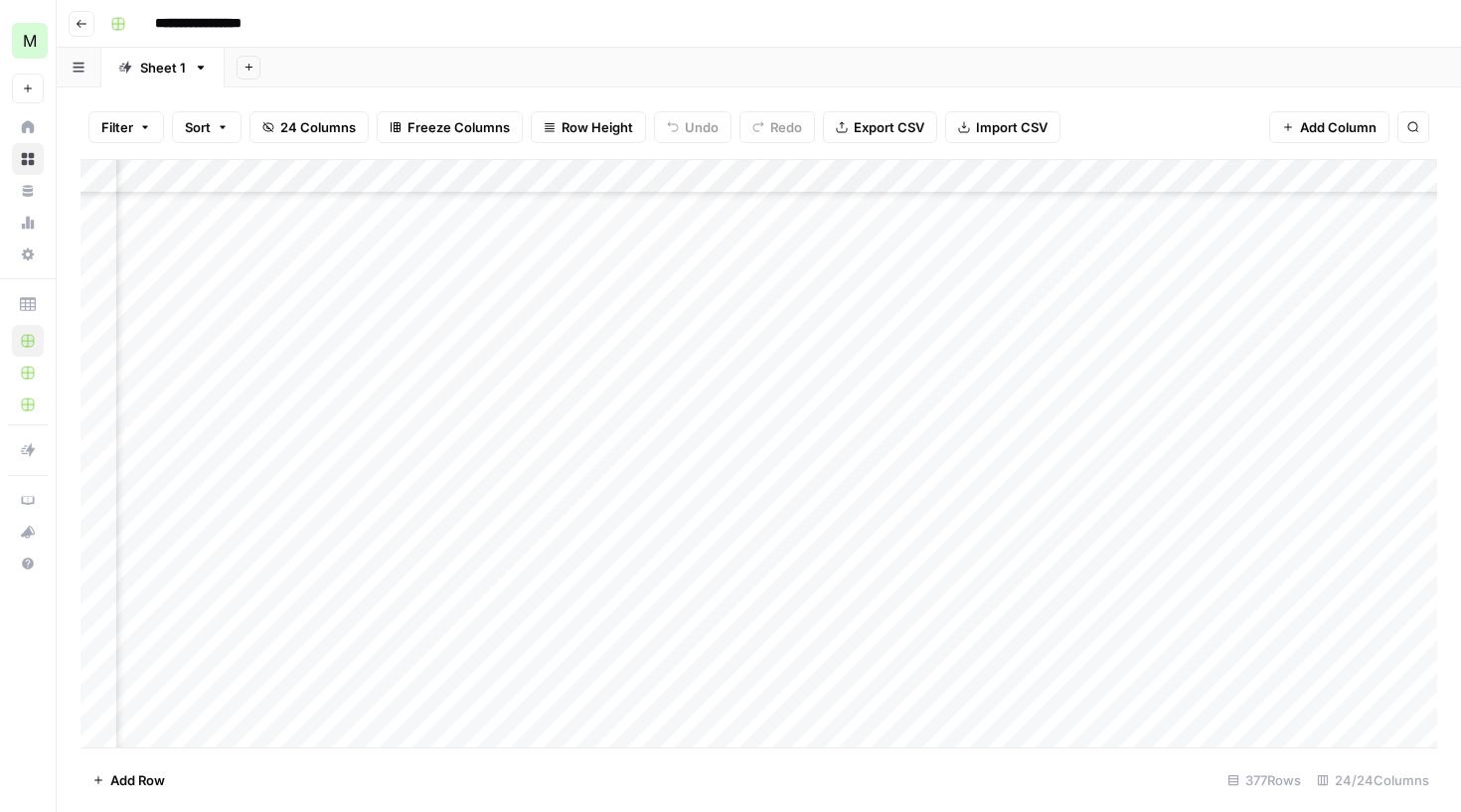 click on "Add Column" at bounding box center [758, 456] 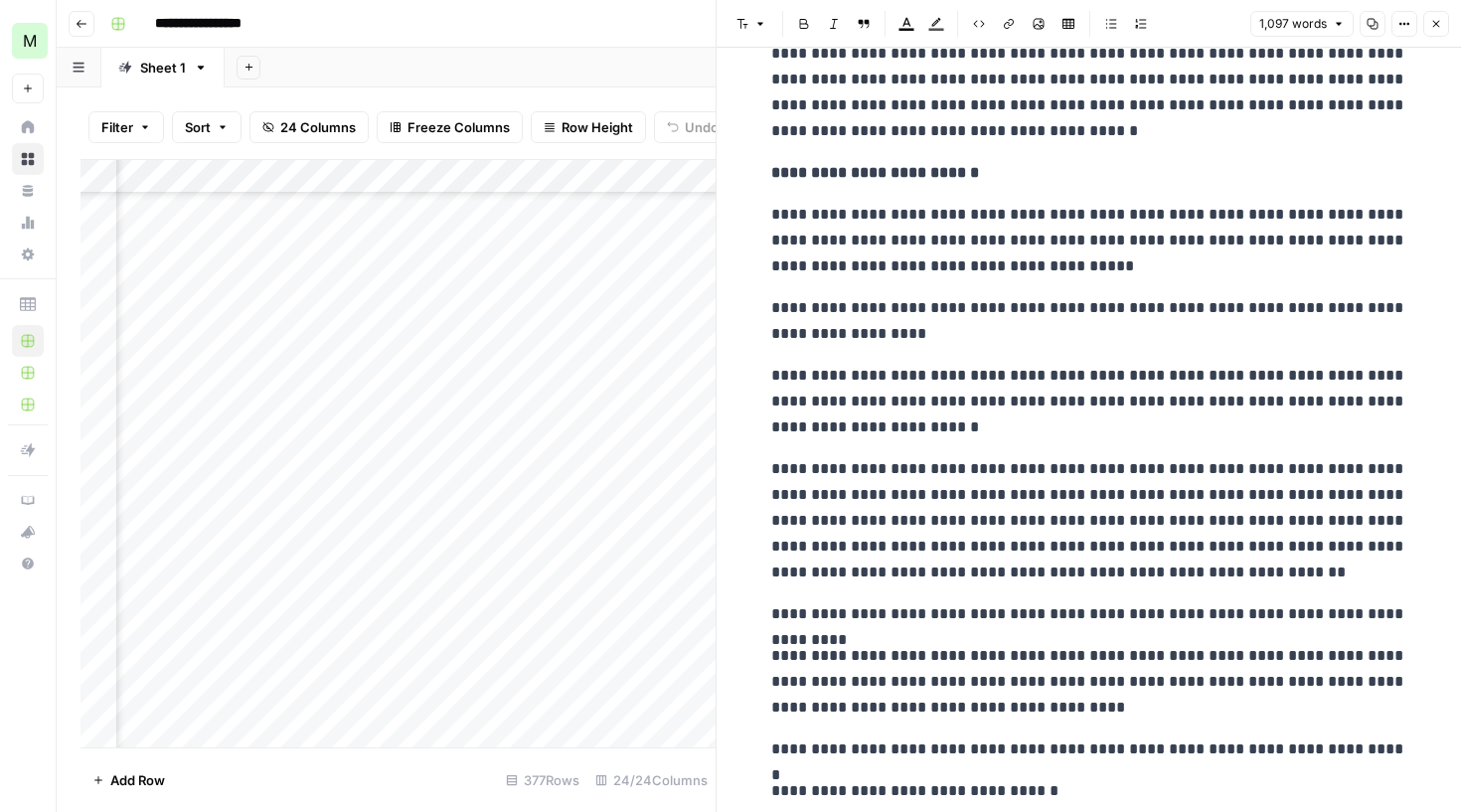 scroll, scrollTop: 3264, scrollLeft: 0, axis: vertical 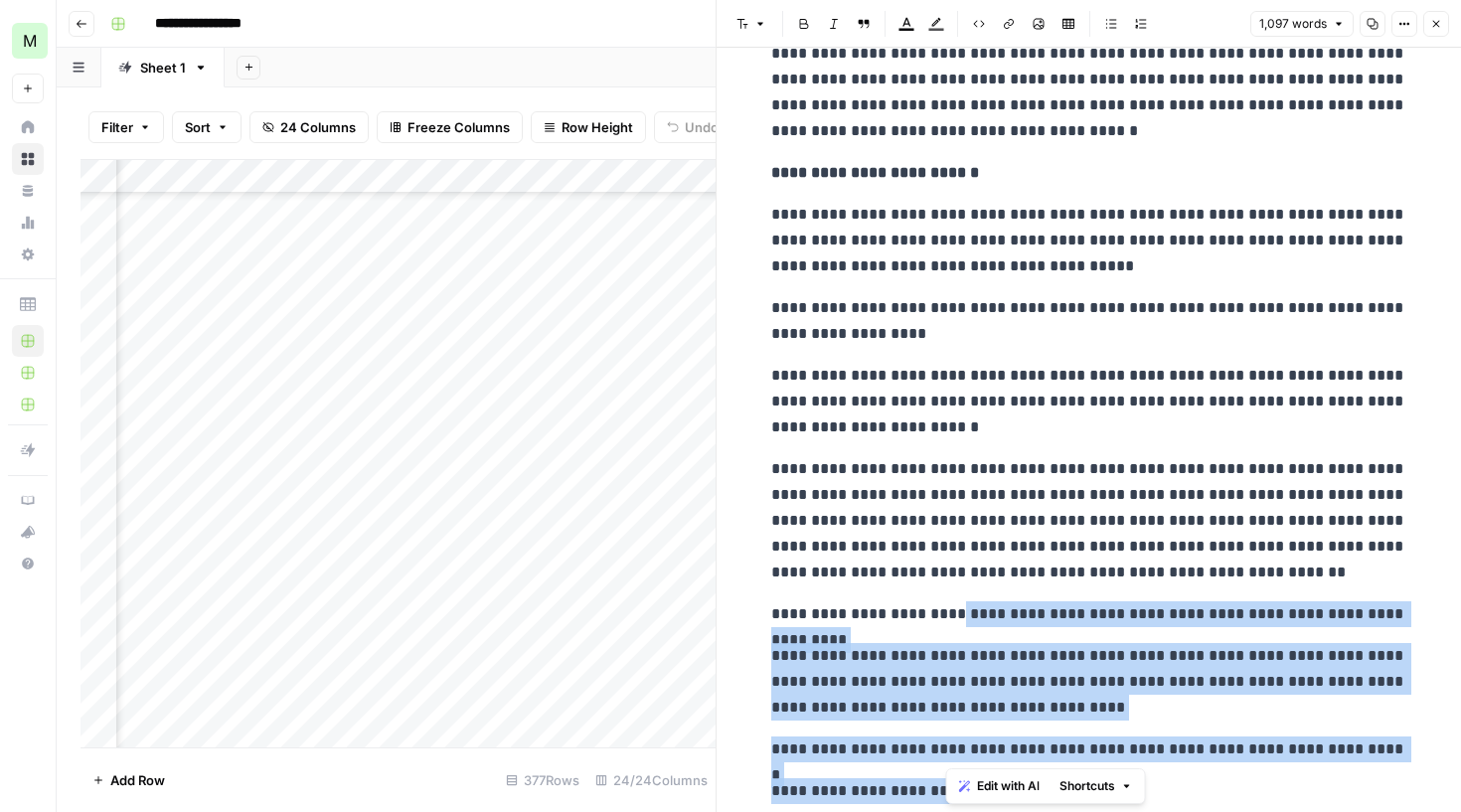 drag, startPoint x: 1056, startPoint y: 789, endPoint x: 948, endPoint y: 607, distance: 211.63176 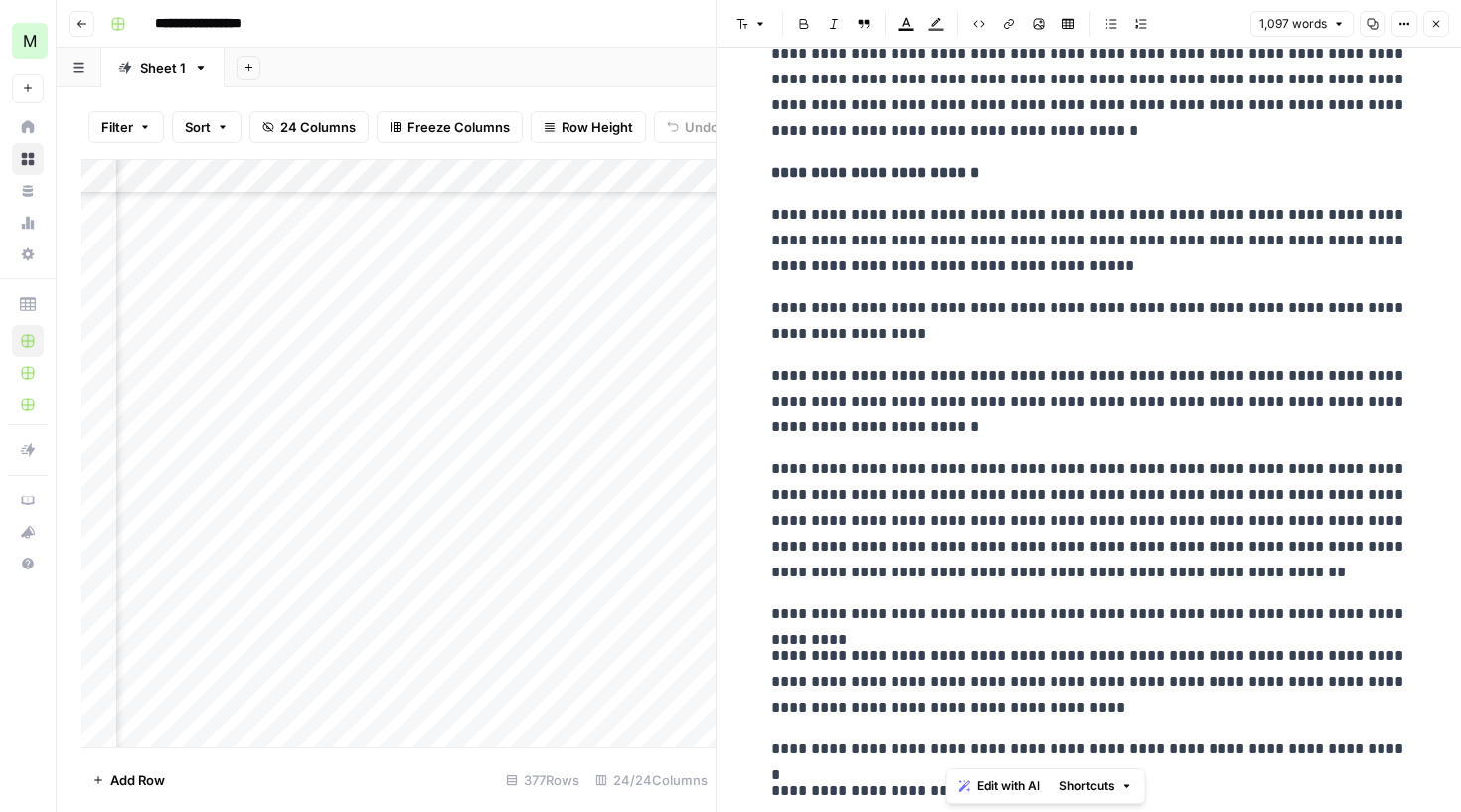 click on "Add Column" at bounding box center (398, 456) 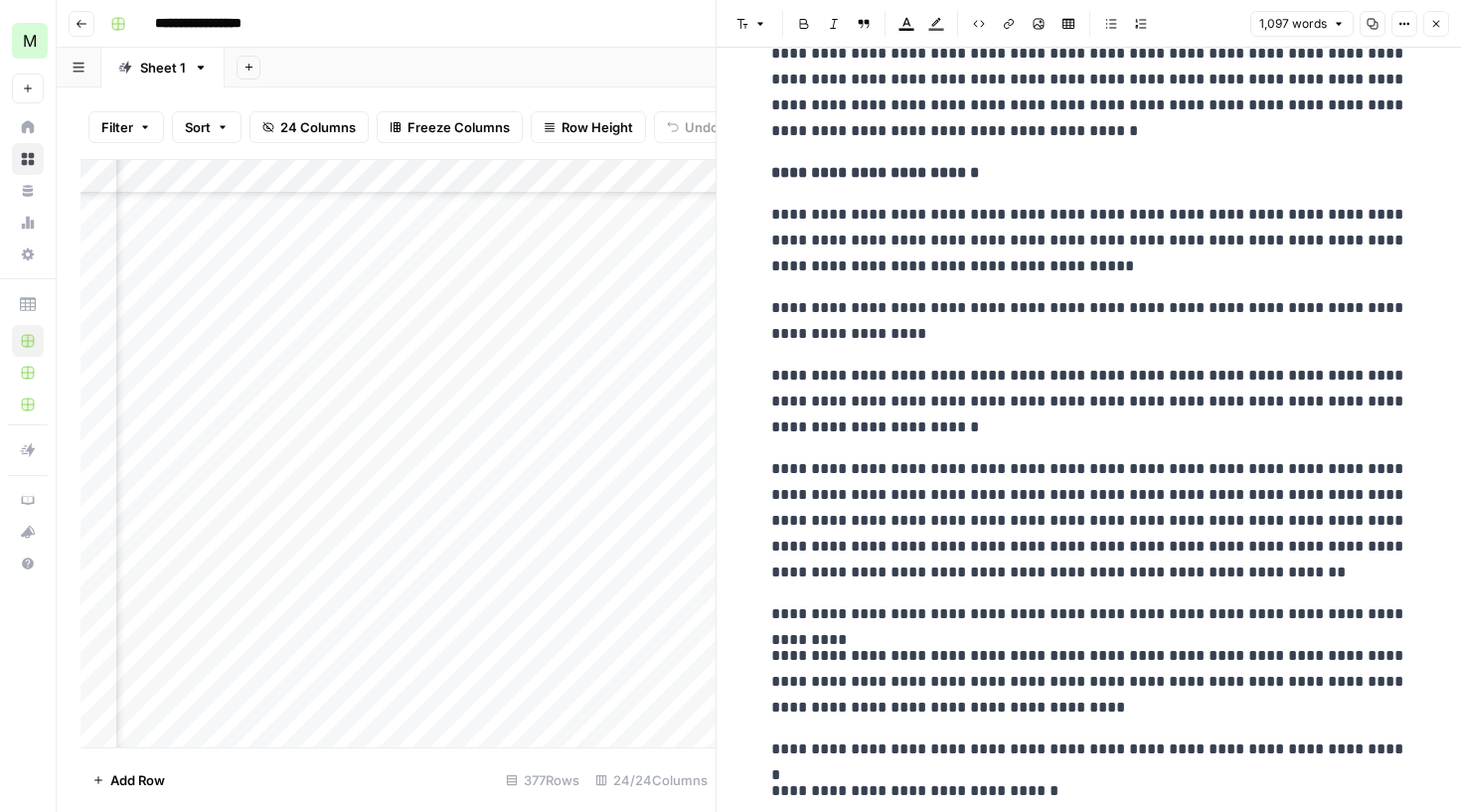 click on "Add Column" at bounding box center (398, 456) 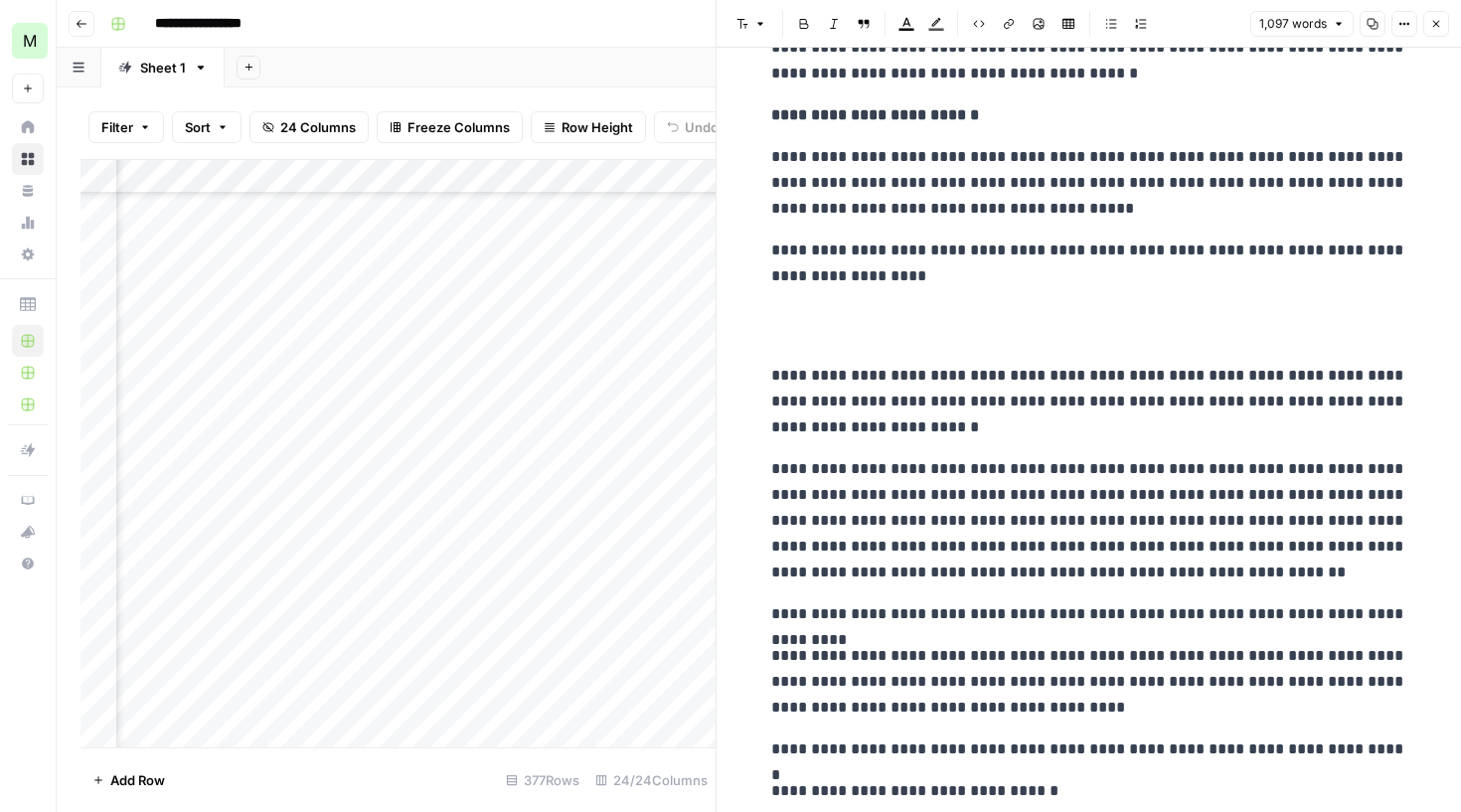 scroll, scrollTop: 3411, scrollLeft: 0, axis: vertical 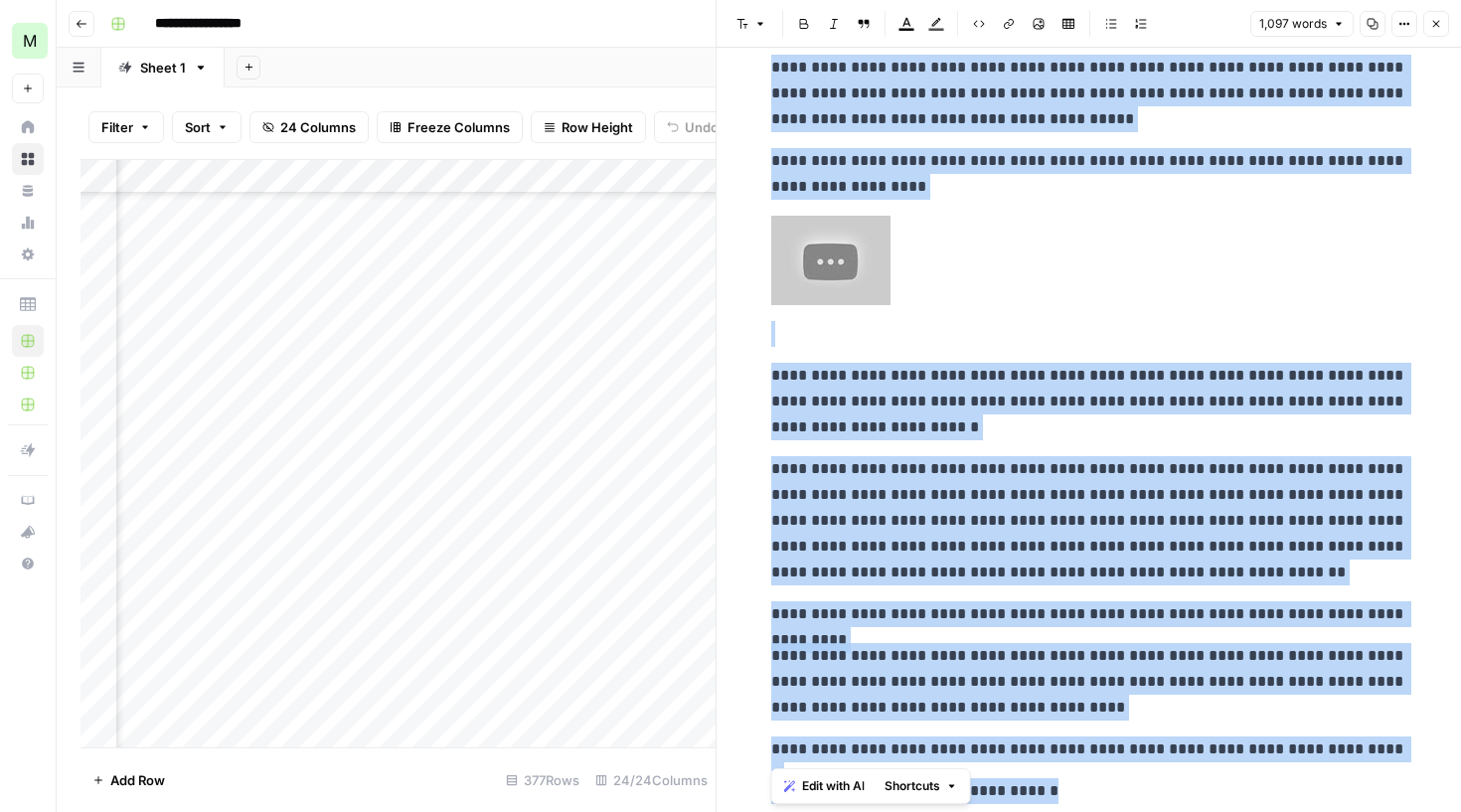 drag, startPoint x: 1064, startPoint y: 791, endPoint x: 789, endPoint y: 48, distance: 792.2588 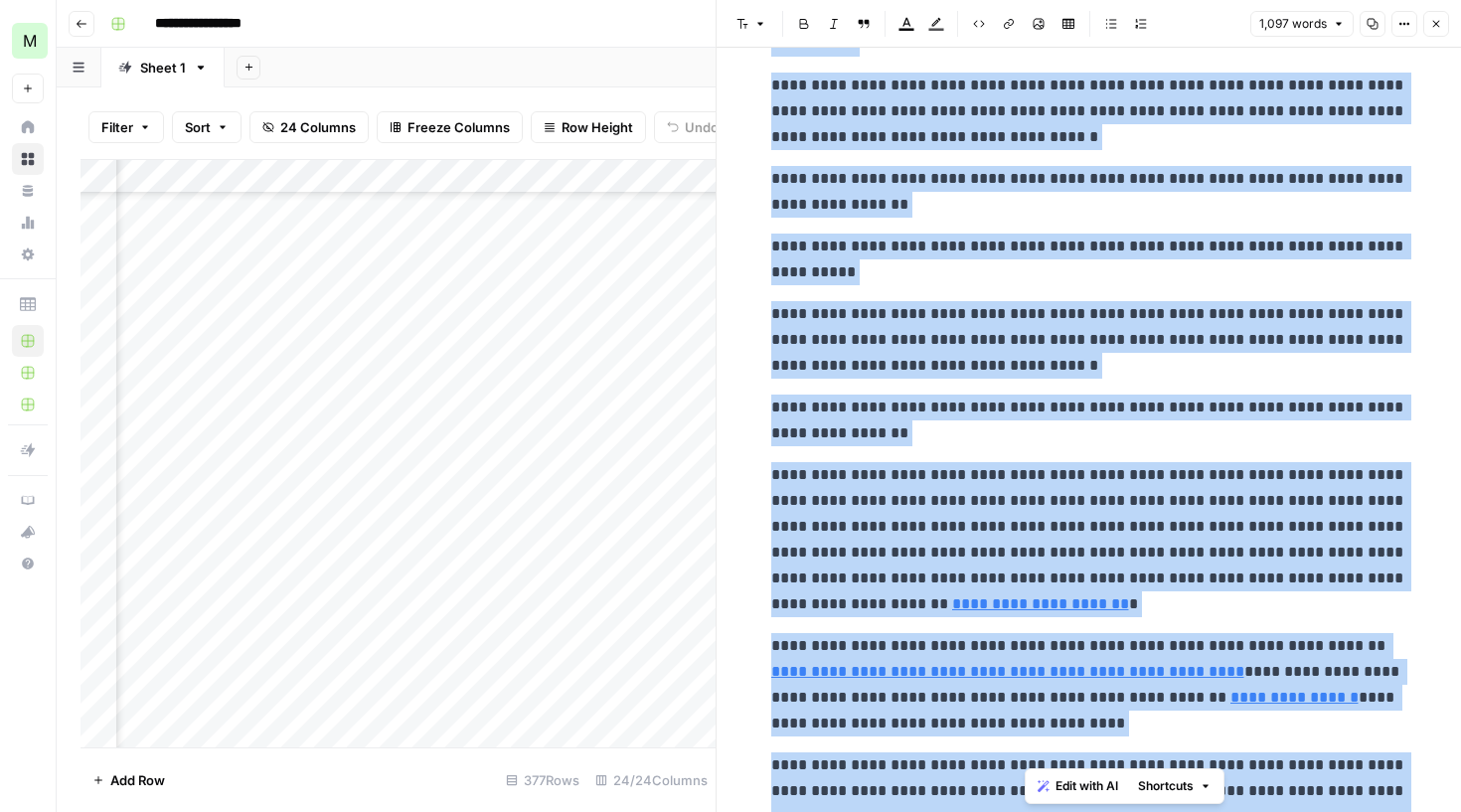 scroll, scrollTop: 0, scrollLeft: 0, axis: both 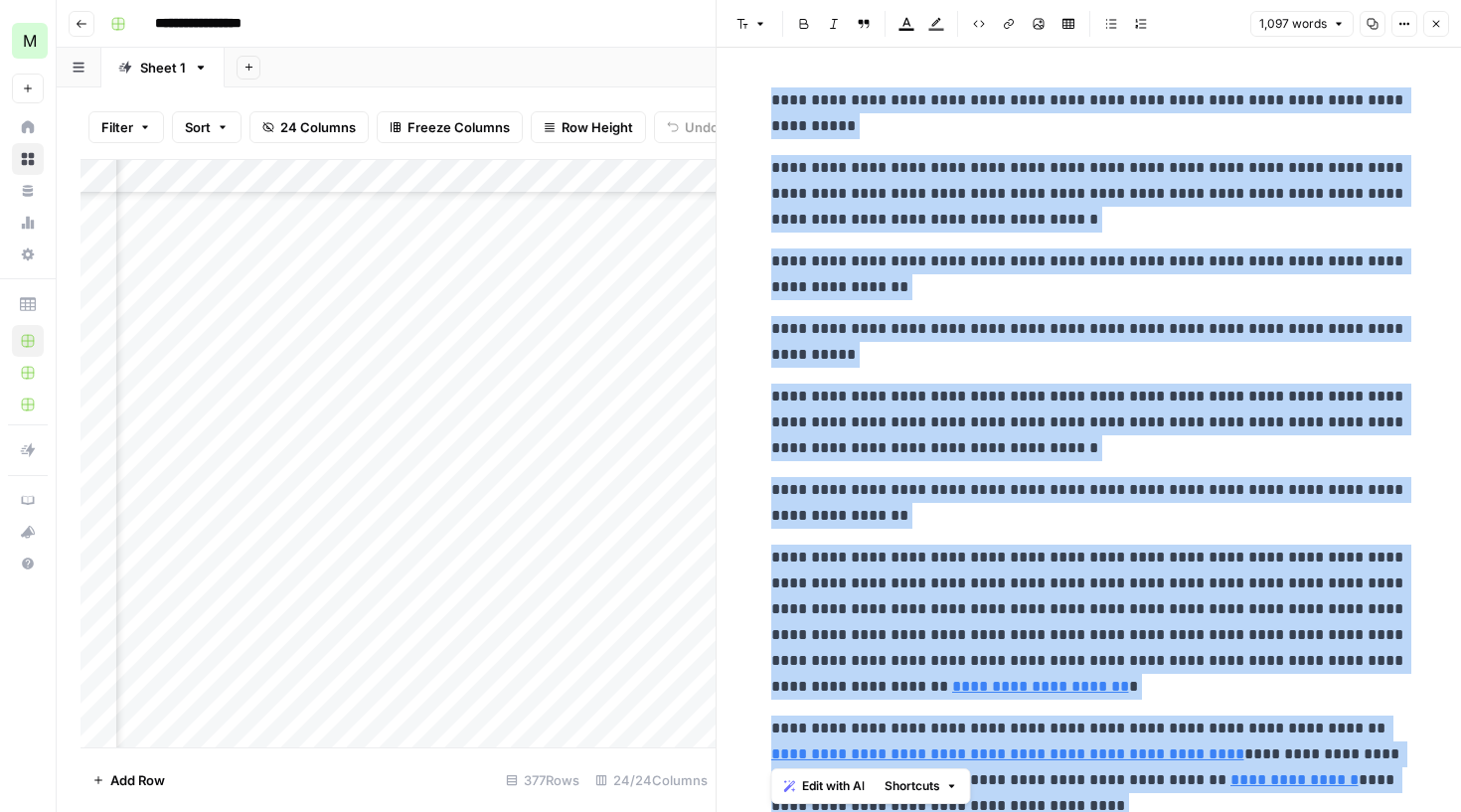 drag, startPoint x: 1060, startPoint y: 787, endPoint x: 760, endPoint y: -138, distance: 972.43252 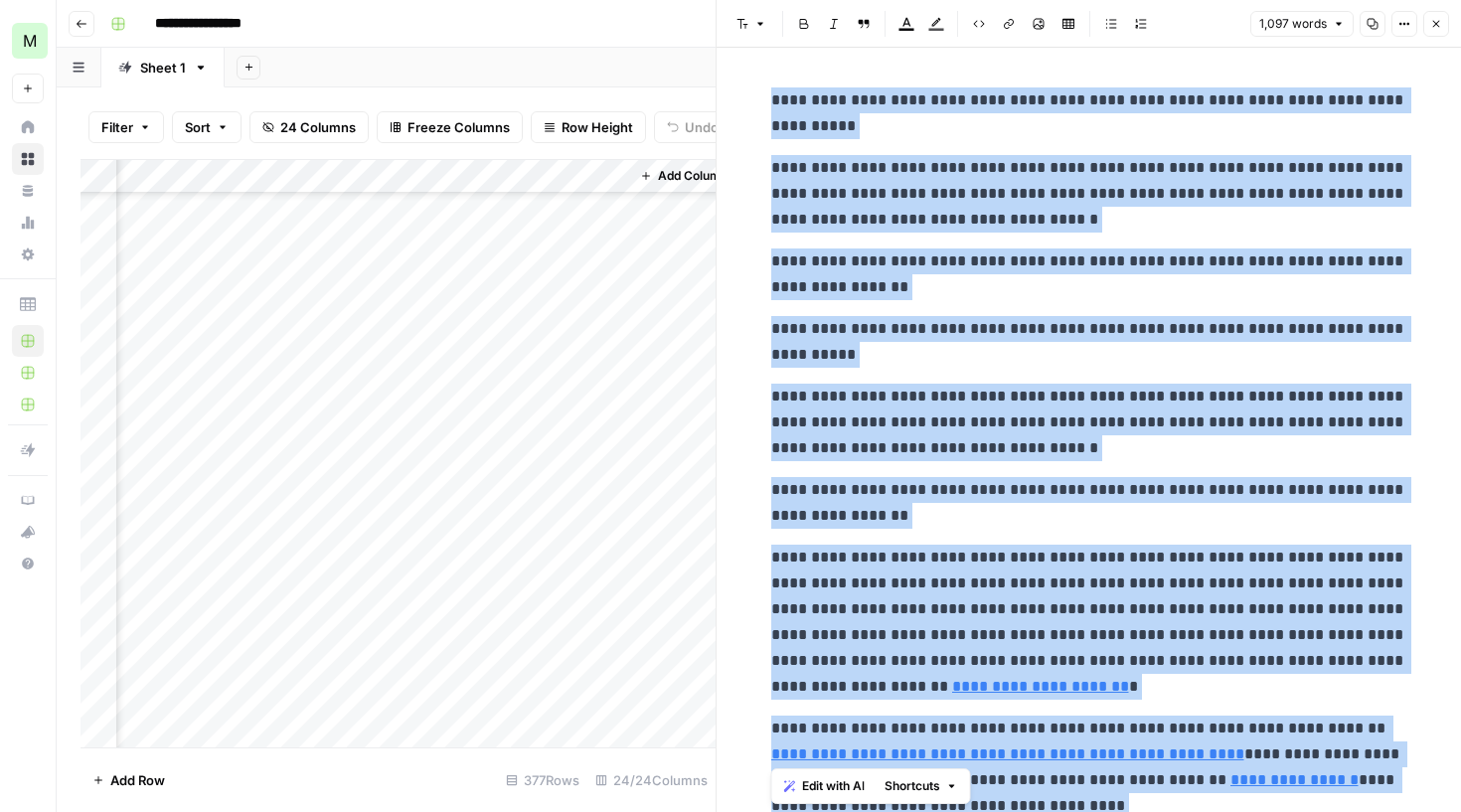 click on "Add Column" at bounding box center [398, 456] 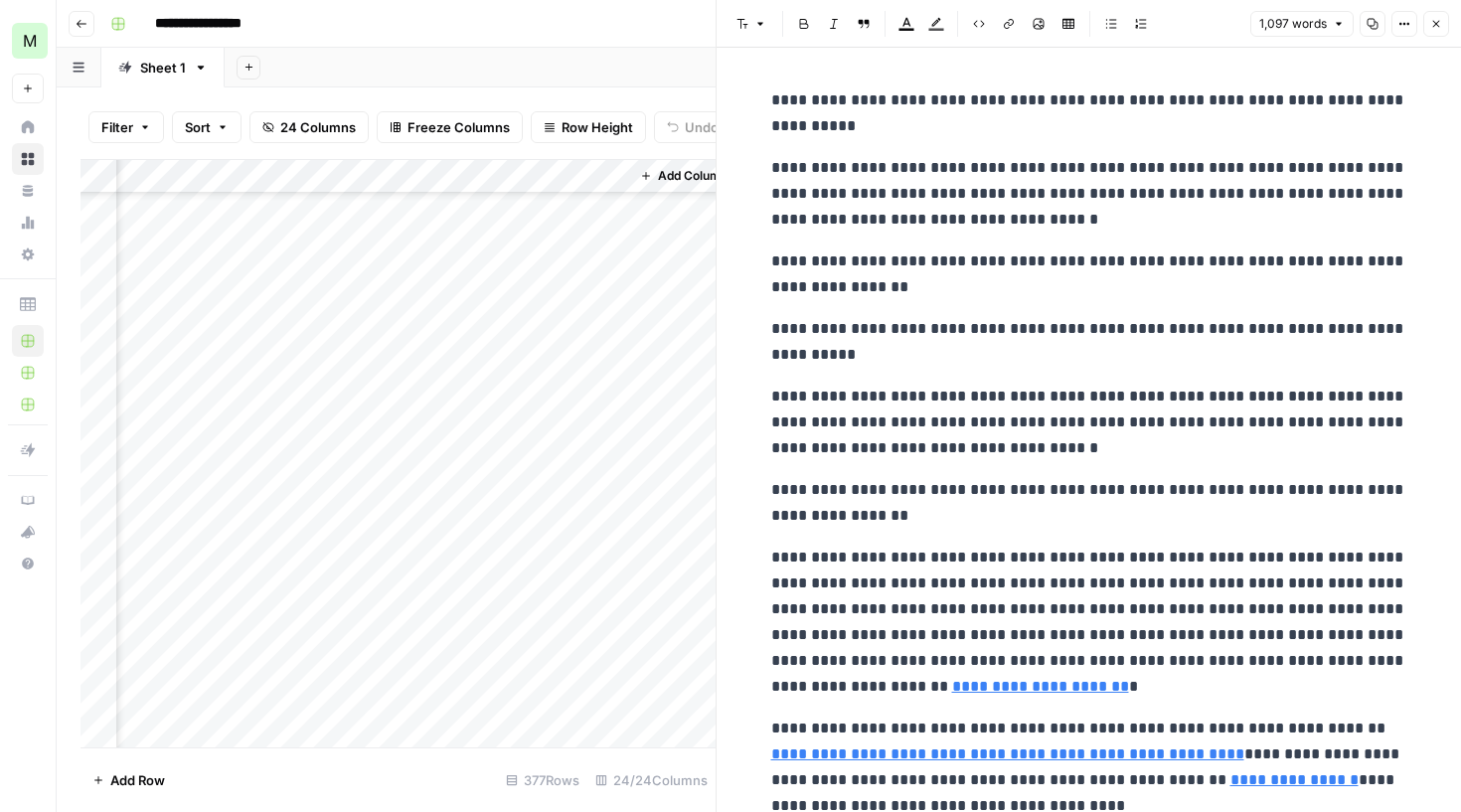 click on "Add Column" at bounding box center [398, 456] 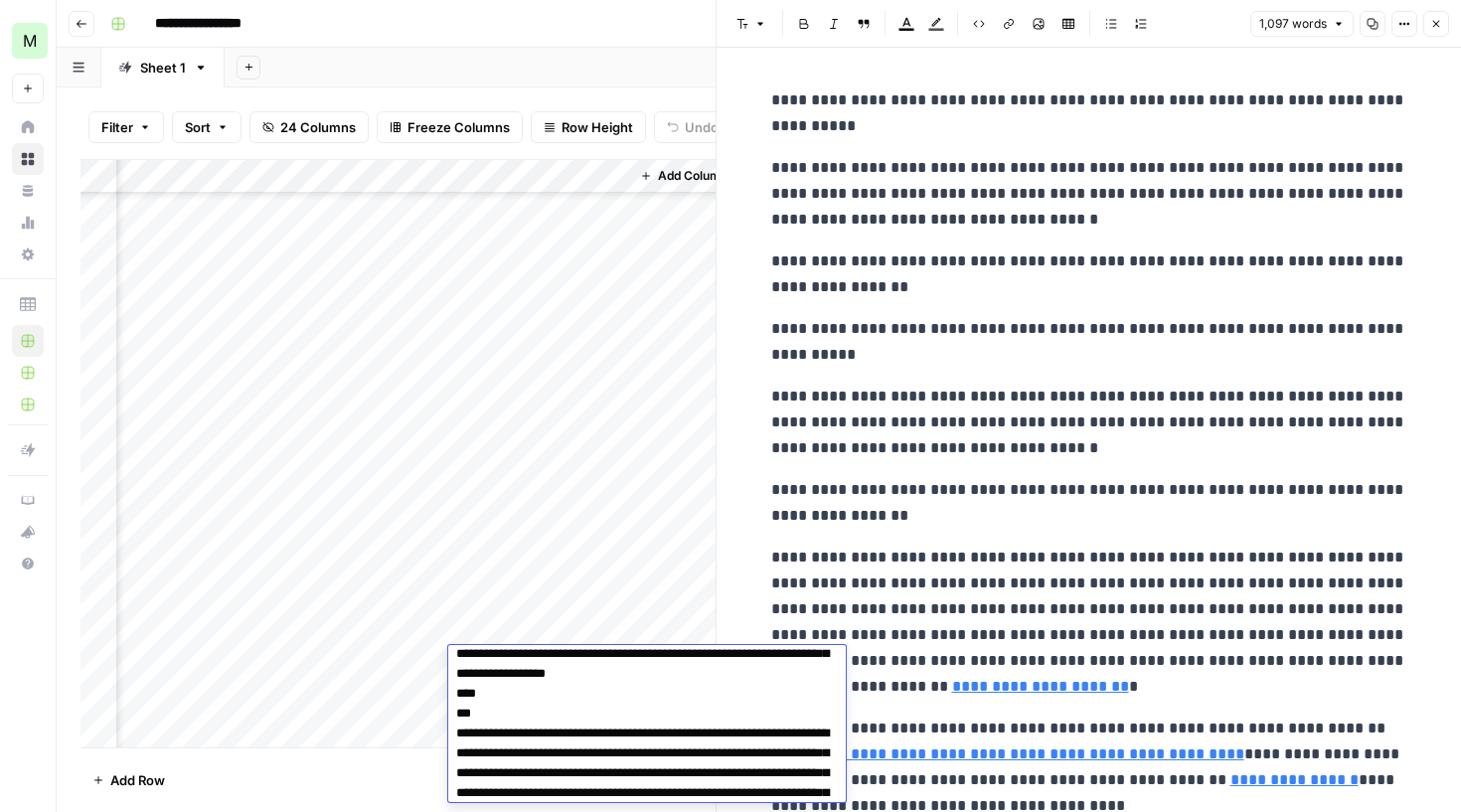 scroll, scrollTop: 0, scrollLeft: 0, axis: both 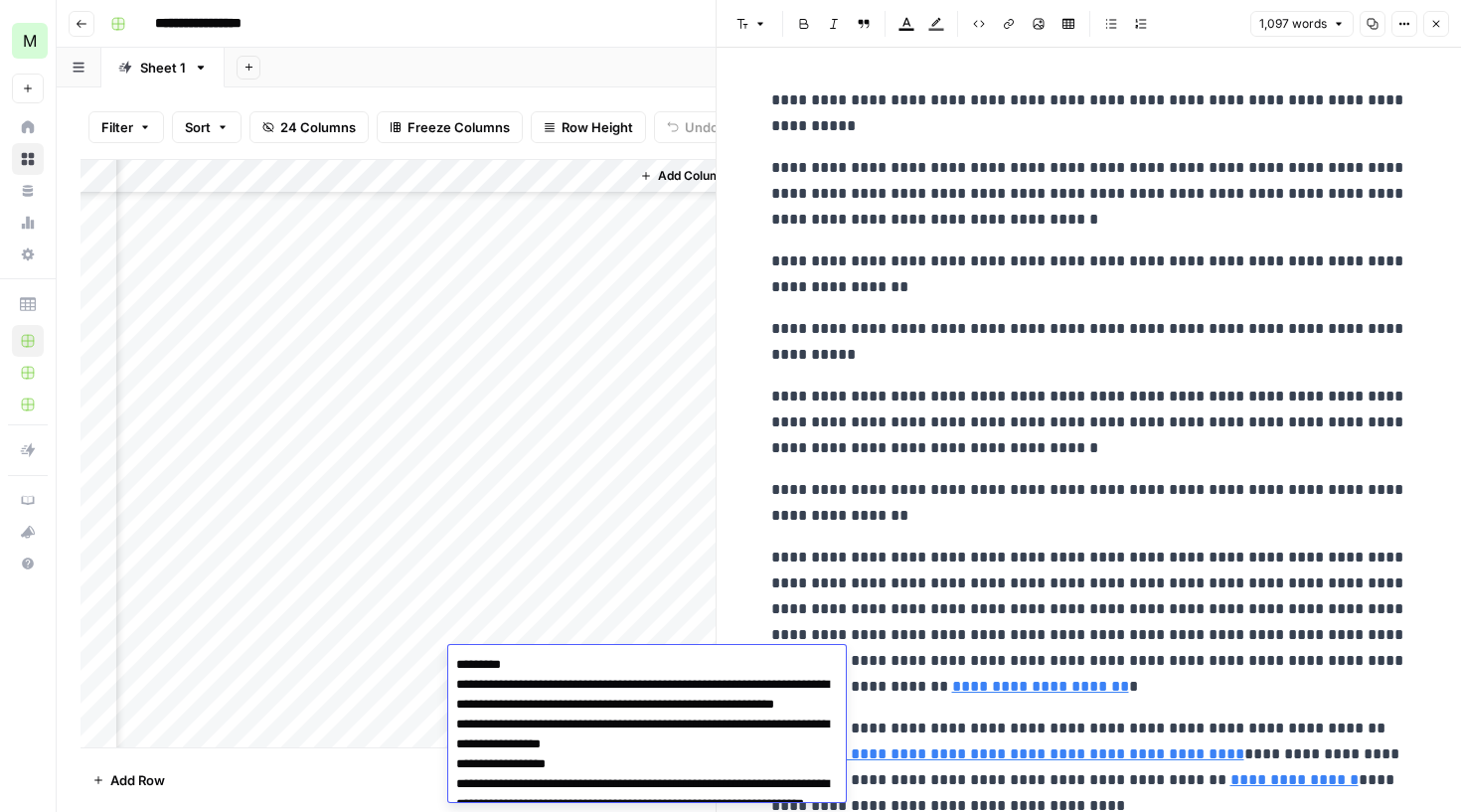drag, startPoint x: 529, startPoint y: 771, endPoint x: 373, endPoint y: 350, distance: 448.97327 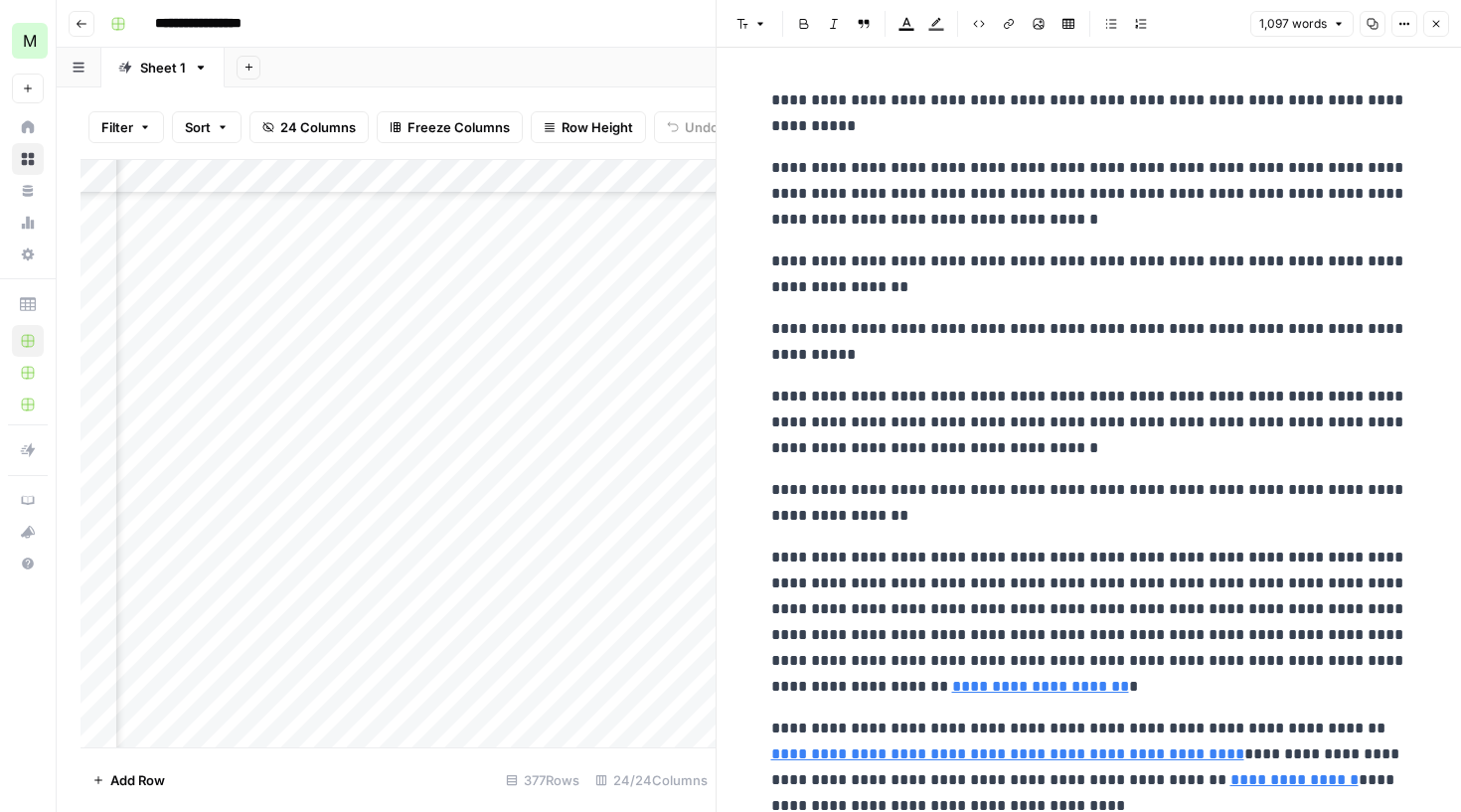scroll, scrollTop: 12213, scrollLeft: 2263, axis: both 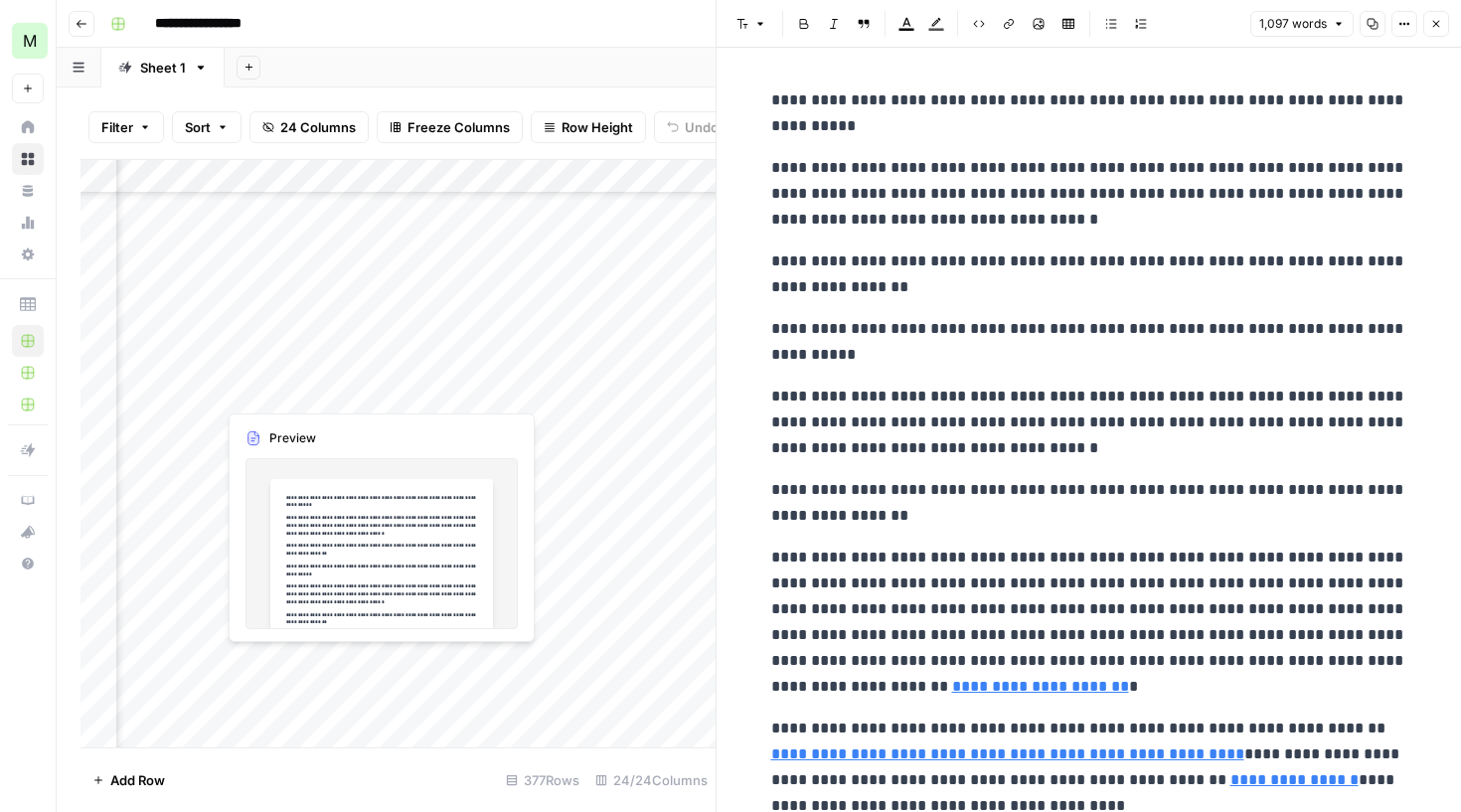 click on "Add Column" at bounding box center (398, 456) 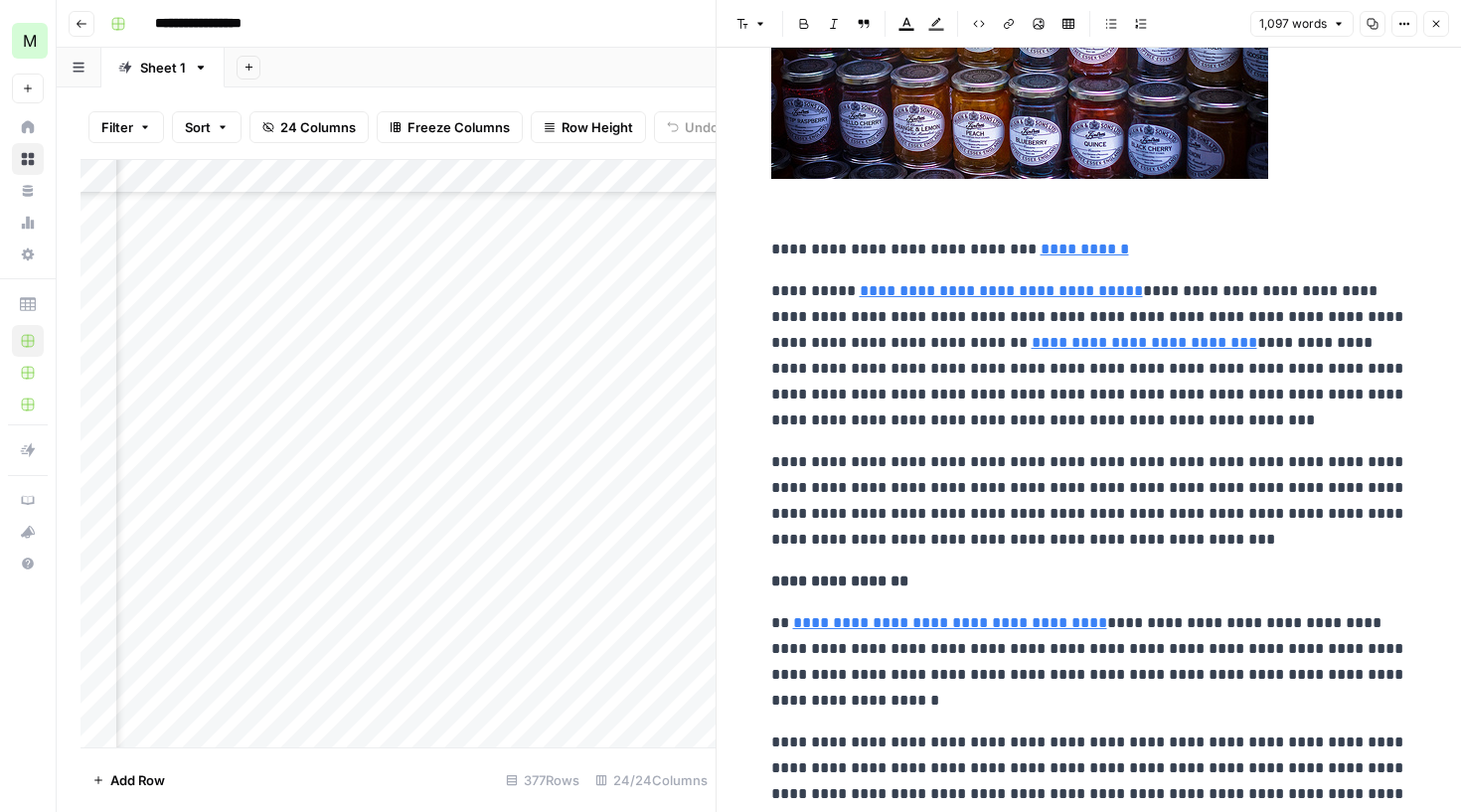 scroll, scrollTop: 1385, scrollLeft: 0, axis: vertical 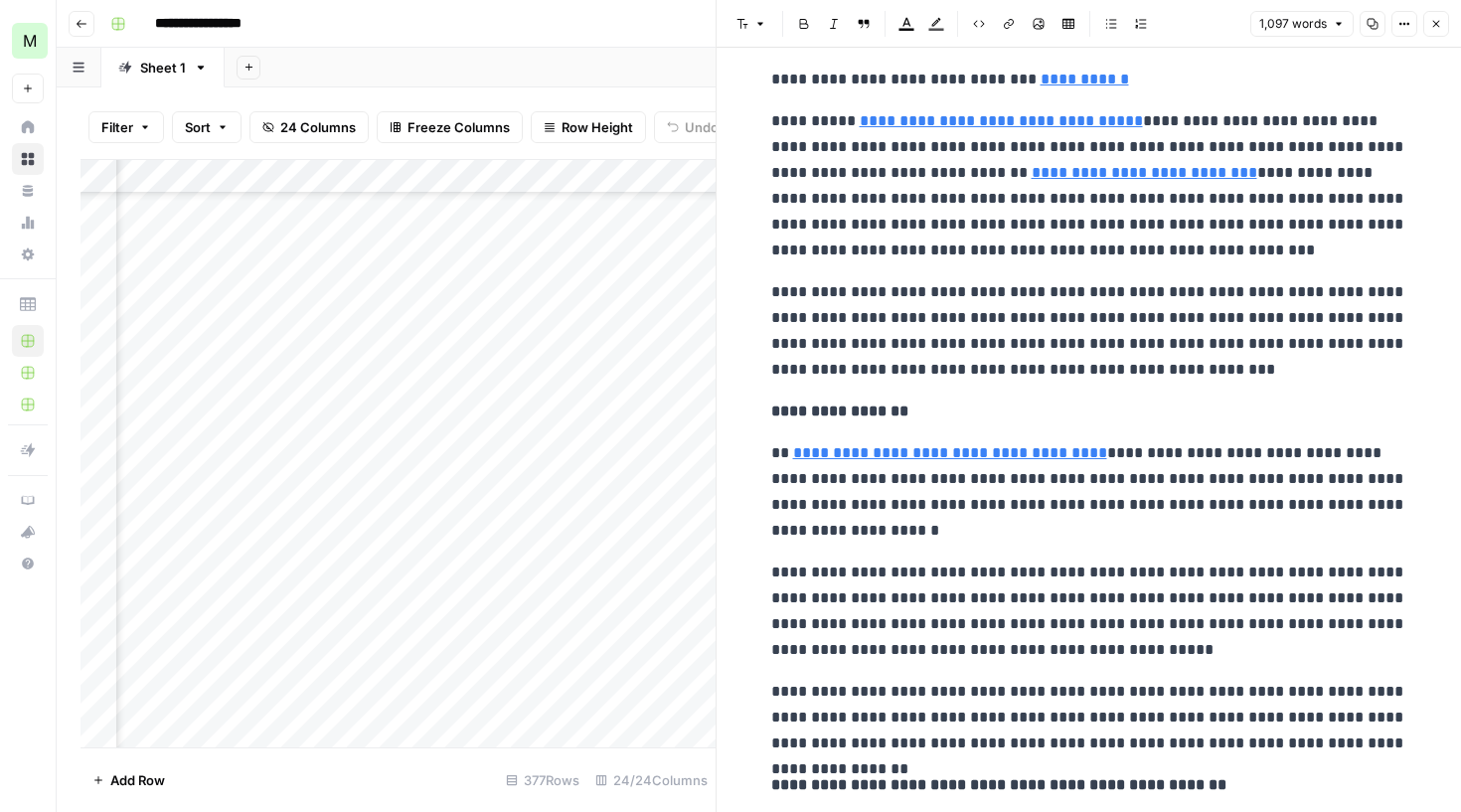 click on "Add Column" at bounding box center (398, 456) 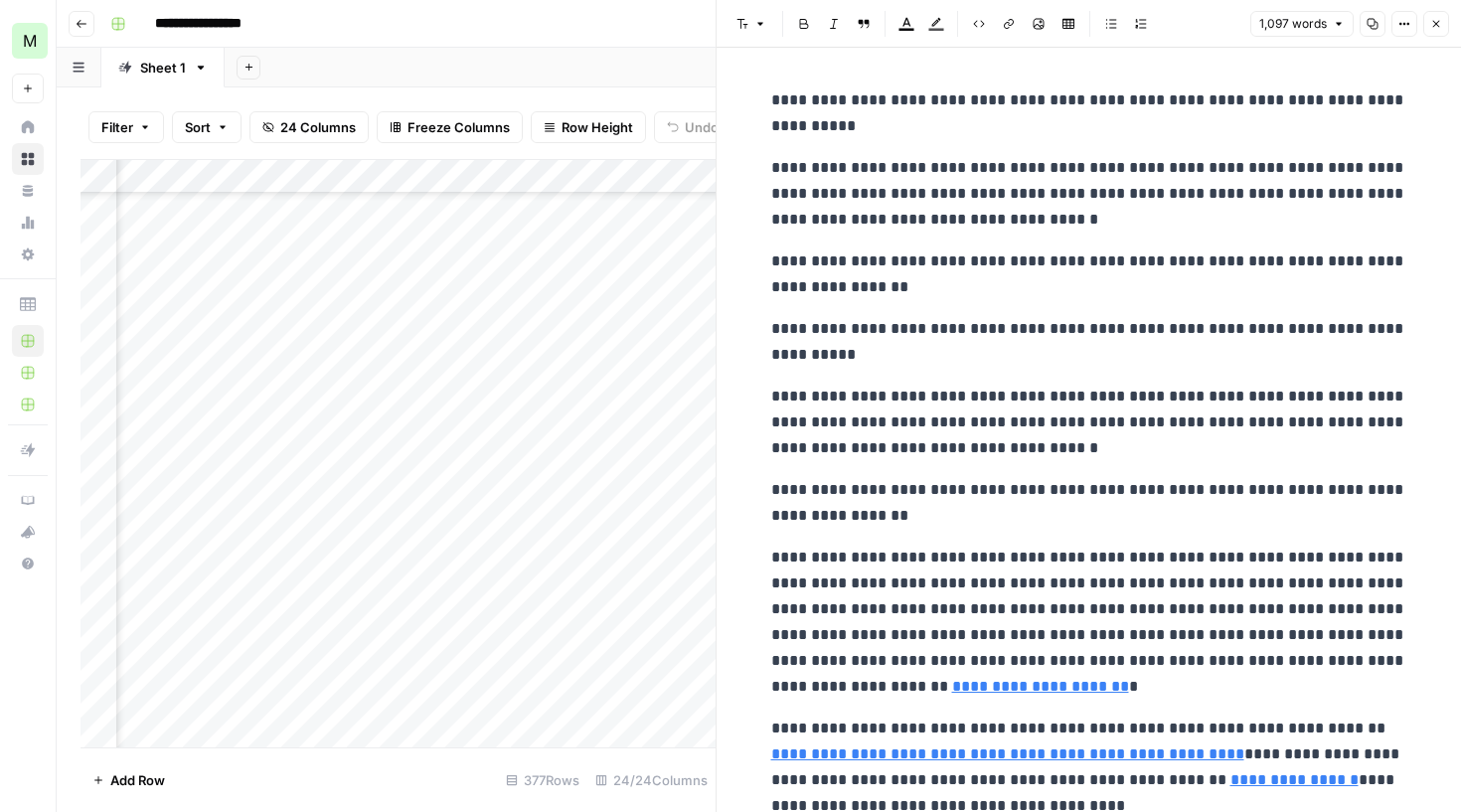 scroll, scrollTop: 0, scrollLeft: 0, axis: both 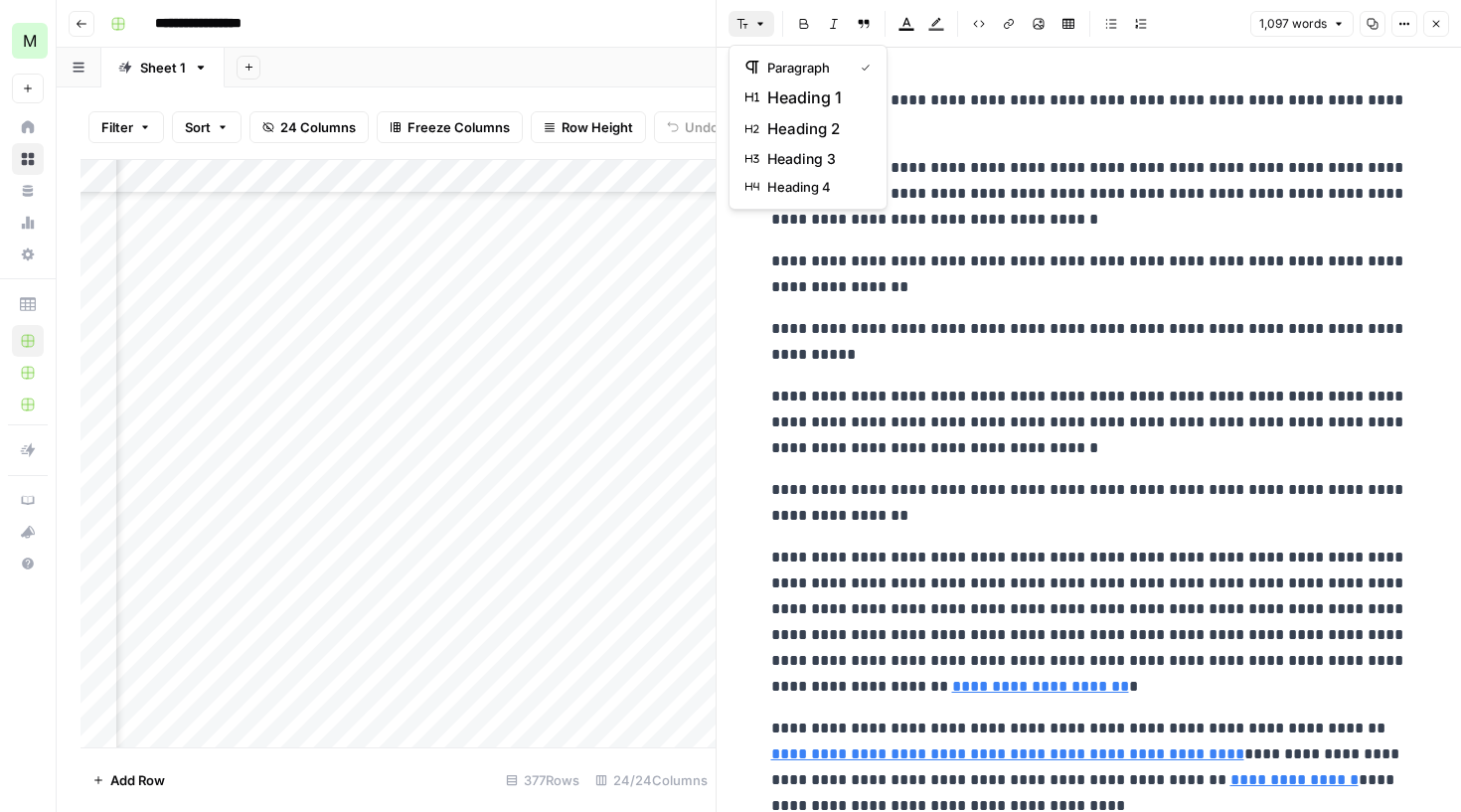 click on "Font style" at bounding box center (751, 24) 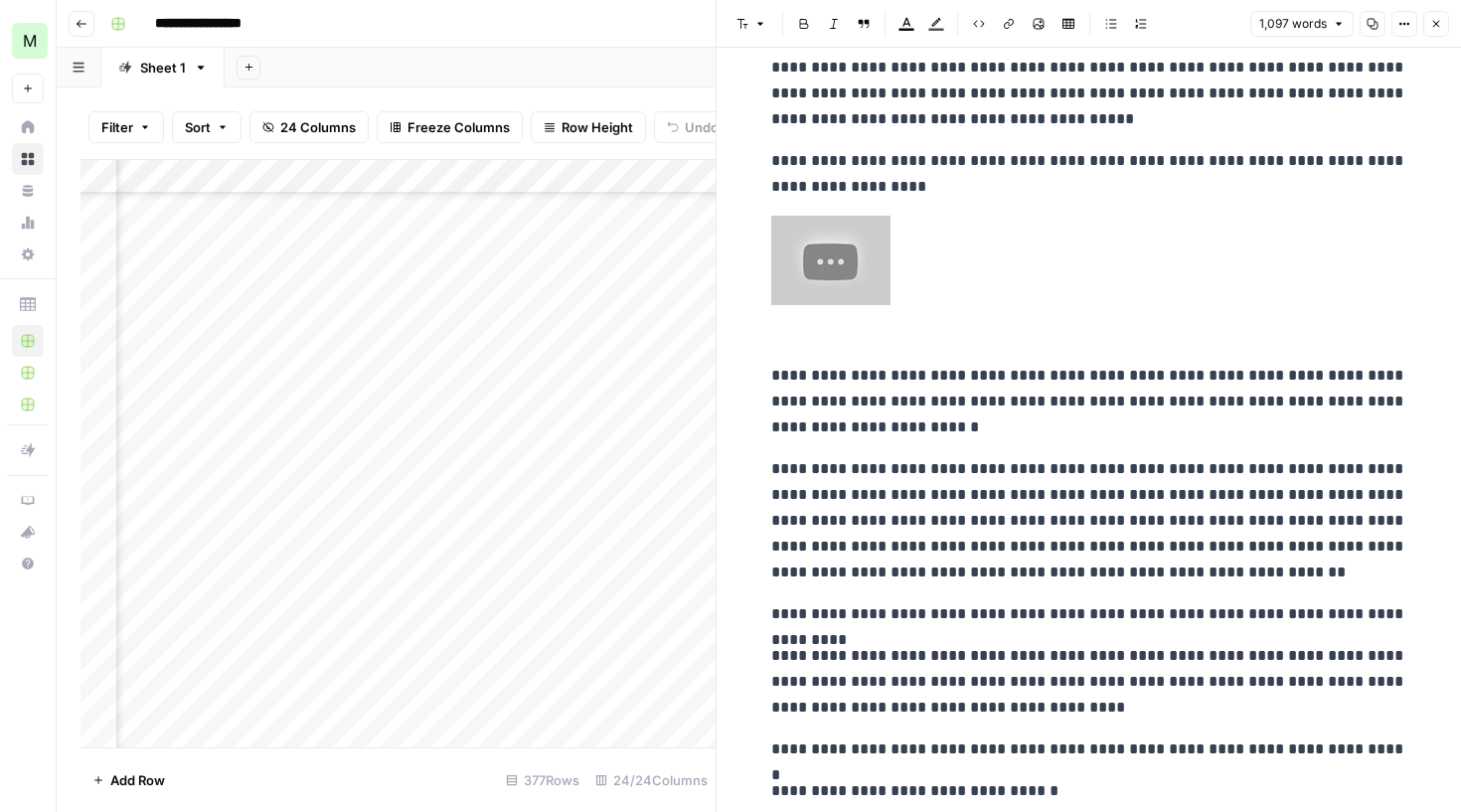scroll, scrollTop: 3425, scrollLeft: 0, axis: vertical 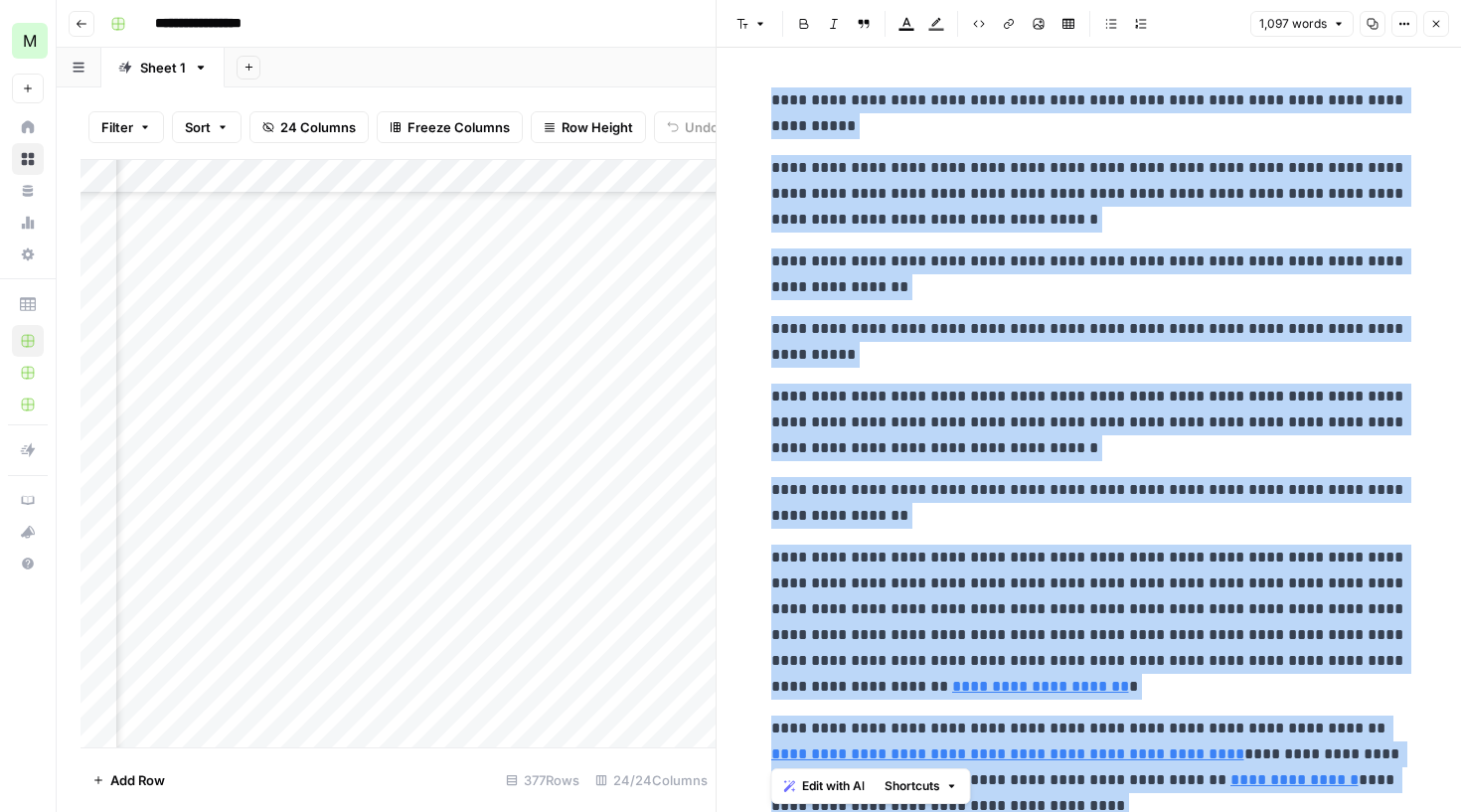 drag, startPoint x: 1057, startPoint y: 784, endPoint x: 754, endPoint y: -137, distance: 969.5618 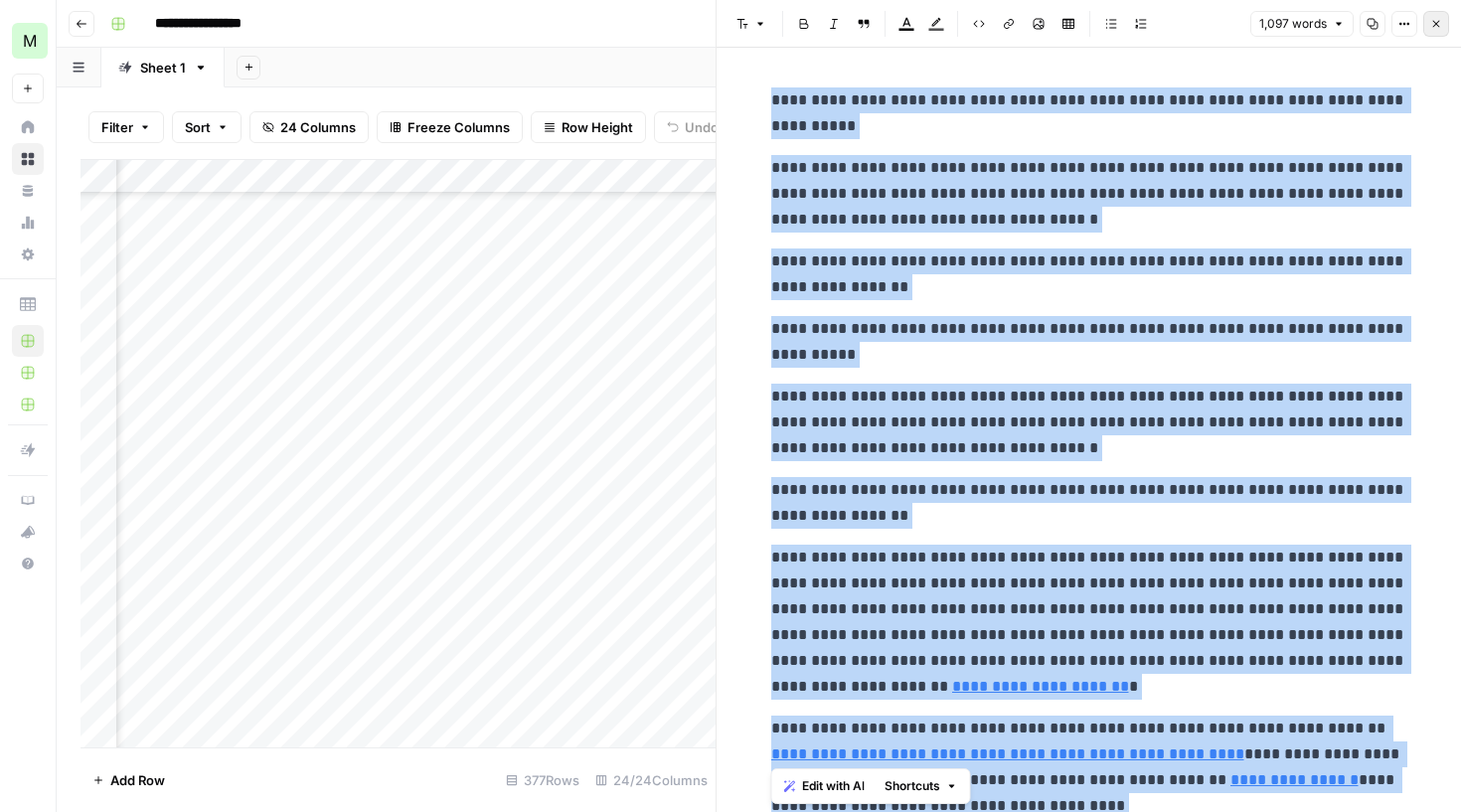 click 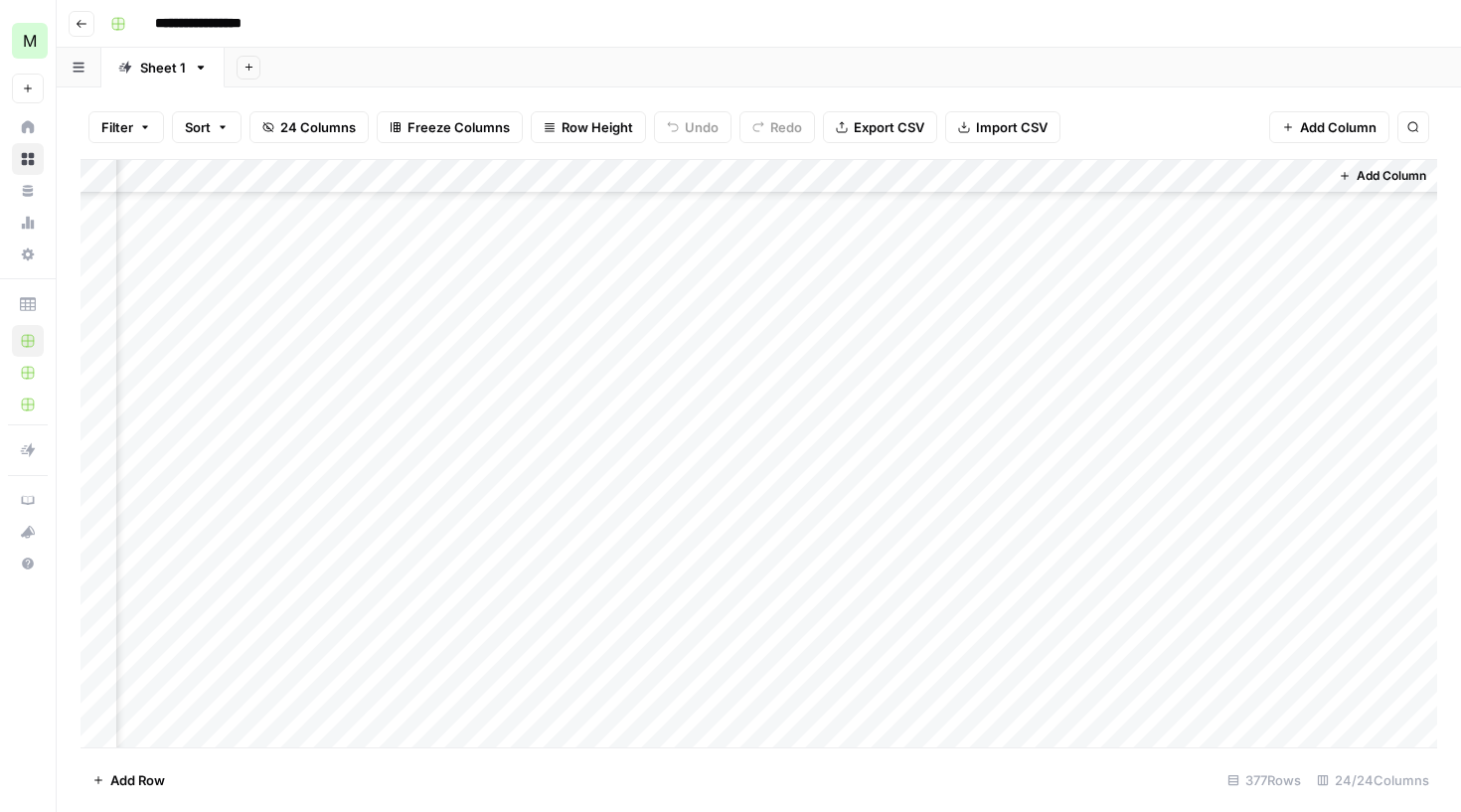 scroll, scrollTop: 12213, scrollLeft: 3084, axis: both 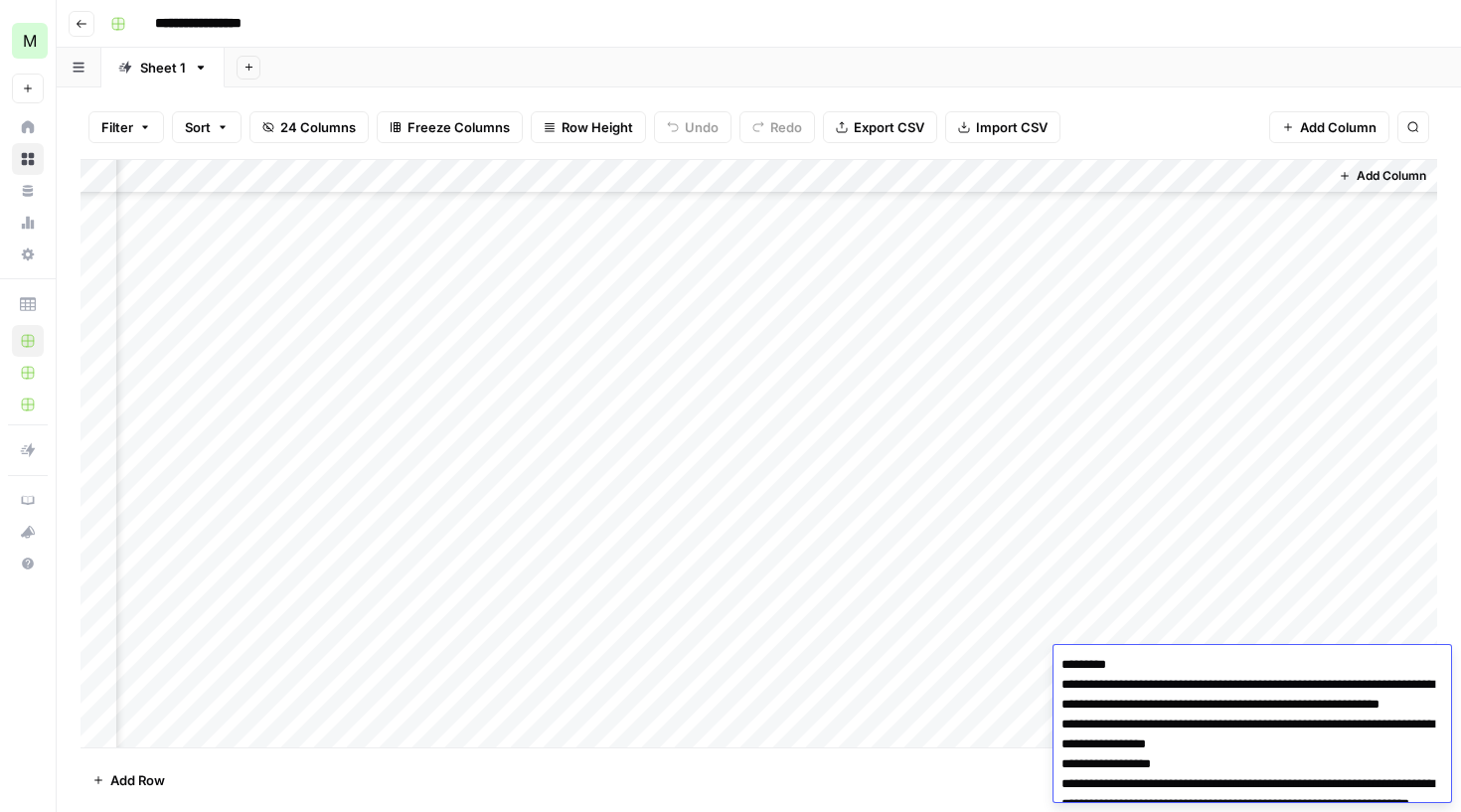 click at bounding box center (1252, 4879) 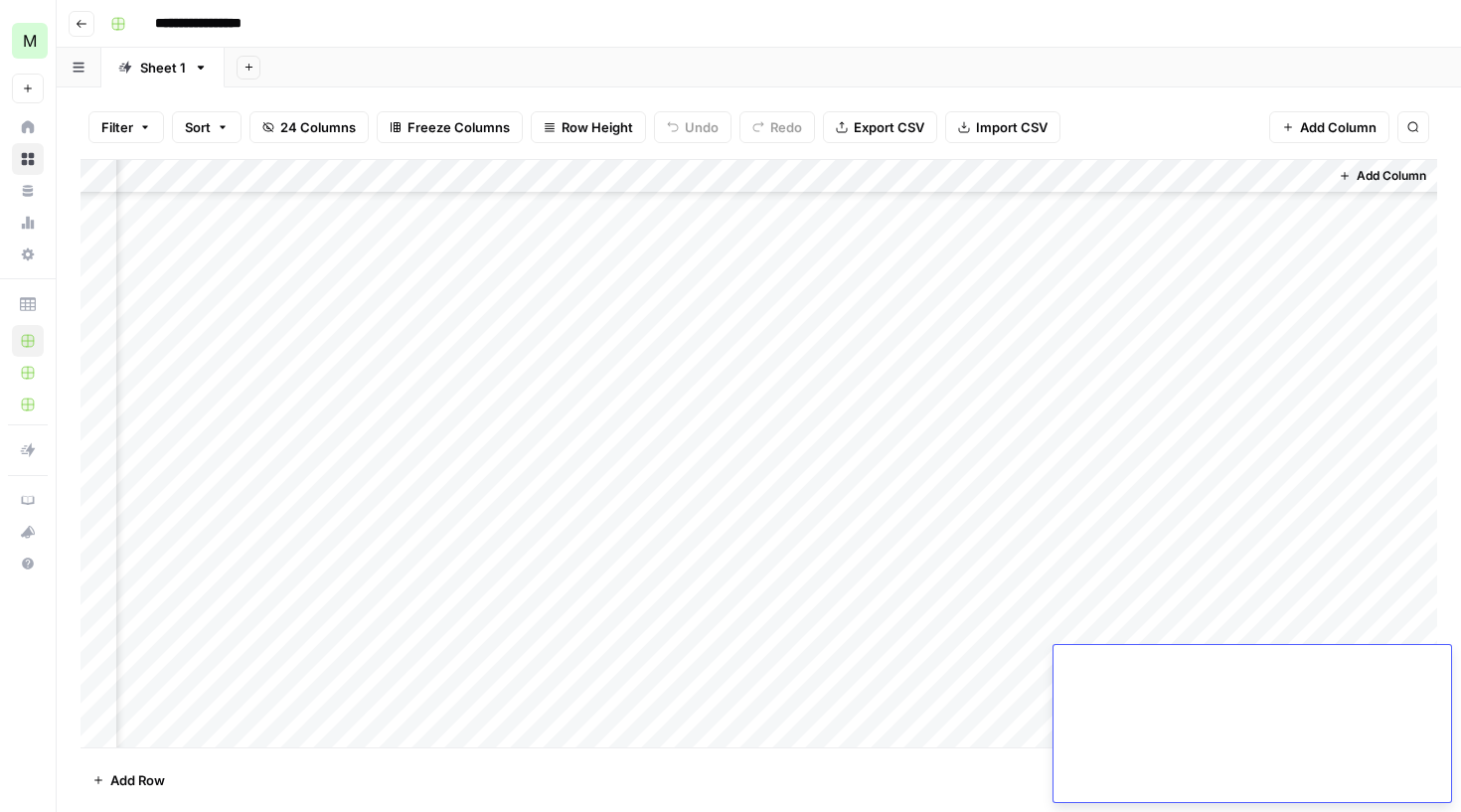 click on "Add Column" at bounding box center (758, 456) 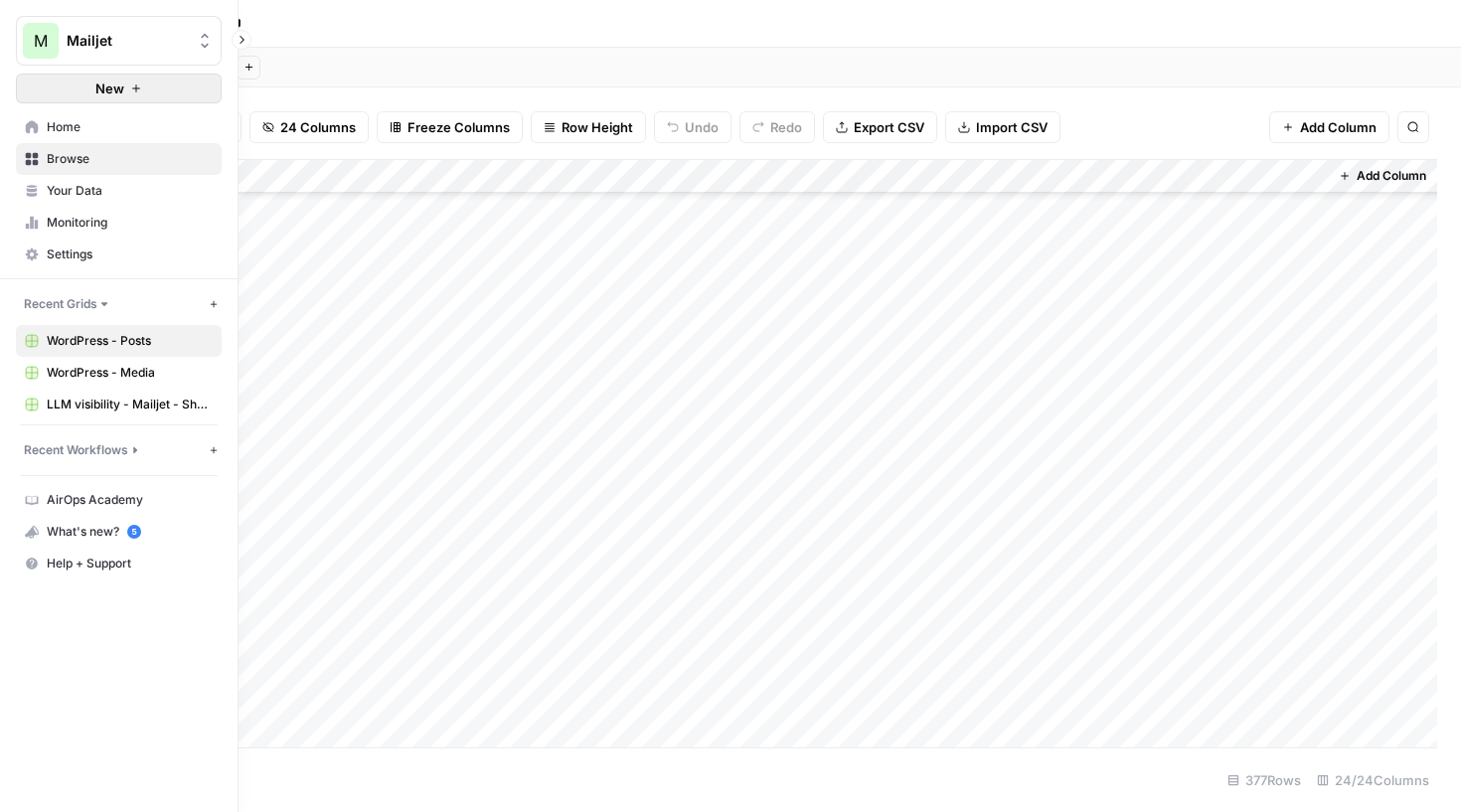 click 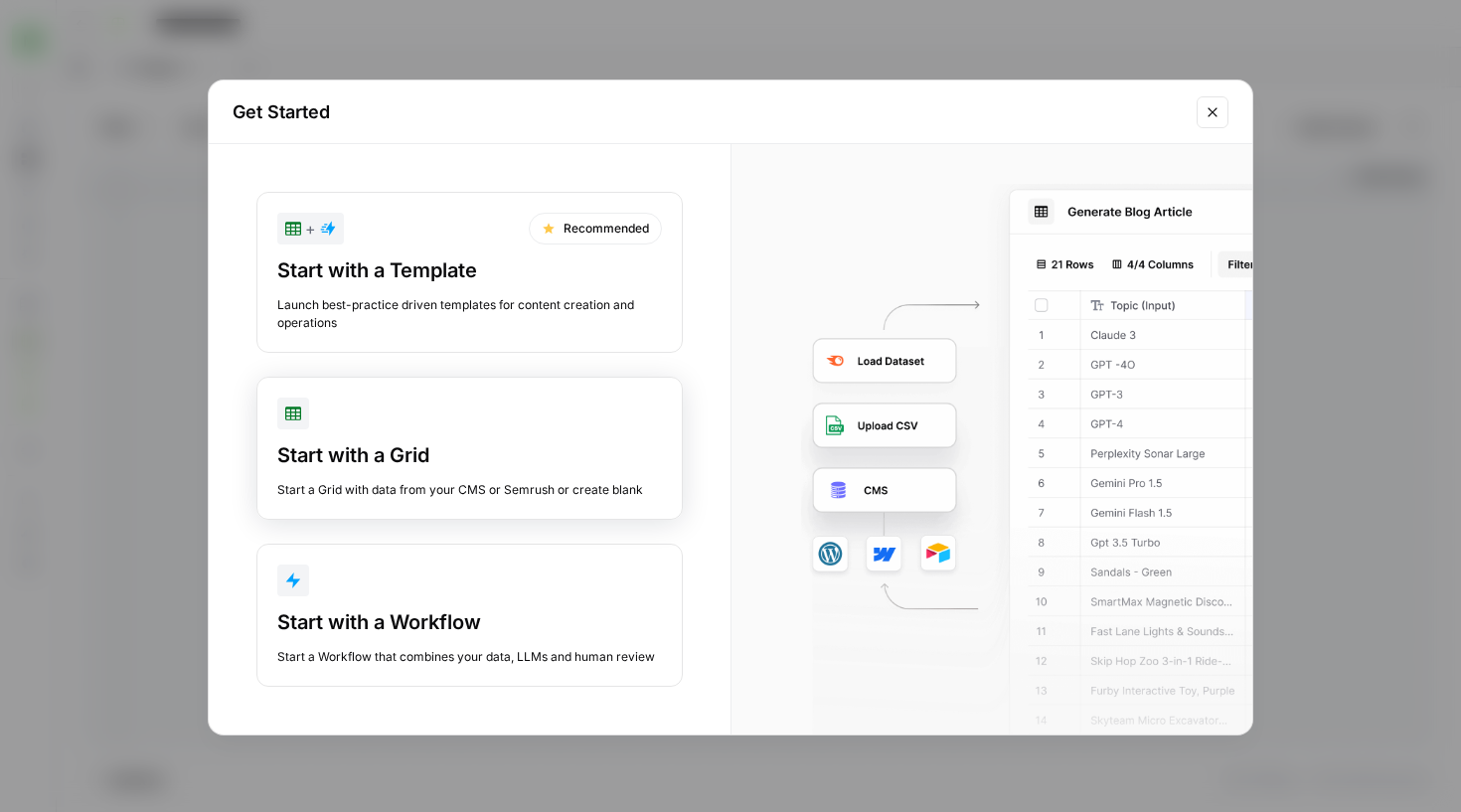 click on "Start a Grid with data from your CMS or Semrush or create blank" at bounding box center [469, 490] 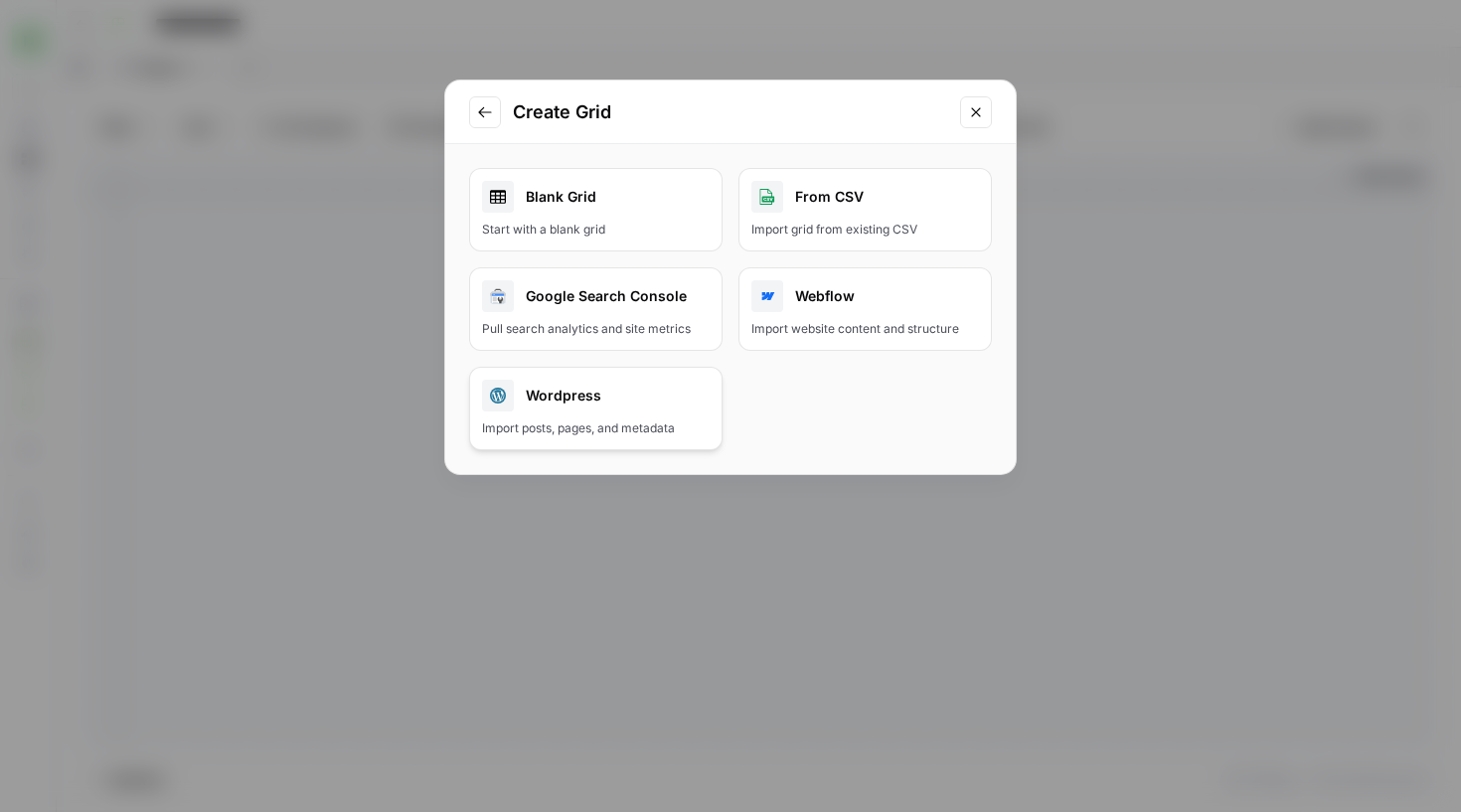 click on "Wordpress Import posts, pages, and metadata" at bounding box center [595, 408] 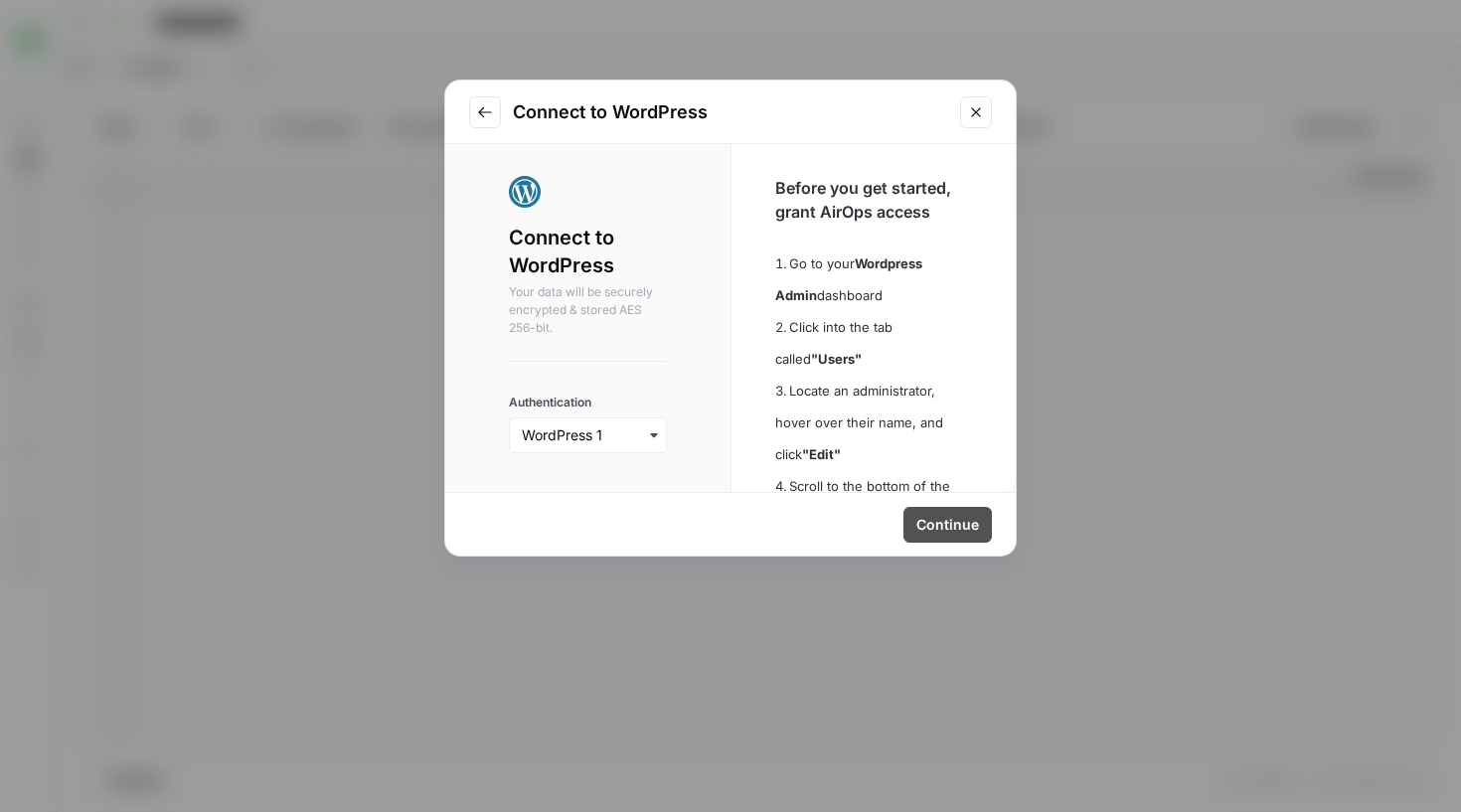 click on "Continue" at bounding box center [947, 525] 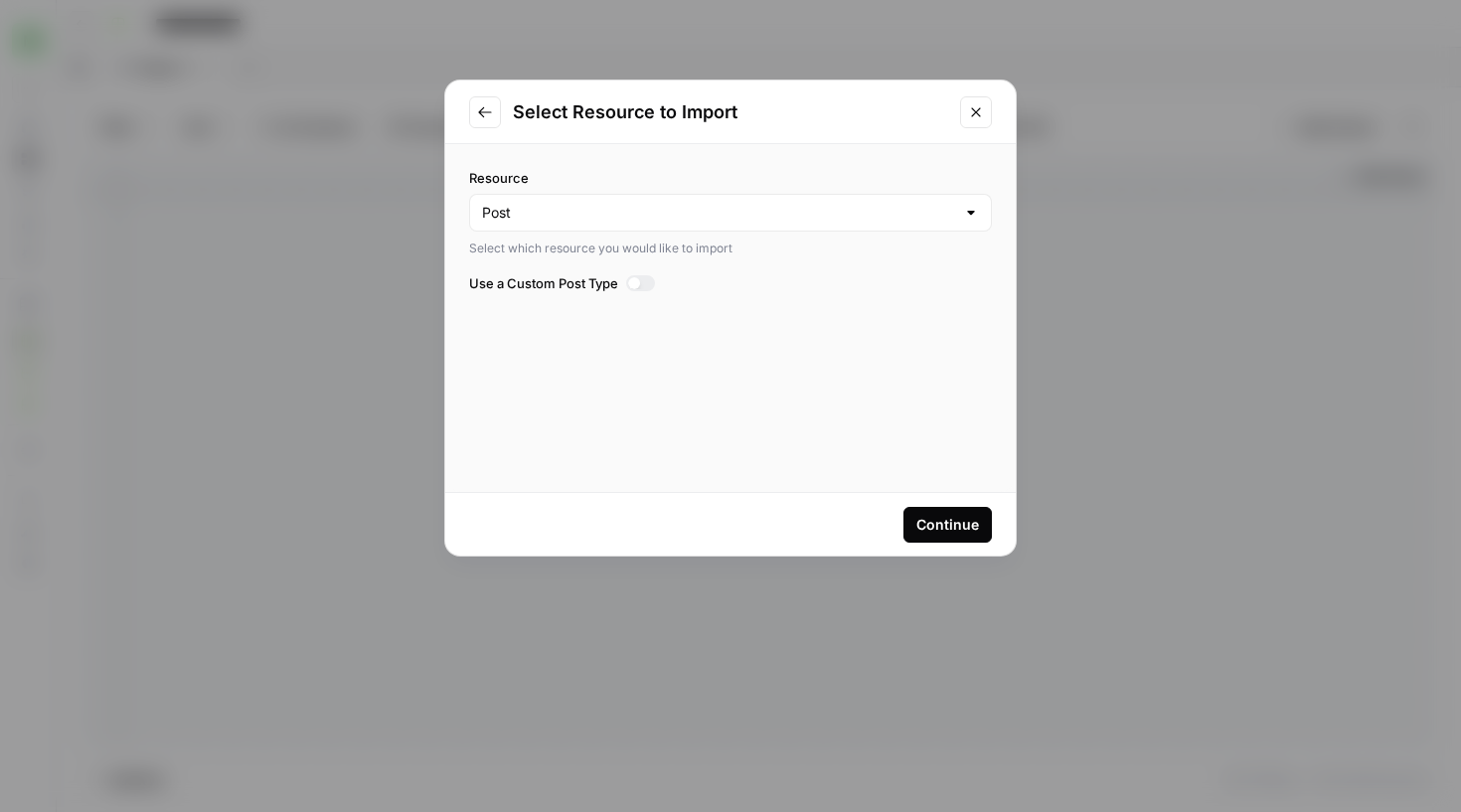 click 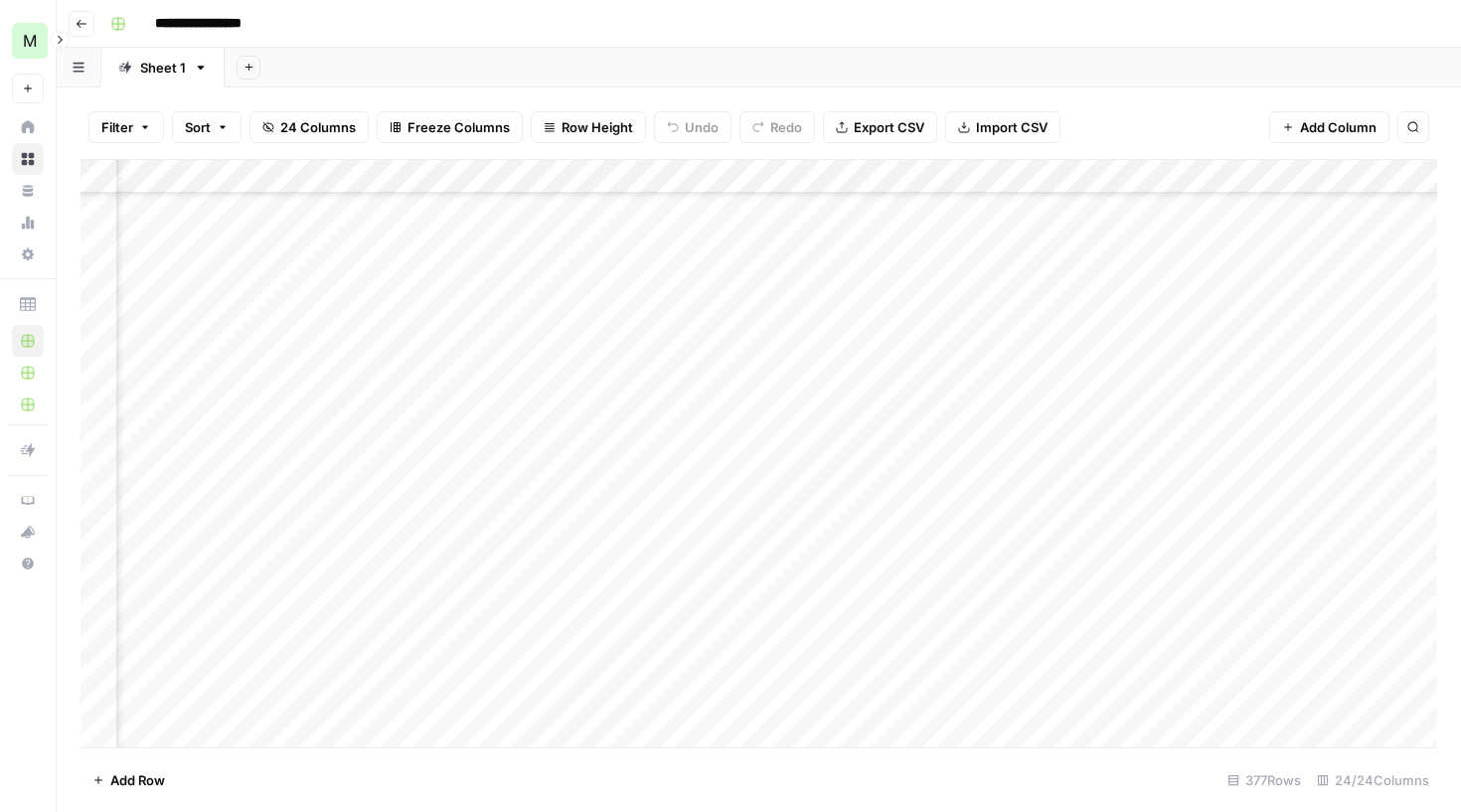scroll, scrollTop: 12213, scrollLeft: 2315, axis: both 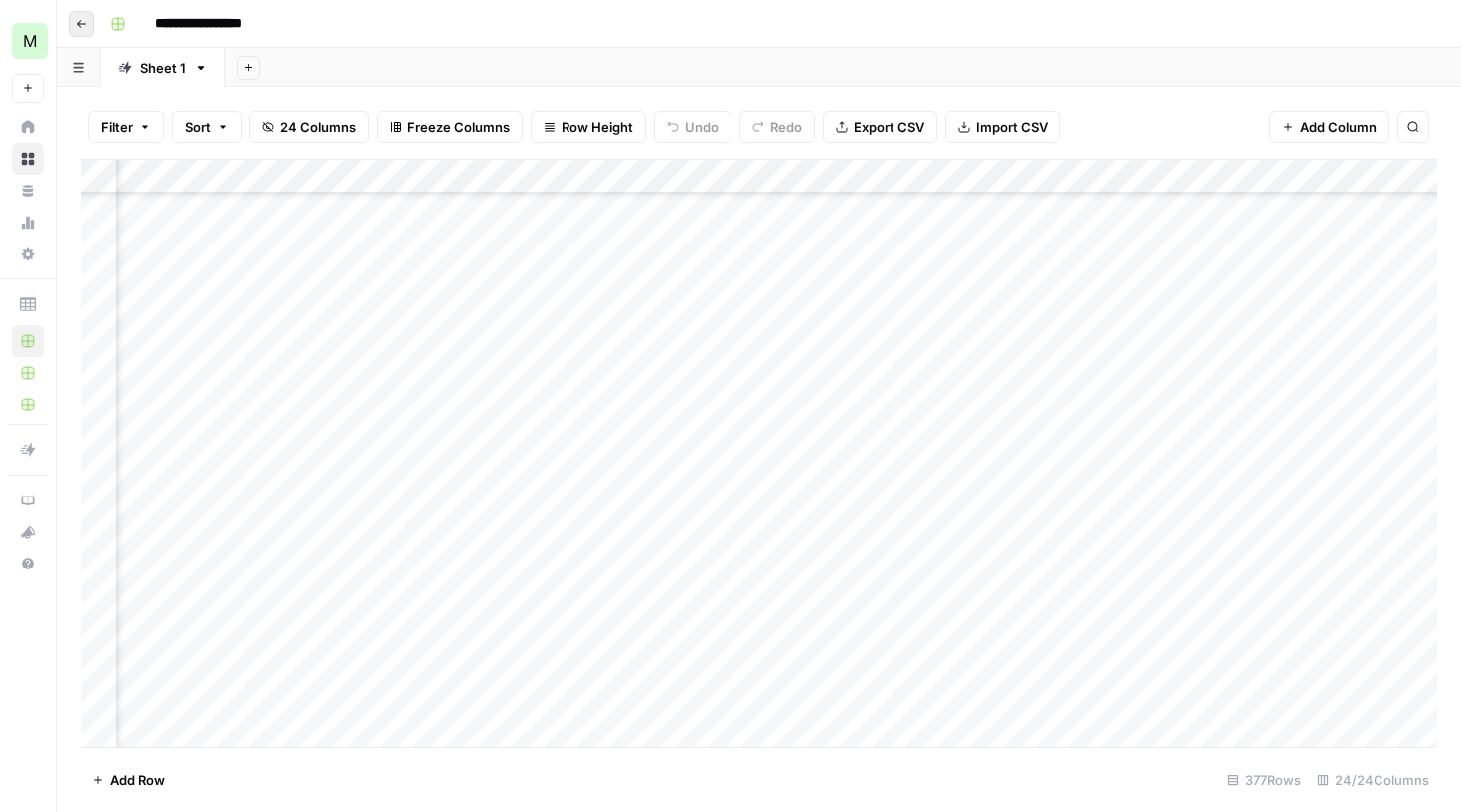 click 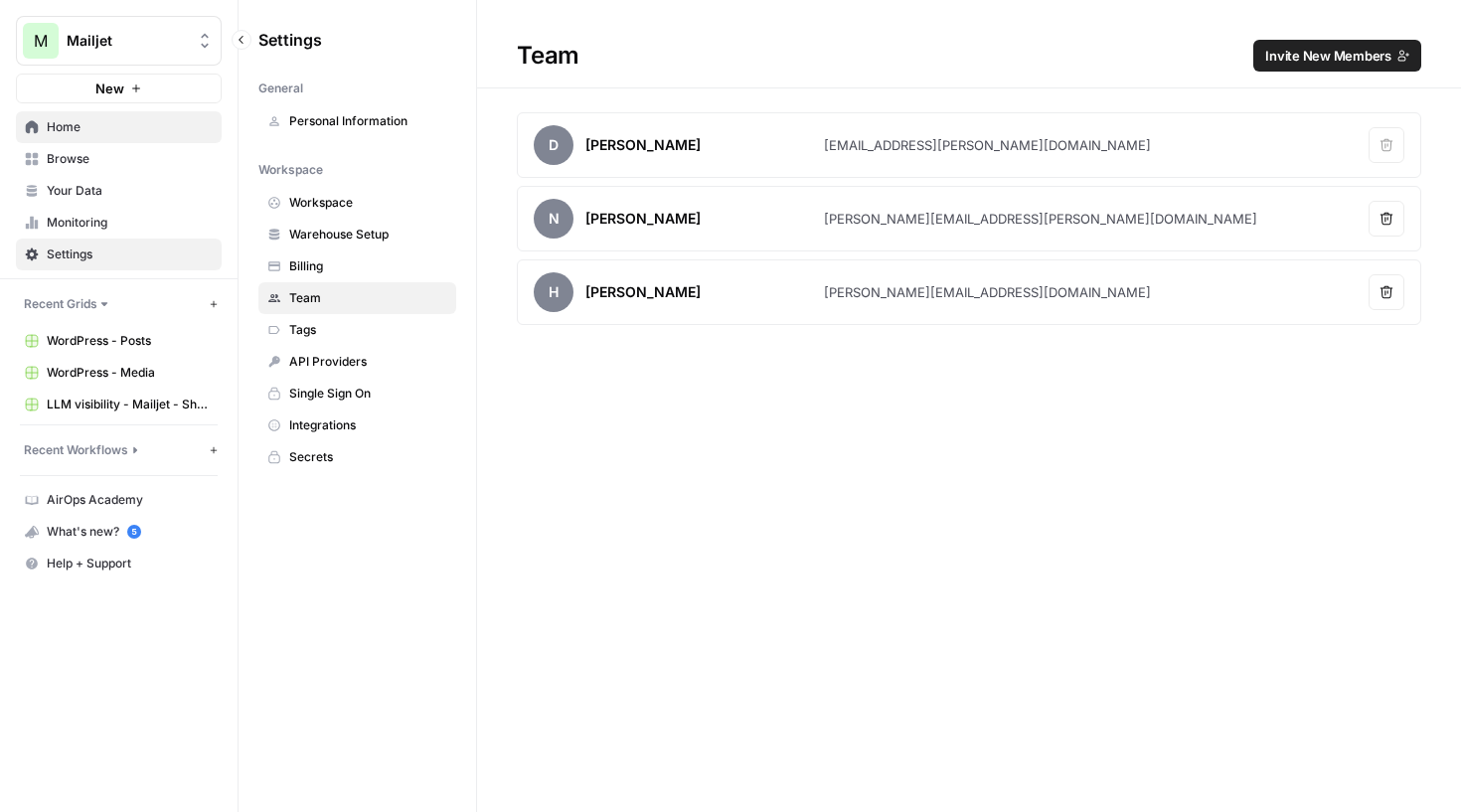 click on "Home" at bounding box center [129, 127] 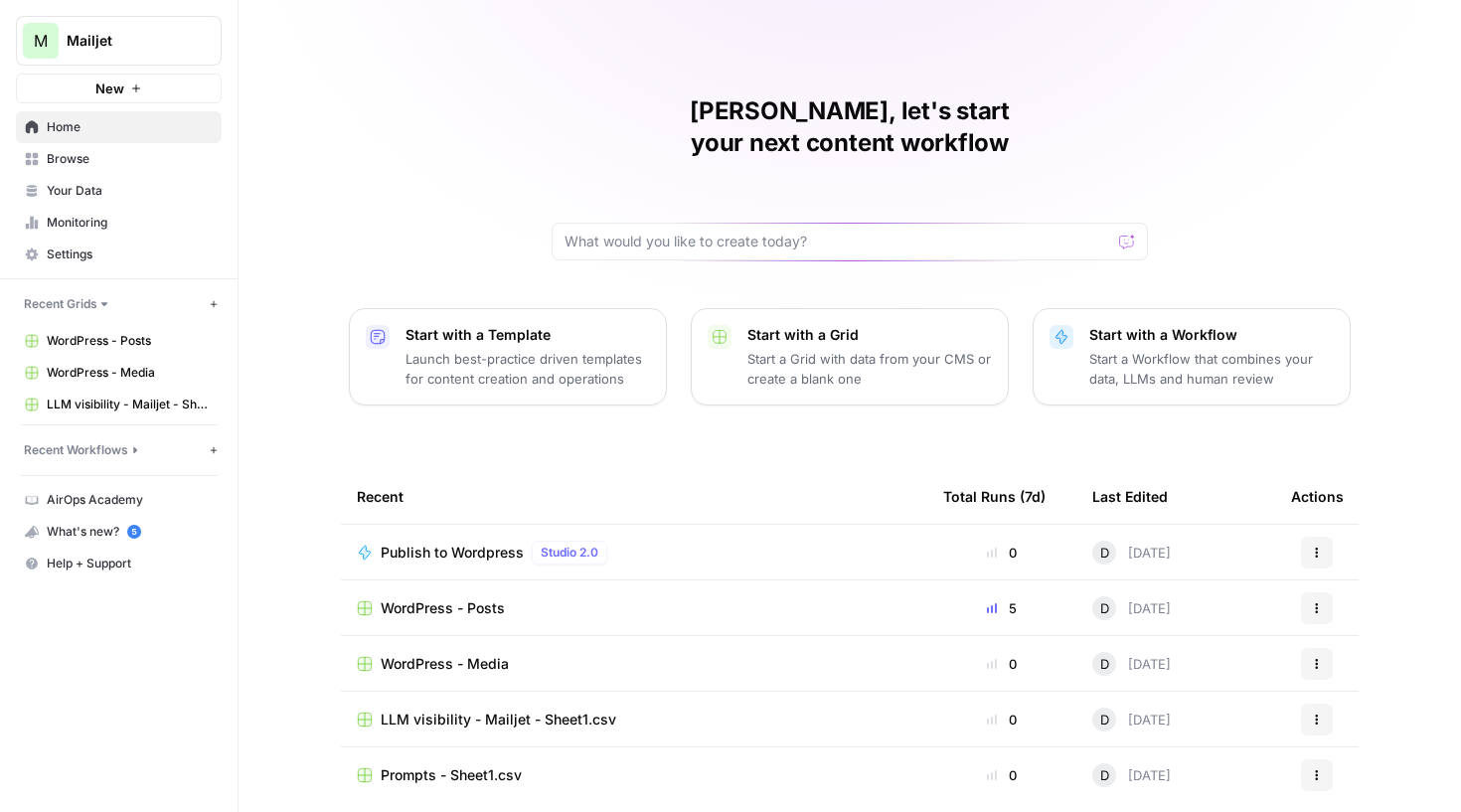 click on "Publish to Wordpress" at bounding box center (452, 553) 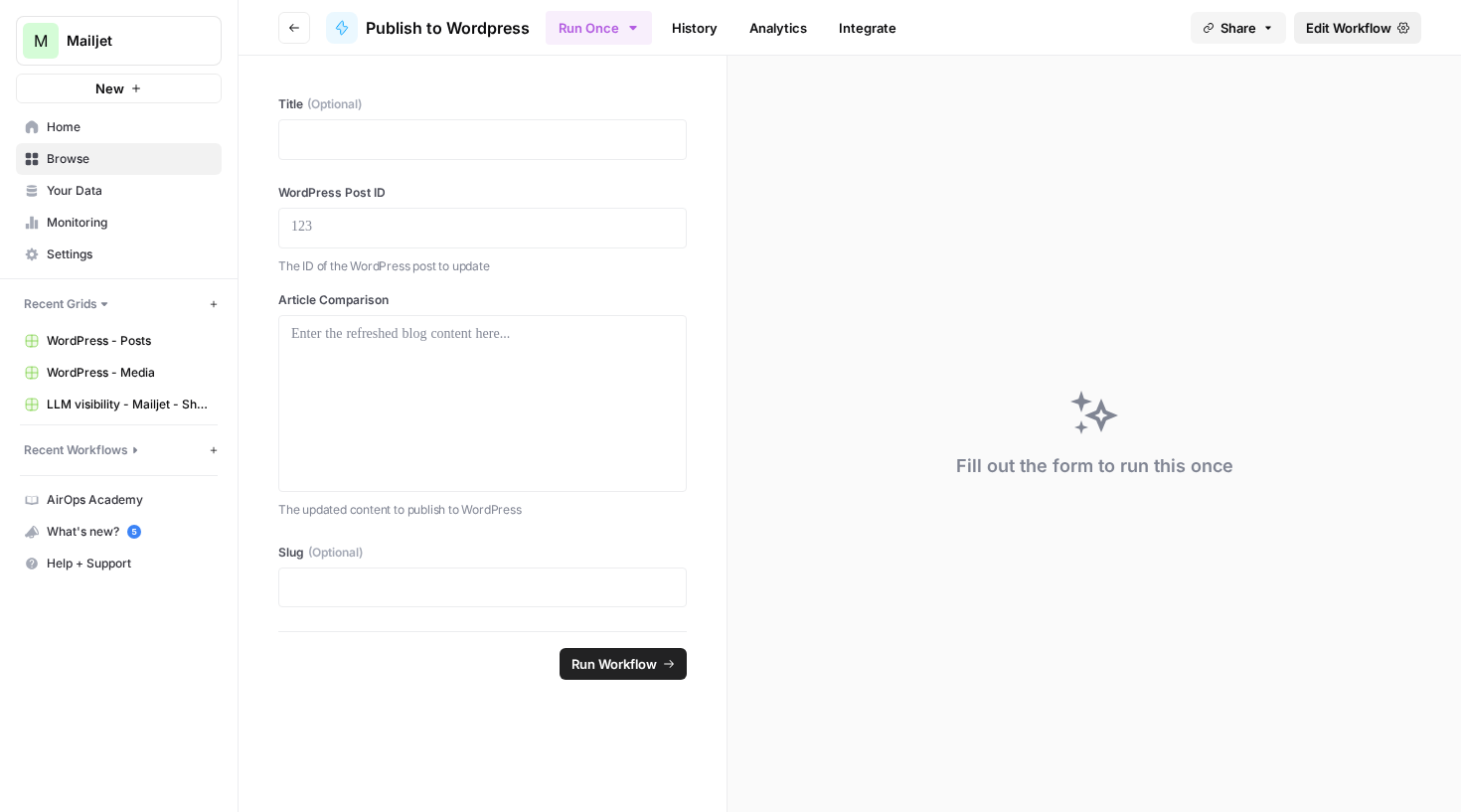 click on "Edit Workflow" at bounding box center (1349, 28) 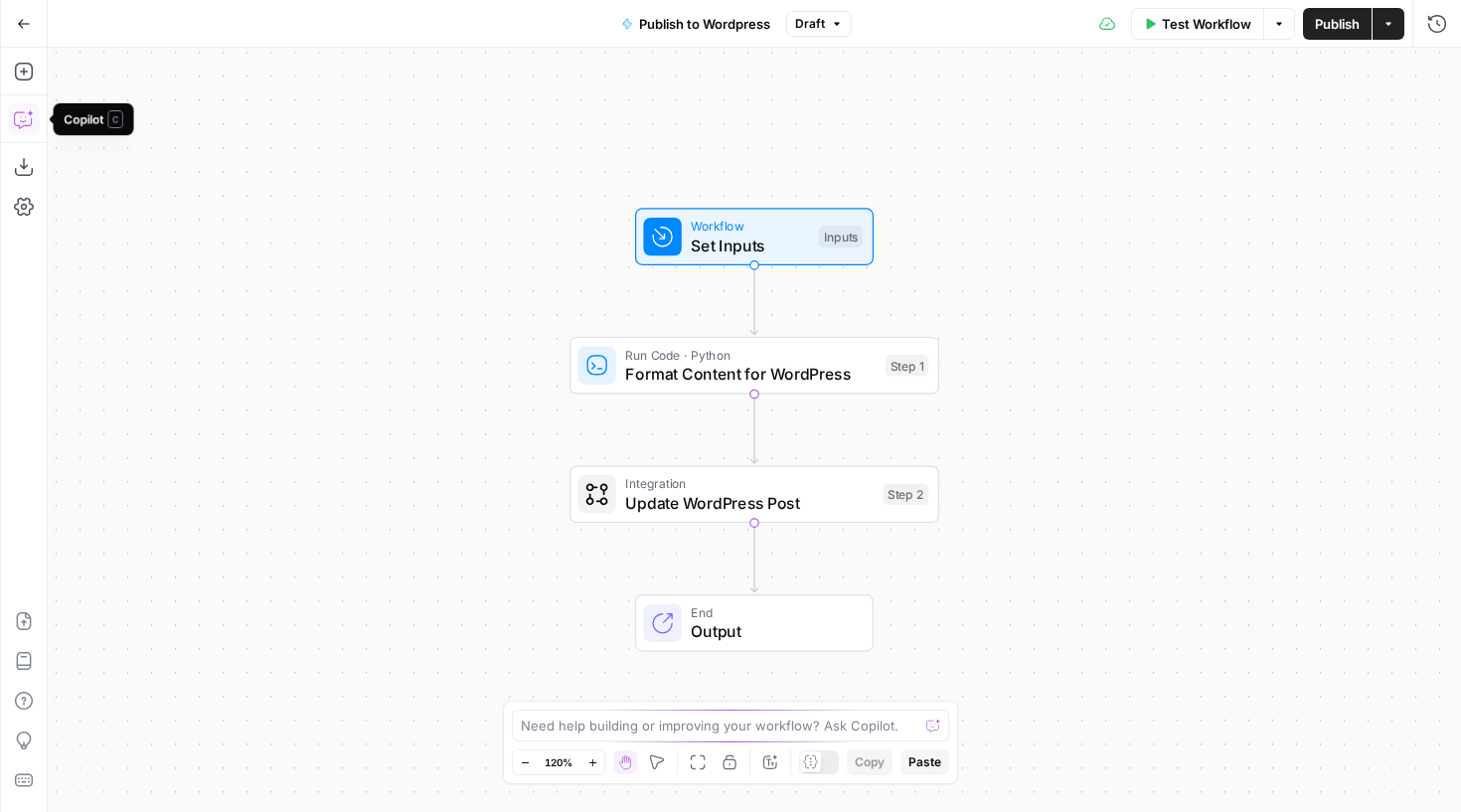 click on "Copilot" at bounding box center [24, 119] 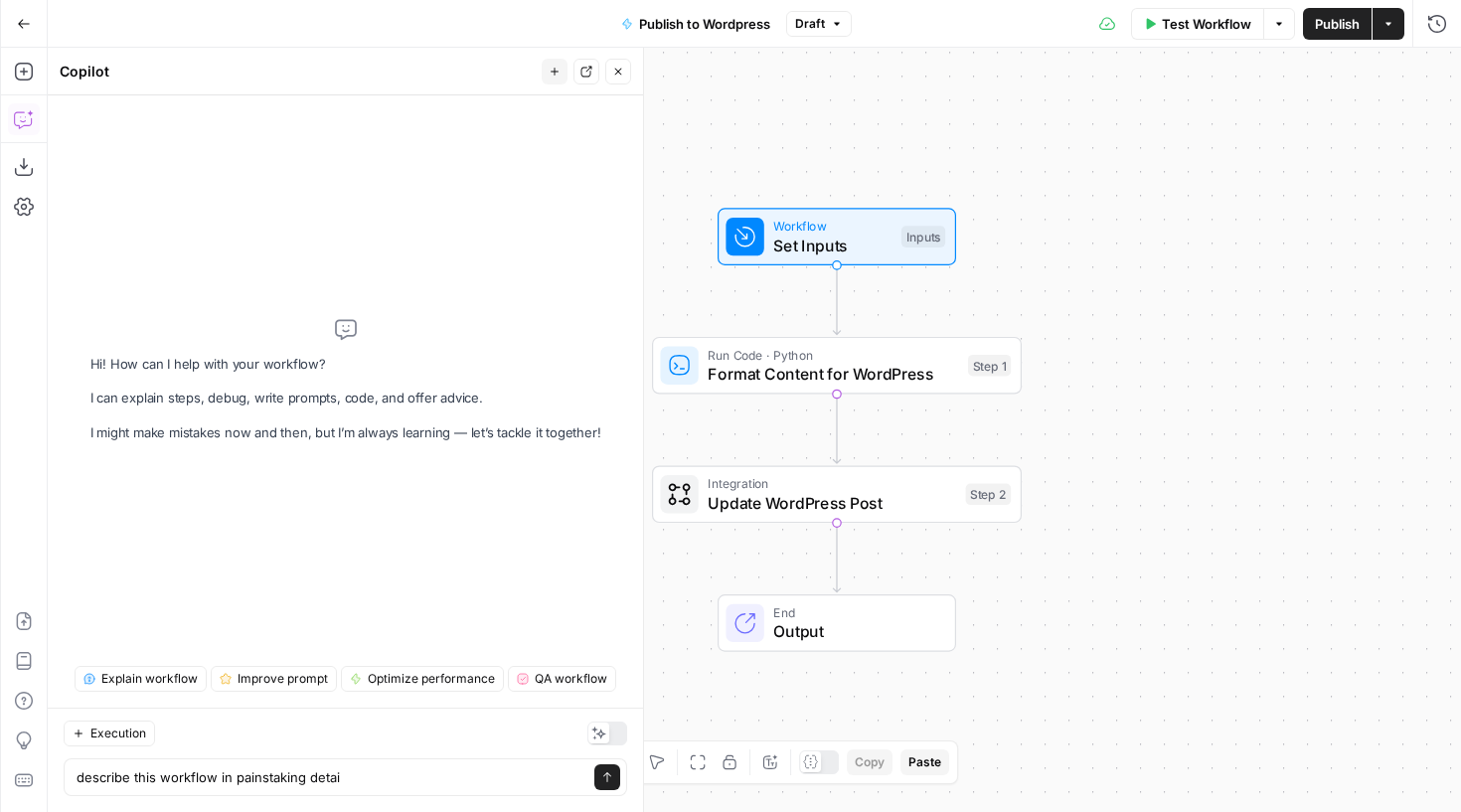 type on "describe this workflow in painstaking detail" 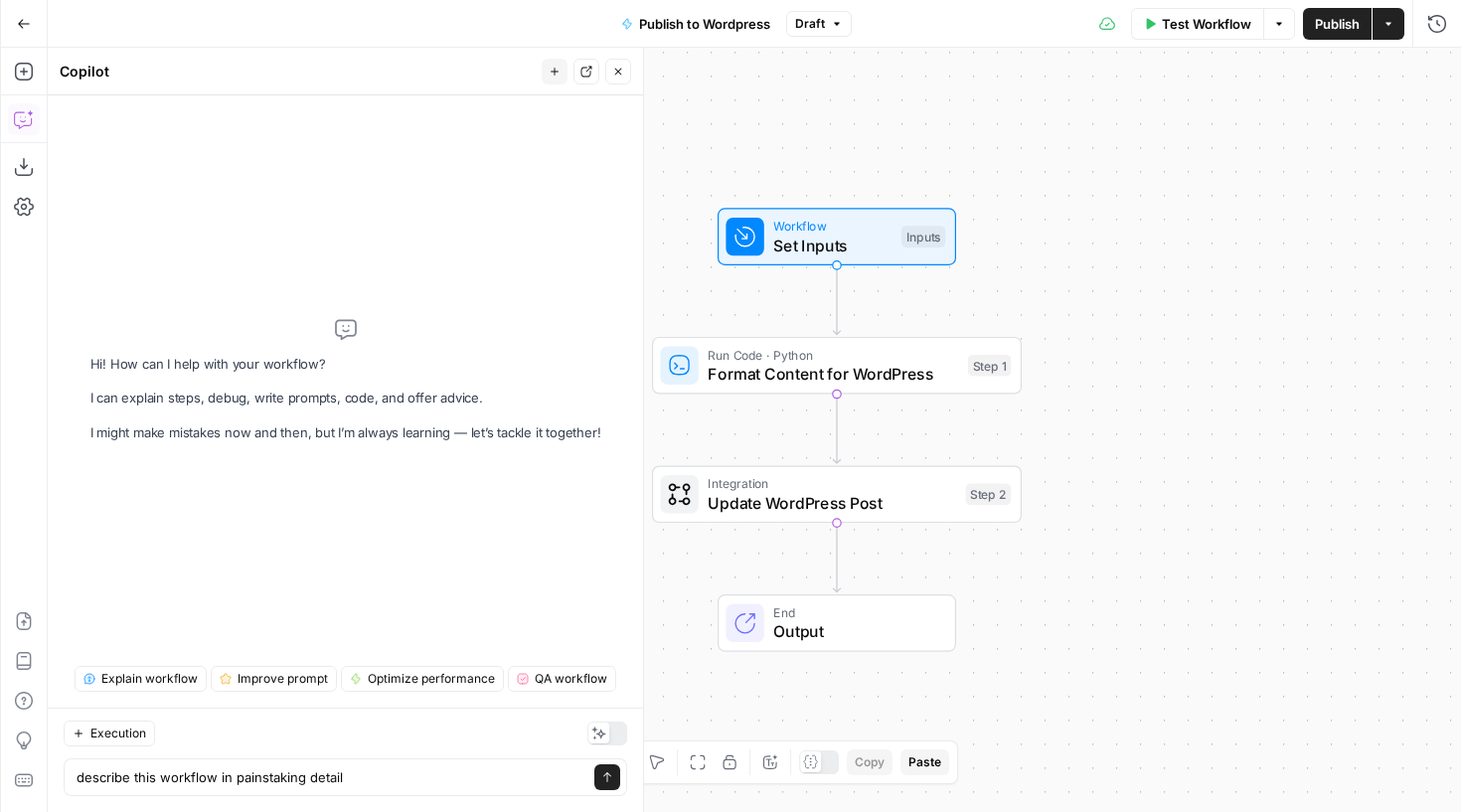 type 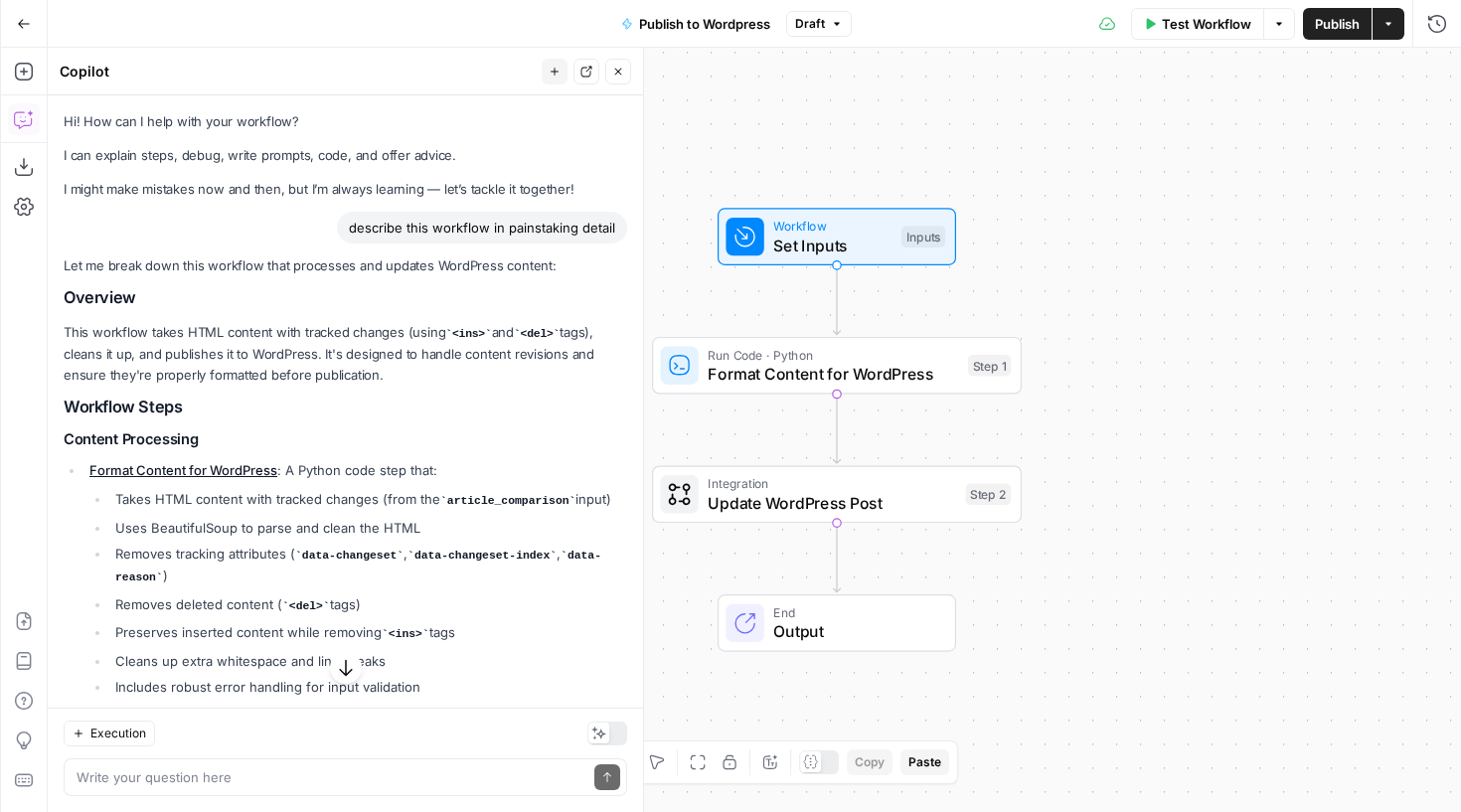 scroll, scrollTop: 0, scrollLeft: 0, axis: both 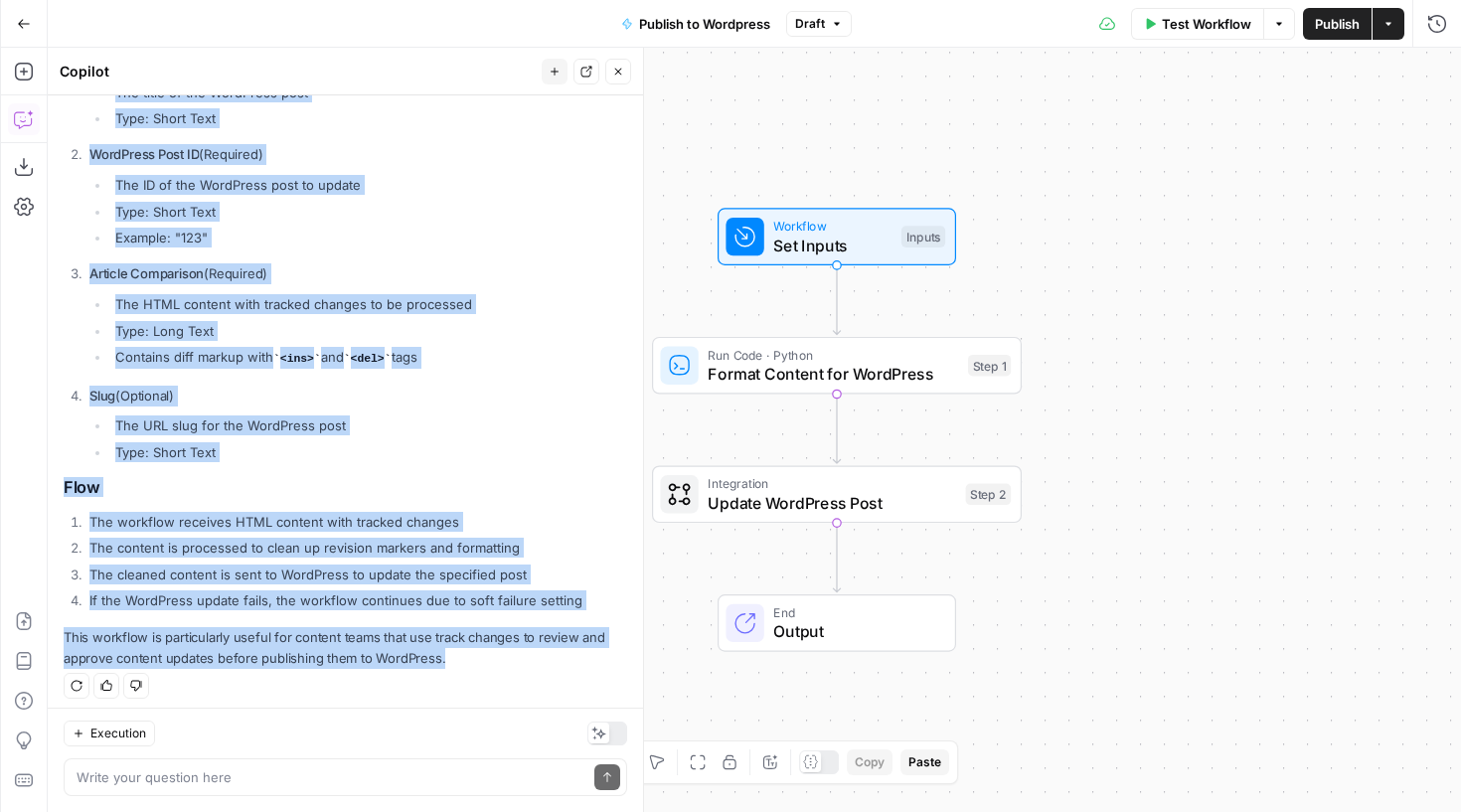 drag, startPoint x: 62, startPoint y: 294, endPoint x: 557, endPoint y: 645, distance: 606.81628 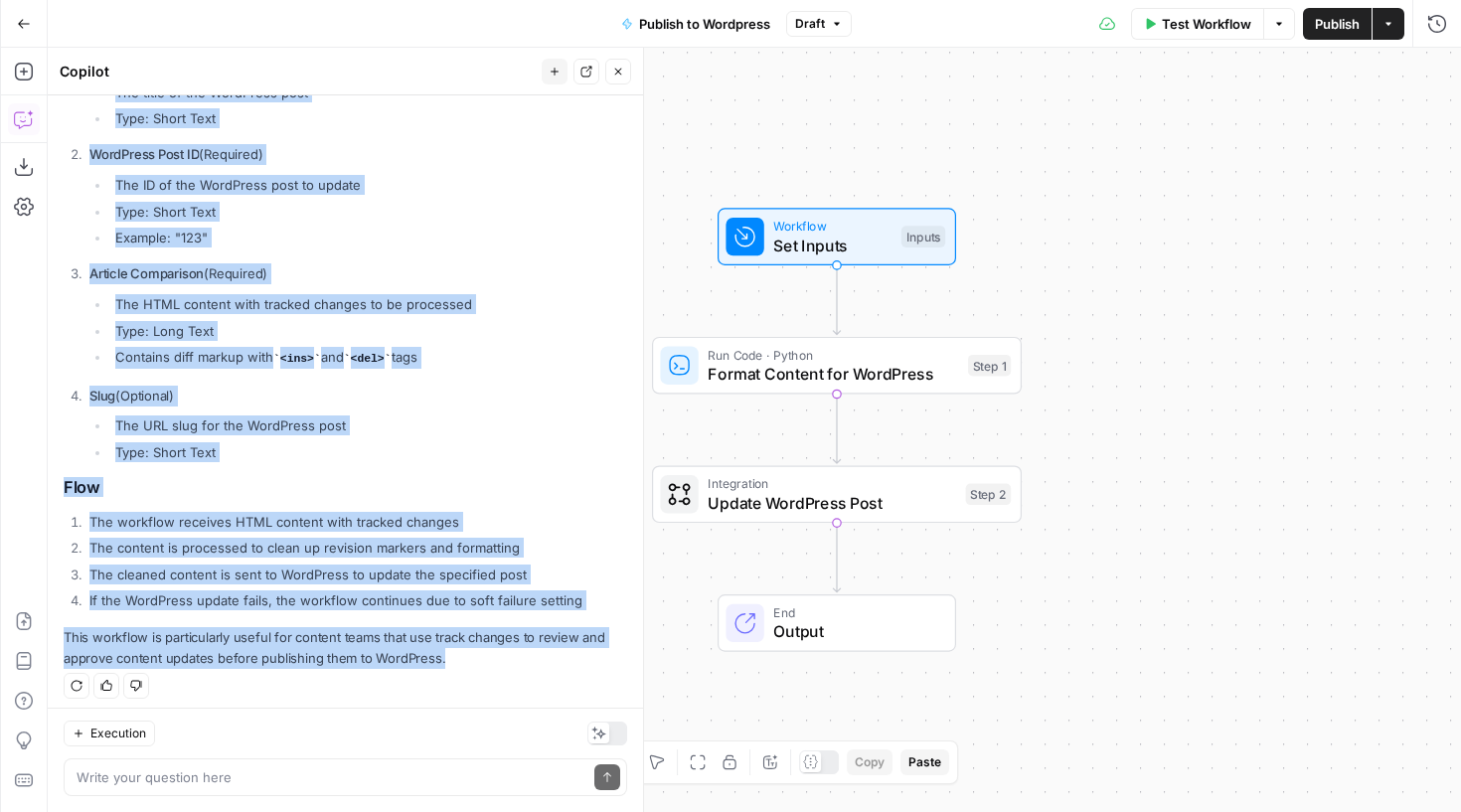 copy on "Overview
This workflow takes HTML content with tracked changes (using  <ins>  and  <del>  tags), cleans it up, and publishes it to WordPress. It's designed to handle content revisions and ensure they're properly formatted before publication.
Workflow Steps
Content Processing
Format Content for WordPress : A Python code step that:
Takes HTML content with tracked changes (from the  article_comparison  input)
Uses BeautifulSoup to parse and clean the HTML
Removes tracking attributes ( data-changeset ,  data-changeset-index ,  data-reason )
Removes deleted content ( <del>  tags)
Preserves inserted content while removing  <ins>  tags
Cleans up extra whitespace and line breaks
Includes robust error handling for input validation
WordPress Integration
Update WordPress Post : A native WordPress integration step that:
Takes the cleaned content from the previous step
Updates an existing WordPress post using the provided post ID
Has soft failure enabled (continues workflow even if updat..." 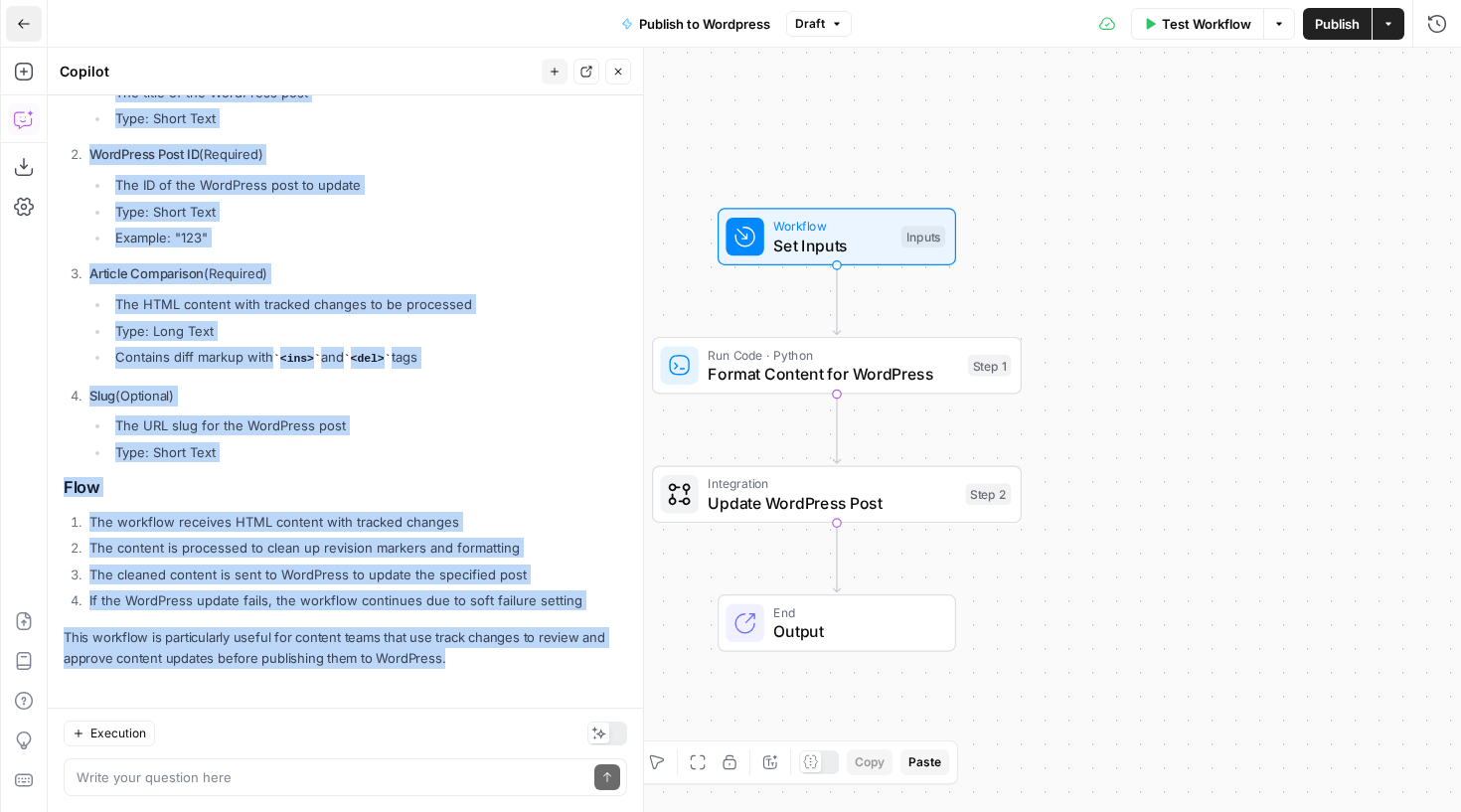 click 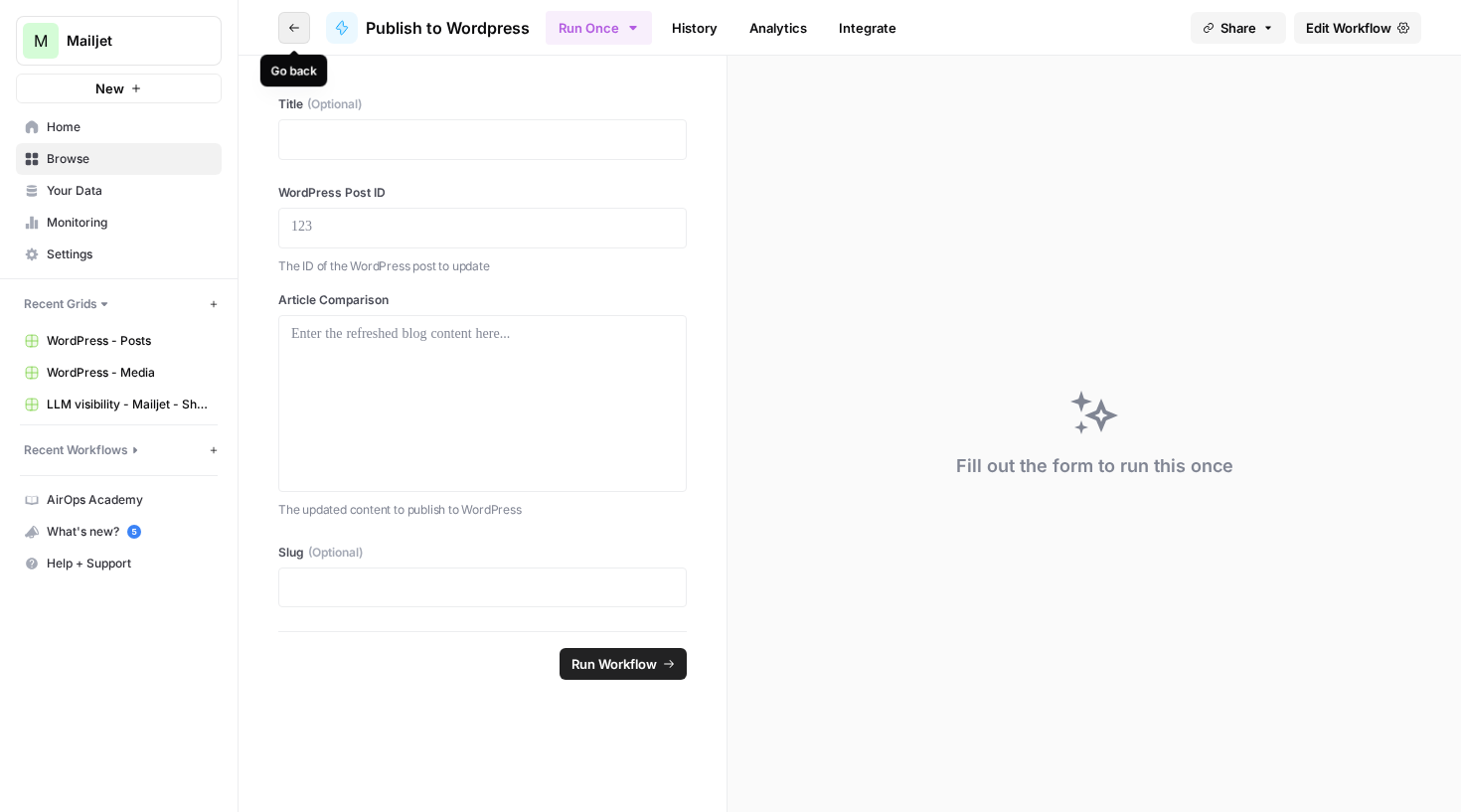 click 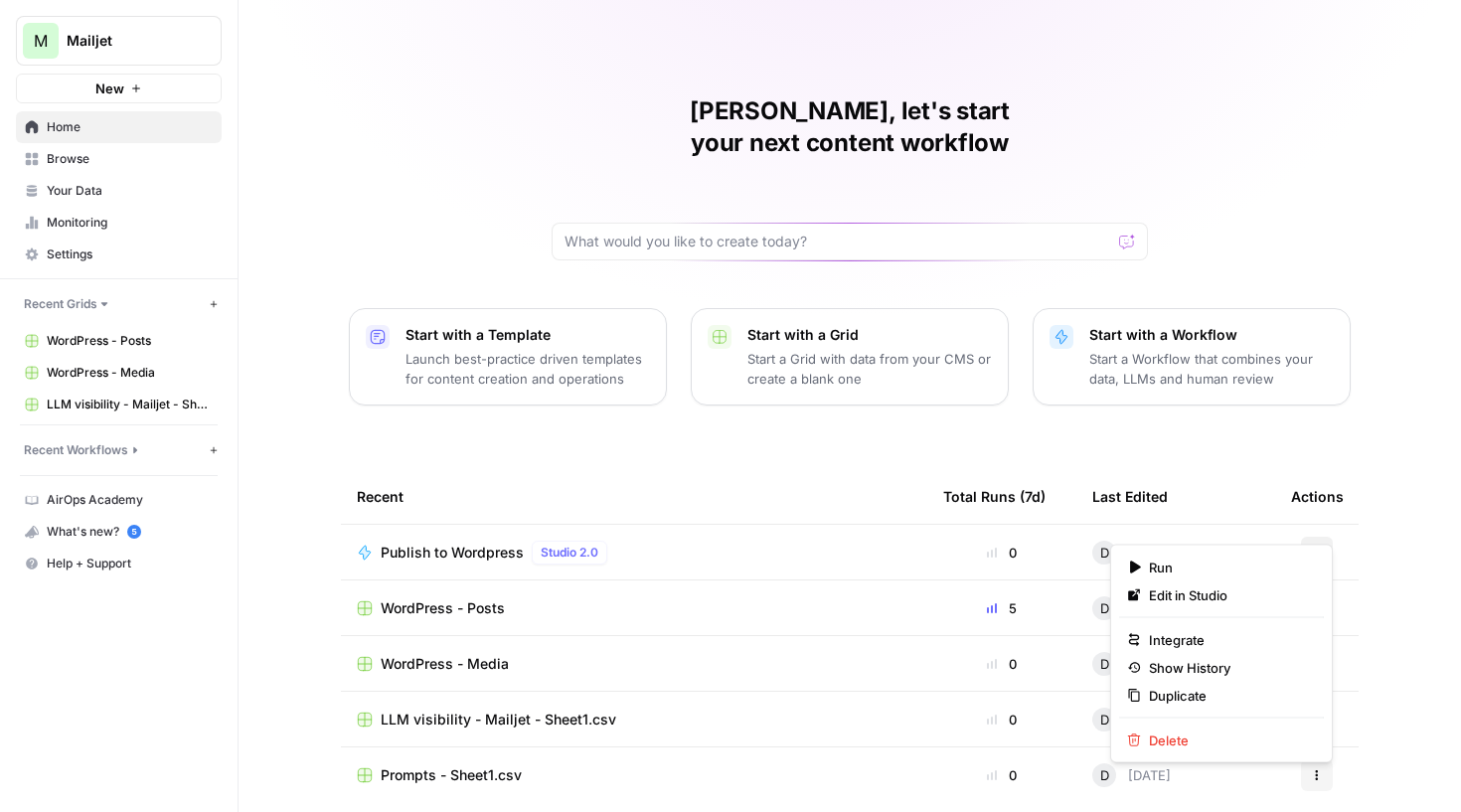 click on "Actions" at bounding box center (1317, 553) 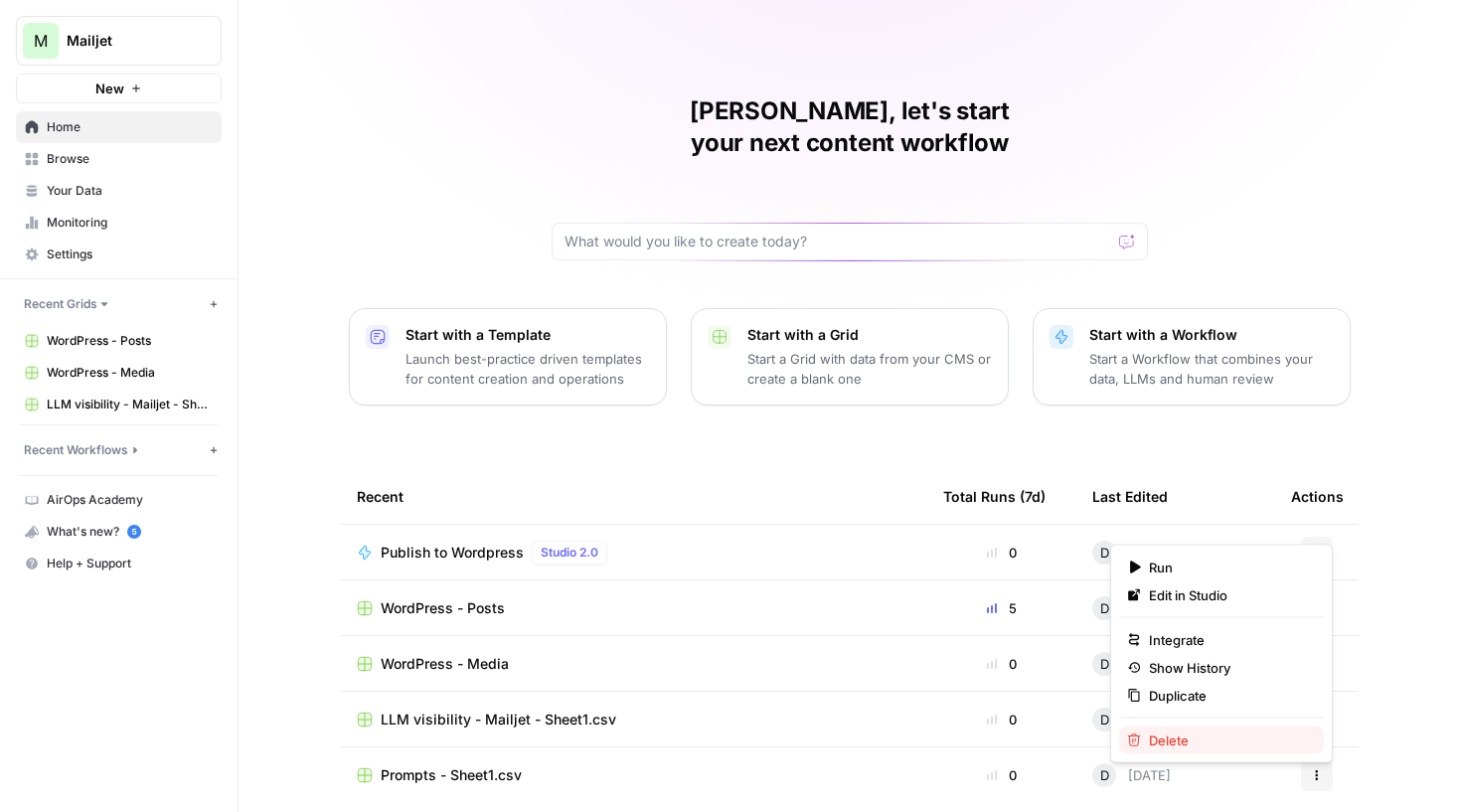 click on "Delete" at bounding box center (1169, 740) 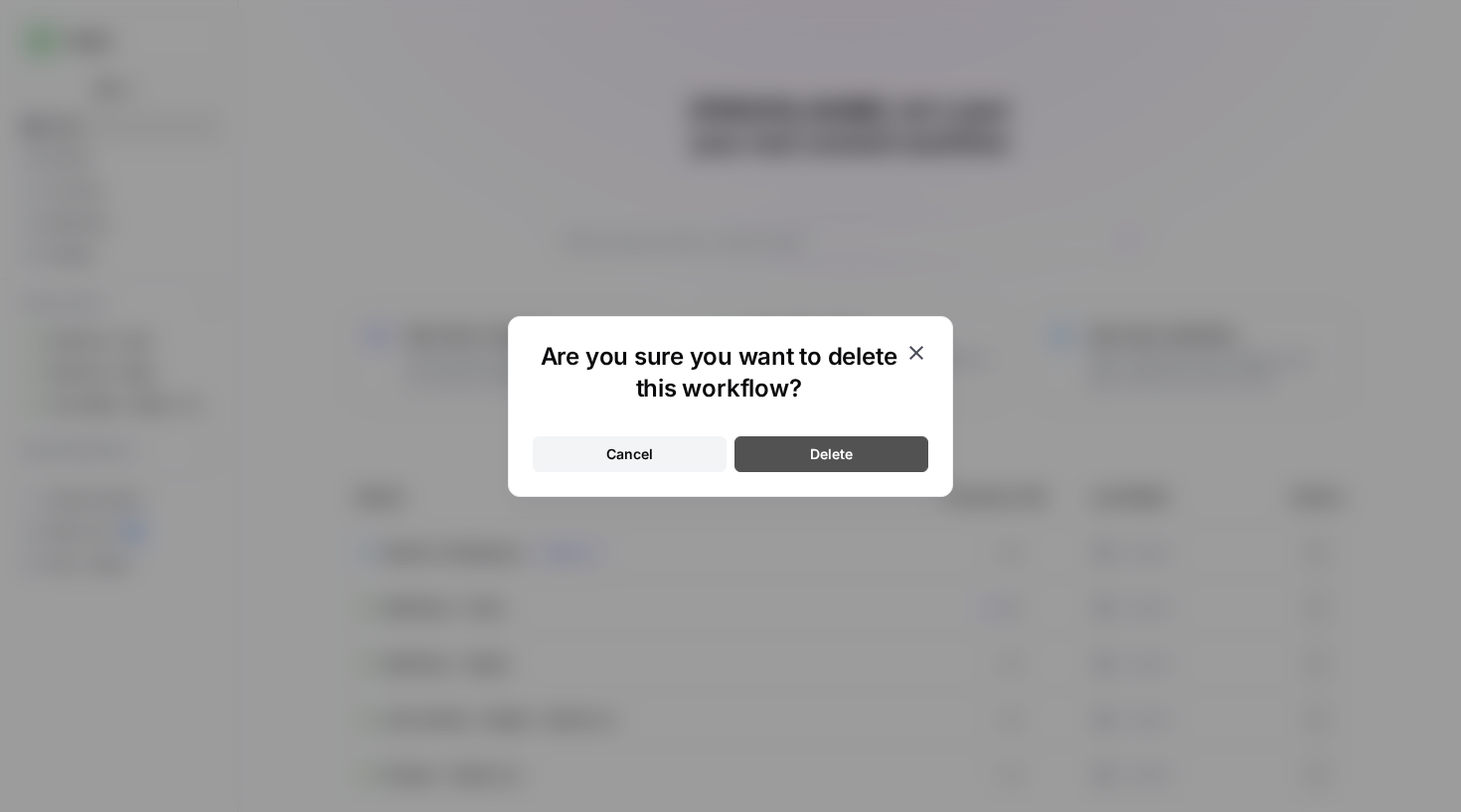 click on "Delete" at bounding box center (831, 454) 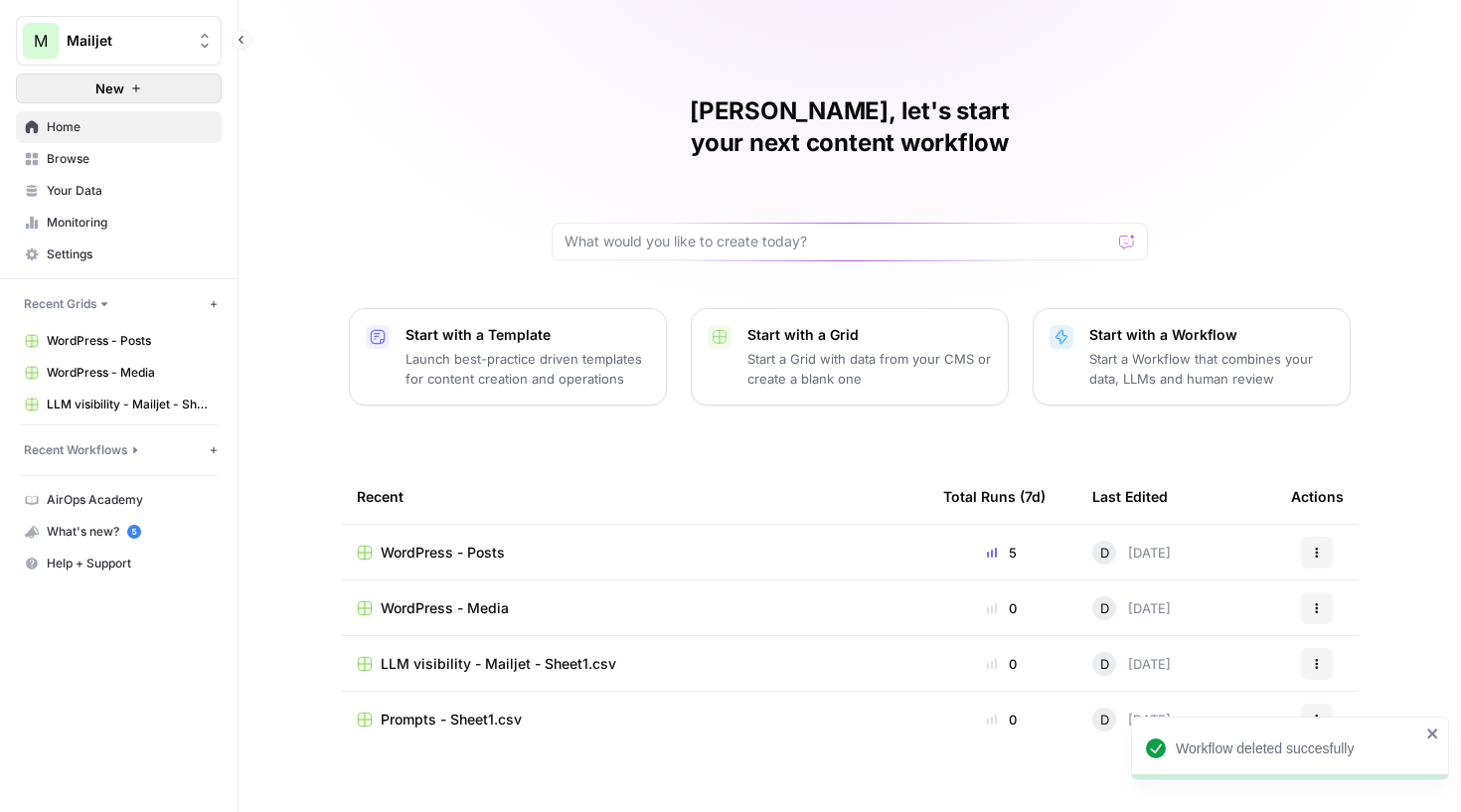 click on "New" at bounding box center (118, 88) 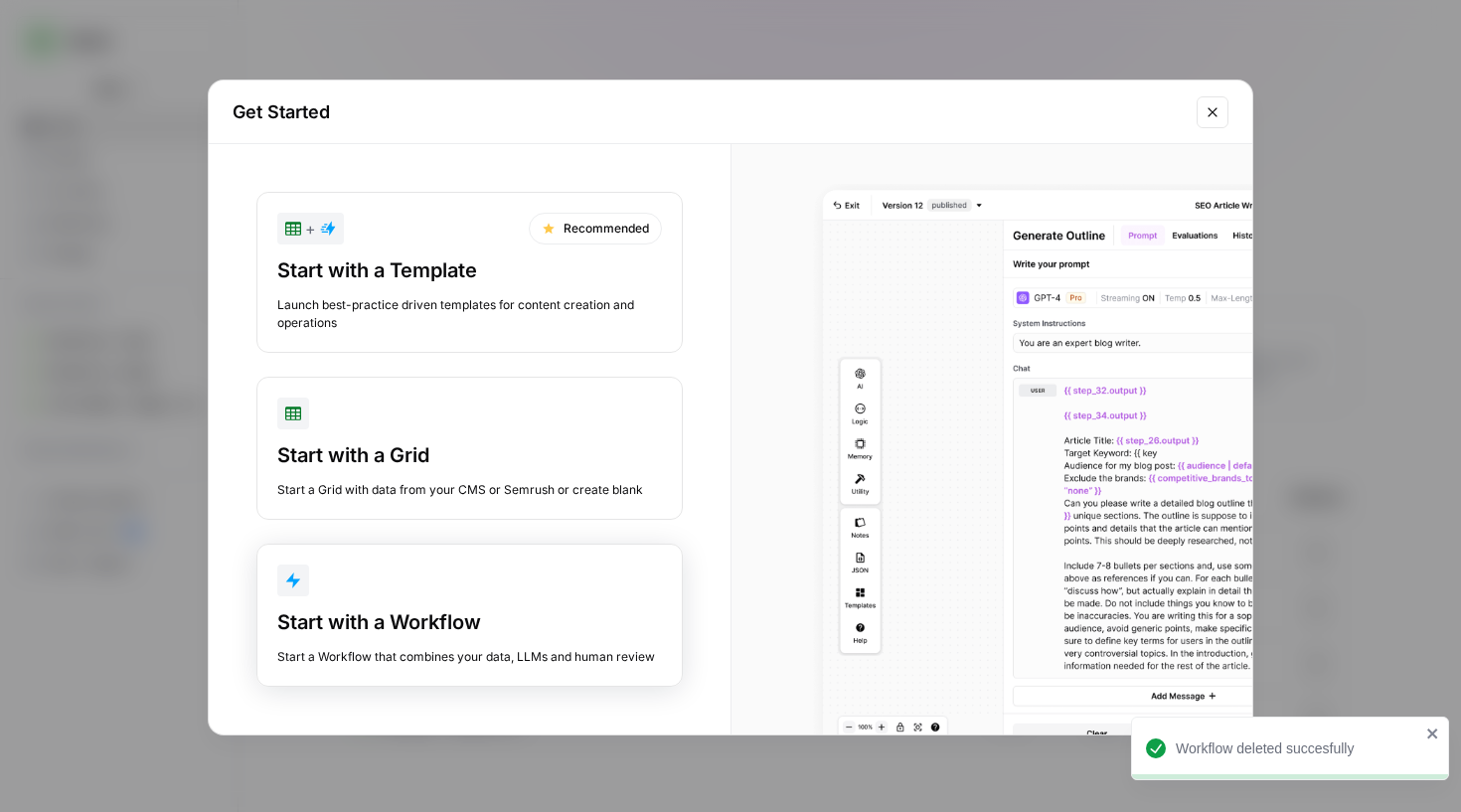 scroll, scrollTop: 0, scrollLeft: 0, axis: both 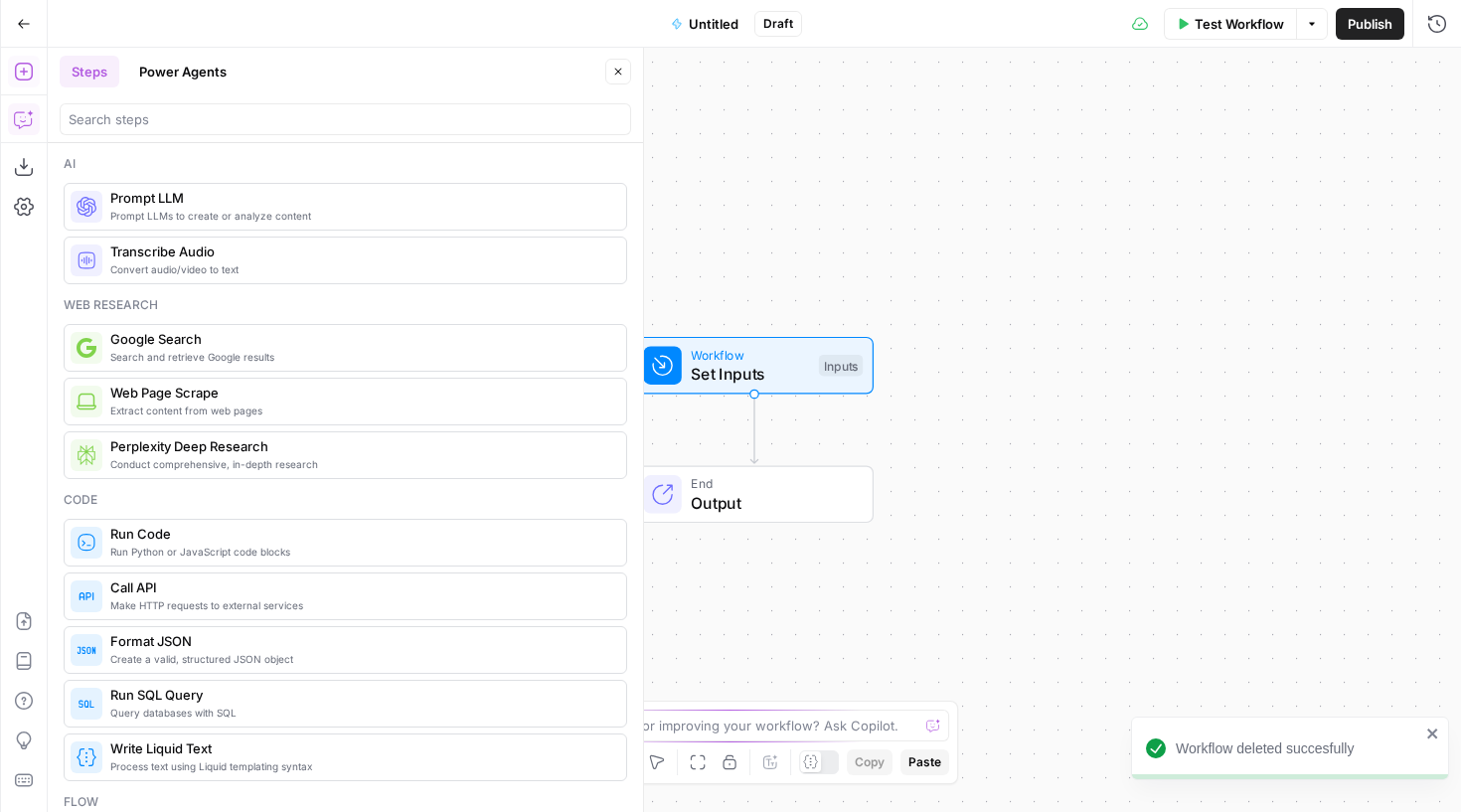 click 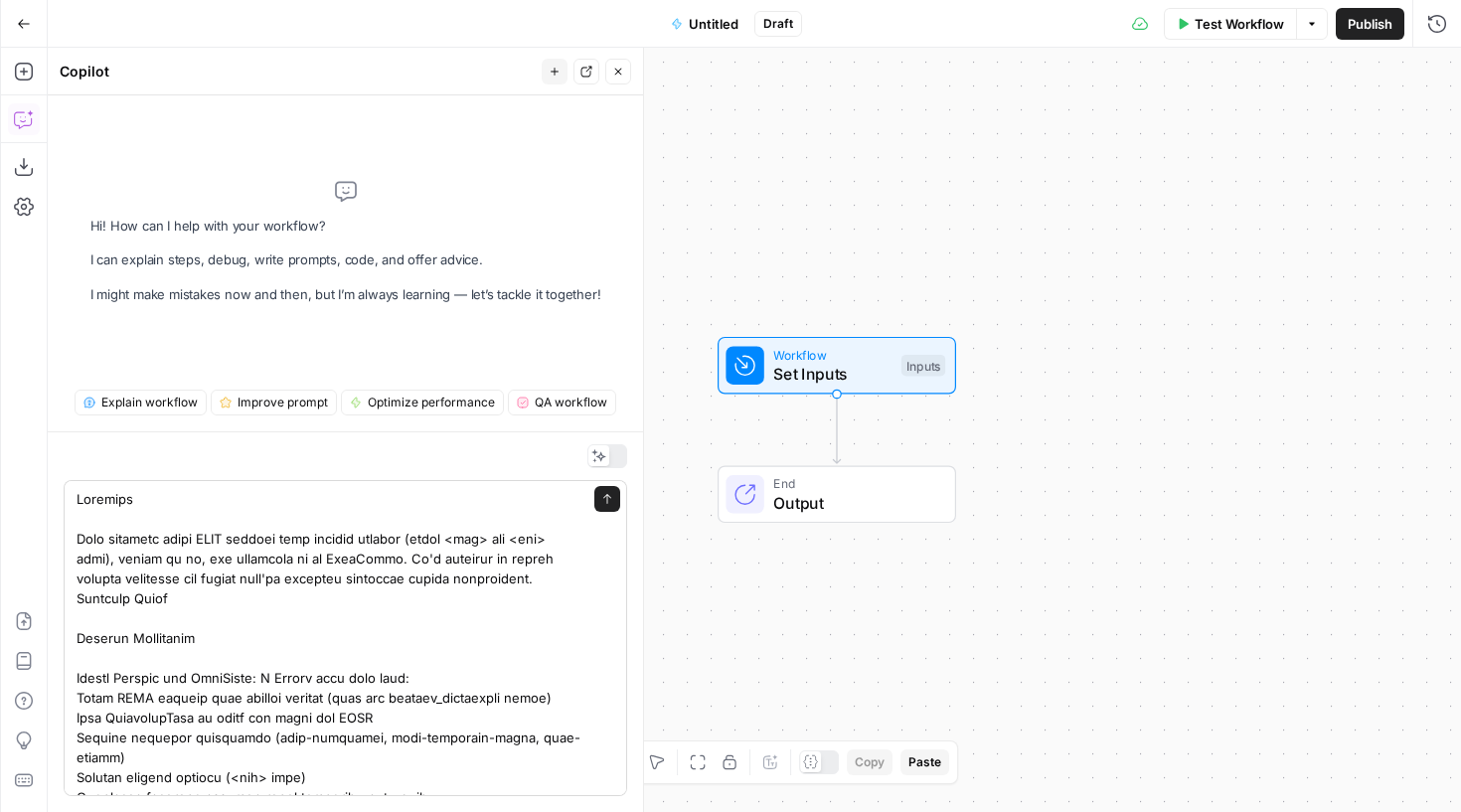 scroll, scrollTop: -3, scrollLeft: 0, axis: vertical 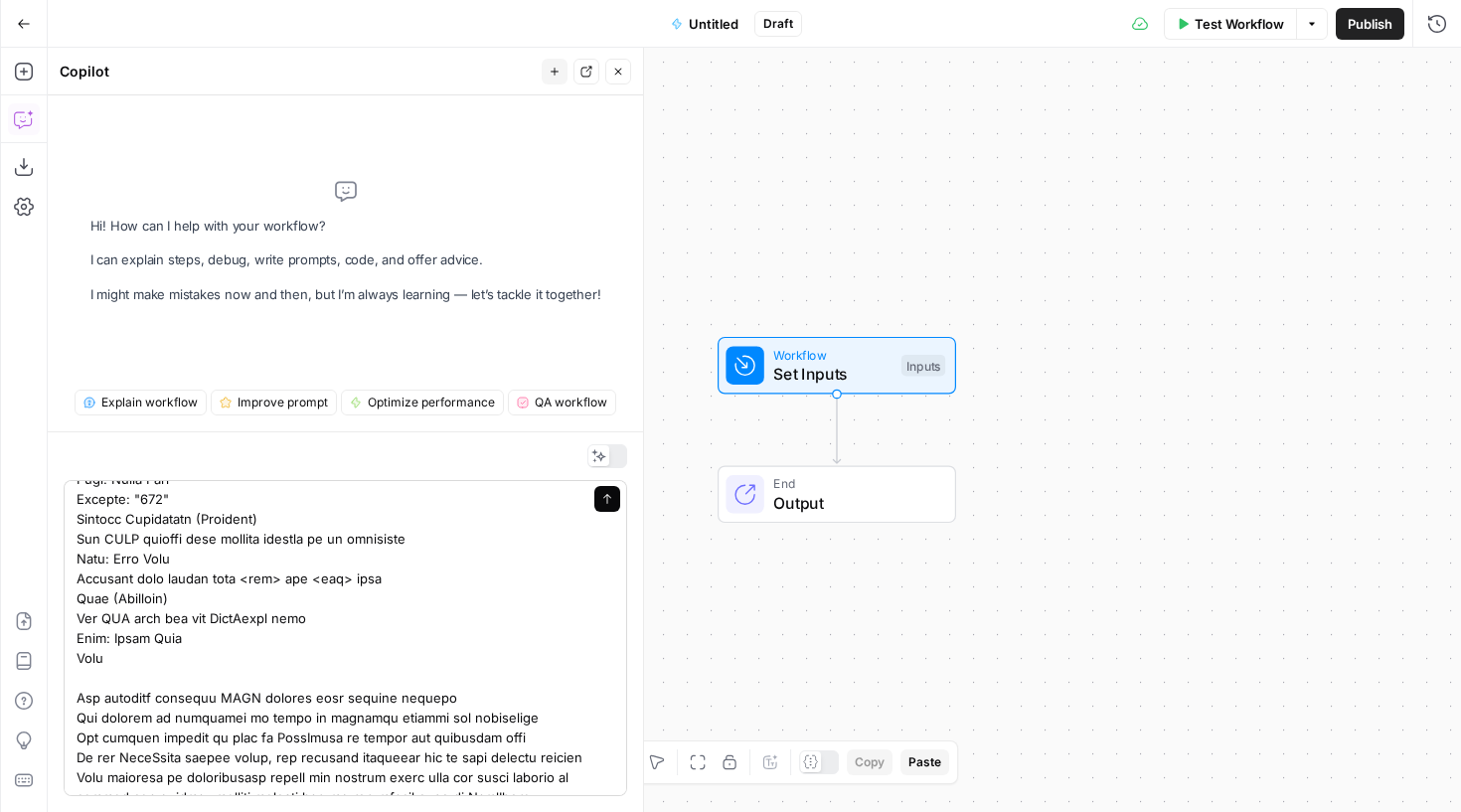 type on "Build the following:
This workflow takes HTML content with tracked changes (using <ins> and <del> tags), cleans it up, and publishes it to WordPress. It's designed to handle content revisions and ensure they're properly formatted before publication.
Workflow Steps
Content Processing
Format Content for WordPress: A Python code step that:
Takes HTML content with tracked changes (from the article_comparison input)
Uses BeautifulSoup to parse and clean the HTML
Removes tracking attributes (data-changeset, data-changeset-index, data-reason)
Removes deleted content (<del> tags)
Preserves inserted content while removing <ins> tags
Cleans up extra whitespace and line breaks
Includes robust error handling for input validation
WordPress Integration
Update WordPress Post: A native WordPress integration step that:
Takes the cleaned content from the previous step
Updates an existing WordPress post using the provided post ID
Has soft failure enabled (continues workflow even if update fails)
Inputs
Title (Optional)
..." 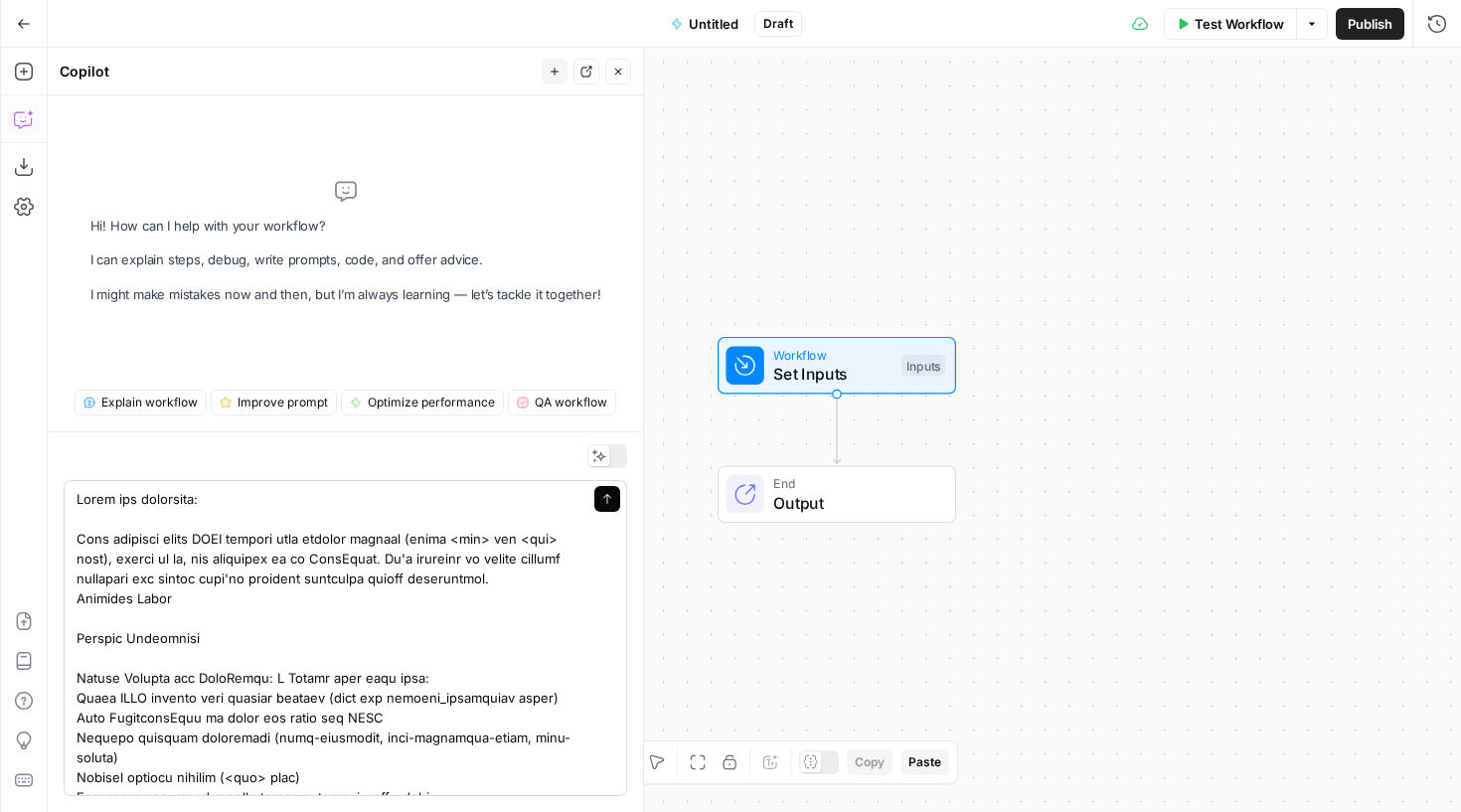 click 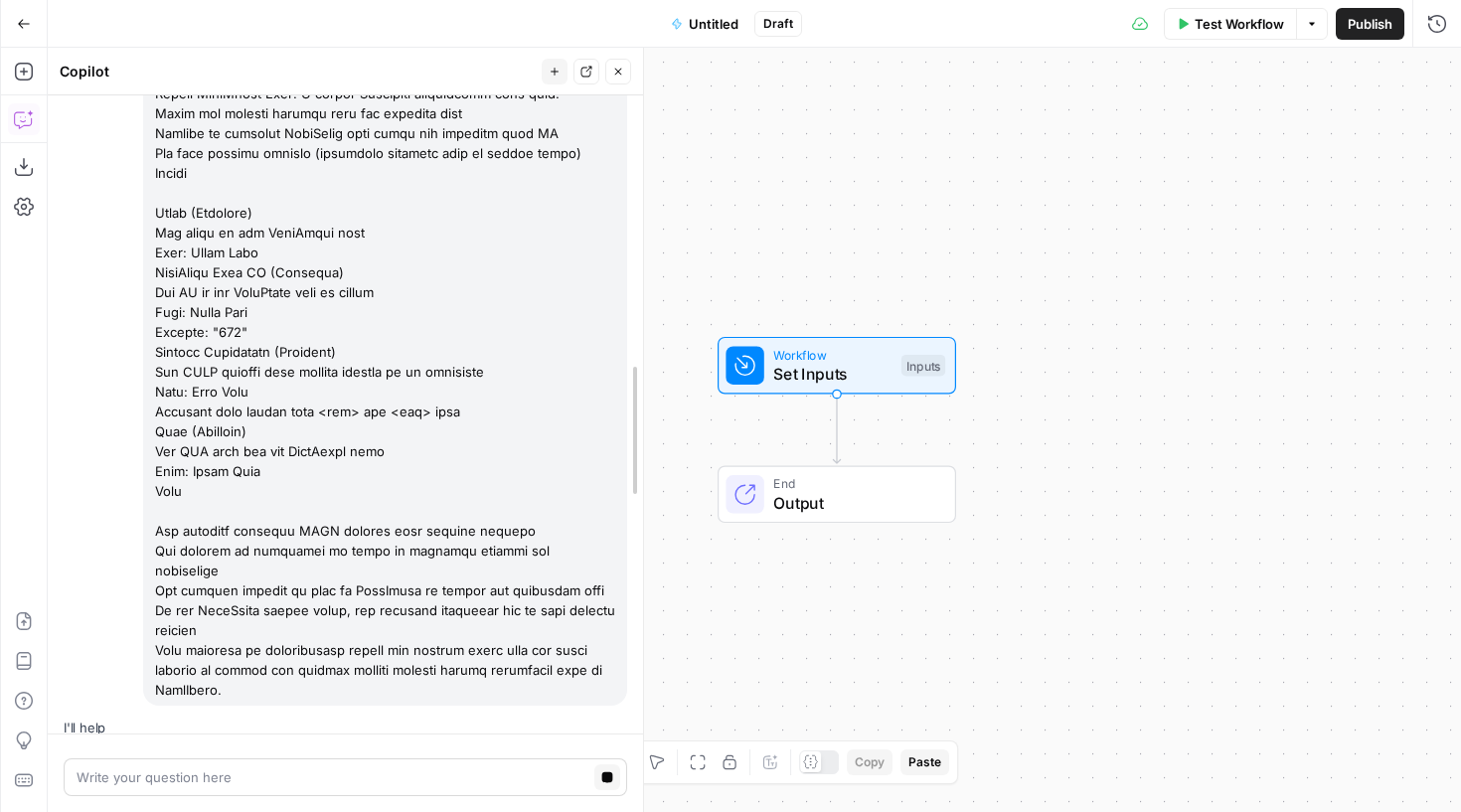 scroll, scrollTop: 572, scrollLeft: 0, axis: vertical 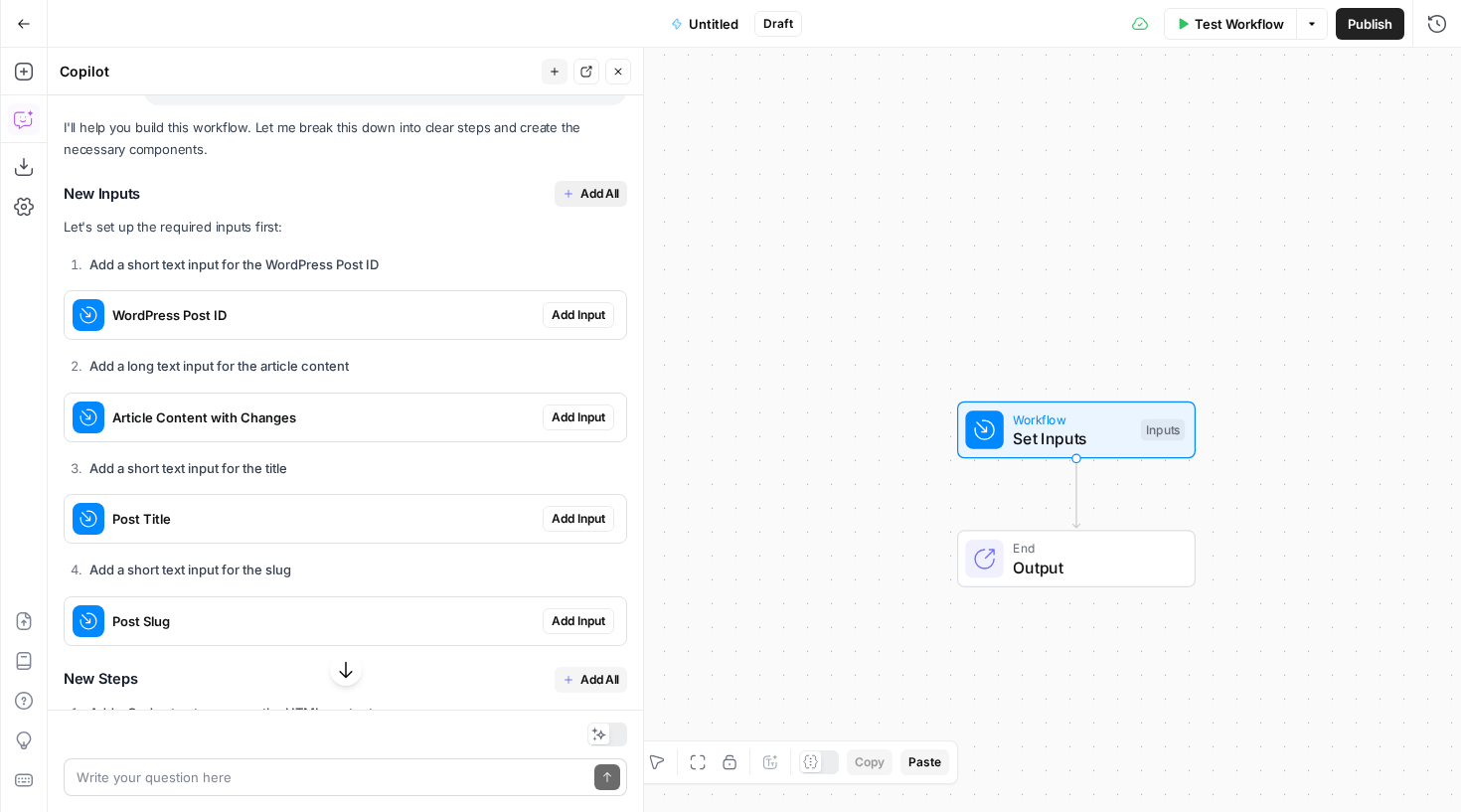 click on "Add All" at bounding box center [599, 194] 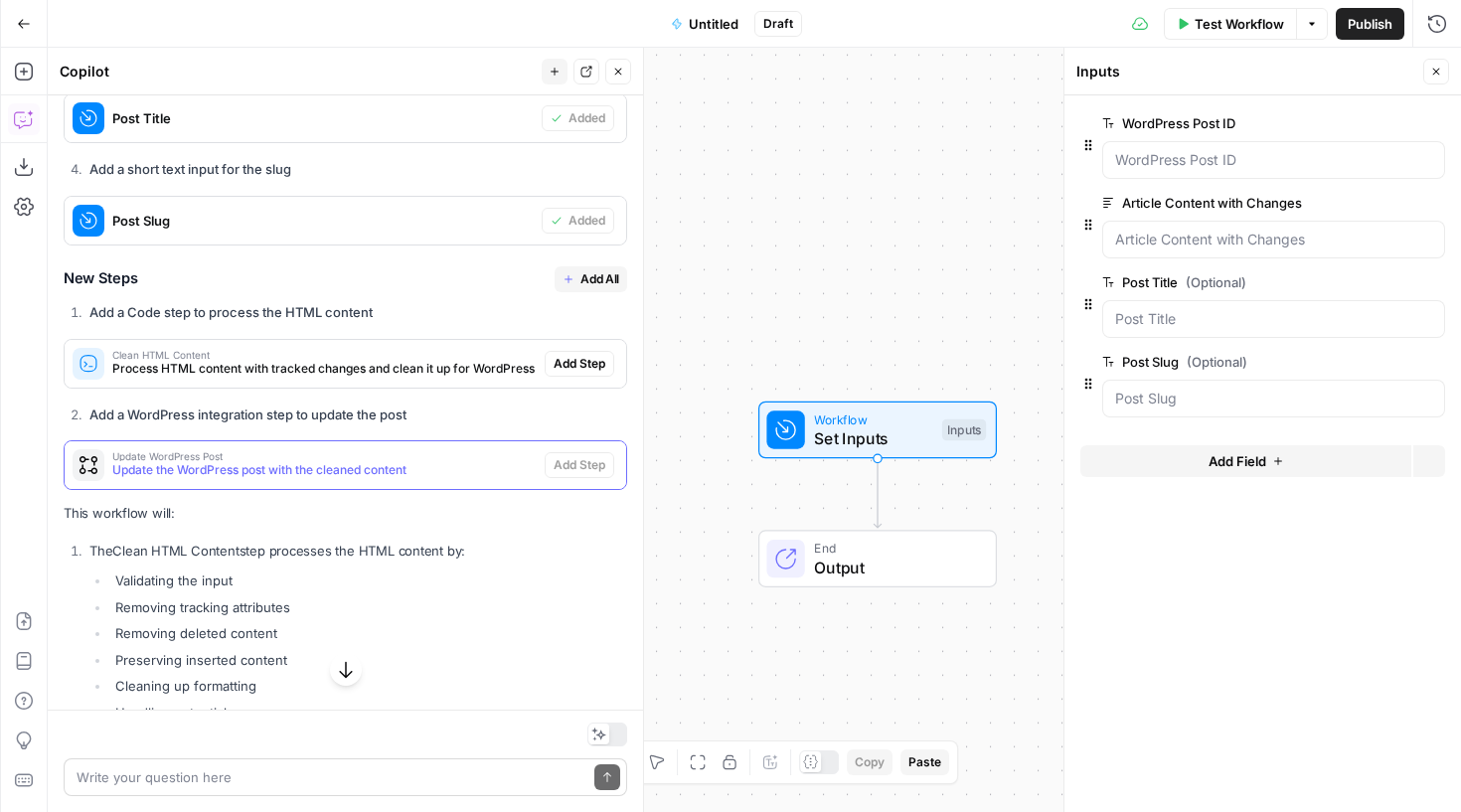 scroll, scrollTop: 1610, scrollLeft: 0, axis: vertical 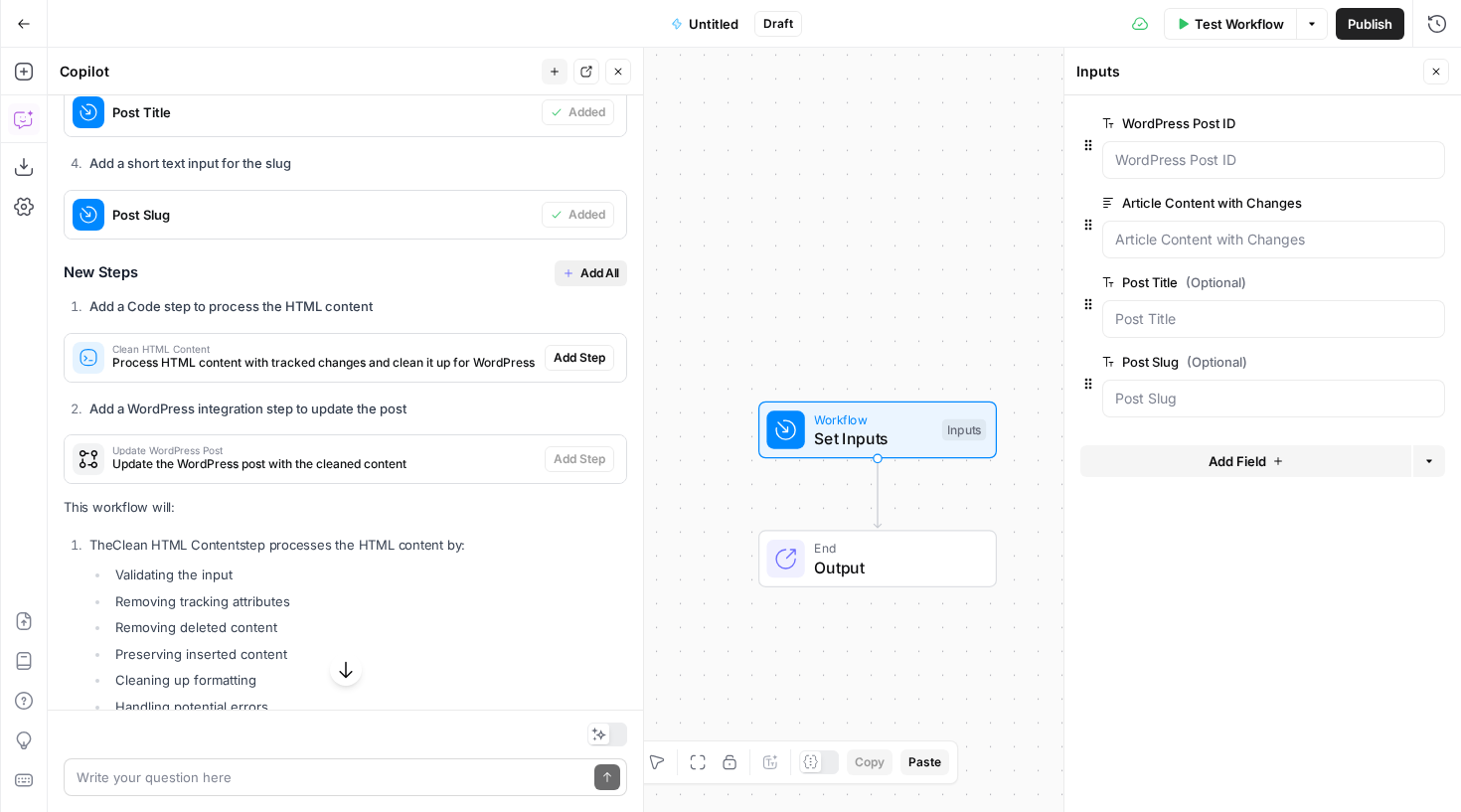 click on "Add All" at bounding box center [599, 273] 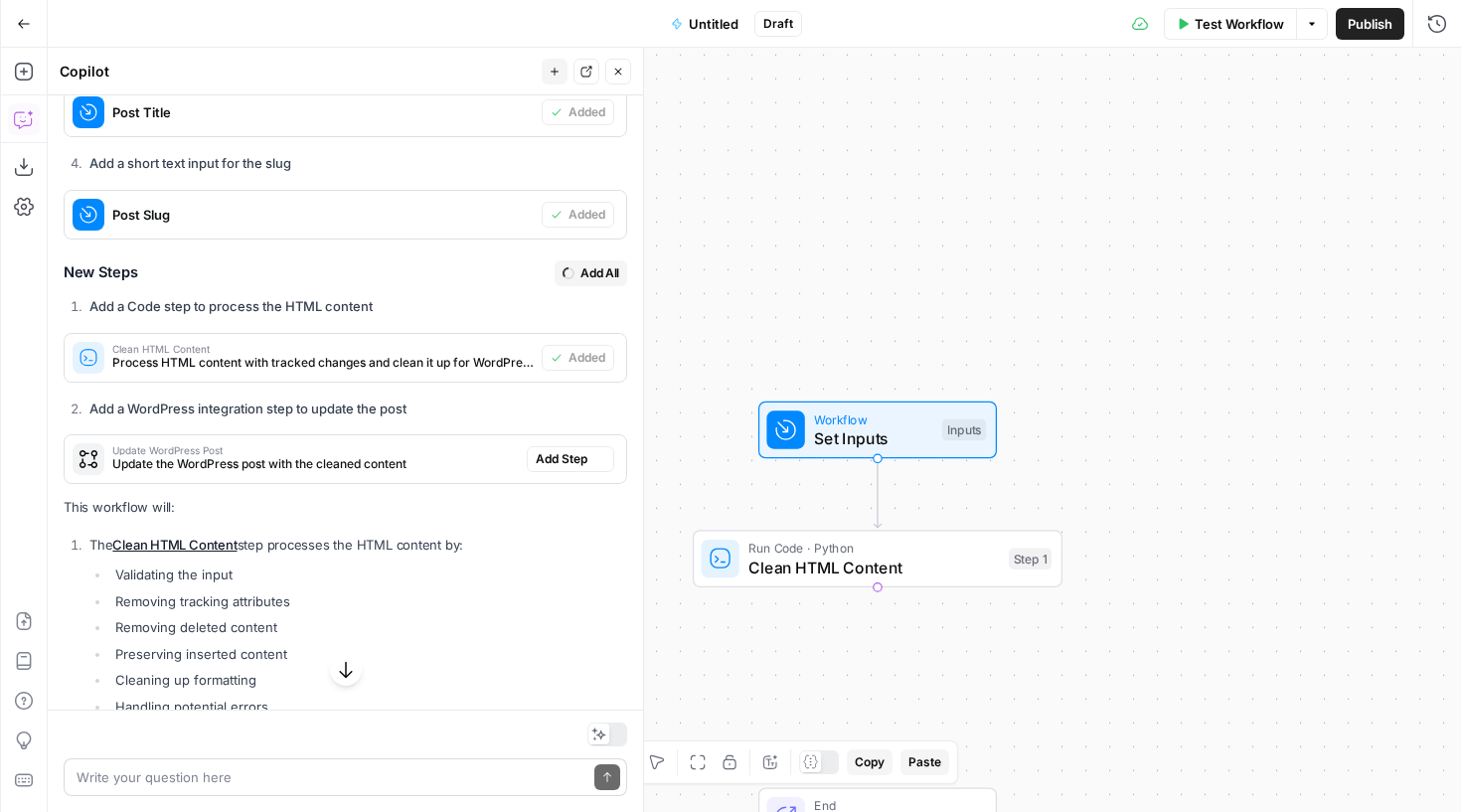type on "Update WordPress Post" 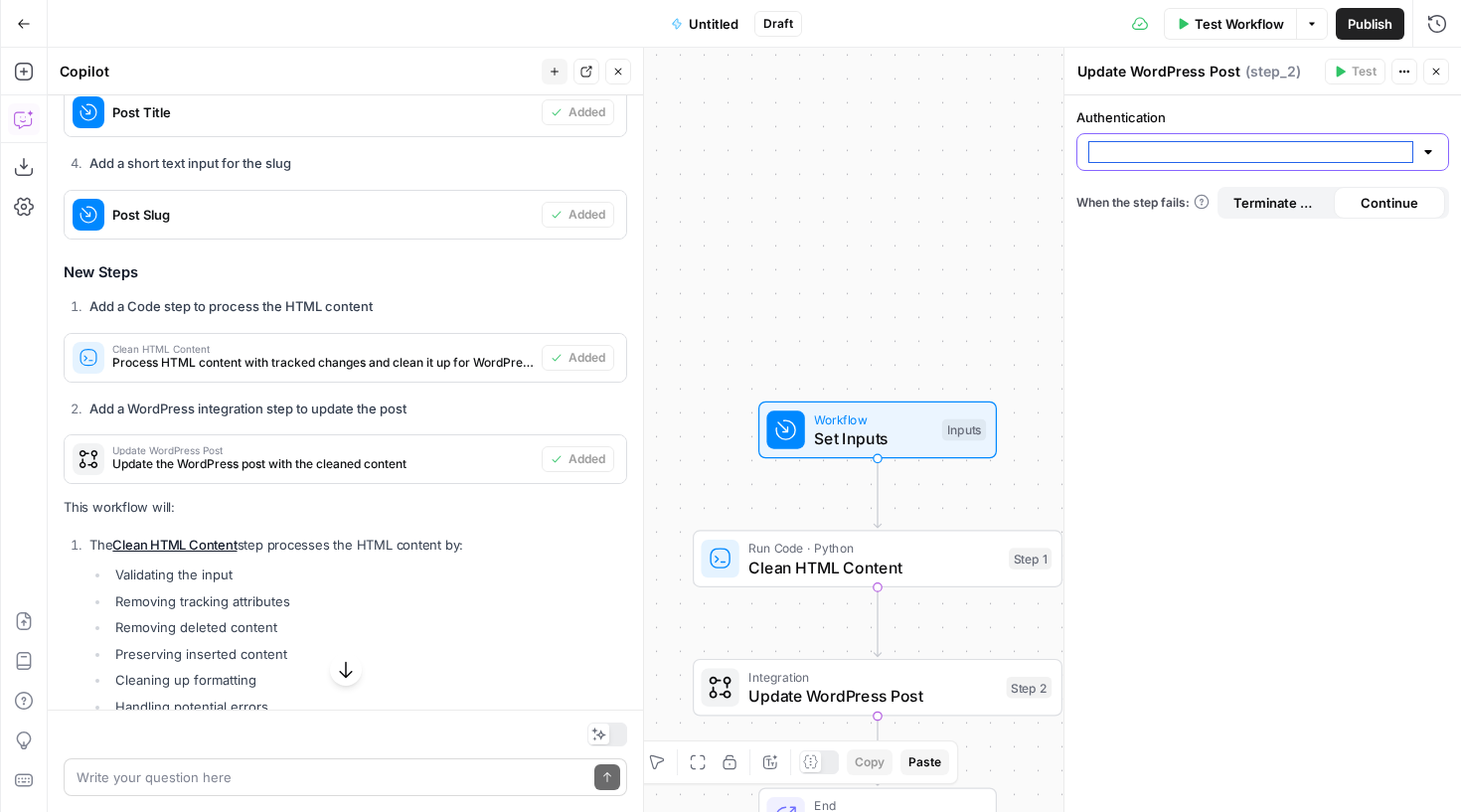 click on "Authentication" at bounding box center (1250, 152) 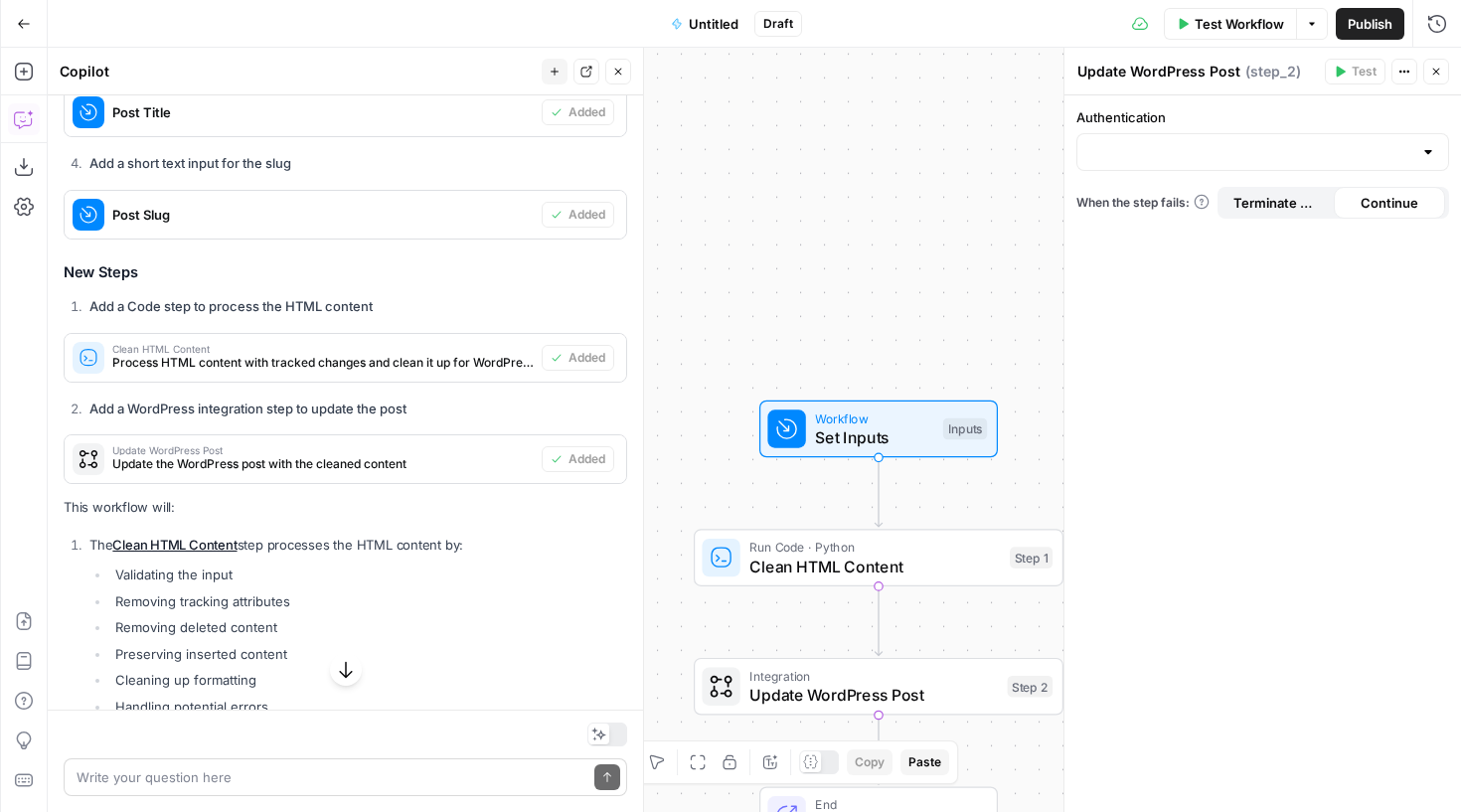 click on "Workflow Set Inputs Inputs Test Step Run Code · Python Clean HTML Content Step 1 Integration Update WordPress Post Step 2 End Output" at bounding box center [754, 429] 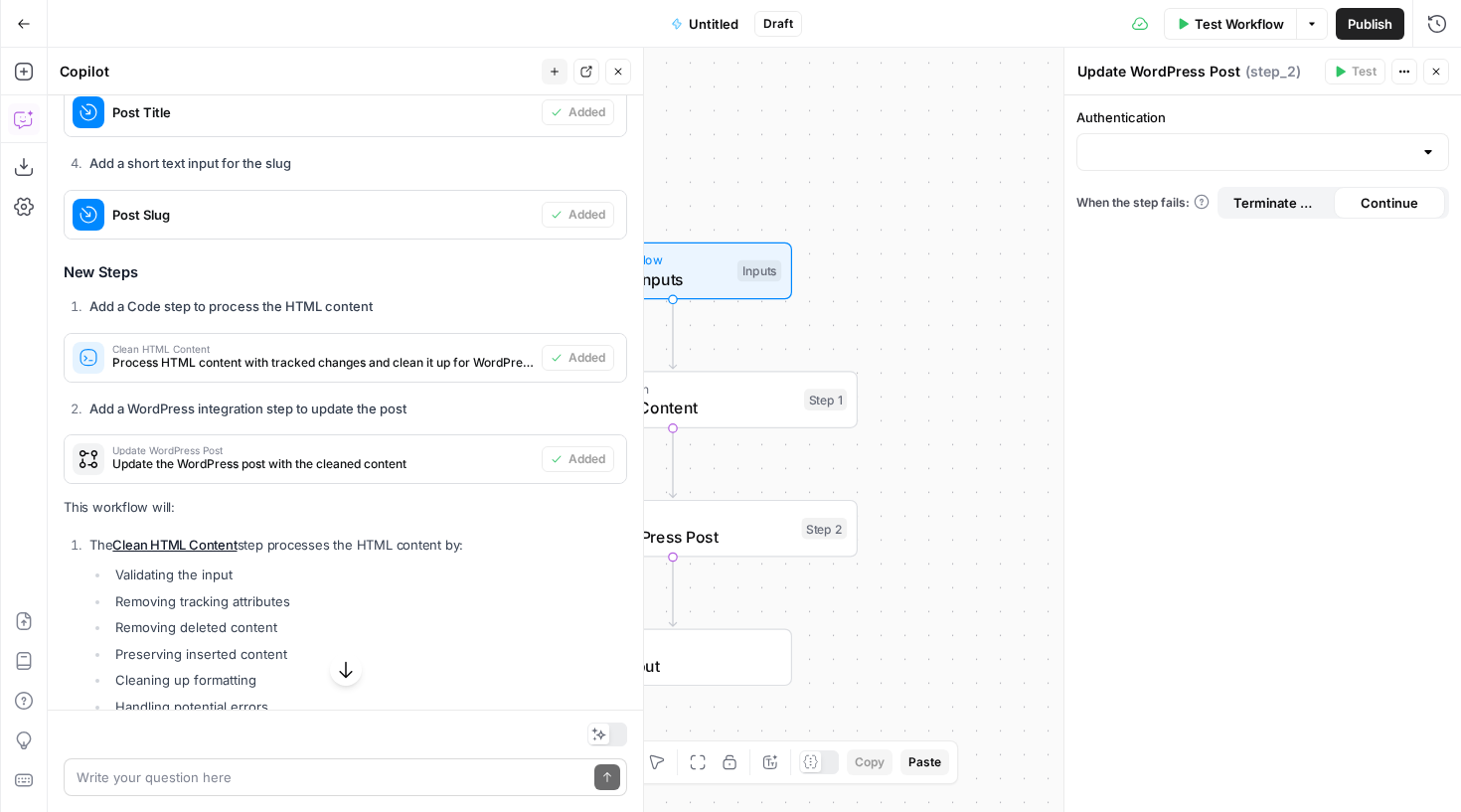 drag, startPoint x: 924, startPoint y: 290, endPoint x: 722, endPoint y: 127, distance: 259.56309 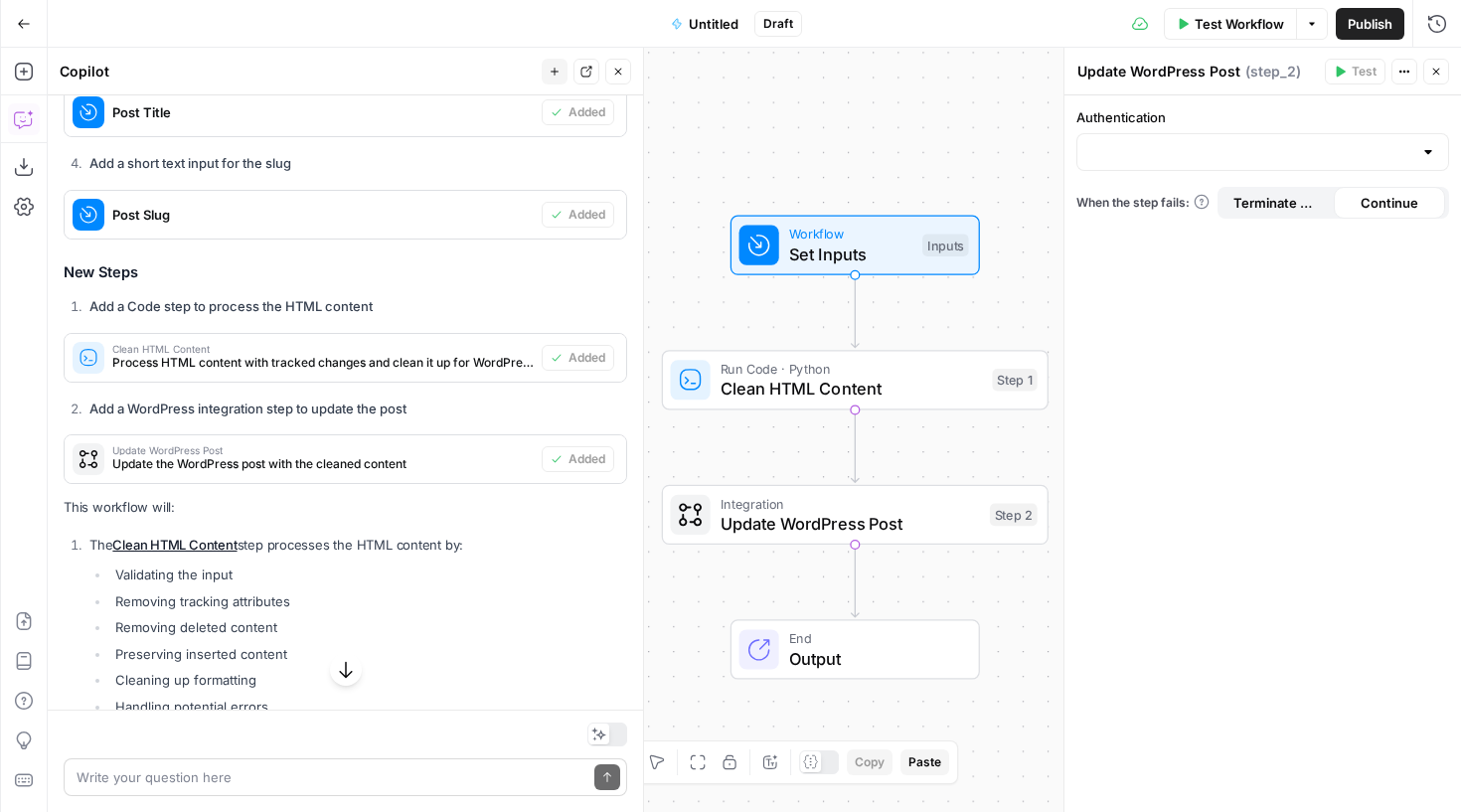 drag, startPoint x: 784, startPoint y: 673, endPoint x: 939, endPoint y: 440, distance: 279.846 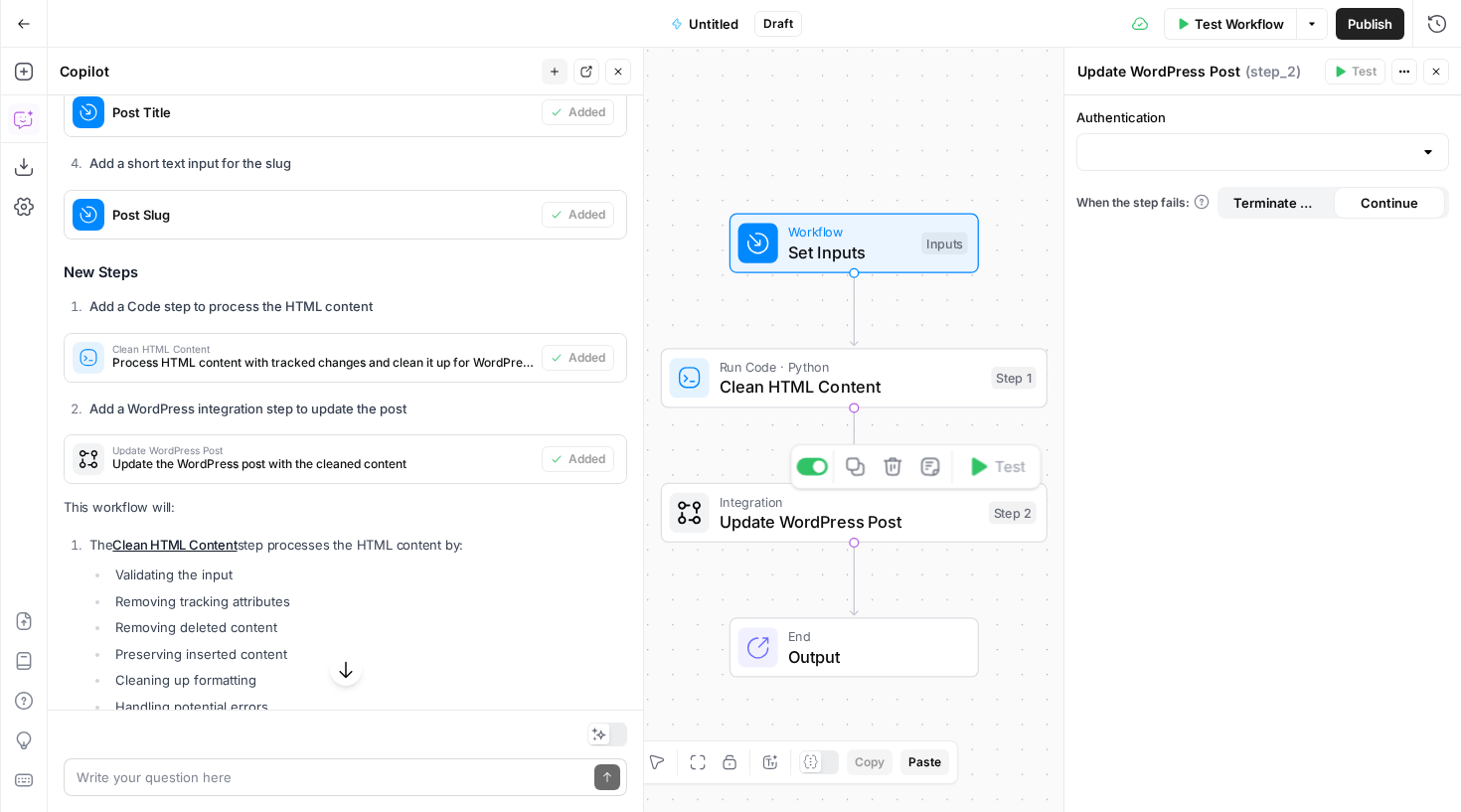 click on "Integration" at bounding box center [849, 502] 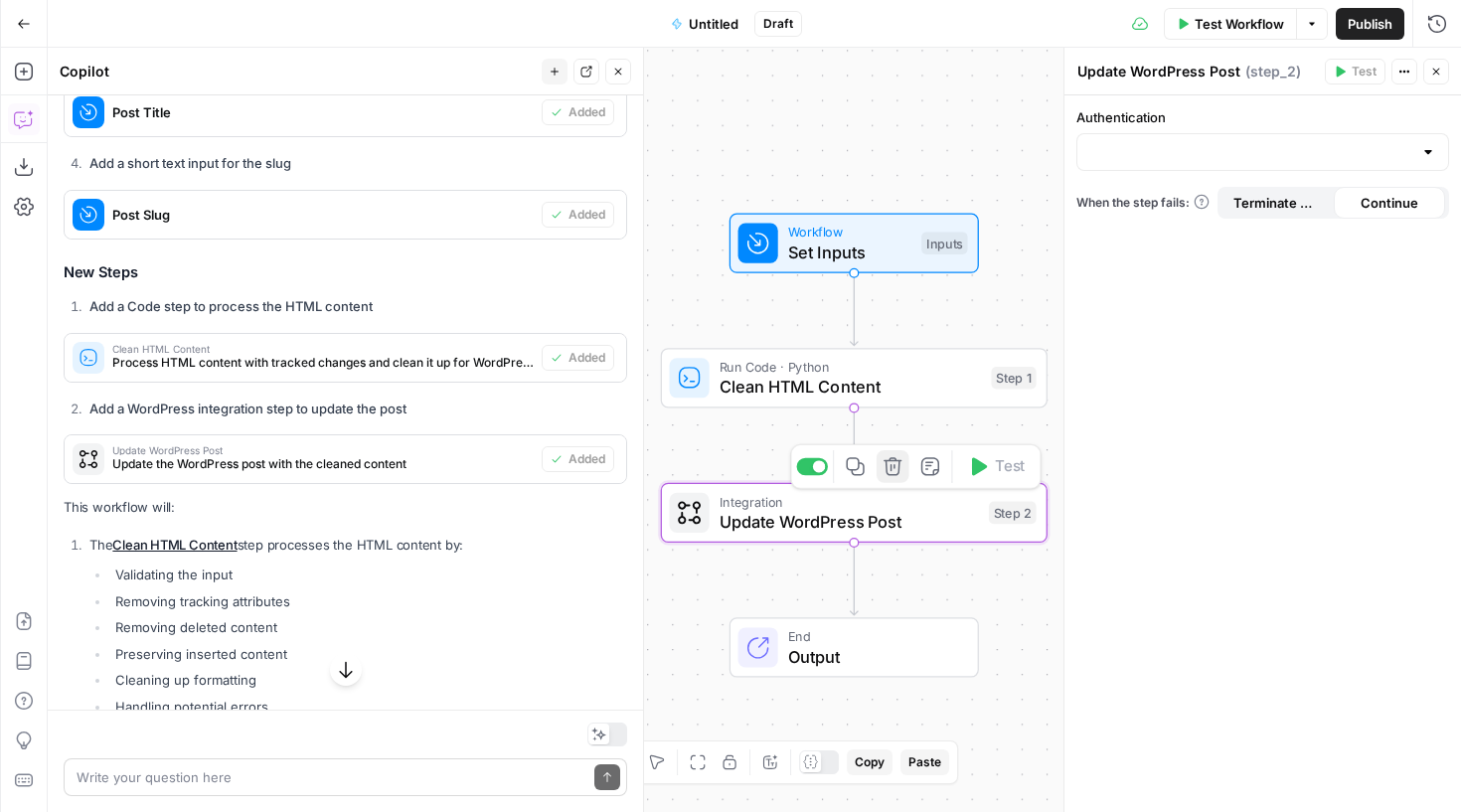 click 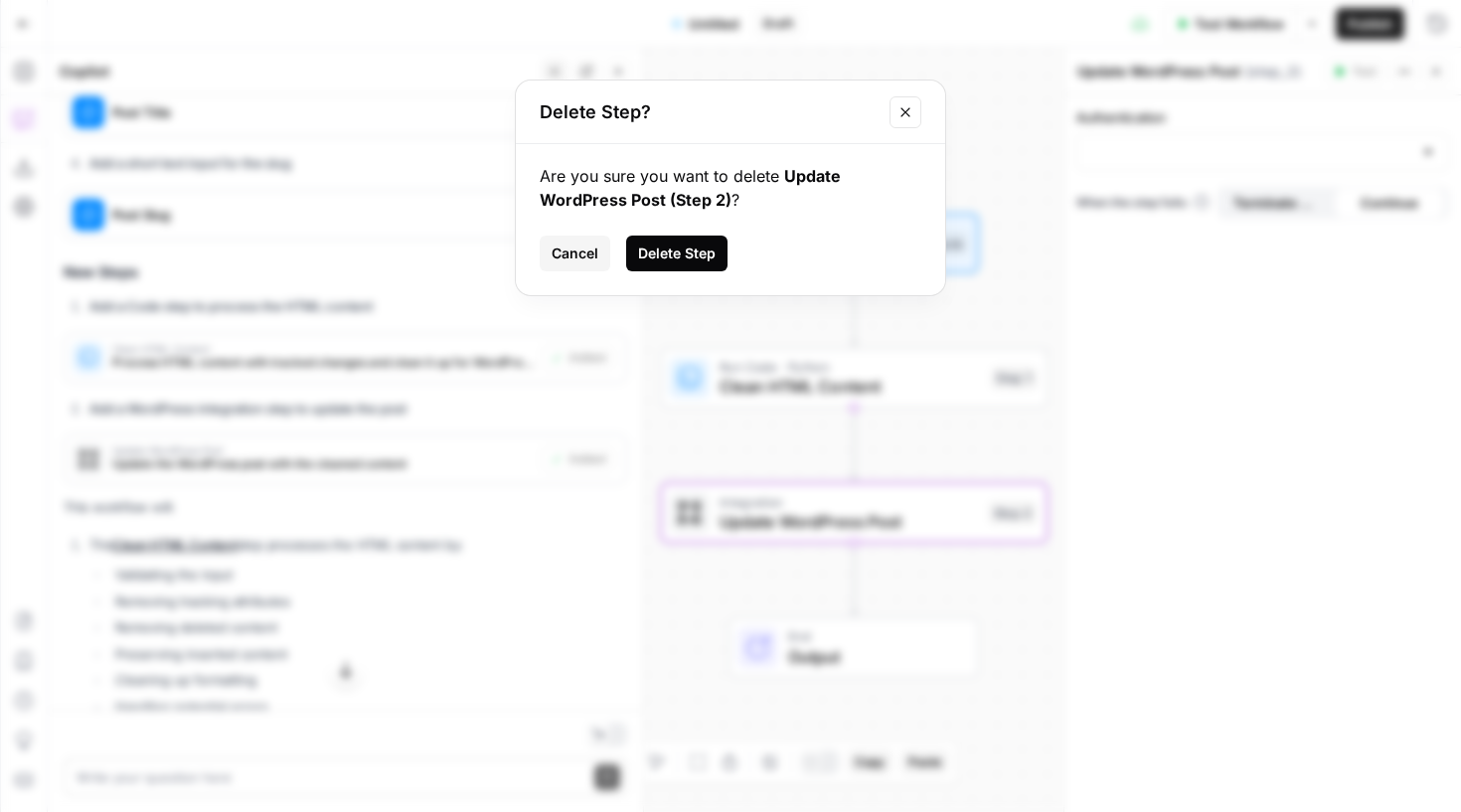 click on "Delete Step" at bounding box center (677, 253) 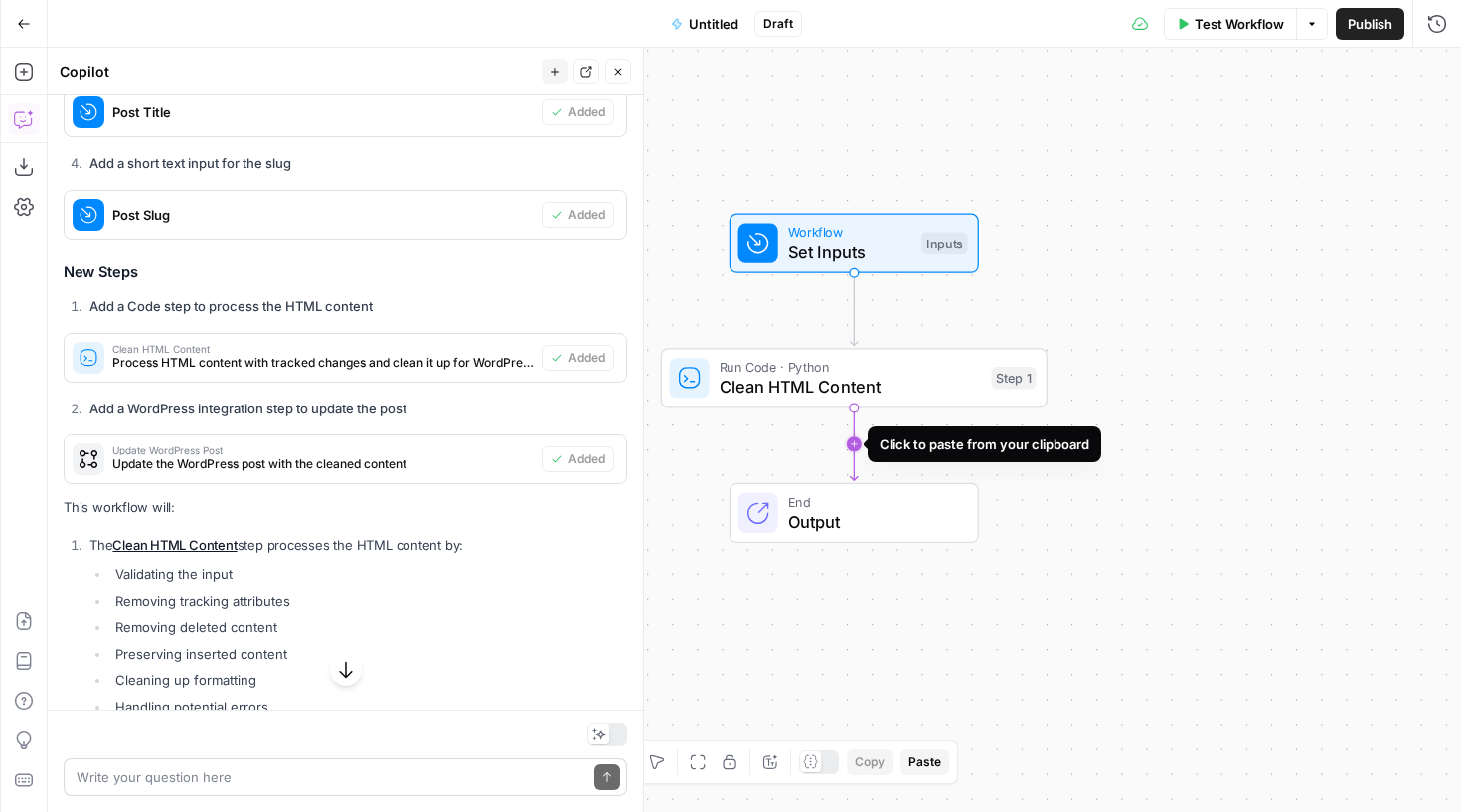 click 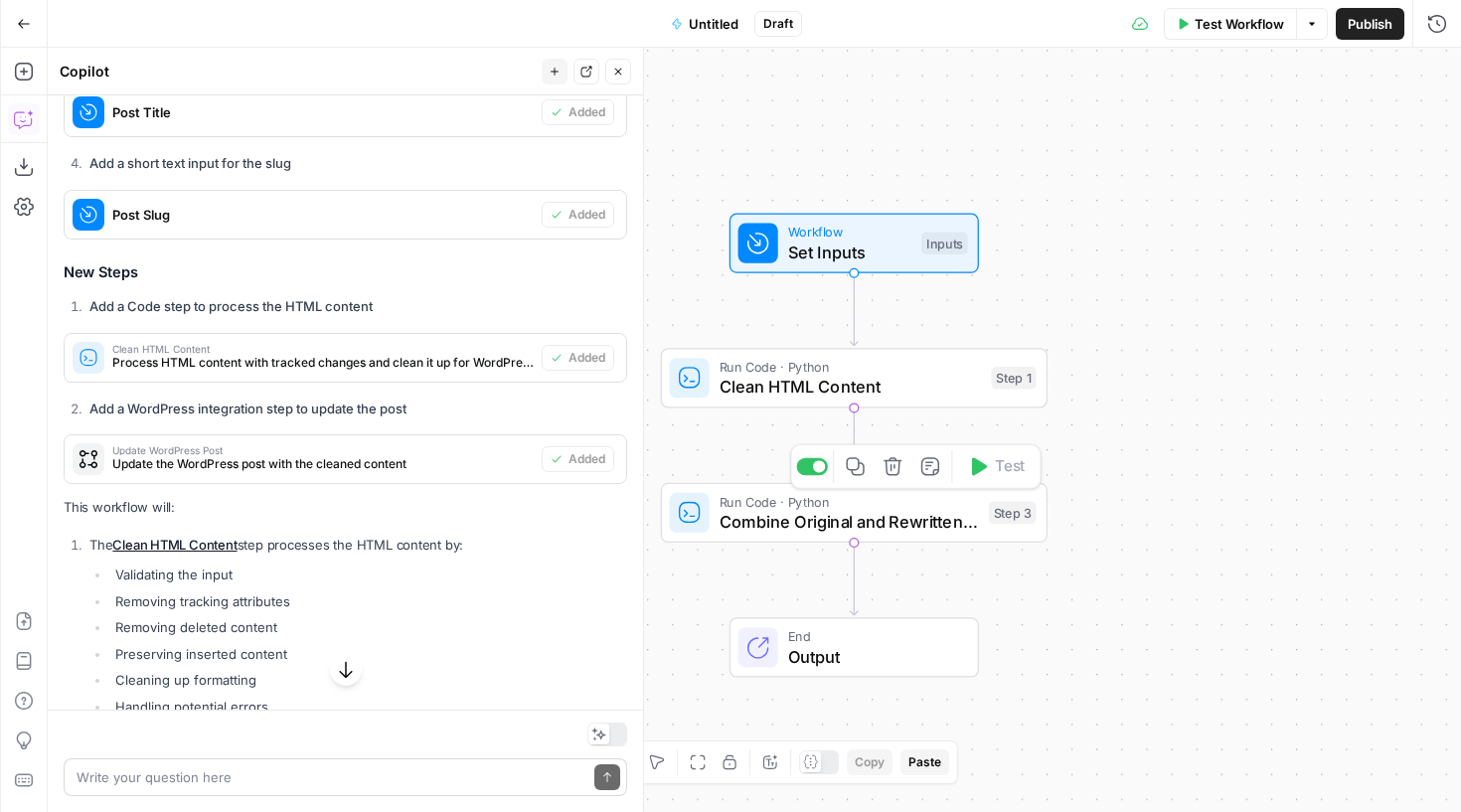 click on "Copy step Delete step Add Note Test" at bounding box center [915, 466] 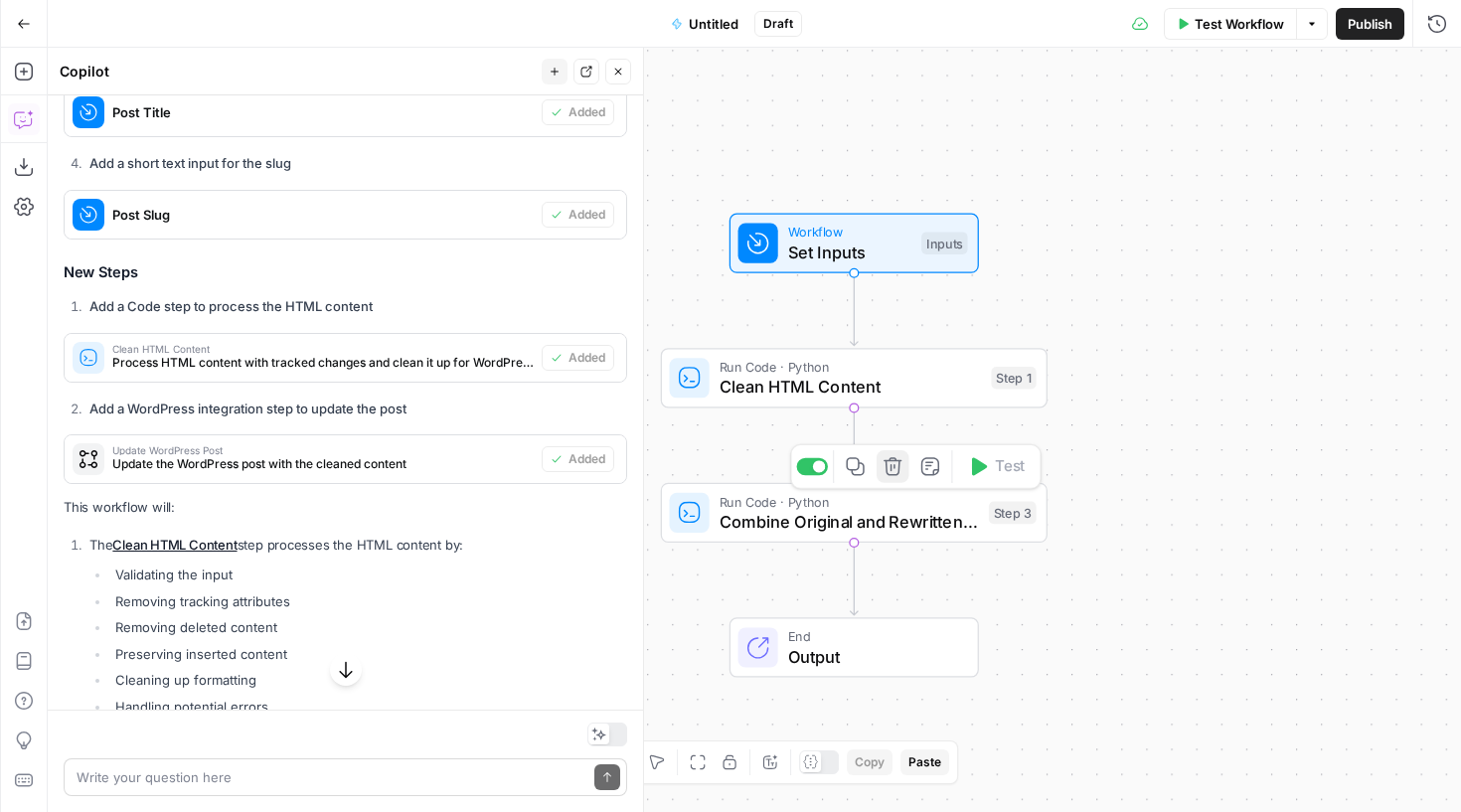 click 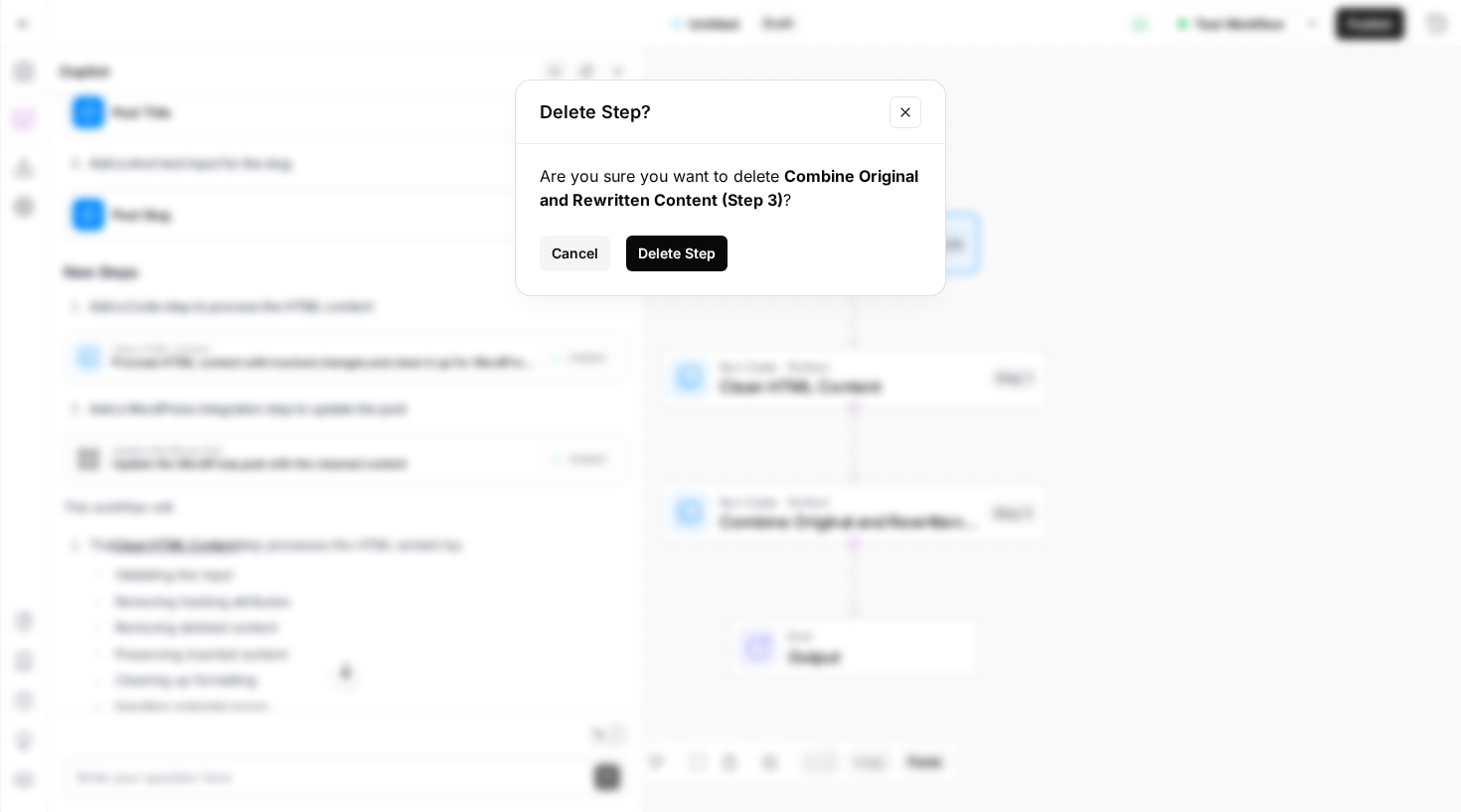 click on "Delete Step" at bounding box center [677, 253] 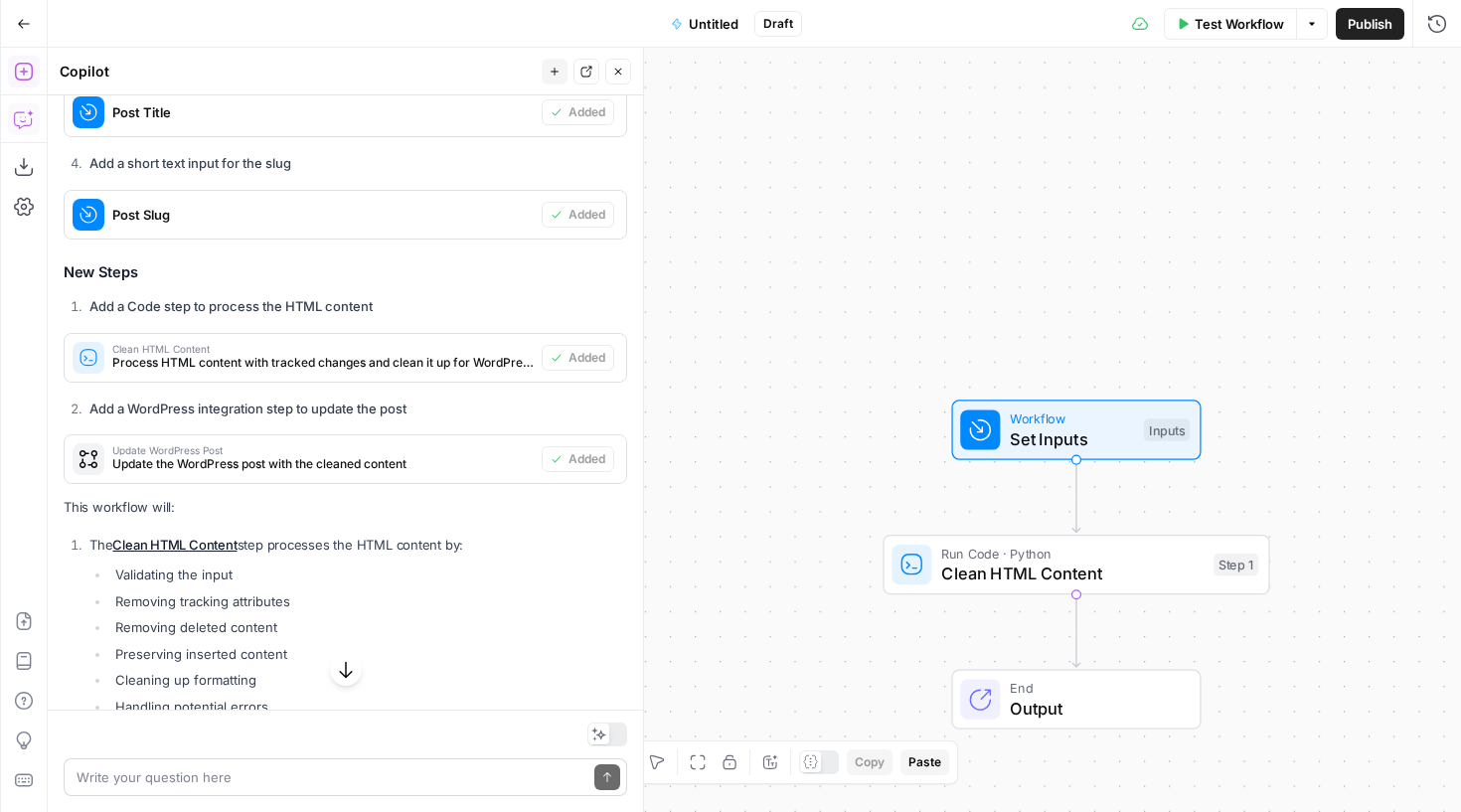 click 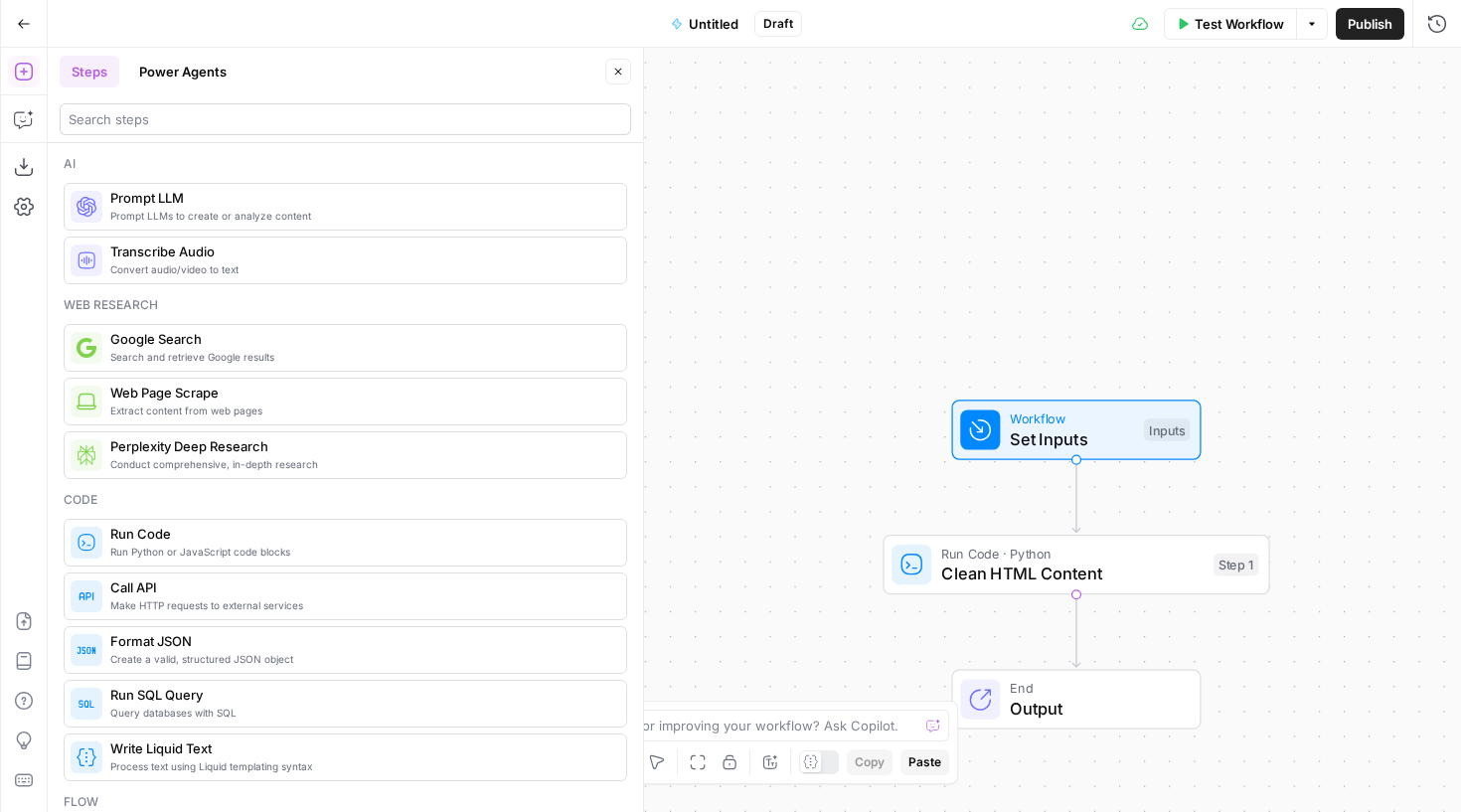 click at bounding box center (345, 119) 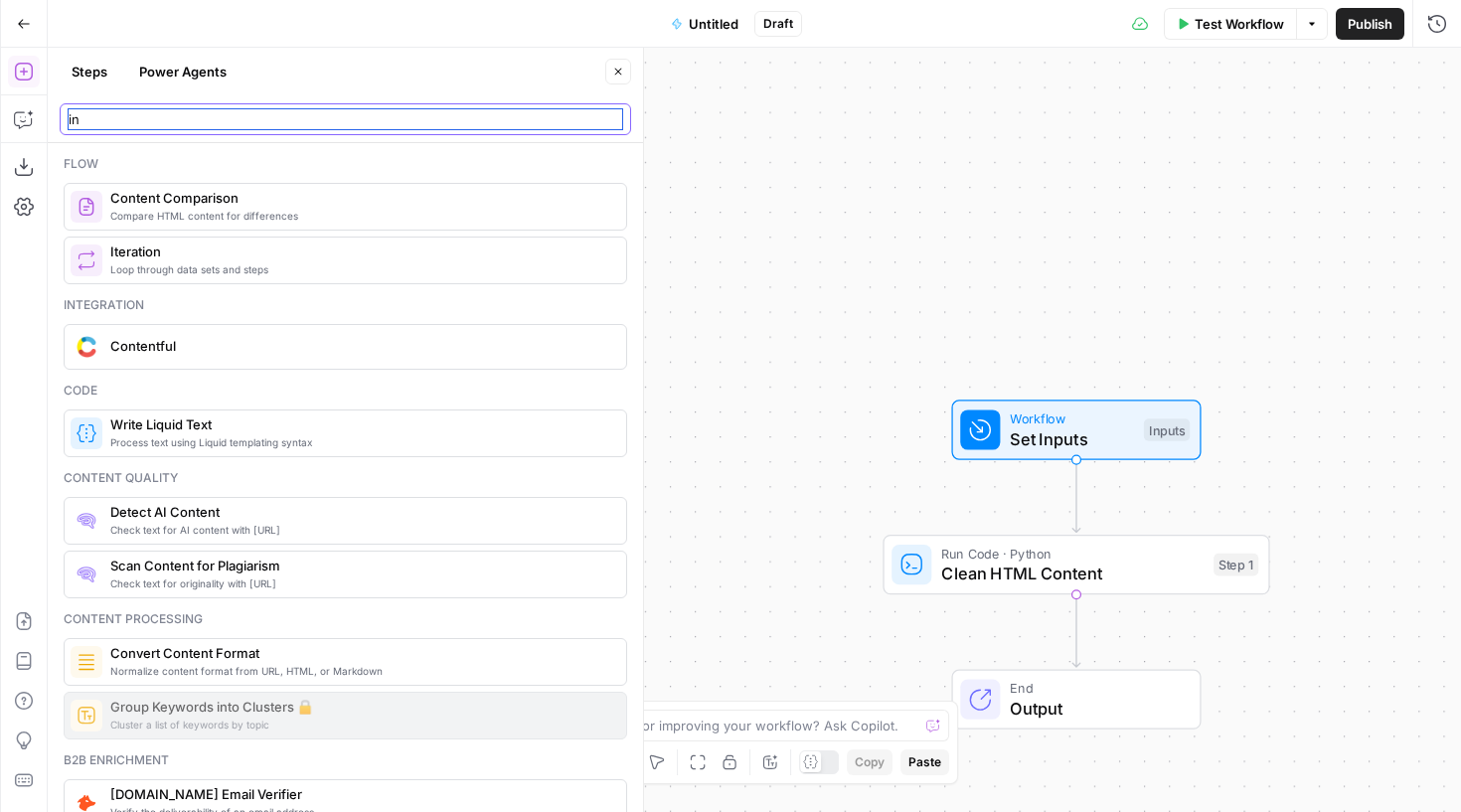 type on "i" 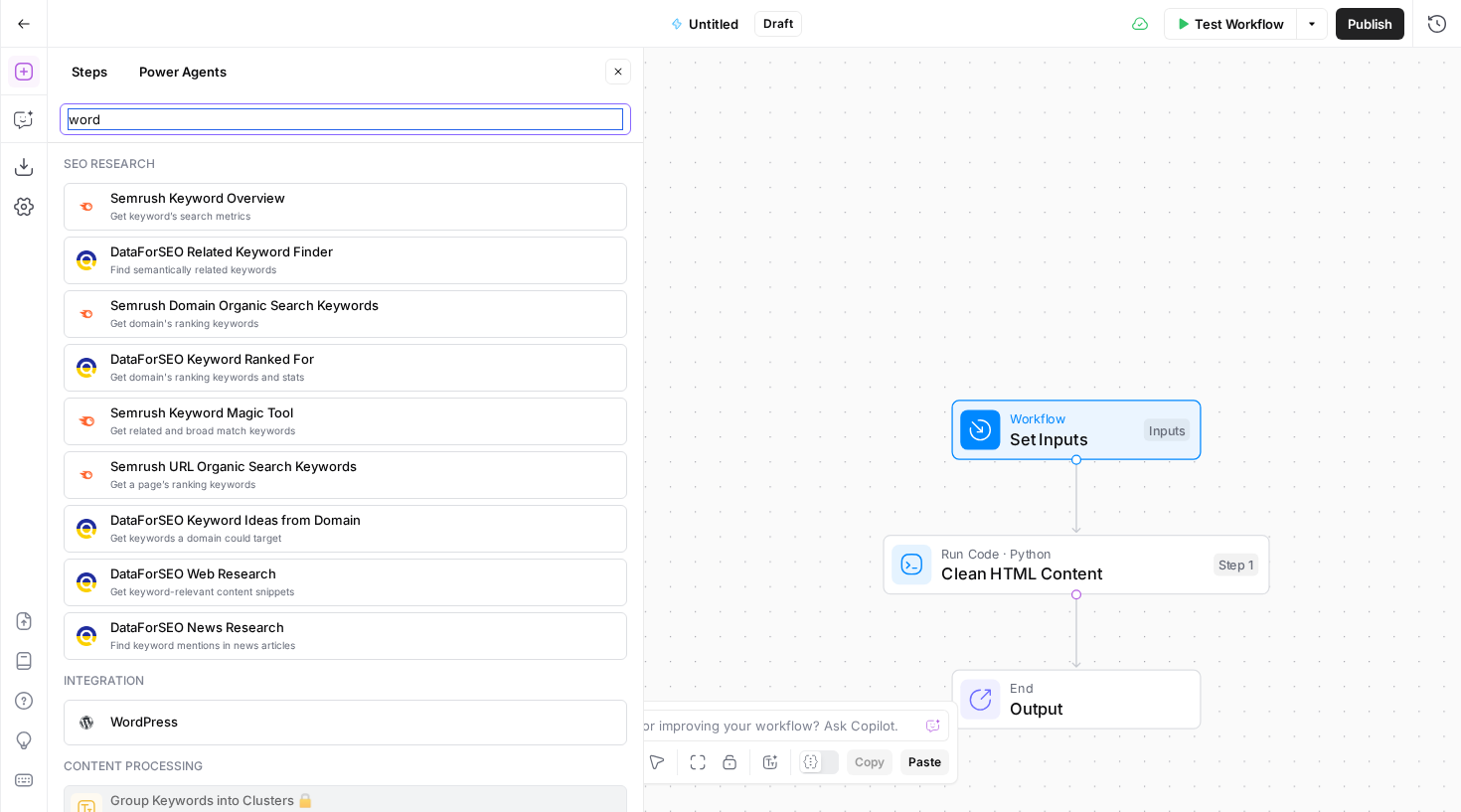 scroll, scrollTop: 442, scrollLeft: 0, axis: vertical 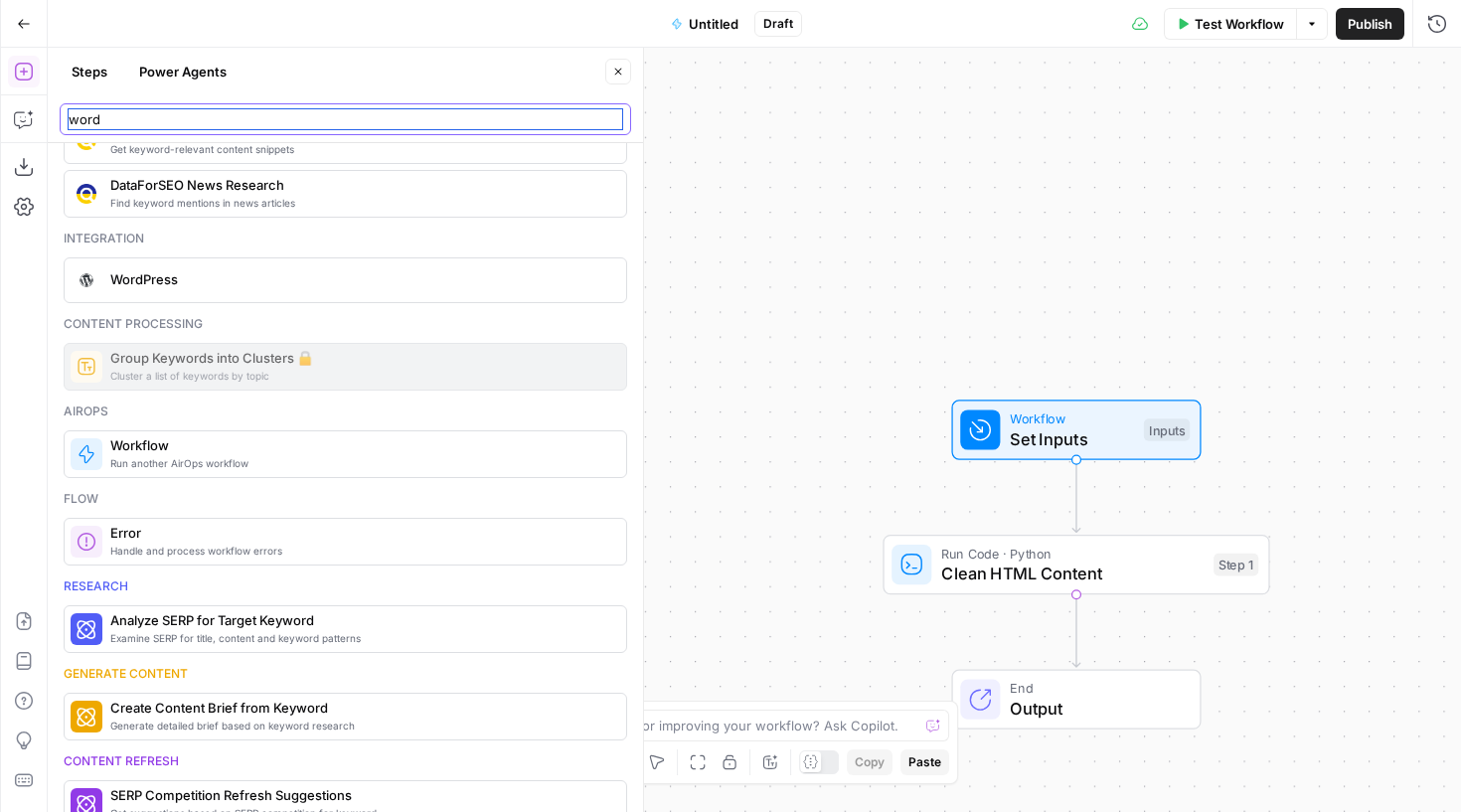 type on "word" 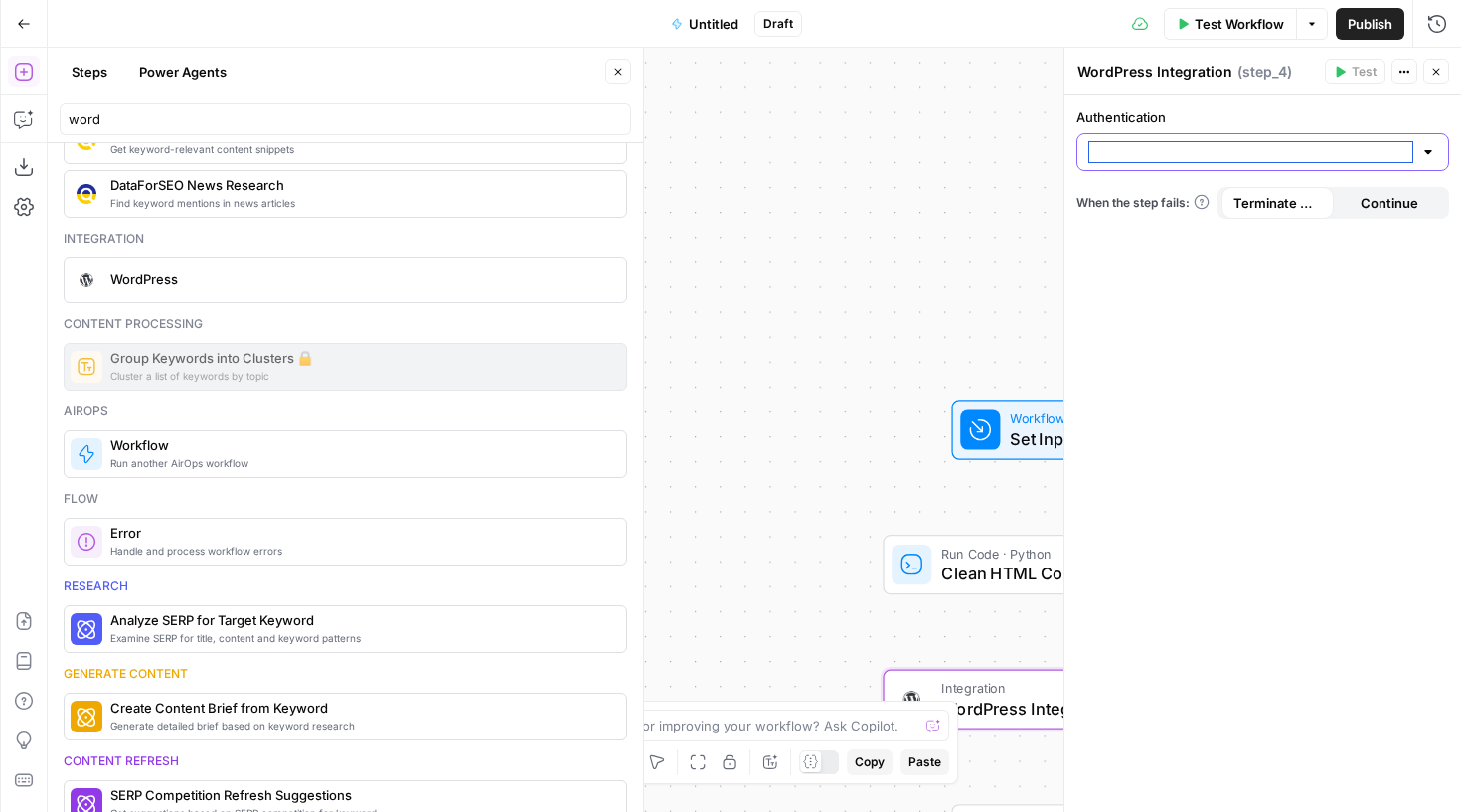 click on "Authentication" at bounding box center (1250, 152) 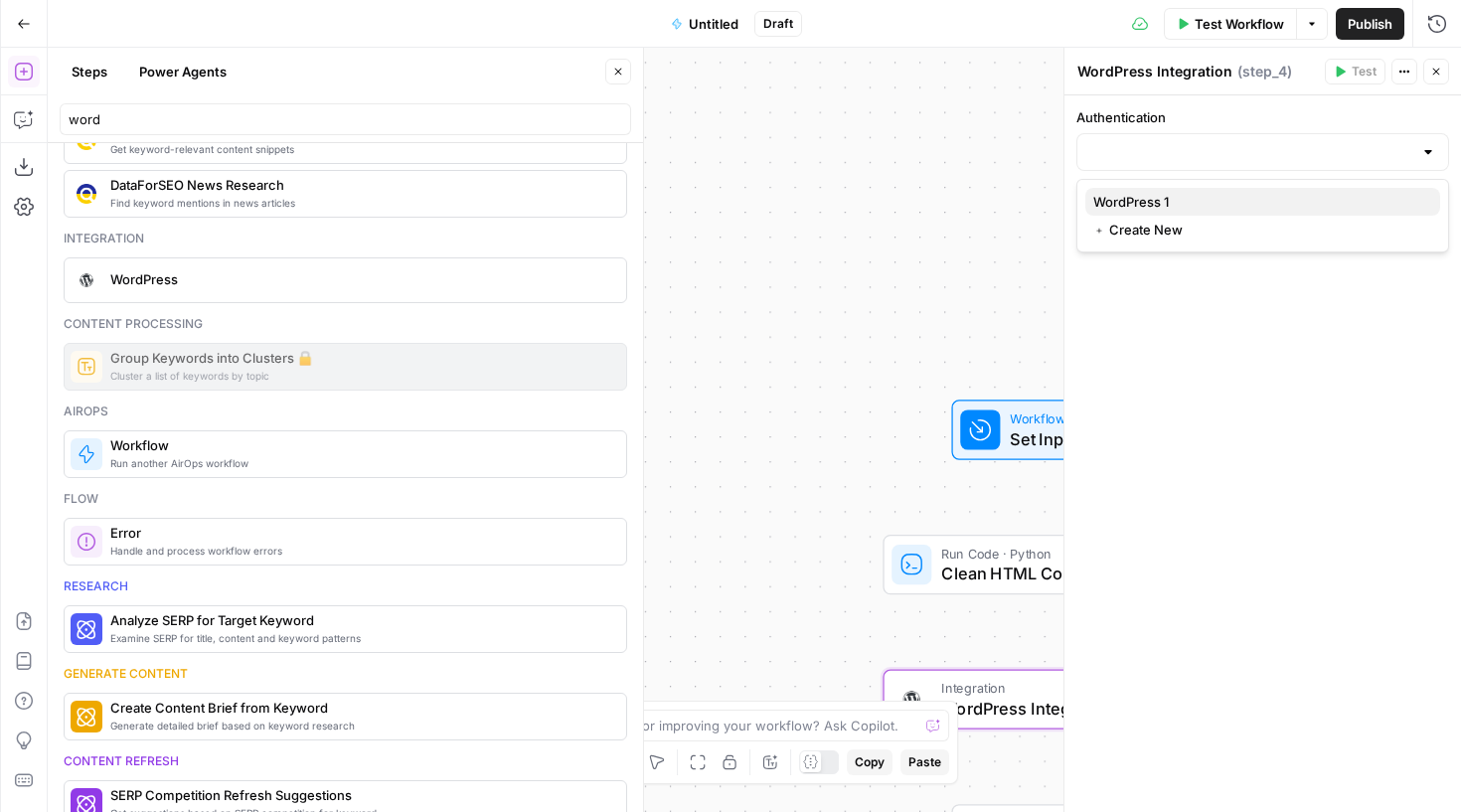 click on "WordPress 1" at bounding box center (1262, 202) 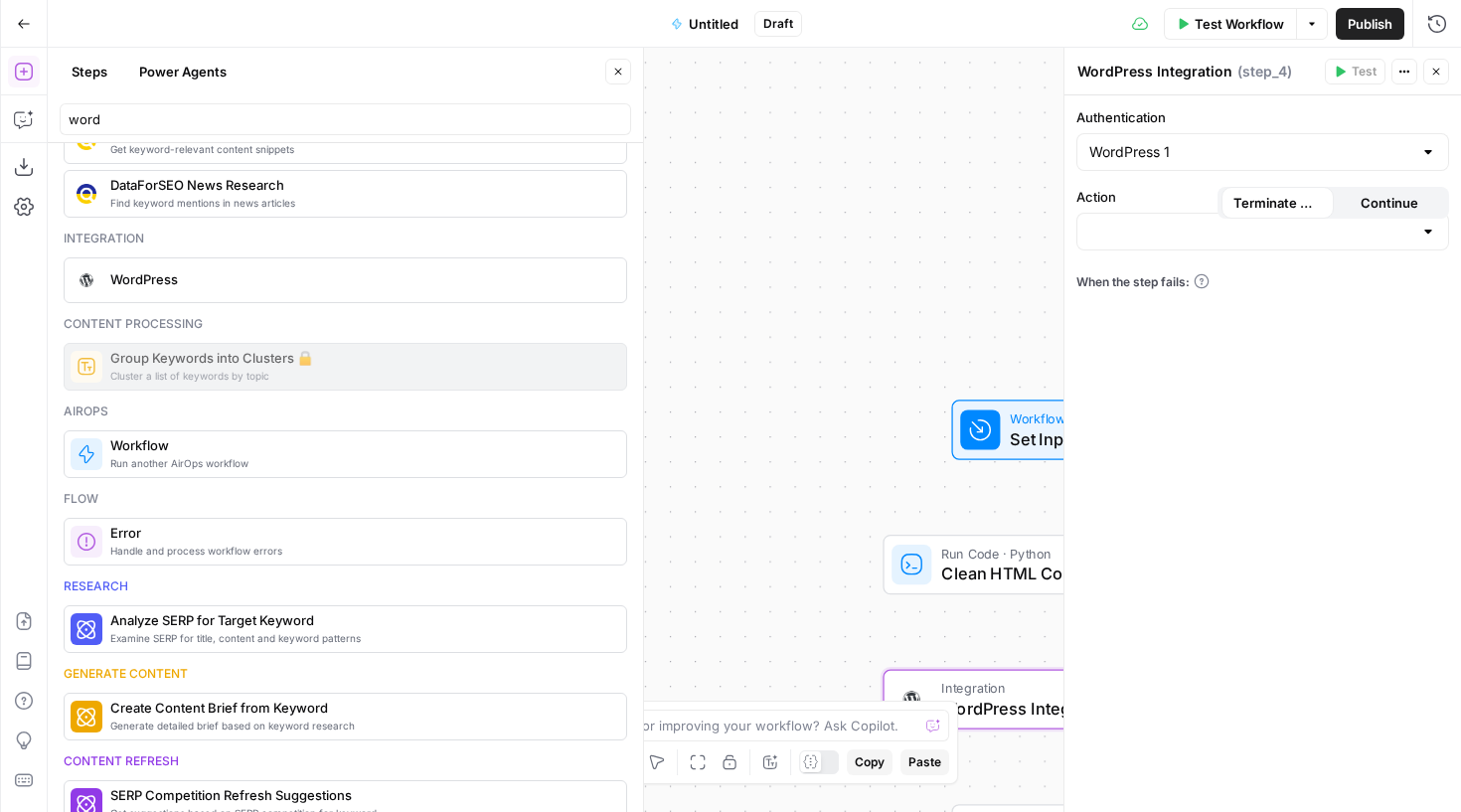 type on "WordPress 1" 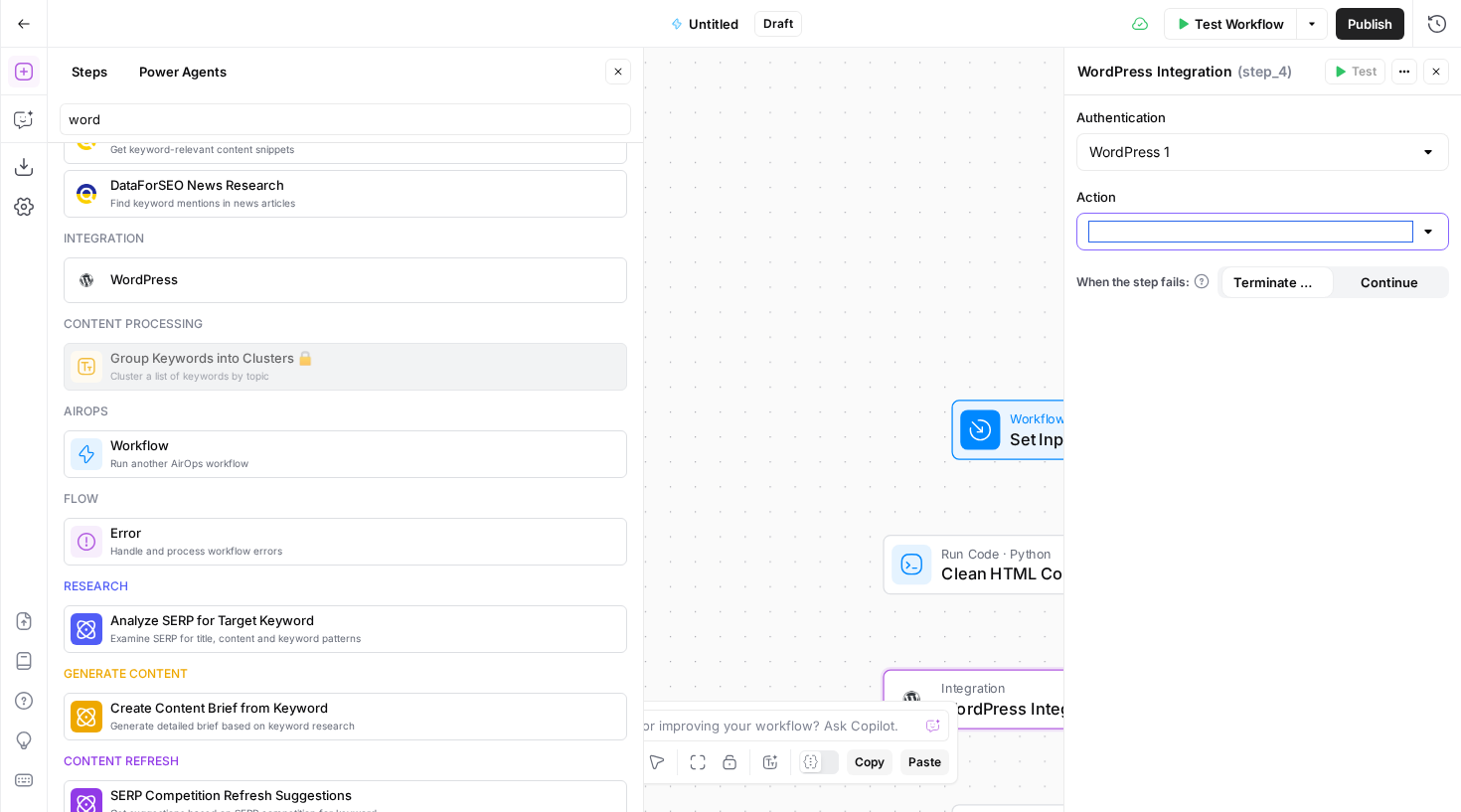 click on "Action" at bounding box center [1250, 232] 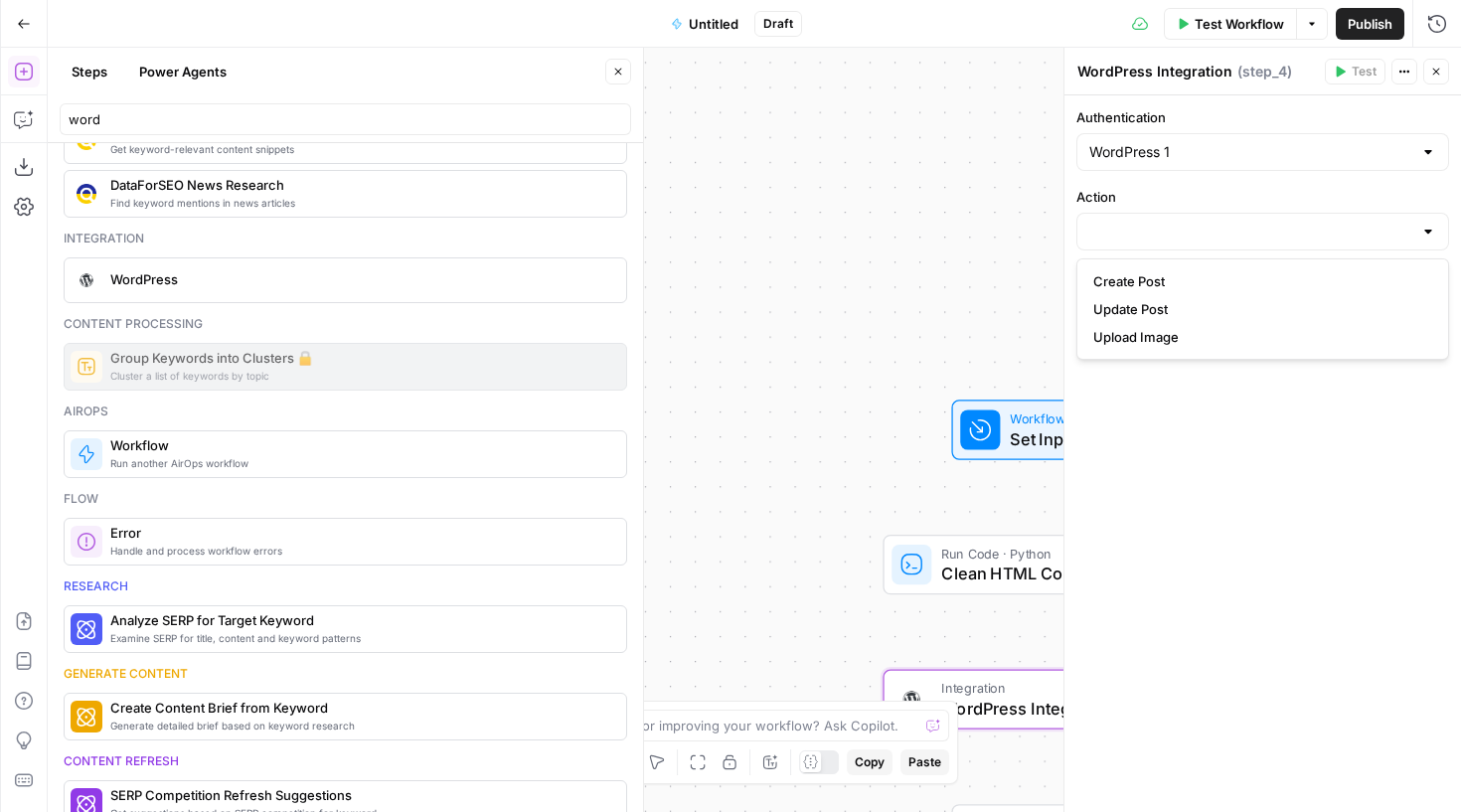 type on "Update Post" 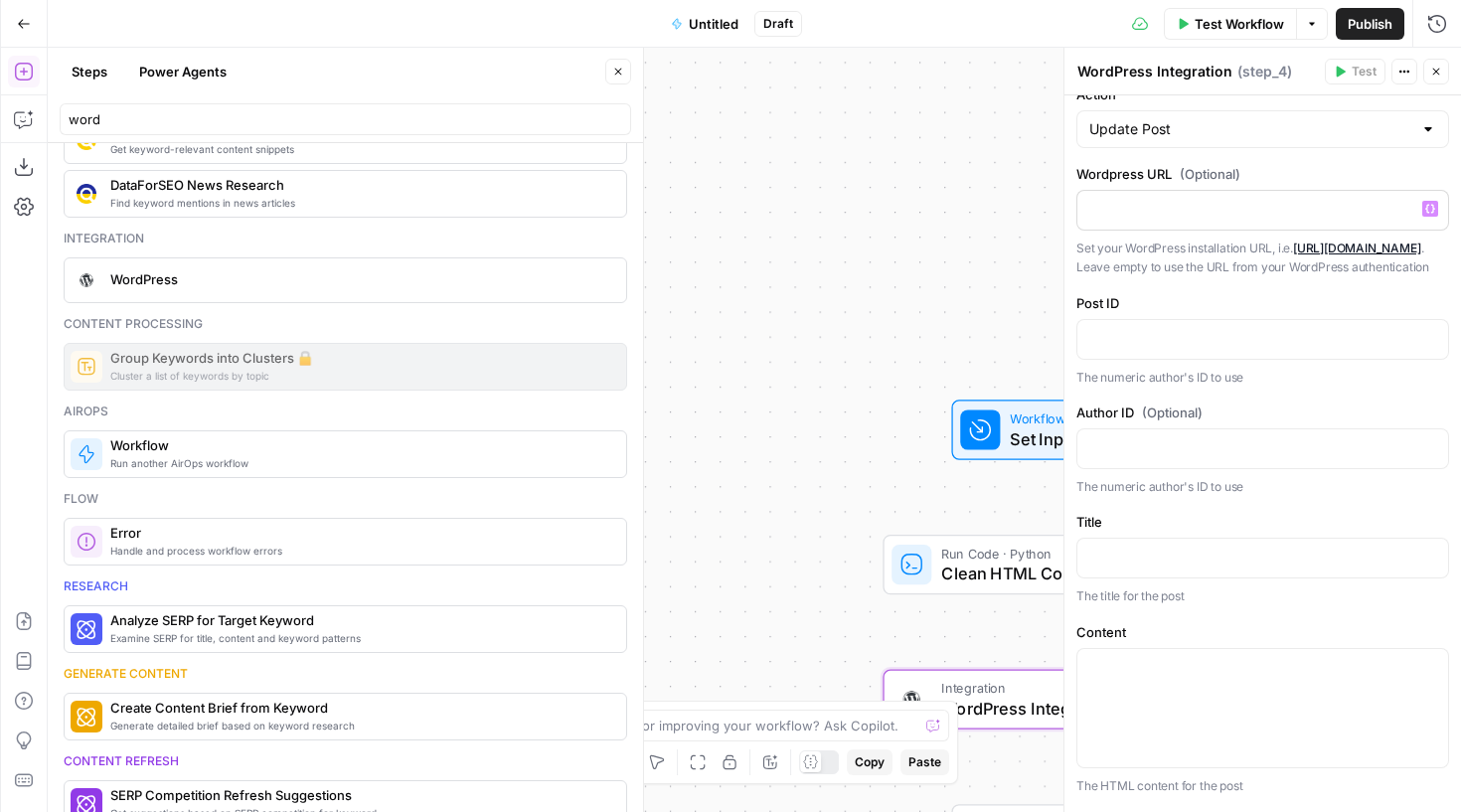 scroll, scrollTop: 129, scrollLeft: 0, axis: vertical 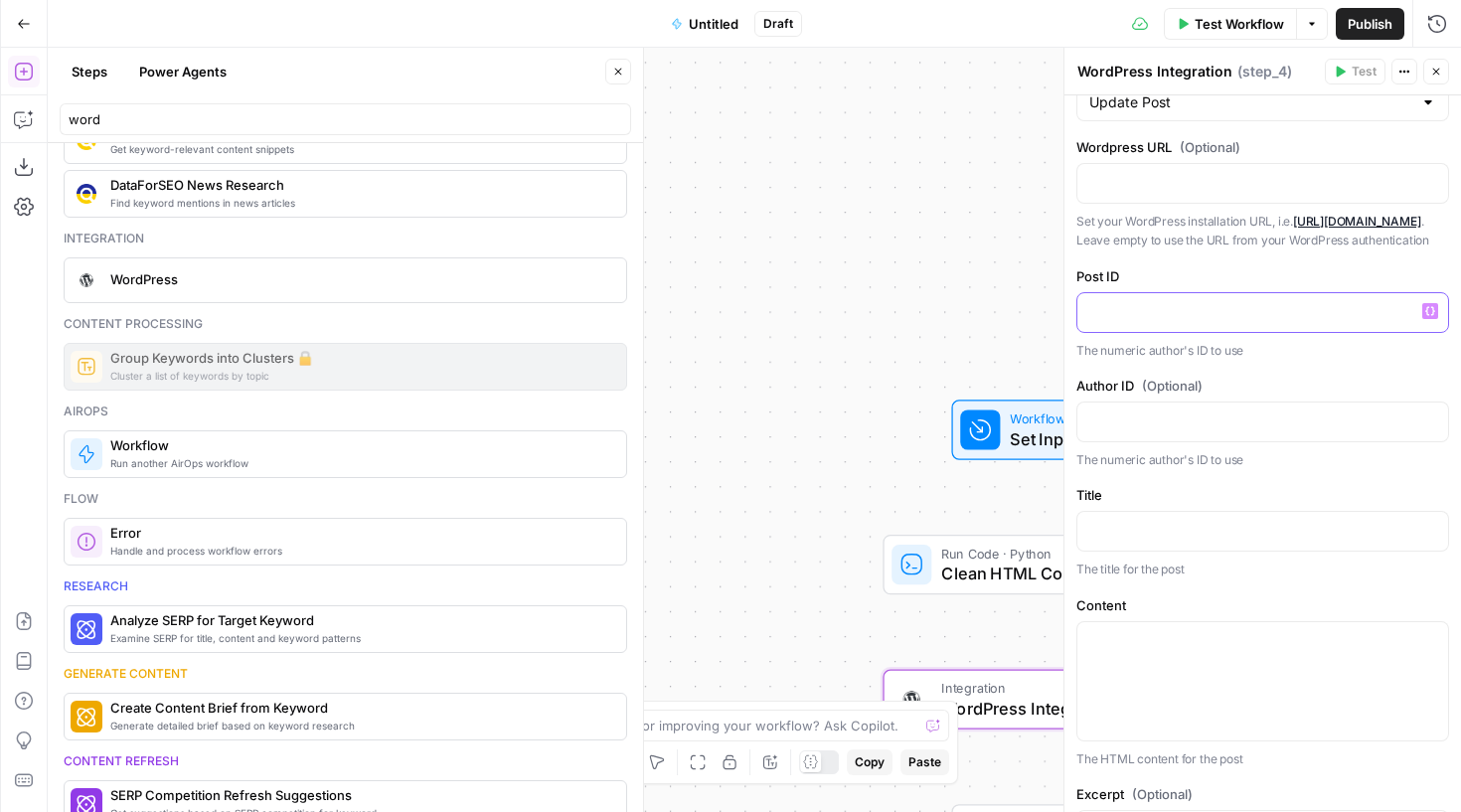 click at bounding box center [1262, 312] 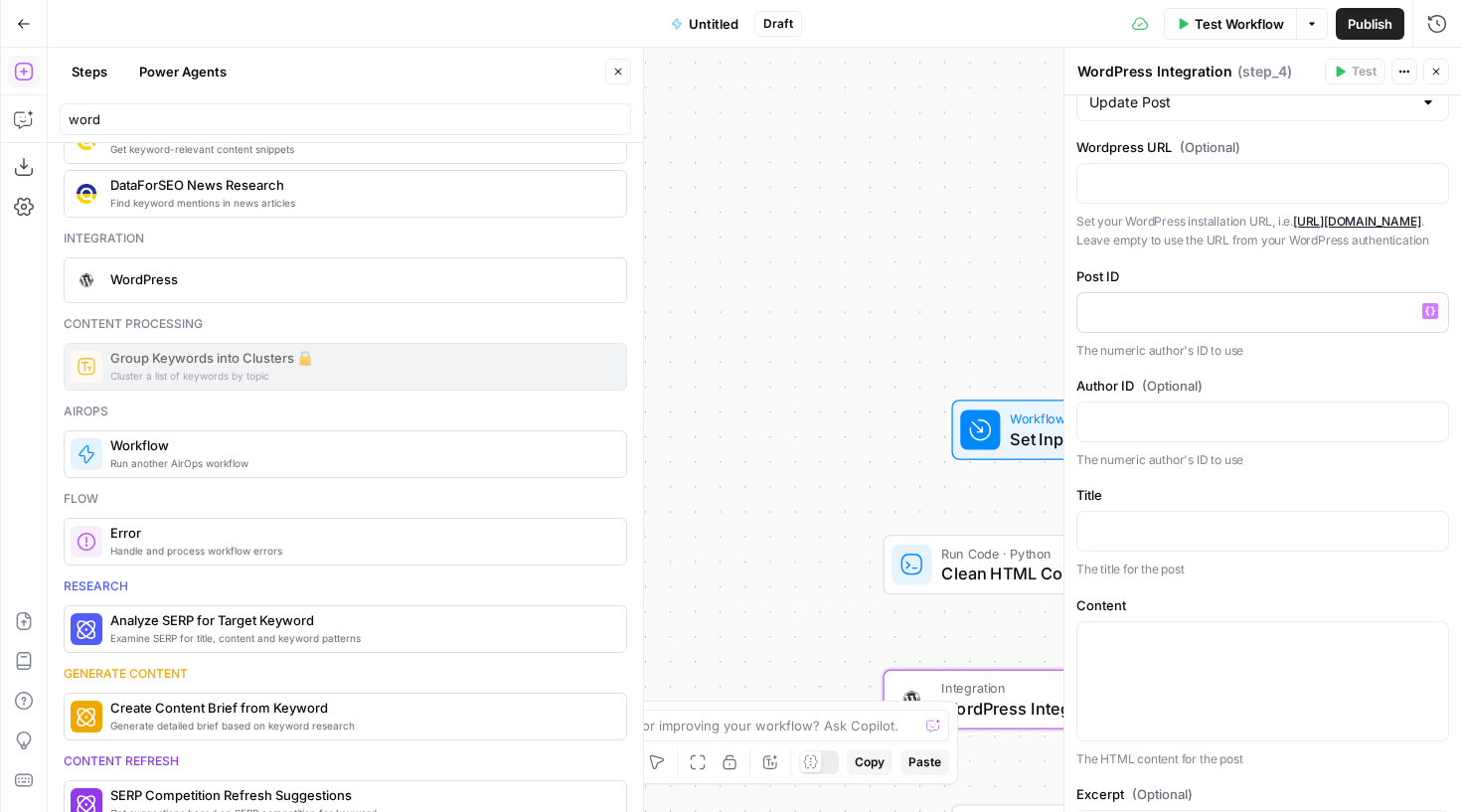 click 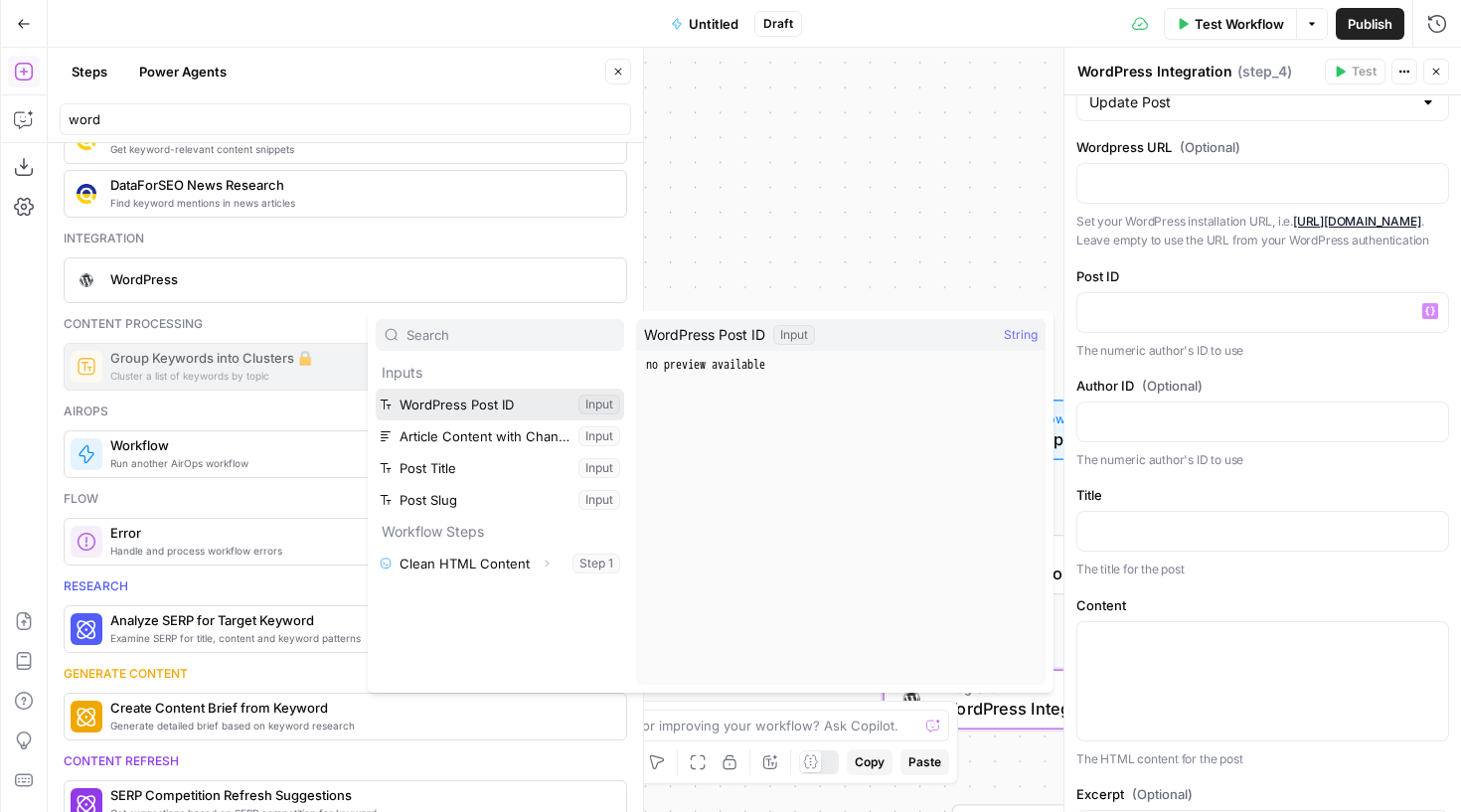 click at bounding box center (500, 405) 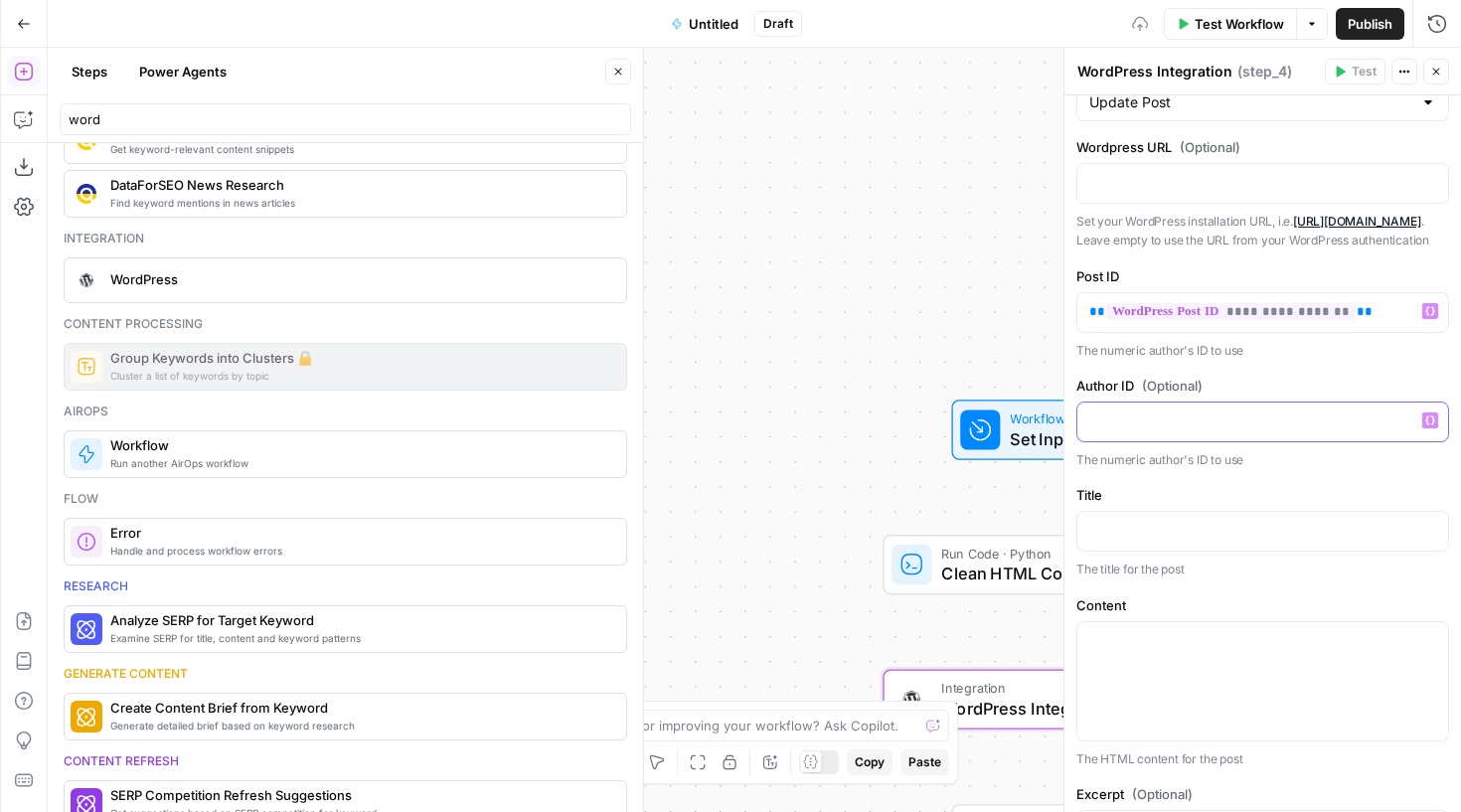 click at bounding box center [1262, 420] 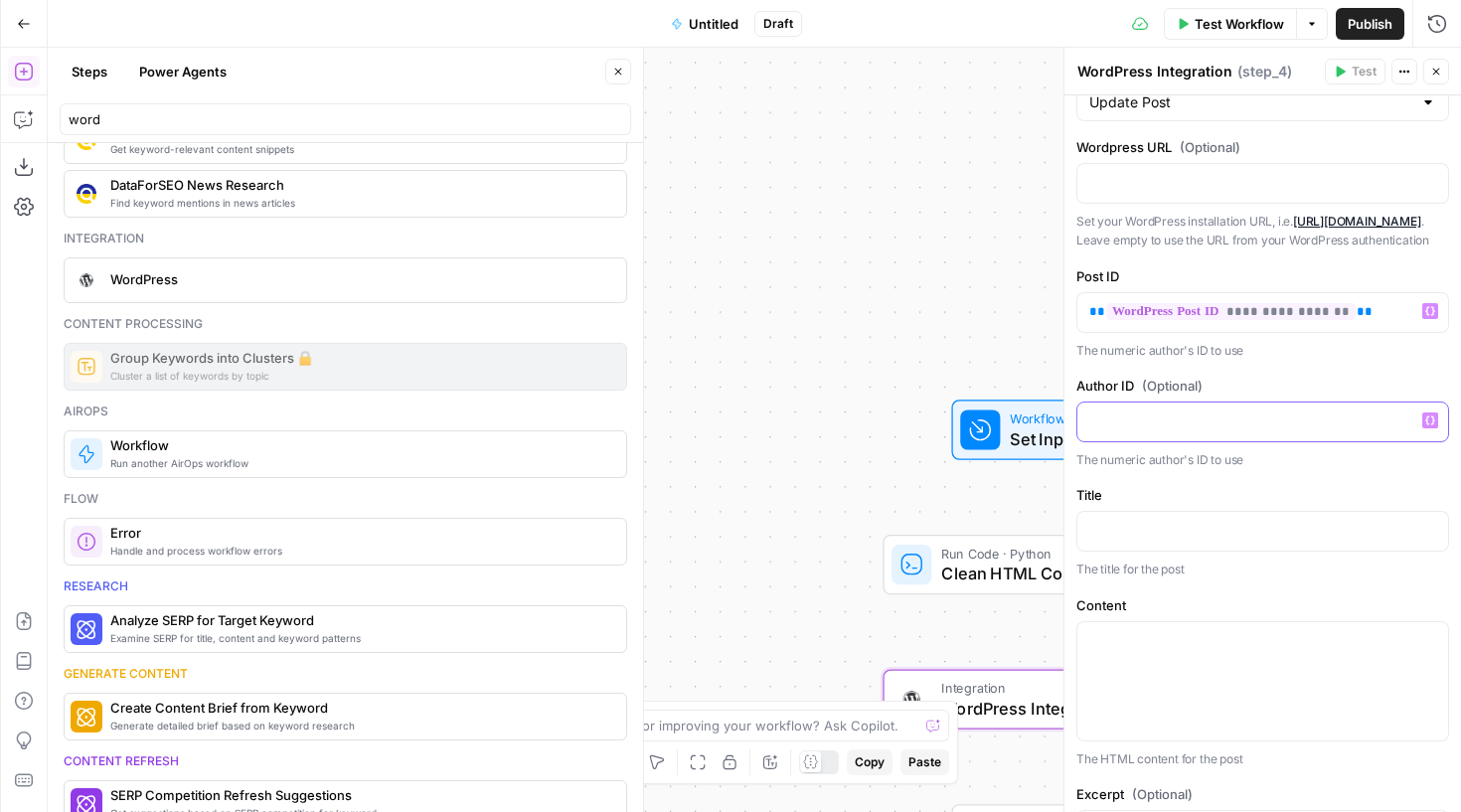 scroll, scrollTop: 219, scrollLeft: 0, axis: vertical 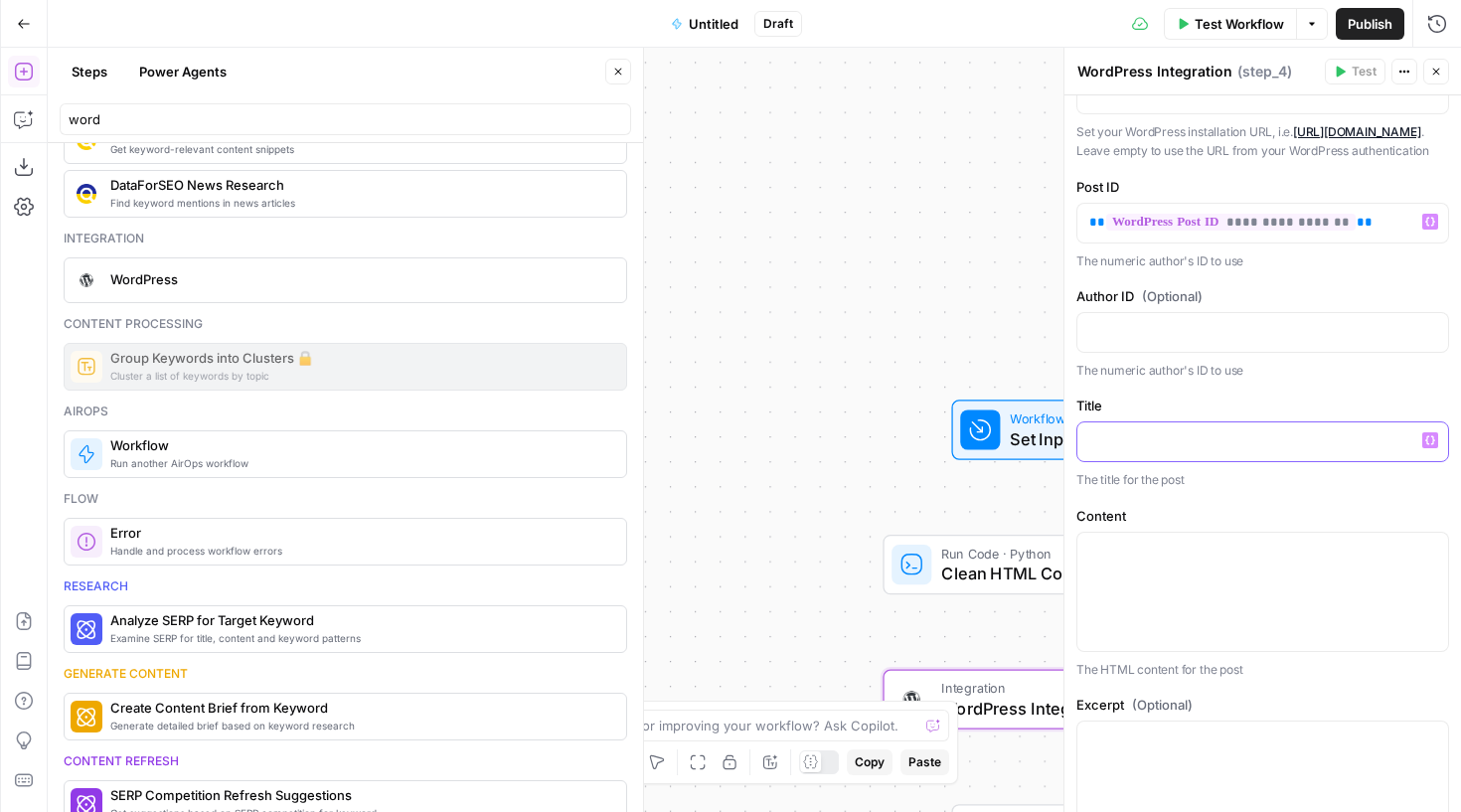 click at bounding box center [1262, 440] 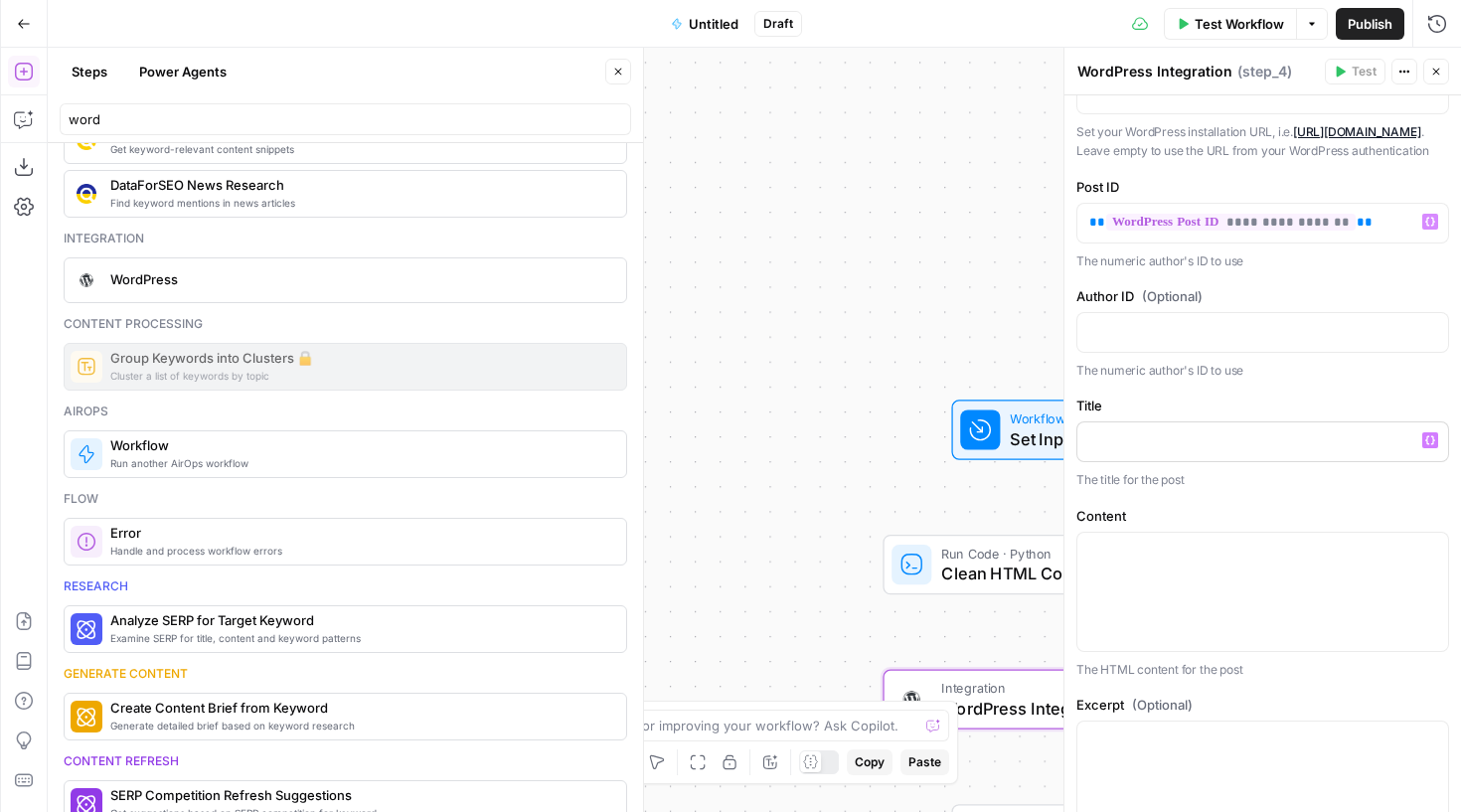 click 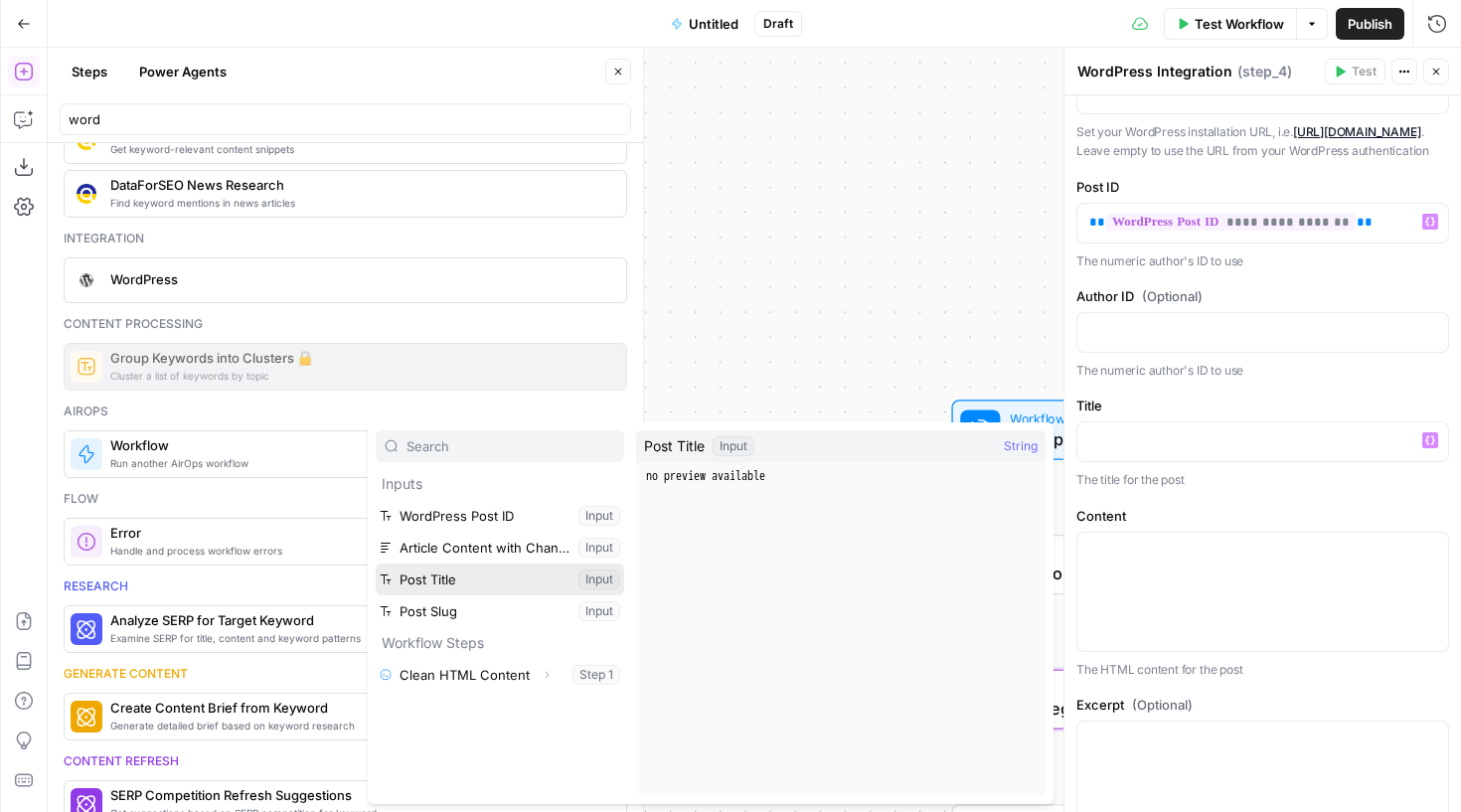 click at bounding box center (500, 579) 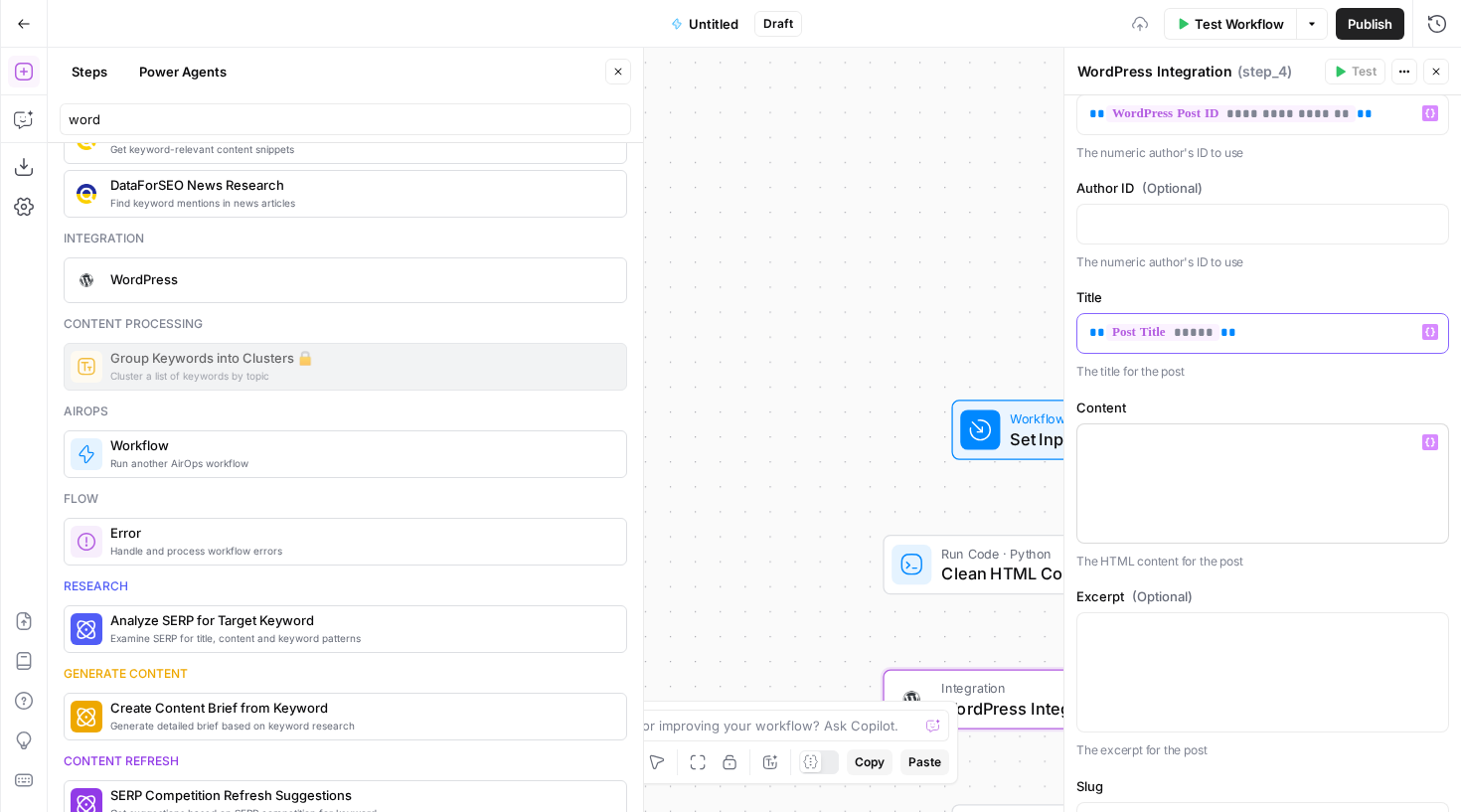 scroll, scrollTop: 372, scrollLeft: 0, axis: vertical 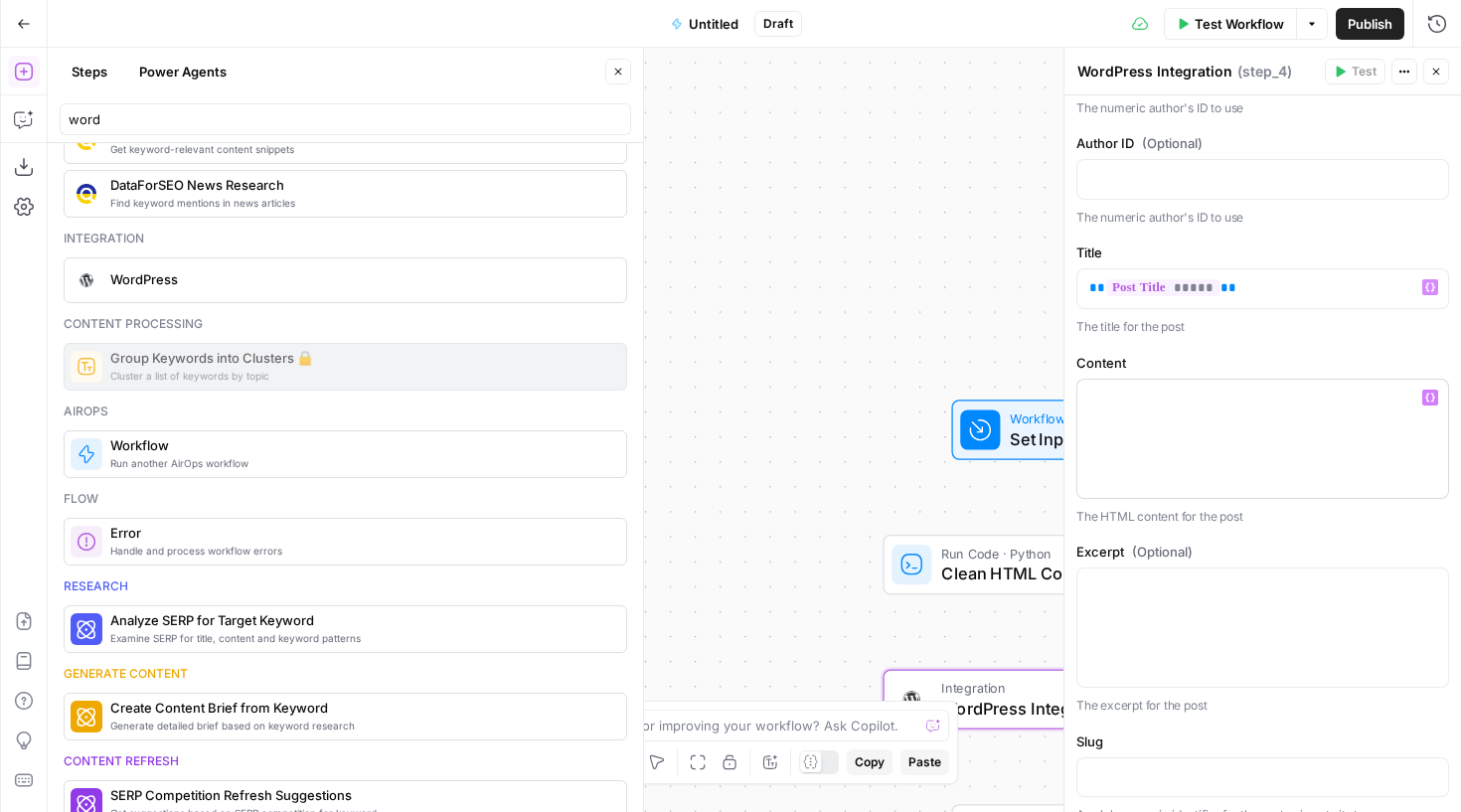 click 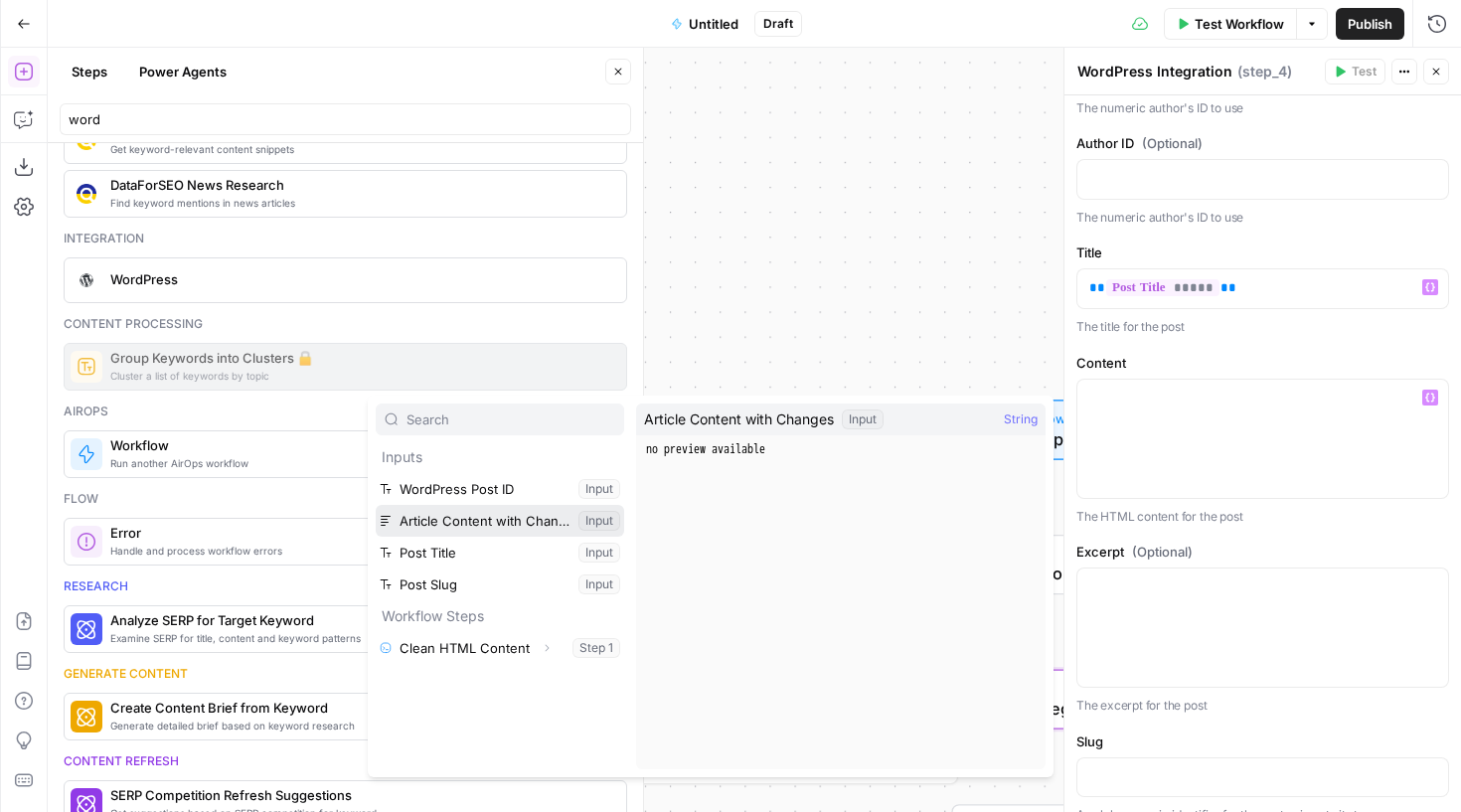 click at bounding box center [500, 521] 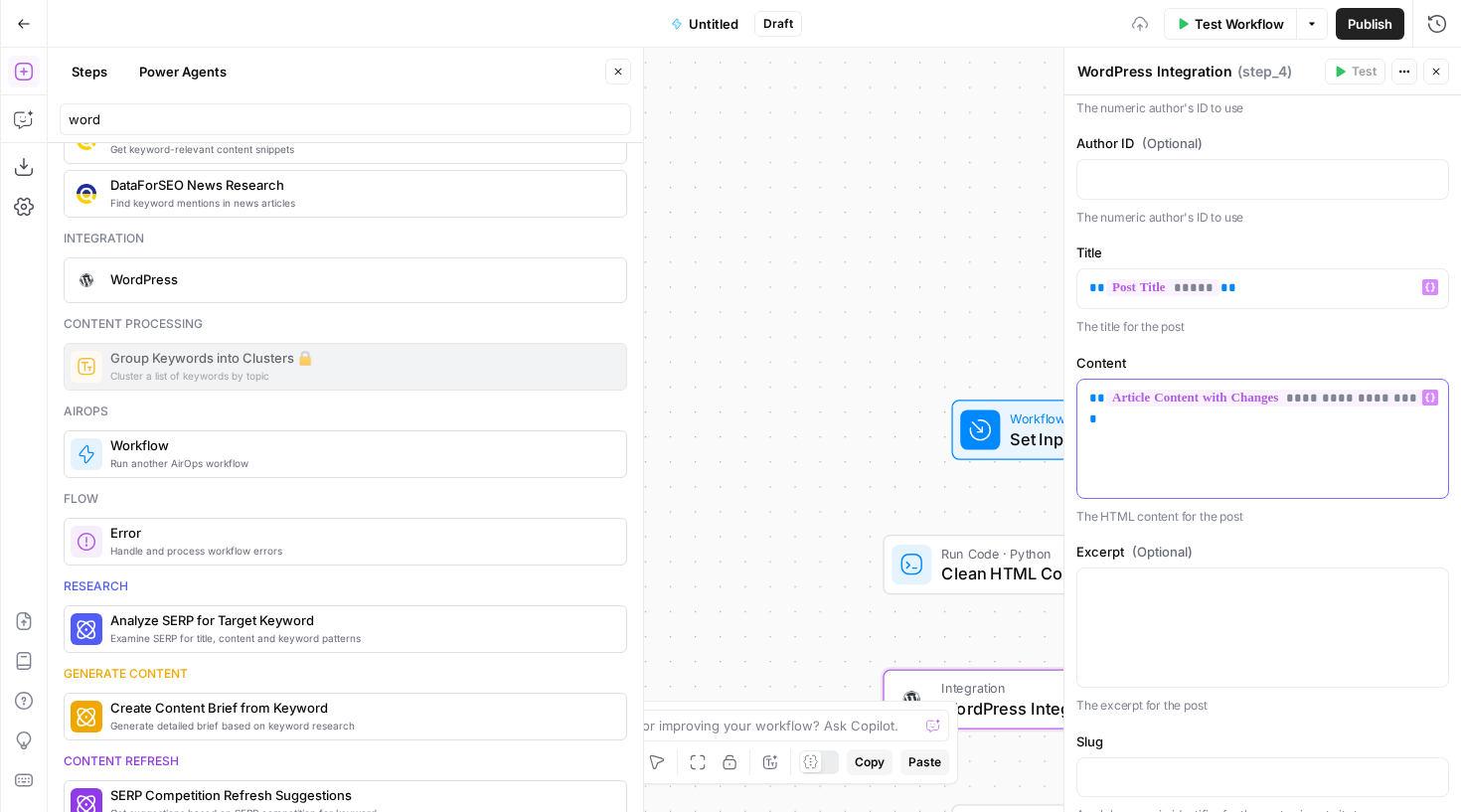 scroll, scrollTop: 404, scrollLeft: 0, axis: vertical 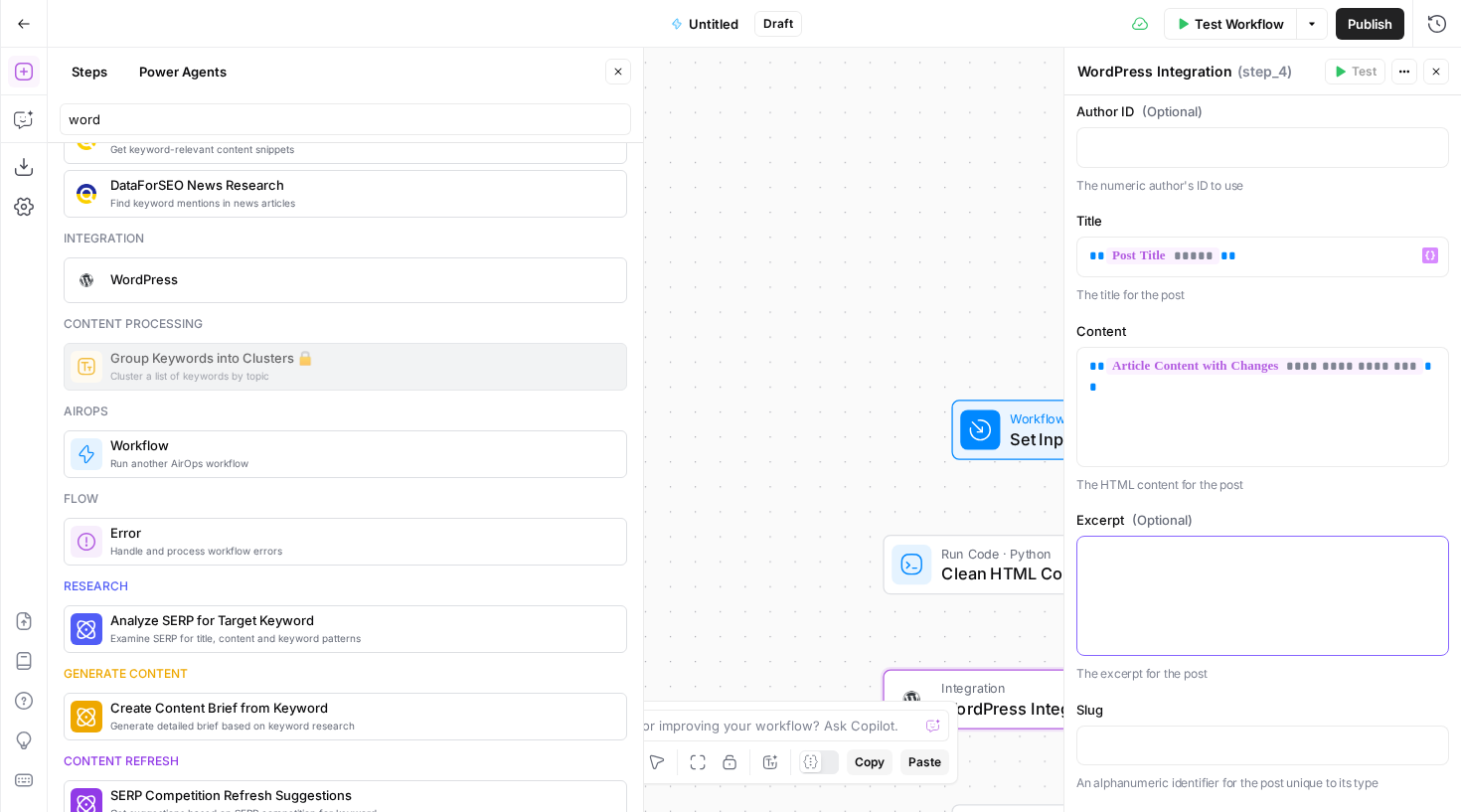 click at bounding box center [1262, 555] 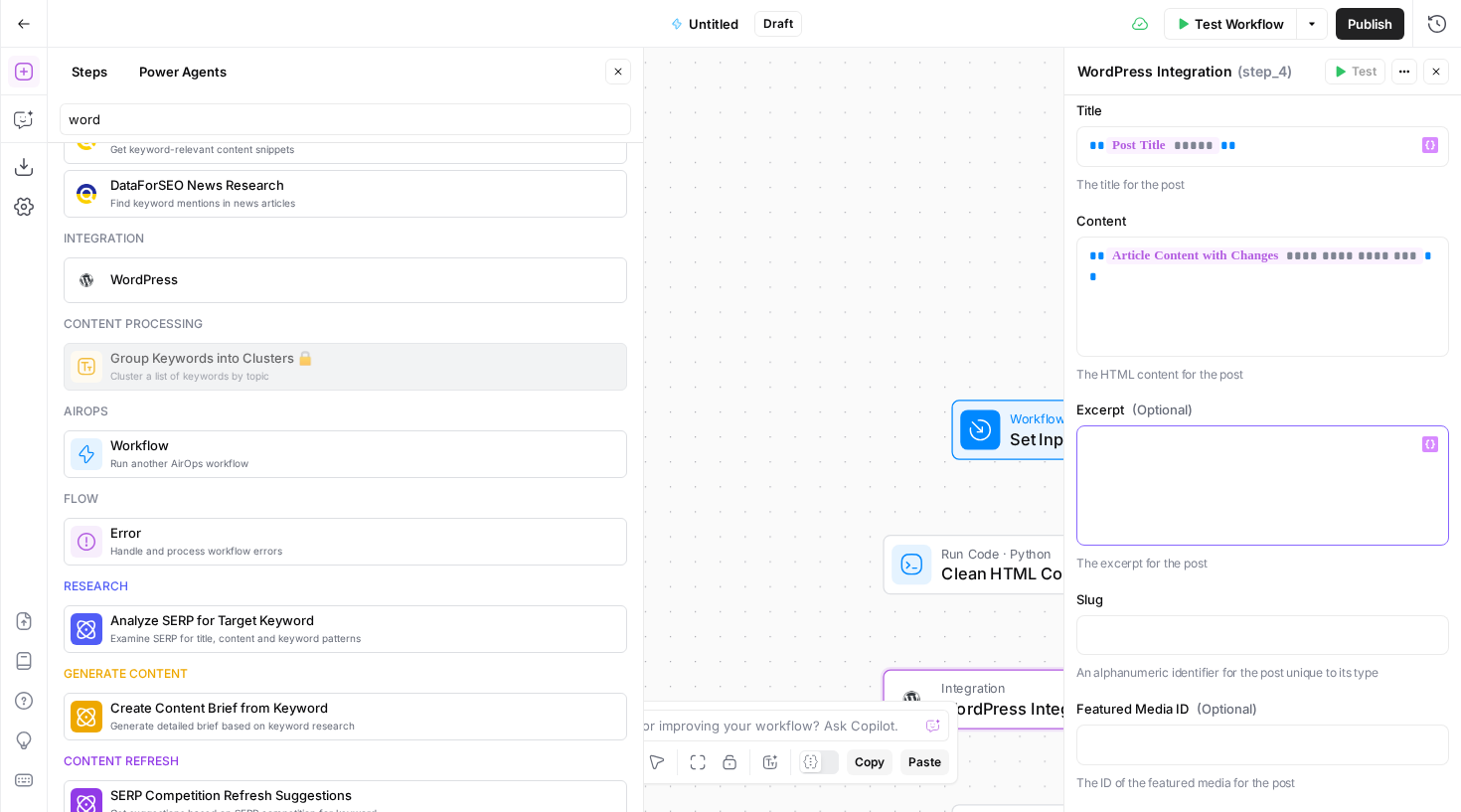 scroll, scrollTop: 658, scrollLeft: 0, axis: vertical 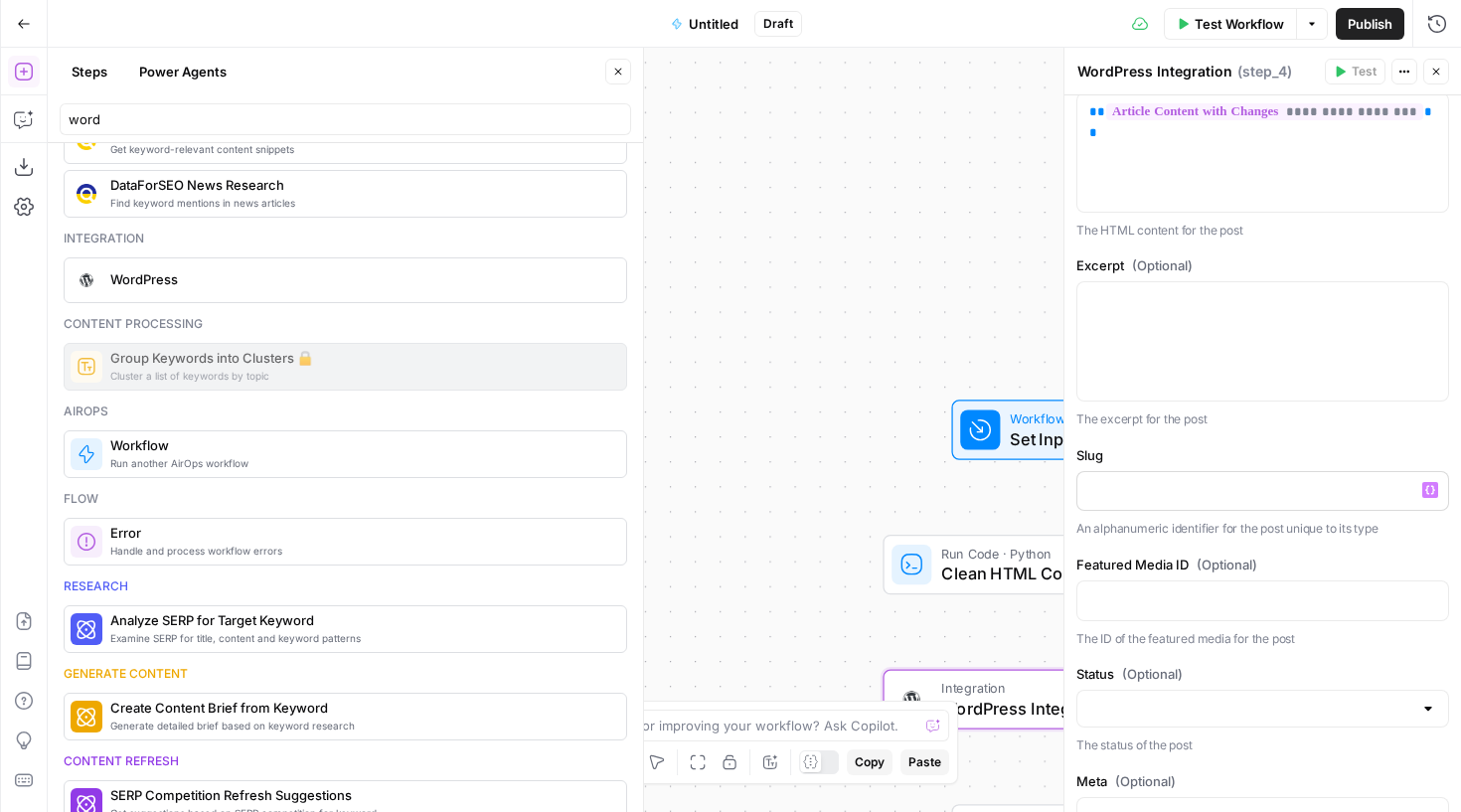 click on "Variables Menu" at bounding box center (1430, 490) 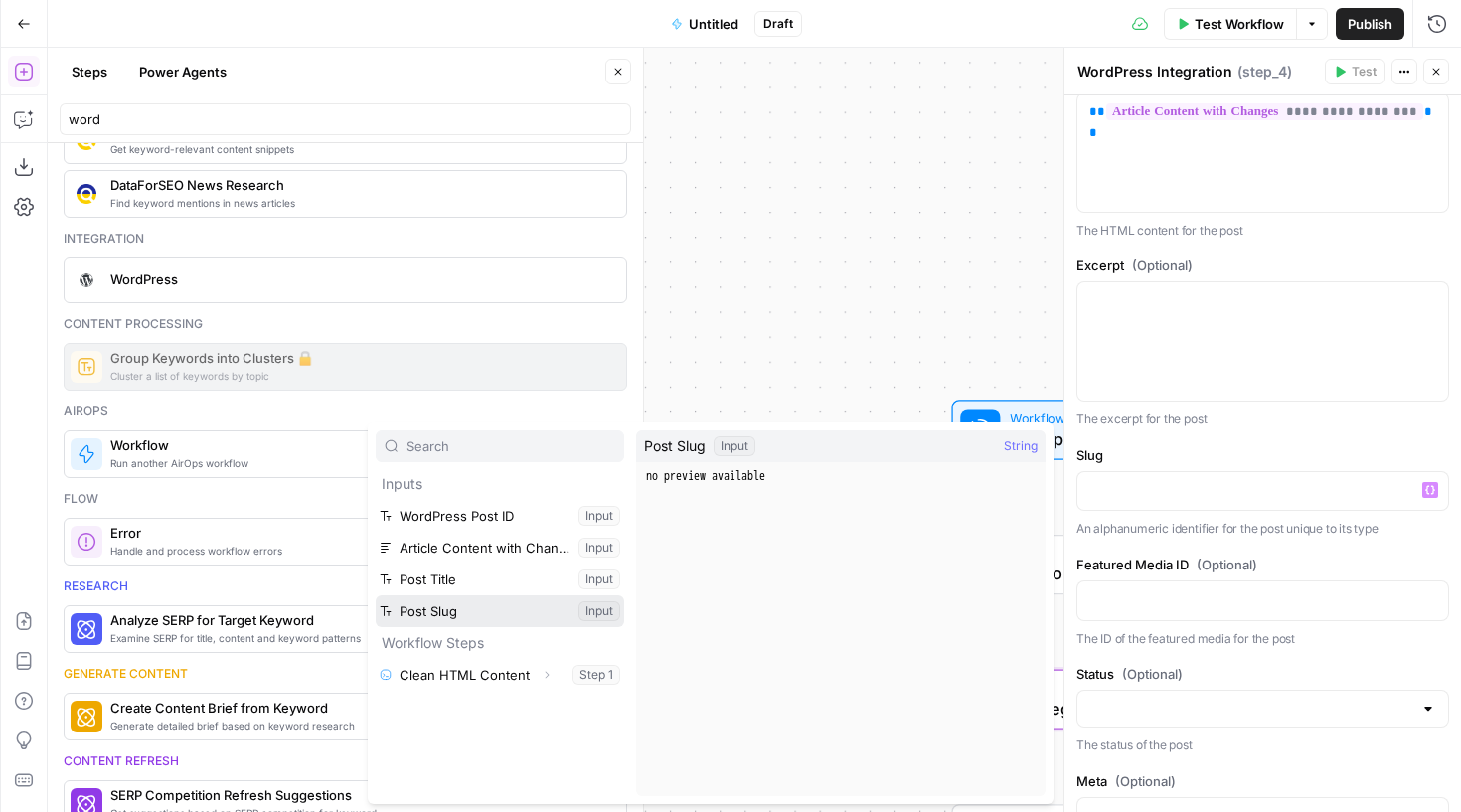 click at bounding box center (500, 611) 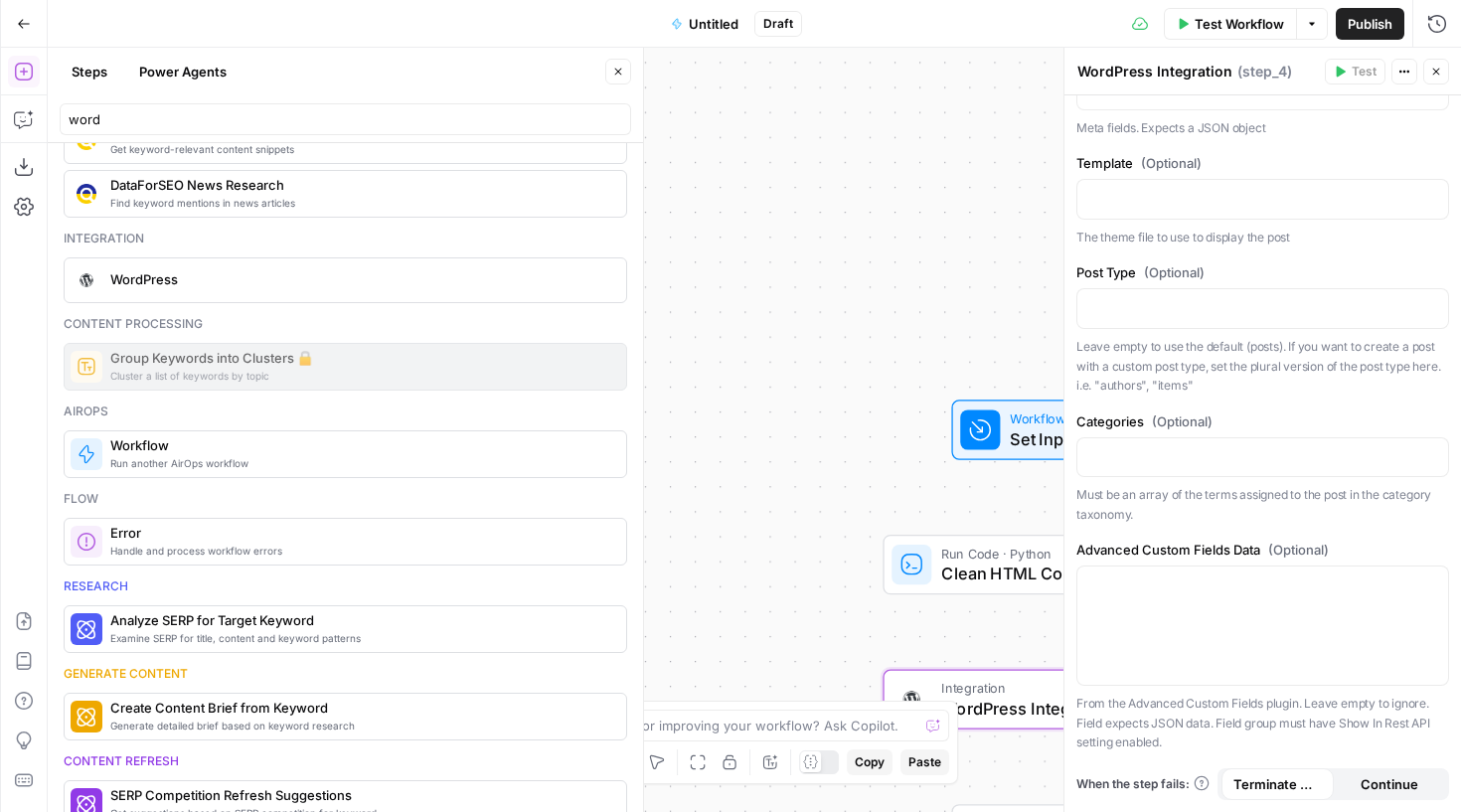 scroll, scrollTop: 1474, scrollLeft: 0, axis: vertical 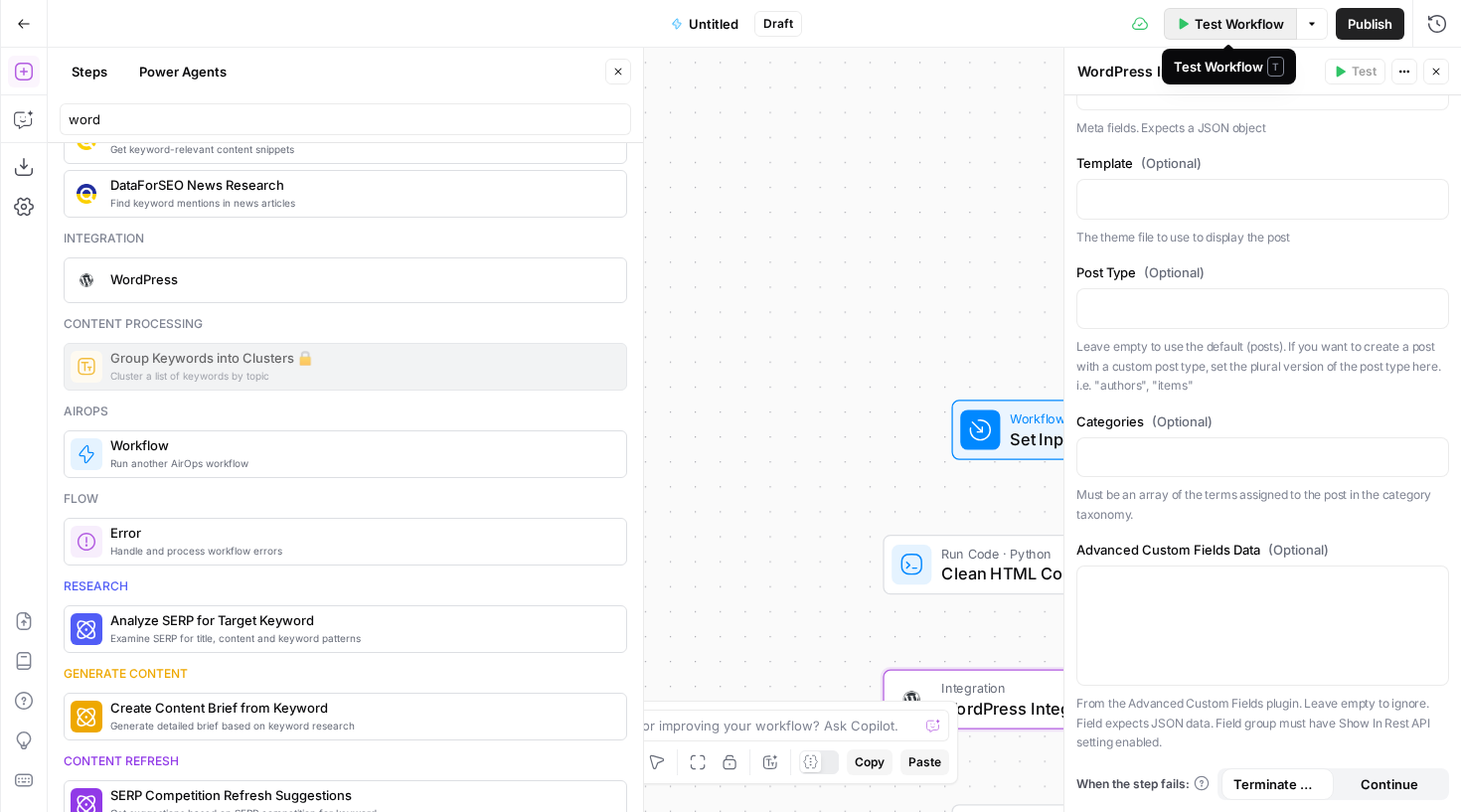 click on "Test Workflow" at bounding box center (1239, 24) 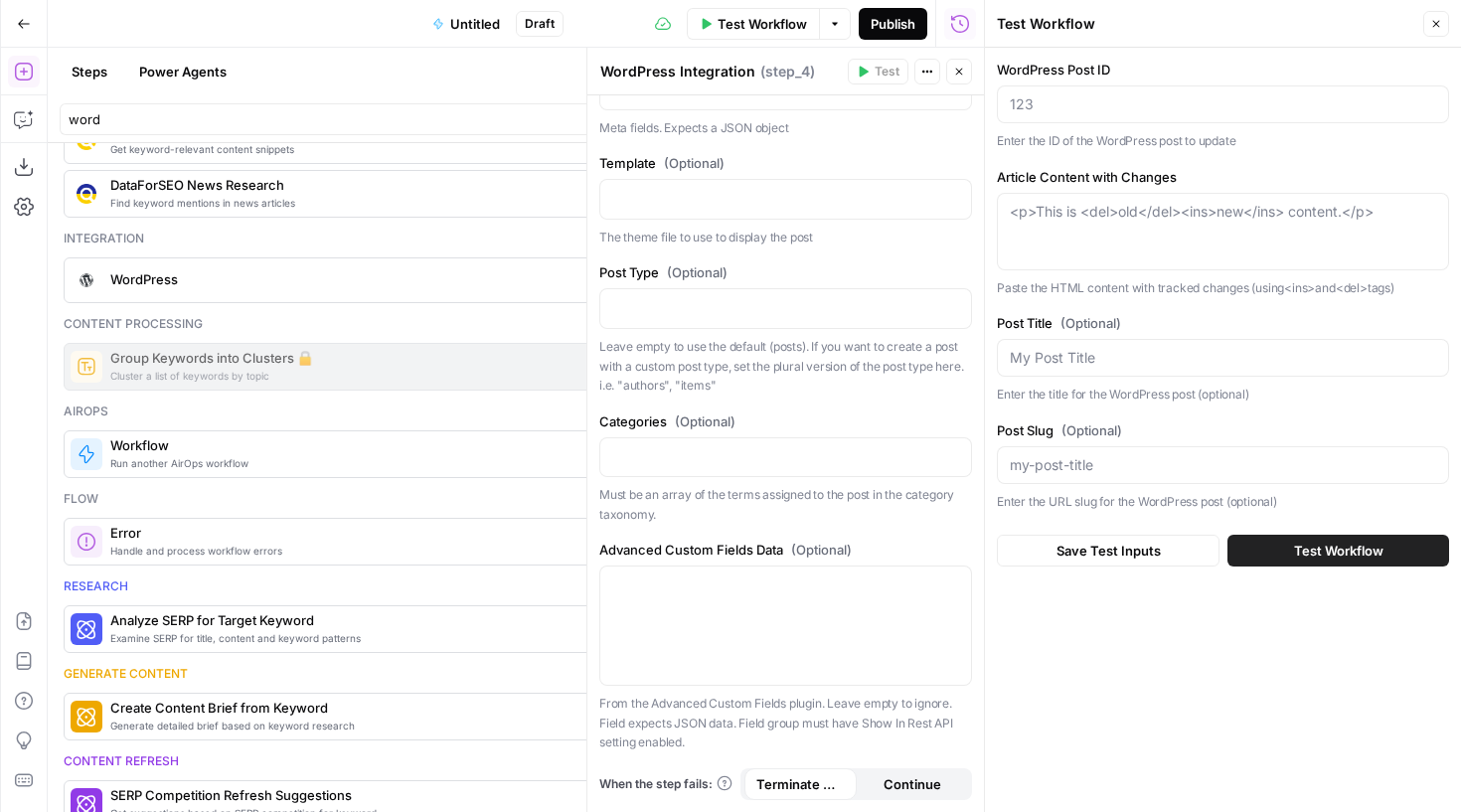 click on "Publish" at bounding box center (893, 24) 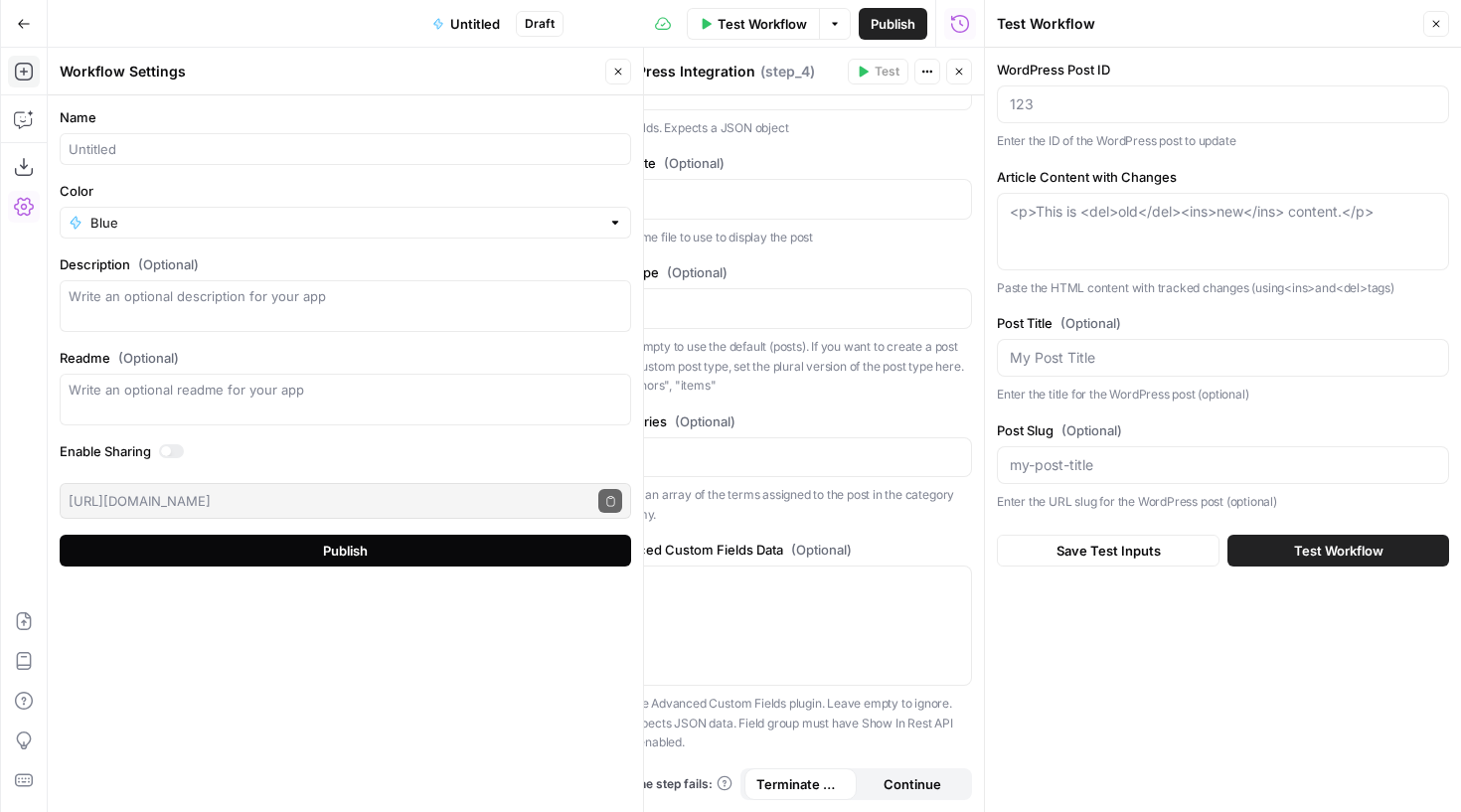 click on "Publish" at bounding box center (345, 551) 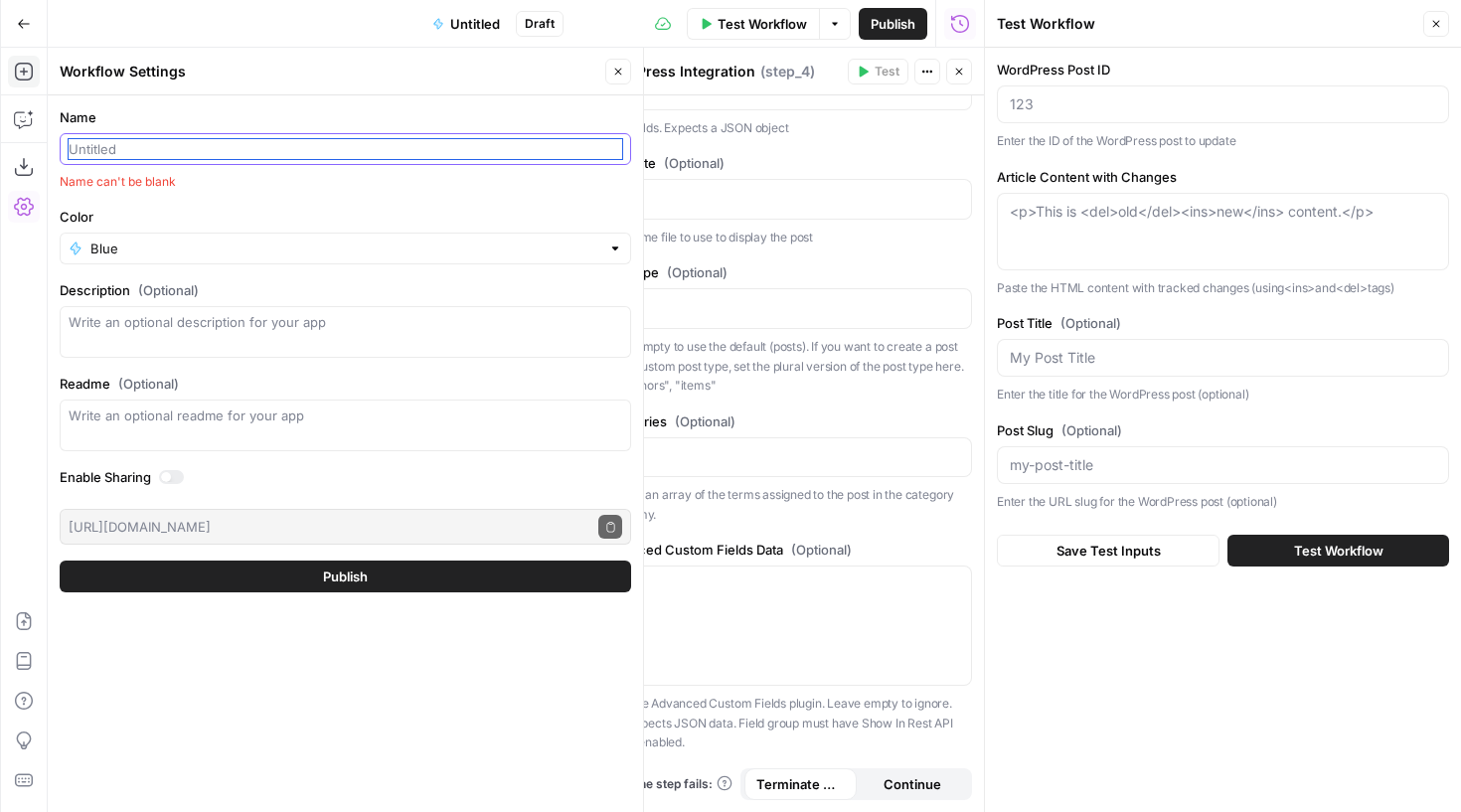 click on "Name" at bounding box center (345, 149) 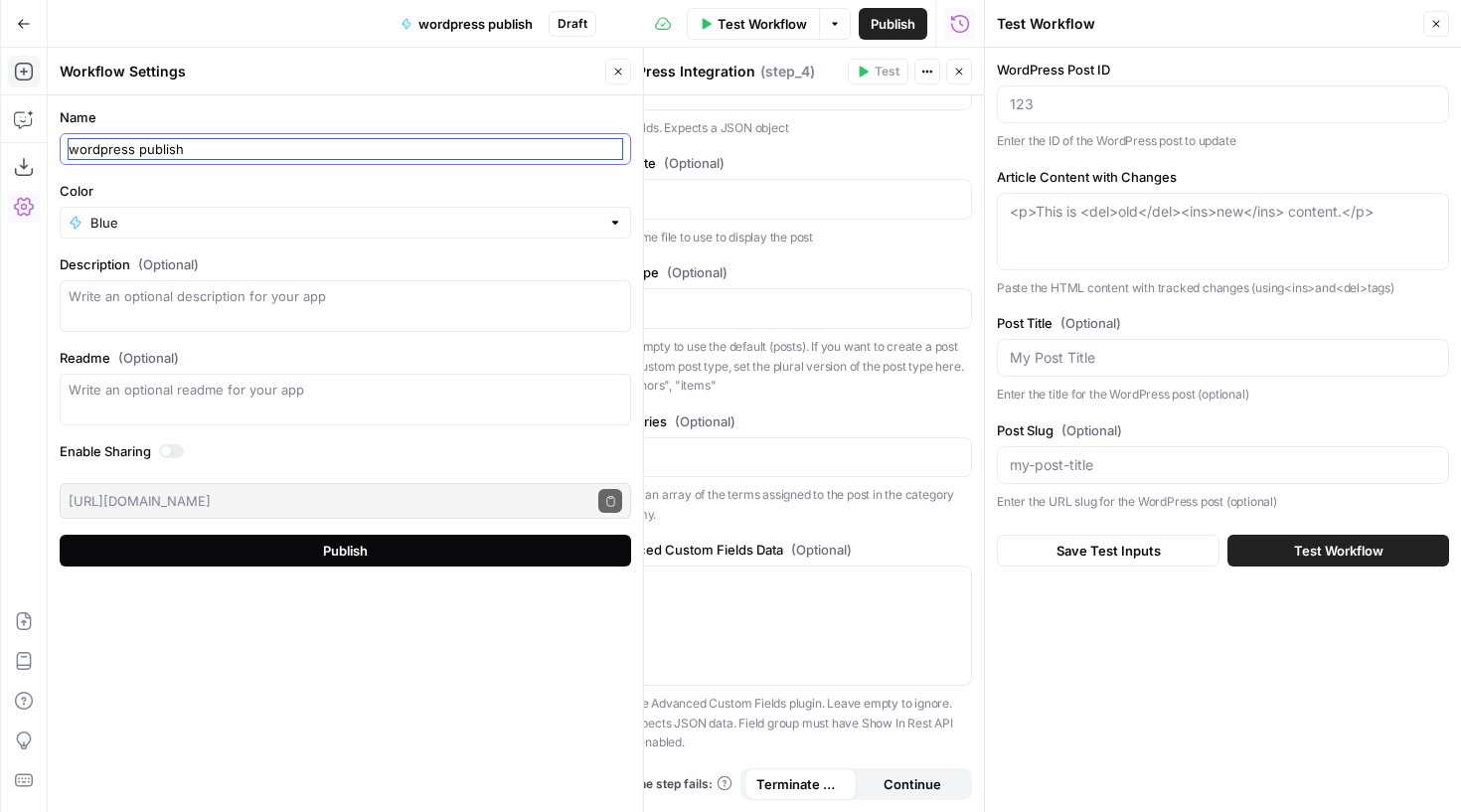 type on "wordpress publish" 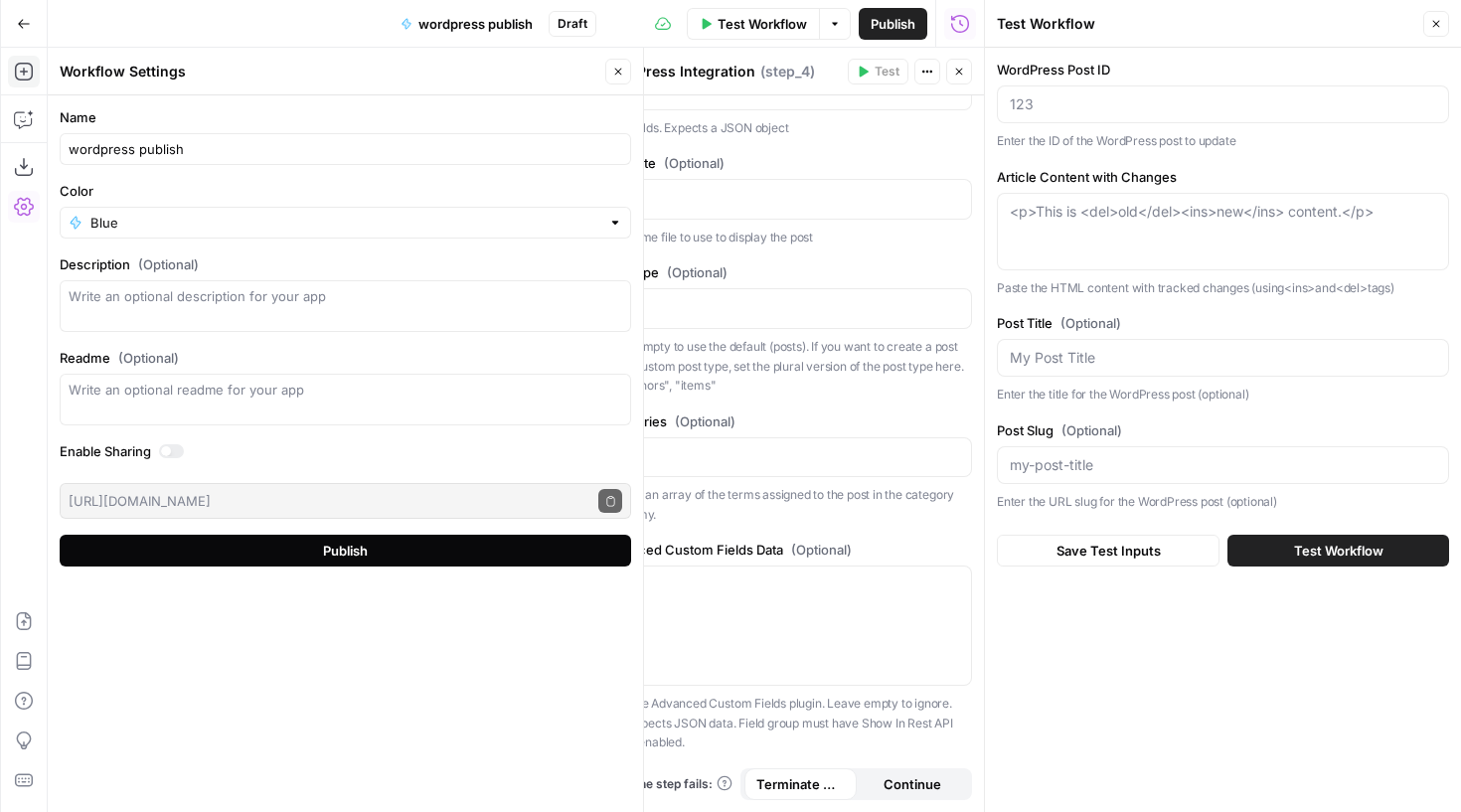 click on "Publish" at bounding box center (345, 551) 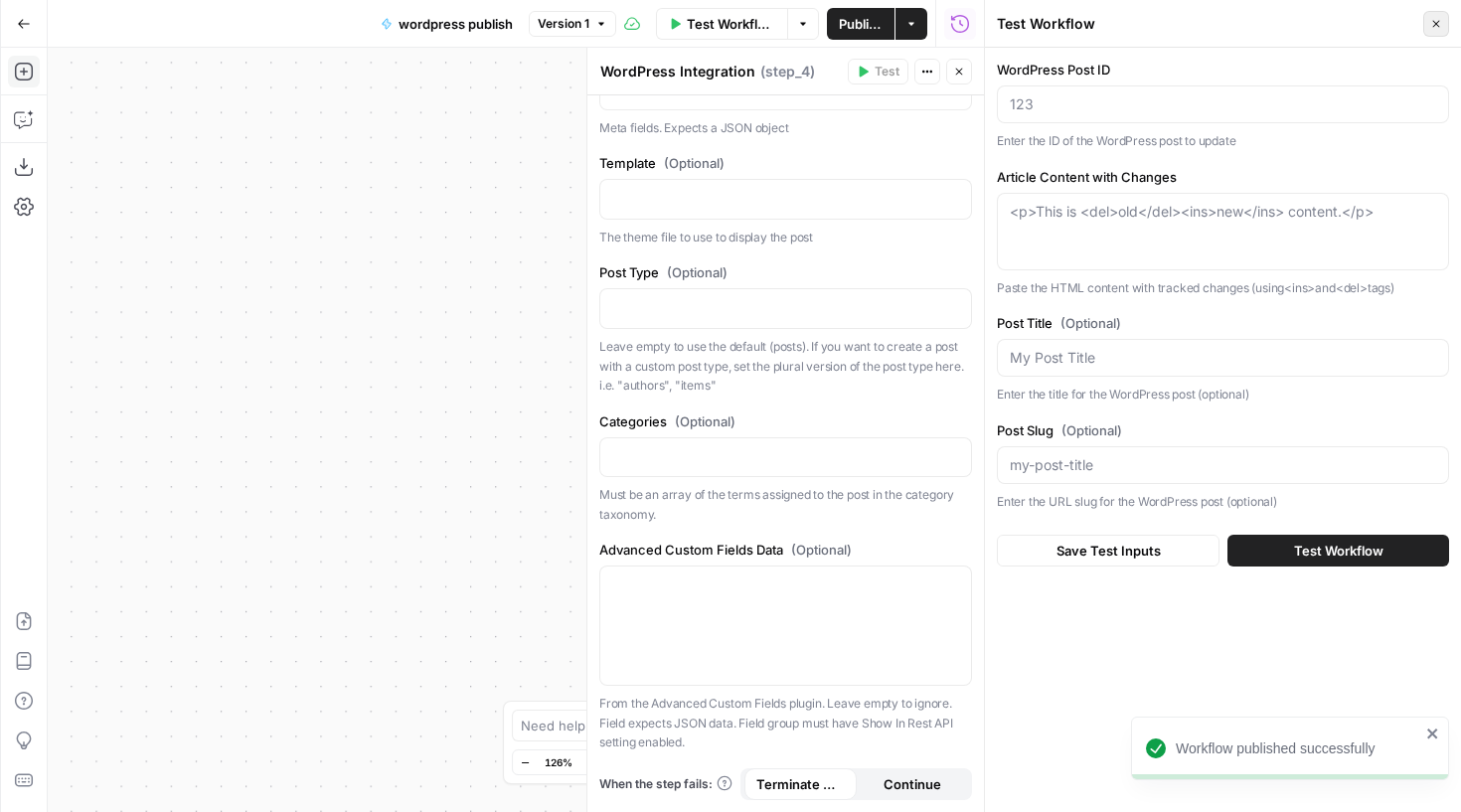 click 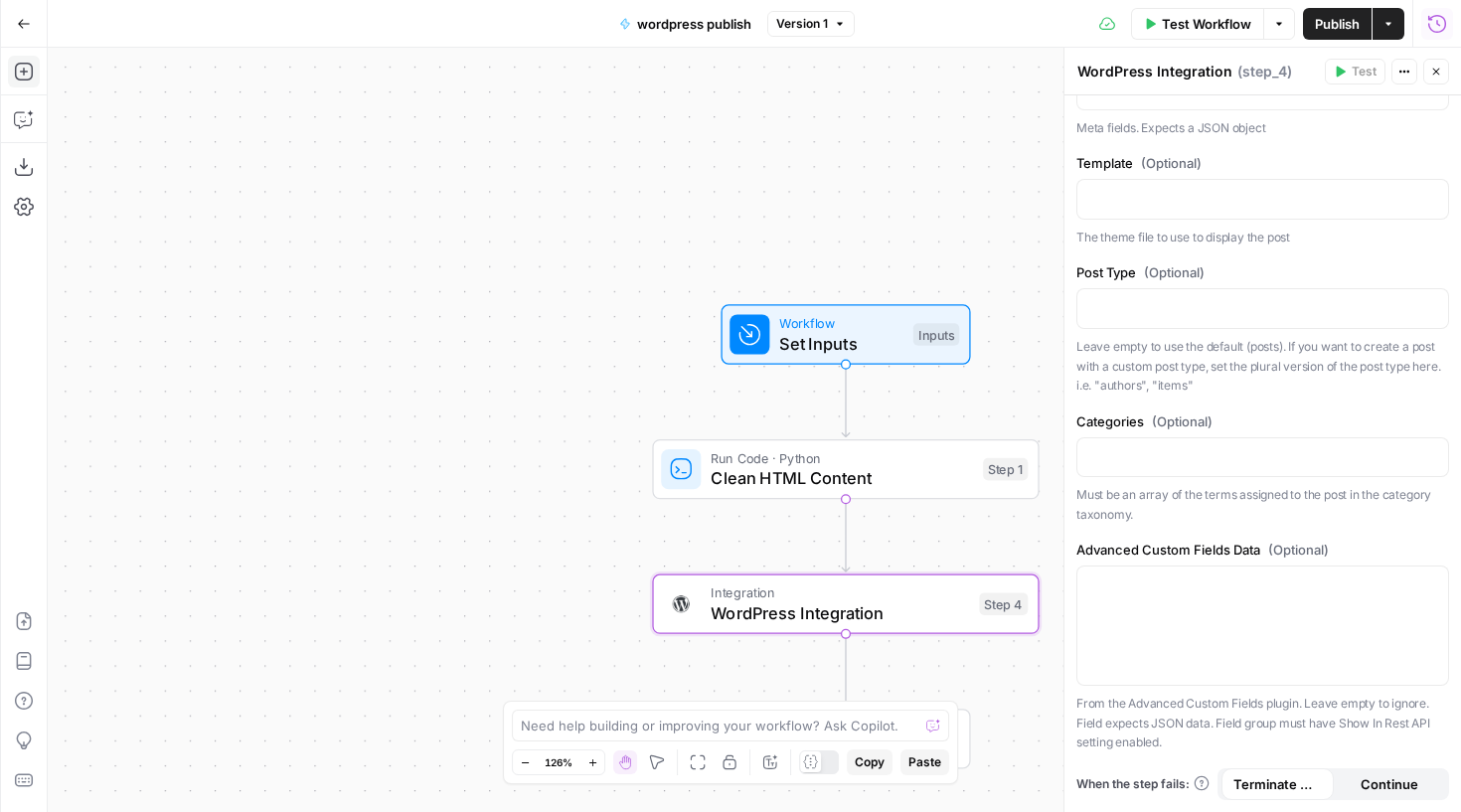 drag, startPoint x: 890, startPoint y: 409, endPoint x: 659, endPoint y: 296, distance: 257.15754 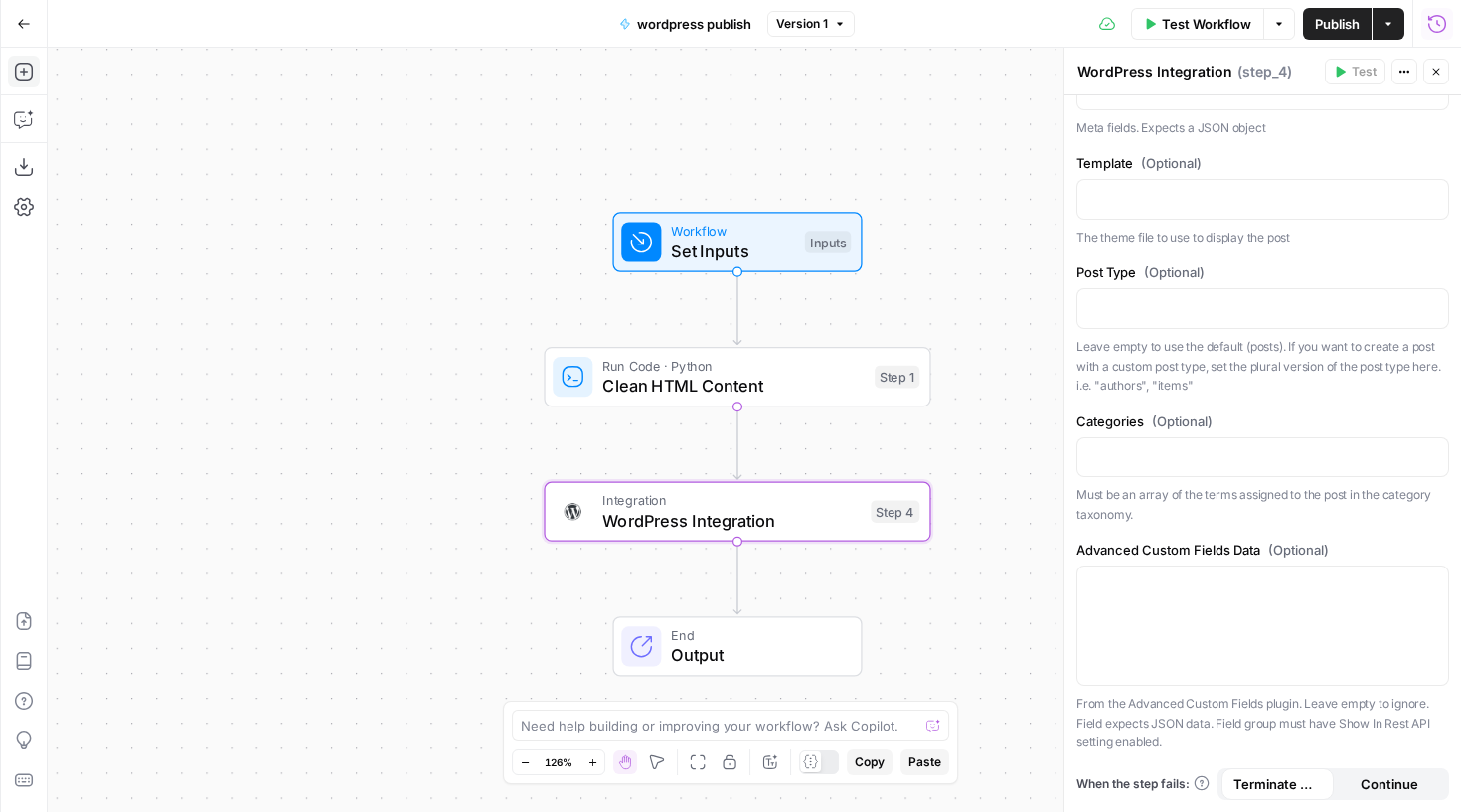 drag, startPoint x: 484, startPoint y: 348, endPoint x: 435, endPoint y: 246, distance: 113.15918 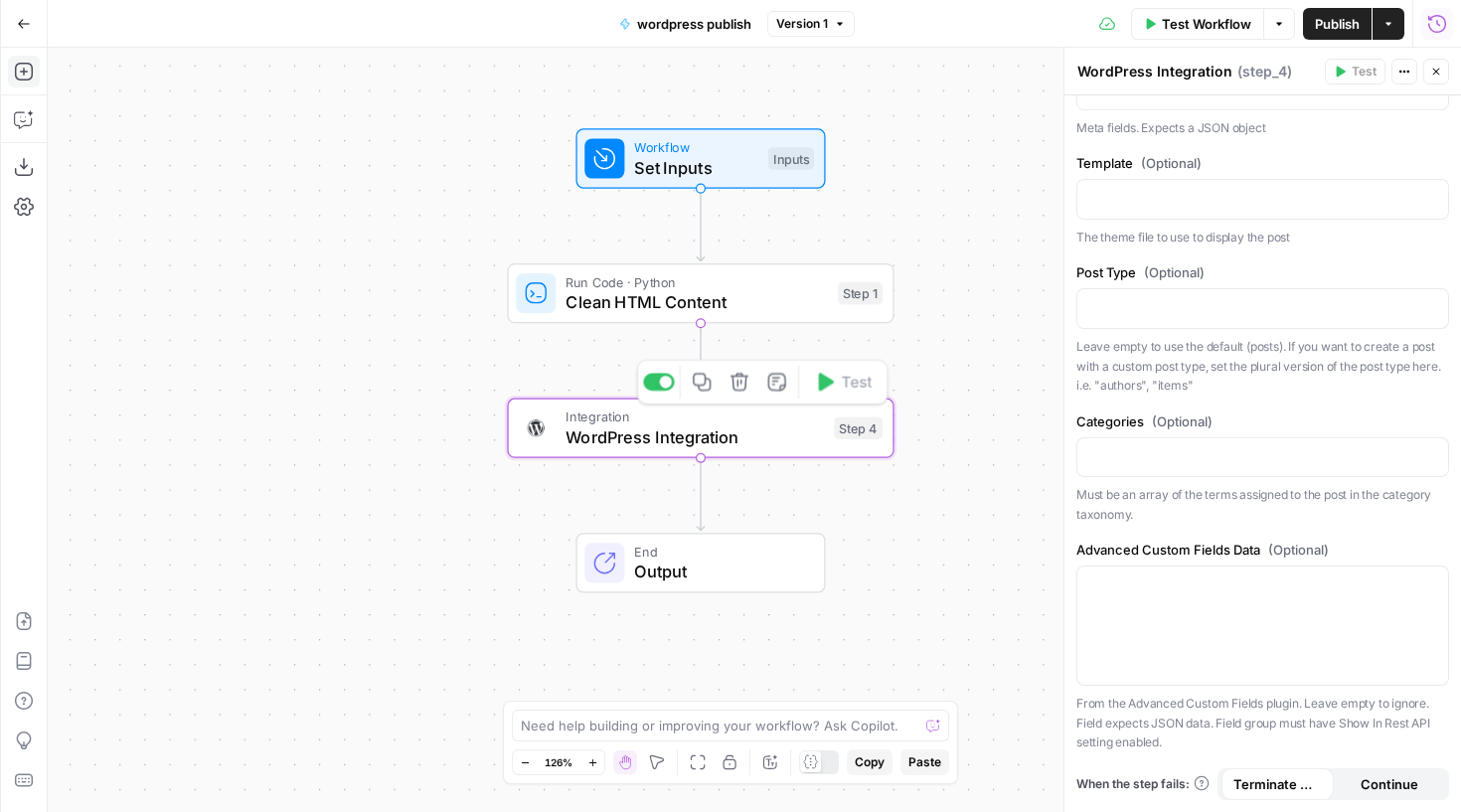 click on "Integration WordPress Integration Step 4 Copy step Delete step Add Note Test" at bounding box center [700, 428] 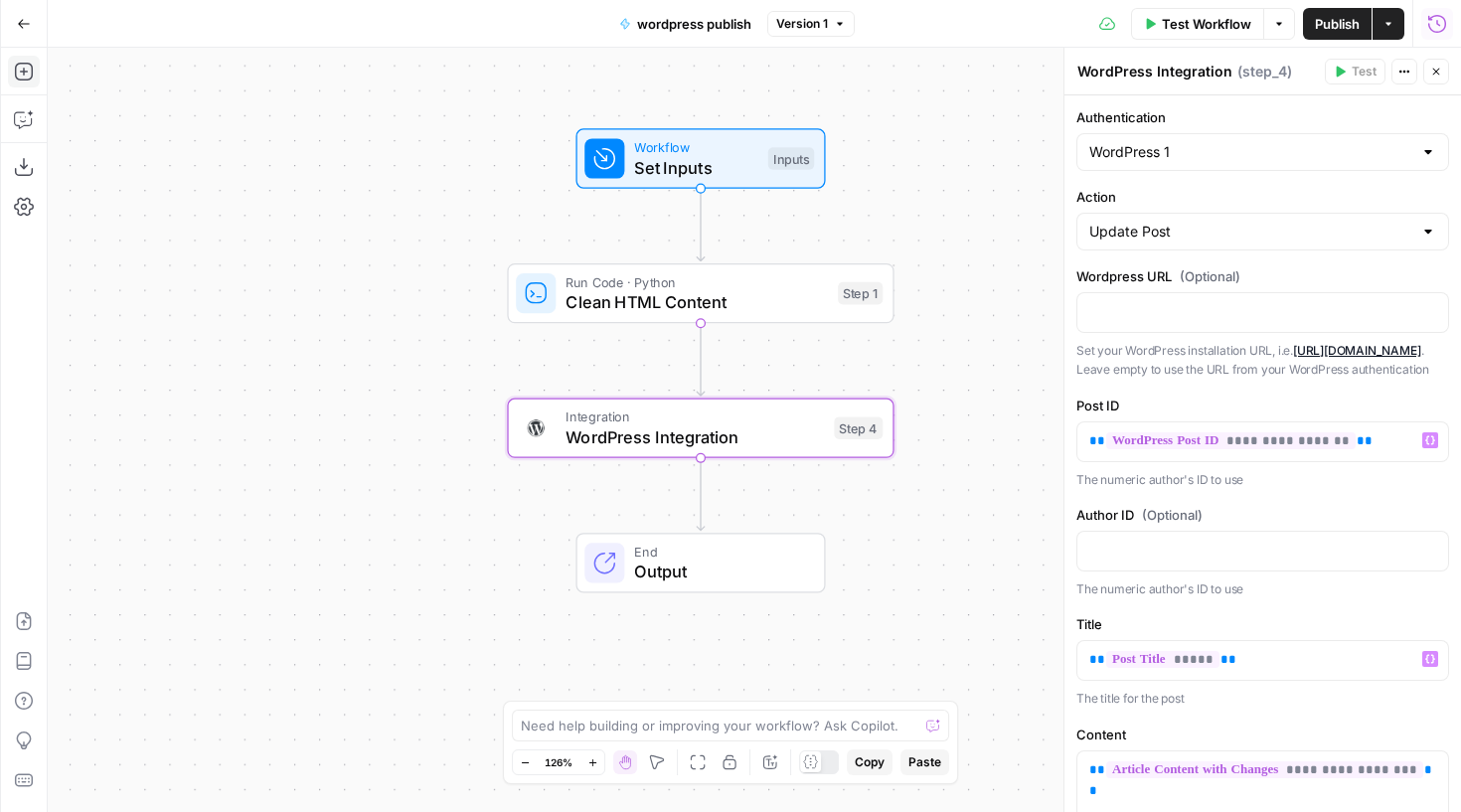 scroll, scrollTop: 0, scrollLeft: 0, axis: both 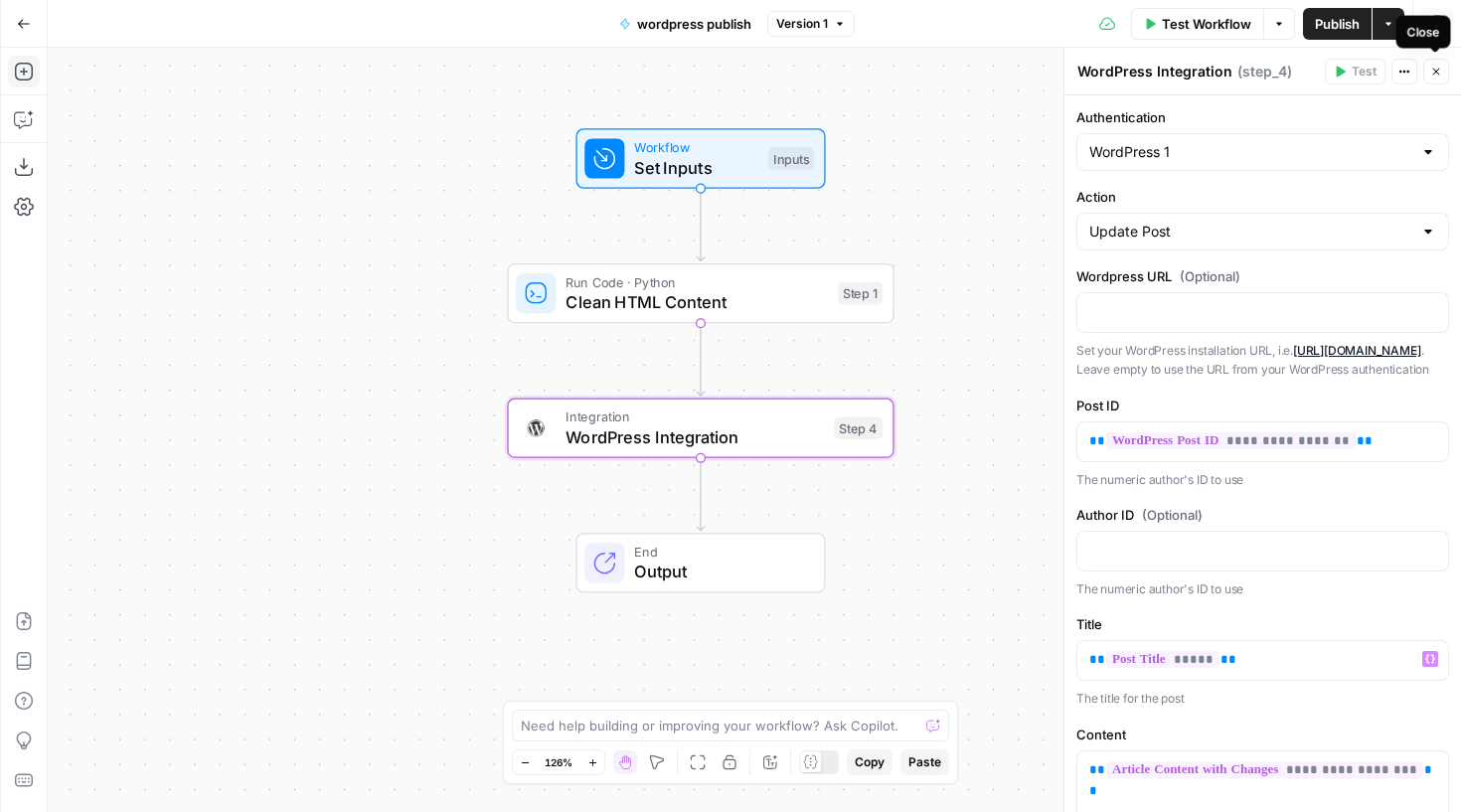 click on "Close" at bounding box center [1423, 32] 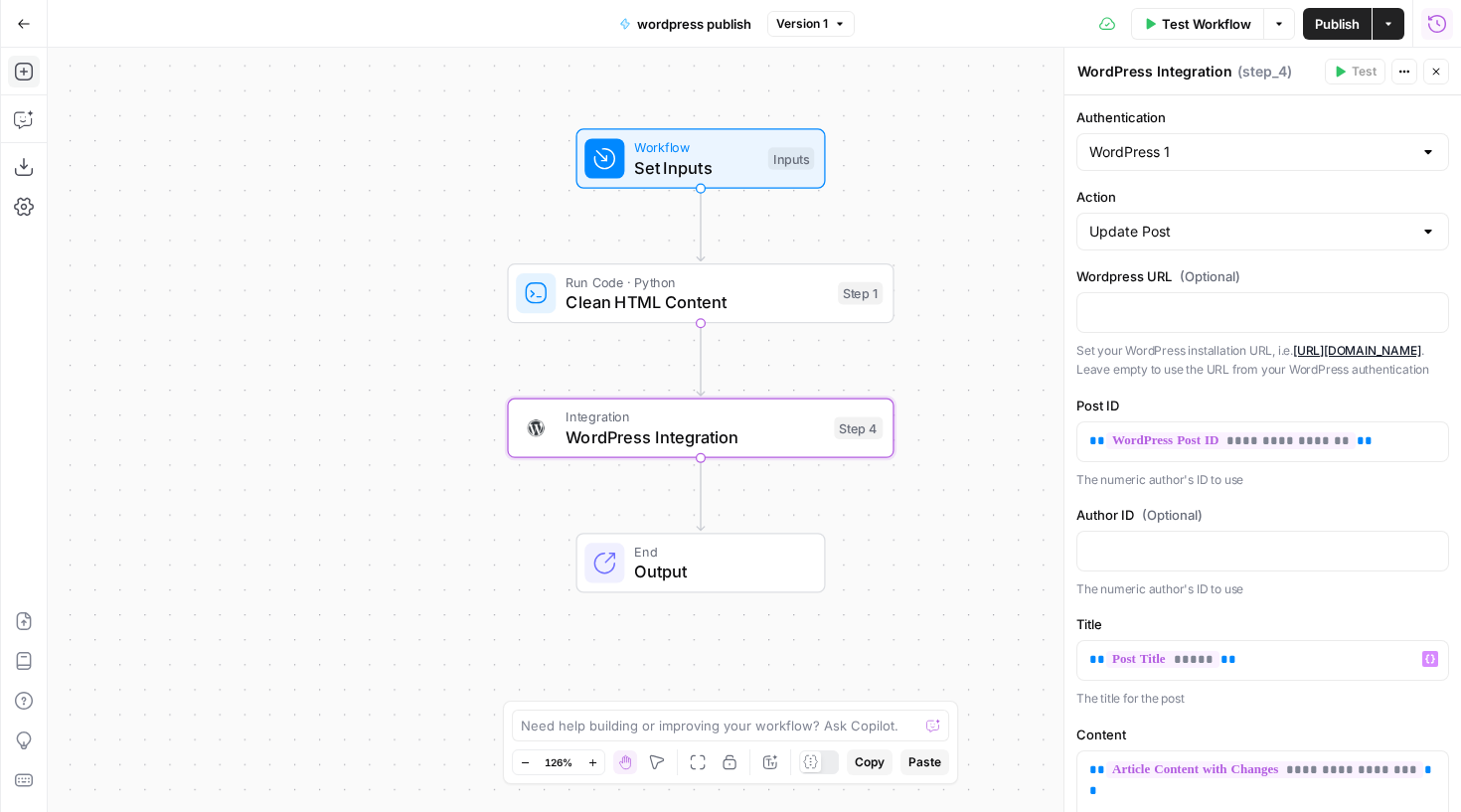 click 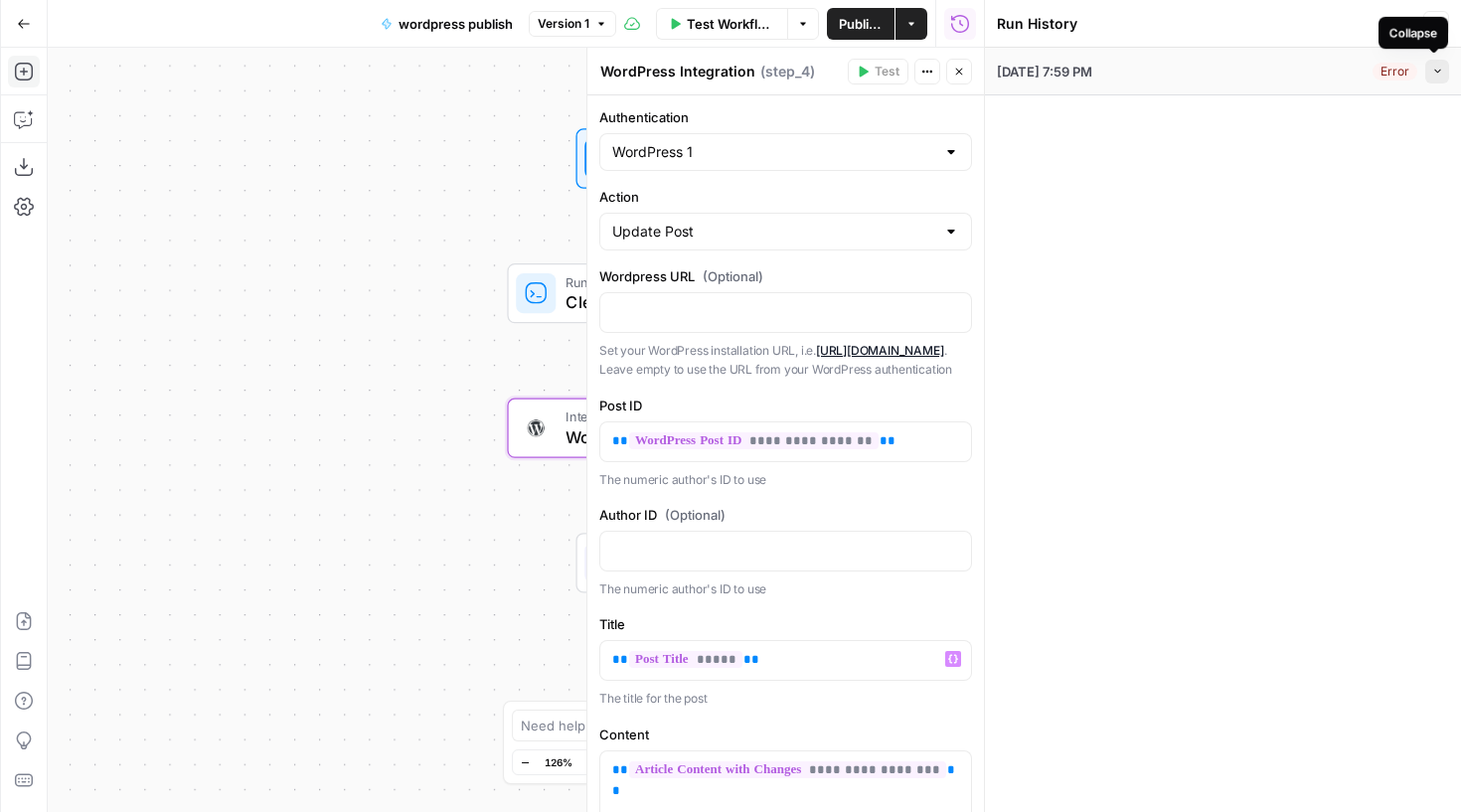 click on "Collapse" at bounding box center [1437, 72] 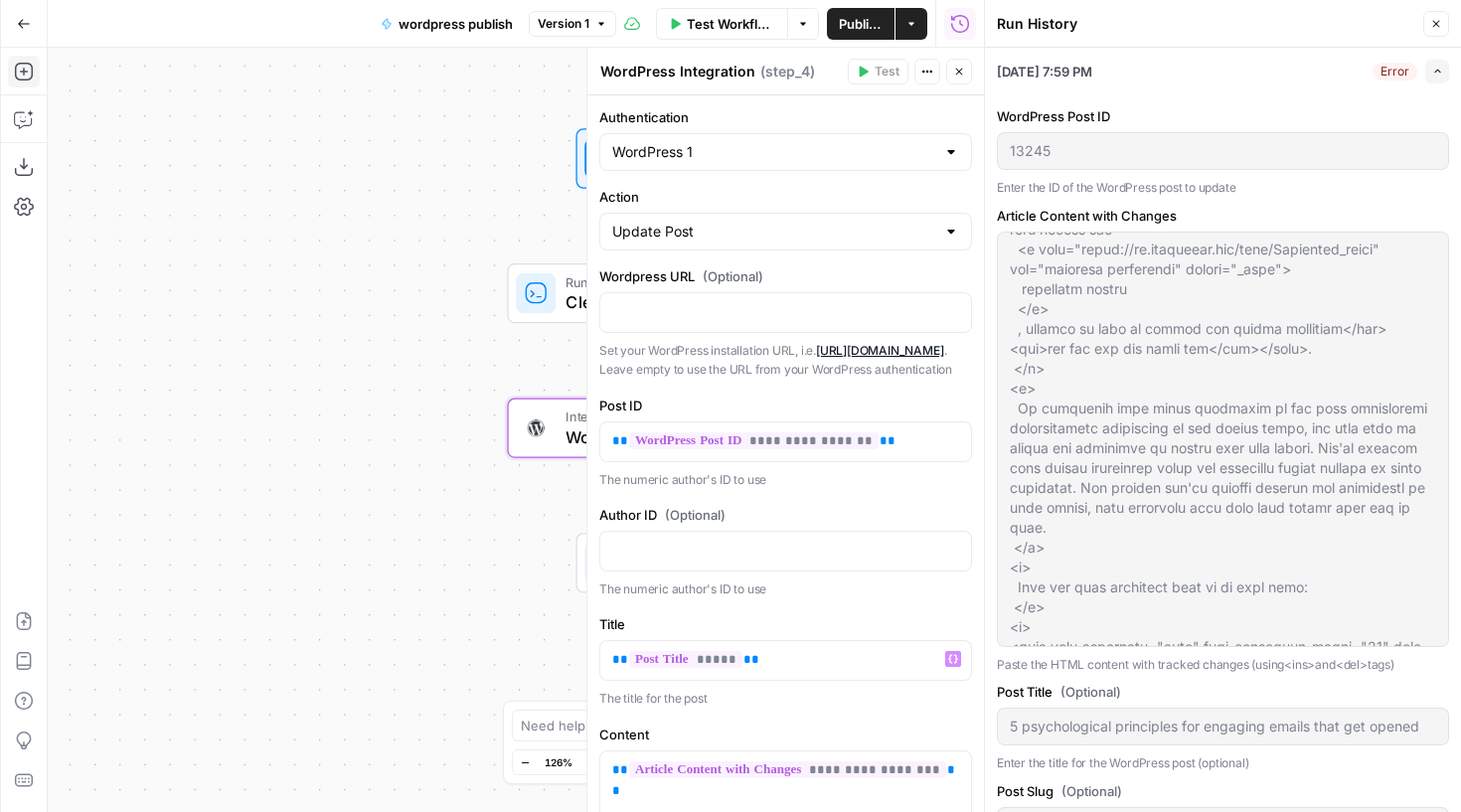 scroll, scrollTop: 2027, scrollLeft: 0, axis: vertical 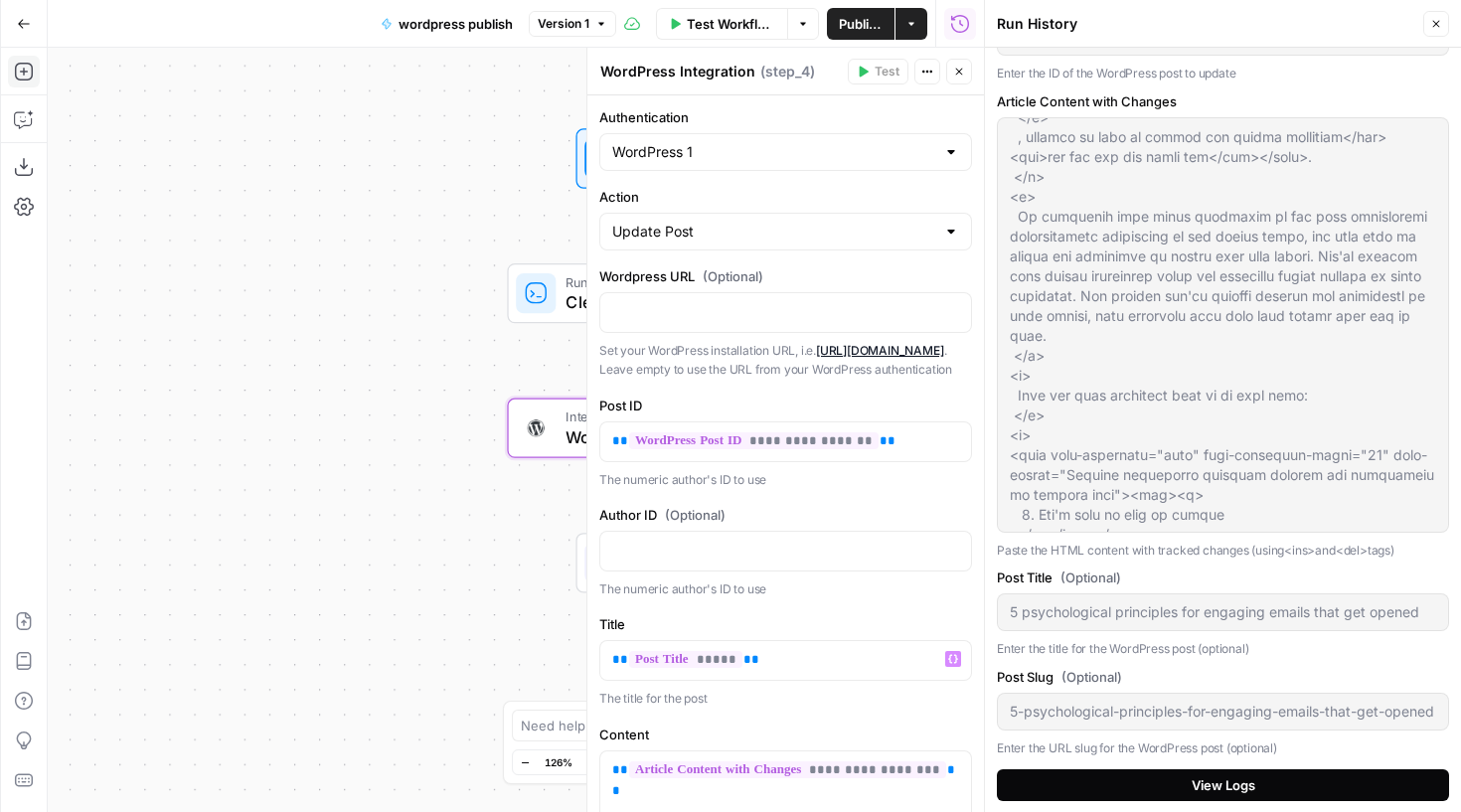 click on "View Logs" at bounding box center [1222, 785] 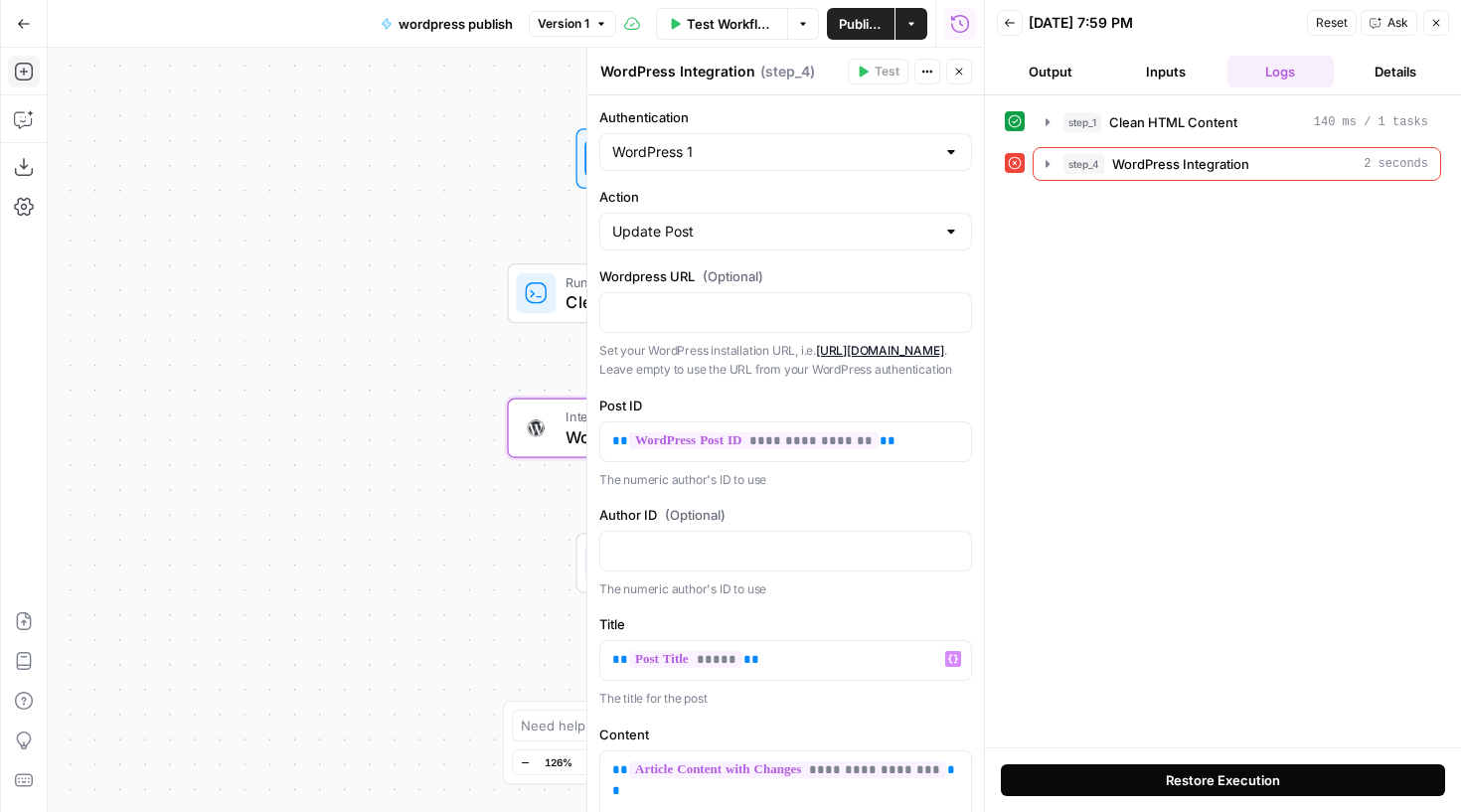 scroll, scrollTop: 0, scrollLeft: 0, axis: both 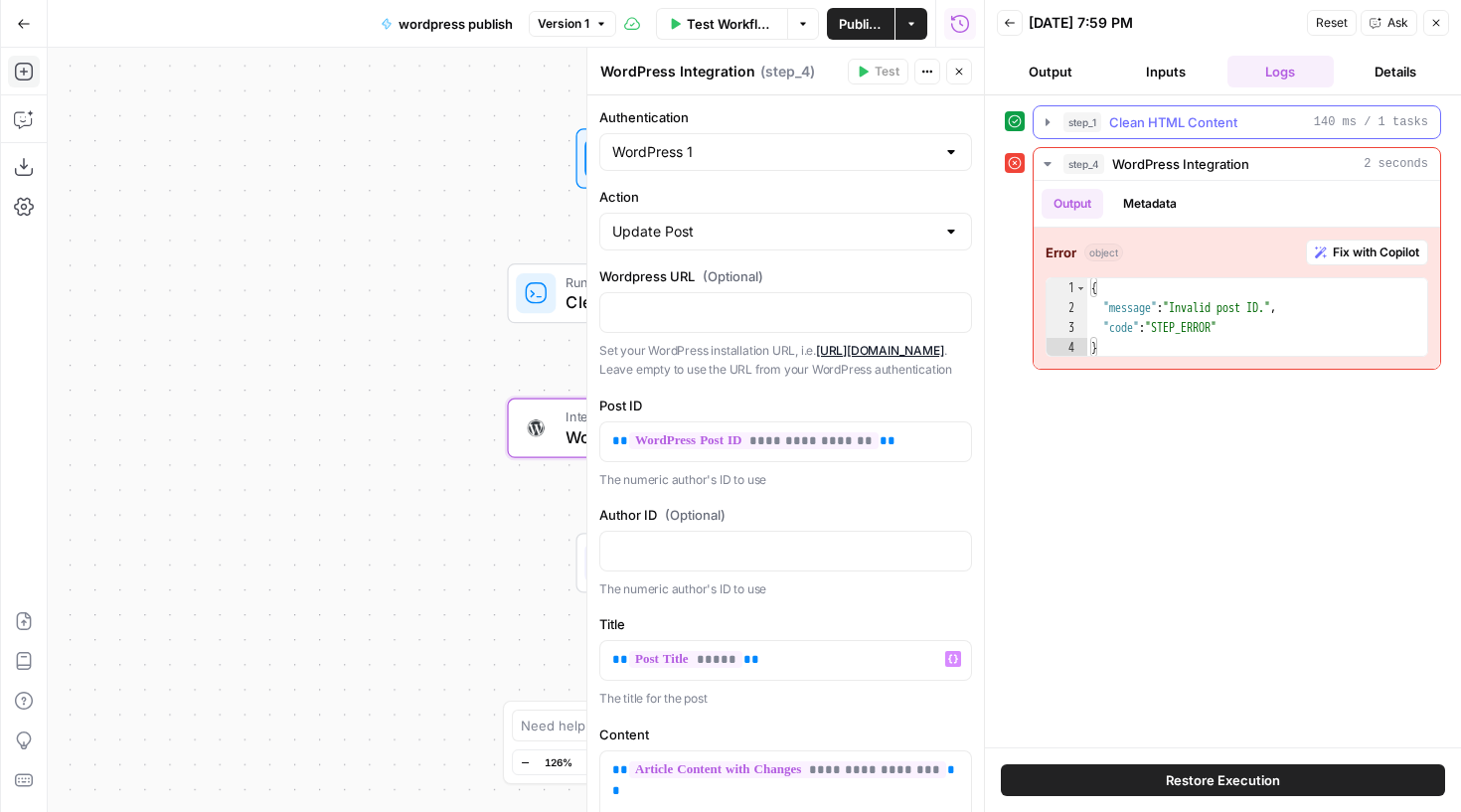 click on "step_1 Clean HTML Content 140 ms / 1 tasks" at bounding box center (1236, 122) 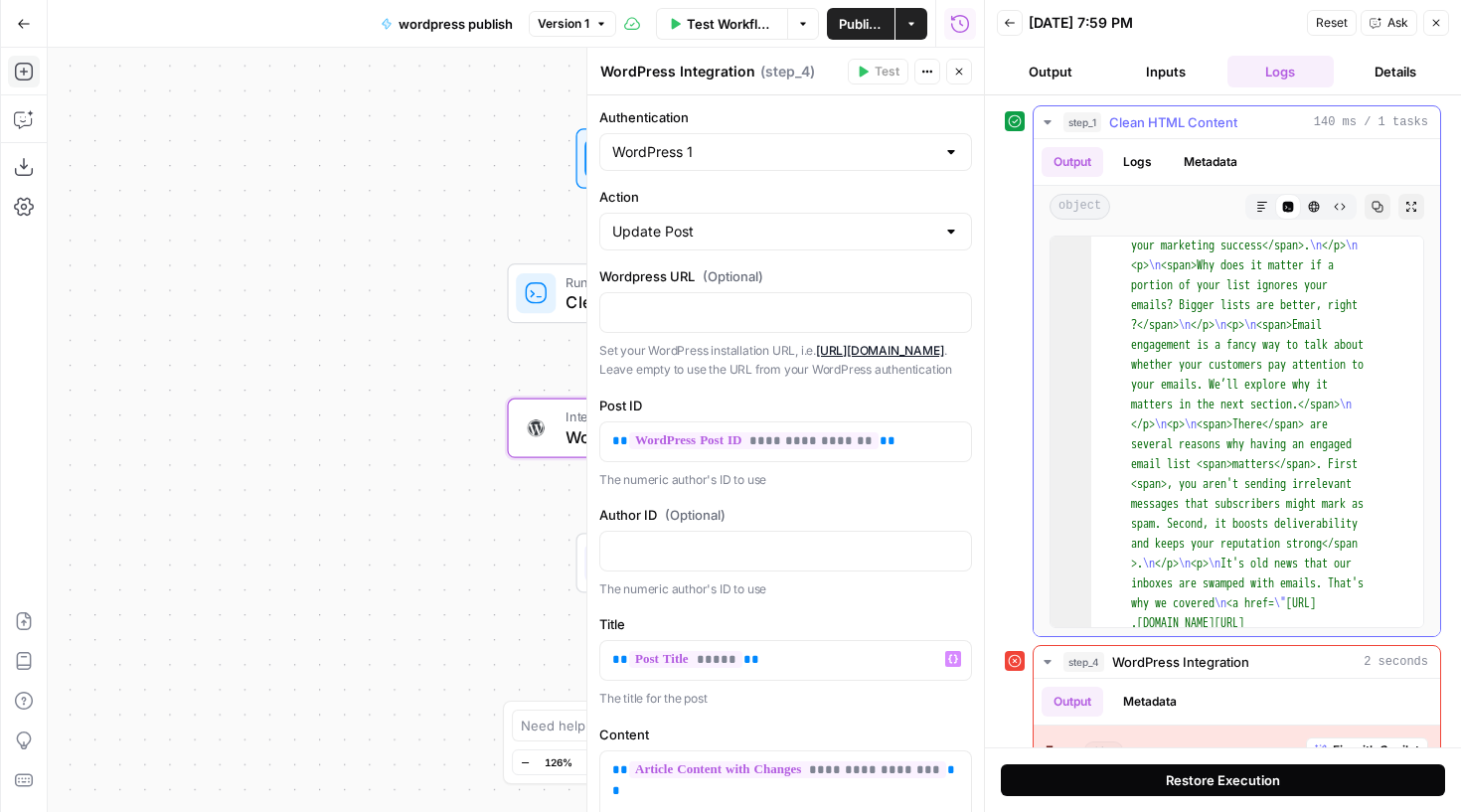 scroll, scrollTop: 239, scrollLeft: 0, axis: vertical 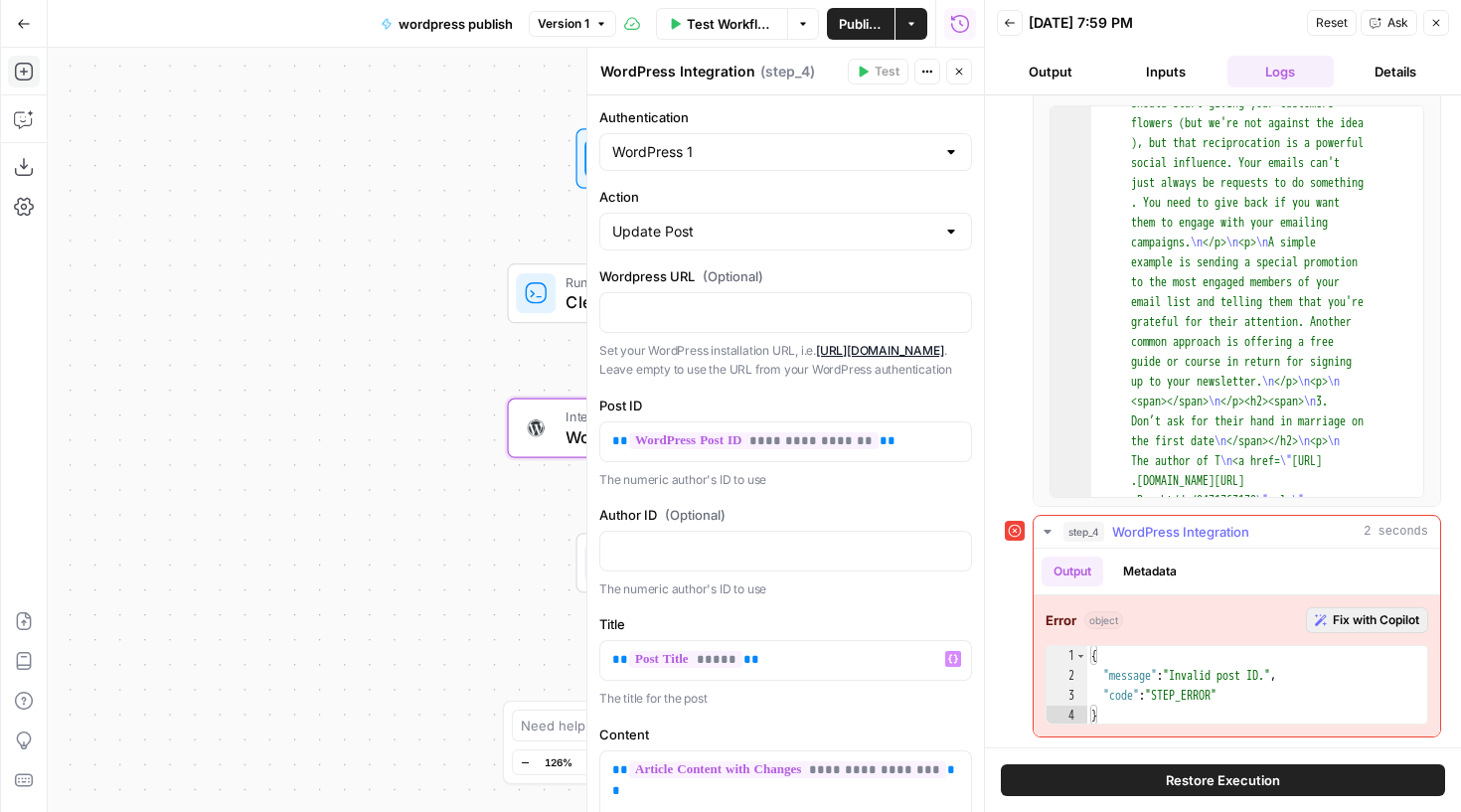 click on "Fix with Copilot" at bounding box center [1376, 620] 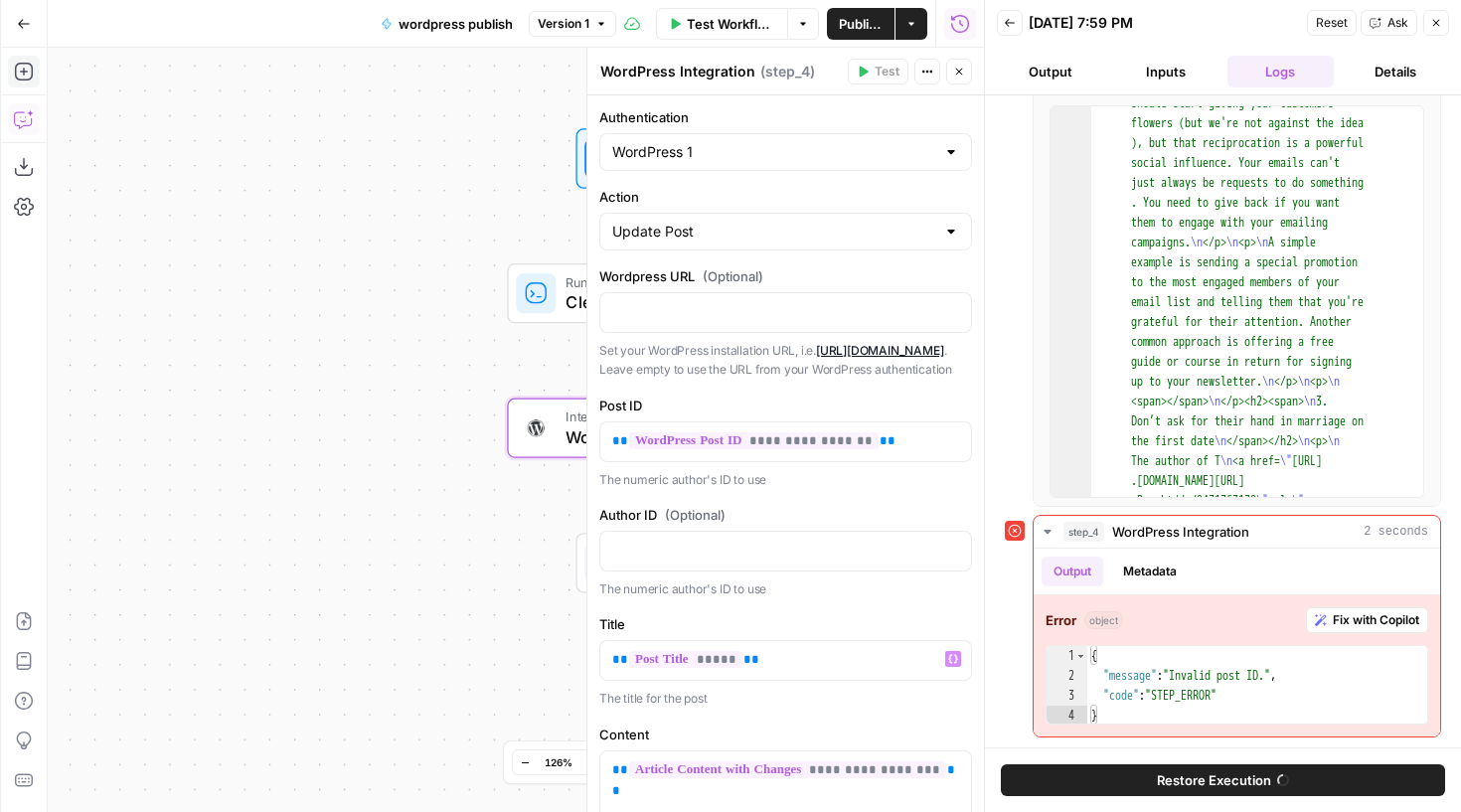 scroll, scrollTop: 1843, scrollLeft: 0, axis: vertical 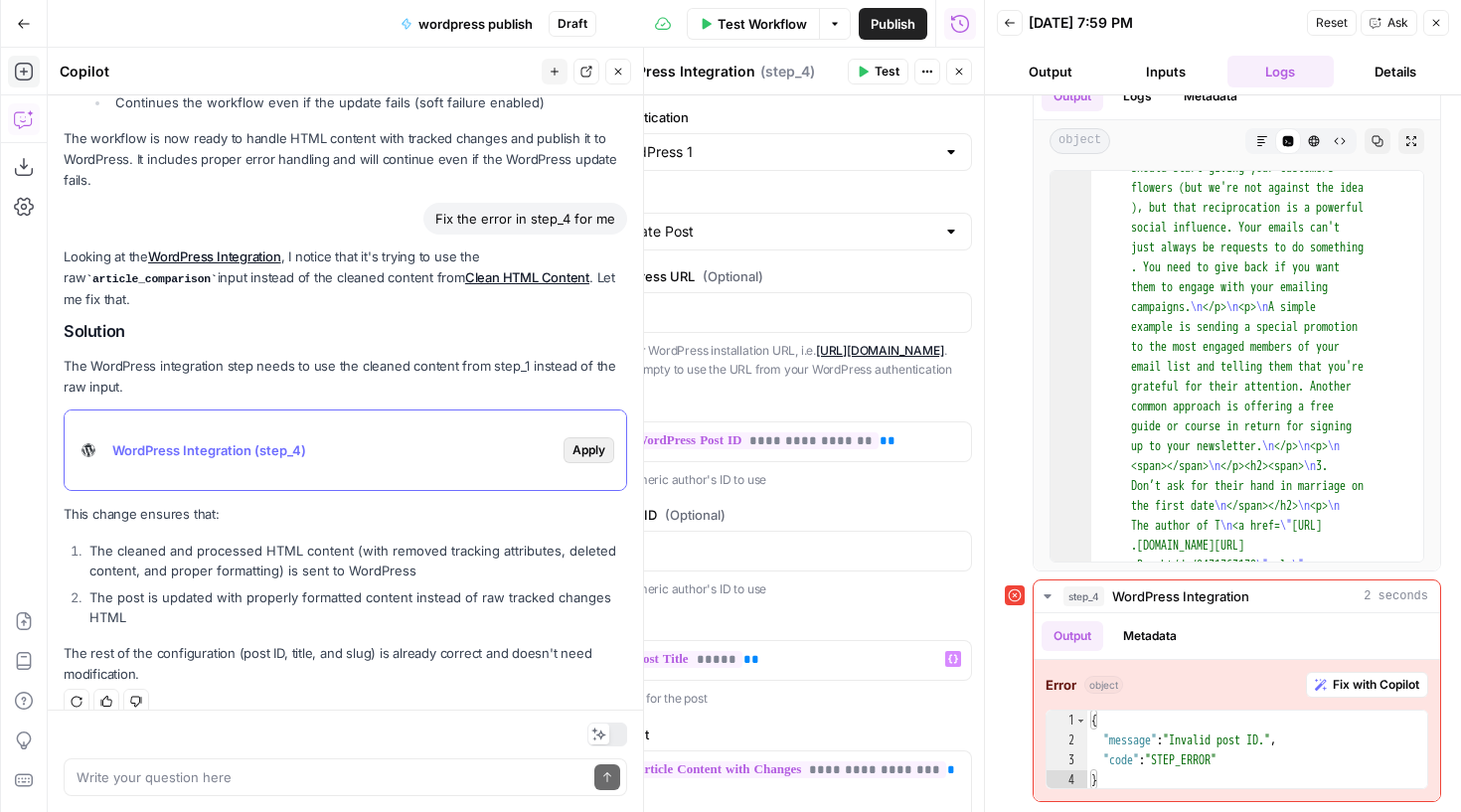 click on "Apply" at bounding box center [588, 450] 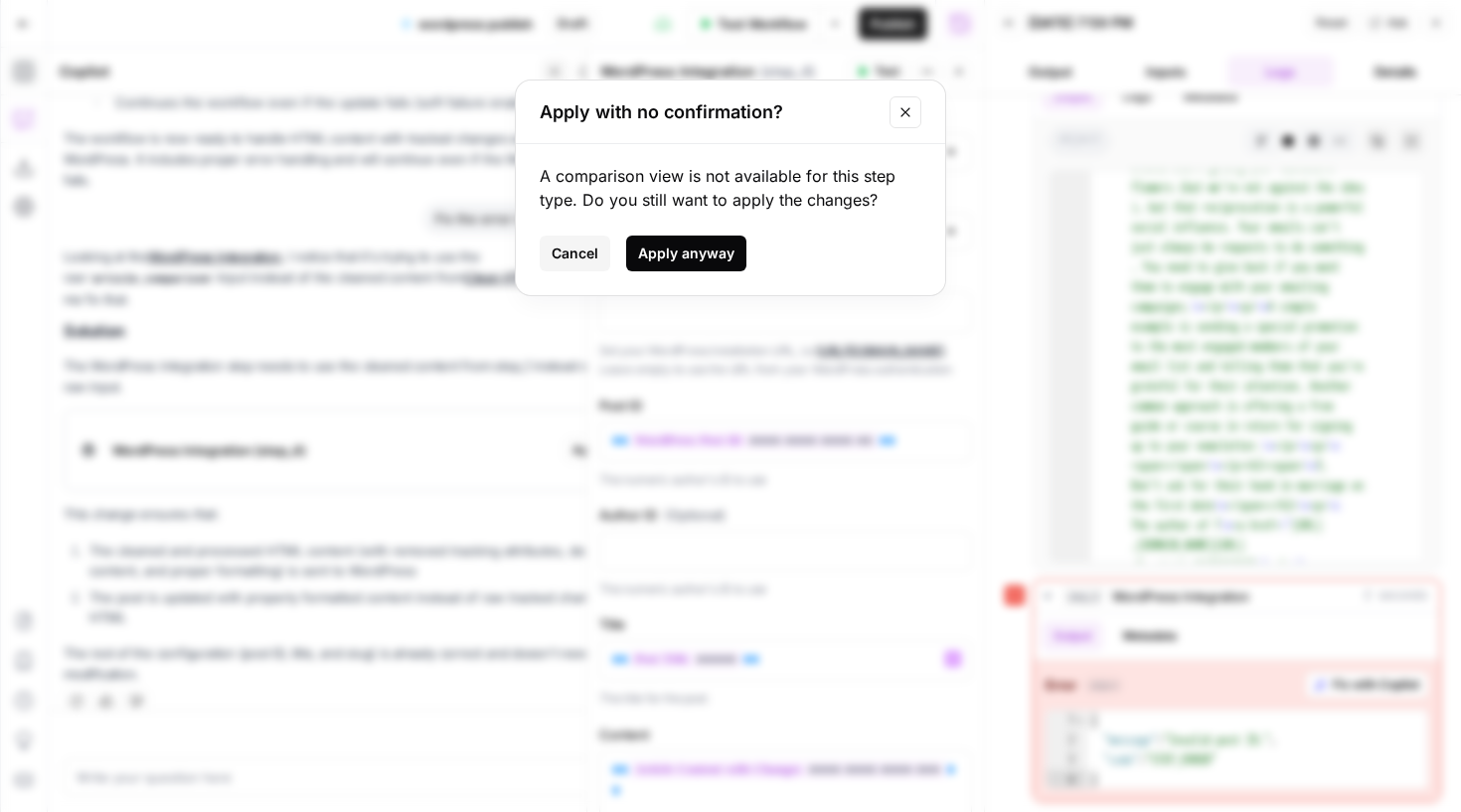 click on "Apply anyway" at bounding box center [686, 253] 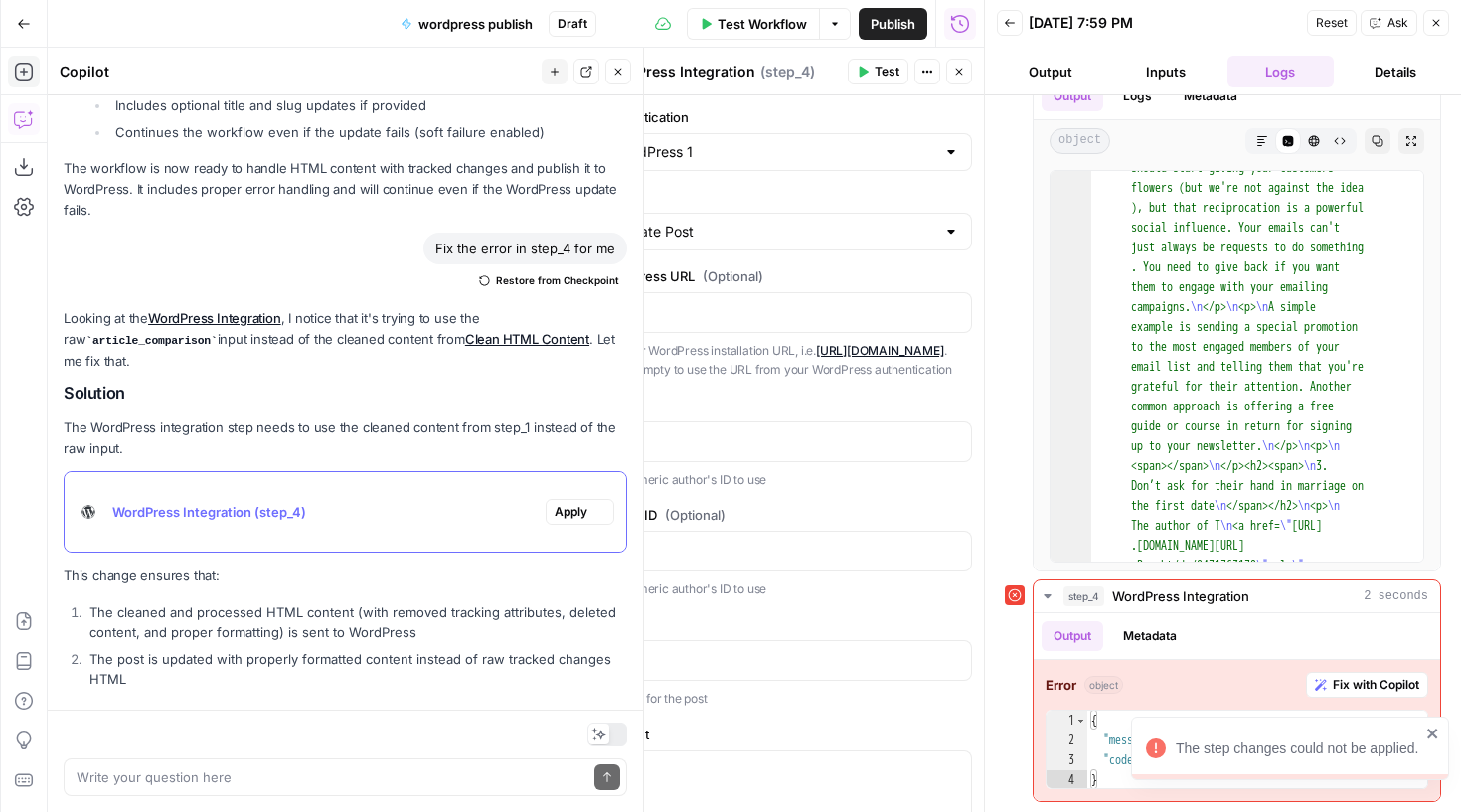 scroll, scrollTop: 2392, scrollLeft: 0, axis: vertical 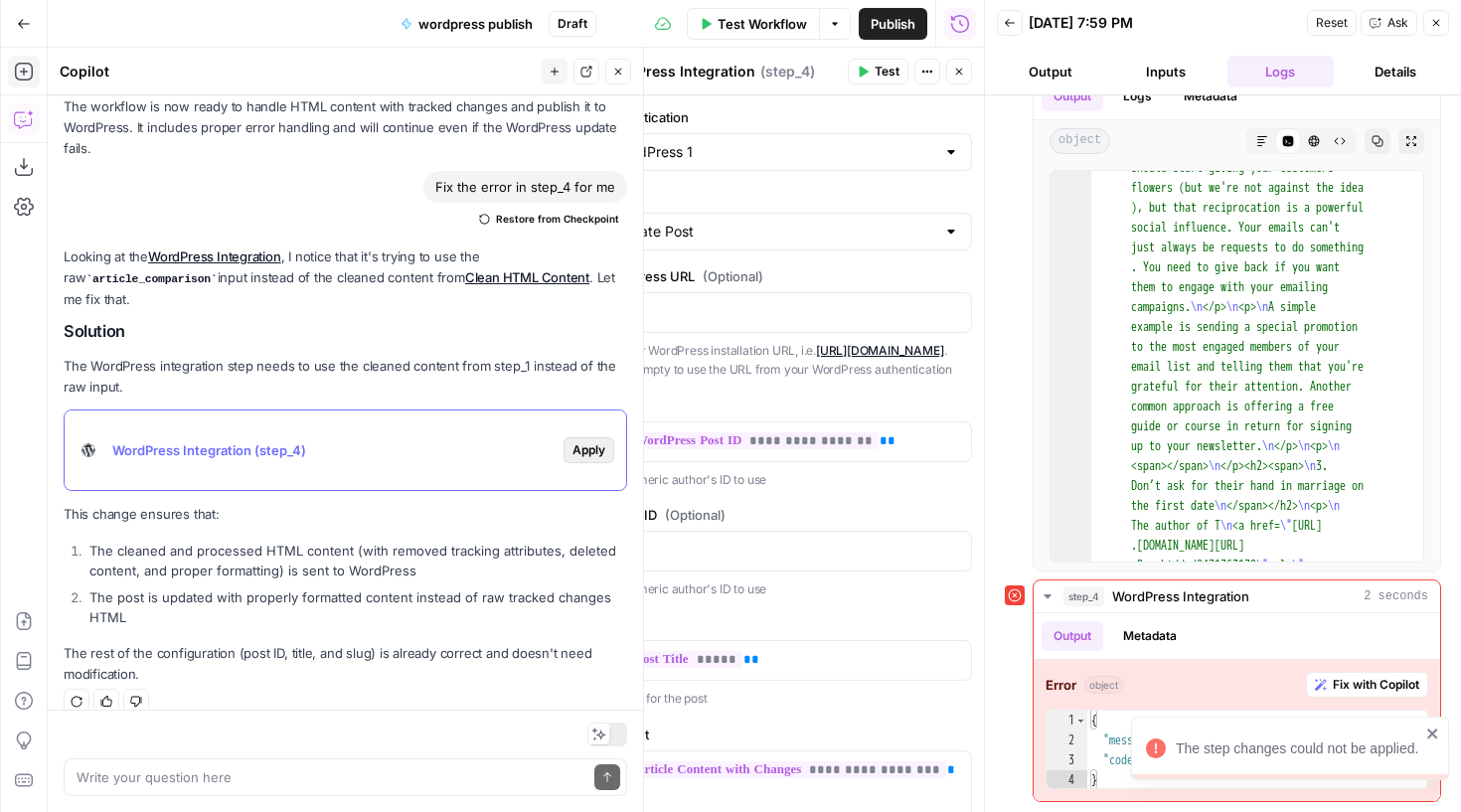 click on "Apply" at bounding box center [588, 450] 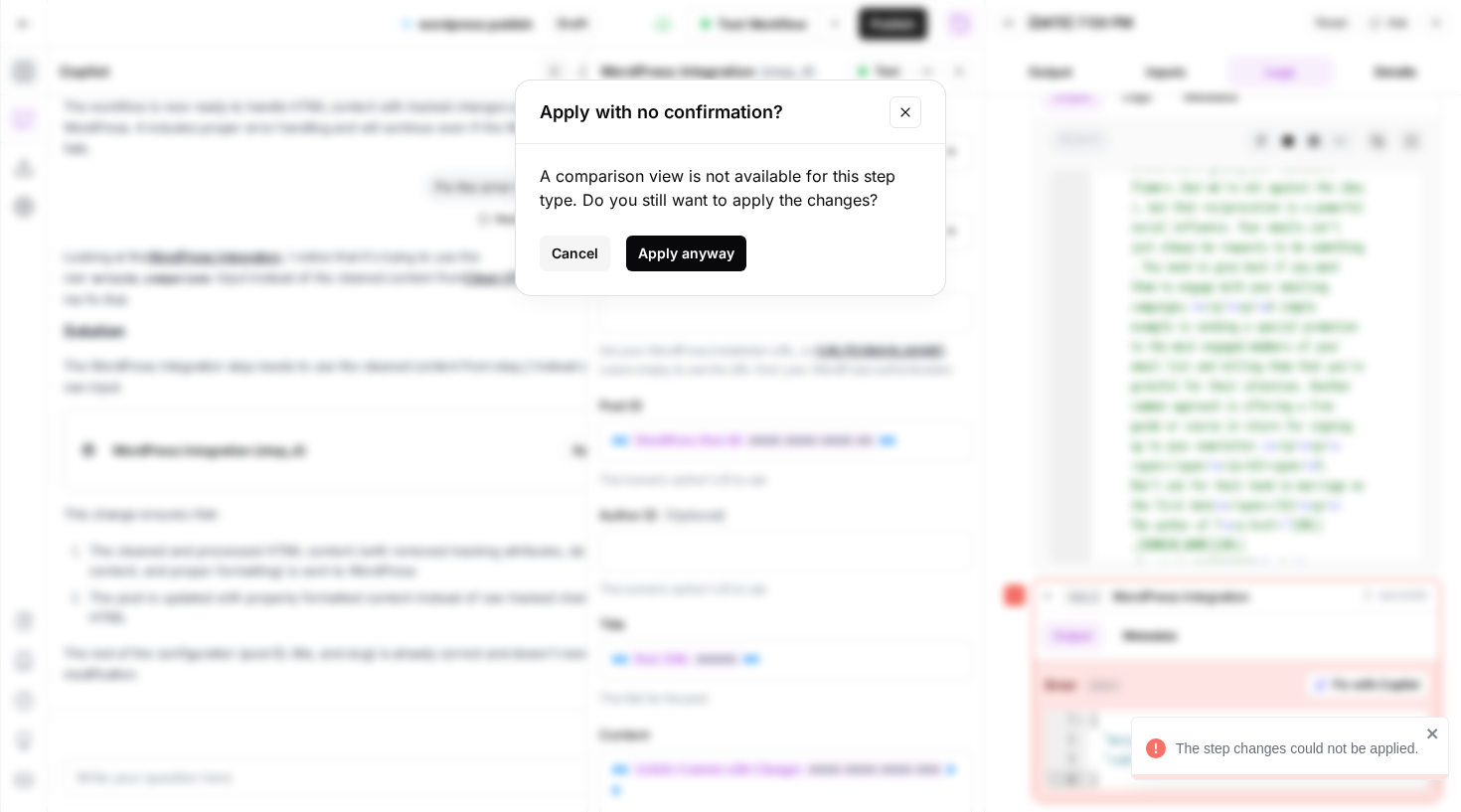 click on "Apply anyway" at bounding box center [686, 253] 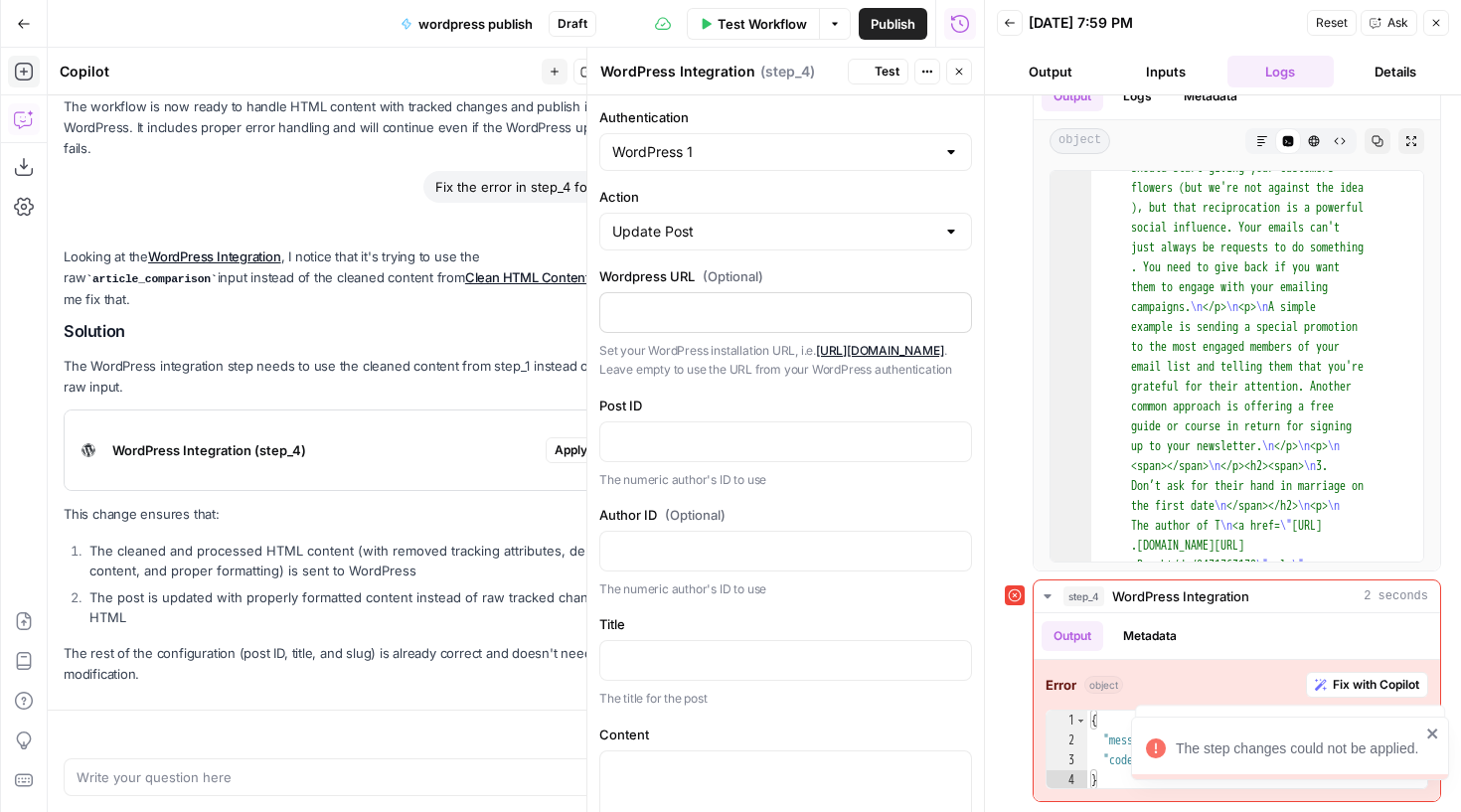 scroll, scrollTop: 2392, scrollLeft: 0, axis: vertical 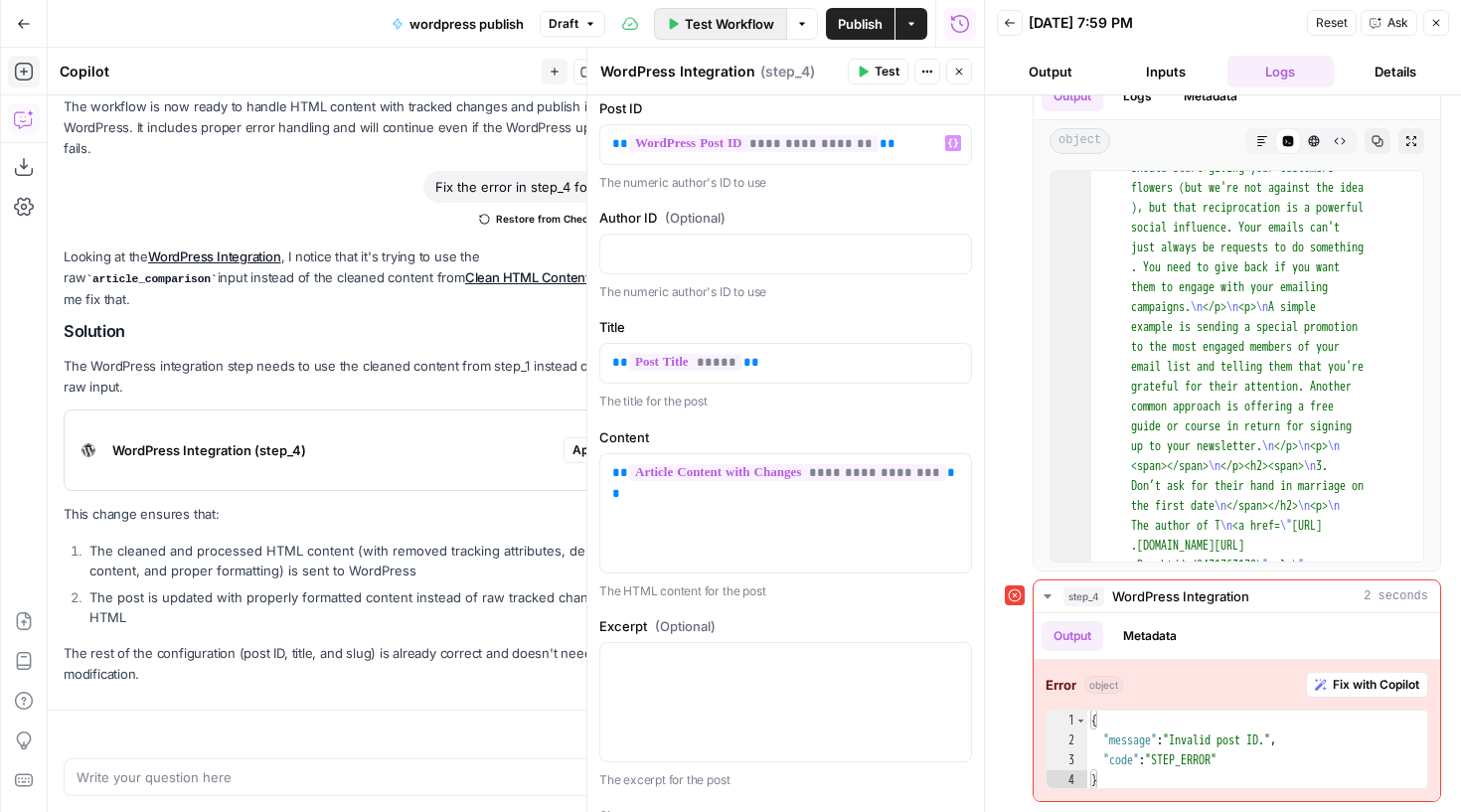 click on "Test Workflow" at bounding box center (730, 24) 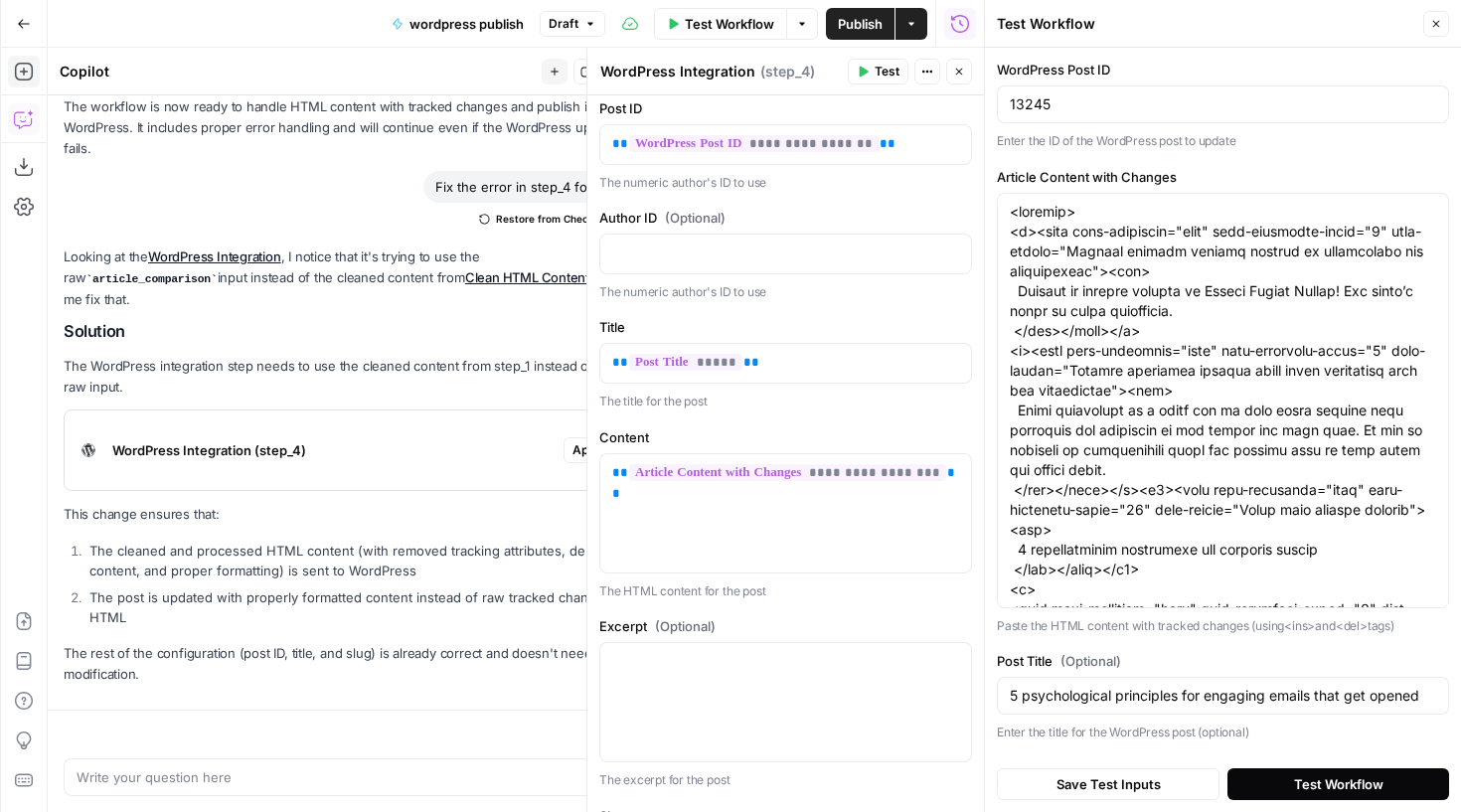 click on "Test Workflow" at bounding box center (1338, 784) 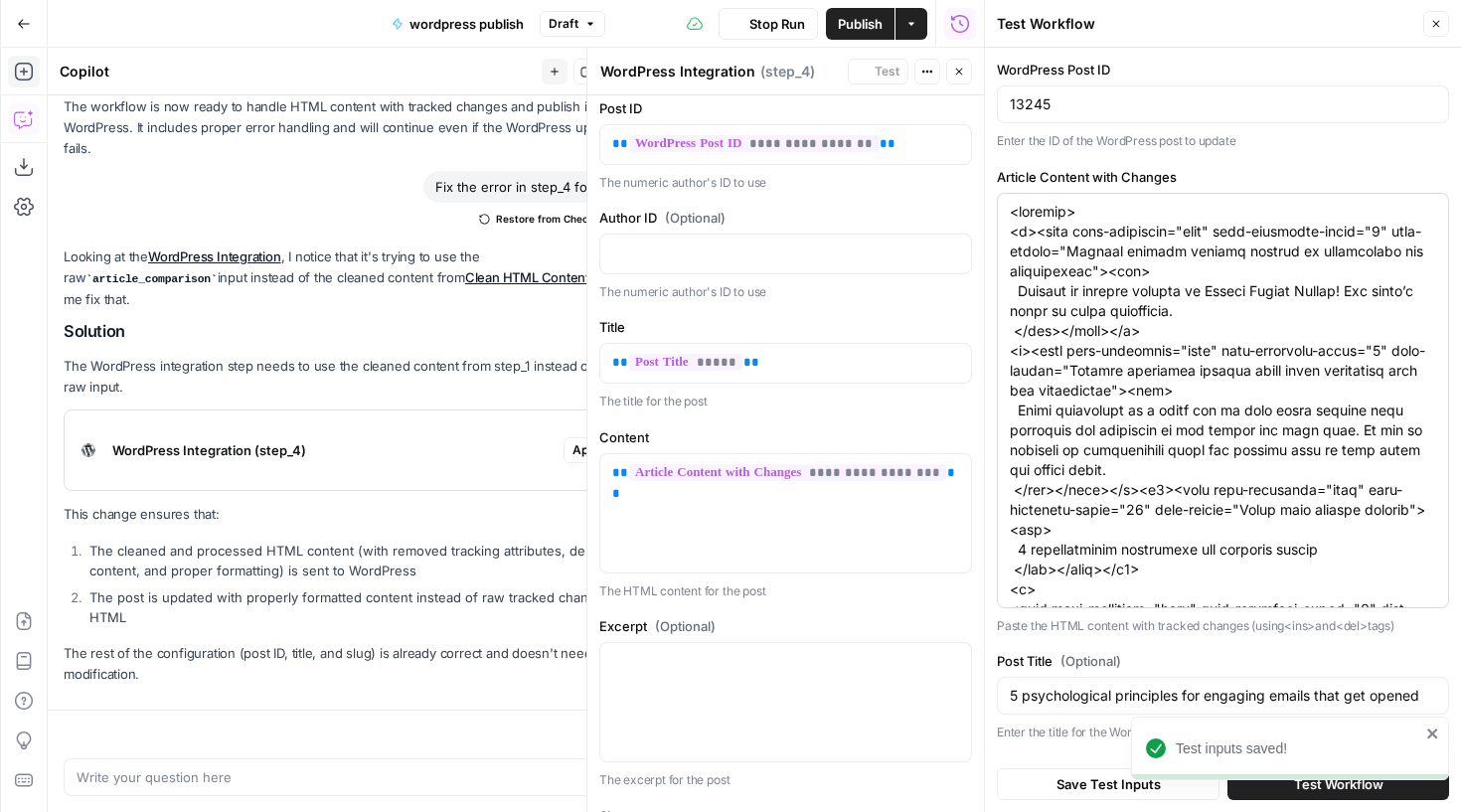 scroll, scrollTop: 269, scrollLeft: 0, axis: vertical 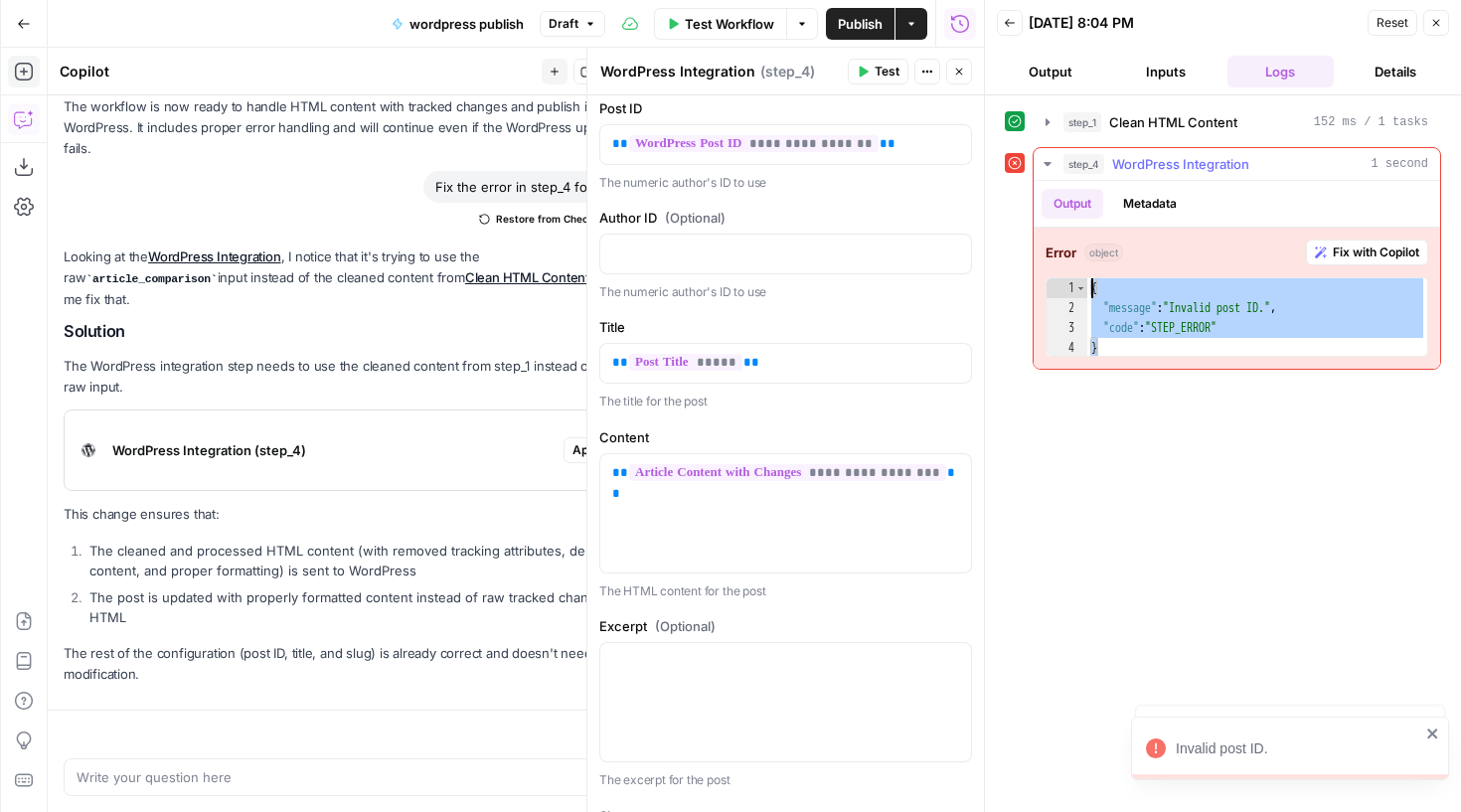 drag, startPoint x: 1136, startPoint y: 339, endPoint x: 1056, endPoint y: 252, distance: 118.19052 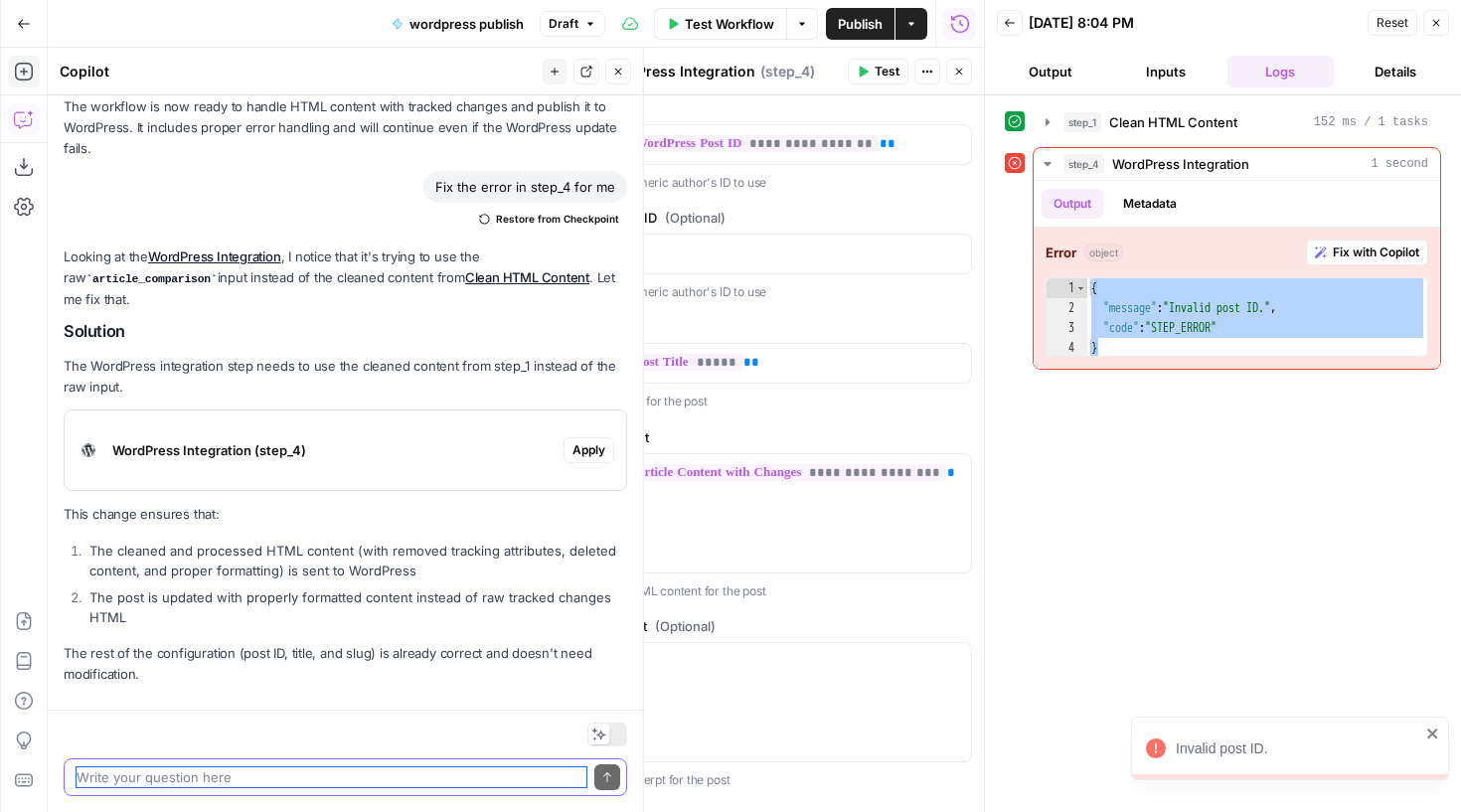 click at bounding box center (331, 777) 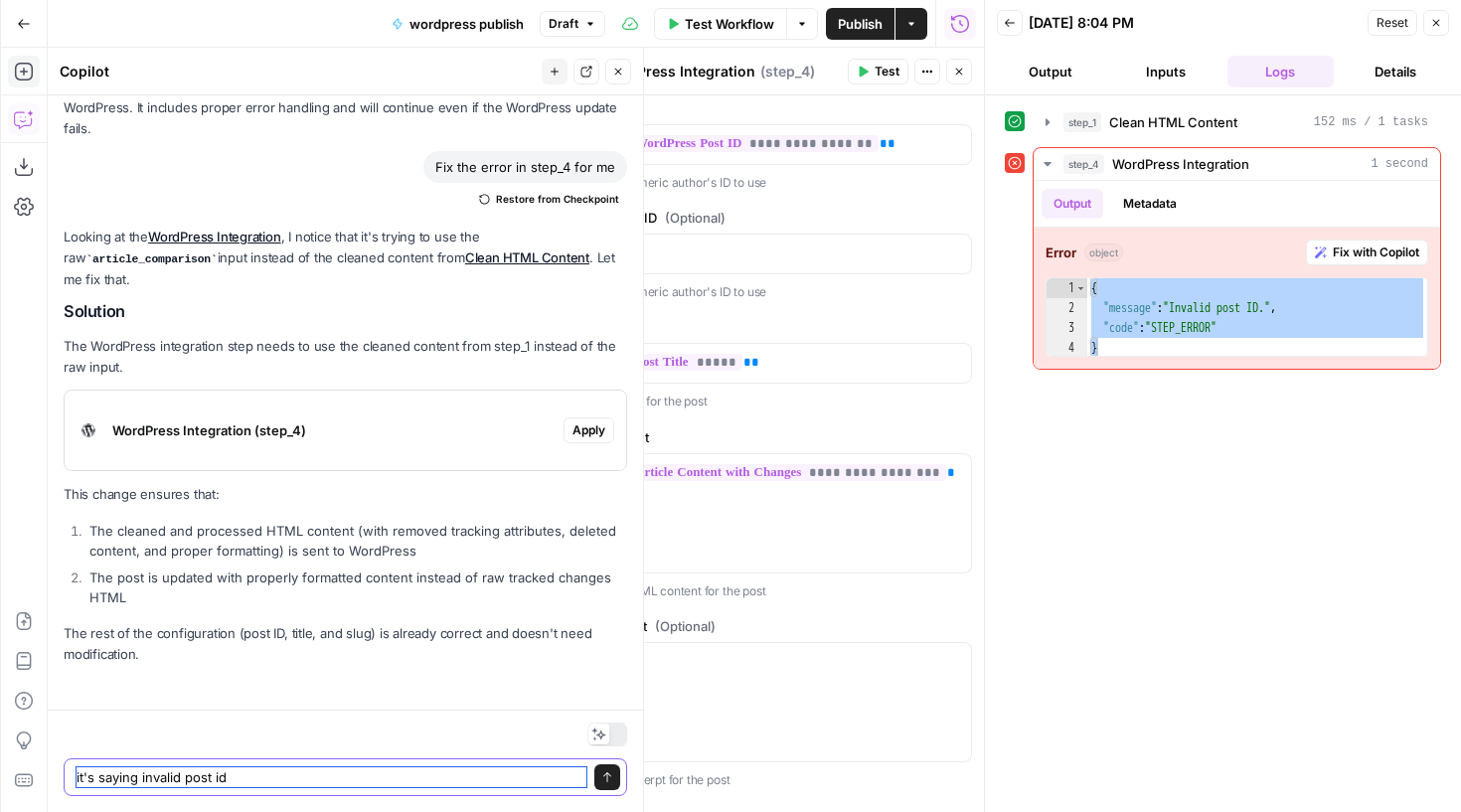 paste on "{
"message": "Invalid post ID.",
"code": "STEP_ERROR"
}" 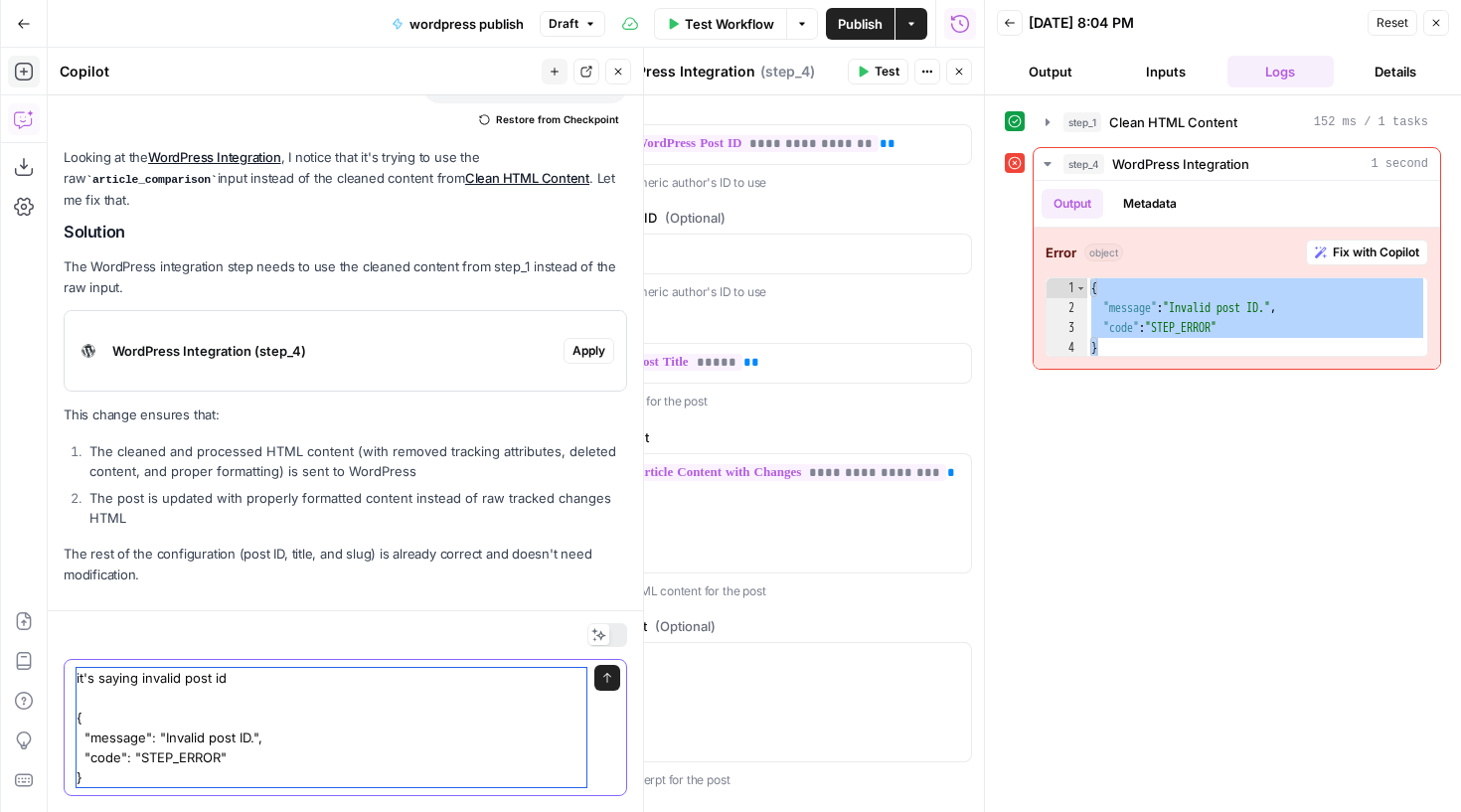 scroll, scrollTop: 2512, scrollLeft: 0, axis: vertical 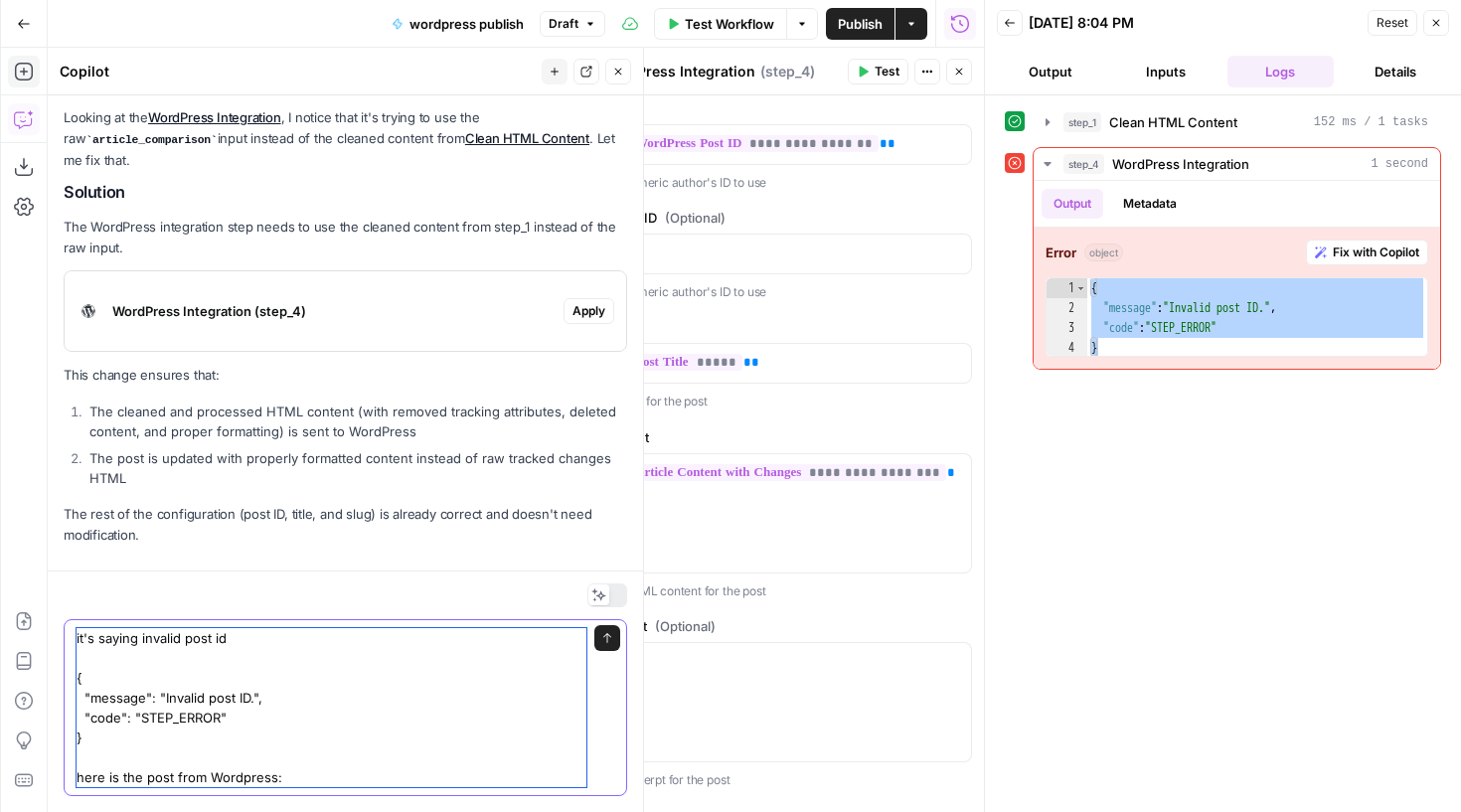 paste on "https://www.mailjet.com/wp-admin/post.php?post=13921&action=edit&lang=en-us" 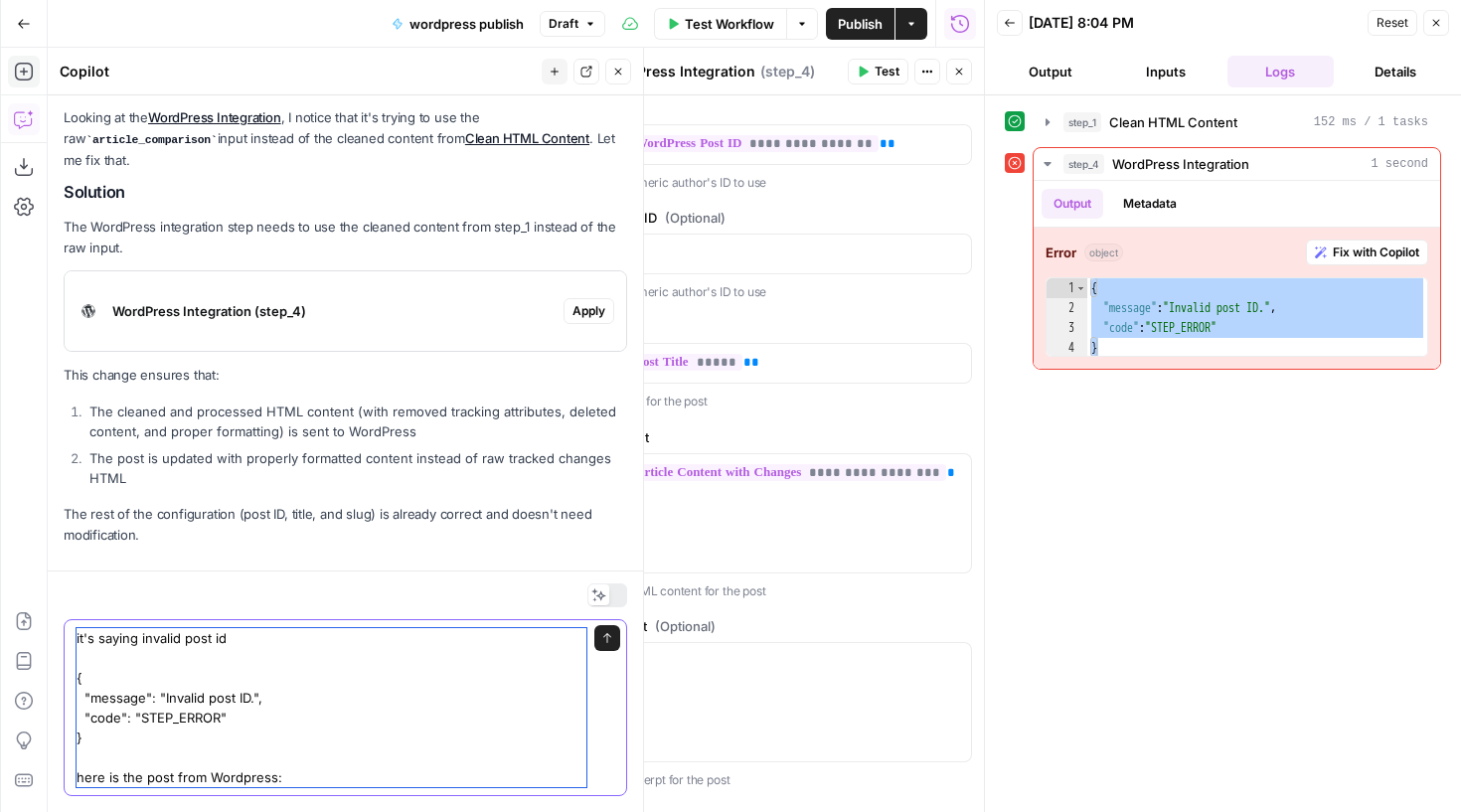 type on "it's saying invalid post id
{
"message": "Invalid post ID.",
"code": "STEP_ERROR"
}
here is the post from Wordpress: https://www.mailjet.com/wp-admin/post.php?post=13921&action=edit&lang=en-us" 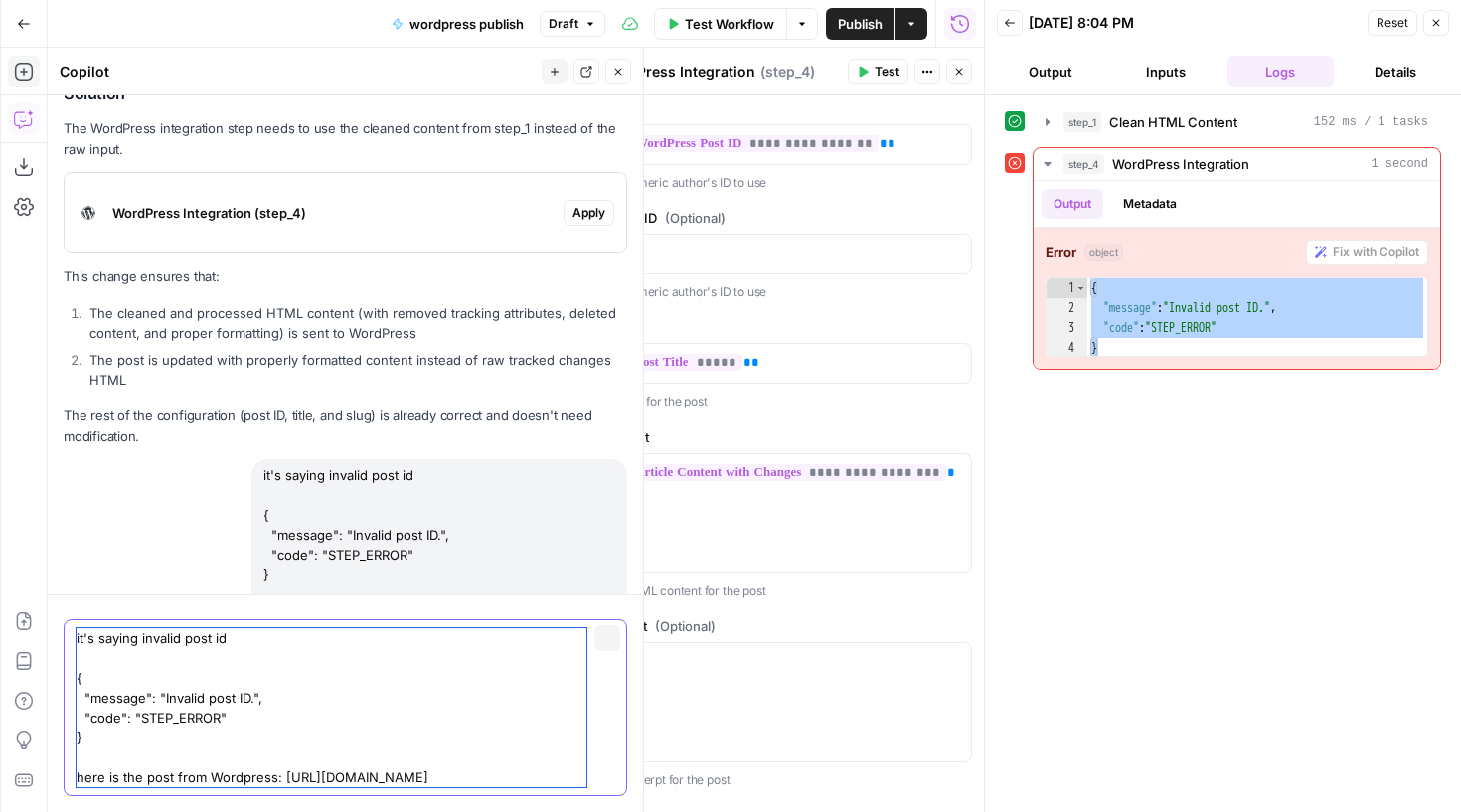 type 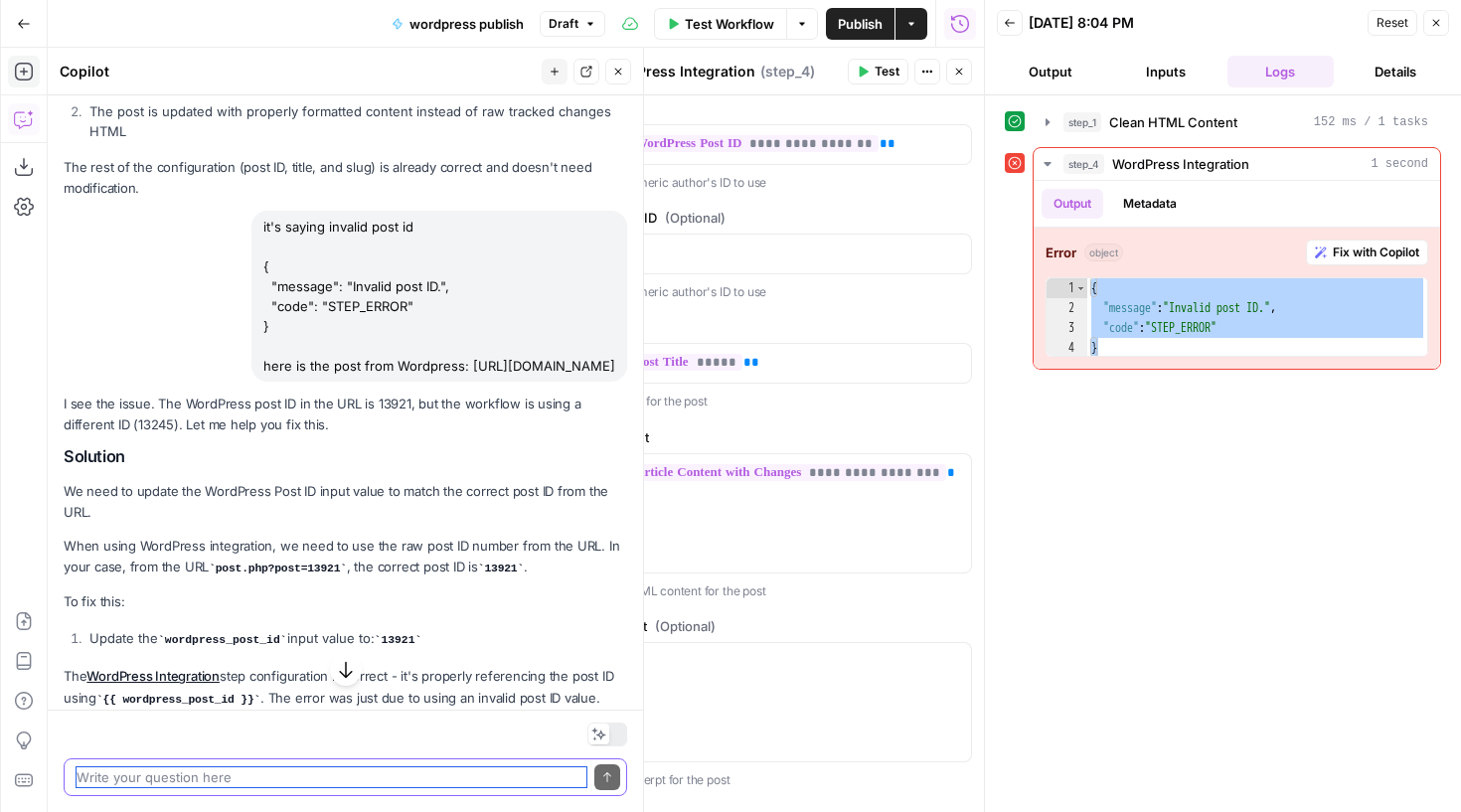 scroll, scrollTop: 2893, scrollLeft: 0, axis: vertical 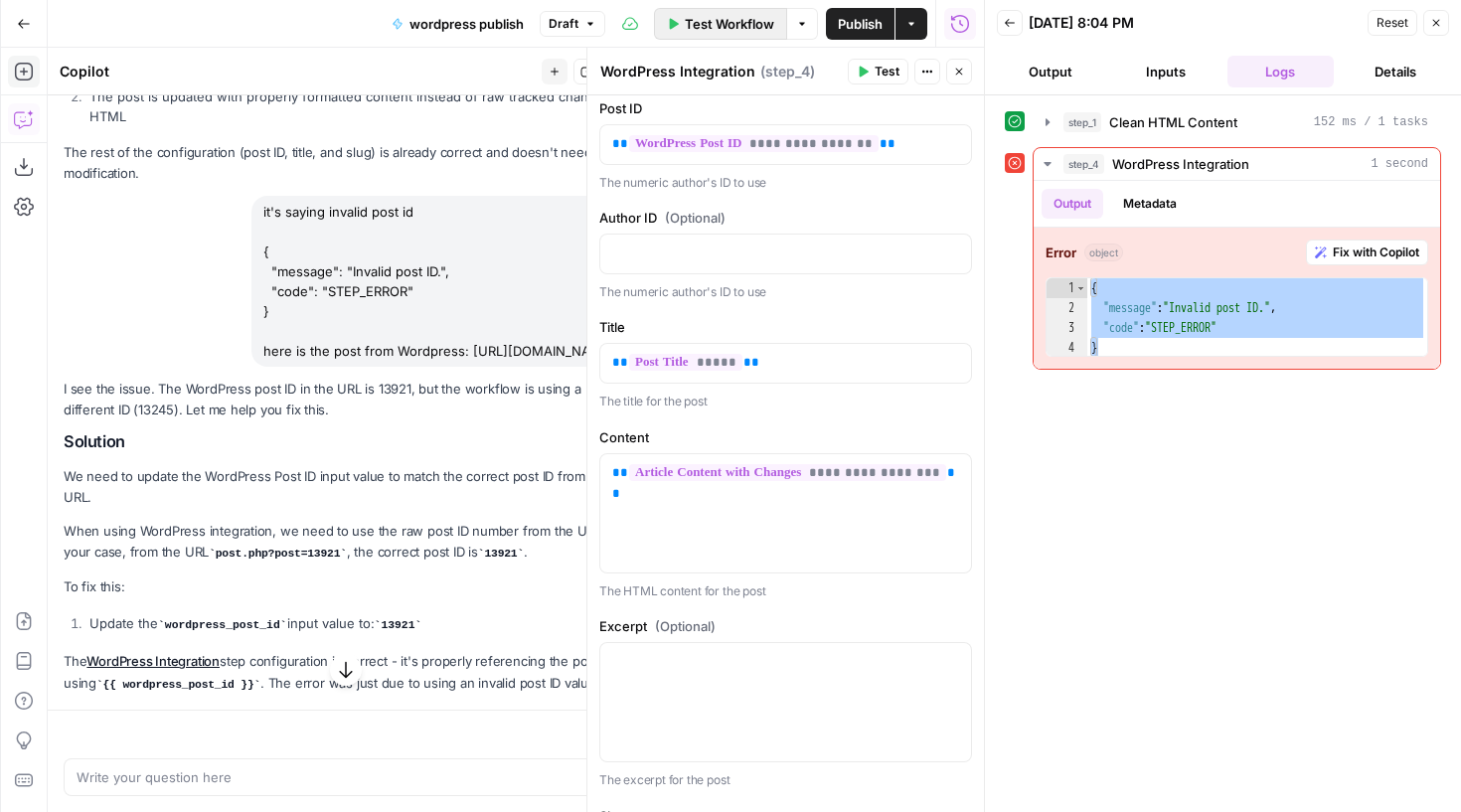 click on "Test Workflow" at bounding box center [730, 24] 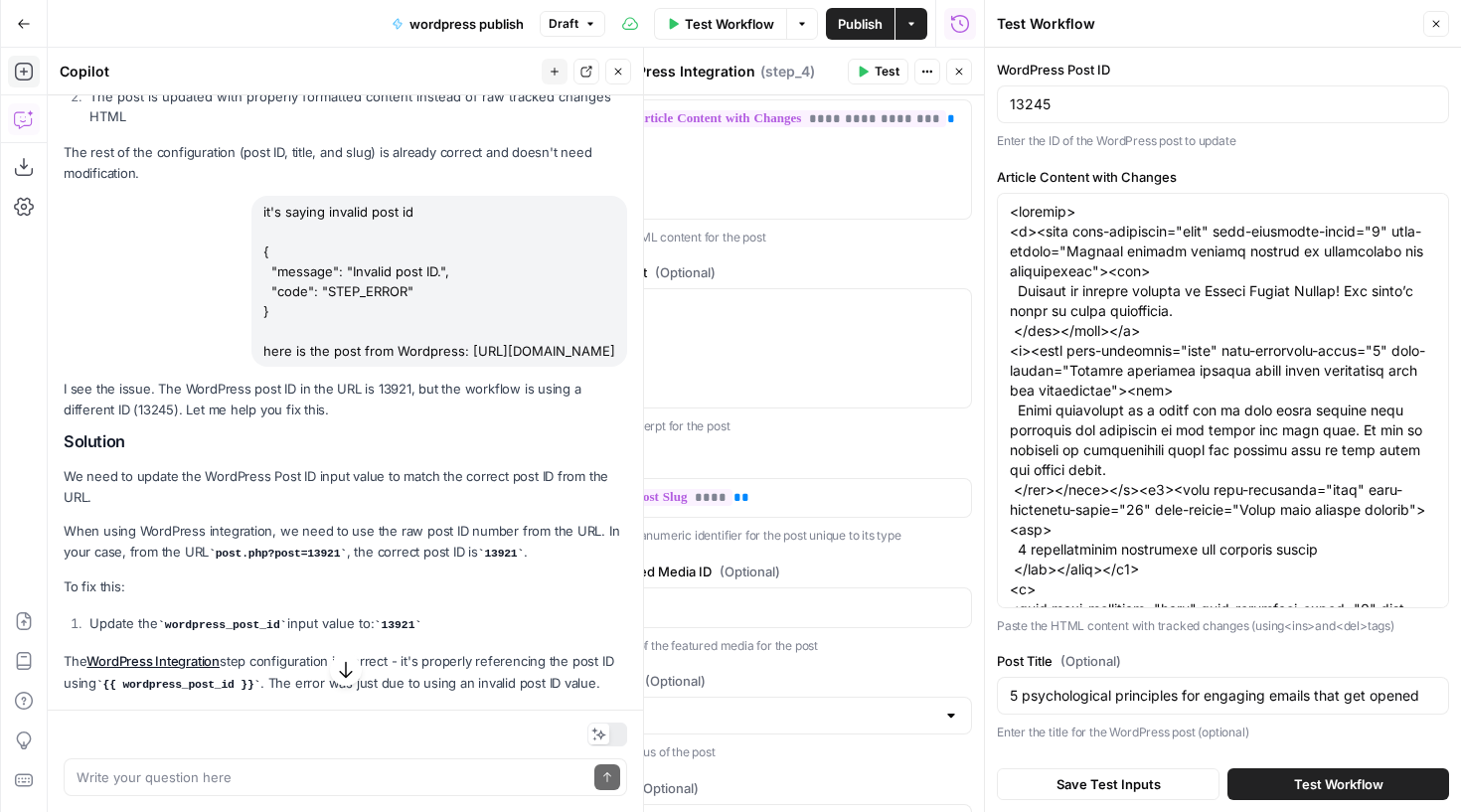 scroll, scrollTop: 681, scrollLeft: 0, axis: vertical 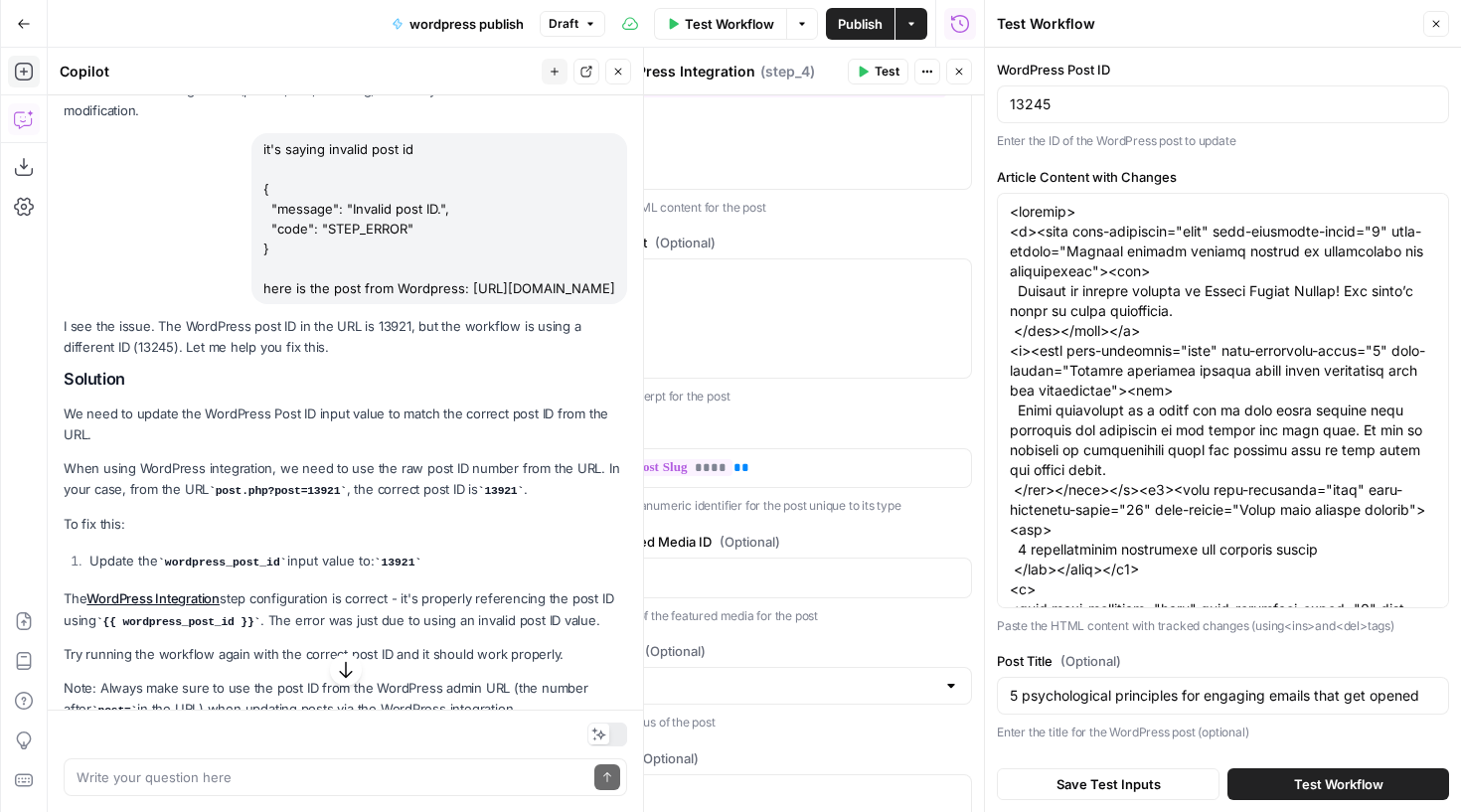 click on "13921" at bounding box center [399, 563] 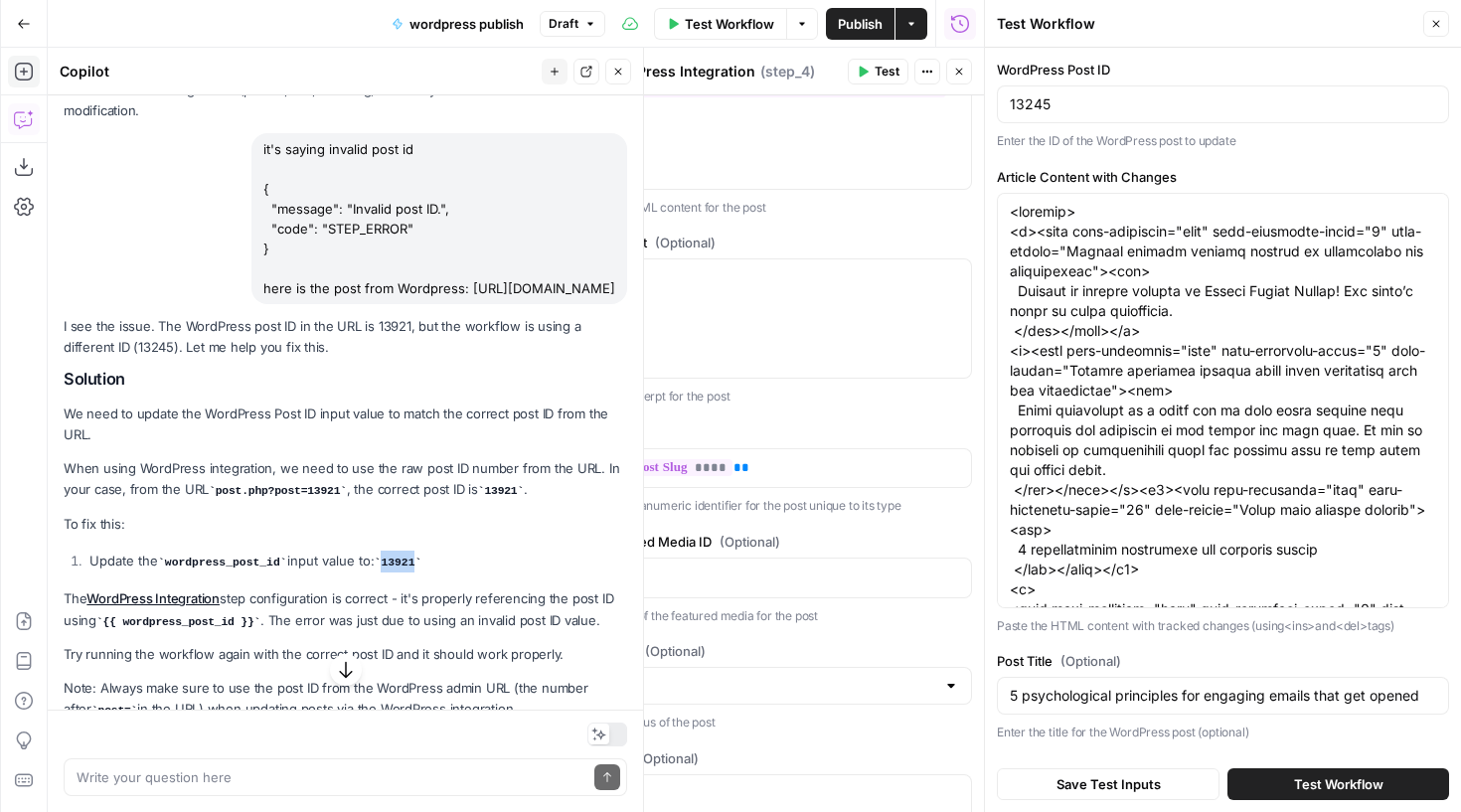 click on "13921" at bounding box center [399, 563] 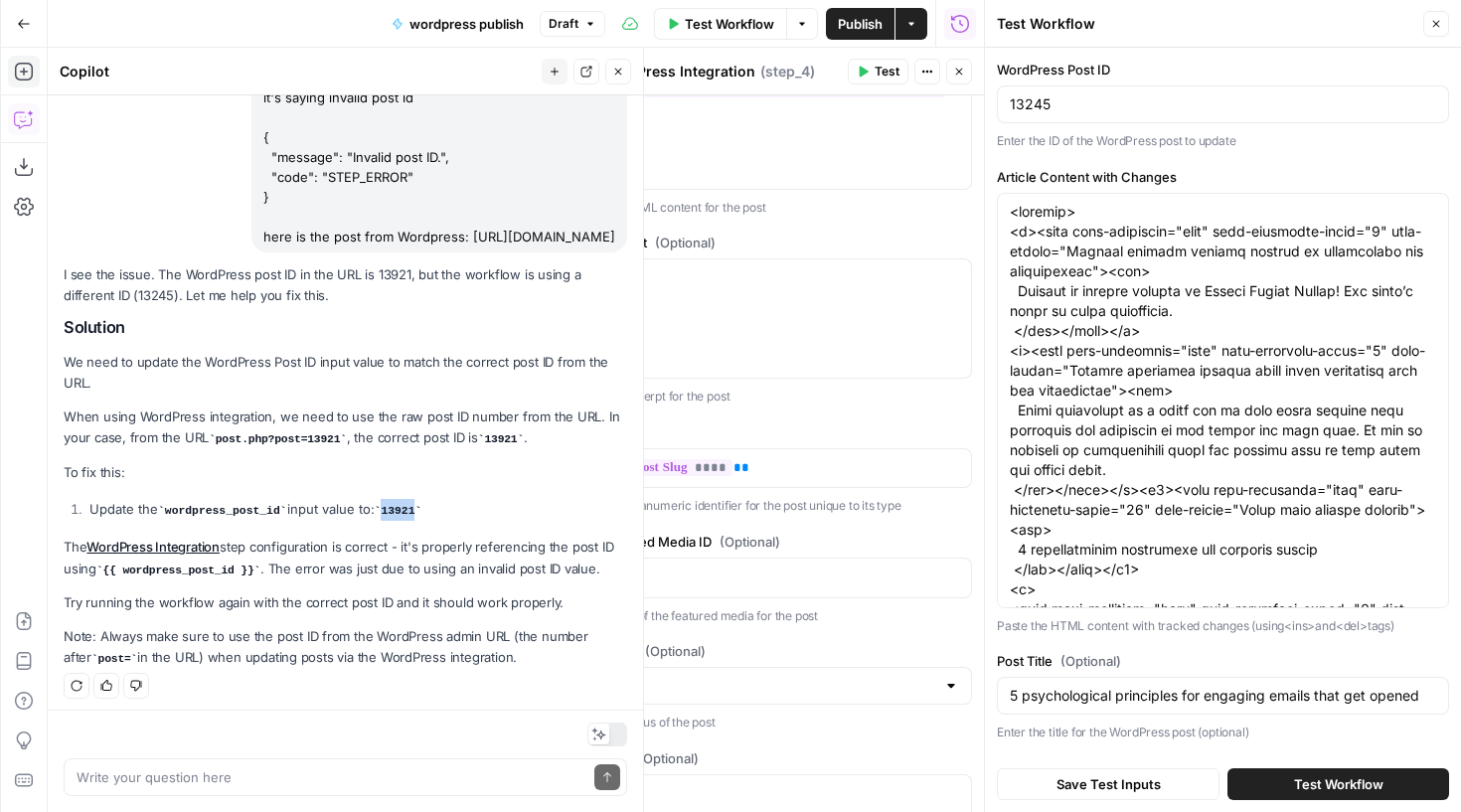 scroll, scrollTop: 3006, scrollLeft: 0, axis: vertical 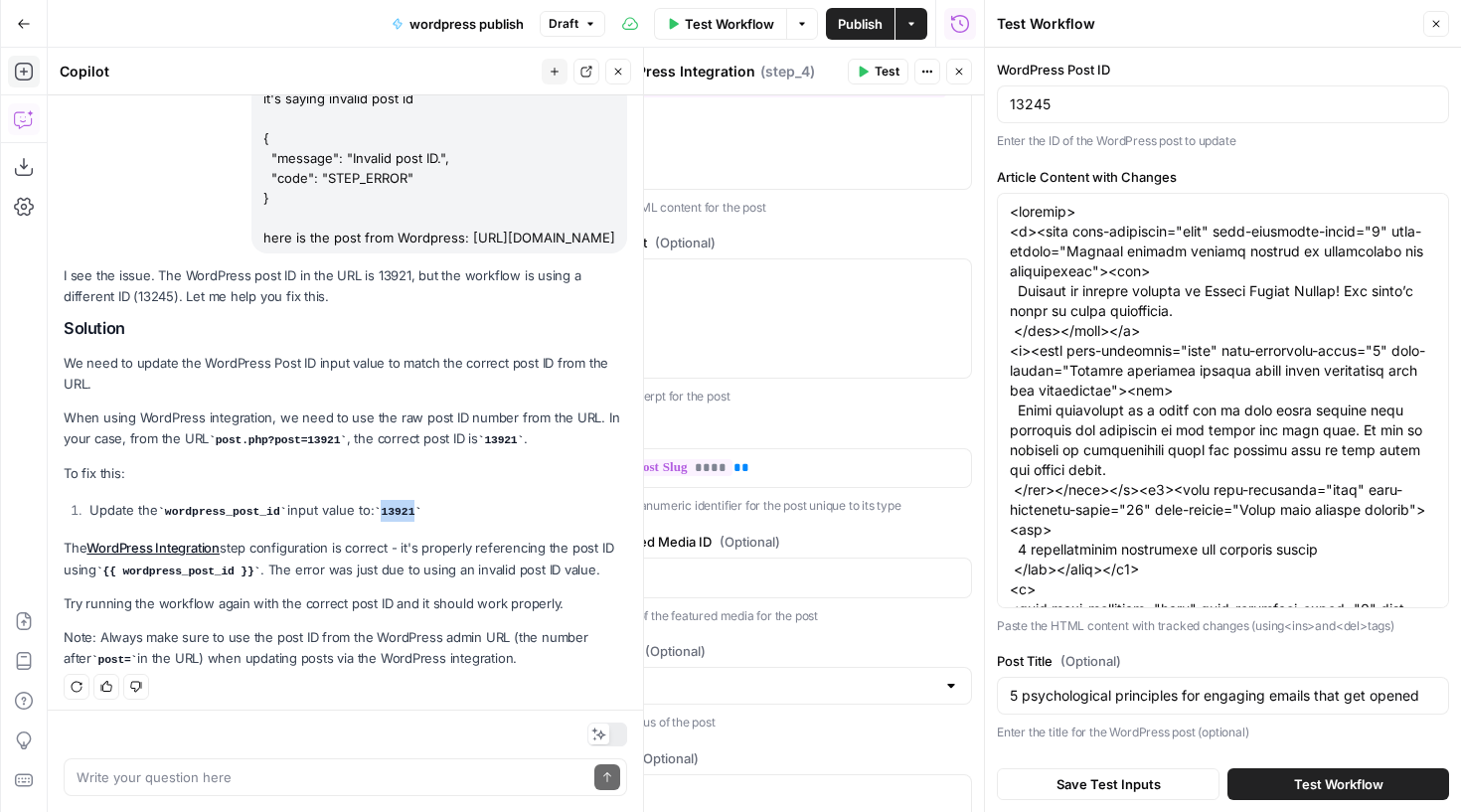 copy on "13921" 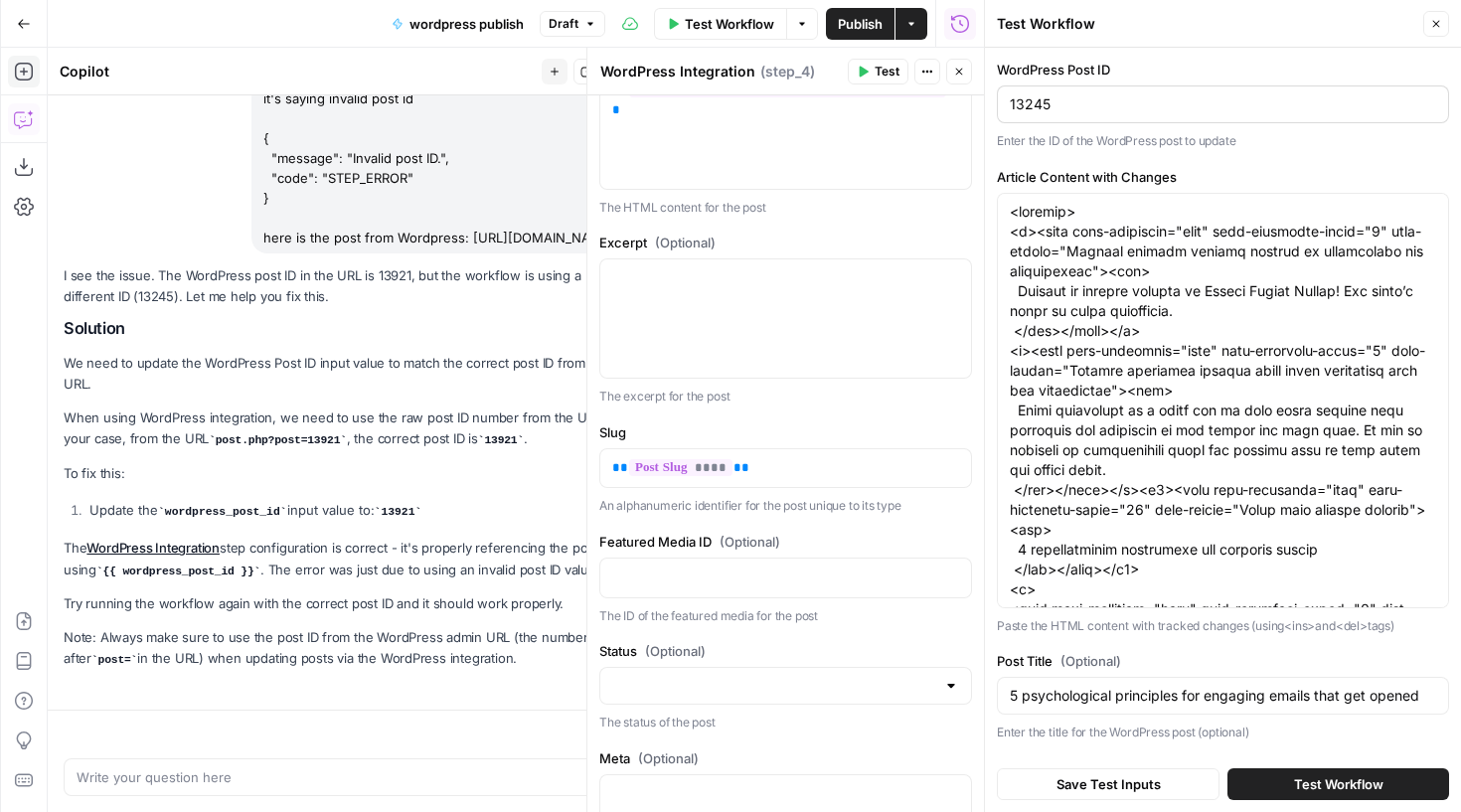 click on "13245" at bounding box center [1222, 104] 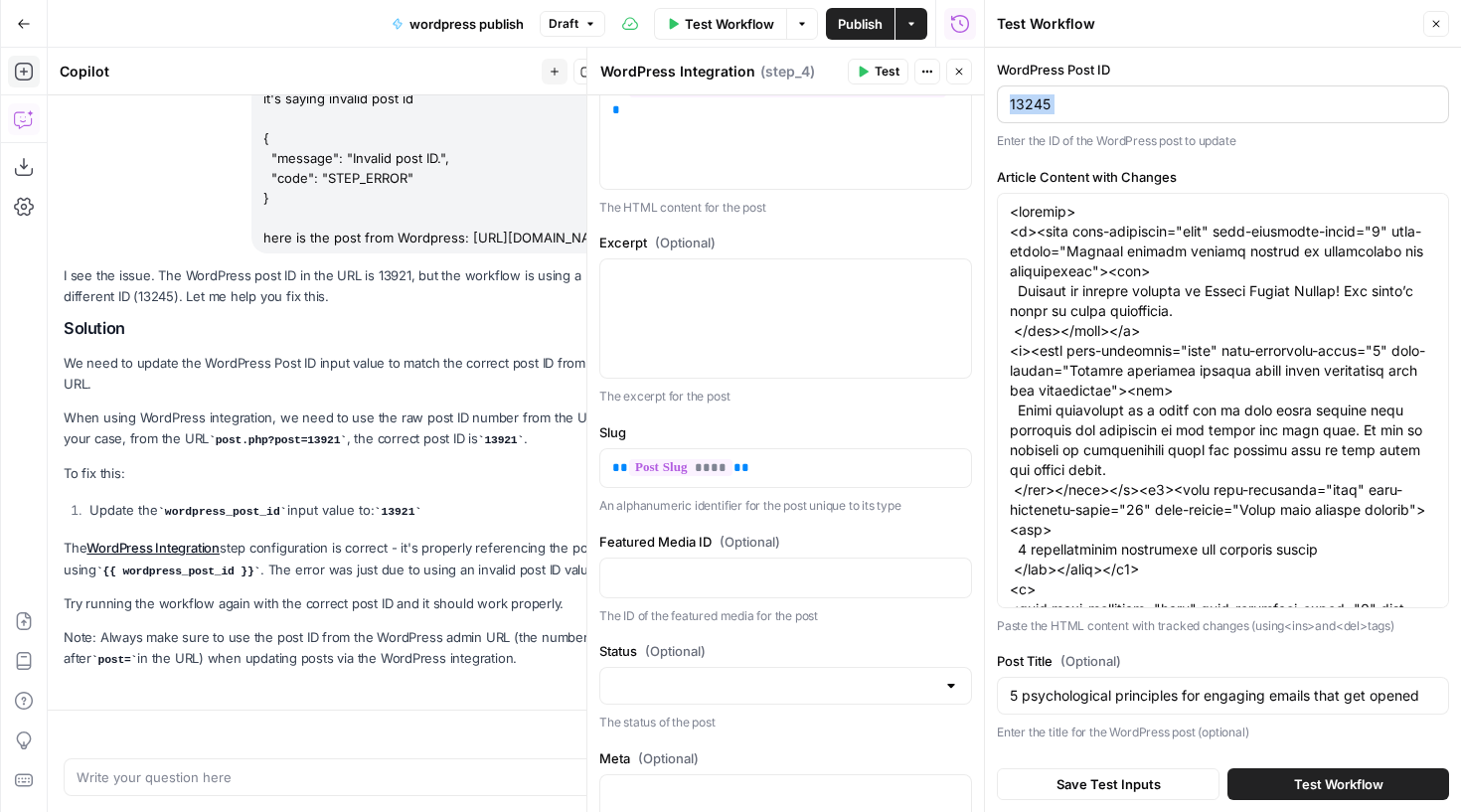 click on "13245" at bounding box center [1222, 104] 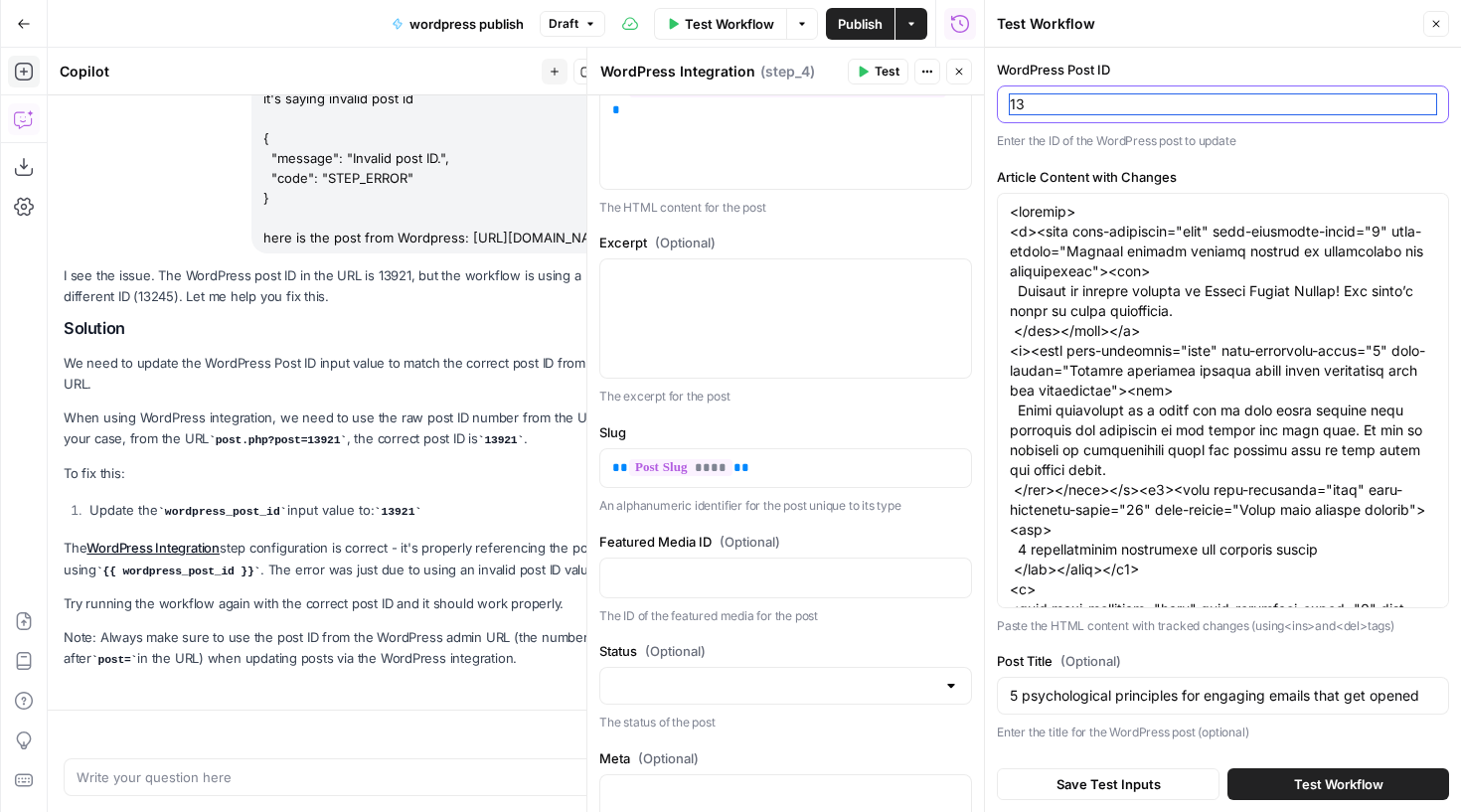 type on "1" 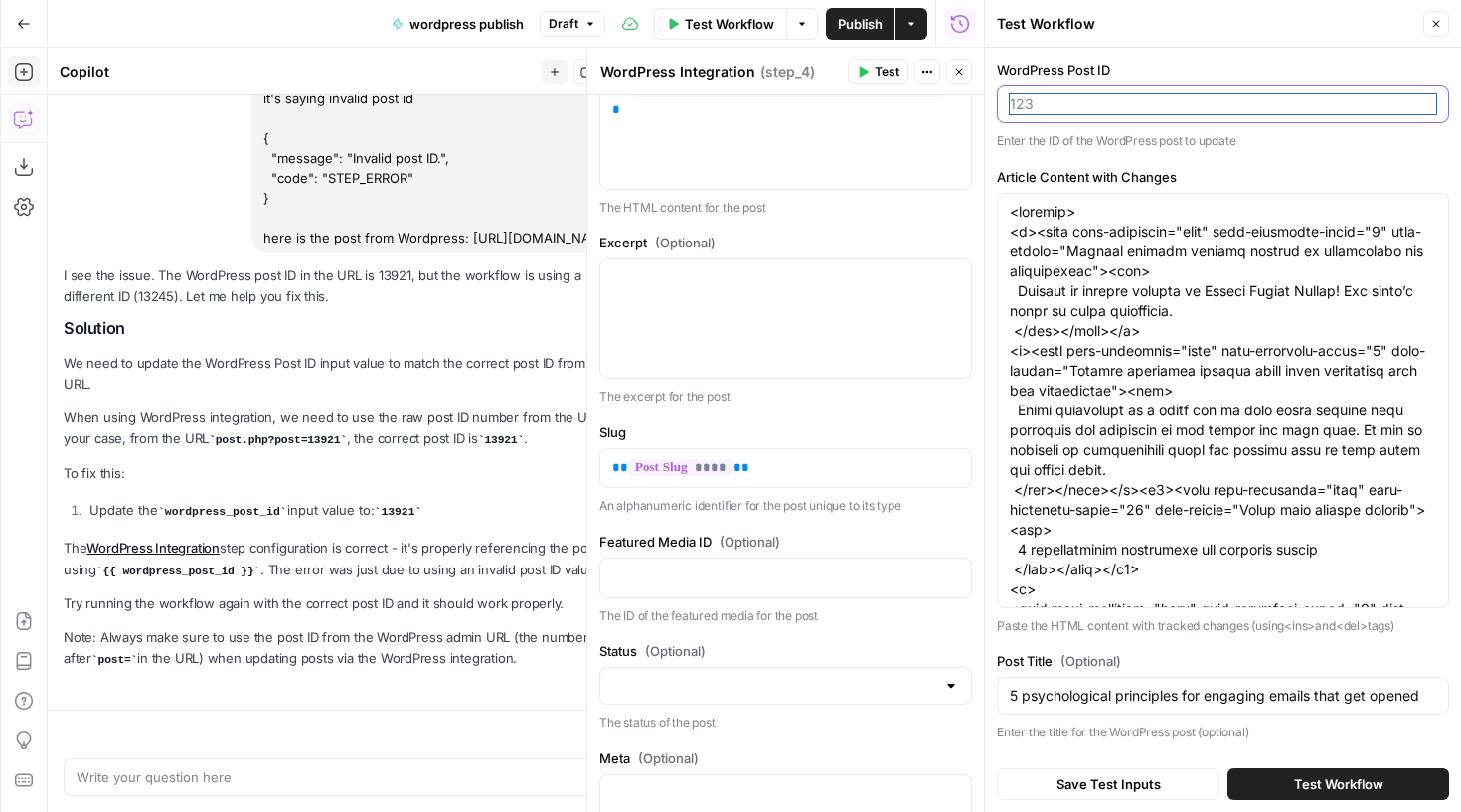 paste on "13921" 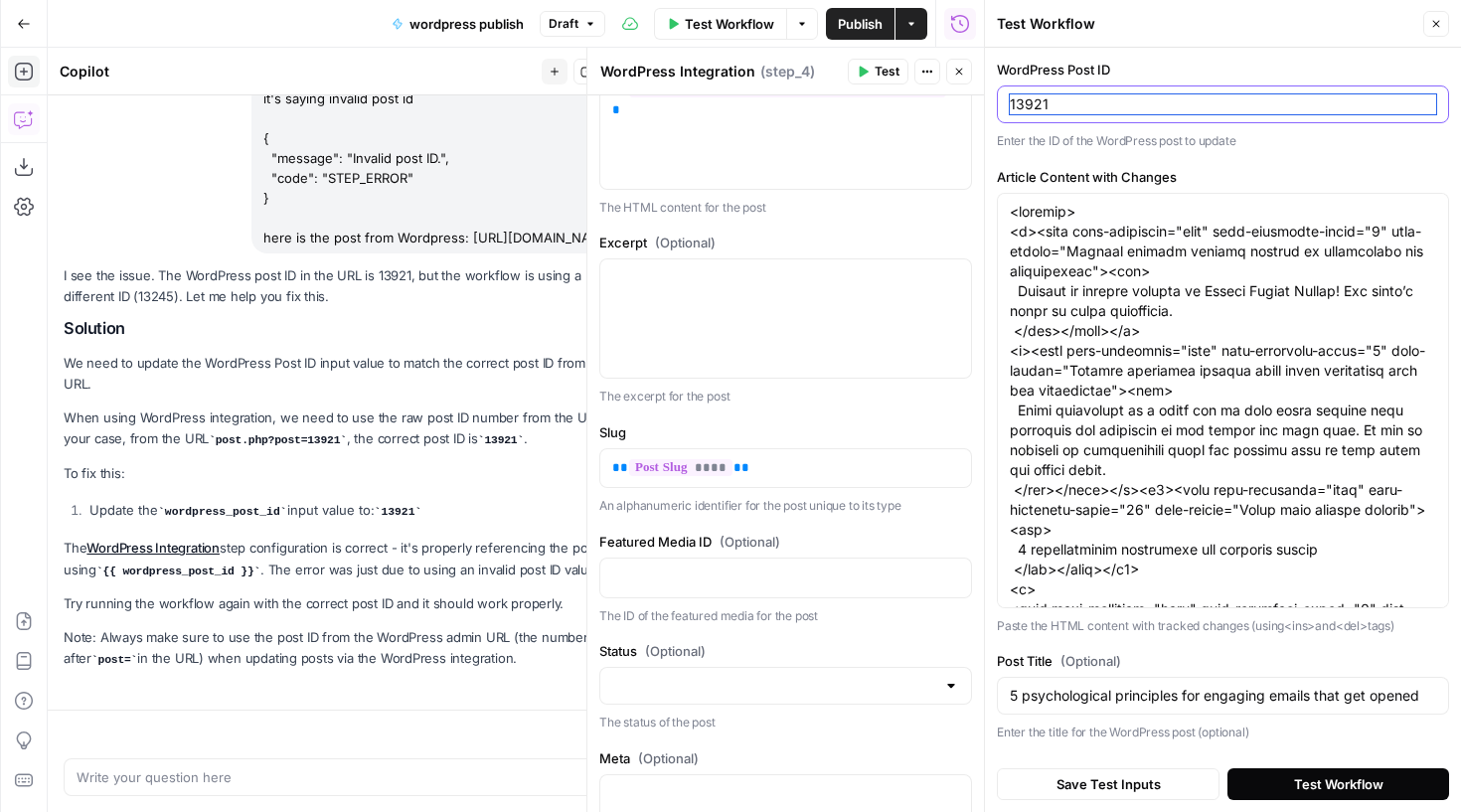 type on "13921" 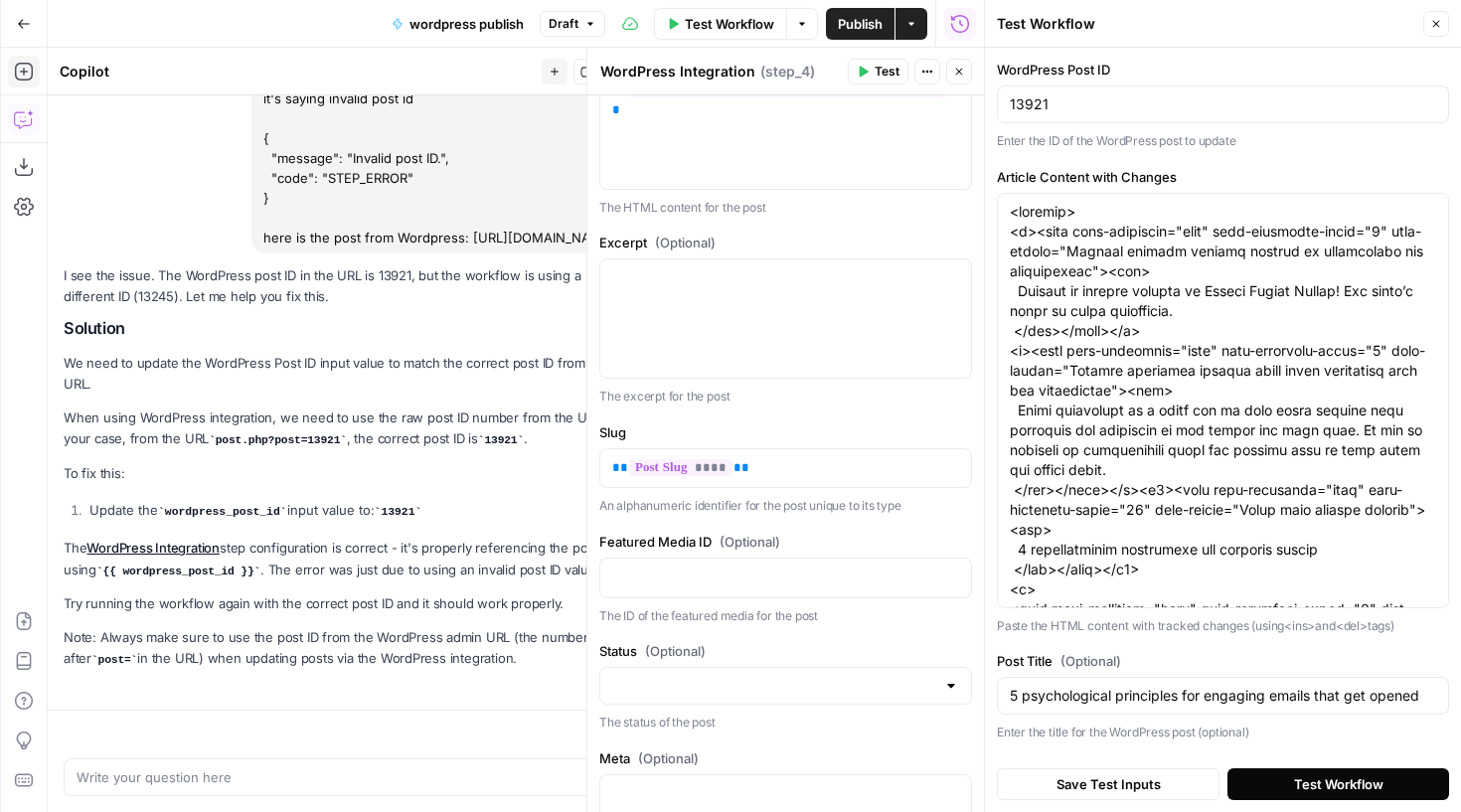 click on "Test Workflow" at bounding box center [1338, 784] 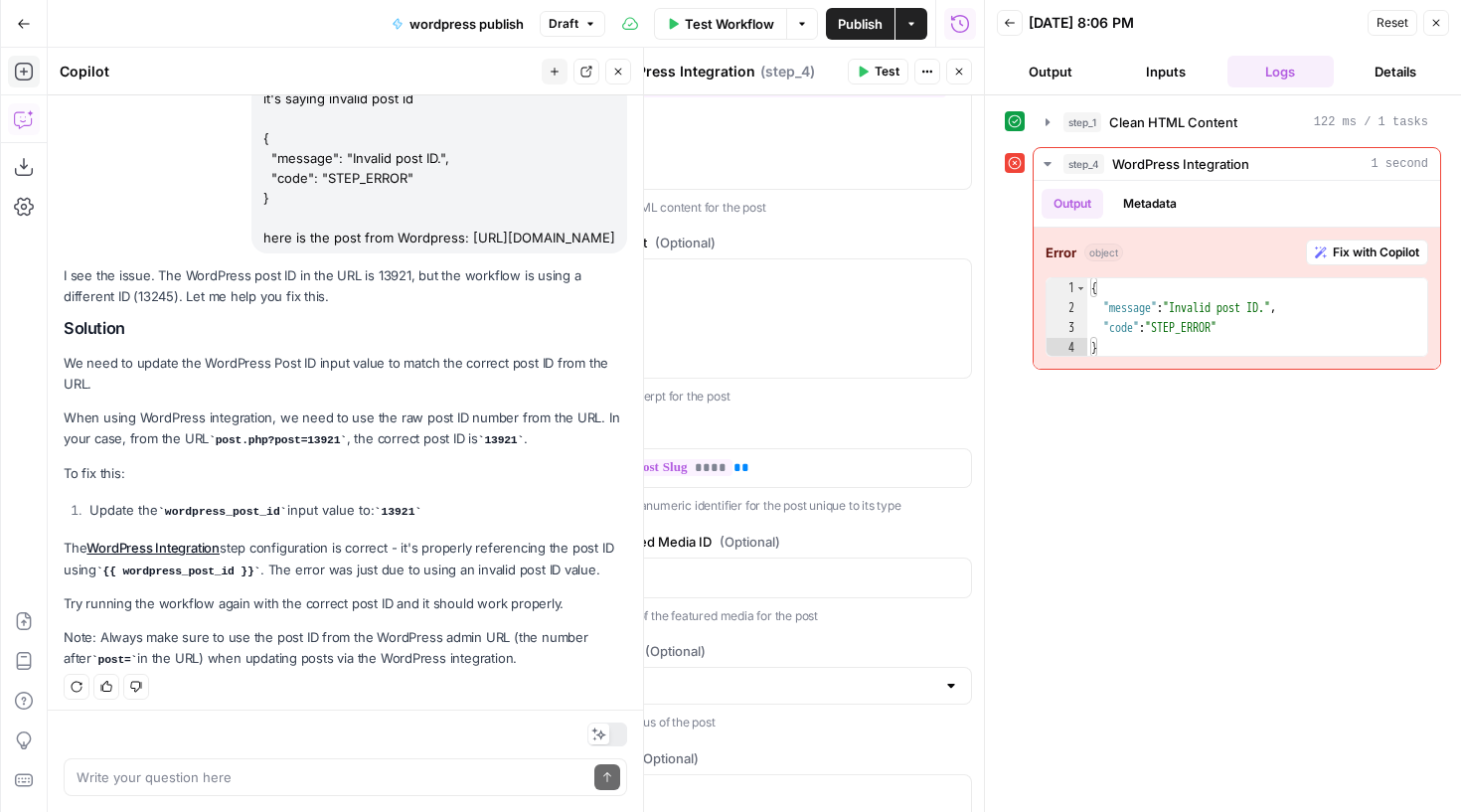 click on "13921" at bounding box center [501, 440] 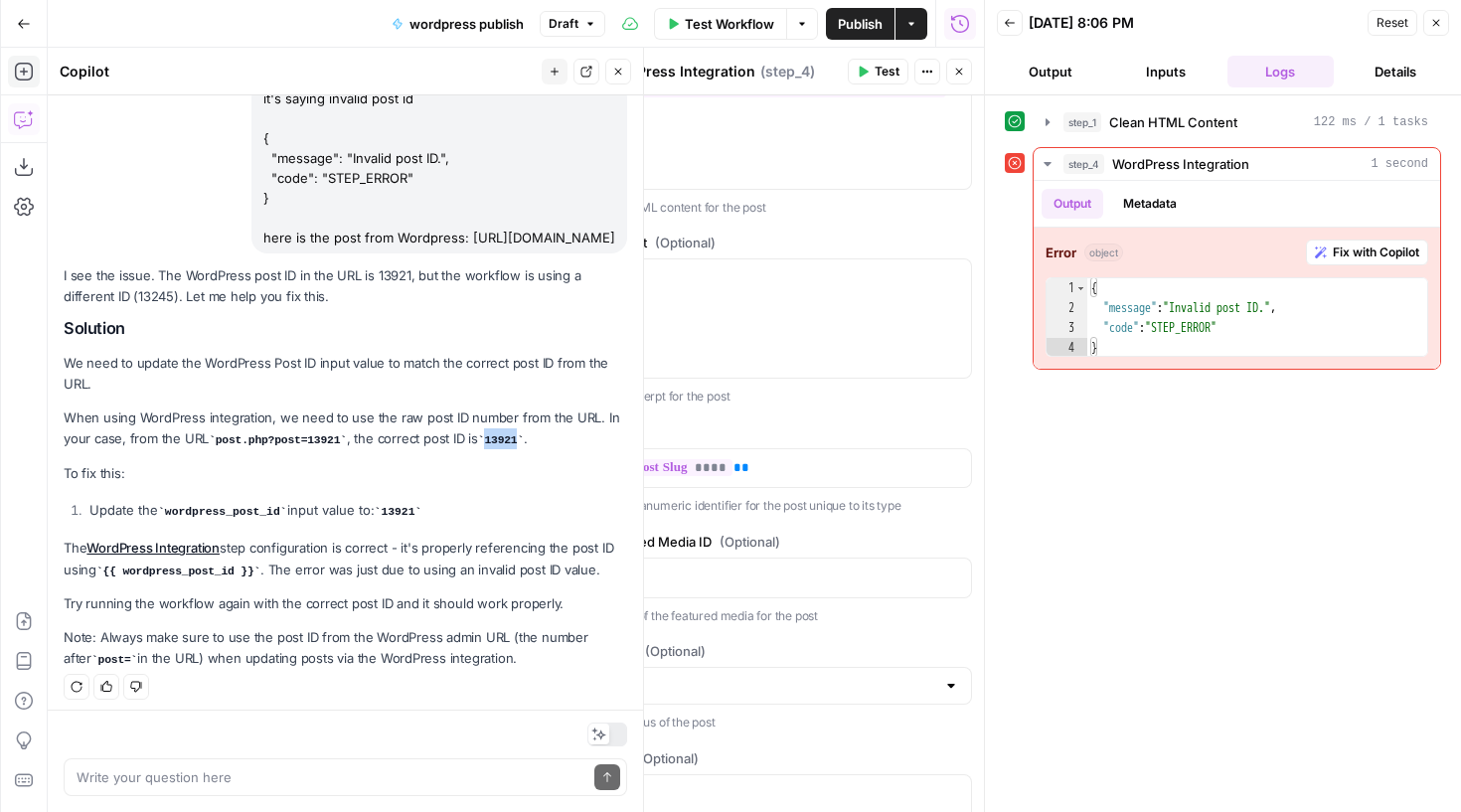 click on "13921" at bounding box center [501, 440] 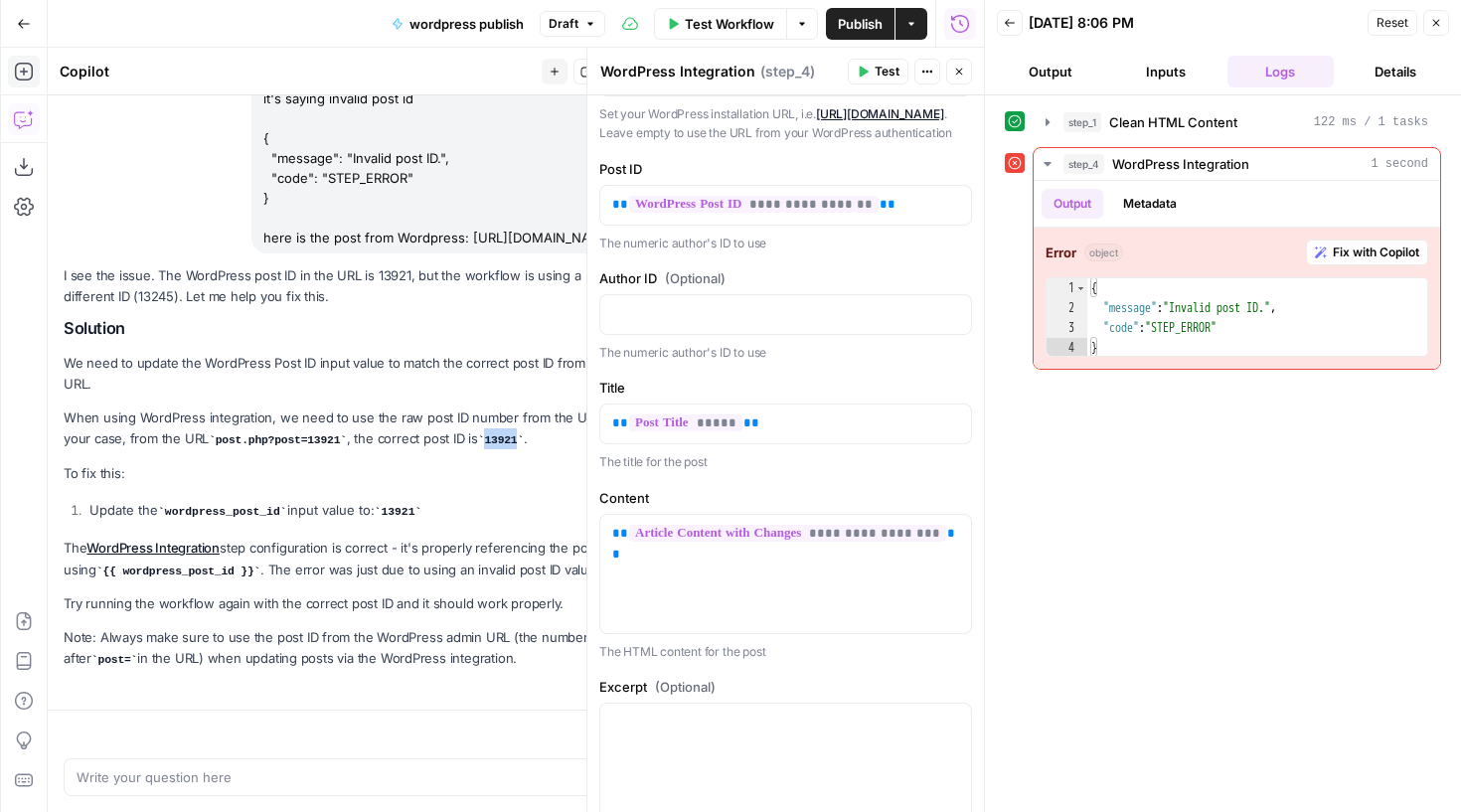 scroll, scrollTop: 236, scrollLeft: 0, axis: vertical 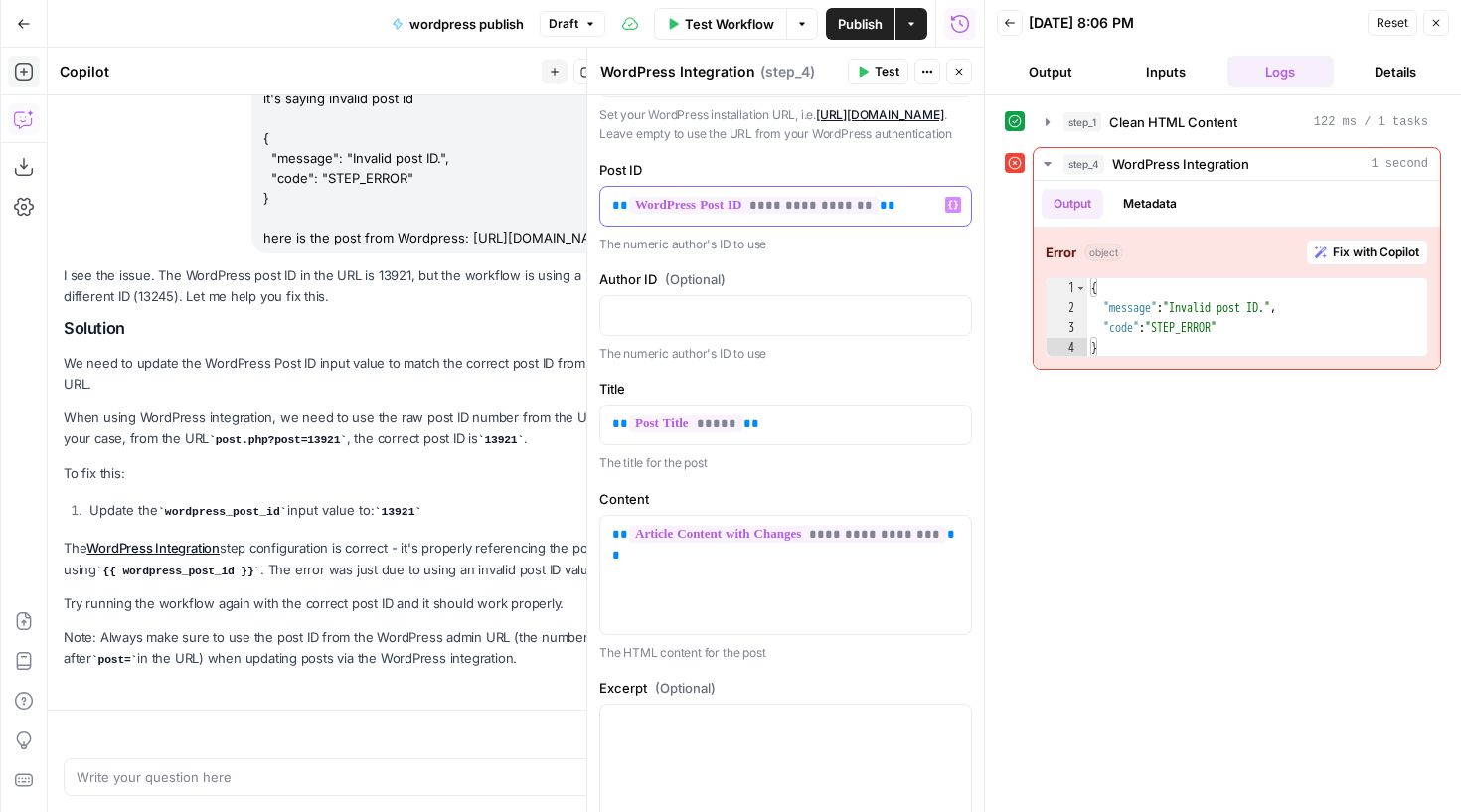 click on "**********" at bounding box center [785, 205] 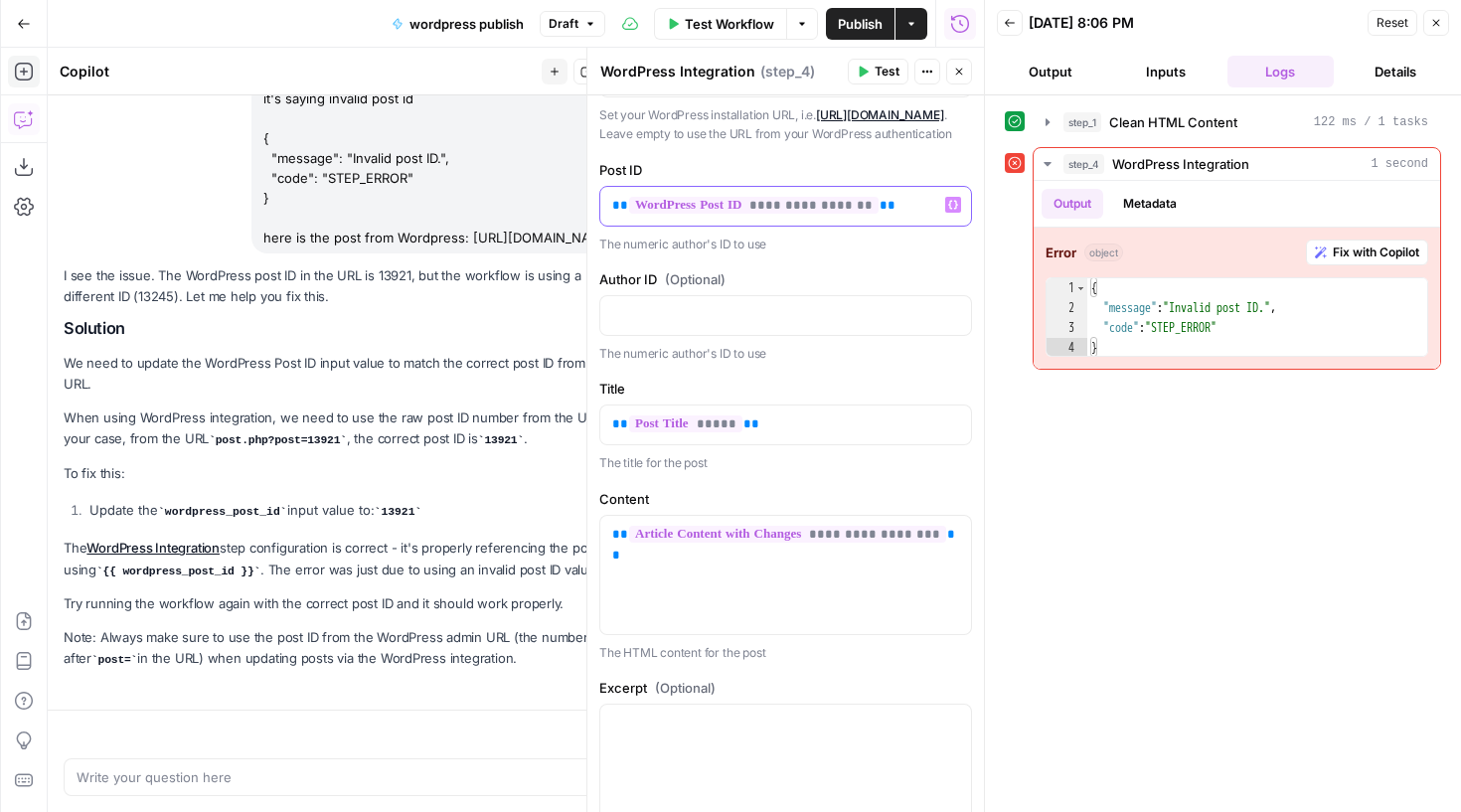 click on "**********" at bounding box center (785, 205) 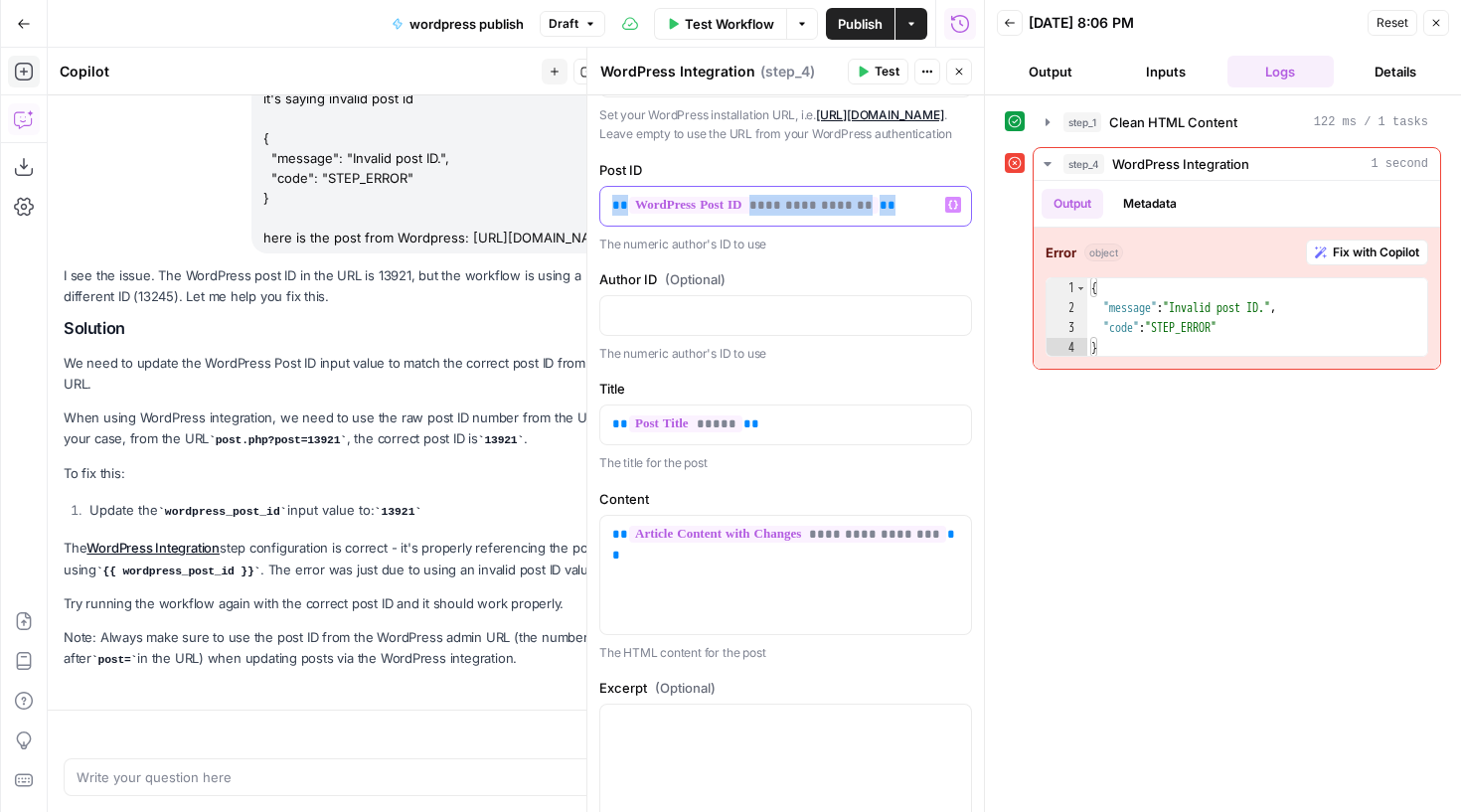 click on "**********" at bounding box center (785, 205) 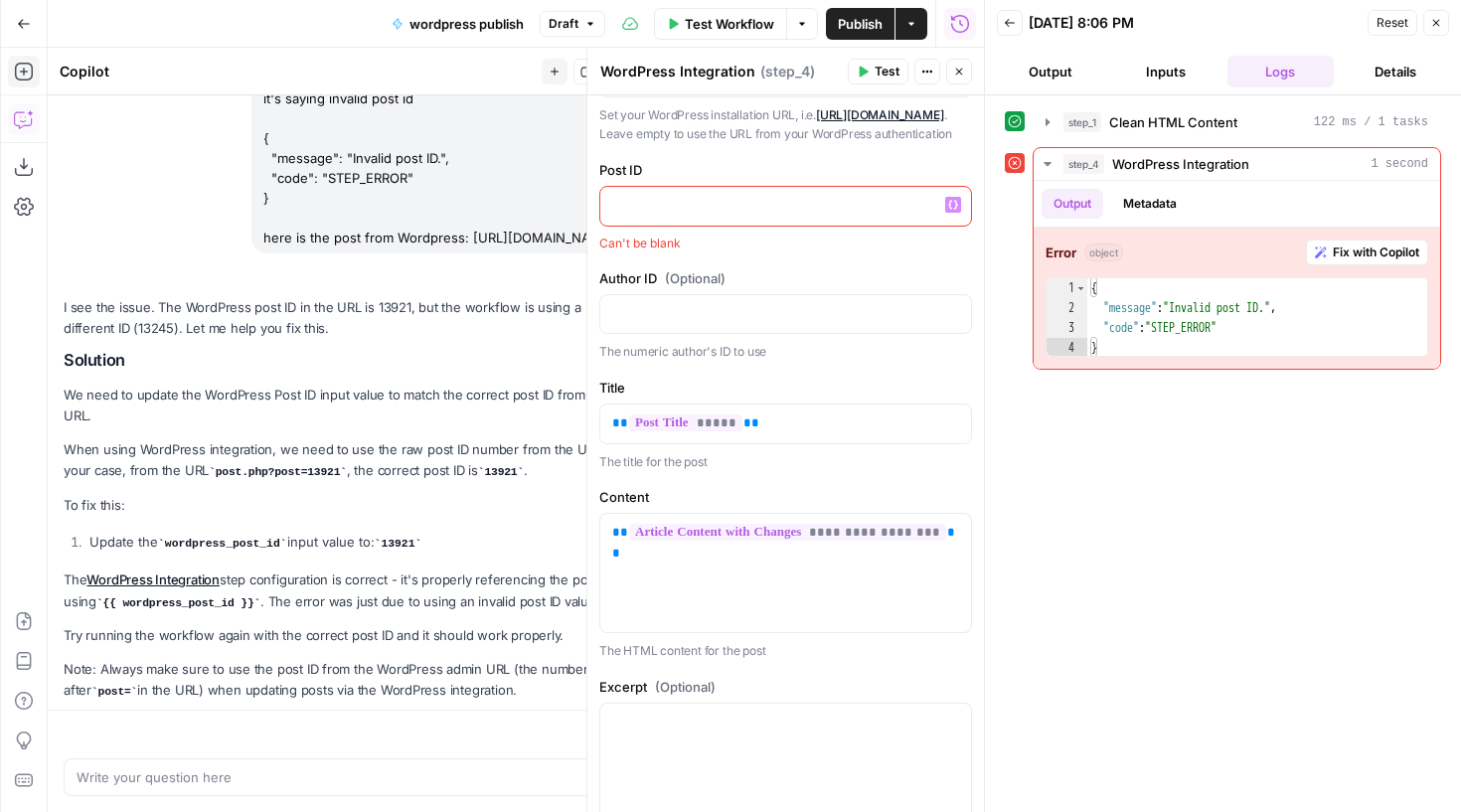 scroll, scrollTop: 3038, scrollLeft: 0, axis: vertical 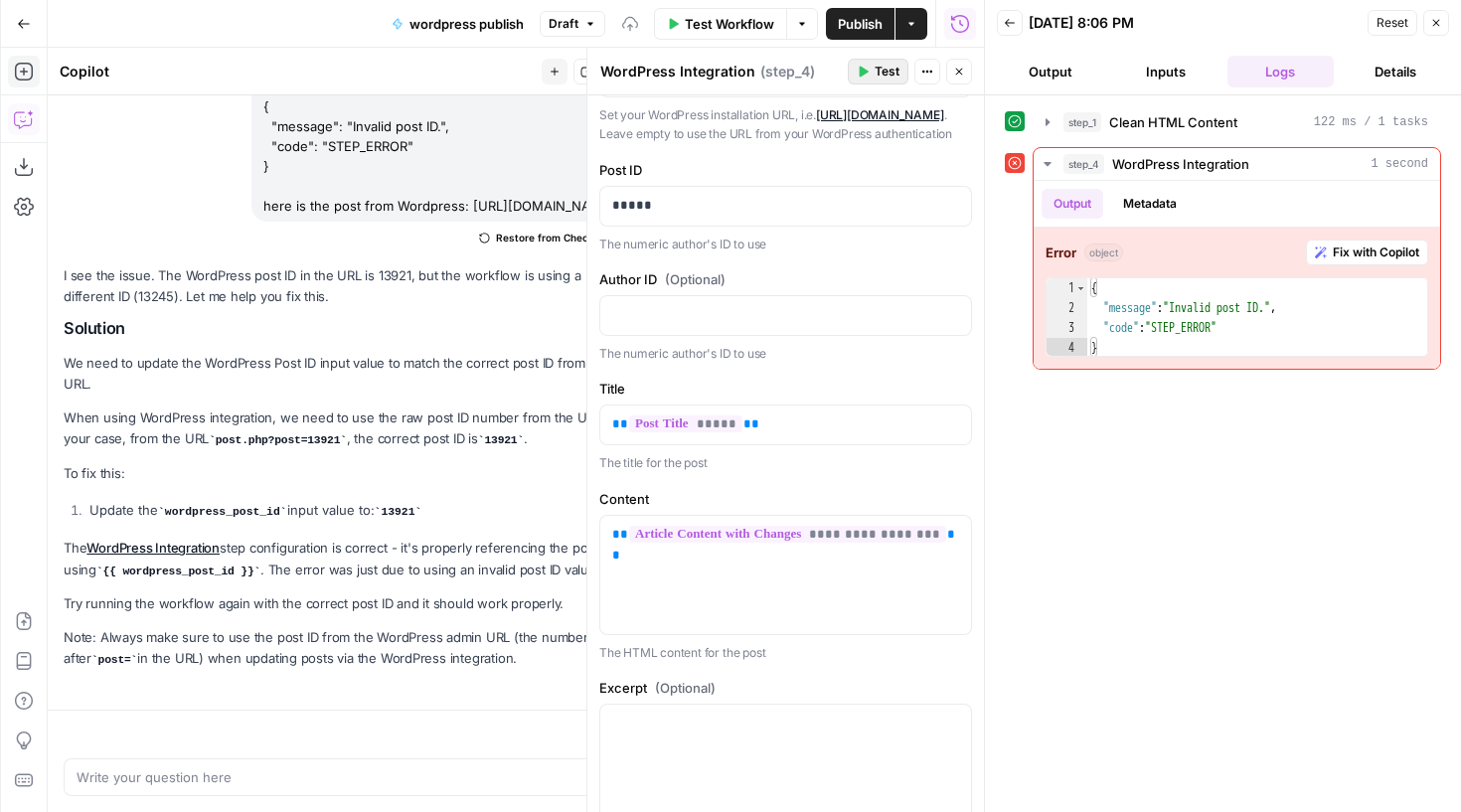 click on "Test" at bounding box center [887, 72] 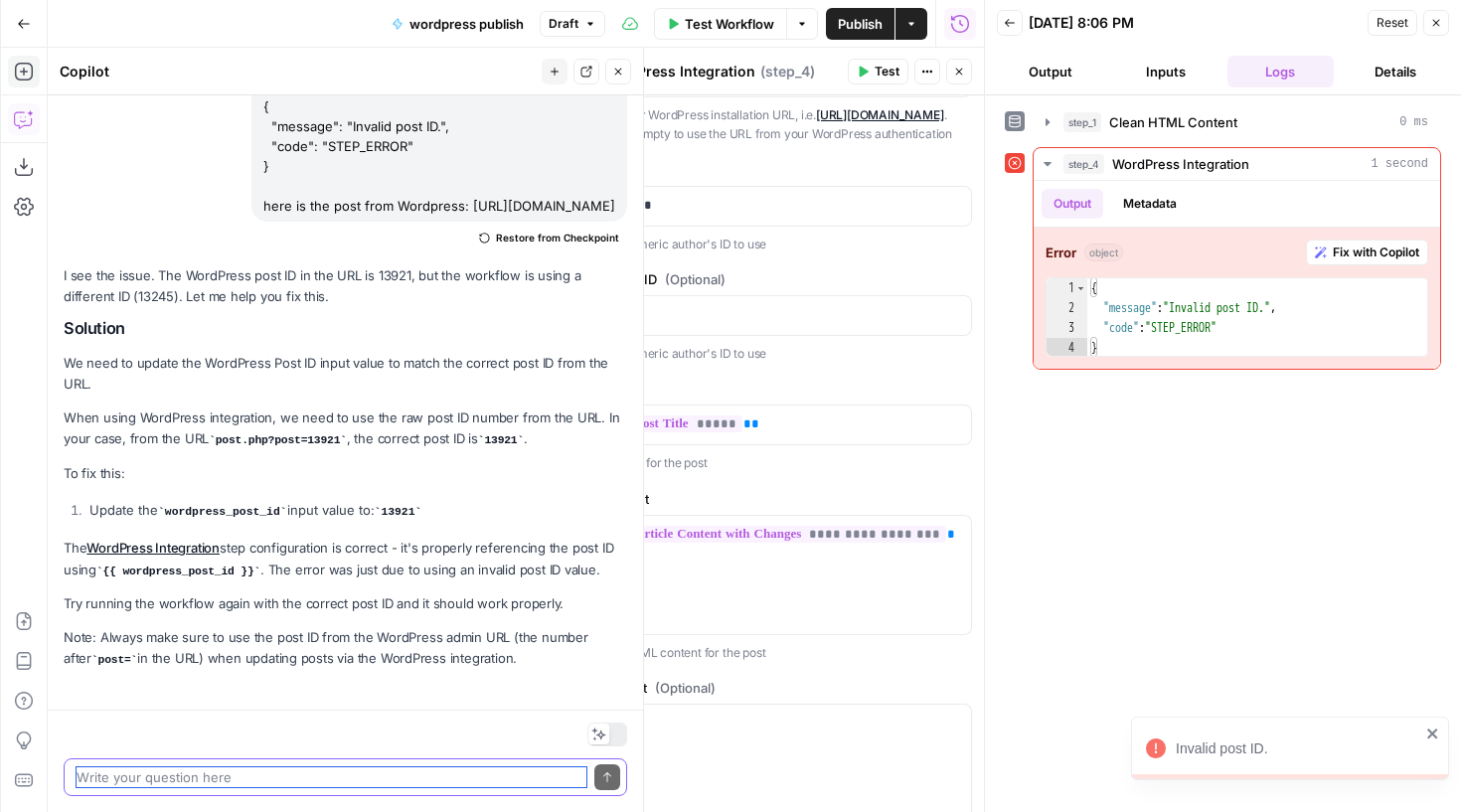 click at bounding box center [331, 777] 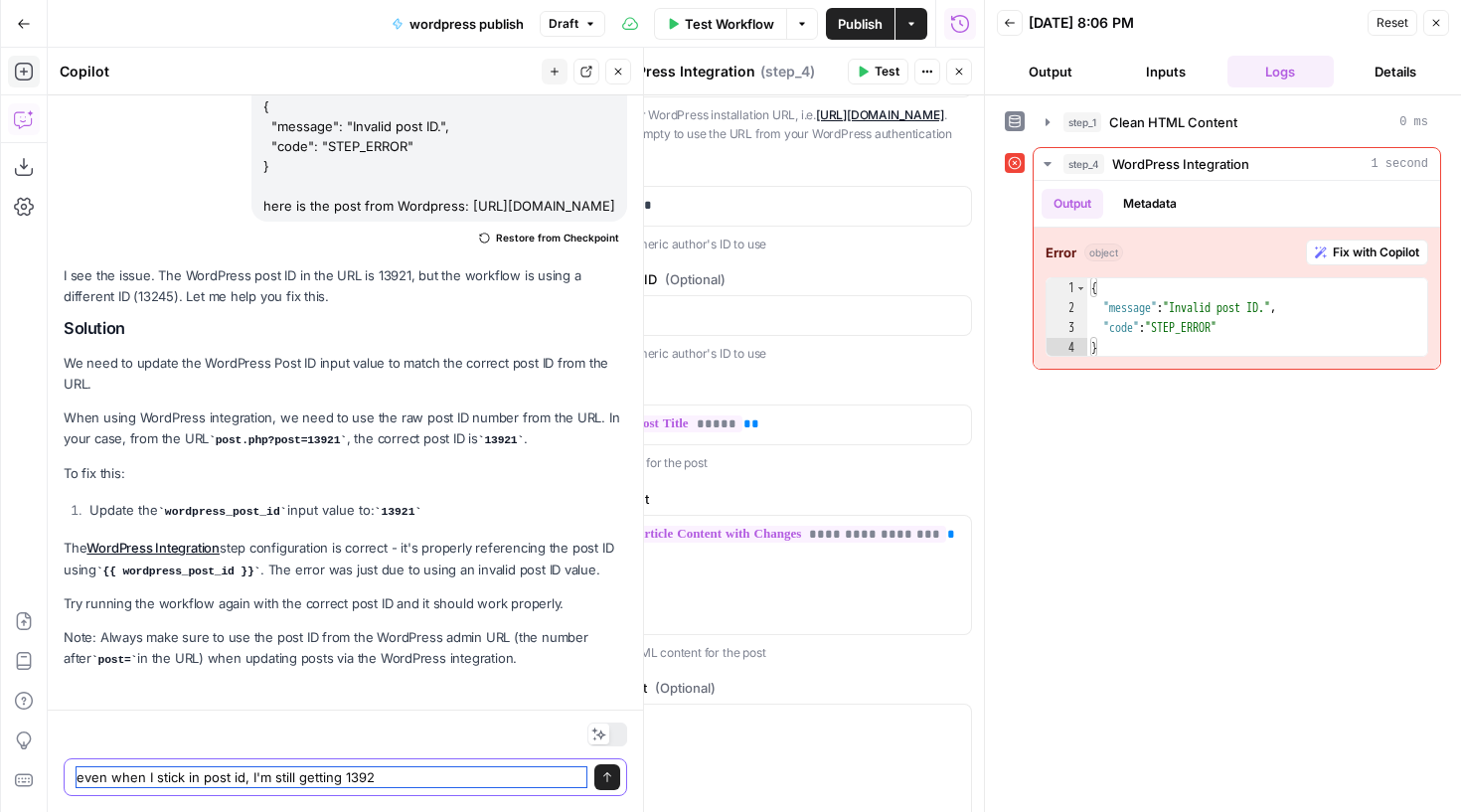 type on "even when I stick in post id, I'm still getting 13921" 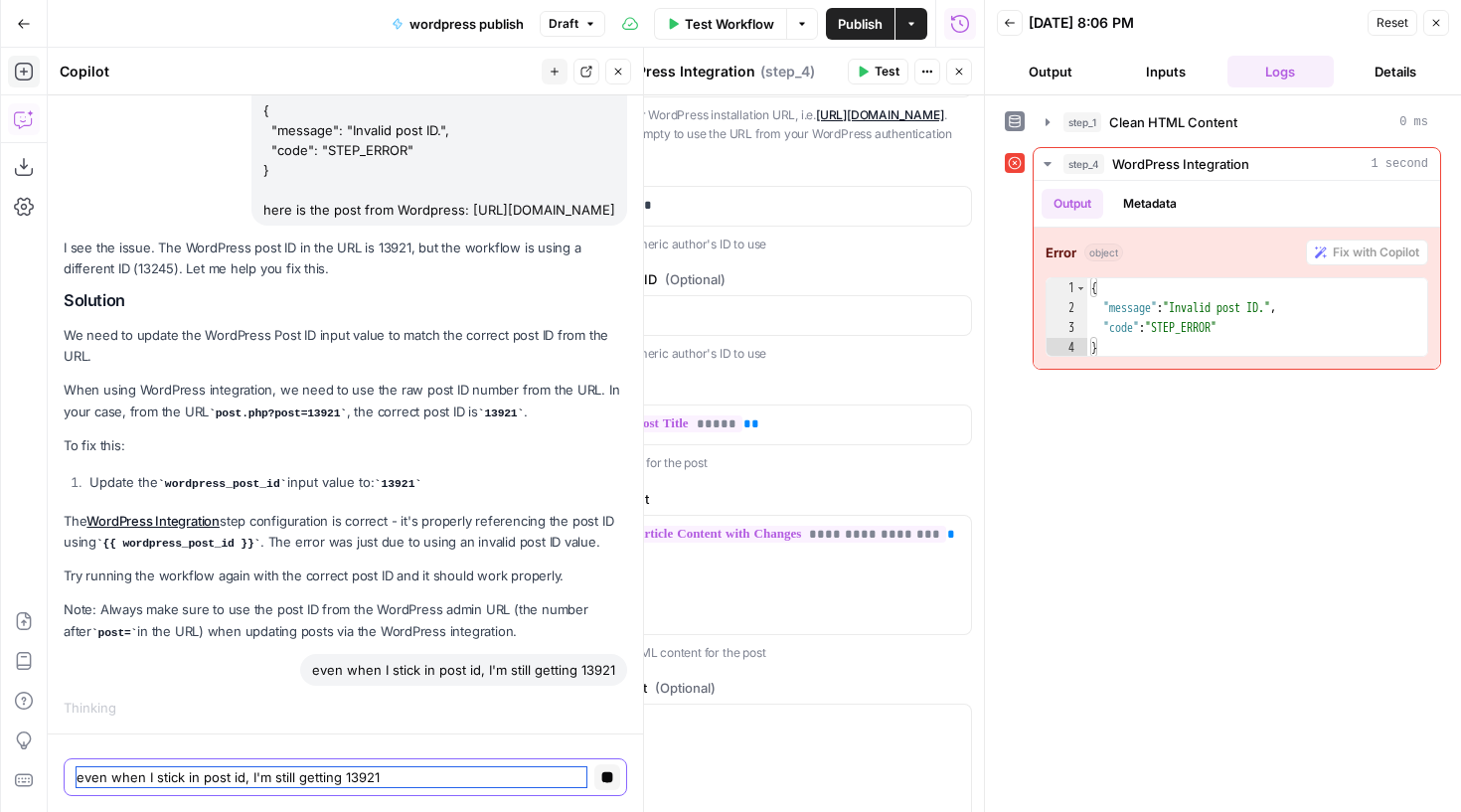type 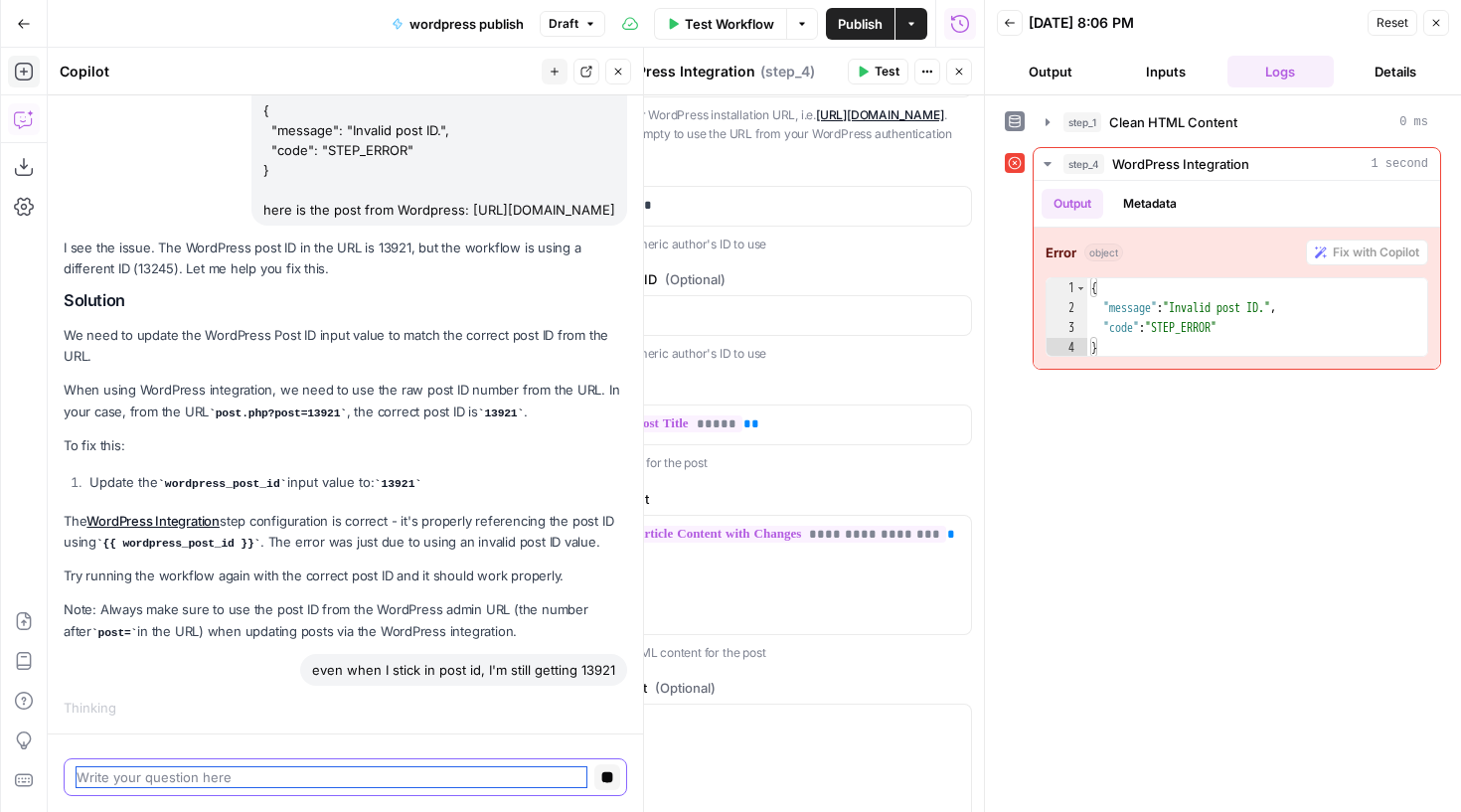 scroll, scrollTop: 2949, scrollLeft: 0, axis: vertical 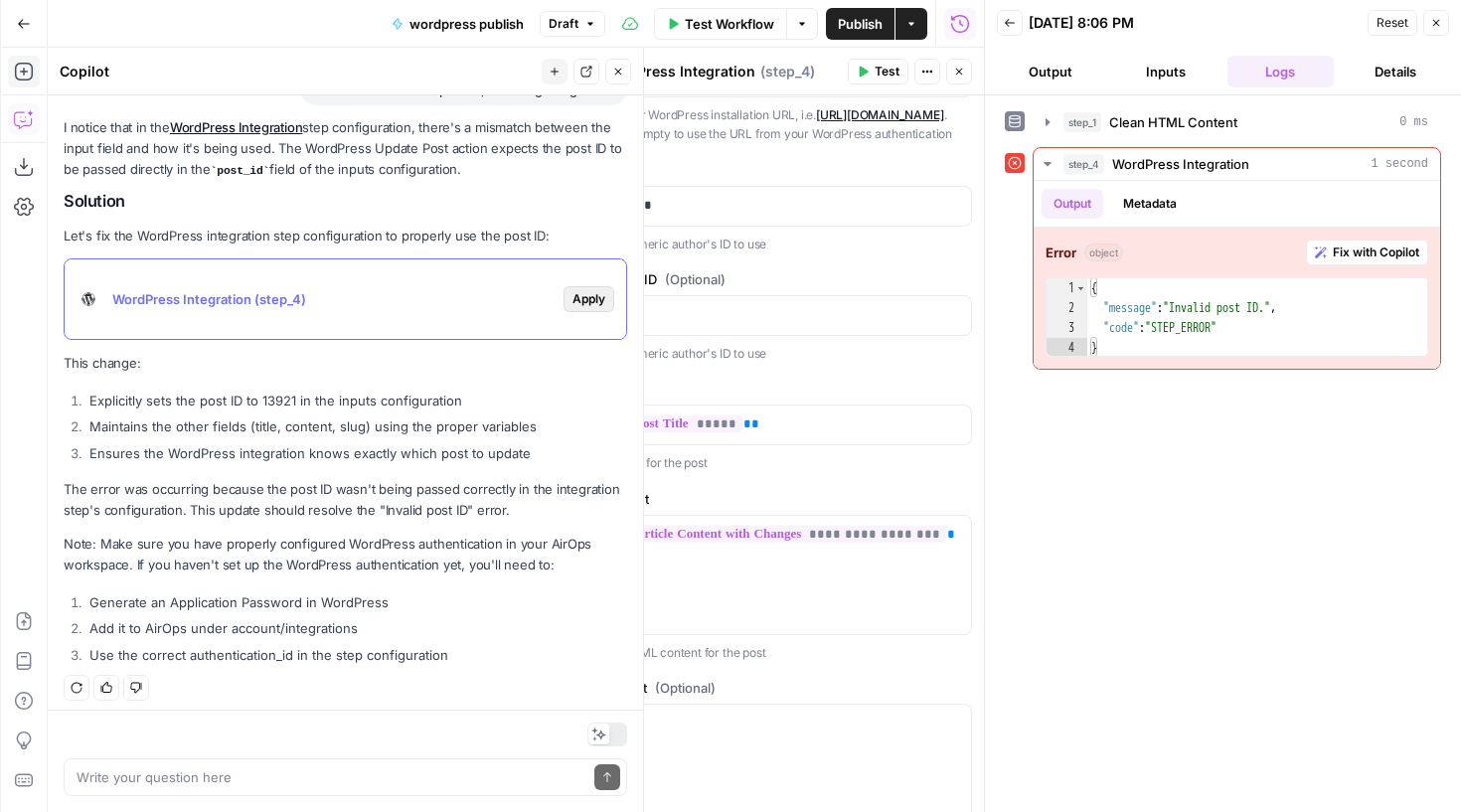 click on "Apply" at bounding box center (588, 299) 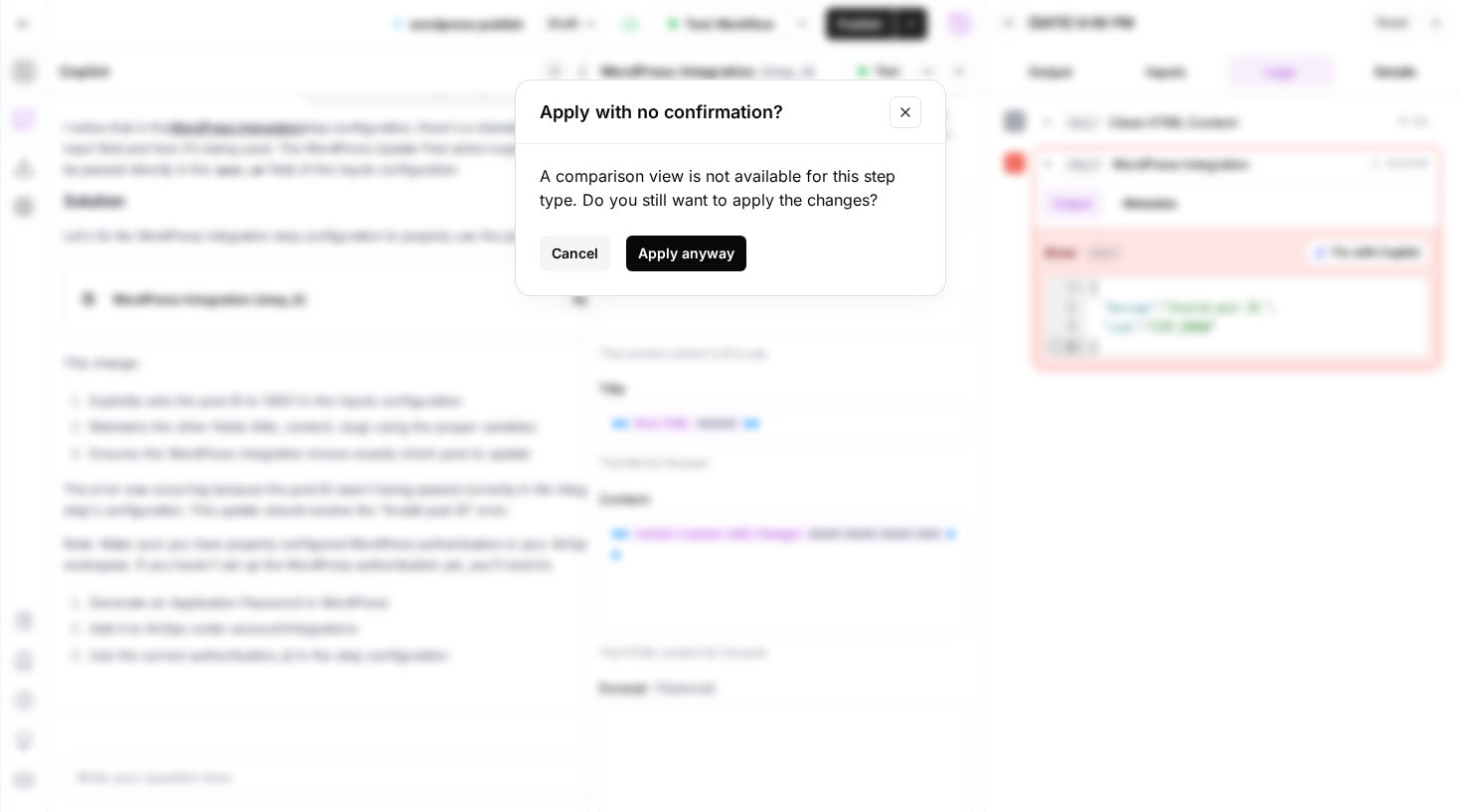 click on "Apply anyway" at bounding box center [686, 253] 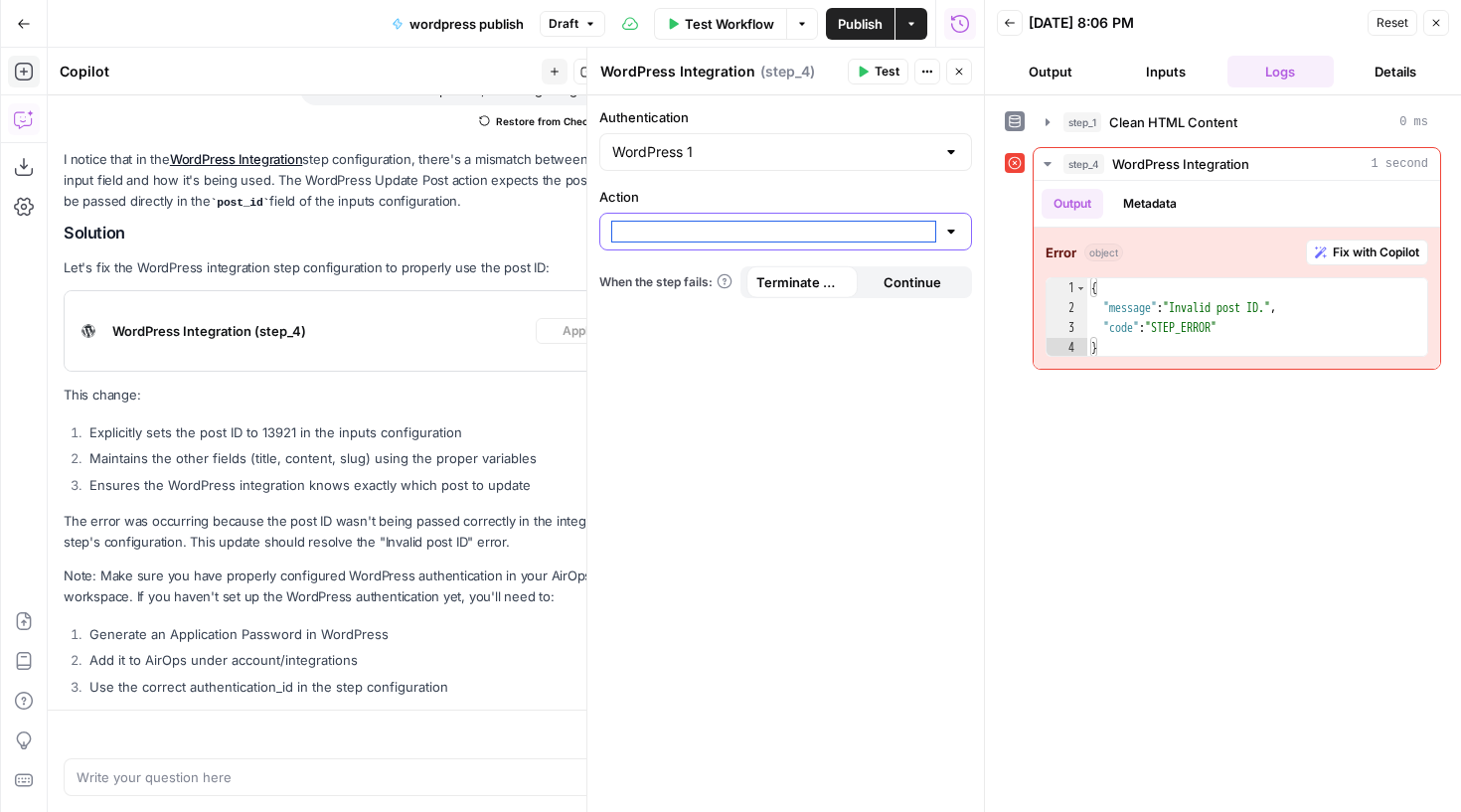 click on "Action" at bounding box center (773, 232) 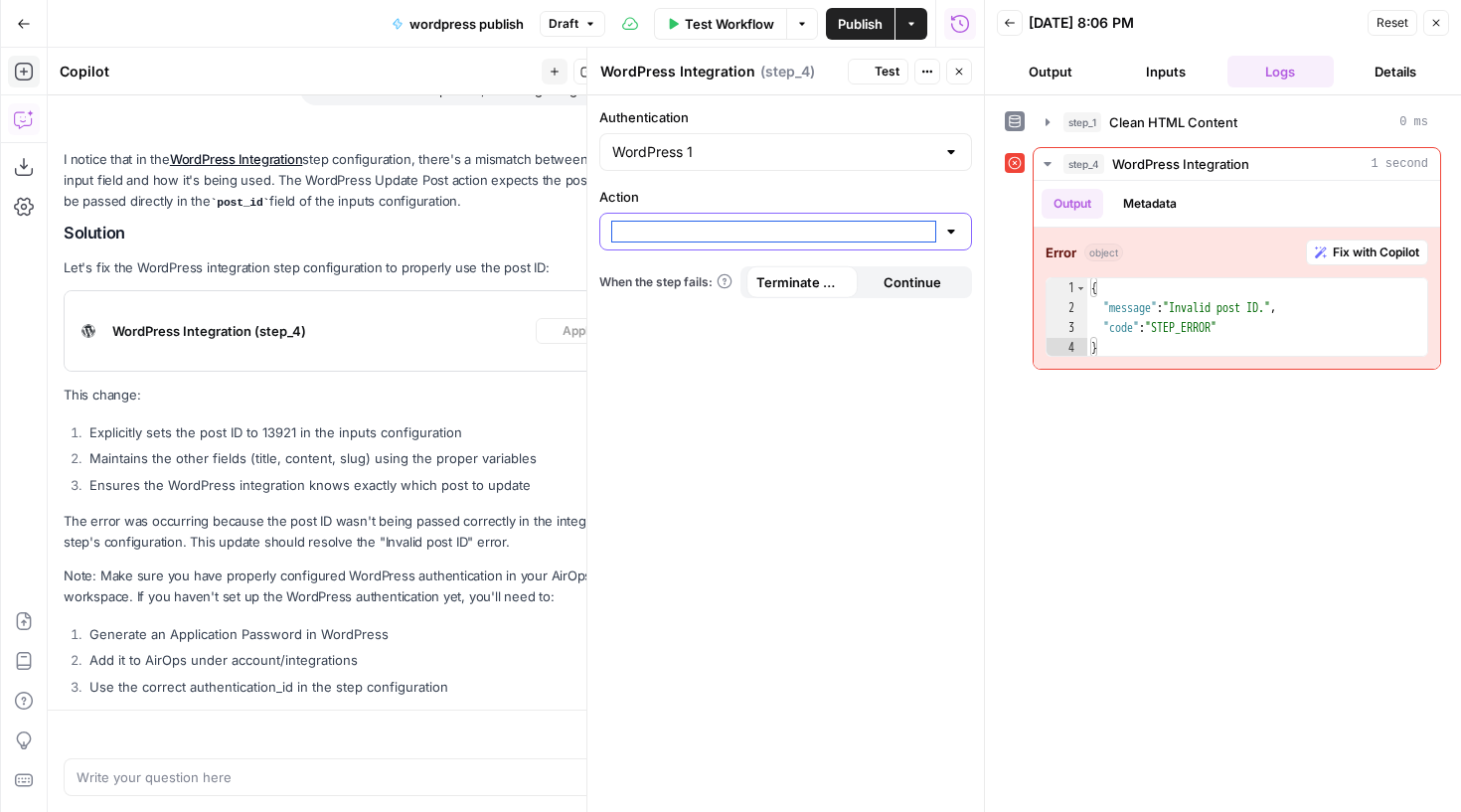 scroll, scrollTop: 3678, scrollLeft: 0, axis: vertical 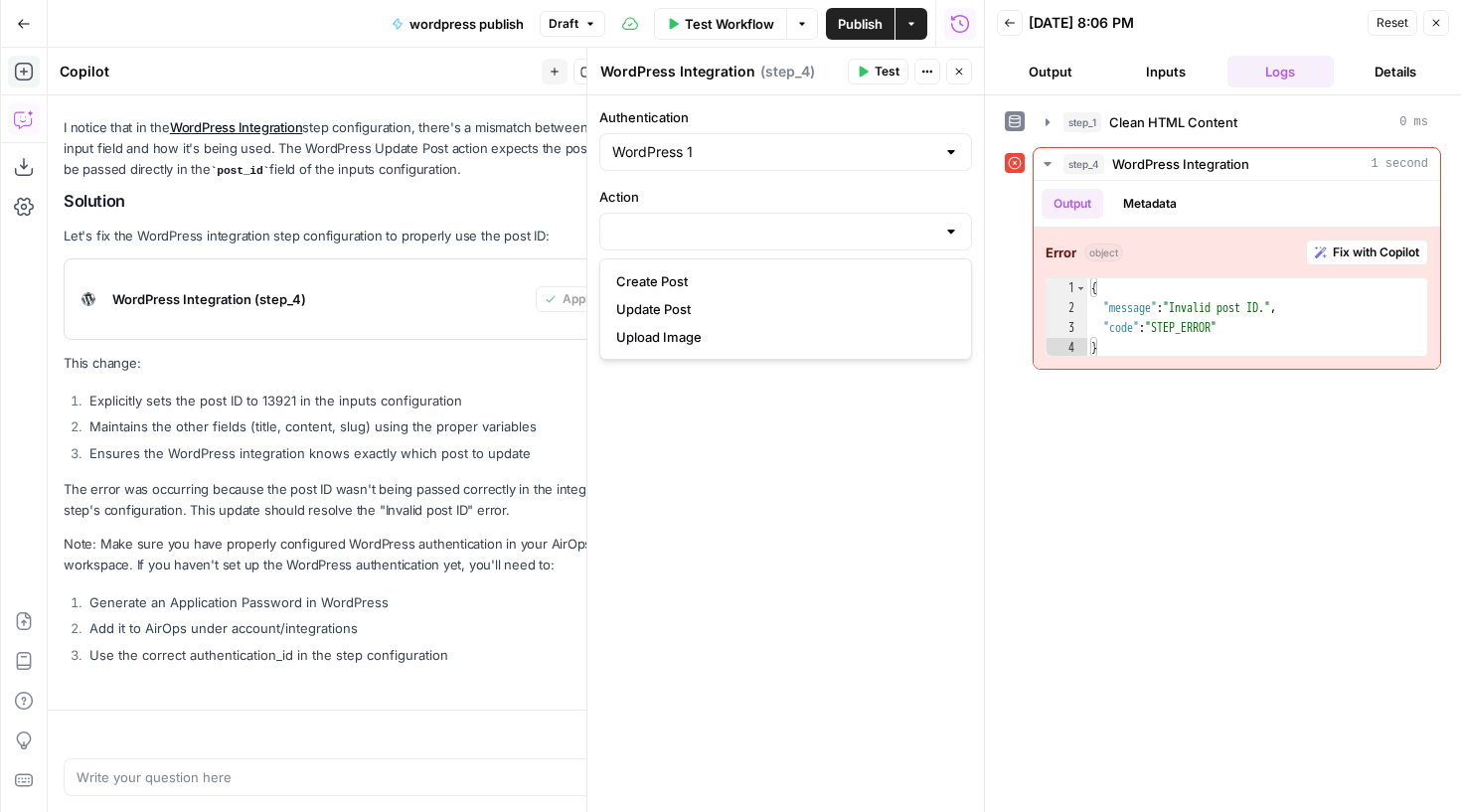 click on "Action" at bounding box center [785, 219] 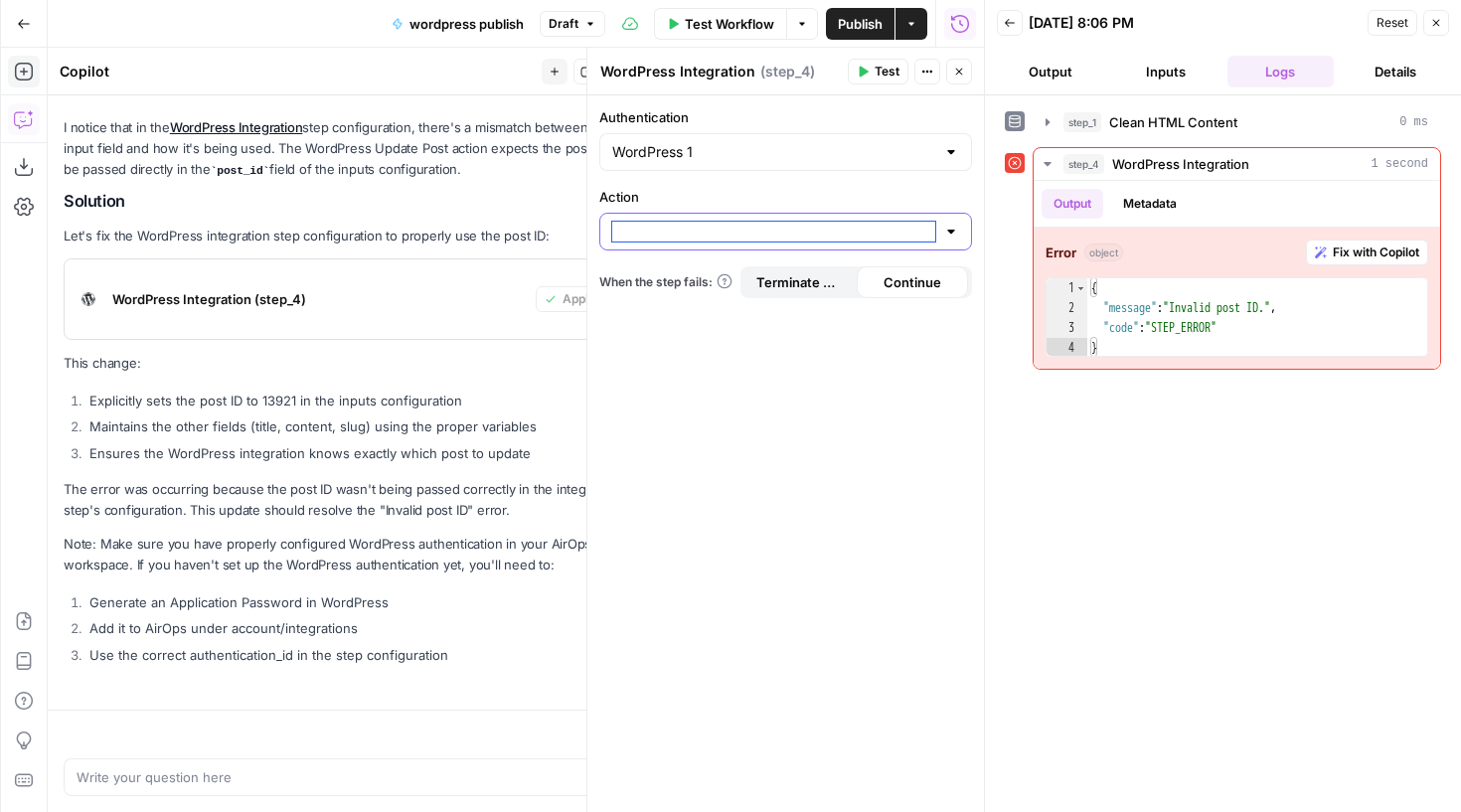 click on "Action" at bounding box center [773, 232] 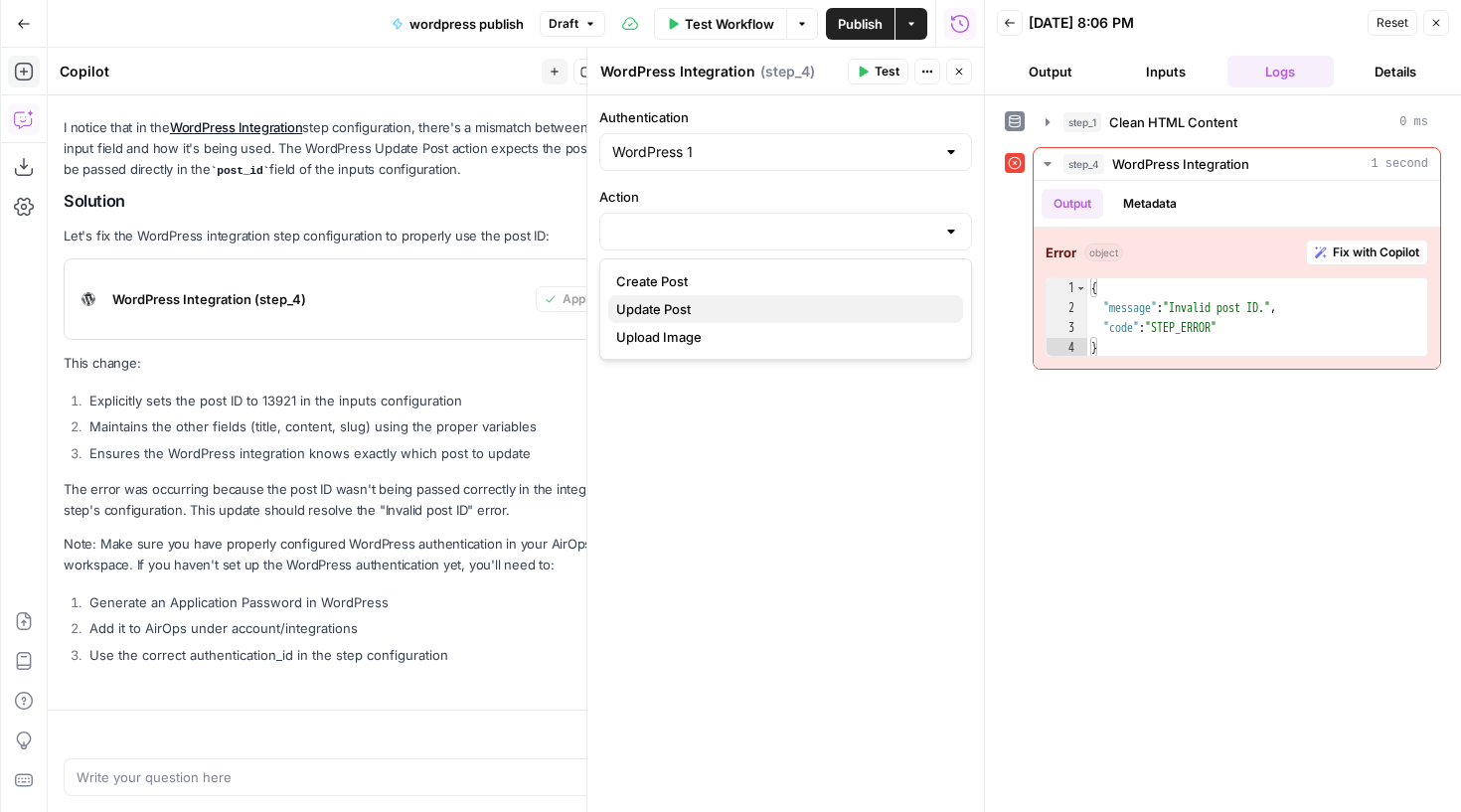 click on "Update Post" at bounding box center [785, 309] 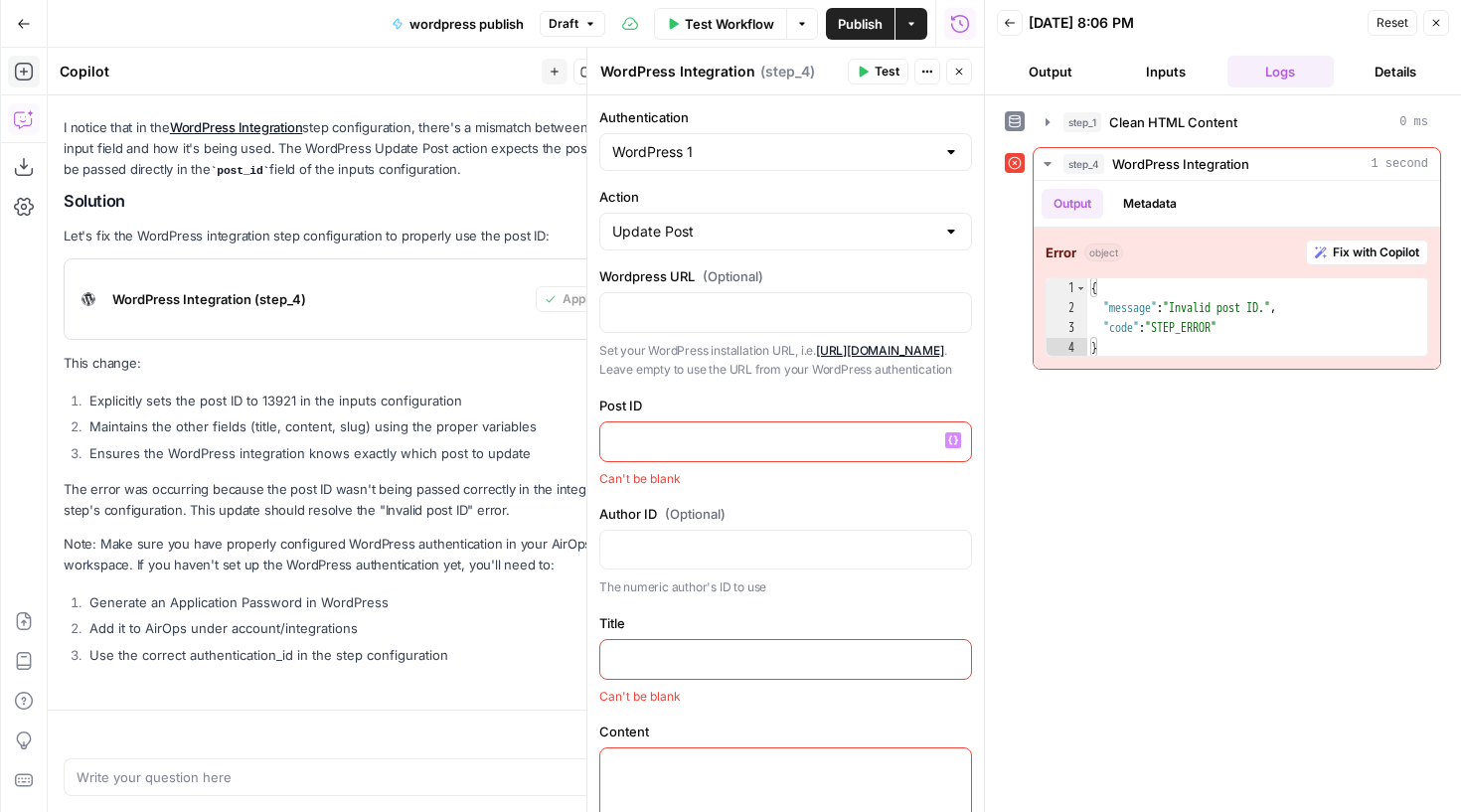 click at bounding box center (785, 440) 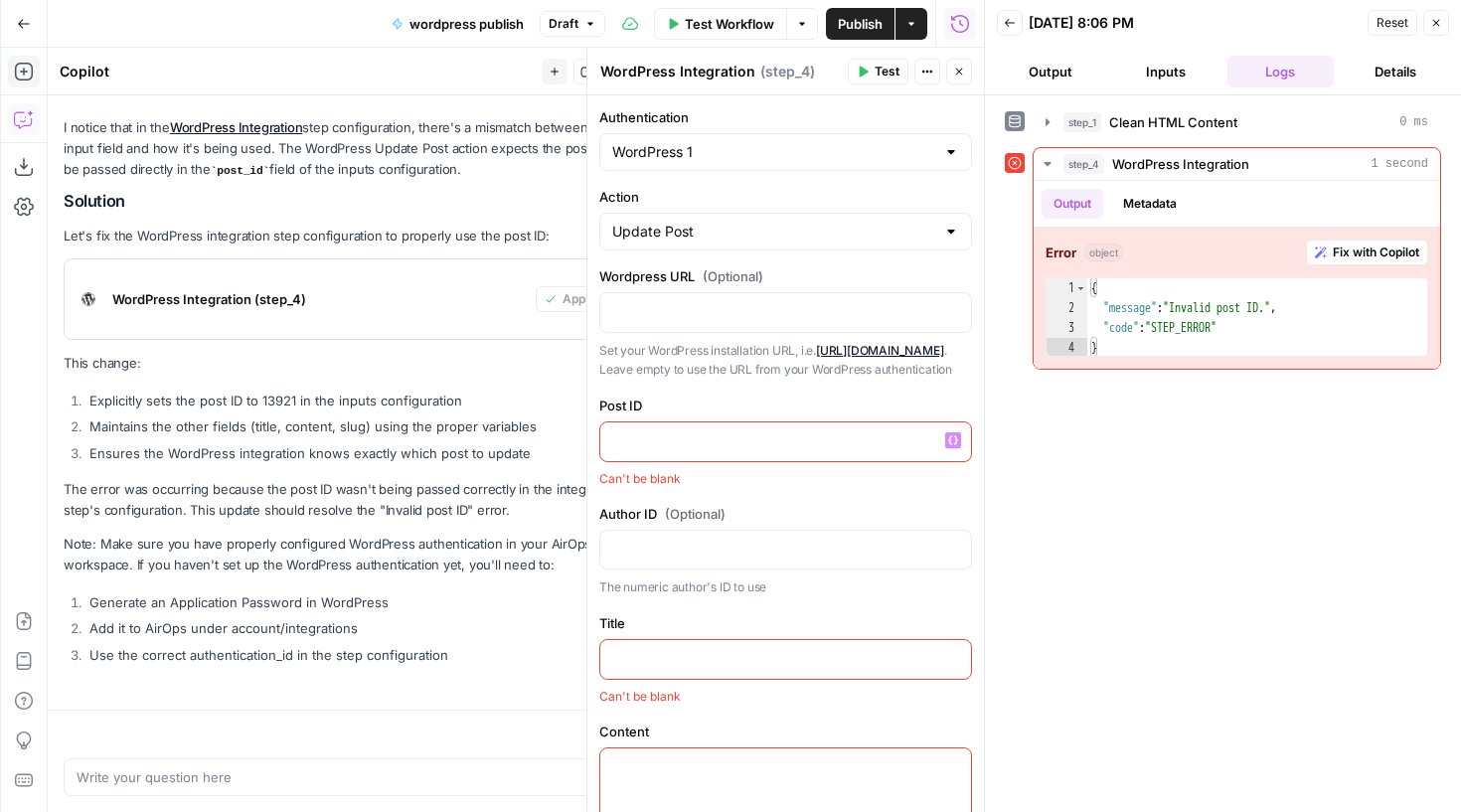 type 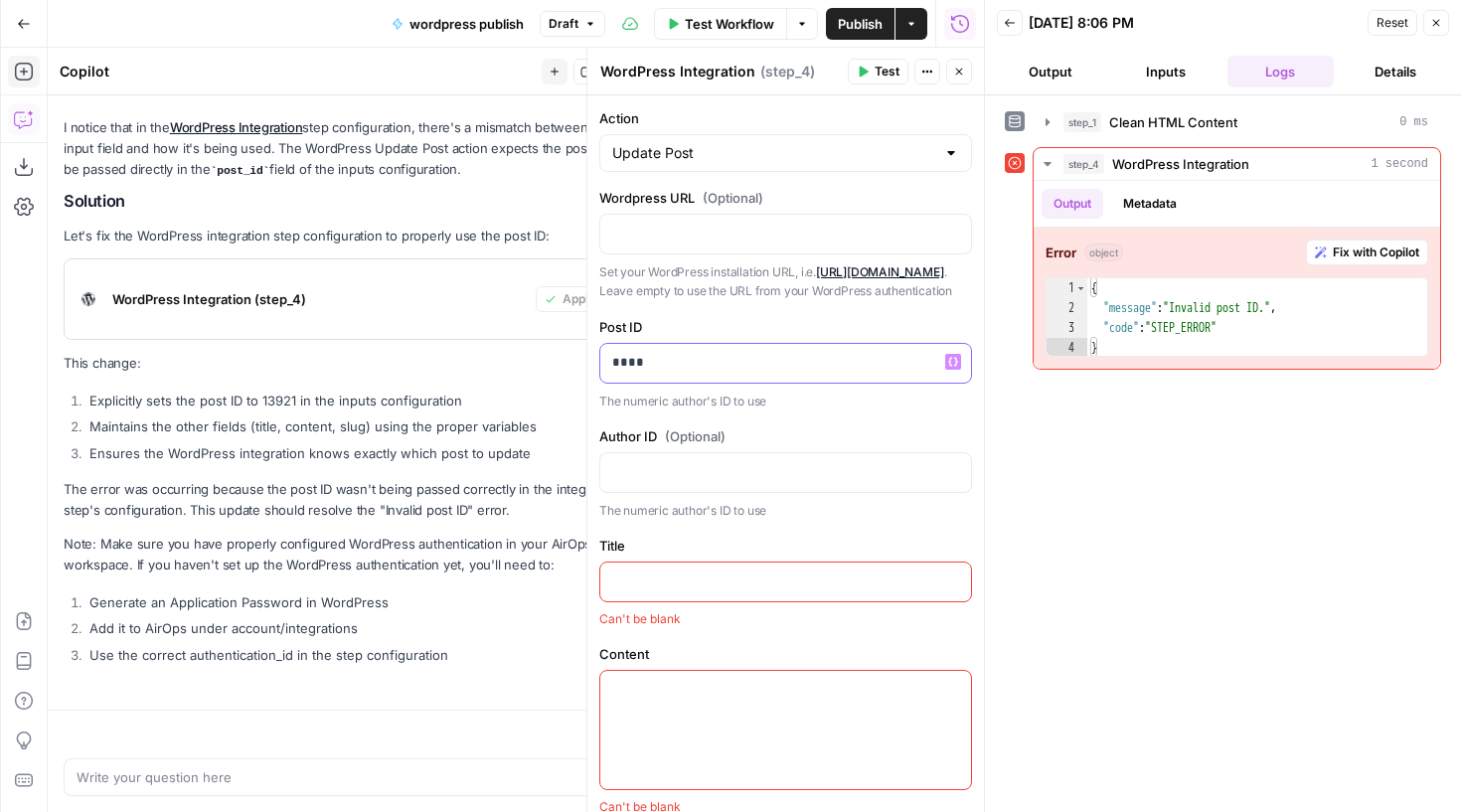 scroll, scrollTop: 139, scrollLeft: 0, axis: vertical 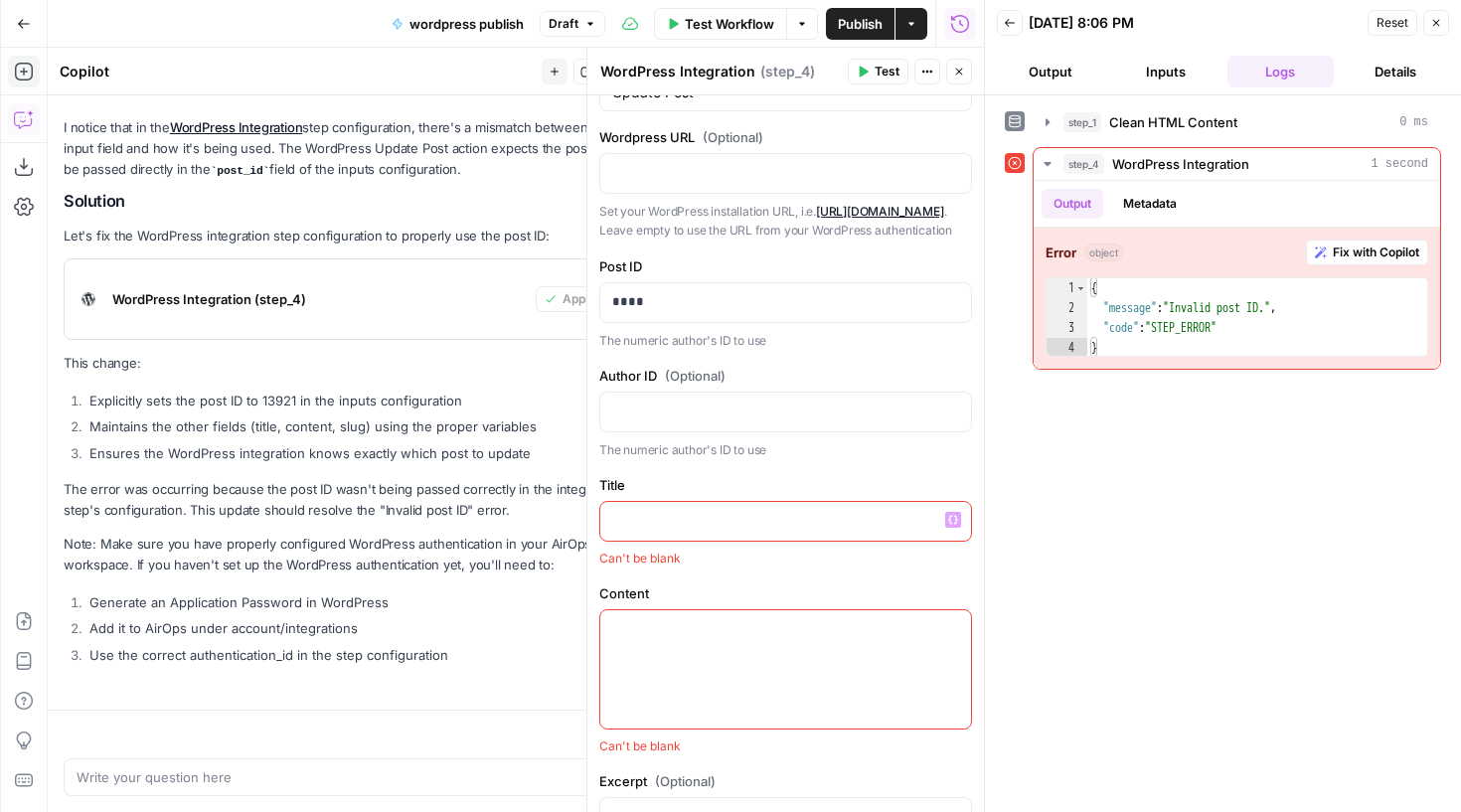 click at bounding box center (785, 521) 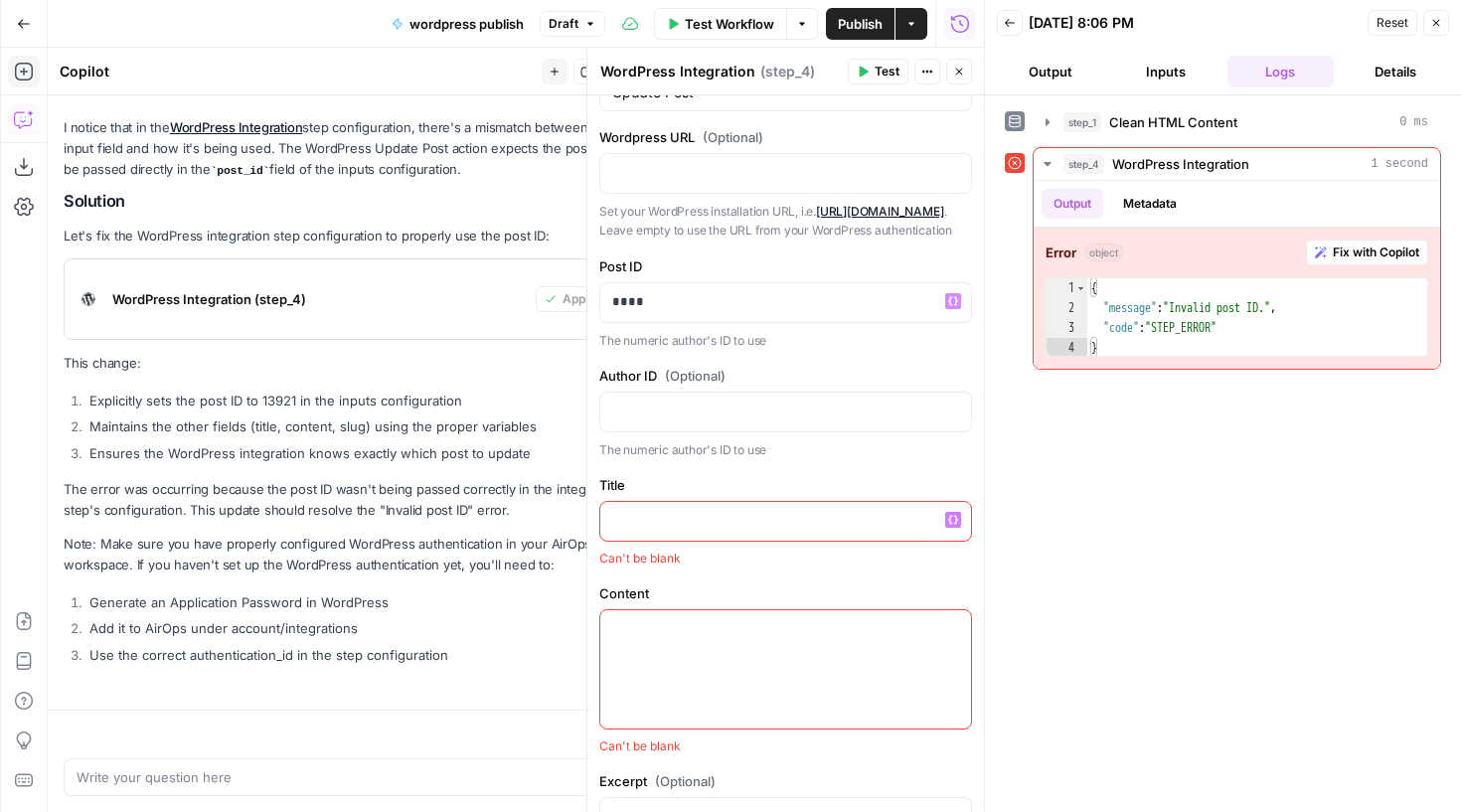 click 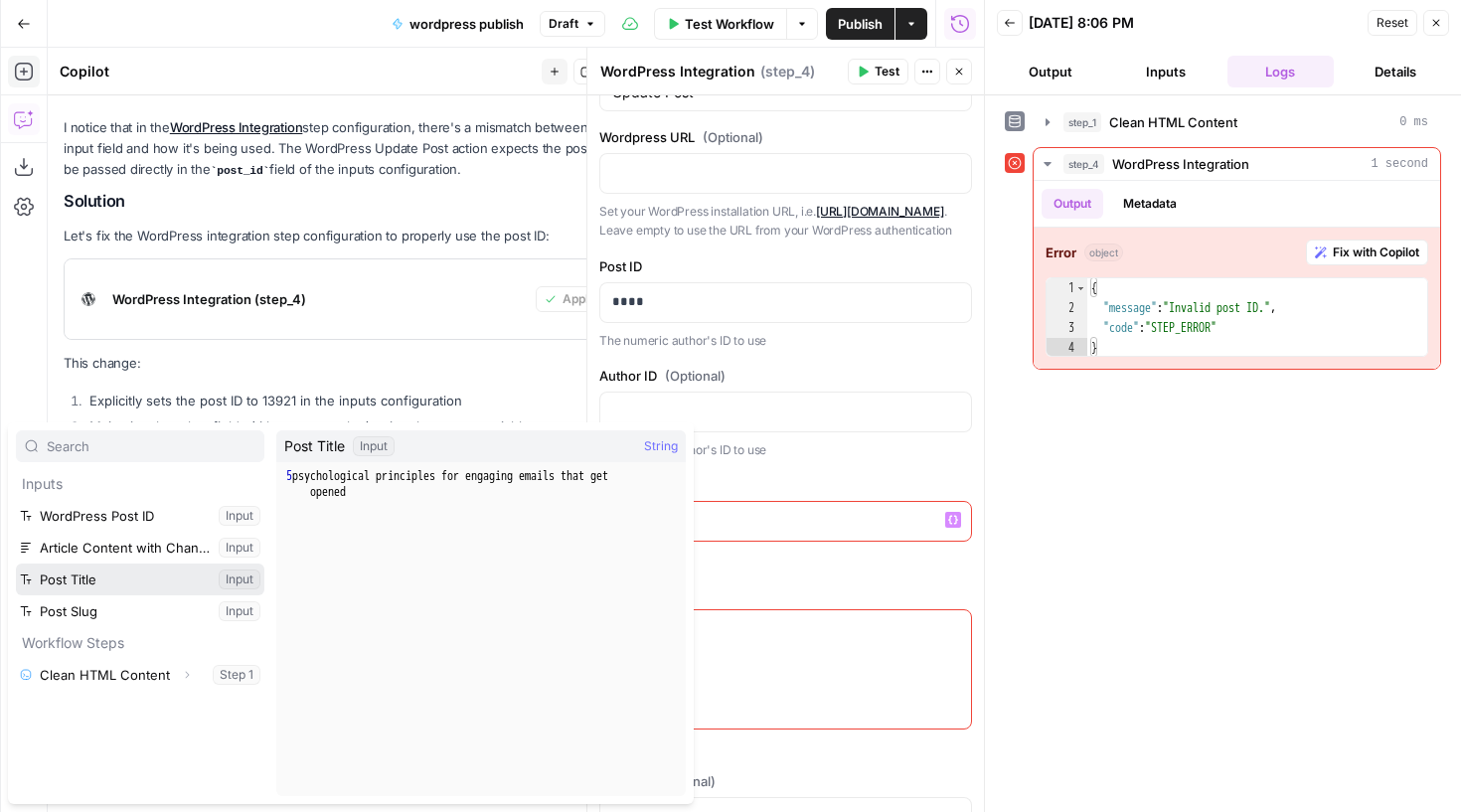 click at bounding box center (140, 579) 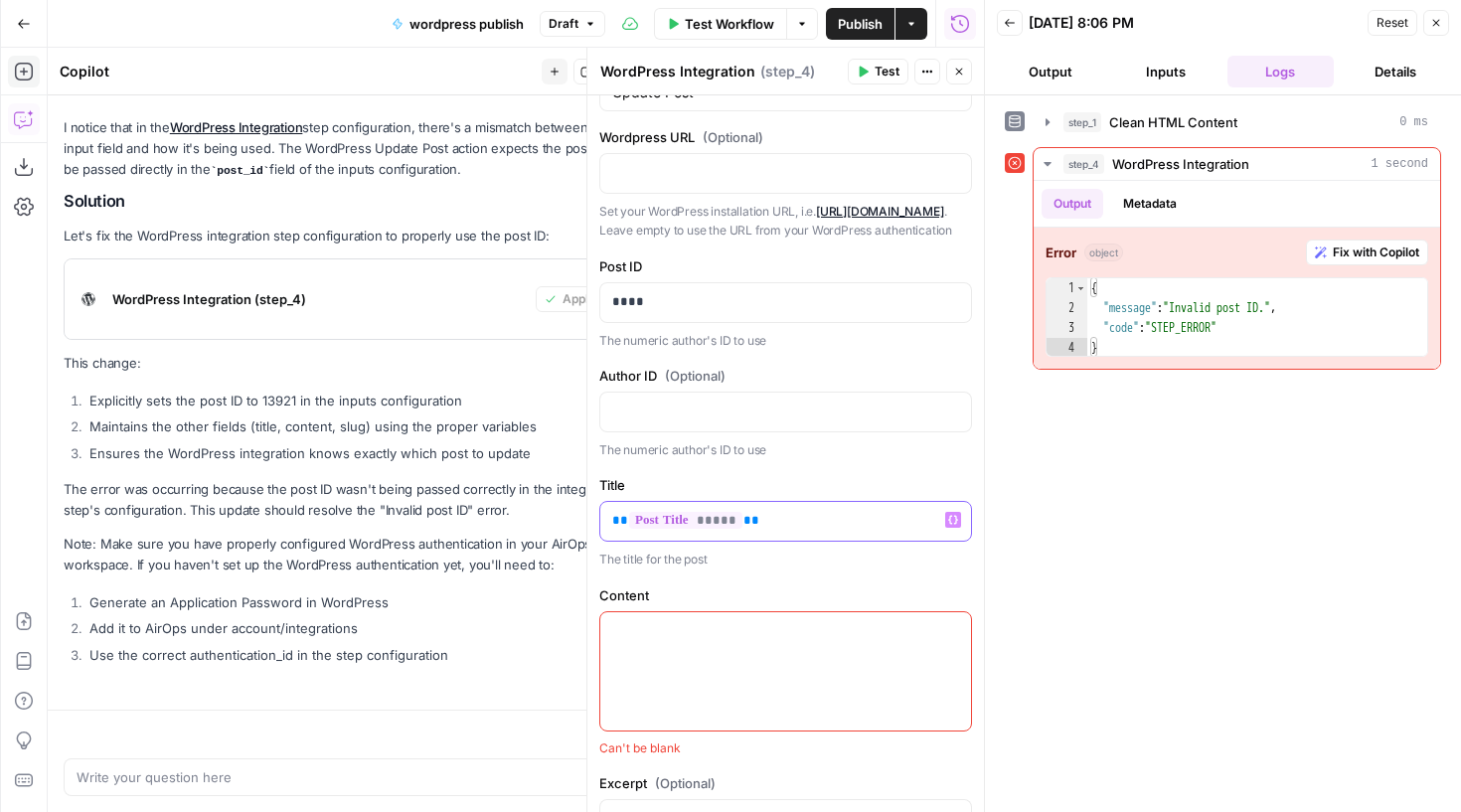 scroll, scrollTop: 204, scrollLeft: 0, axis: vertical 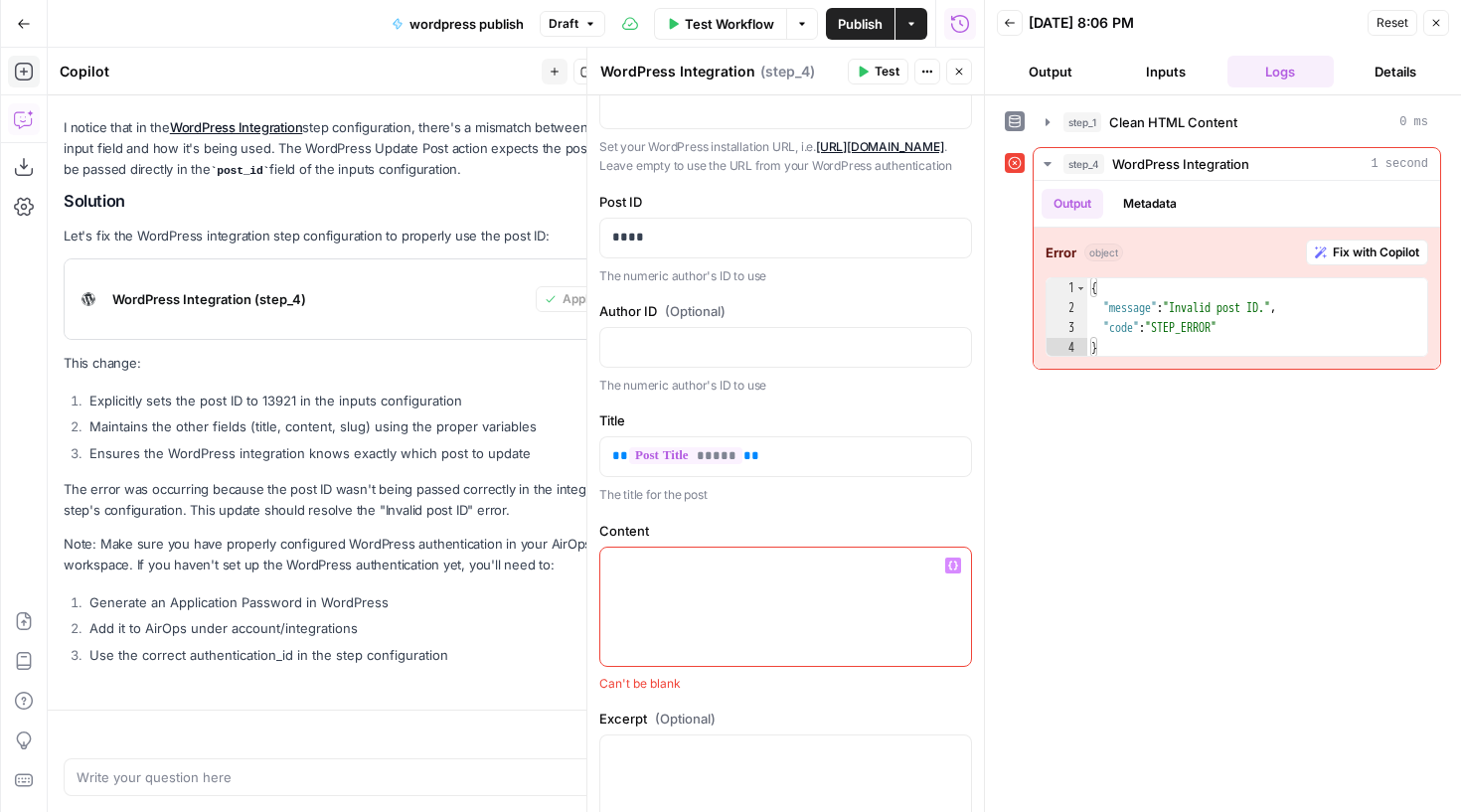 click at bounding box center [785, 606] 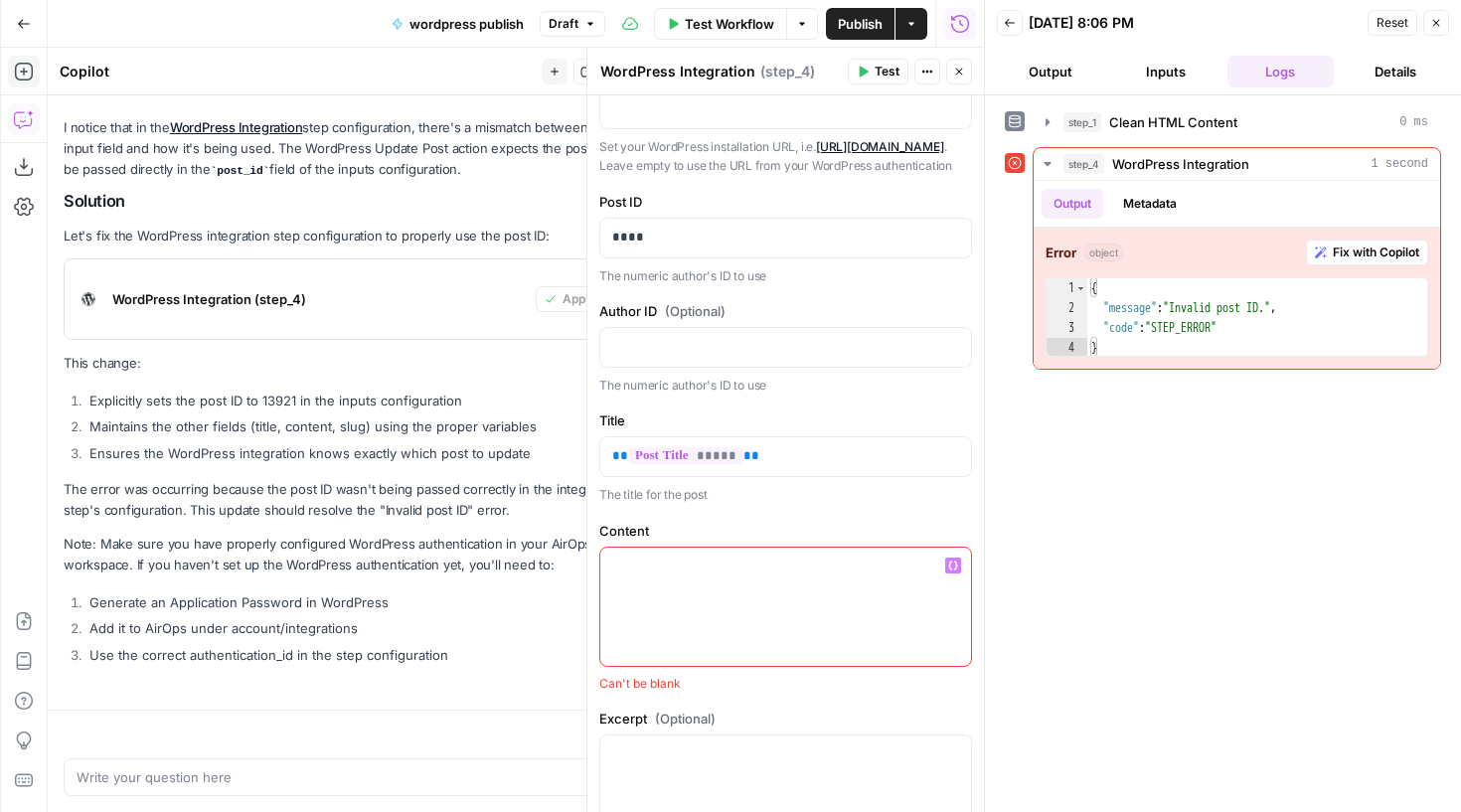 click on "Variables Menu" at bounding box center [953, 566] 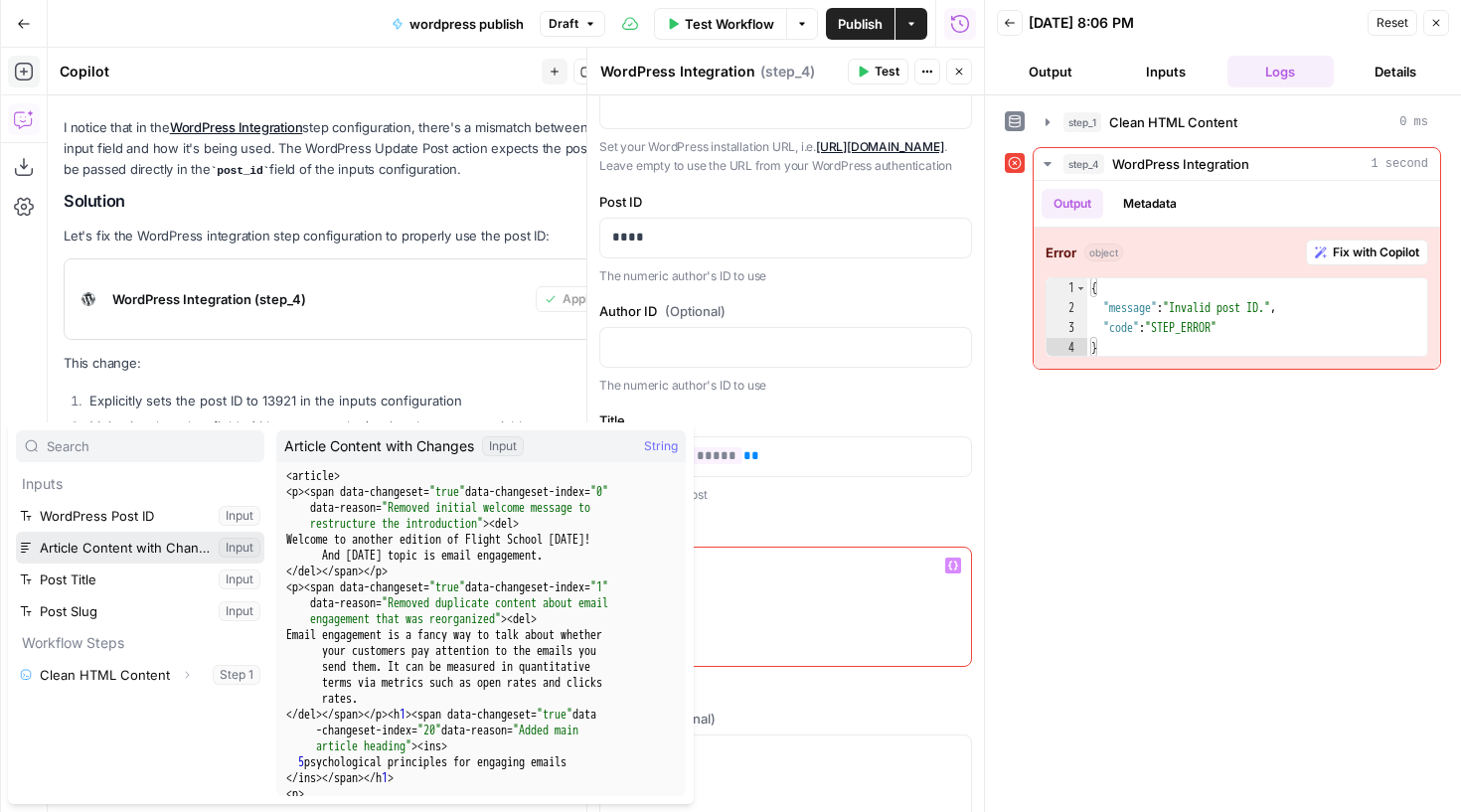 click at bounding box center [140, 548] 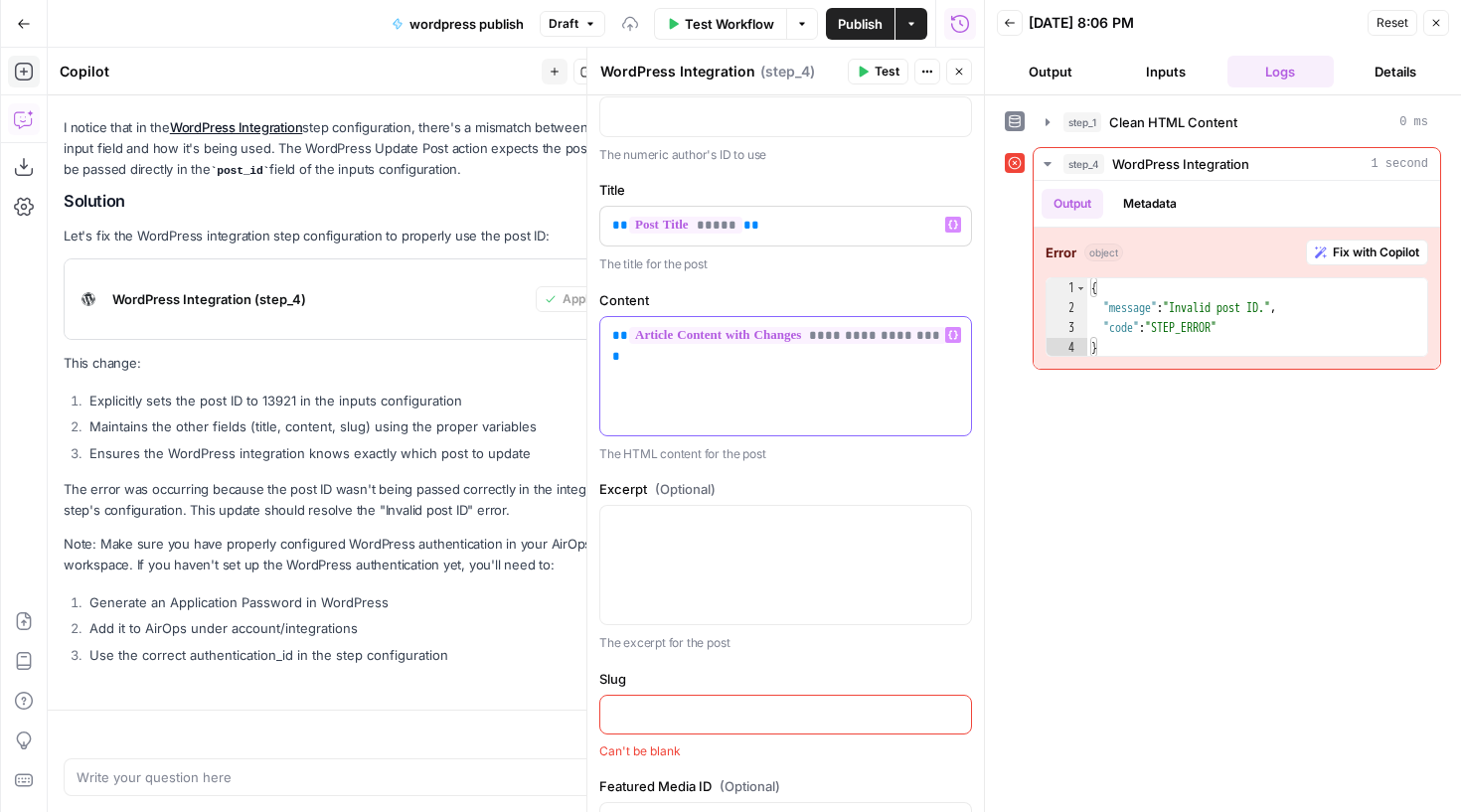 scroll, scrollTop: 547, scrollLeft: 0, axis: vertical 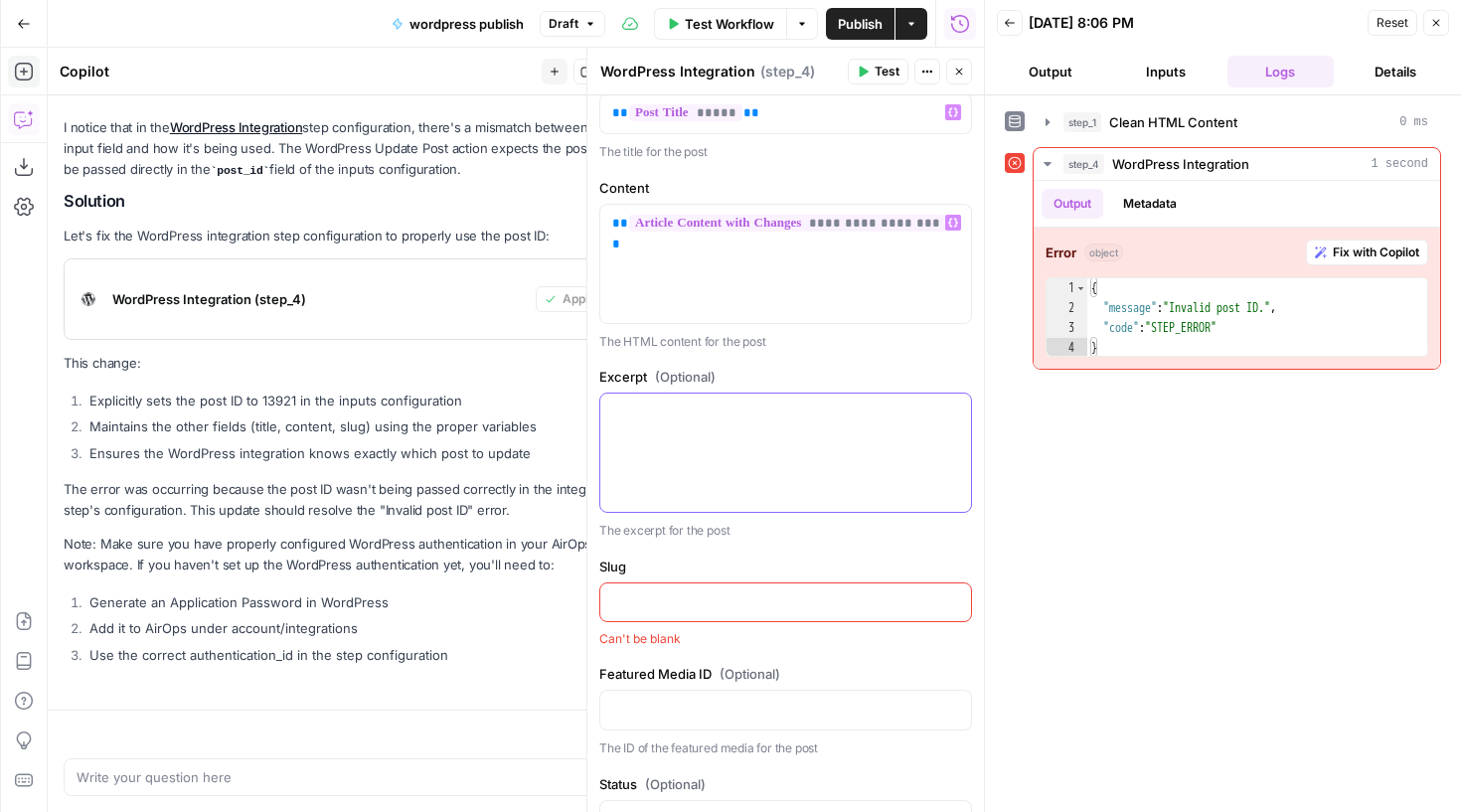 click at bounding box center [785, 452] 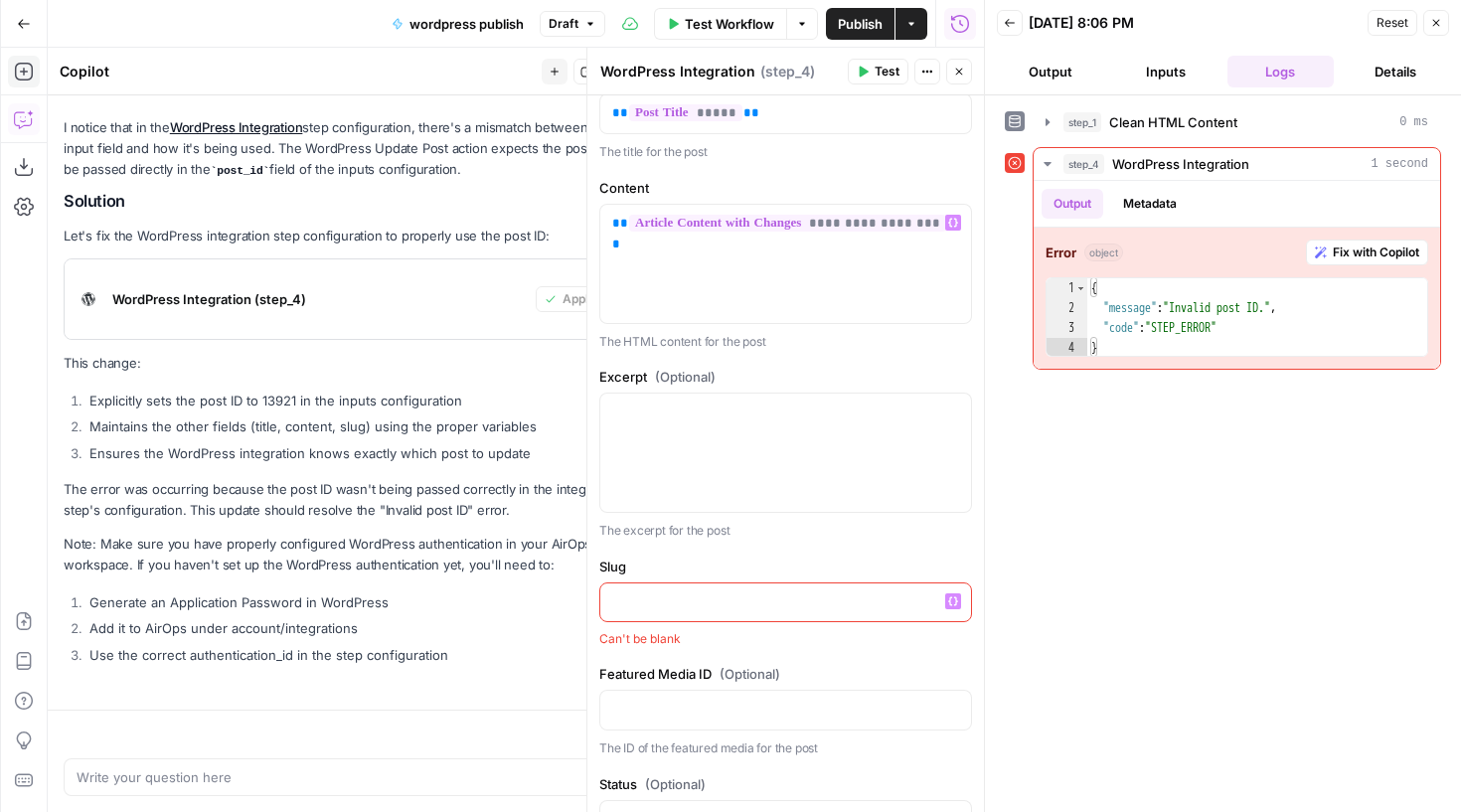 click at bounding box center [785, 601] 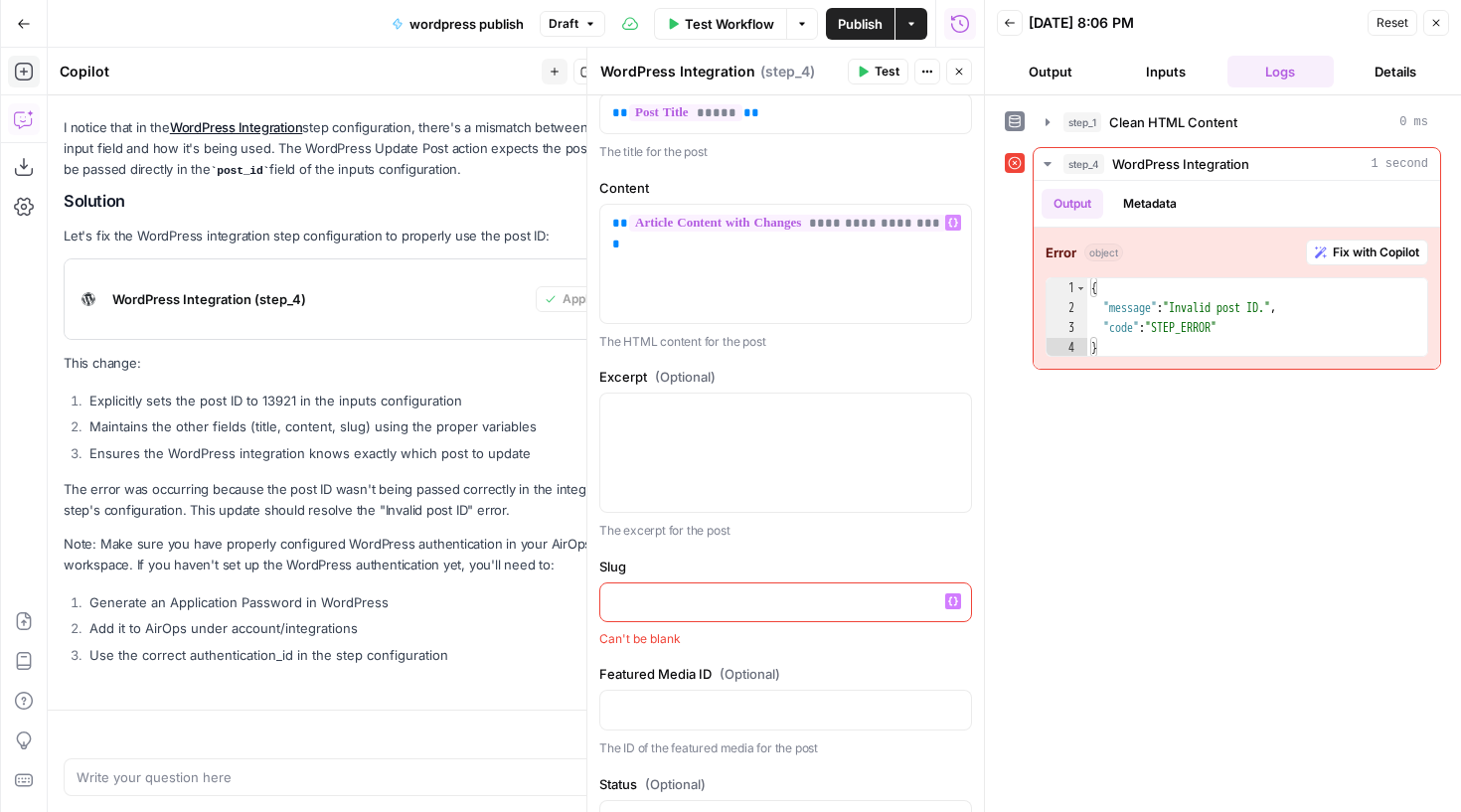 click 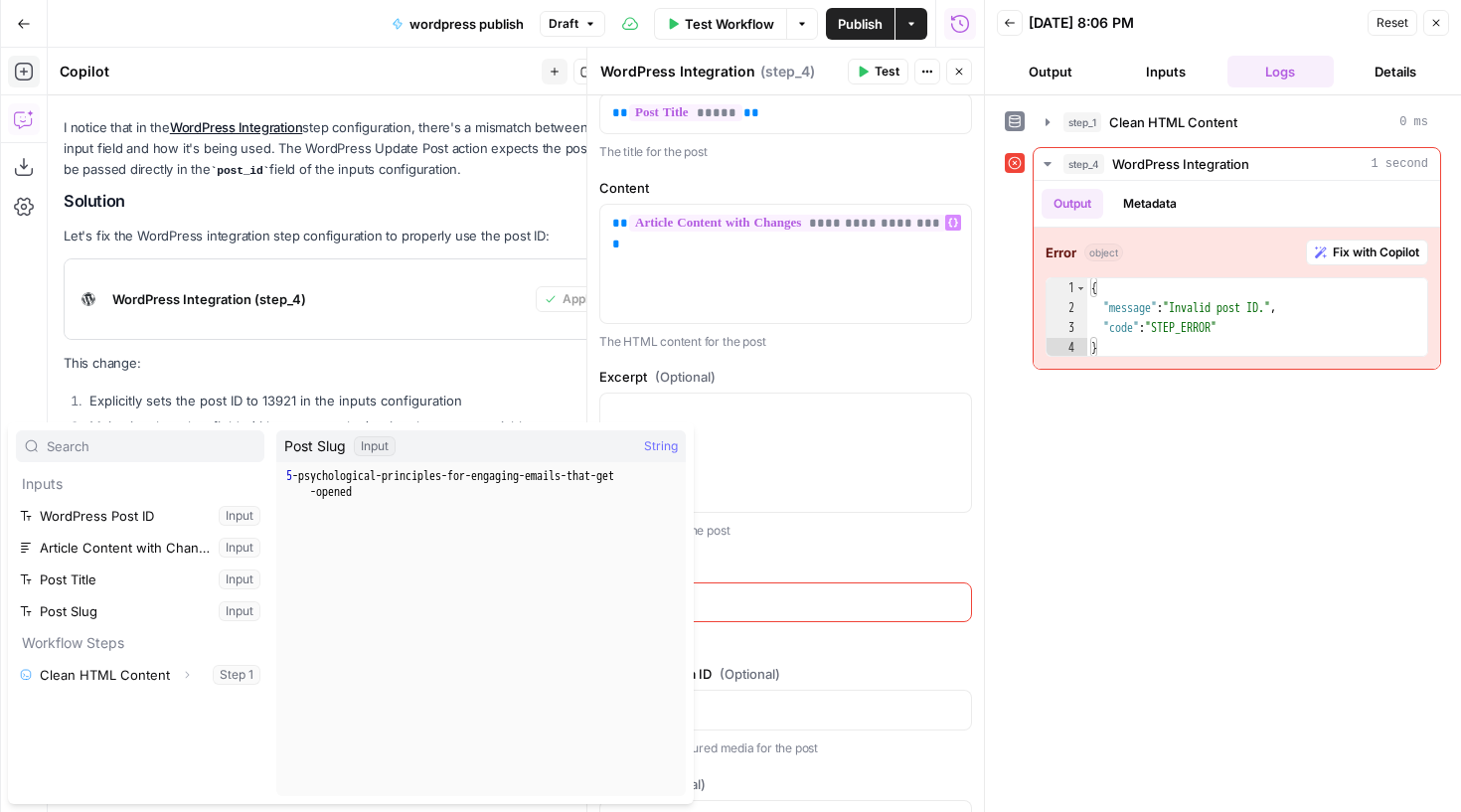 click on "Slug" at bounding box center [785, 567] 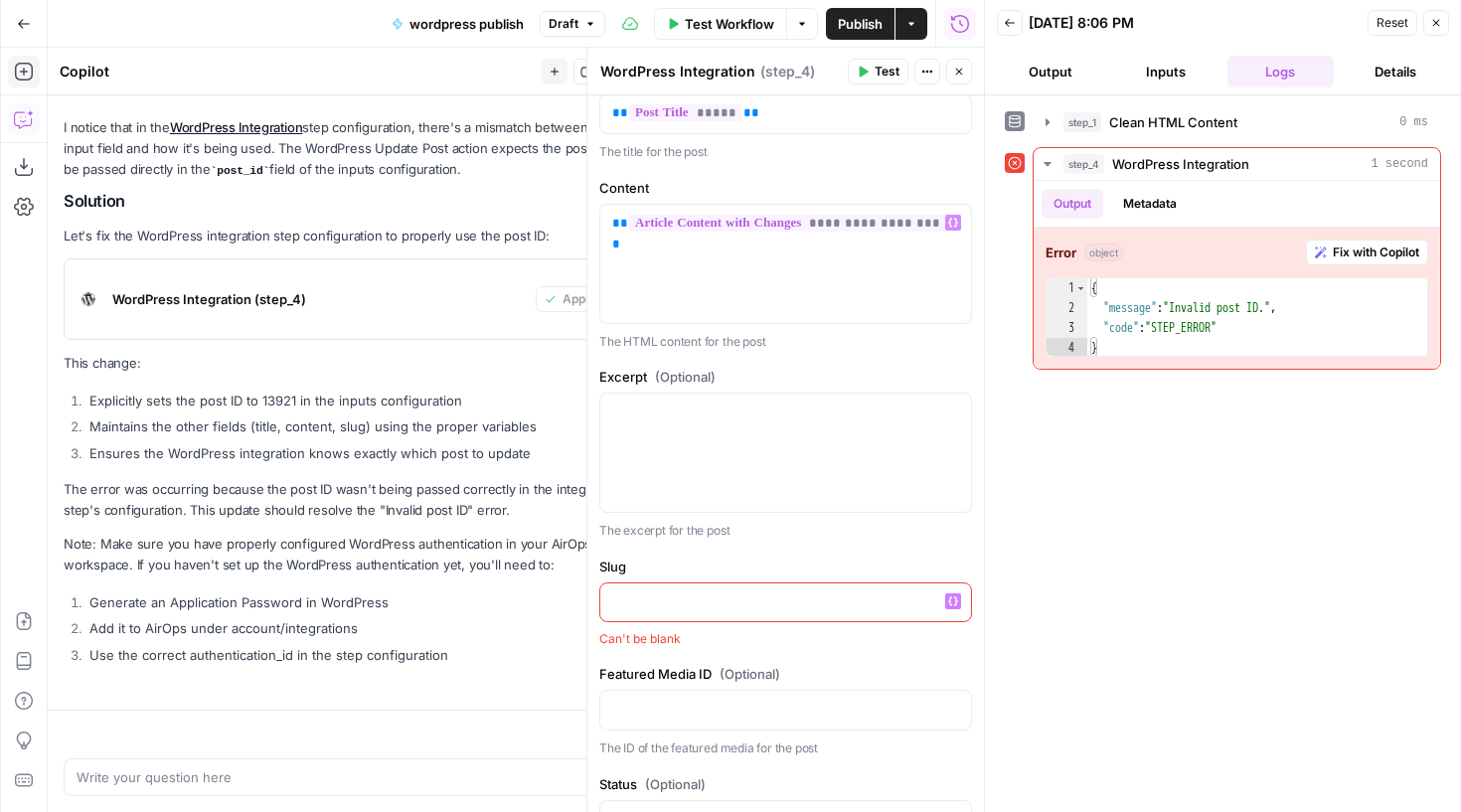 click 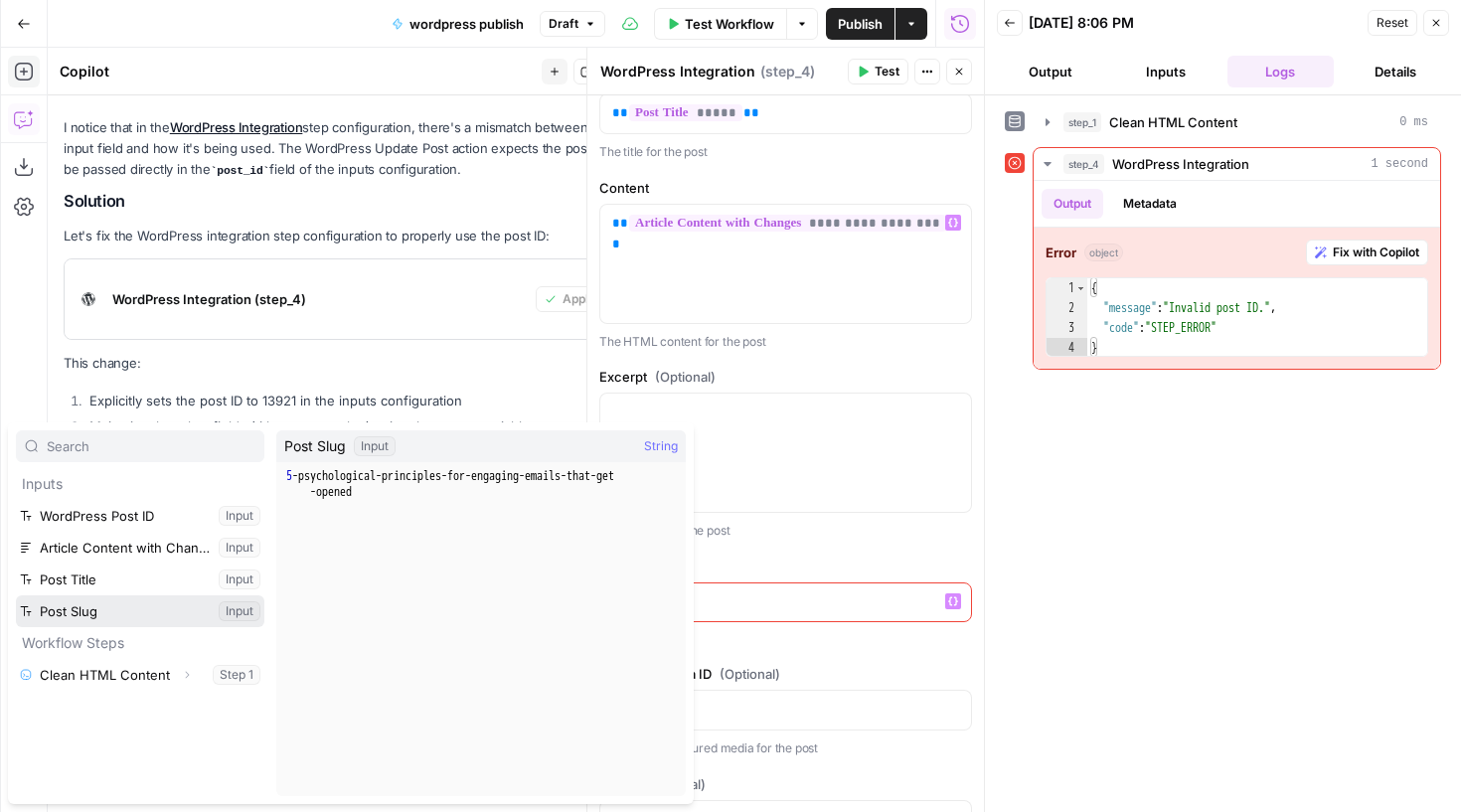 click at bounding box center [140, 611] 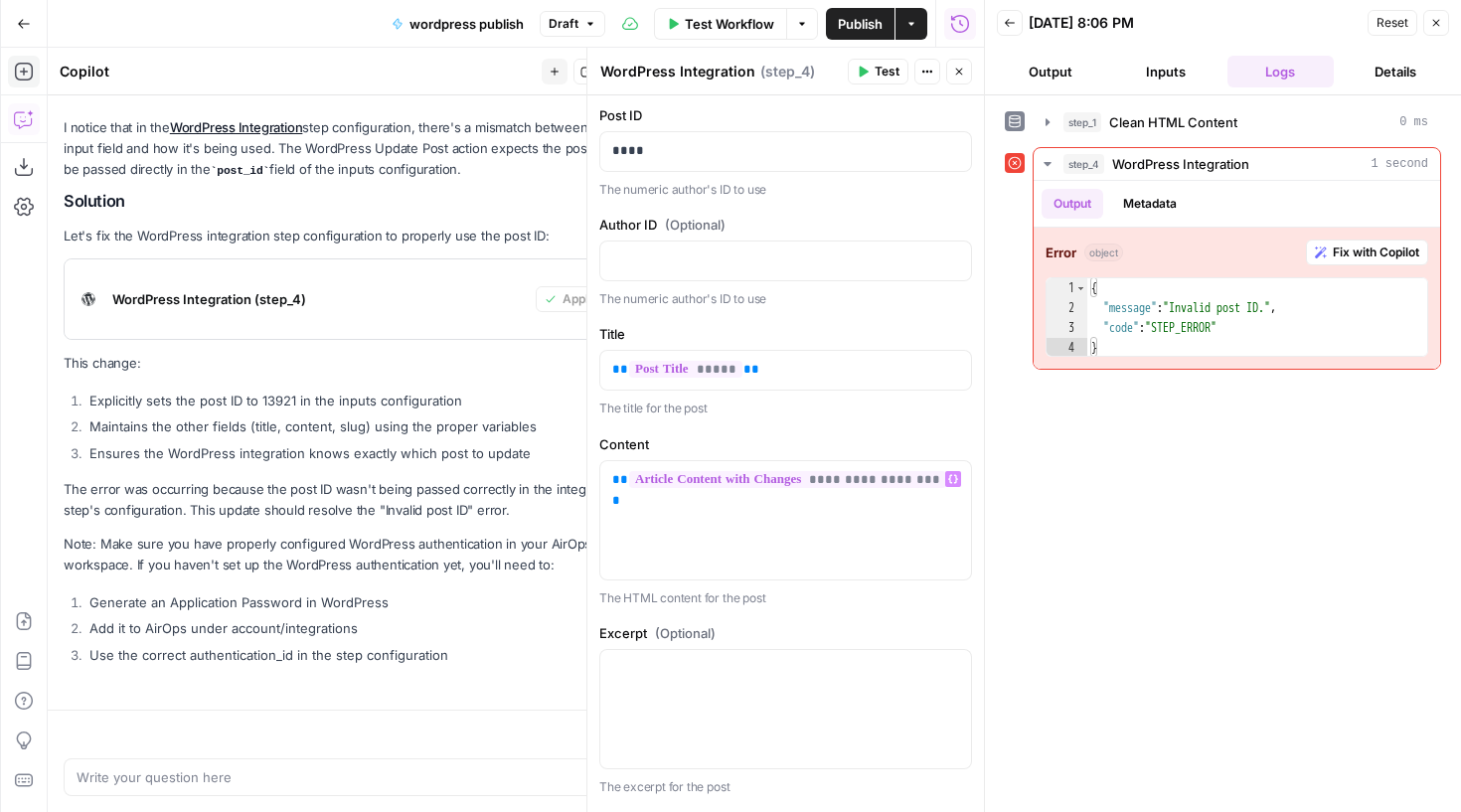scroll, scrollTop: 264, scrollLeft: 0, axis: vertical 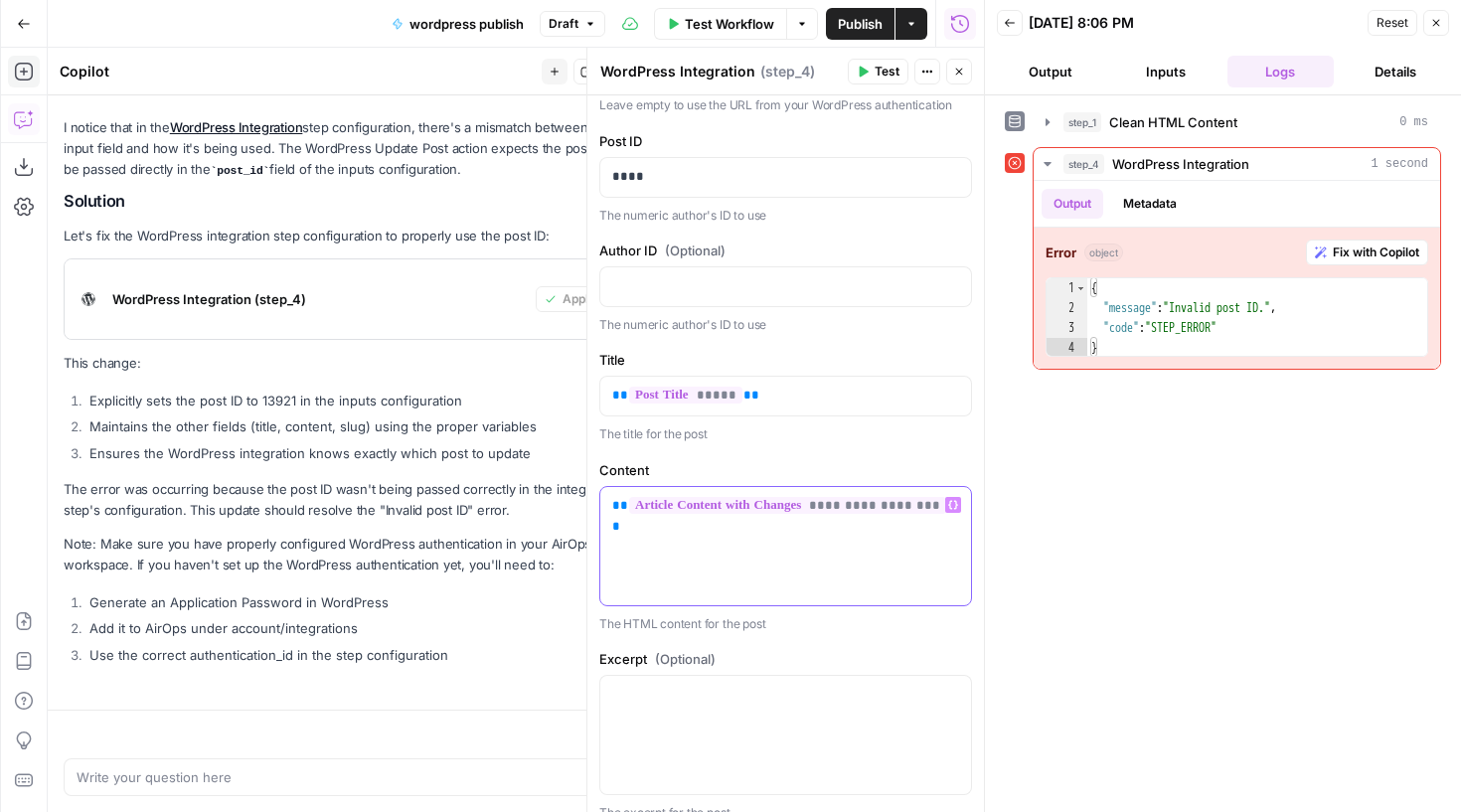 click on "**********" at bounding box center [785, 546] 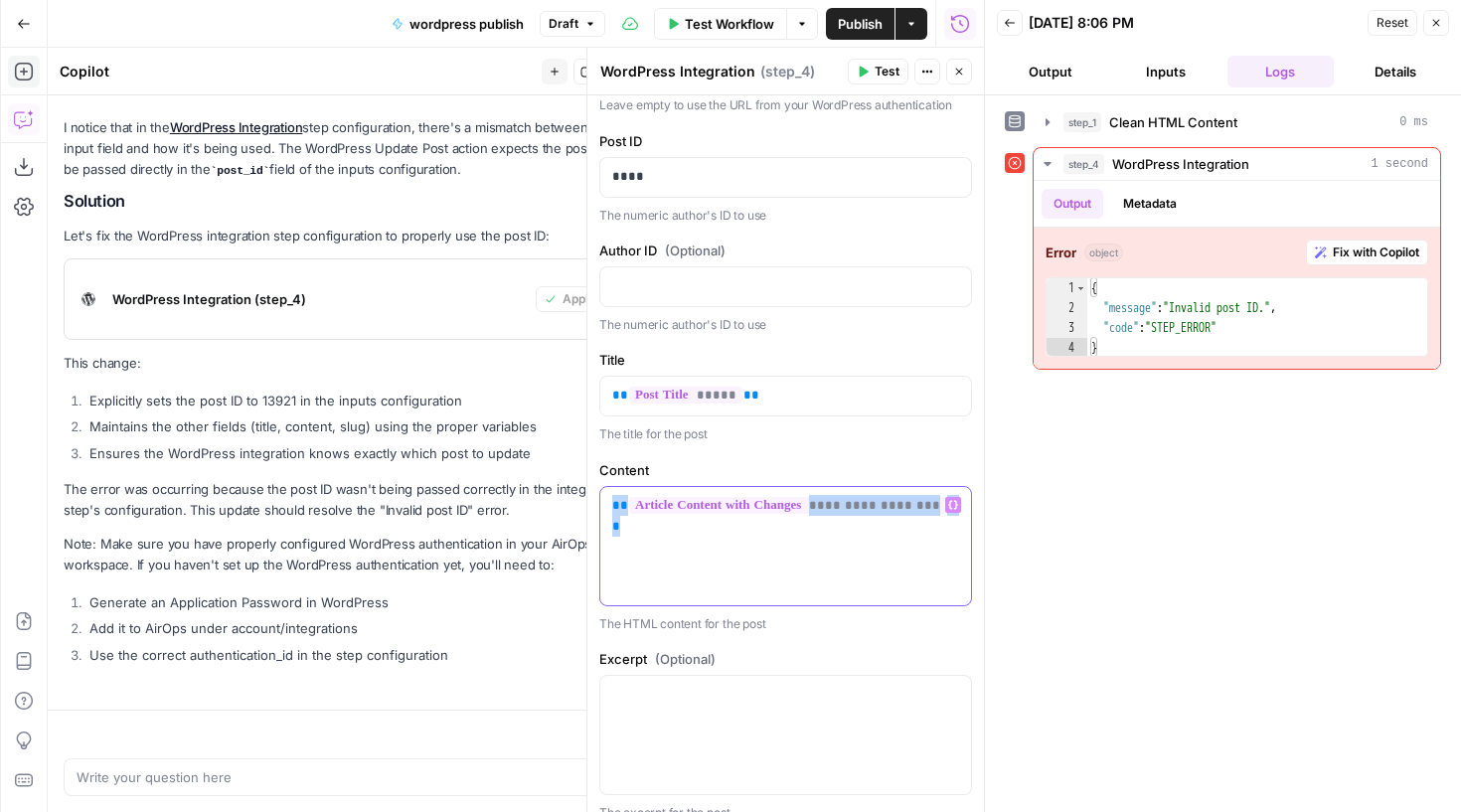 click on "**********" at bounding box center [785, 546] 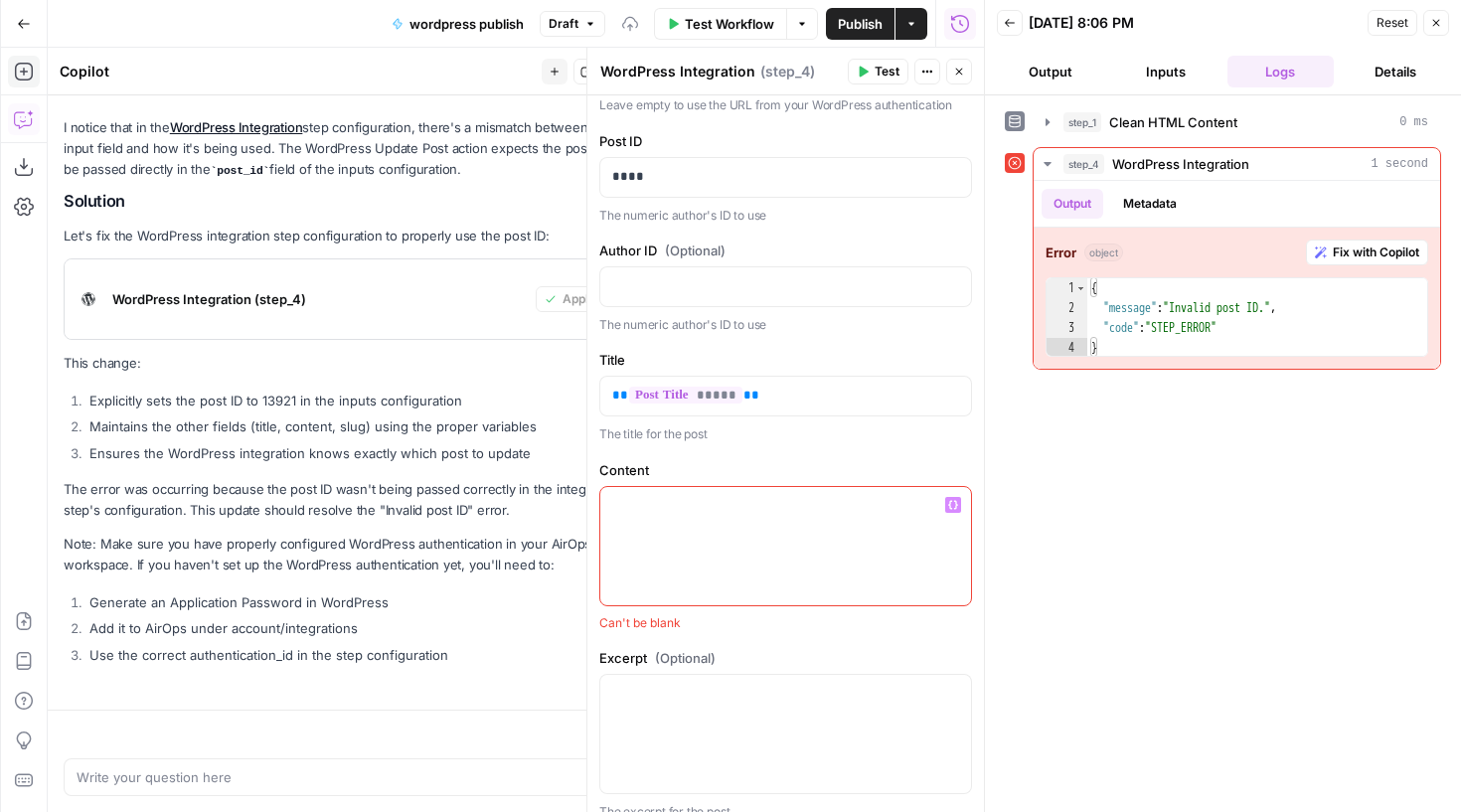 click at bounding box center (785, 546) 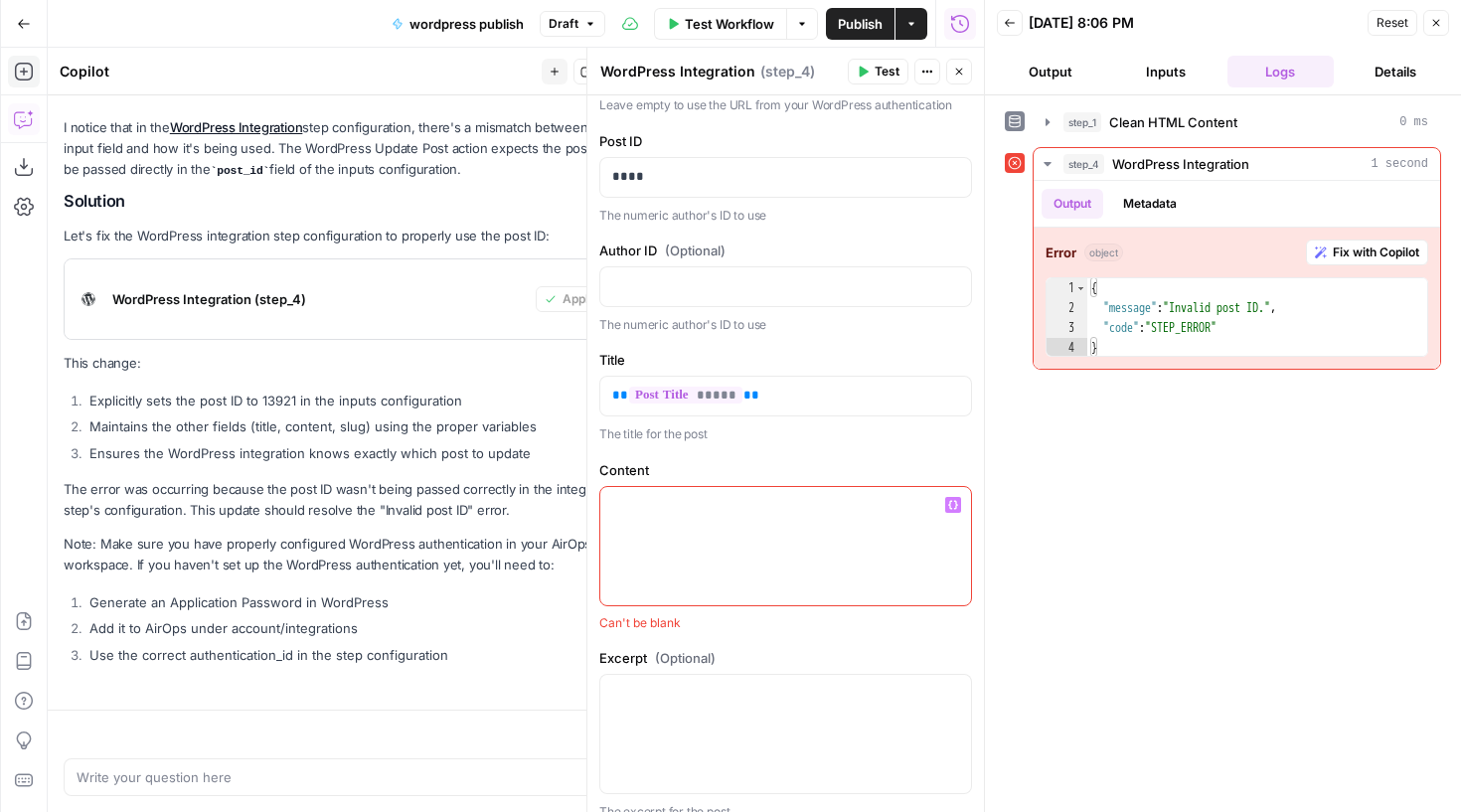 click 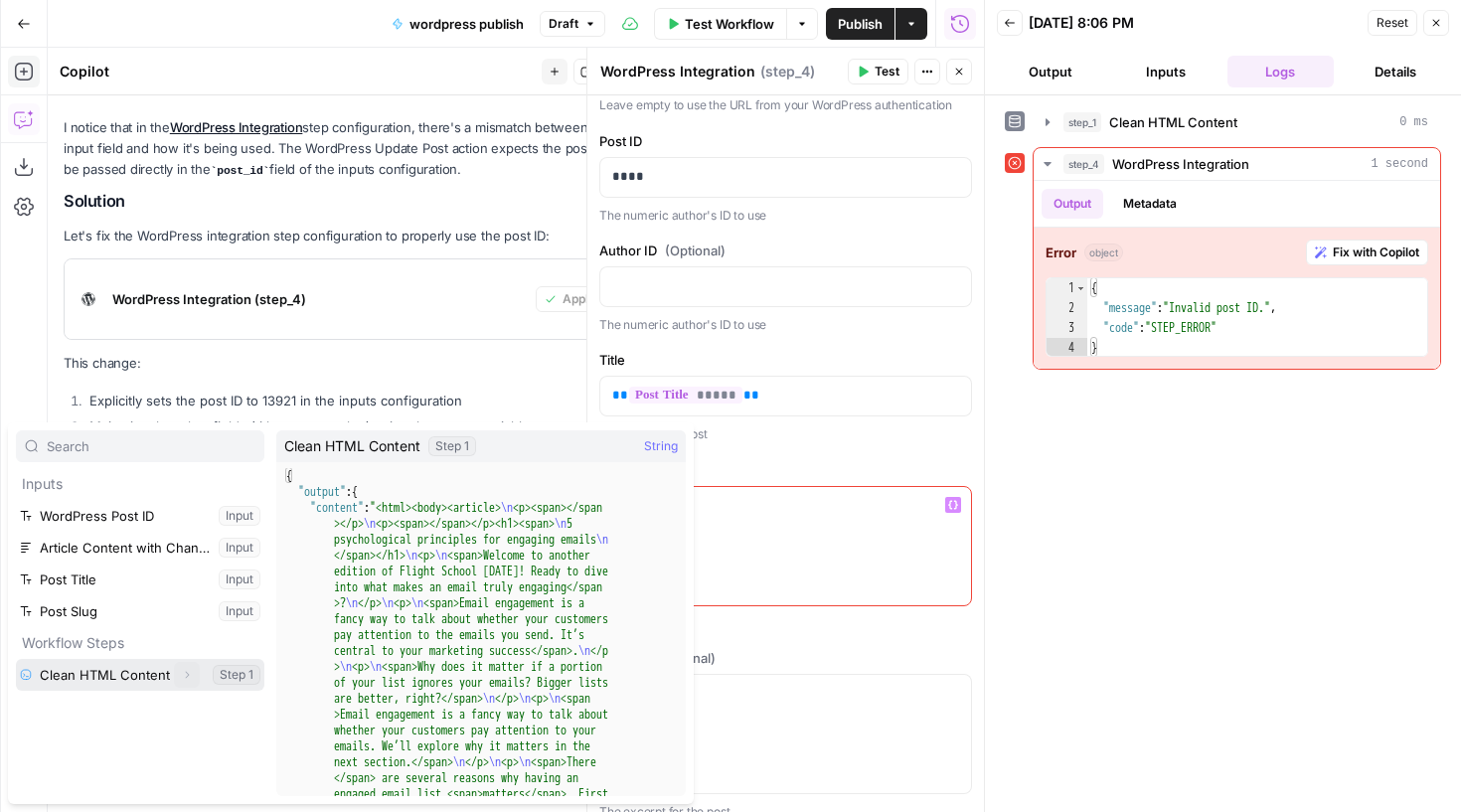 click on "Expand" at bounding box center (187, 675) 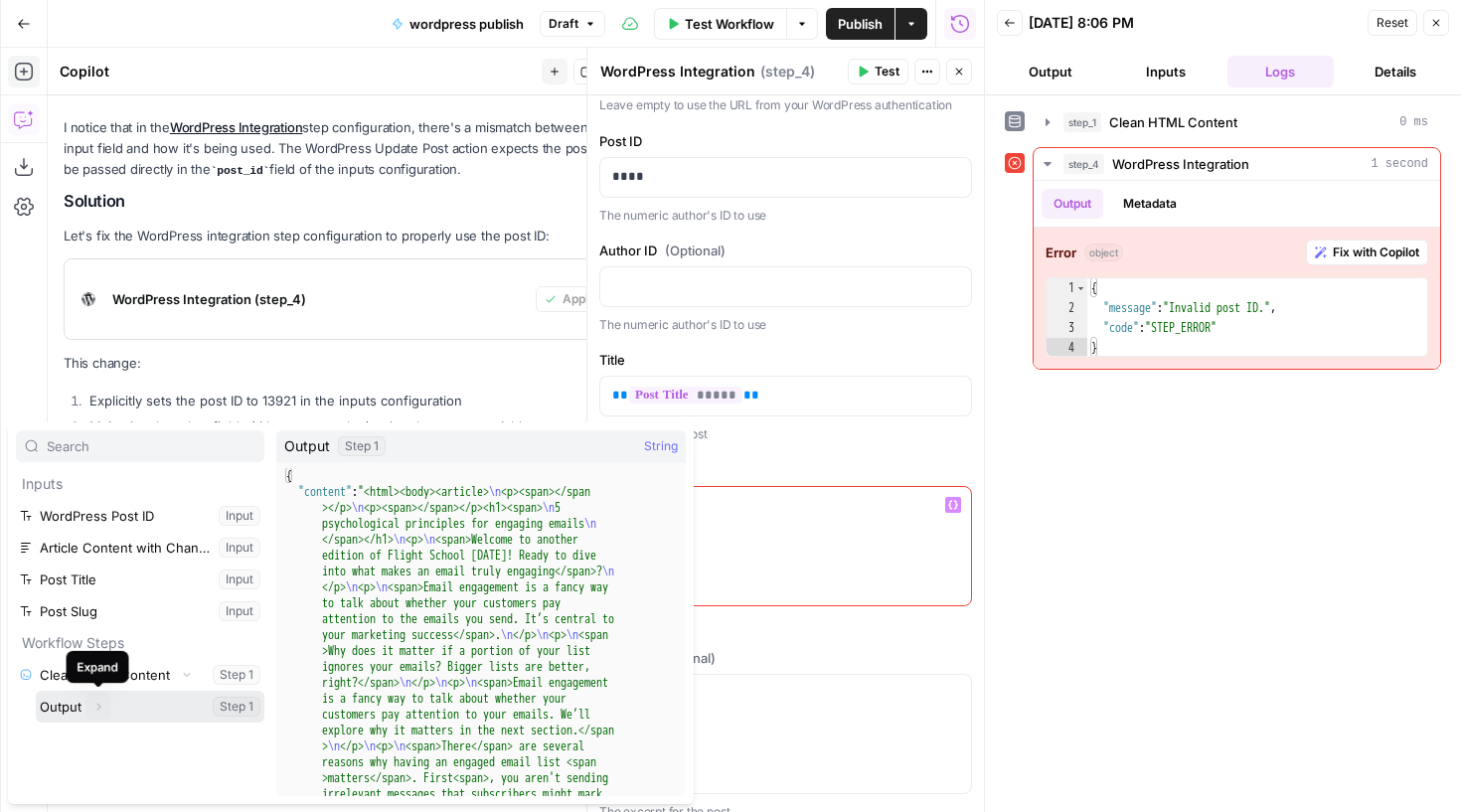 click 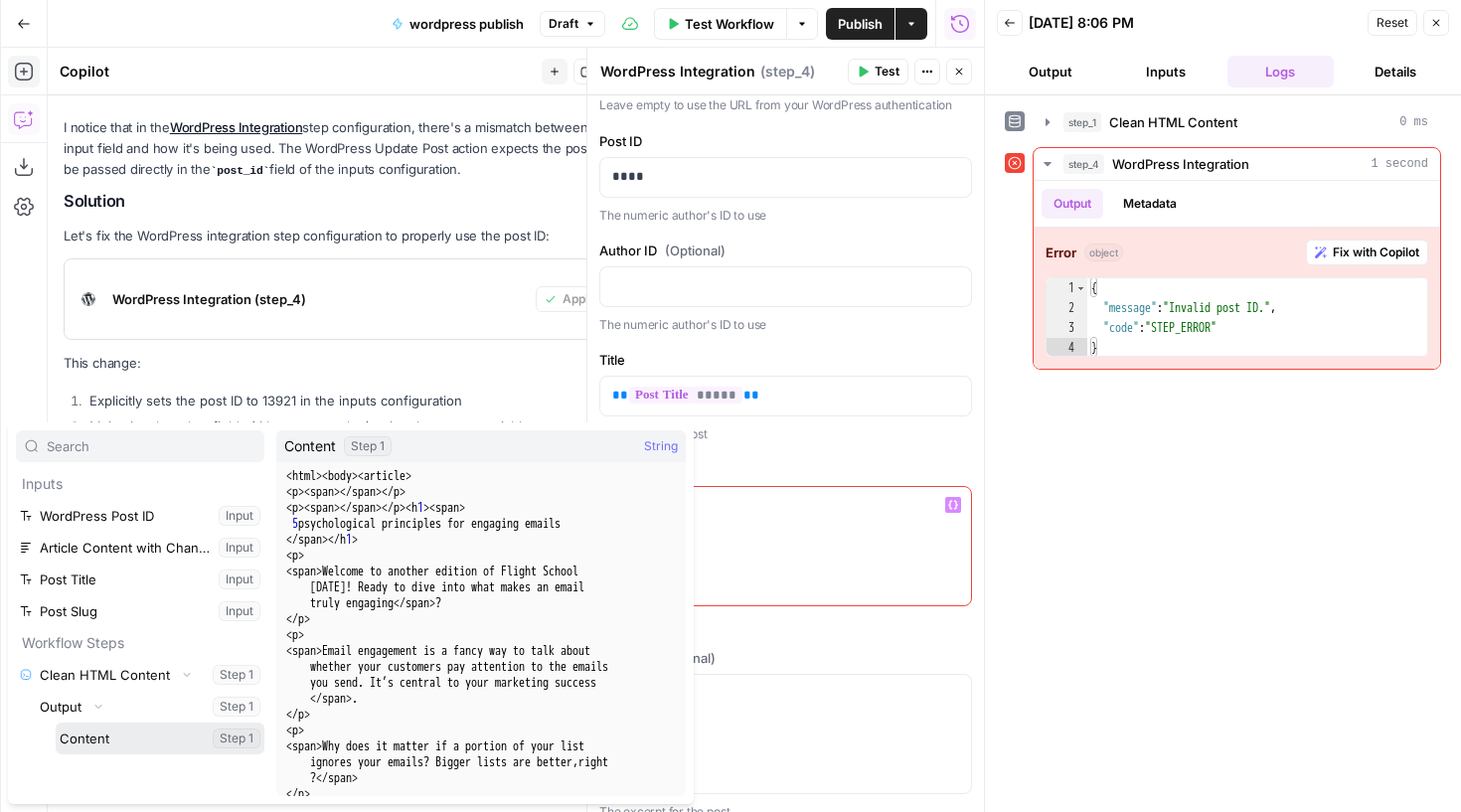 click at bounding box center (160, 738) 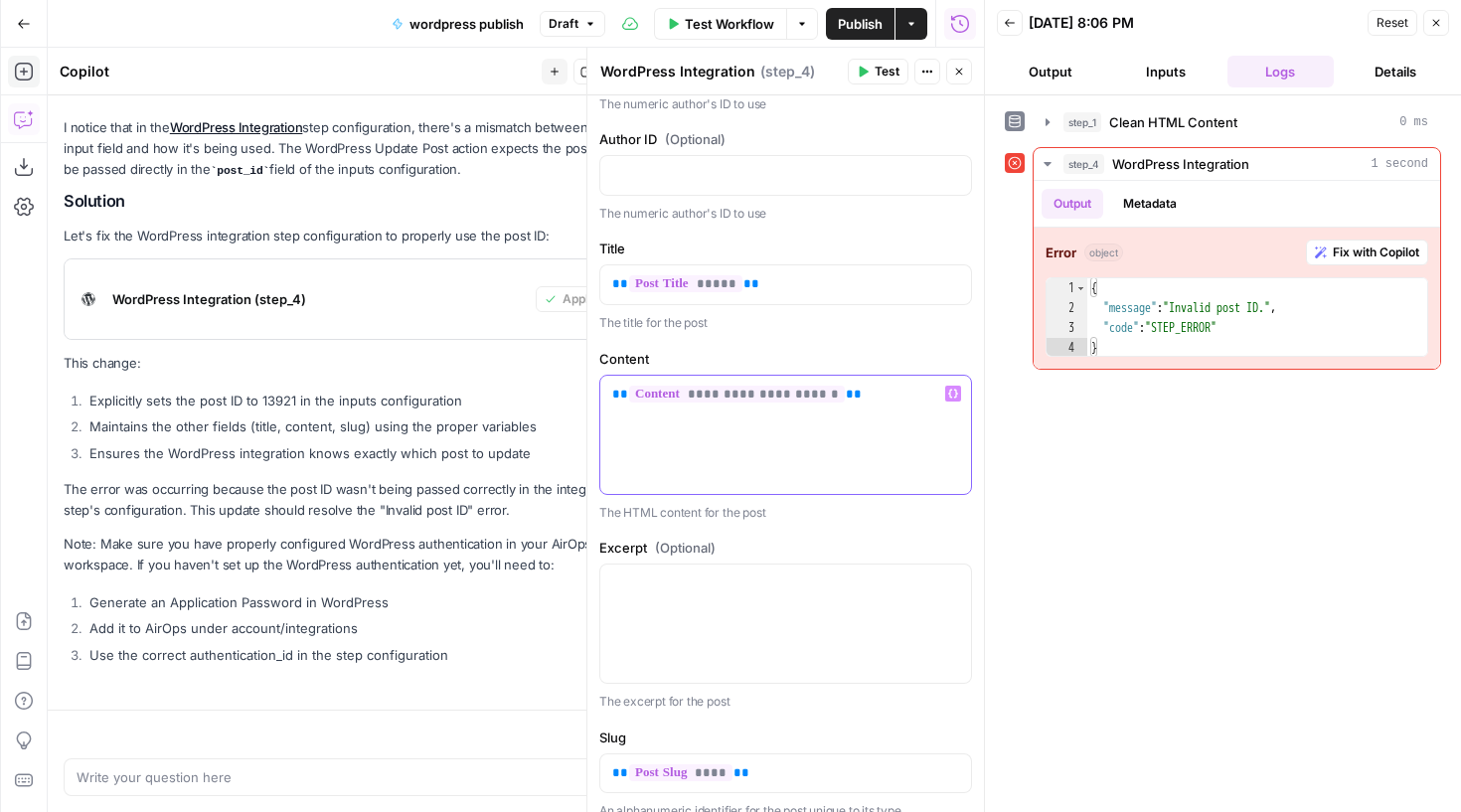 scroll, scrollTop: 383, scrollLeft: 0, axis: vertical 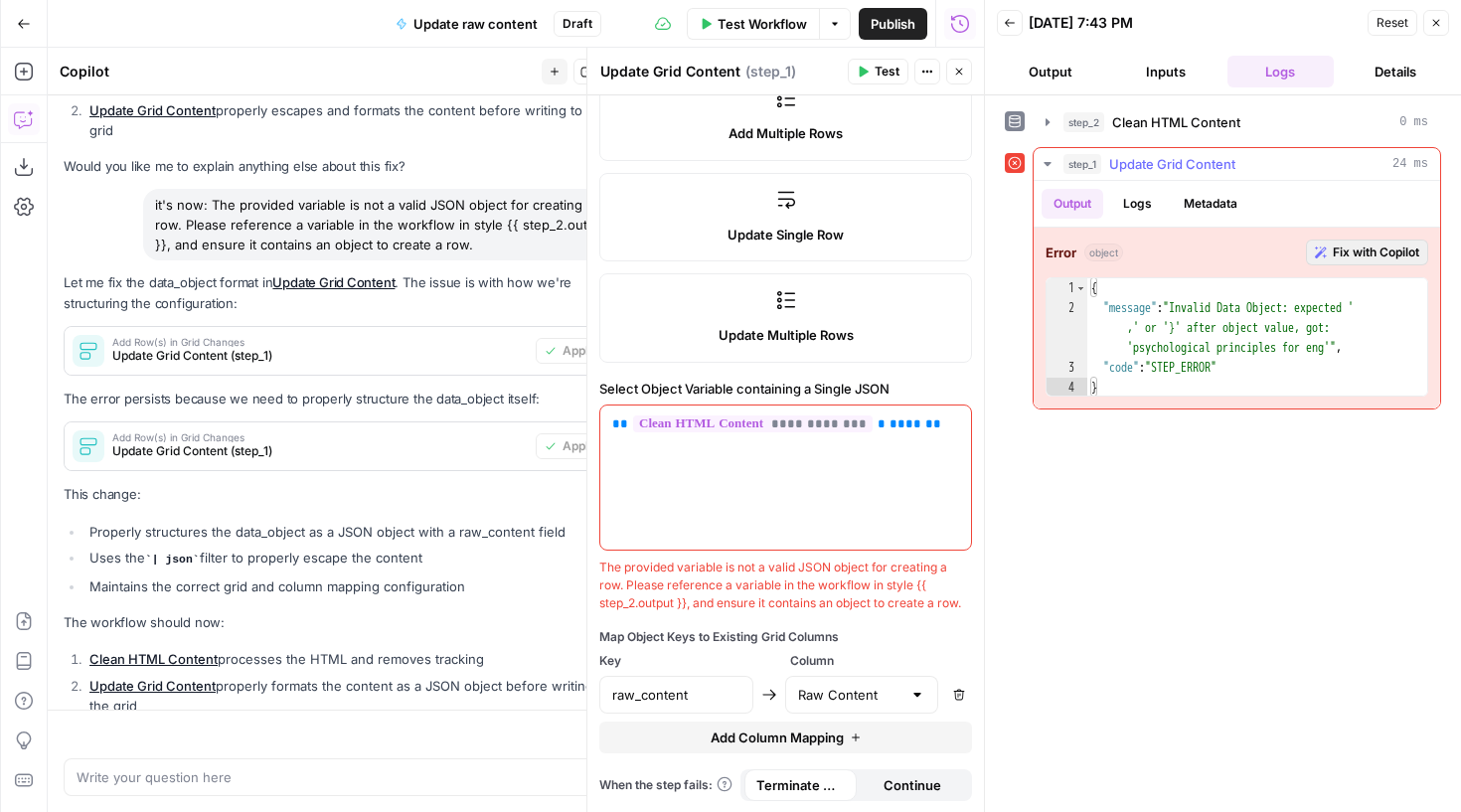 click on "Fix with Copilot" at bounding box center [1376, 252] 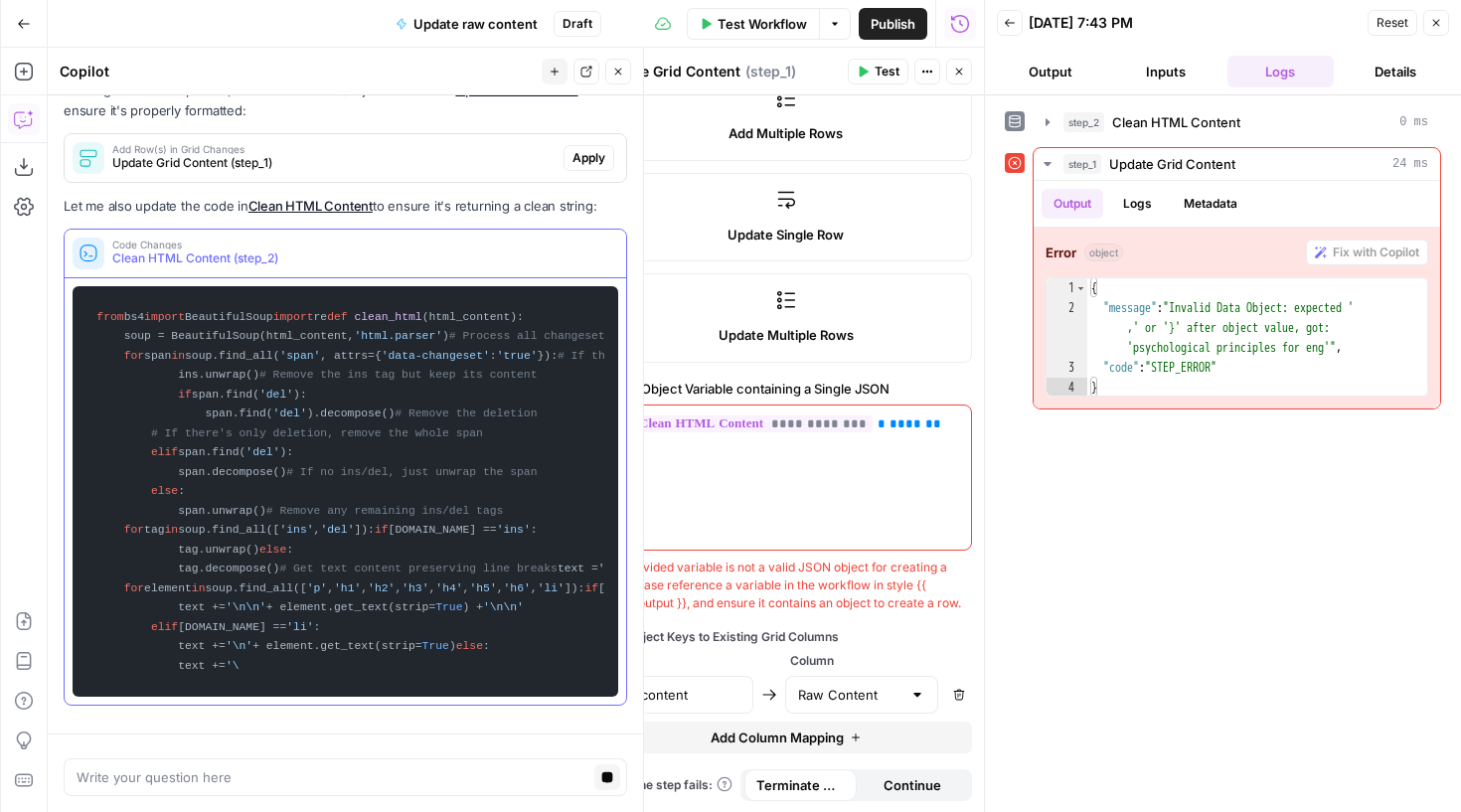 scroll, scrollTop: 14450, scrollLeft: 0, axis: vertical 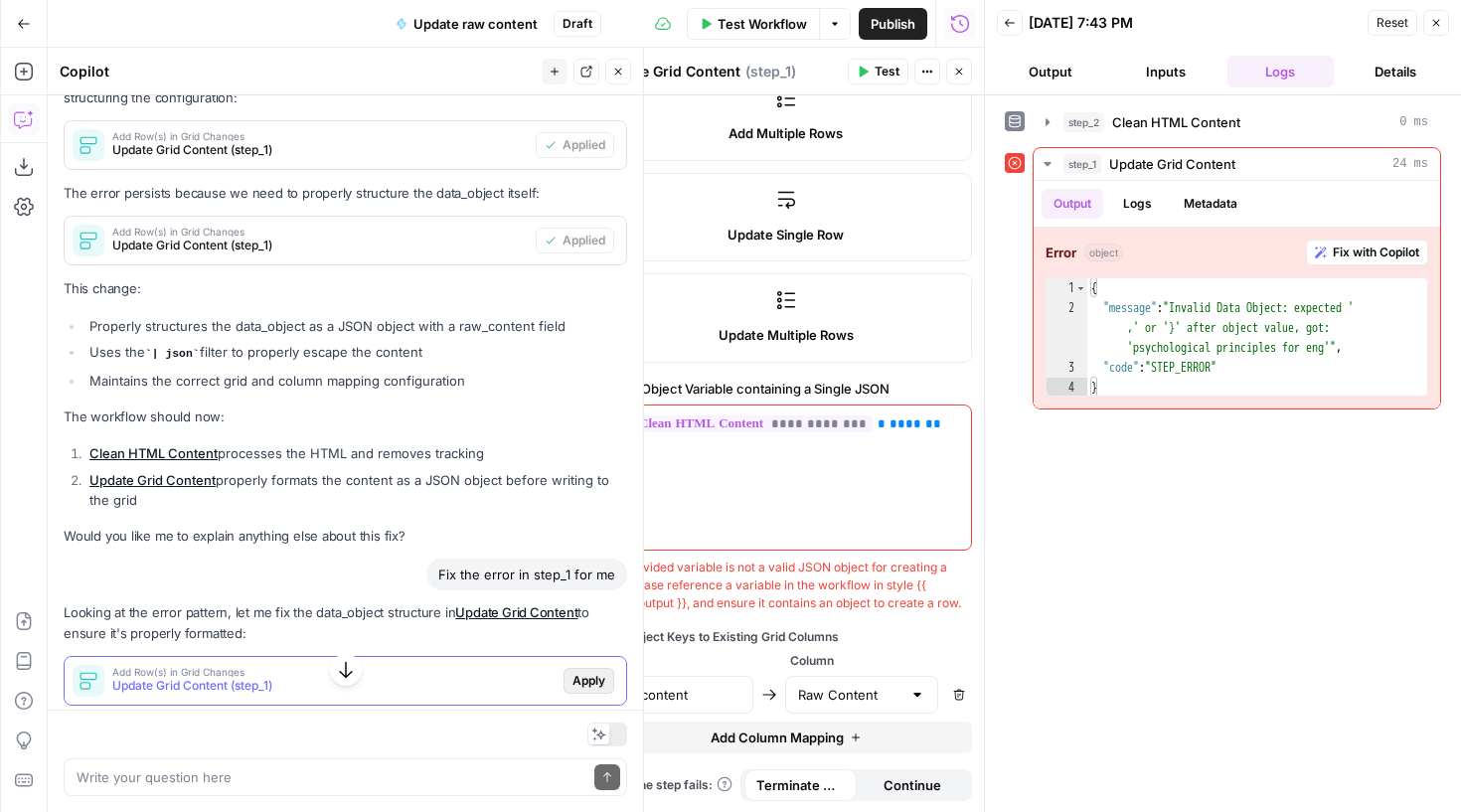 click on "Apply" at bounding box center [588, 681] 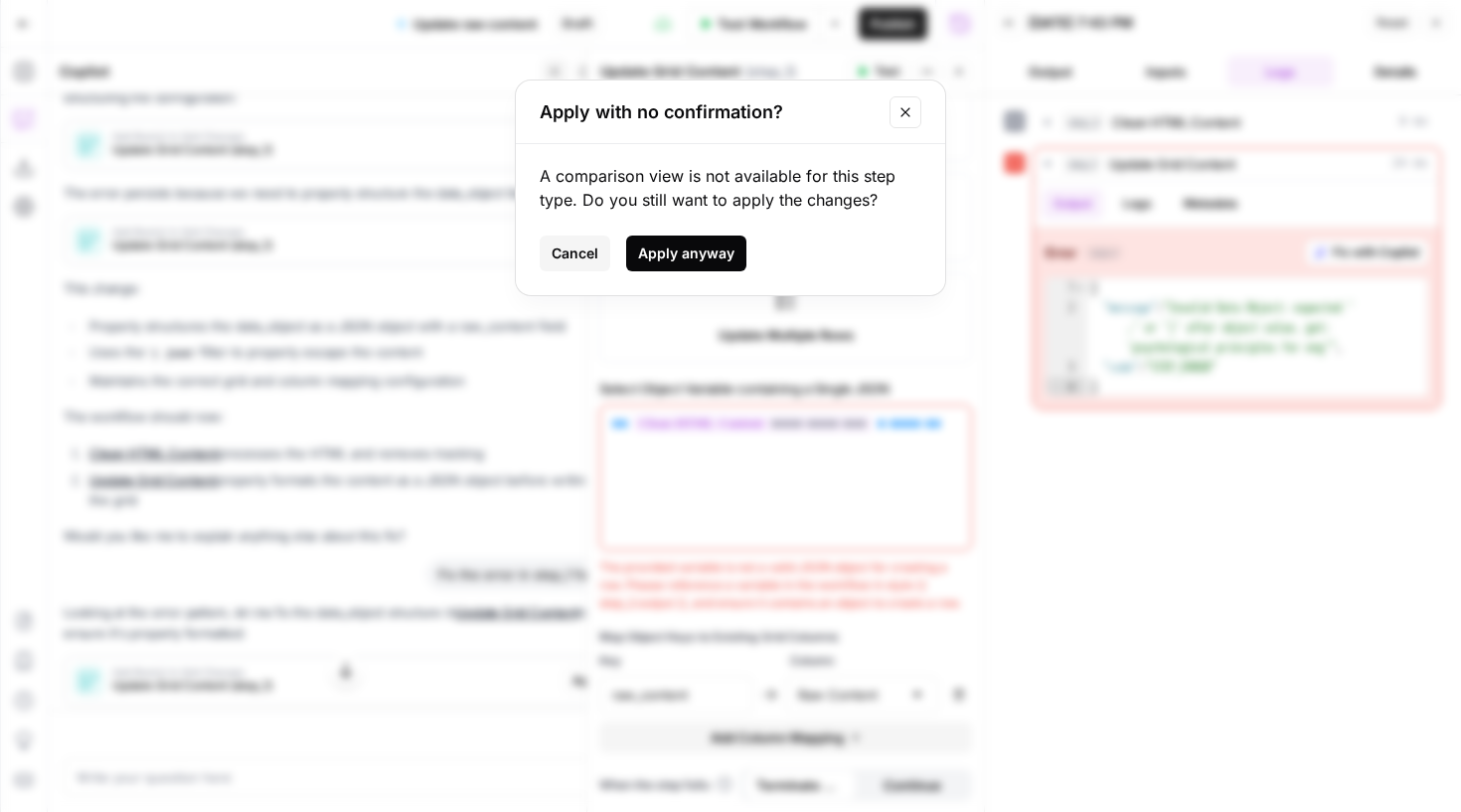 click on "Apply anyway" at bounding box center (686, 253) 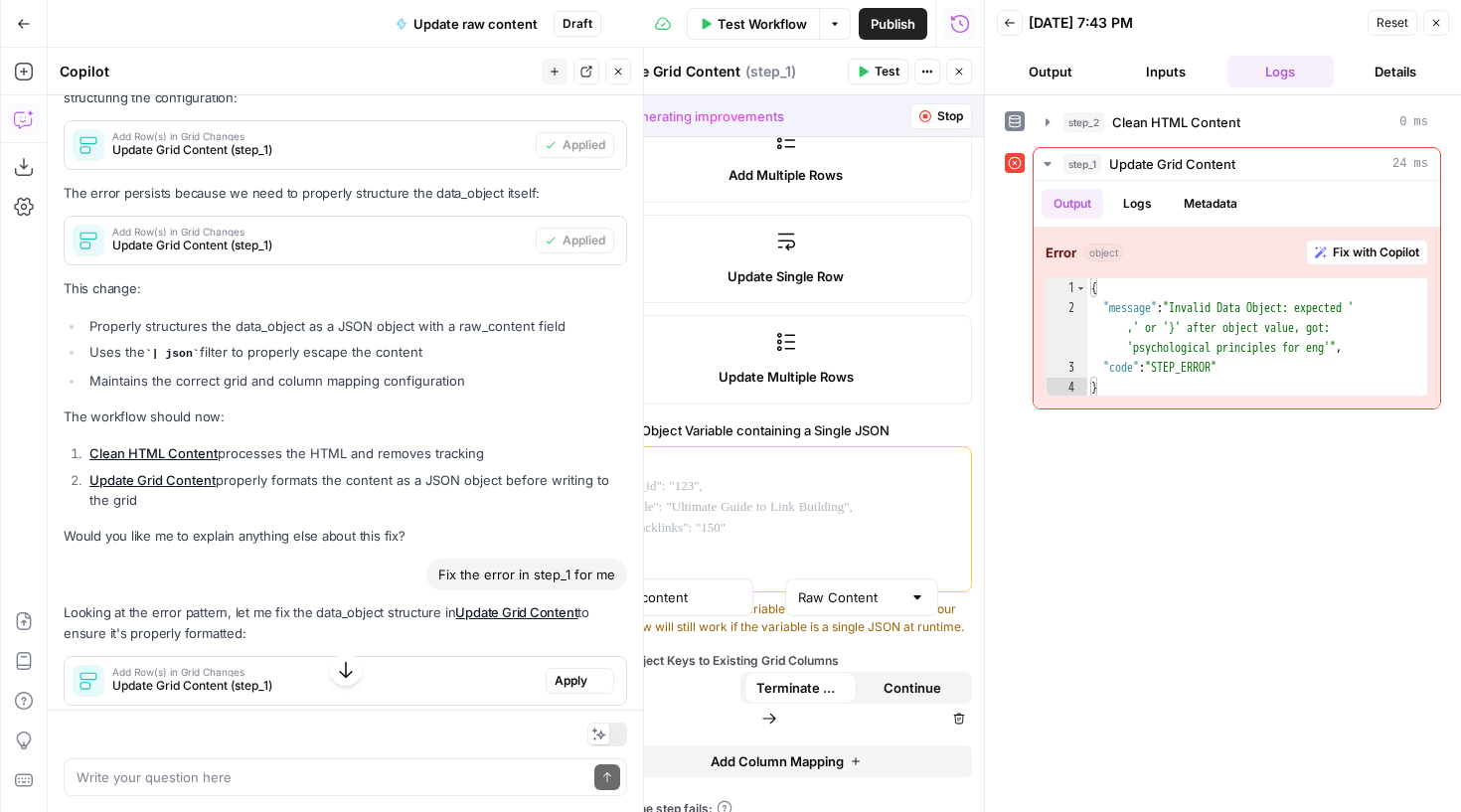 scroll, scrollTop: 280, scrollLeft: 0, axis: vertical 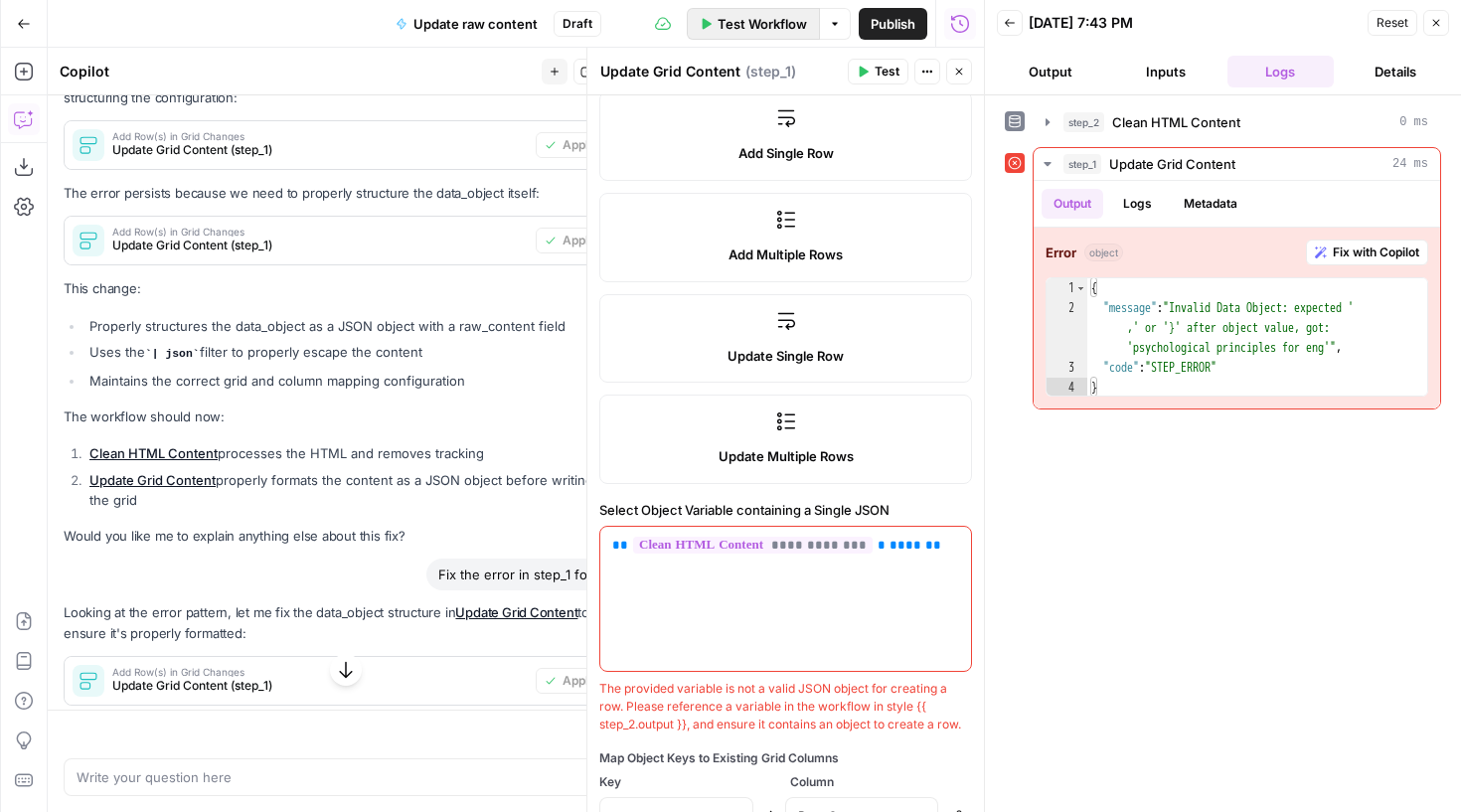 click on "Test Workflow" at bounding box center [762, 24] 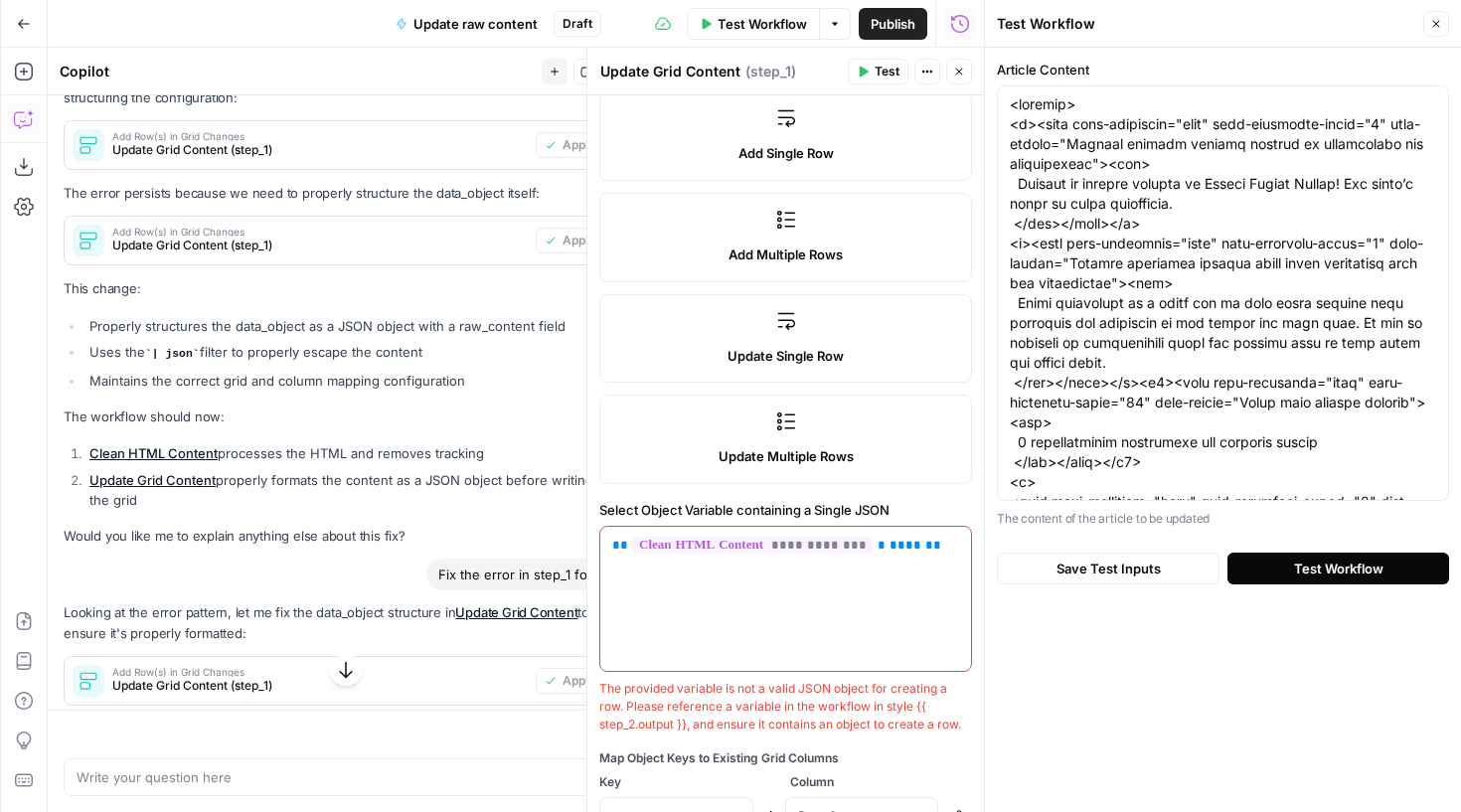 click on "Test Workflow" at bounding box center (1339, 568) 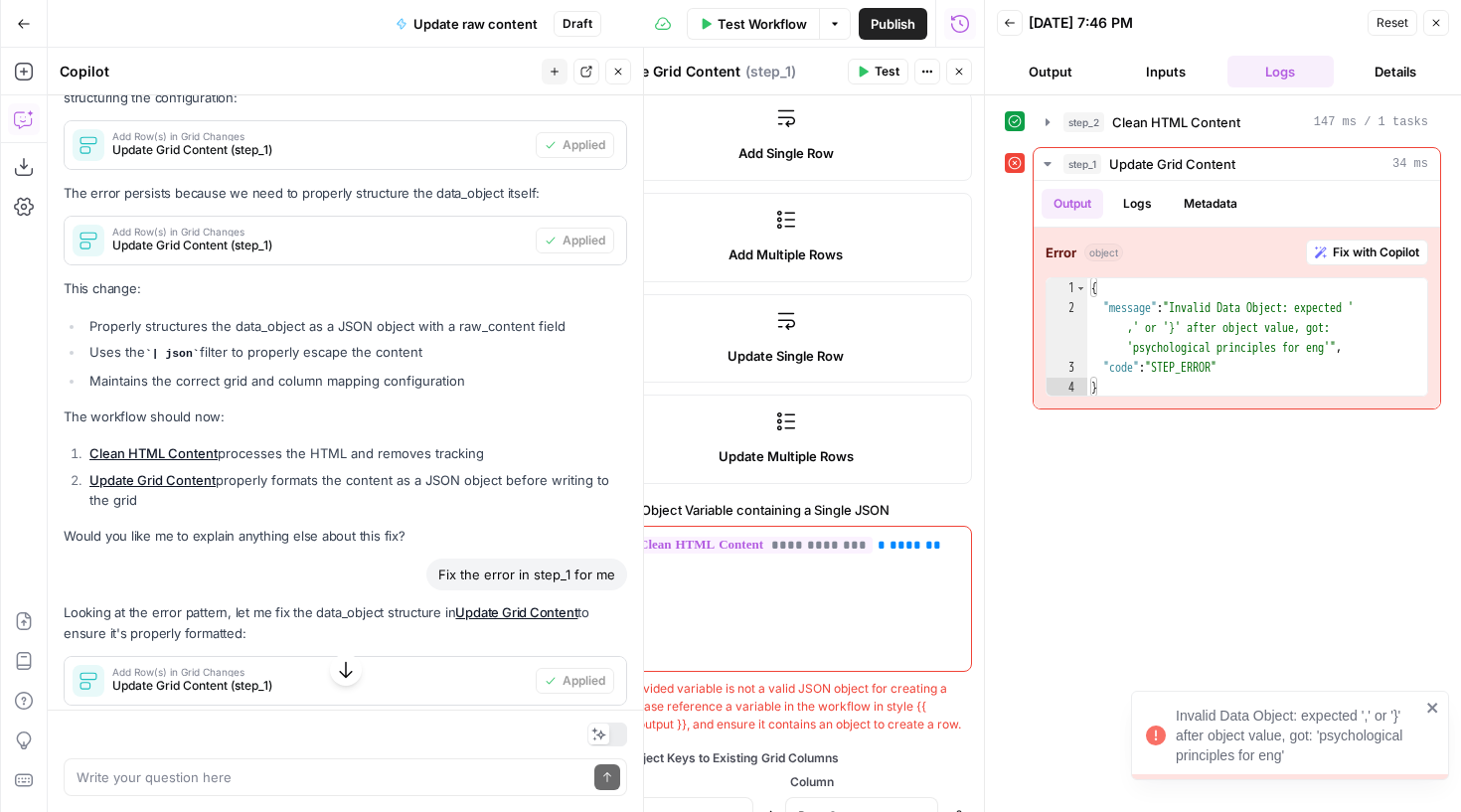 click on "Apply" at bounding box center [588, 777] 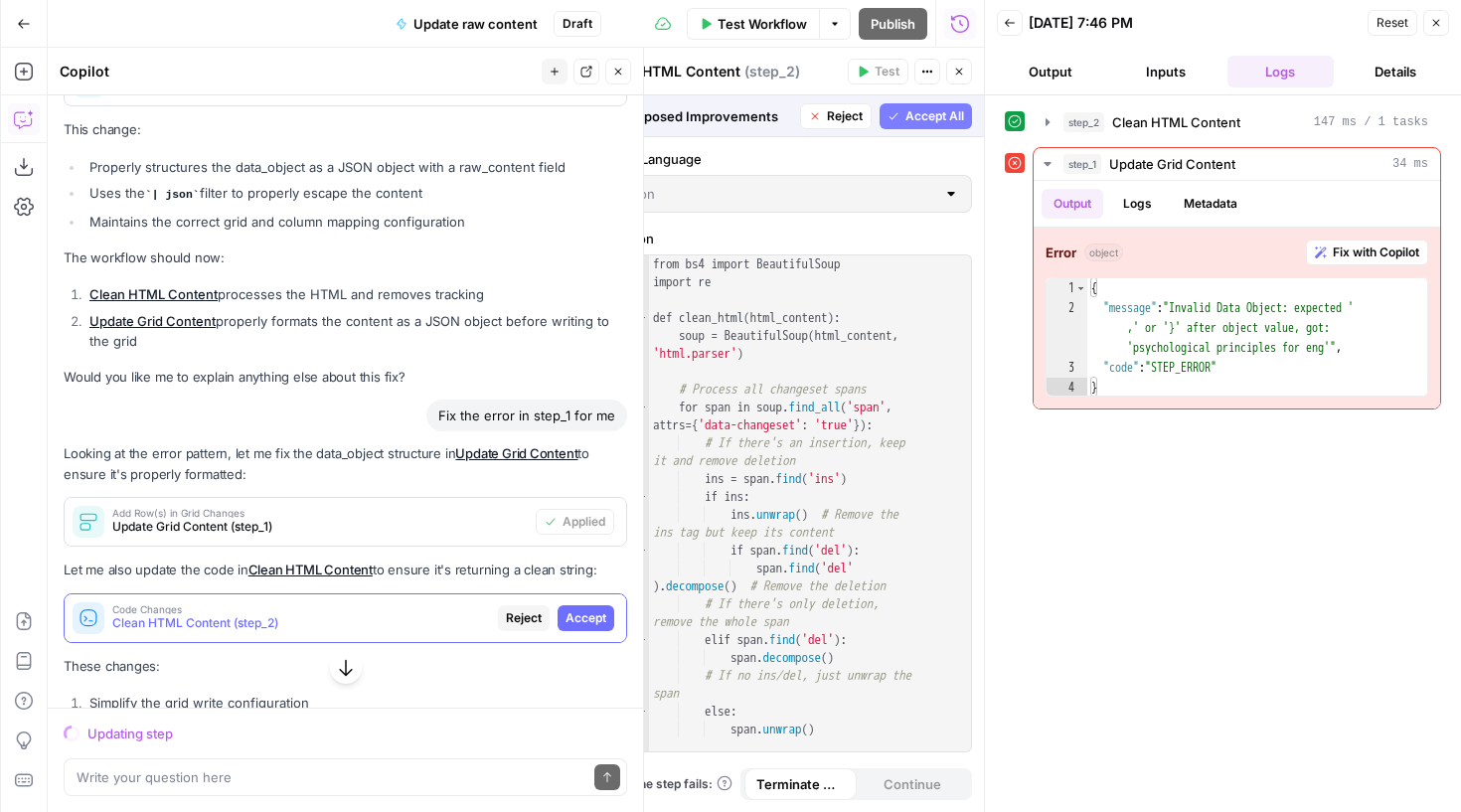 click on "Accept" at bounding box center (585, 618) 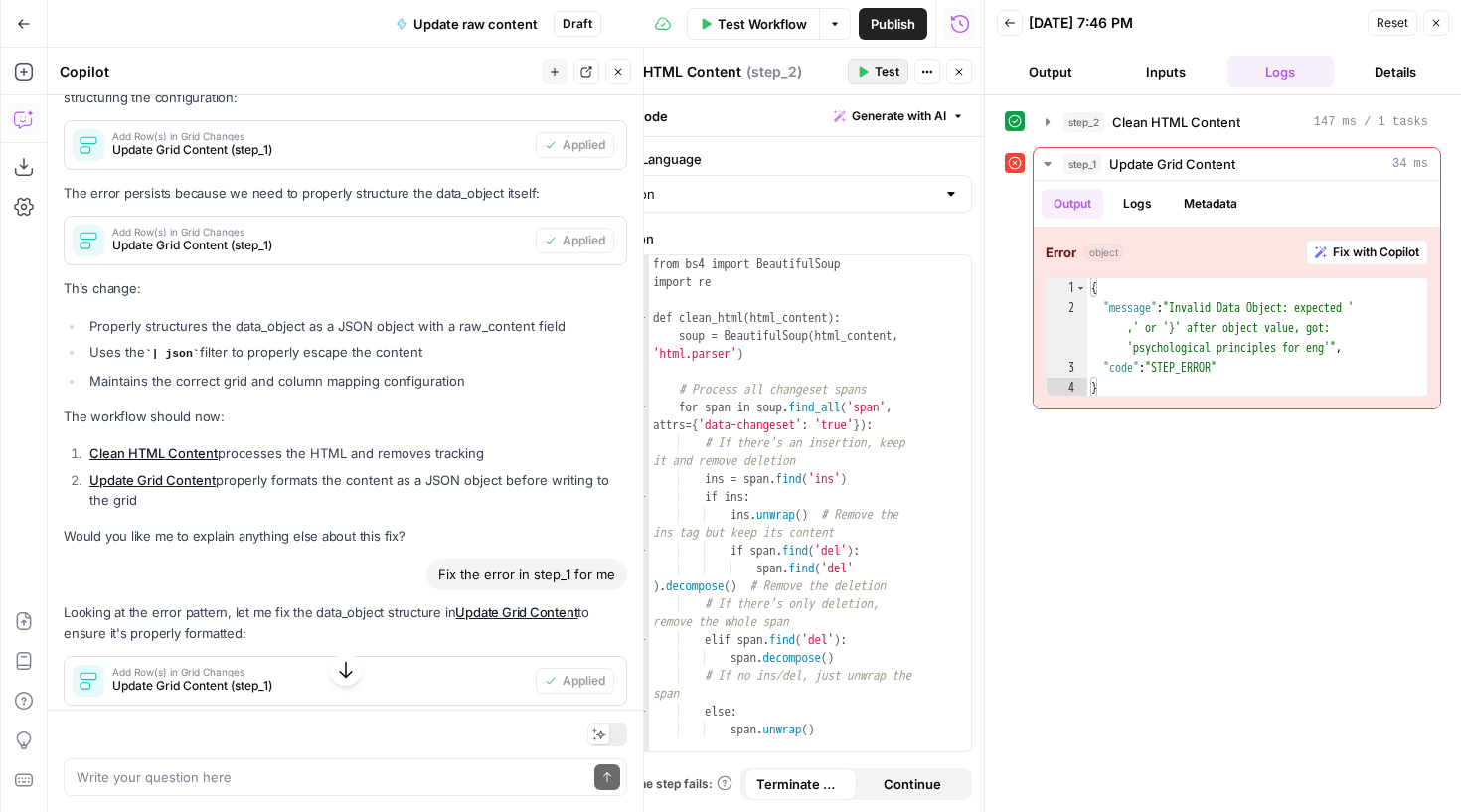 click on "Test" at bounding box center [887, 72] 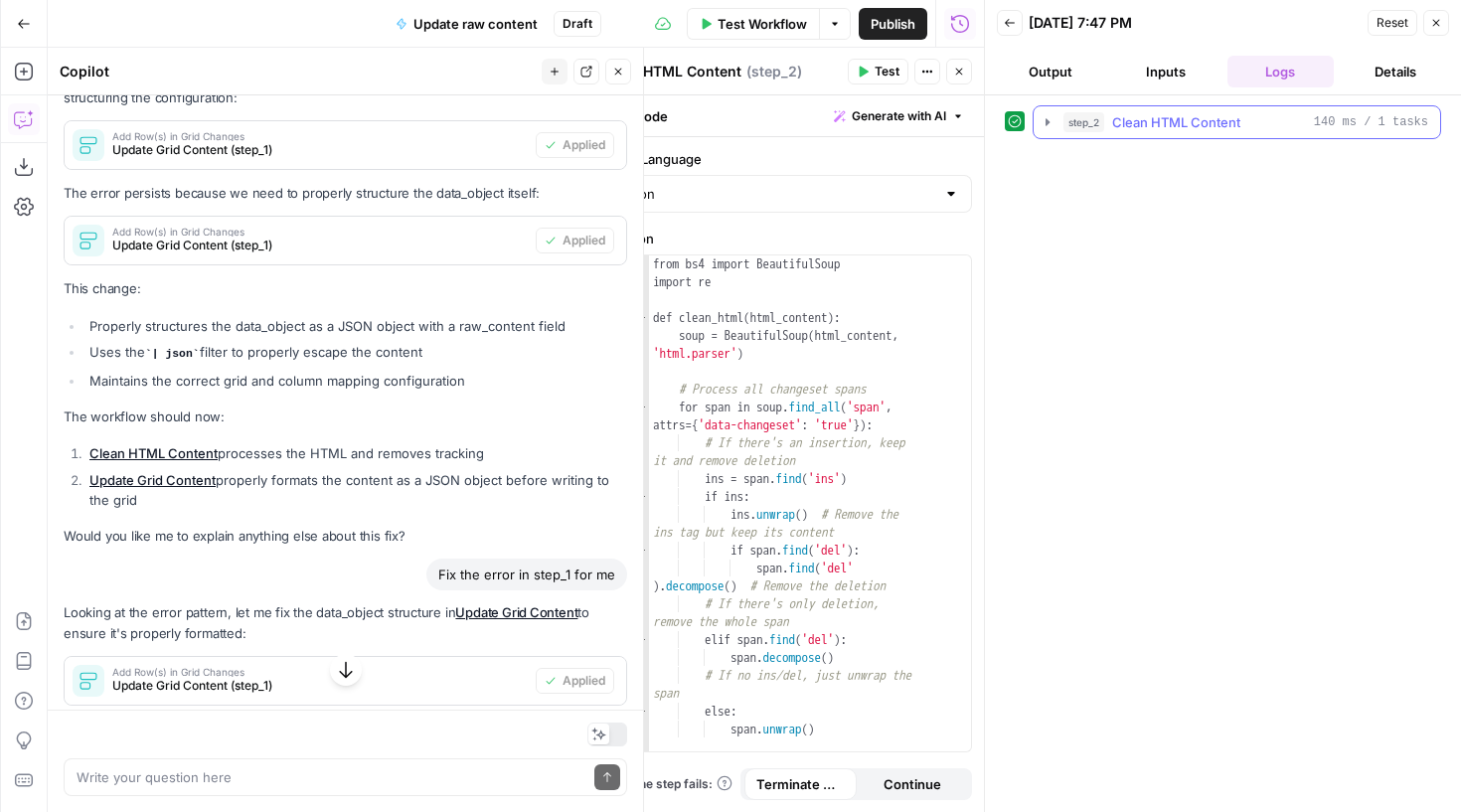 click on "step_2 Clean HTML Content 140 ms / 1 tasks" at bounding box center (1236, 122) 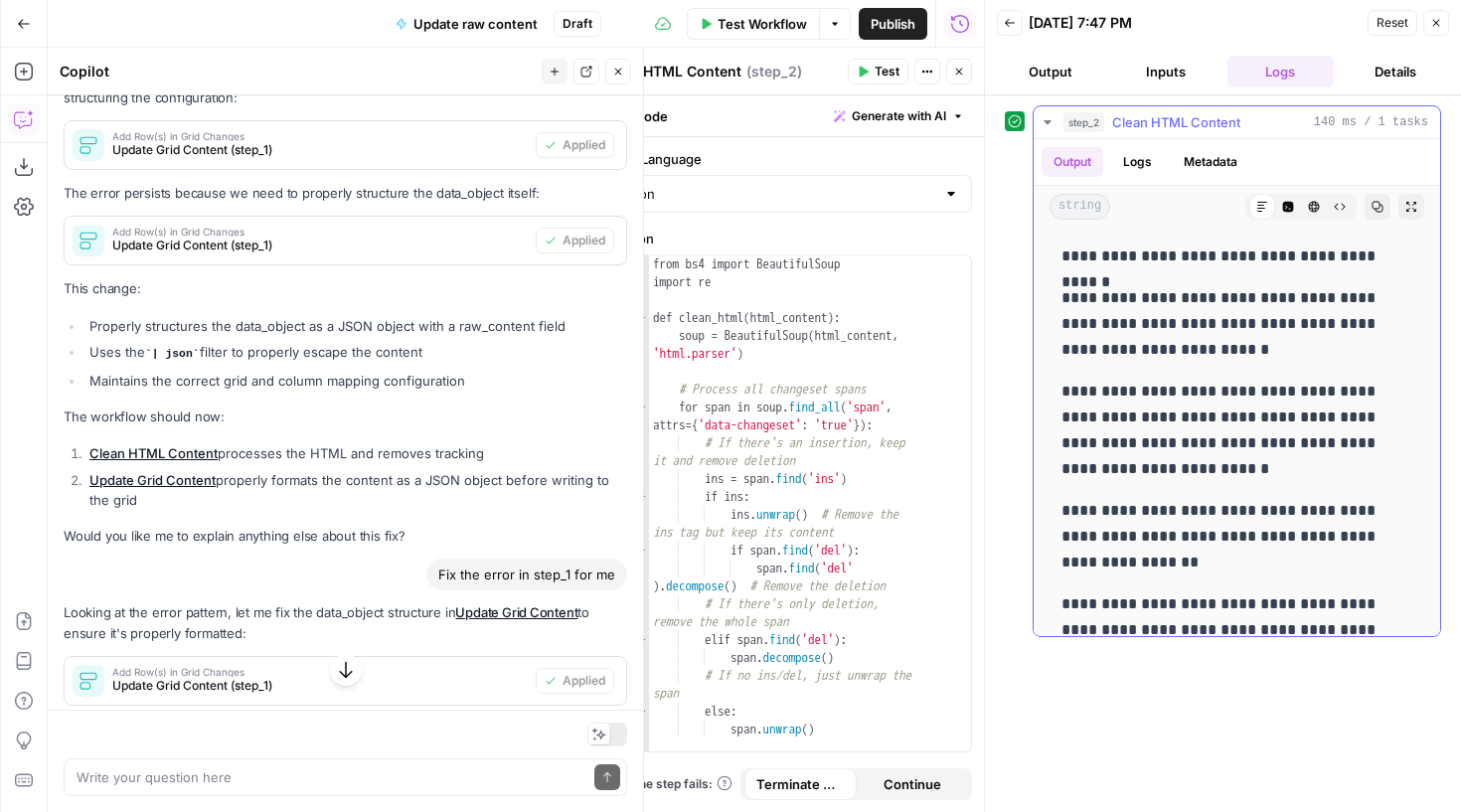 click 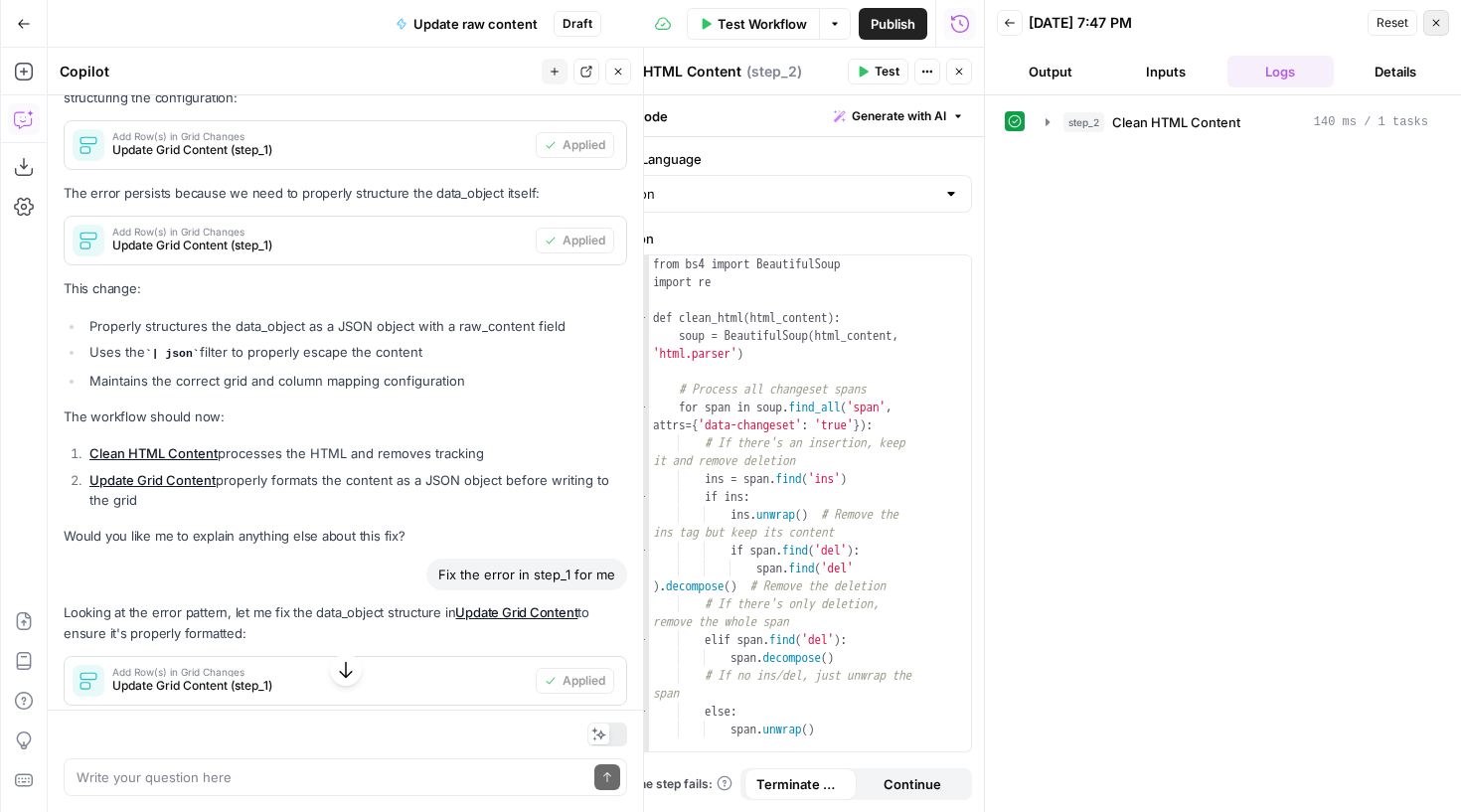 click 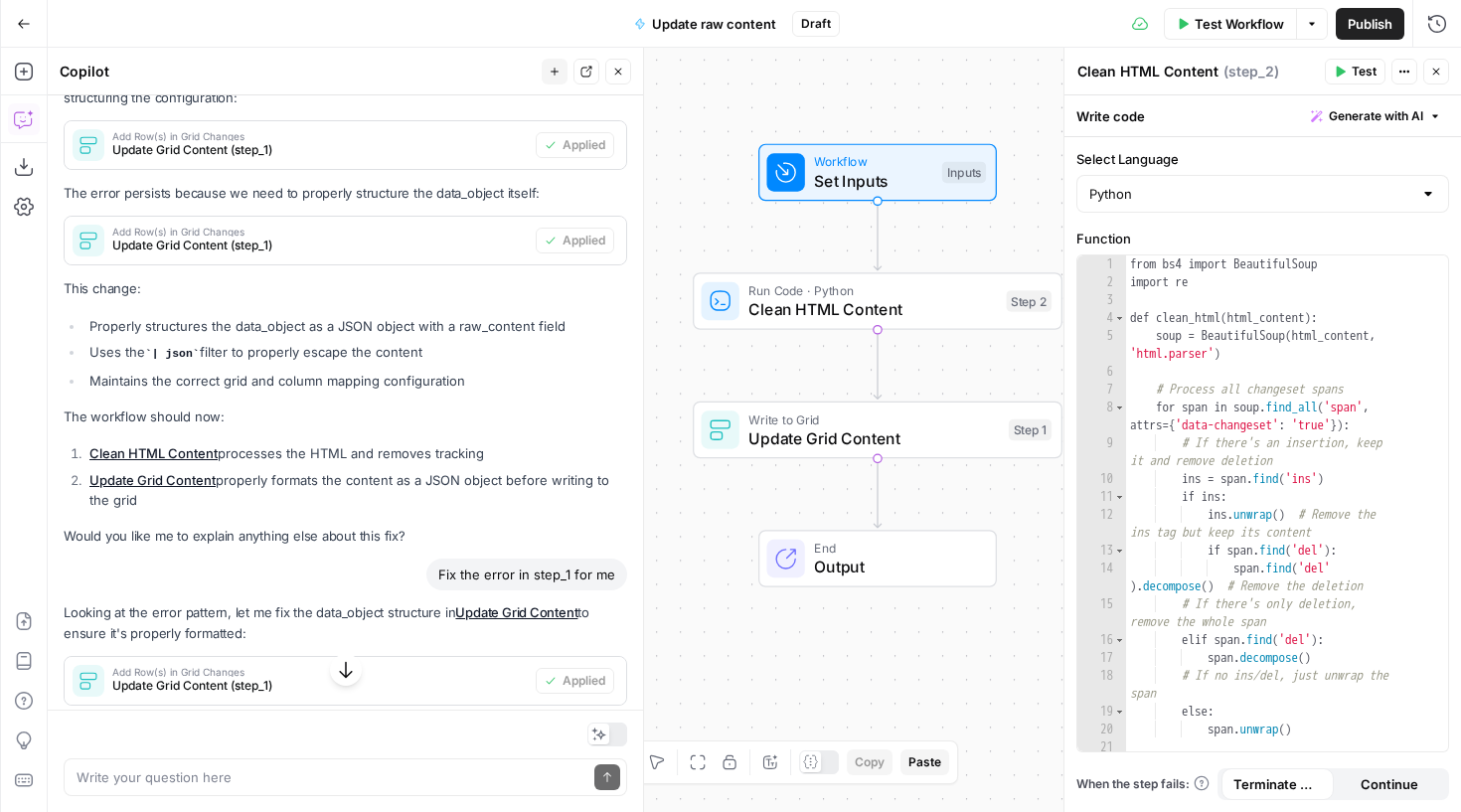 click on "Workflow Set Inputs Inputs Run Code · Python Clean HTML Content Step 2 Write to Grid Update Grid Content Step 1 Copy step Delete step Add Note Test End Output" at bounding box center (754, 429) 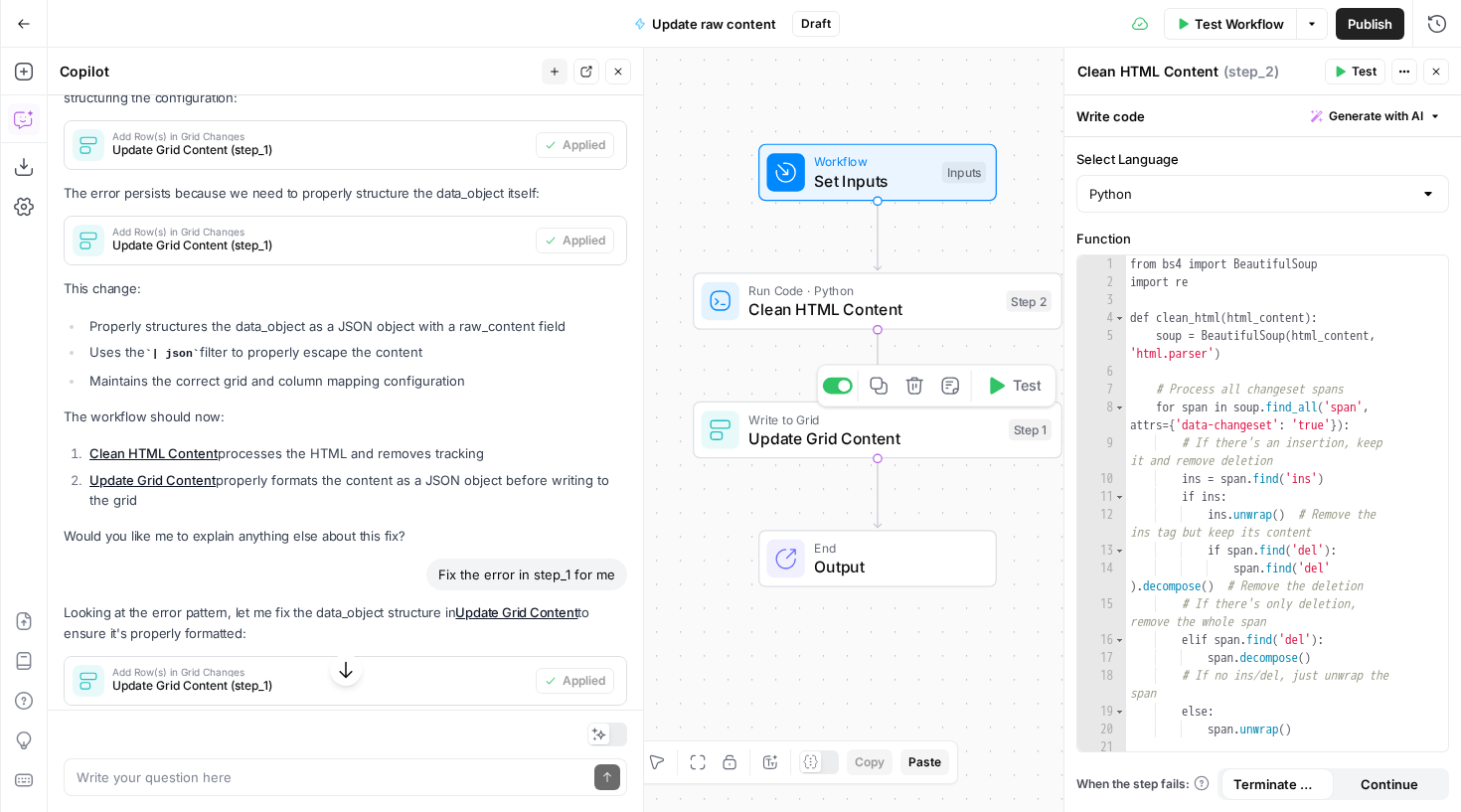 click on "Write to Grid" at bounding box center [874, 418] 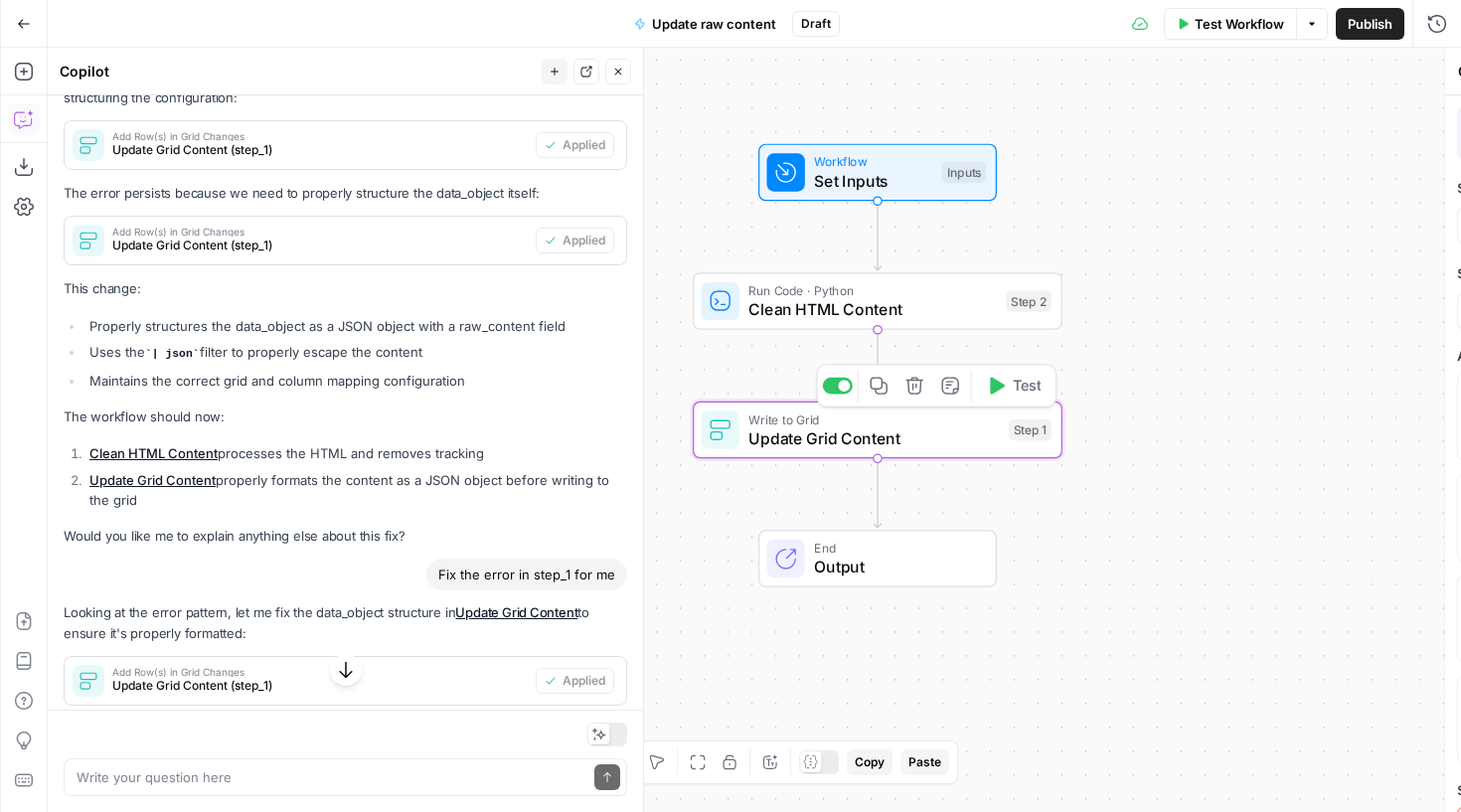 type on "Update Grid Content" 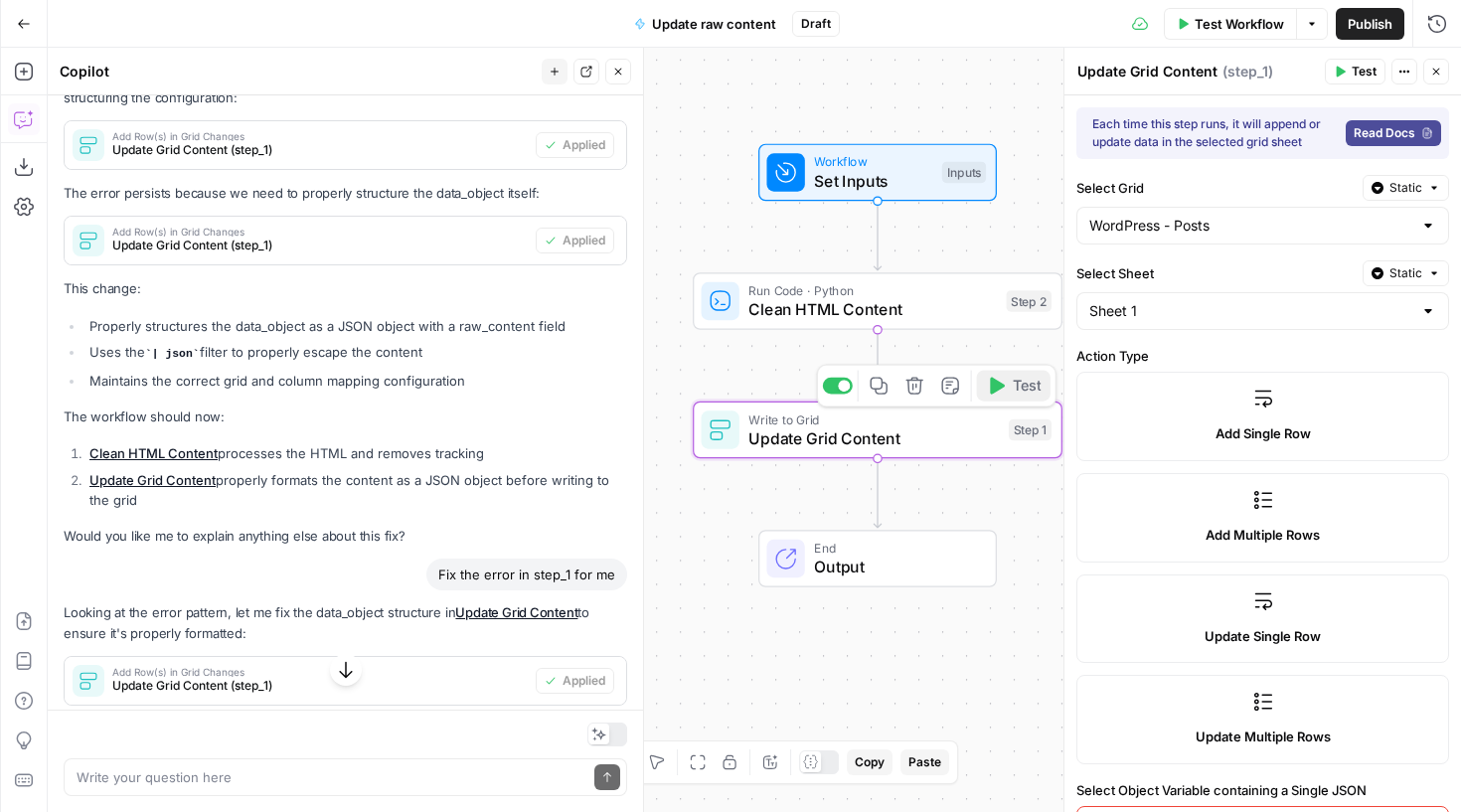 click on "Test" at bounding box center (1014, 386) 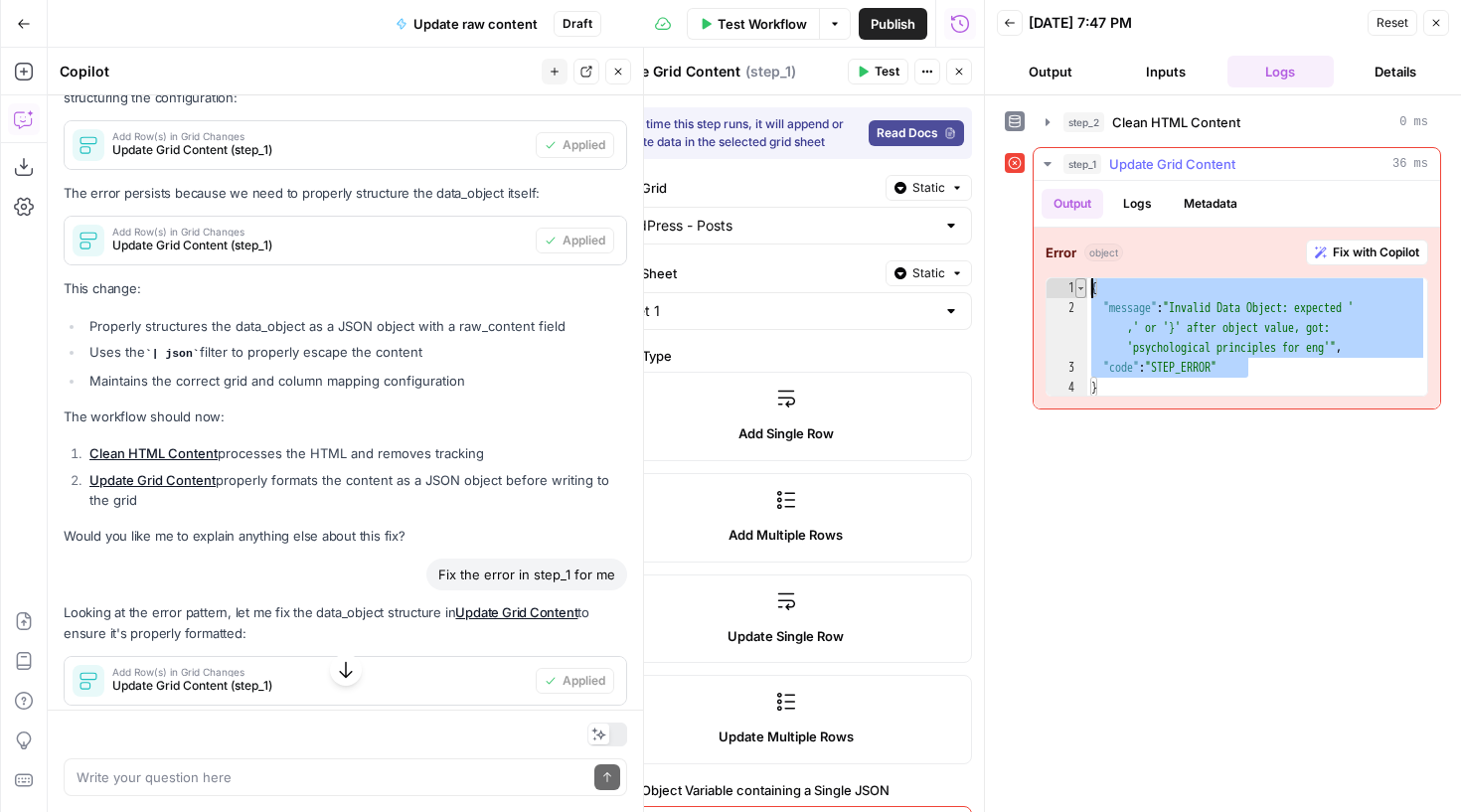 drag, startPoint x: 1252, startPoint y: 374, endPoint x: 1084, endPoint y: 291, distance: 187.38463 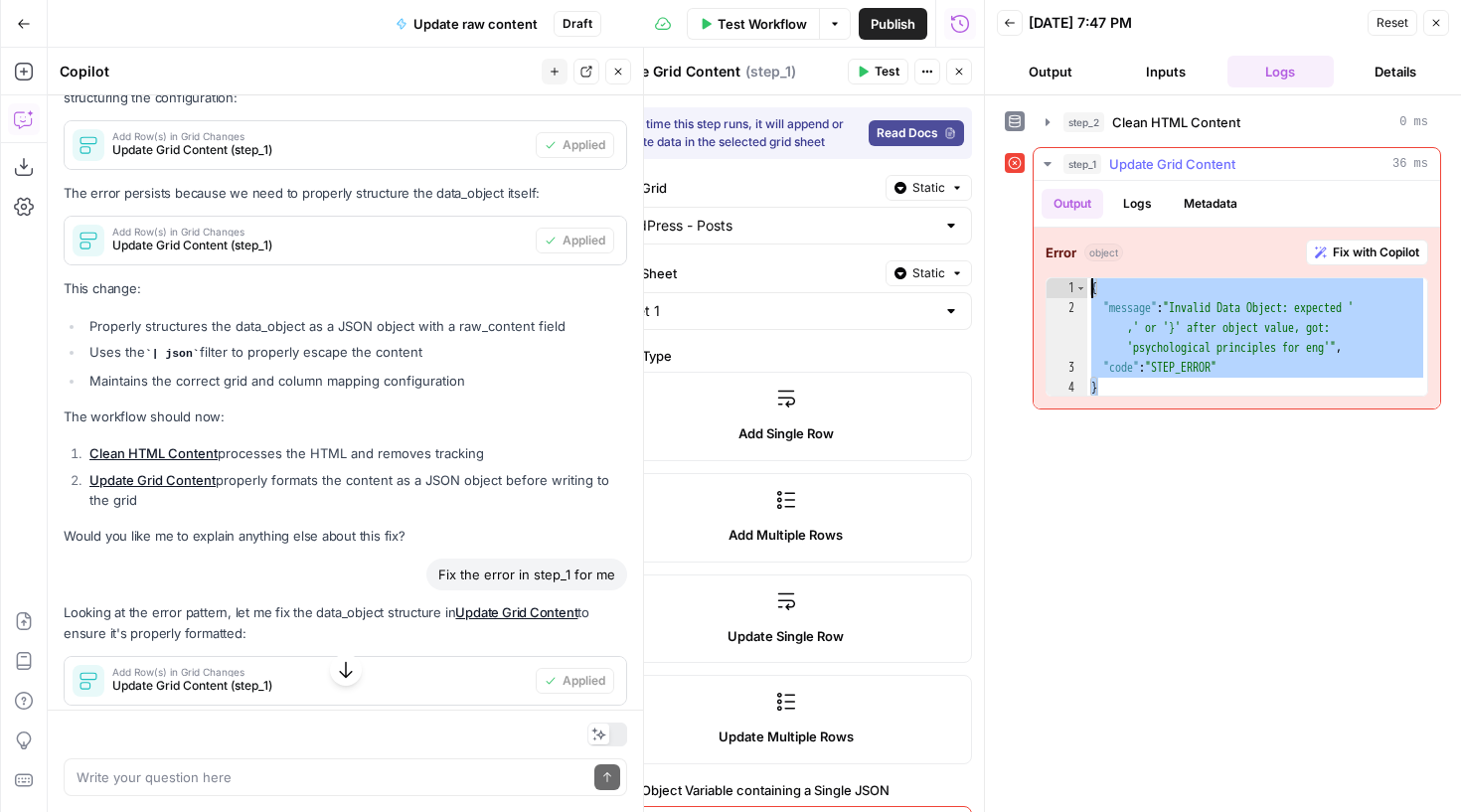 drag, startPoint x: 1124, startPoint y: 381, endPoint x: 1067, endPoint y: 268, distance: 126.56224 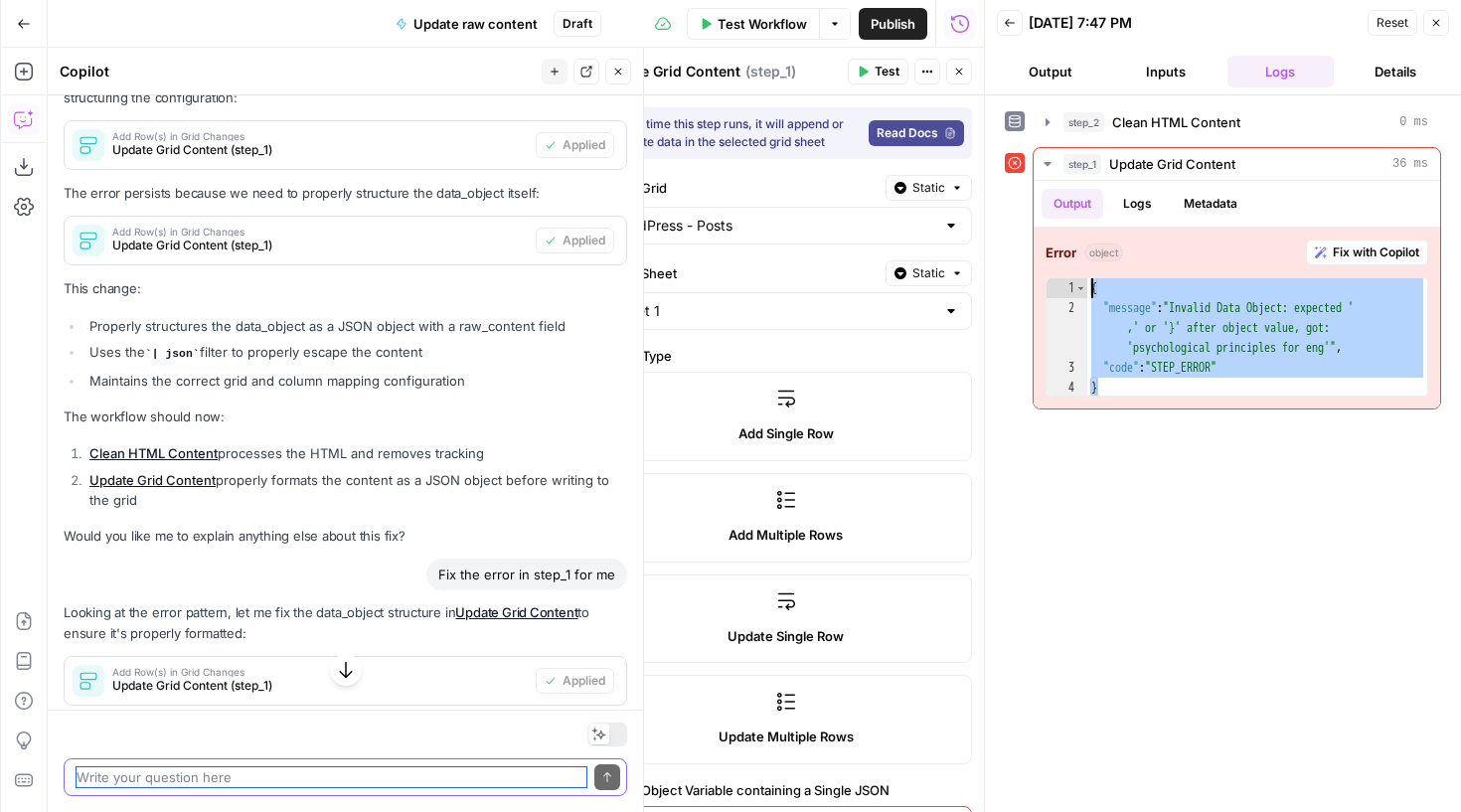 click at bounding box center (331, 777) 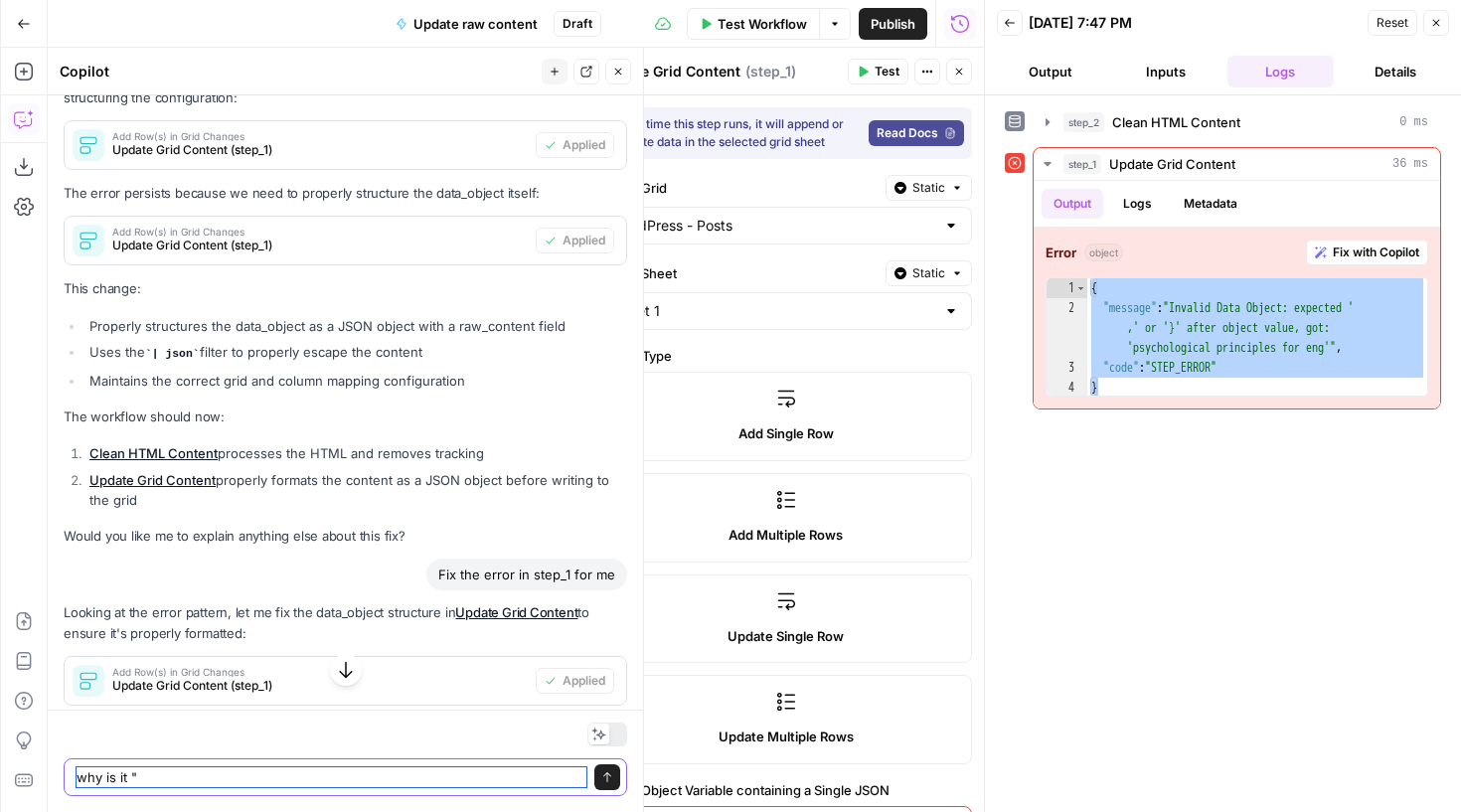 paste on "{
"message": "Invalid Data Object: expected ',' or '}' after object value, got: 'psychological principles for eng'",
"code": "STEP_ERROR"
}" 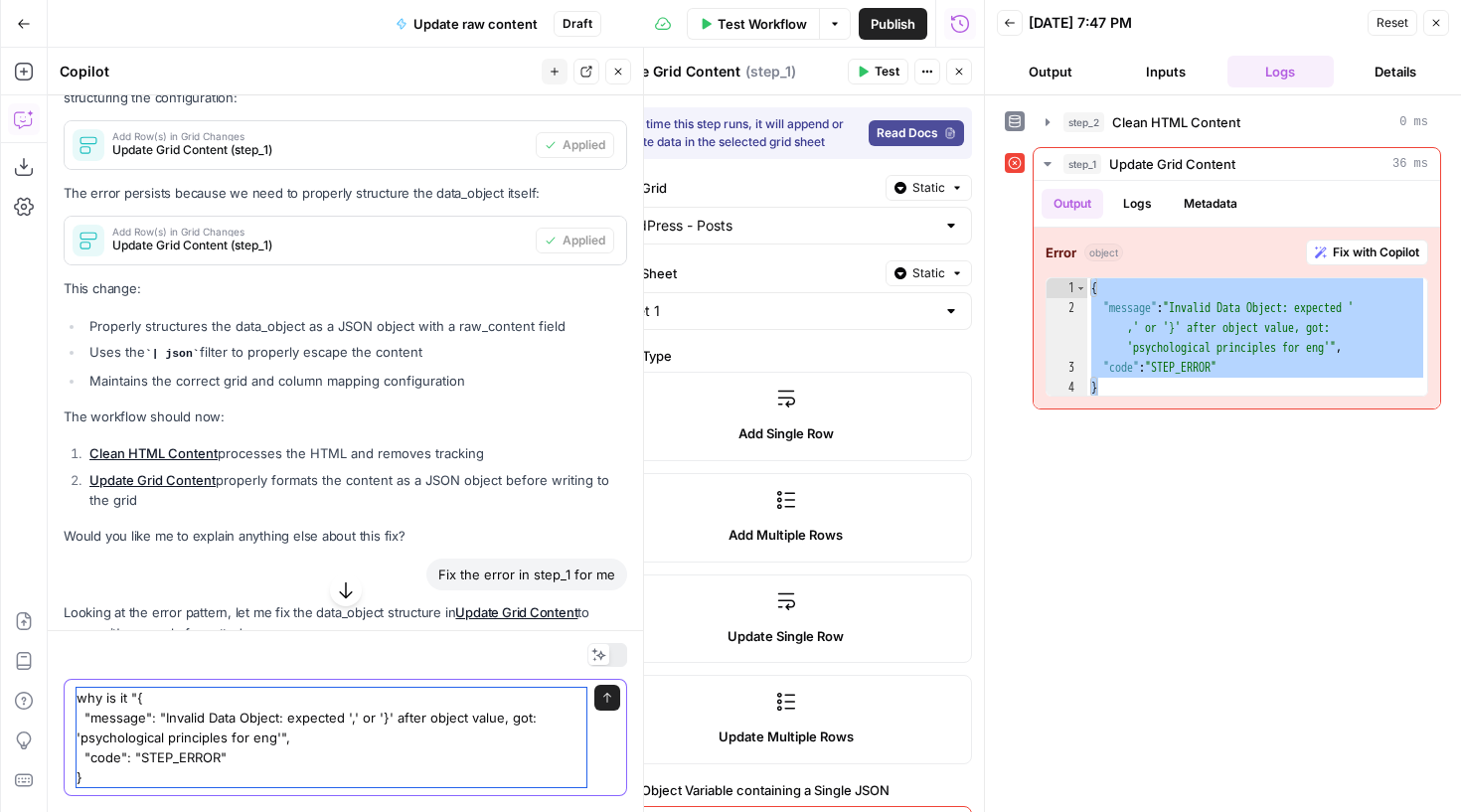 type on "why is it "{
"message": "Invalid Data Object: expected ',' or '}' after object value, got: 'psychological principles for eng'",
"code": "STEP_ERROR"
}"" 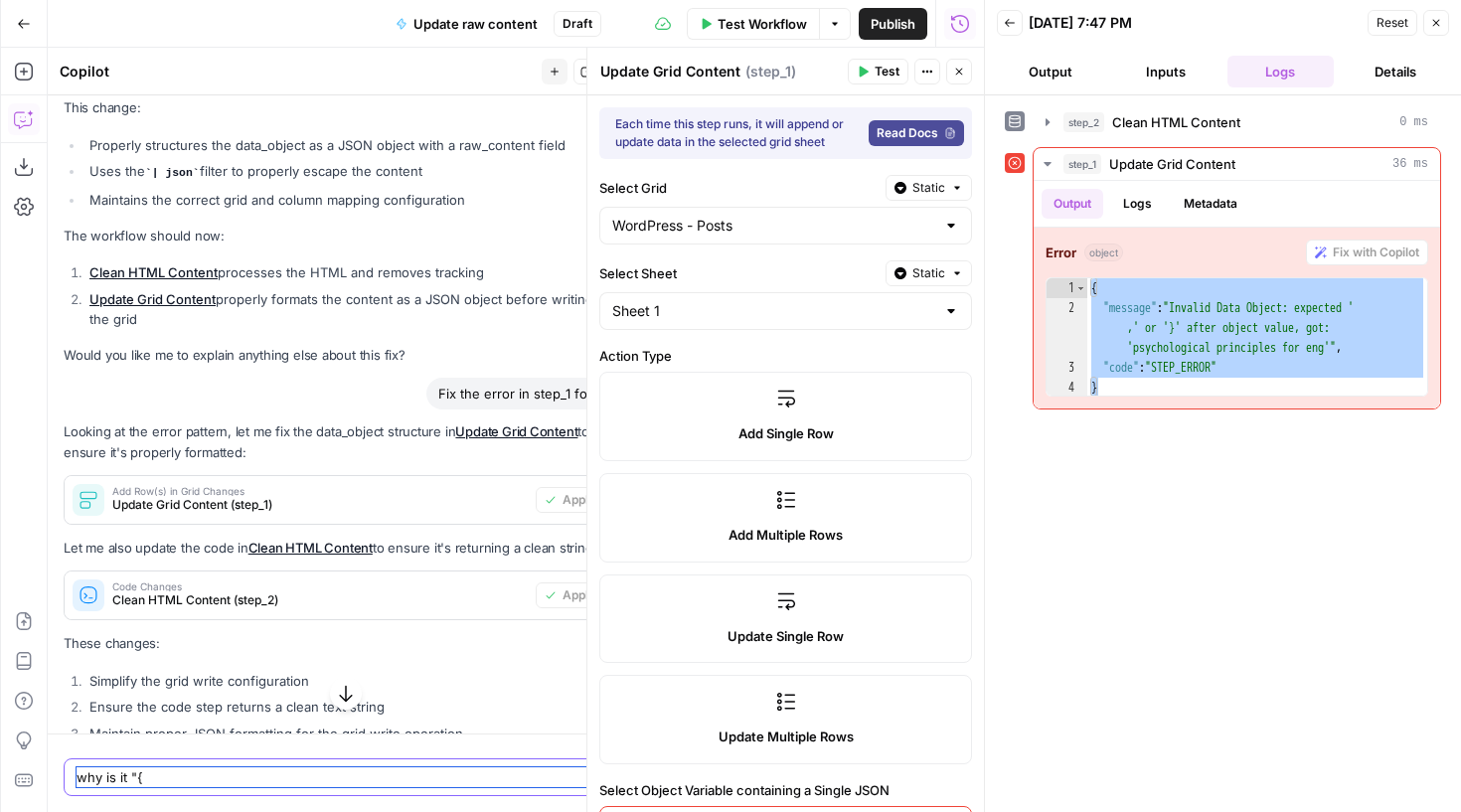 scroll, scrollTop: 14132, scrollLeft: 0, axis: vertical 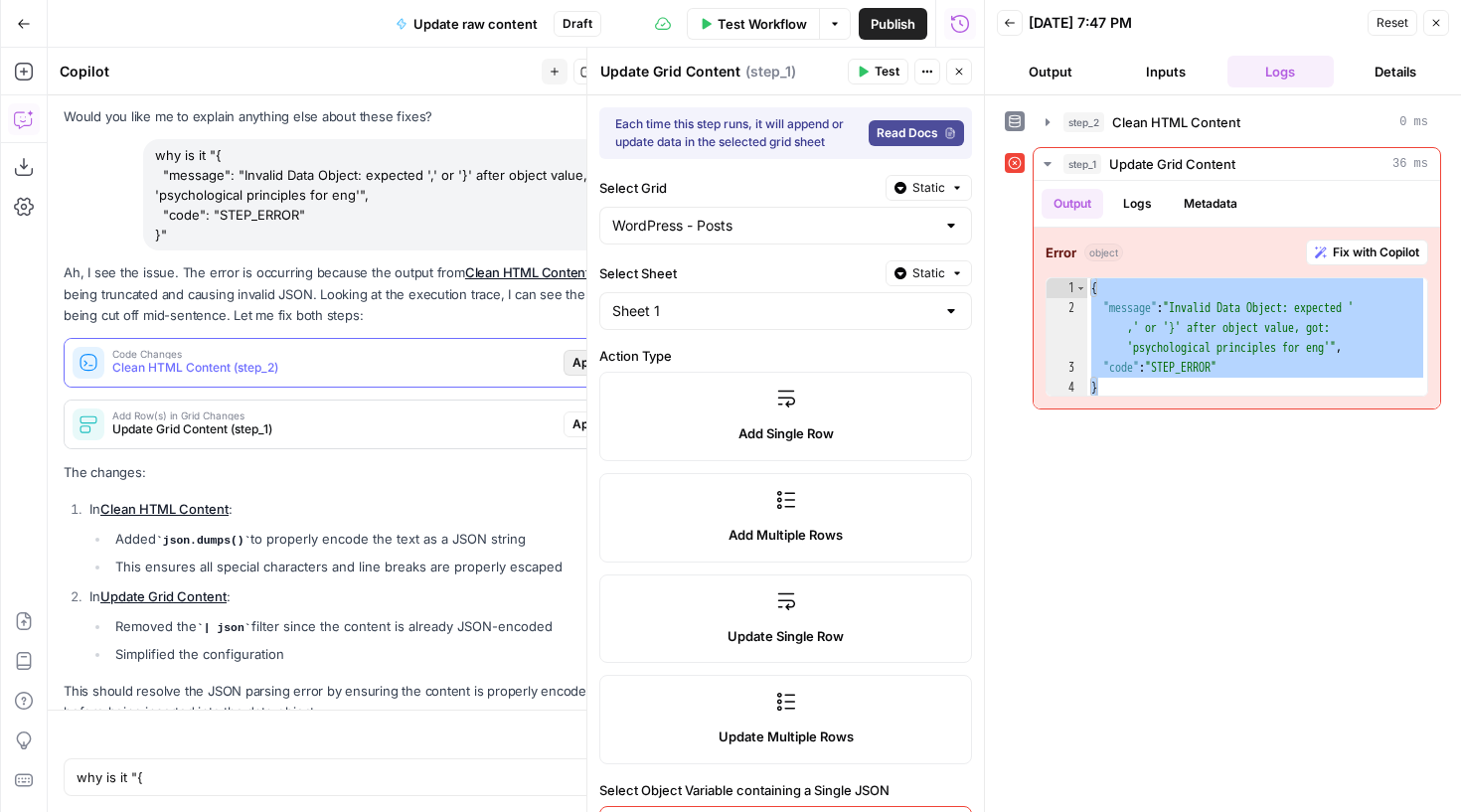 click on "Apply" at bounding box center (588, 363) 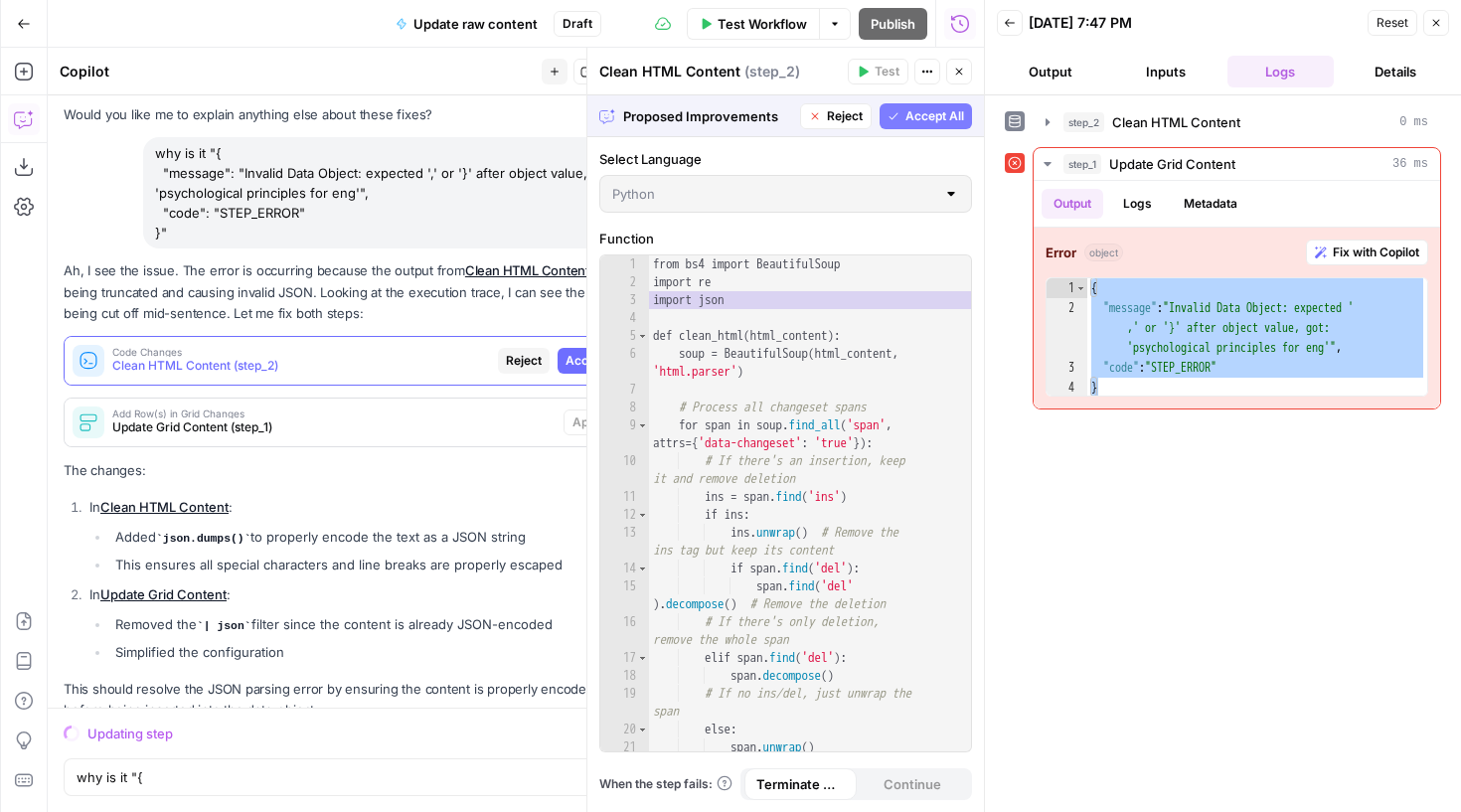 click on "Accept" at bounding box center (585, 361) 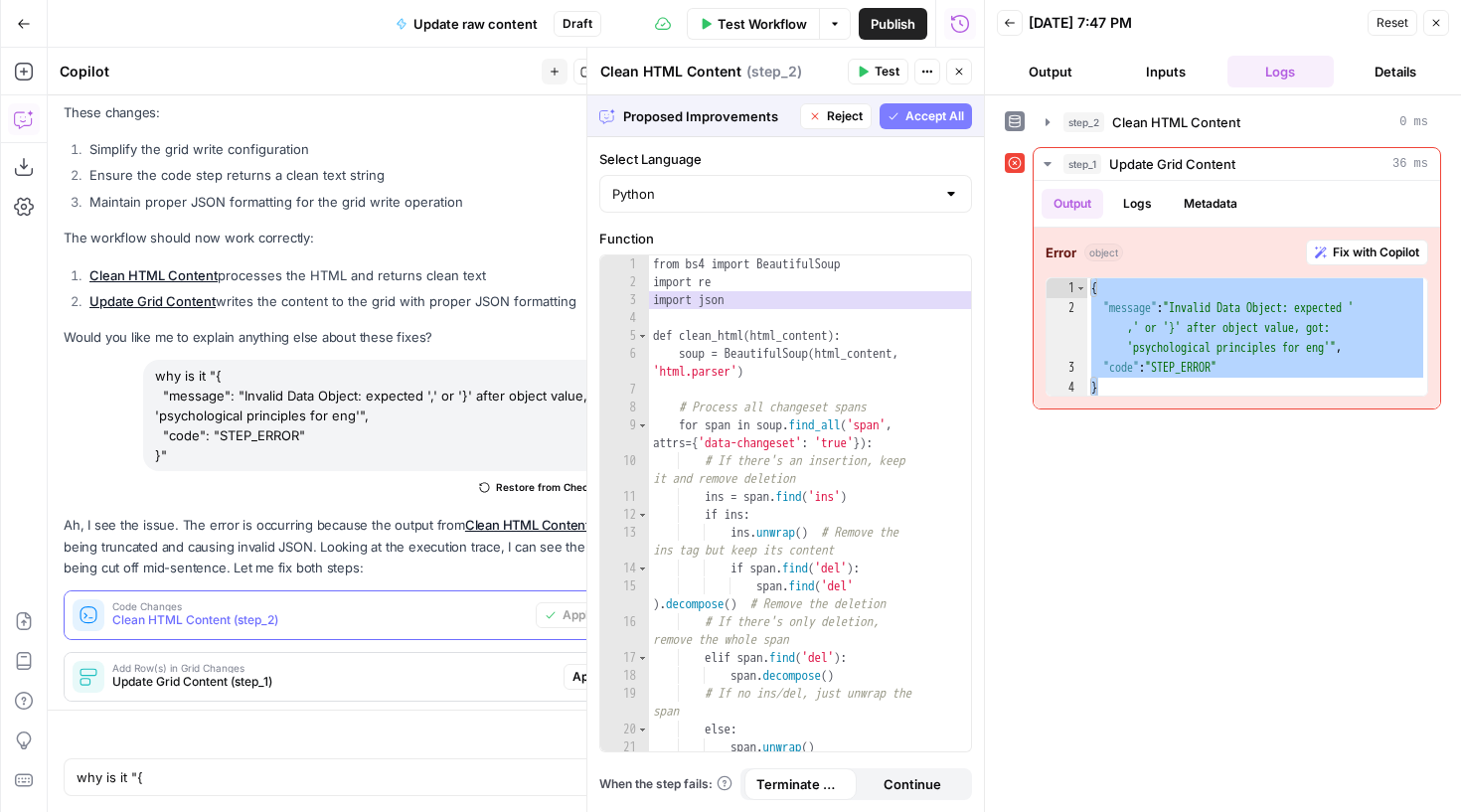 scroll, scrollTop: 14933, scrollLeft: 0, axis: vertical 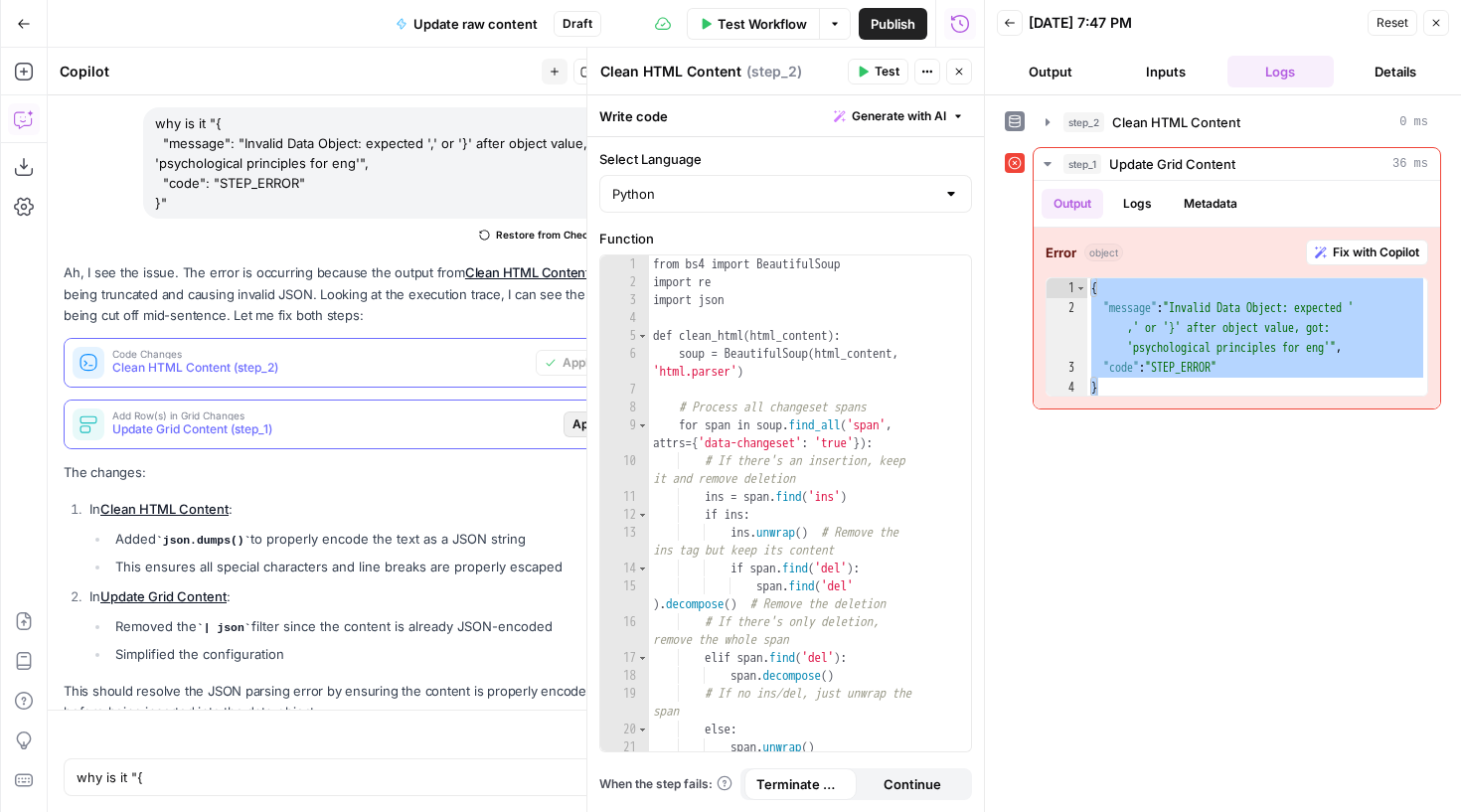 click on "Apply" at bounding box center [588, 424] 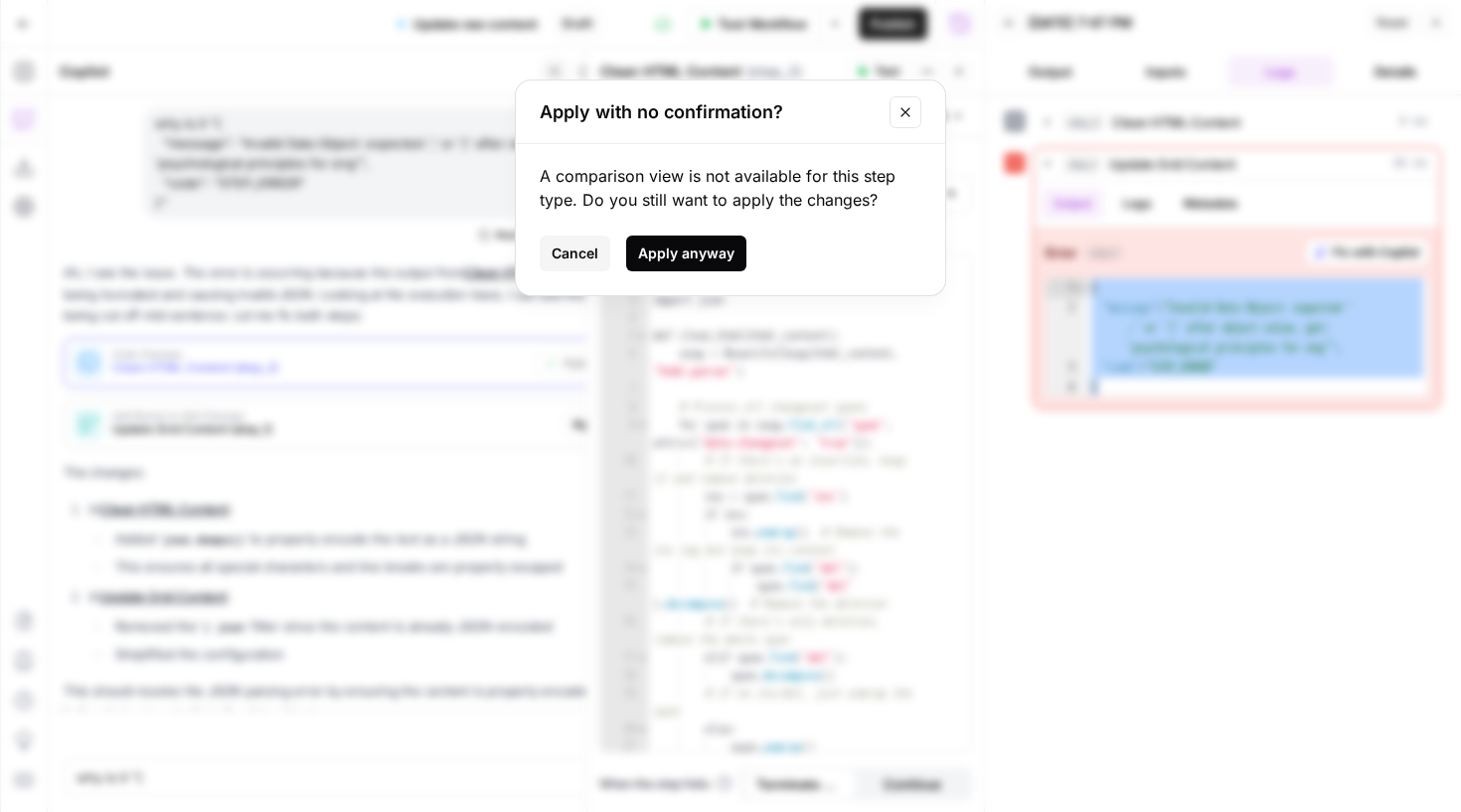 click on "Apply anyway" at bounding box center [686, 253] 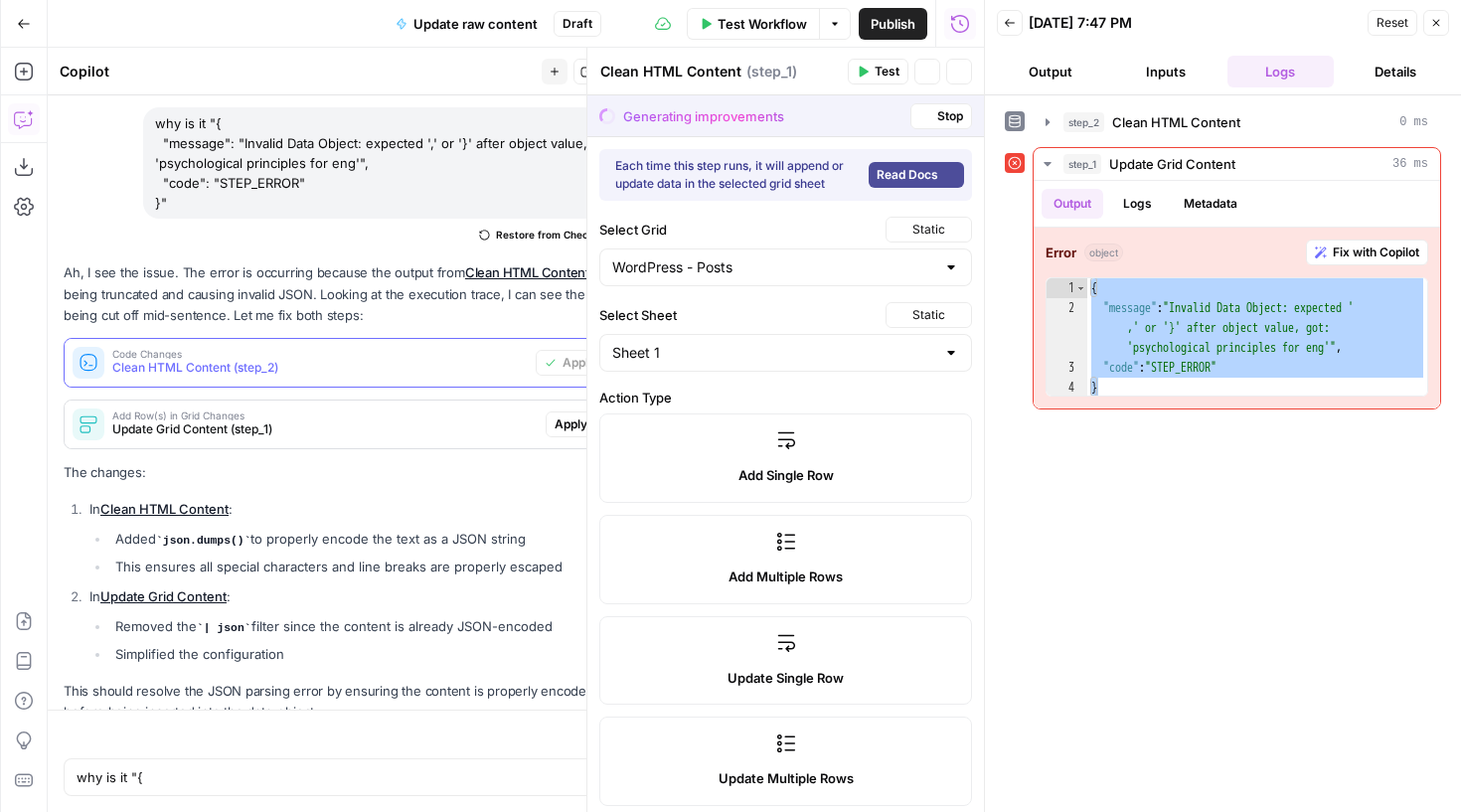 type on "Update Grid Content" 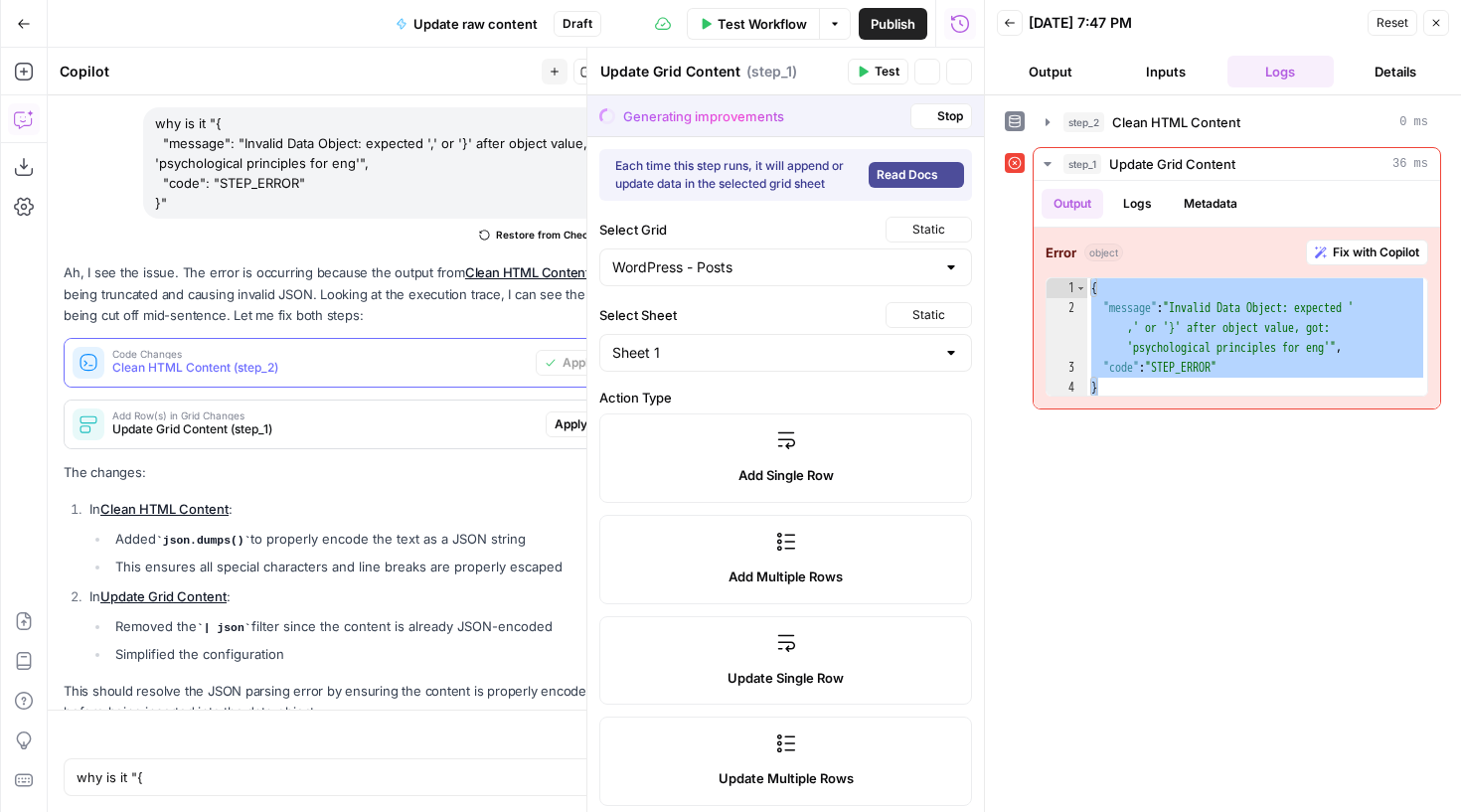 scroll, scrollTop: 14933, scrollLeft: 0, axis: vertical 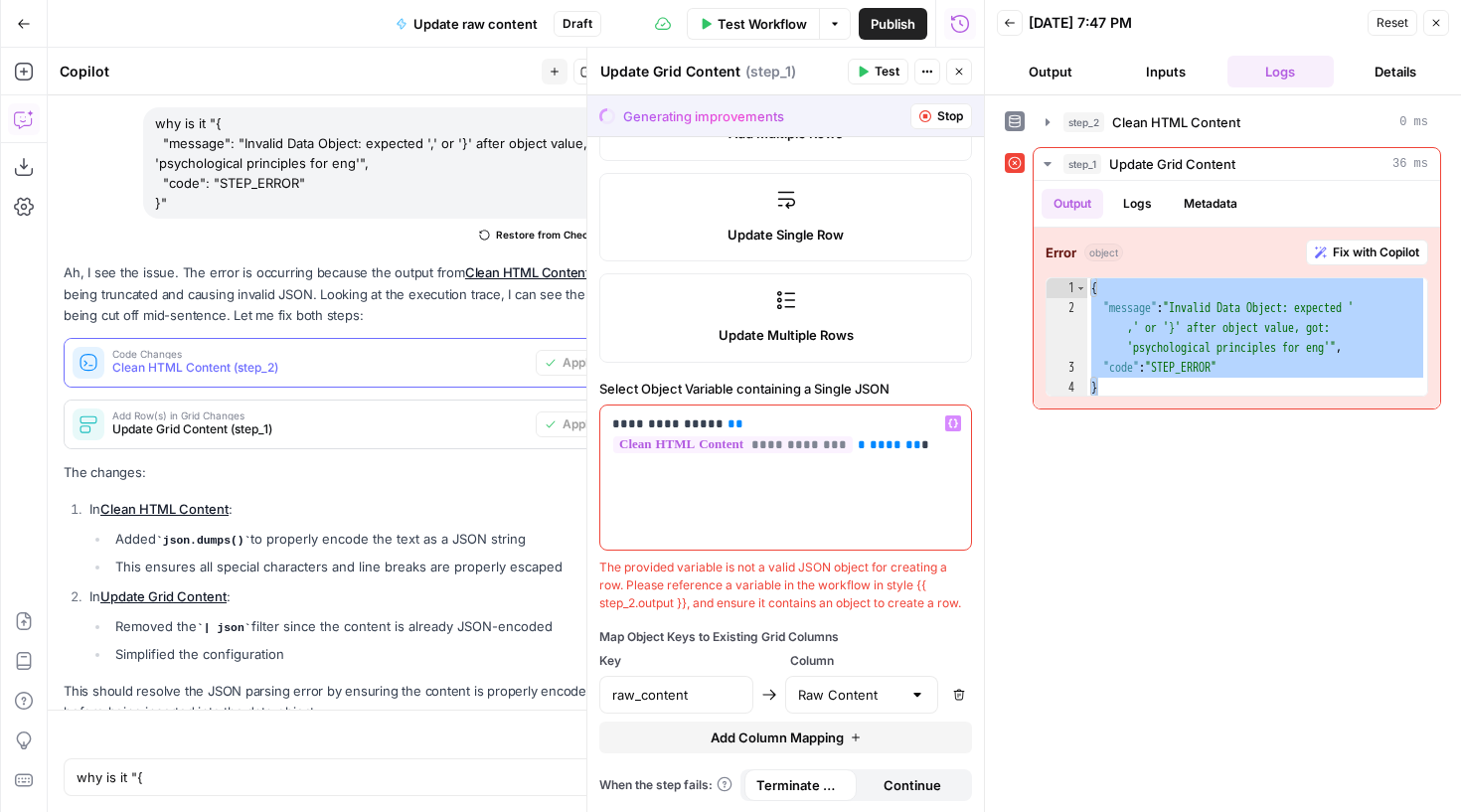 click on "**********" at bounding box center (785, 478) 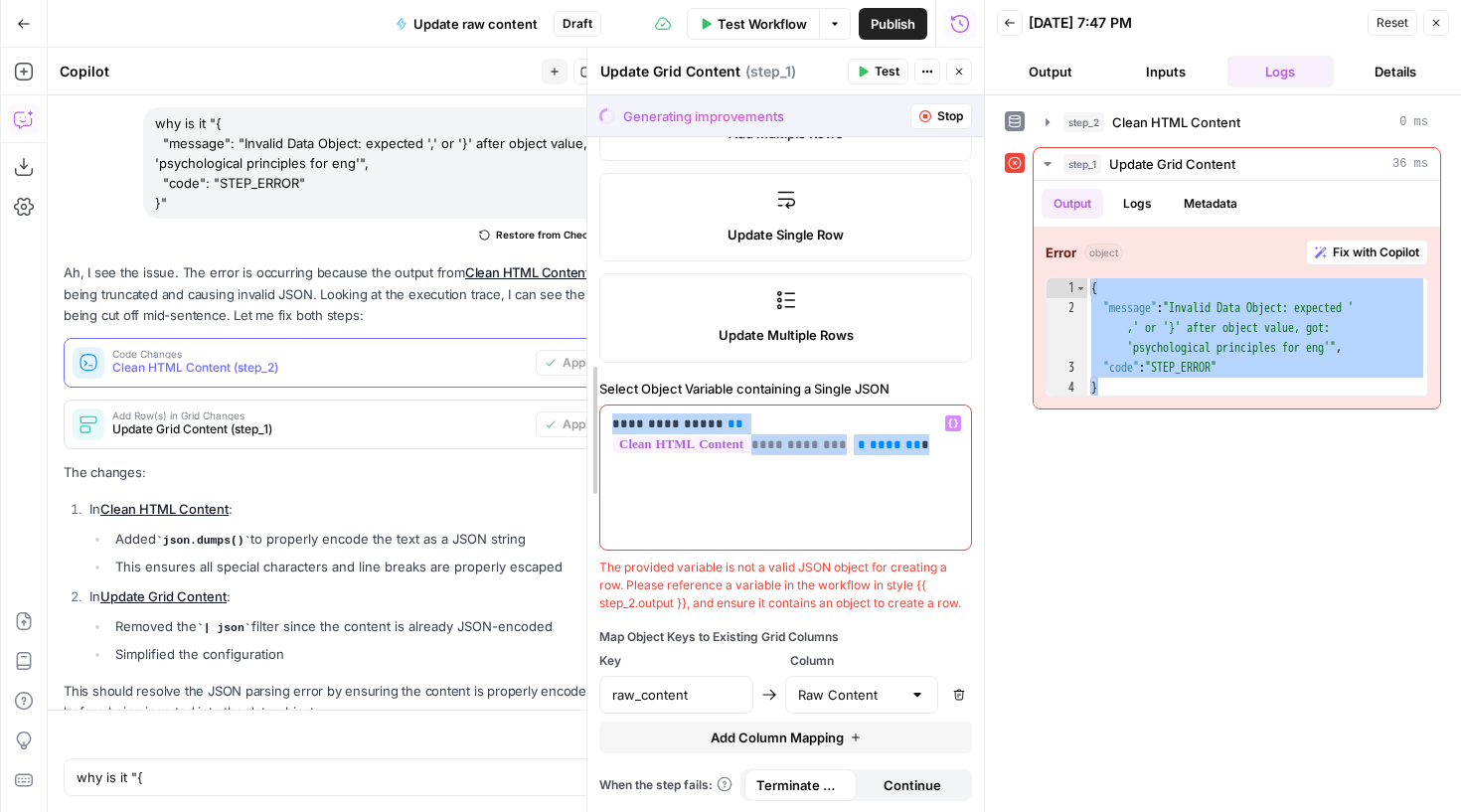 drag, startPoint x: 844, startPoint y: 449, endPoint x: 594, endPoint y: 423, distance: 251.34836 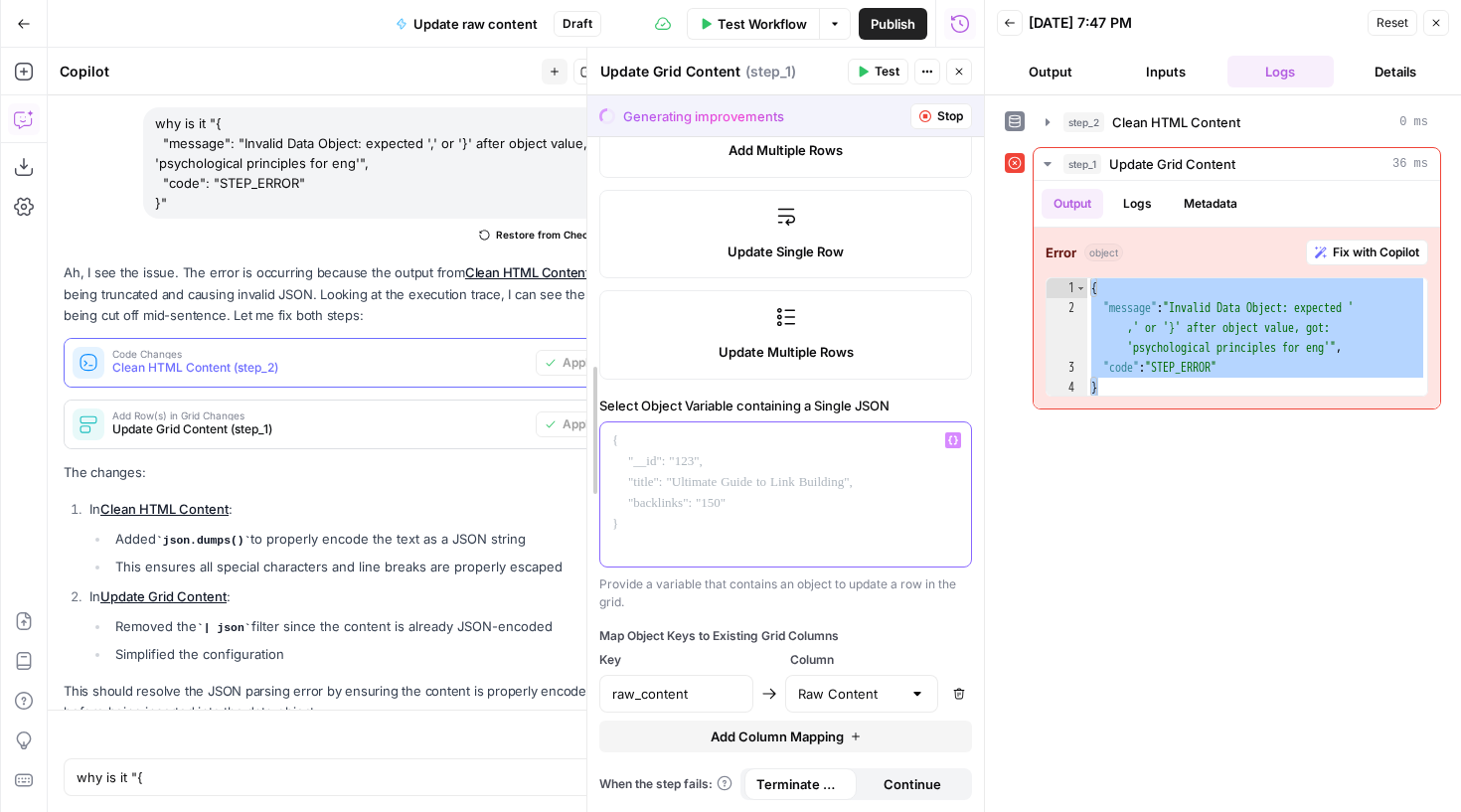 scroll, scrollTop: 425, scrollLeft: 0, axis: vertical 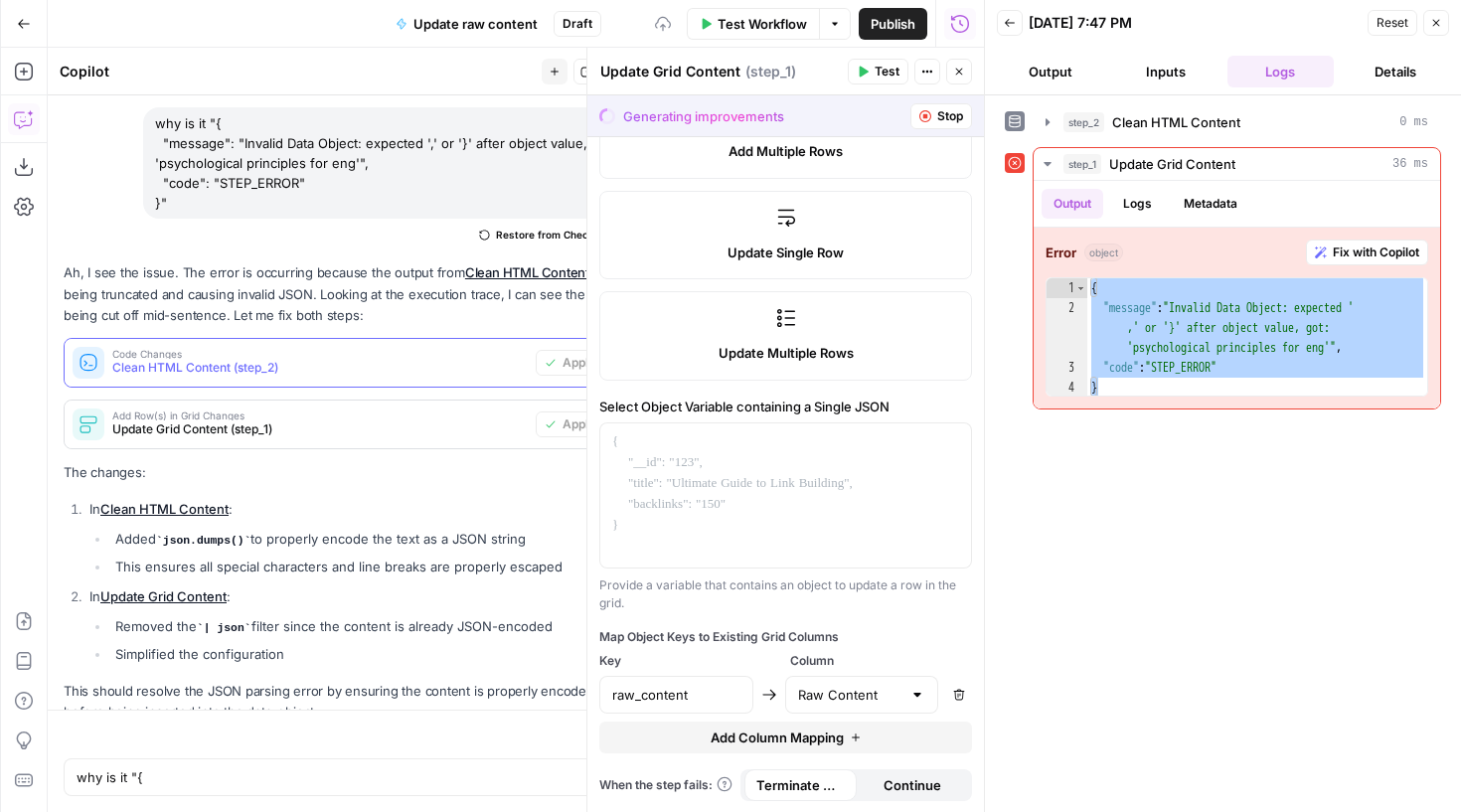 click on "**********" at bounding box center [1222, 453] 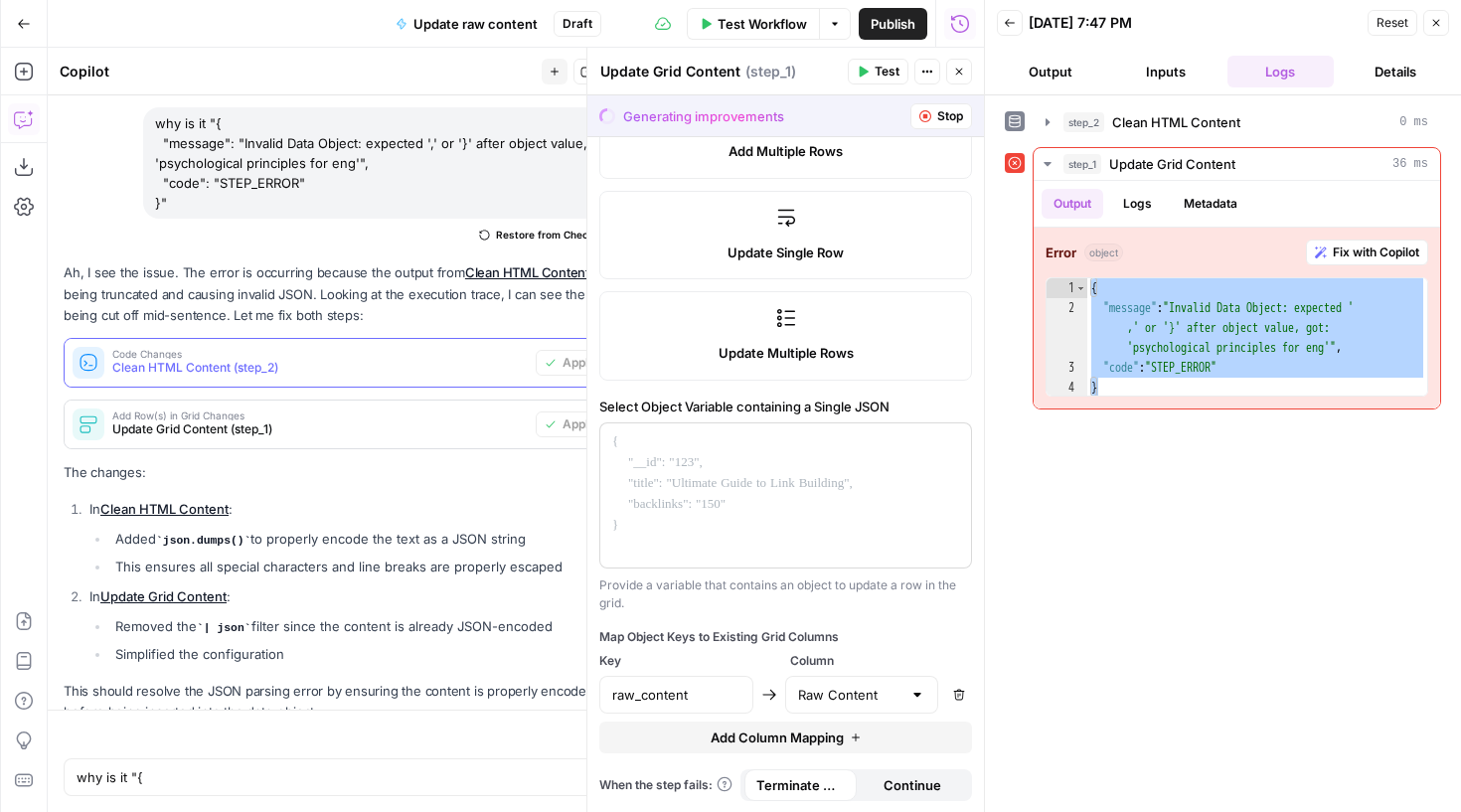 scroll, scrollTop: 0, scrollLeft: 0, axis: both 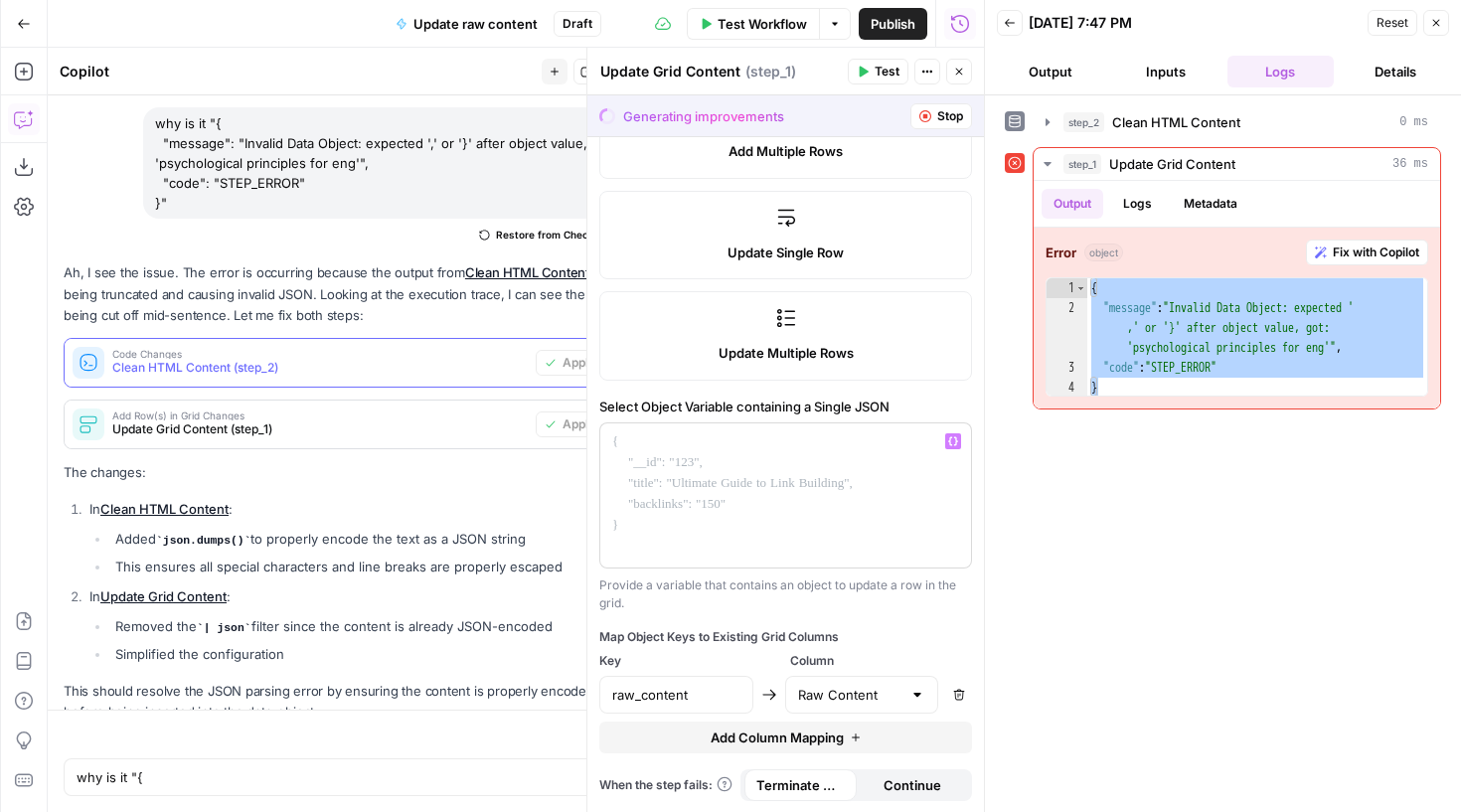 click on "Variables Menu" at bounding box center (953, 441) 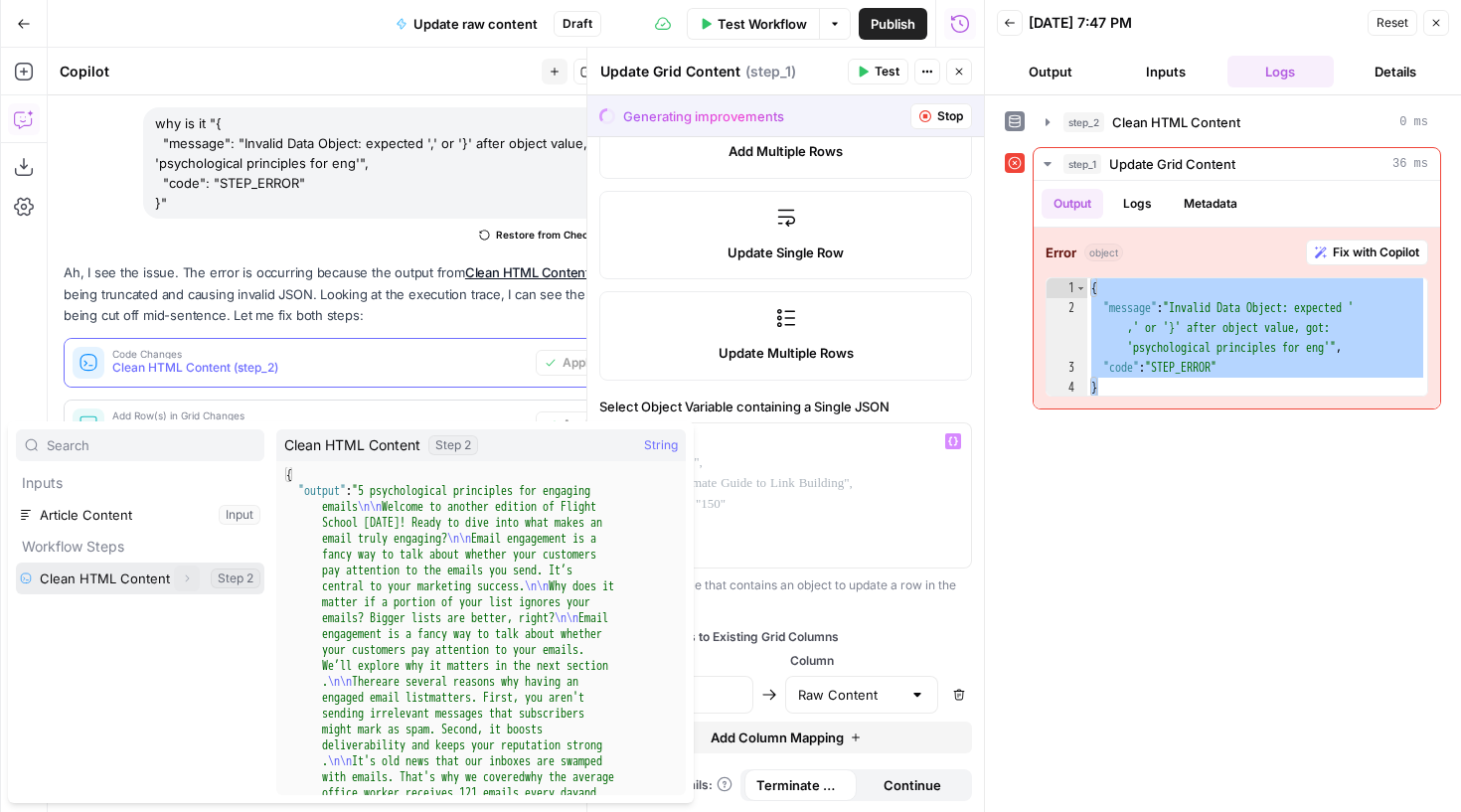 click on "Expand" at bounding box center [187, 578] 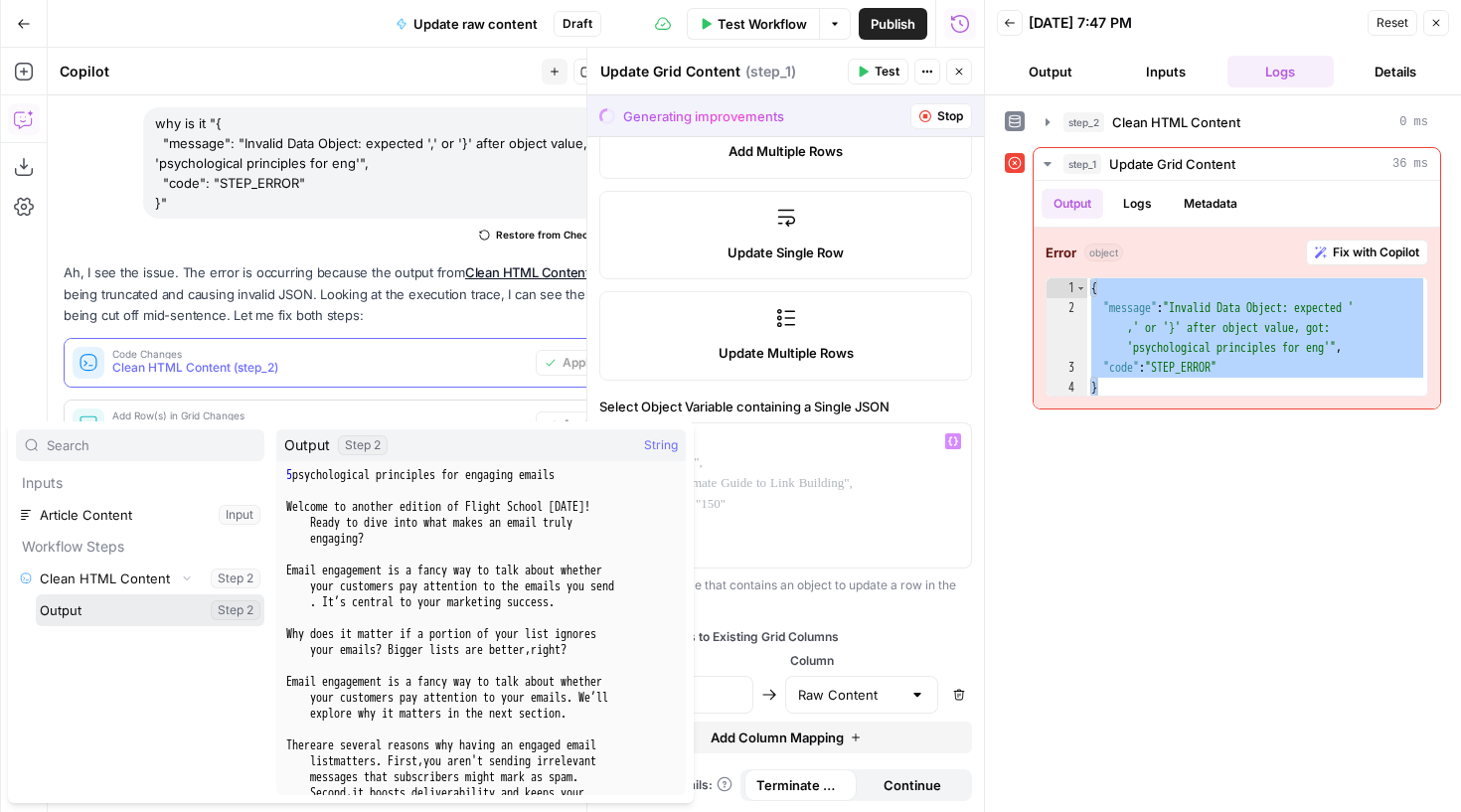 click at bounding box center (150, 610) 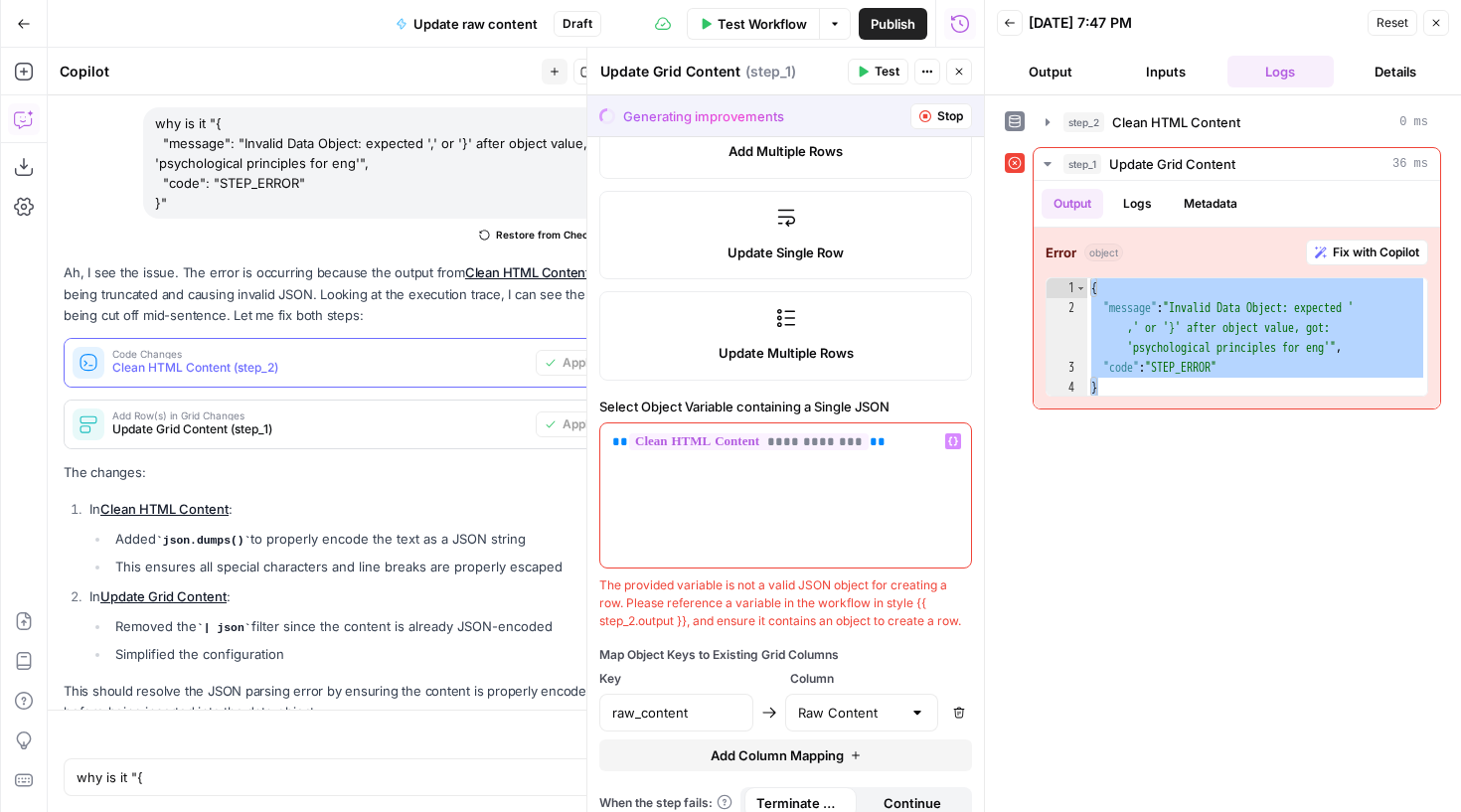 click on "**********" at bounding box center [785, 496] 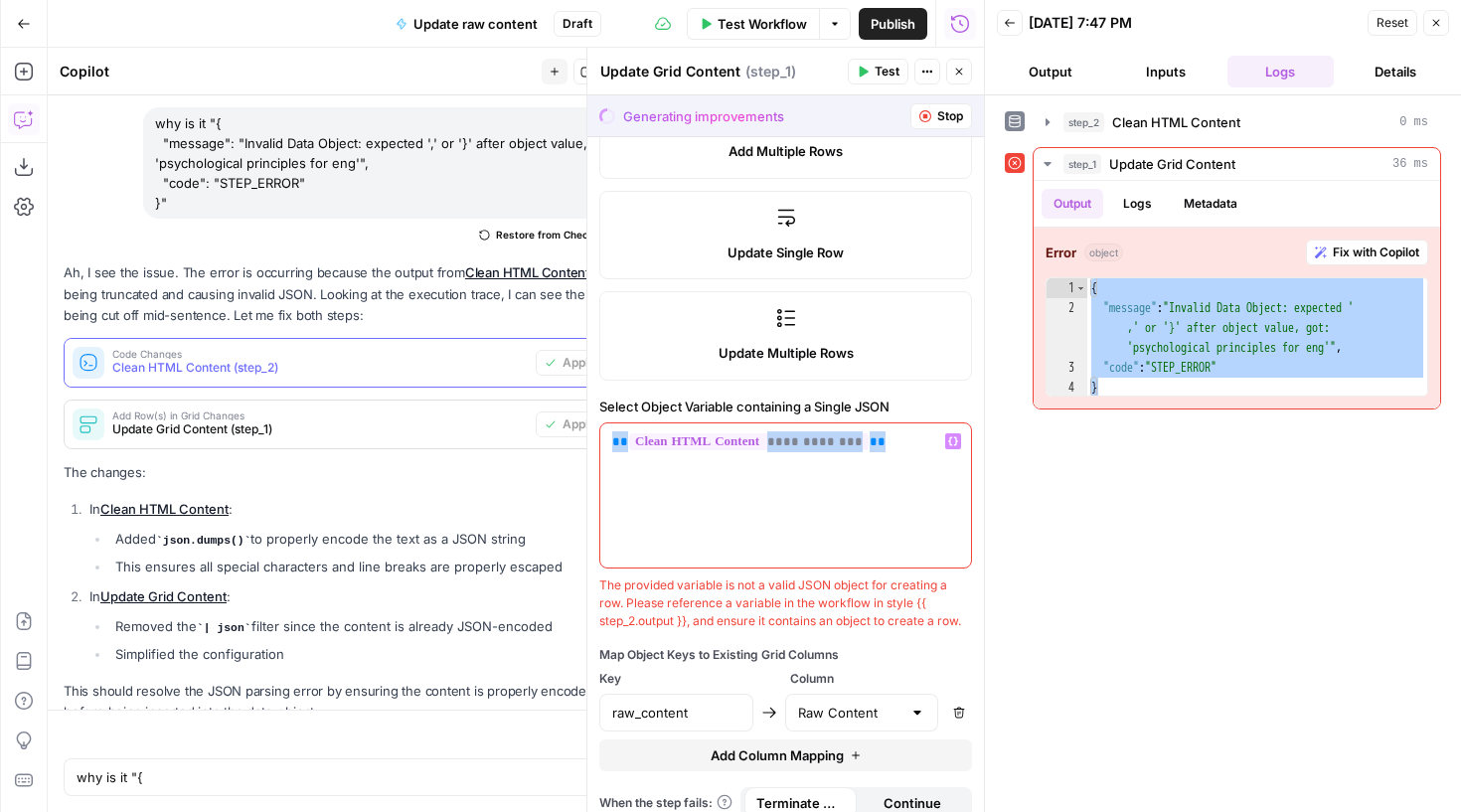 click on "**********" at bounding box center [785, 496] 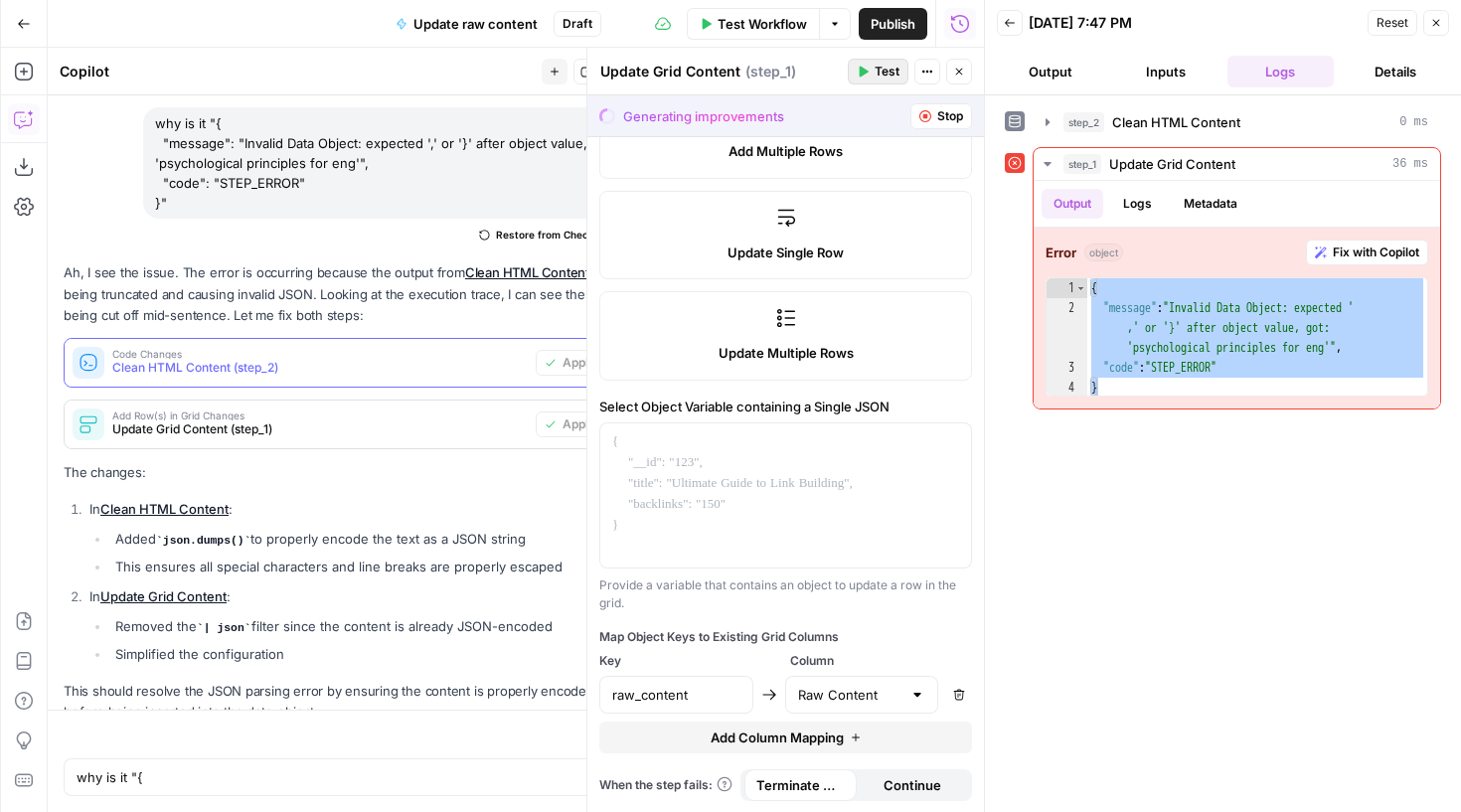 click on "Test" at bounding box center (887, 72) 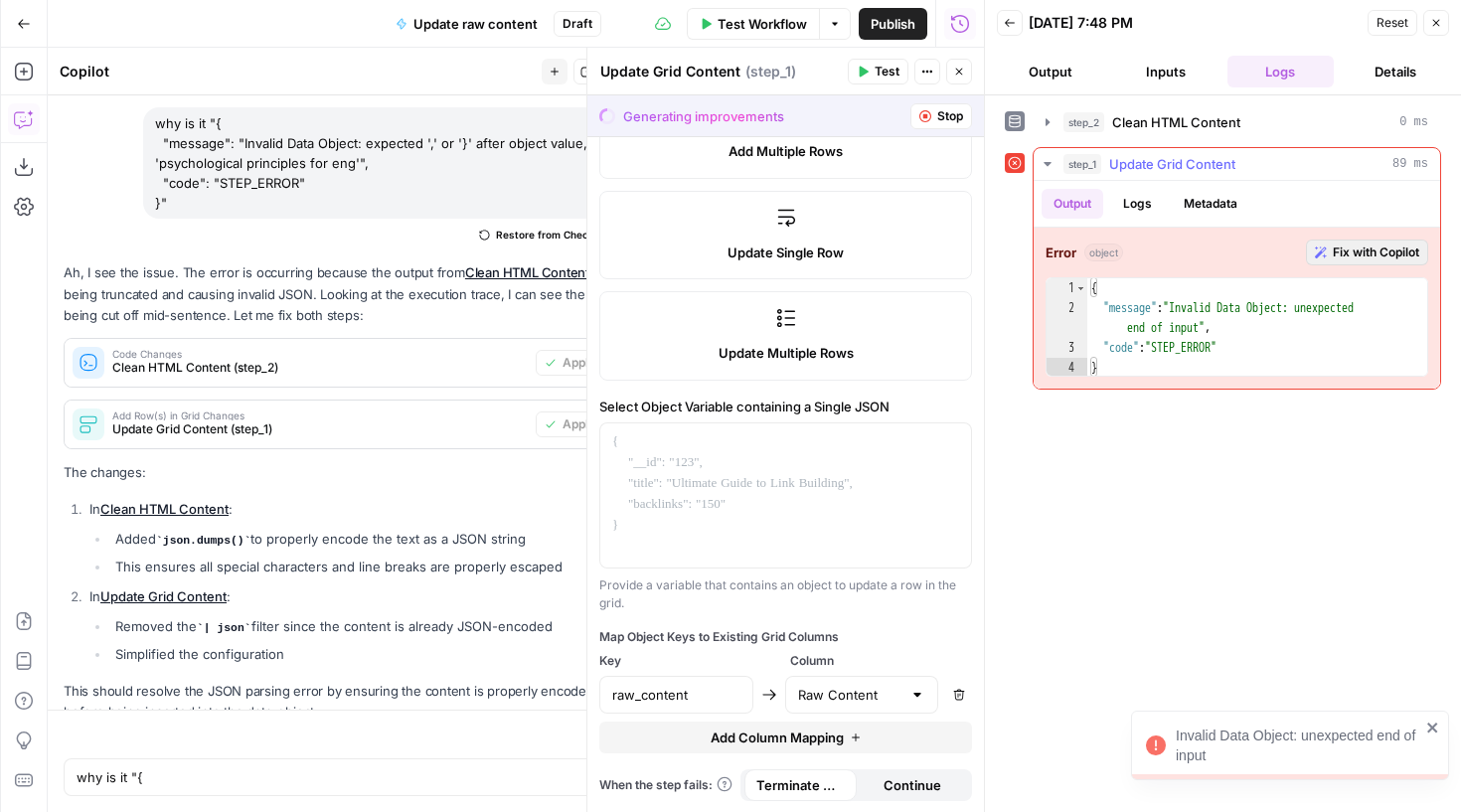 click on "Fix with Copilot" at bounding box center [1376, 252] 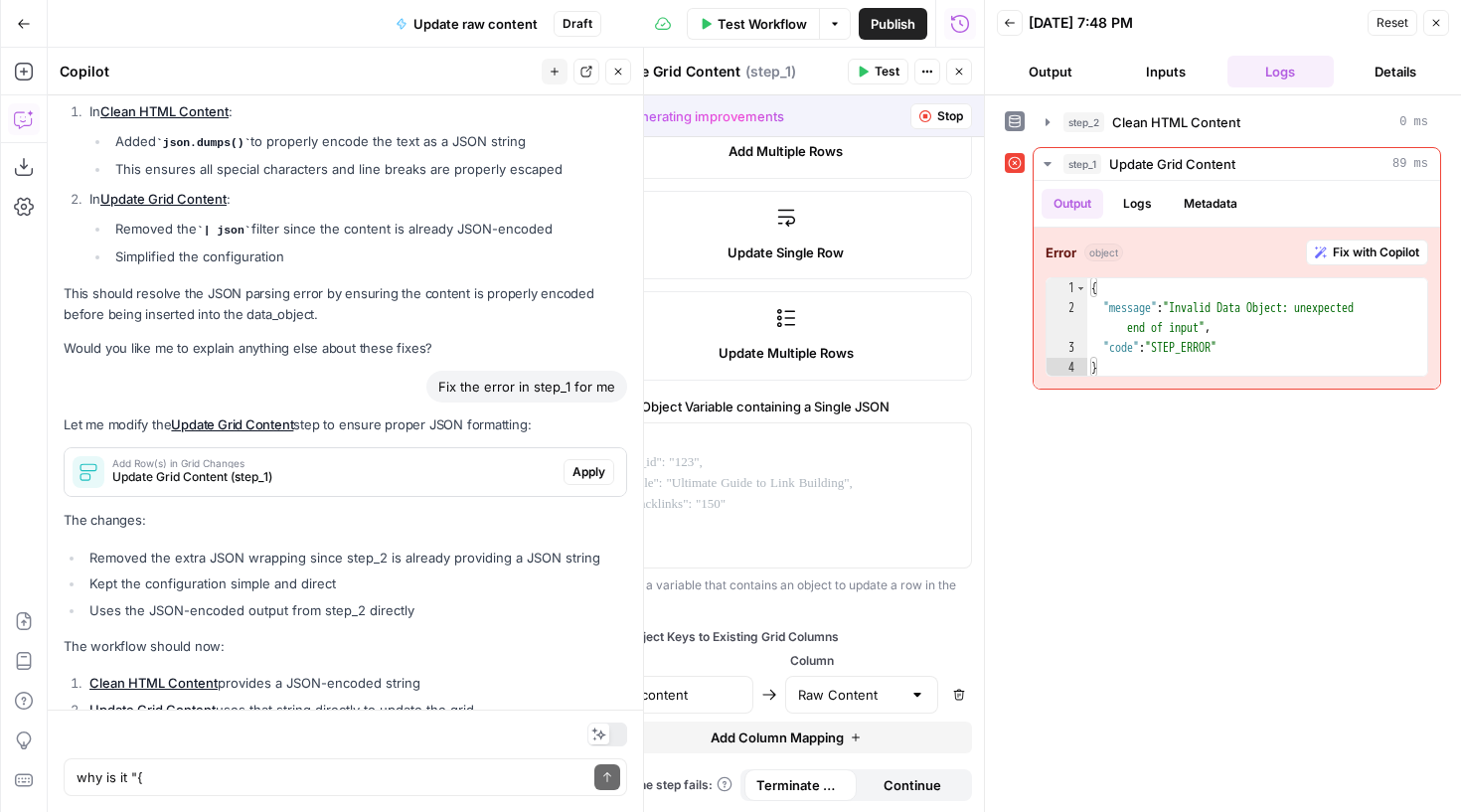 scroll, scrollTop: 15331, scrollLeft: 0, axis: vertical 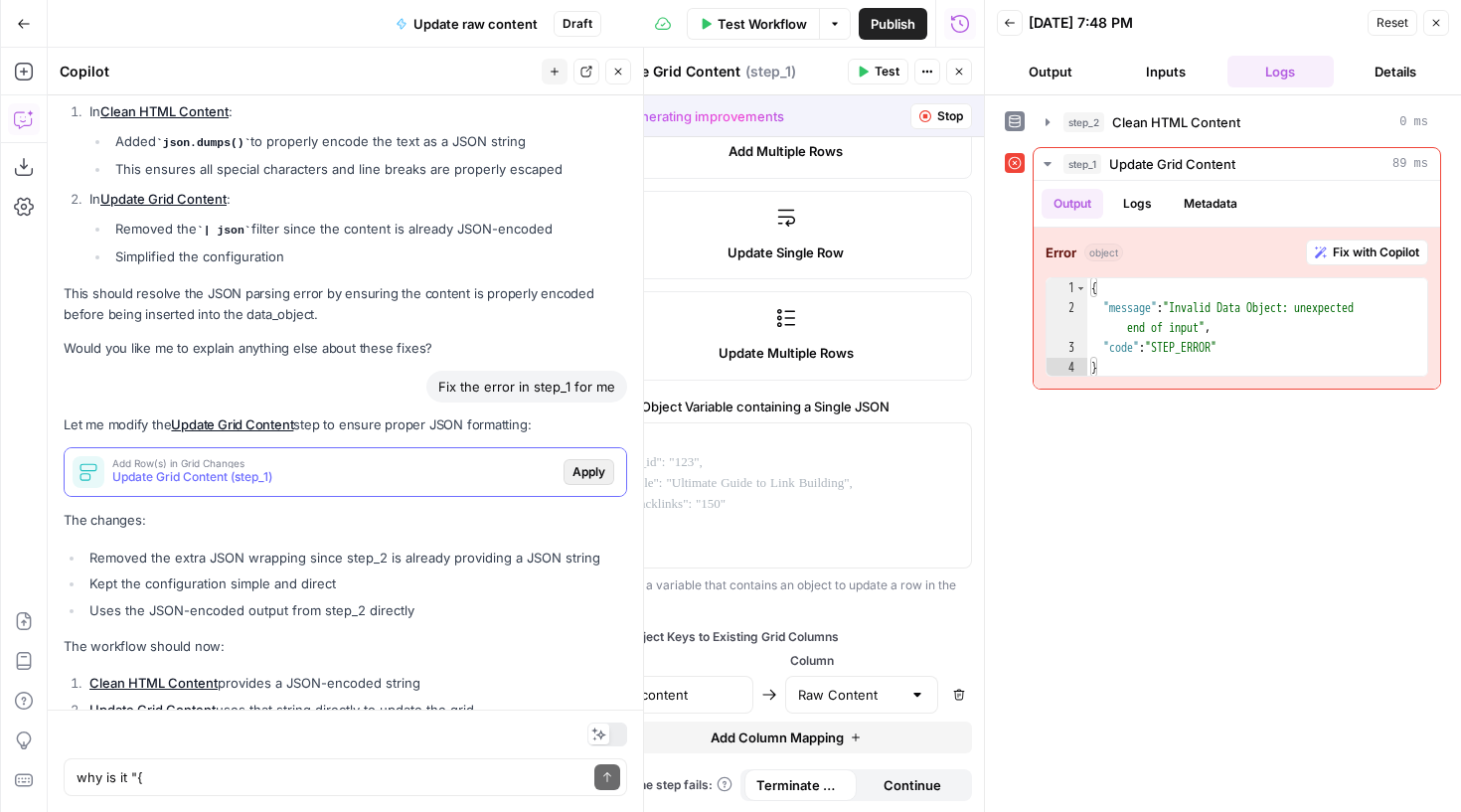 click on "Apply" at bounding box center [588, 472] 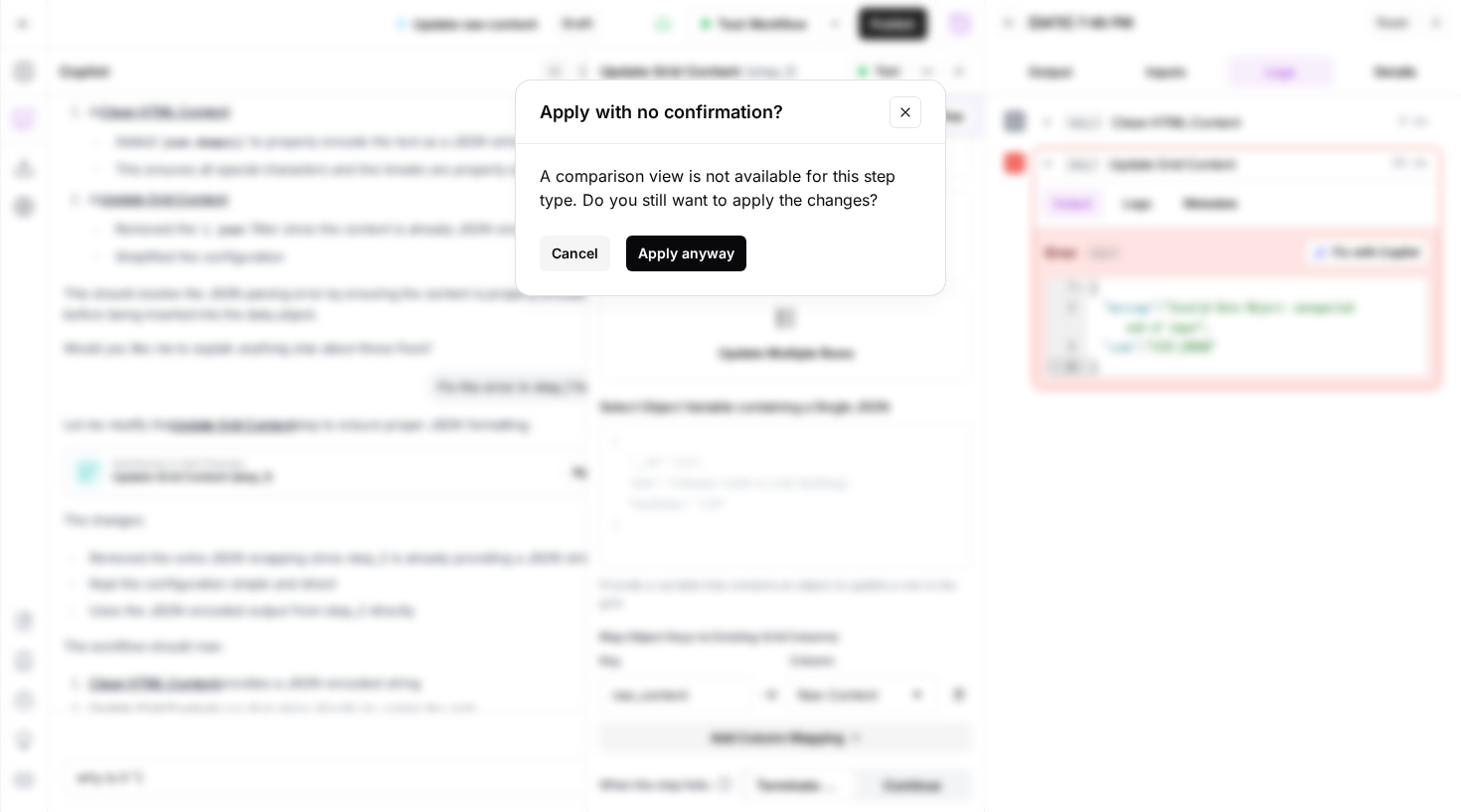 click on "Apply anyway" at bounding box center (686, 253) 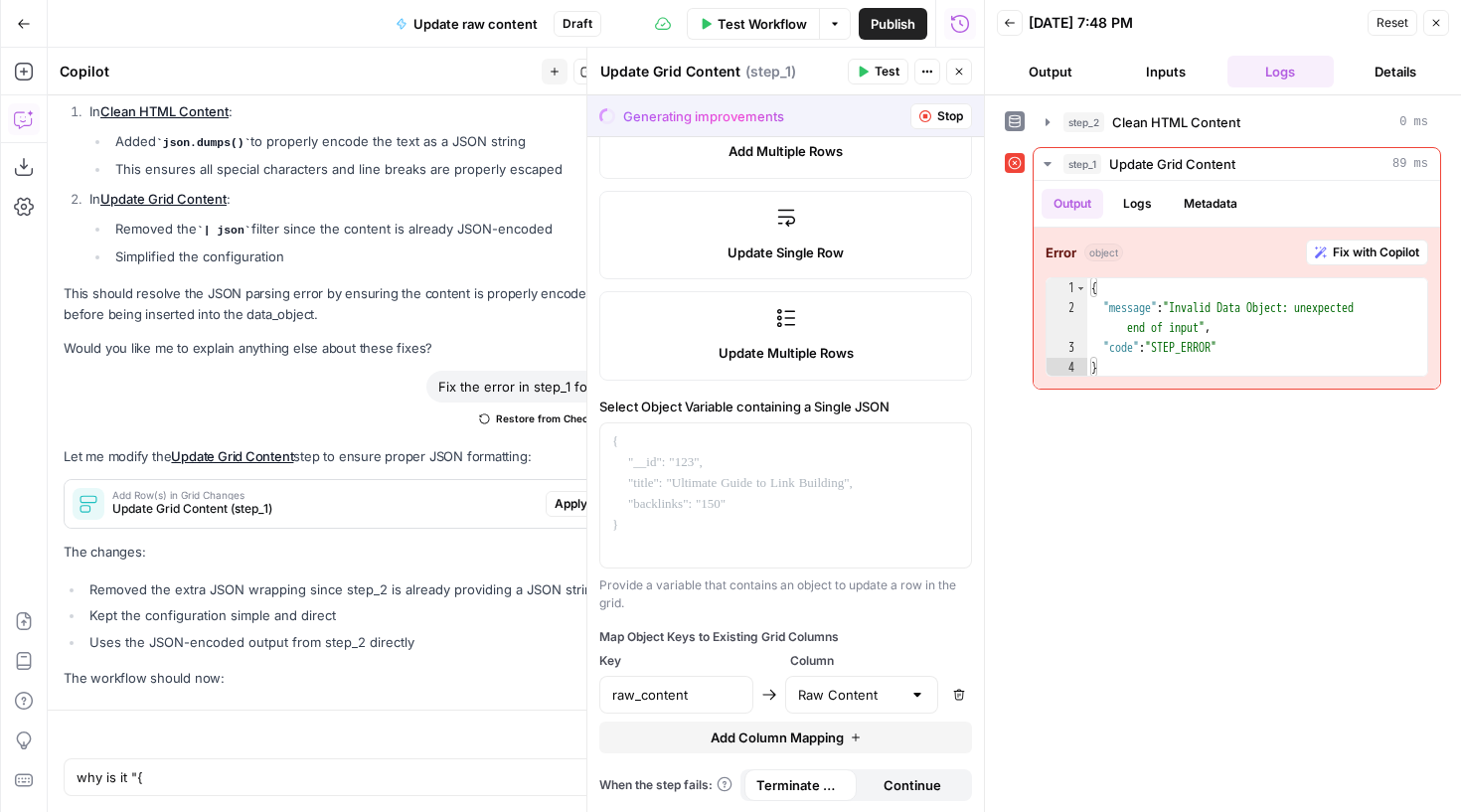 scroll, scrollTop: 15362, scrollLeft: 0, axis: vertical 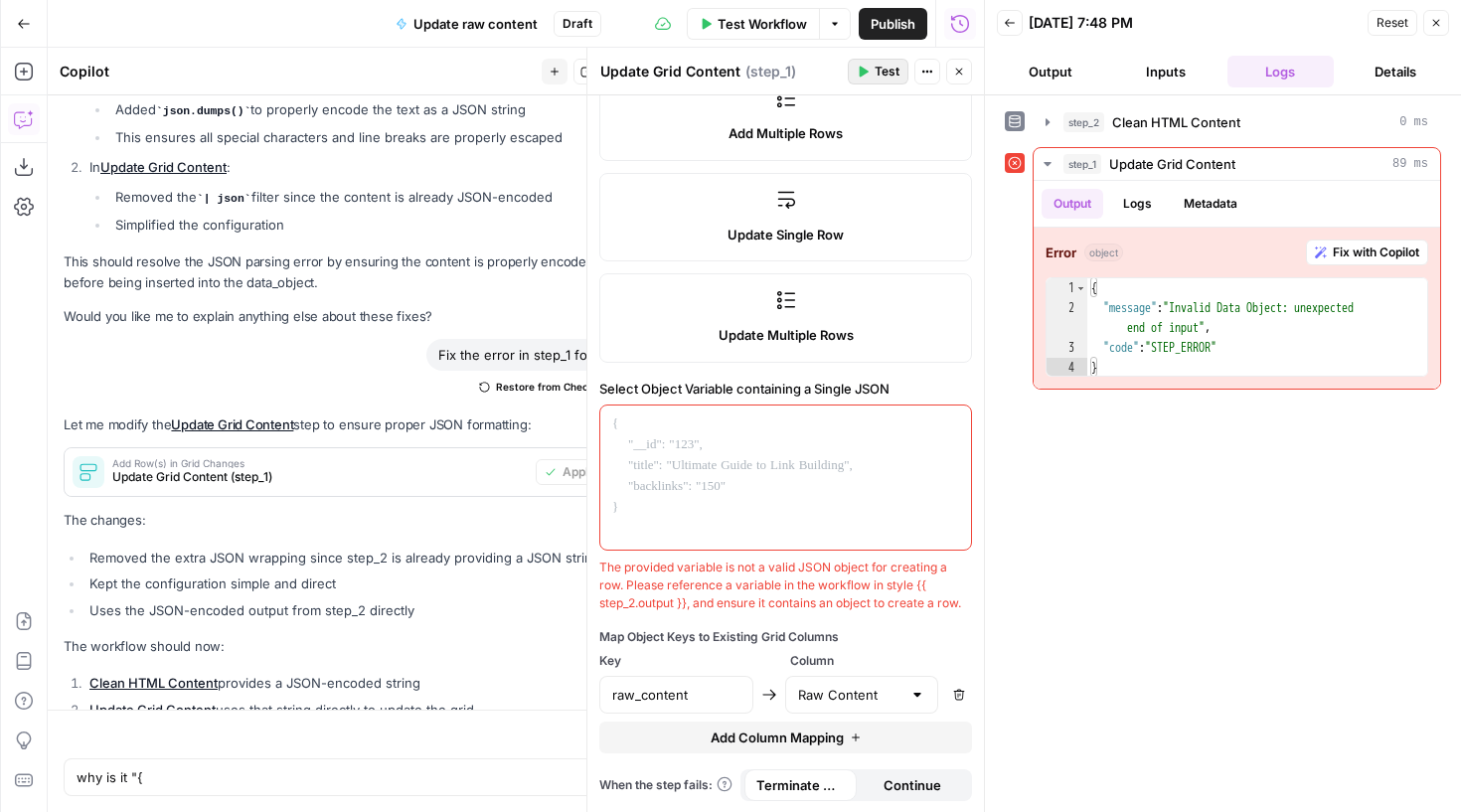 click on "Test" at bounding box center [878, 72] 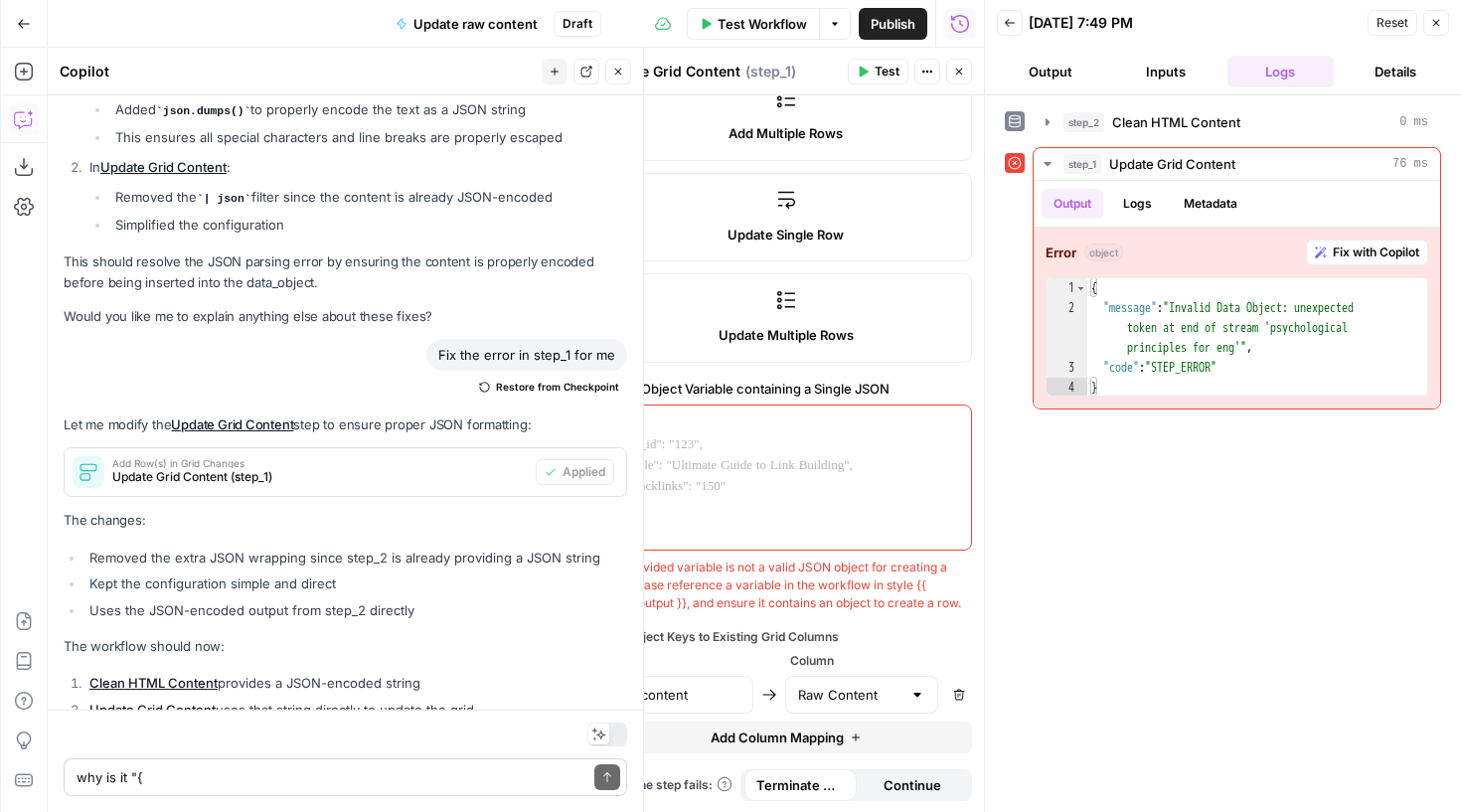 click on "why is it "{
"message": "Invalid Data Object: expected ',' or '}' after object value, got: 'psychological principles for eng'",
"code": "STEP_ERROR"
}" Write your question here Send" at bounding box center (345, 777) 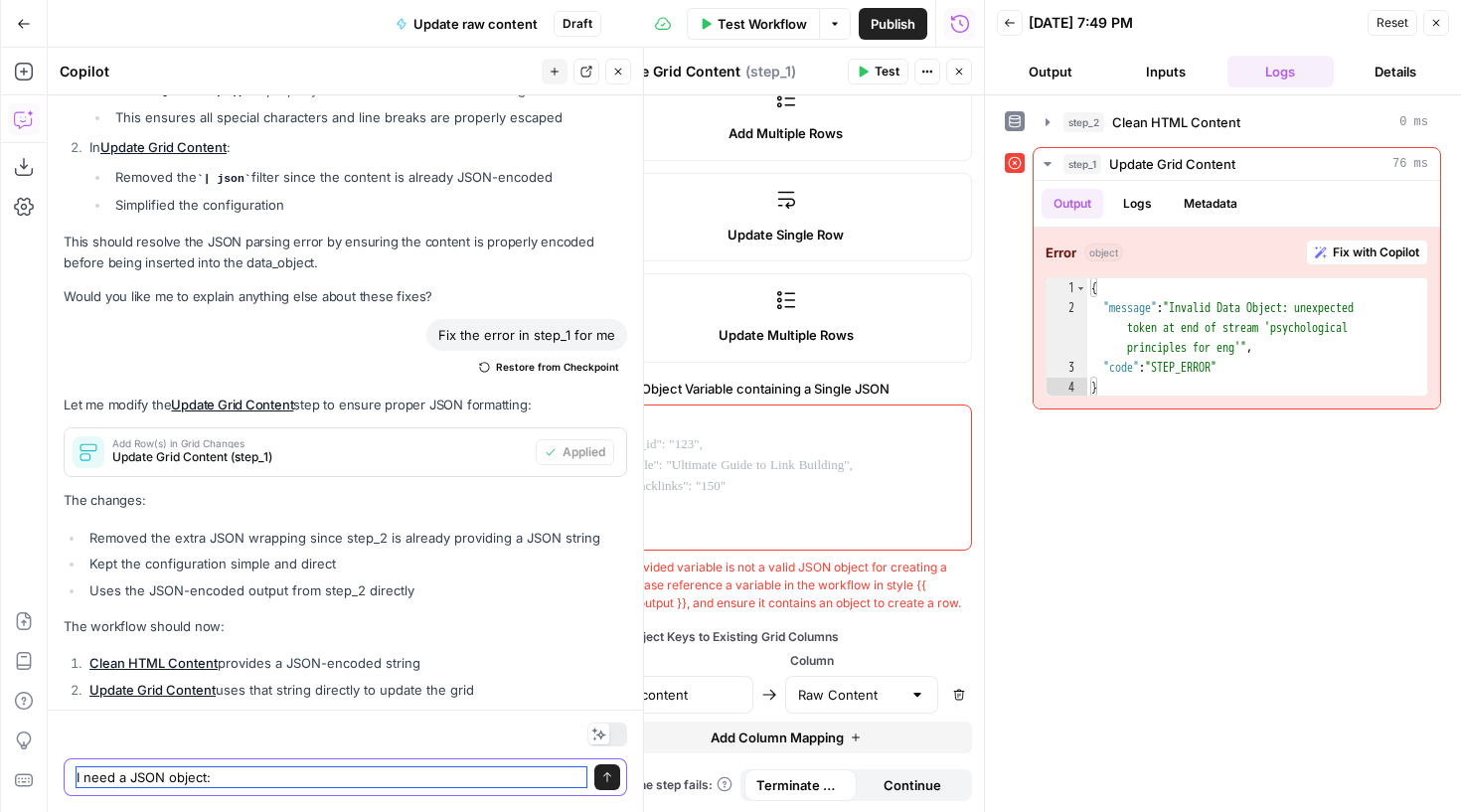 paste on "{
"_id": "123",
"title": "Ultimate Guide to Link Building",
"backlinks": "150"
}" 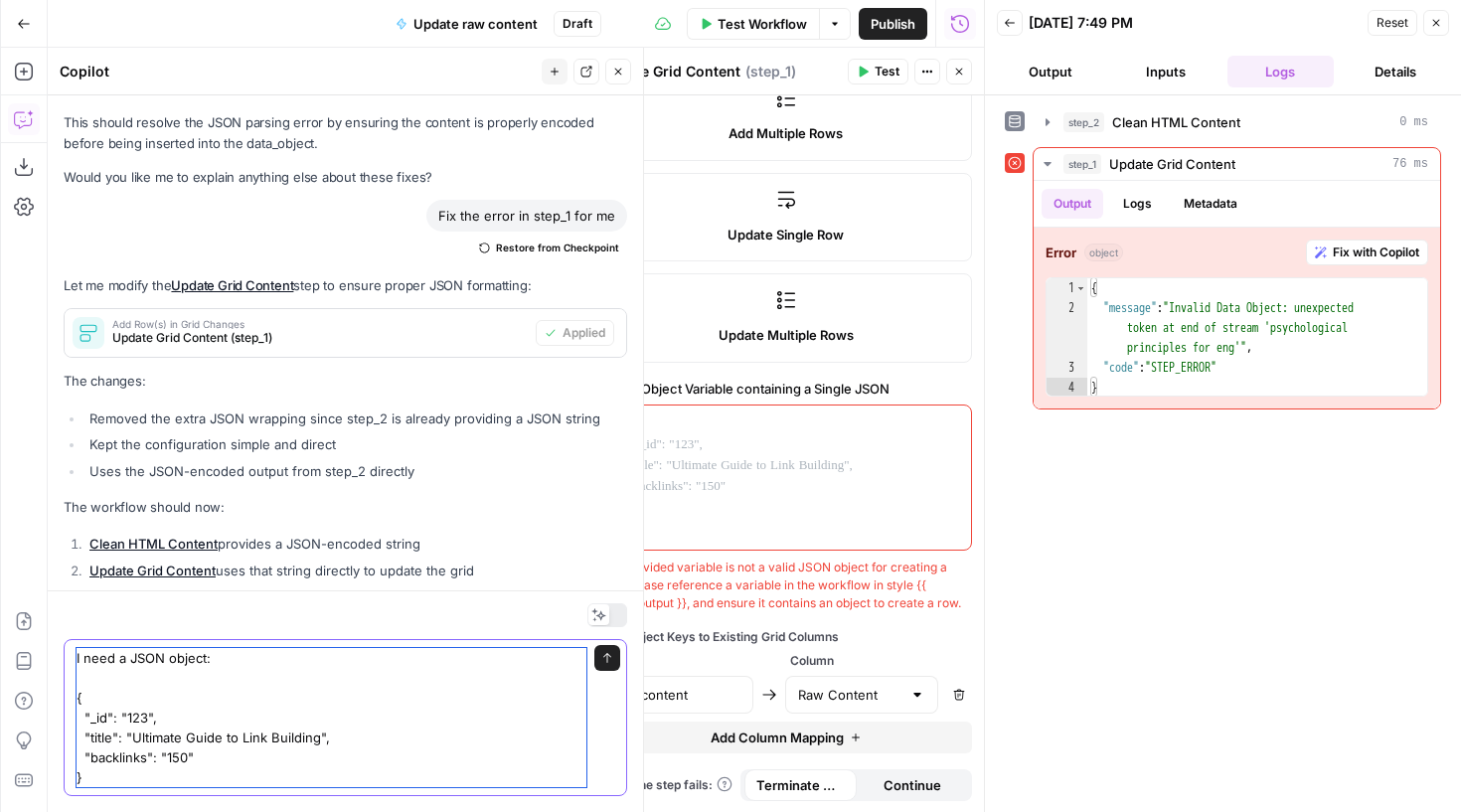 scroll, scrollTop: 15521, scrollLeft: 0, axis: vertical 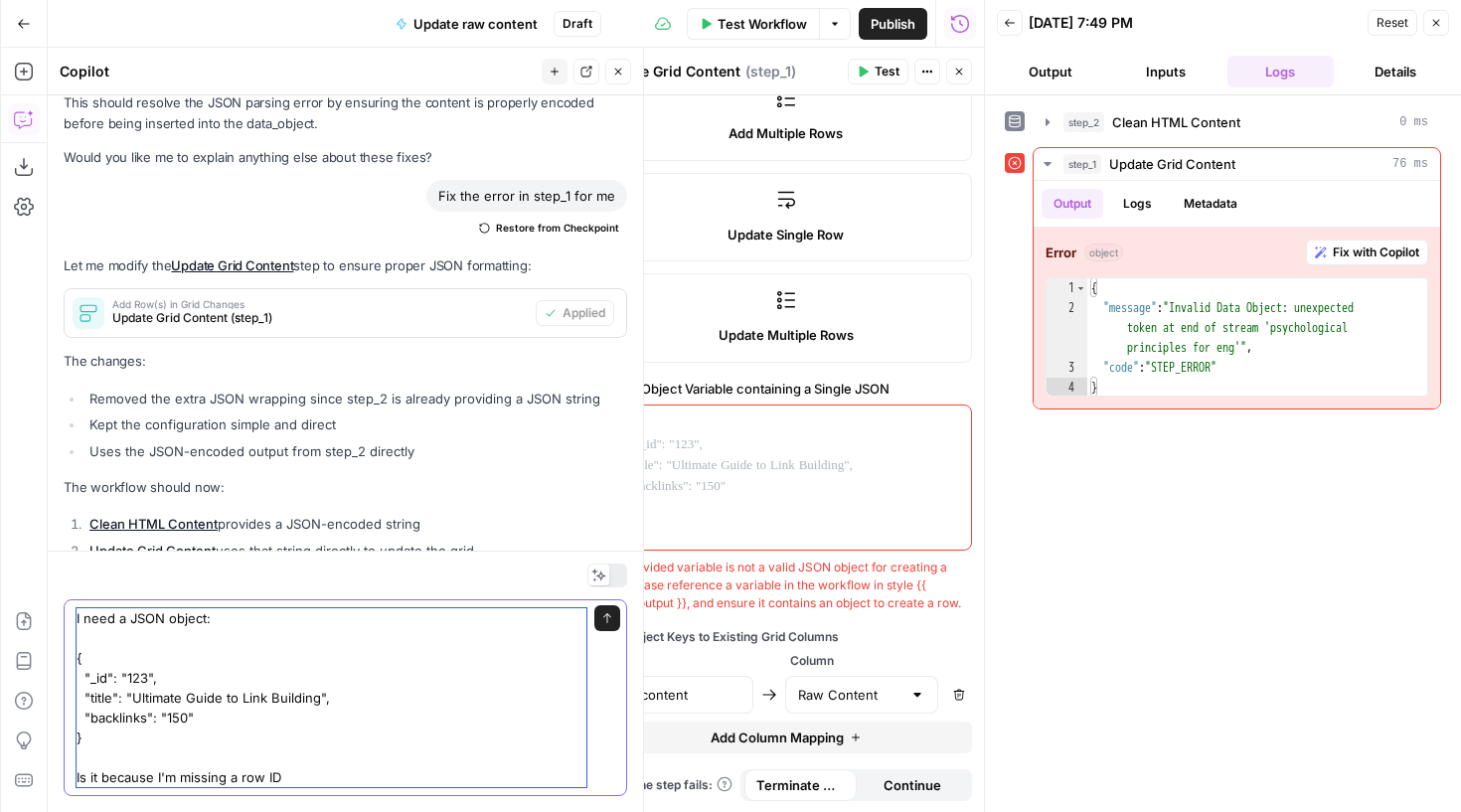 type on "I need a JSON object:
{
"_id": "123",
"title": "Ultimate Guide to Link Building",
"backlinks": "150"
}
Is it because I'm missing a row ID?" 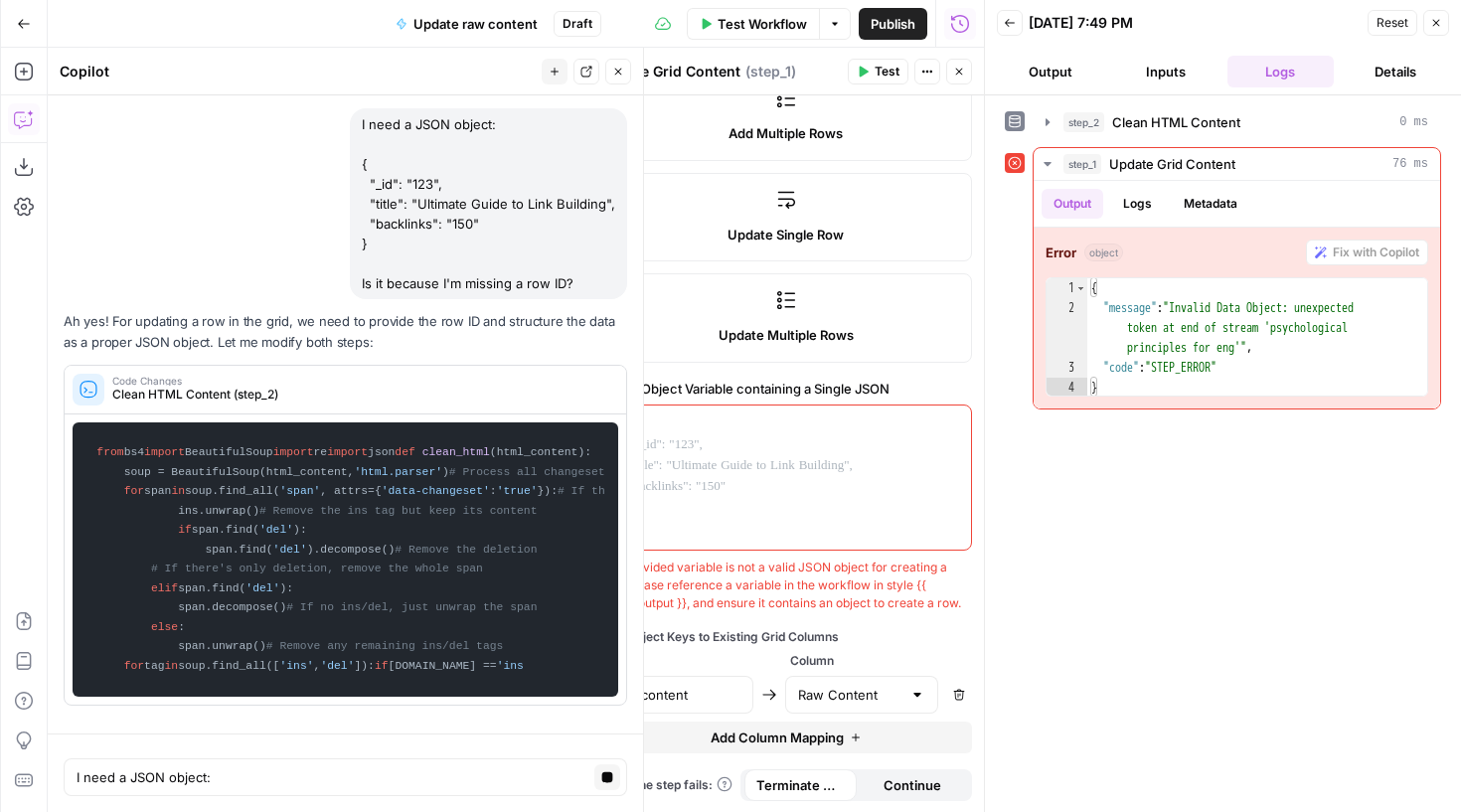 scroll, scrollTop: 15835, scrollLeft: 0, axis: vertical 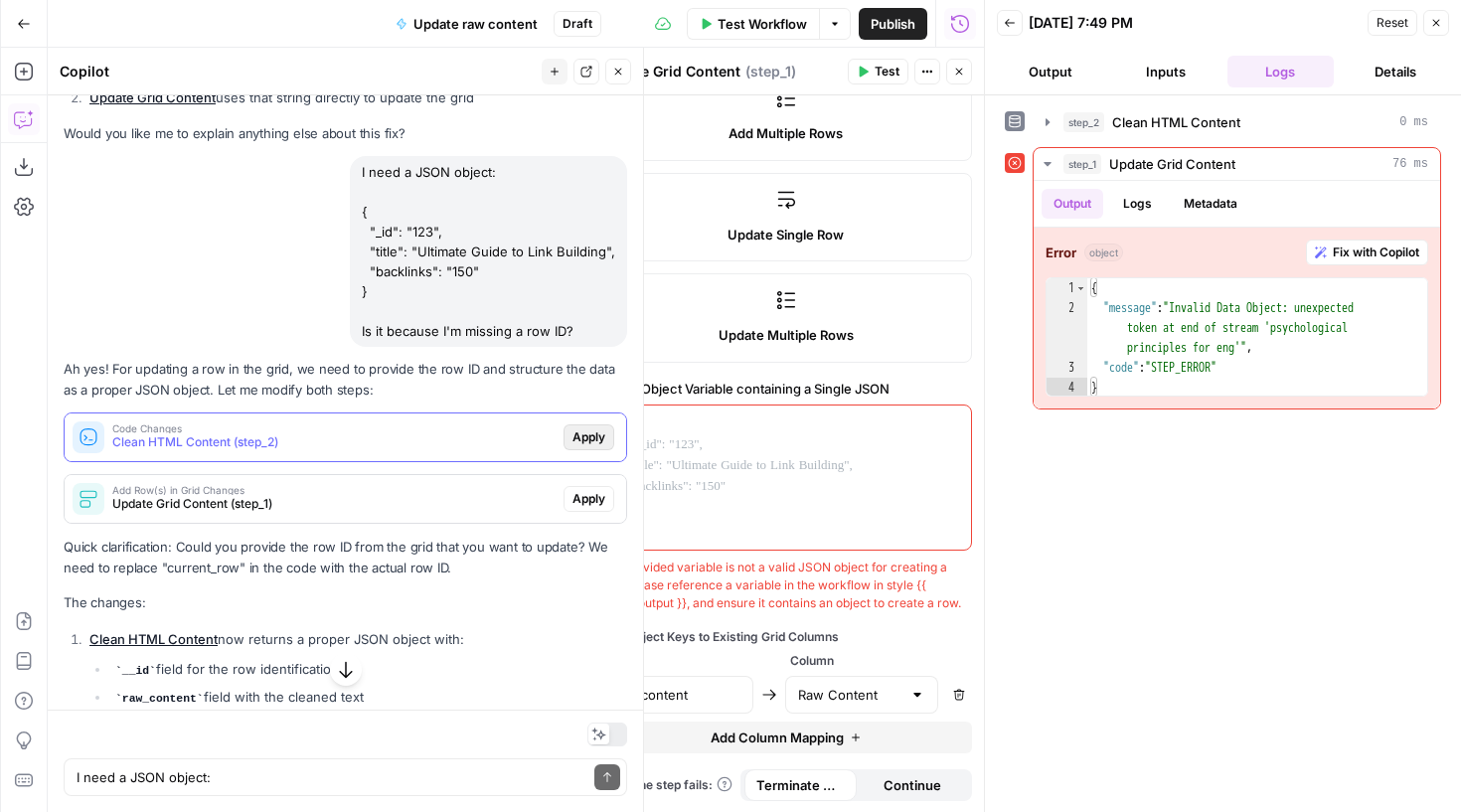 click on "Apply" at bounding box center [588, 437] 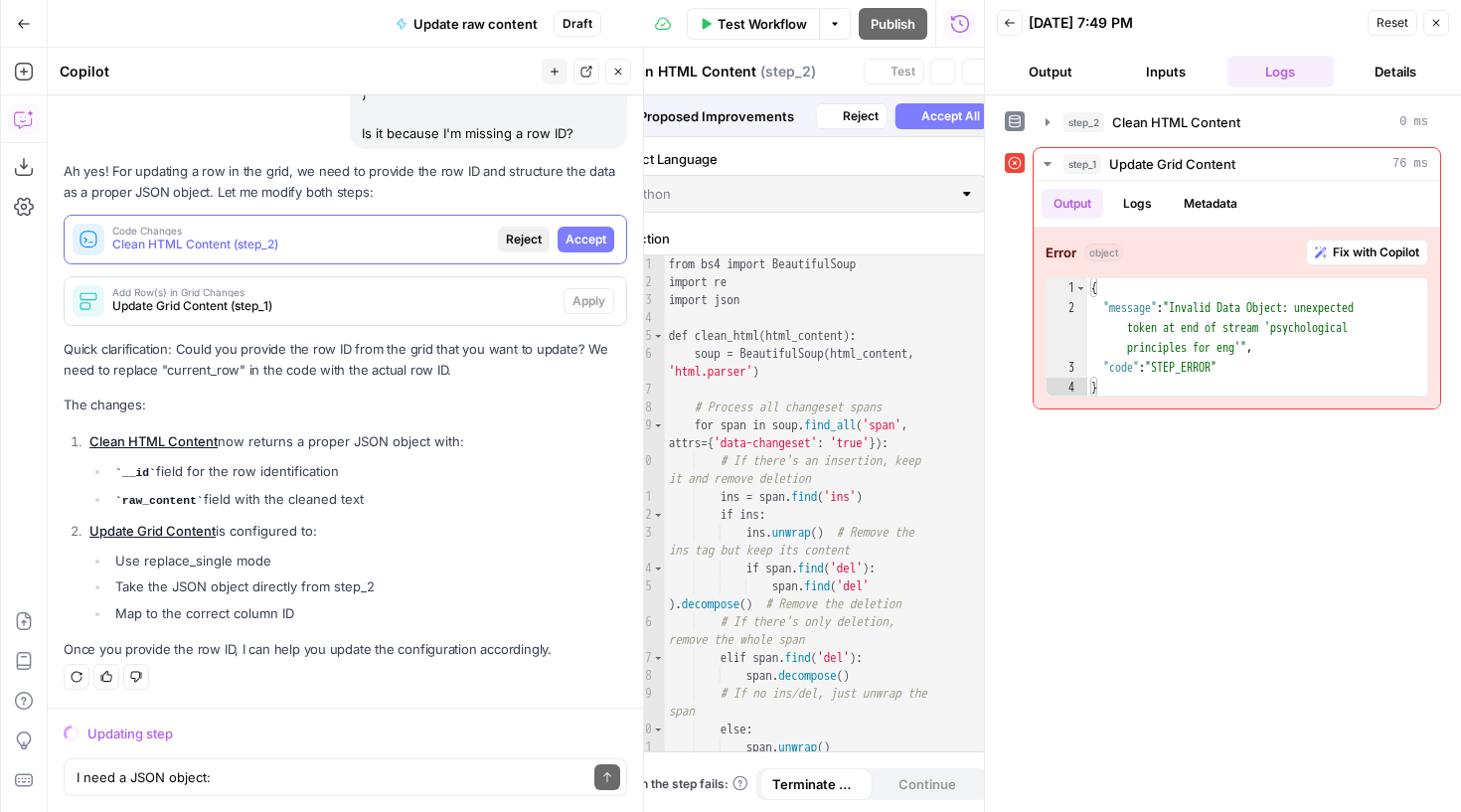 scroll, scrollTop: 15789, scrollLeft: 0, axis: vertical 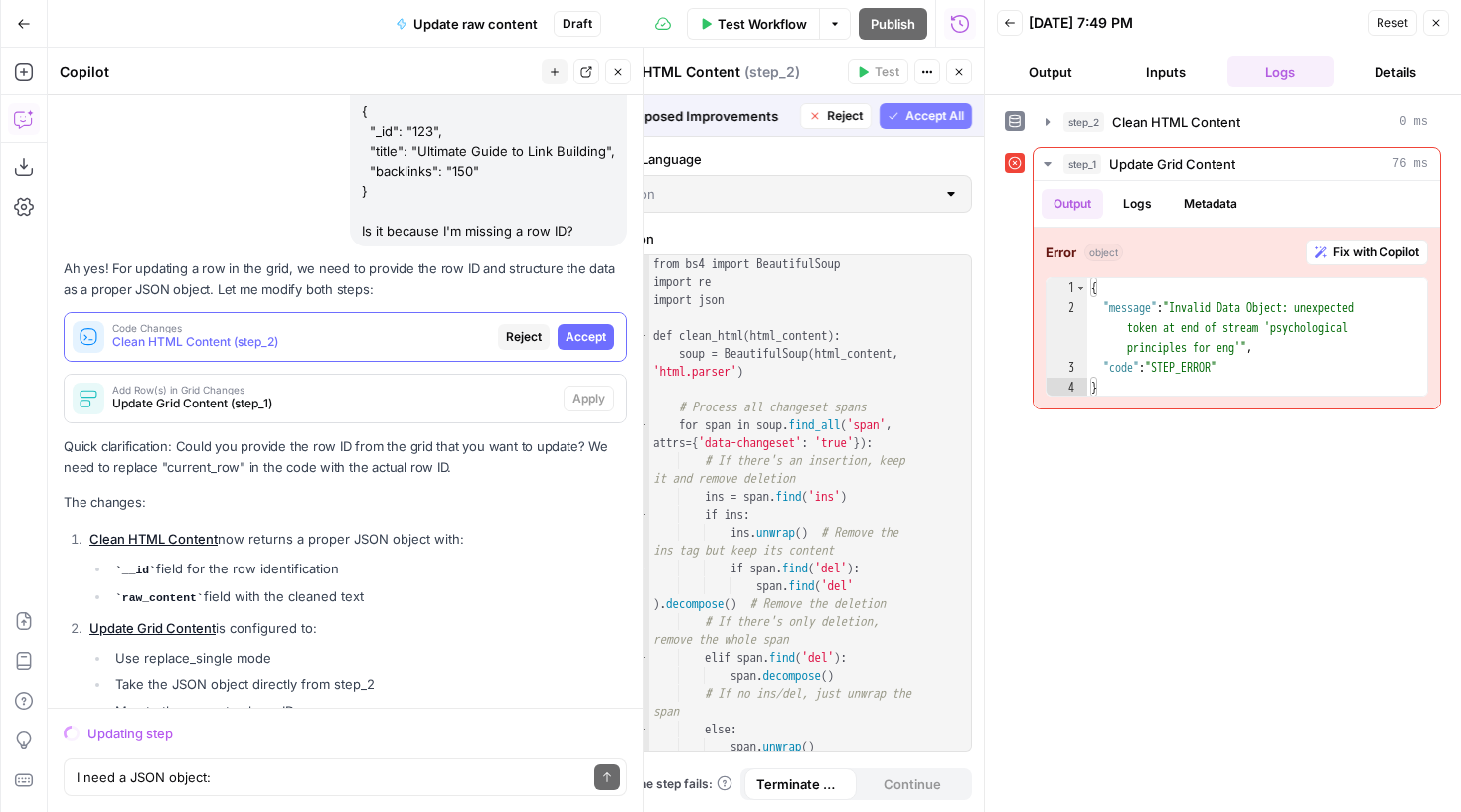 click on "Accept" at bounding box center (585, 337) 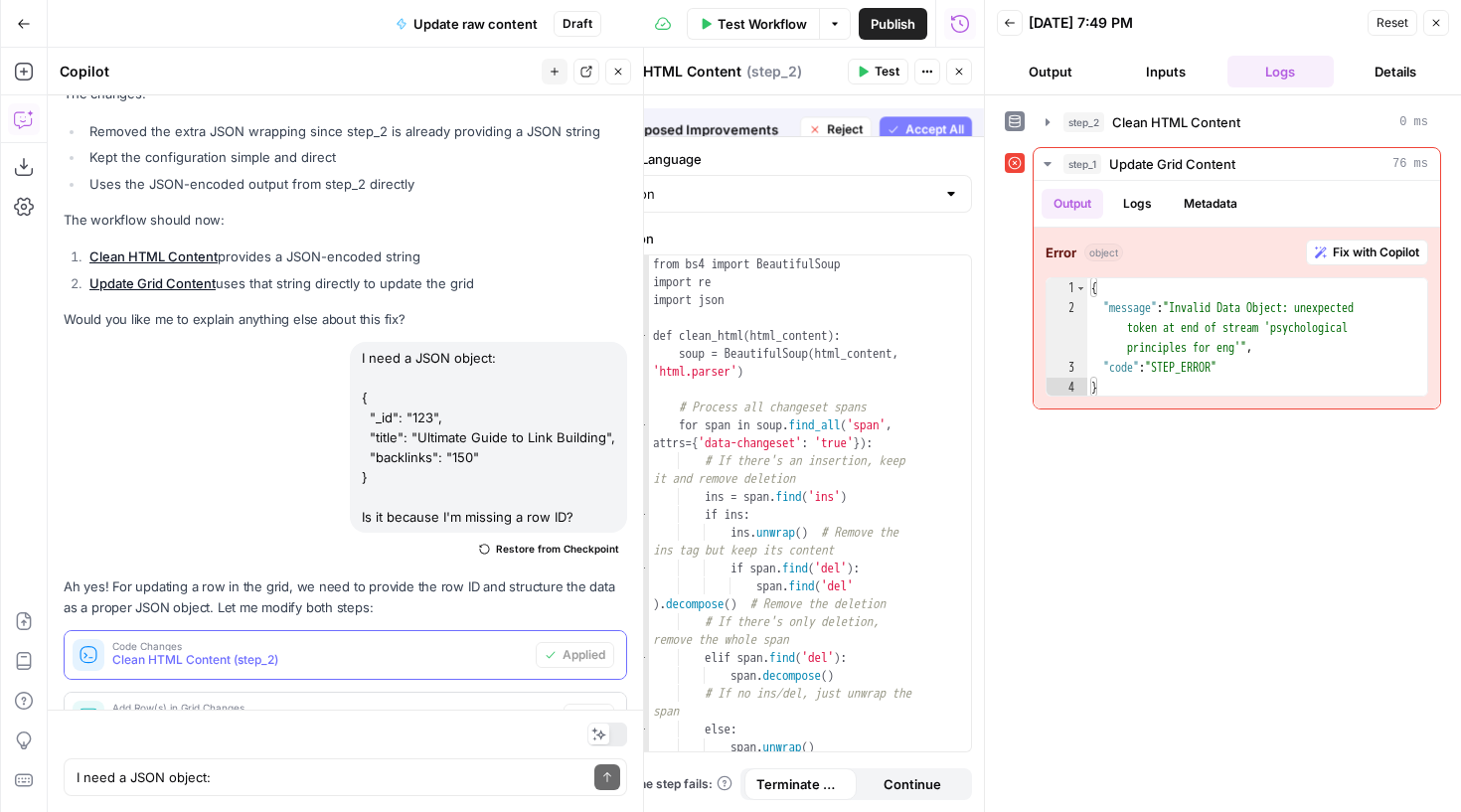 scroll, scrollTop: 16105, scrollLeft: 0, axis: vertical 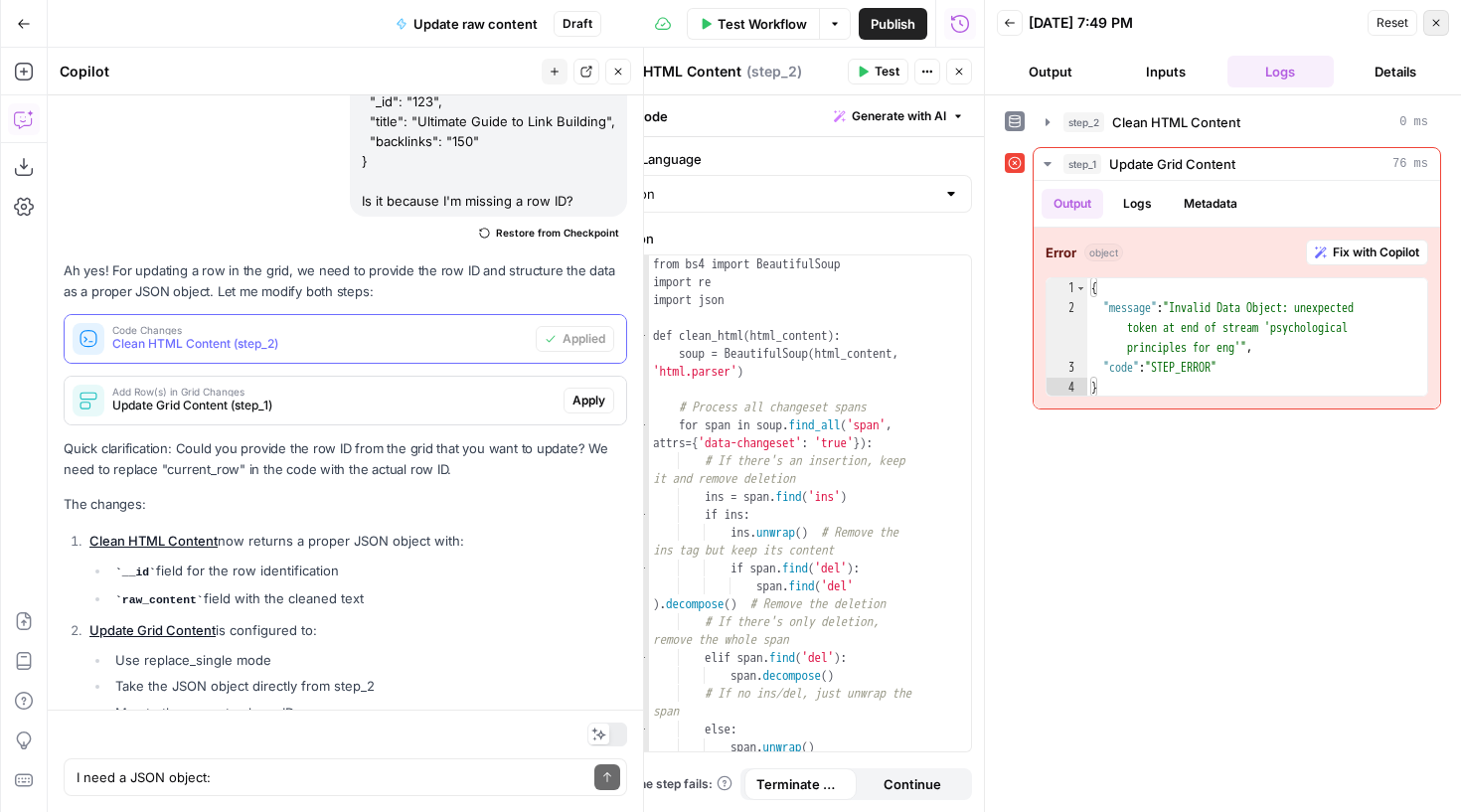 click 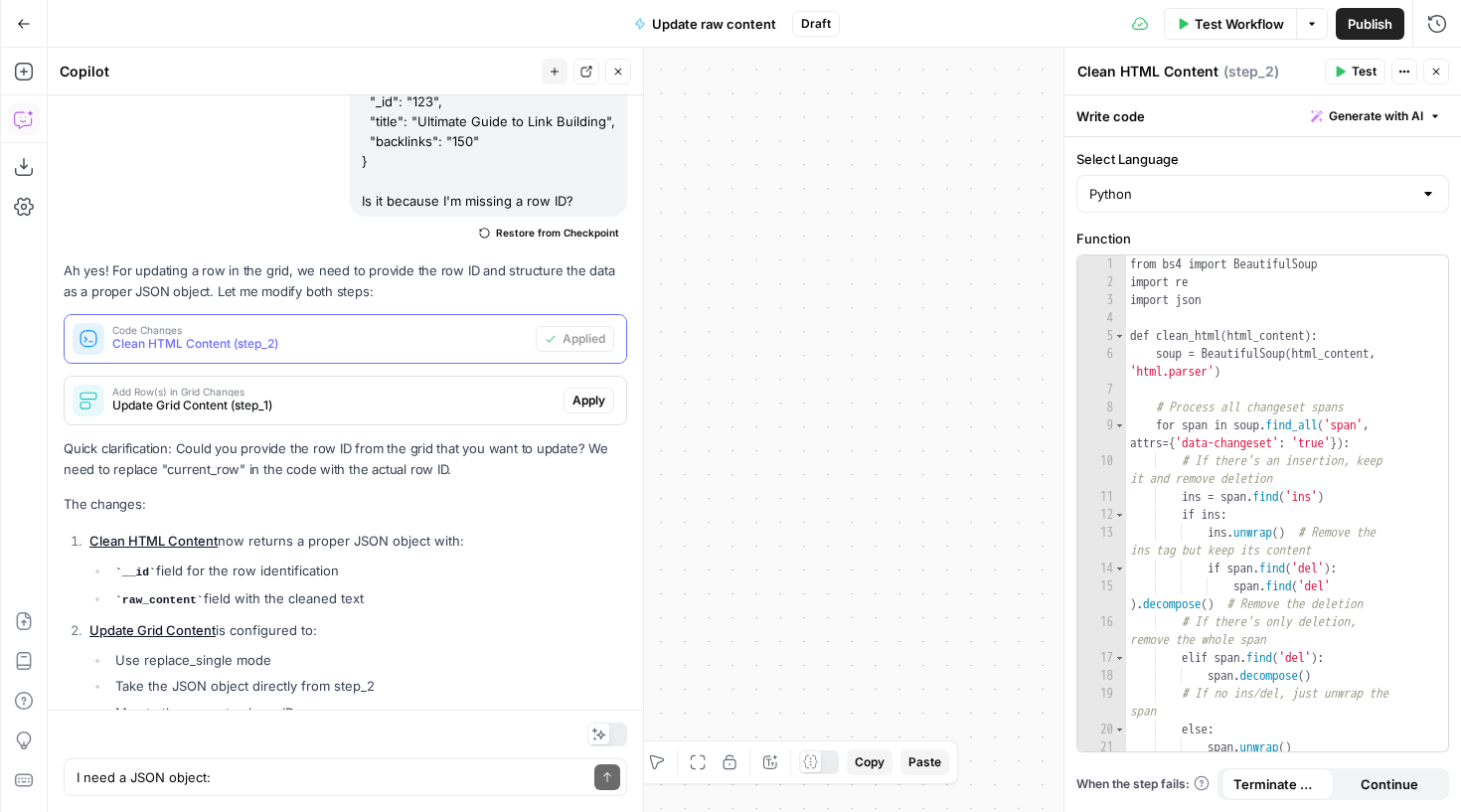 drag, startPoint x: 860, startPoint y: 205, endPoint x: 1090, endPoint y: 371, distance: 283.64767 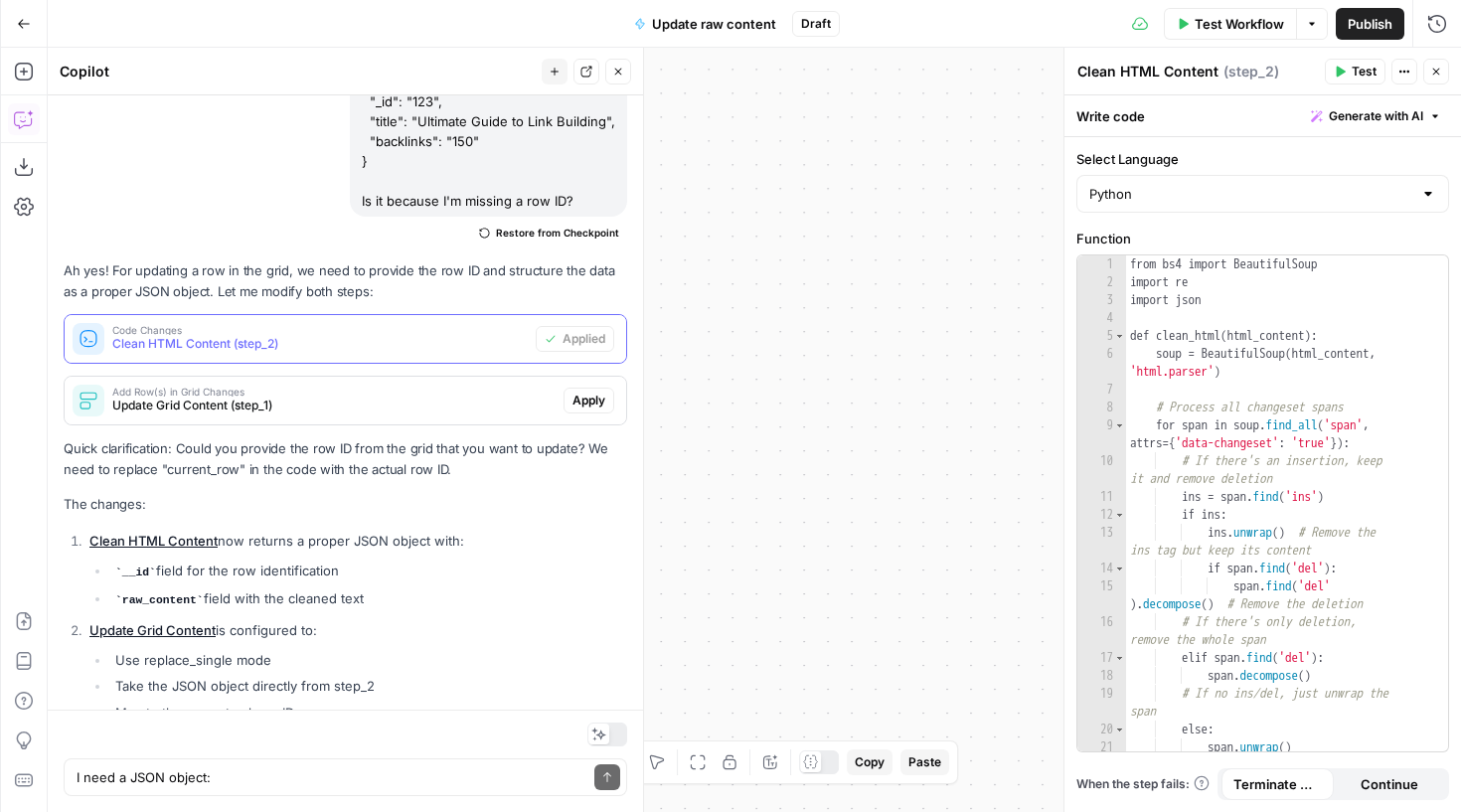 click on "M Mailjet New Home Browse Your Data Monitoring Settings Recent Grids New grid WordPress - Posts WordPress - Media LLM visibility - Mailjet - Sheet1.csv Recent Workflows New Workflow Update raw content Publish to Wordpress AirOps Academy What's new?
5
Help + Support Go Back Update raw content Draft Test Workflow Options Publish Run History Add Steps Copilot Download as JSON Settings Import JSON AirOps Academy Help Give Feedback Shortcuts Workflow Set Inputs Inputs Run Code · Python Clean HTML Content Step 2 Write to Grid Update Grid Content Step 1 Copy step Delete step Add Note Test End Output Press enter or space to select a node. You can then use the arrow keys to move the node around.  Press delete to remove it and escape to cancel.   Press enter or space to select an edge. You can then press delete to remove it or escape to cancel. Oops! Your window is too small AirOps is currently only supported on desktop devices. Please switch to access." at bounding box center [730, 406] 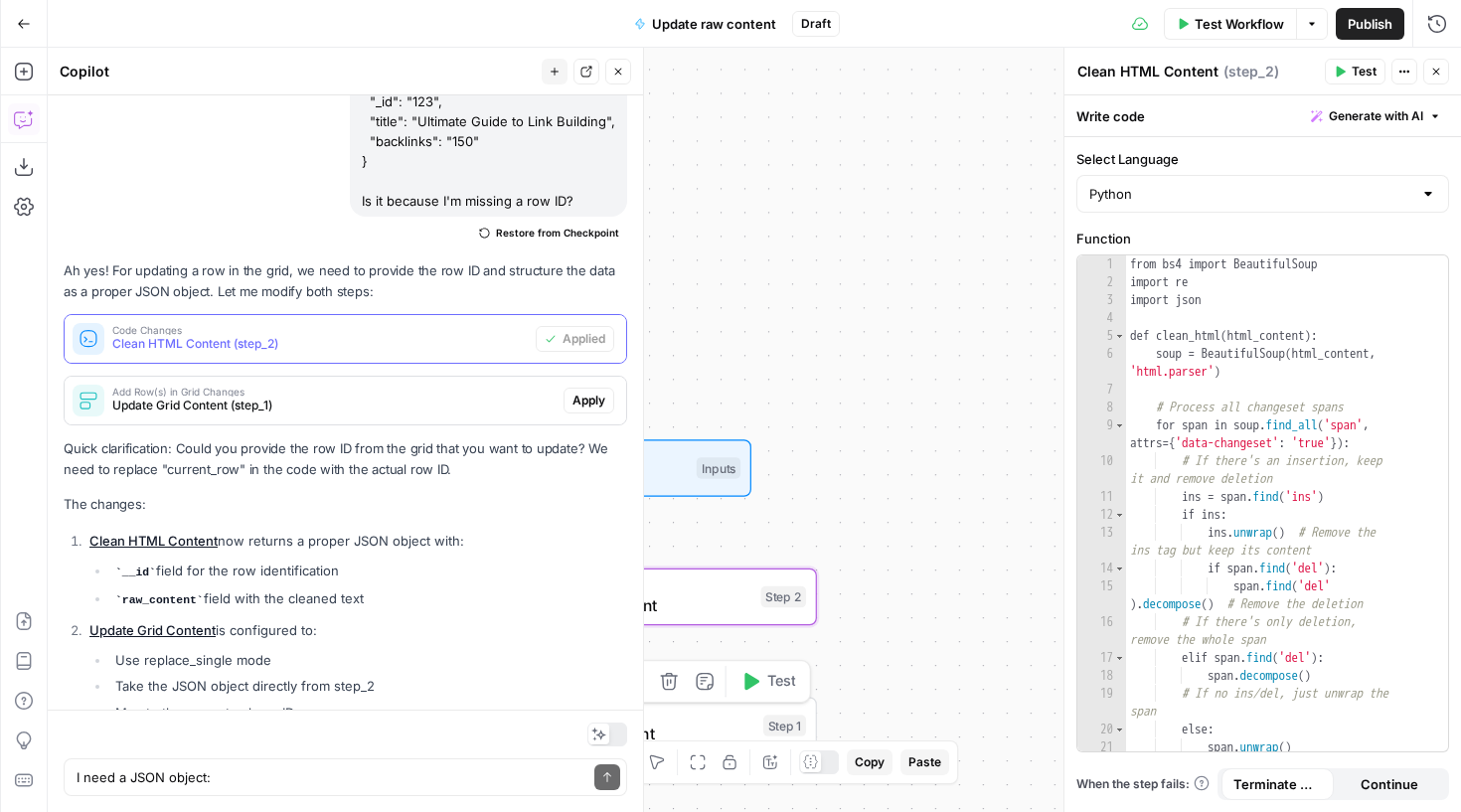 drag, startPoint x: 928, startPoint y: 358, endPoint x: 1115, endPoint y: 368, distance: 187.26719 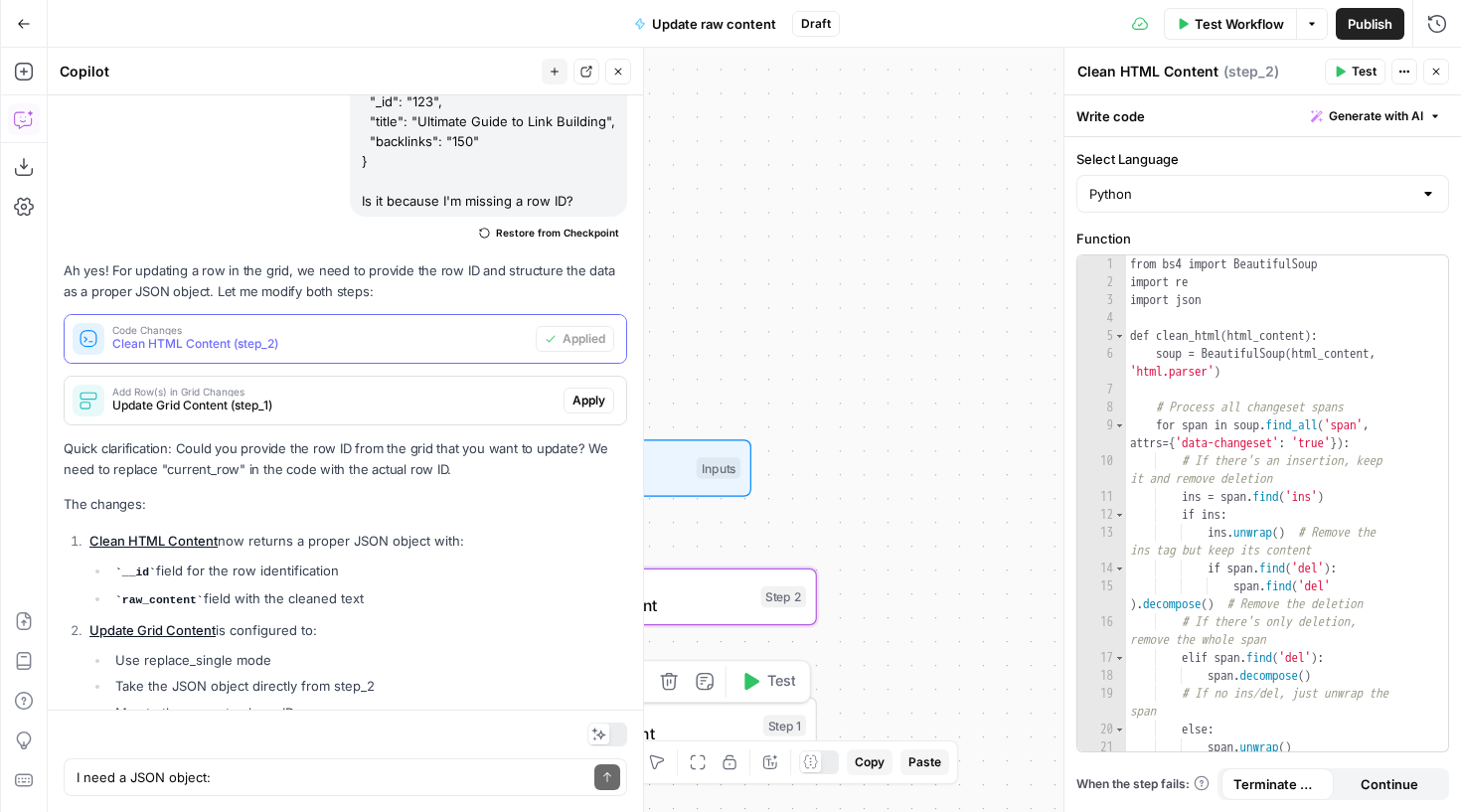 click on "M Mailjet New Home Browse Your Data Monitoring Settings Recent Grids New grid WordPress - Posts WordPress - Media LLM visibility - Mailjet - Sheet1.csv Recent Workflows New Workflow Update raw content Publish to Wordpress AirOps Academy What's new?
5
Help + Support Go Back Update raw content Draft Test Workflow Options Publish Run History Add Steps Copilot Download as JSON Settings Import JSON AirOps Academy Help Give Feedback Shortcuts Workflow Set Inputs Inputs Run Code · Python Clean HTML Content Step 2 Write to Grid Update Grid Content Step 1 Copy step Delete step Add Note Test End Output Press enter or space to select a node. You can then use the arrow keys to move the node around.  Press delete to remove it and escape to cancel.   Press enter or space to select an edge. You can then press delete to remove it or escape to cancel. Oops! Your window is too small AirOps is currently only supported on desktop devices. Please switch to access." at bounding box center [730, 406] 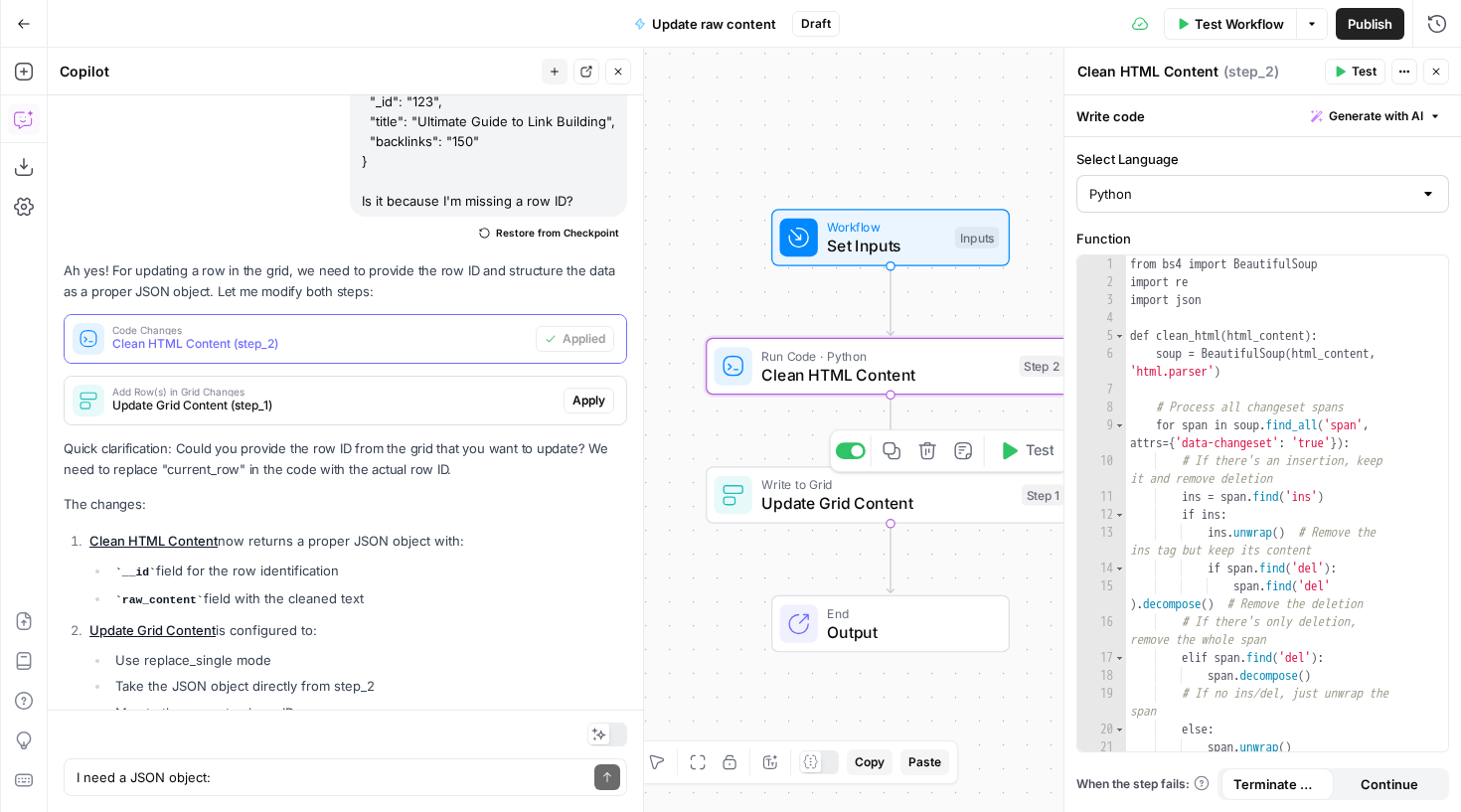 drag, startPoint x: 870, startPoint y: 420, endPoint x: 1134, endPoint y: 181, distance: 356.11375 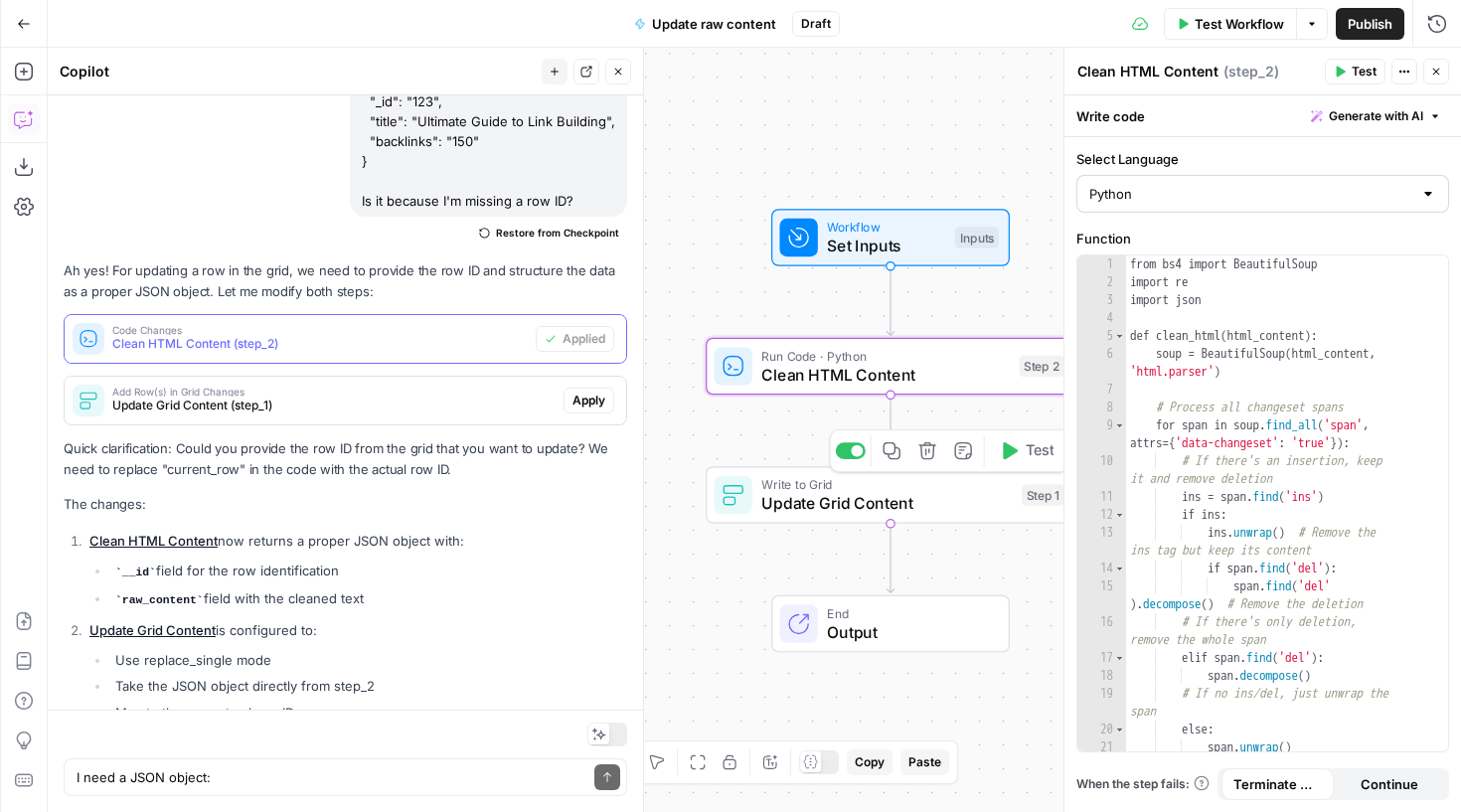 click on "M Mailjet New Home Browse Your Data Monitoring Settings Recent Grids New grid WordPress - Posts WordPress - Media LLM visibility - Mailjet - Sheet1.csv Recent Workflows New Workflow Update raw content Publish to Wordpress AirOps Academy What's new?
5
Help + Support Go Back Update raw content Draft Test Workflow Options Publish Run History Add Steps Copilot Download as JSON Settings Import JSON AirOps Academy Help Give Feedback Shortcuts Workflow Set Inputs Inputs Run Code · Python Clean HTML Content Step 2 Write to Grid Update Grid Content Step 1 Copy step Delete step Add Note Test End Output Press enter or space to select a node. You can then use the arrow keys to move the node around.  Press delete to remove it and escape to cancel.   Press enter or space to select an edge. You can then press delete to remove it or escape to cancel. Oops! Your window is too small AirOps is currently only supported on desktop devices. Please switch to access." at bounding box center [730, 406] 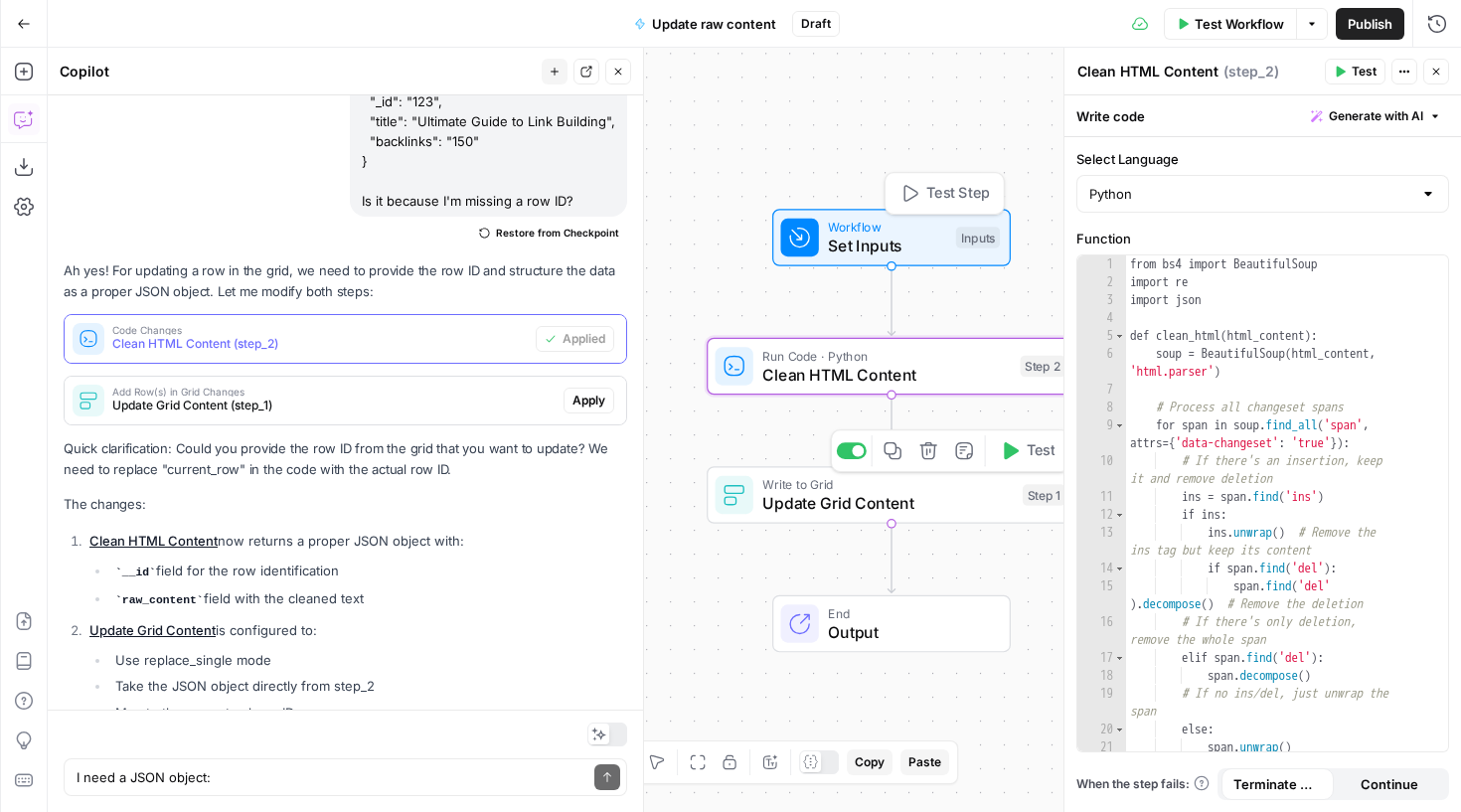 click on "Set Inputs" at bounding box center (887, 245) 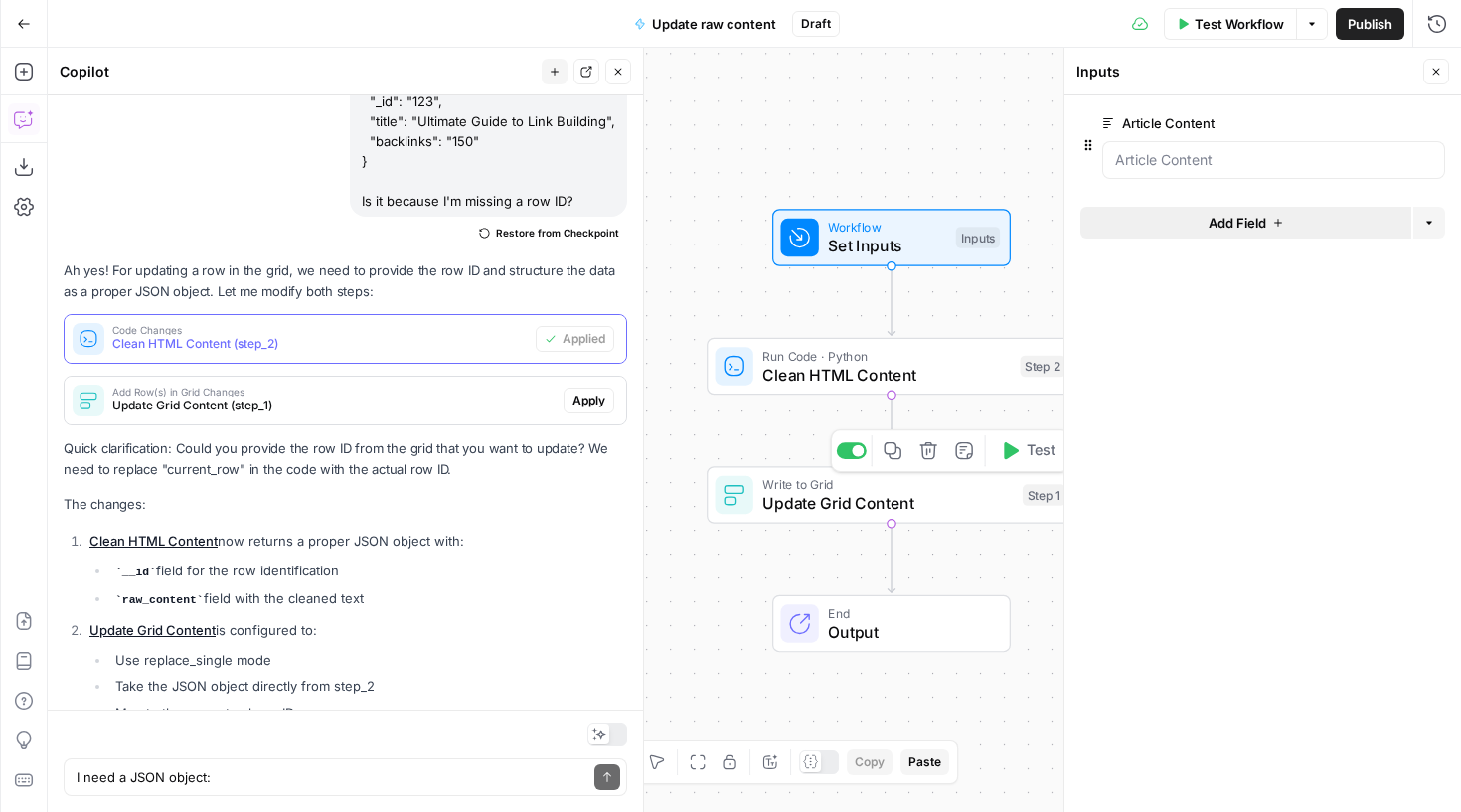 click on "Add Field" at bounding box center [1237, 223] 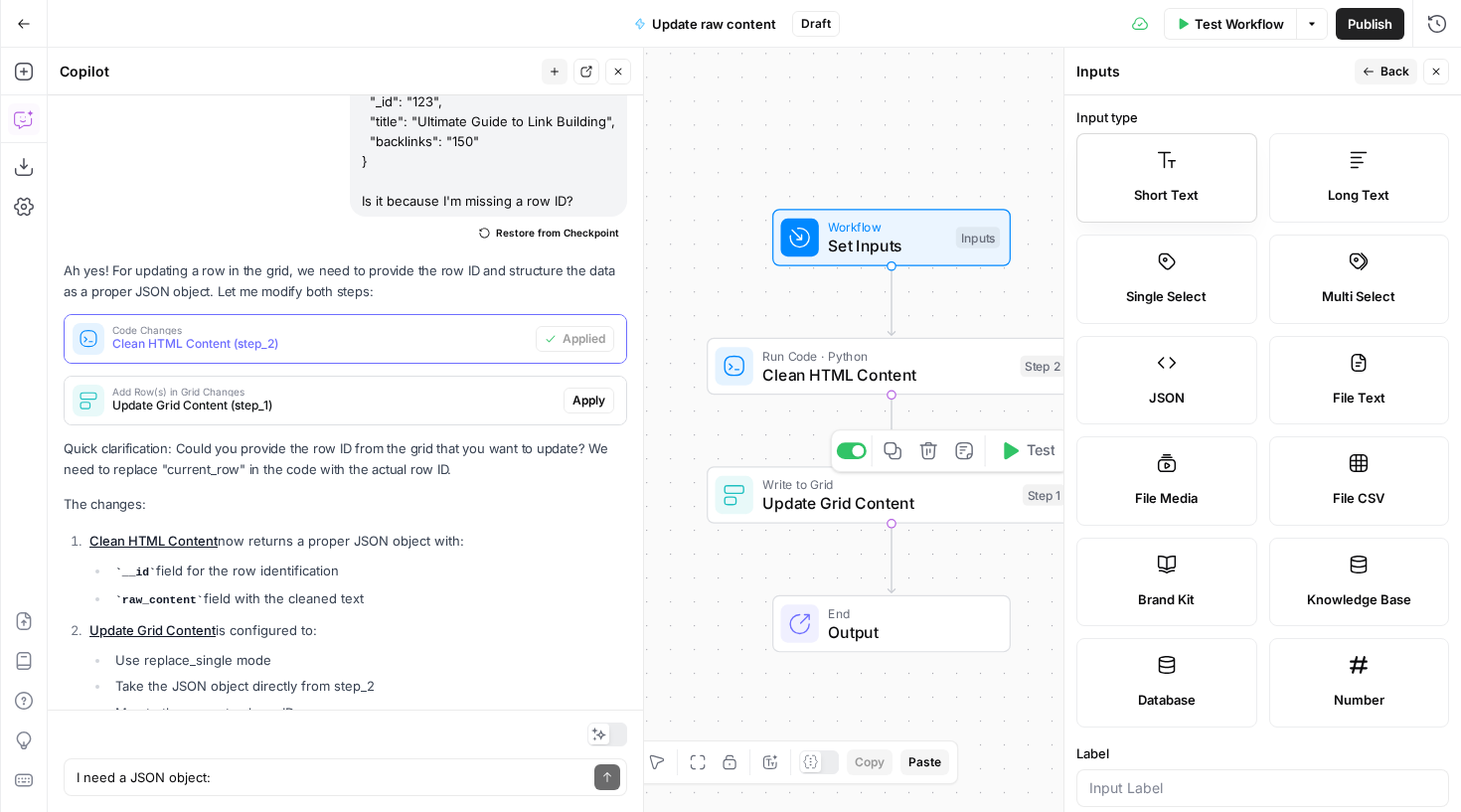 click on "Short Text" at bounding box center (1167, 178) 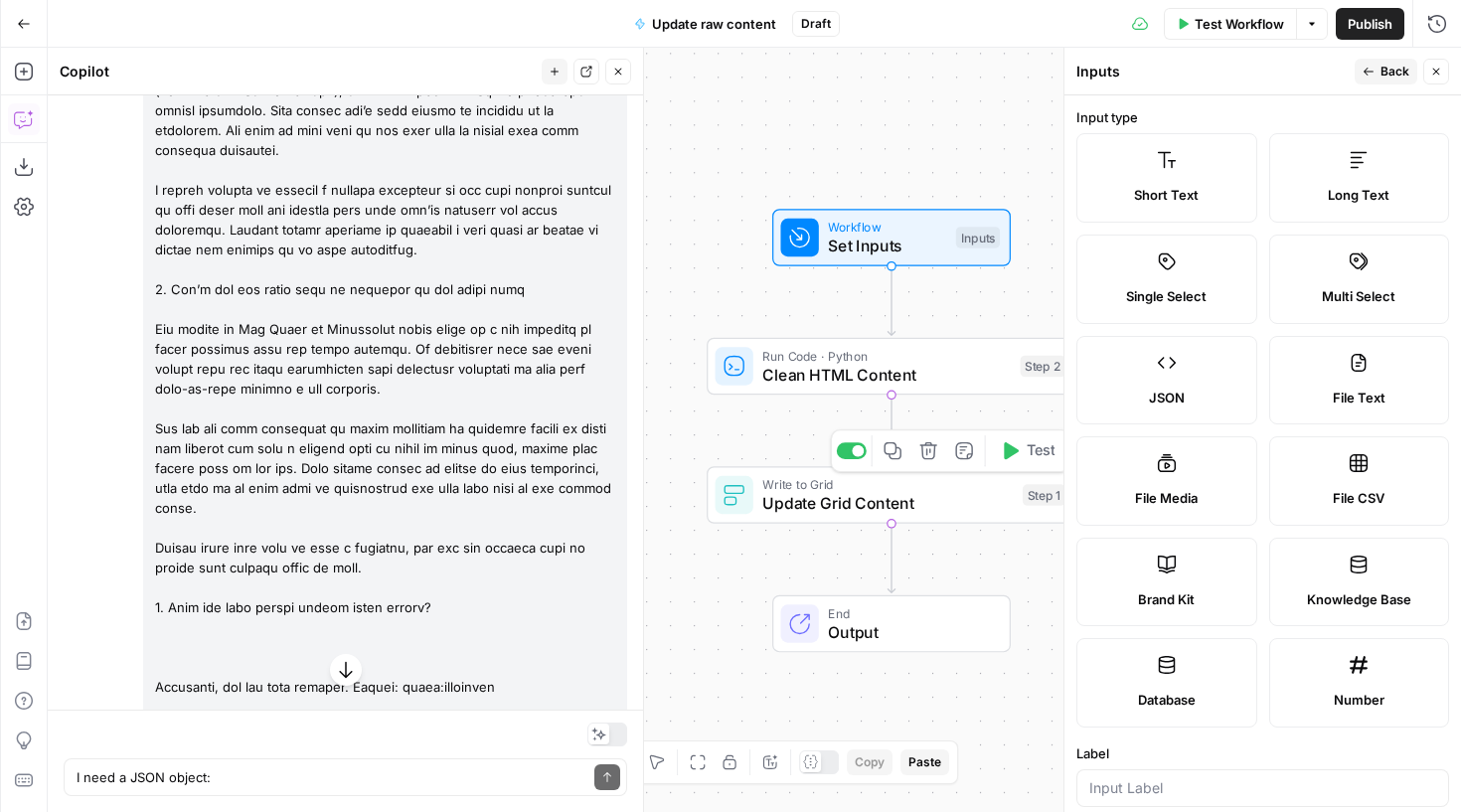 scroll, scrollTop: 10480, scrollLeft: 0, axis: vertical 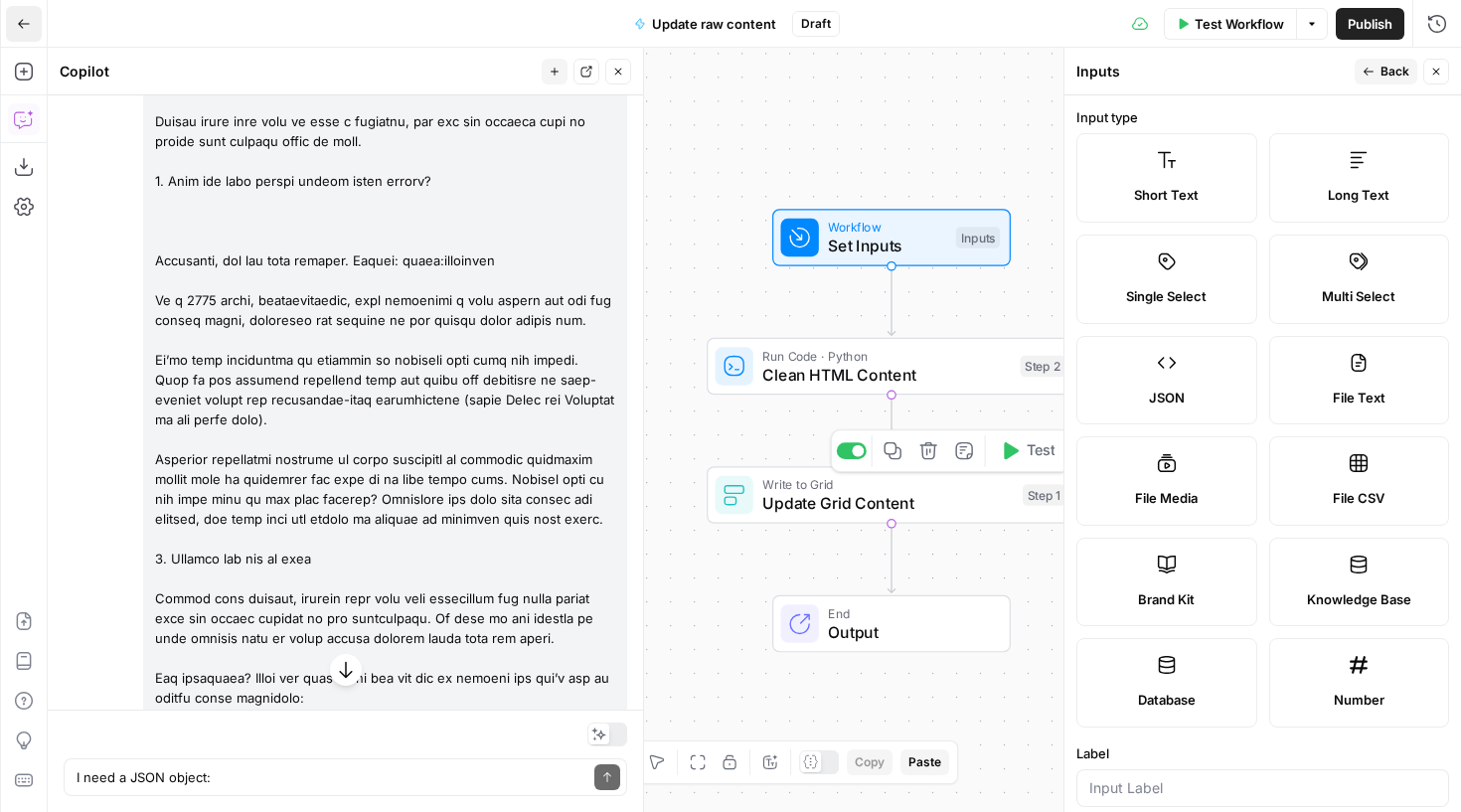 click 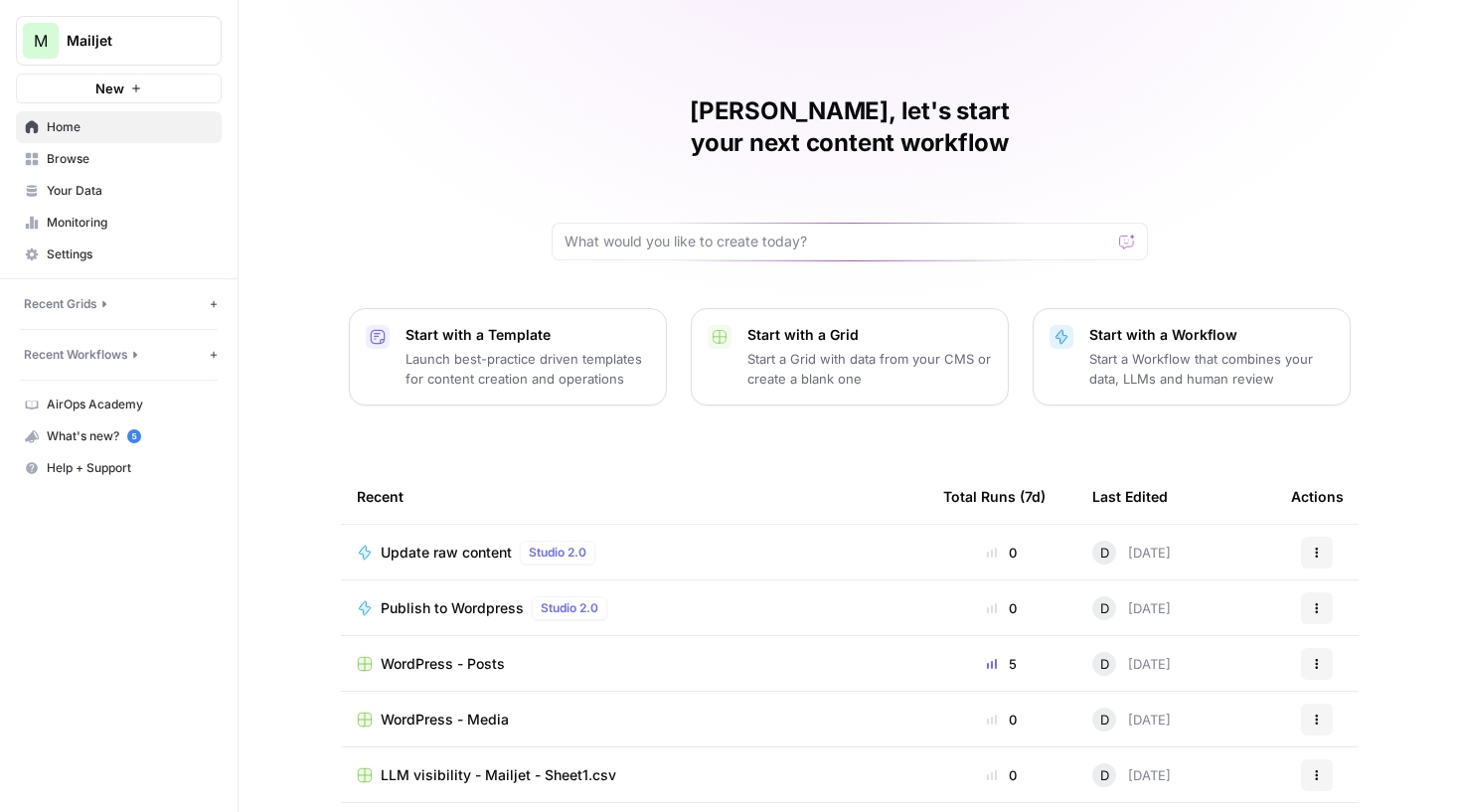 click on "Actions" at bounding box center (1317, 533) 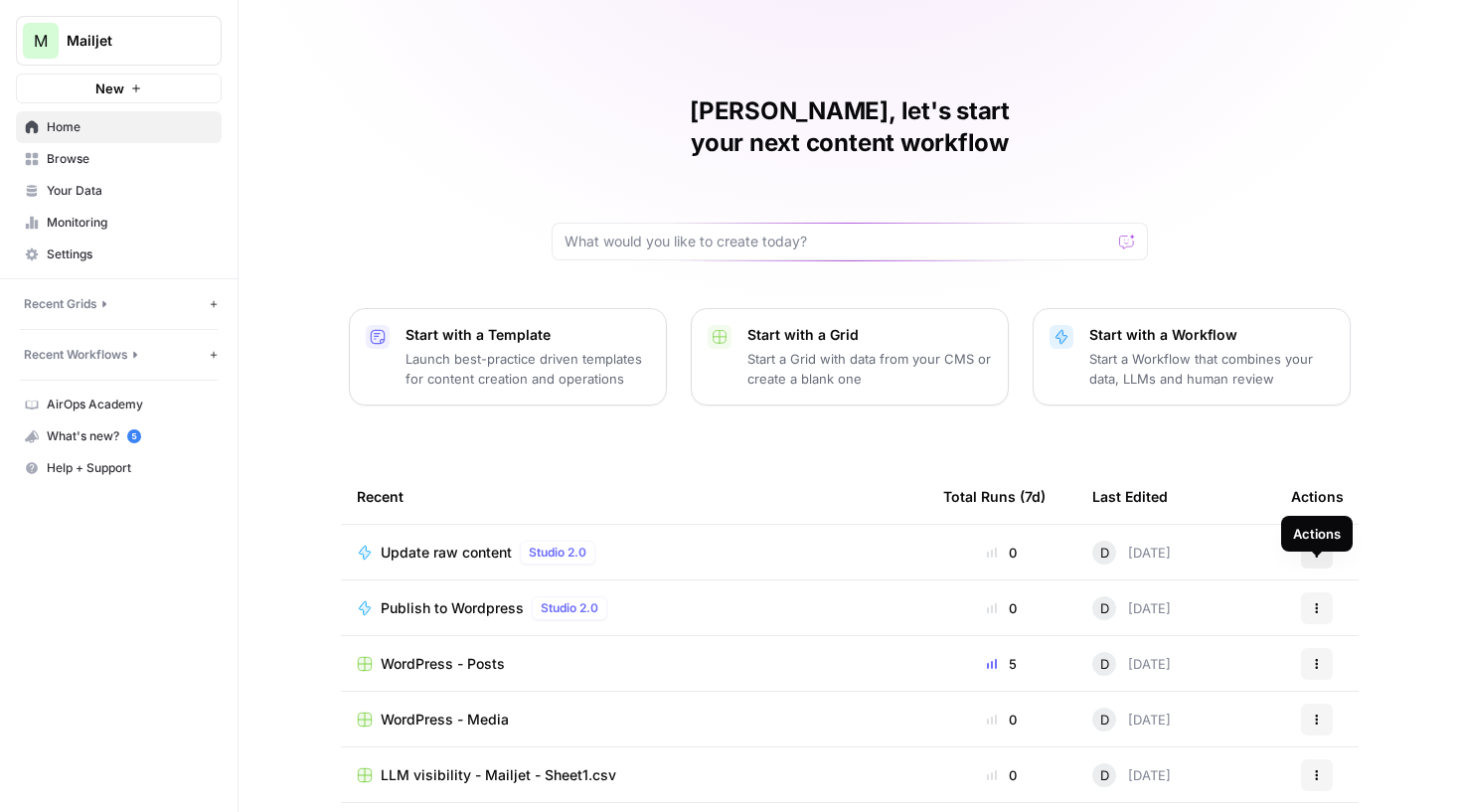 click on "Actions" at bounding box center (1317, 553) 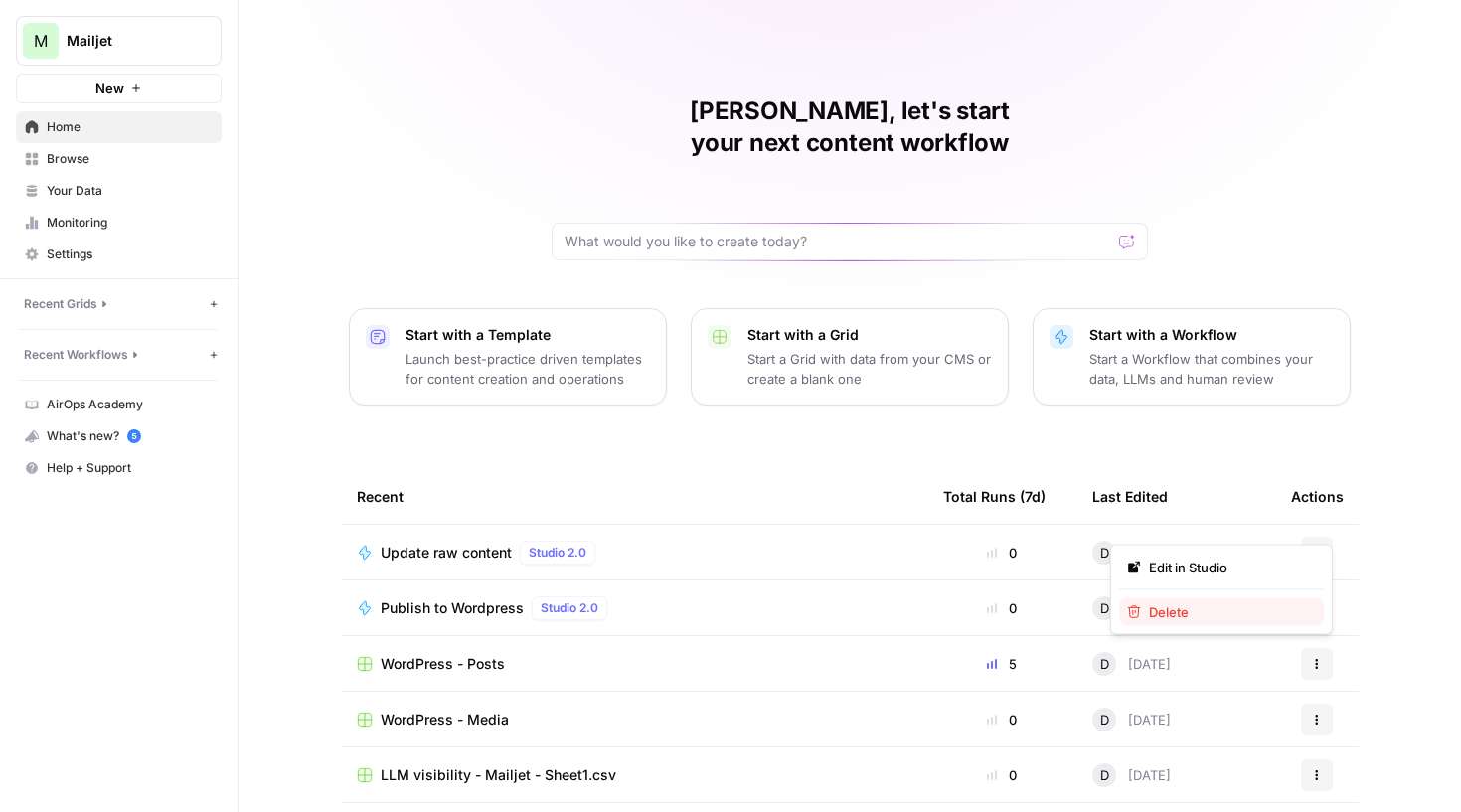 click on "Delete" at bounding box center [1221, 612] 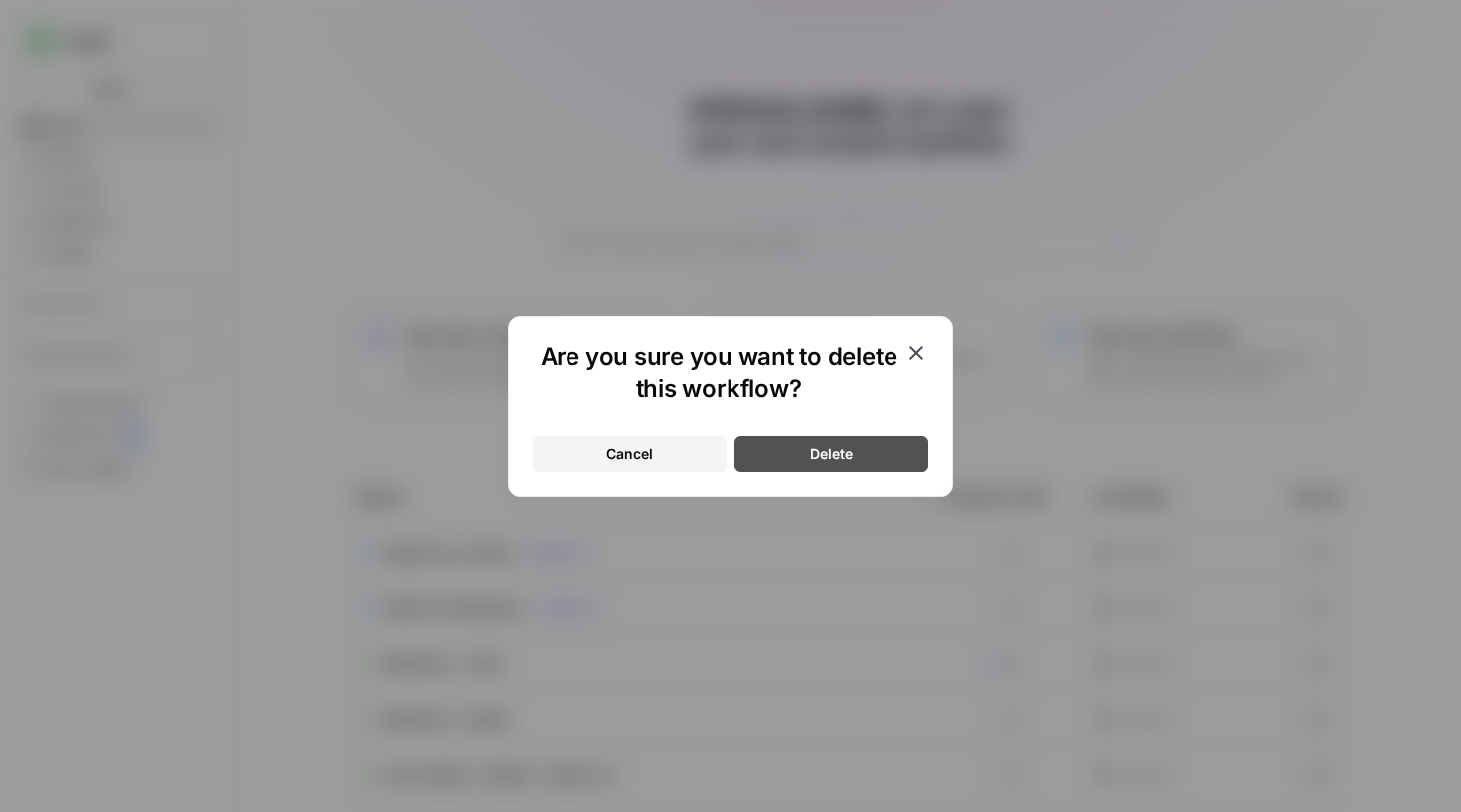 click on "Delete" at bounding box center [831, 454] 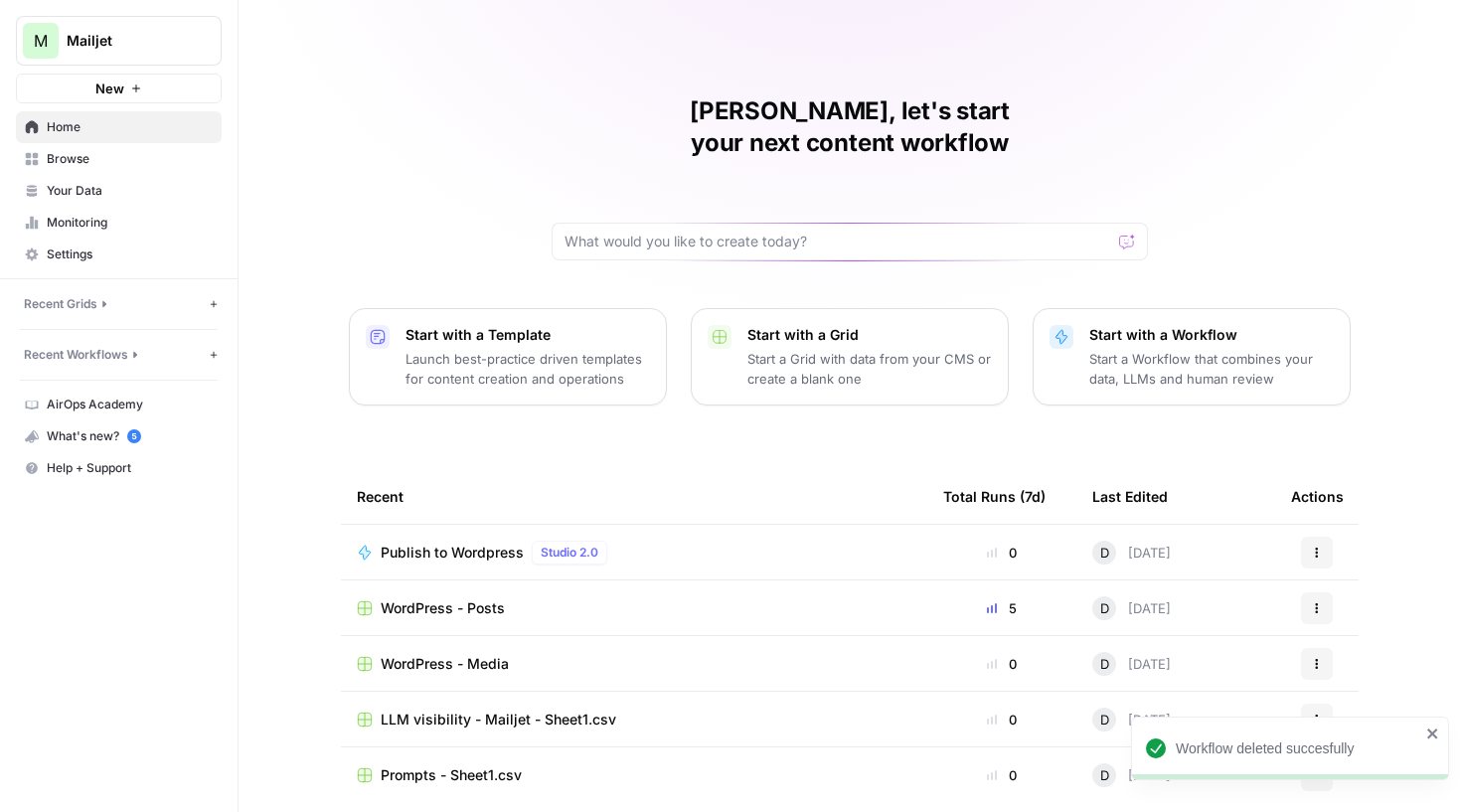 click on "Publish to Wordpress" at bounding box center [452, 553] 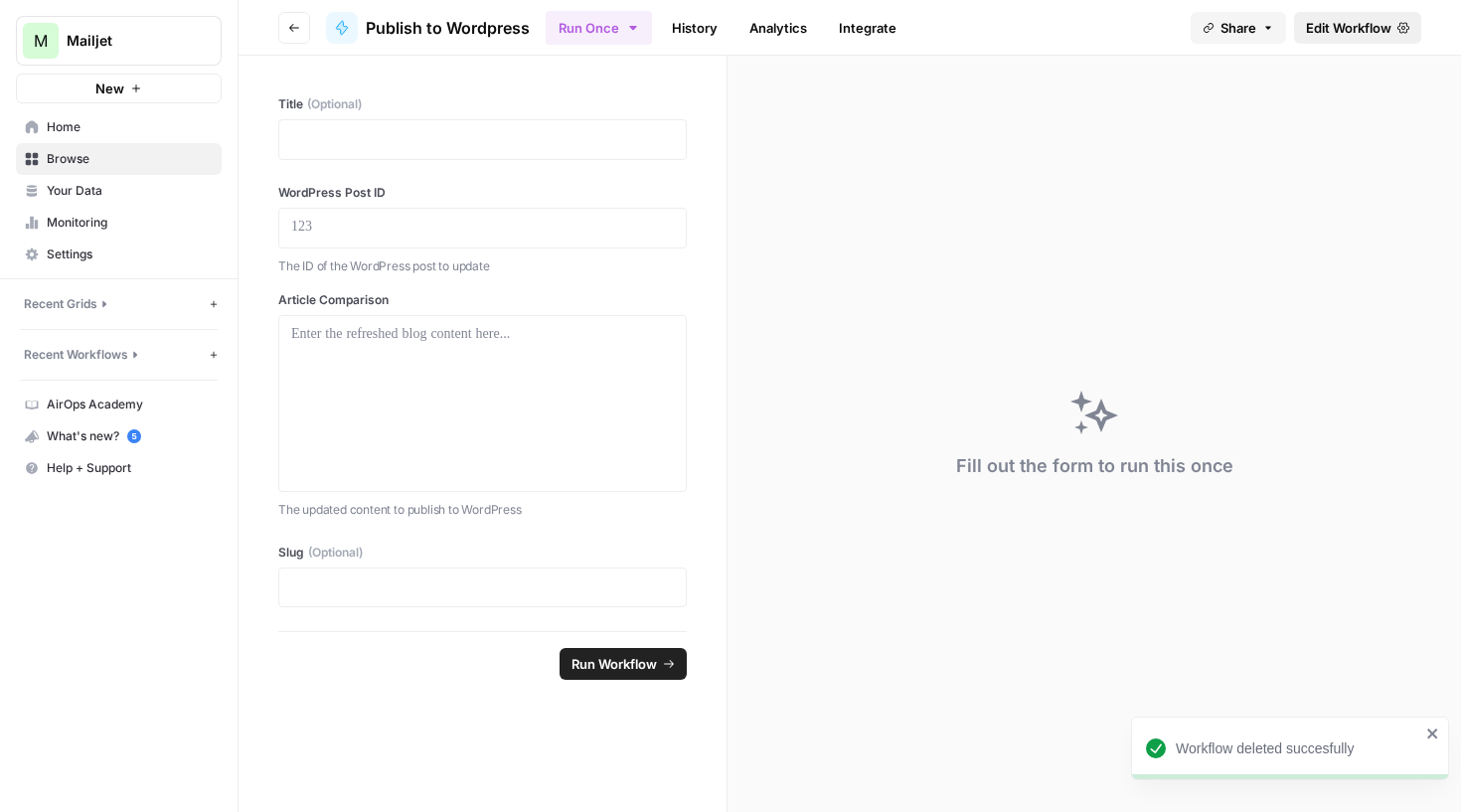 click on "Edit Workflow" at bounding box center [1349, 28] 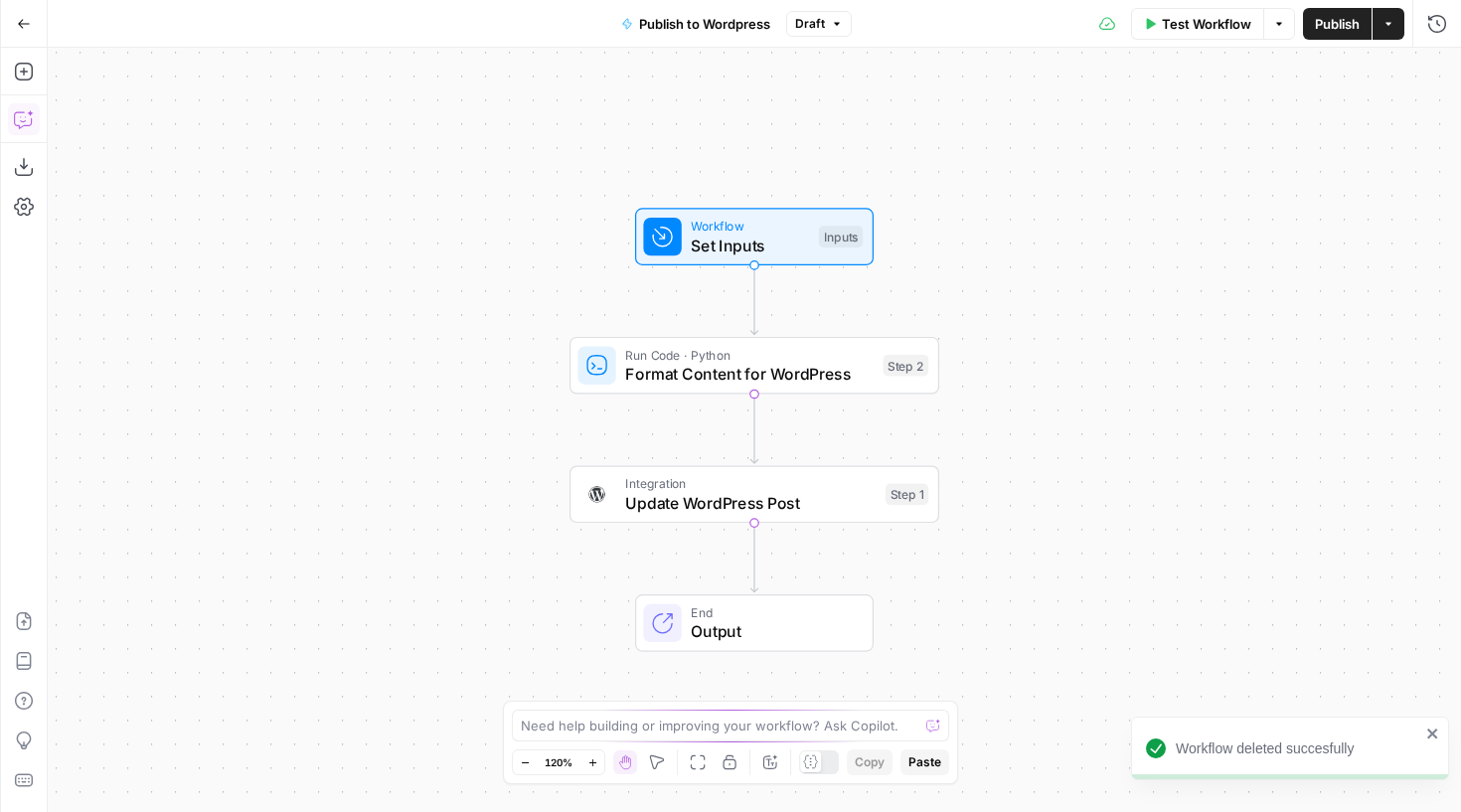 click 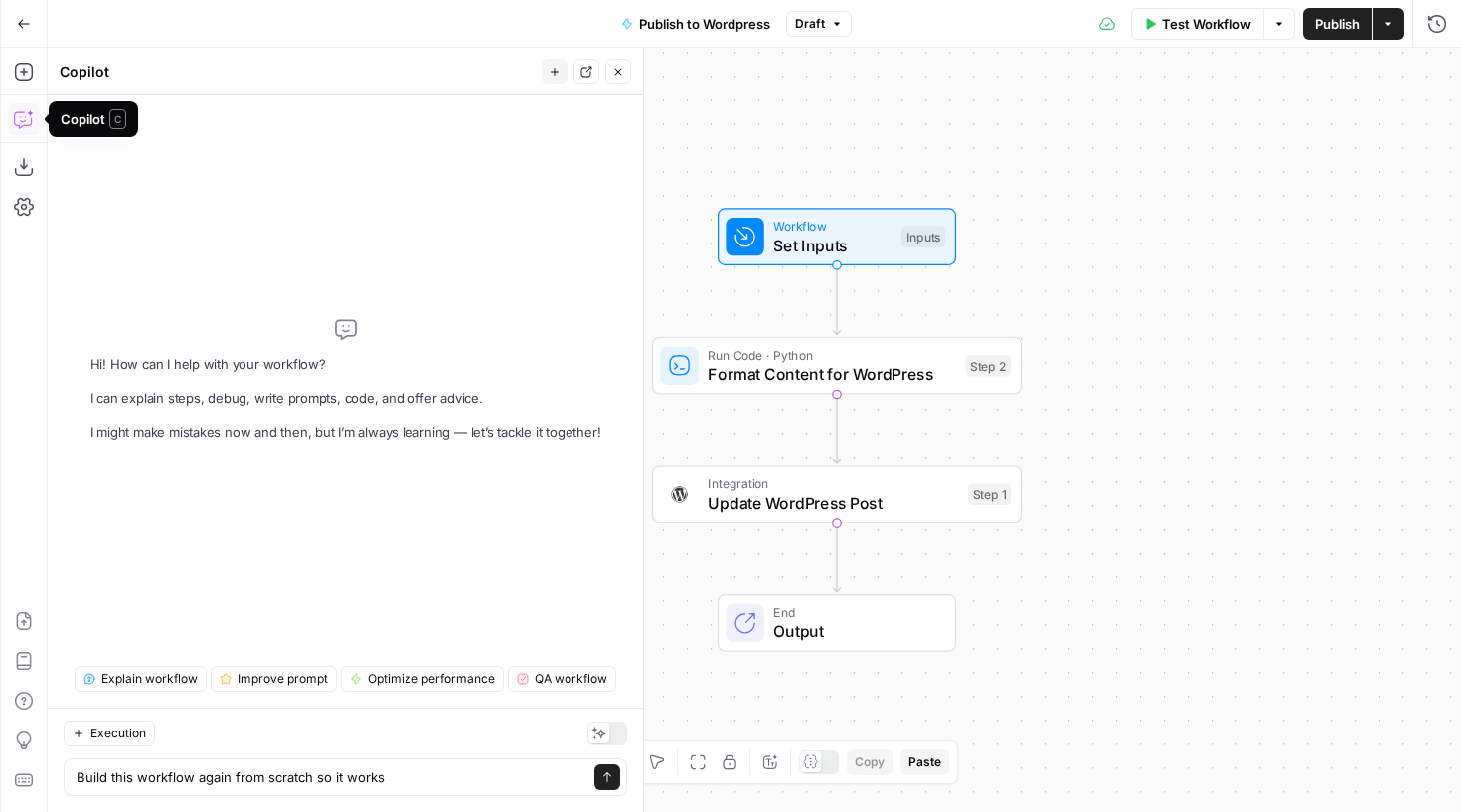 type on "Build this workflow again from scratch so it works?" 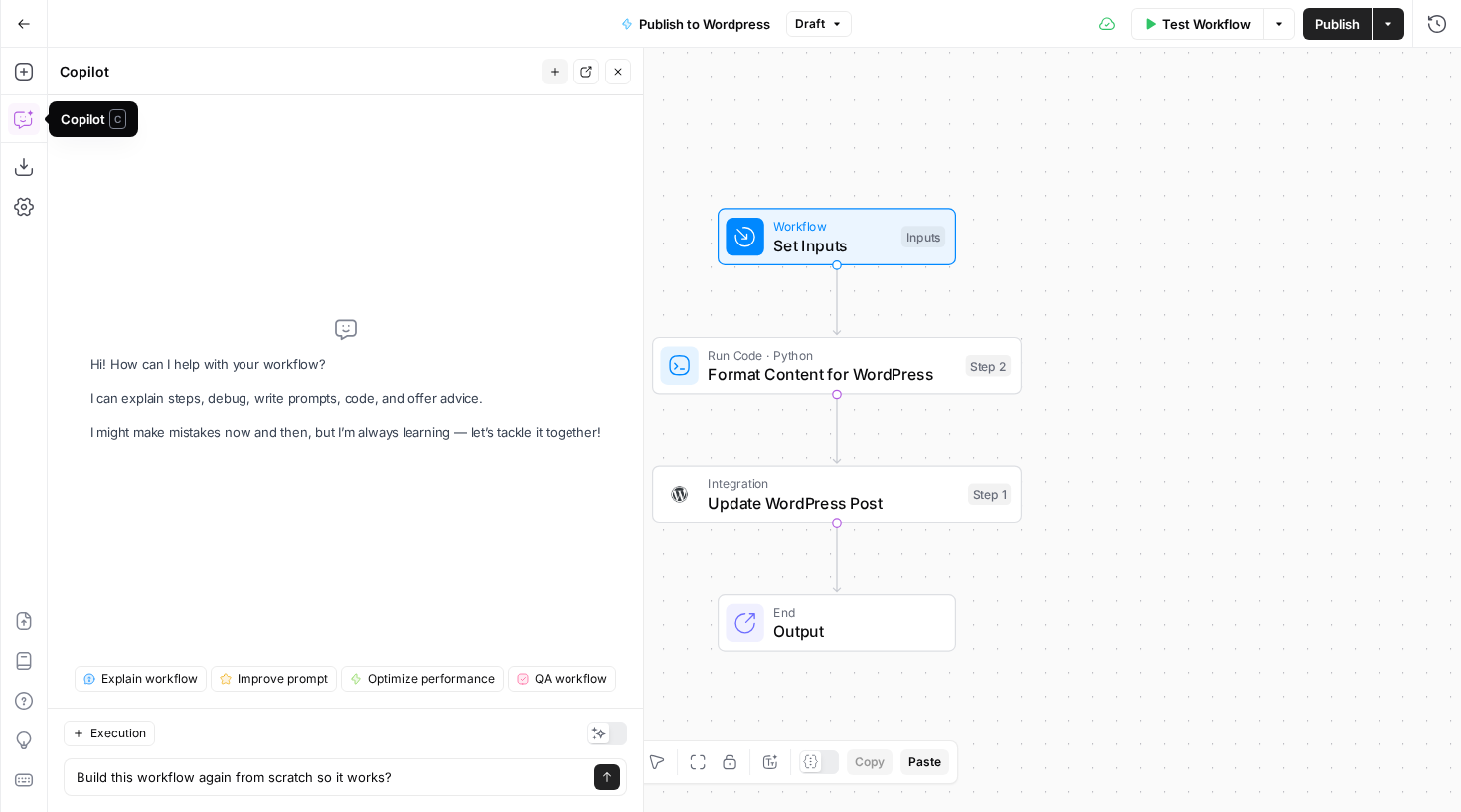 type 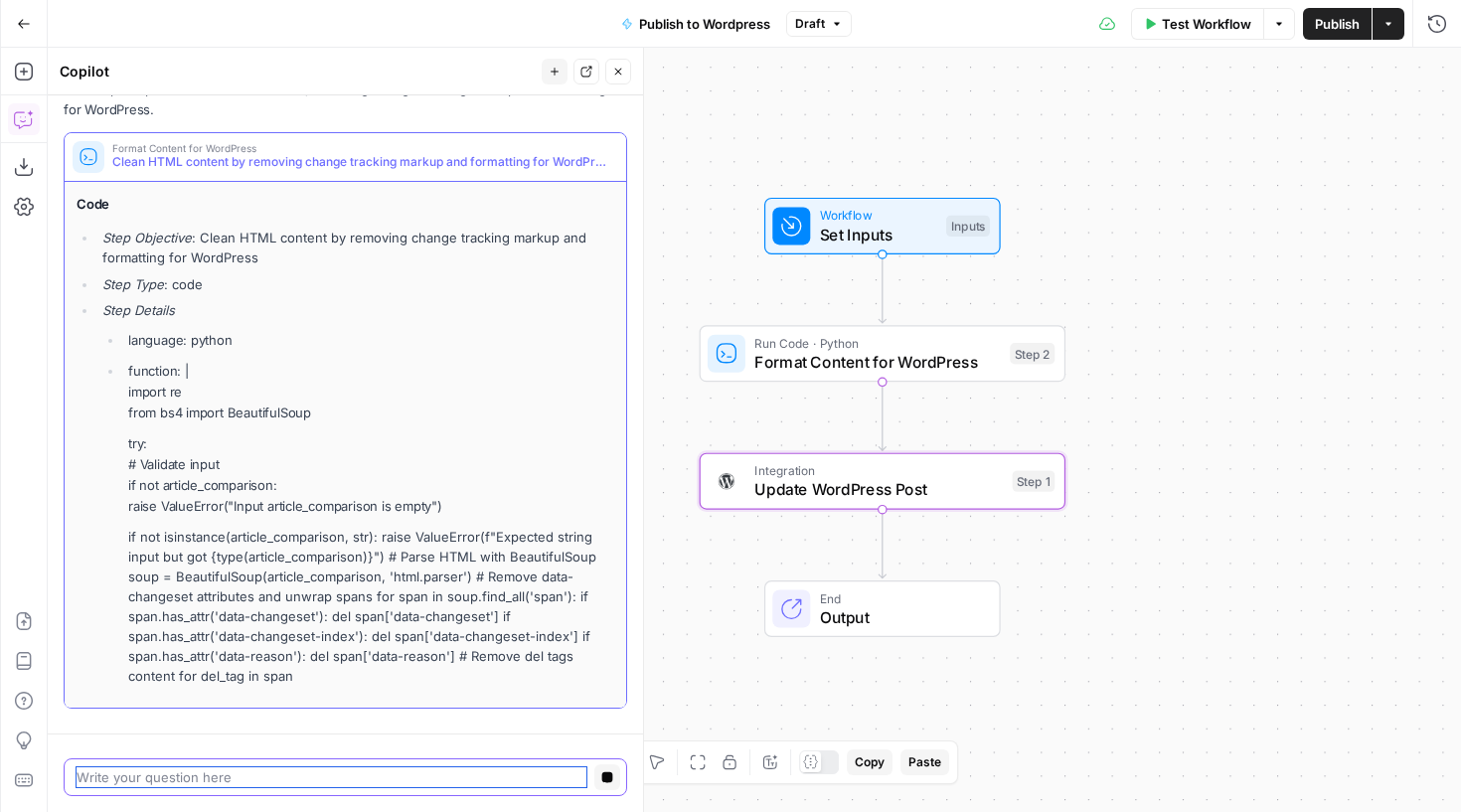scroll, scrollTop: 418, scrollLeft: 0, axis: vertical 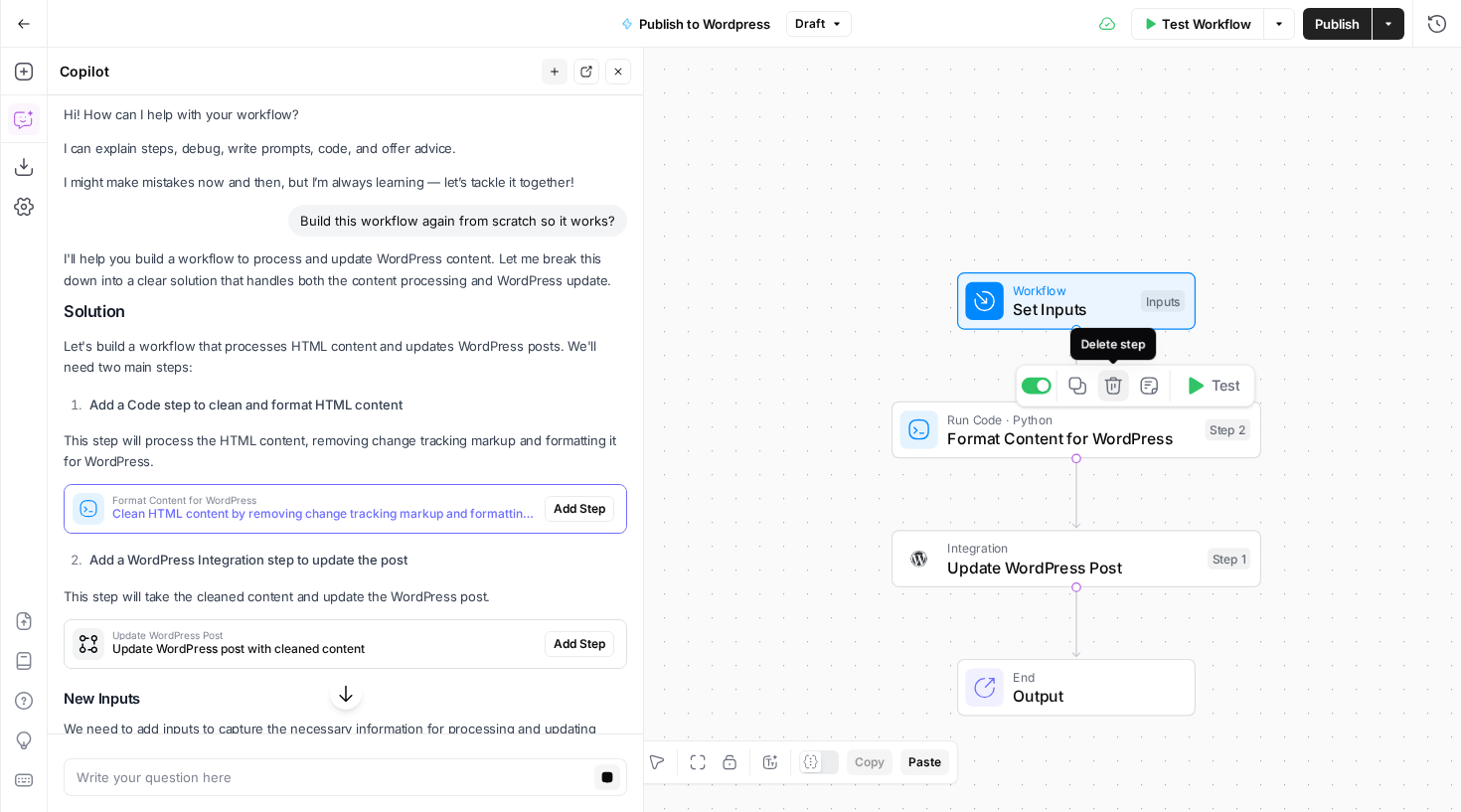 click 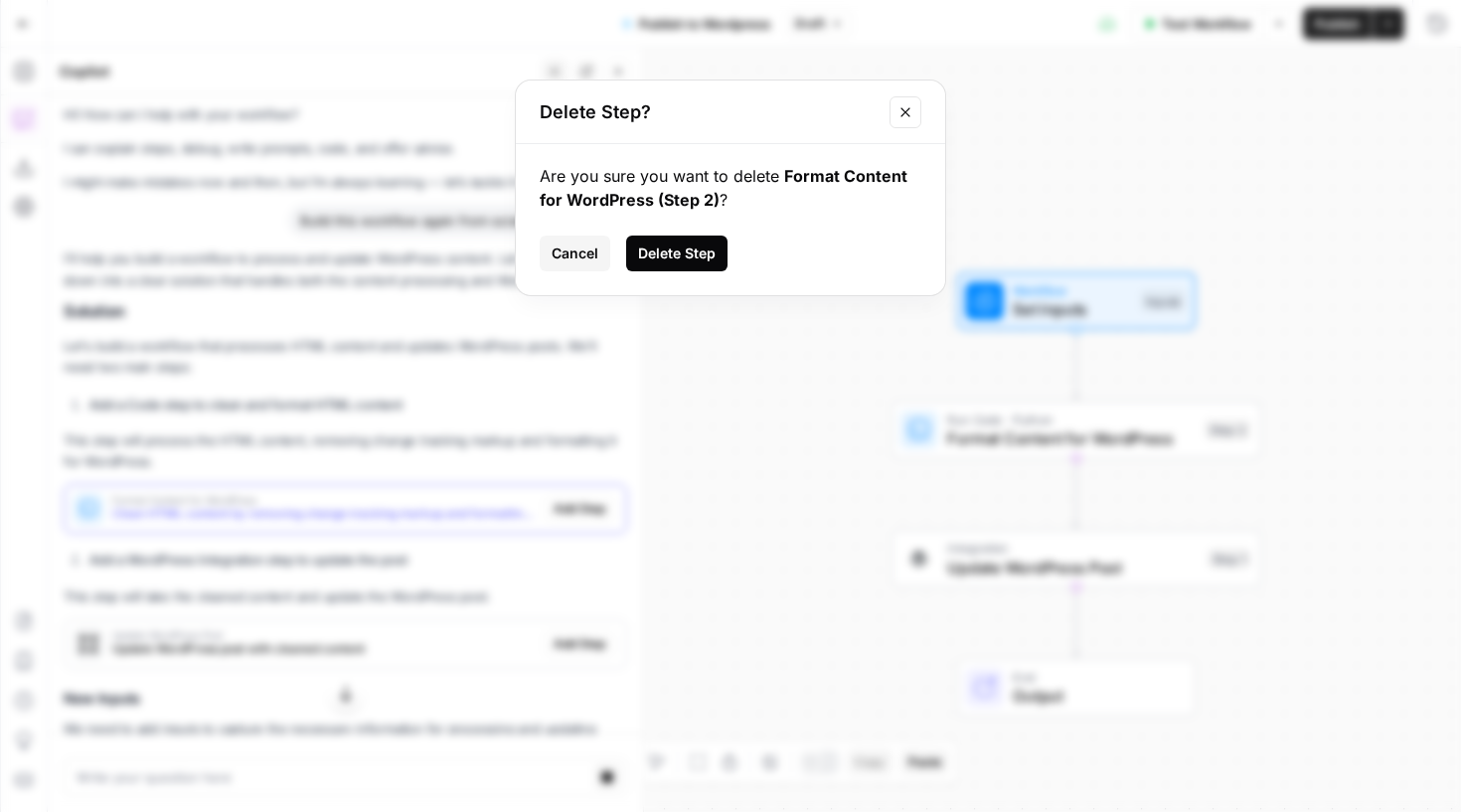 click on "Delete Step" at bounding box center [677, 253] 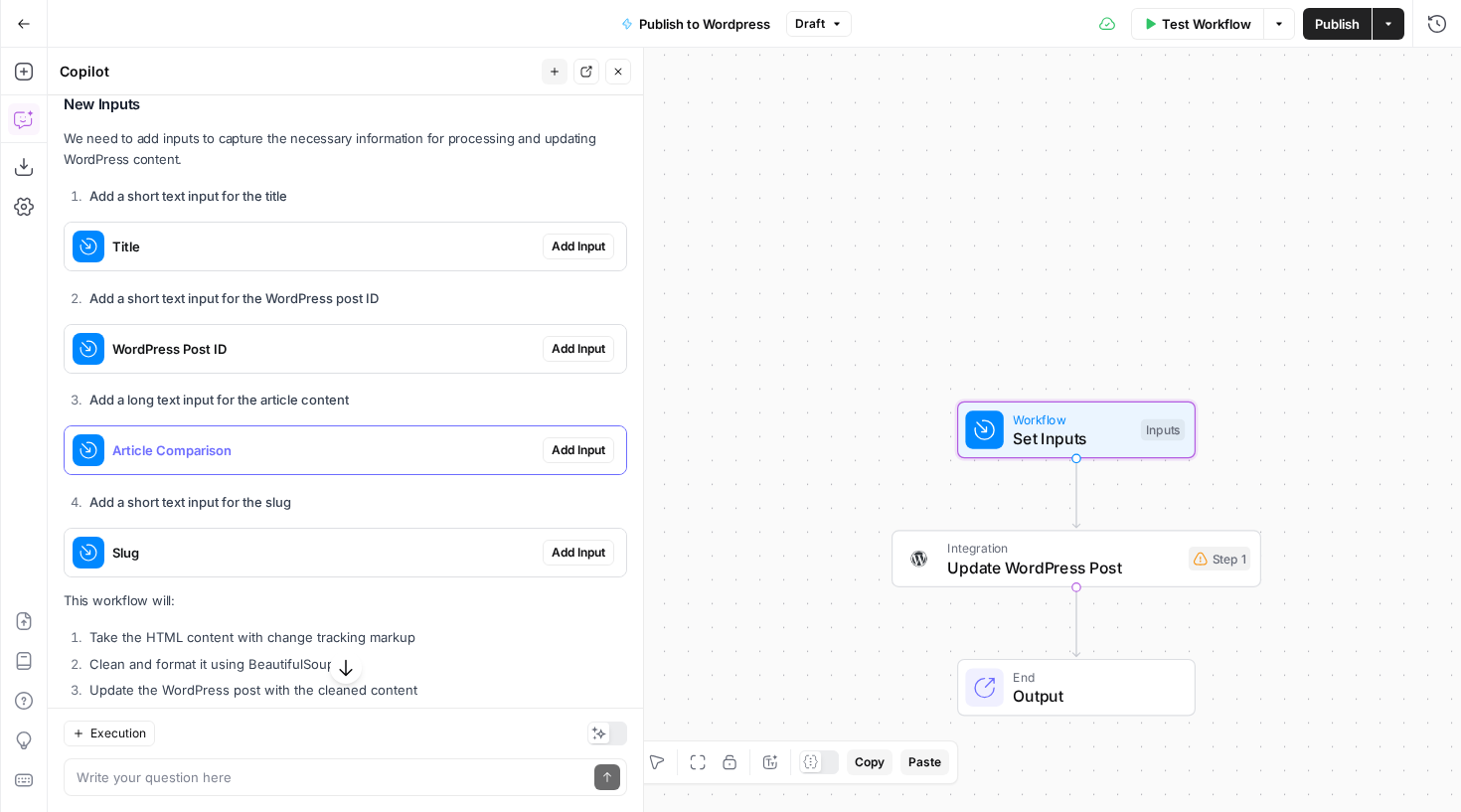 scroll, scrollTop: 710, scrollLeft: 0, axis: vertical 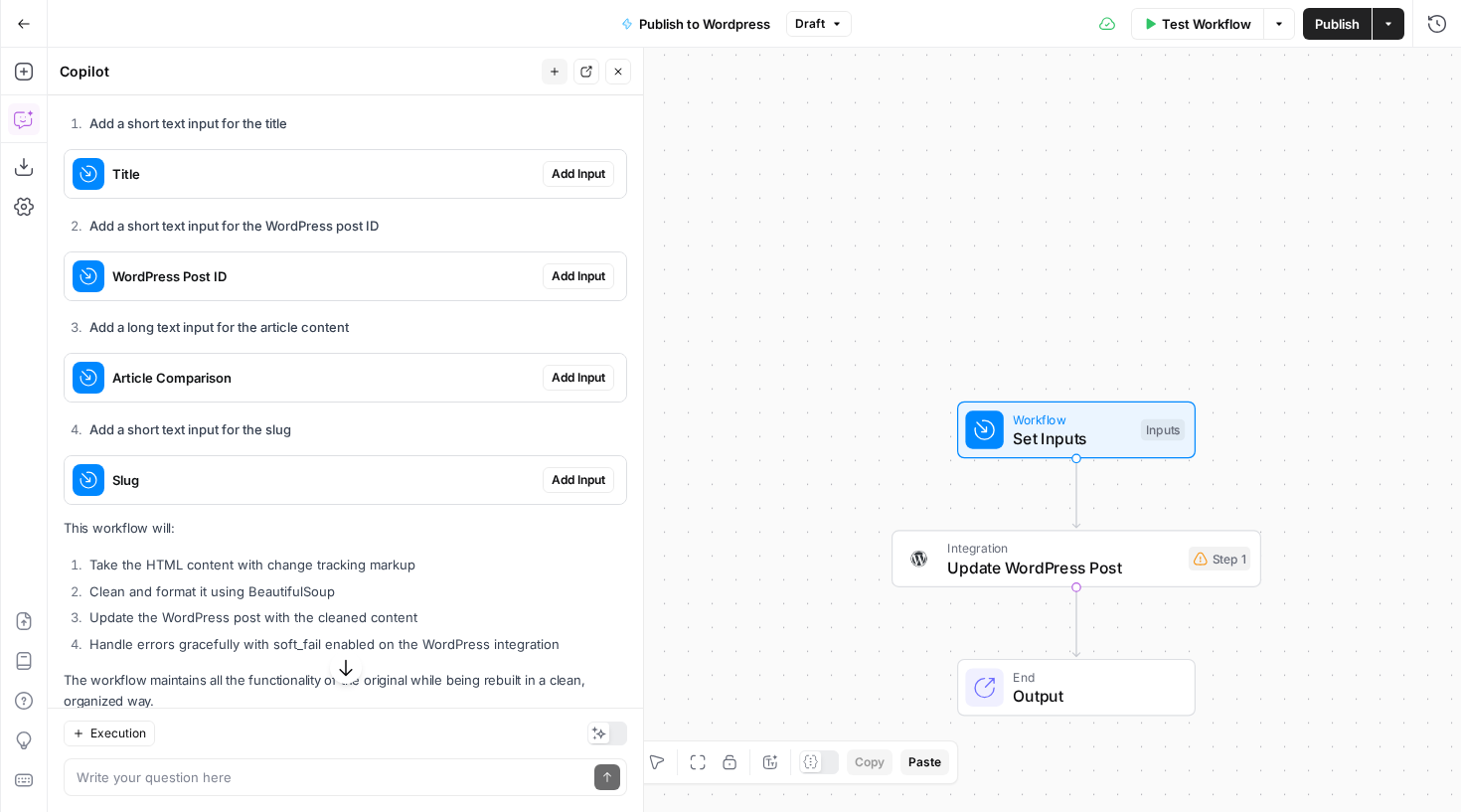 click on "Update WordPress Post" at bounding box center (1062, 568) 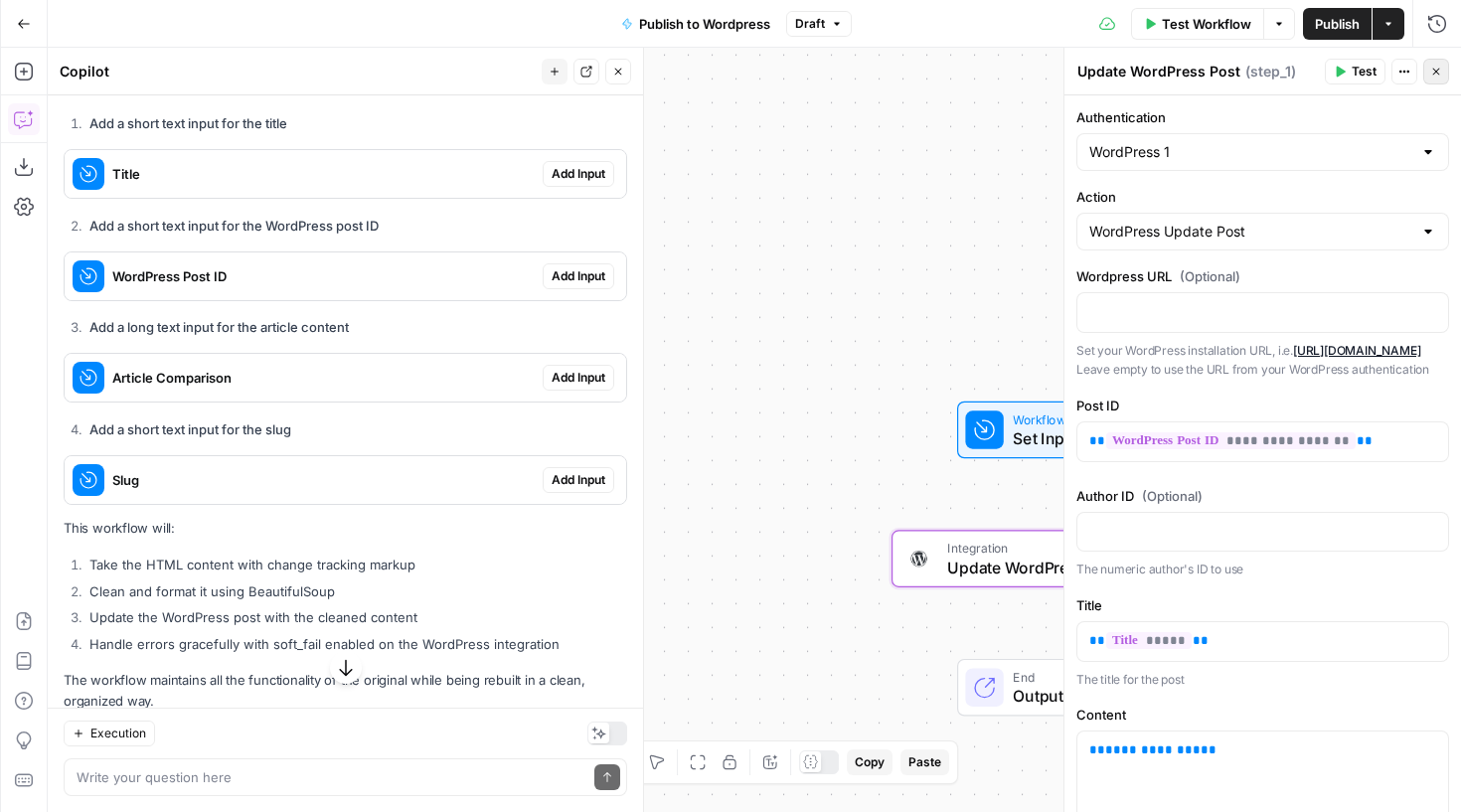 click 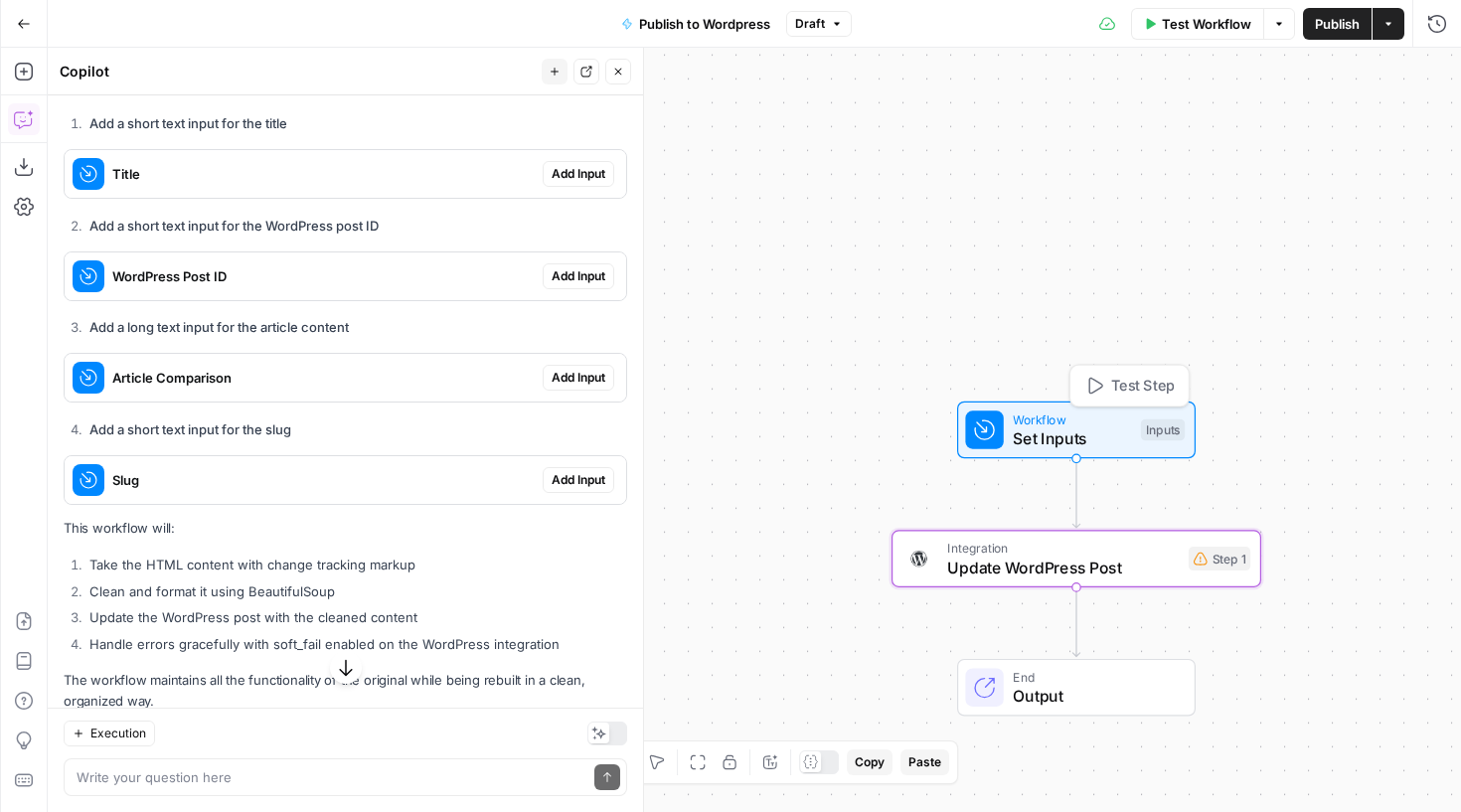 click on "Workflow" at bounding box center [1071, 418] 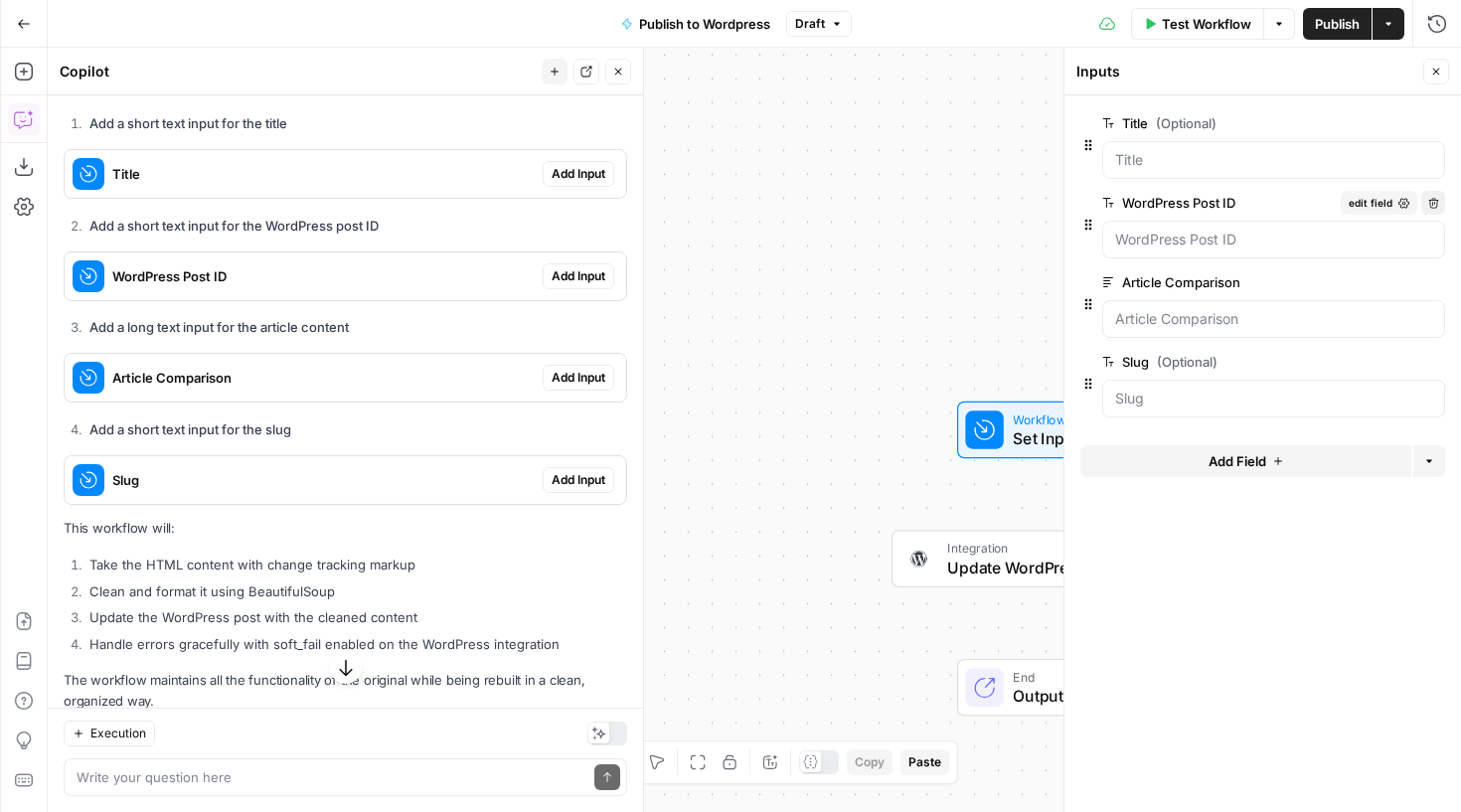 click on "Delete group" at bounding box center (1433, 203) 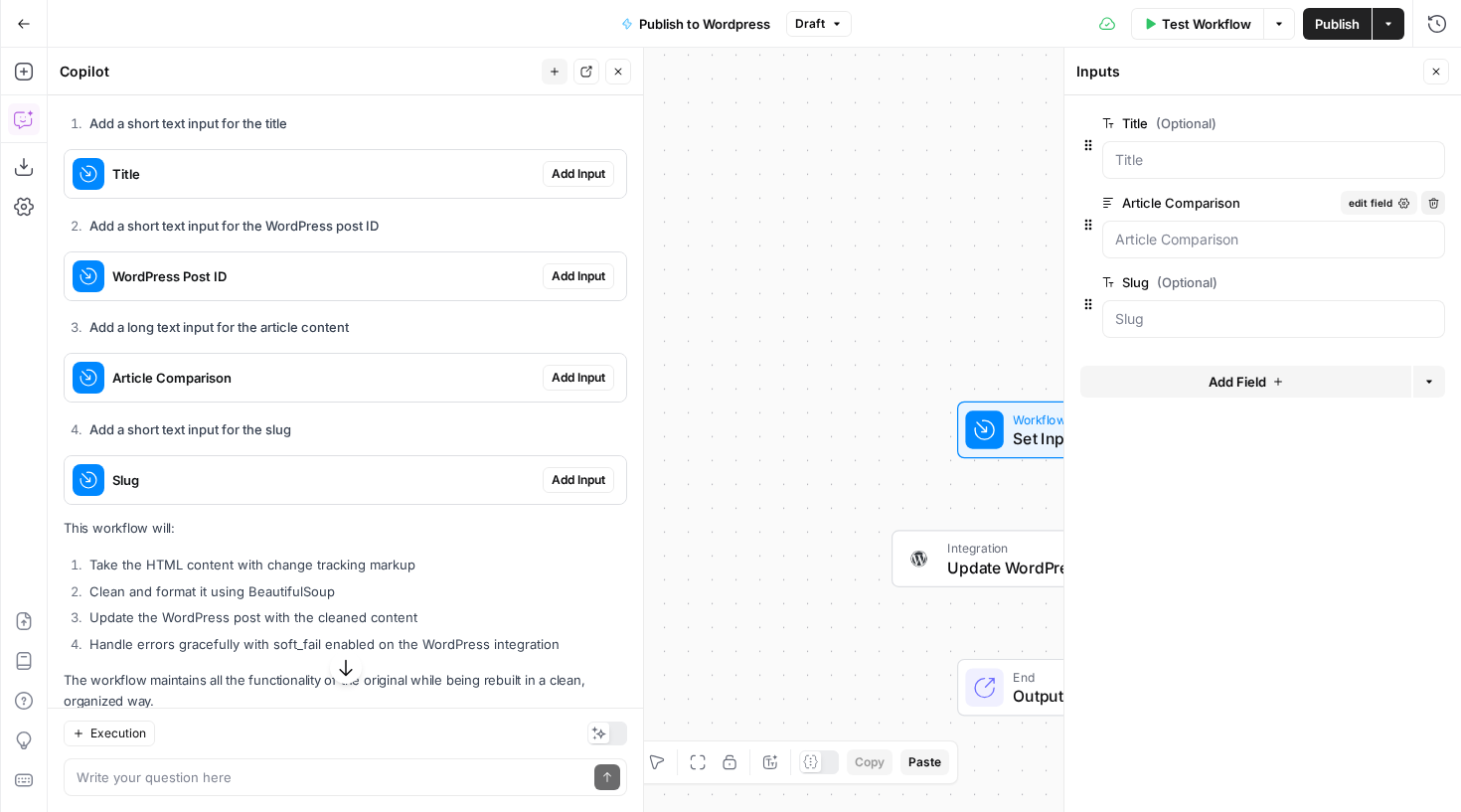 click on "Delete group" at bounding box center [1433, 203] 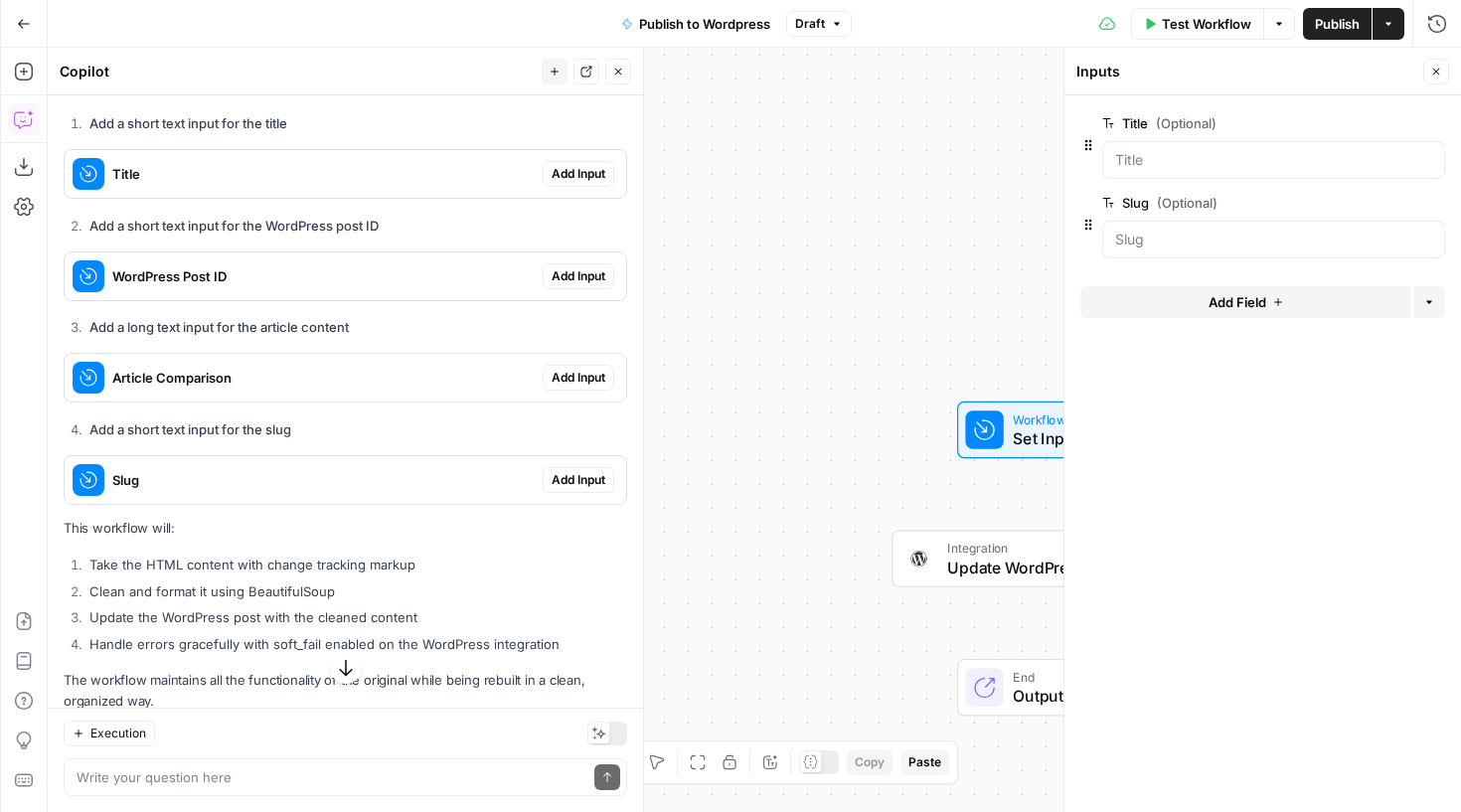 click on "Delete group" at bounding box center (1433, 203) 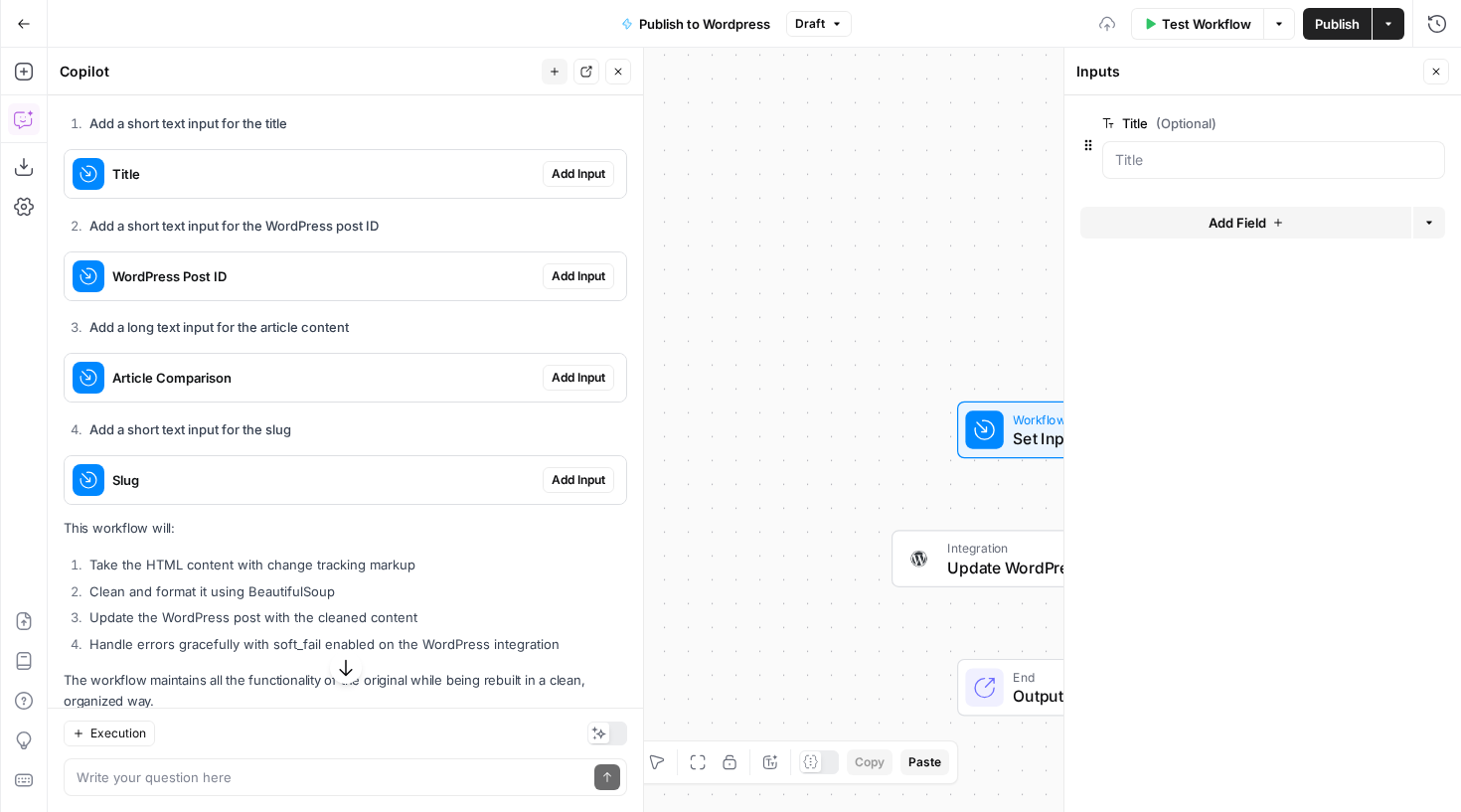 click on "Title   (Optional) edit field Delete group Add Field Options" at bounding box center [1262, 453] 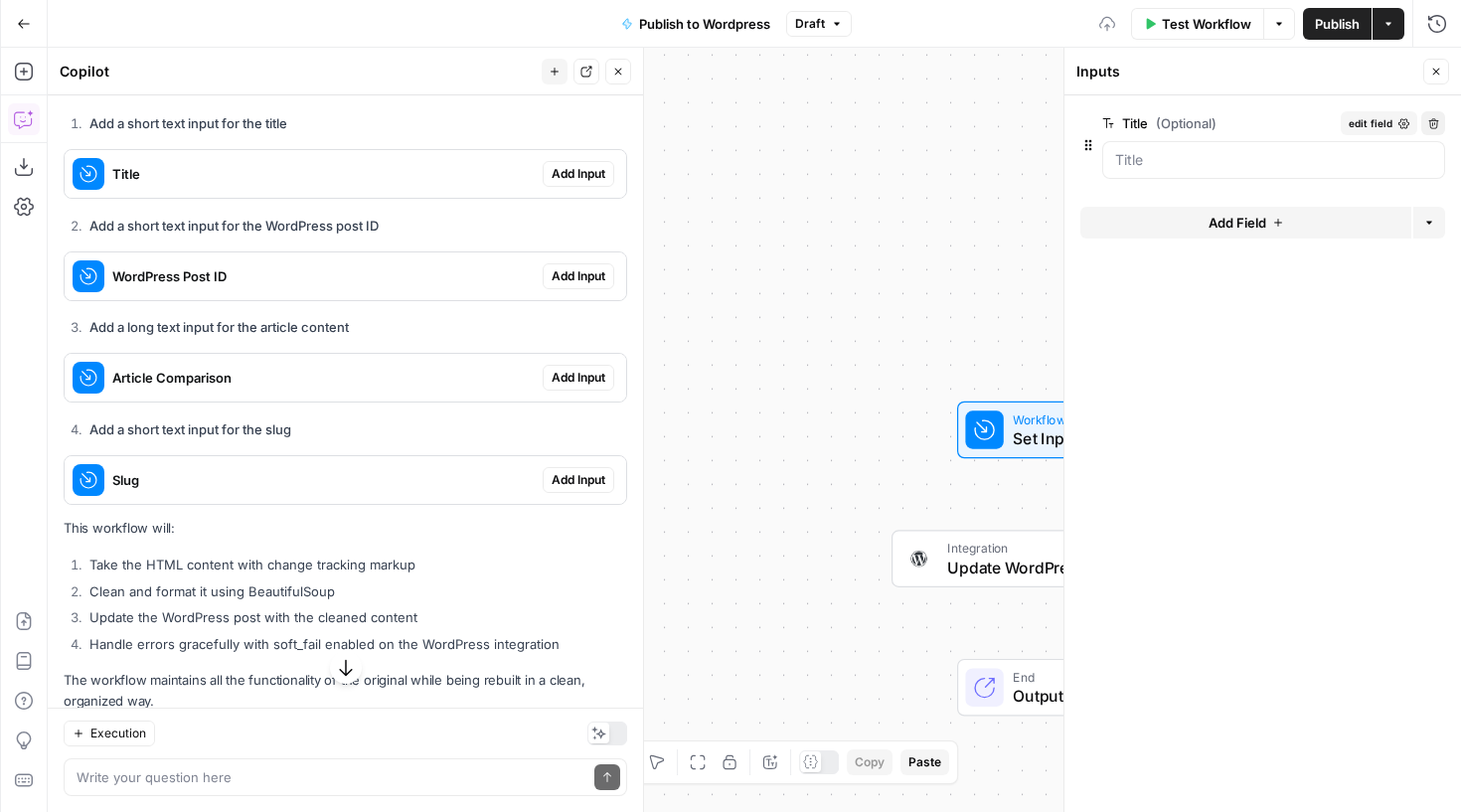 click 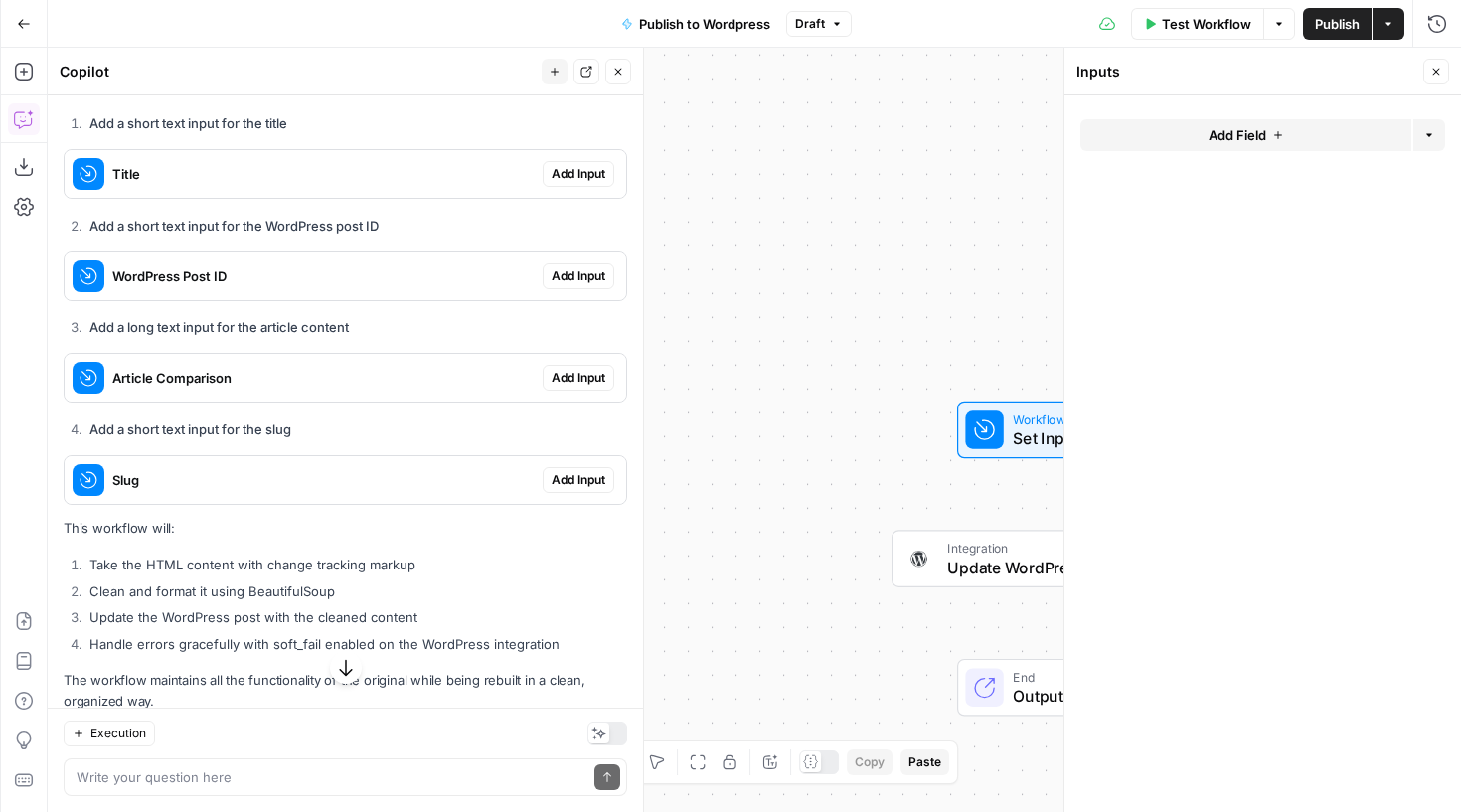 click on "Workflow Set Inputs Inputs Integration Update WordPress Post Step 1 Copy step Delete step Add Note Test End Output" at bounding box center (754, 429) 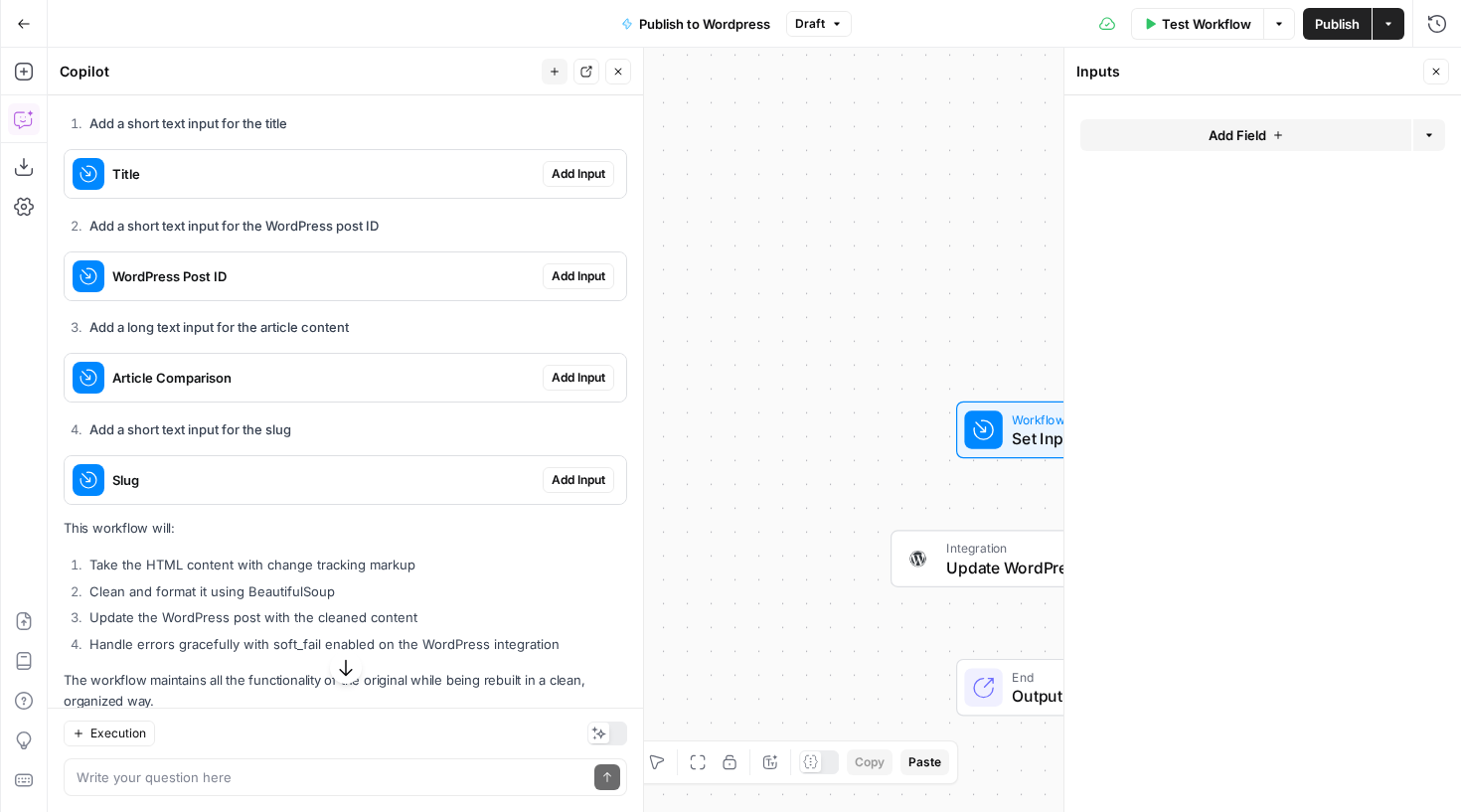 click on "Inputs Close" at bounding box center [1262, 72] 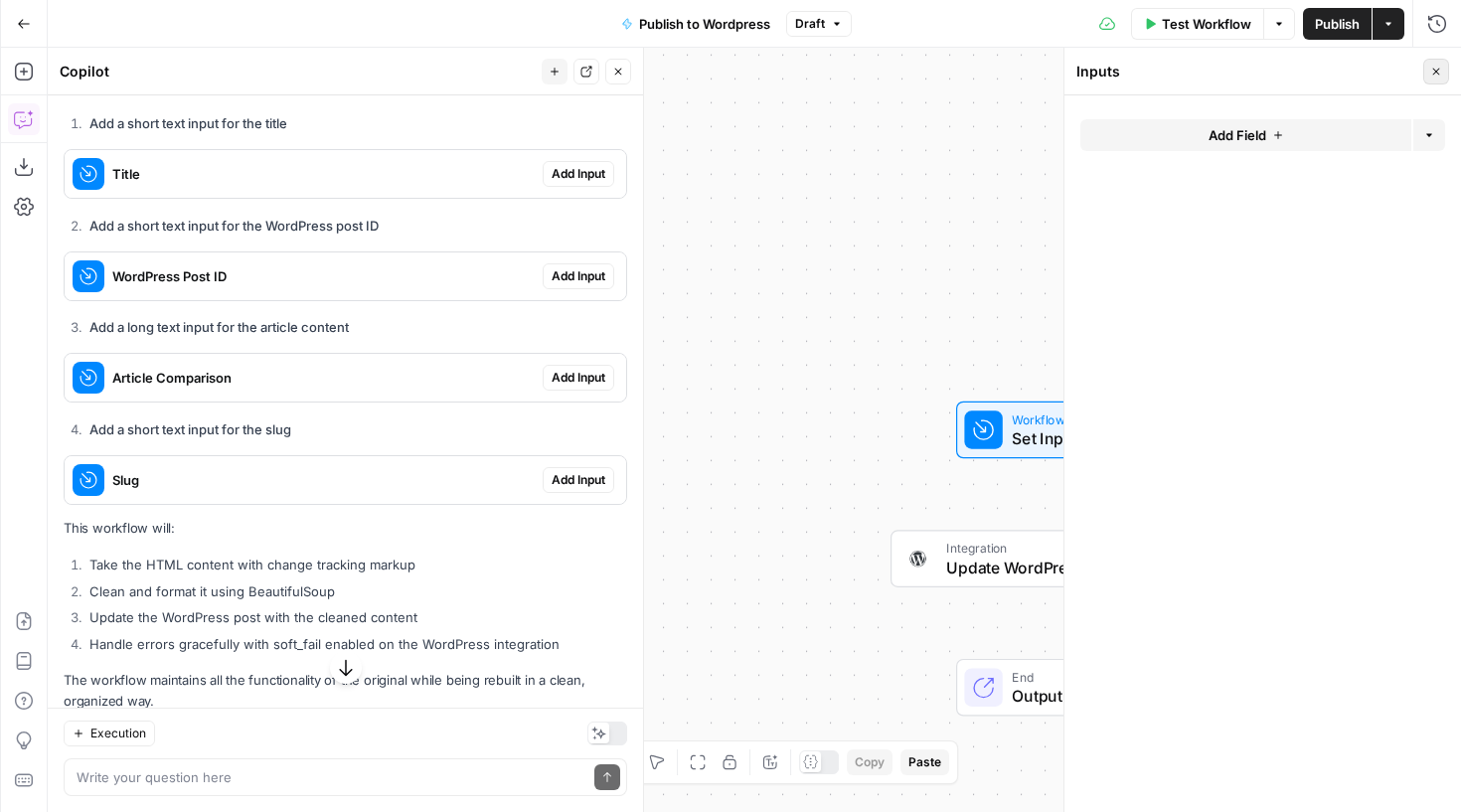 click 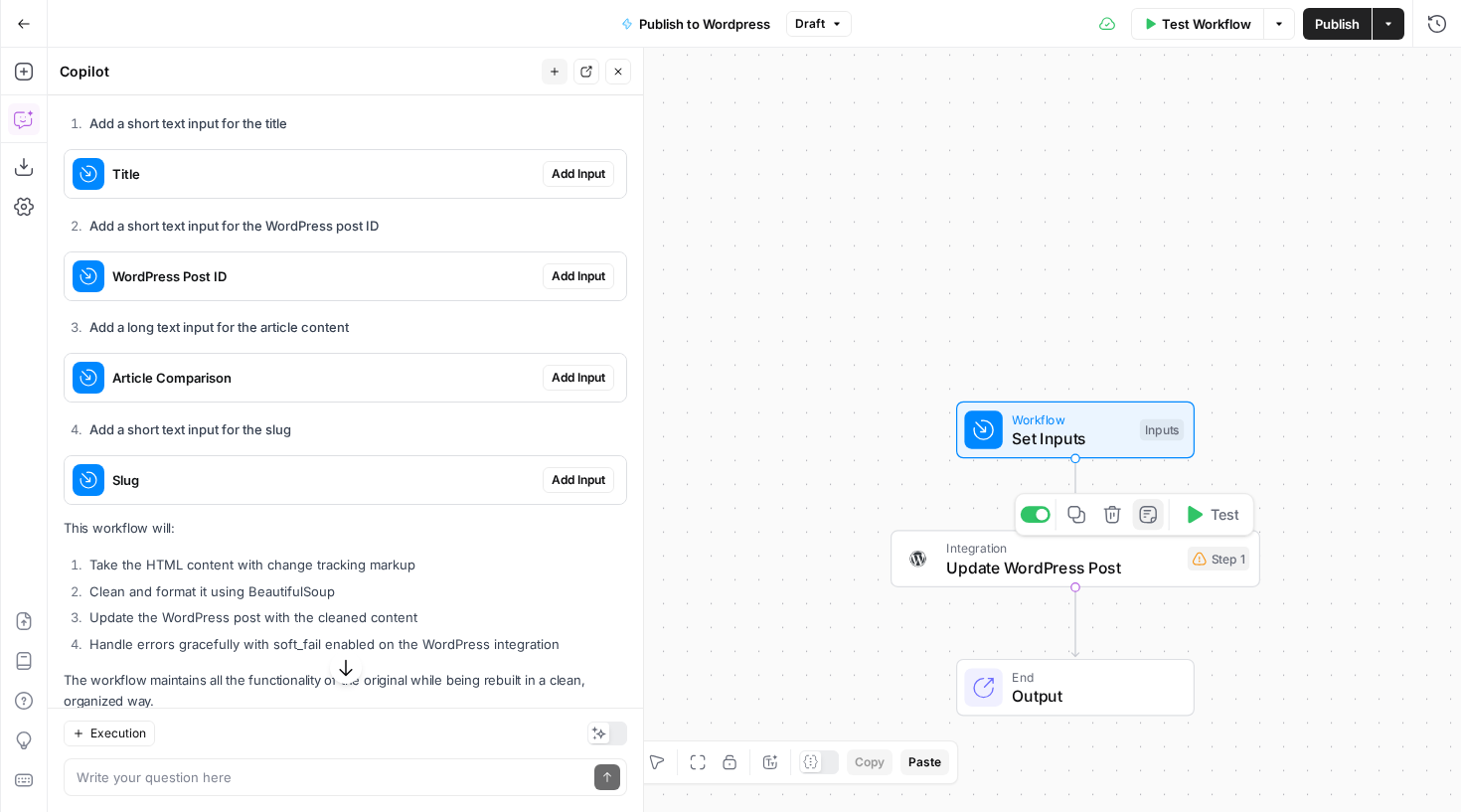 click 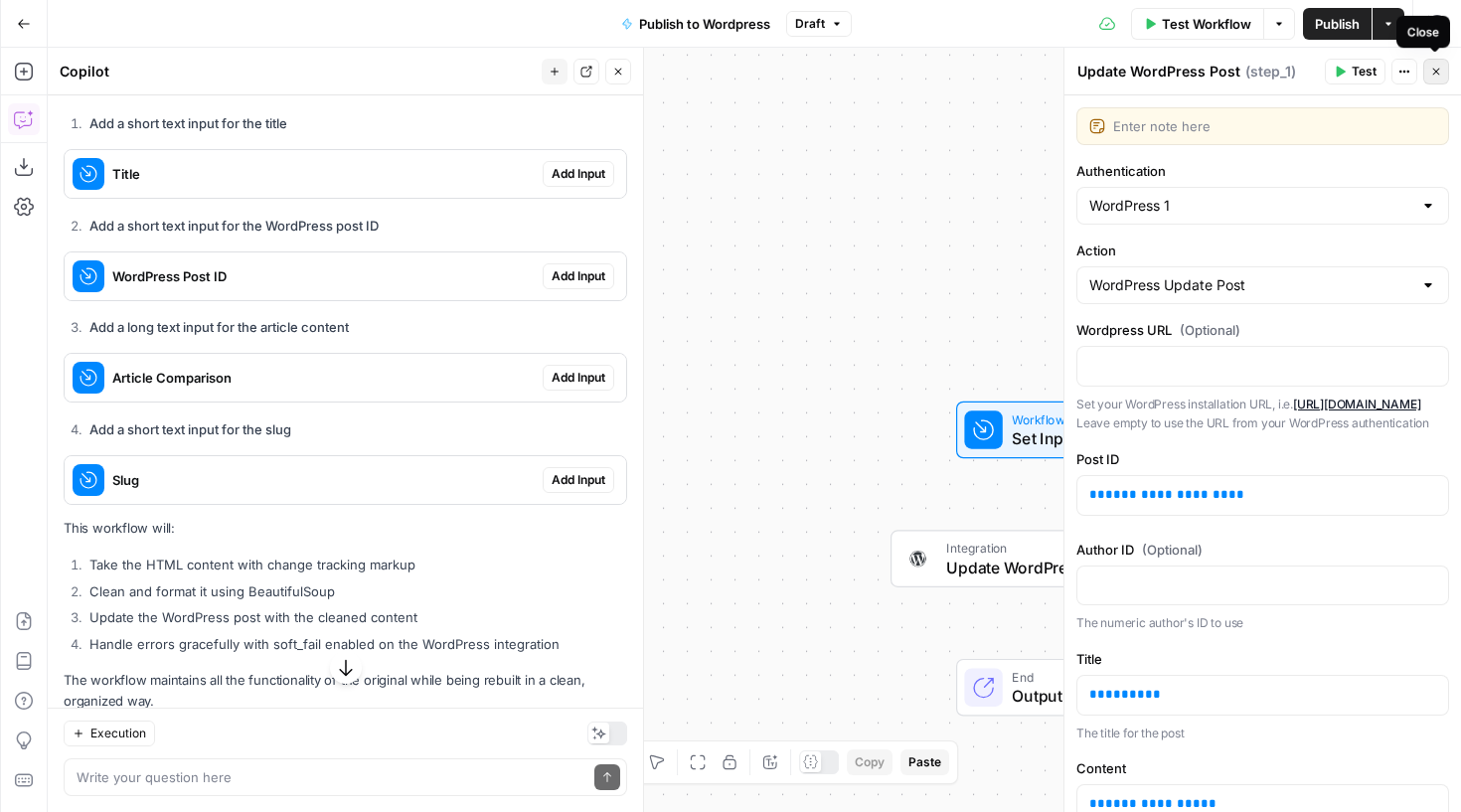 click on "Close" at bounding box center [1436, 72] 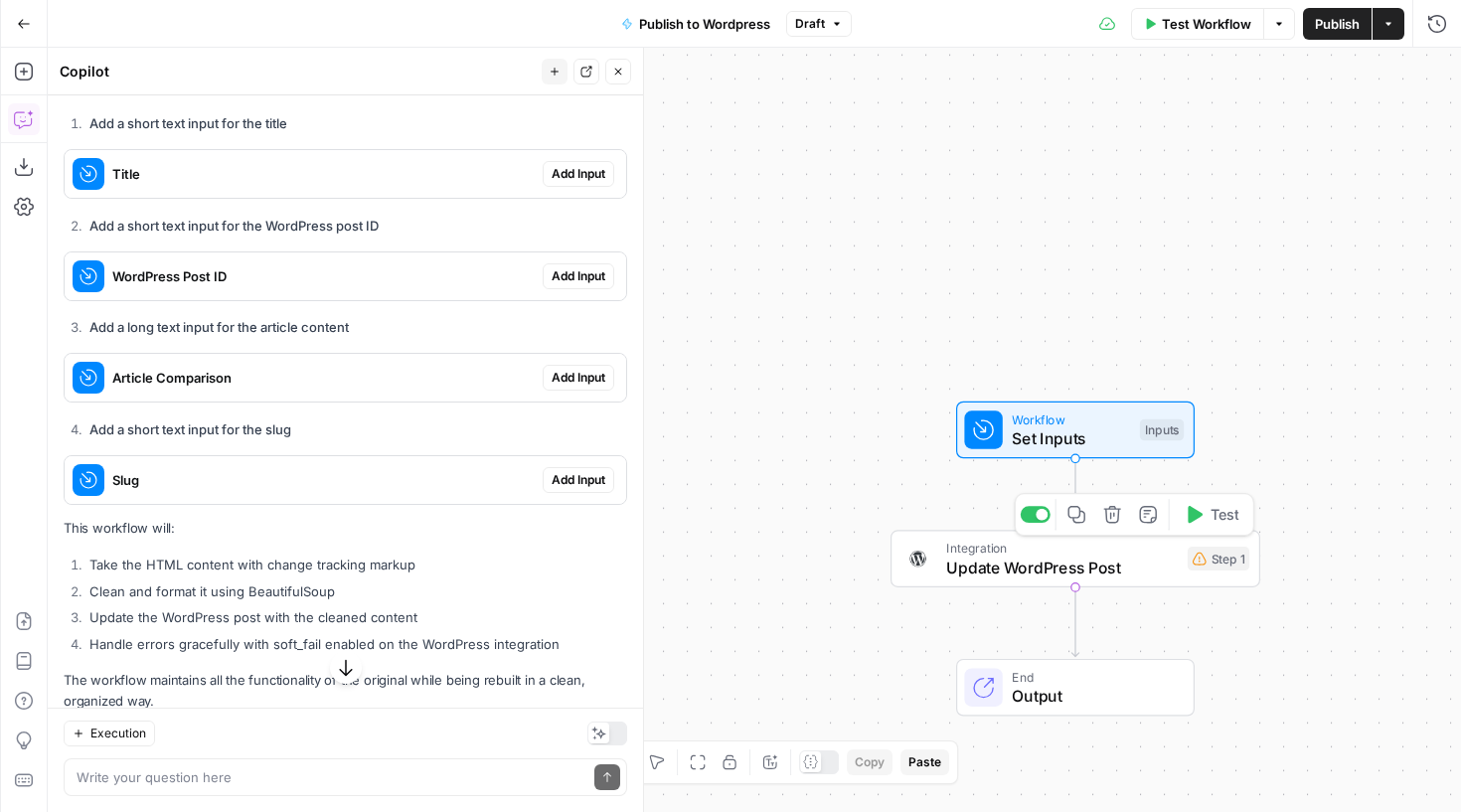 click on "Copy step Delete step Add Note Test" at bounding box center (1134, 514) 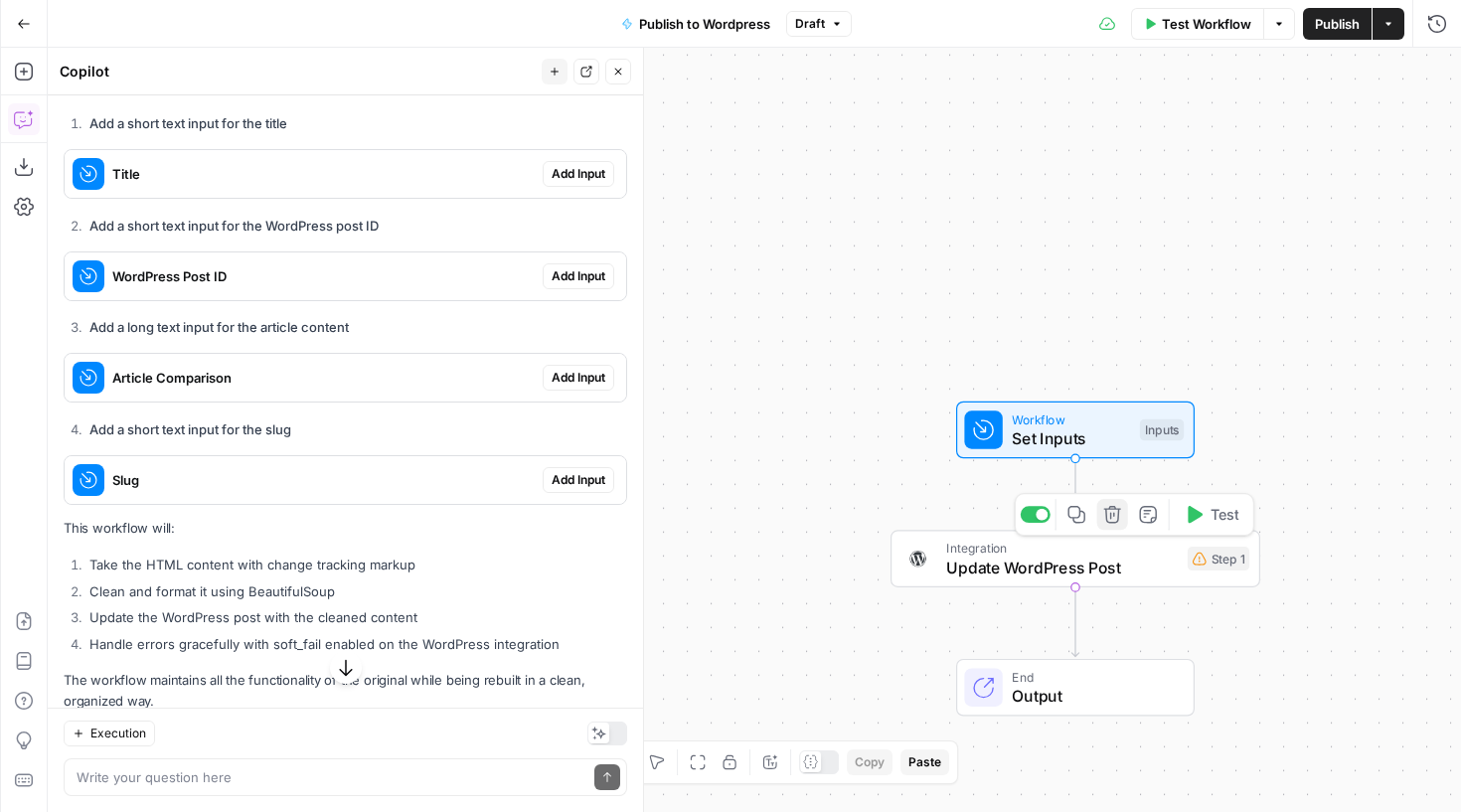 click 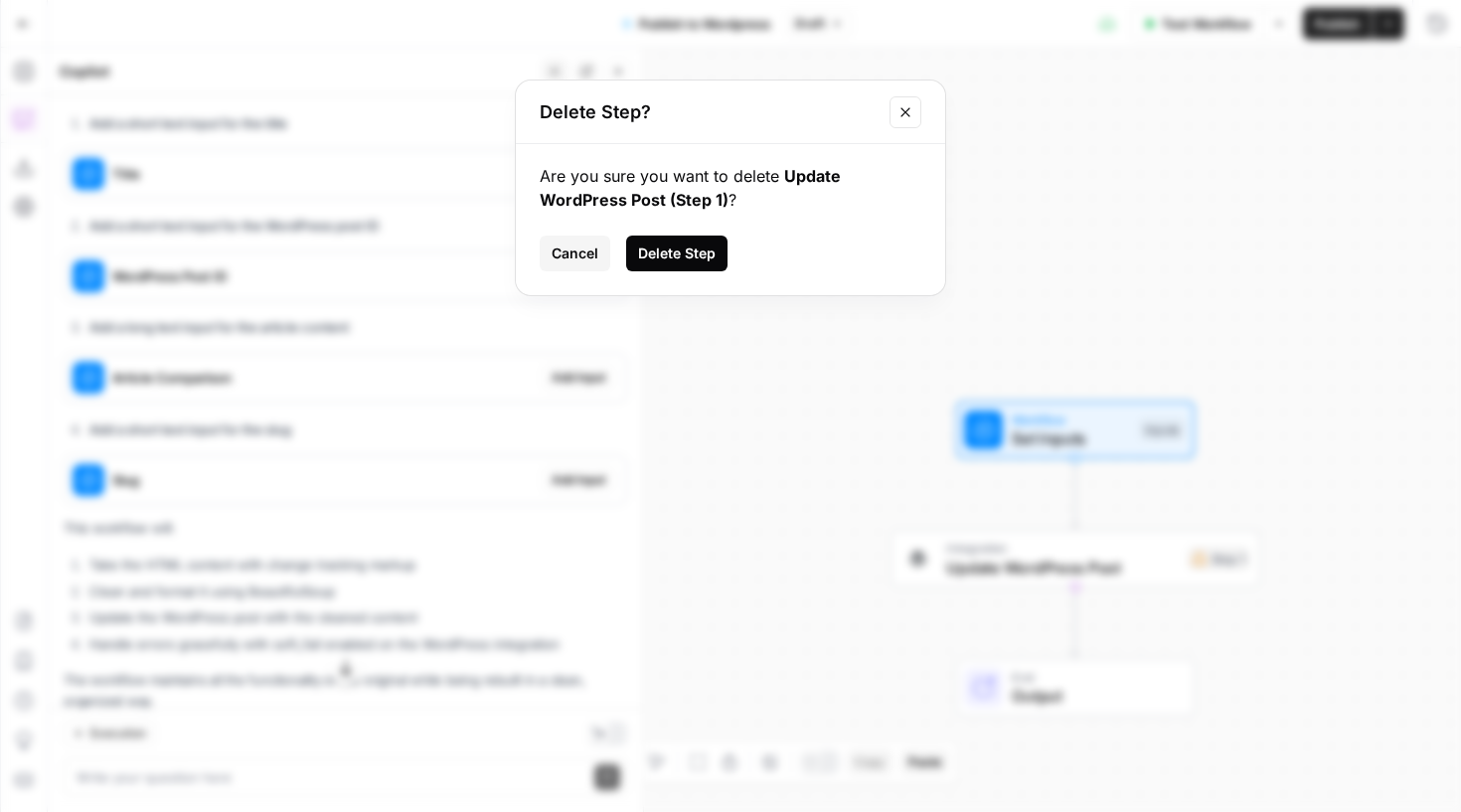 click on "Delete Step" at bounding box center [677, 253] 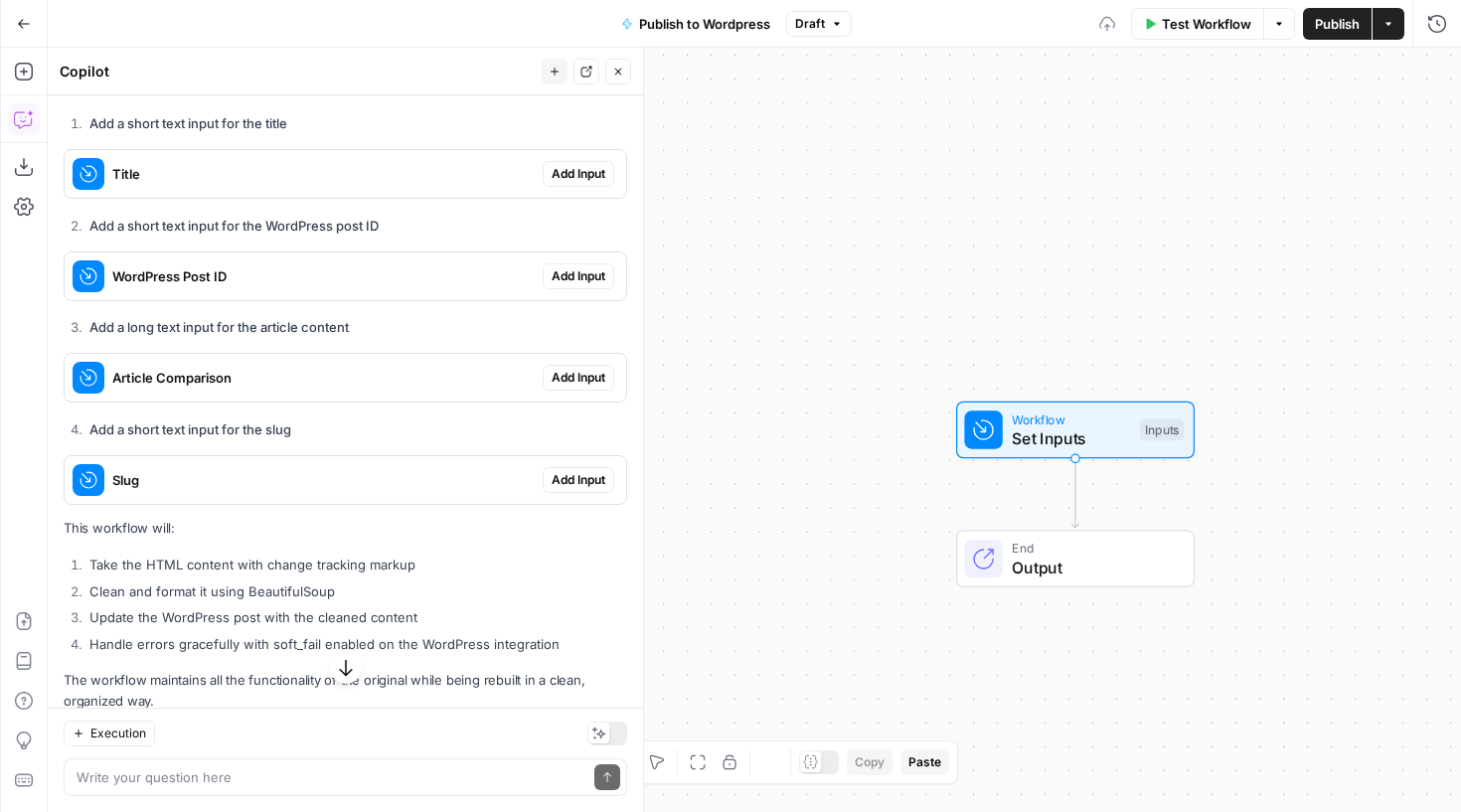 click on "Workflow Set Inputs Inputs End Output" at bounding box center (754, 429) 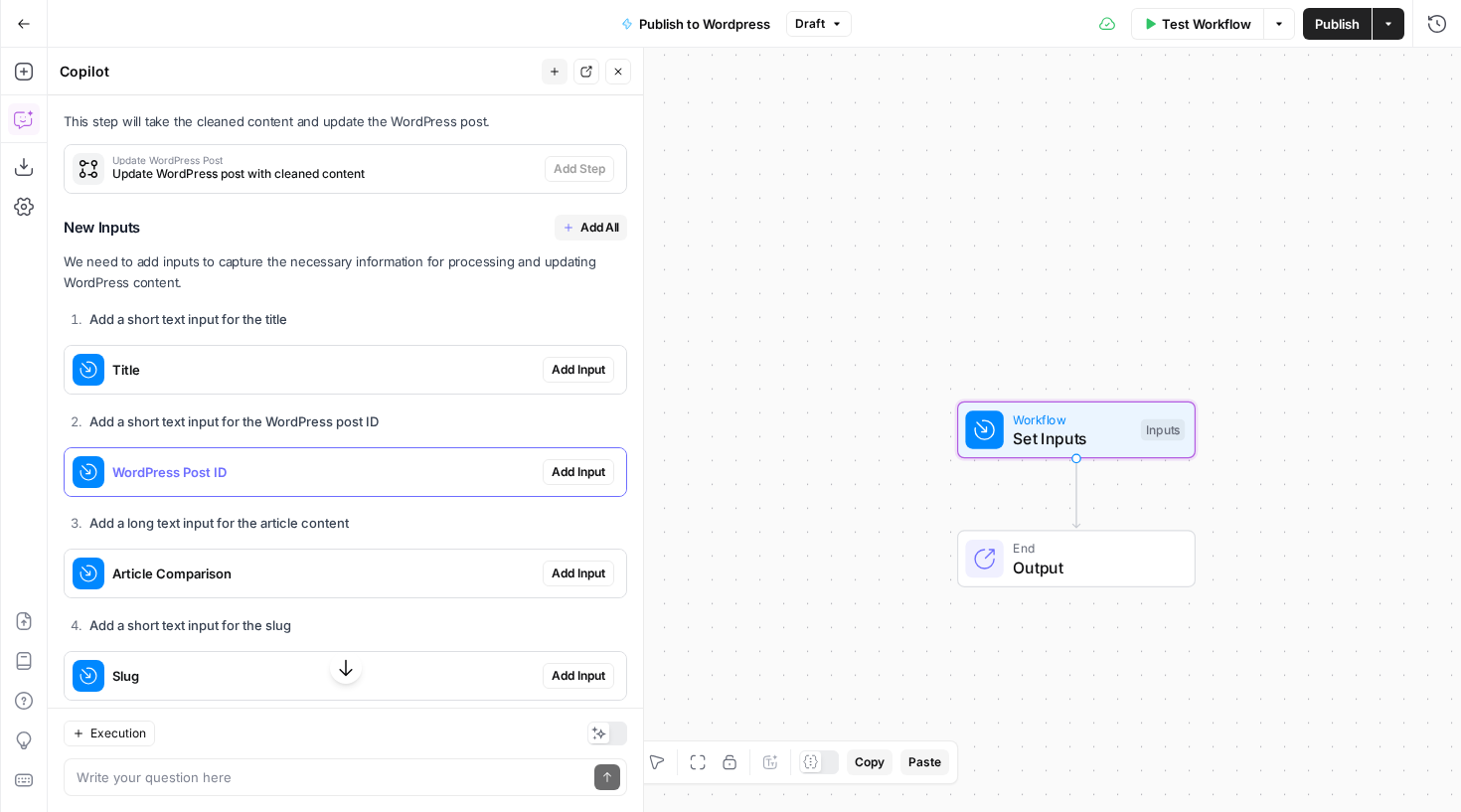 scroll, scrollTop: 437, scrollLeft: 0, axis: vertical 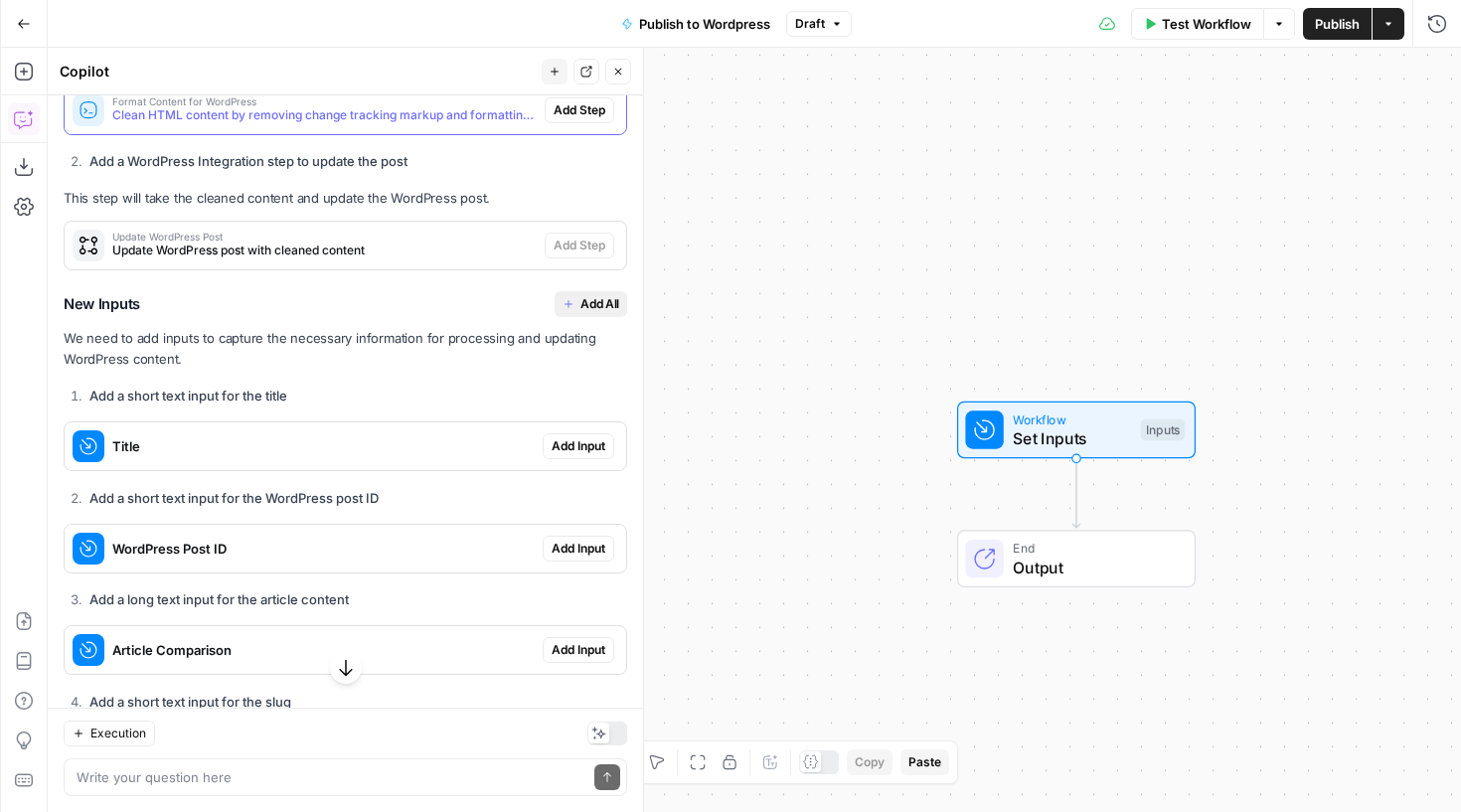click on "Add All" at bounding box center [599, 304] 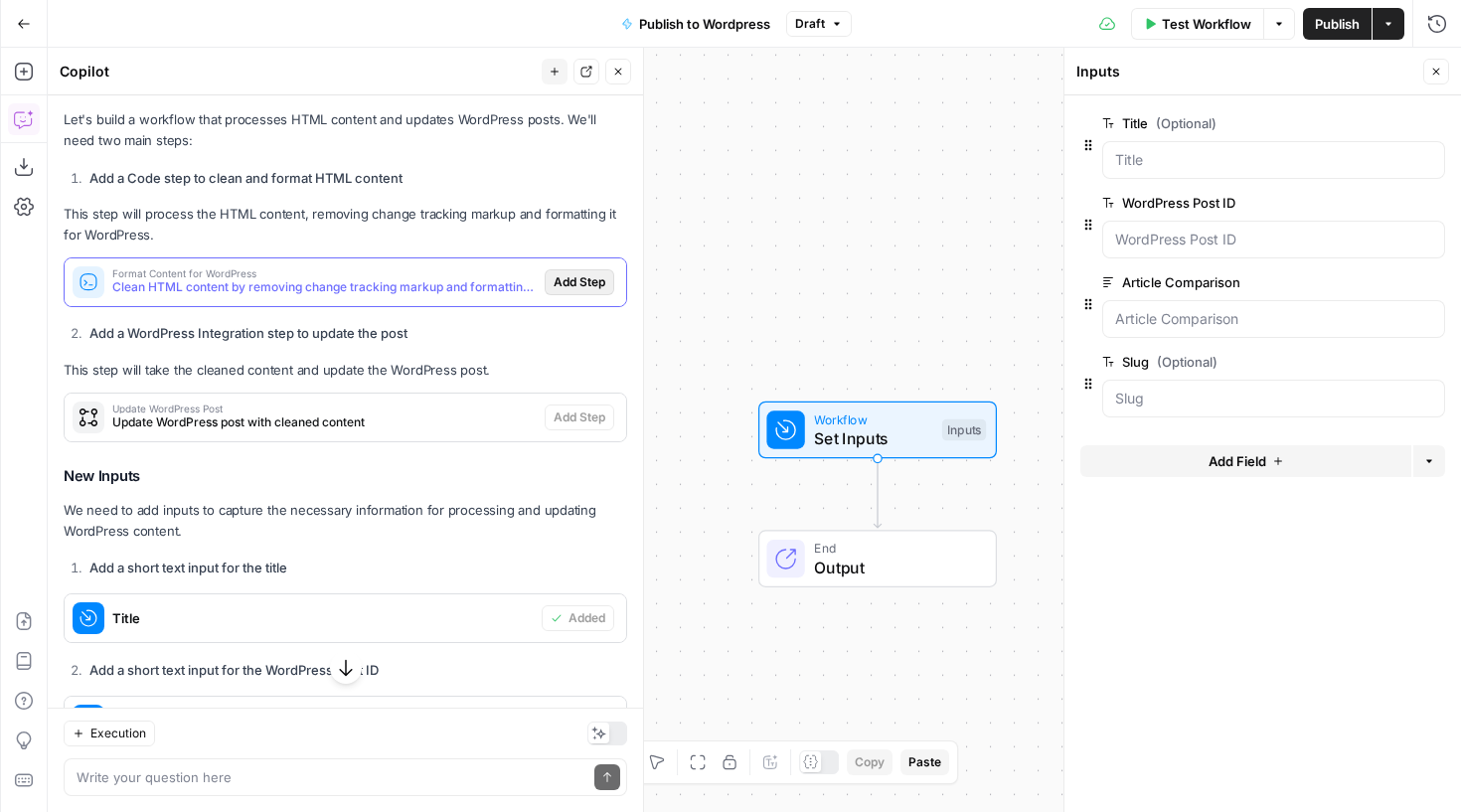 scroll, scrollTop: 241, scrollLeft: 0, axis: vertical 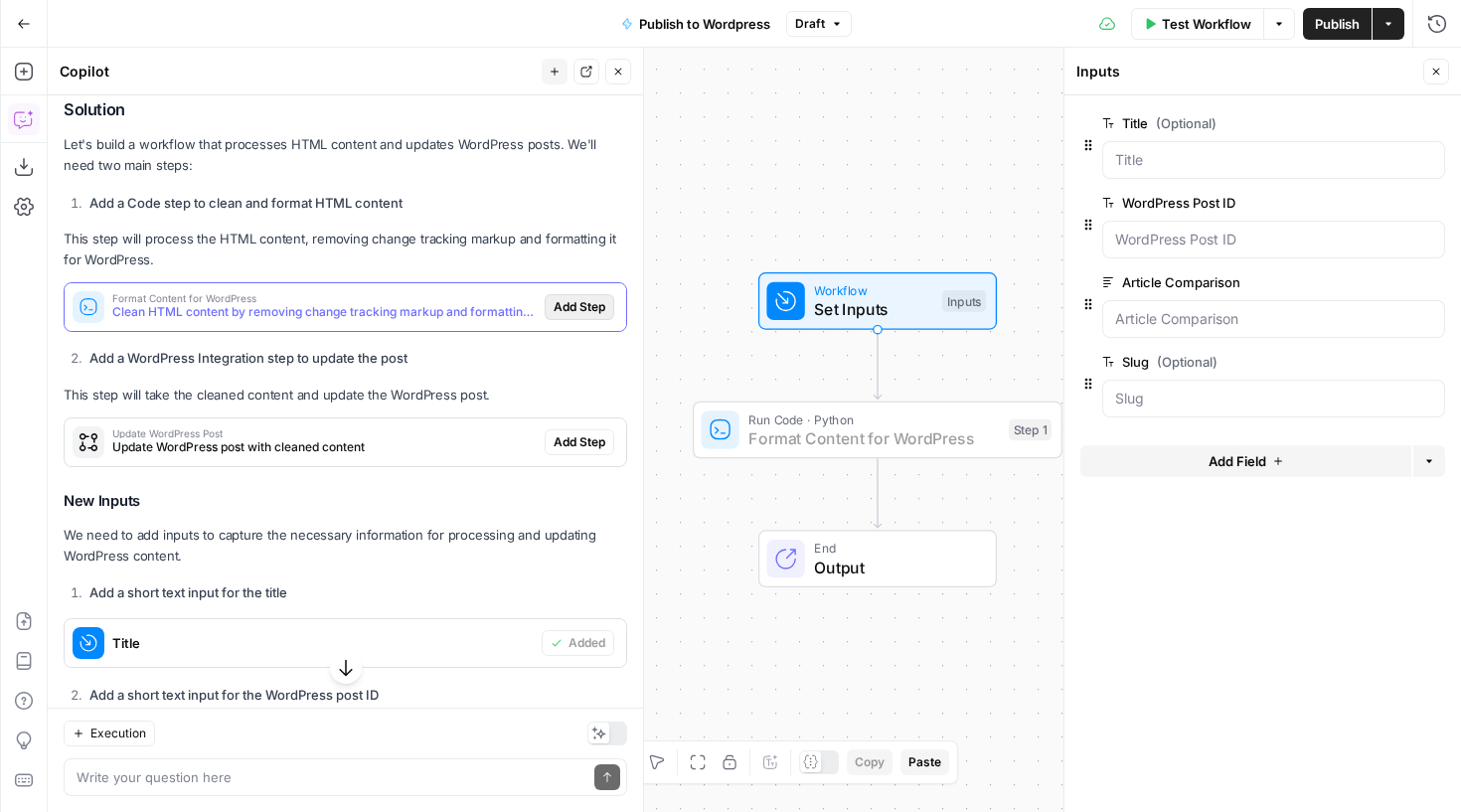 click on "Add Step" at bounding box center [579, 307] 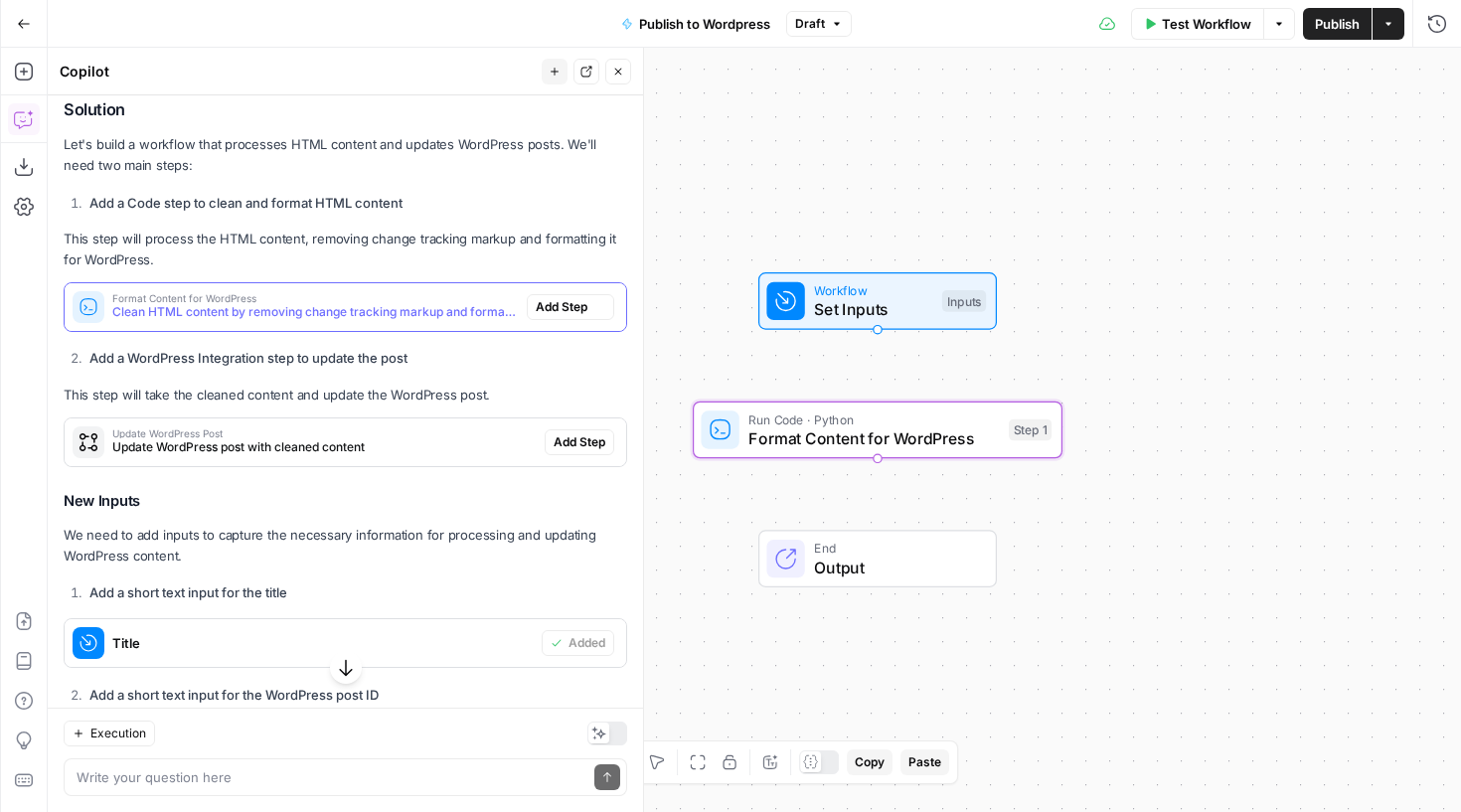 type on "Format Content for WordPress" 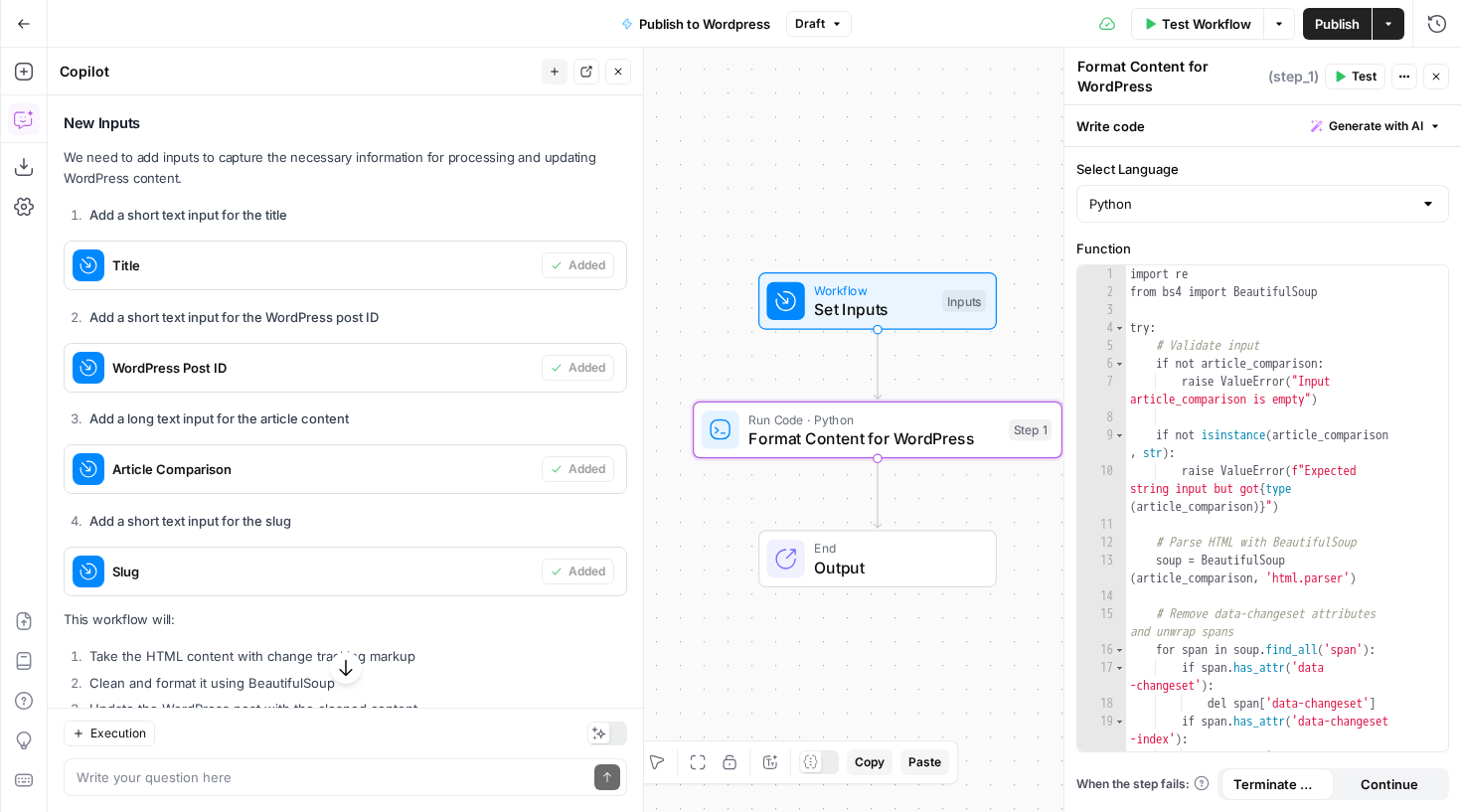 scroll, scrollTop: 759, scrollLeft: 0, axis: vertical 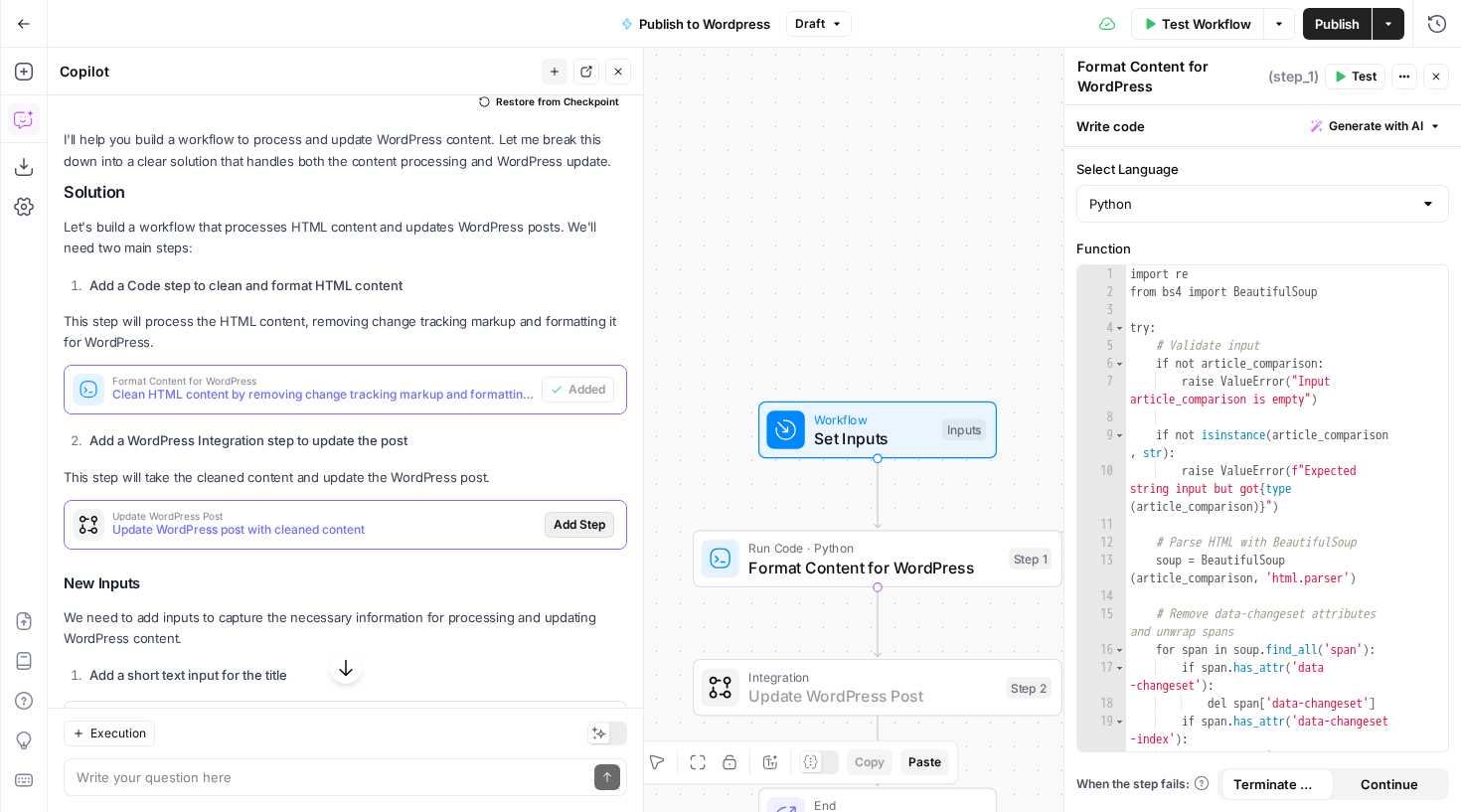 click on "Add Step" at bounding box center [579, 525] 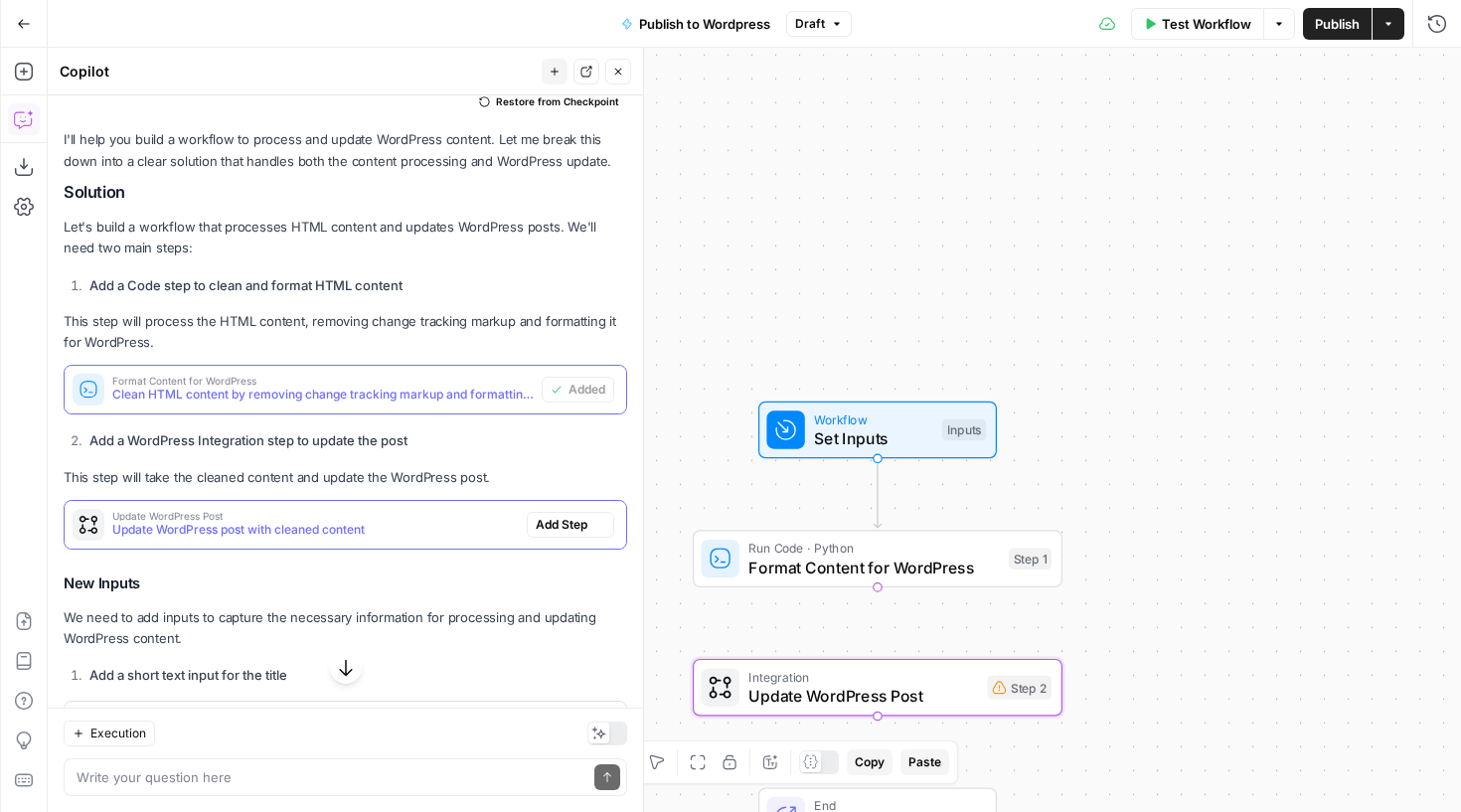 type on "Update WordPress Post" 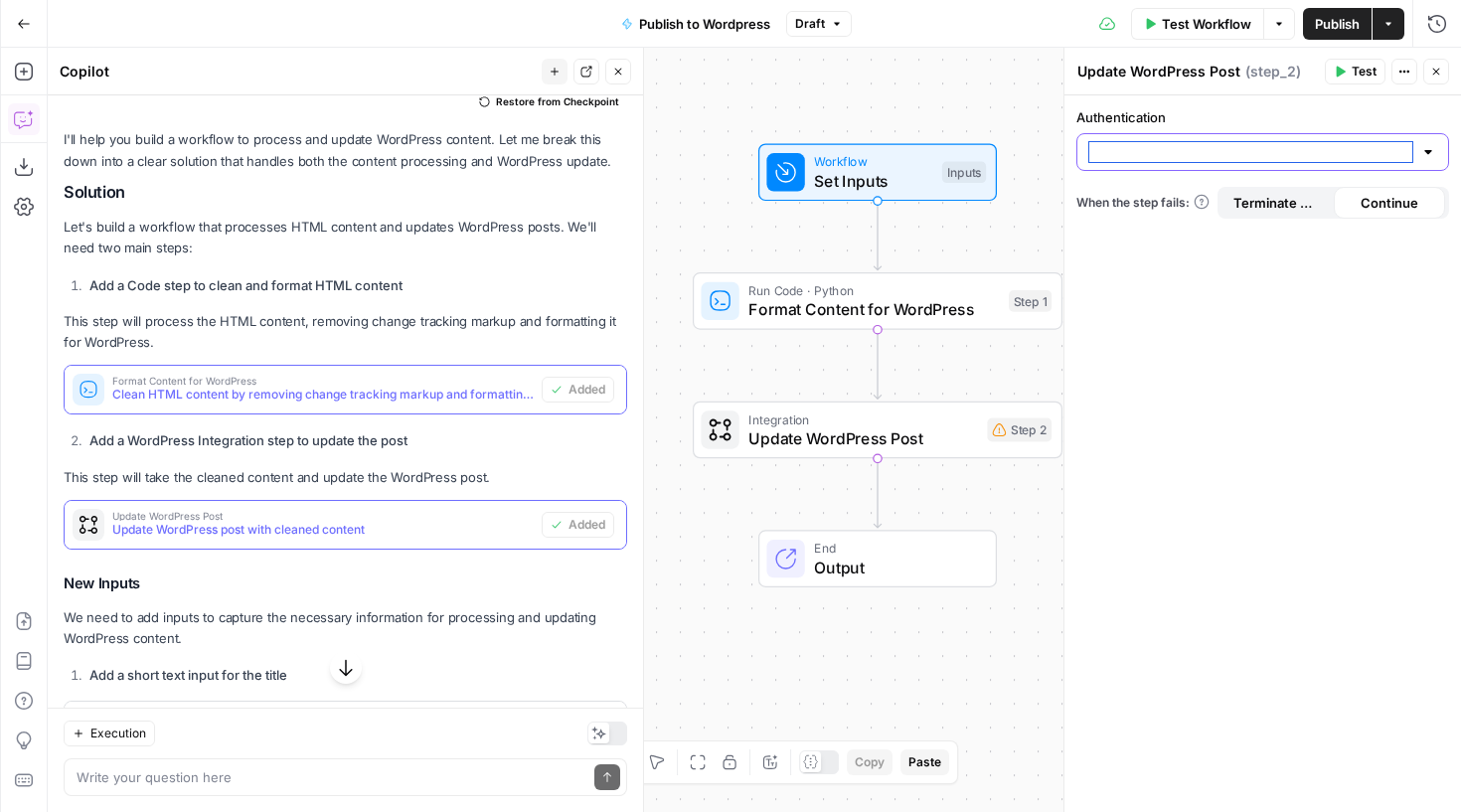 click on "Authentication" at bounding box center [1250, 152] 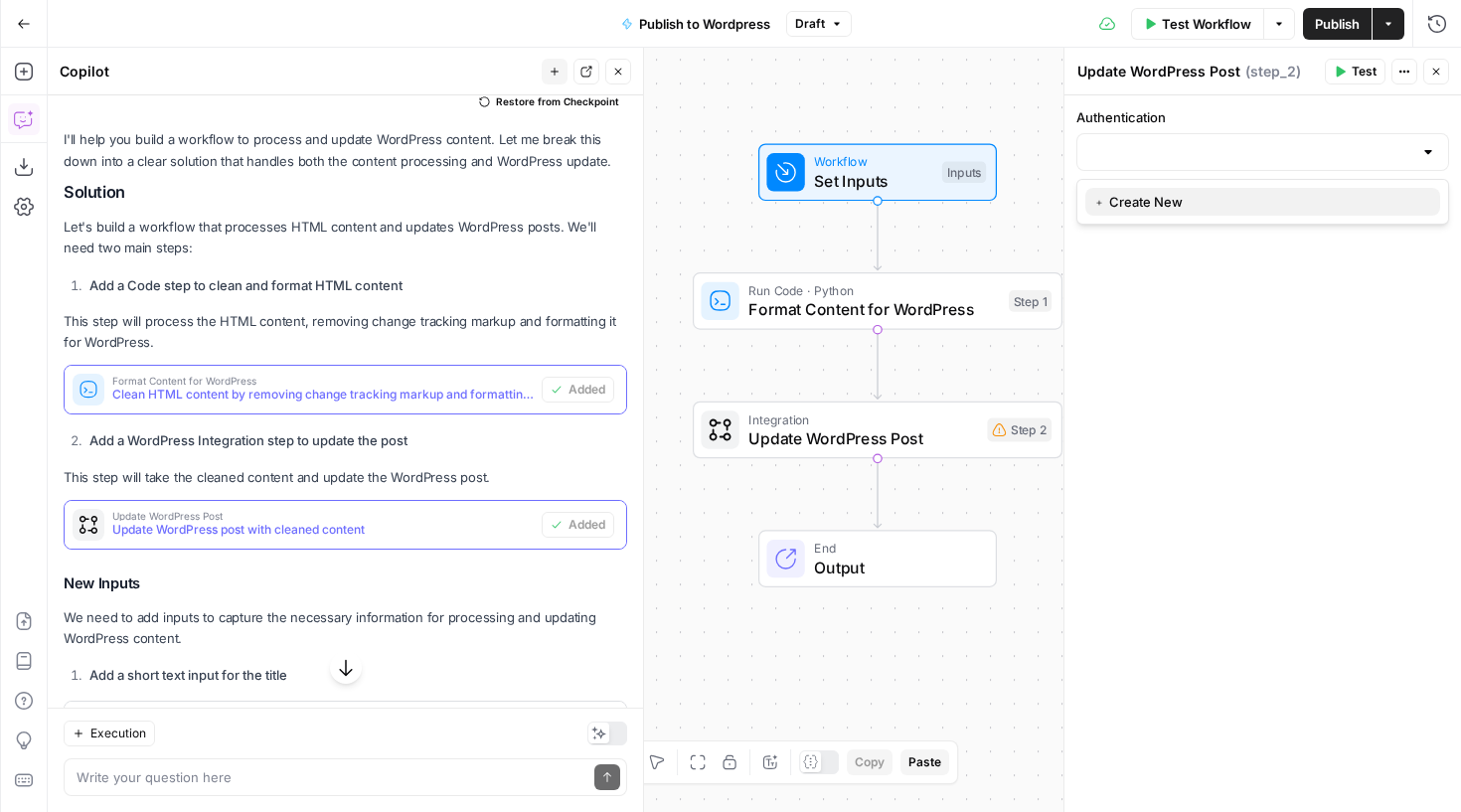 click on "﹢ Create New" at bounding box center [1262, 202] 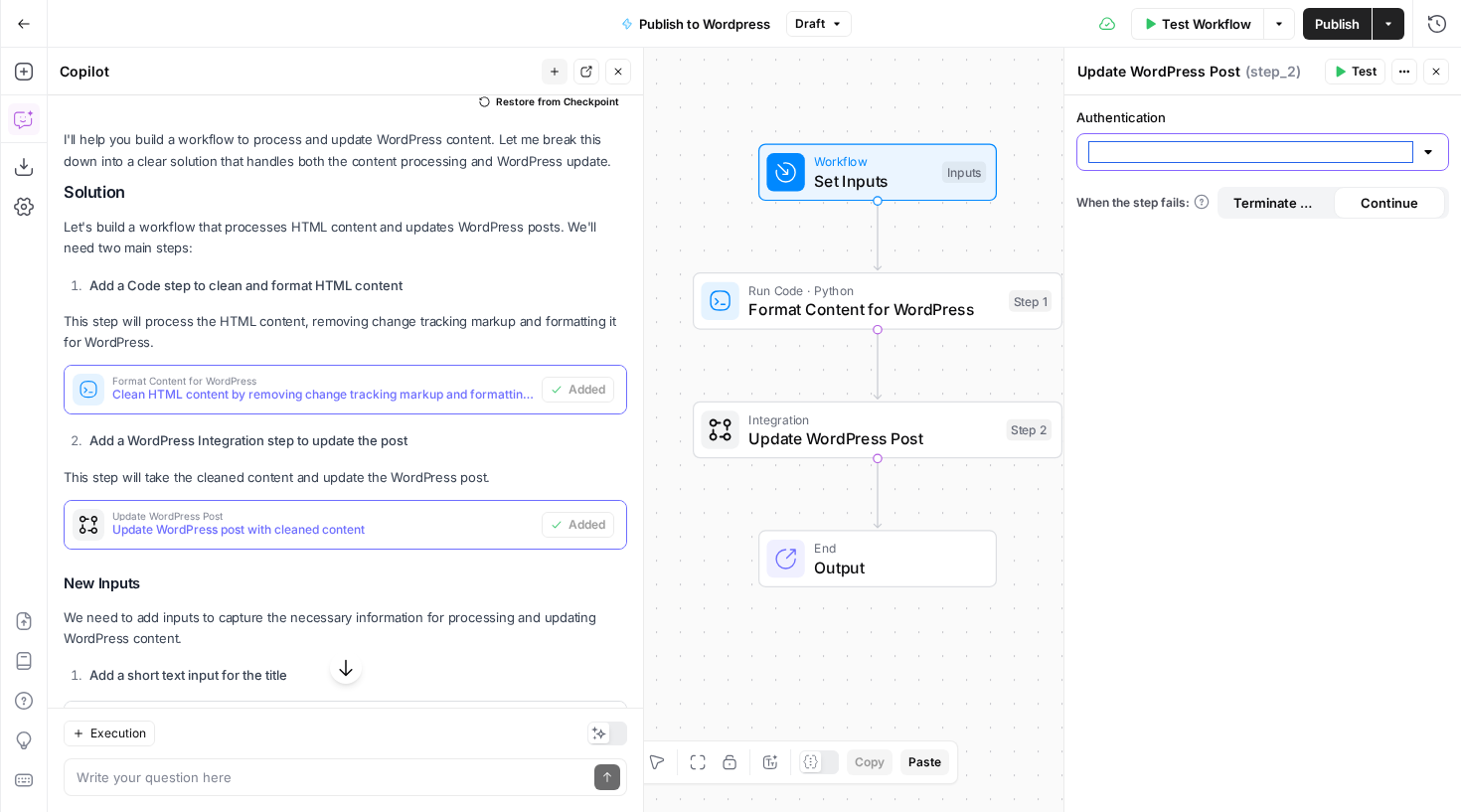 click on "Authentication" at bounding box center (1250, 152) 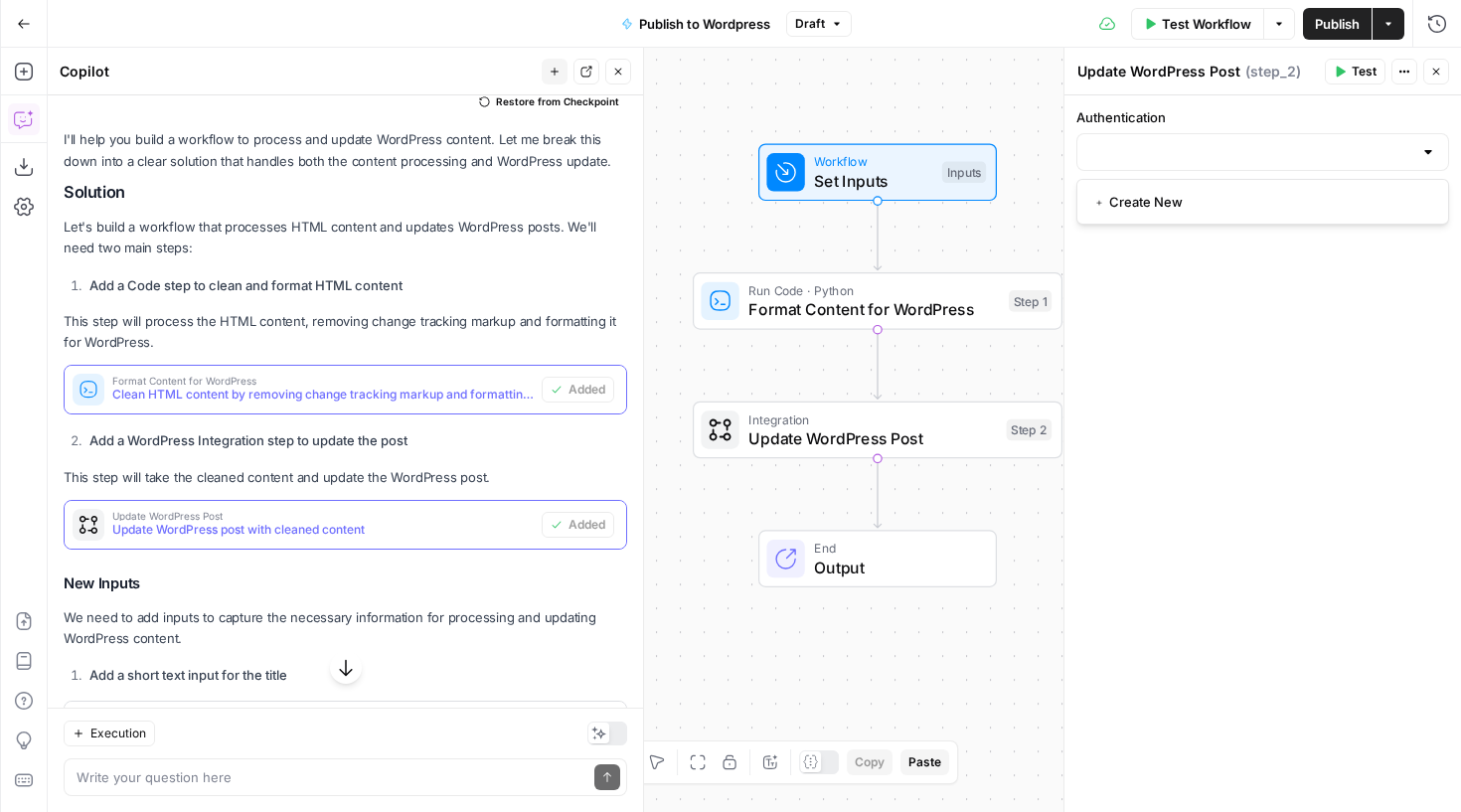 click on "Authentication When the step fails: Terminate Workflow Continue" at bounding box center (1262, 453) 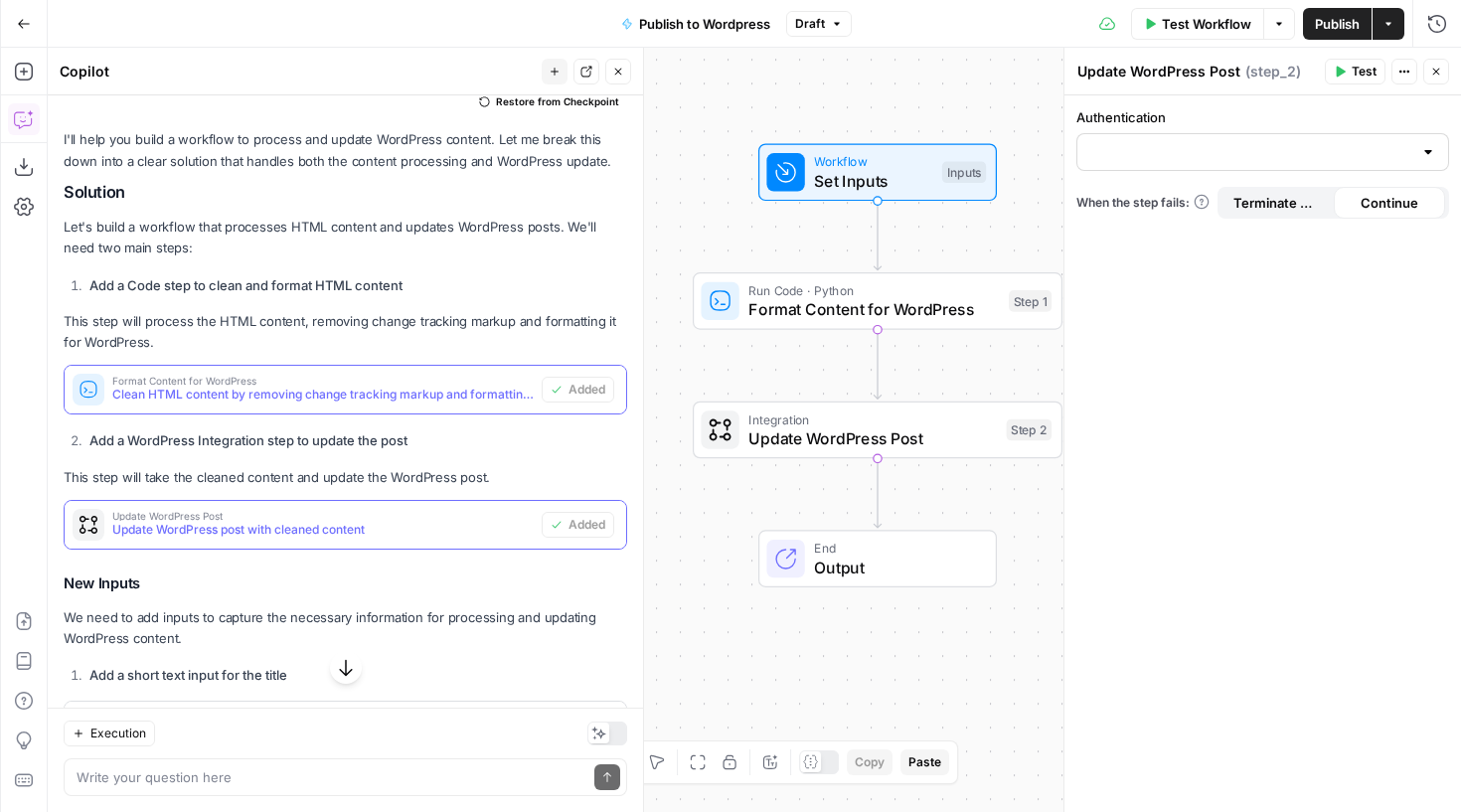 click at bounding box center [1428, 152] 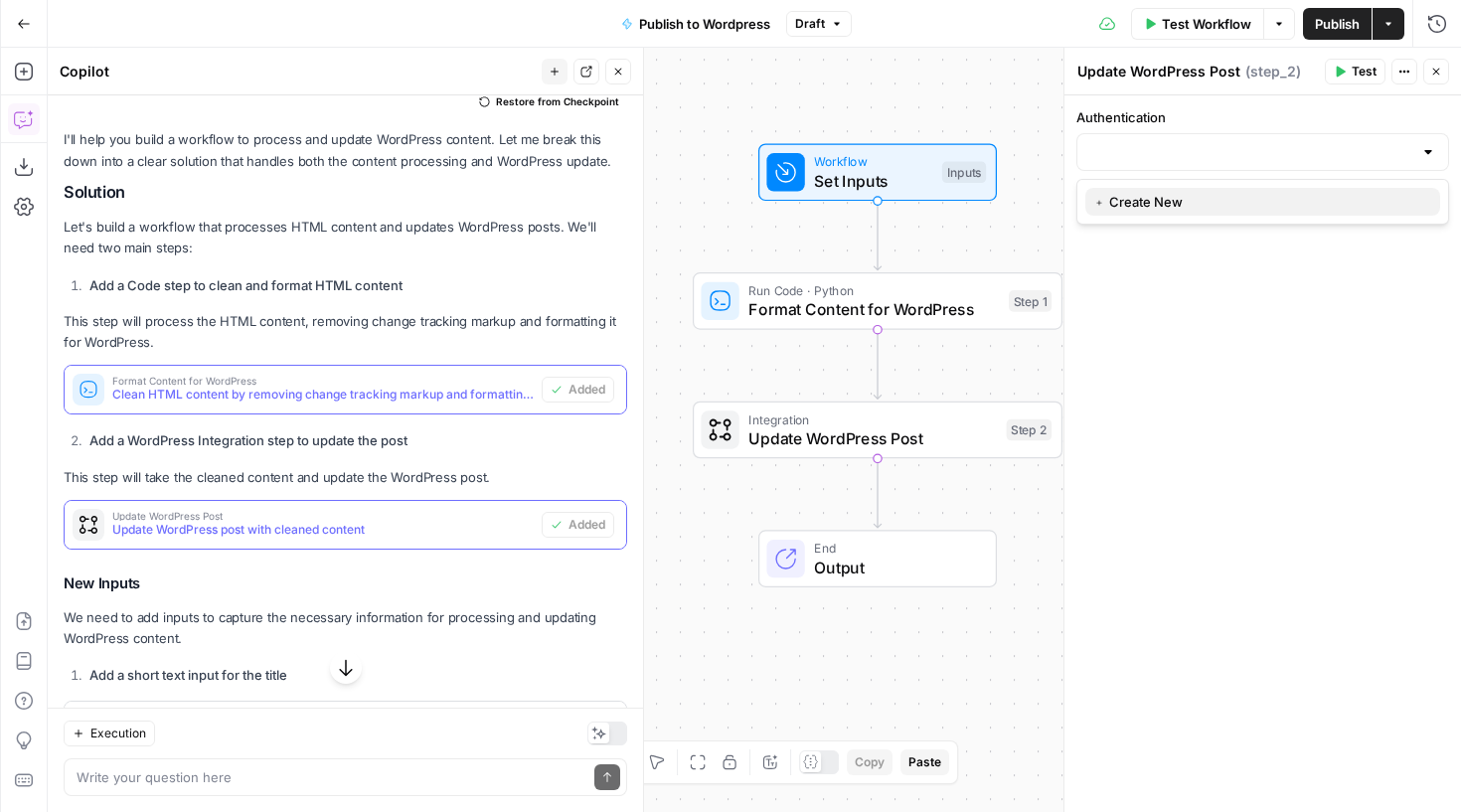 click on "﹢ Create New" at bounding box center (1262, 202) 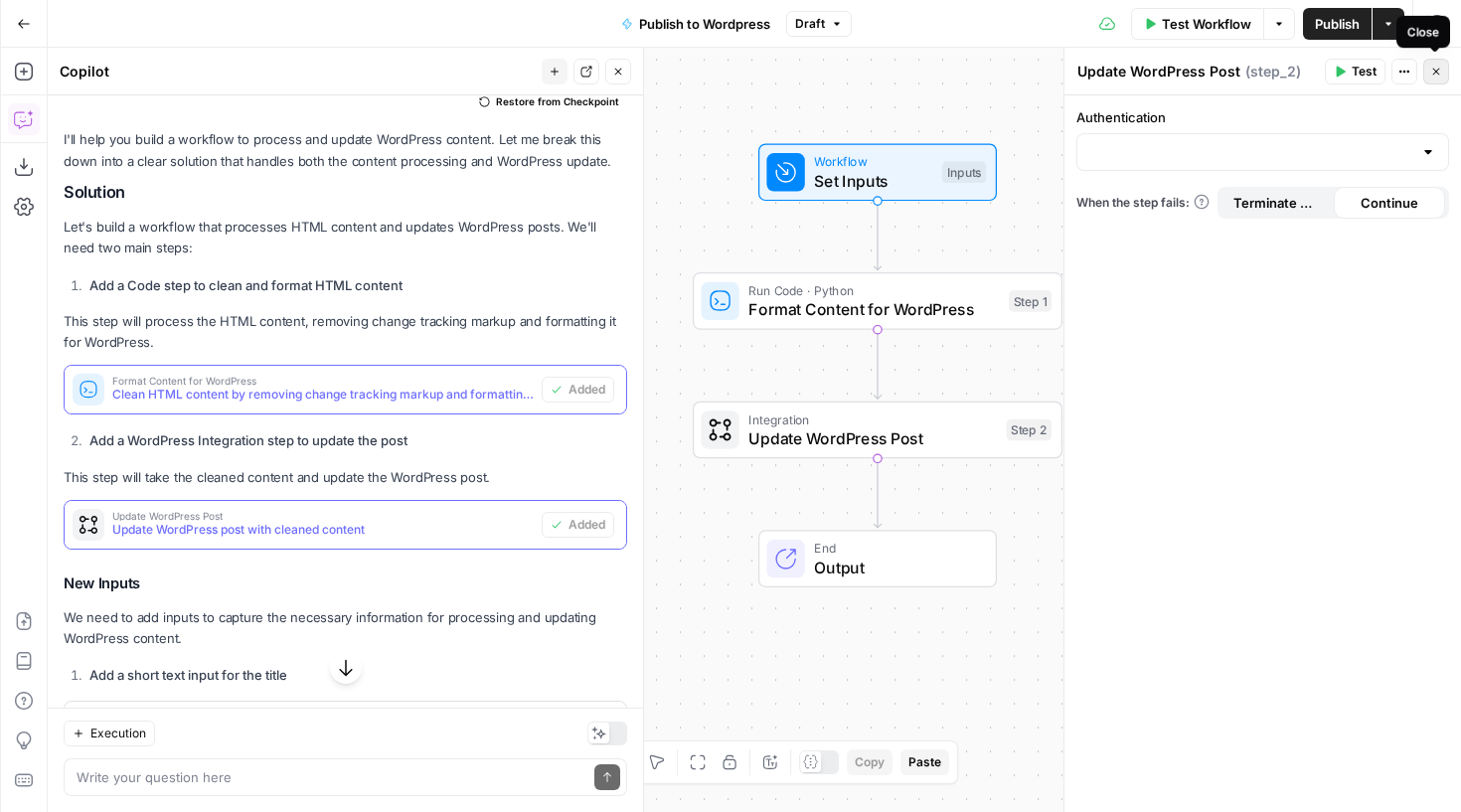 click on "Close" at bounding box center [1436, 72] 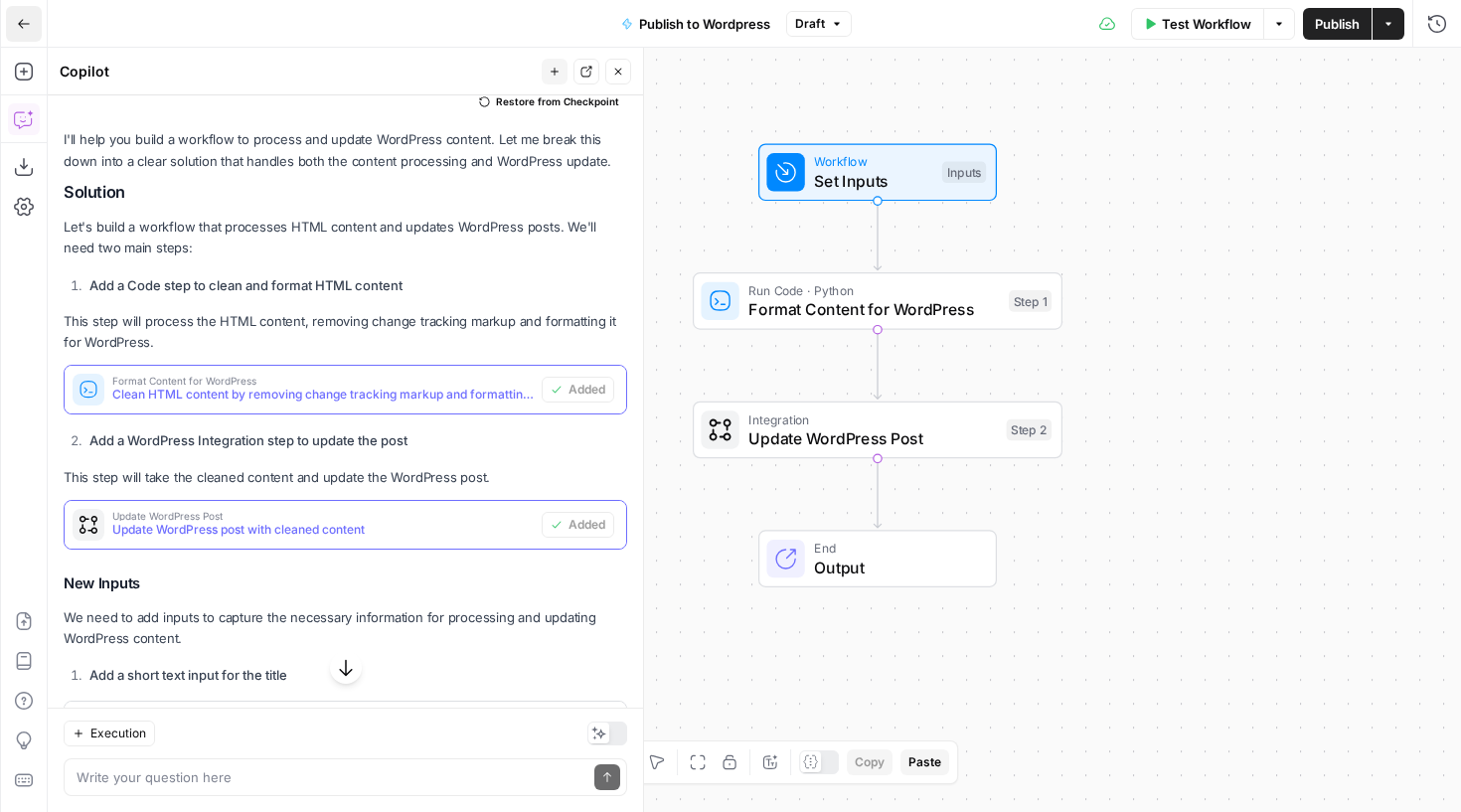 click on "Go Back" at bounding box center (24, 24) 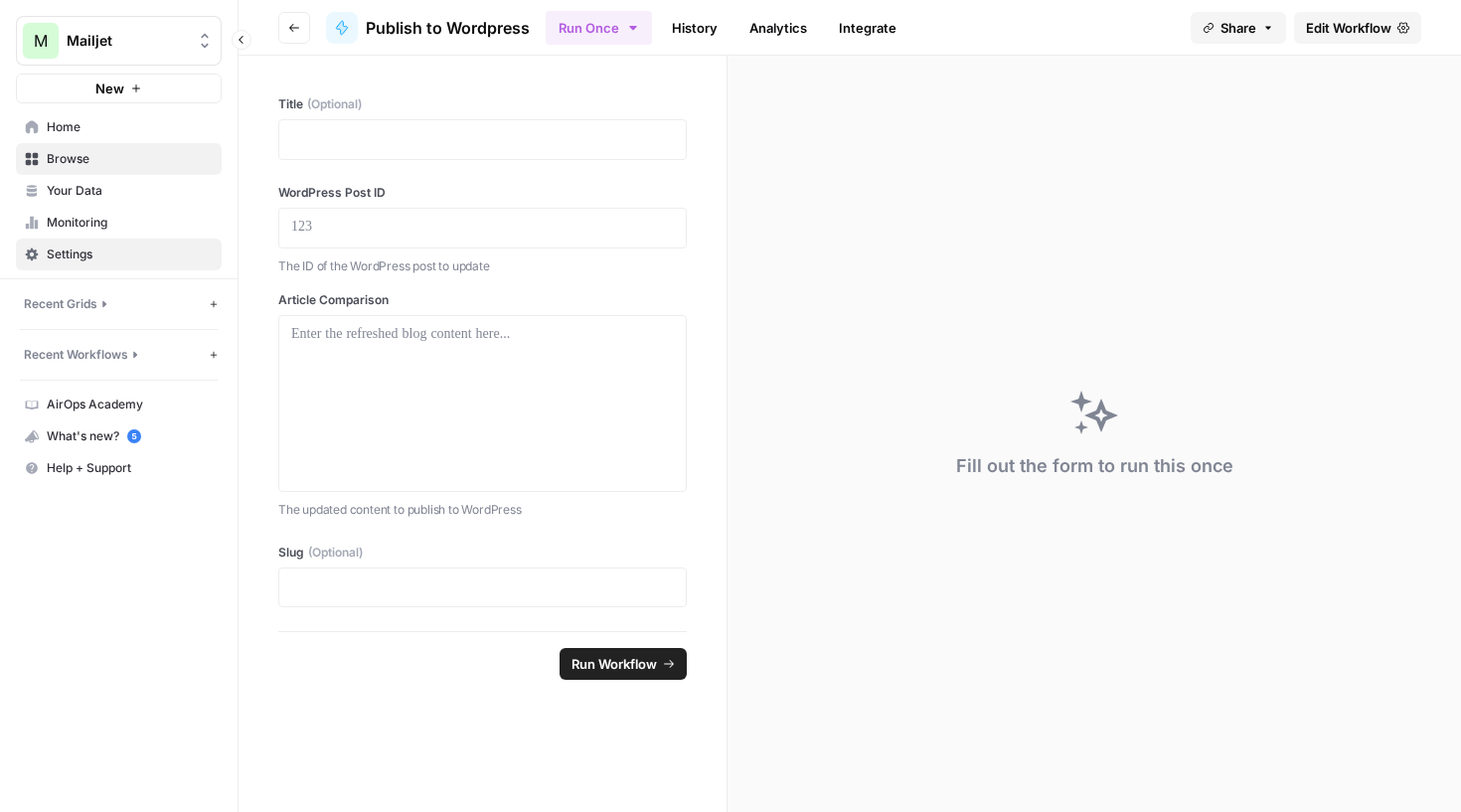 click on "Settings" at bounding box center (129, 254) 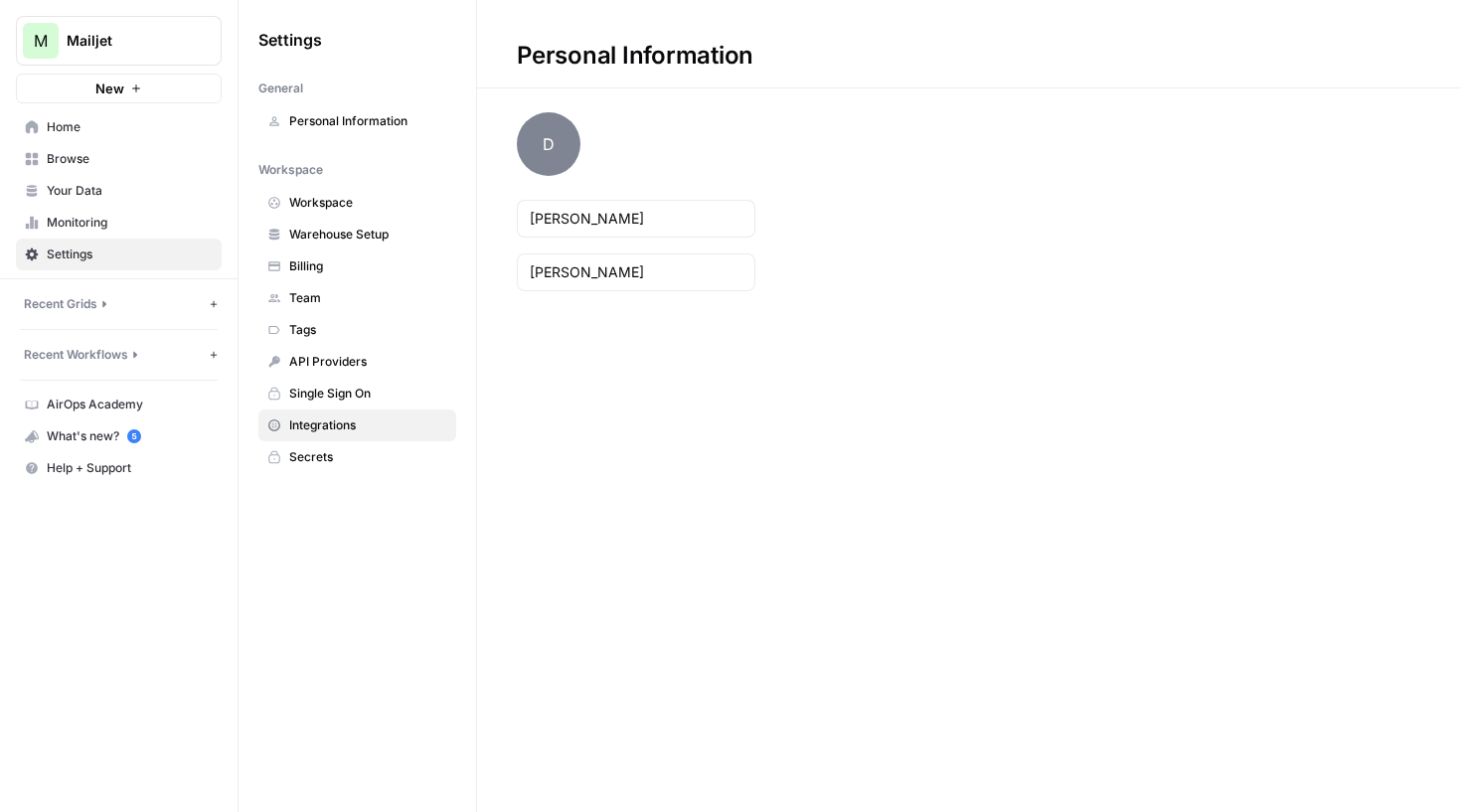 click on "Integrations" at bounding box center (368, 425) 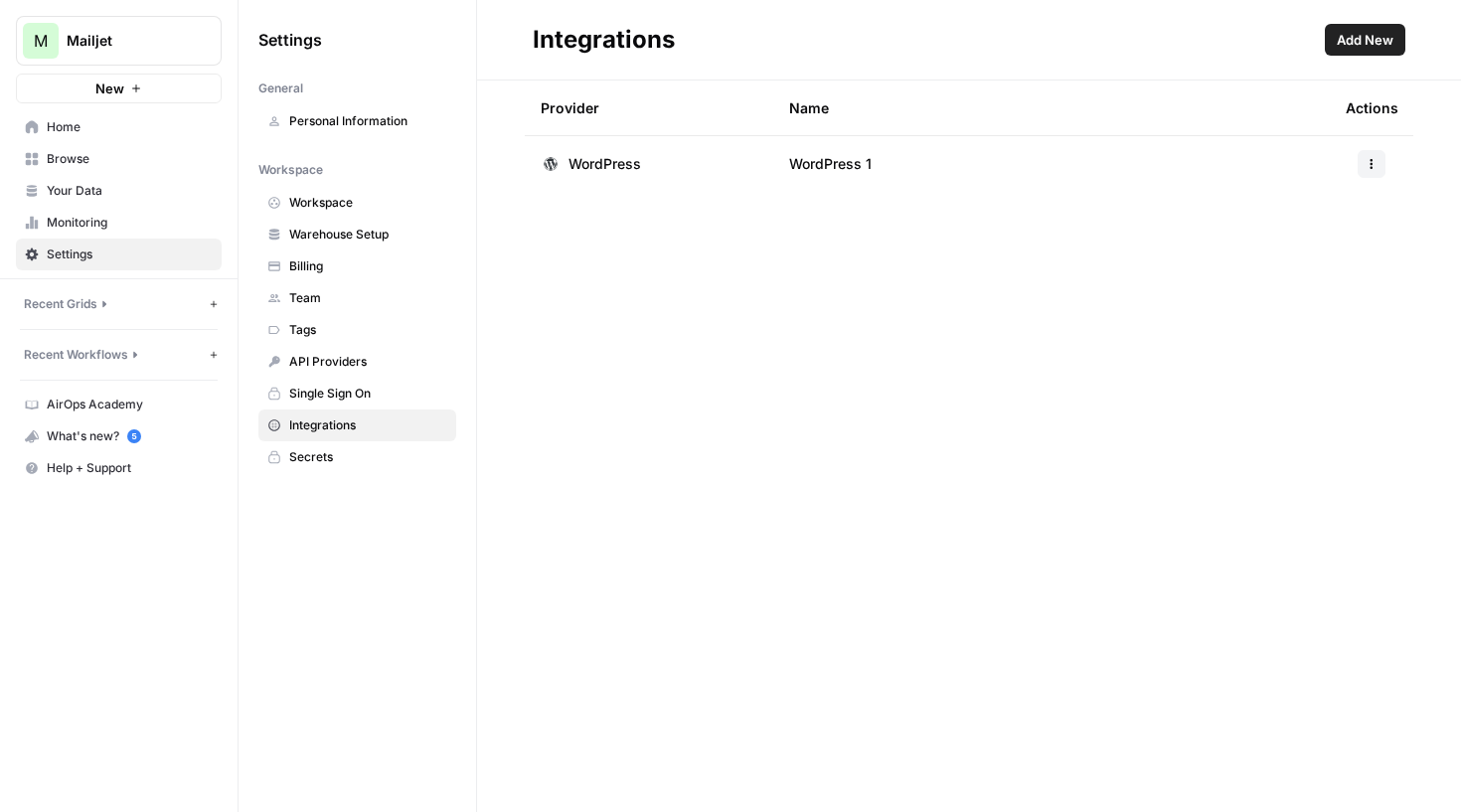 click on "WordPress" at bounding box center [649, 164] 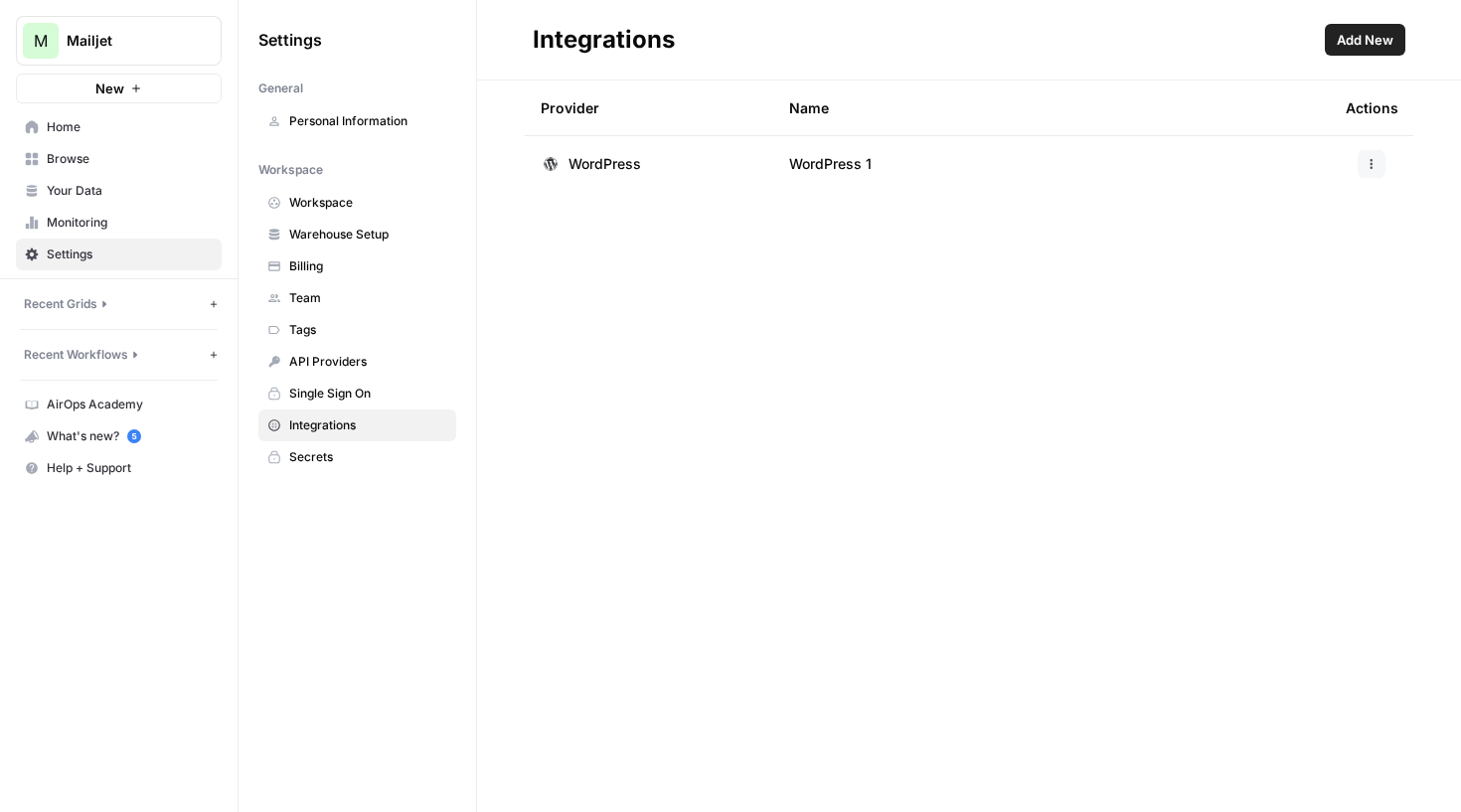 click at bounding box center [1372, 164] 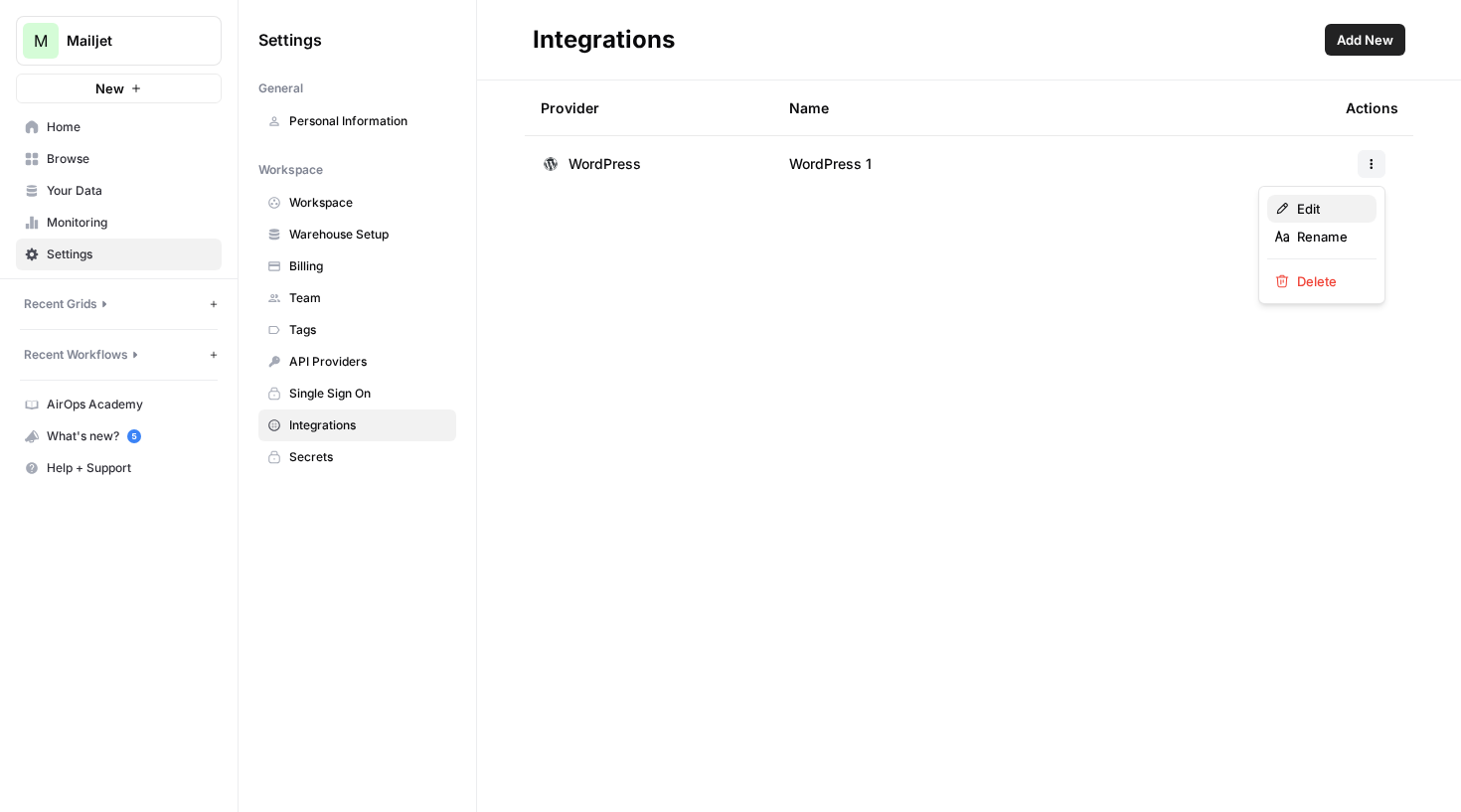 click on "Edit" at bounding box center [1322, 209] 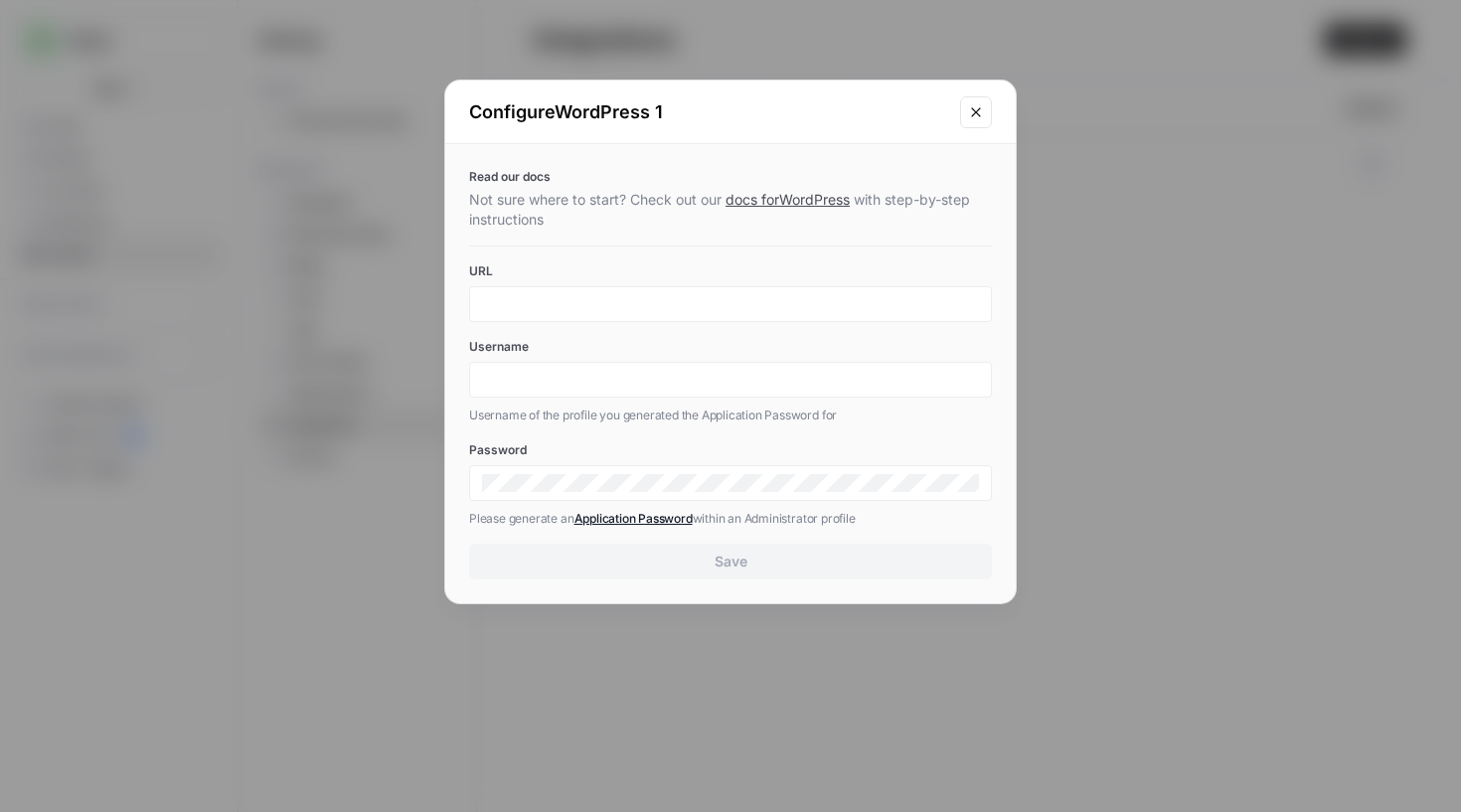 scroll, scrollTop: 0, scrollLeft: 0, axis: both 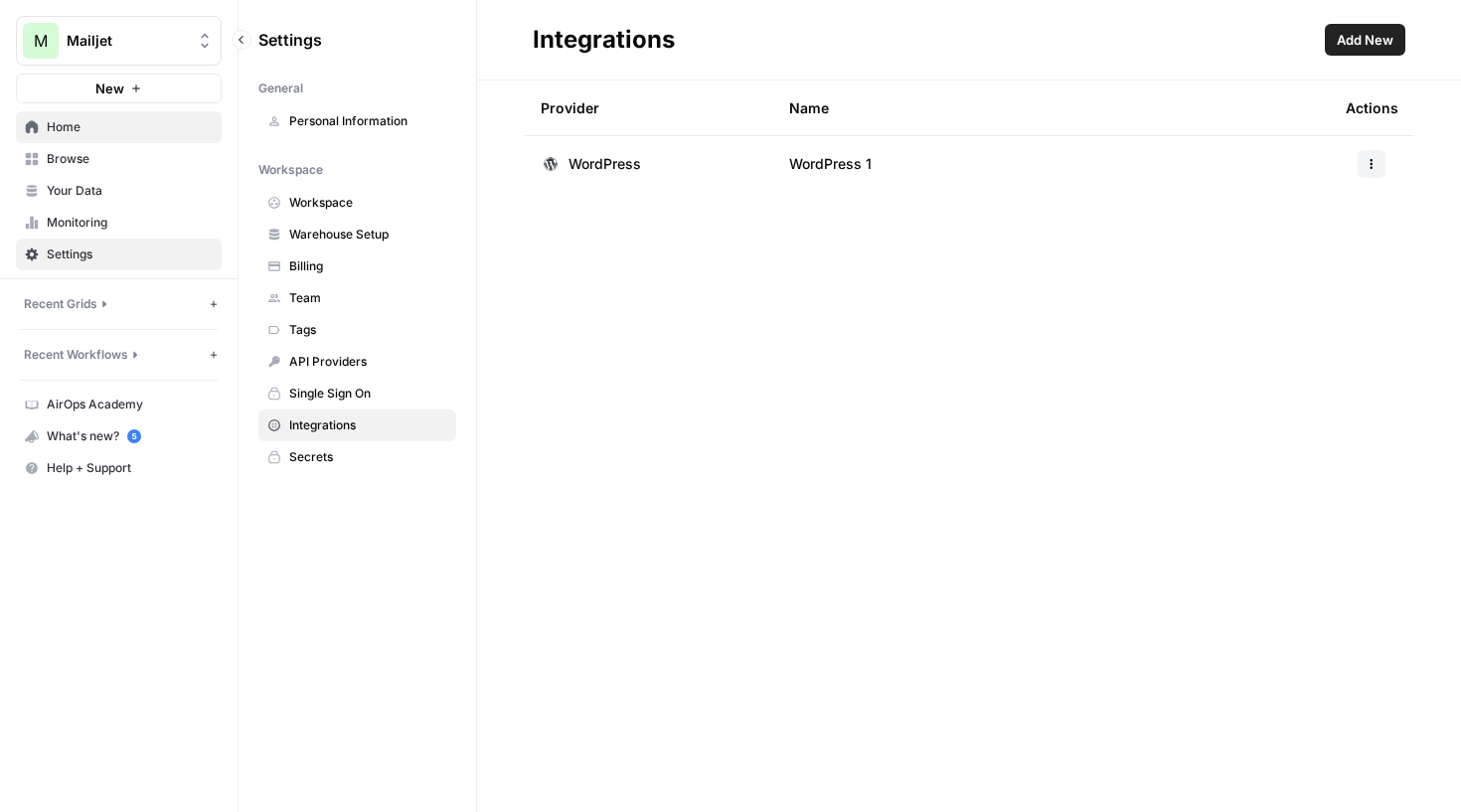 click on "Home" at bounding box center [118, 127] 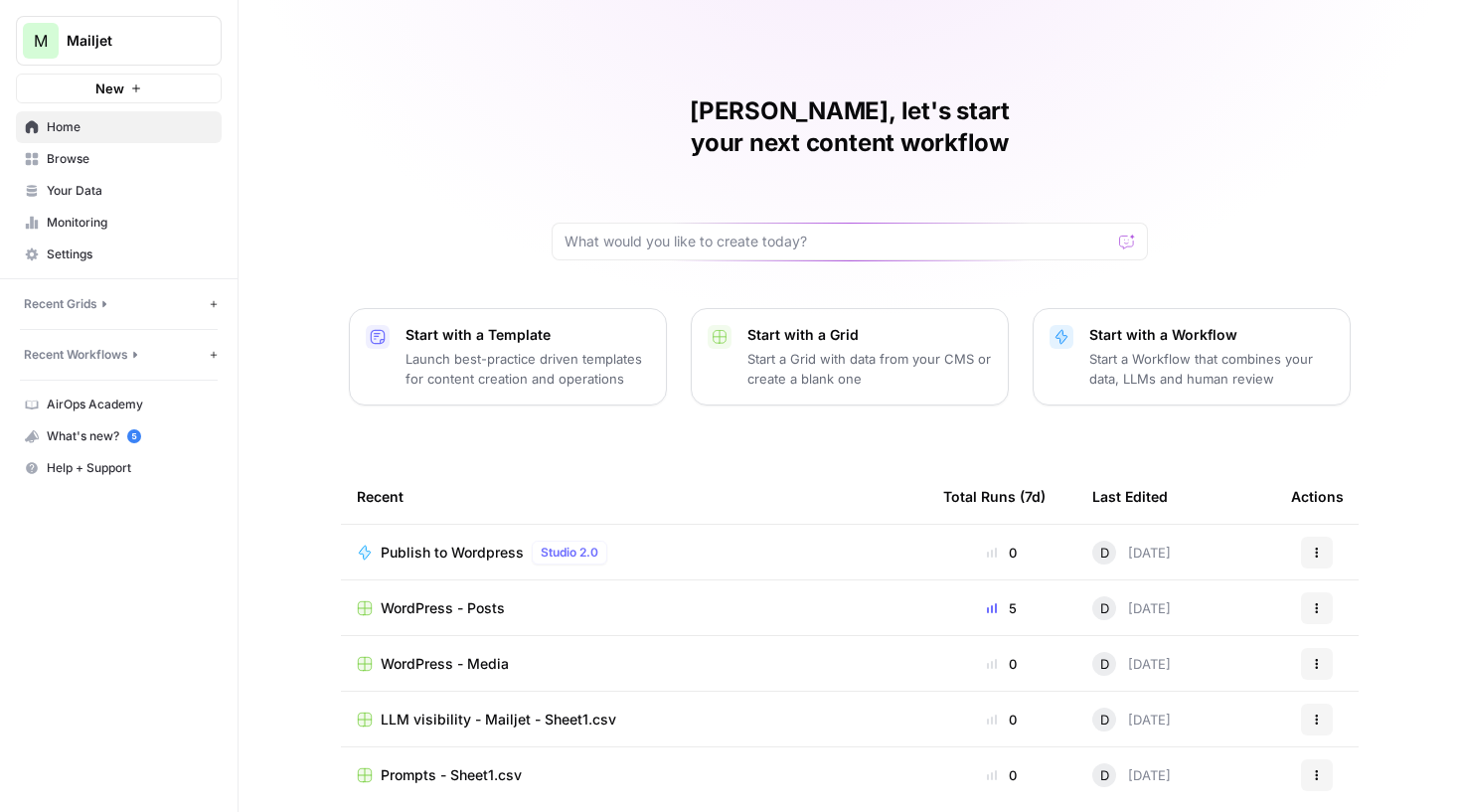 click on "Publish to Wordpress" at bounding box center (452, 553) 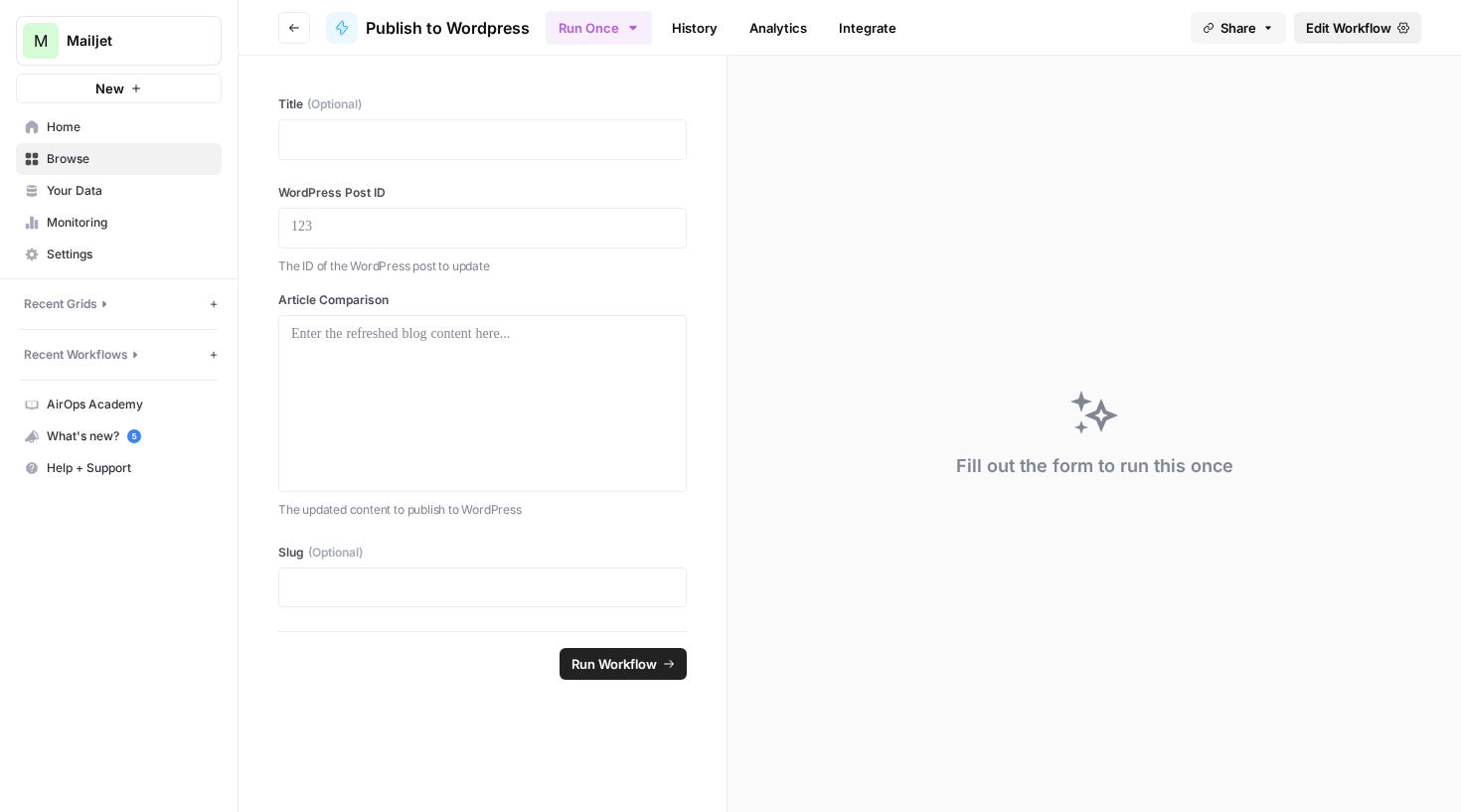 click on "Edit Workflow" at bounding box center [1358, 28] 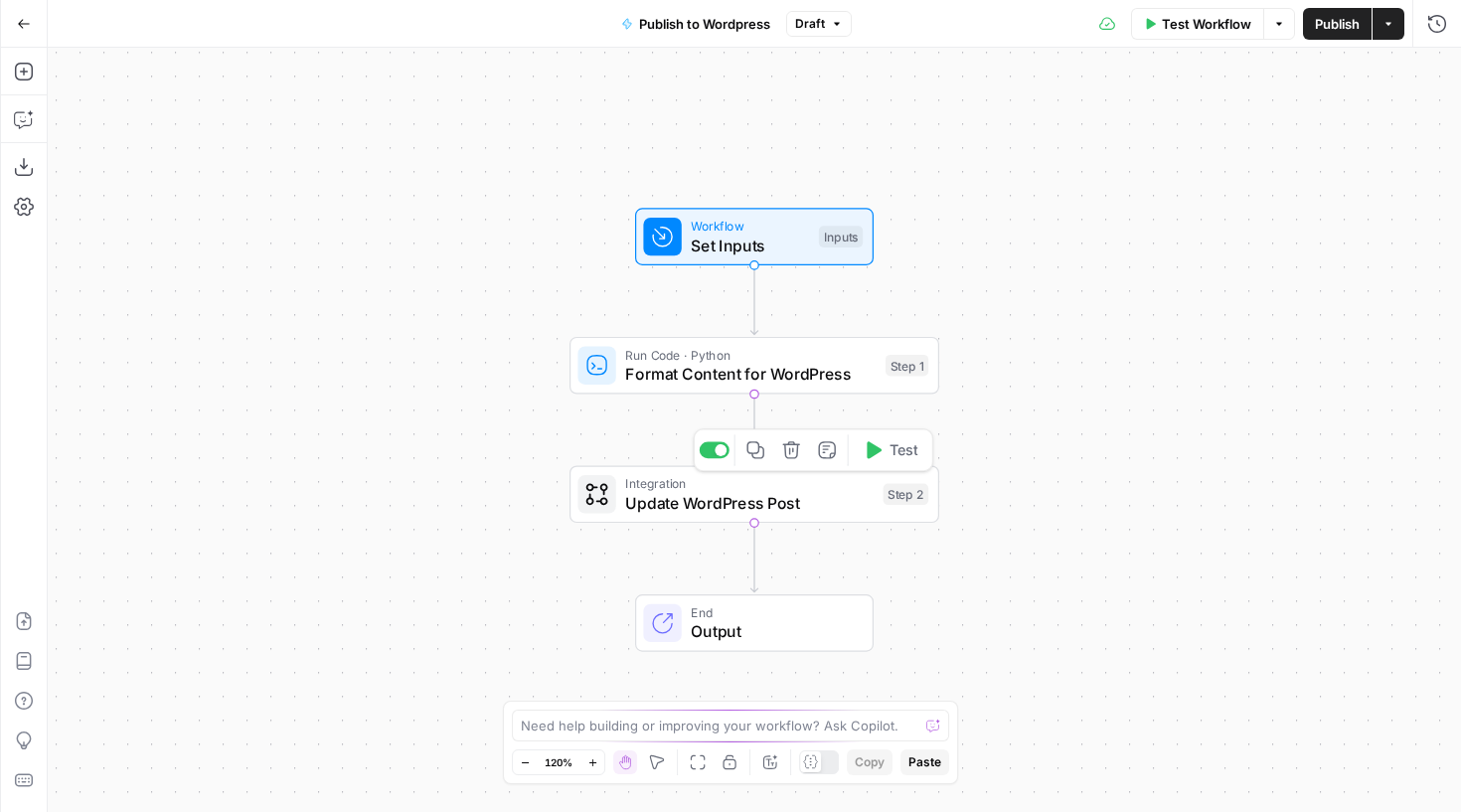 click on "Update WordPress Post" at bounding box center (749, 503) 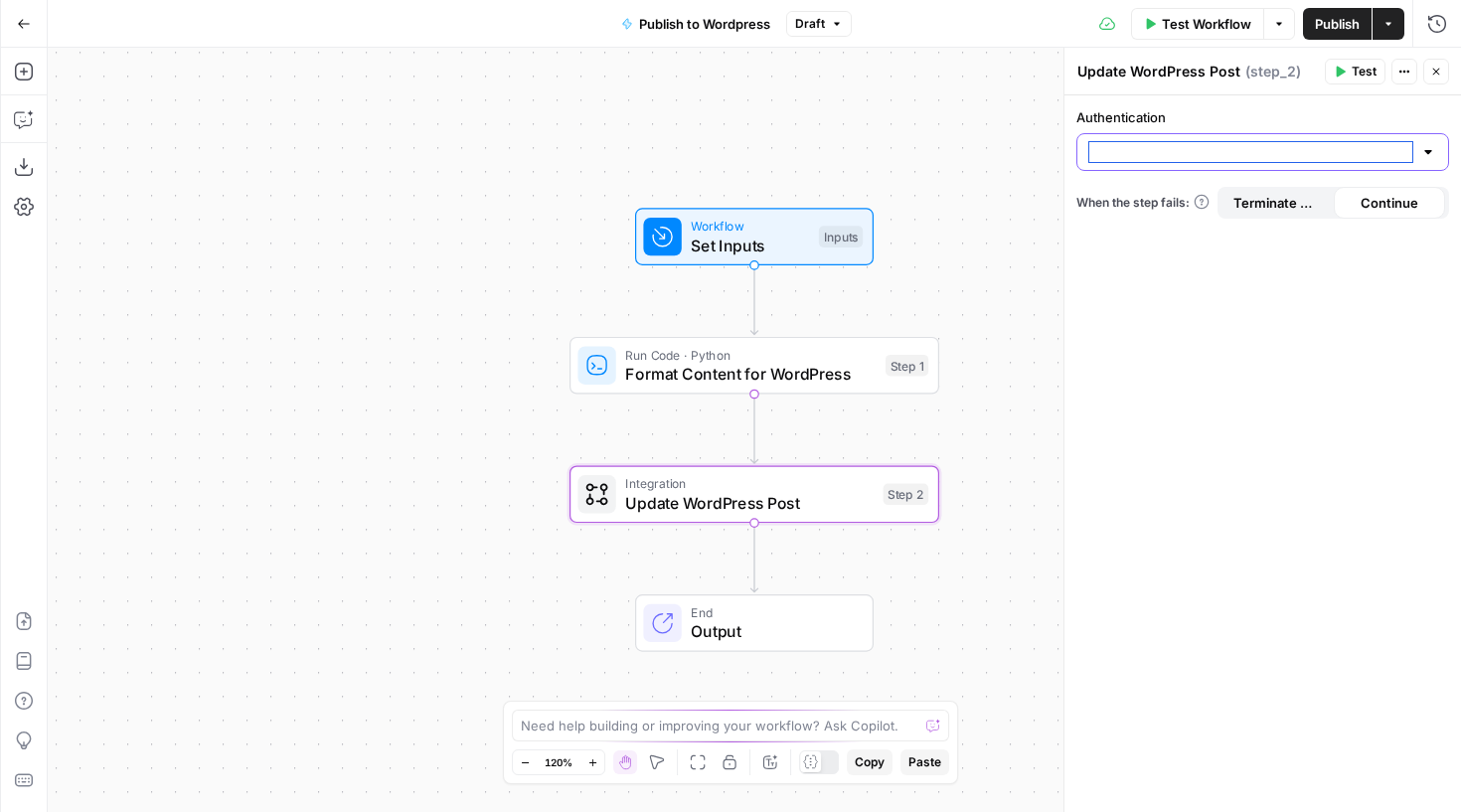 click on "Authentication" at bounding box center (1250, 152) 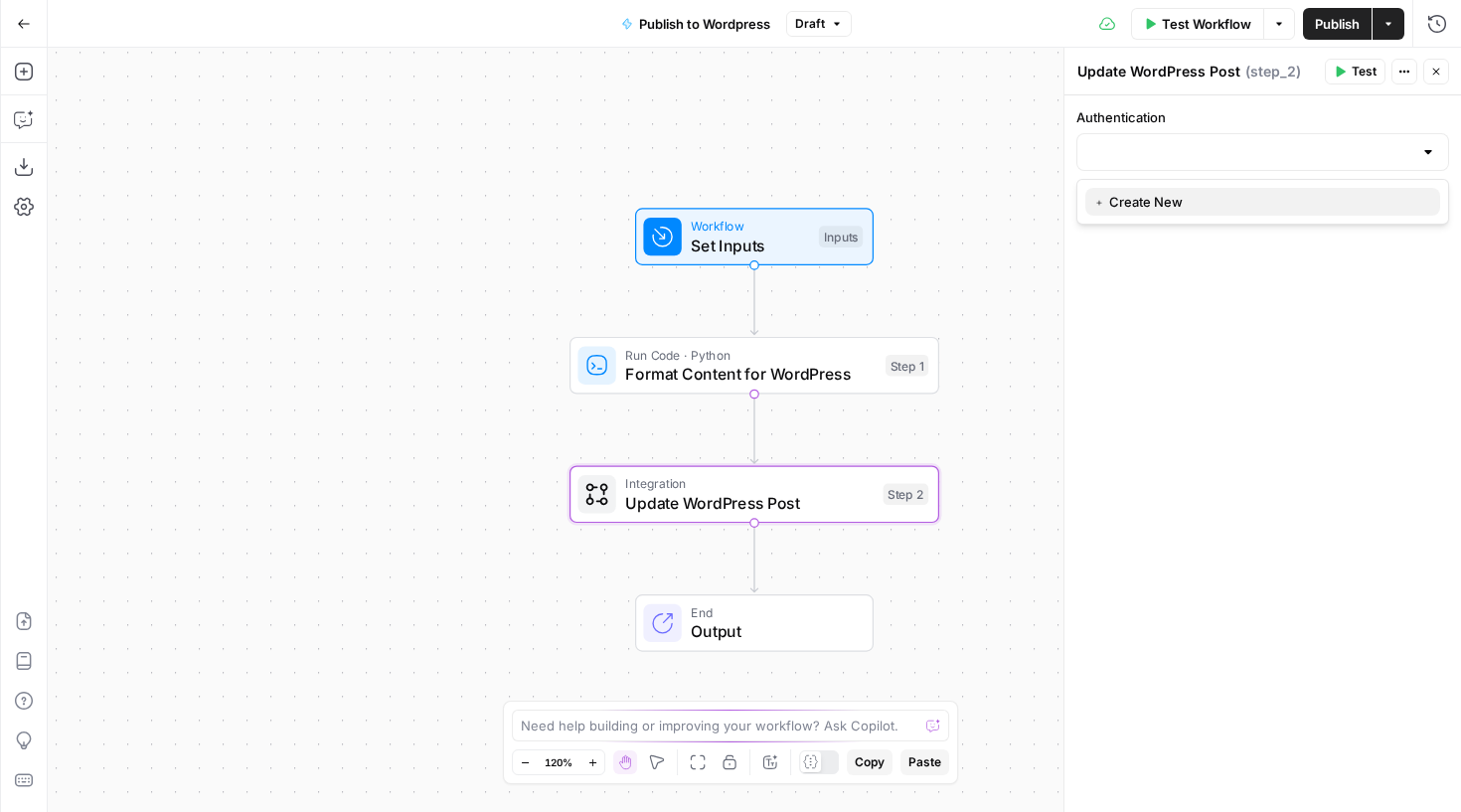 click on "﹢ Create New" at bounding box center [1262, 202] 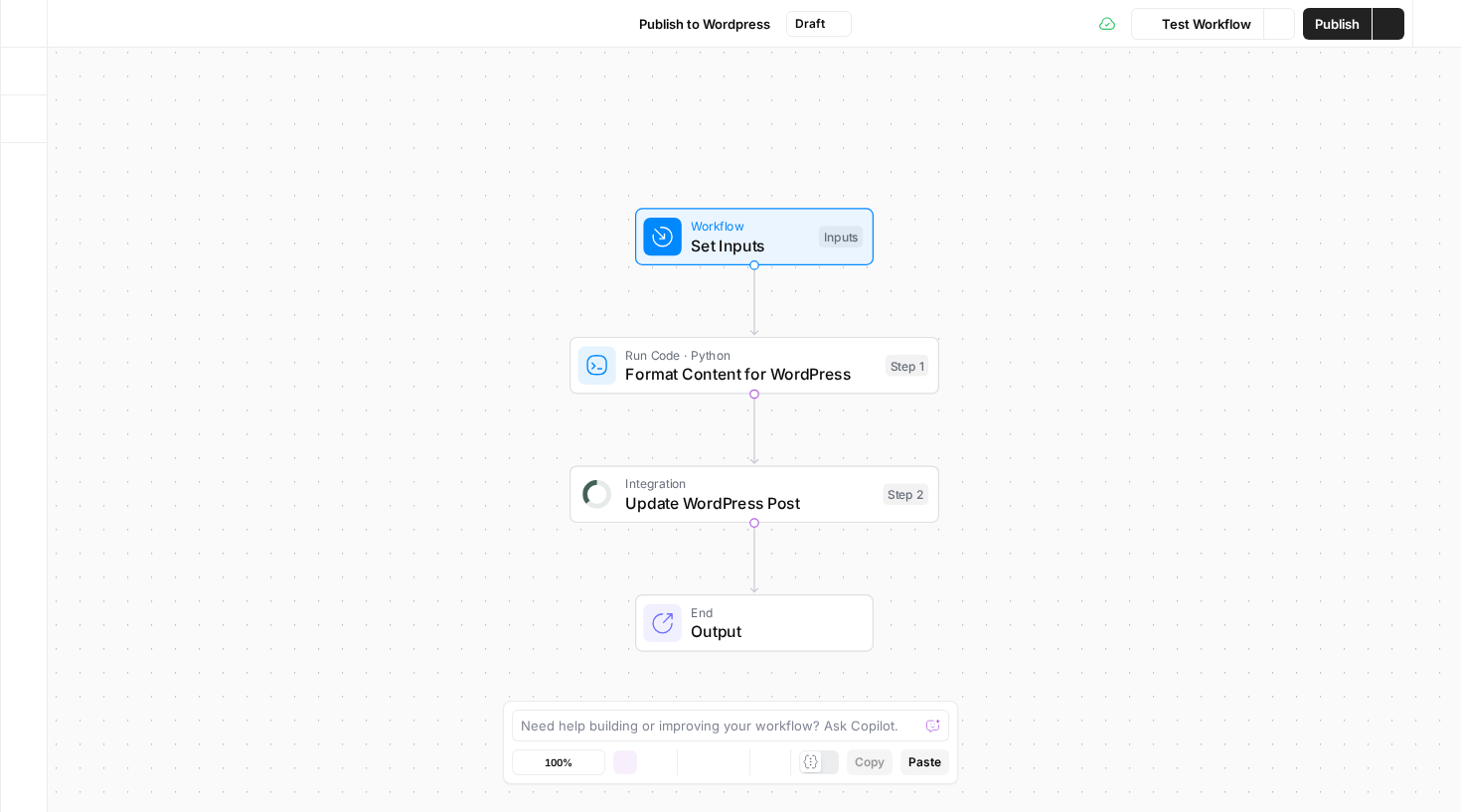 scroll, scrollTop: 0, scrollLeft: 0, axis: both 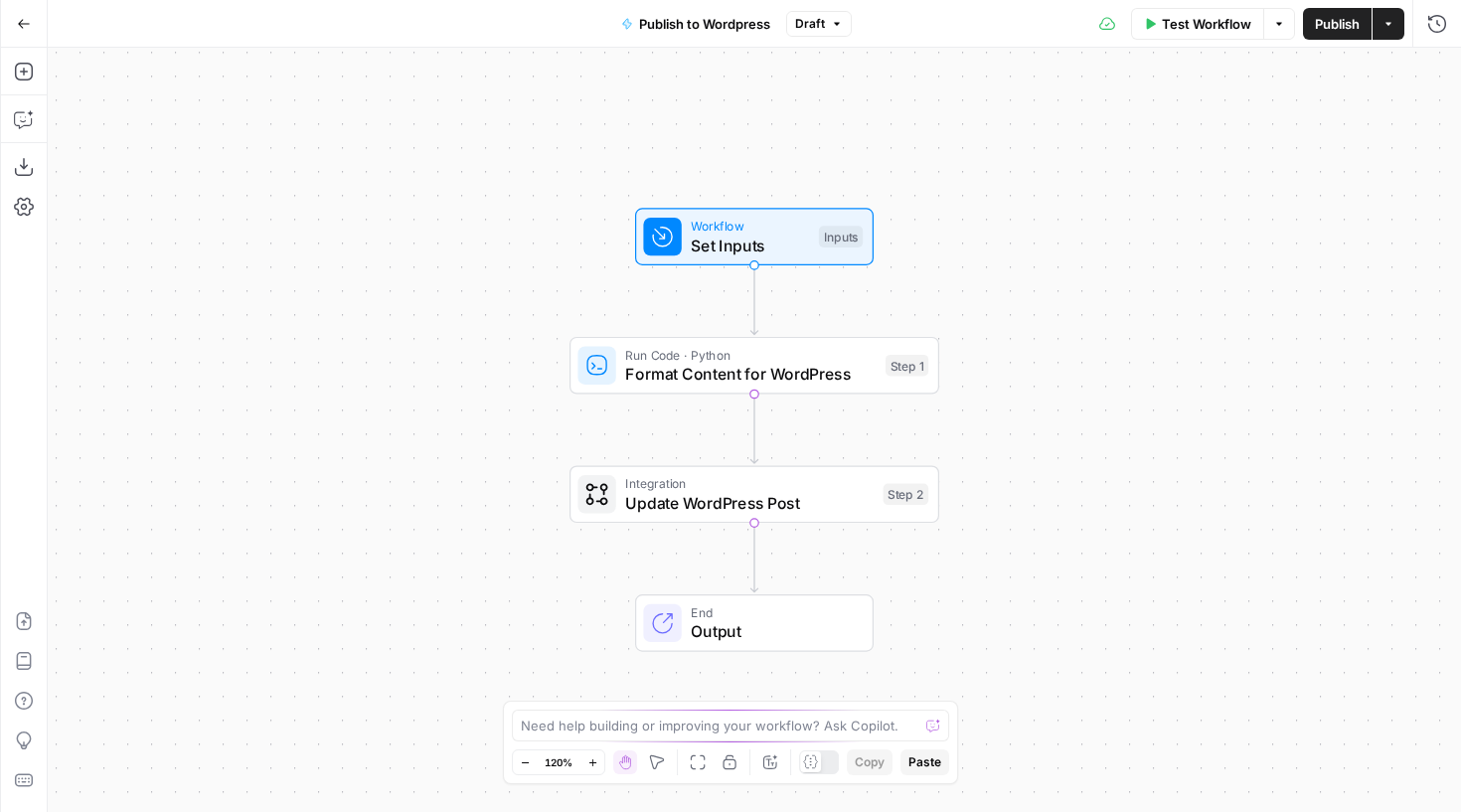click on "Workflow Set Inputs Inputs Run Code · Python Format Content for WordPress Step 1 Integration Update WordPress Post Step 2 End Output" at bounding box center (754, 429) 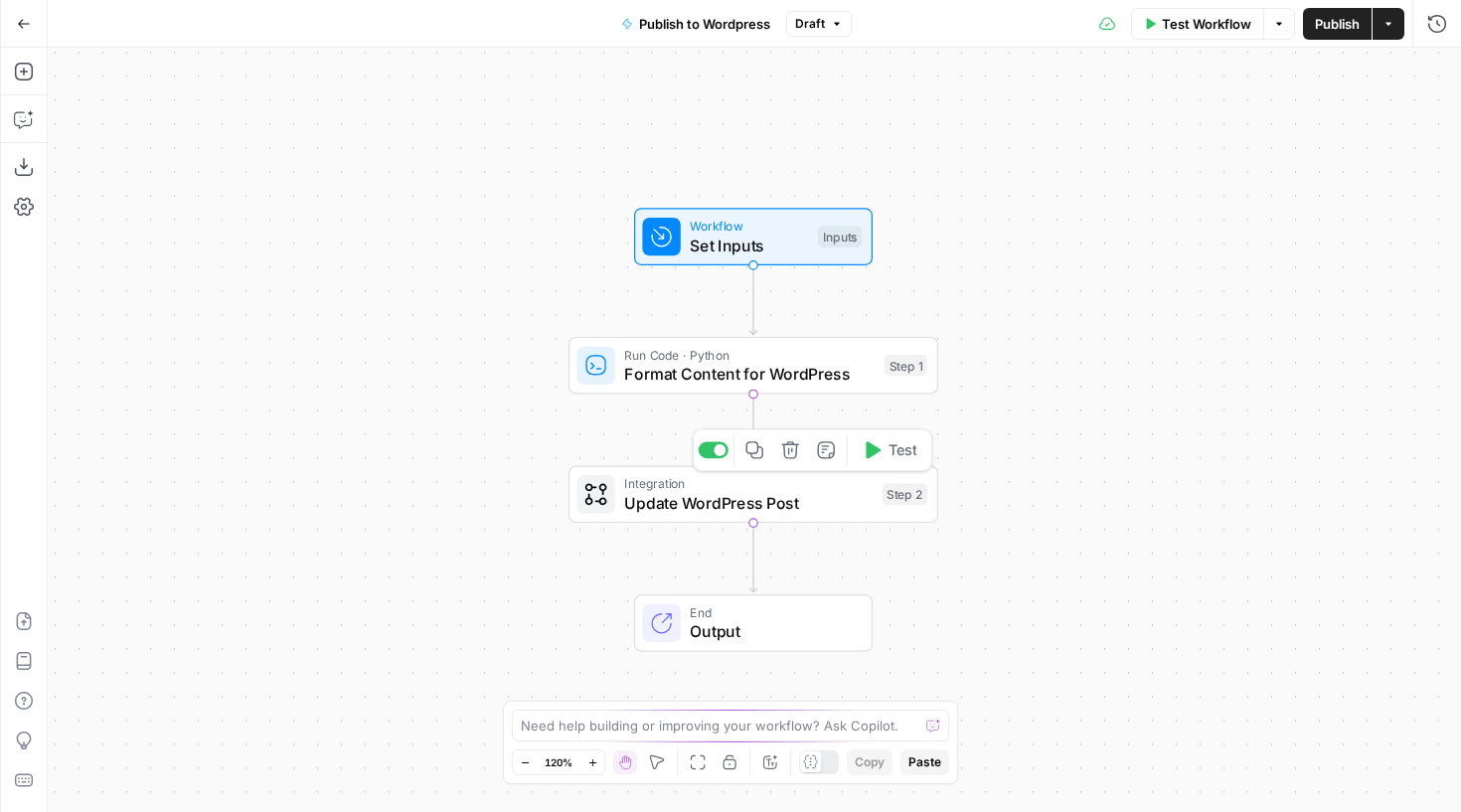 click on "Update WordPress Post" at bounding box center [748, 503] 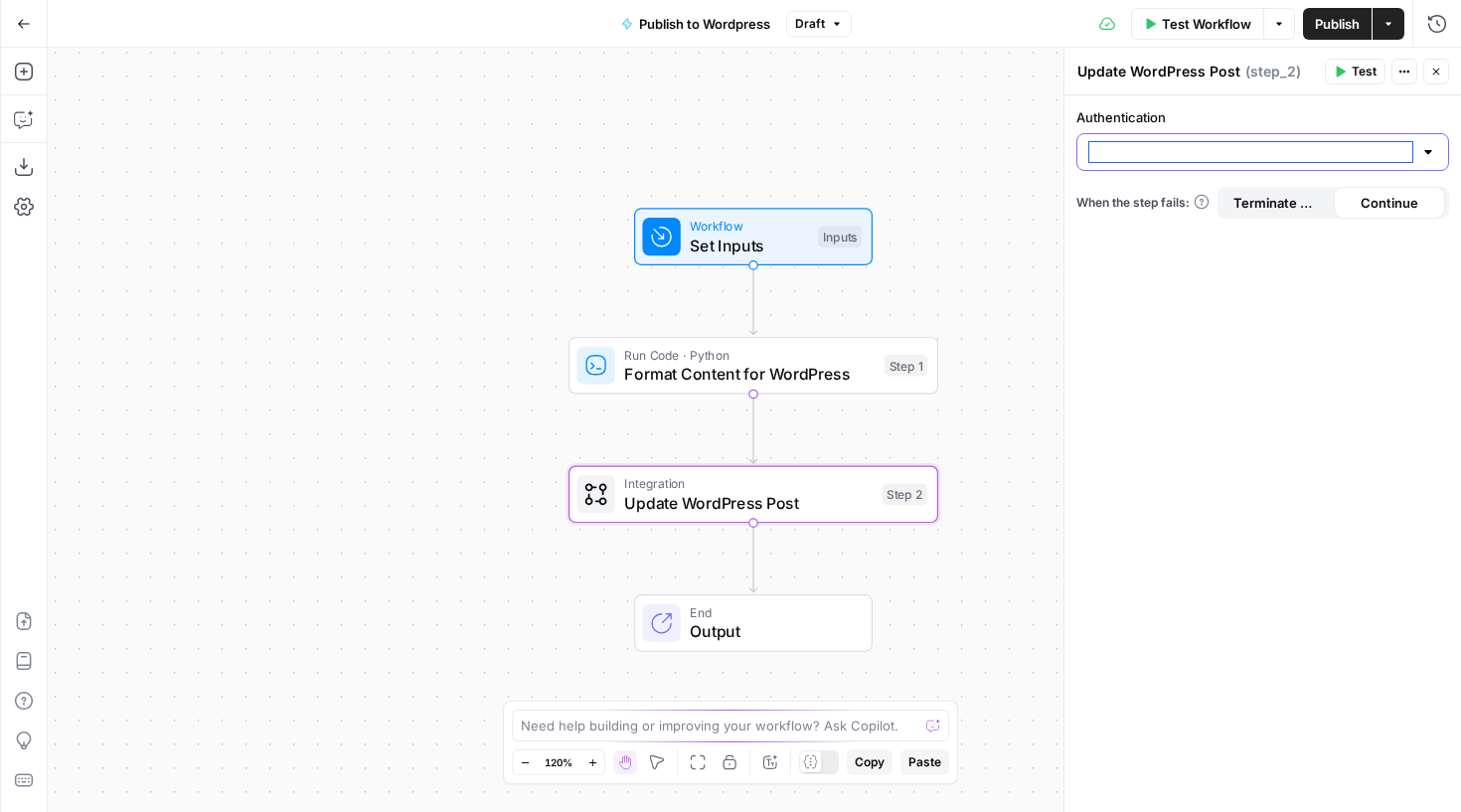 click on "Authentication" at bounding box center [1250, 152] 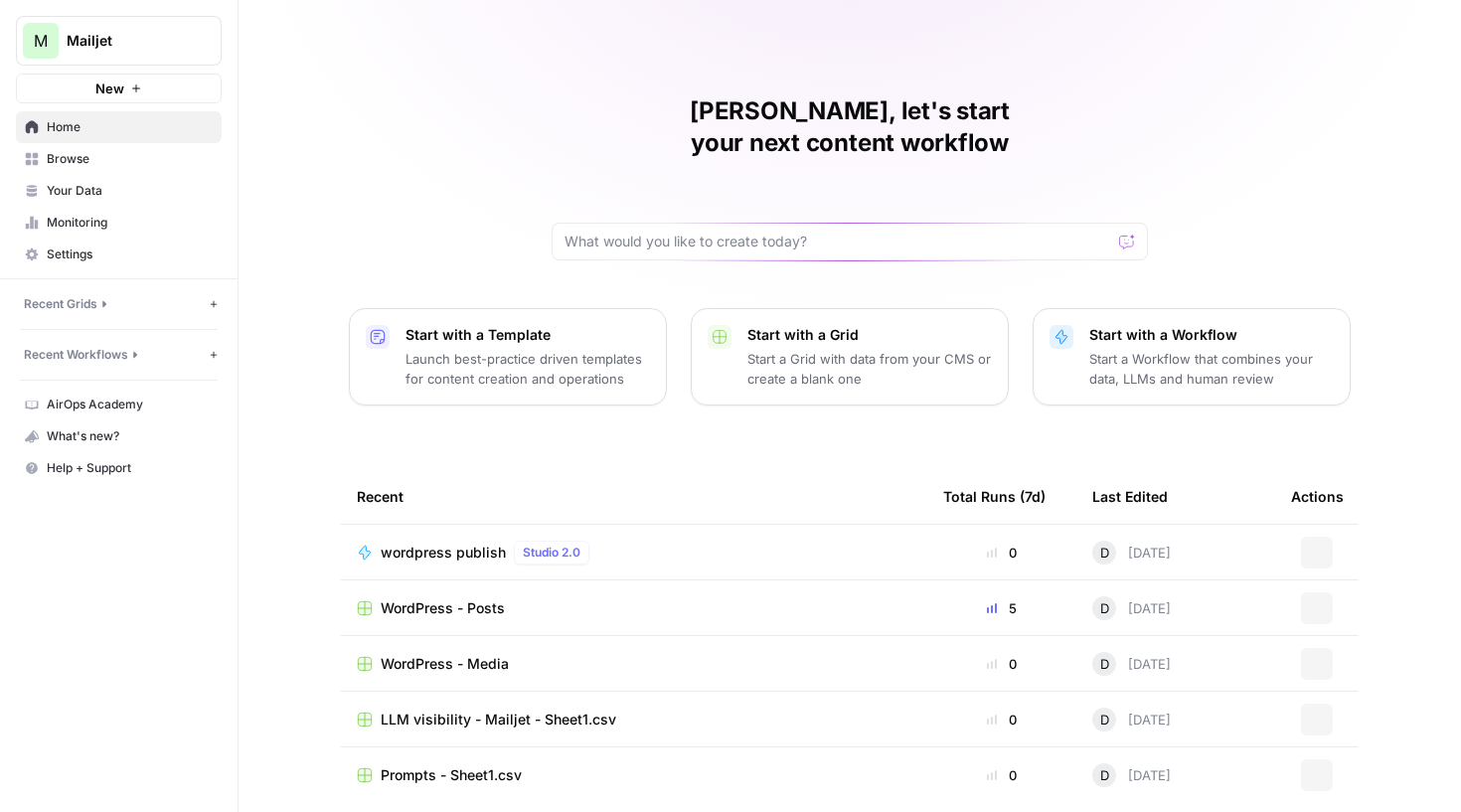 scroll, scrollTop: 0, scrollLeft: 0, axis: both 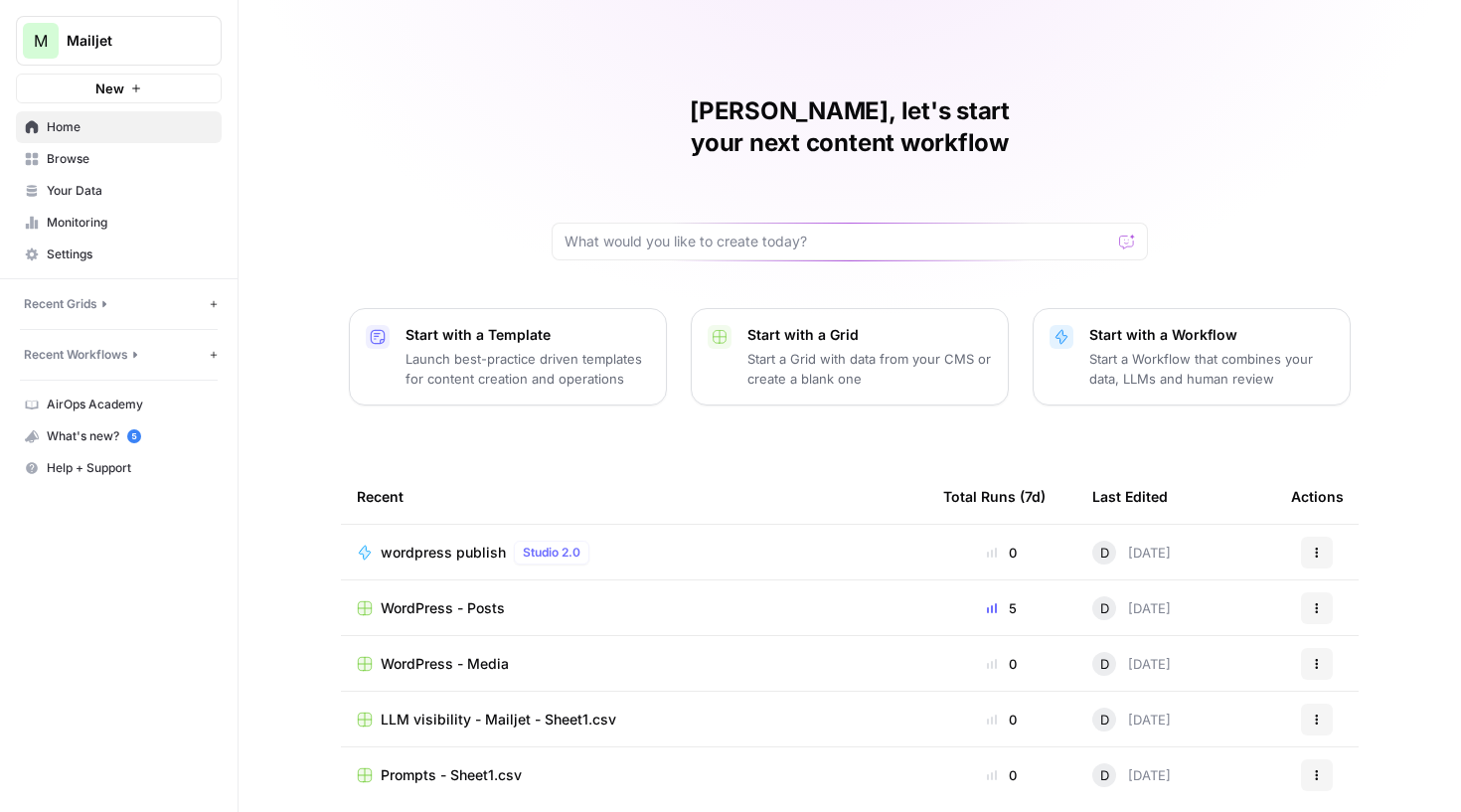 click on "WordPress - Posts" at bounding box center (442, 608) 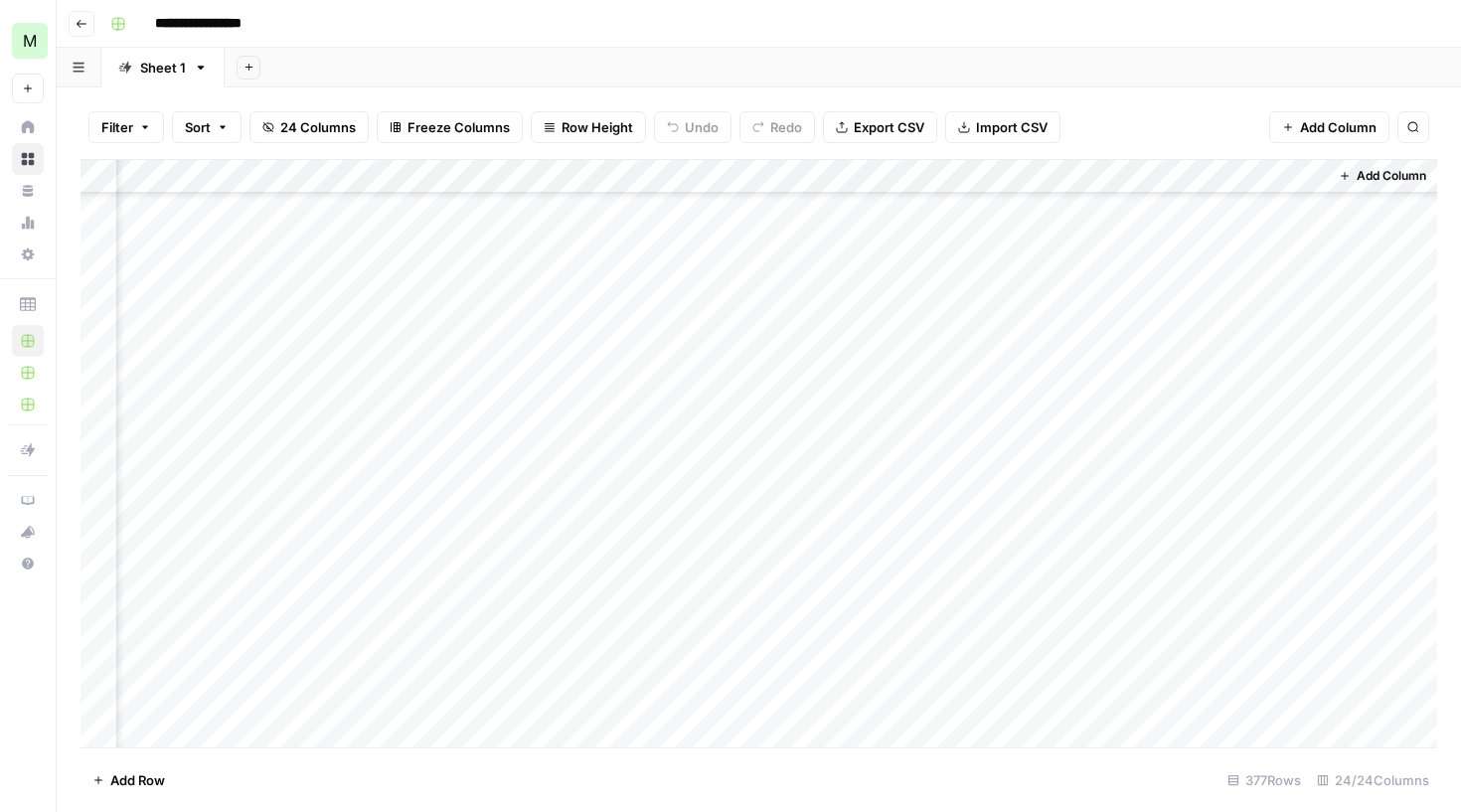 scroll, scrollTop: 12213, scrollLeft: 3084, axis: both 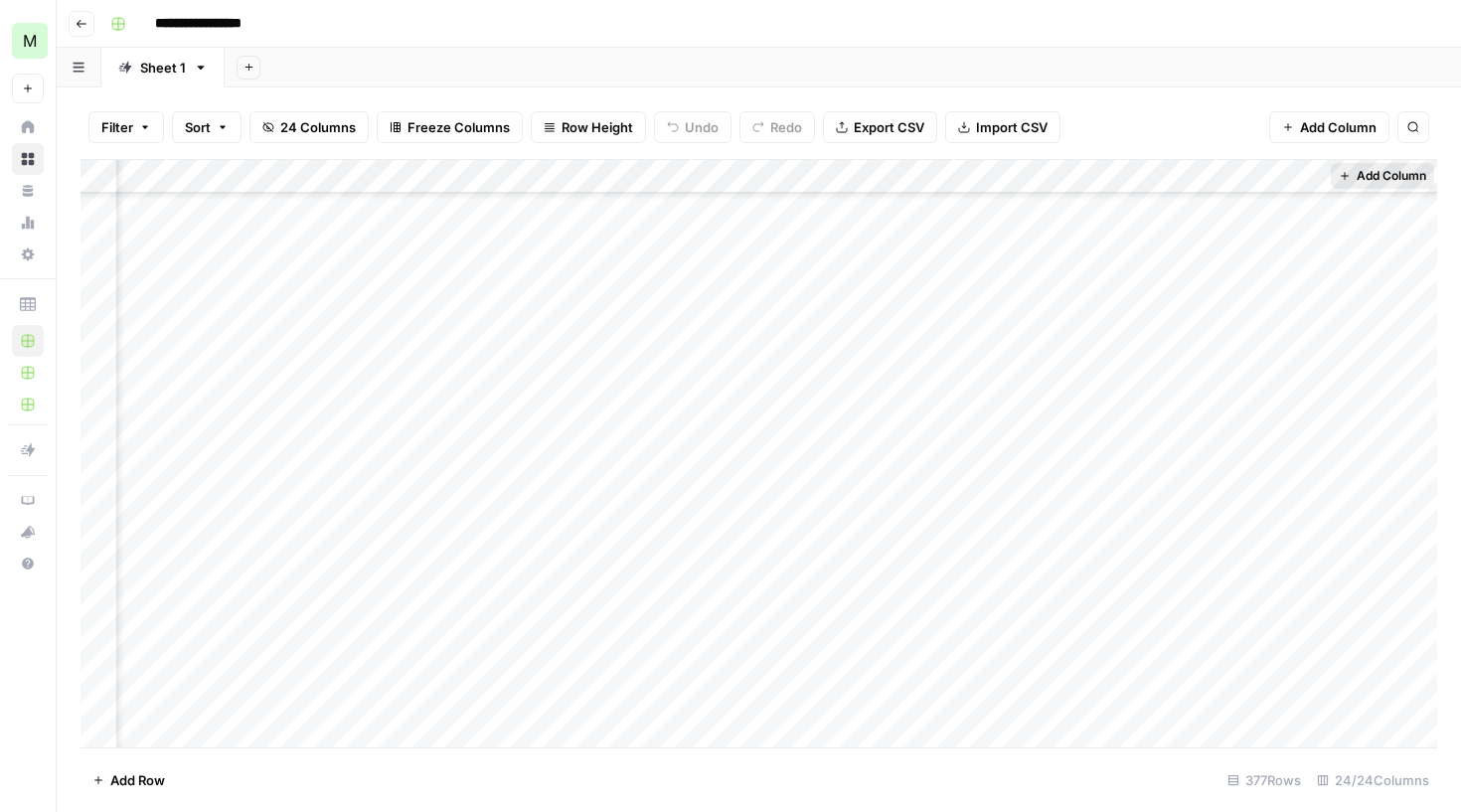 click on "Add Column" at bounding box center (1391, 176) 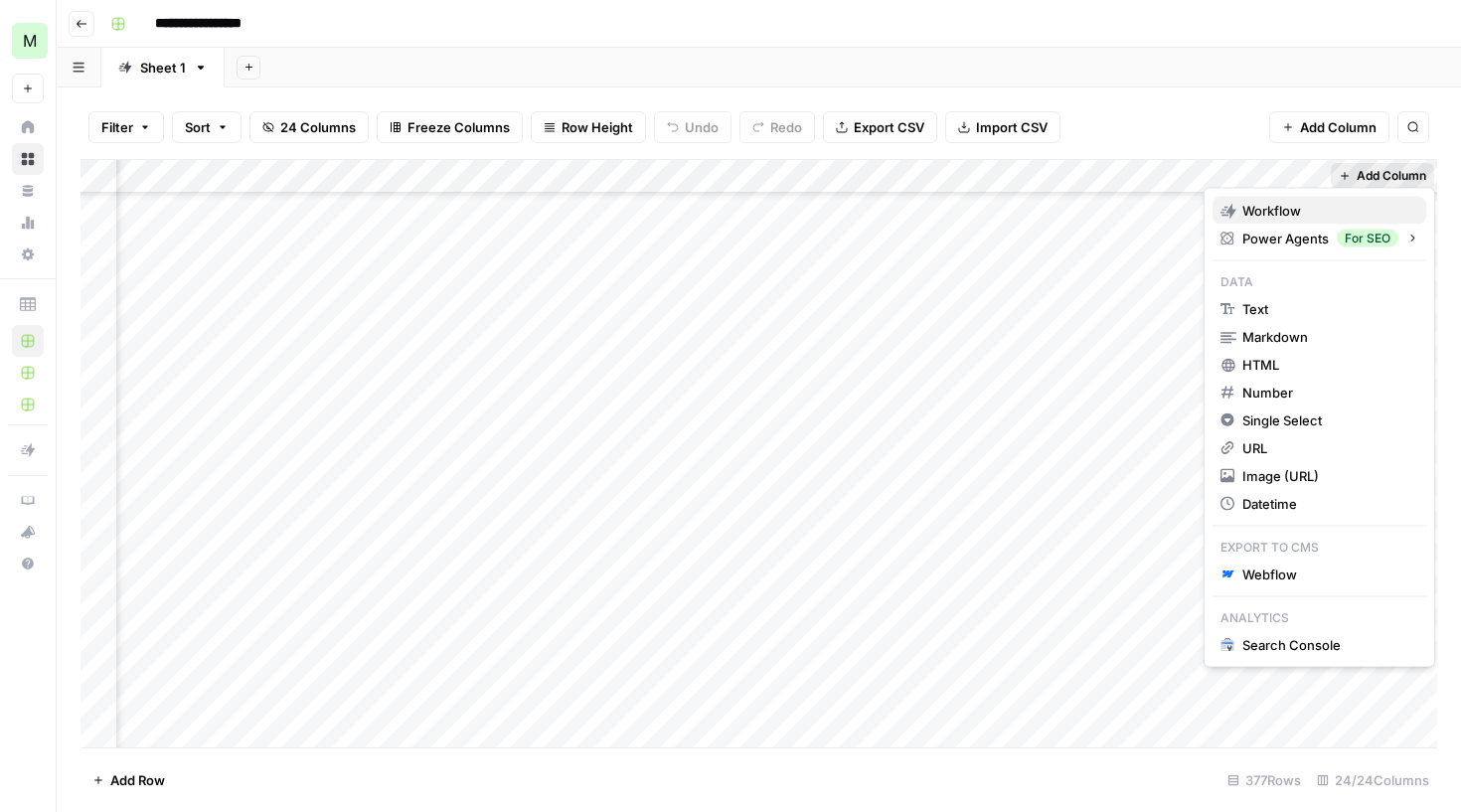 click on "Workflow" at bounding box center [1271, 211] 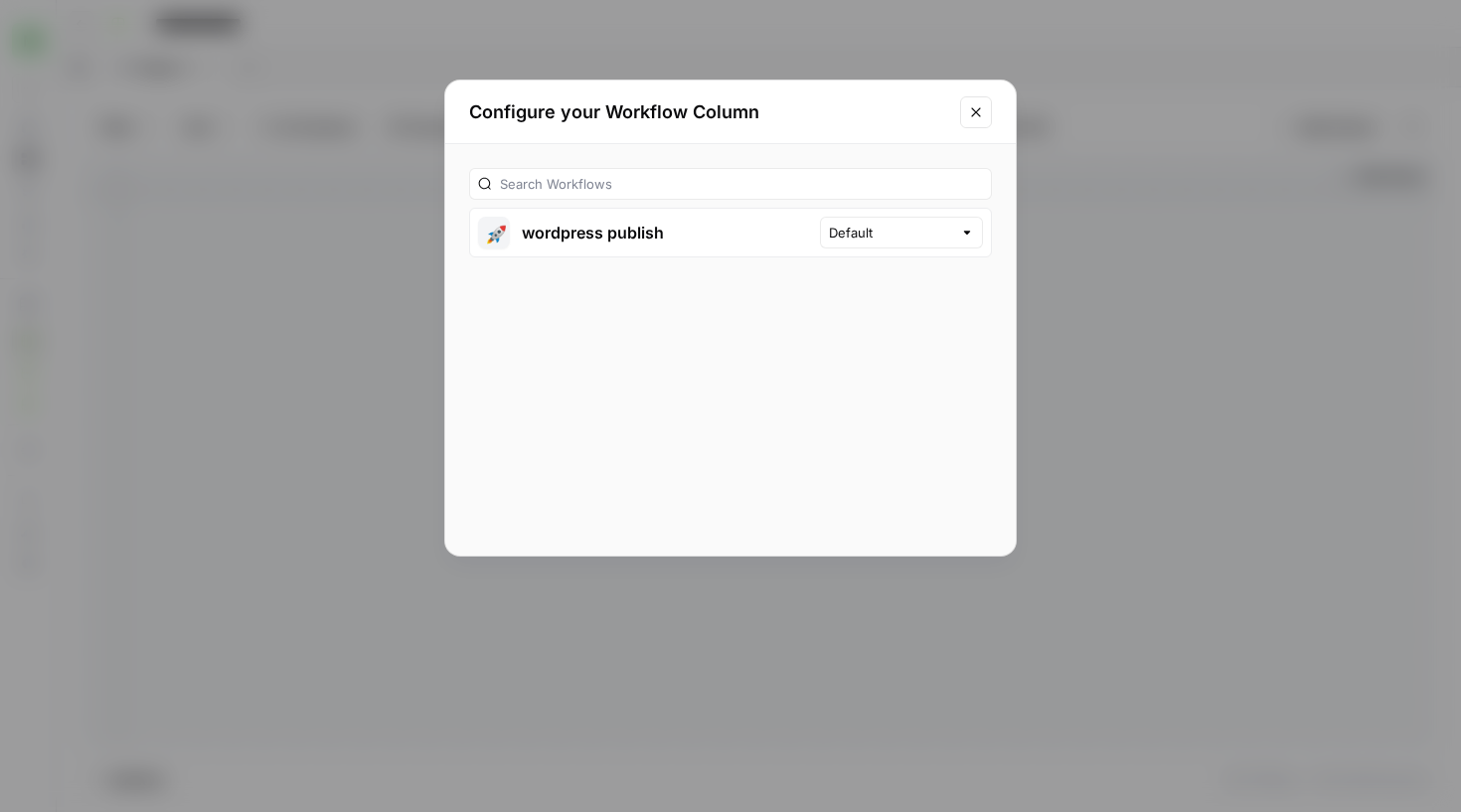 click on "🚀 wordpress publish" at bounding box center [645, 233] 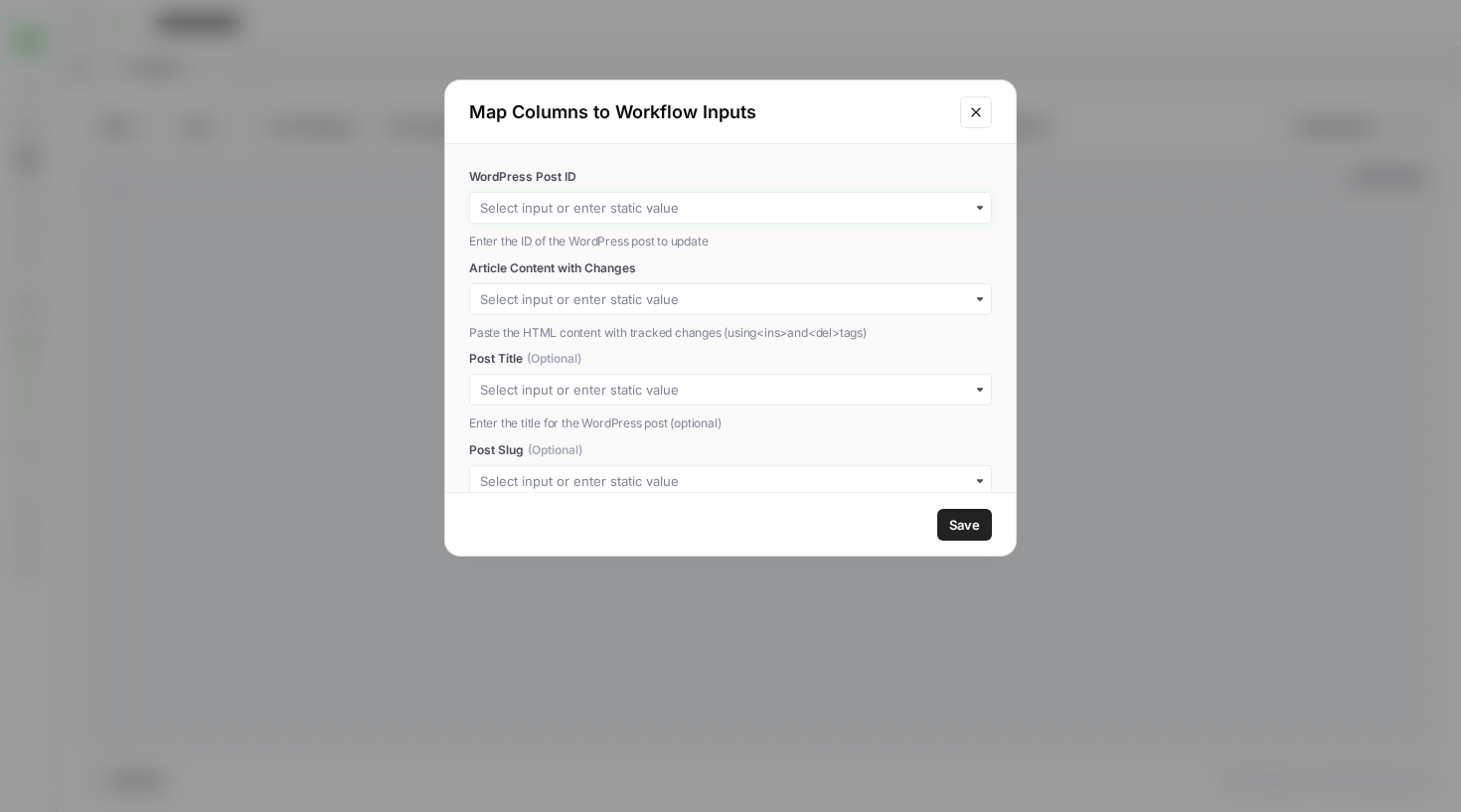 click on "WordPress Post ID" at bounding box center [730, 208] 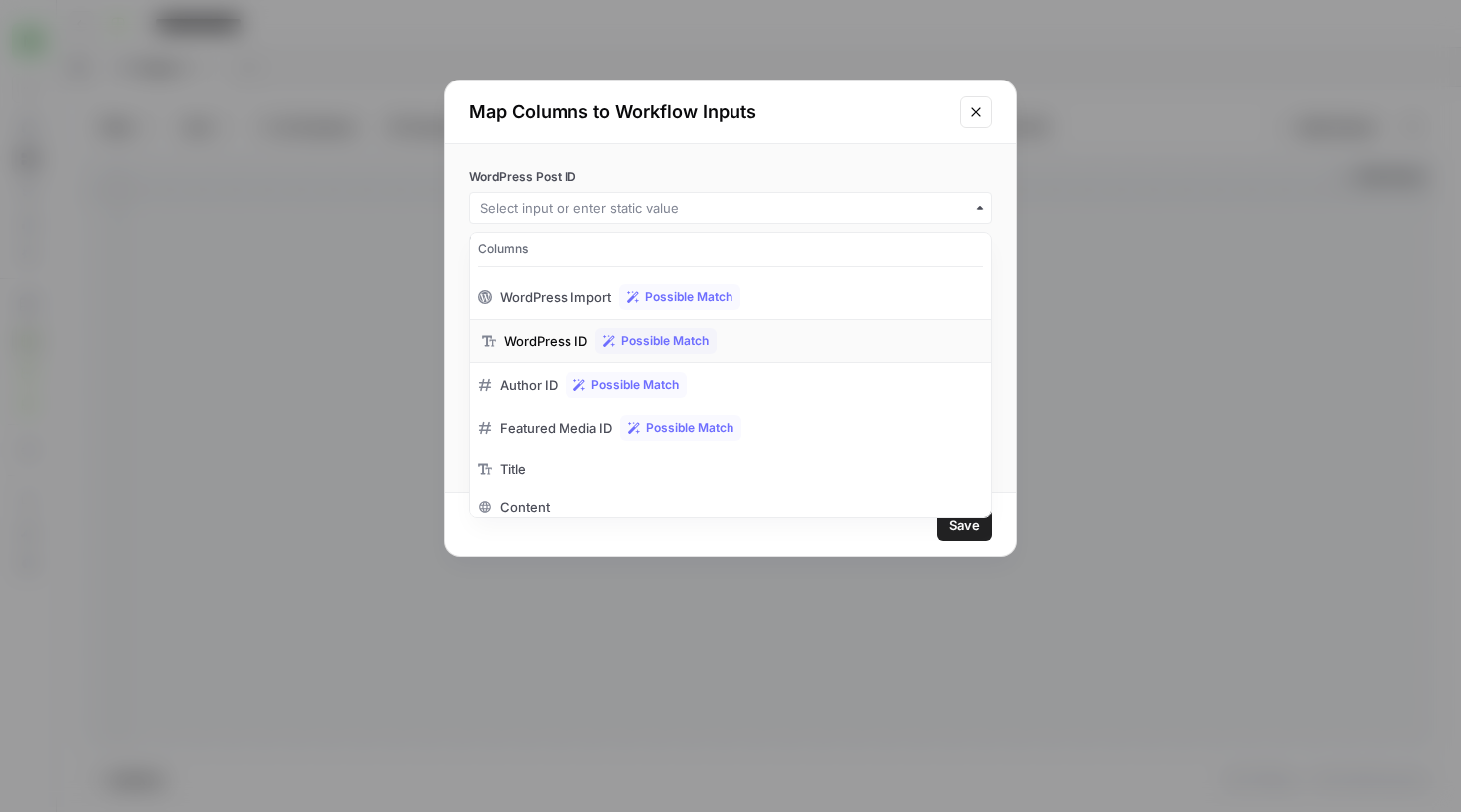 click on "WordPress ID" at bounding box center [546, 341] 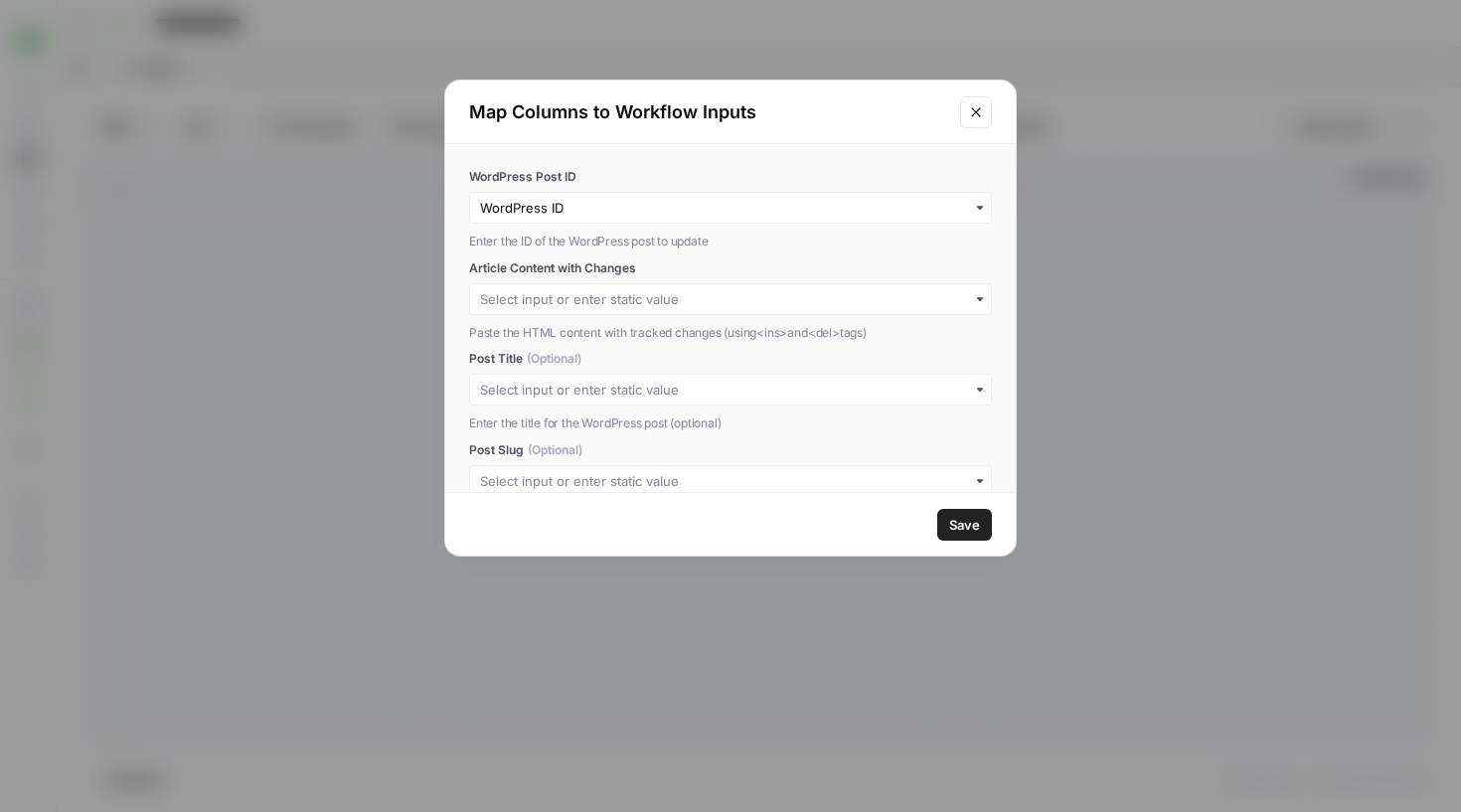 click on "Article Content with Changes Paste the HTML content with tracked changes (using  <ins>  and  <del>  tags)" at bounding box center (730, 301) 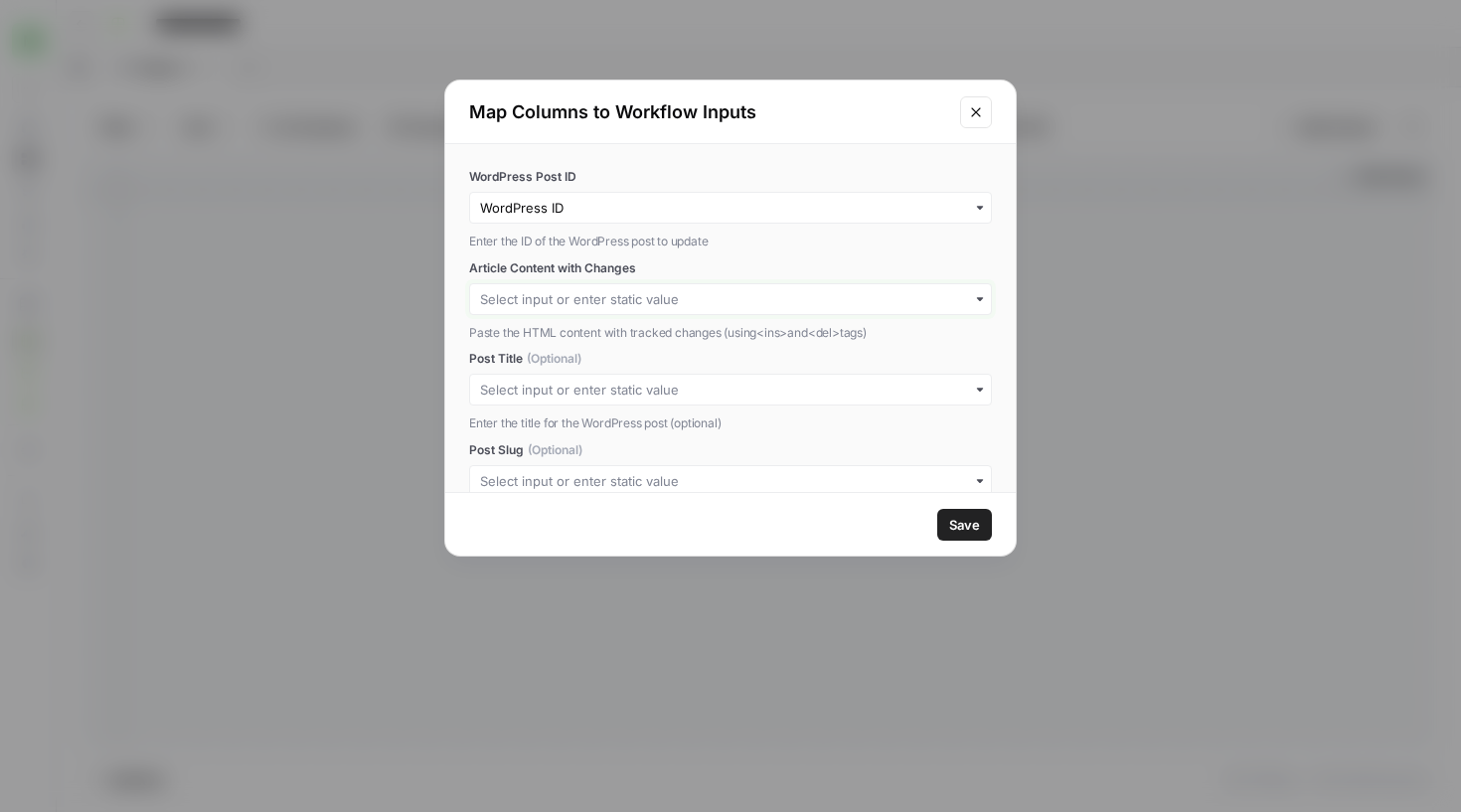 click on "Article Content with Changes" at bounding box center [730, 299] 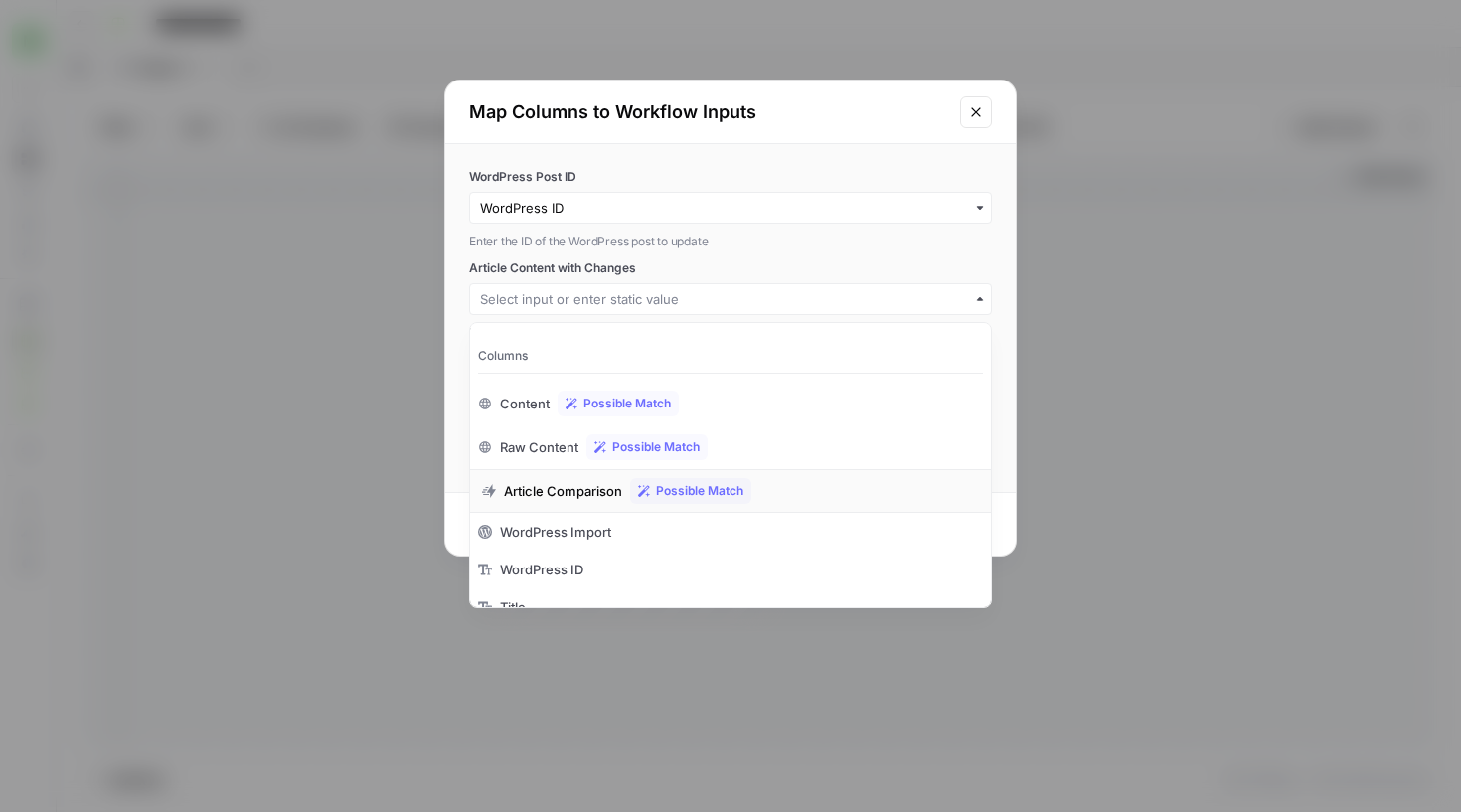 click on "Article Comparison" at bounding box center (563, 491) 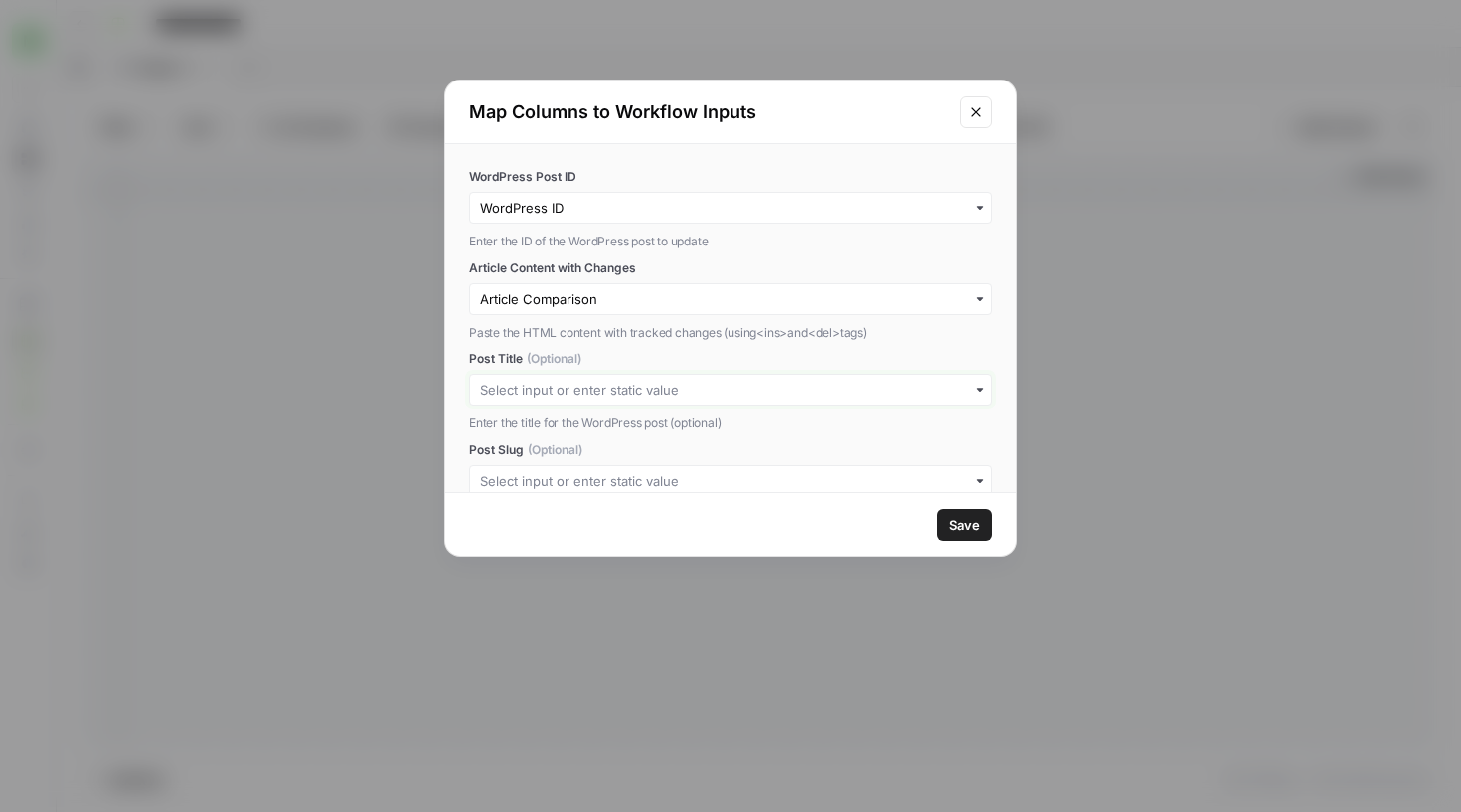 click on "Post Title (Optional)" at bounding box center (730, 390) 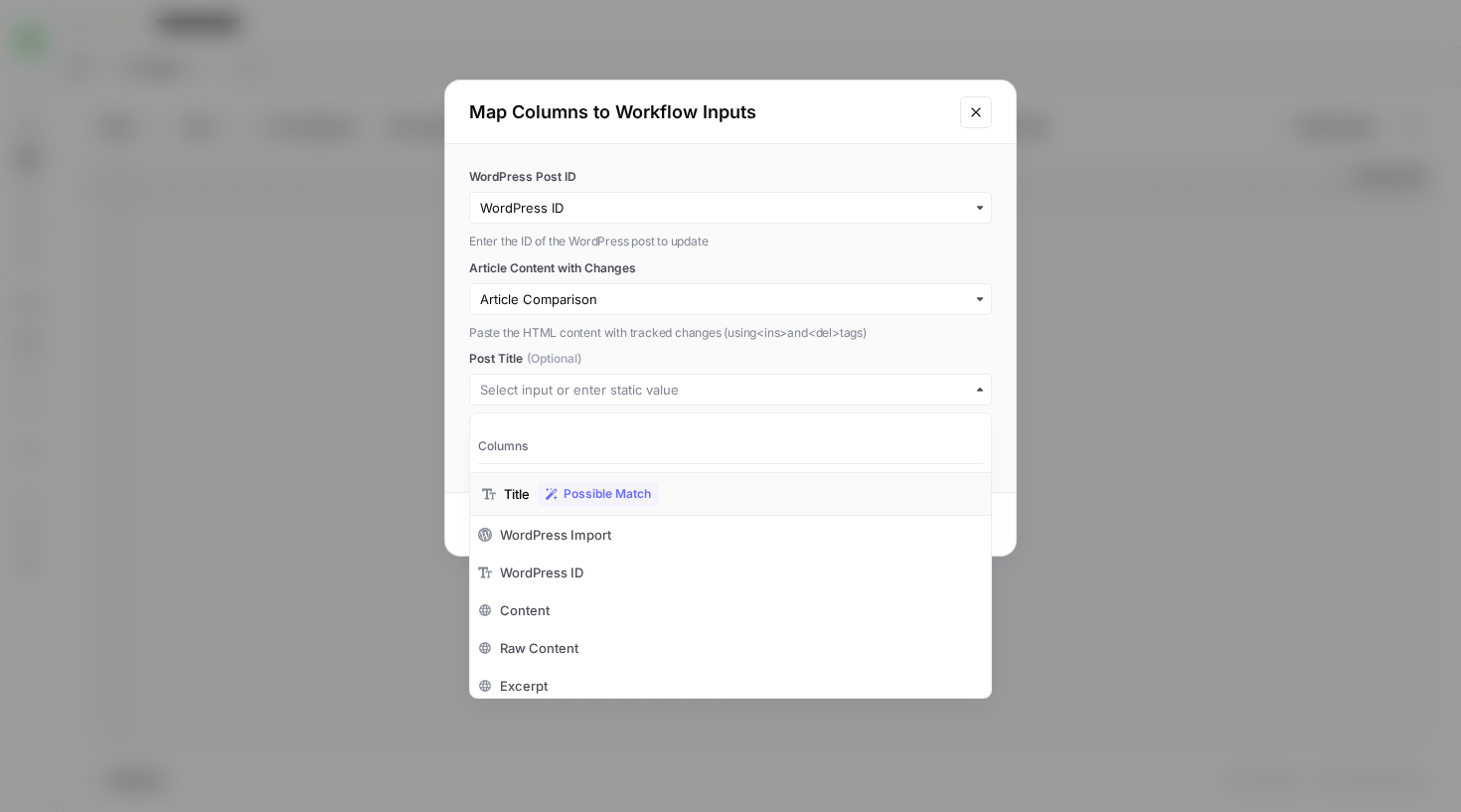 click 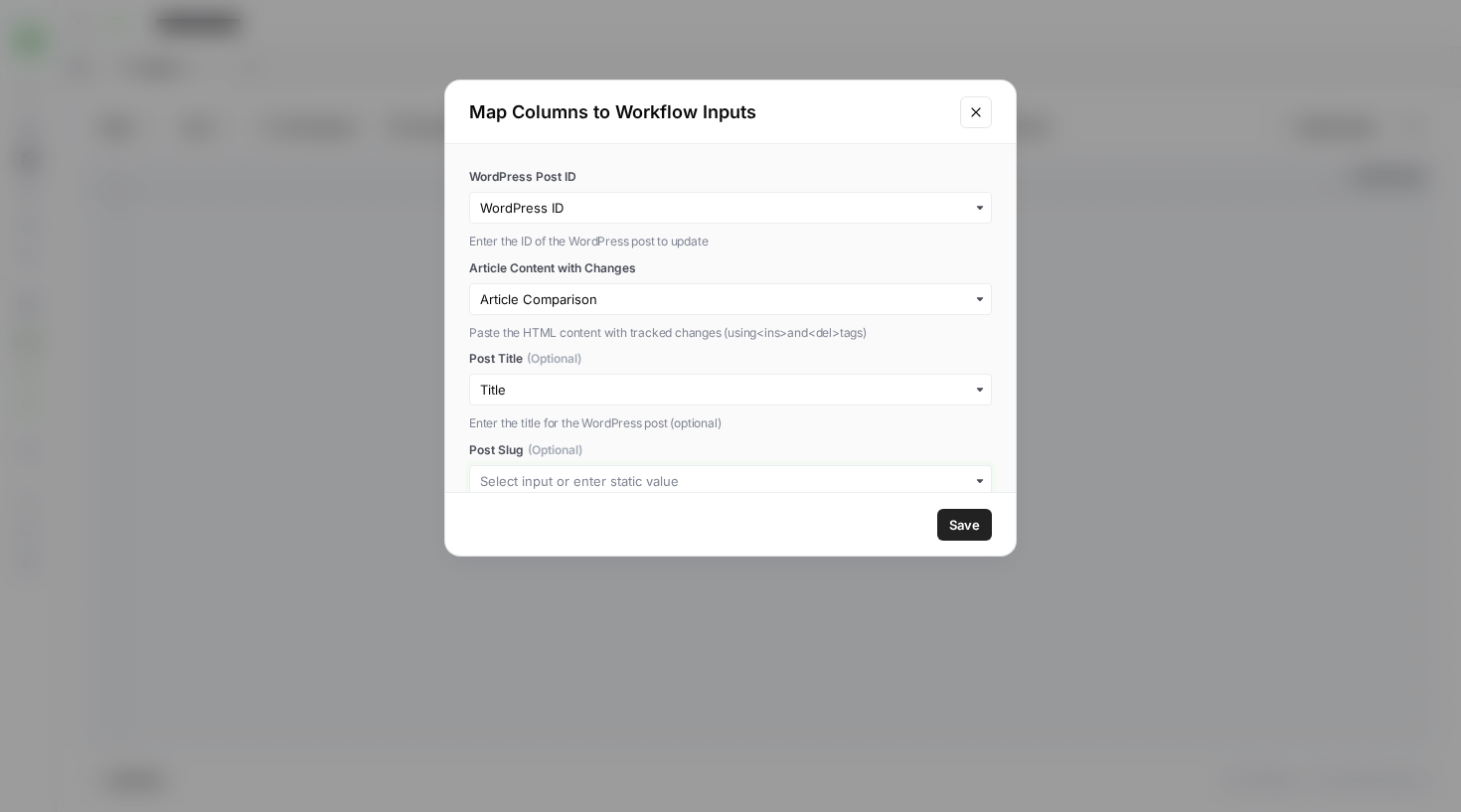 click on "Post Slug (Optional)" at bounding box center (730, 481) 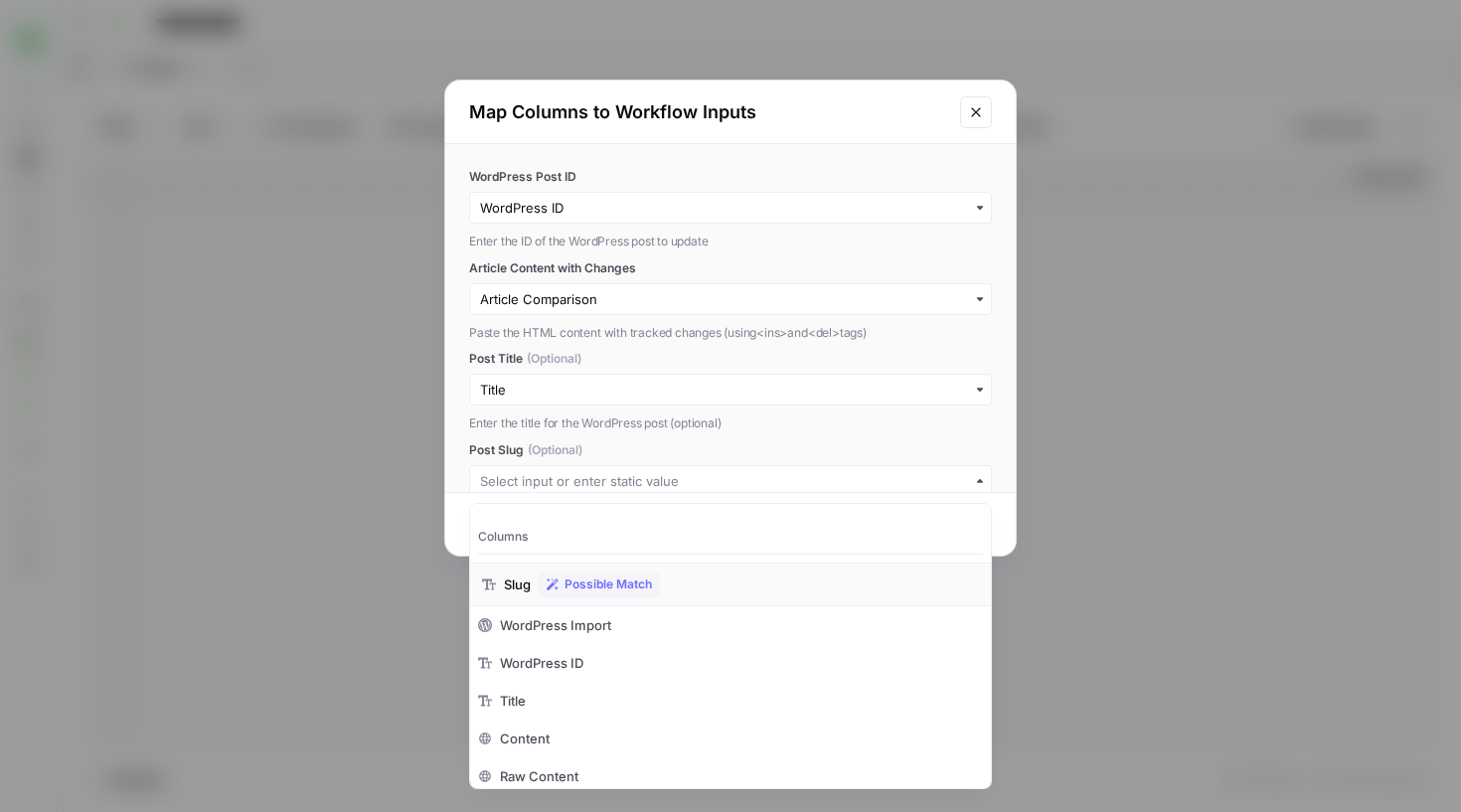 click on "Possible Match" at bounding box center (608, 584) 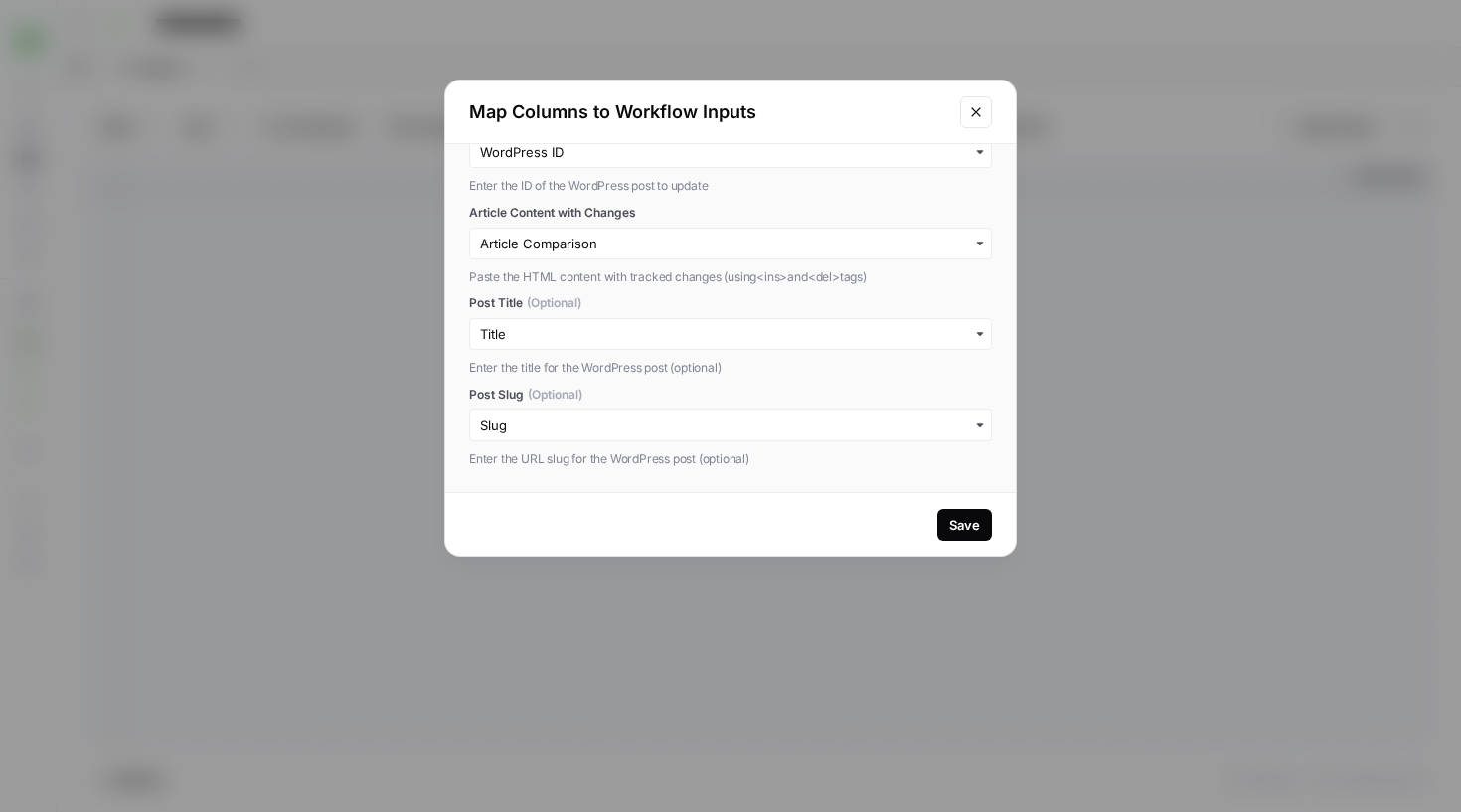 scroll, scrollTop: 54, scrollLeft: 0, axis: vertical 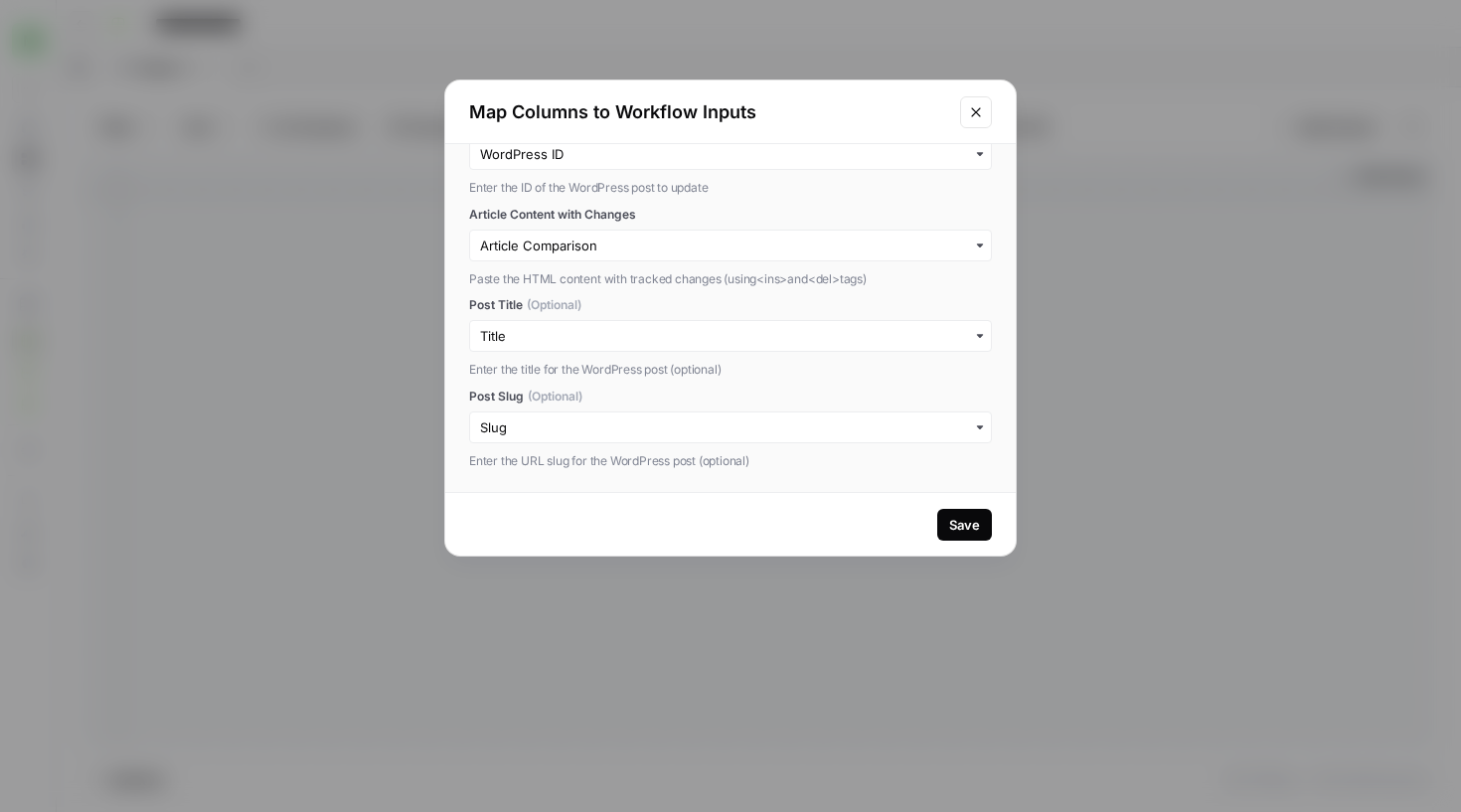 click on "Save" at bounding box center [964, 525] 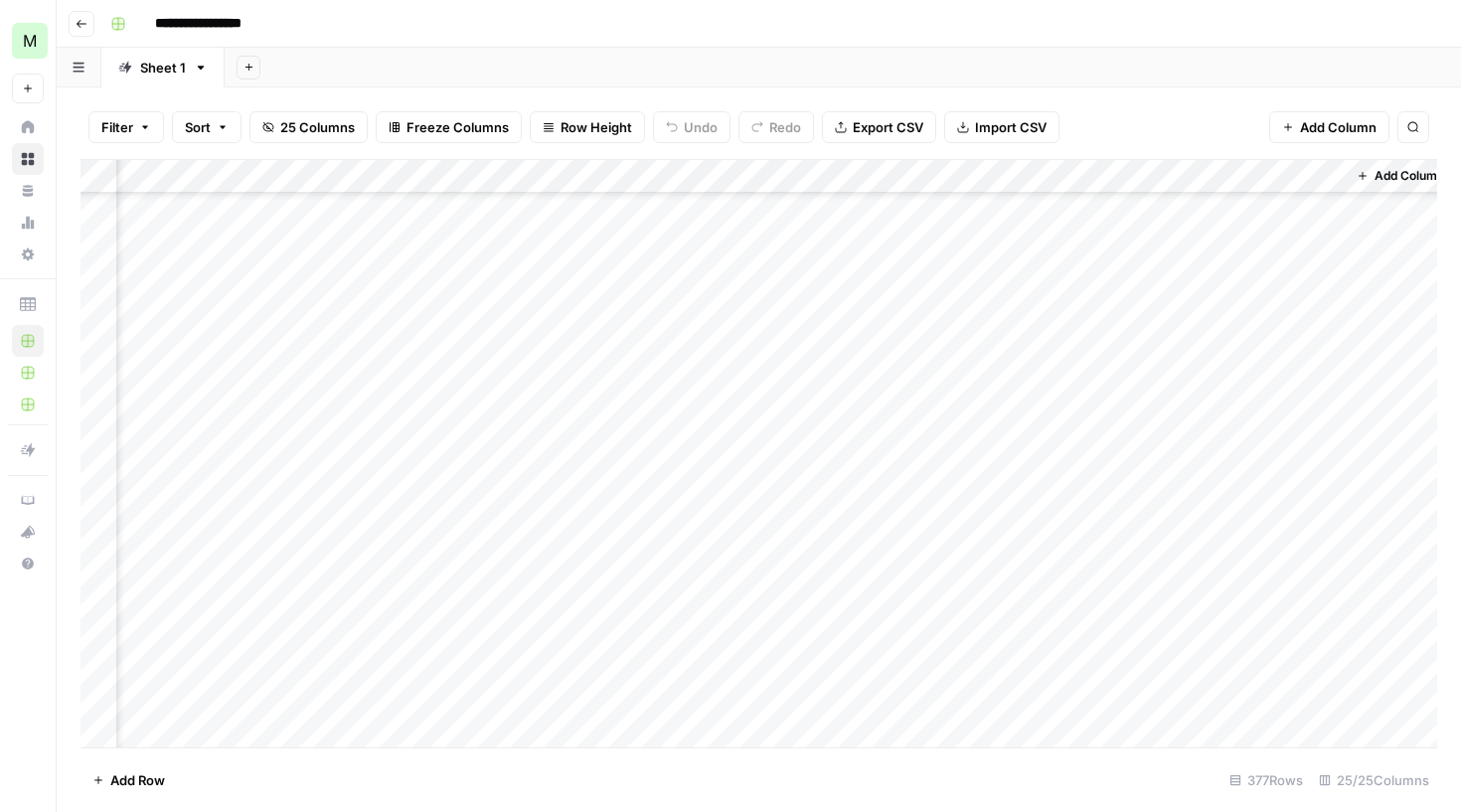 scroll, scrollTop: 12213, scrollLeft: 3263, axis: both 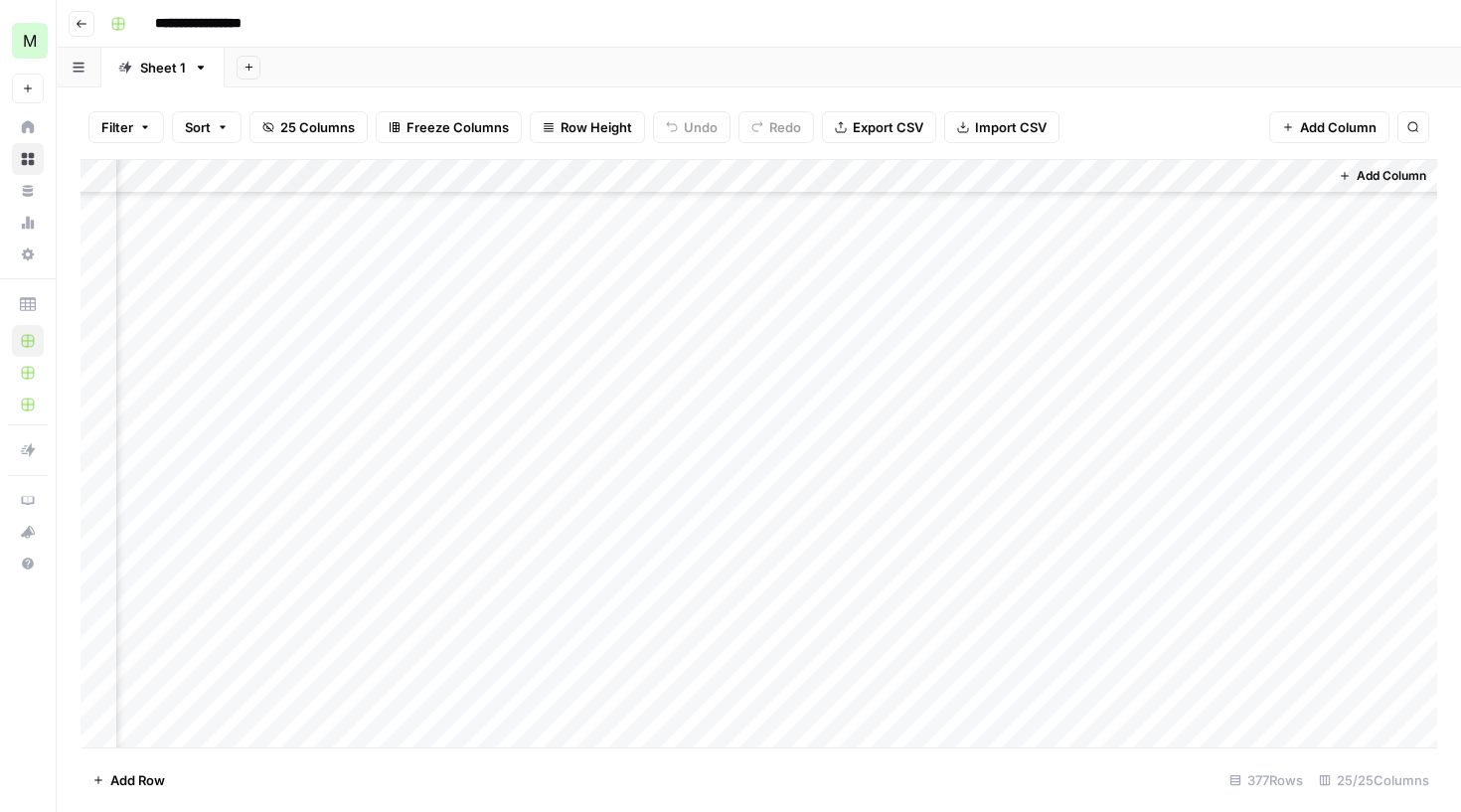 click on "Add Column" at bounding box center [758, 456] 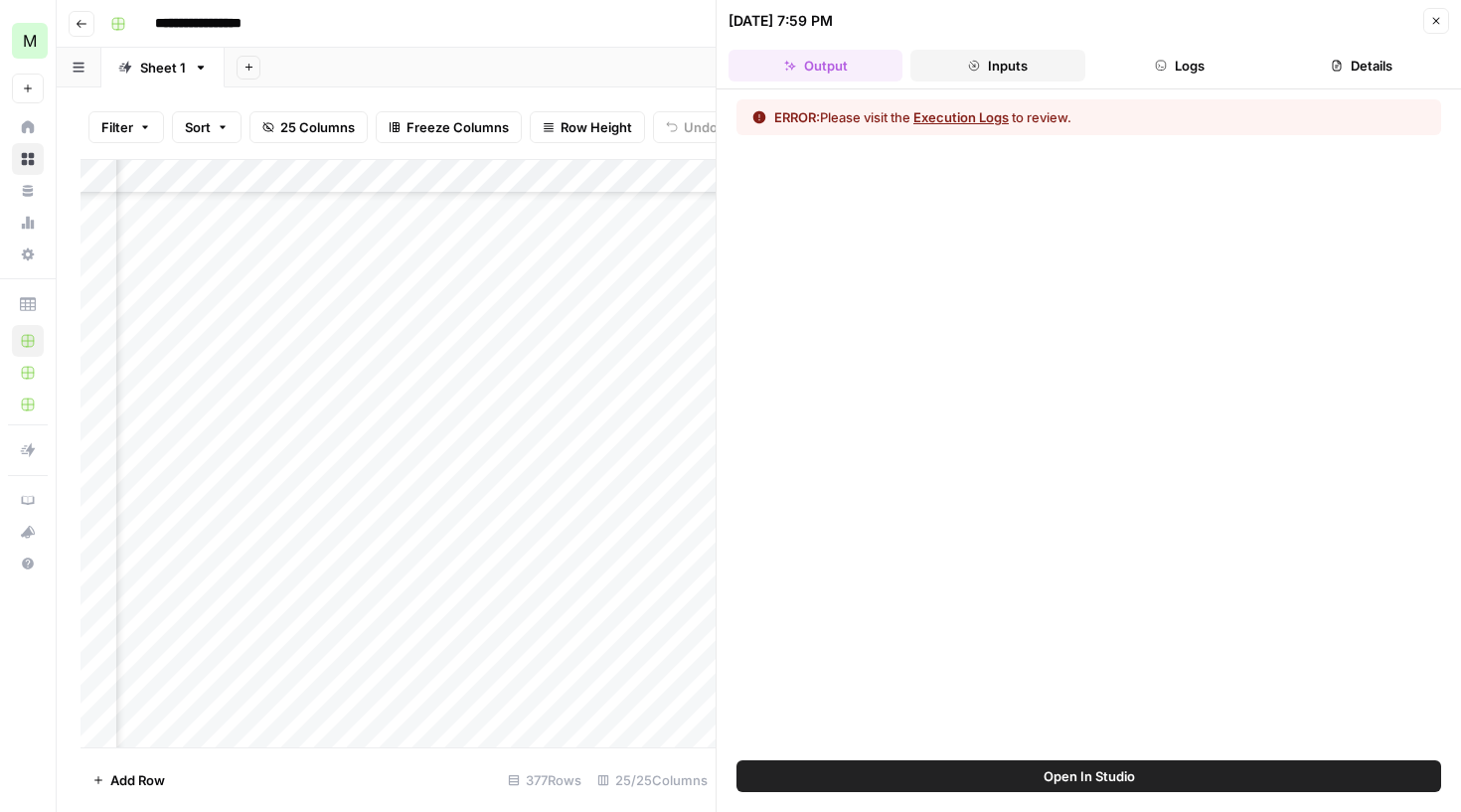 click on "Inputs" at bounding box center (997, 66) 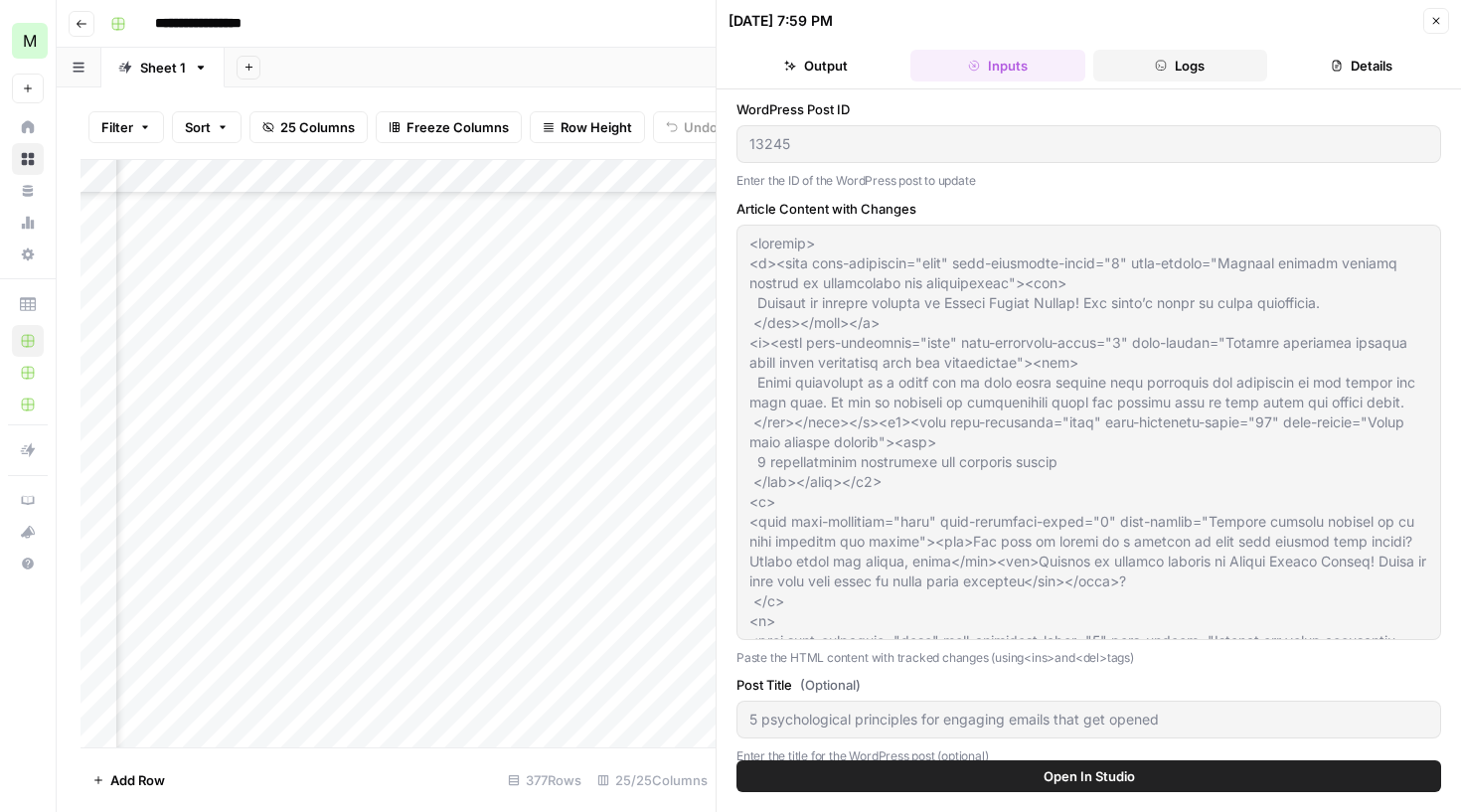 click on "Logs" at bounding box center [1180, 66] 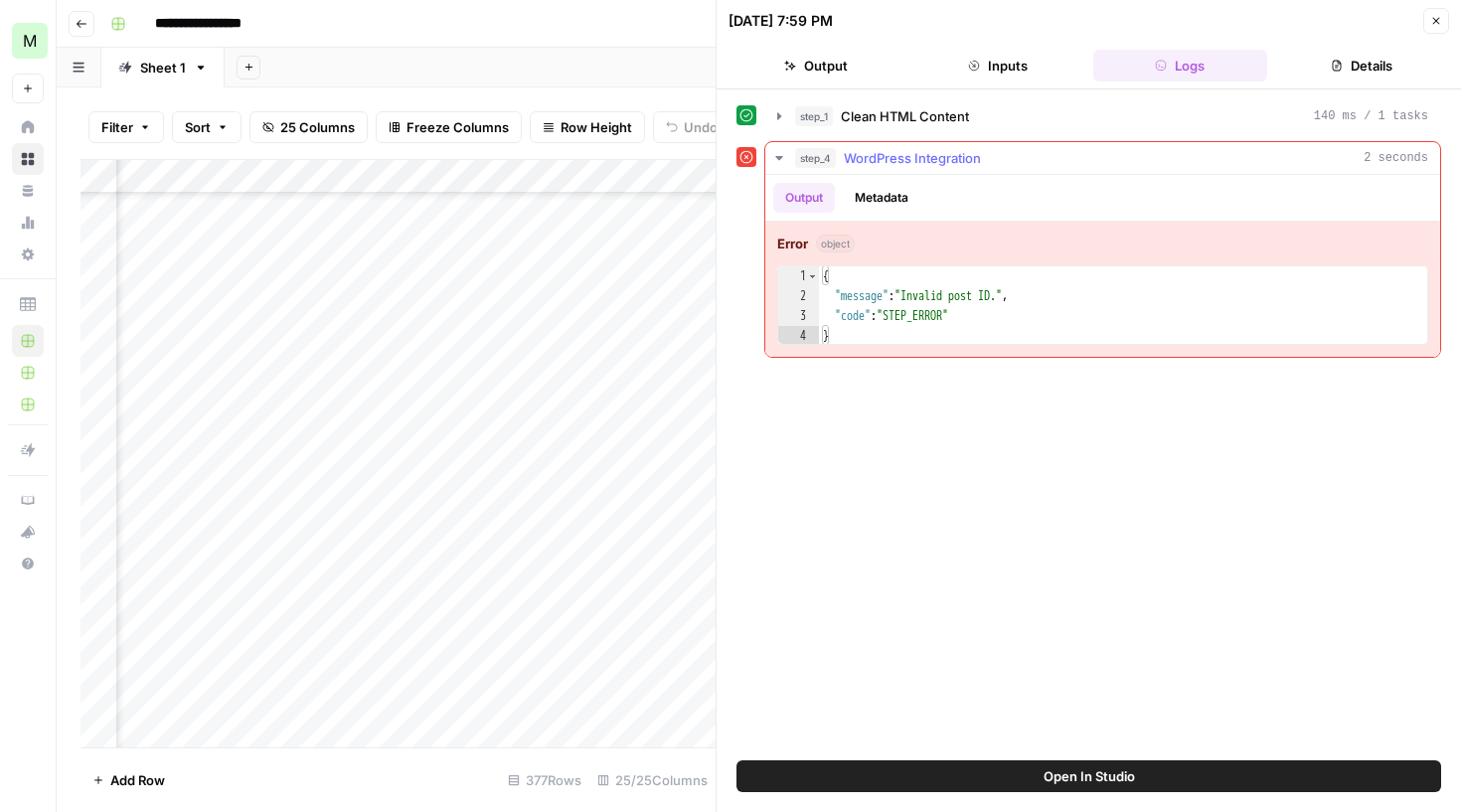 click on "step_4 WordPress Integration 2 seconds" at bounding box center [1102, 158] 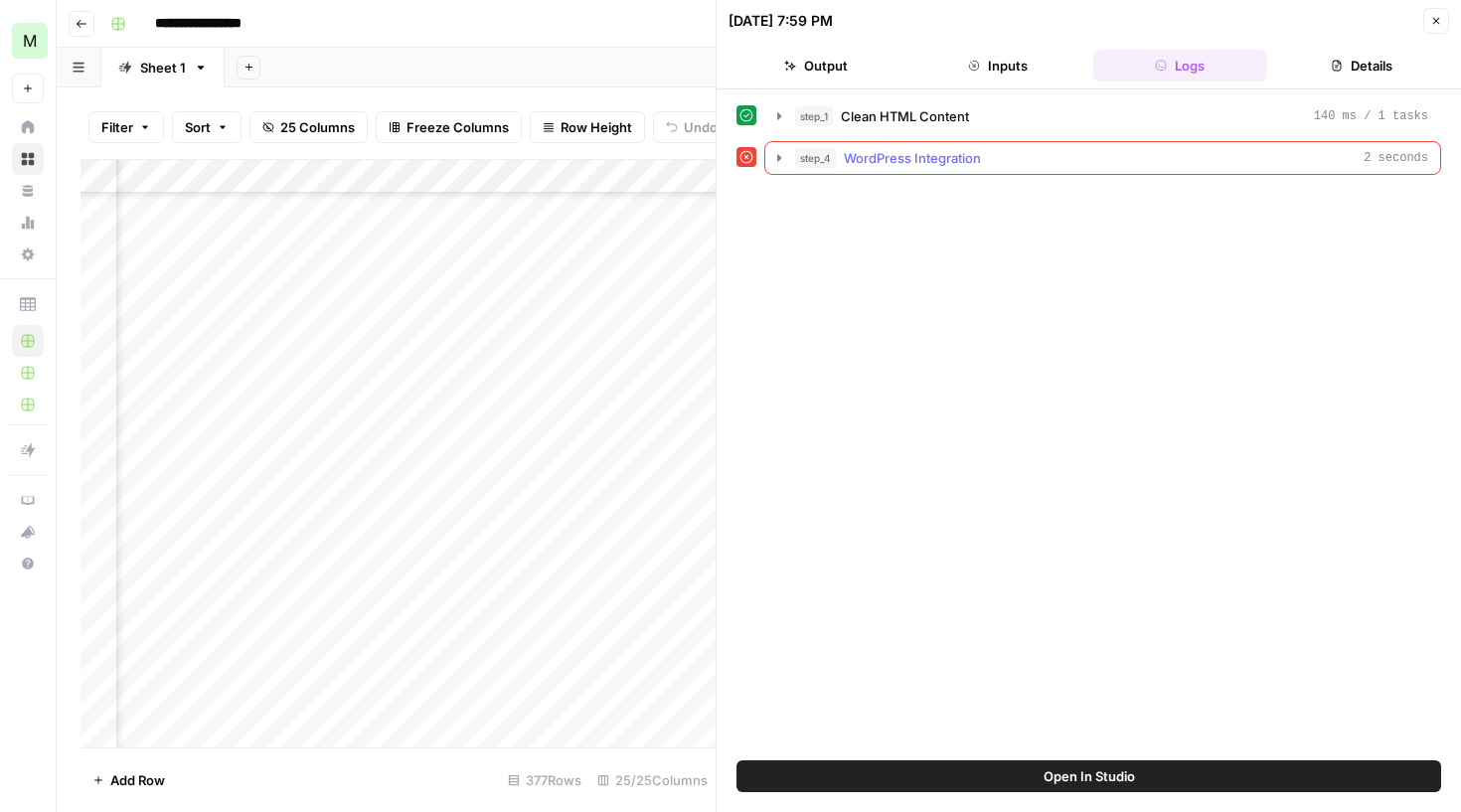 click 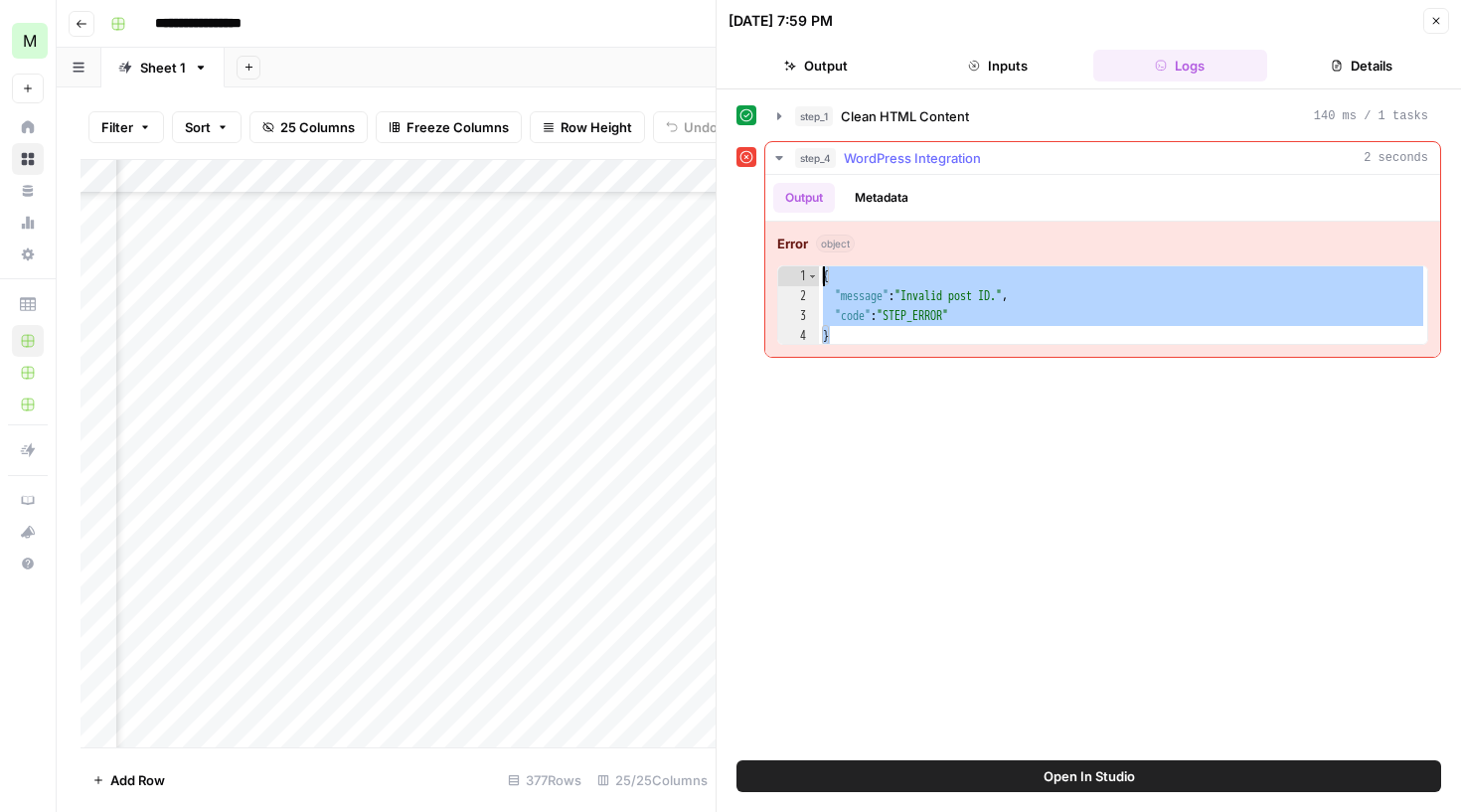 drag, startPoint x: 873, startPoint y: 328, endPoint x: 825, endPoint y: 257, distance: 85.70298 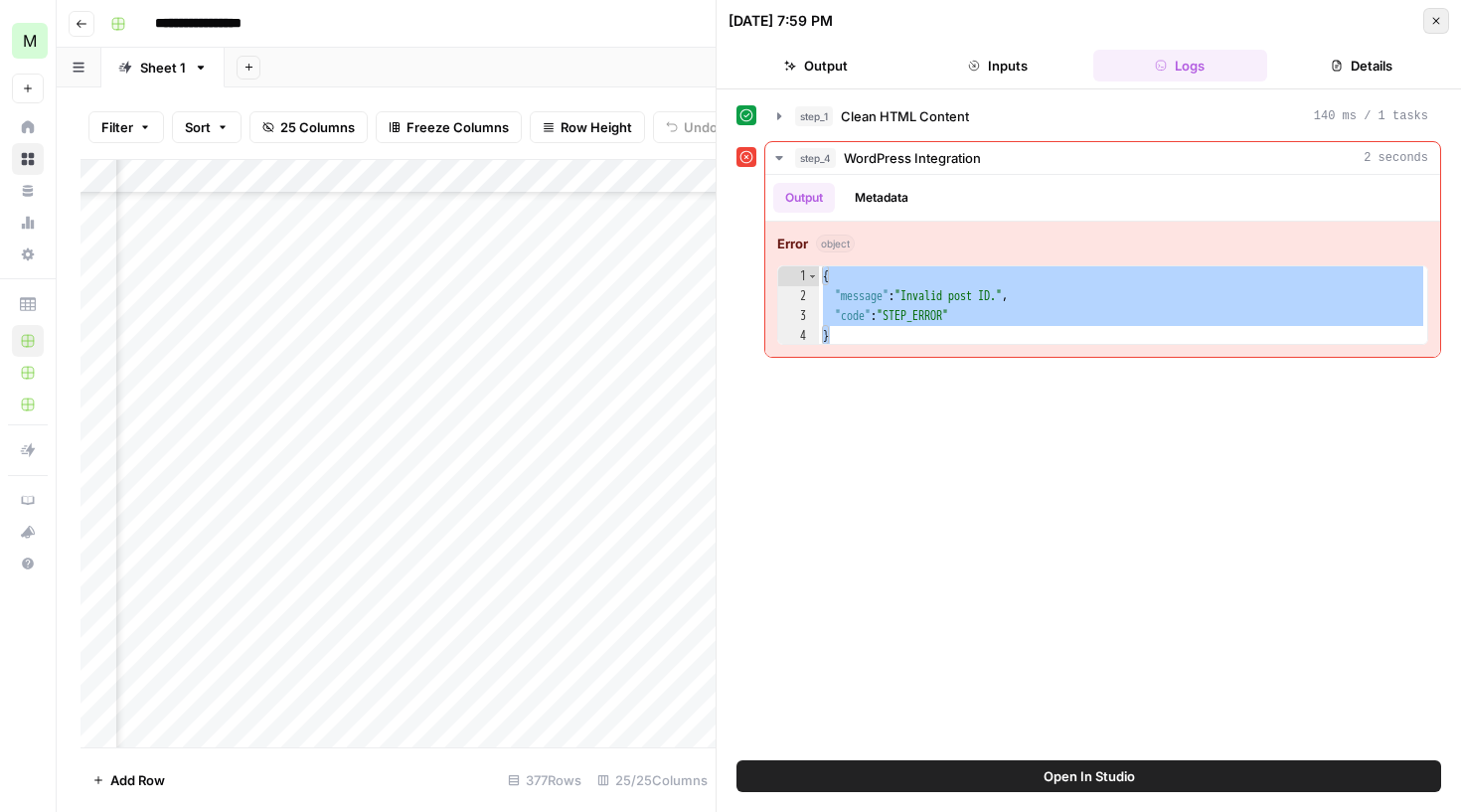 click on "Close" at bounding box center (1436, 21) 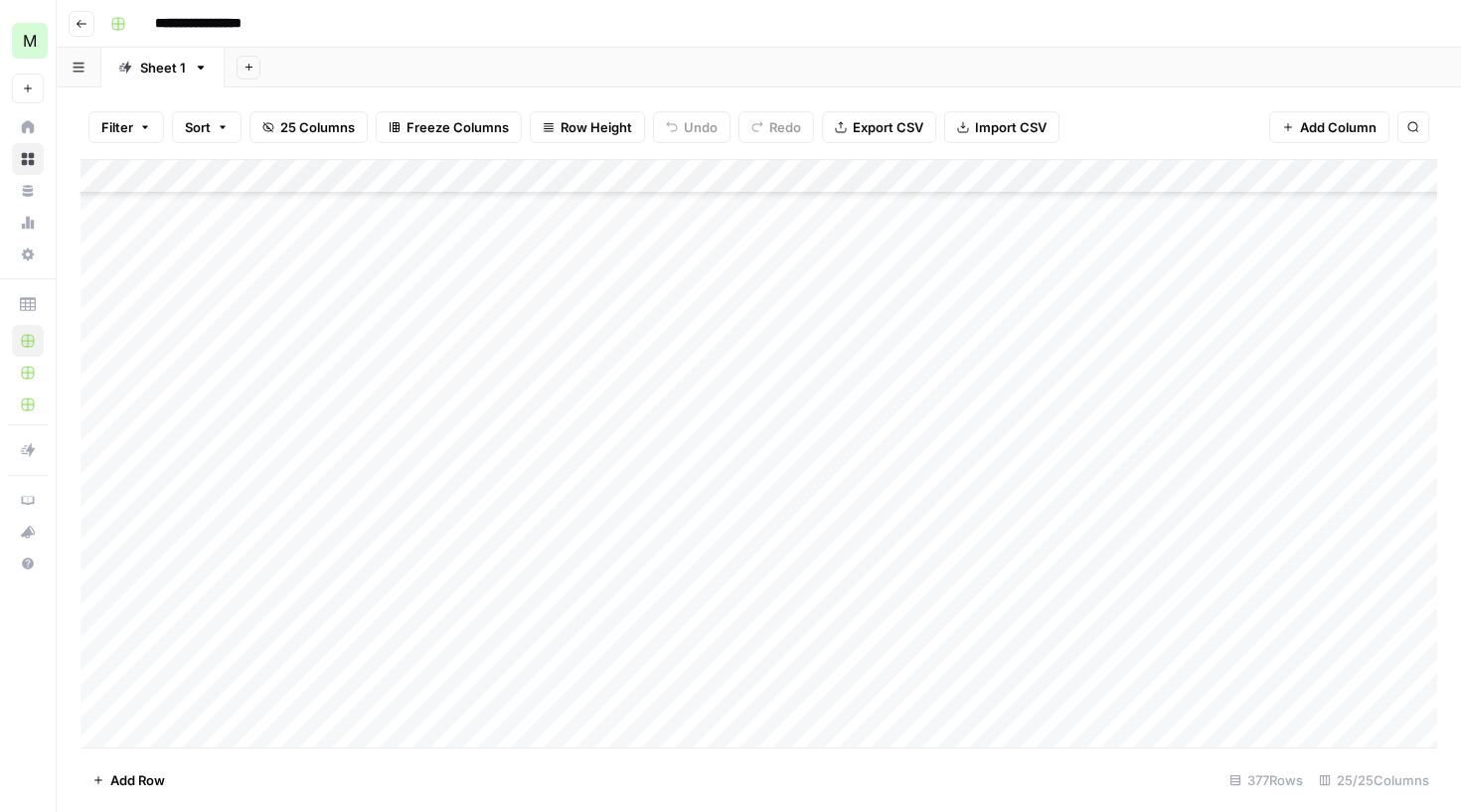 scroll, scrollTop: 12213, scrollLeft: 0, axis: vertical 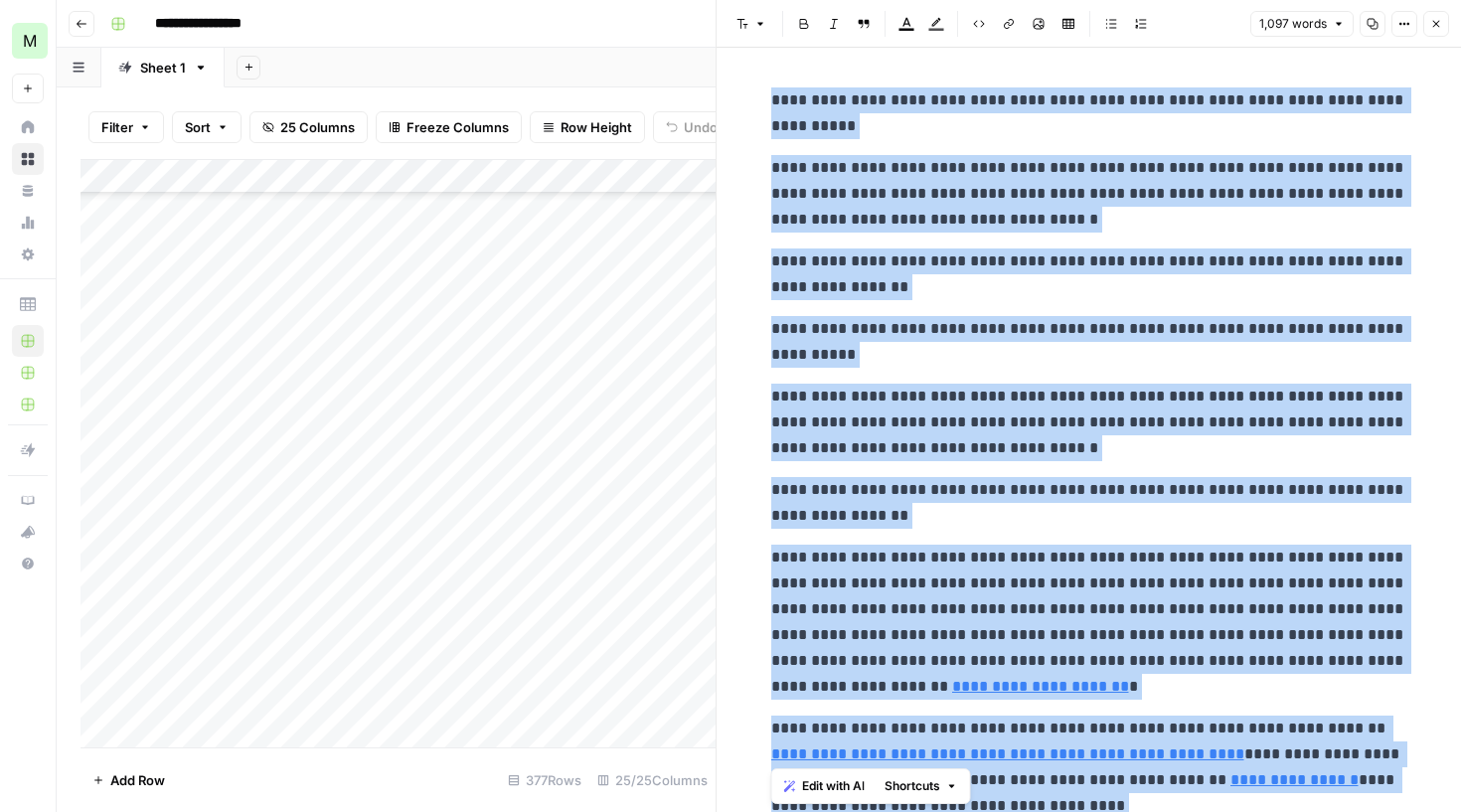 drag, startPoint x: 1385, startPoint y: 747, endPoint x: 503, endPoint y: -16, distance: 1166.2303 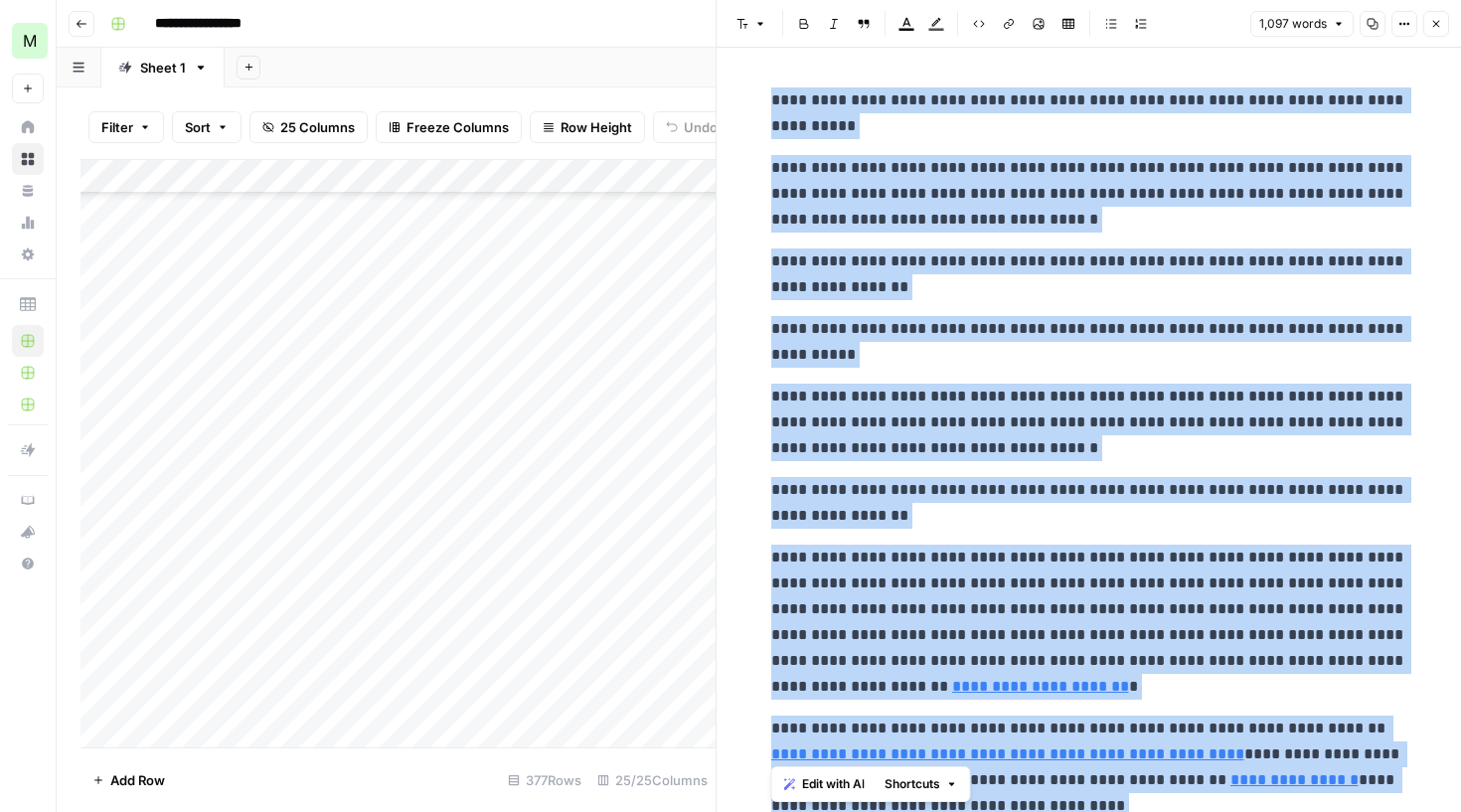 scroll, scrollTop: 0, scrollLeft: 0, axis: both 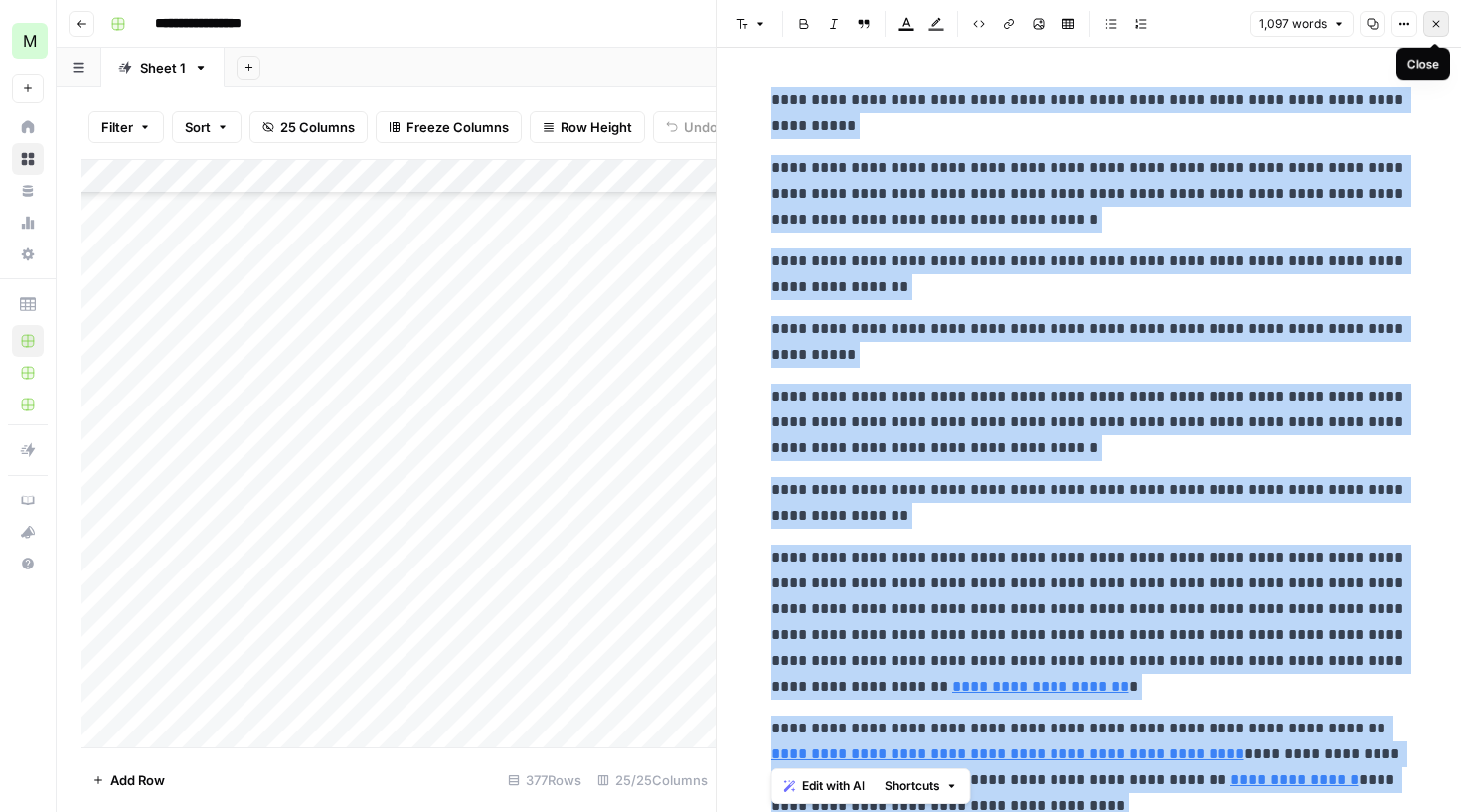 click 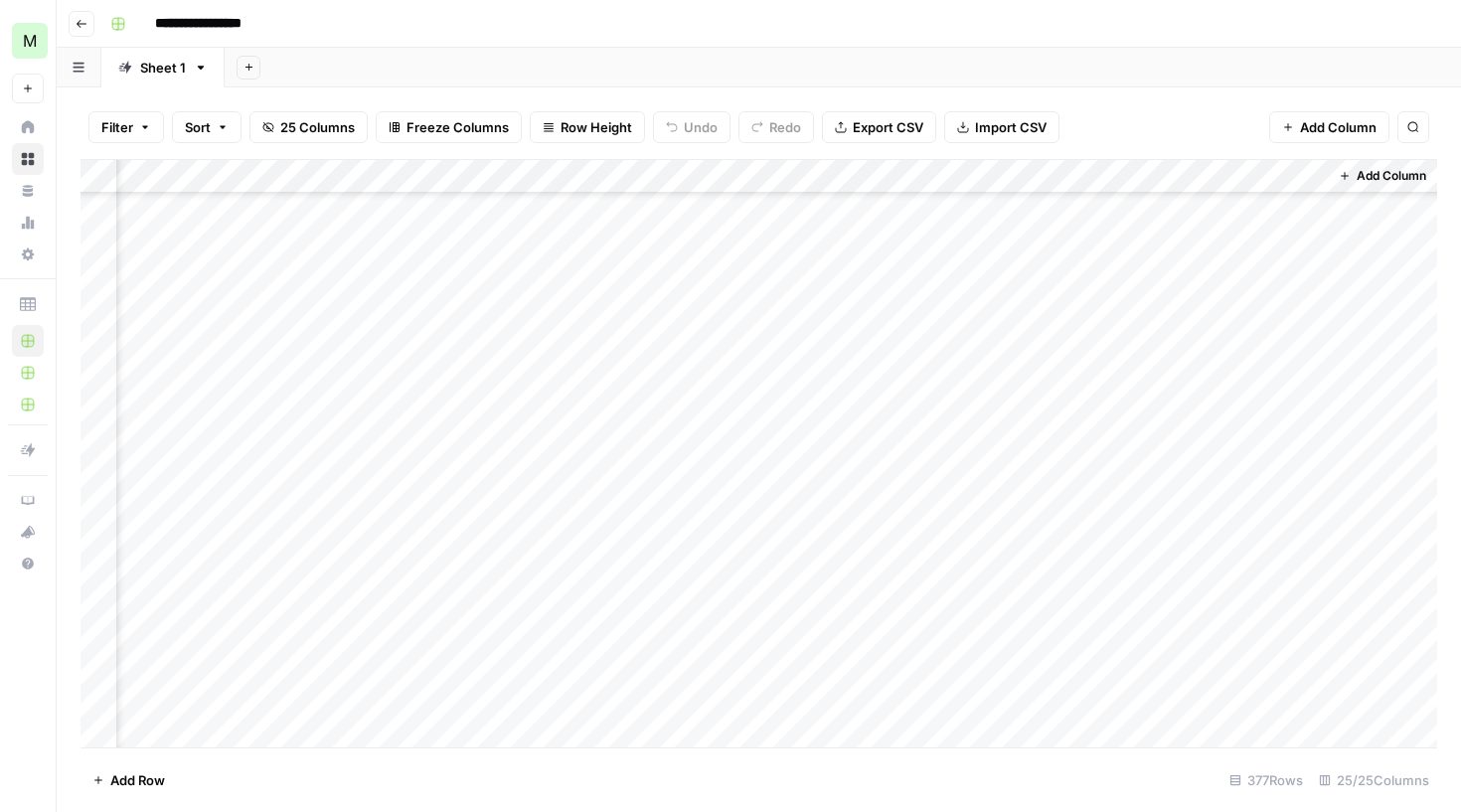 scroll, scrollTop: 12213, scrollLeft: 3263, axis: both 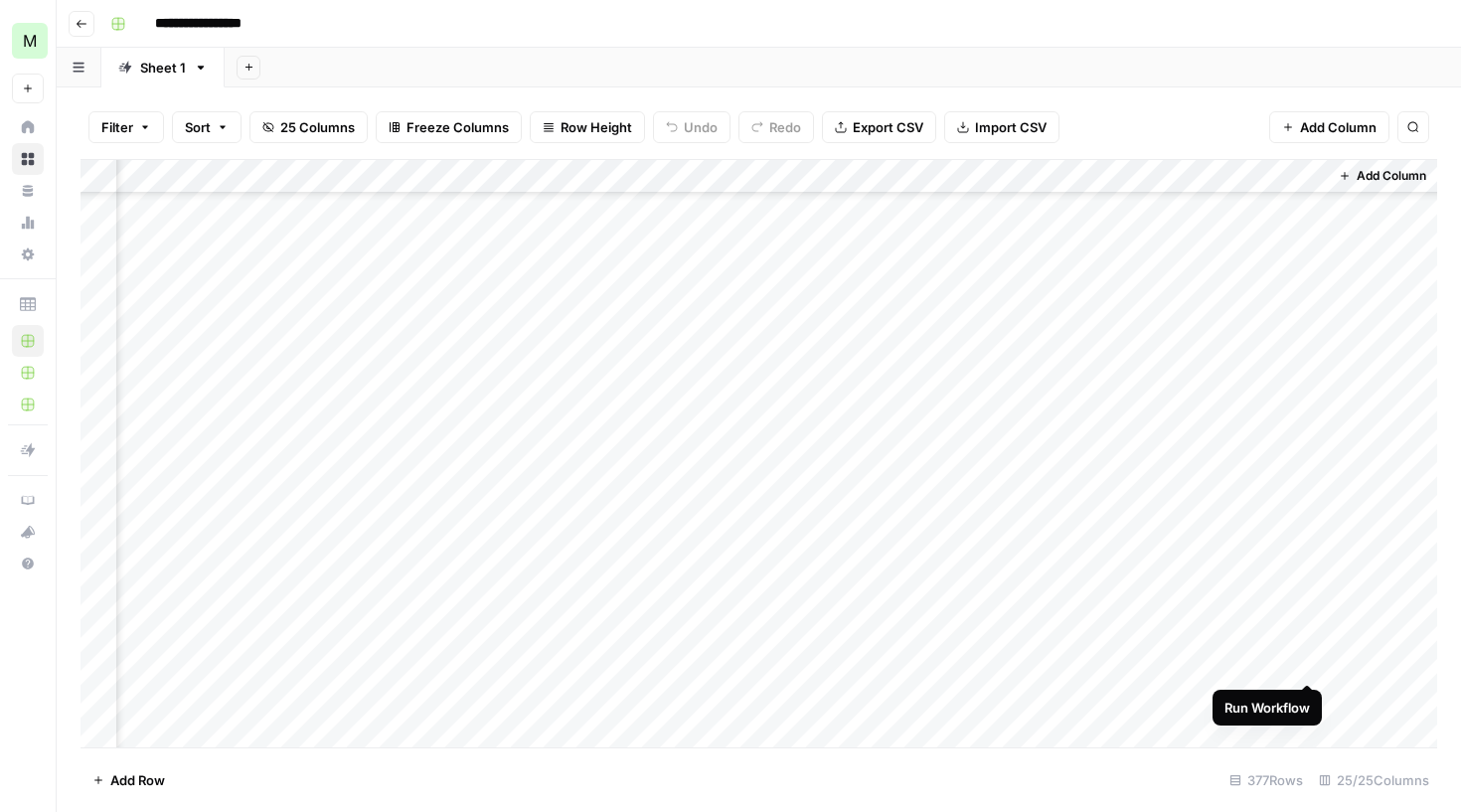 click on "Add Column" at bounding box center (758, 456) 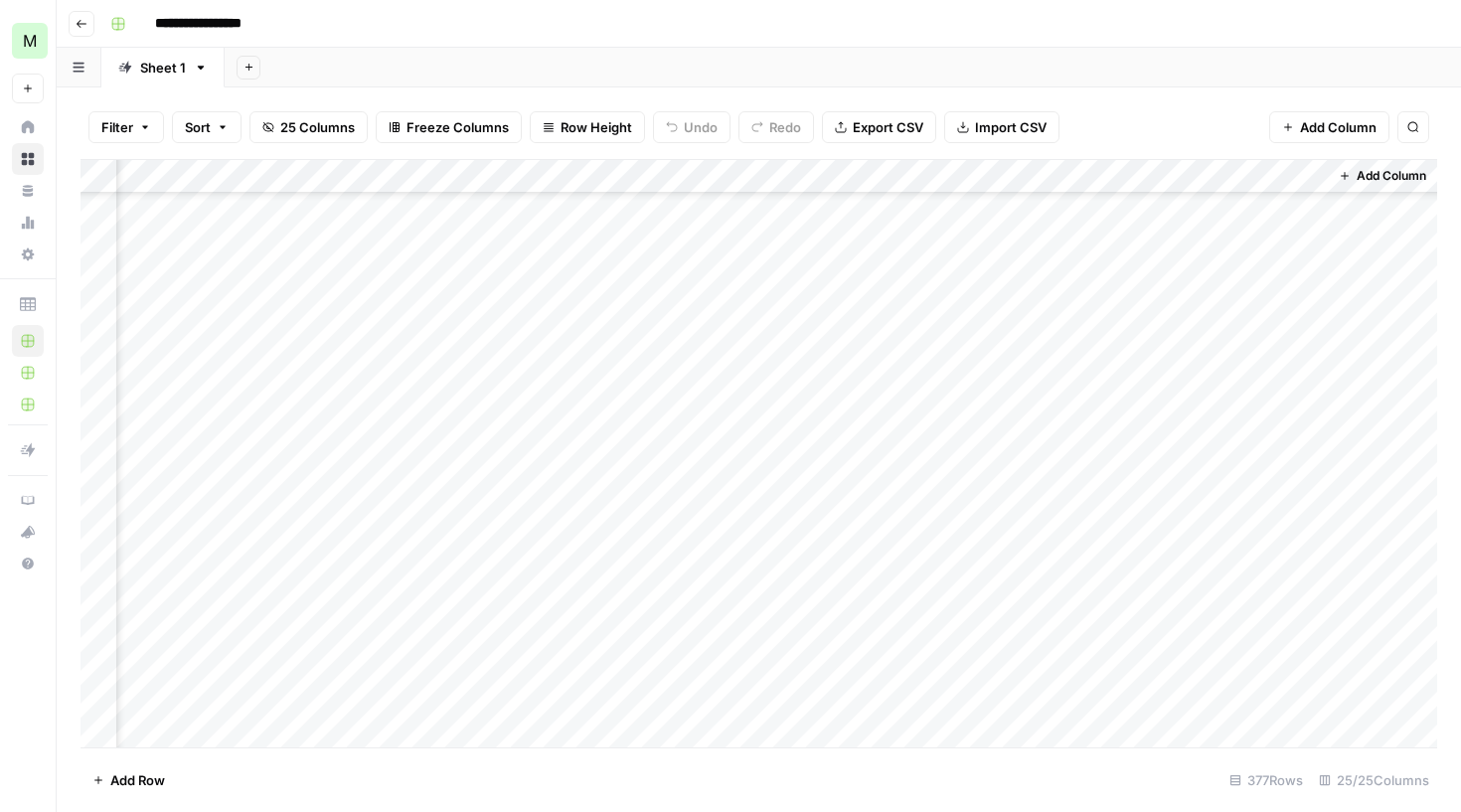 click on "Add Column" at bounding box center (758, 456) 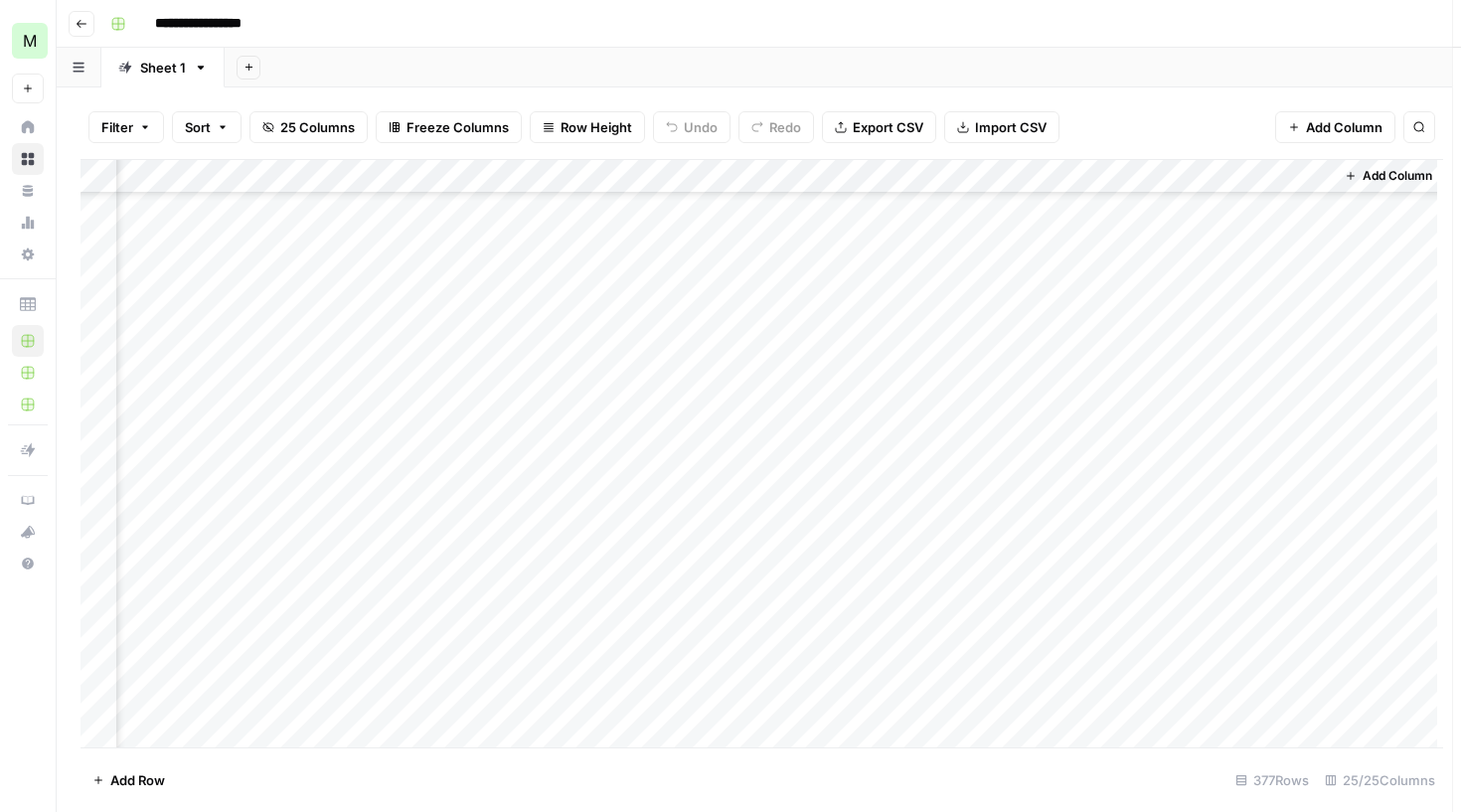 click at bounding box center (1236, 663) 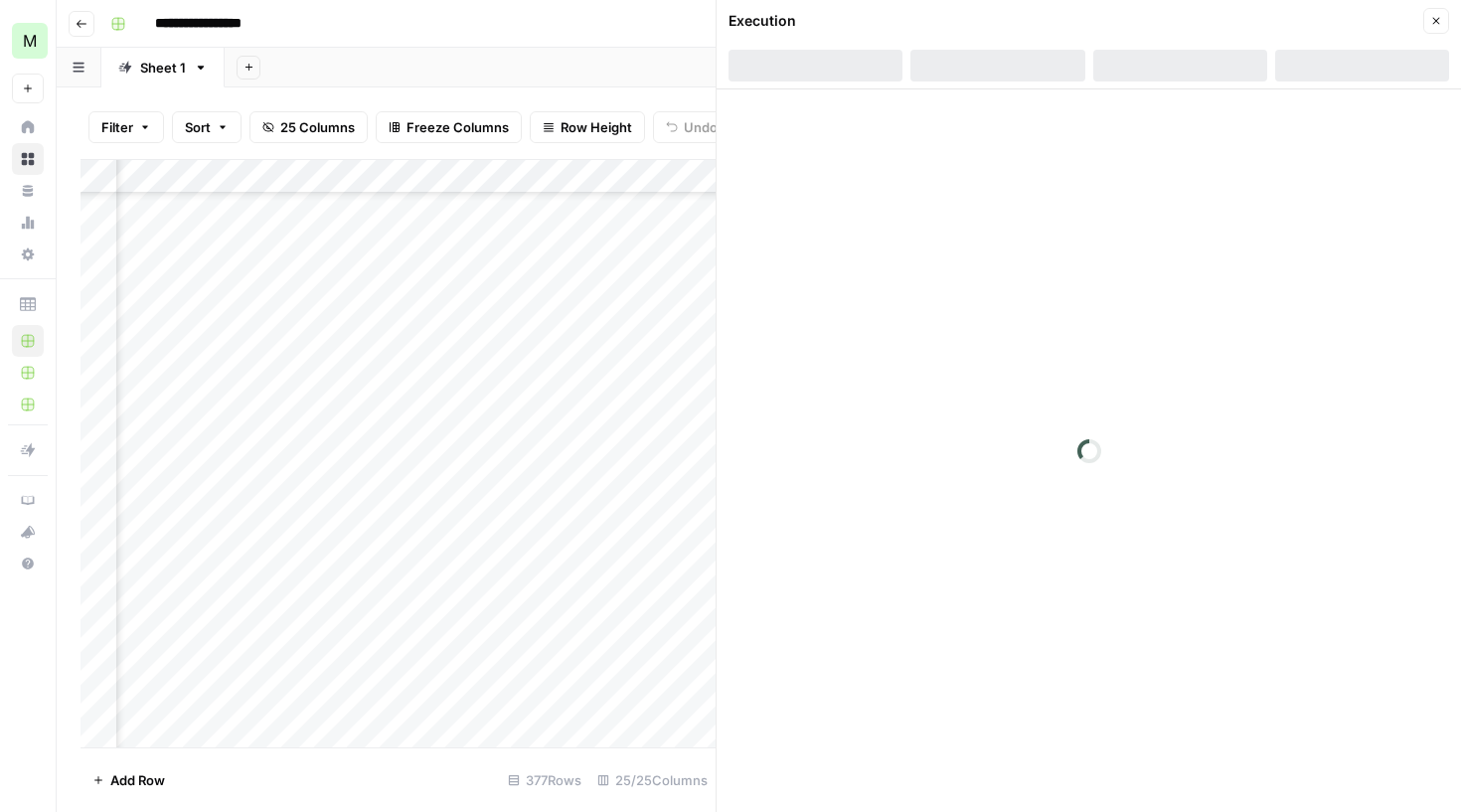 scroll, scrollTop: 12213, scrollLeft: 3257, axis: both 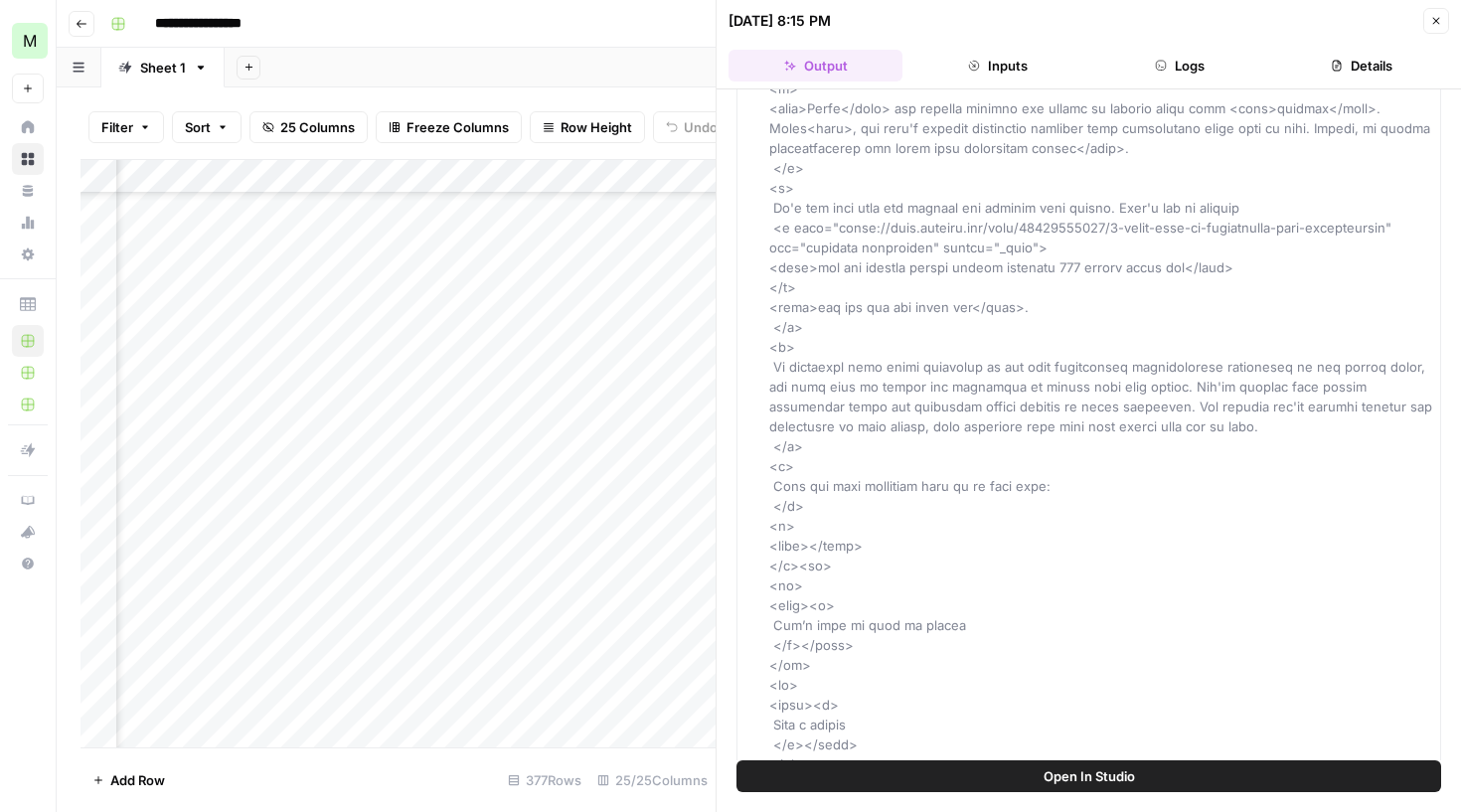 click on "Add Sheet" at bounding box center (843, 68) 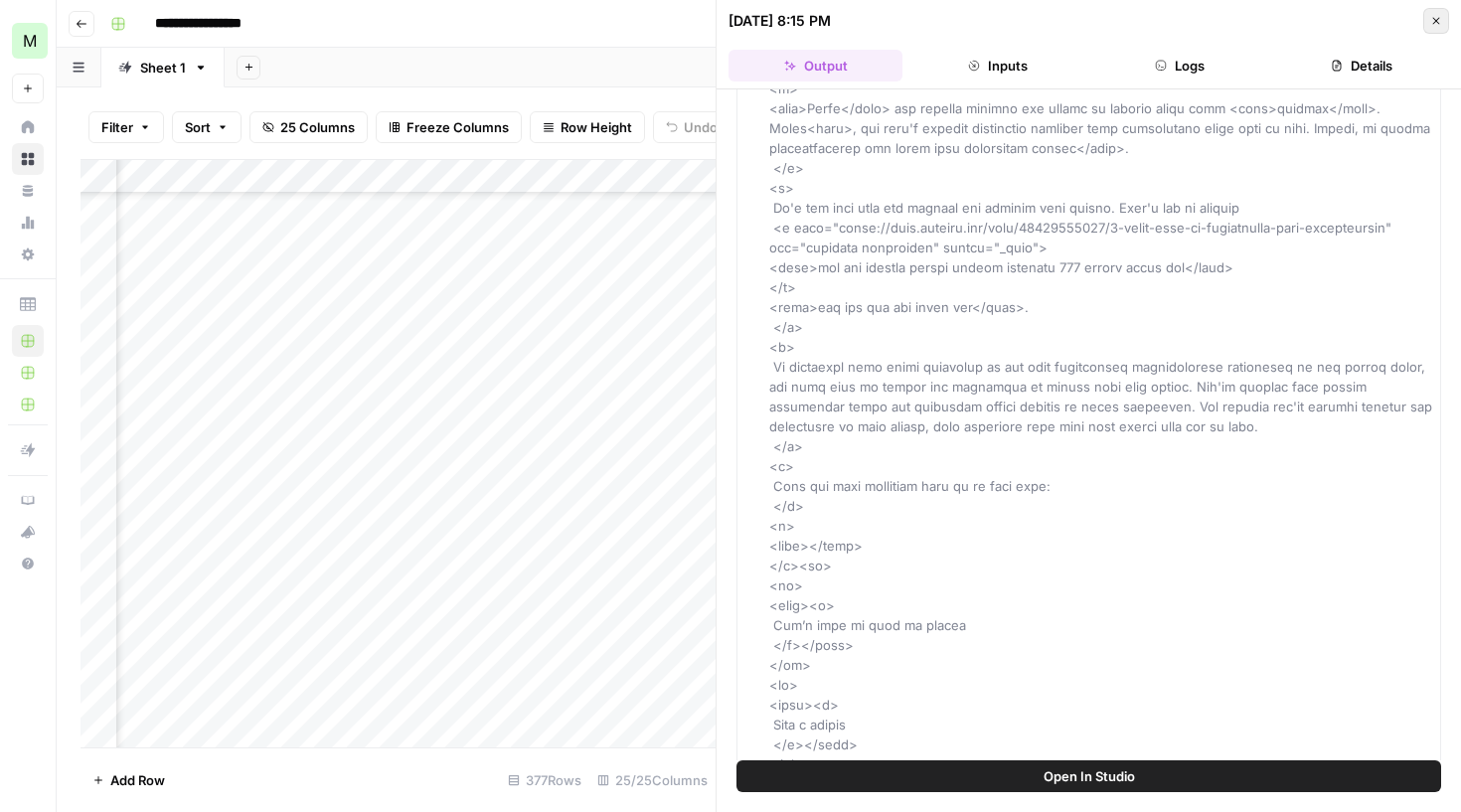 click 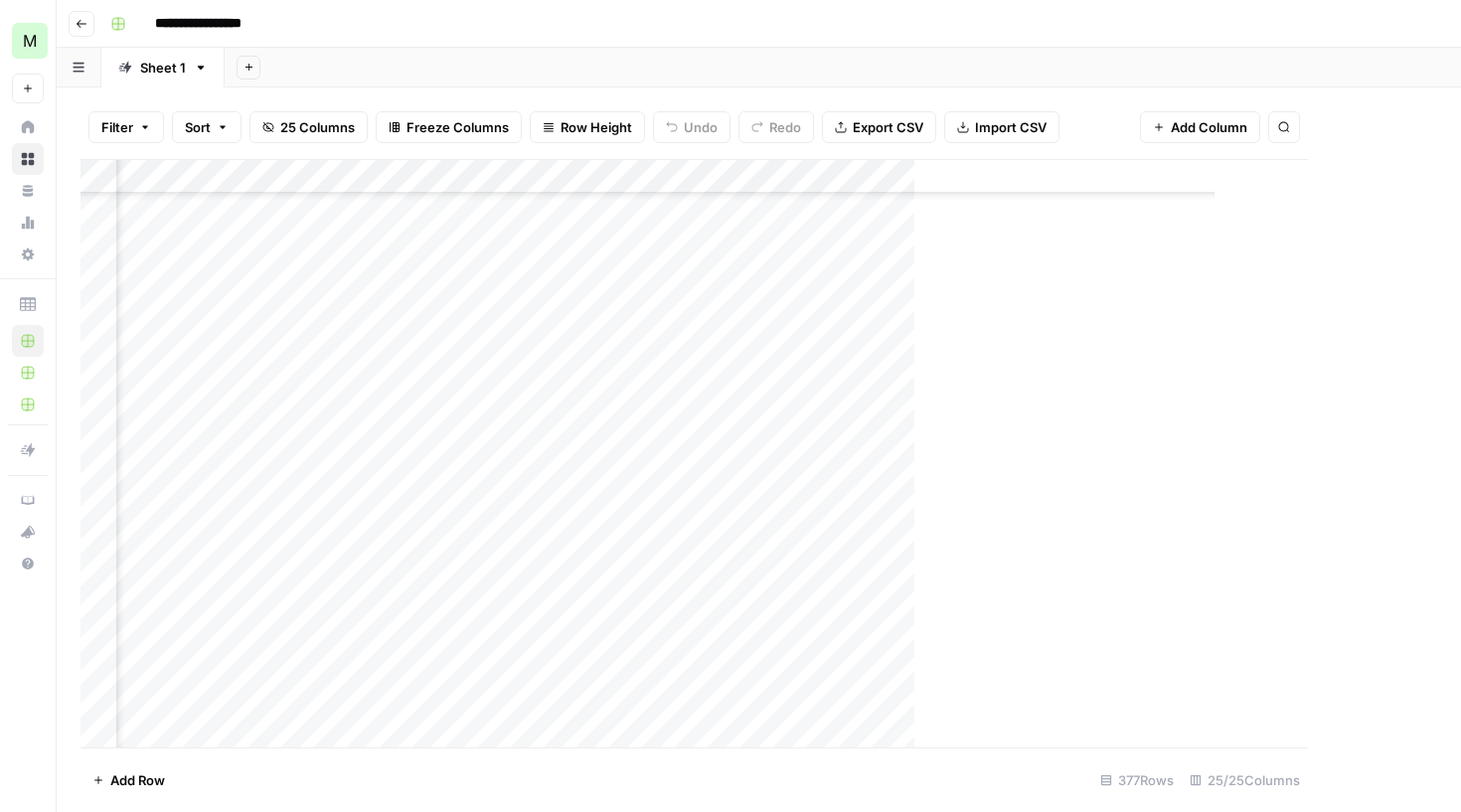 scroll, scrollTop: 0, scrollLeft: 0, axis: both 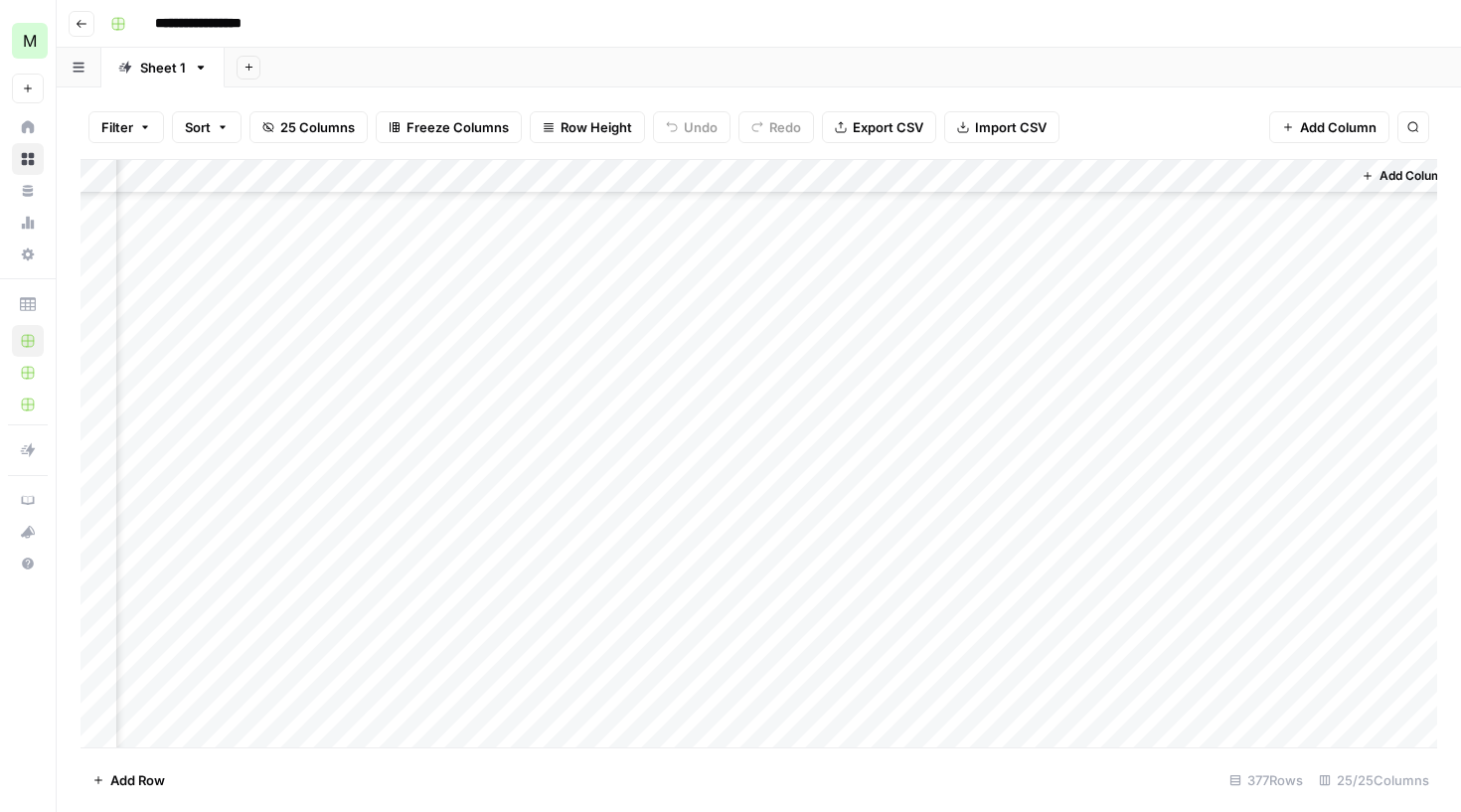 click on "Add Column" at bounding box center [758, 456] 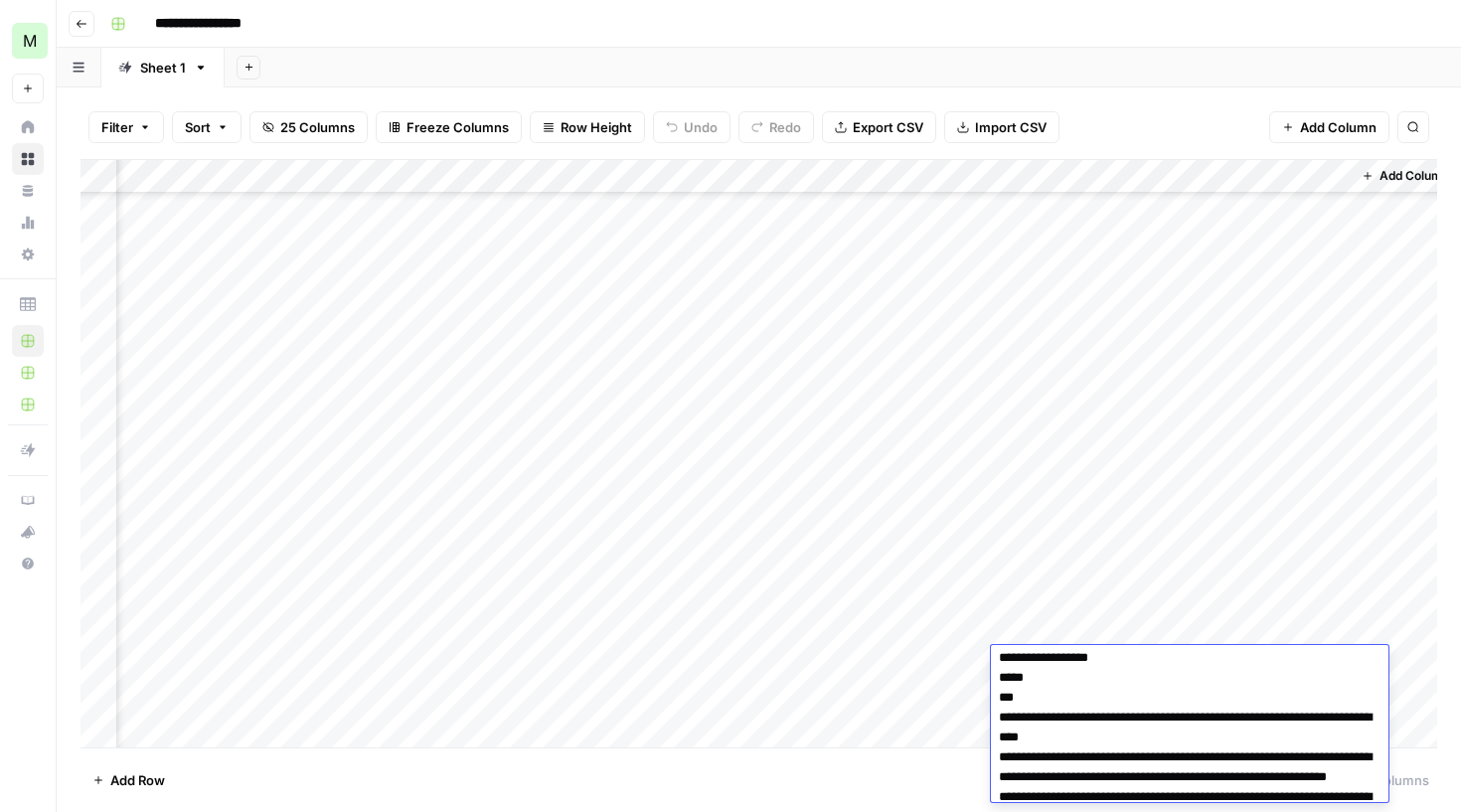 scroll, scrollTop: 0, scrollLeft: 0, axis: both 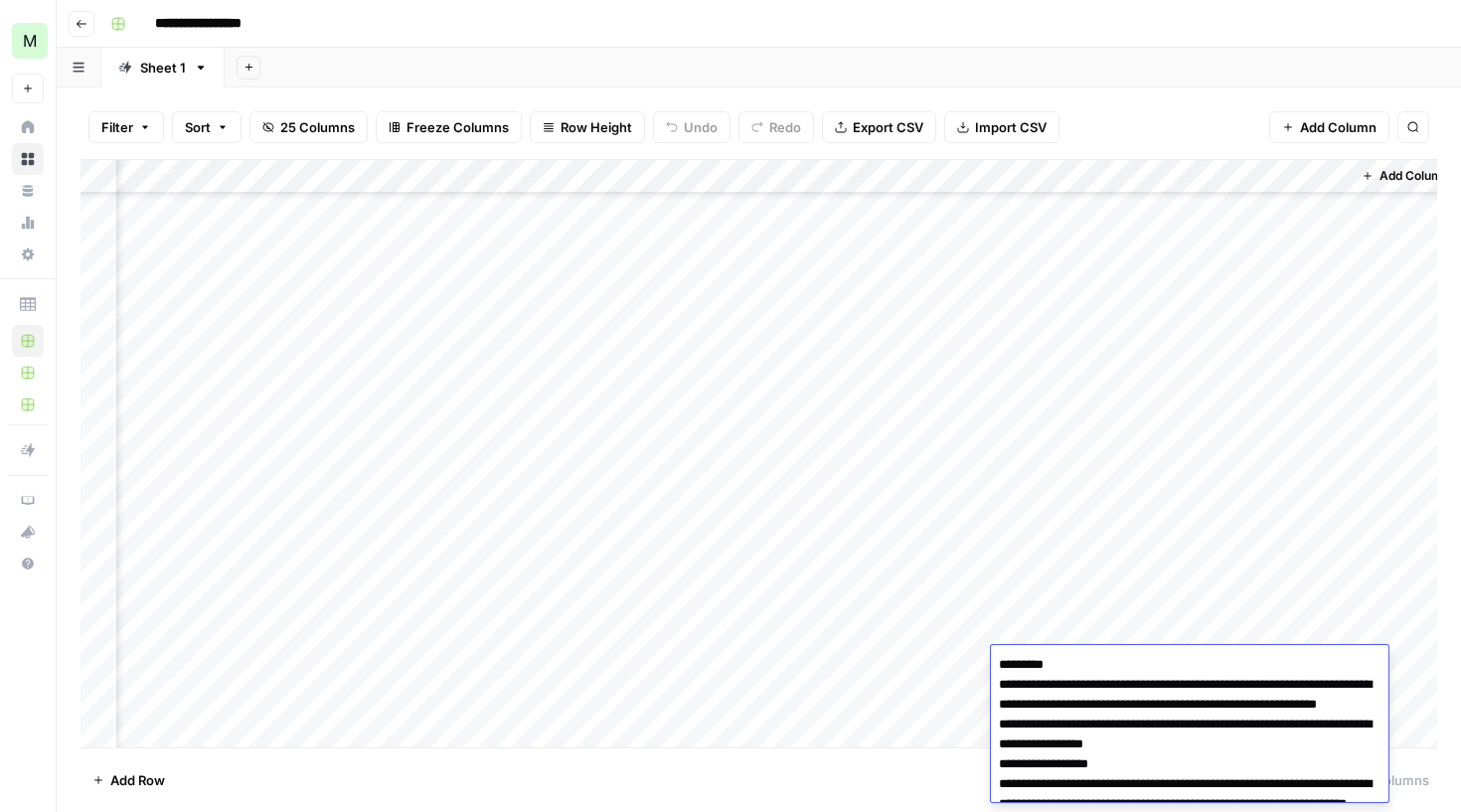 drag, startPoint x: 1075, startPoint y: 763, endPoint x: 855, endPoint y: 219, distance: 586.8015 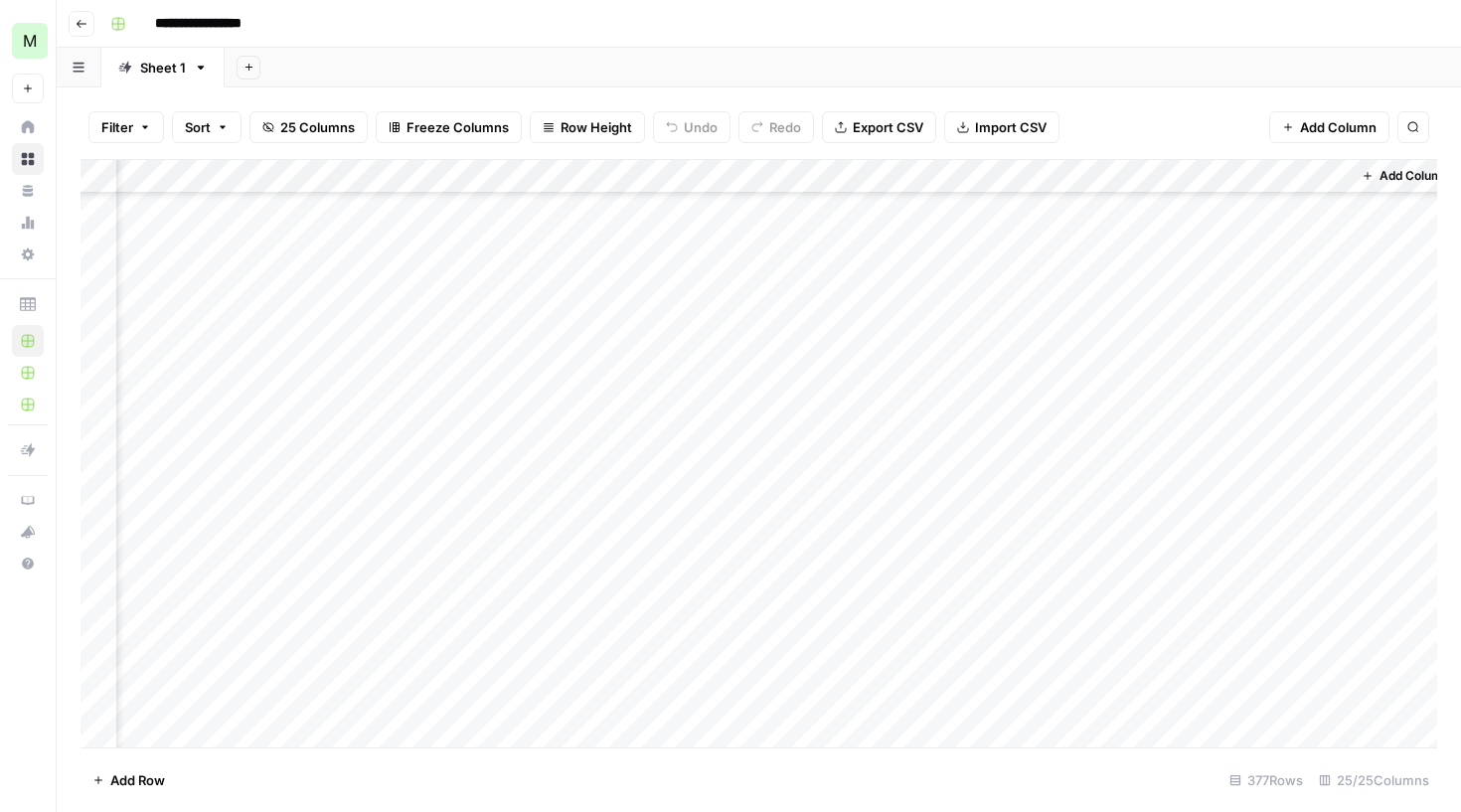 click on "Add Column" at bounding box center (758, 456) 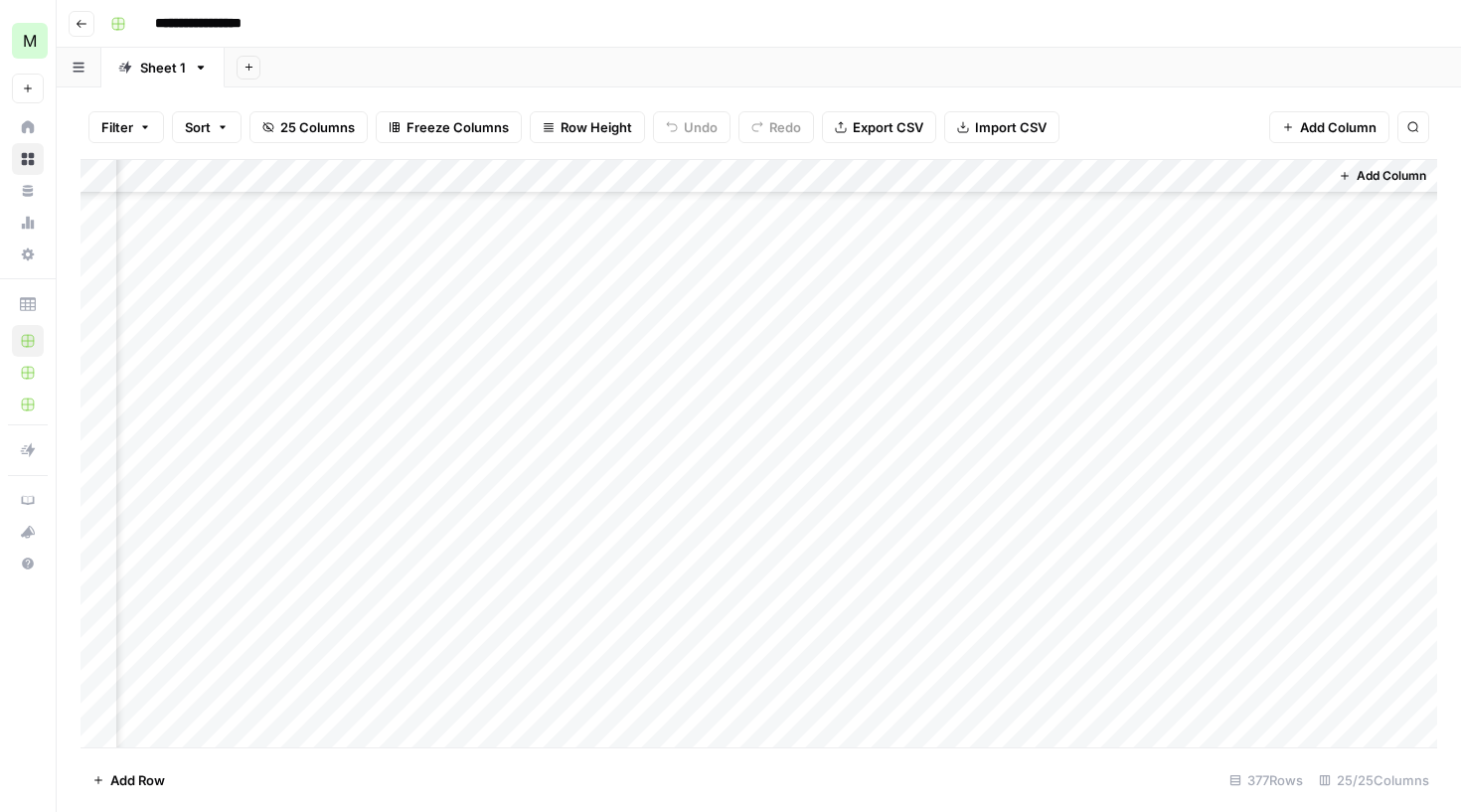 scroll, scrollTop: 12209, scrollLeft: 3263, axis: both 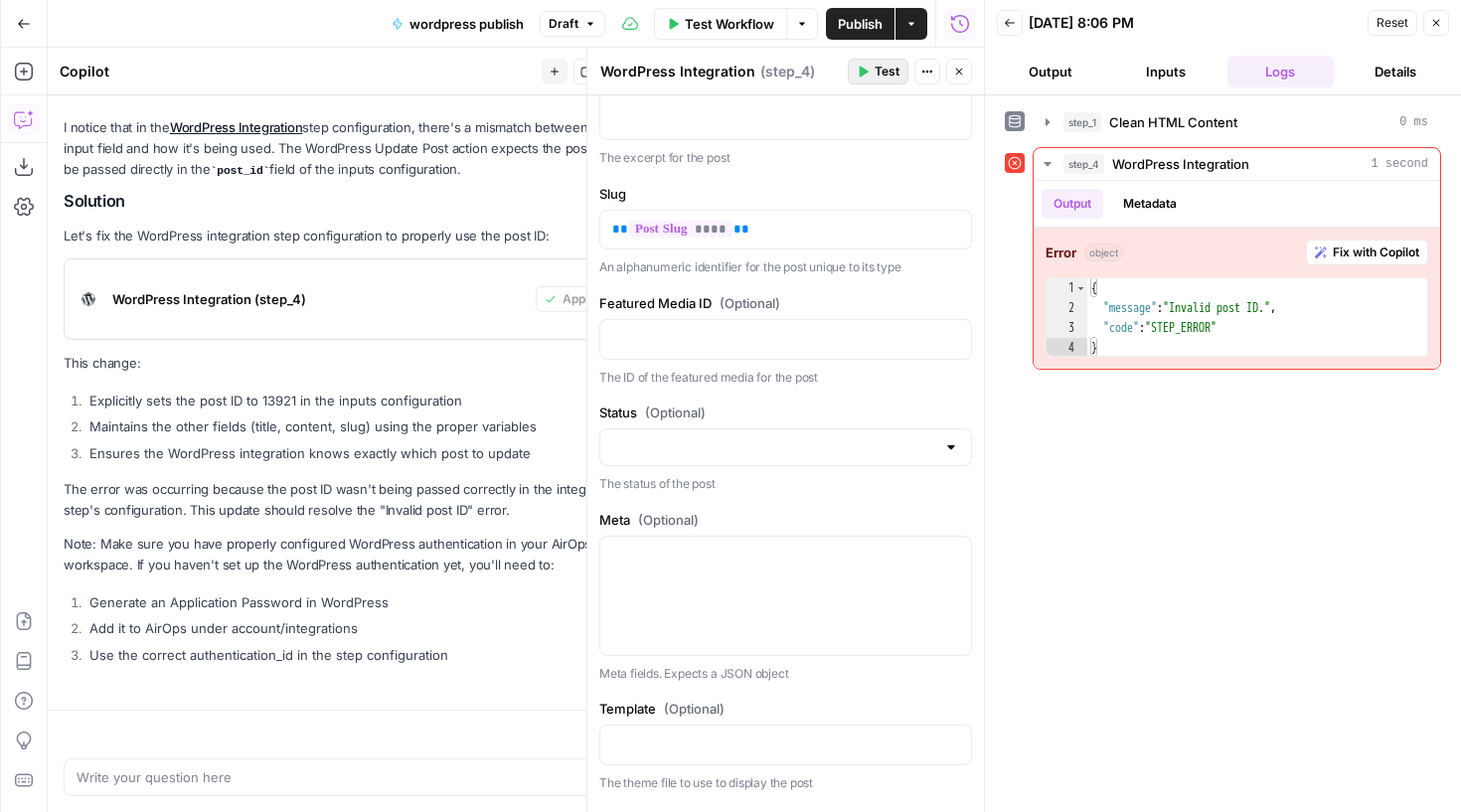 click on "Test" at bounding box center [887, 72] 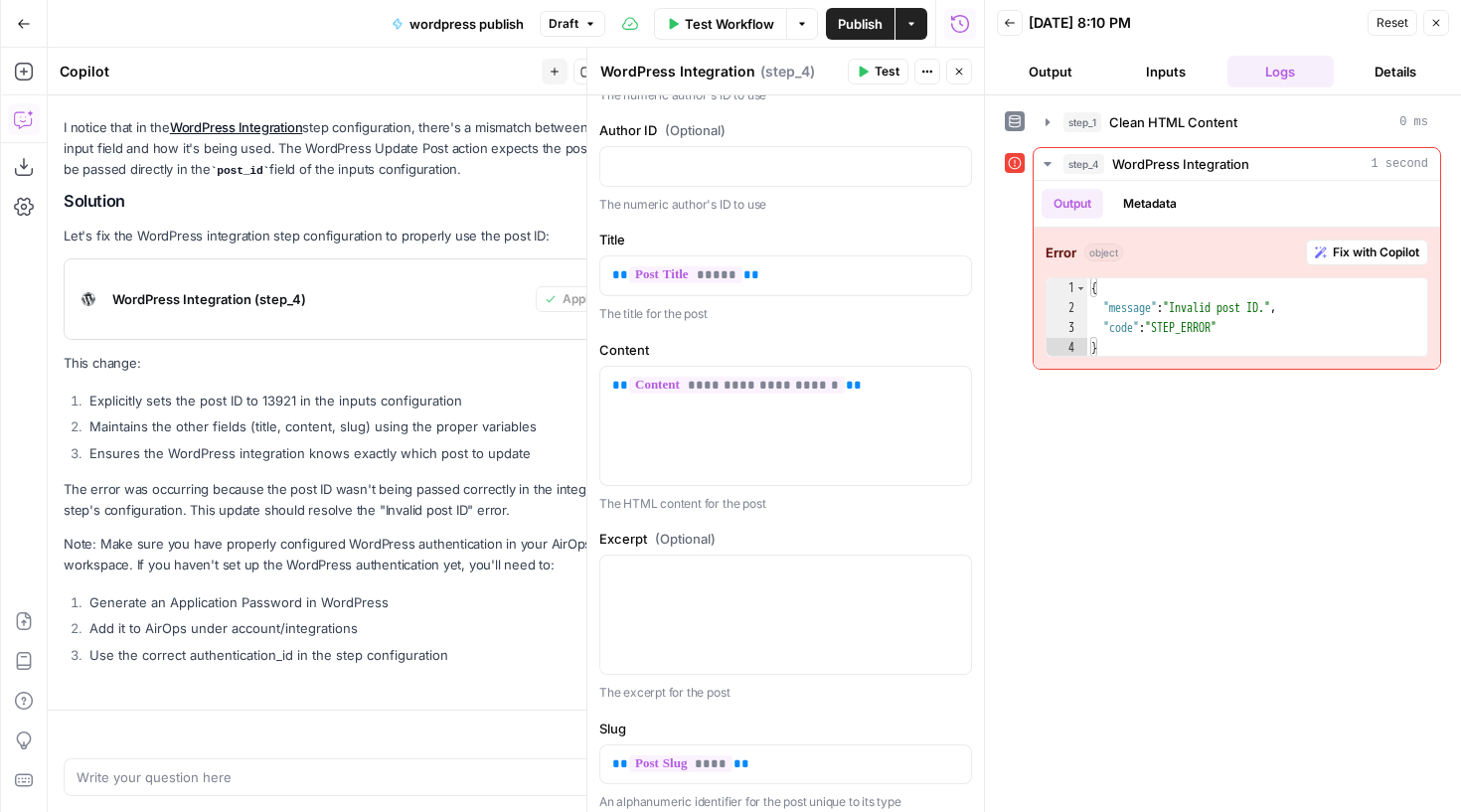 scroll, scrollTop: 223, scrollLeft: 0, axis: vertical 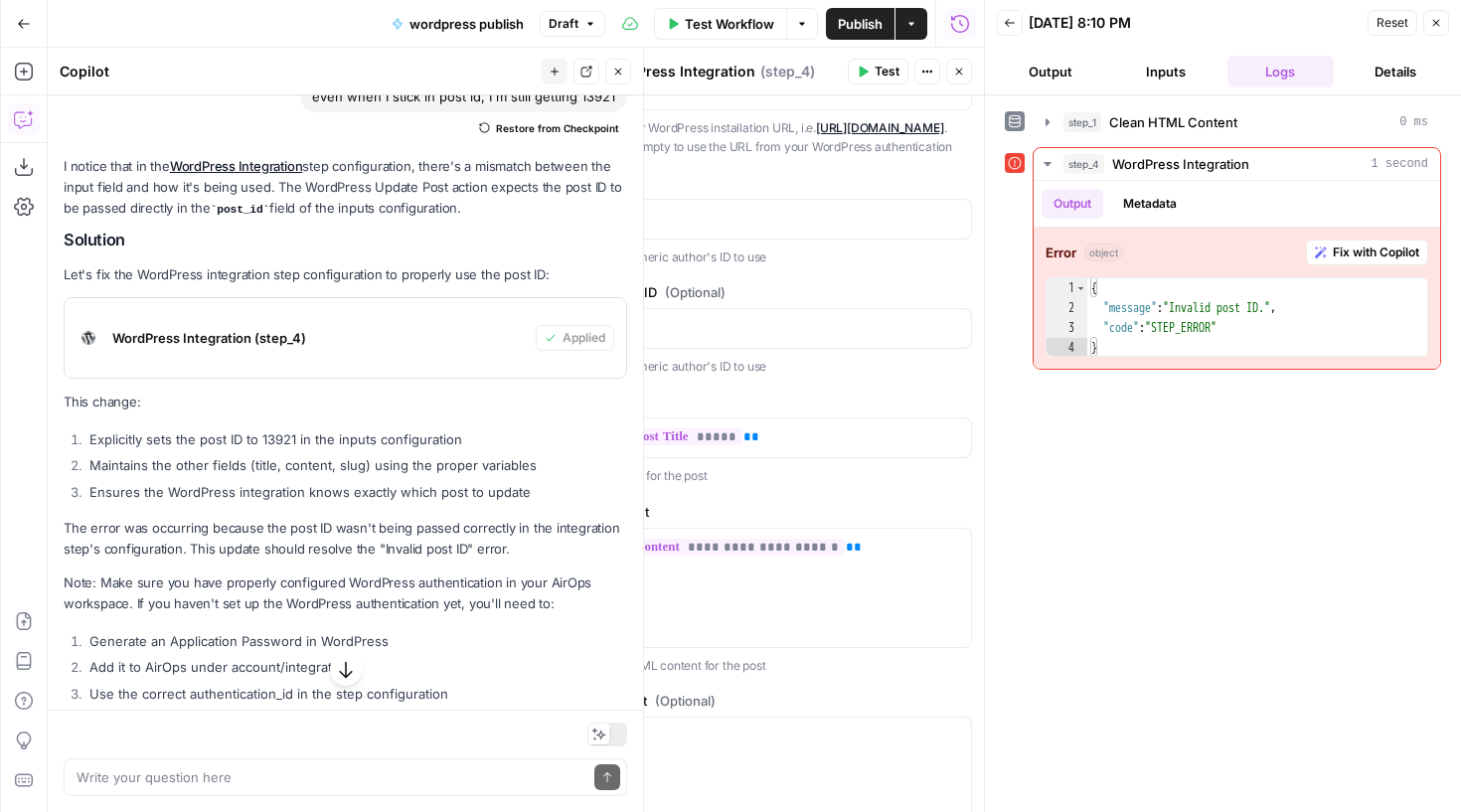 click on "Explicitly sets the post ID to 13921 in the inputs configuration" at bounding box center [356, 439] 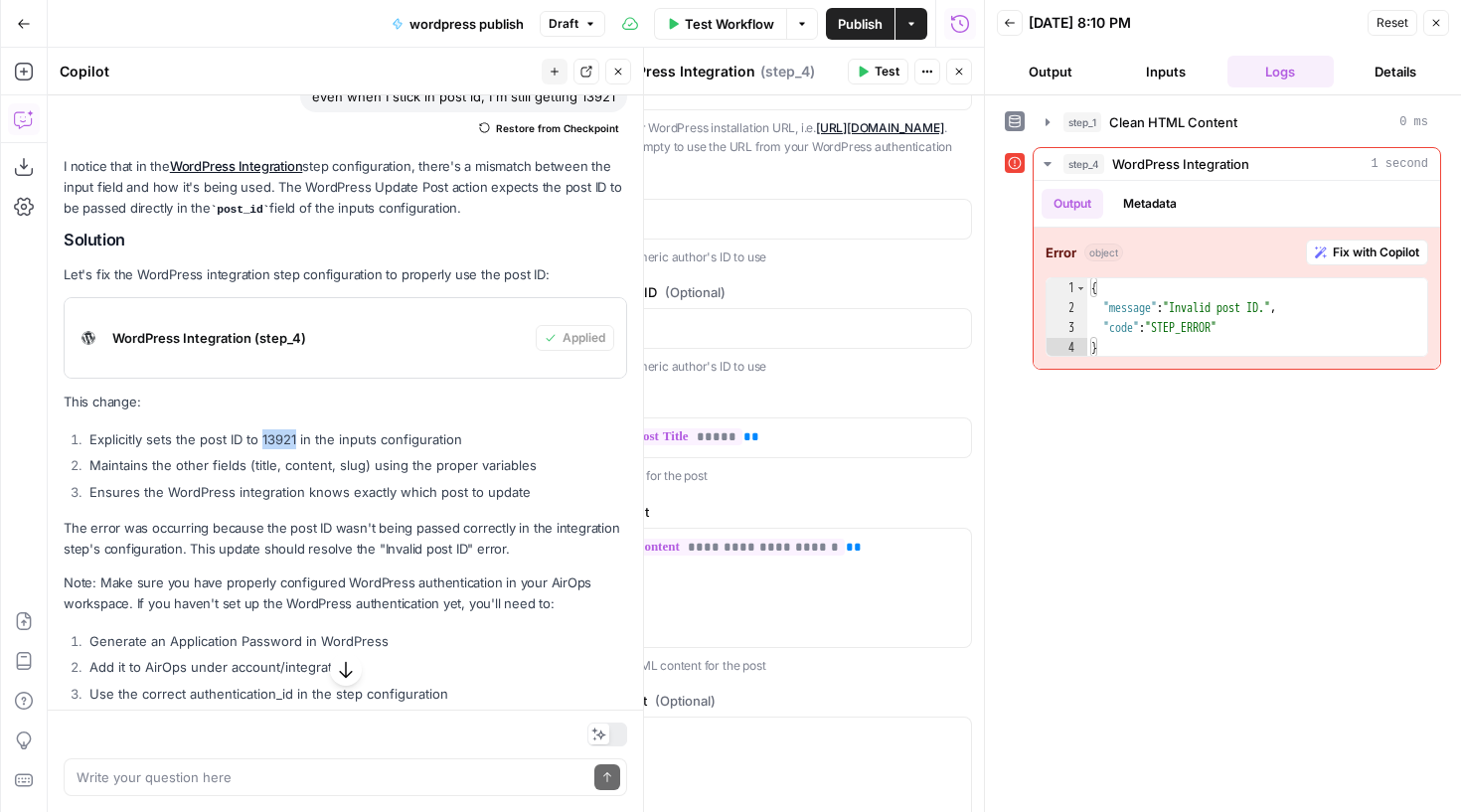 click on "Explicitly sets the post ID to 13921 in the inputs configuration" at bounding box center (356, 439) 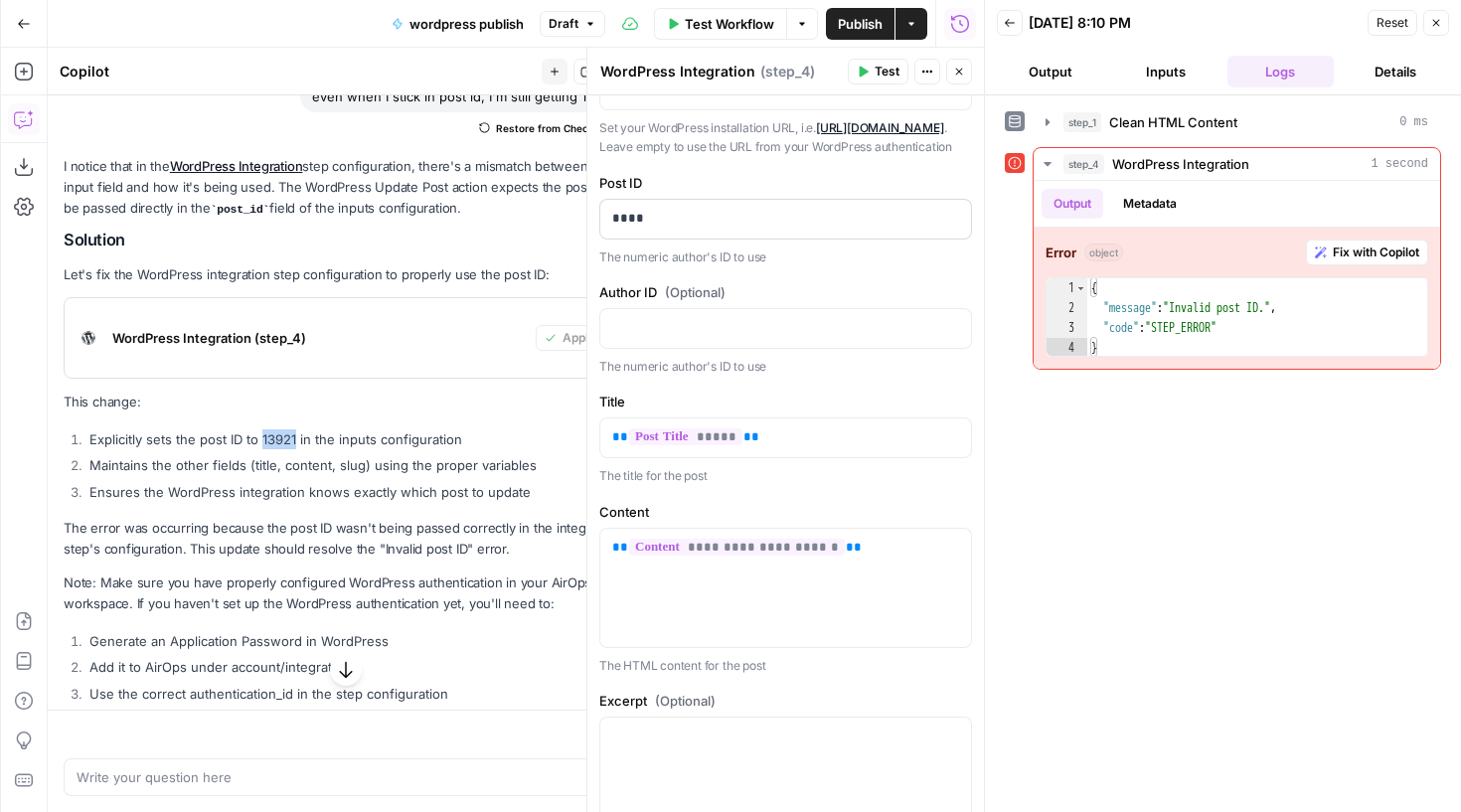 copy on "13921" 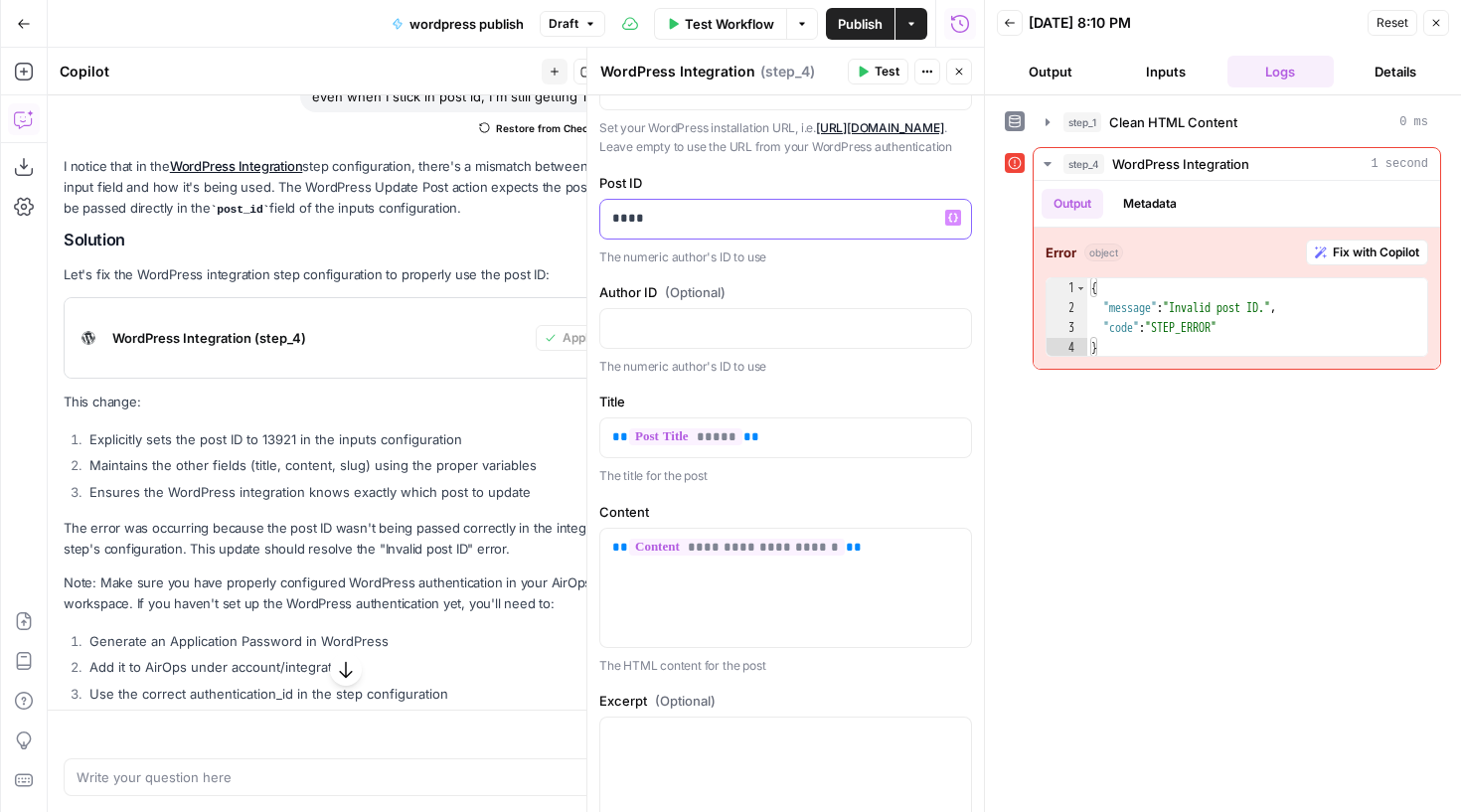 click on "****" at bounding box center (785, 218) 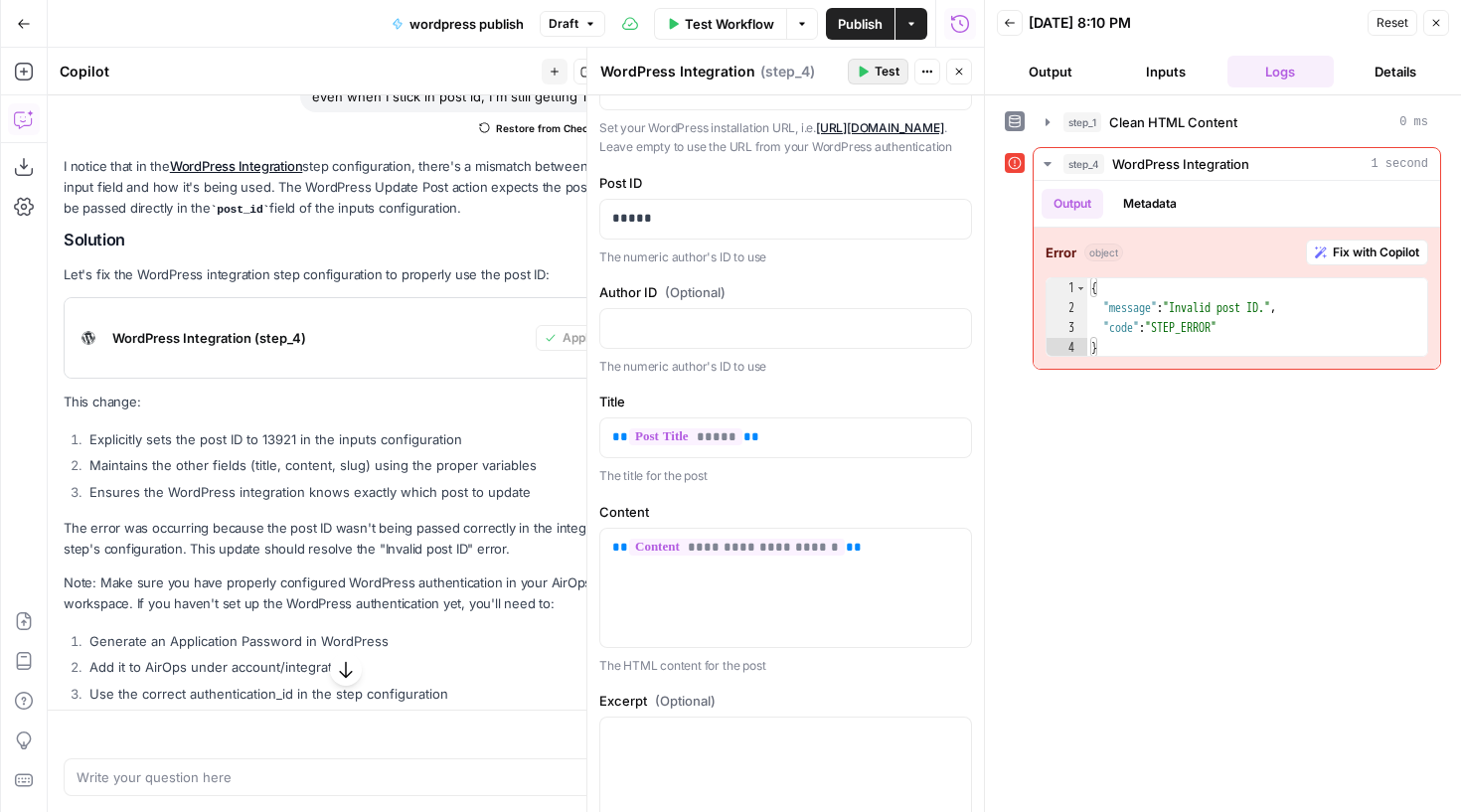click 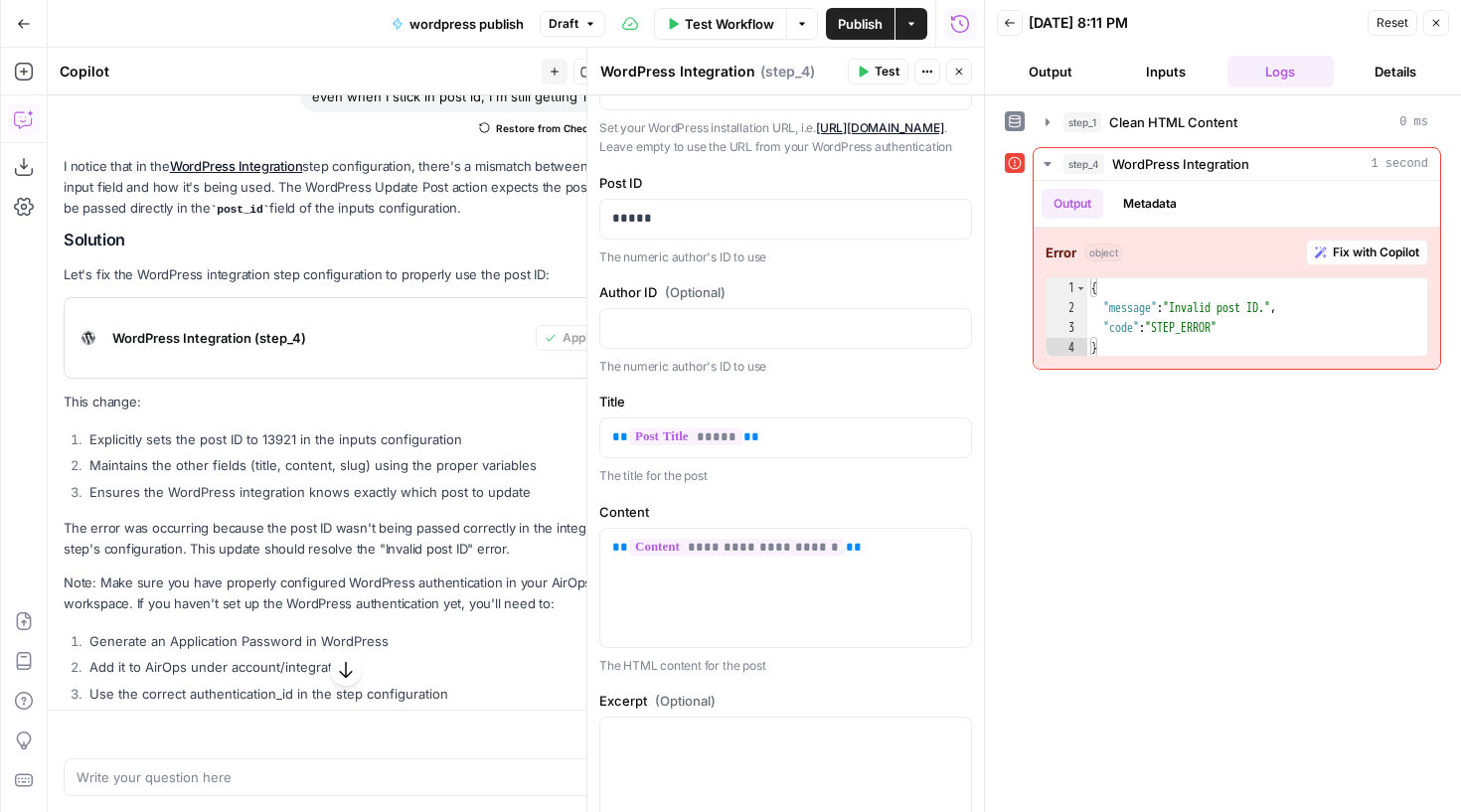 click on "The numeric author's ID to use" at bounding box center (785, 257) 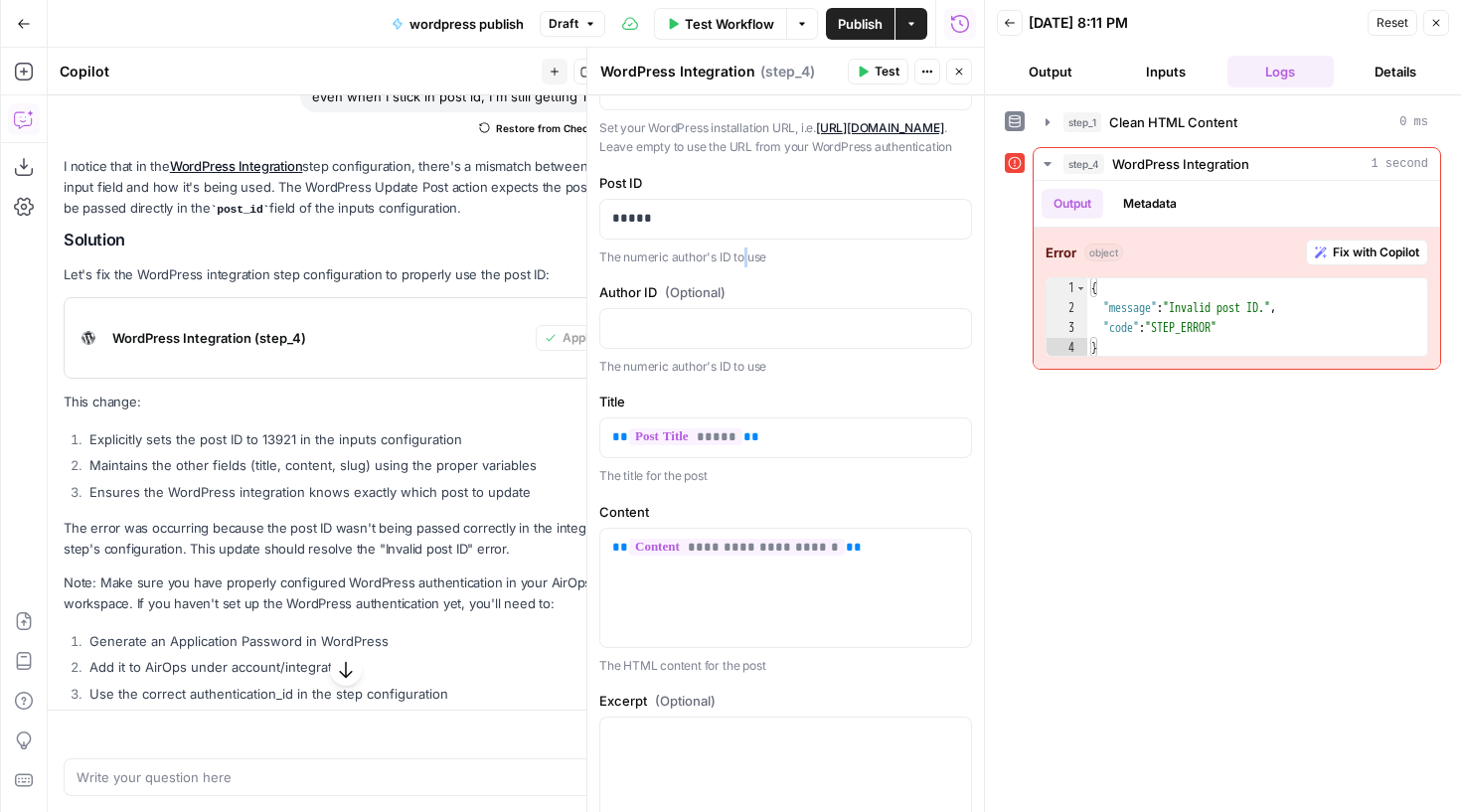 click on "The numeric author's ID to use" at bounding box center (785, 257) 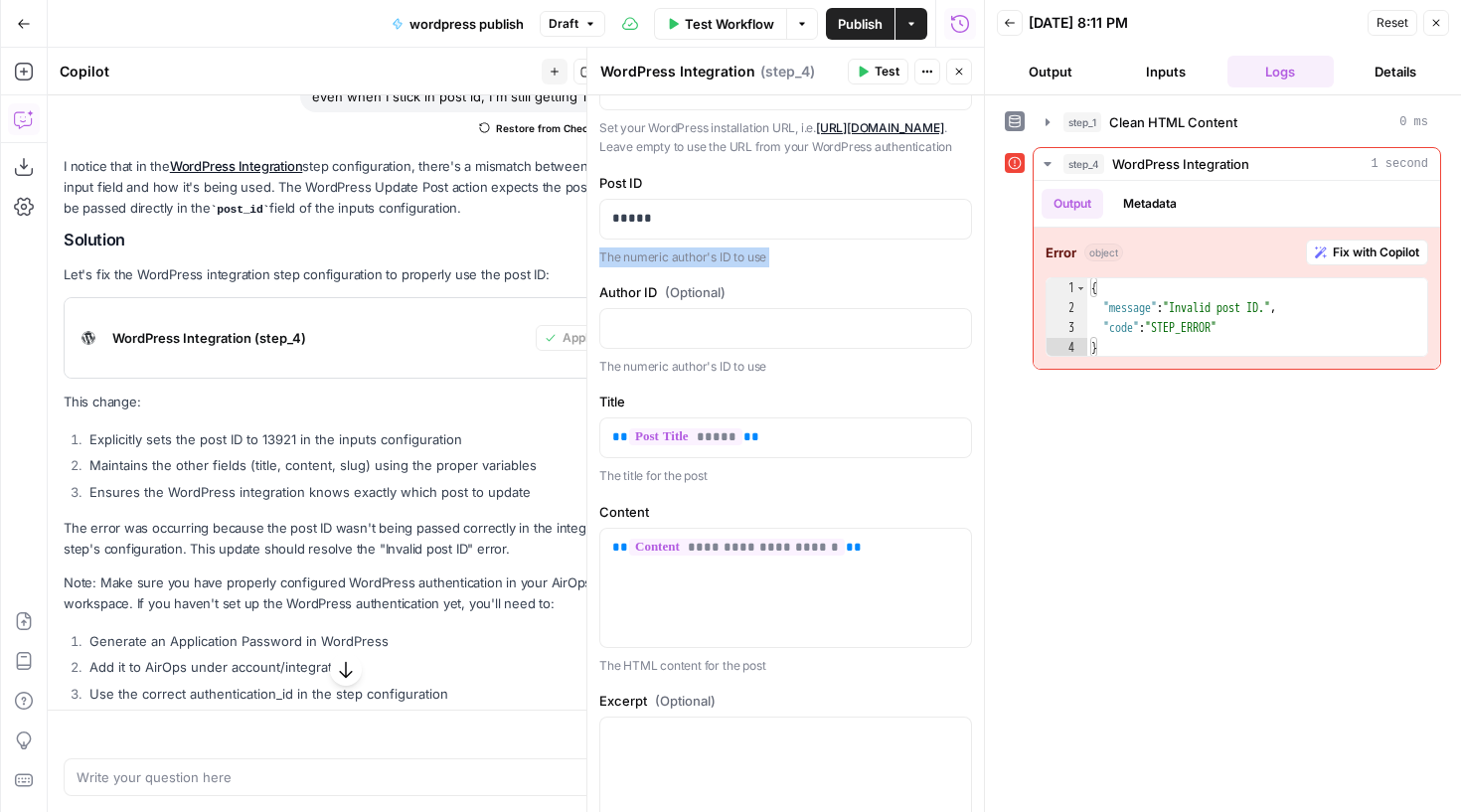 click on "The numeric author's ID to use" at bounding box center (785, 257) 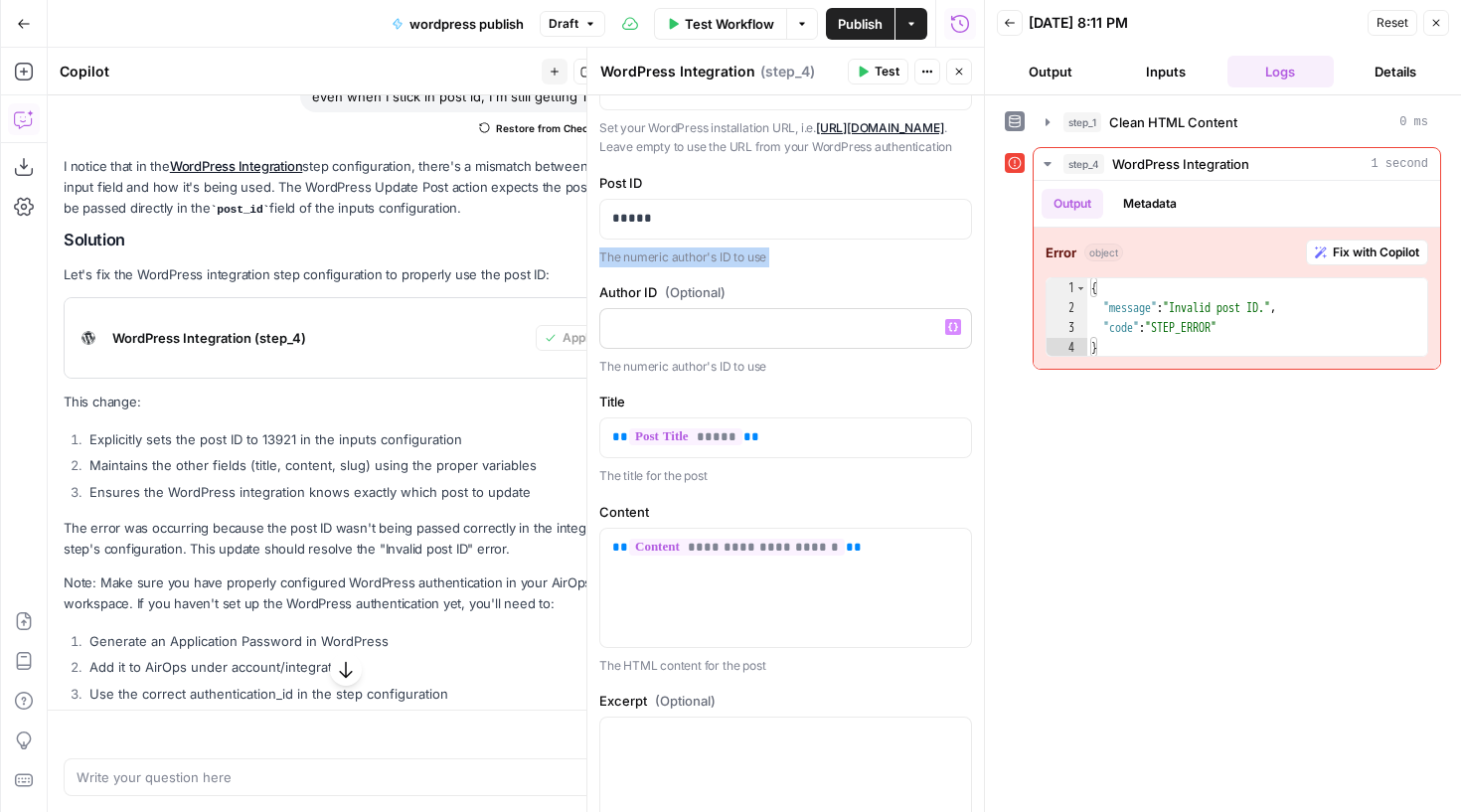 scroll, scrollTop: 50, scrollLeft: 0, axis: vertical 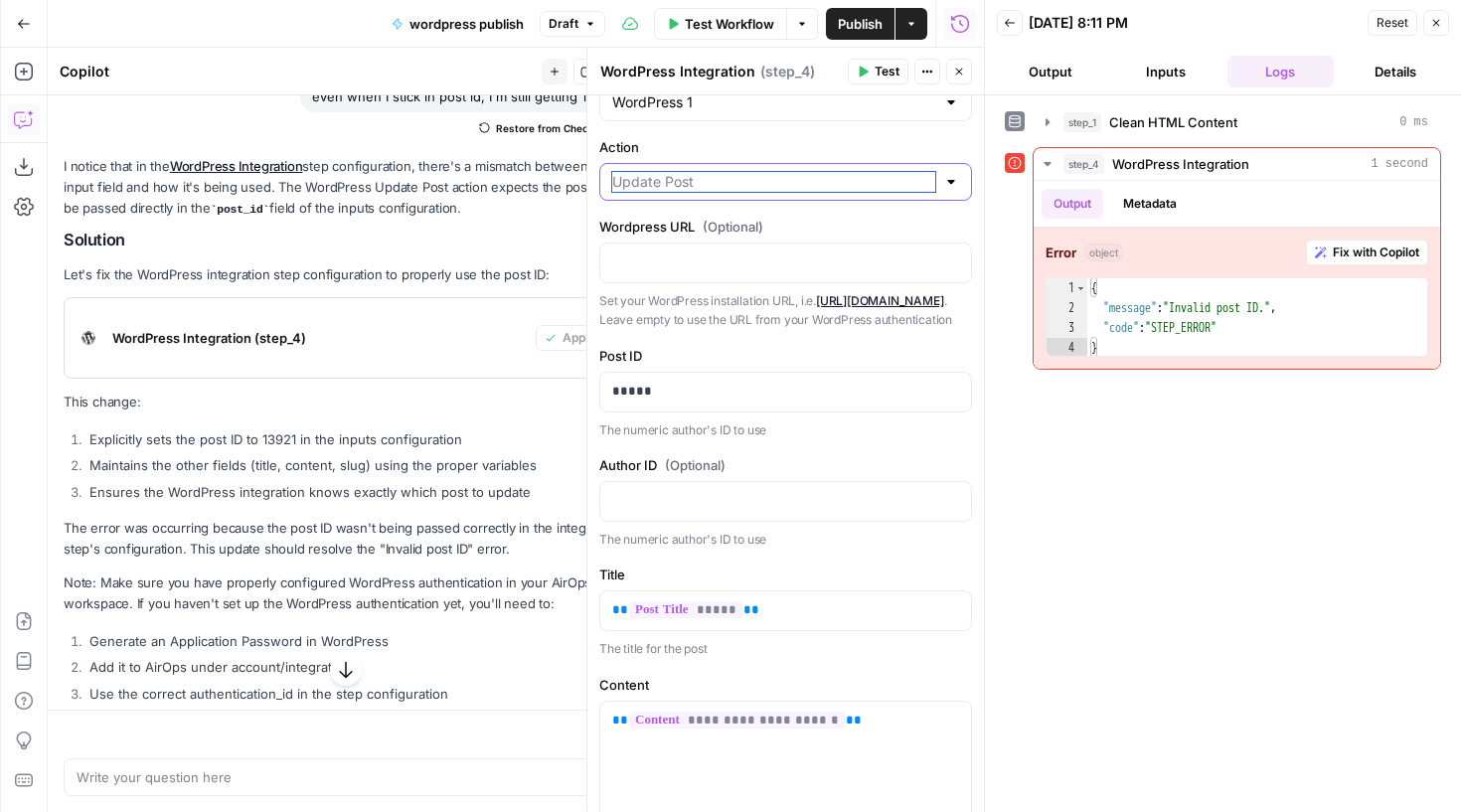 click on "Action" at bounding box center [773, 182] 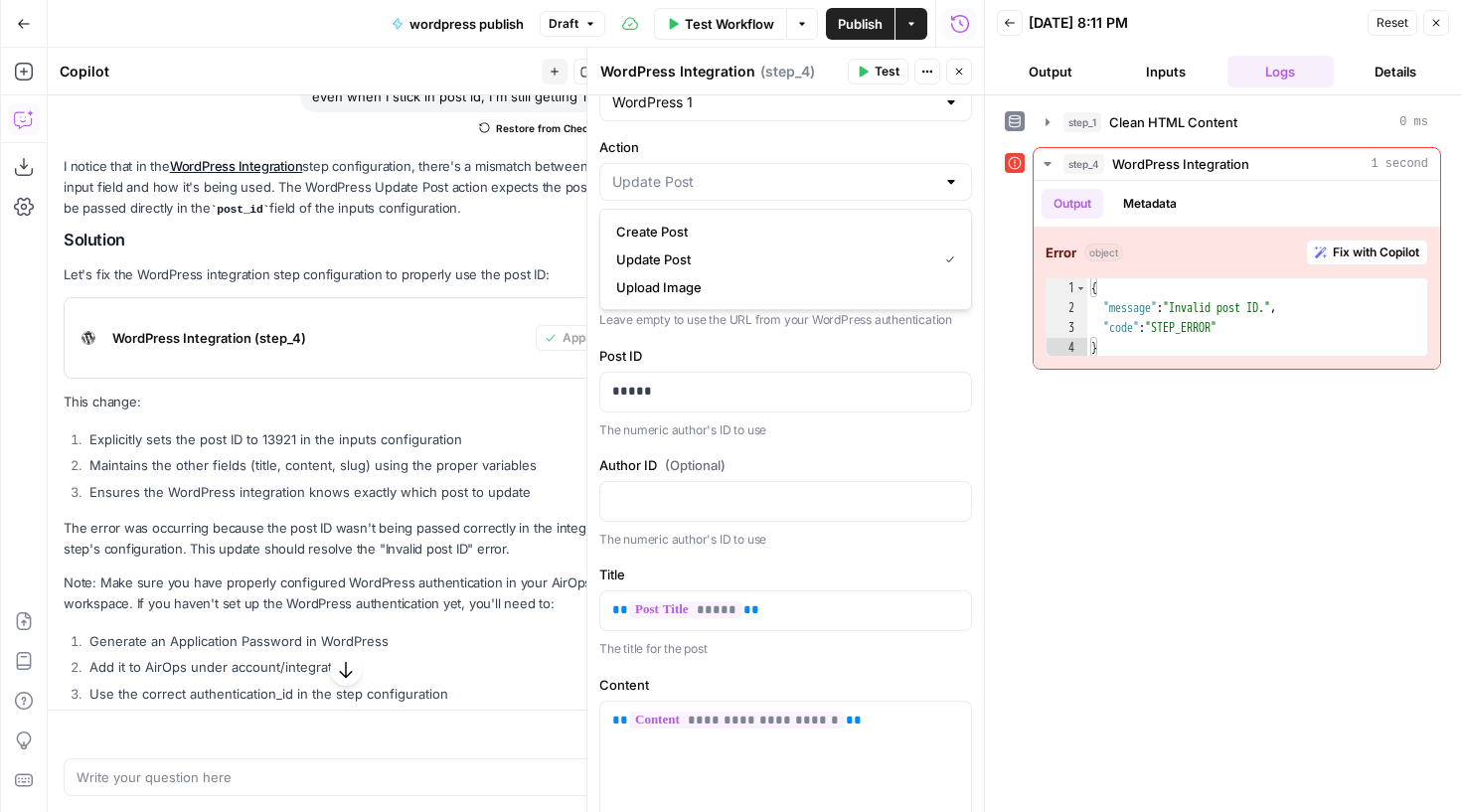 type on "Update Post" 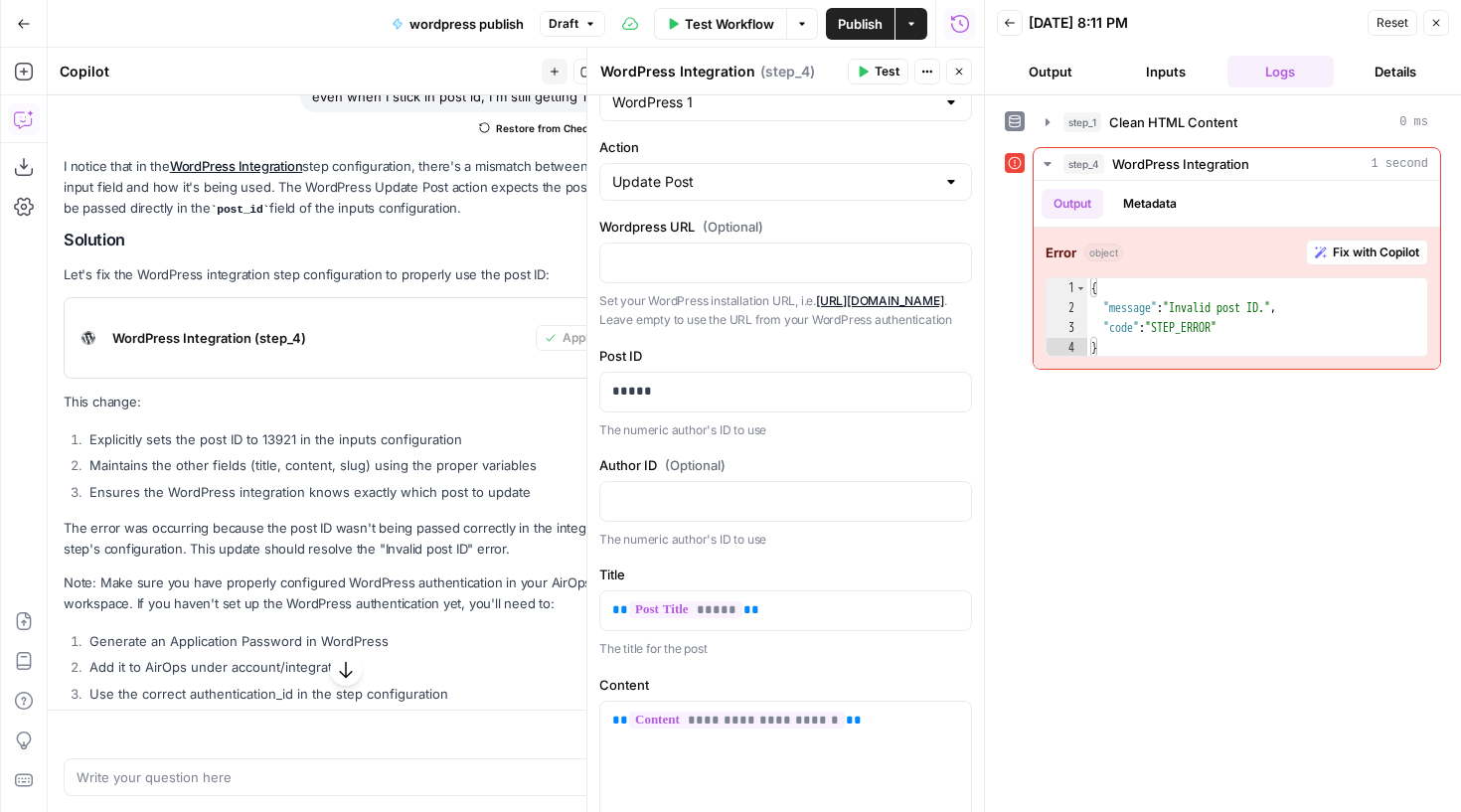 click on "Action" at bounding box center [785, 147] 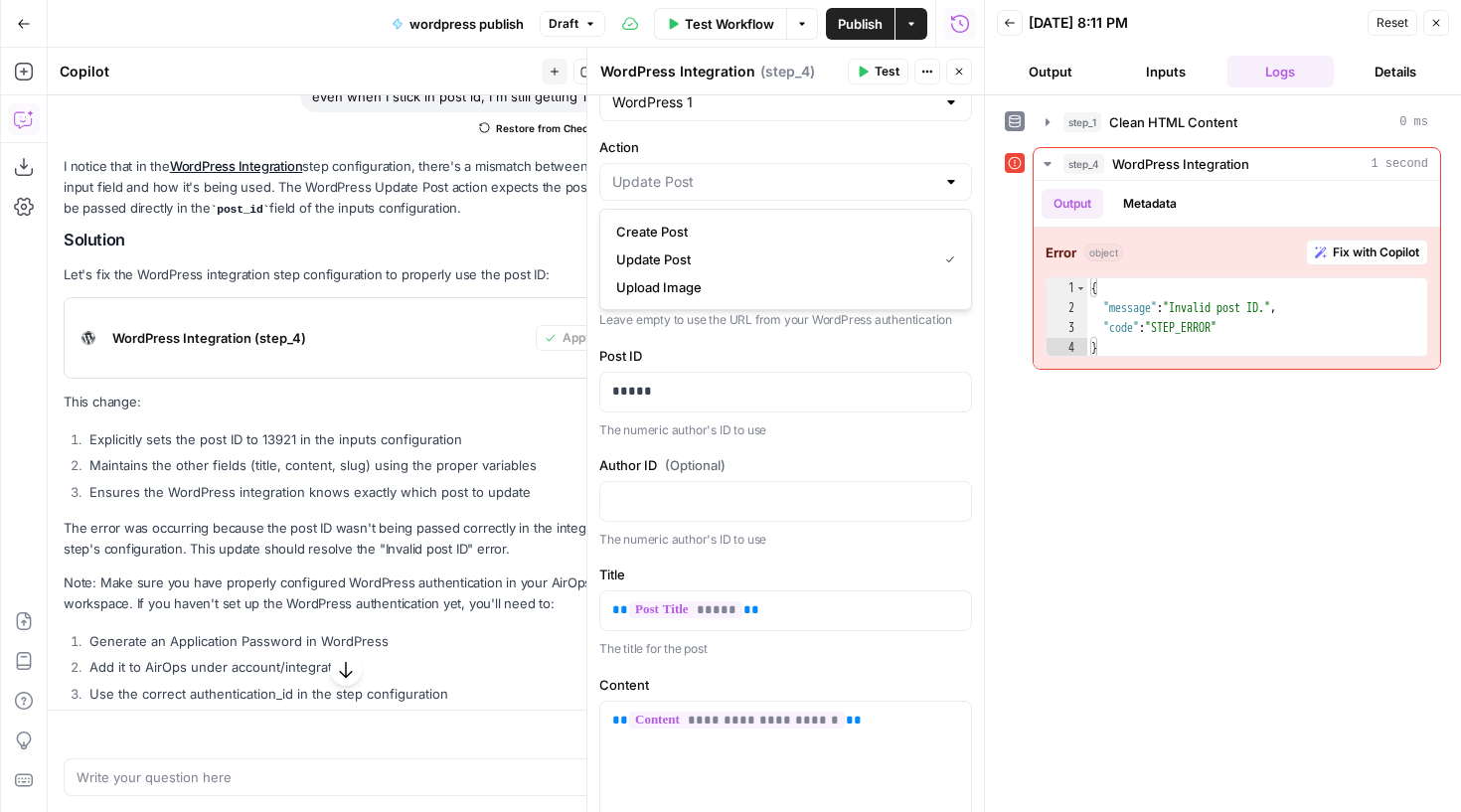 type on "Update Post" 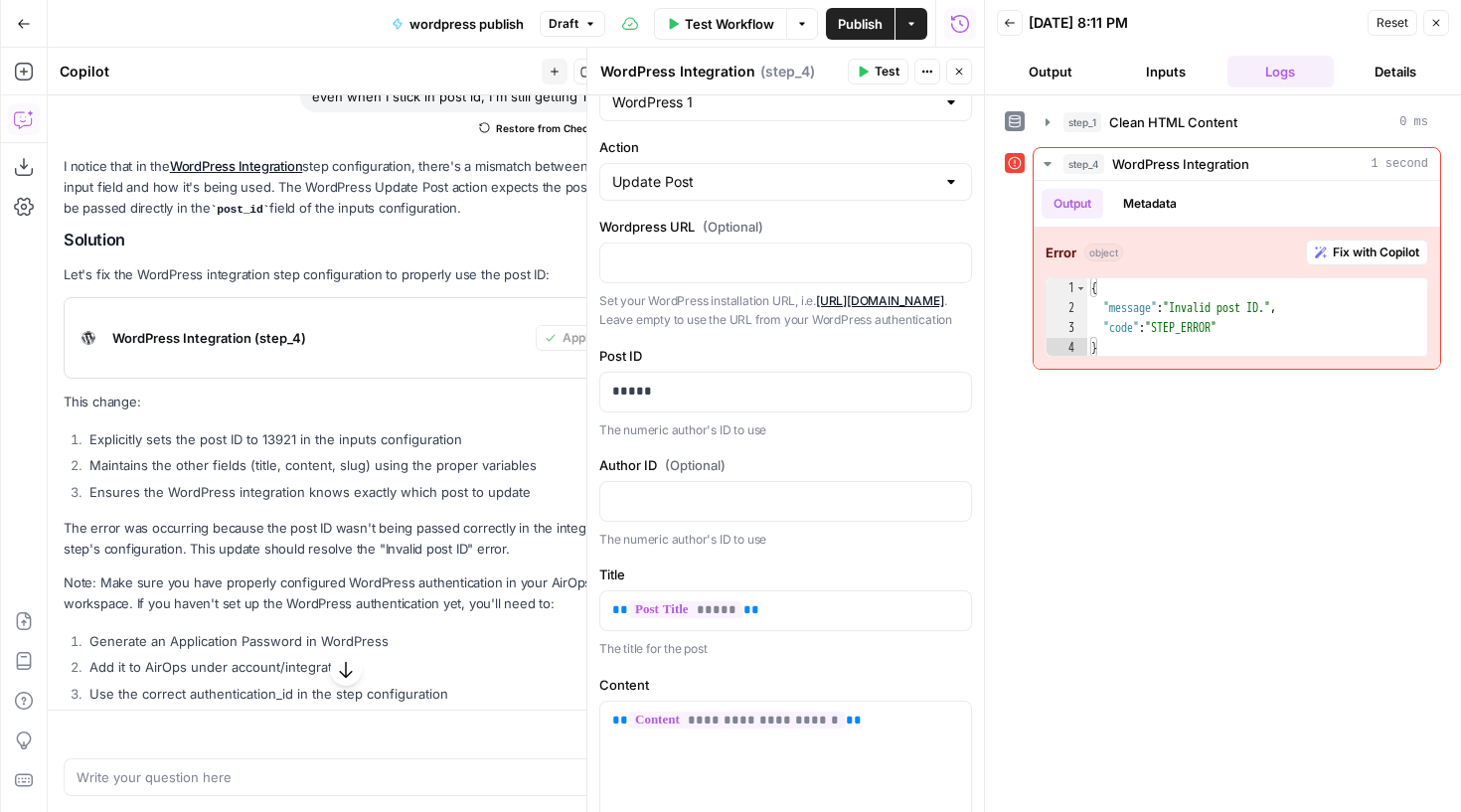 click on "Action" at bounding box center [785, 147] 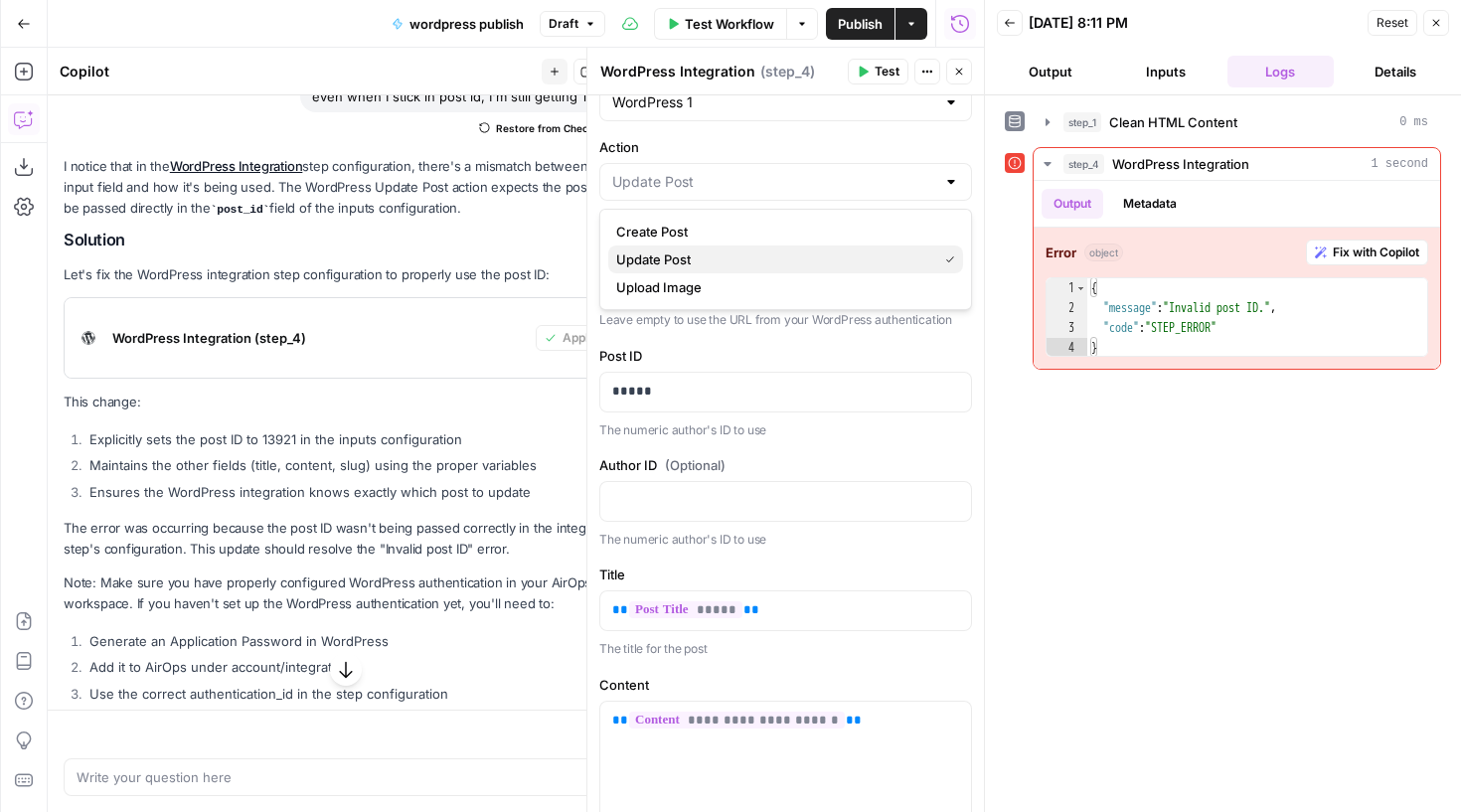 click on "Update Post" at bounding box center (785, 259) 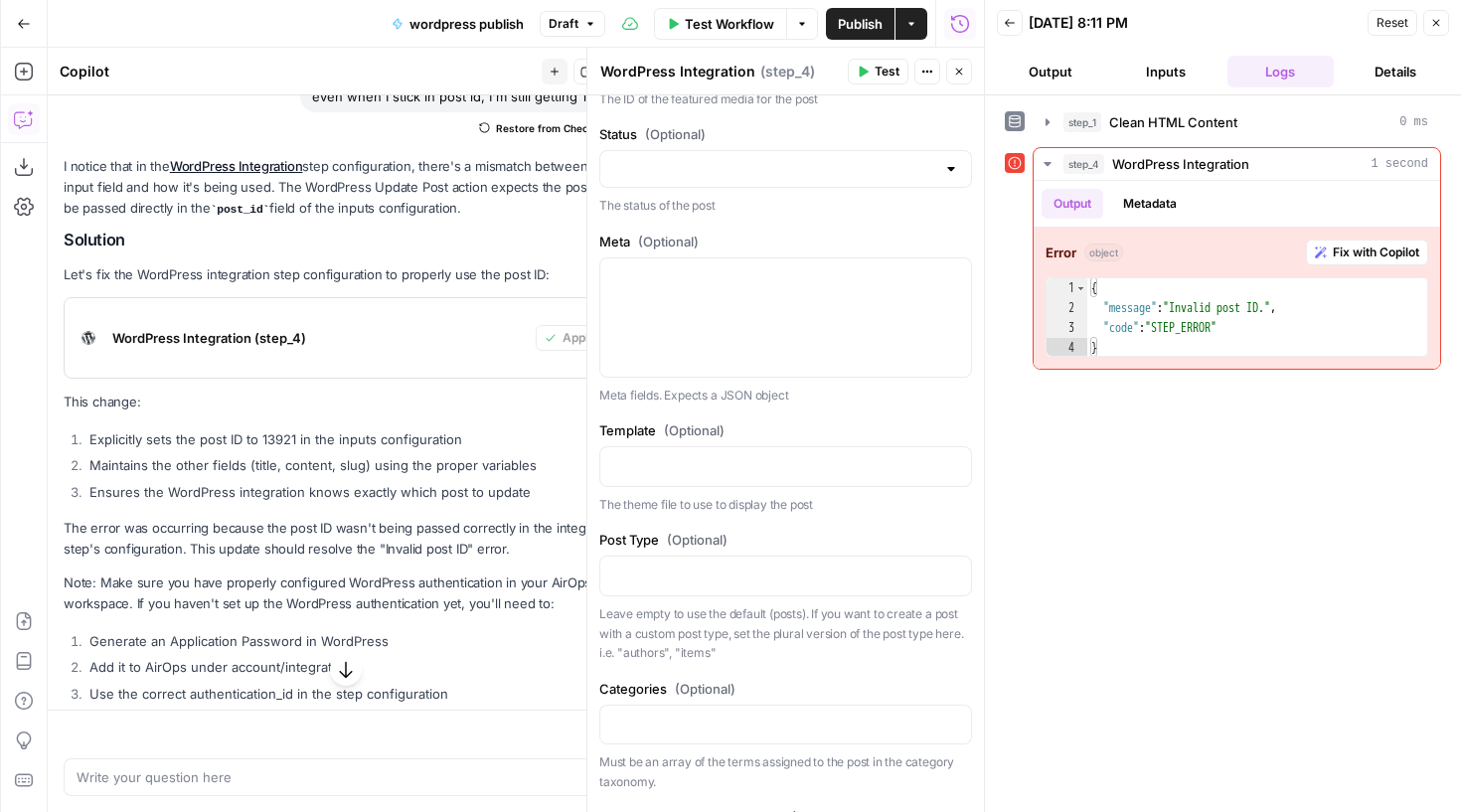 scroll, scrollTop: 1245, scrollLeft: 0, axis: vertical 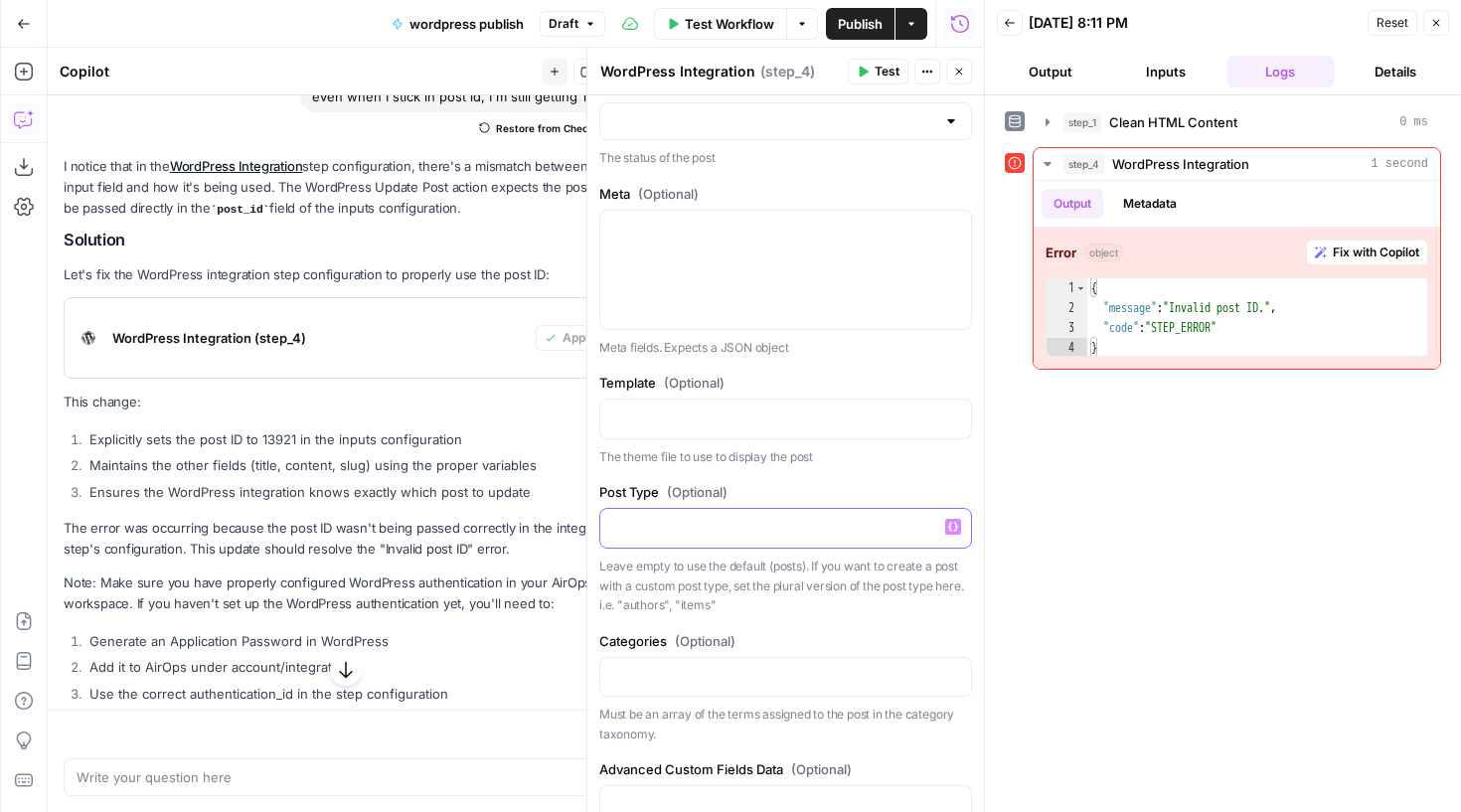 click at bounding box center (785, 527) 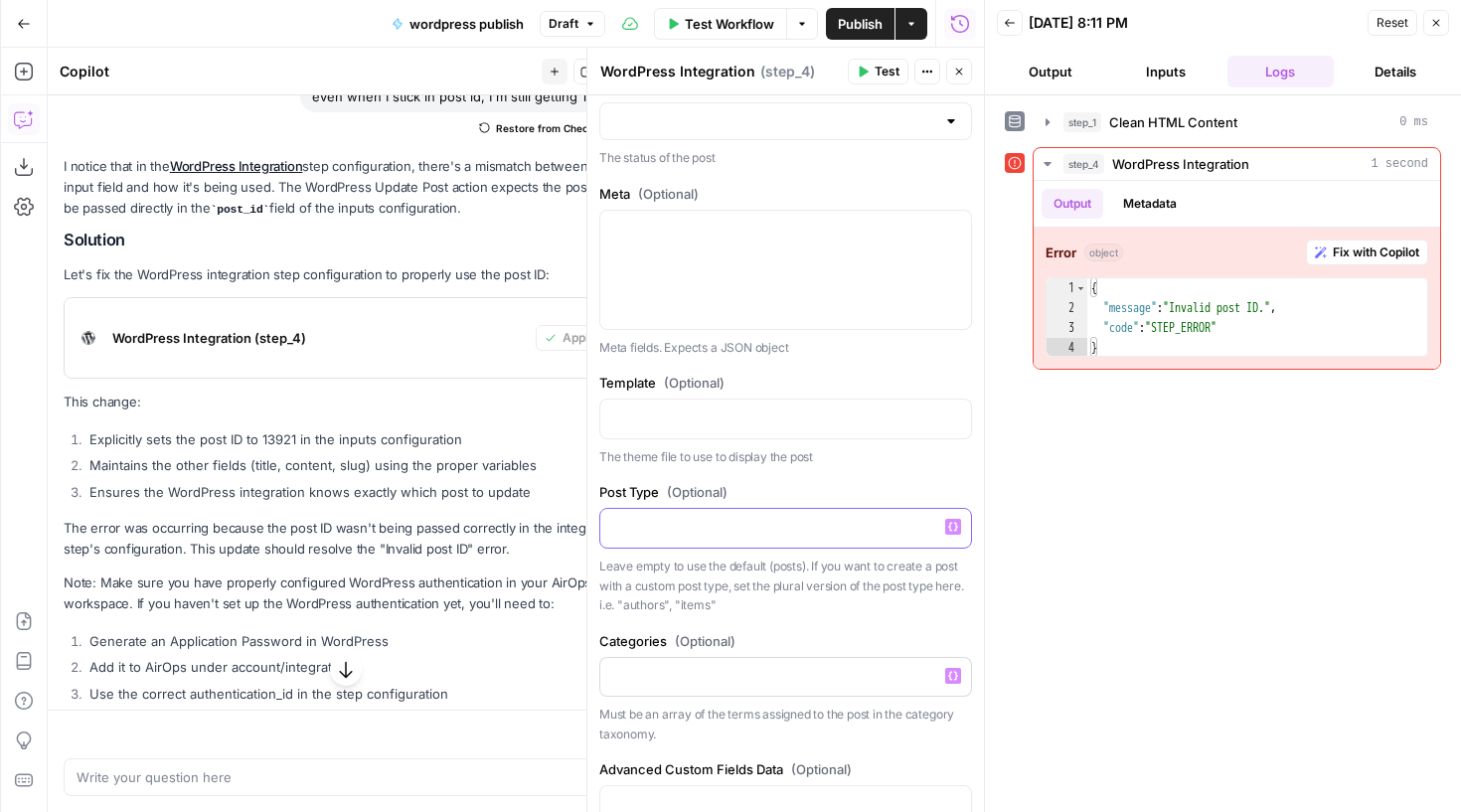 type 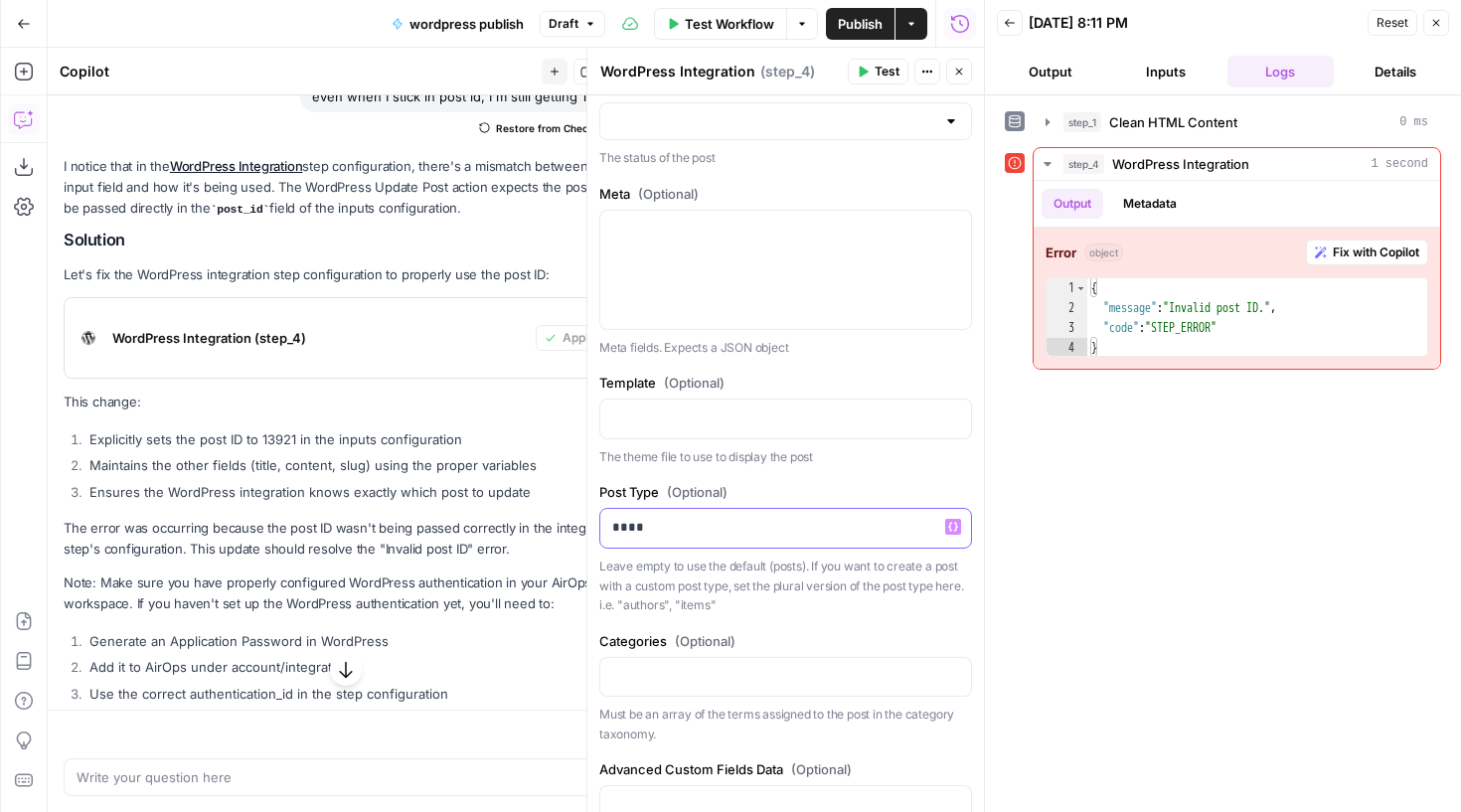 click on "****" at bounding box center (785, 527) 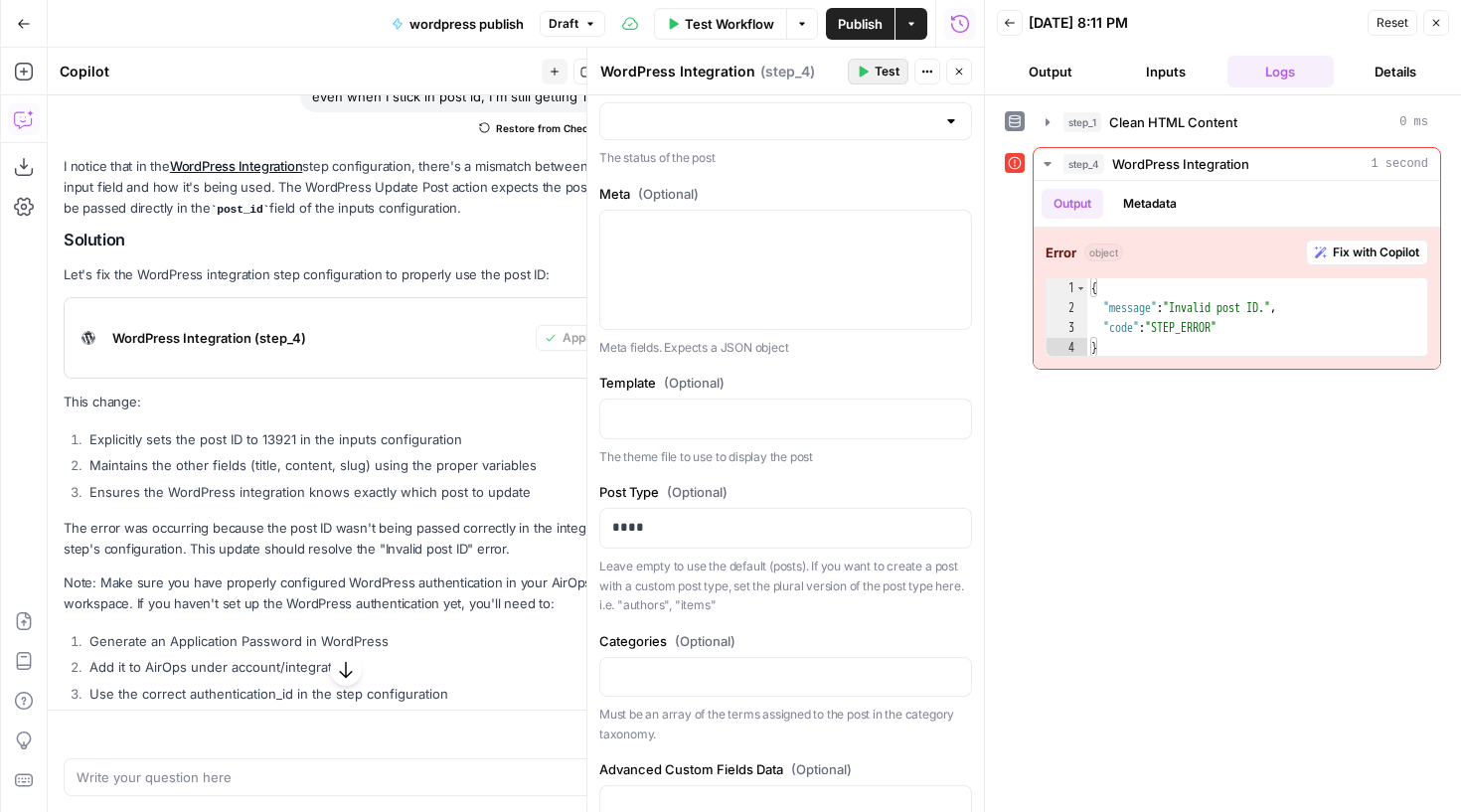 click on "Test" at bounding box center (887, 72) 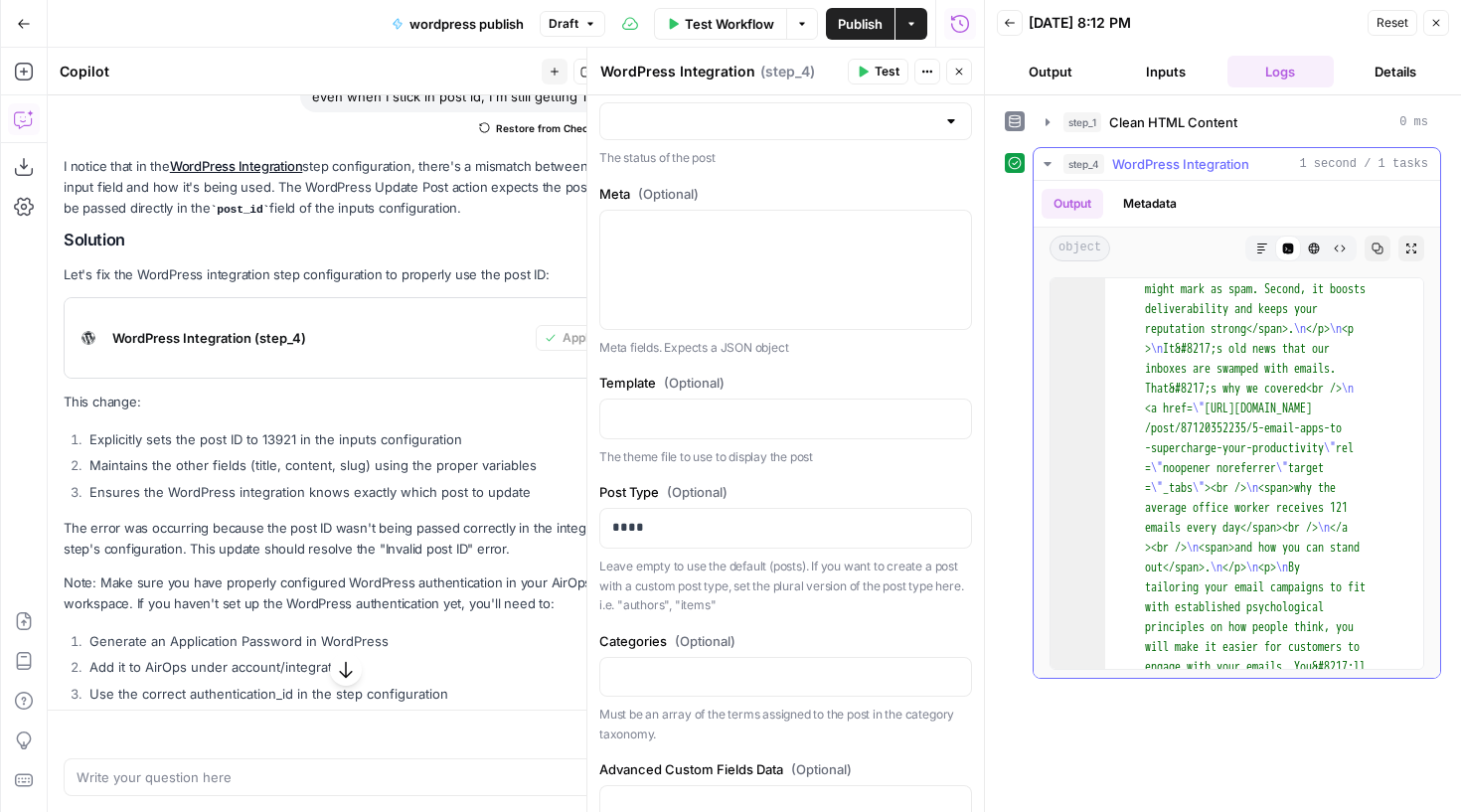 scroll, scrollTop: 617, scrollLeft: 0, axis: vertical 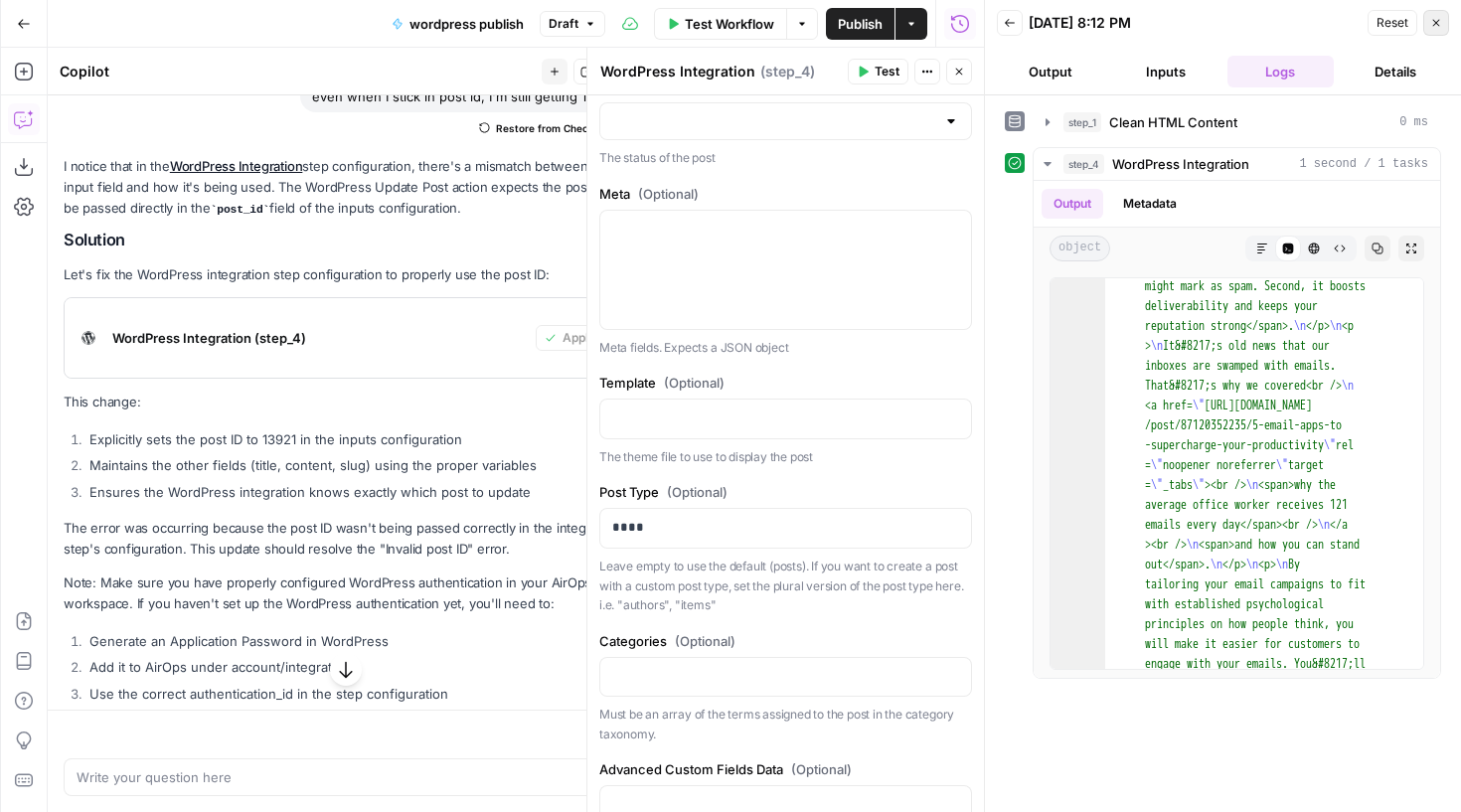 click 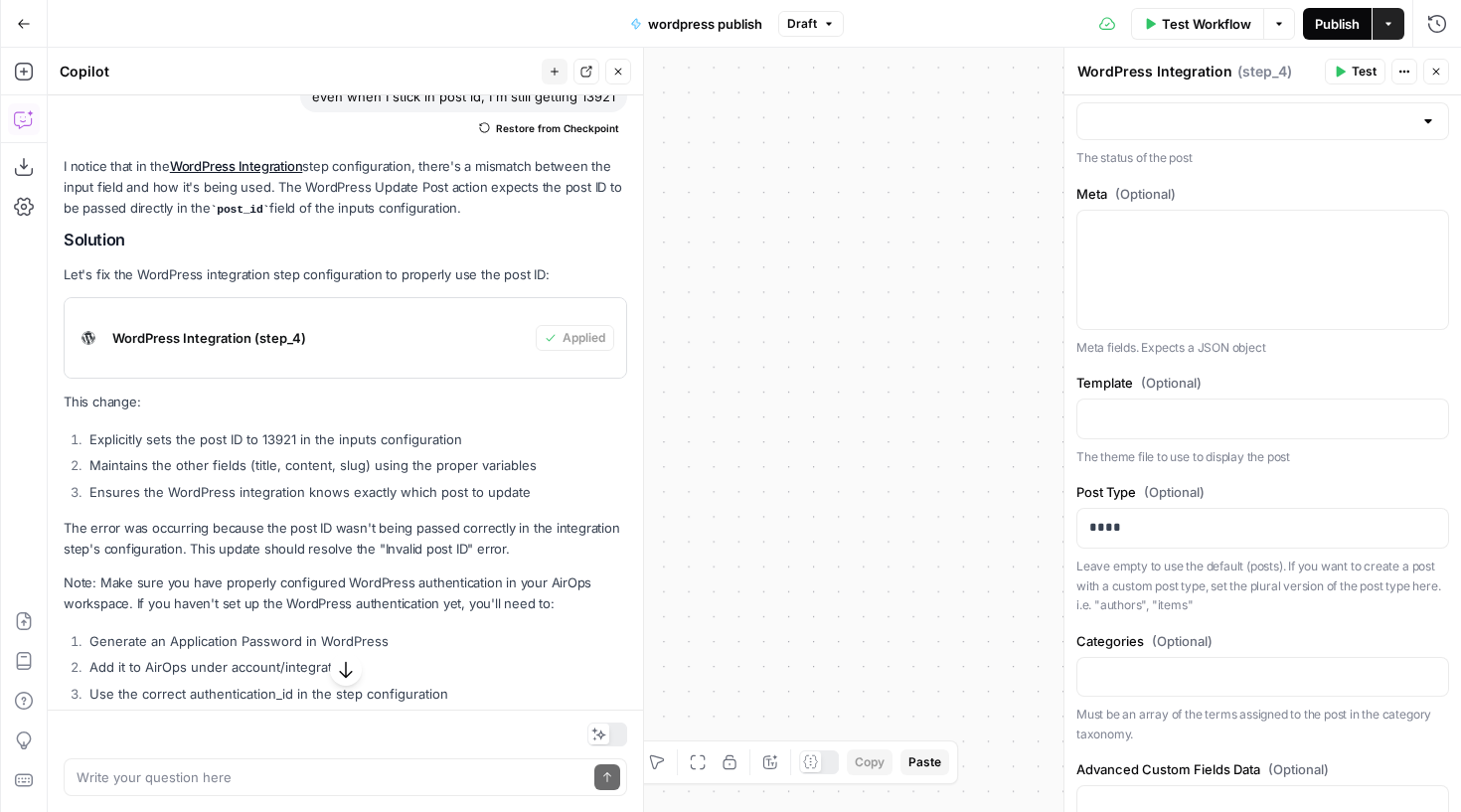 click on "Publish" at bounding box center [1337, 24] 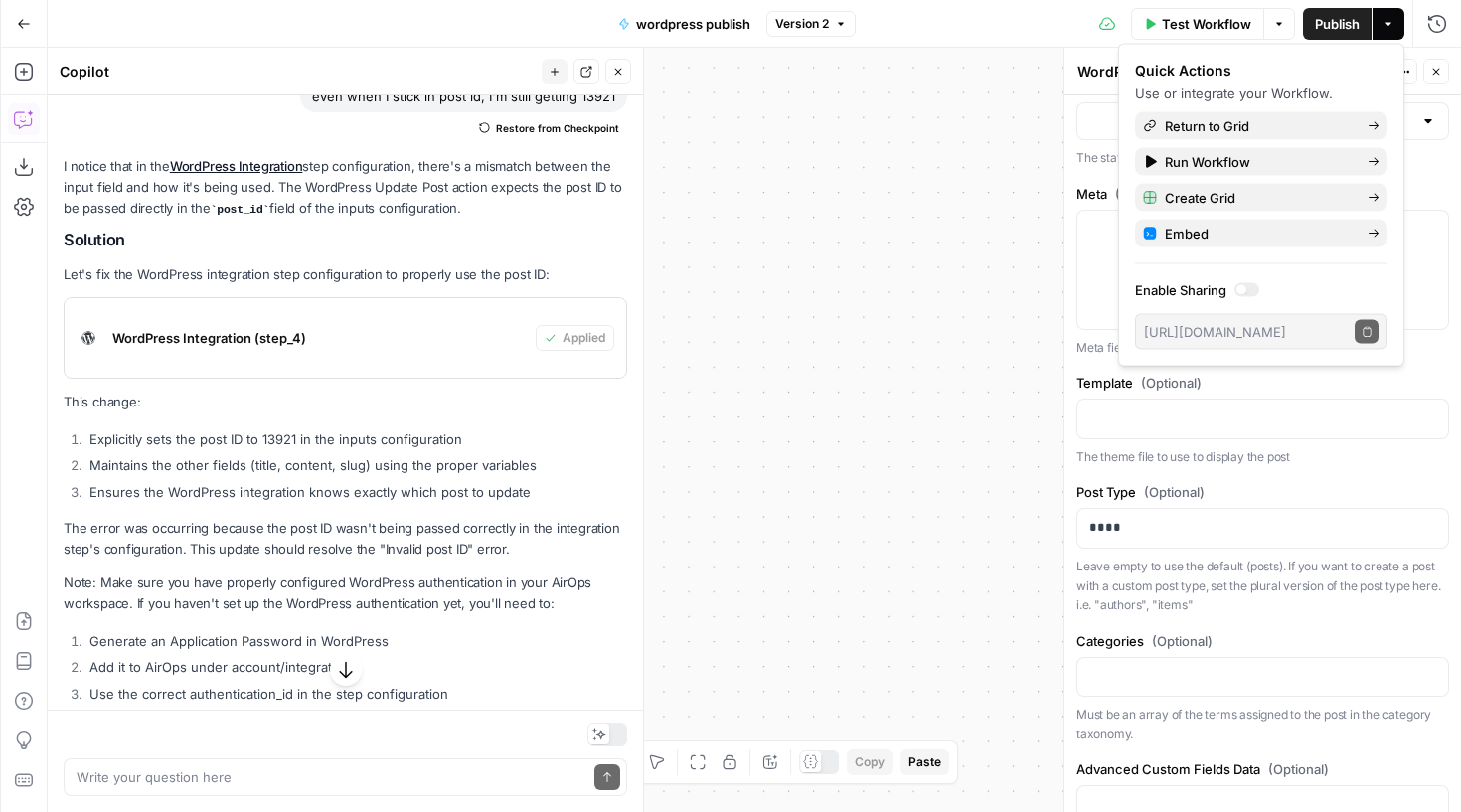 click 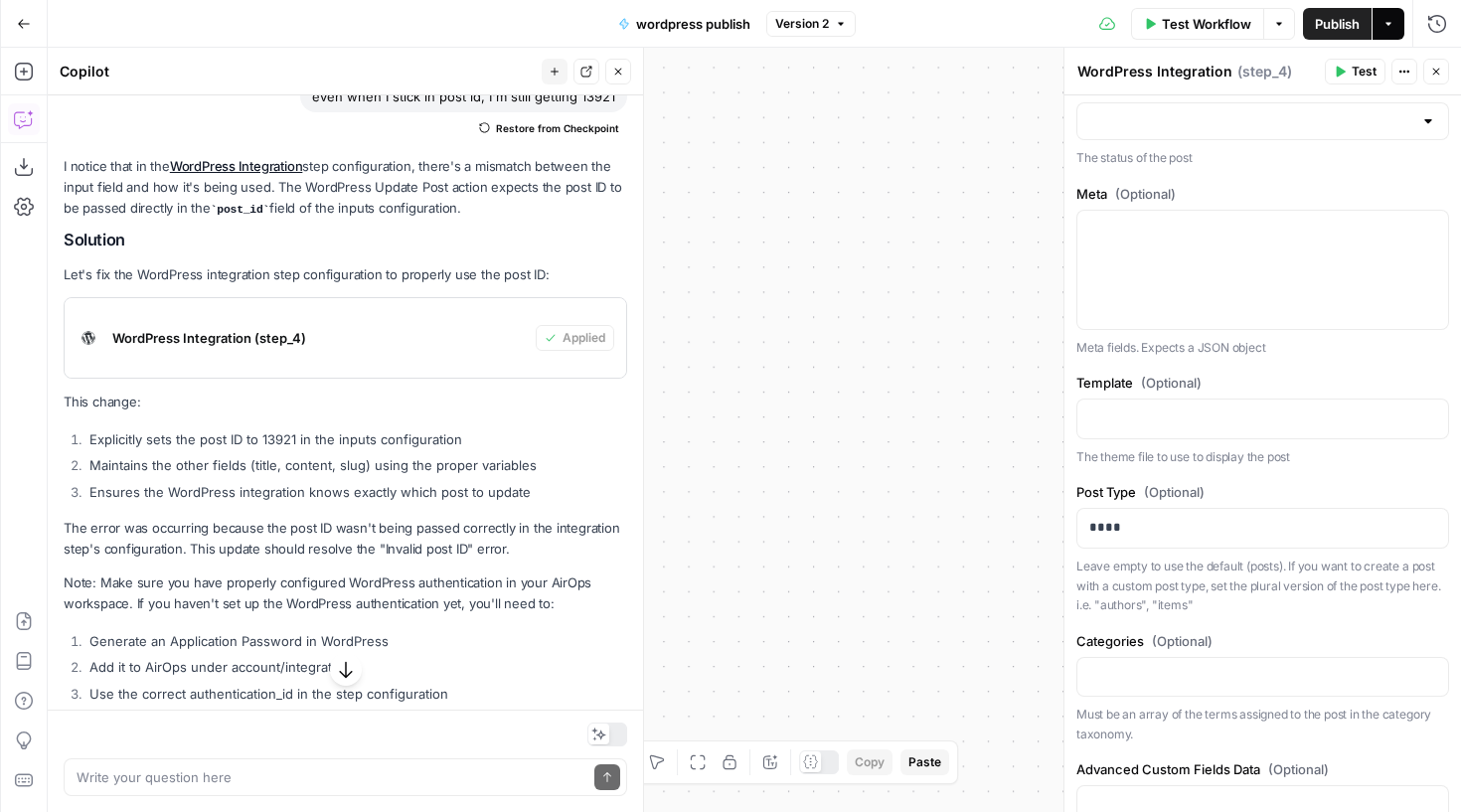 click on "Actions" at bounding box center (1388, 24) 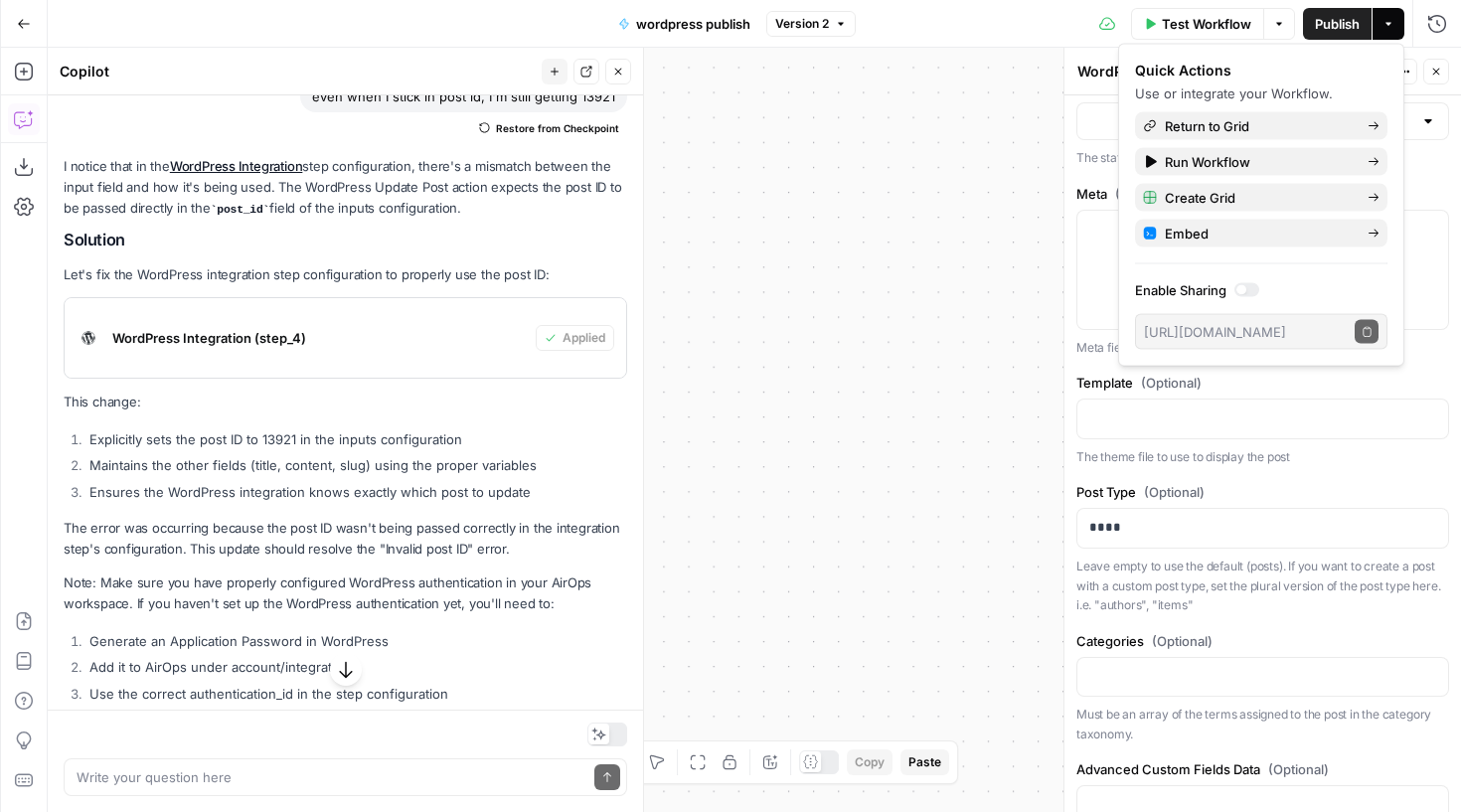 click on "Workflow Set Inputs Inputs Run Code · Python Clean HTML Content Step 1 Integration WordPress Integration Step 4 End Output" at bounding box center [754, 429] 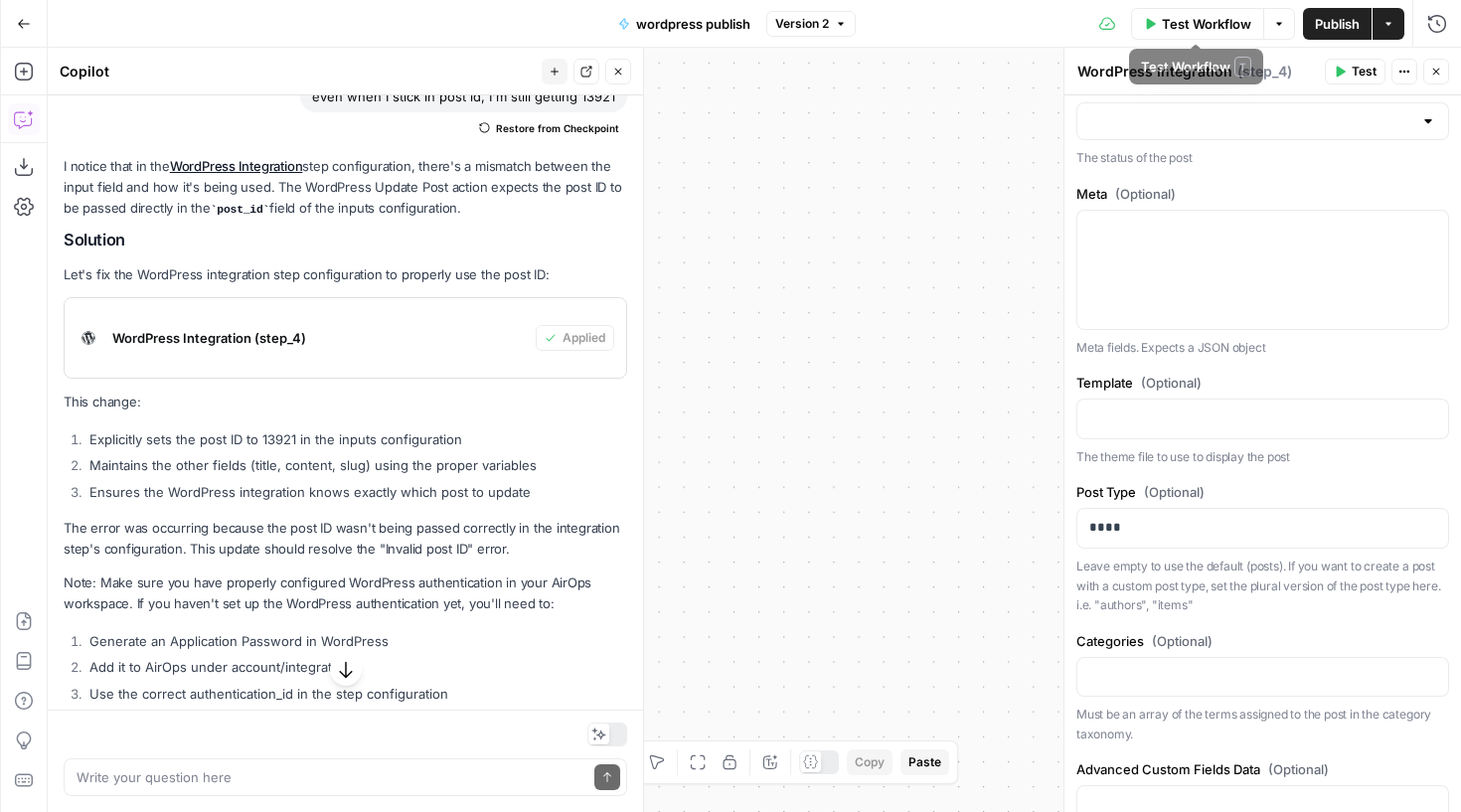 drag, startPoint x: 839, startPoint y: 189, endPoint x: 964, endPoint y: 341, distance: 196.79685 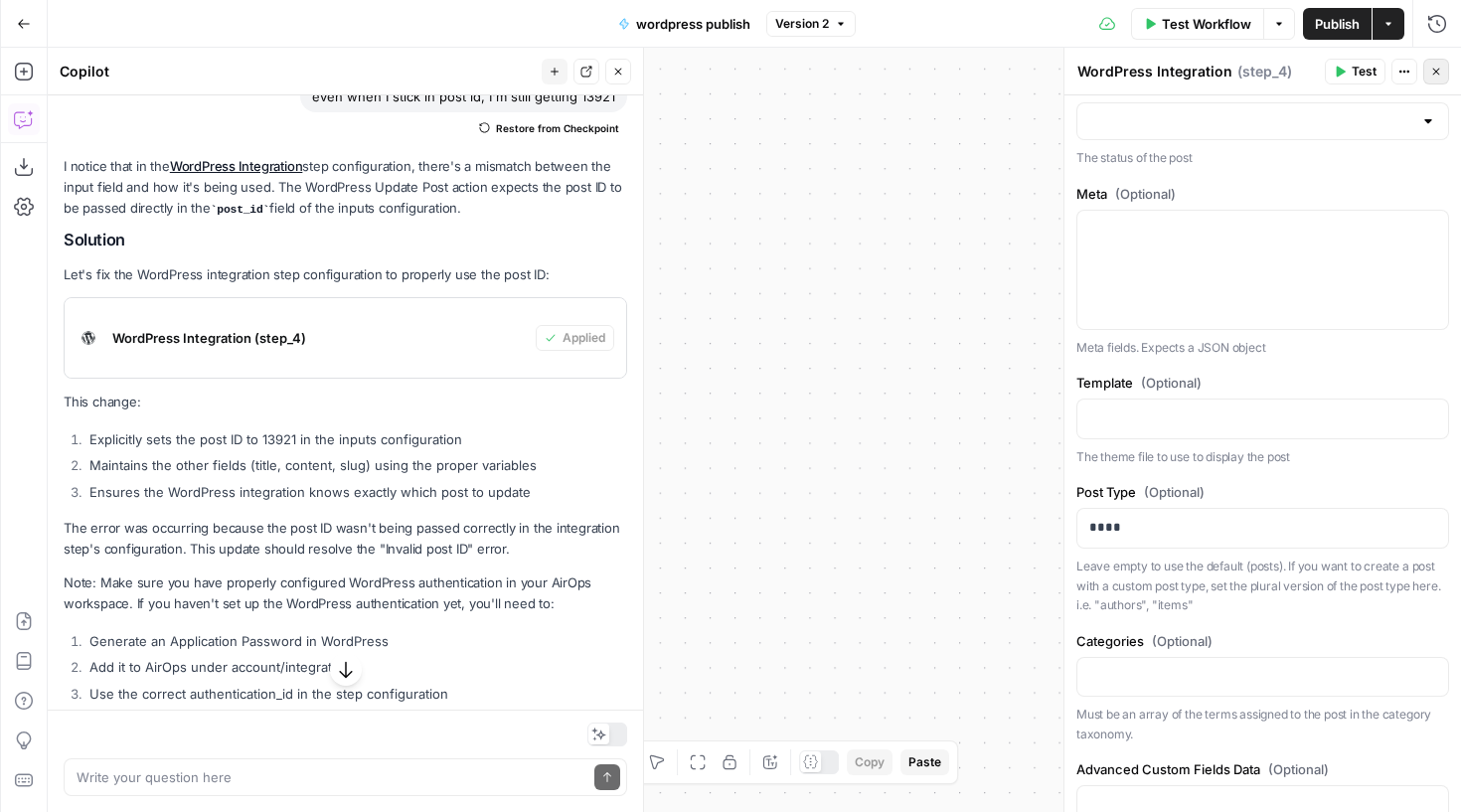 click 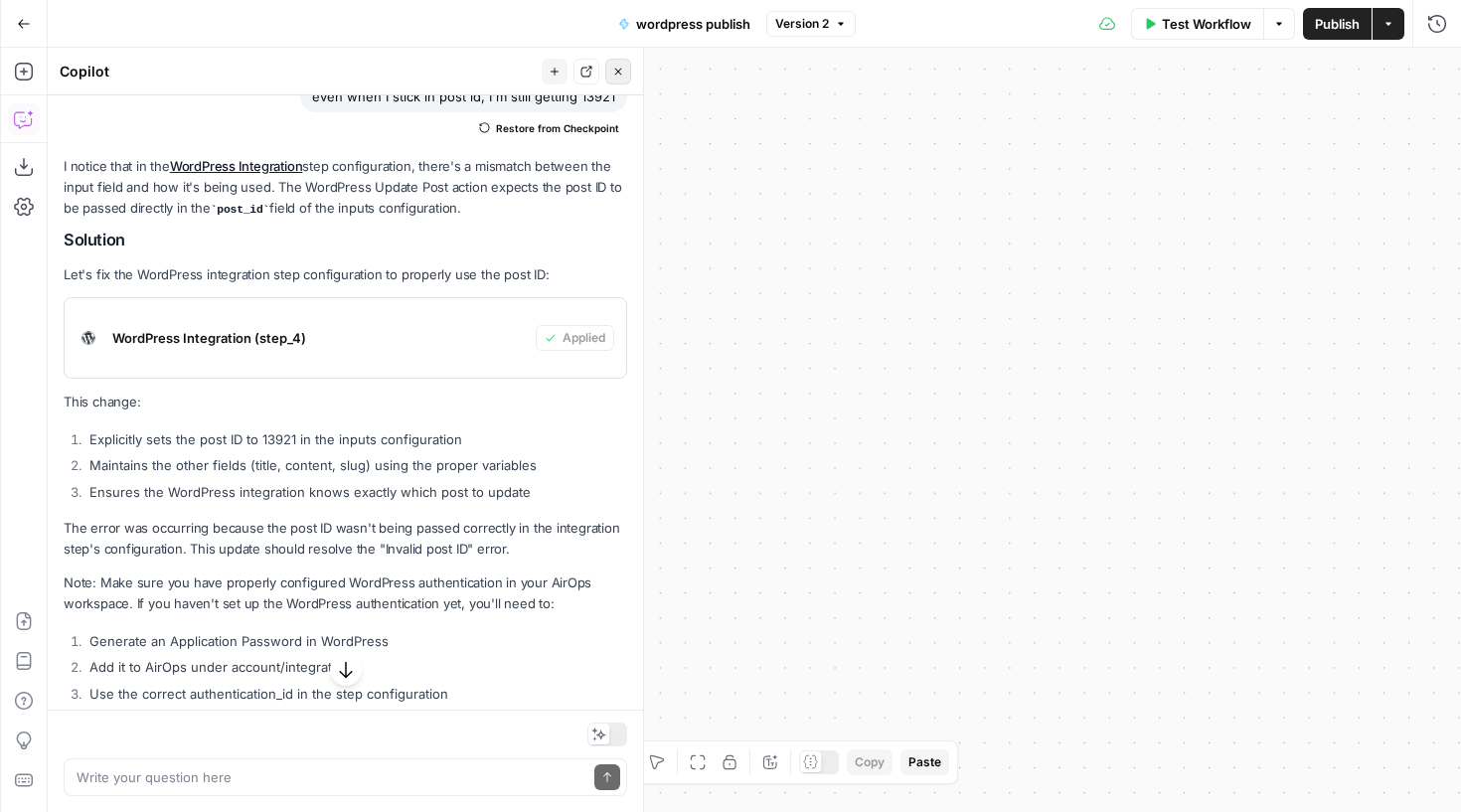 click on "Close" at bounding box center (618, 72) 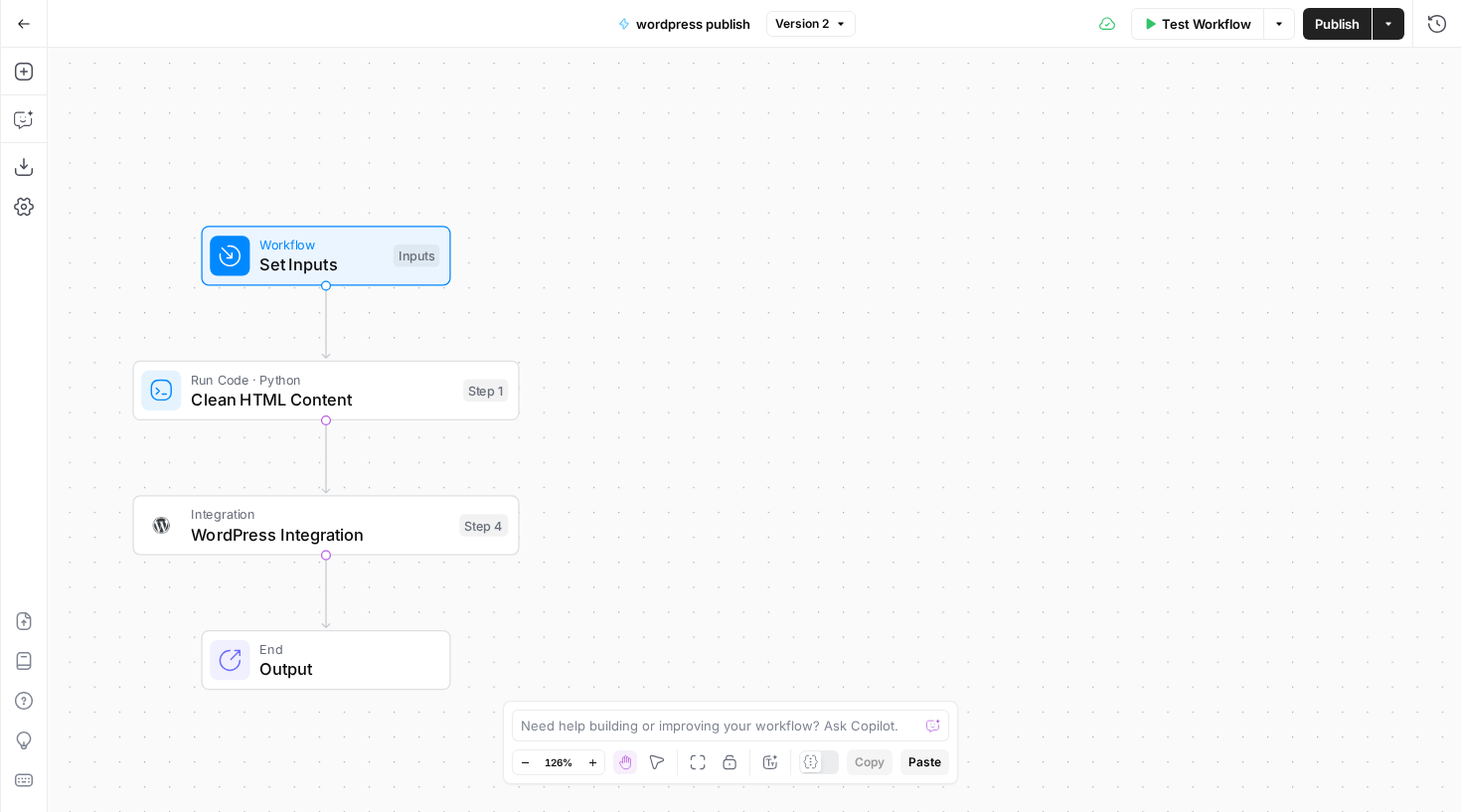 drag, startPoint x: 647, startPoint y: 348, endPoint x: 937, endPoint y: 219, distance: 317.39723 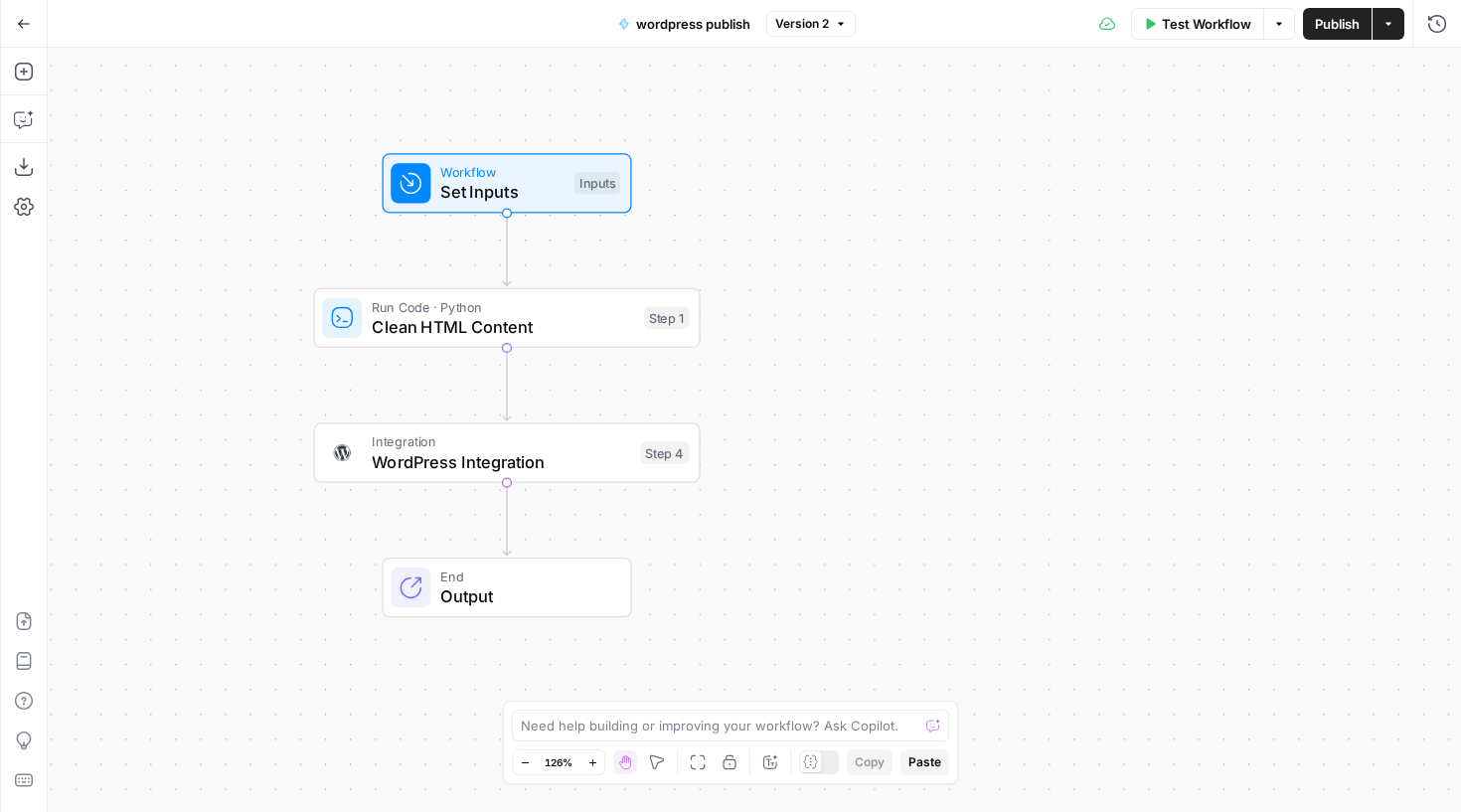 click on "Set Inputs" at bounding box center [502, 192] 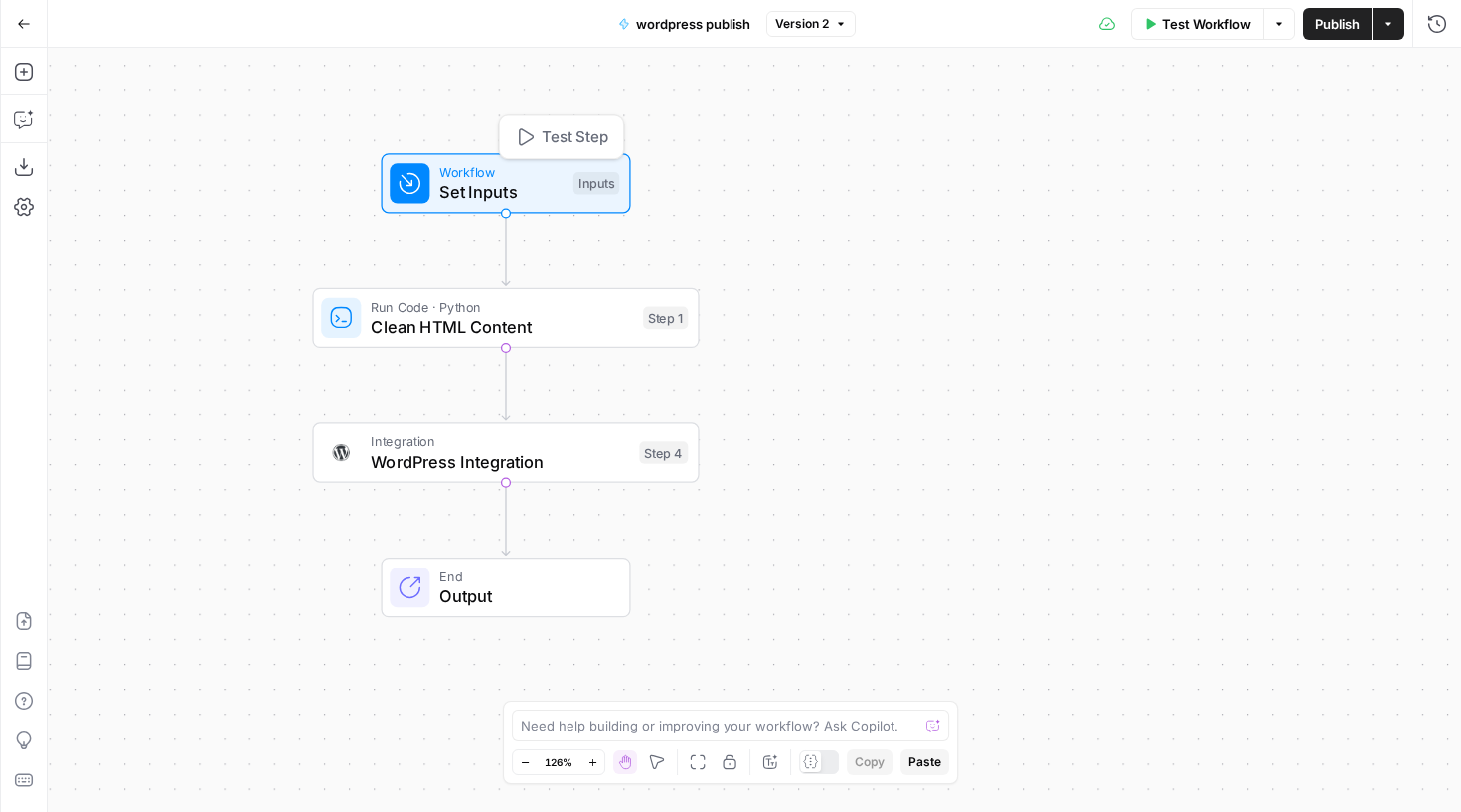 click on "Set Inputs" at bounding box center (501, 192) 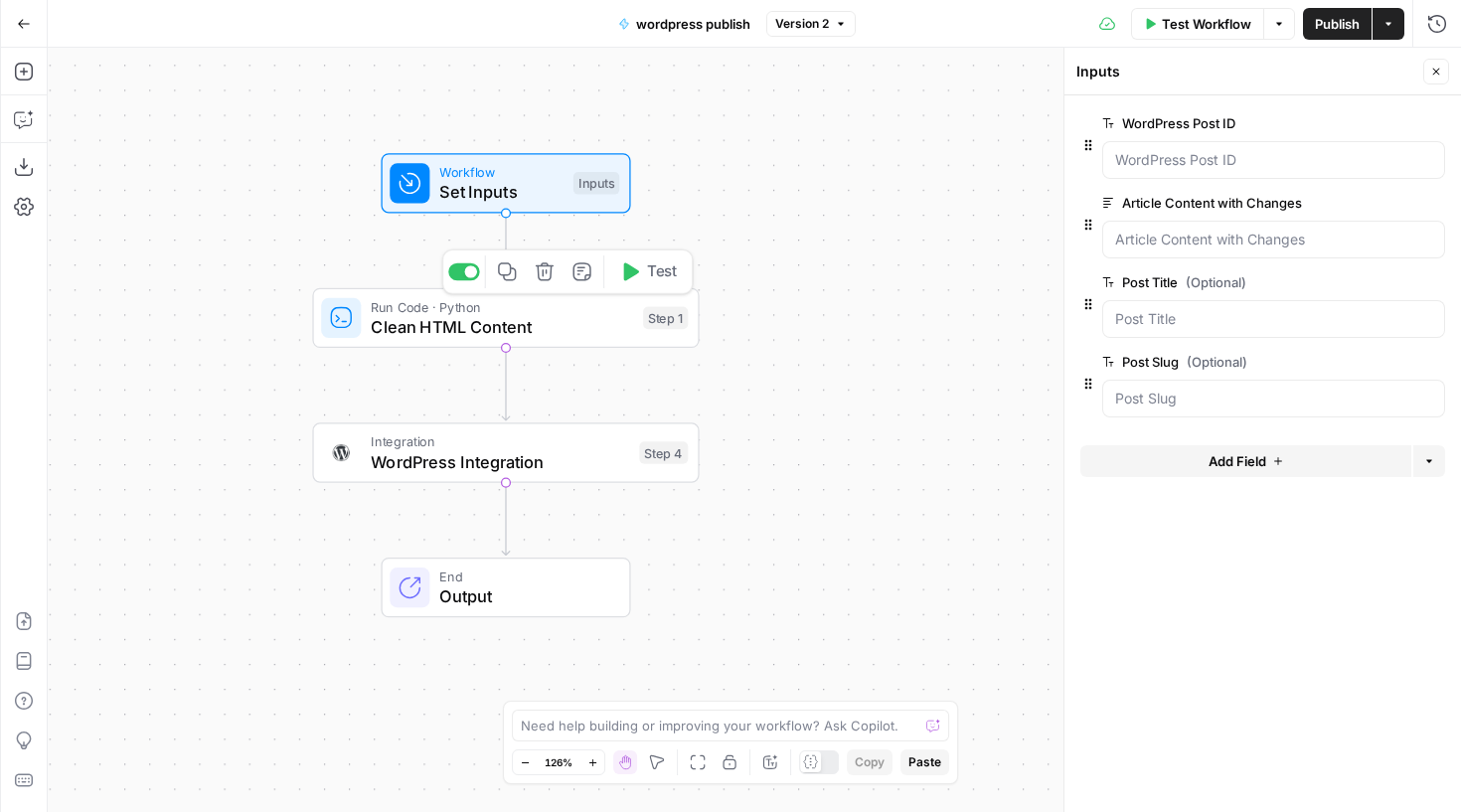 click on "Clean HTML Content" at bounding box center [502, 326] 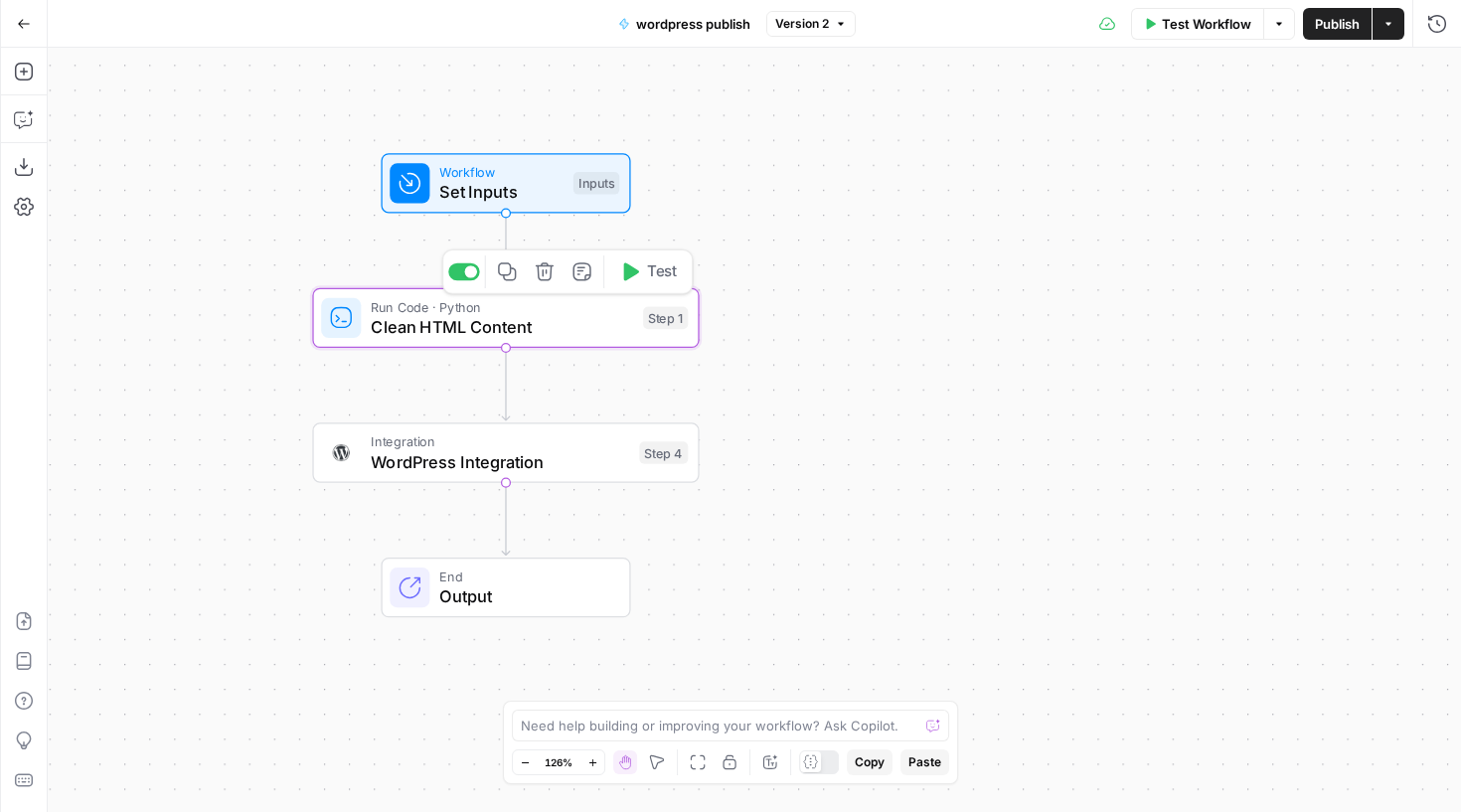 type on "Clean HTML Content" 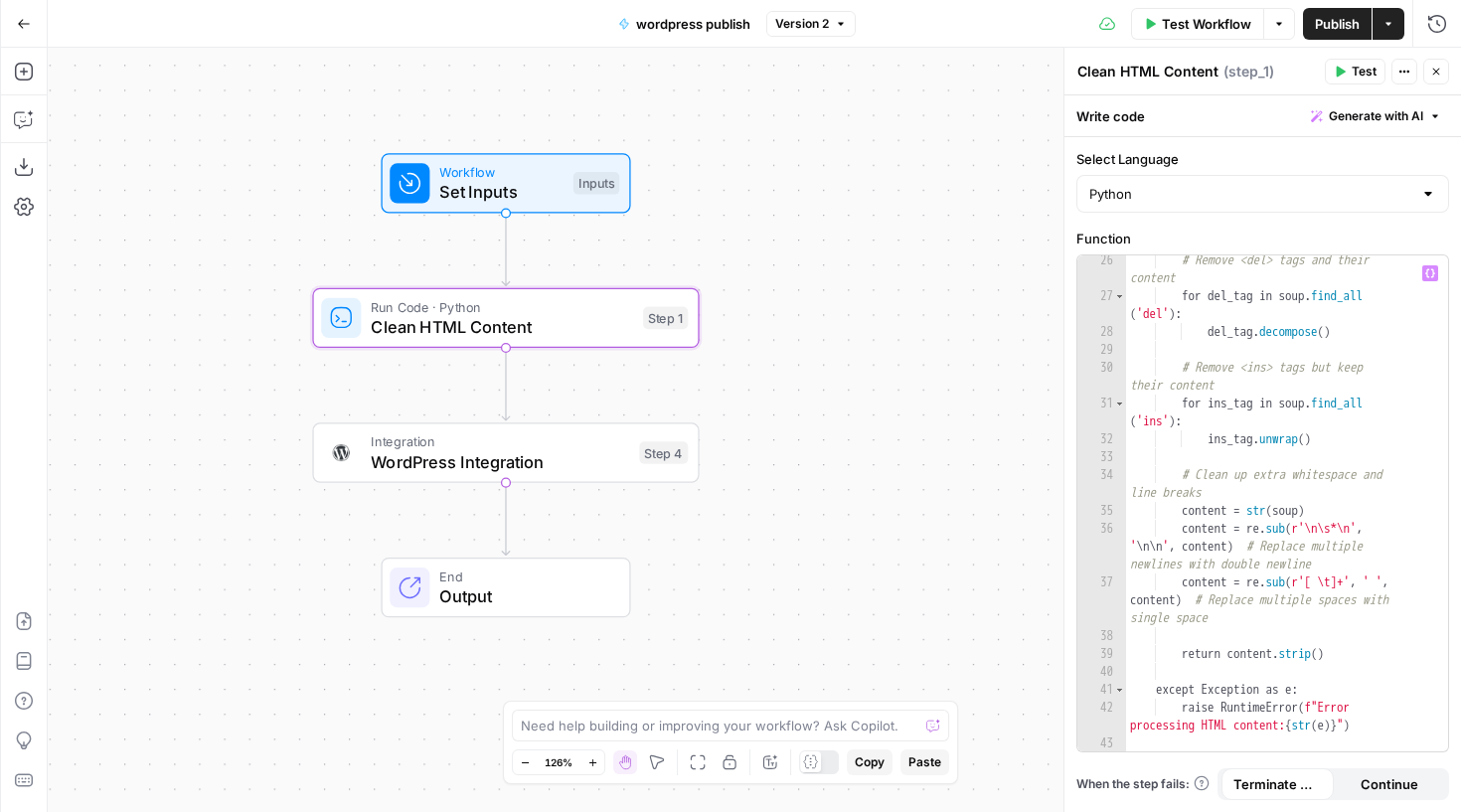 scroll, scrollTop: 828, scrollLeft: 0, axis: vertical 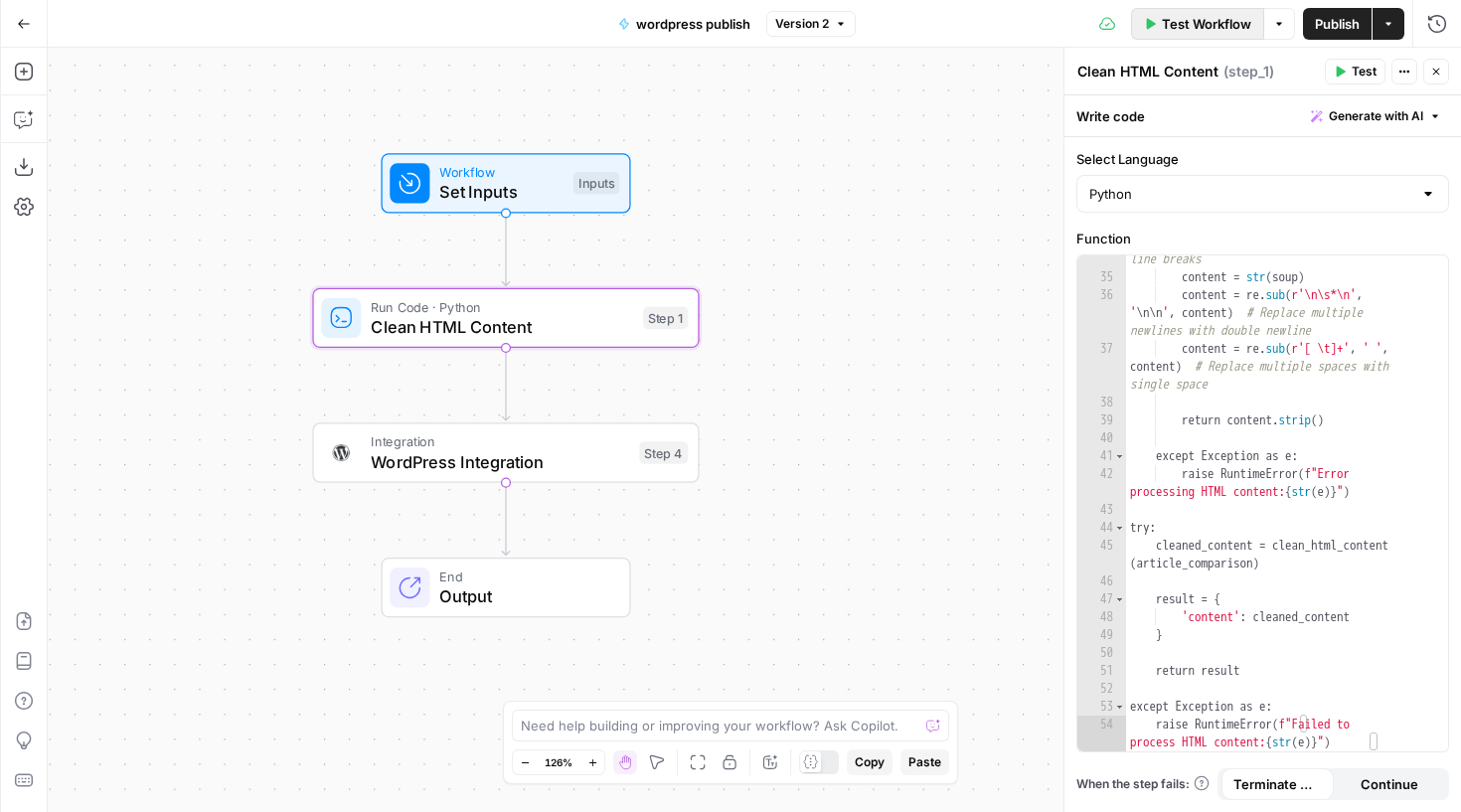 click on "Test Workflow" at bounding box center (1207, 24) 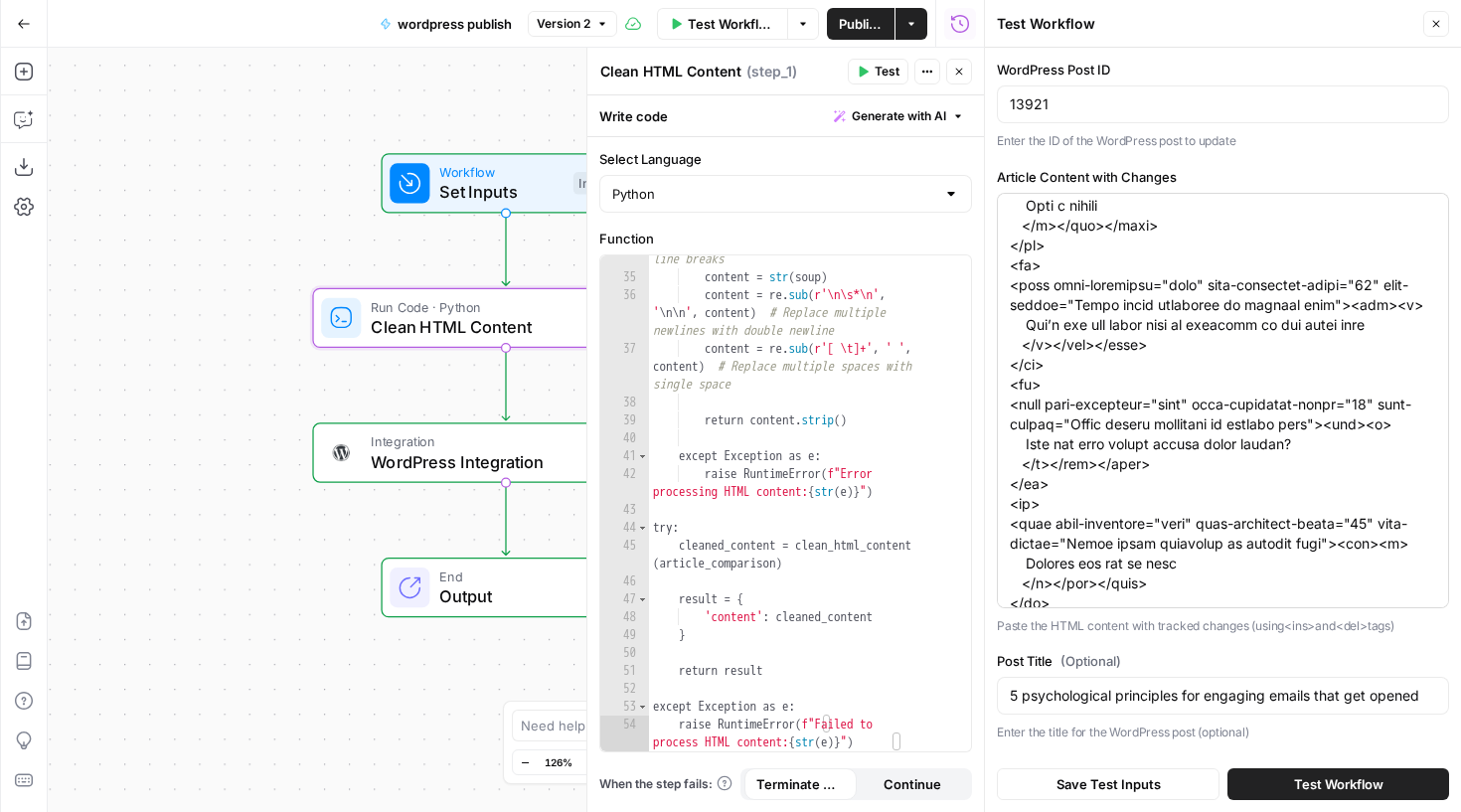 scroll, scrollTop: 2724, scrollLeft: 0, axis: vertical 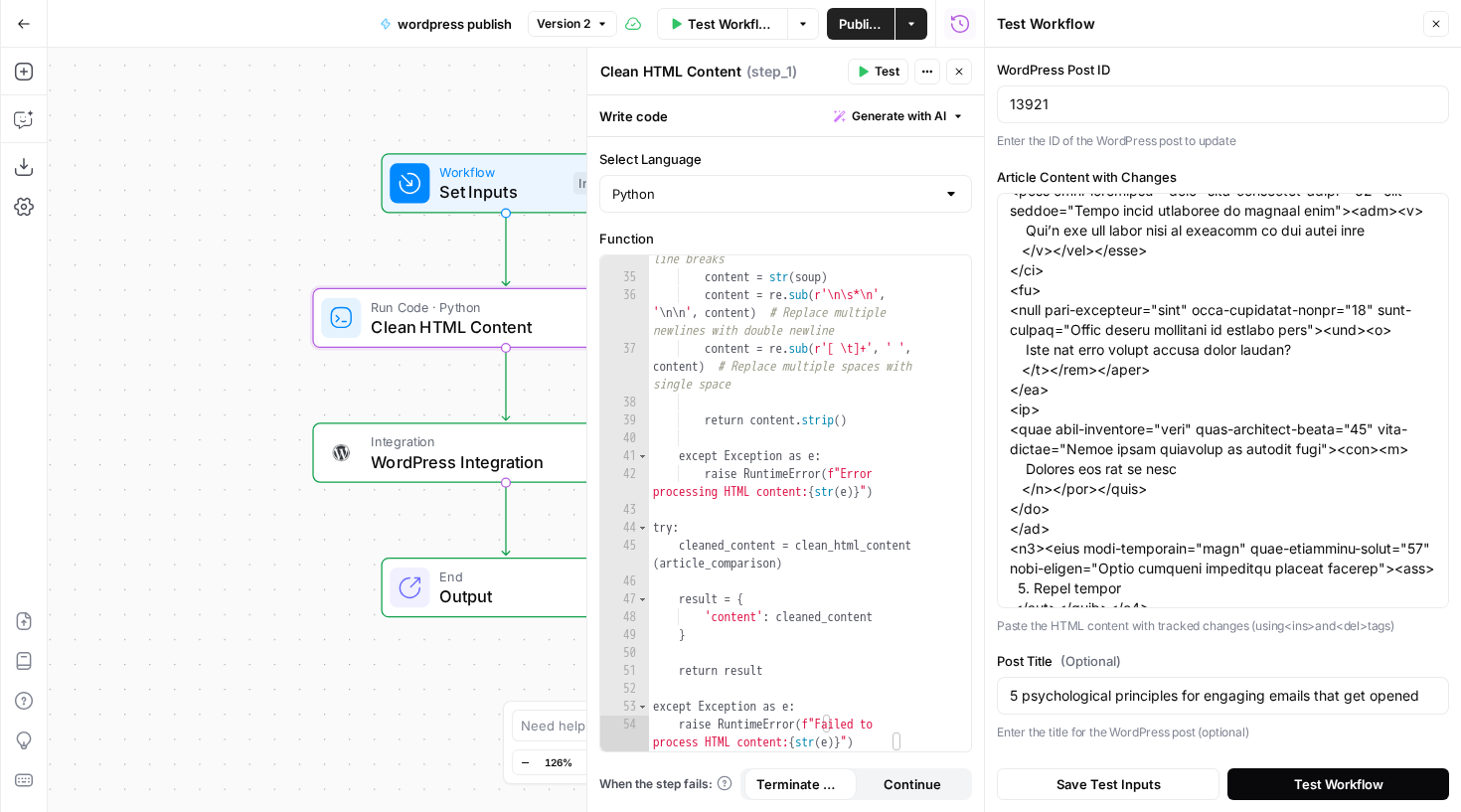 click on "Test Workflow" at bounding box center (1339, 784) 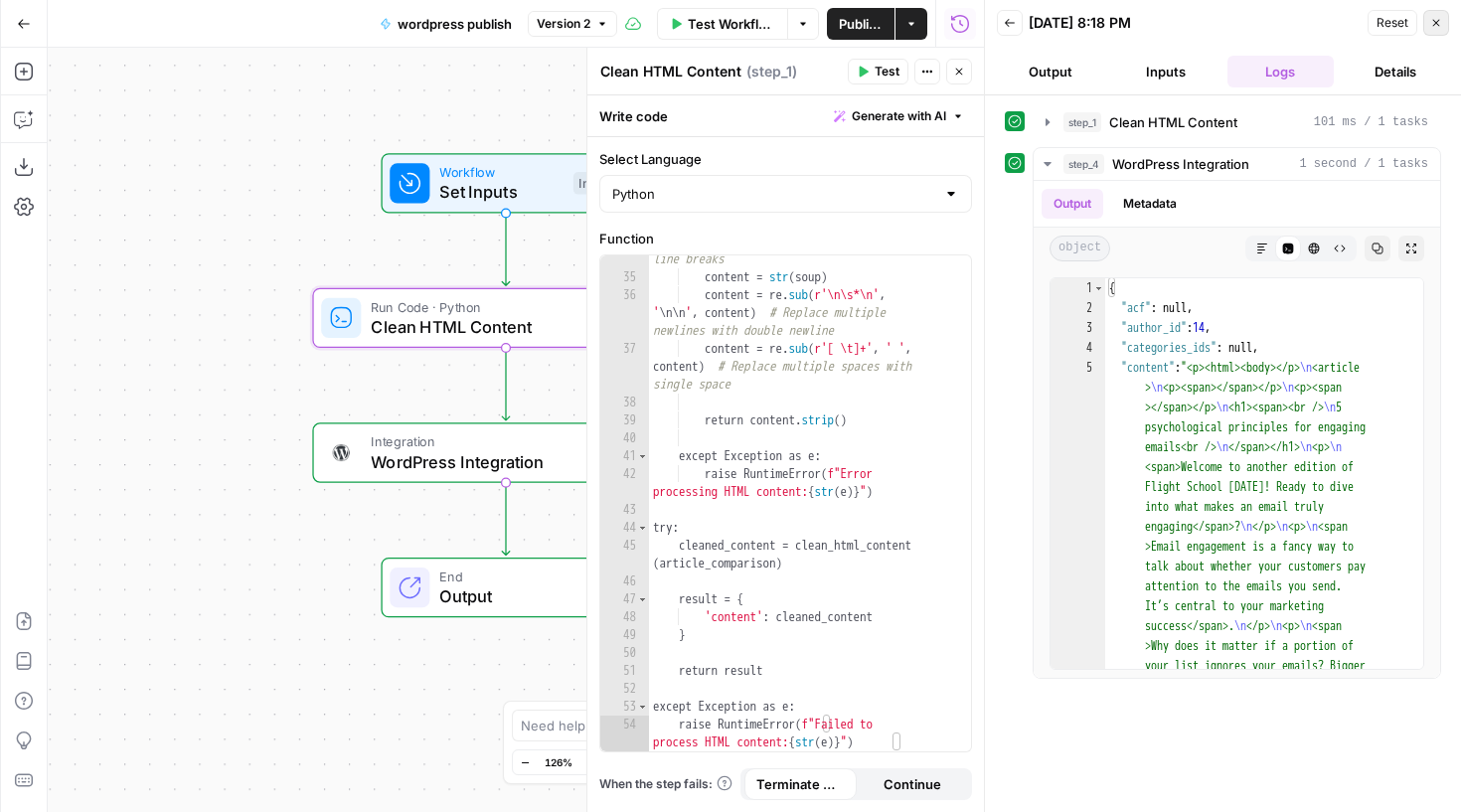 click 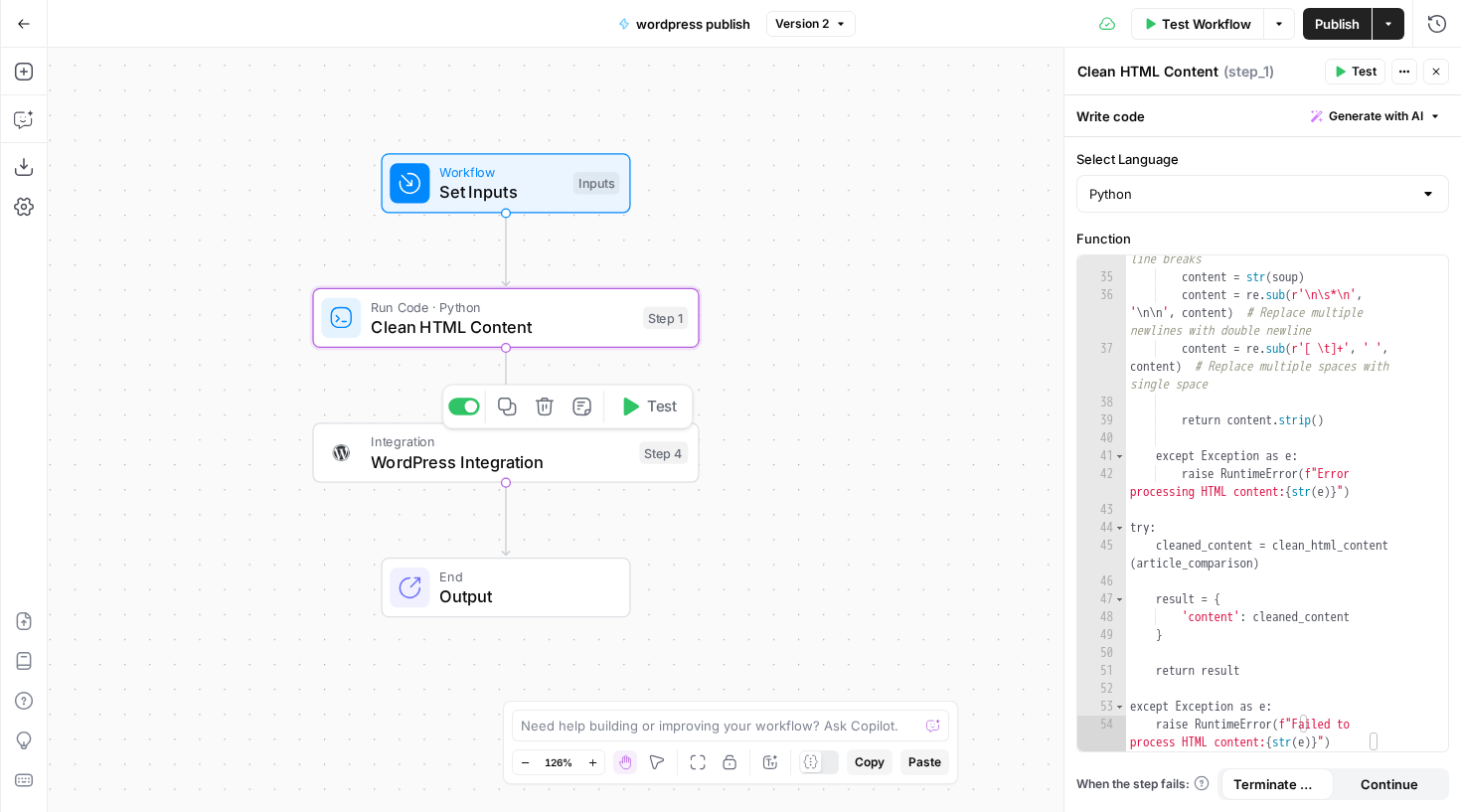 click on "WordPress Integration" at bounding box center (500, 461) 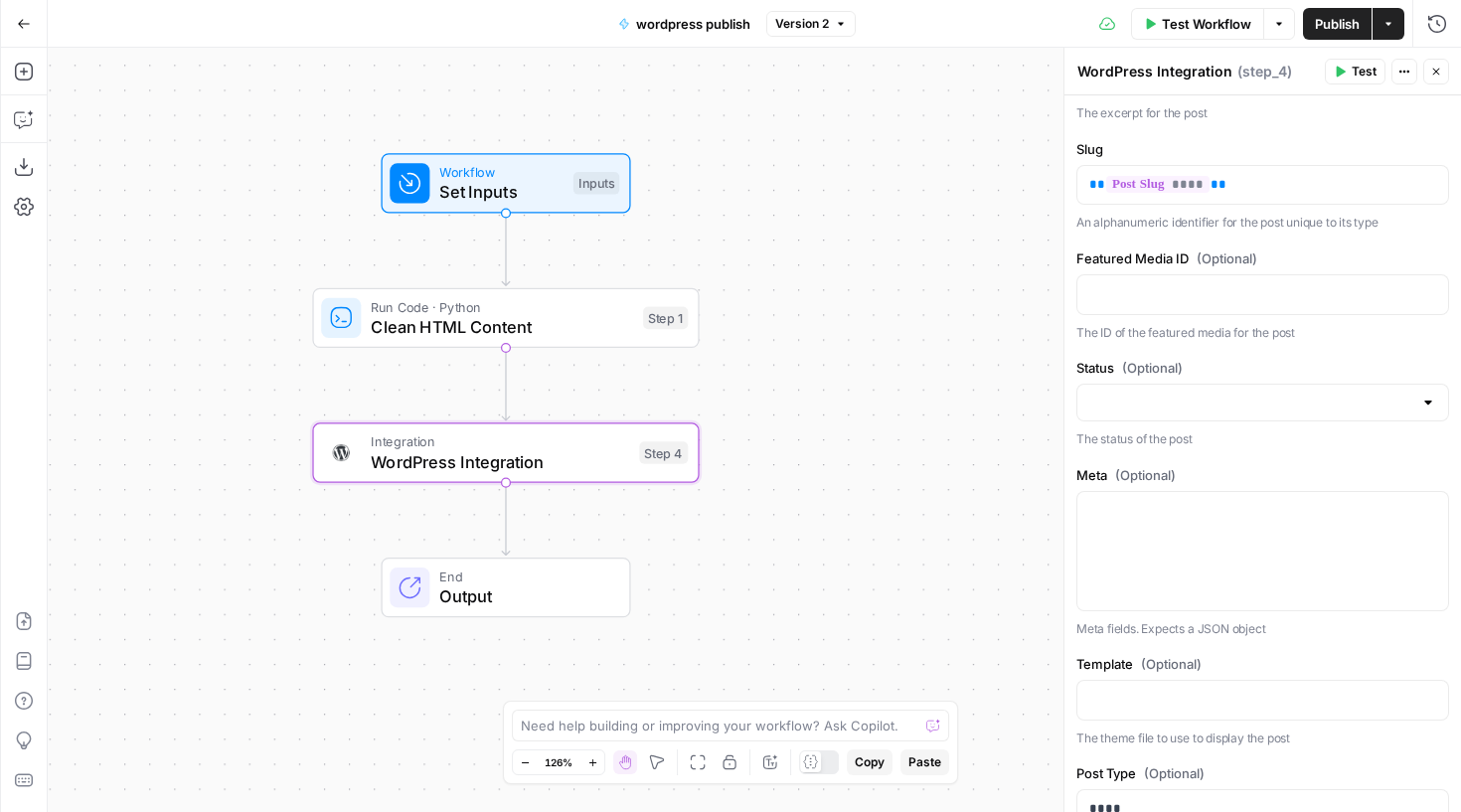 scroll, scrollTop: 1090, scrollLeft: 0, axis: vertical 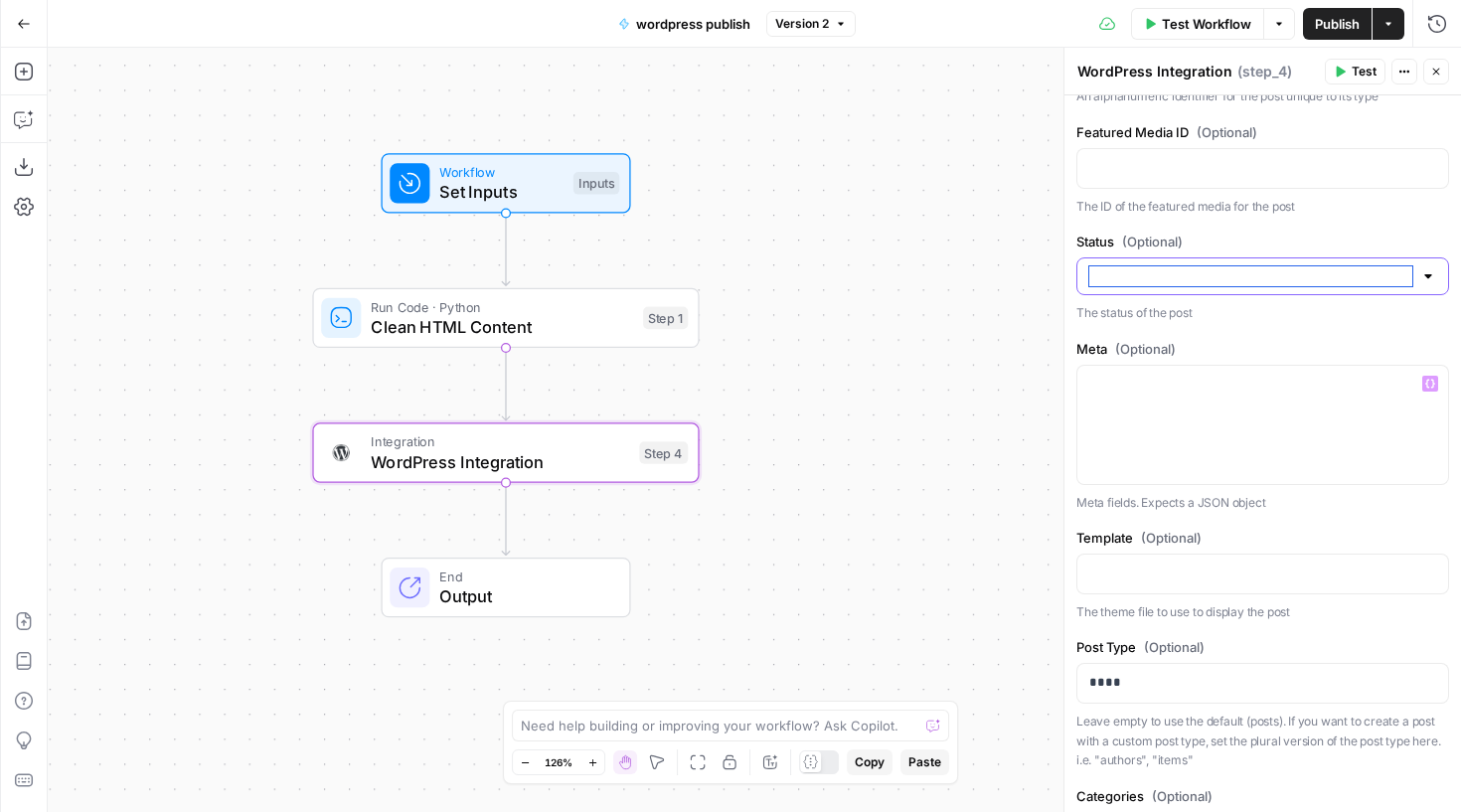 click on "Status   (Optional)" at bounding box center [1250, 276] 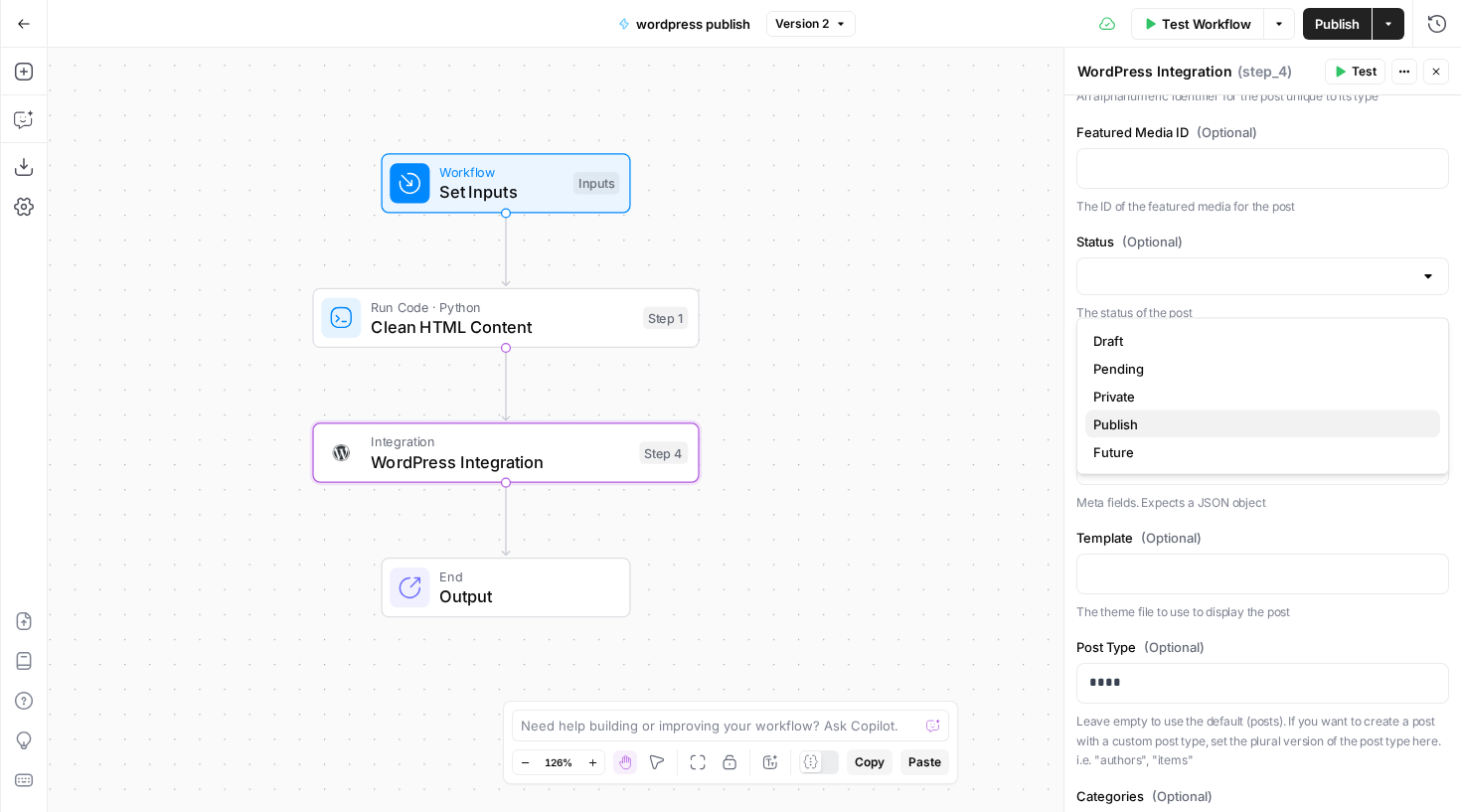 click on "Publish" at bounding box center (1262, 424) 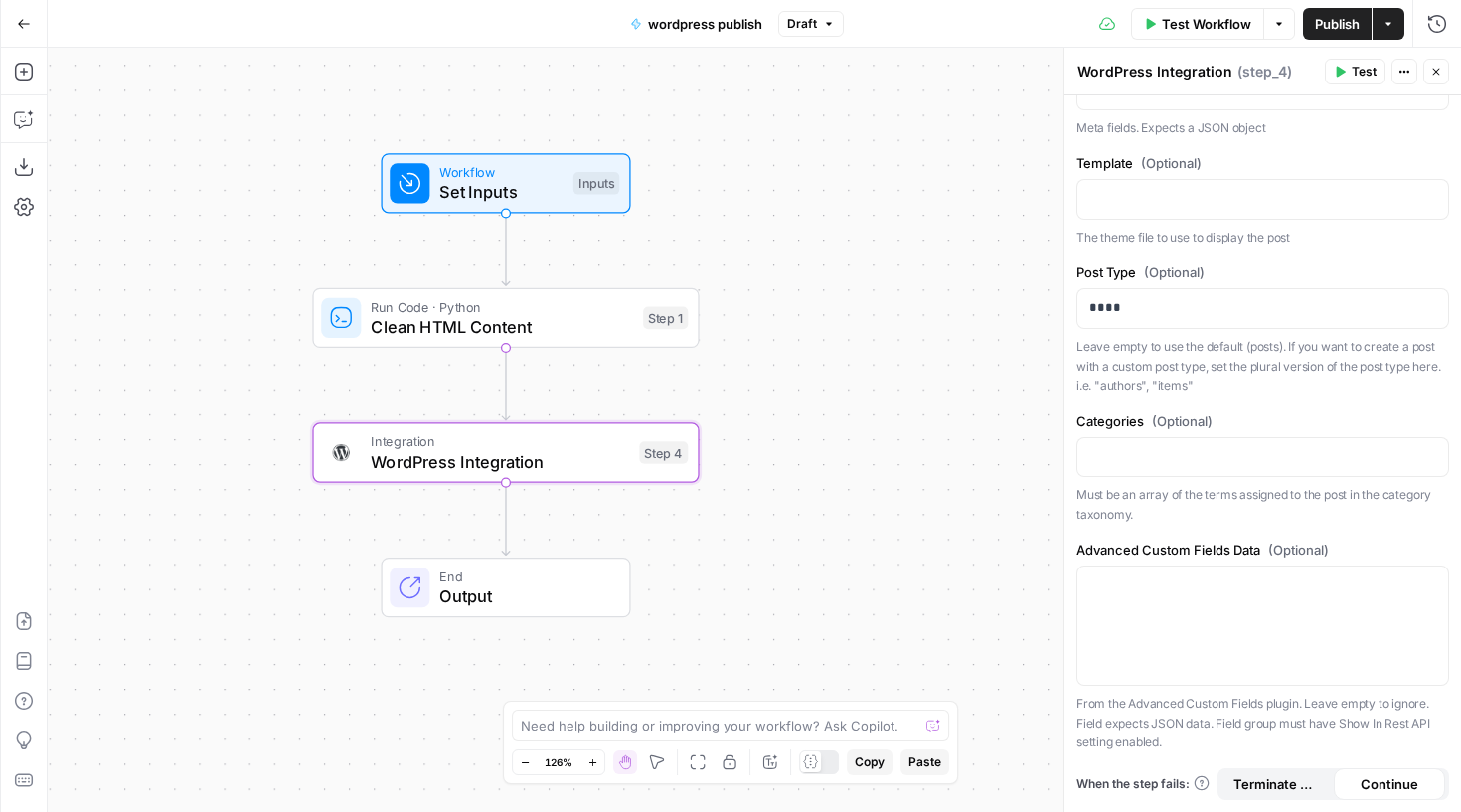 scroll, scrollTop: 1475, scrollLeft: 0, axis: vertical 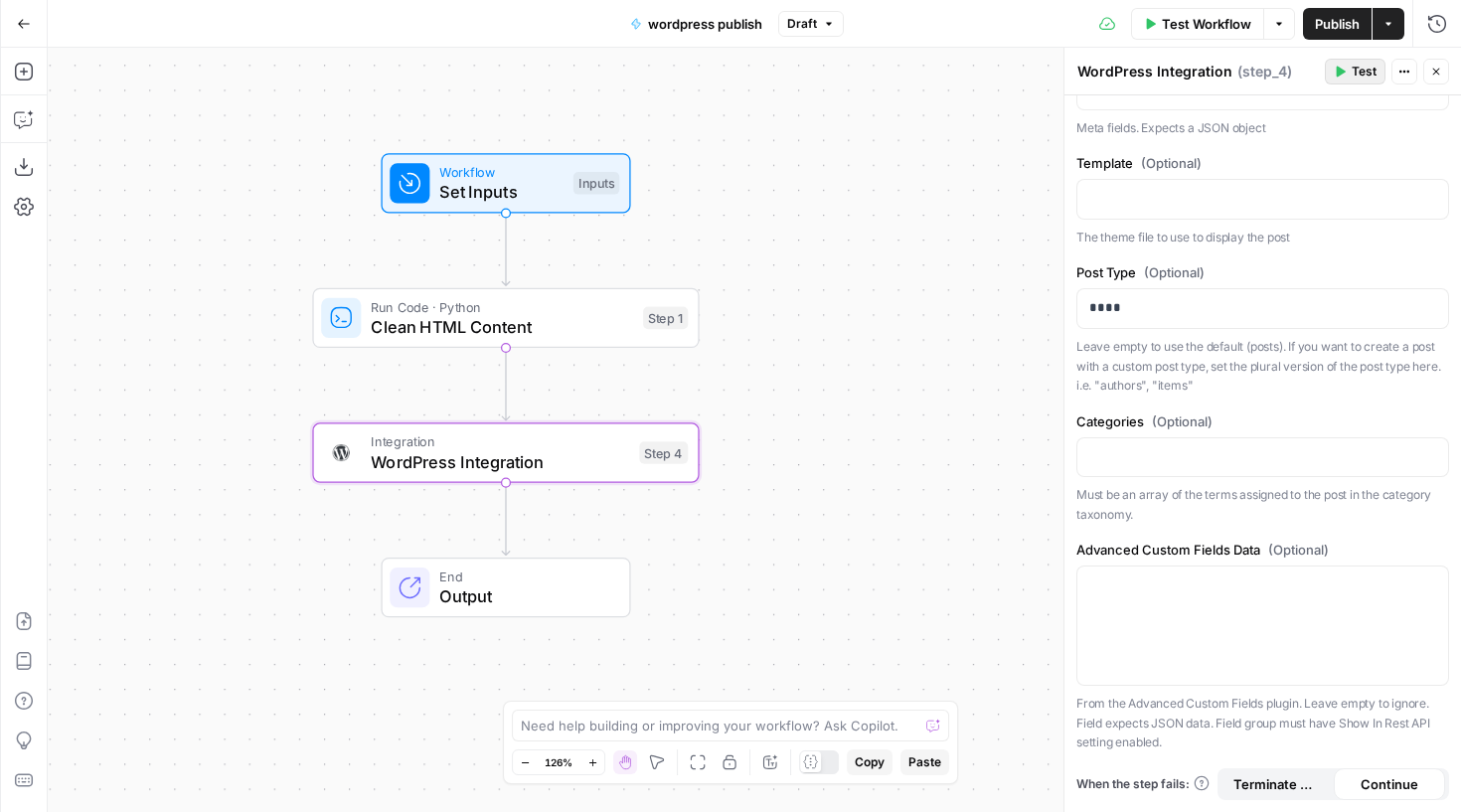 click 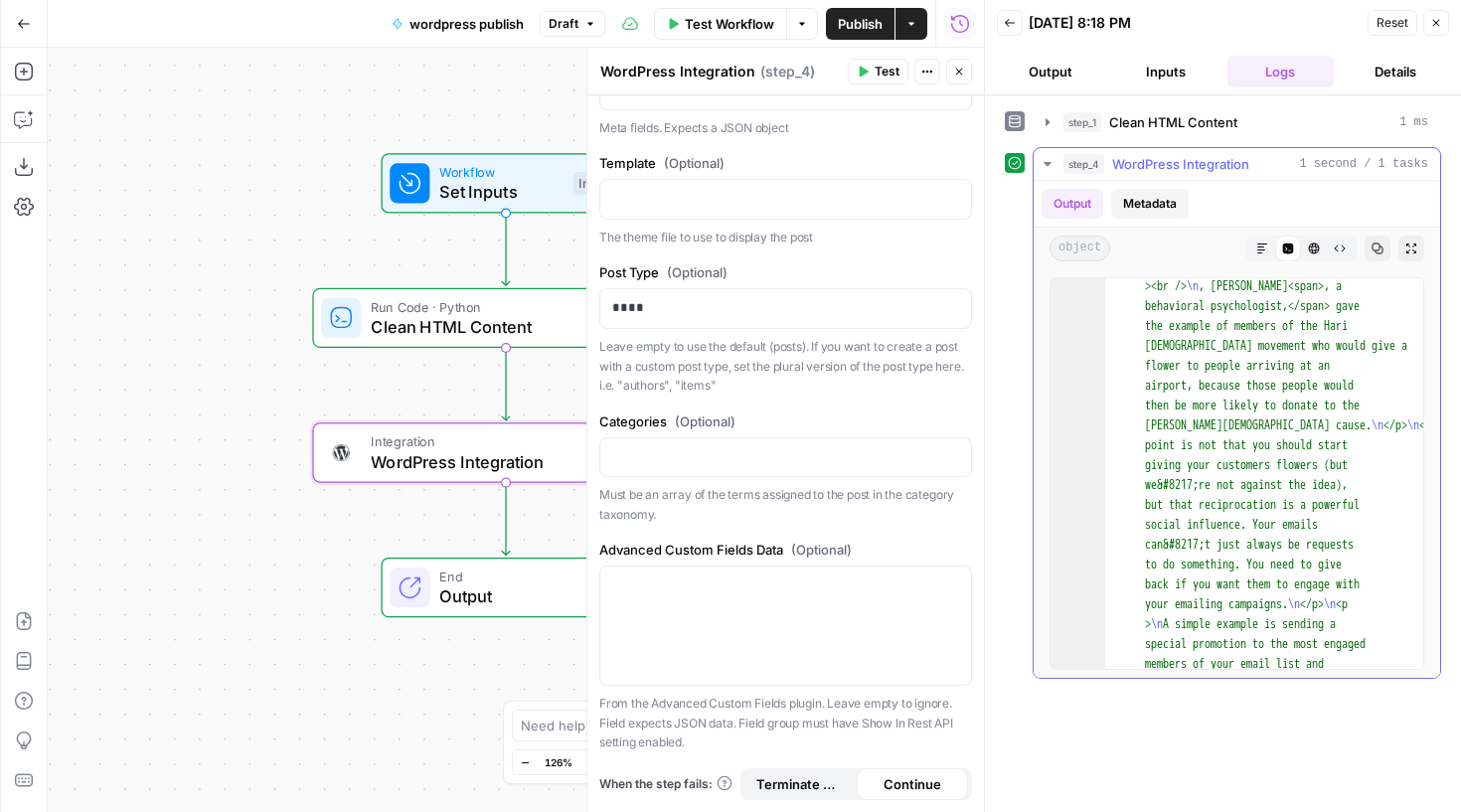 scroll, scrollTop: 2308, scrollLeft: 0, axis: vertical 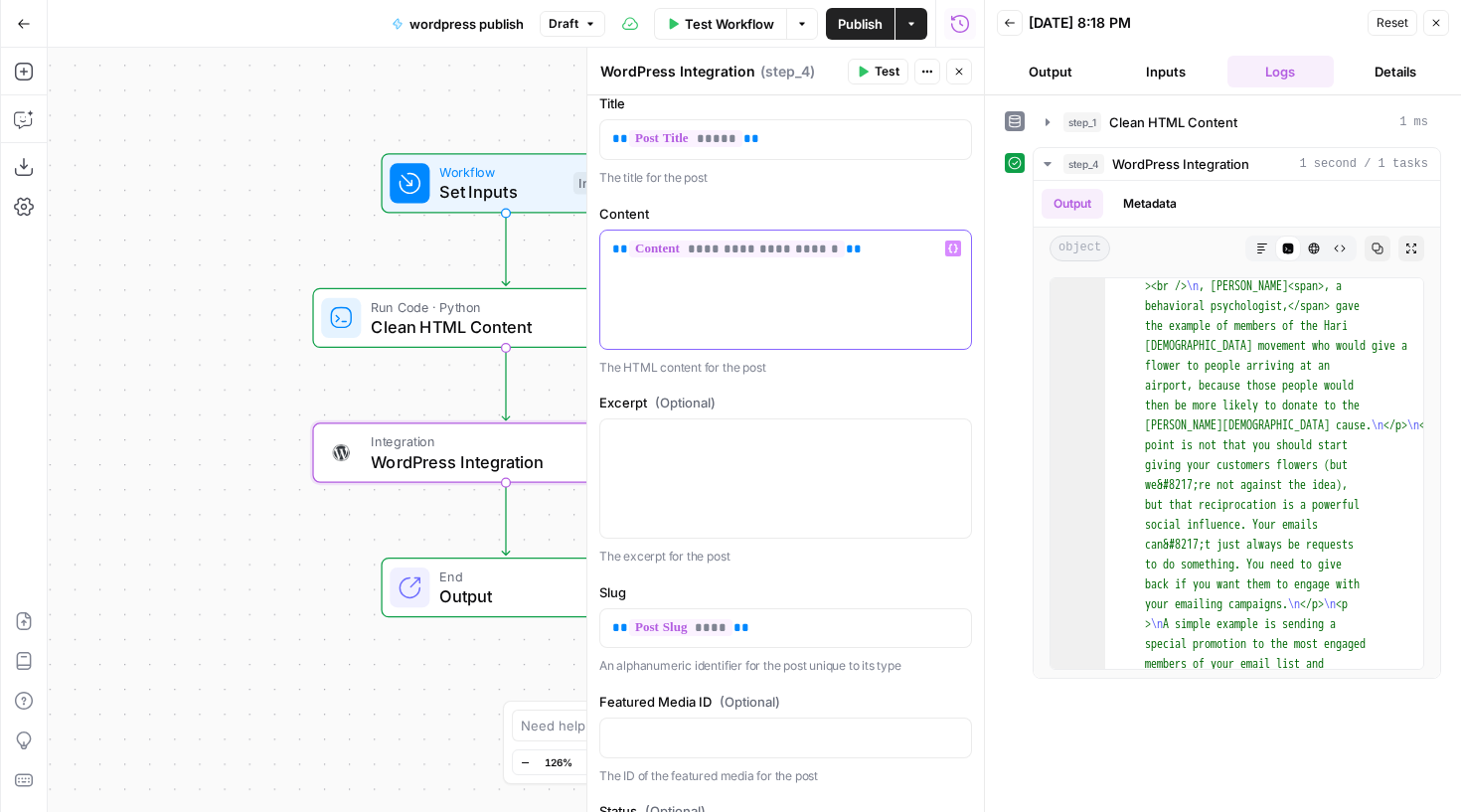 click on "**********" at bounding box center (785, 248) 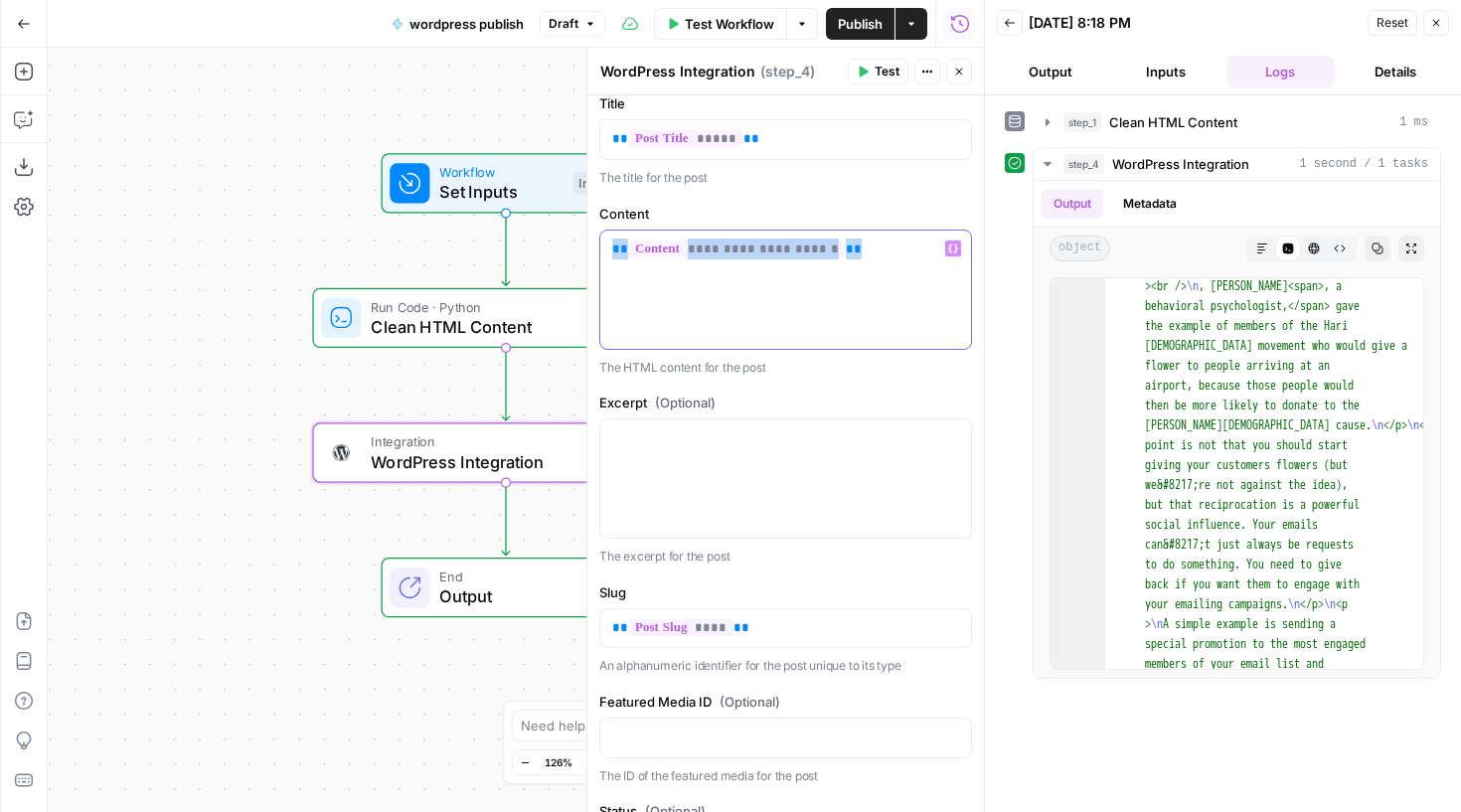 click on "**********" at bounding box center [785, 248] 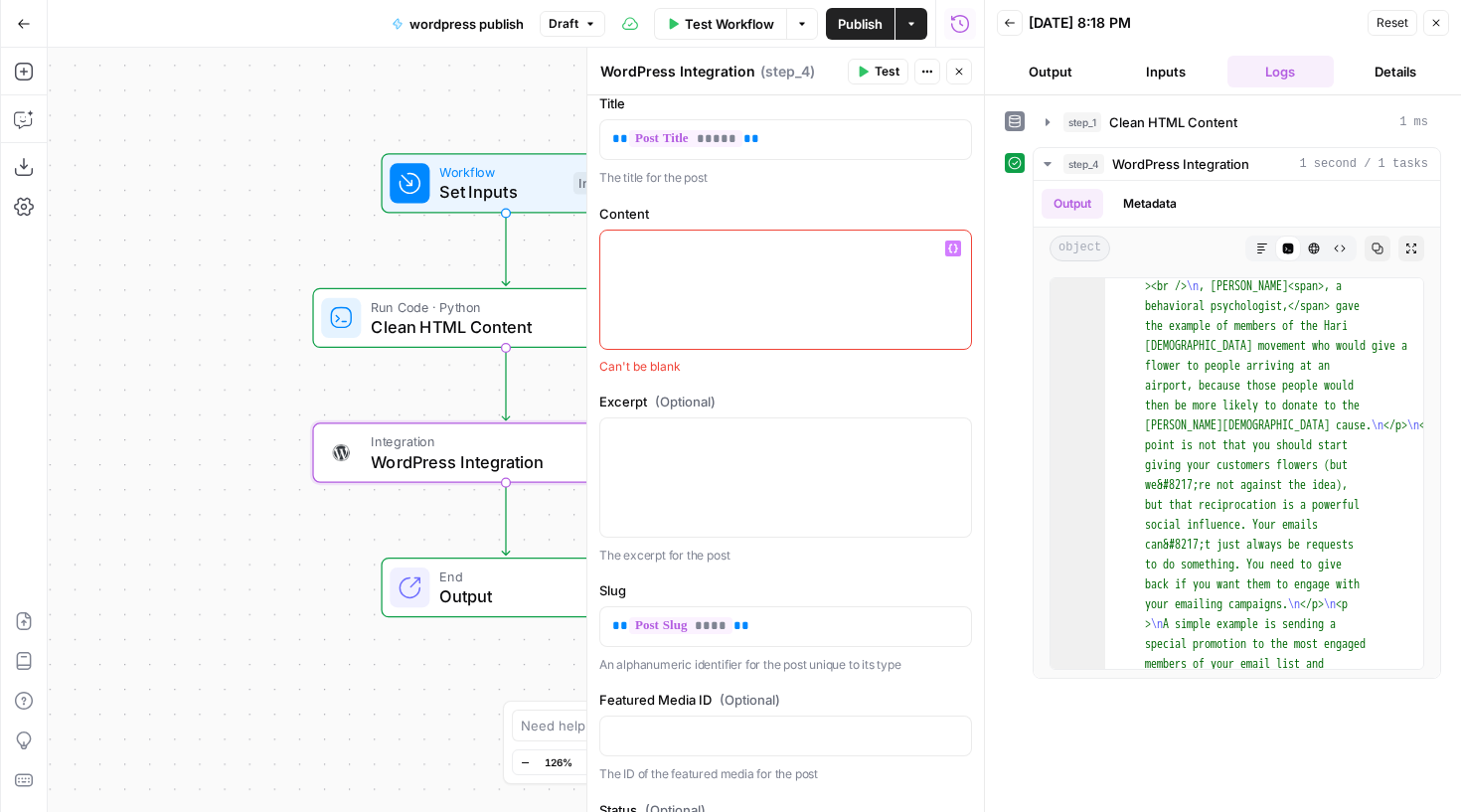 click 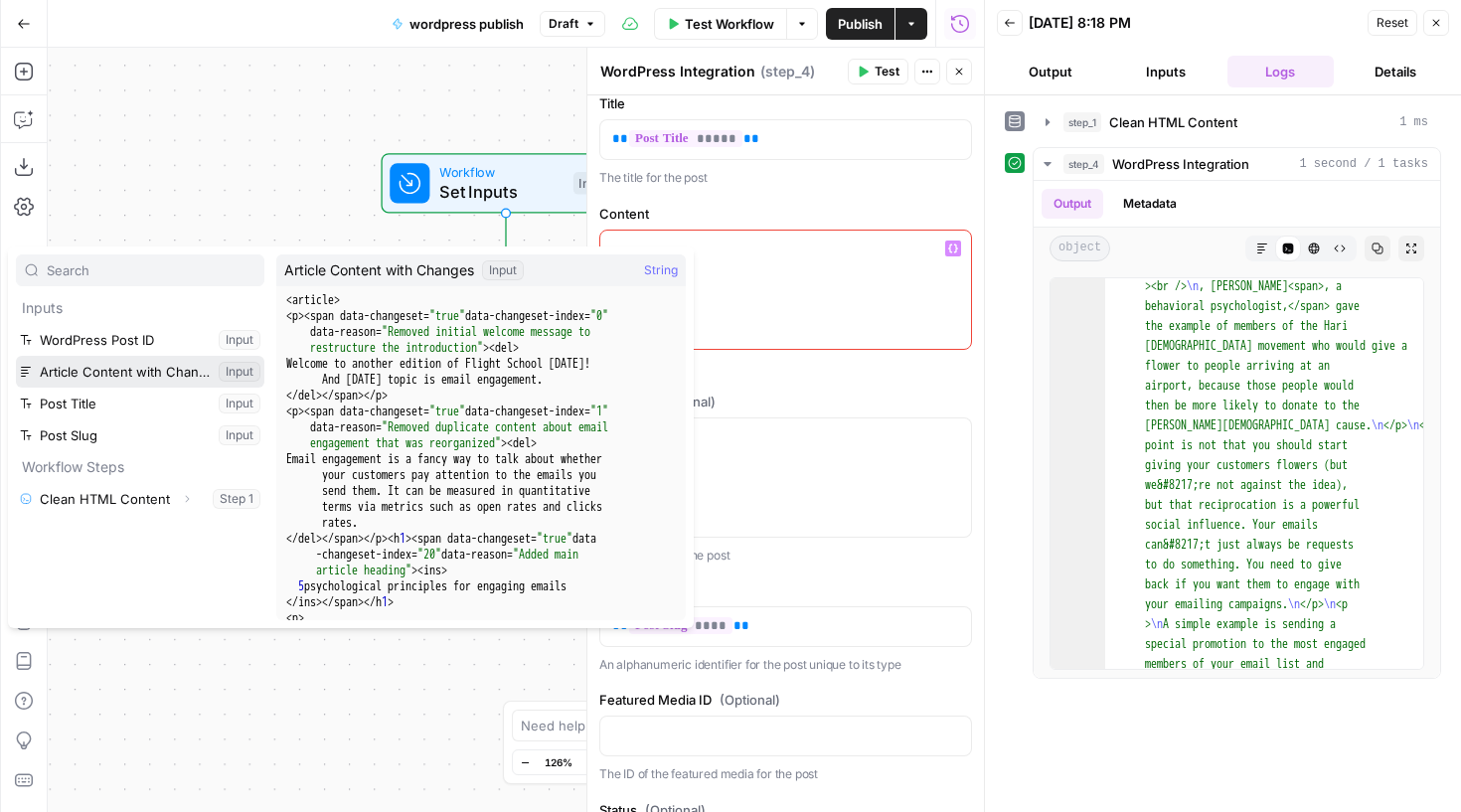 click at bounding box center [140, 372] 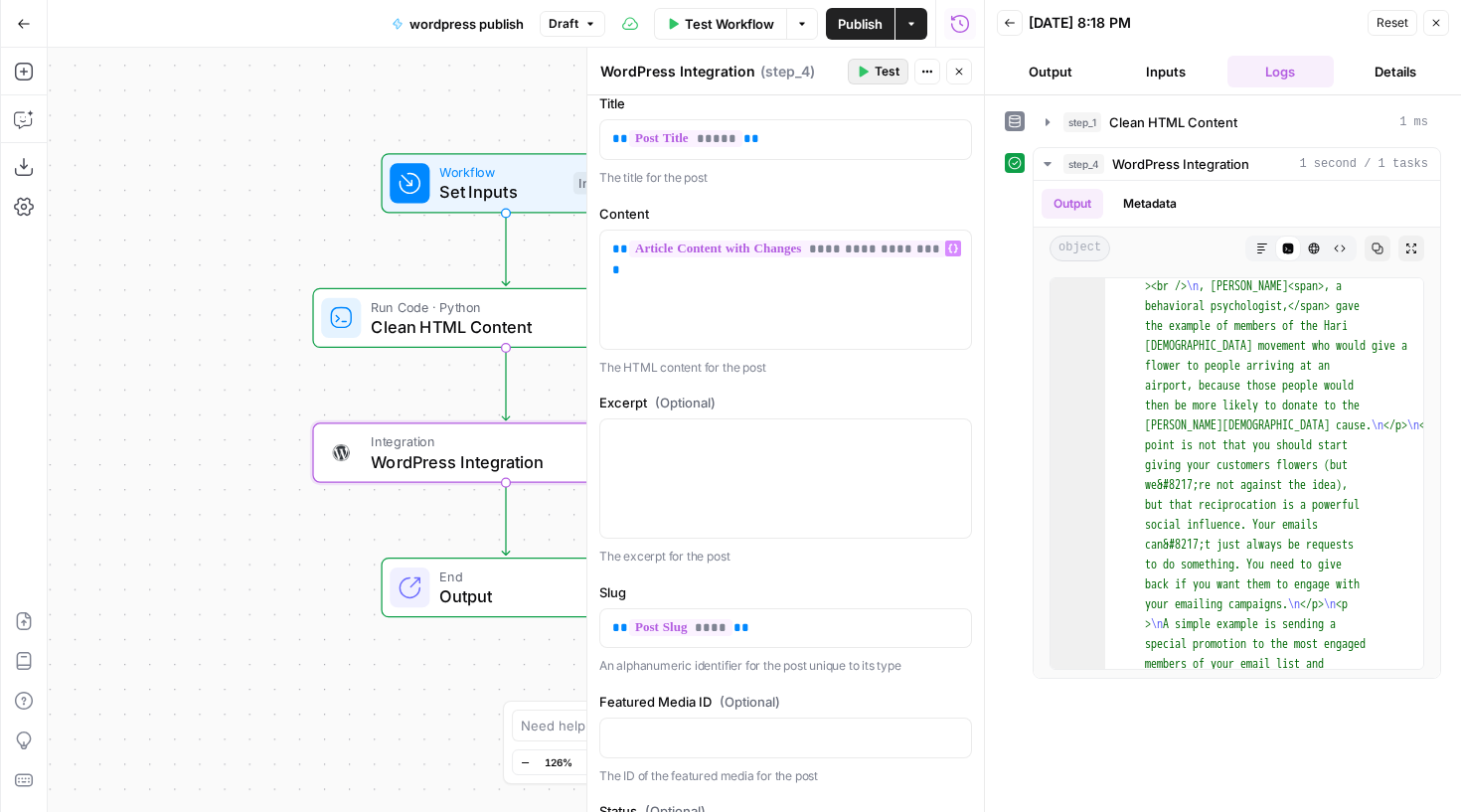 click on "Test" at bounding box center [887, 72] 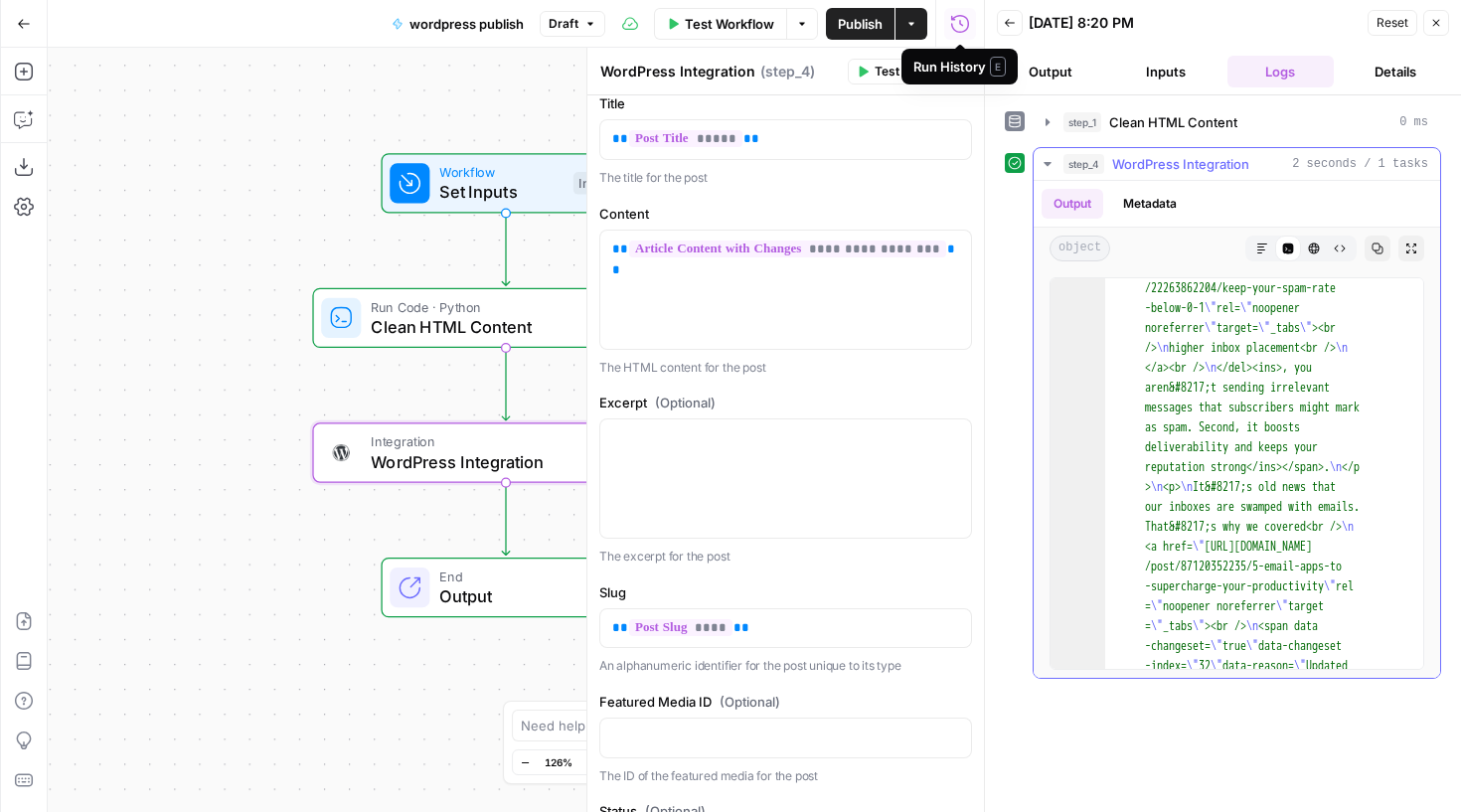 scroll, scrollTop: 2316, scrollLeft: 0, axis: vertical 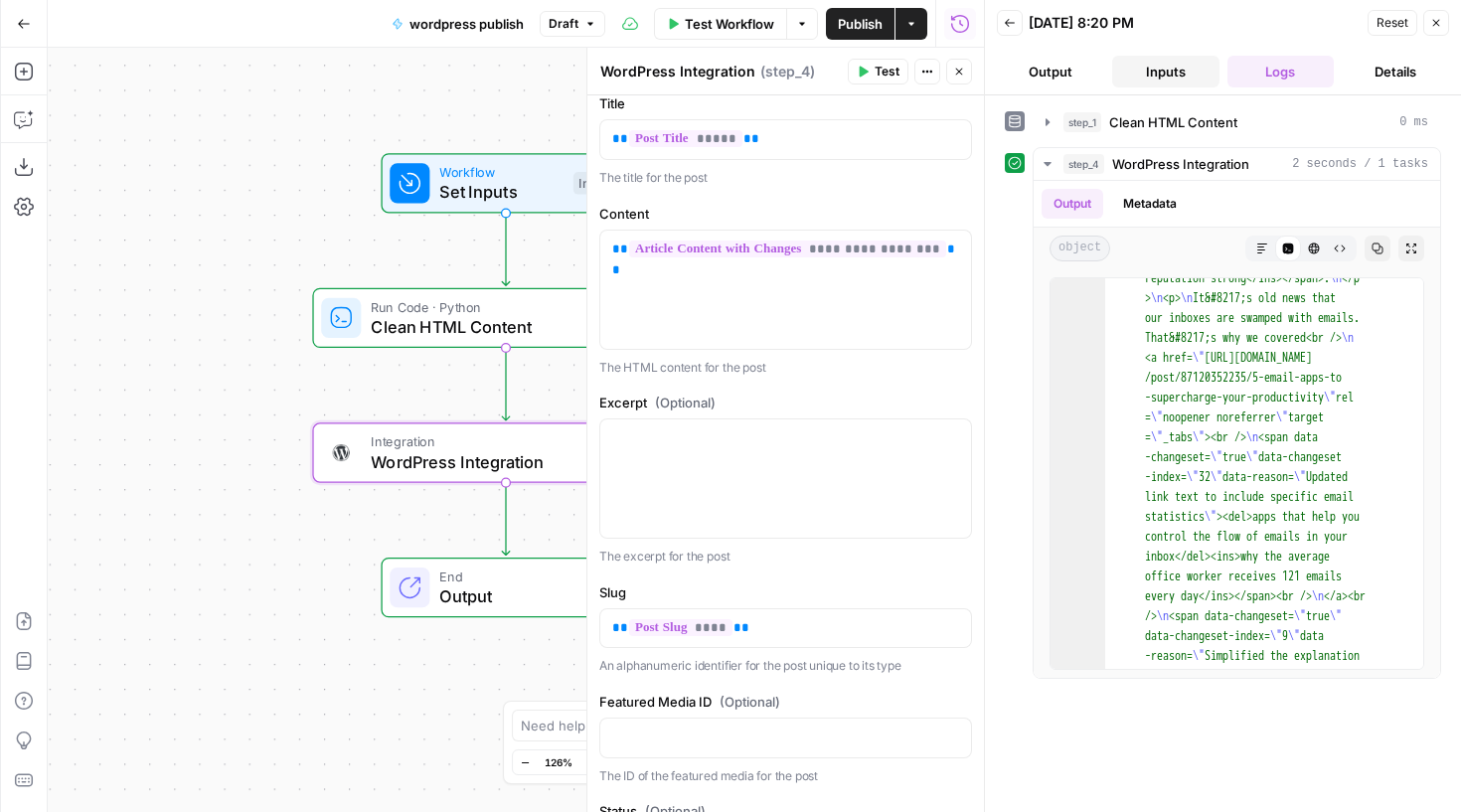 click on "Inputs" at bounding box center [1166, 72] 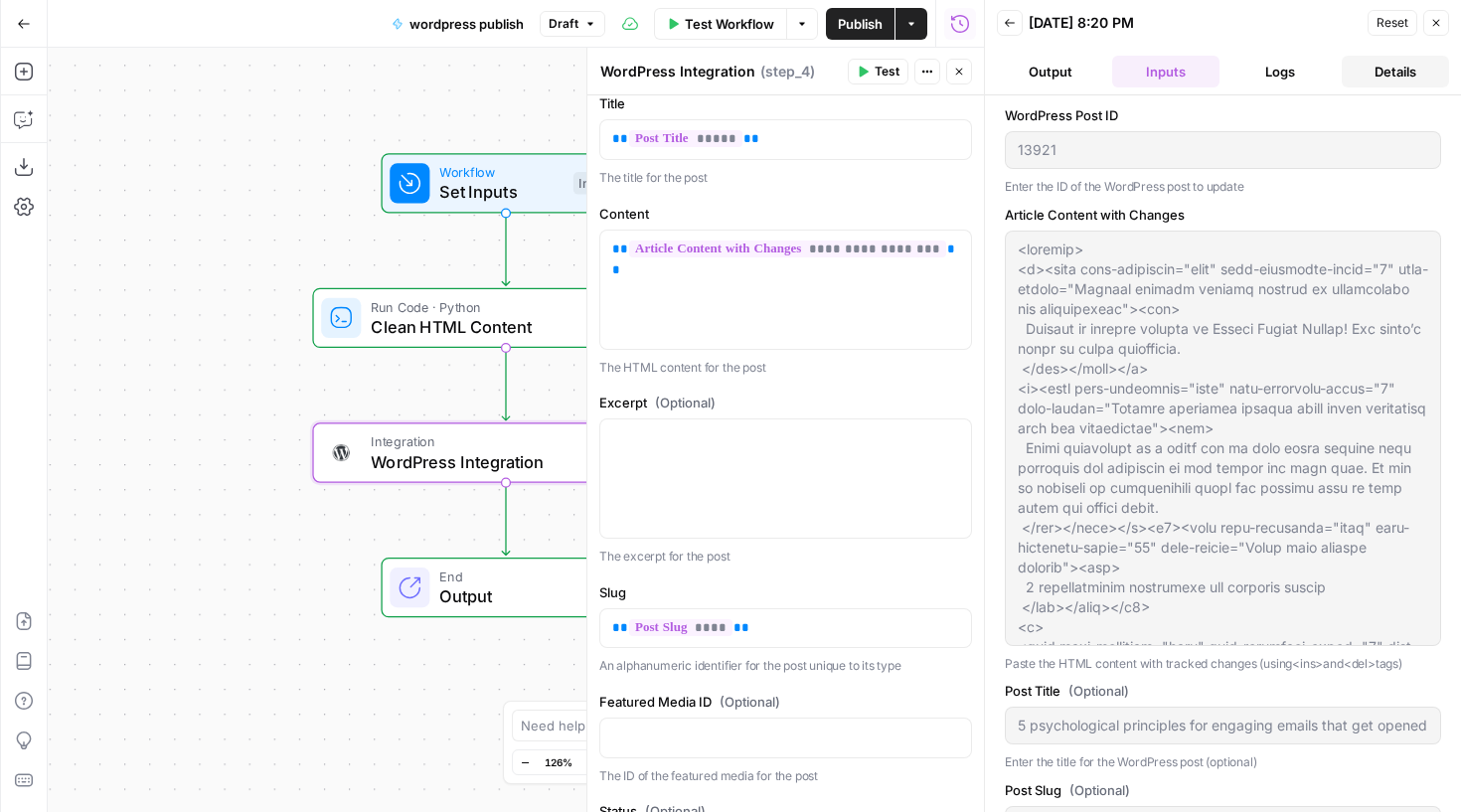 click on "Details" at bounding box center (1395, 72) 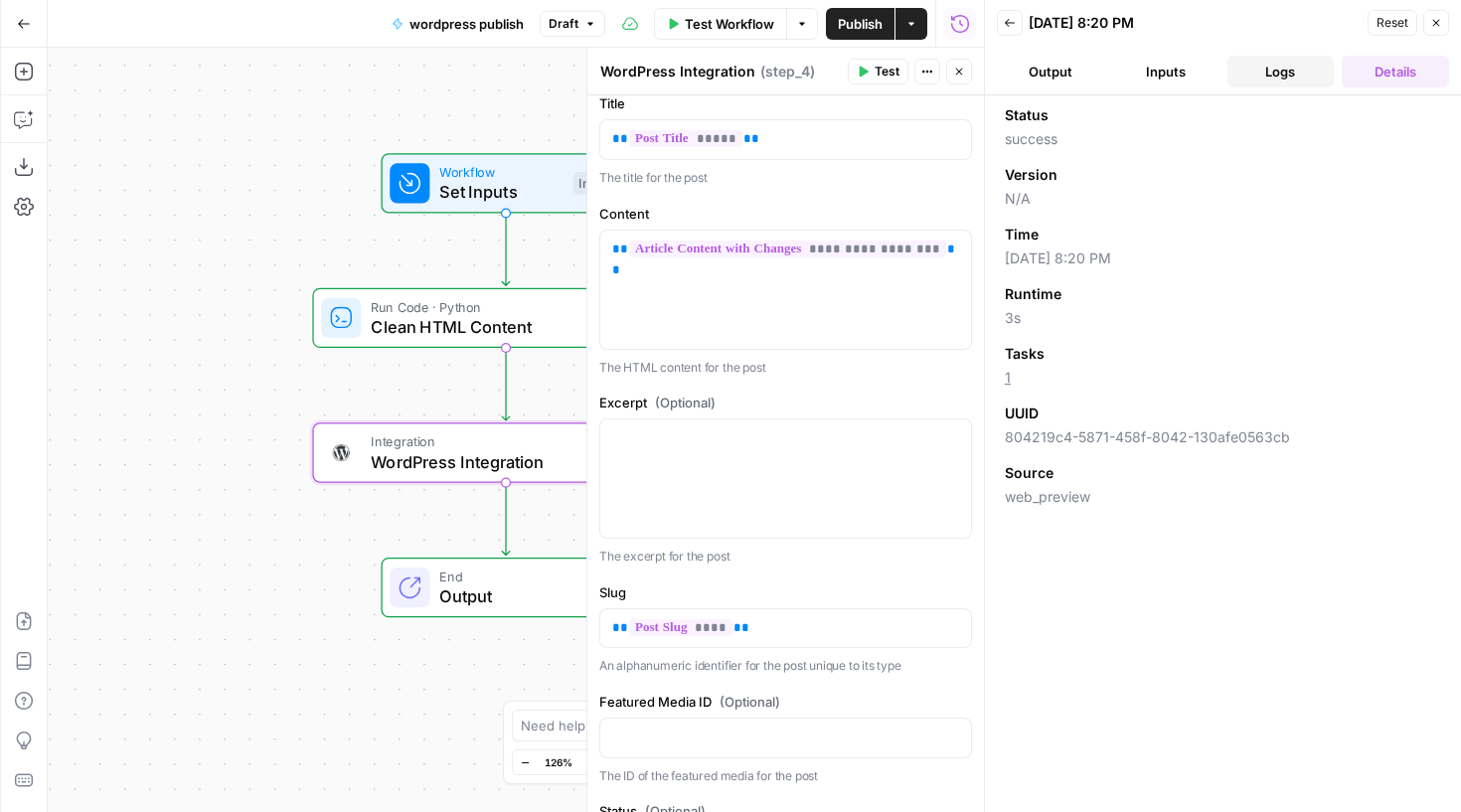 click on "Logs" at bounding box center [1281, 72] 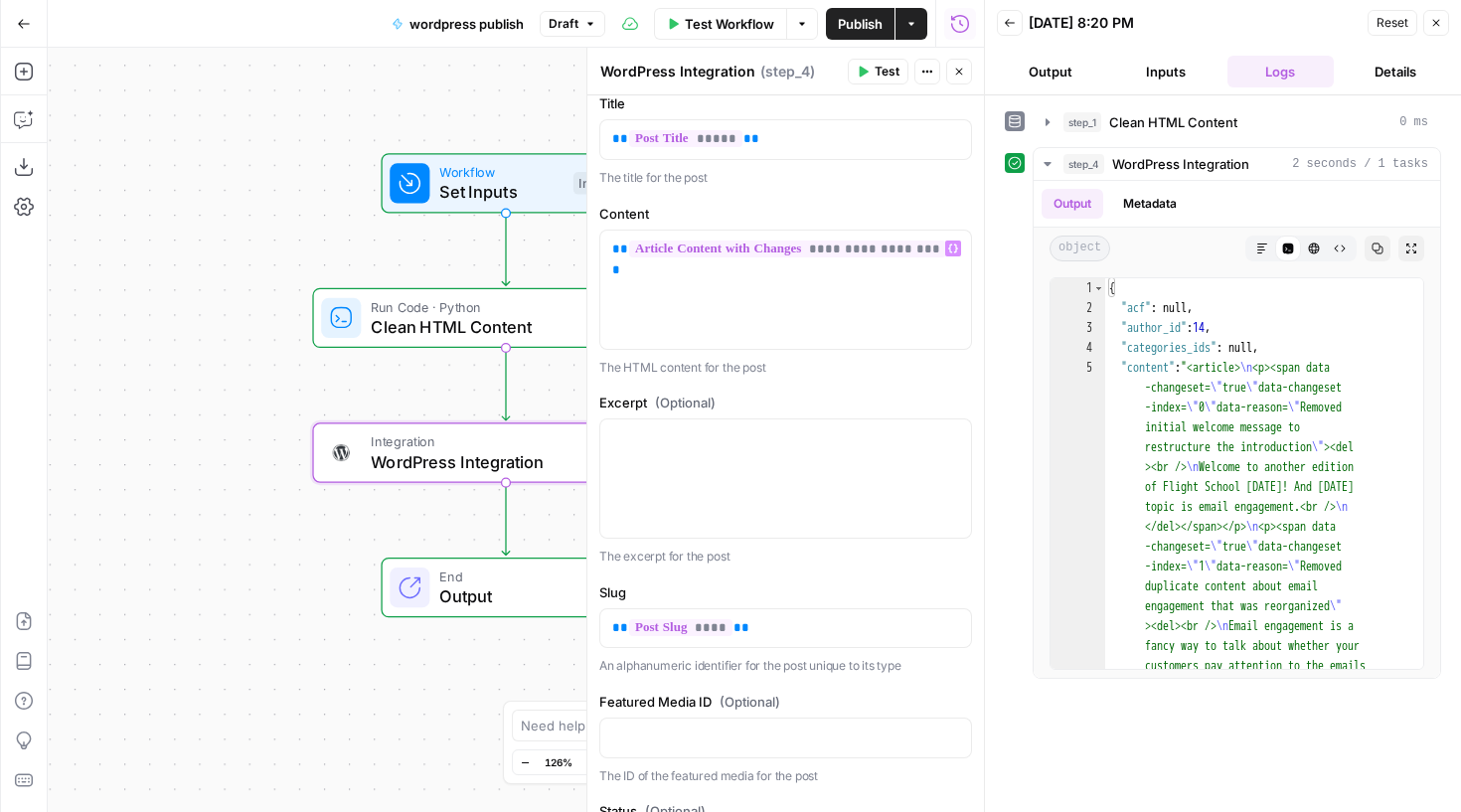 scroll, scrollTop: 0, scrollLeft: 0, axis: both 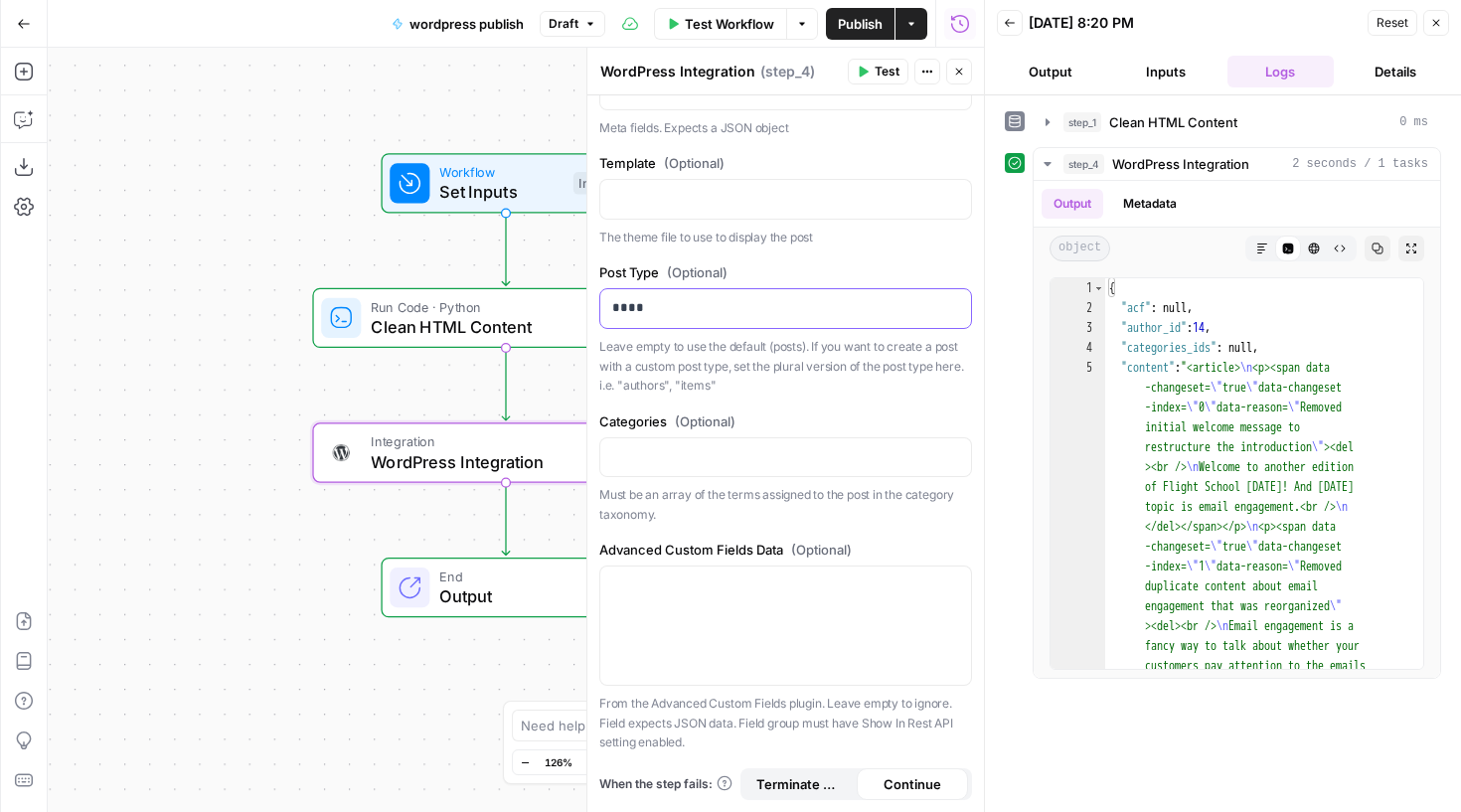 click on "****" at bounding box center (785, 307) 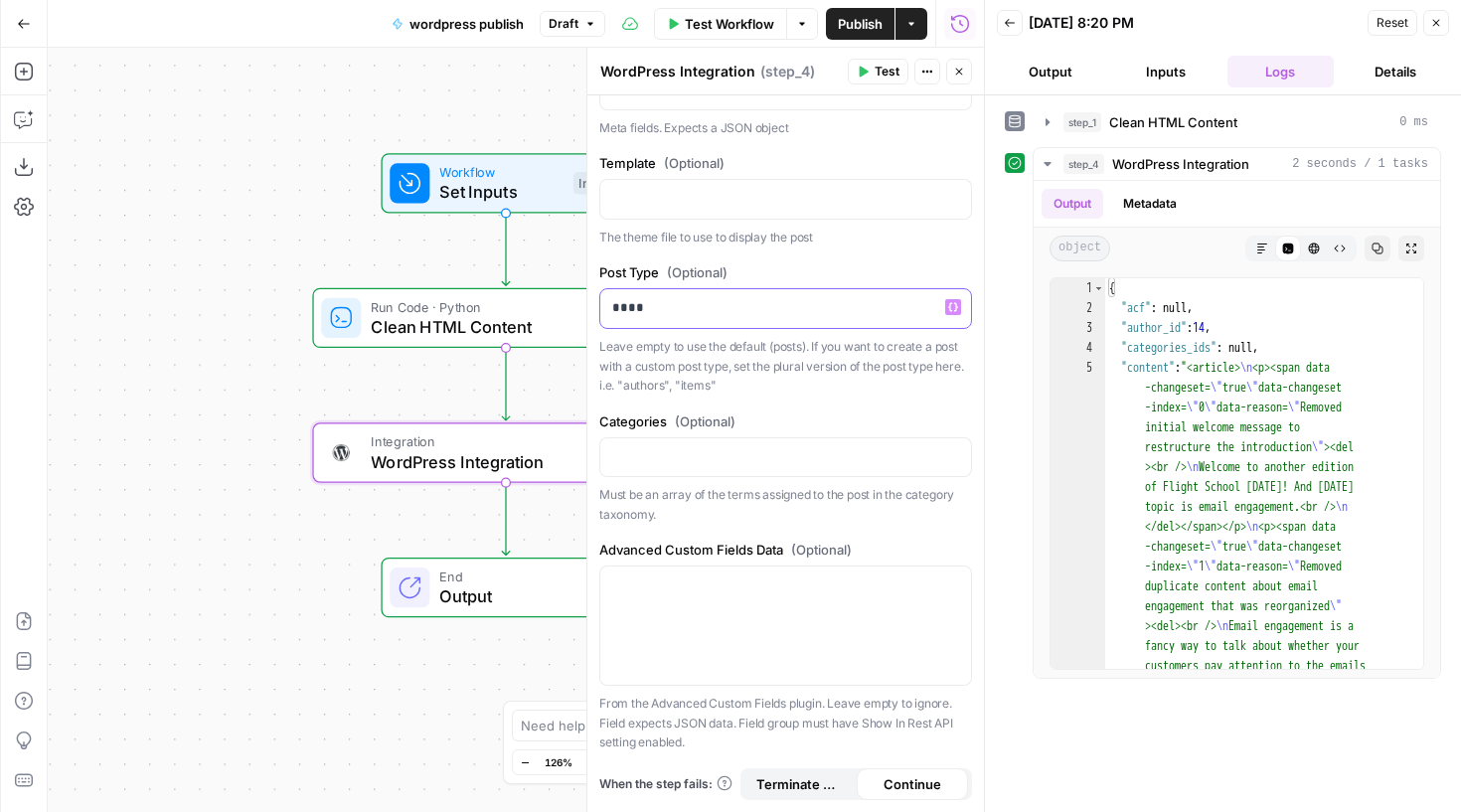 type 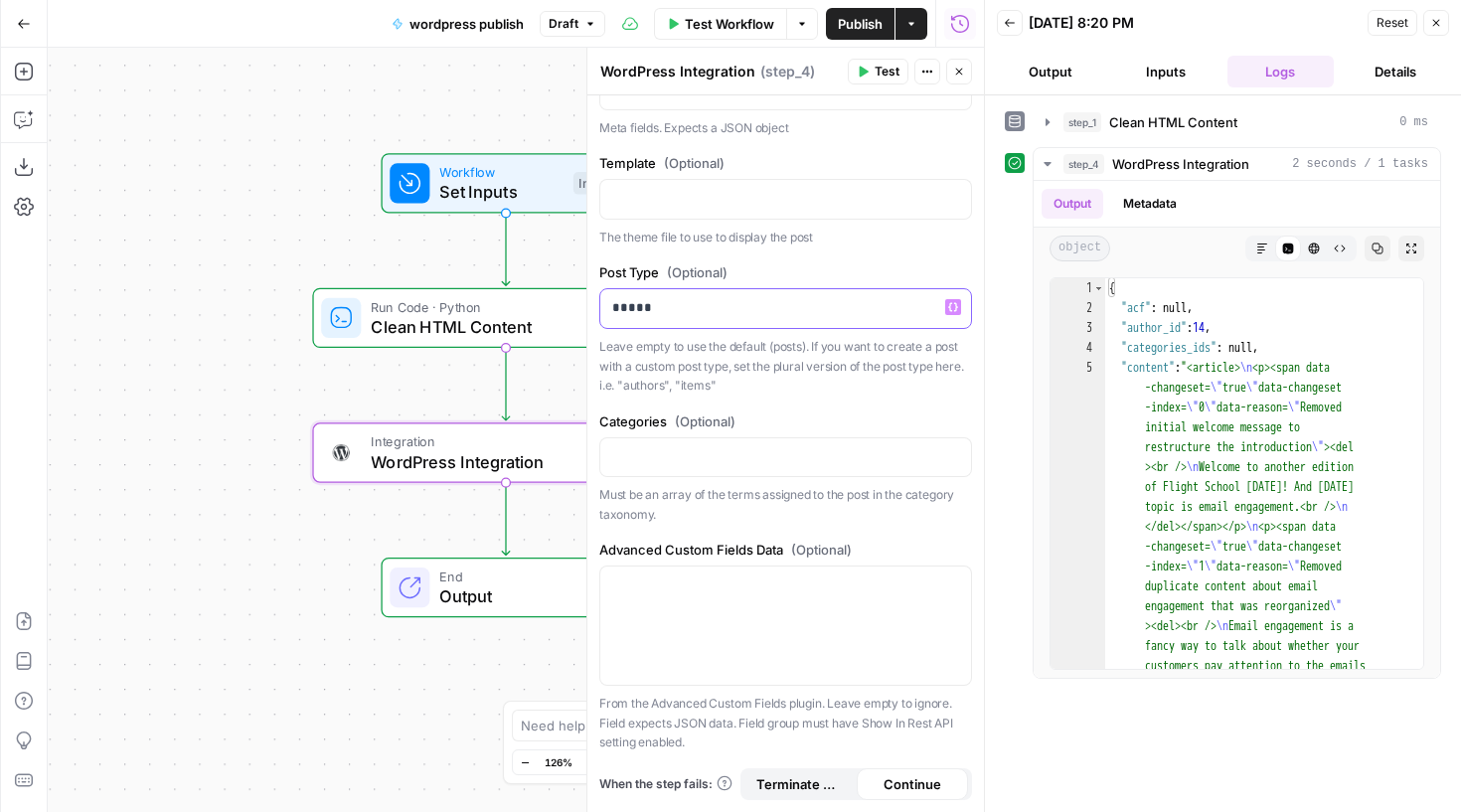 click on "*****" at bounding box center [785, 307] 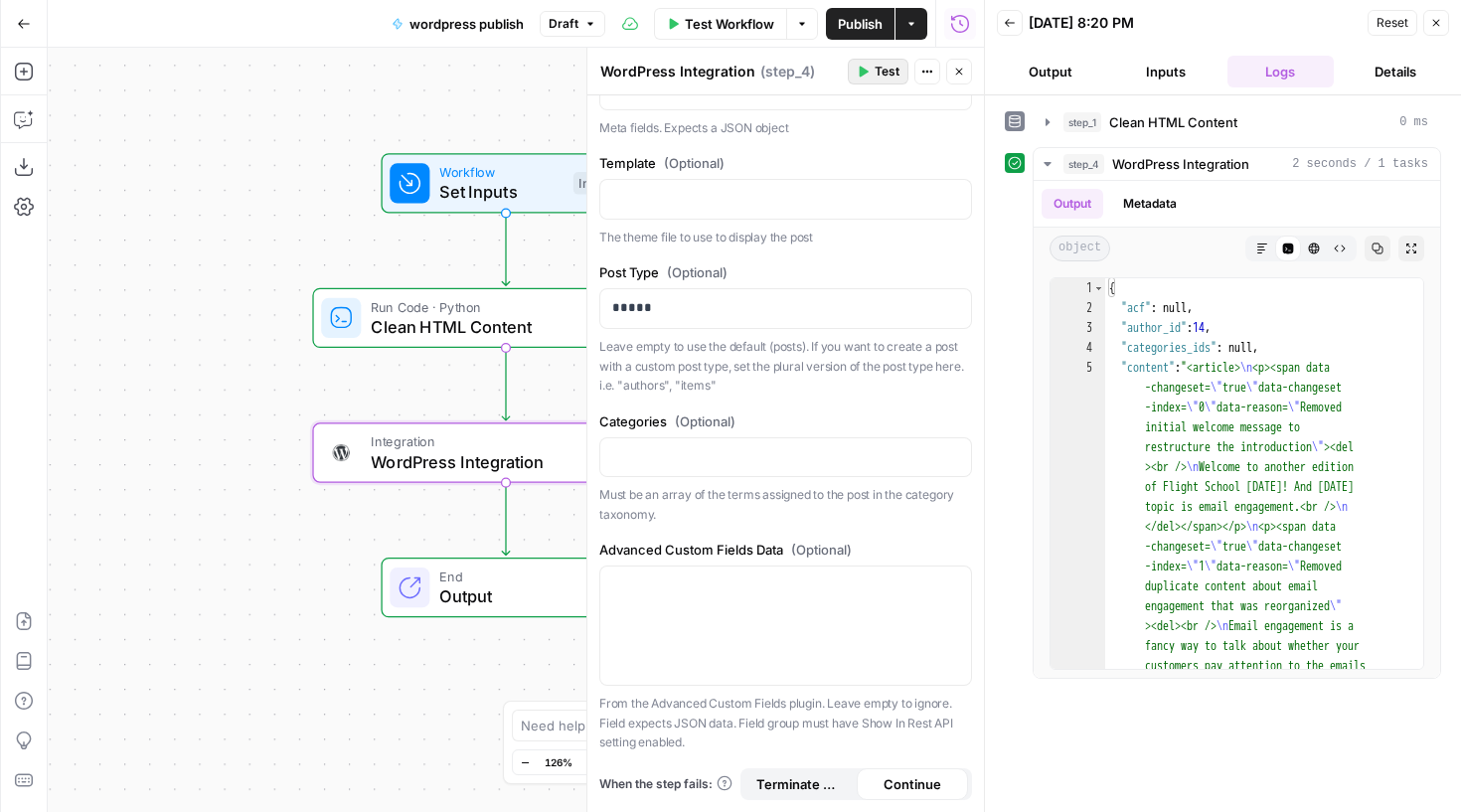 click on "Test" at bounding box center (887, 72) 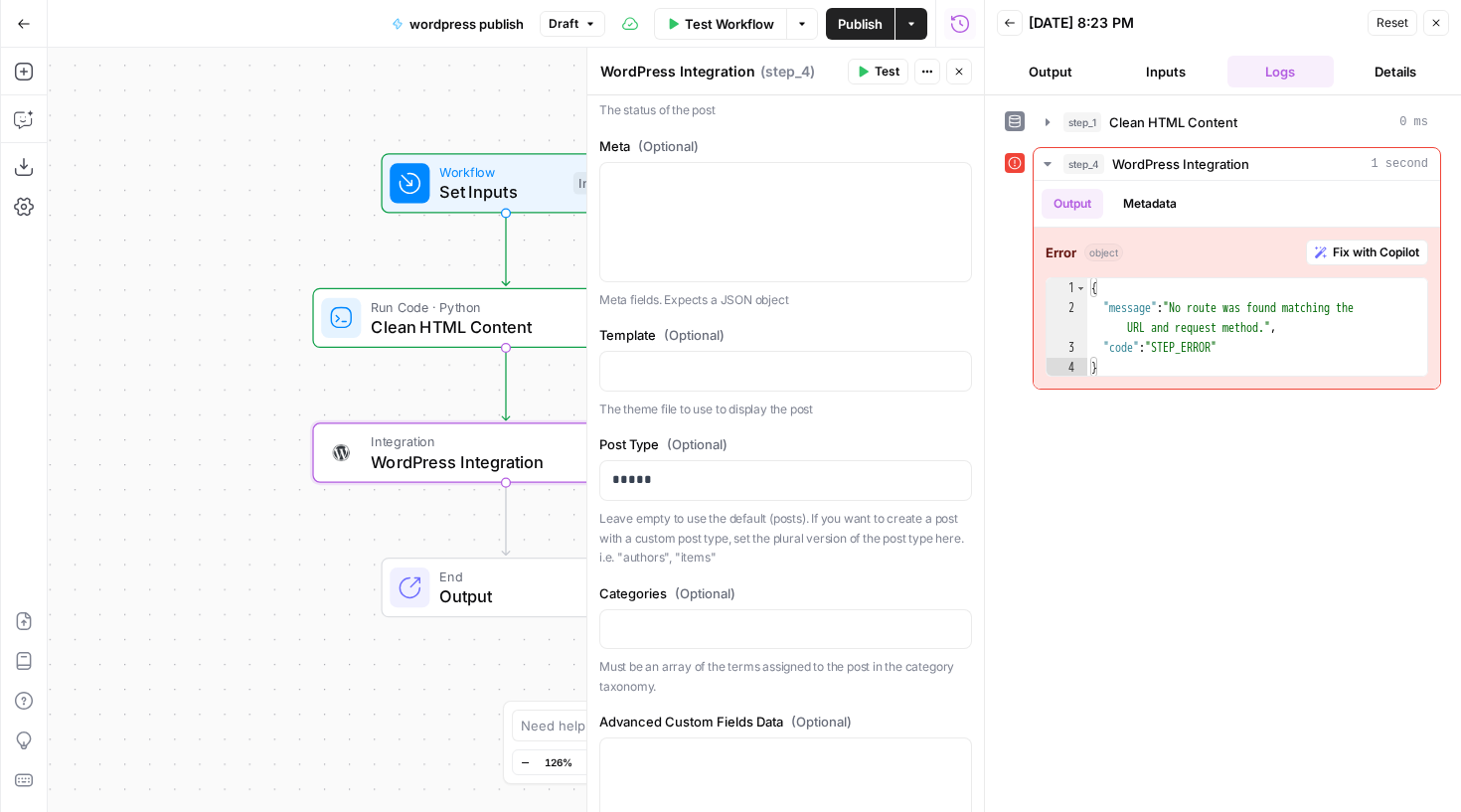 scroll, scrollTop: 1292, scrollLeft: 0, axis: vertical 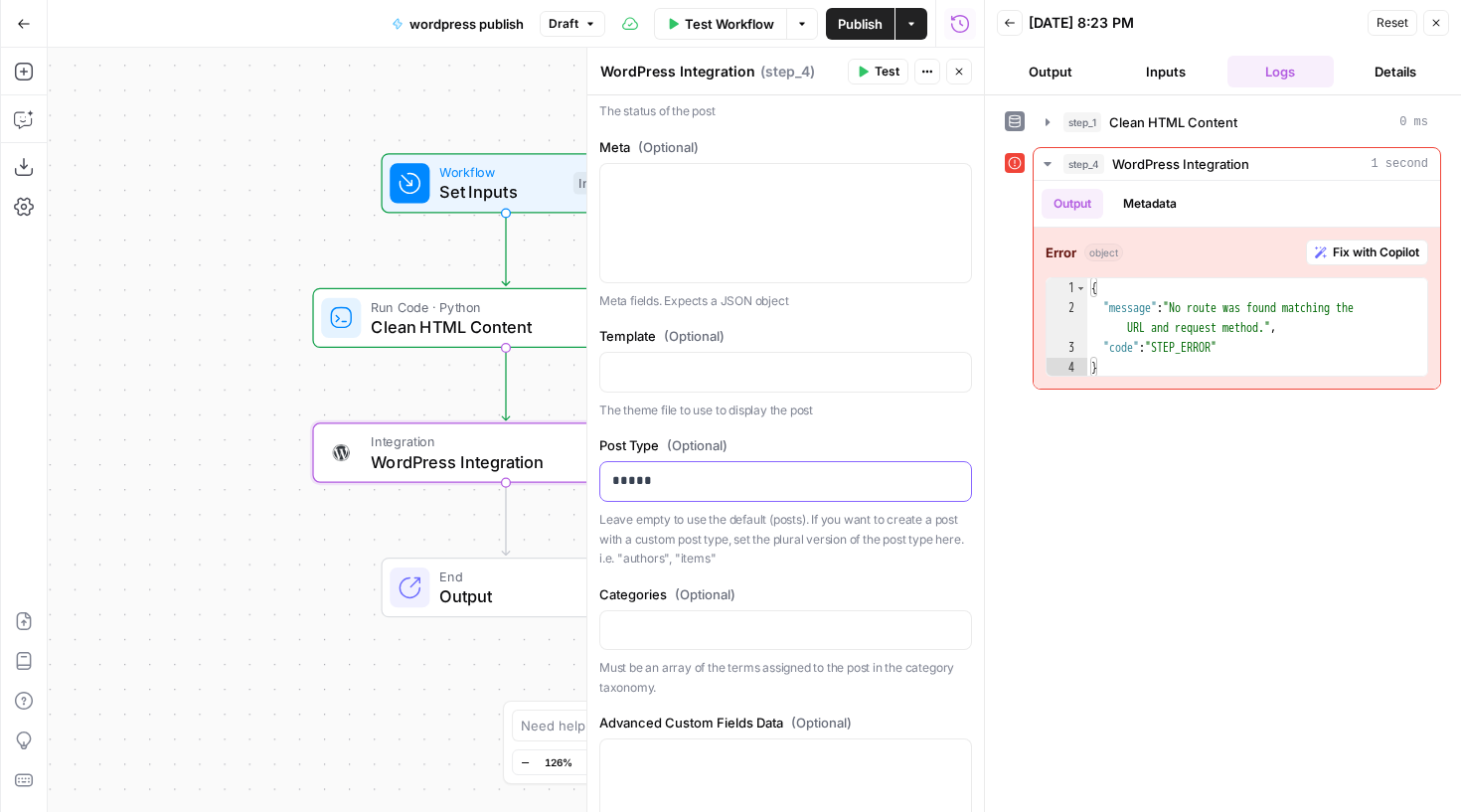 click on "*****" at bounding box center [785, 480] 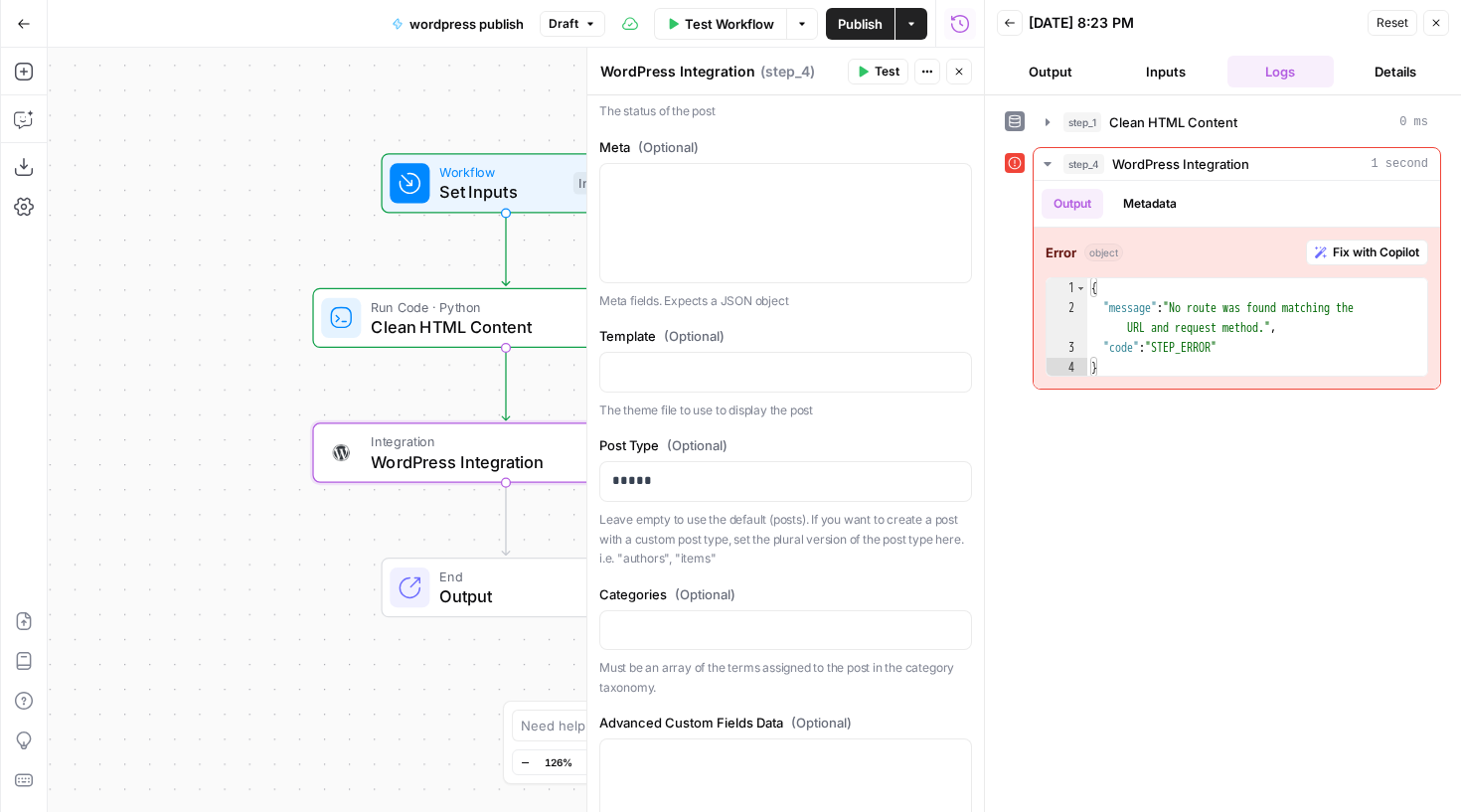 click on "WordPress Integration WordPress Integration  ( step_4 ) Test Actions Close" at bounding box center (785, 72) 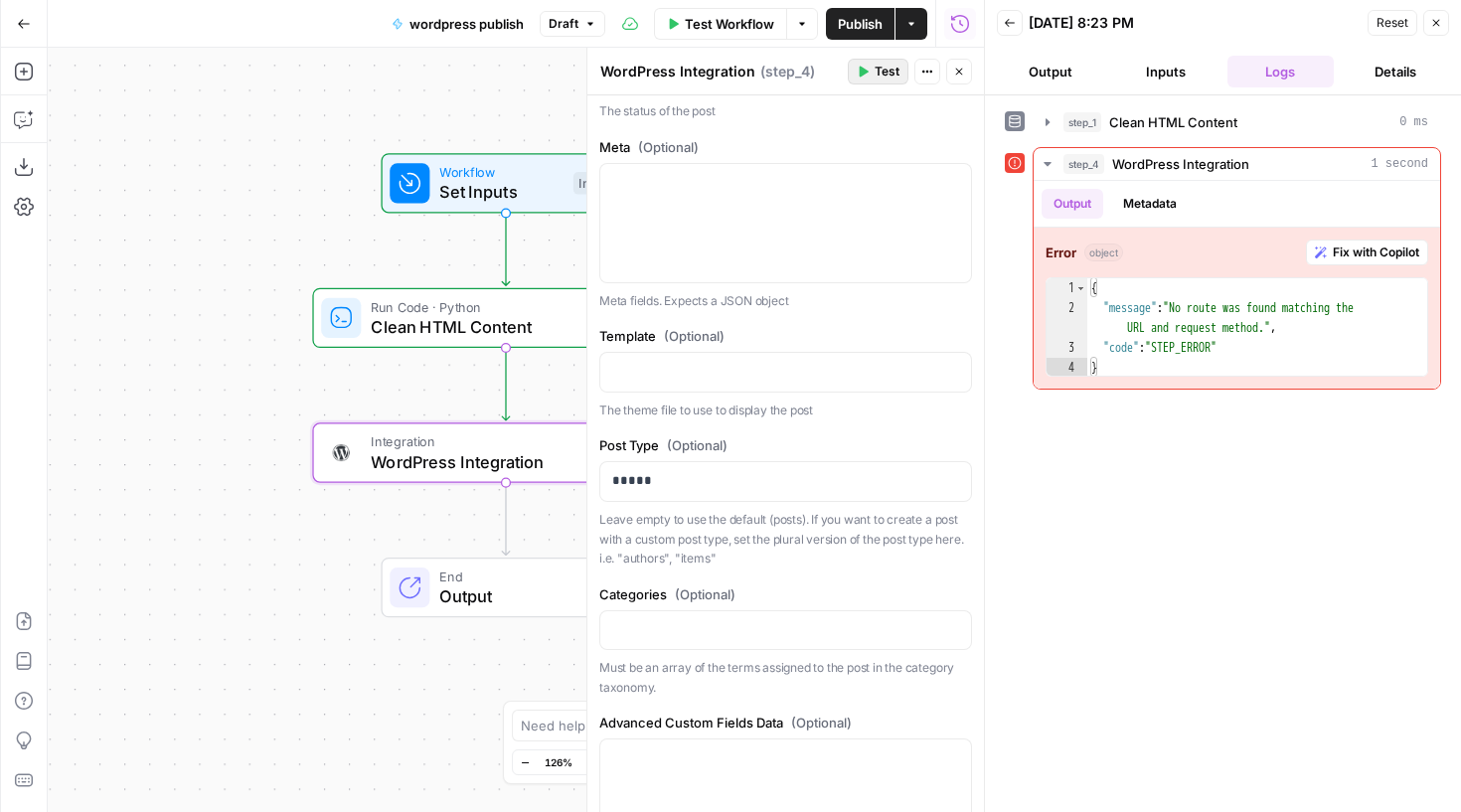 click on "Test" at bounding box center [878, 72] 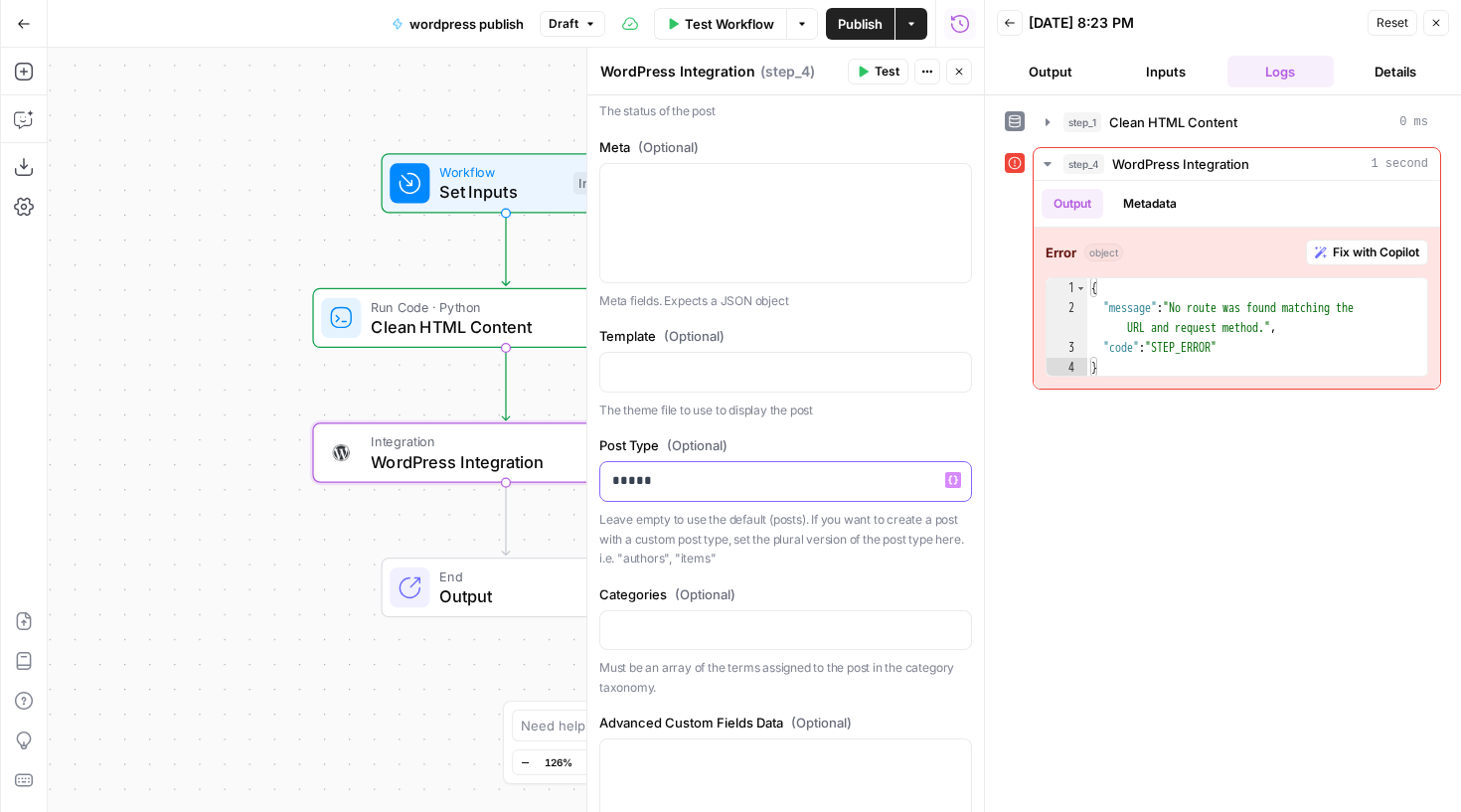 click on "*****" at bounding box center [785, 480] 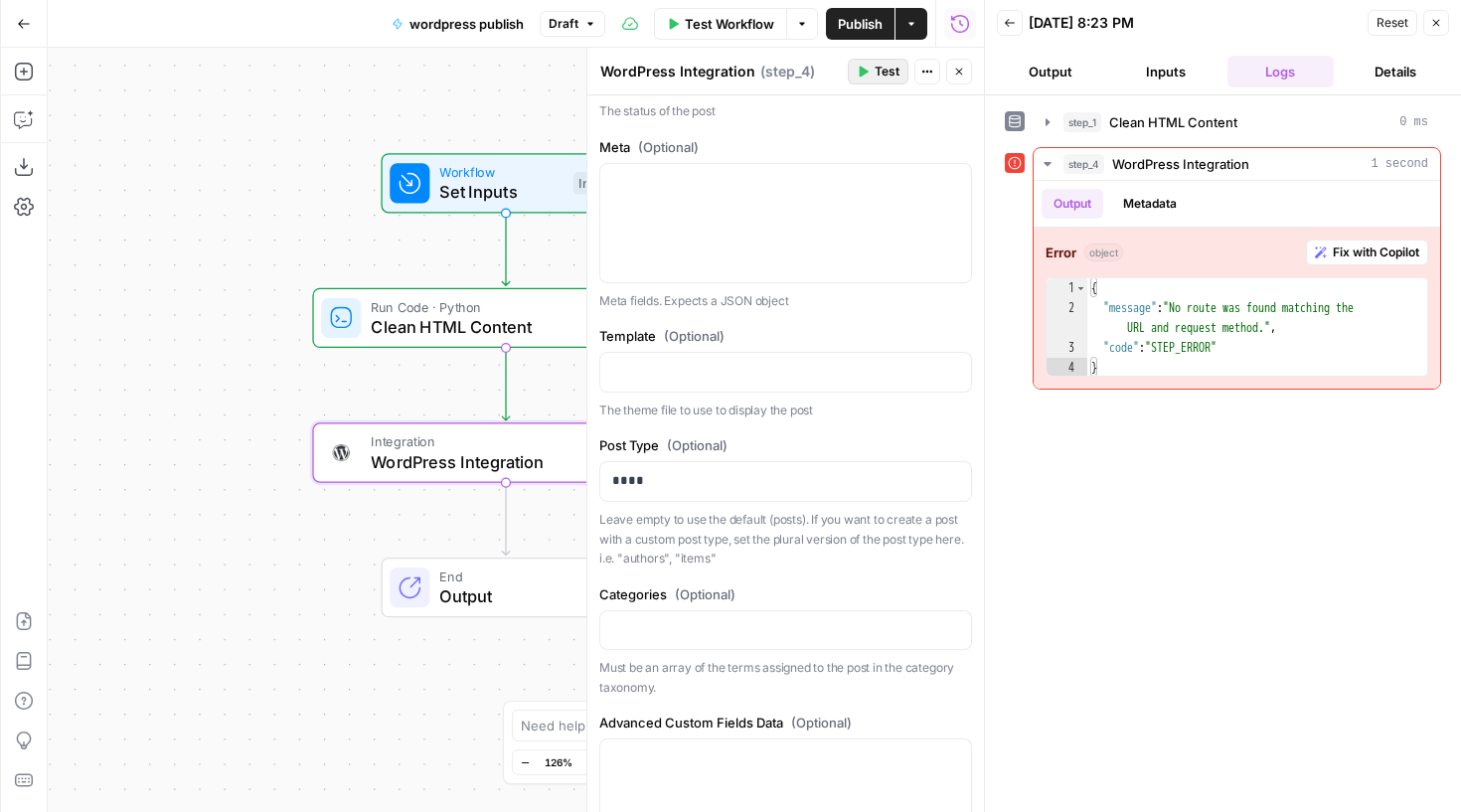 click on "Test" at bounding box center [887, 72] 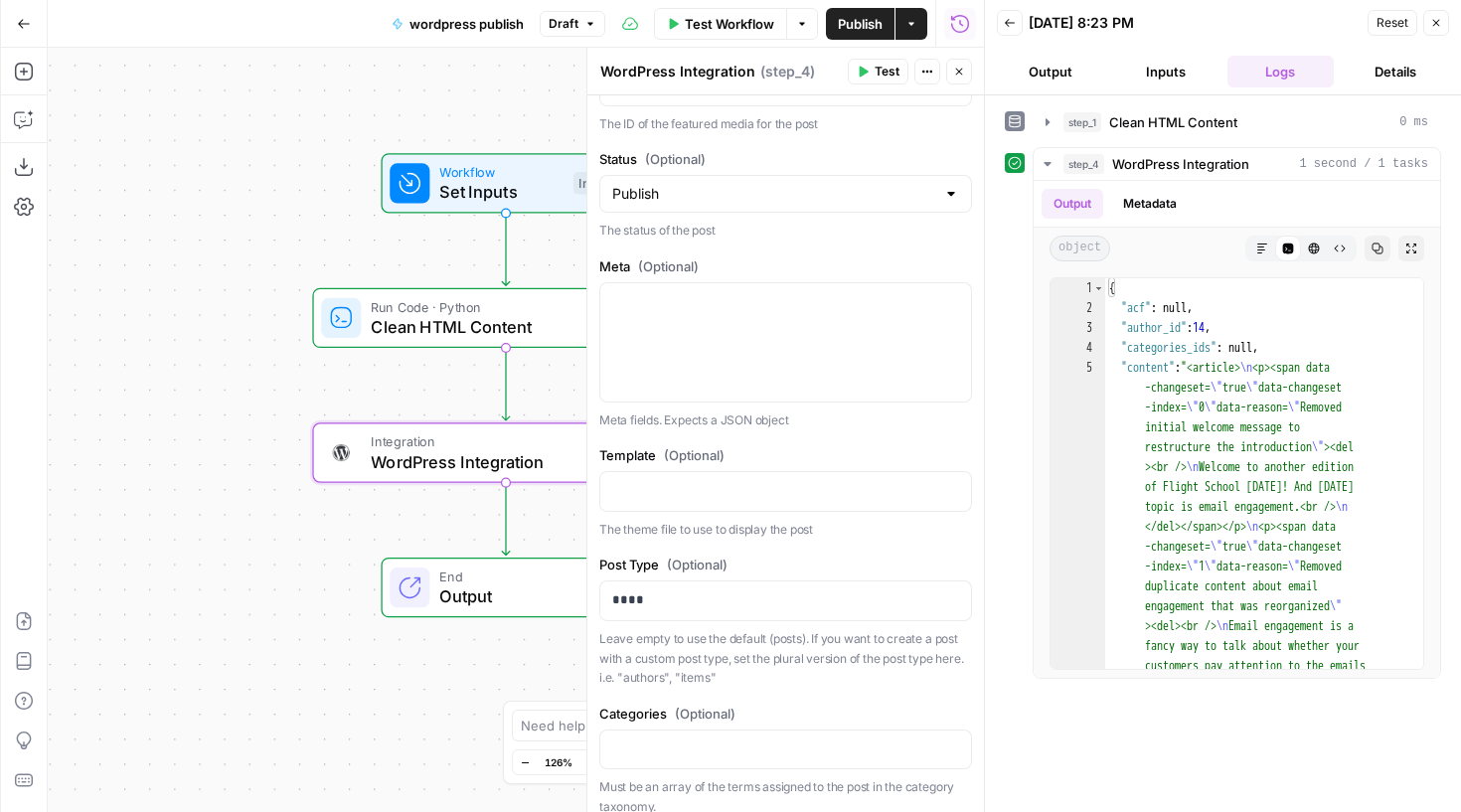 scroll, scrollTop: 399, scrollLeft: 0, axis: vertical 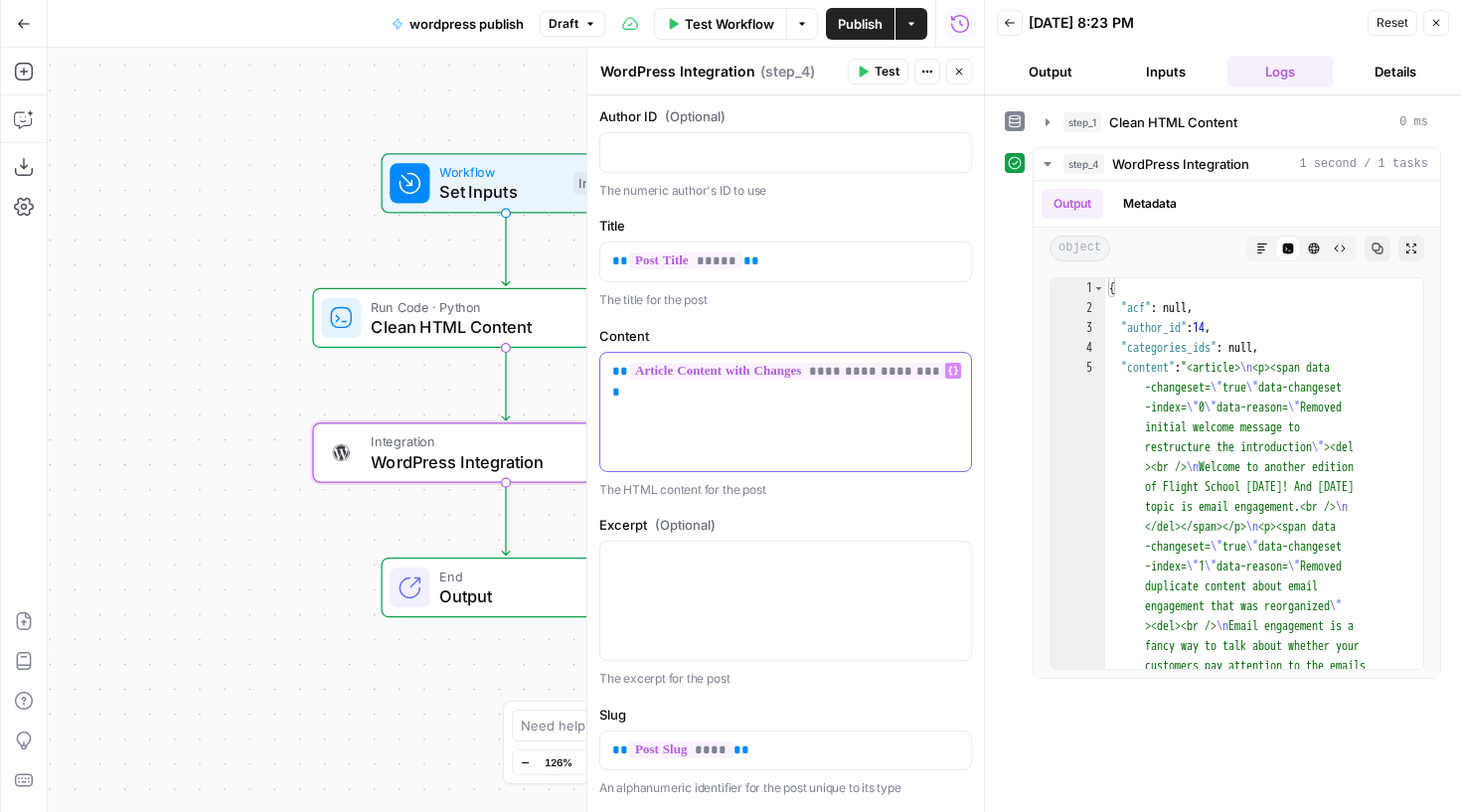click on "**********" at bounding box center [785, 411] 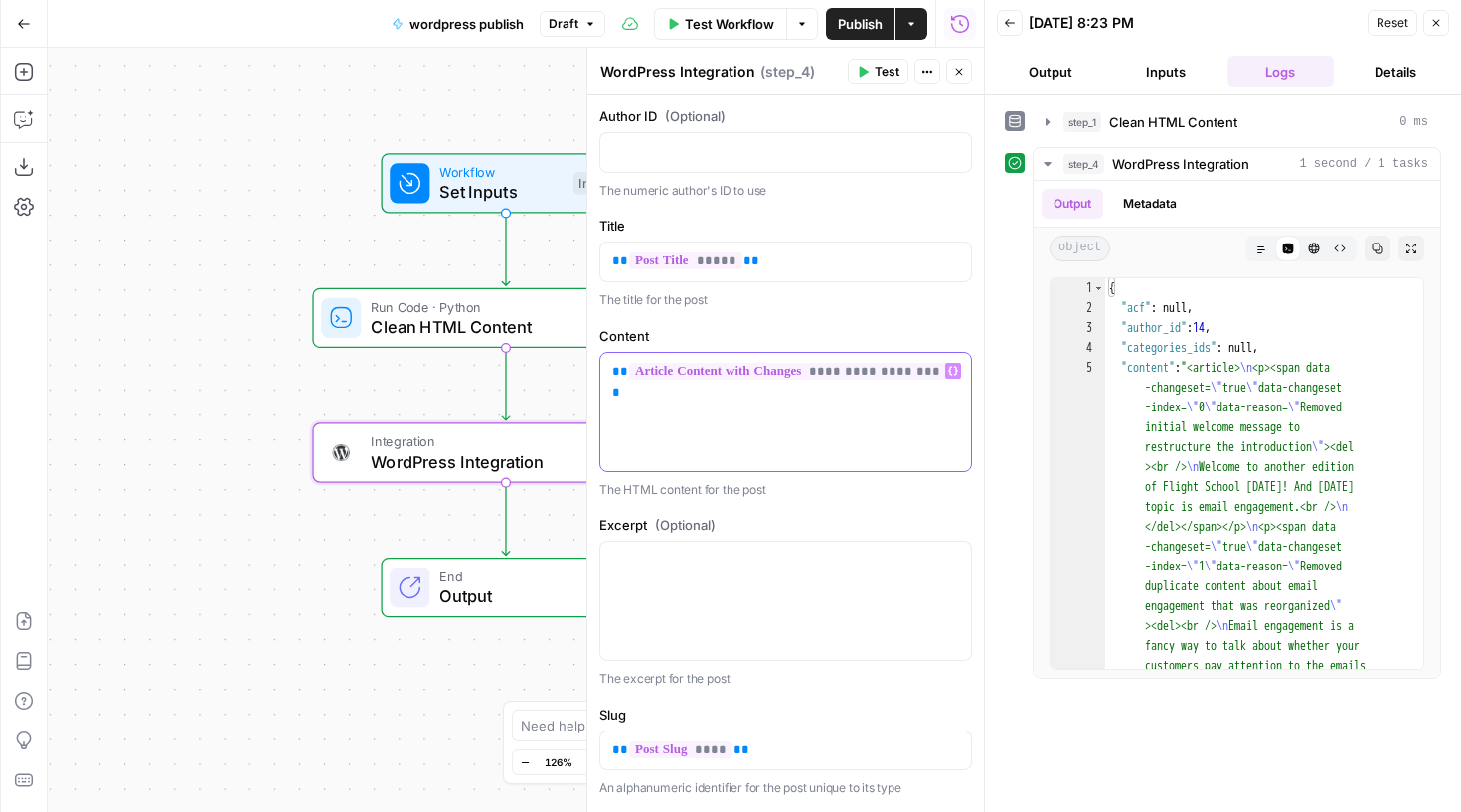 type 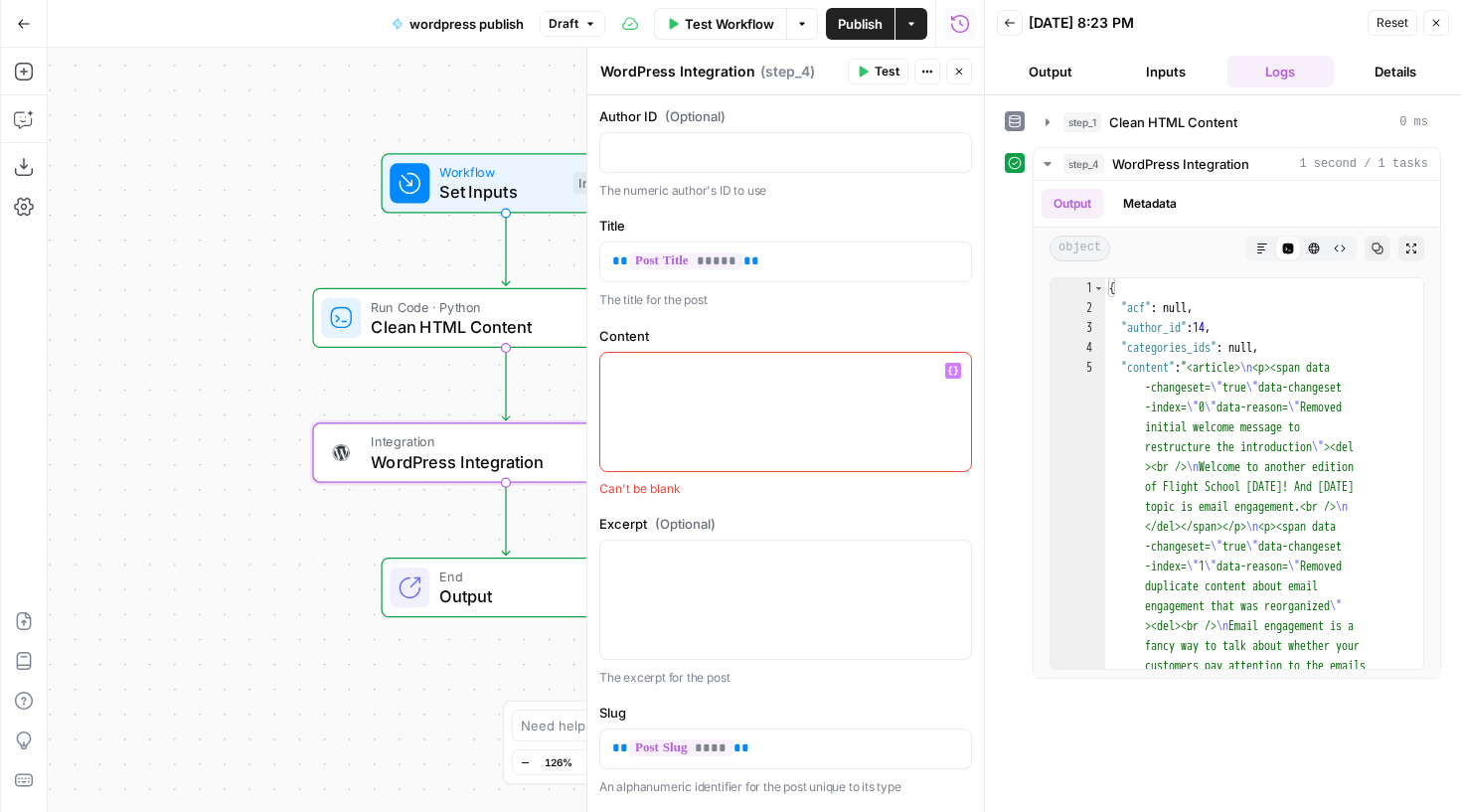 click 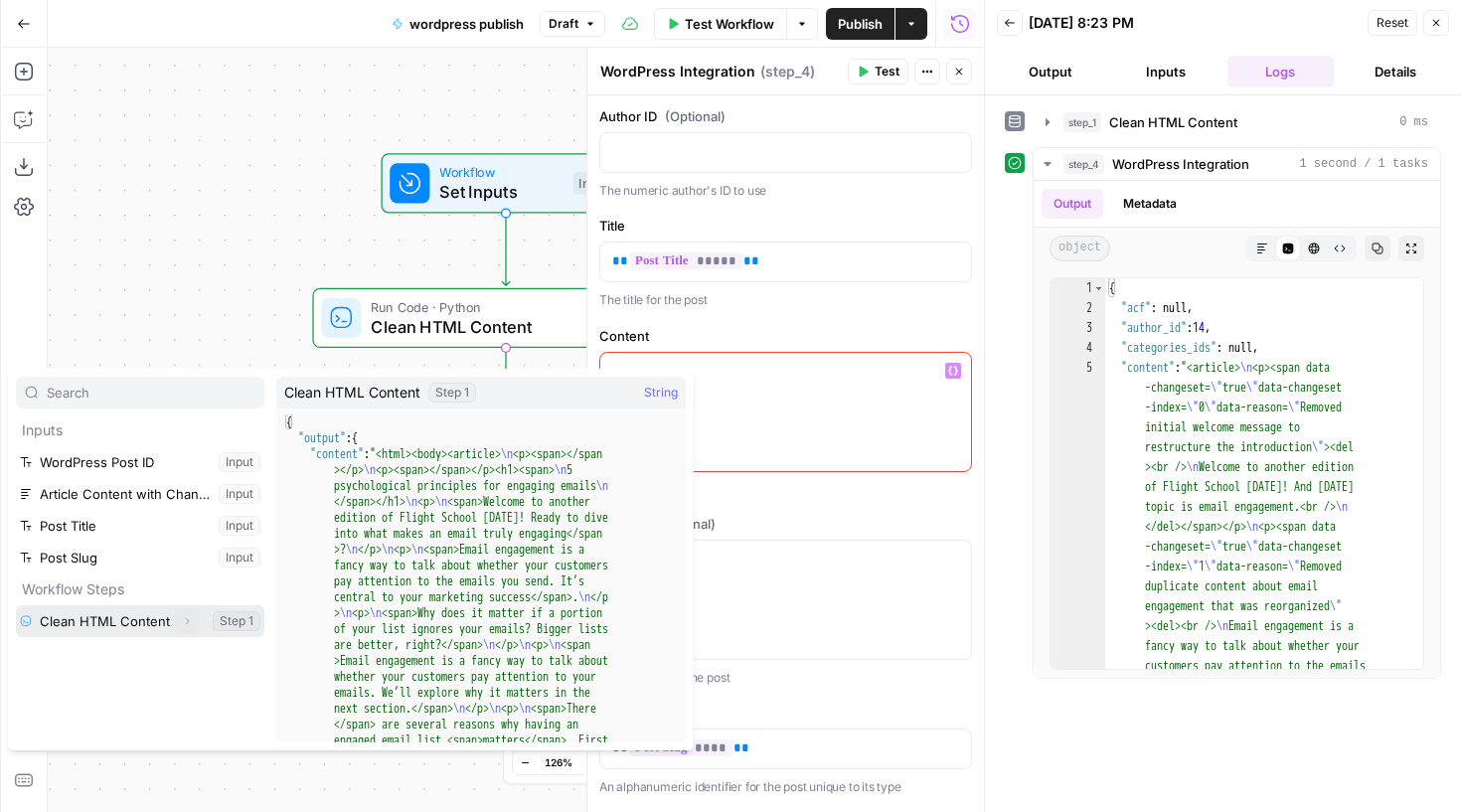 click 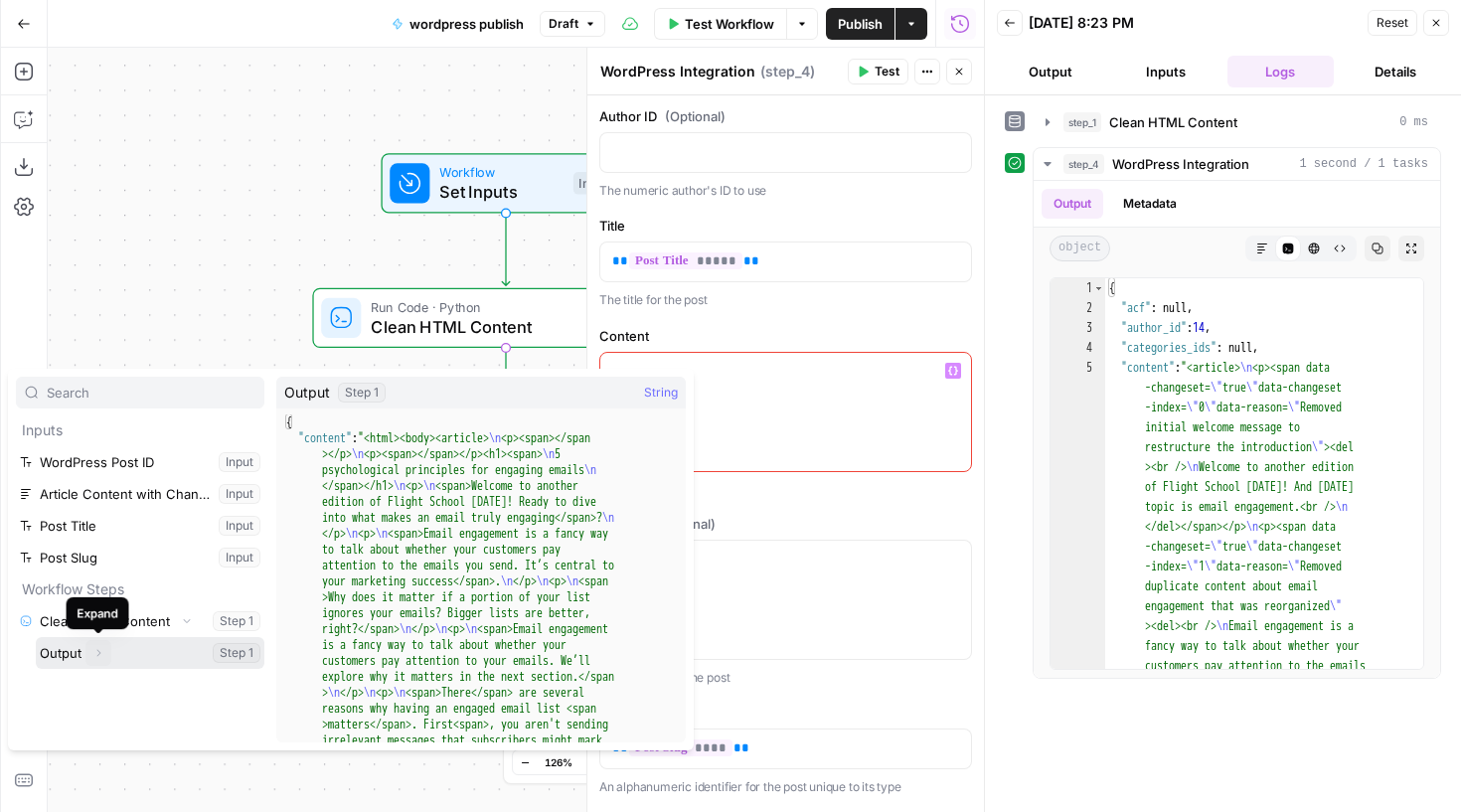 click on "Expand" at bounding box center (98, 653) 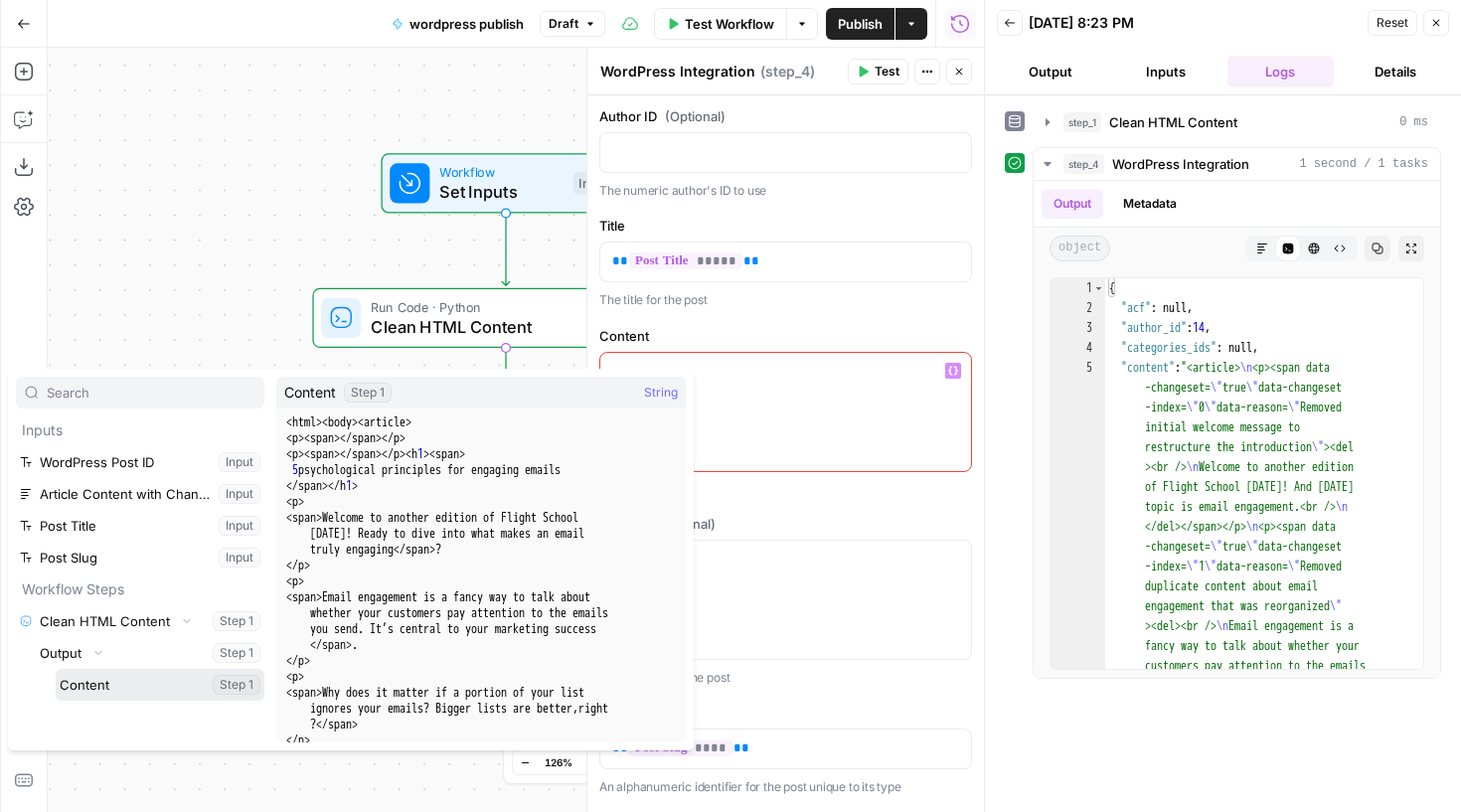 click at bounding box center [160, 685] 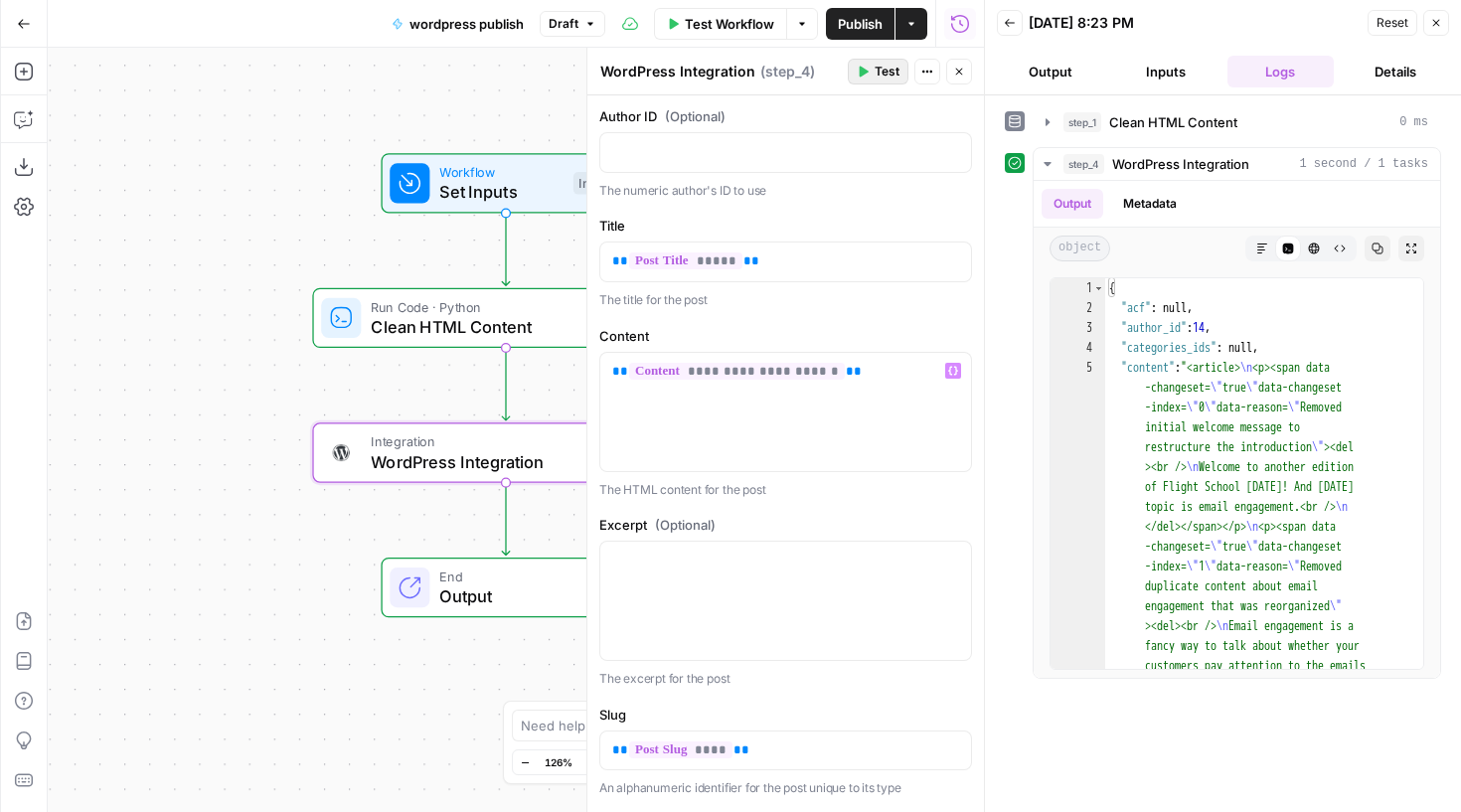 click on "Test" at bounding box center [878, 72] 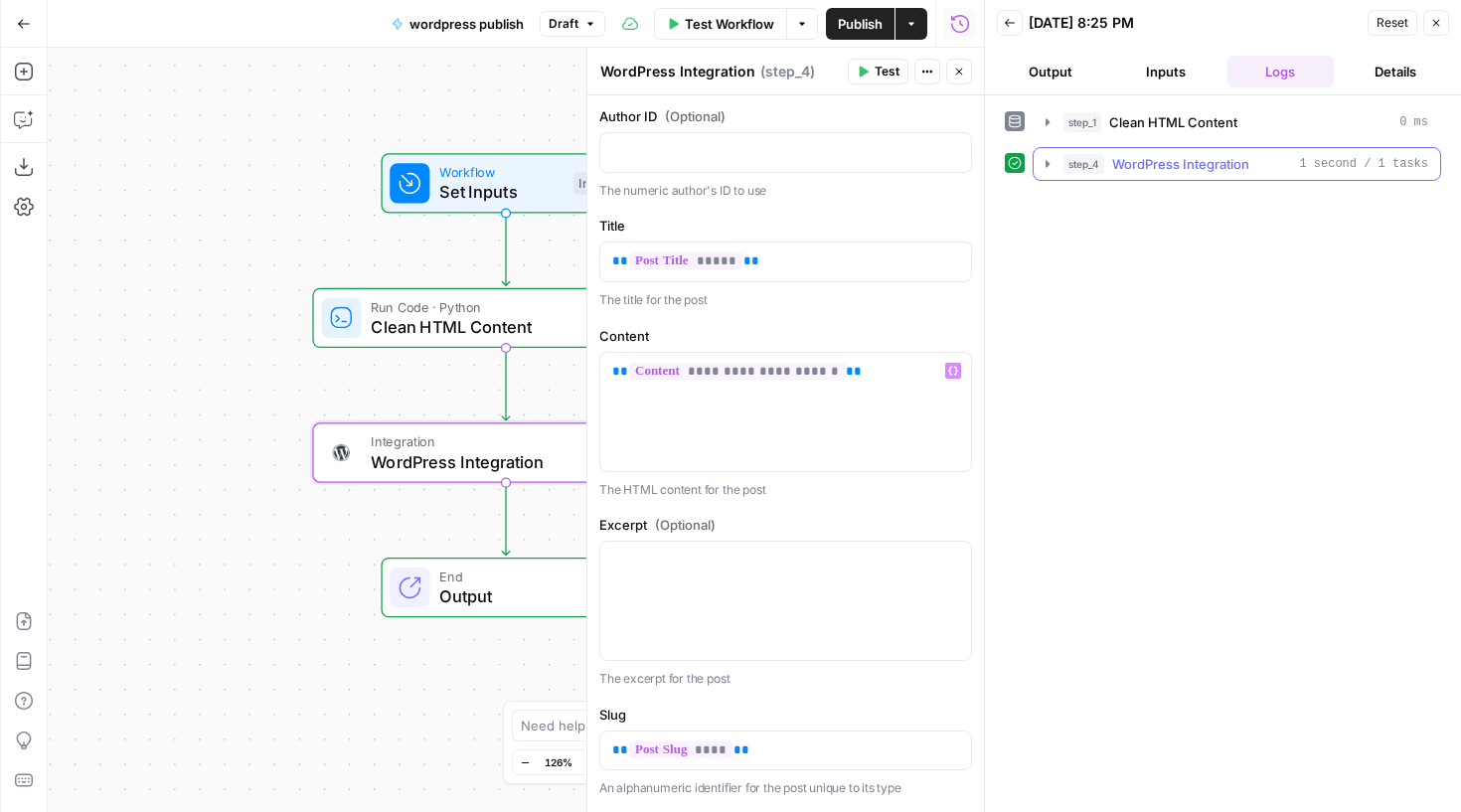 click 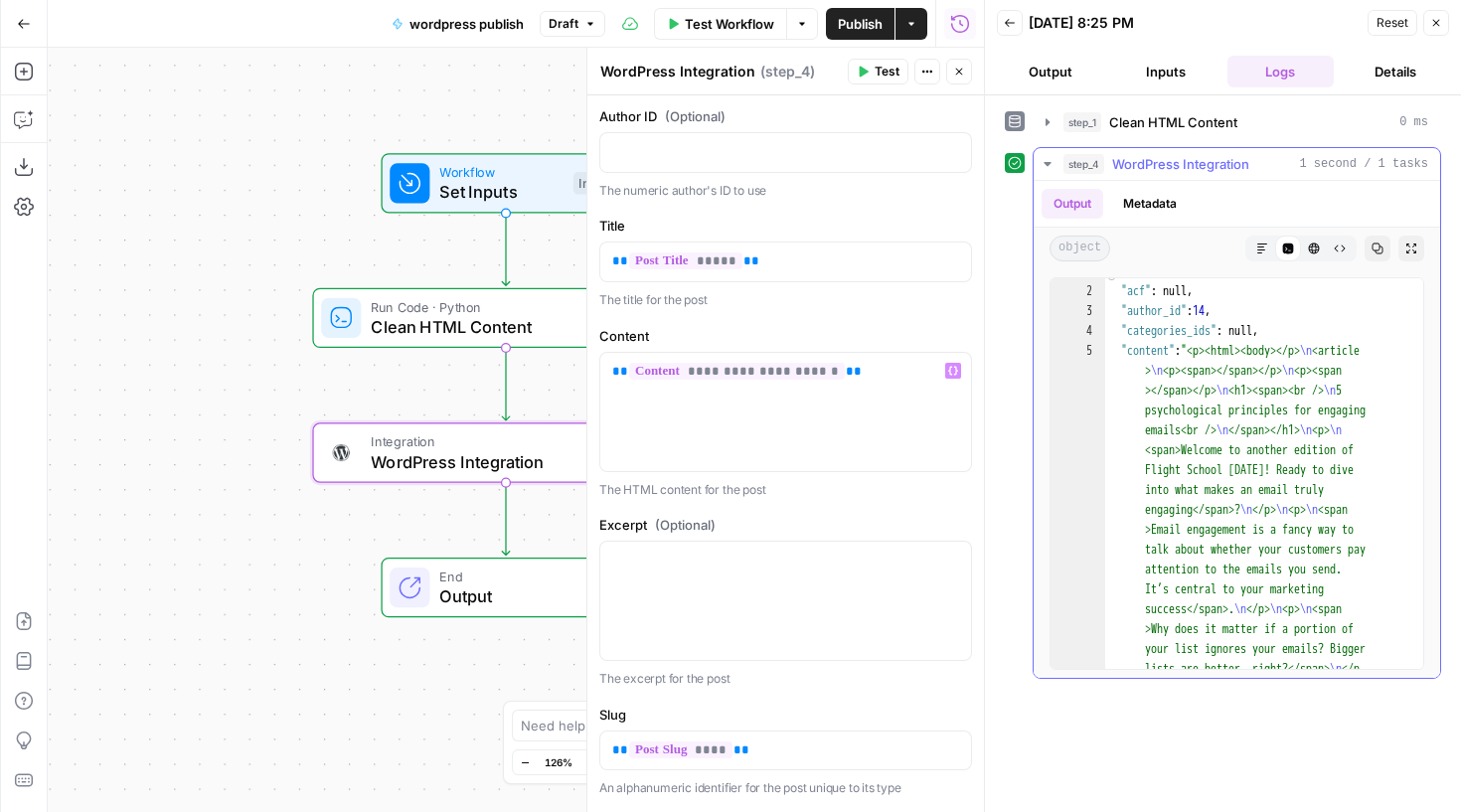 scroll, scrollTop: 0, scrollLeft: 0, axis: both 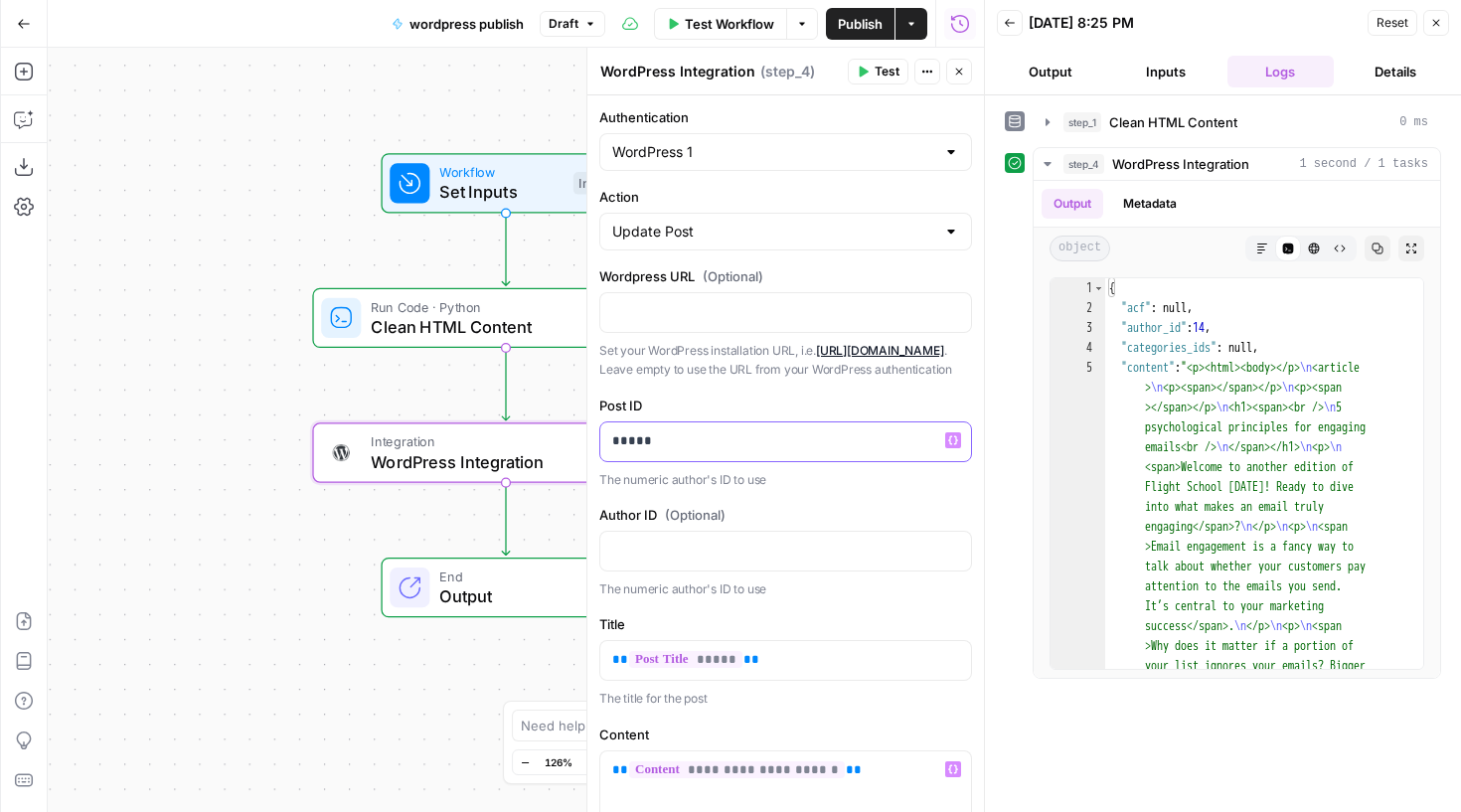 click on "*****" at bounding box center (785, 440) 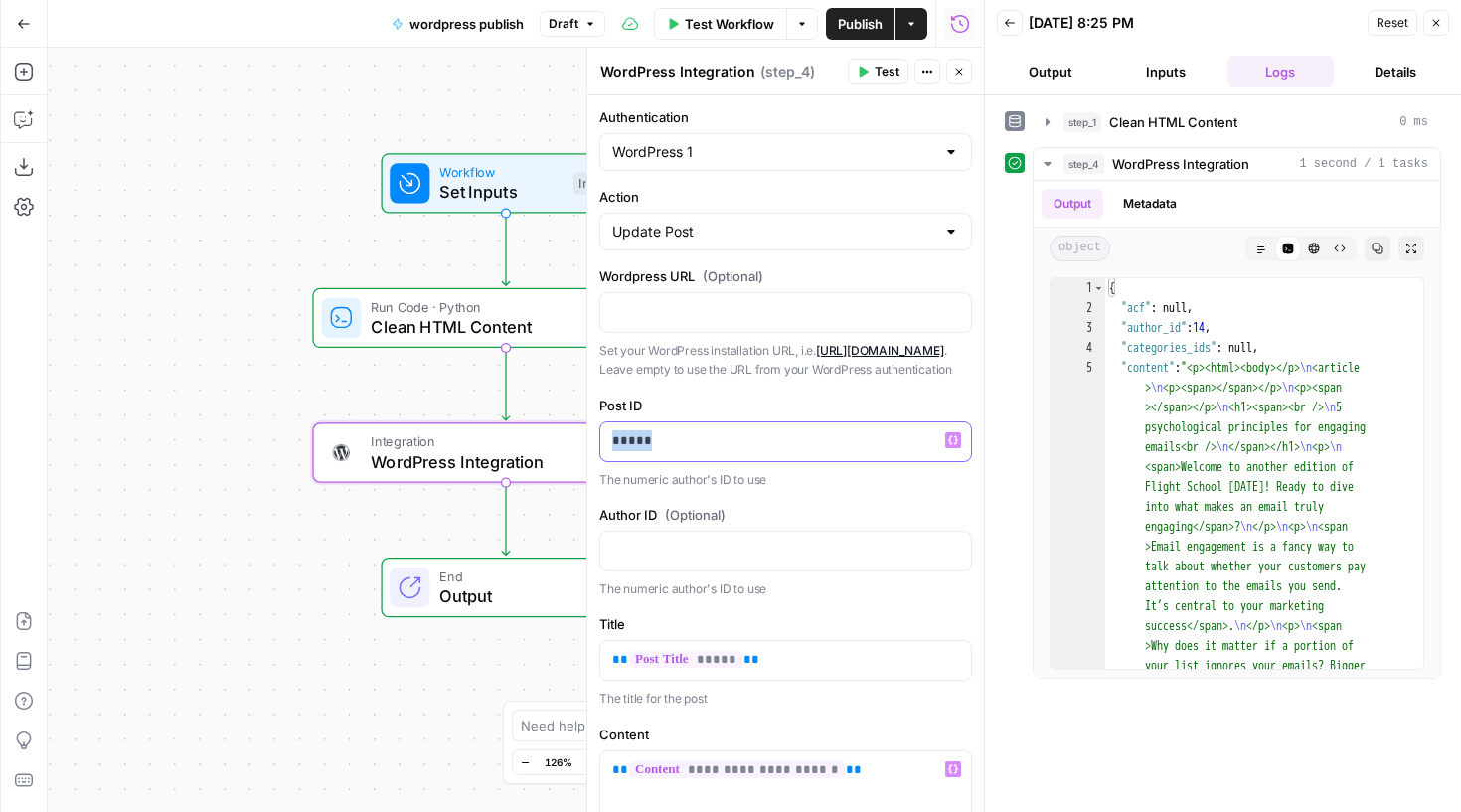 click on "*****" at bounding box center [785, 440] 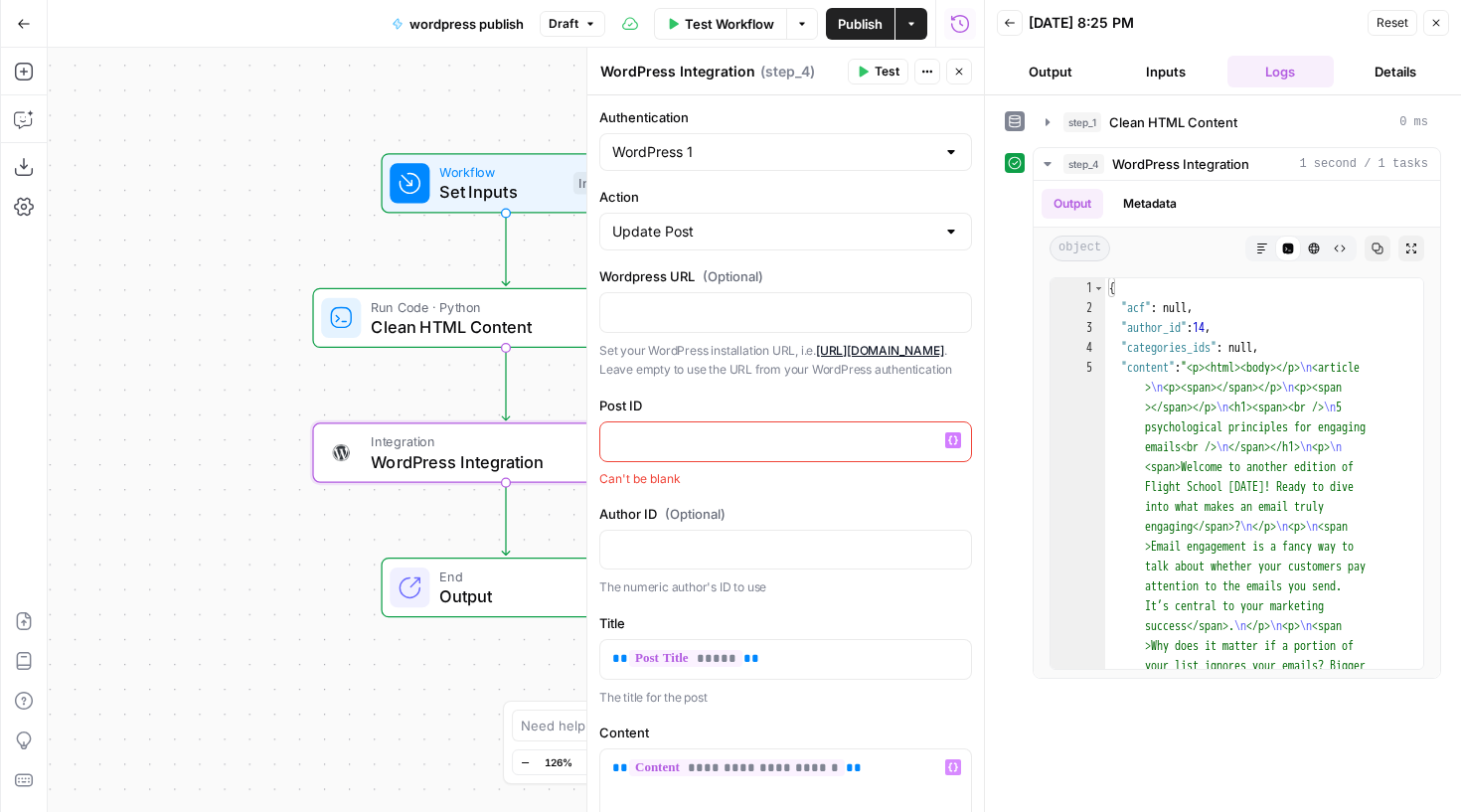 click 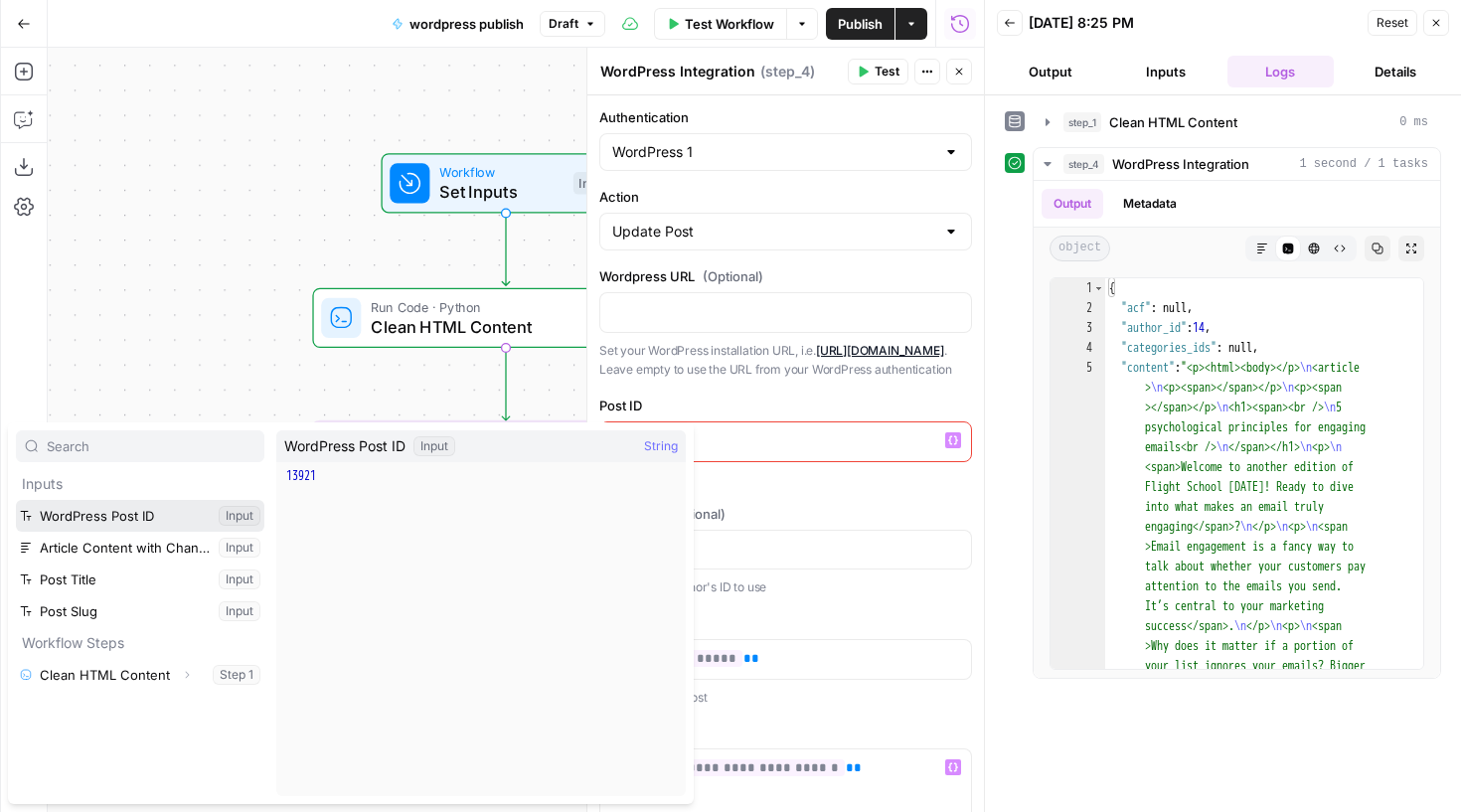 click at bounding box center (140, 516) 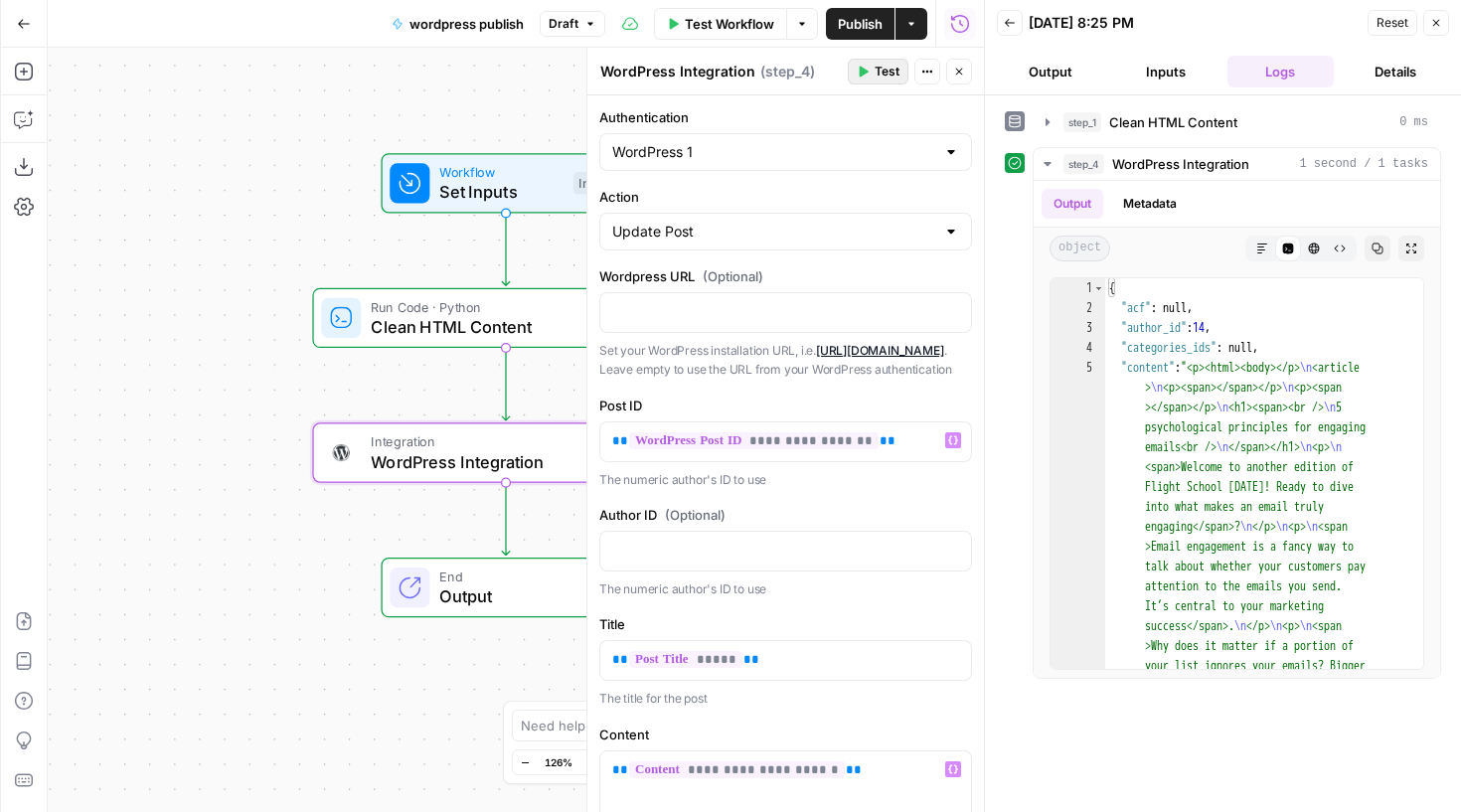 click on "Test" at bounding box center (887, 72) 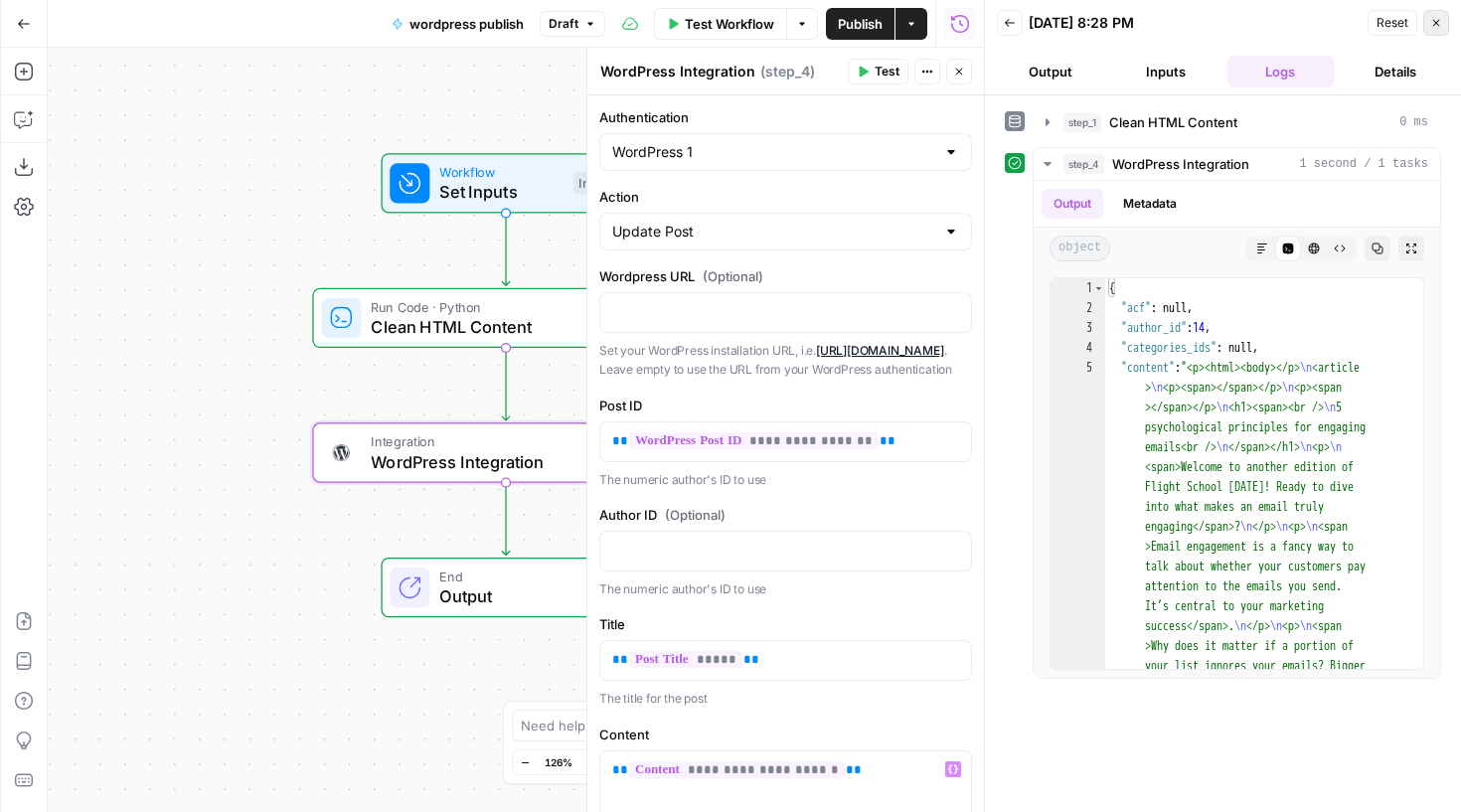 click on "Close" at bounding box center [1436, 23] 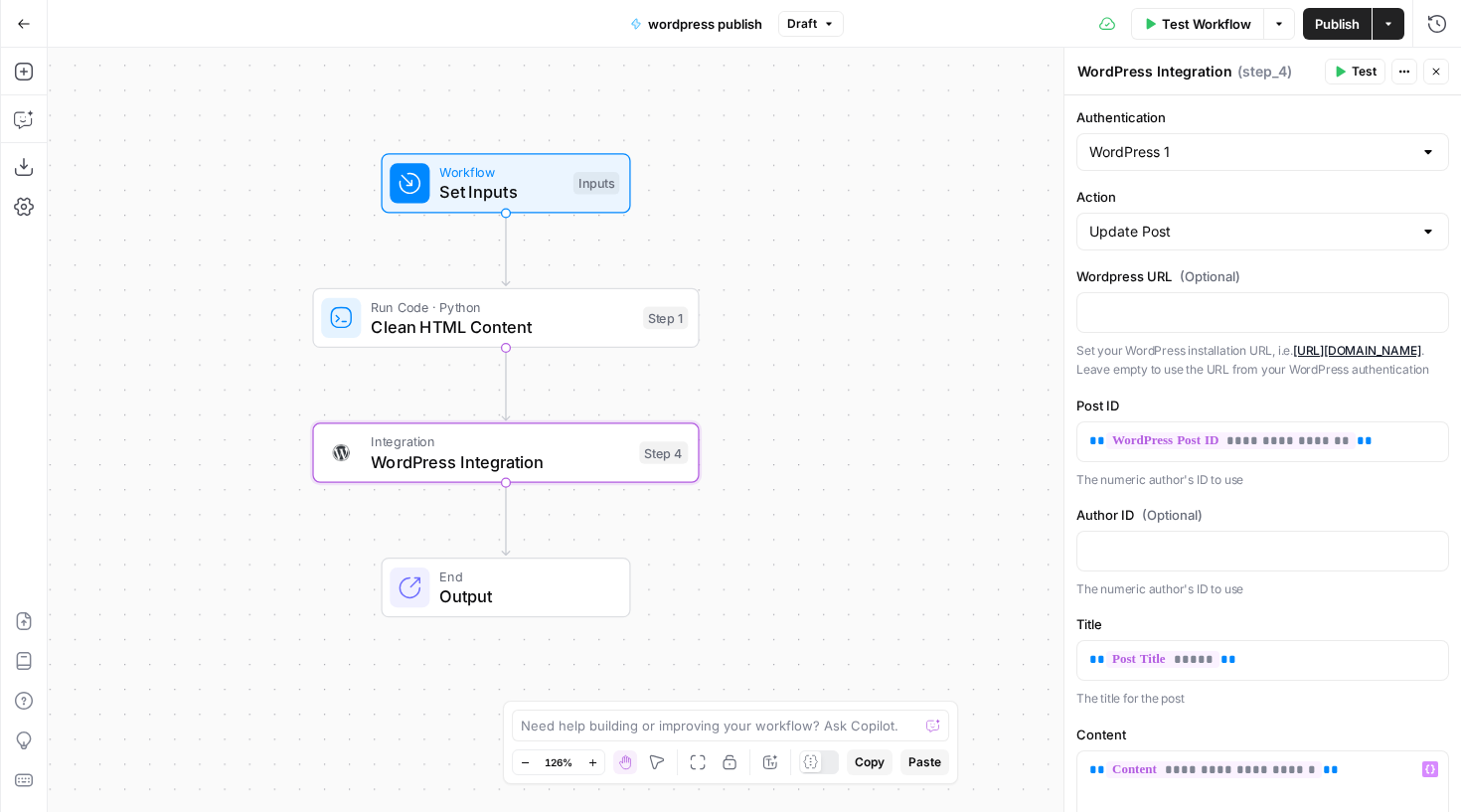 click on "WordPress Integration" at bounding box center [500, 461] 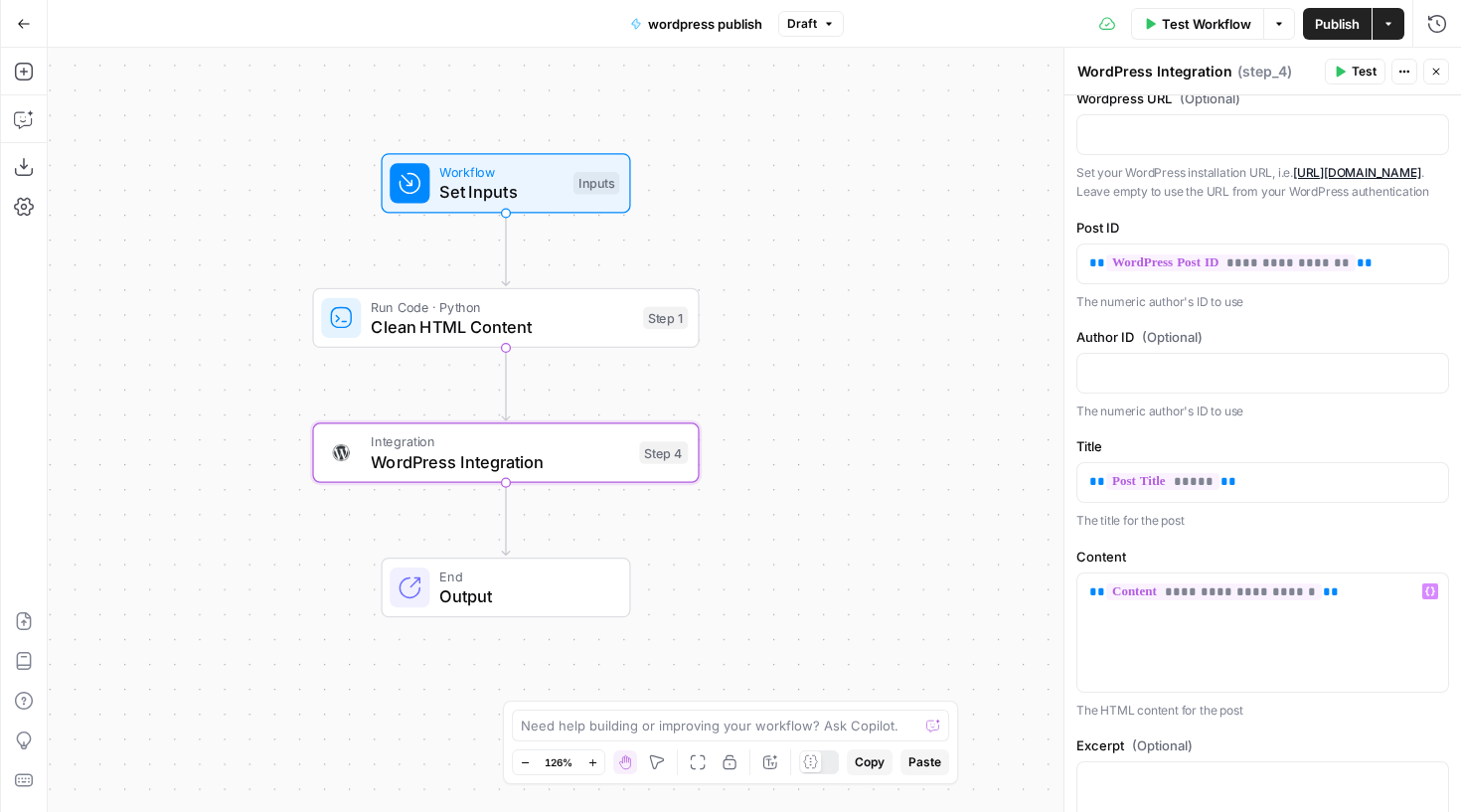 scroll, scrollTop: 209, scrollLeft: 0, axis: vertical 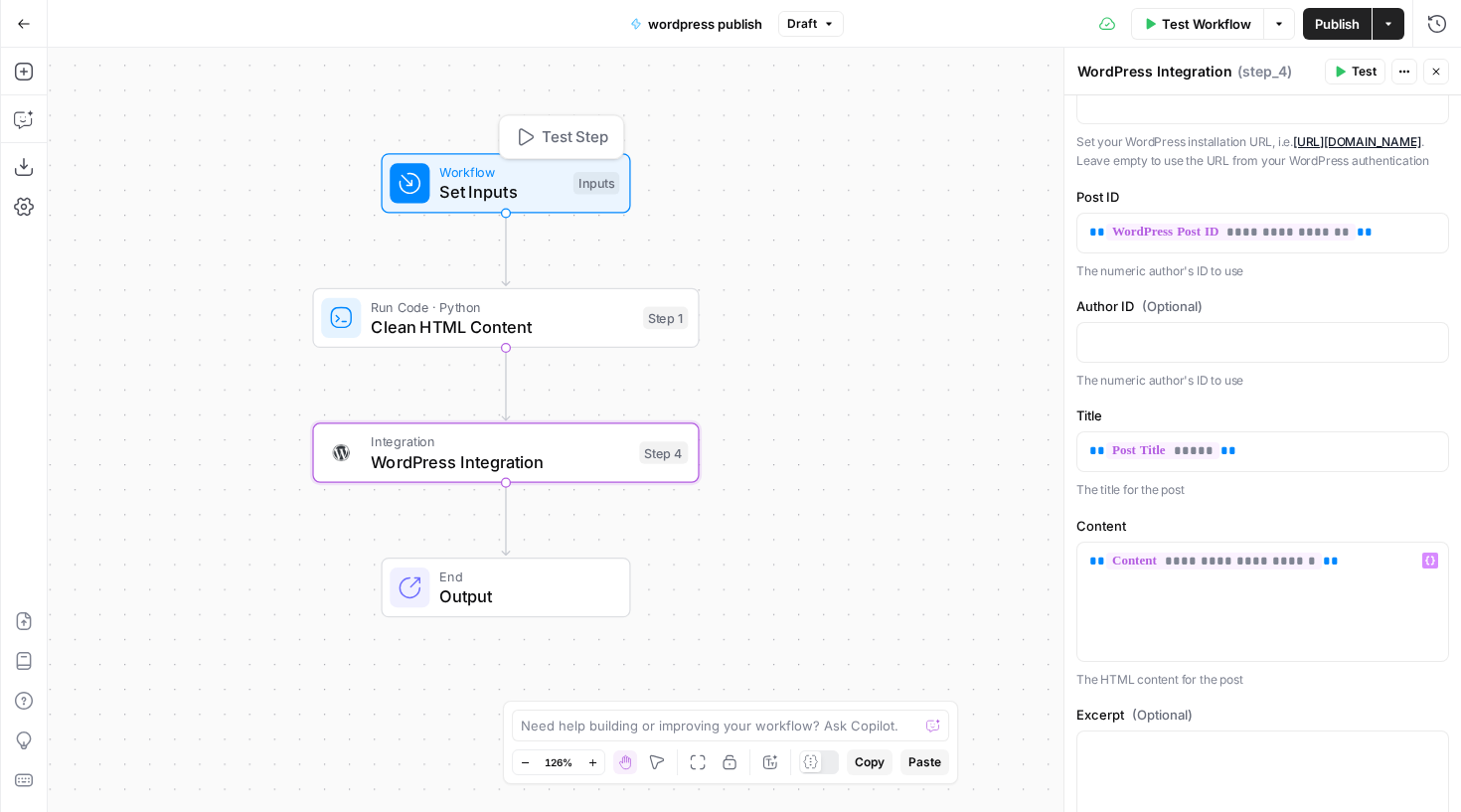click on "Clean HTML Content" at bounding box center [502, 326] 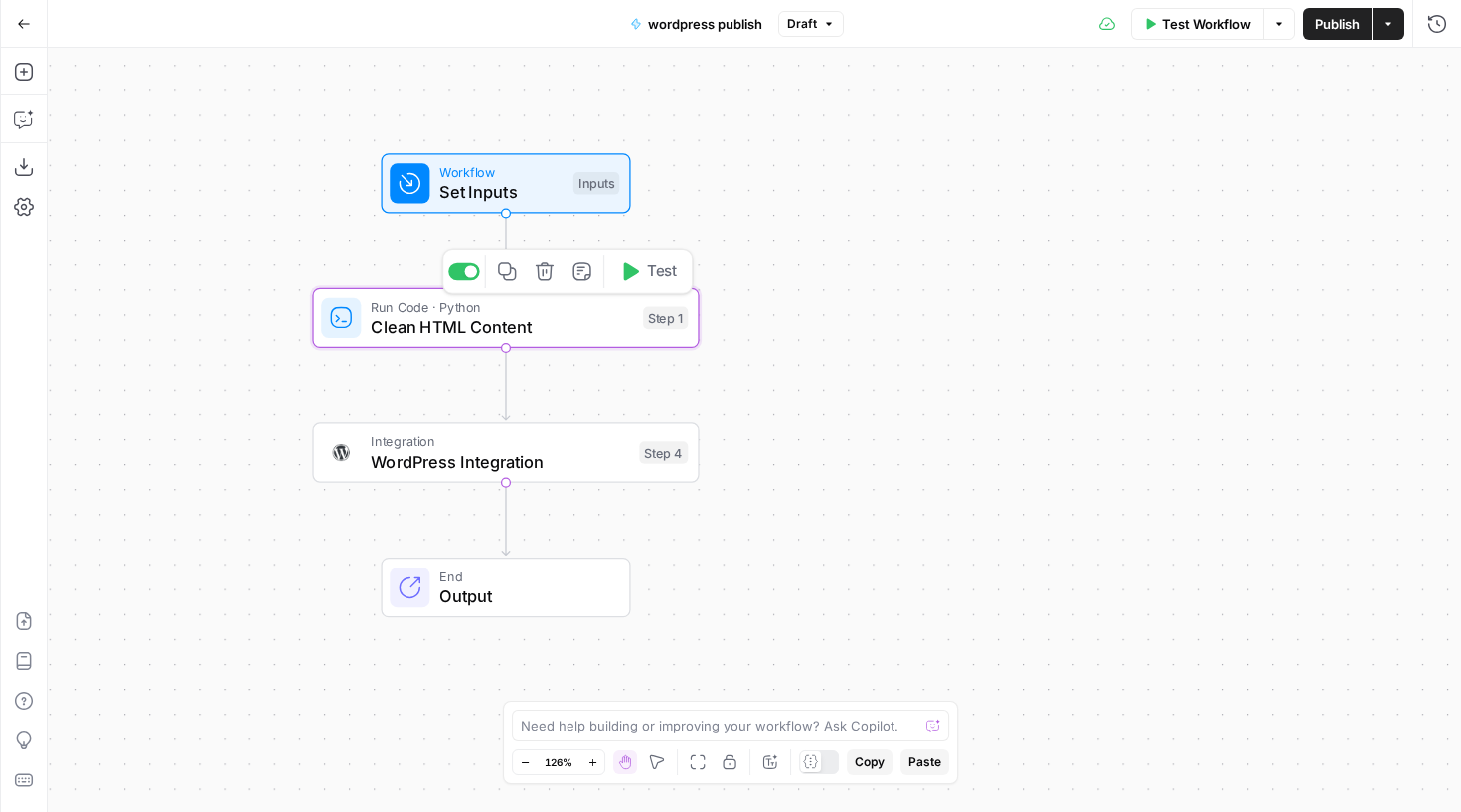 type on "Clean HTML Content" 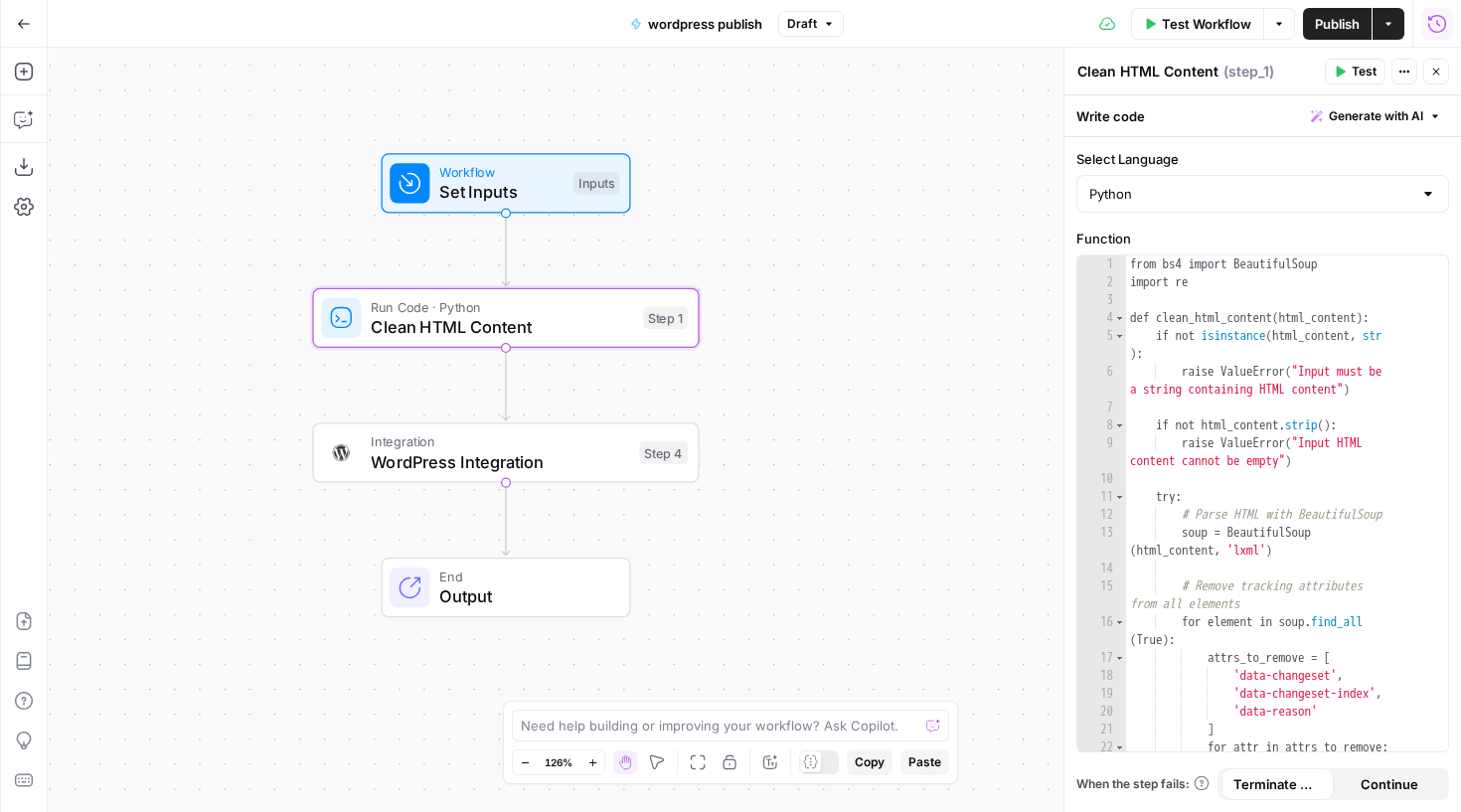 click on "Run History" at bounding box center (1437, 24) 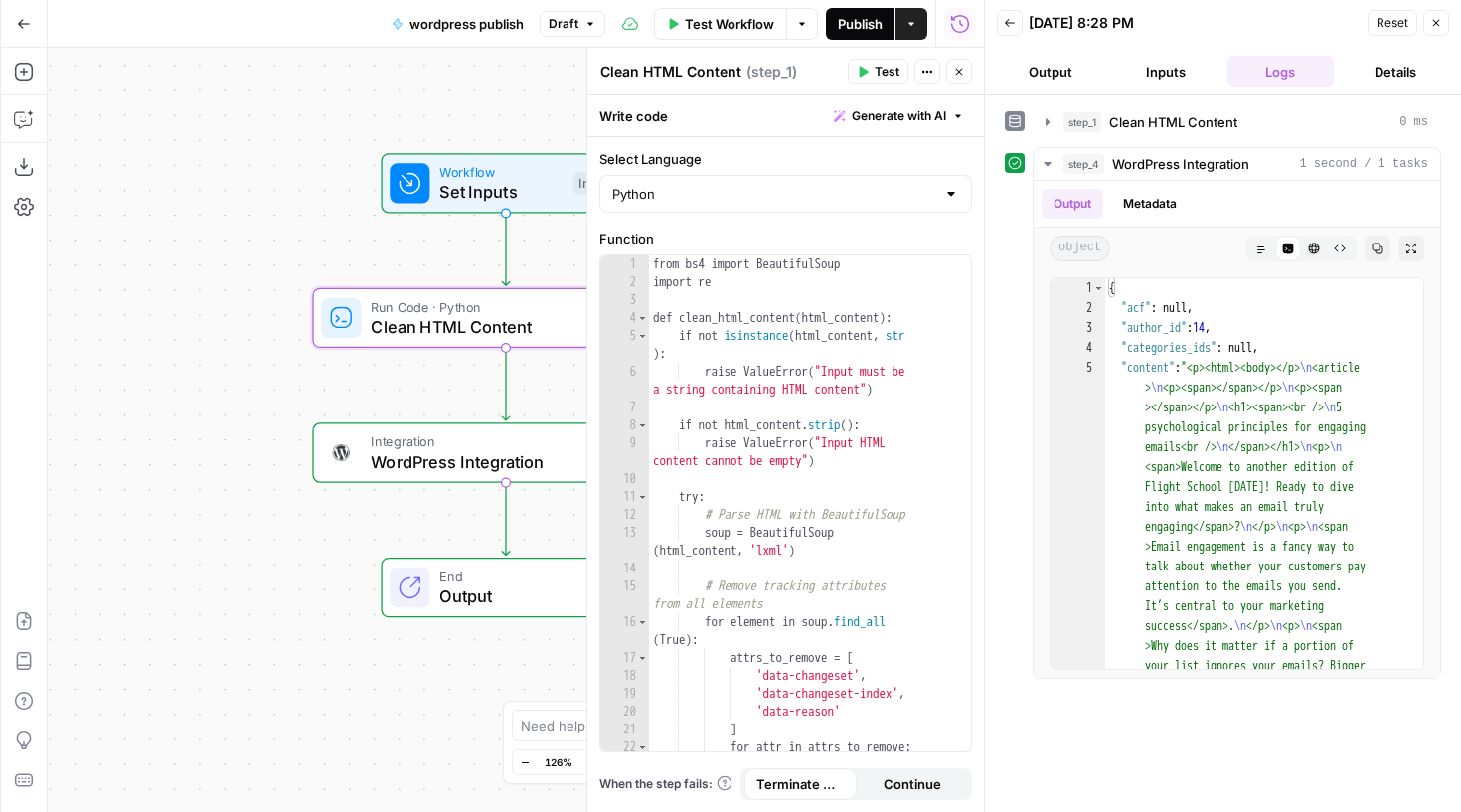 click on "Publish" at bounding box center (860, 24) 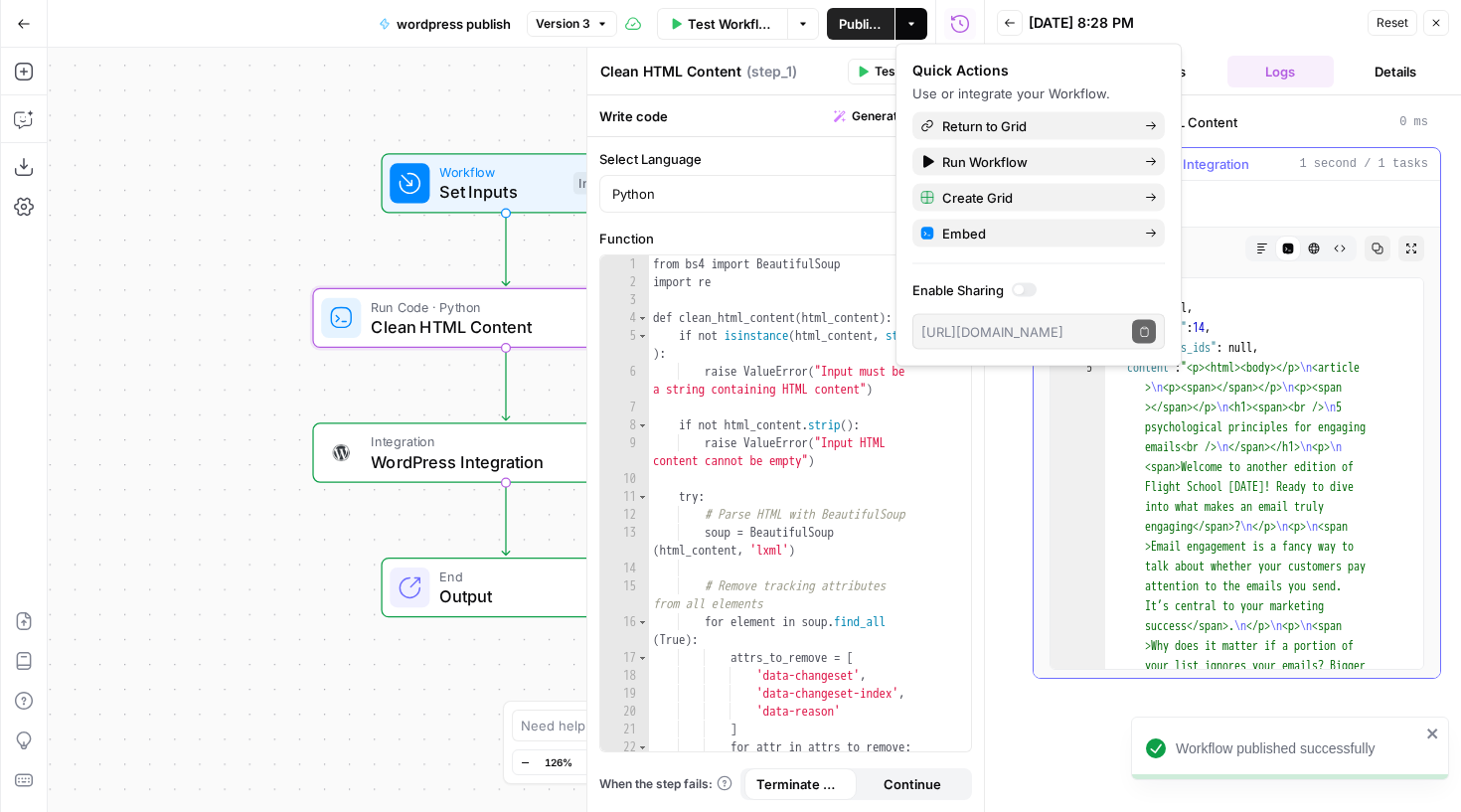 scroll, scrollTop: 0, scrollLeft: 0, axis: both 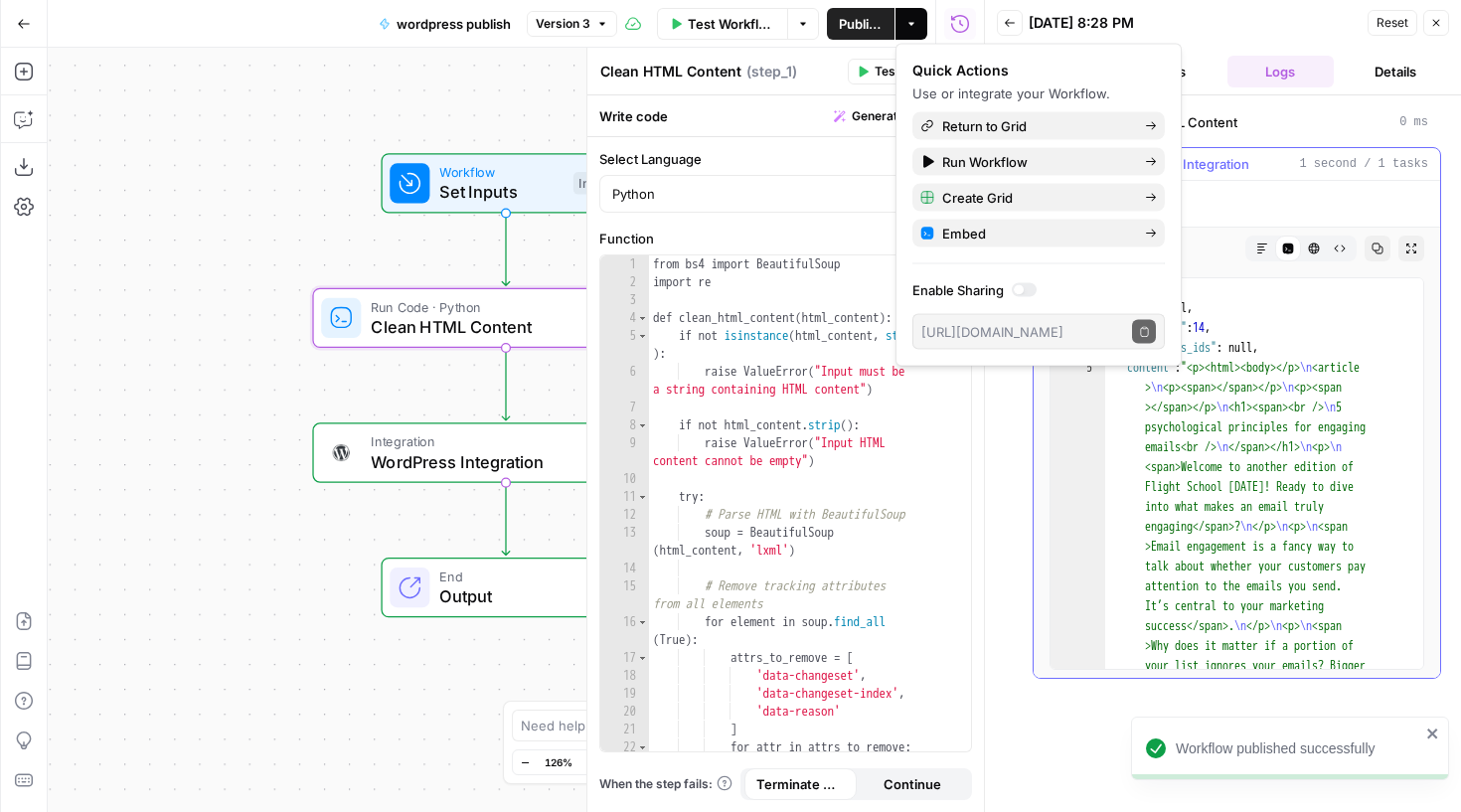 click on "step_4 WordPress Integration 1 second / 1 tasks" at bounding box center [1245, 164] 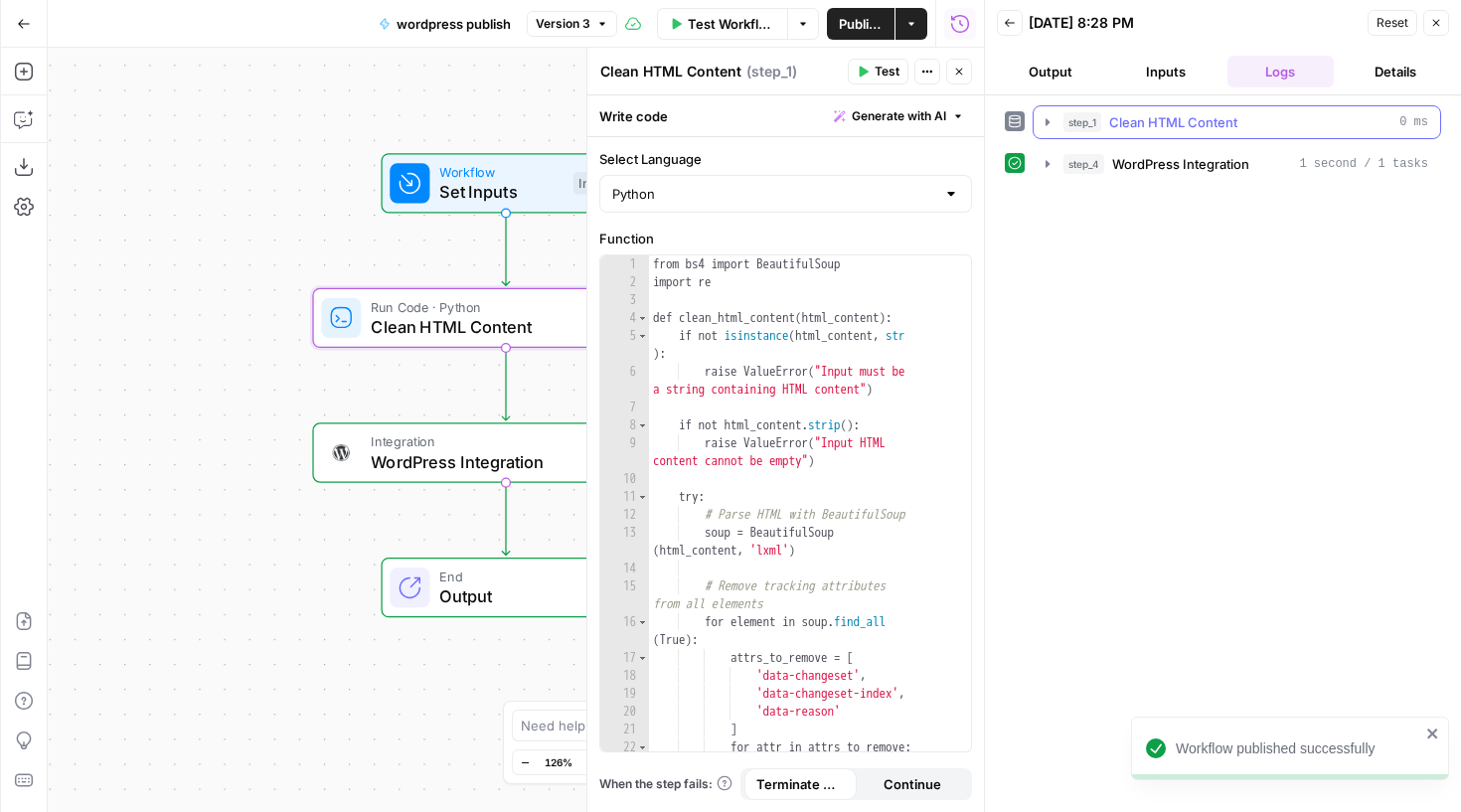 click 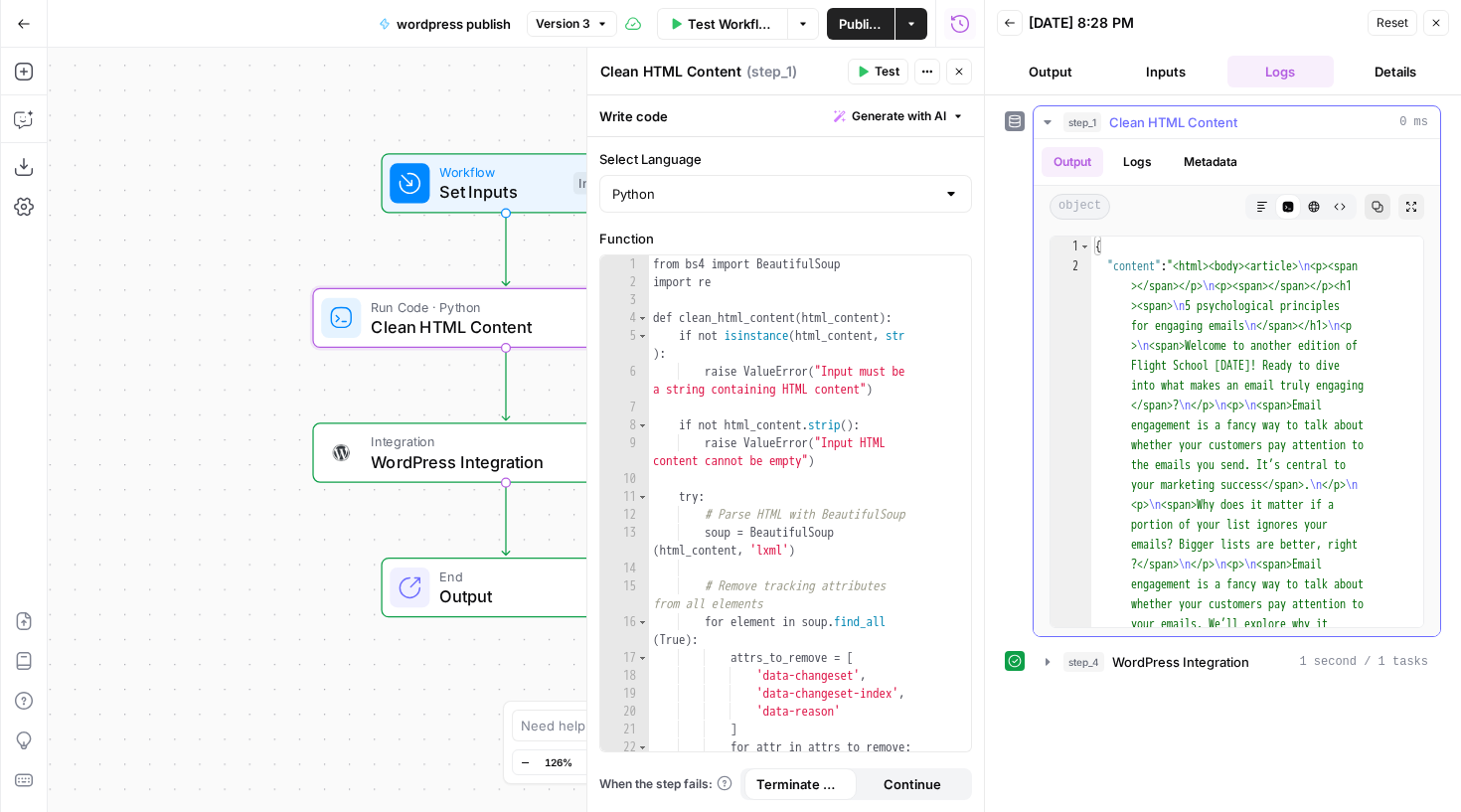 click 